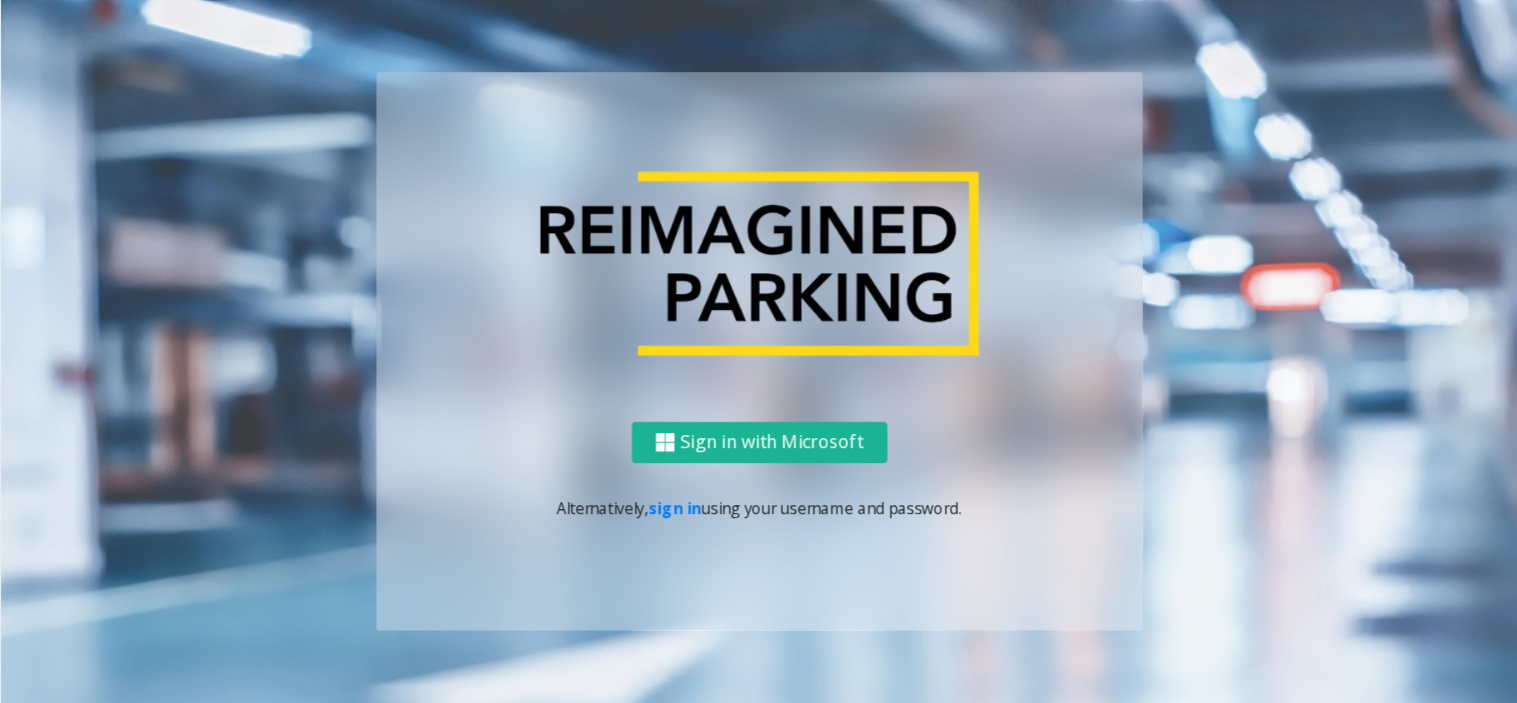 scroll, scrollTop: 0, scrollLeft: 0, axis: both 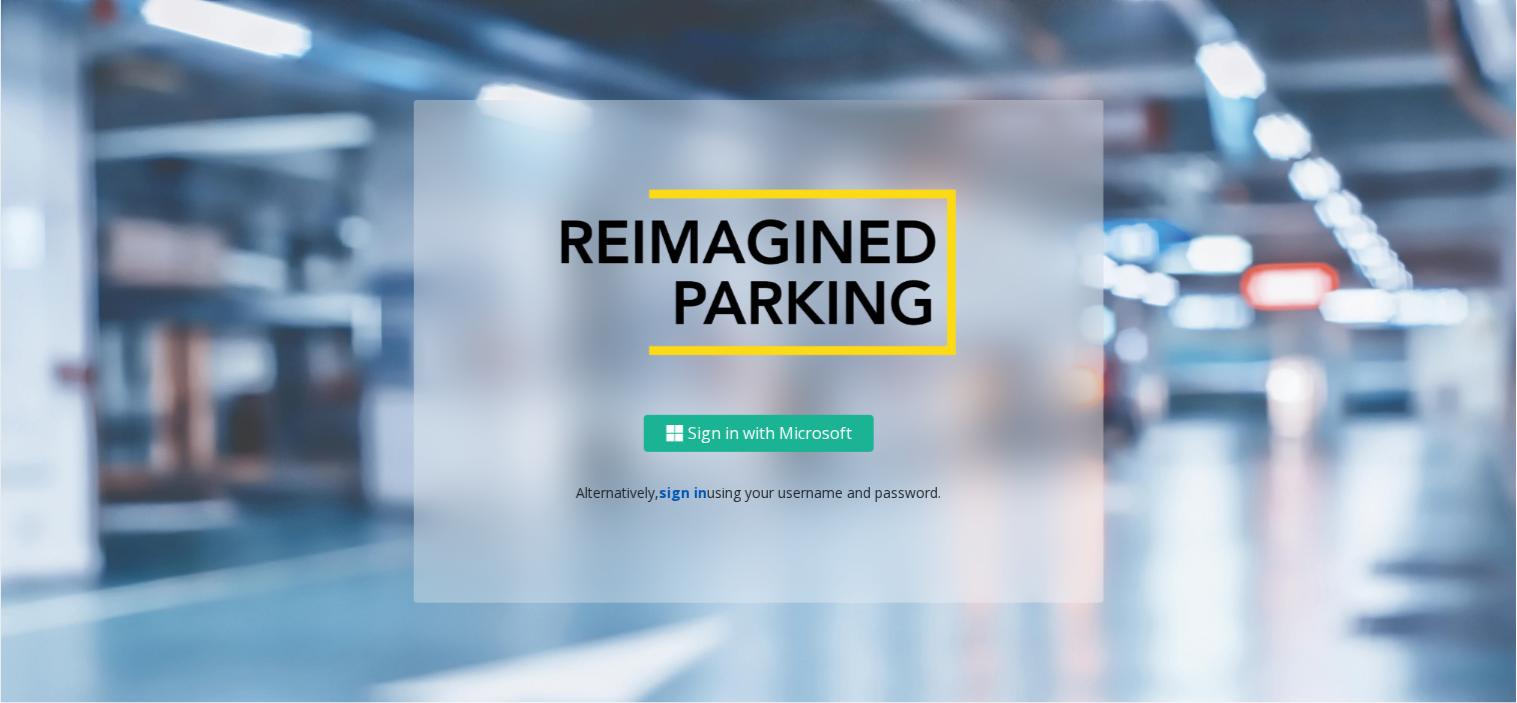 click on "sign in" 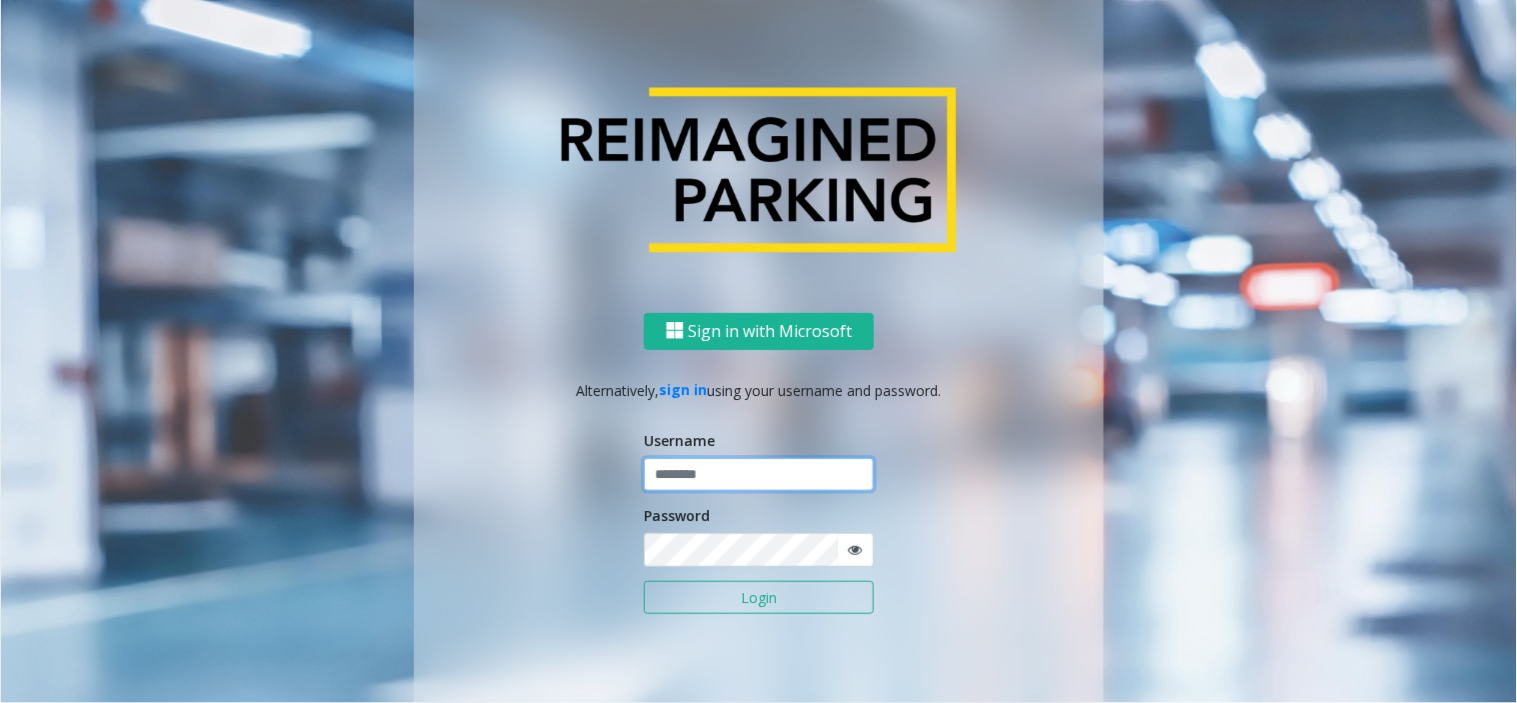 click 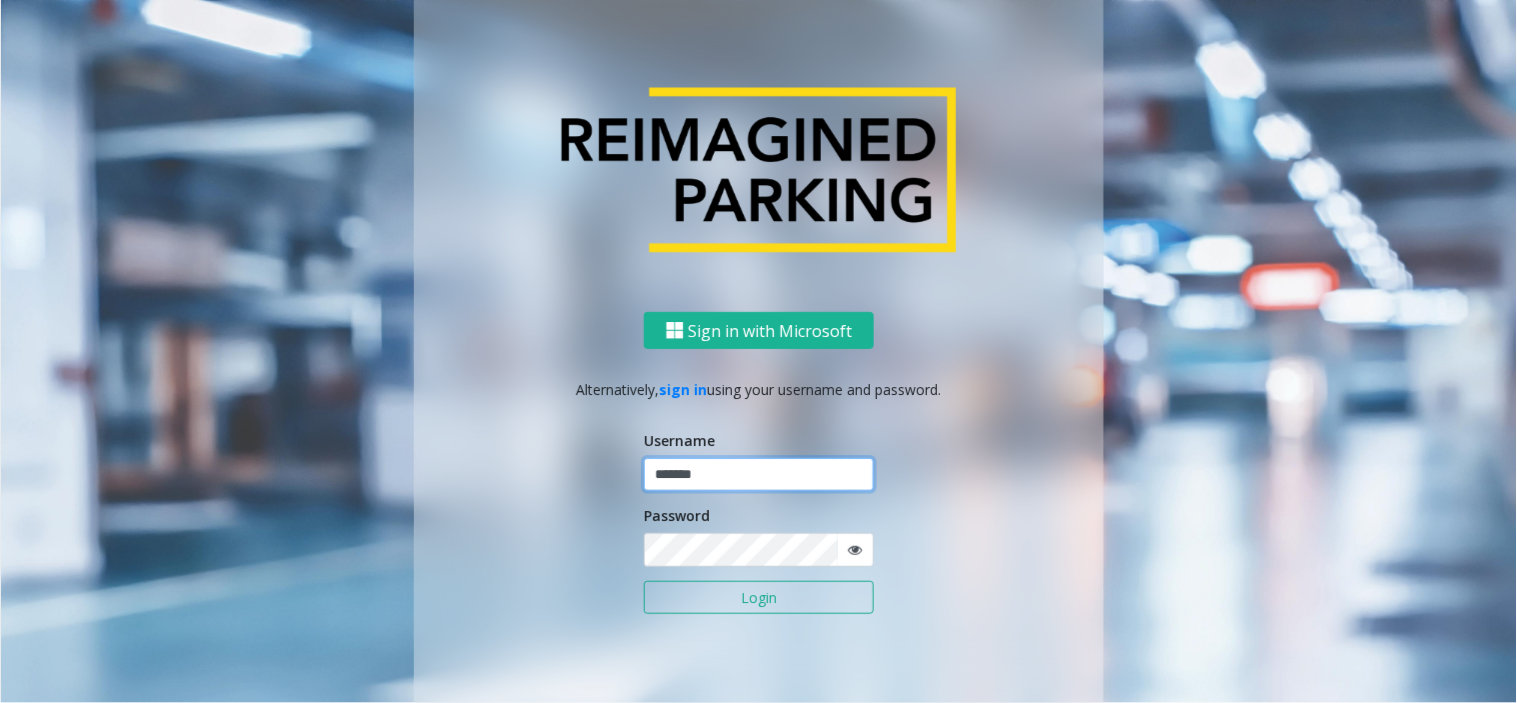 type on "*******" 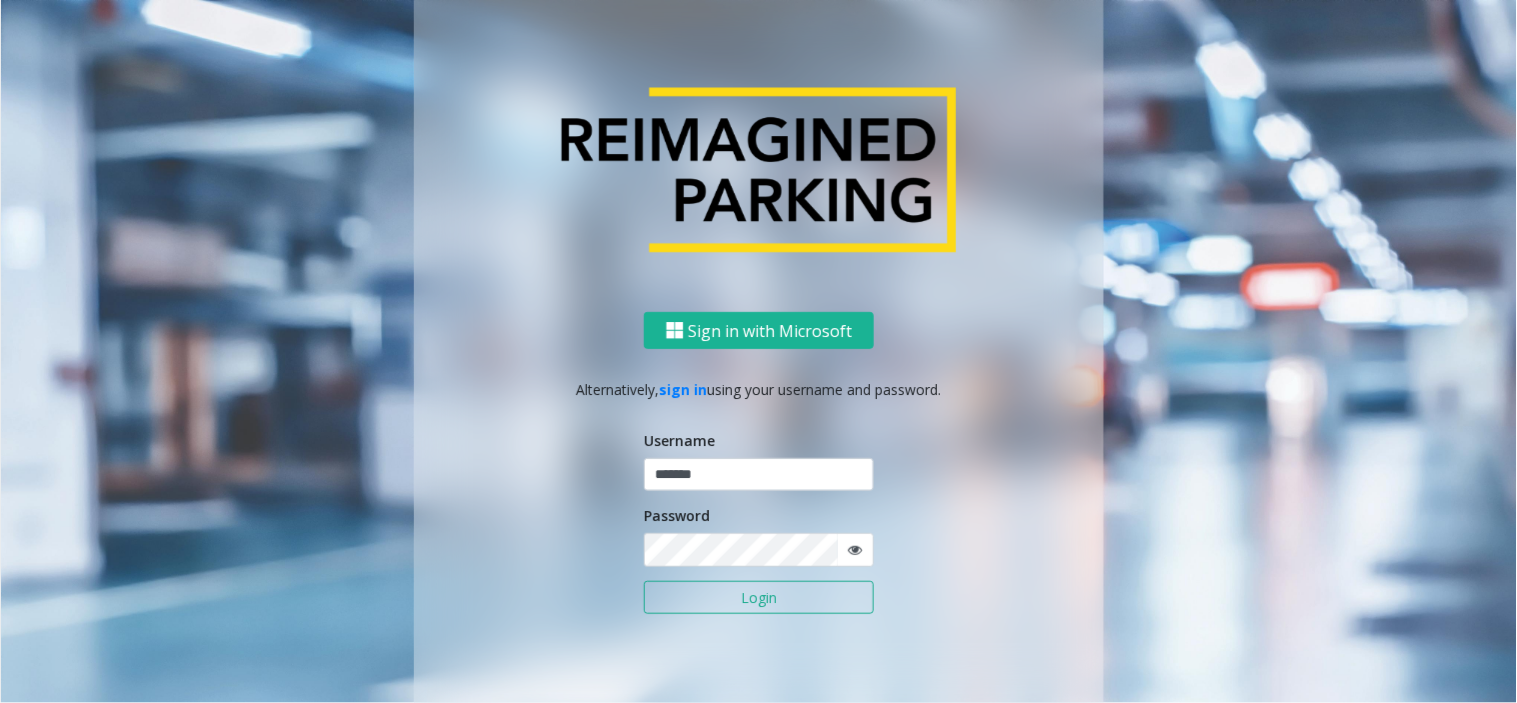 click 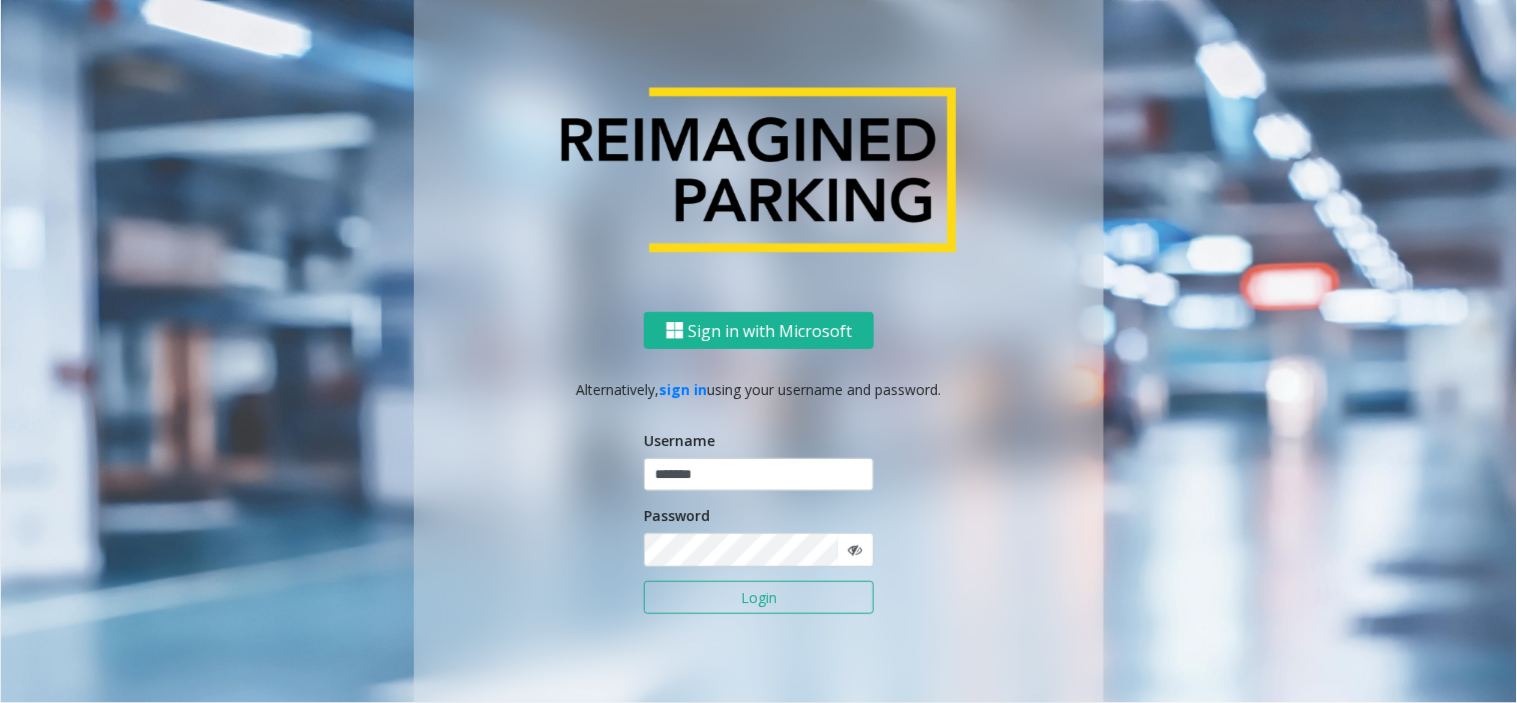 click on "Login" 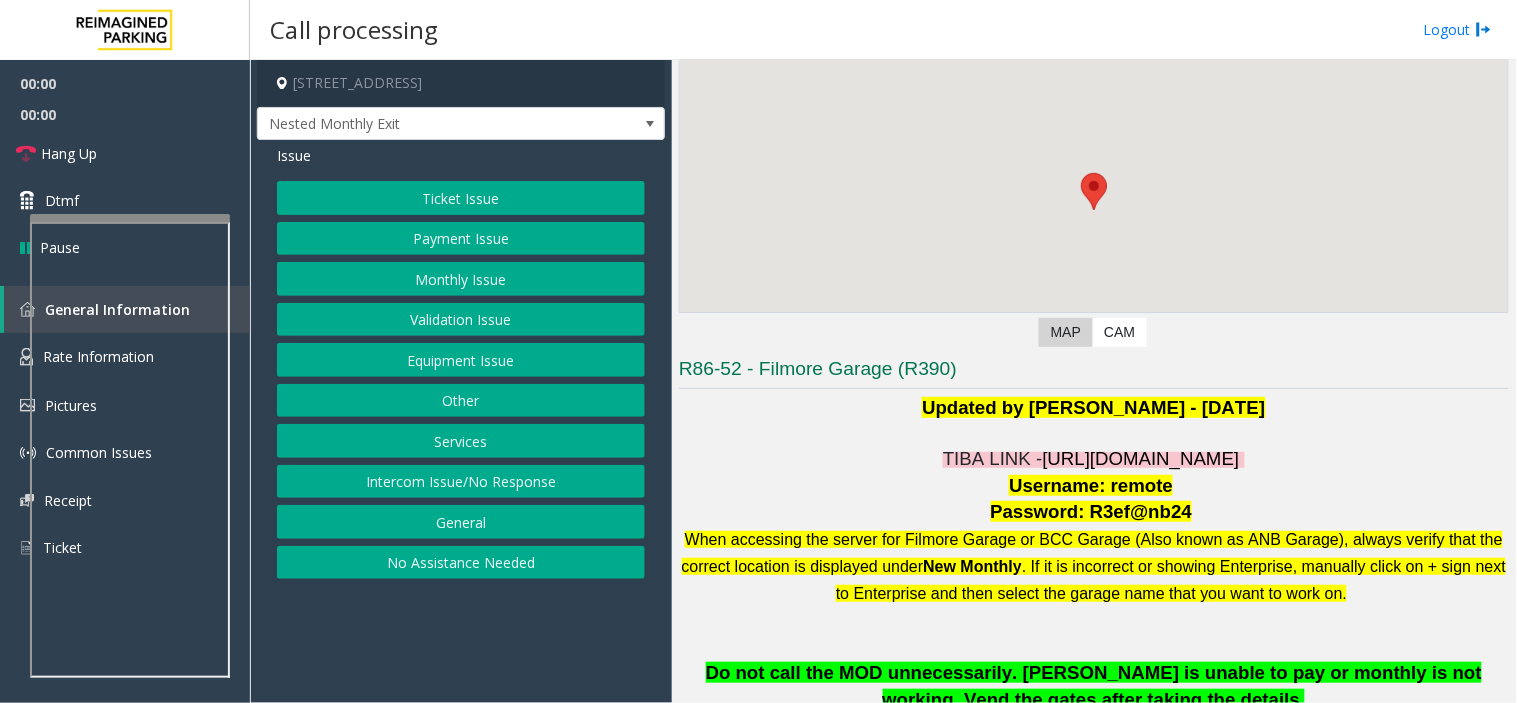 scroll, scrollTop: 333, scrollLeft: 0, axis: vertical 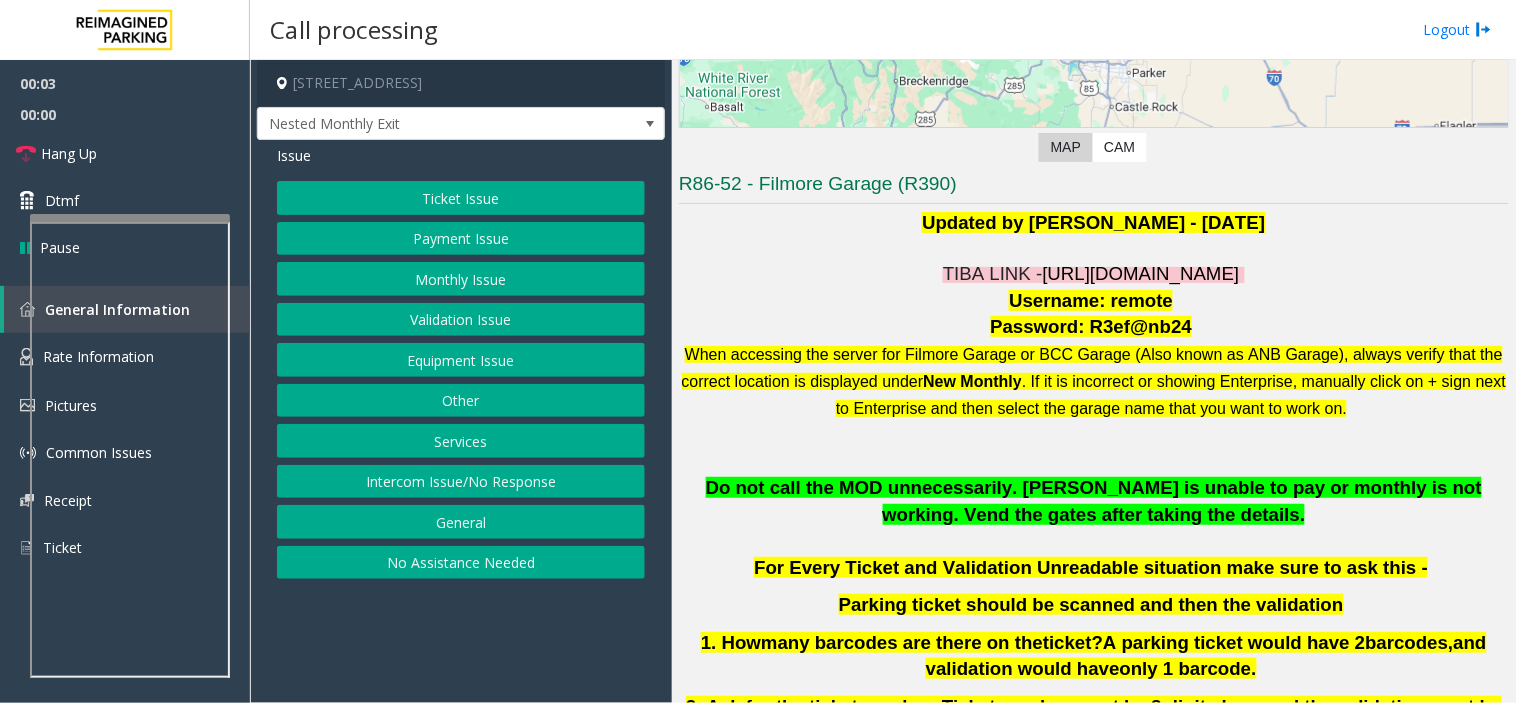 click on "https://fillmore-web.sp.tibaparking.net/" 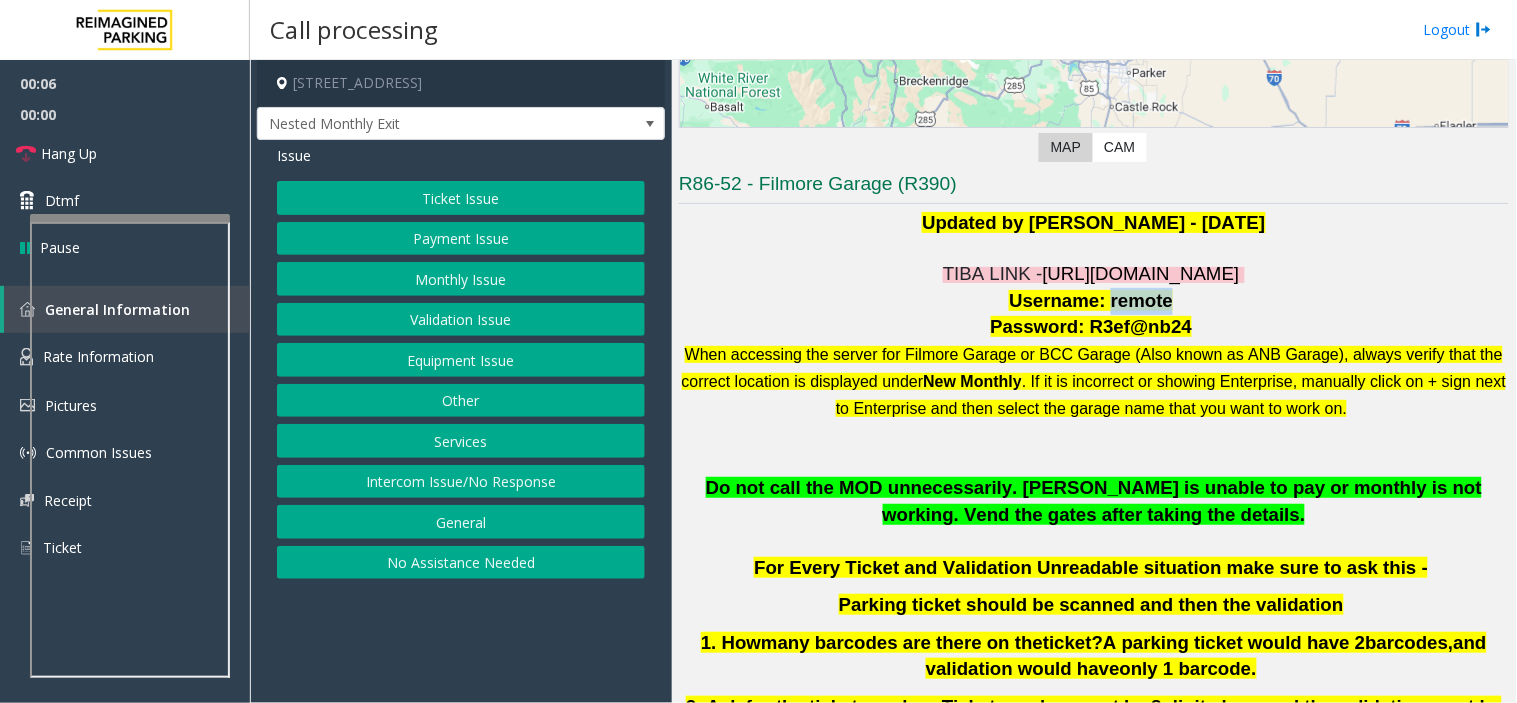 drag, startPoint x: 1101, startPoint y: 297, endPoint x: 1154, endPoint y: 303, distance: 53.338543 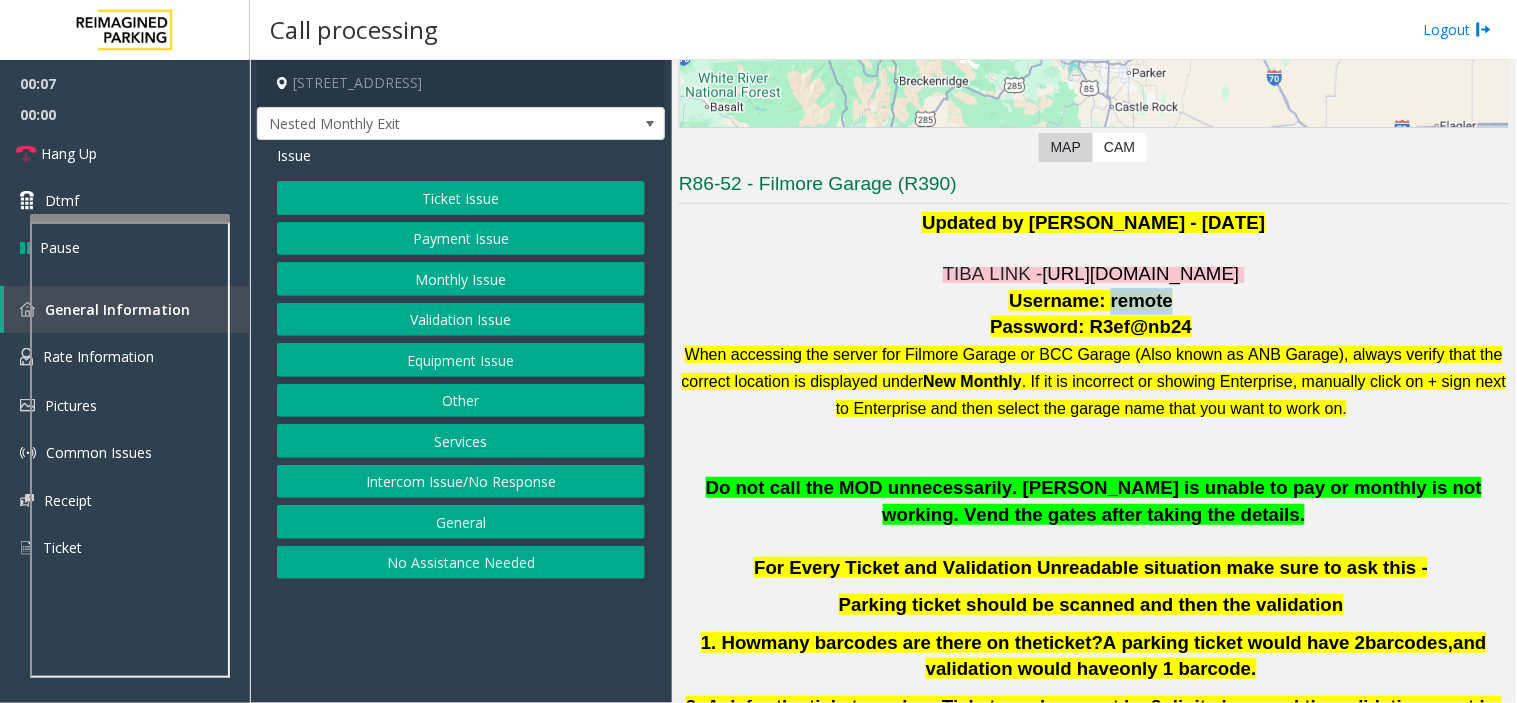 copy on "remote" 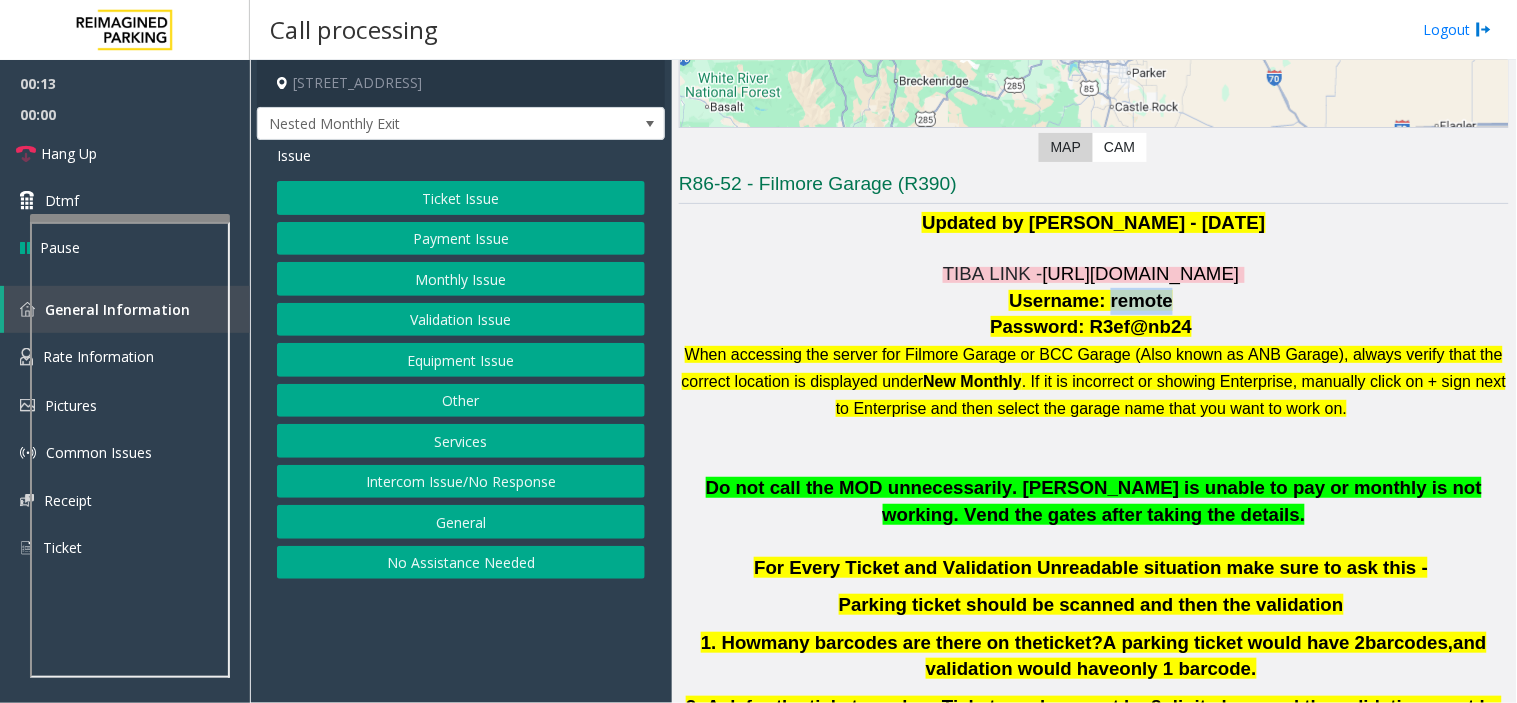 click on "Intercom Issue/No Response" 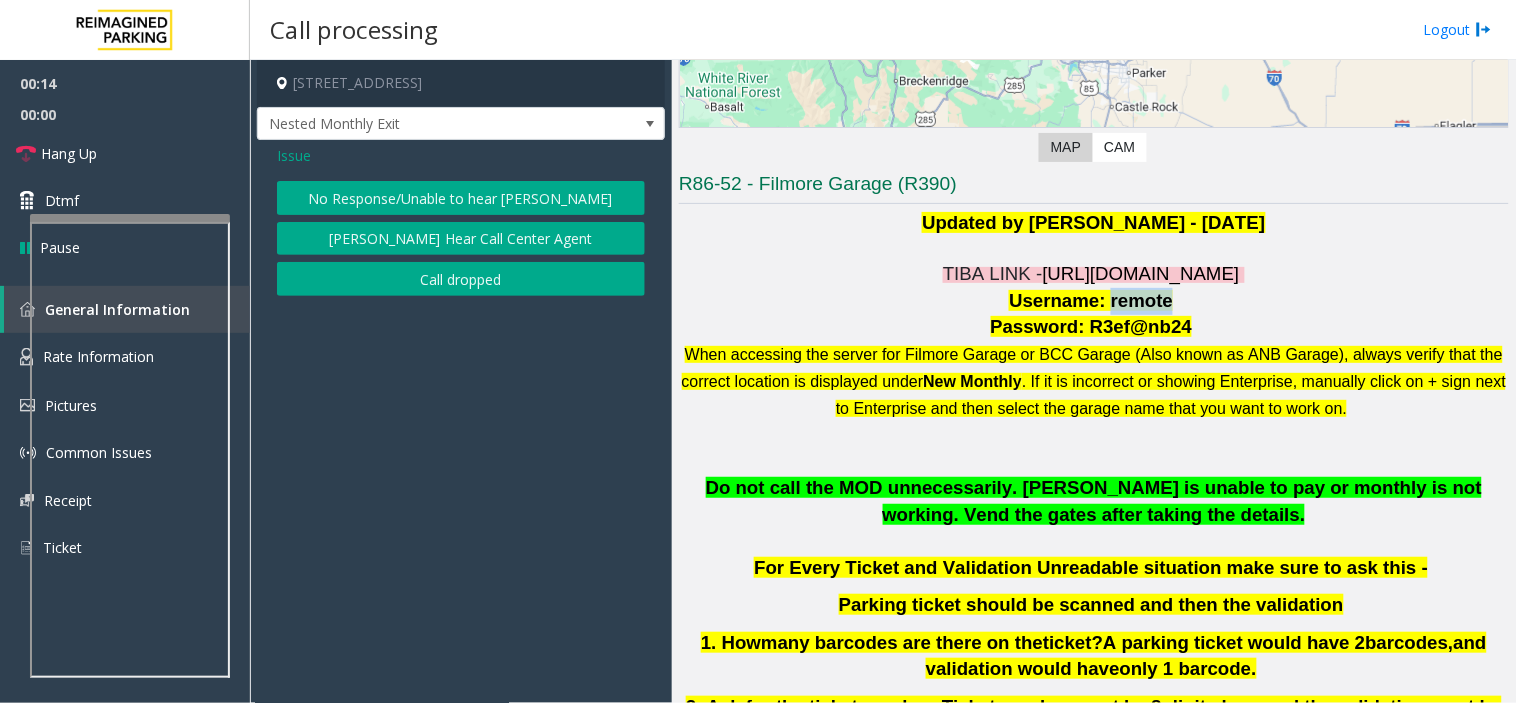 click on "No Response/Unable to hear [PERSON_NAME]" 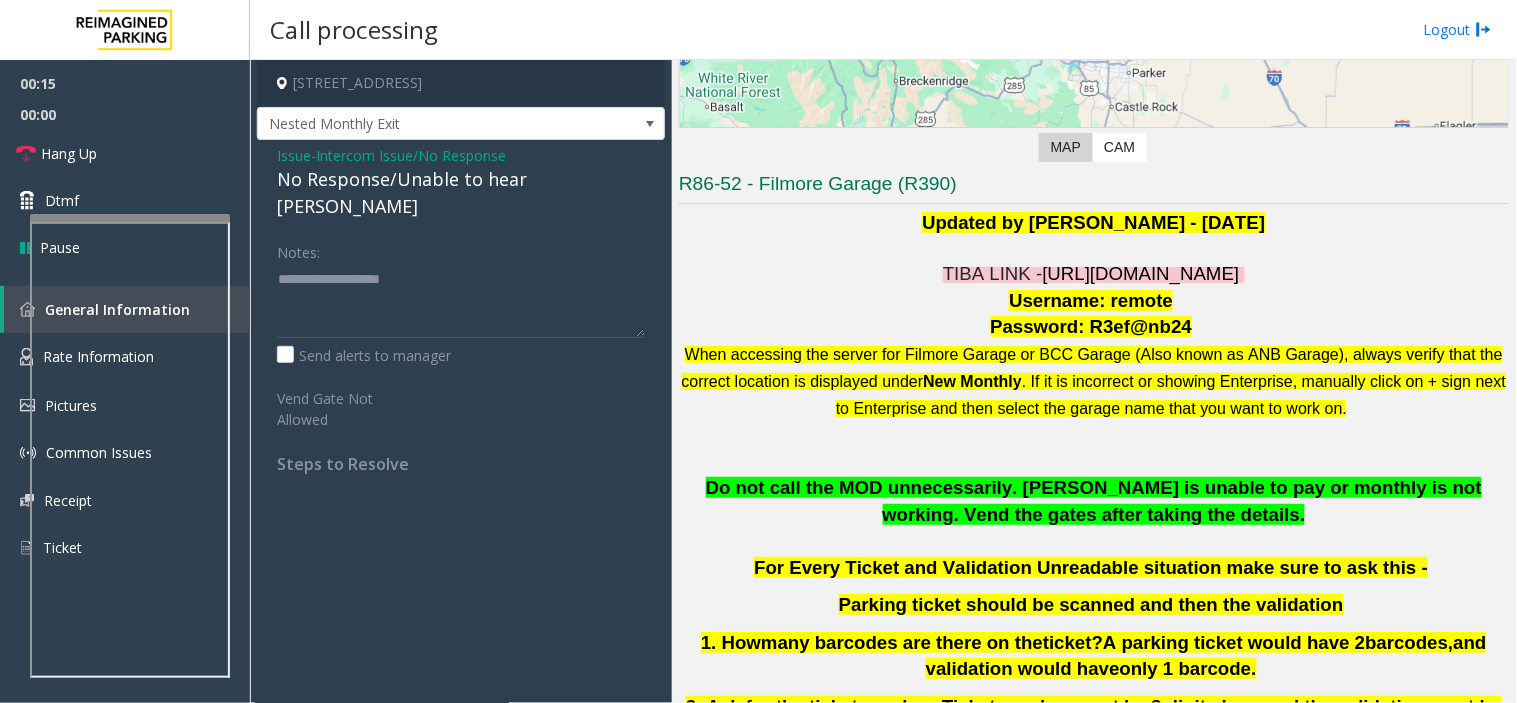 click on "No Response/Unable to hear [PERSON_NAME]" 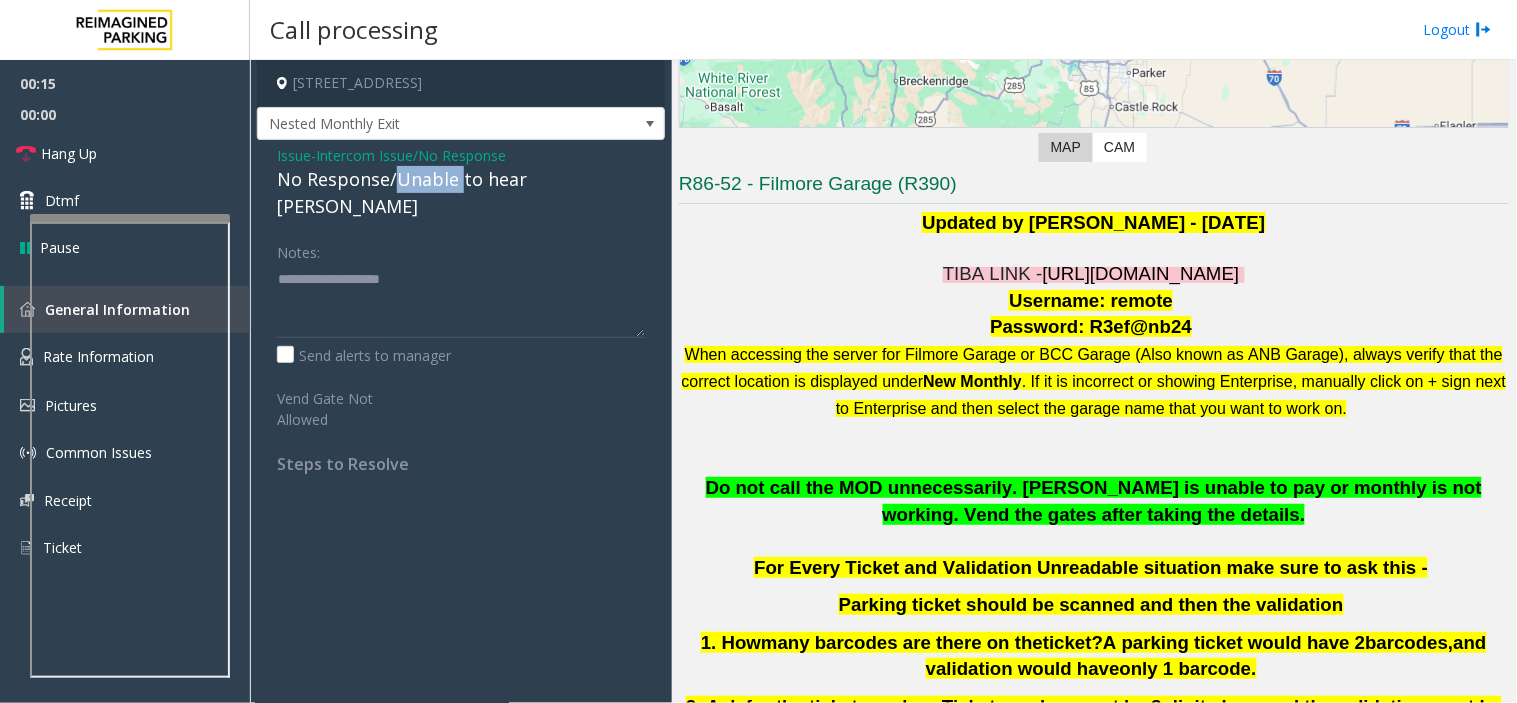click on "No Response/Unable to hear [PERSON_NAME]" 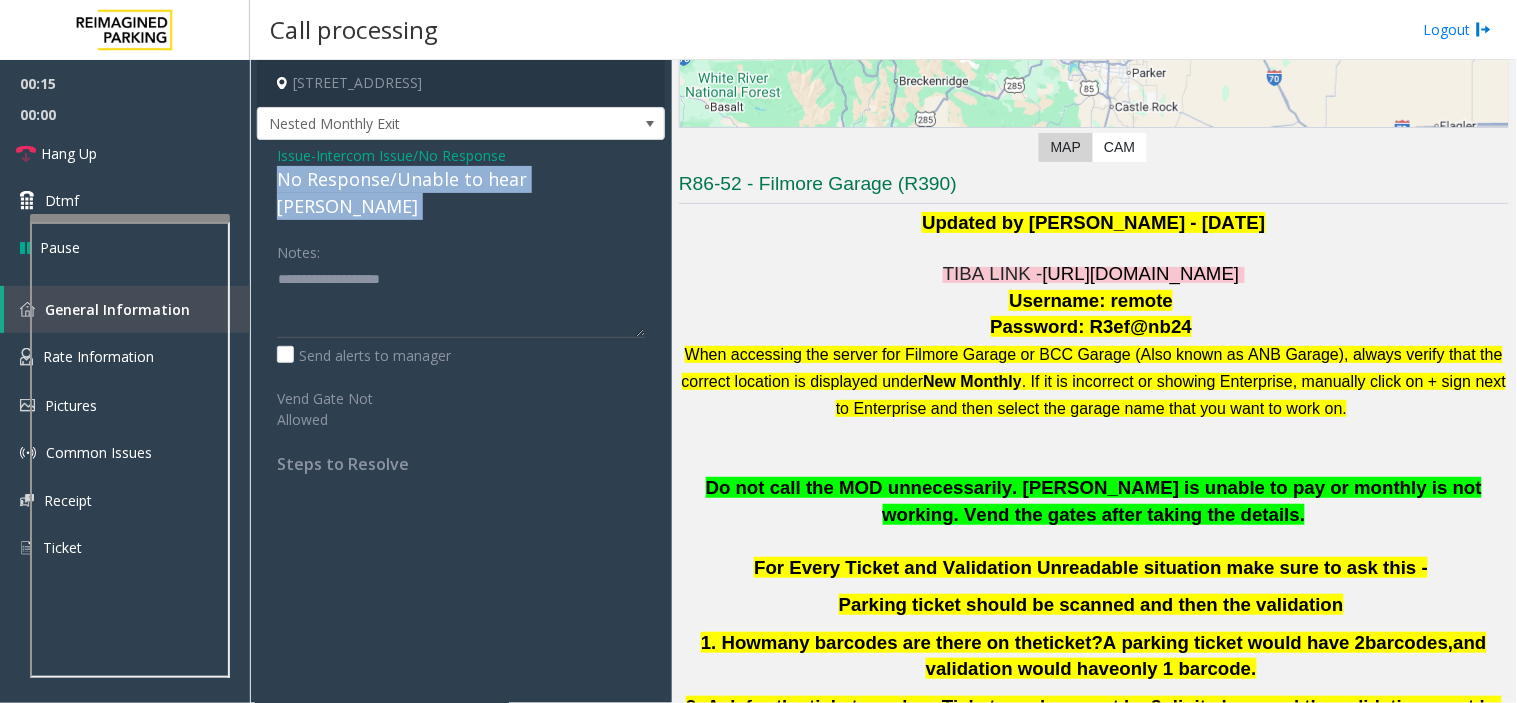 click on "No Response/Unable to hear [PERSON_NAME]" 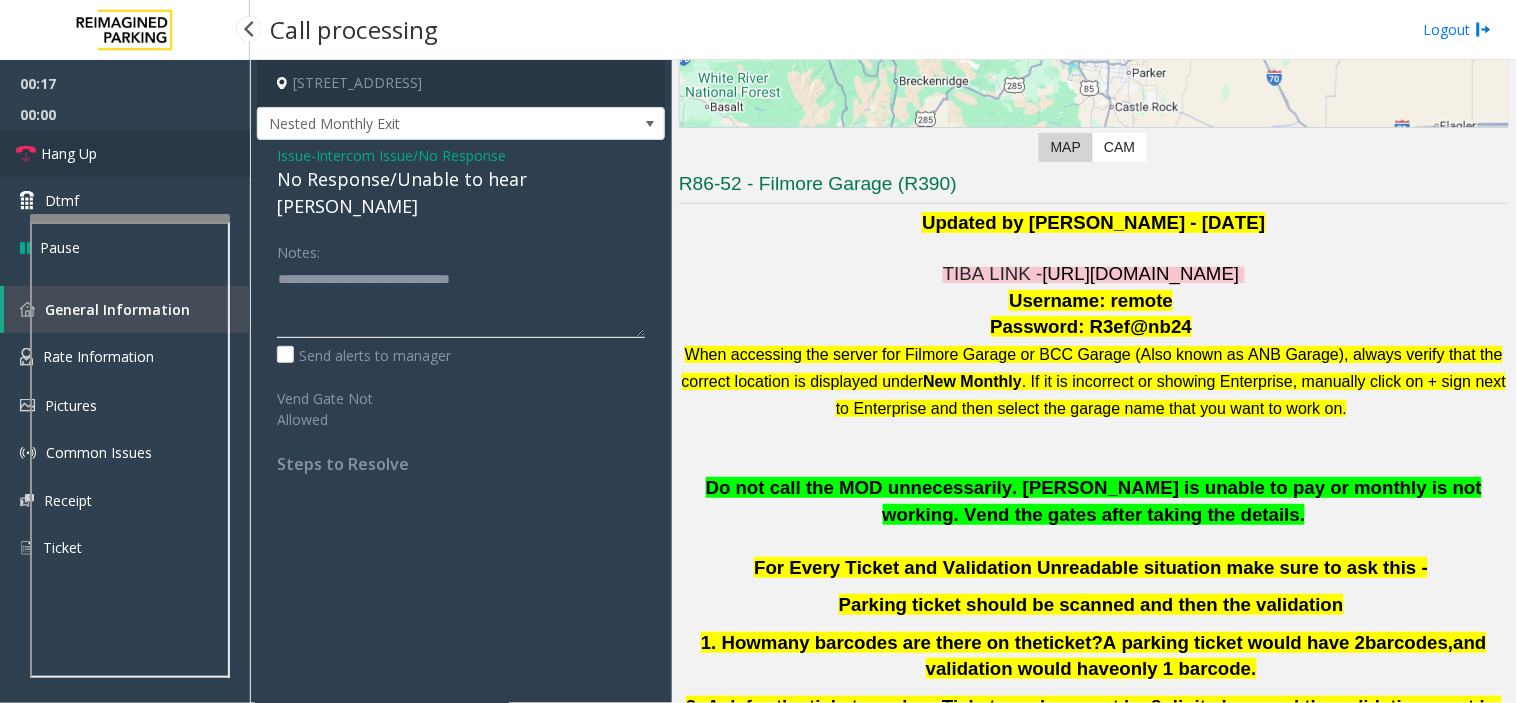 type on "**********" 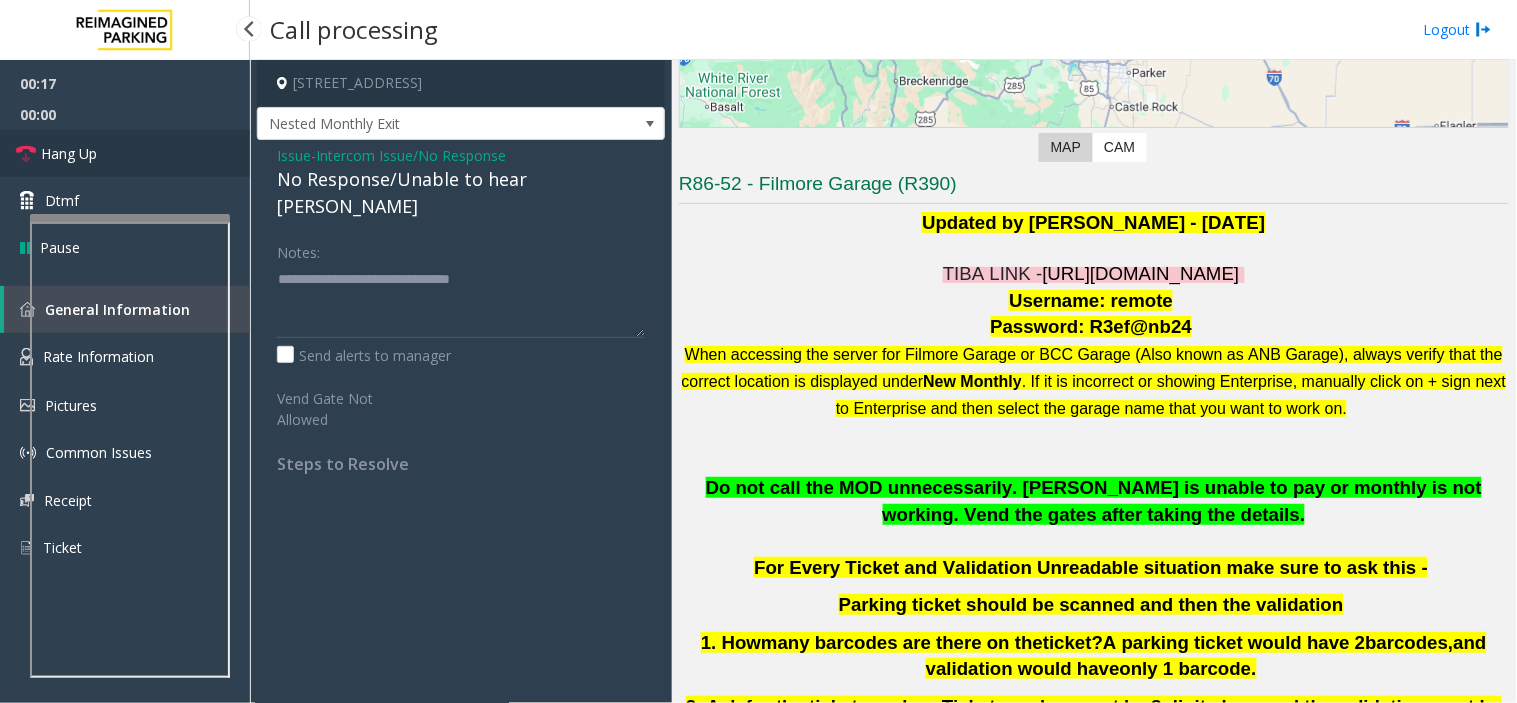 click on "Hang Up" at bounding box center [125, 153] 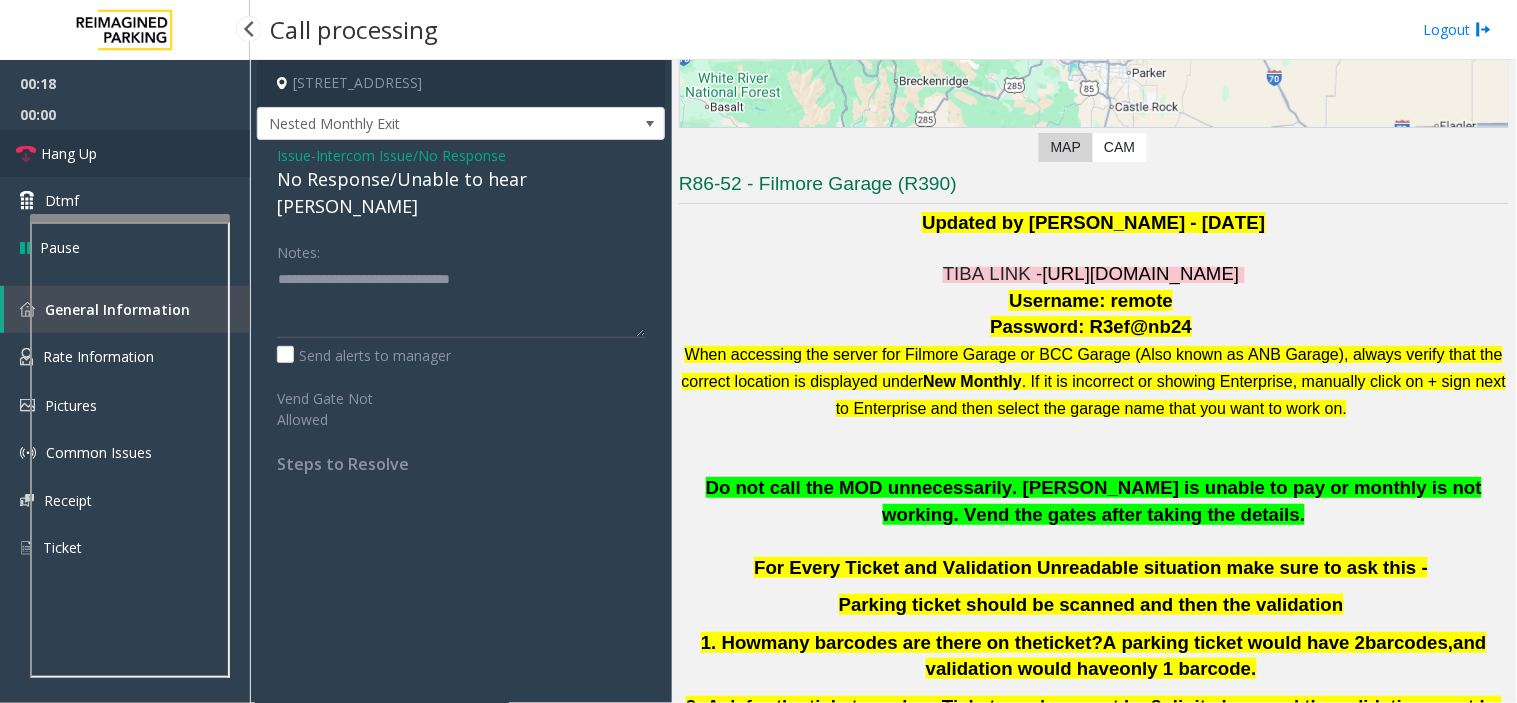 click on "Hang Up" at bounding box center [125, 153] 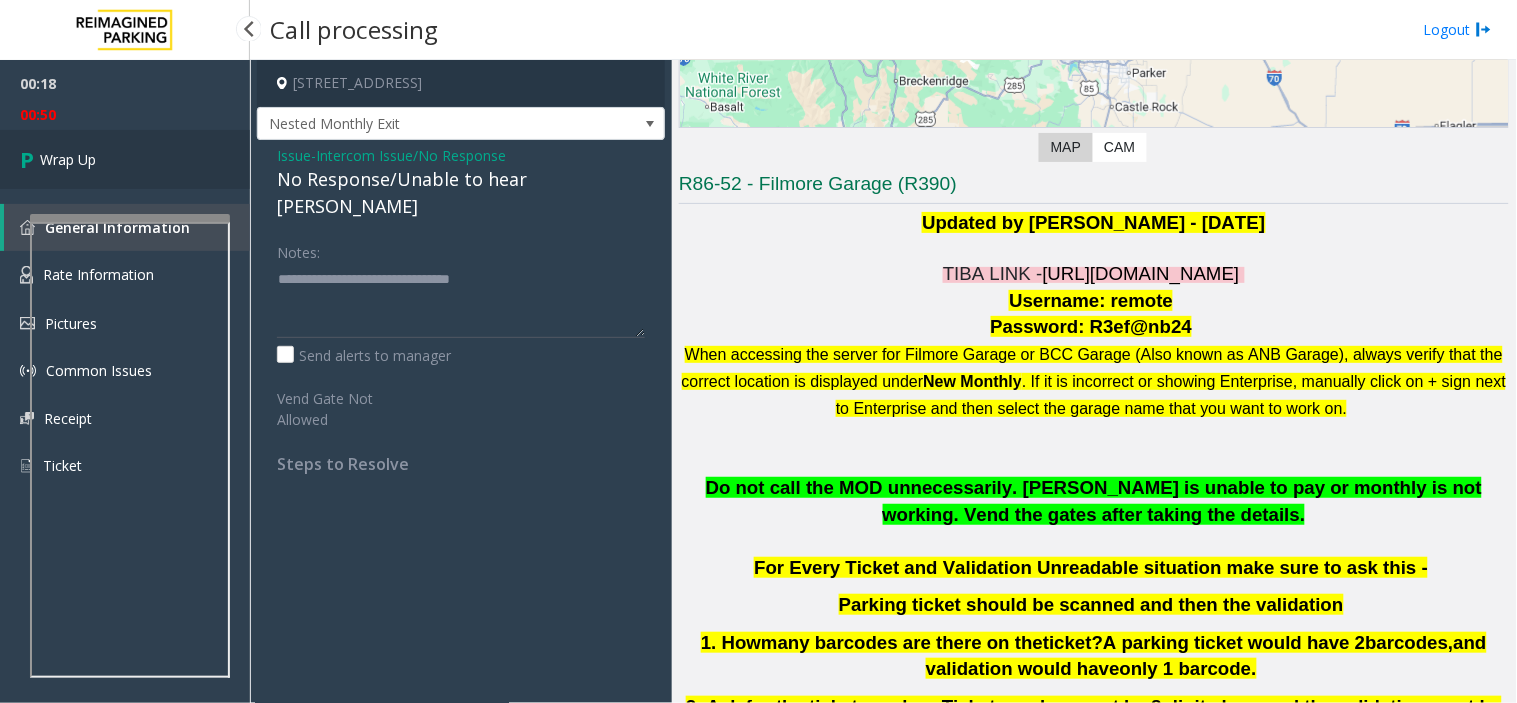click on "Wrap Up" at bounding box center (125, 159) 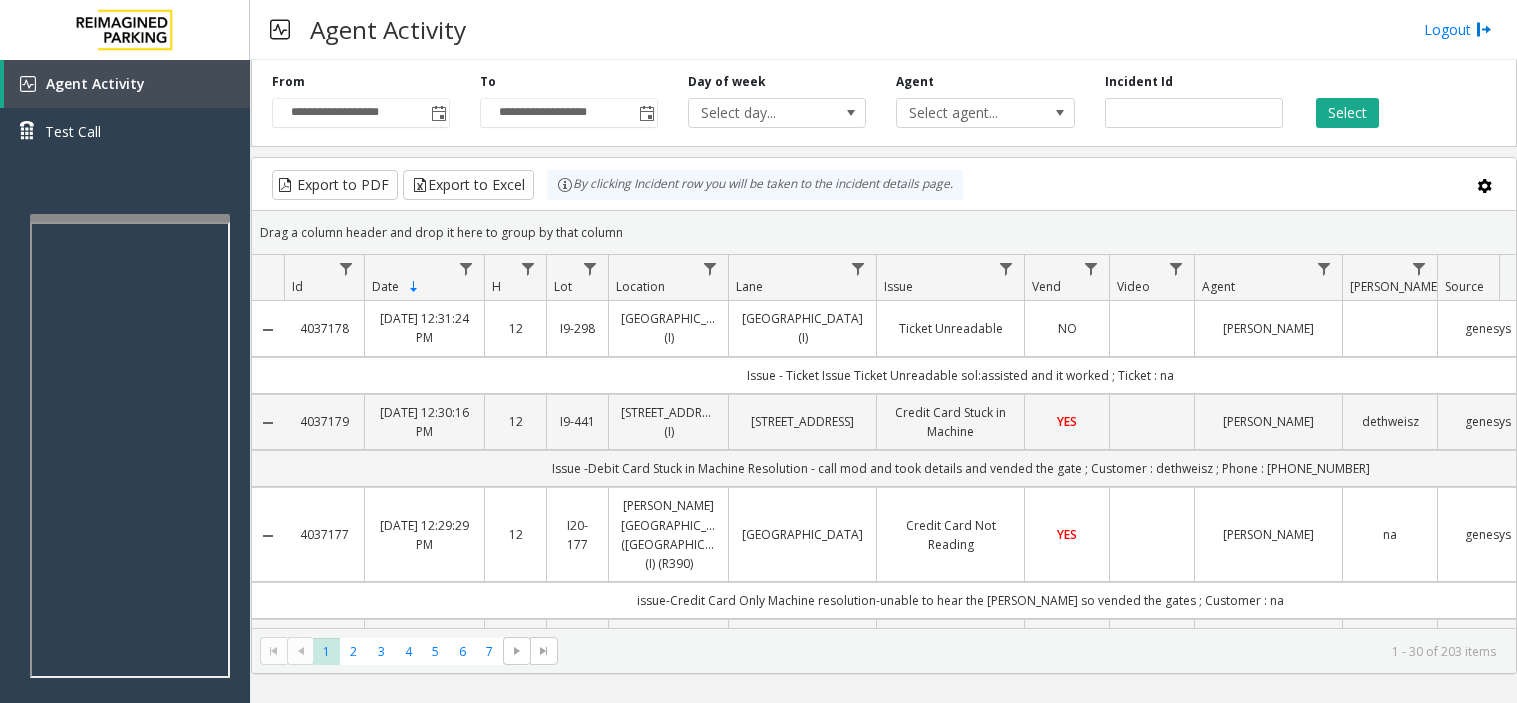 scroll, scrollTop: 0, scrollLeft: 0, axis: both 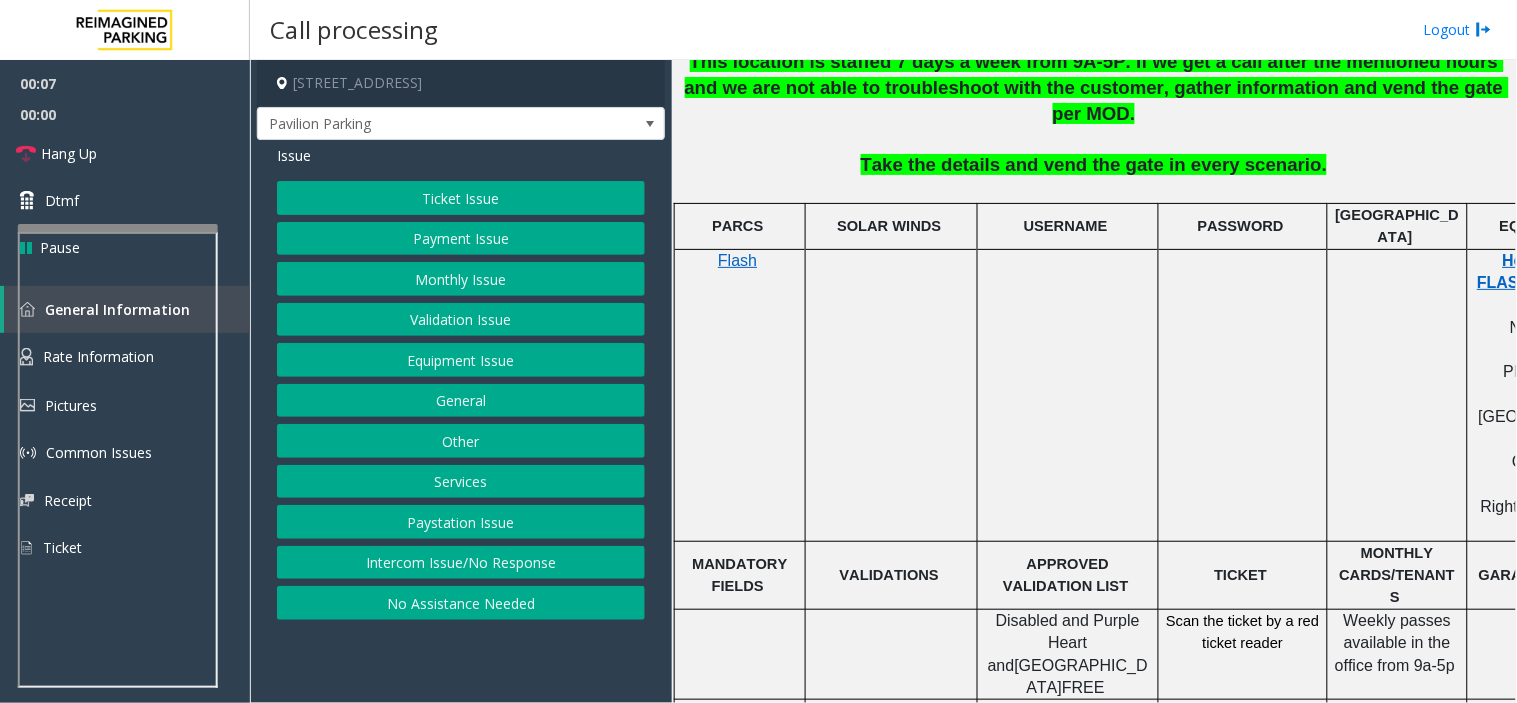 click at bounding box center [118, 228] 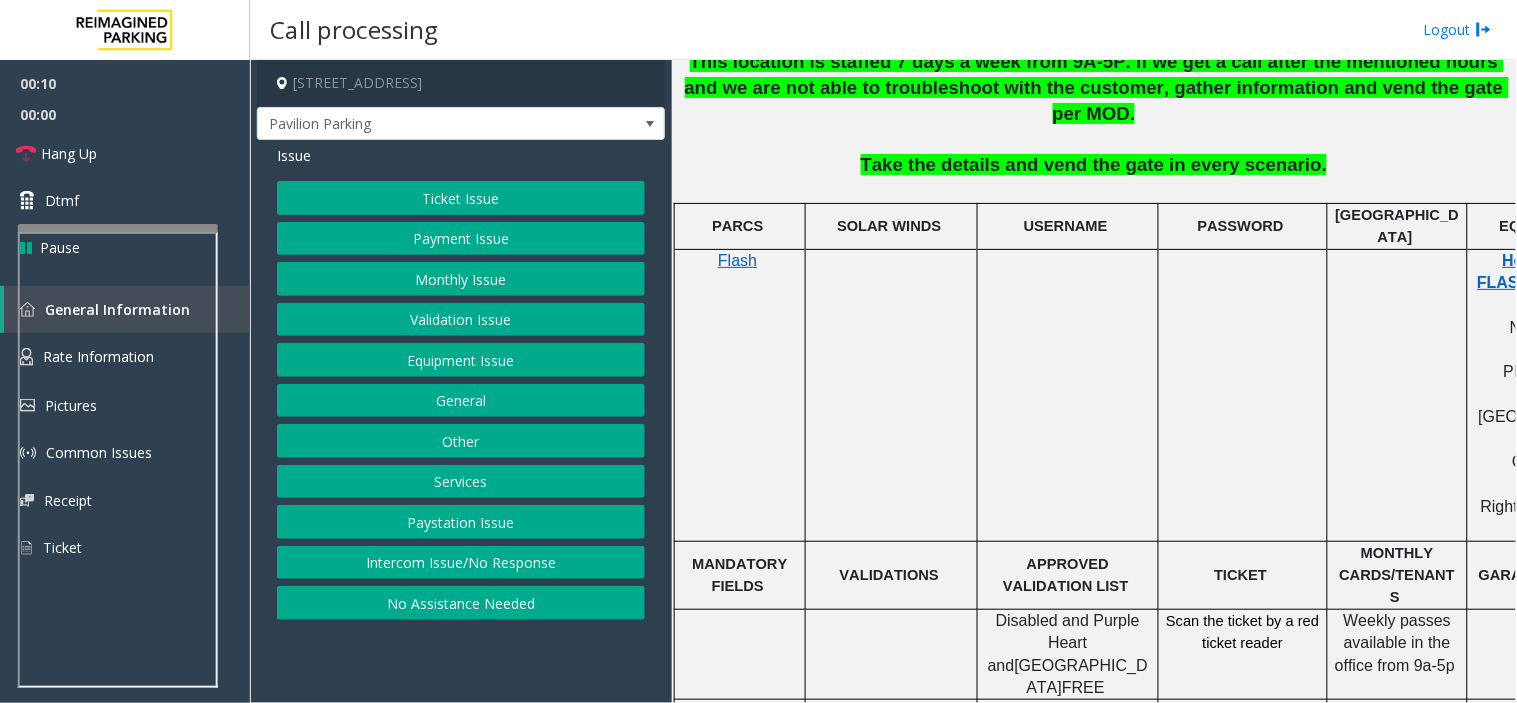 click on "Intercom Issue/No Response" 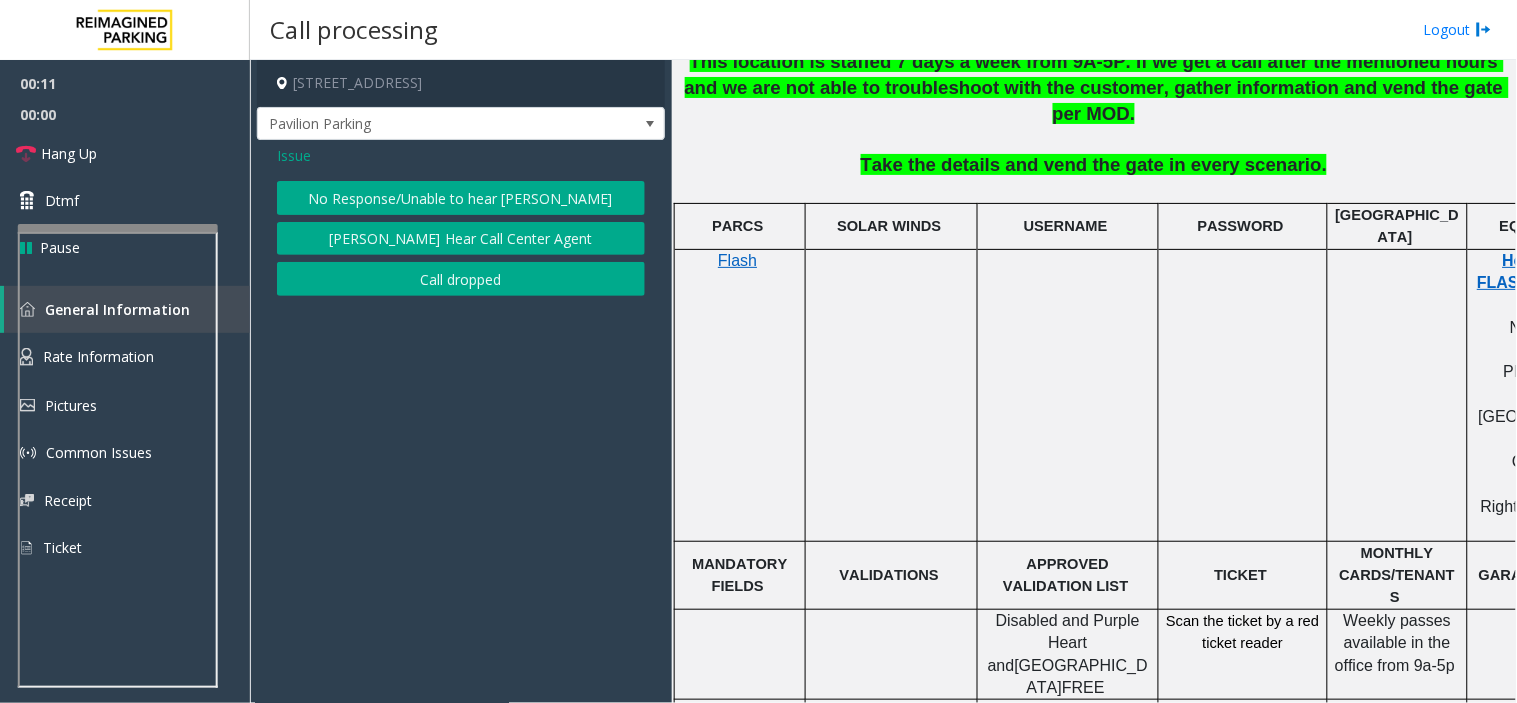 click on "No Response/Unable to hear [PERSON_NAME]" 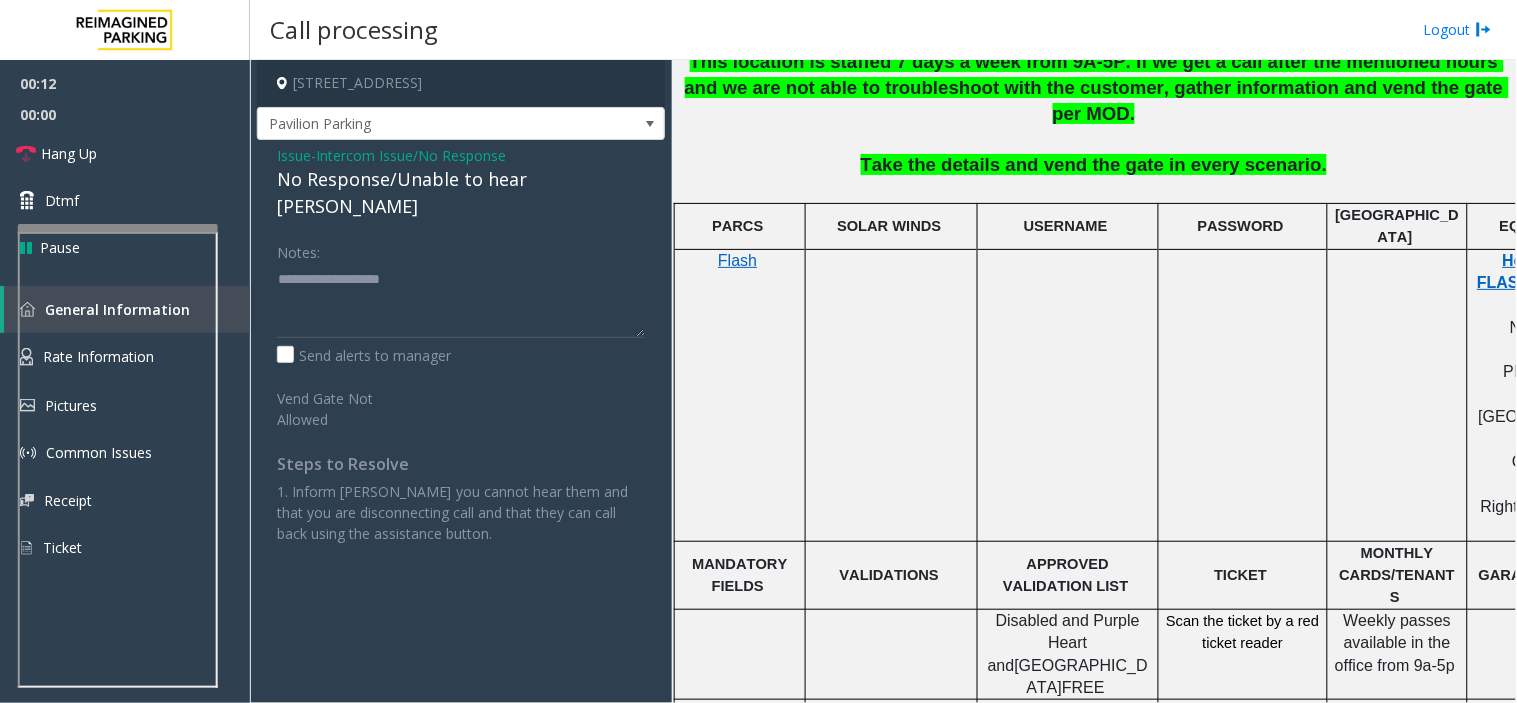 click on "Intercom Issue/No Response" 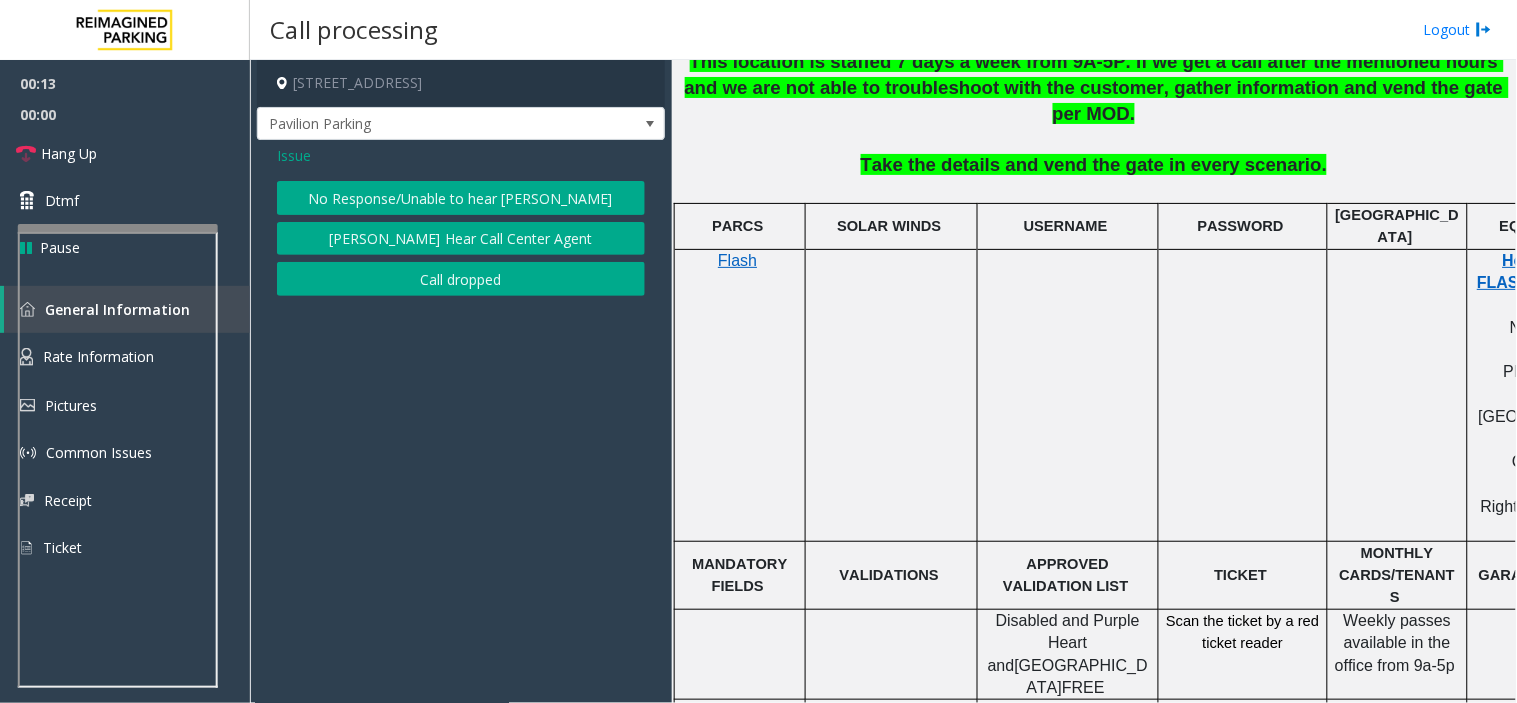 click on "No Response/Unable to hear [PERSON_NAME]" 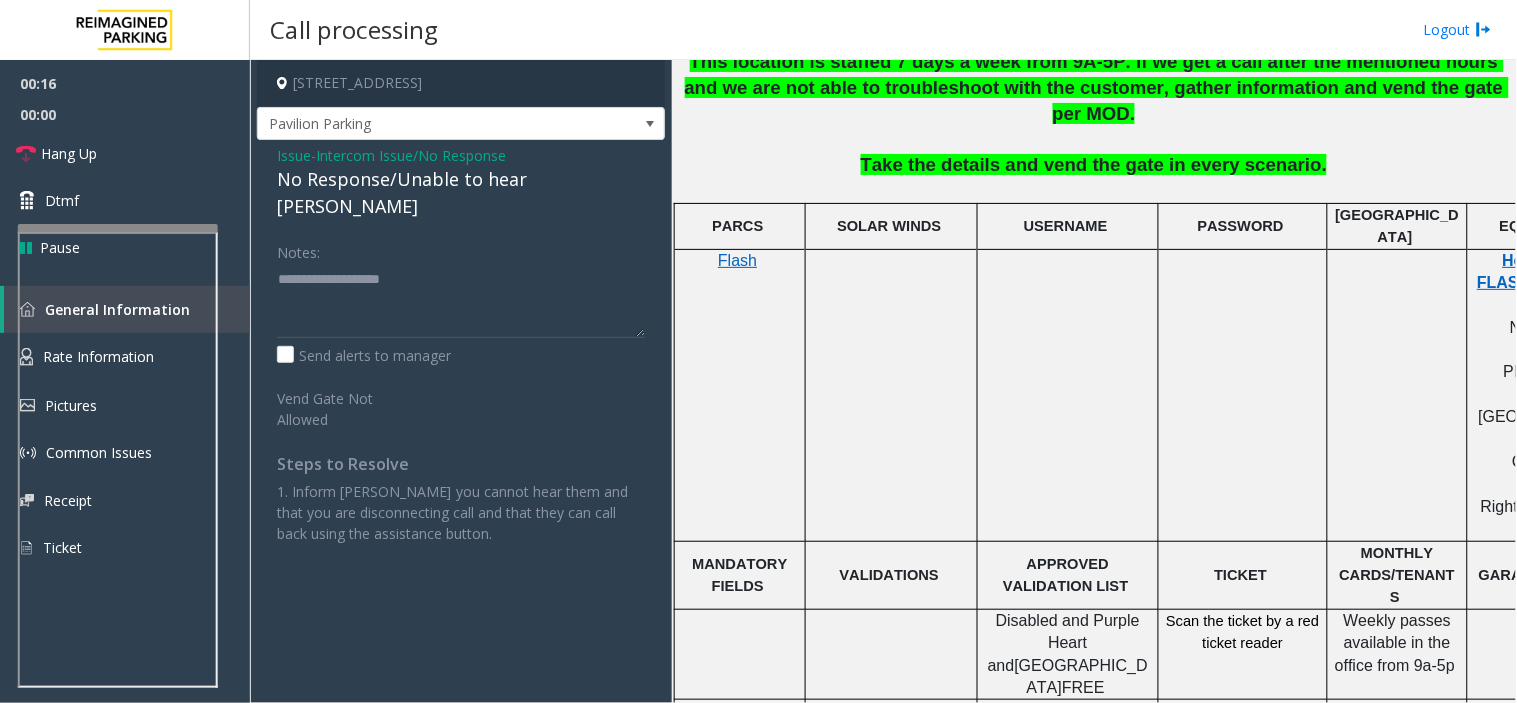 click on "Intercom Issue/No Response" 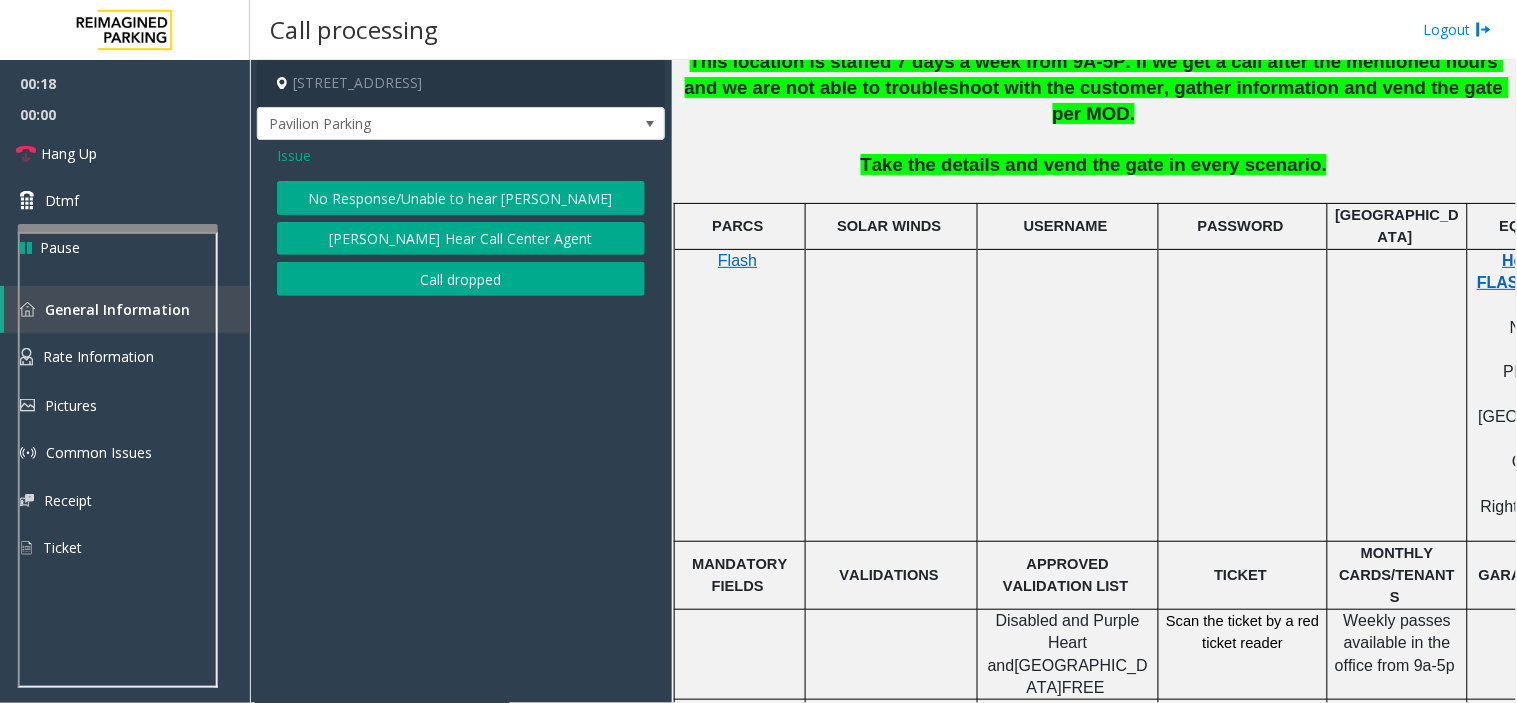 click on "Issue  No Response/Unable to hear parker   Parker Cannot Hear Call Center Agent   Call dropped" 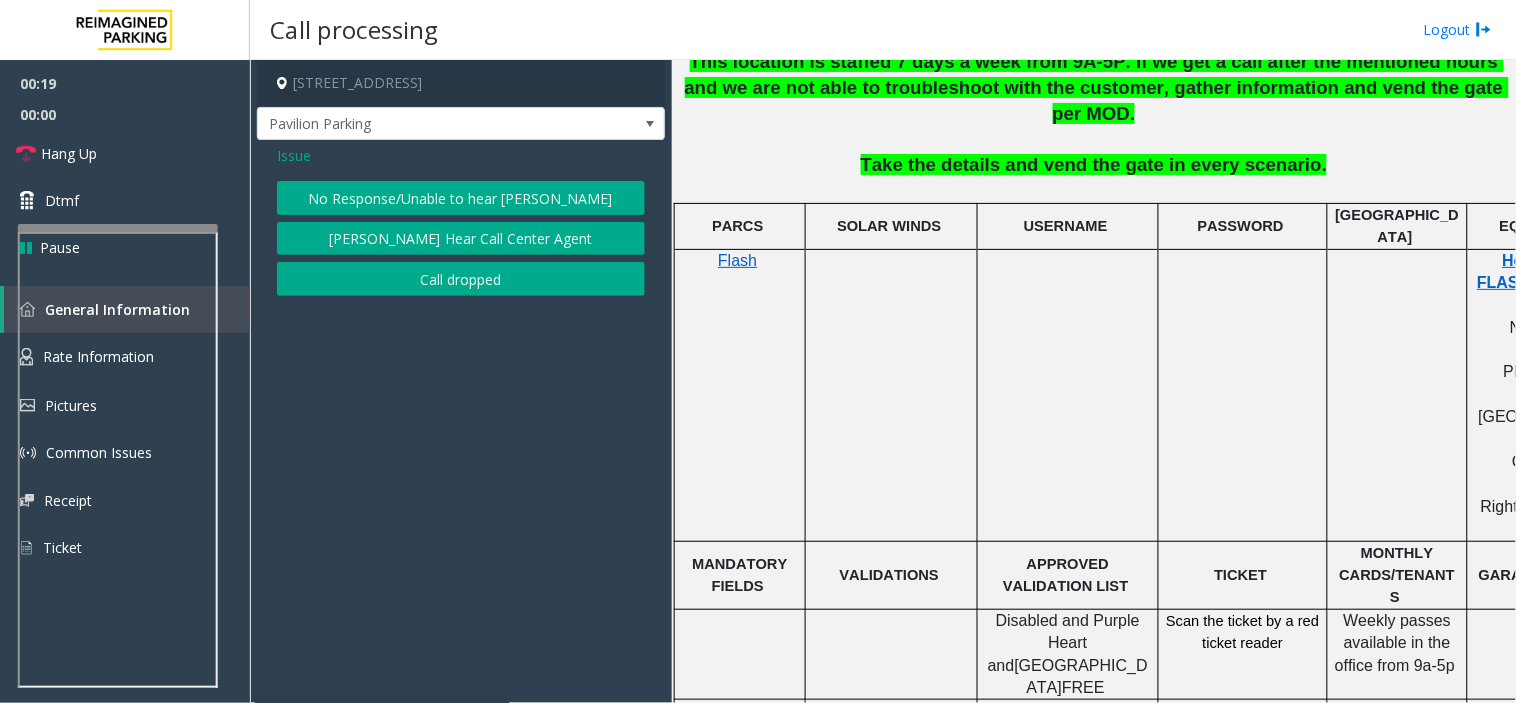 click on "Issue" 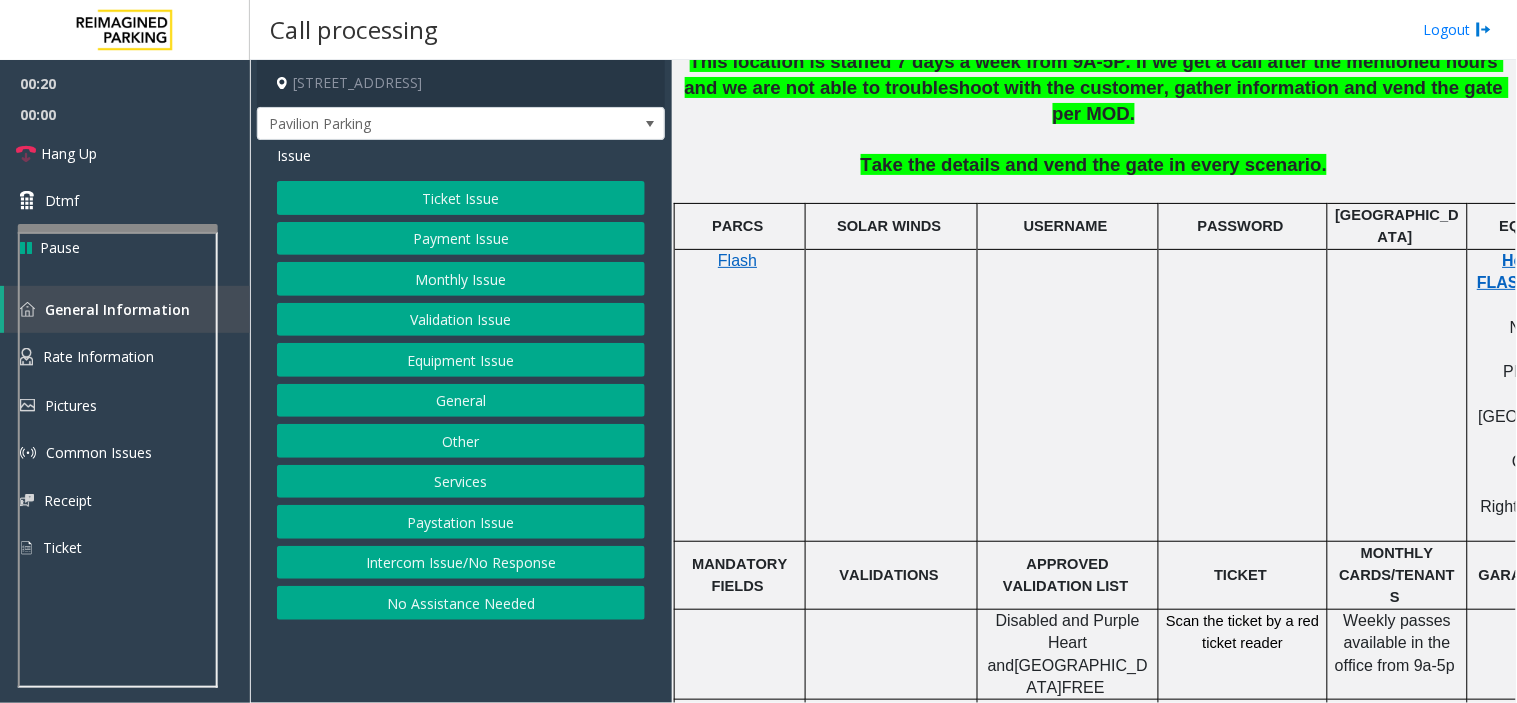 click on "Equipment Issue" 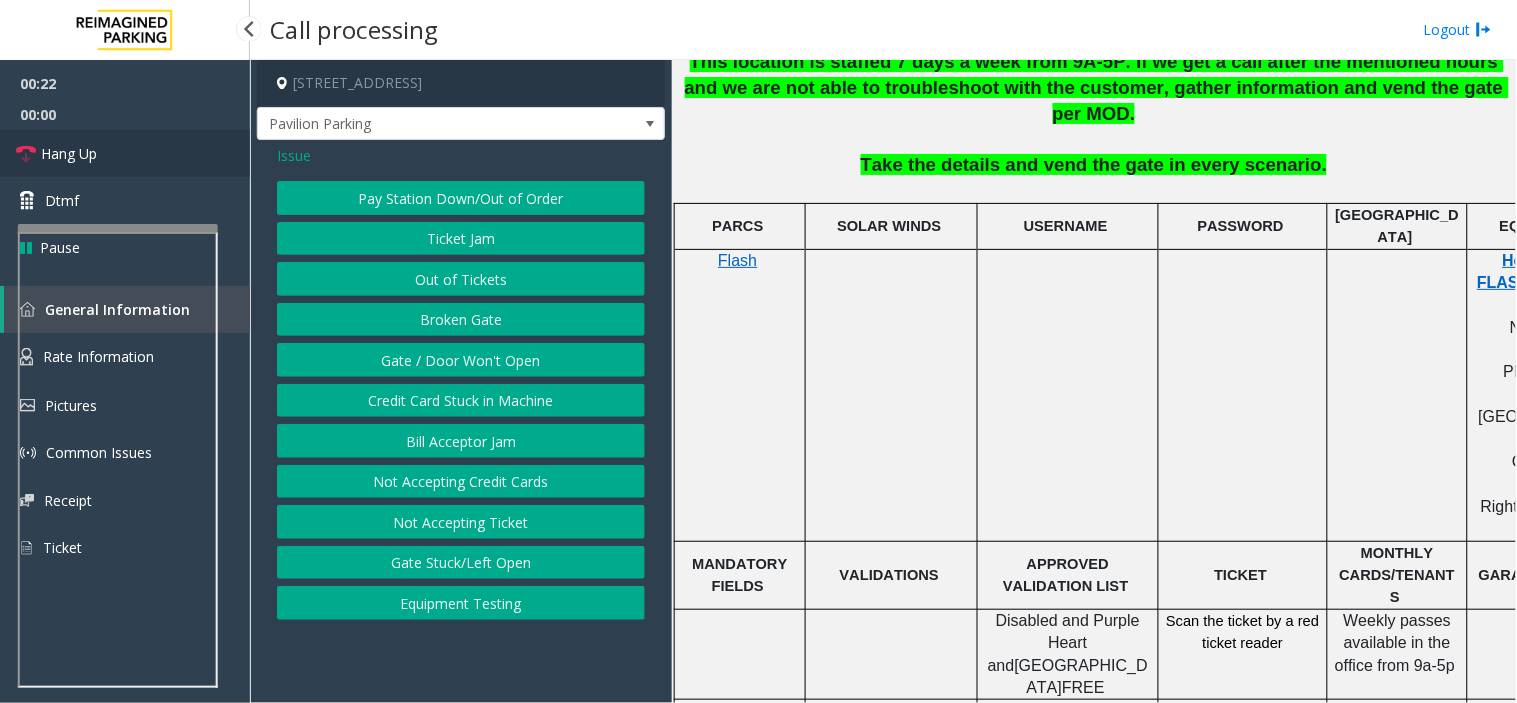 click on "Hang Up" at bounding box center (125, 153) 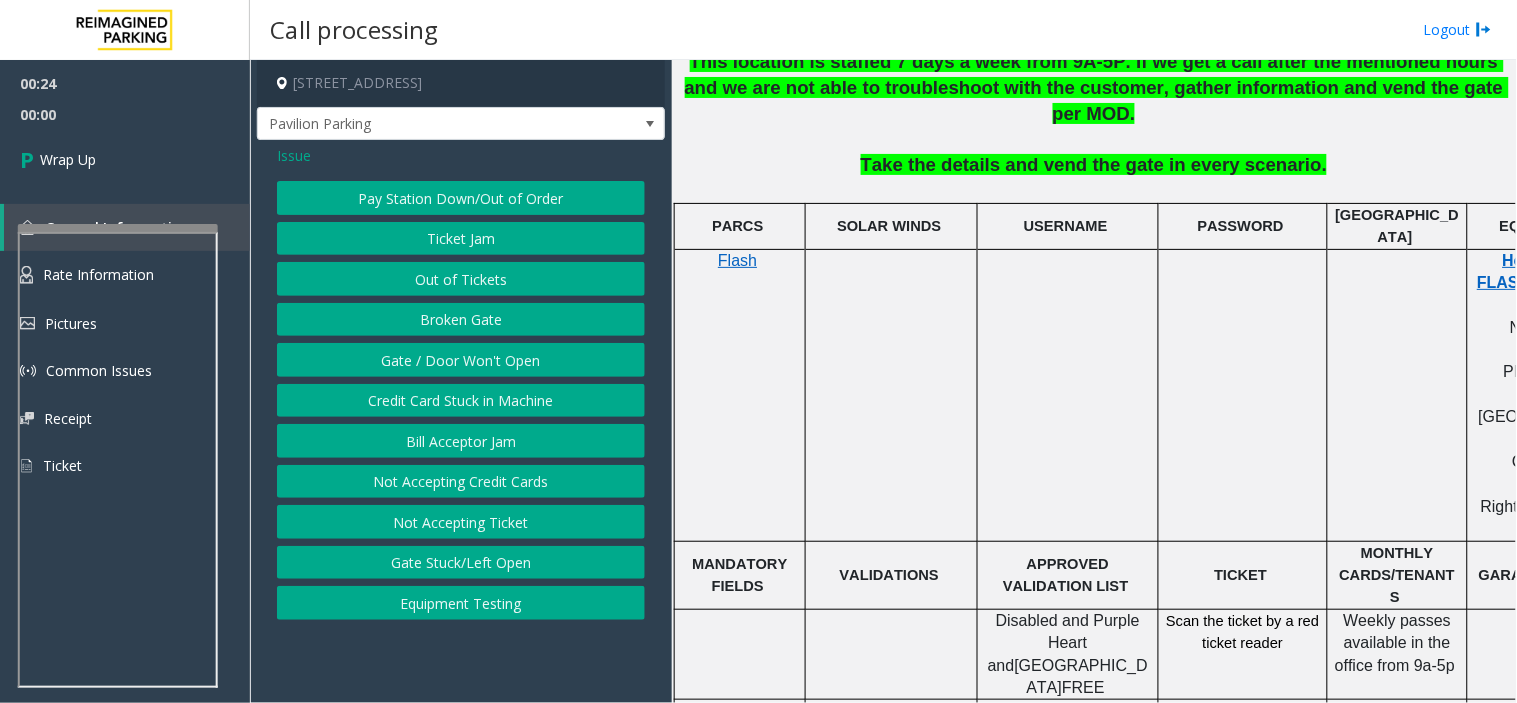 click on "Gate / Door Won't Open" 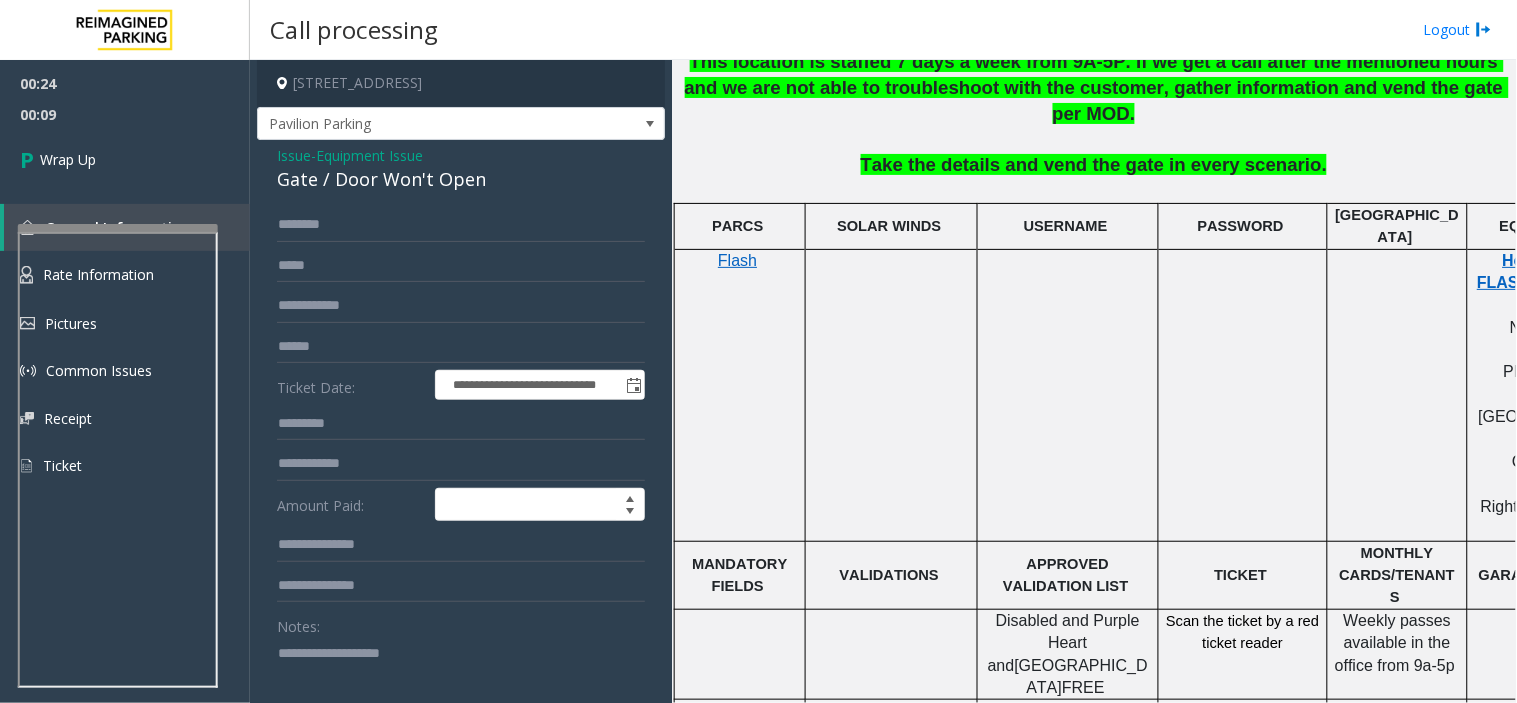 click 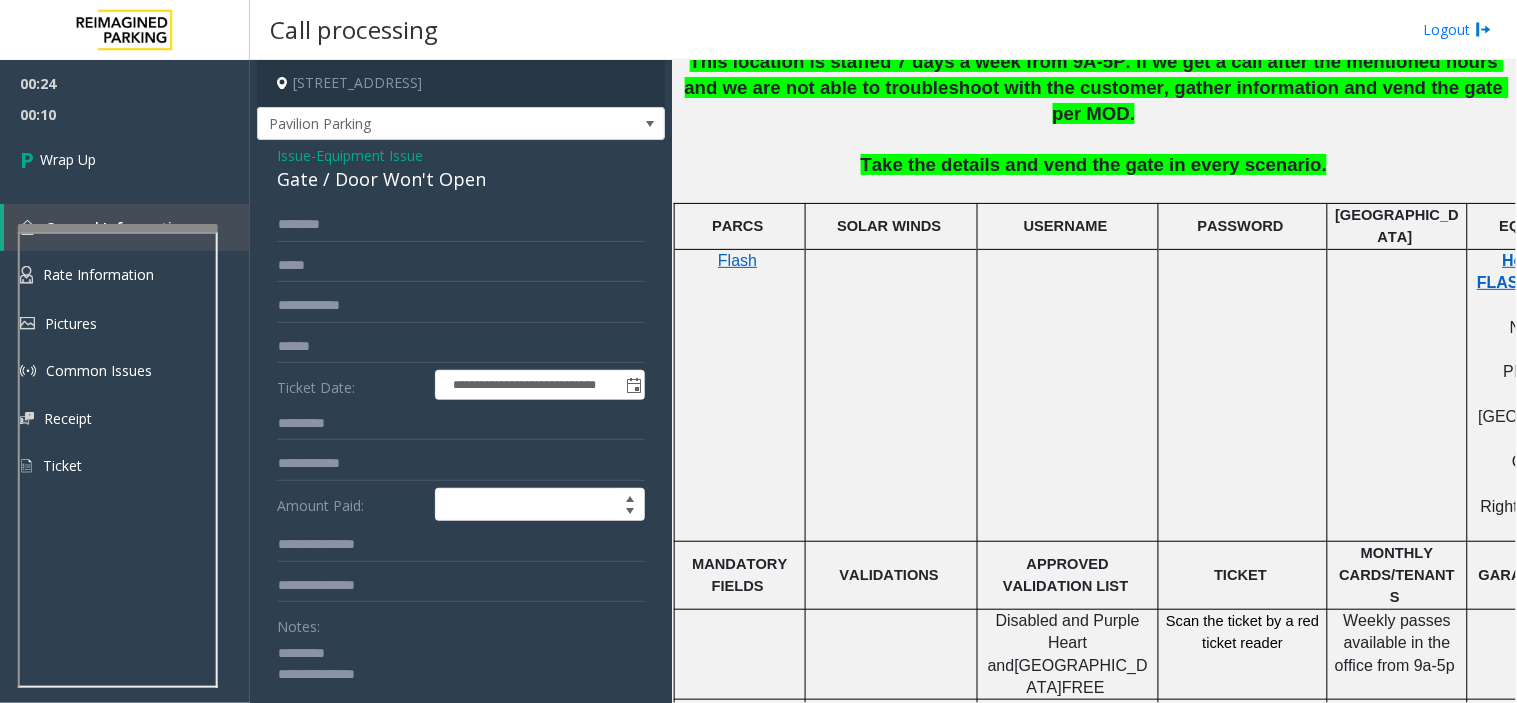click on "Gate / Door Won't Open" 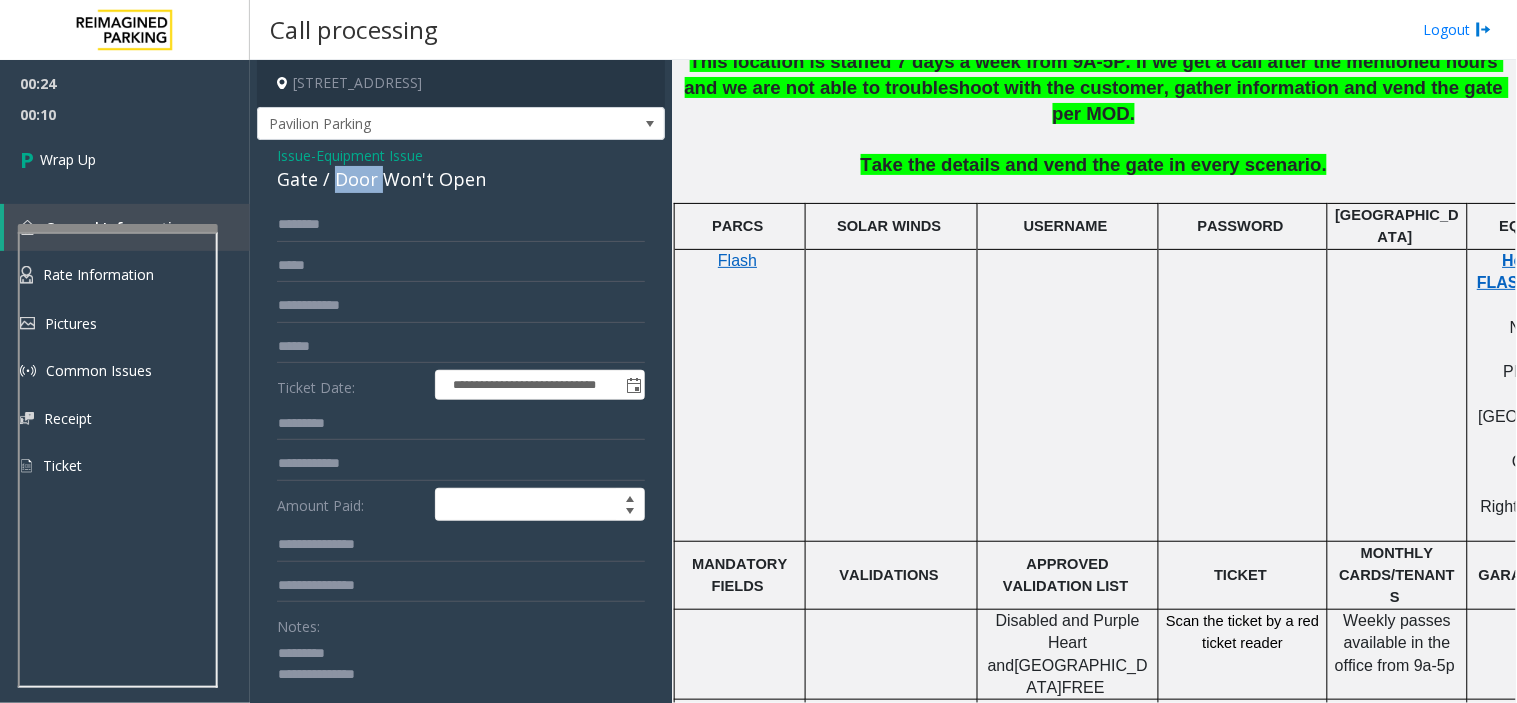 click on "Gate / Door Won't Open" 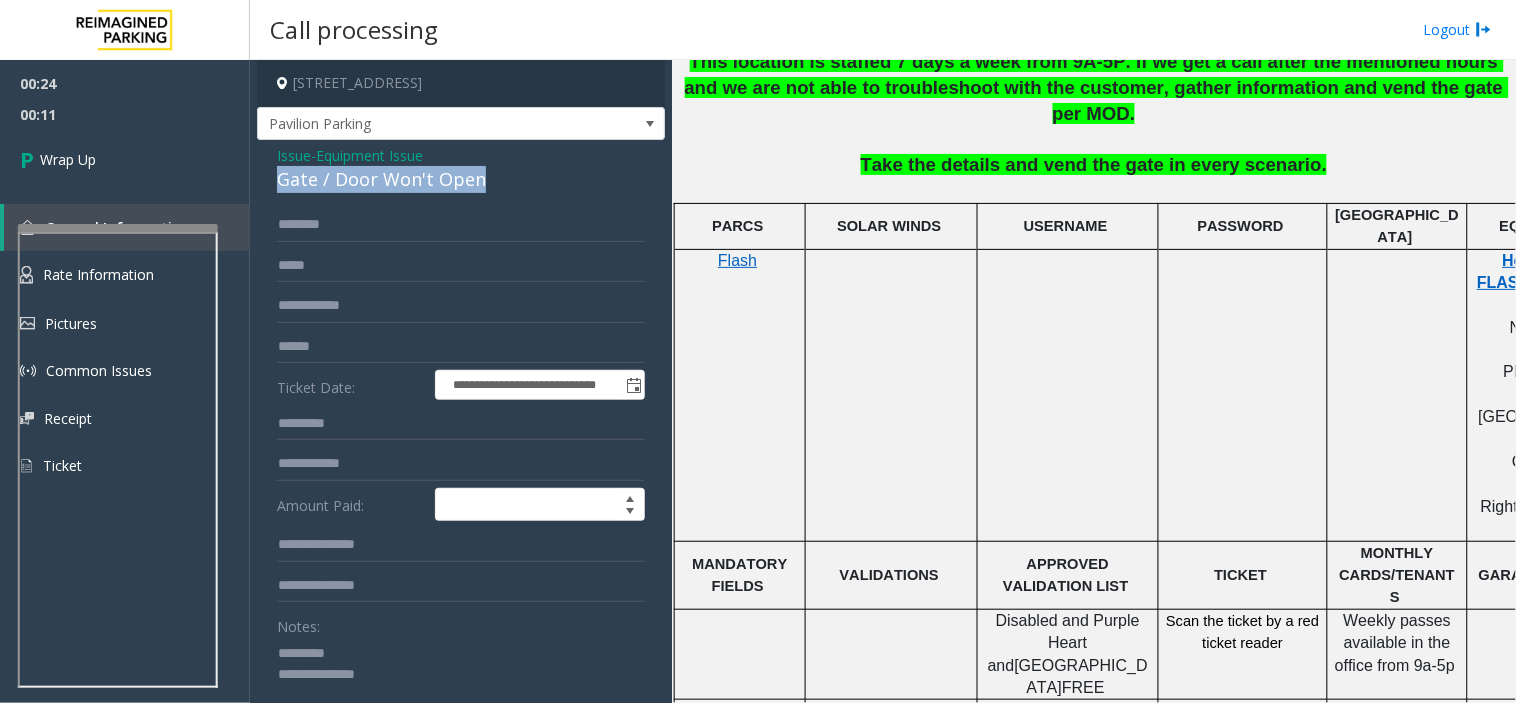click on "Gate / Door Won't Open" 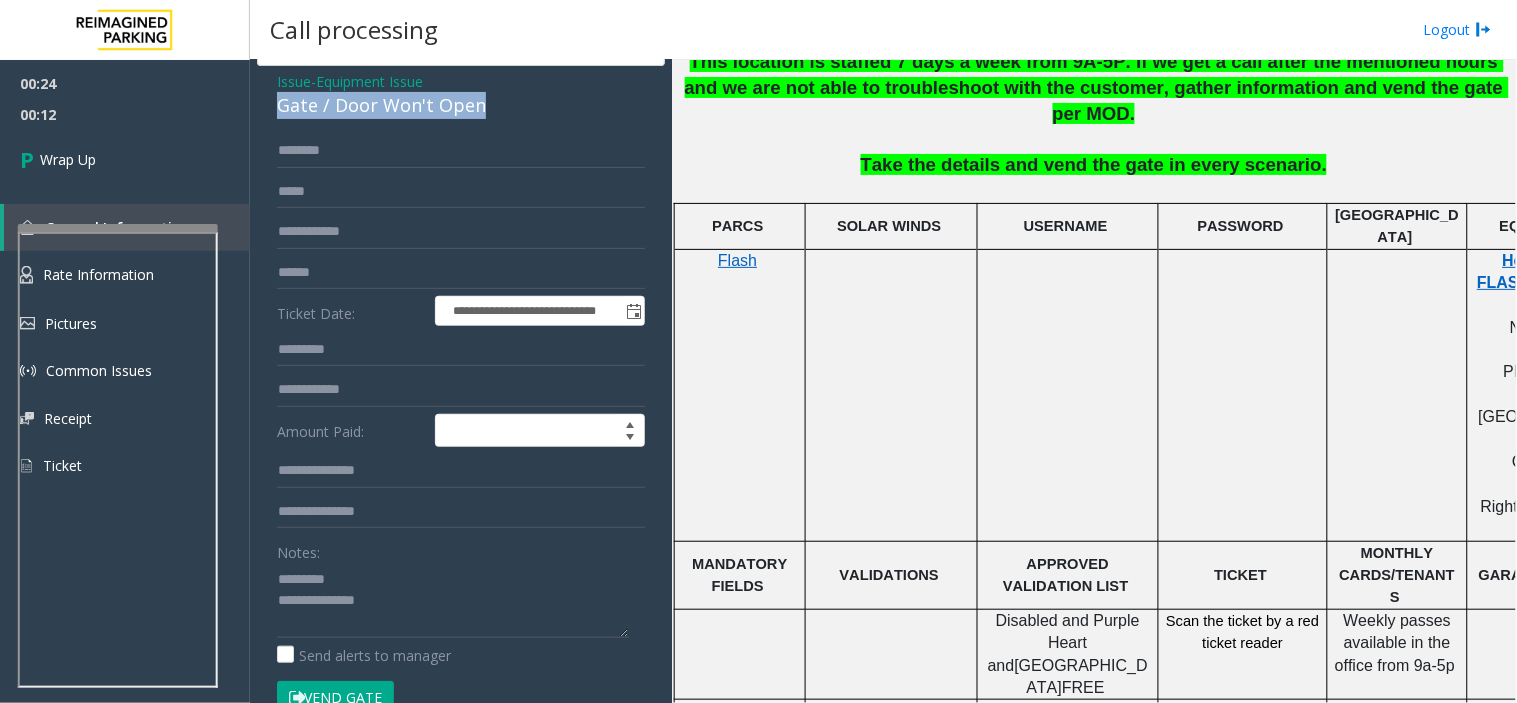 scroll, scrollTop: 111, scrollLeft: 0, axis: vertical 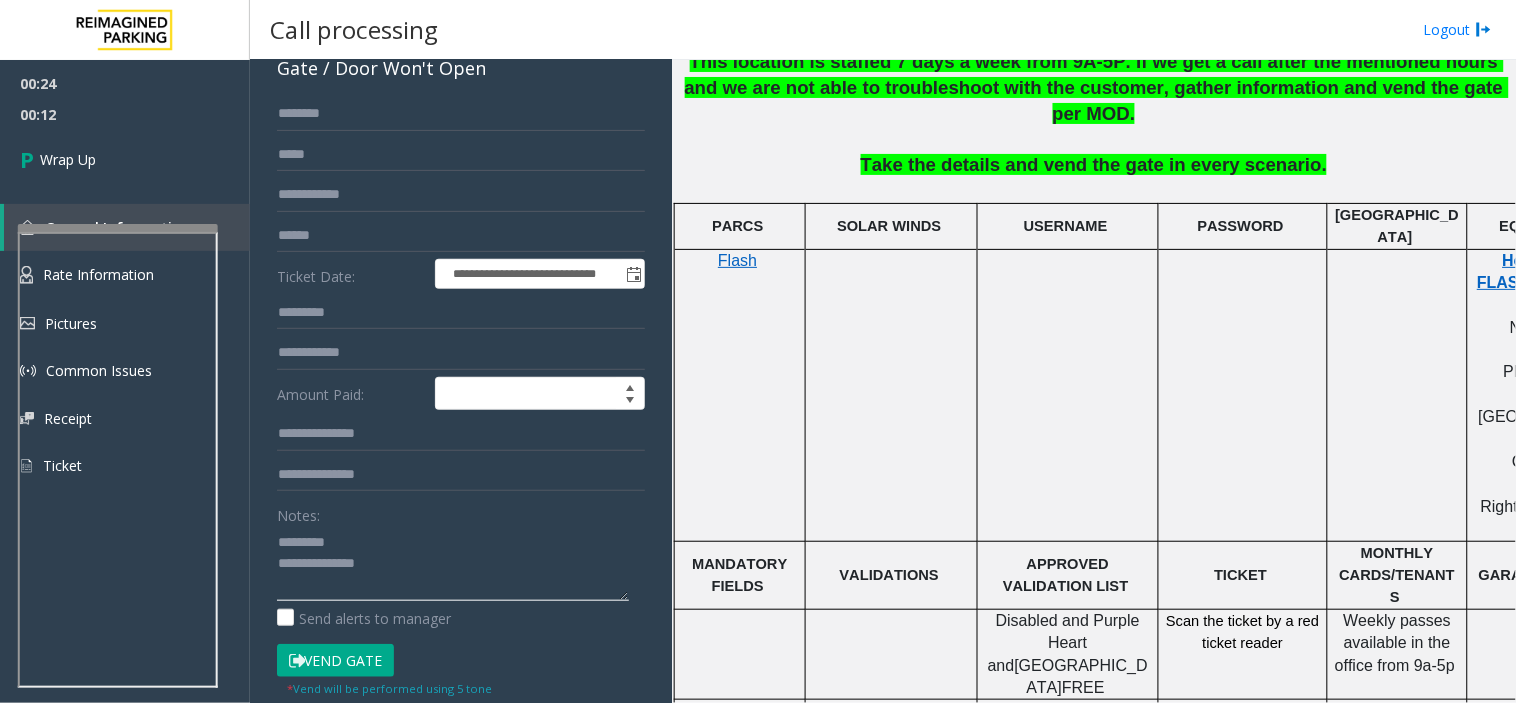 click 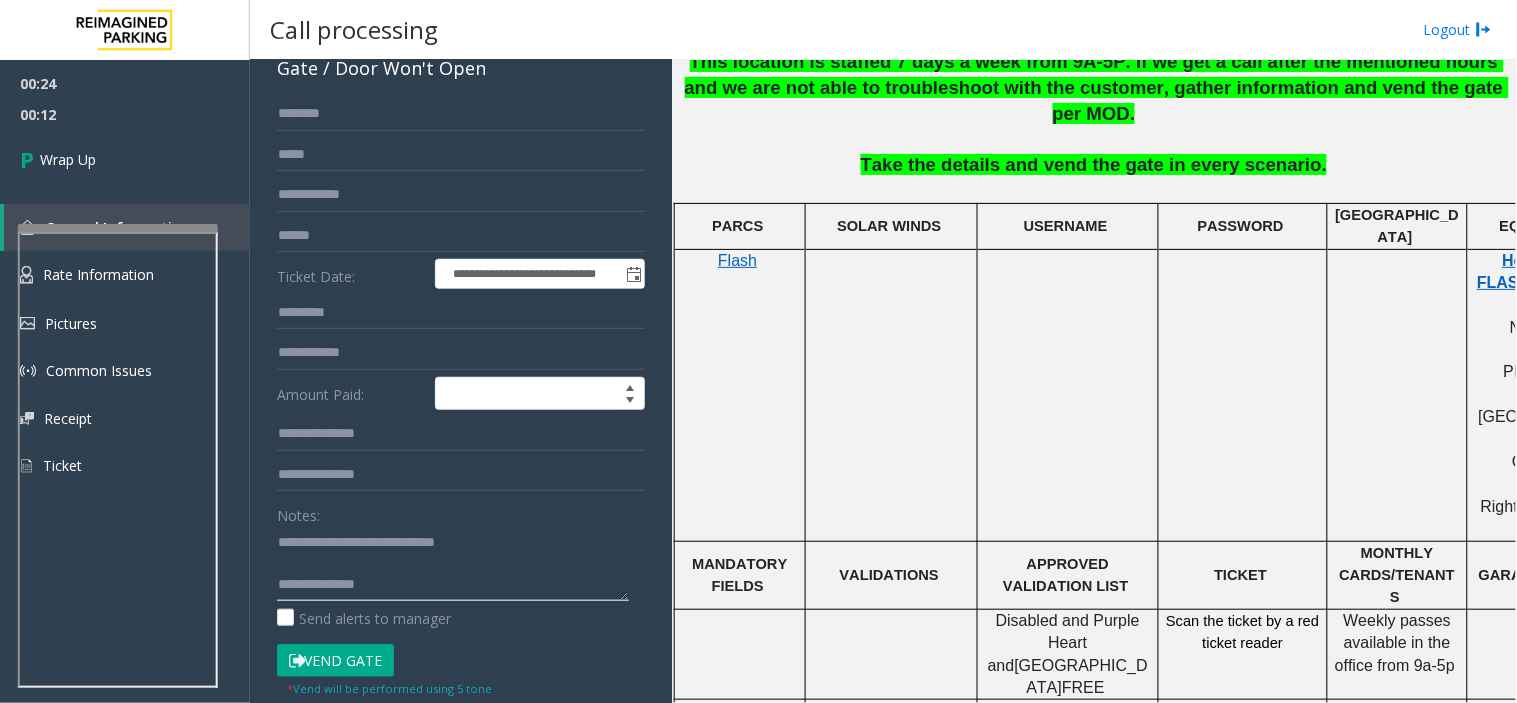 click 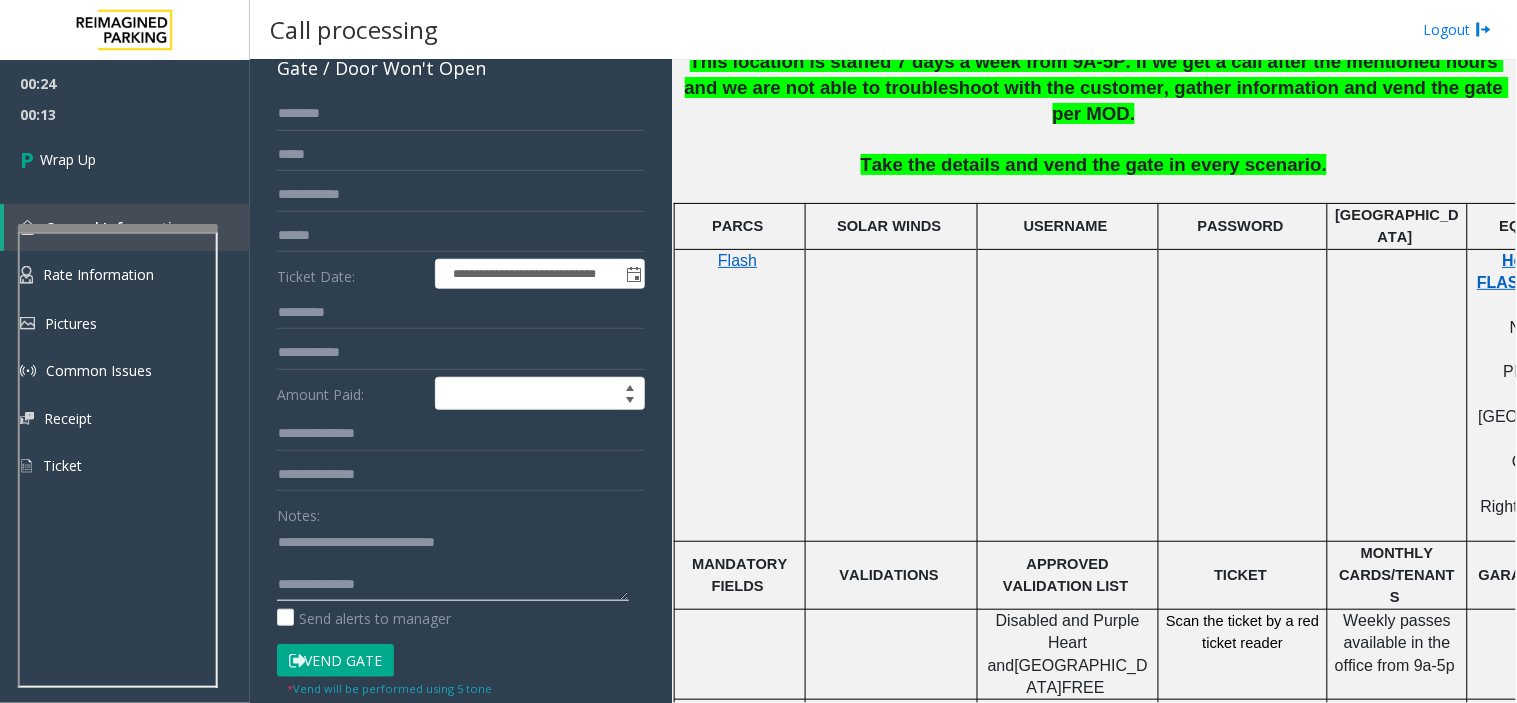 click 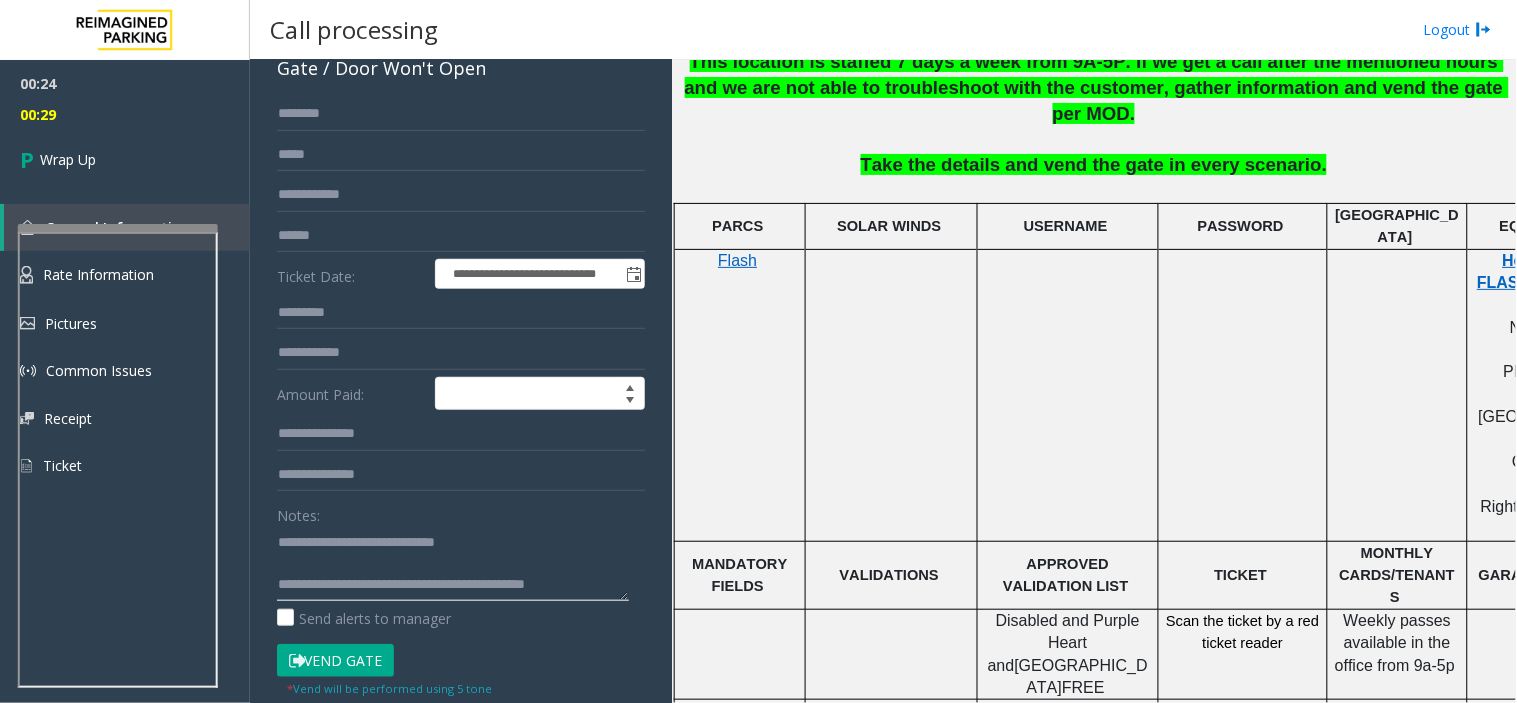 click 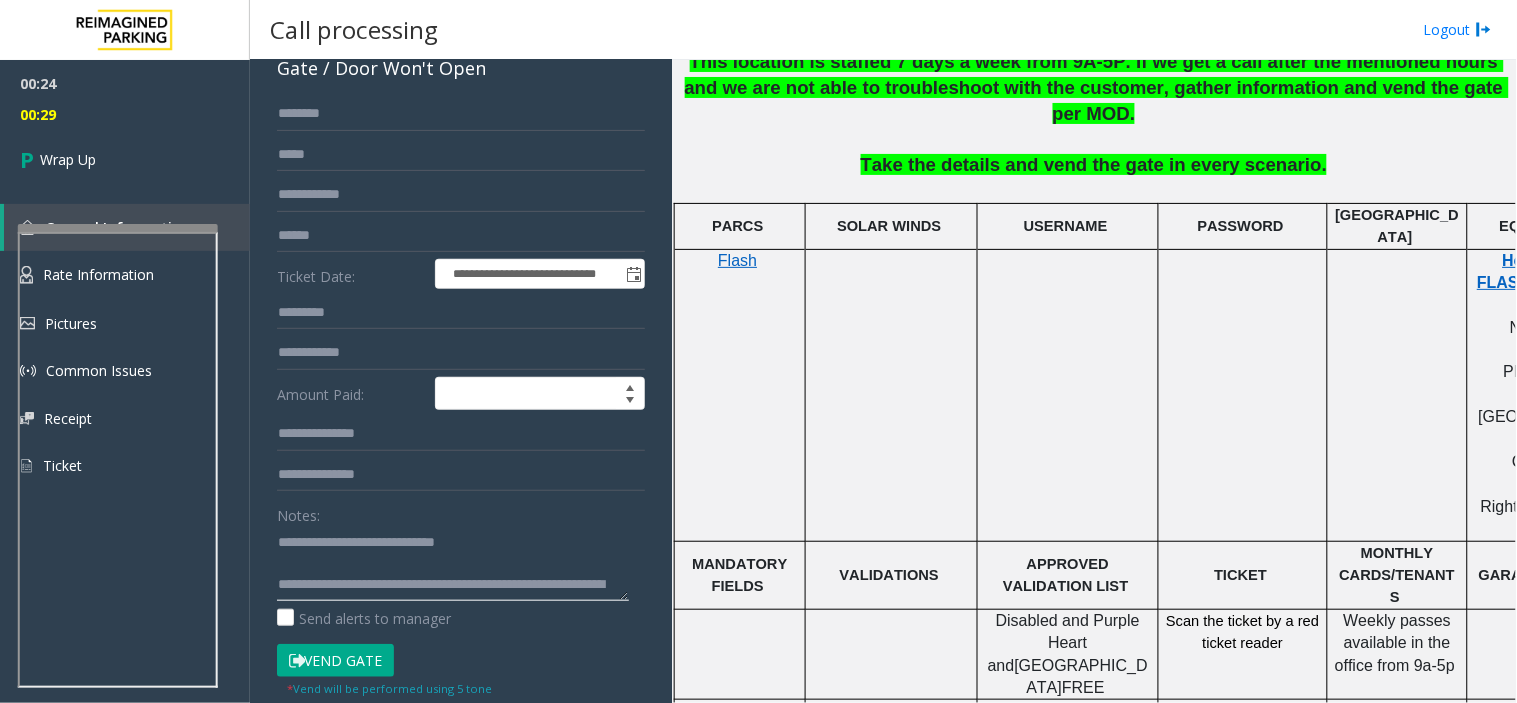 scroll, scrollTop: 56, scrollLeft: 0, axis: vertical 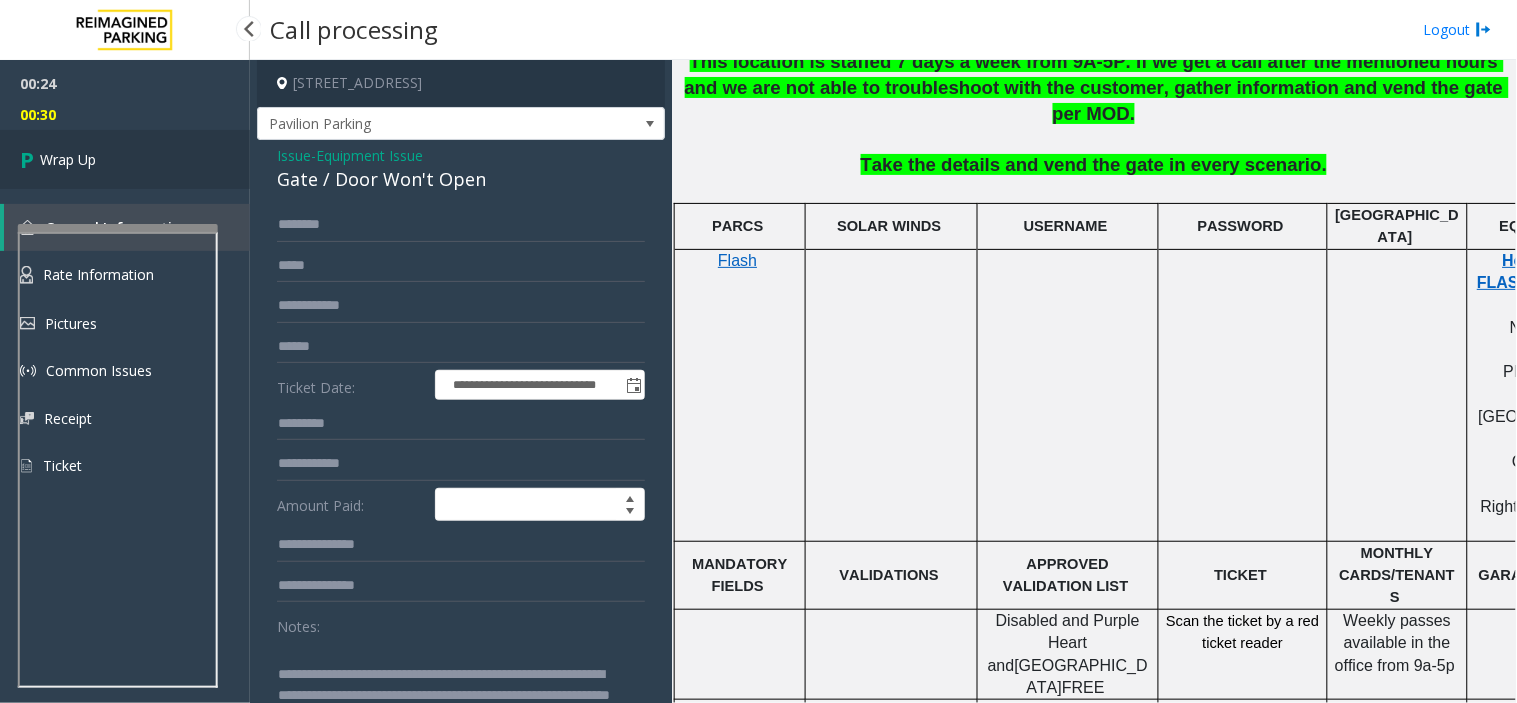 type on "**********" 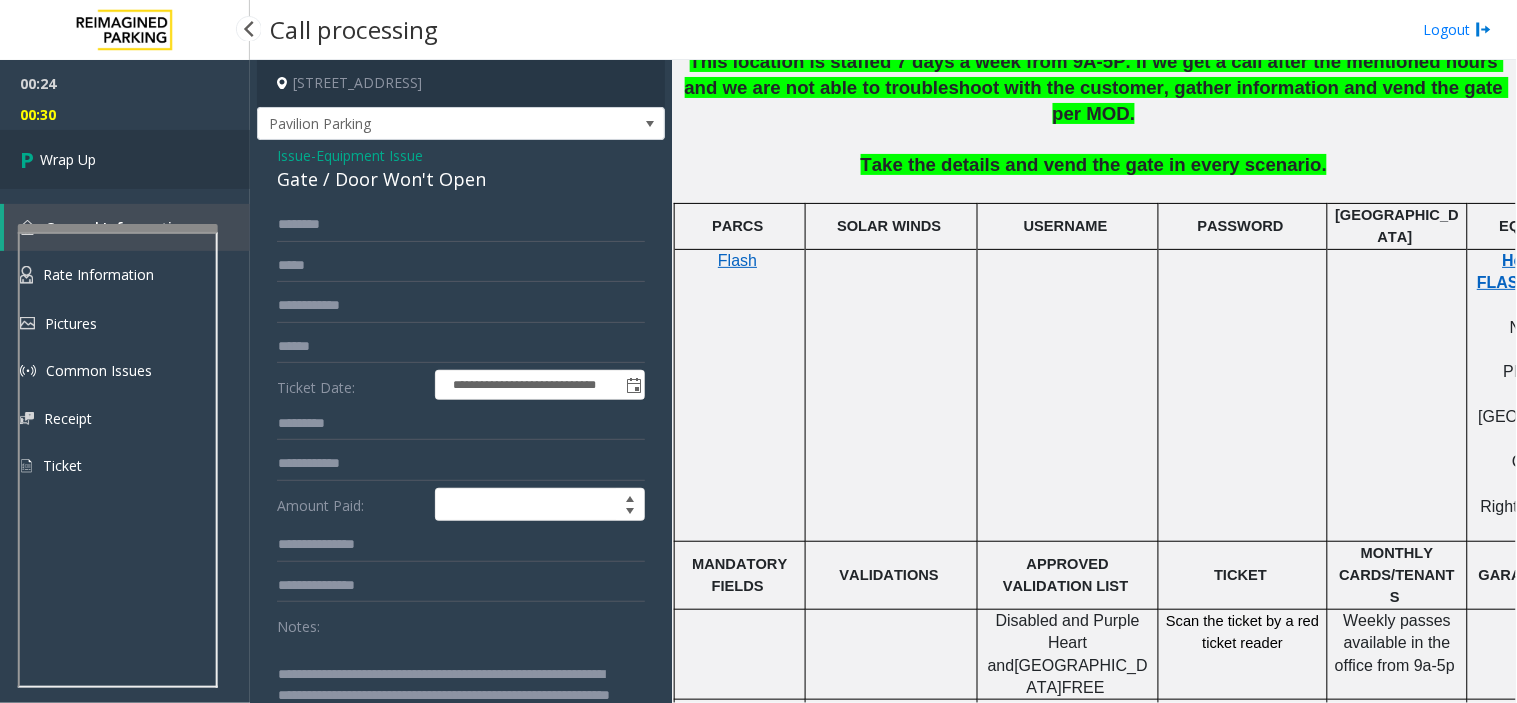 click on "Wrap Up" at bounding box center [125, 159] 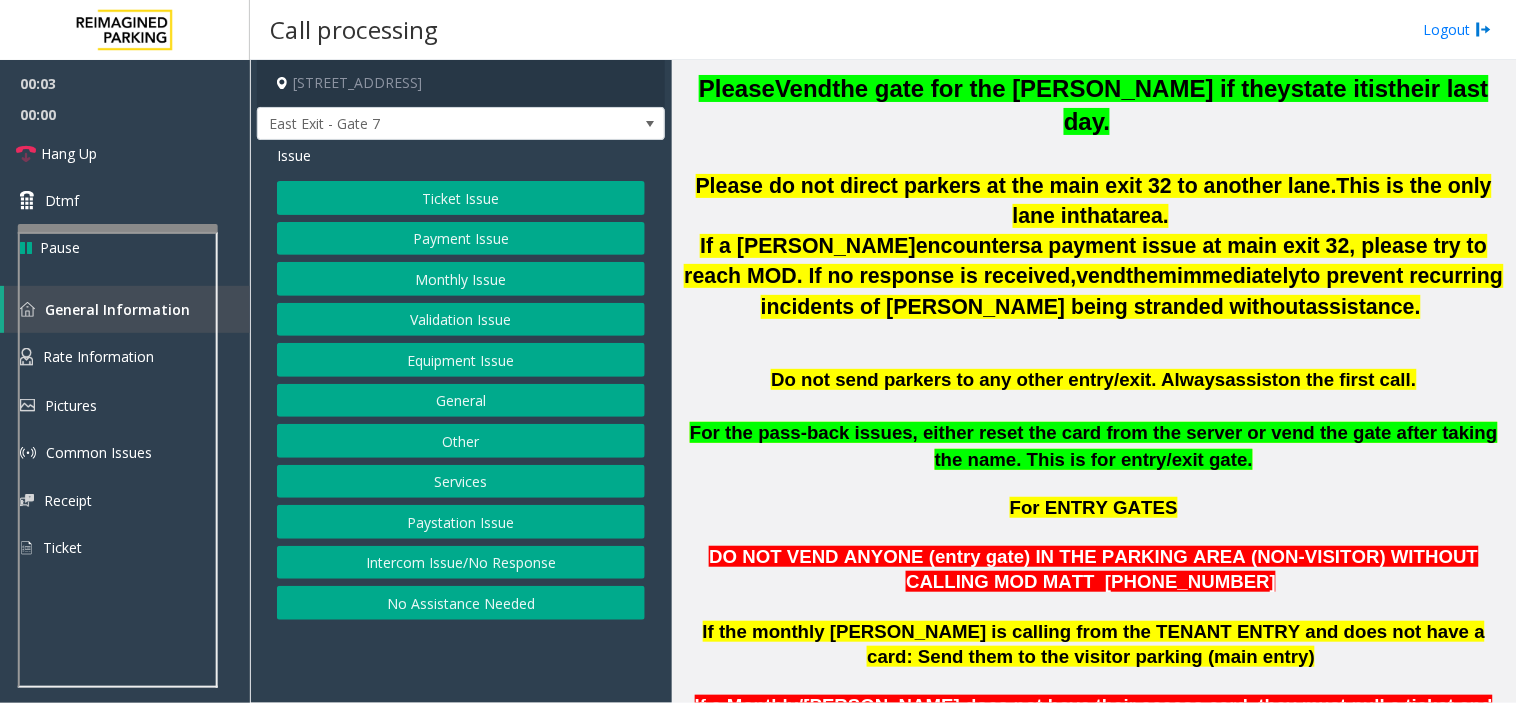 scroll, scrollTop: 666, scrollLeft: 0, axis: vertical 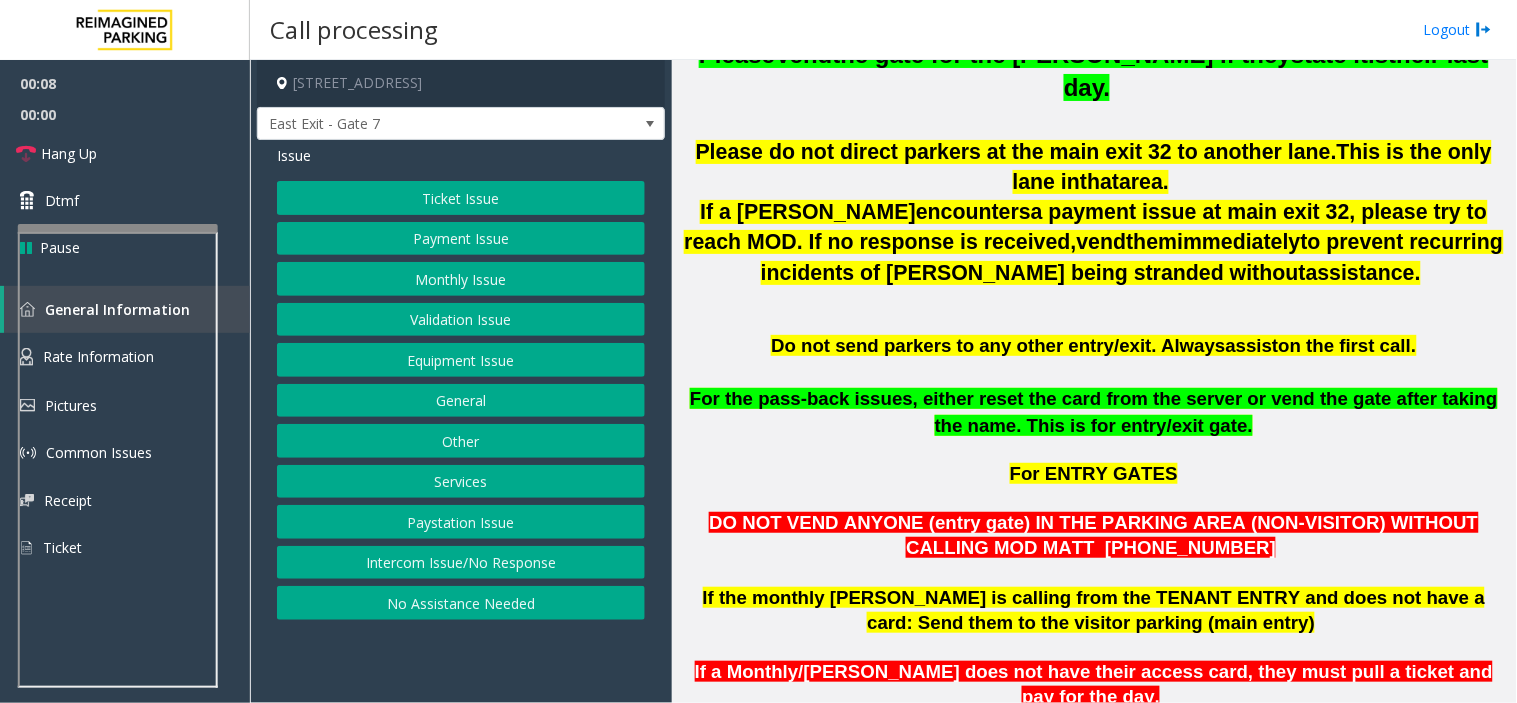 click on "Intercom Issue/No Response" 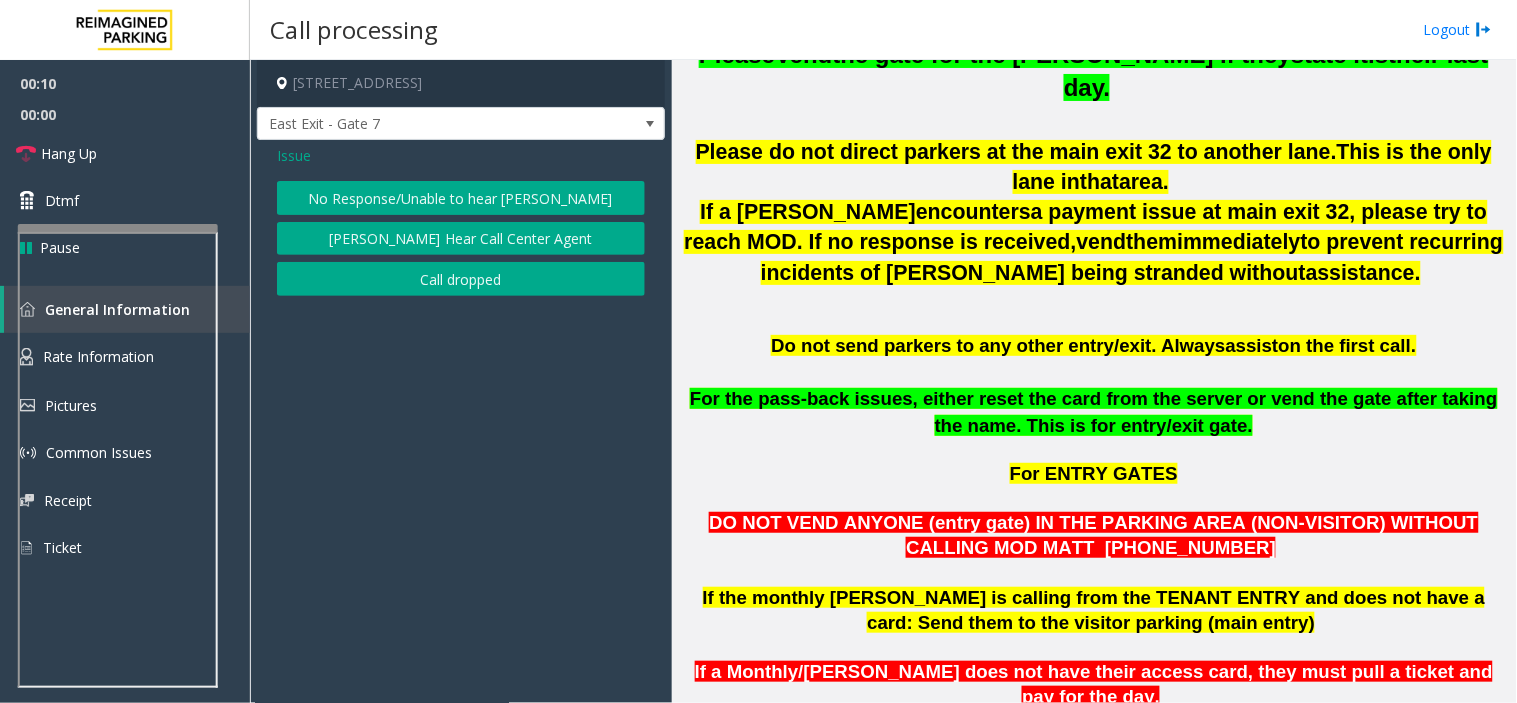 click on "No Response/Unable to hear [PERSON_NAME]" 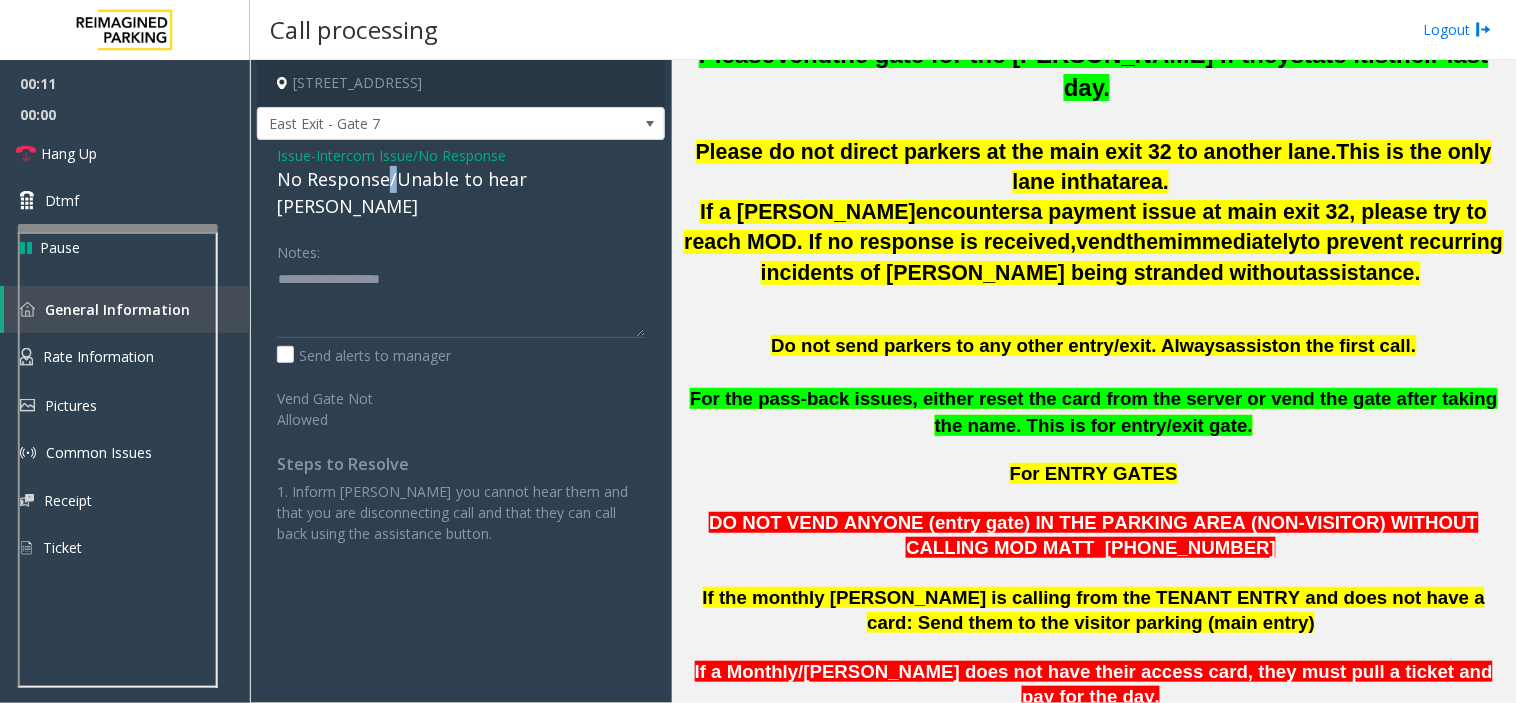 click on "No Response/Unable to hear [PERSON_NAME]" 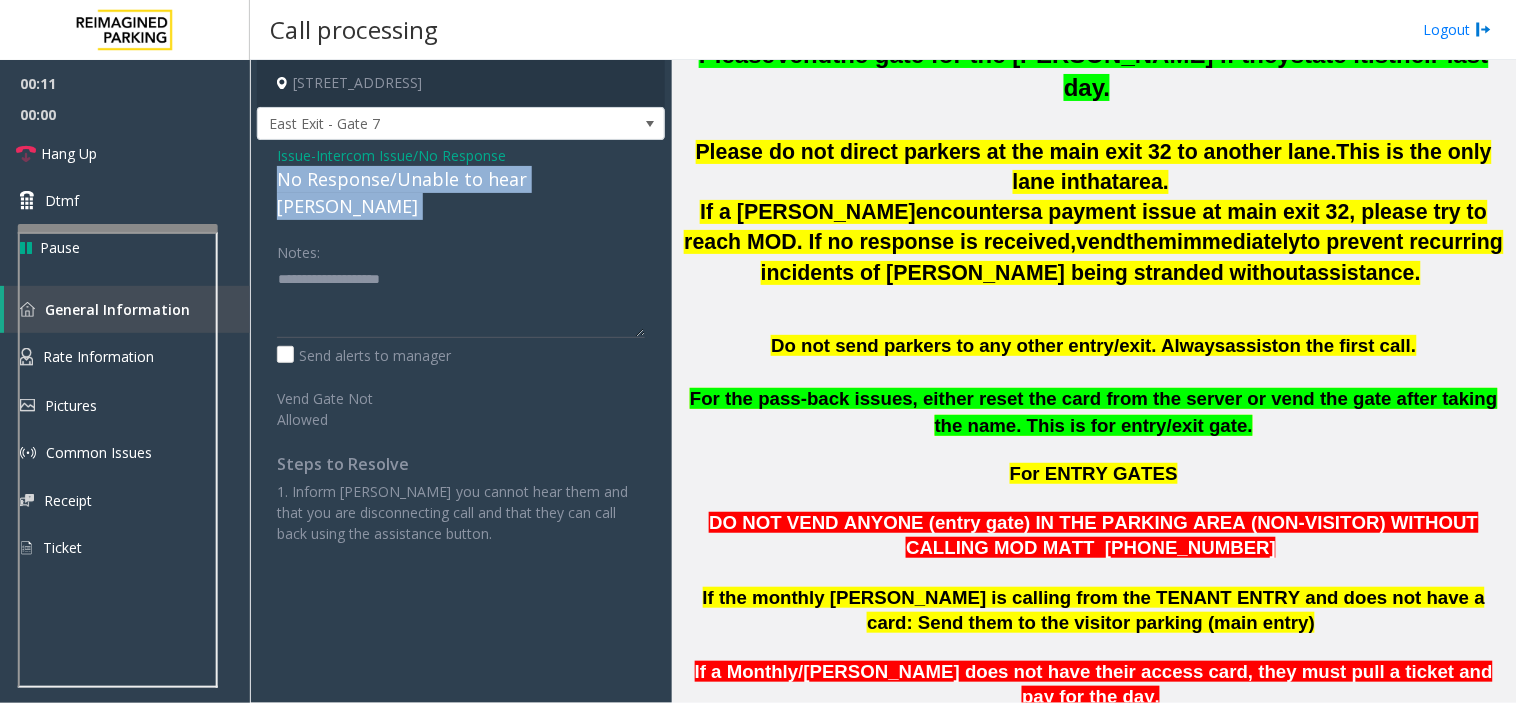 click on "No Response/Unable to hear [PERSON_NAME]" 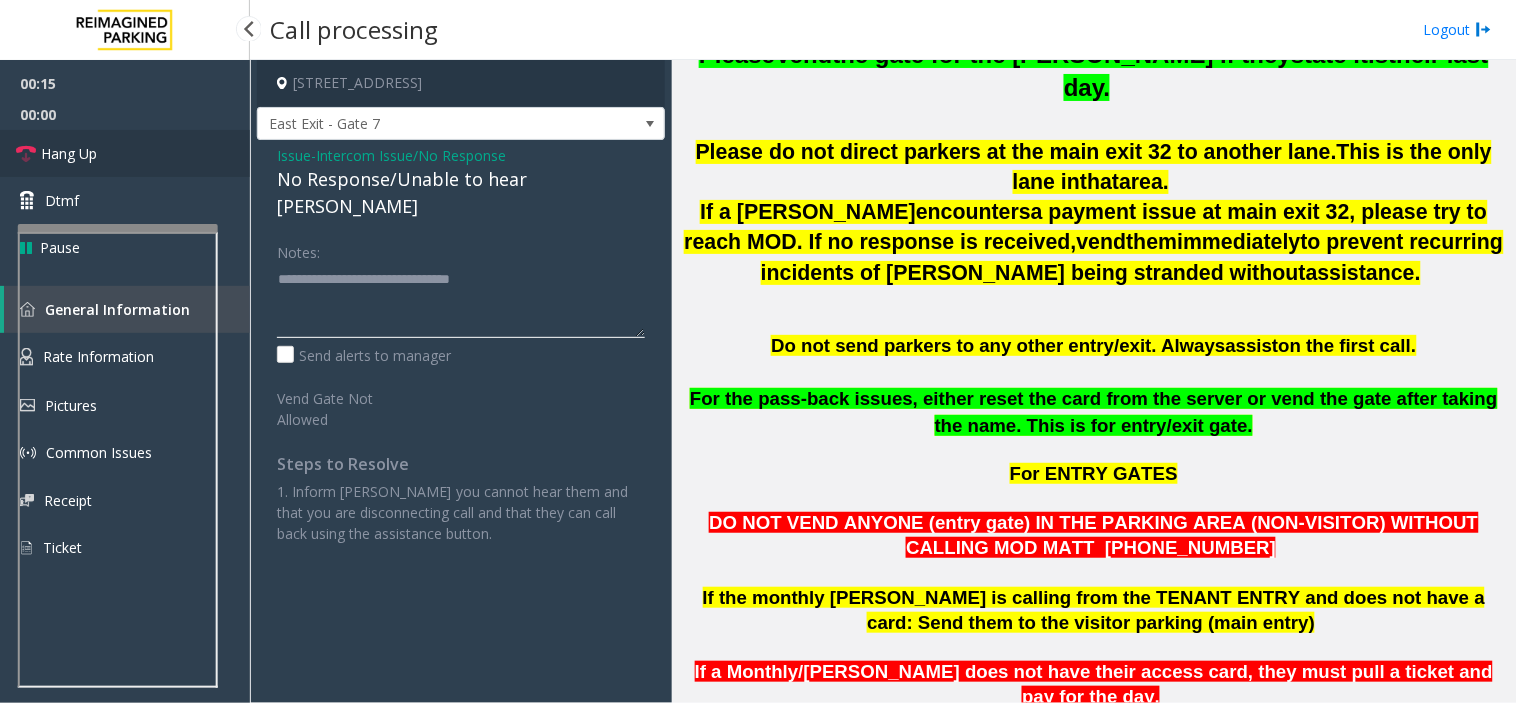 type on "**********" 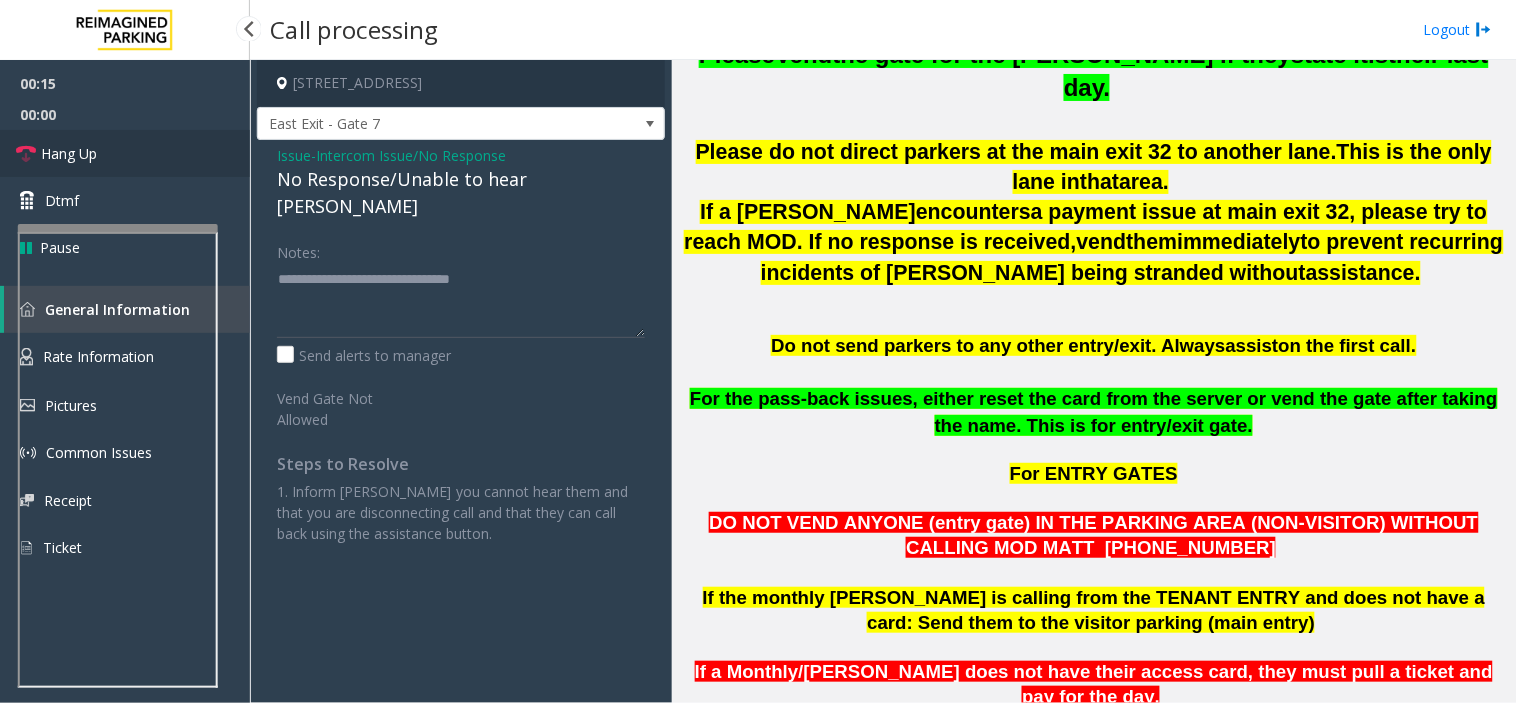click on "Hang Up" at bounding box center (125, 153) 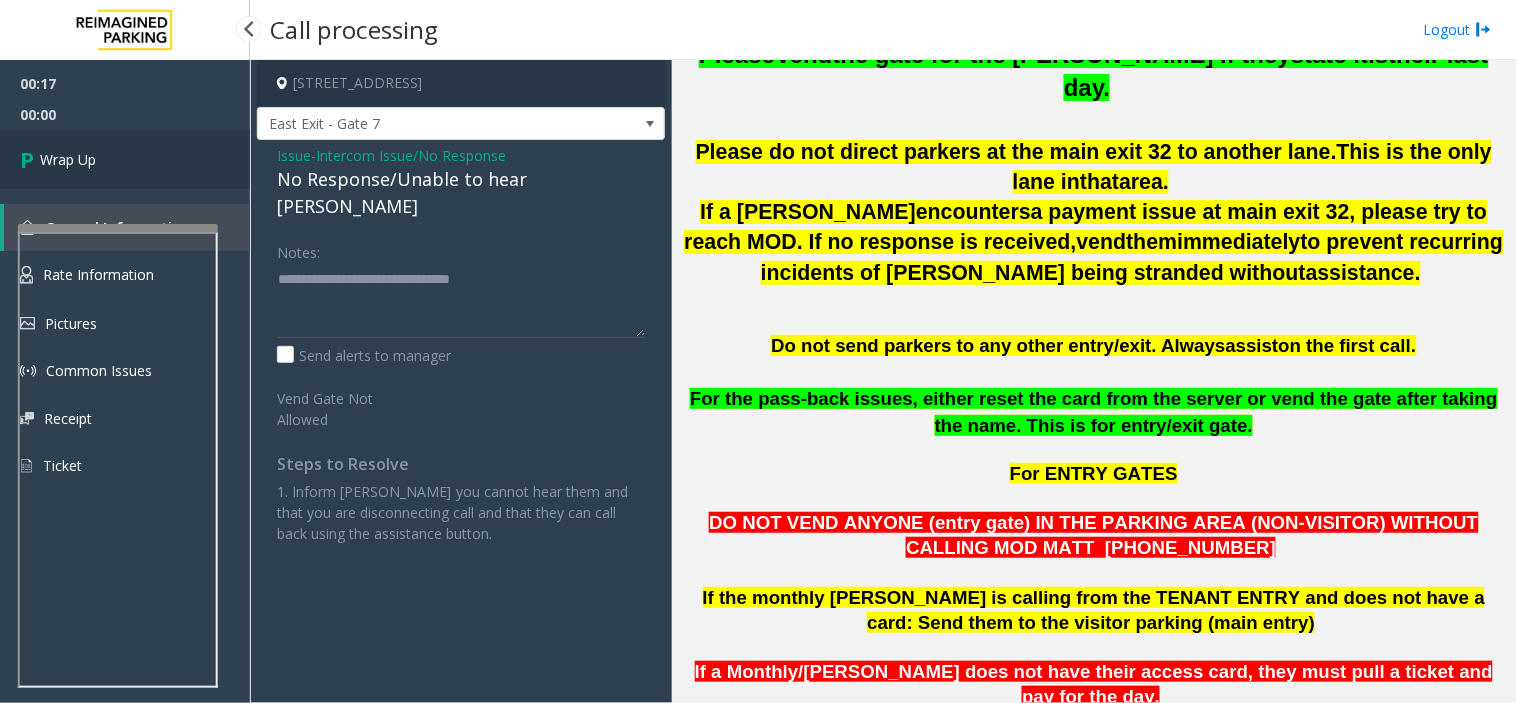 click on "Wrap Up" at bounding box center [125, 159] 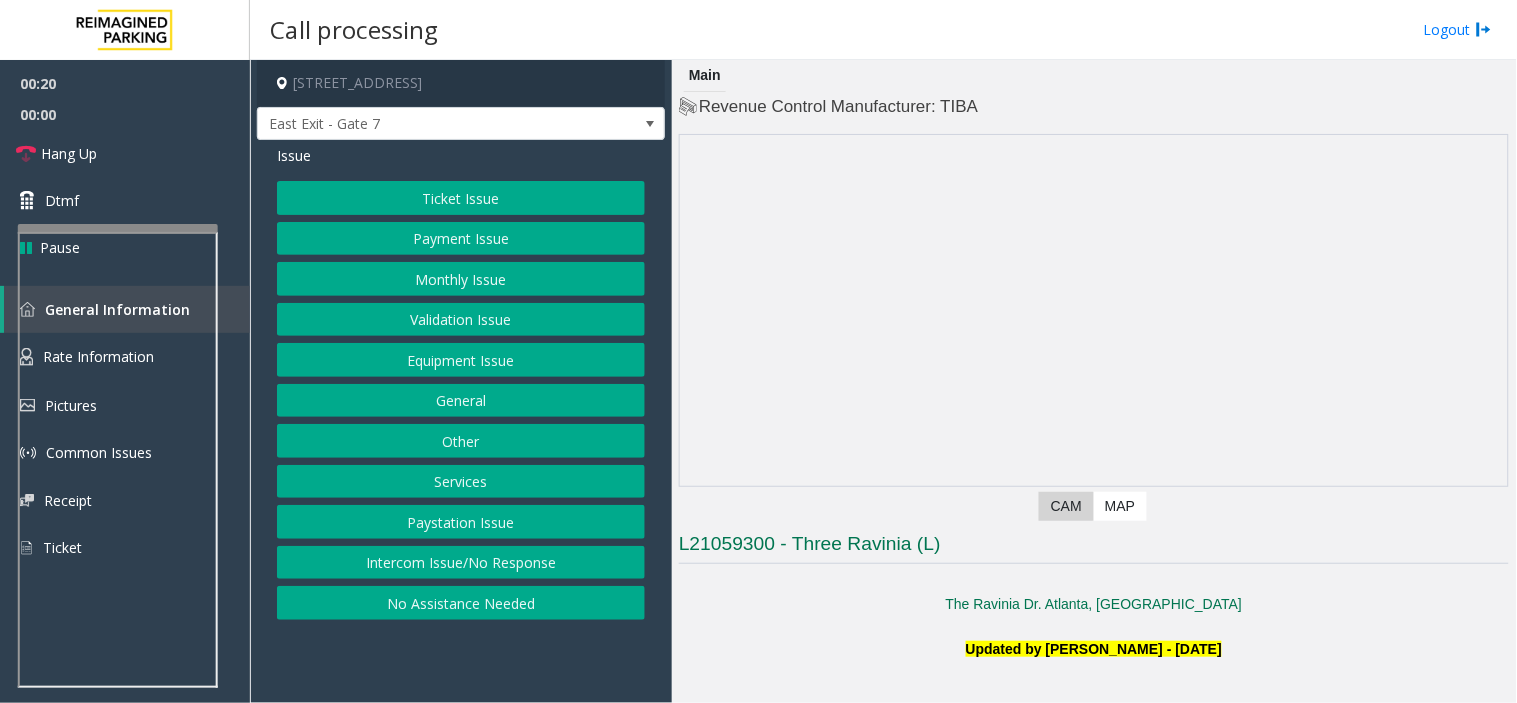 click on "Intercom Issue/No Response" 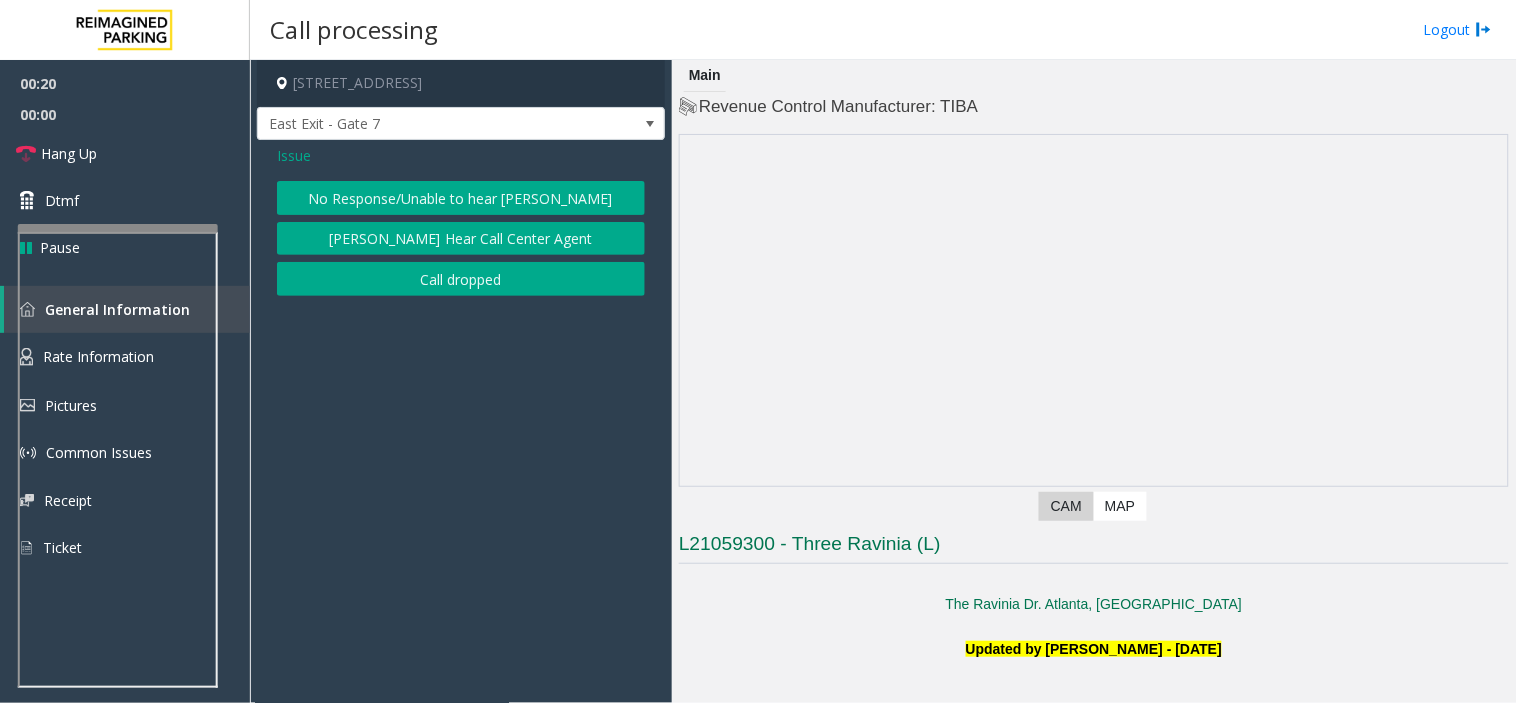 click on "No Response/Unable to hear [PERSON_NAME] Cannot Hear Call Center Agent   Call dropped" 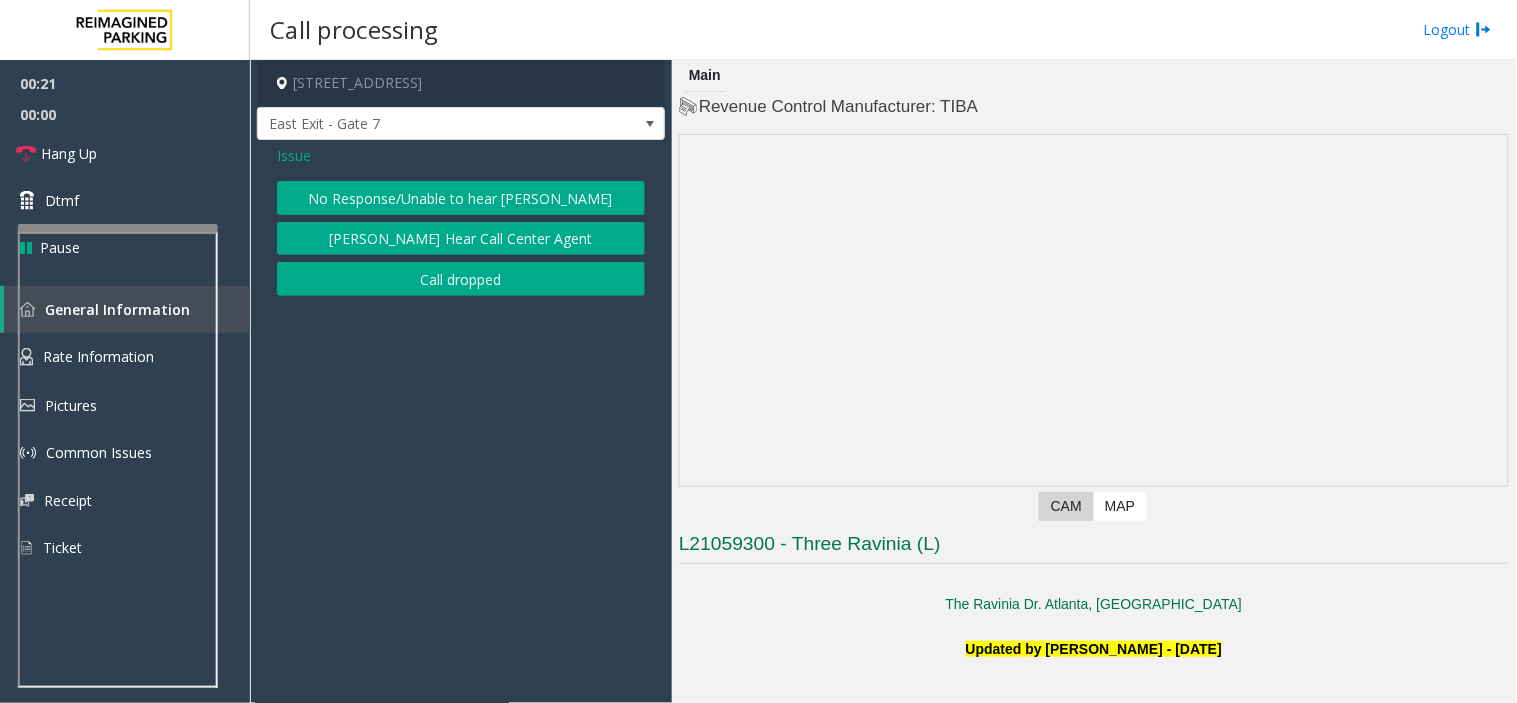 click on "No Response/Unable to hear [PERSON_NAME]" 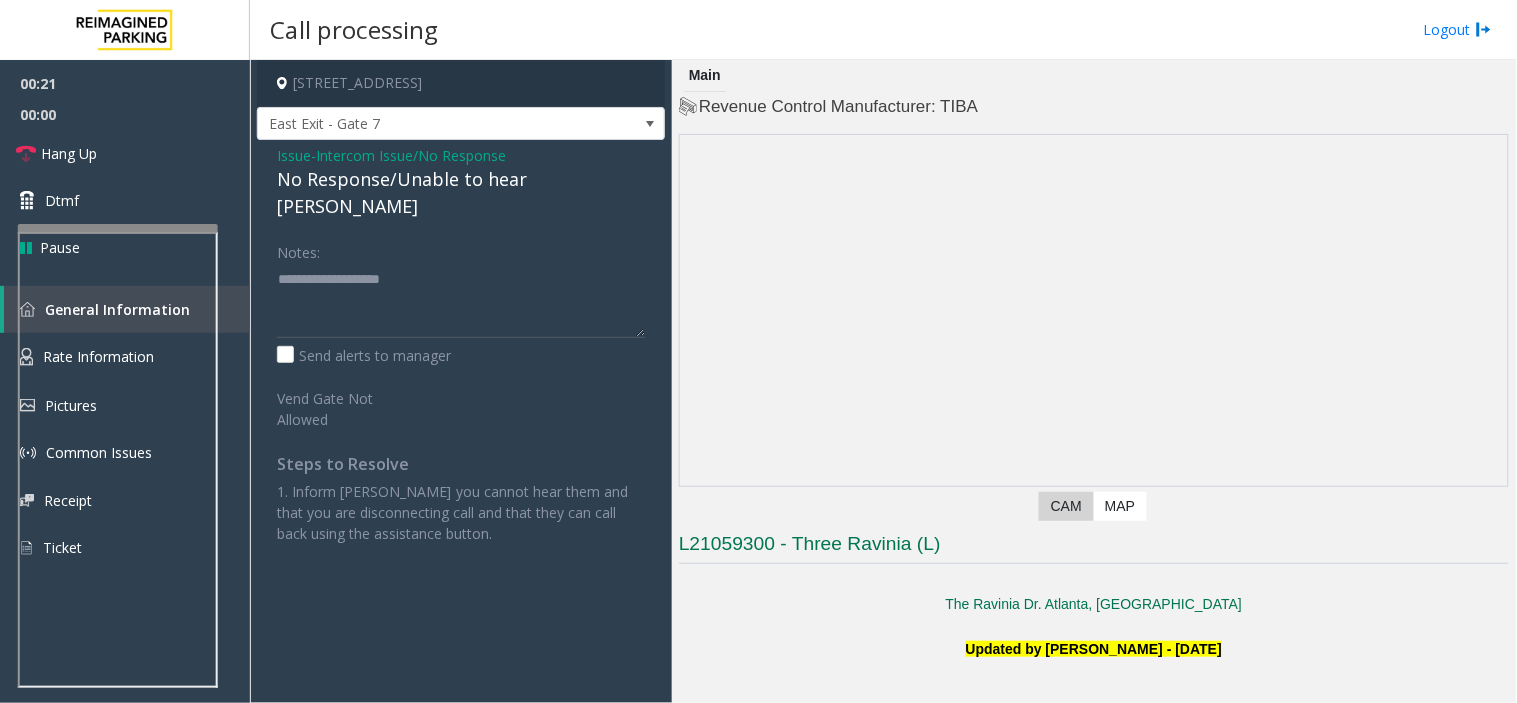 click on "No Response/Unable to hear [PERSON_NAME]" 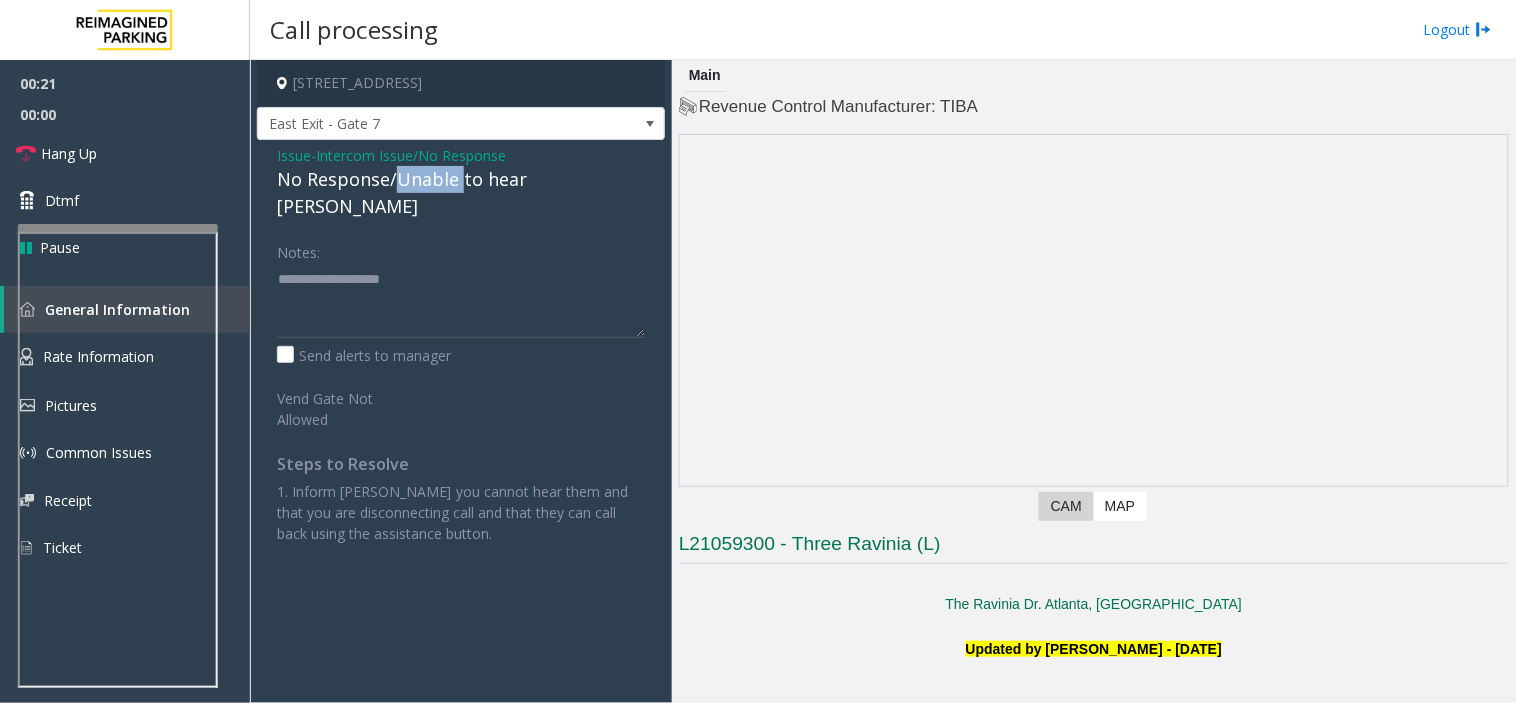 click on "No Response/Unable to hear [PERSON_NAME]" 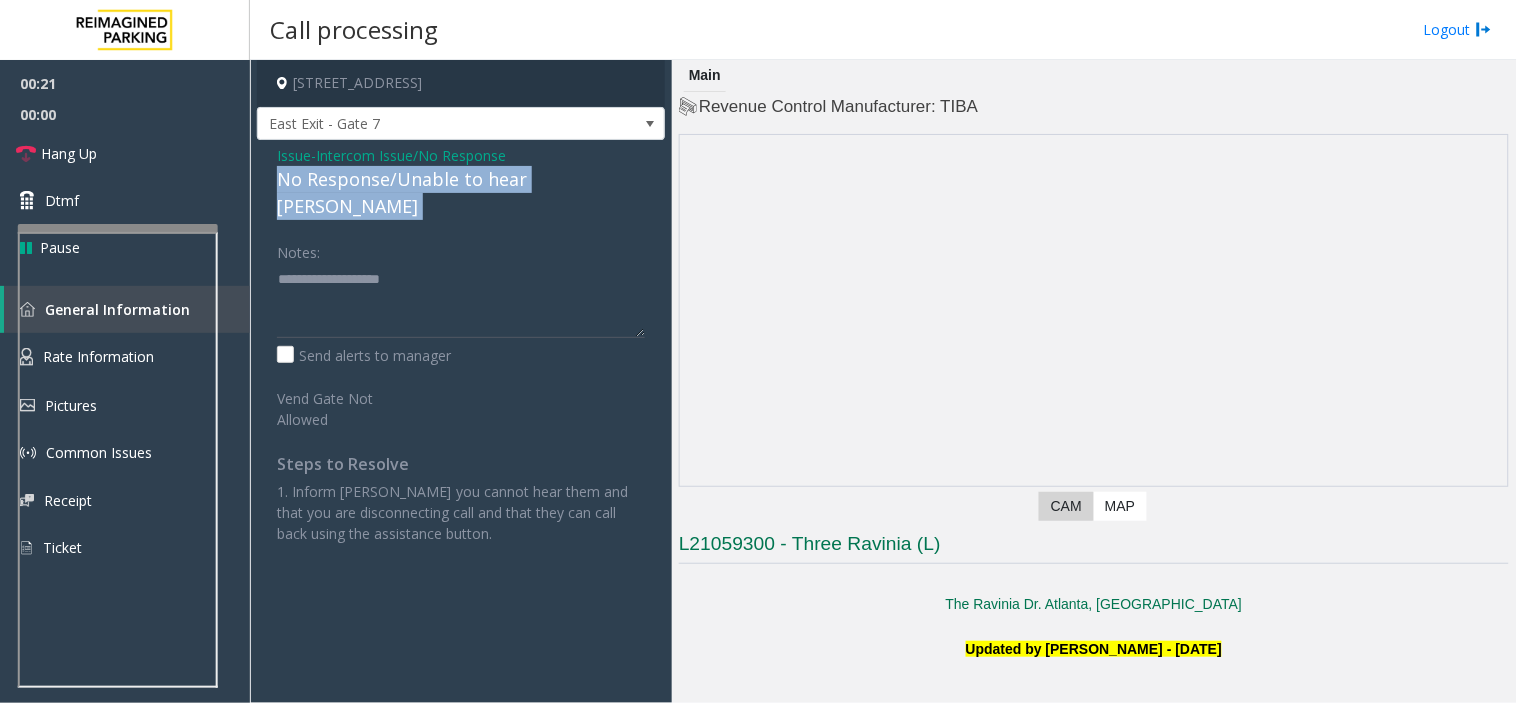 click on "No Response/Unable to hear [PERSON_NAME]" 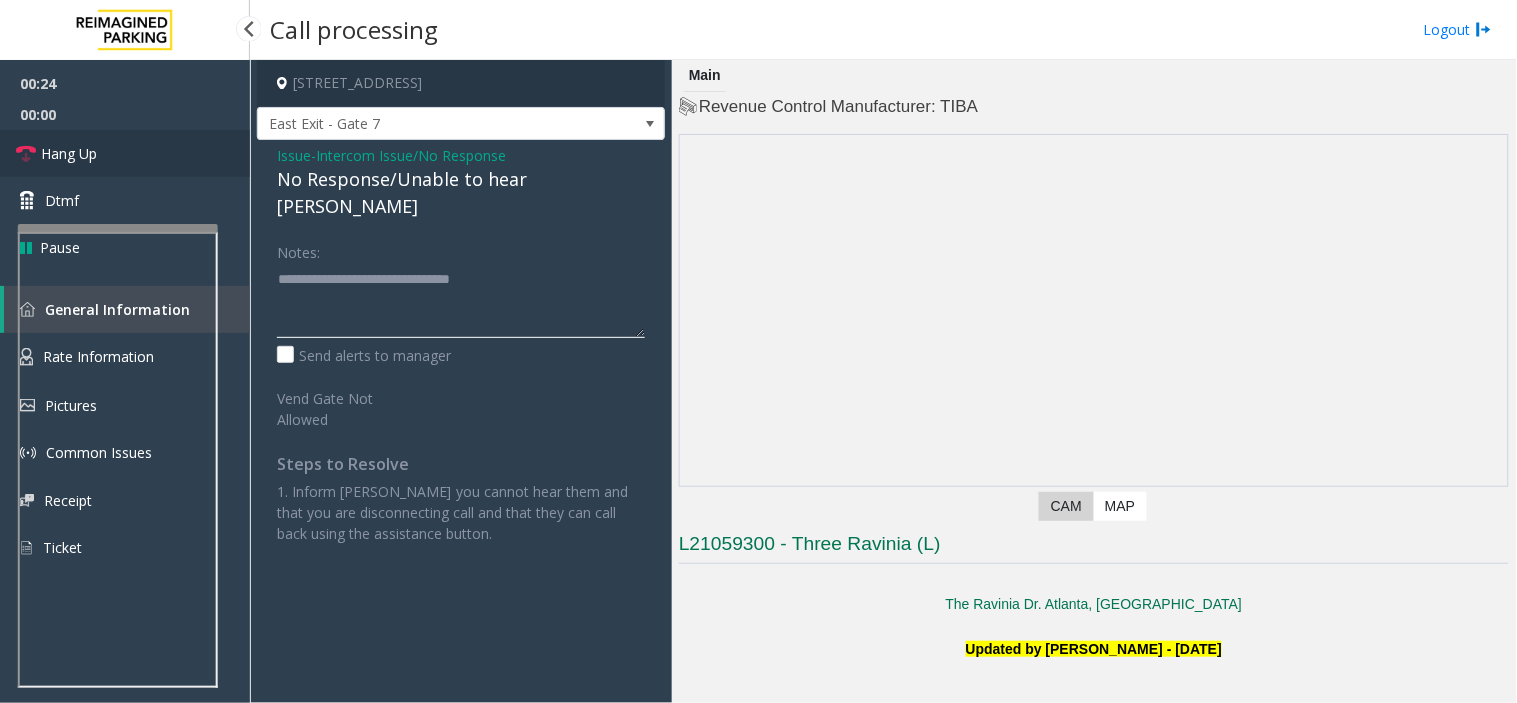 type on "**********" 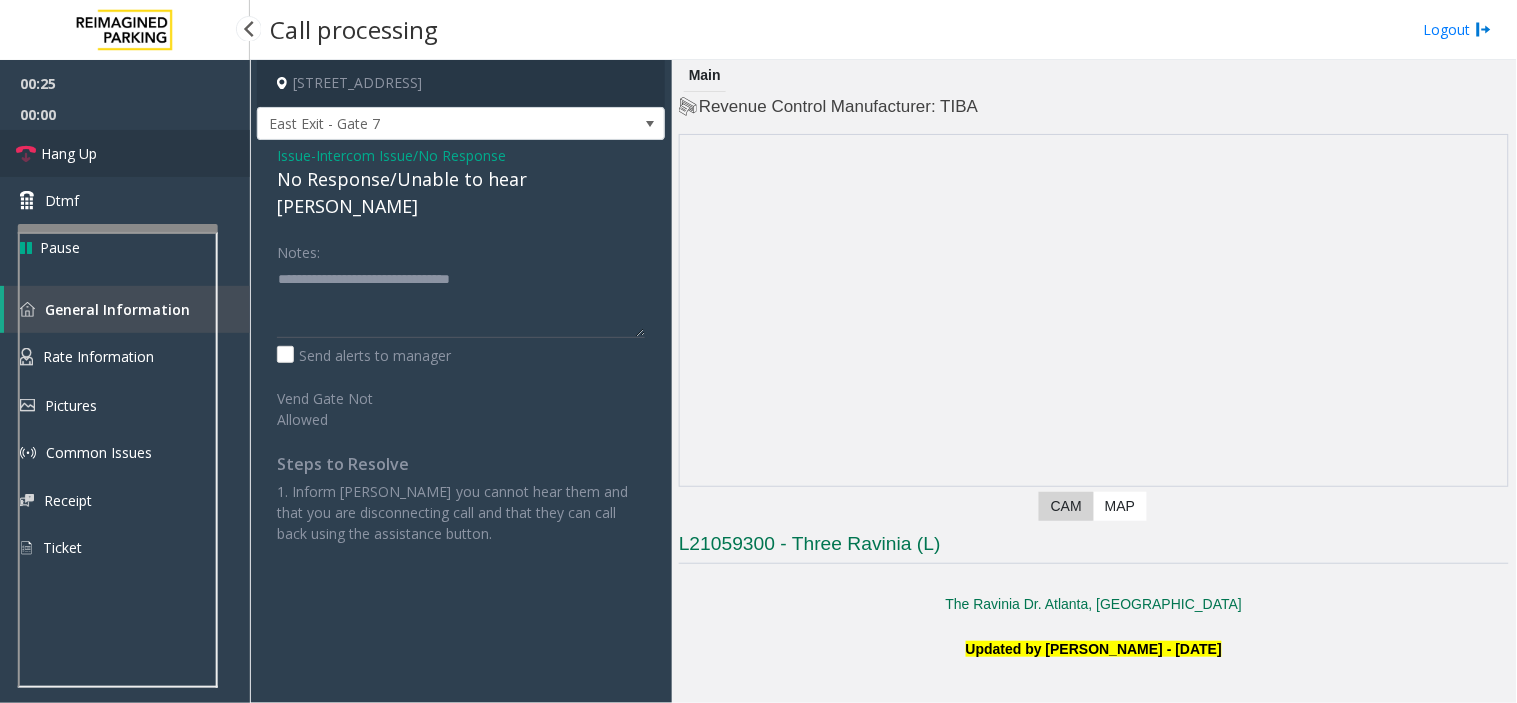 click on "Hang Up" at bounding box center [125, 153] 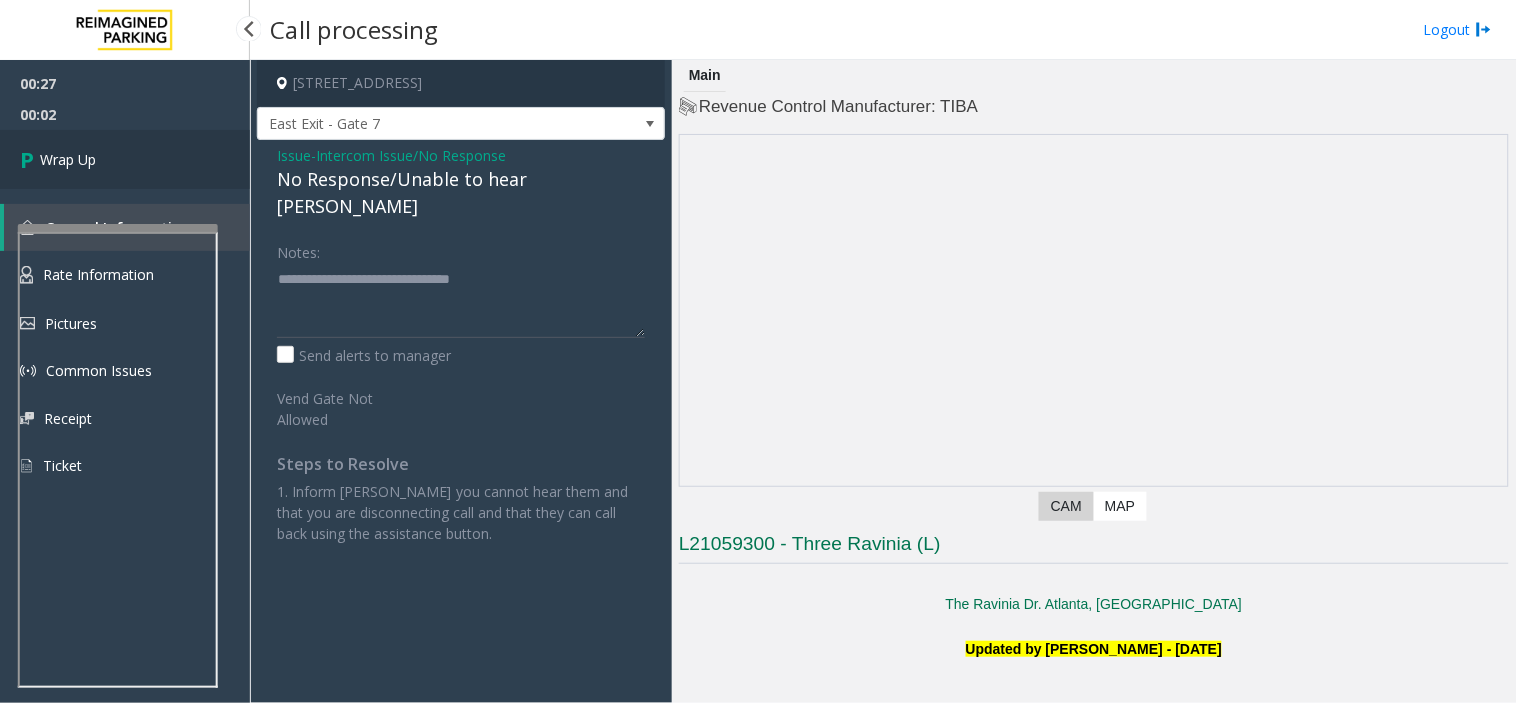 click on "Wrap Up" at bounding box center (125, 159) 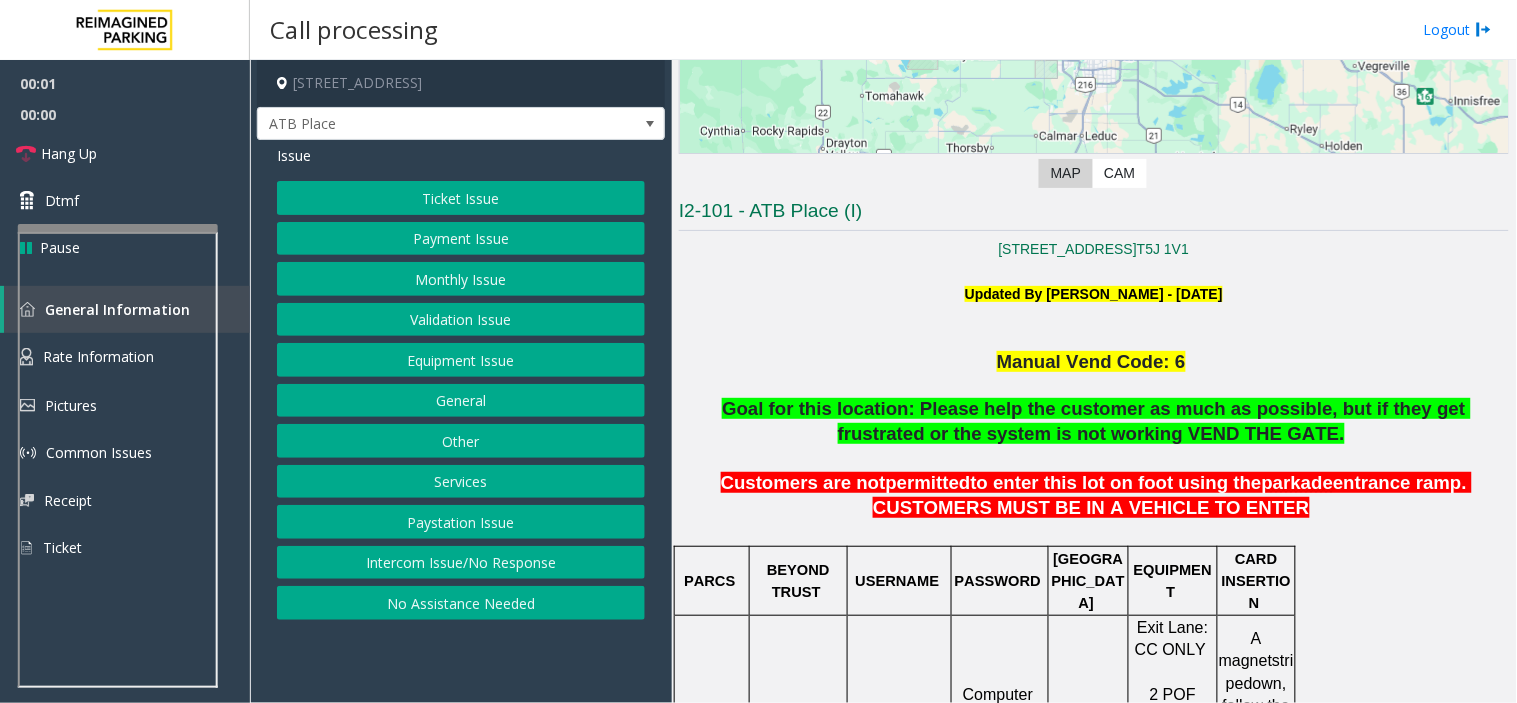 scroll, scrollTop: 555, scrollLeft: 0, axis: vertical 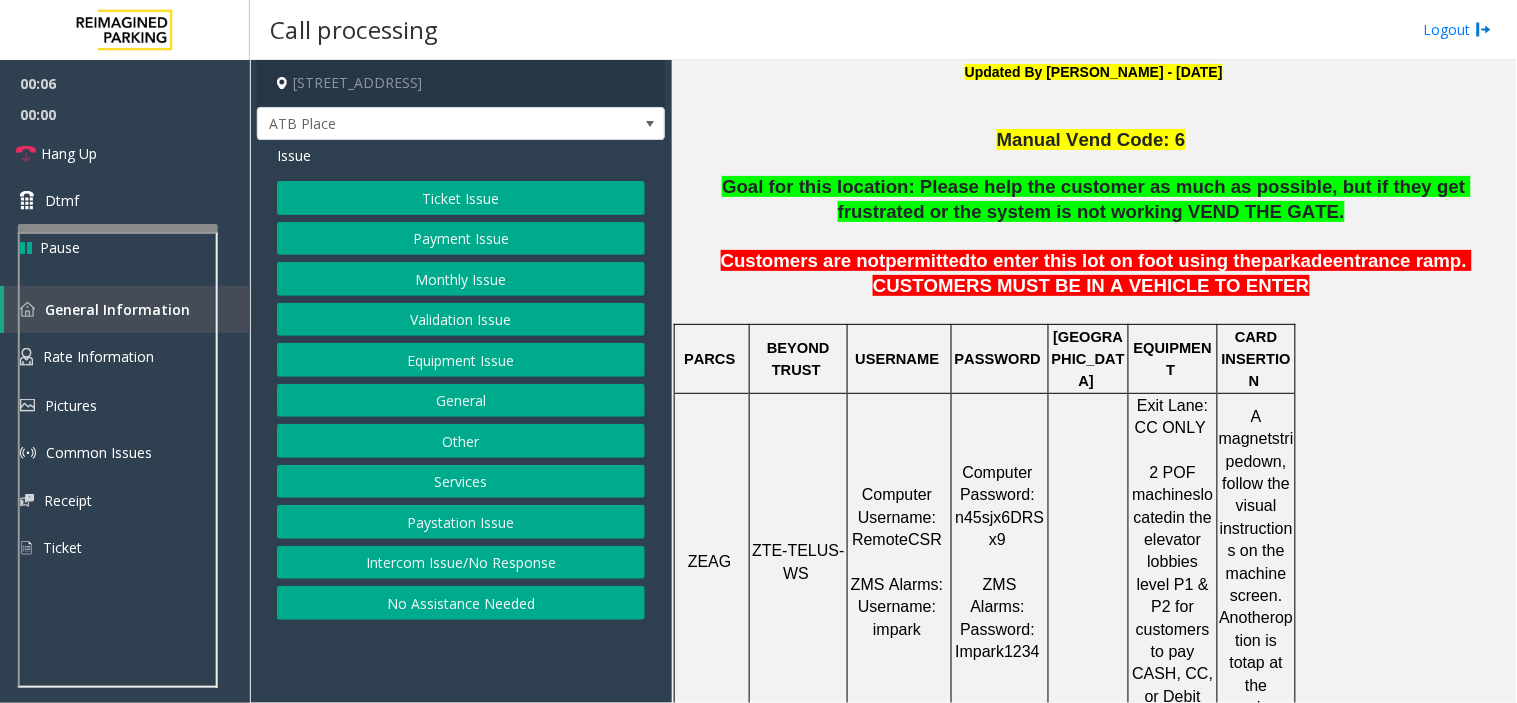 click on "Intercom Issue/No Response" 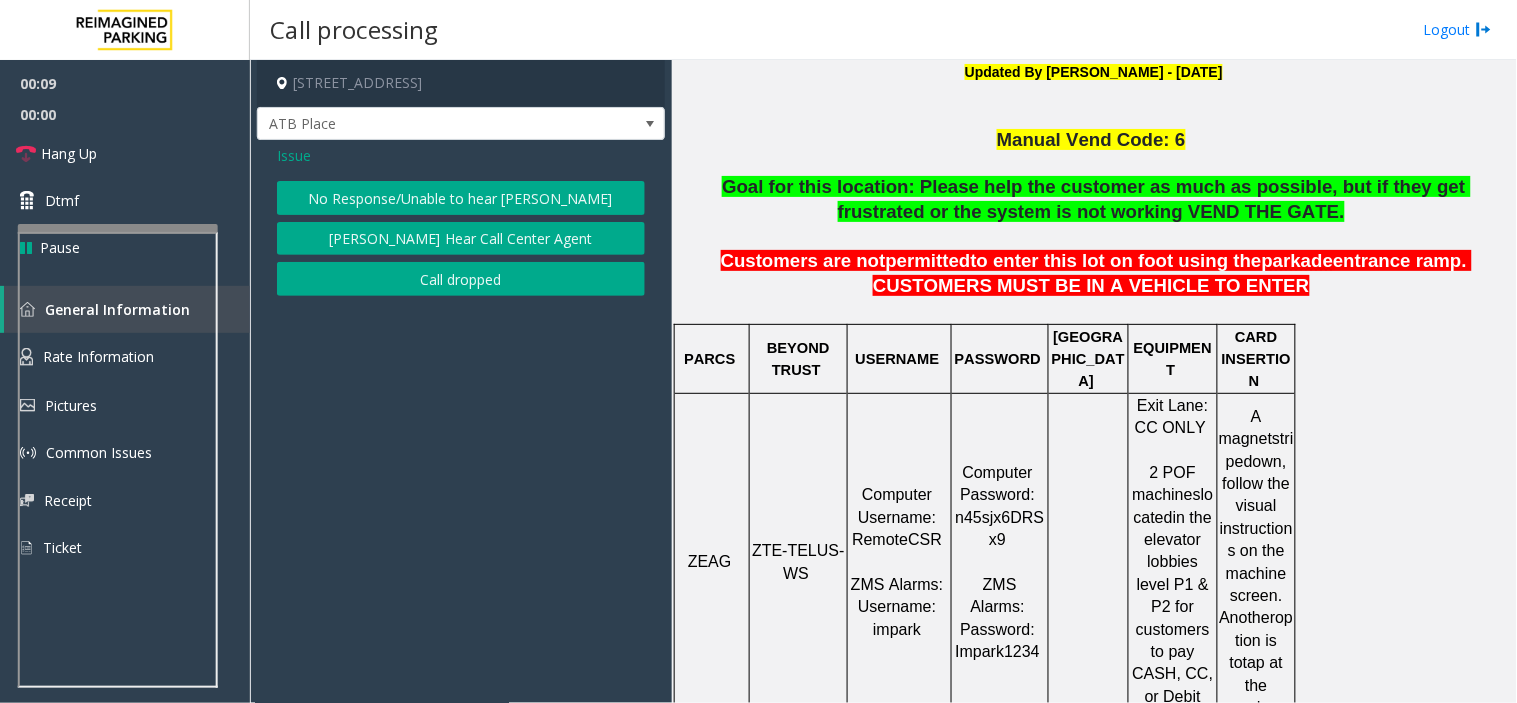 click on "Issue" 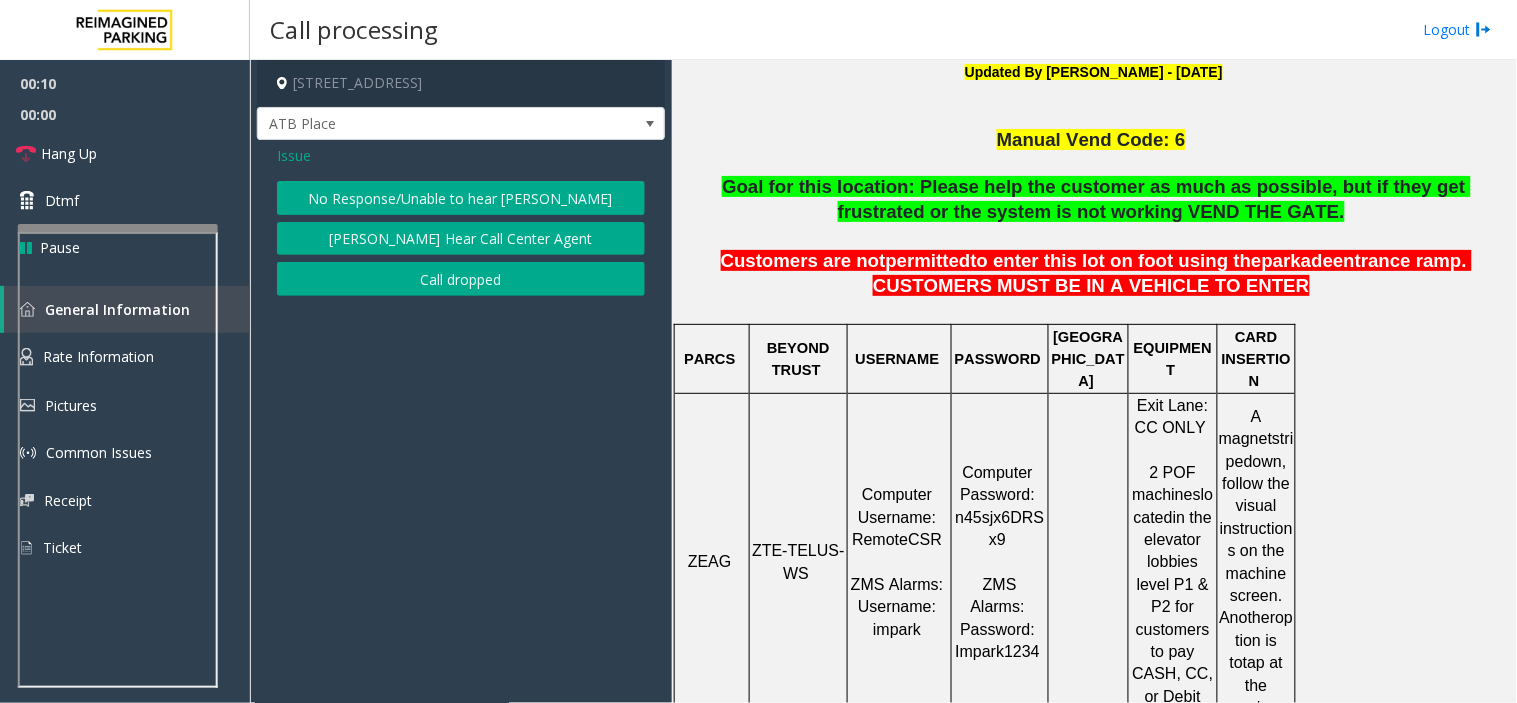 click on "Issue" 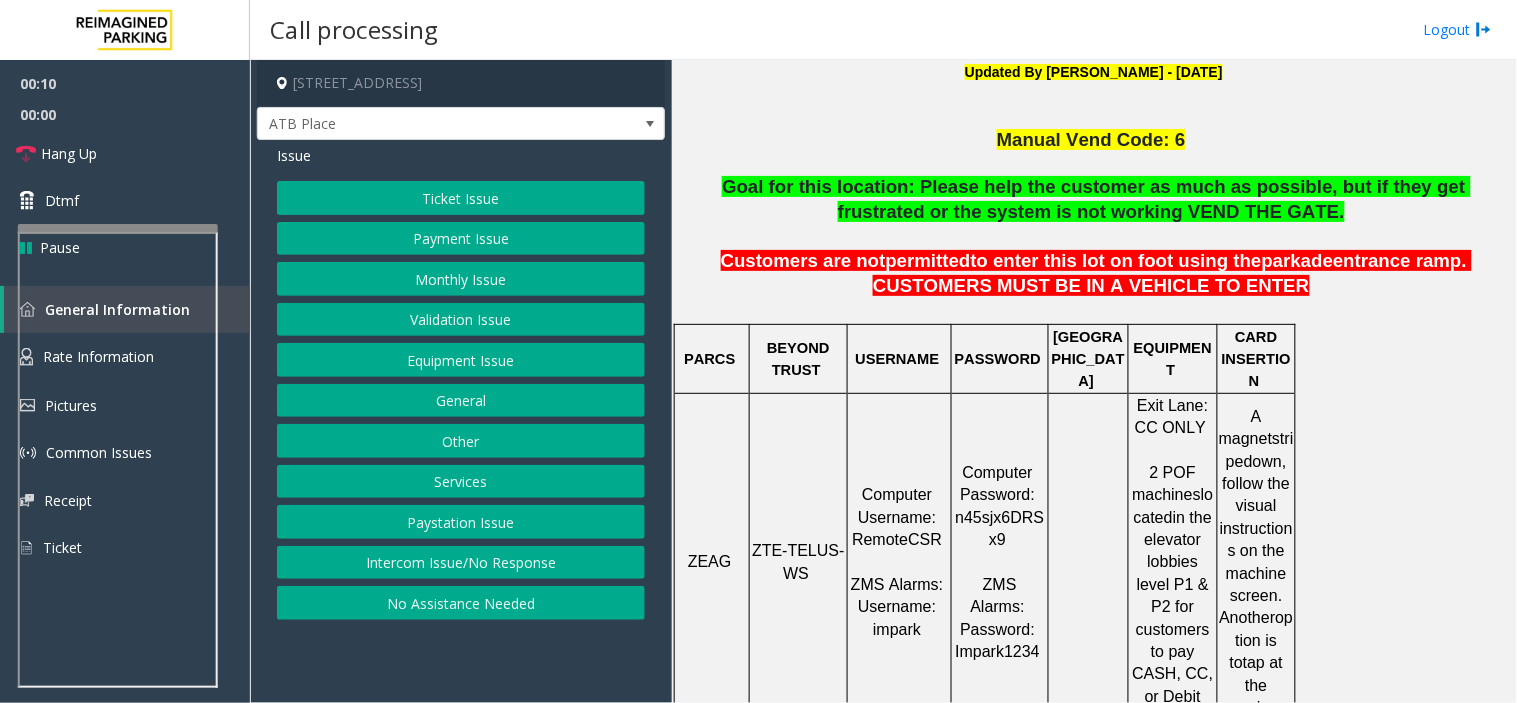 click on "Ticket Issue" 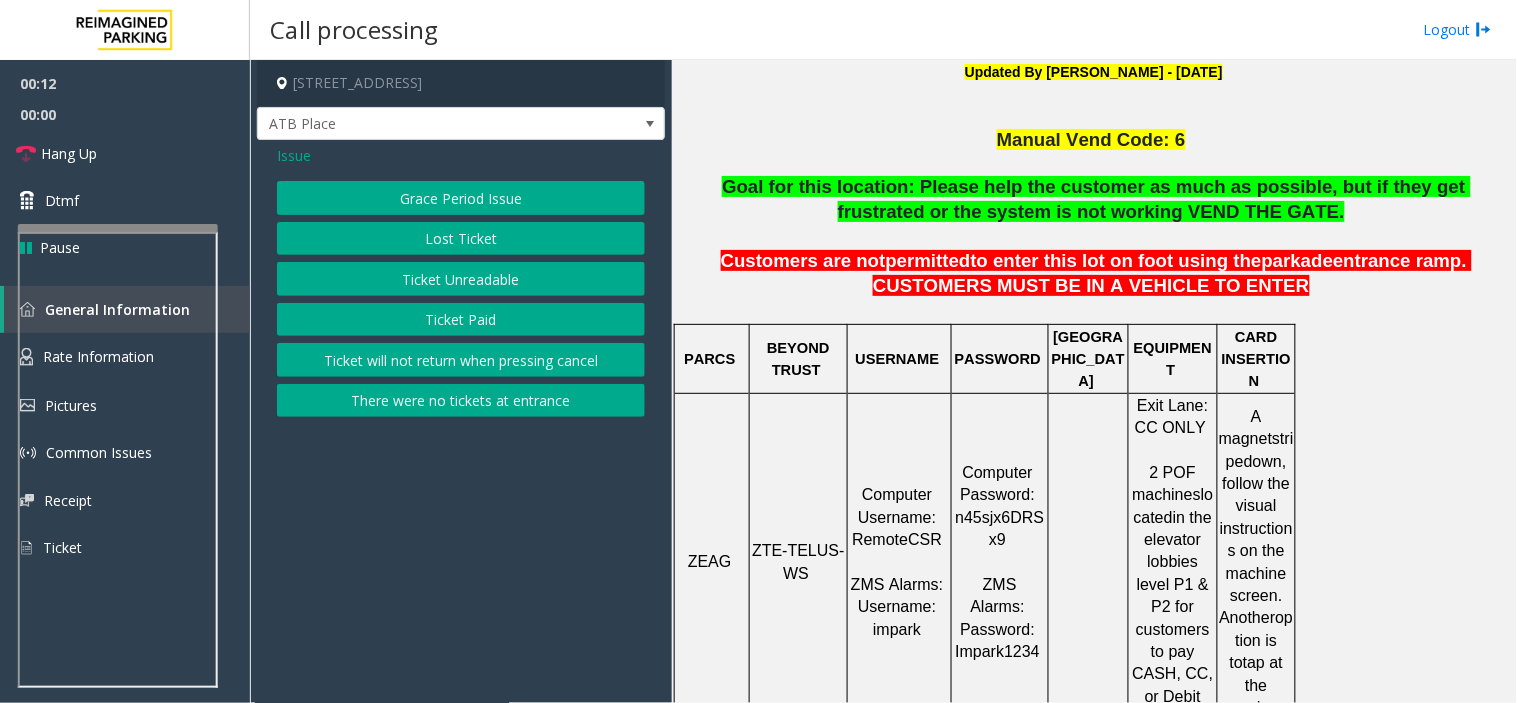 click on "Ticket Paid" 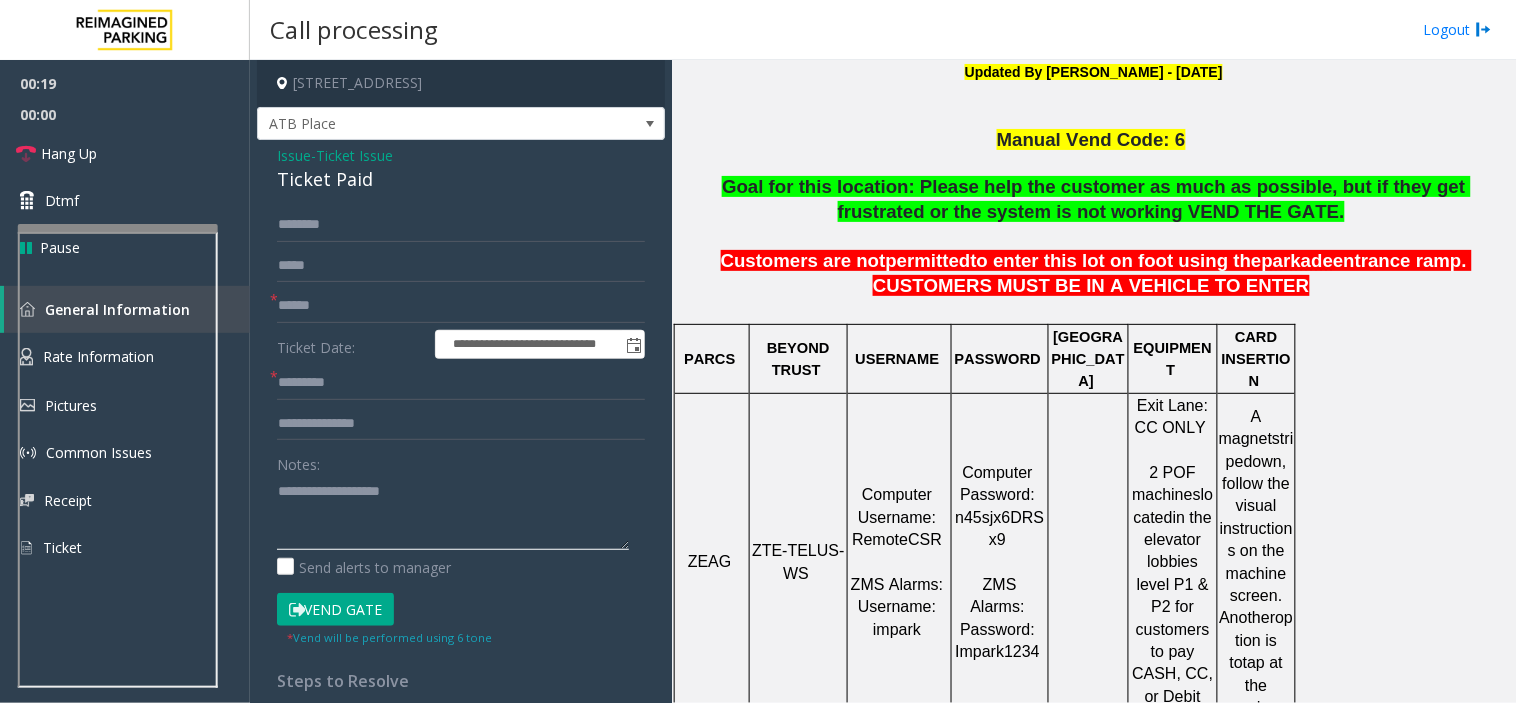 click 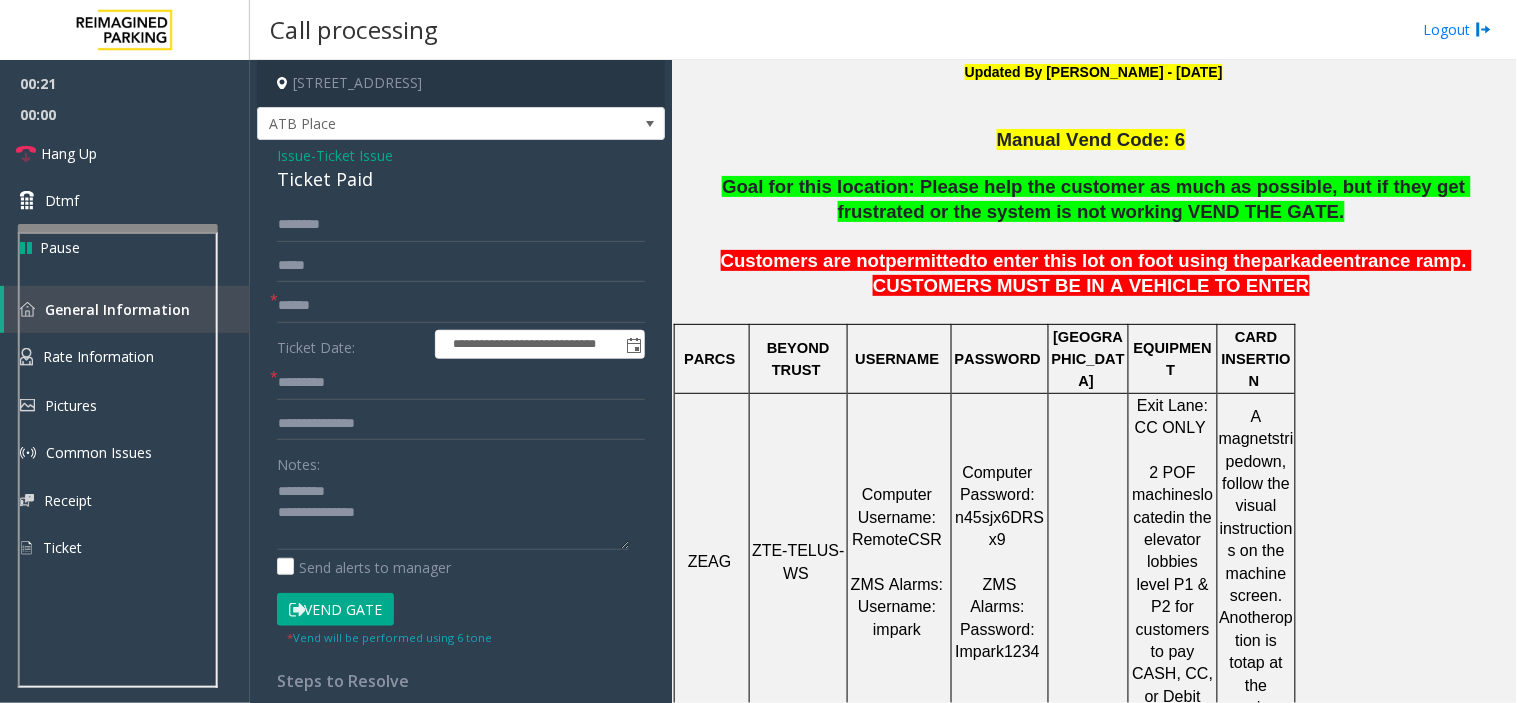 click on "Ticket Paid" 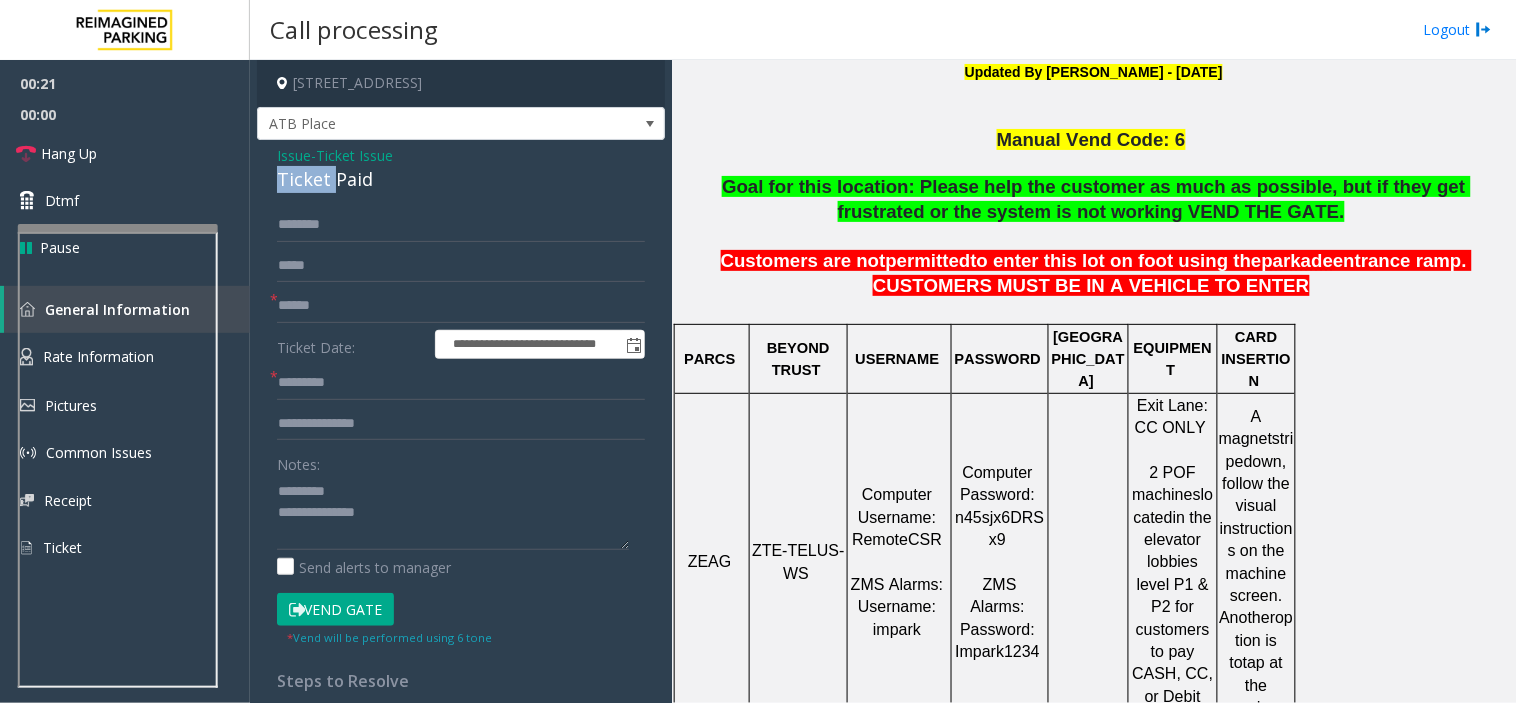 click on "Ticket Paid" 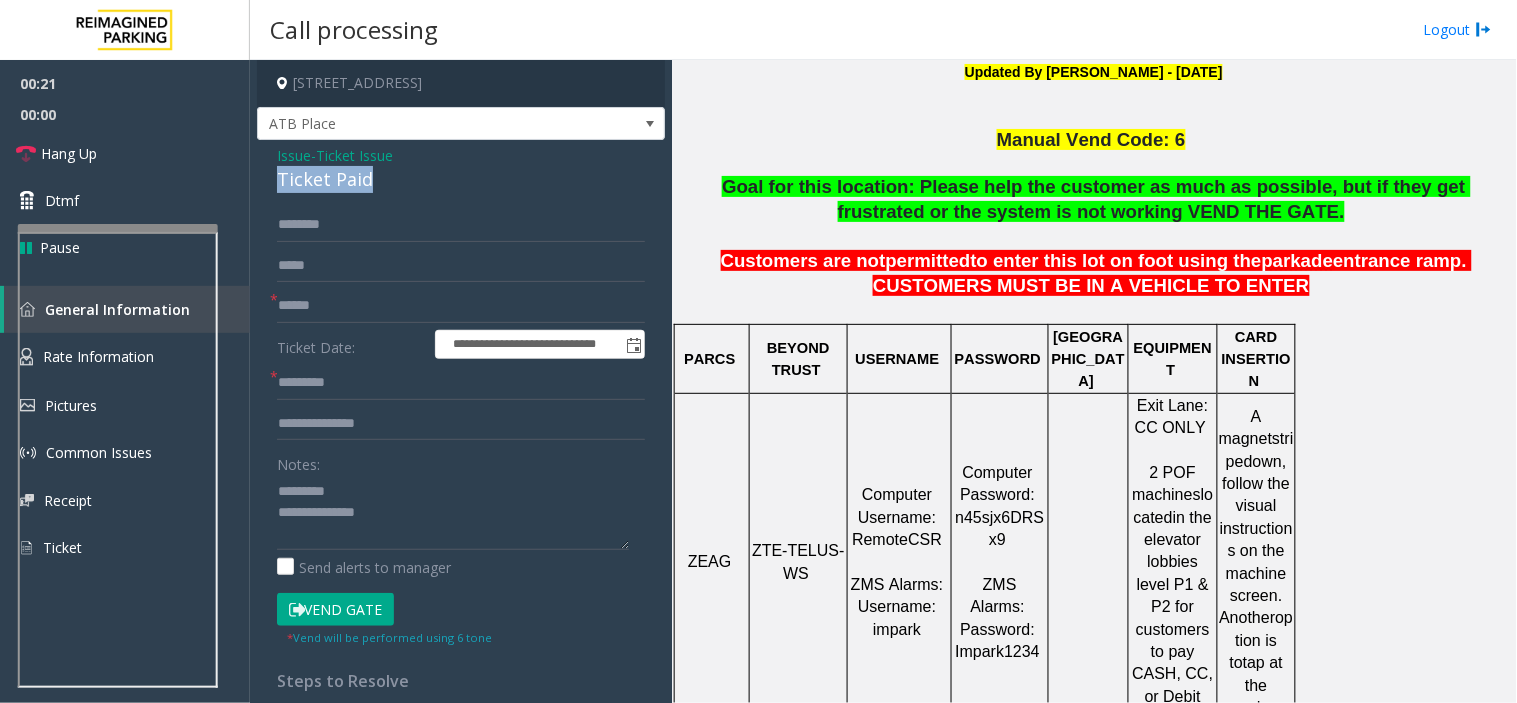 click on "Ticket Paid" 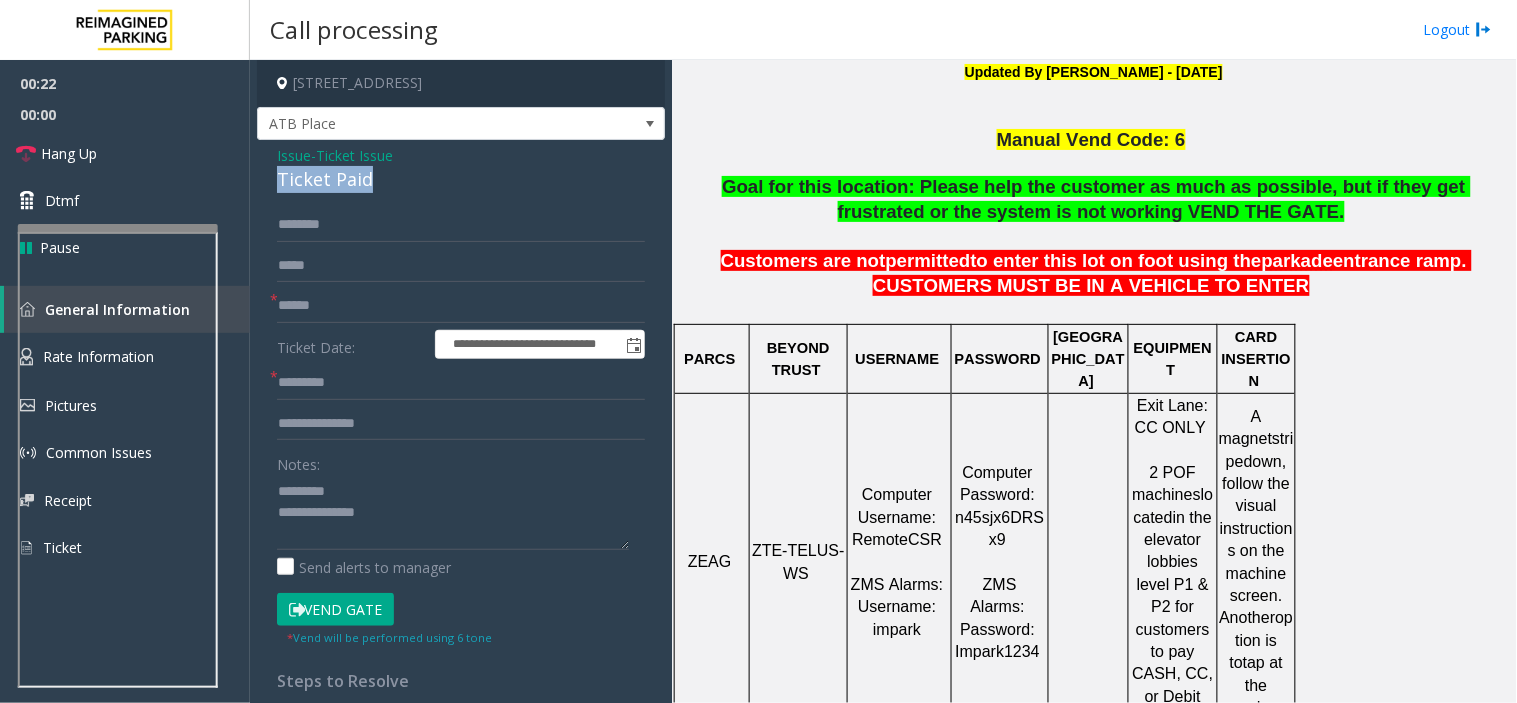 copy on "Ticket Paid" 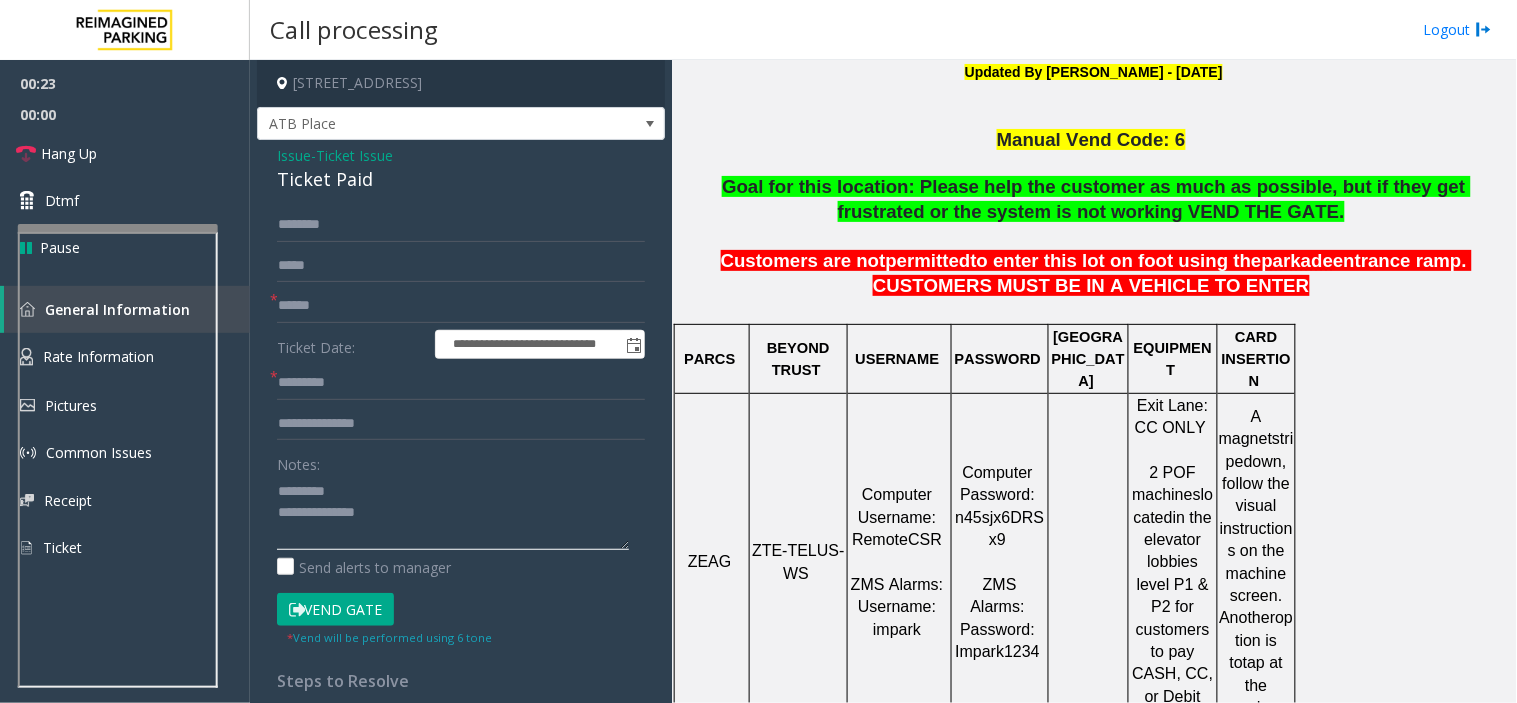 click 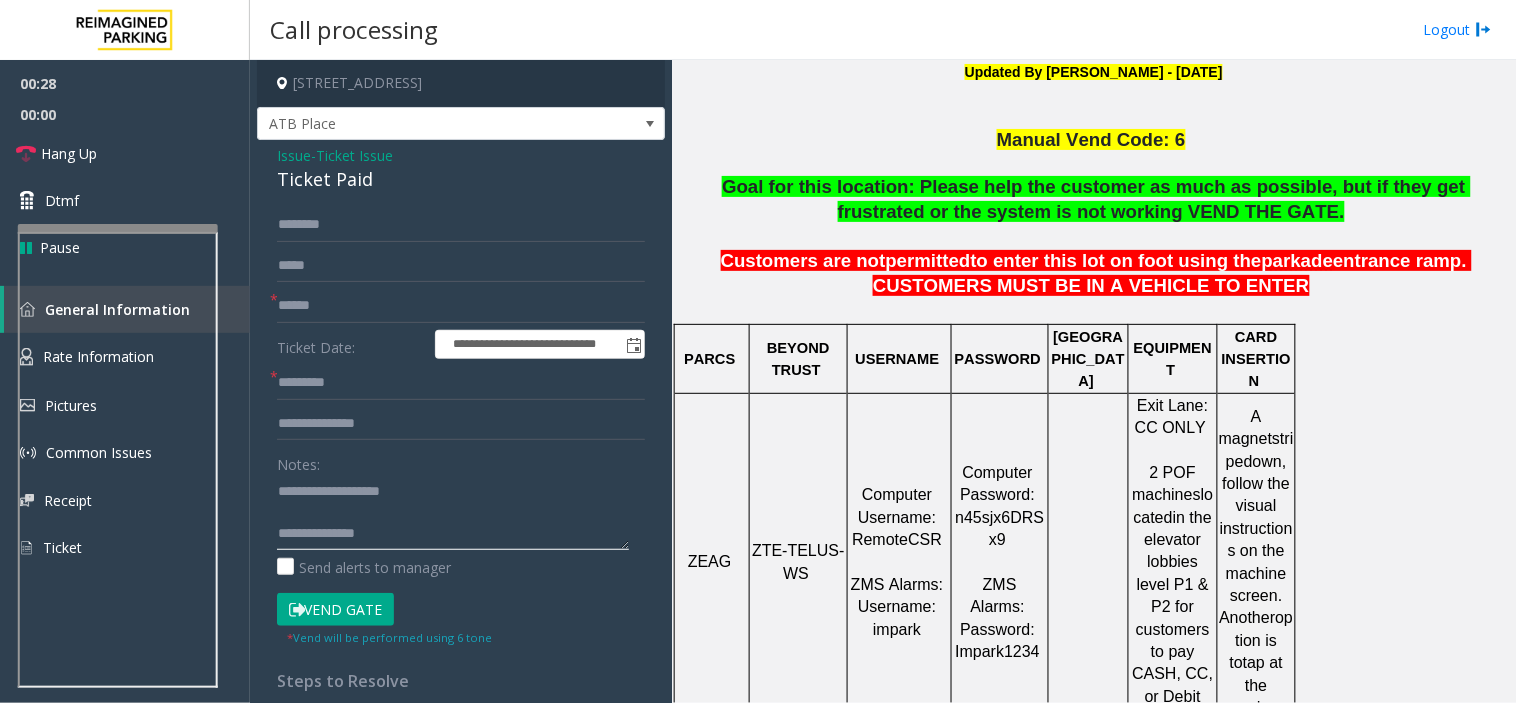 click 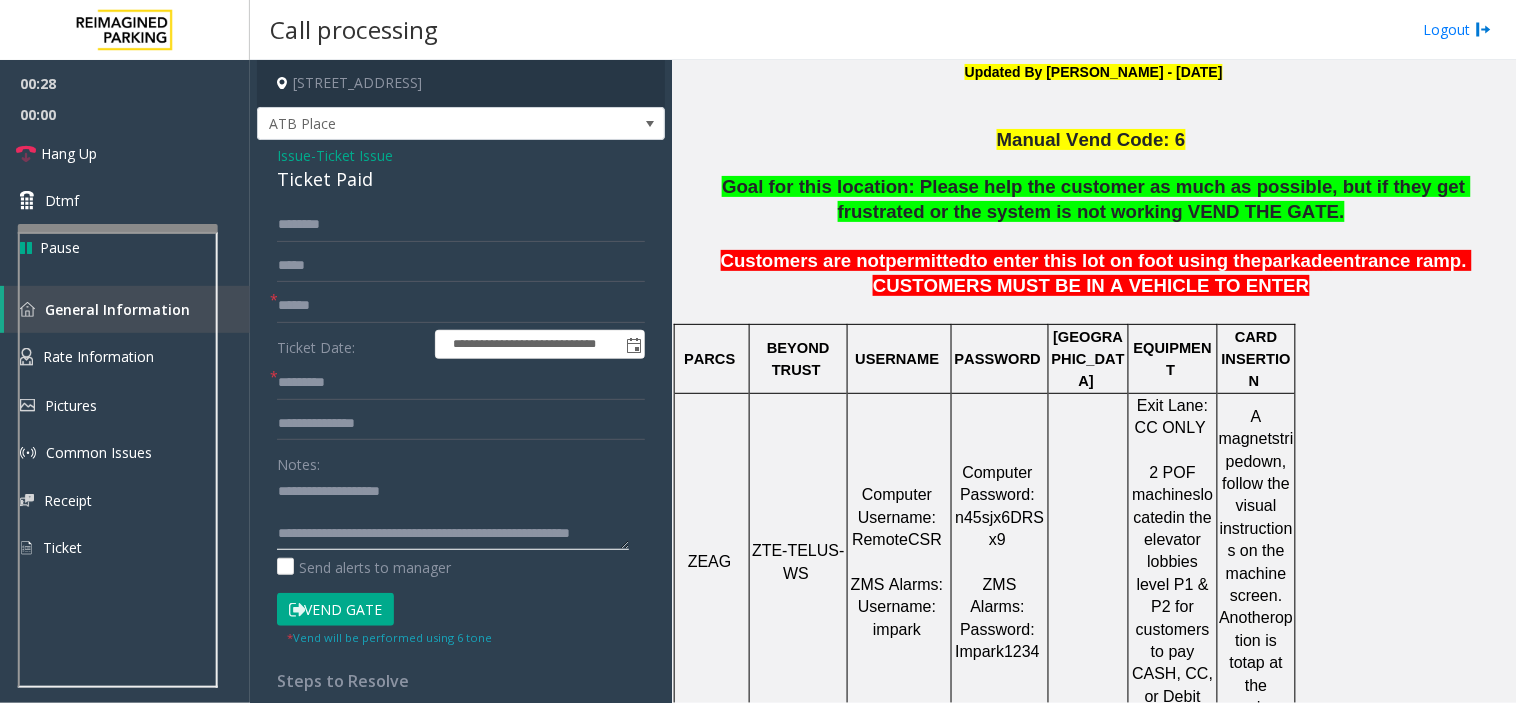 scroll, scrollTop: 14, scrollLeft: 0, axis: vertical 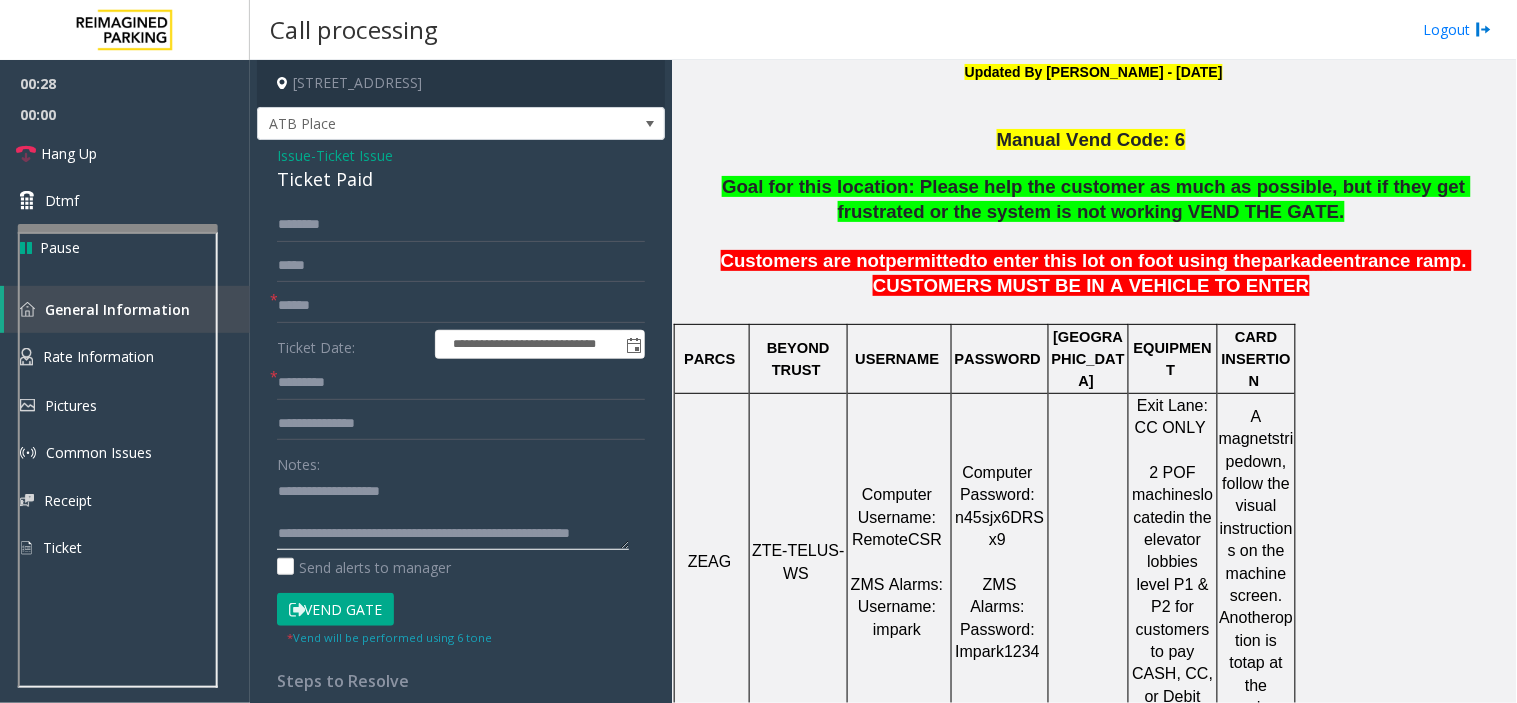 click 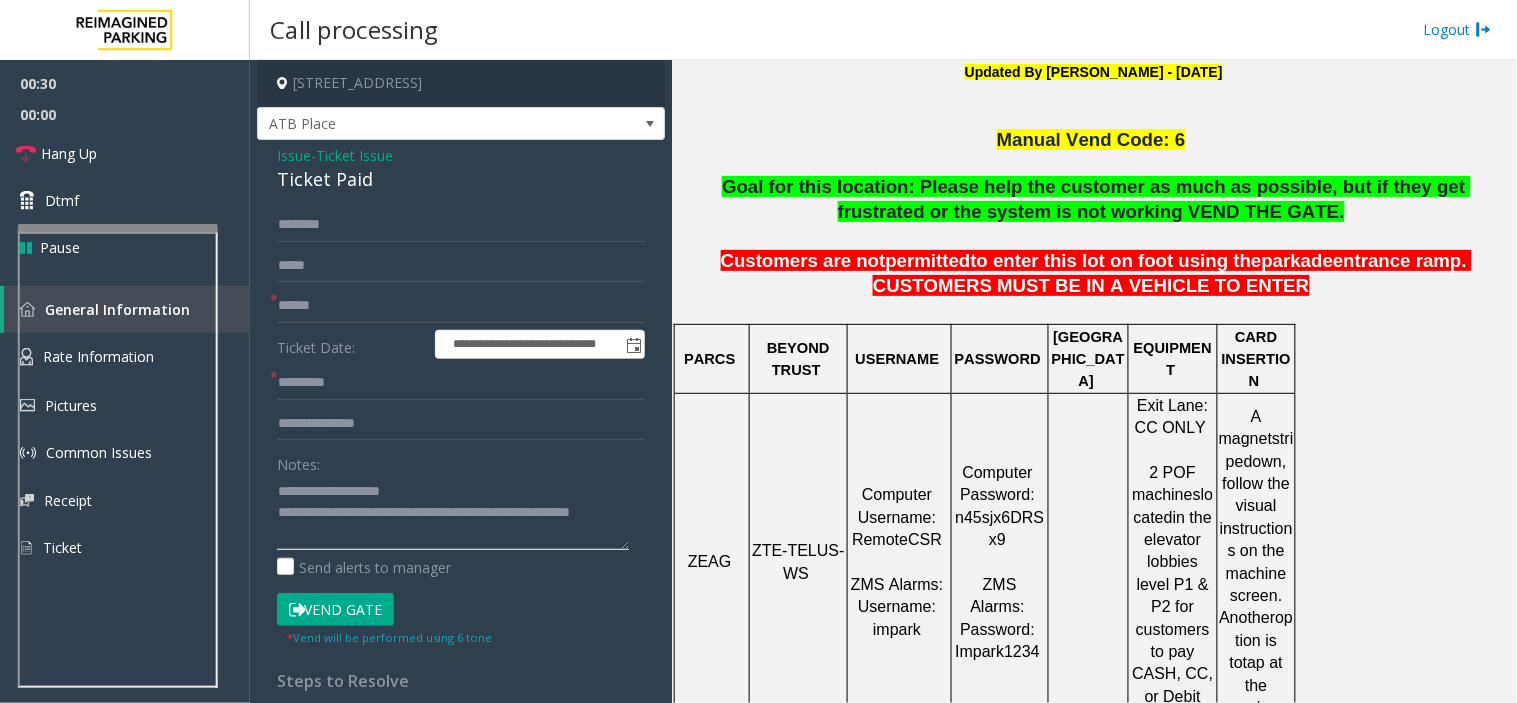 scroll, scrollTop: 0, scrollLeft: 0, axis: both 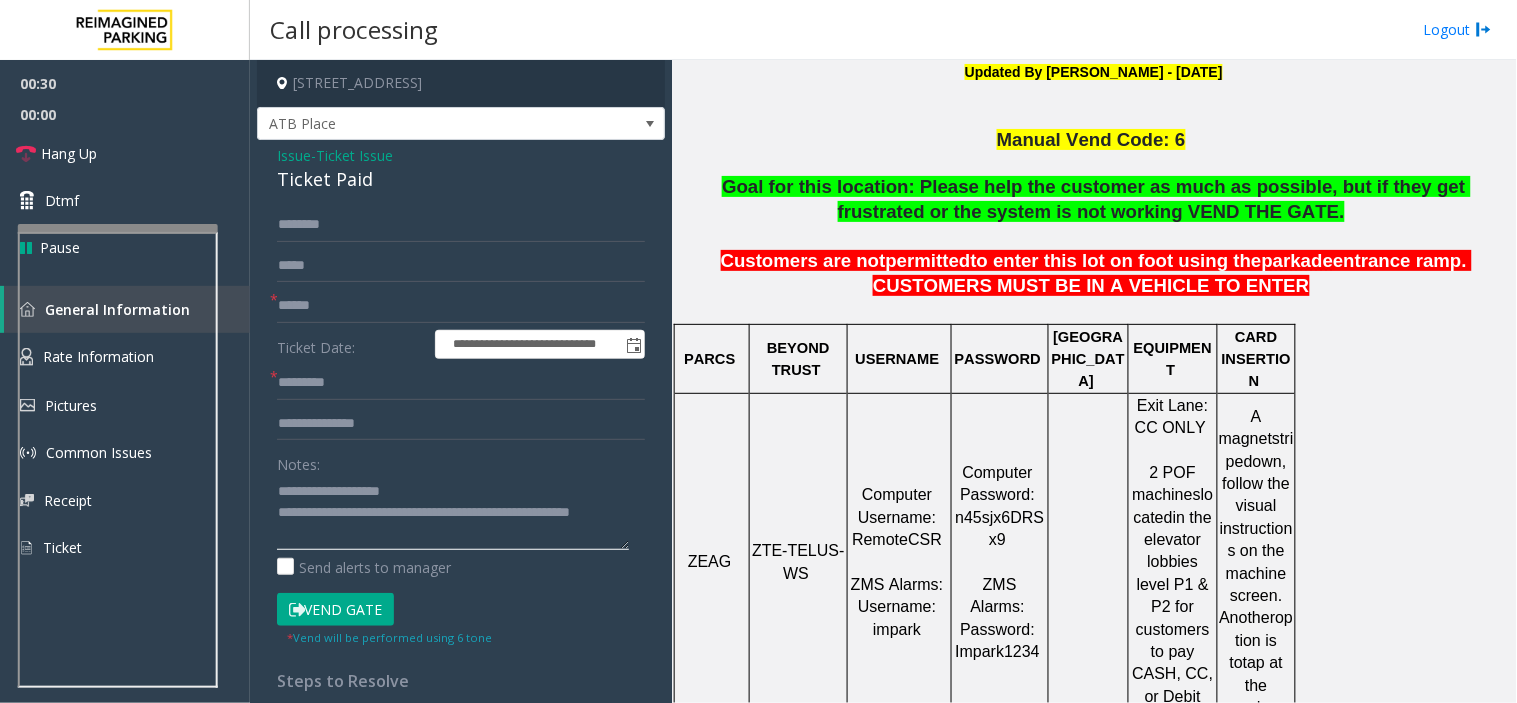 click 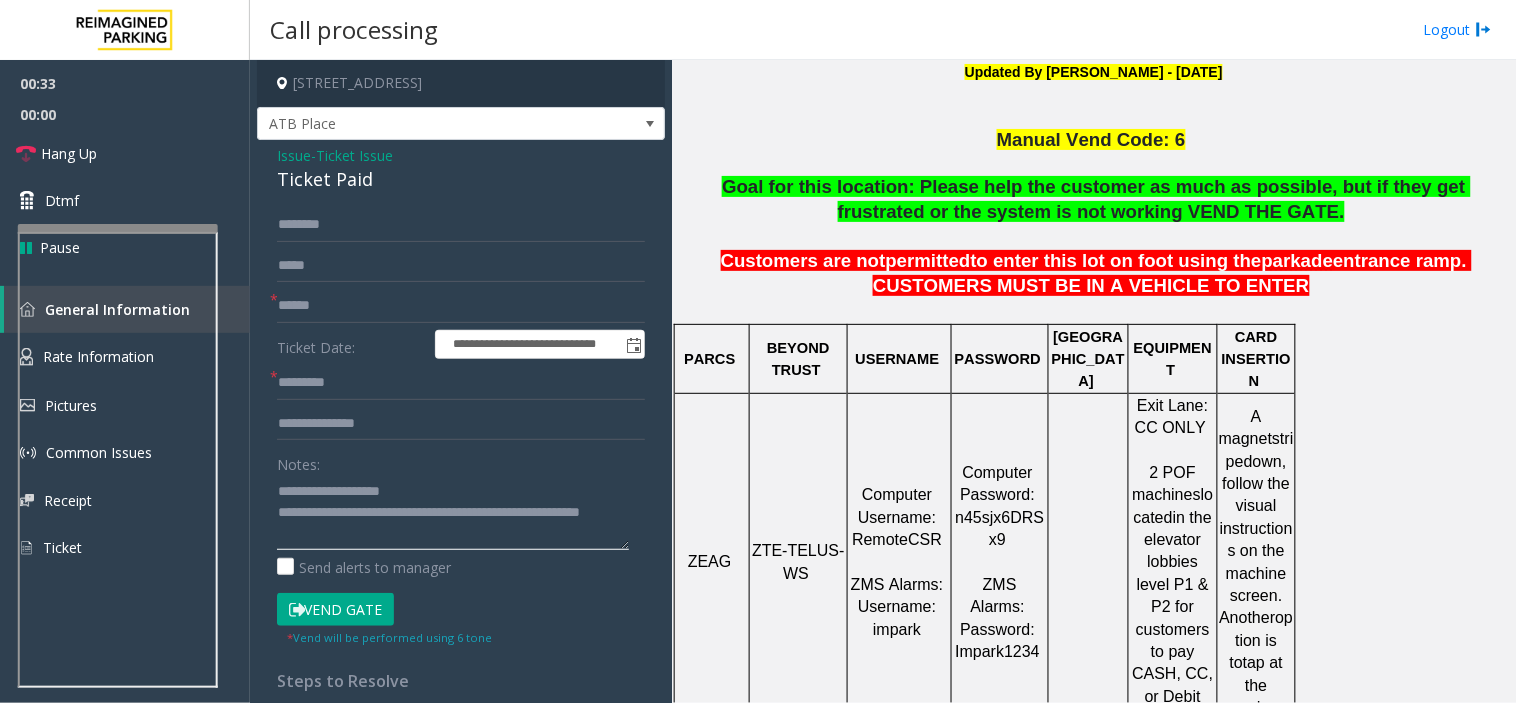 scroll, scrollTop: 35, scrollLeft: 0, axis: vertical 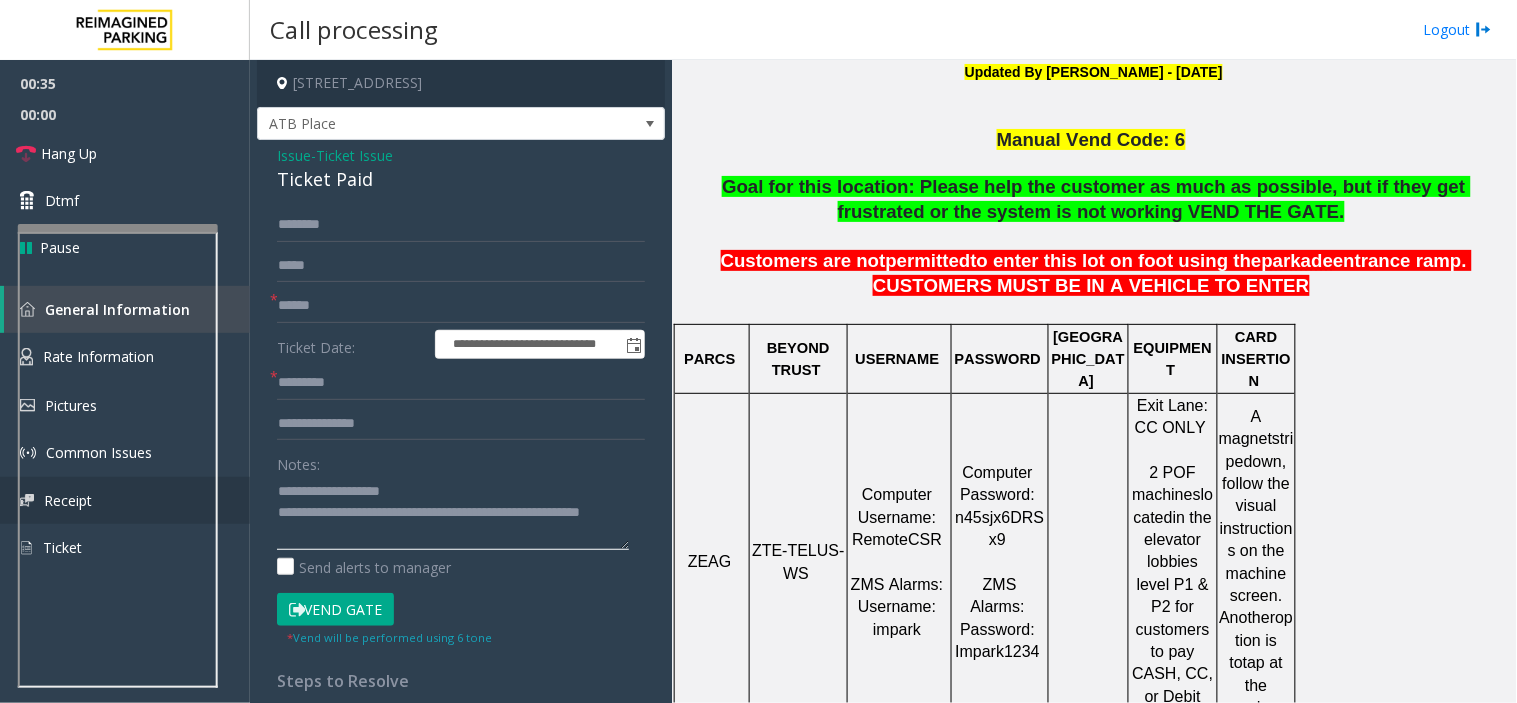 type on "**********" 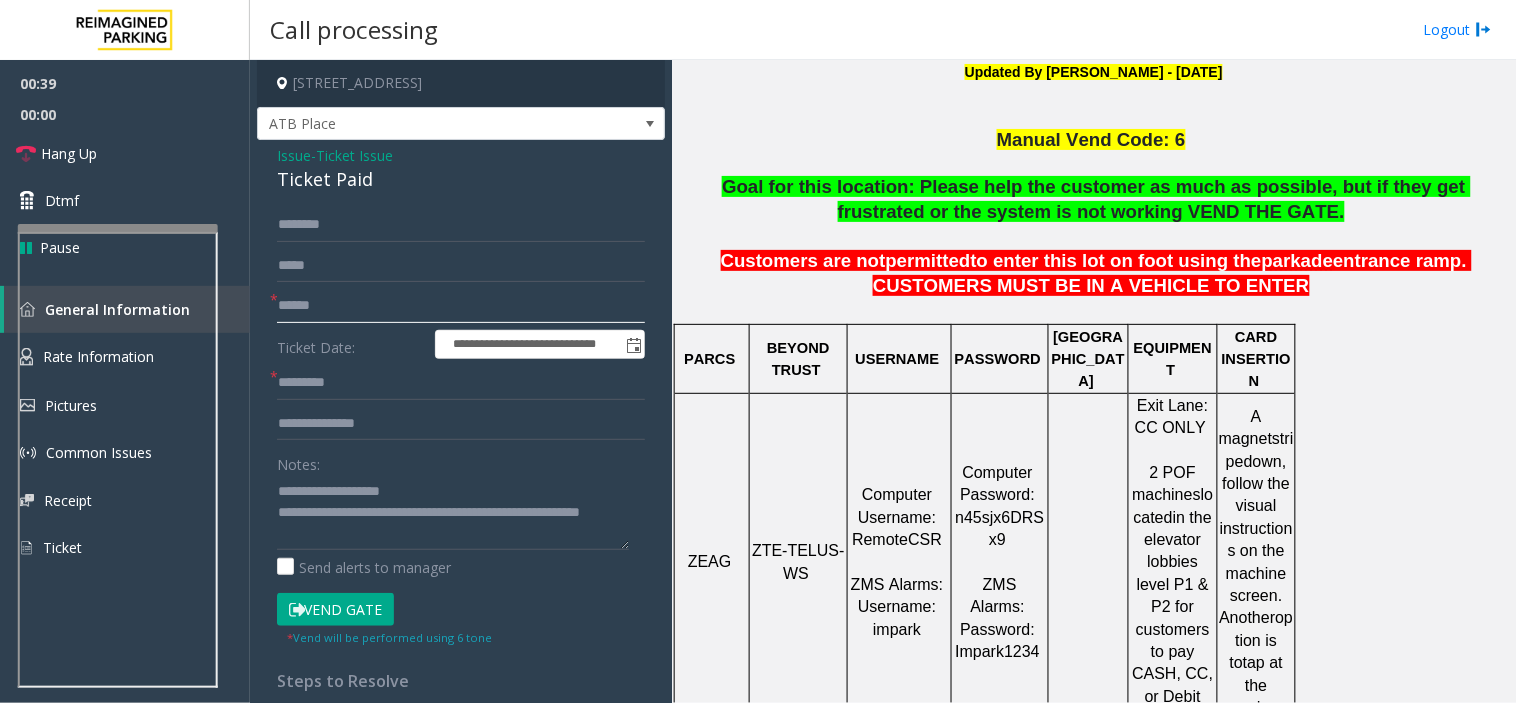 click 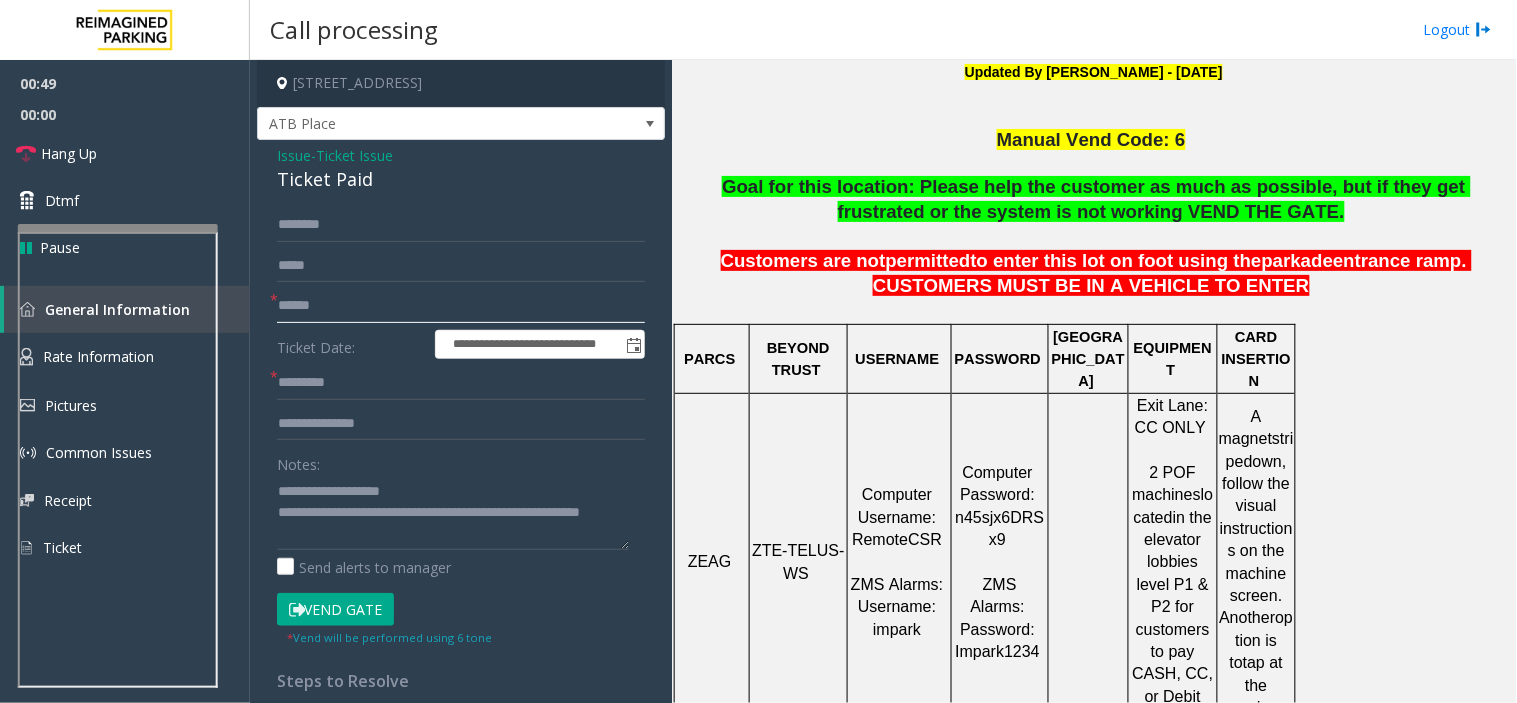 click on "******" 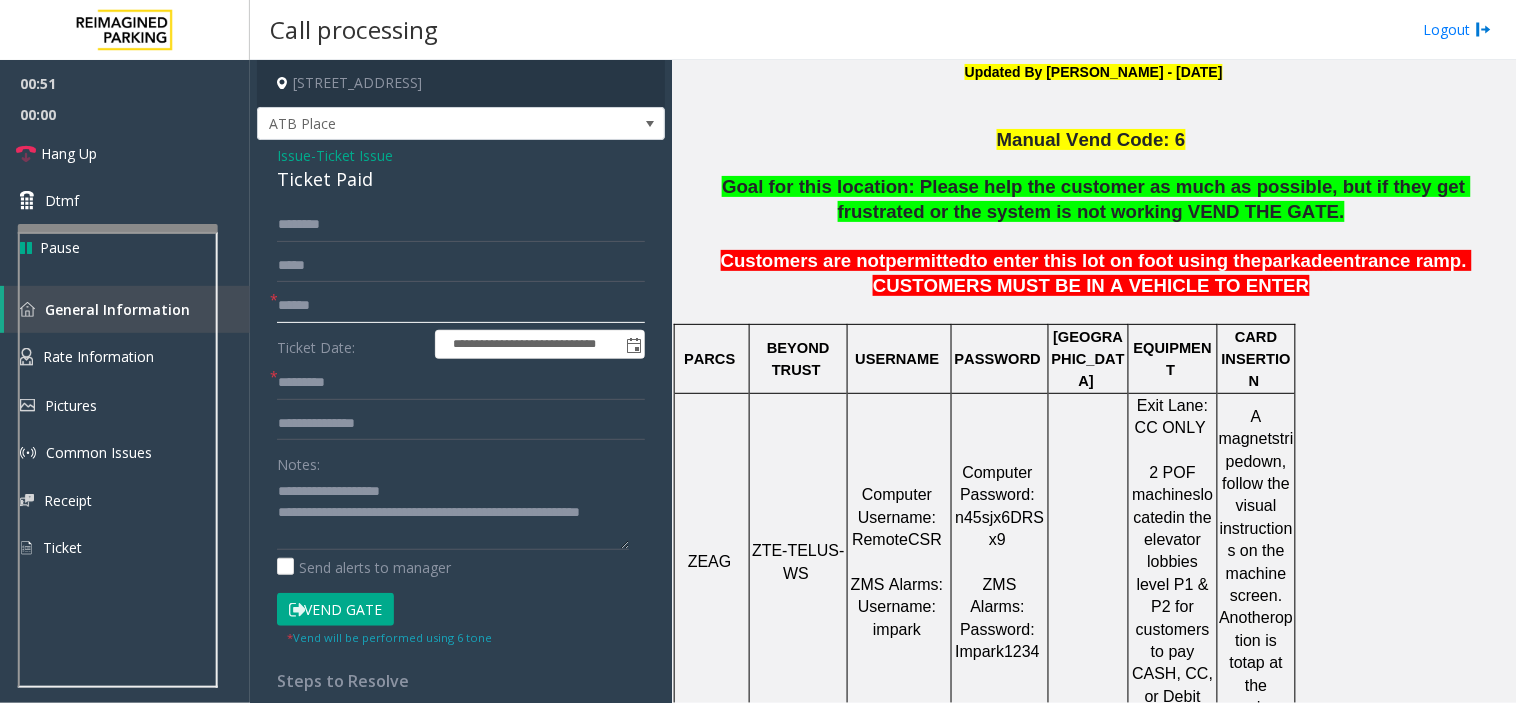 click on "******" 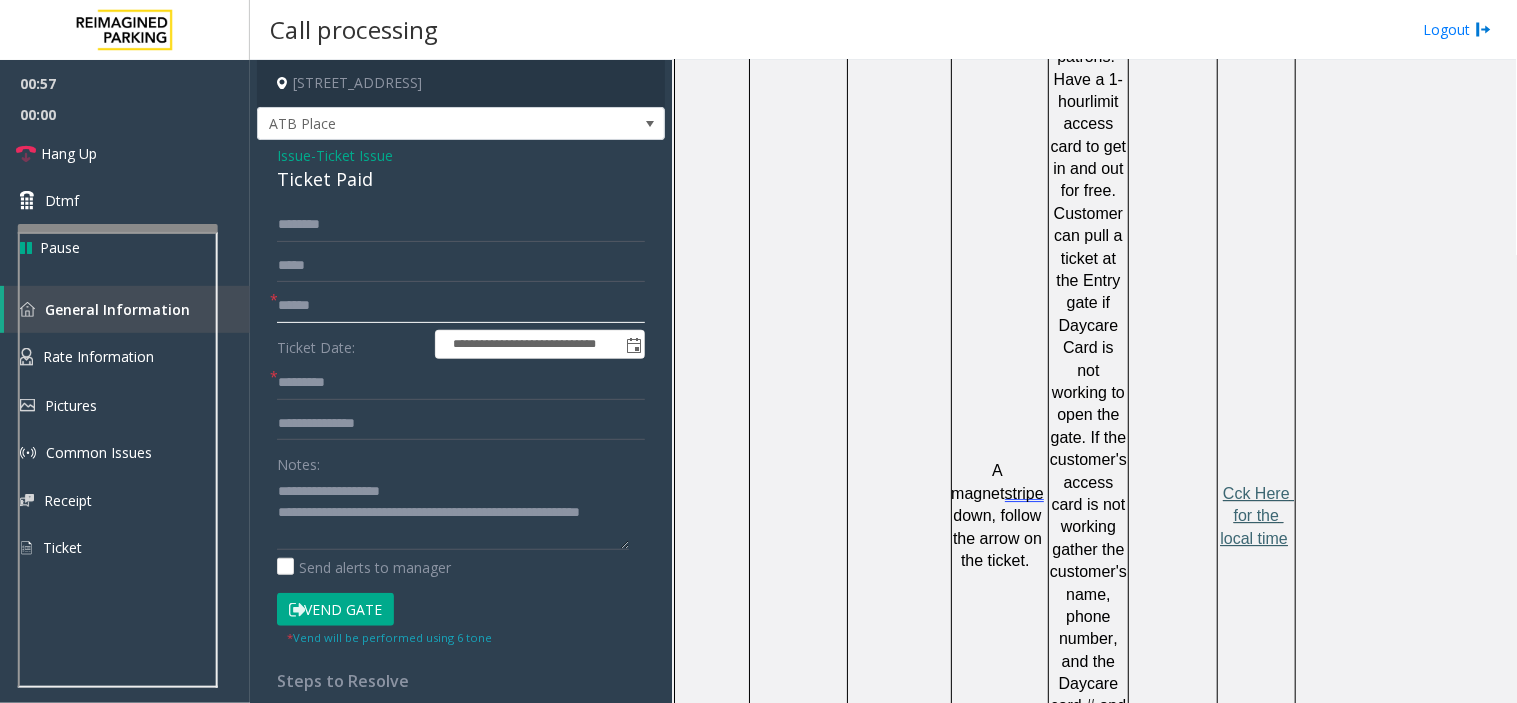 type on "******" 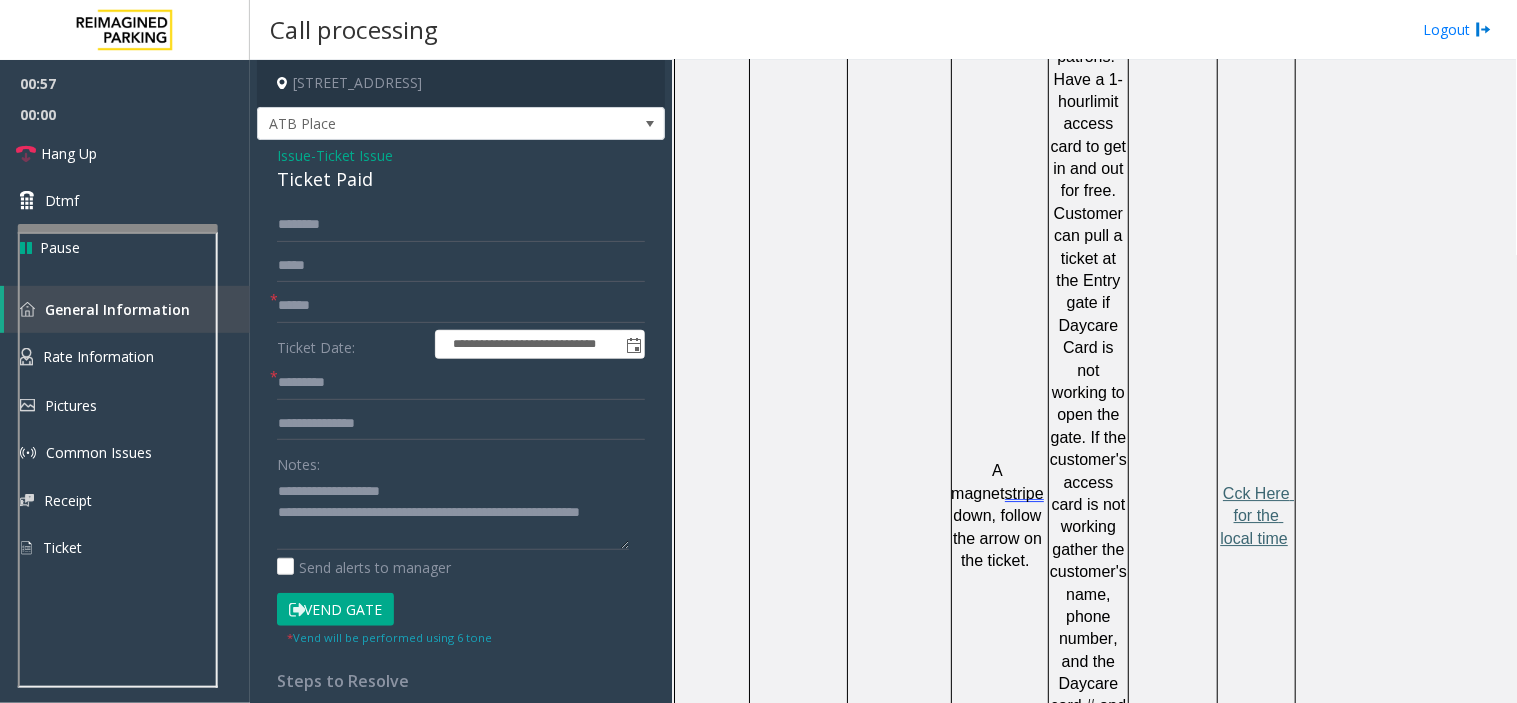 click on "Cck Here for the local time" 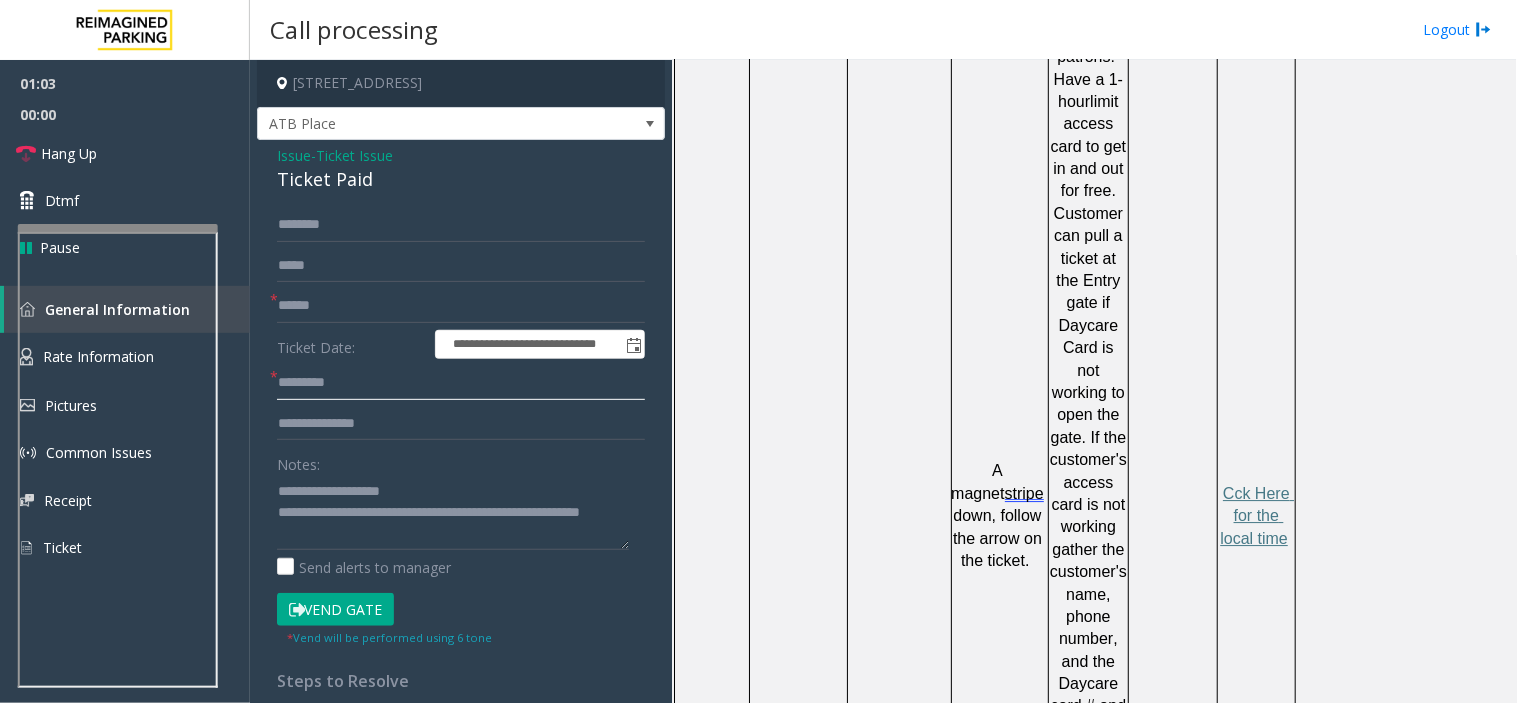 click 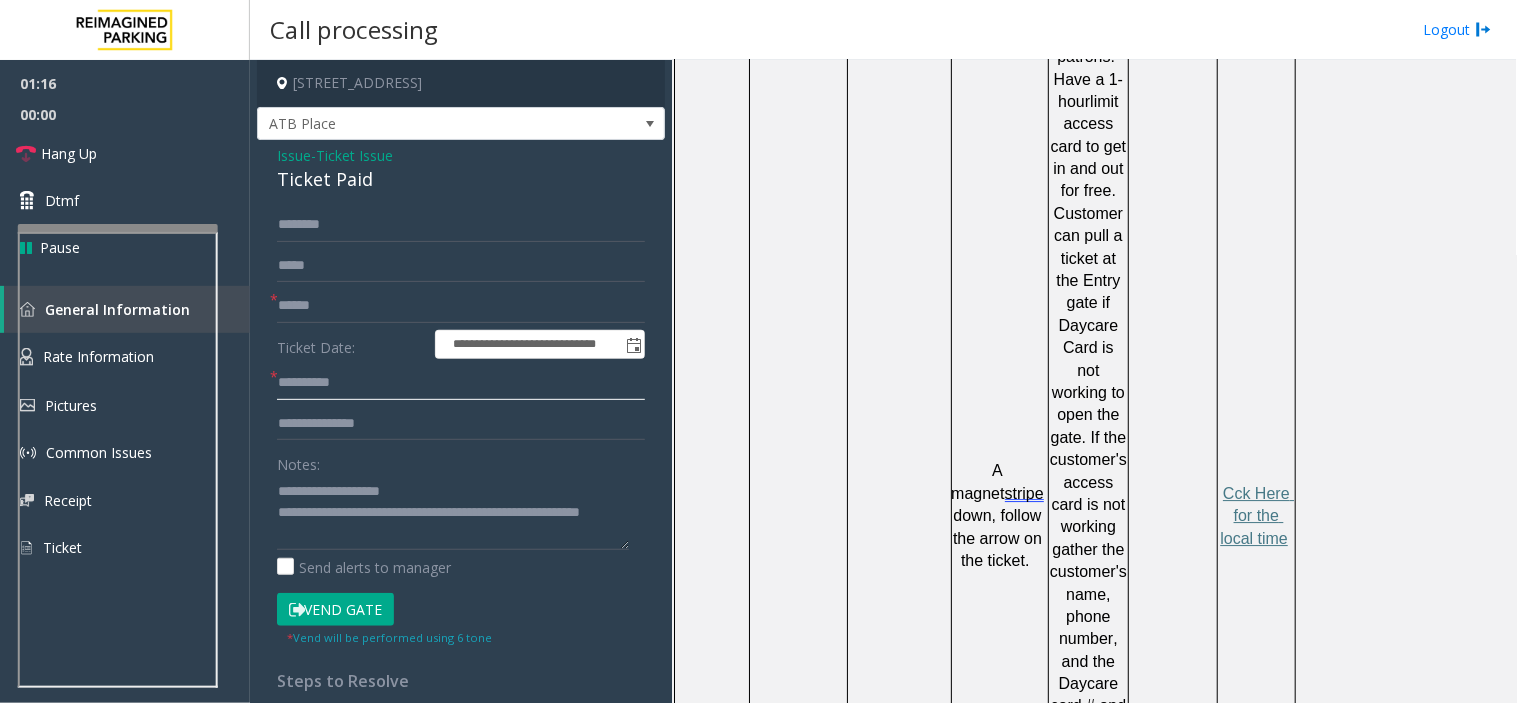 type on "*********" 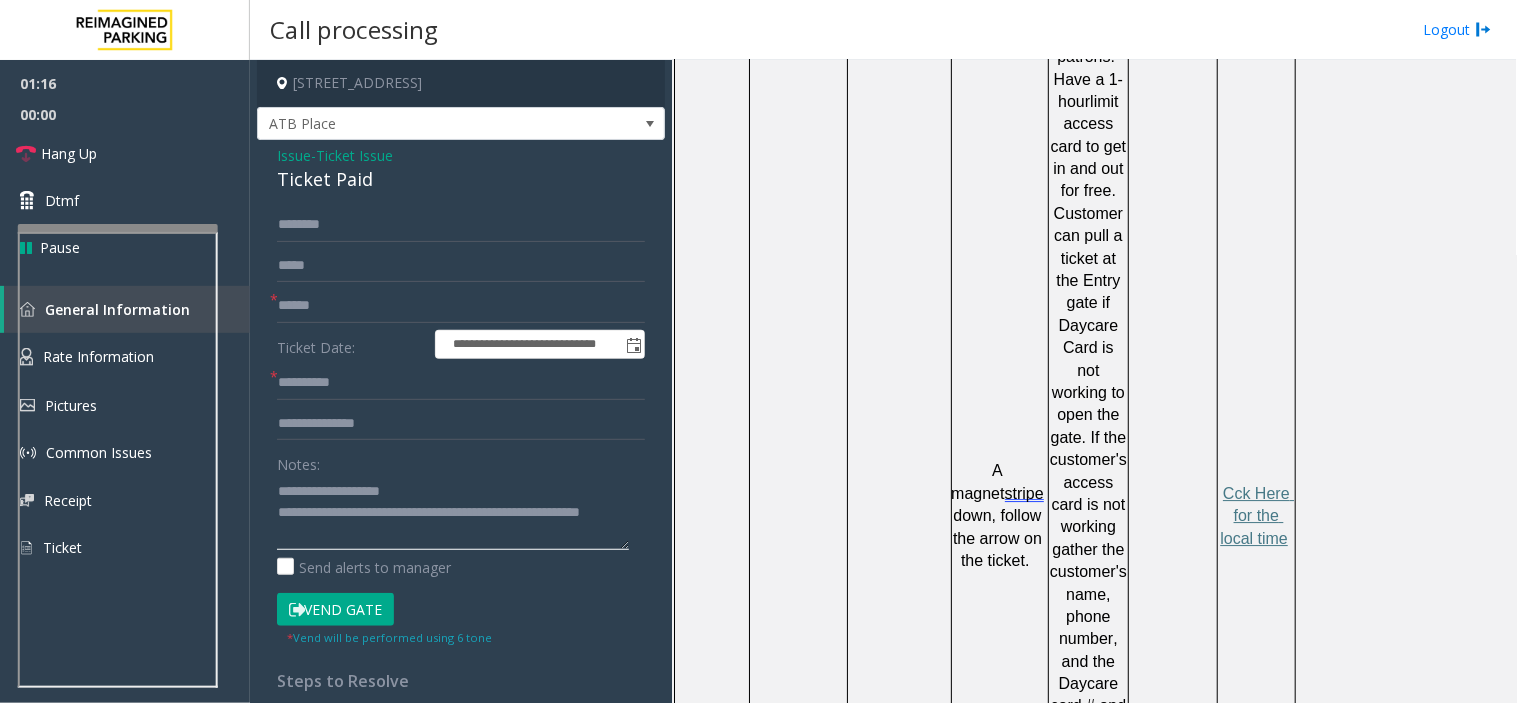 click 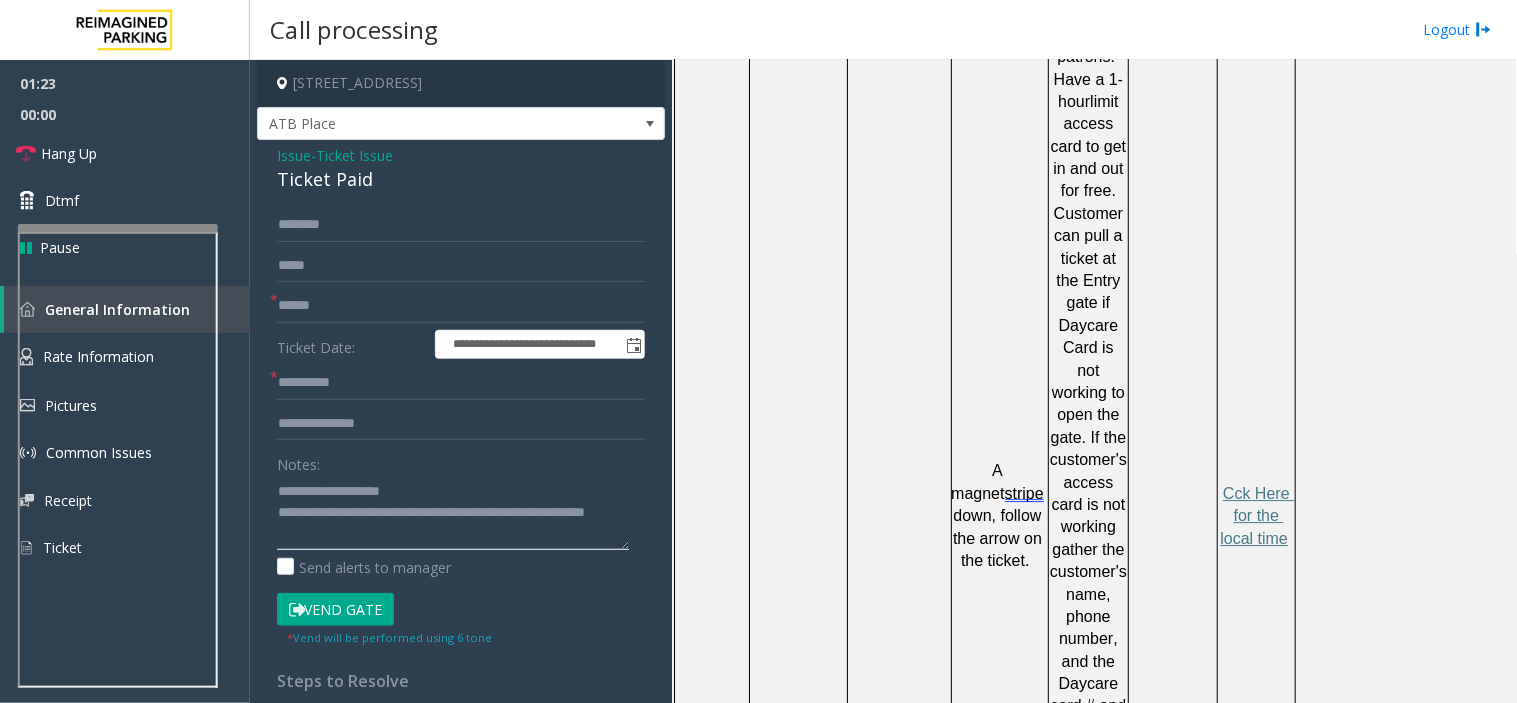 click 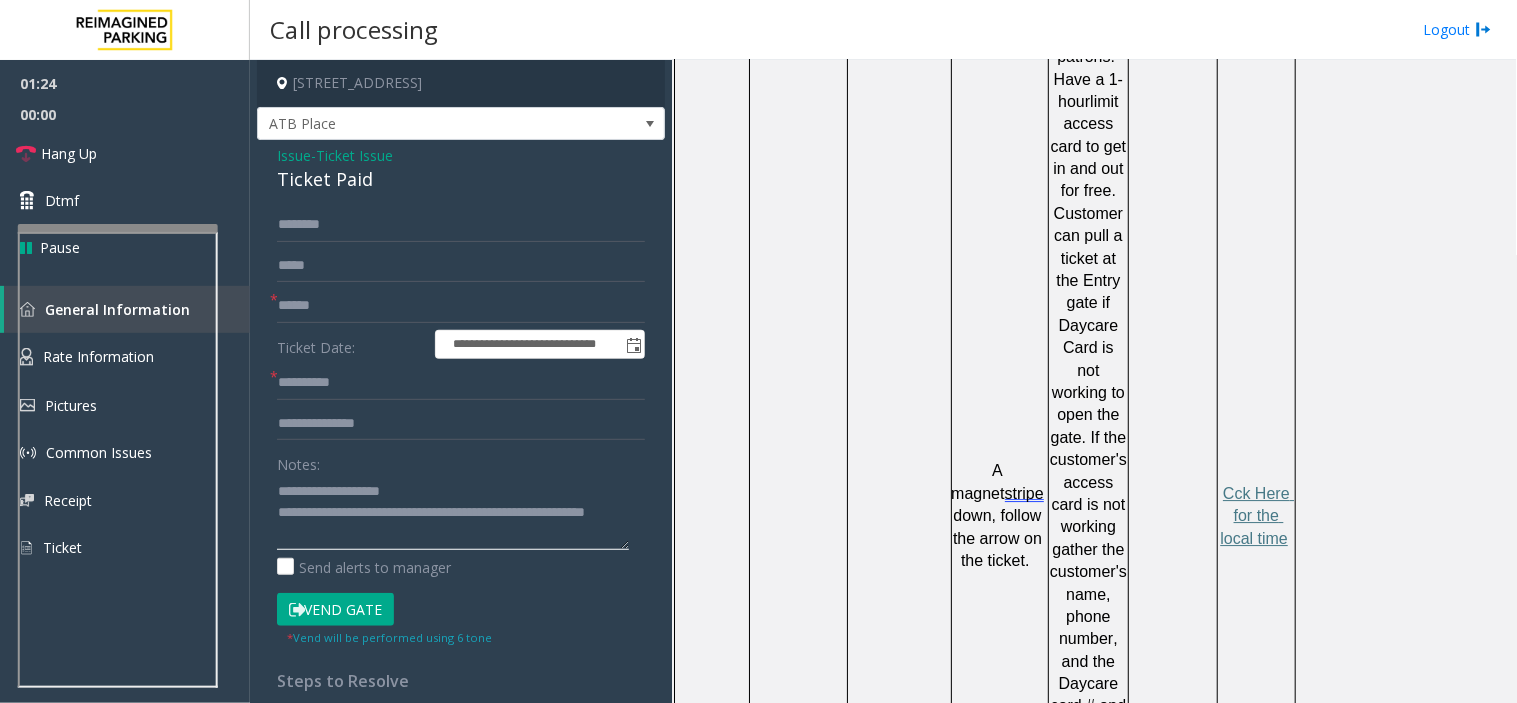paste on "**********" 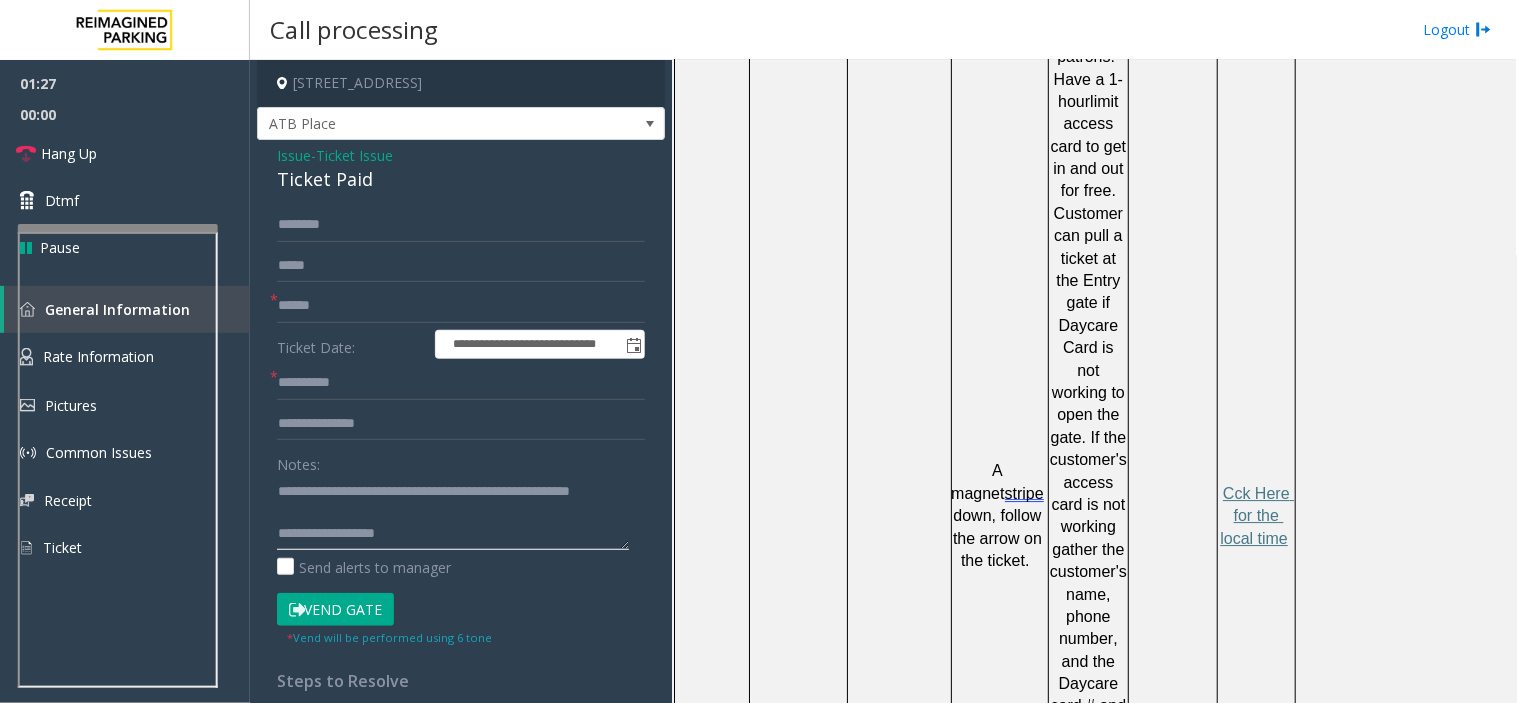 click 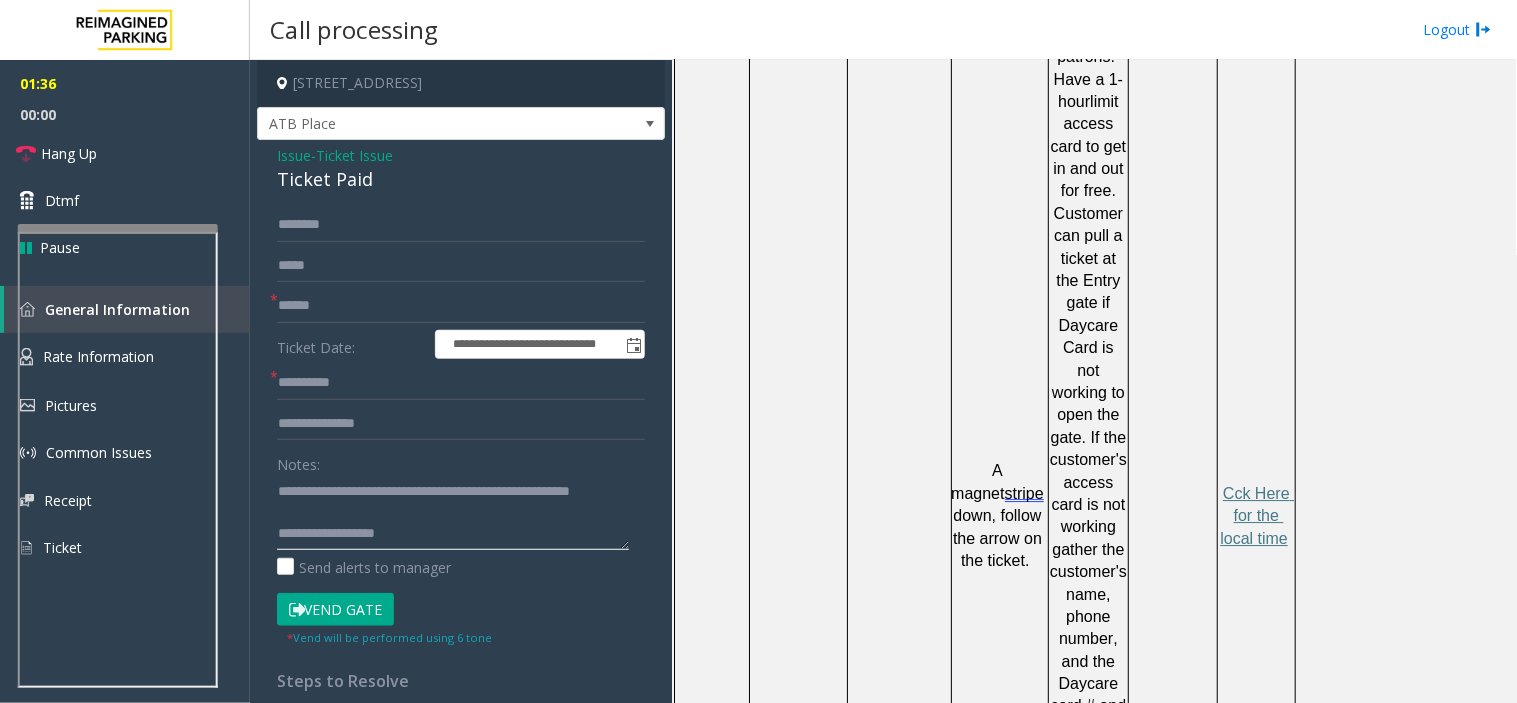 click 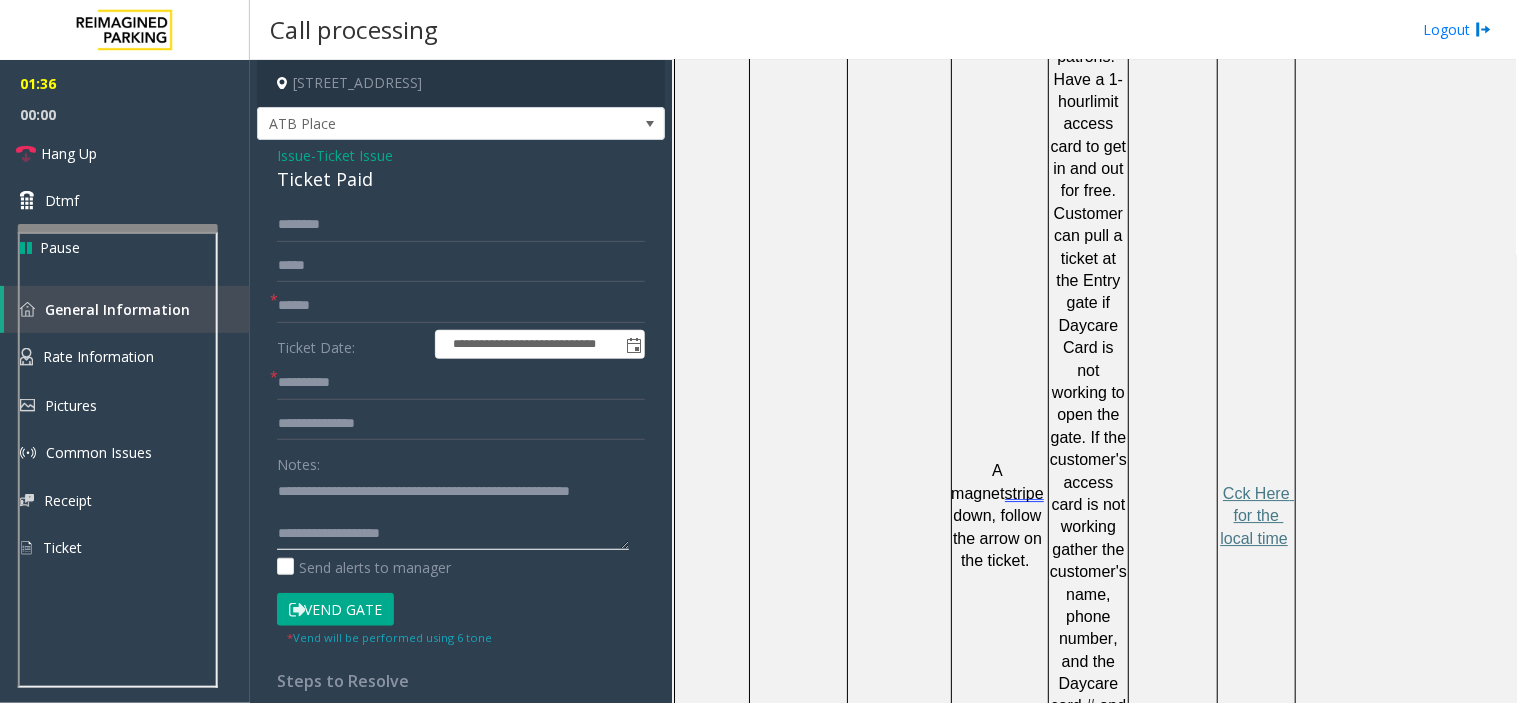 scroll, scrollTop: 56, scrollLeft: 0, axis: vertical 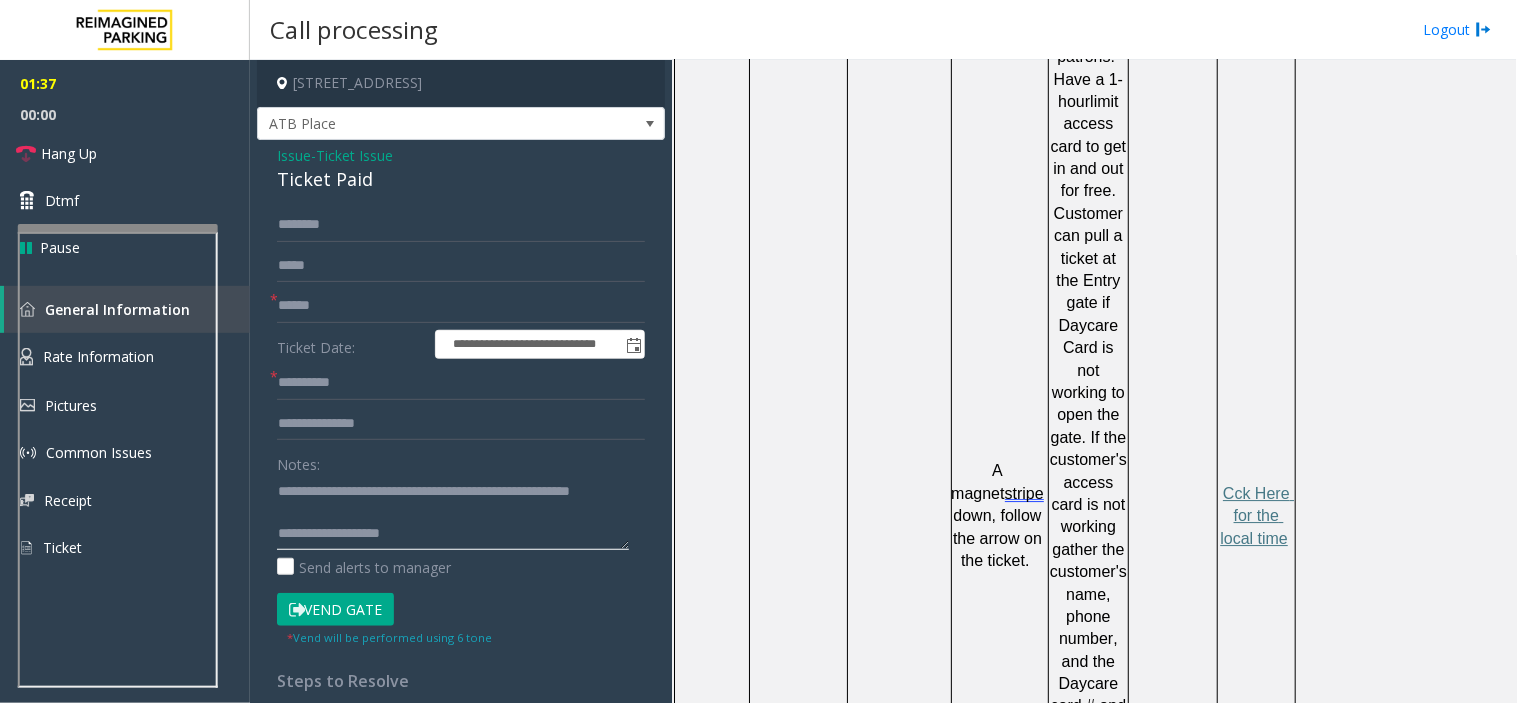 paste on "**********" 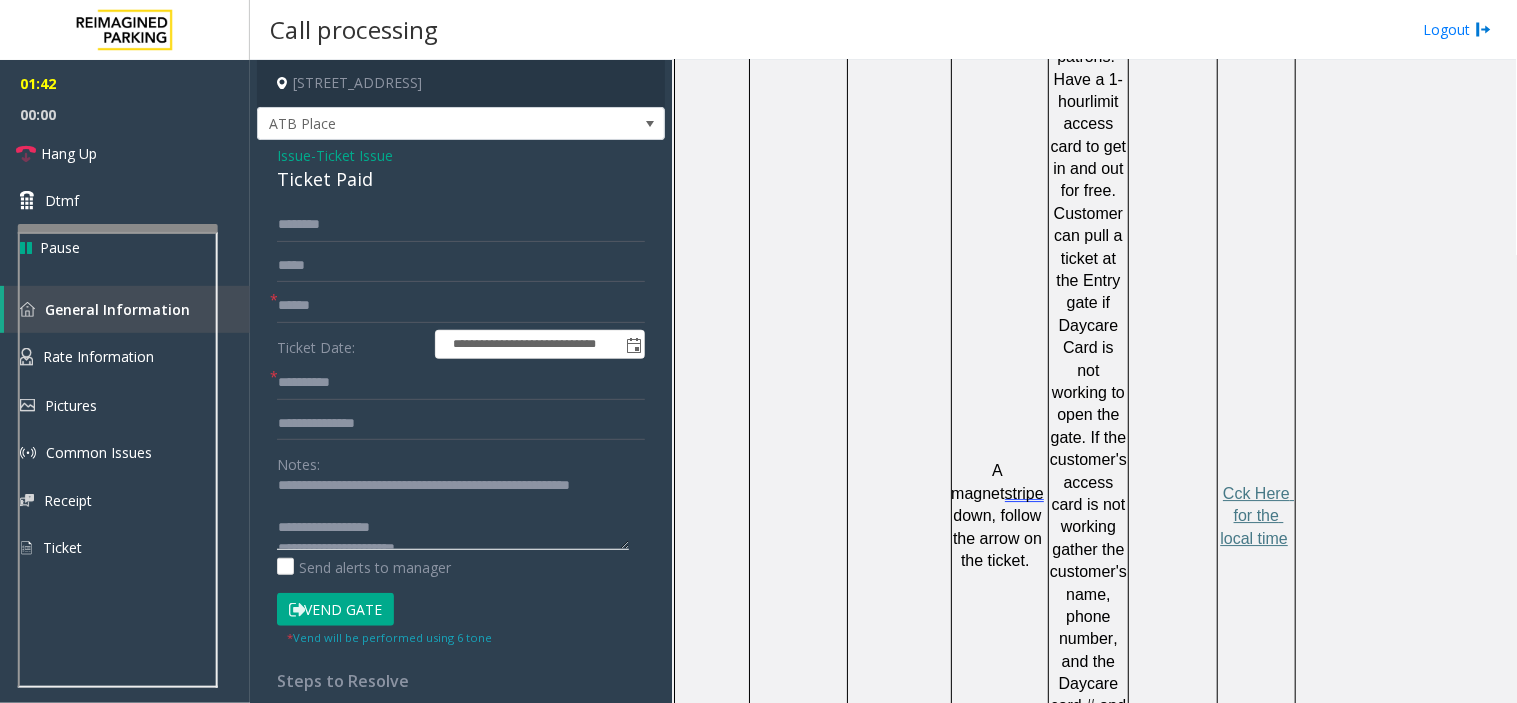 scroll, scrollTop: 0, scrollLeft: 0, axis: both 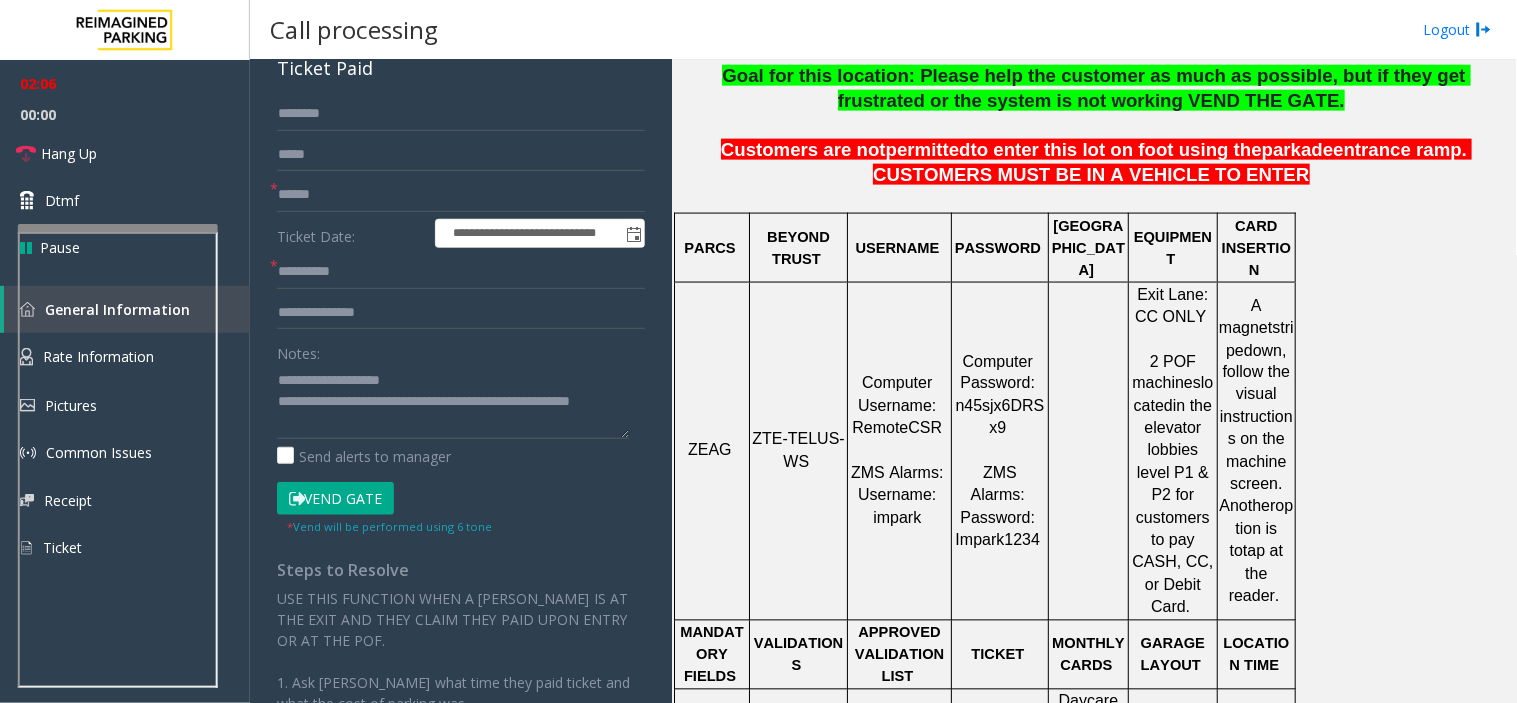 click on "Vend Gate" 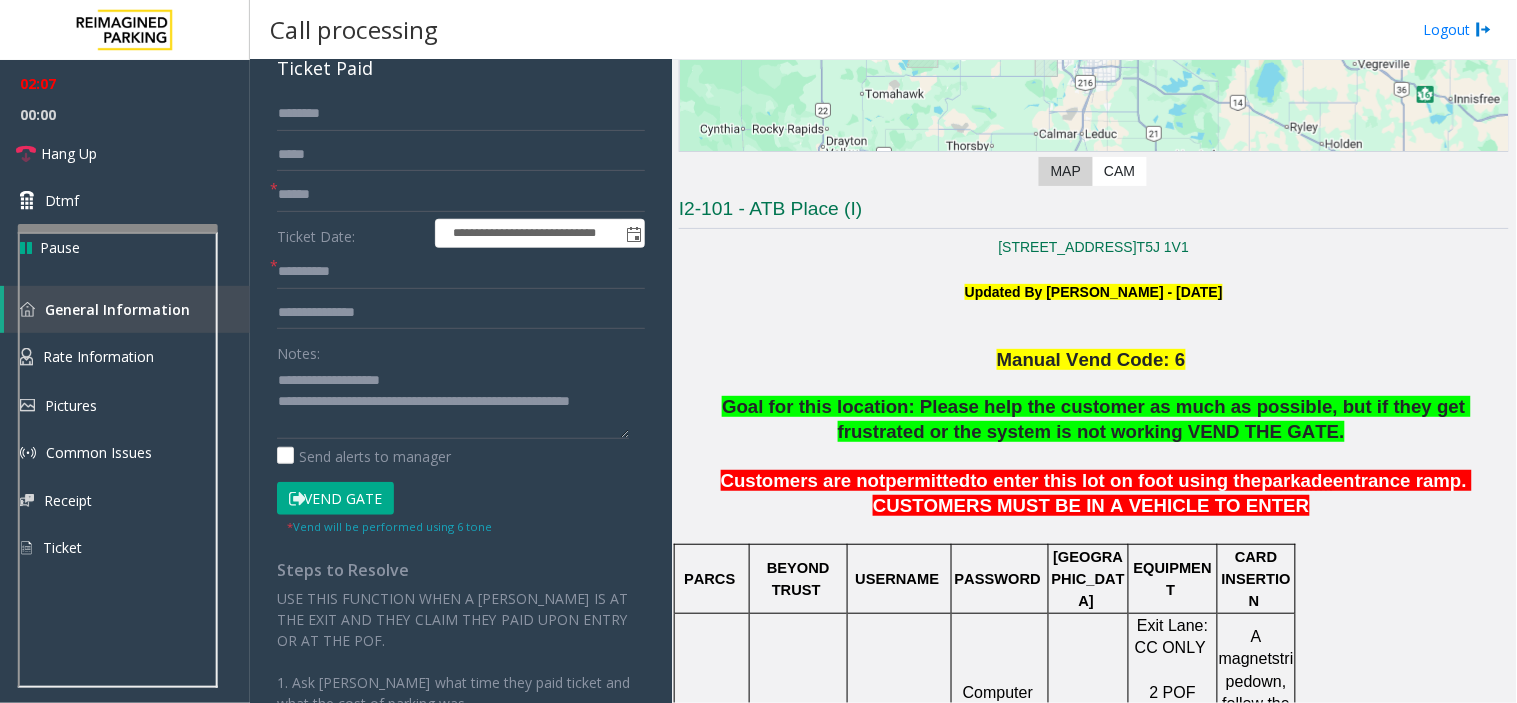 scroll, scrollTop: 333, scrollLeft: 0, axis: vertical 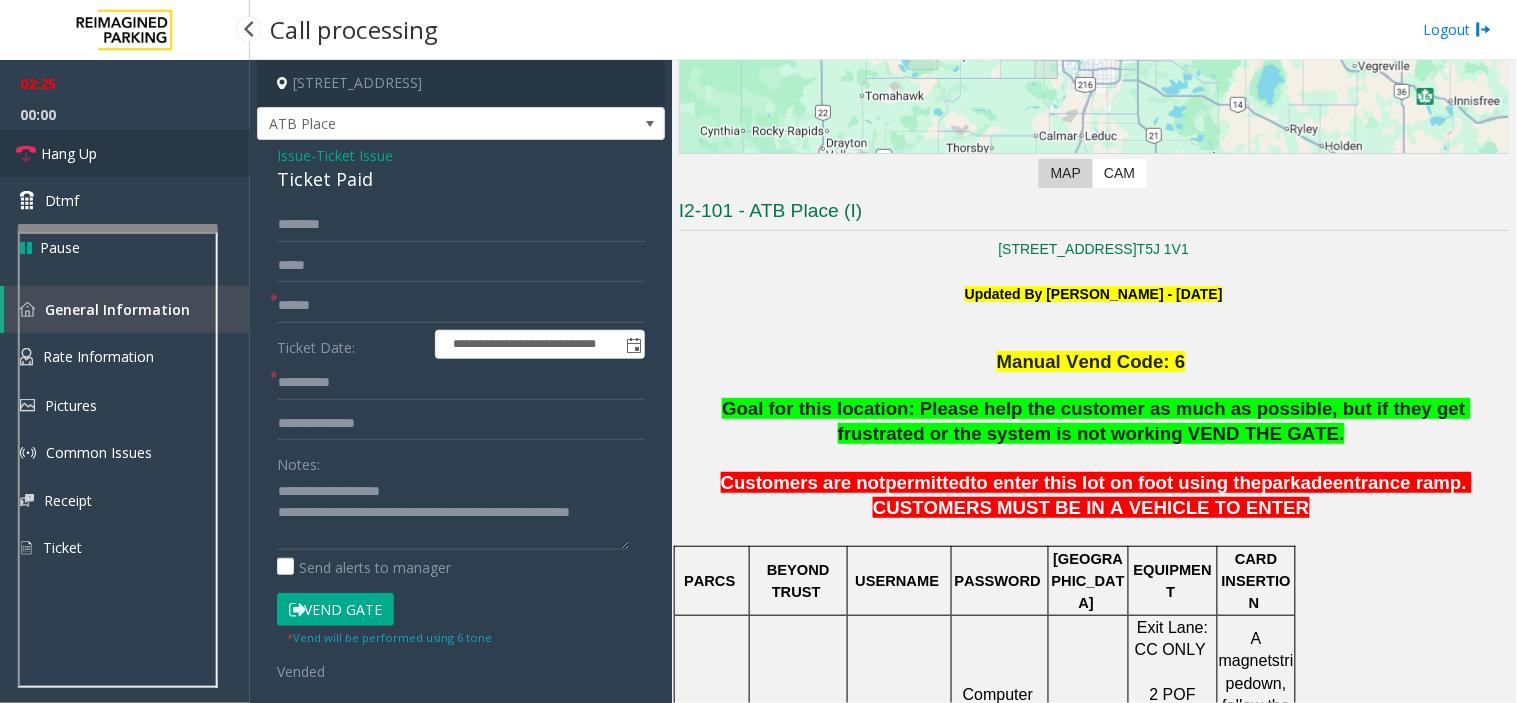 click on "Hang Up" at bounding box center (125, 153) 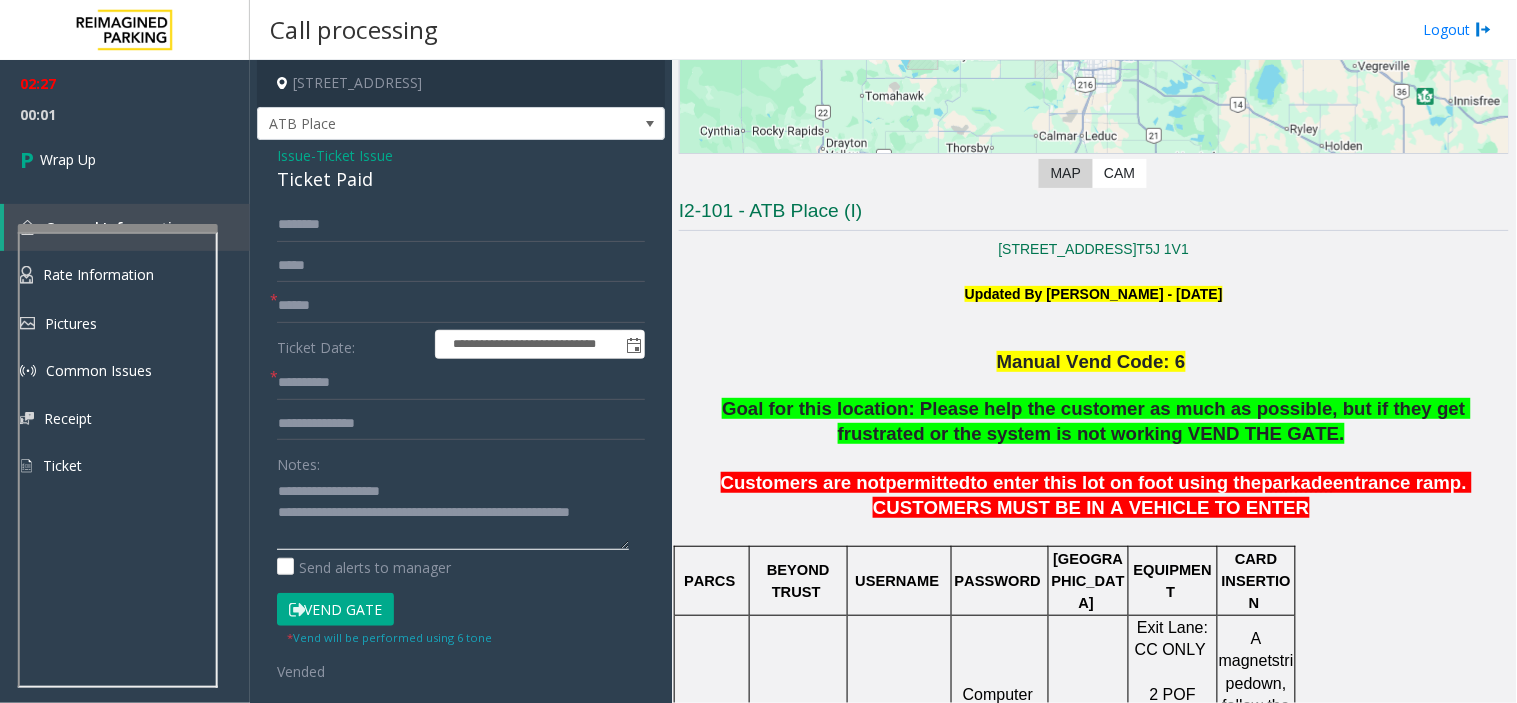 click 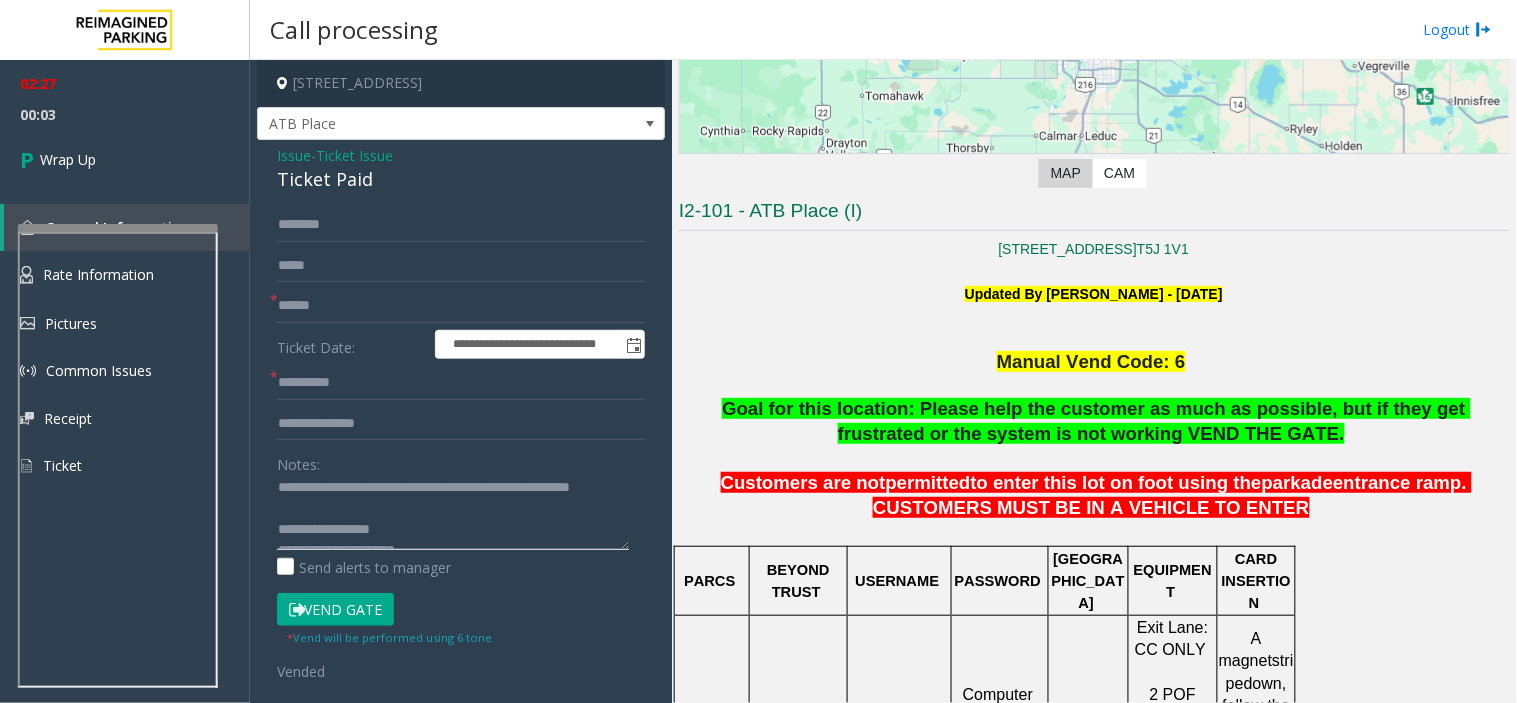 scroll, scrollTop: 0, scrollLeft: 0, axis: both 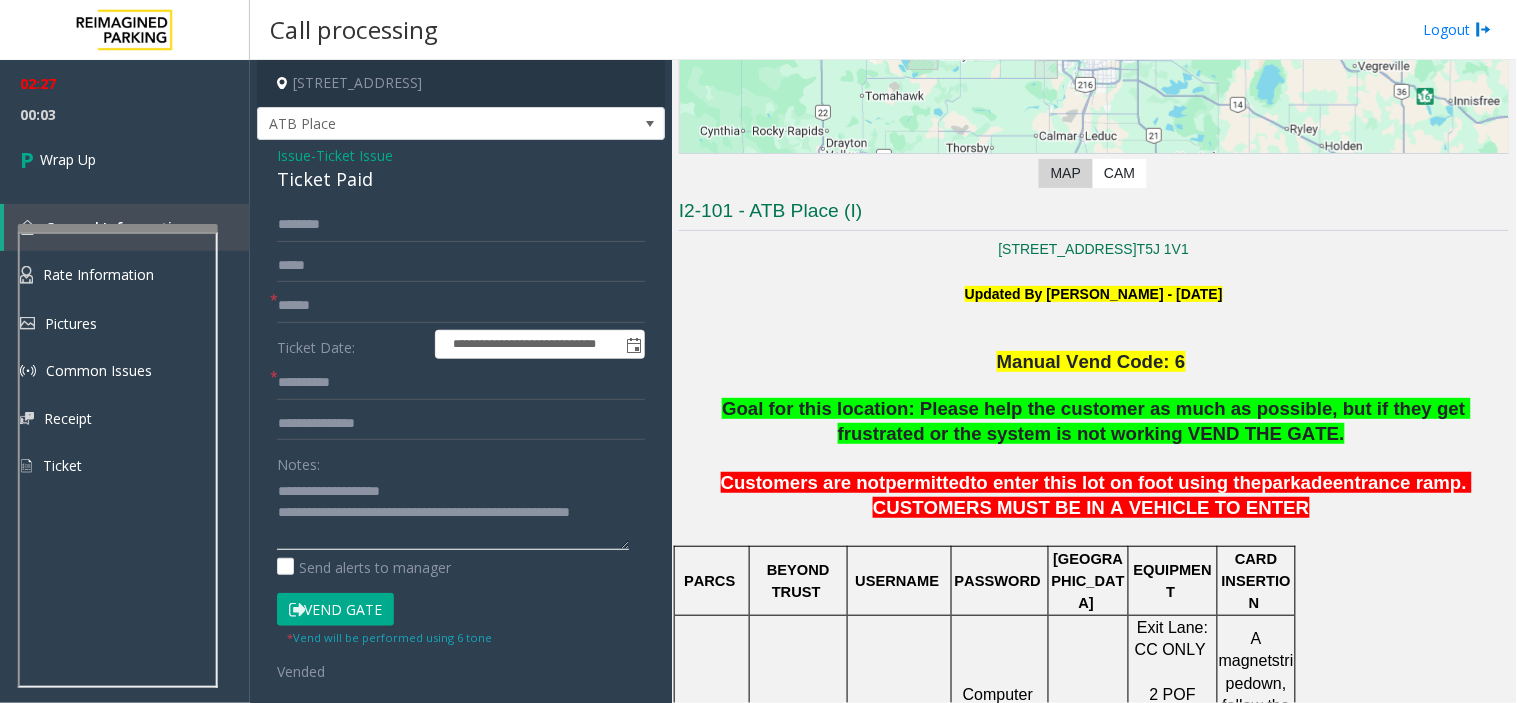 click 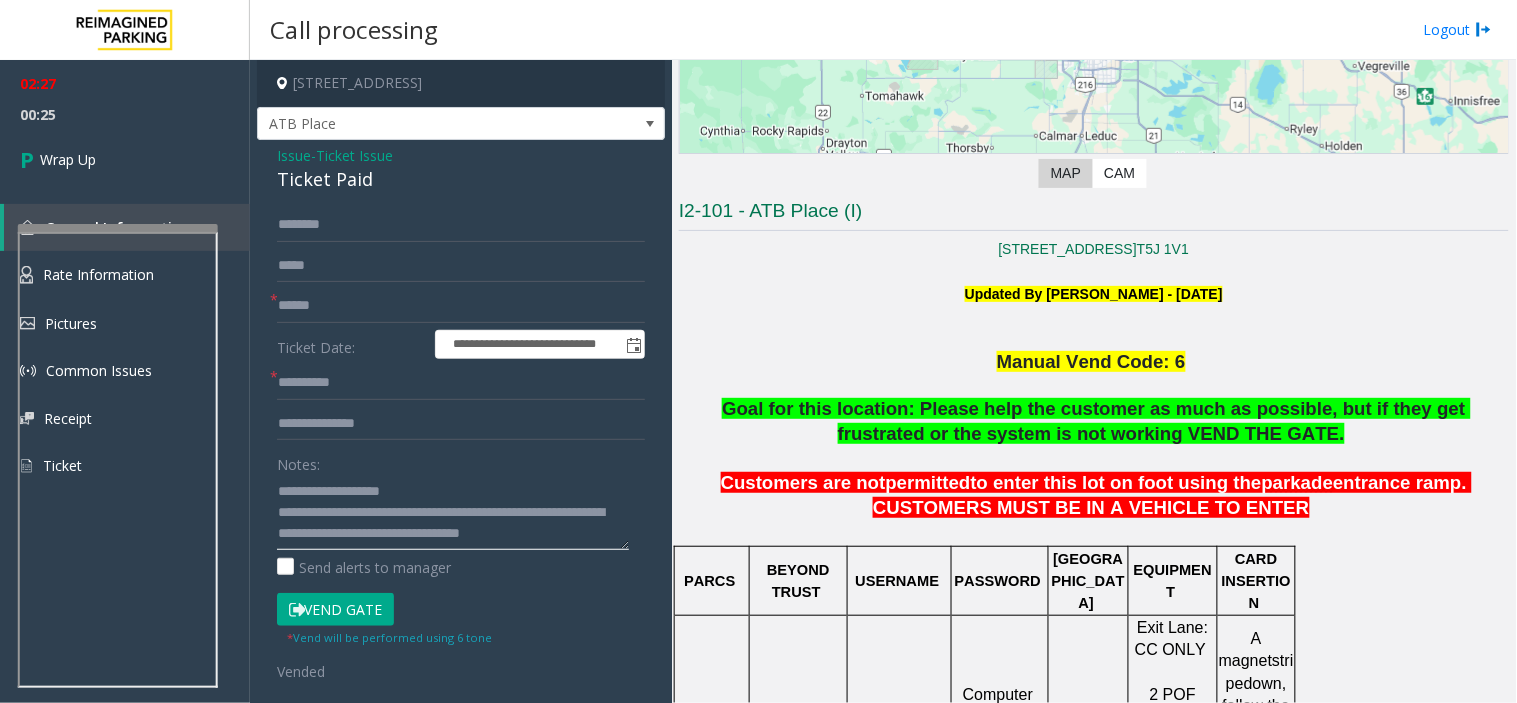 scroll, scrollTop: 14, scrollLeft: 0, axis: vertical 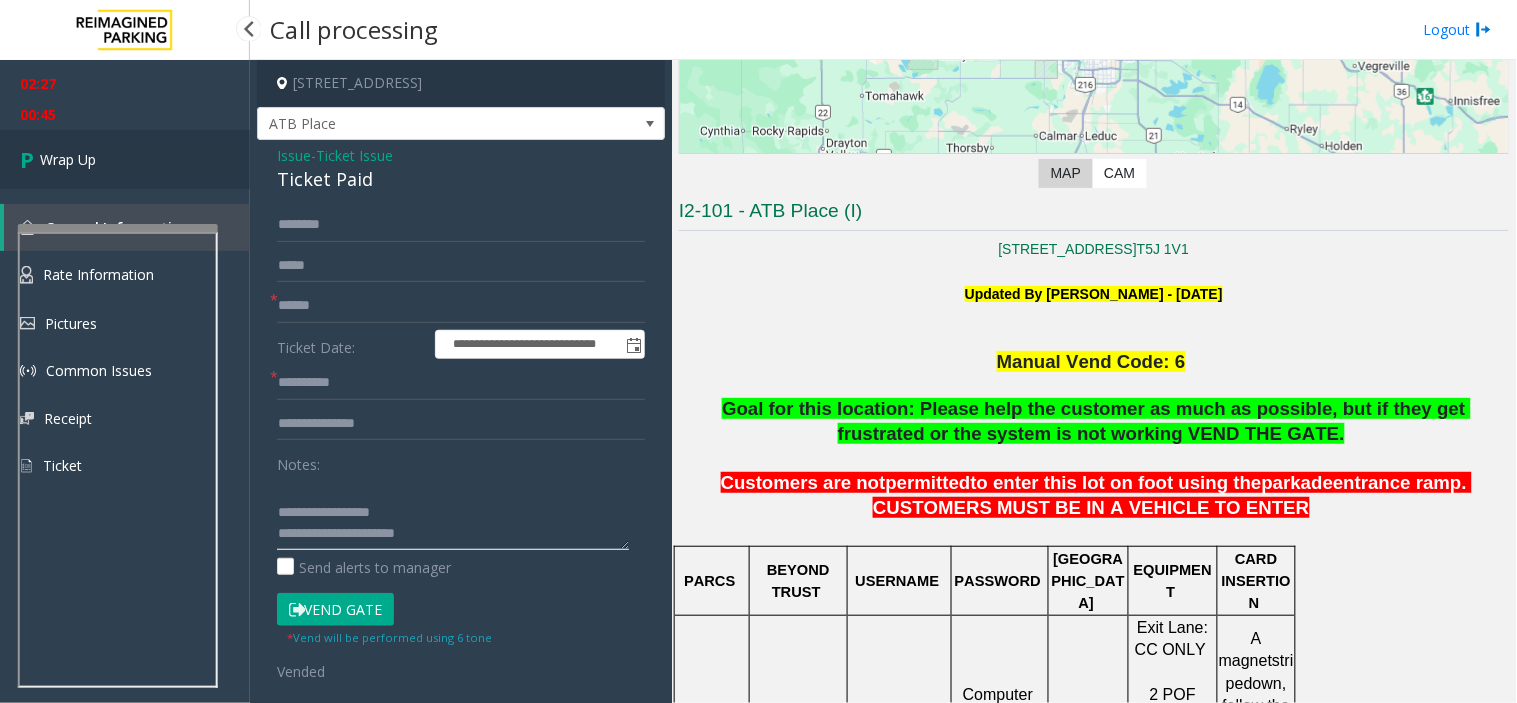 type on "**********" 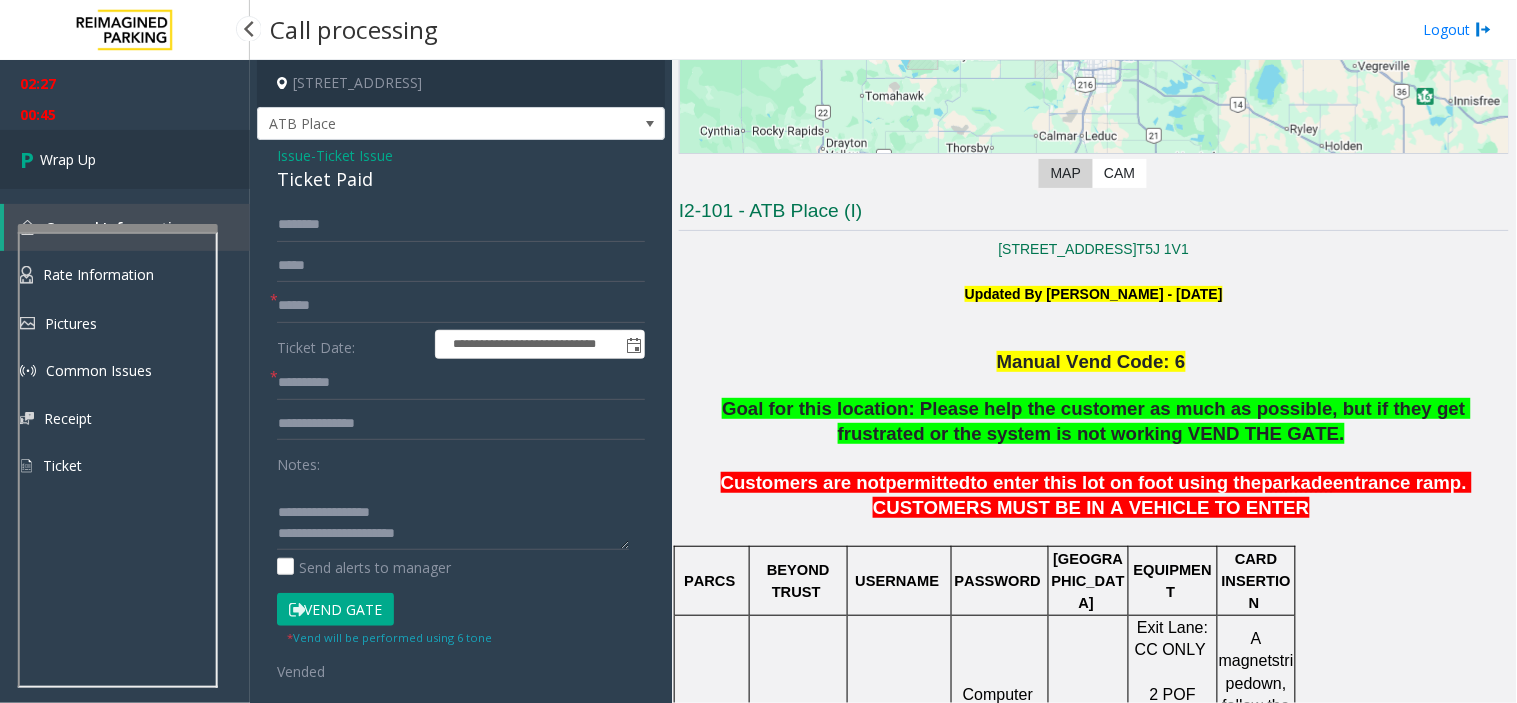 click on "Wrap Up" at bounding box center (125, 159) 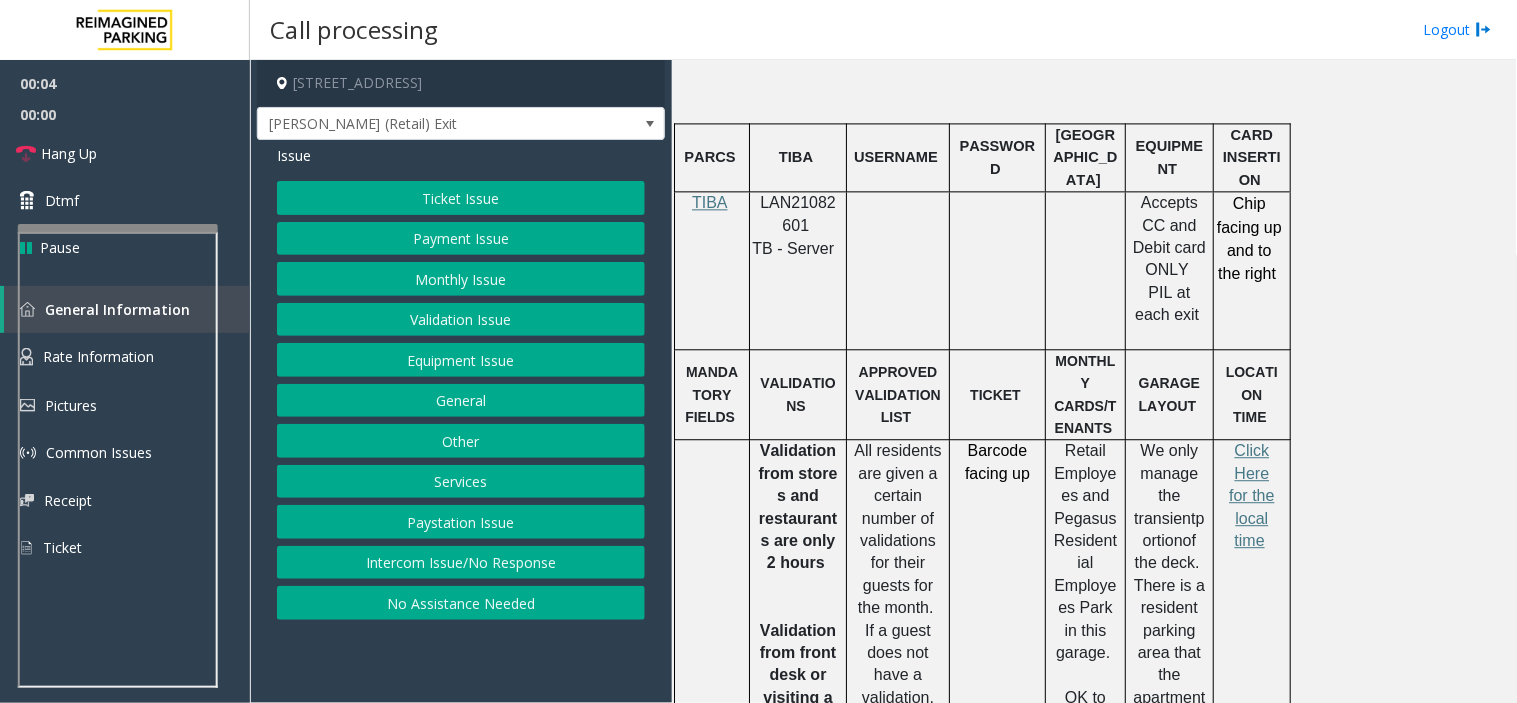 scroll, scrollTop: 1111, scrollLeft: 0, axis: vertical 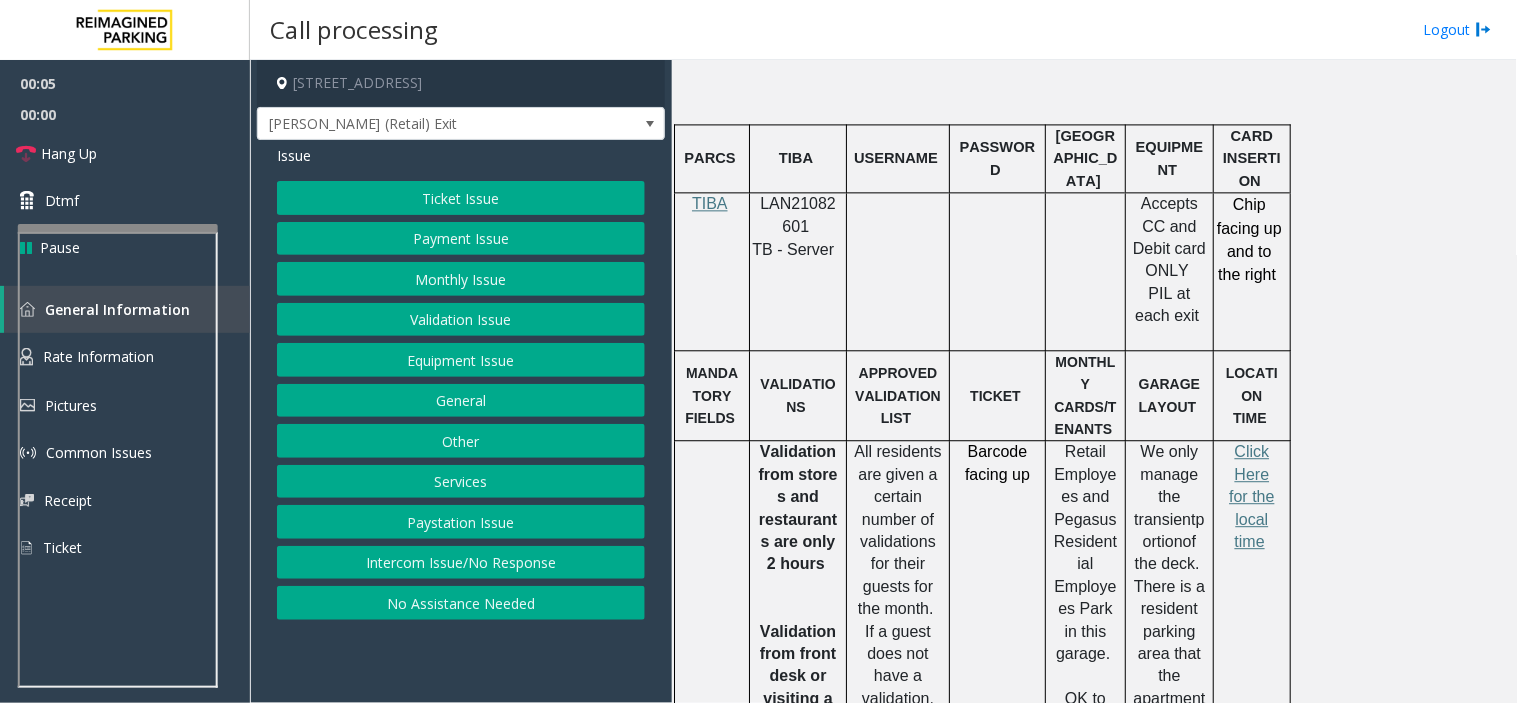 click on "LAN21082601" 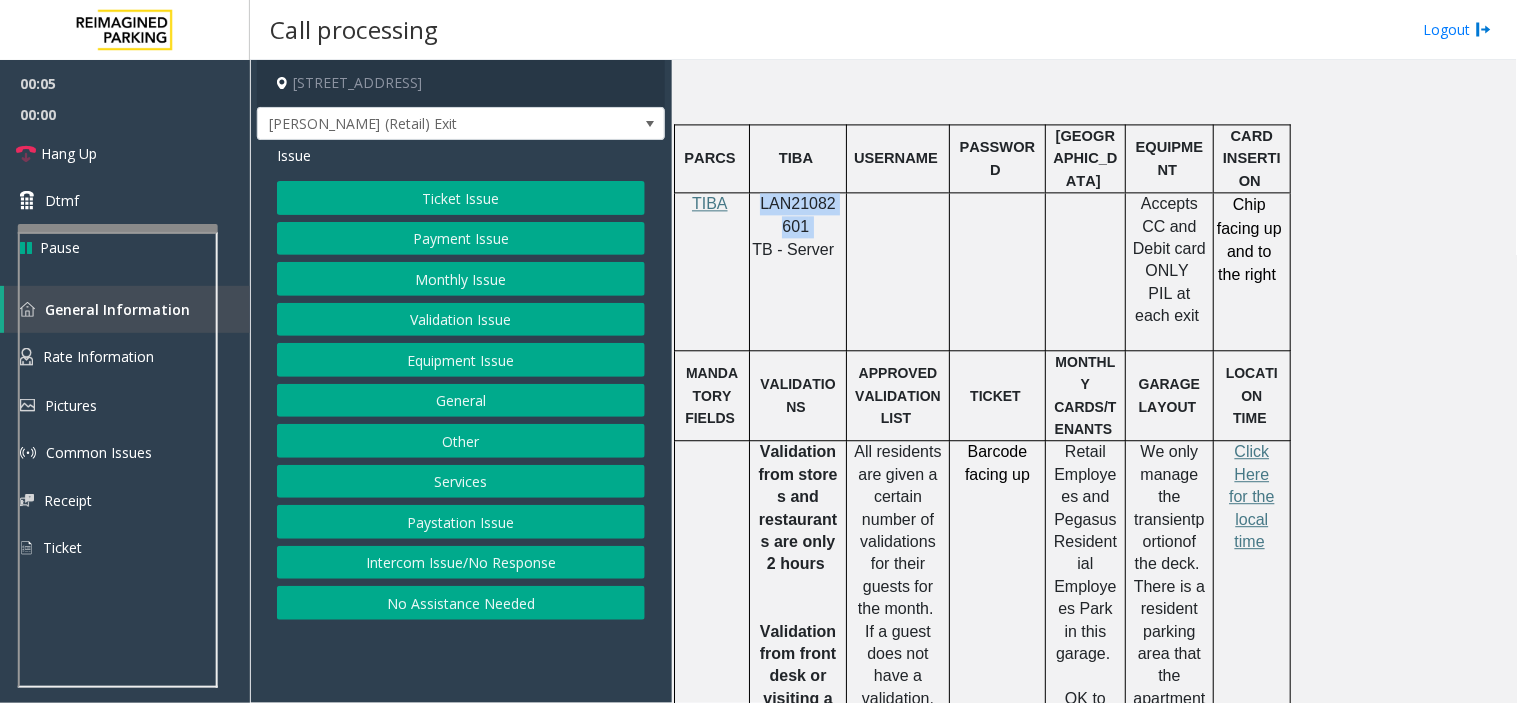 click on "LAN21082601" 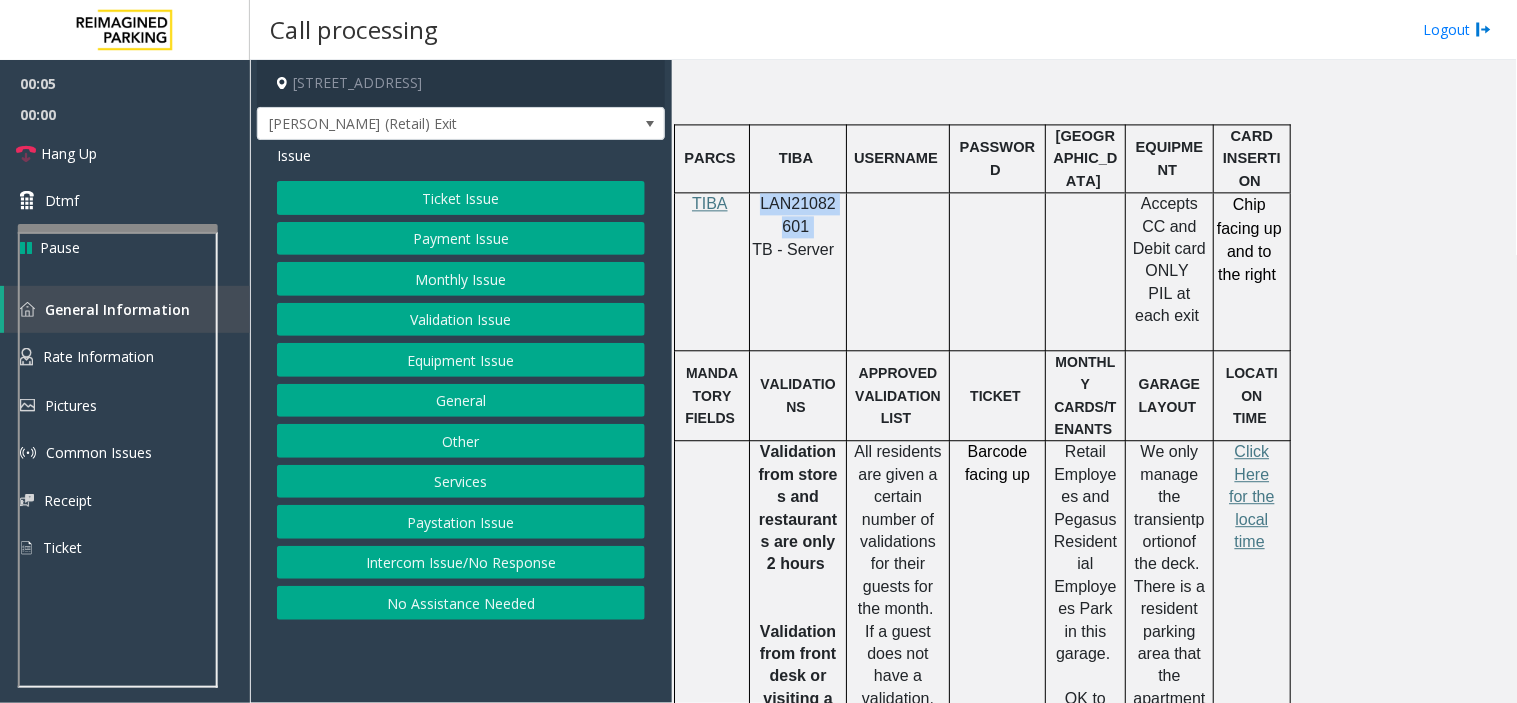 copy on "LAN21082601" 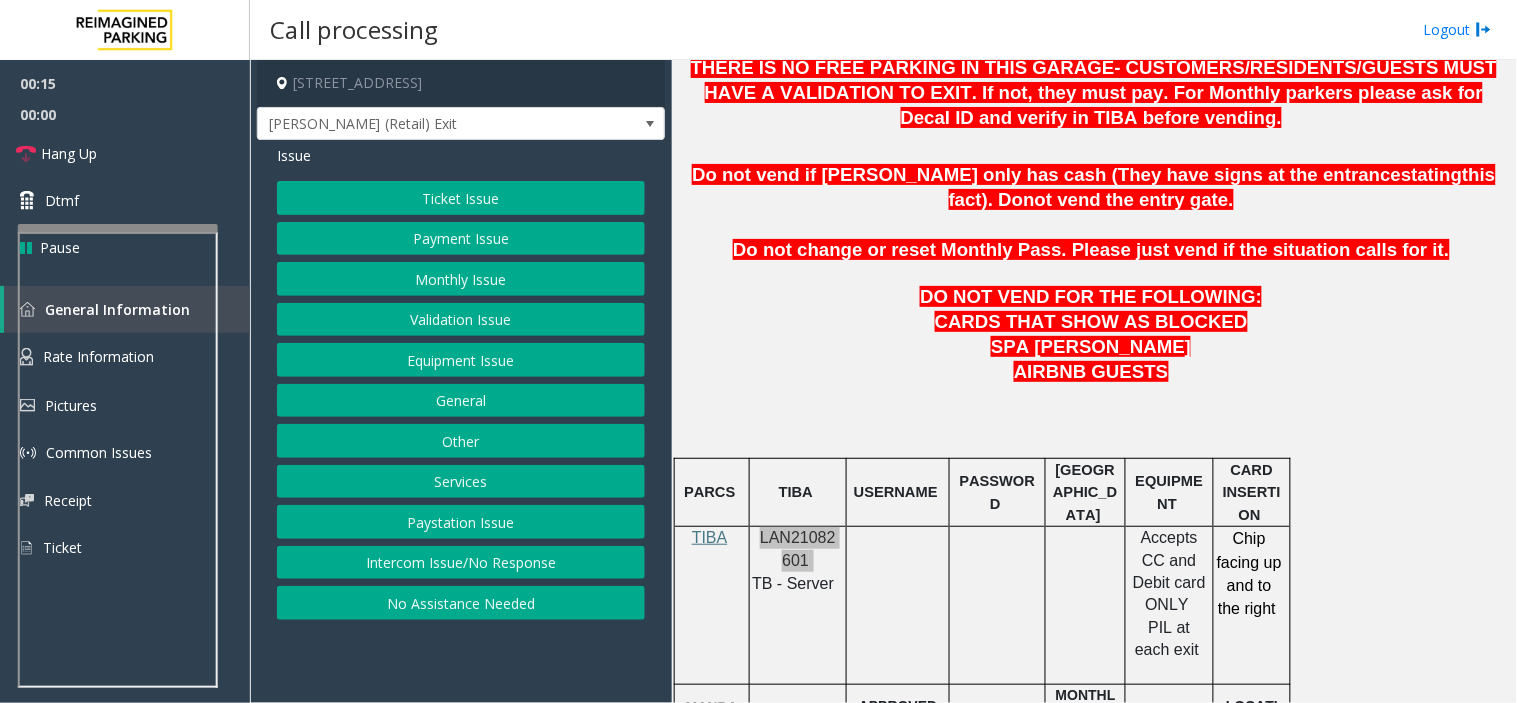 scroll, scrollTop: 888, scrollLeft: 0, axis: vertical 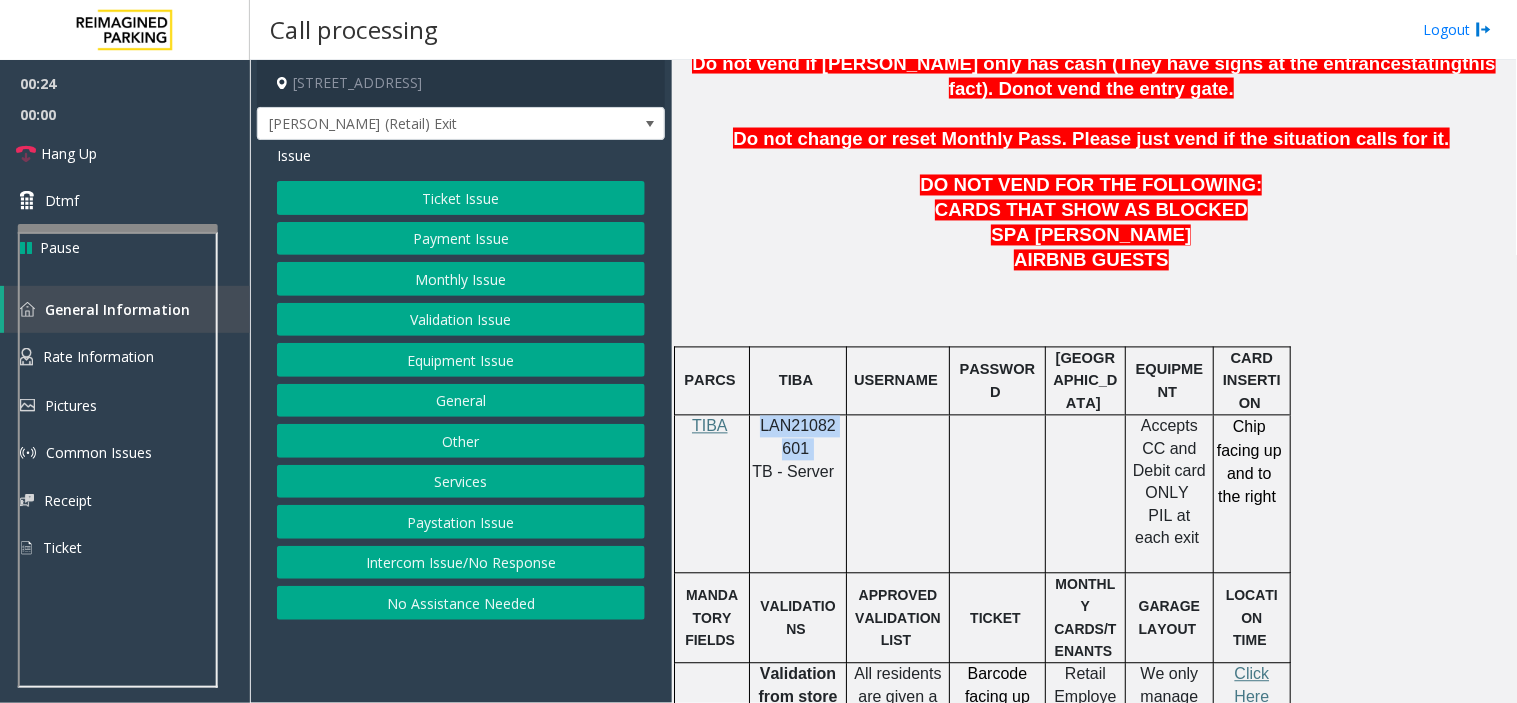click on "Payment Issue" 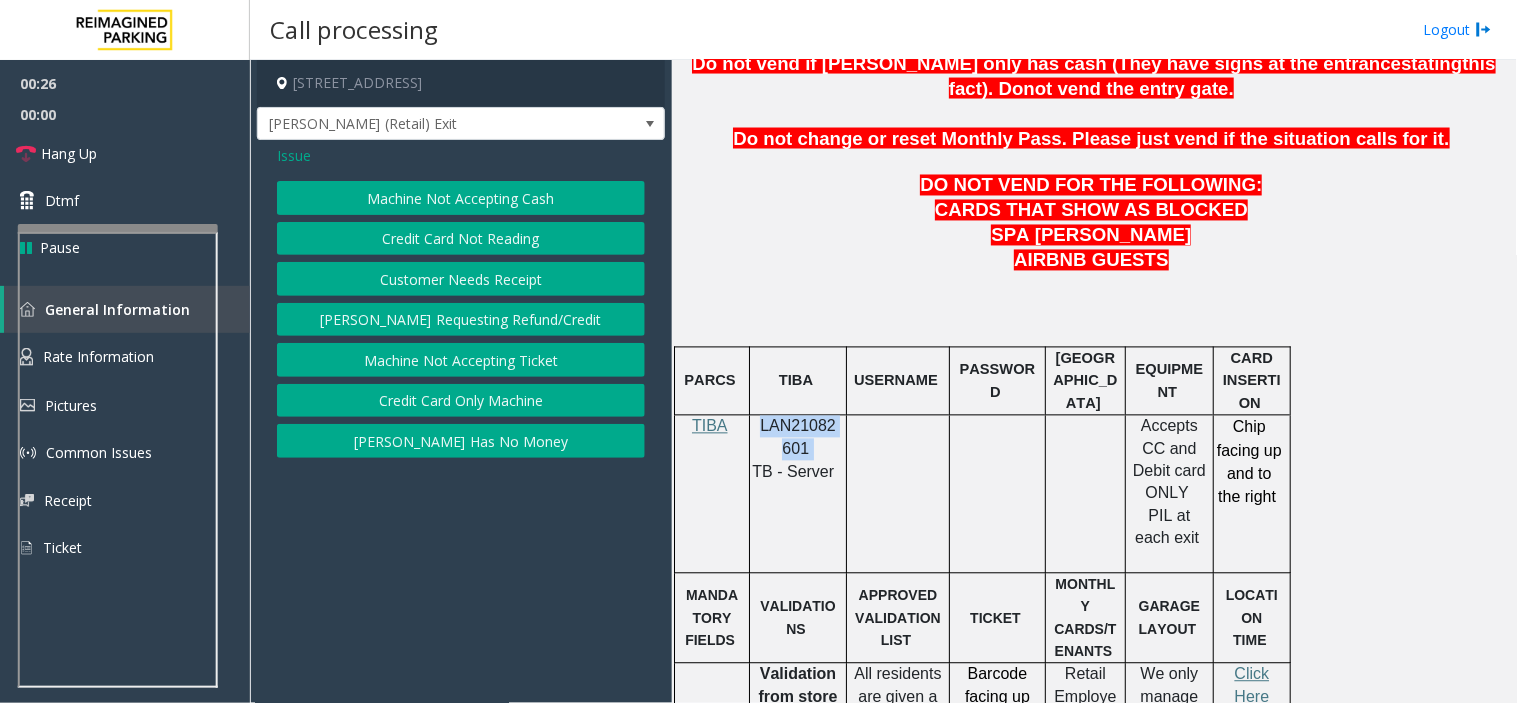 click on "Credit Card Only Machine" 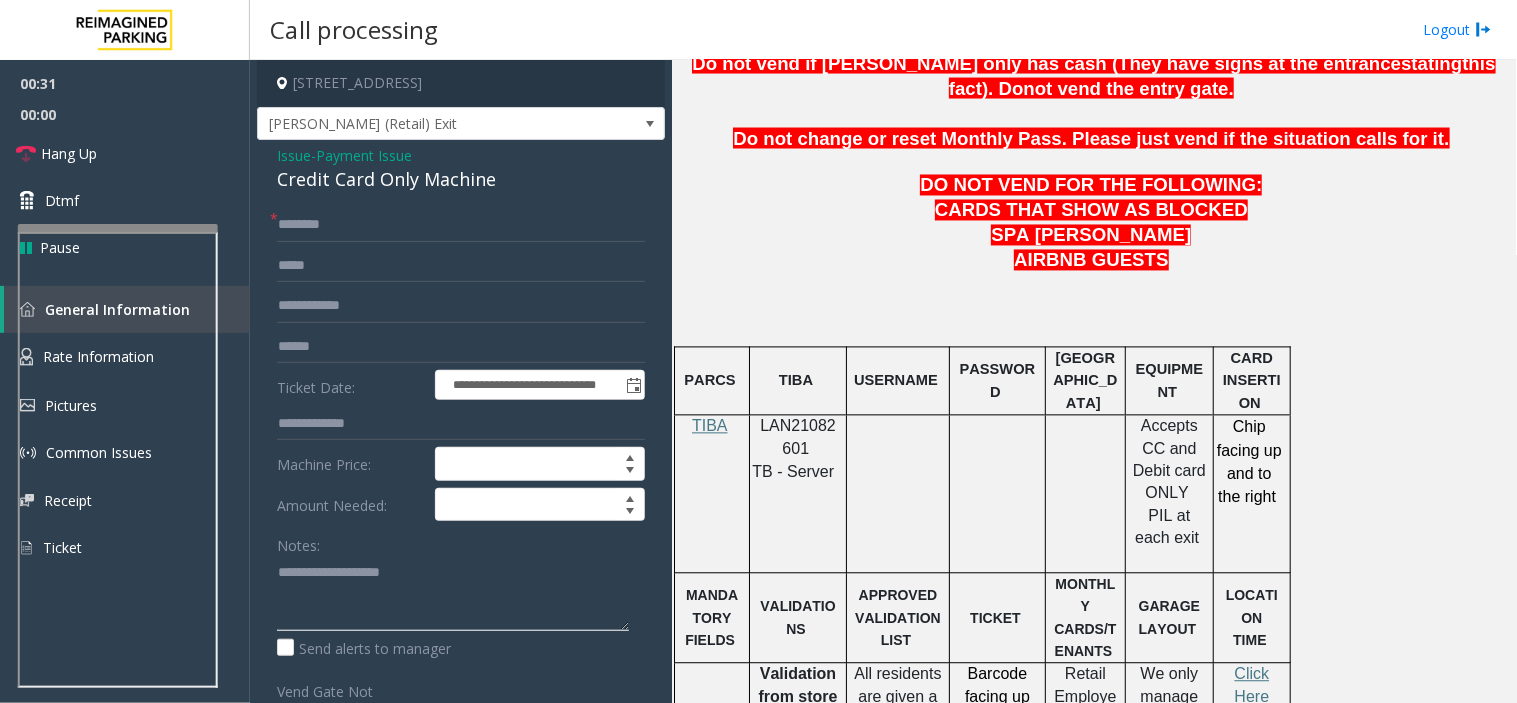 click 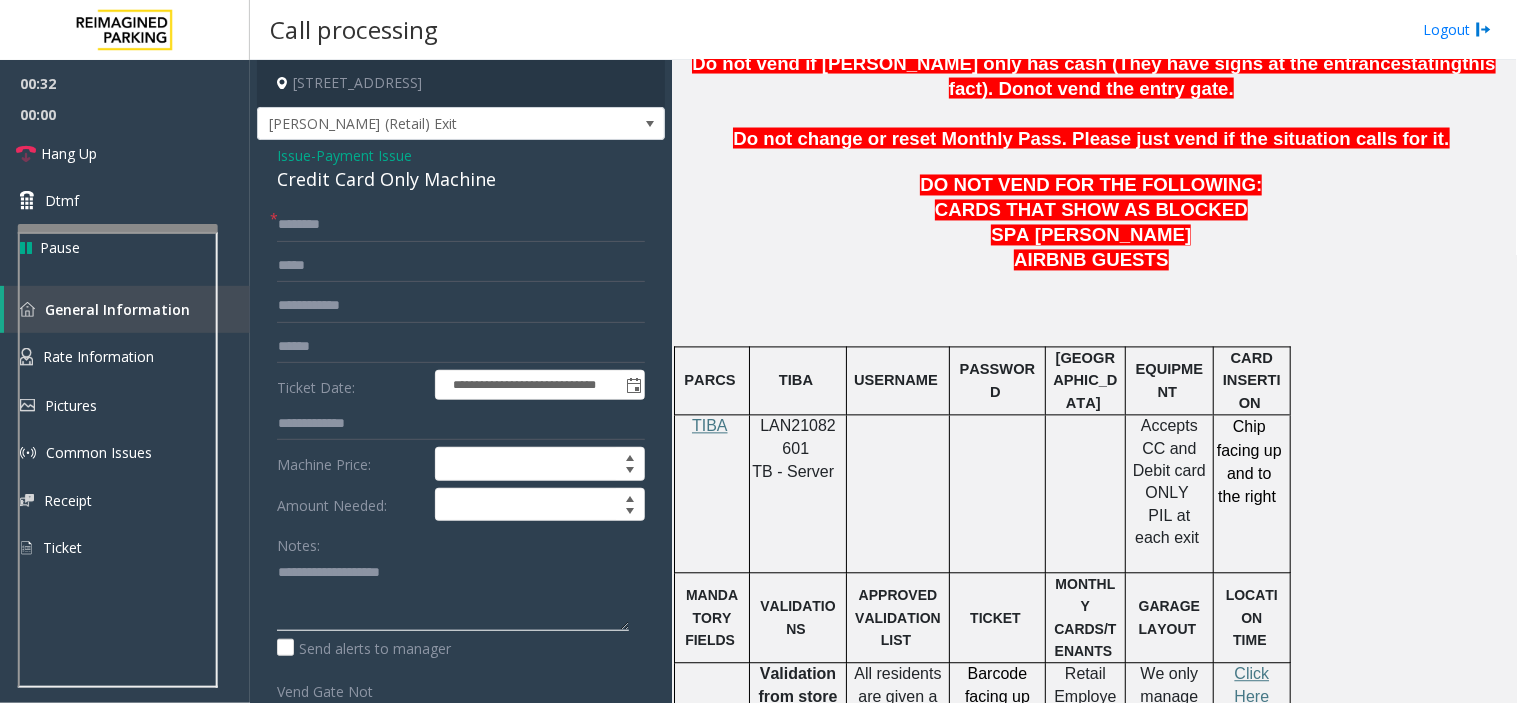 paste on "**********" 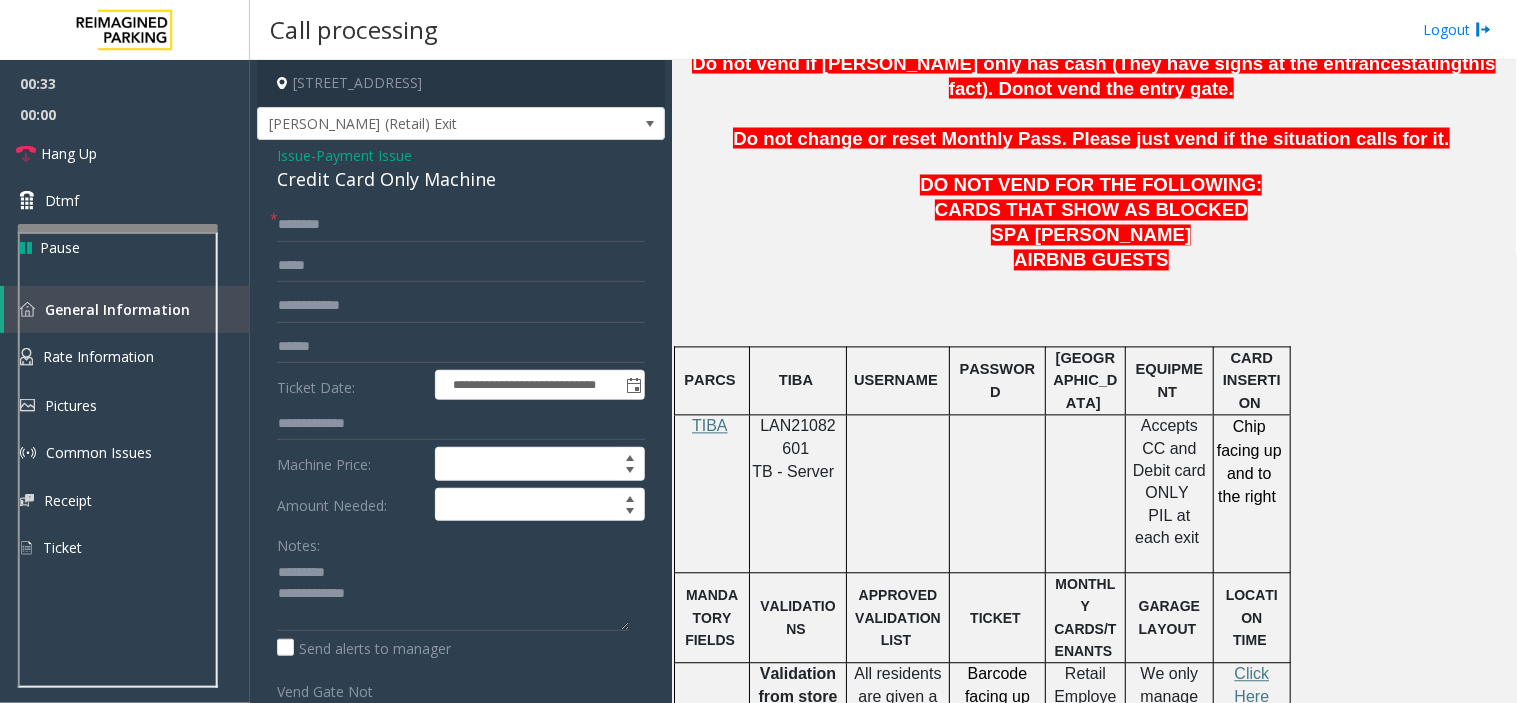 click on "Credit Card Only Machine" 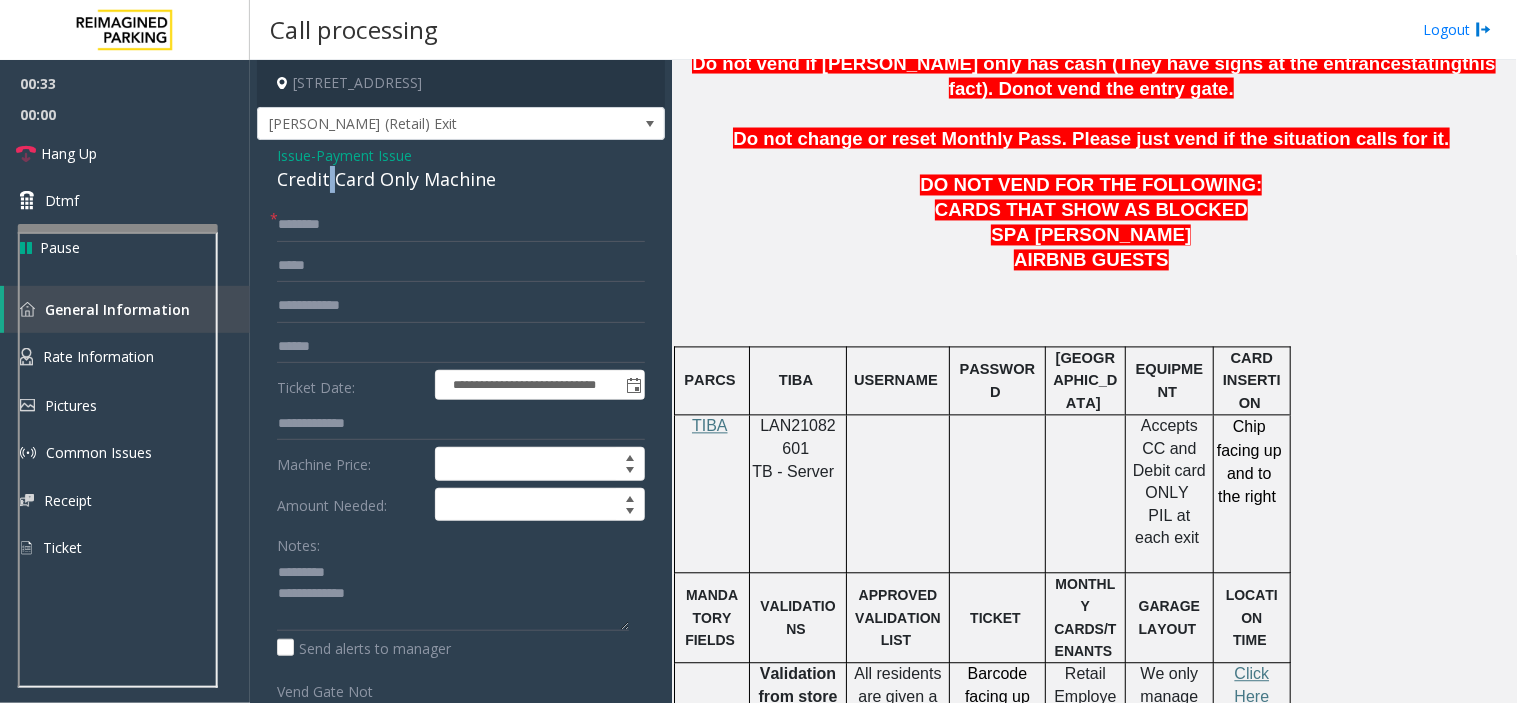 click on "Credit Card Only Machine" 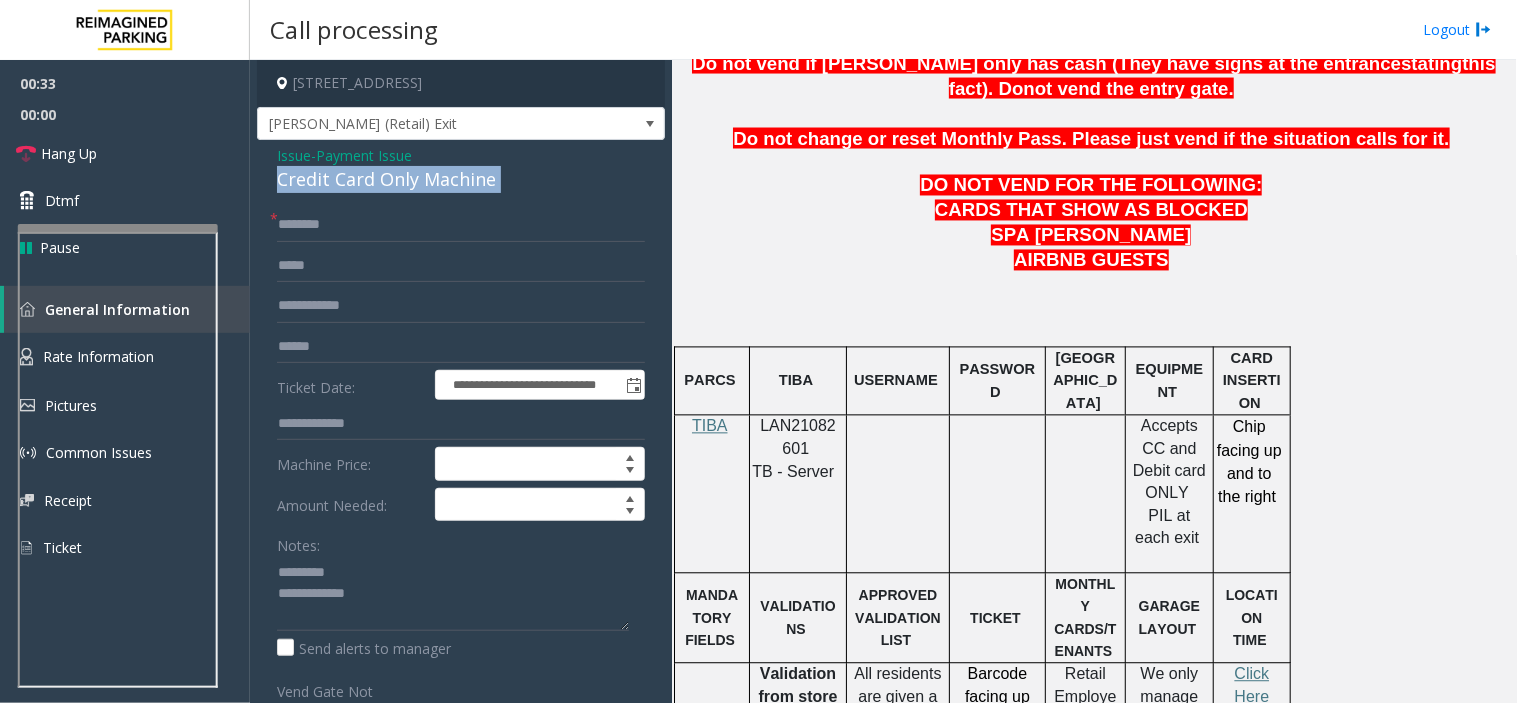 click on "Credit Card Only Machine" 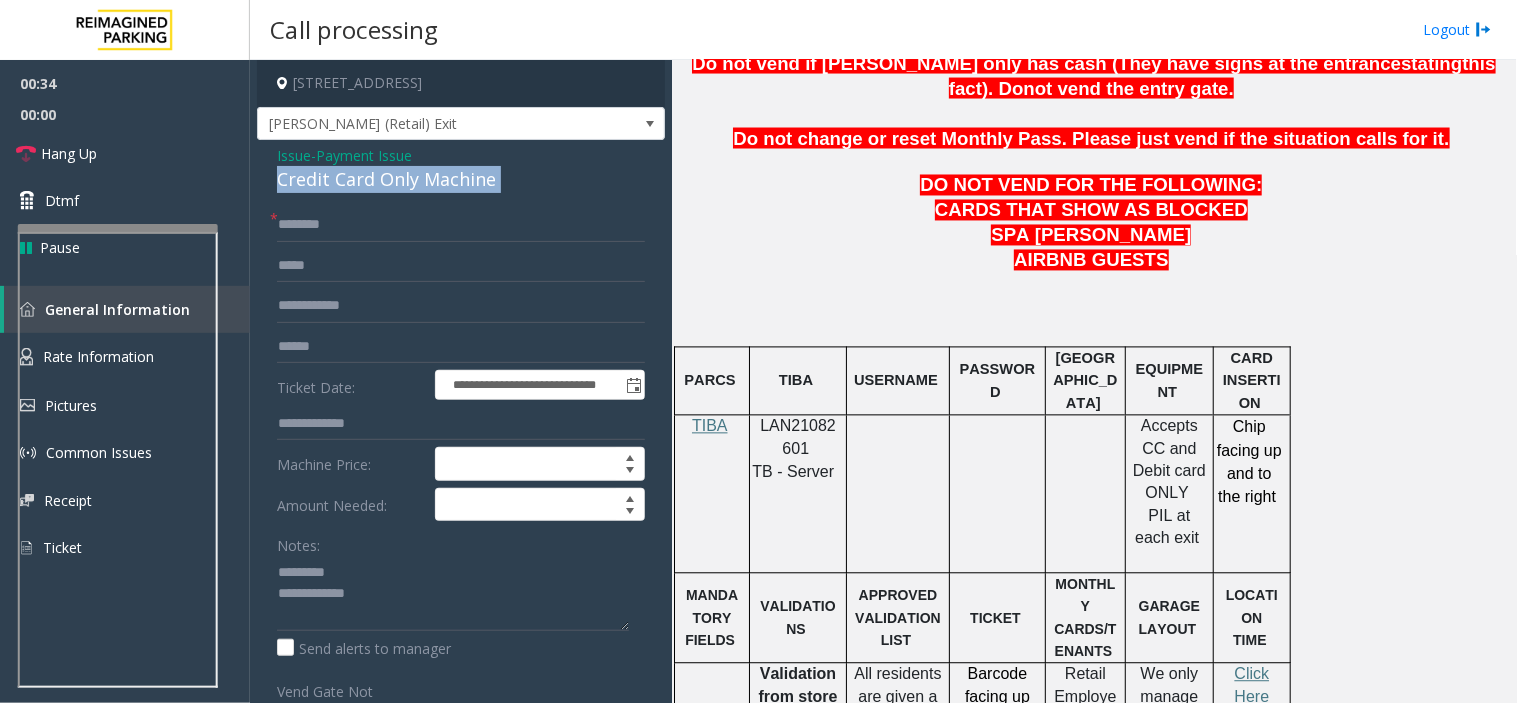copy on "Credit Card Only Machine" 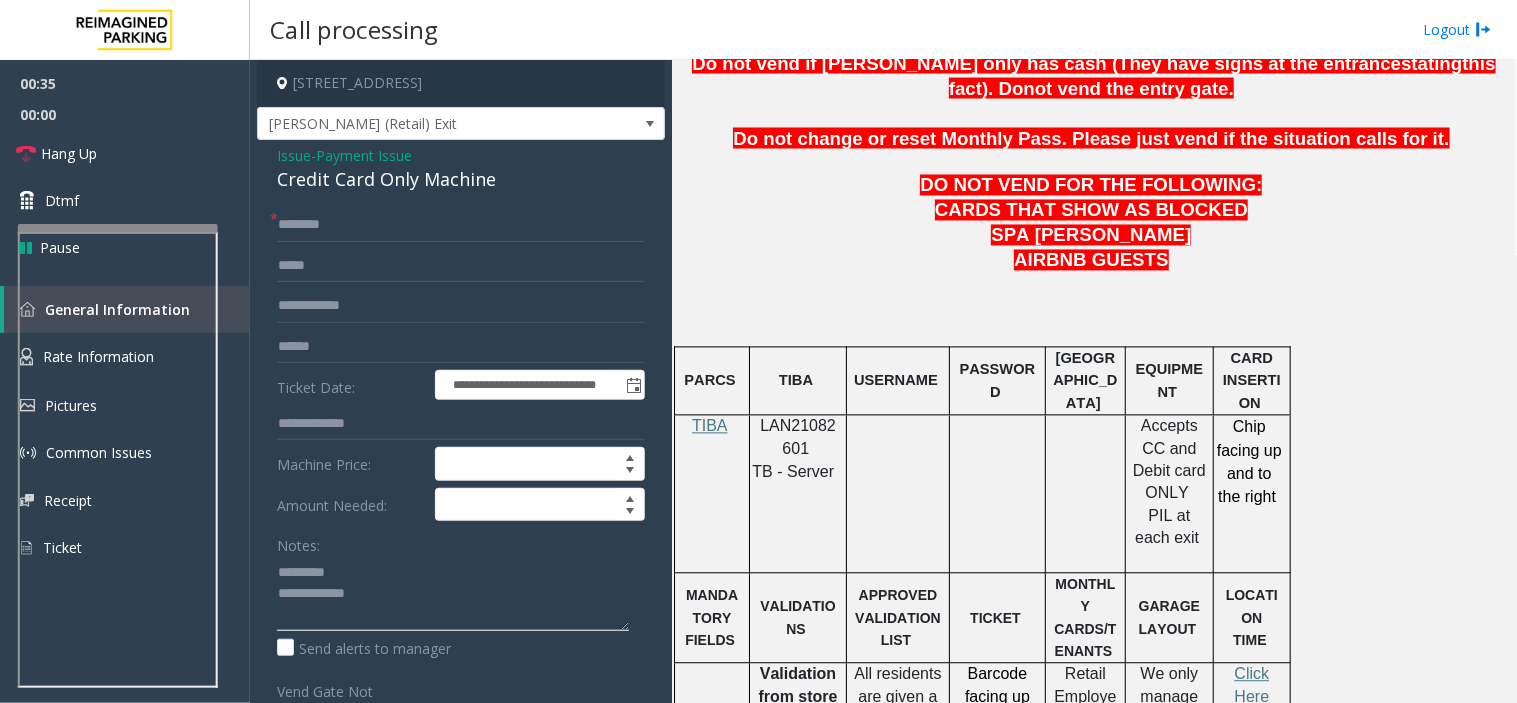 click 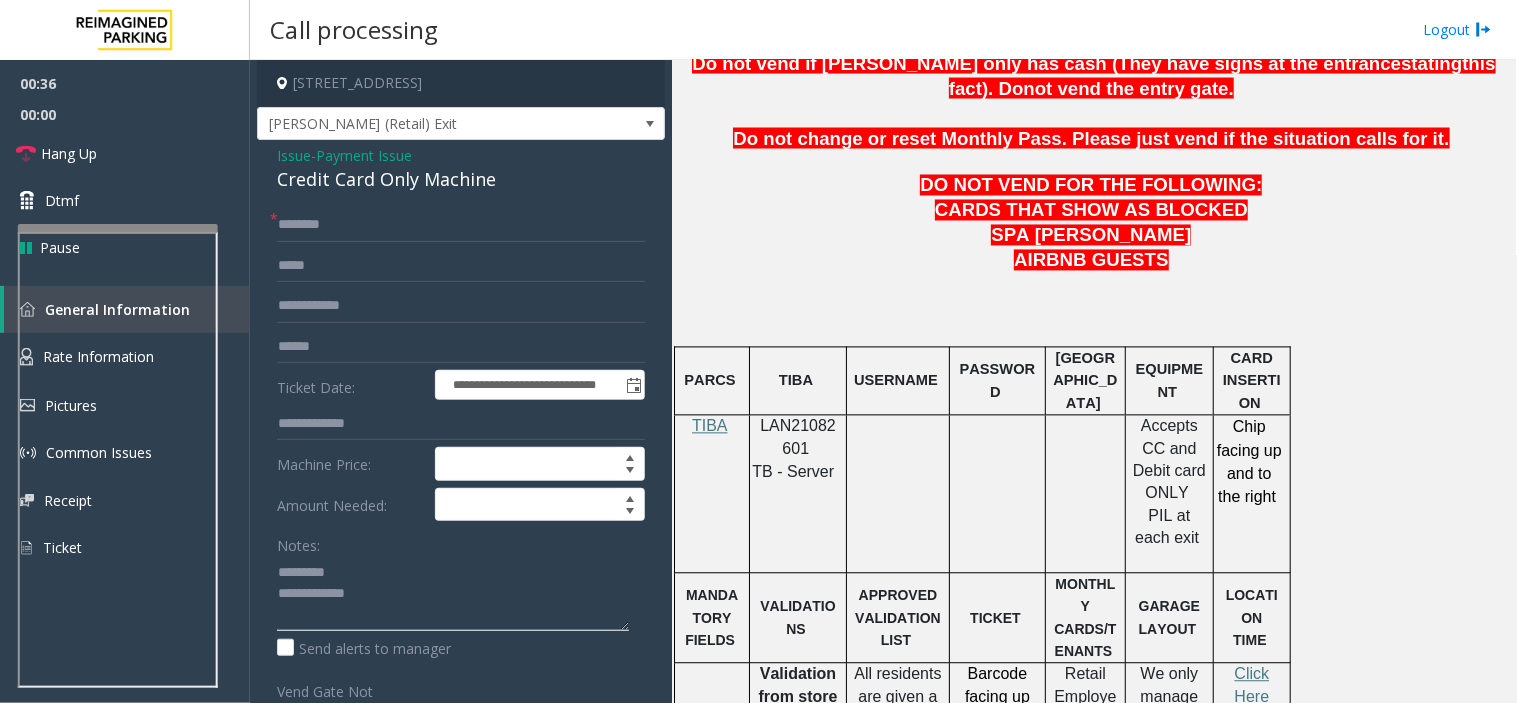 paste on "**********" 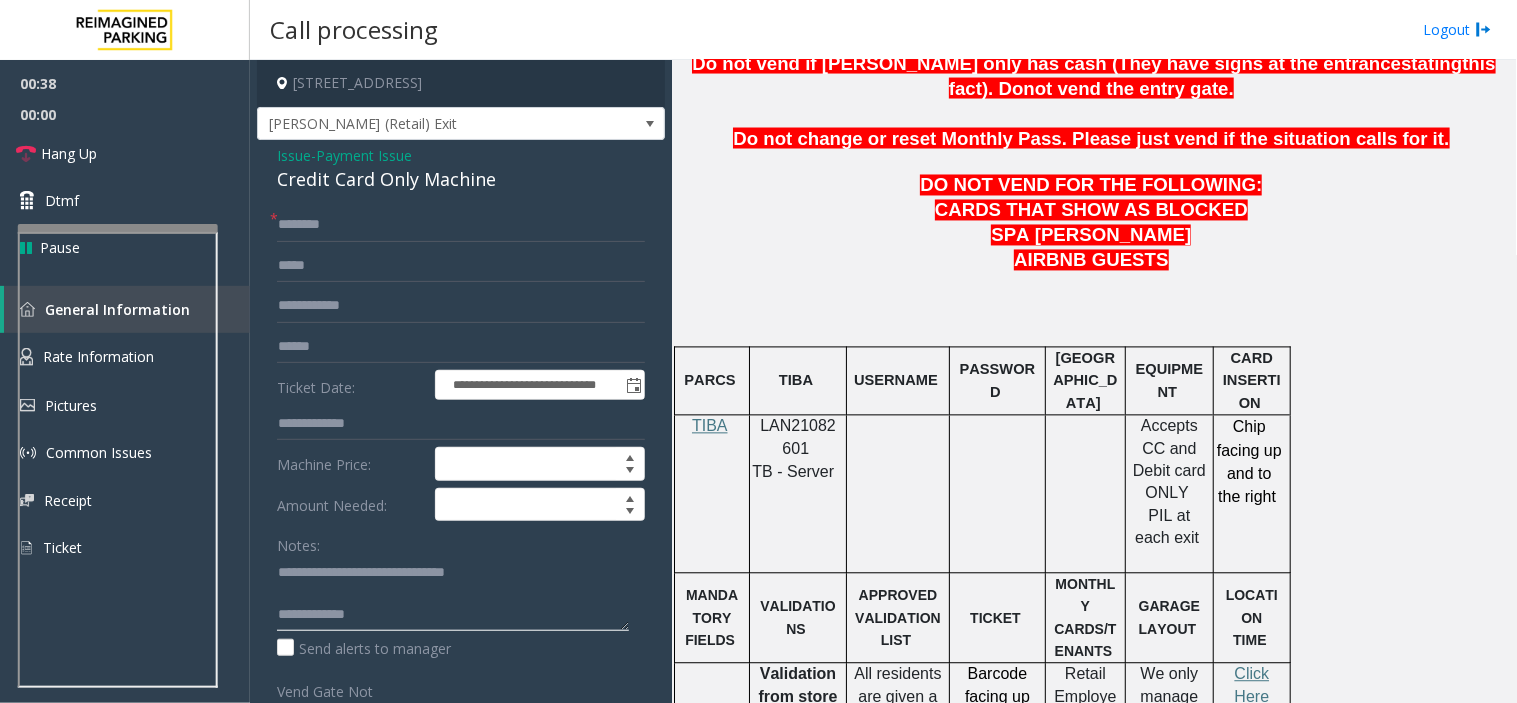 click 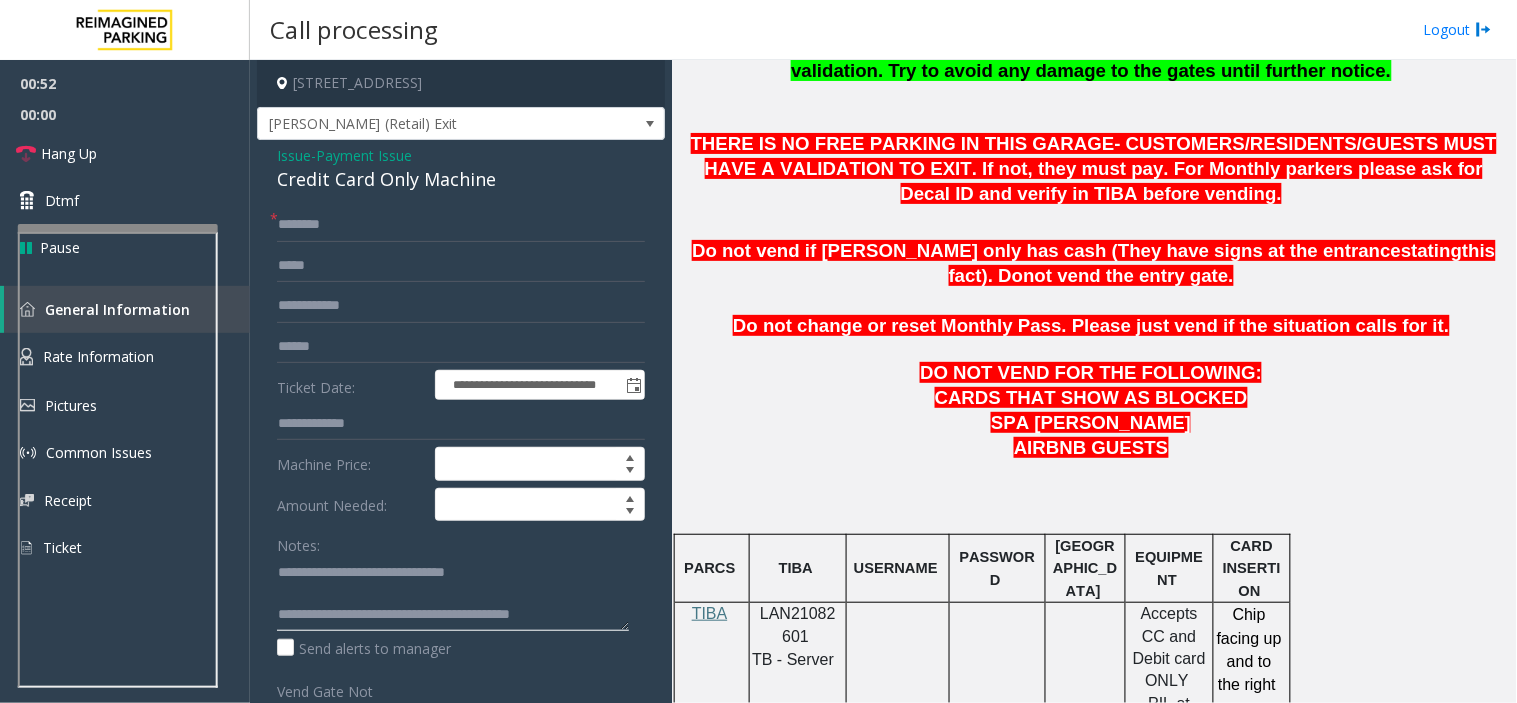 scroll, scrollTop: 666, scrollLeft: 0, axis: vertical 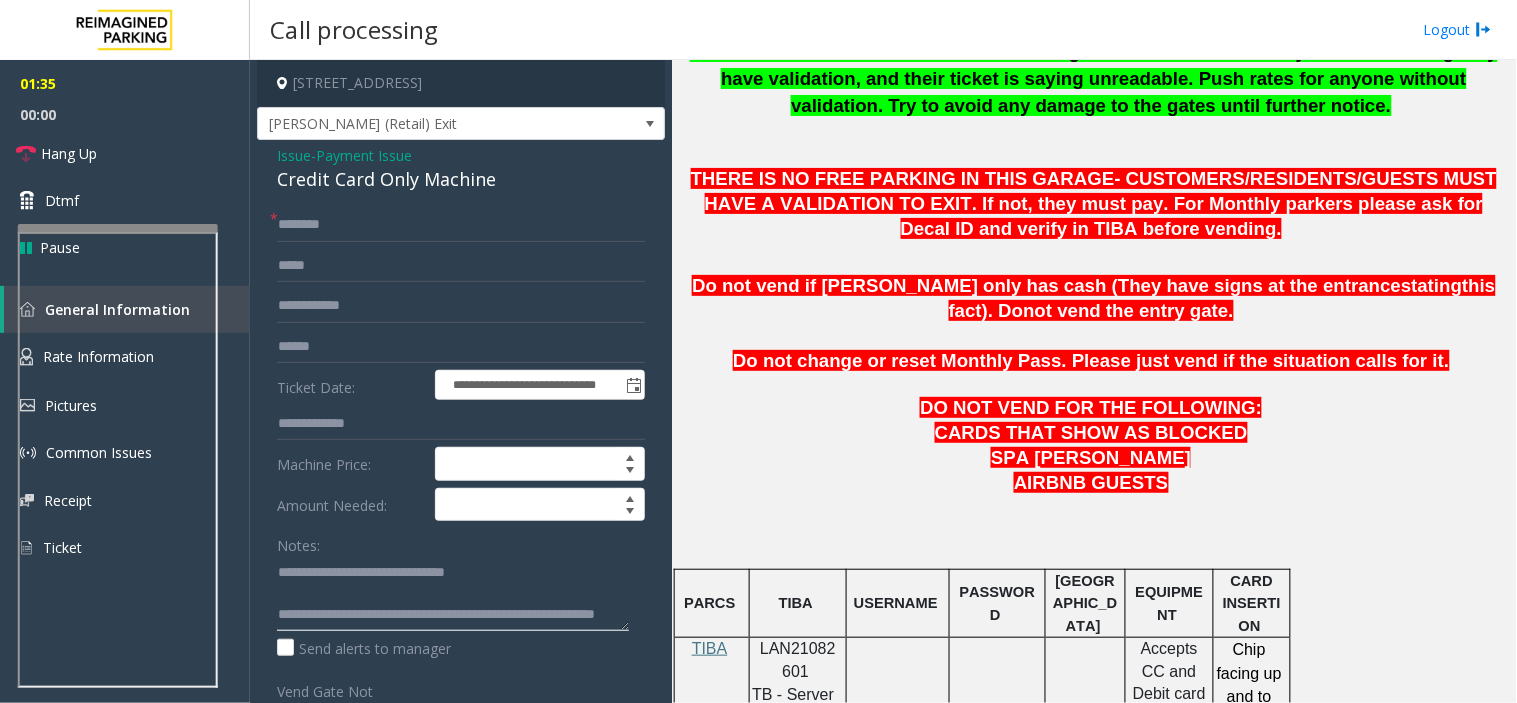 click 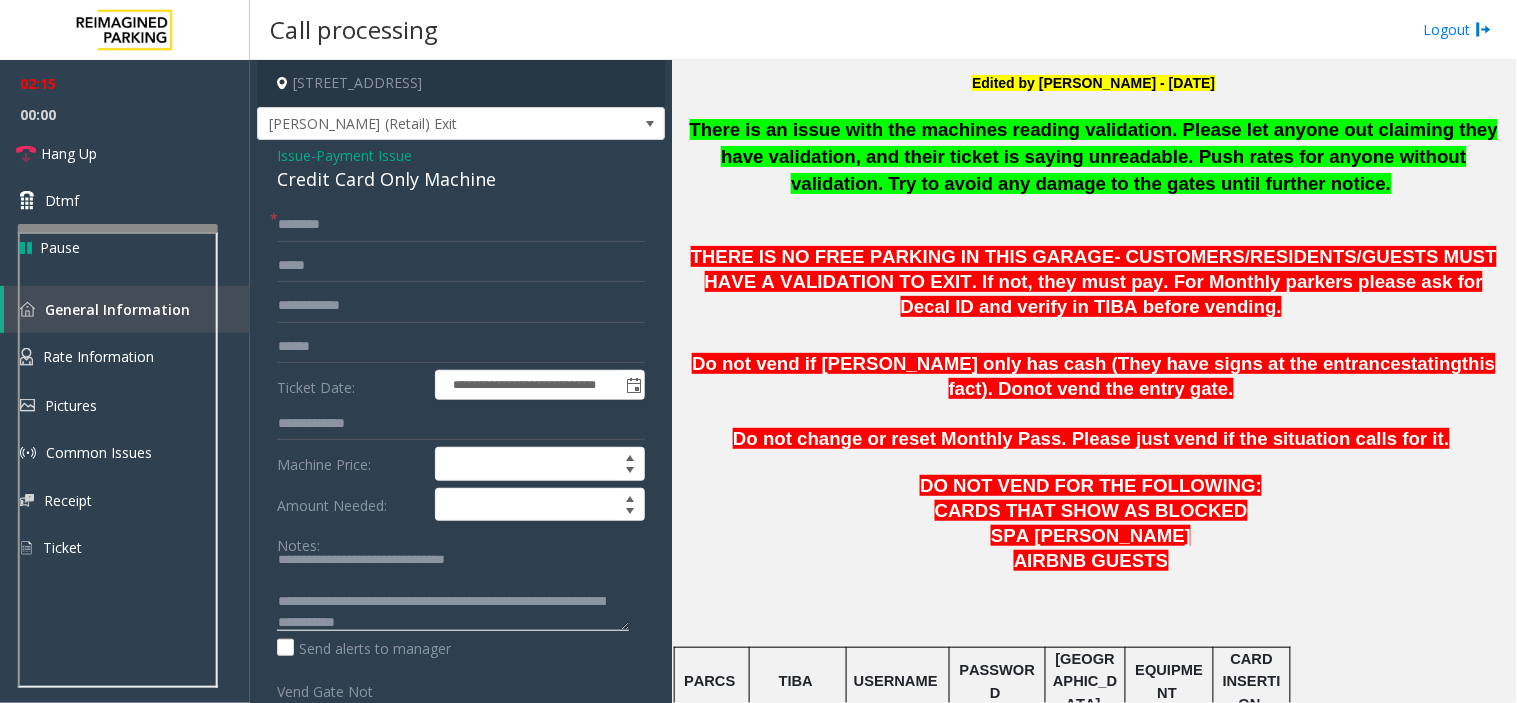 scroll, scrollTop: 555, scrollLeft: 0, axis: vertical 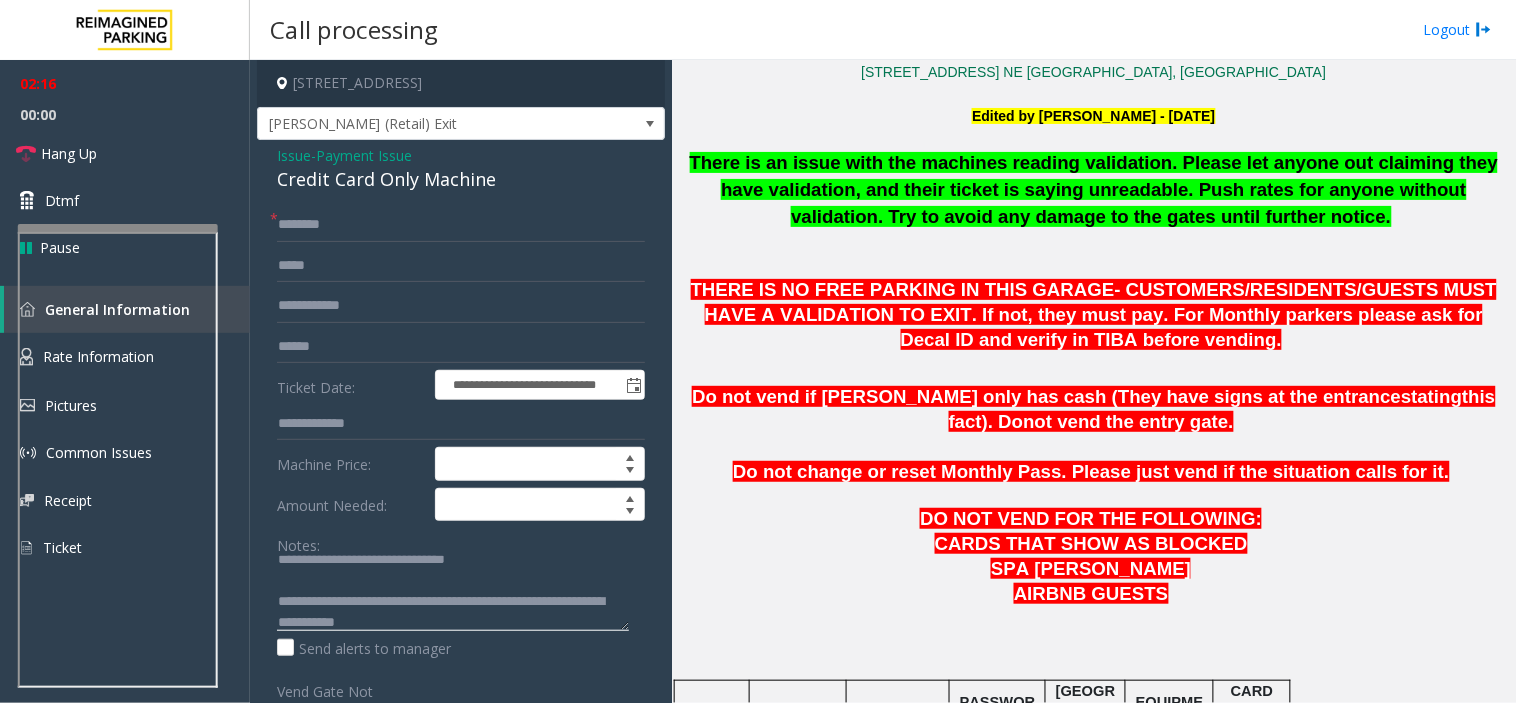 type on "**********" 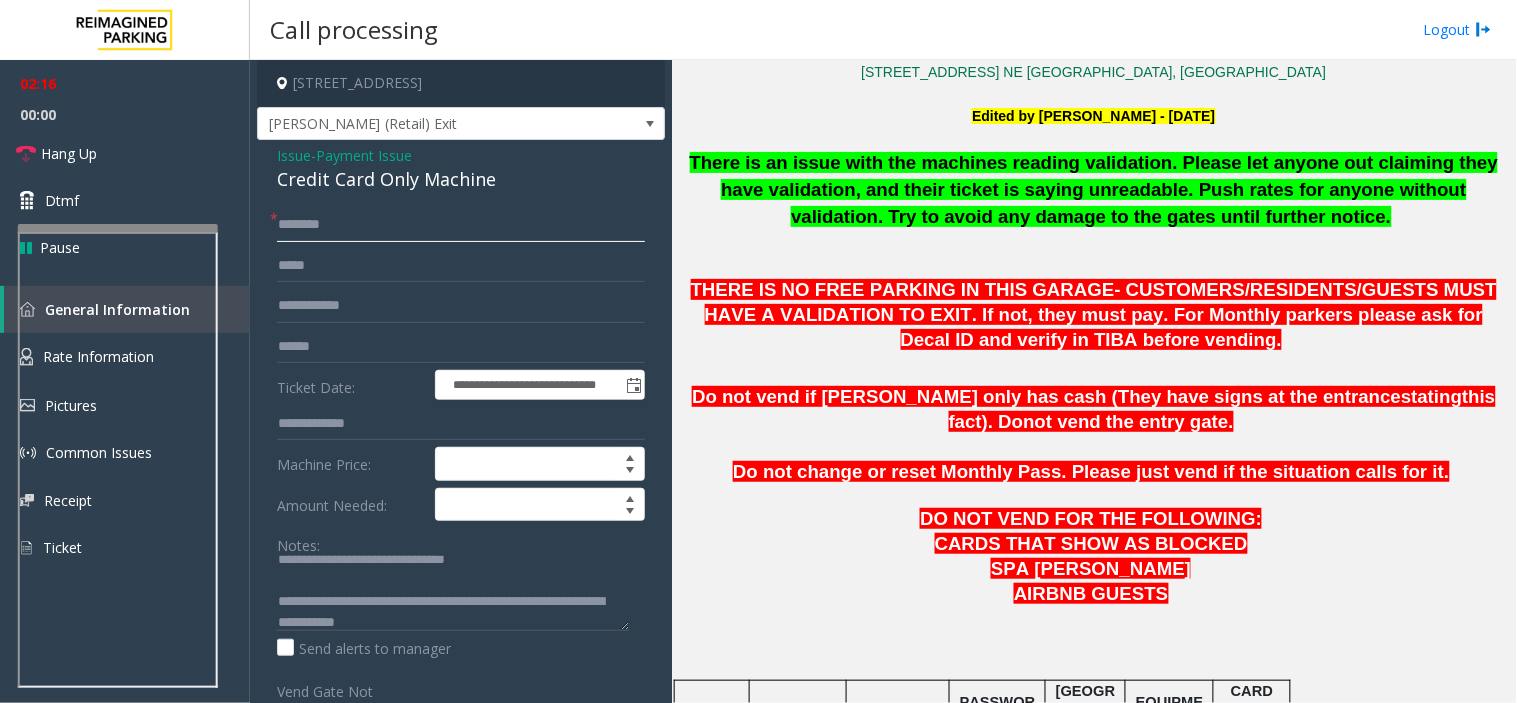 click 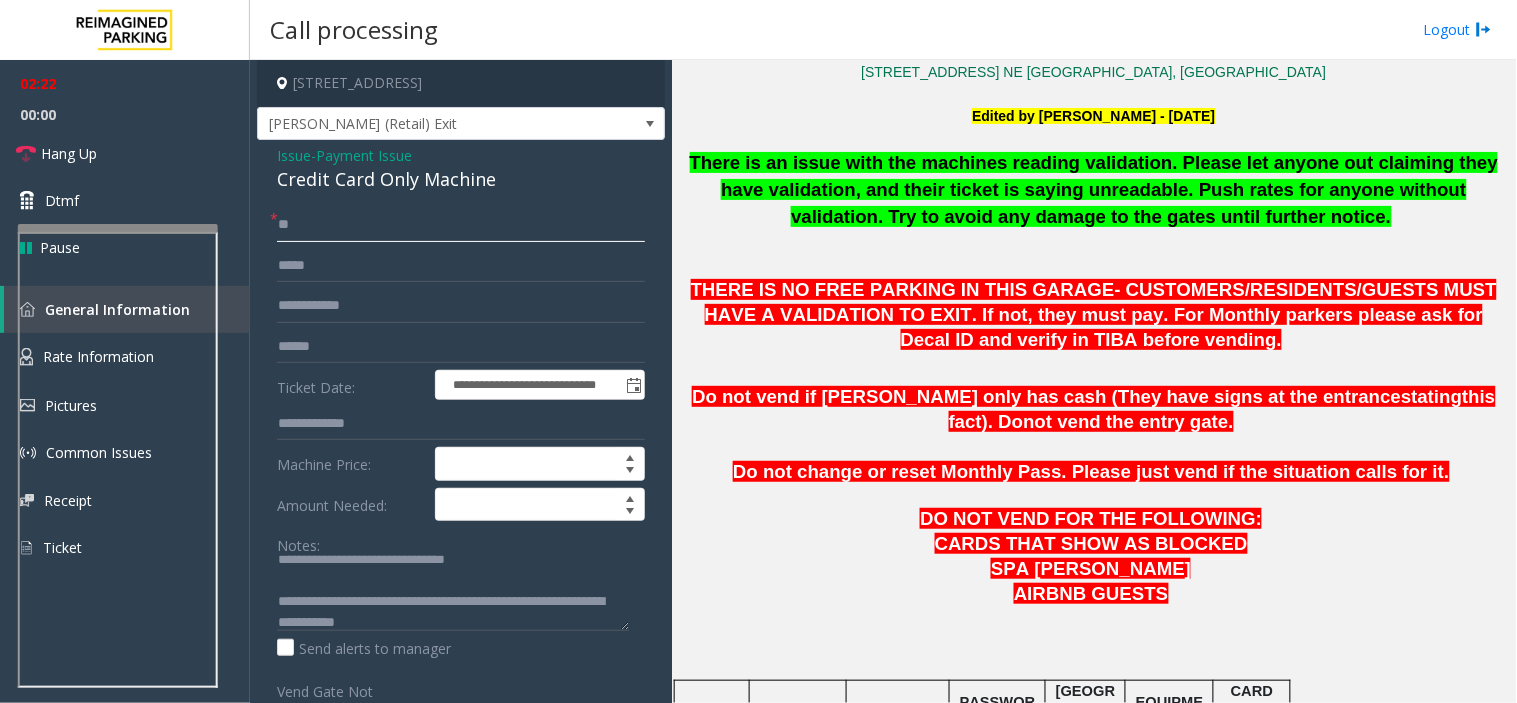 scroll, scrollTop: 111, scrollLeft: 0, axis: vertical 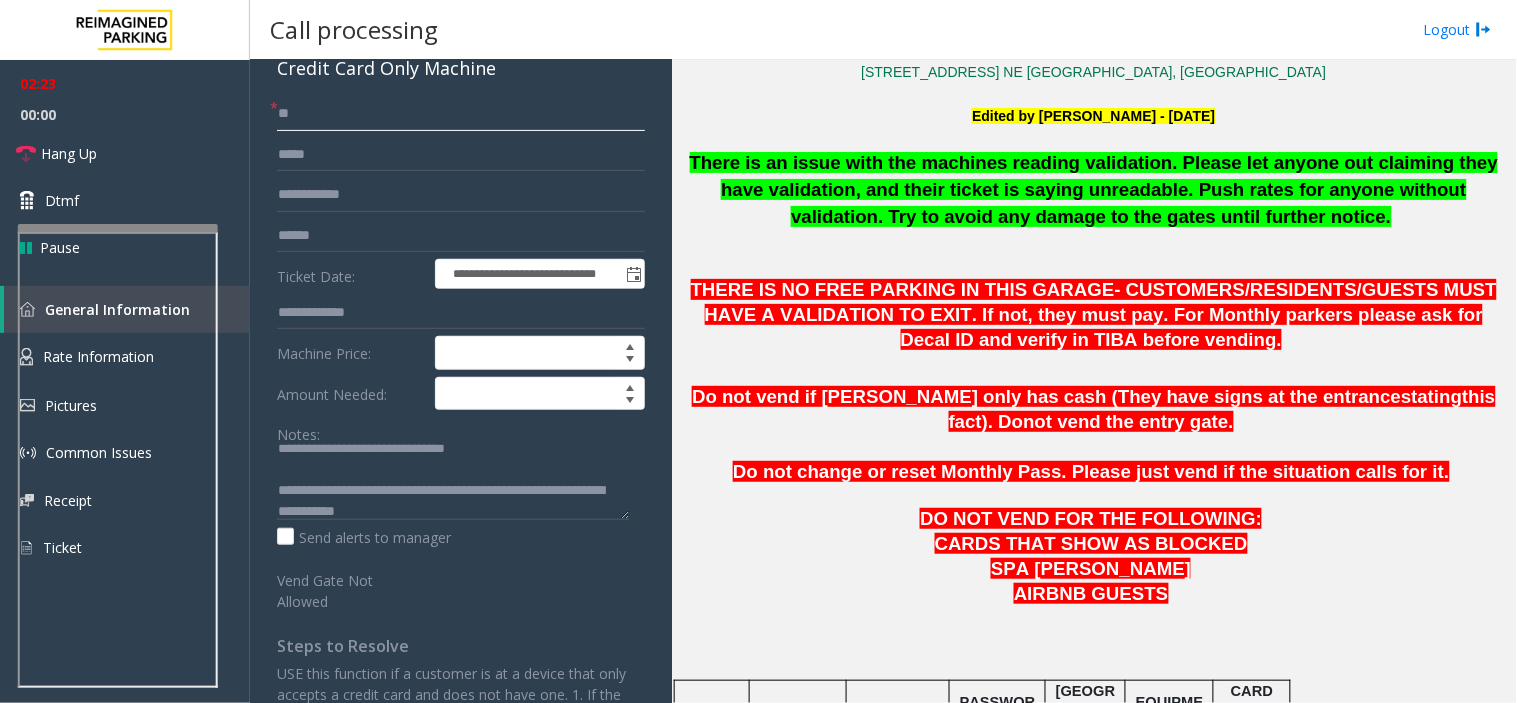 type on "**" 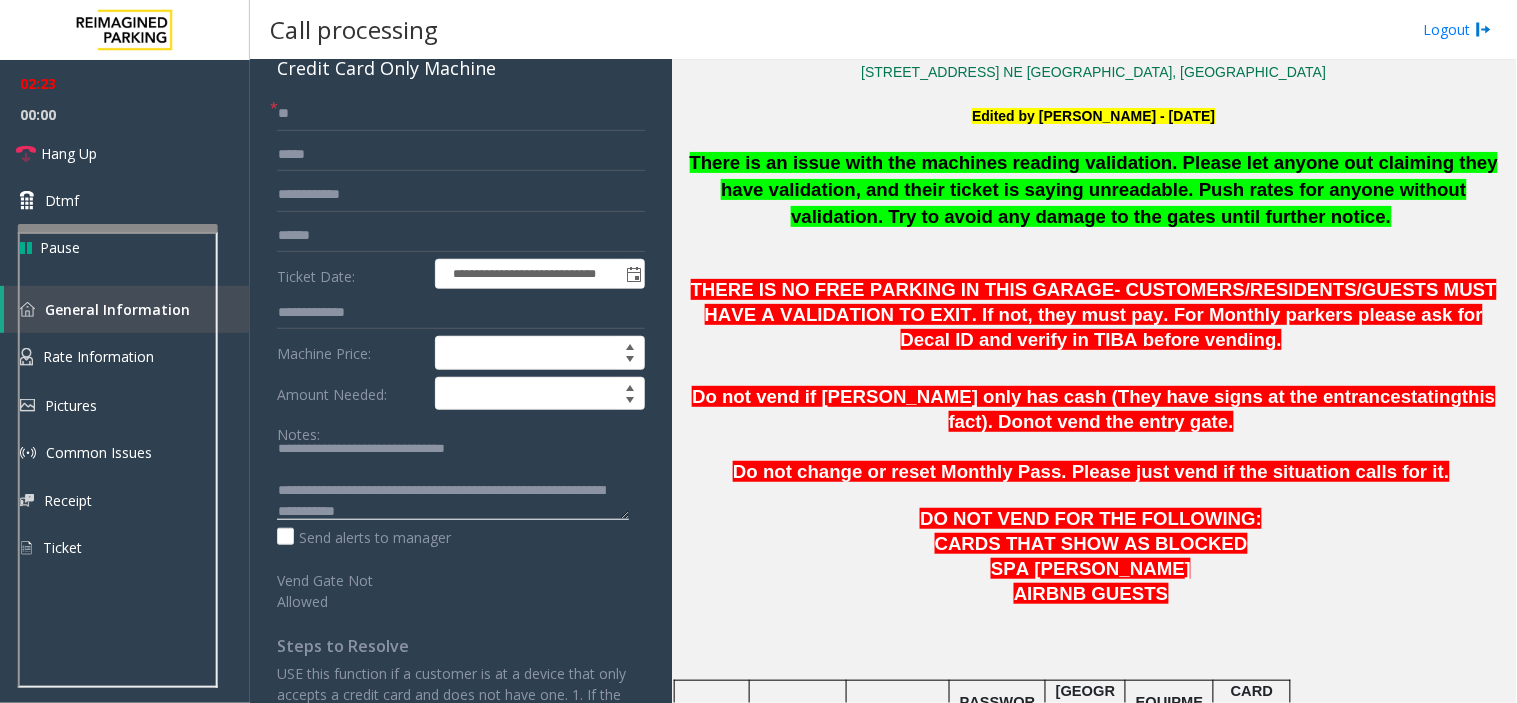 click 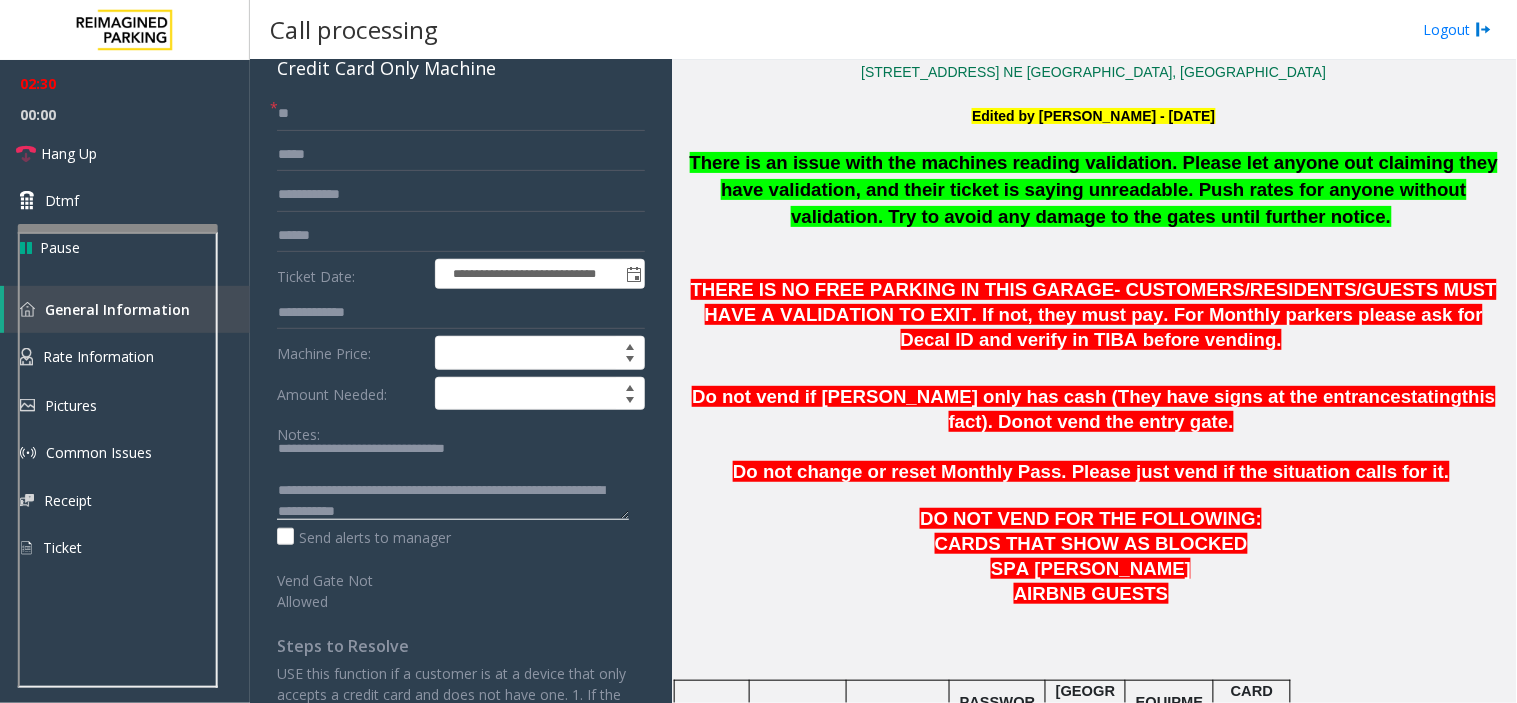 click 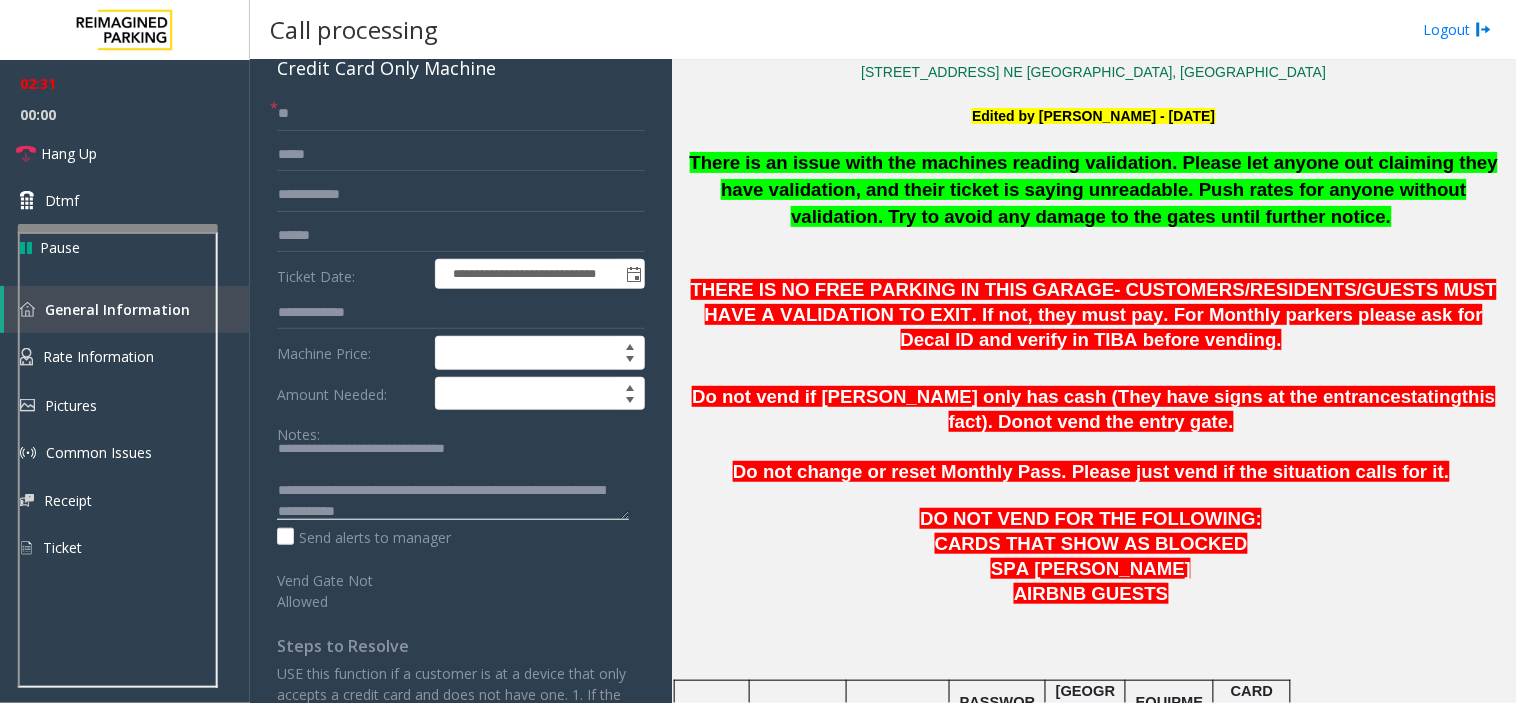 scroll, scrollTop: 0, scrollLeft: 0, axis: both 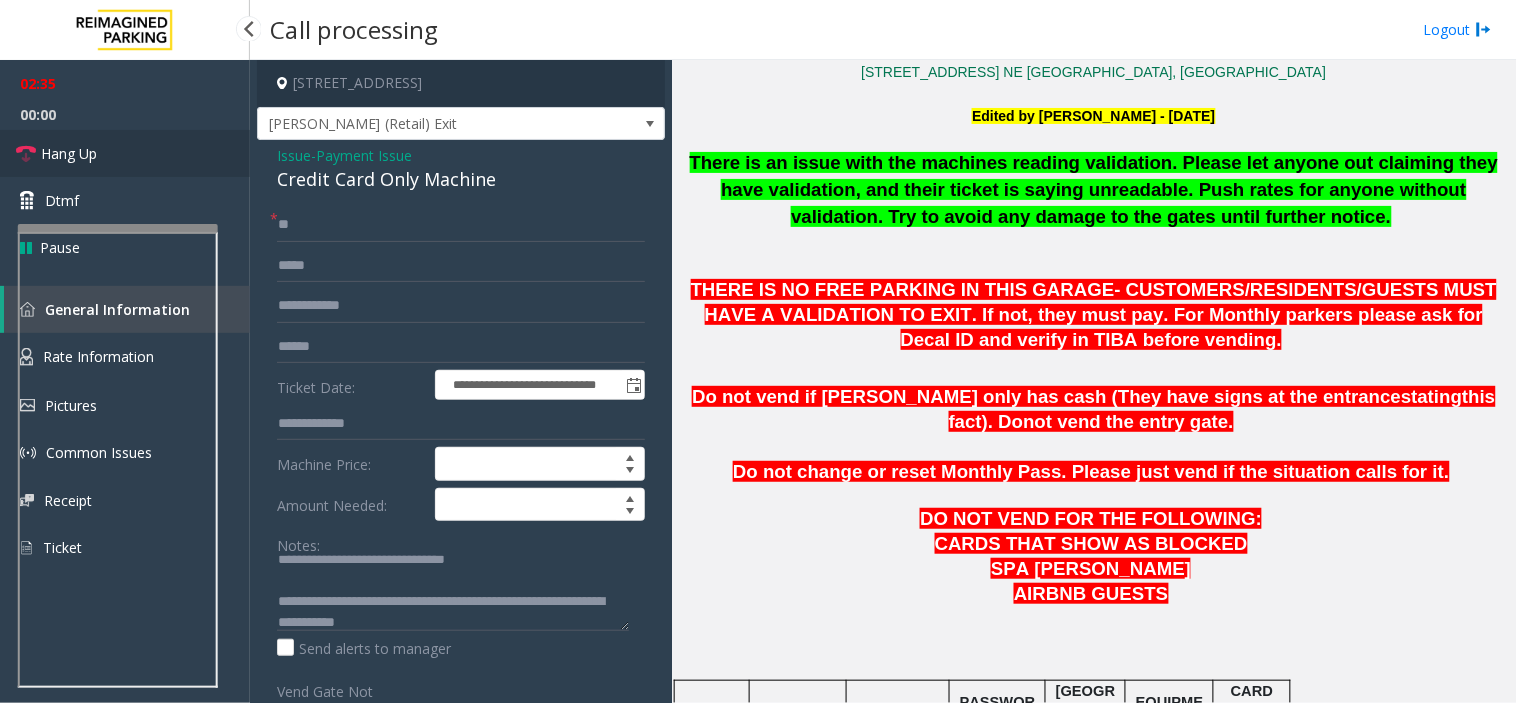click on "Hang Up" at bounding box center [125, 153] 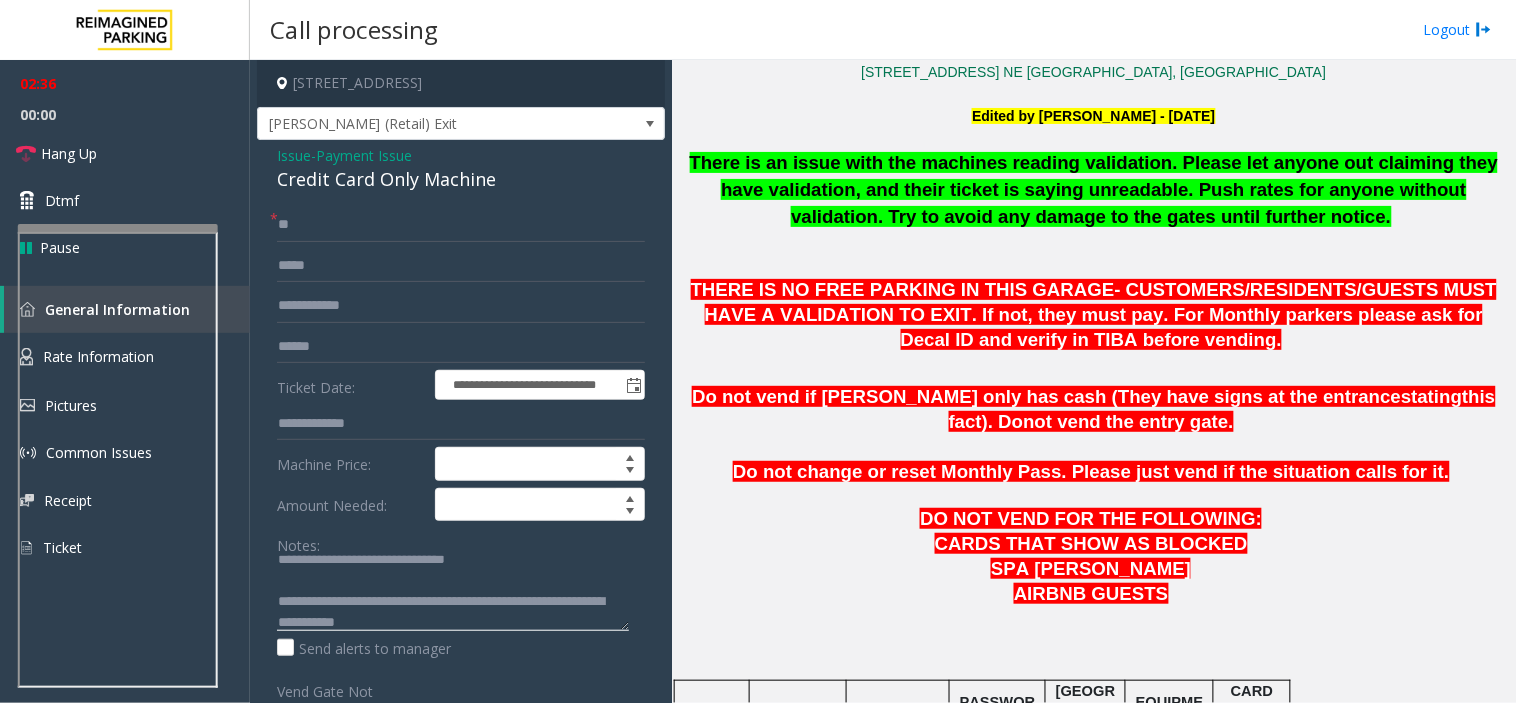 click 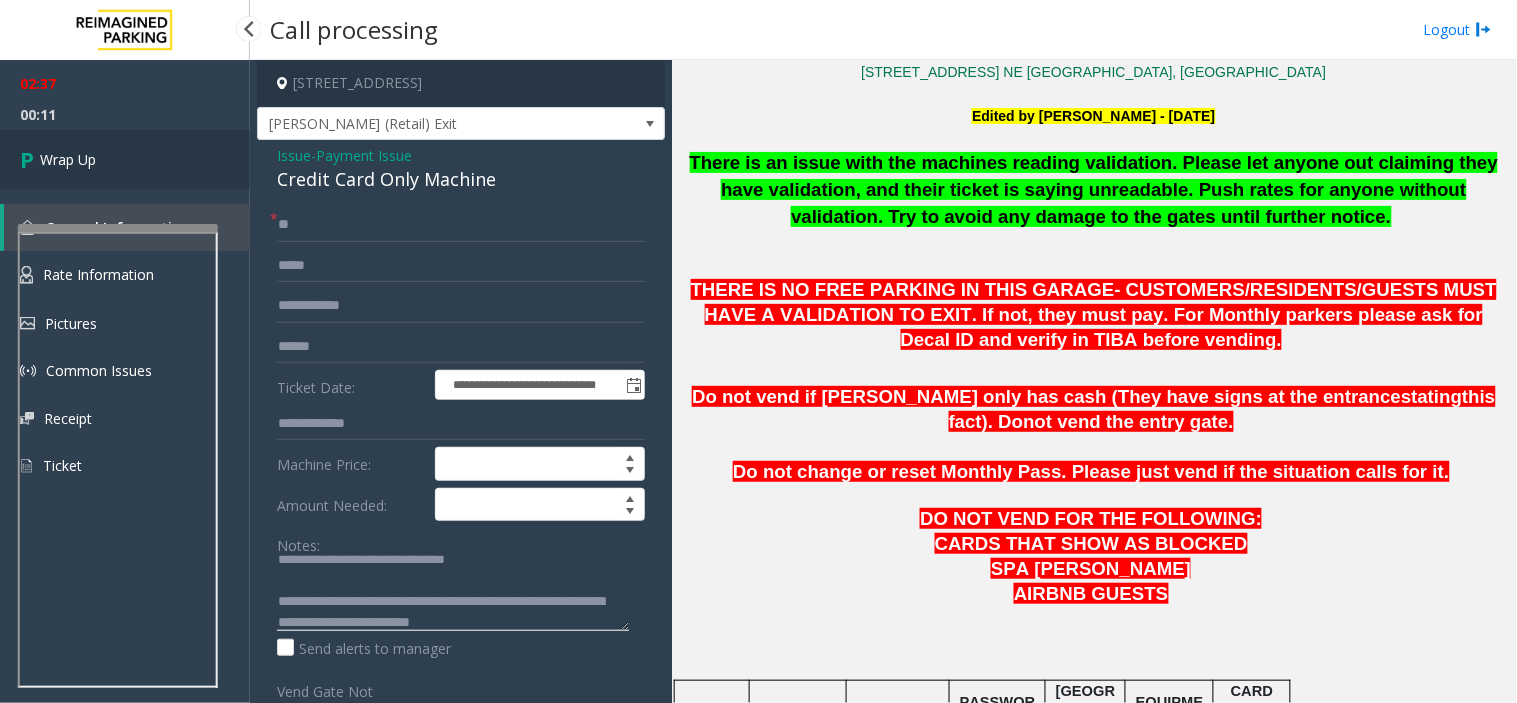 type on "**********" 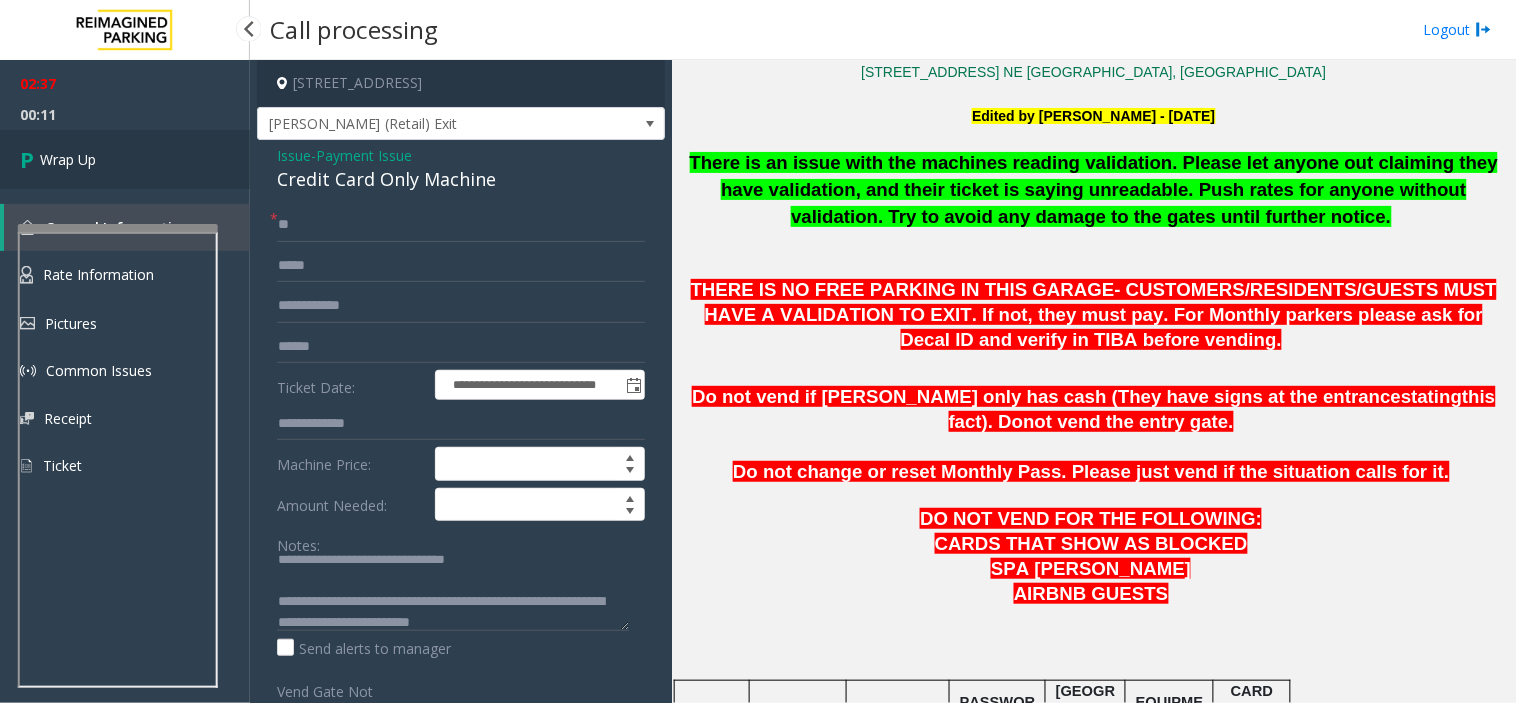click on "Wrap Up" at bounding box center (125, 159) 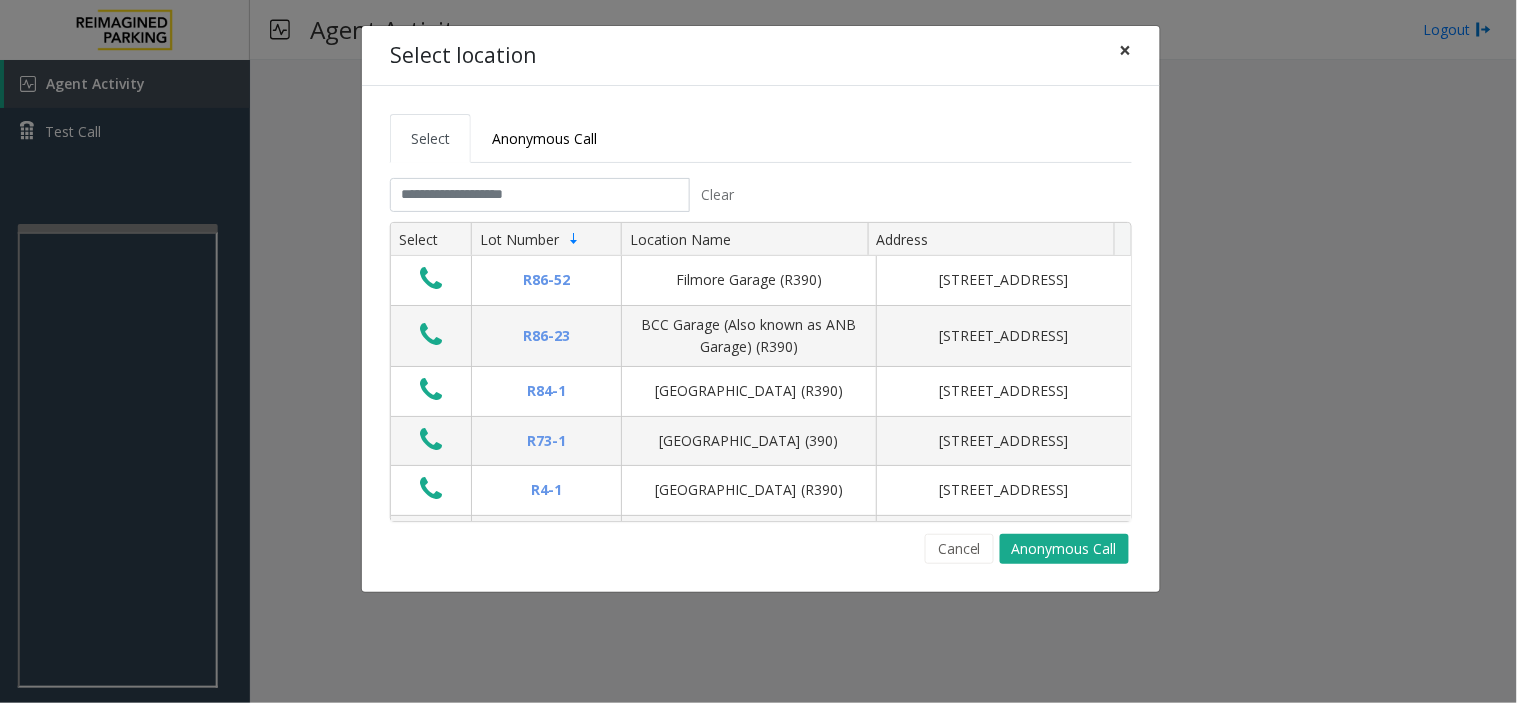 click on "×" 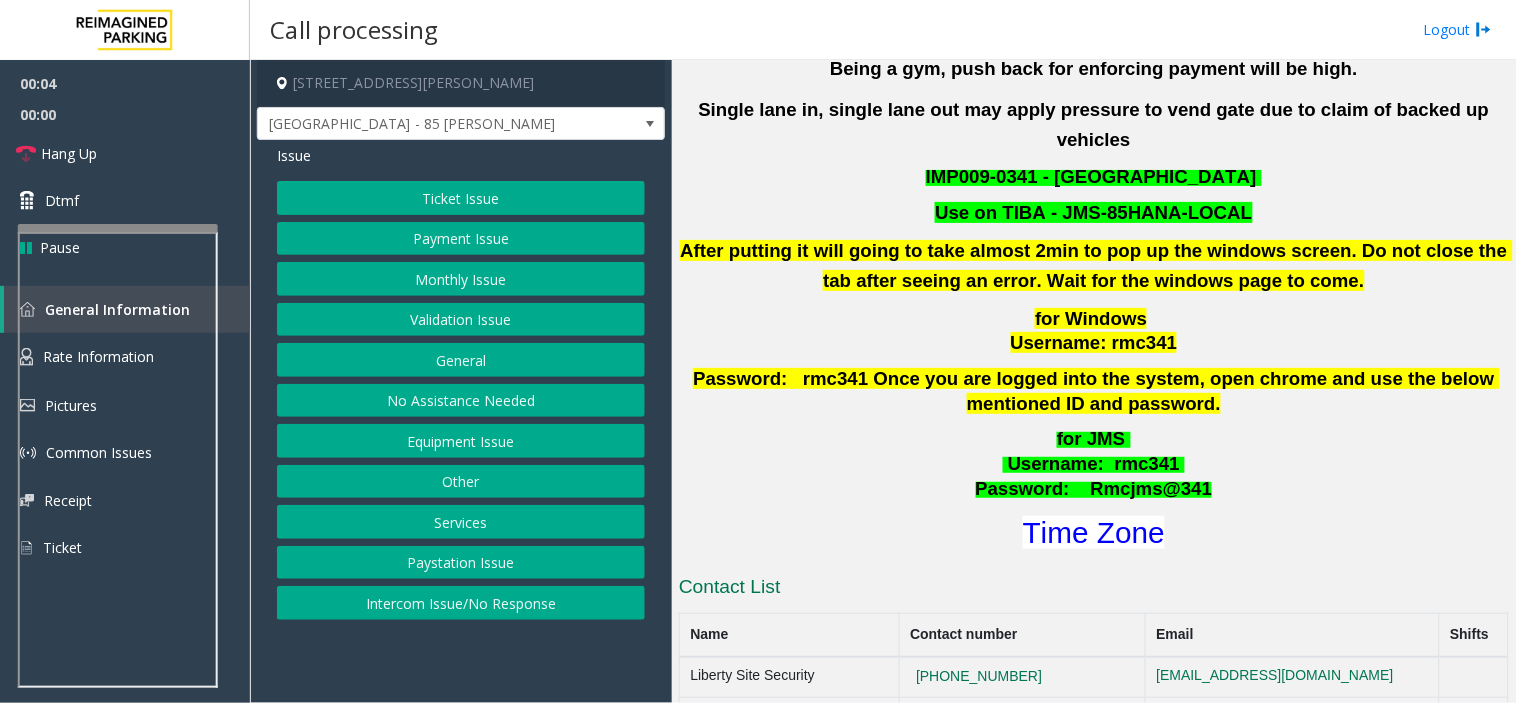 scroll, scrollTop: 777, scrollLeft: 0, axis: vertical 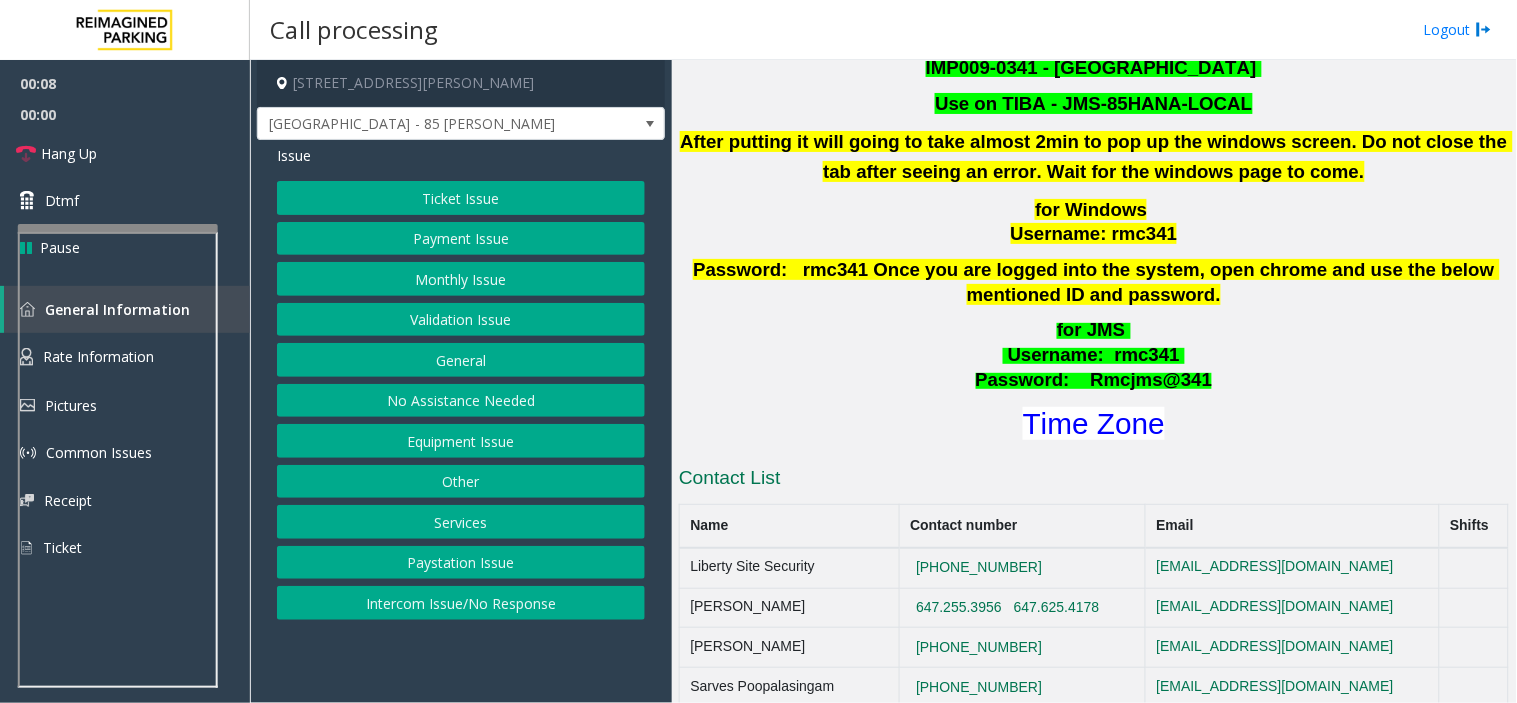 click on "Ticket Issue" 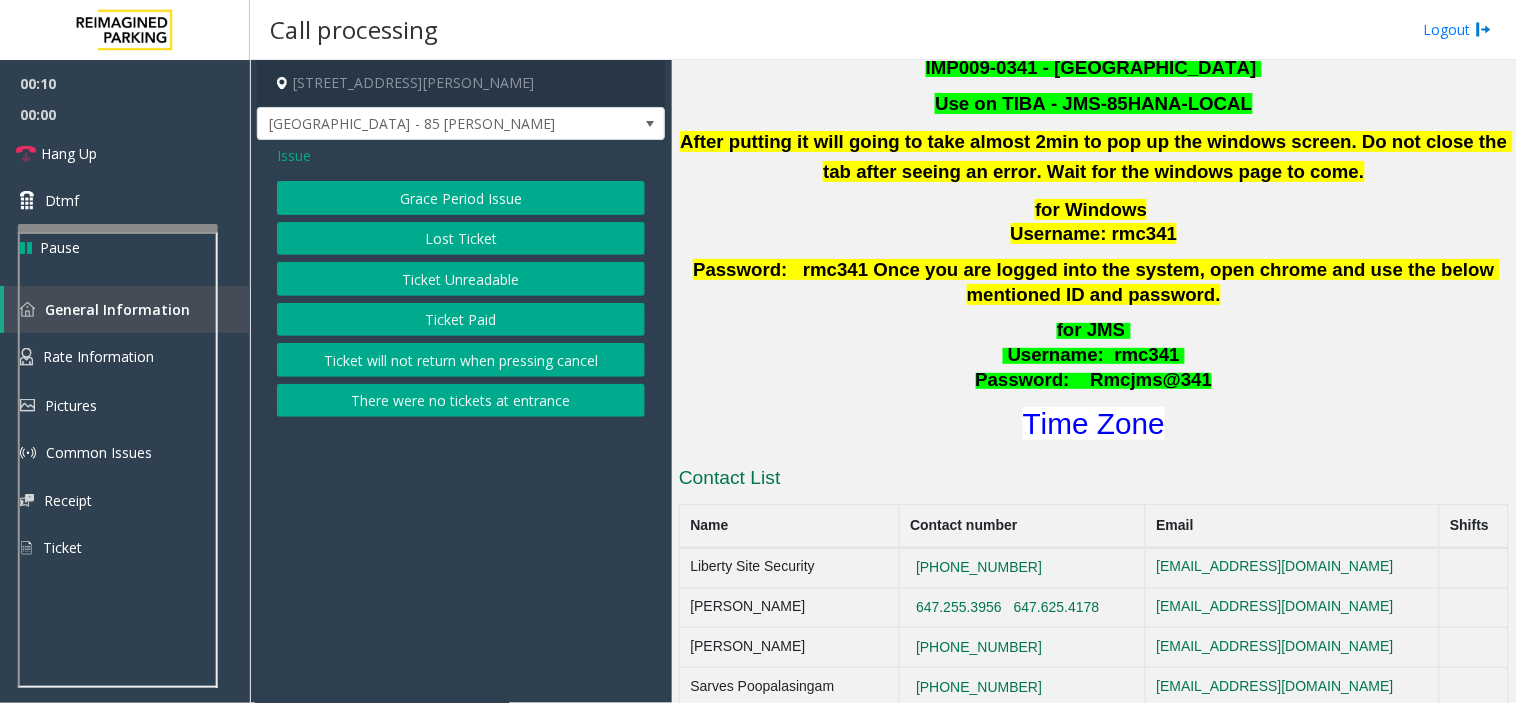 drag, startPoint x: 476, startPoint y: 403, endPoint x: 333, endPoint y: 167, distance: 275.94385 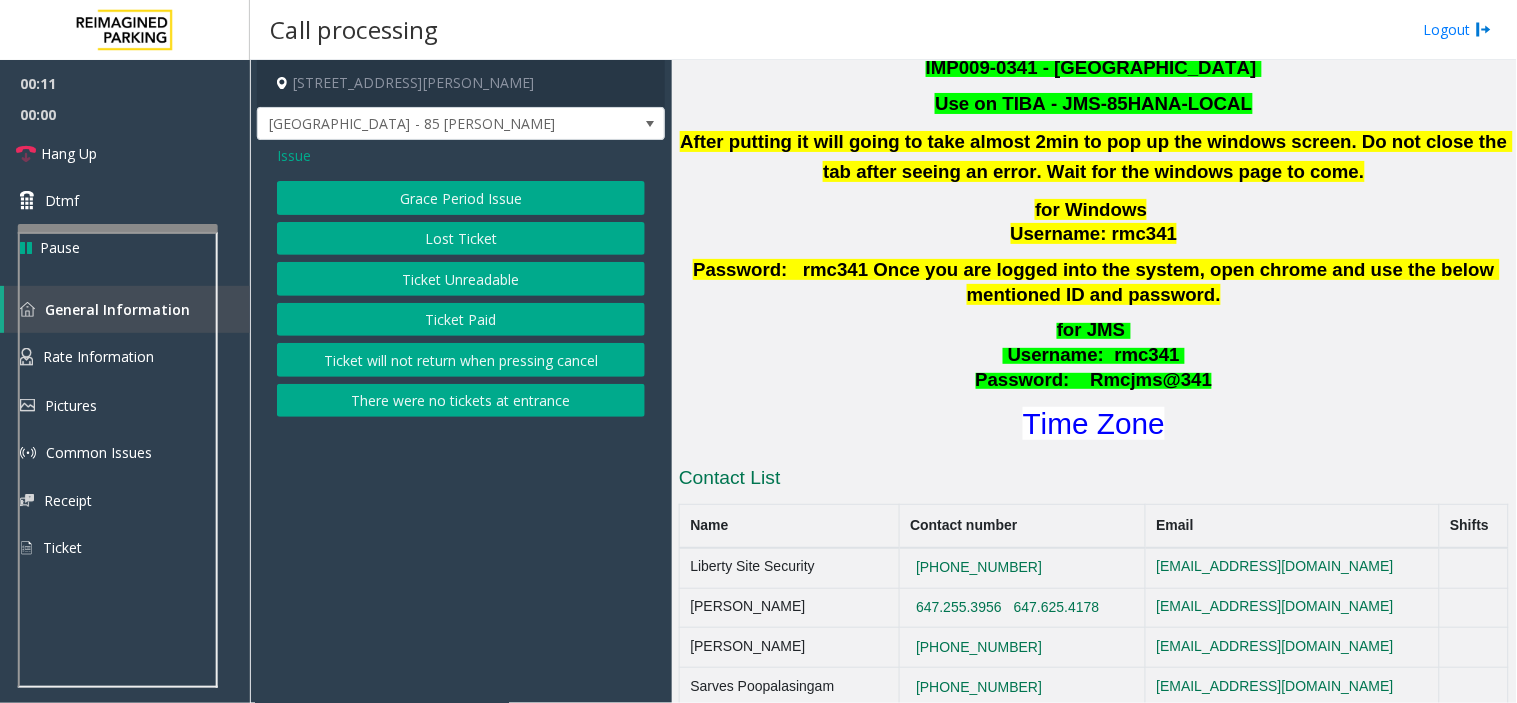click on "Issue" 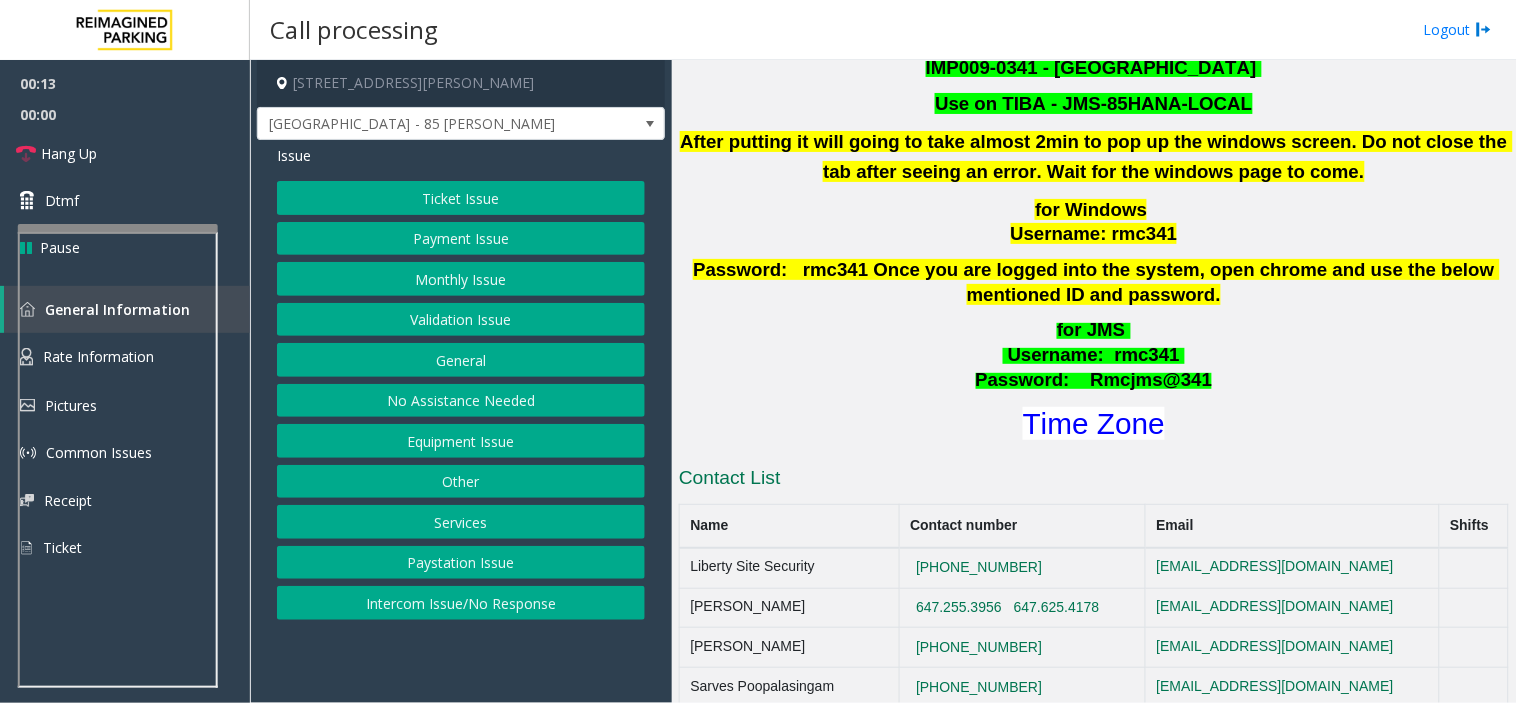 click on "General" 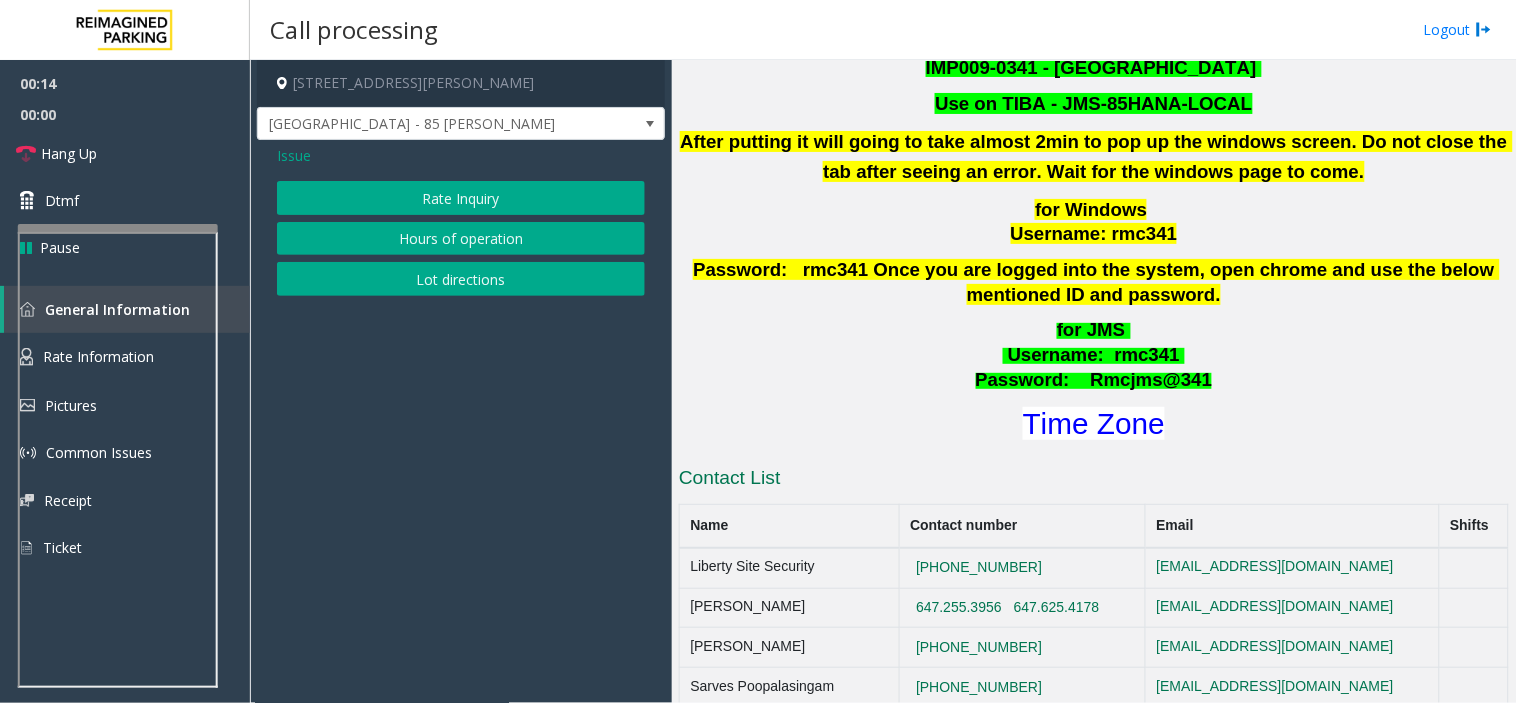 click on "Issue  Rate Inquiry   Hours of operation   Lot directions" 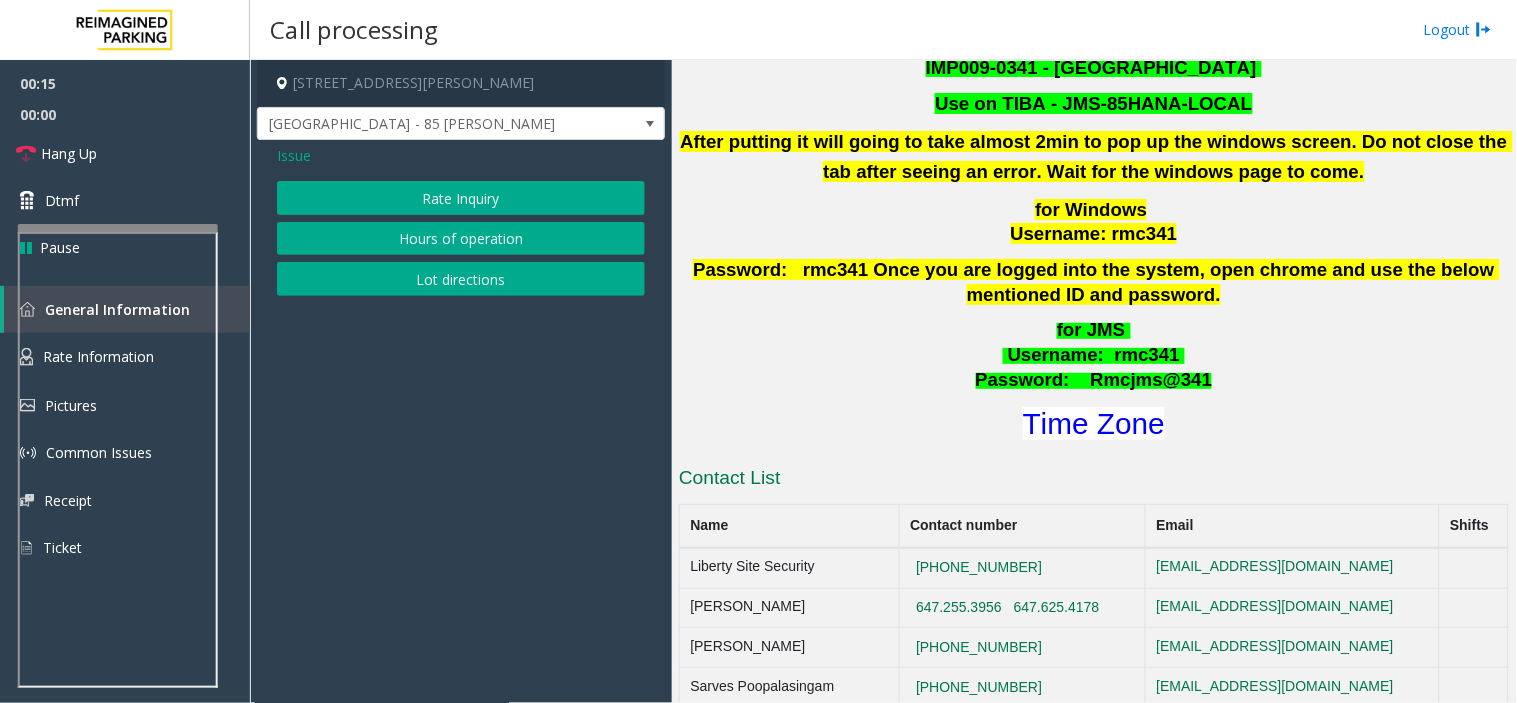 click on "Issue  Rate Inquiry   Hours of operation   Lot directions" 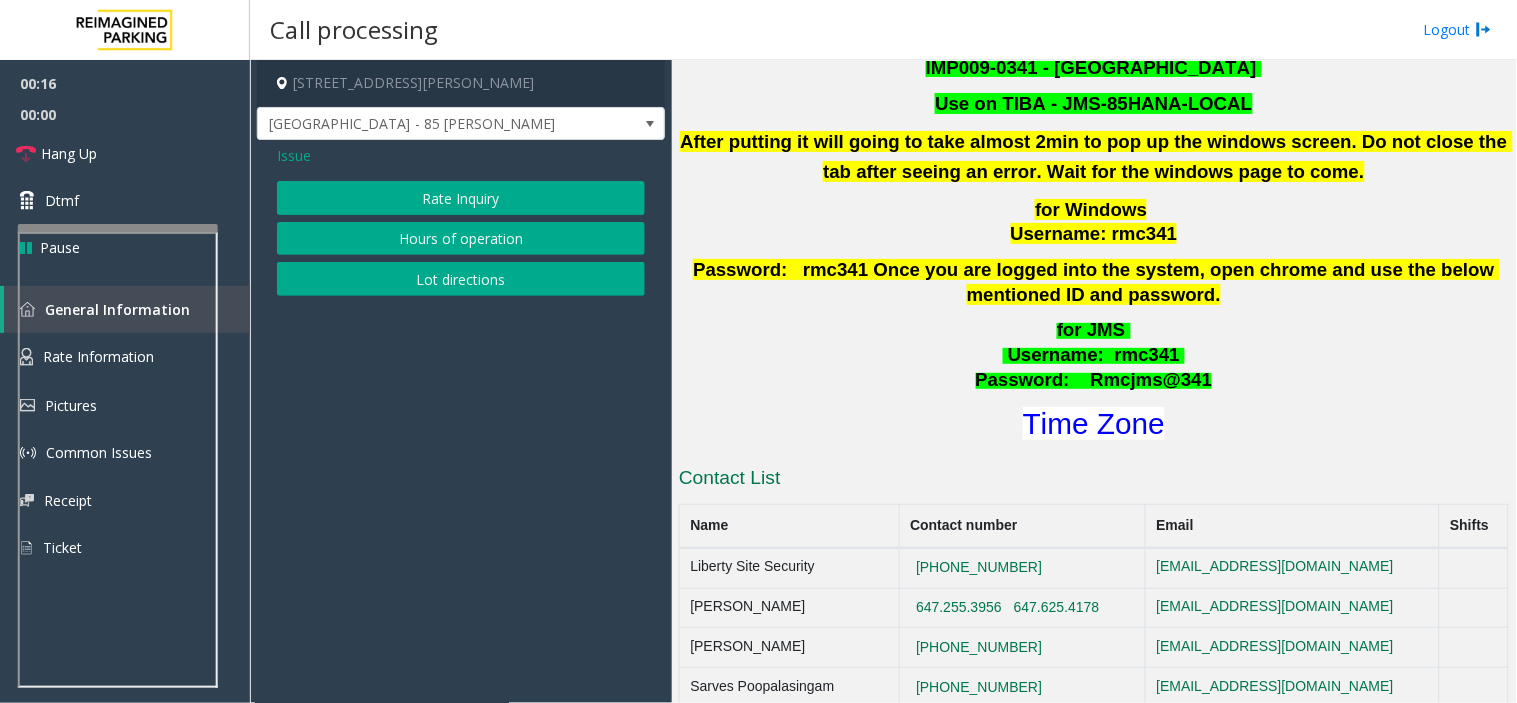 click on "Issue" 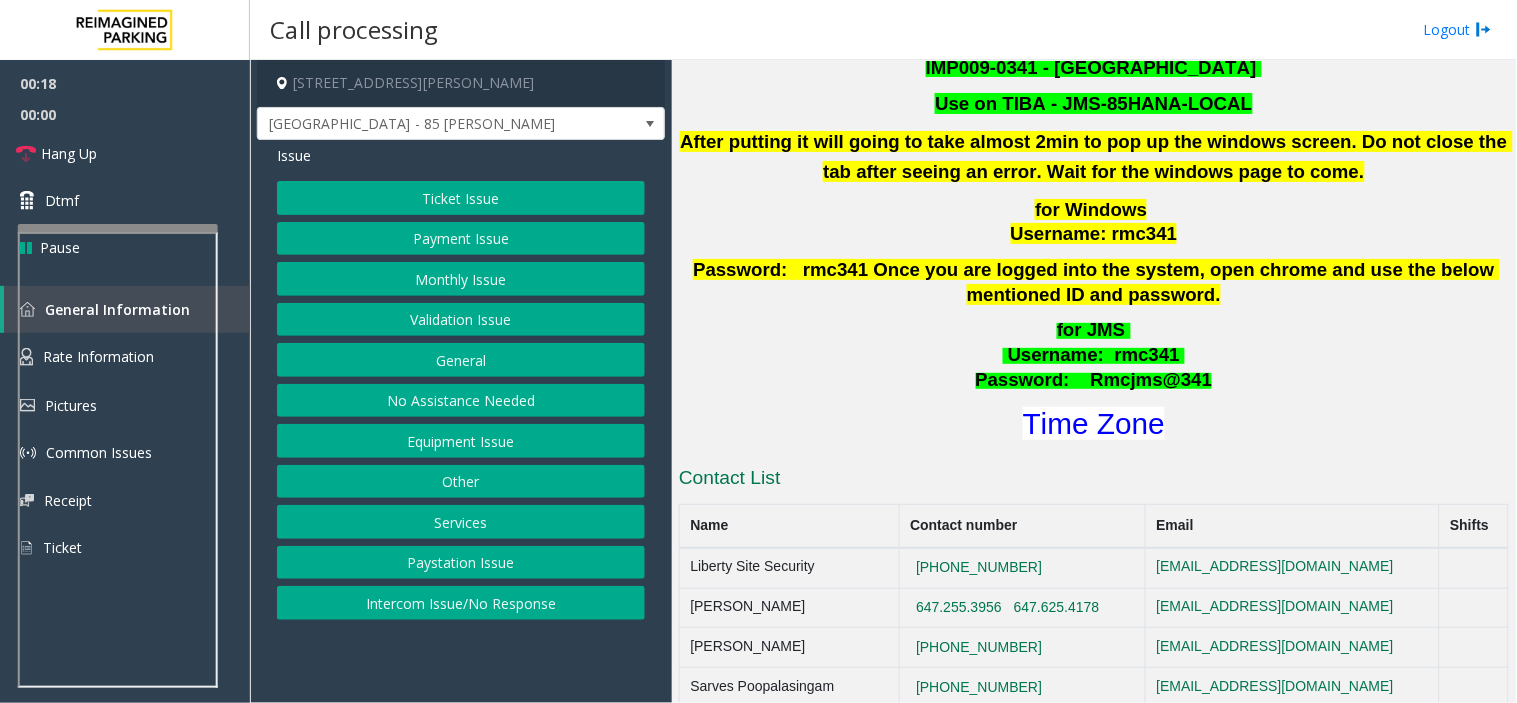 click on "Equipment Issue" 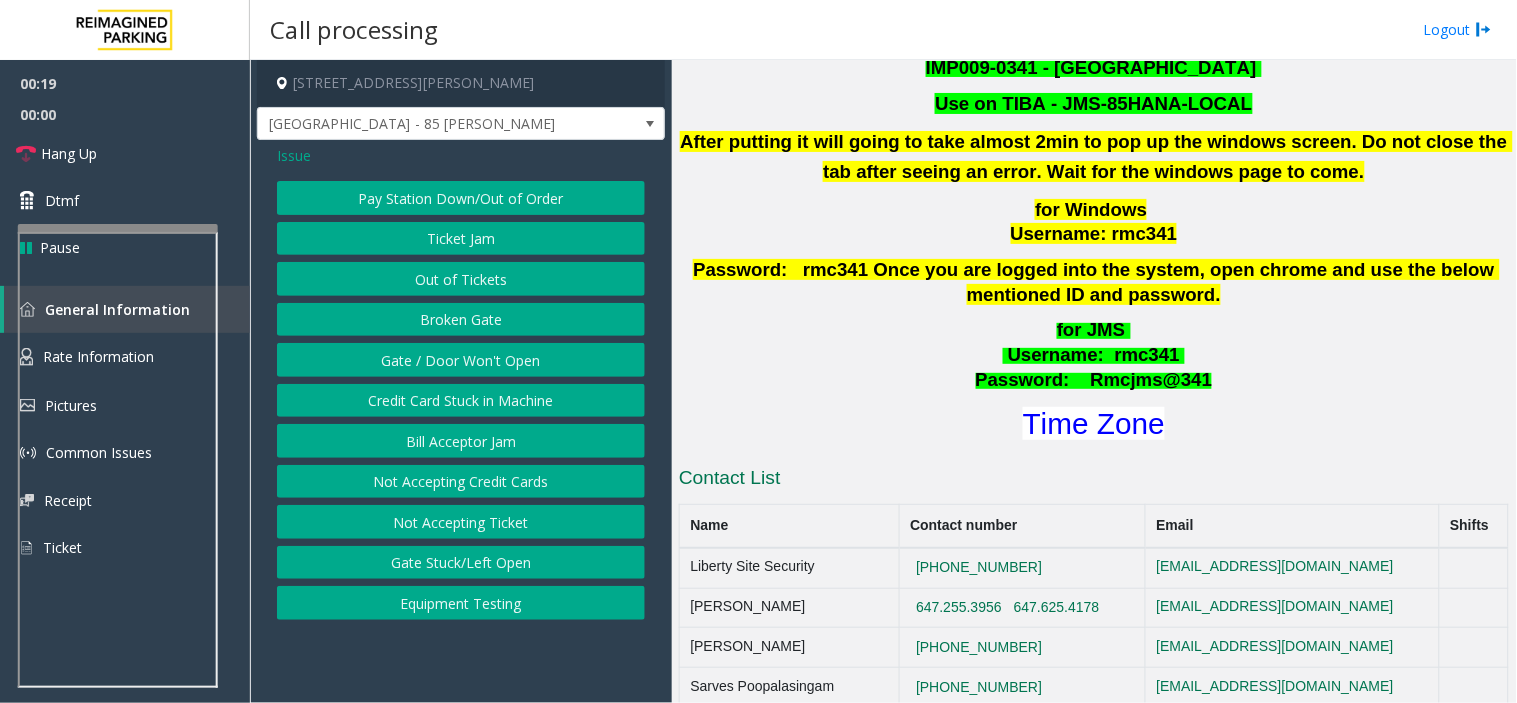 click on "Out of Tickets" 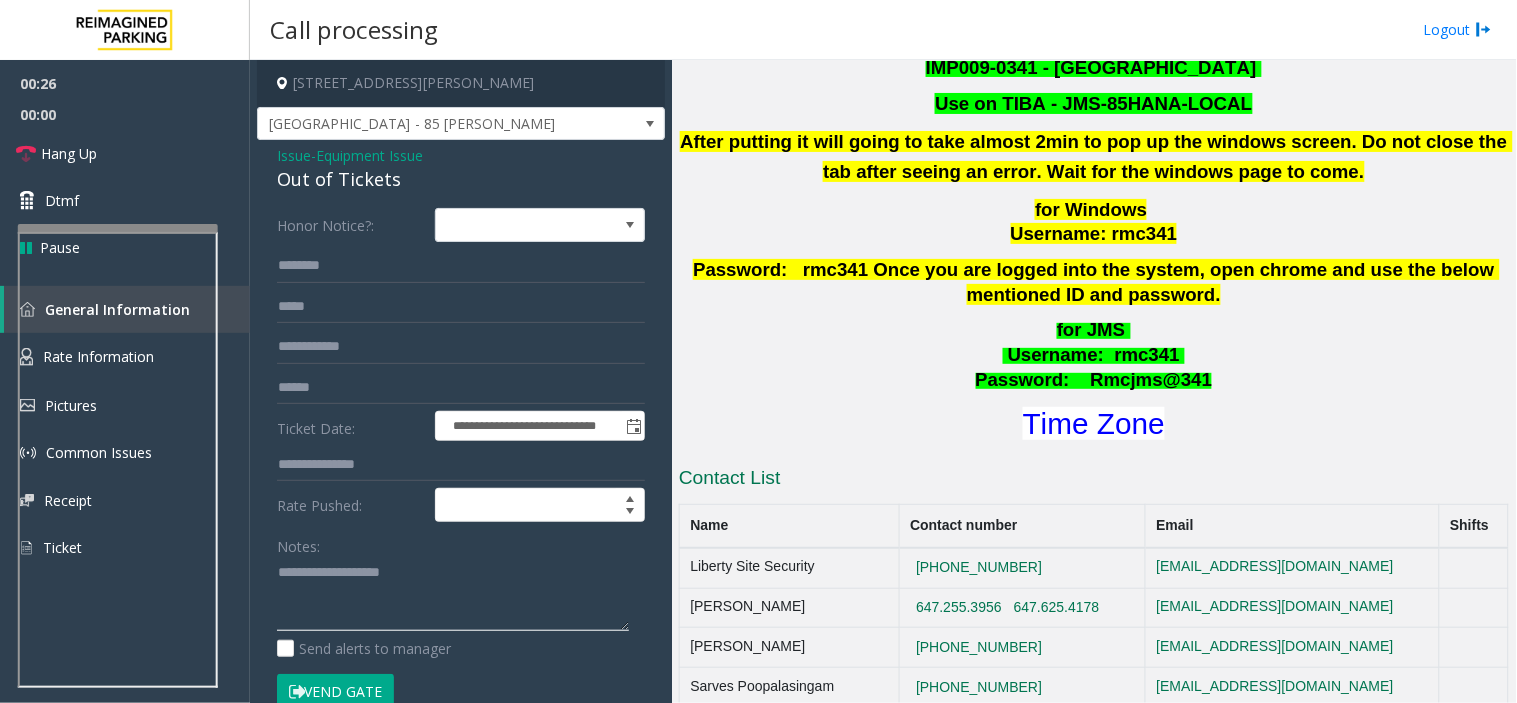 click 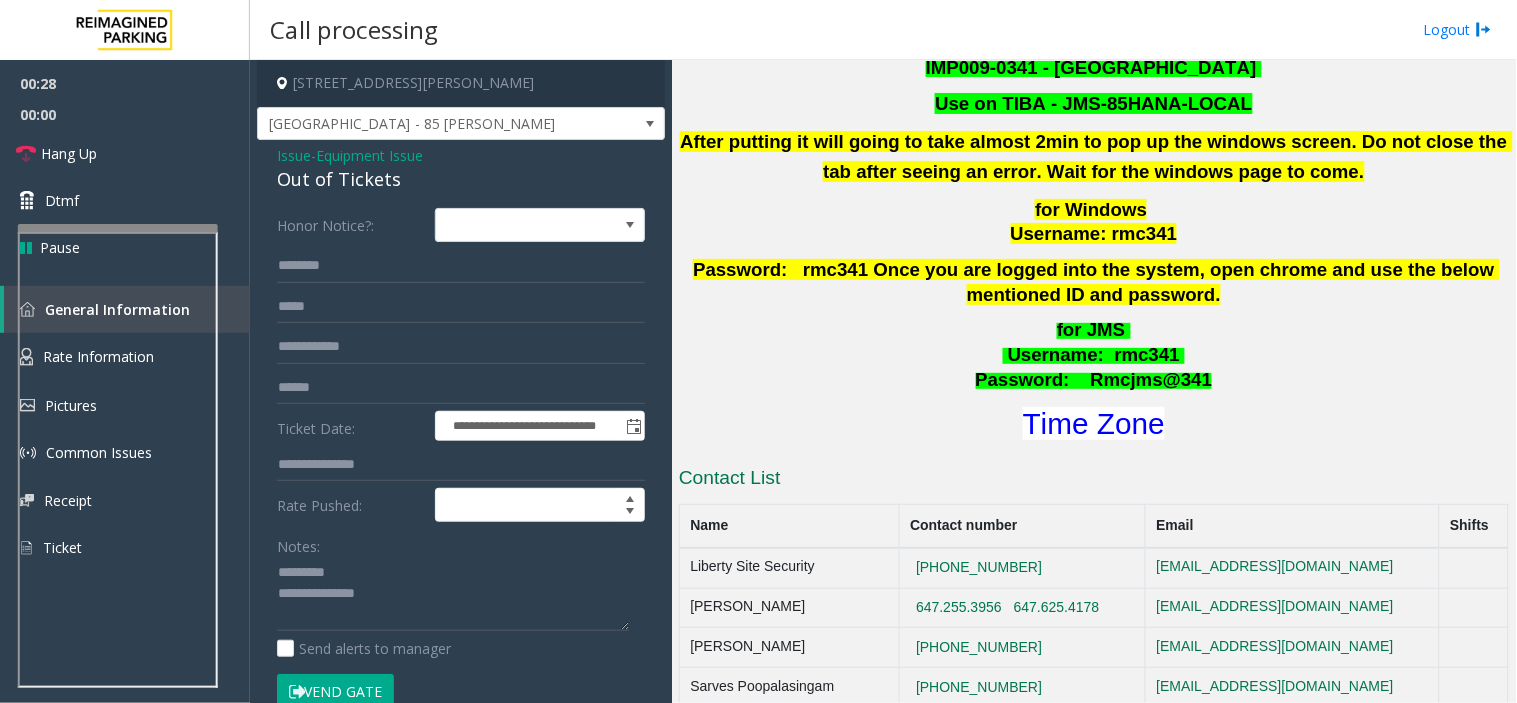 click on "Vend Gate" 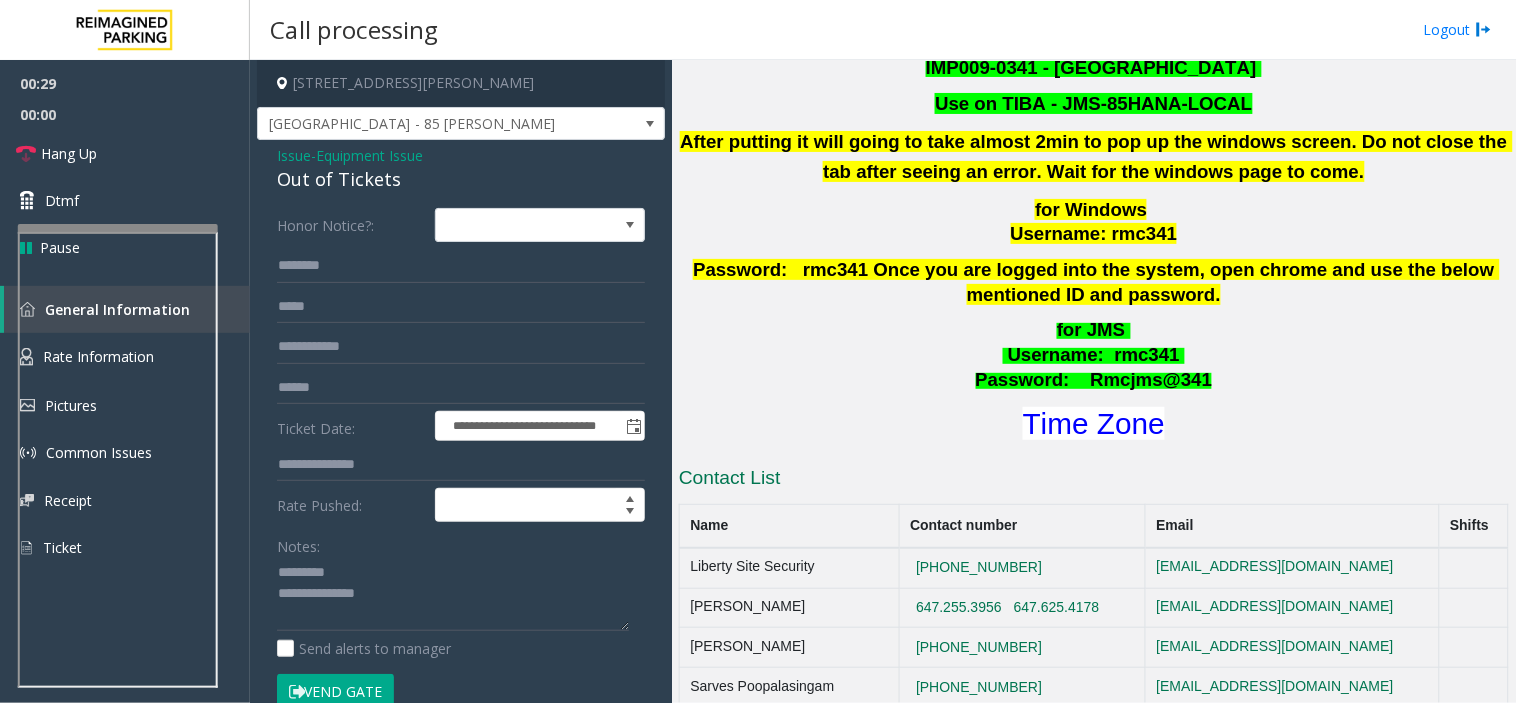 click on "Out of Tickets" 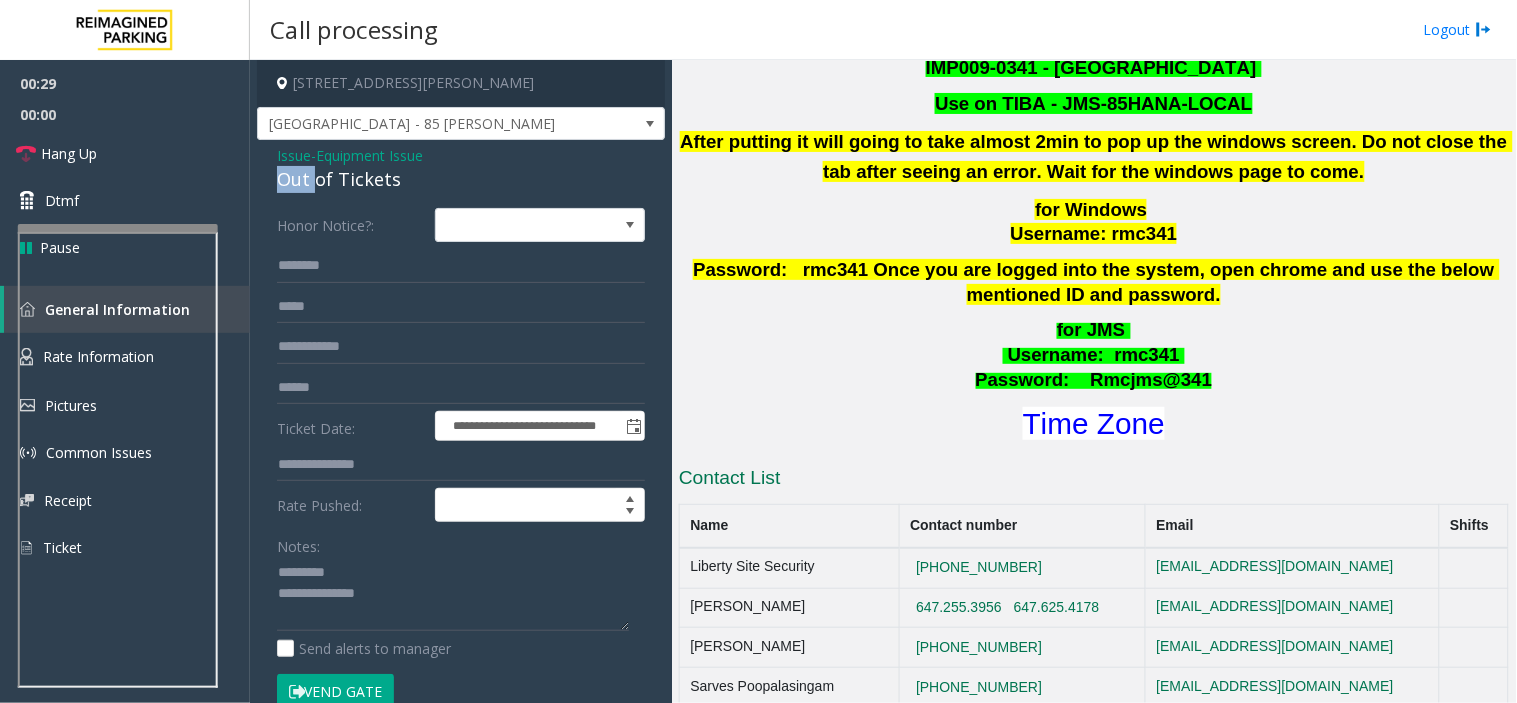 click on "Out of Tickets" 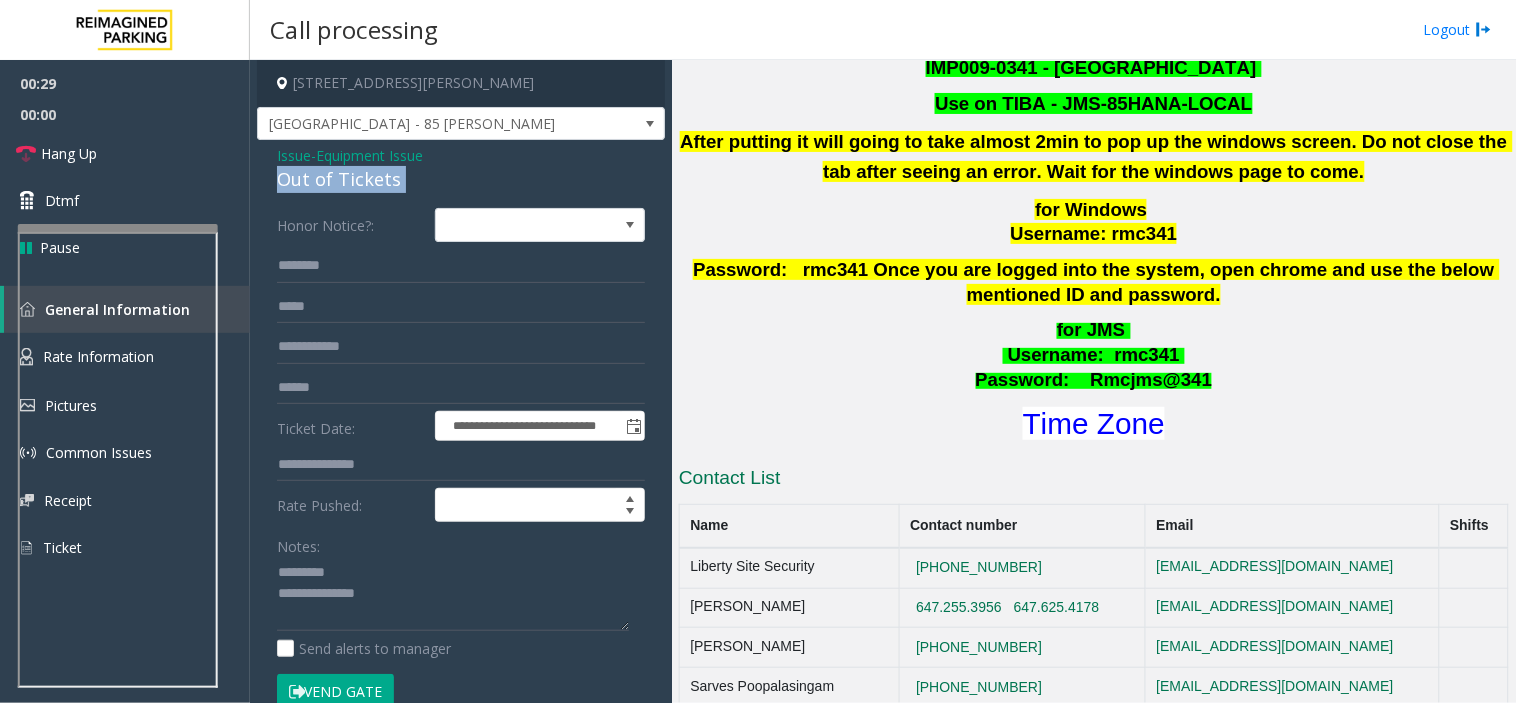 click on "Out of Tickets" 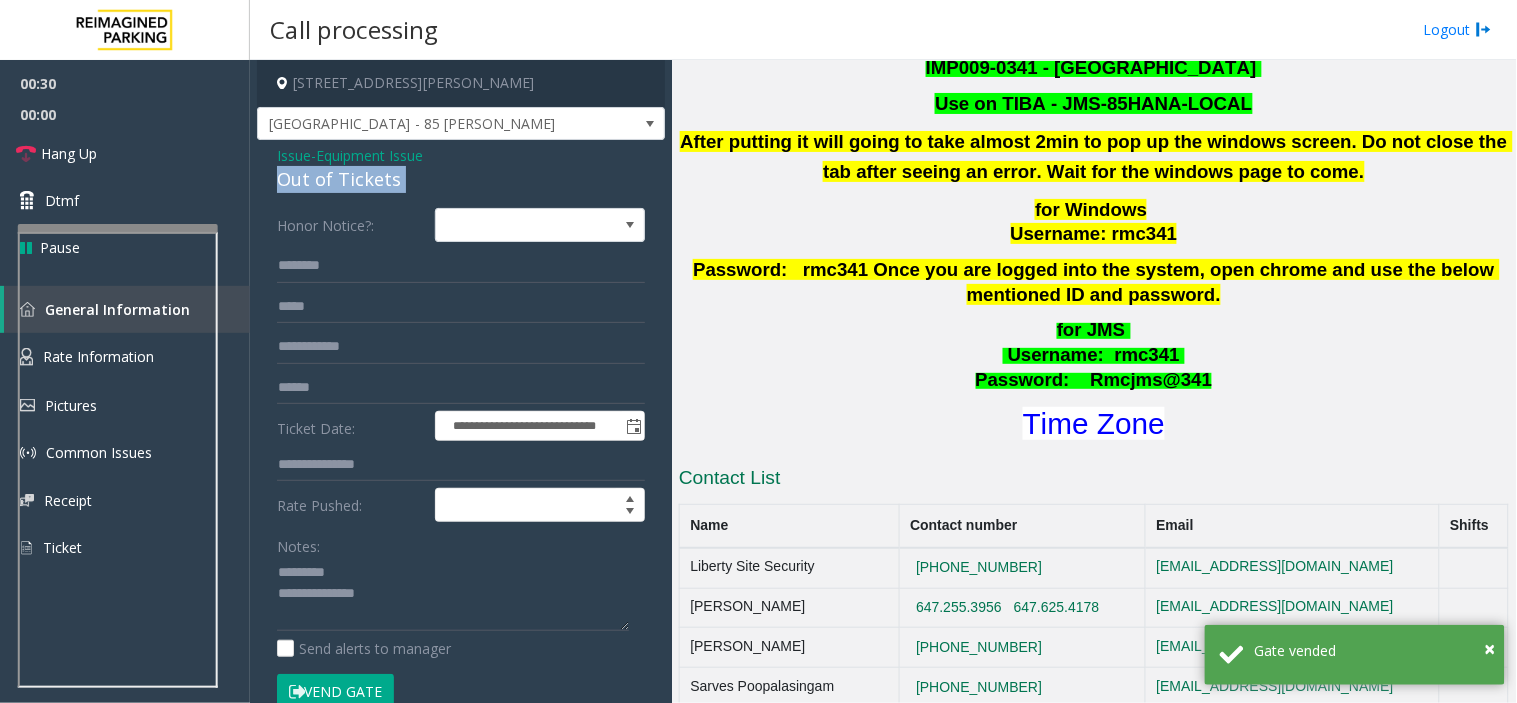 copy on "Out of Tickets" 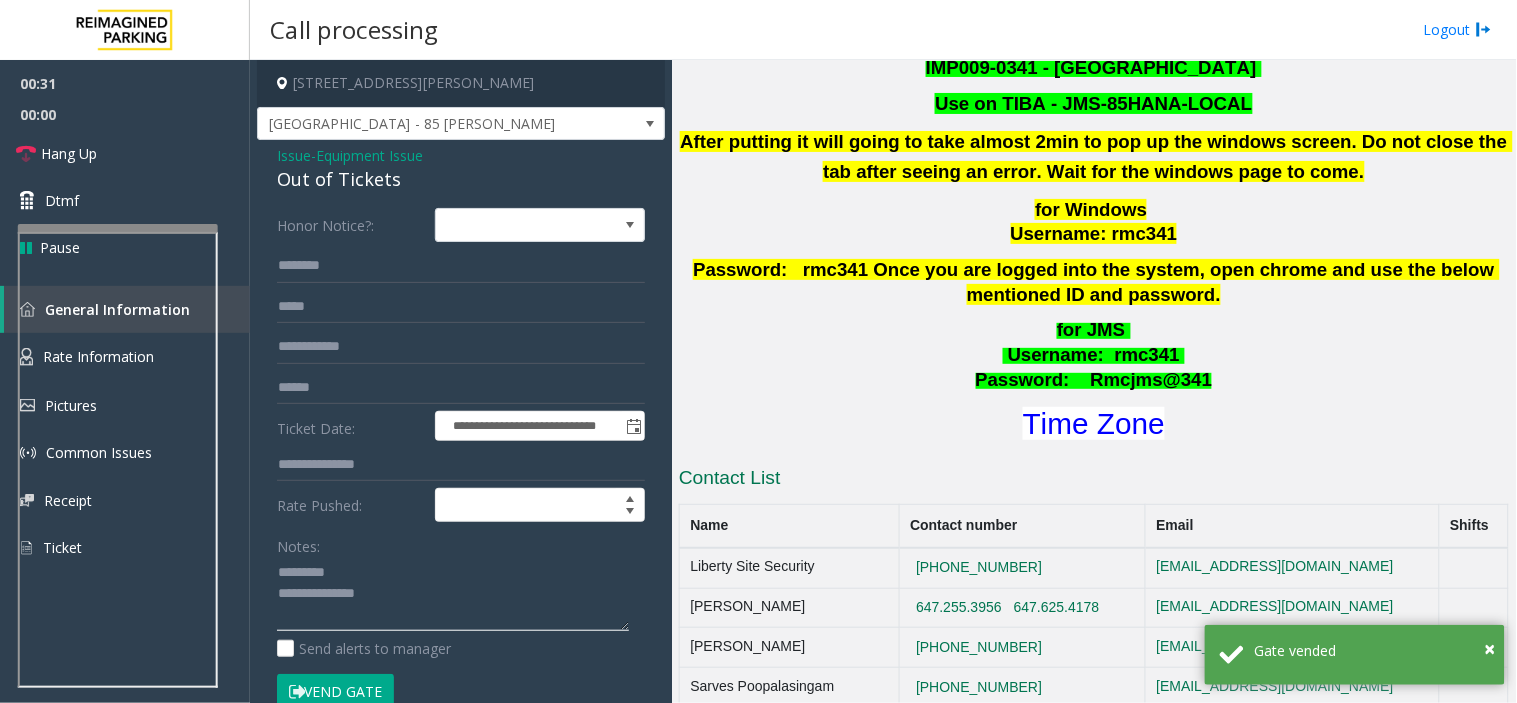 click 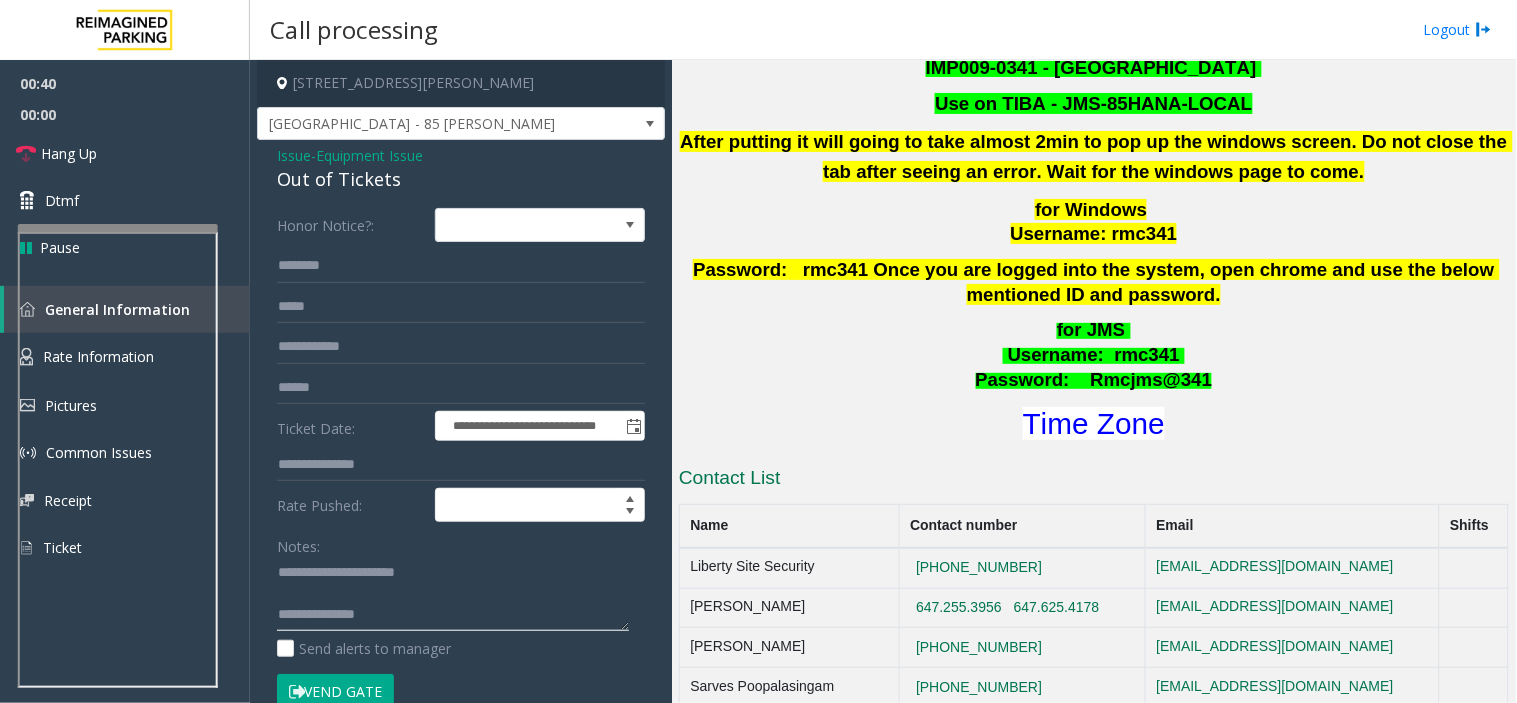 click 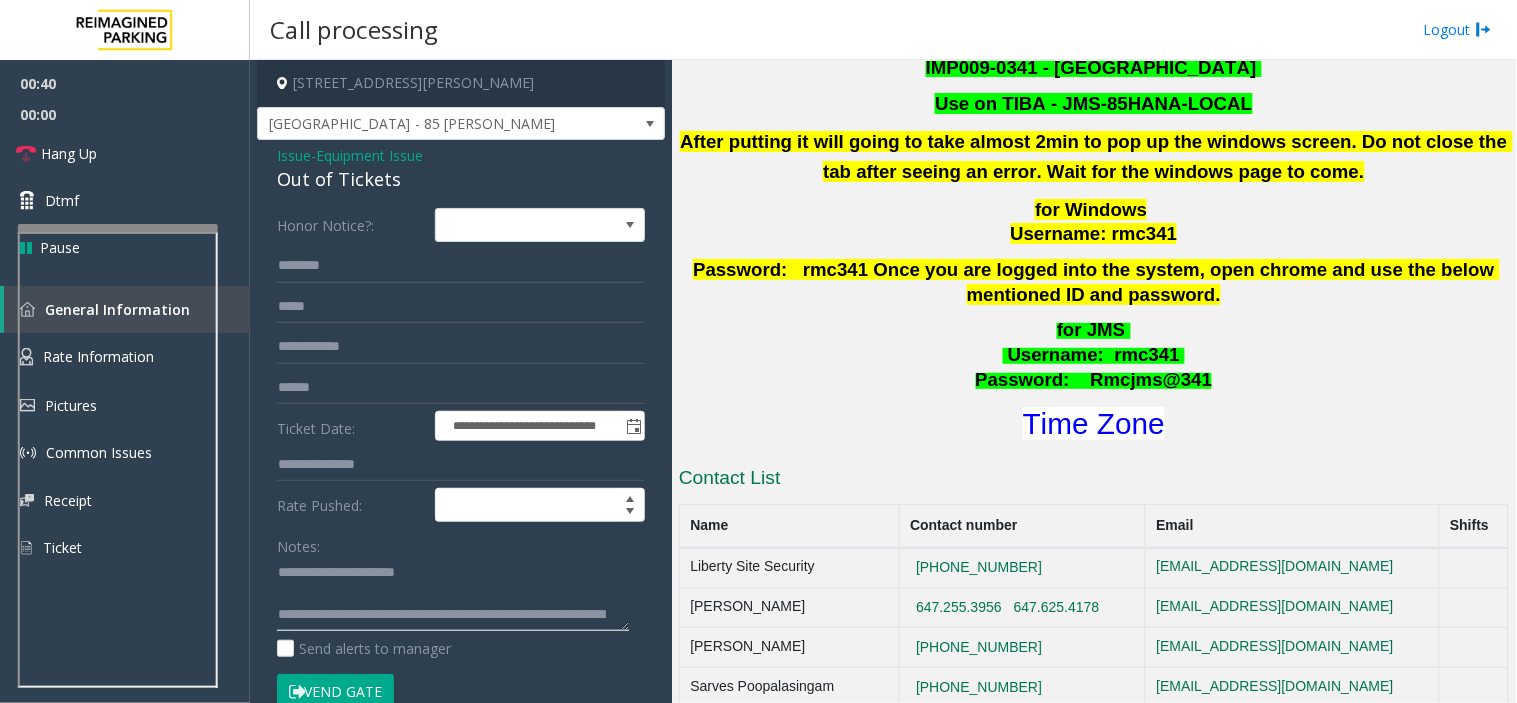scroll, scrollTop: 34, scrollLeft: 0, axis: vertical 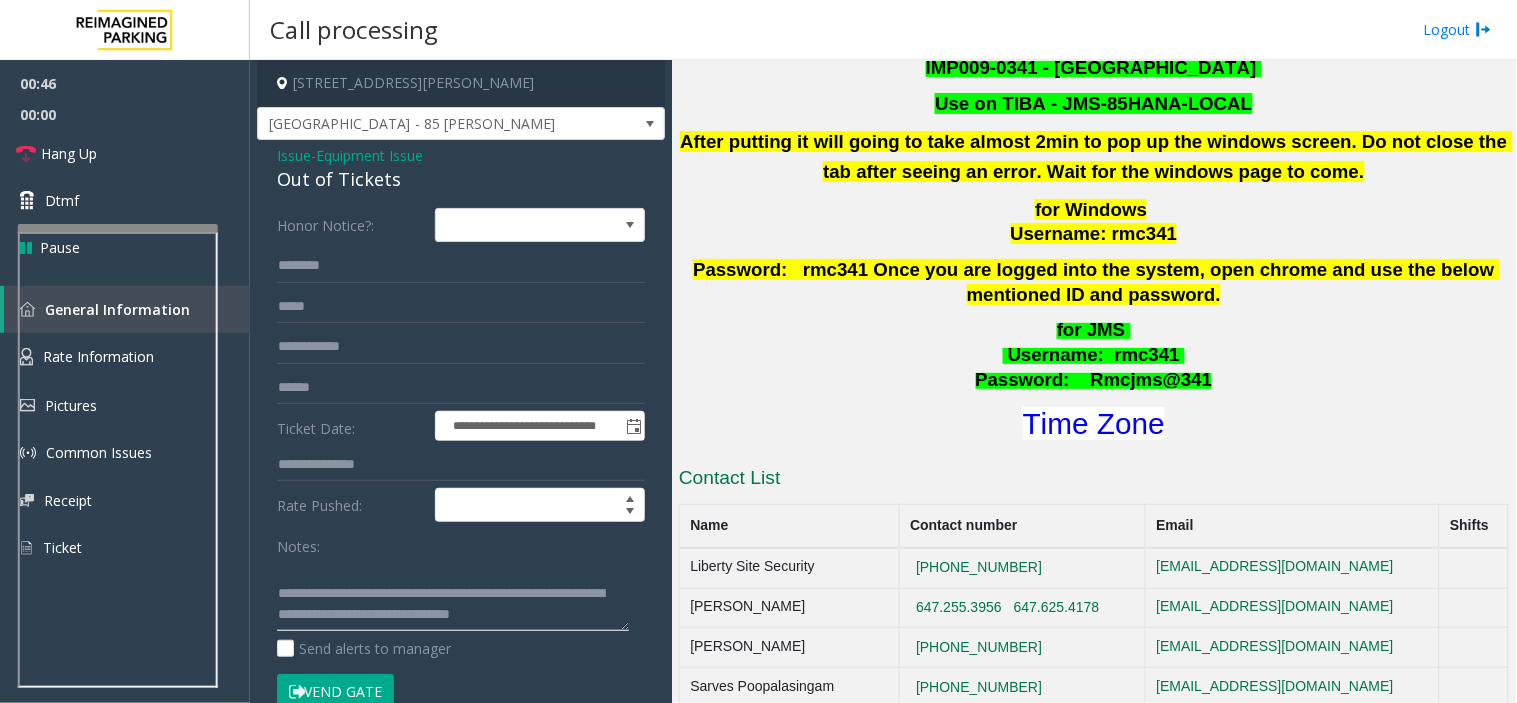 drag, startPoint x: 467, startPoint y: 598, endPoint x: 545, endPoint y: 596, distance: 78.025635 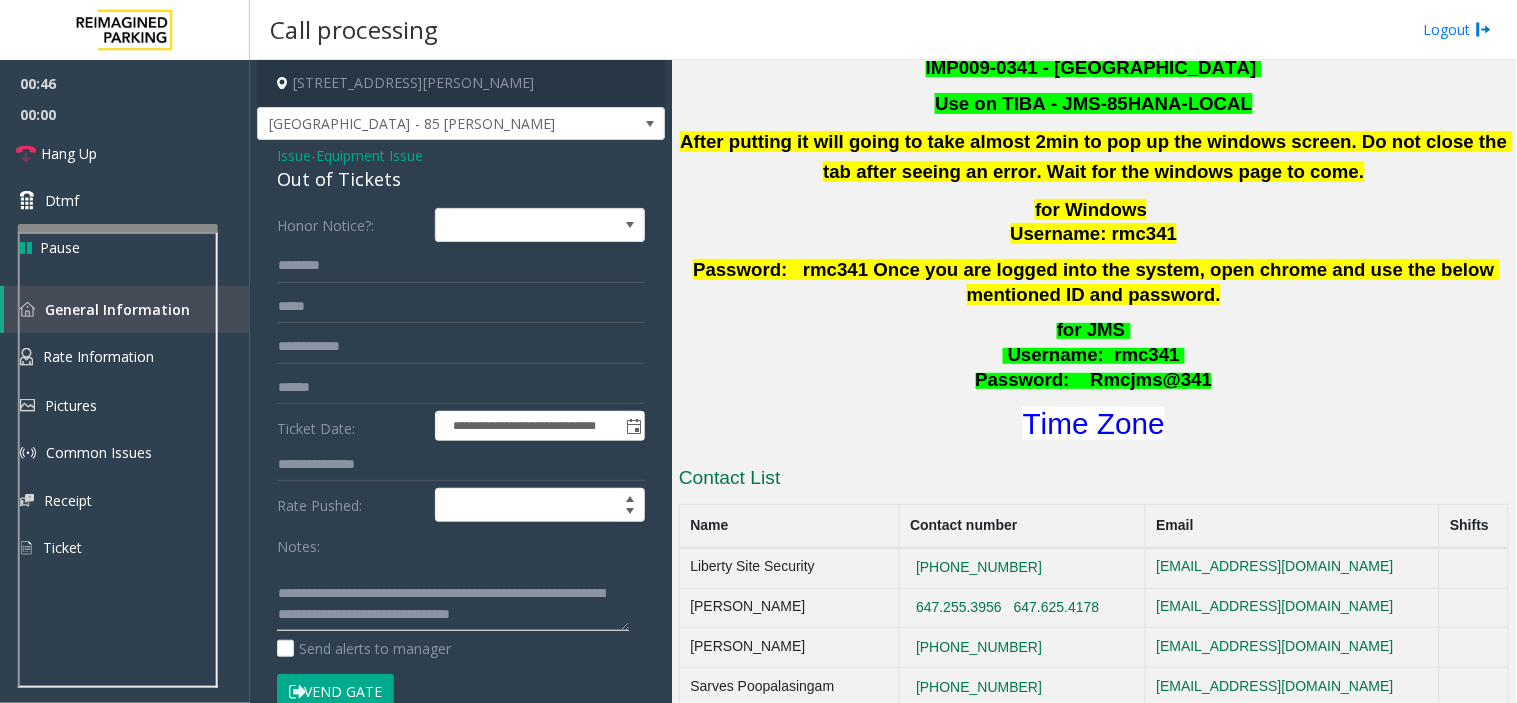 click 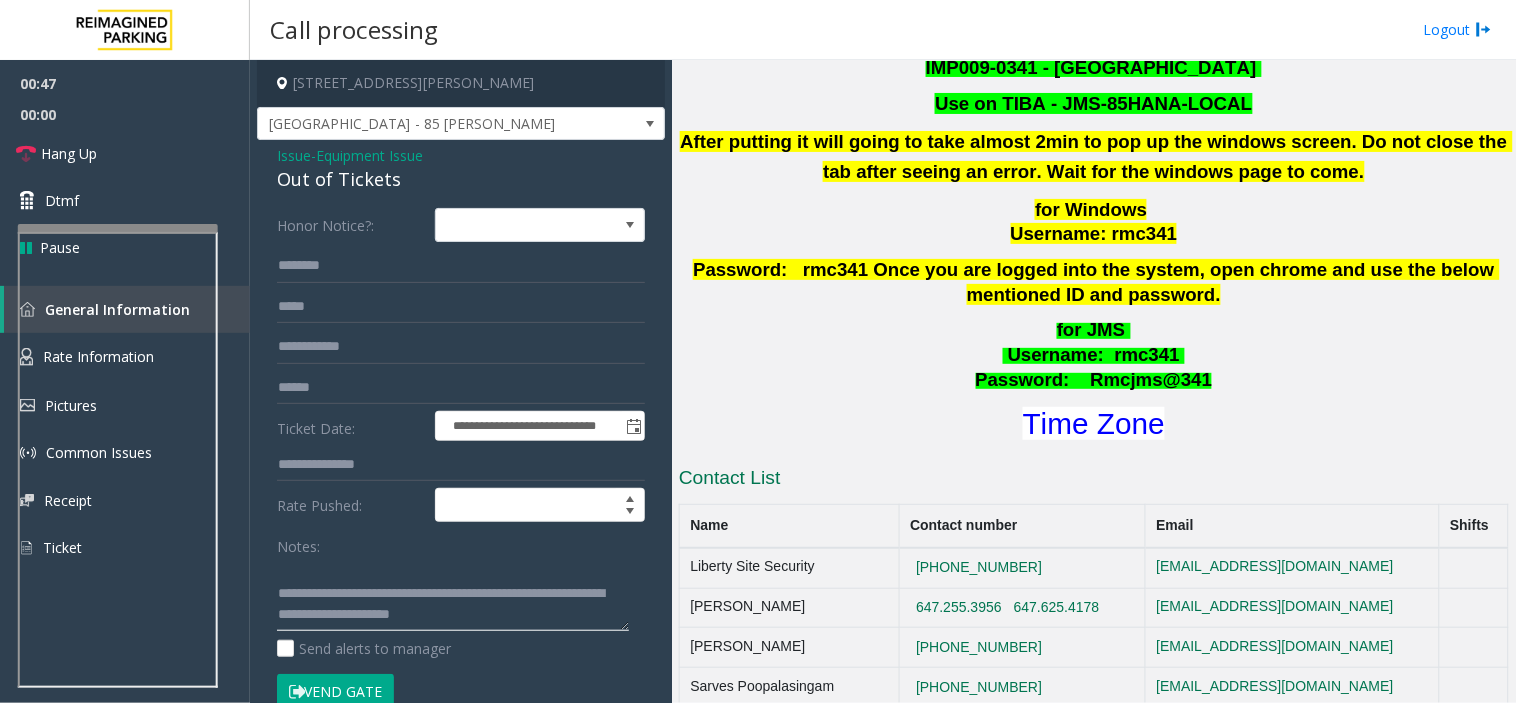 scroll, scrollTop: 21, scrollLeft: 0, axis: vertical 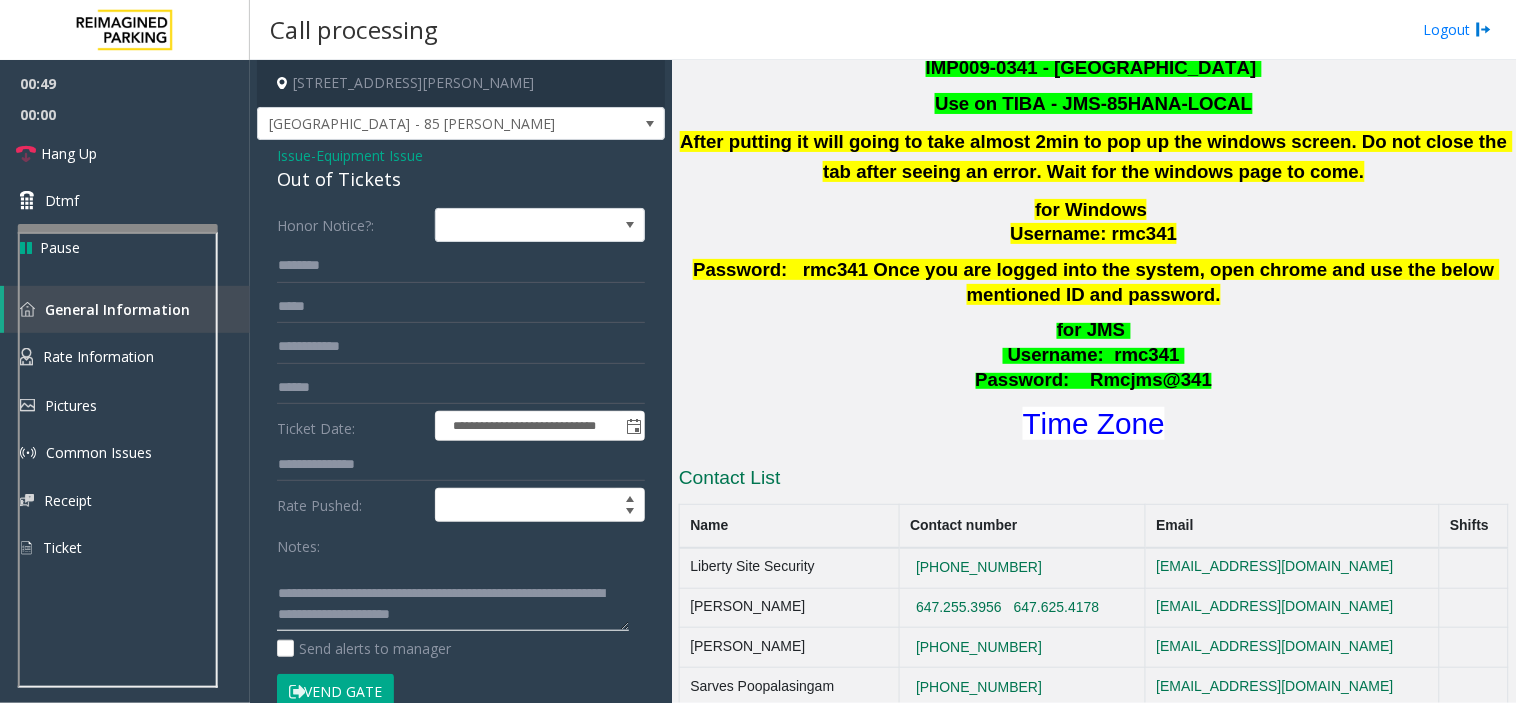 click 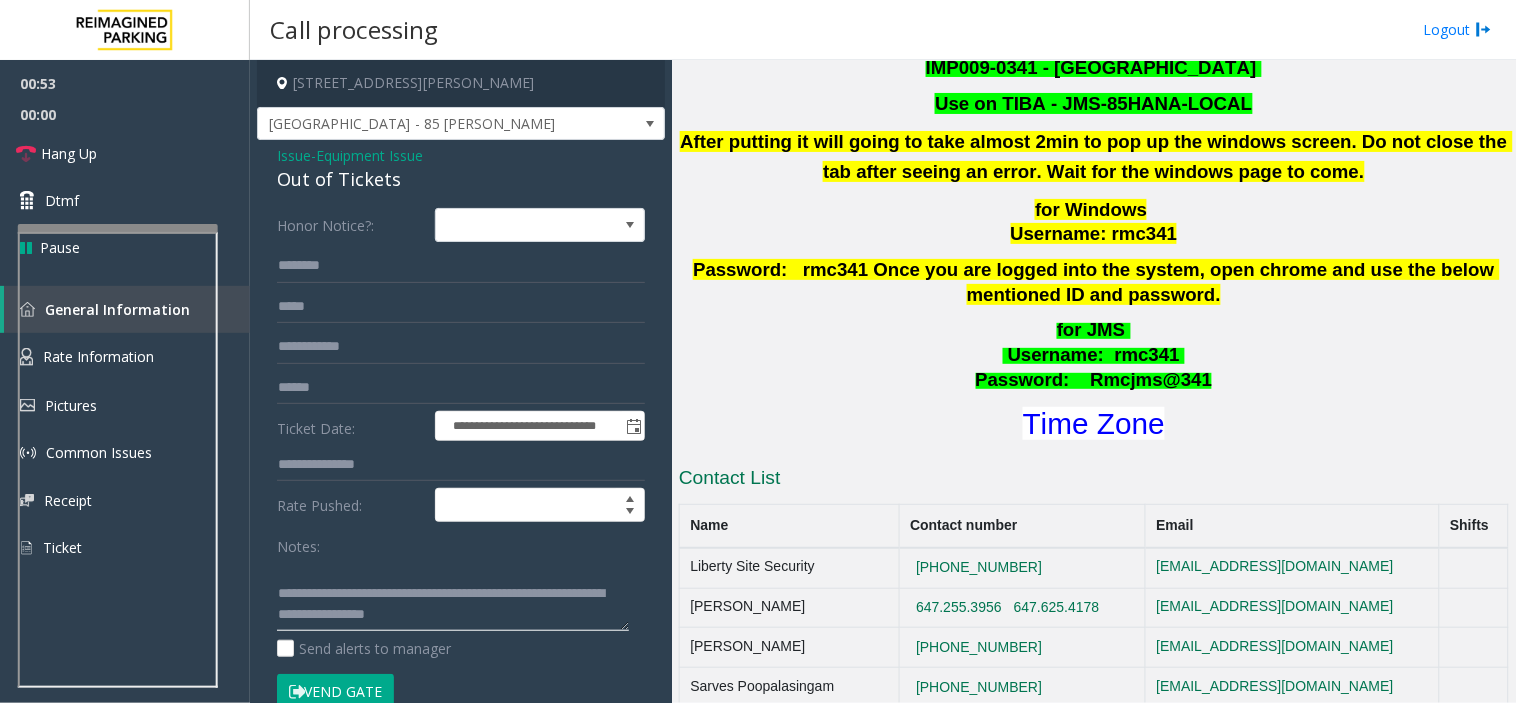 click 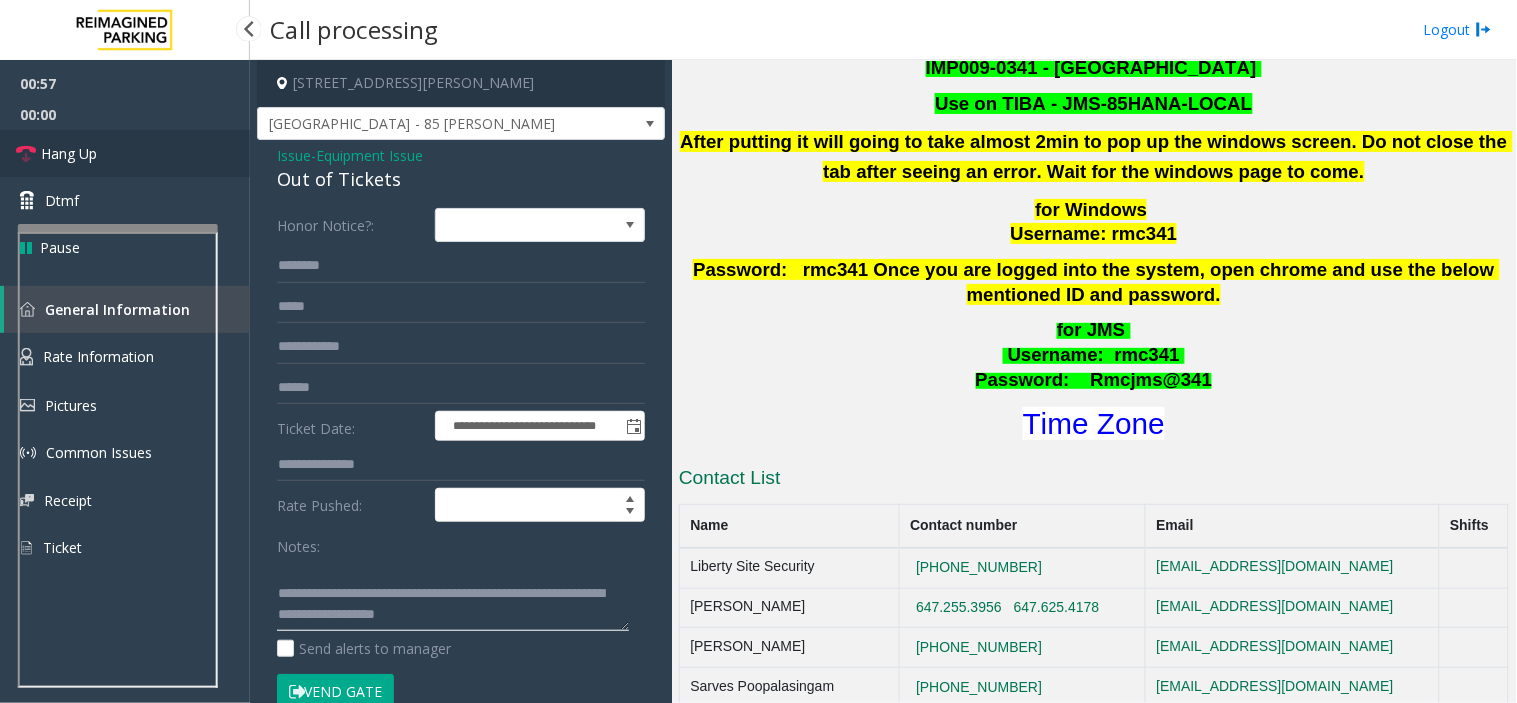 type on "**********" 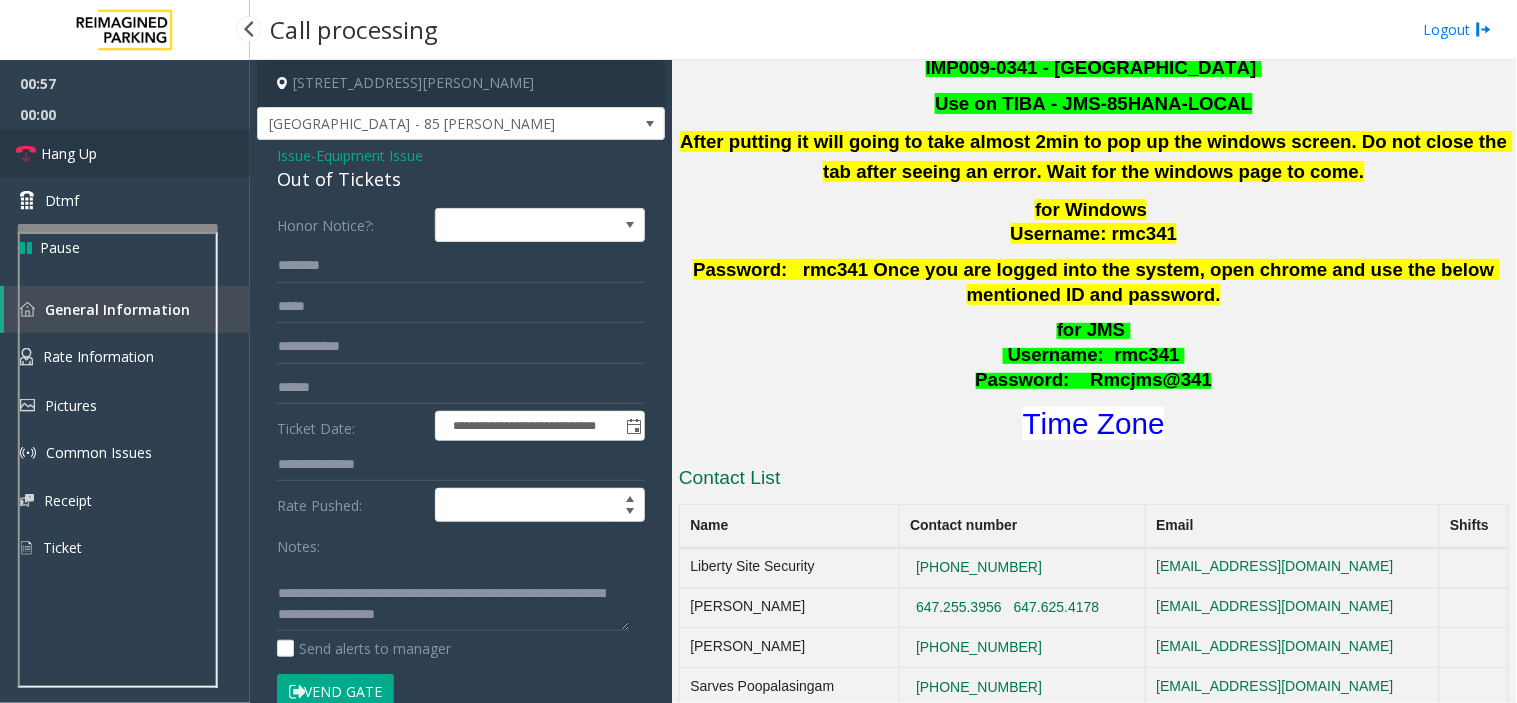 click on "Hang Up" at bounding box center [69, 153] 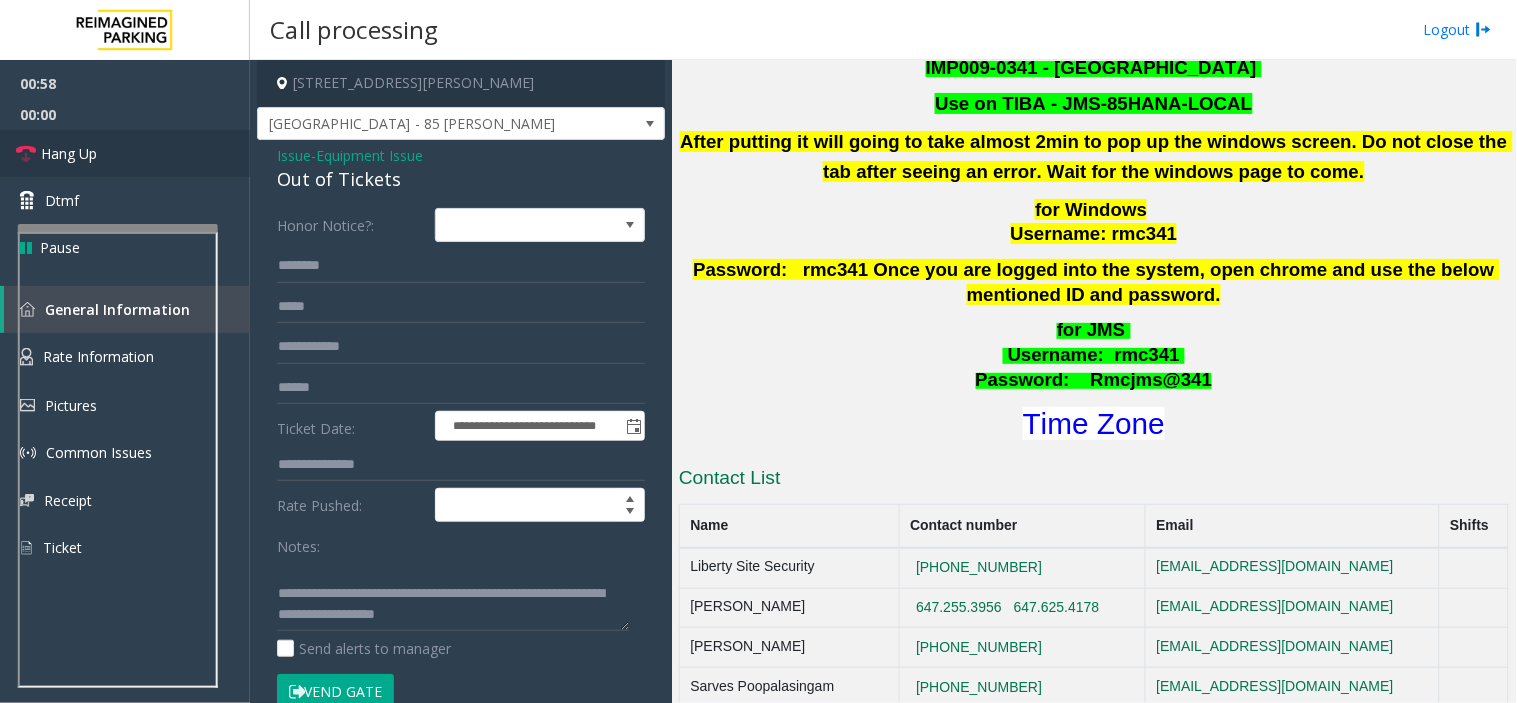 scroll, scrollTop: 0, scrollLeft: 0, axis: both 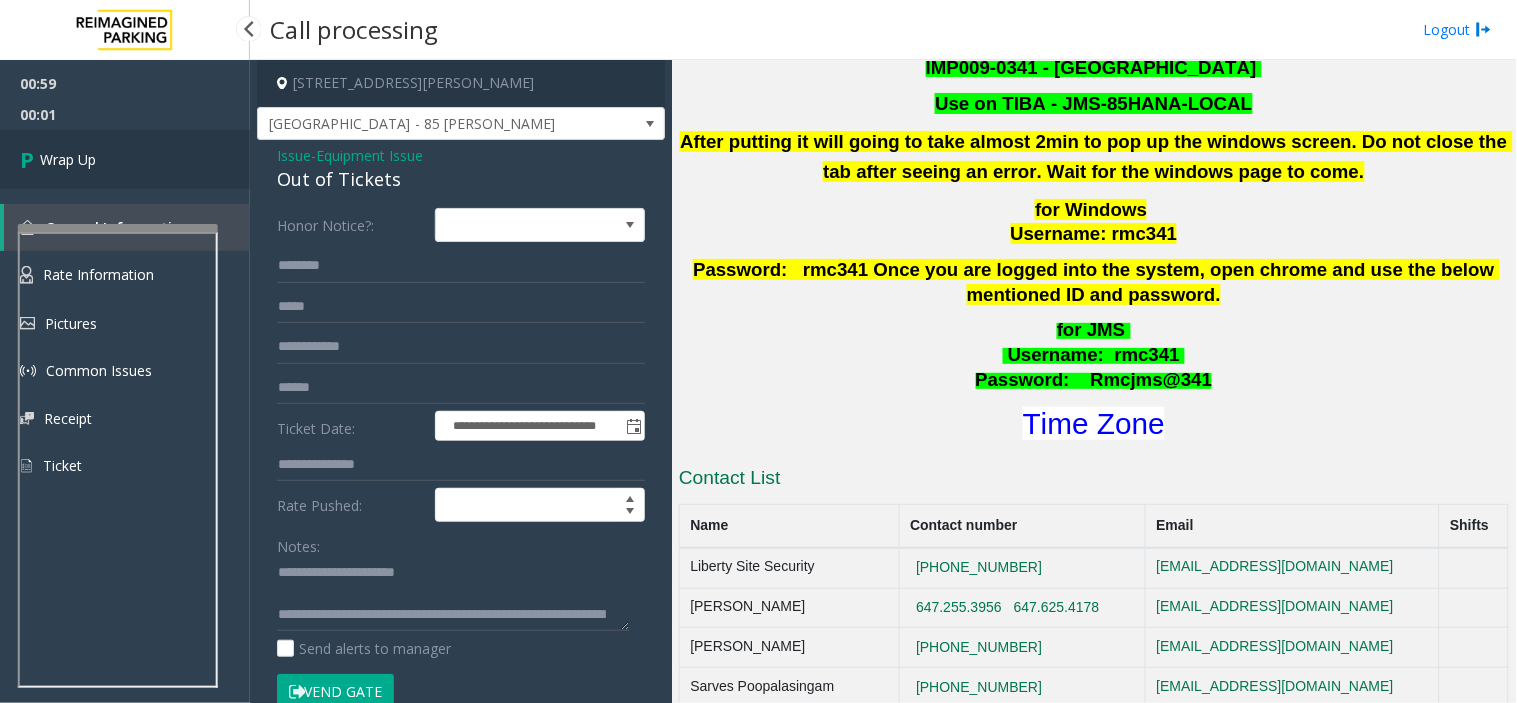 click on "Wrap Up" at bounding box center (125, 159) 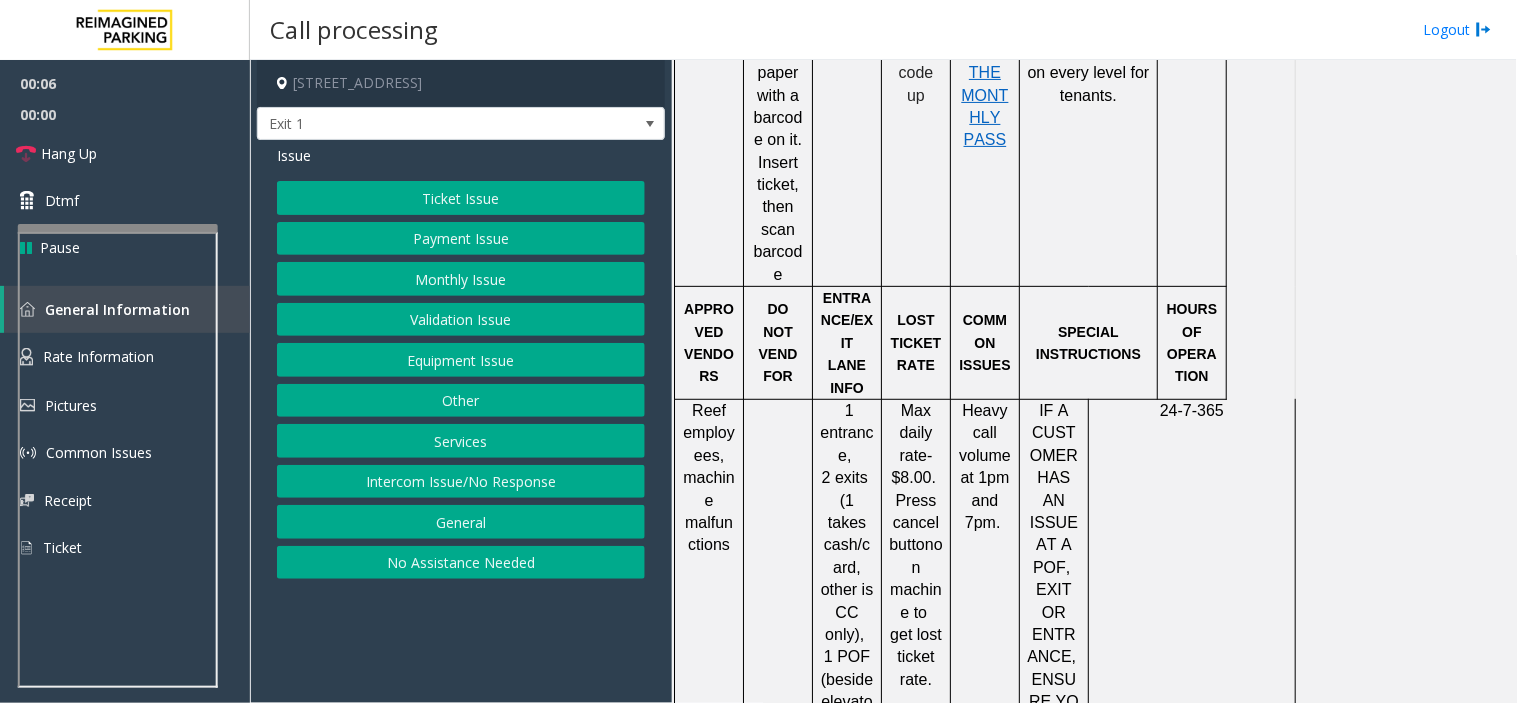 scroll, scrollTop: 2222, scrollLeft: 0, axis: vertical 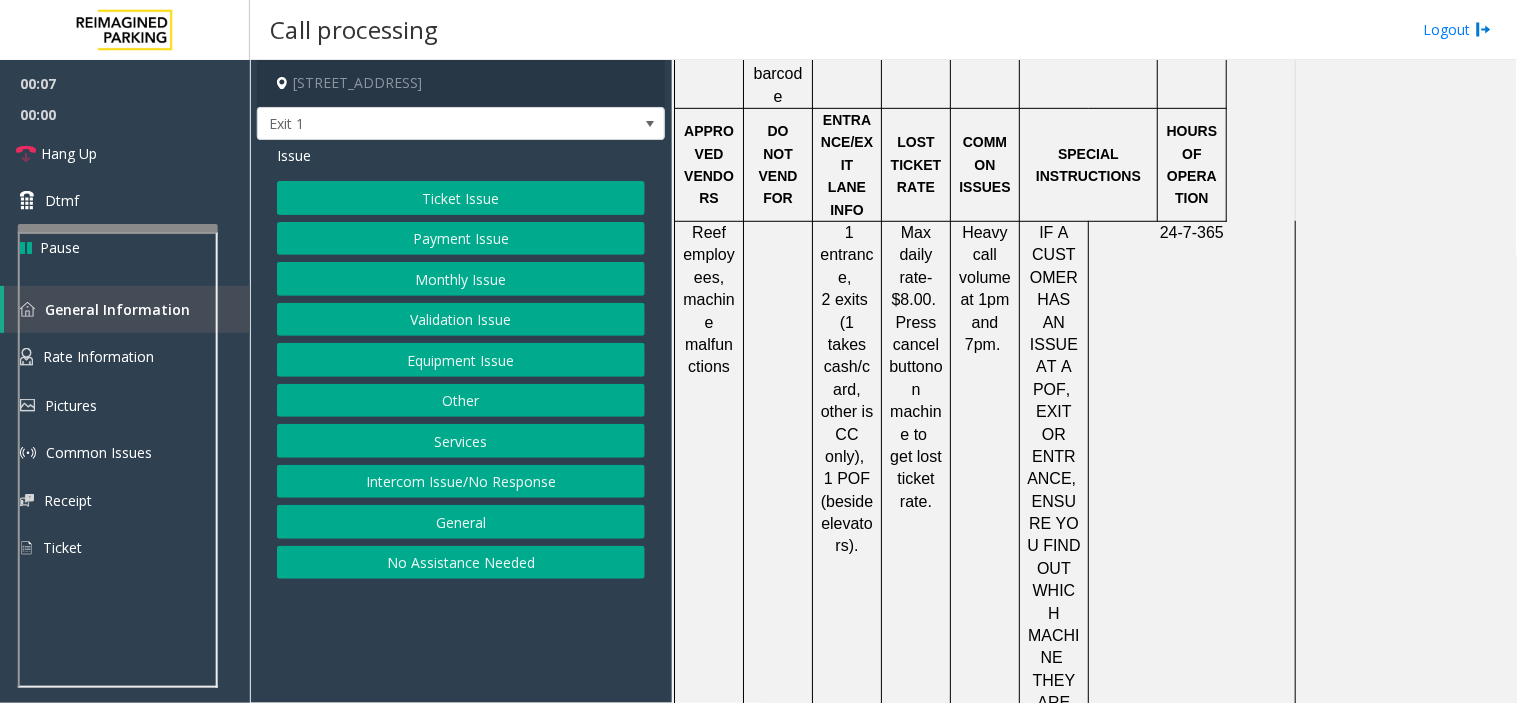 click on "Intercom Issue/No Response" 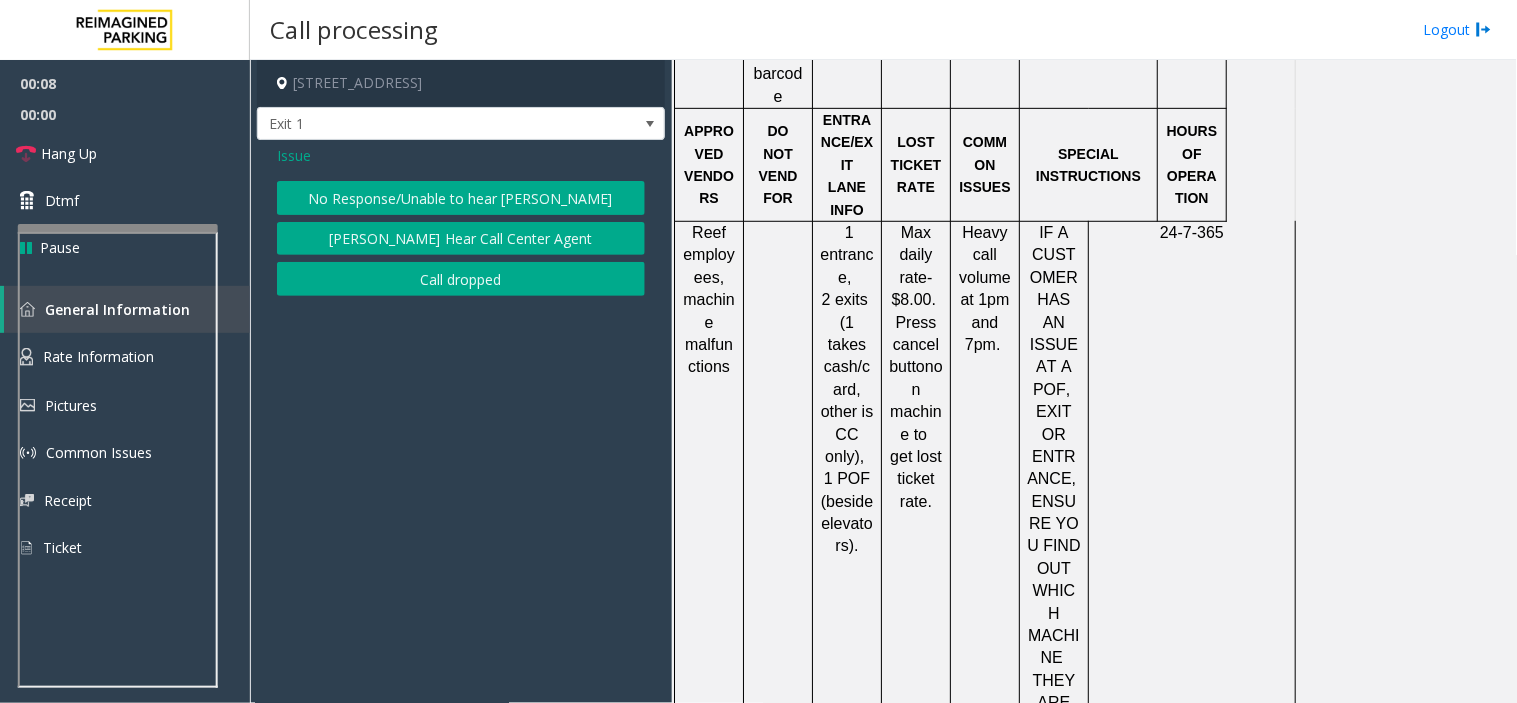 click on "No Response/Unable to hear [PERSON_NAME]" 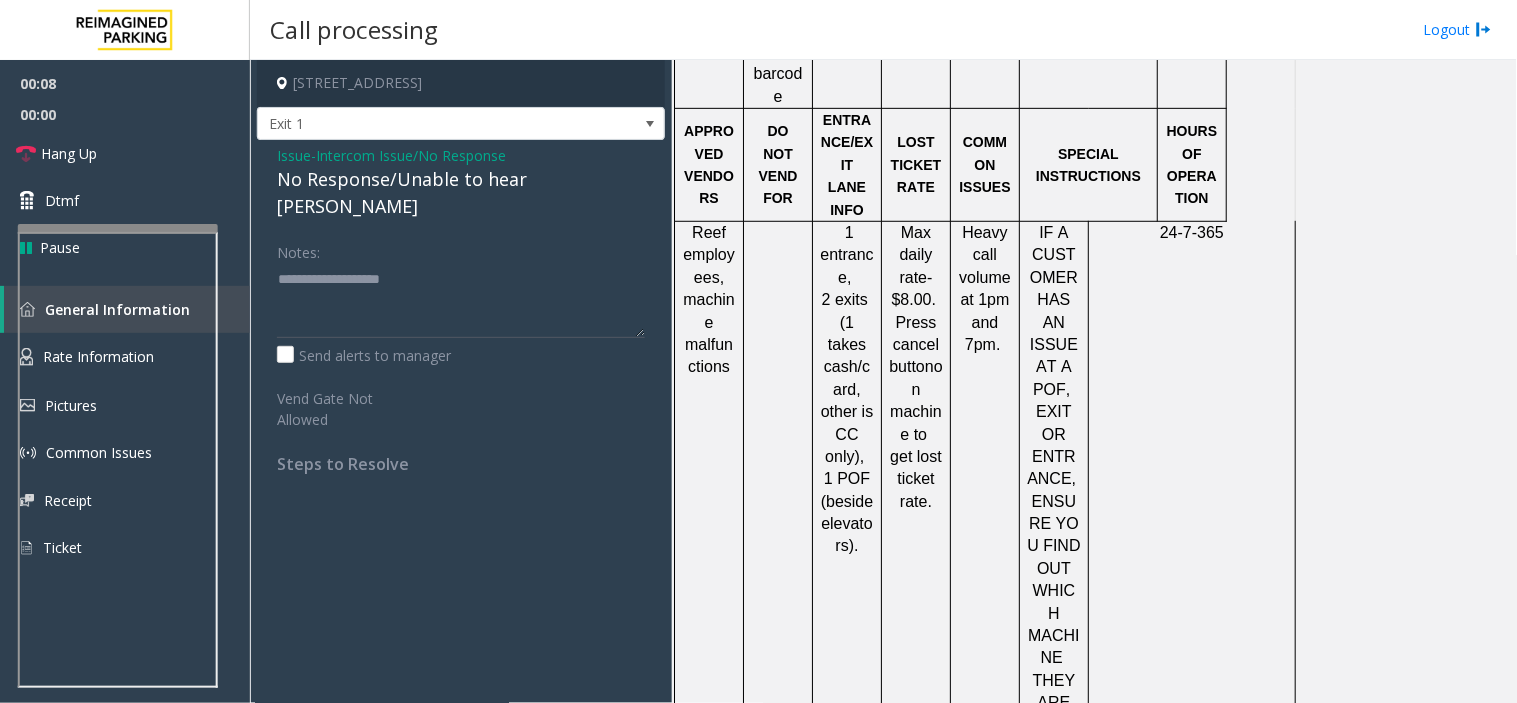 click on "No Response/Unable to hear [PERSON_NAME]" 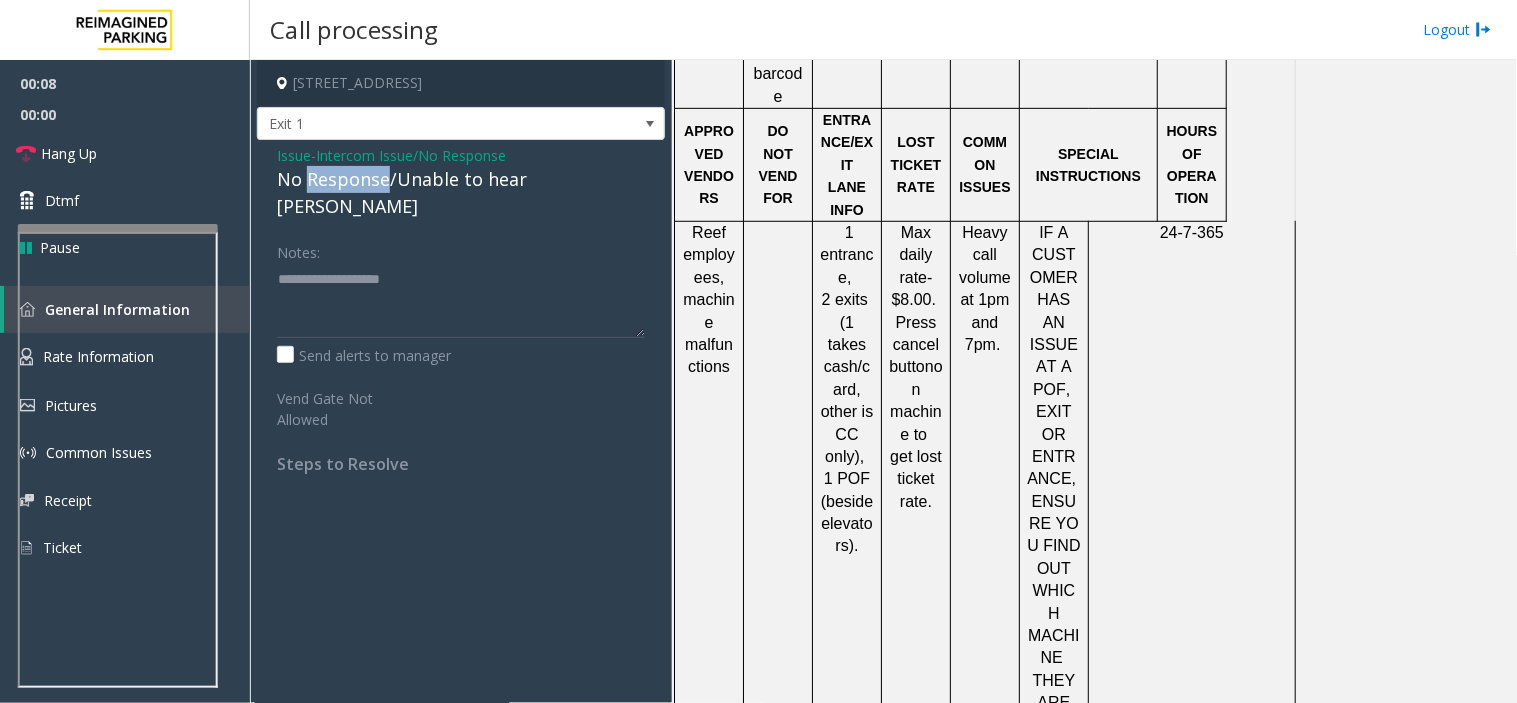 click on "No Response/Unable to hear [PERSON_NAME]" 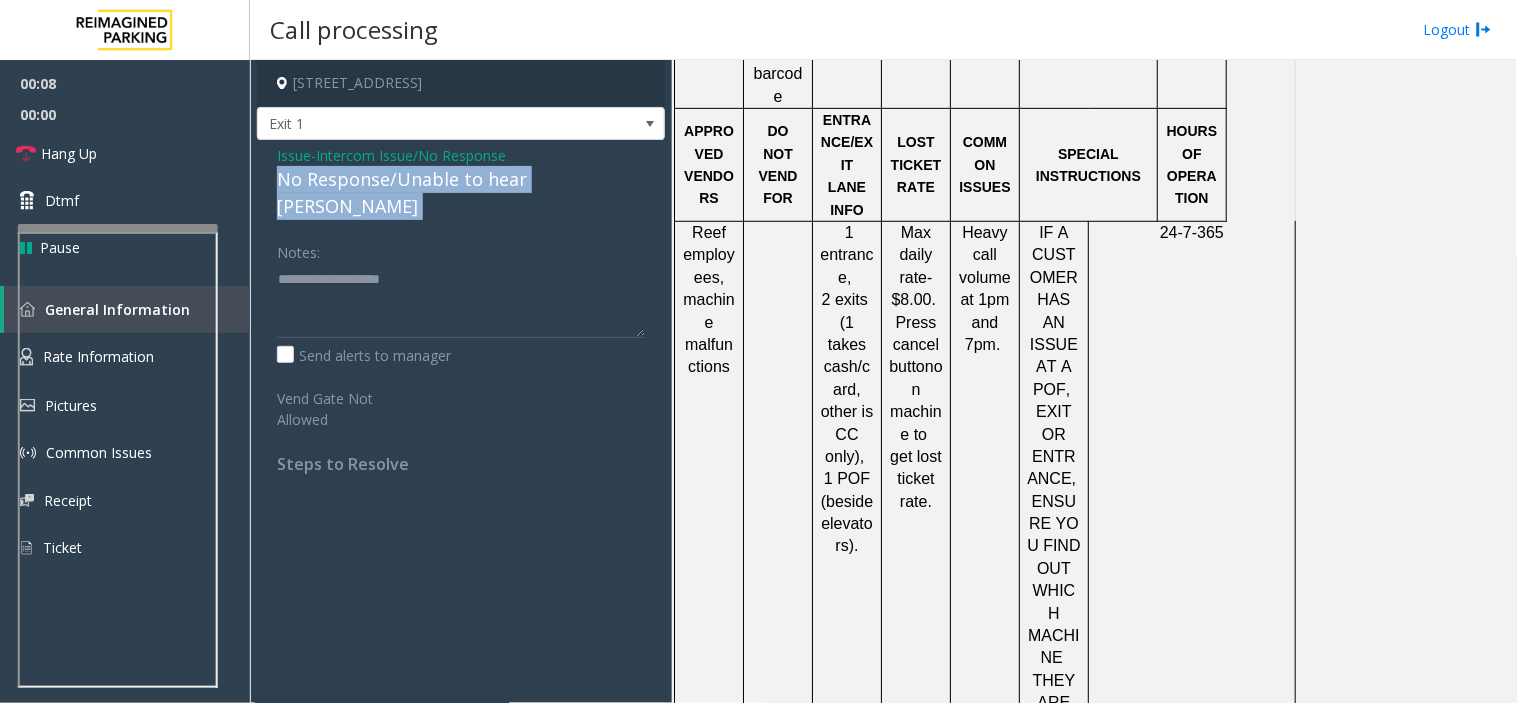 click on "No Response/Unable to hear [PERSON_NAME]" 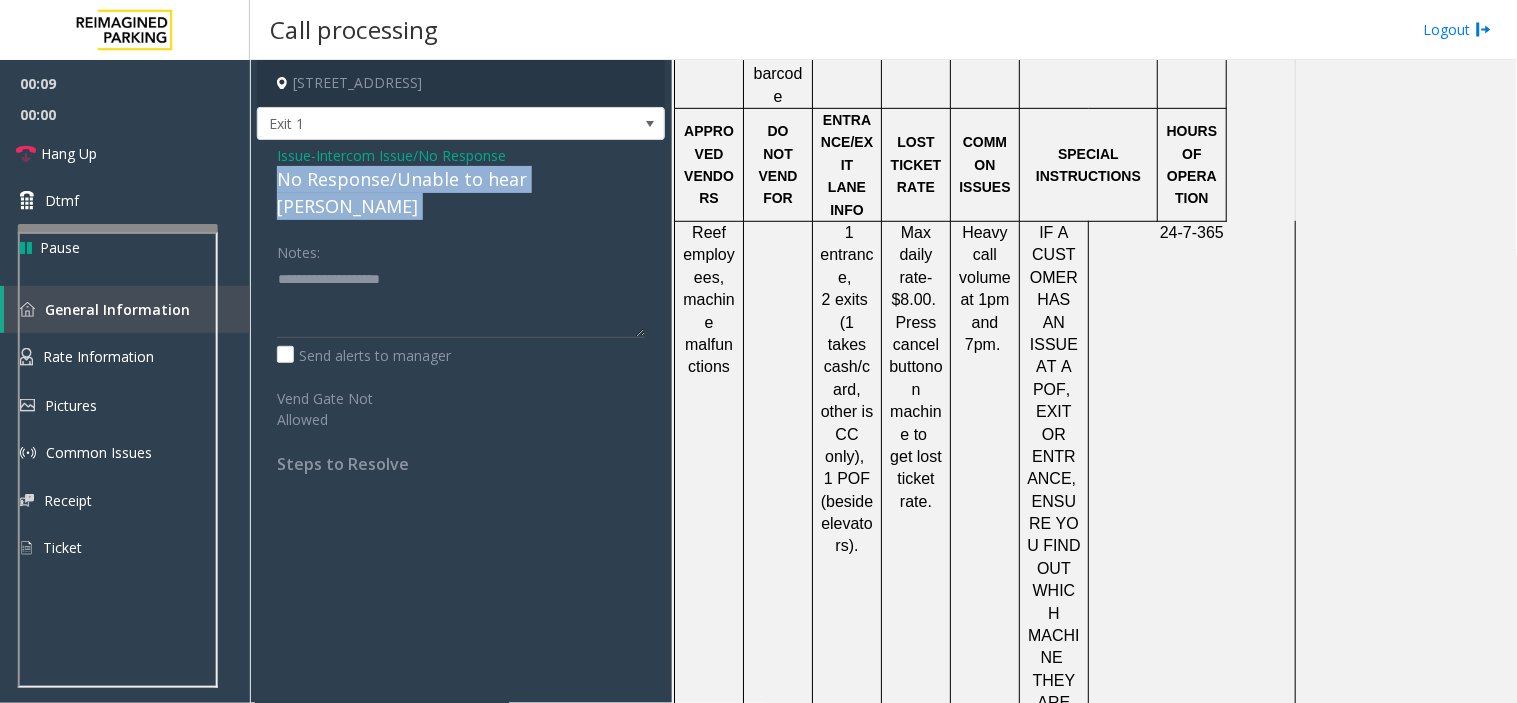 click on "No Response/Unable to hear [PERSON_NAME]" 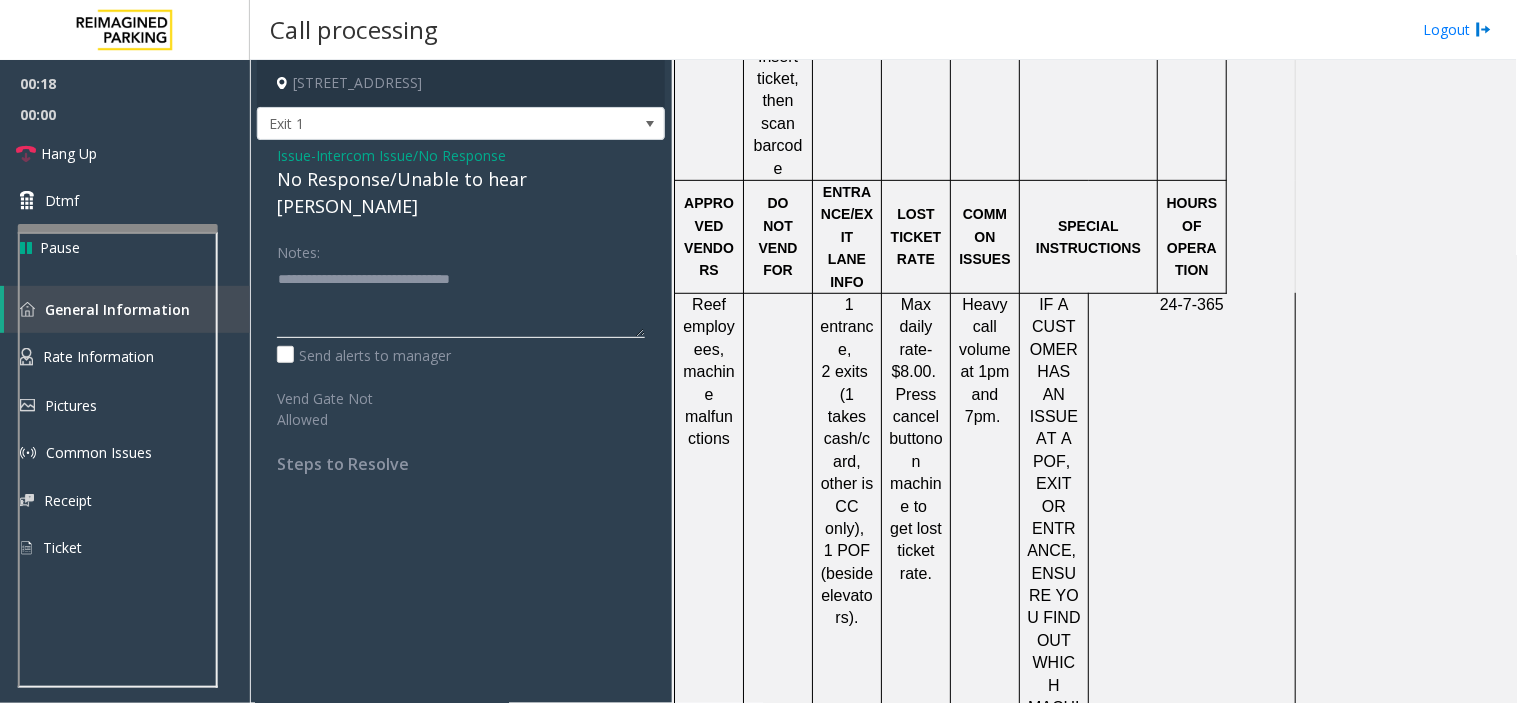 scroll, scrollTop: 2111, scrollLeft: 0, axis: vertical 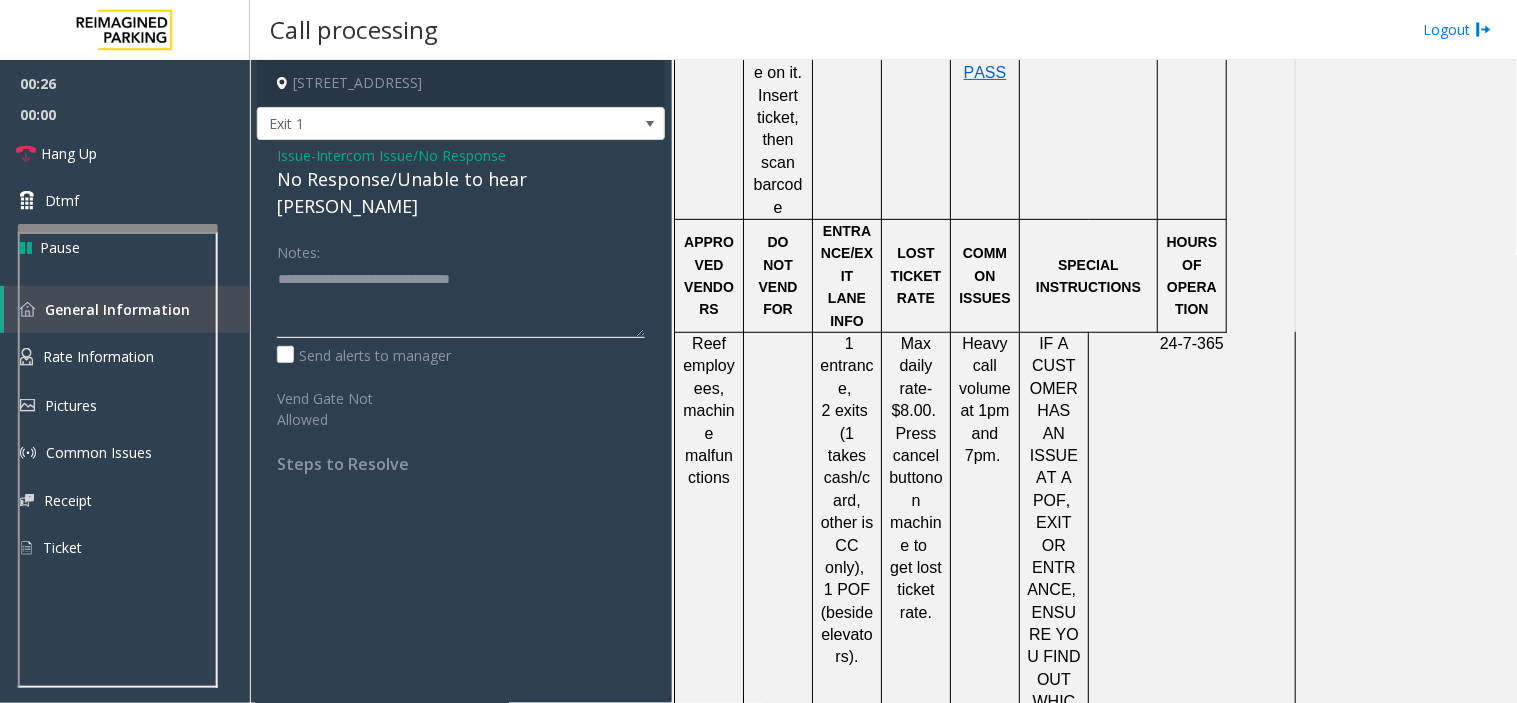 type on "**********" 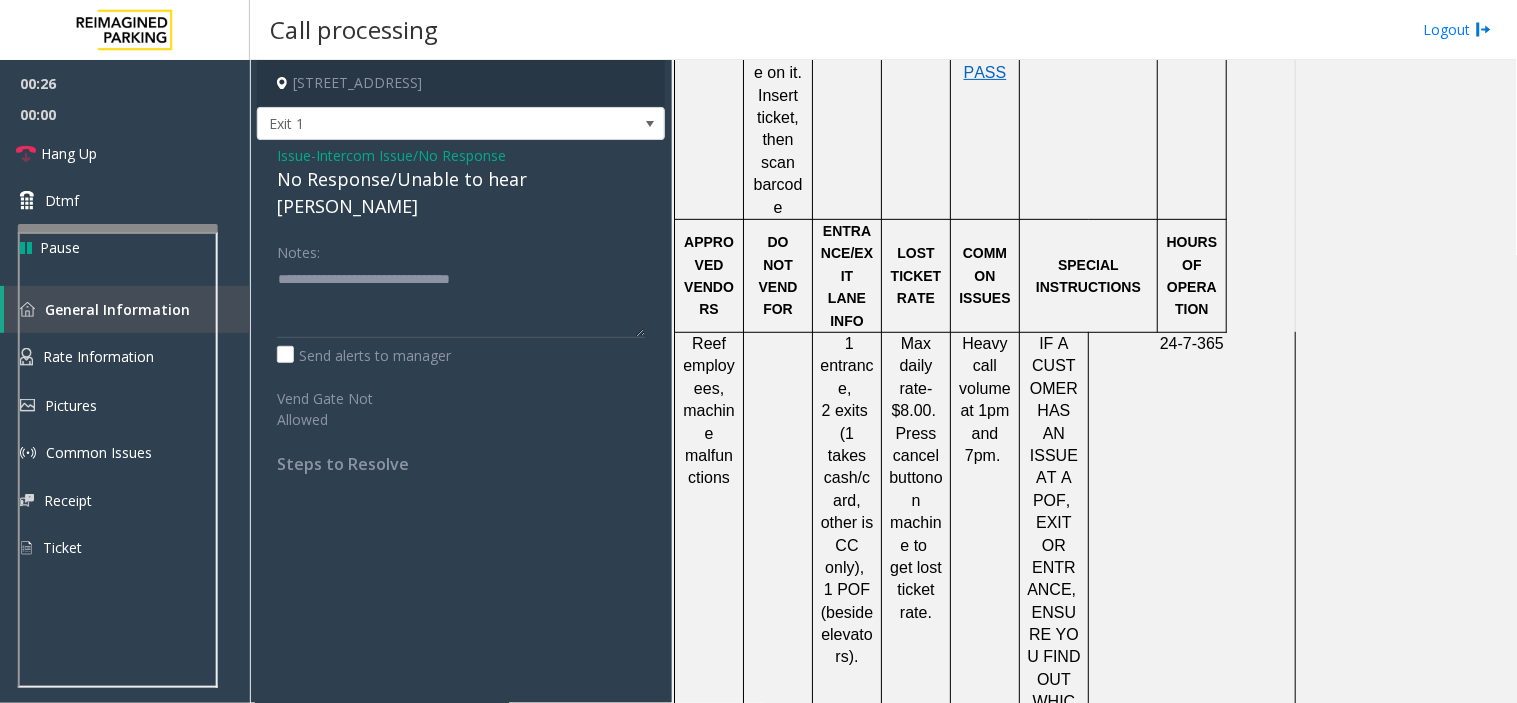 click on "No Response/Unable to hear [PERSON_NAME]" 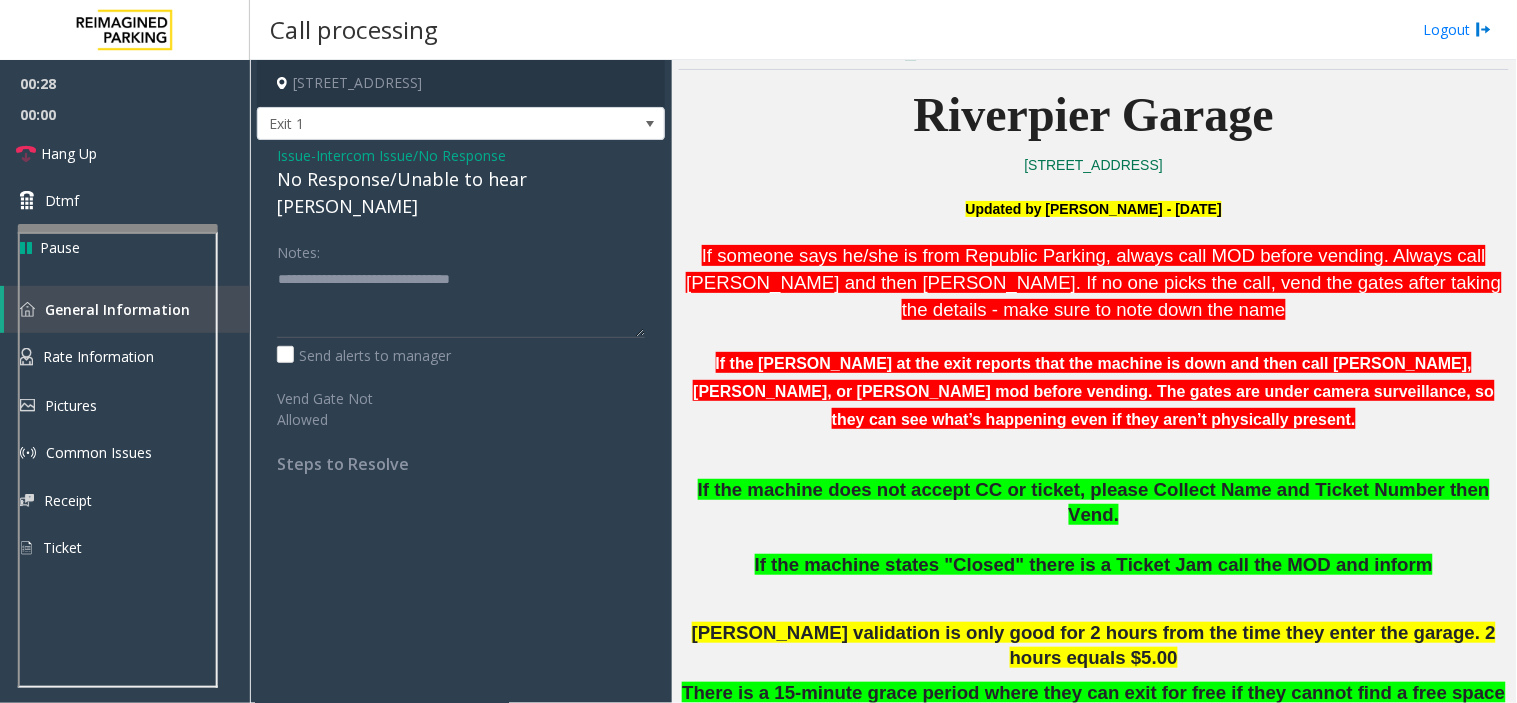 scroll, scrollTop: 333, scrollLeft: 0, axis: vertical 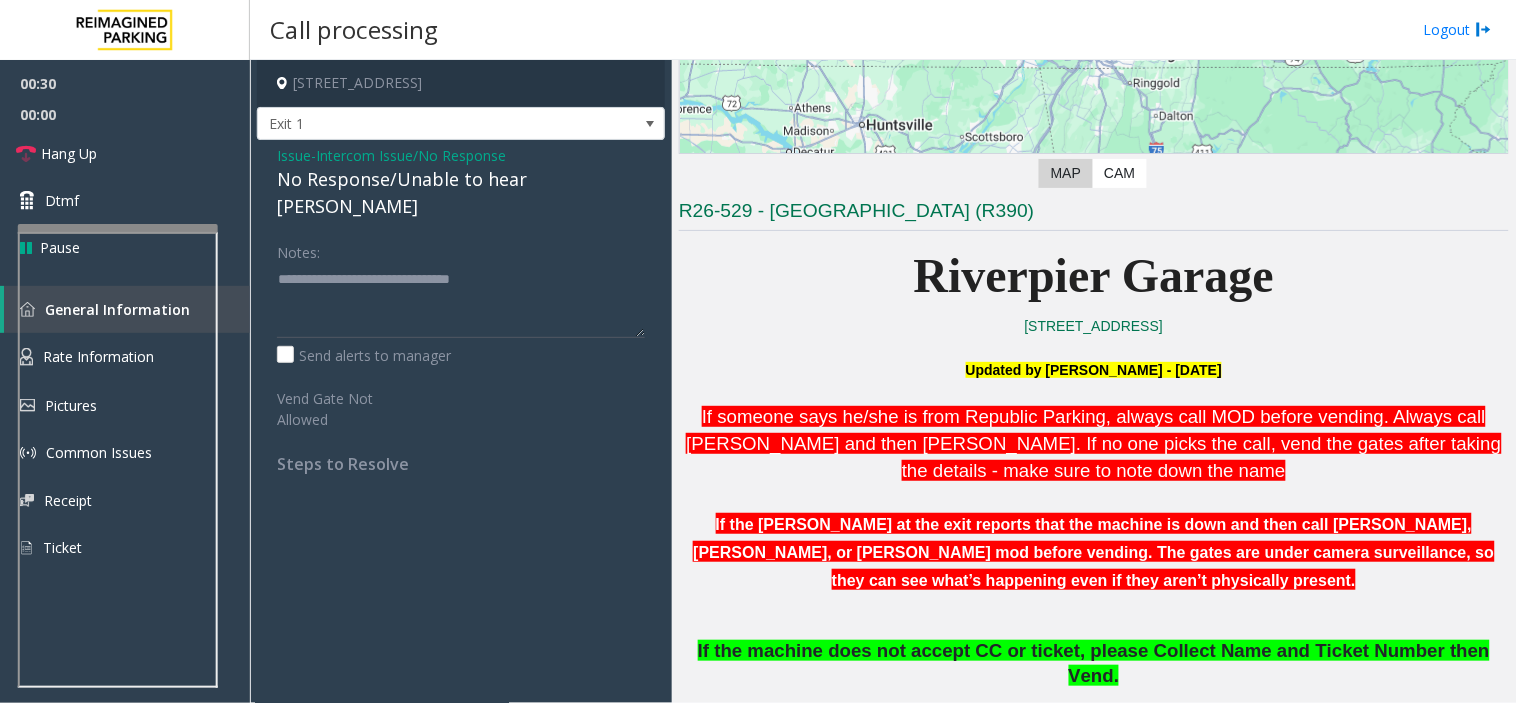 click on "Intercom Issue/No Response" 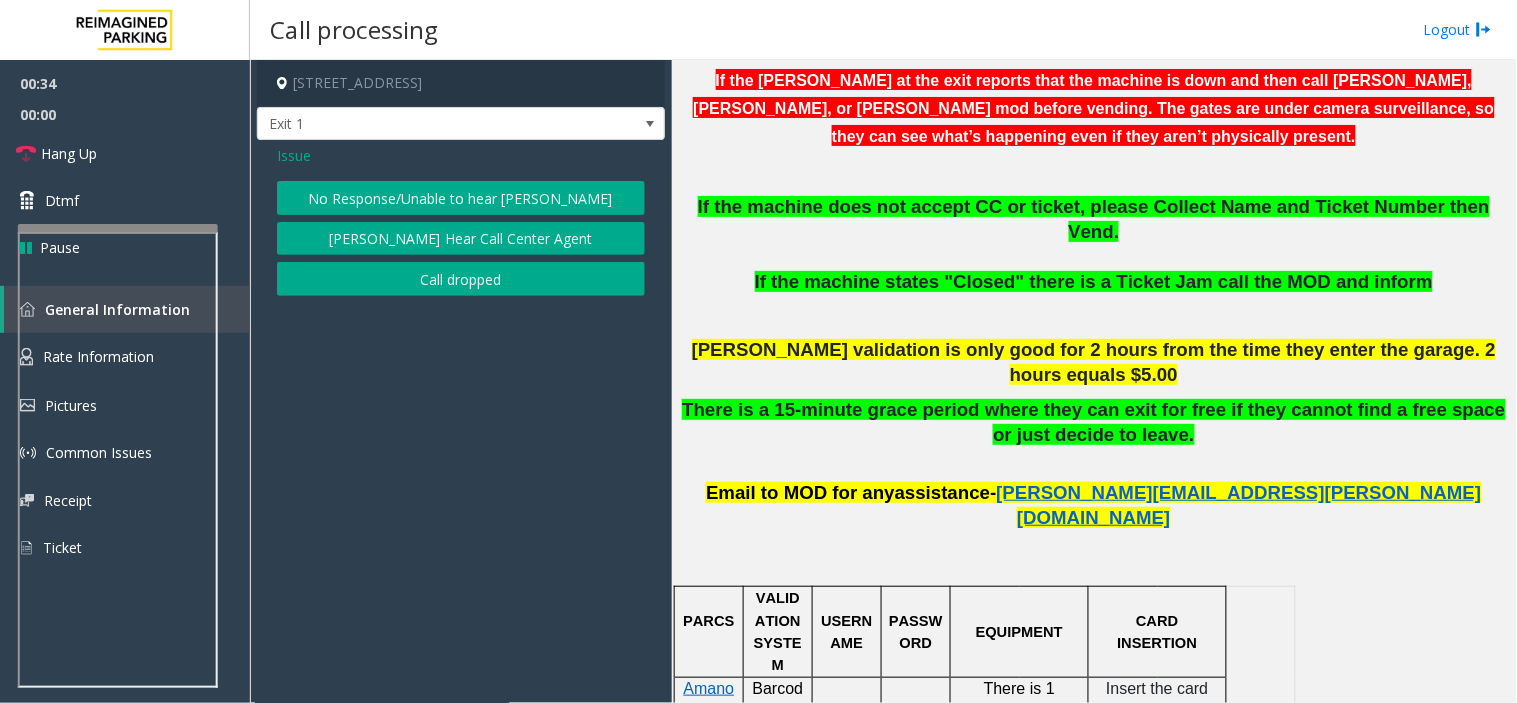 scroll, scrollTop: 888, scrollLeft: 0, axis: vertical 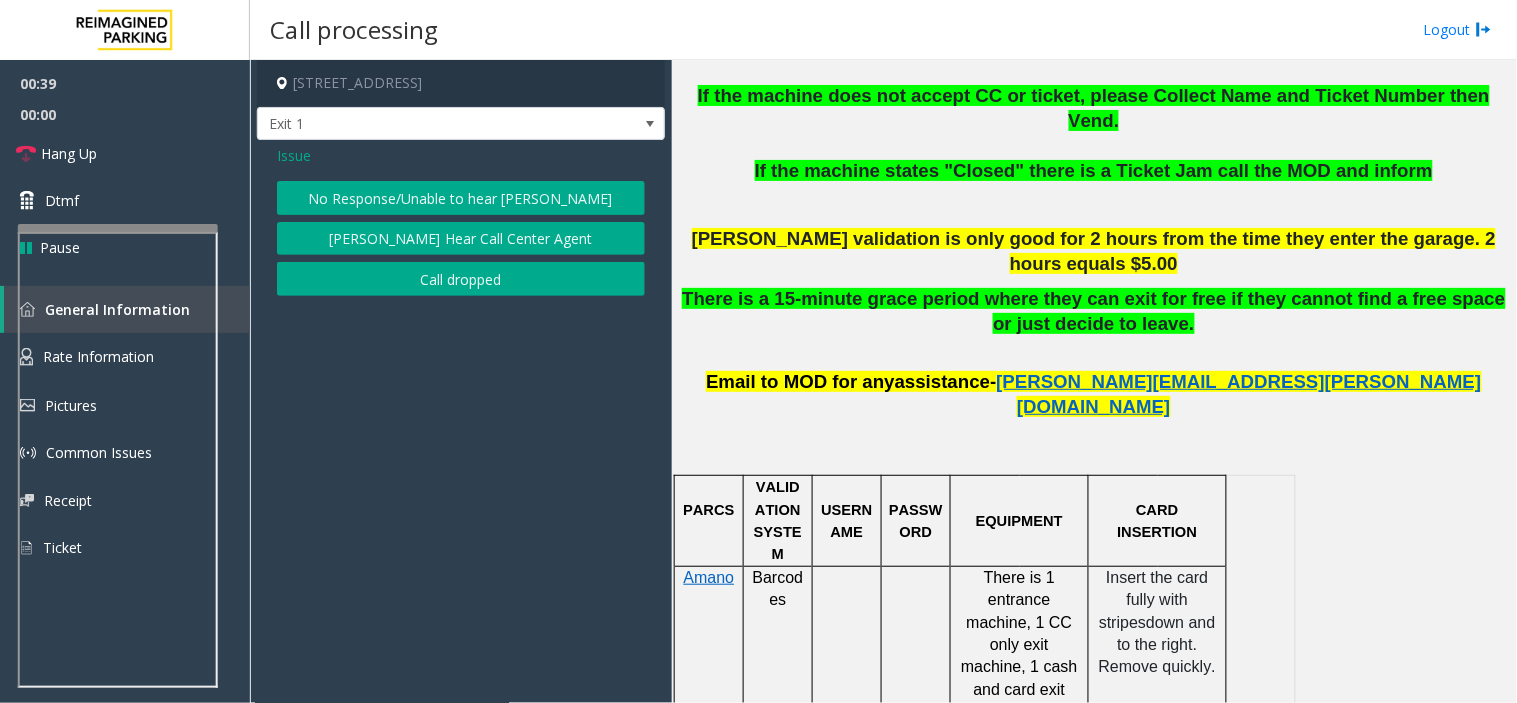 click on "Issue" 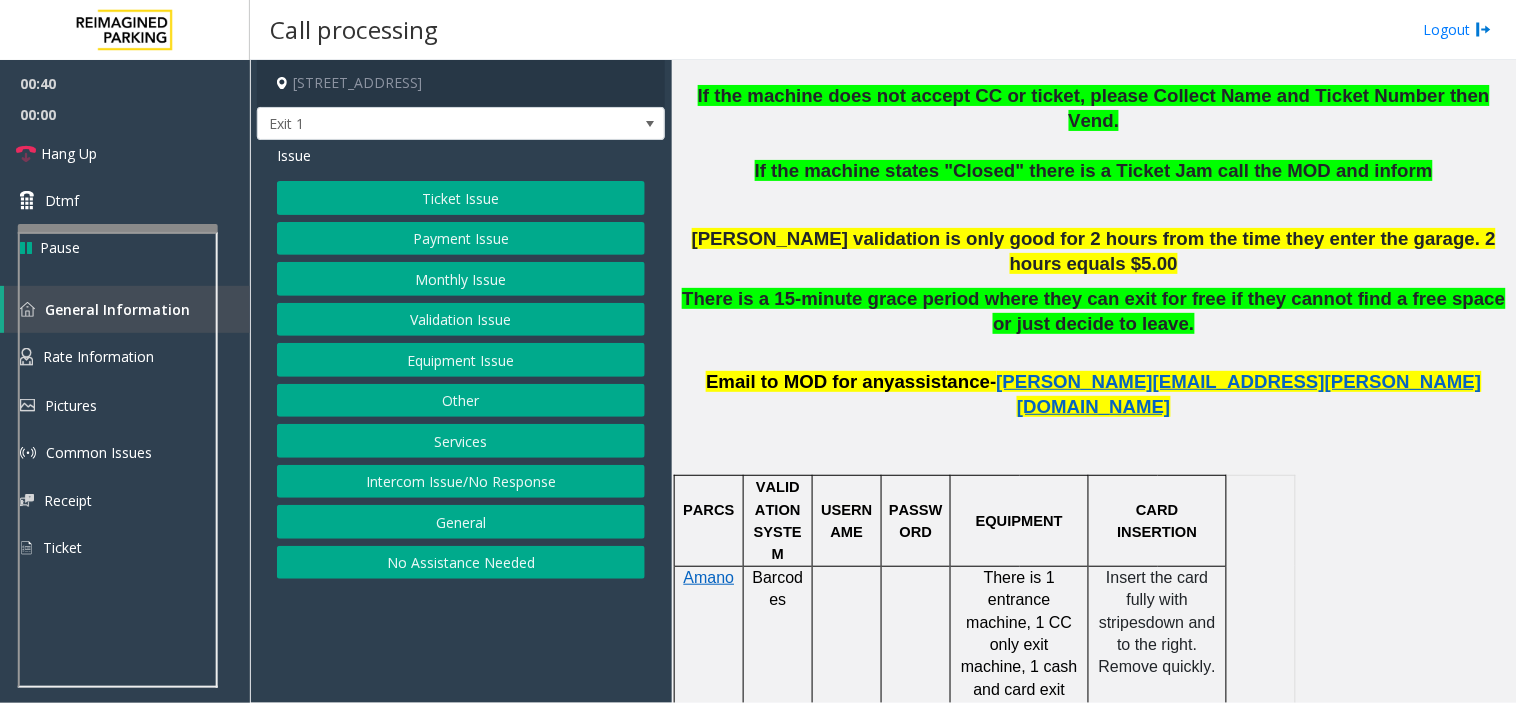 click on "Ticket Issue" 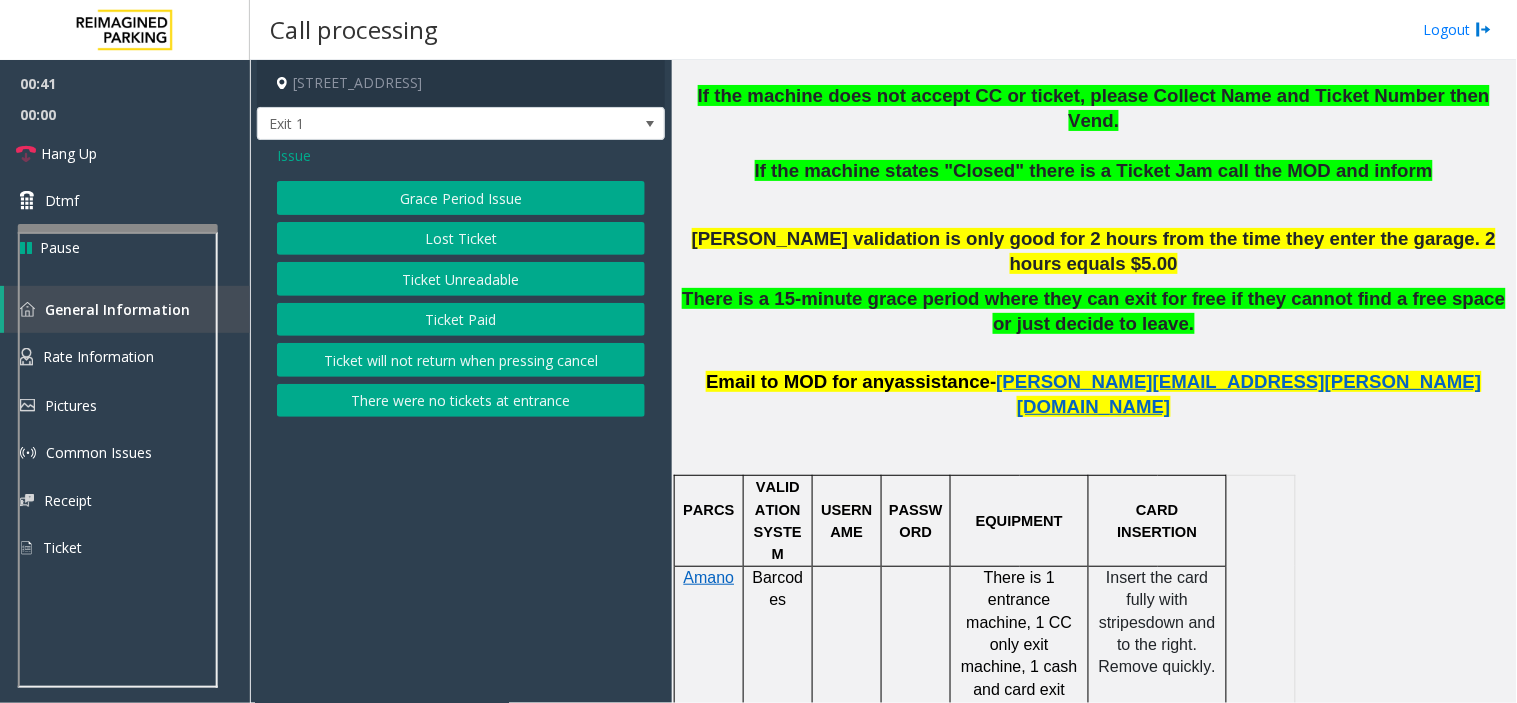 click on "Lost Ticket" 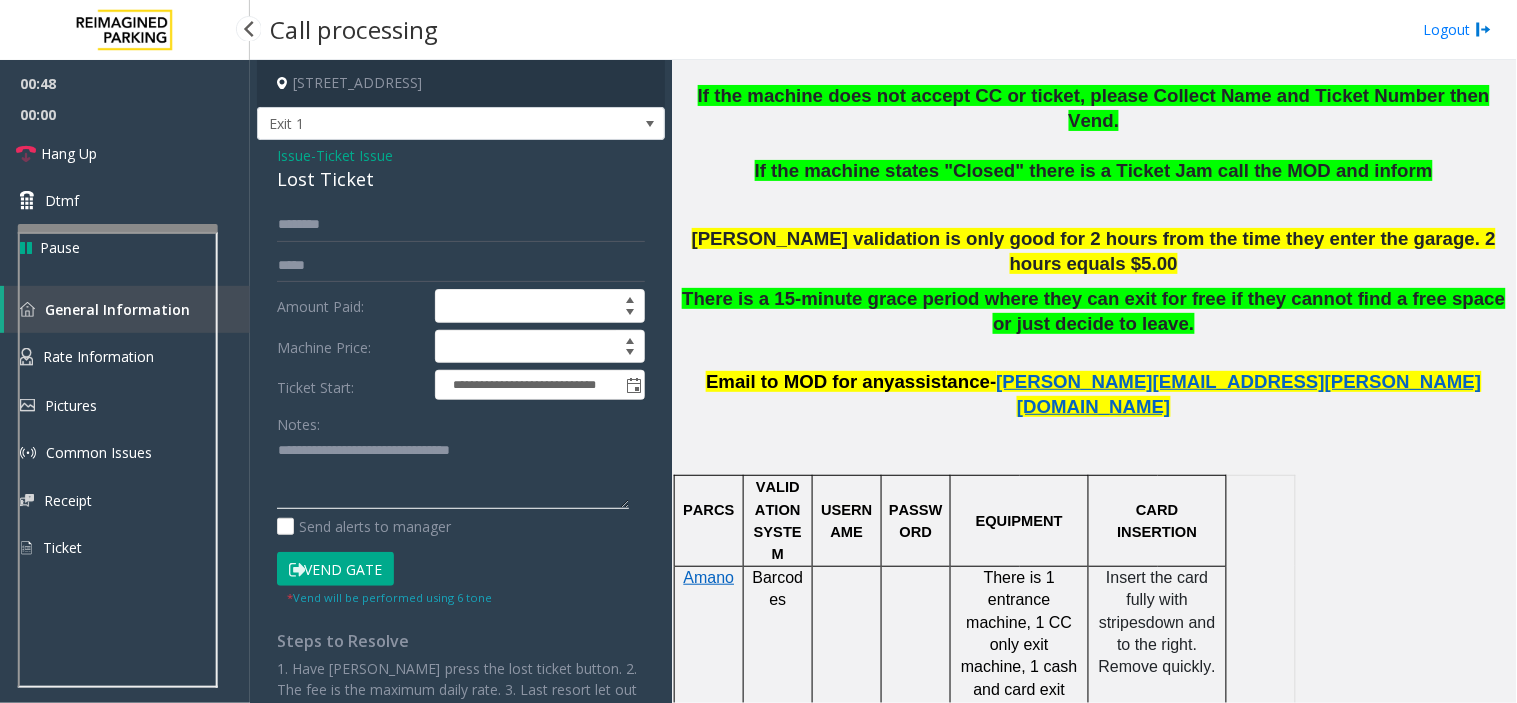 drag, startPoint x: 13, startPoint y: 454, endPoint x: -13, endPoint y: 454, distance: 26 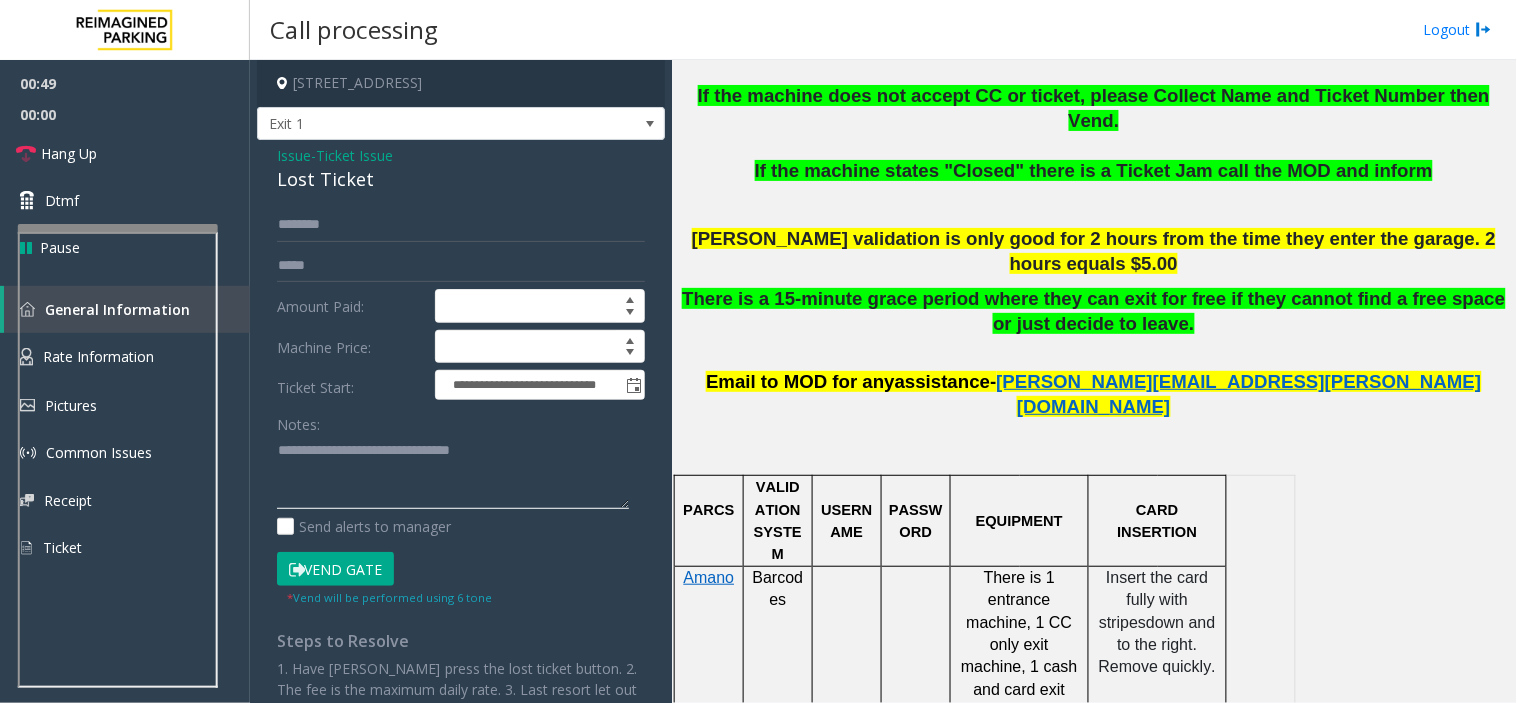 paste 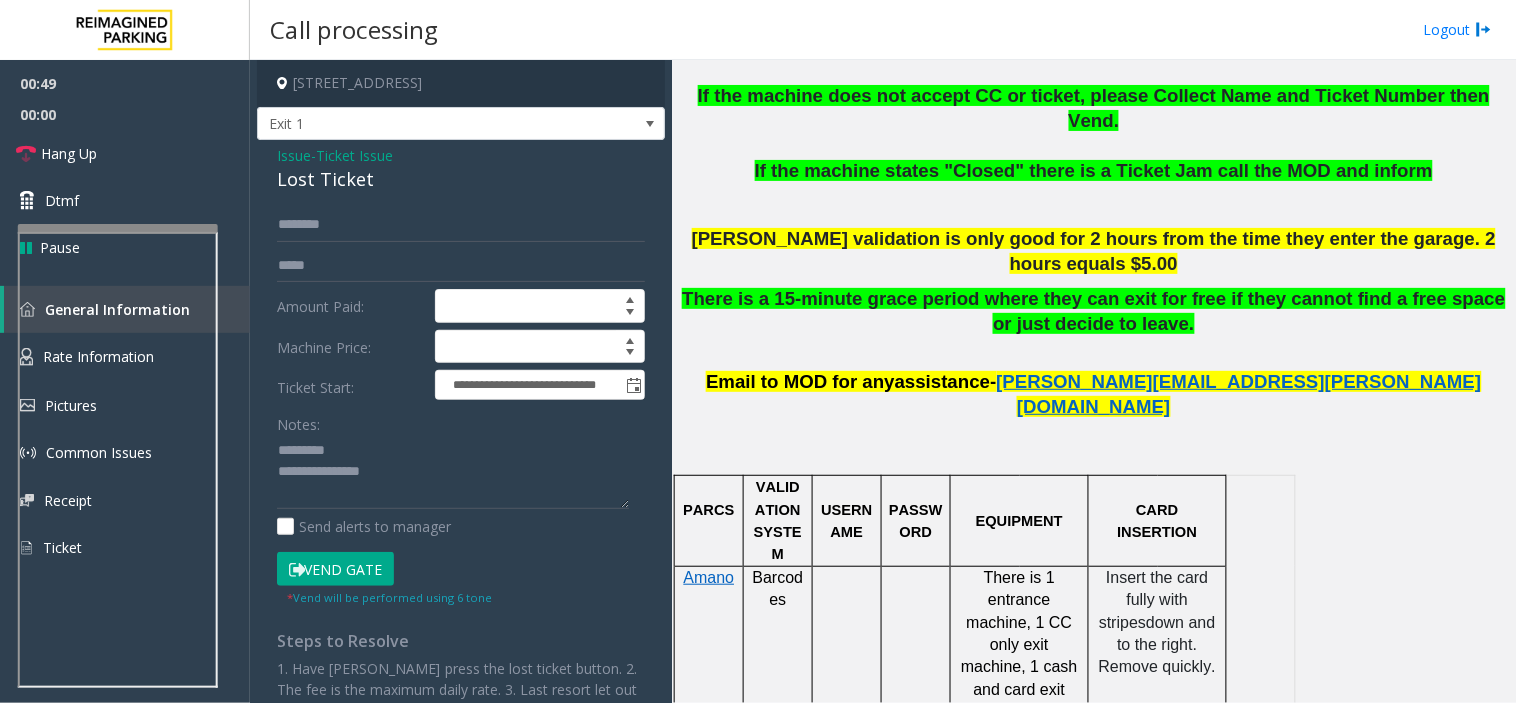 click on "Lost Ticket" 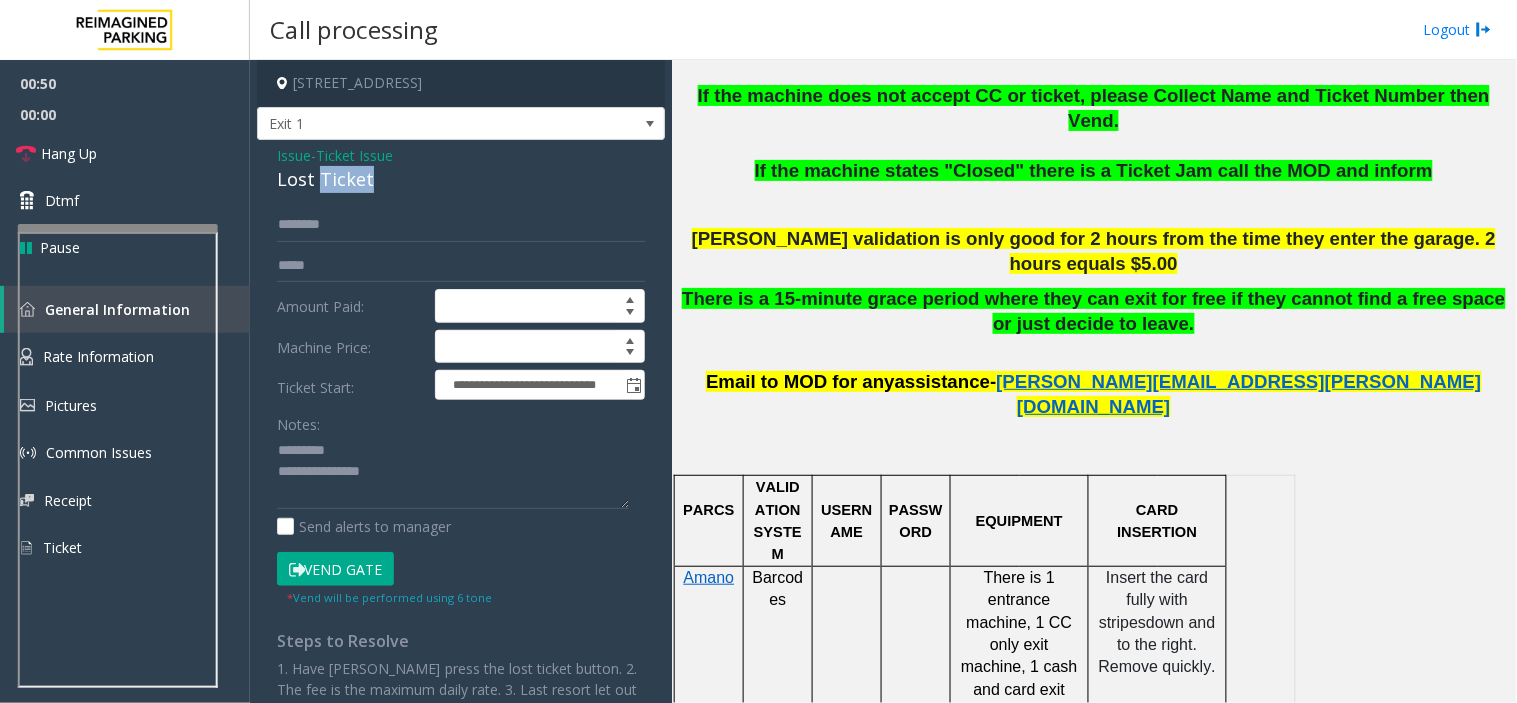 click on "Lost Ticket" 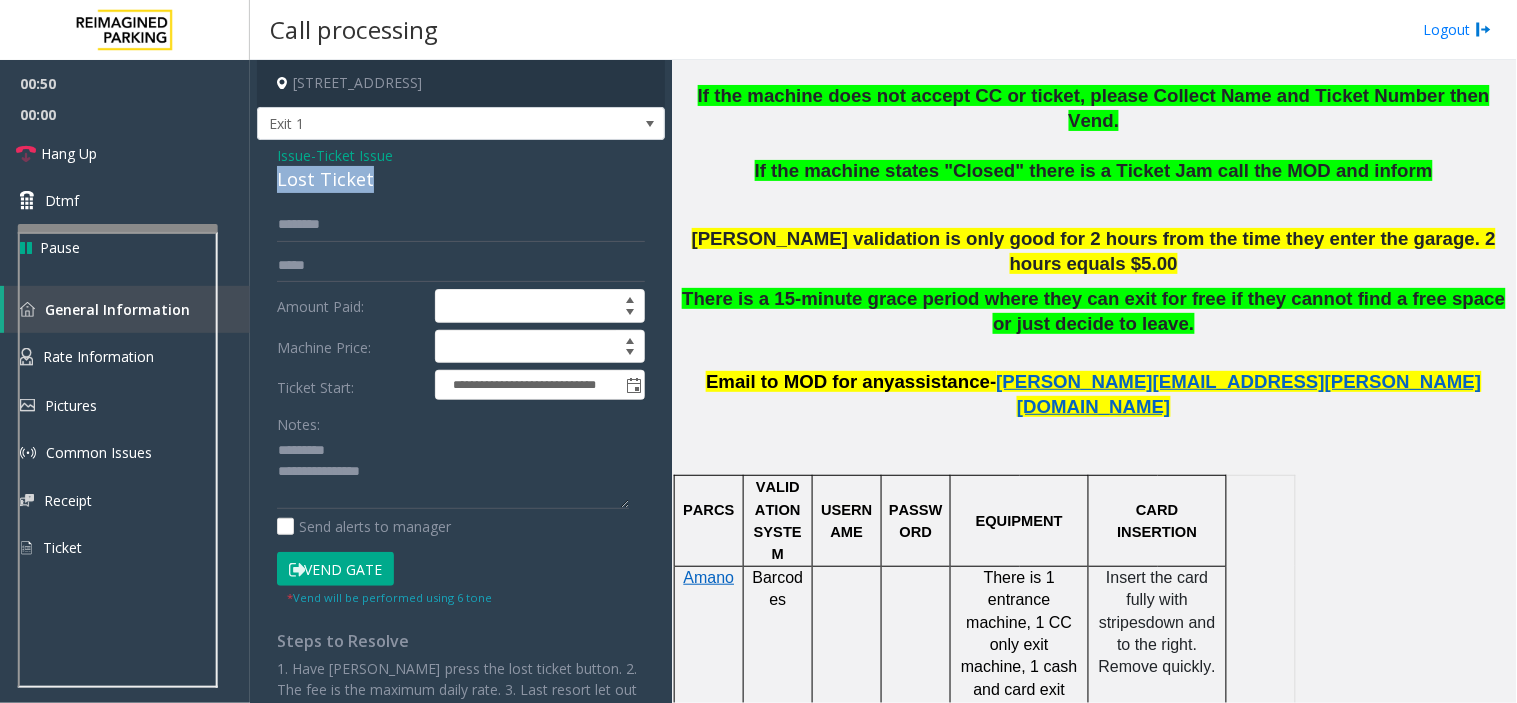 click on "Lost Ticket" 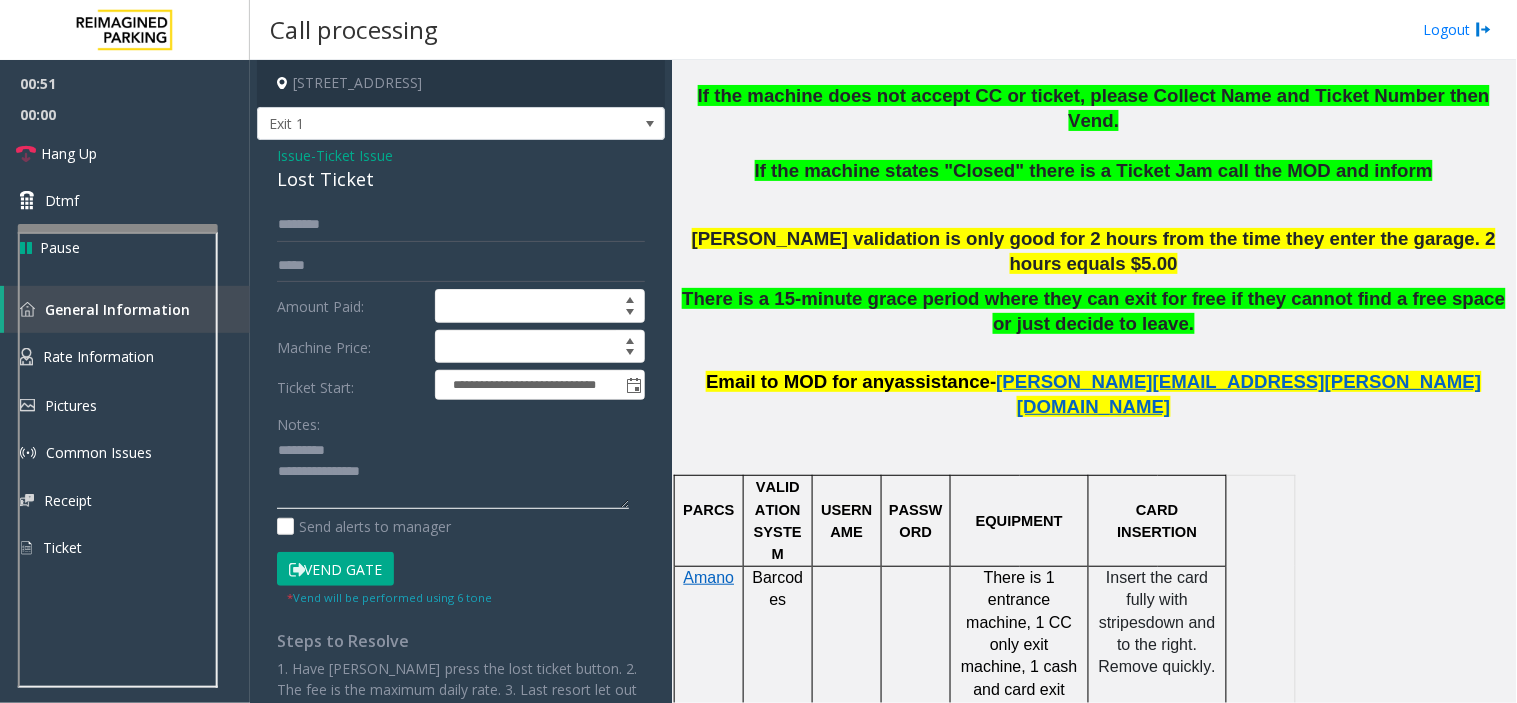 click 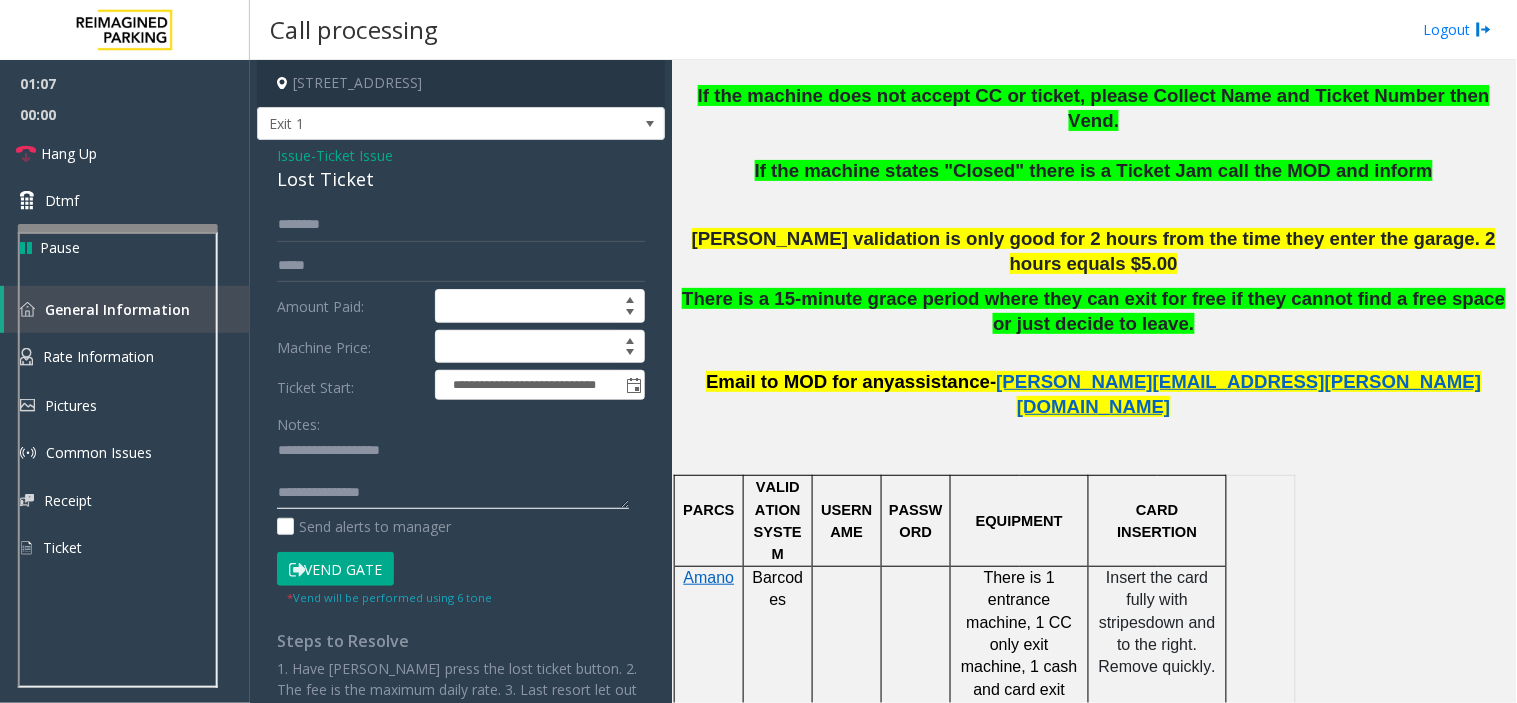 click 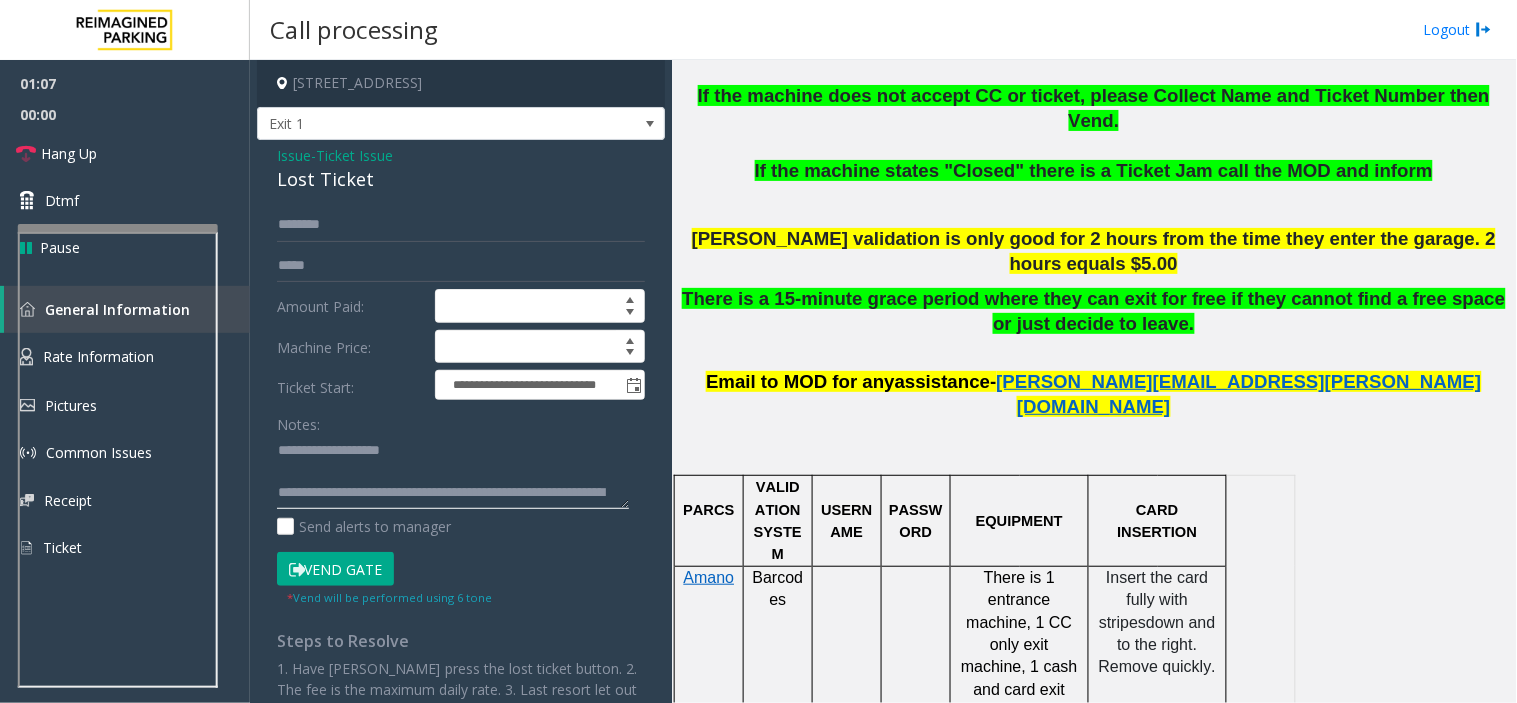 scroll, scrollTop: 35, scrollLeft: 0, axis: vertical 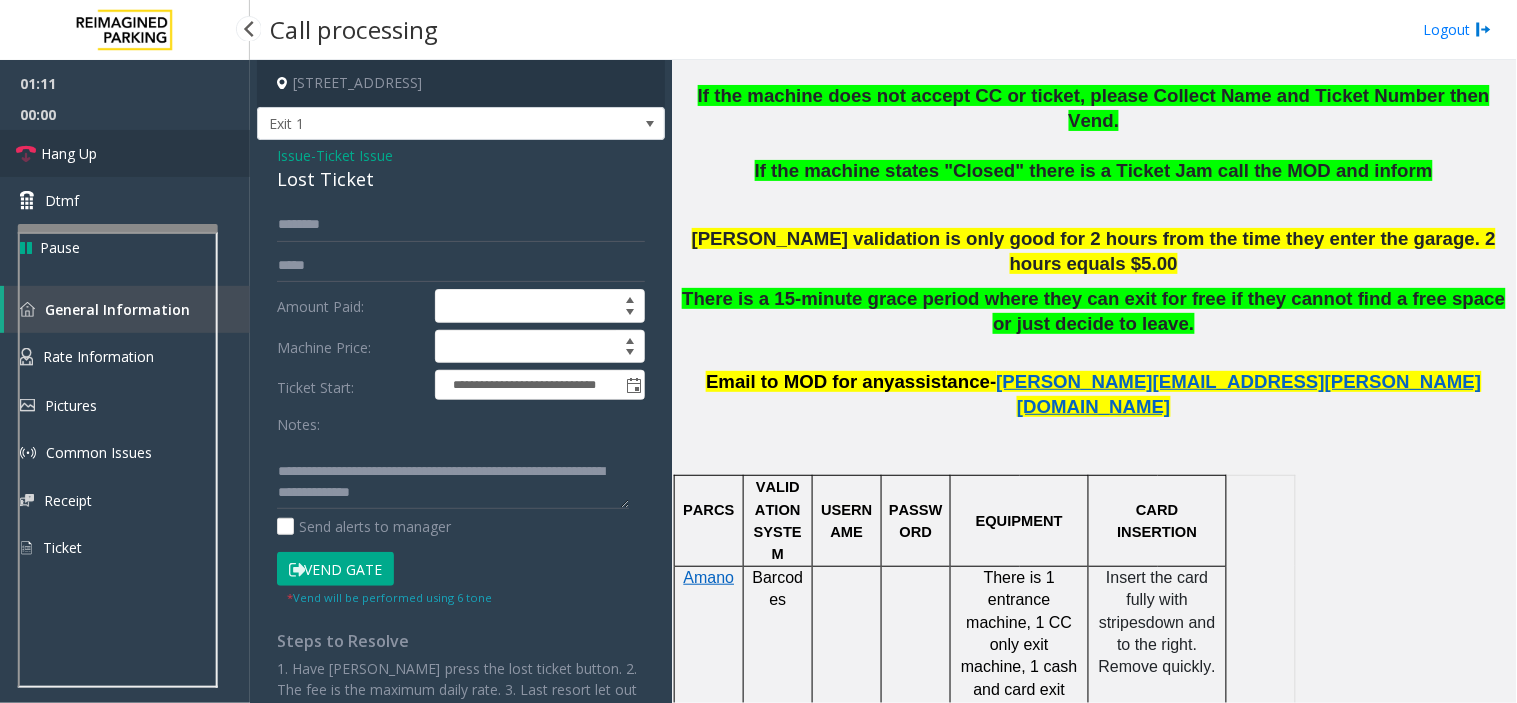 click on "Hang Up" at bounding box center [125, 153] 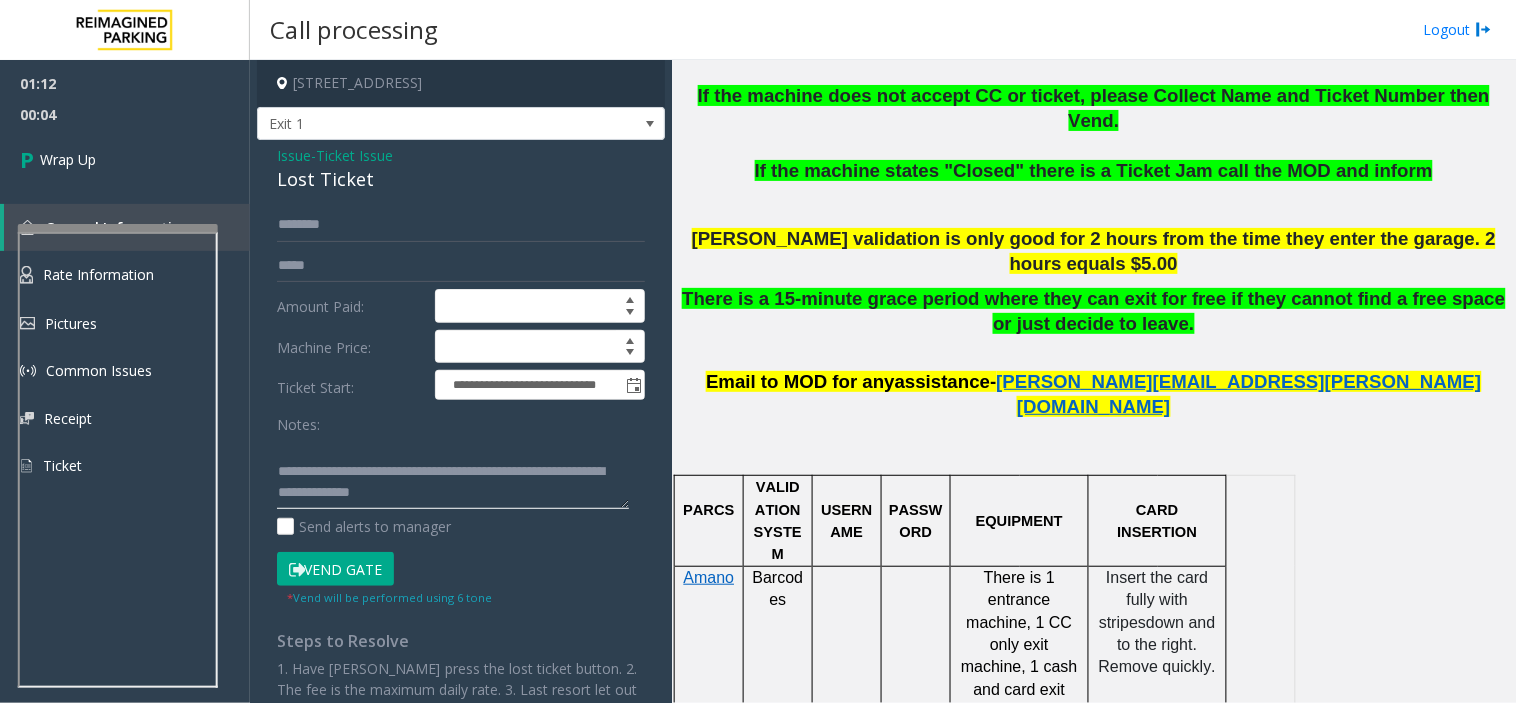 click 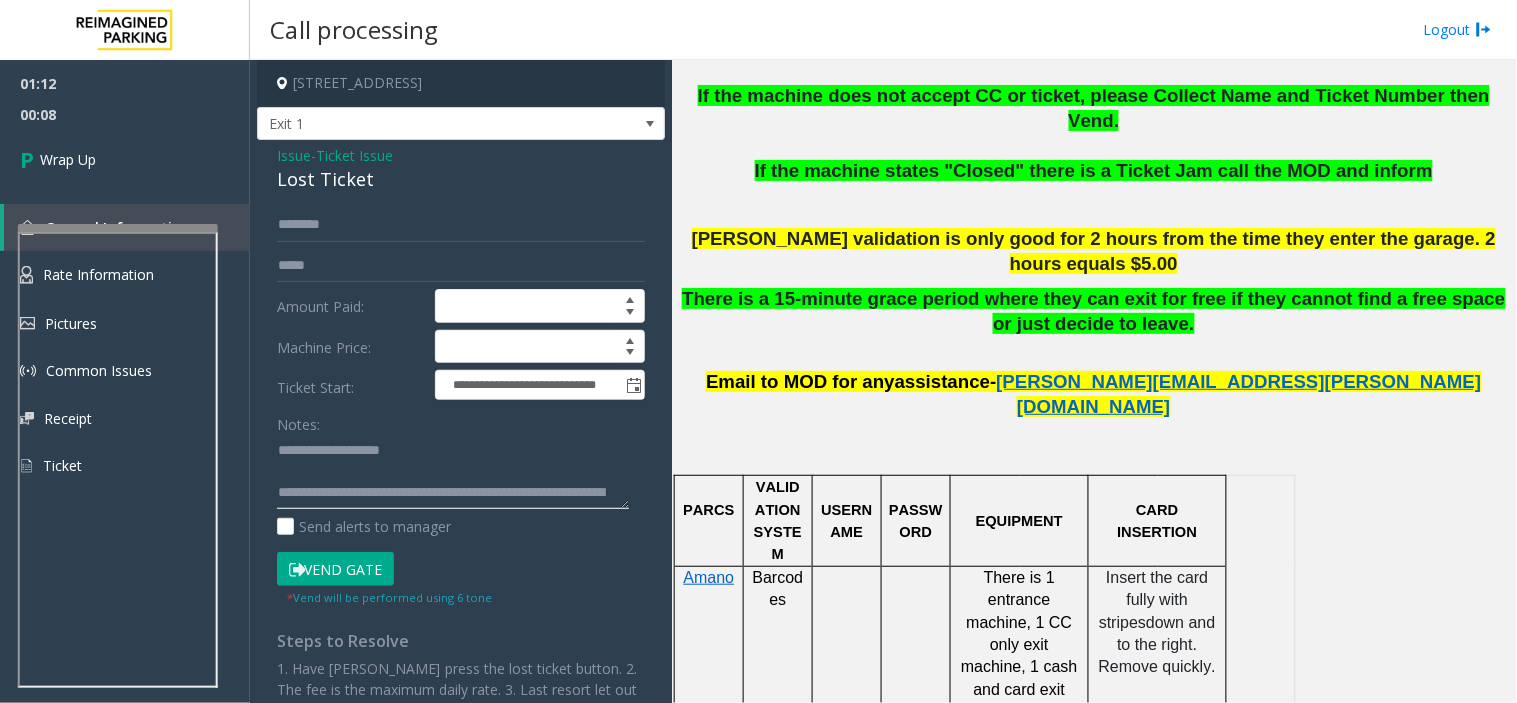 scroll, scrollTop: 111, scrollLeft: 0, axis: vertical 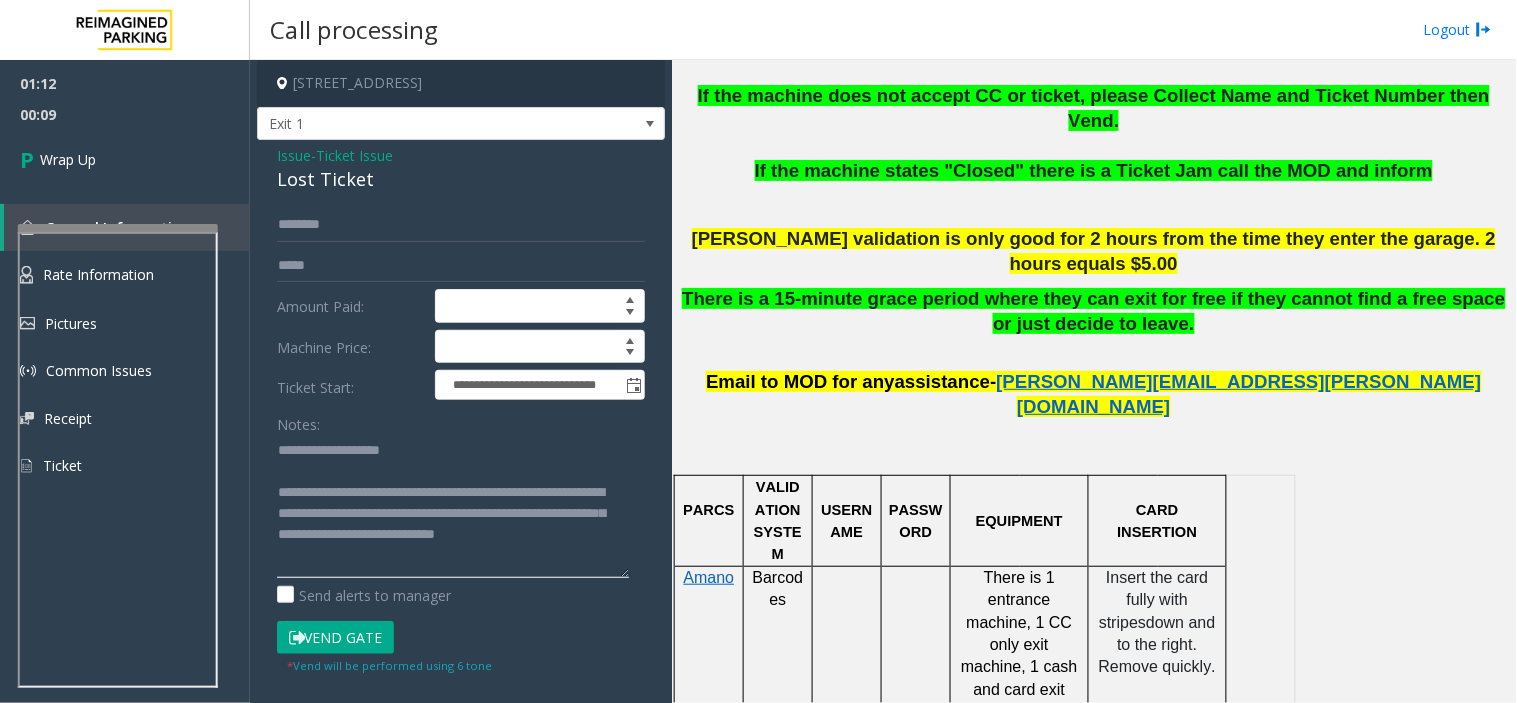 drag, startPoint x: 622, startPoint y: 506, endPoint x: 626, endPoint y: 593, distance: 87.0919 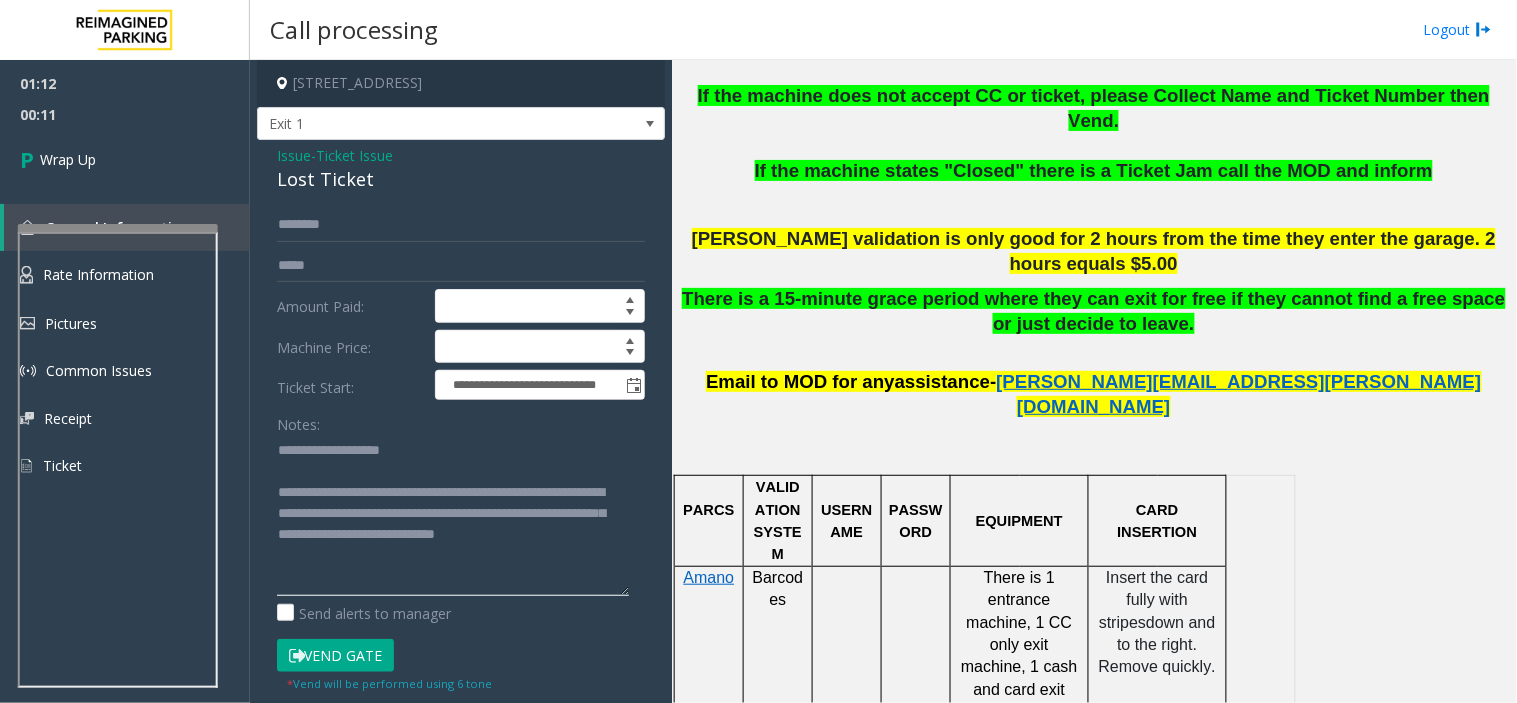 click 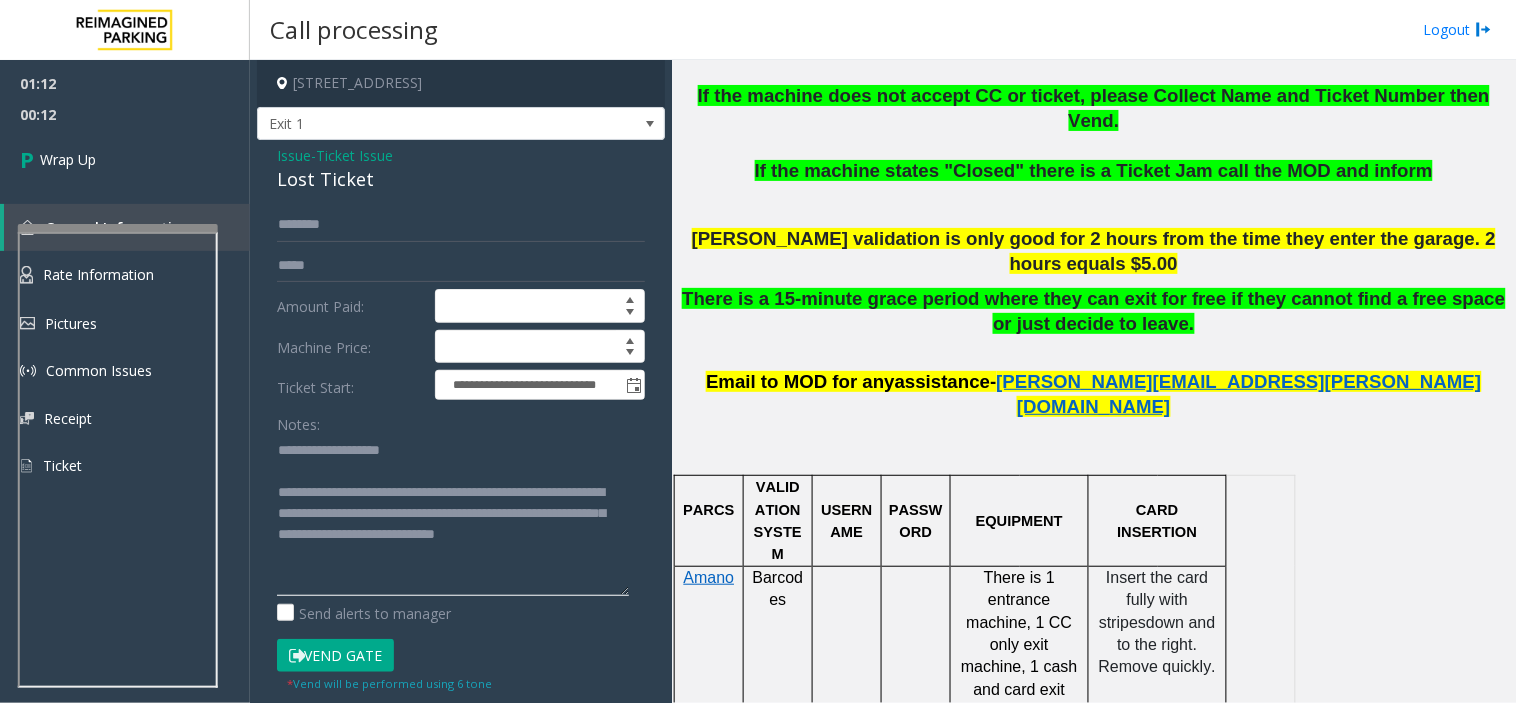 drag, startPoint x: 354, startPoint y: 494, endPoint x: 270, endPoint y: 488, distance: 84.21401 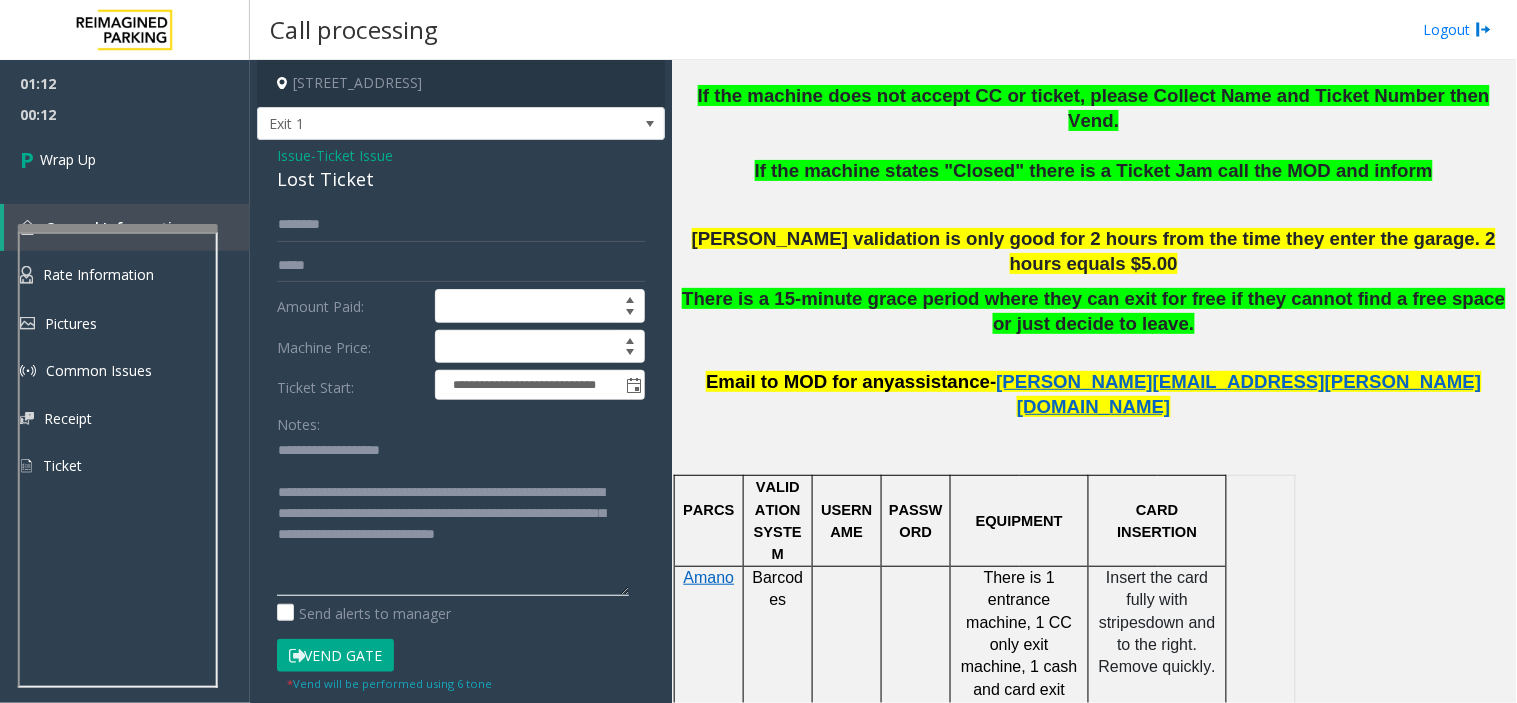 click on "**********" 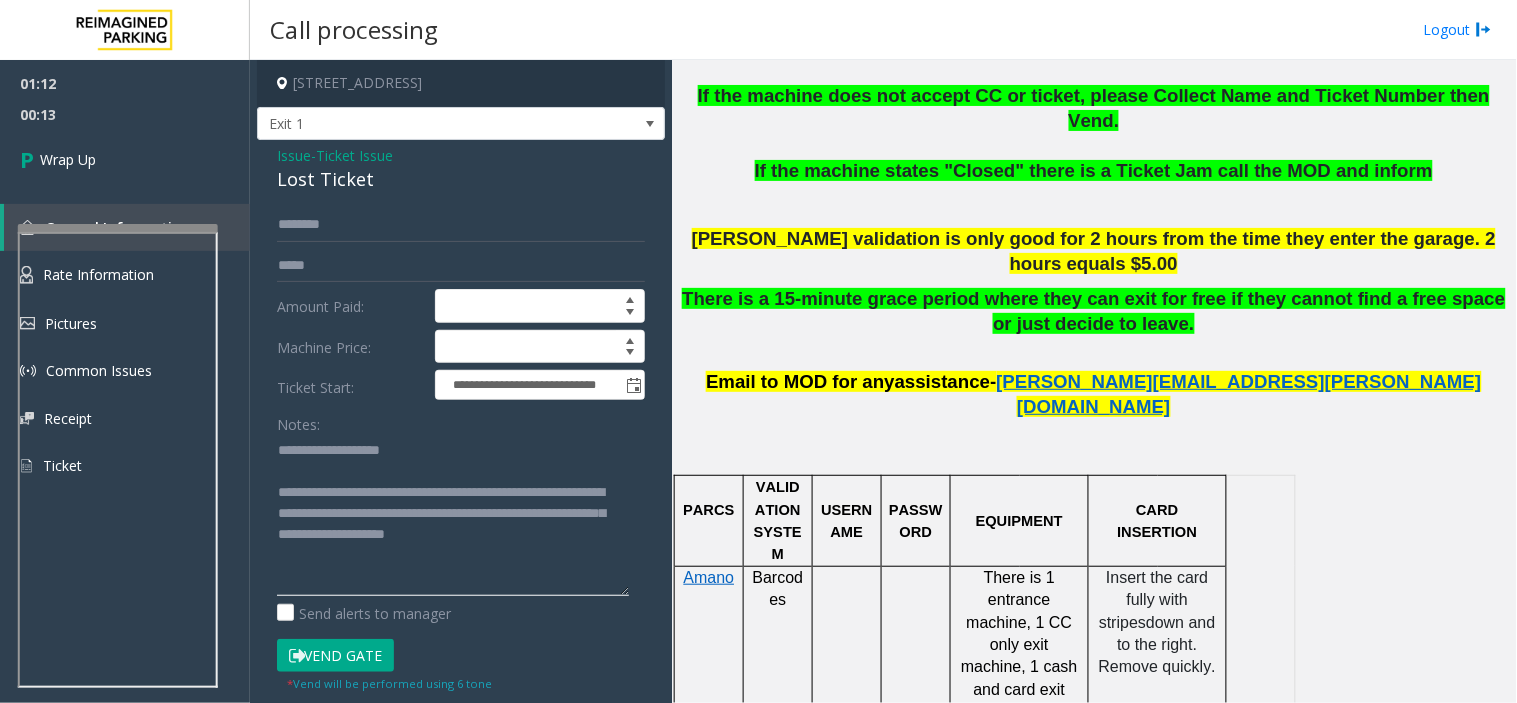 scroll, scrollTop: 18, scrollLeft: 0, axis: vertical 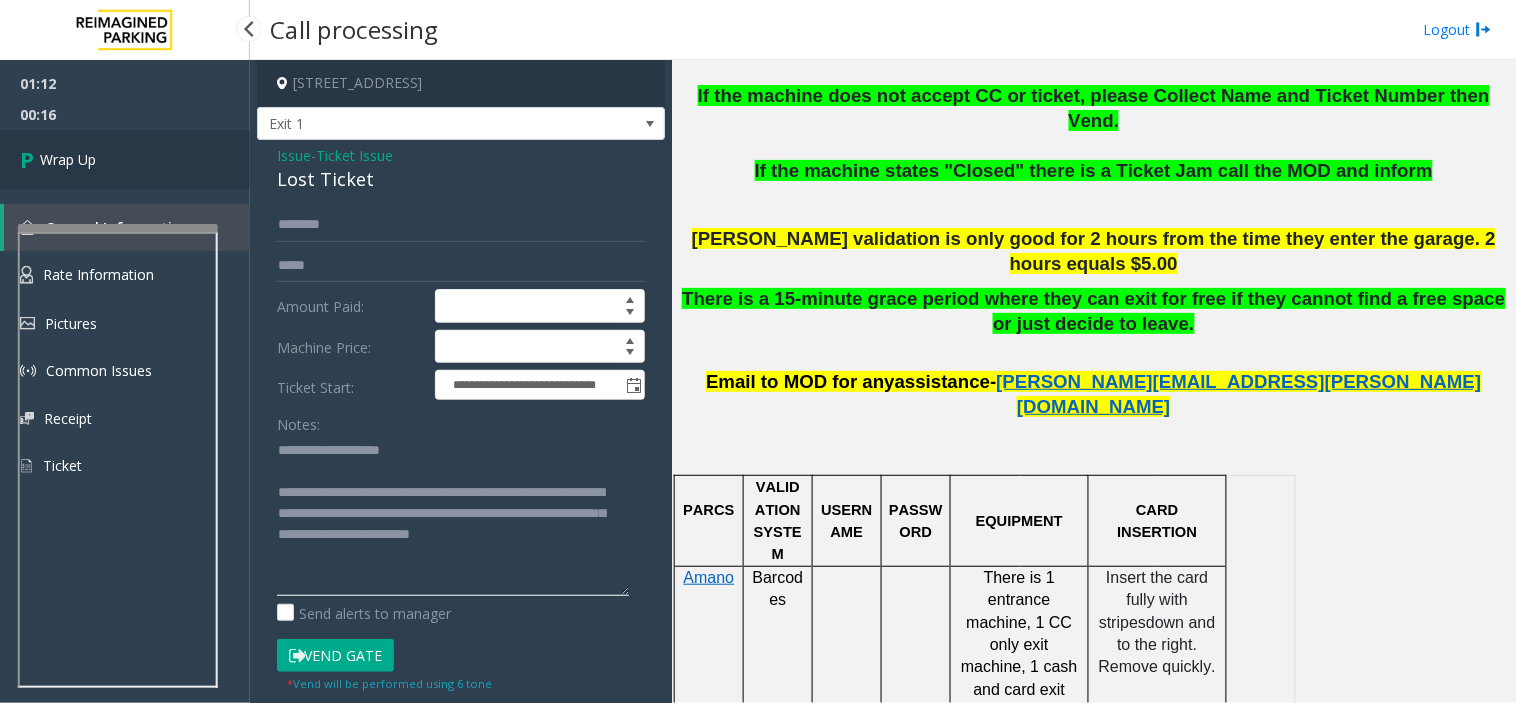 type on "**********" 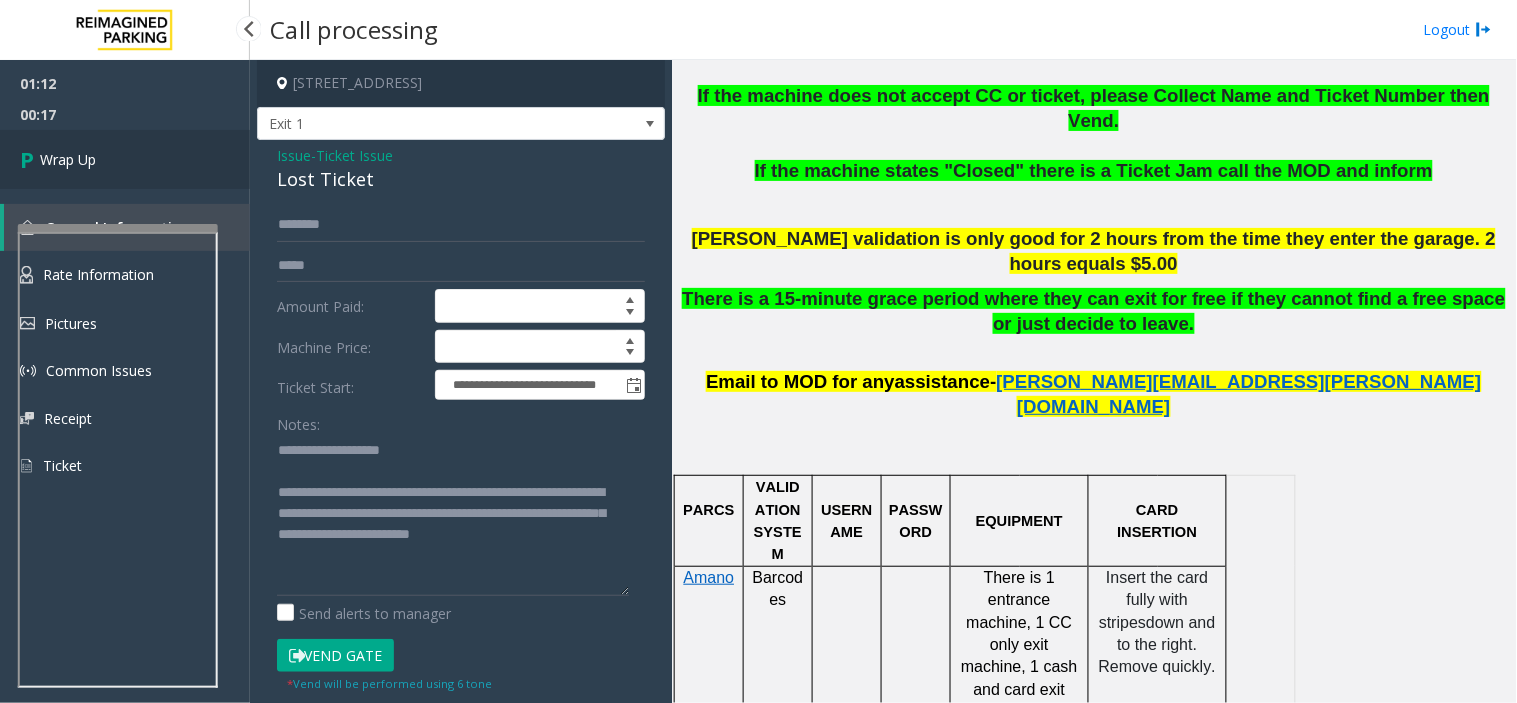 click on "Wrap Up" at bounding box center [125, 159] 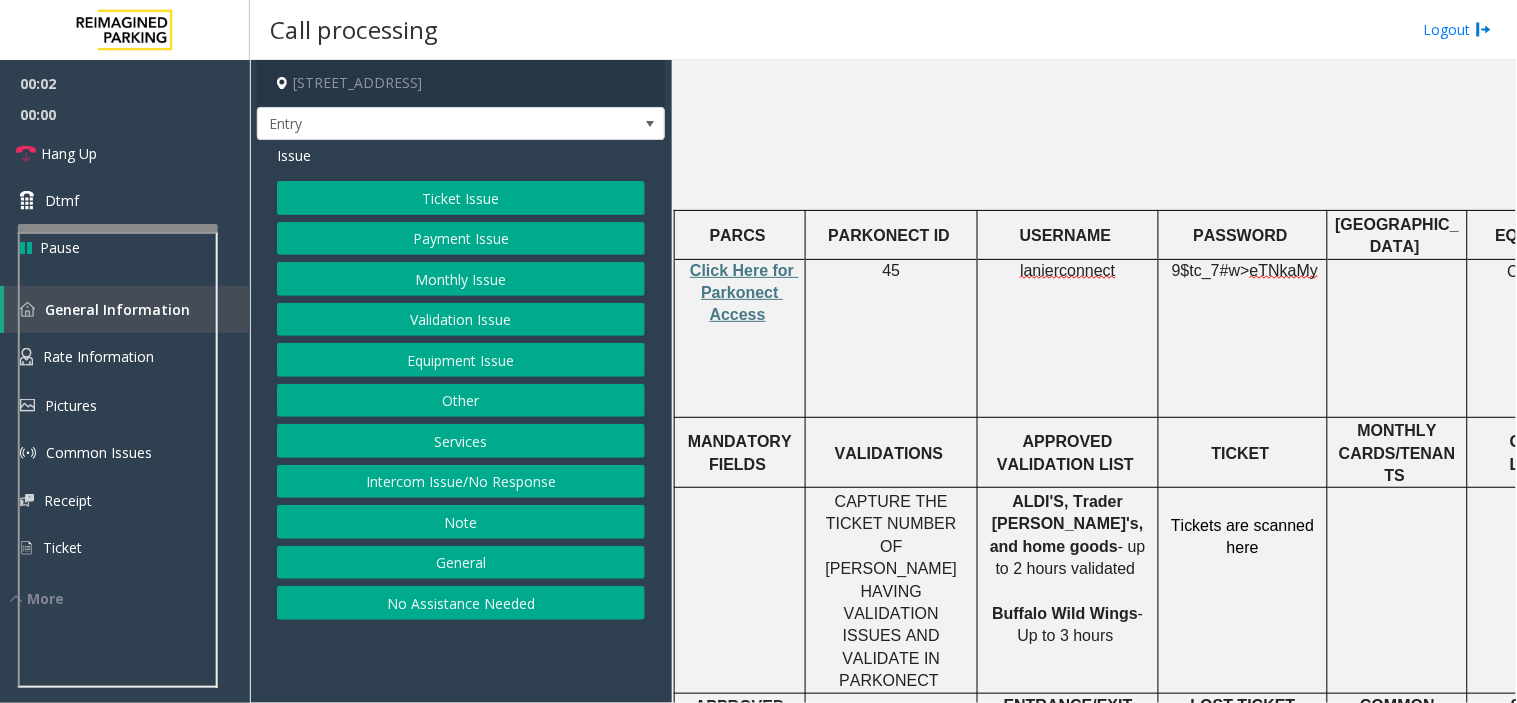 scroll, scrollTop: 666, scrollLeft: 0, axis: vertical 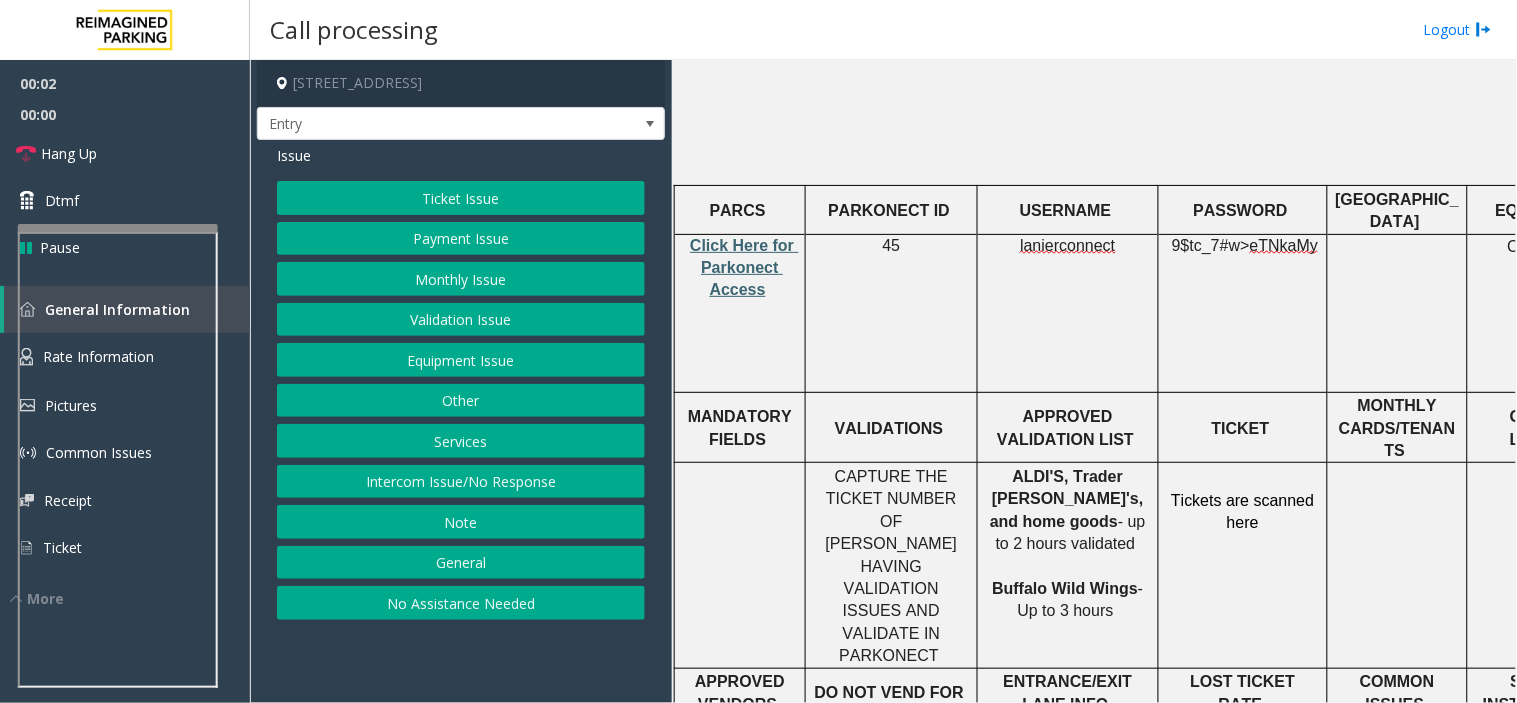 click on "Click Here for Parkonect Access" 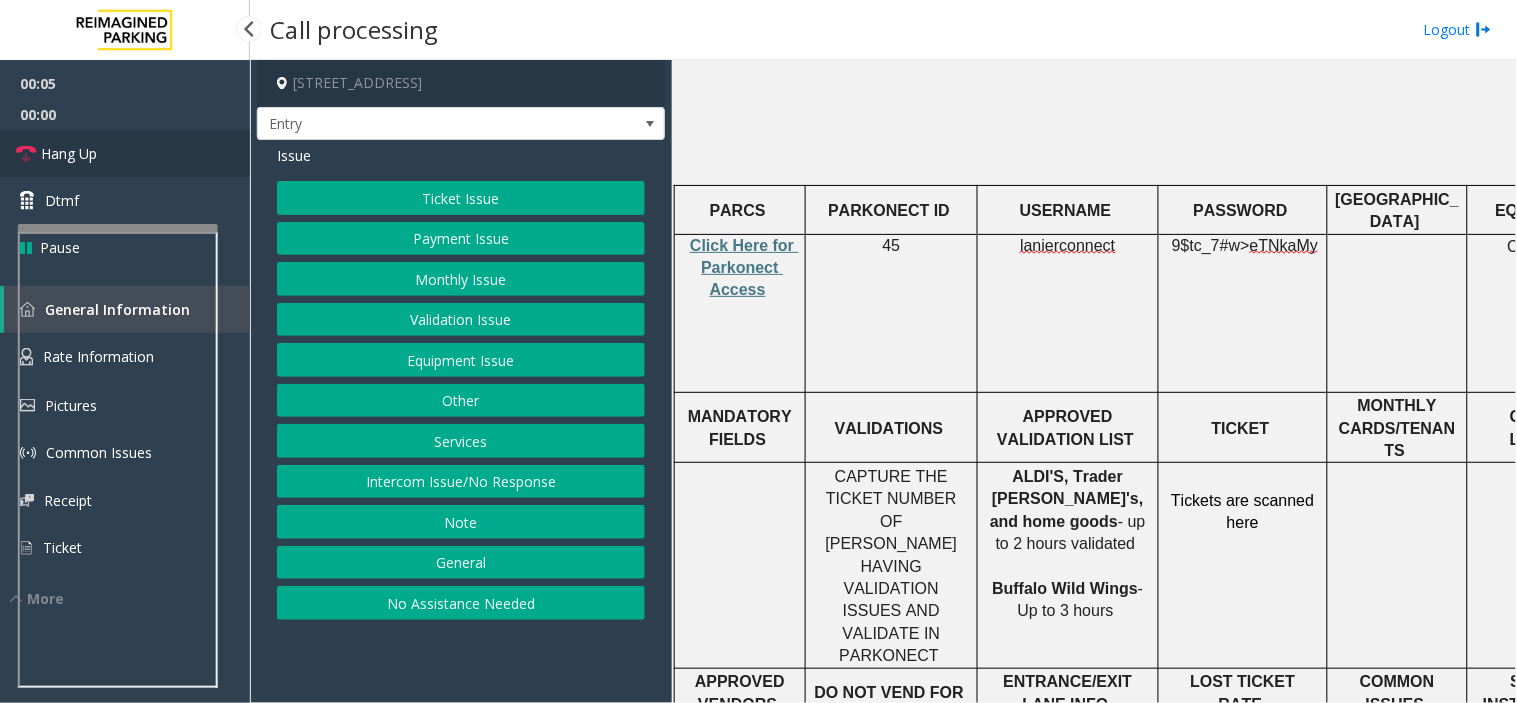 click on "Hang Up" at bounding box center [125, 153] 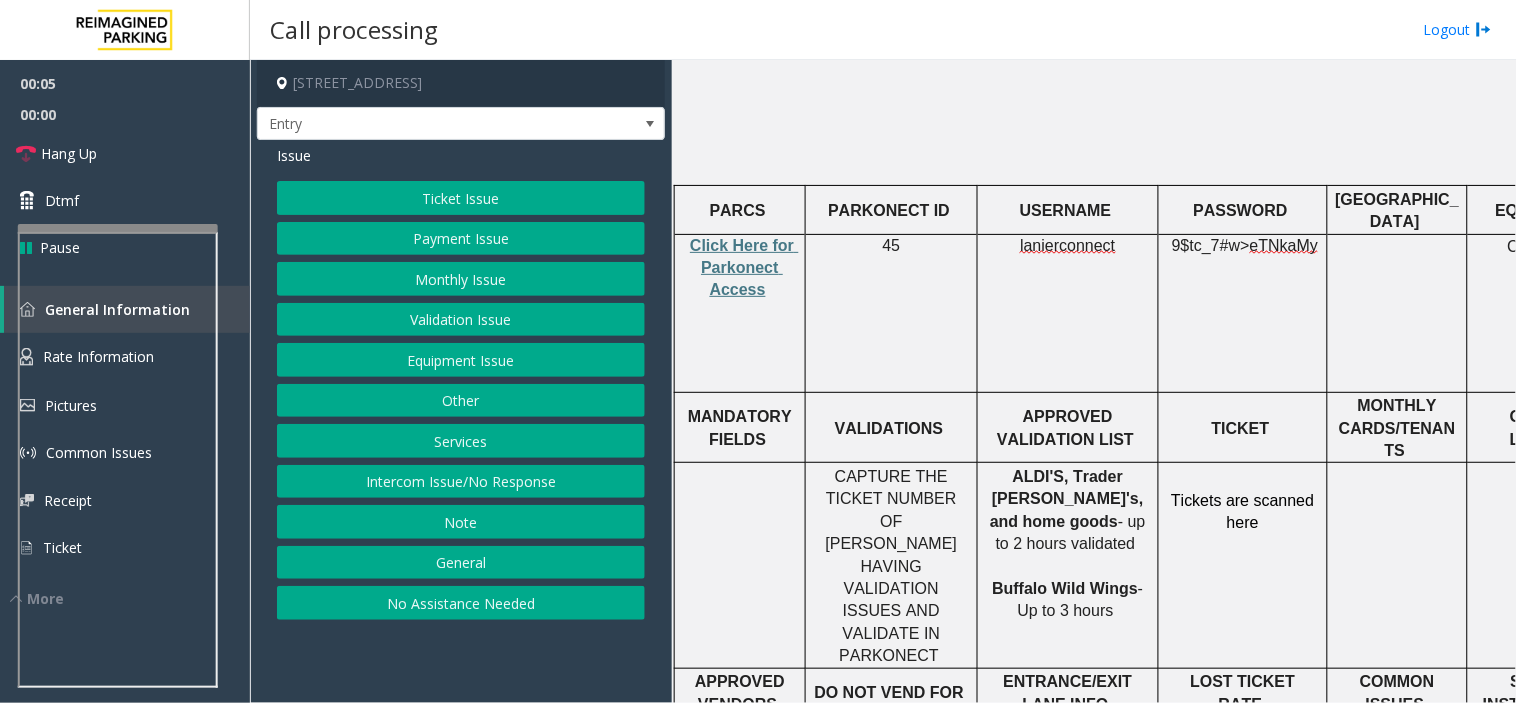 click on "No Assistance Needed" 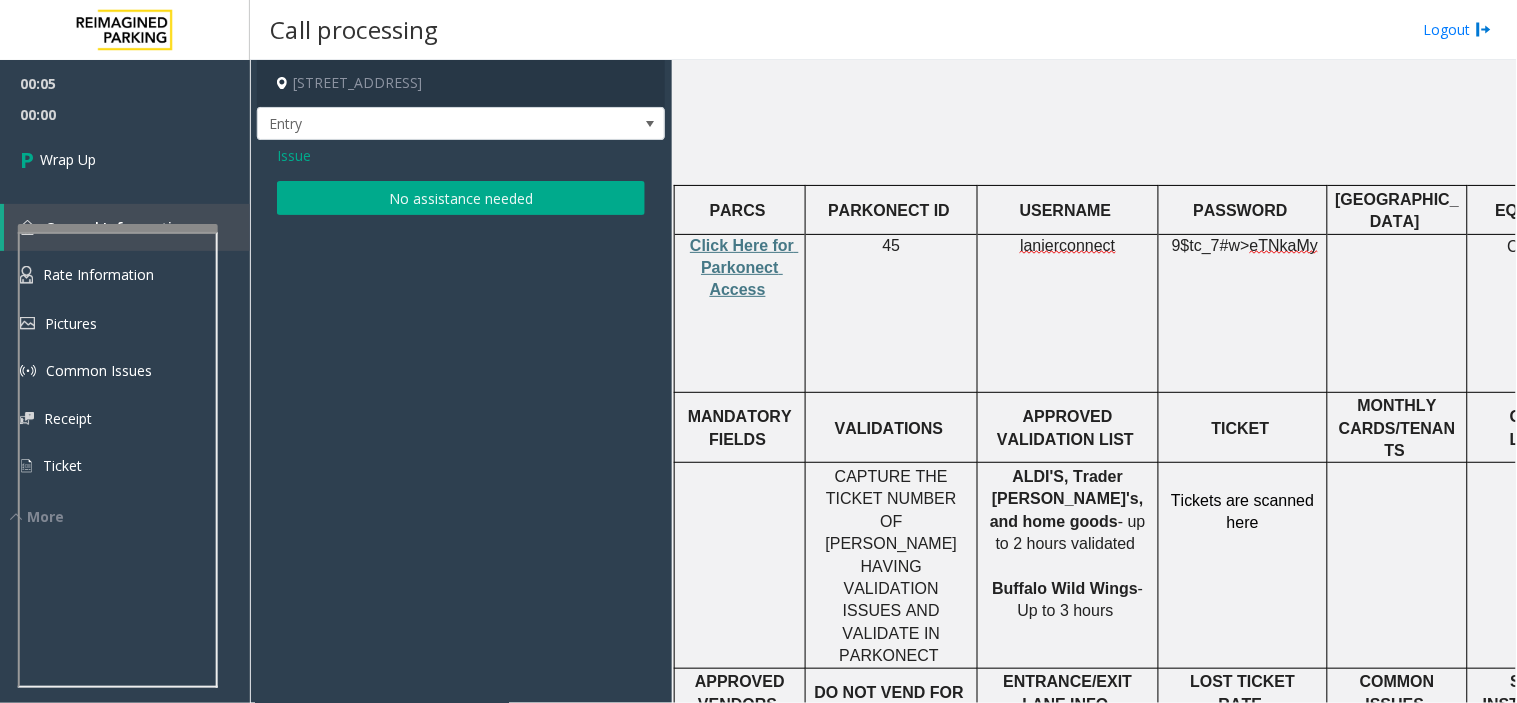 click on "Issue  No assistance needed" 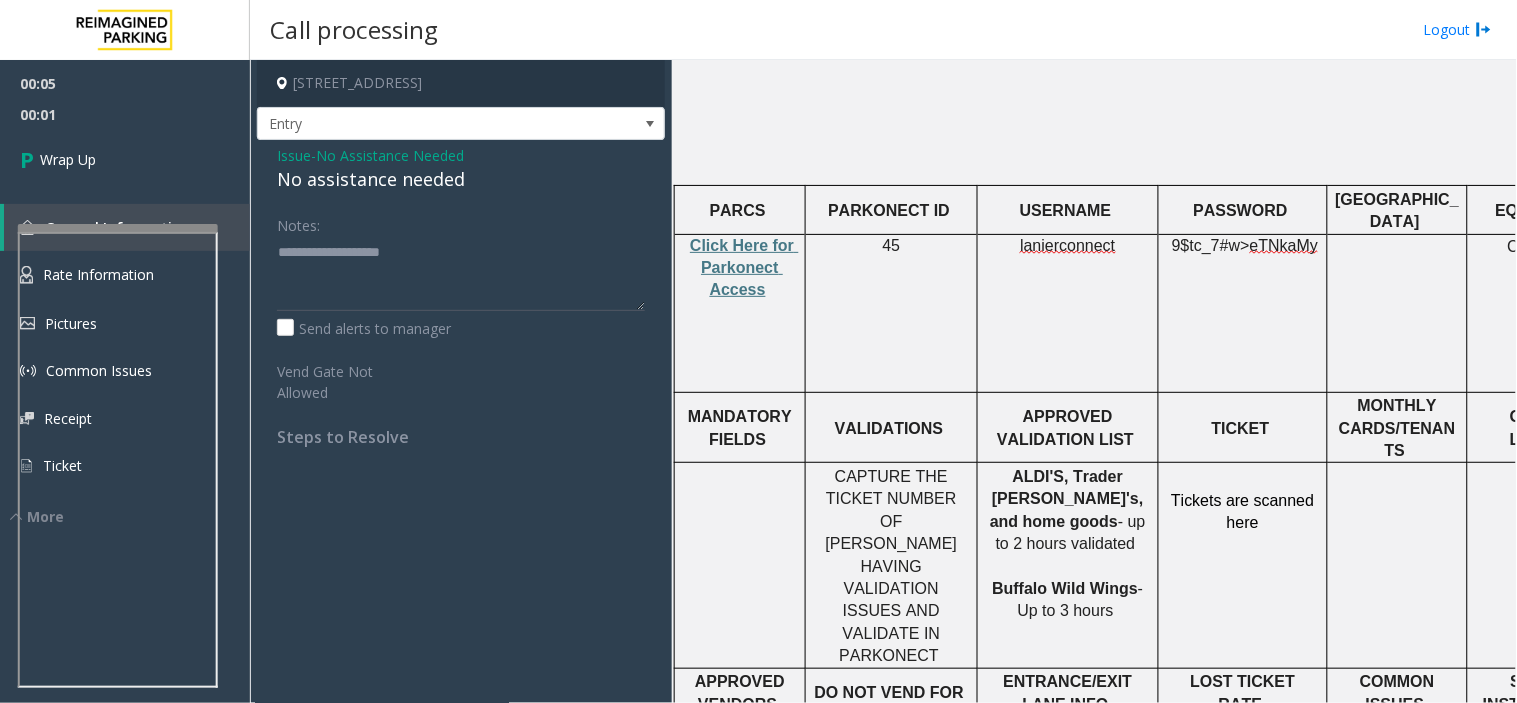 click on "No assistance needed" 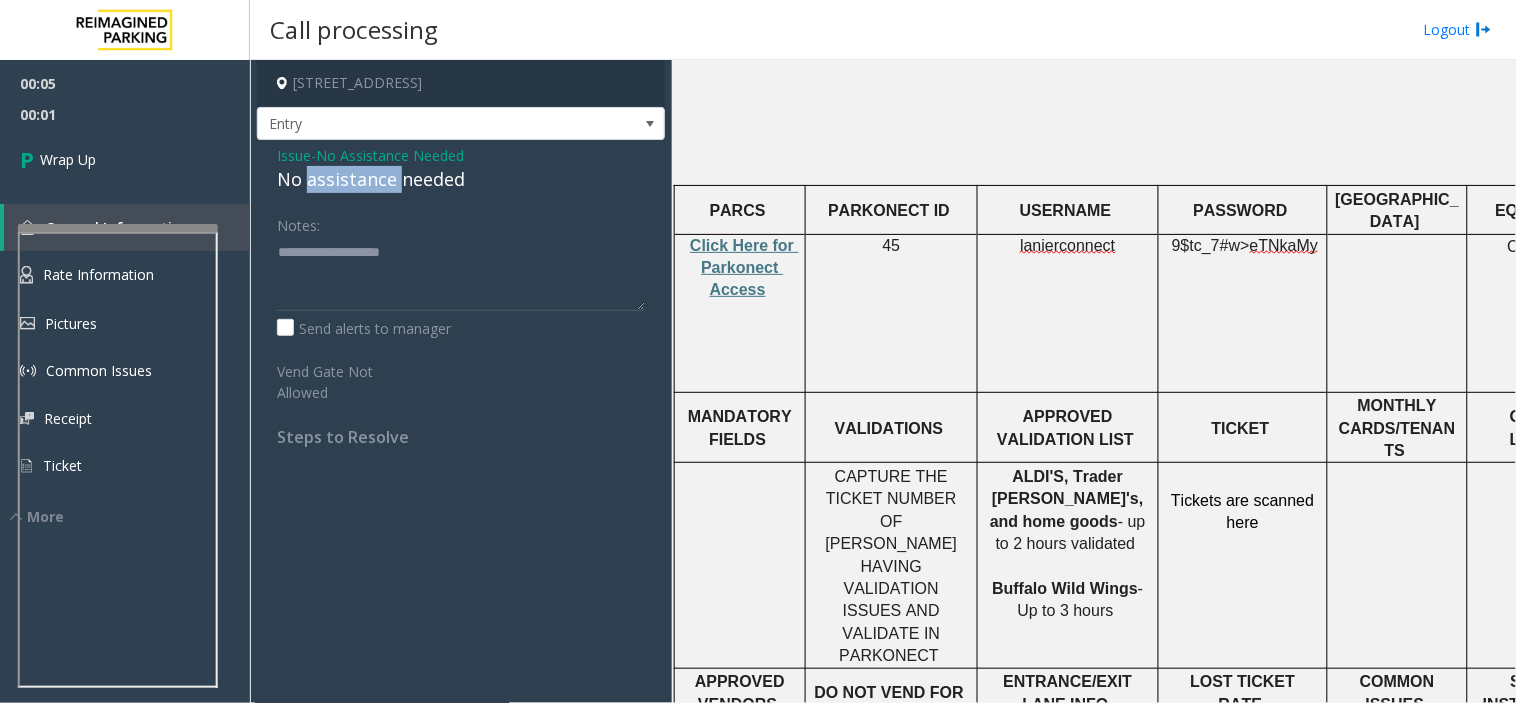 click on "No assistance needed" 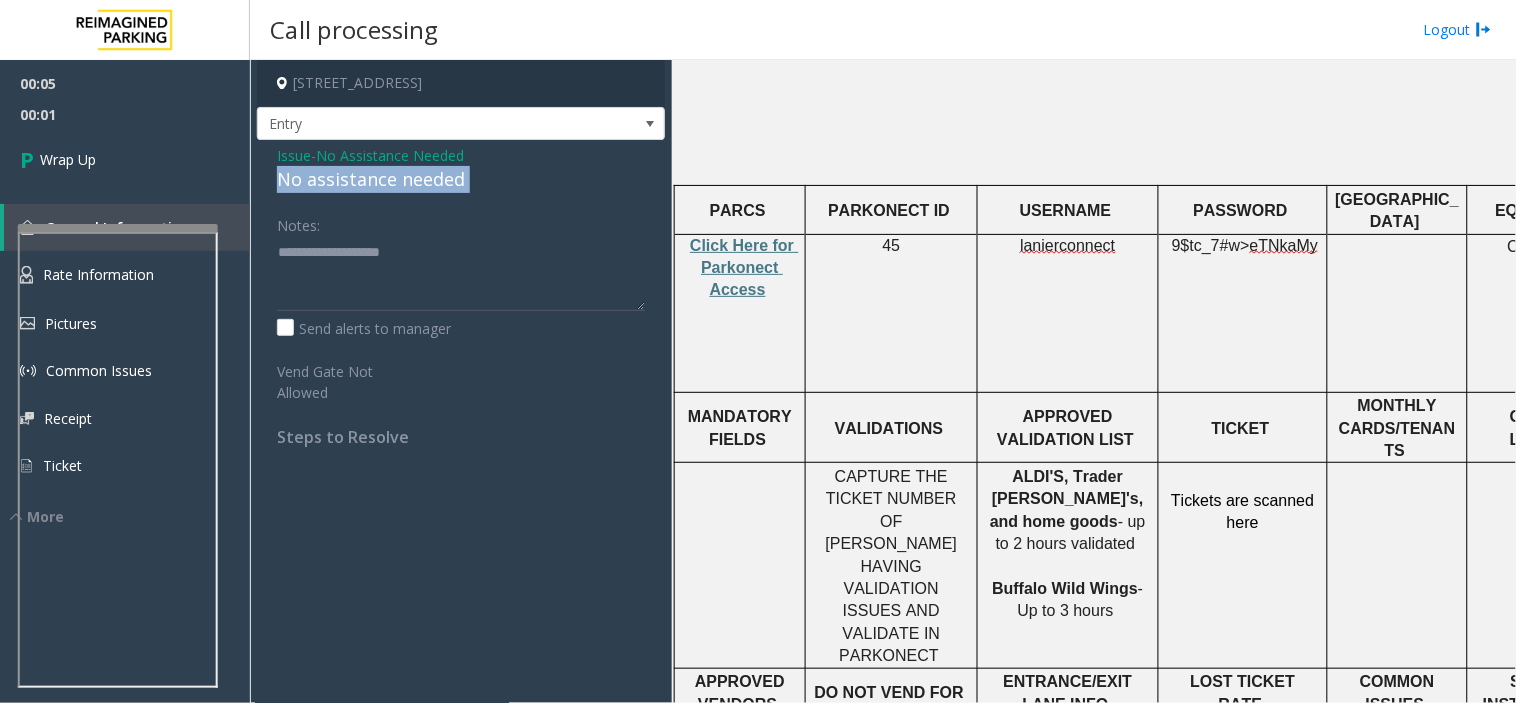 click on "No assistance needed" 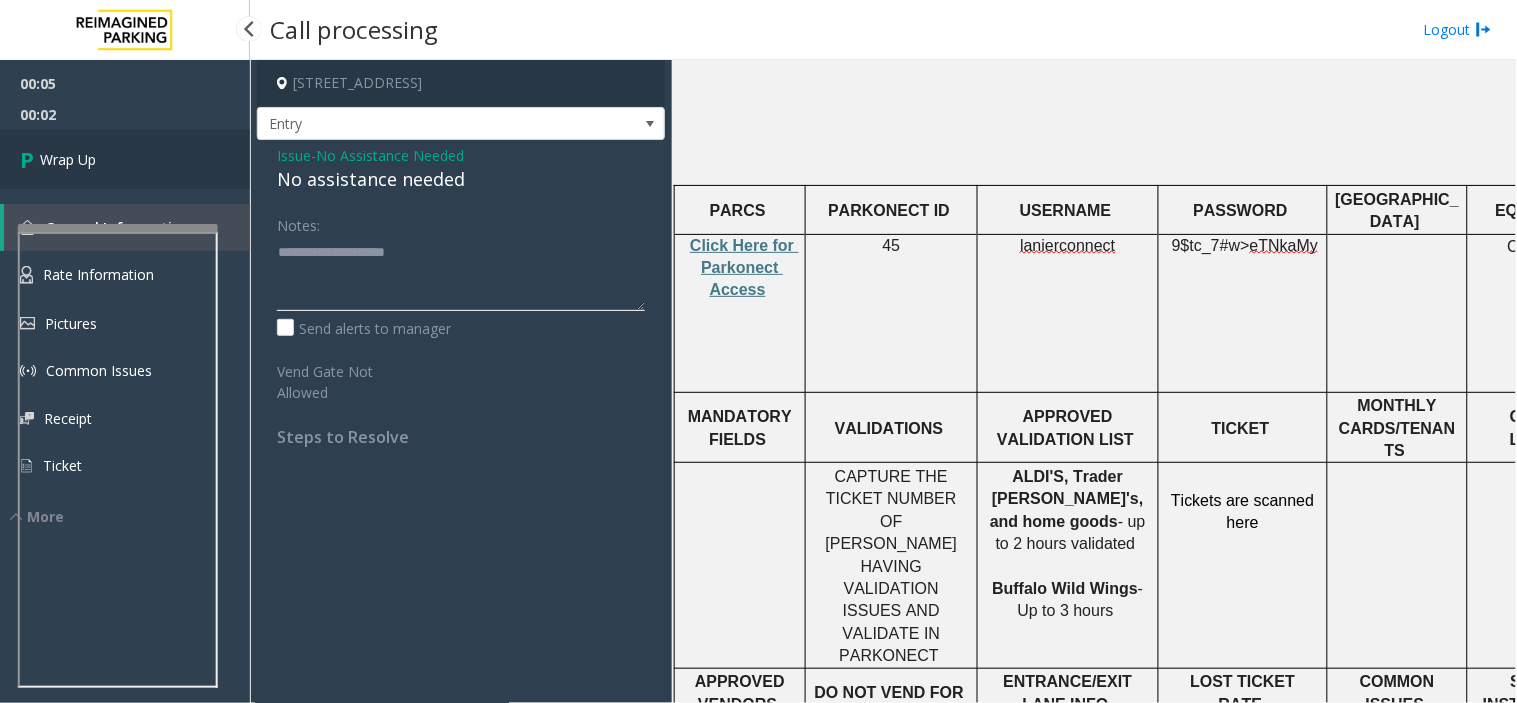type on "**********" 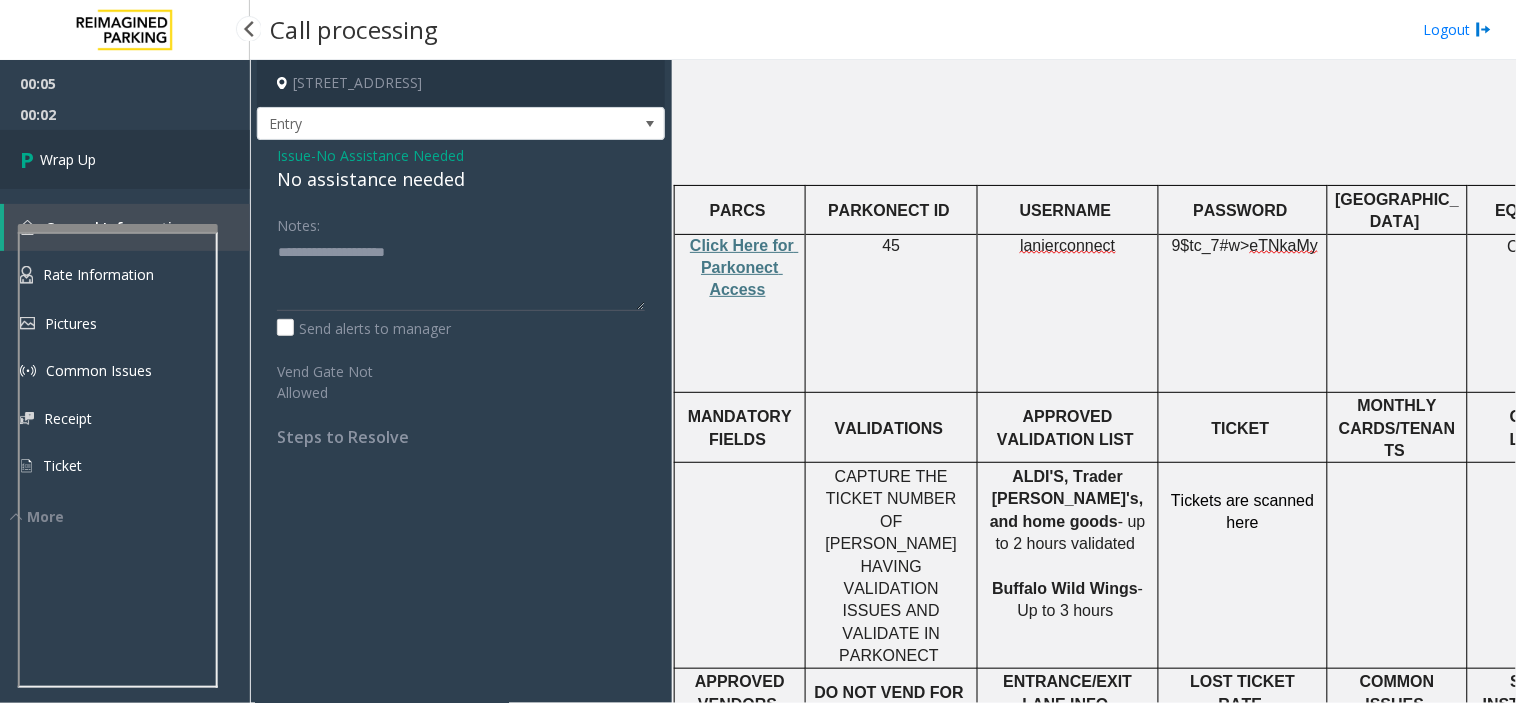 click on "Wrap Up" at bounding box center (125, 159) 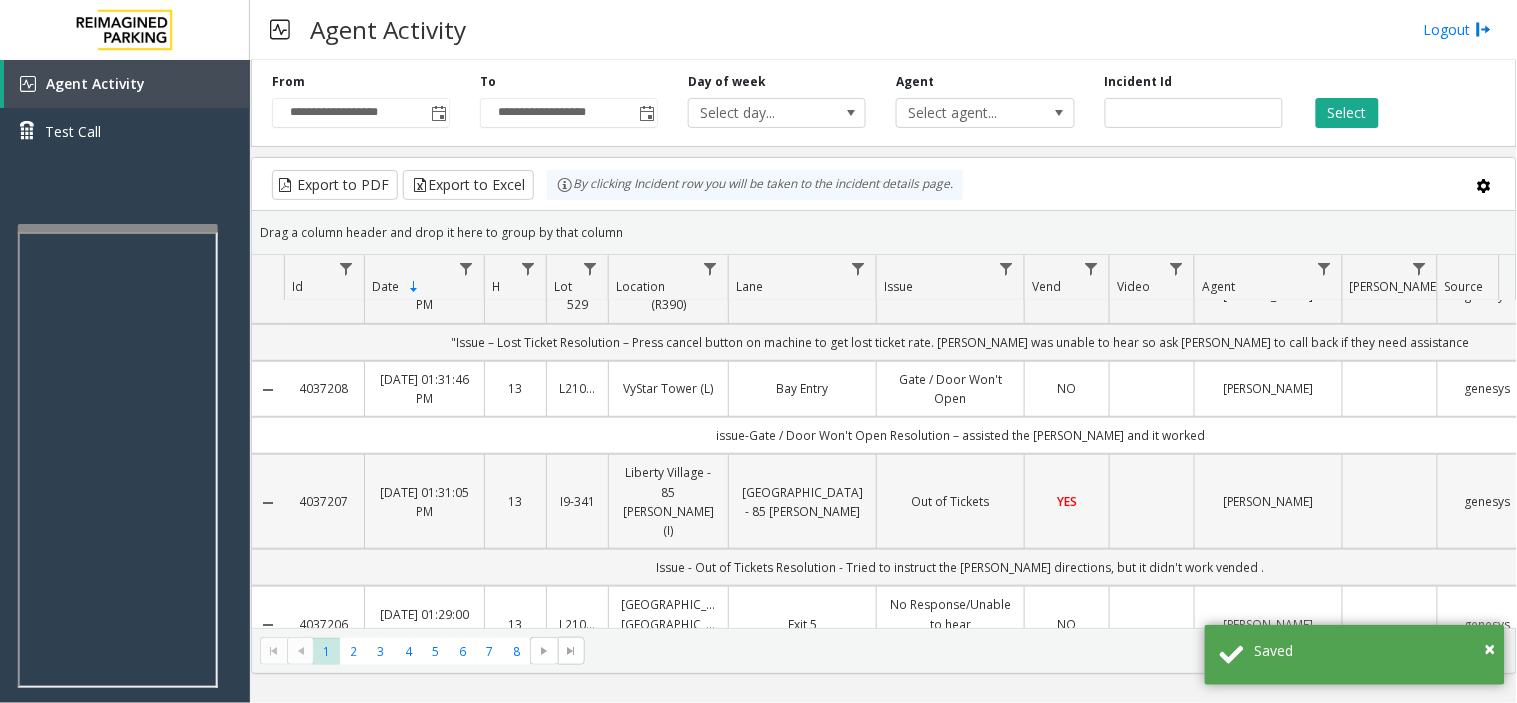 scroll, scrollTop: 0, scrollLeft: 0, axis: both 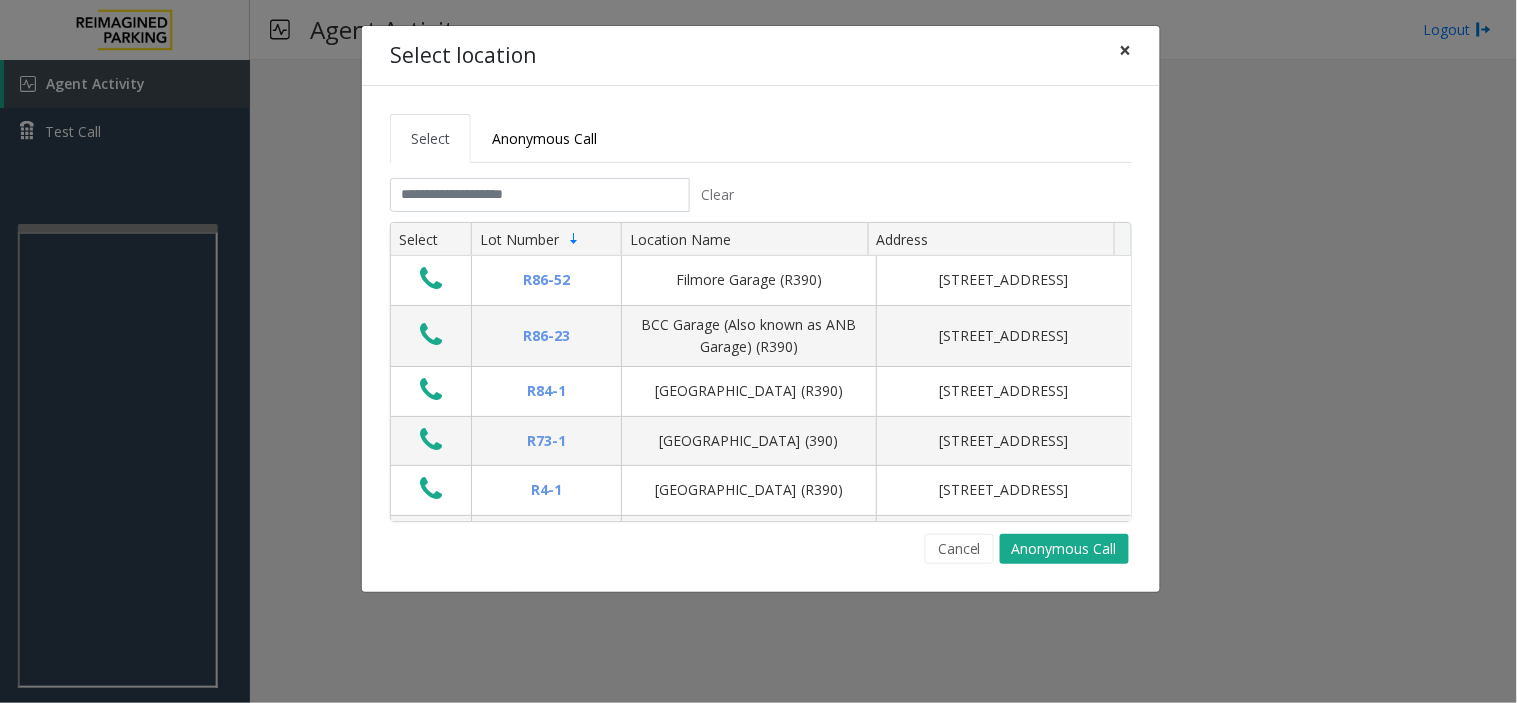 click on "×" 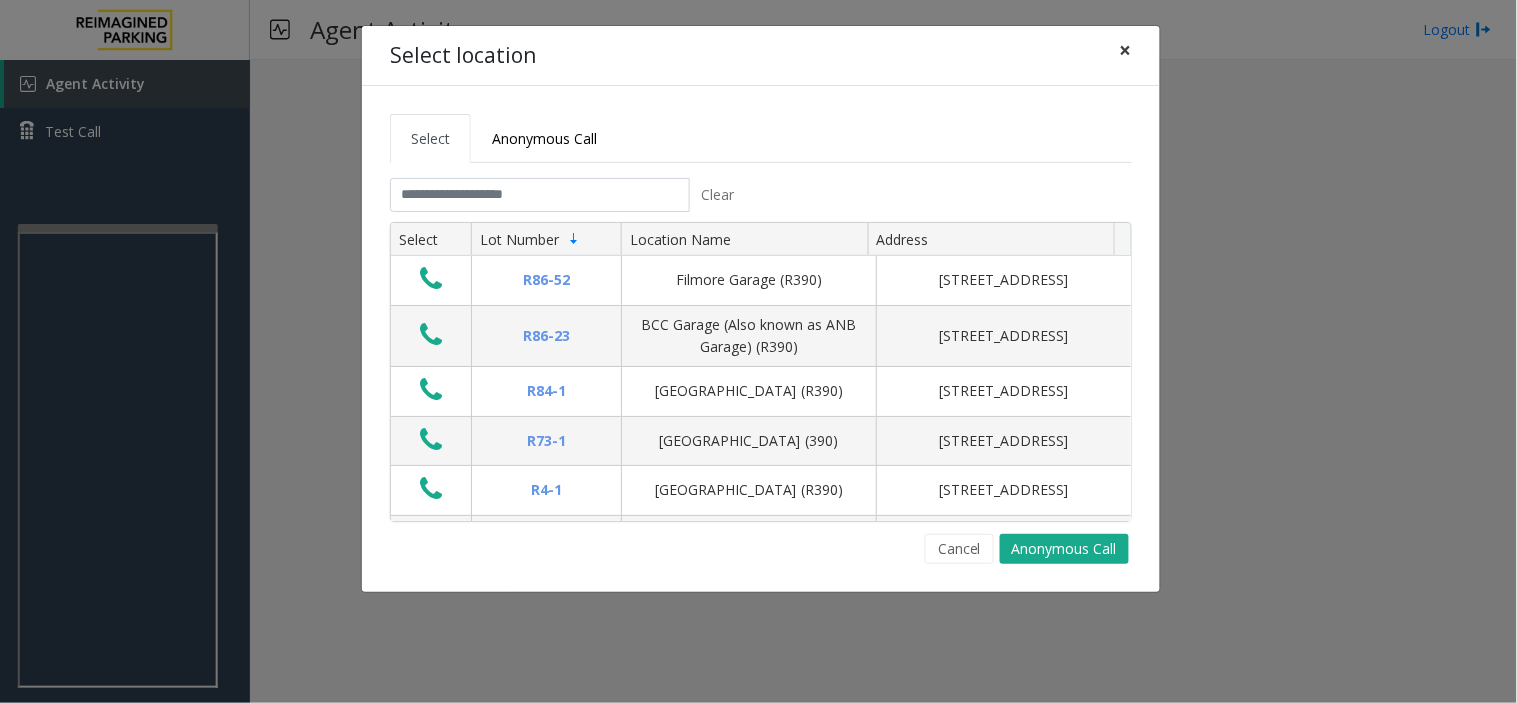 drag, startPoint x: 1124, startPoint y: 45, endPoint x: 752, endPoint y: 206, distance: 405.34552 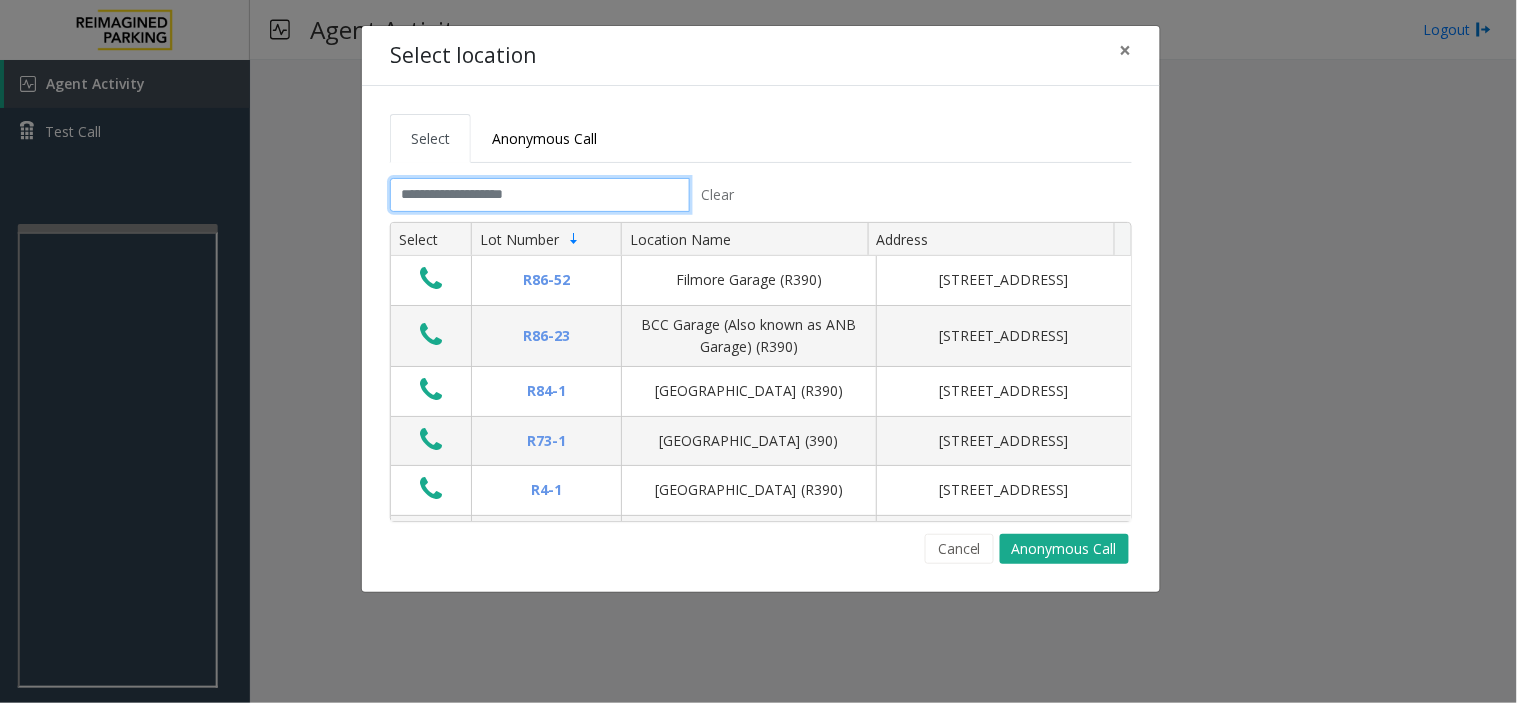 click 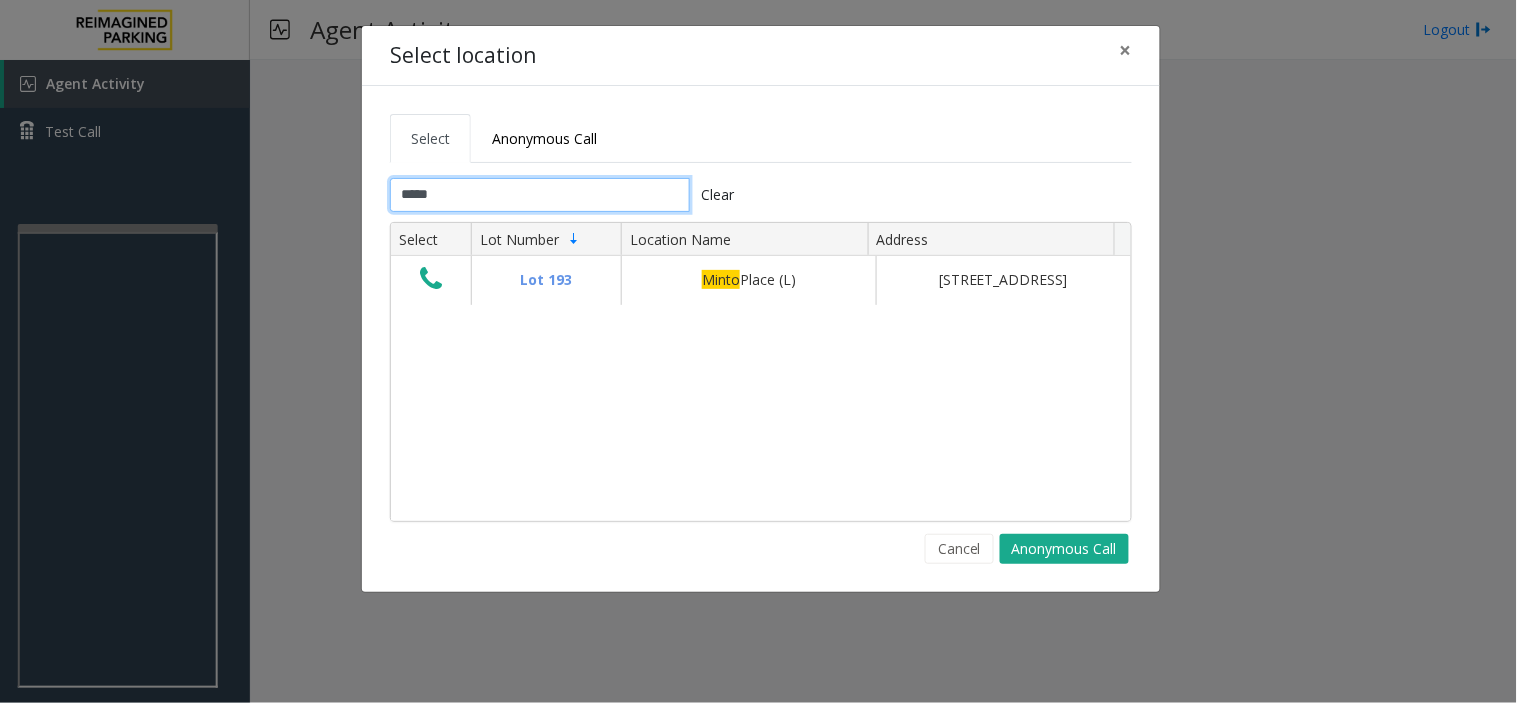 type on "*****" 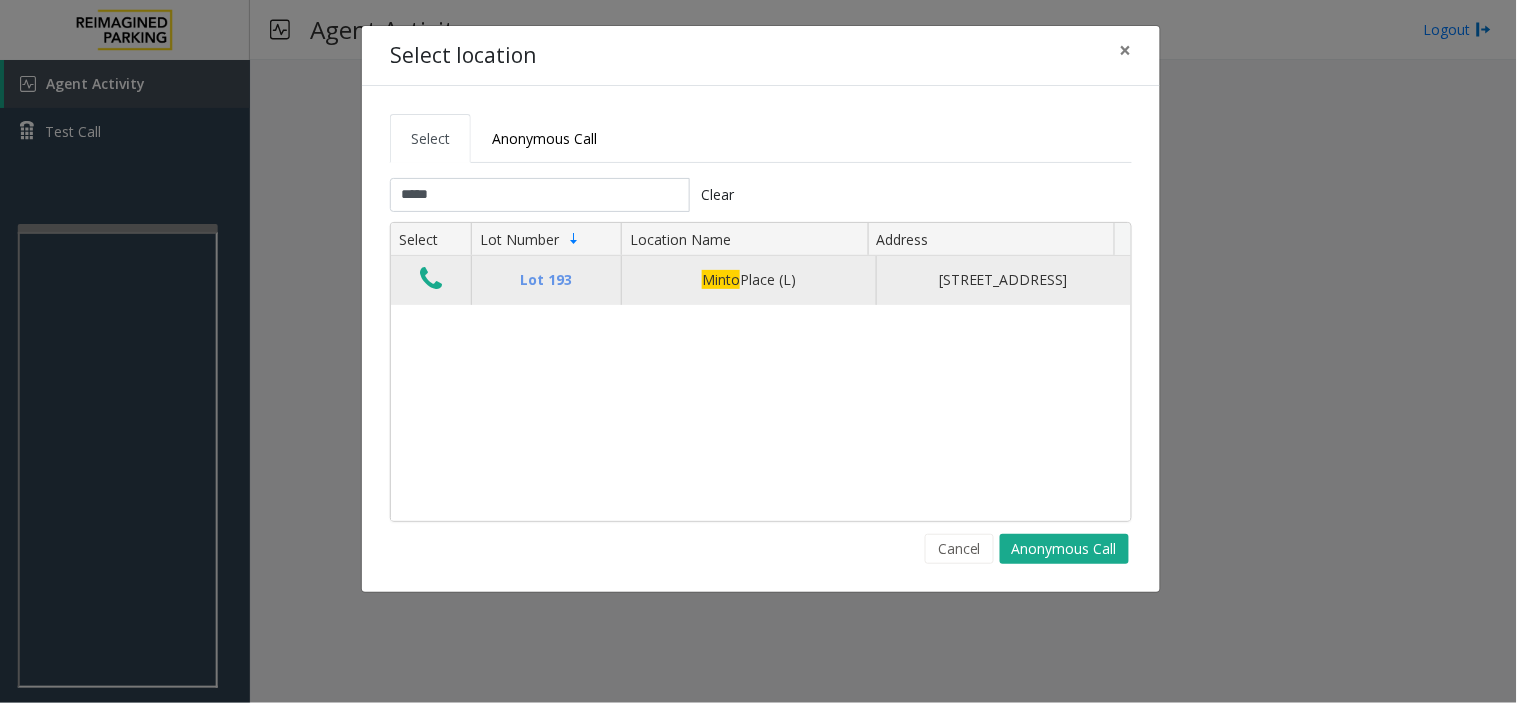 click 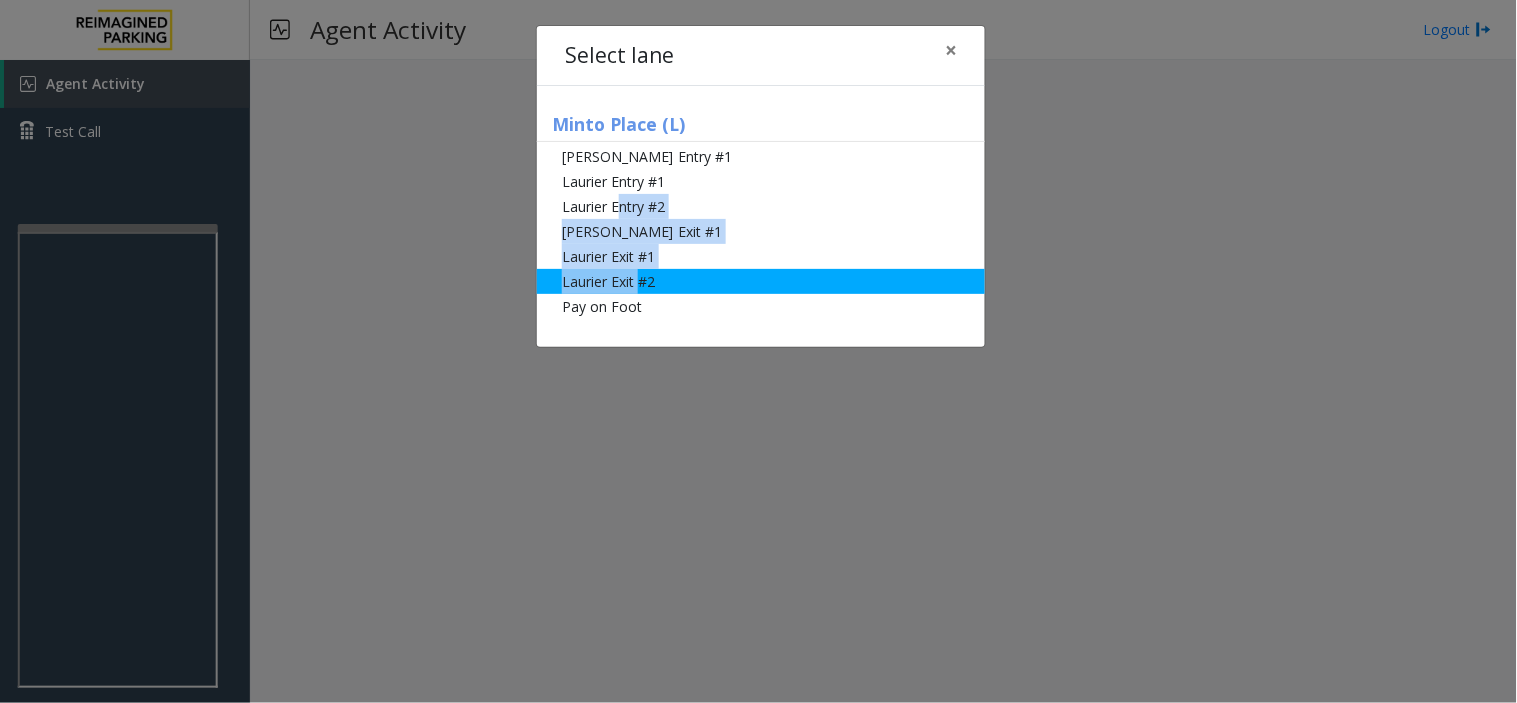 drag, startPoint x: 624, startPoint y: 216, endPoint x: 641, endPoint y: 275, distance: 61.400326 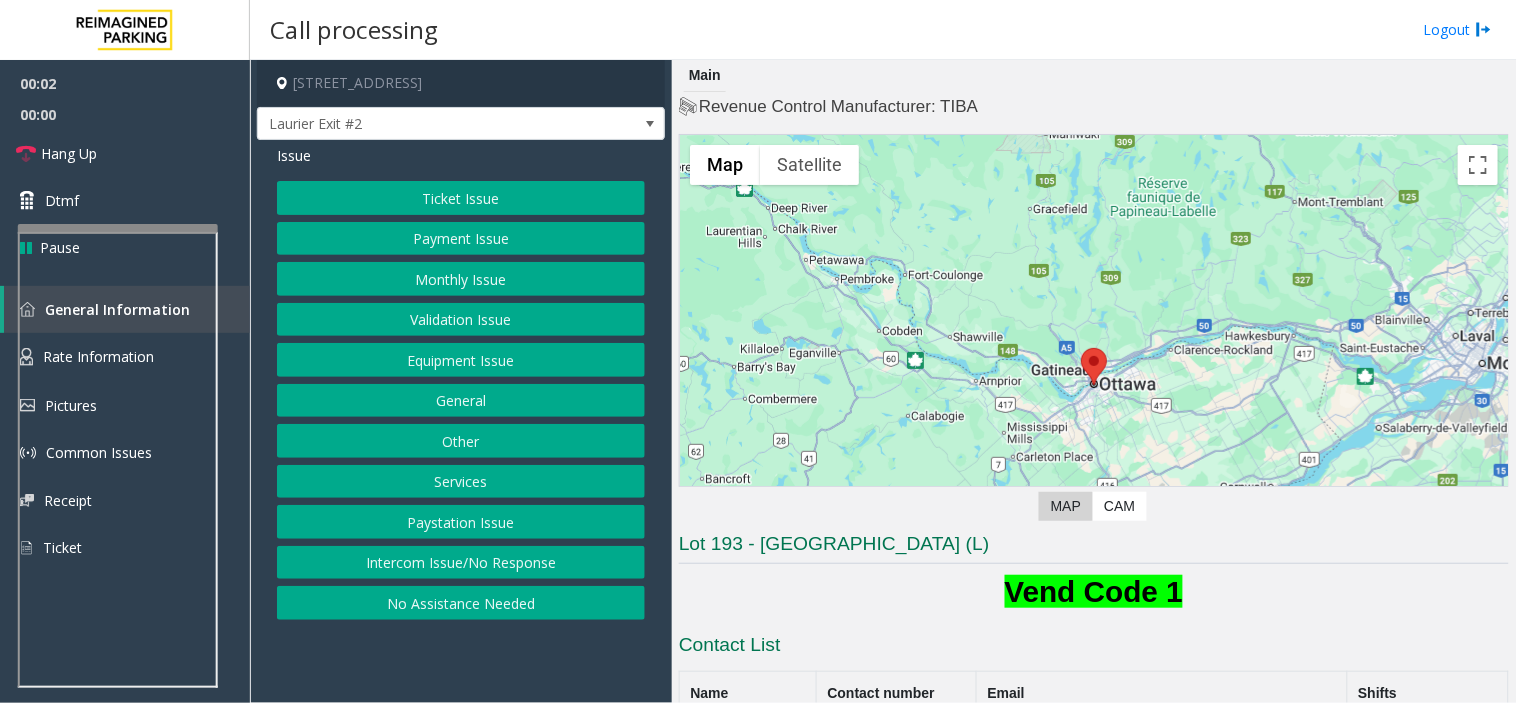 click on "Payment Issue" 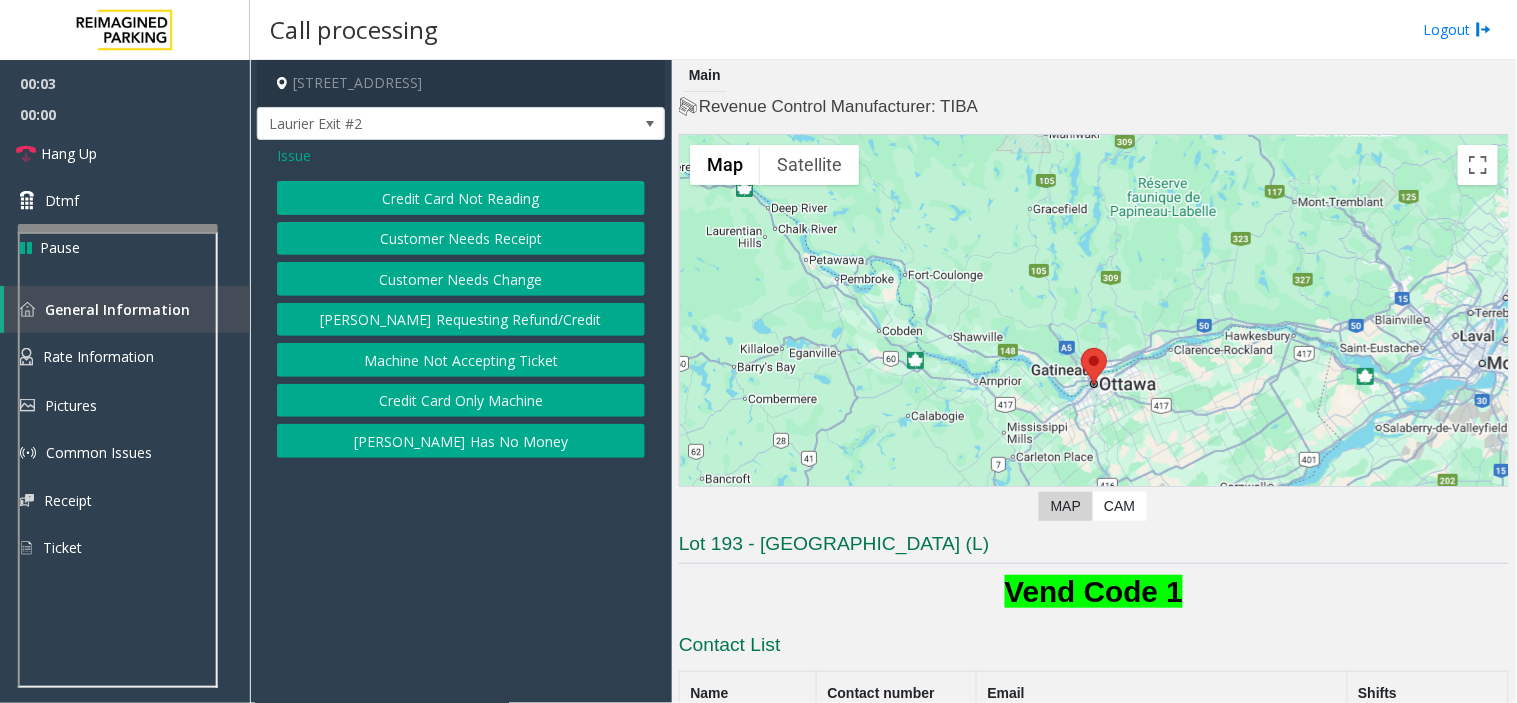 click on "Credit Card Not Reading" 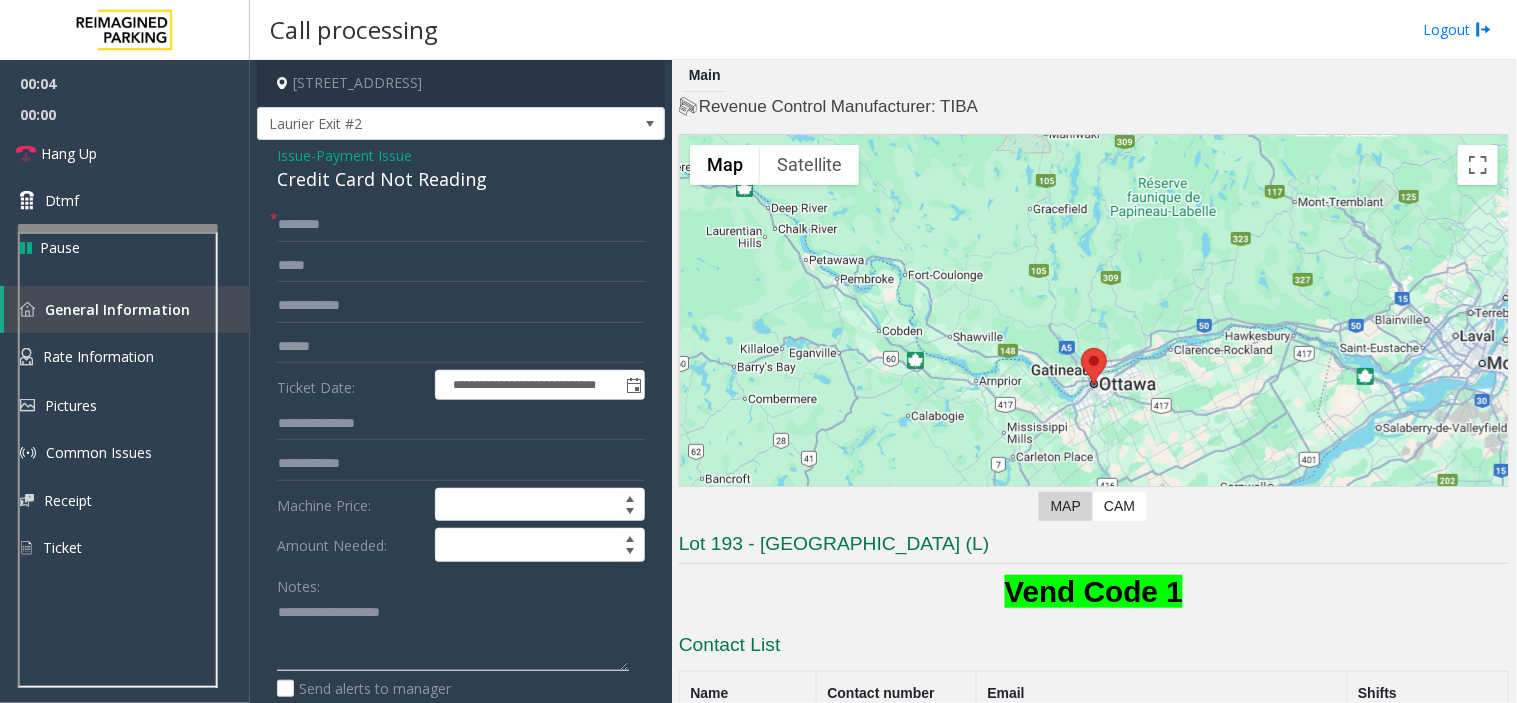 click 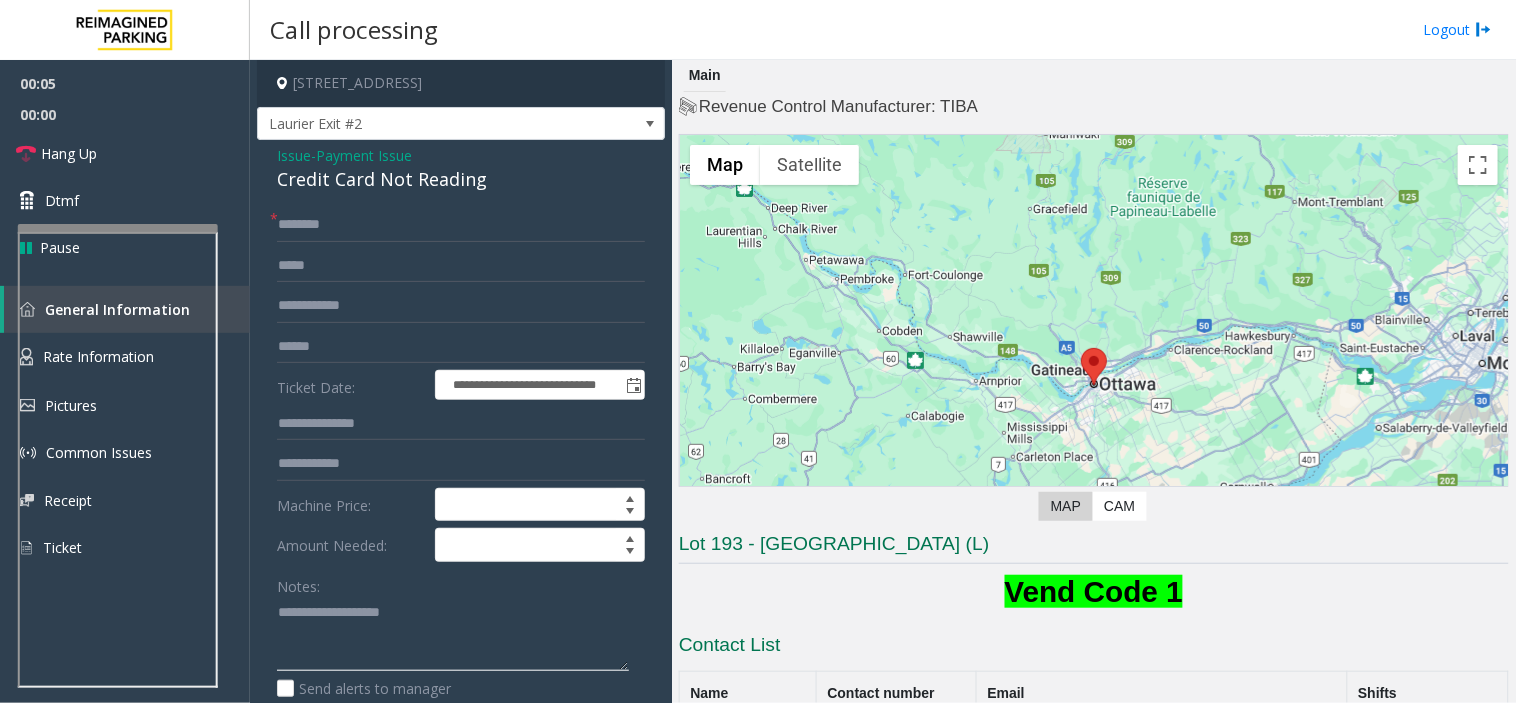 paste on "**********" 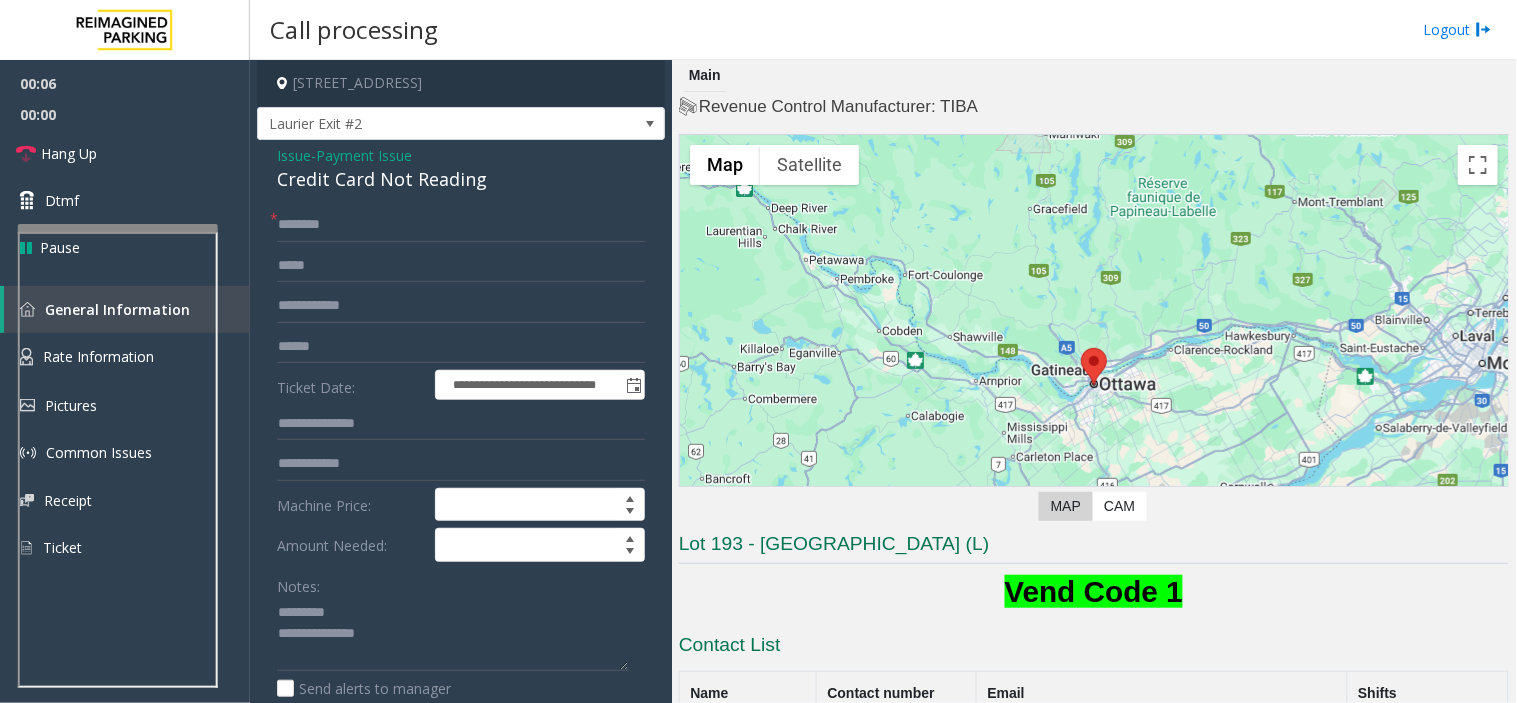 click on "Credit Card Not Reading" 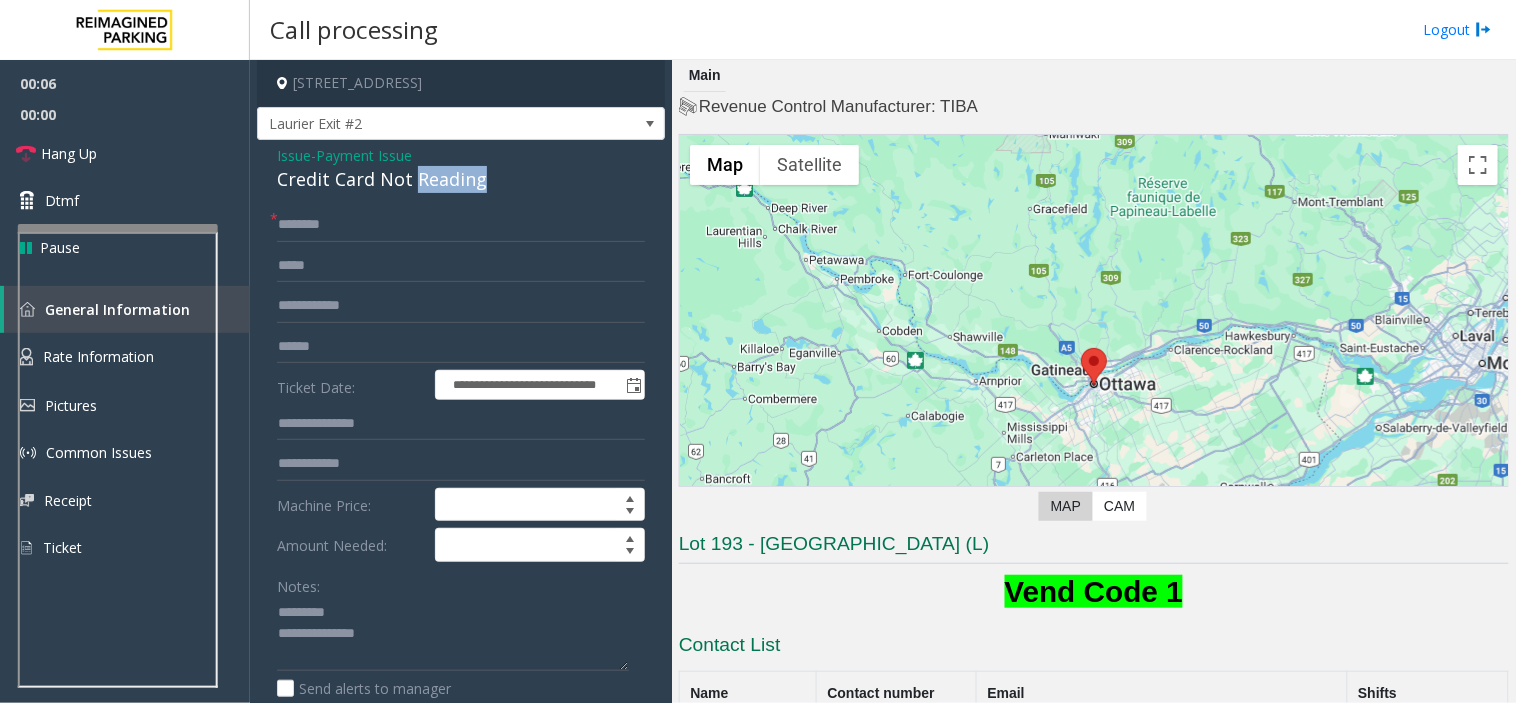 click on "Credit Card Not Reading" 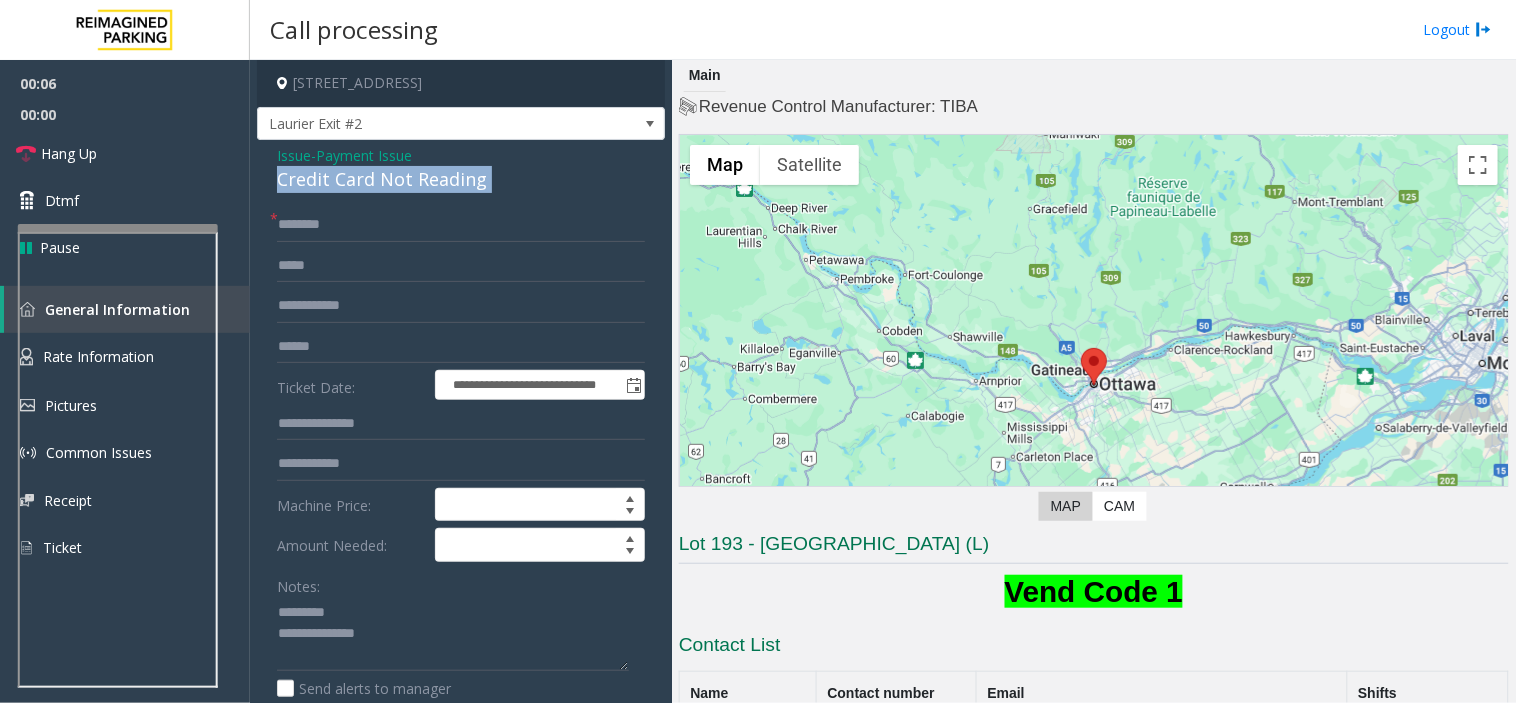 click on "Credit Card Not Reading" 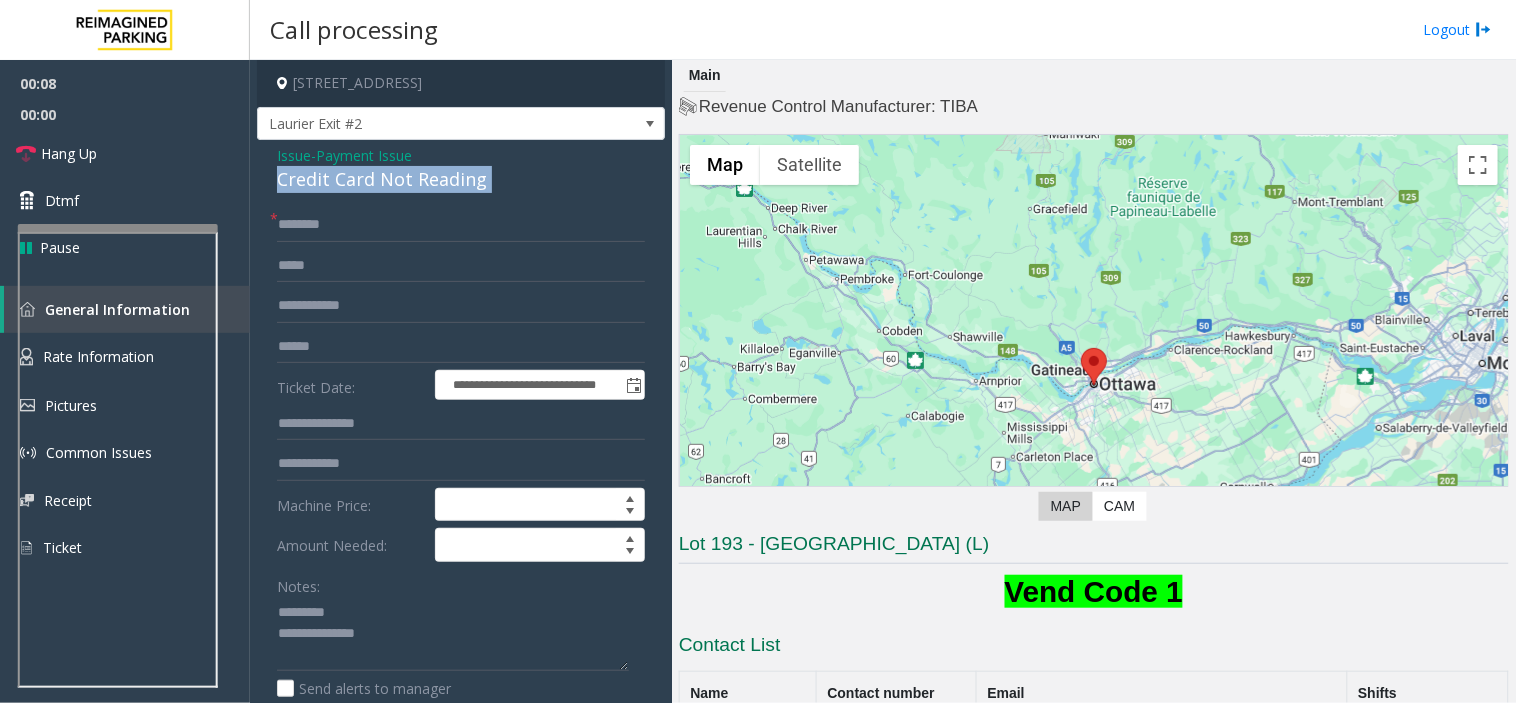 copy on "Credit Card Not Reading" 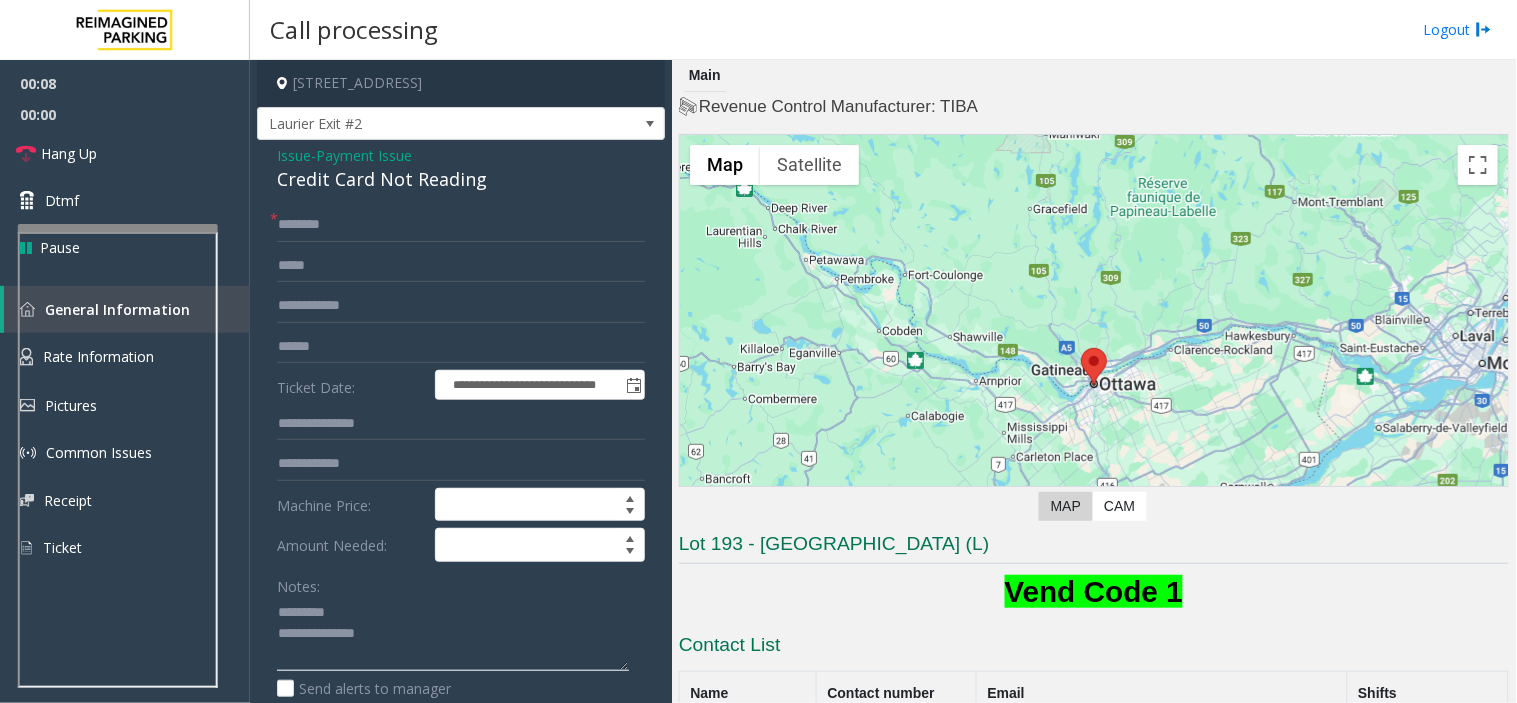 click 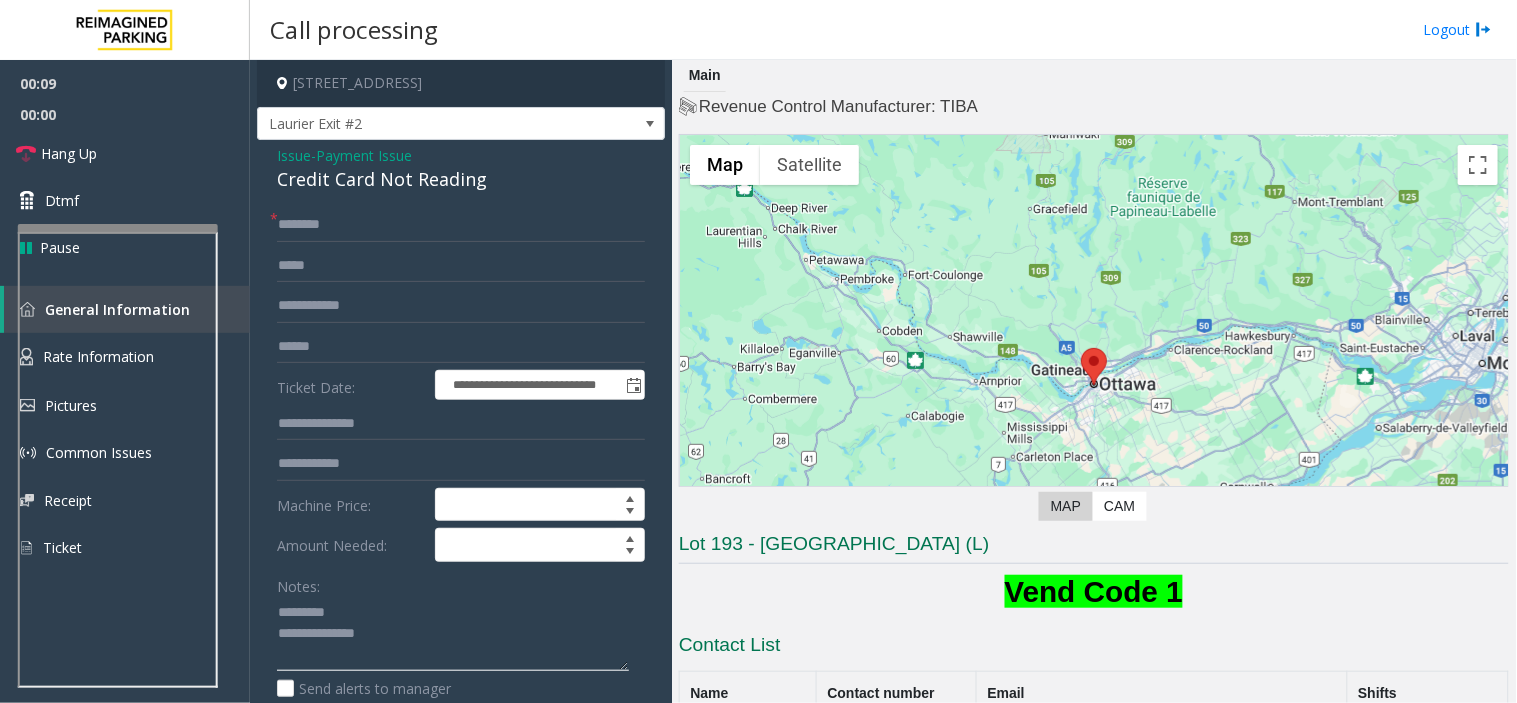 paste on "**********" 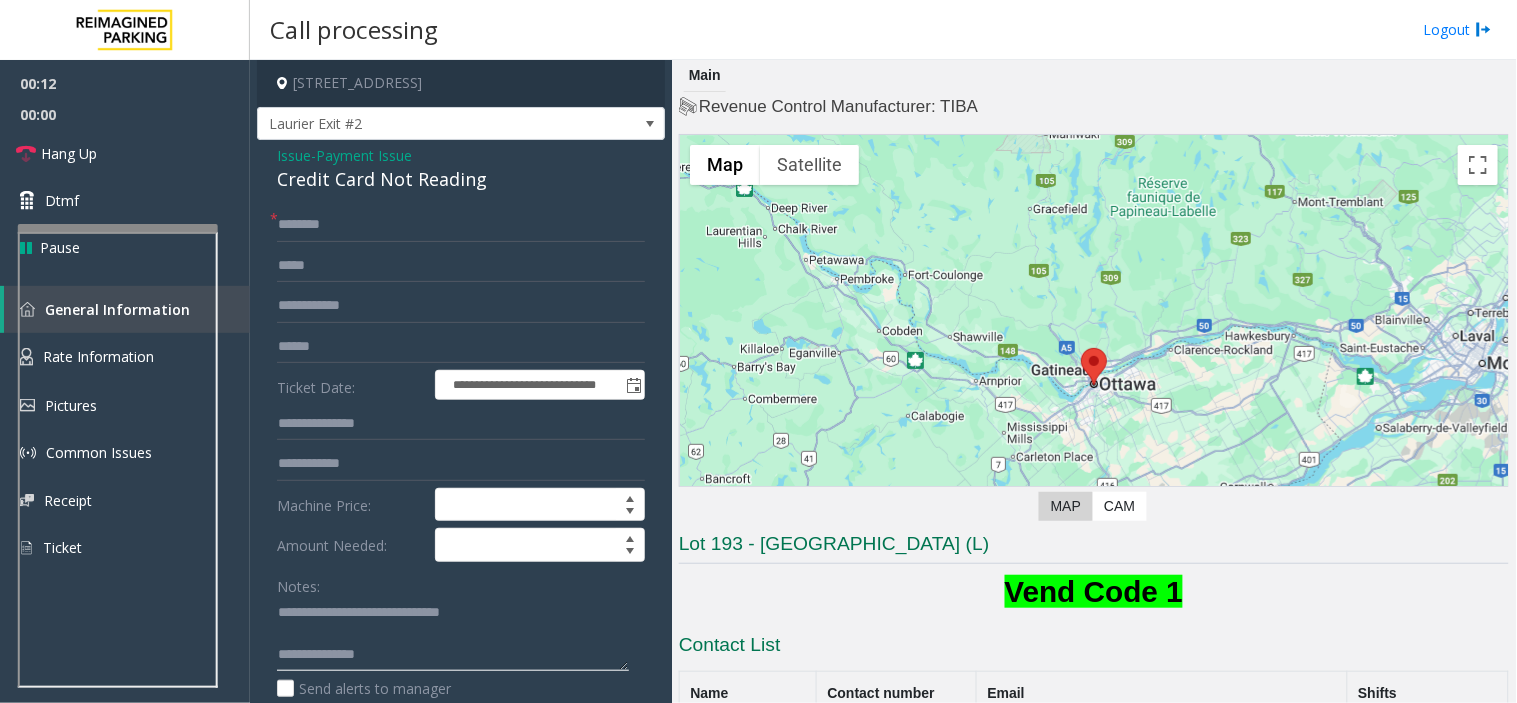 click 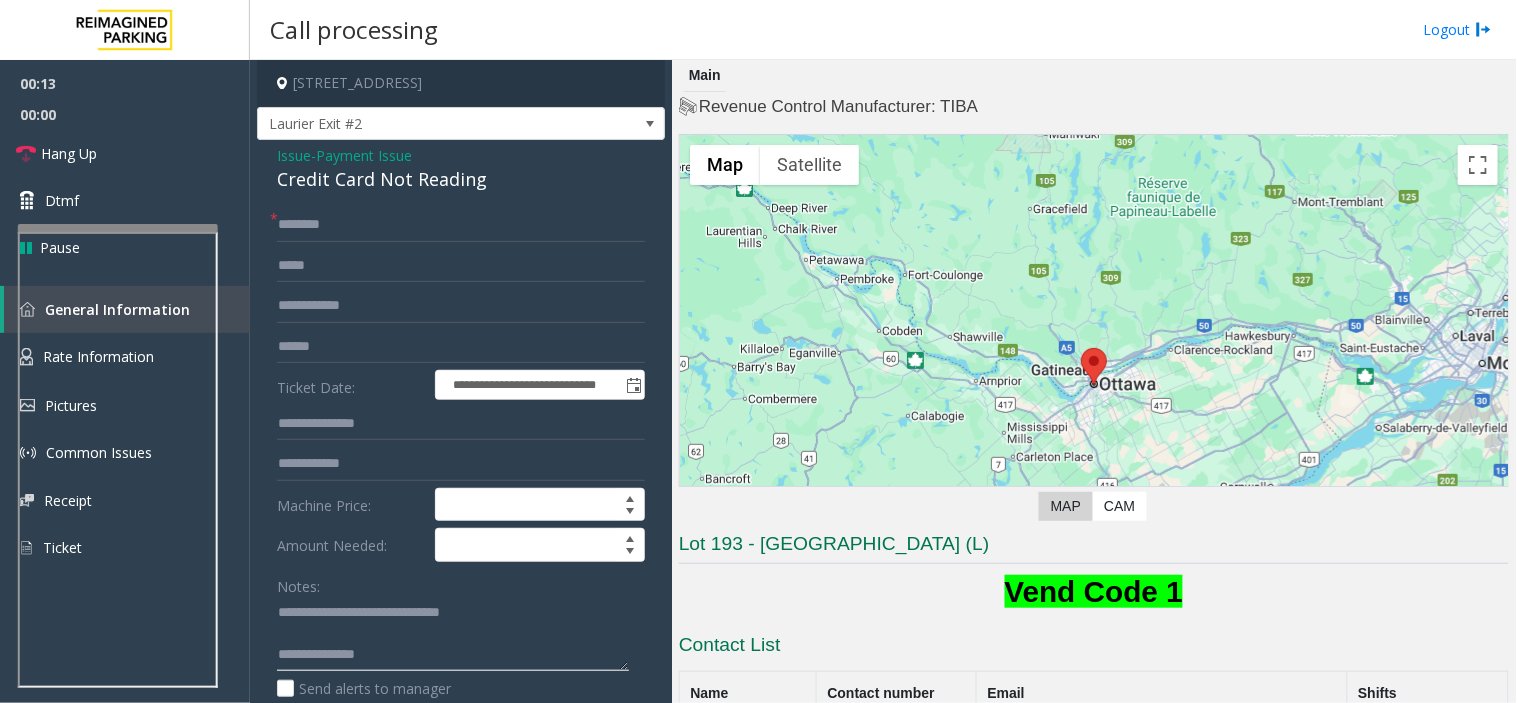 paste on "**********" 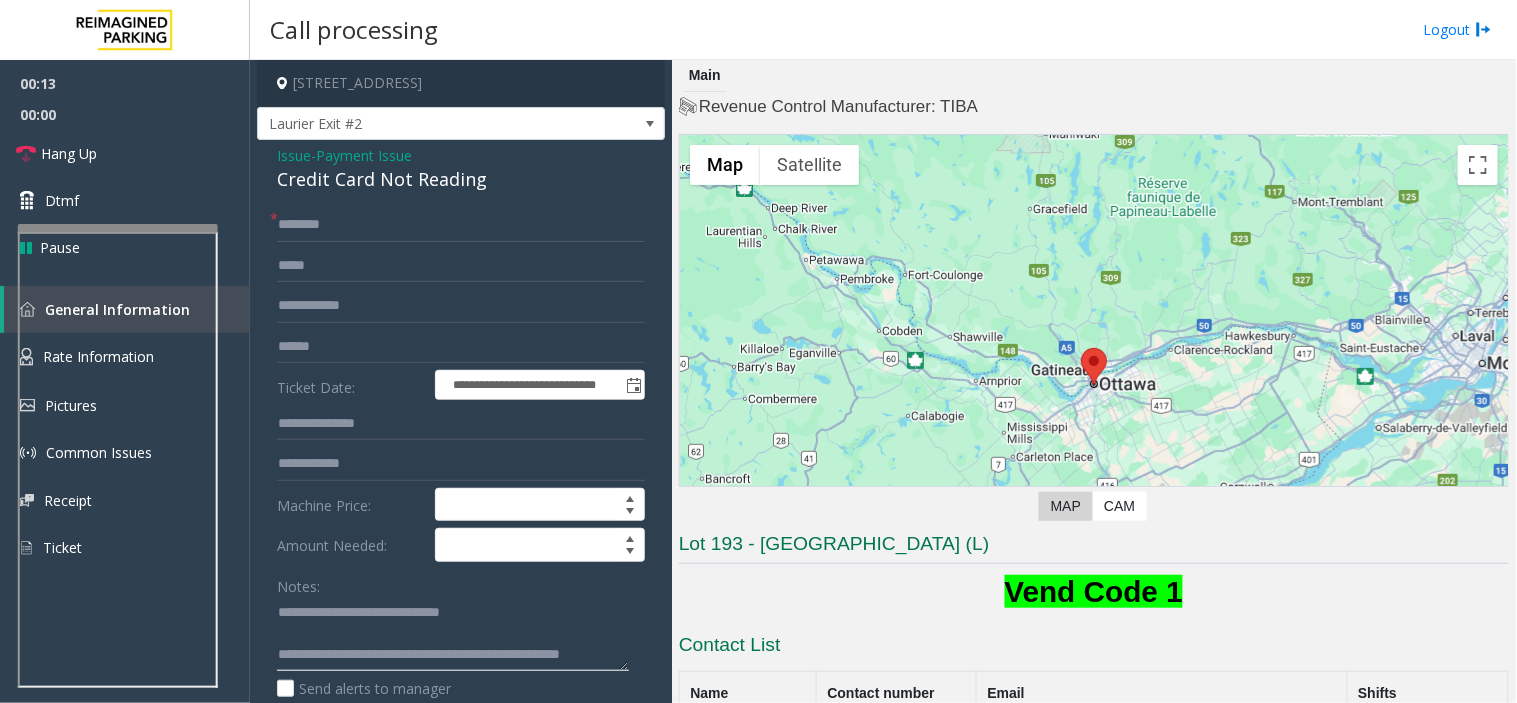 scroll, scrollTop: 14, scrollLeft: 0, axis: vertical 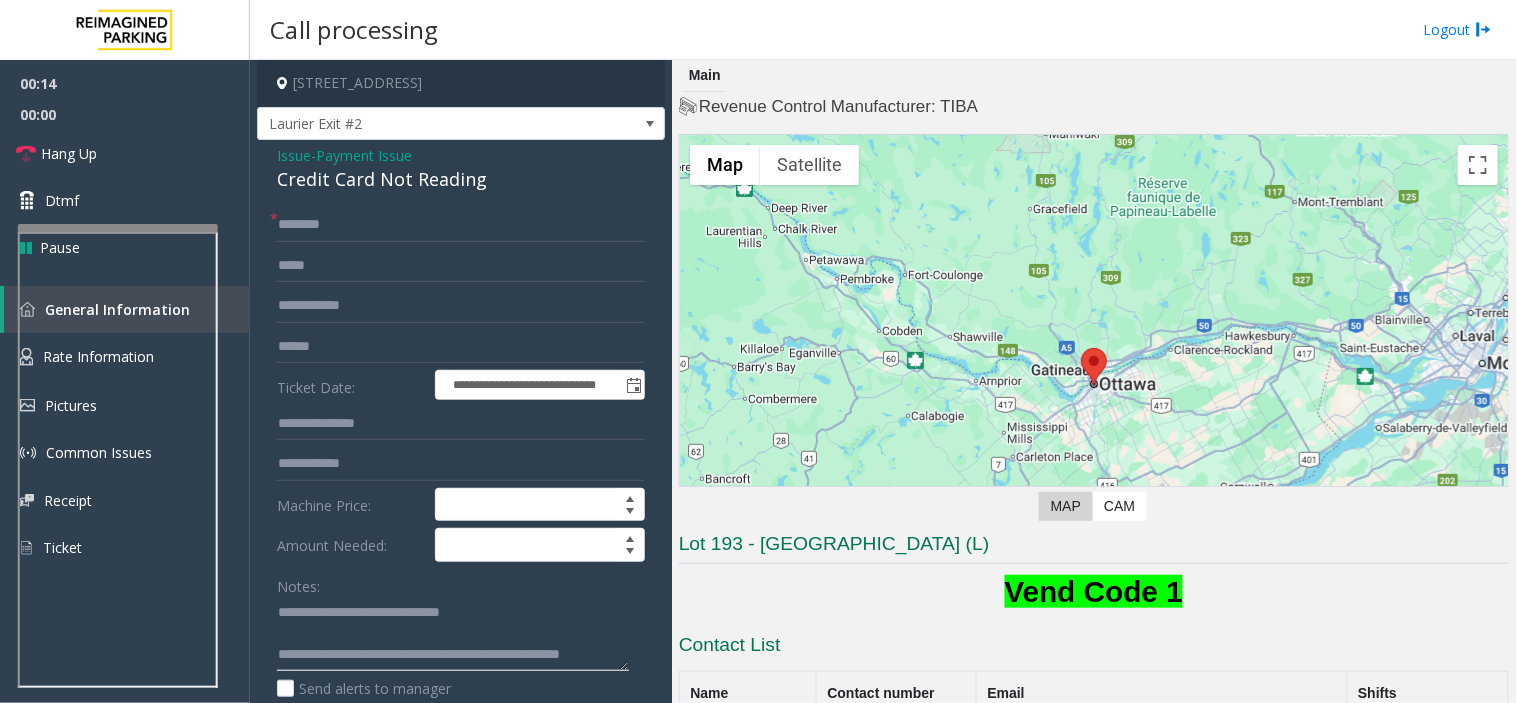 click 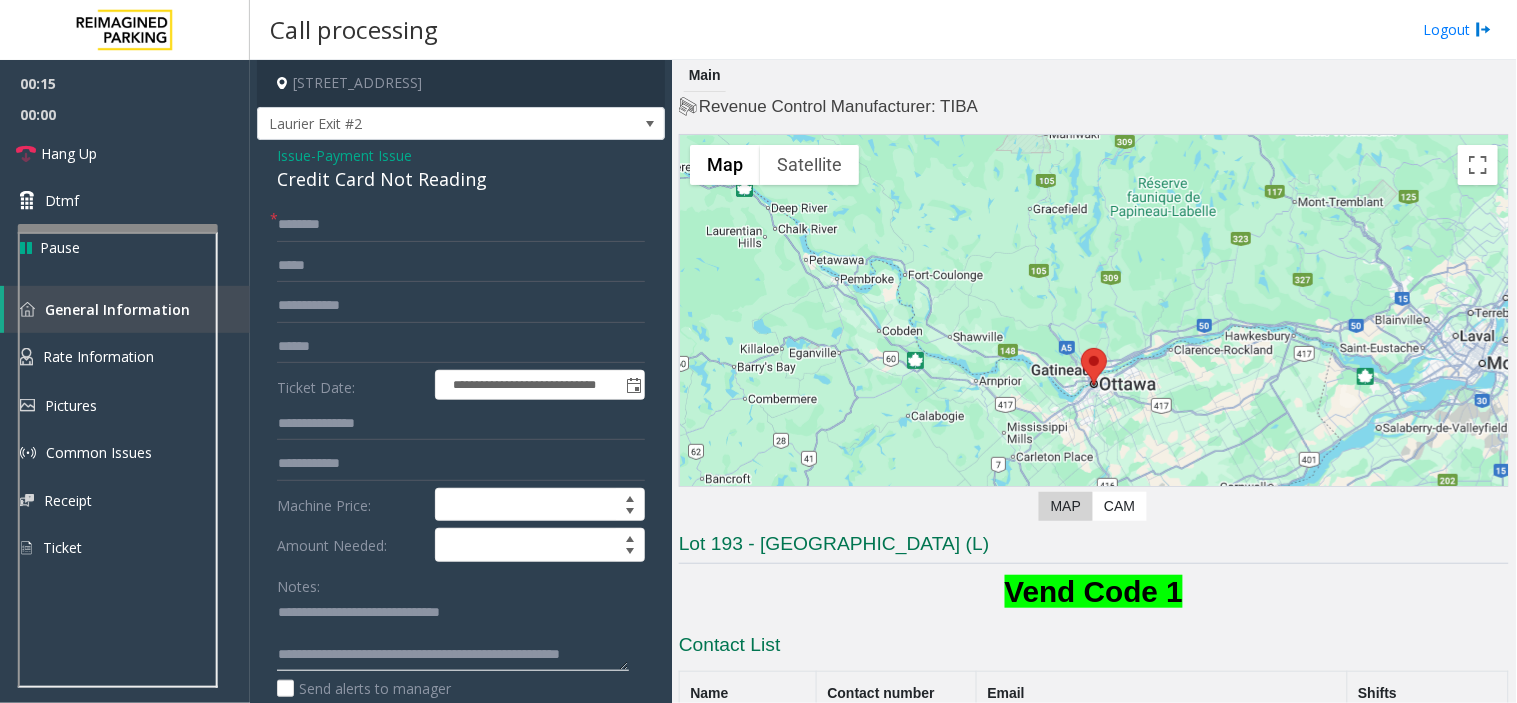click 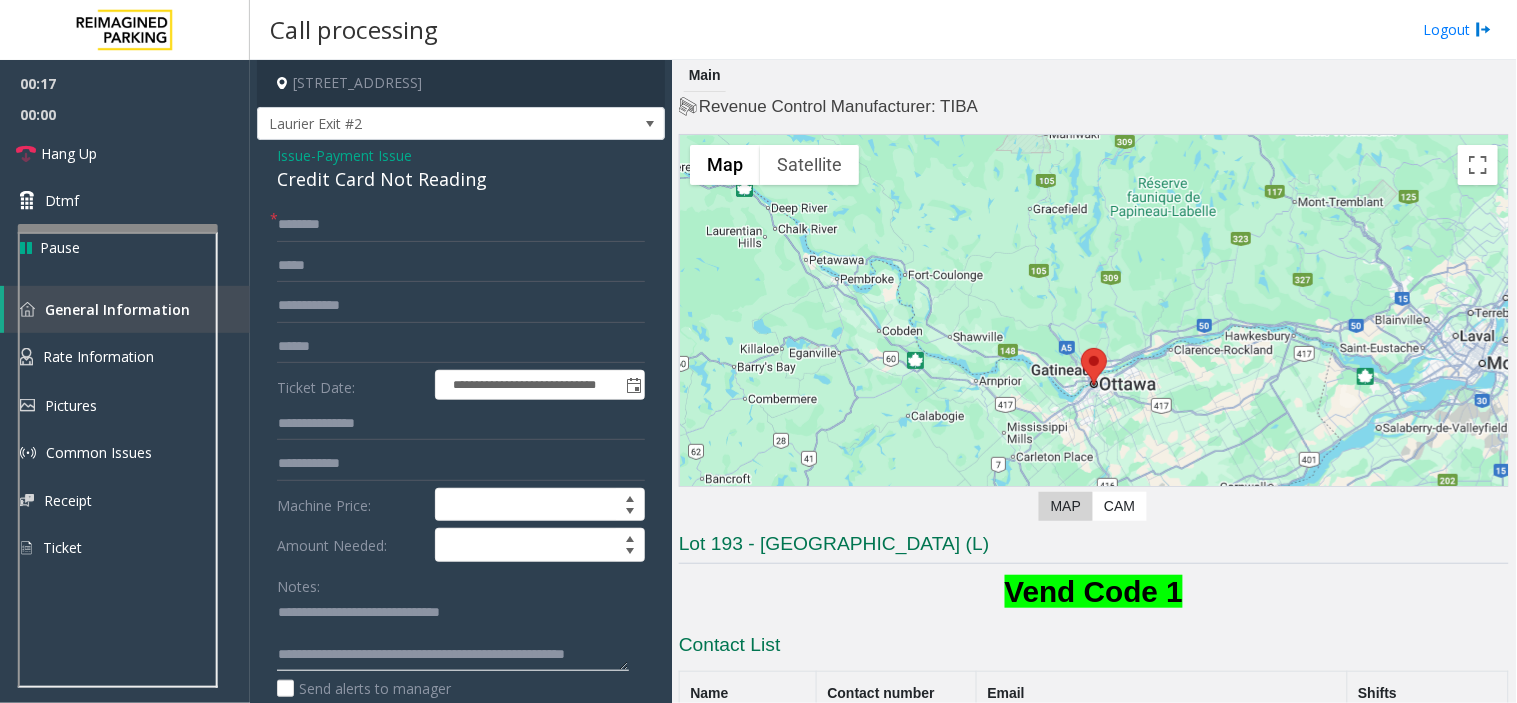 type on "**********" 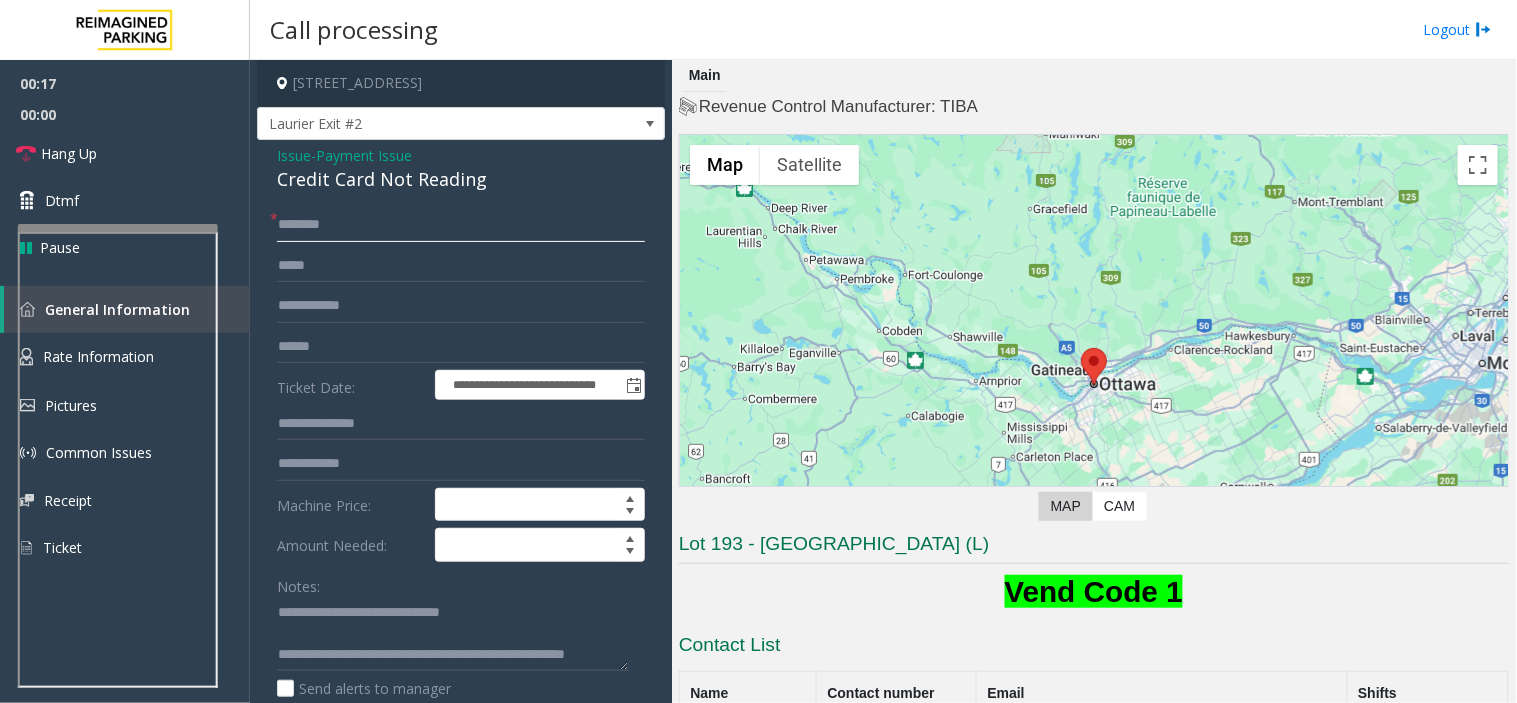 click 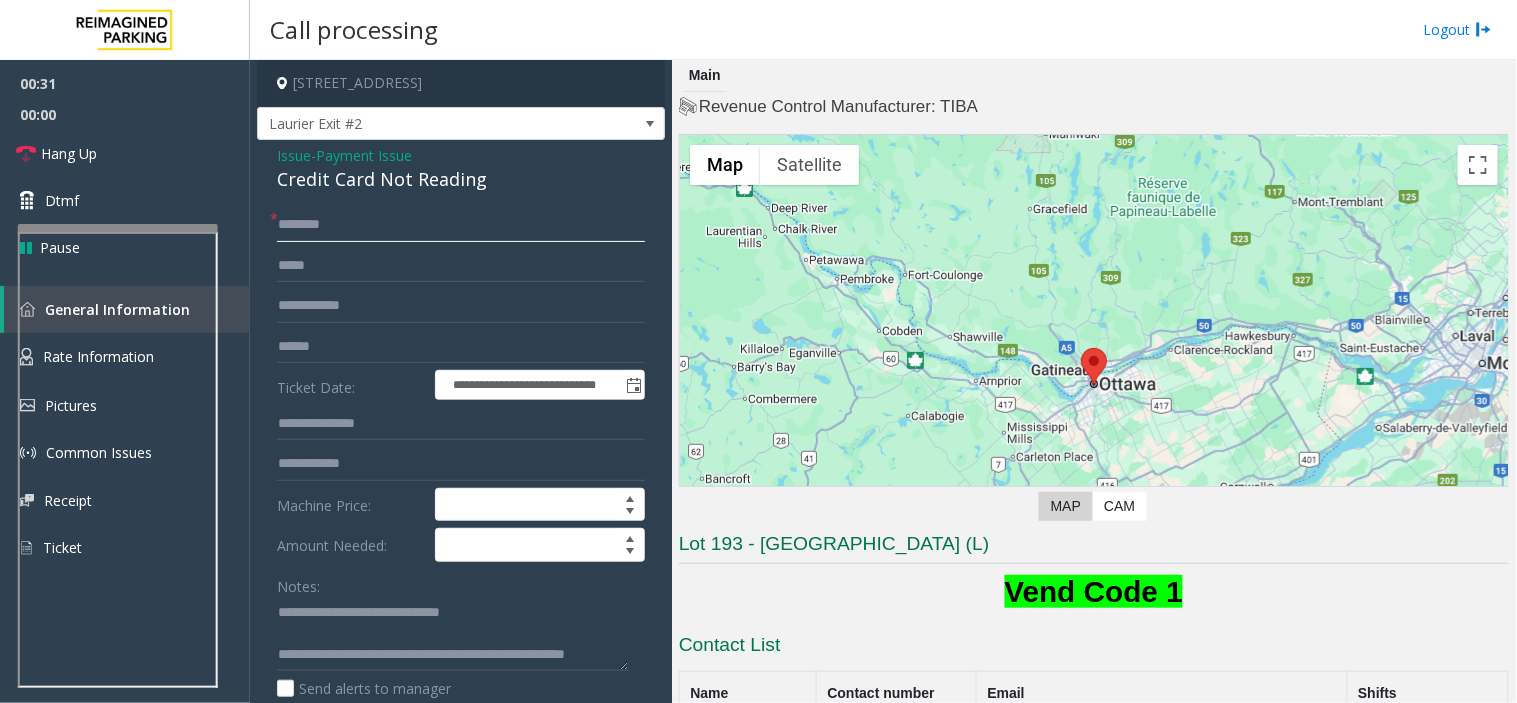 type on "*******" 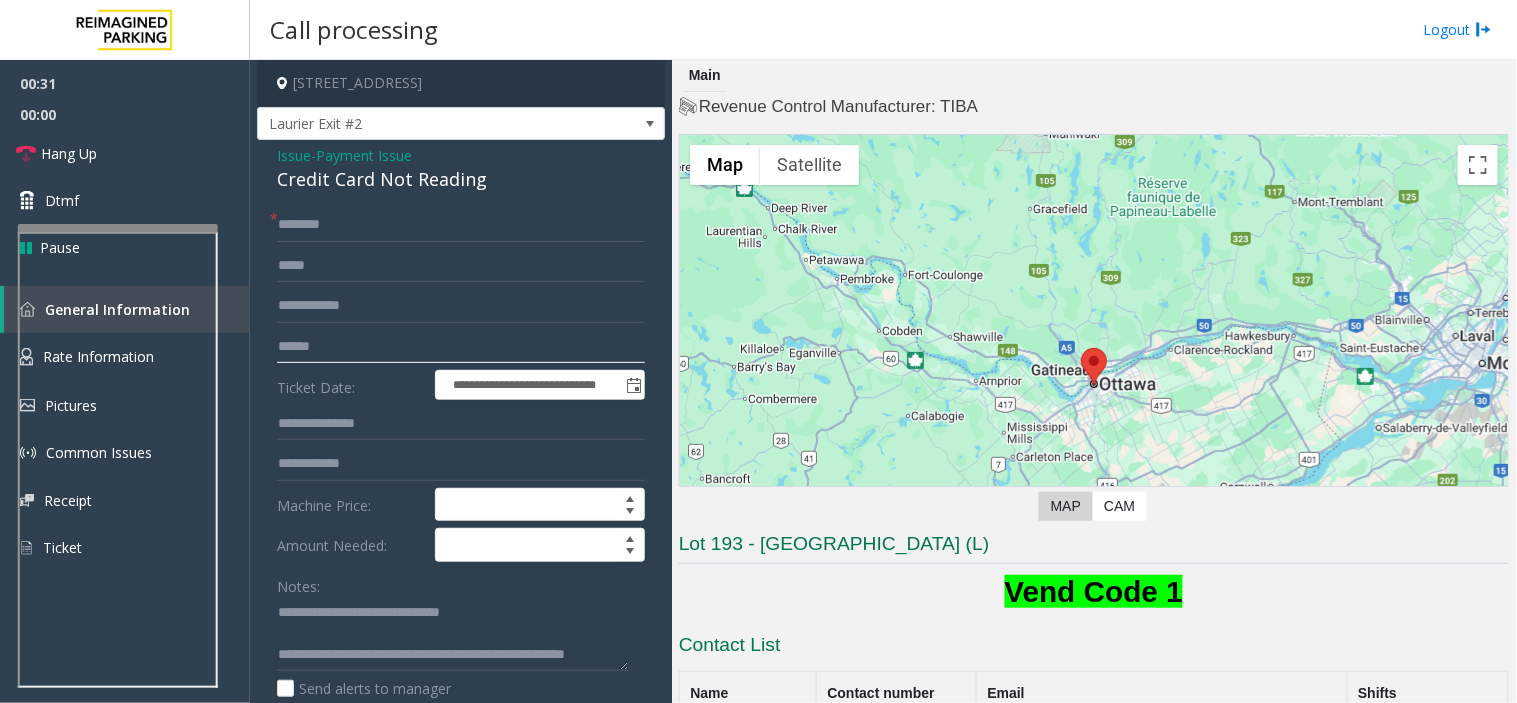 click 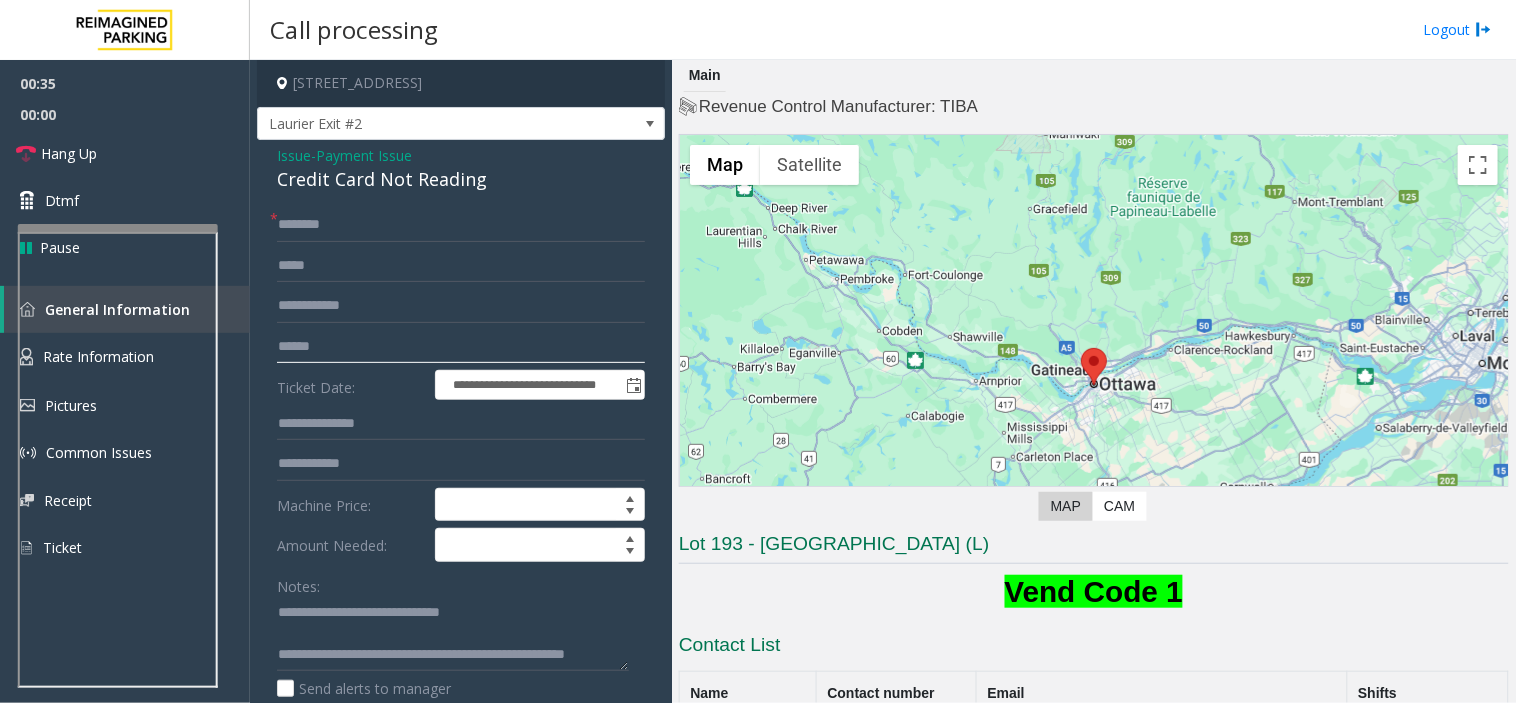 click 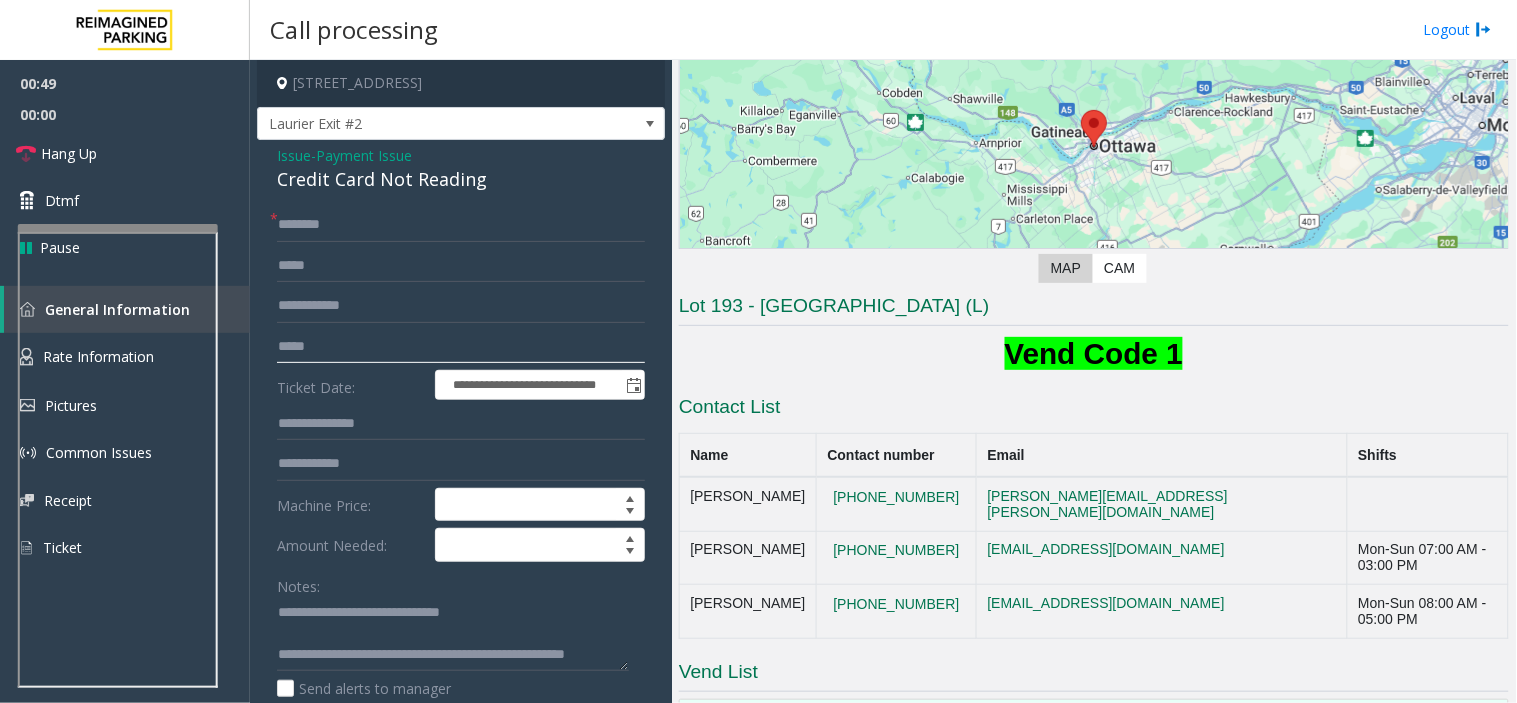 scroll, scrollTop: 222, scrollLeft: 0, axis: vertical 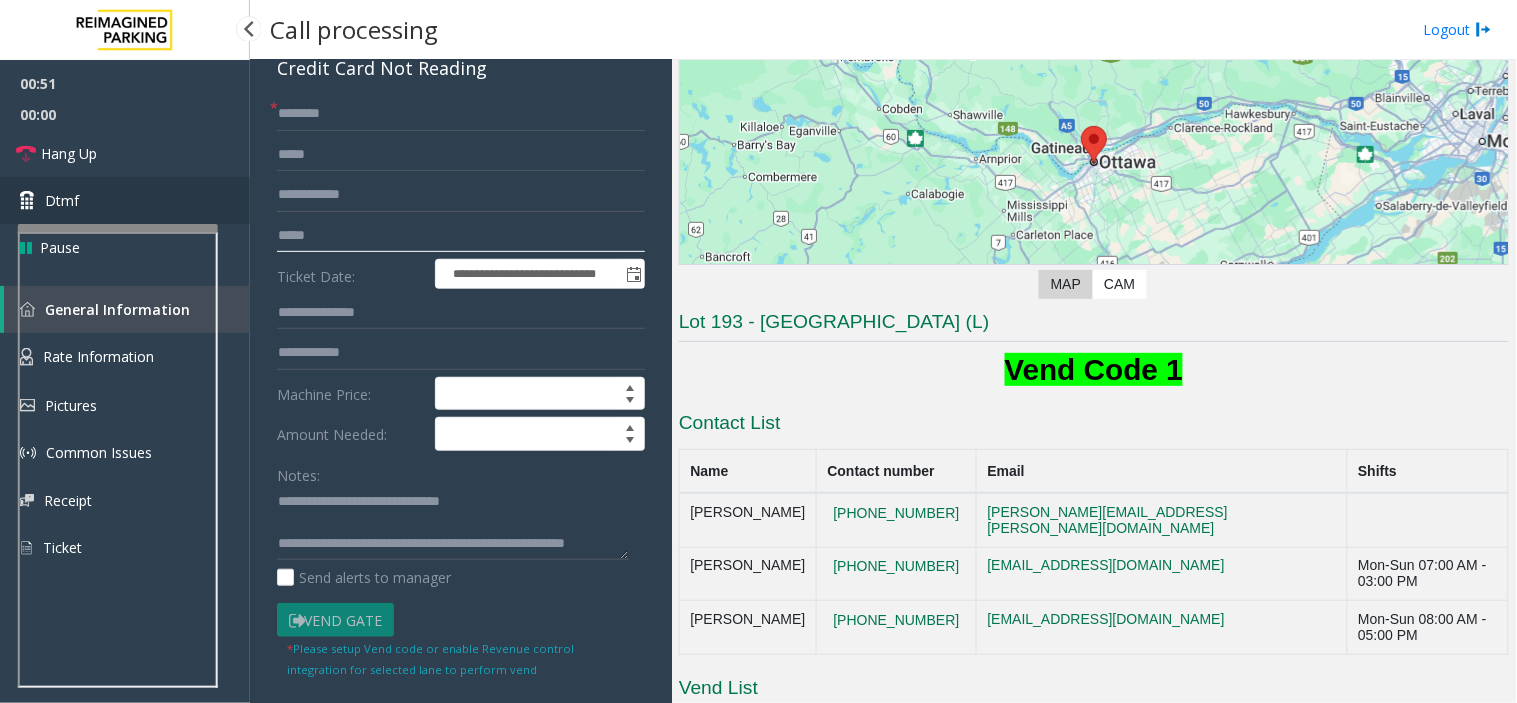 type on "*****" 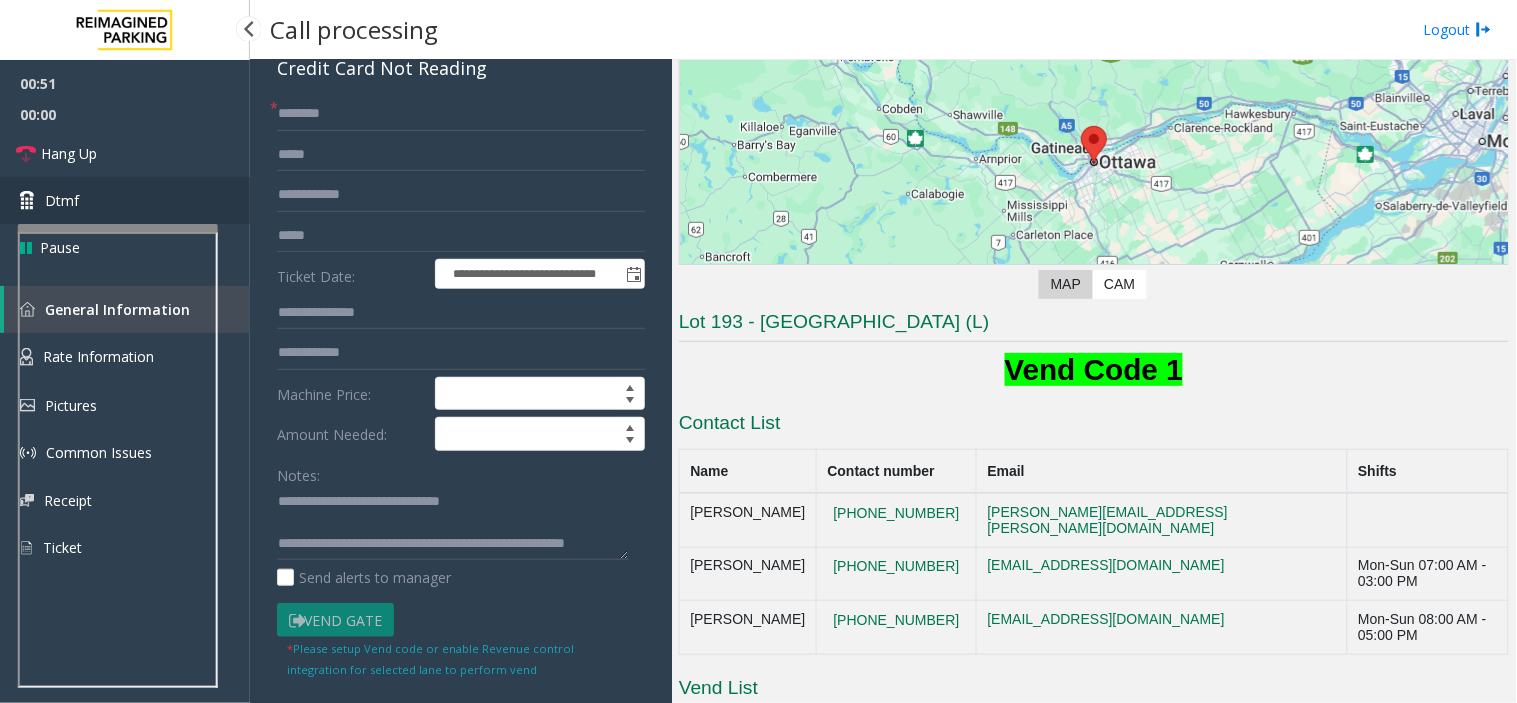 click on "Dtmf" at bounding box center [125, 200] 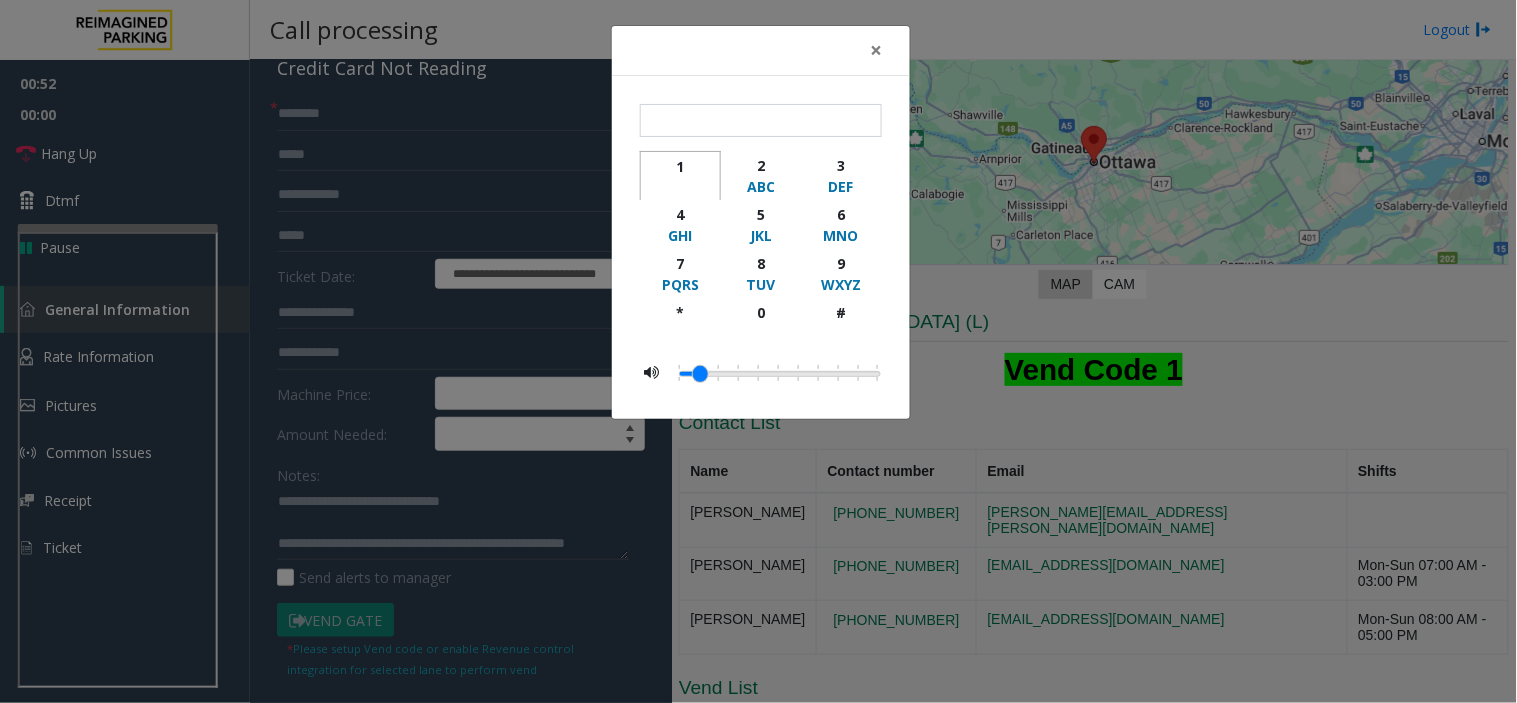 click on "1" 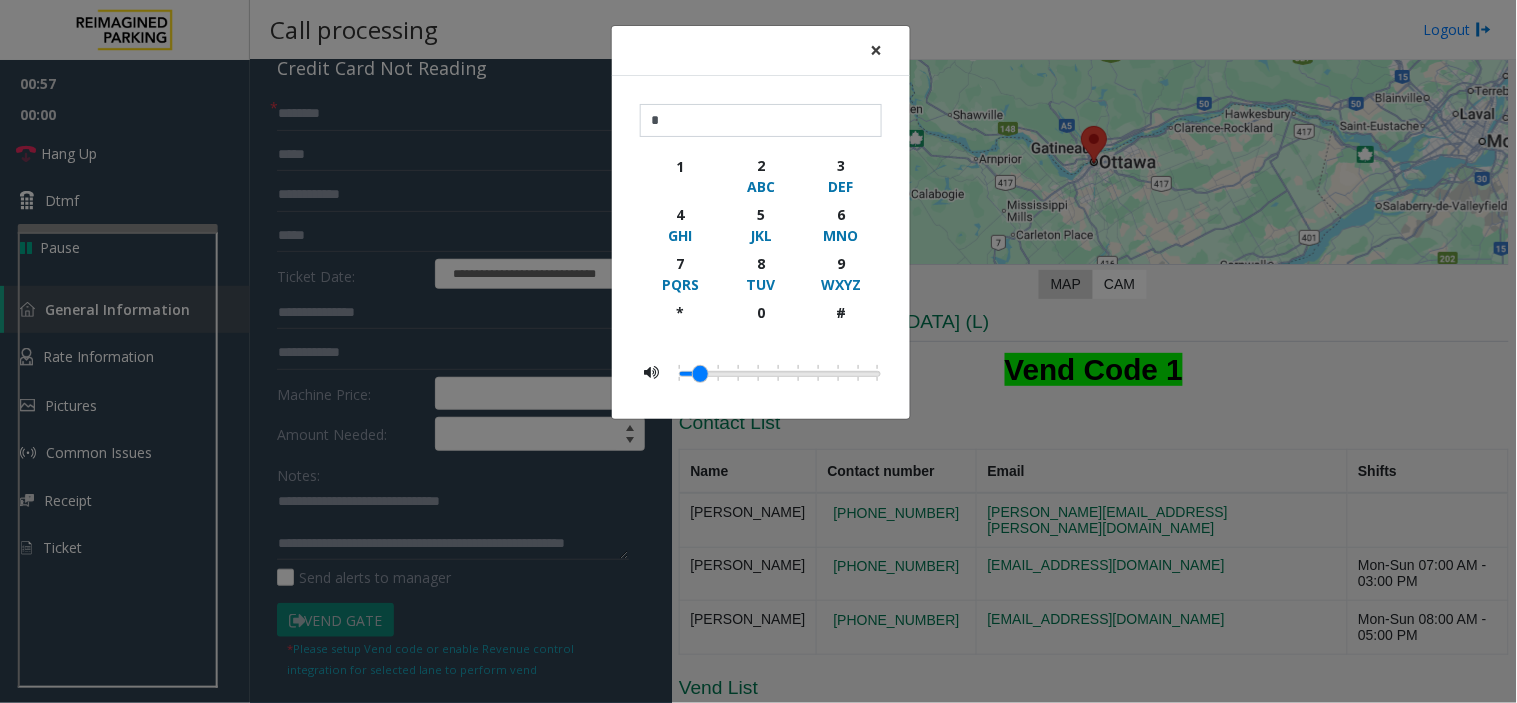 click on "×" 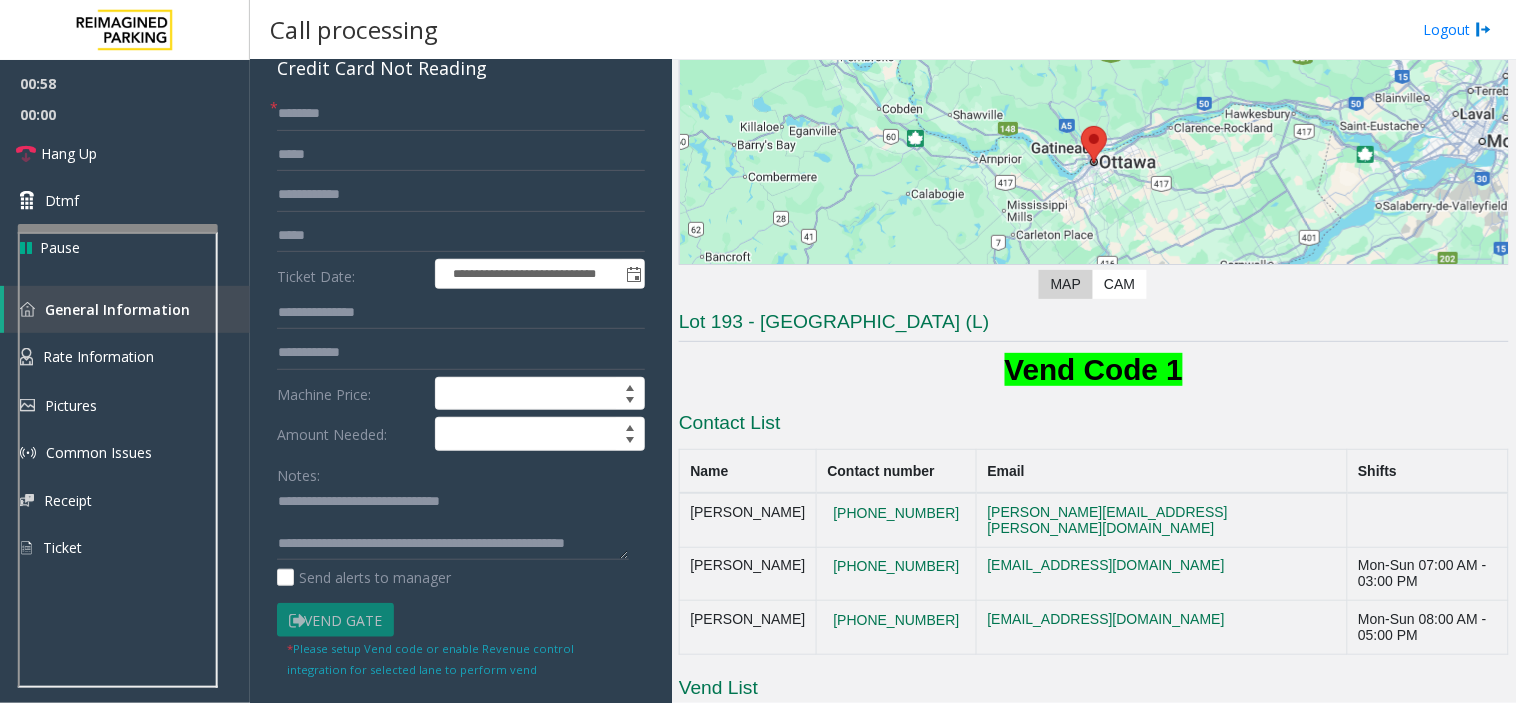 click at bounding box center [118, 228] 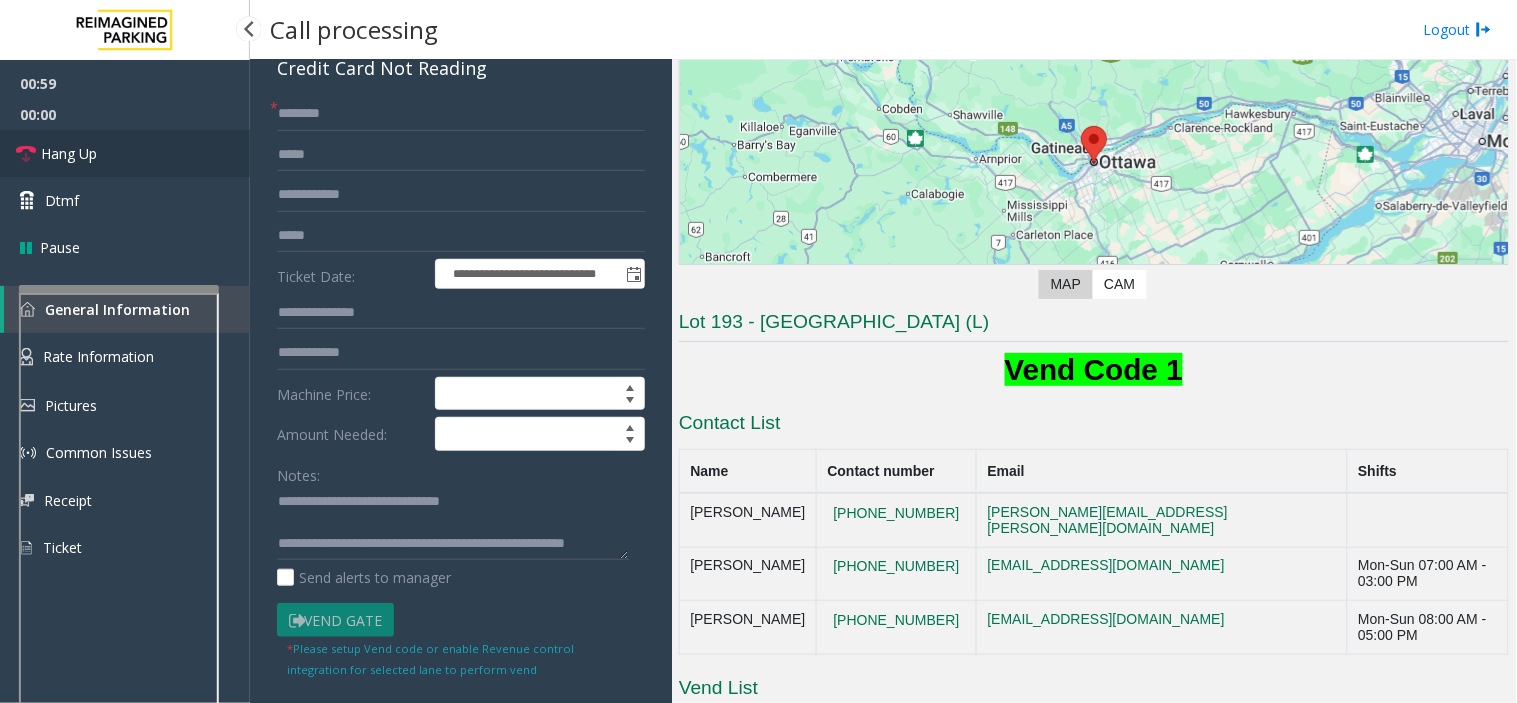 click on "Hang Up" at bounding box center (125, 153) 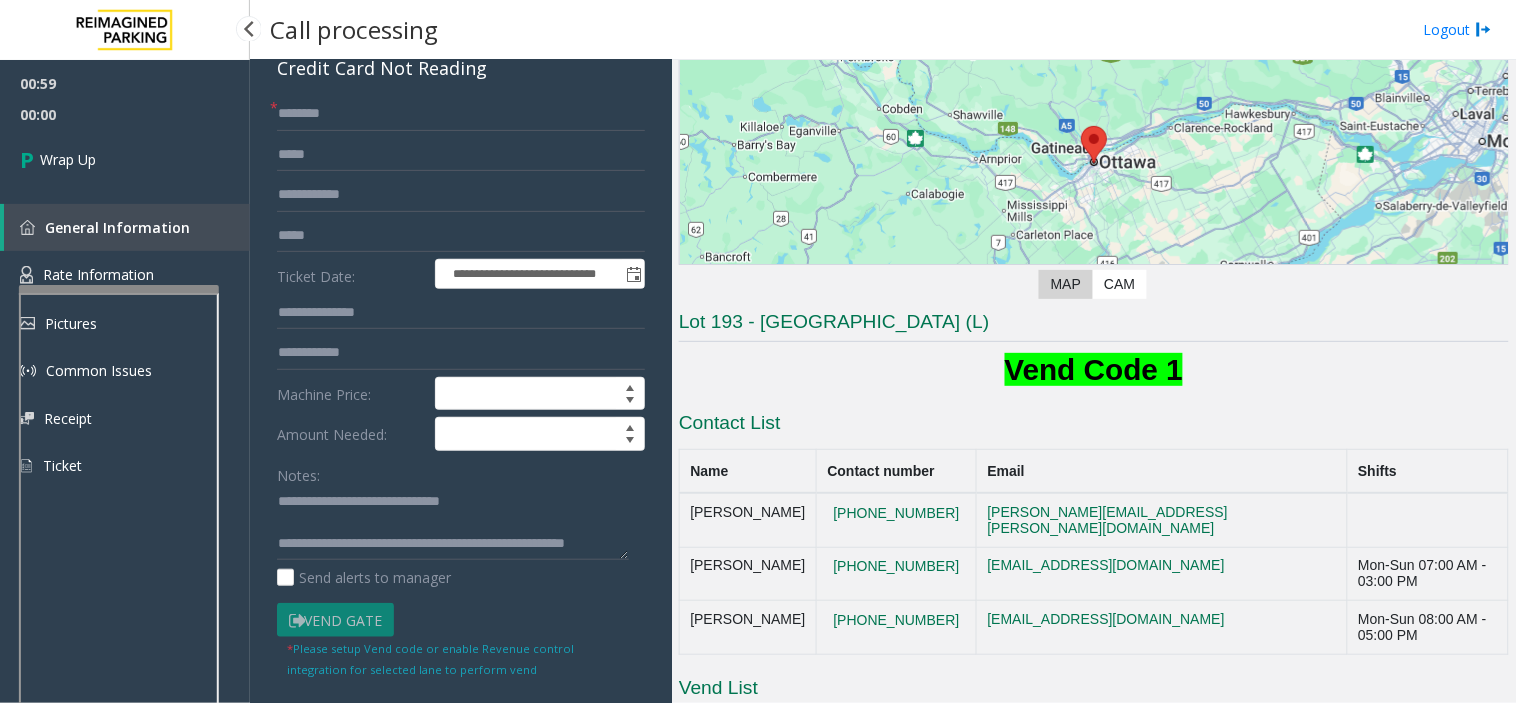 click on "Wrap Up" at bounding box center [125, 159] 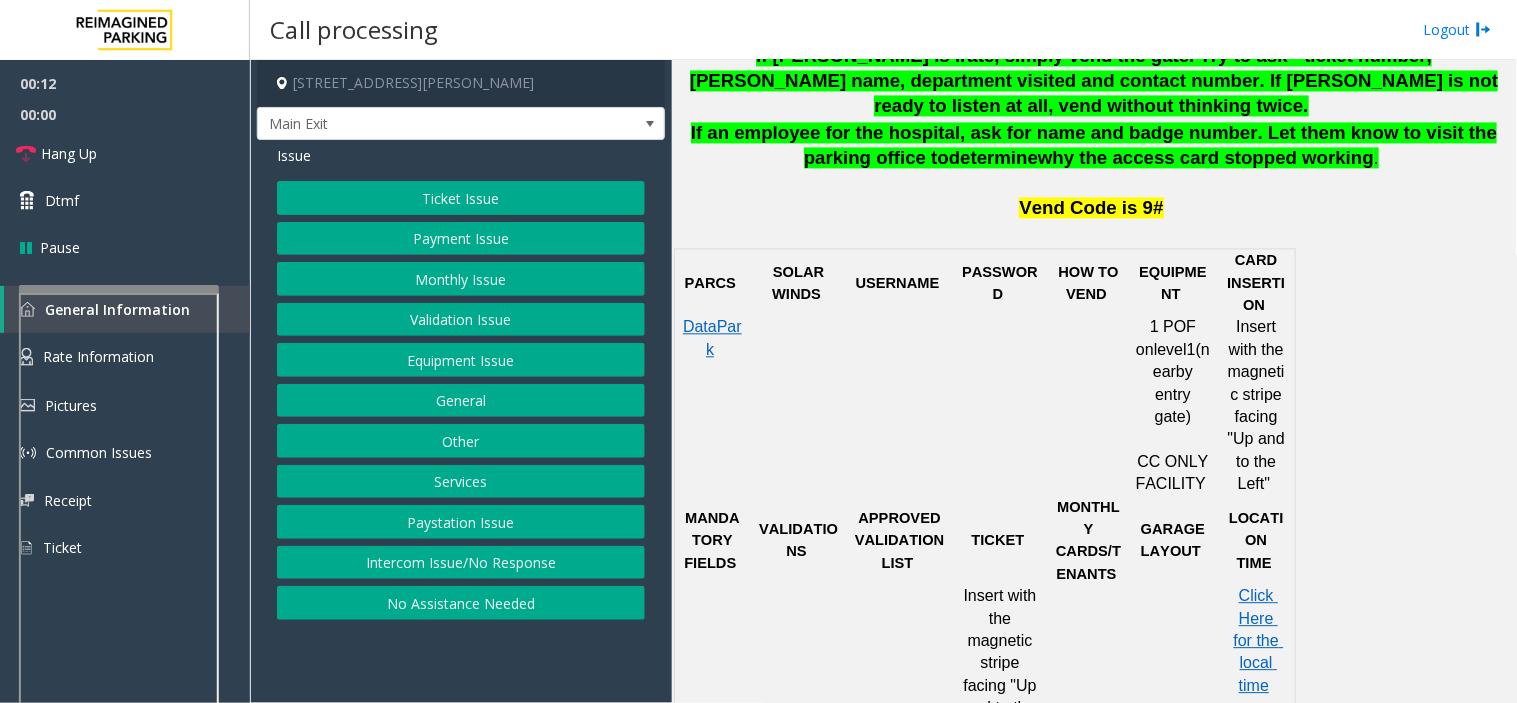 scroll, scrollTop: 1111, scrollLeft: 0, axis: vertical 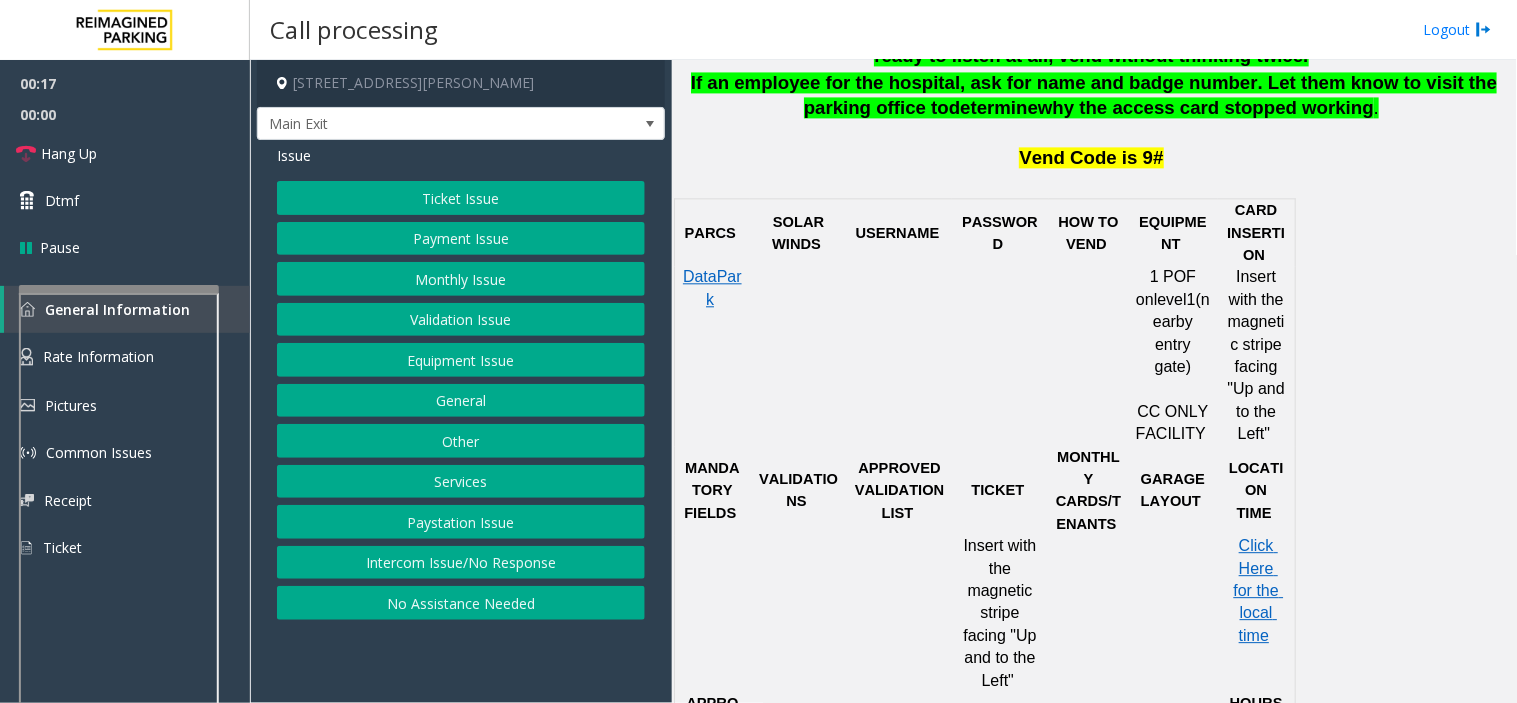 click on "Ticket Issue" 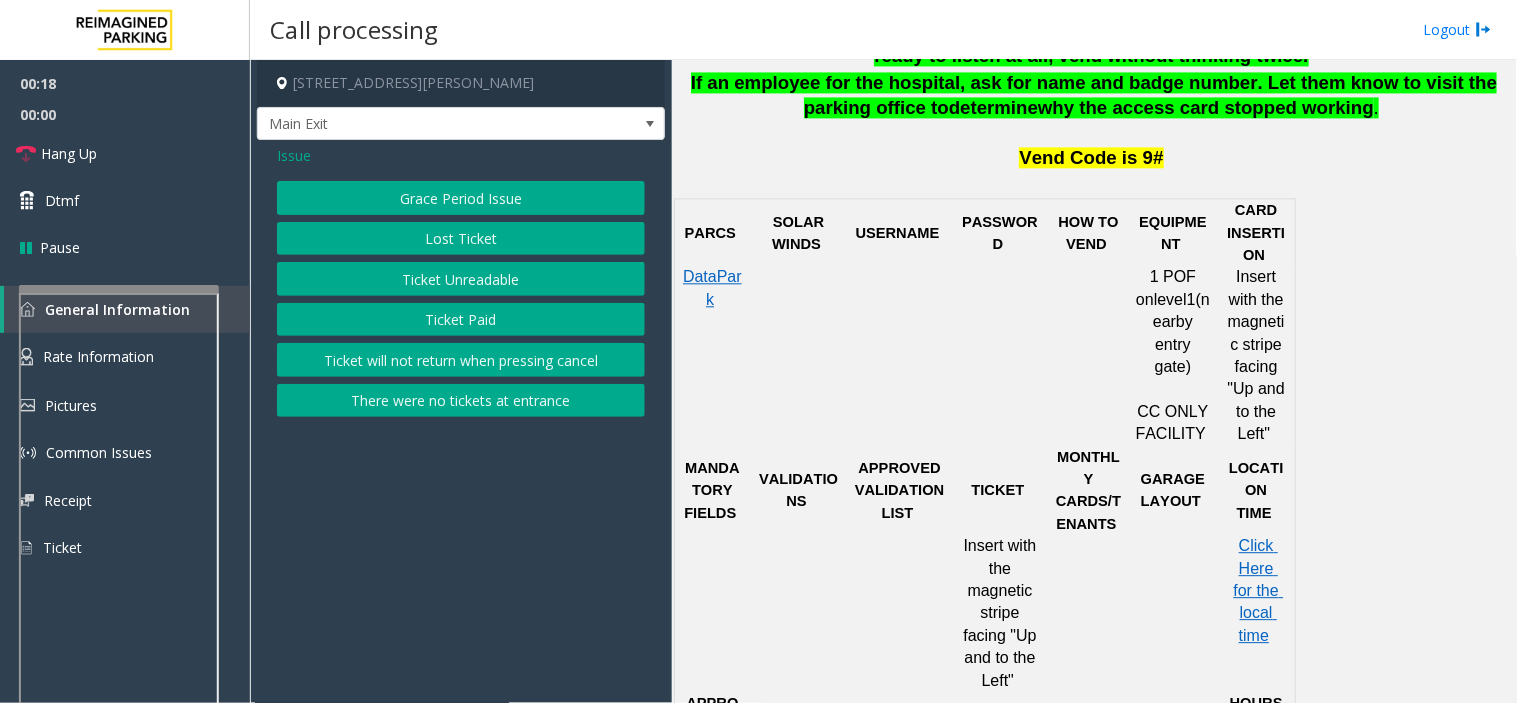 click on "Ticket Unreadable" 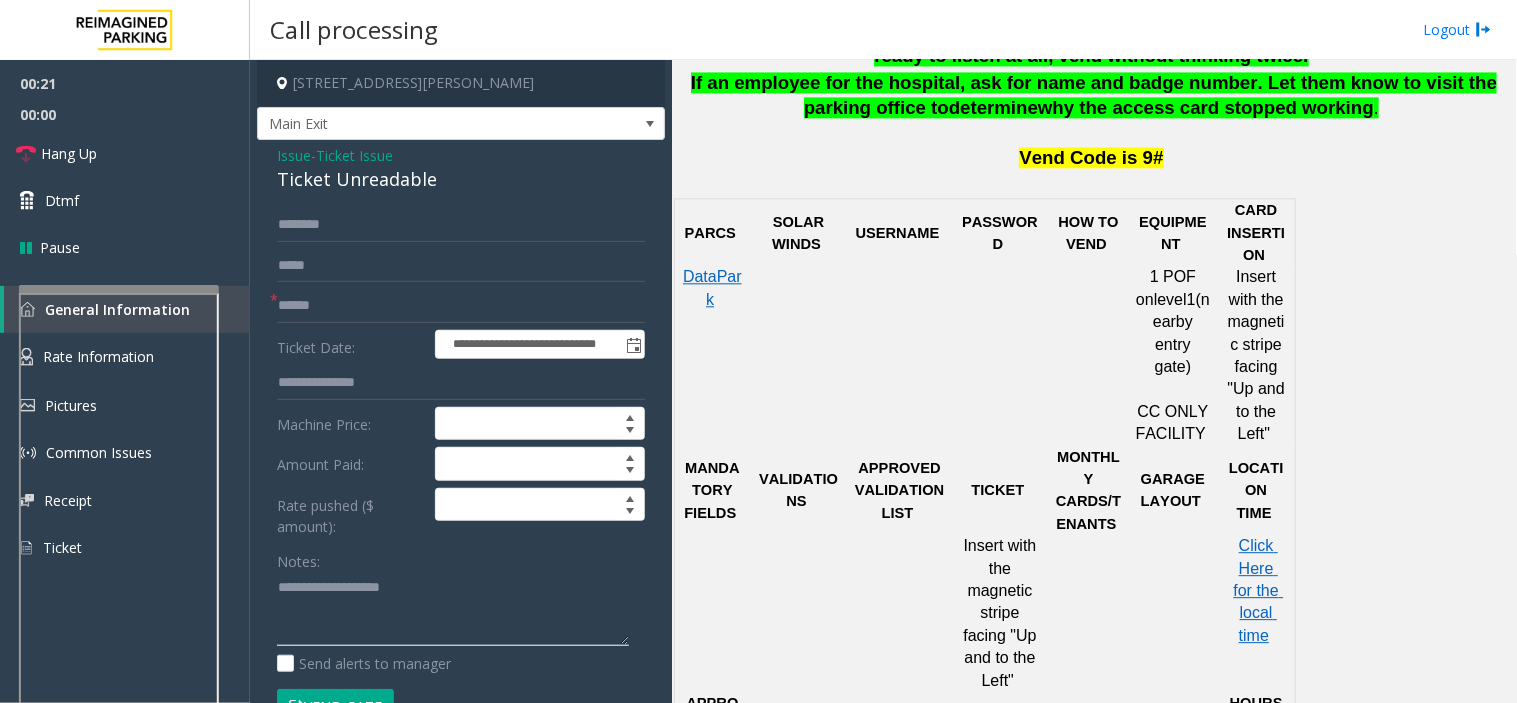 click 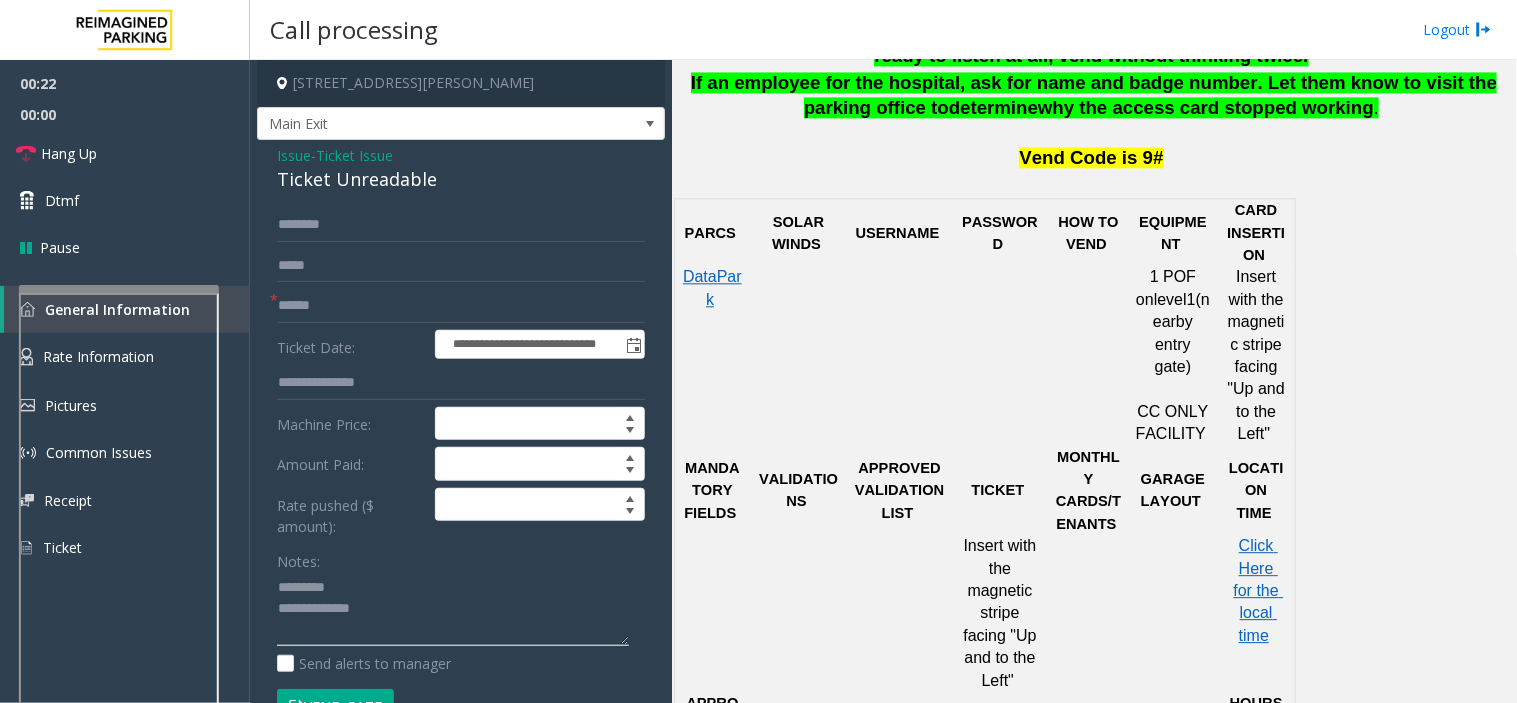 type on "**********" 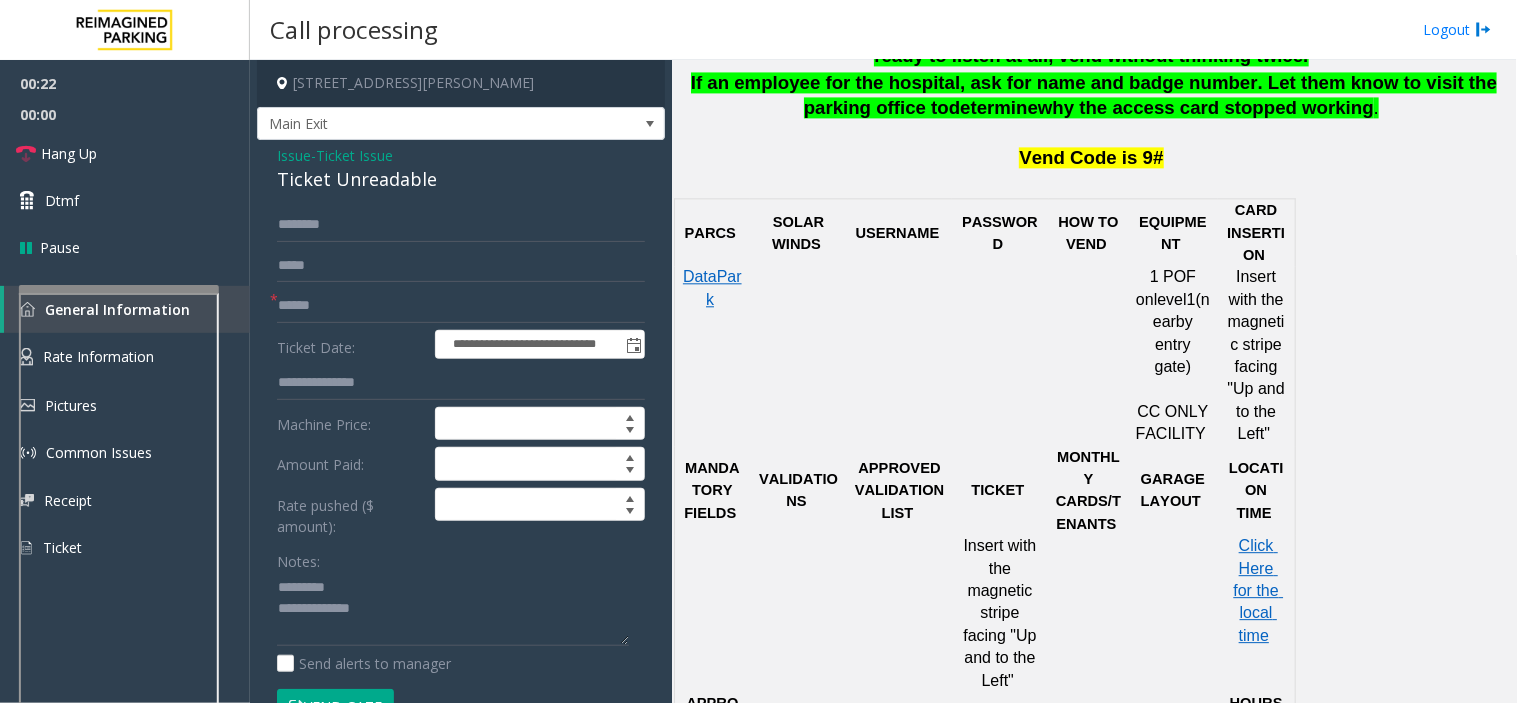 click on "-  Ticket Issue" 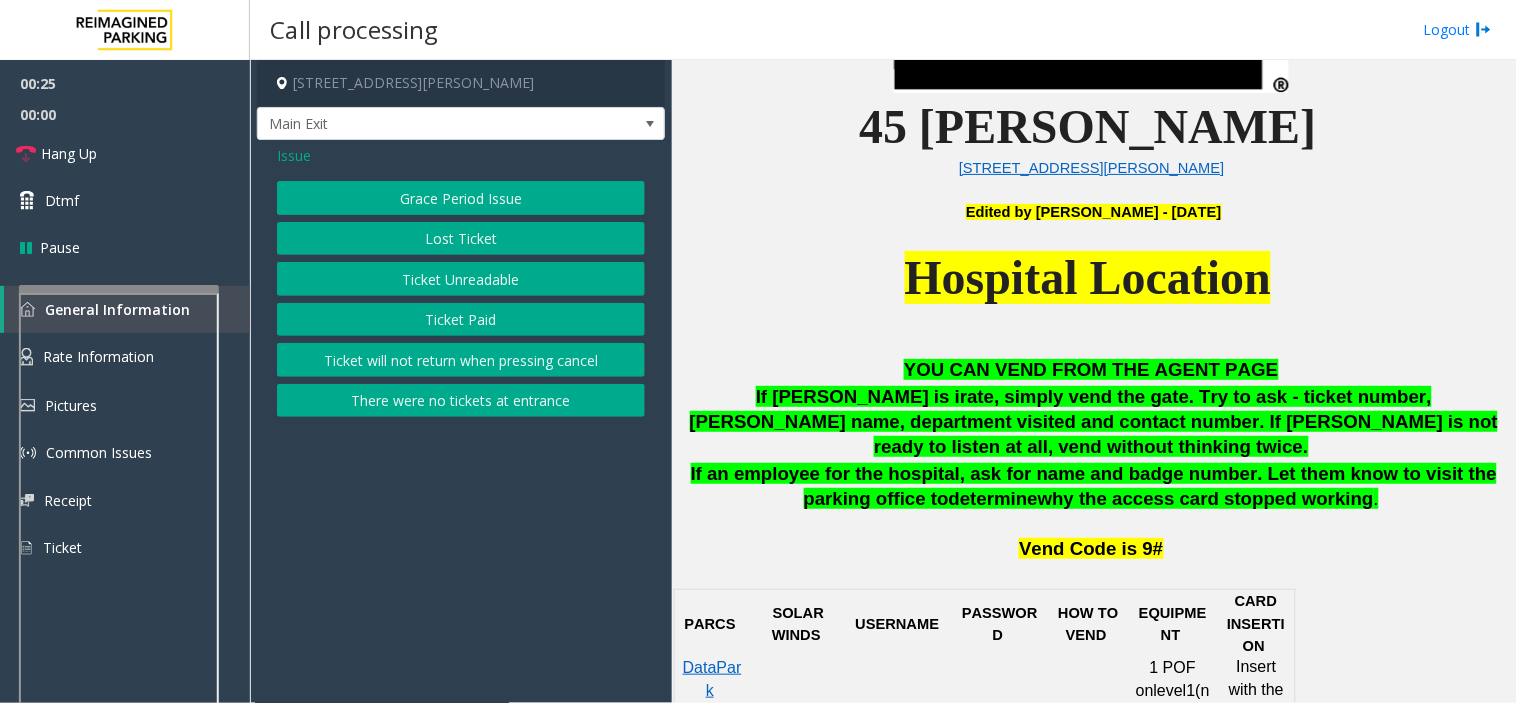scroll, scrollTop: 666, scrollLeft: 0, axis: vertical 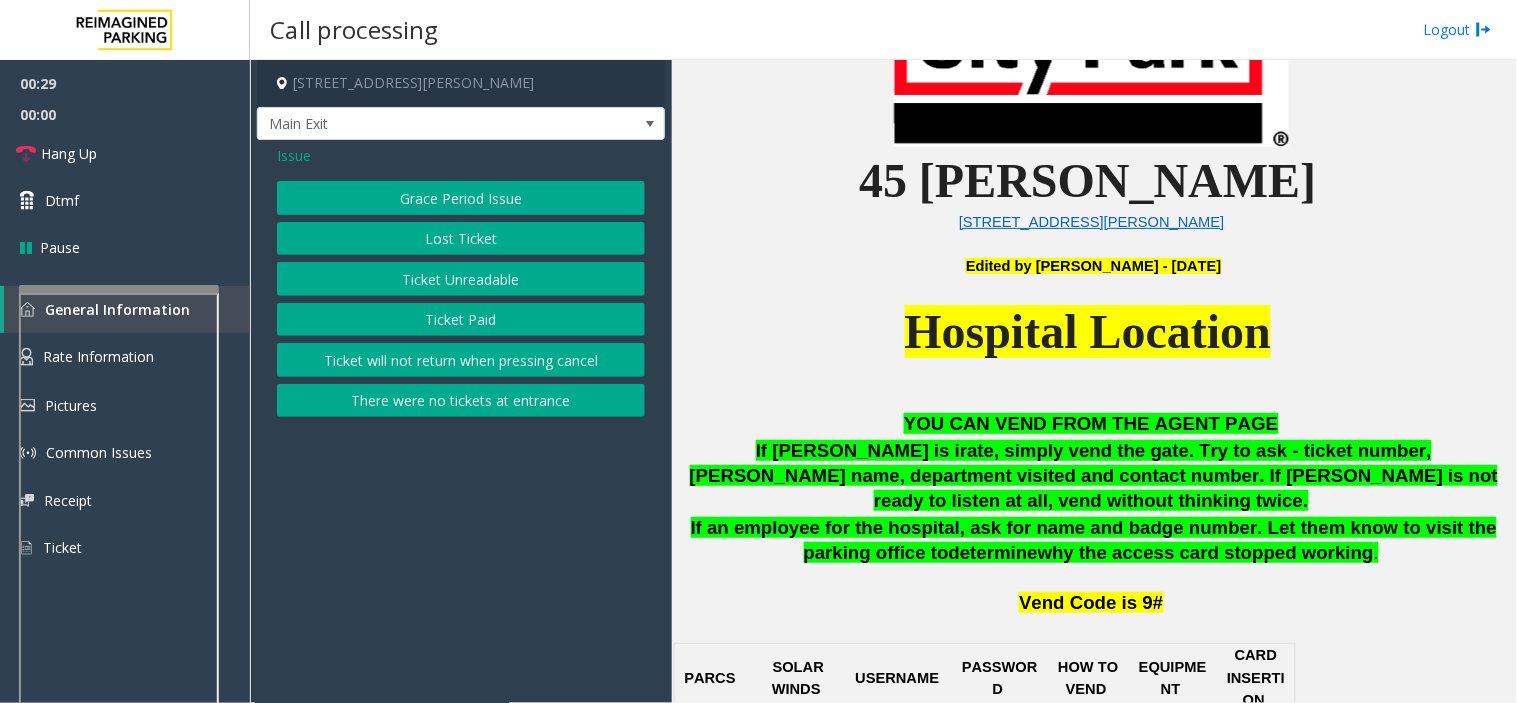 click on "Issue" 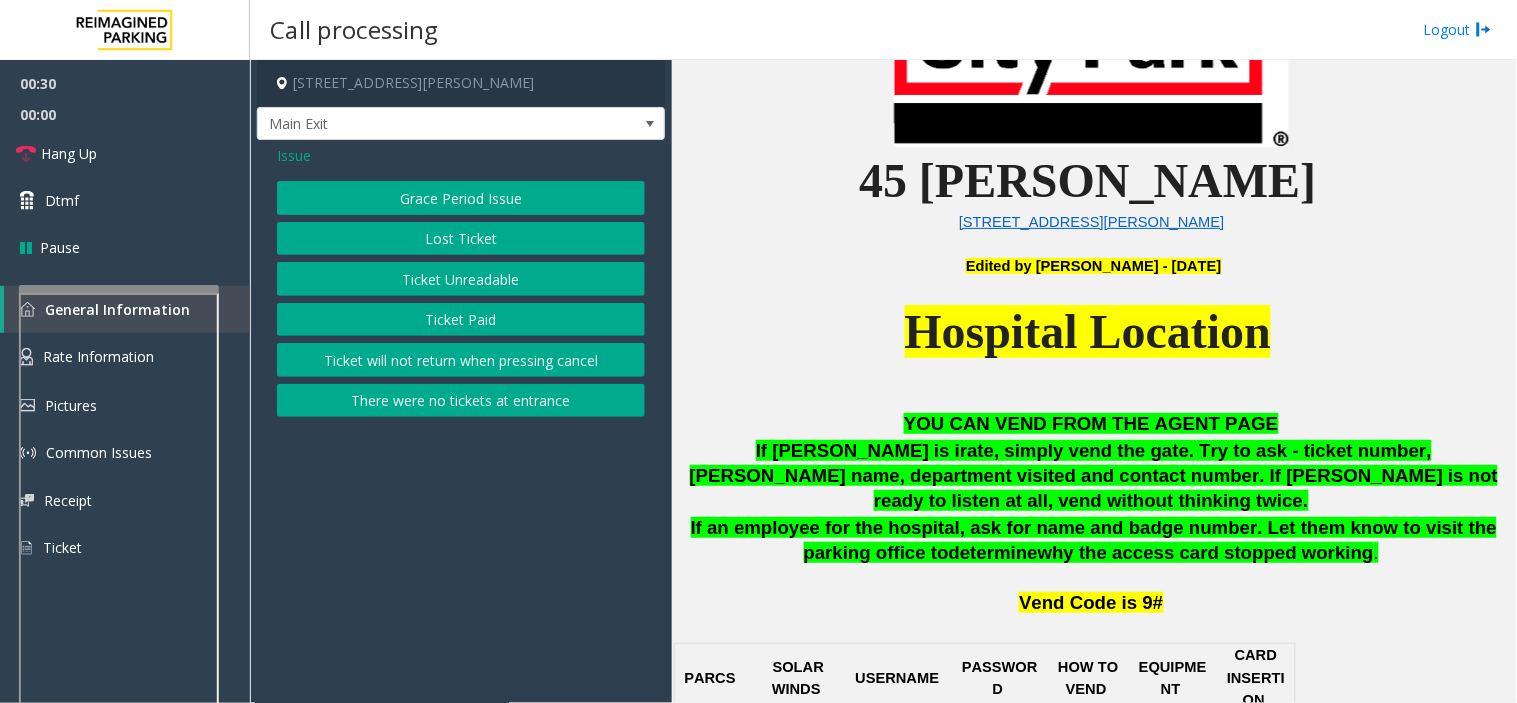 click on "Issue" 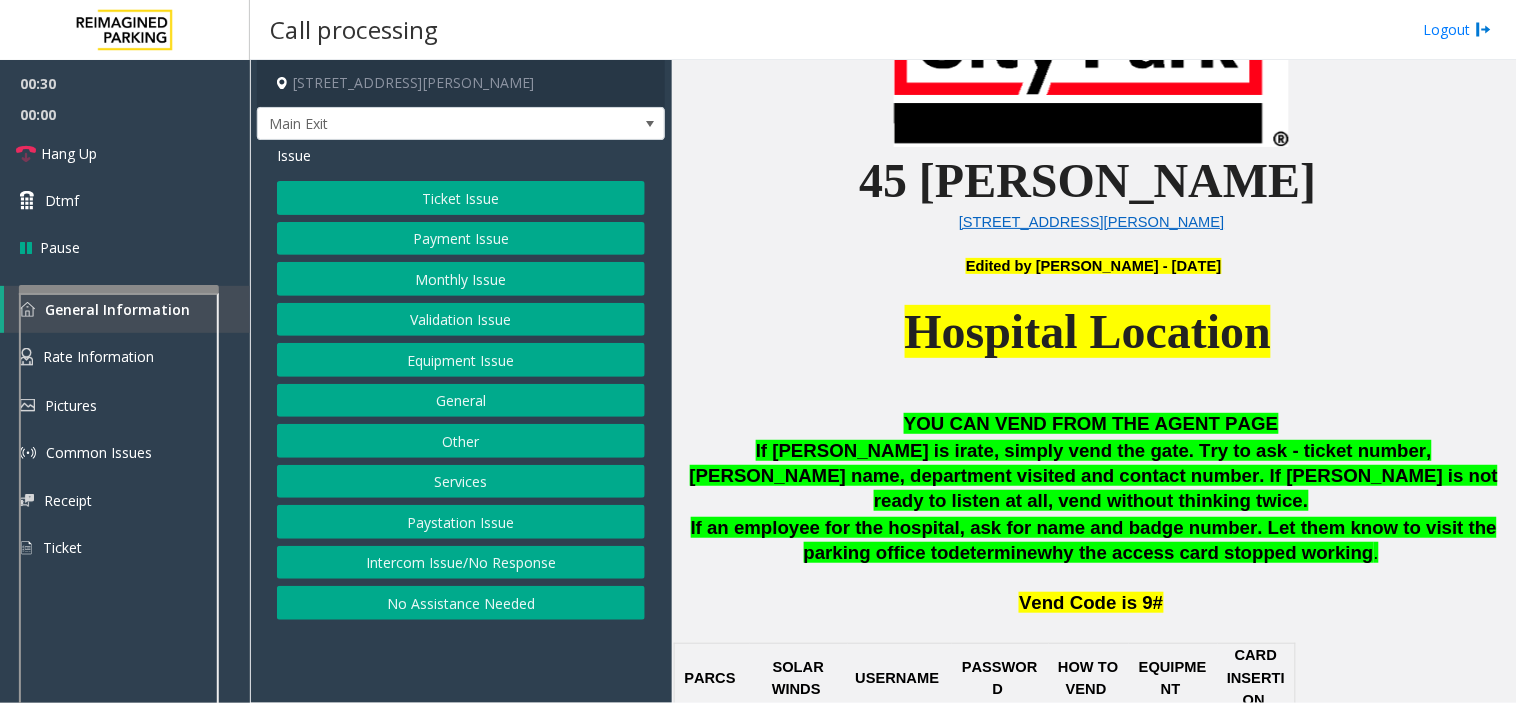 click on "Ticket Issue" 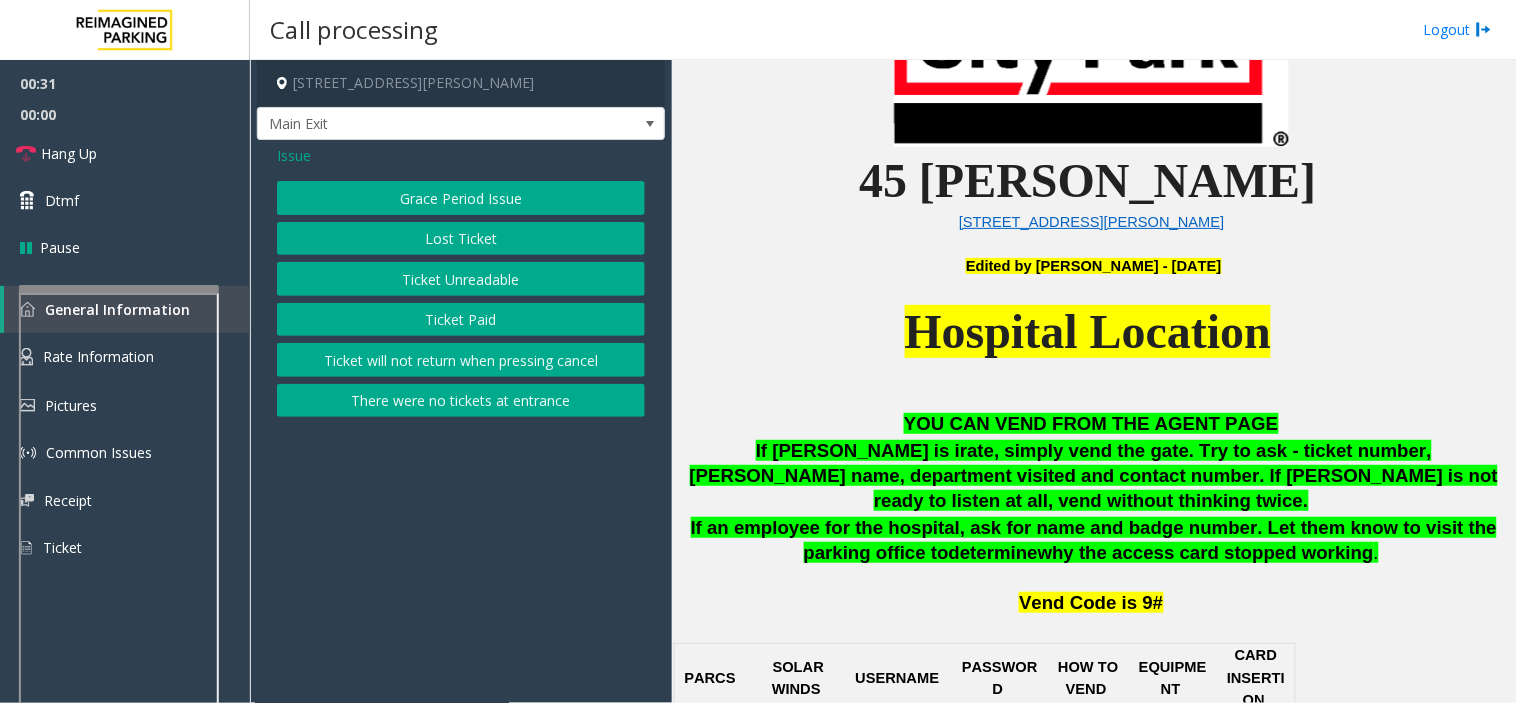 click on "Ticket Paid" 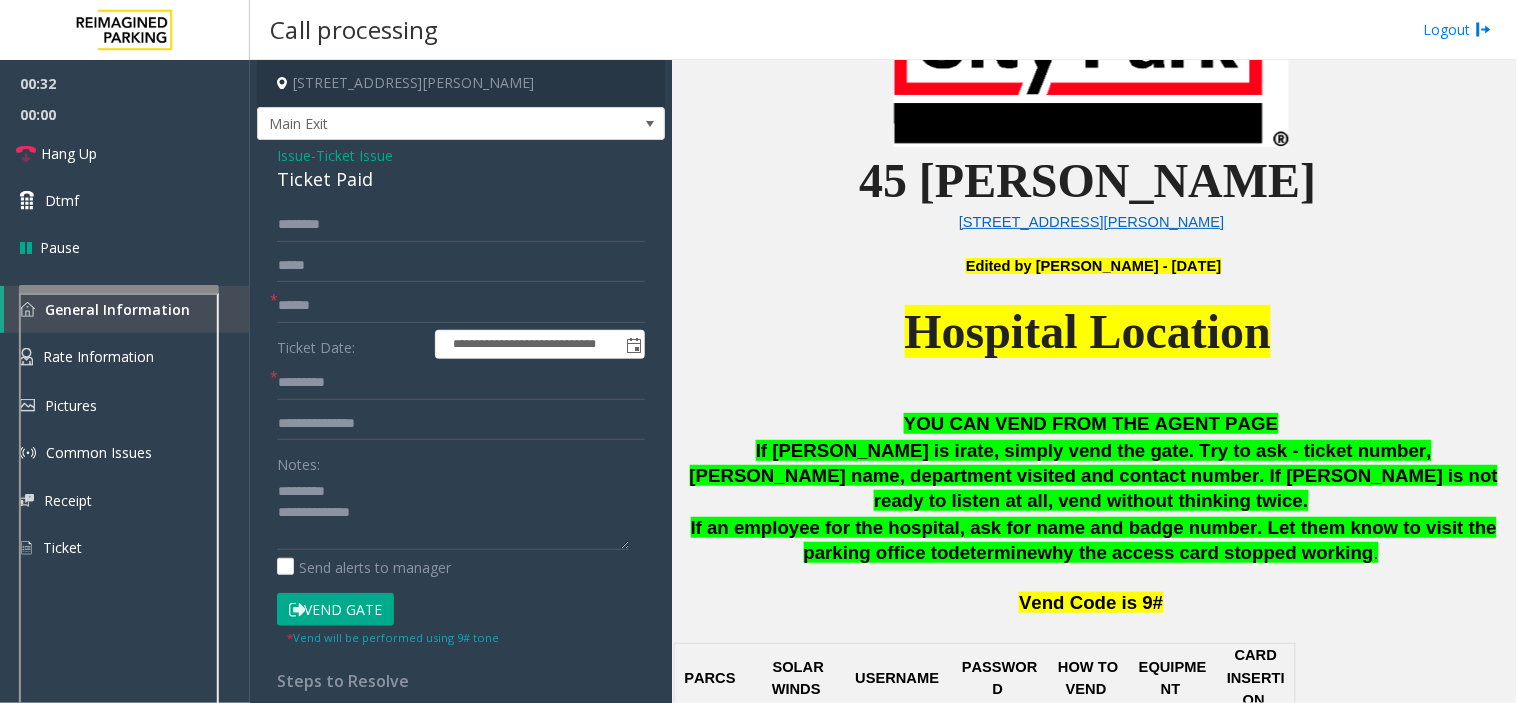 click on "Ticket Paid" 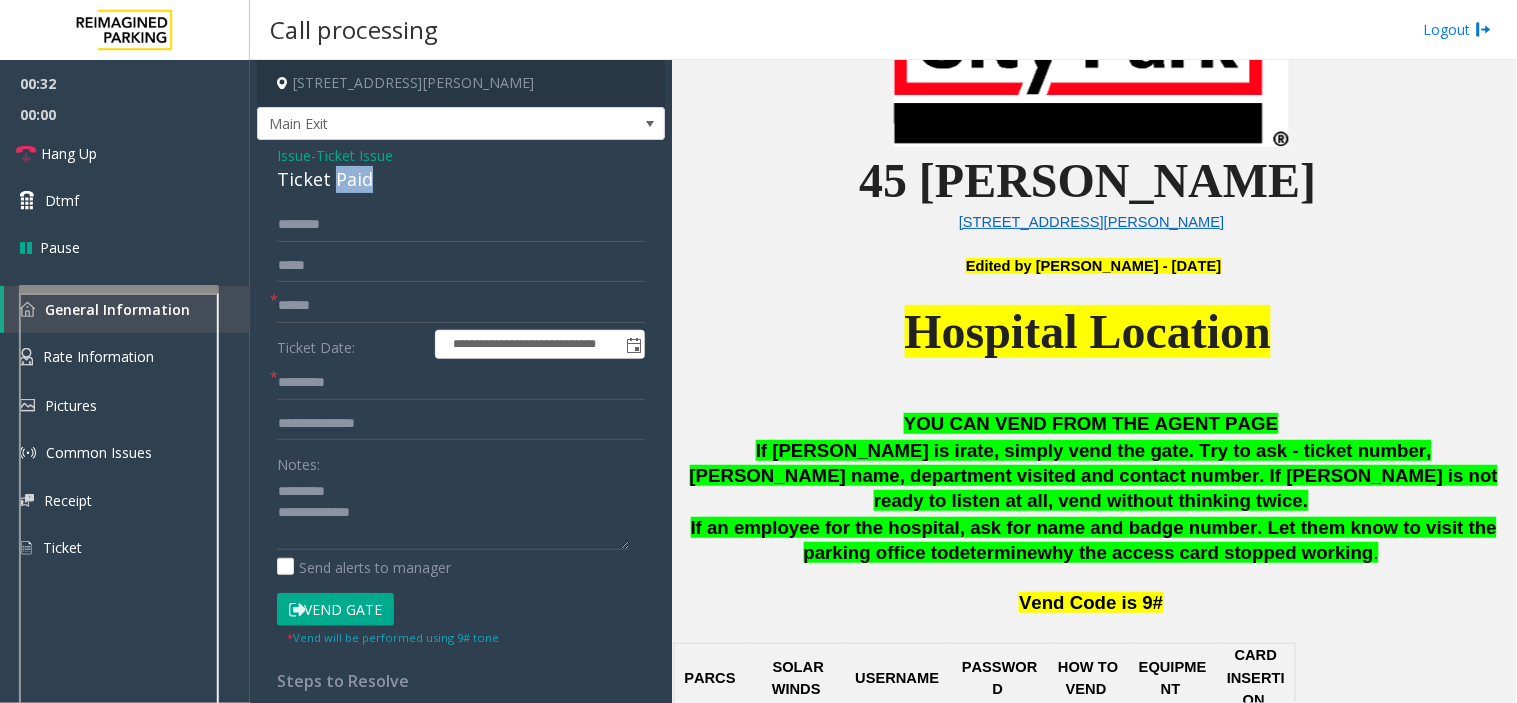 click on "Ticket Paid" 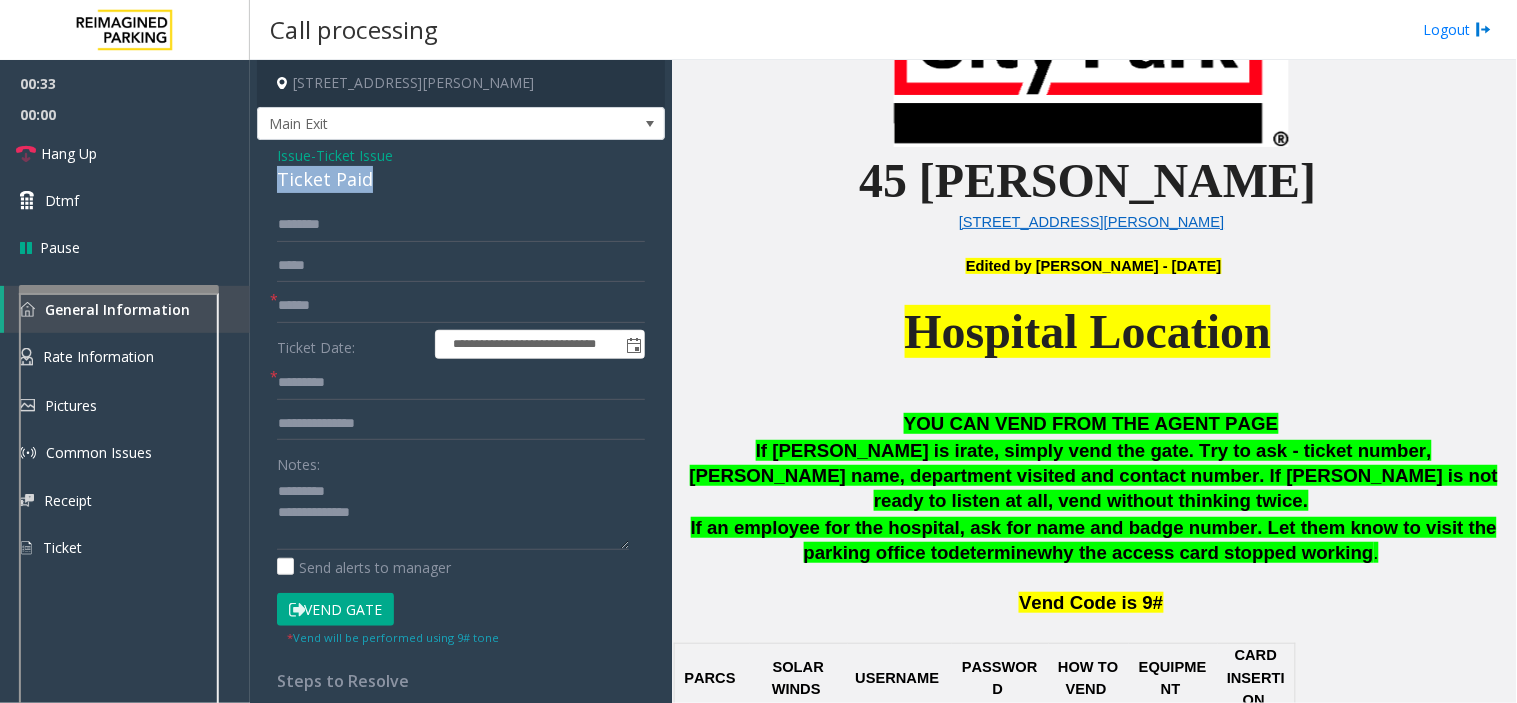 click on "Ticket Paid" 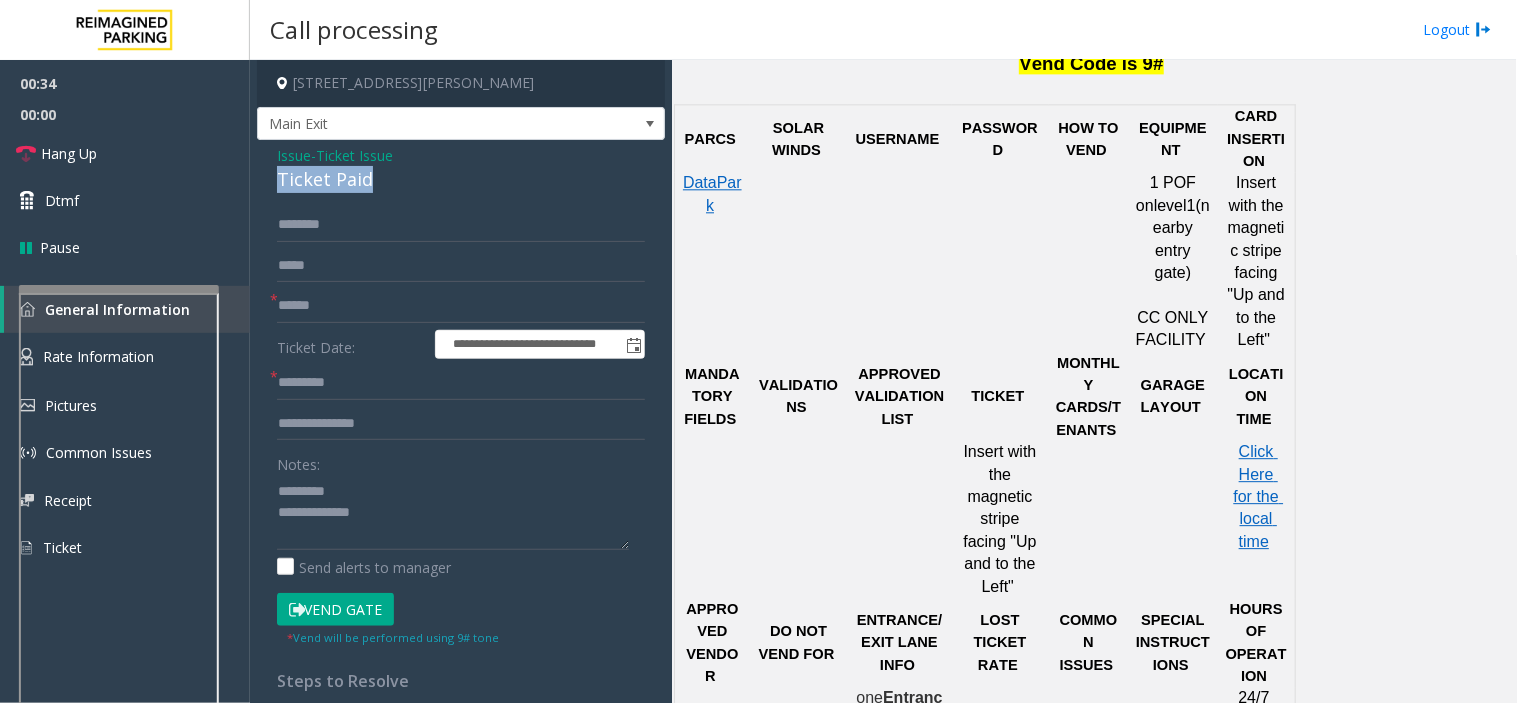 scroll, scrollTop: 1333, scrollLeft: 0, axis: vertical 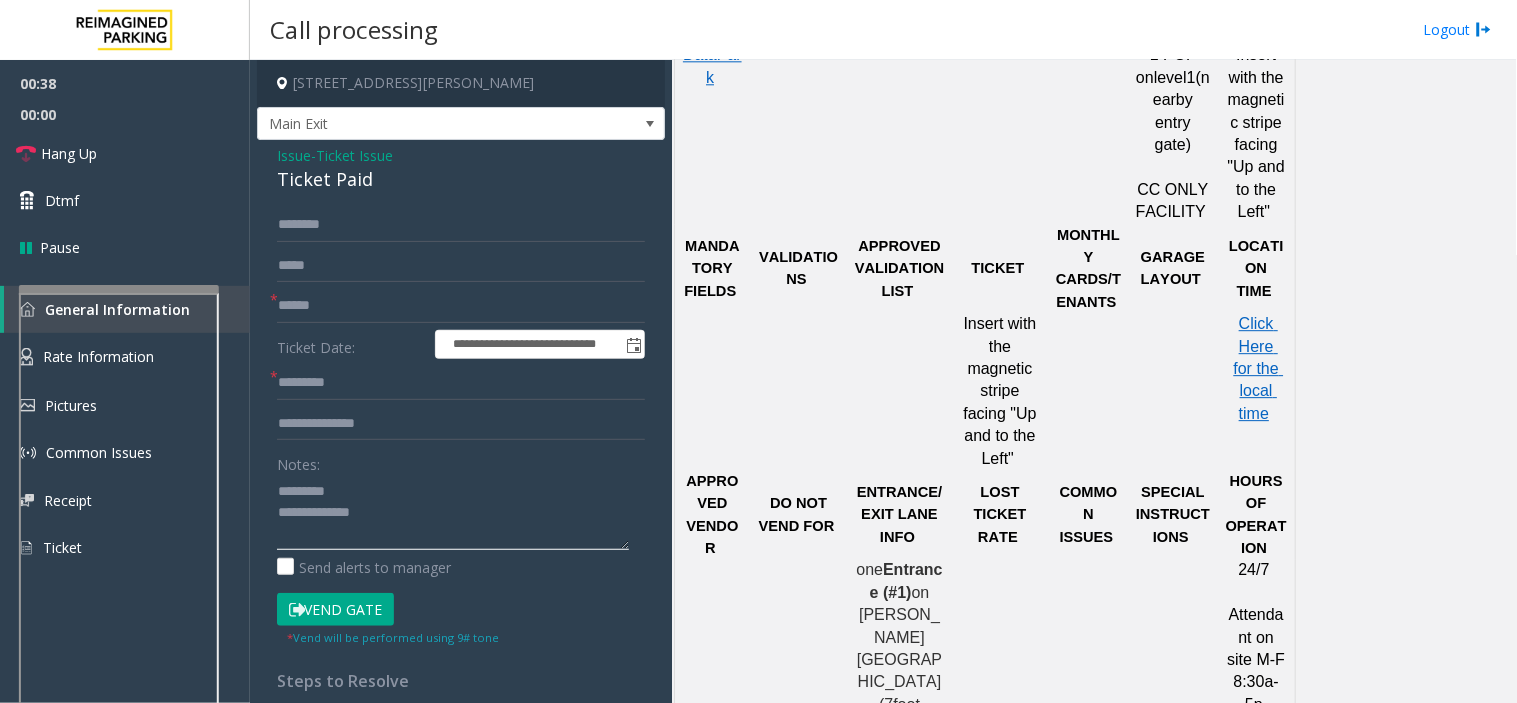 click 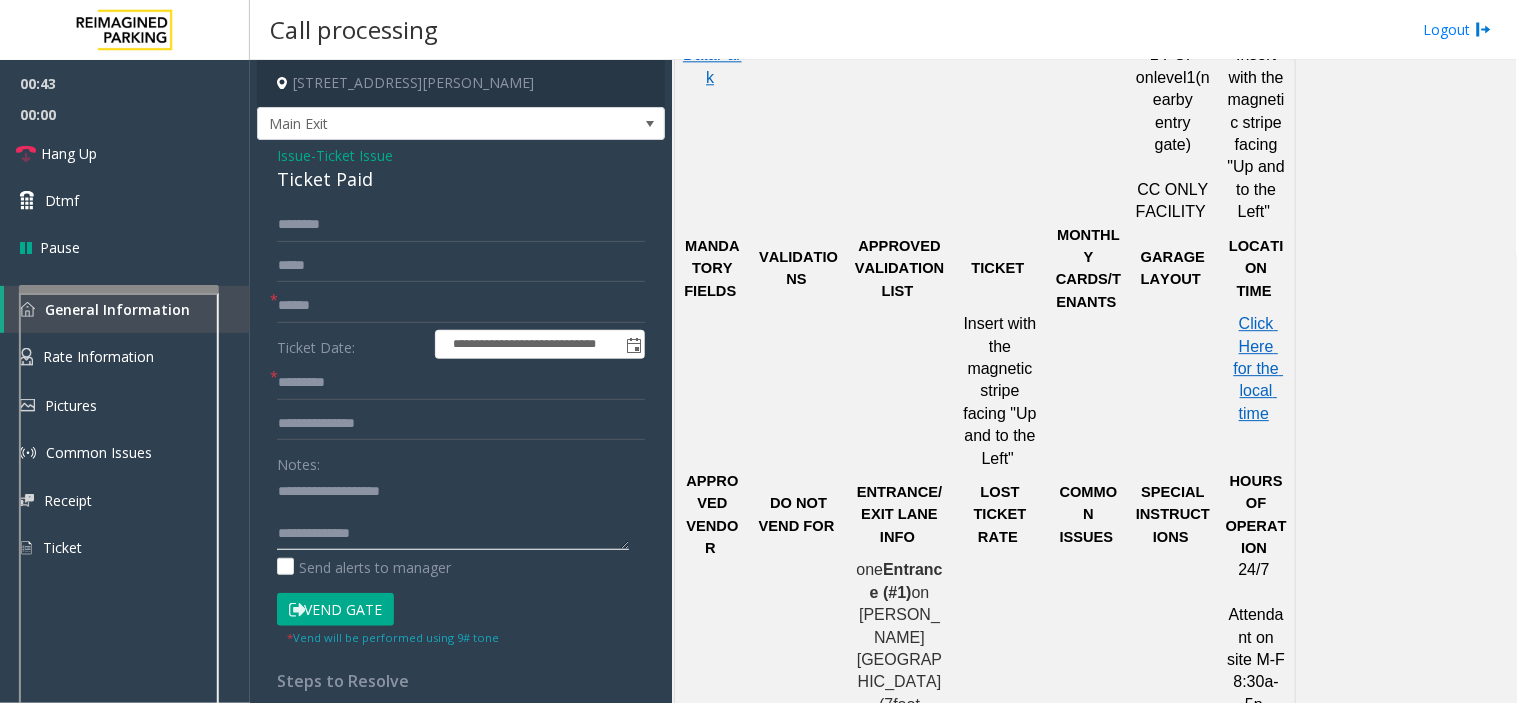 click 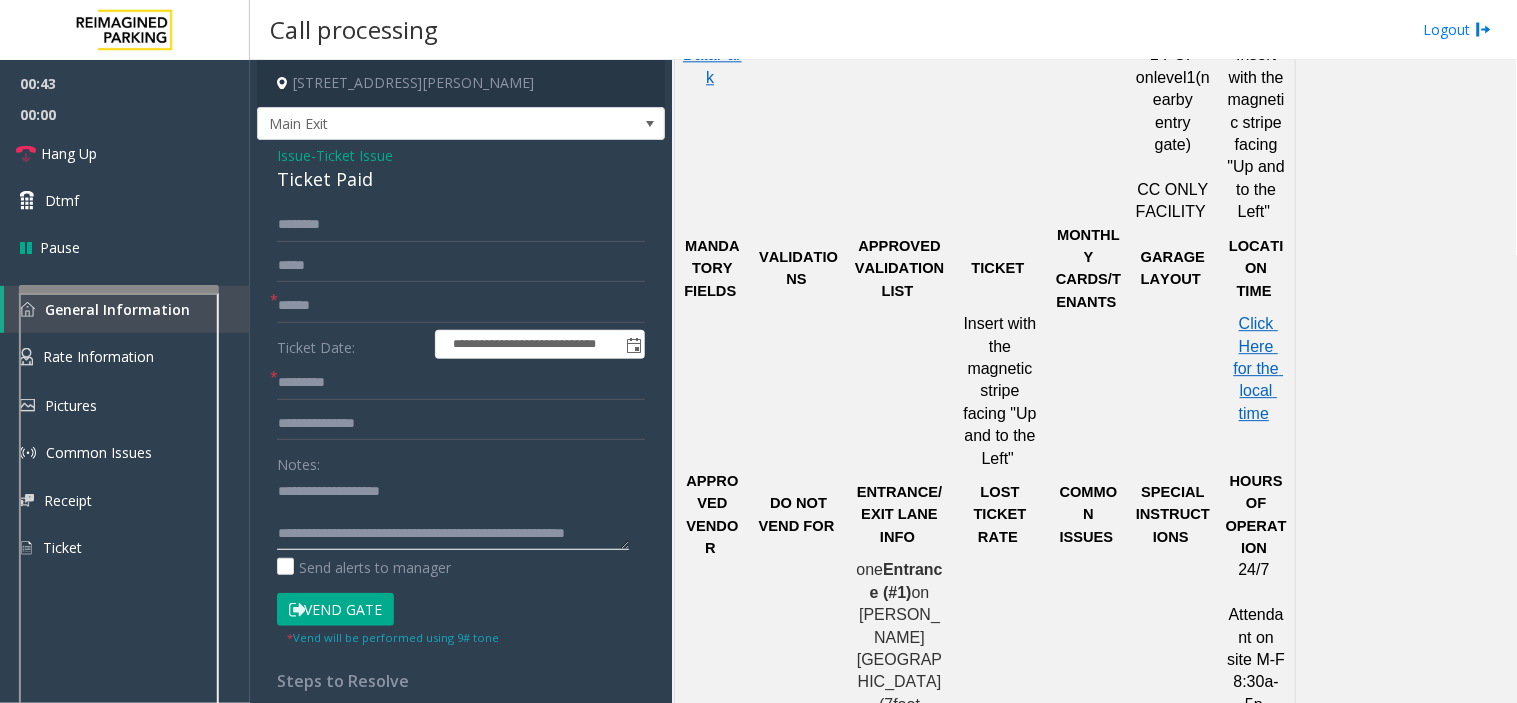 scroll, scrollTop: 14, scrollLeft: 0, axis: vertical 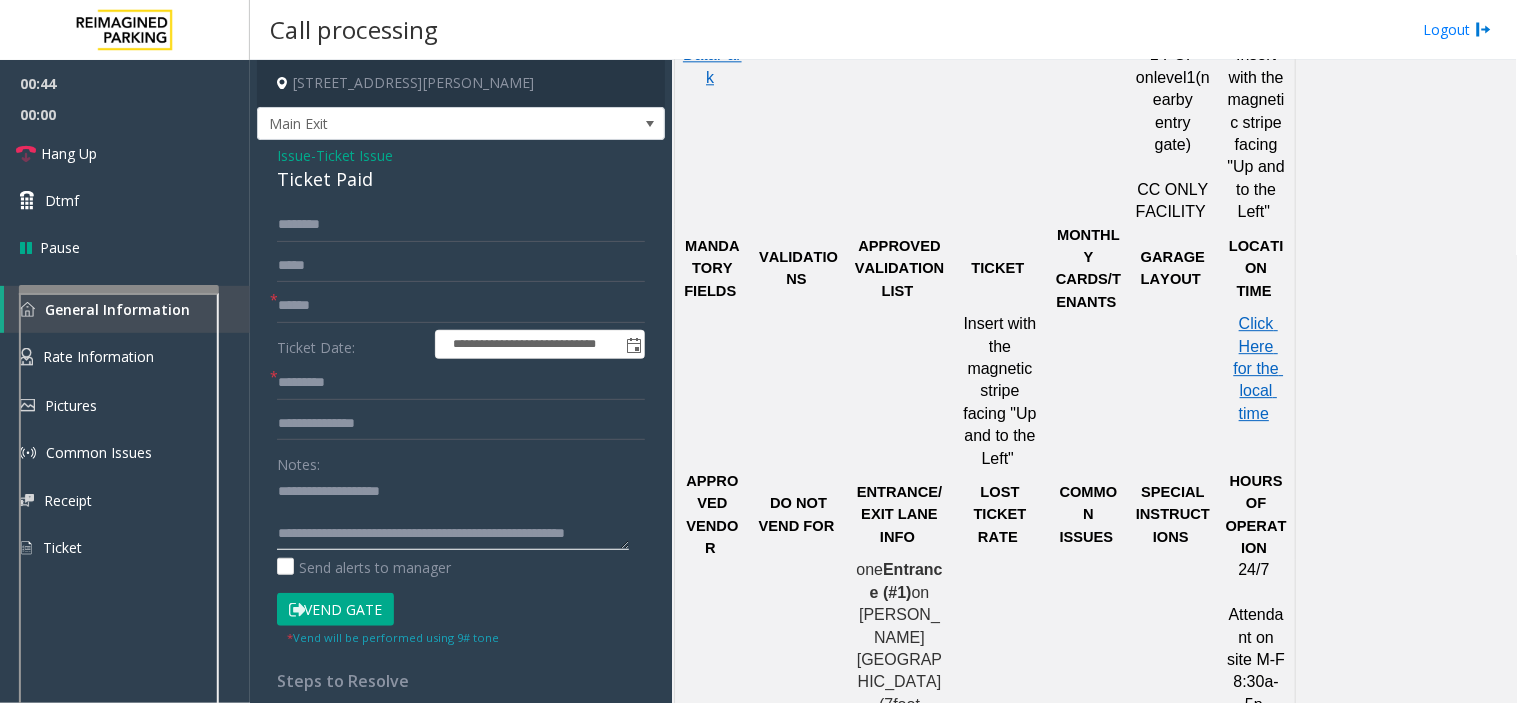 click 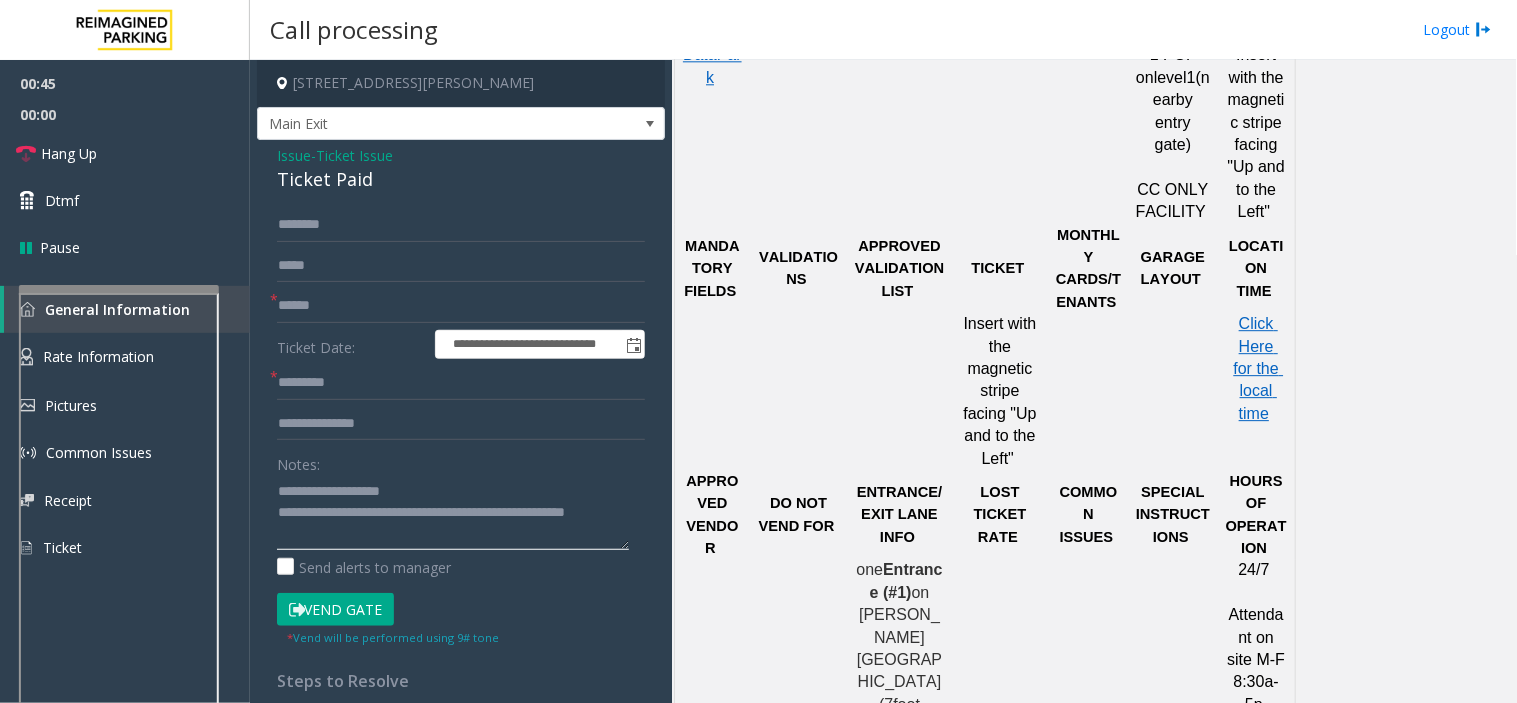 scroll, scrollTop: 0, scrollLeft: 0, axis: both 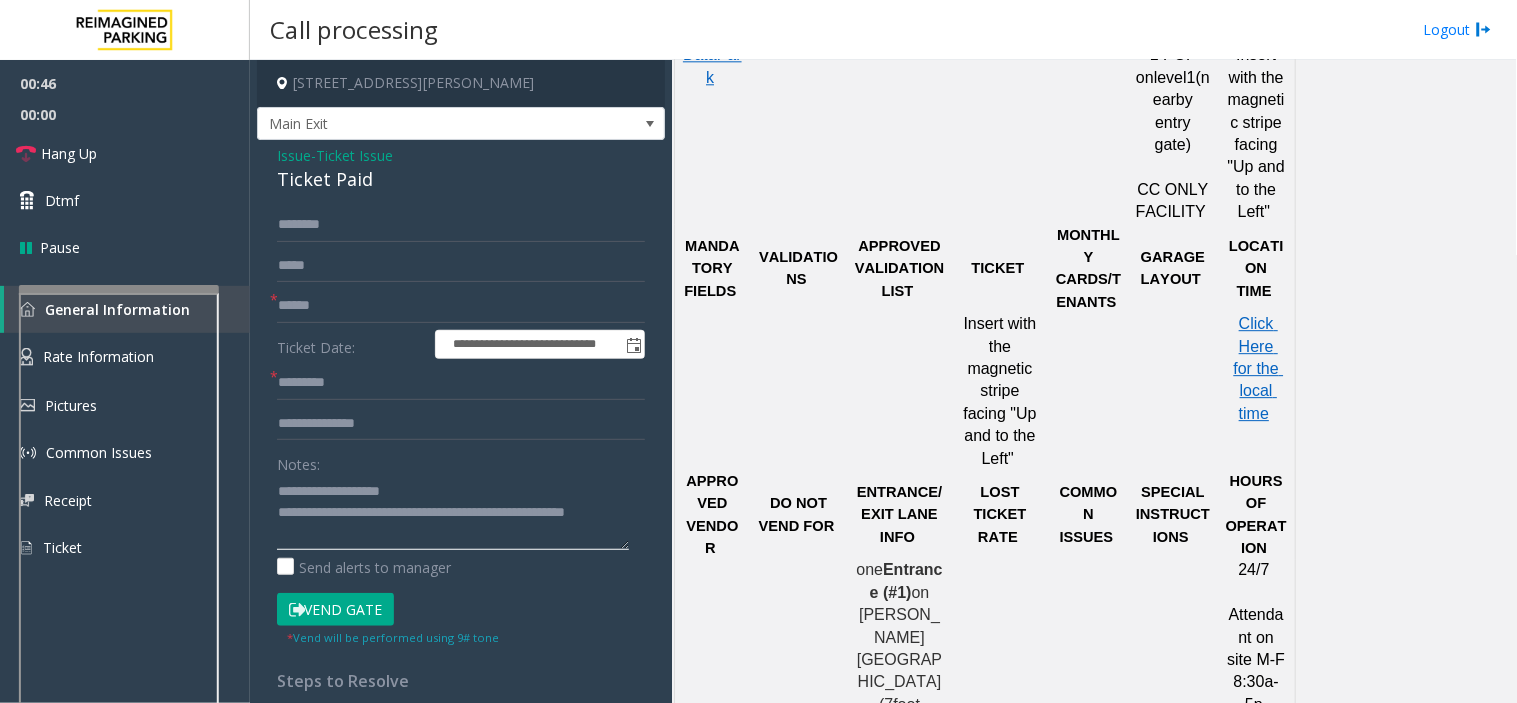 type on "**********" 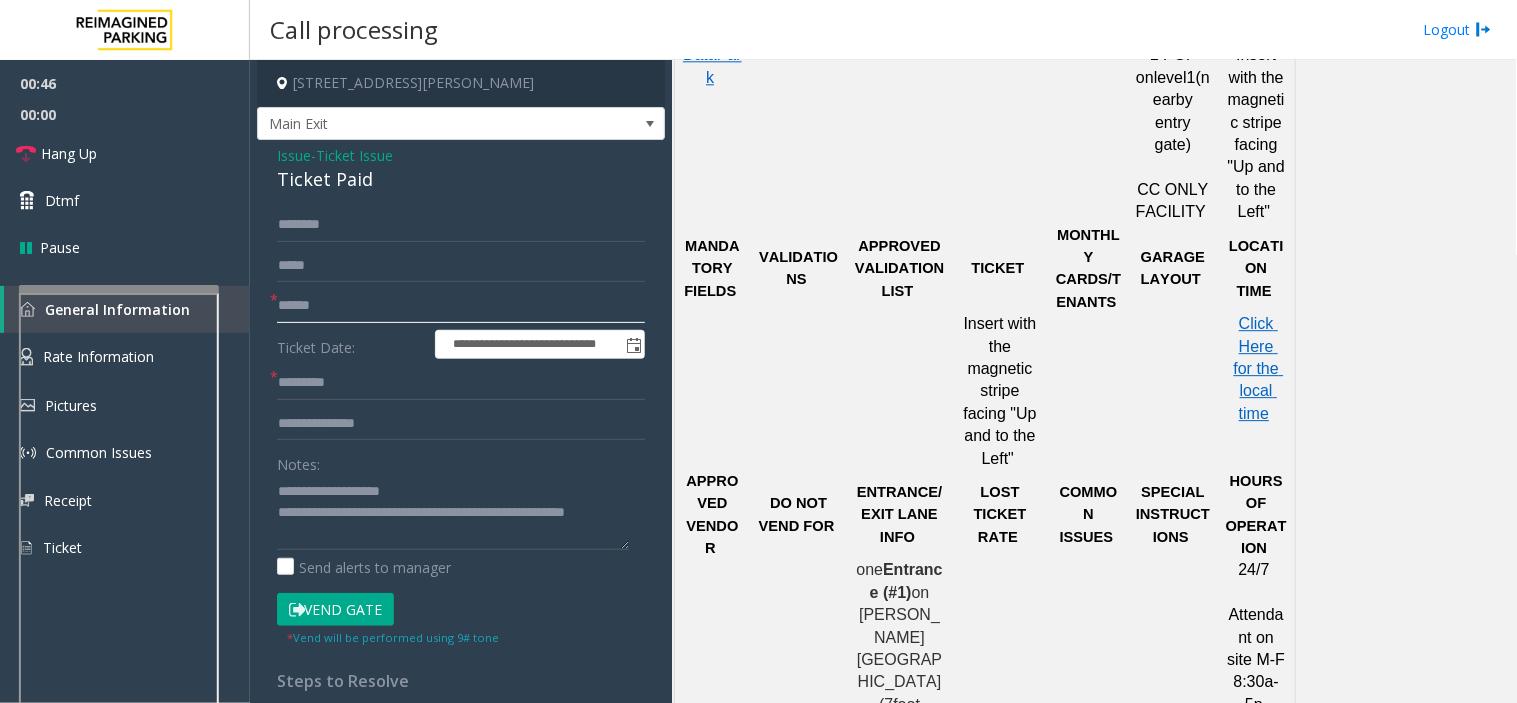 click 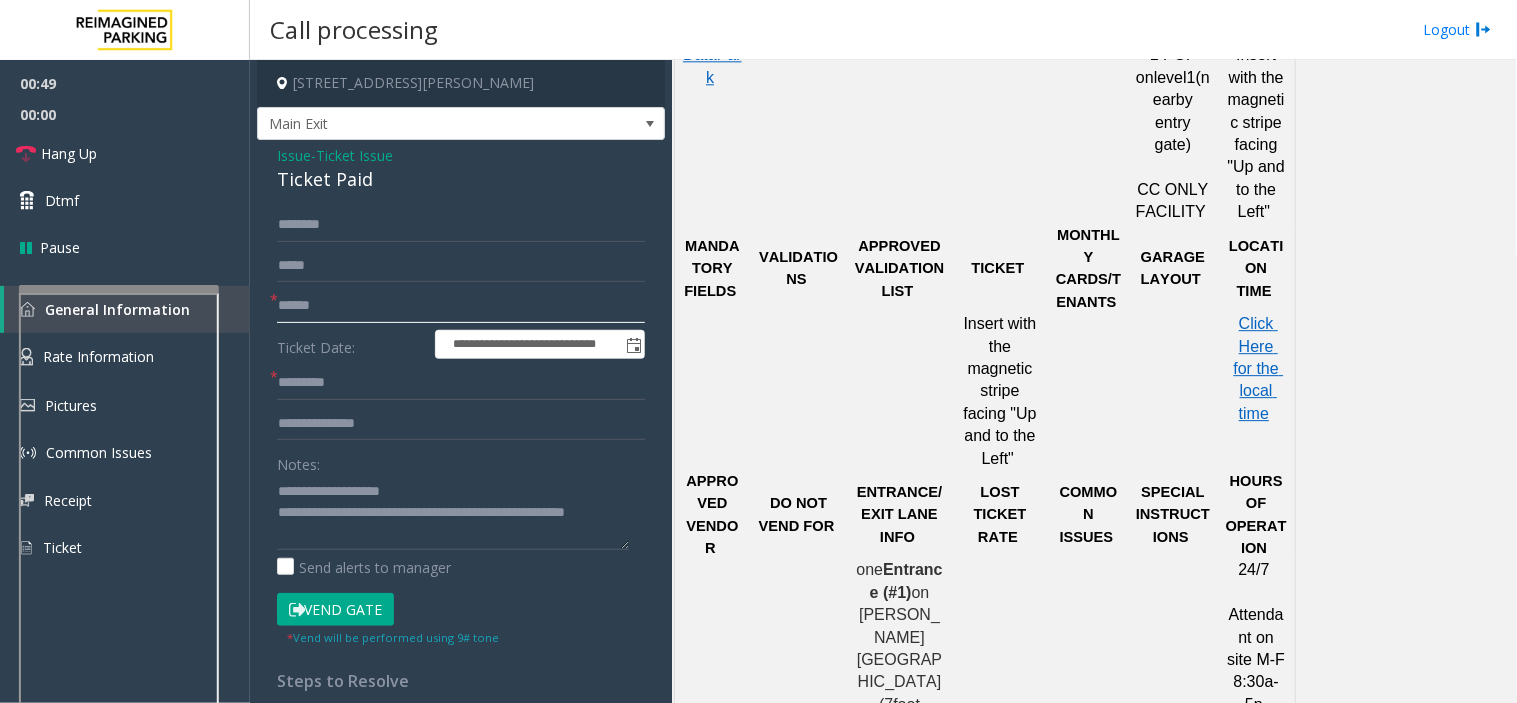 click 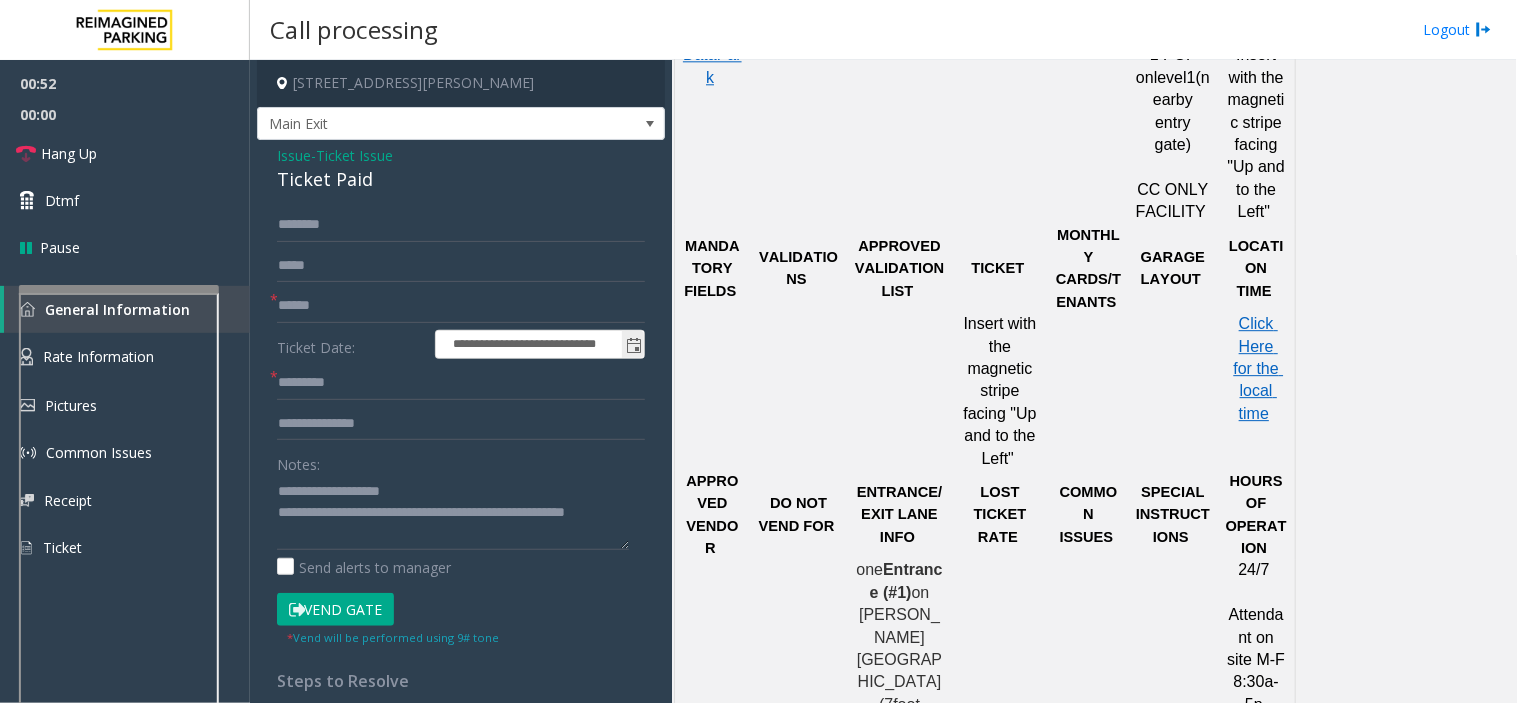 click on "**********" 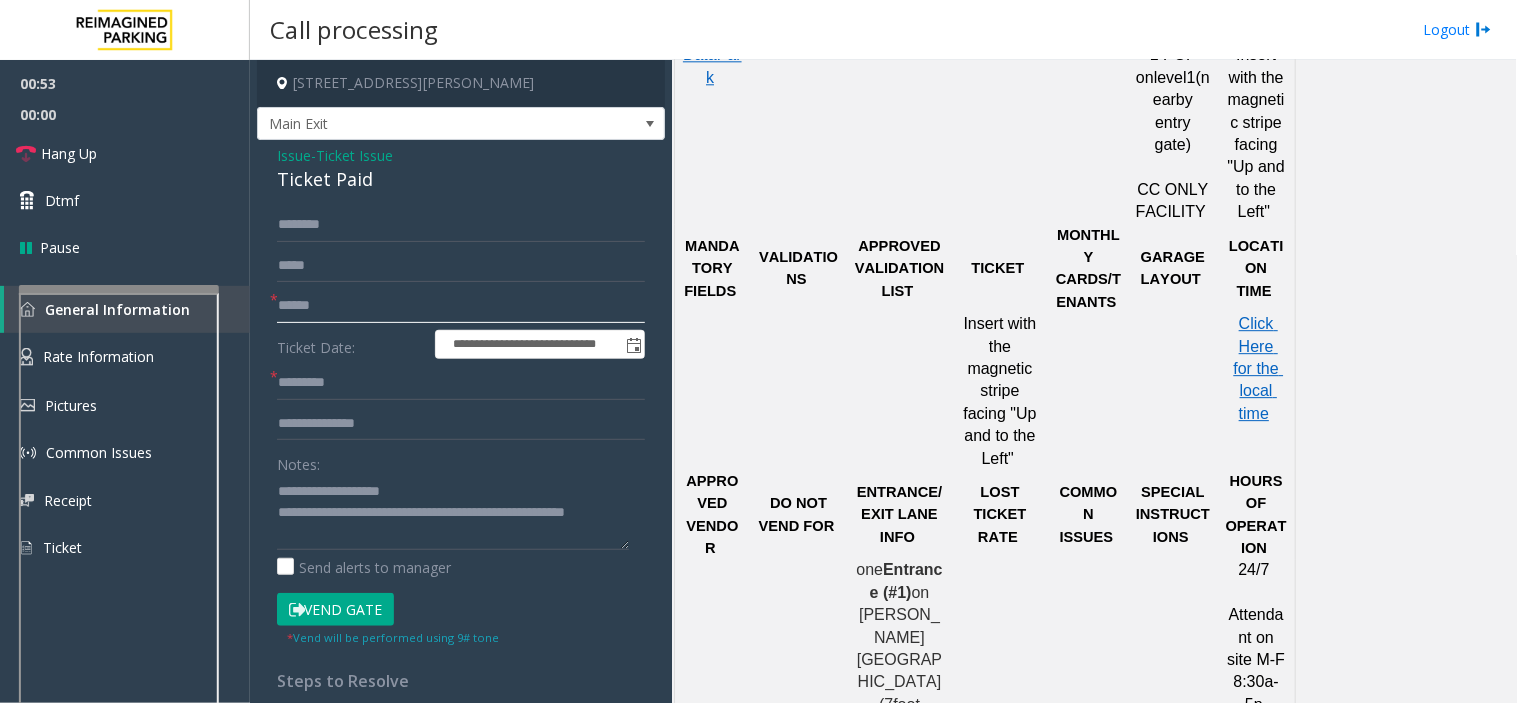 click 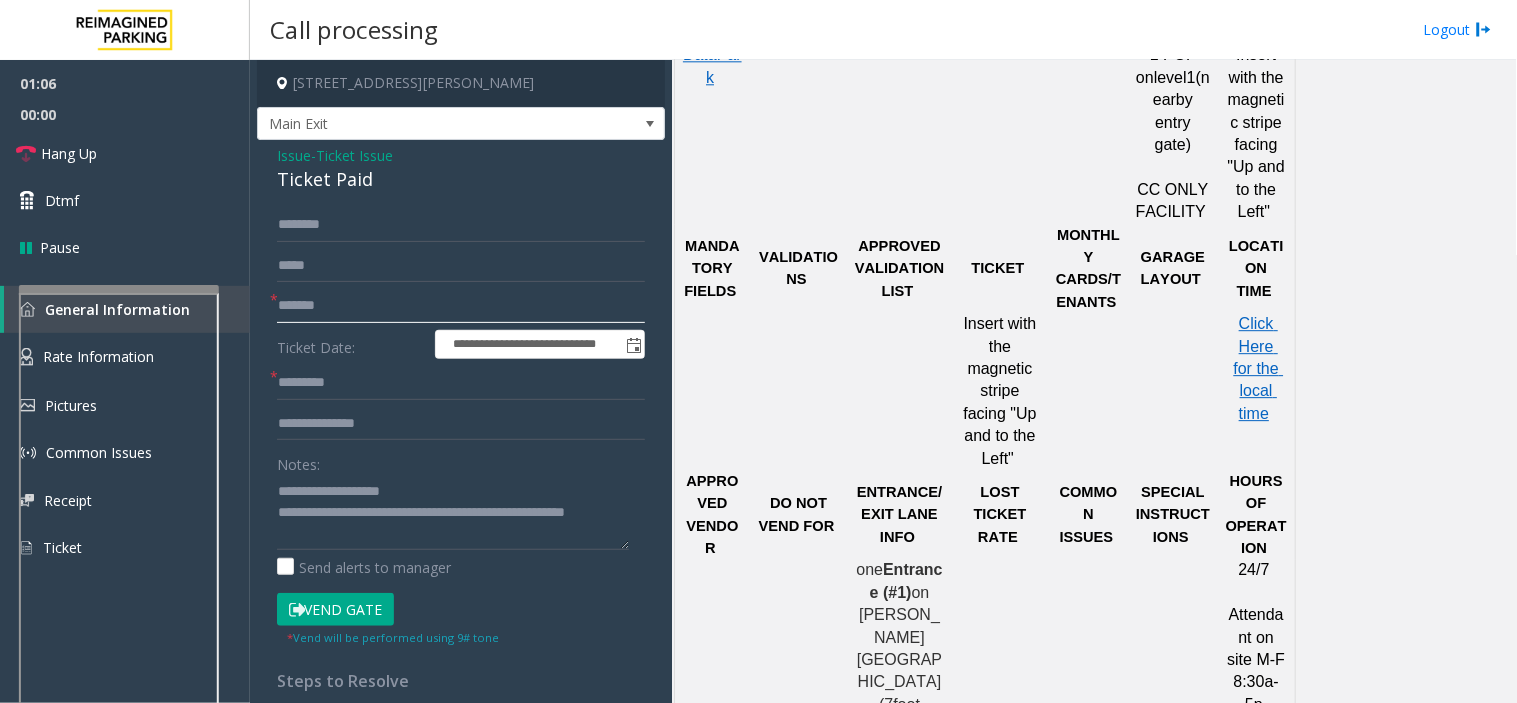 type on "******" 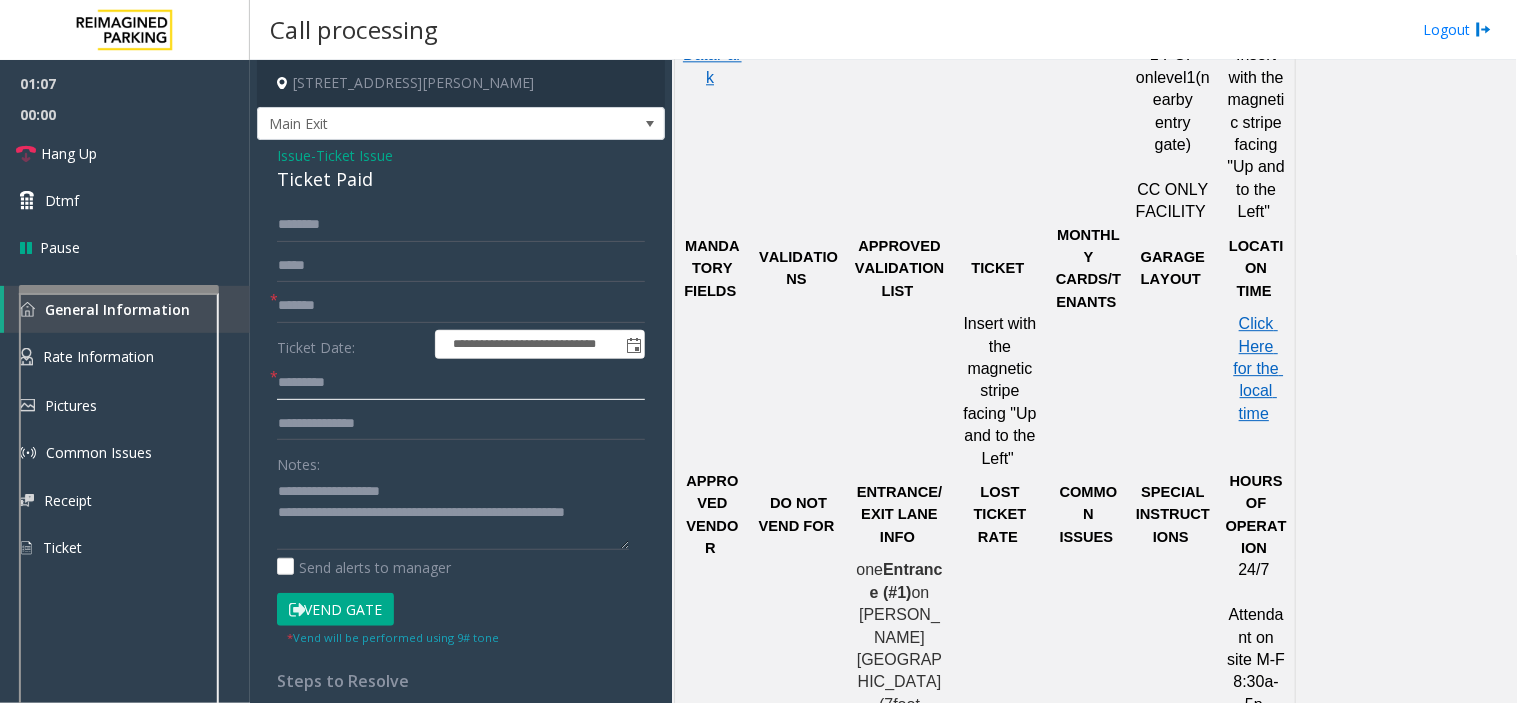 click 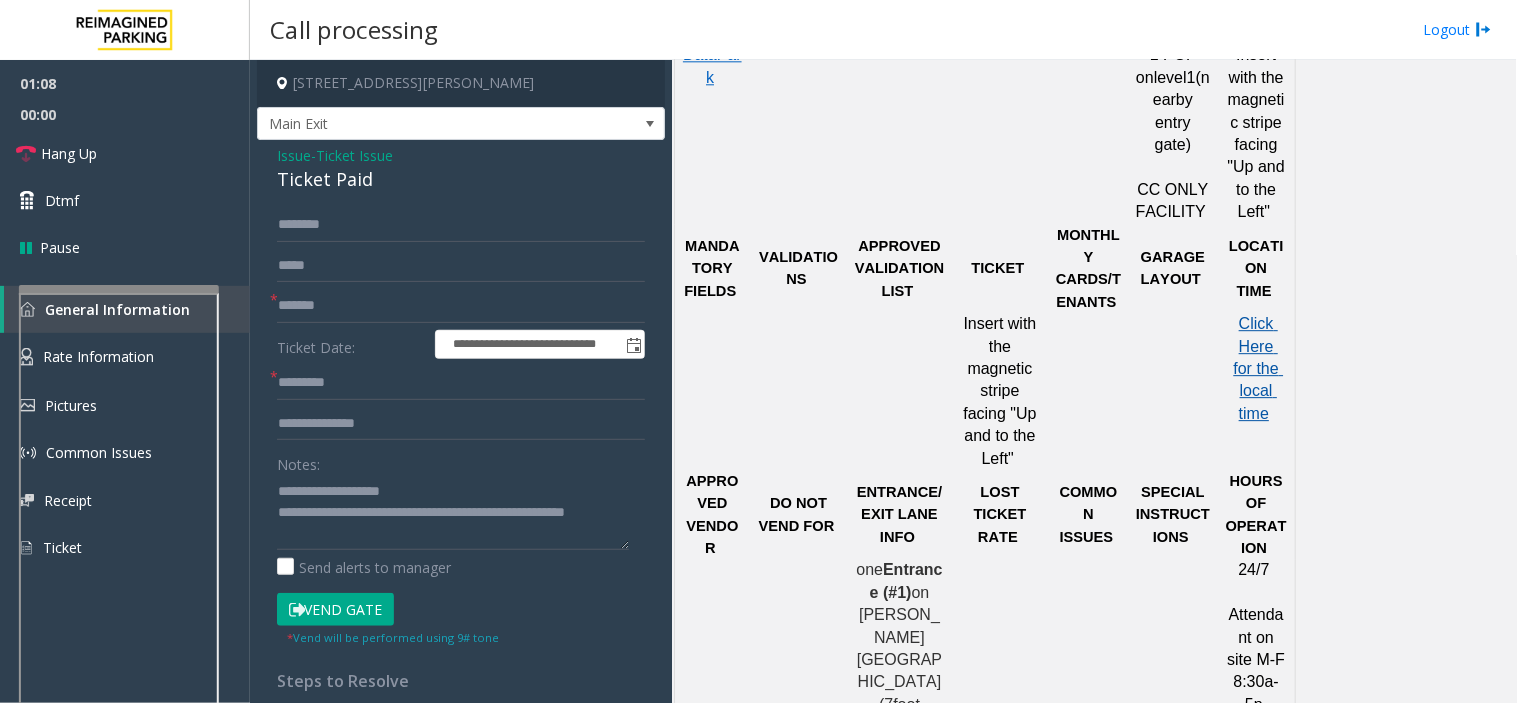 click on "Click Here for the local time" 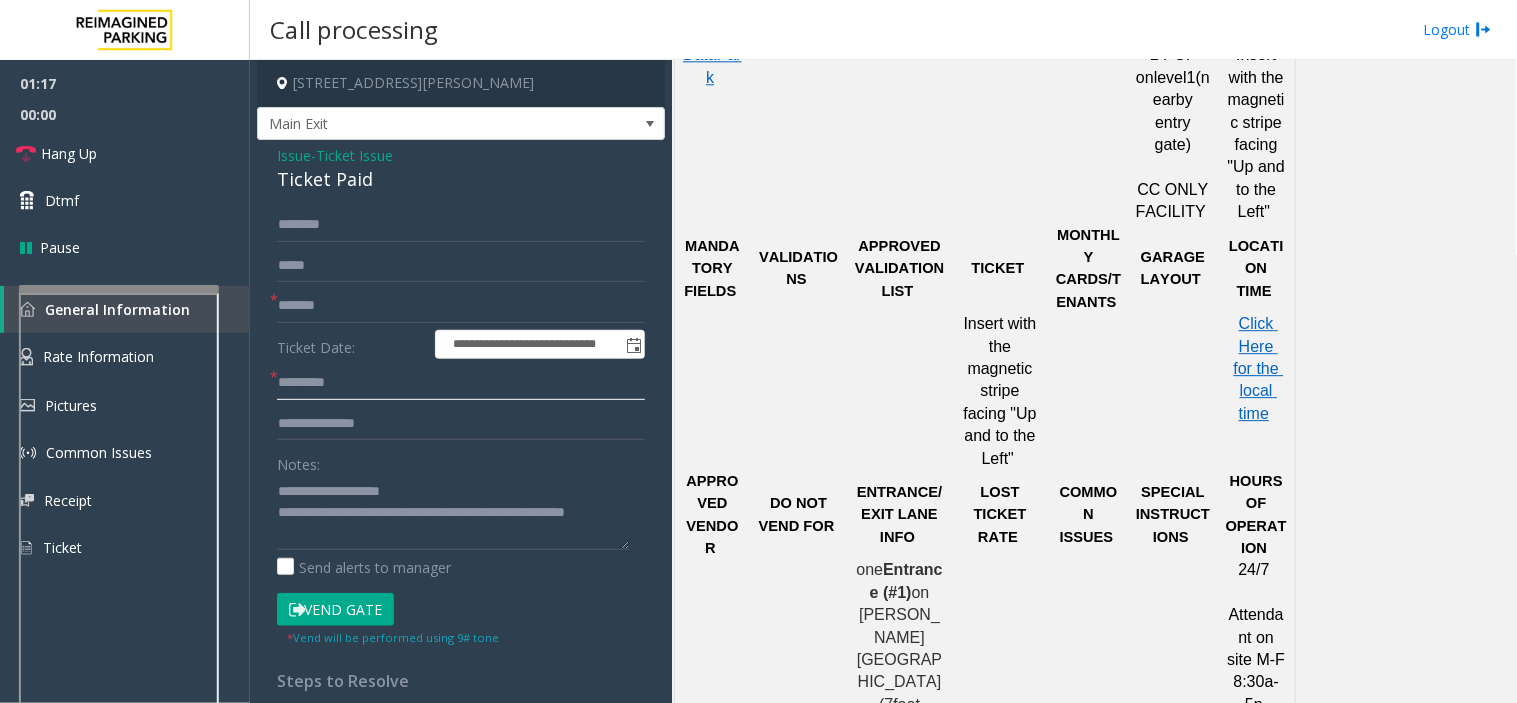 click 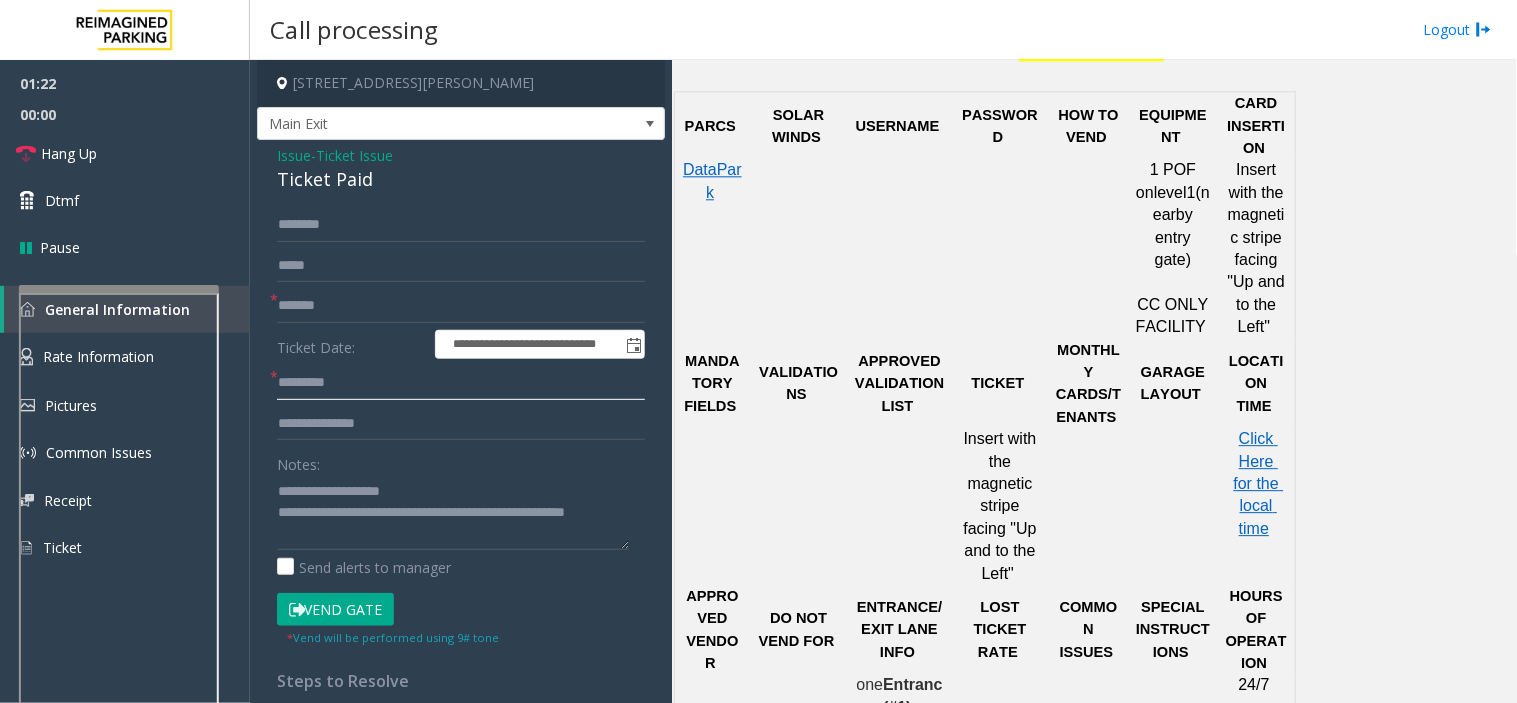 scroll, scrollTop: 1111, scrollLeft: 0, axis: vertical 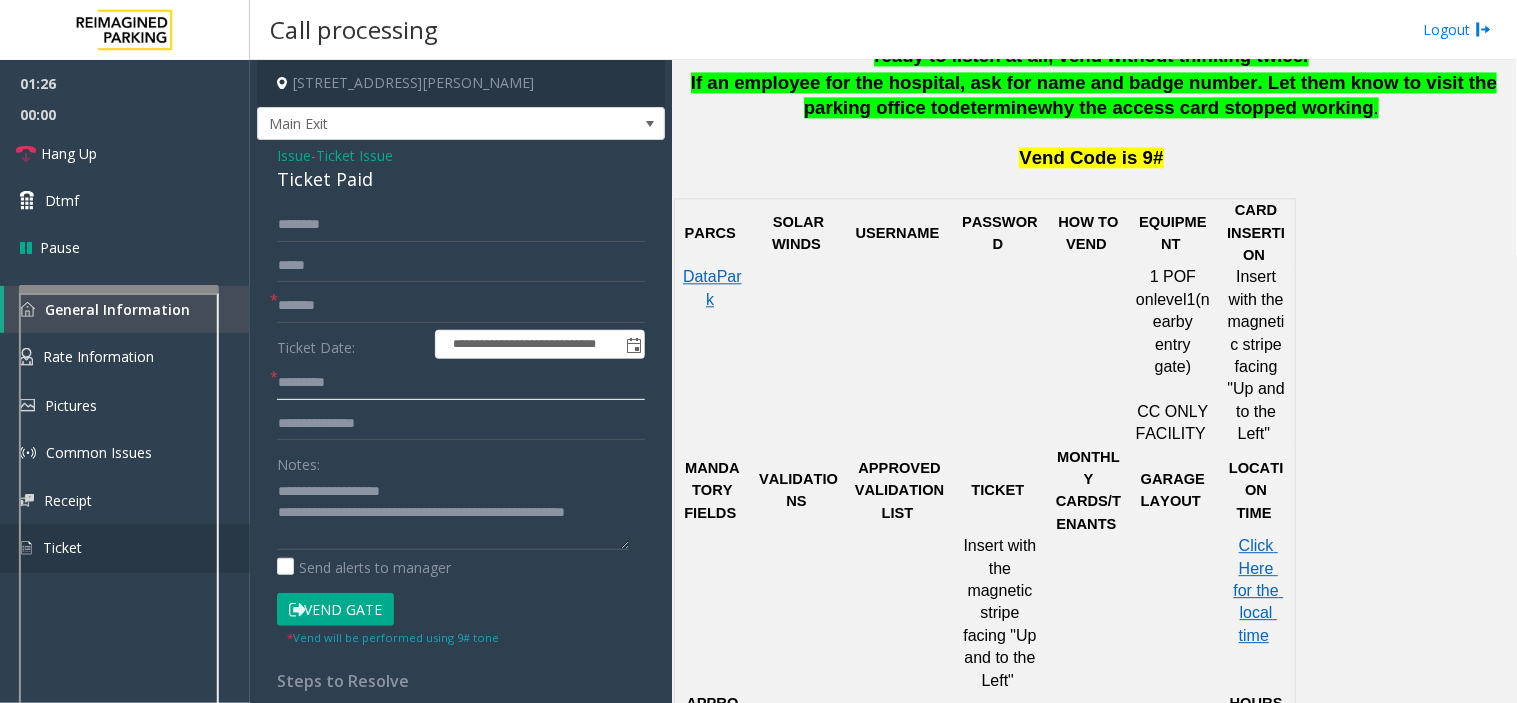 type on "********" 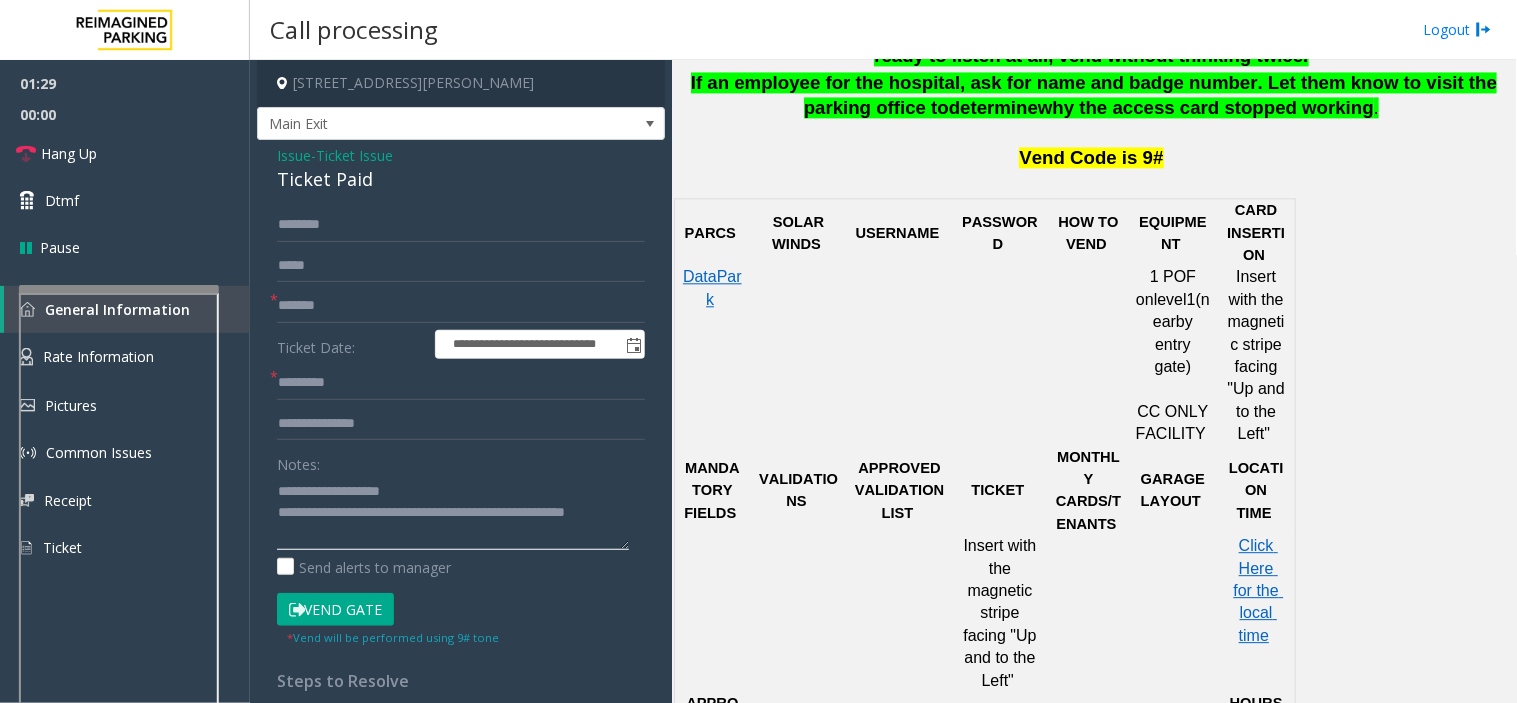 click 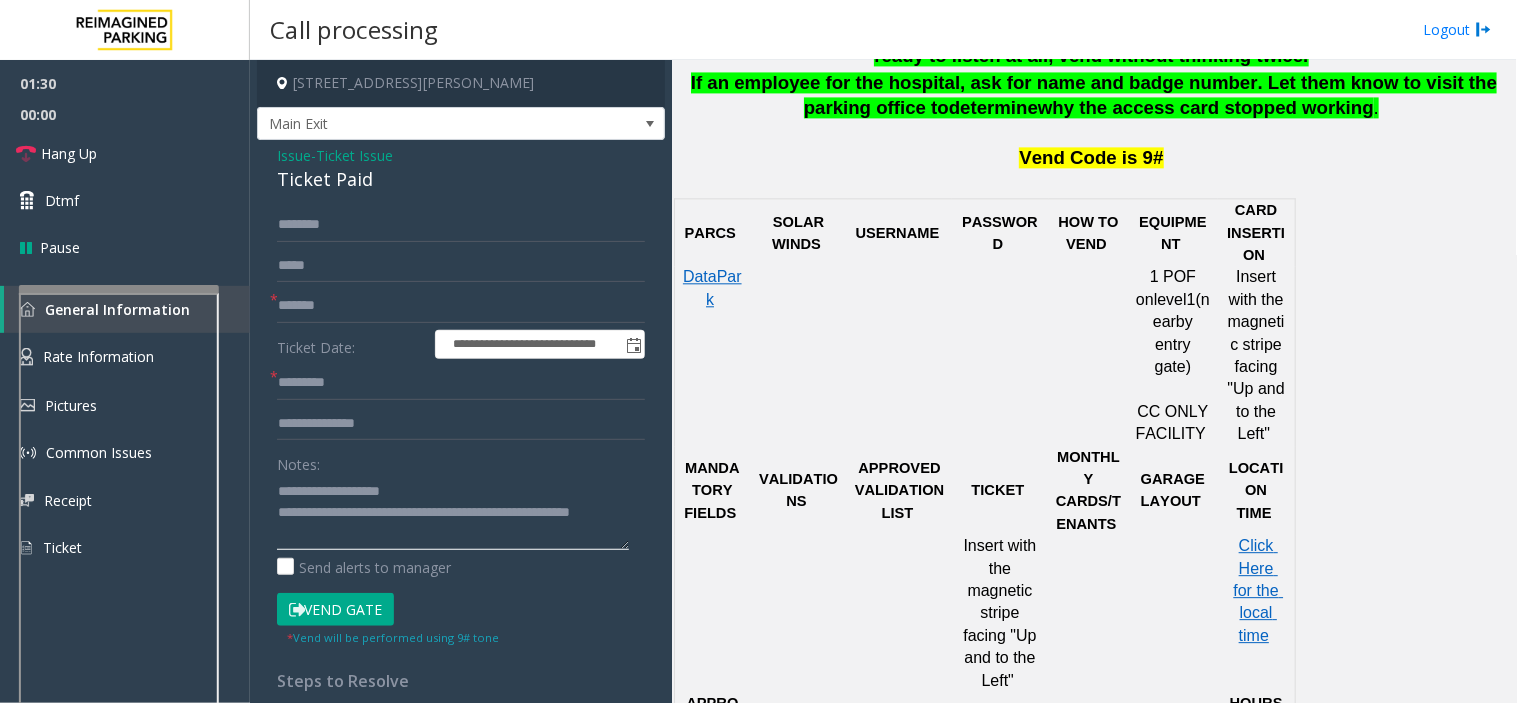 scroll, scrollTop: 14, scrollLeft: 0, axis: vertical 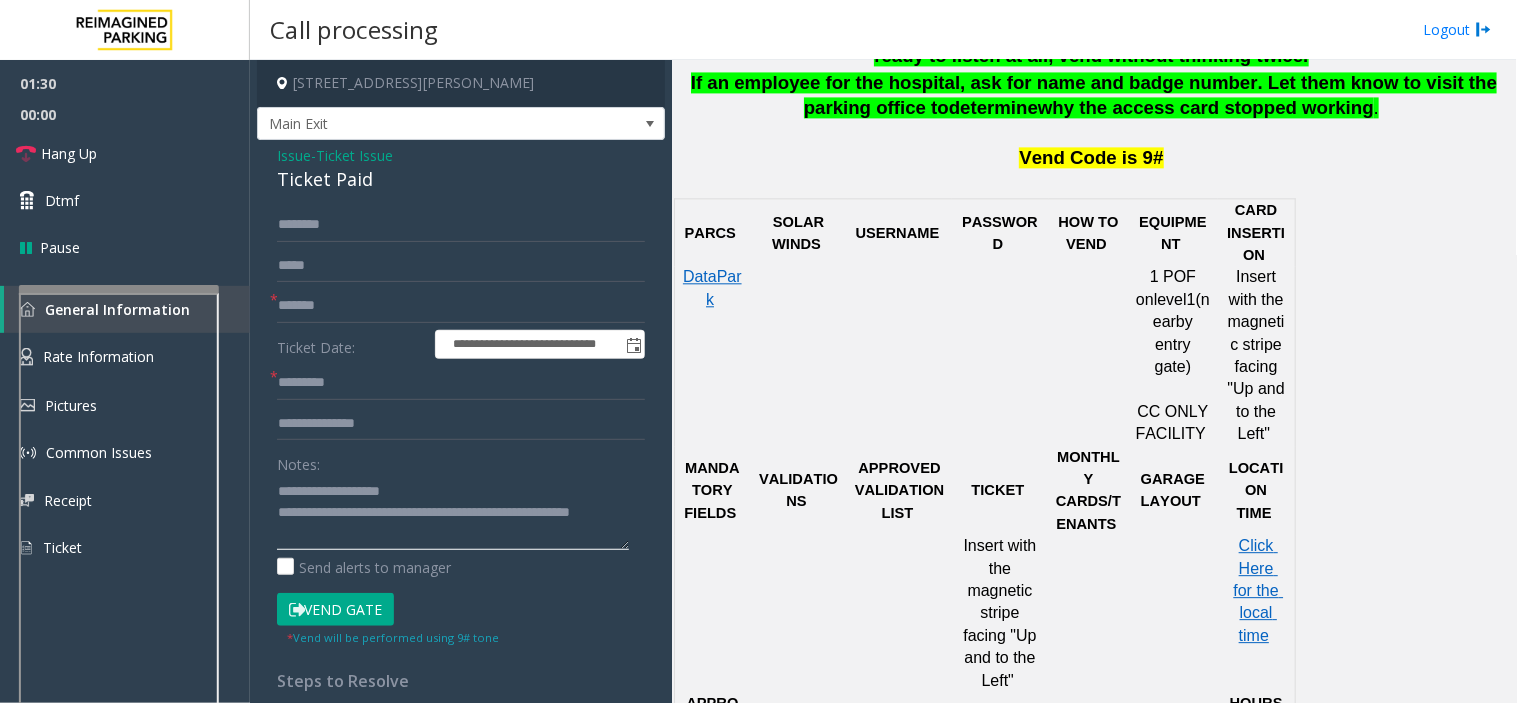 paste on "**********" 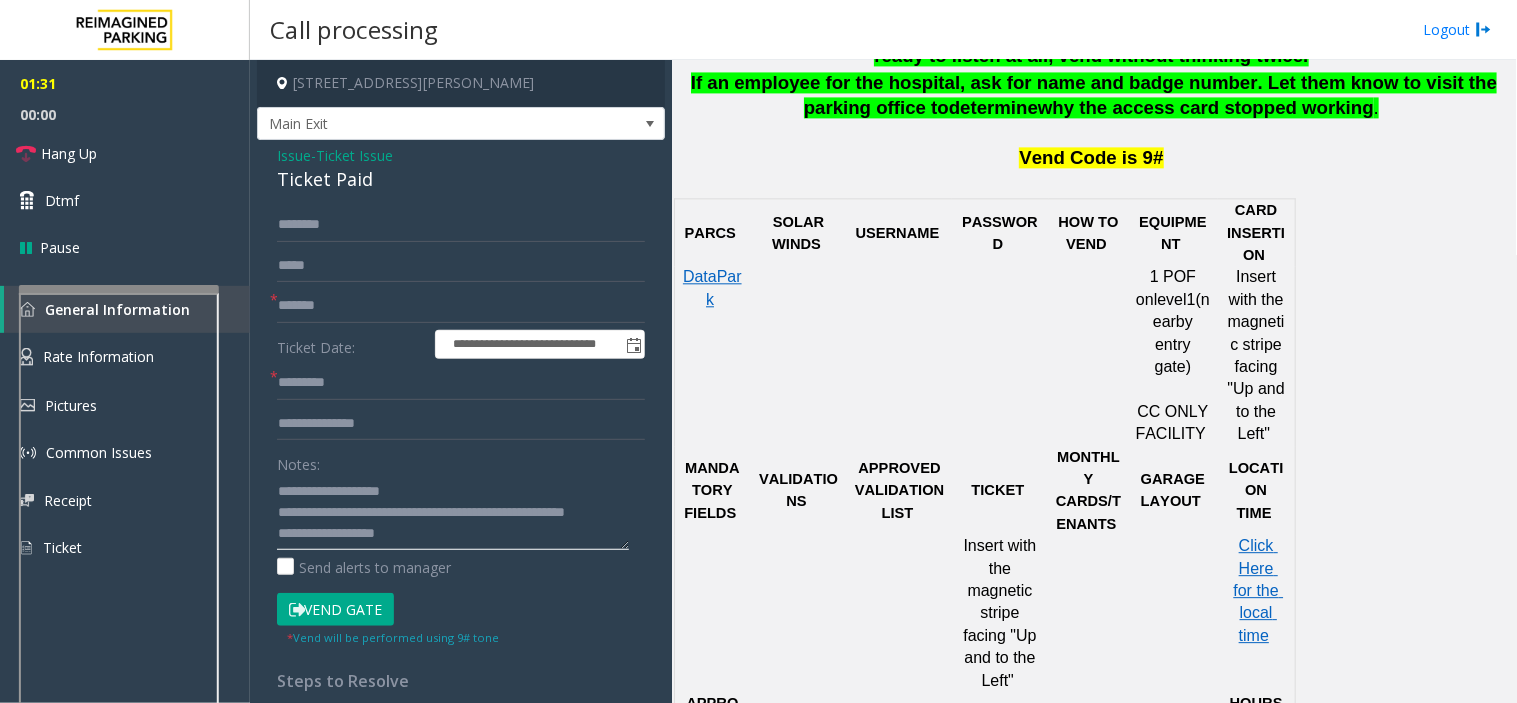 scroll, scrollTop: 35, scrollLeft: 0, axis: vertical 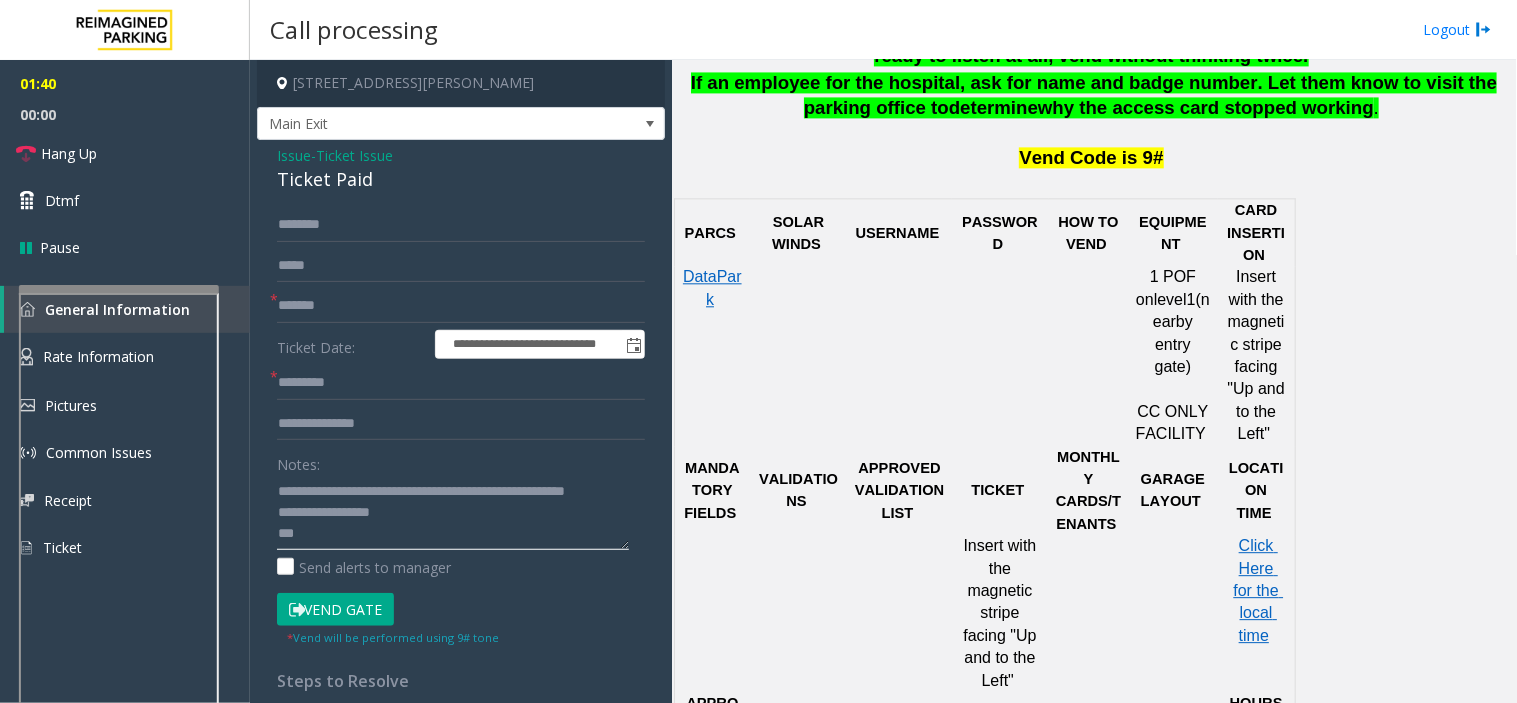 click 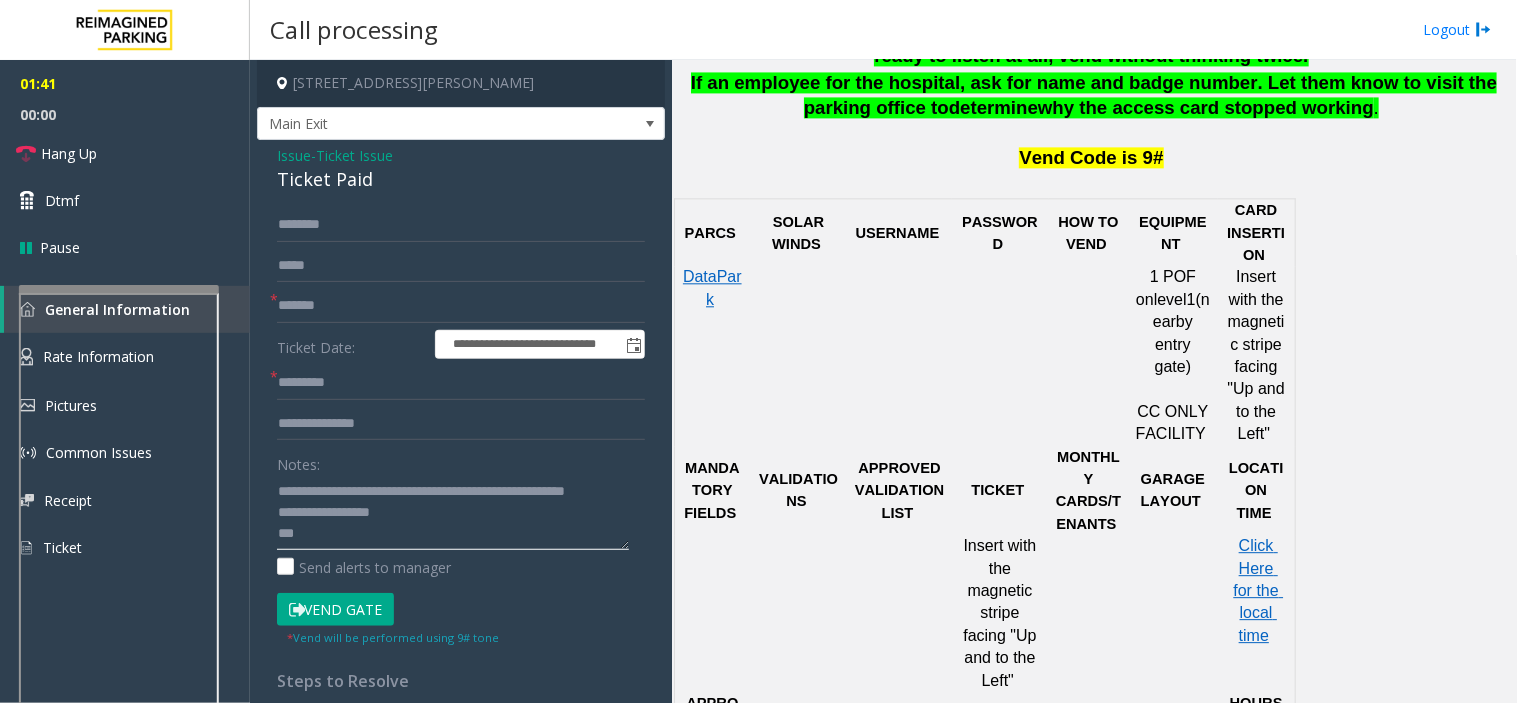 paste on "**********" 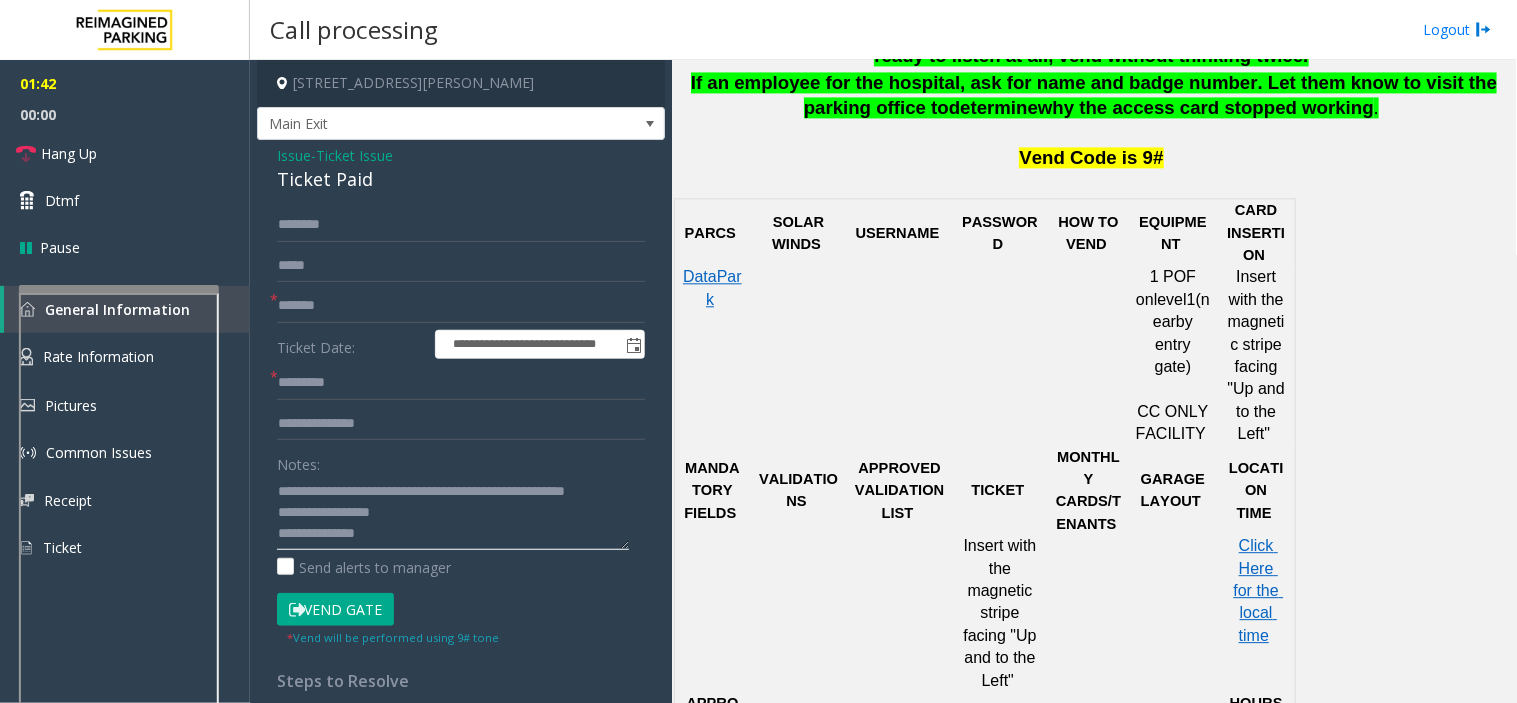 click 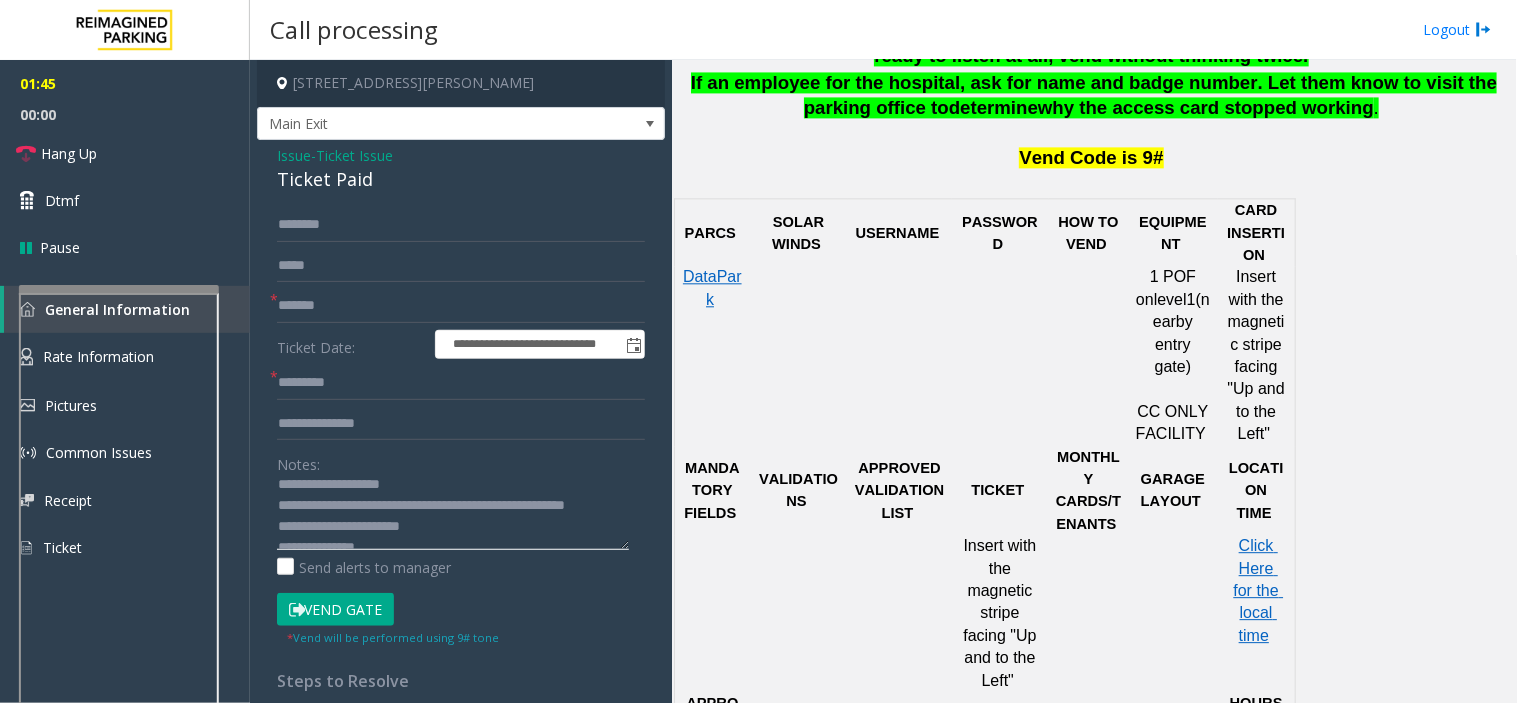 scroll, scrollTop: 0, scrollLeft: 0, axis: both 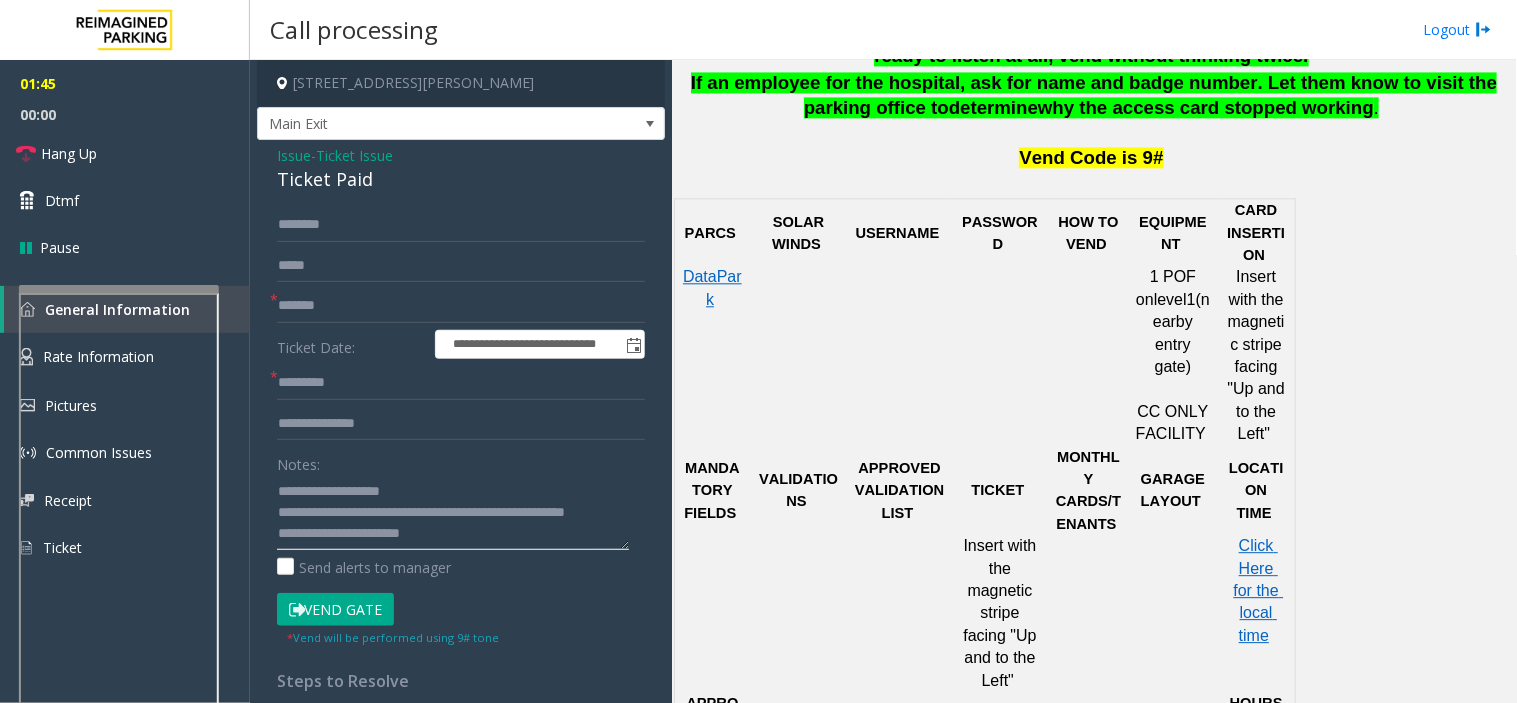 type on "**********" 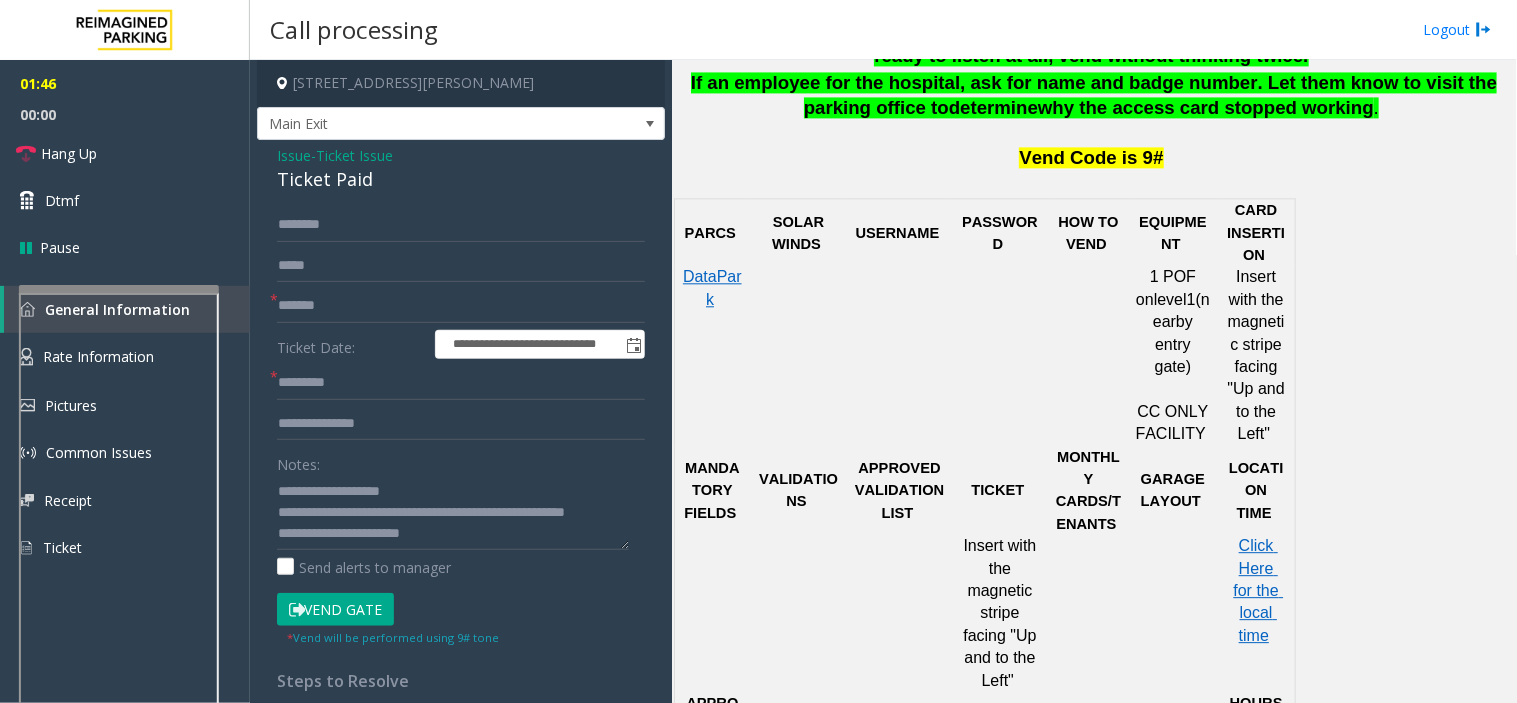 click on "Vend Gate" 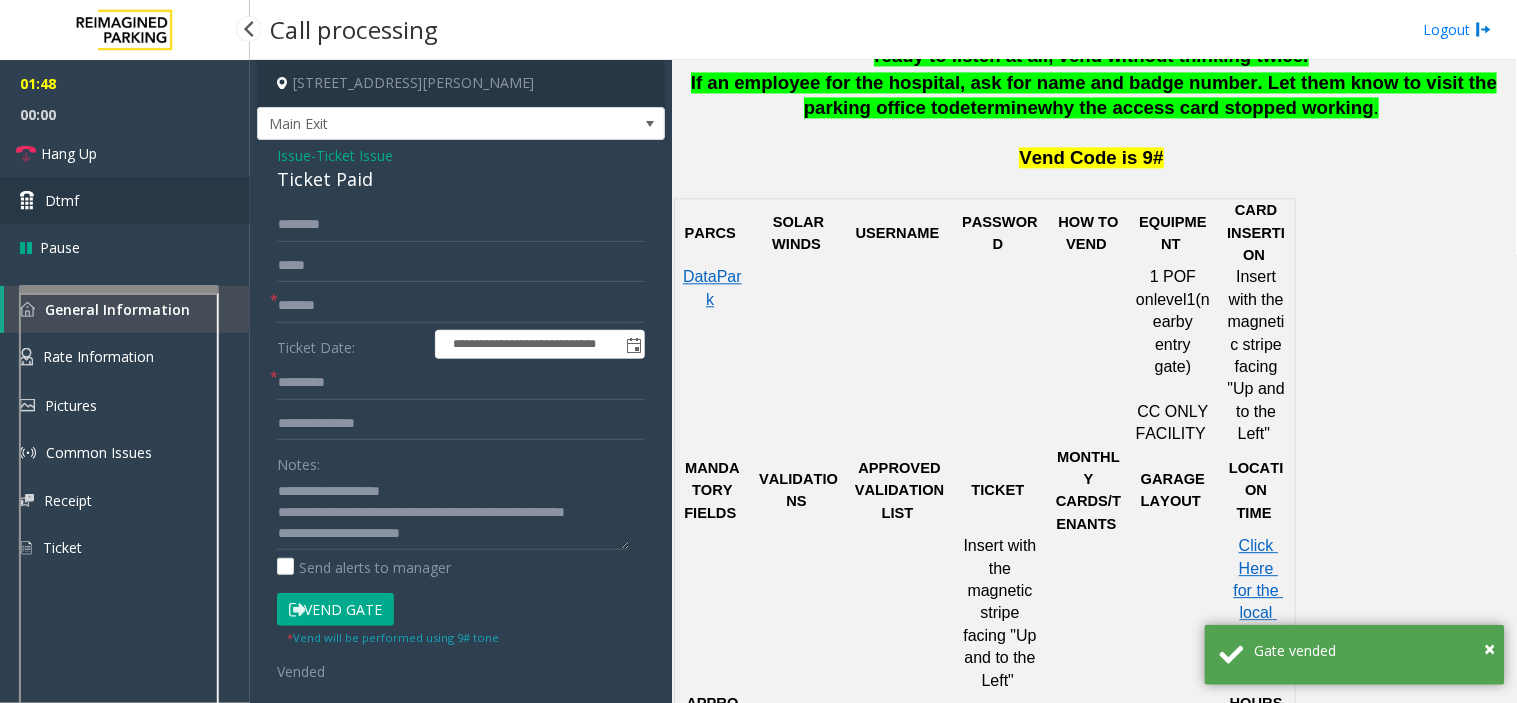 click on "Dtmf" at bounding box center (125, 200) 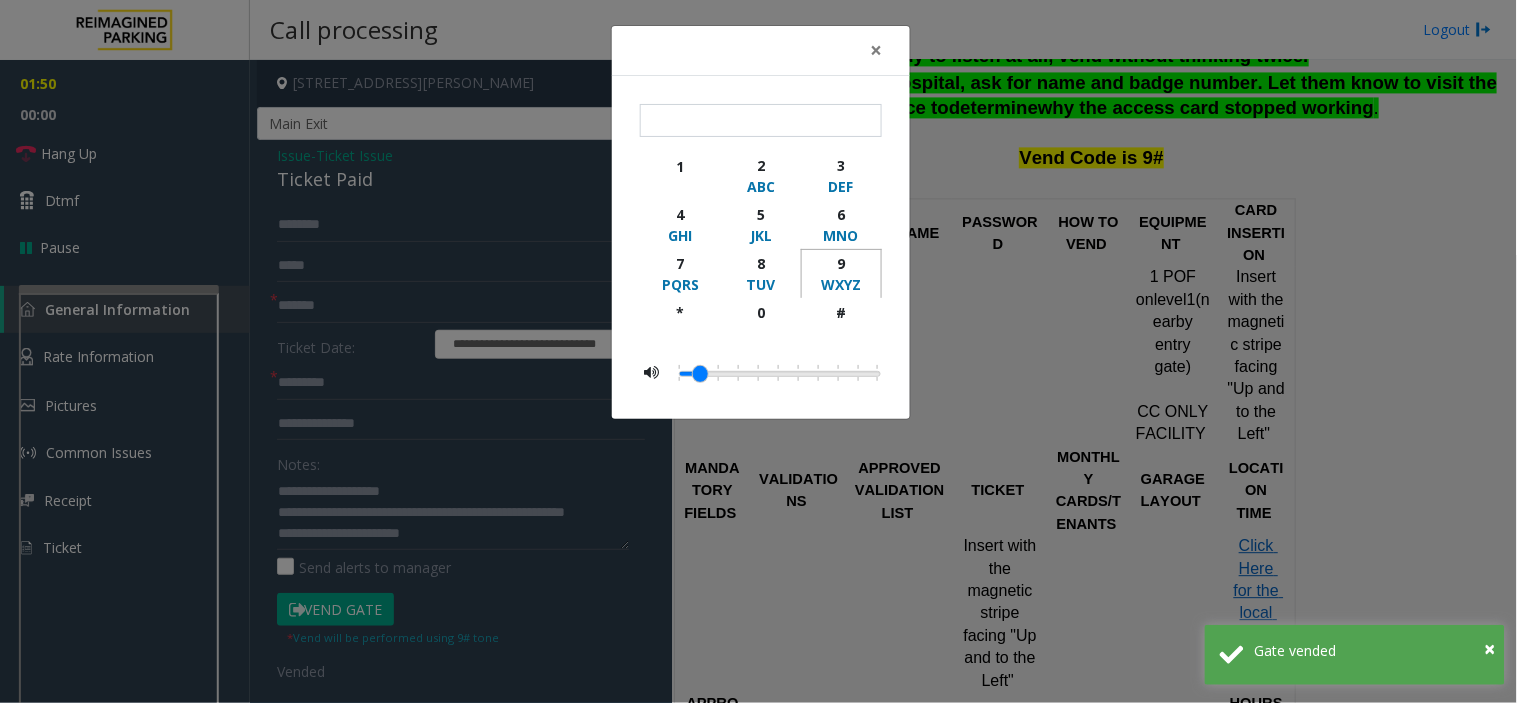 click on "9" 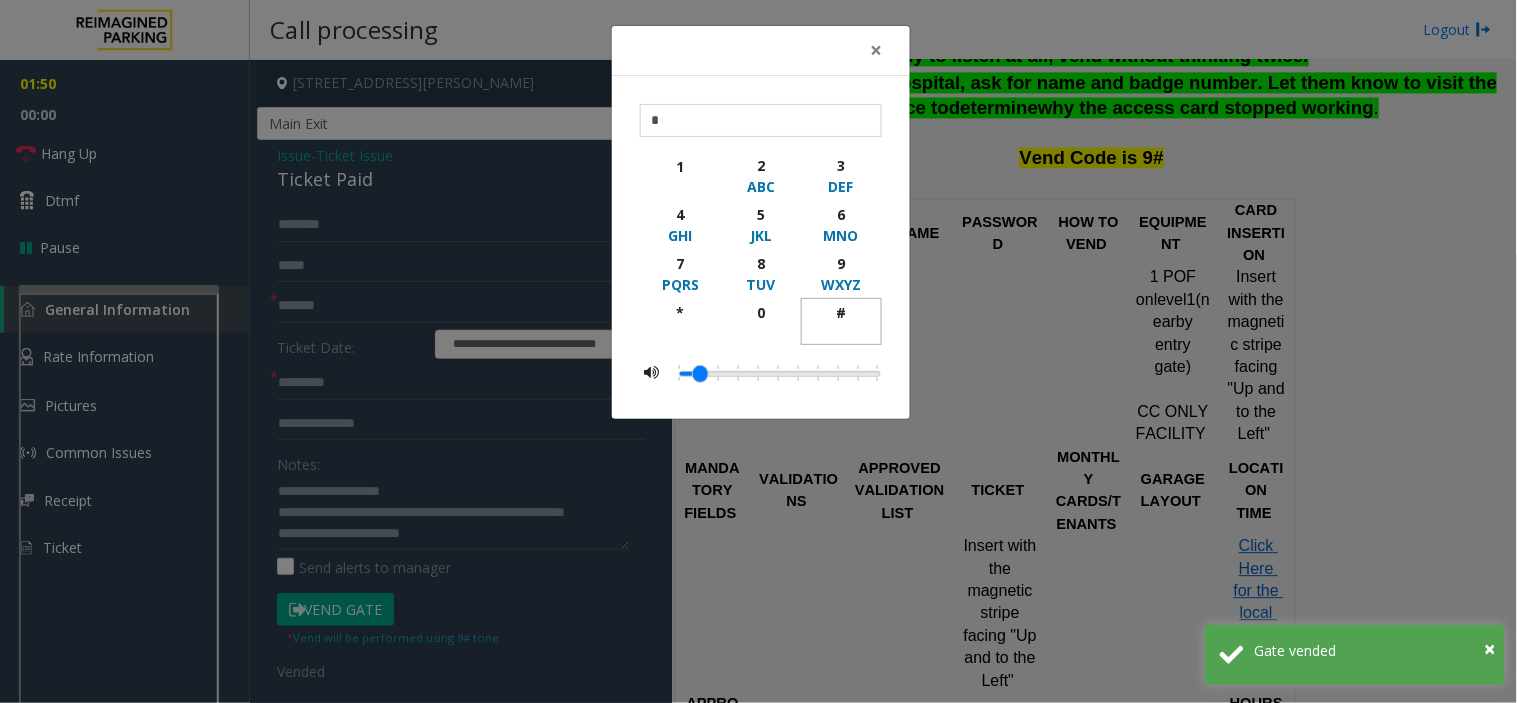 click on "#" 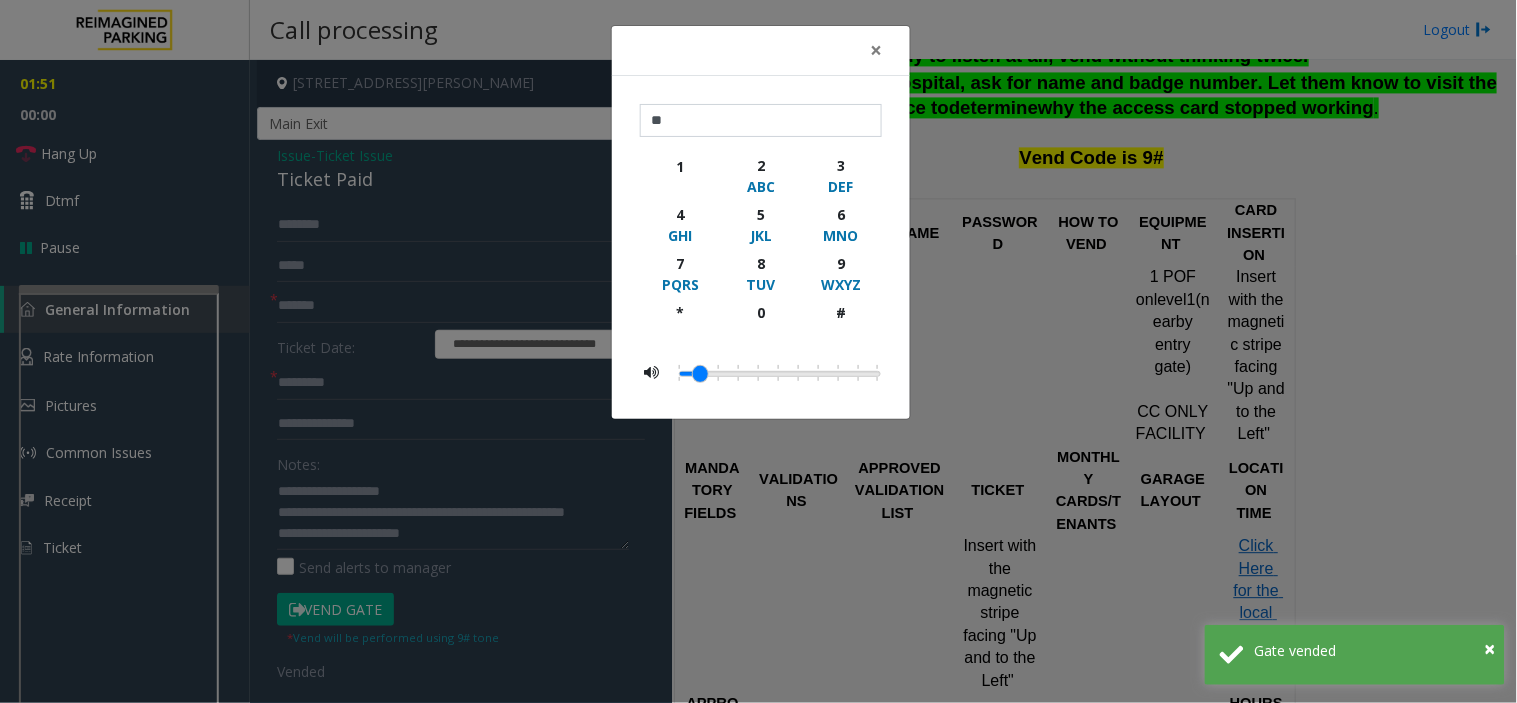 click on "× ** 1 2 ABC 3 DEF 4 GHI 5 JKL 6 MNO 7 PQRS 8 TUV 9 WXYZ * 0 #" 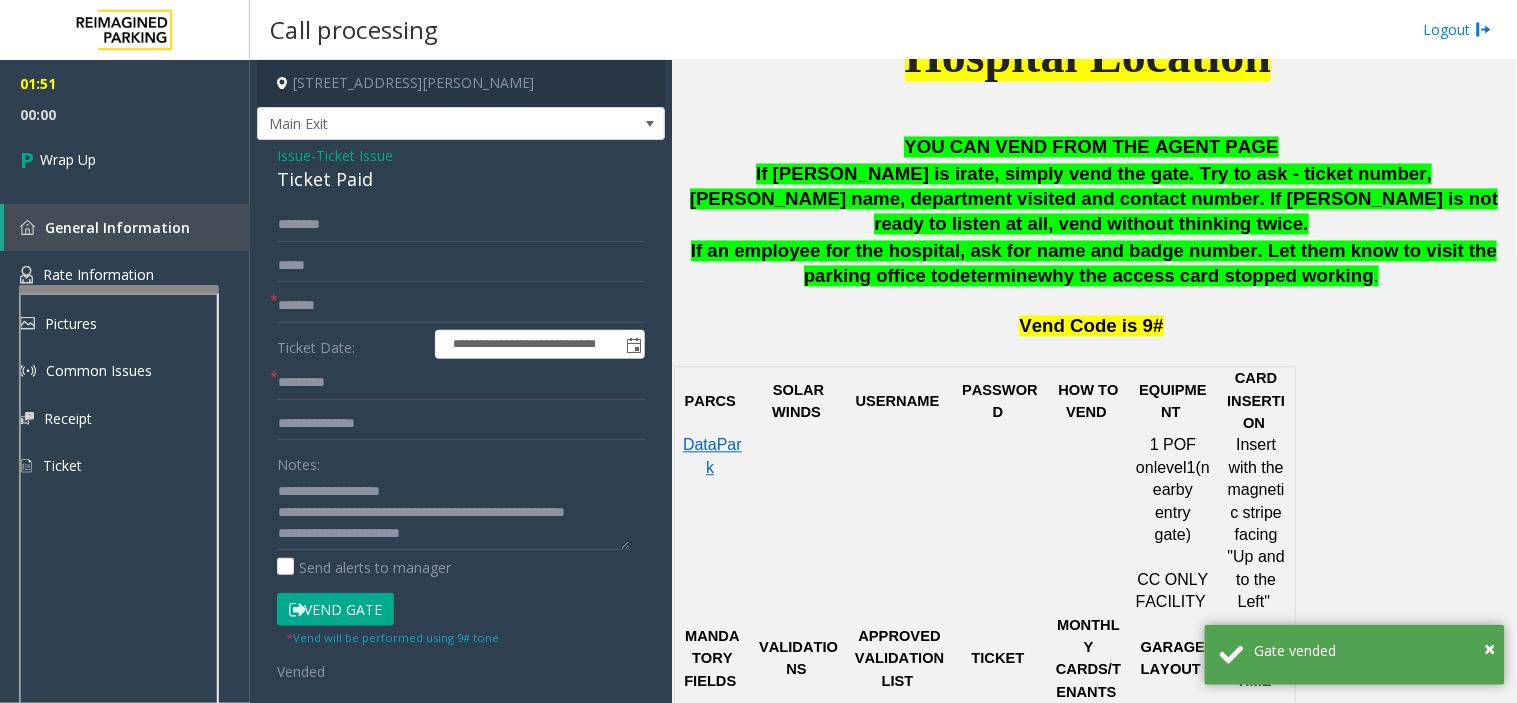 scroll, scrollTop: 666, scrollLeft: 0, axis: vertical 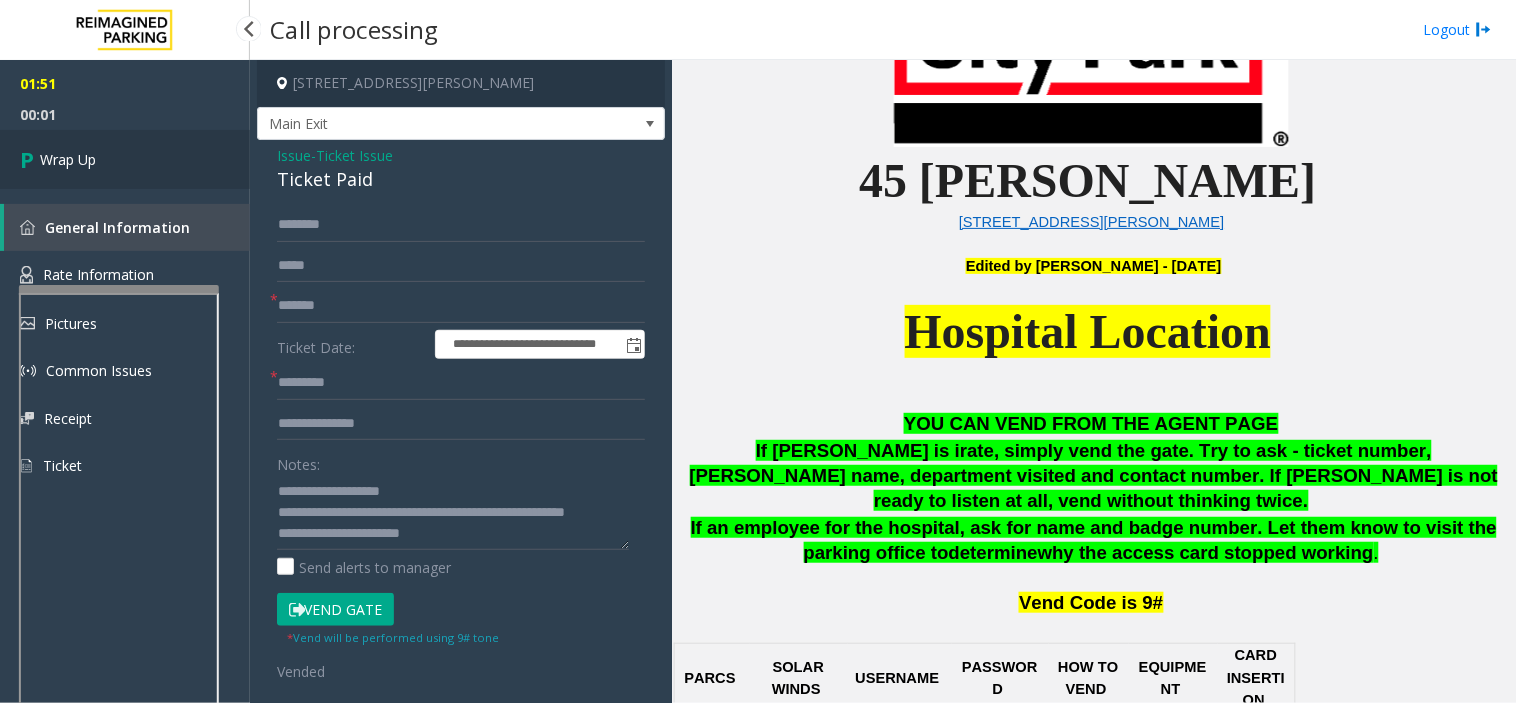 click on "Wrap Up" at bounding box center (125, 159) 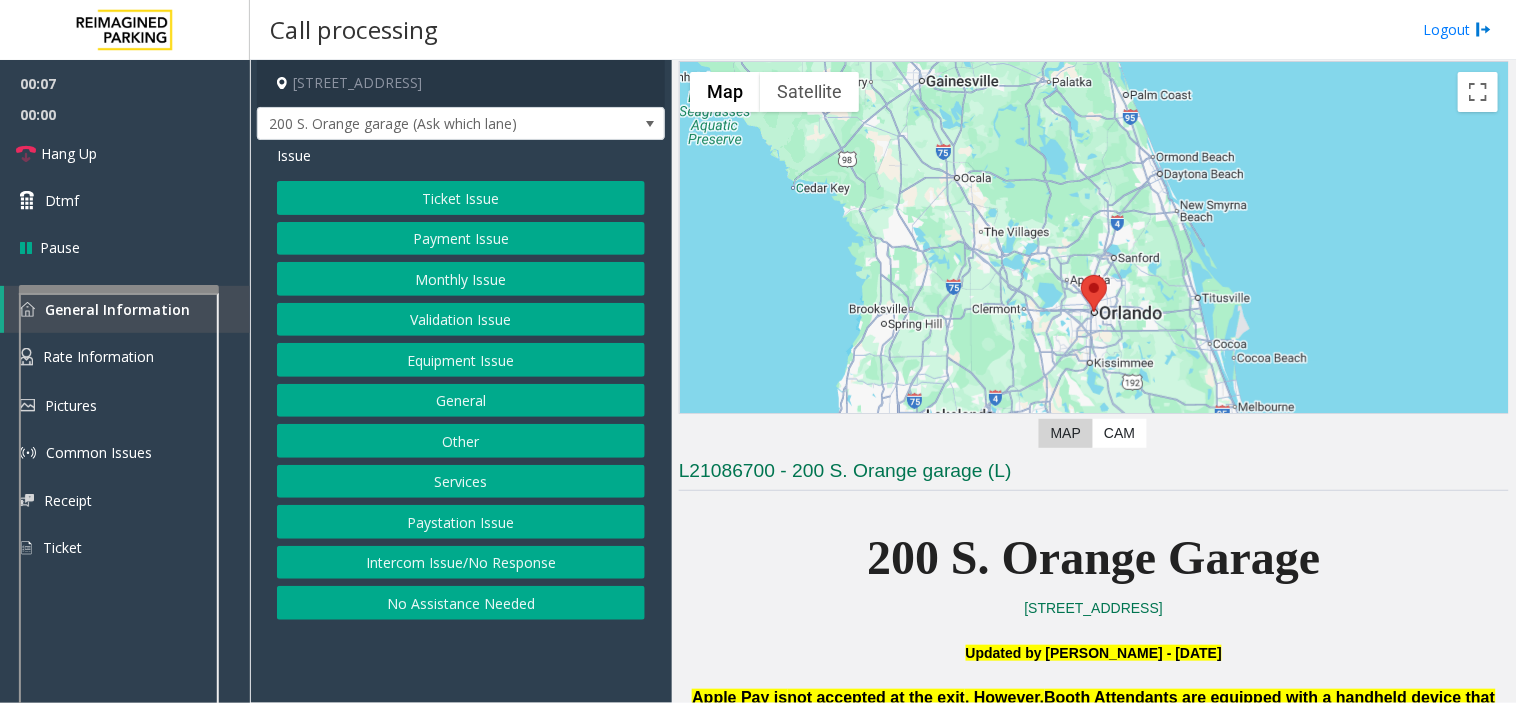scroll, scrollTop: 111, scrollLeft: 0, axis: vertical 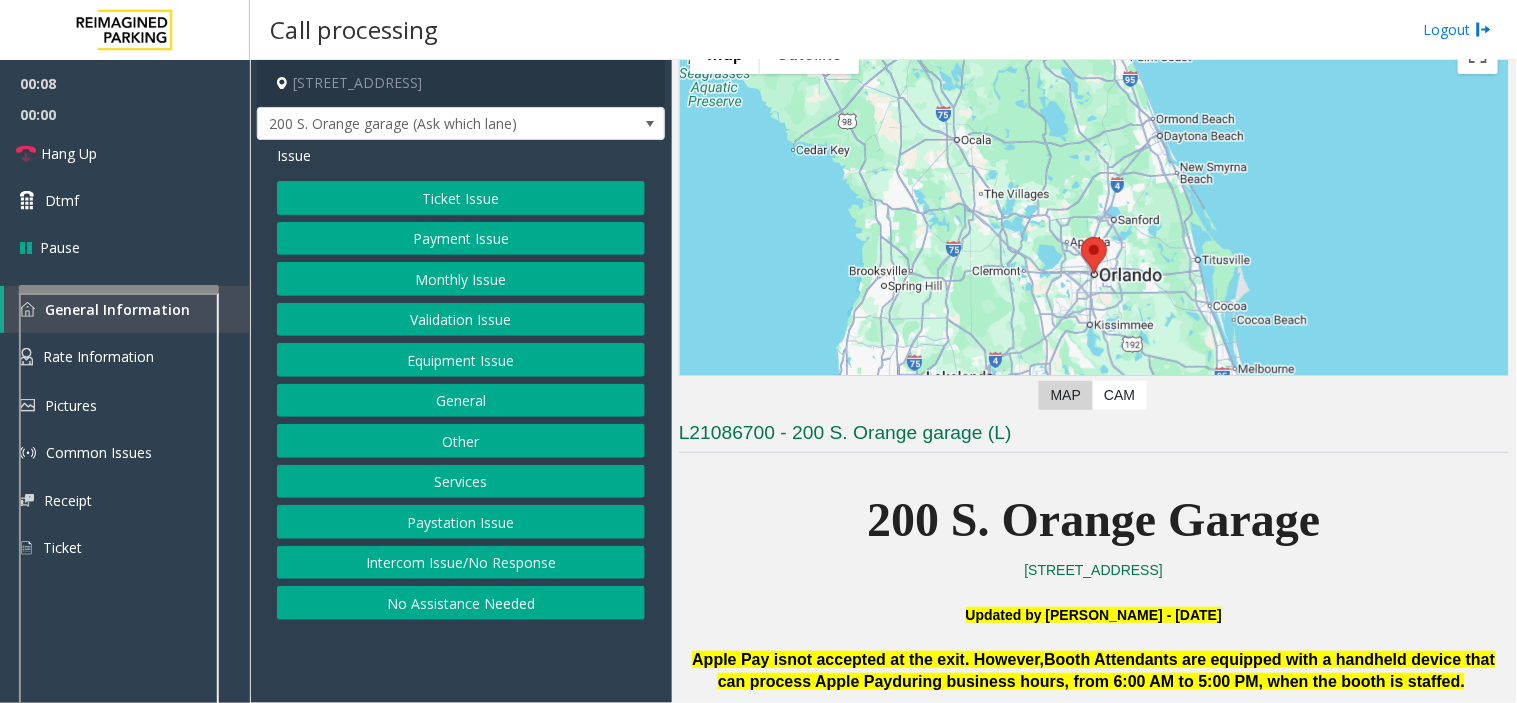 click on "Intercom Issue/No Response" 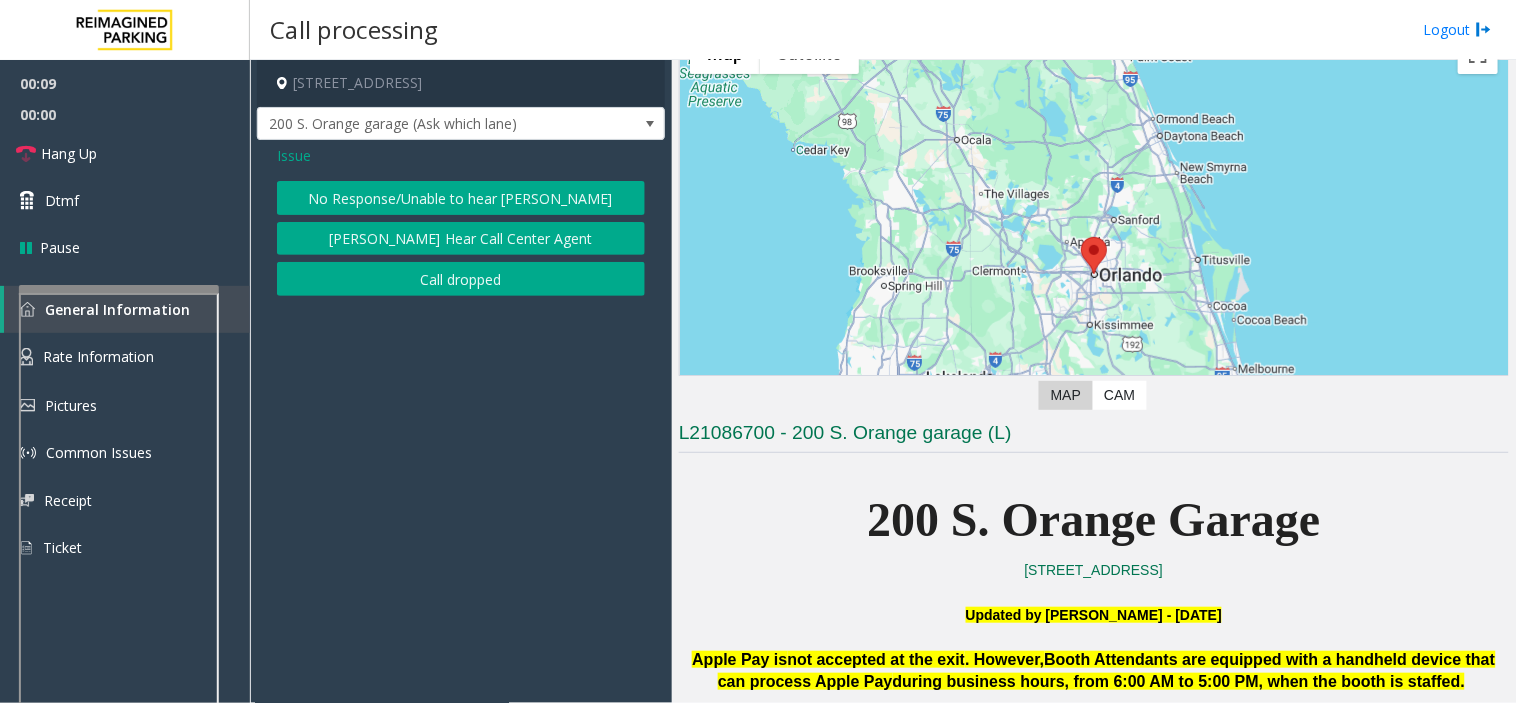 click on "No Response/Unable to hear [PERSON_NAME]" 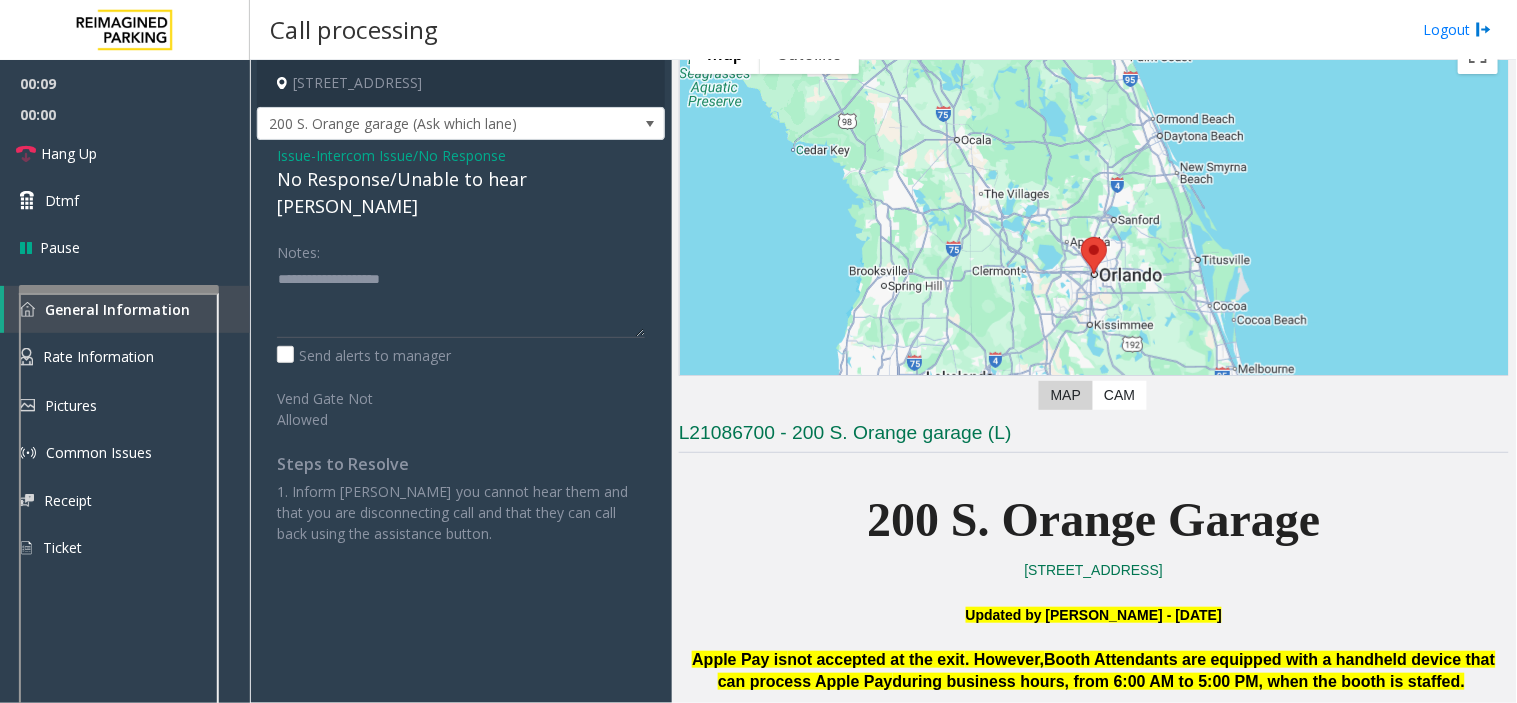 click on "Intercom Issue/No Response" 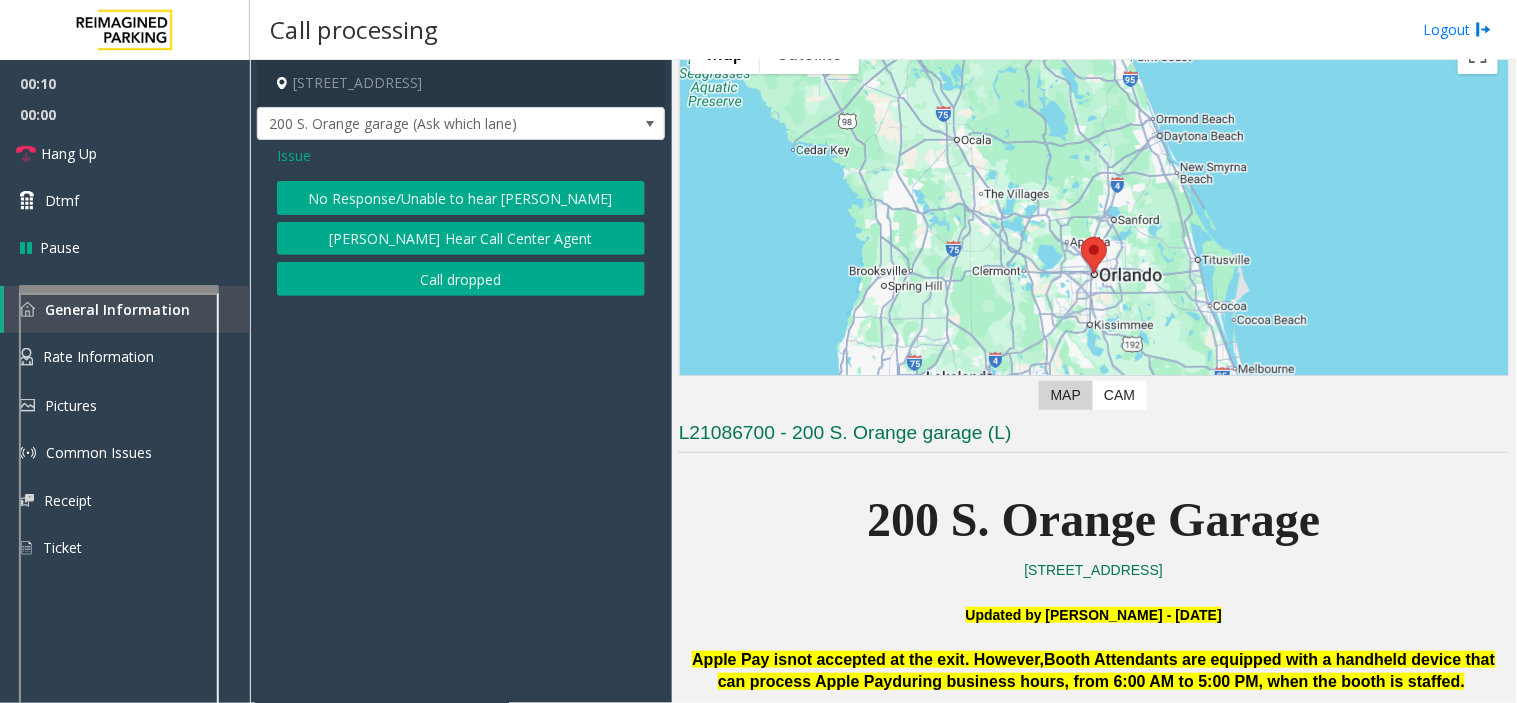 click on "No Response/Unable to hear [PERSON_NAME]" 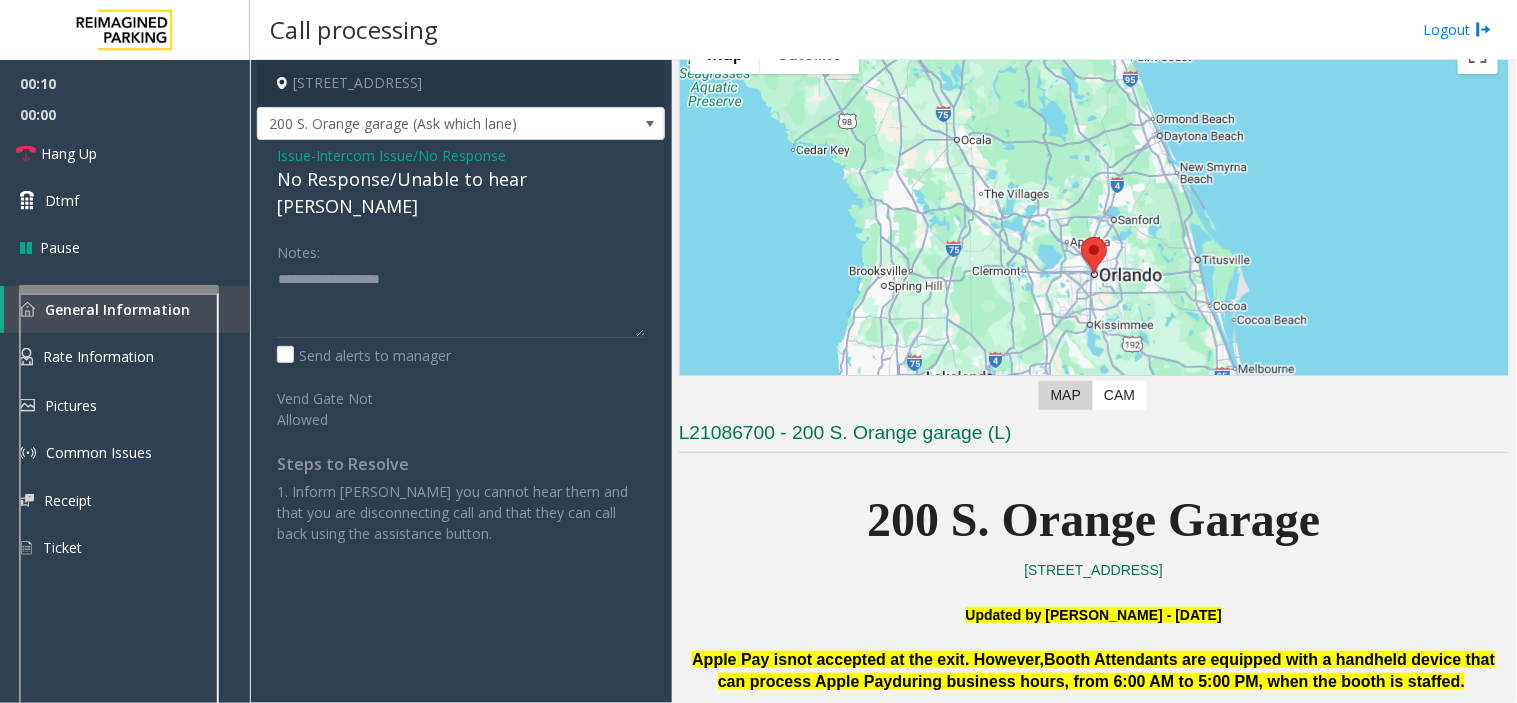 click on "No Response/Unable to hear [PERSON_NAME]" 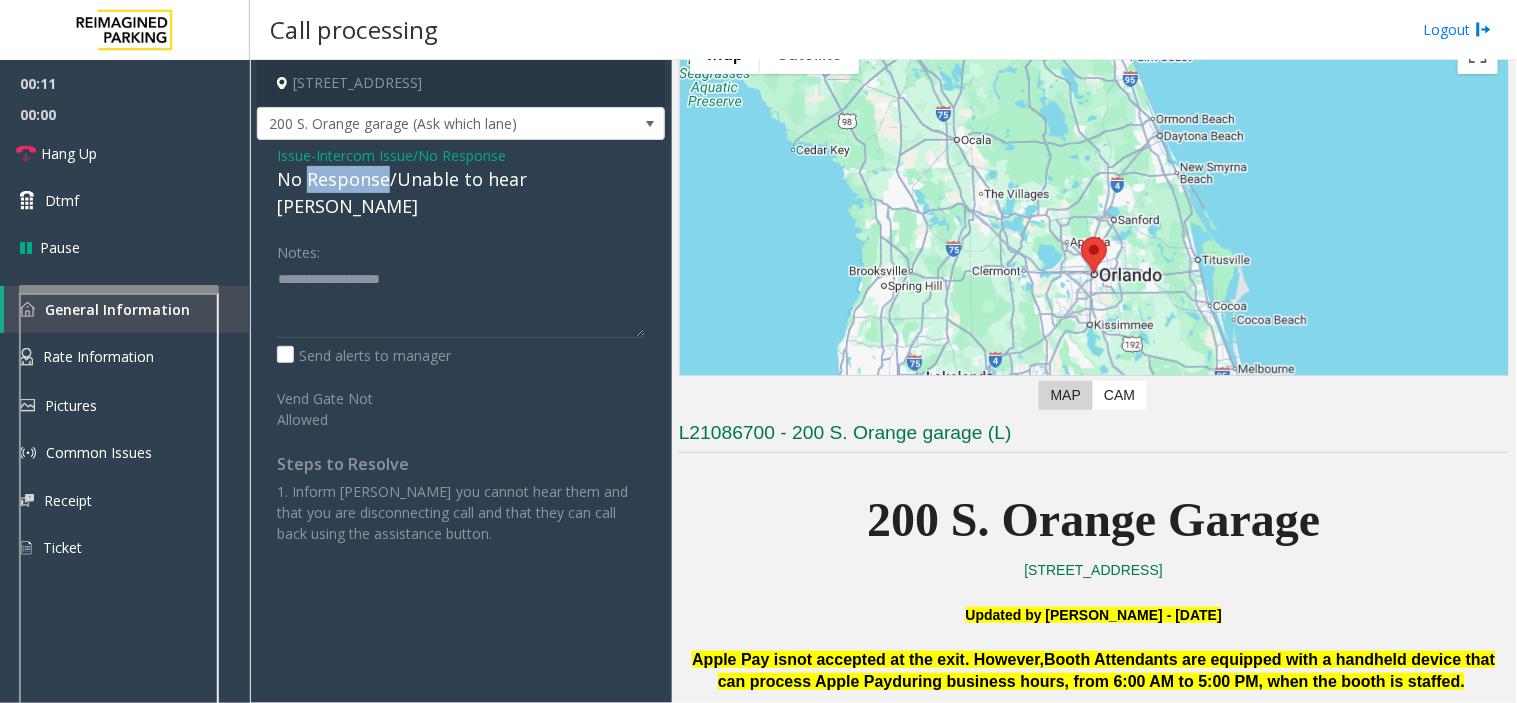 click on "No Response/Unable to hear [PERSON_NAME]" 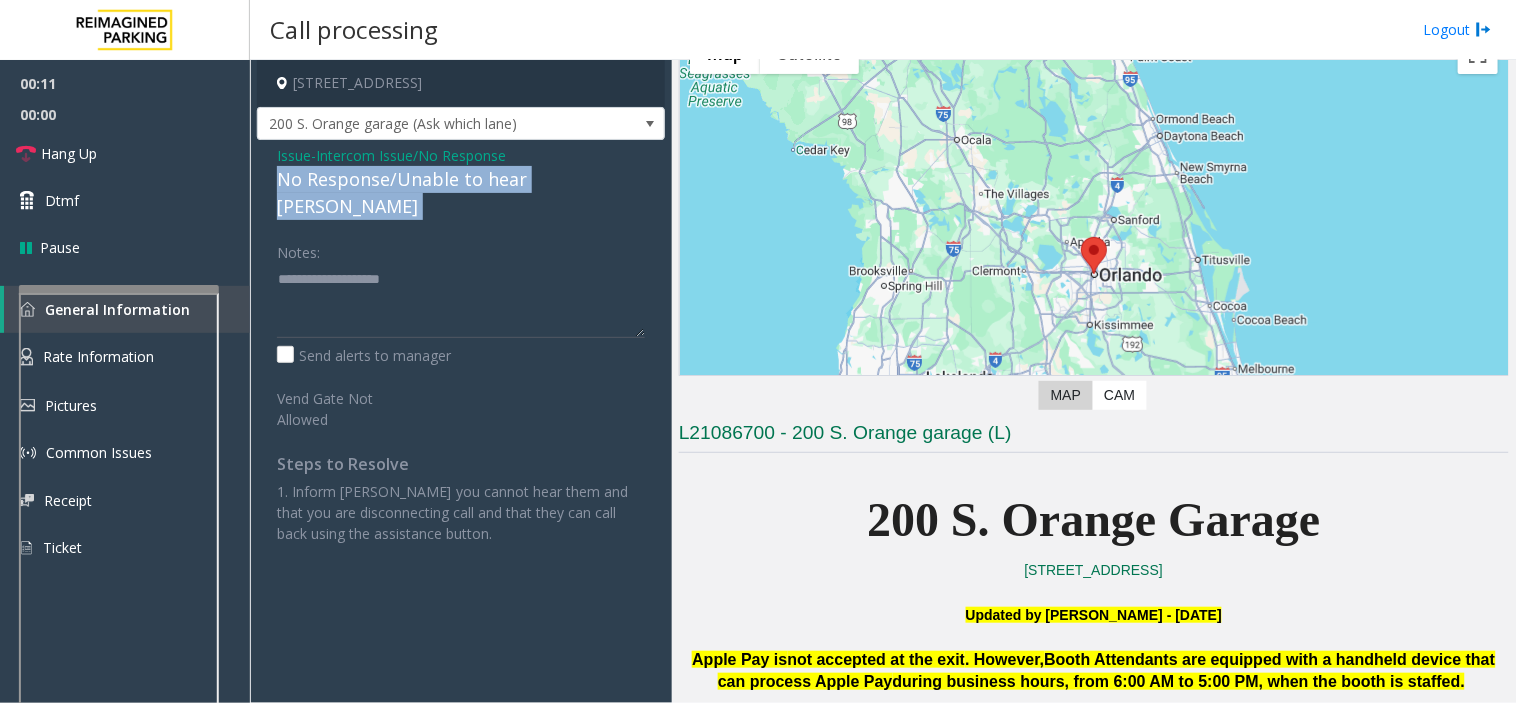 click on "No Response/Unable to hear [PERSON_NAME]" 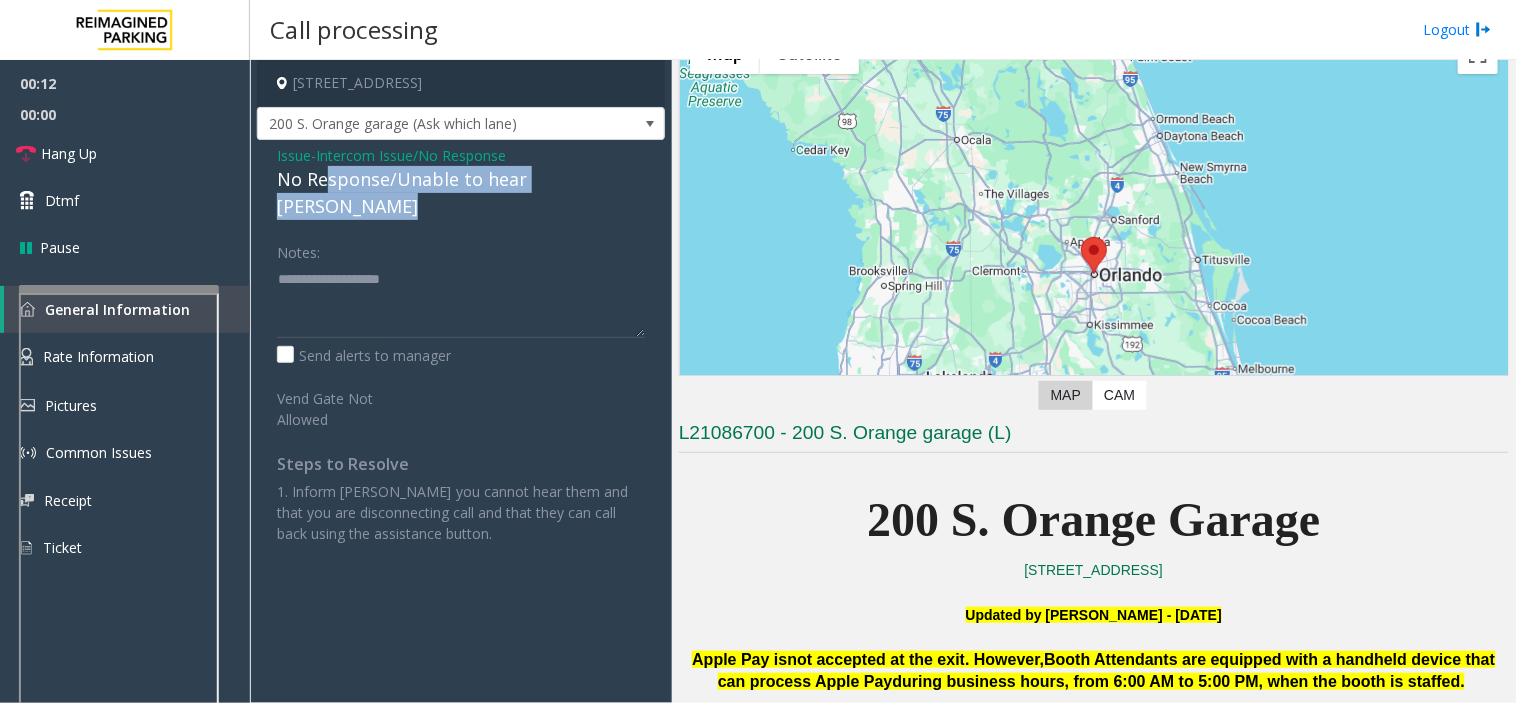 drag, startPoint x: 327, startPoint y: 178, endPoint x: 370, endPoint y: 248, distance: 82.1523 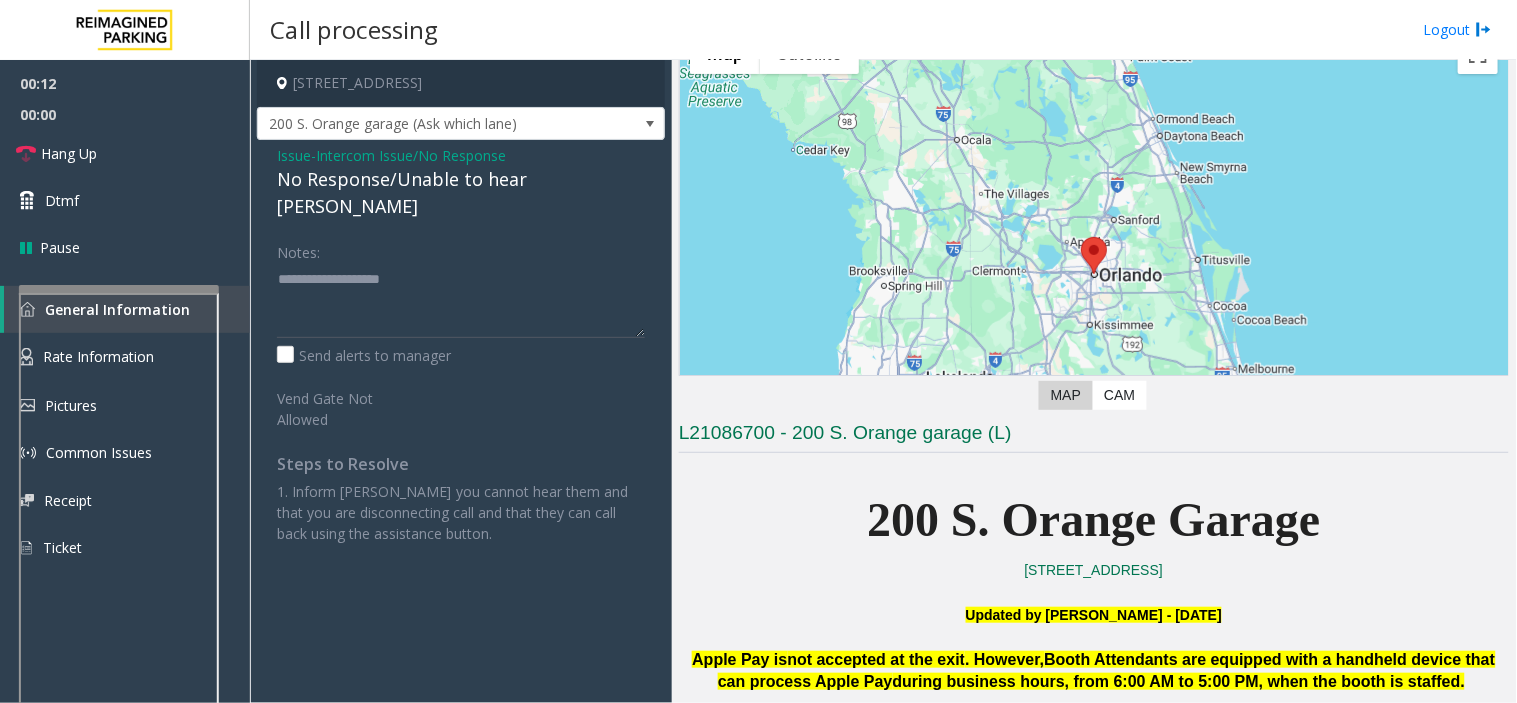 click on "No Response/Unable to hear [PERSON_NAME]" 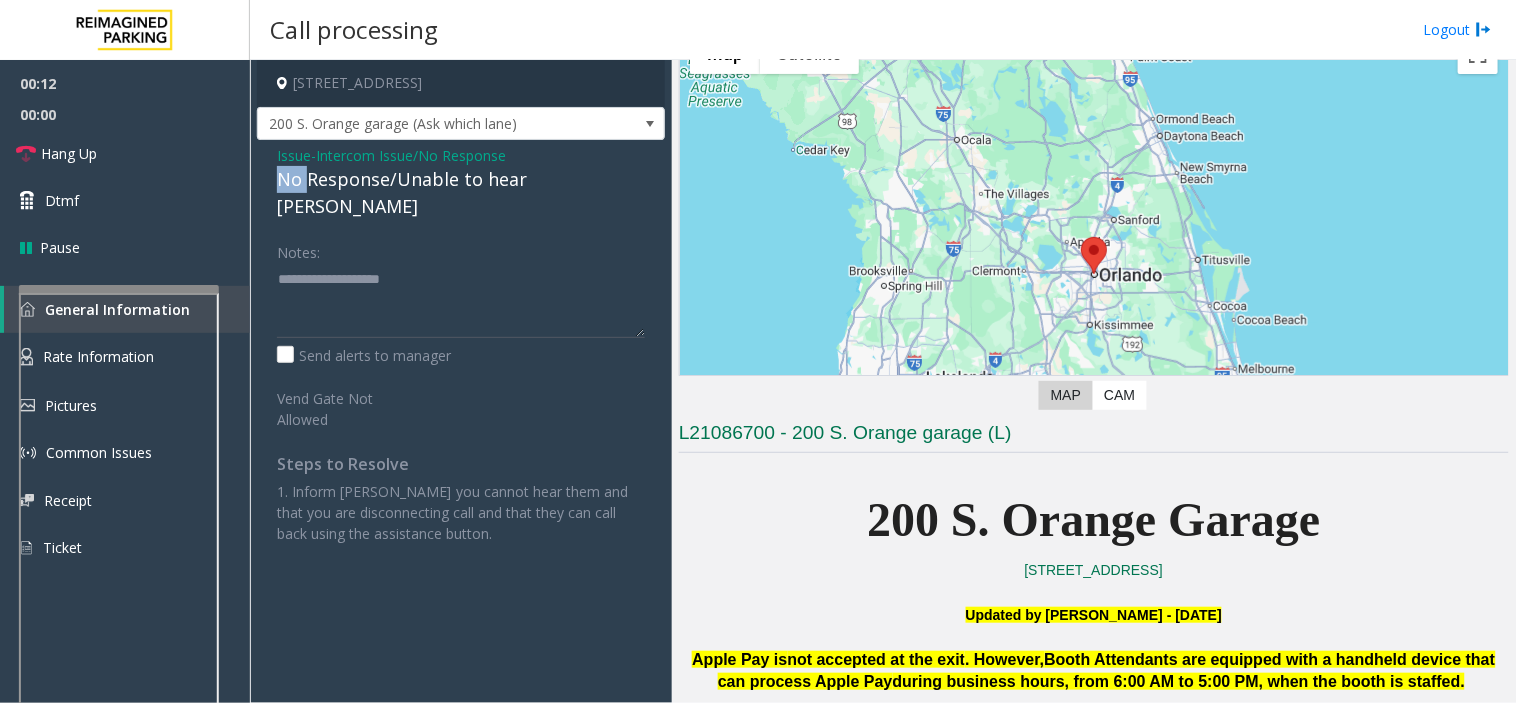 click on "No Response/Unable to hear [PERSON_NAME]" 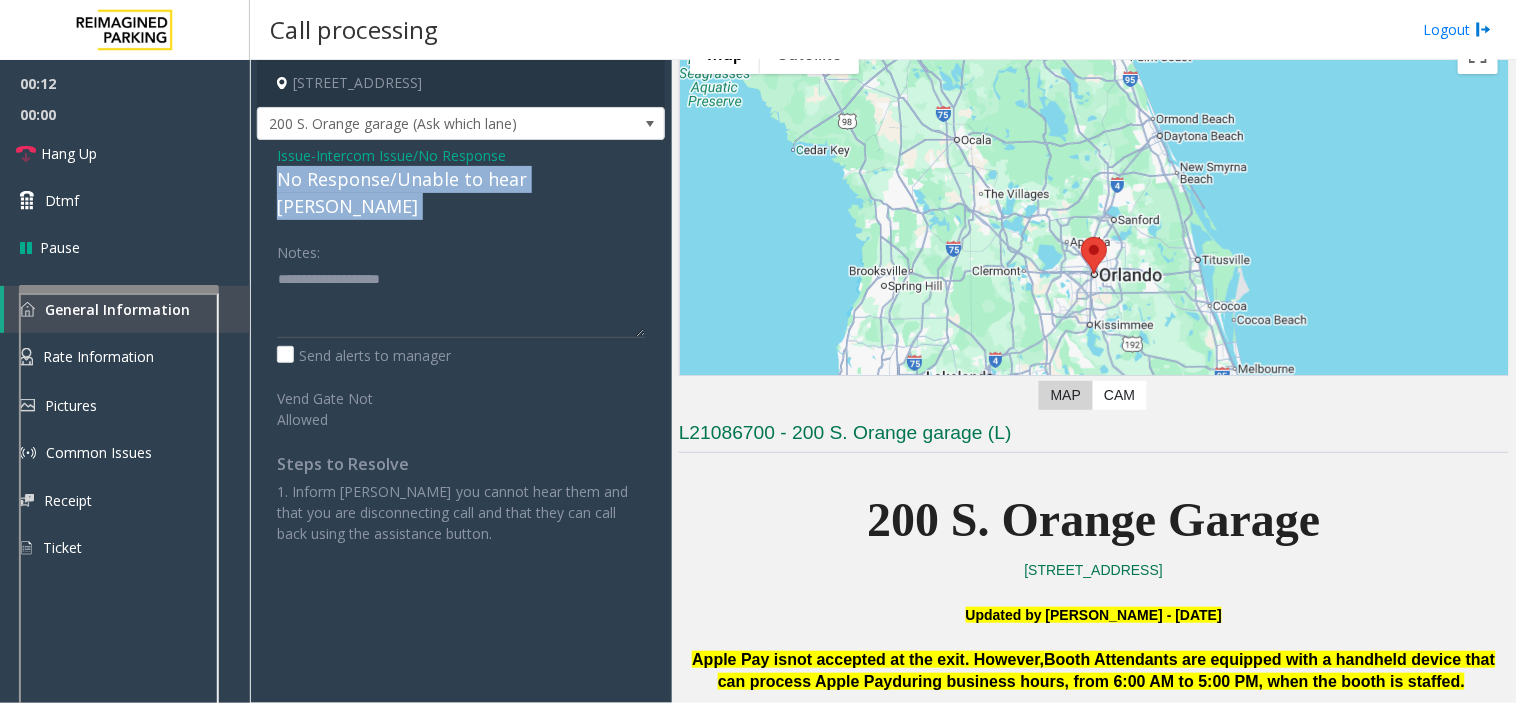 click on "No Response/Unable to hear [PERSON_NAME]" 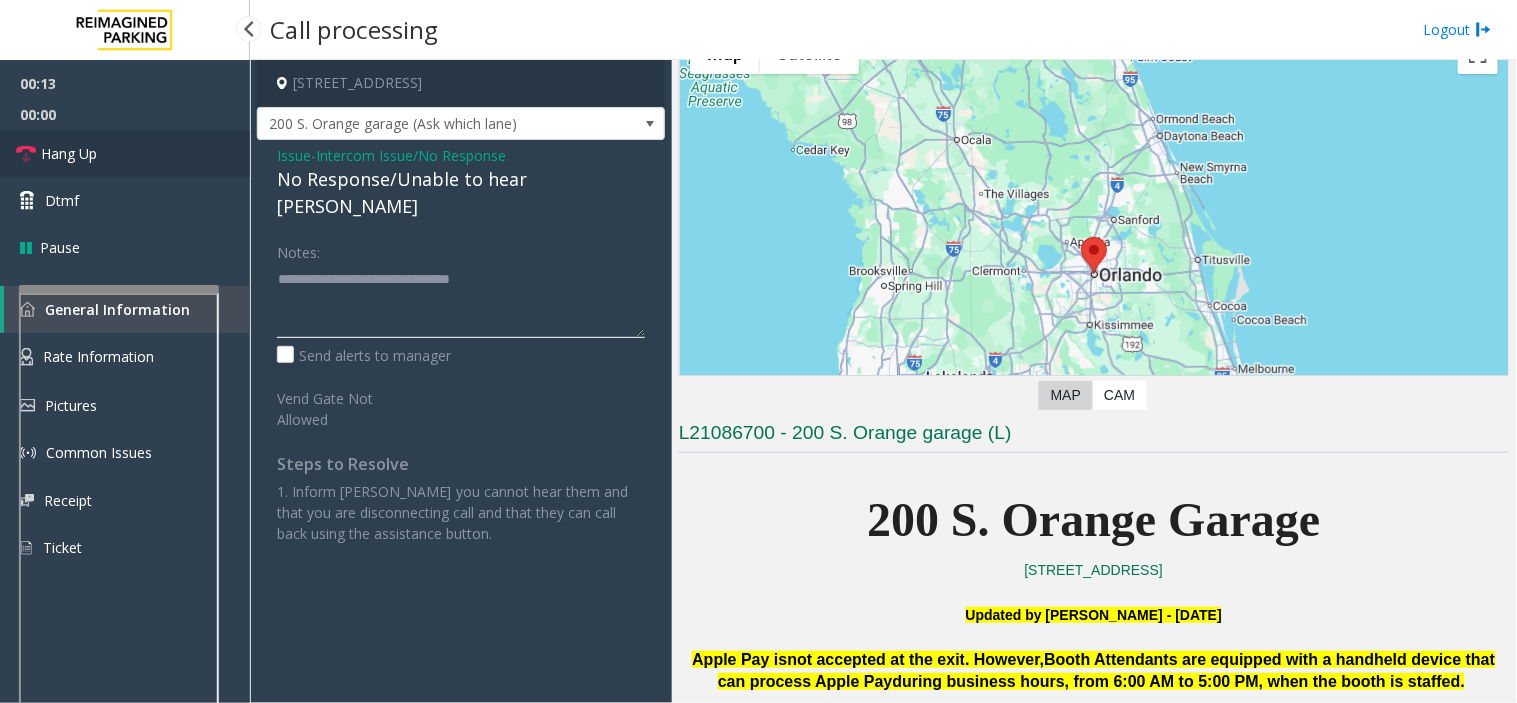 type on "**********" 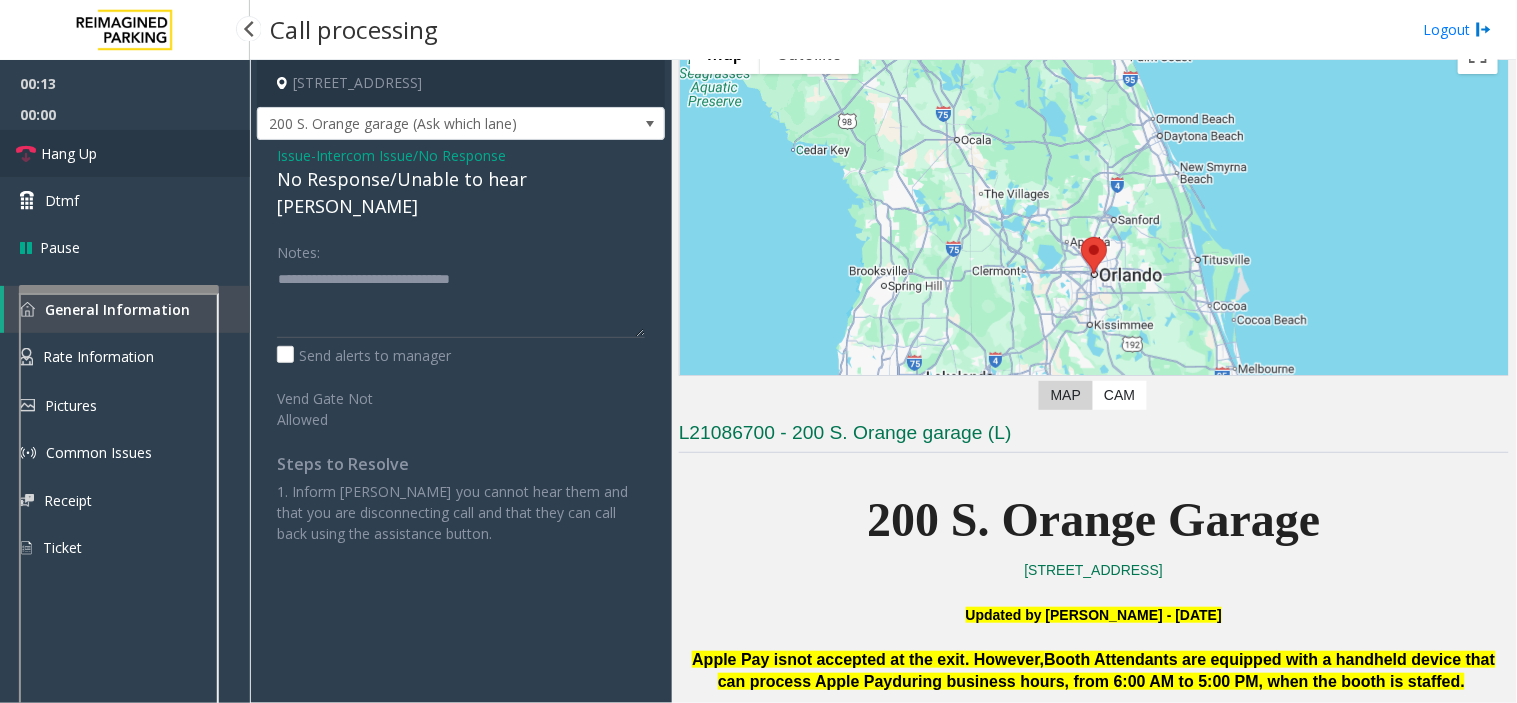 click on "Hang Up" at bounding box center (69, 153) 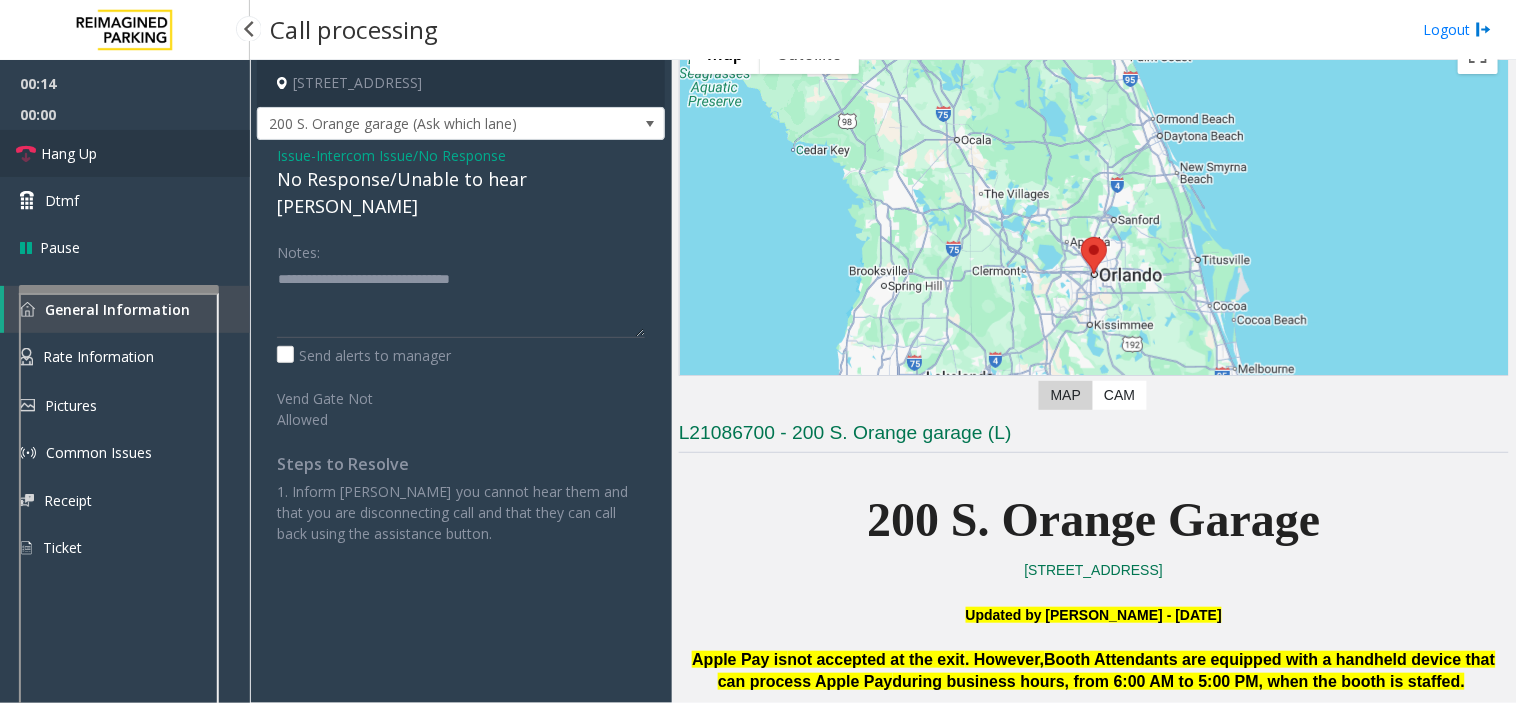 click on "Hang Up" at bounding box center [69, 153] 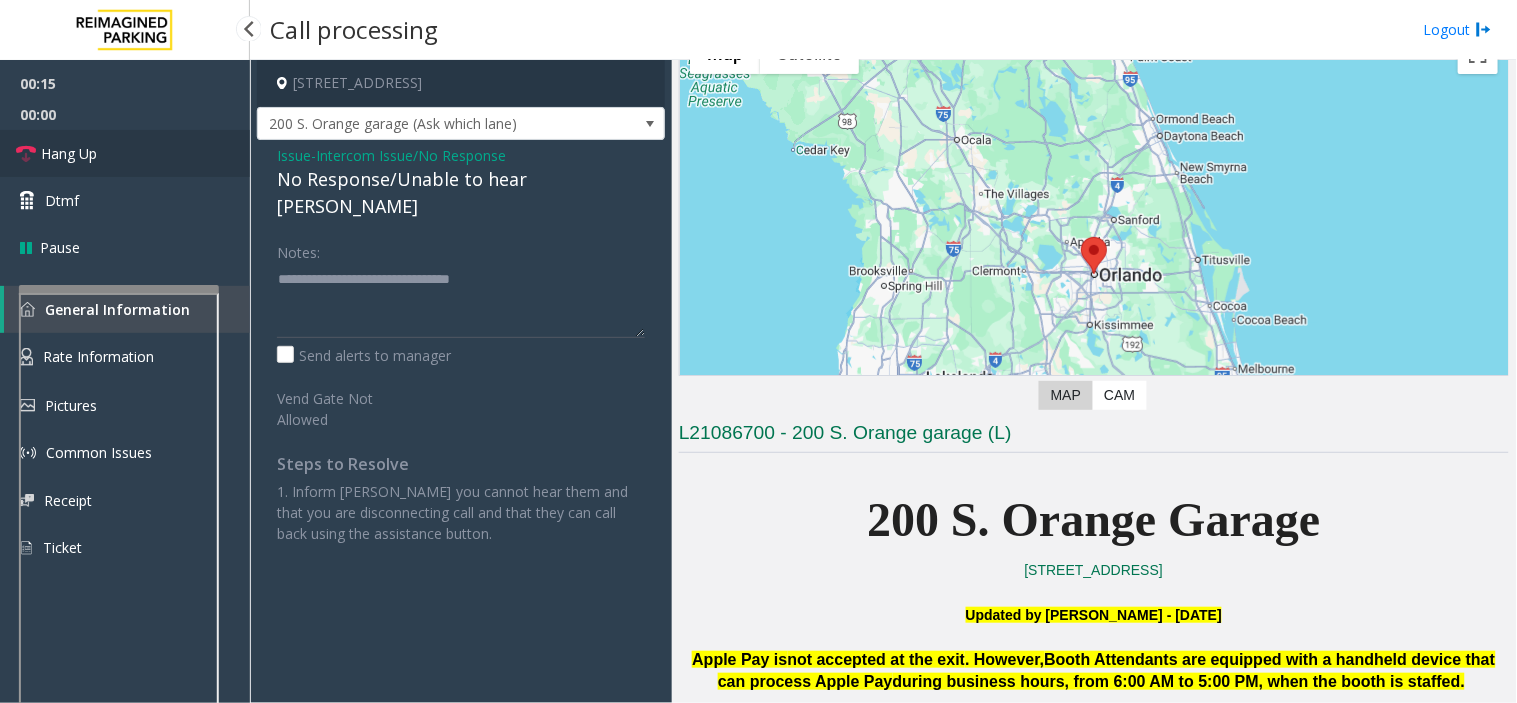 click on "Hang Up" at bounding box center (69, 153) 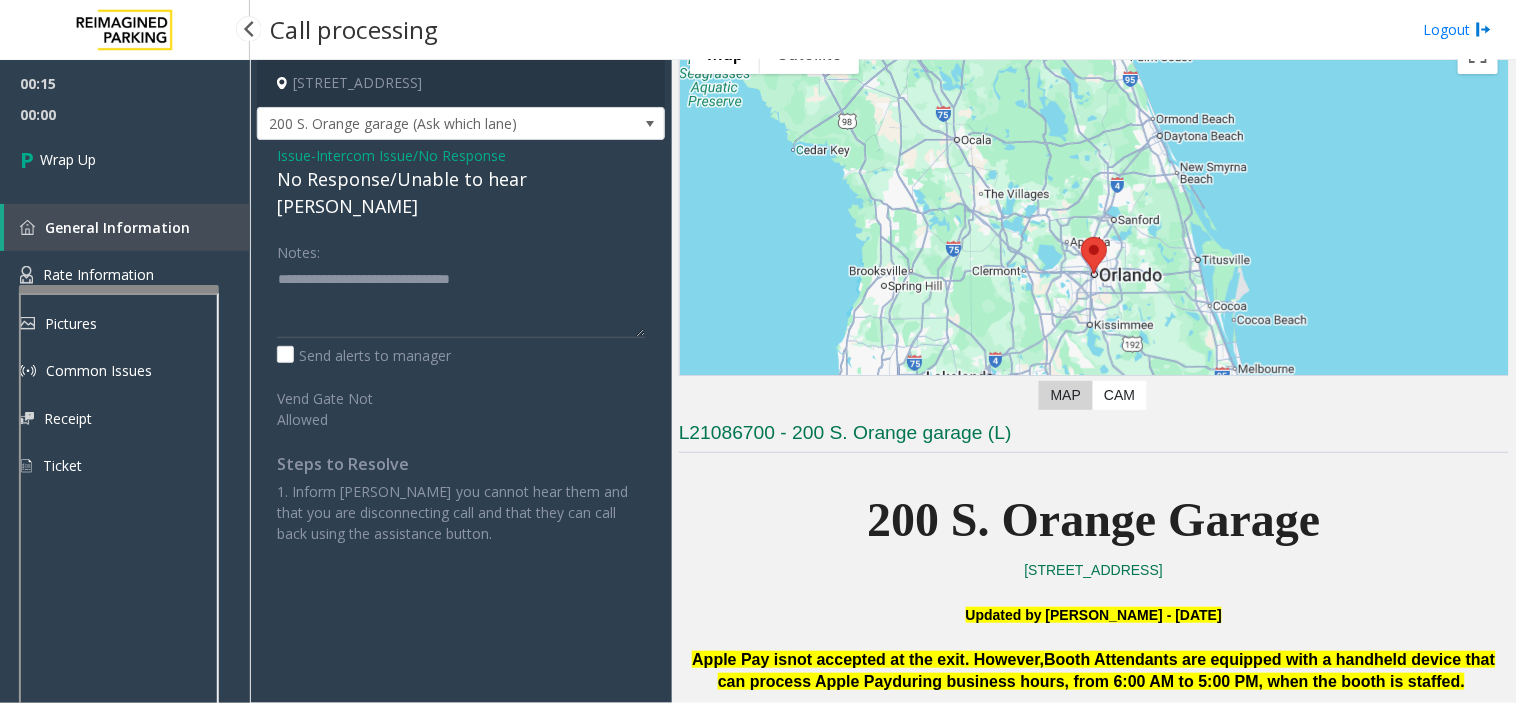 click on "Wrap Up" at bounding box center [68, 159] 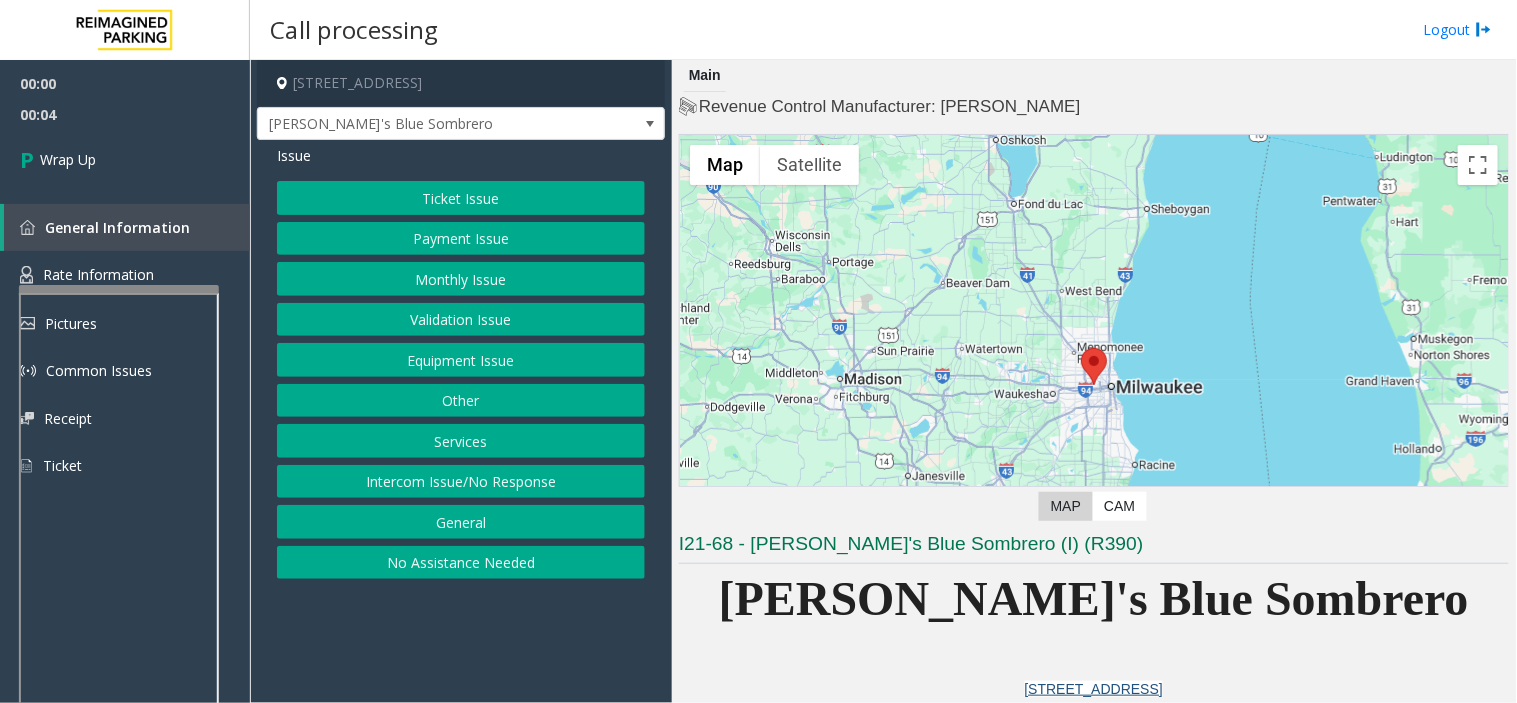 click on "Intercom Issue/No Response" 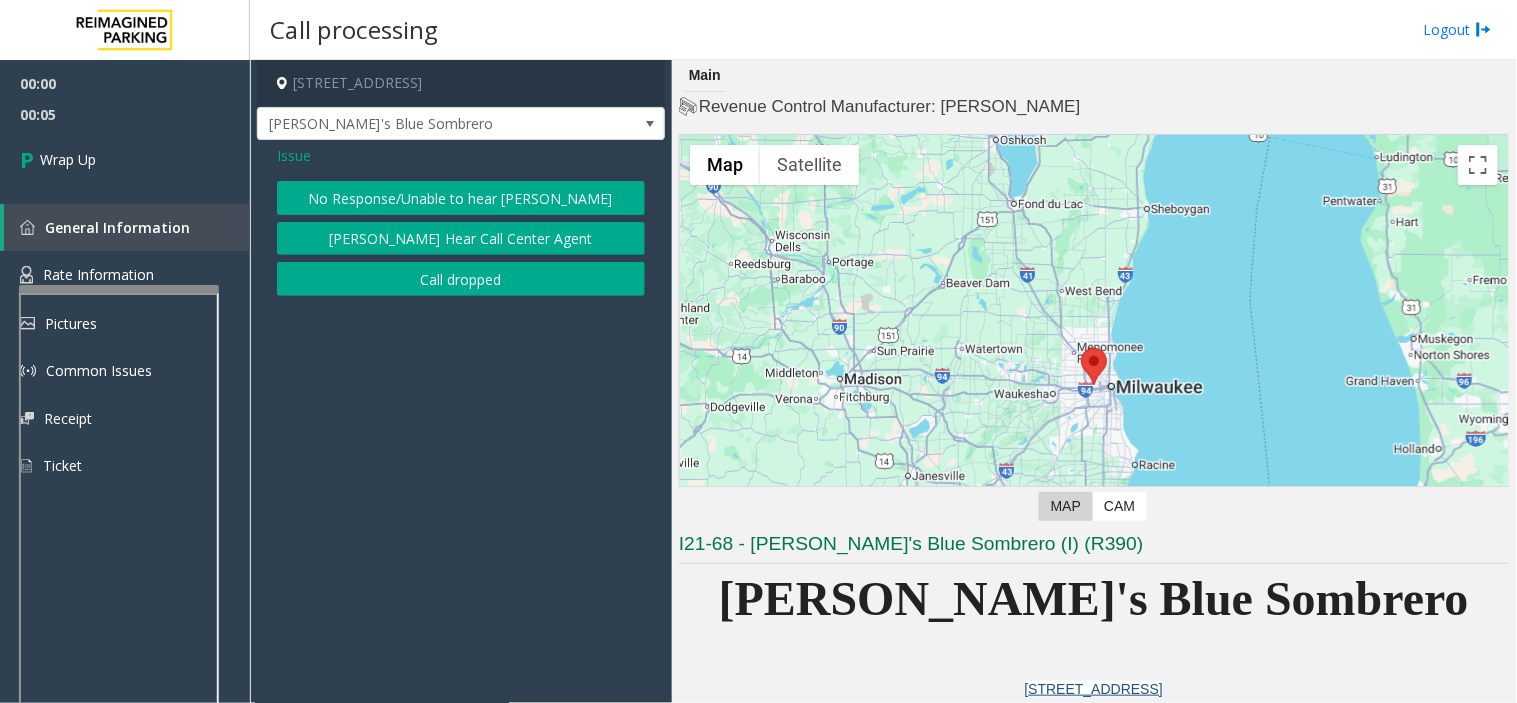 click on "[PERSON_NAME] Hear Call Center Agent" 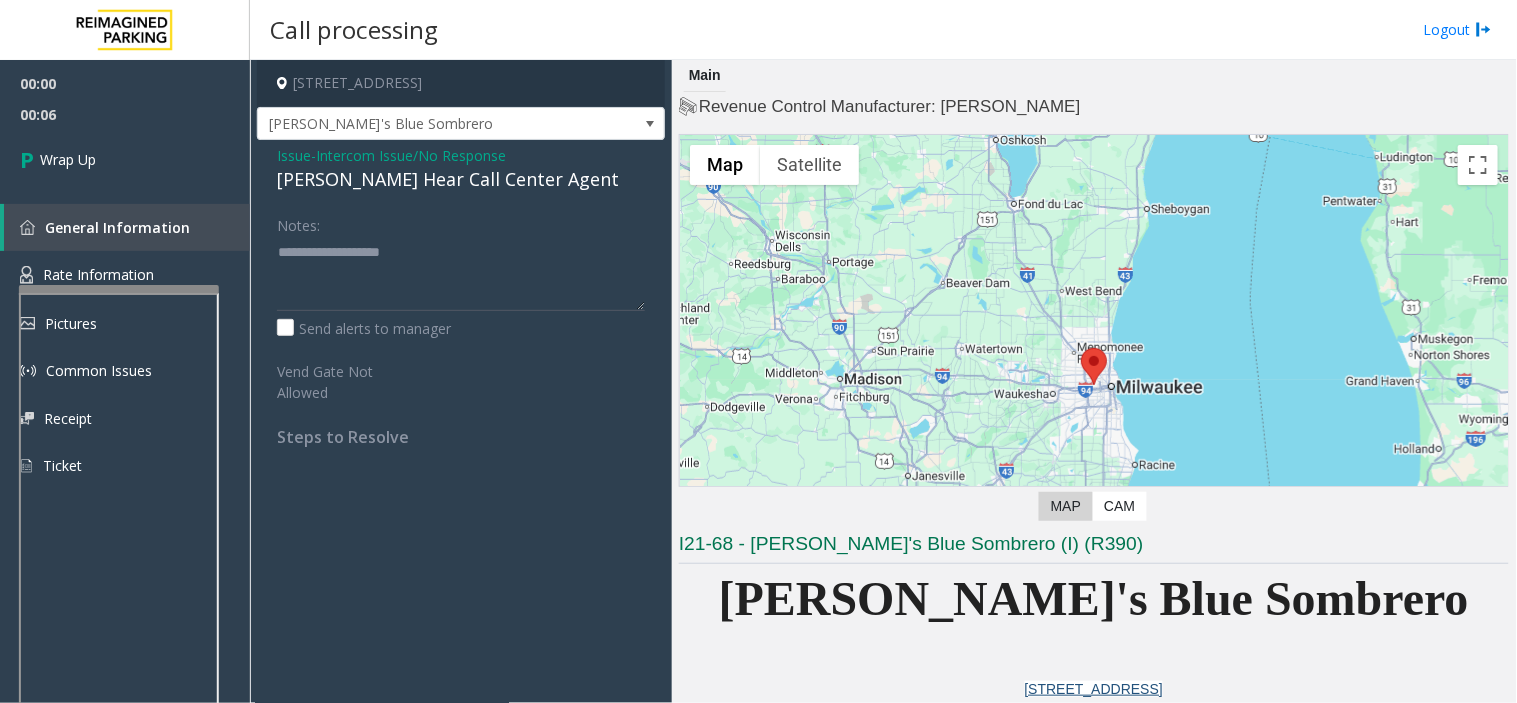 click on "Intercom Issue/No Response" 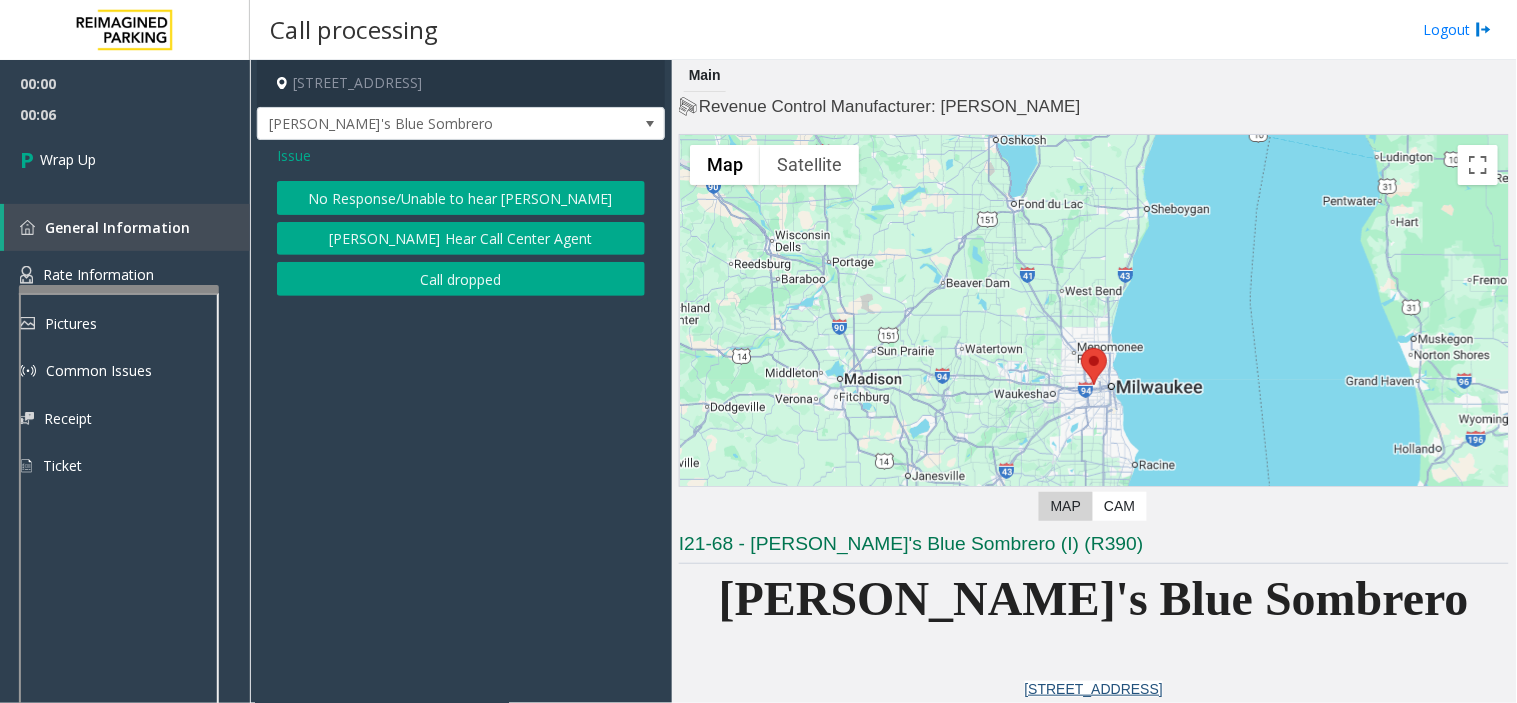 click on "Call dropped" 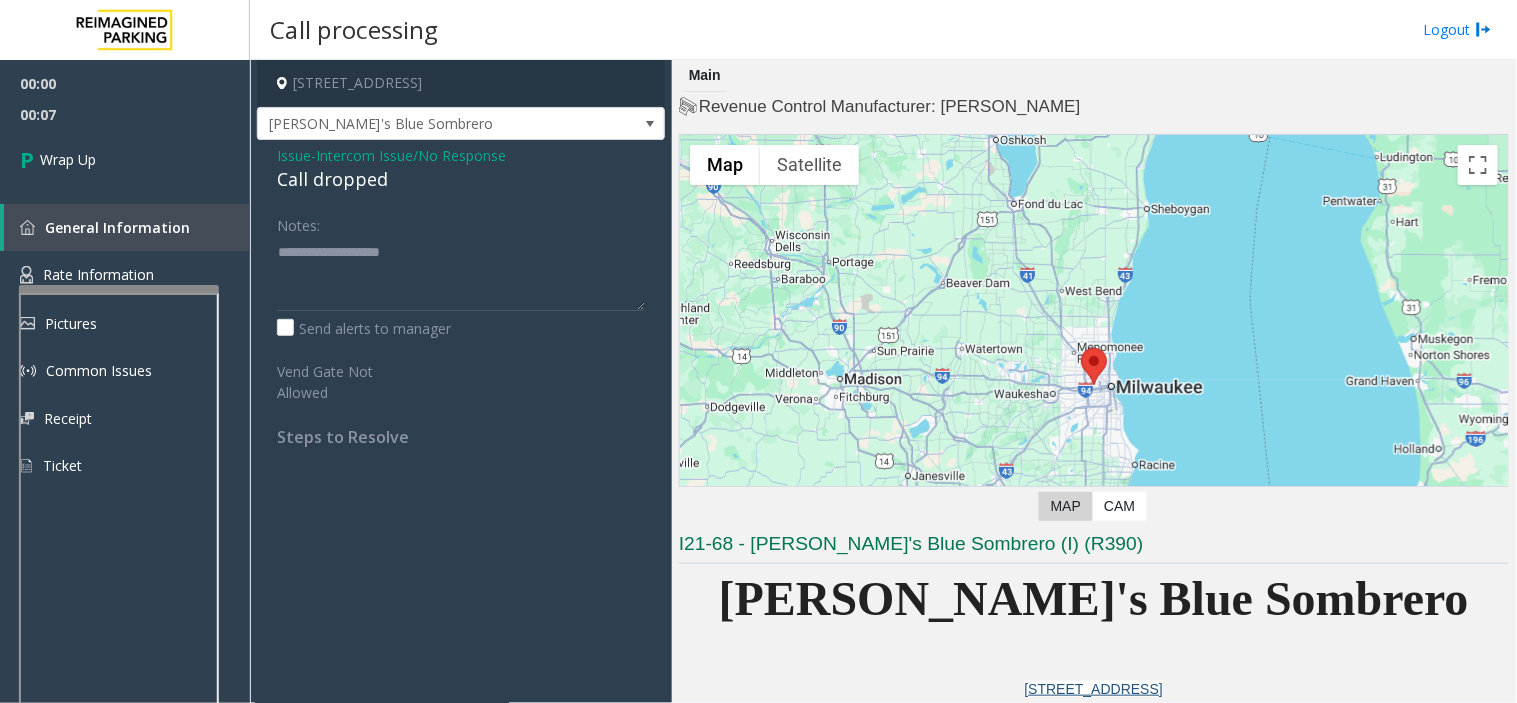 click on "Call dropped" 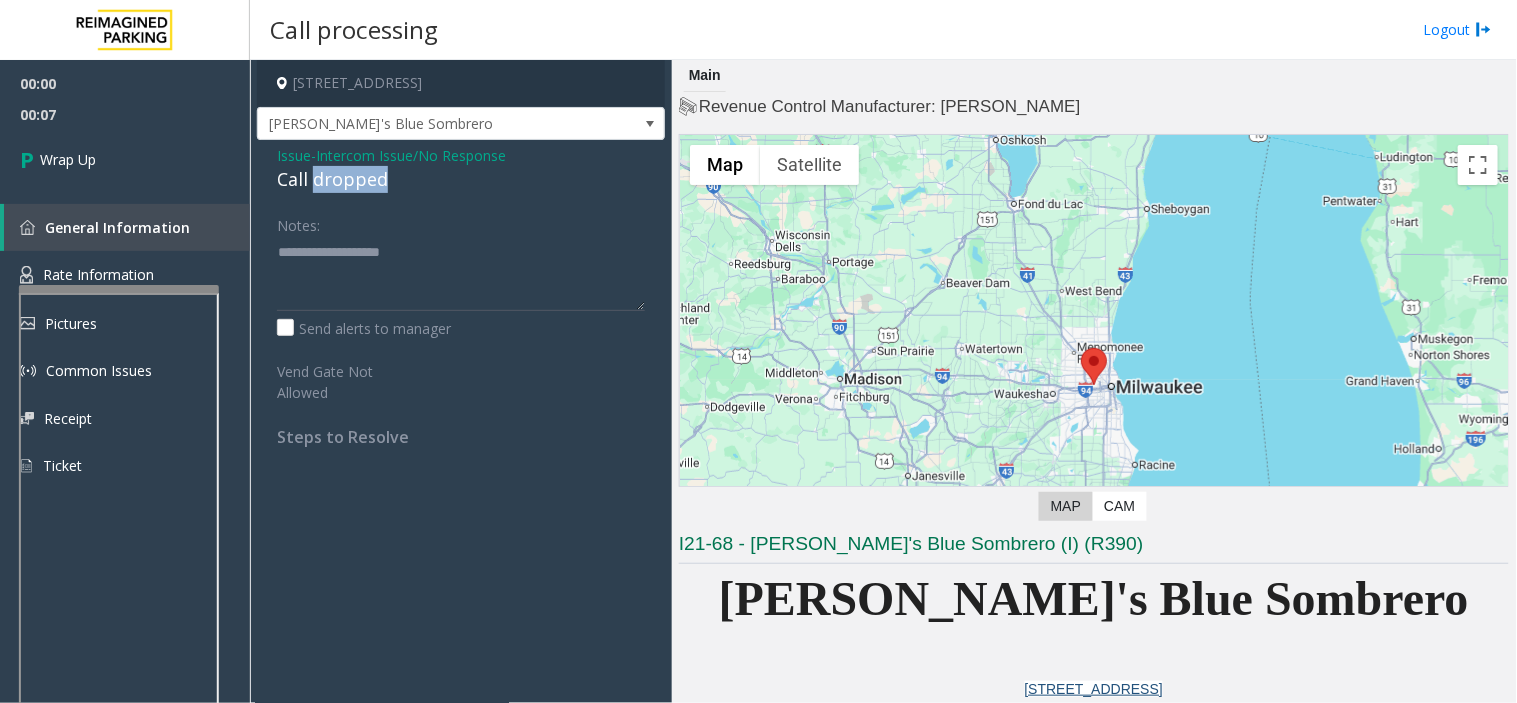 click on "Call dropped" 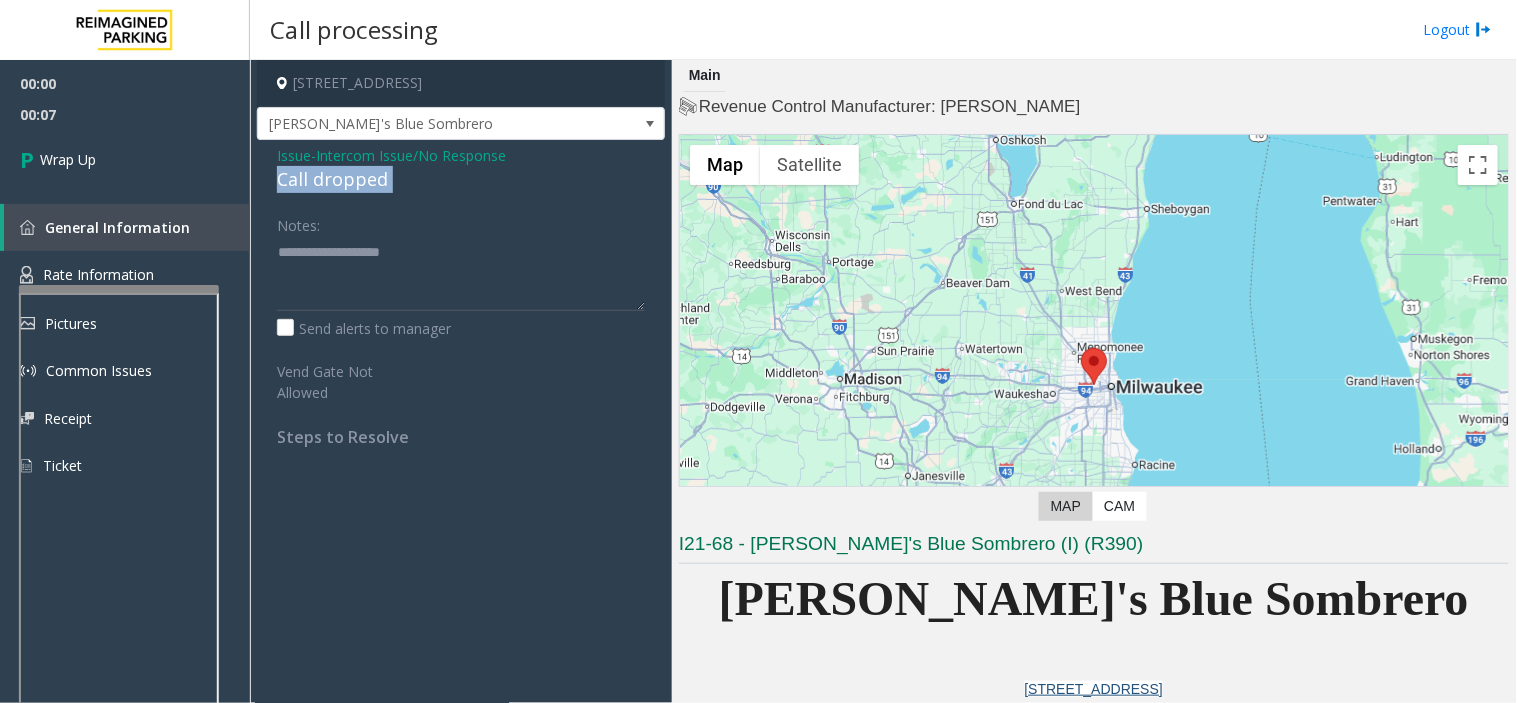 click on "Call dropped" 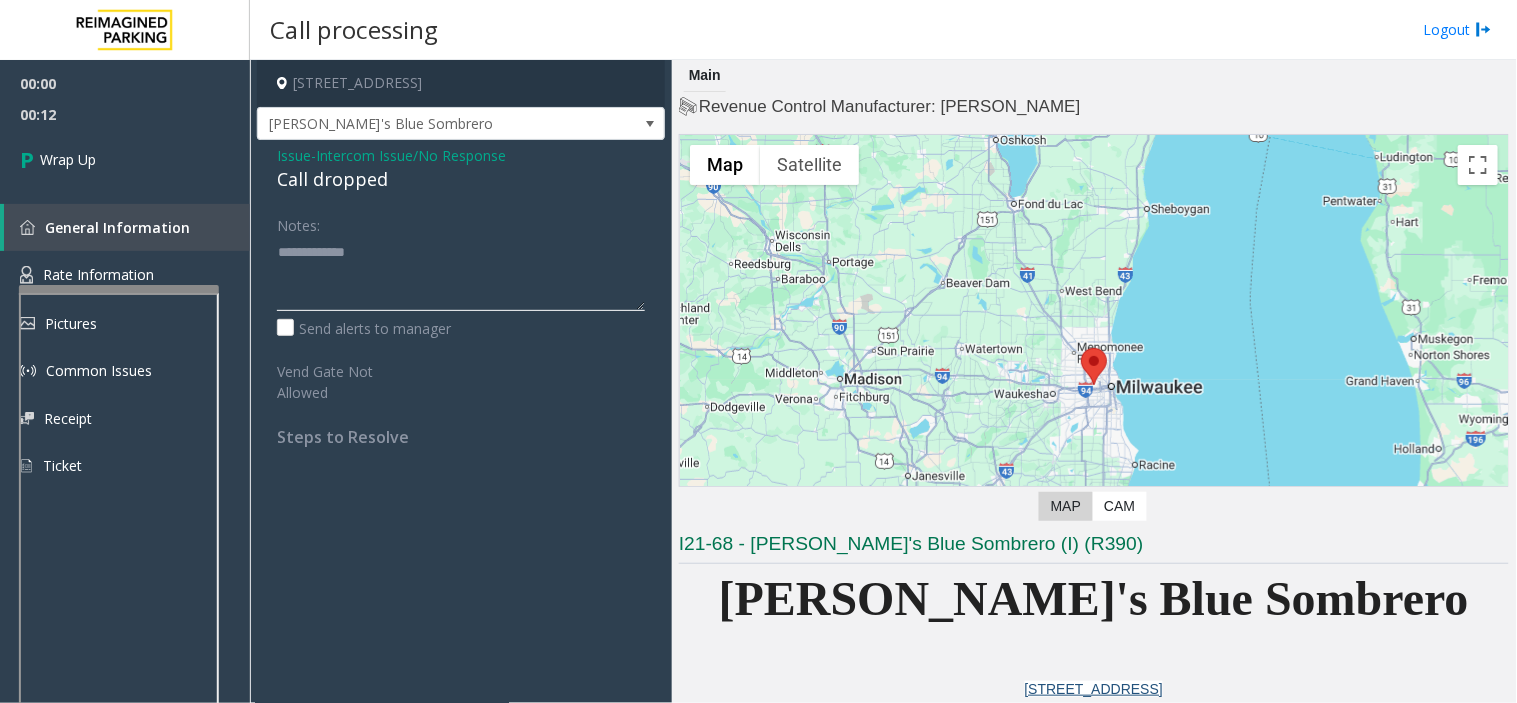 click 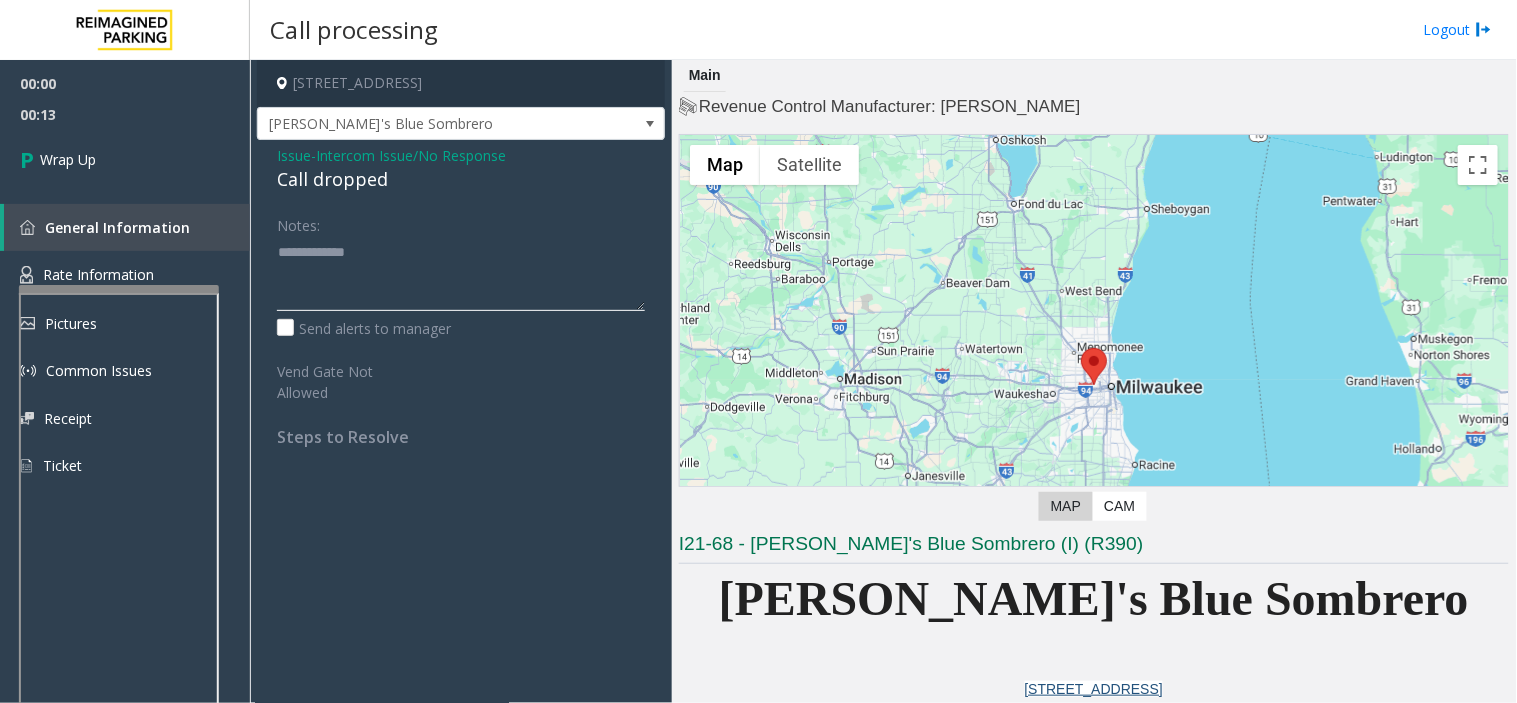 click 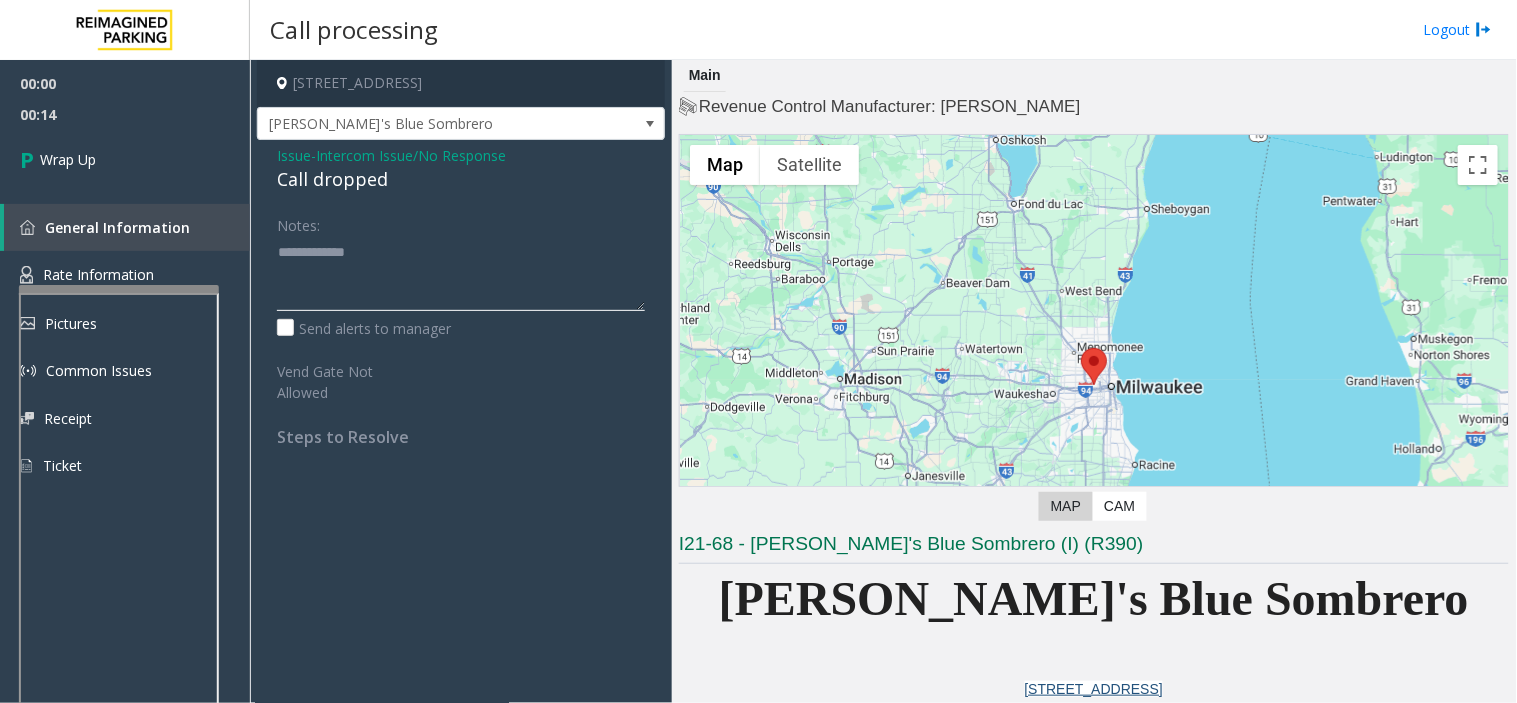 click 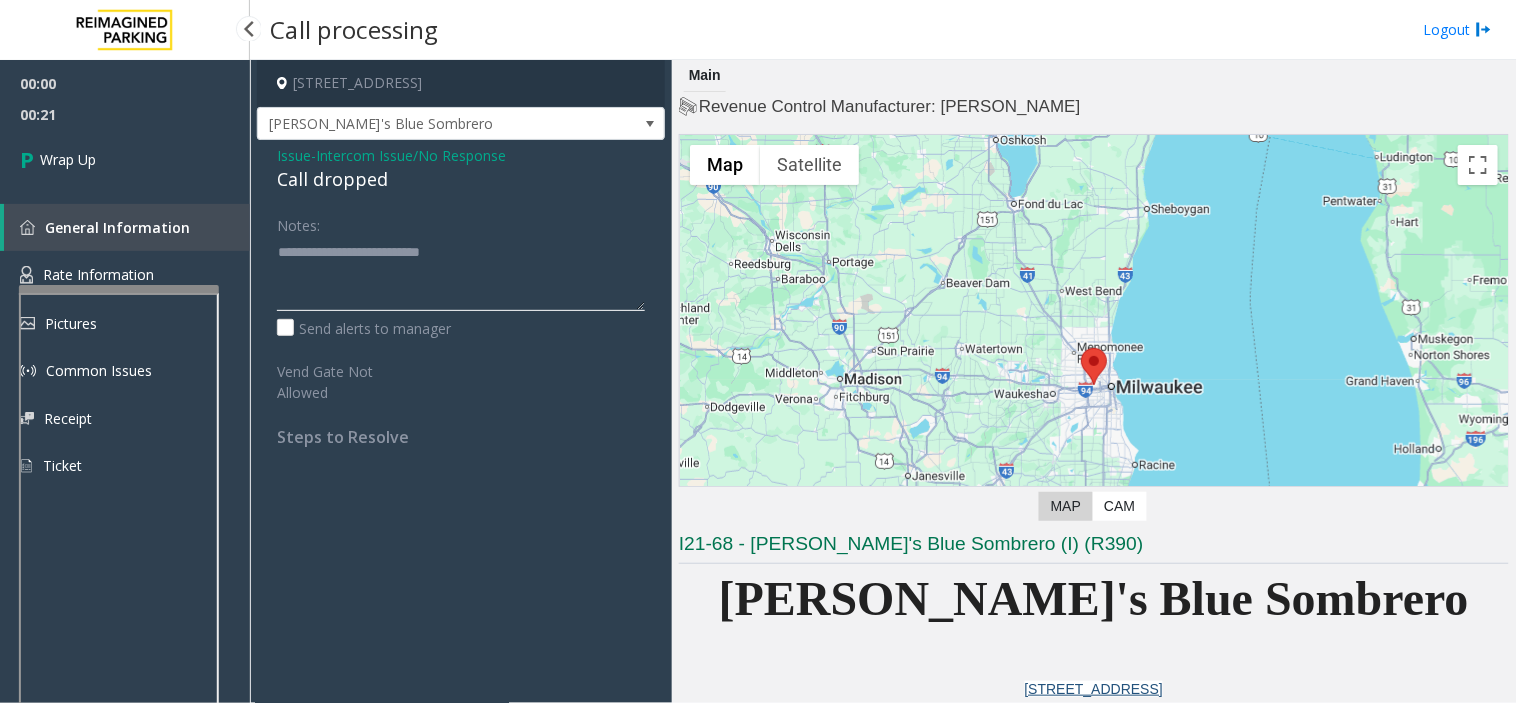 type on "**********" 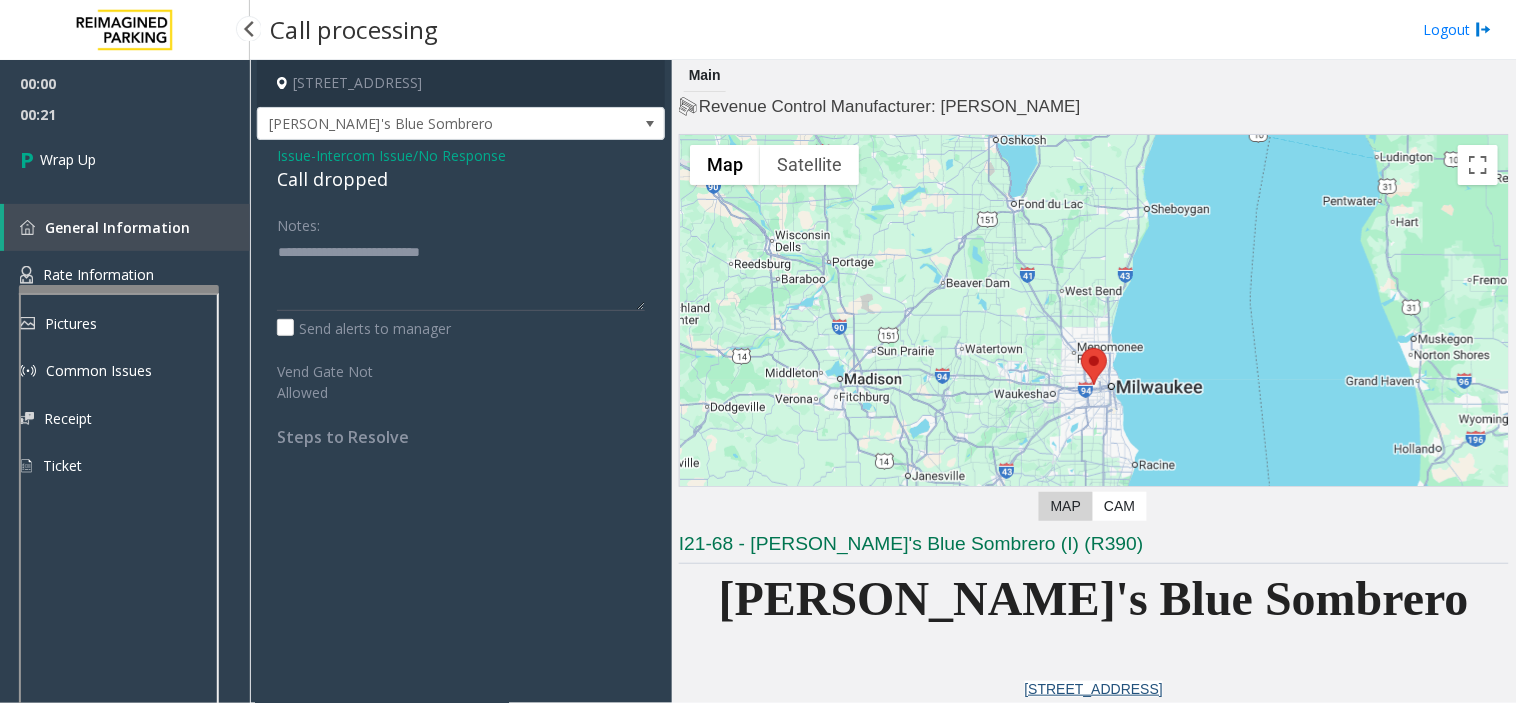 drag, startPoint x: 56, startPoint y: 105, endPoint x: 71, endPoint y: 150, distance: 47.434166 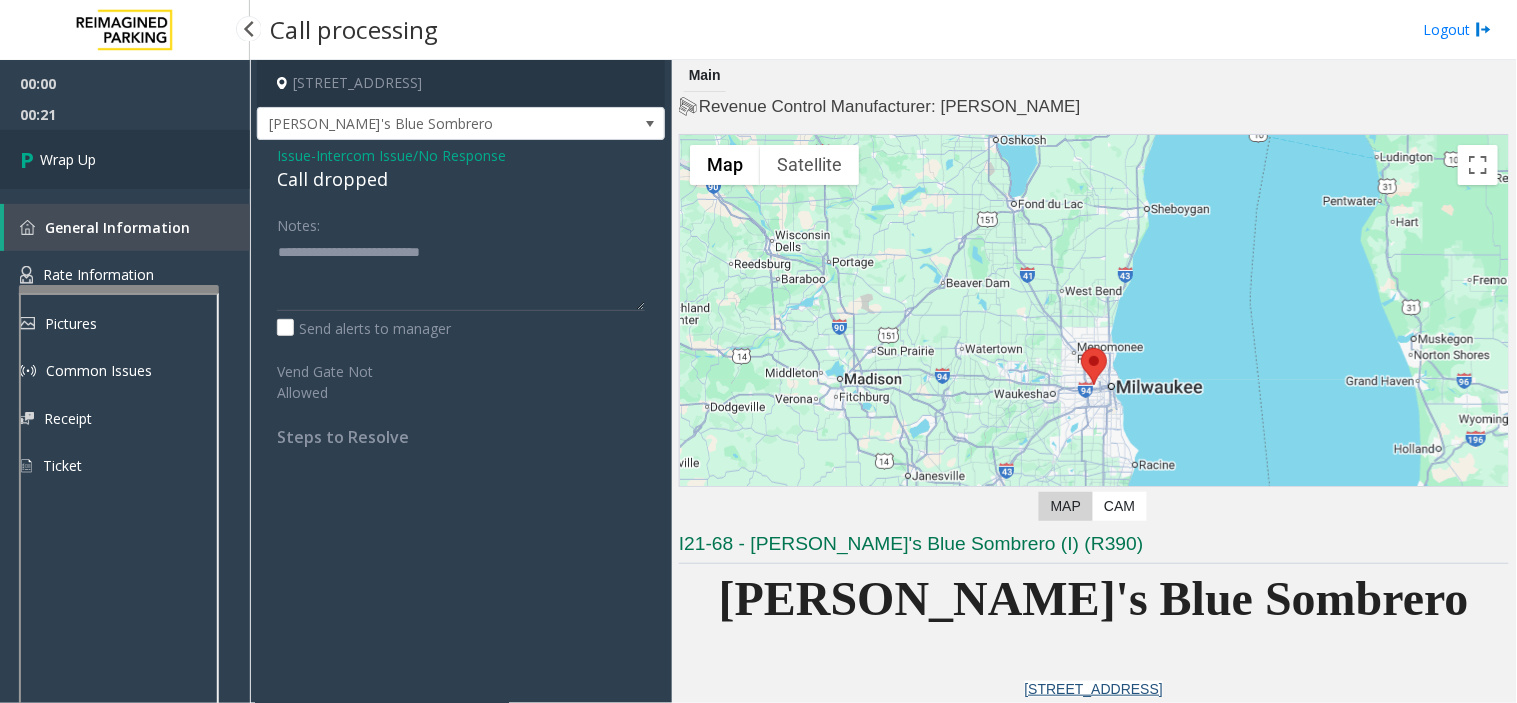 click on "Wrap Up" at bounding box center [68, 159] 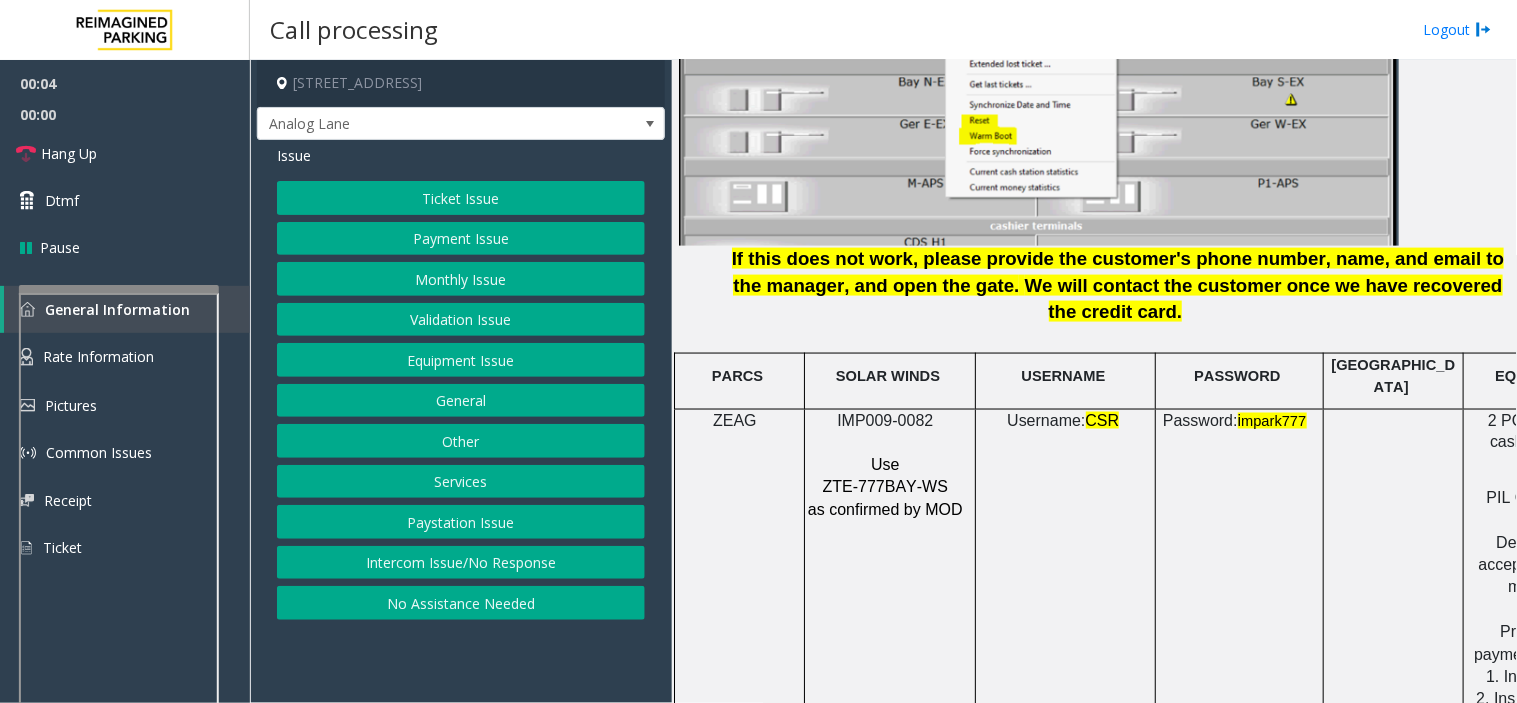 scroll, scrollTop: 2666, scrollLeft: 0, axis: vertical 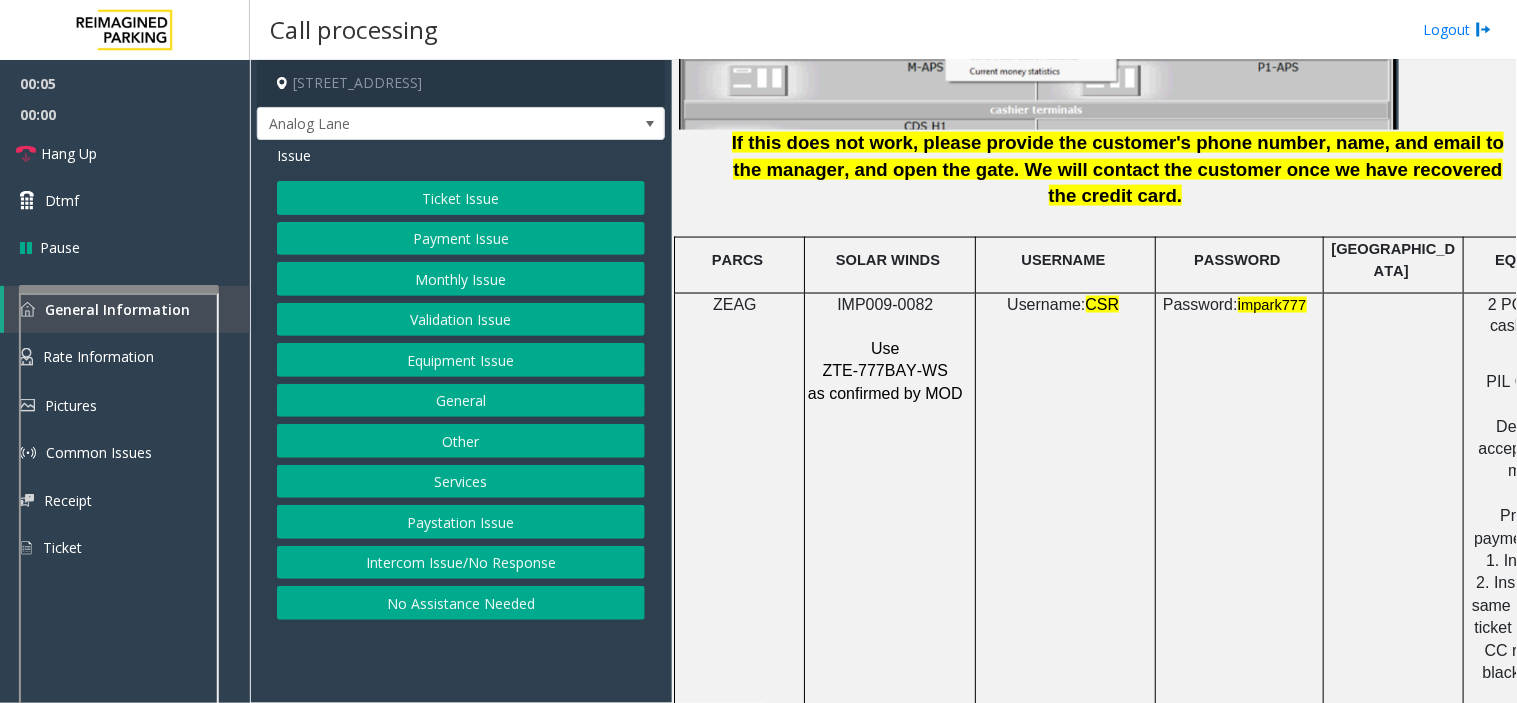 click on "ZTE-777BAY-WS" 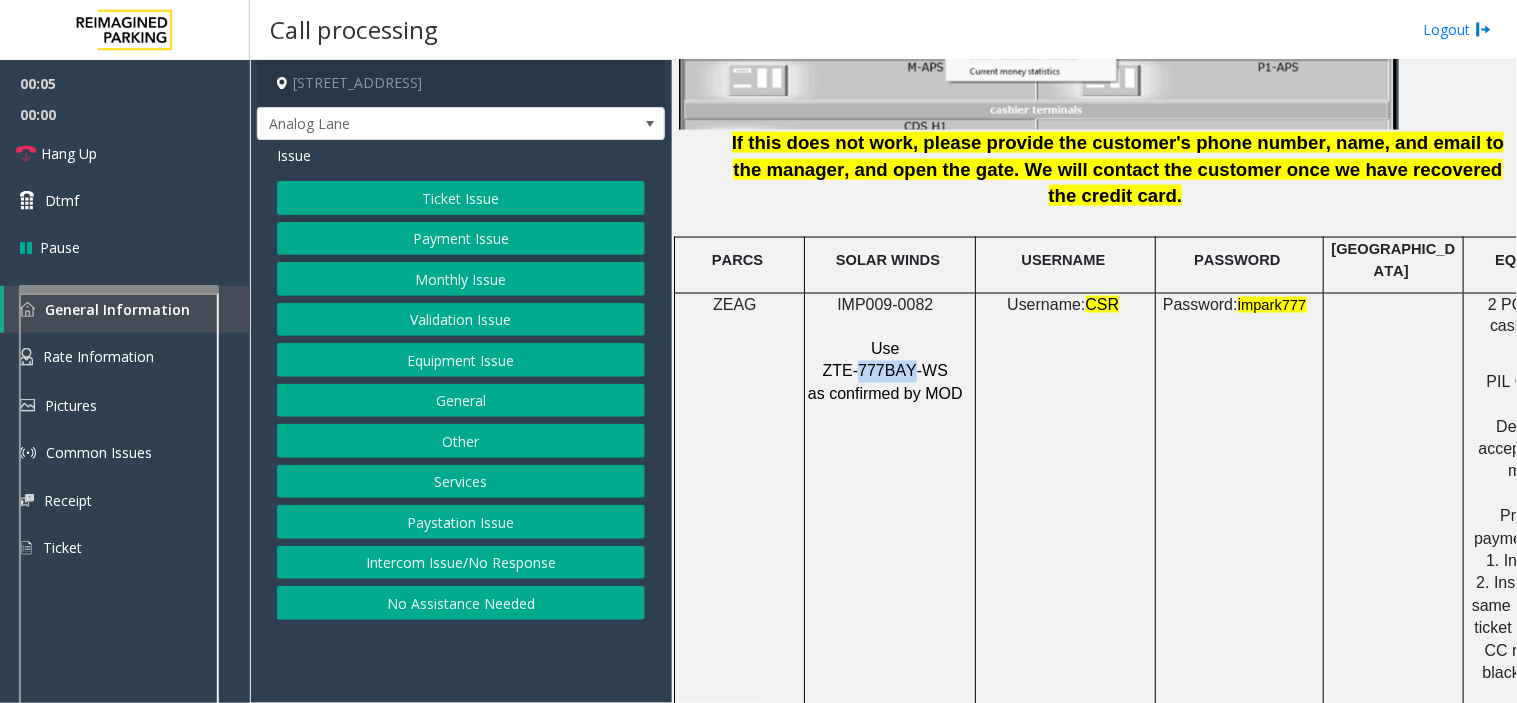click on "ZTE-777BAY-WS" 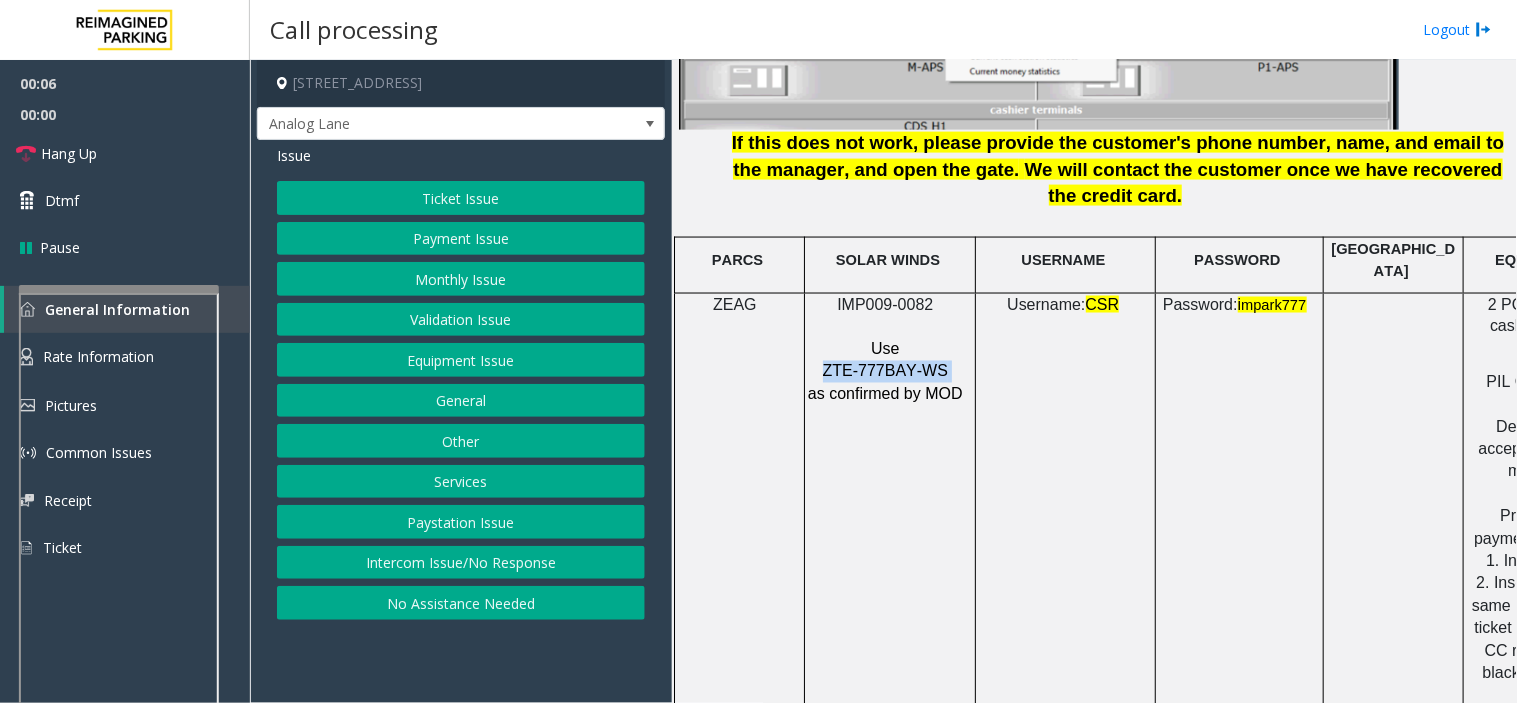 click on "ZTE-777BAY-WS" 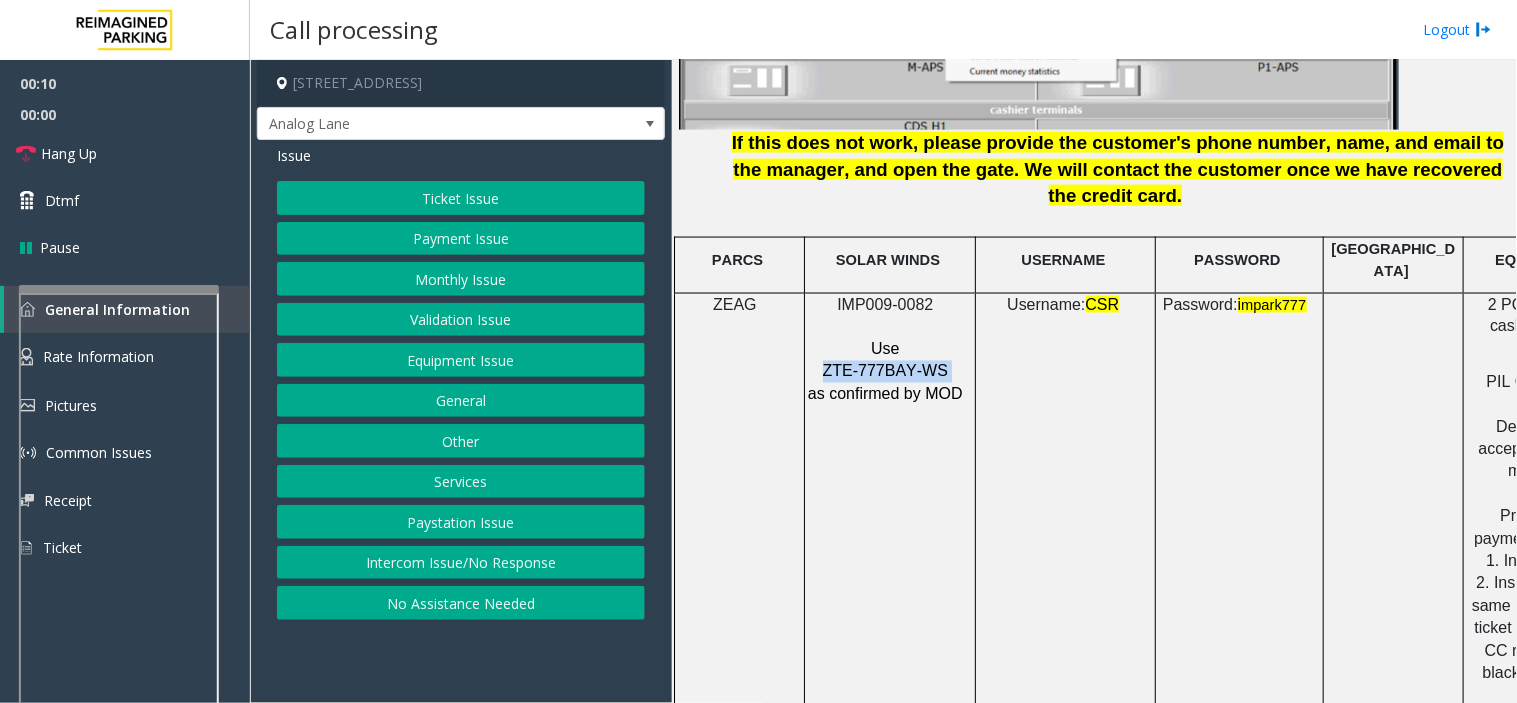 click on "Intercom Issue/No Response" 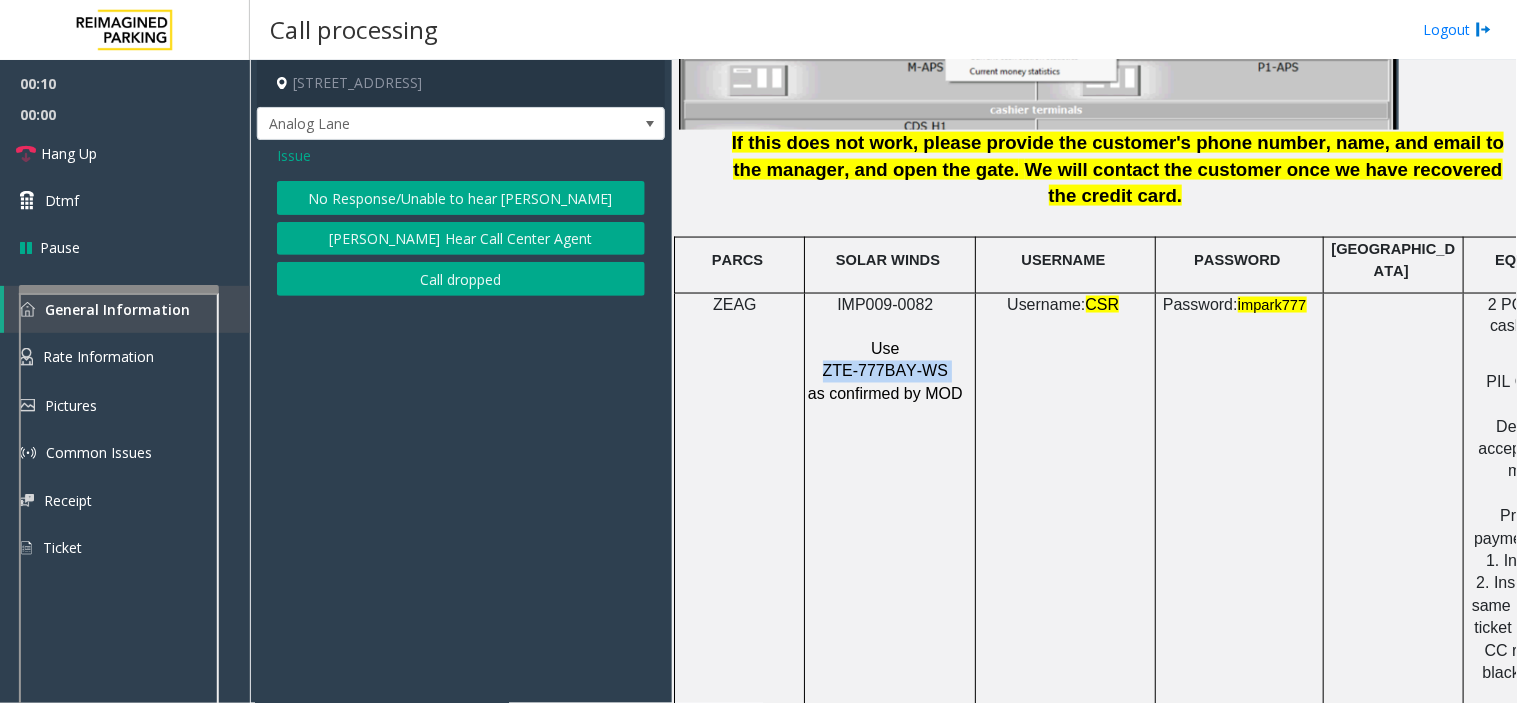 click on "No Response/Unable to hear [PERSON_NAME]" 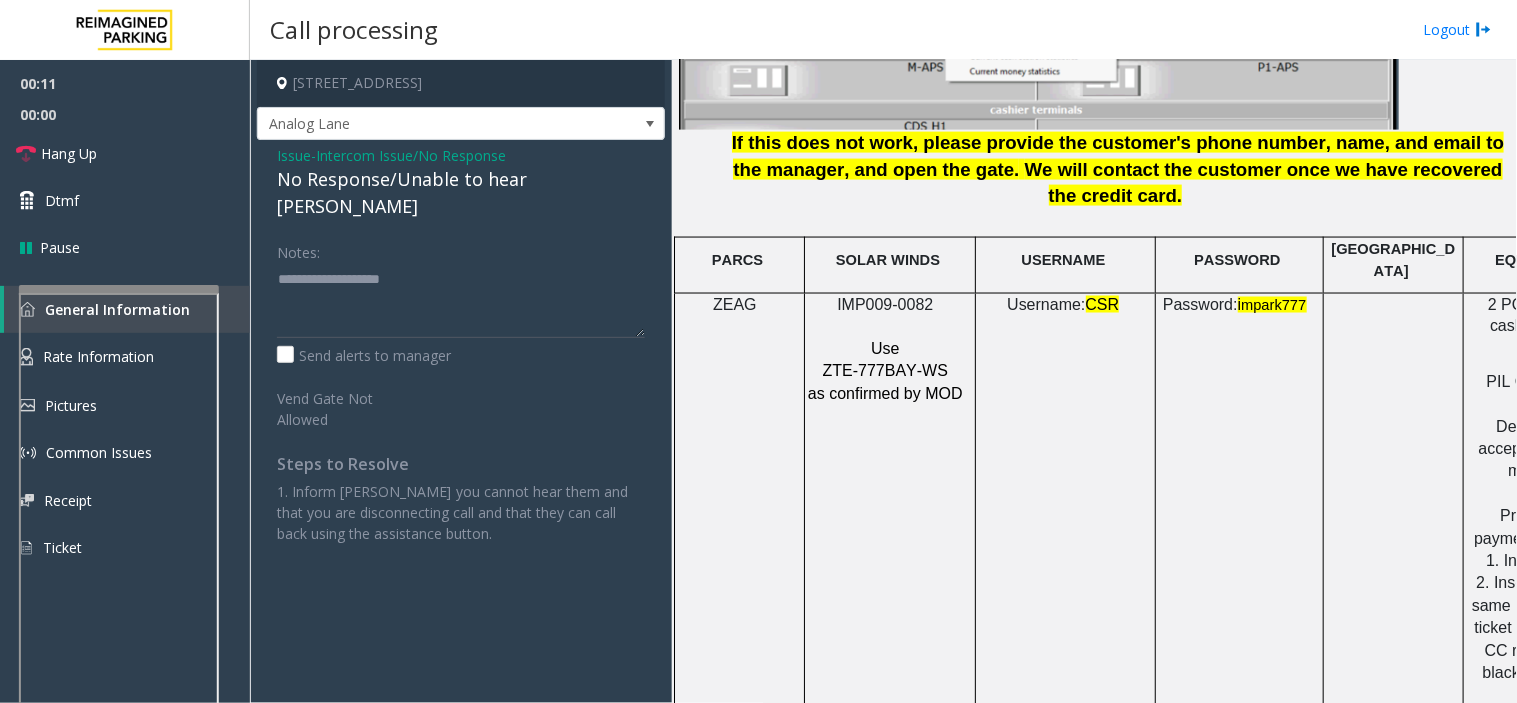 click on "No Response/Unable to hear [PERSON_NAME]" 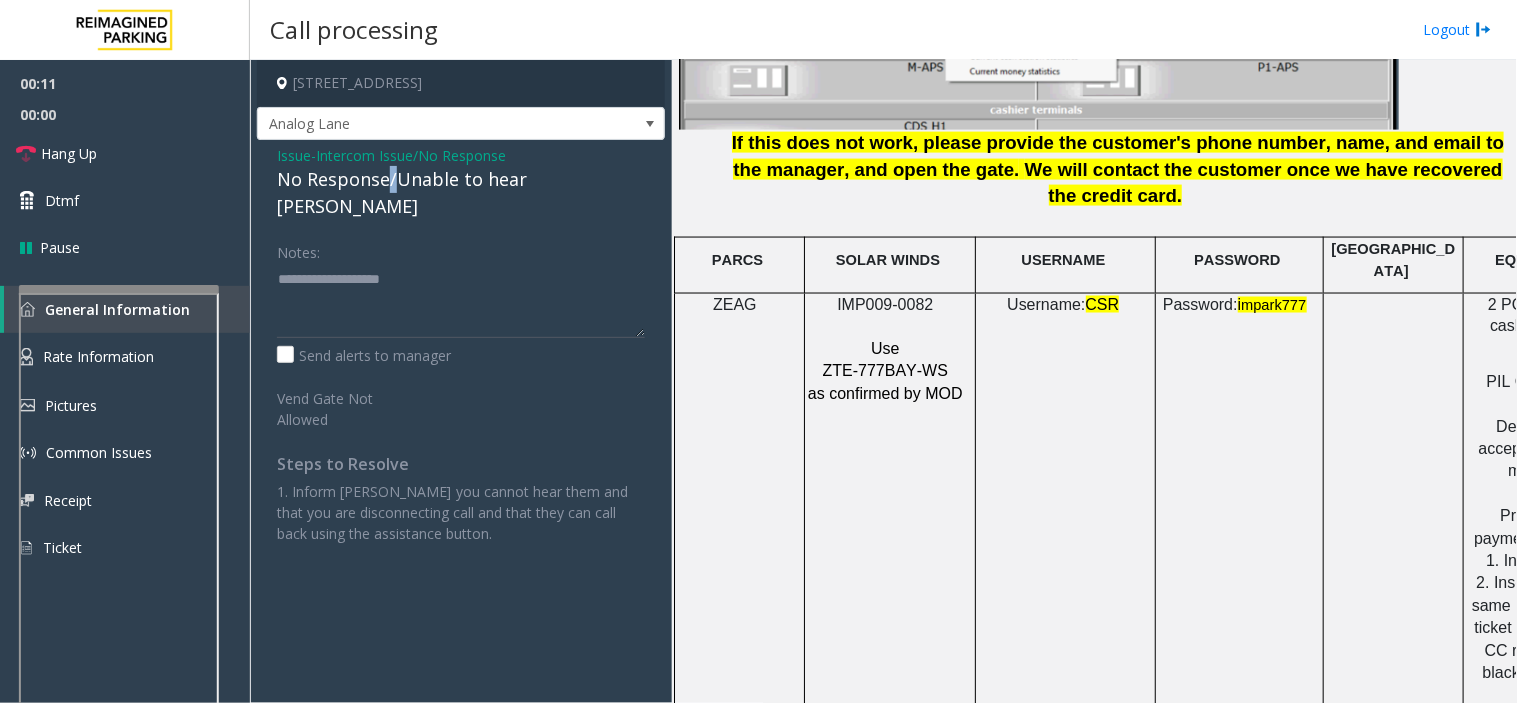 click on "No Response/Unable to hear [PERSON_NAME]" 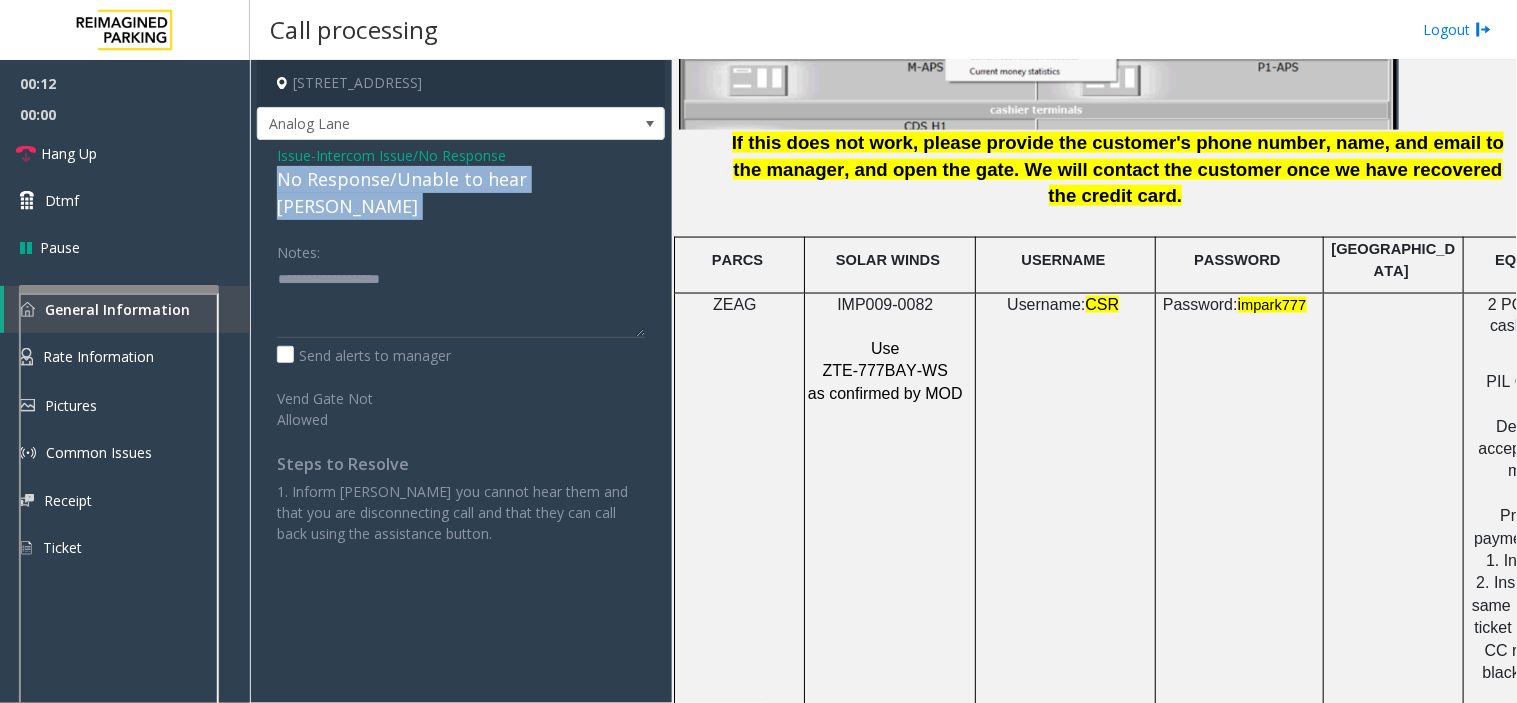 click on "No Response/Unable to hear [PERSON_NAME]" 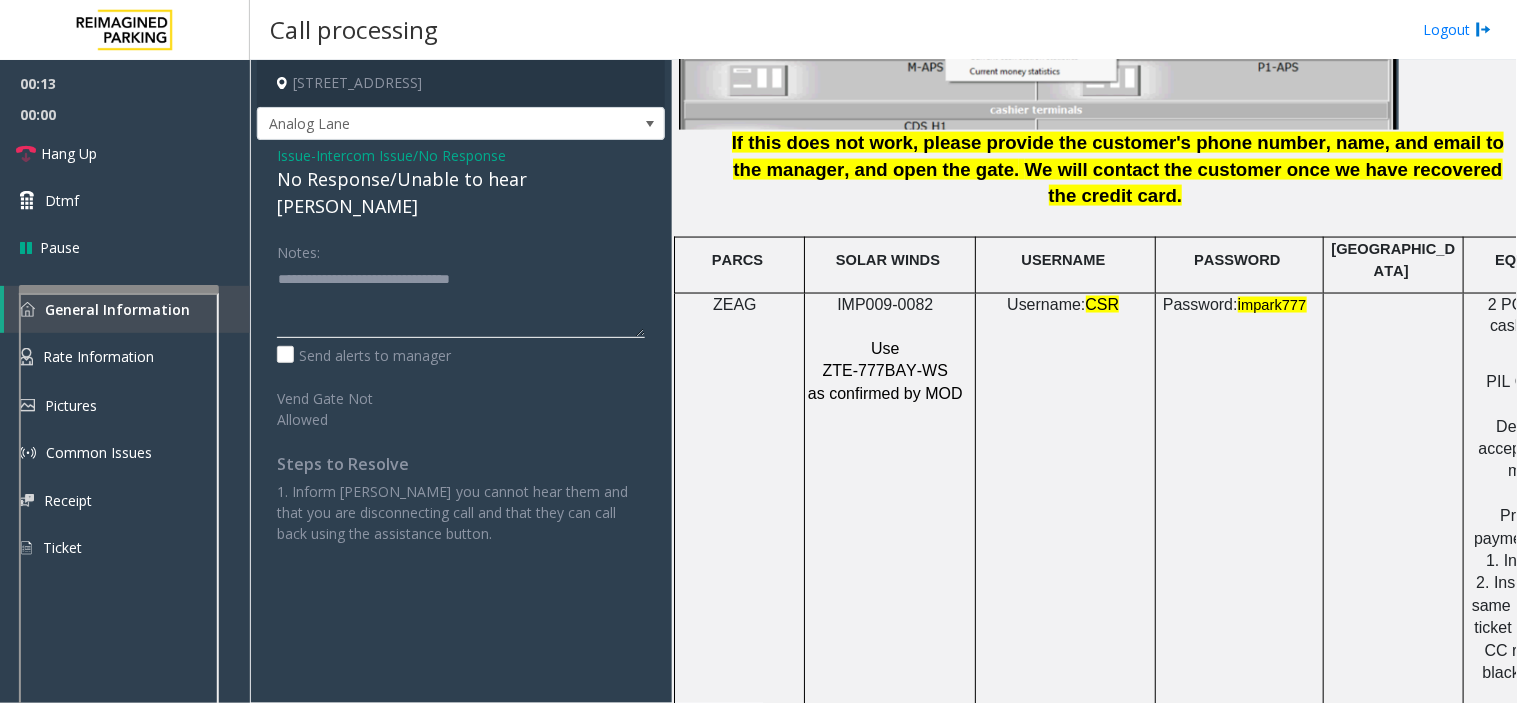type on "**********" 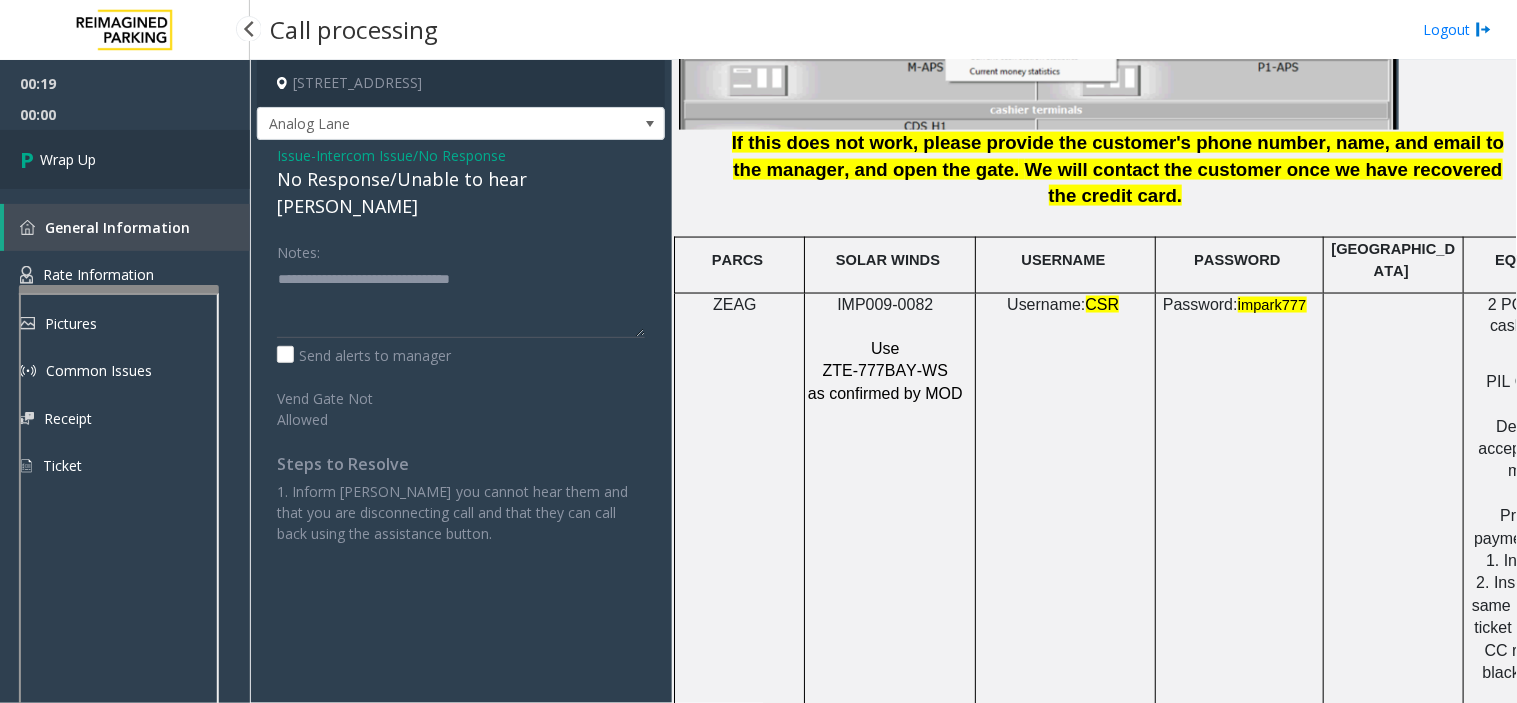 click on "Wrap Up" at bounding box center [125, 159] 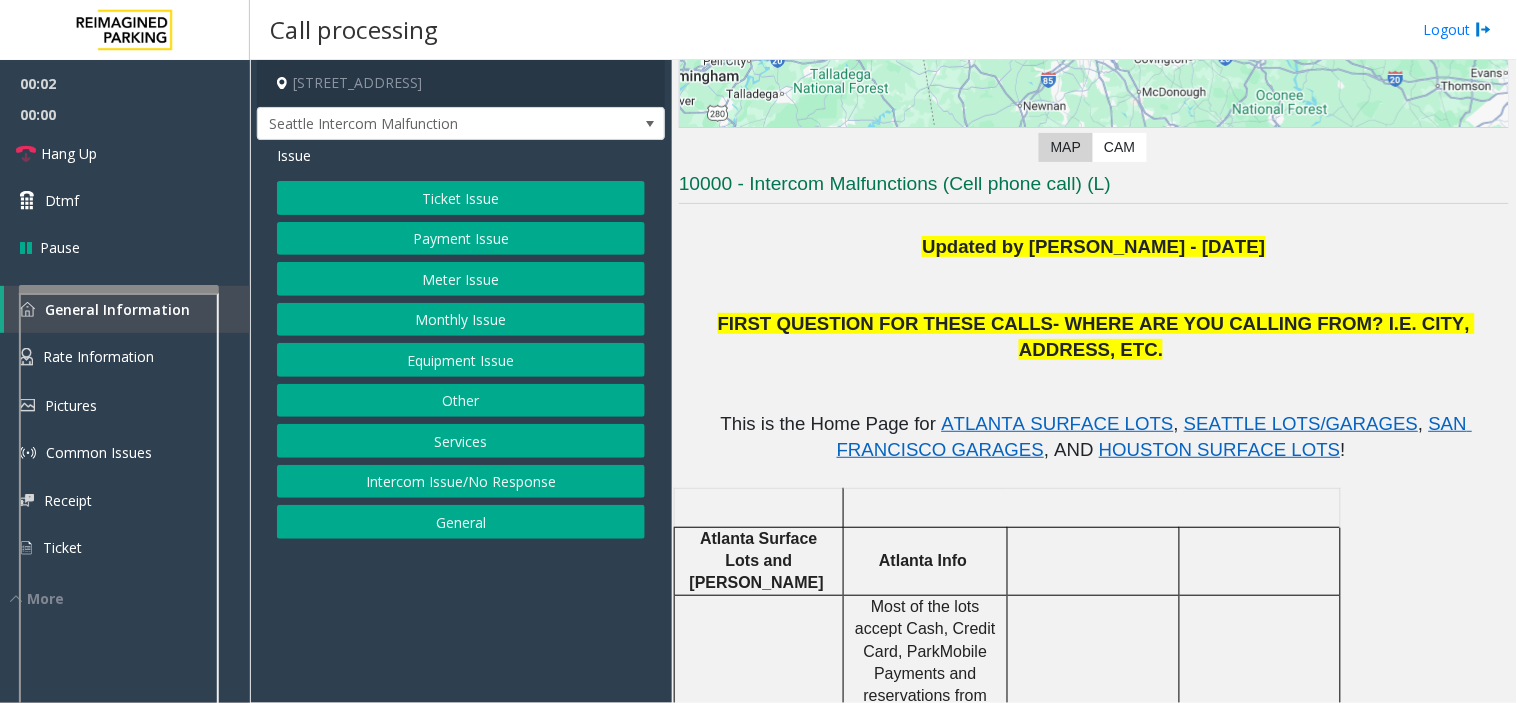 scroll, scrollTop: 555, scrollLeft: 0, axis: vertical 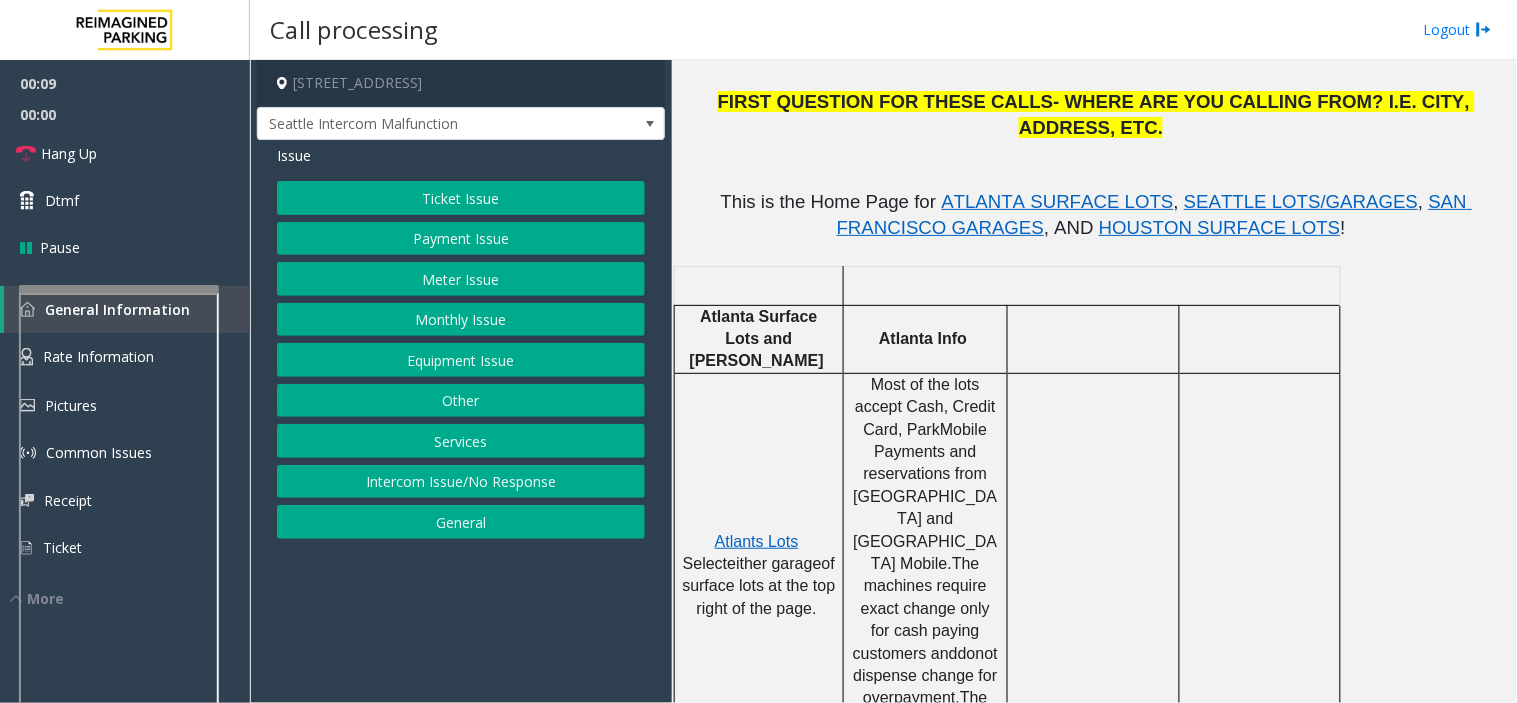 click on "Monthly Issue" 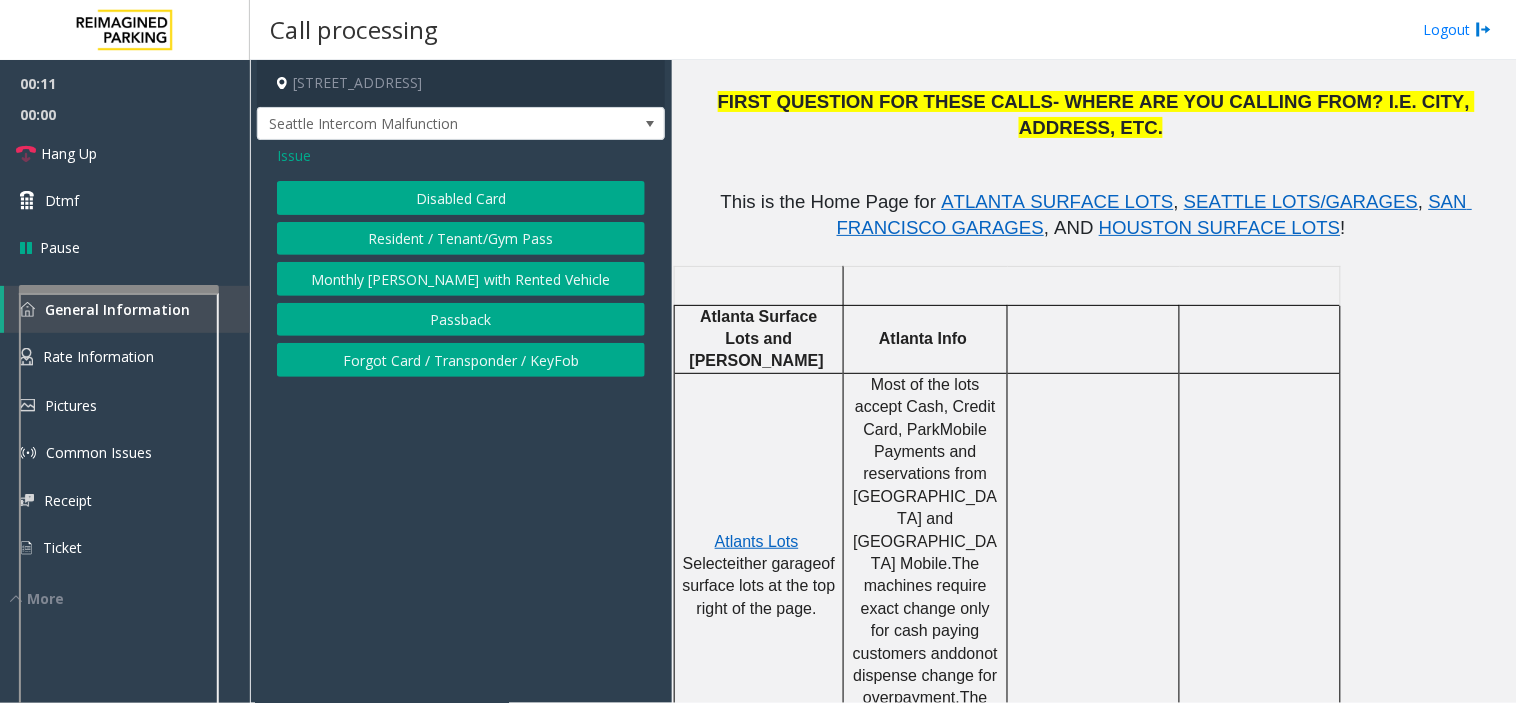 click on "Disabled Card" 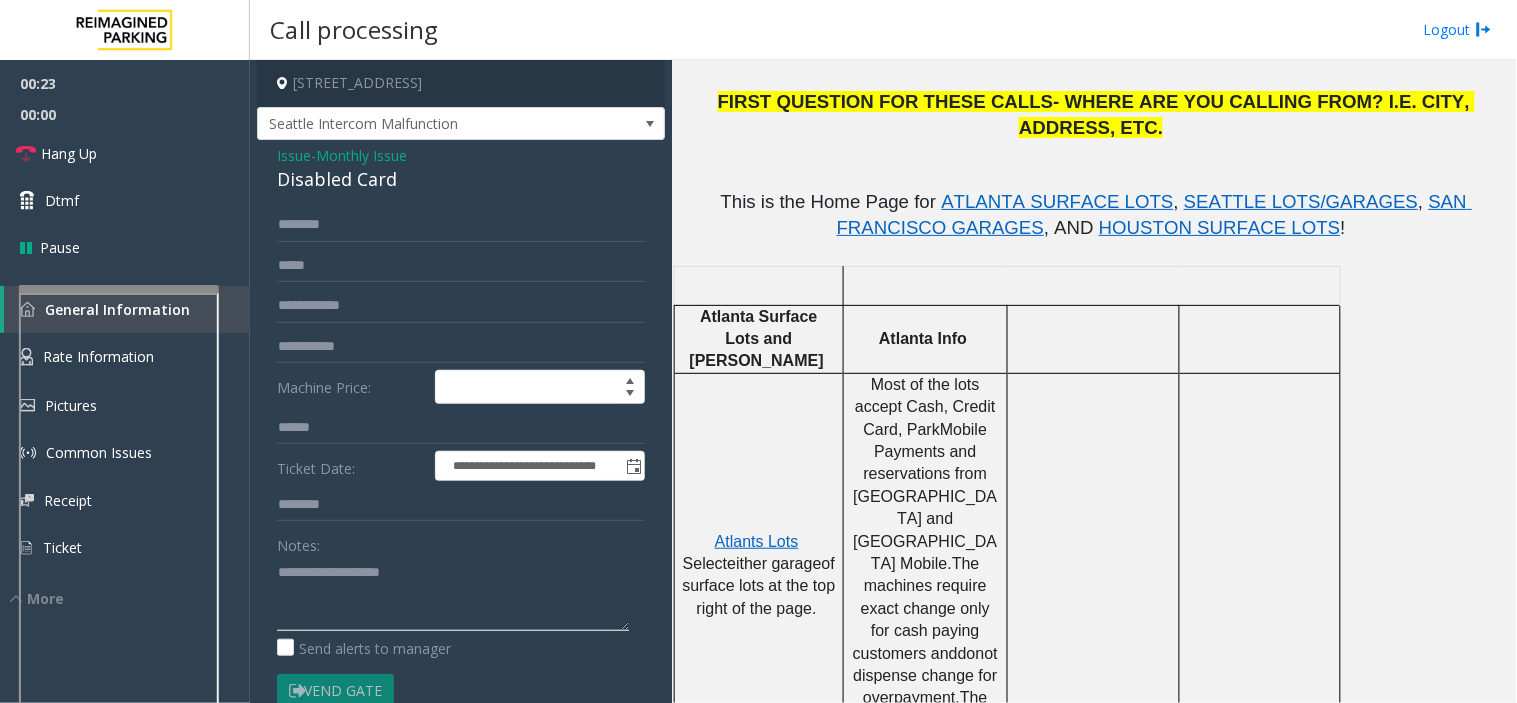 click 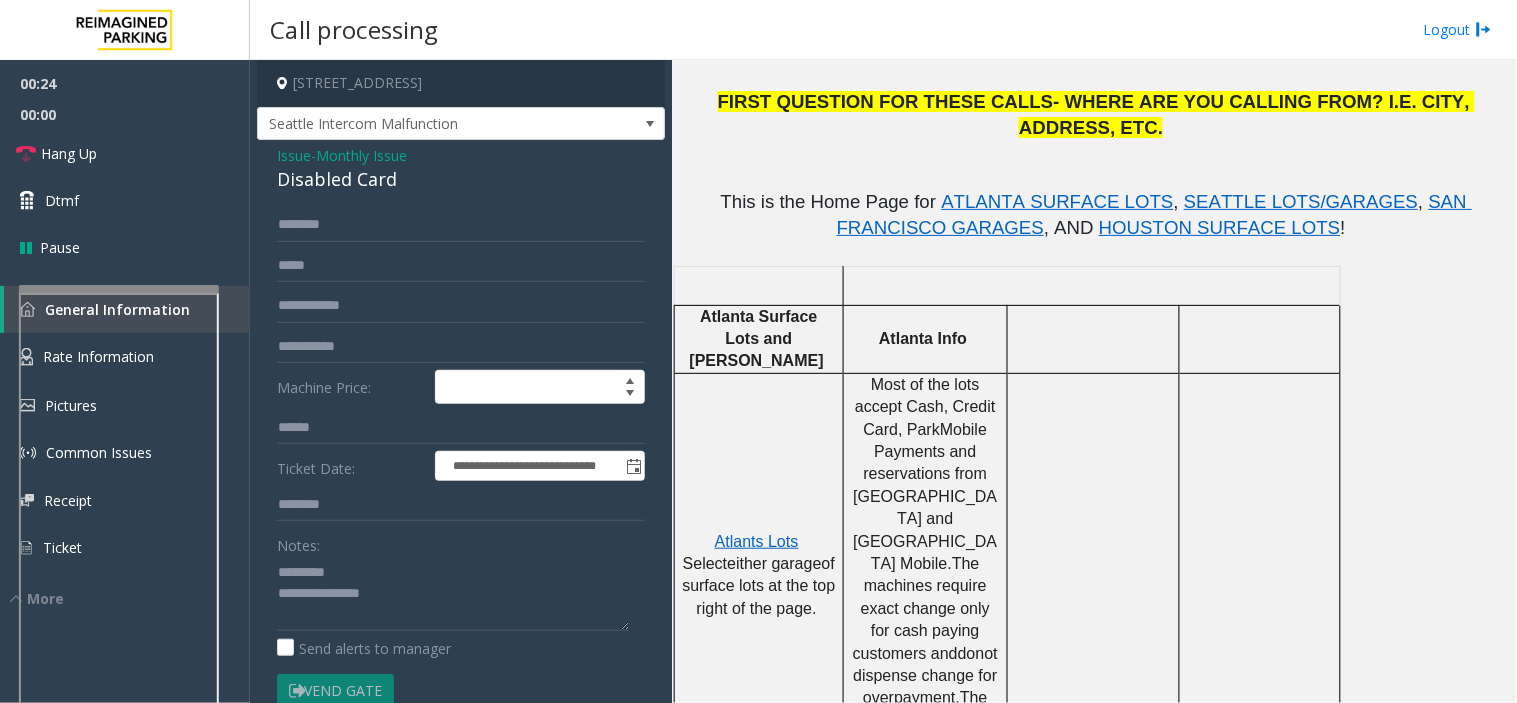 click on "Disabled Card" 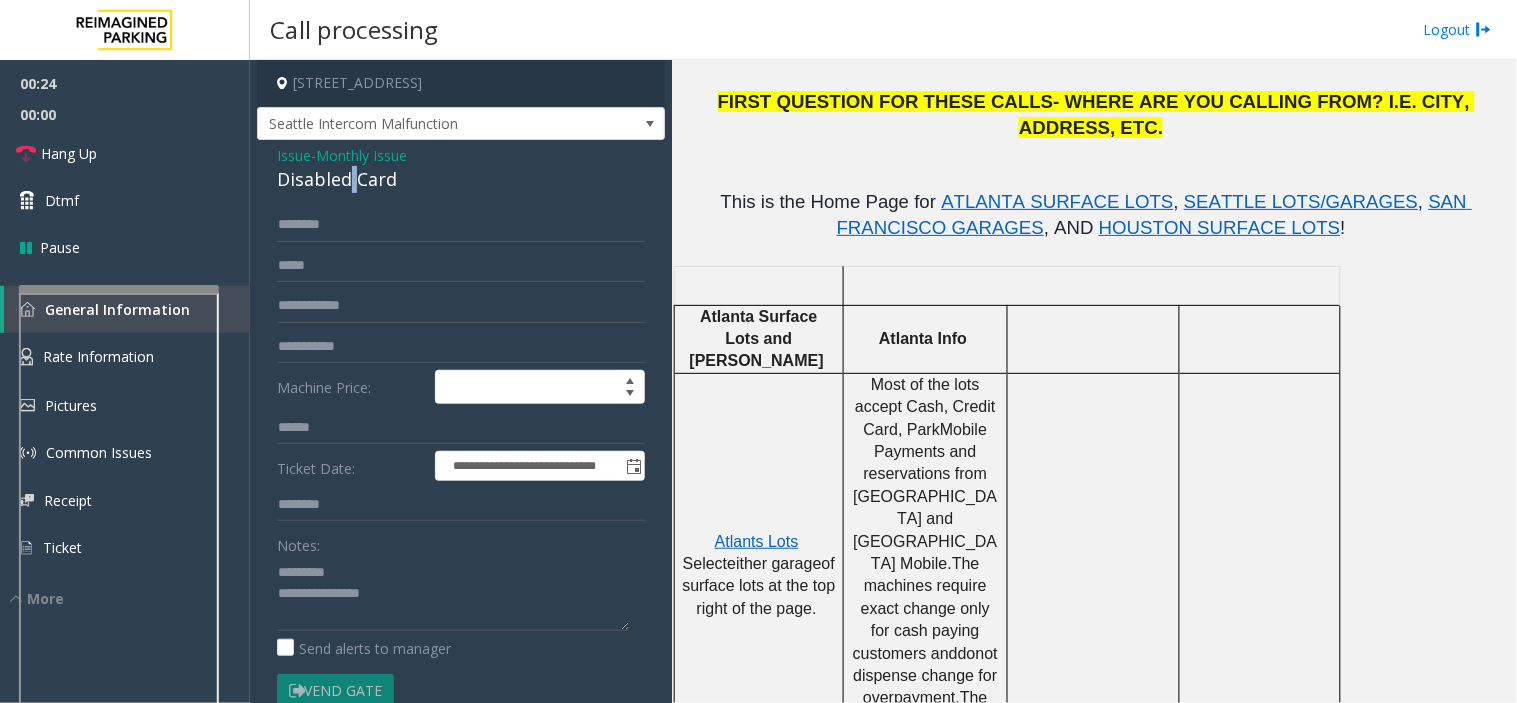 click on "Disabled Card" 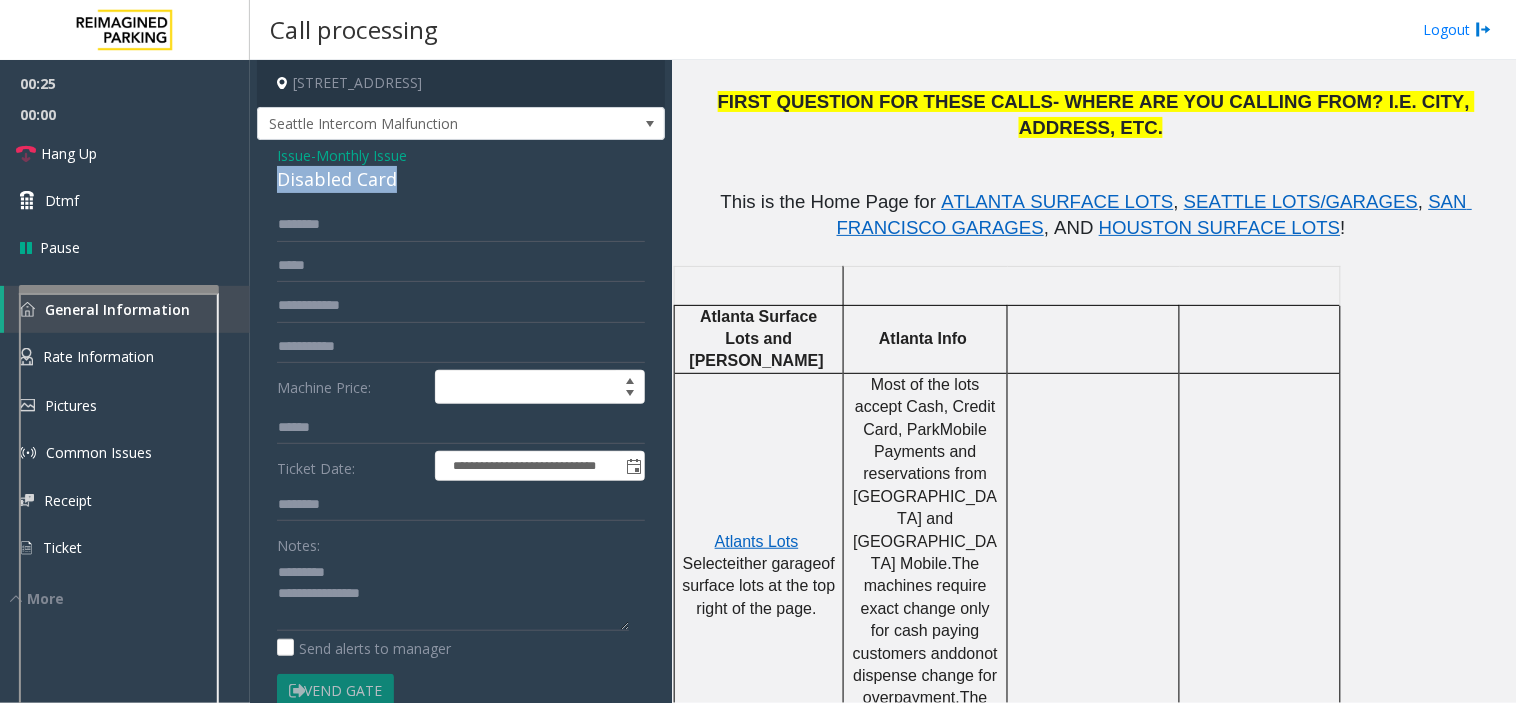 click on "Disabled Card" 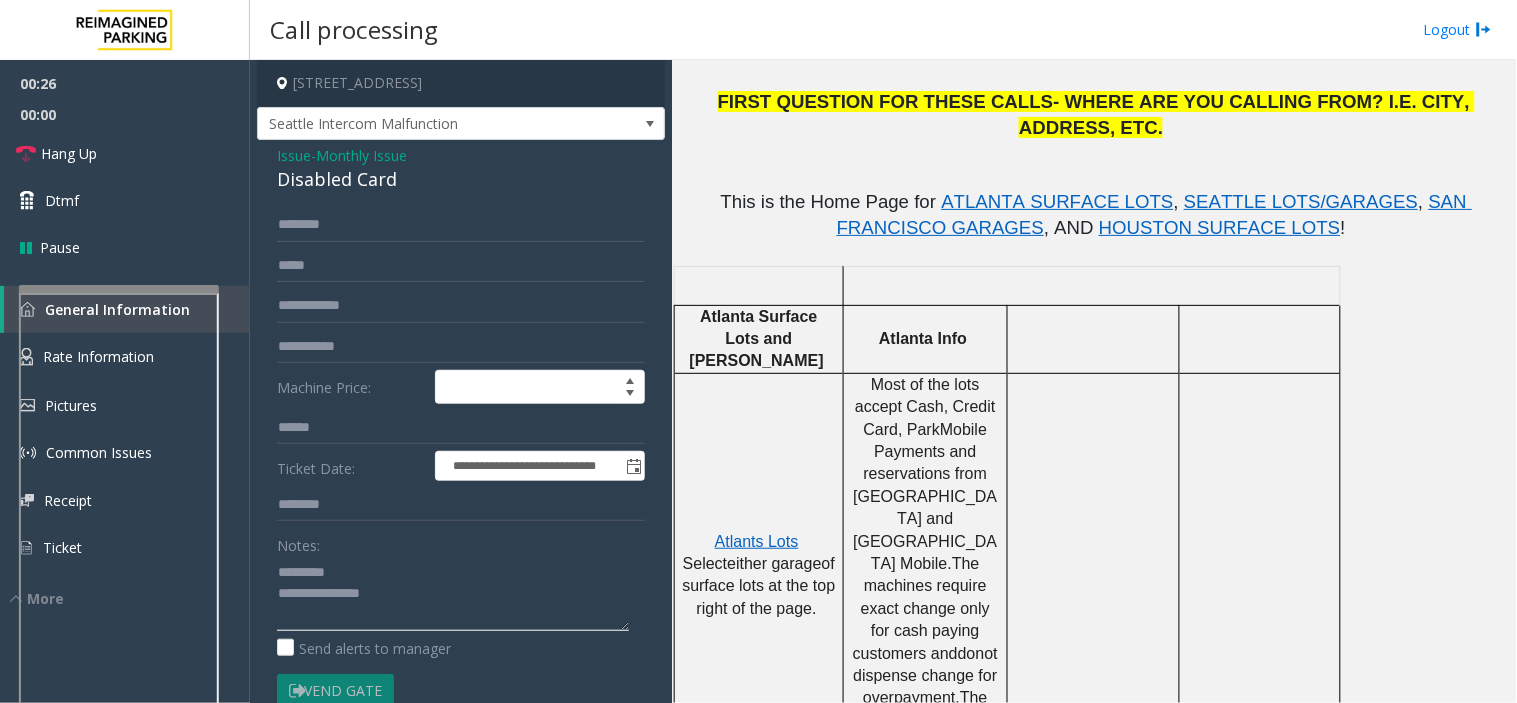click 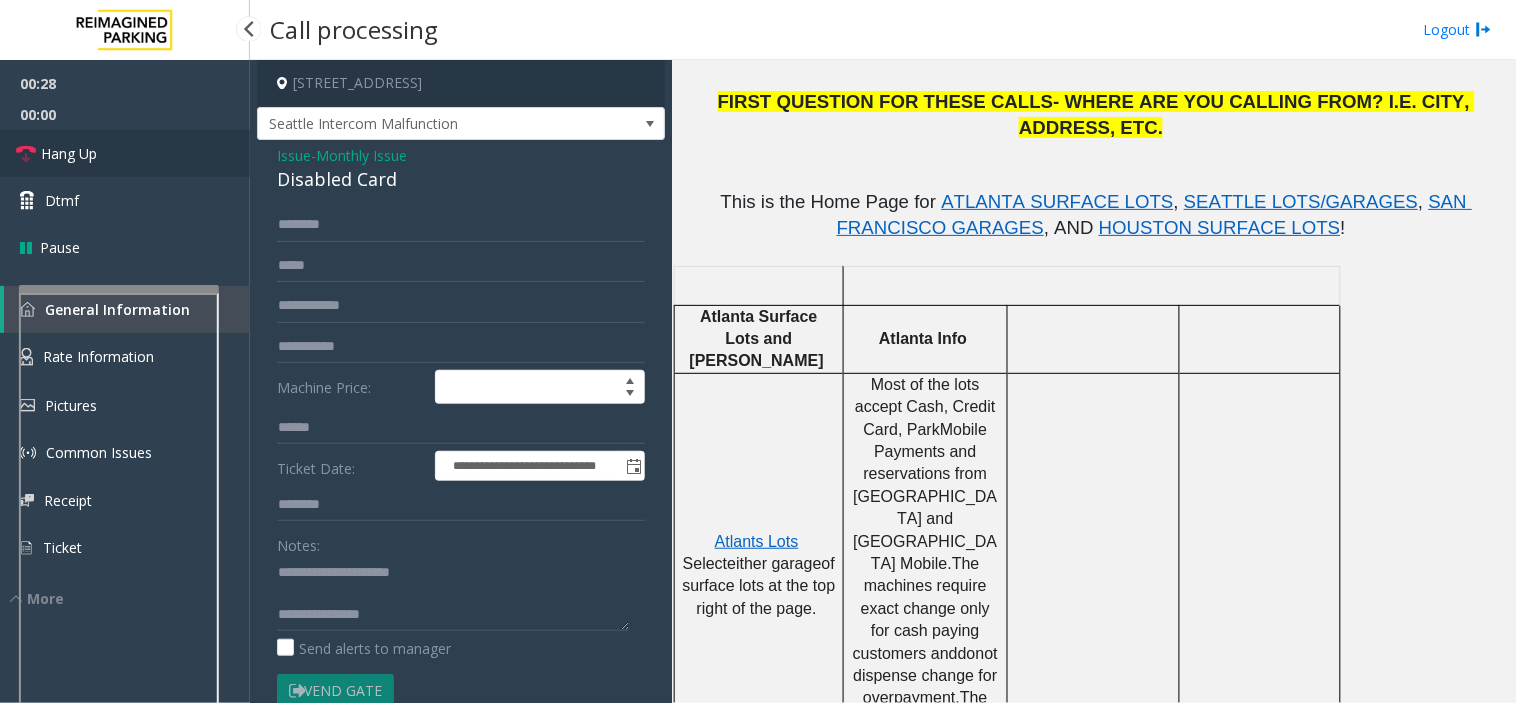 click on "Hang Up" at bounding box center [125, 153] 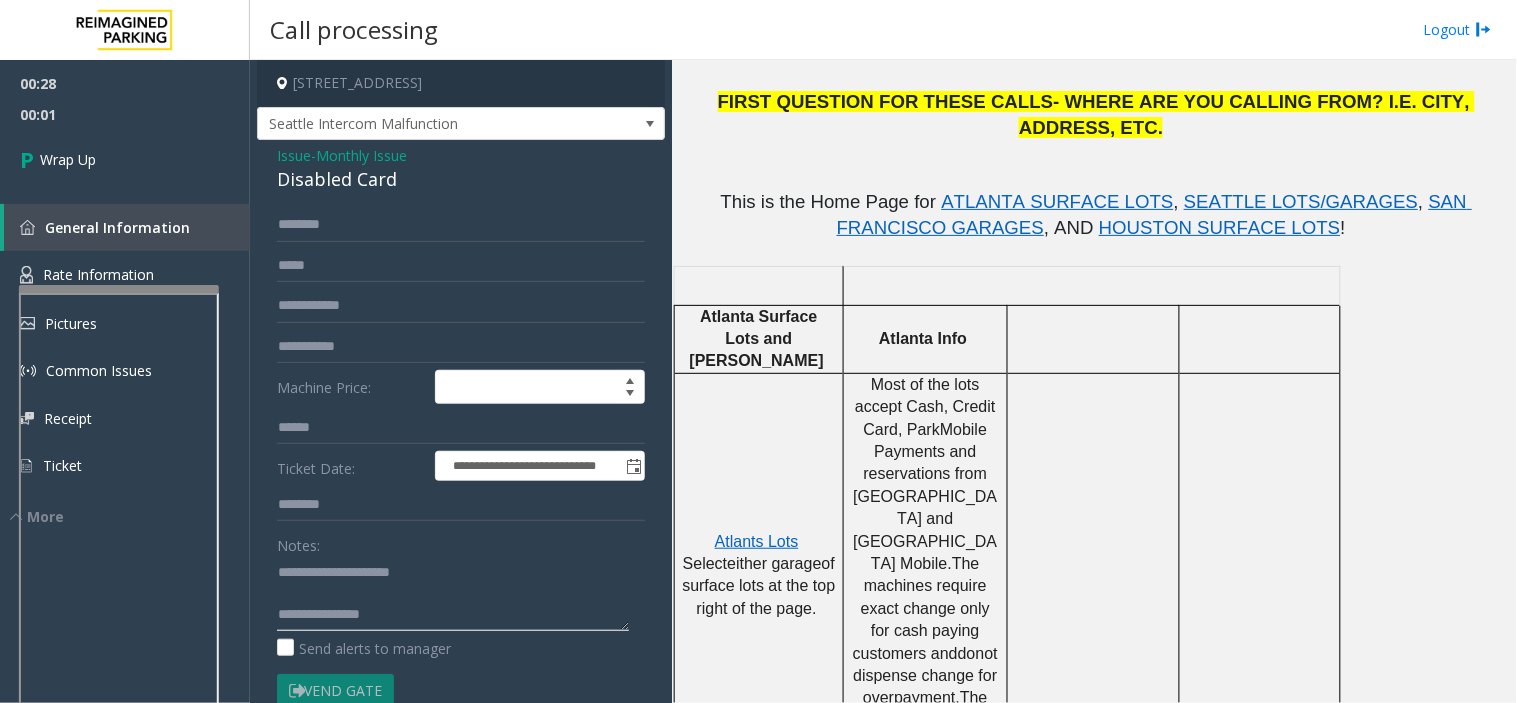 drag, startPoint x: 415, startPoint y: 614, endPoint x: 355, endPoint y: 576, distance: 71.021126 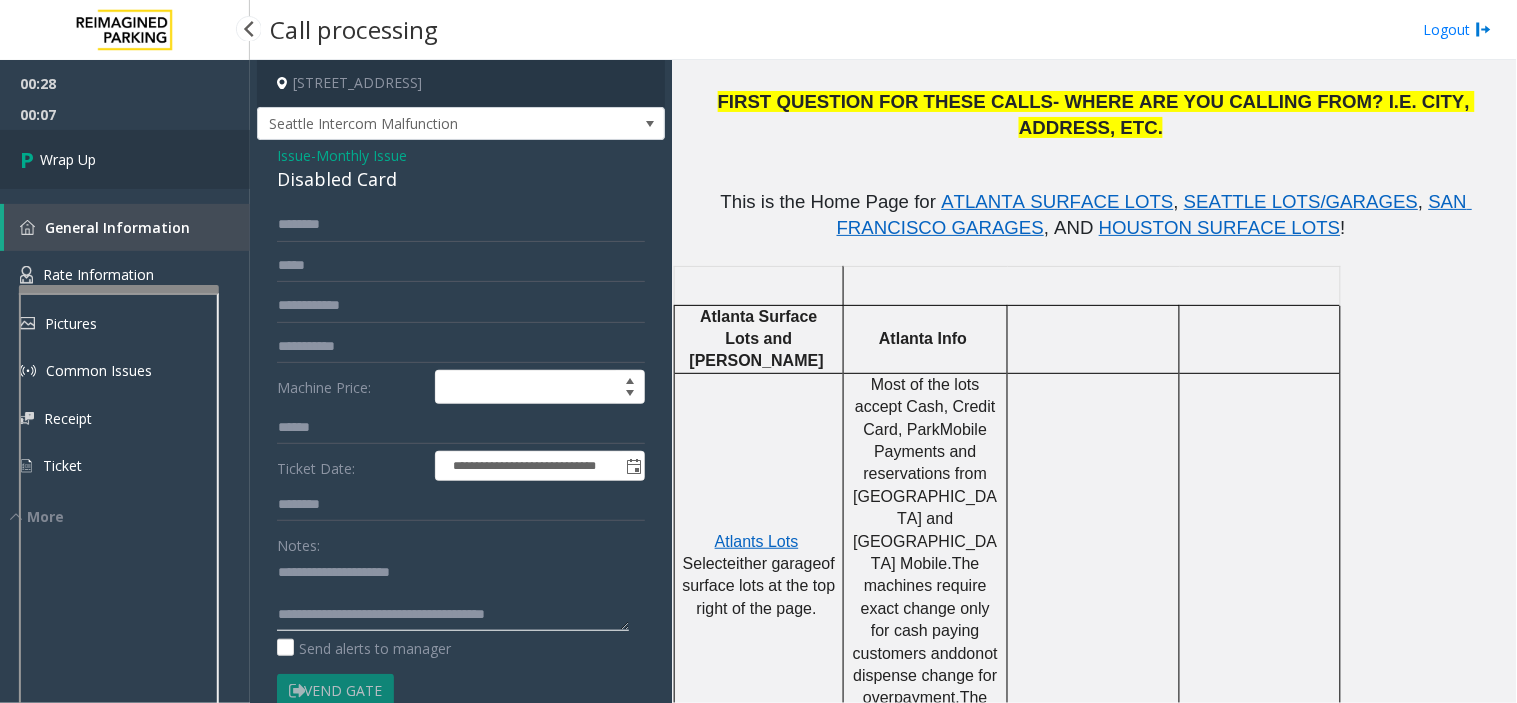 type on "**********" 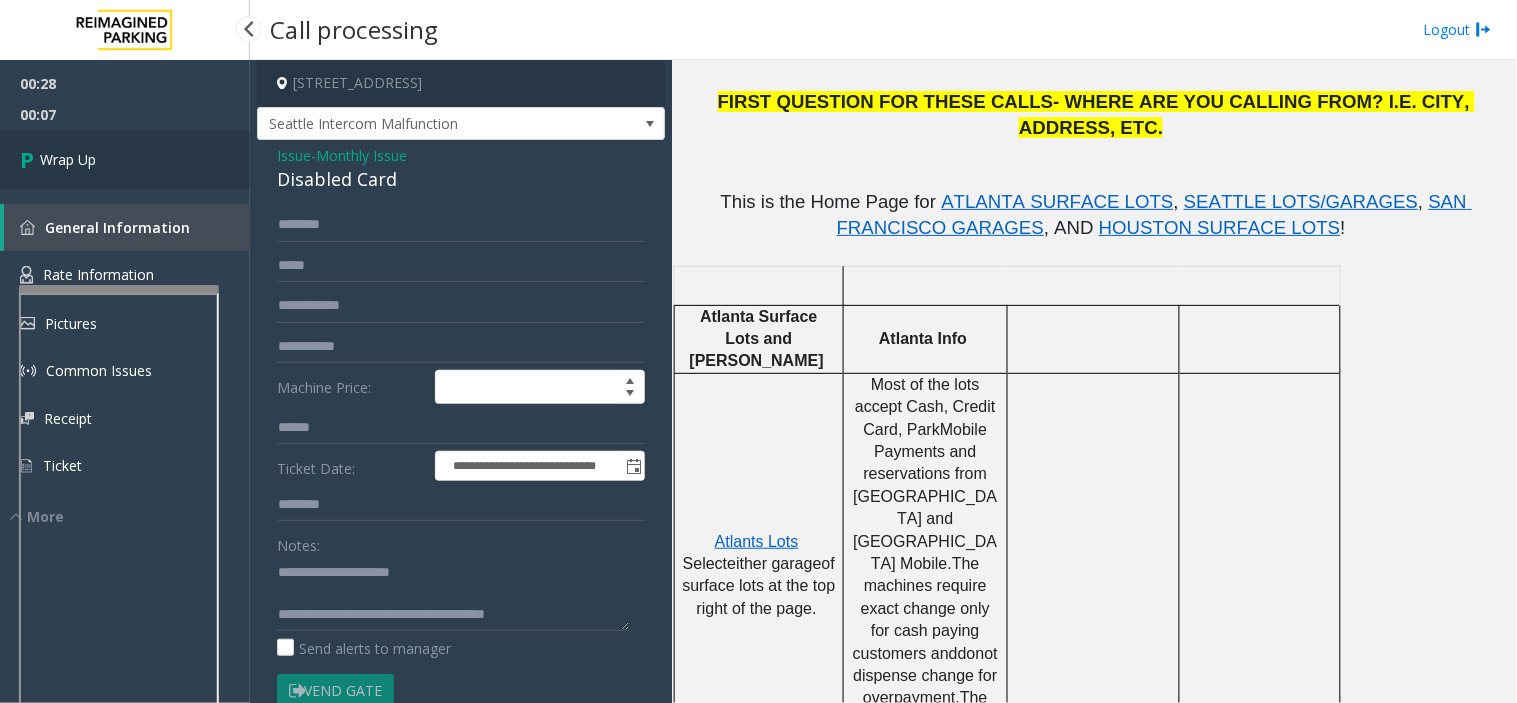 click on "Wrap Up" at bounding box center (125, 159) 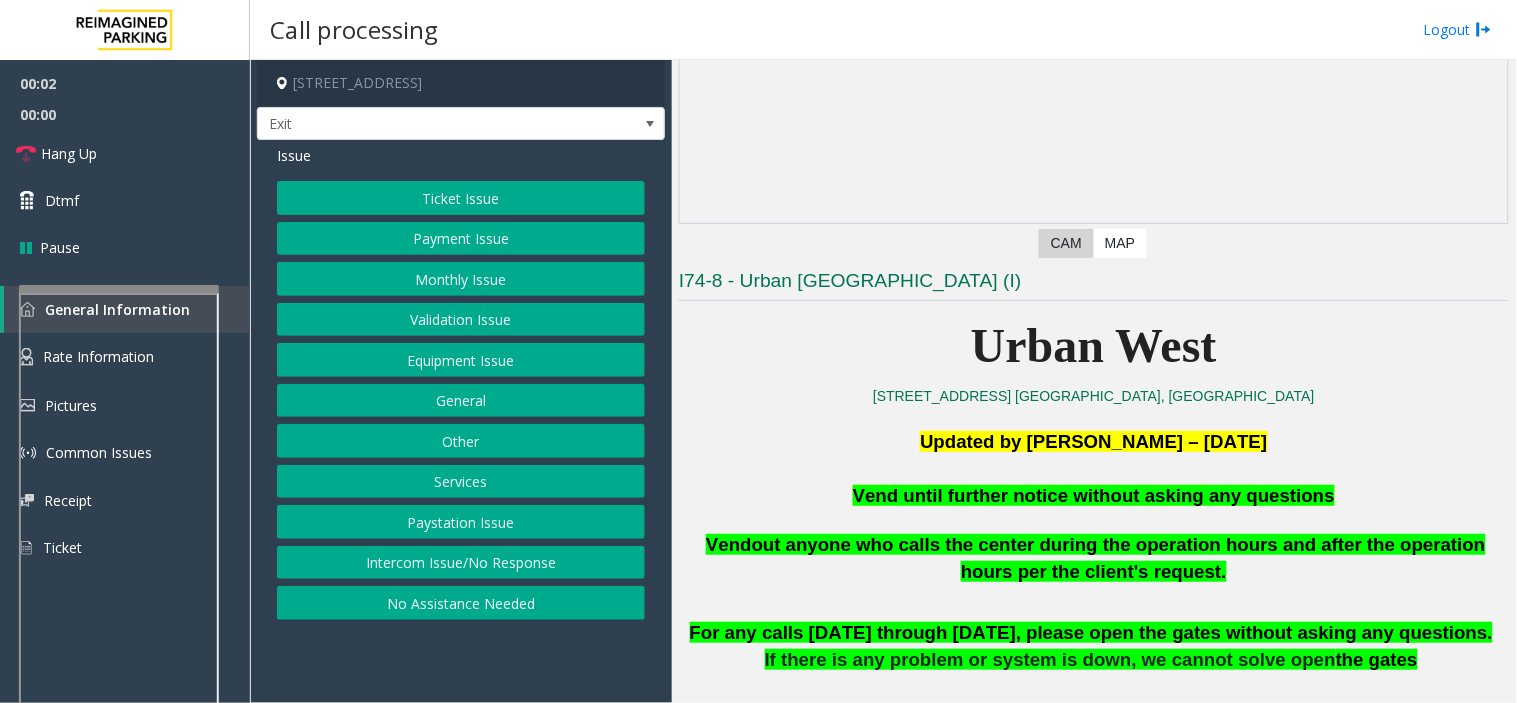 scroll, scrollTop: 333, scrollLeft: 0, axis: vertical 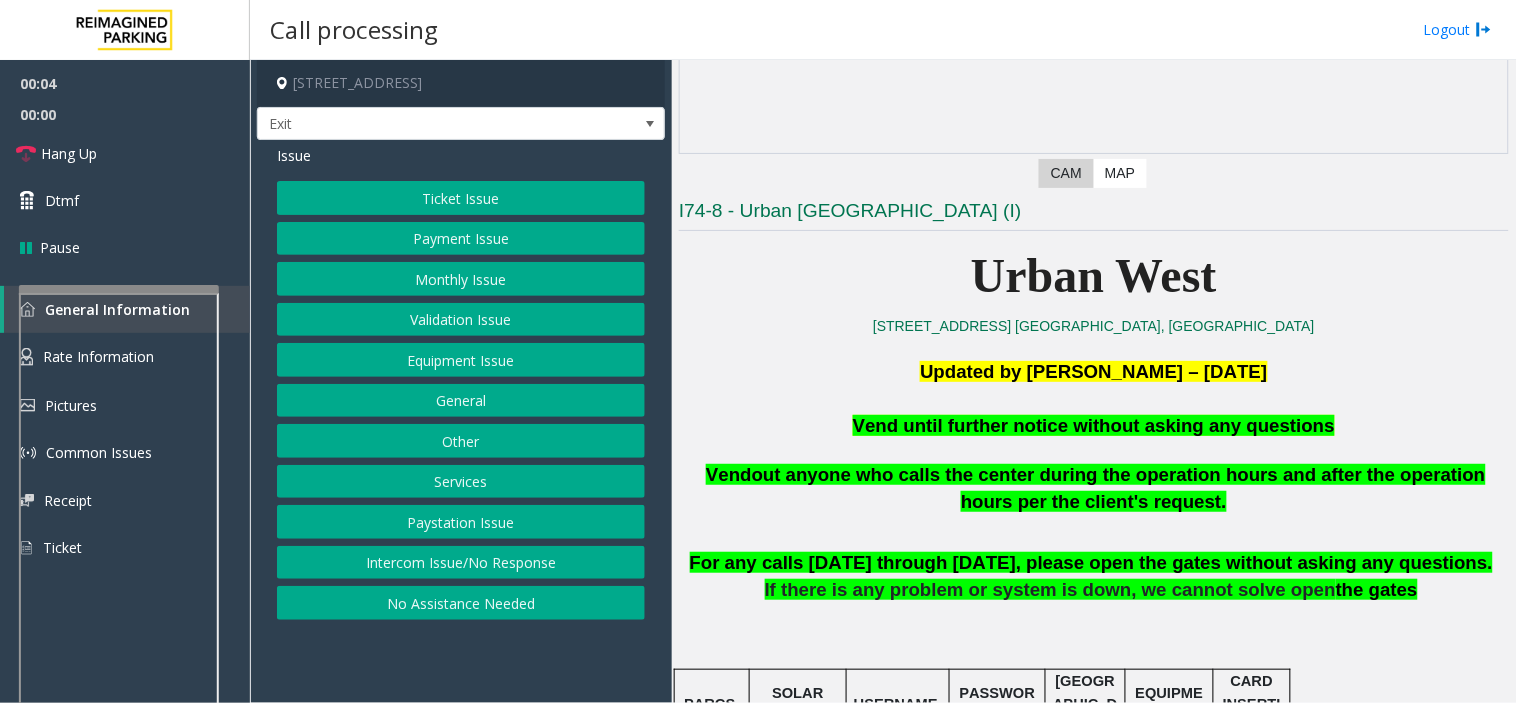 click on "Equipment Issue" 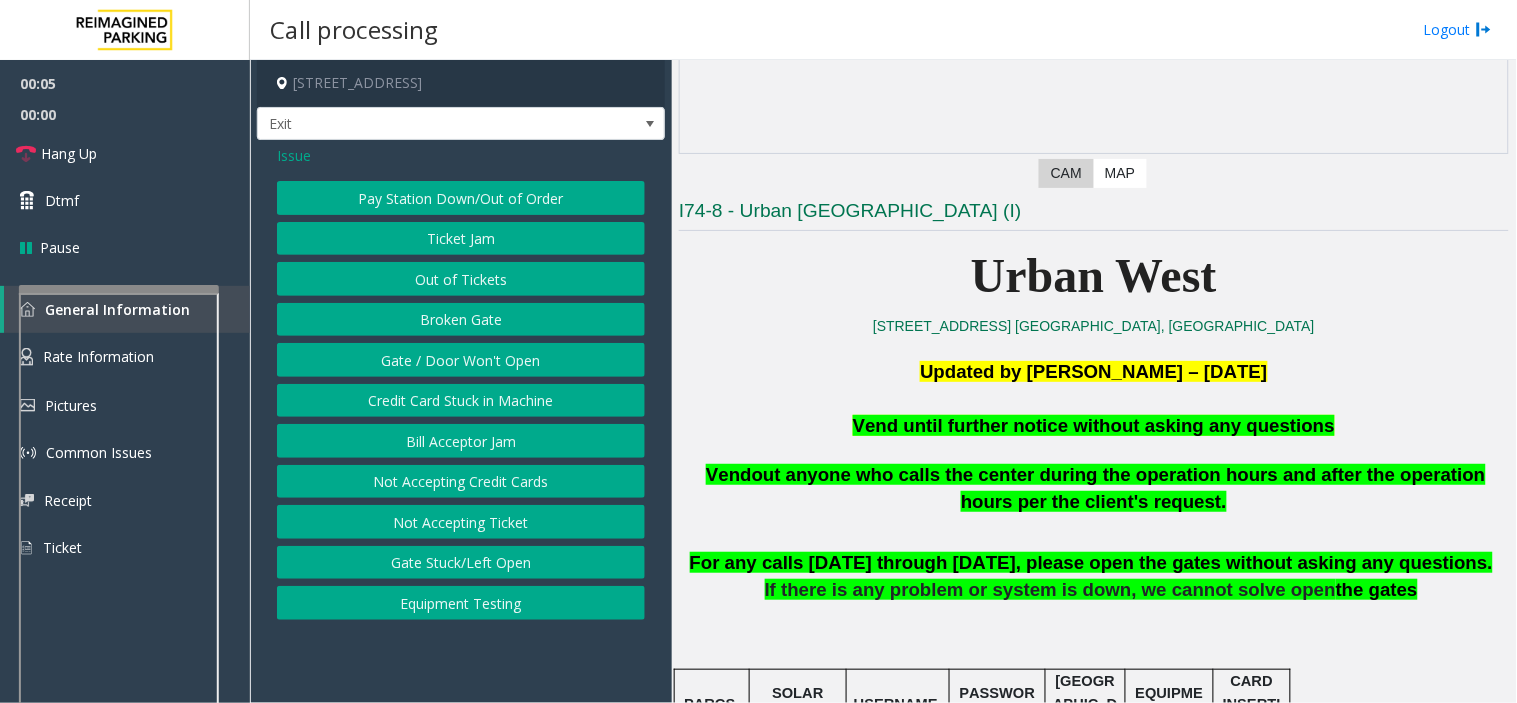 click on "Gate / Door Won't Open" 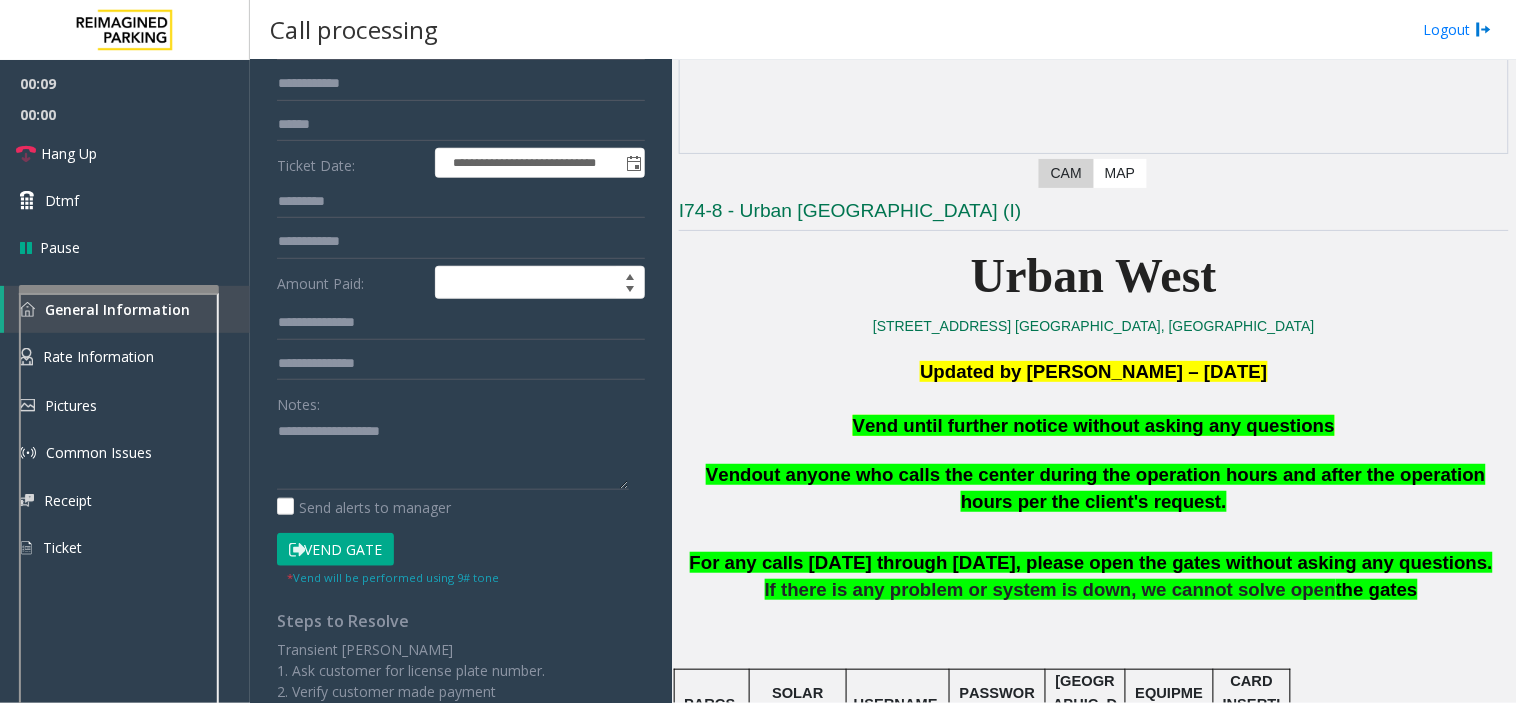 scroll, scrollTop: 0, scrollLeft: 0, axis: both 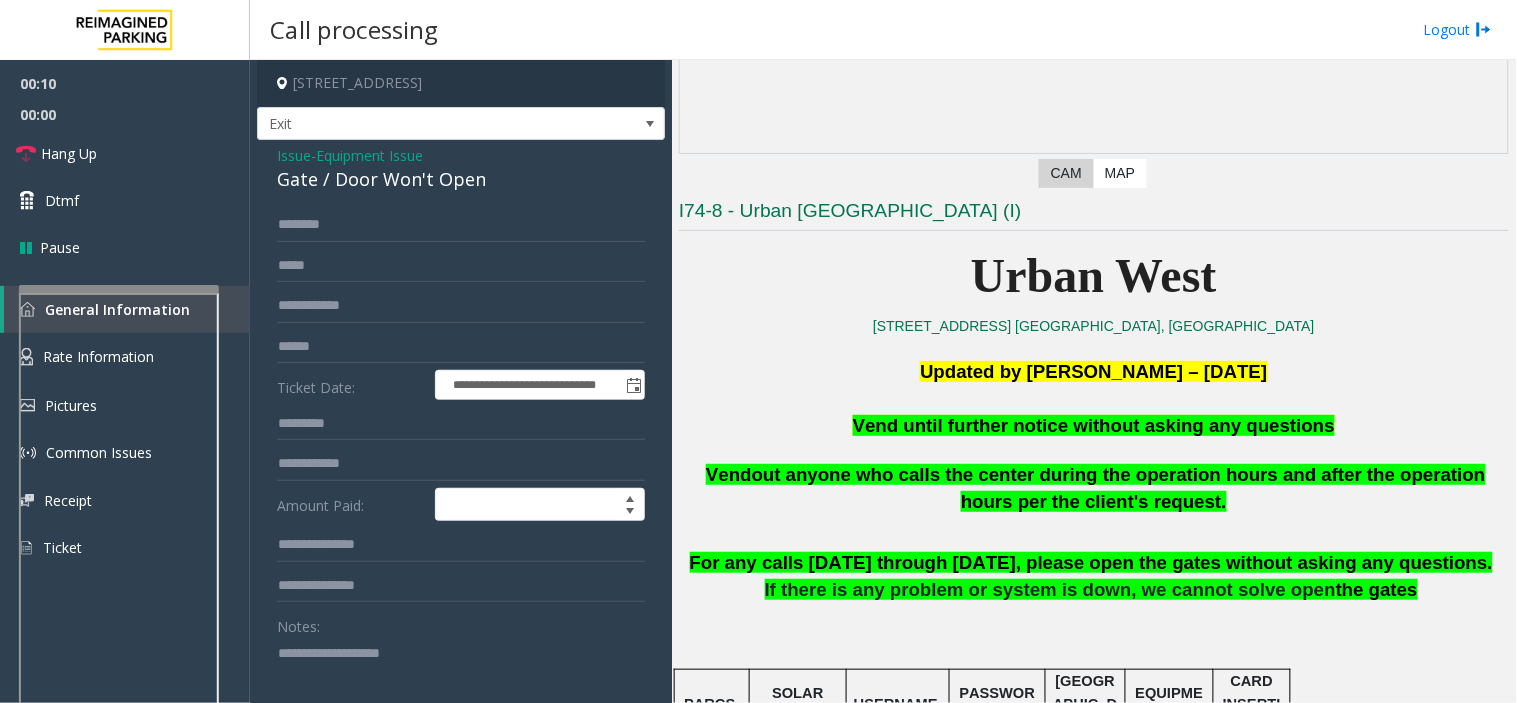 click on "Gate / Door Won't Open" 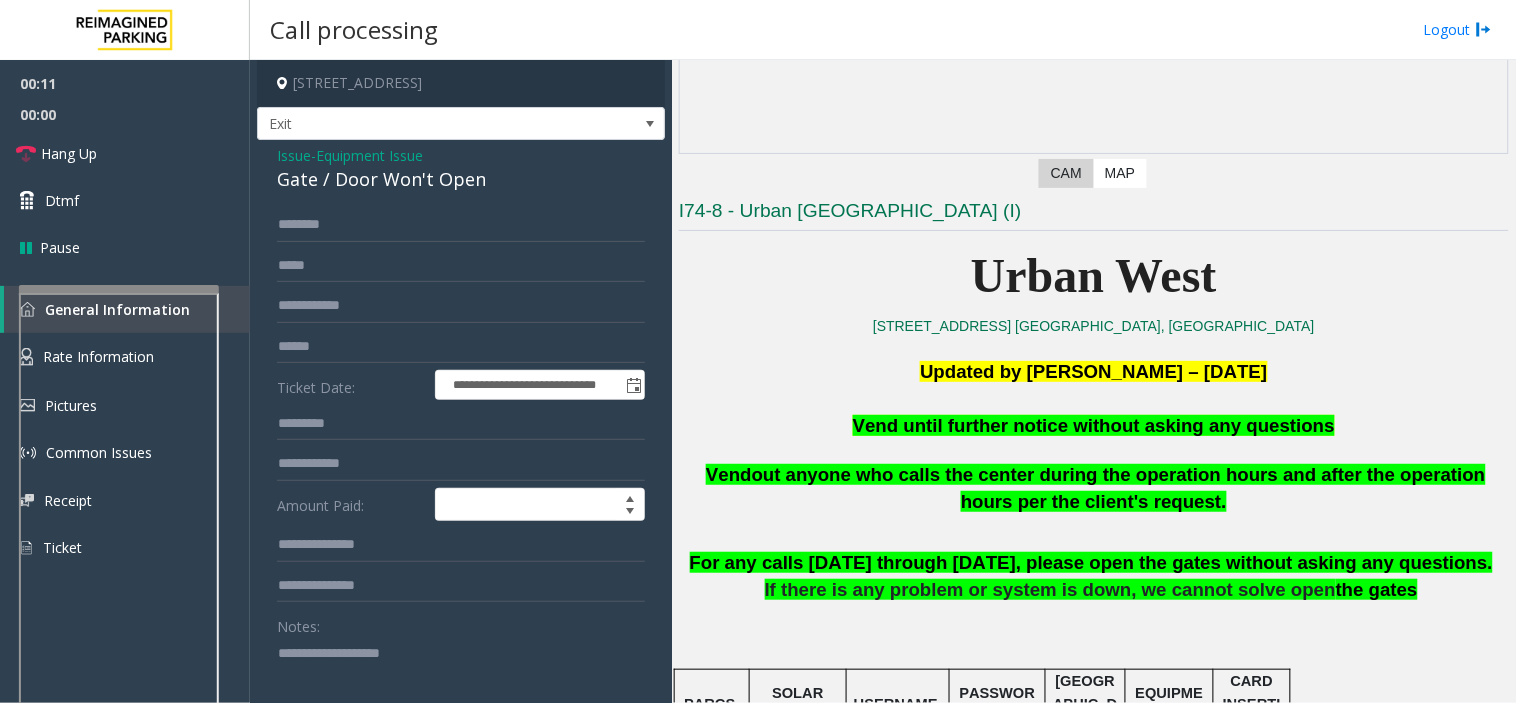 click on "Equipment Issue" 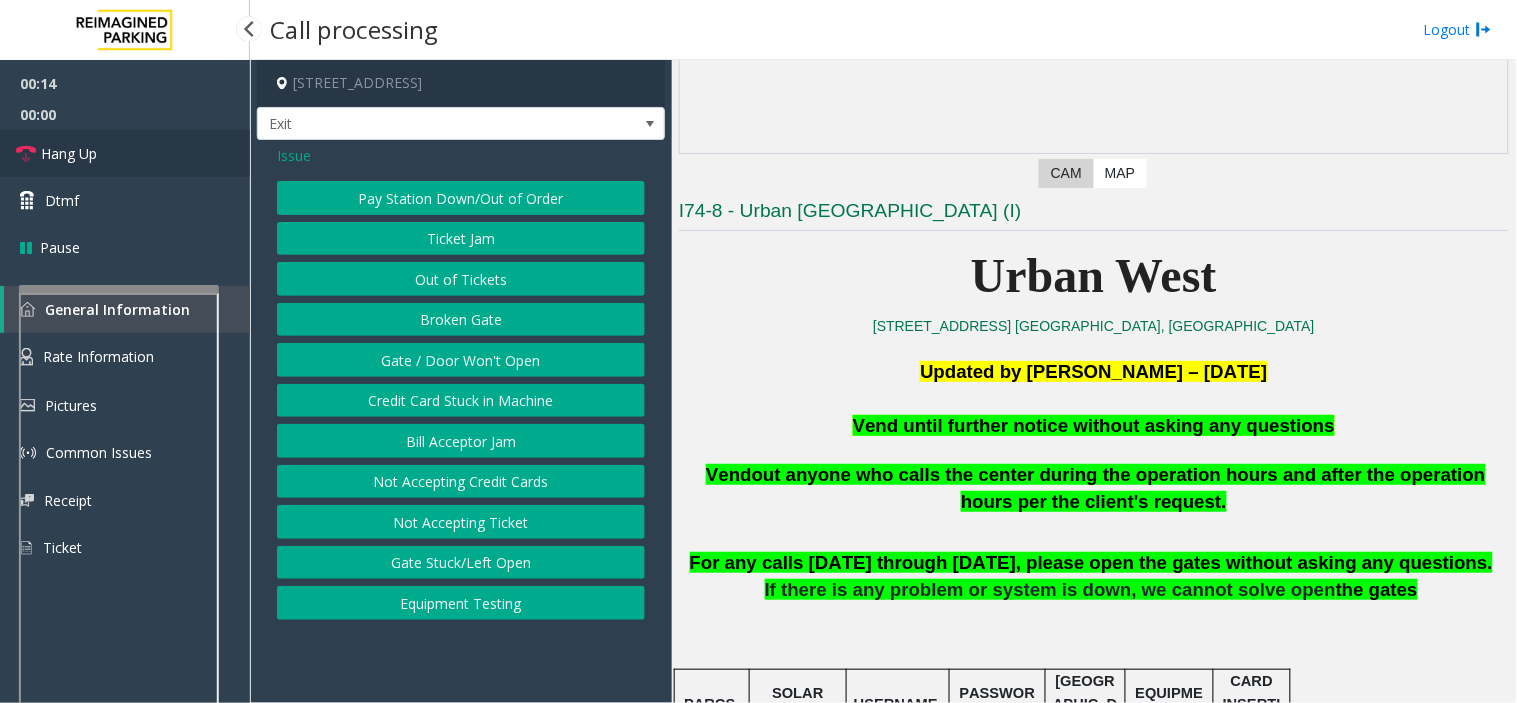 click on "Hang Up" at bounding box center [125, 153] 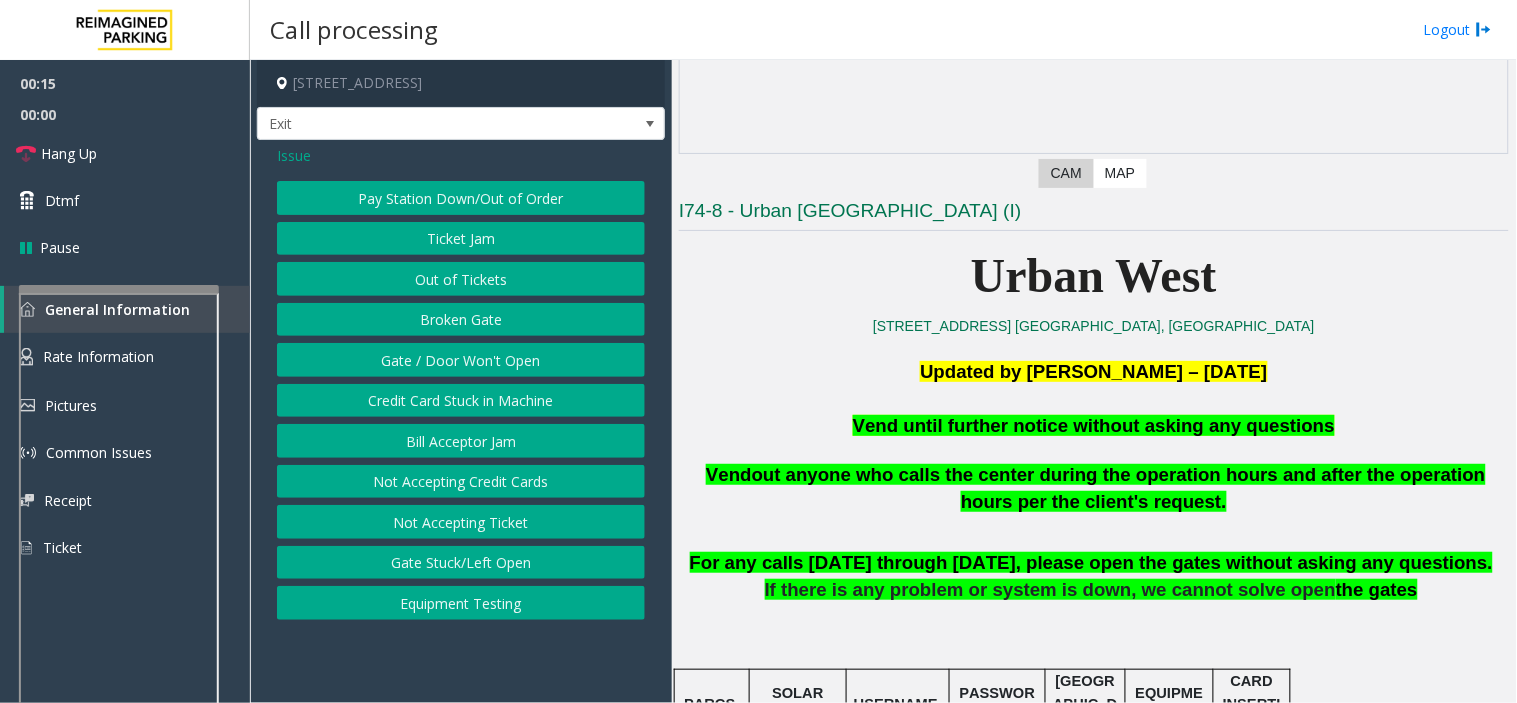 click on "Issue" 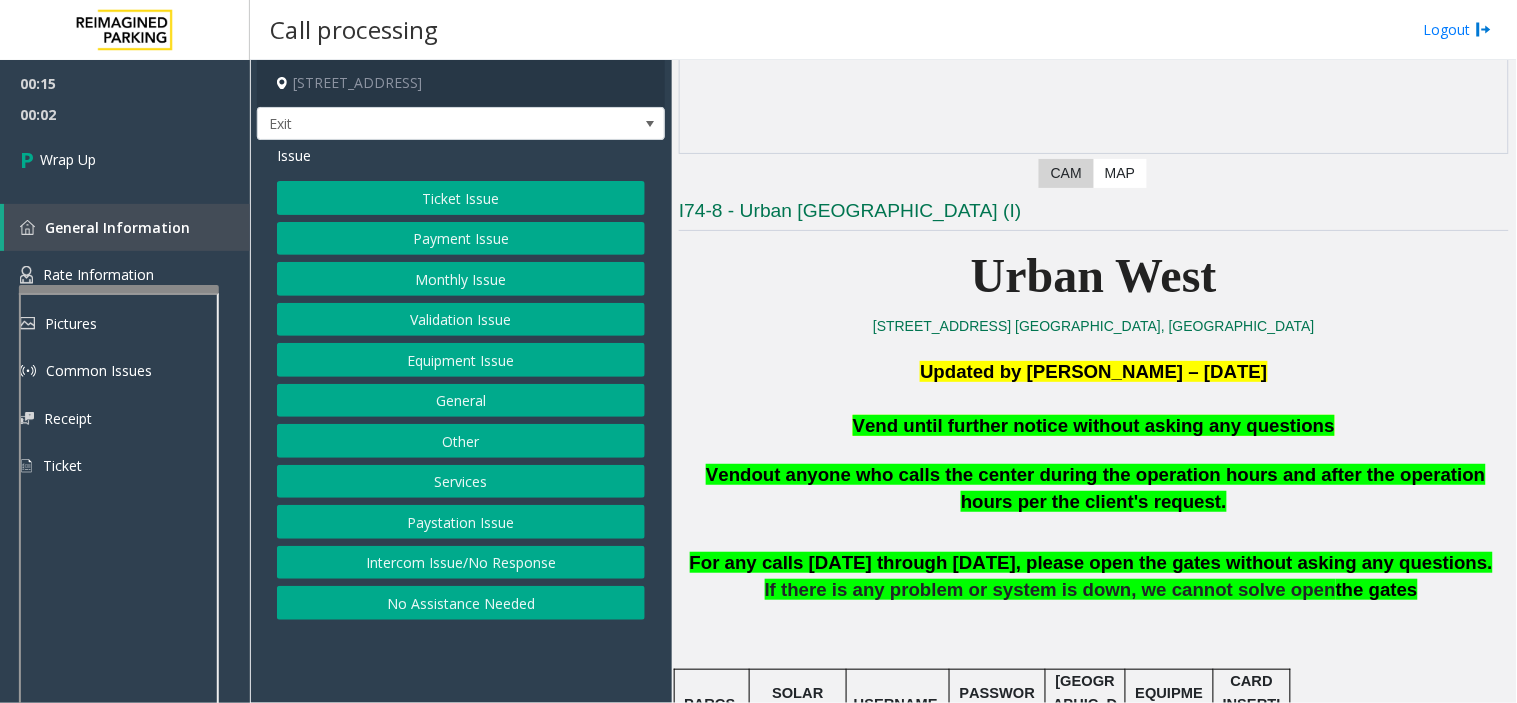 drag, startPoint x: 498, startPoint y: 610, endPoint x: 474, endPoint y: 566, distance: 50.119858 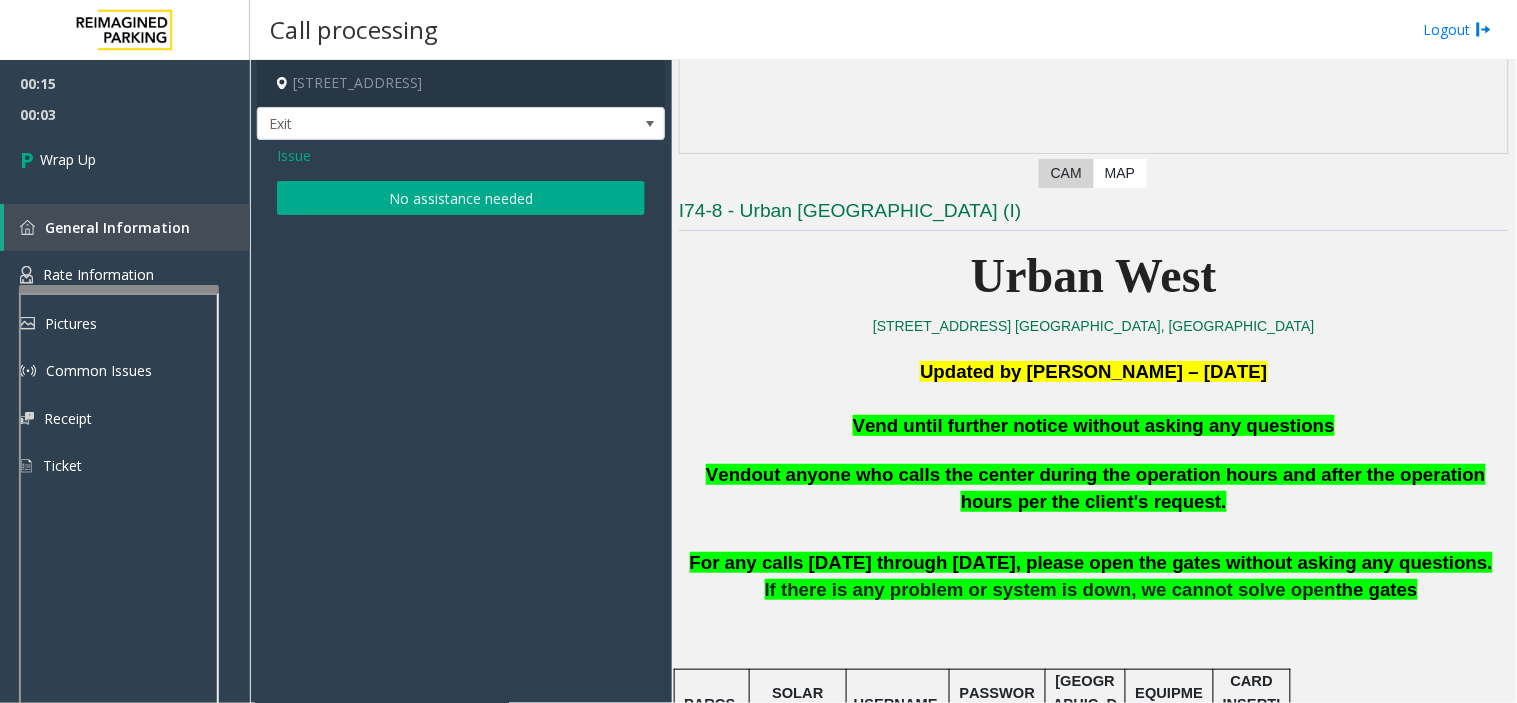 click on "No assistance needed" 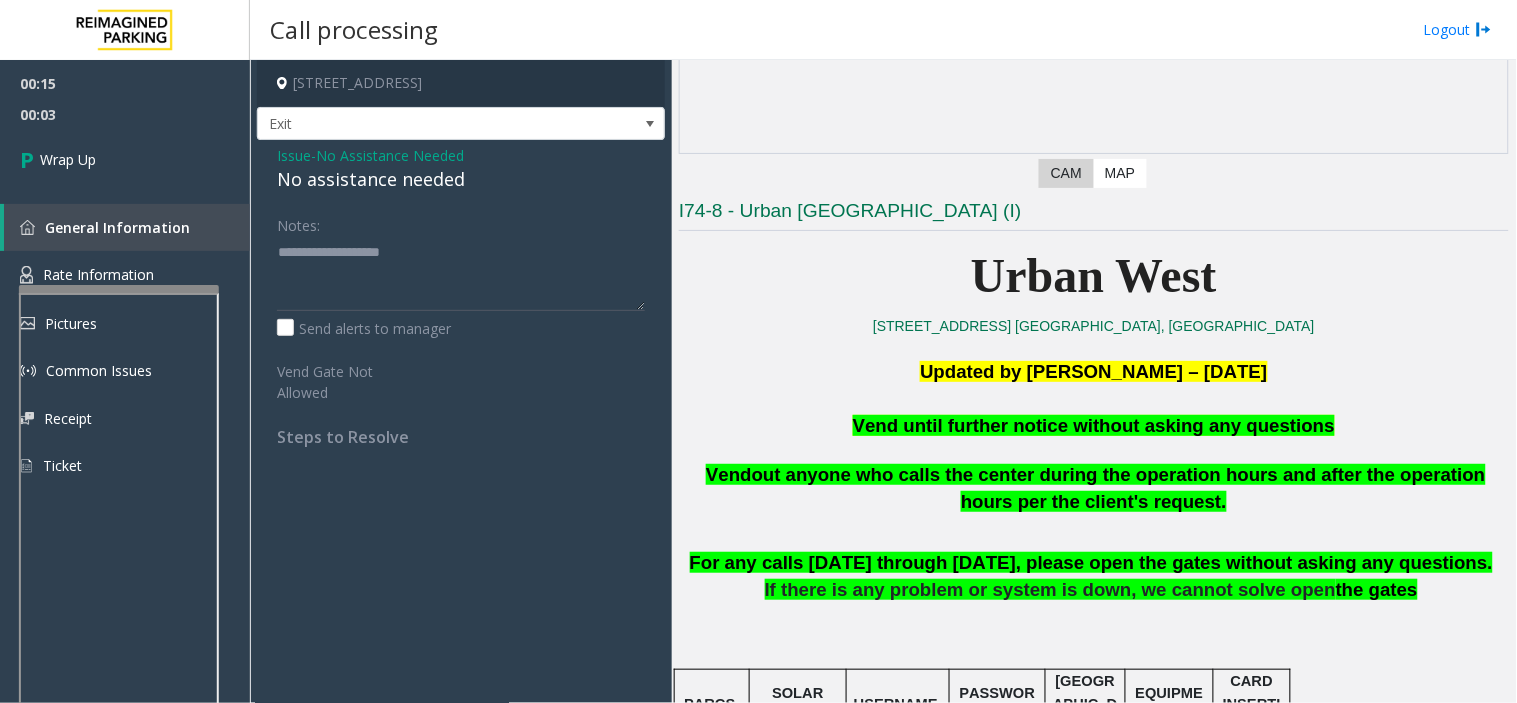 click on "No assistance needed" 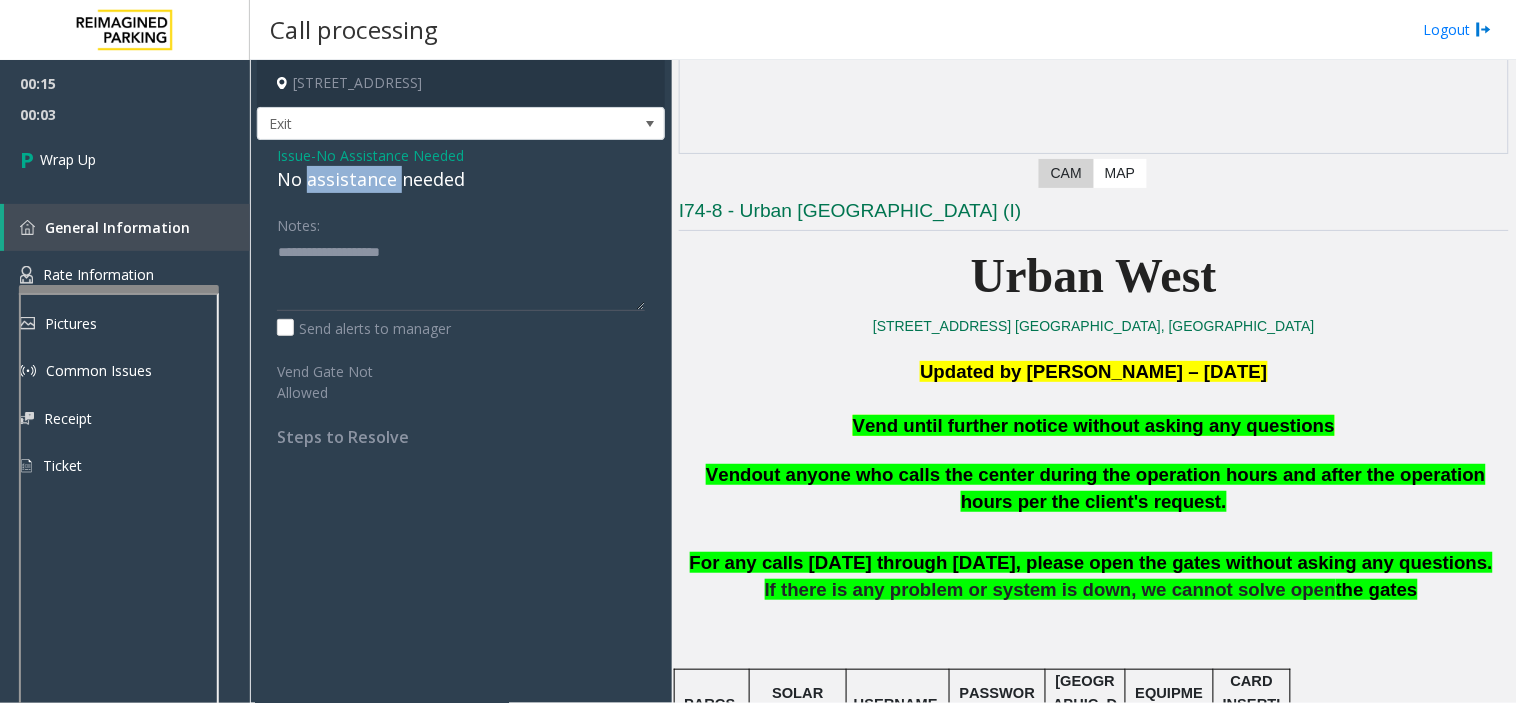 click on "No assistance needed" 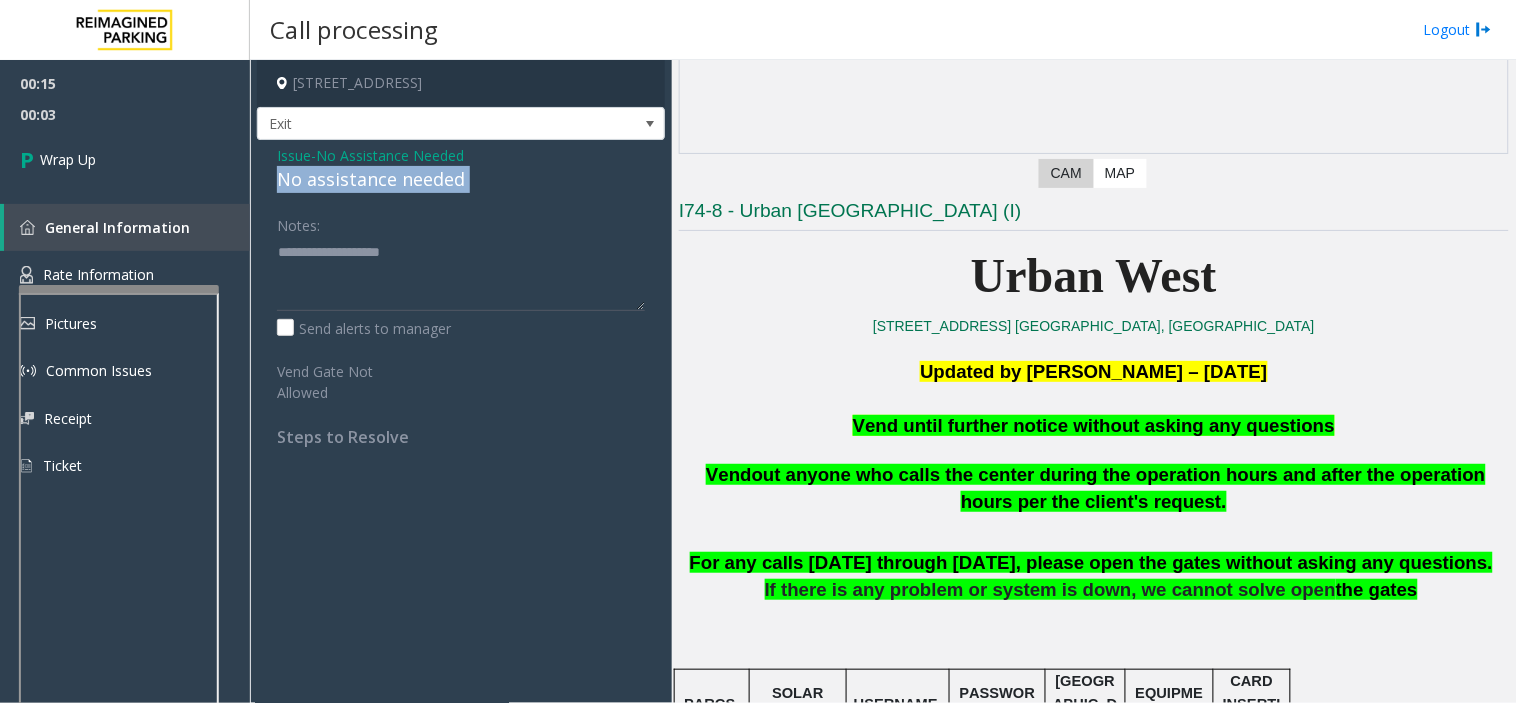 click on "No assistance needed" 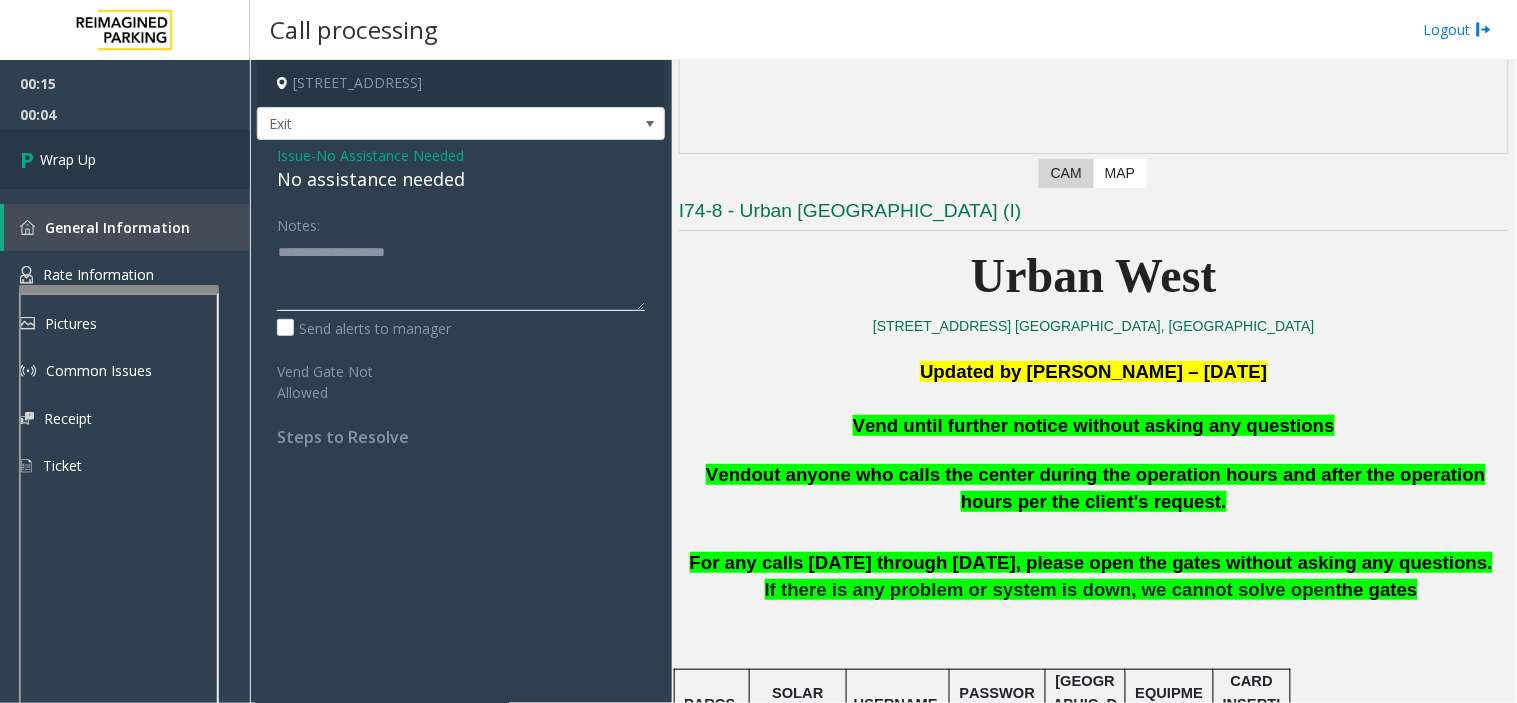 type on "**********" 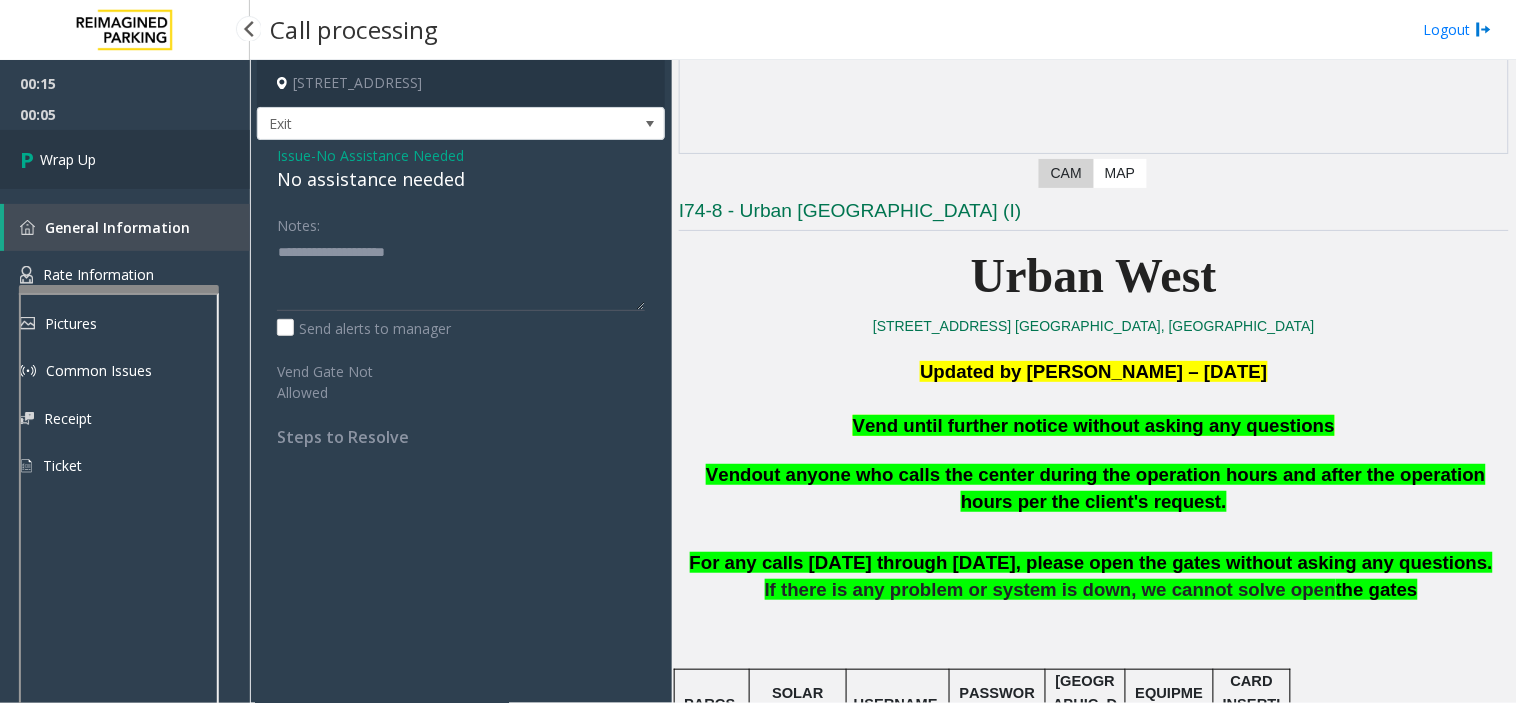 click on "Wrap Up" at bounding box center [125, 159] 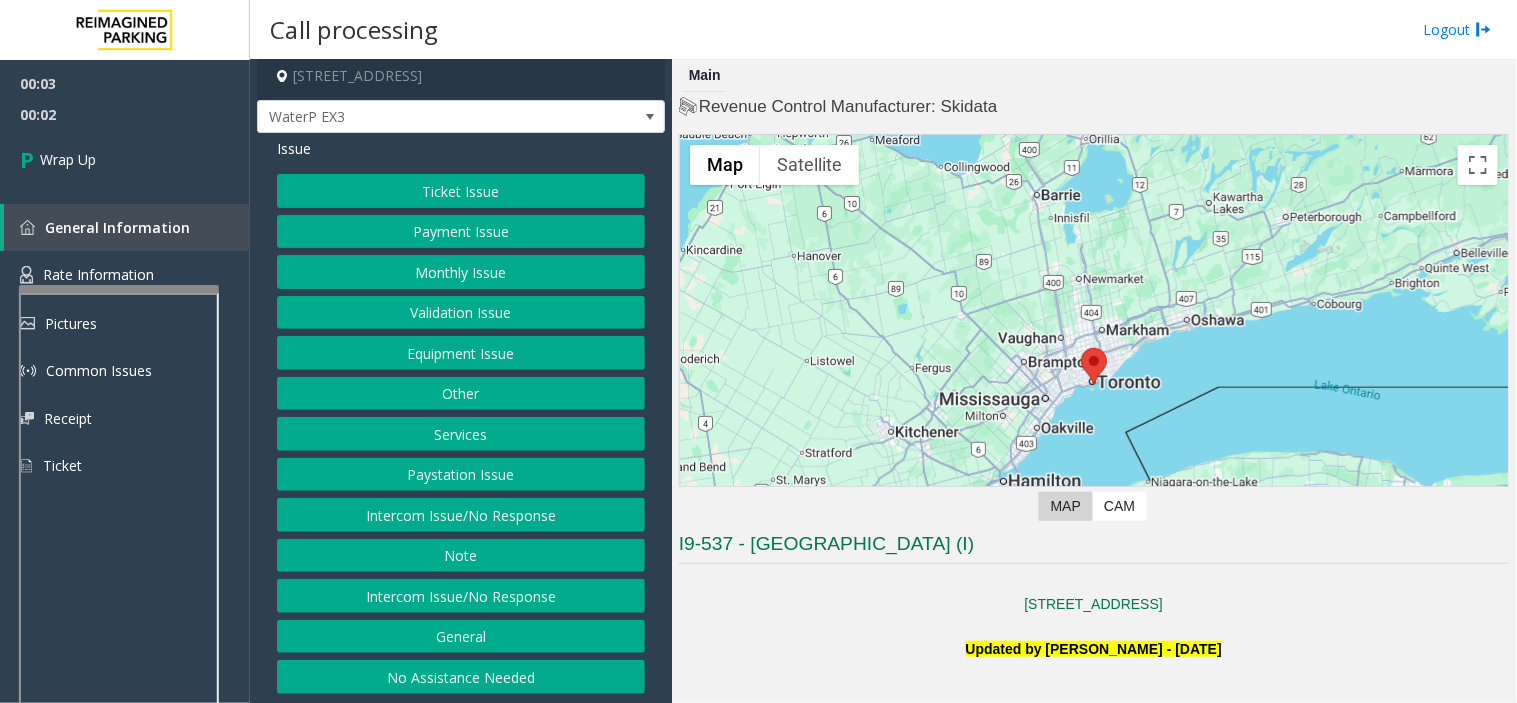 scroll, scrollTop: 10, scrollLeft: 0, axis: vertical 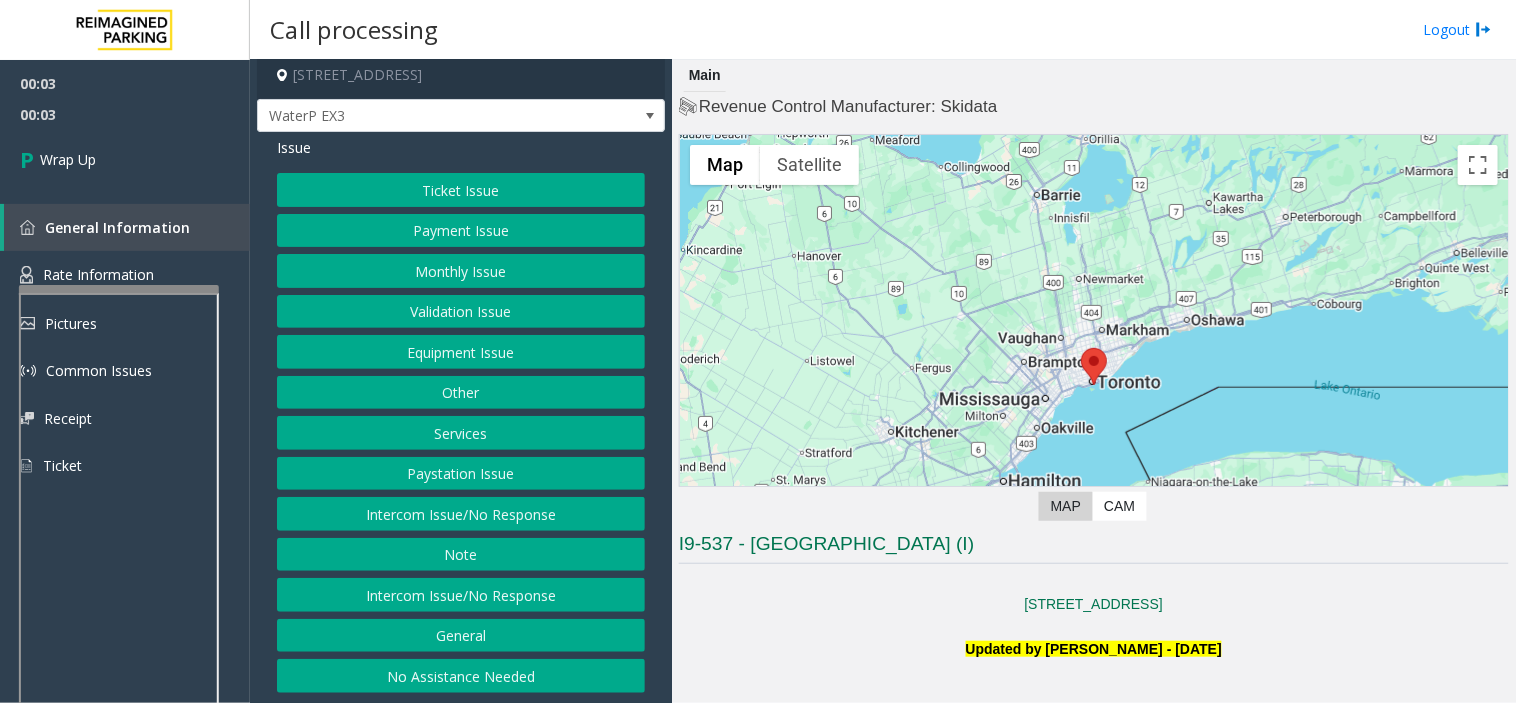 click on "Intercom Issue/No Response" 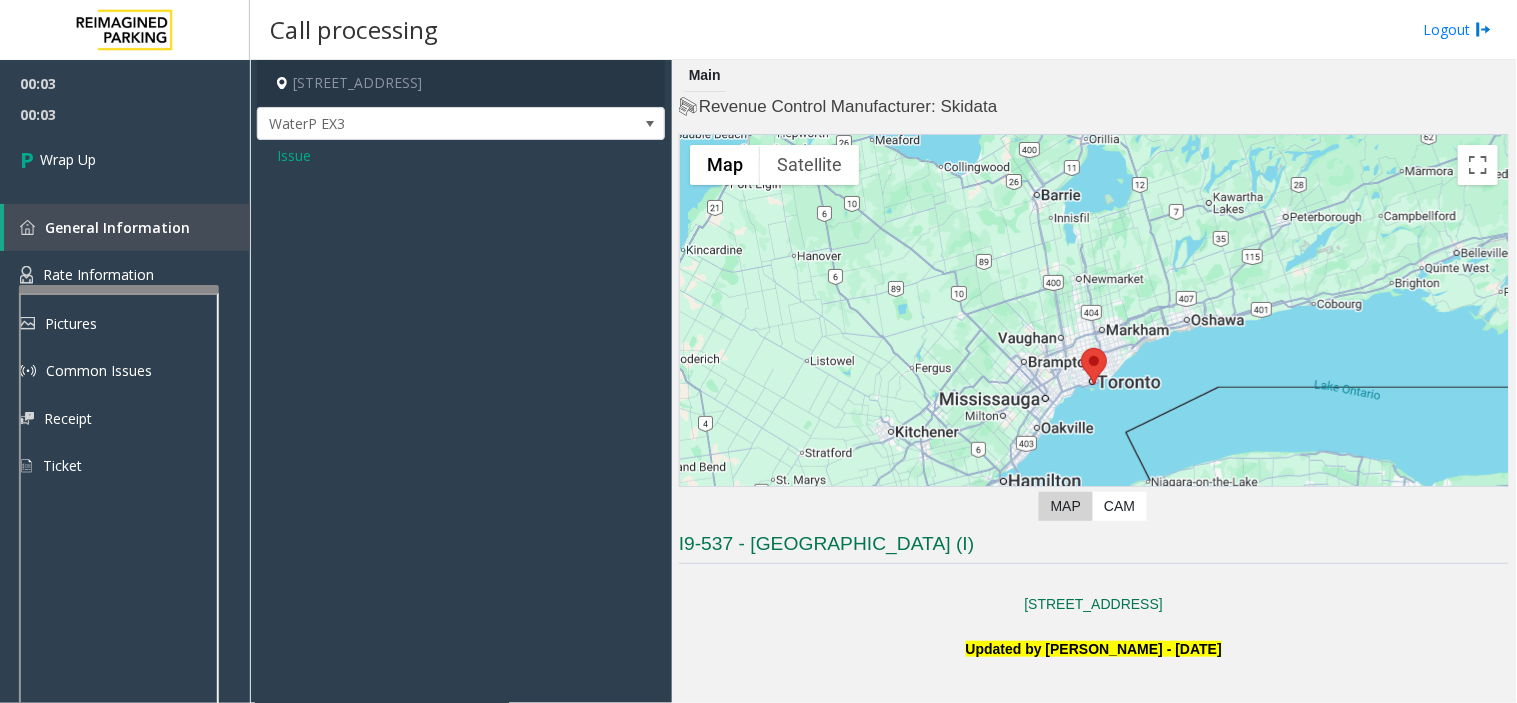 scroll, scrollTop: 0, scrollLeft: 0, axis: both 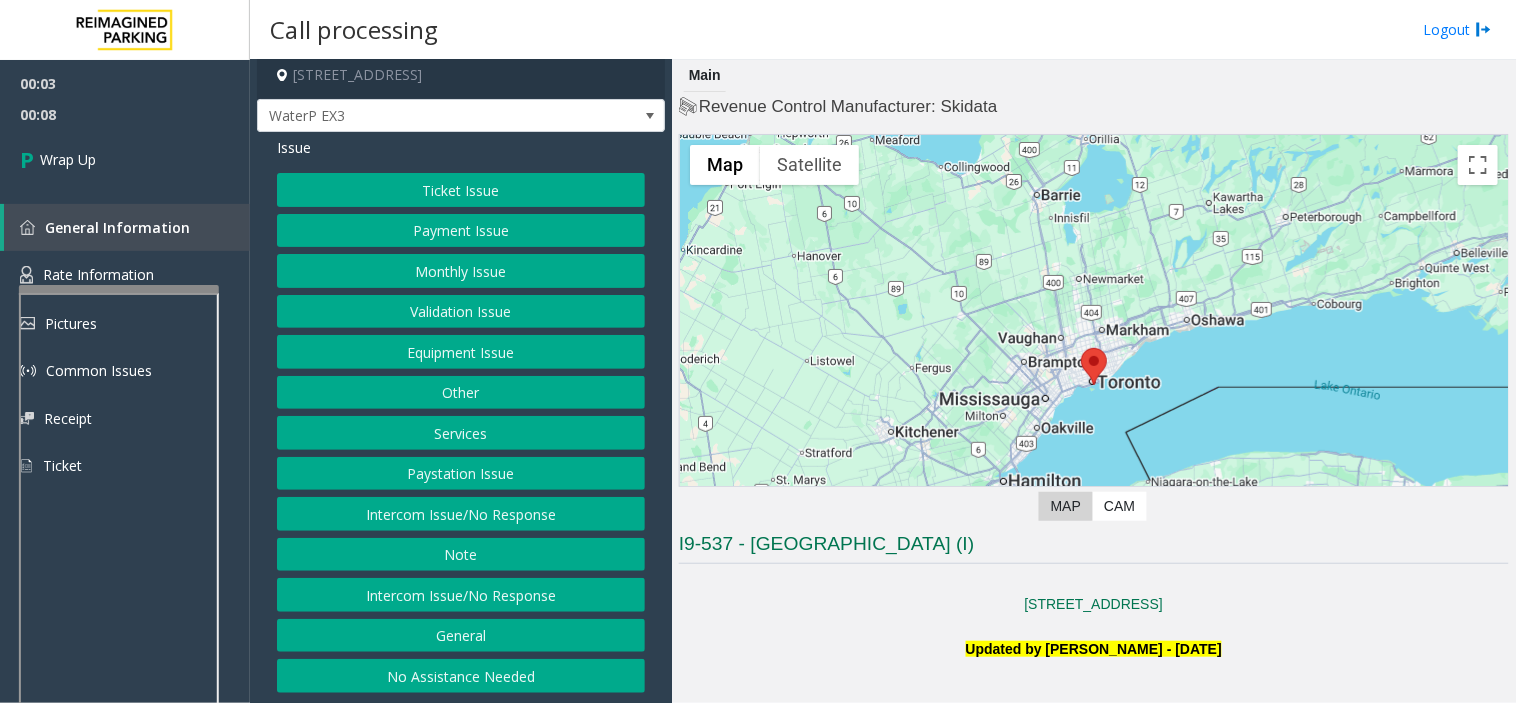drag, startPoint x: 464, startPoint y: 238, endPoint x: 443, endPoint y: 464, distance: 226.97357 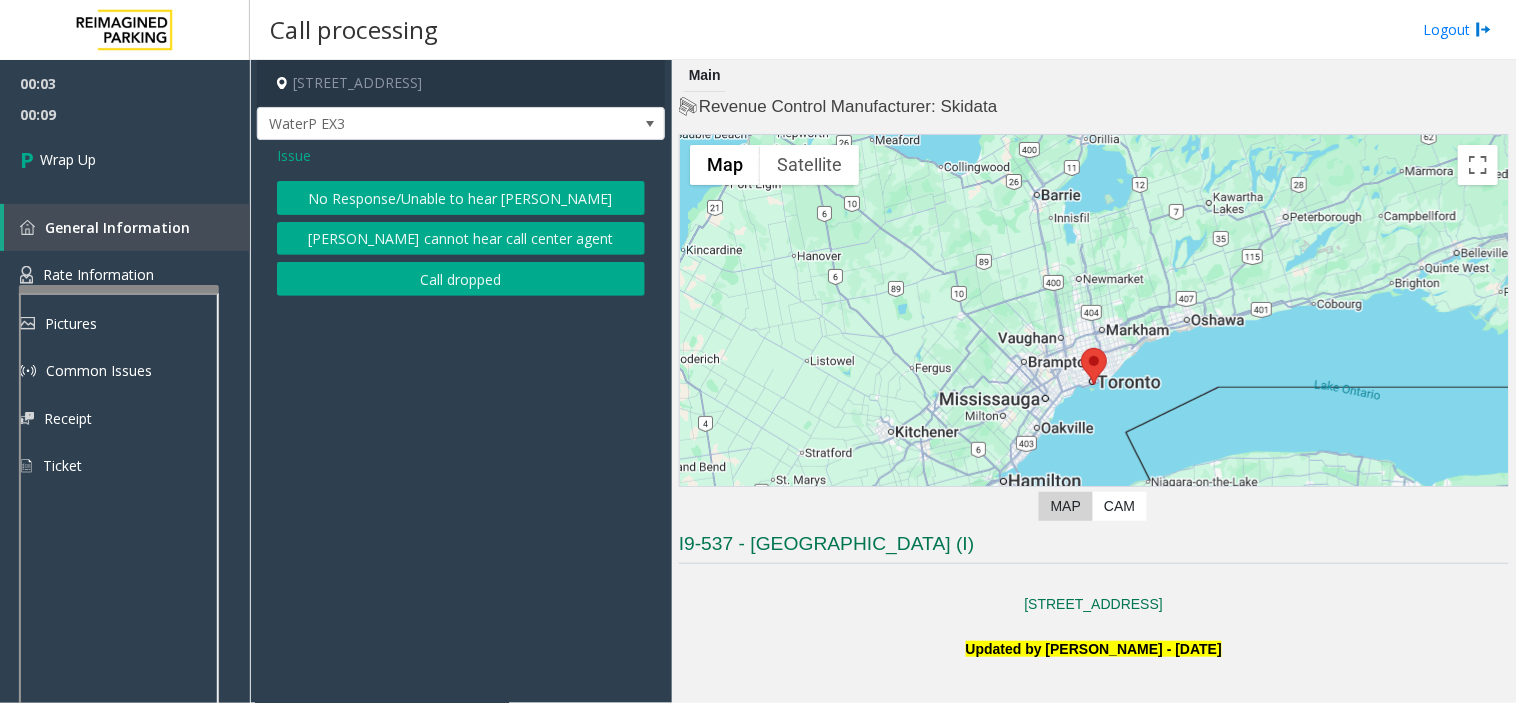 click on "Call dropped" 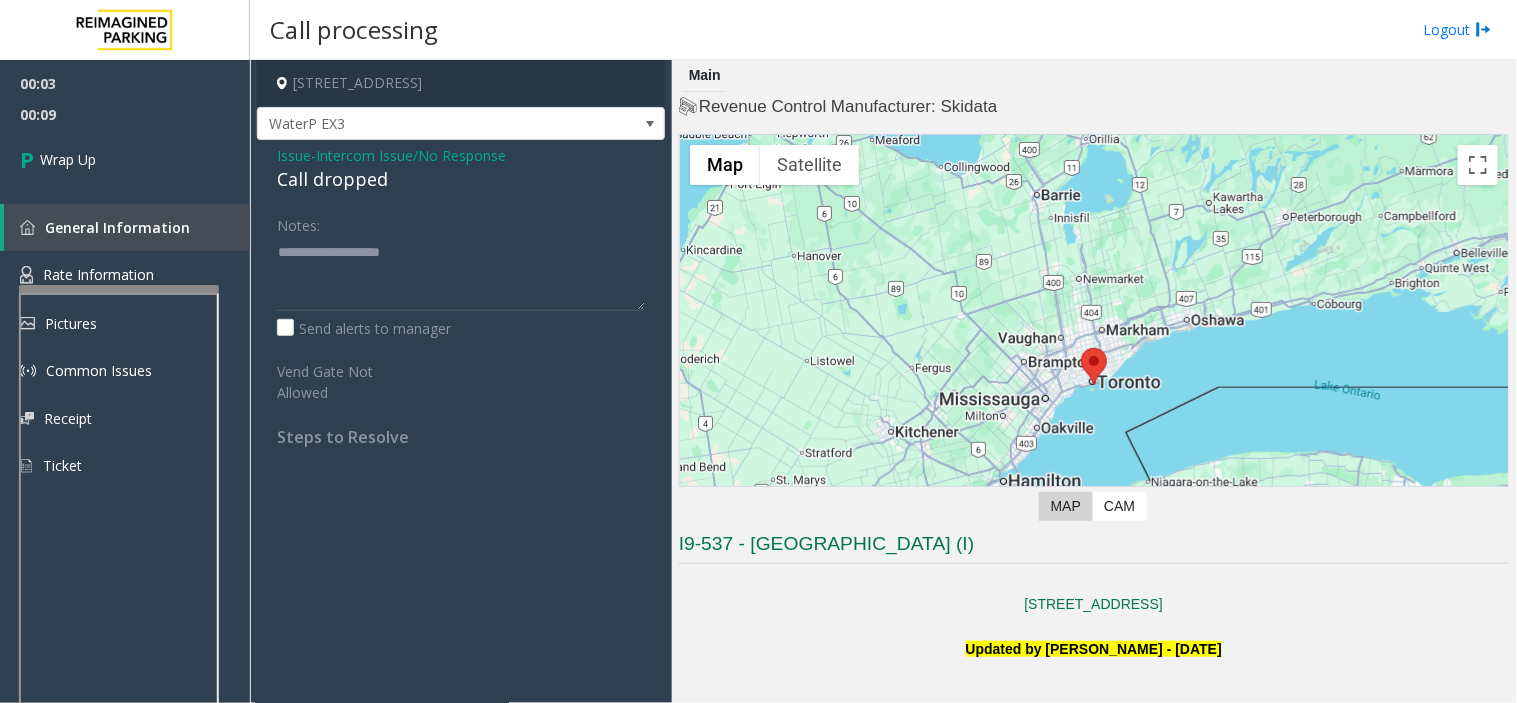 click on "Call dropped" 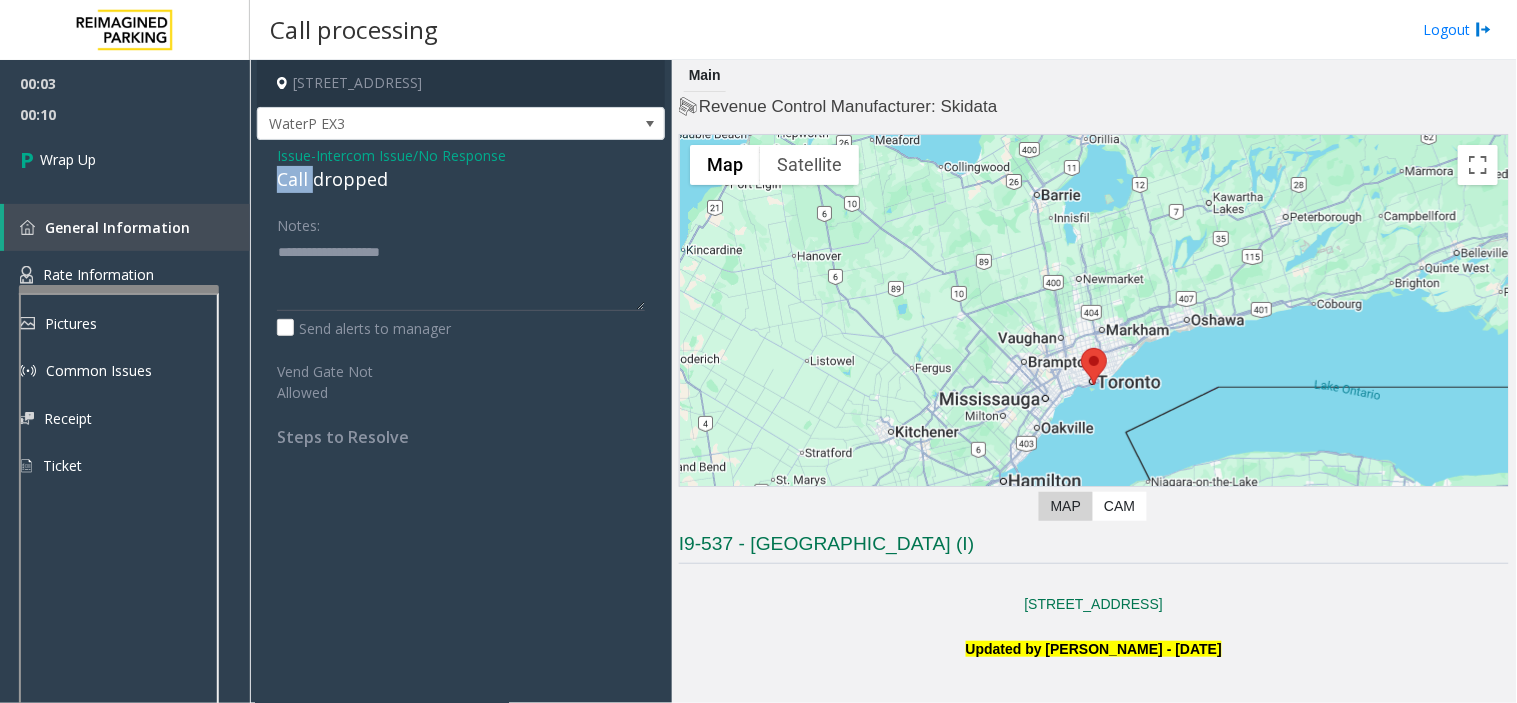 click on "Call dropped" 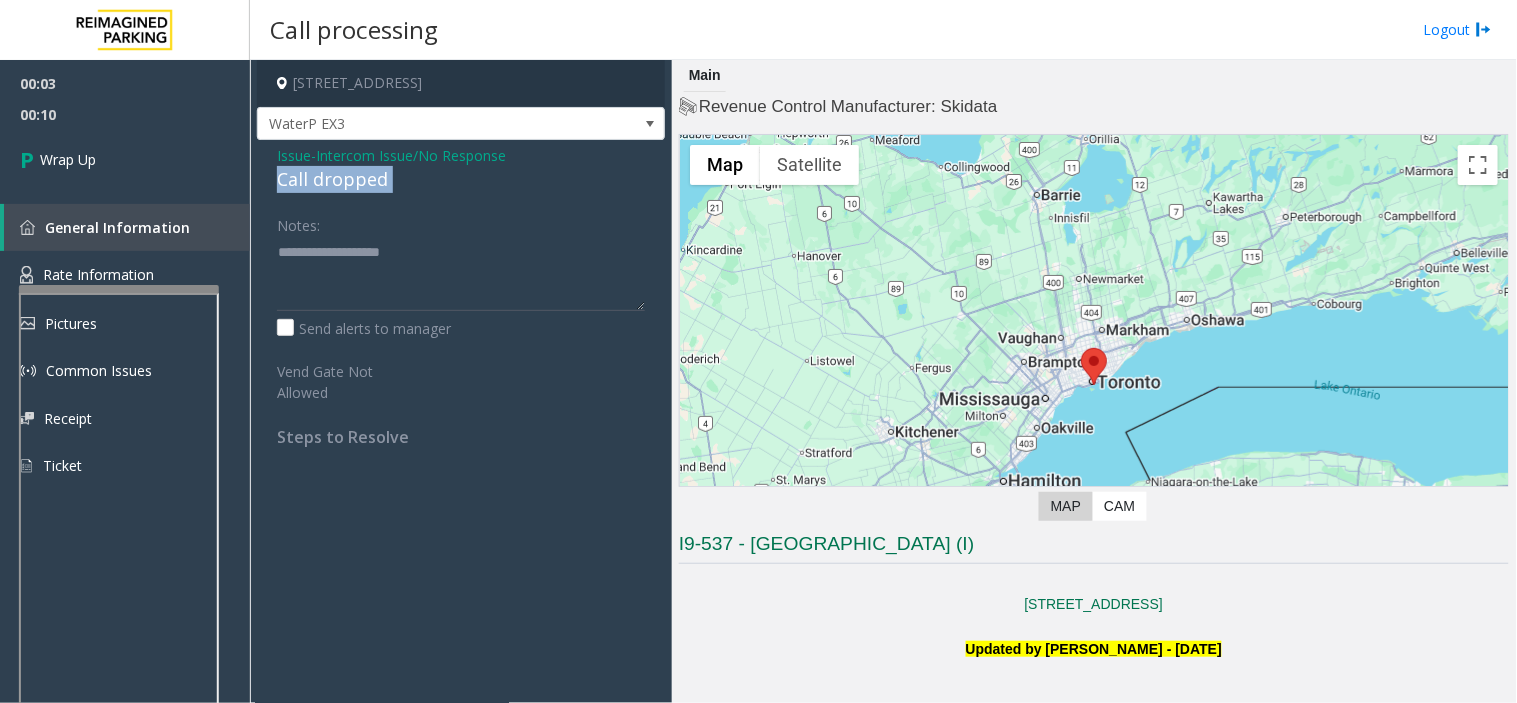 click on "Call dropped" 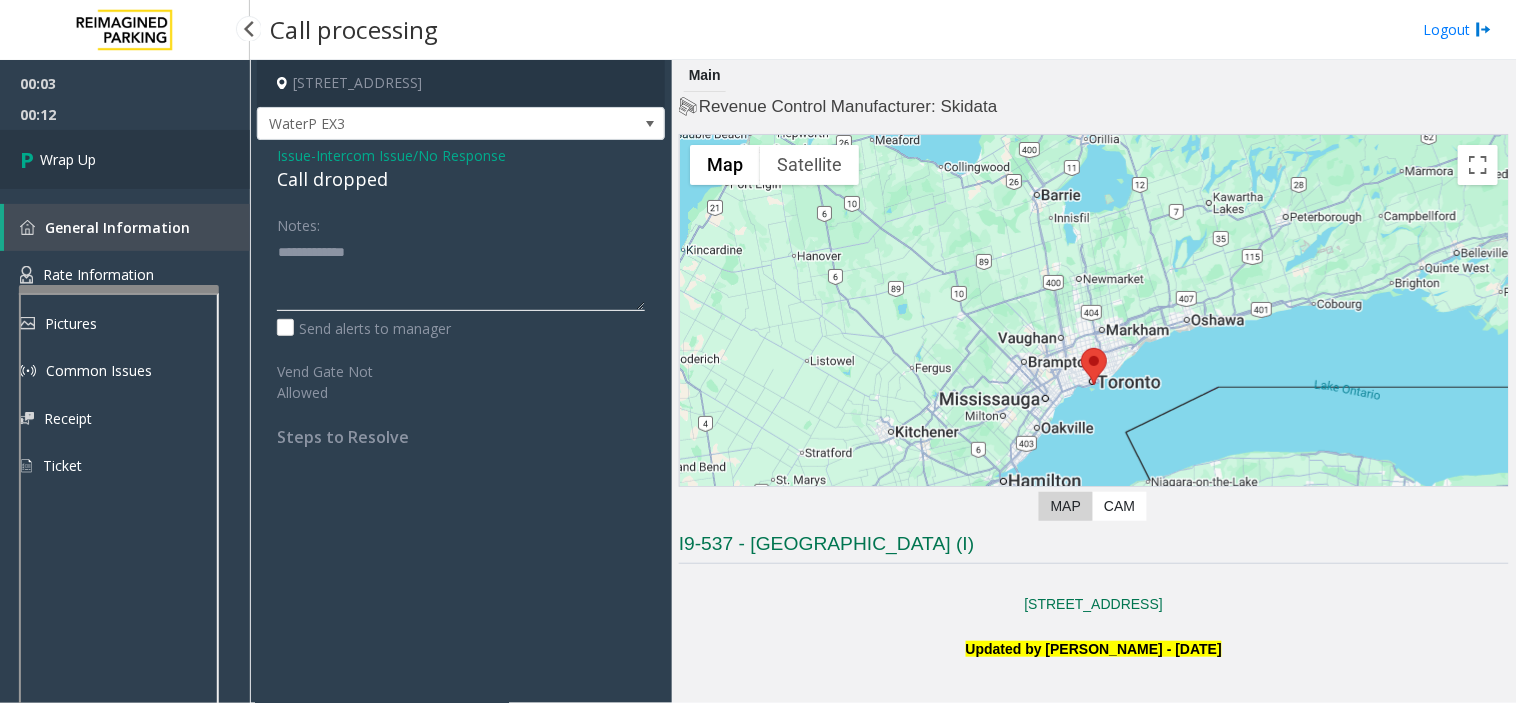 type on "**********" 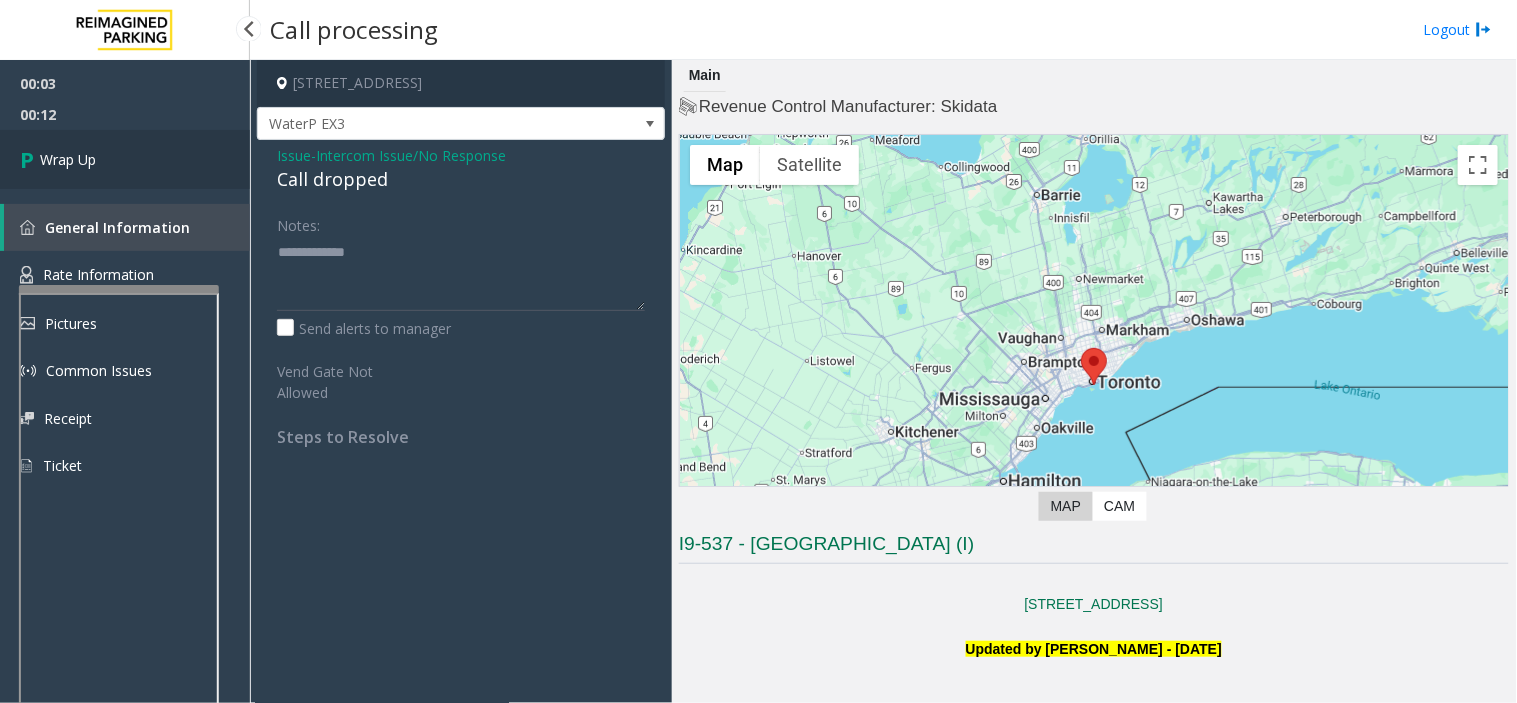 click on "Wrap Up" at bounding box center [125, 159] 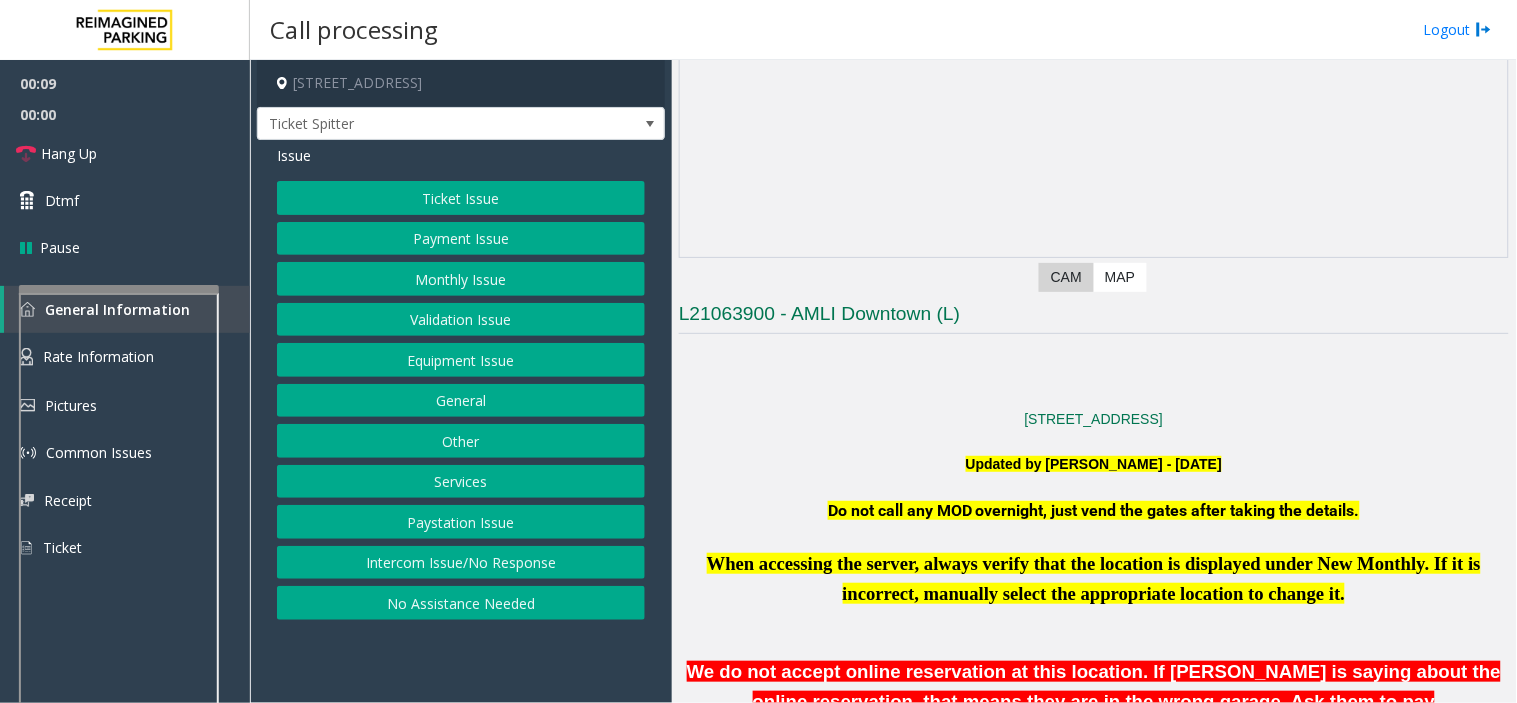 scroll, scrollTop: 444, scrollLeft: 0, axis: vertical 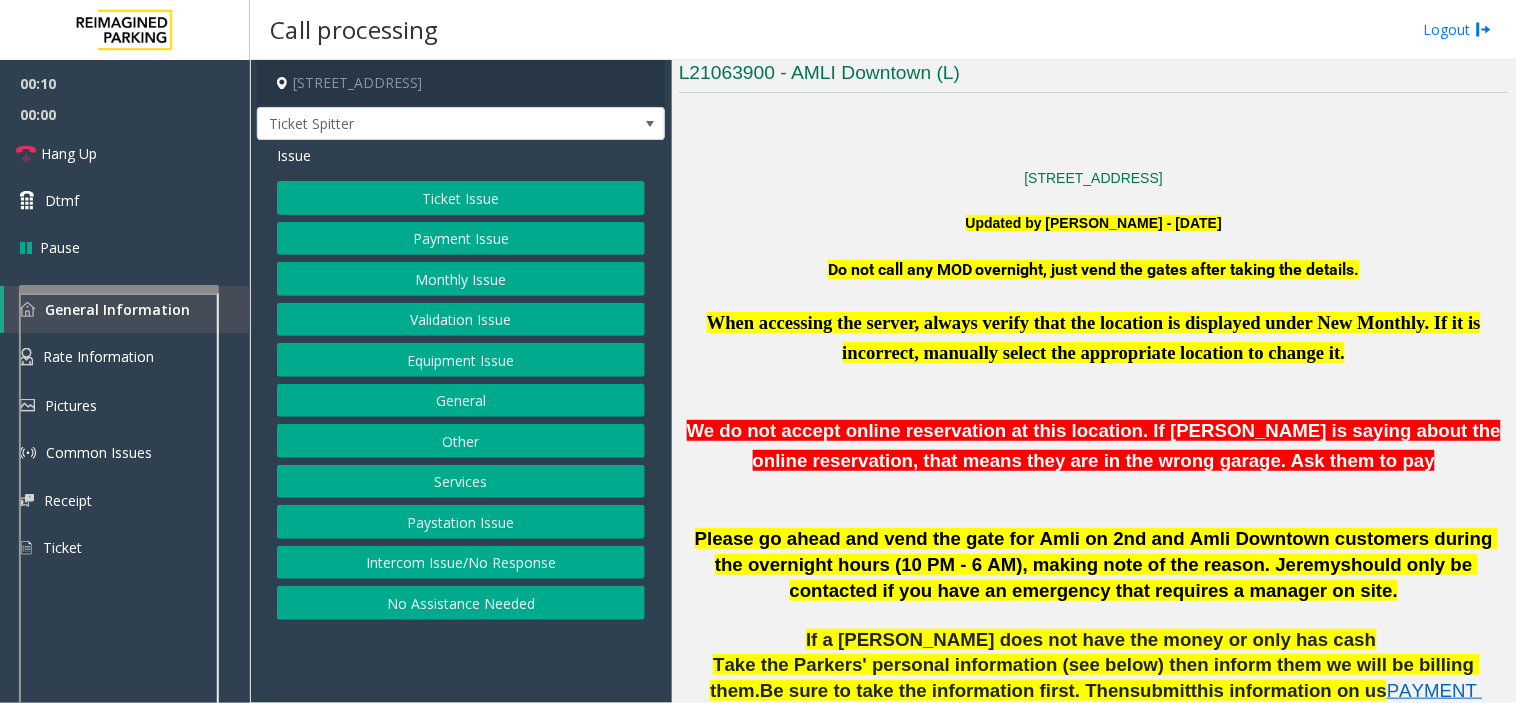 click on "Monthly Issue" 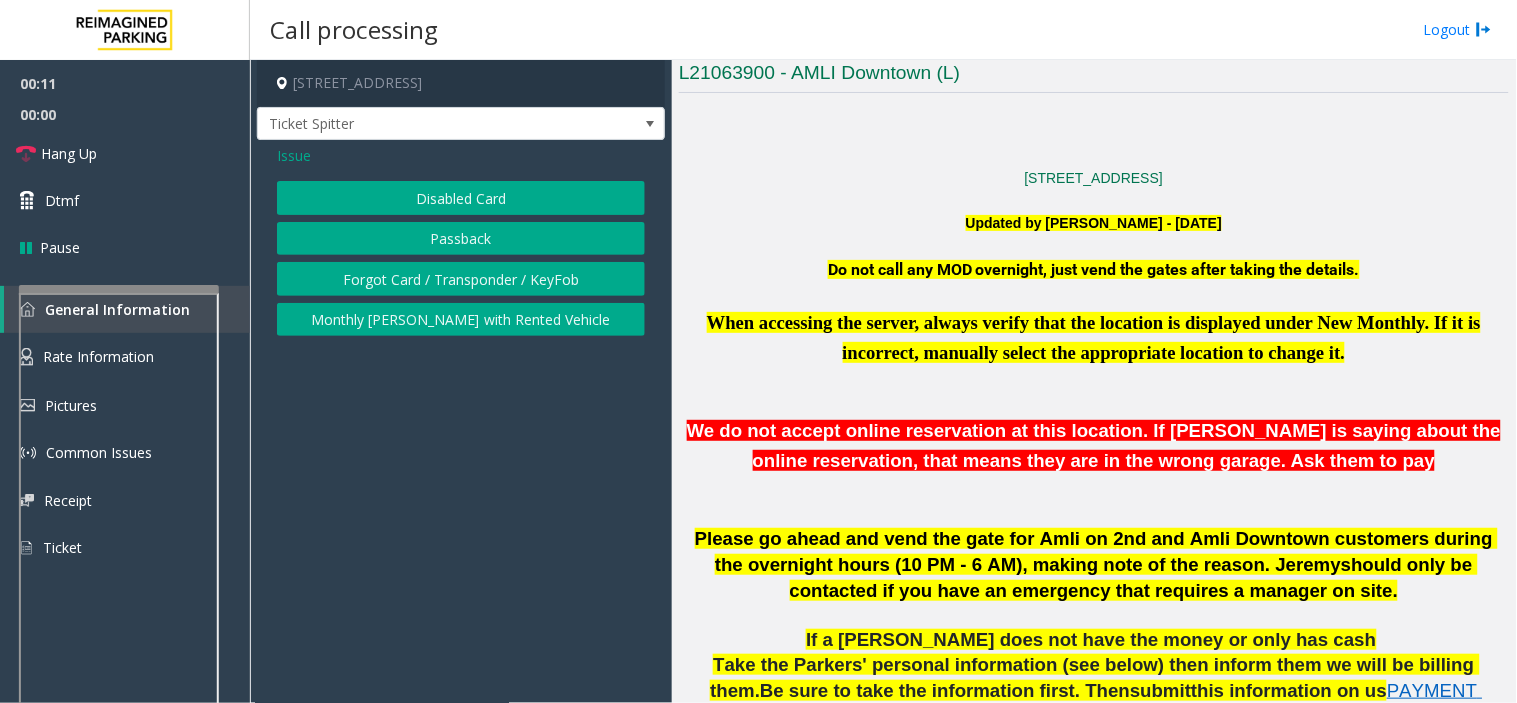 click on "Disabled Card" 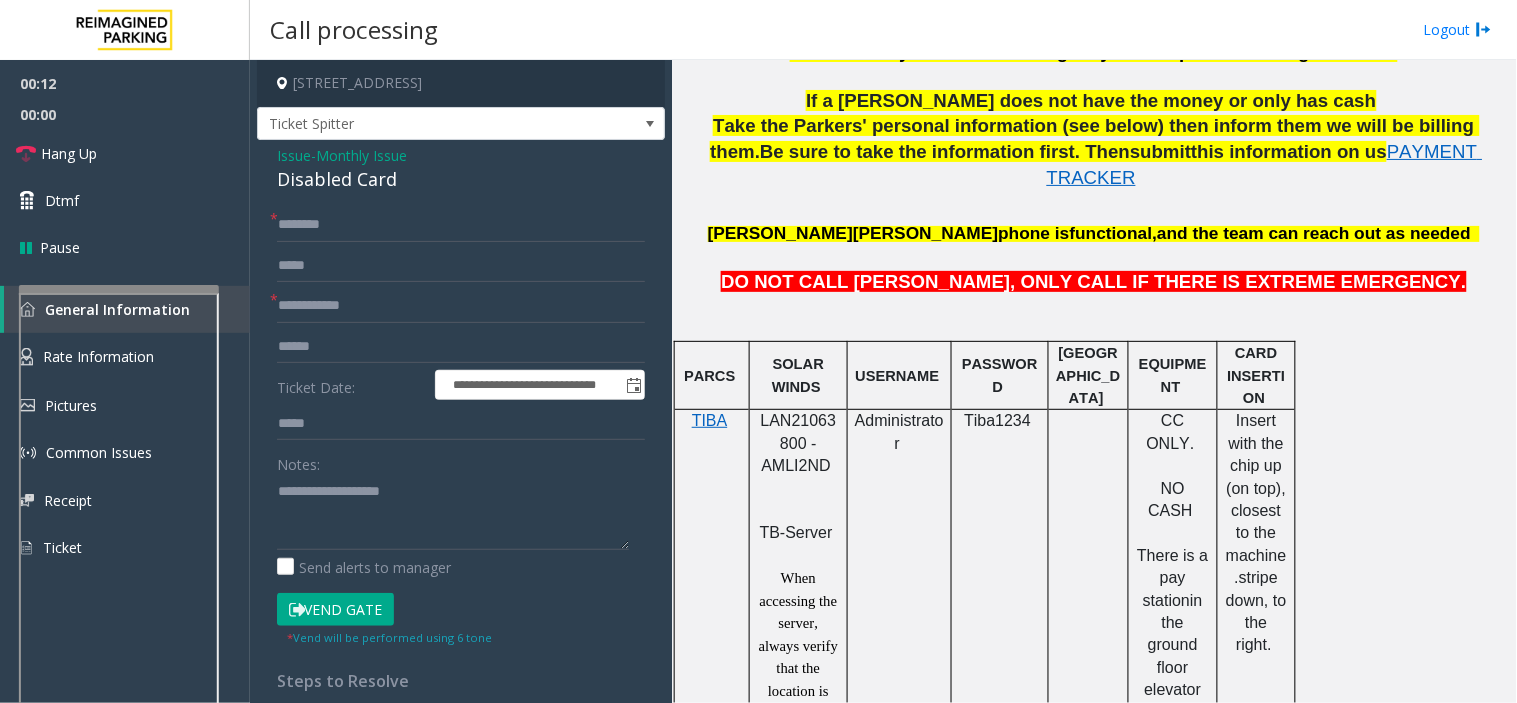 scroll, scrollTop: 1000, scrollLeft: 0, axis: vertical 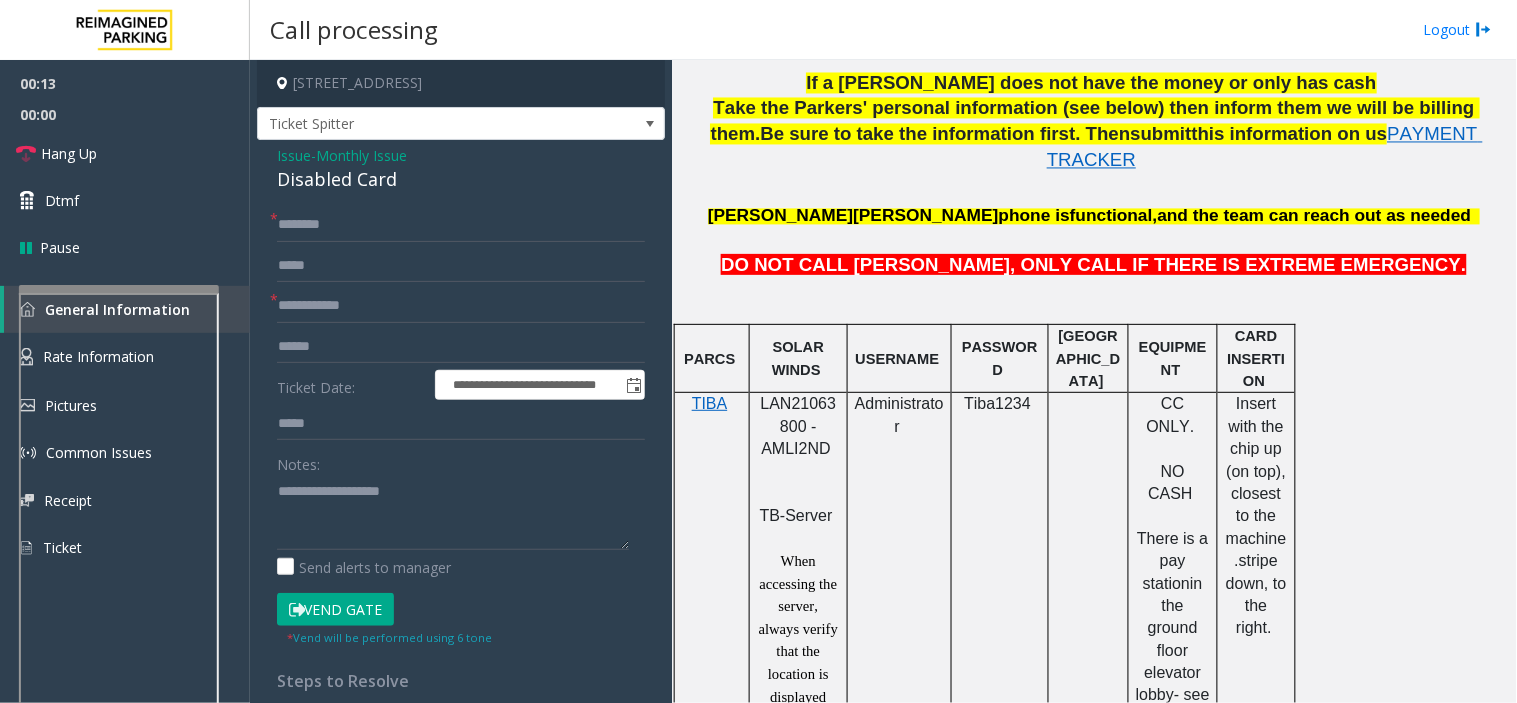 click on "LAN21063800 - AMLI2ND" 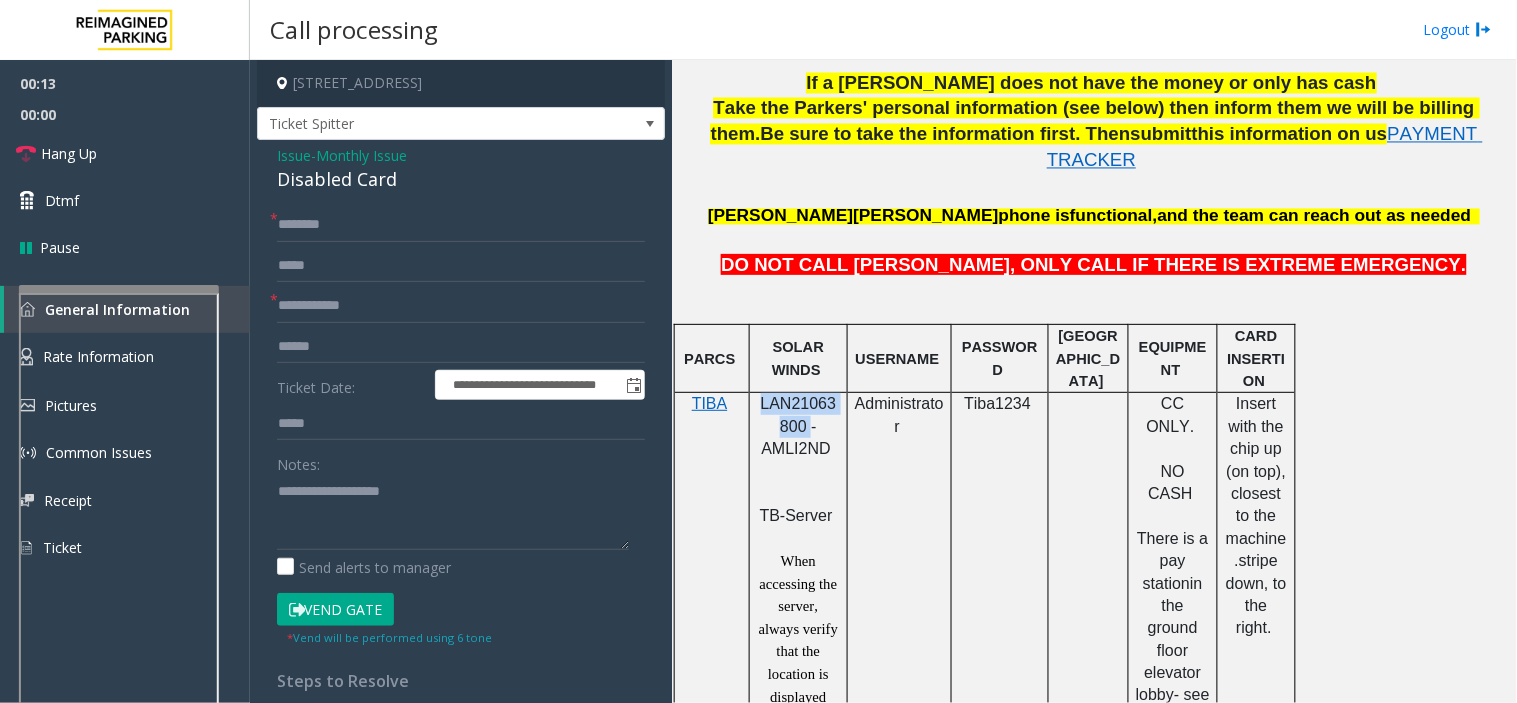 click on "LAN21063800 - AMLI2ND" 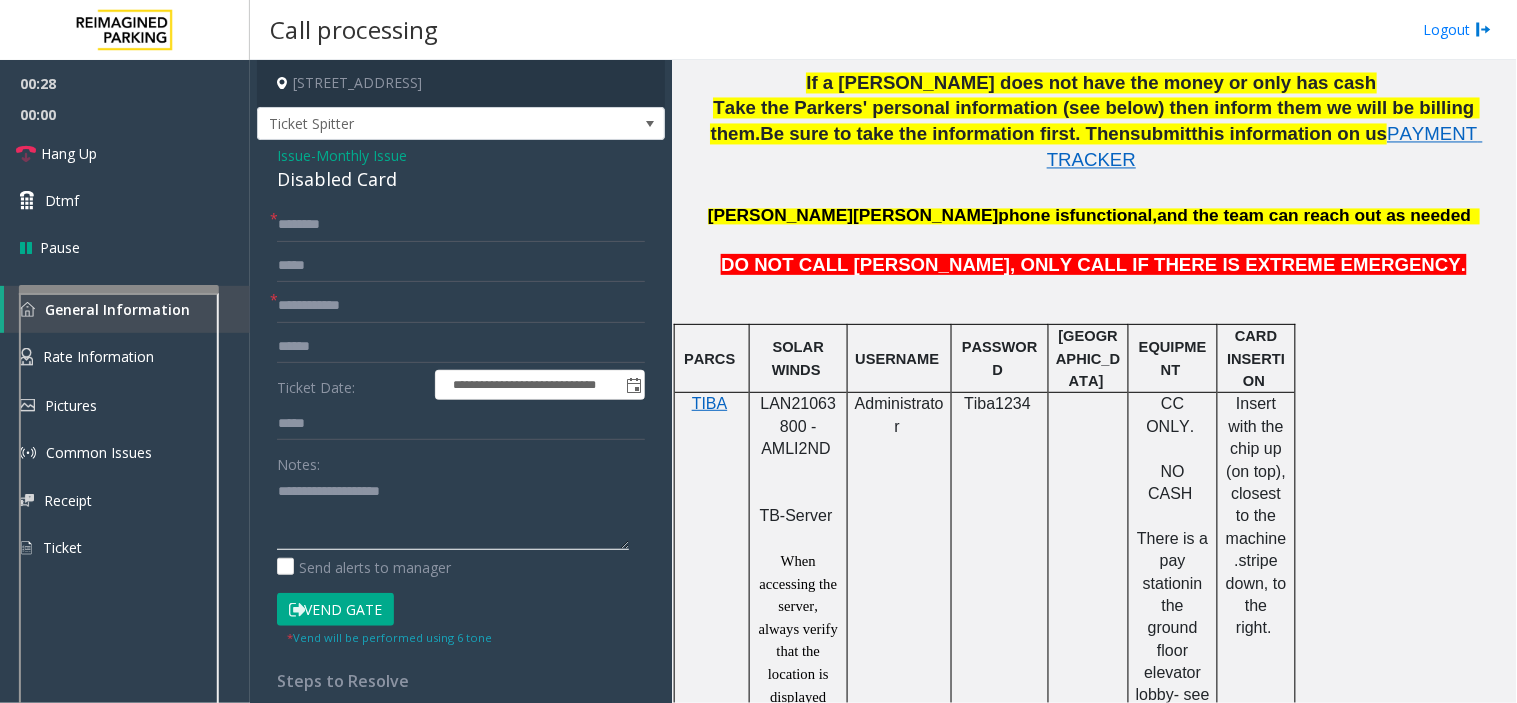 click 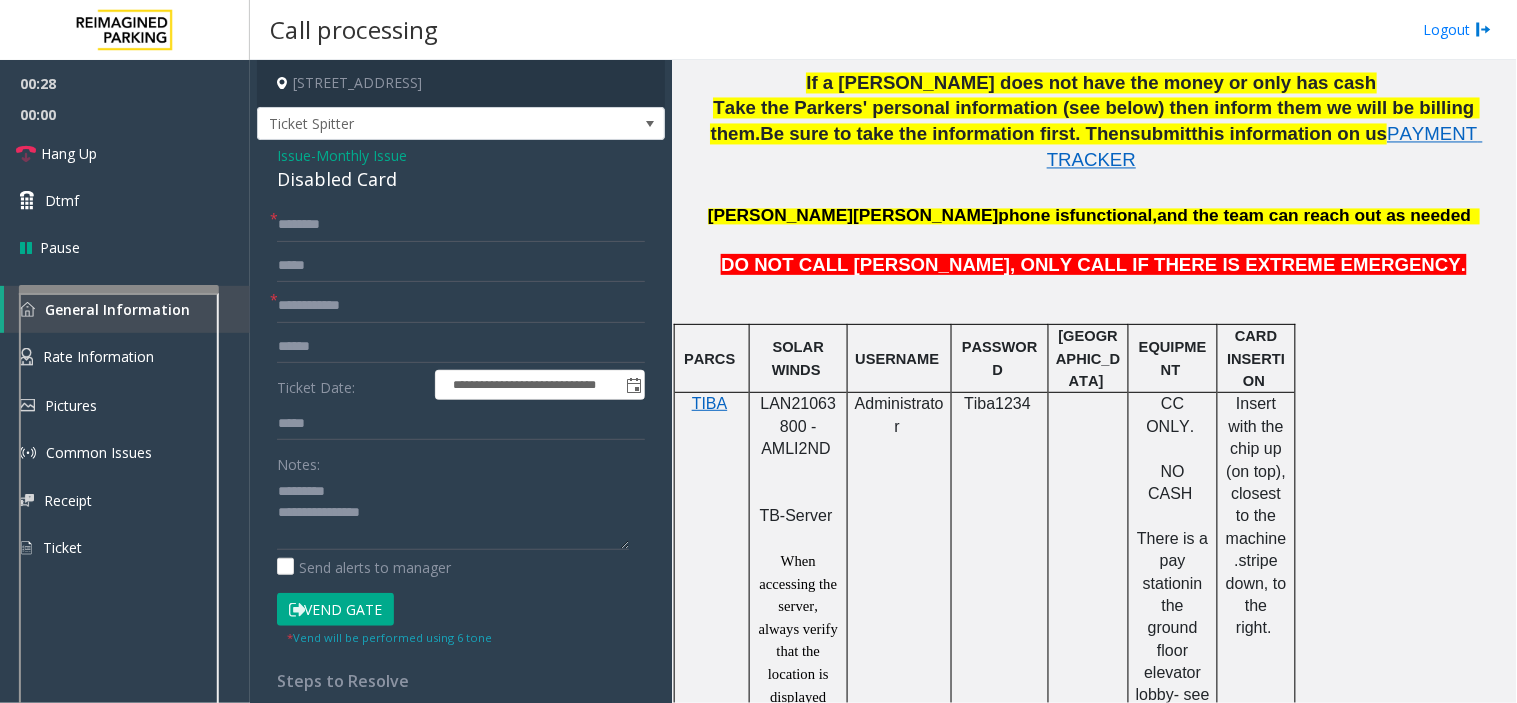 click on "Disabled Card" 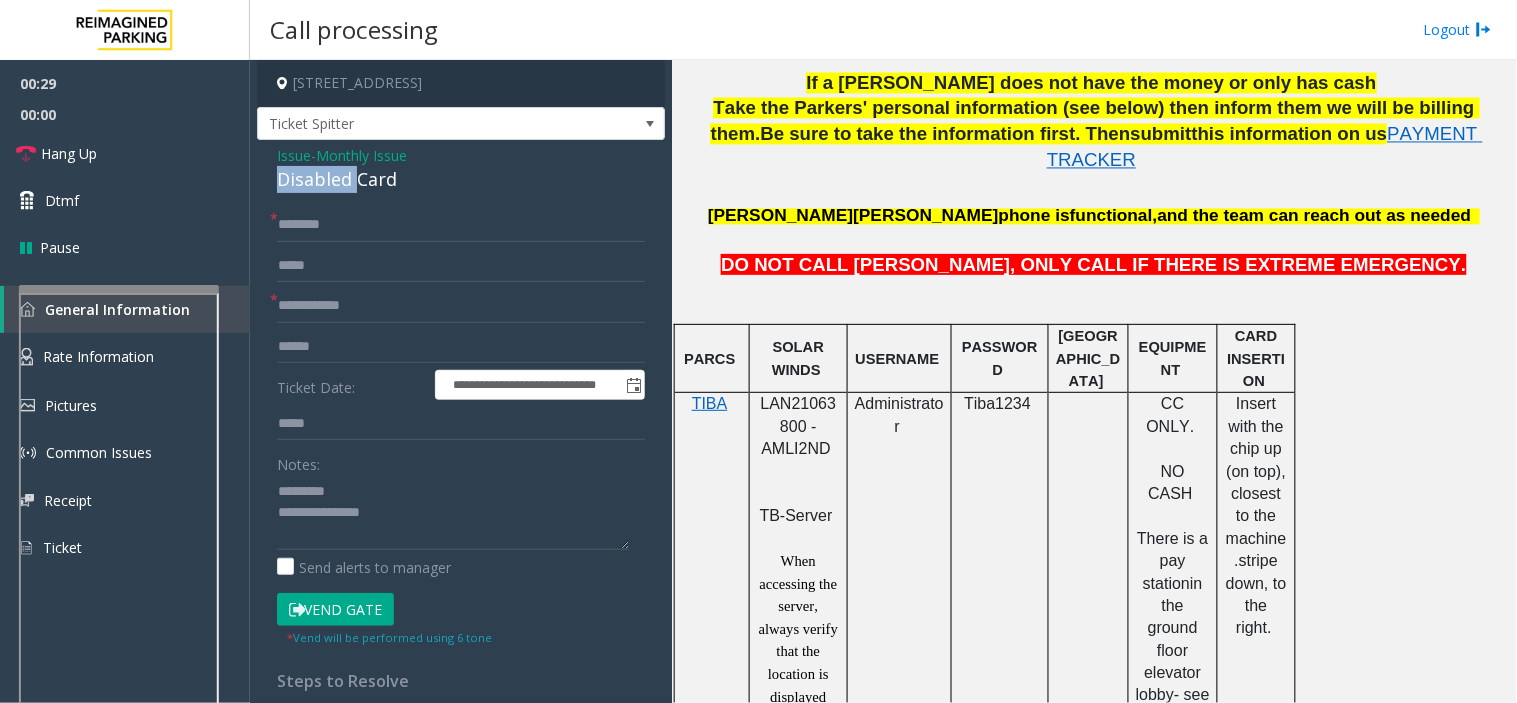 click on "Disabled Card" 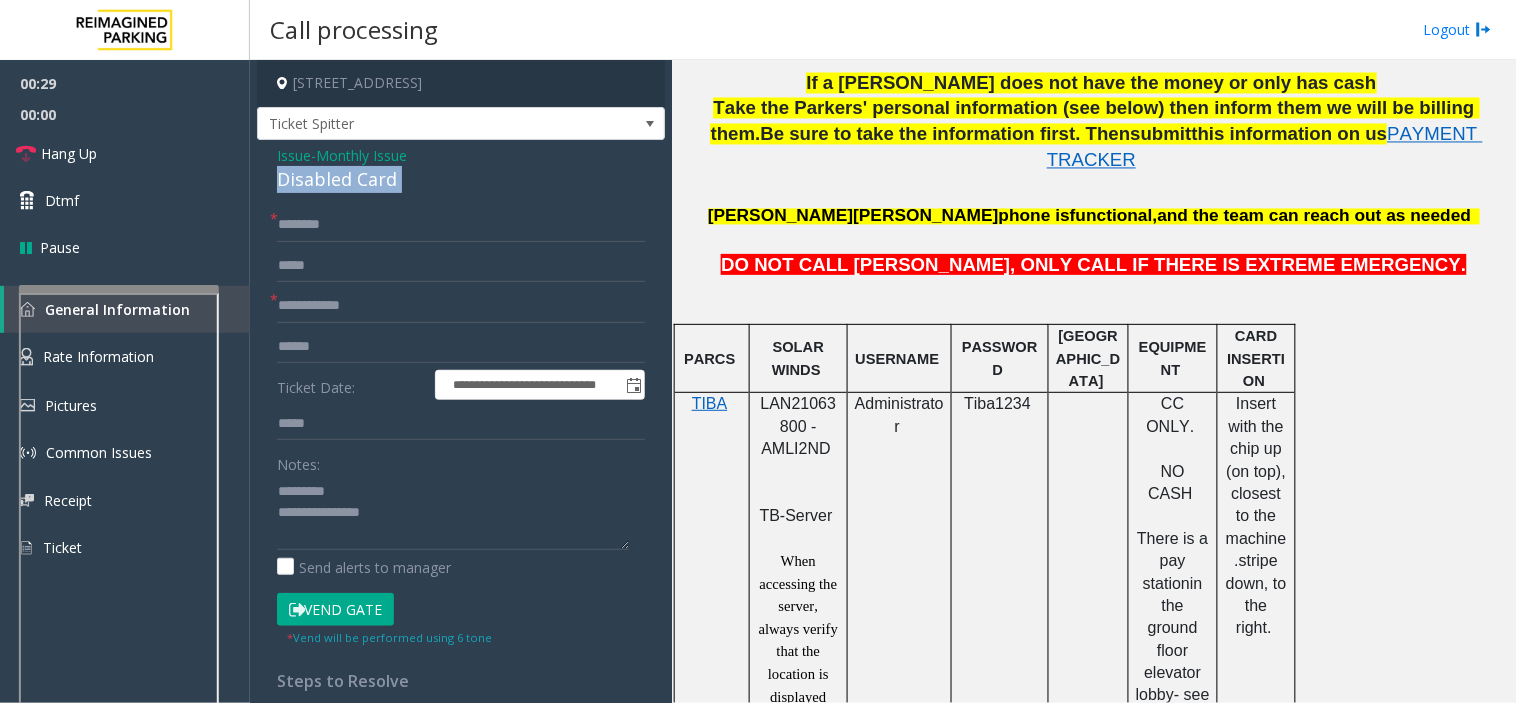 click on "Disabled Card" 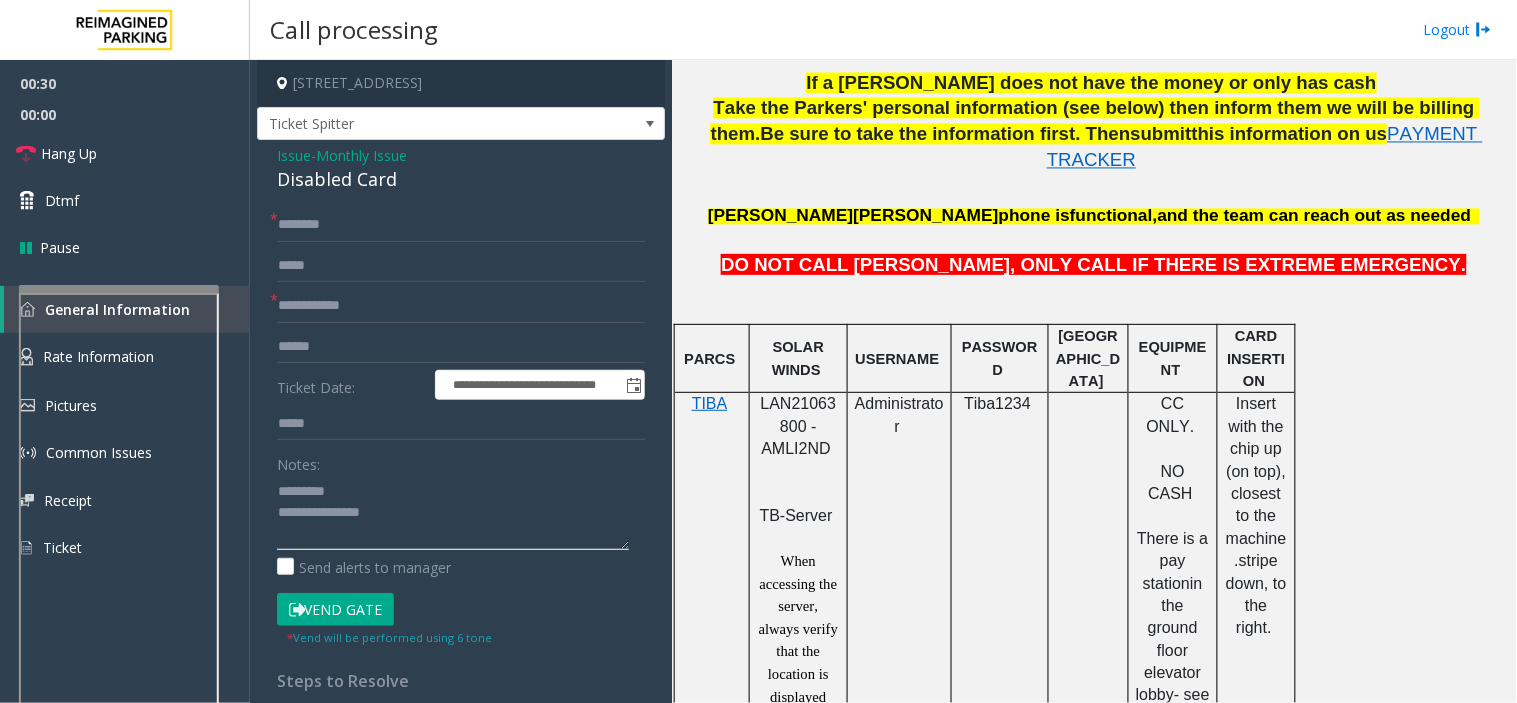 click 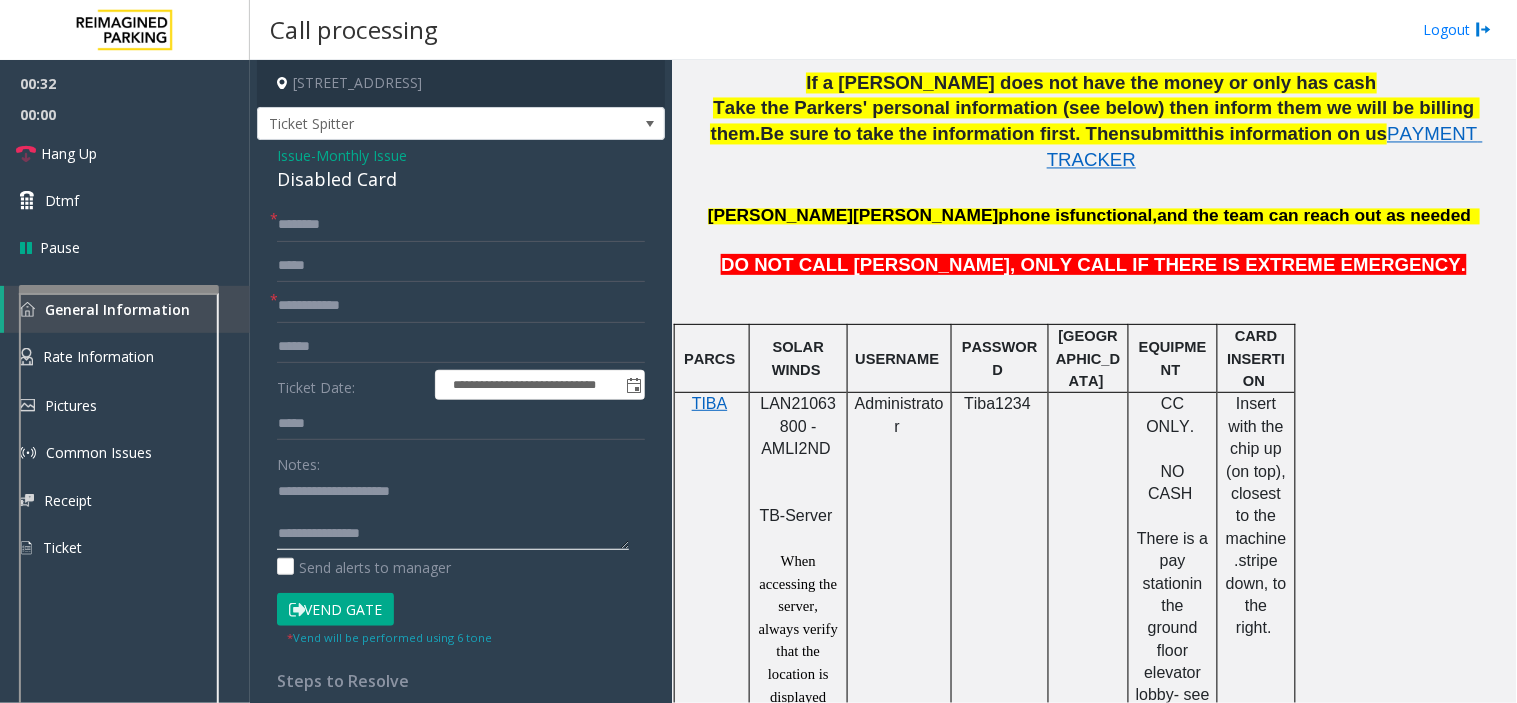 type on "**********" 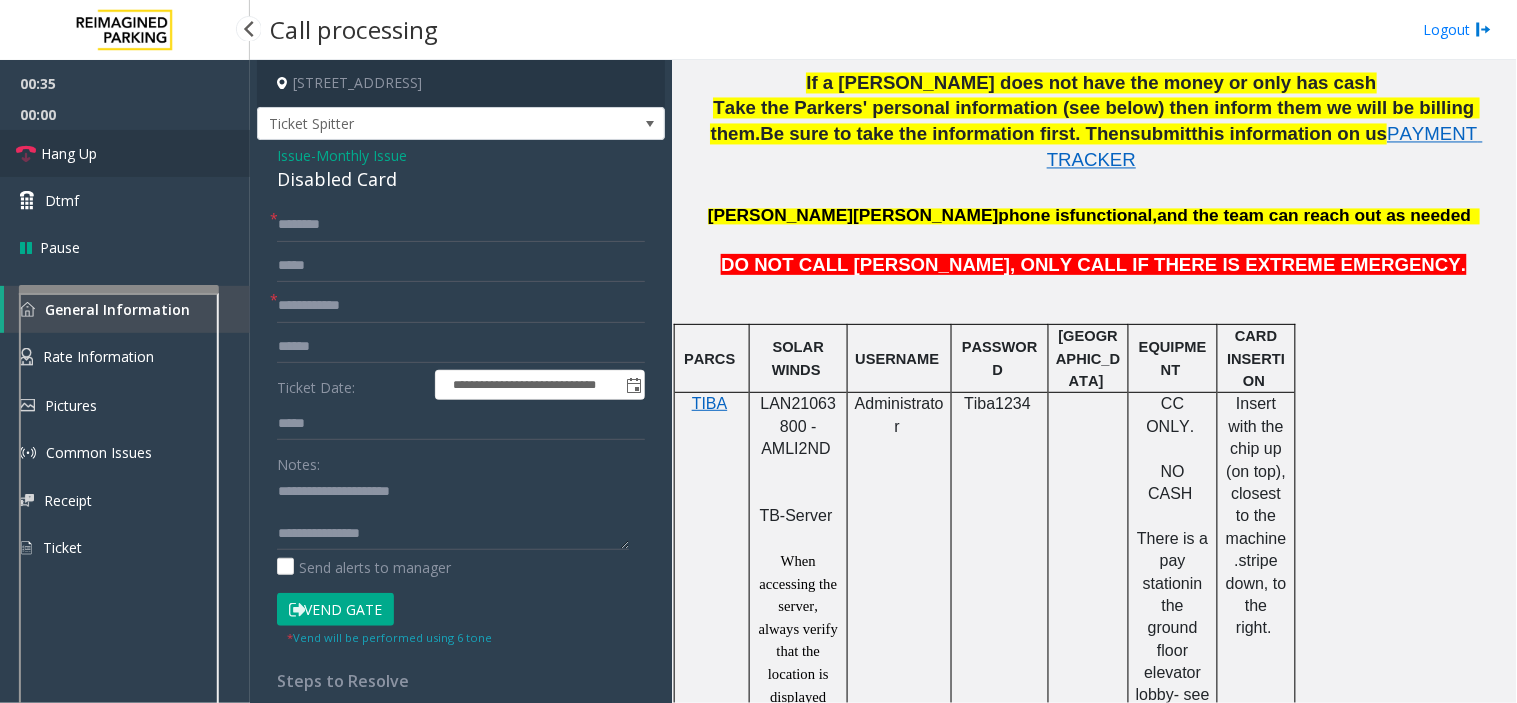click on "Hang Up" at bounding box center [125, 153] 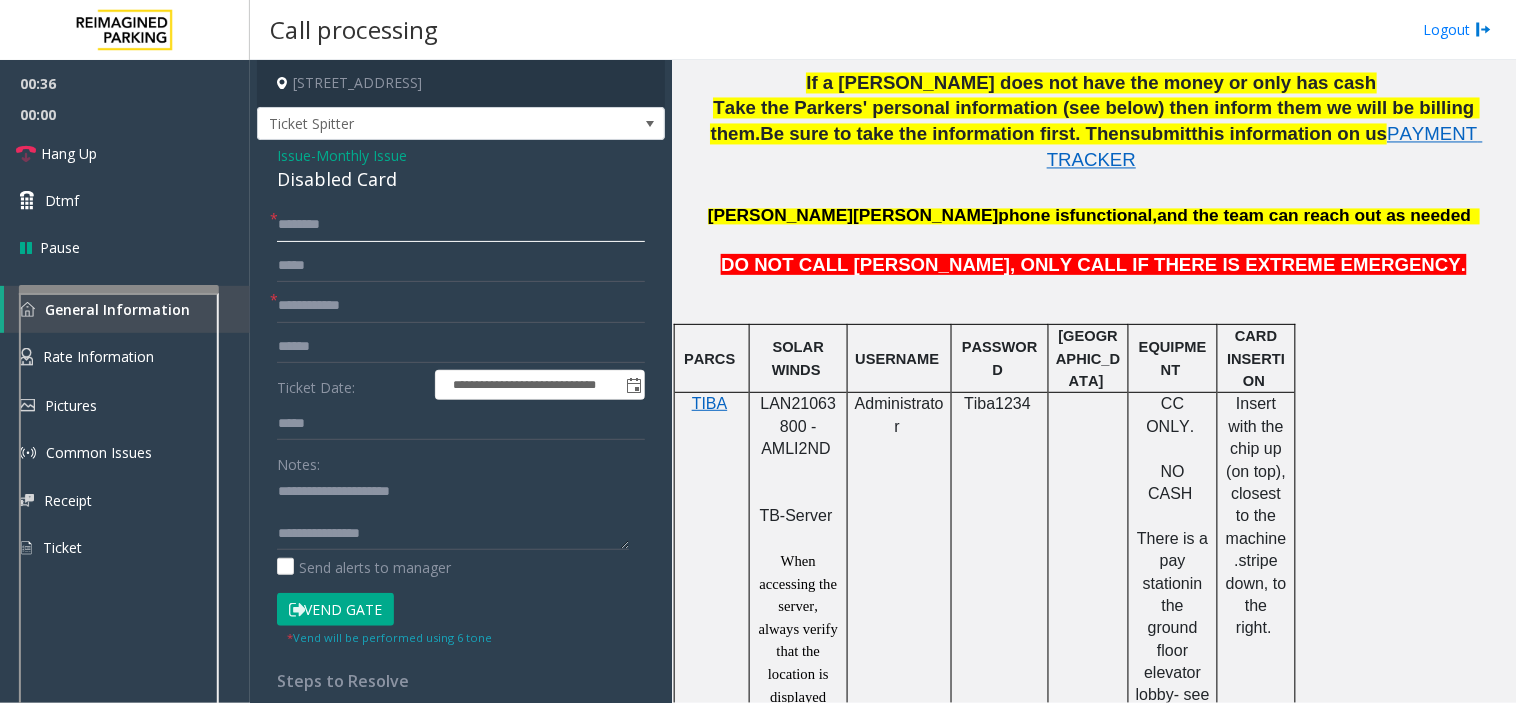 click 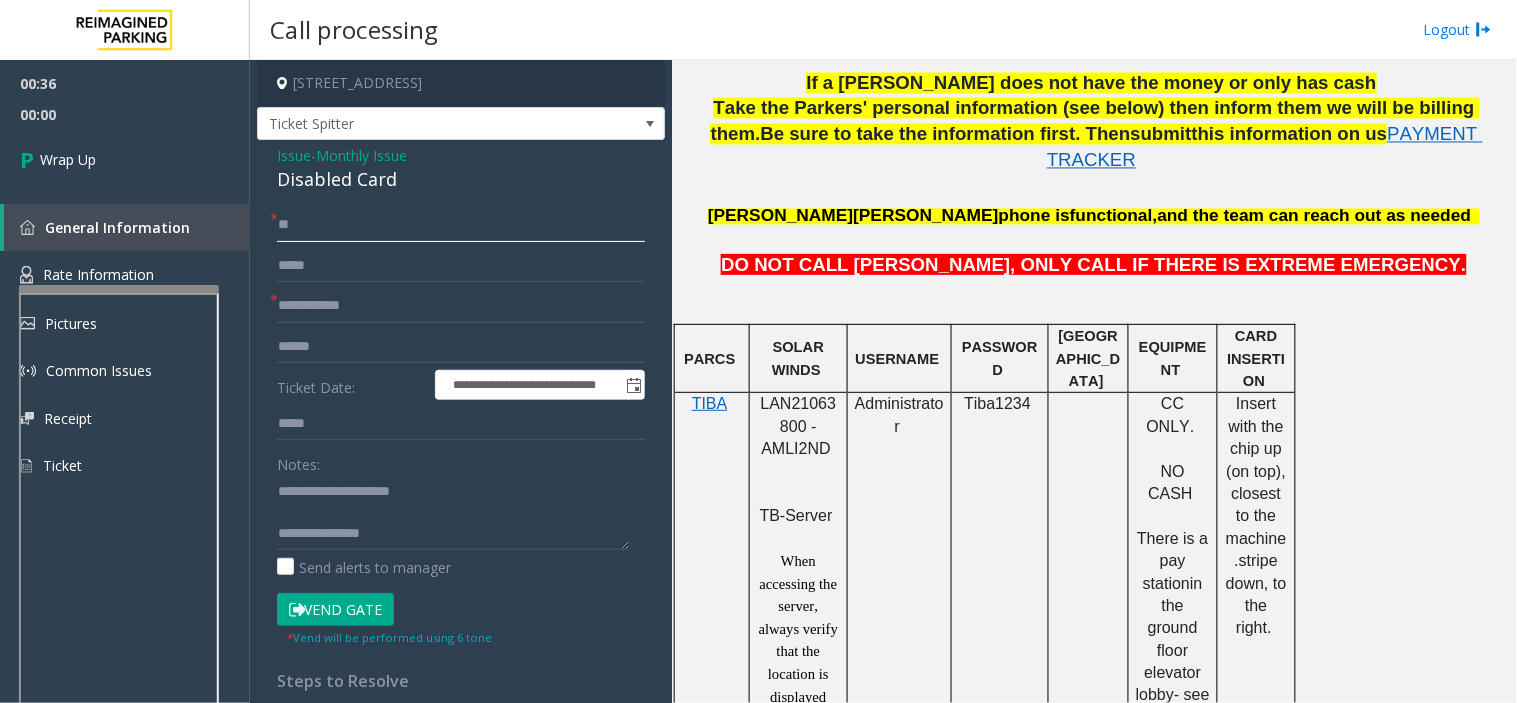 type on "**" 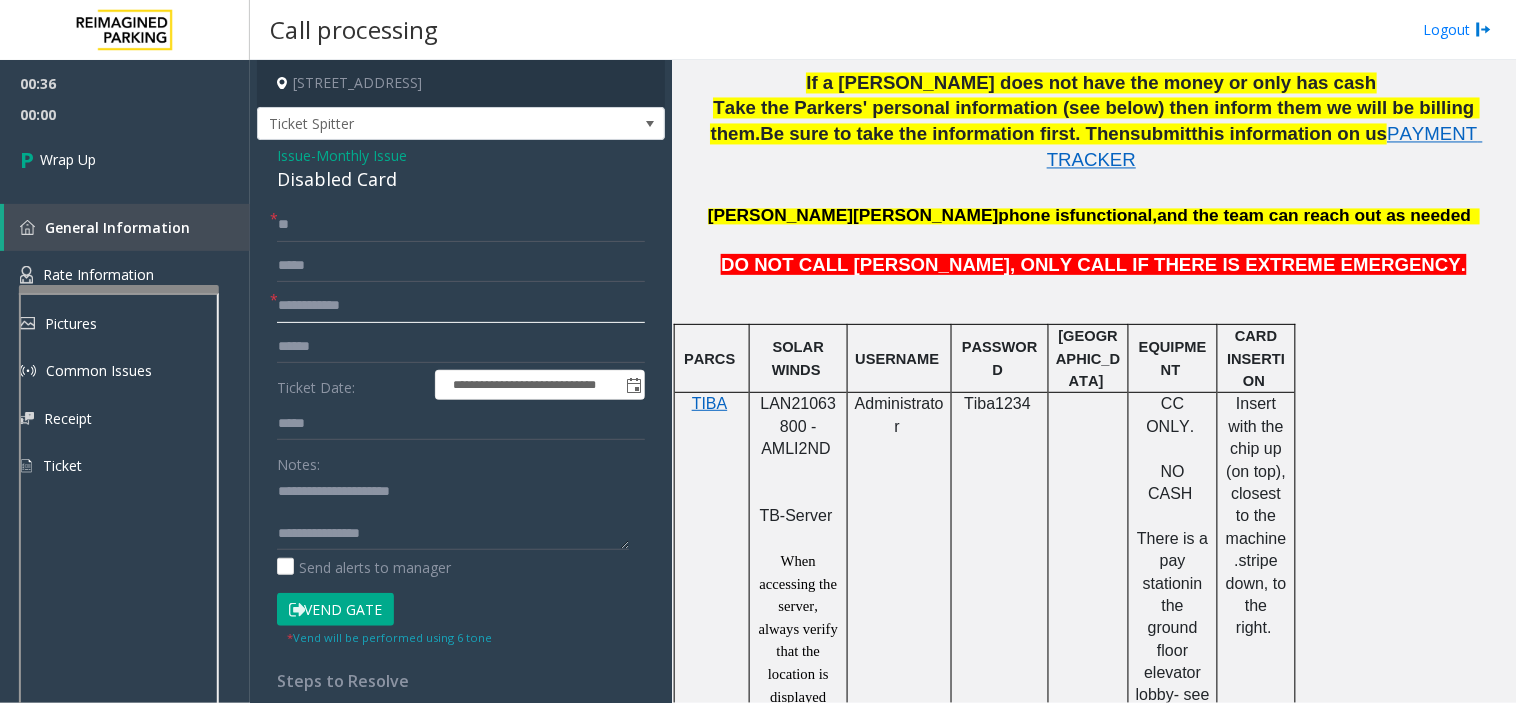 click 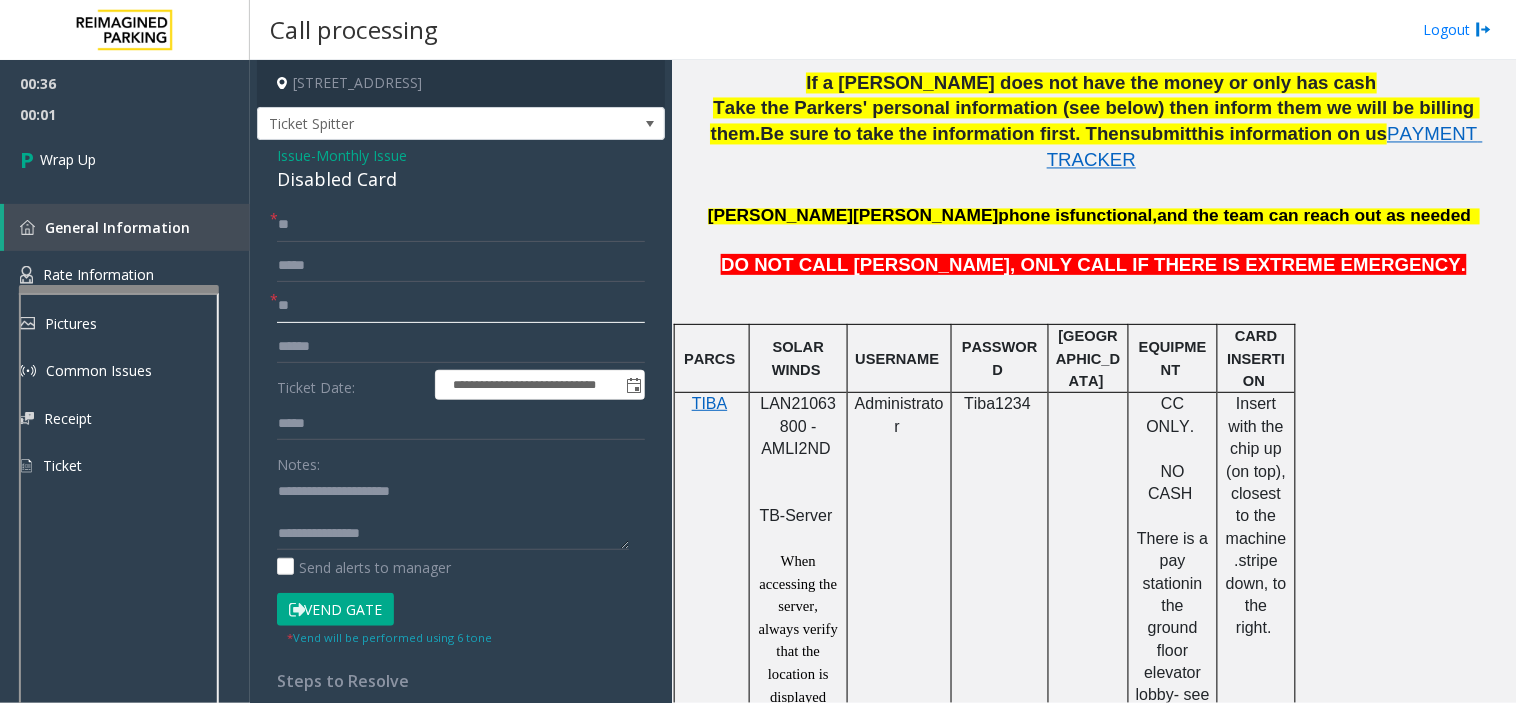 type on "**" 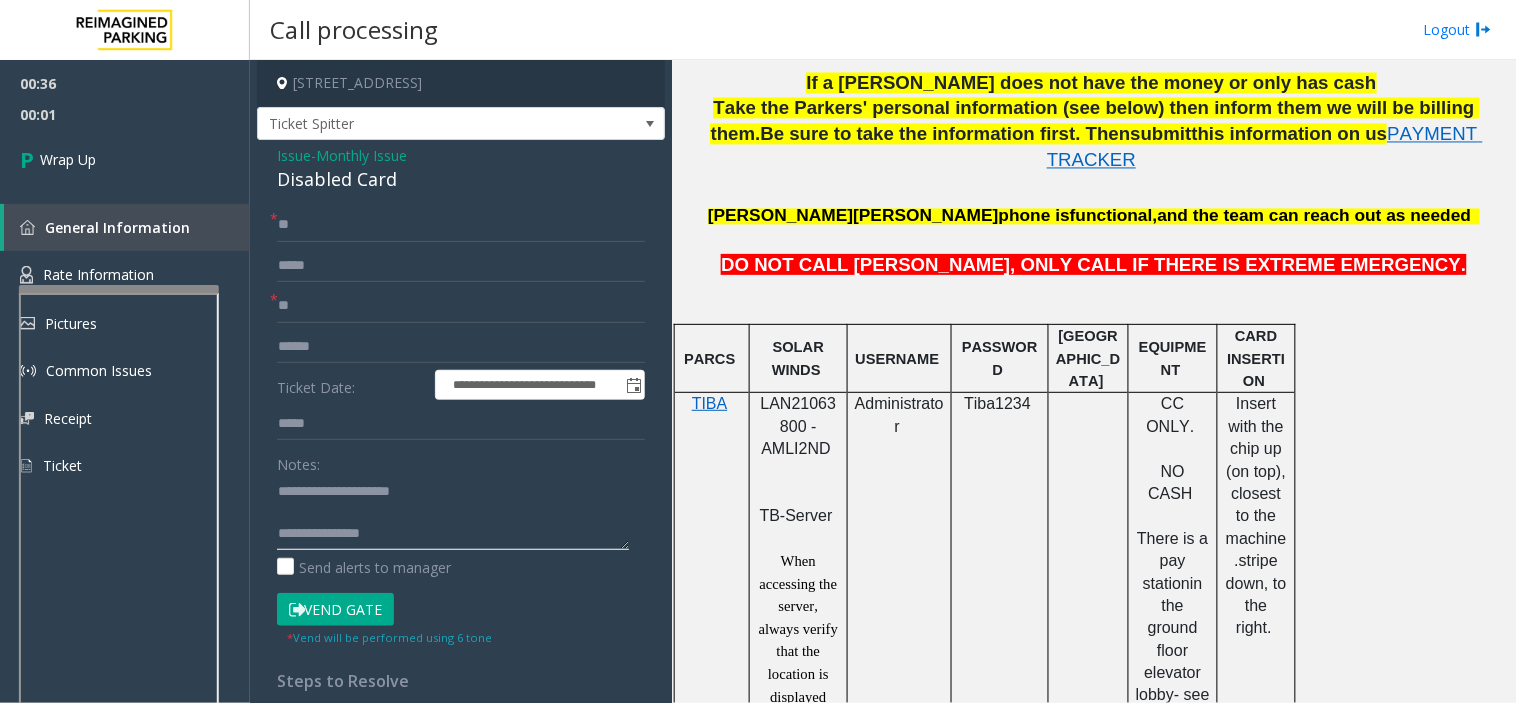click 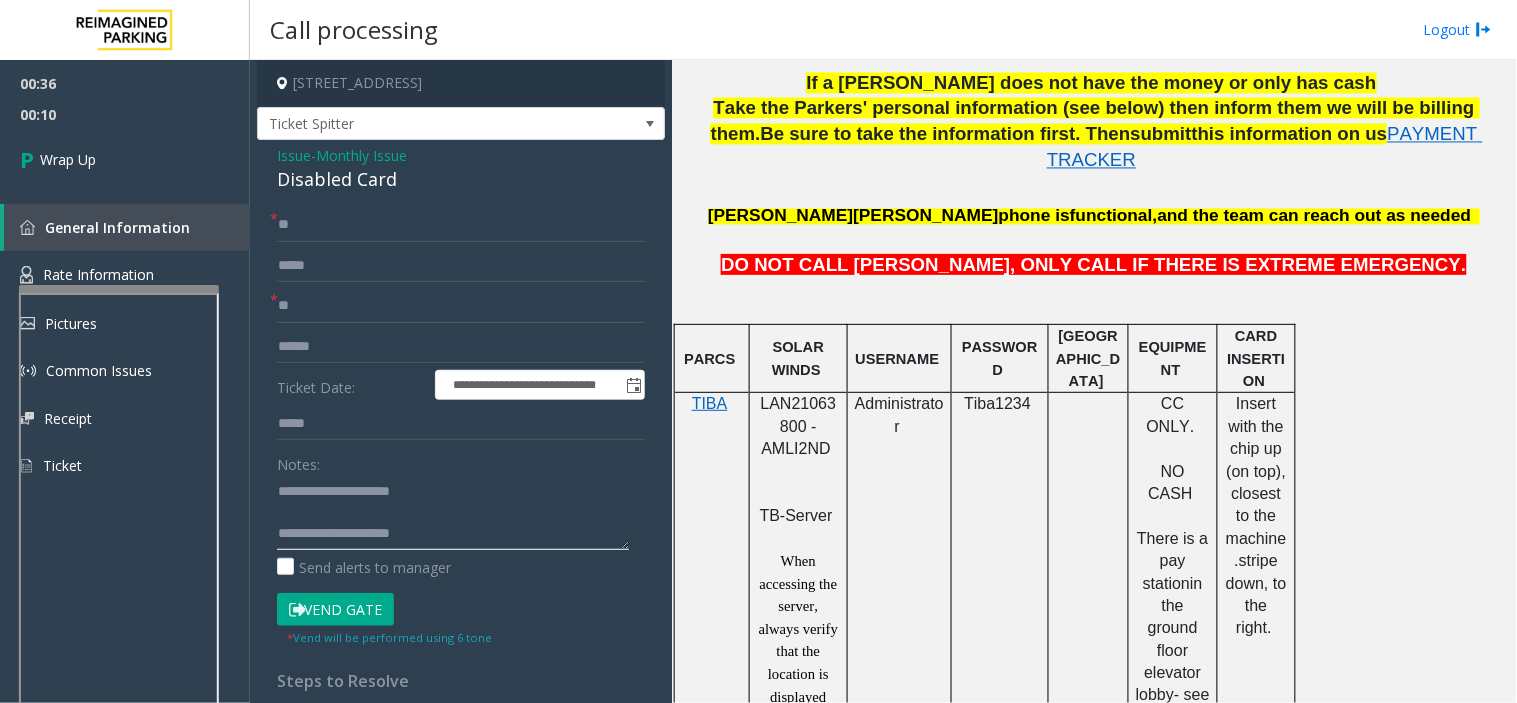 drag, startPoint x: 382, startPoint y: 532, endPoint x: 417, endPoint y: 531, distance: 35.014282 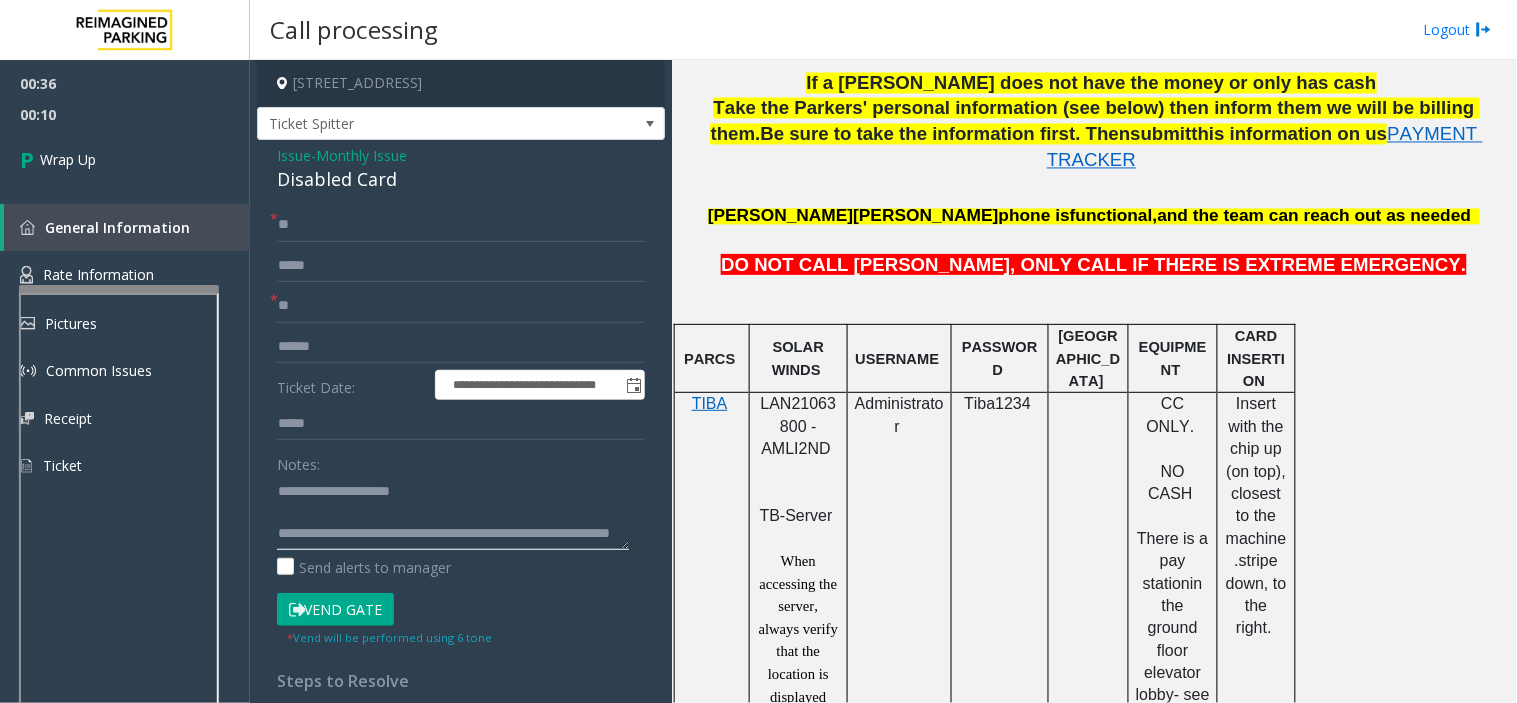 scroll, scrollTop: 35, scrollLeft: 0, axis: vertical 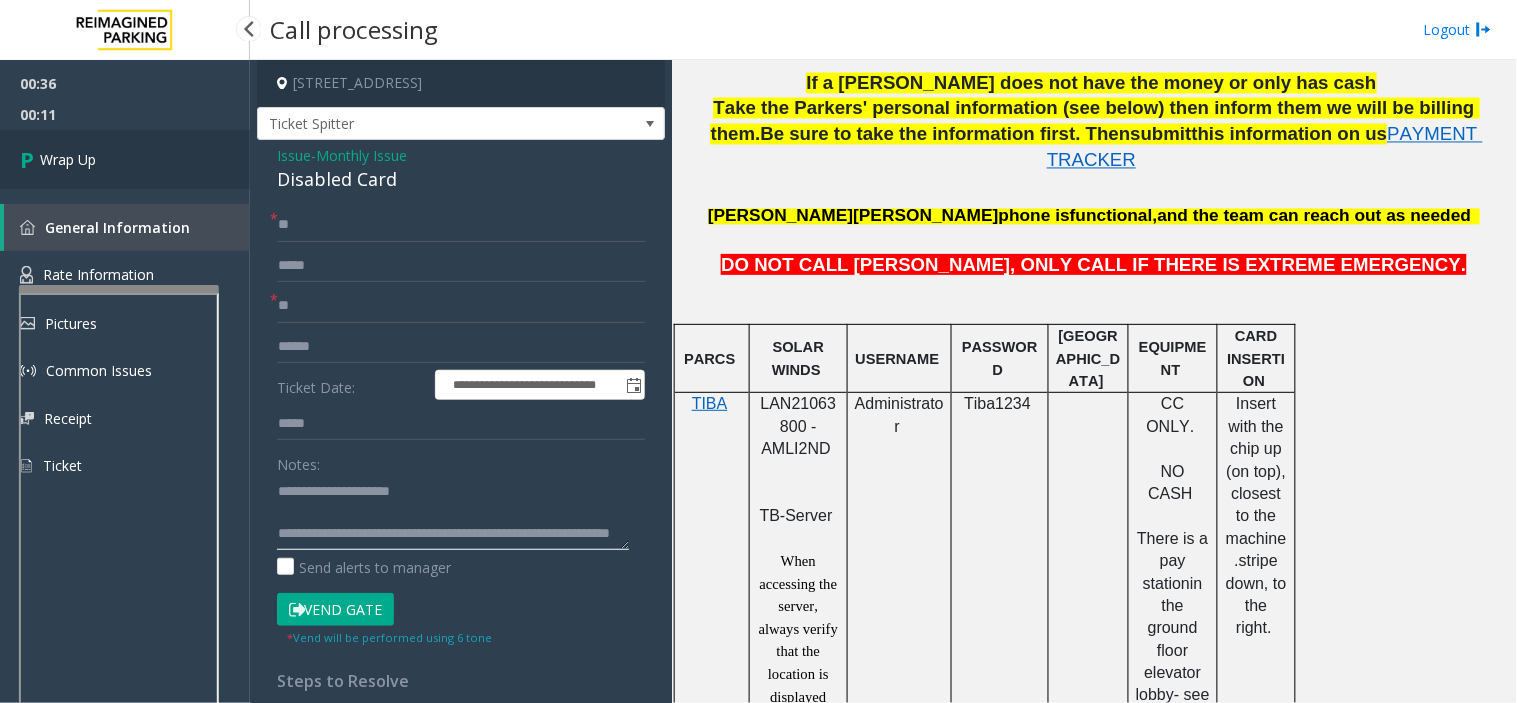 type on "**********" 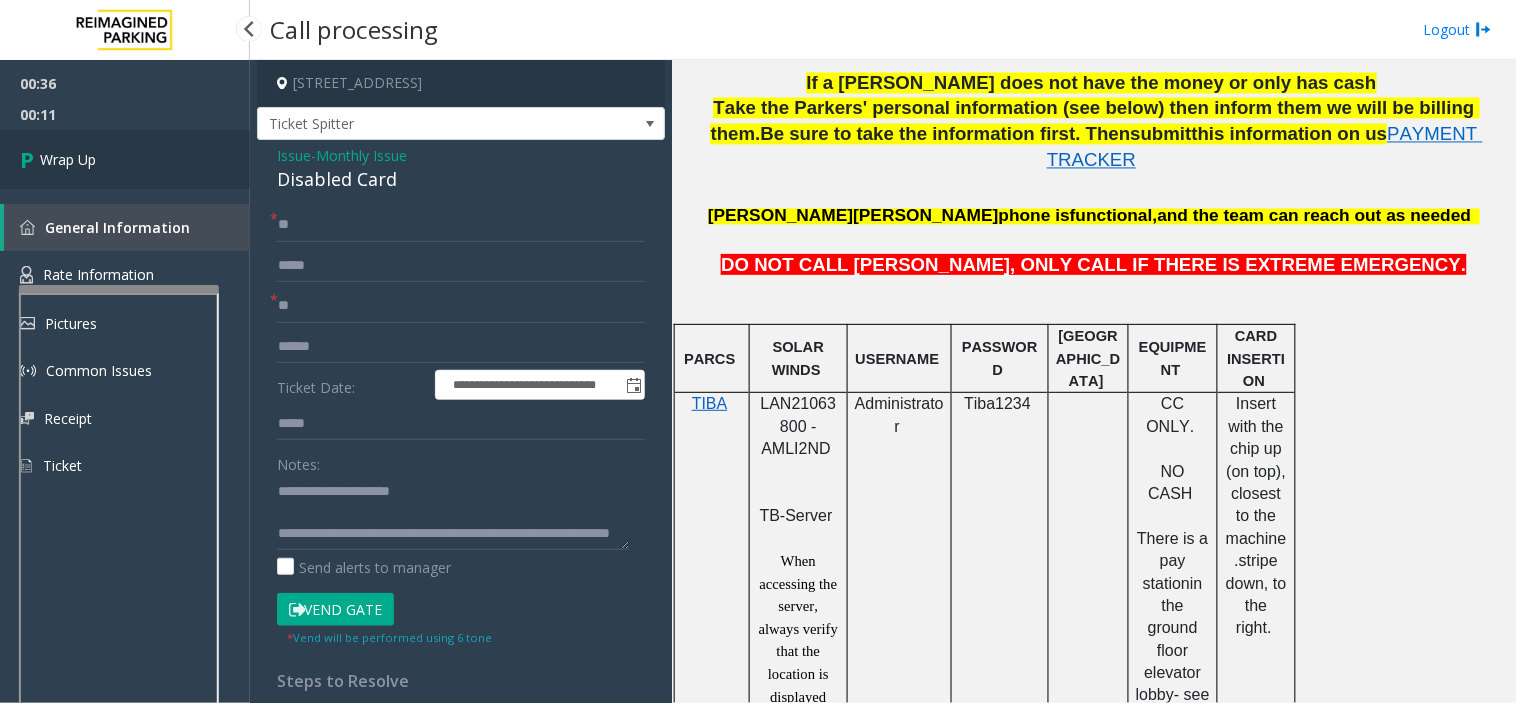 click on "Wrap Up" at bounding box center (68, 159) 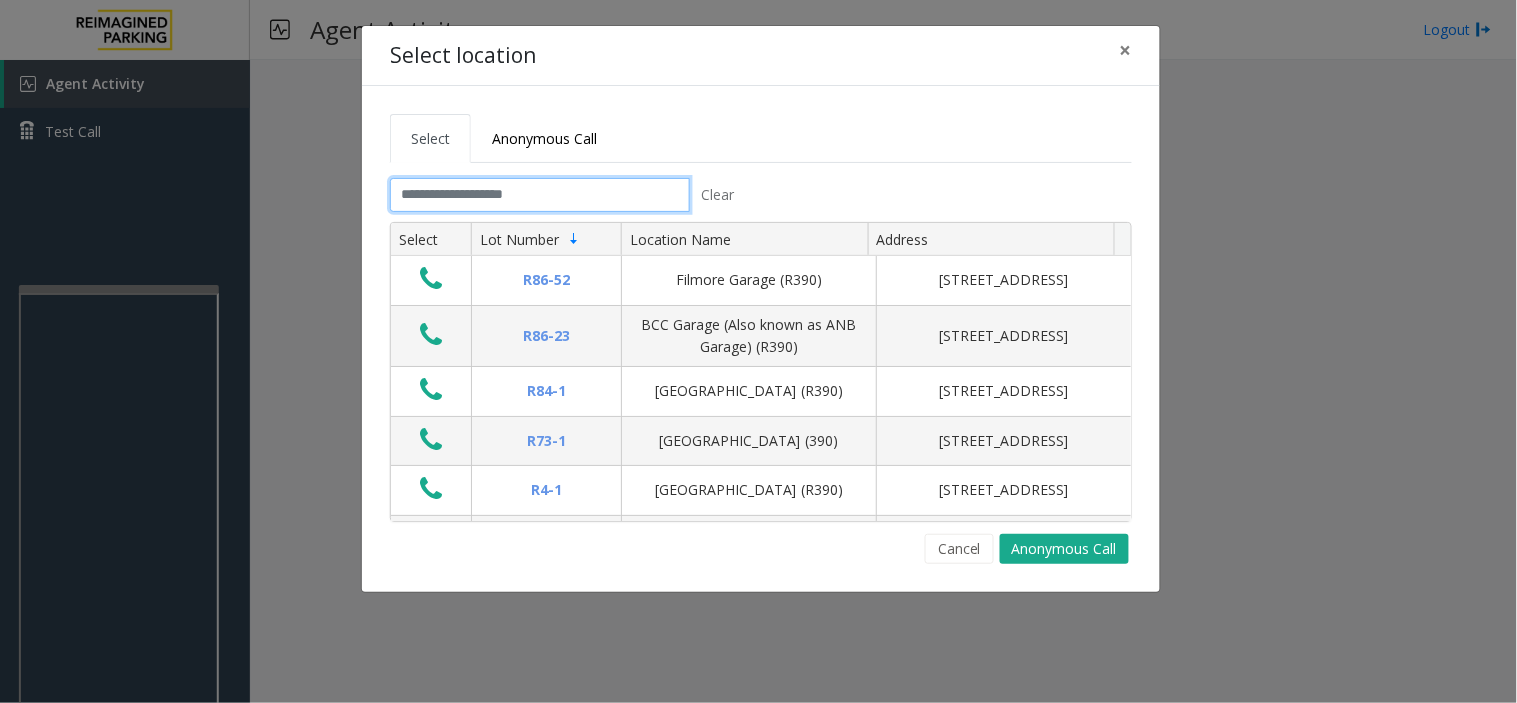 drag, startPoint x: 648, startPoint y: 198, endPoint x: 340, endPoint y: 22, distance: 354.73935 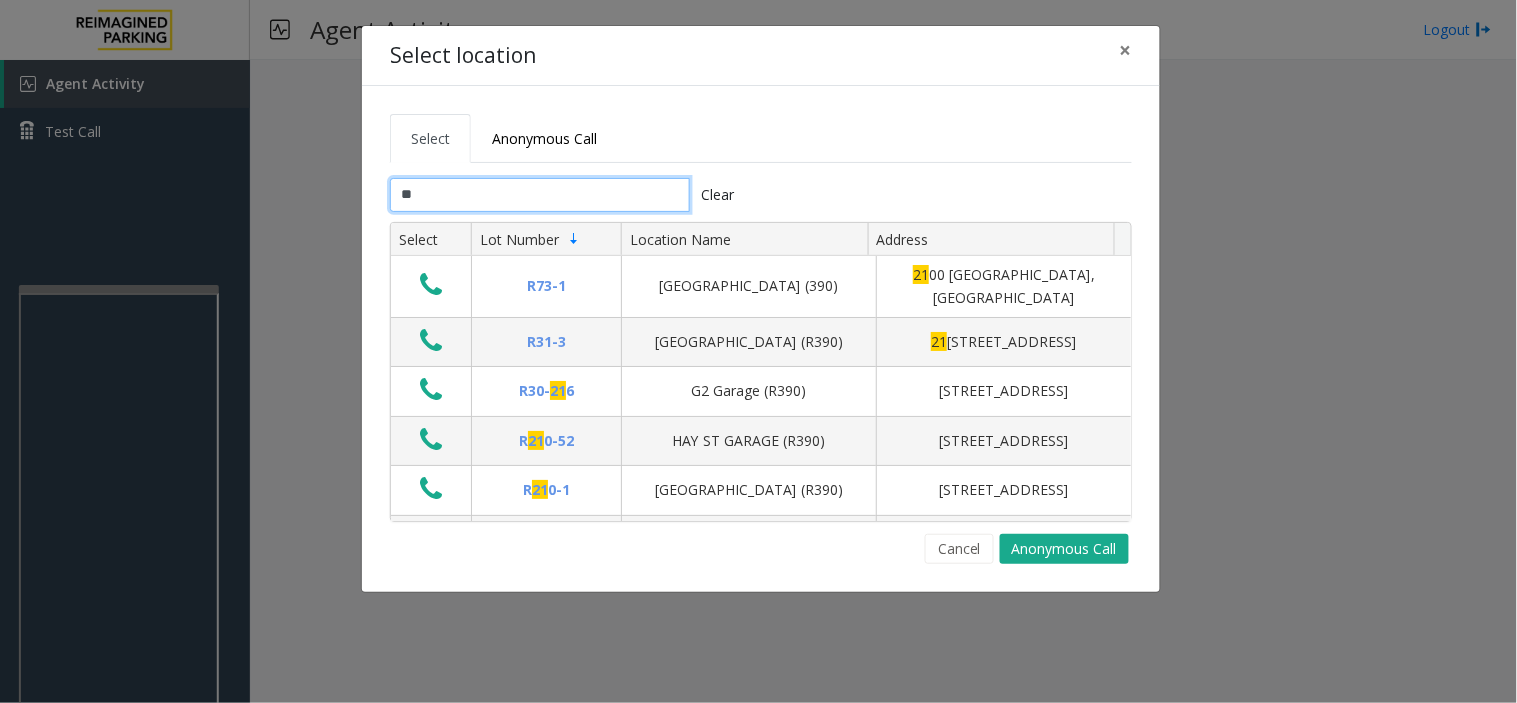 type on "*" 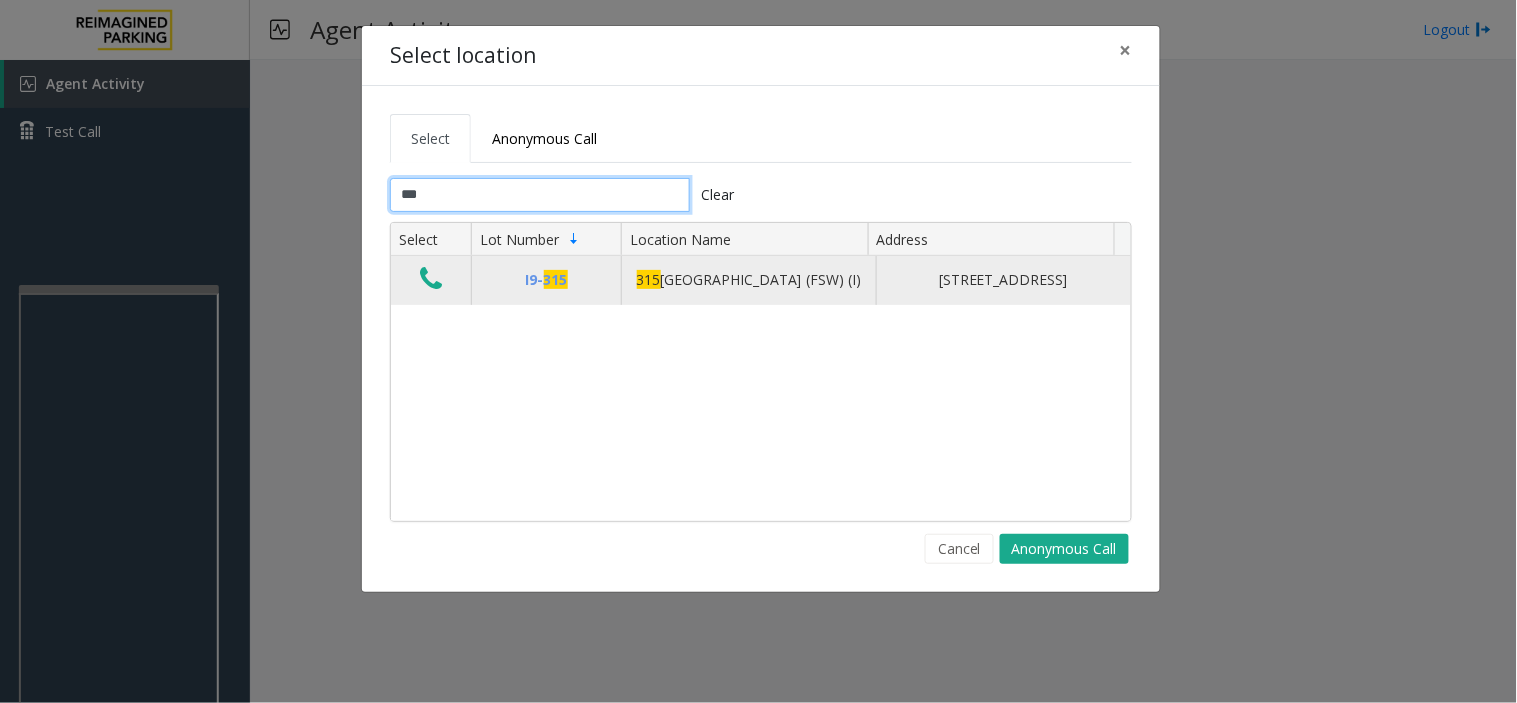 type on "***" 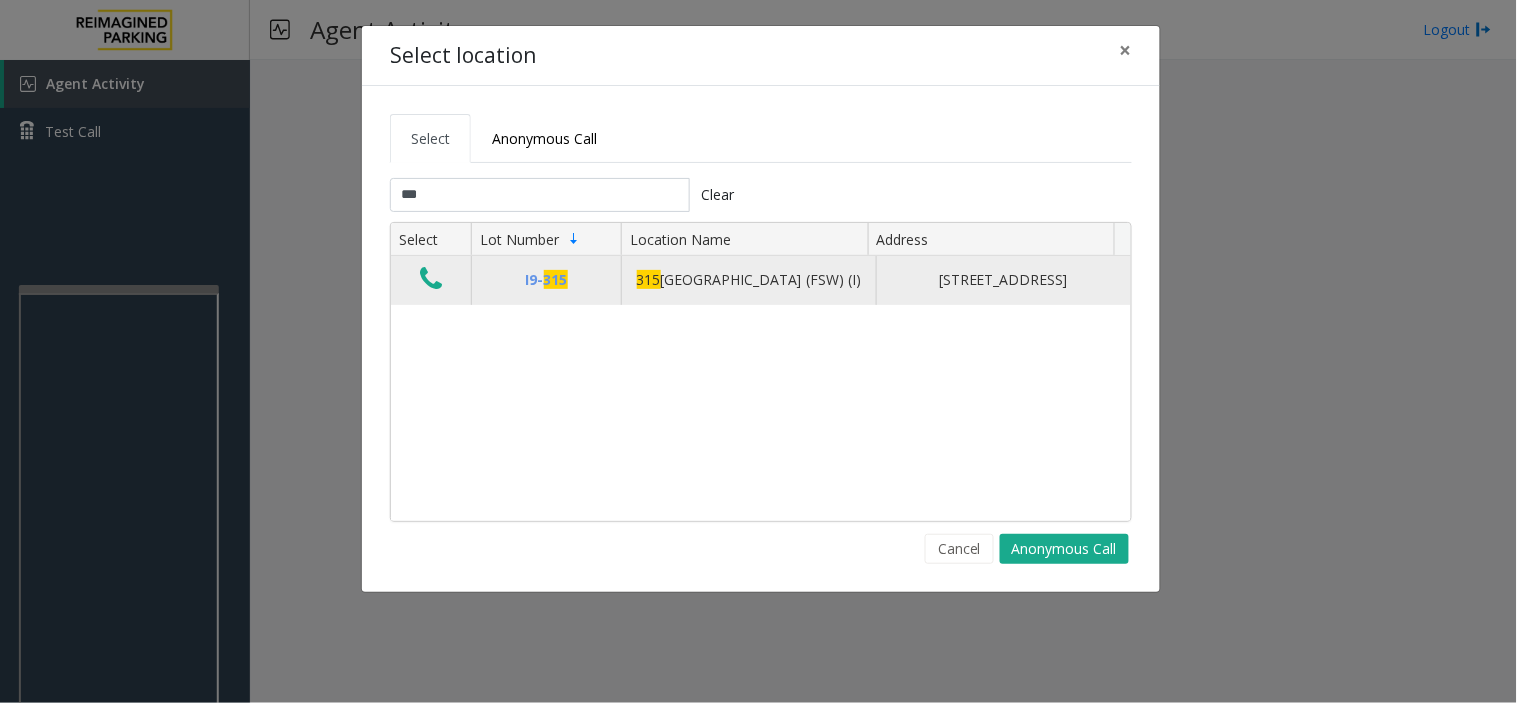 click 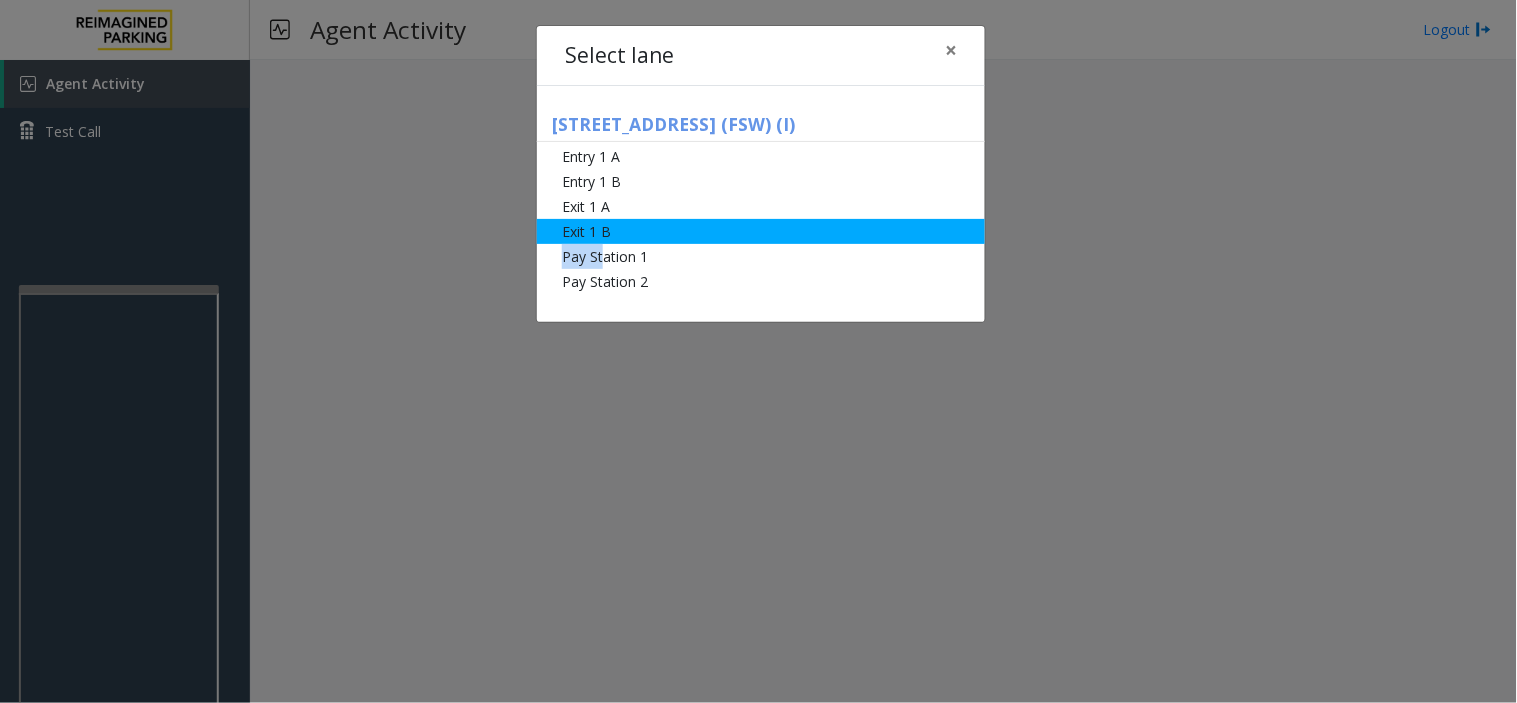 drag, startPoint x: 600, startPoint y: 243, endPoint x: 647, endPoint y: 226, distance: 49.979996 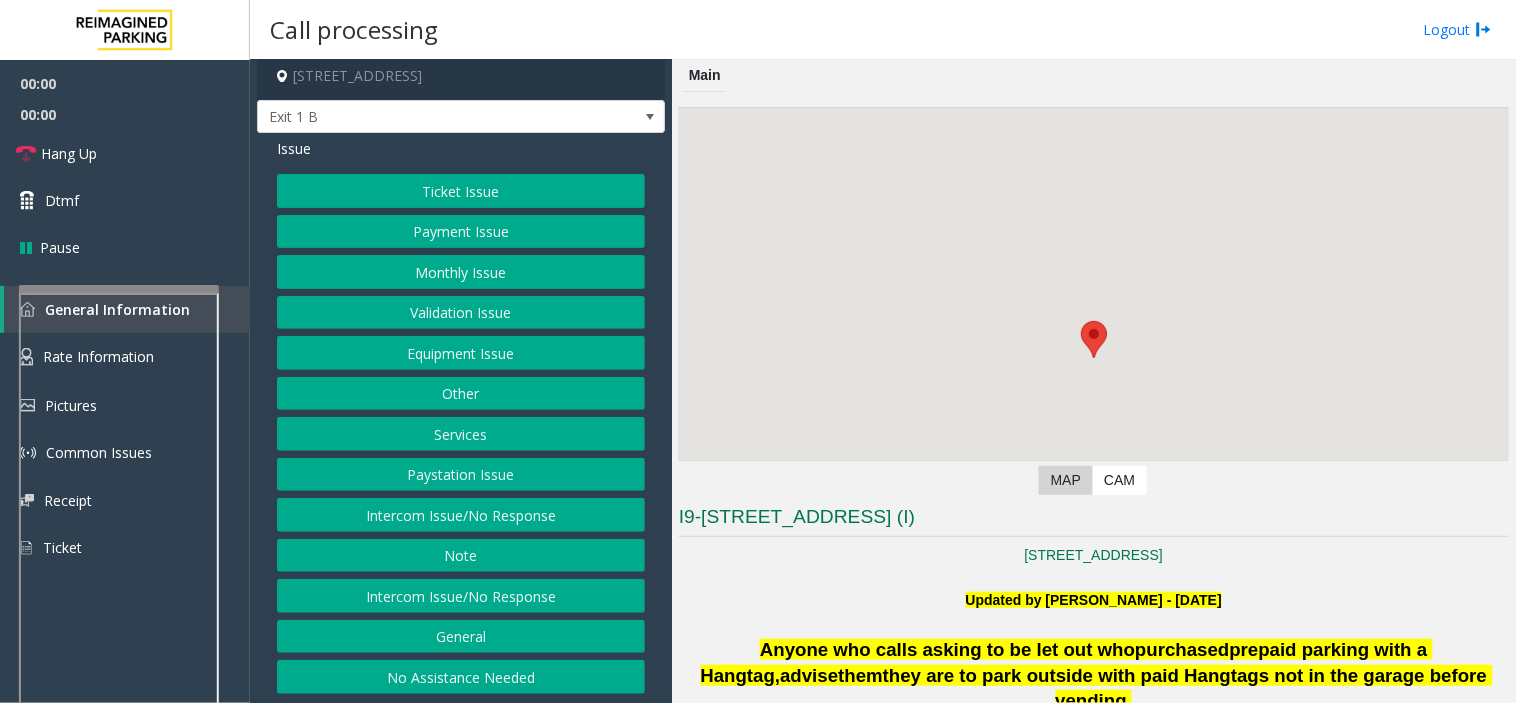 scroll, scrollTop: 10, scrollLeft: 0, axis: vertical 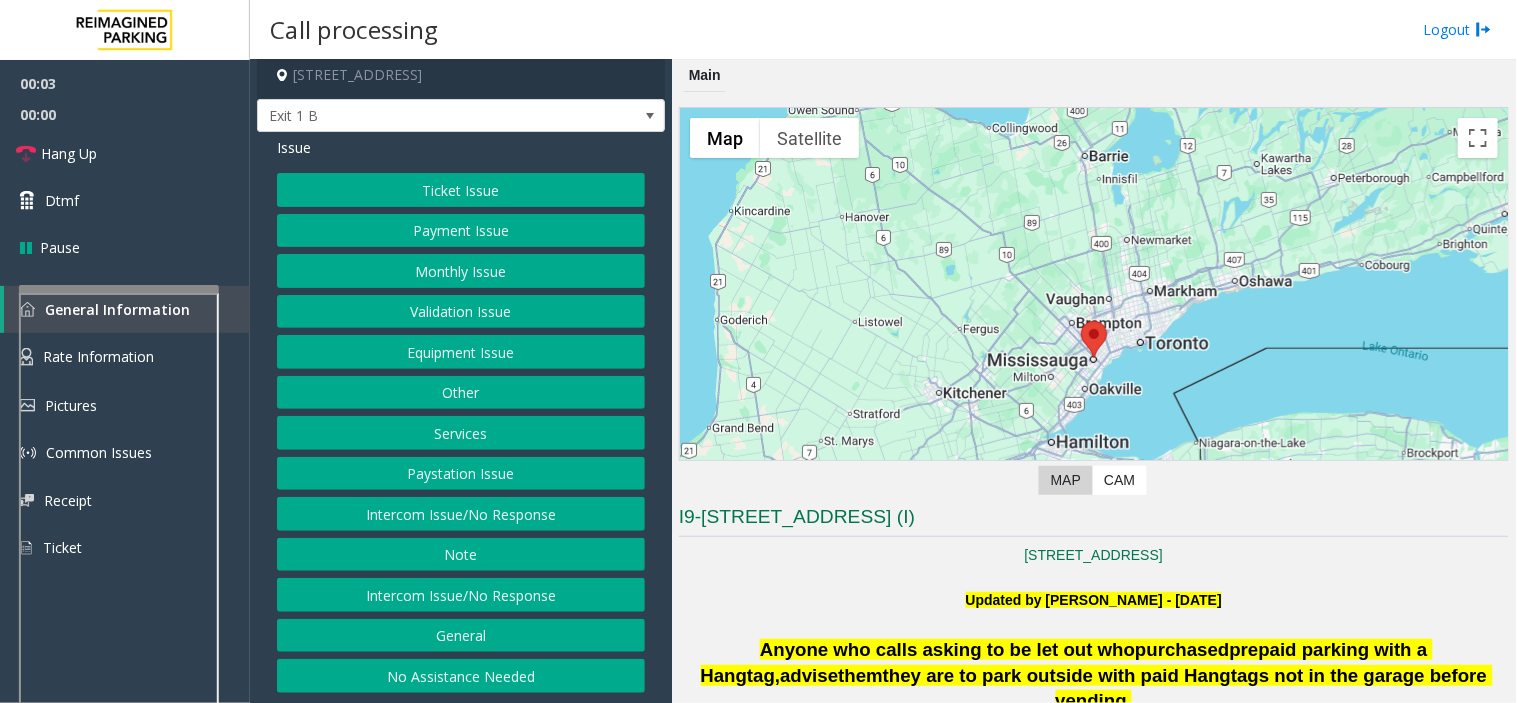 click on "Equipment Issue" 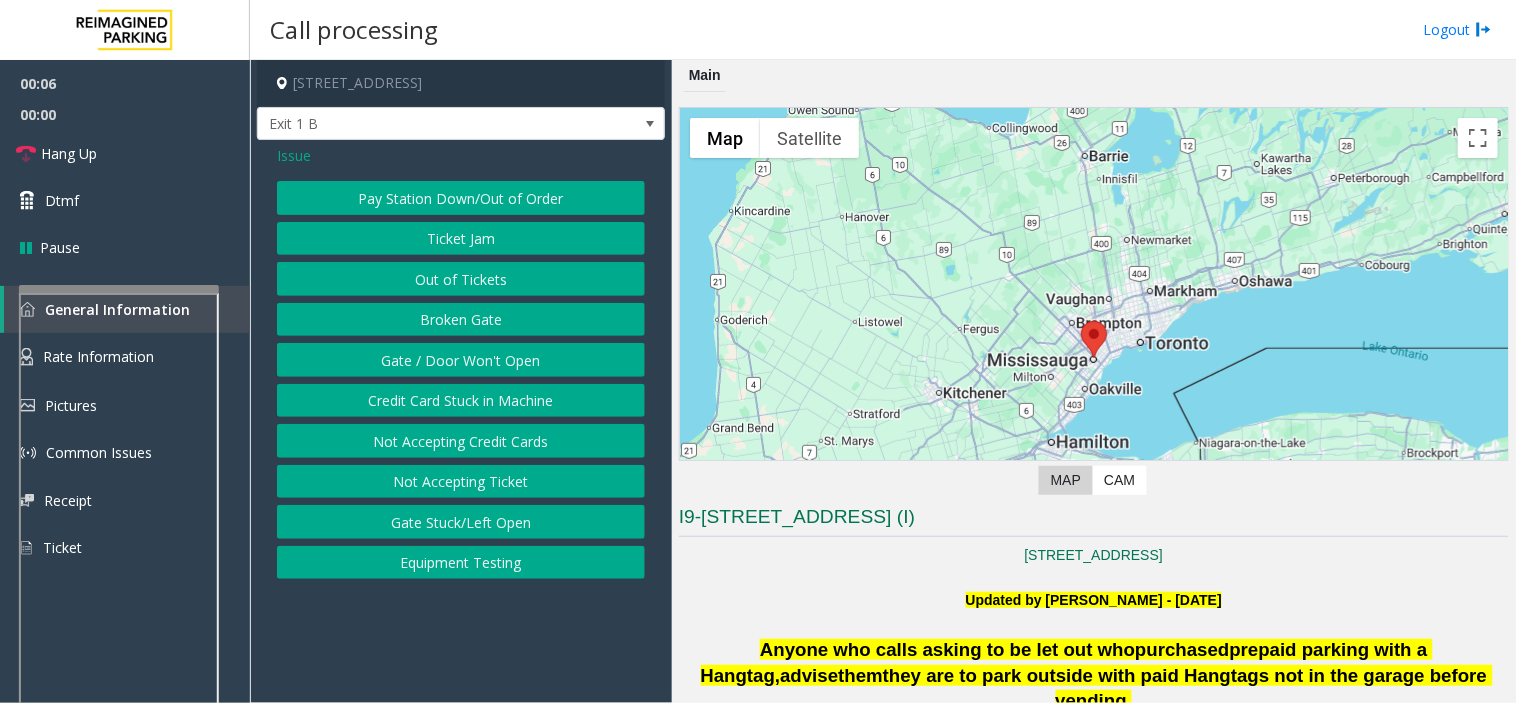 click on "Issue" 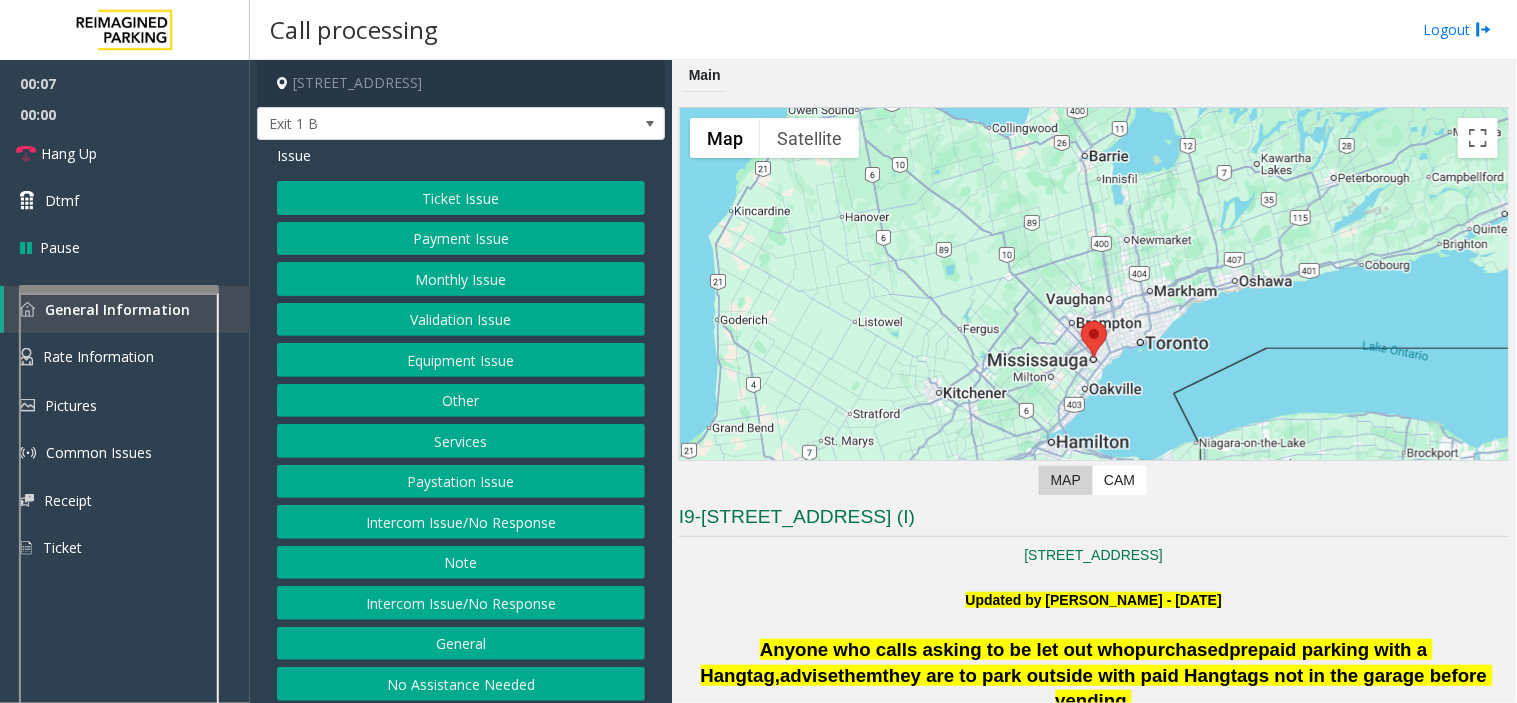 click on "Ticket Issue   Payment Issue   Monthly Issue   Validation Issue   Equipment Issue   Other   Services   Paystation Issue   Intercom Issue/No Response   Note   Intercom Issue/No Response   General   No Assistance Needed" 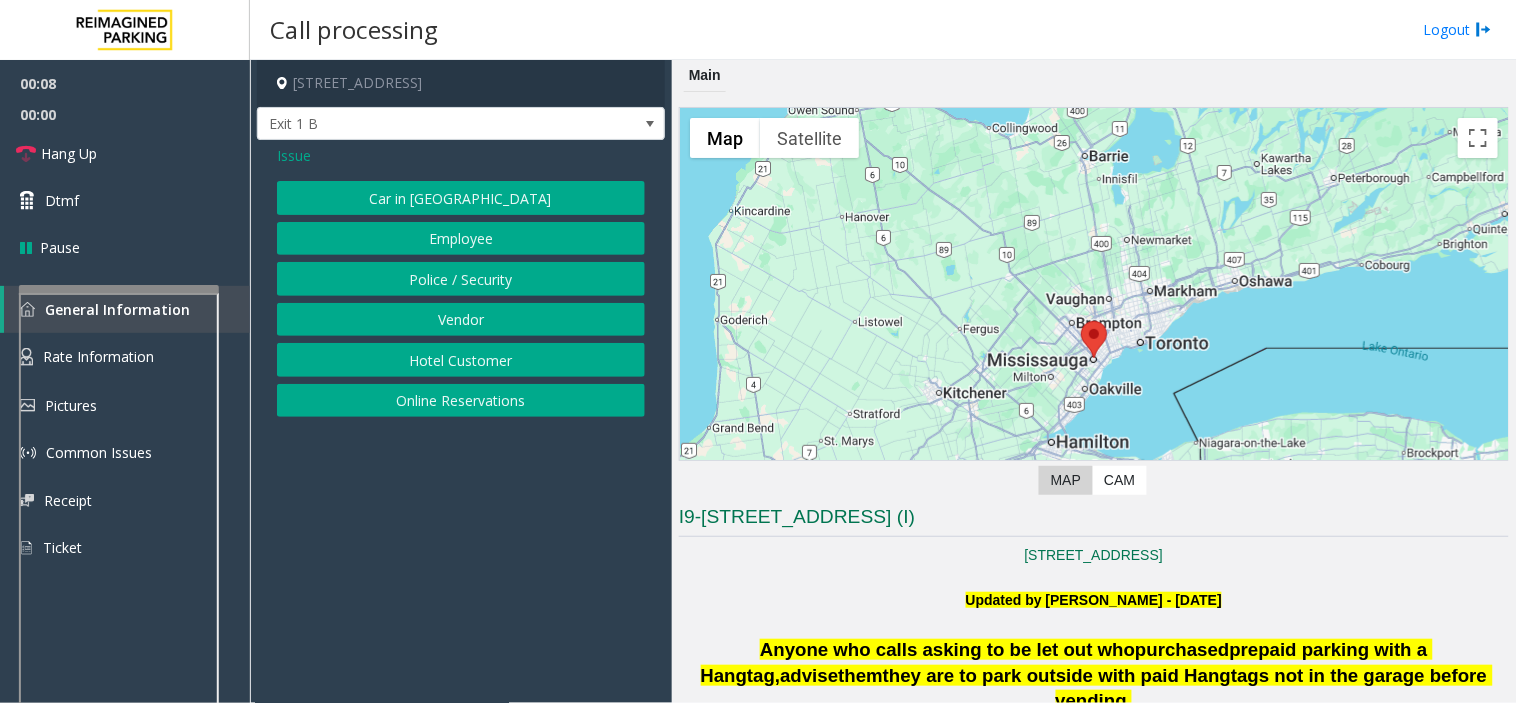 click on "Online Reservations" 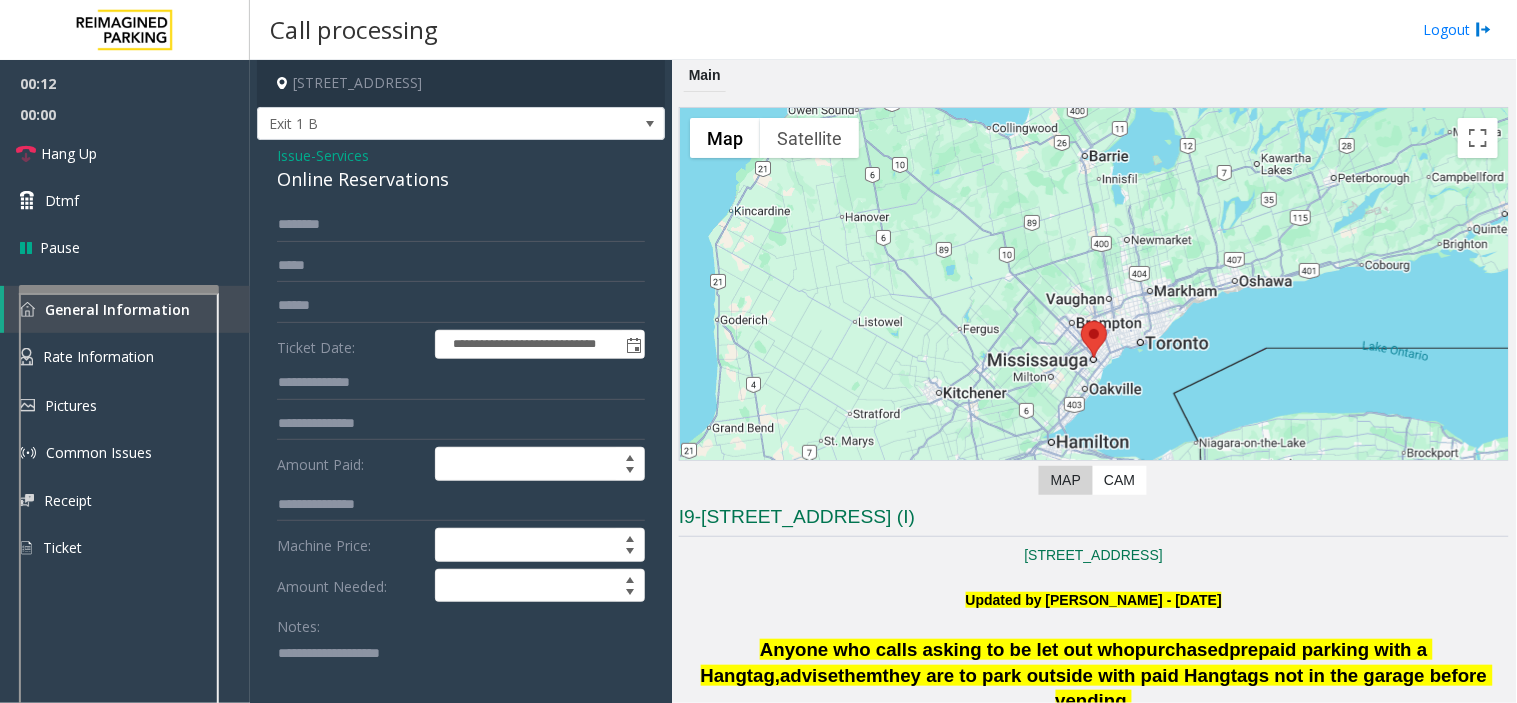 click 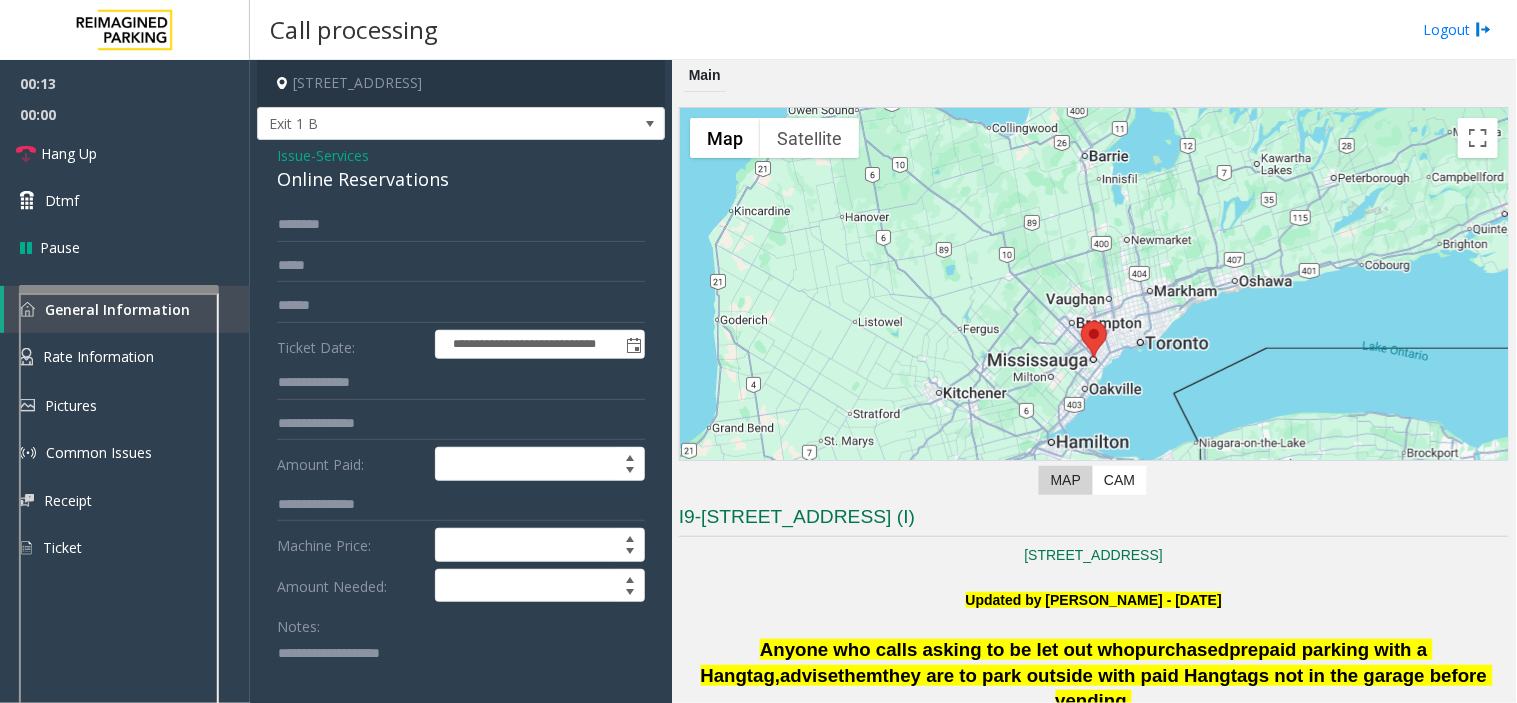 click 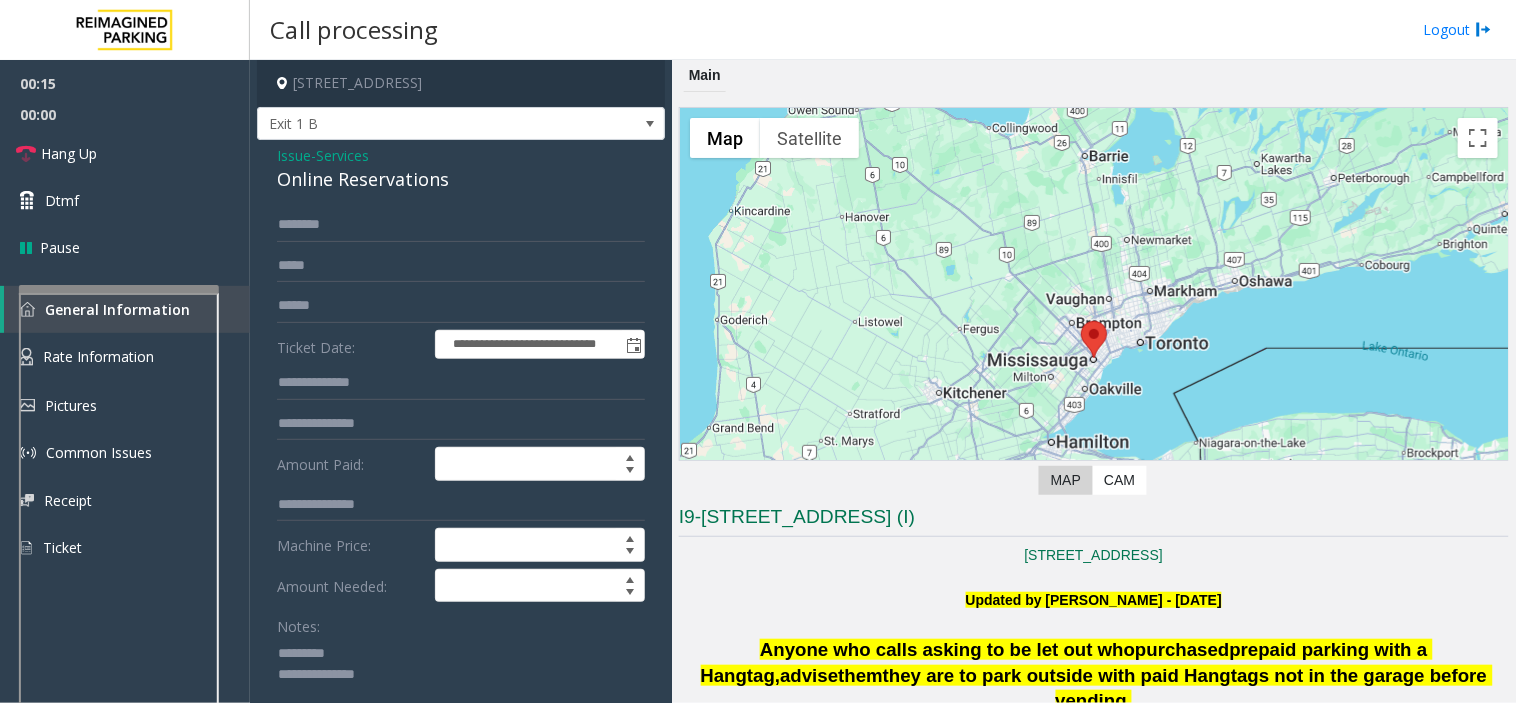 click on "Online Reservations" 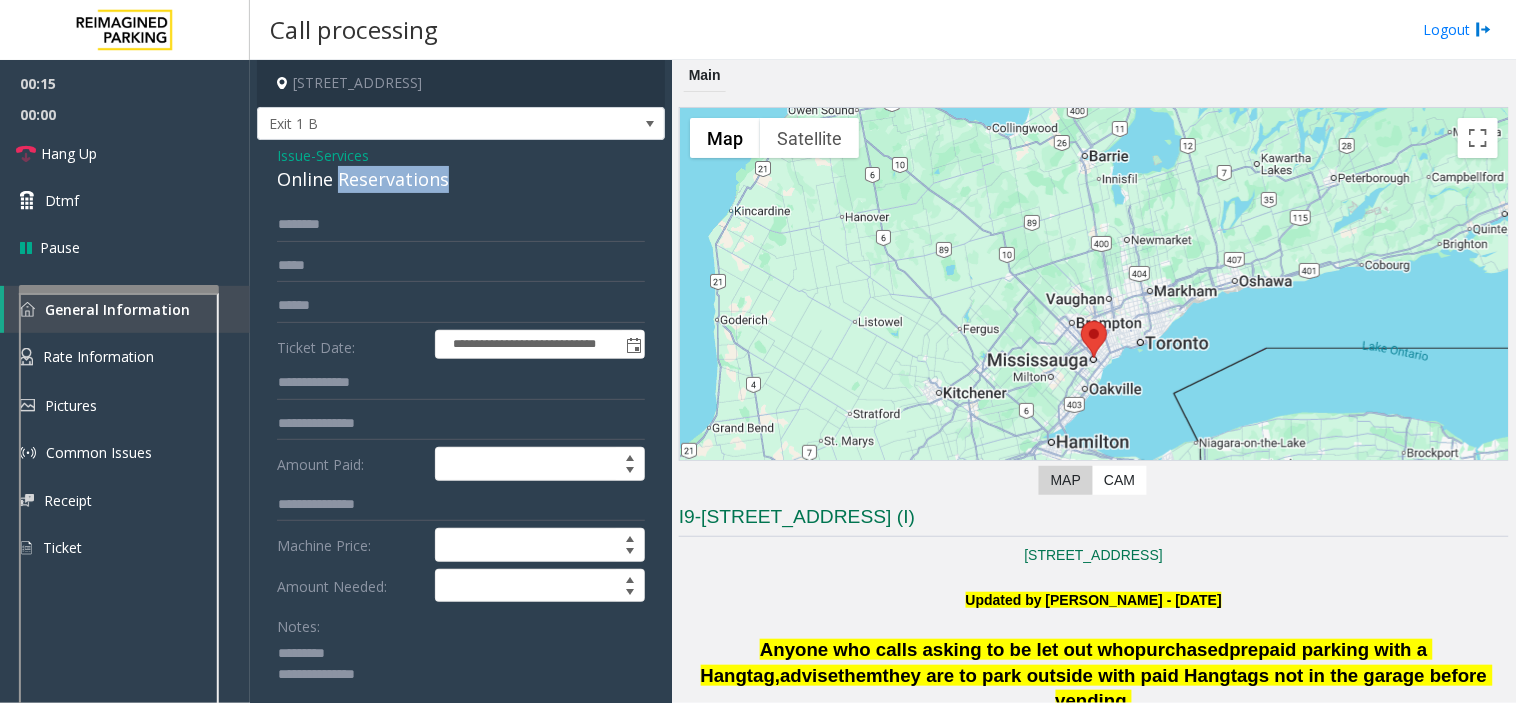 click on "Online Reservations" 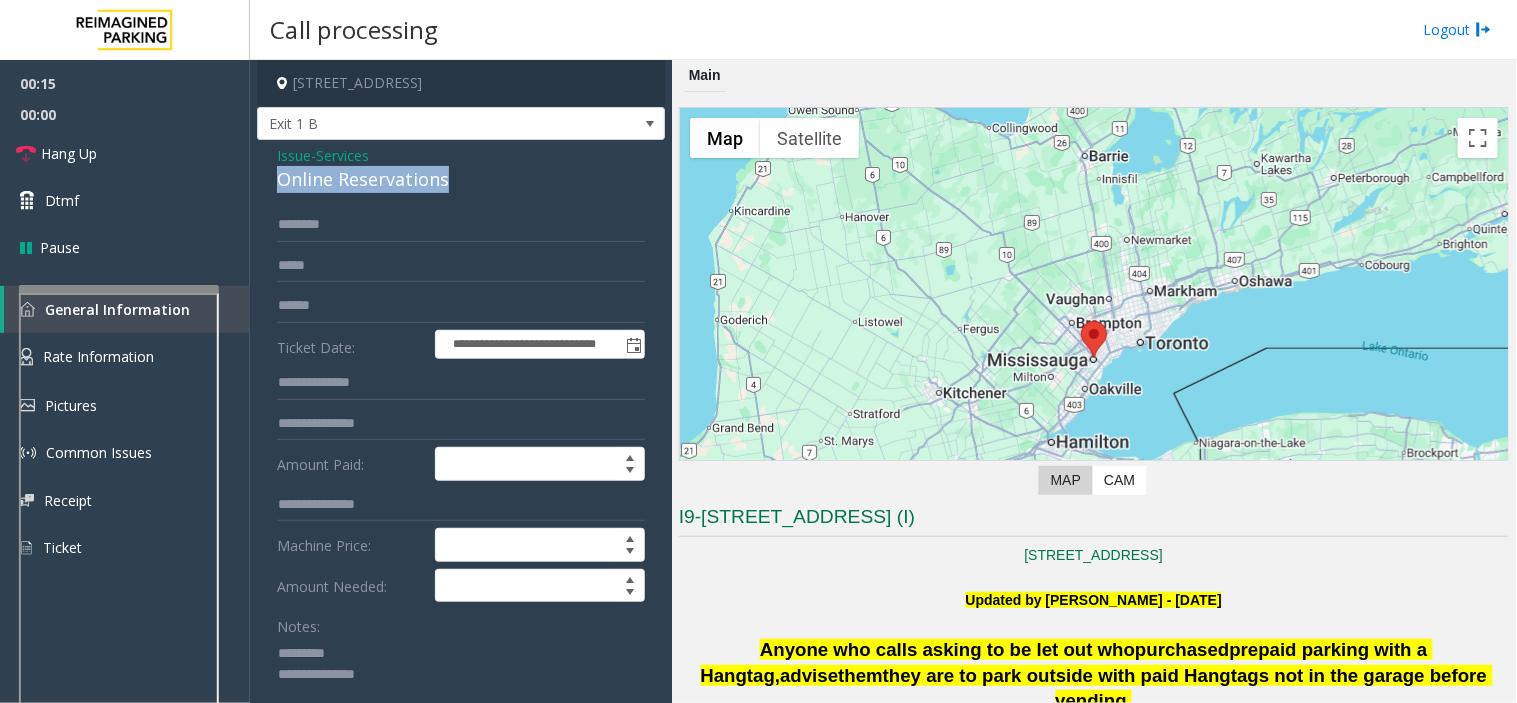 click on "Online Reservations" 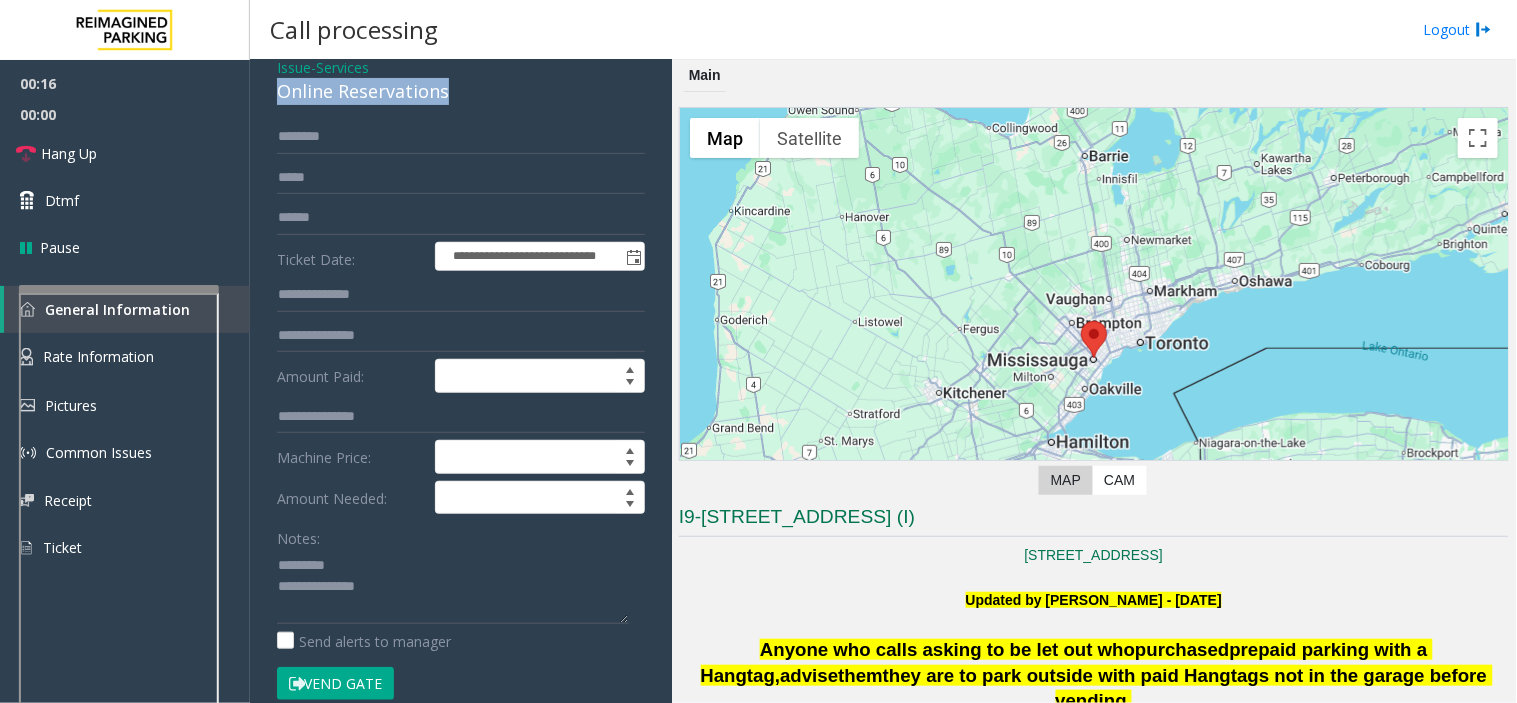 scroll, scrollTop: 222, scrollLeft: 0, axis: vertical 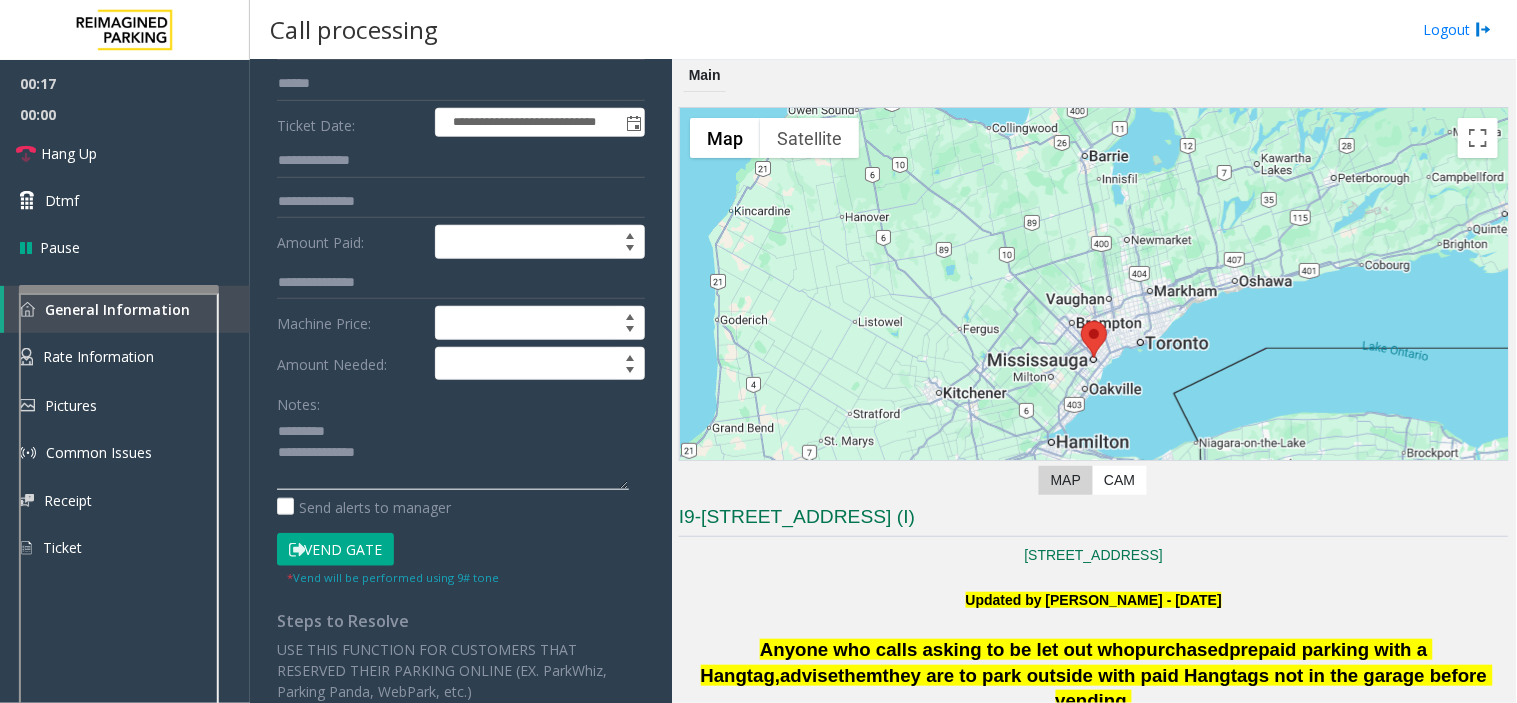 click 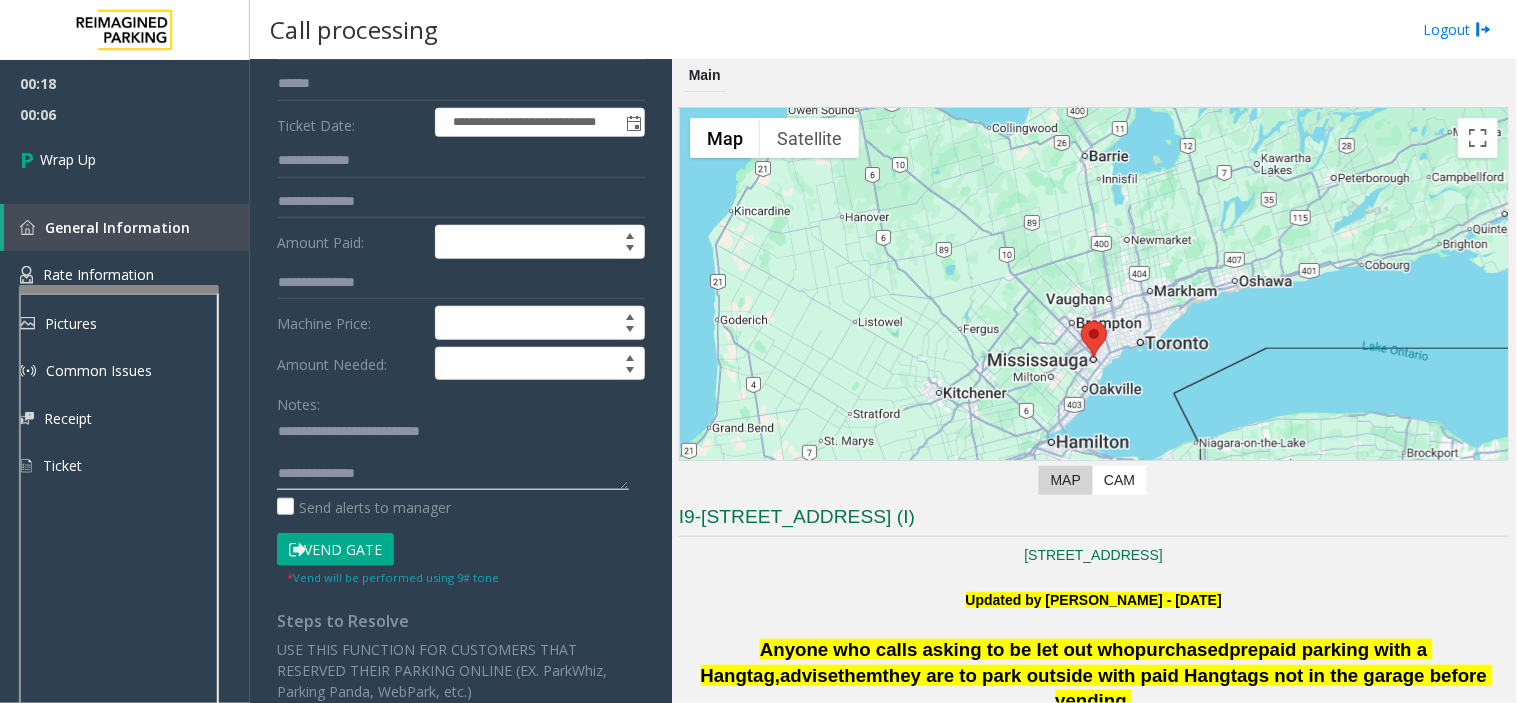 click 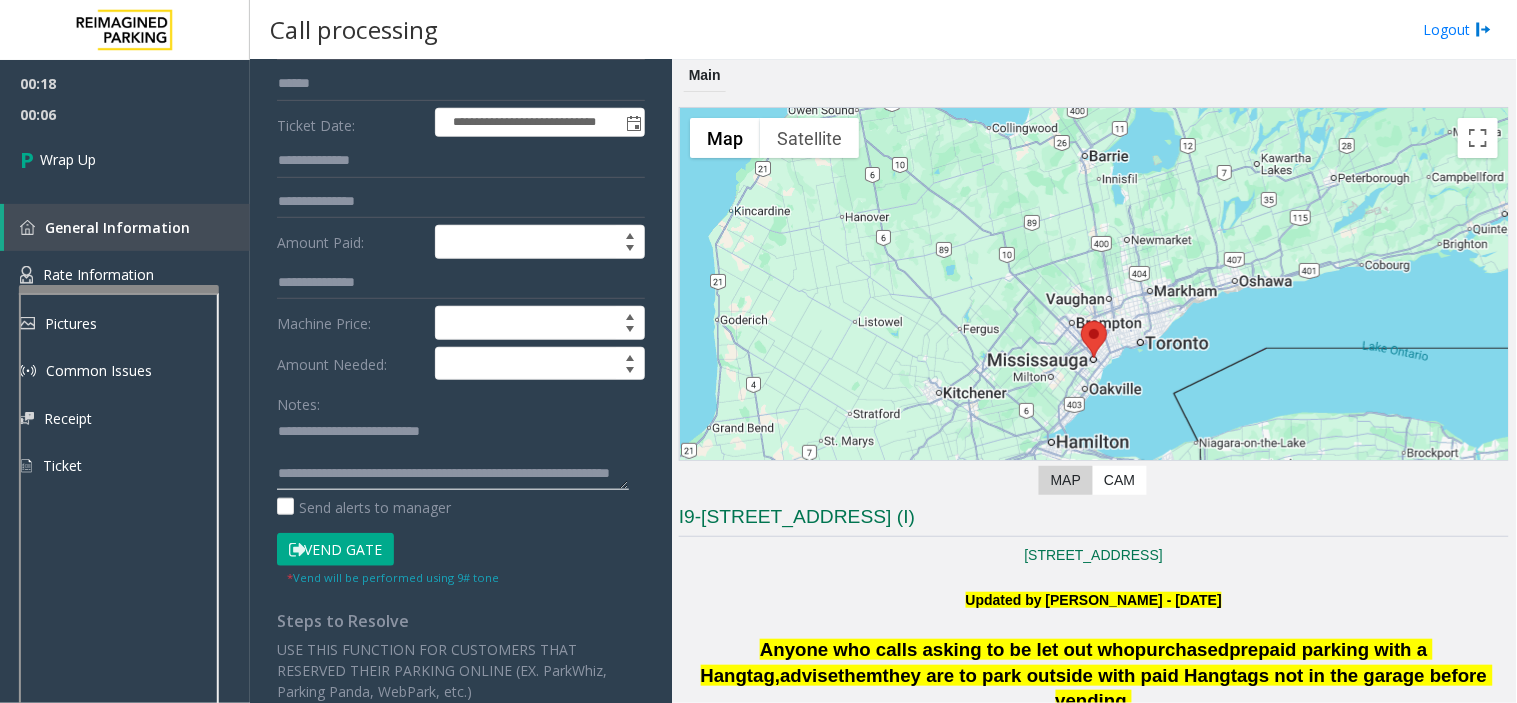 scroll, scrollTop: 0, scrollLeft: 0, axis: both 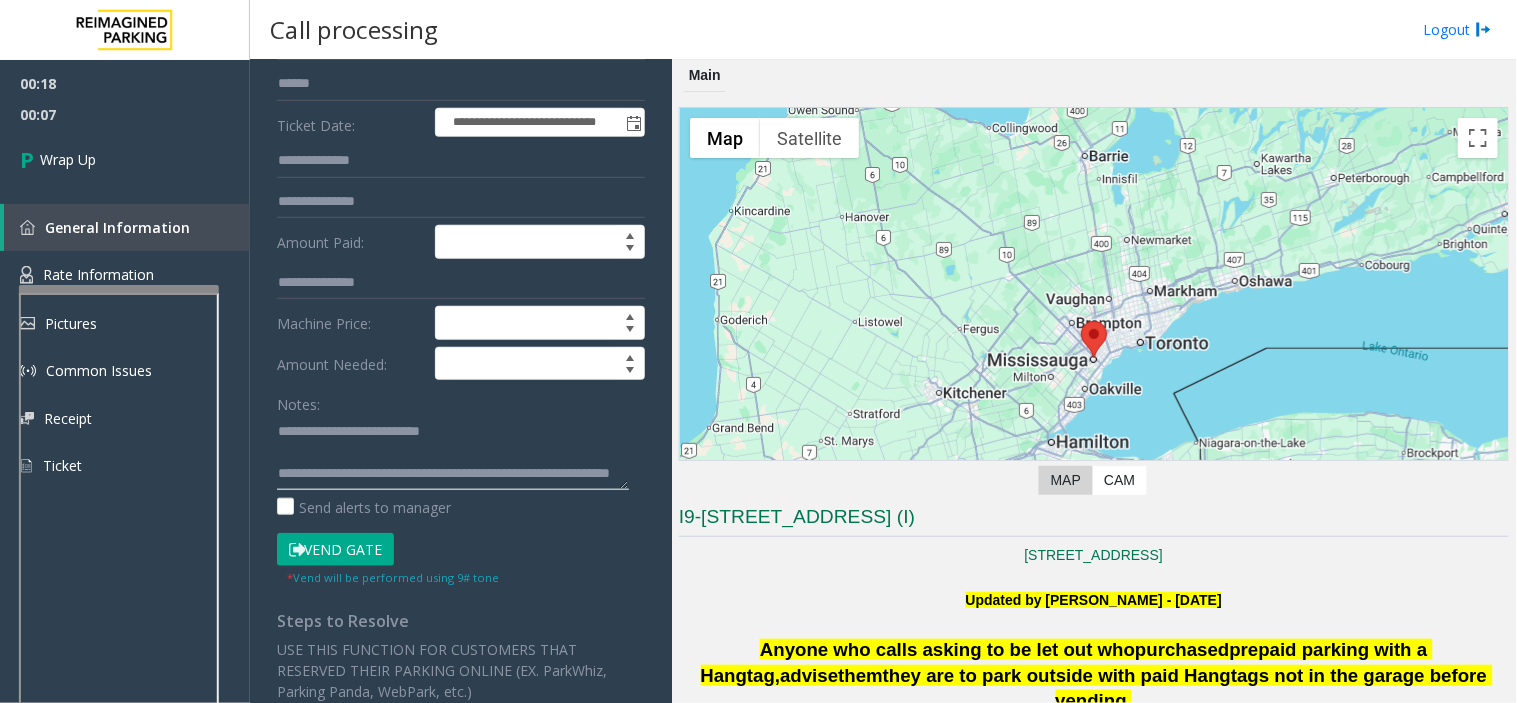 click 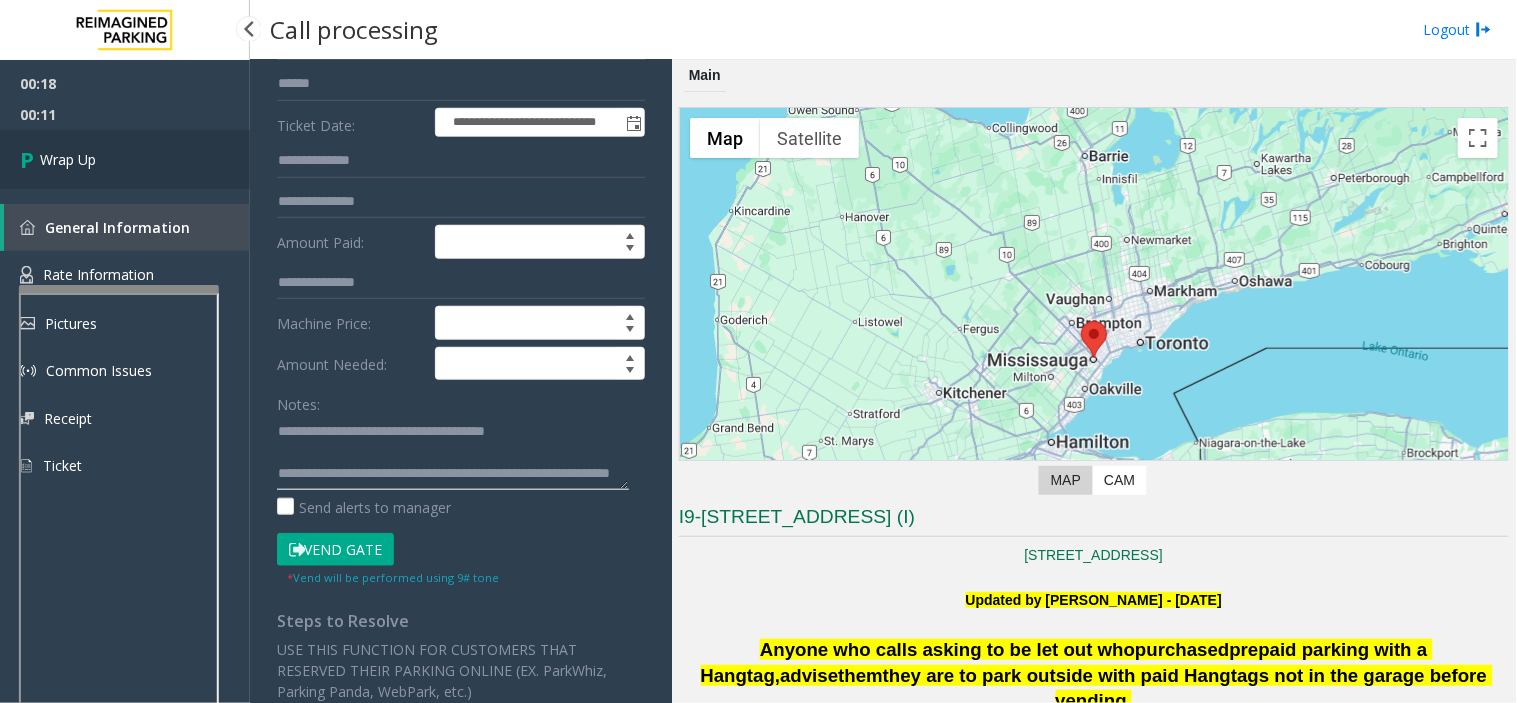 type on "**********" 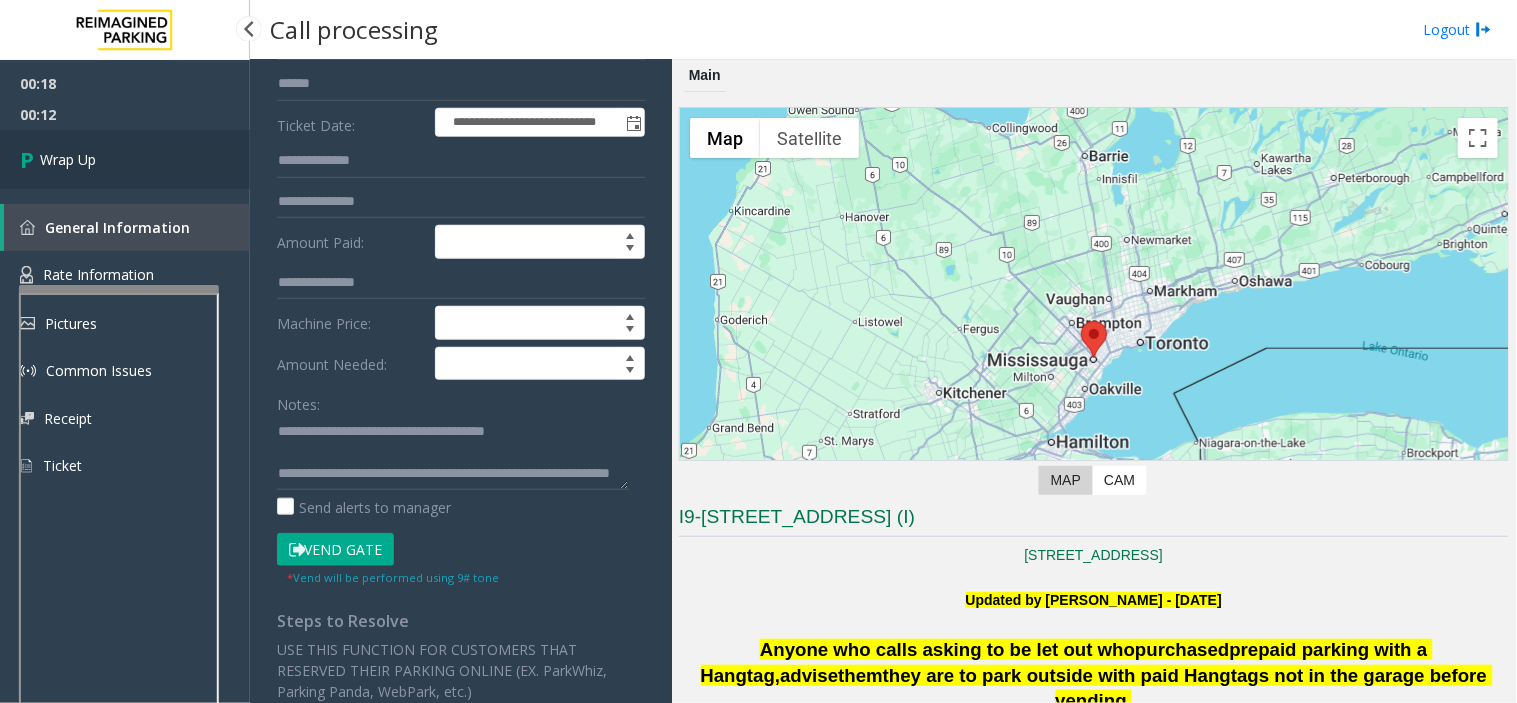 click on "Wrap Up" at bounding box center [68, 159] 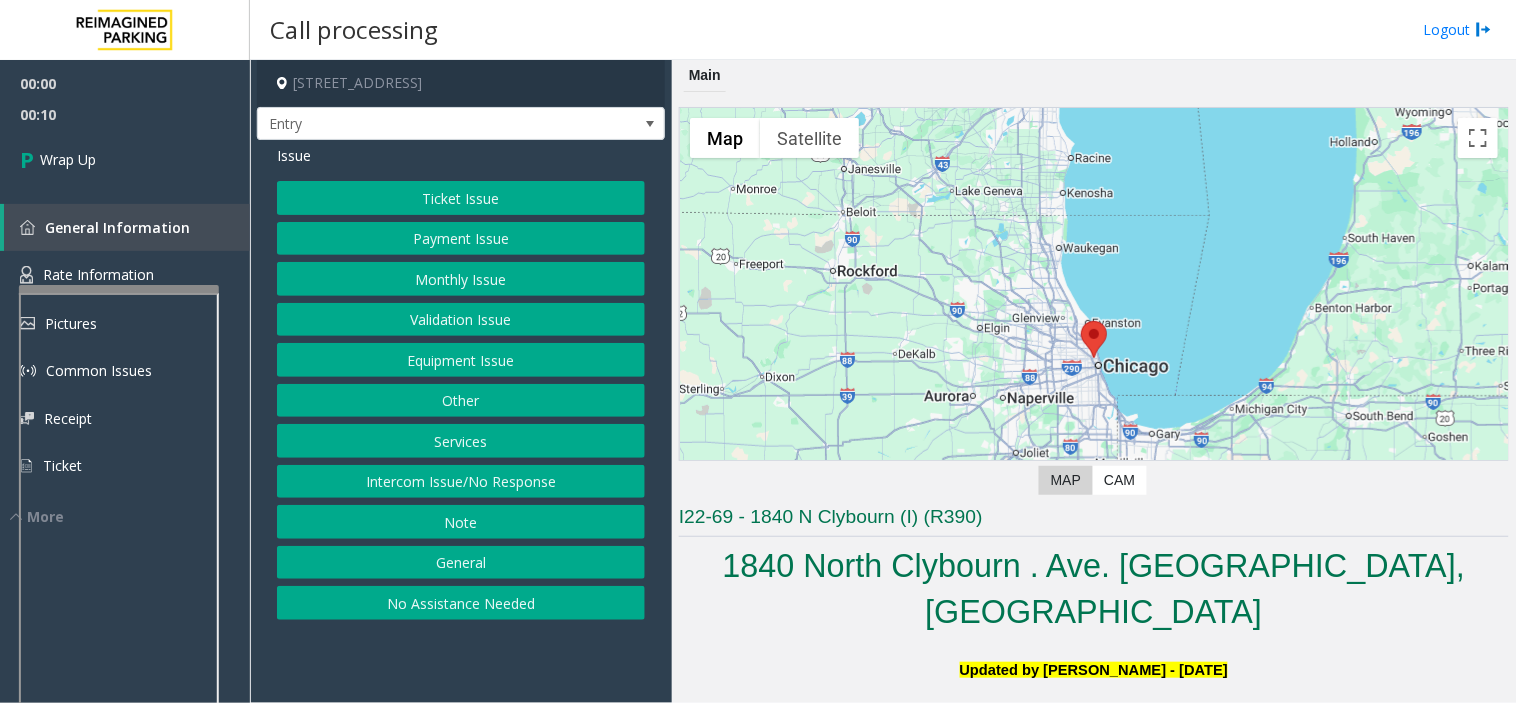click on "Intercom Issue/No Response" 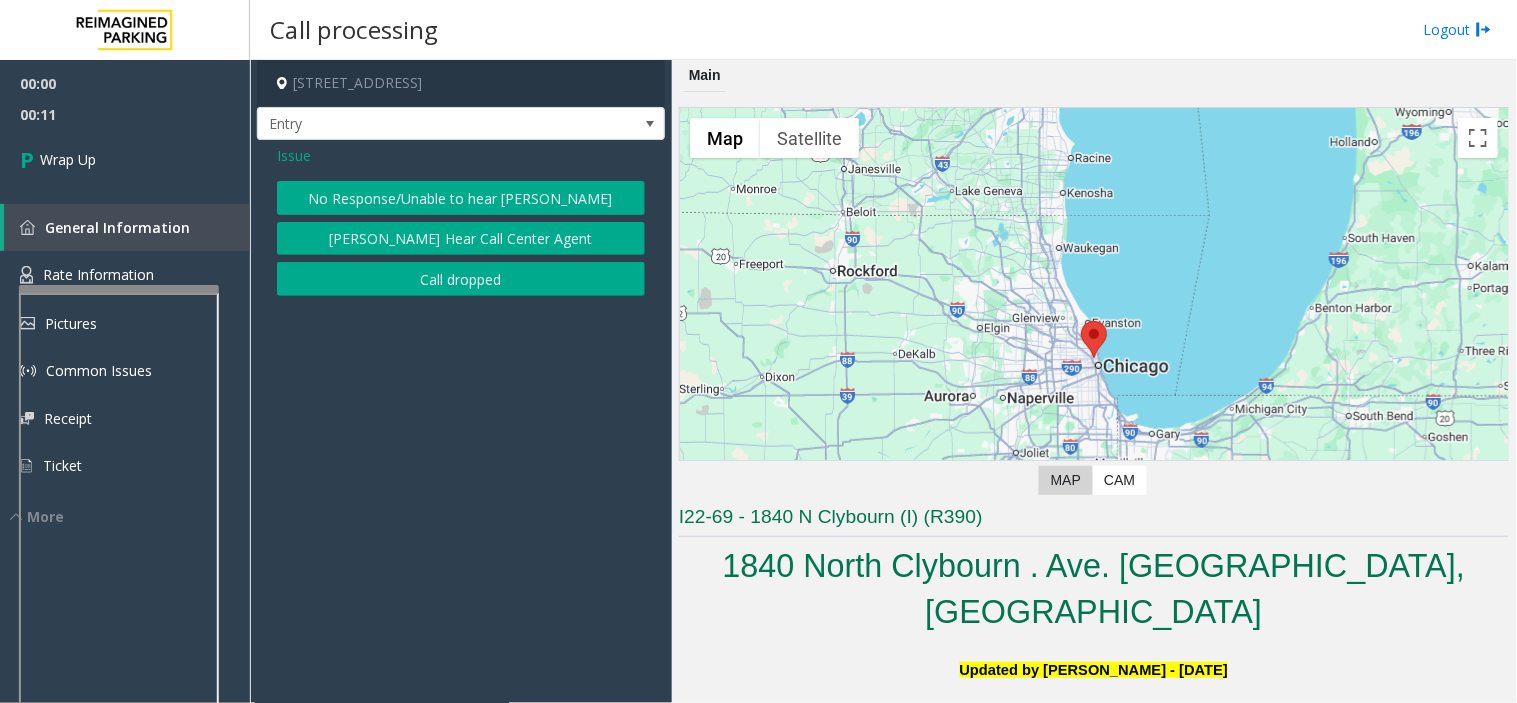click on "Call dropped" 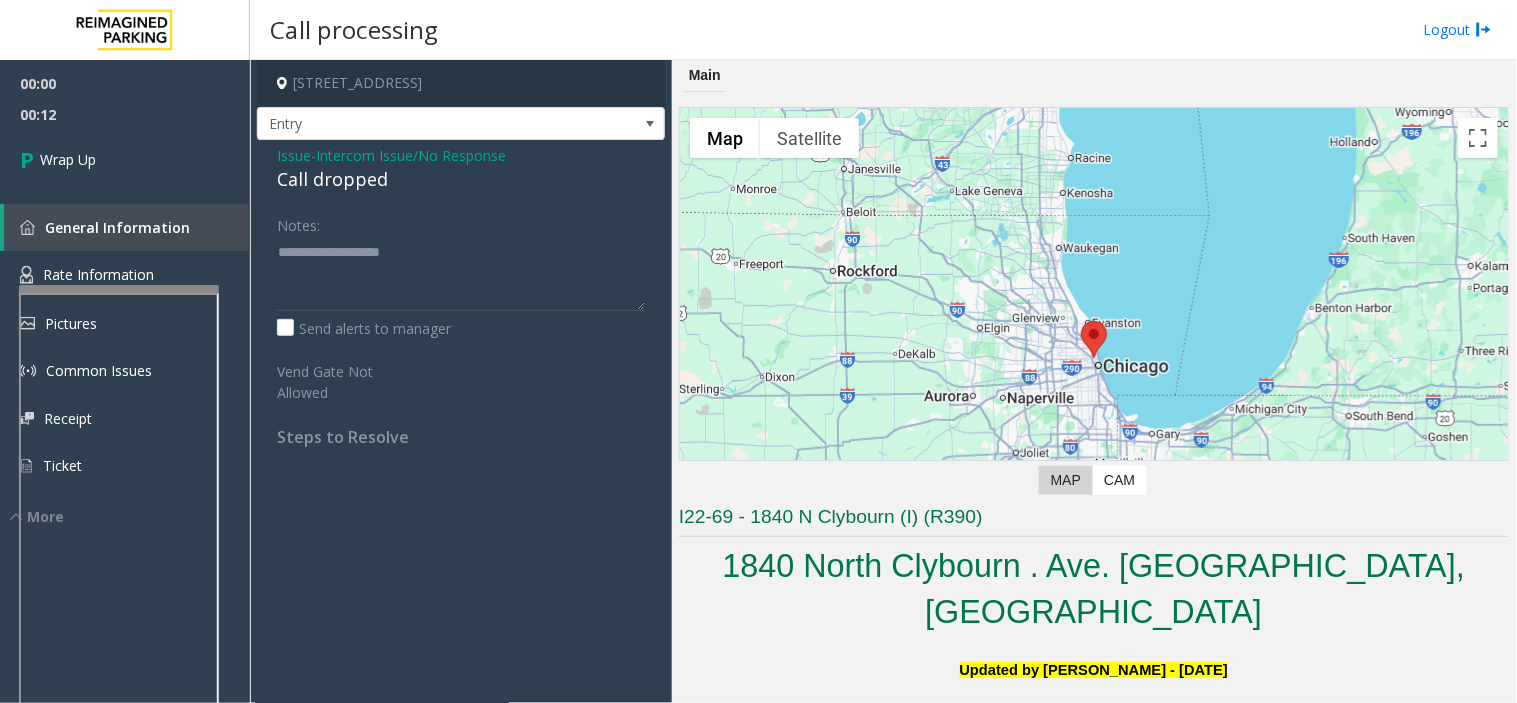 click on "Call dropped" 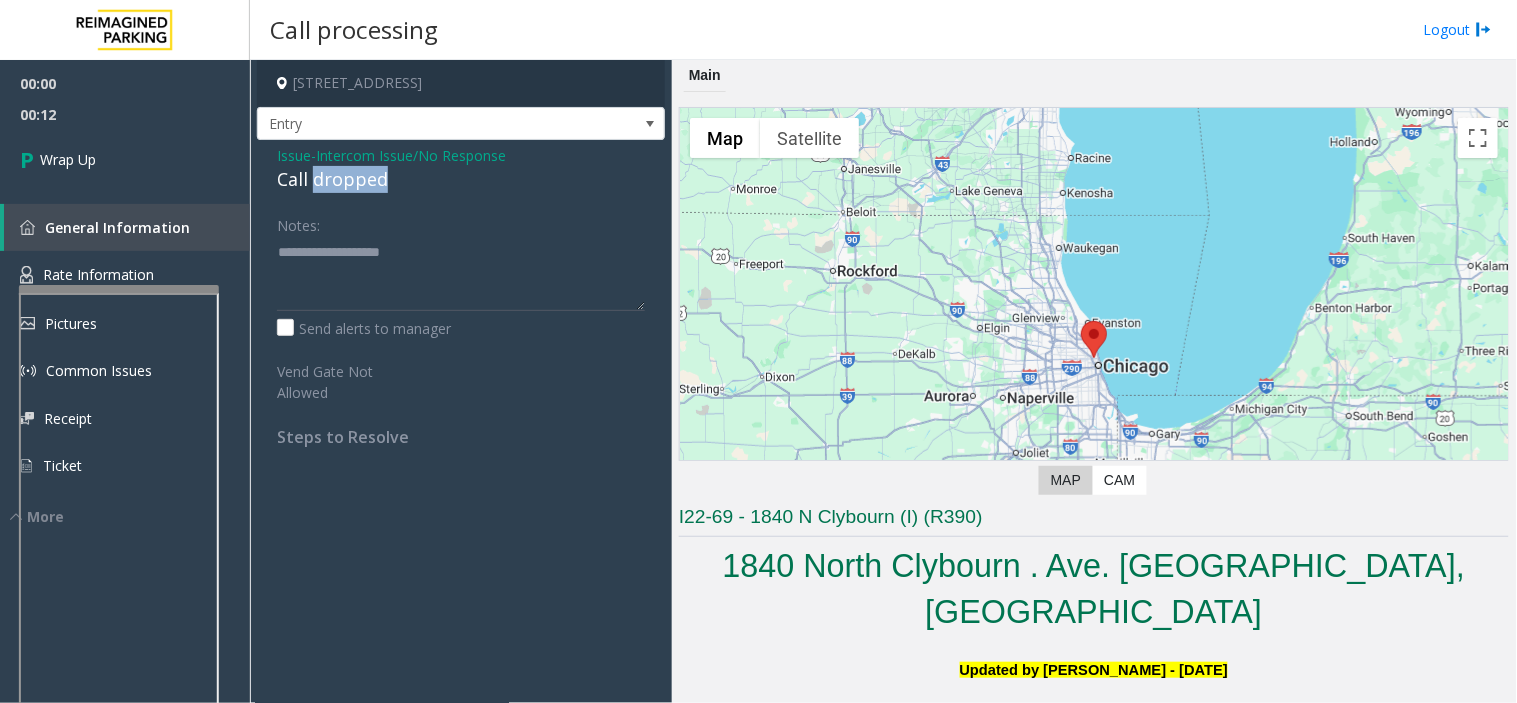 click on "Call dropped" 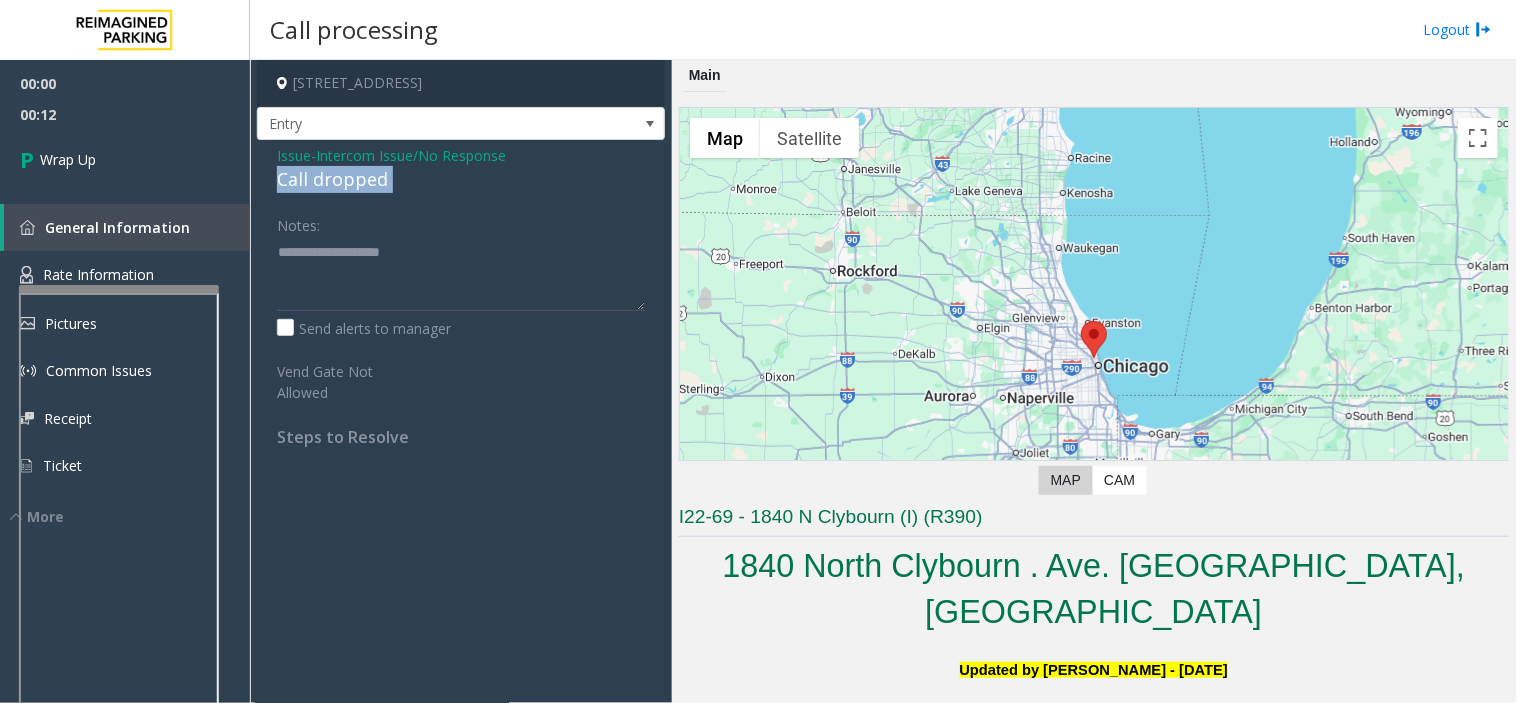 click on "Call dropped" 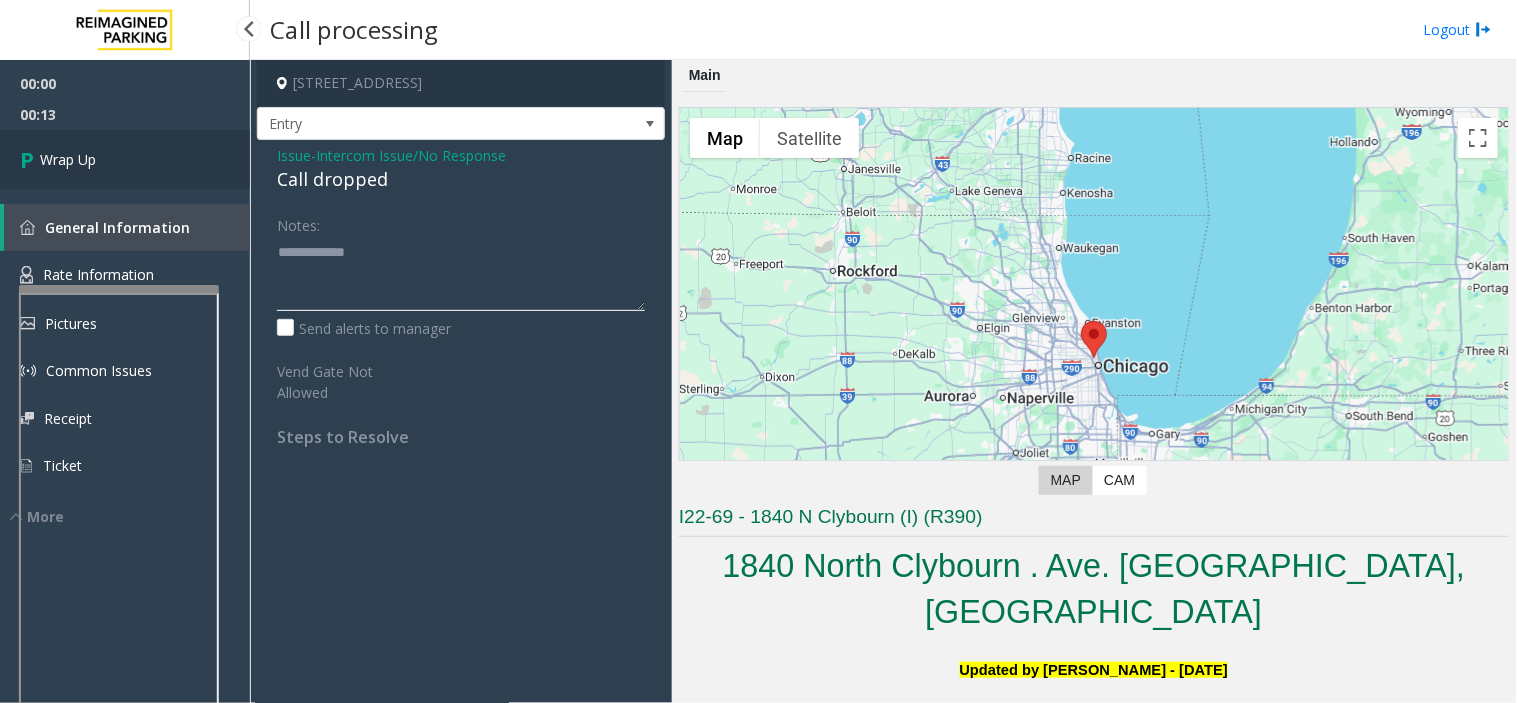 type on "**********" 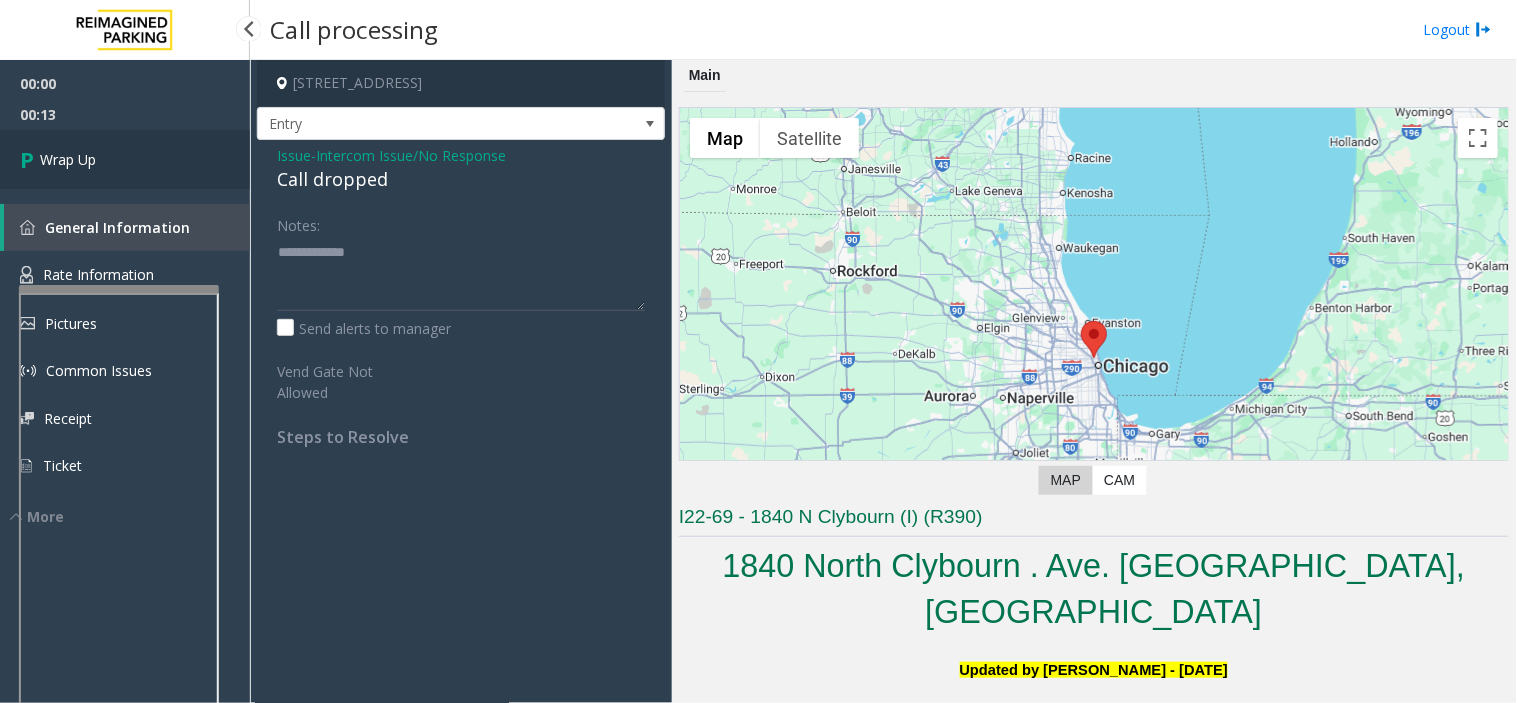 click on "Wrap Up" at bounding box center (68, 159) 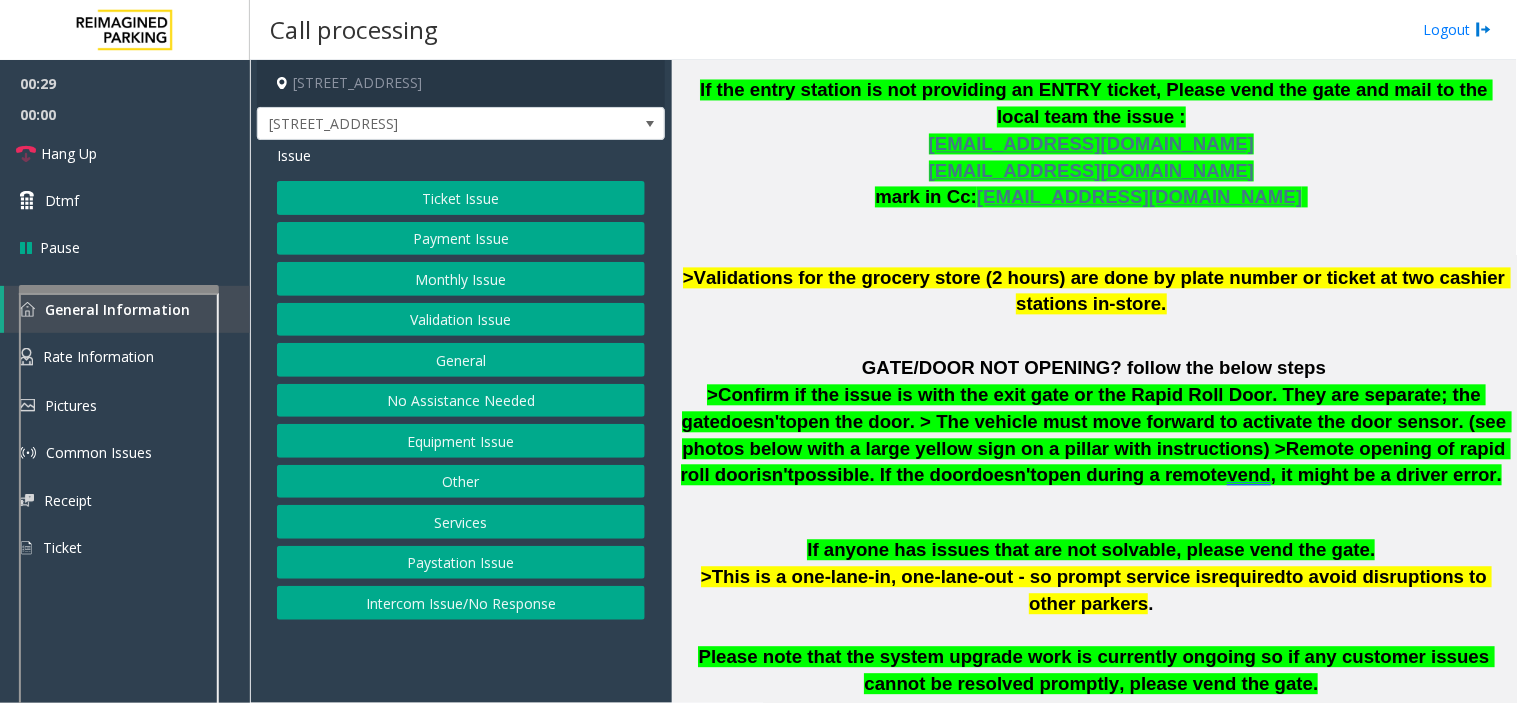 scroll, scrollTop: 1111, scrollLeft: 0, axis: vertical 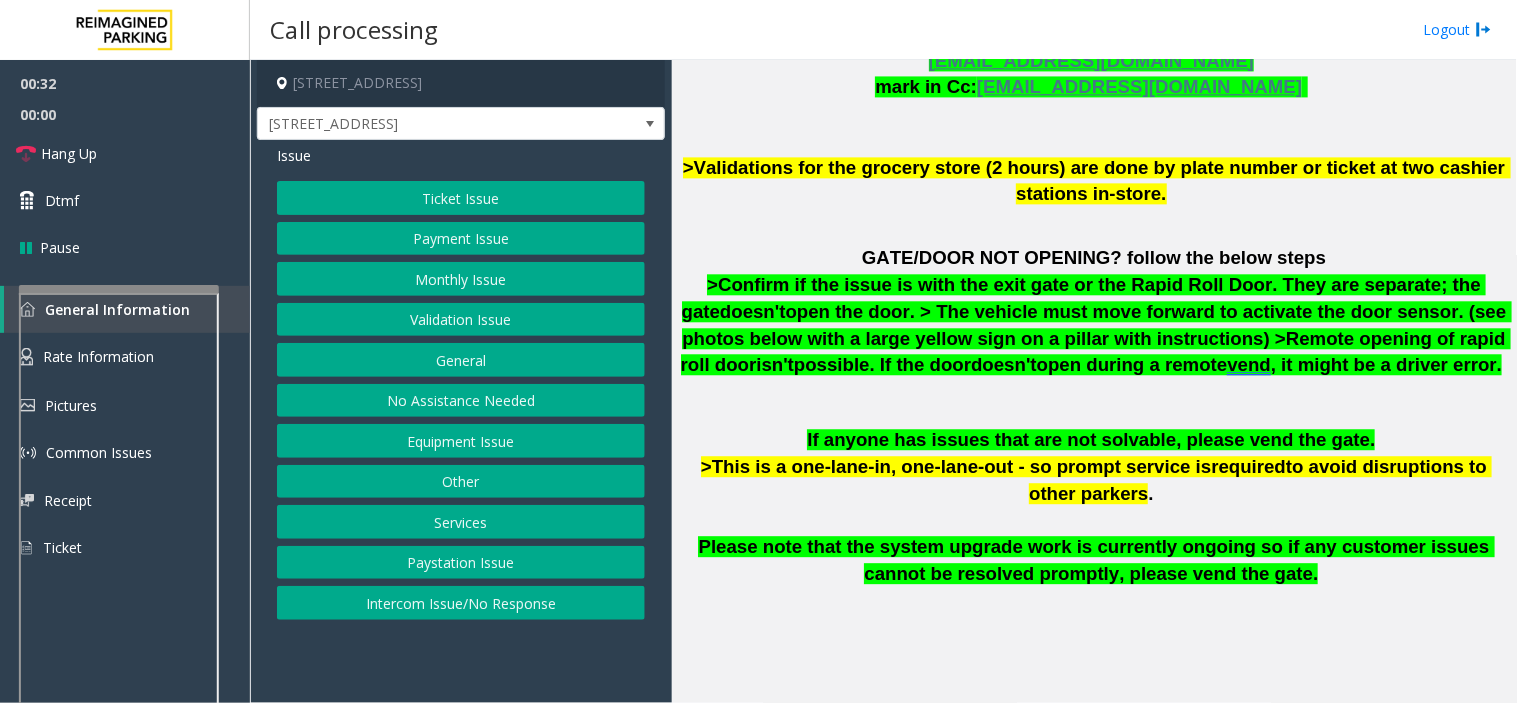 click on "Ticket Issue" 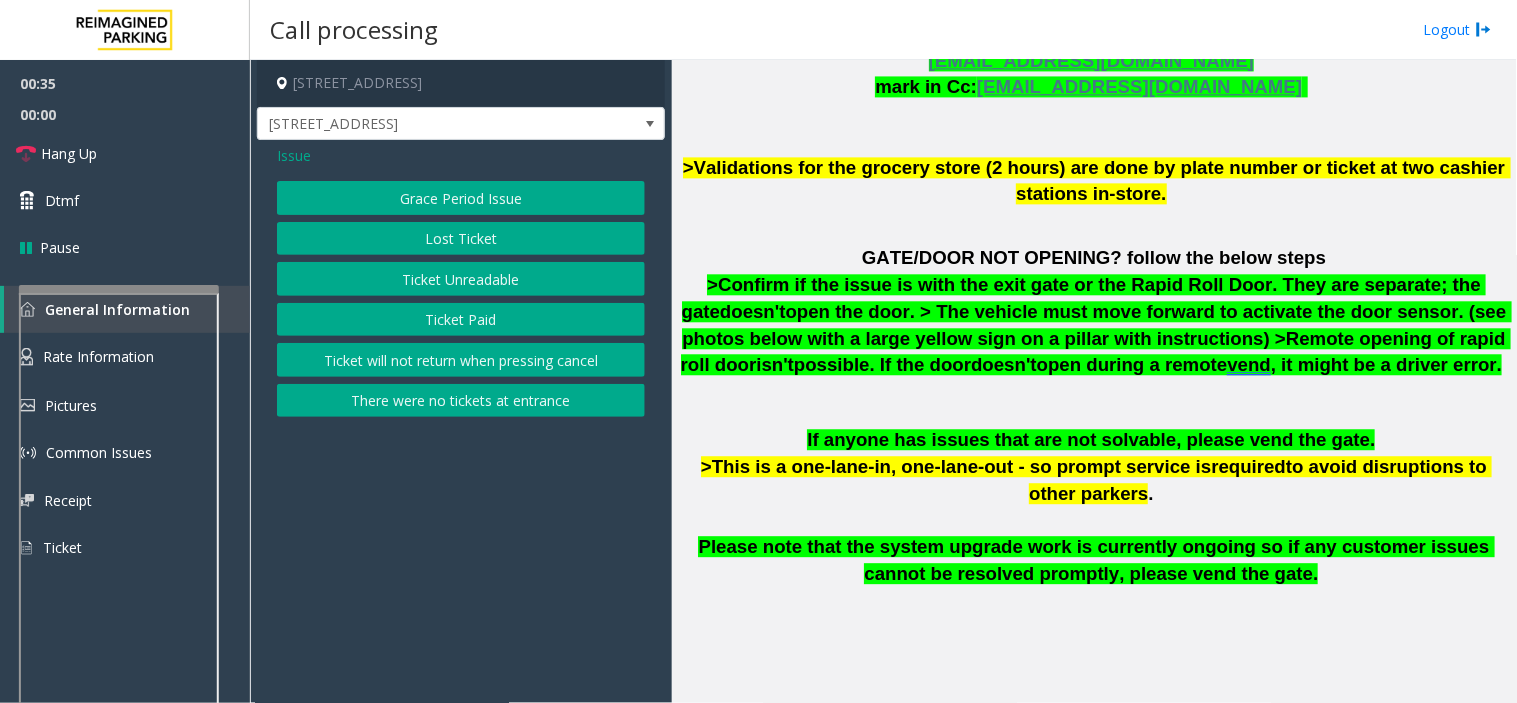 drag, startPoint x: 465, startPoint y: 288, endPoint x: 307, endPoint y: 175, distance: 194.24983 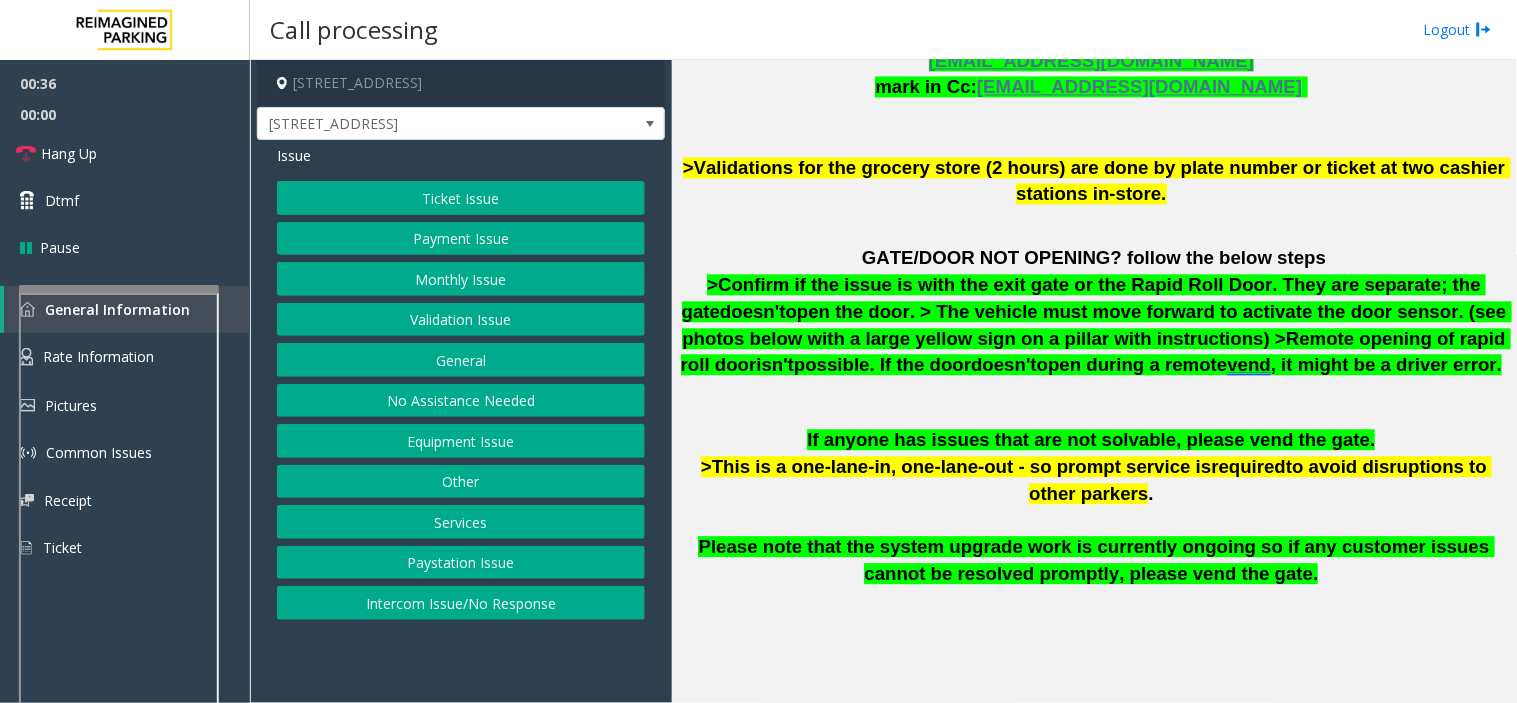 click on "Ticket Issue" 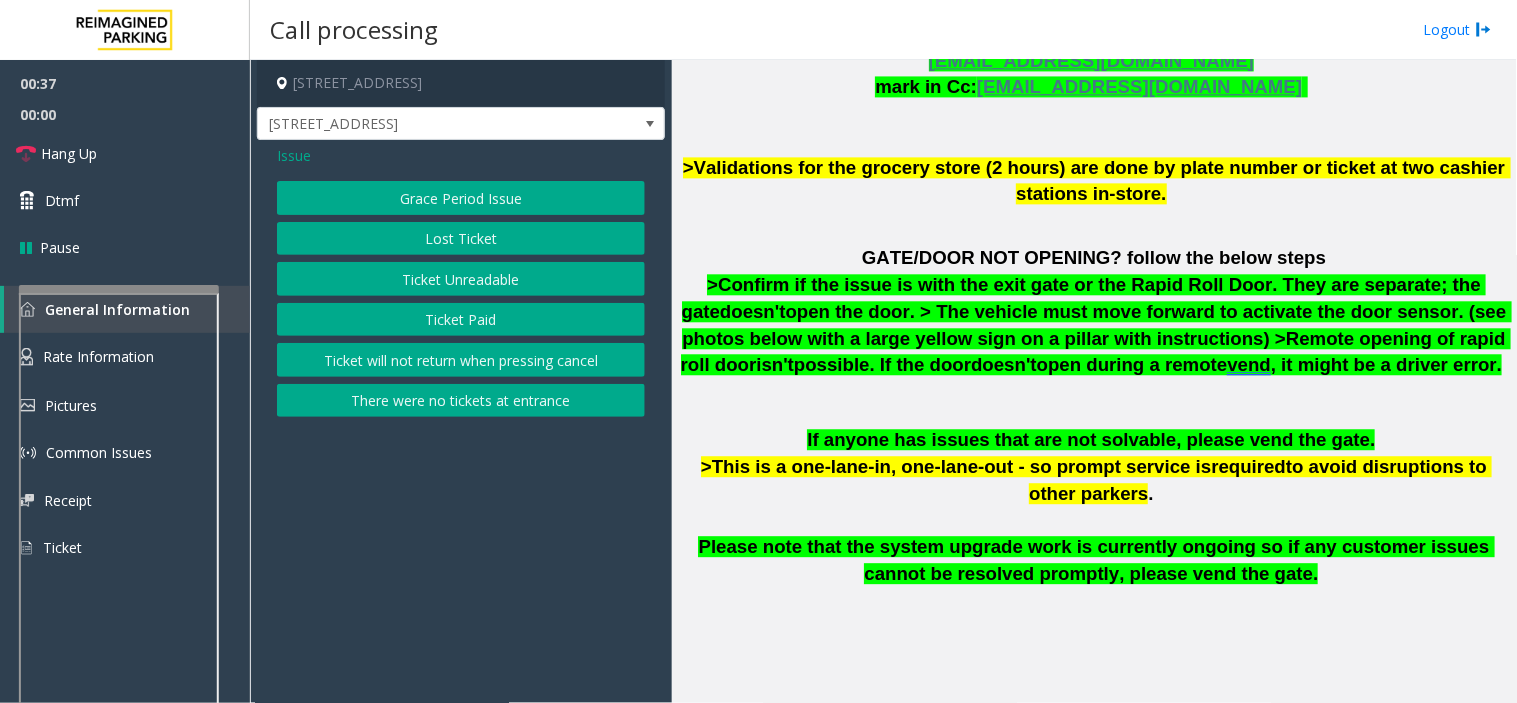 click on "Ticket Unreadable" 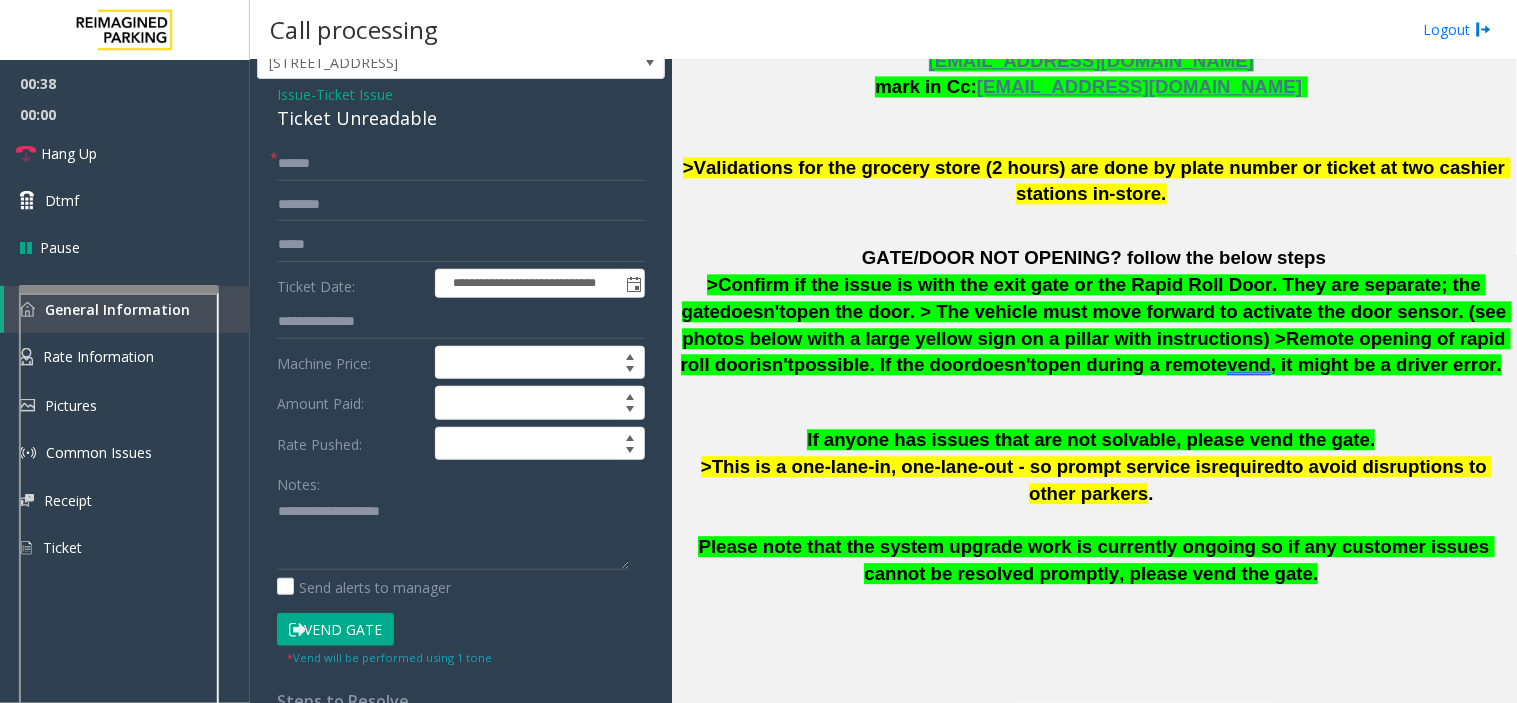 scroll, scrollTop: 111, scrollLeft: 0, axis: vertical 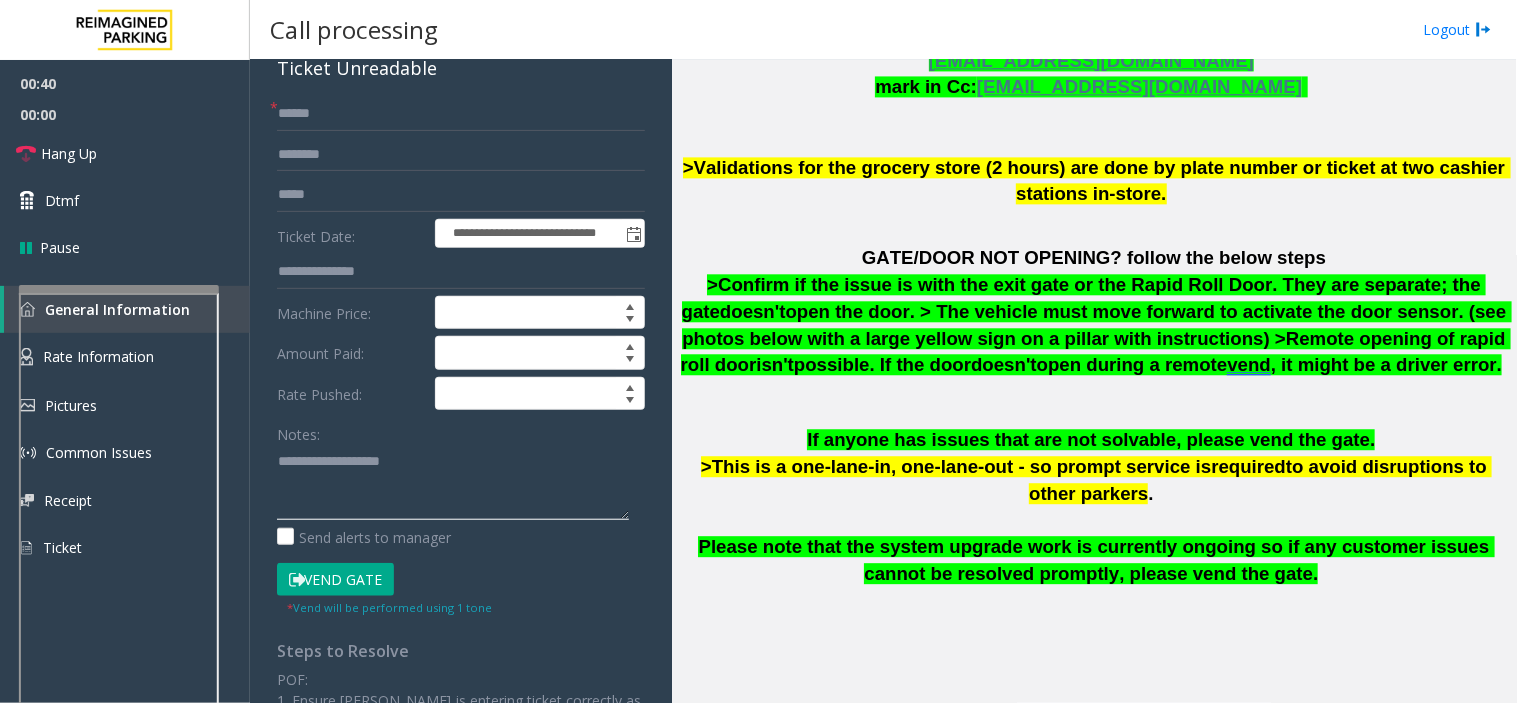 paste on "**********" 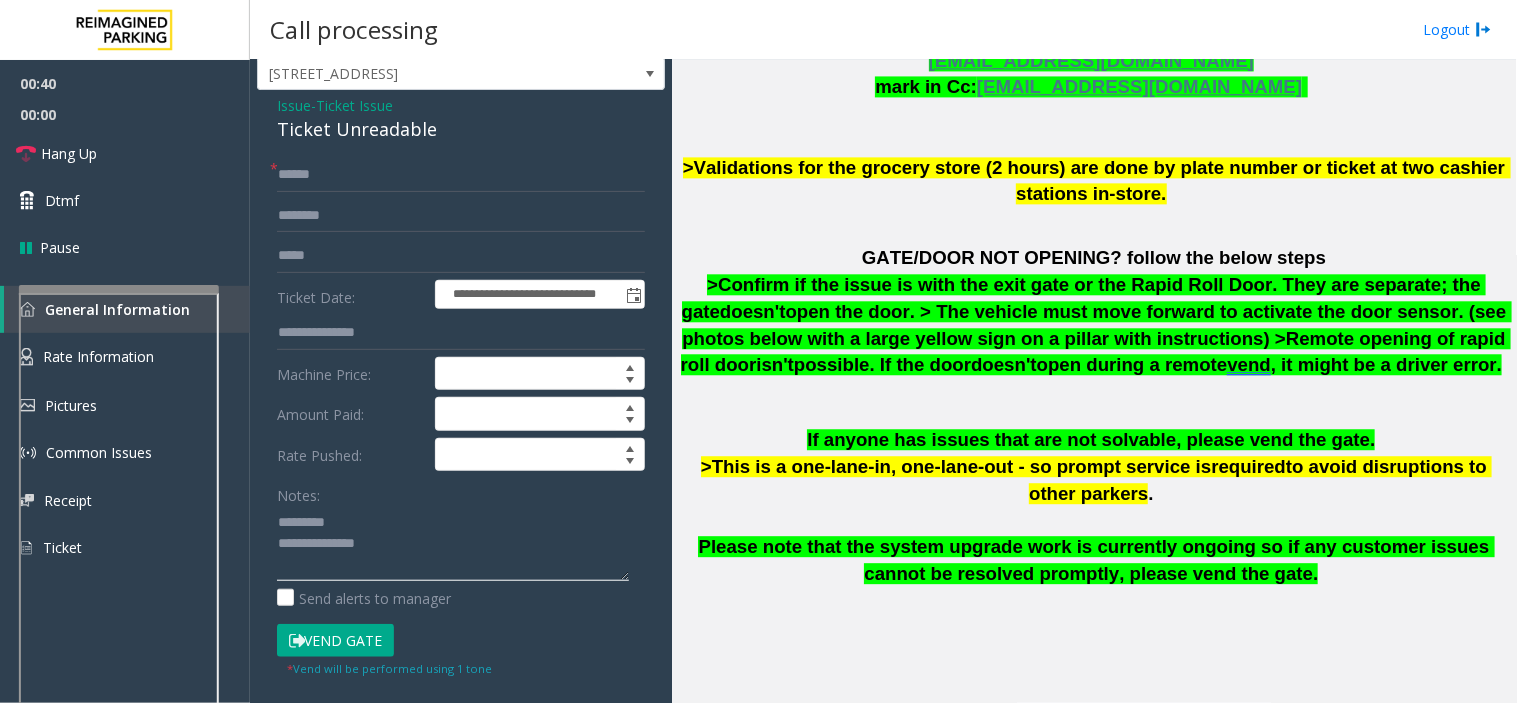 scroll, scrollTop: 0, scrollLeft: 0, axis: both 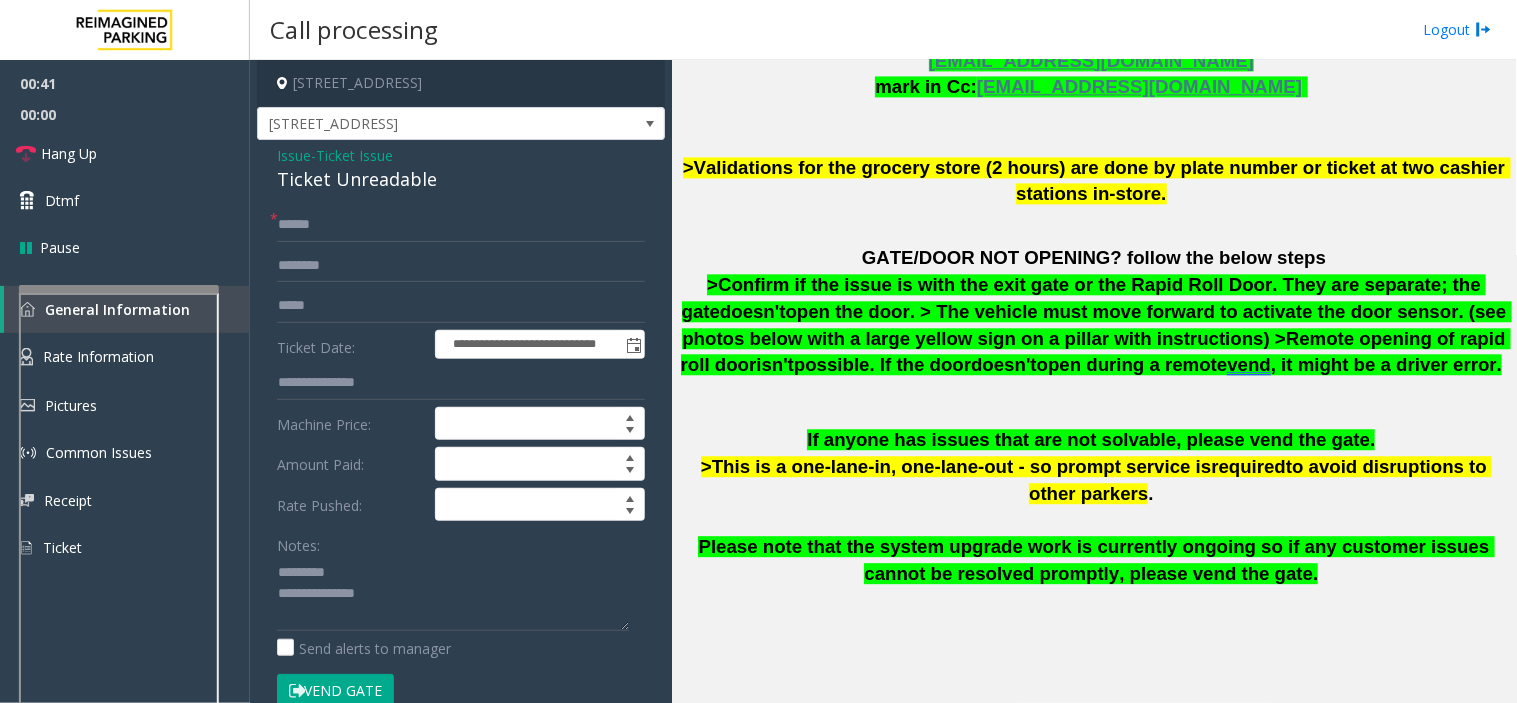 click on "Ticket Unreadable" 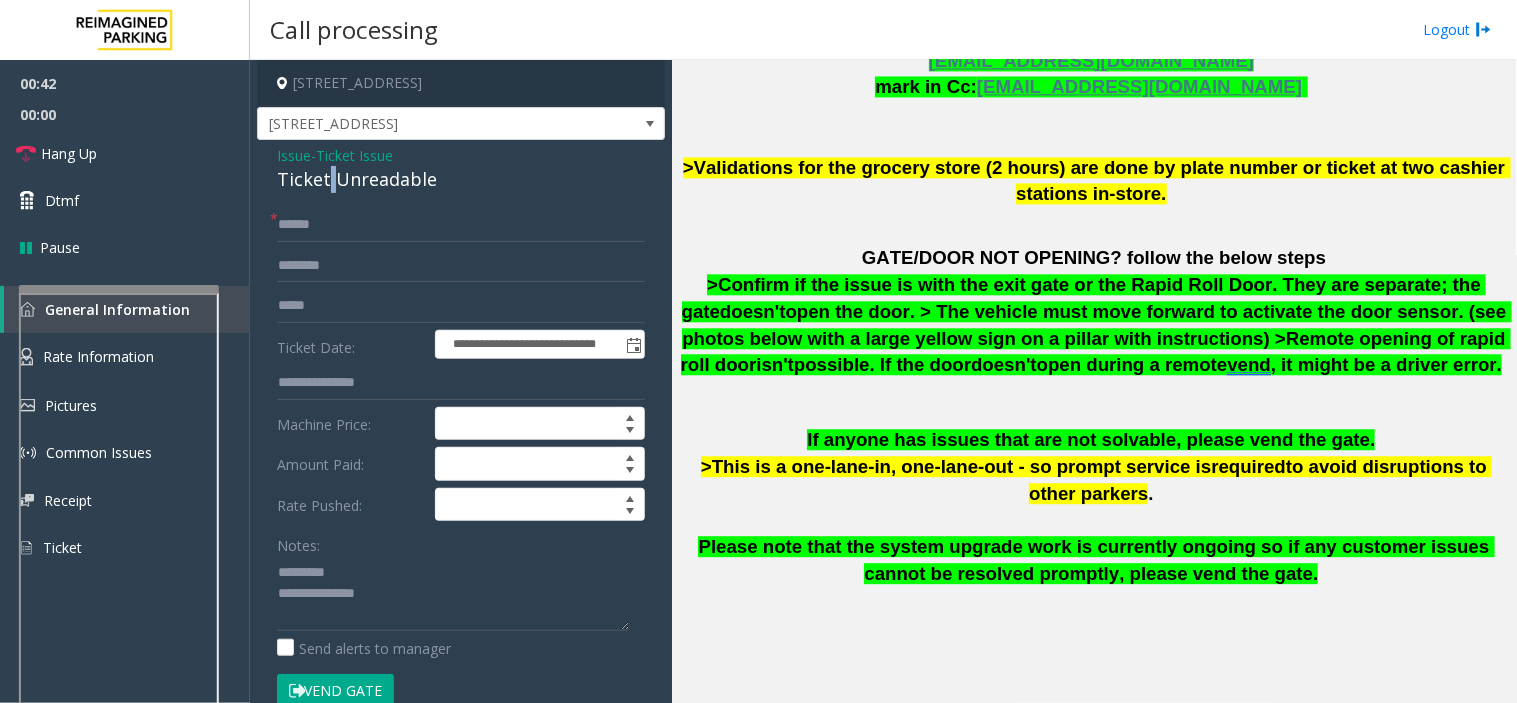 click on "Ticket Unreadable" 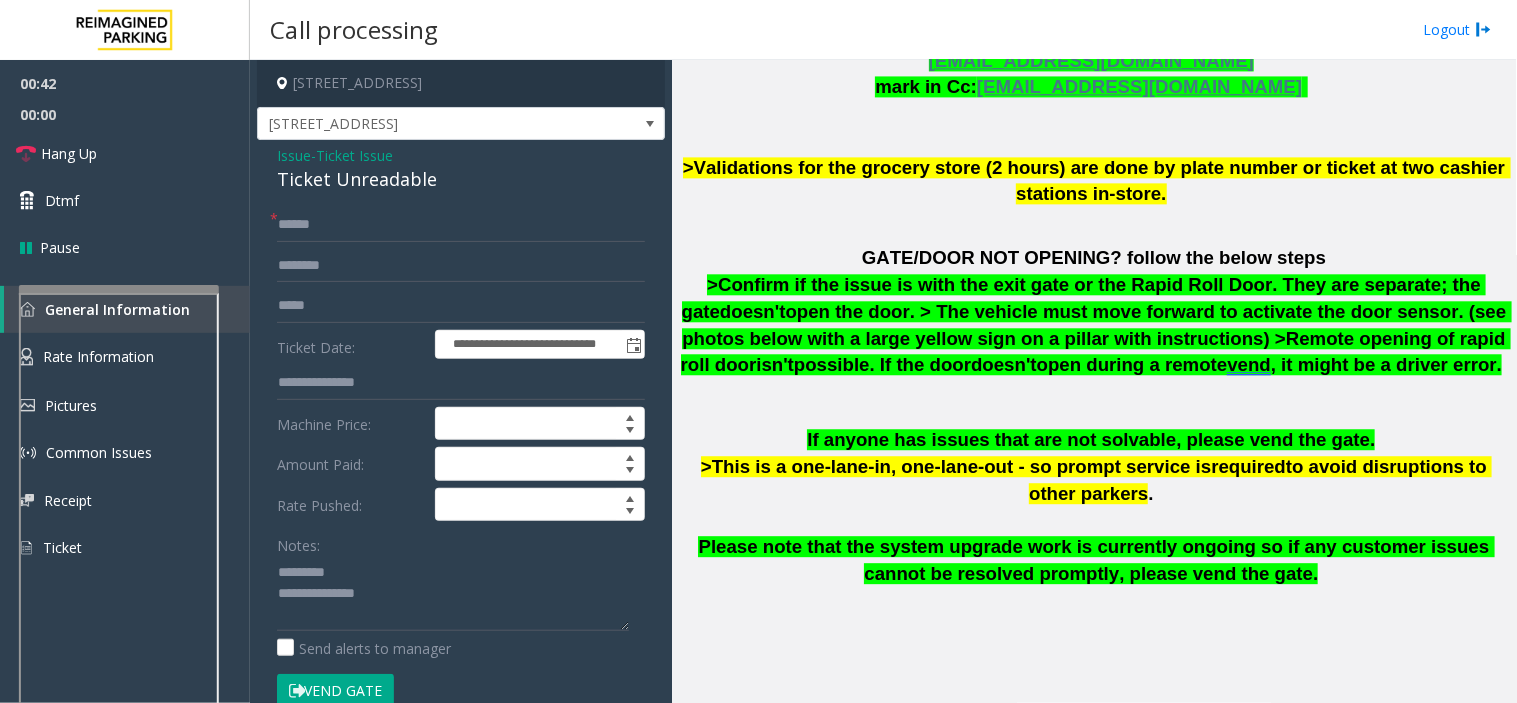 click on "Issue  -  Ticket Issue Ticket Unreadable" 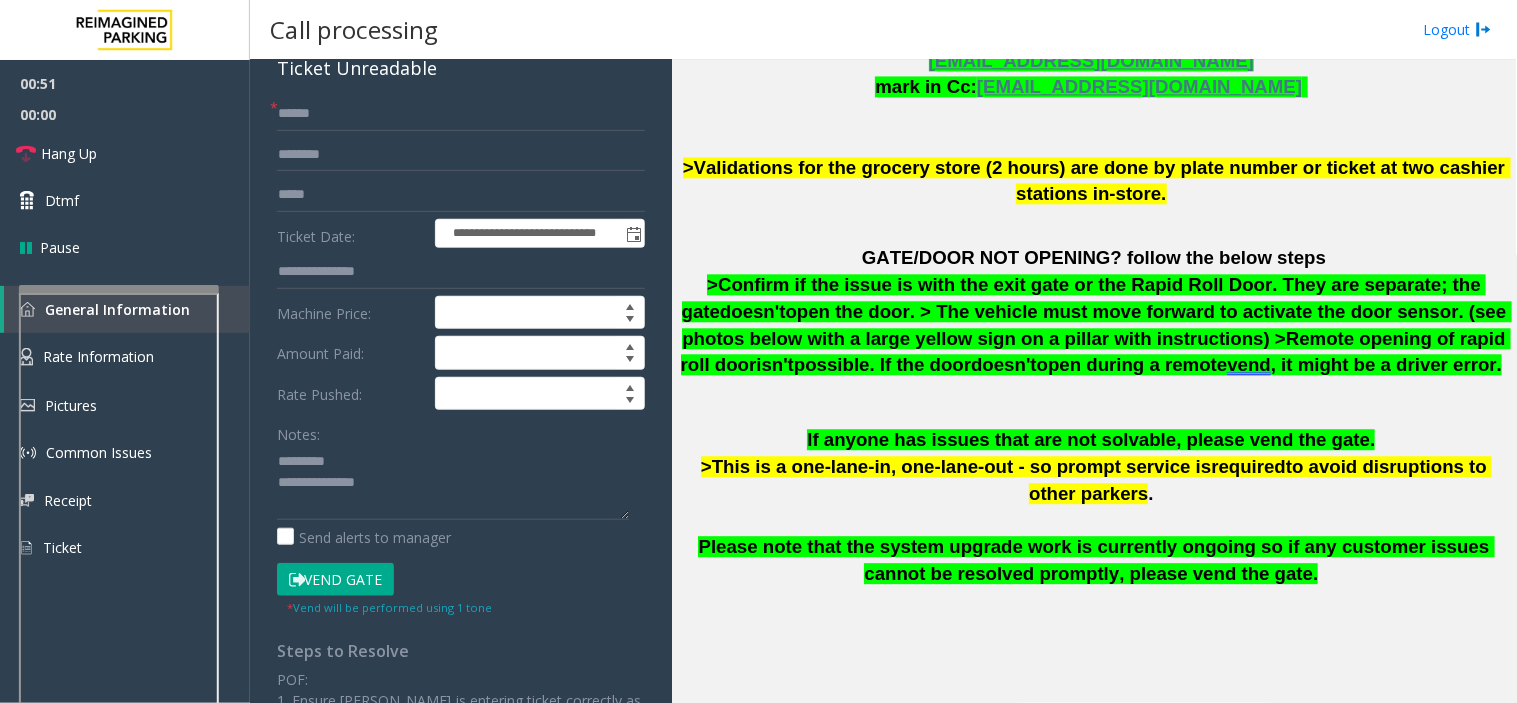 scroll, scrollTop: 0, scrollLeft: 0, axis: both 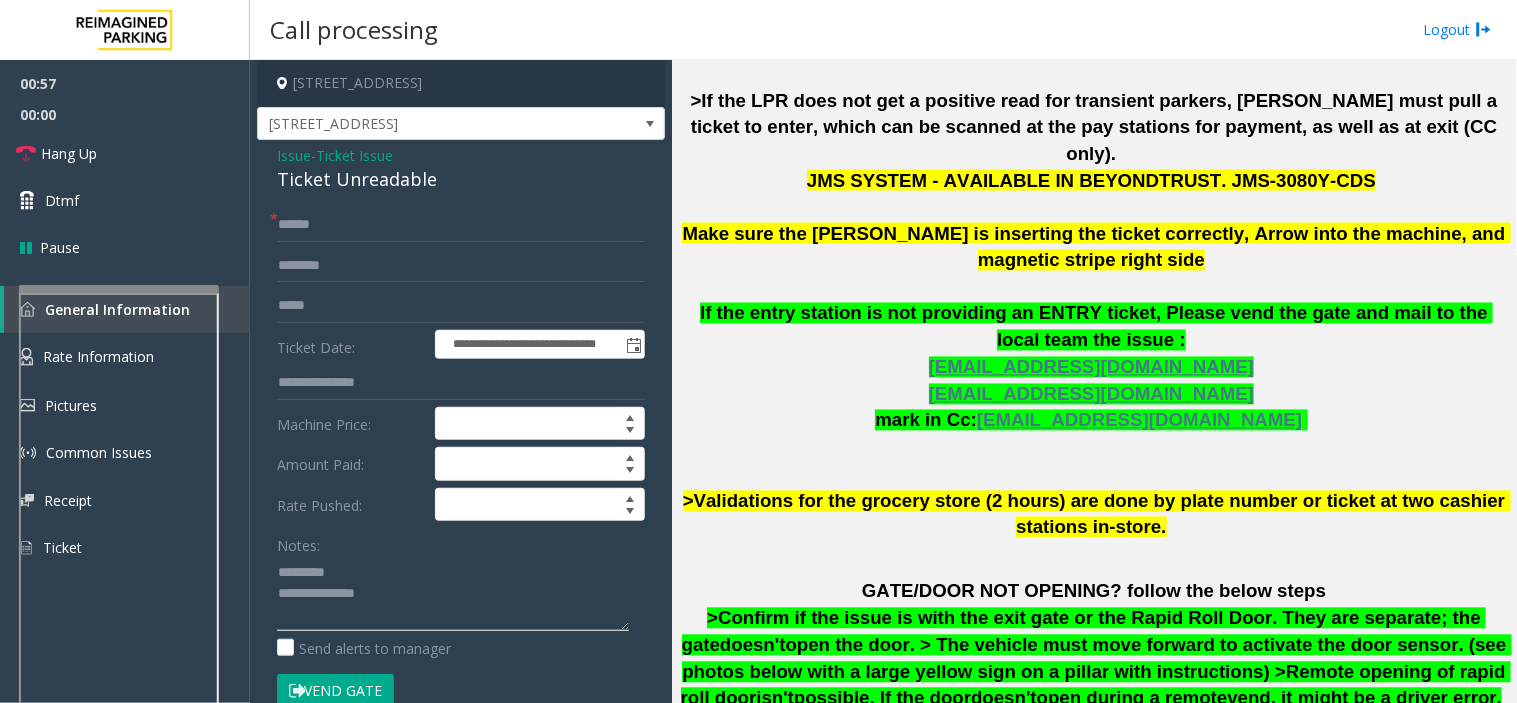 click 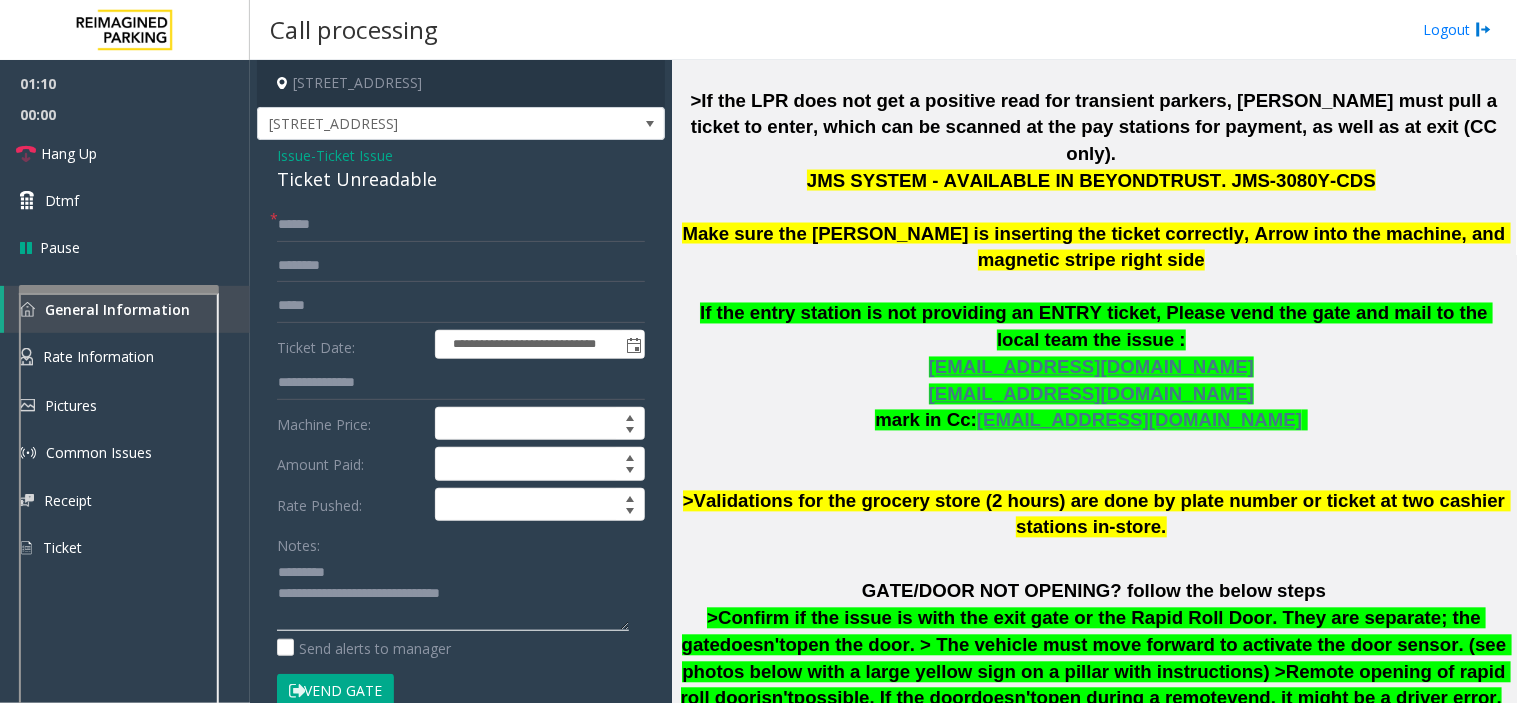 click 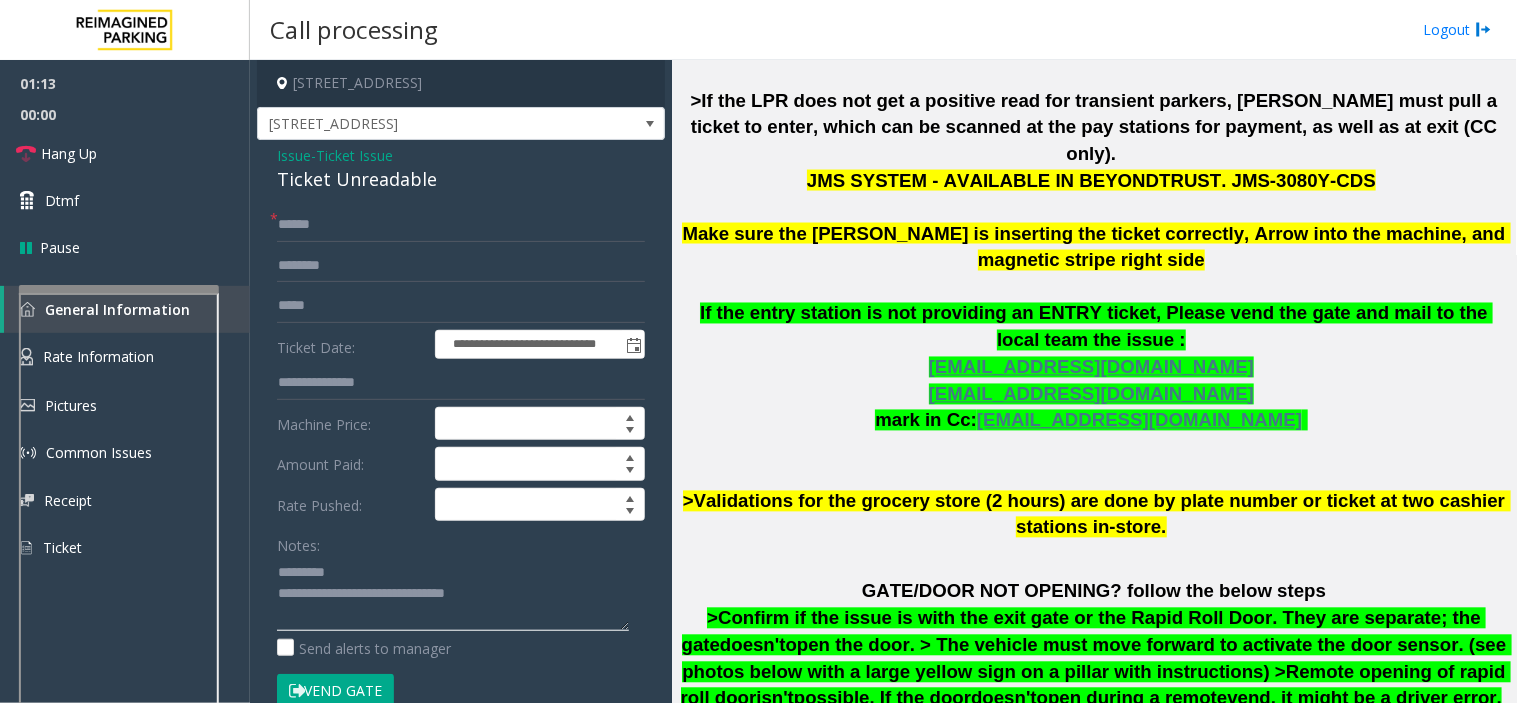 drag, startPoint x: 465, startPoint y: 581, endPoint x: 431, endPoint y: 595, distance: 36.769554 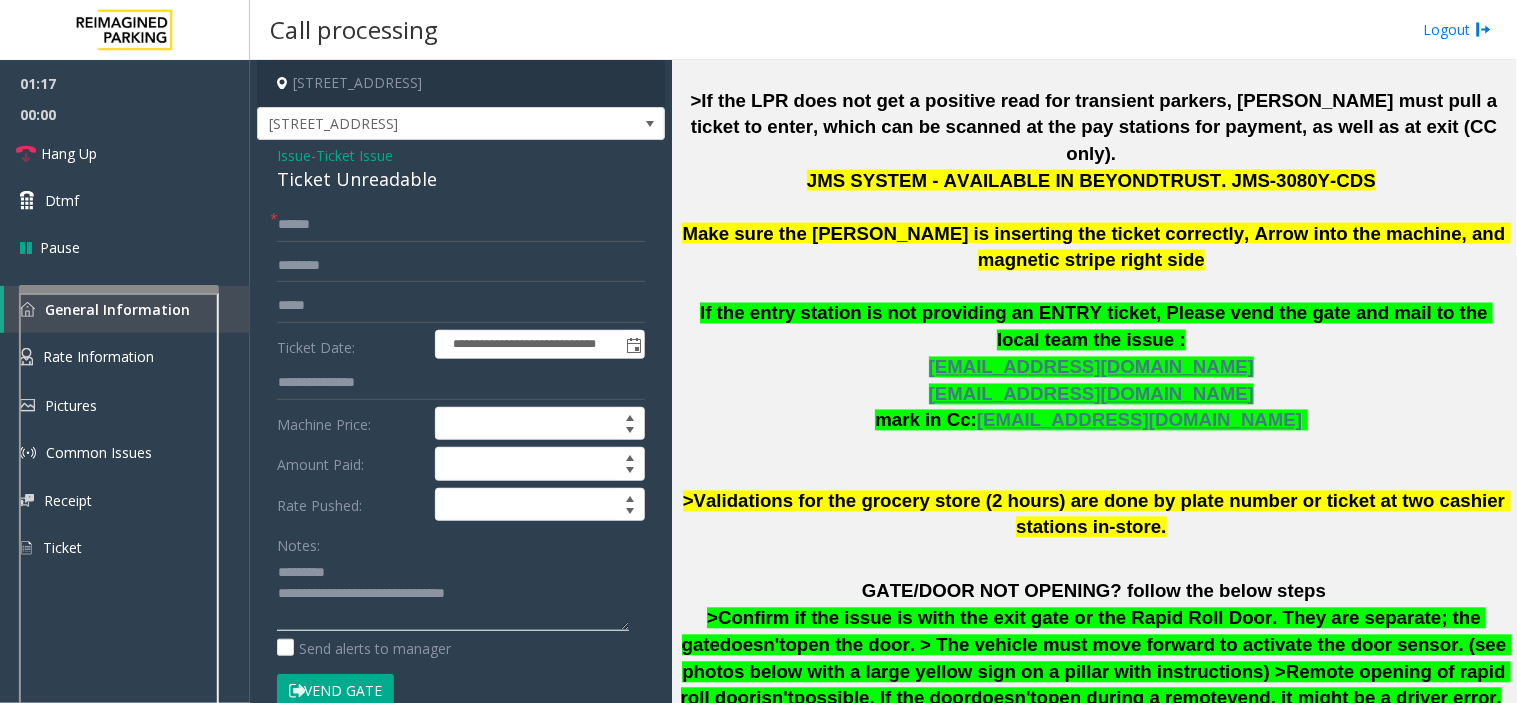 click 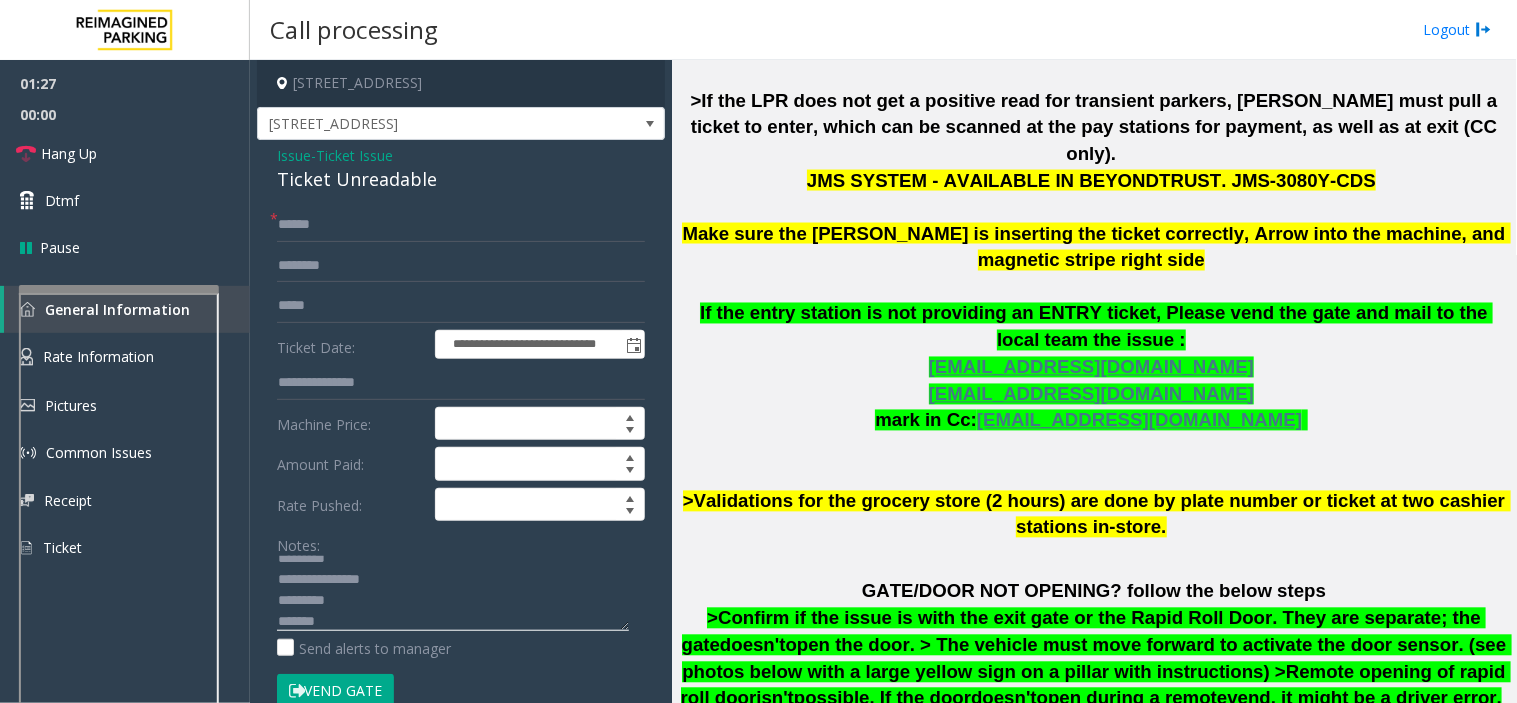 scroll, scrollTop: 34, scrollLeft: 0, axis: vertical 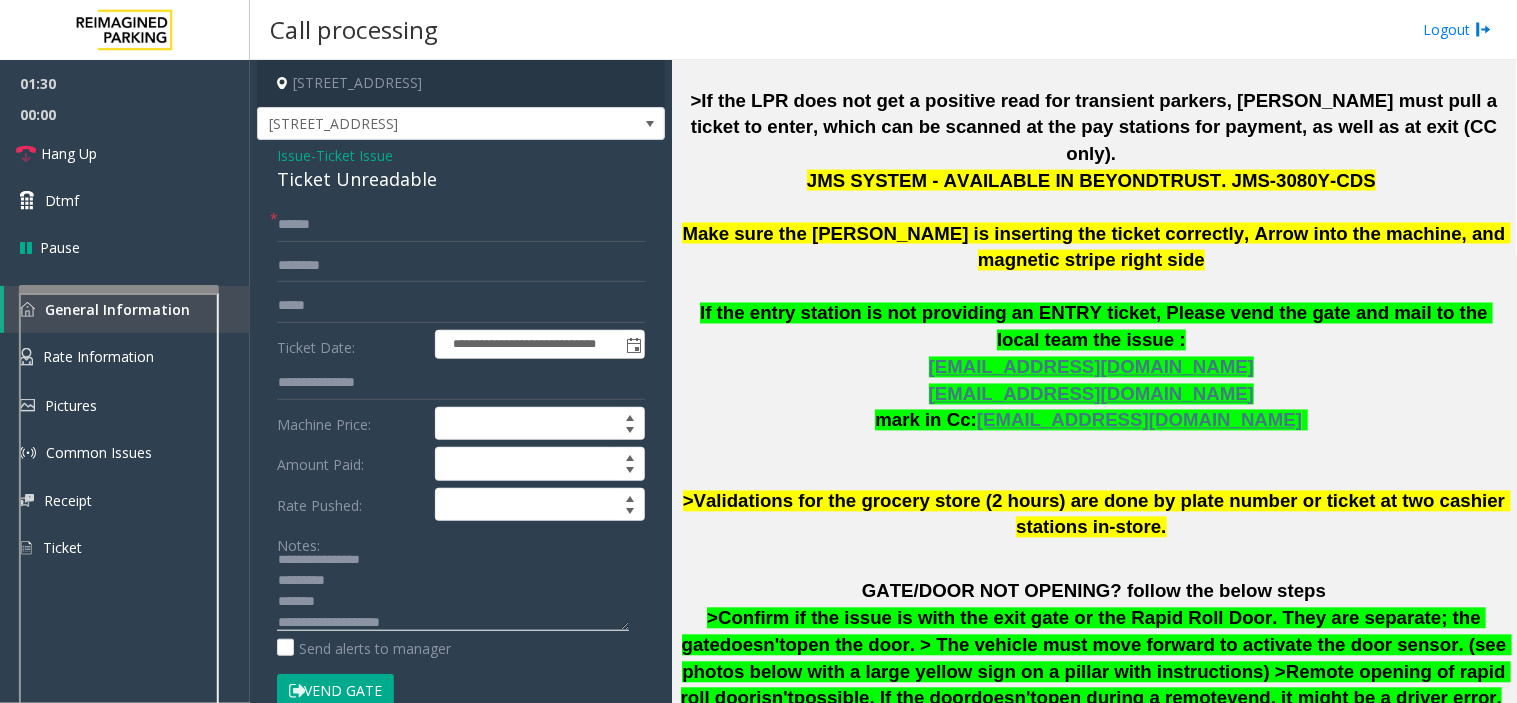 click 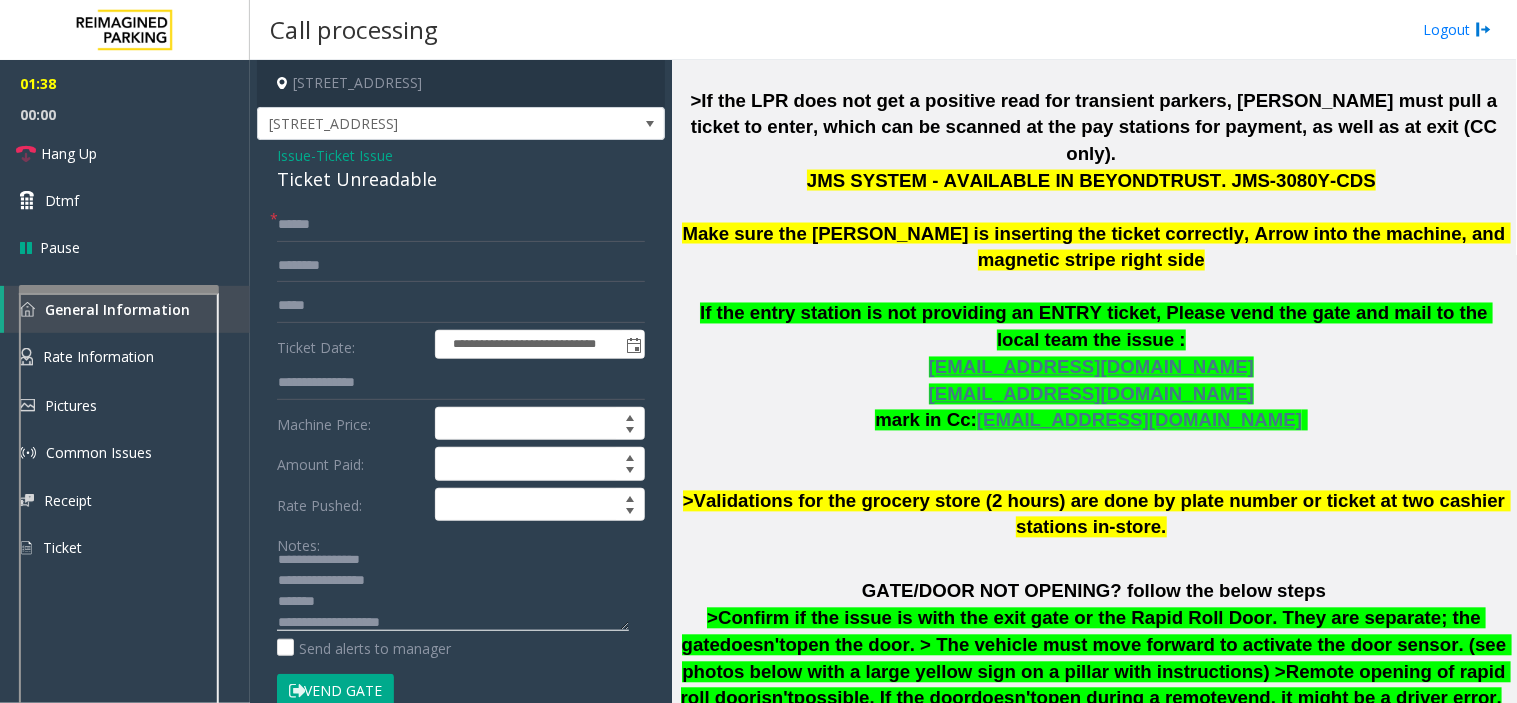 click 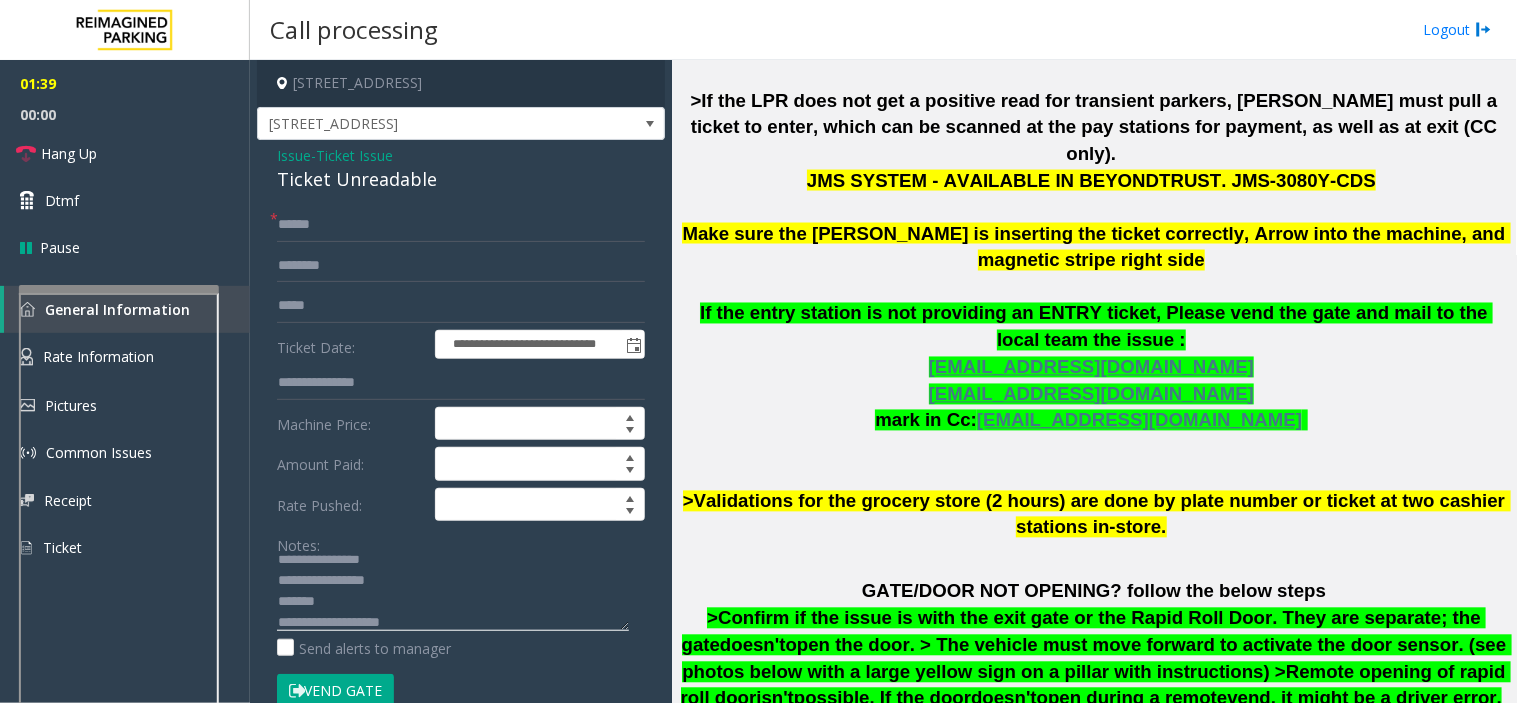 click 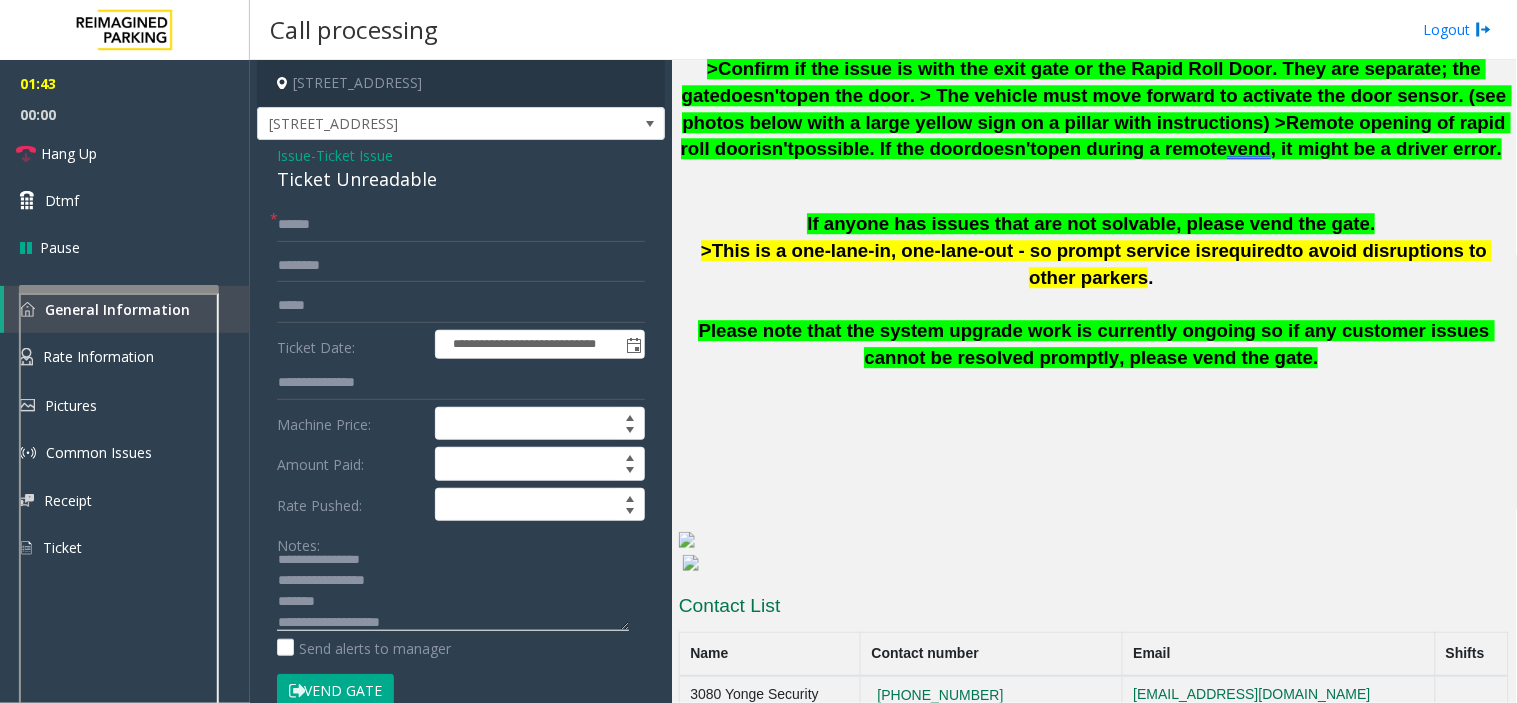 scroll, scrollTop: 1333, scrollLeft: 0, axis: vertical 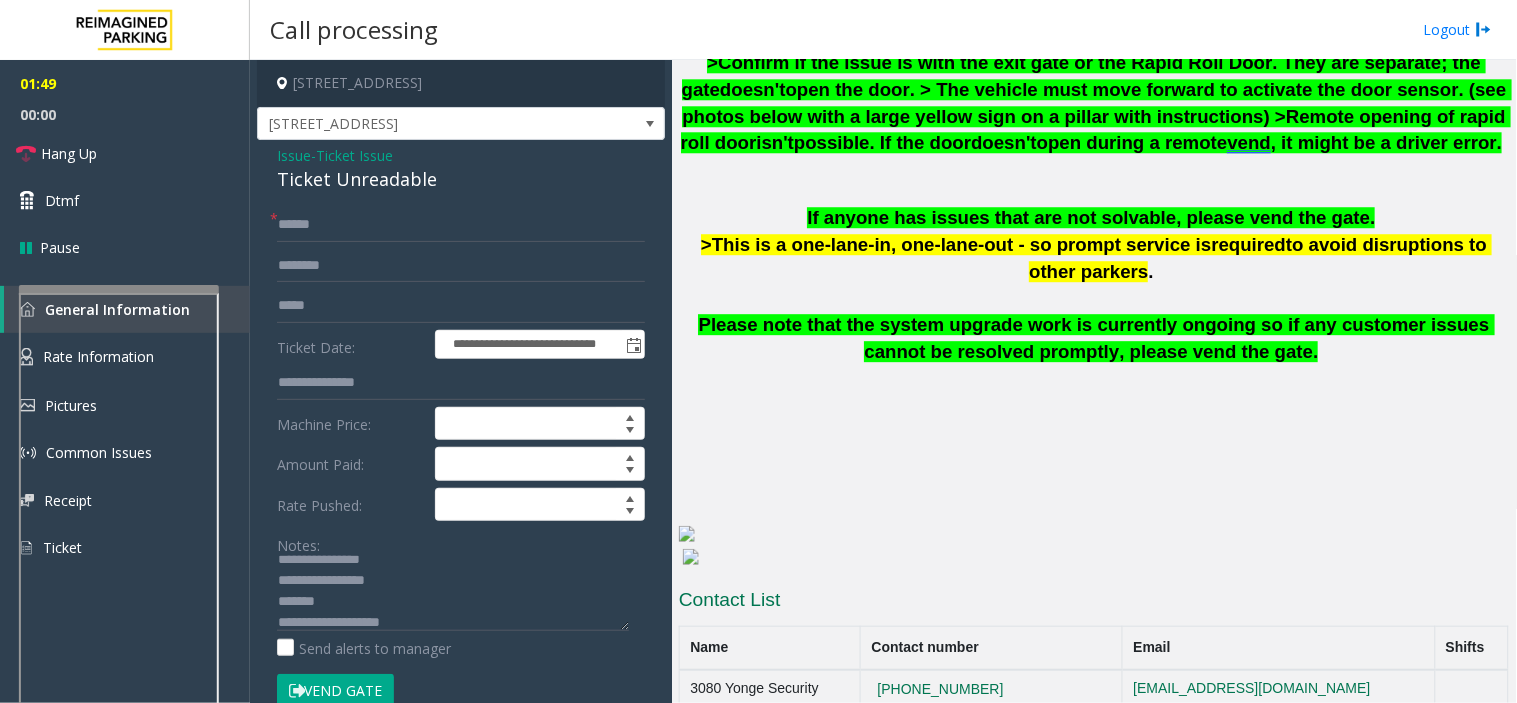 drag, startPoint x: 422, startPoint y: 78, endPoint x: 531, endPoint y: 76, distance: 109.01835 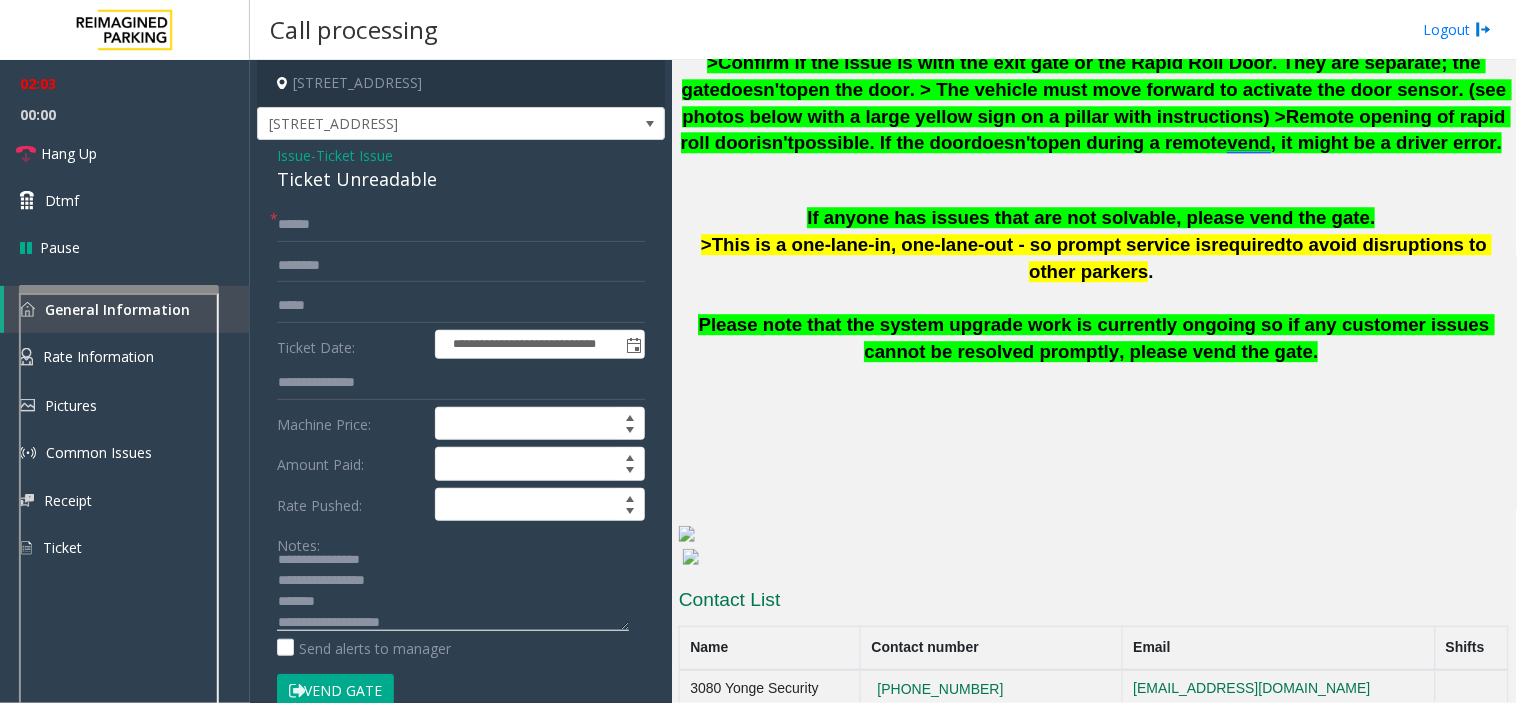 click 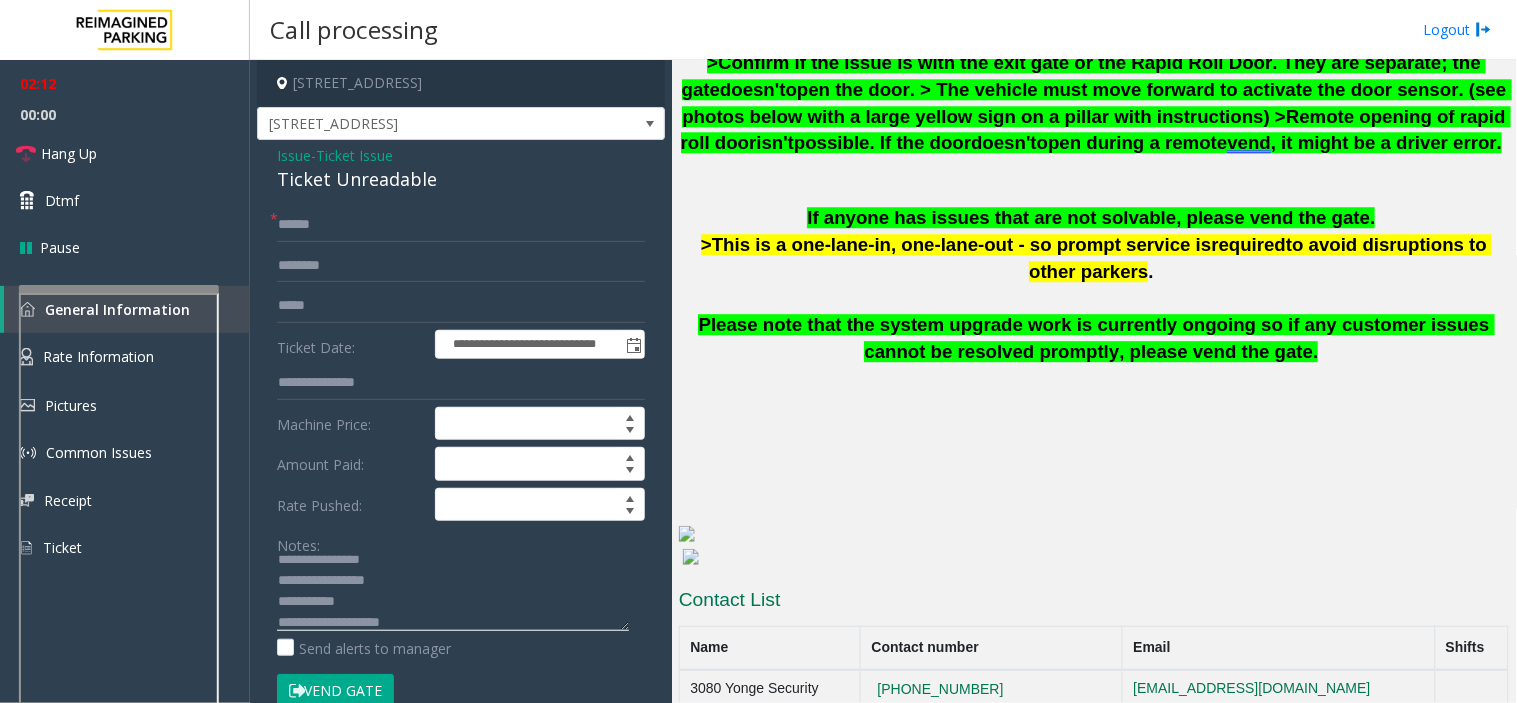 drag, startPoint x: 338, startPoint y: 603, endPoint x: 328, endPoint y: 606, distance: 10.440307 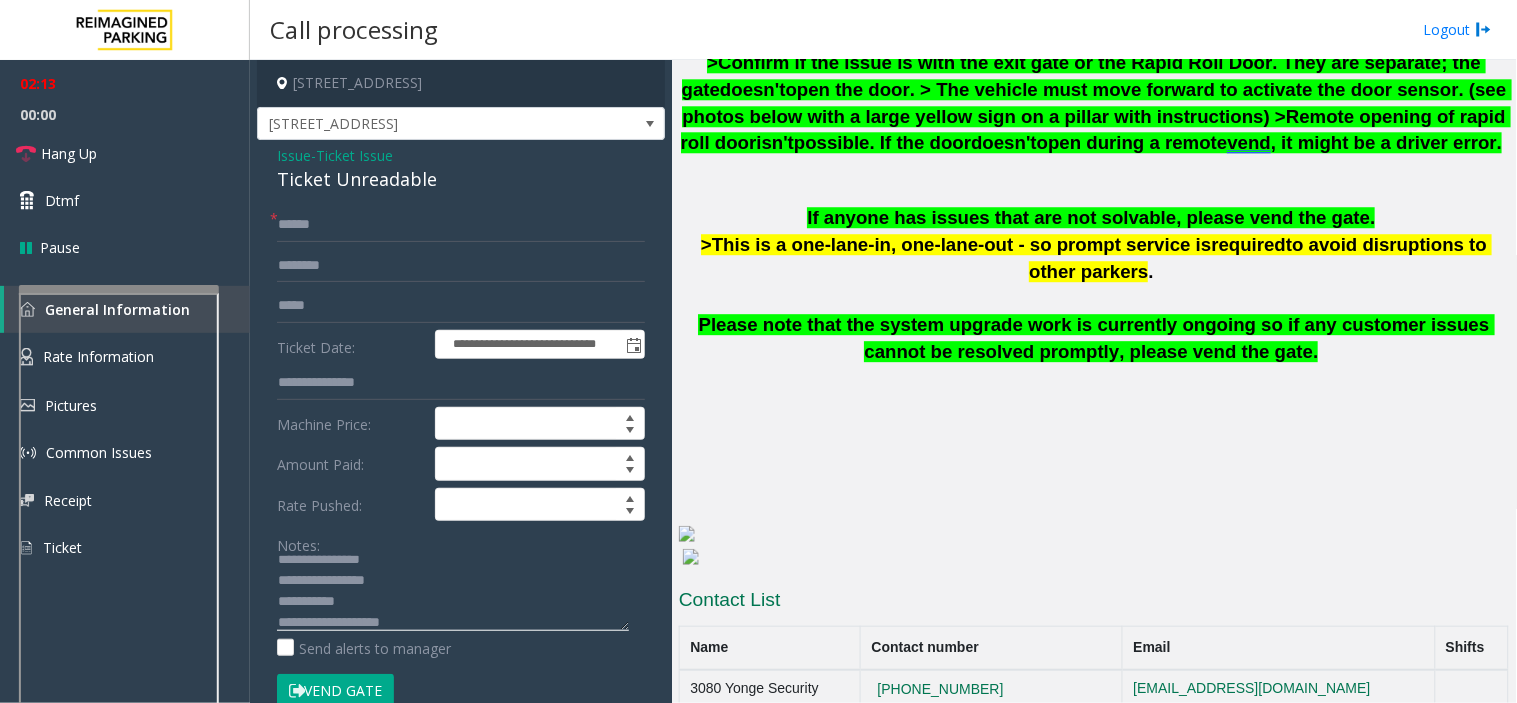 drag, startPoint x: 354, startPoint y: 603, endPoint x: 321, endPoint y: 598, distance: 33.37664 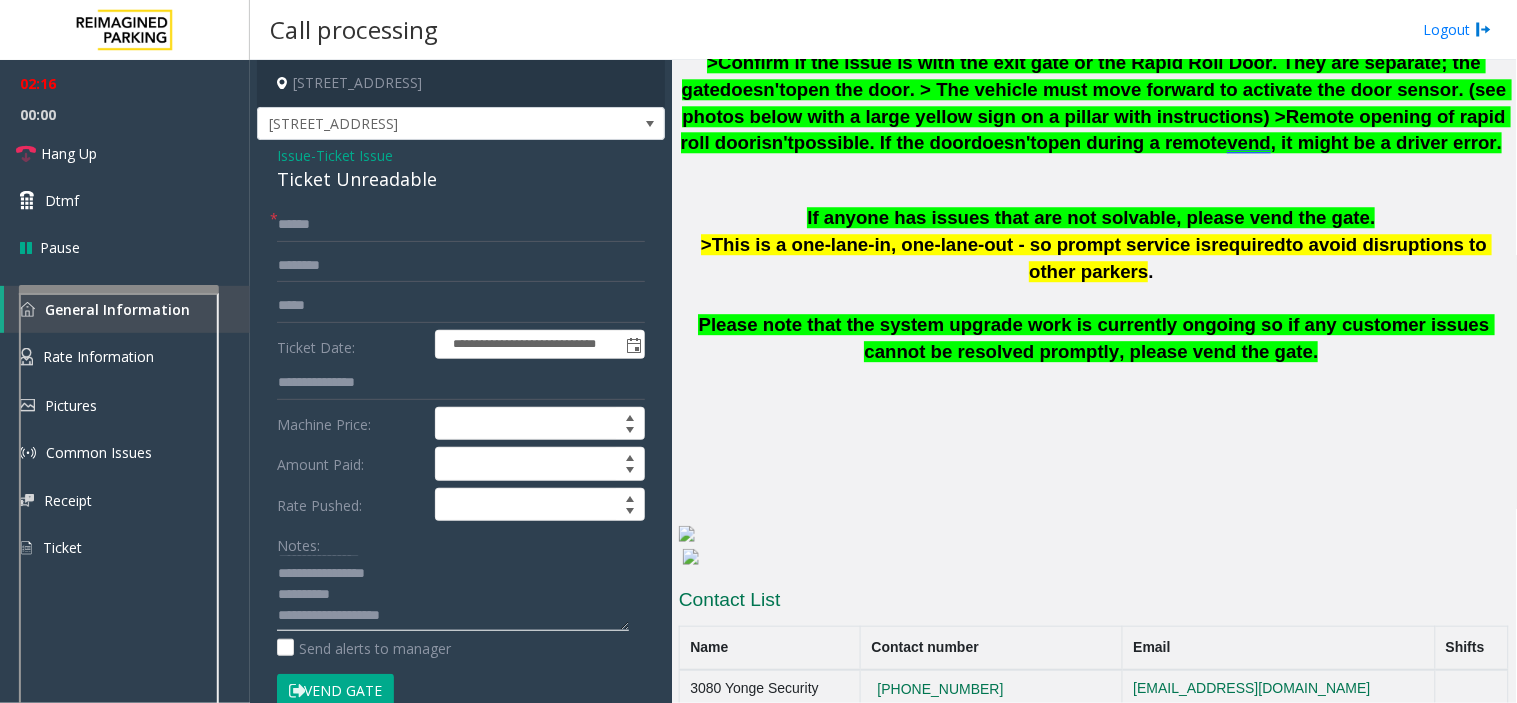 scroll, scrollTop: 42, scrollLeft: 0, axis: vertical 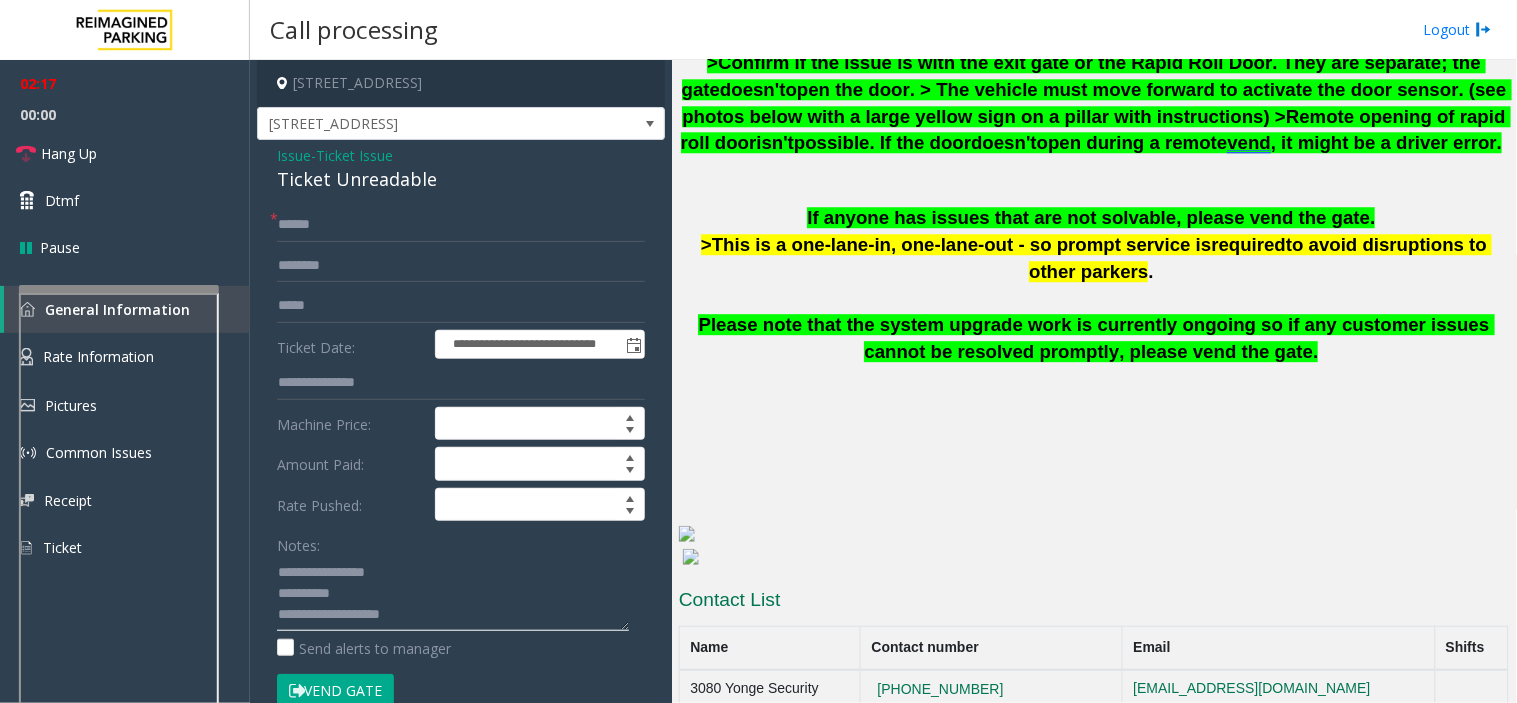 click 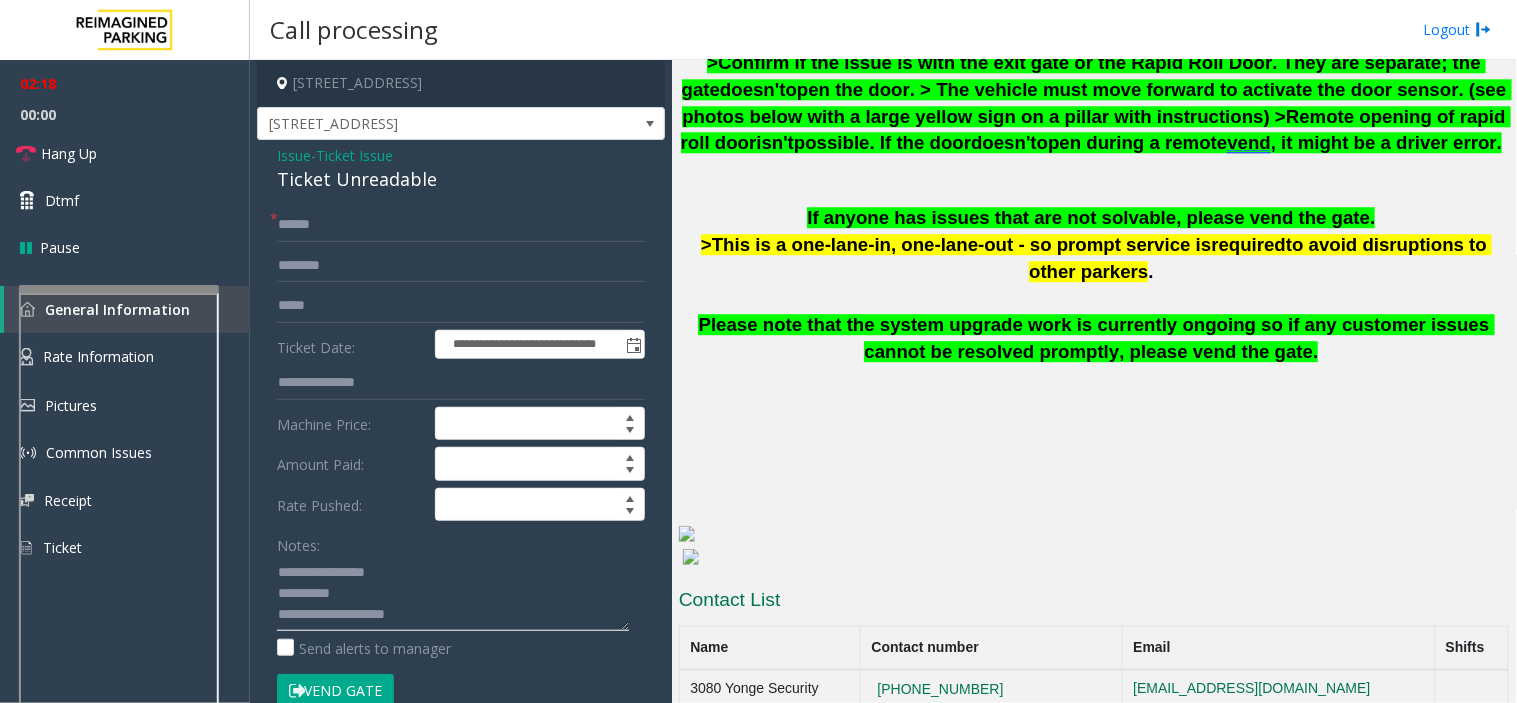 scroll, scrollTop: 55, scrollLeft: 0, axis: vertical 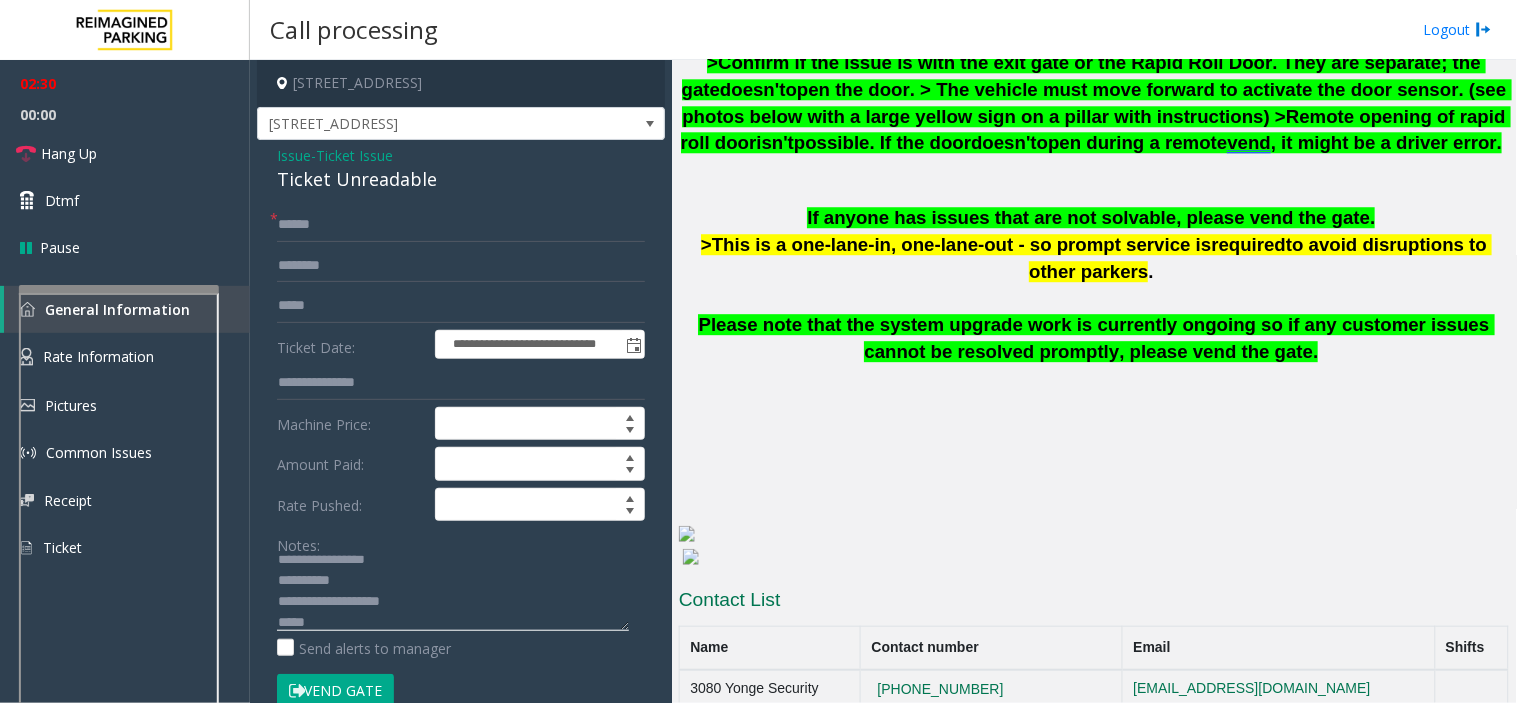 drag, startPoint x: 621, startPoint y: 631, endPoint x: 625, endPoint y: 672, distance: 41.19466 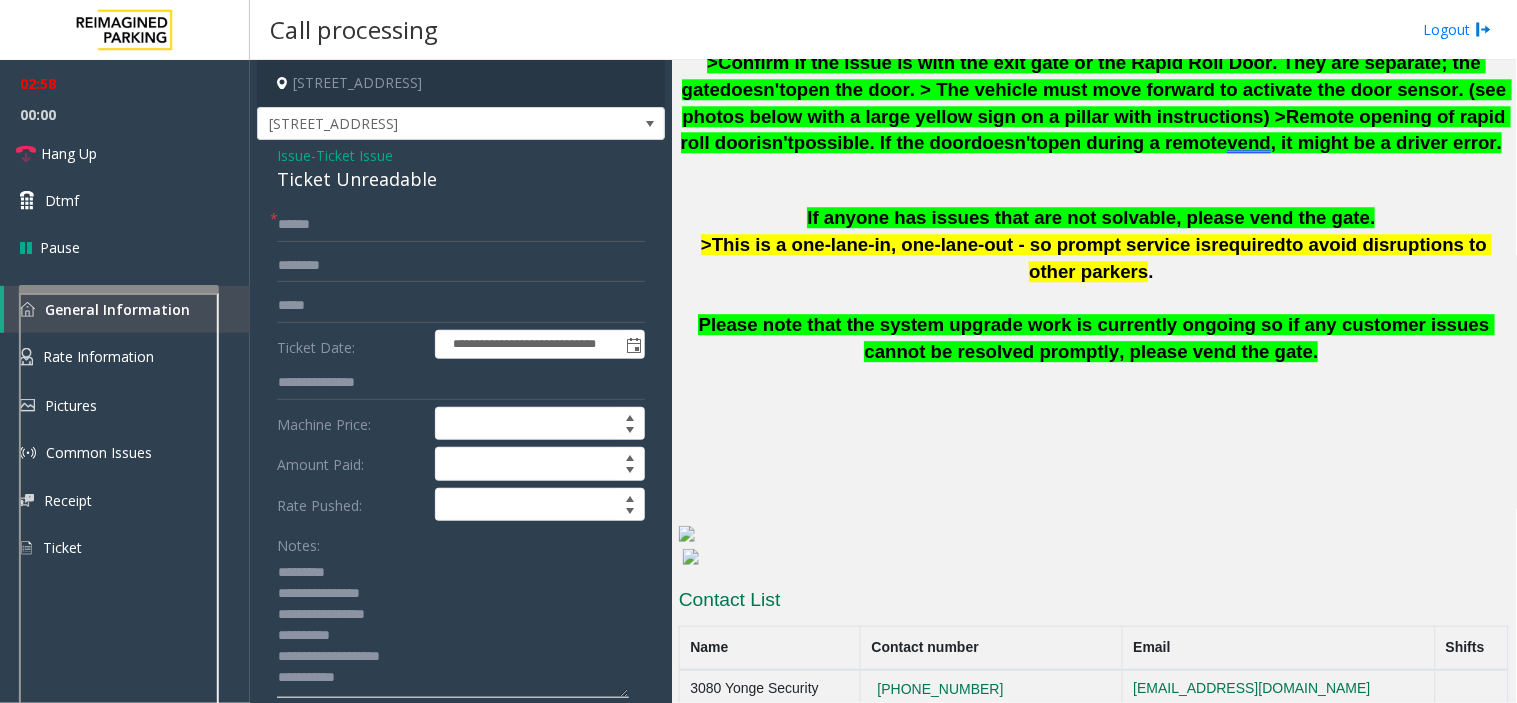 scroll, scrollTop: 0, scrollLeft: 0, axis: both 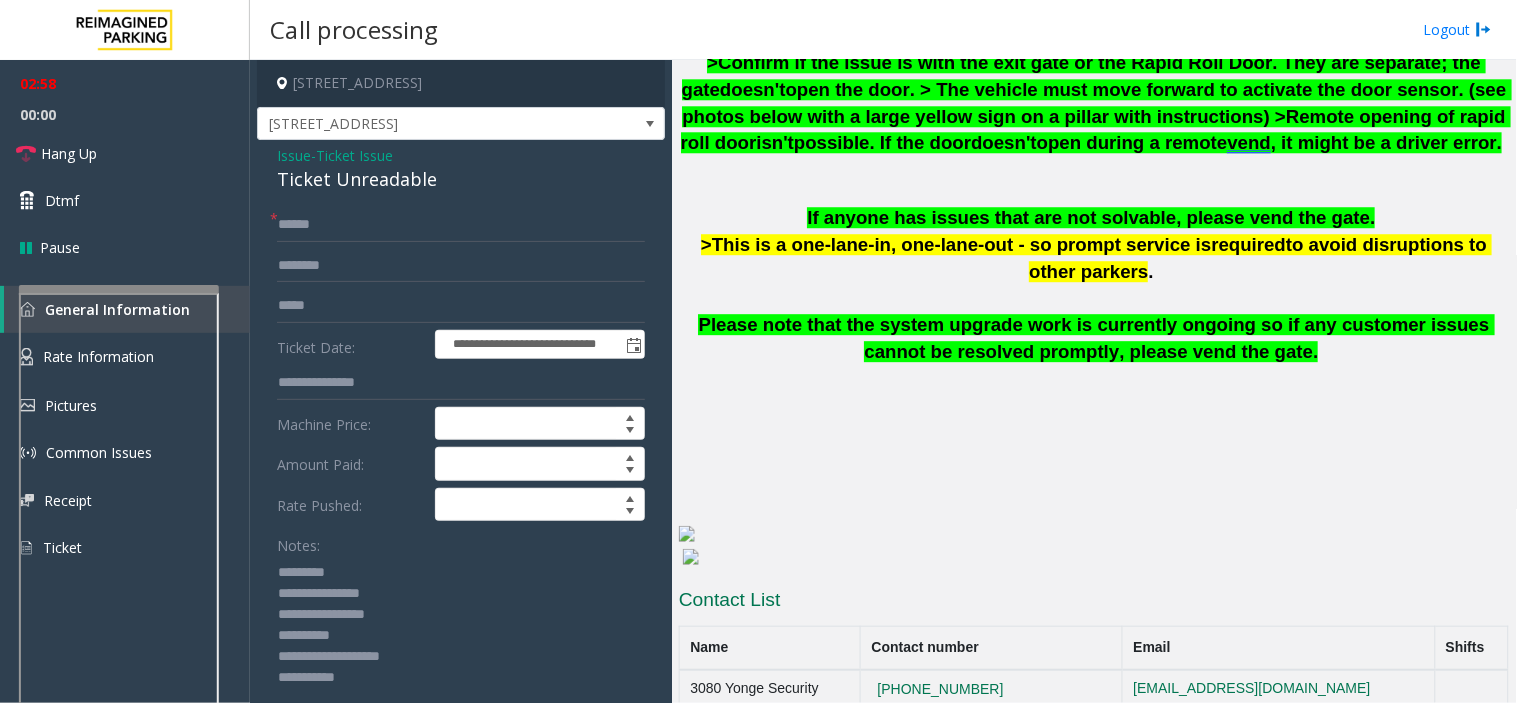 drag, startPoint x: 624, startPoint y: 626, endPoint x: 600, endPoint y: 755, distance: 131.21356 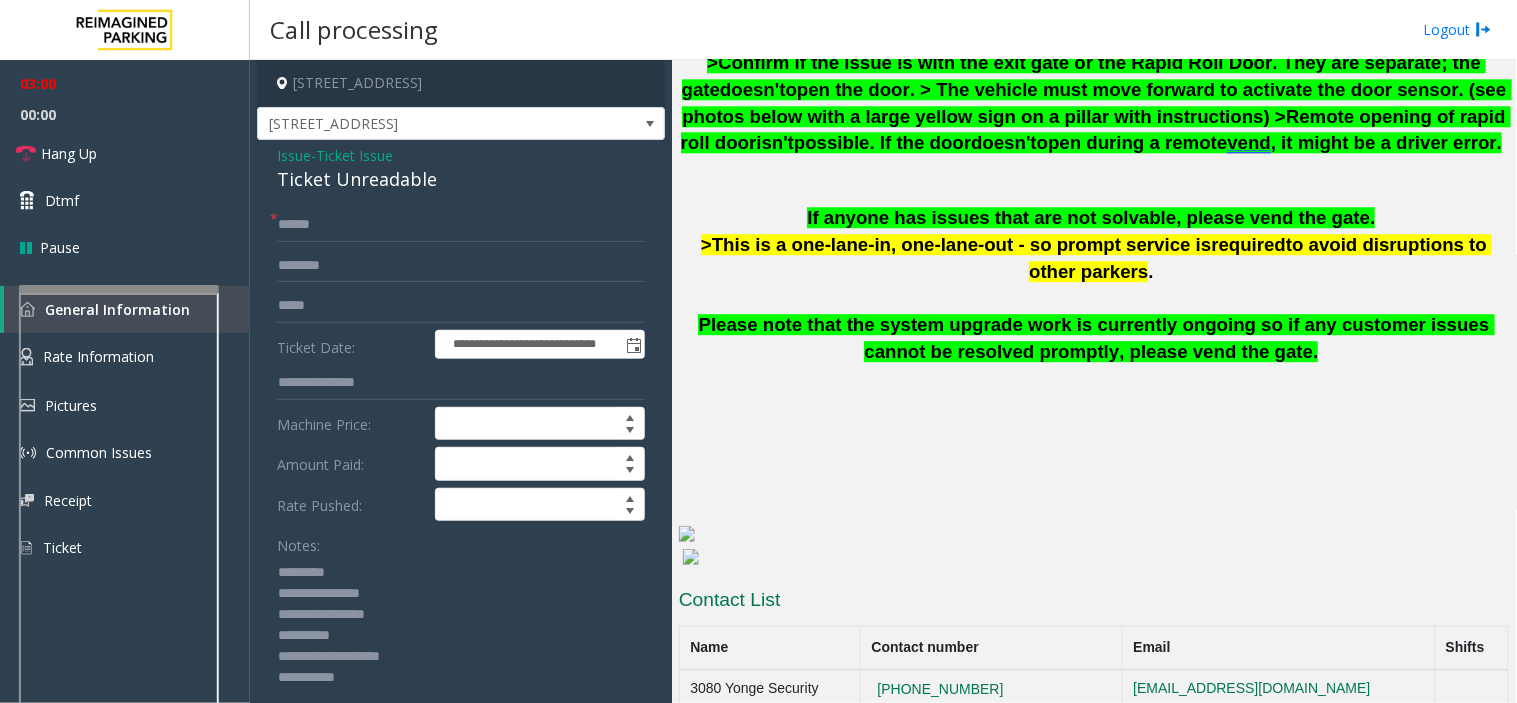 click 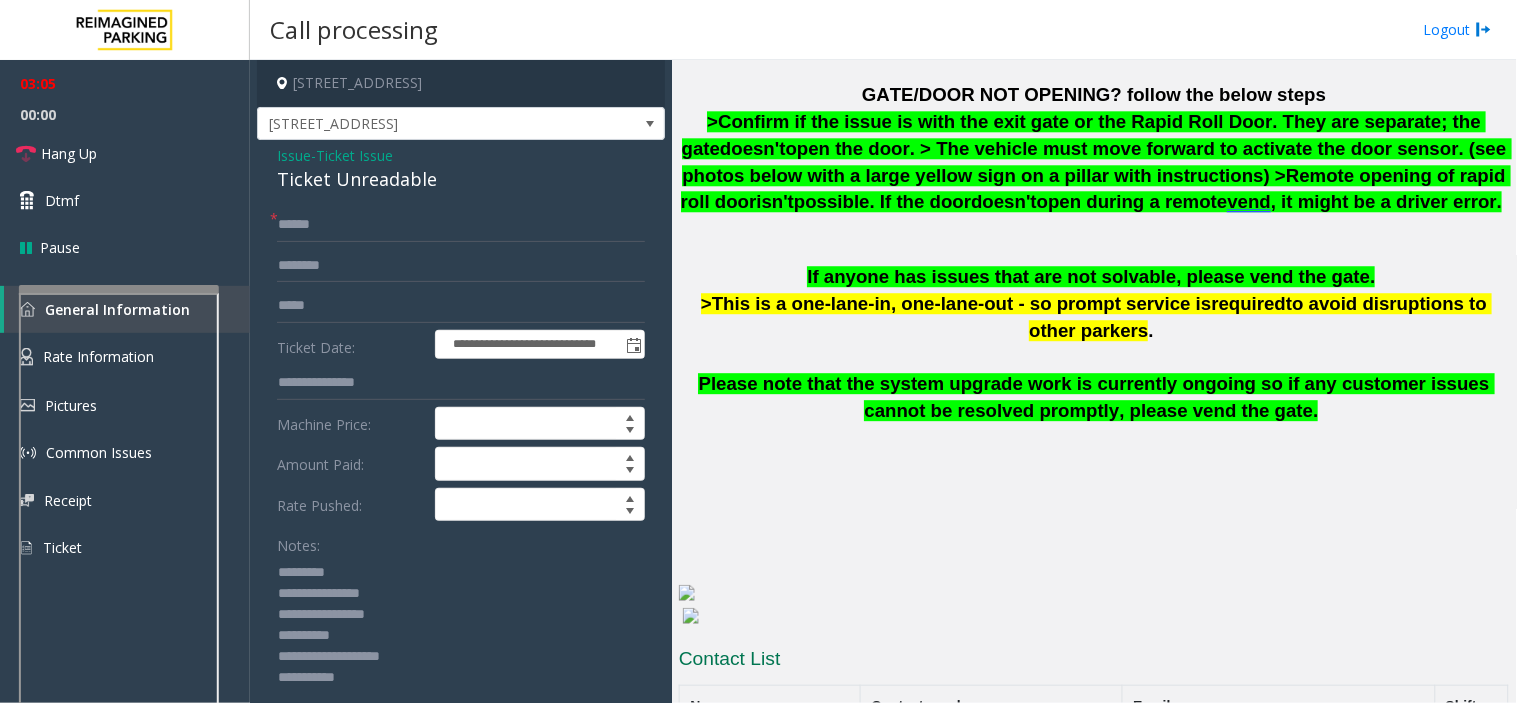scroll, scrollTop: 1222, scrollLeft: 0, axis: vertical 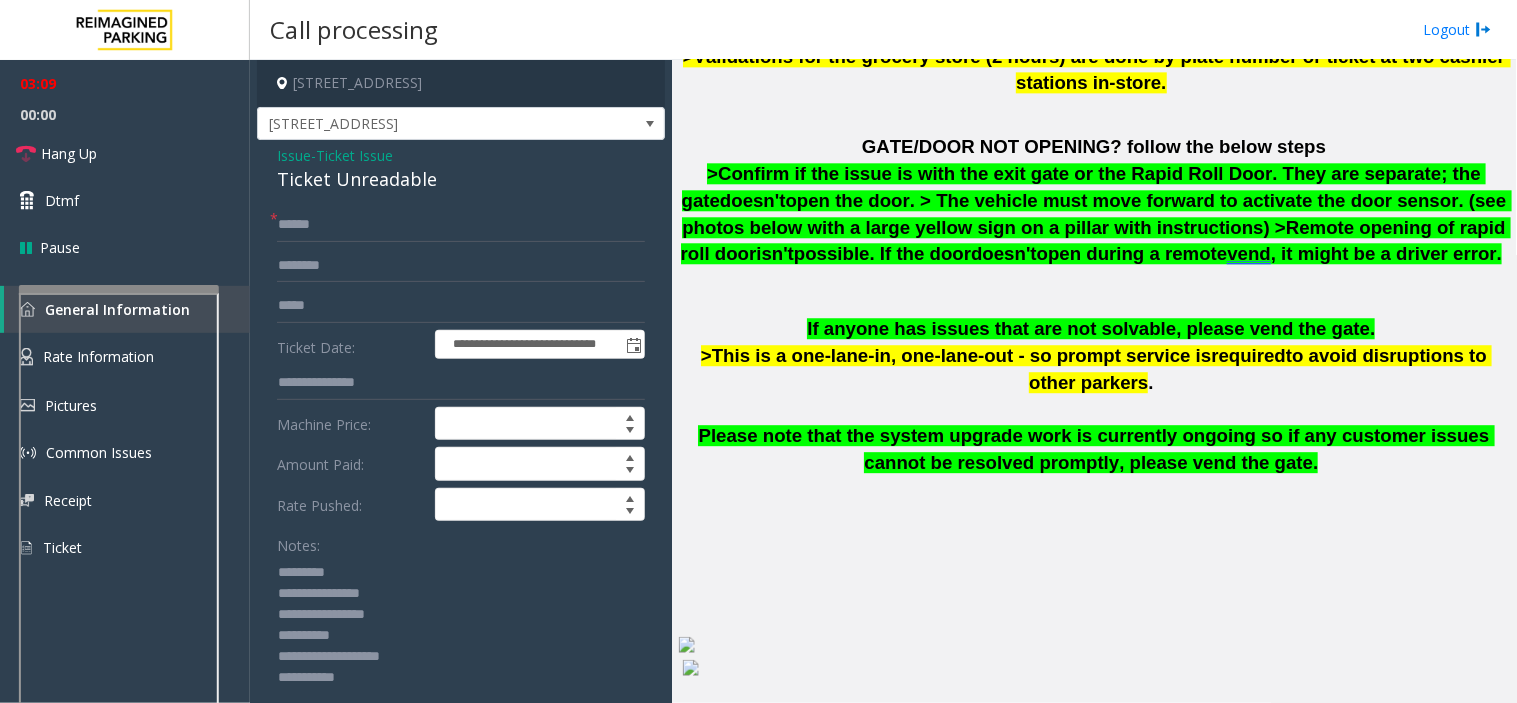type on "**********" 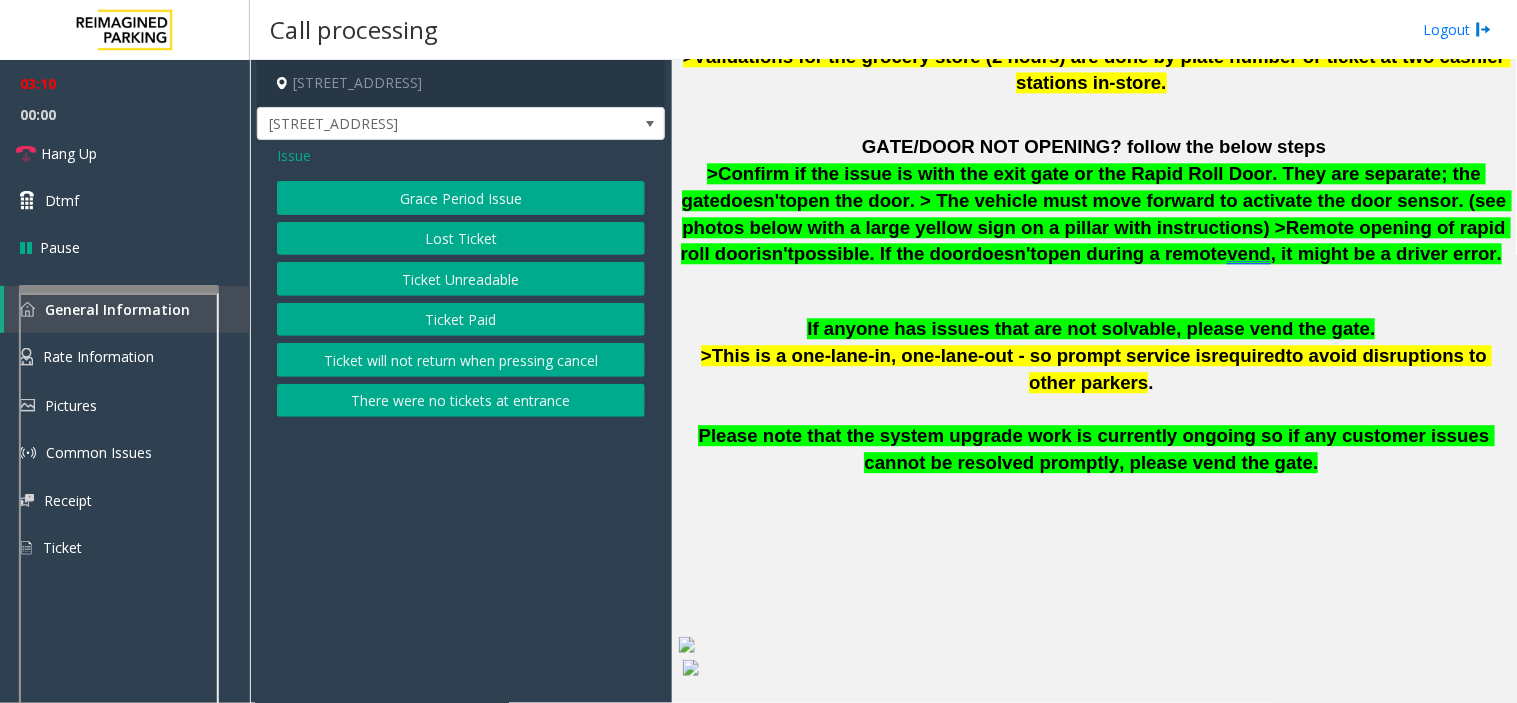click on "Issue" 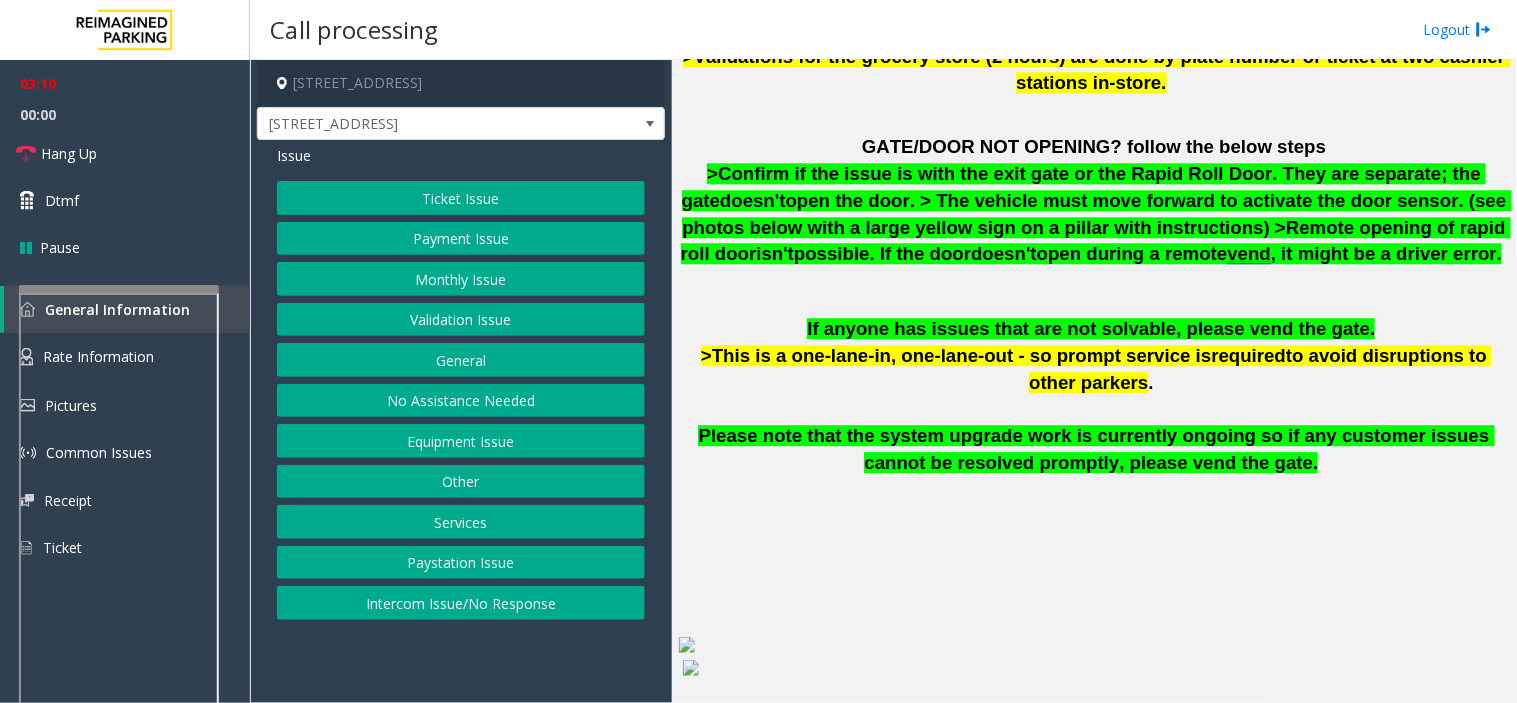 click on "Validation Issue" 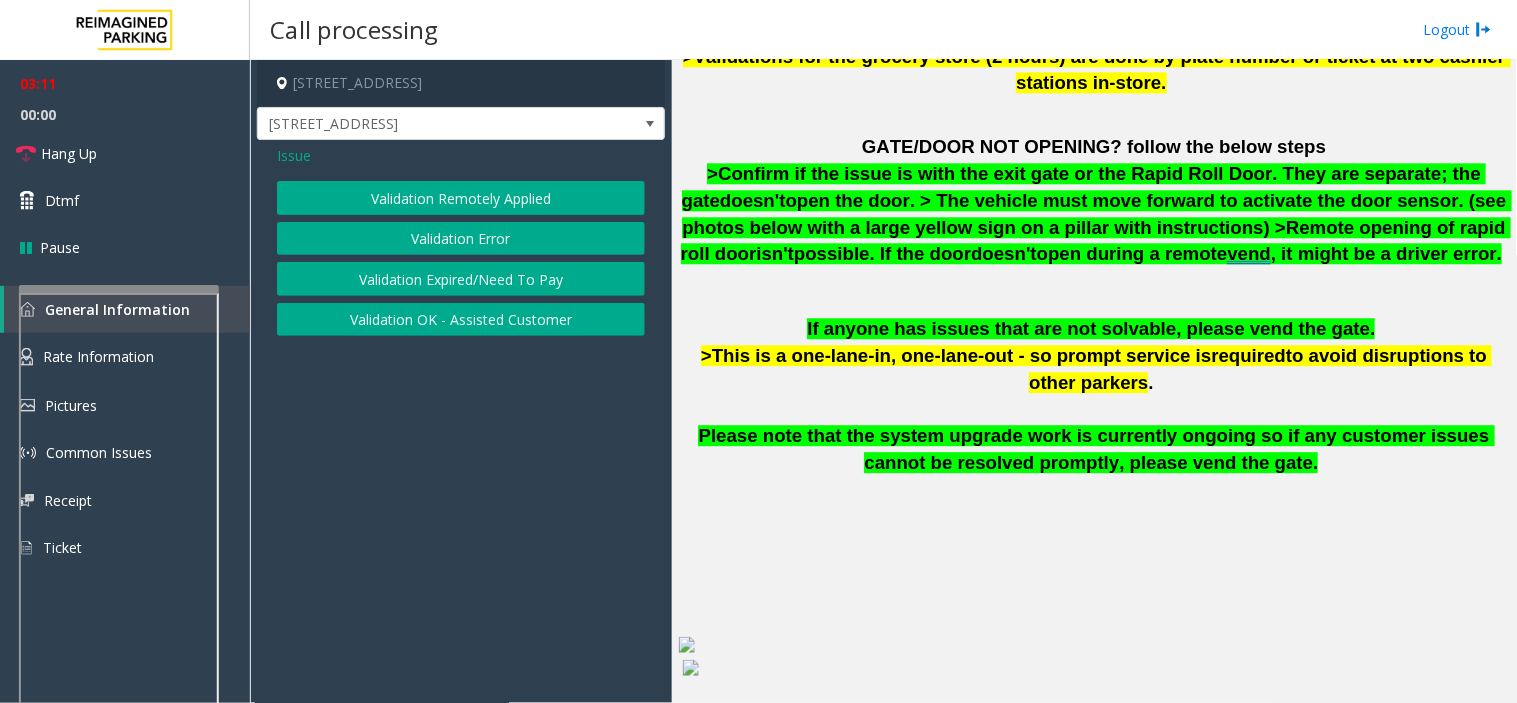 click on "Validation Error" 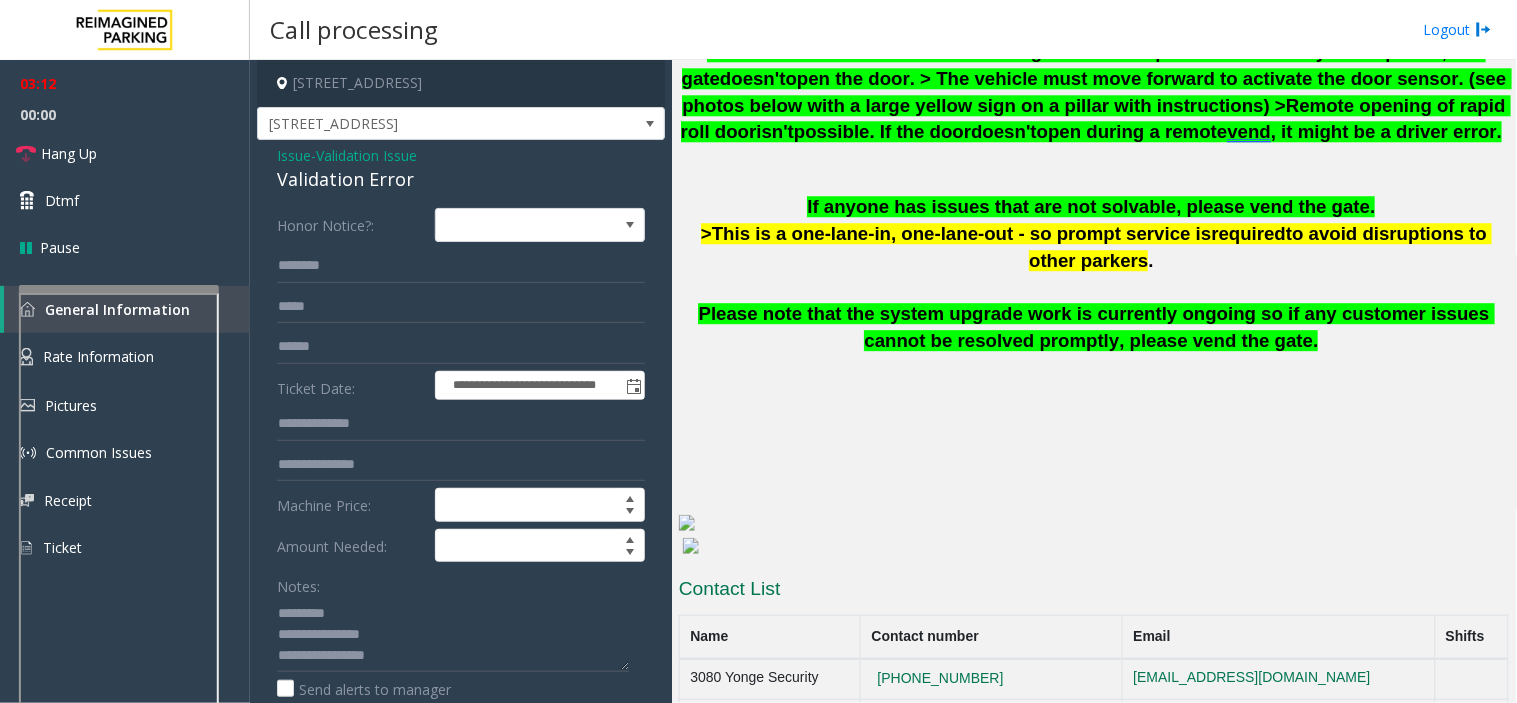 scroll, scrollTop: 1346, scrollLeft: 0, axis: vertical 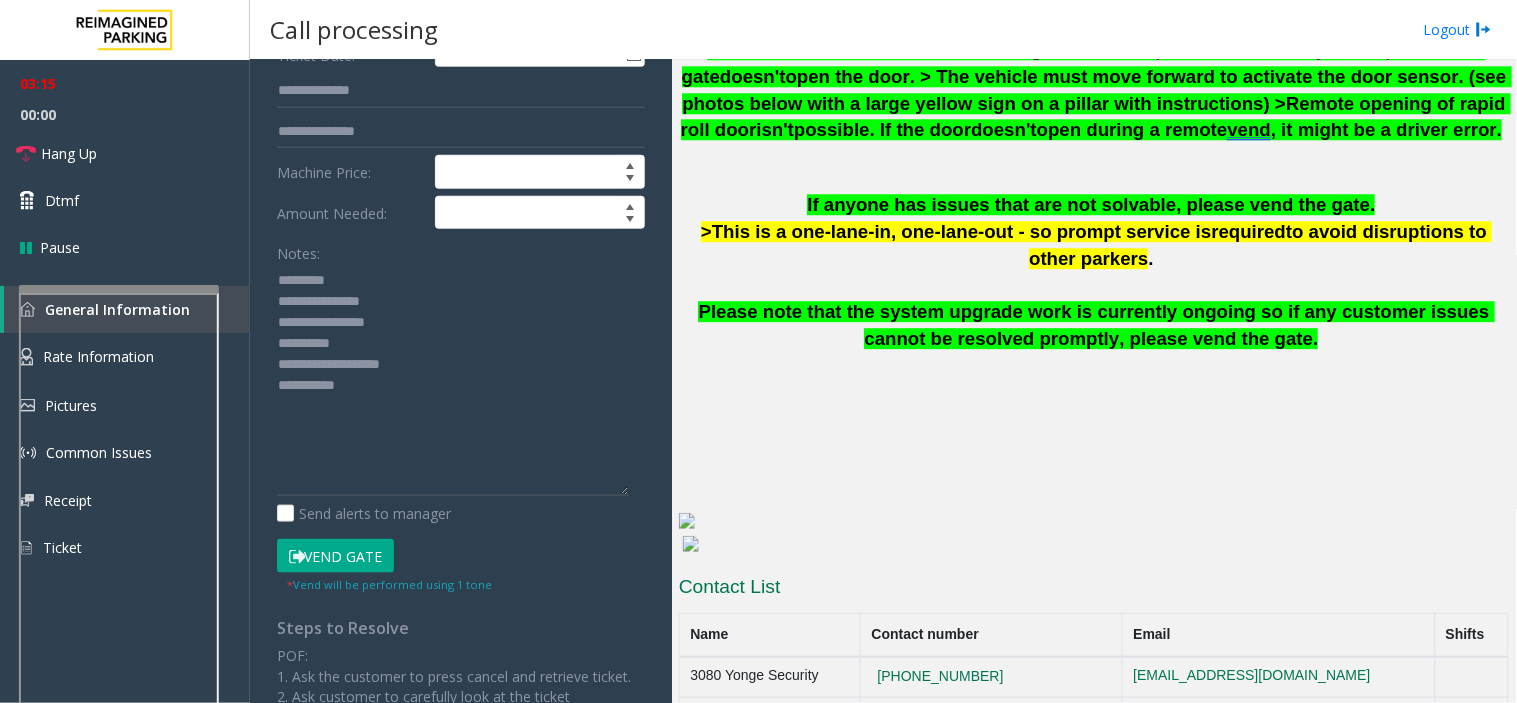 drag, startPoint x: 618, startPoint y: 333, endPoint x: 631, endPoint y: 491, distance: 158.5339 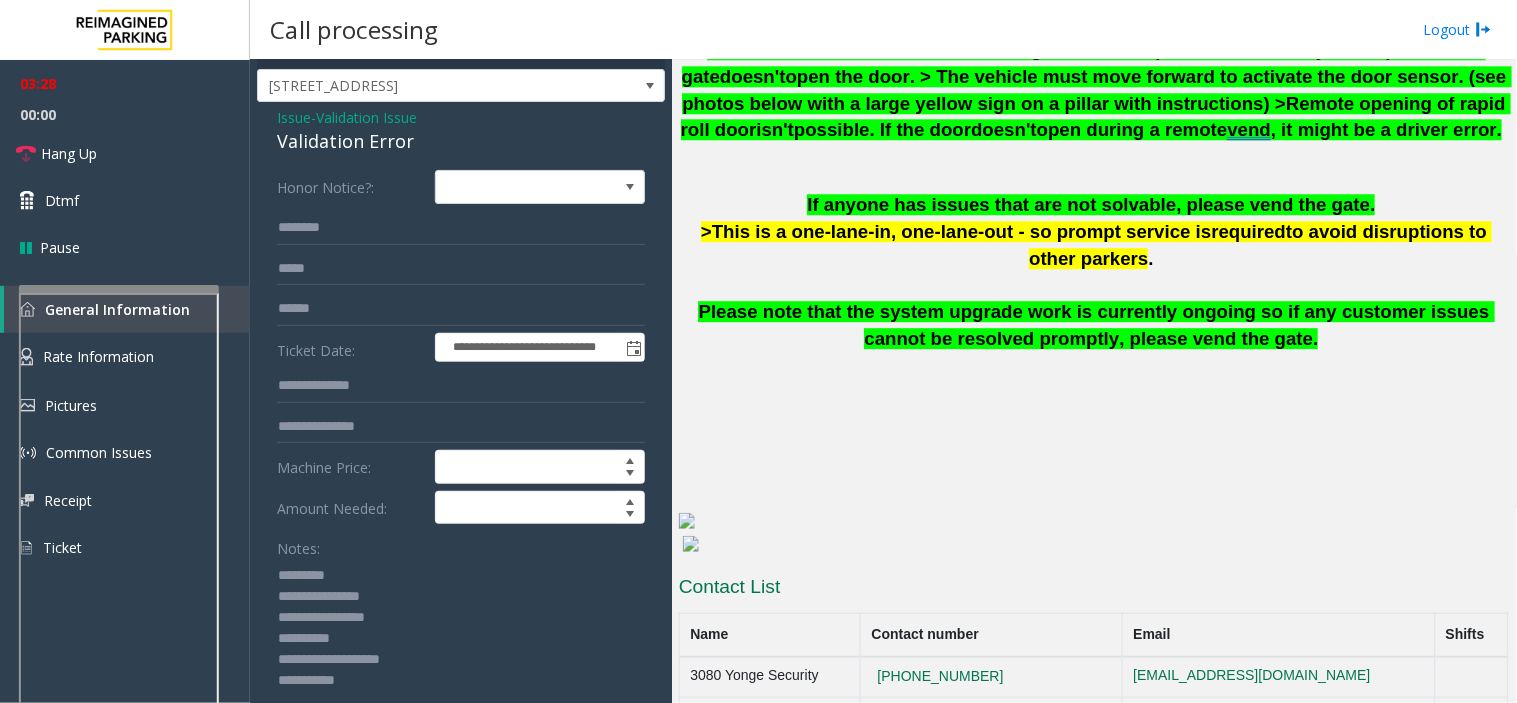 scroll, scrollTop: 0, scrollLeft: 0, axis: both 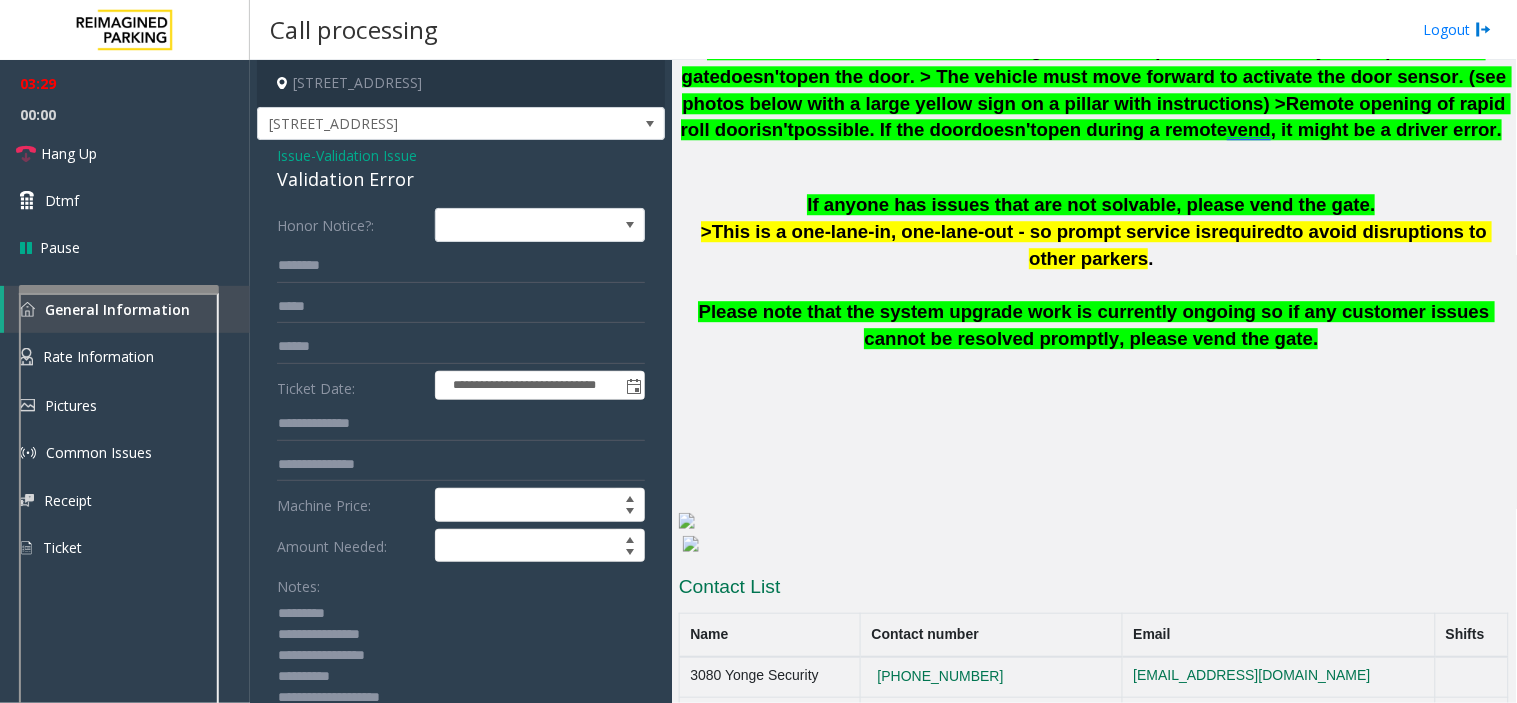 click on "Validation Error" 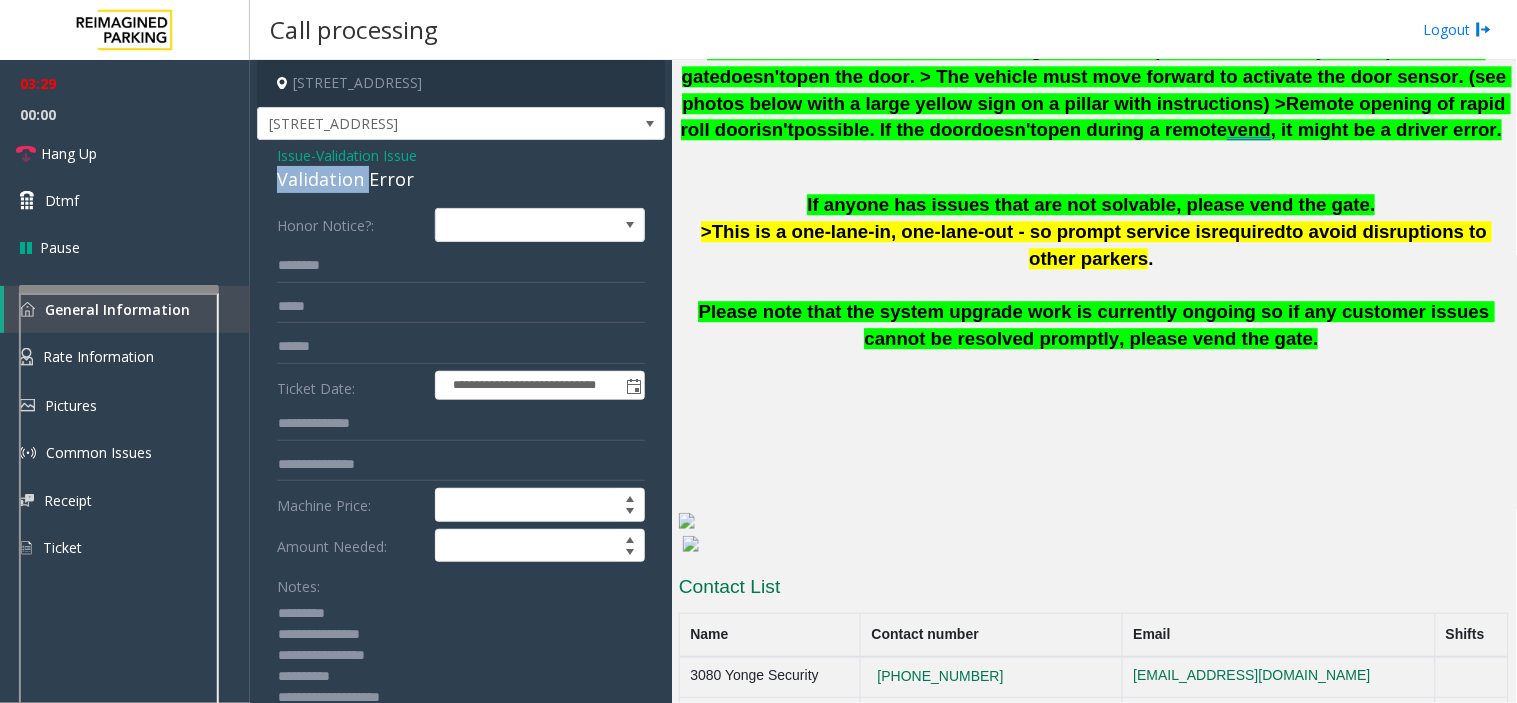 click on "Validation Error" 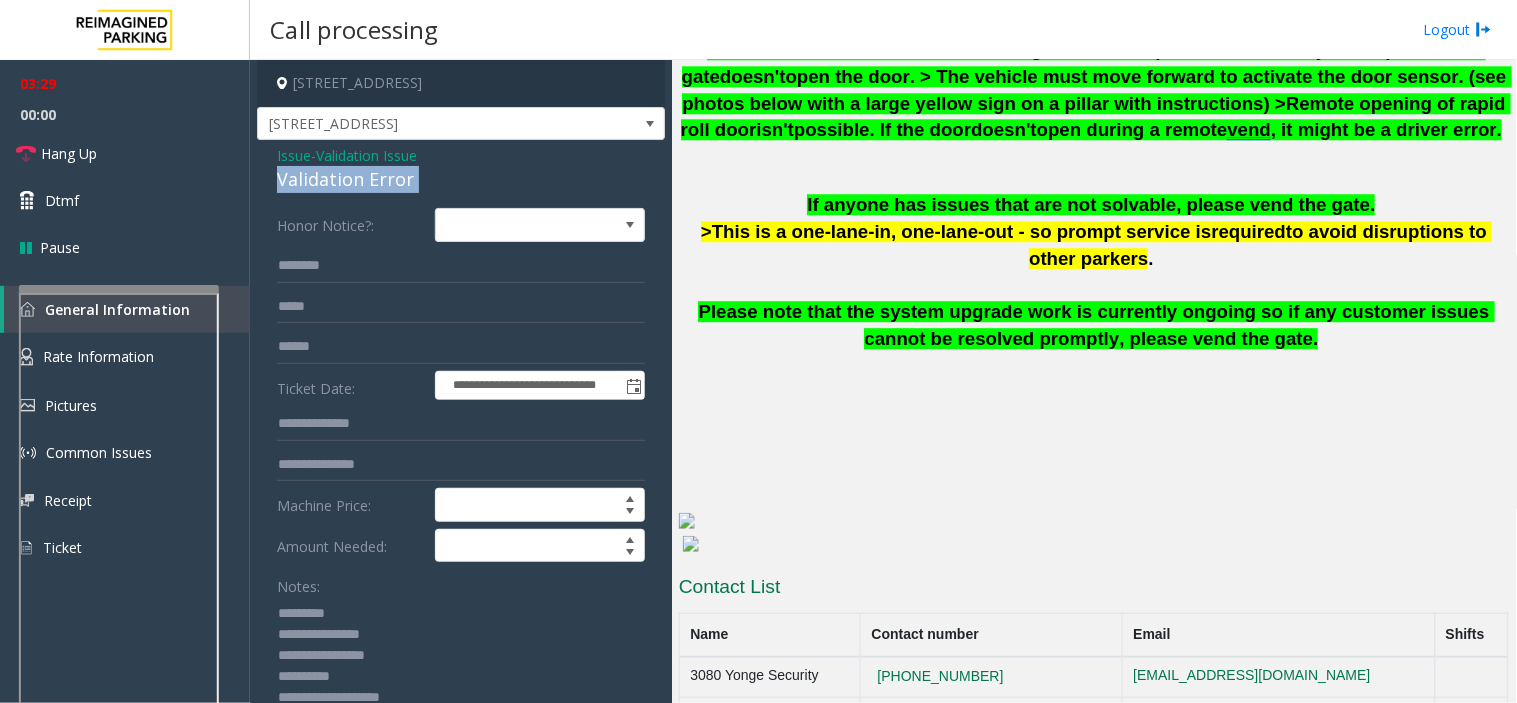 click on "Validation Error" 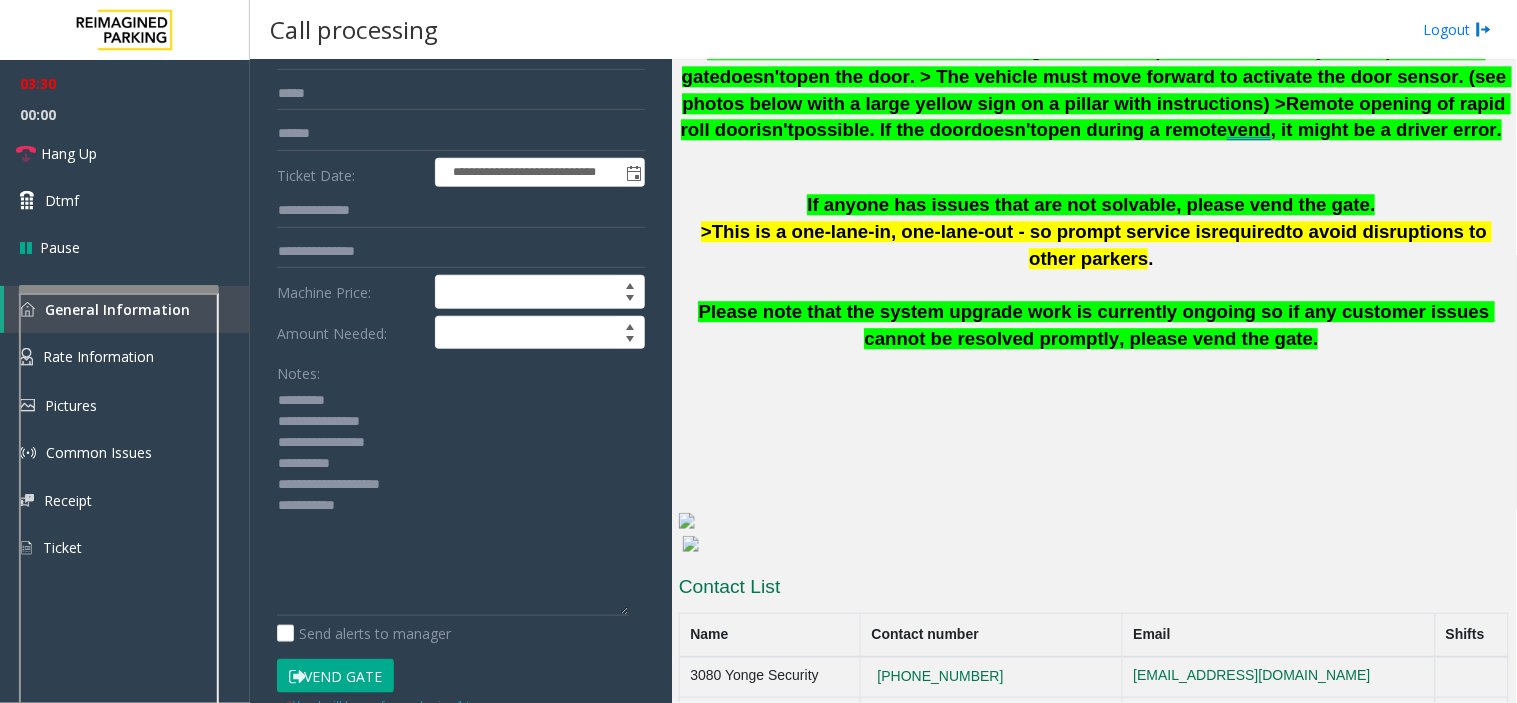 scroll, scrollTop: 222, scrollLeft: 0, axis: vertical 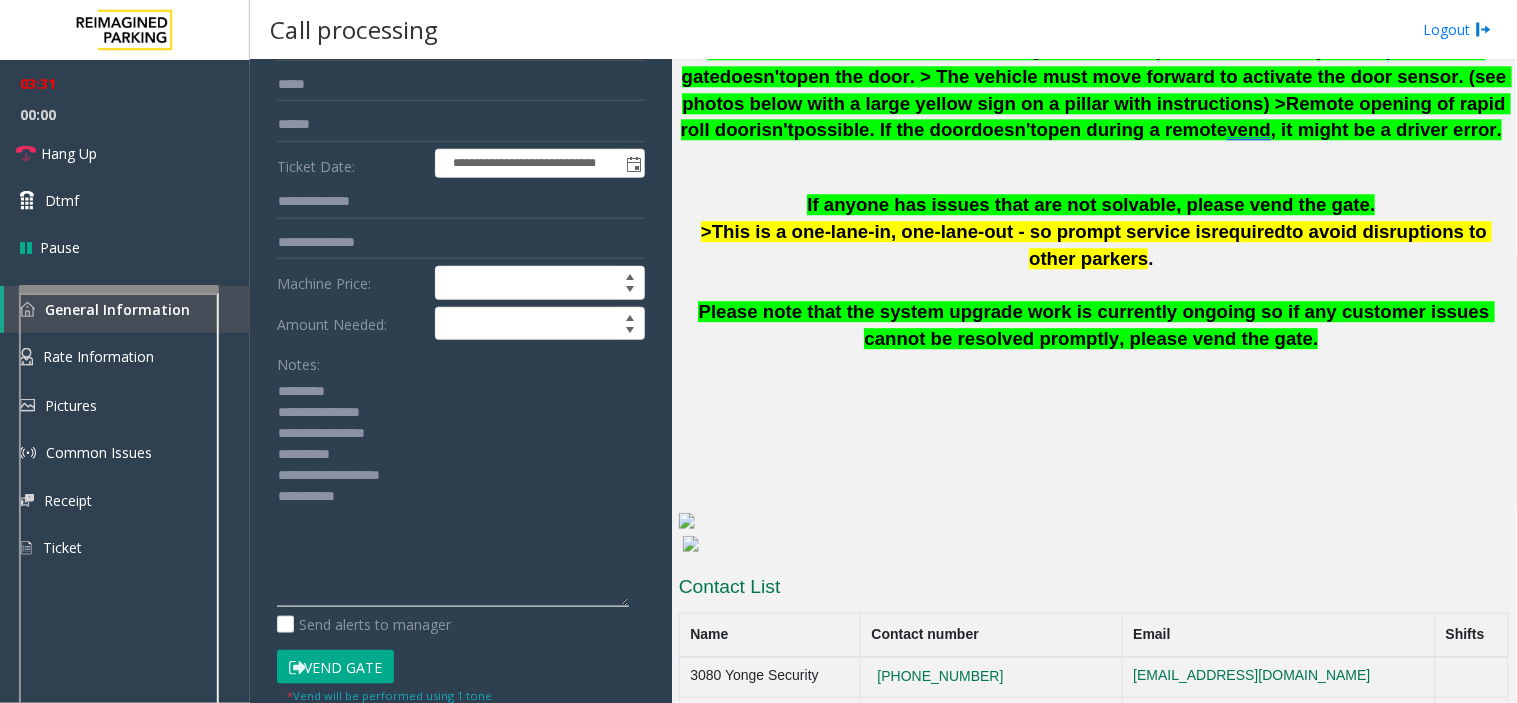 click 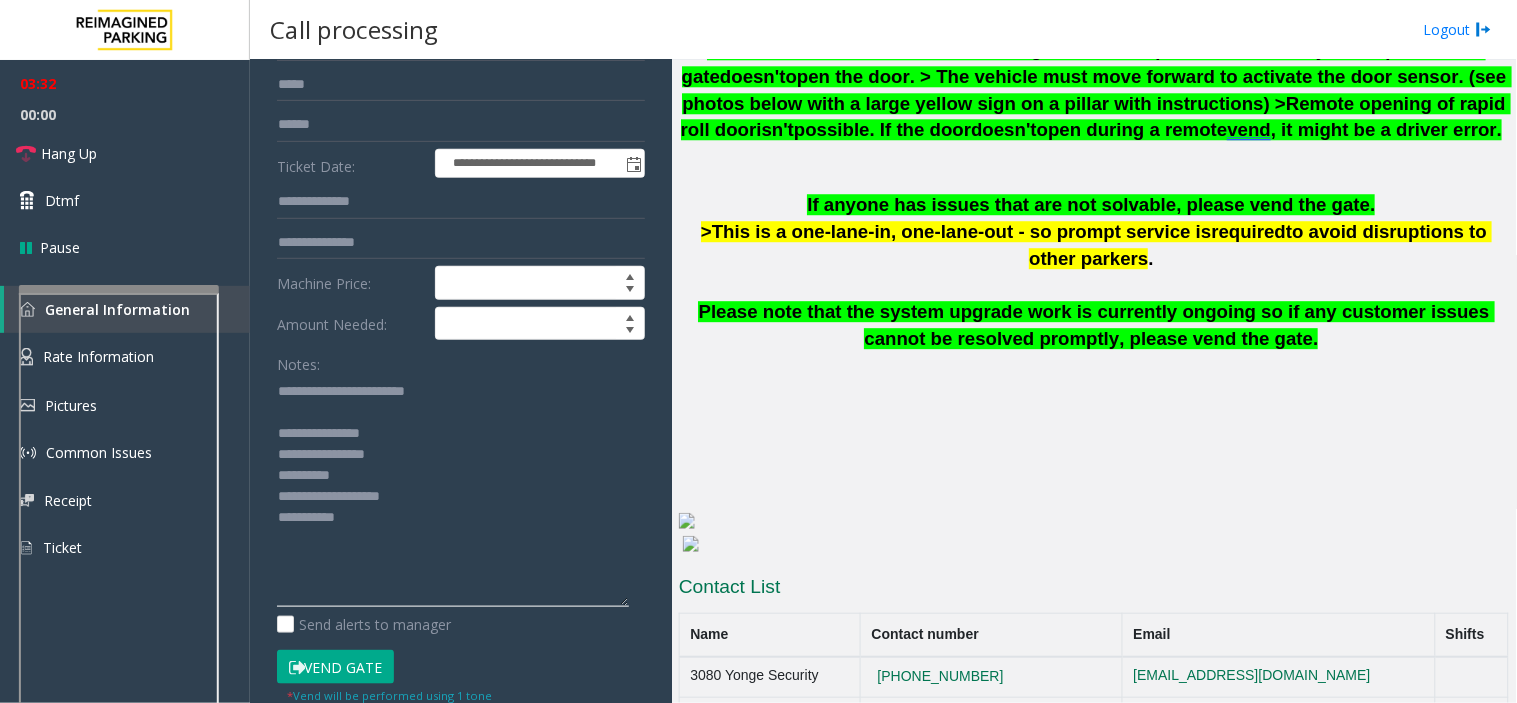 click 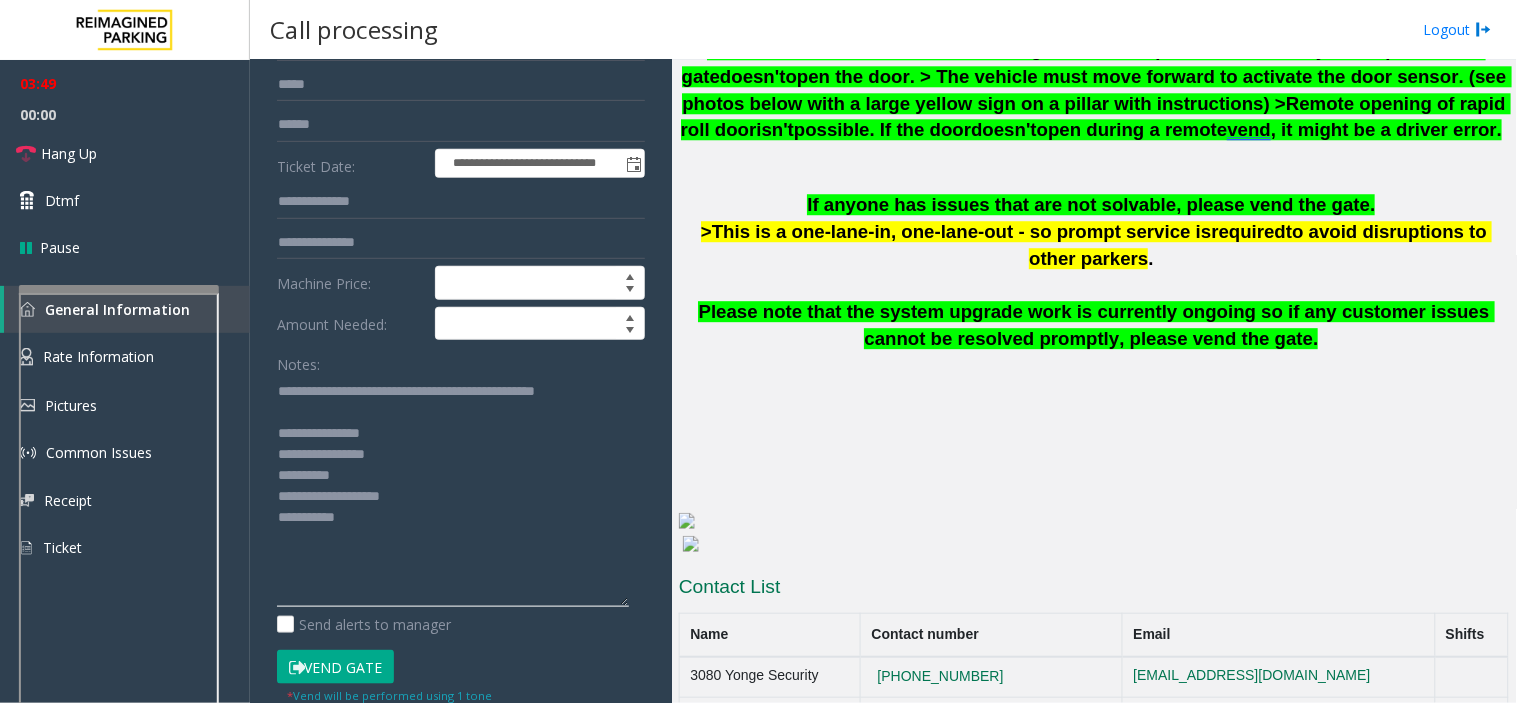 click 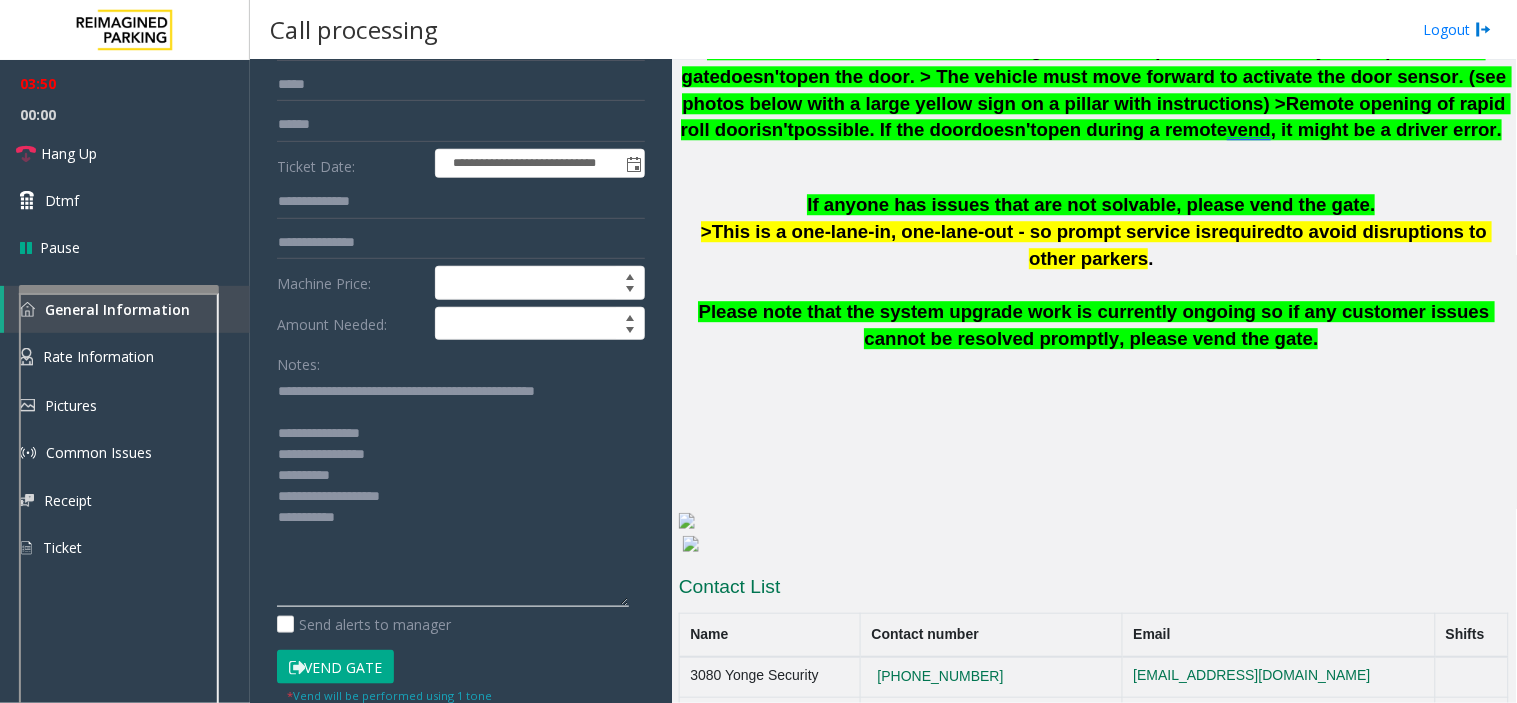 click 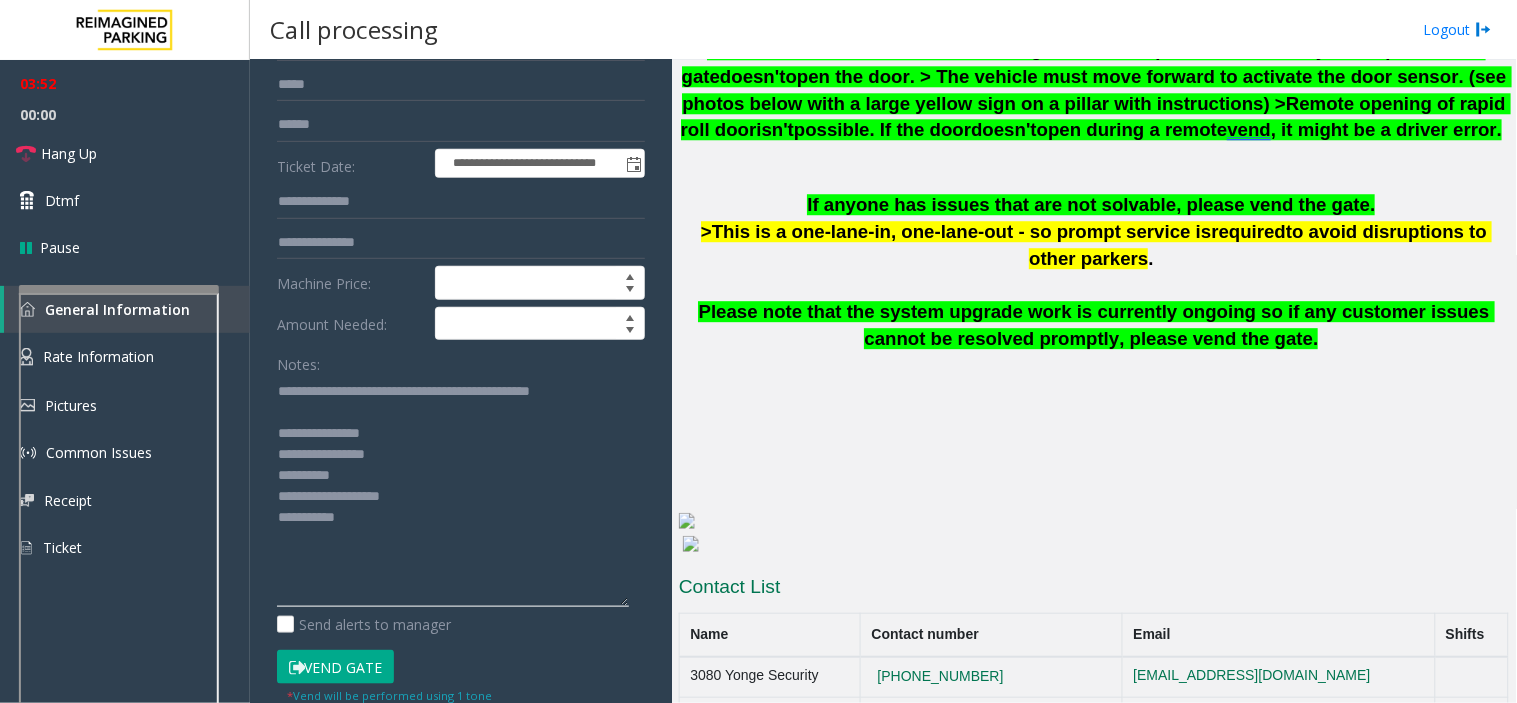 click 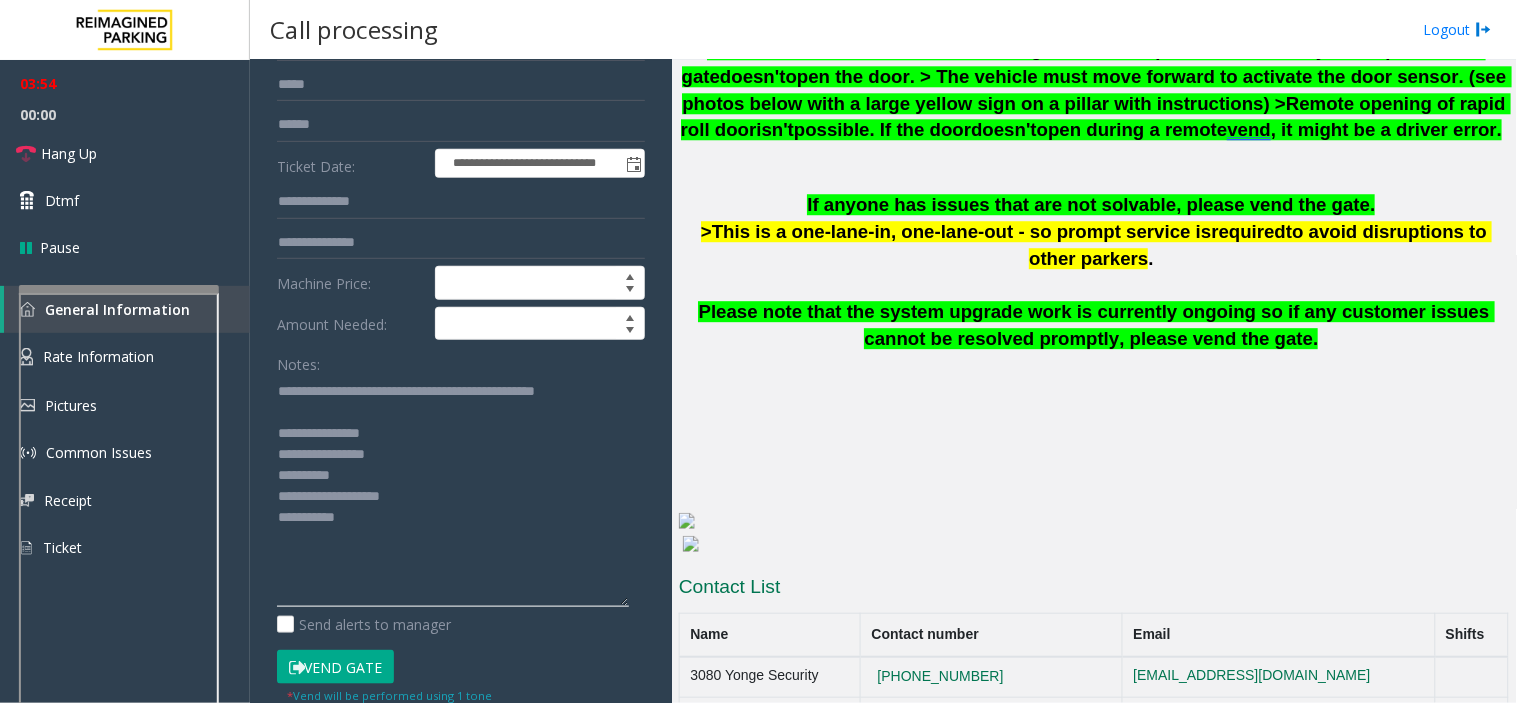 click 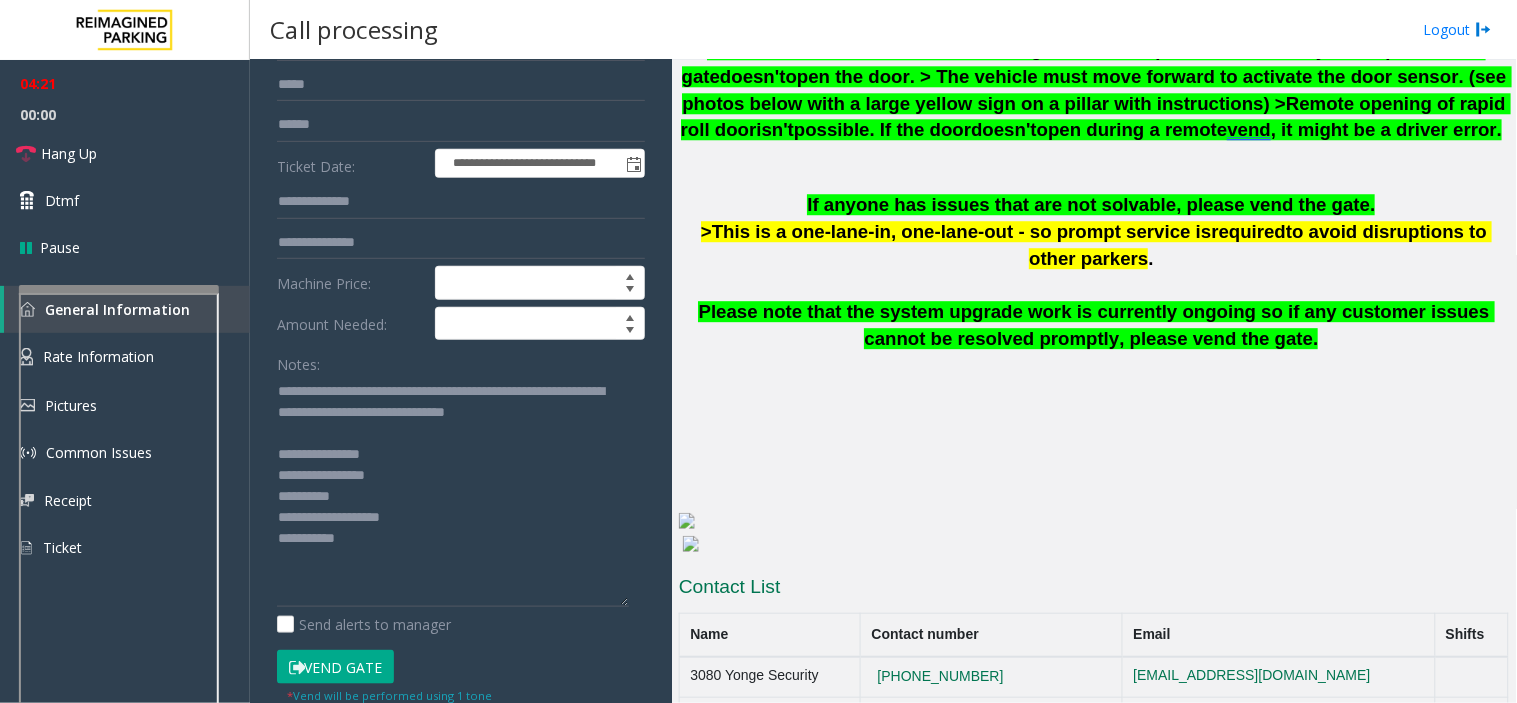 click on "Vend Gate" 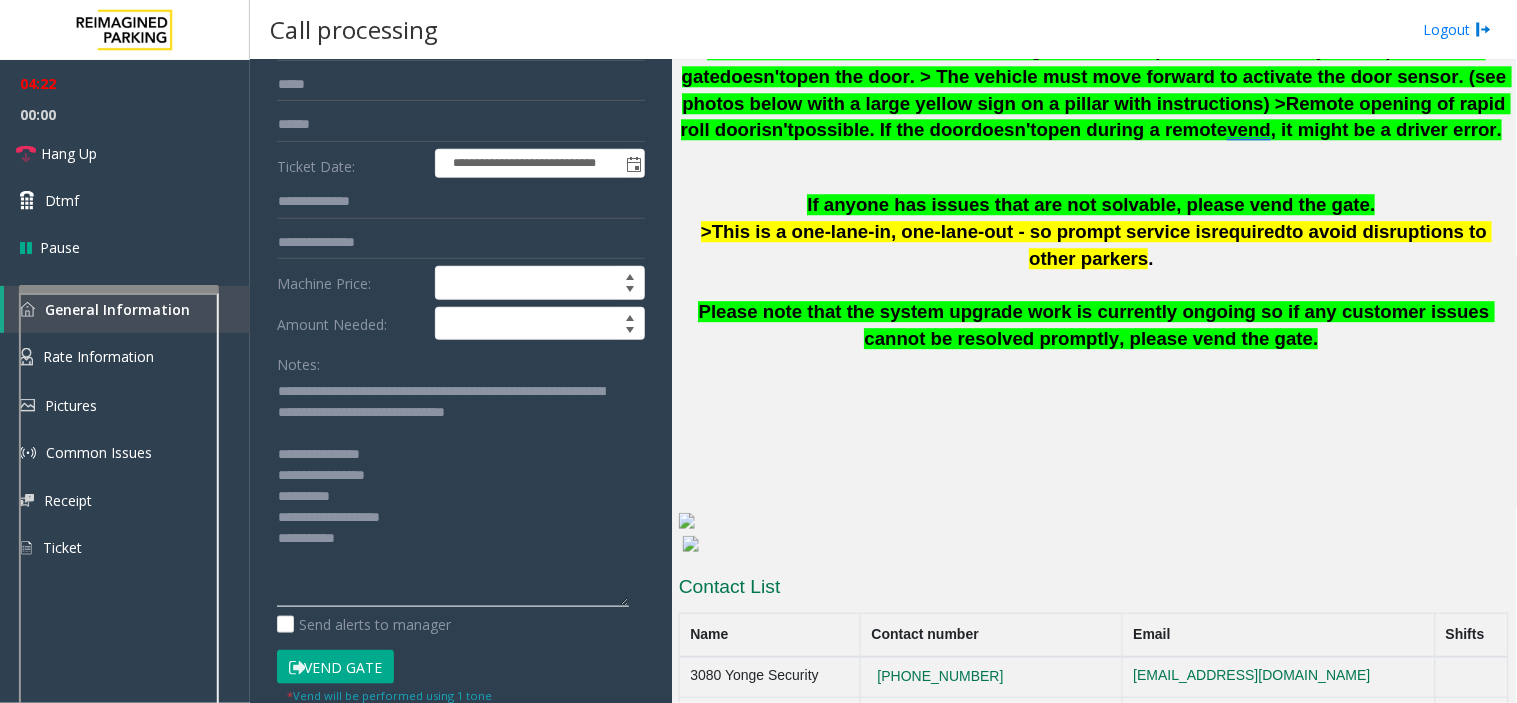 click 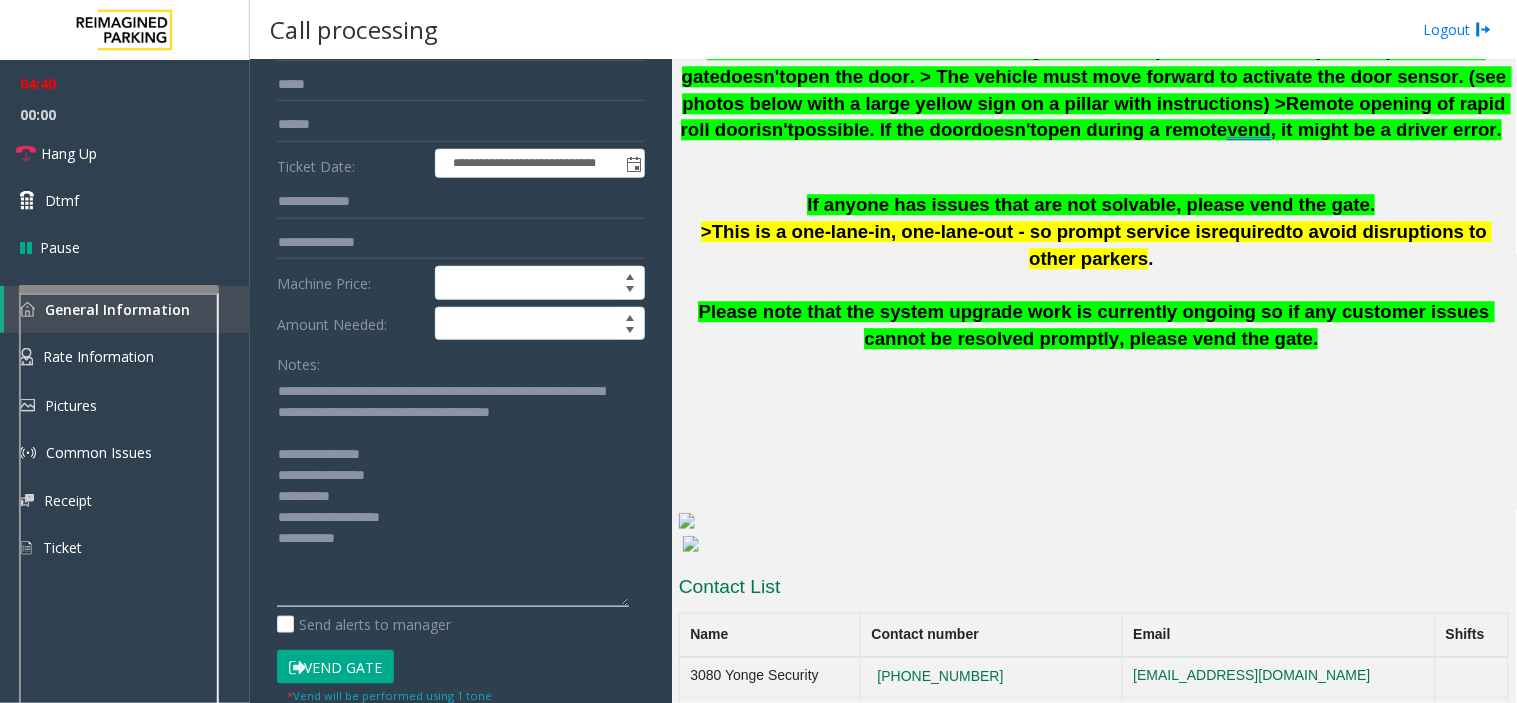 click 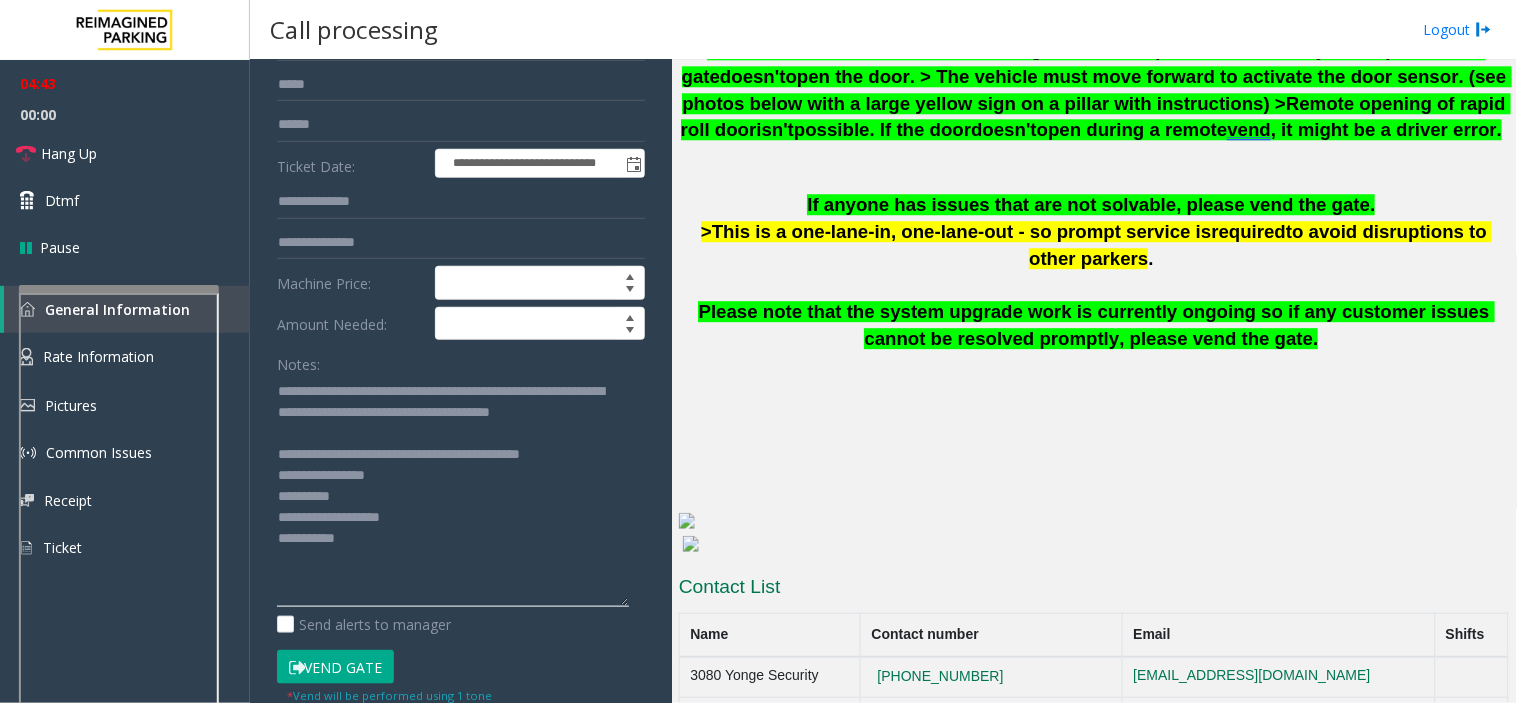 drag, startPoint x: 281, startPoint y: 406, endPoint x: 377, endPoint y: 437, distance: 100.88112 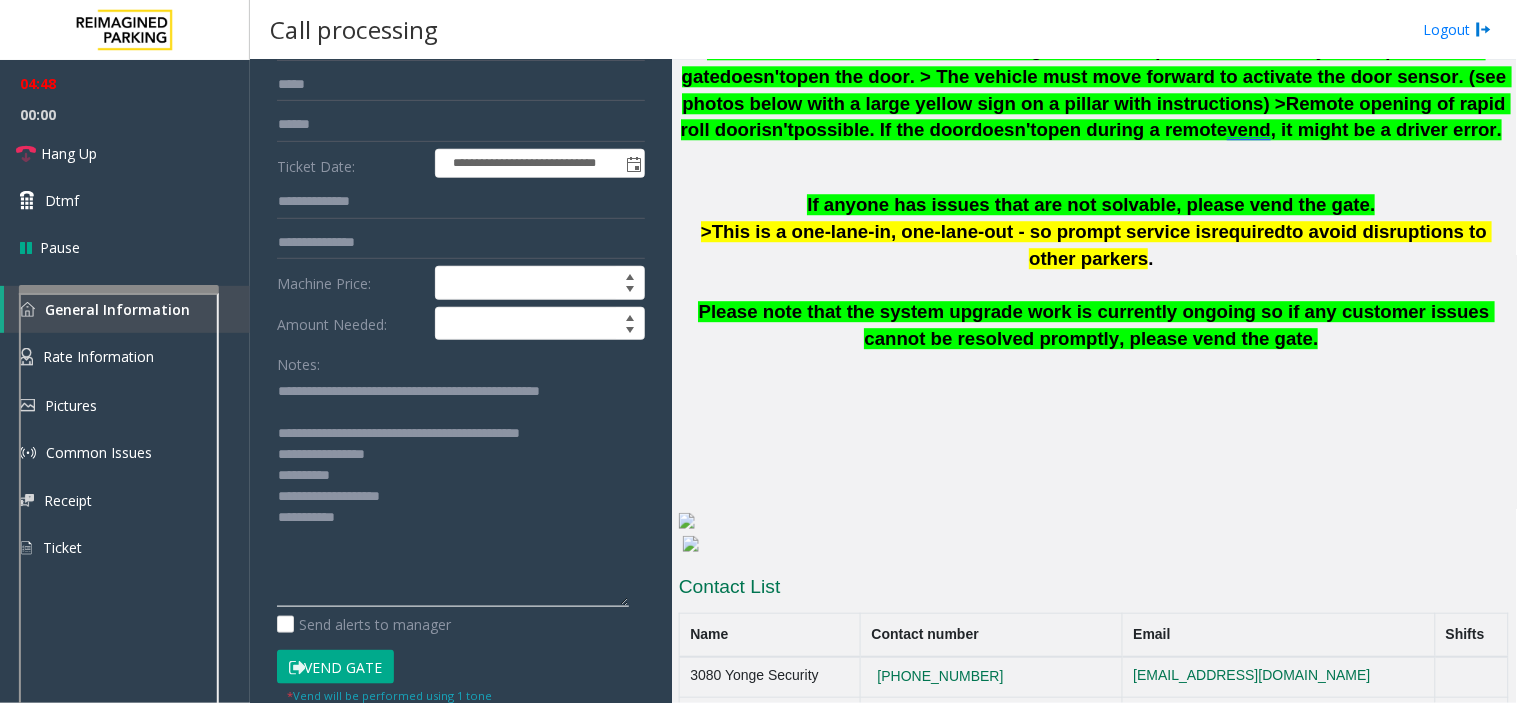 click 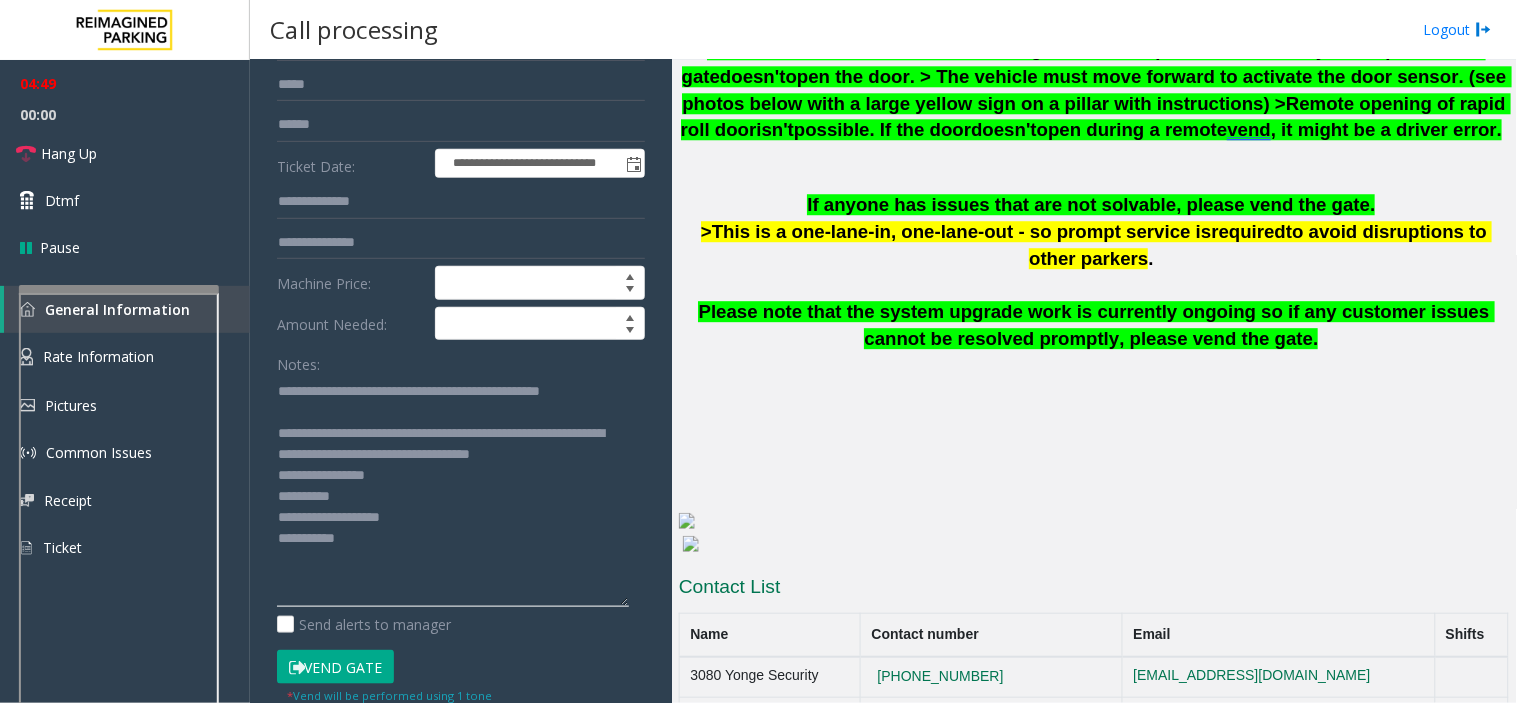 click 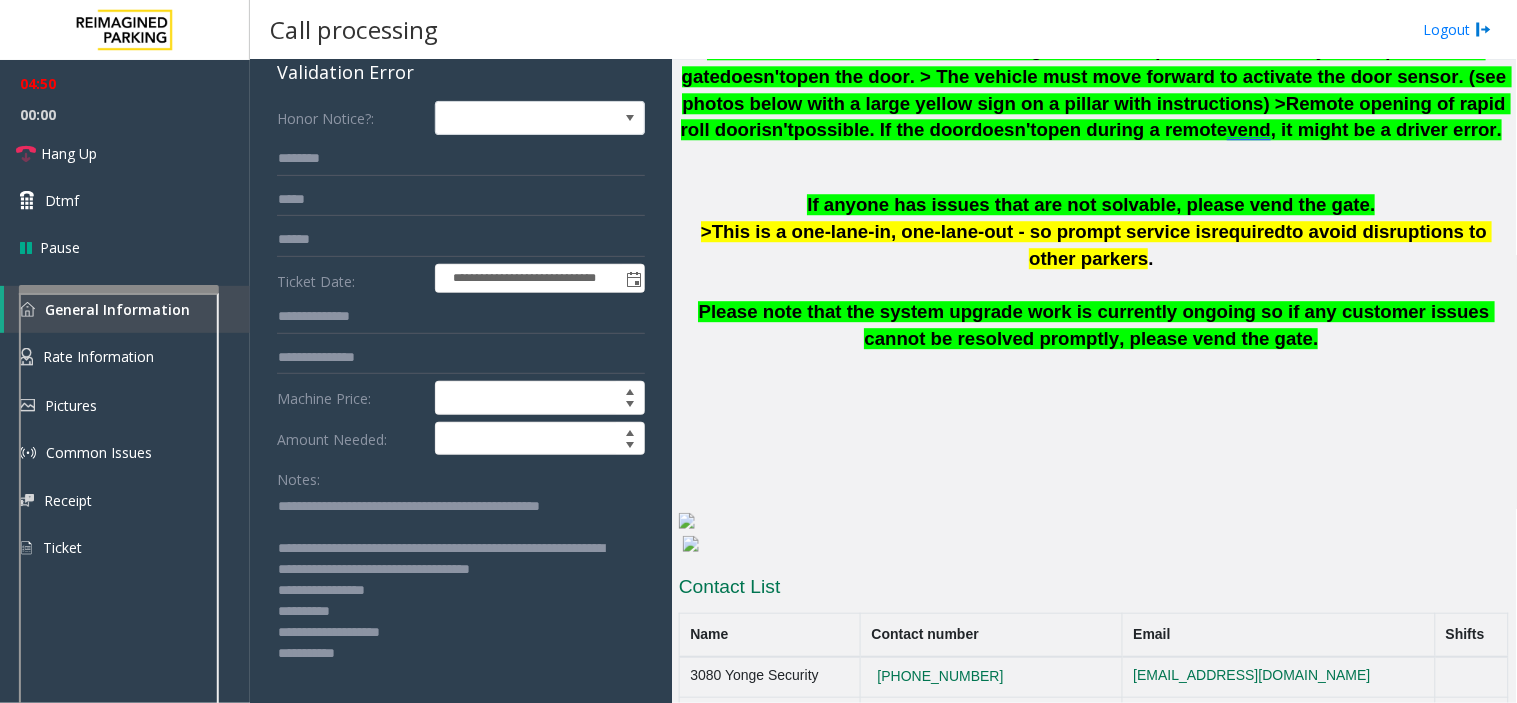 scroll, scrollTop: 0, scrollLeft: 0, axis: both 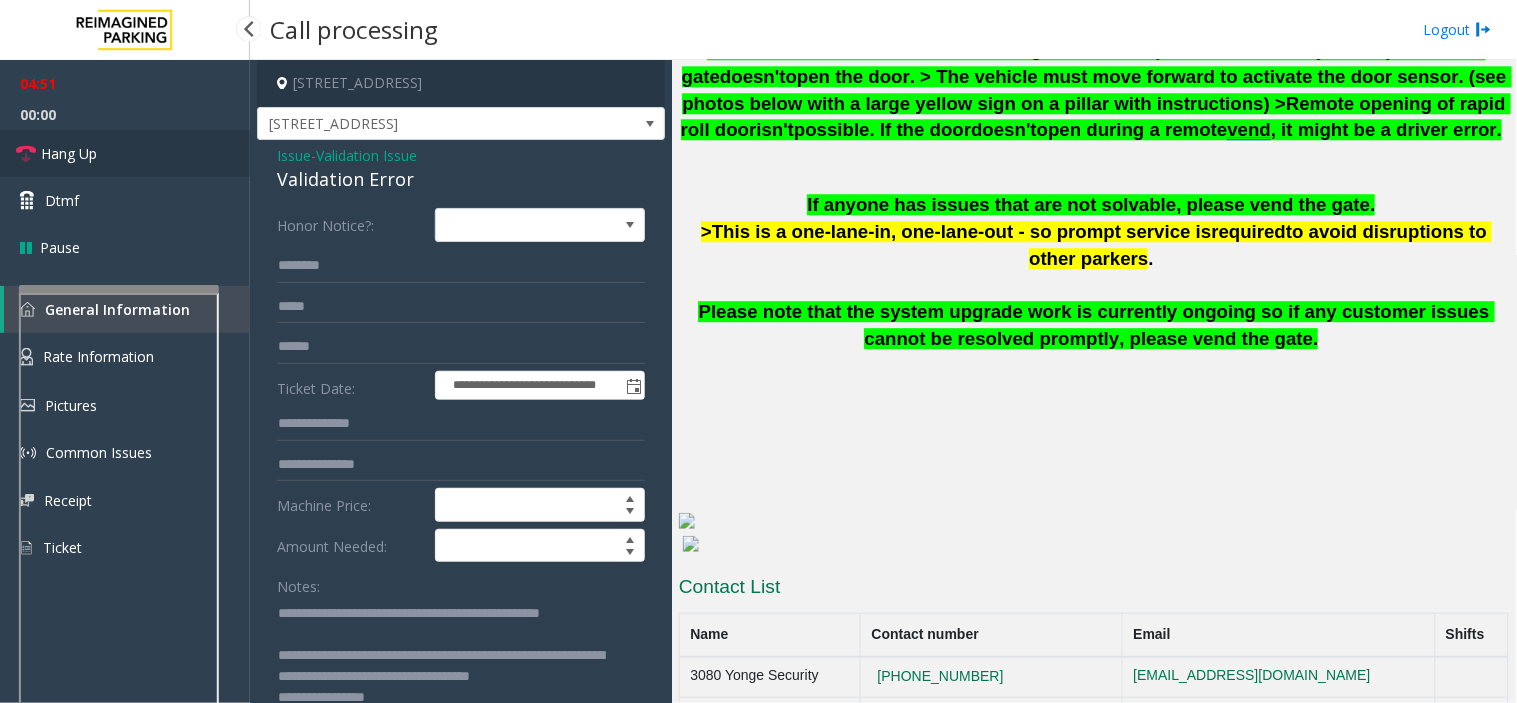 click on "Hang Up" at bounding box center (125, 153) 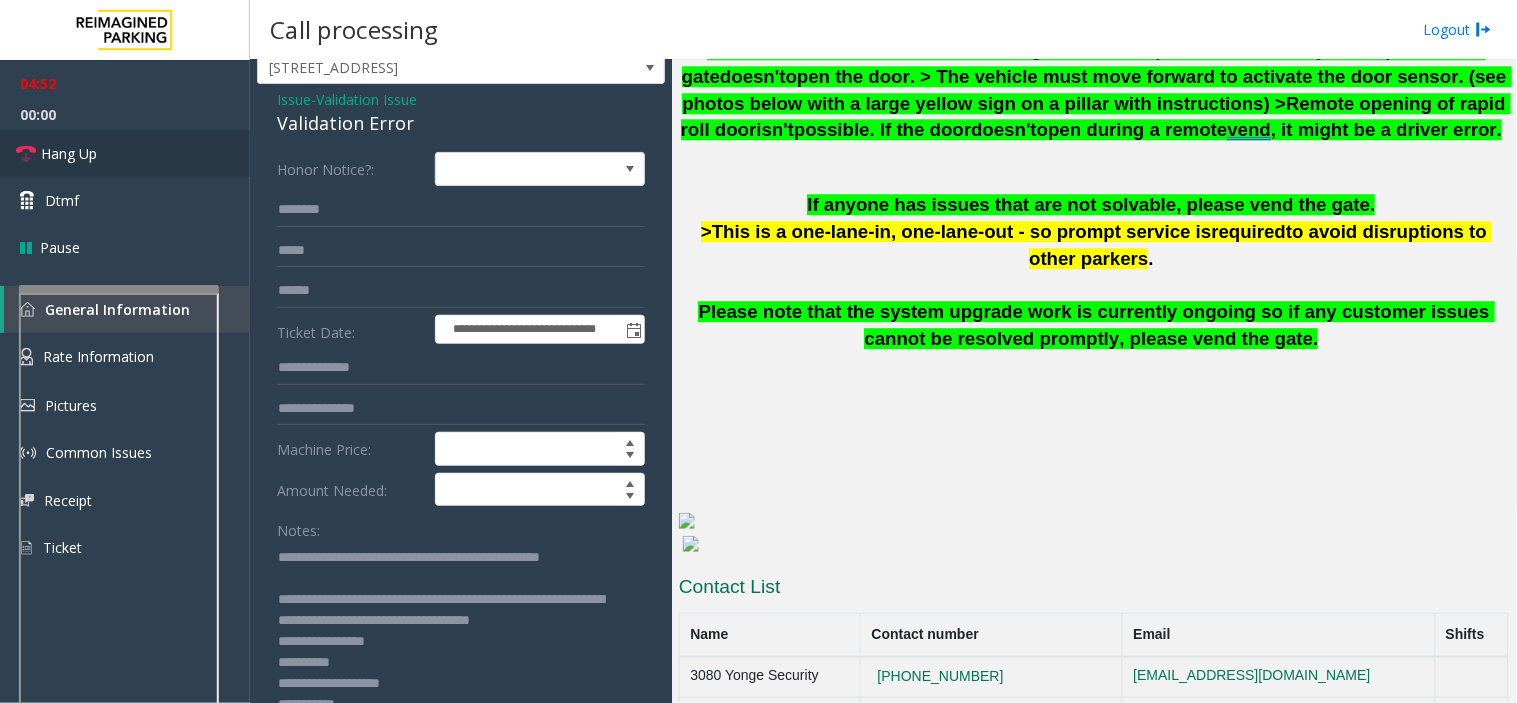scroll, scrollTop: 111, scrollLeft: 0, axis: vertical 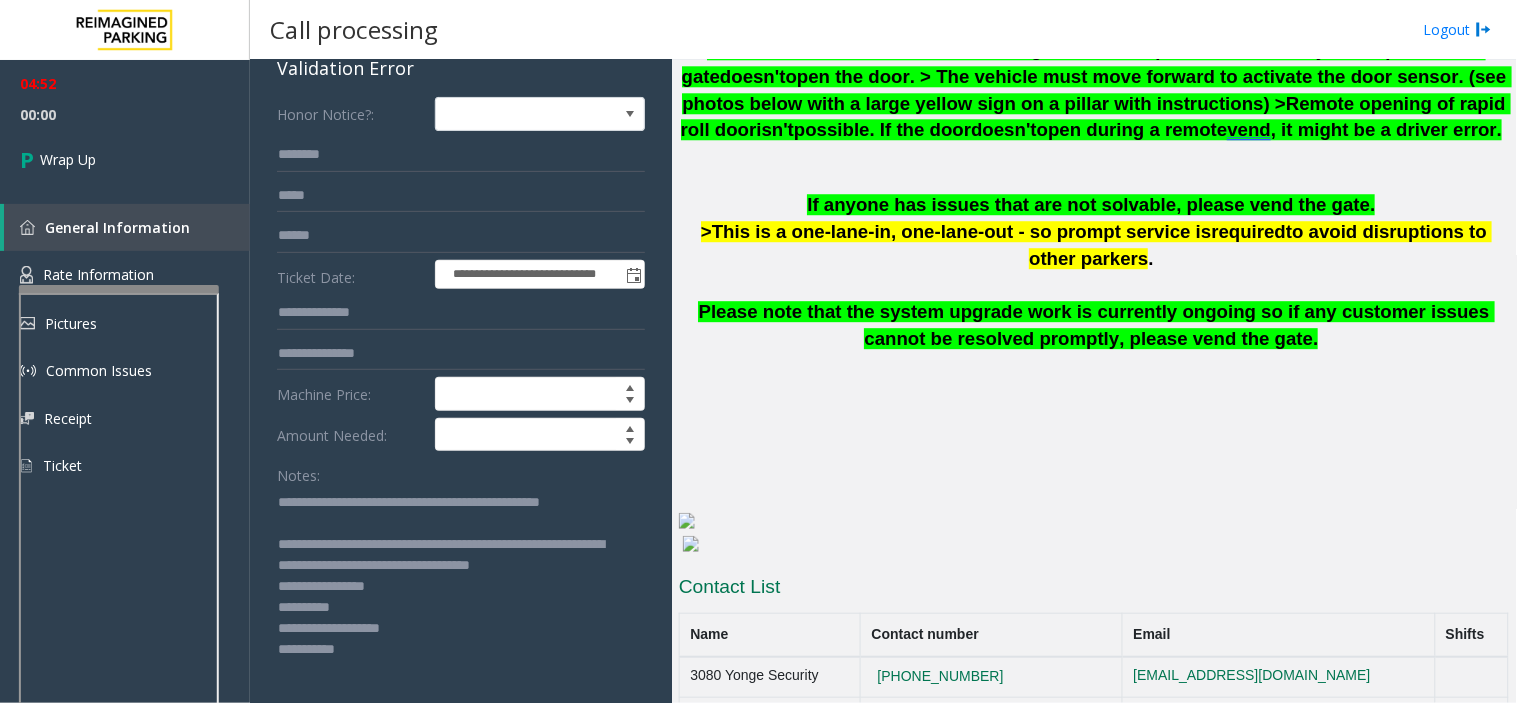 click 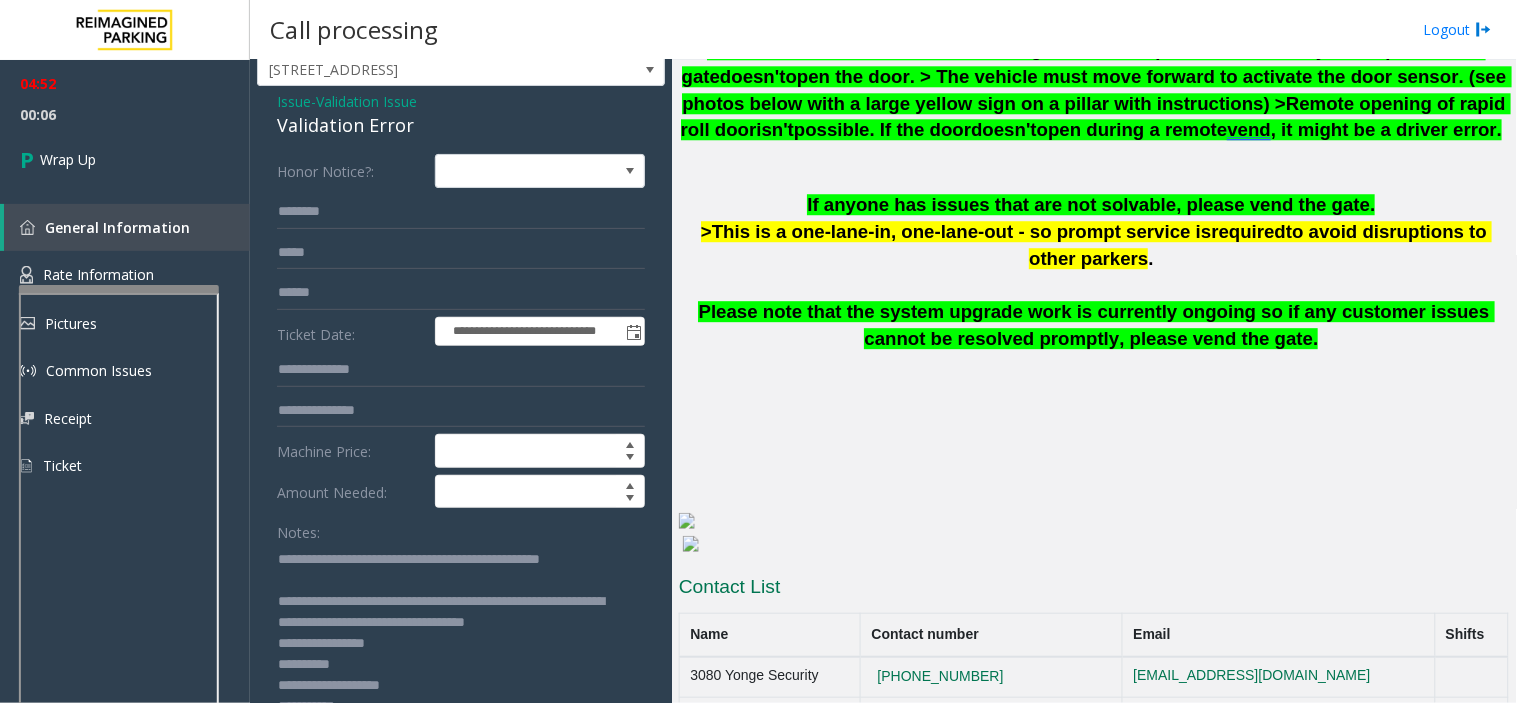 scroll, scrollTop: 0, scrollLeft: 0, axis: both 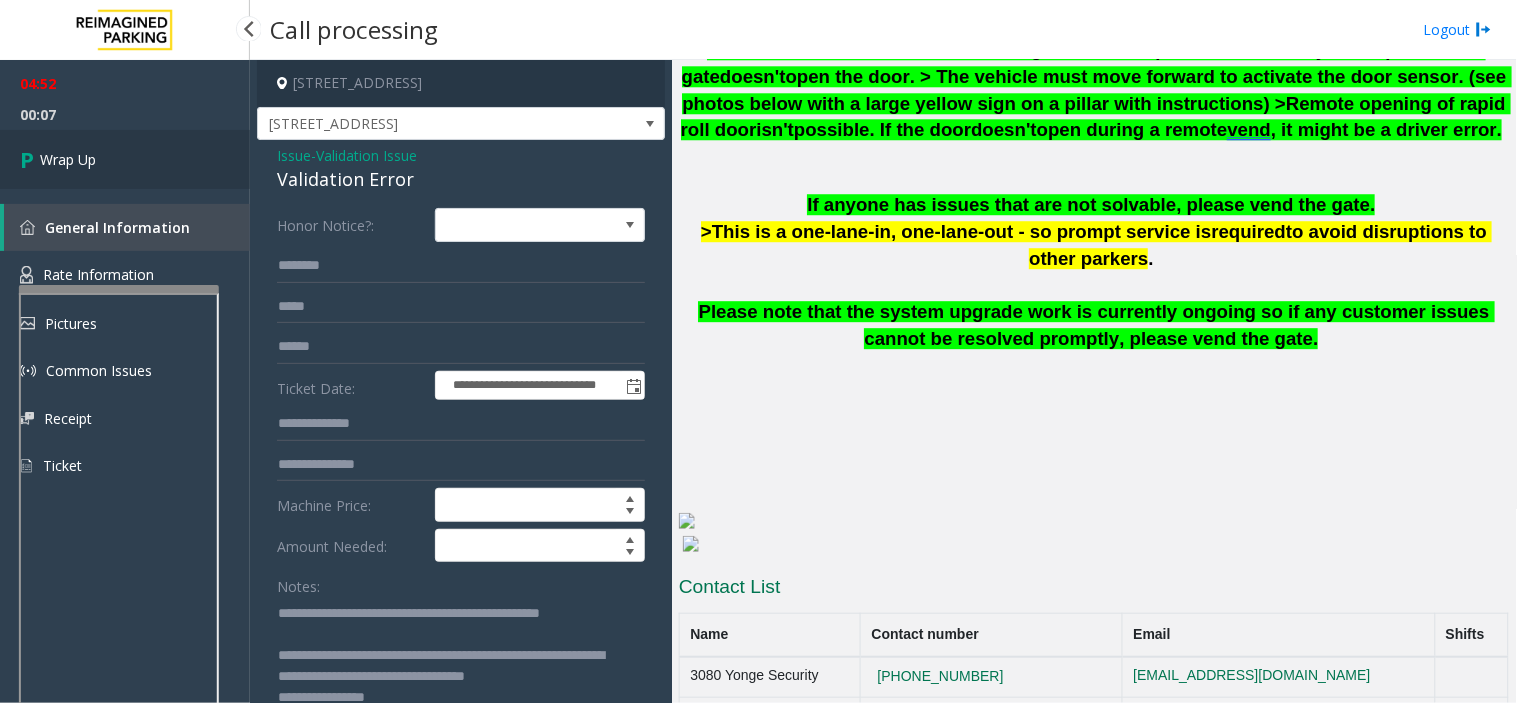 type on "**********" 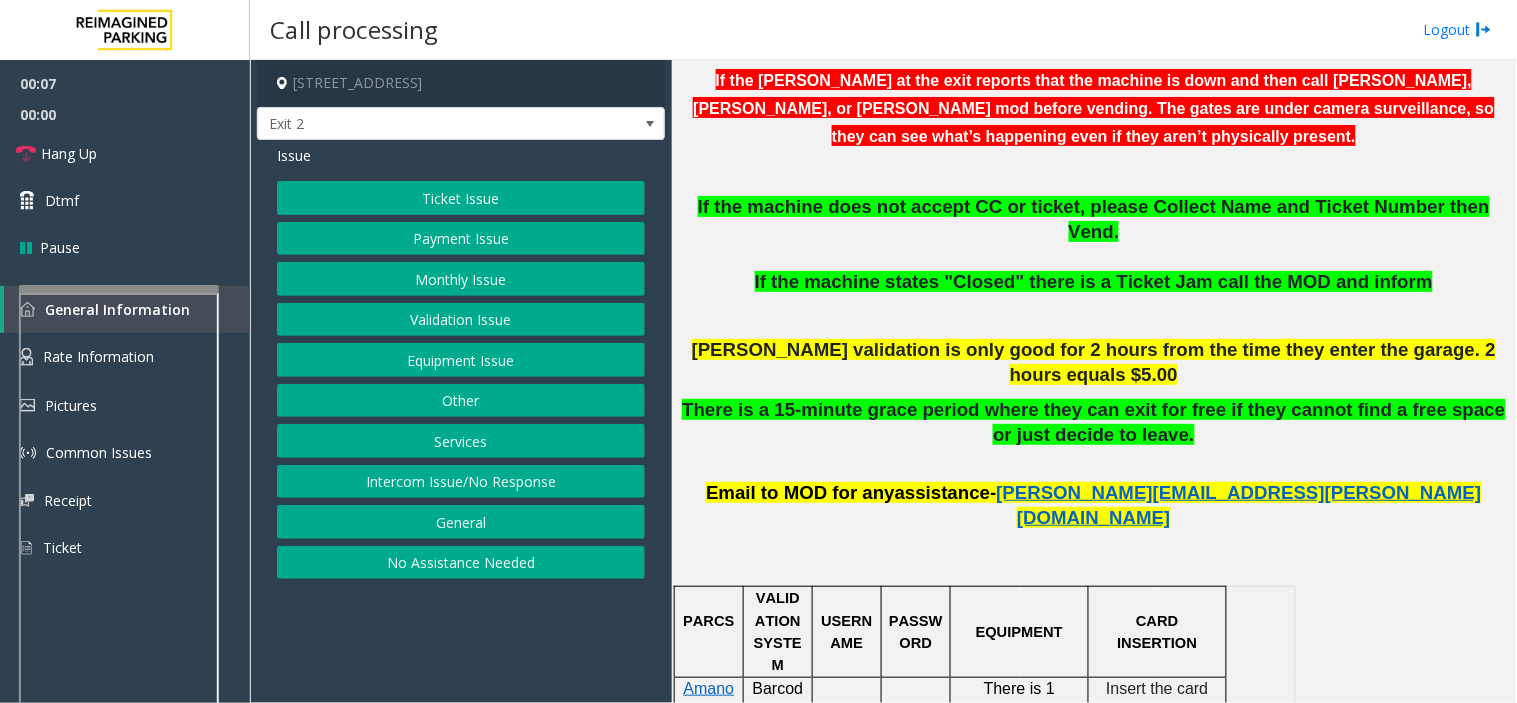 scroll, scrollTop: 888, scrollLeft: 0, axis: vertical 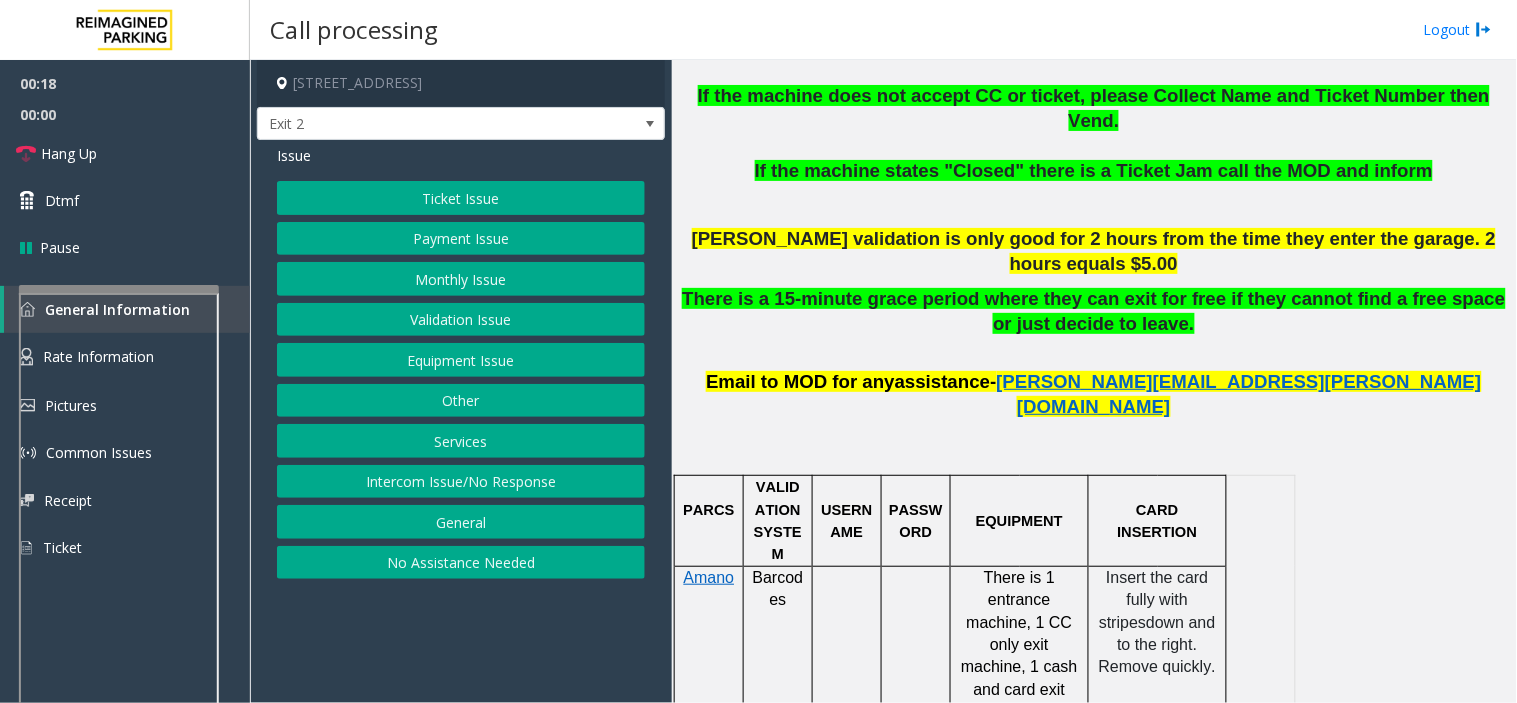 click on "Payment Issue" 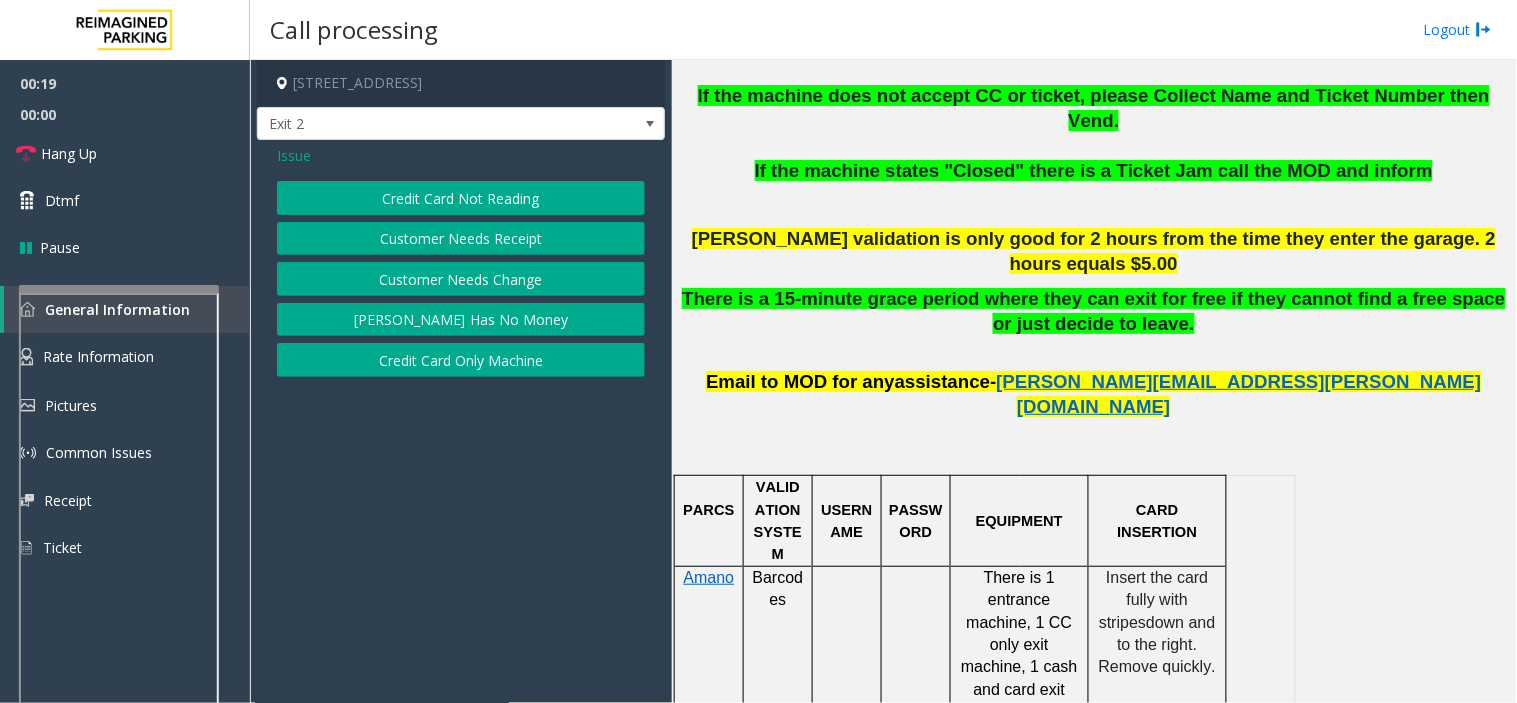 click on "Credit Card Not Reading" 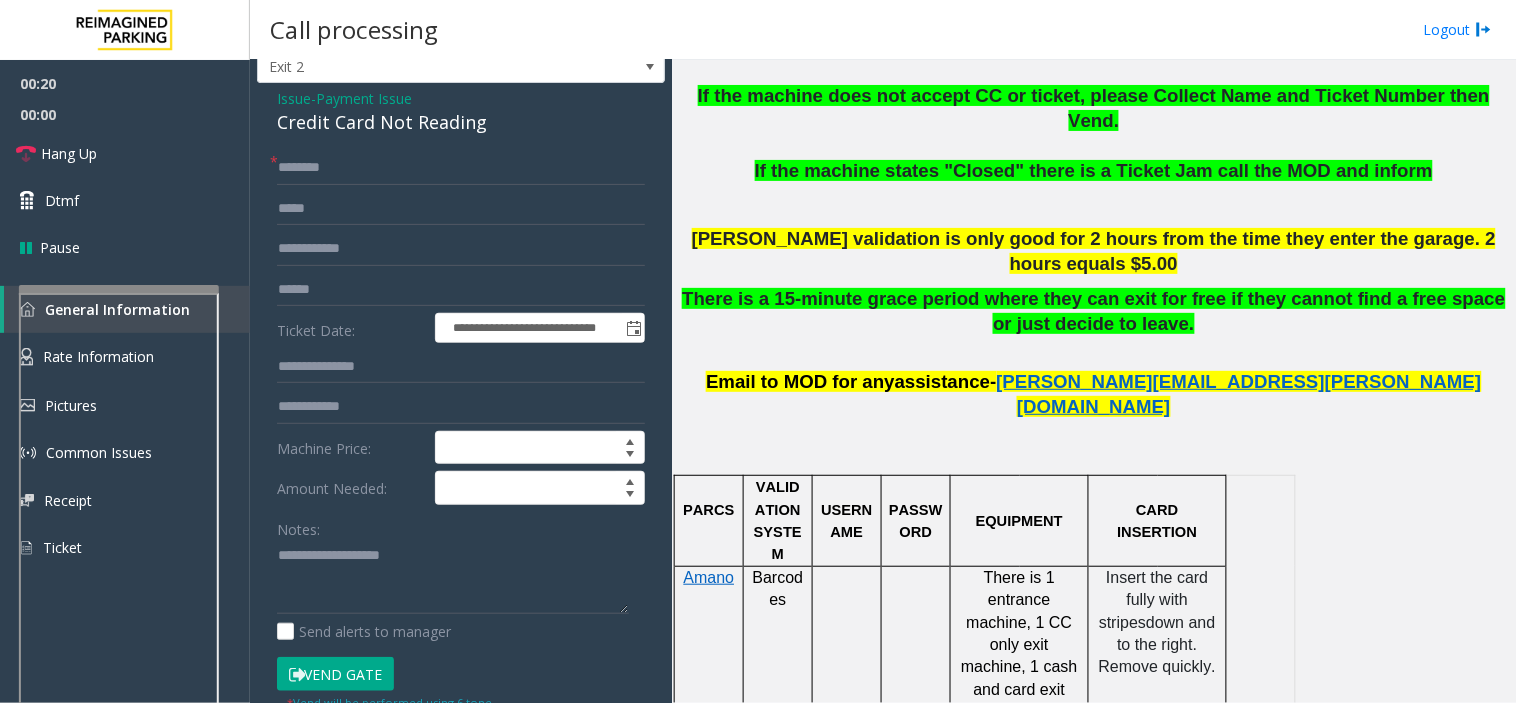 scroll, scrollTop: 111, scrollLeft: 0, axis: vertical 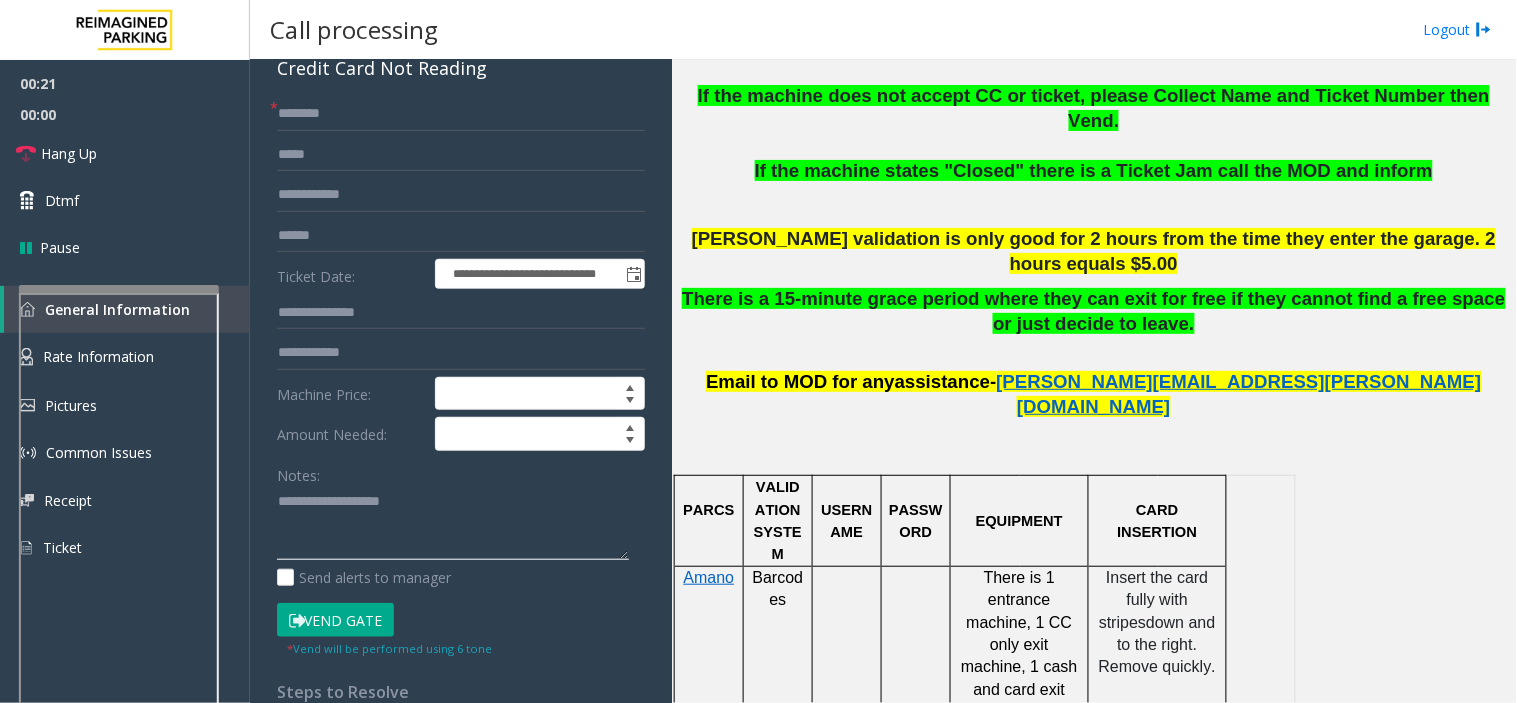 paste on "**********" 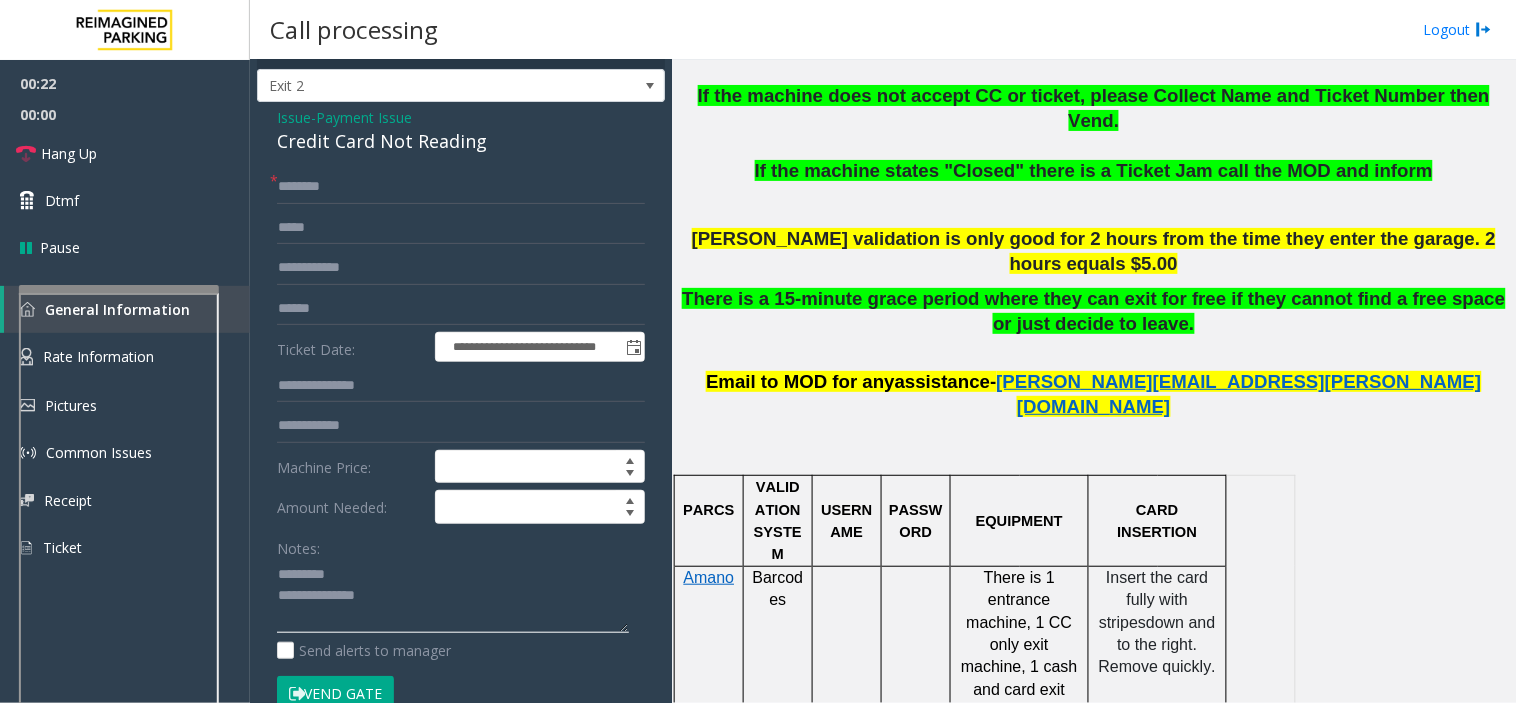 scroll, scrollTop: 0, scrollLeft: 0, axis: both 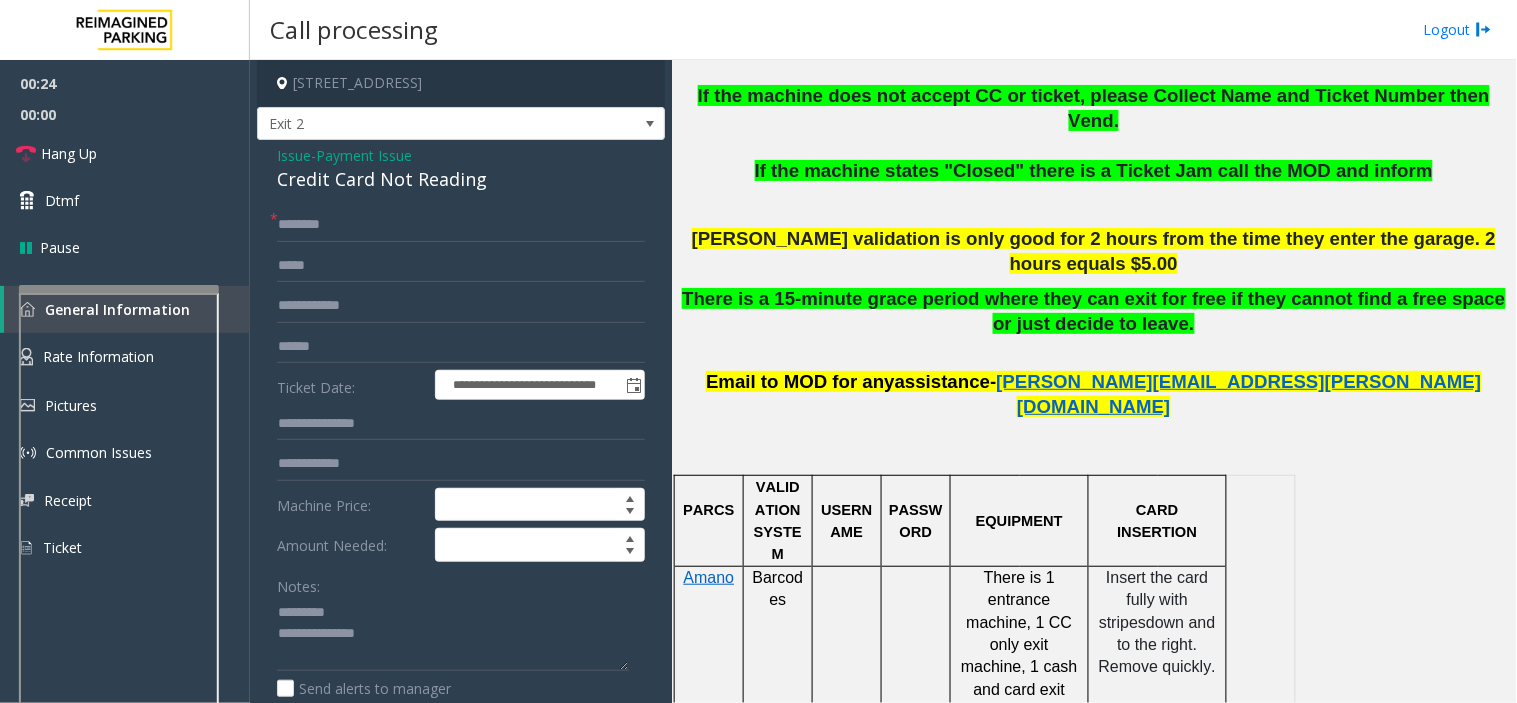 click on "Credit Card Not Reading" 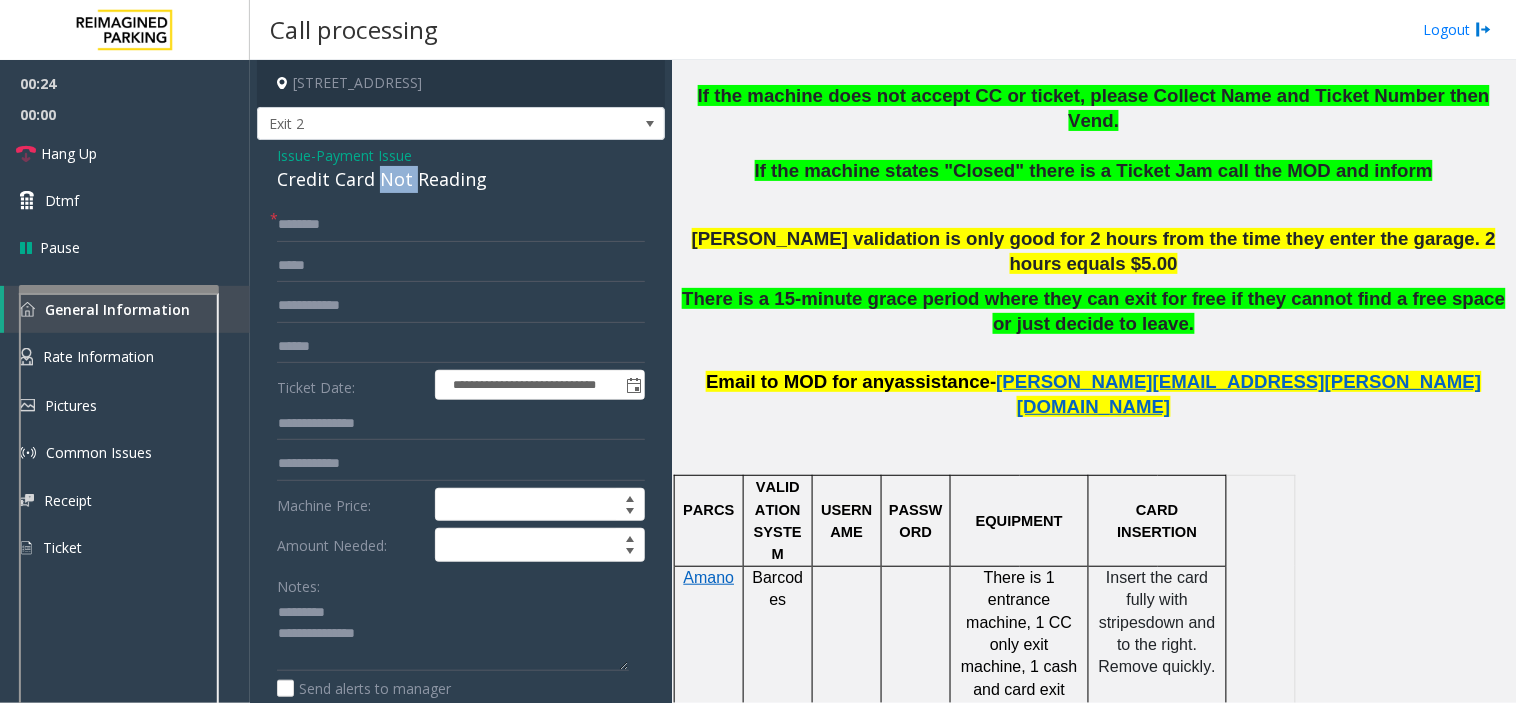 click on "Credit Card Not Reading" 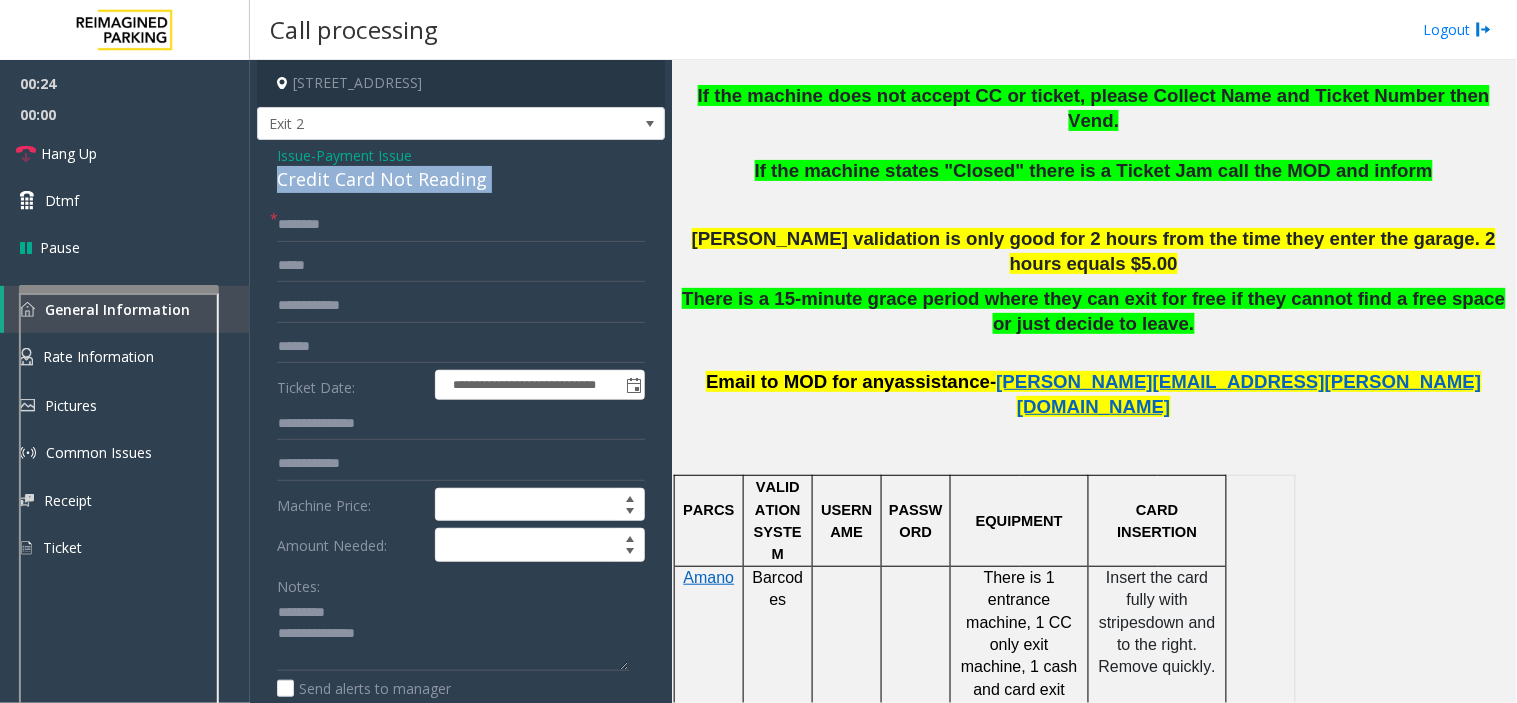click on "Credit Card Not Reading" 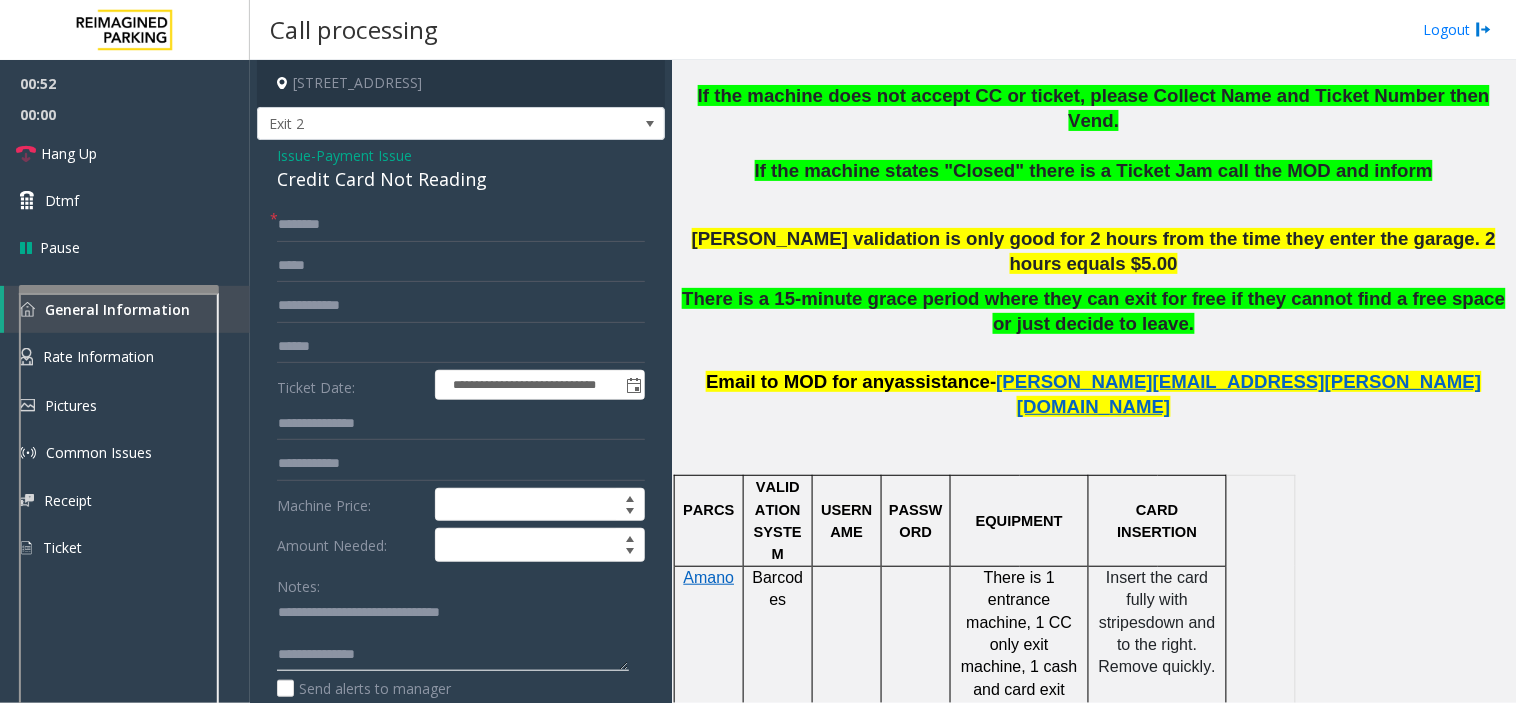 click 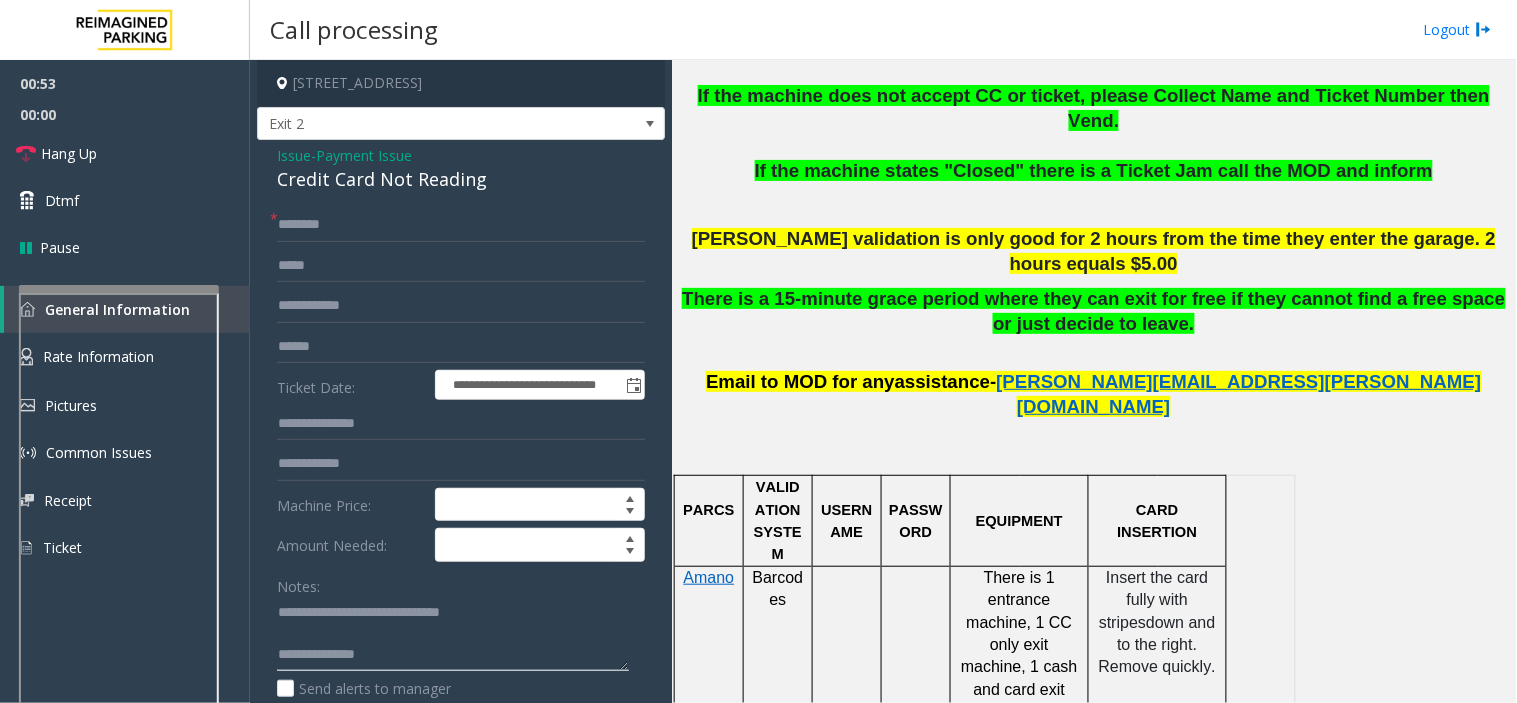 paste on "**********" 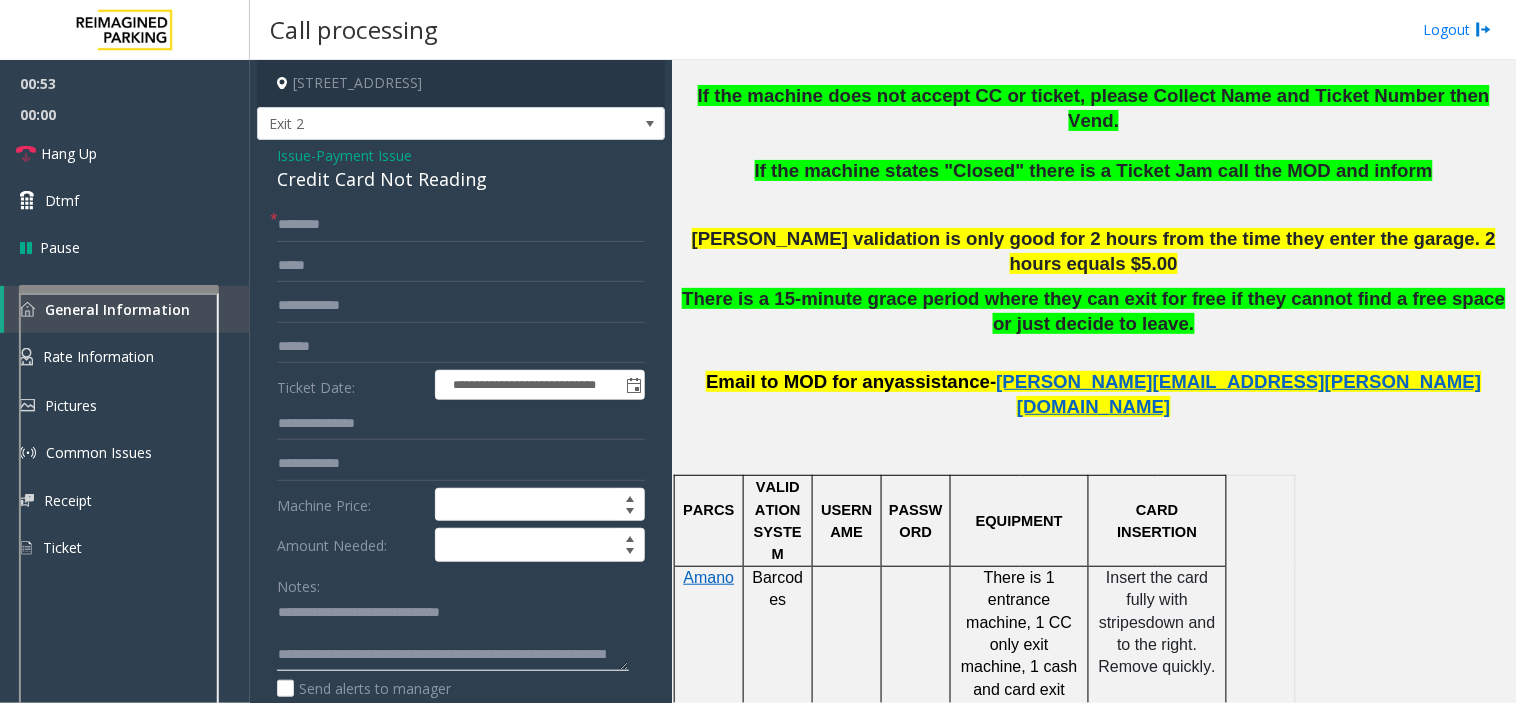 scroll, scrollTop: 35, scrollLeft: 0, axis: vertical 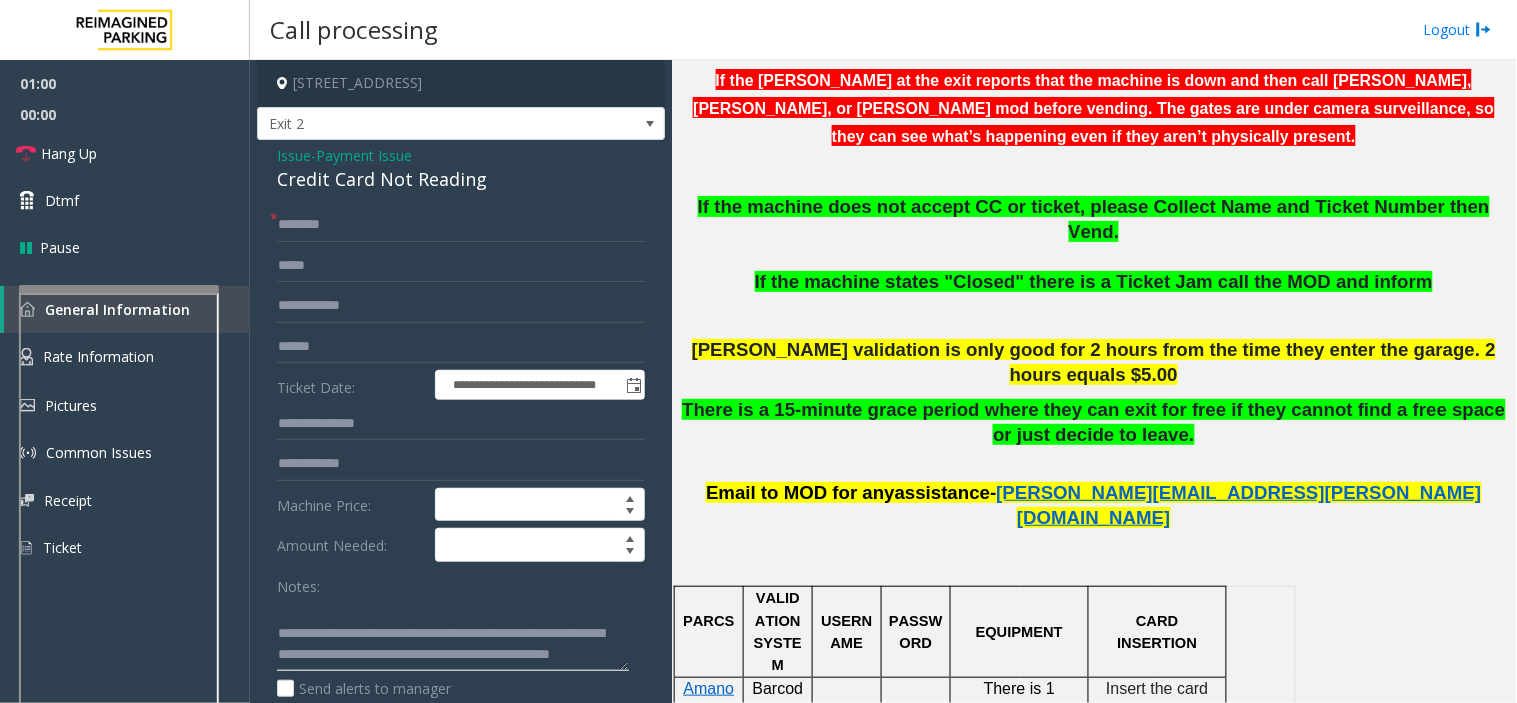 type on "**********" 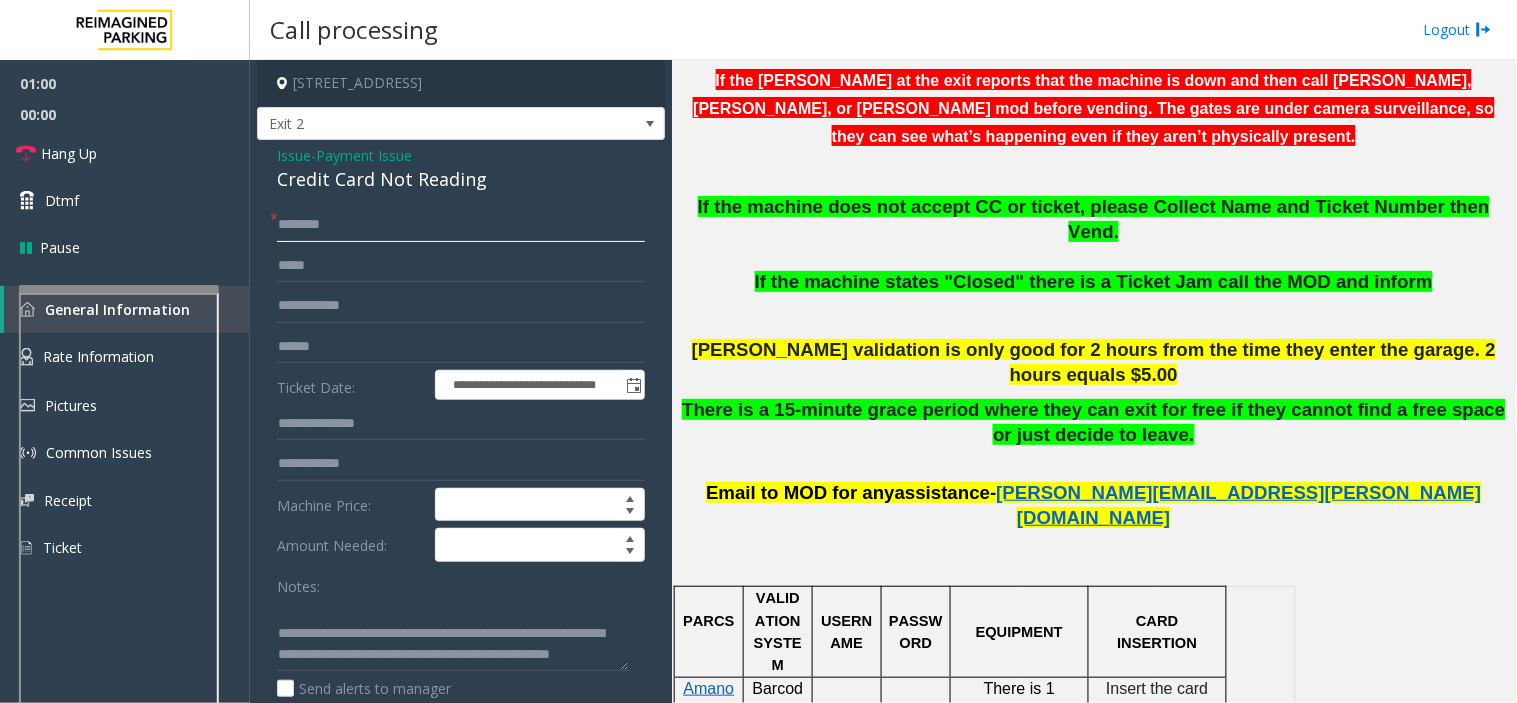 click 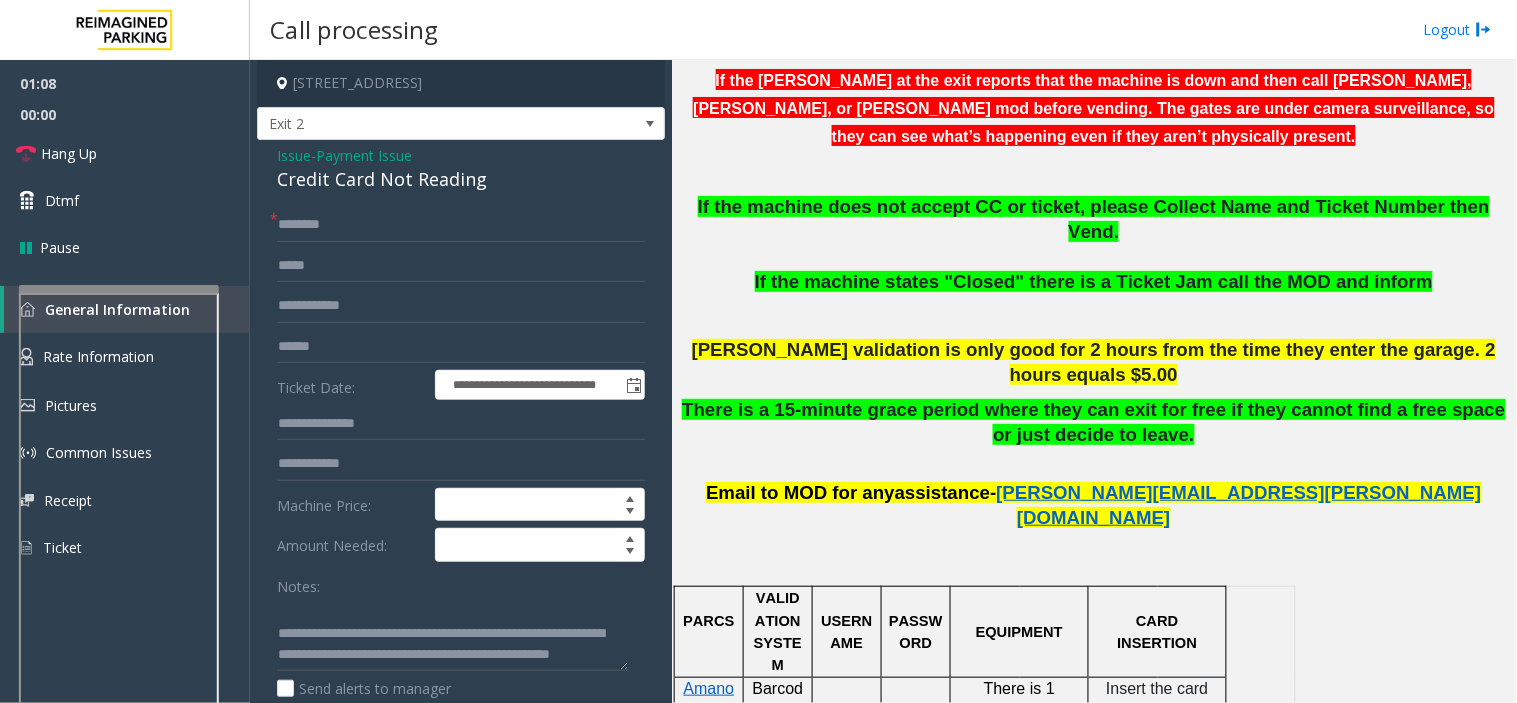 click on "If the machine does not accept CC or ticket, please Collect Name and Ticket Number then Vend." 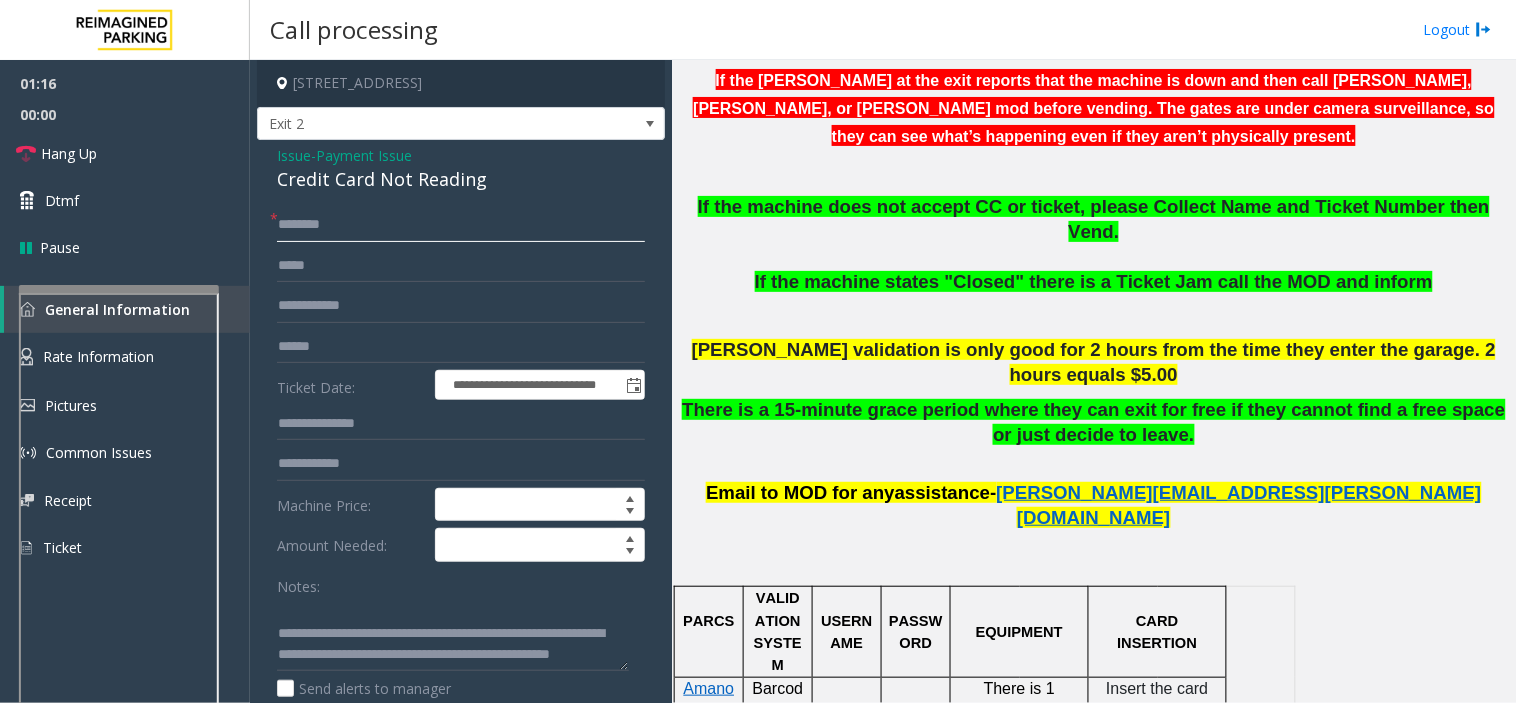click 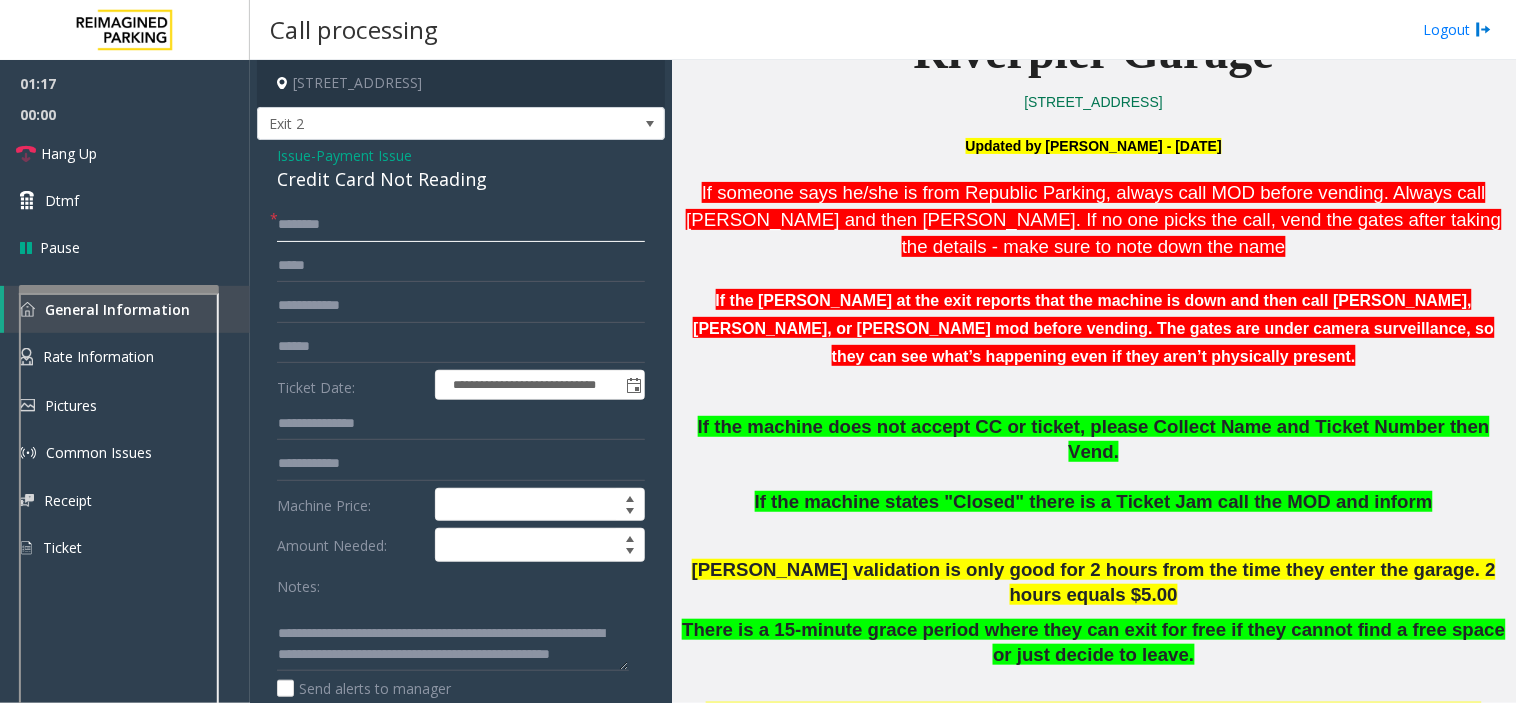scroll, scrollTop: 555, scrollLeft: 0, axis: vertical 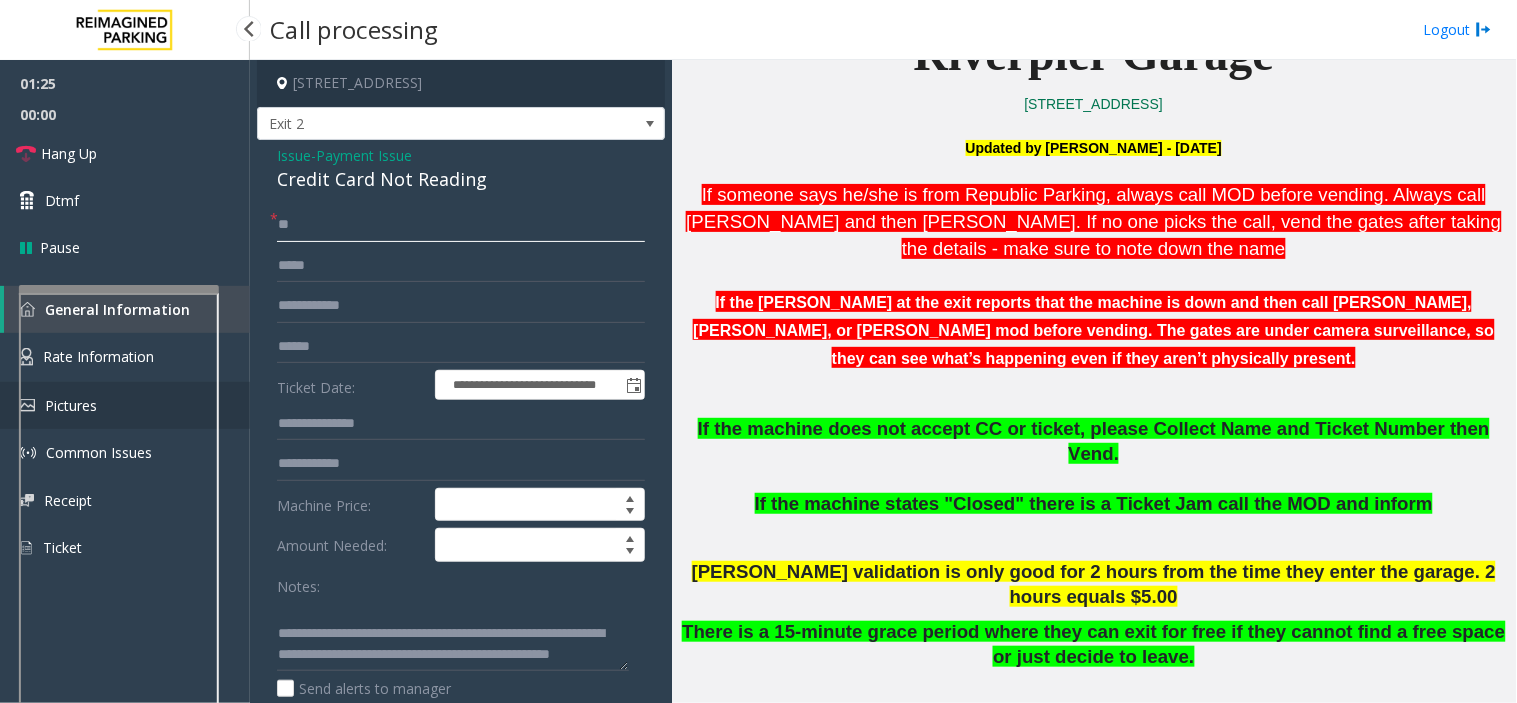 type on "*" 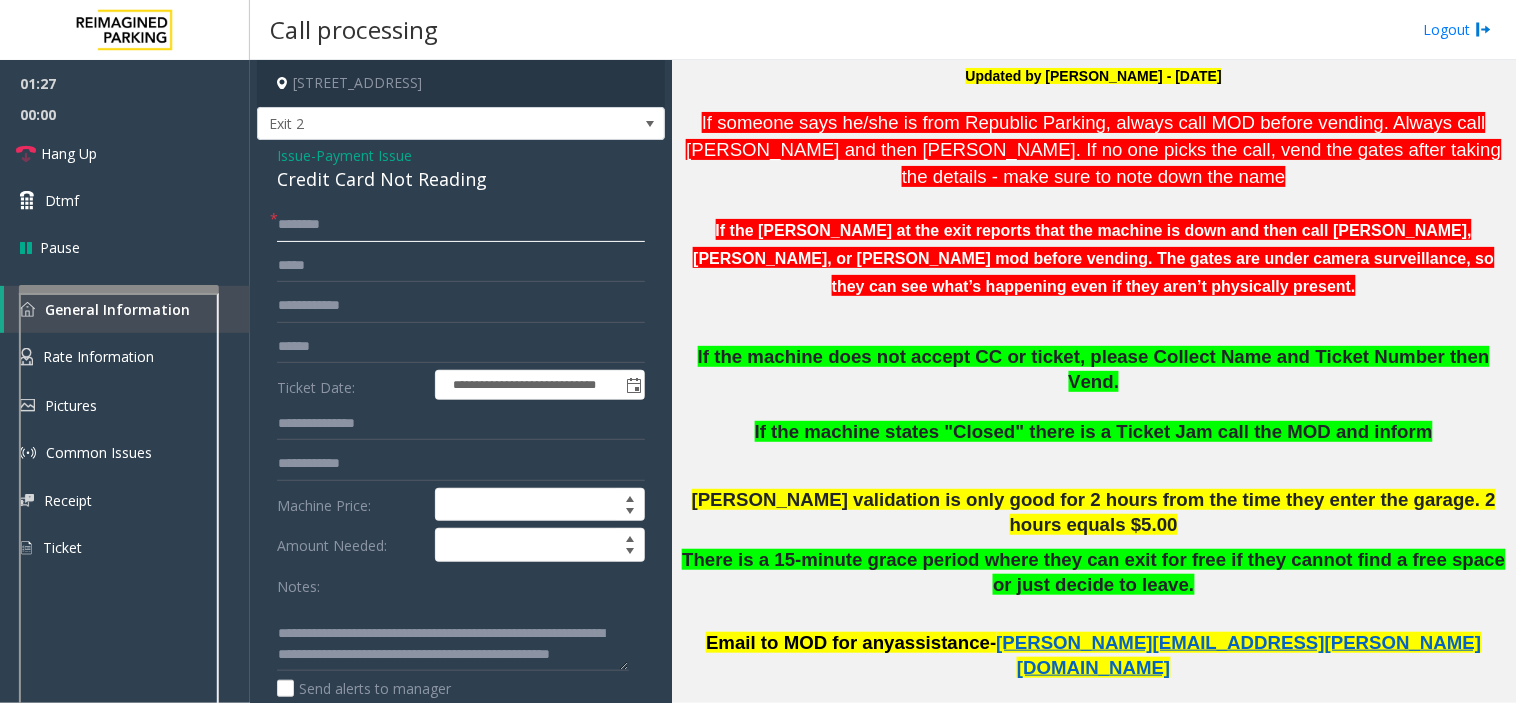 scroll, scrollTop: 666, scrollLeft: 0, axis: vertical 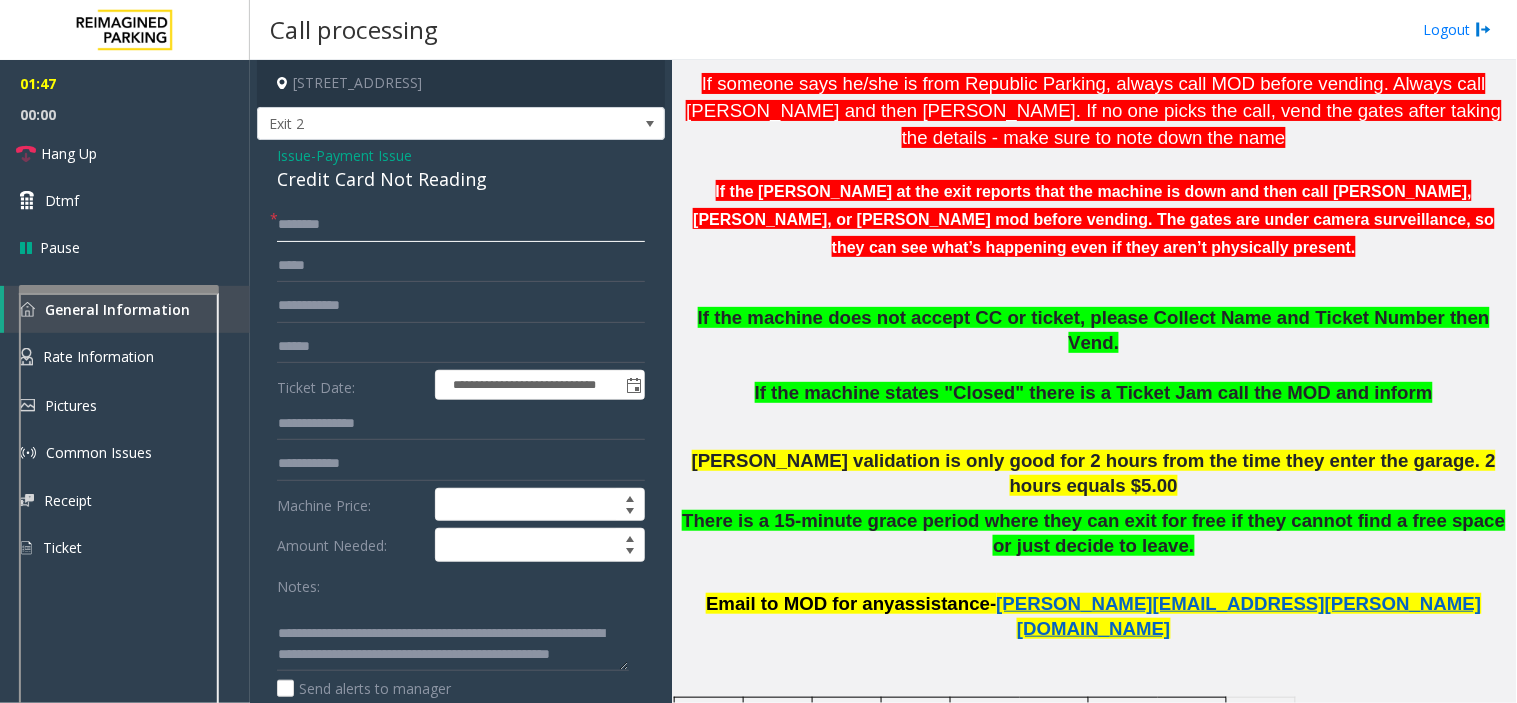 click 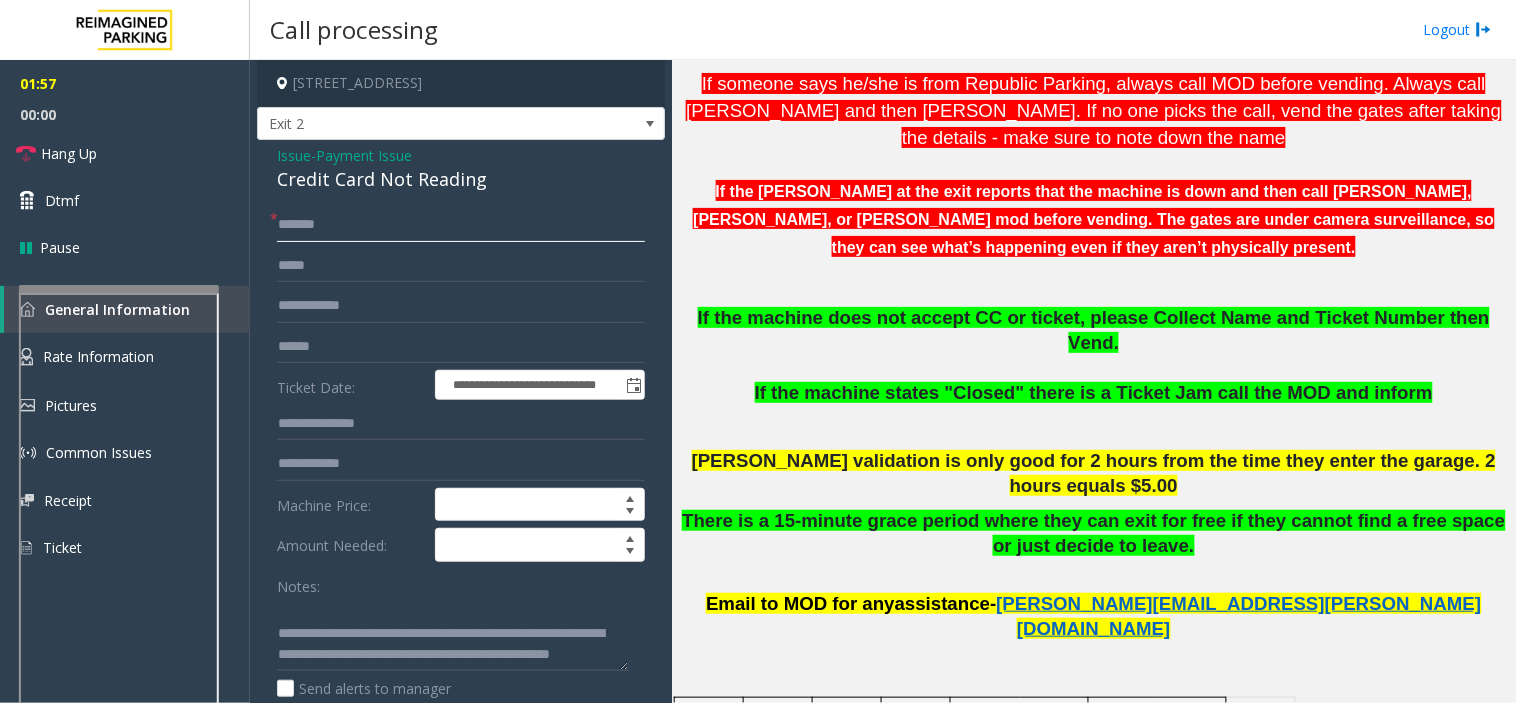 drag, startPoint x: 354, startPoint y: 222, endPoint x: 270, endPoint y: 223, distance: 84.00595 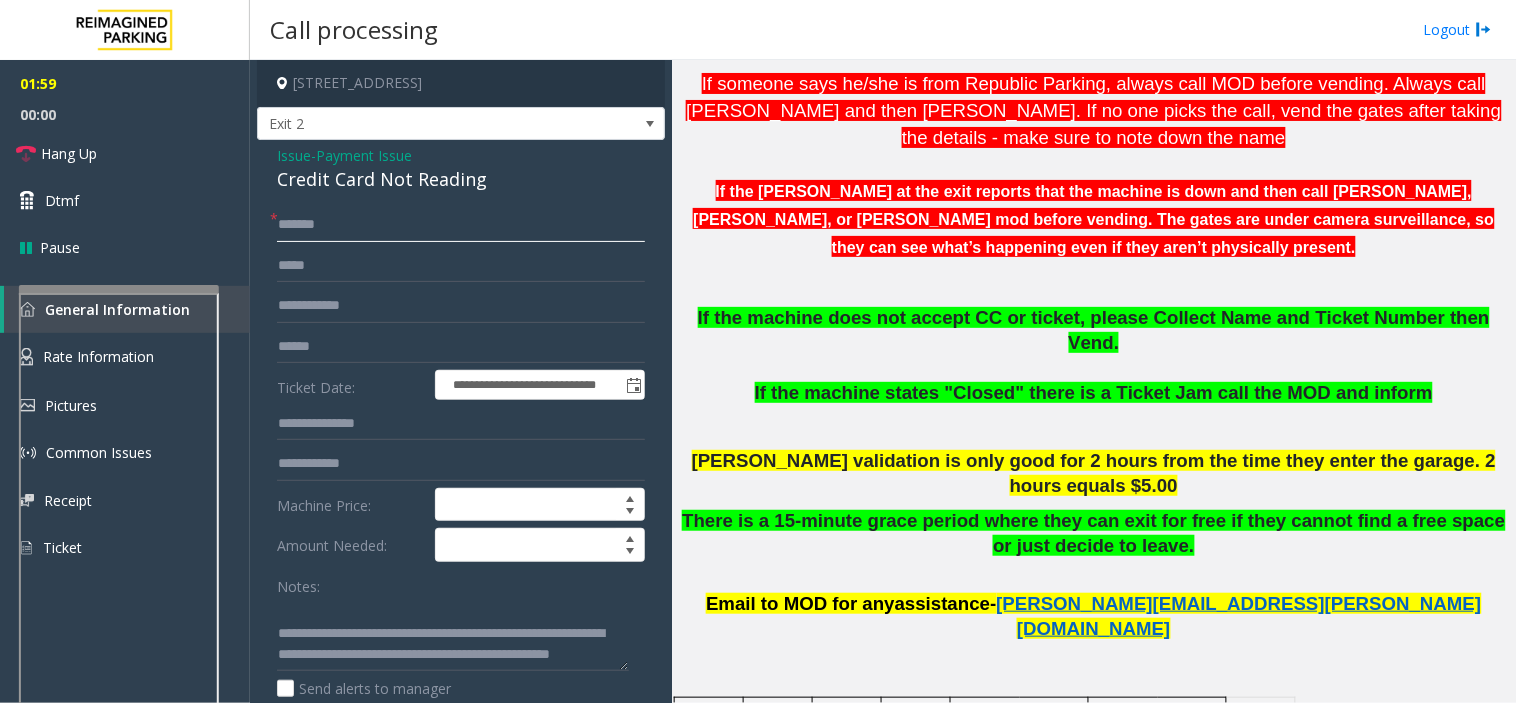 type on "******" 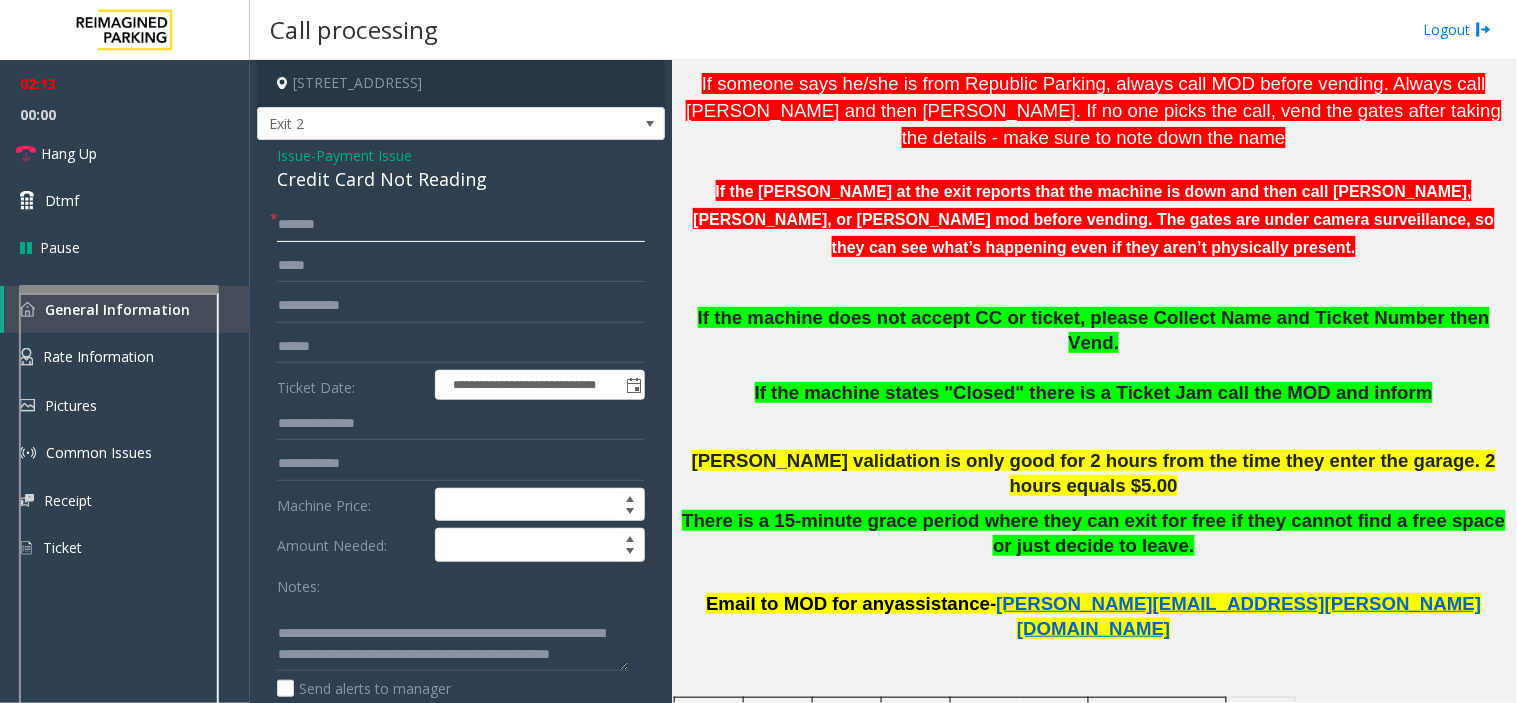 click on "******" 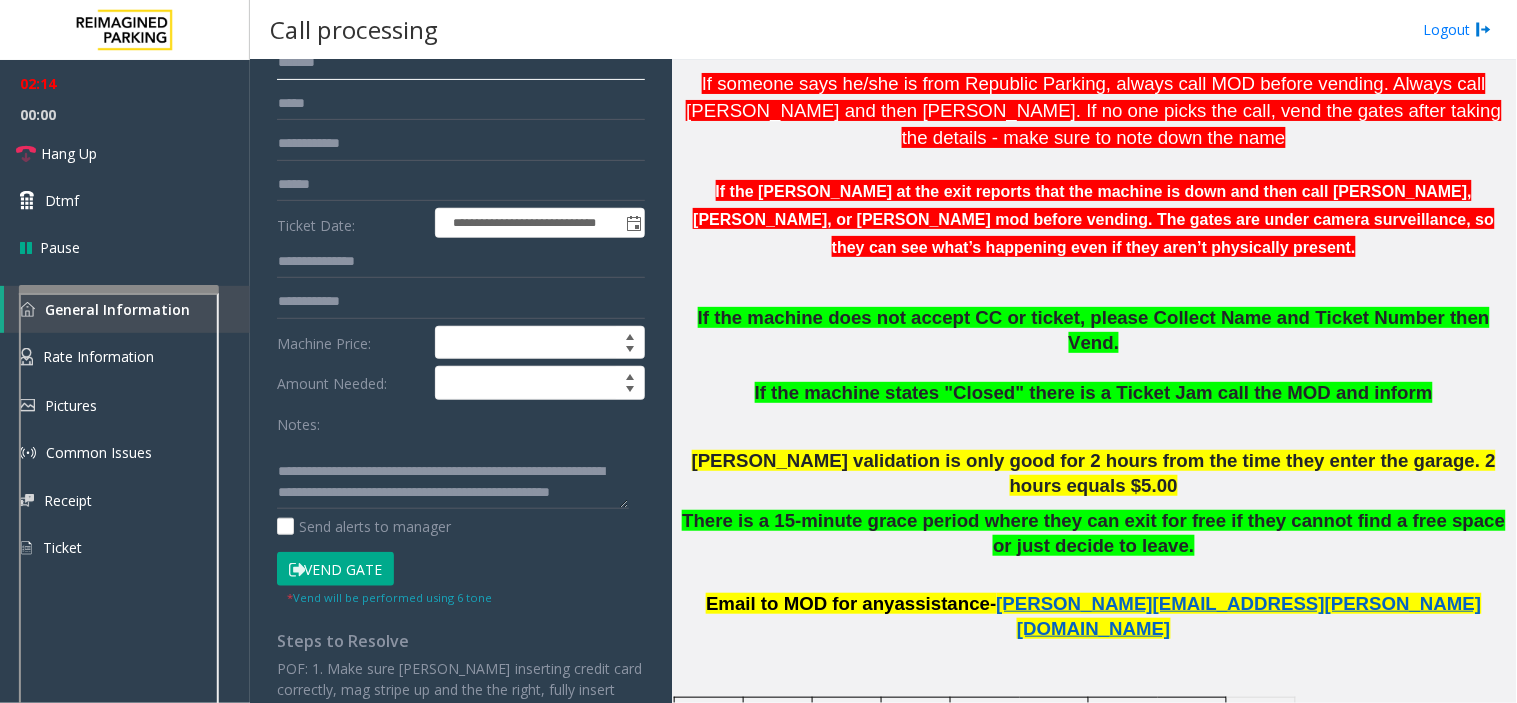 scroll, scrollTop: 111, scrollLeft: 0, axis: vertical 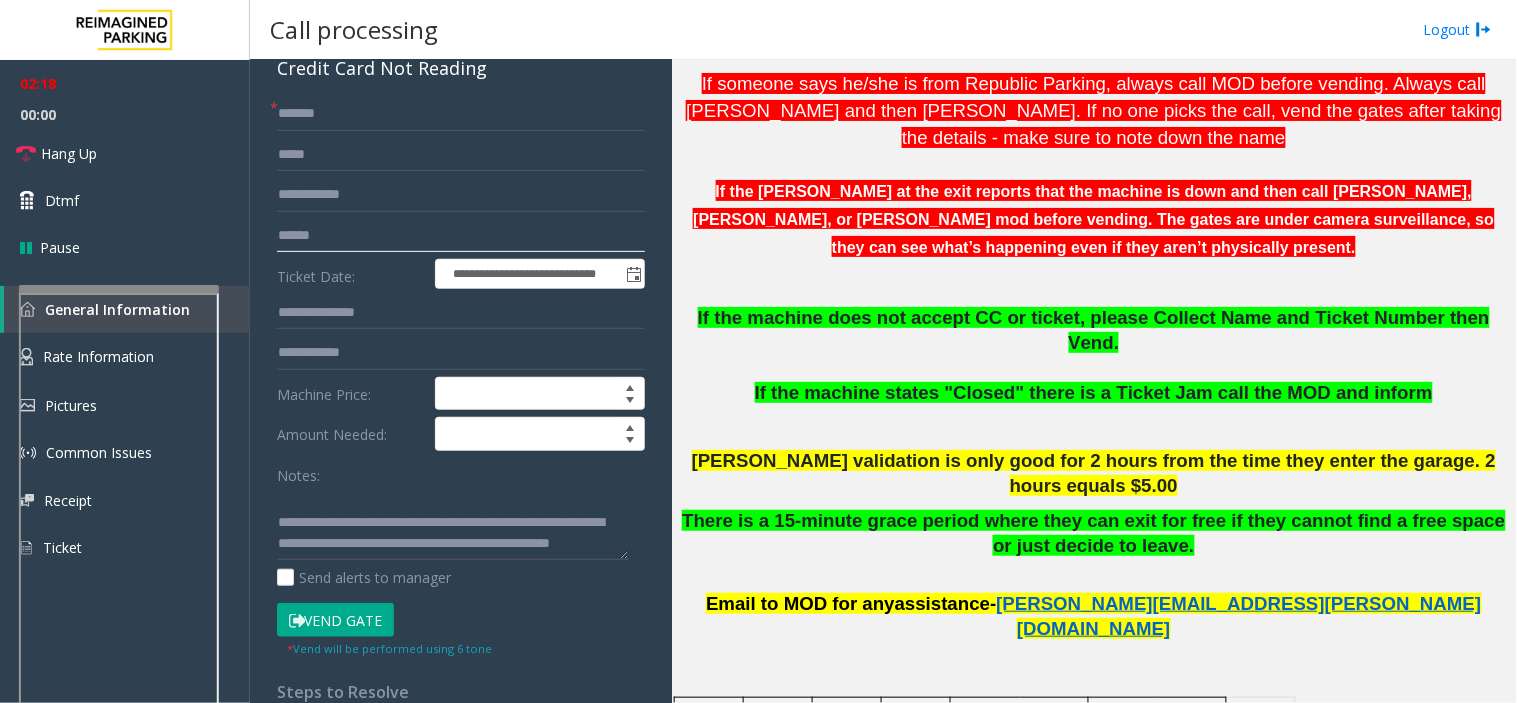click 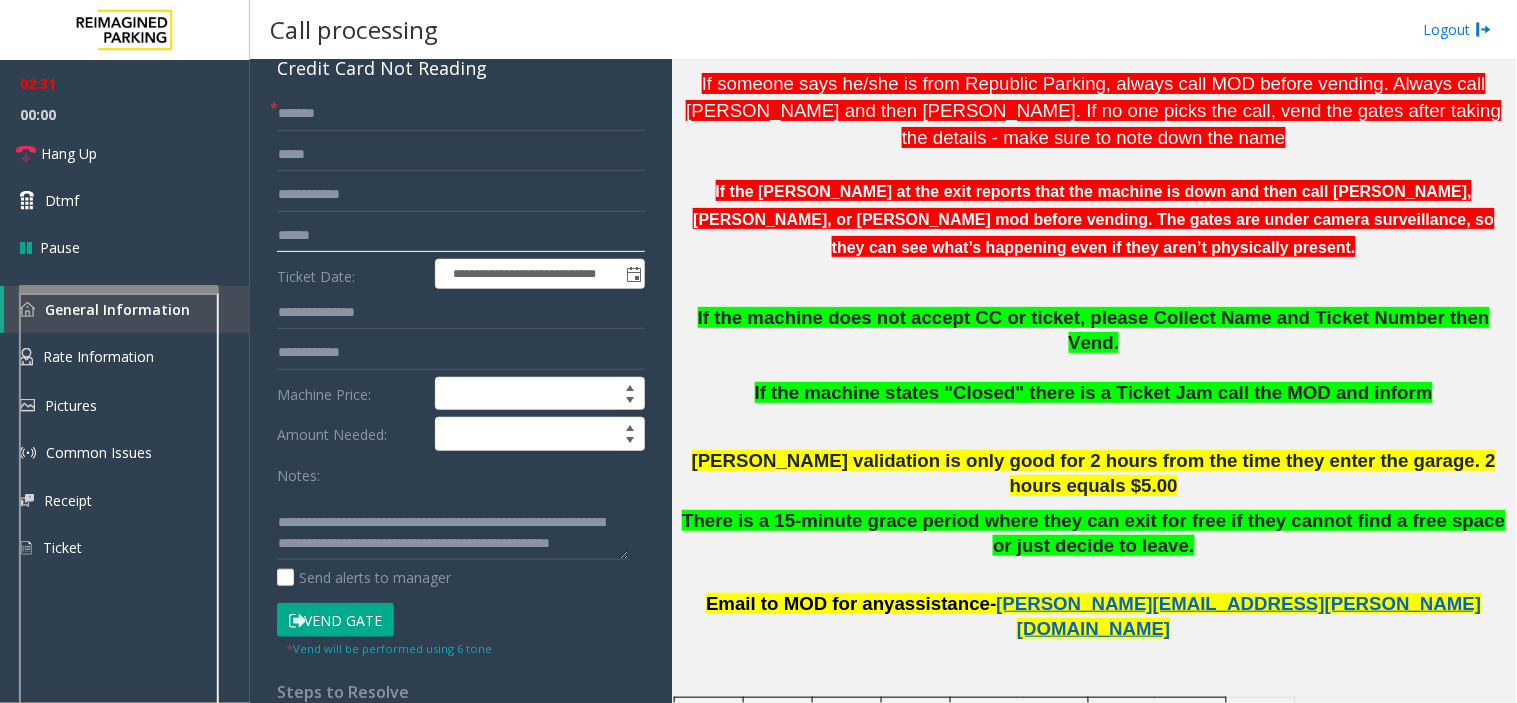 scroll, scrollTop: 333, scrollLeft: 0, axis: vertical 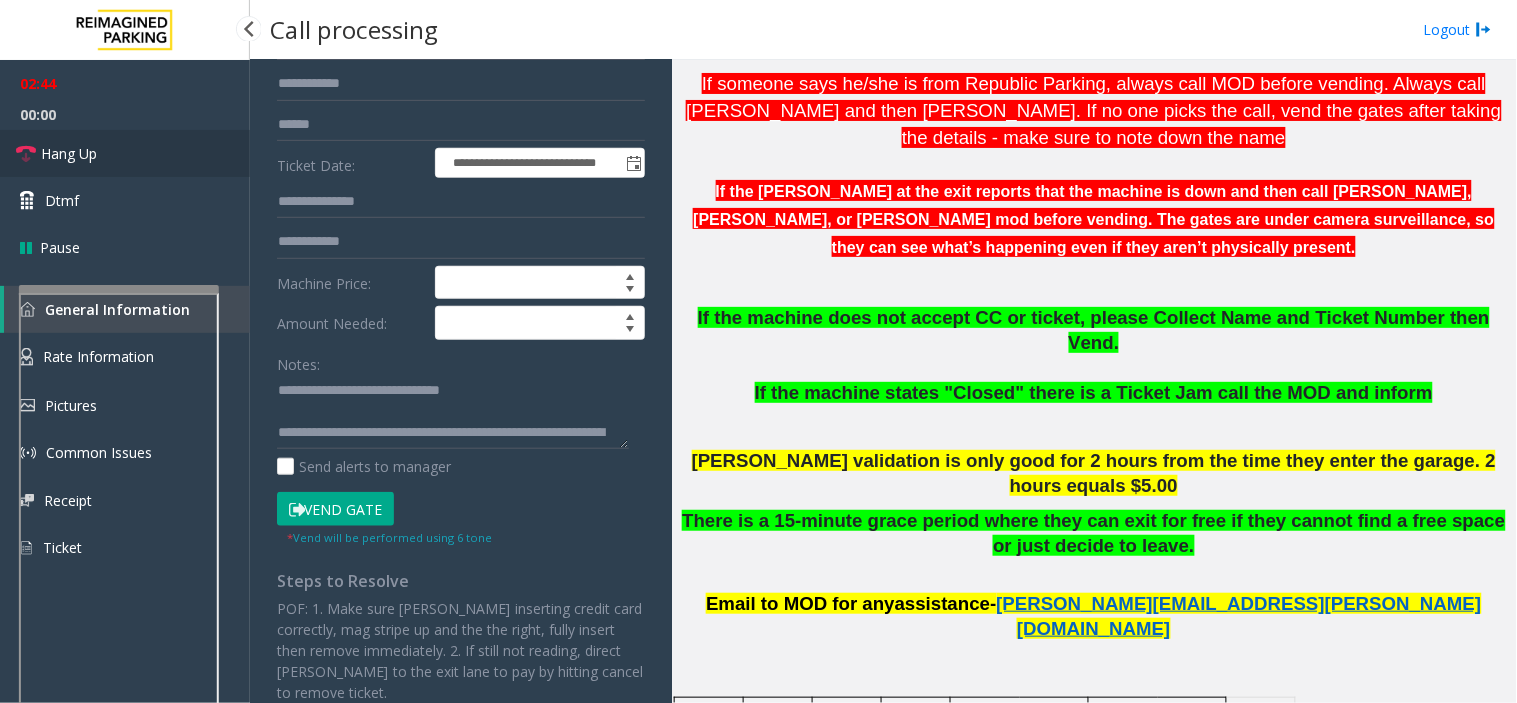 click on "Hang Up" at bounding box center [69, 153] 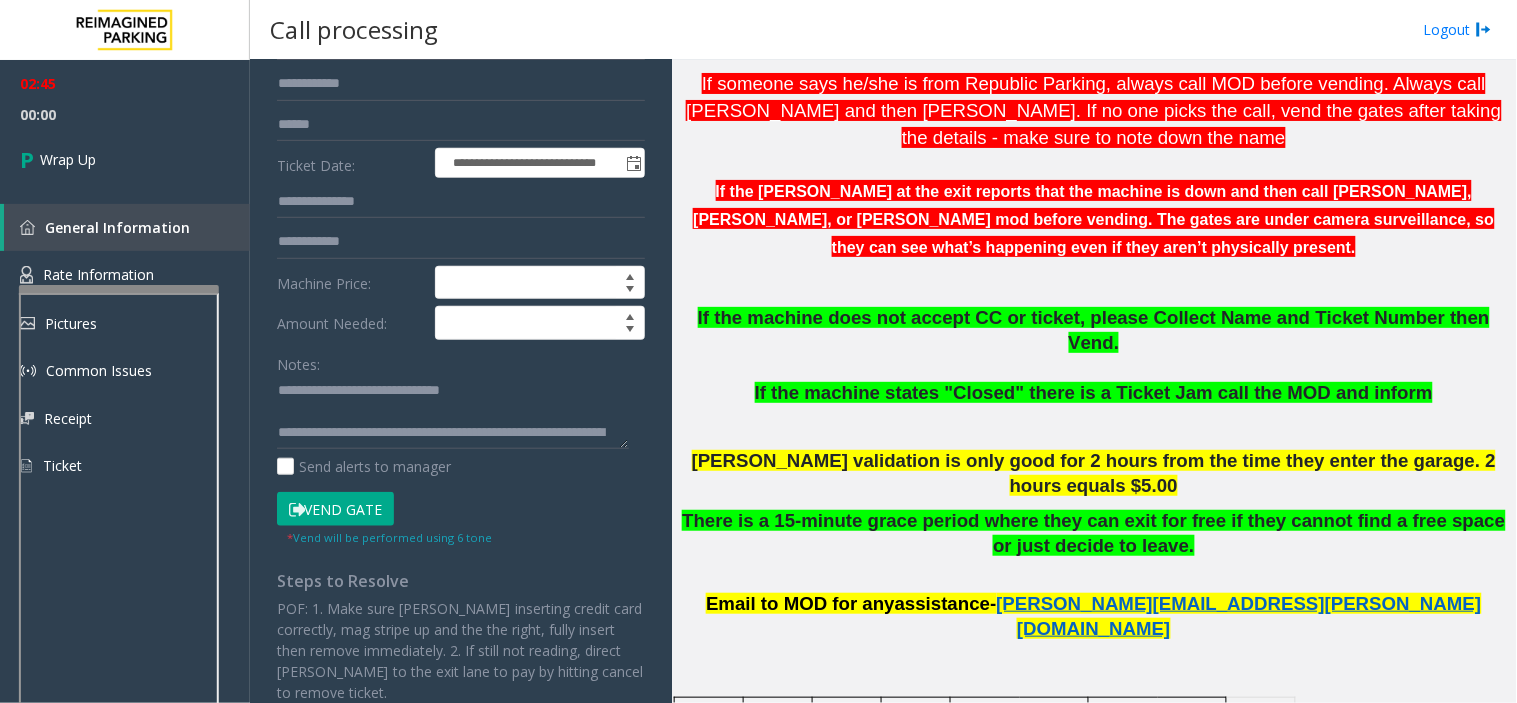 scroll, scrollTop: 42, scrollLeft: 0, axis: vertical 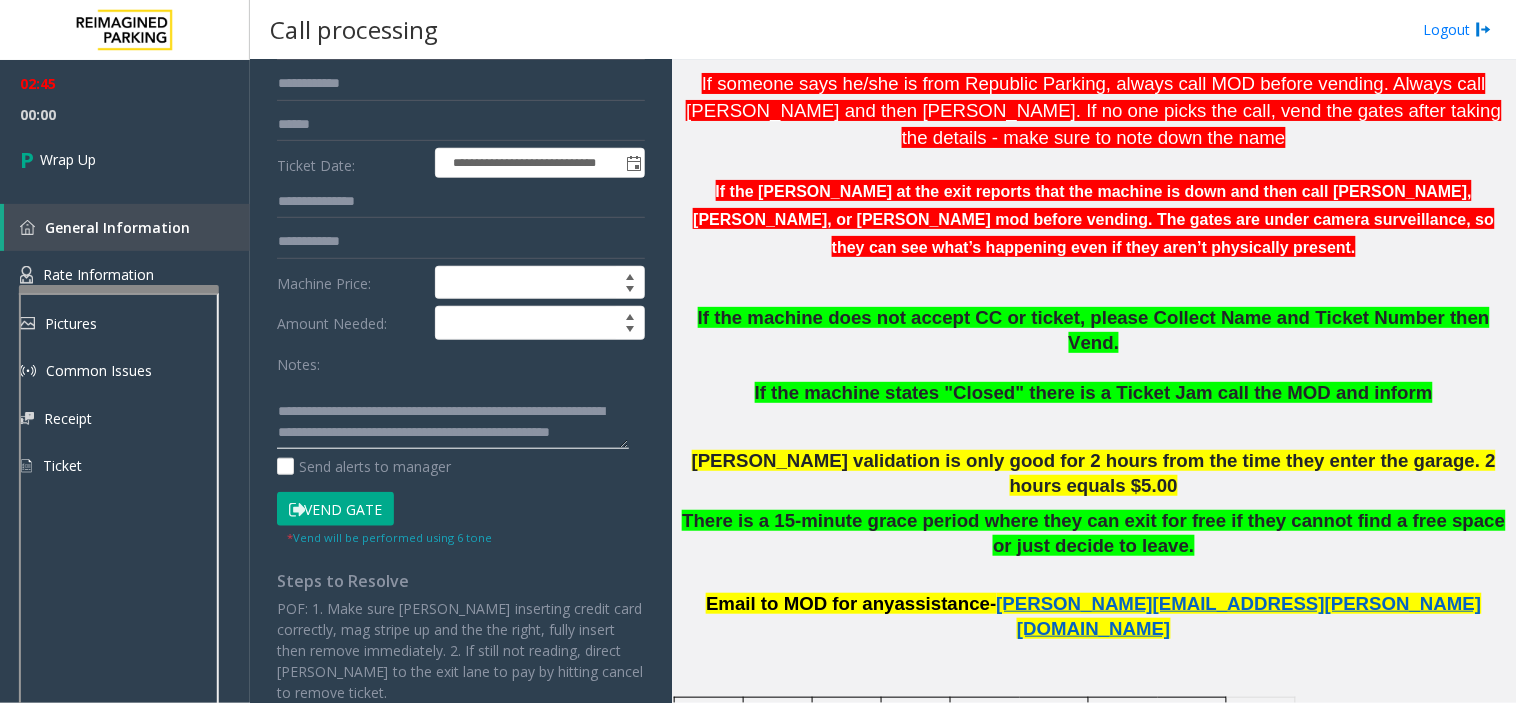 click 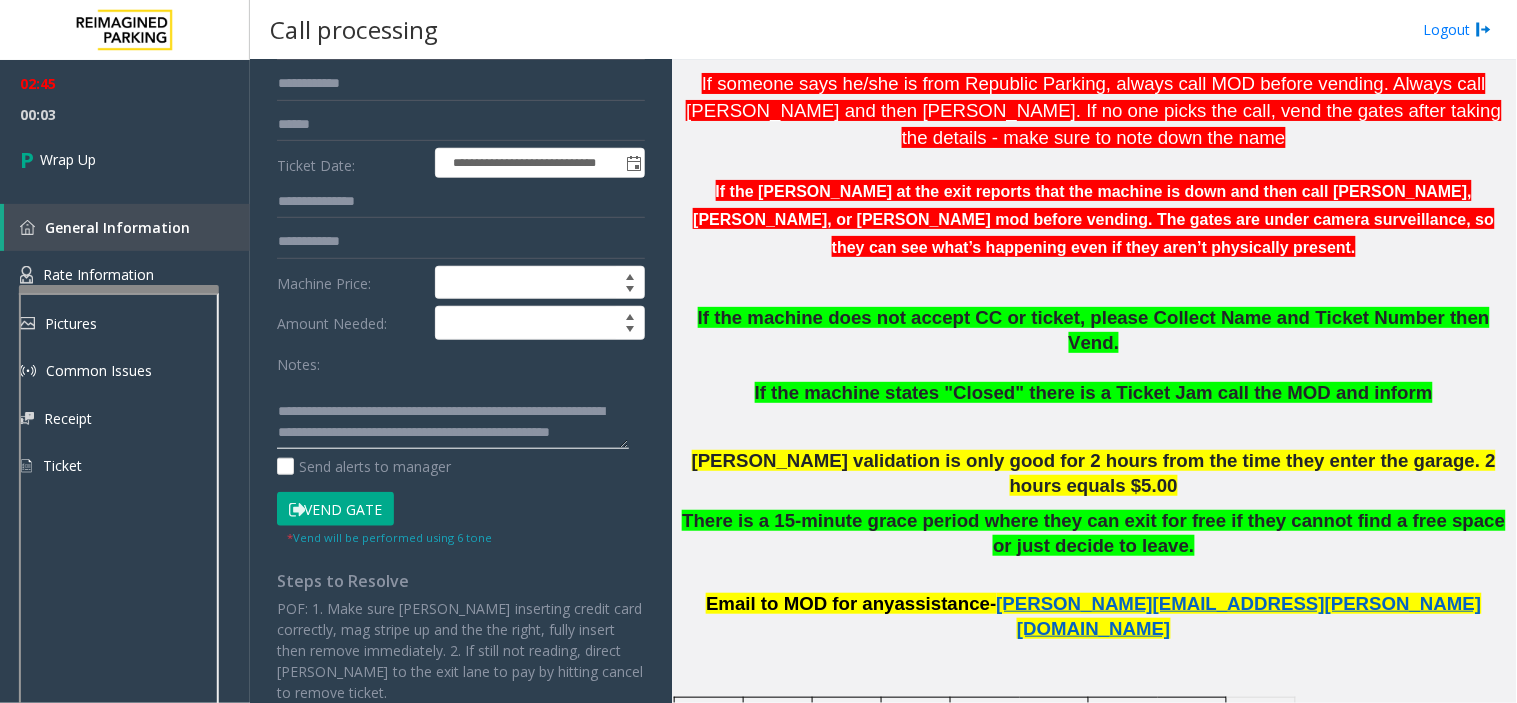 drag, startPoint x: 467, startPoint y: 413, endPoint x: 488, endPoint y: 441, distance: 35 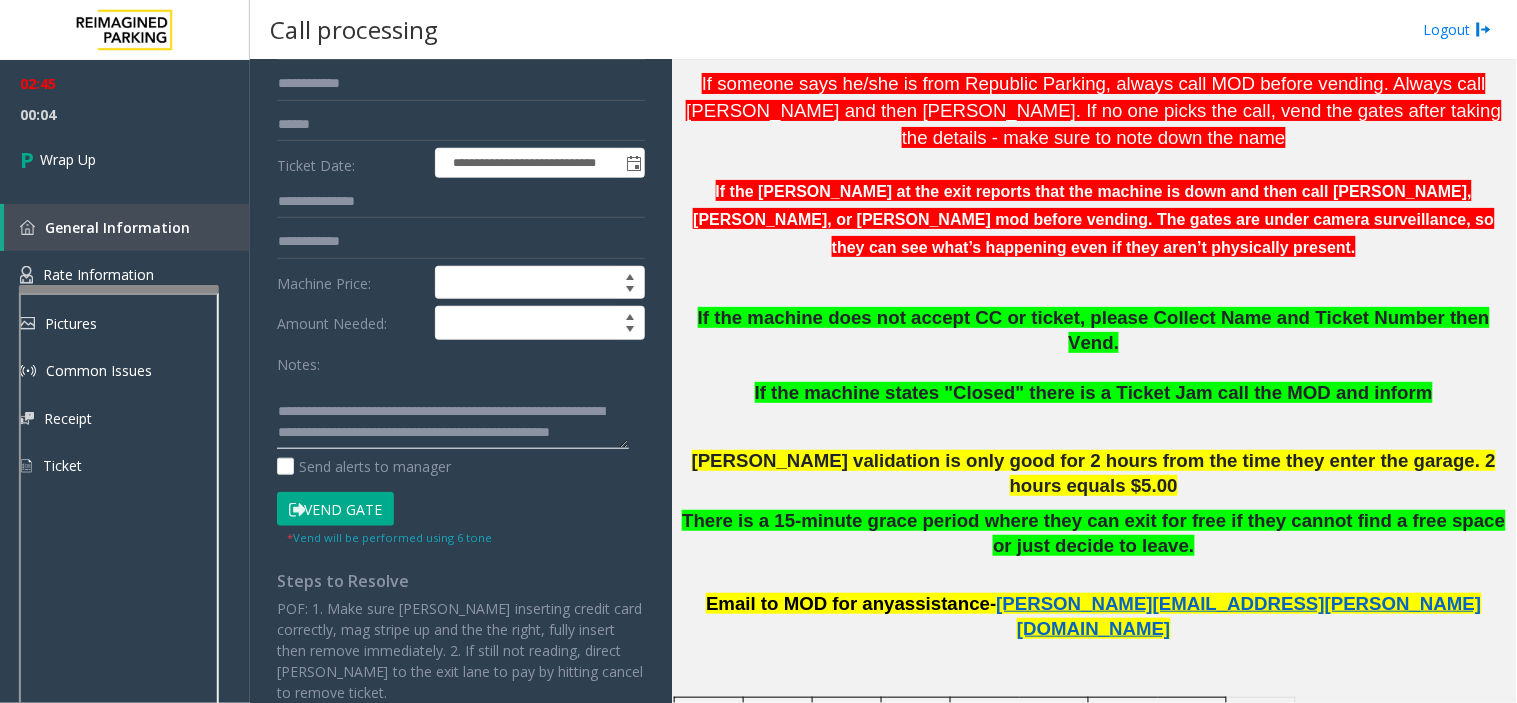 paste on "**********" 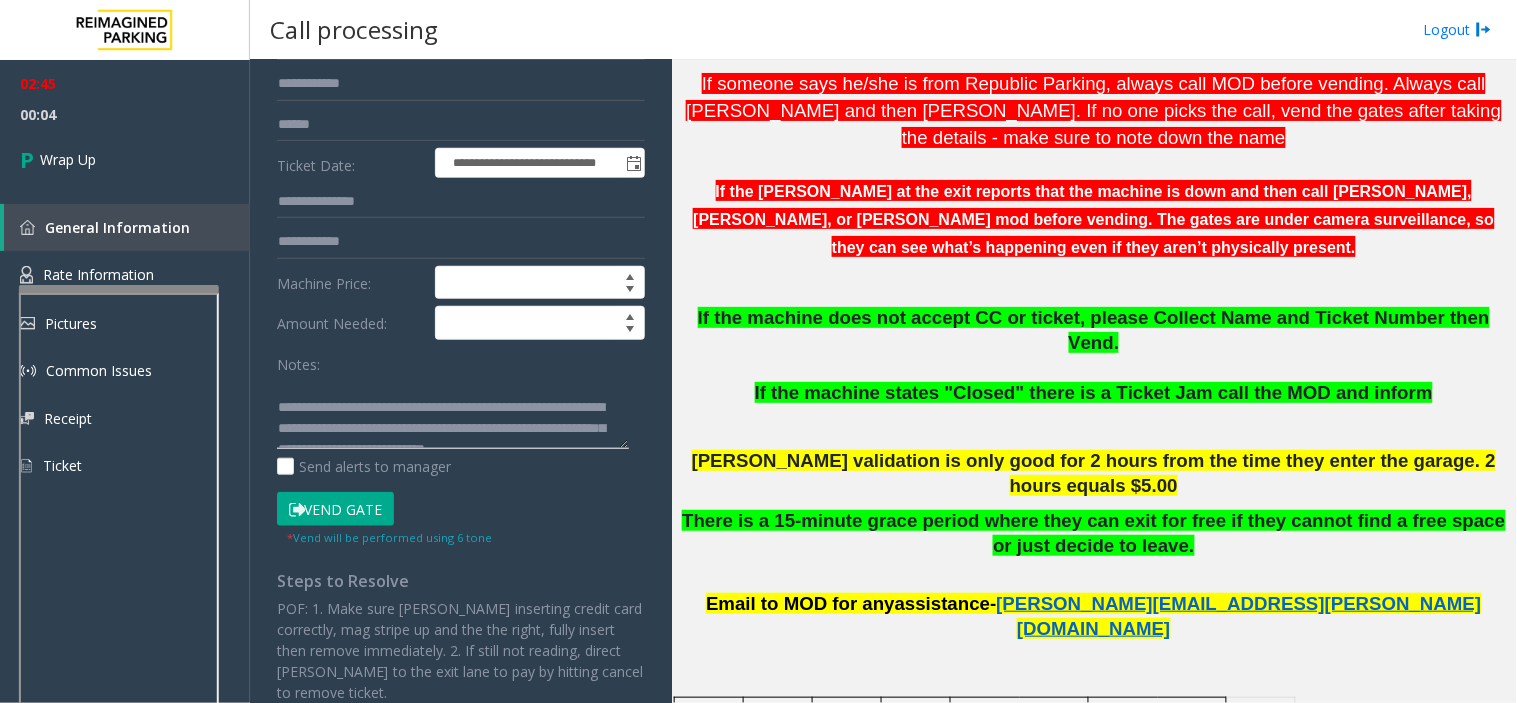 scroll, scrollTop: 0, scrollLeft: 0, axis: both 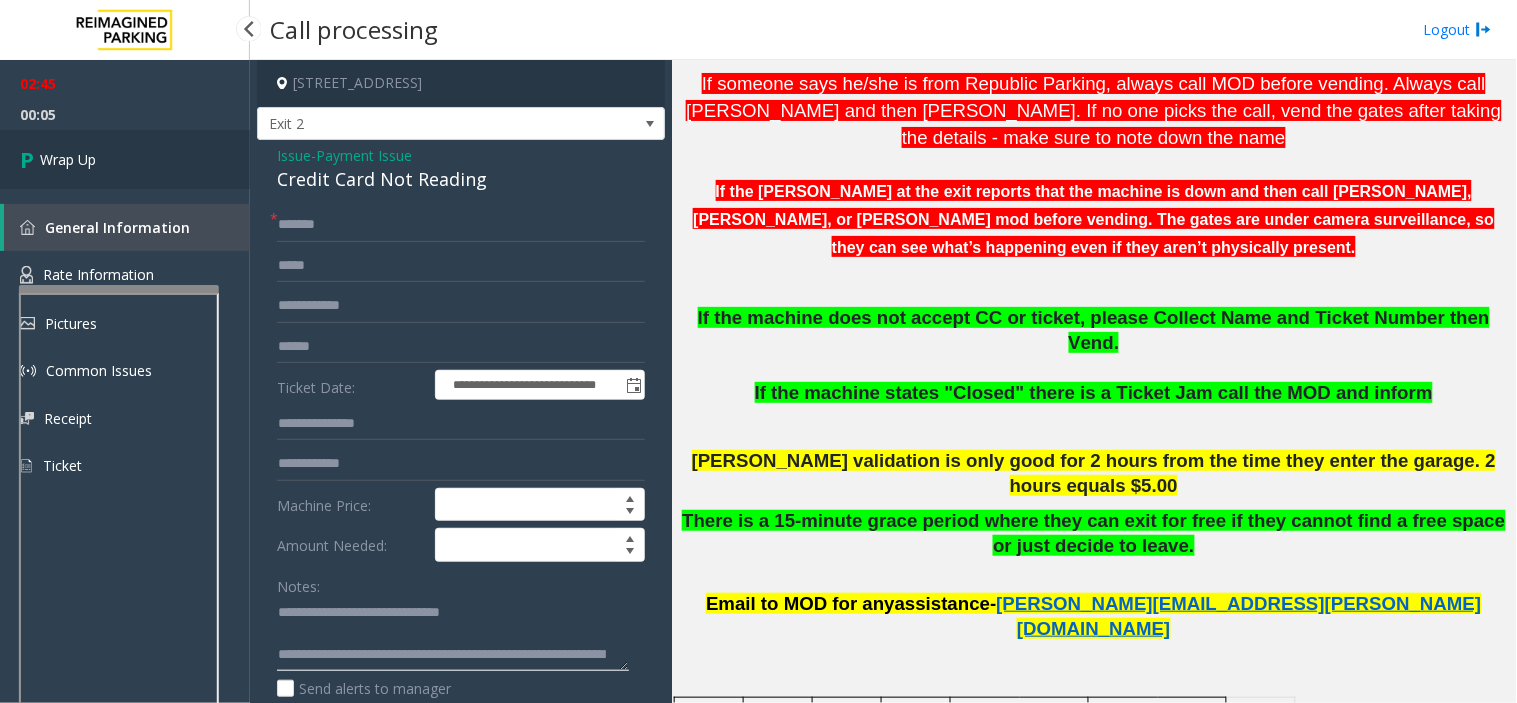 type on "**********" 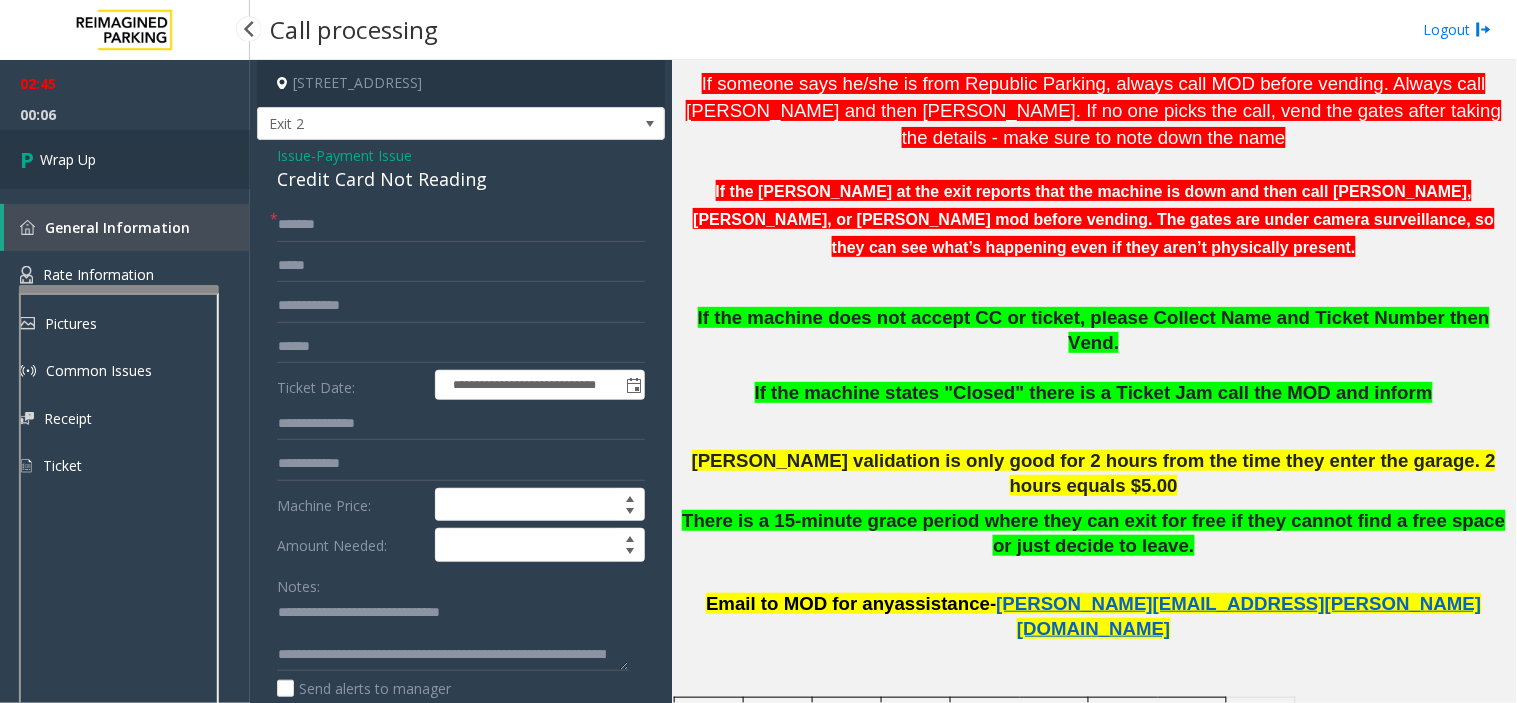 click on "Wrap Up" at bounding box center (125, 159) 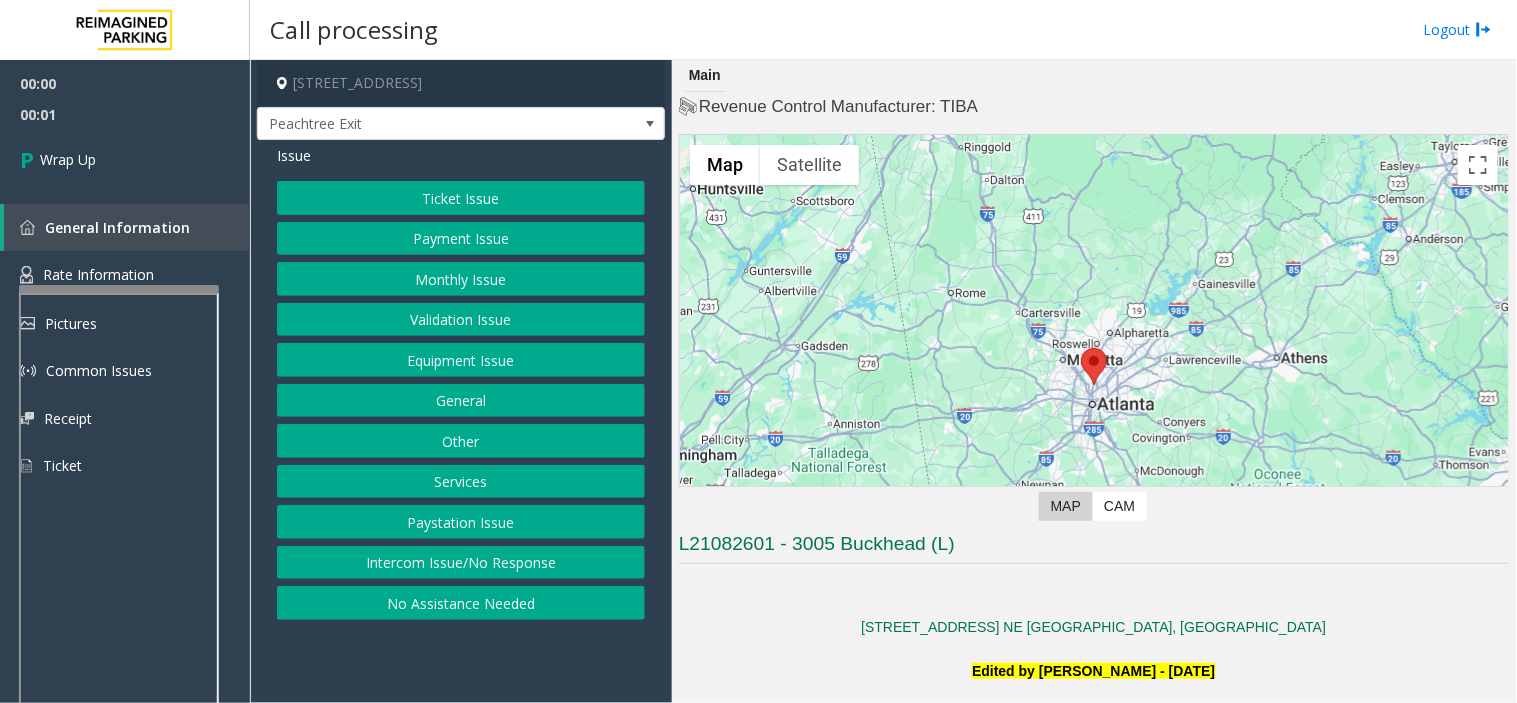 click on "Intercom Issue/No Response" 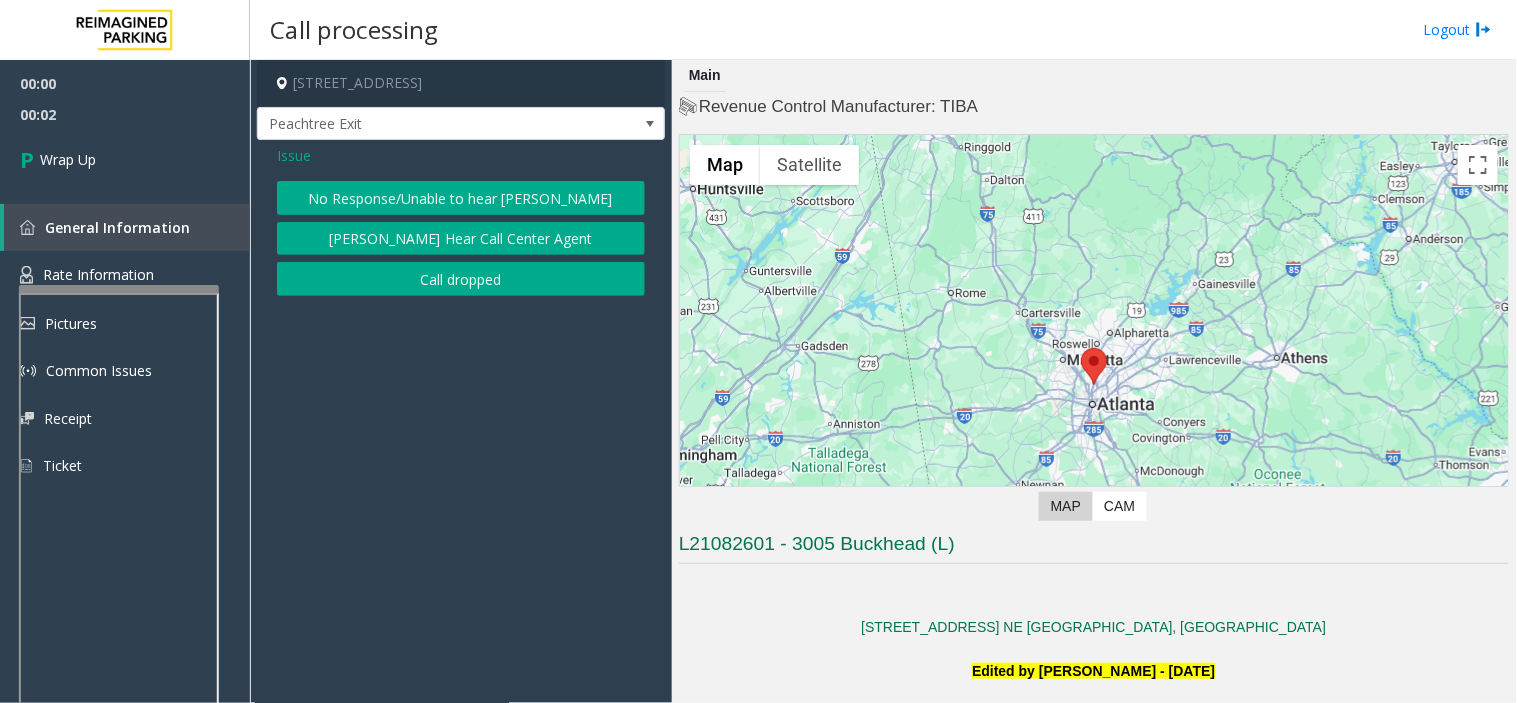 click on "Call dropped" 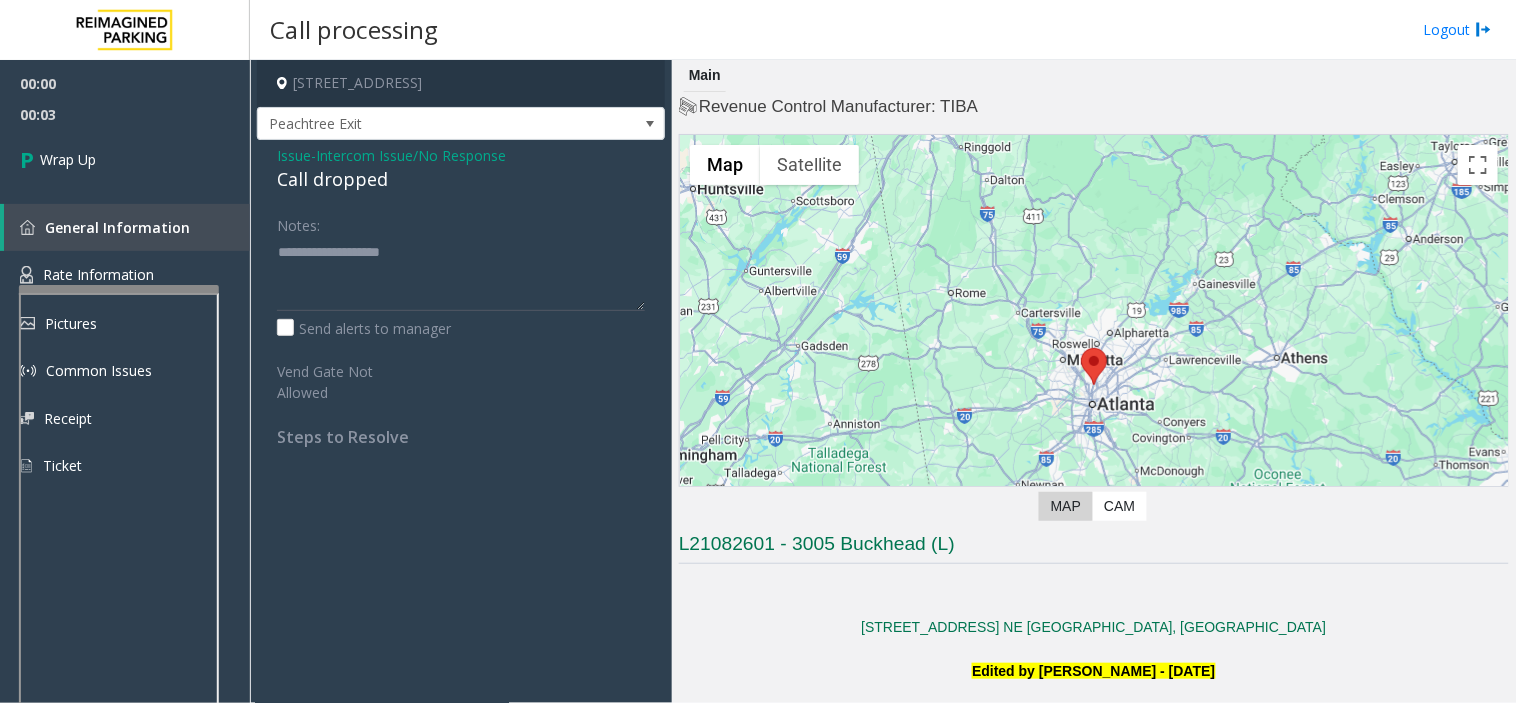 click on "Call dropped" 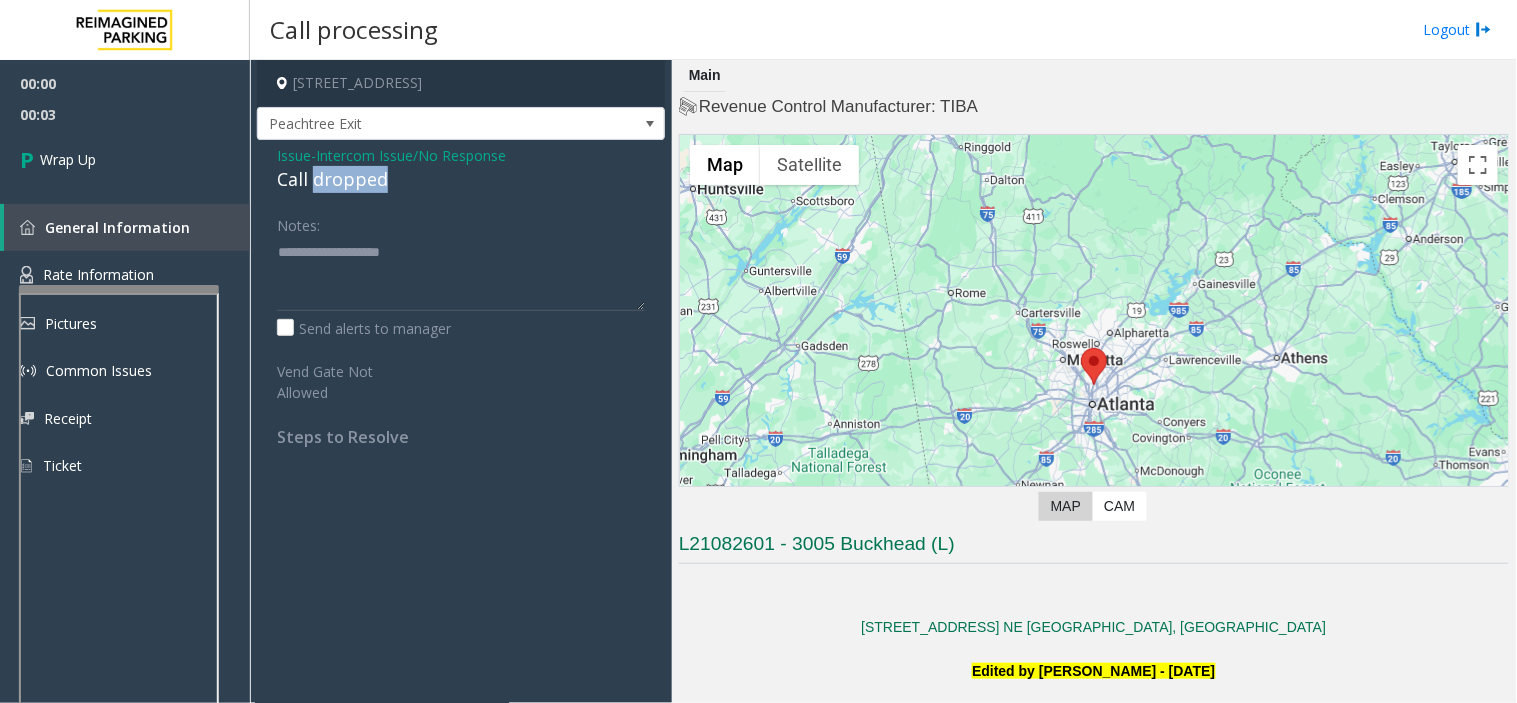 click on "Call dropped" 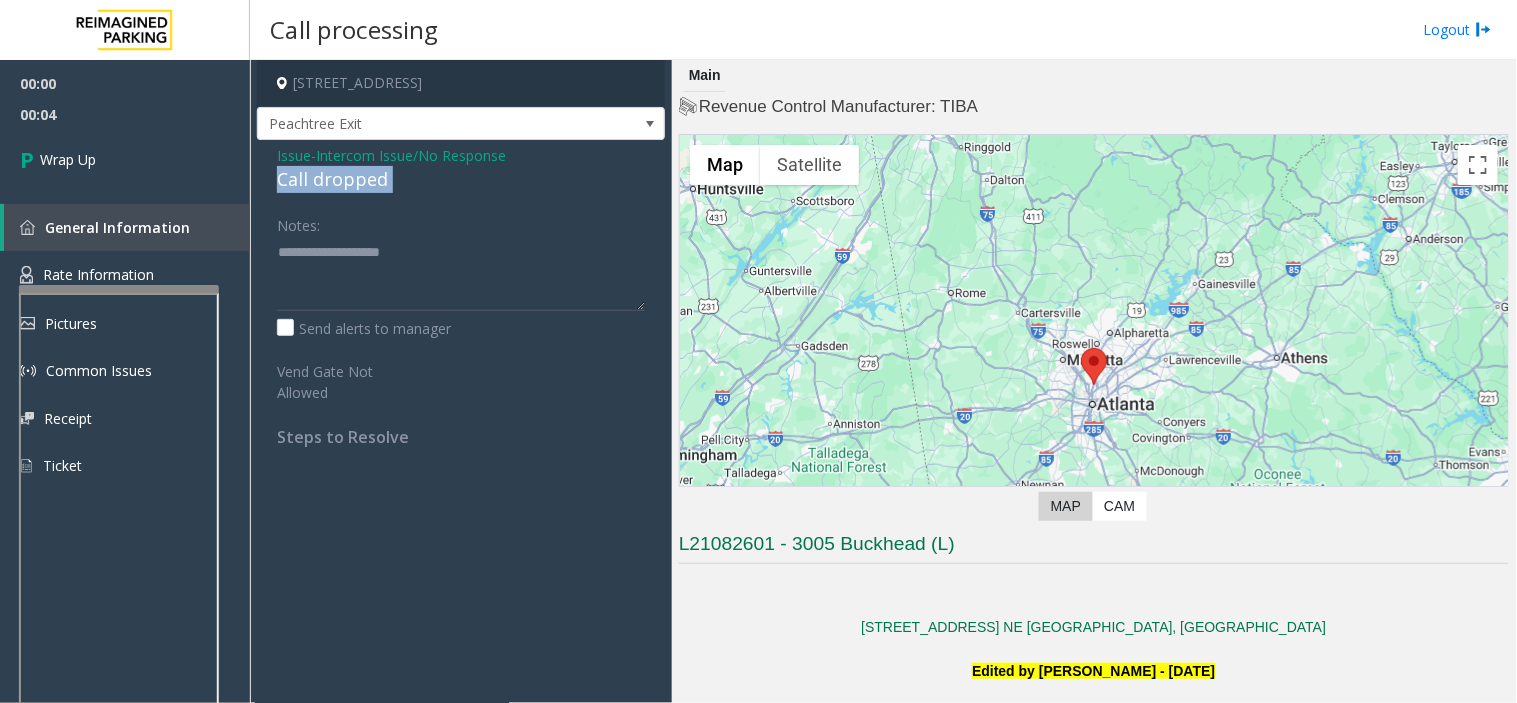click on "Call dropped" 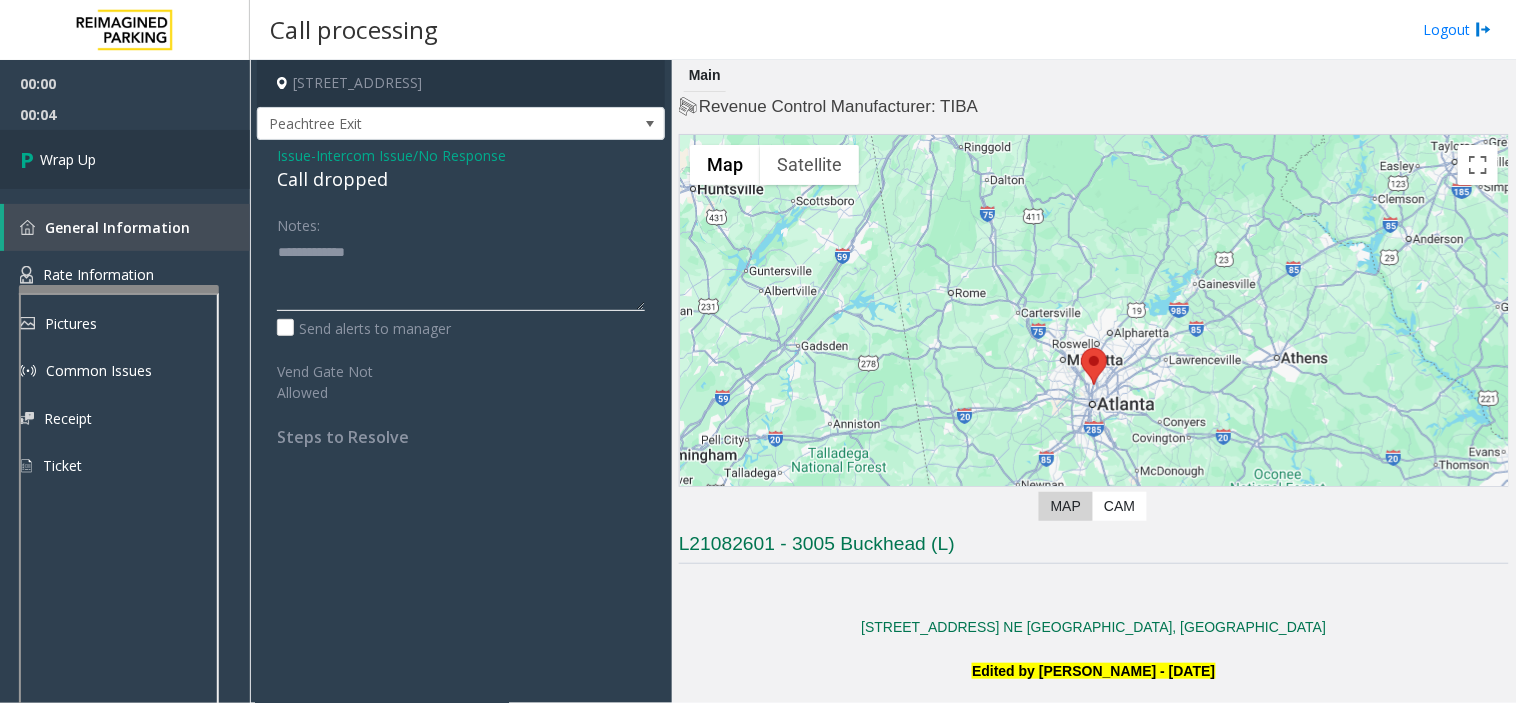 type on "**********" 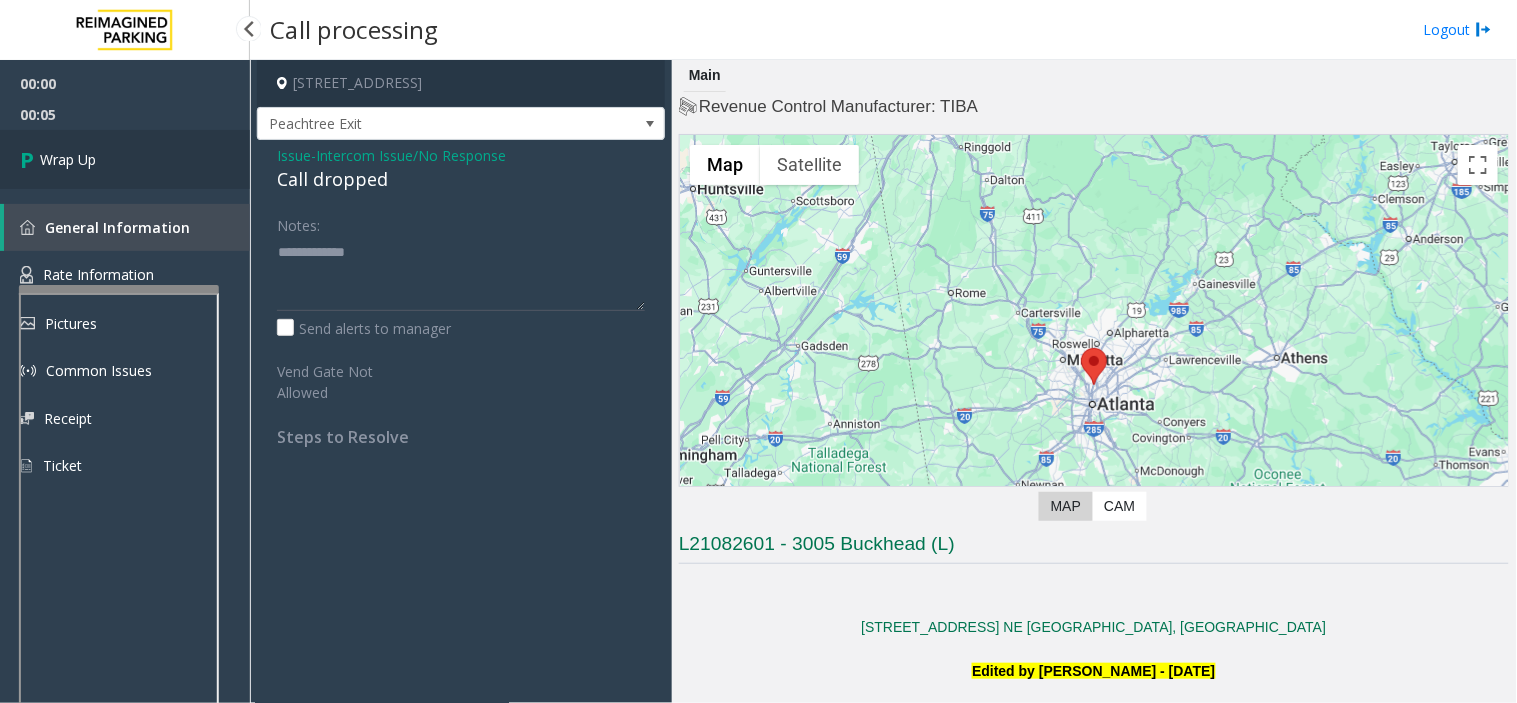 click on "Wrap Up" at bounding box center [68, 159] 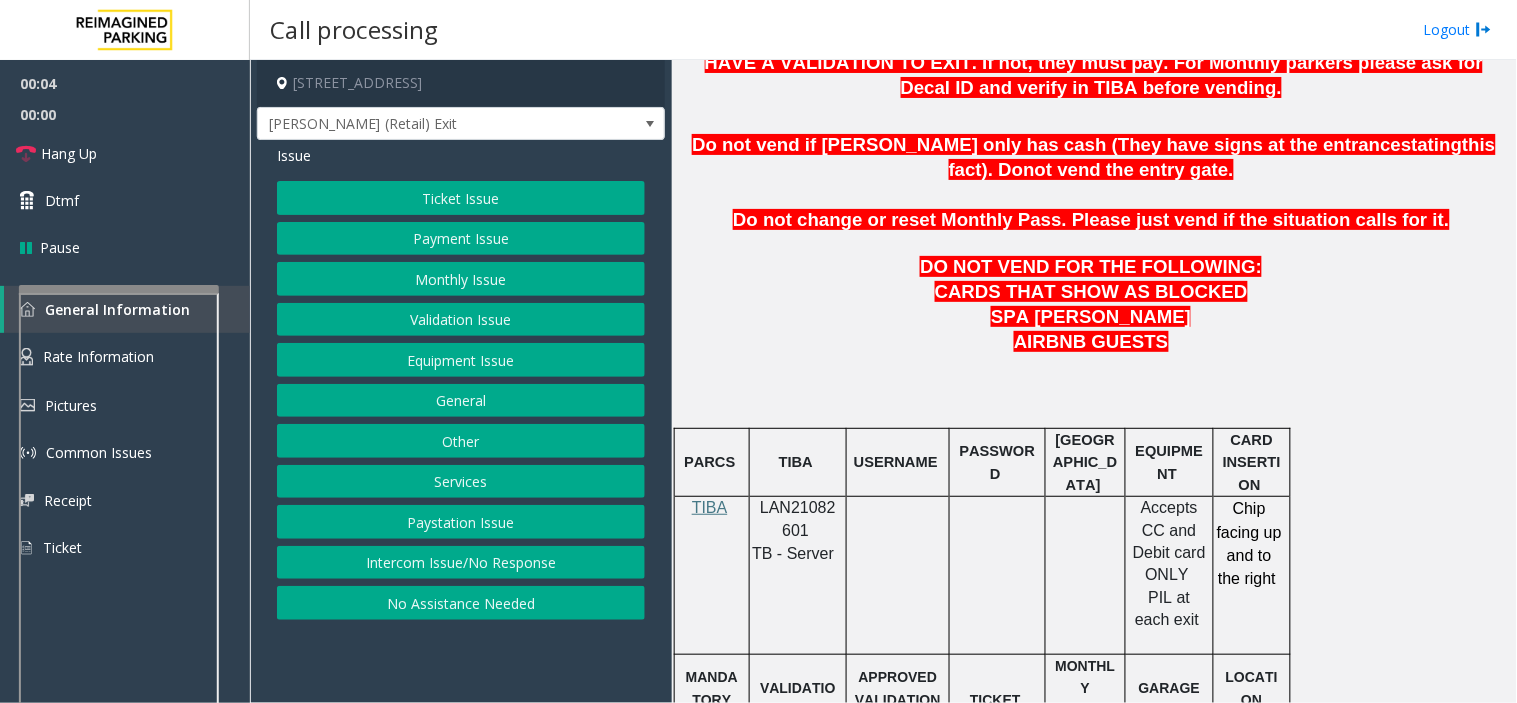 scroll, scrollTop: 1000, scrollLeft: 0, axis: vertical 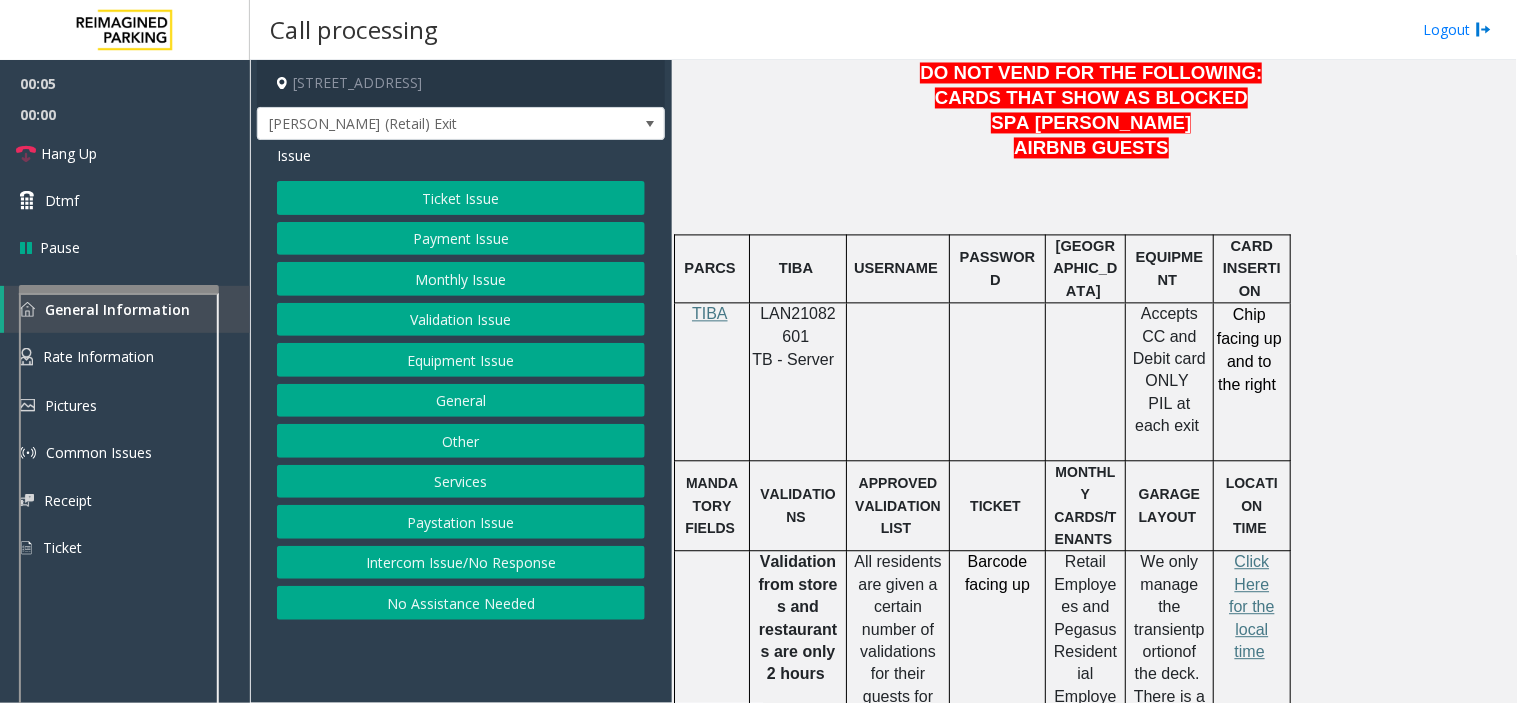 click on "LAN21082601" 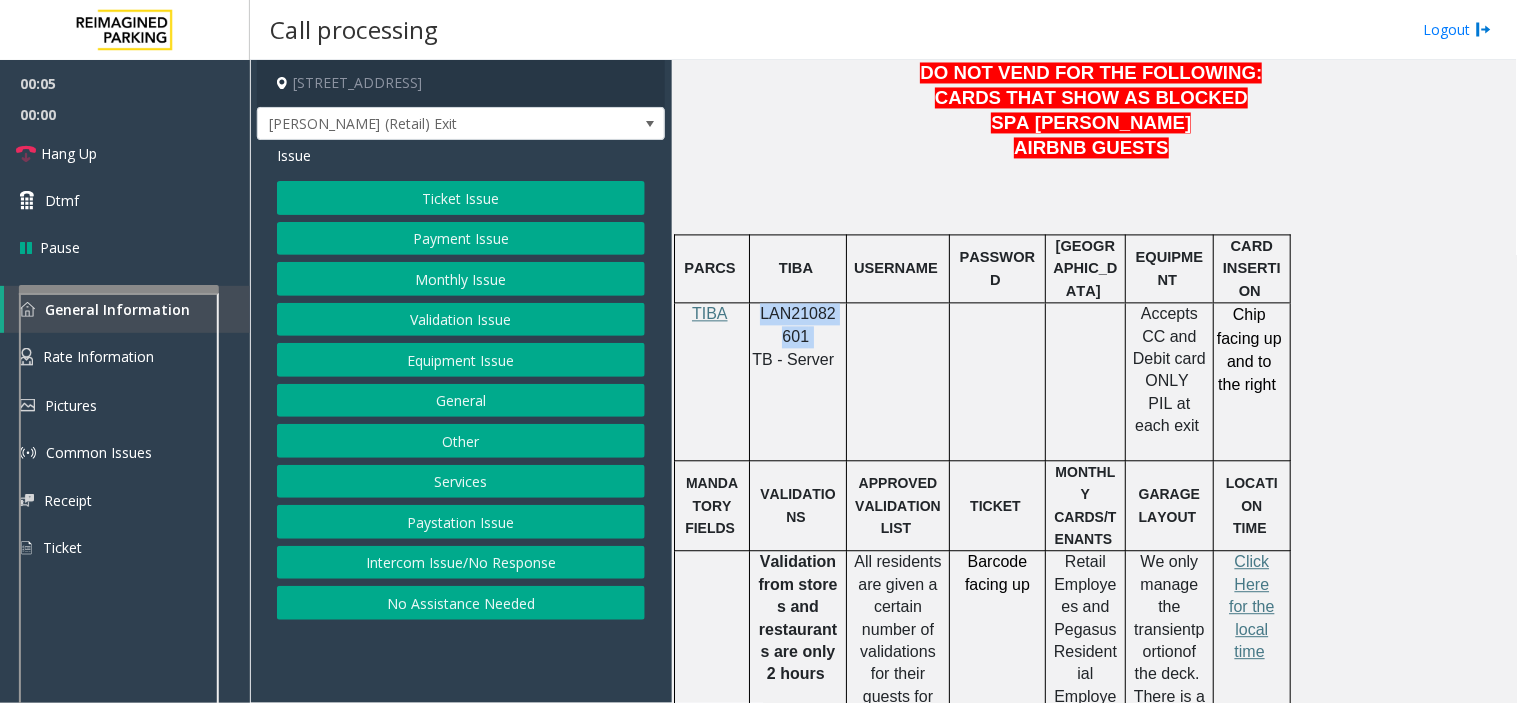click on "LAN21082601" 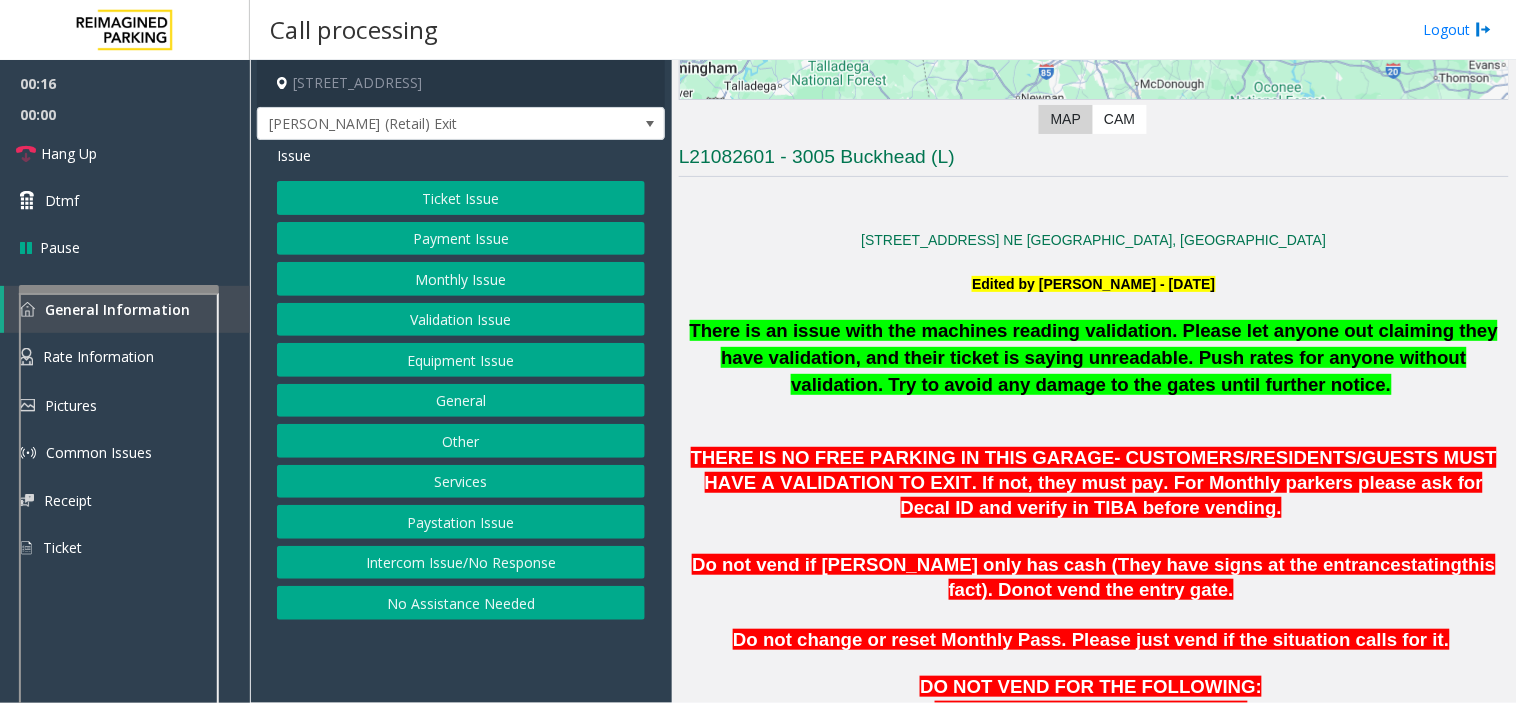 scroll, scrollTop: 333, scrollLeft: 0, axis: vertical 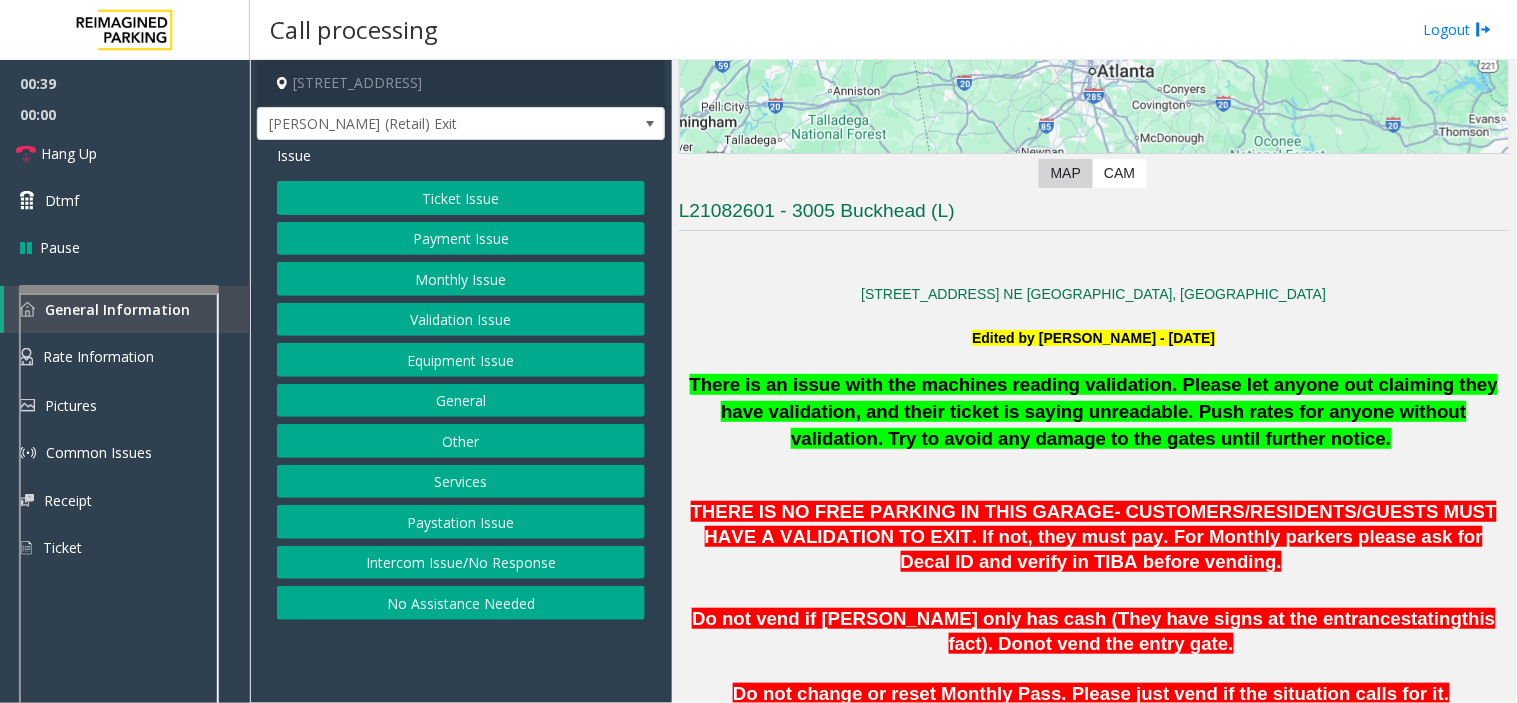 click on "Validation Issue" 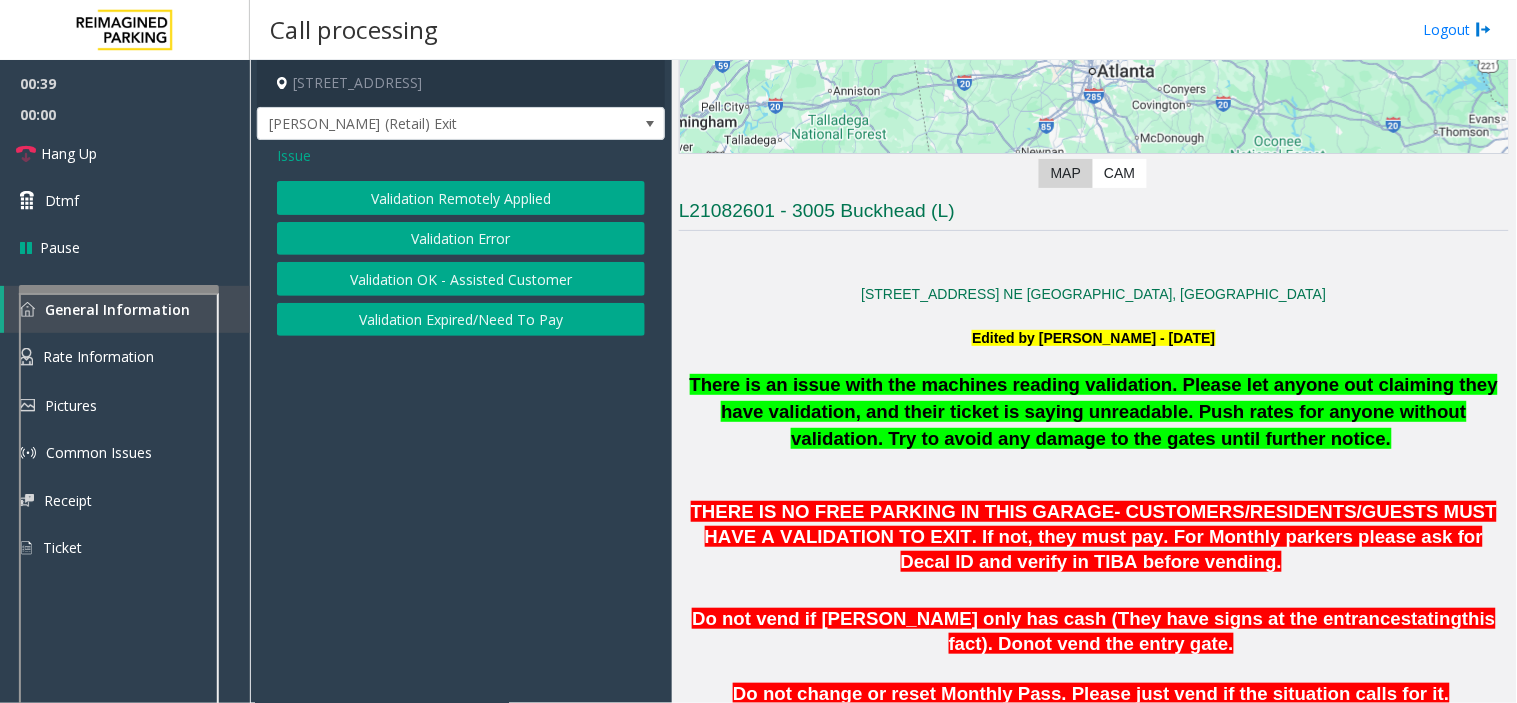 click on "Validation Error" 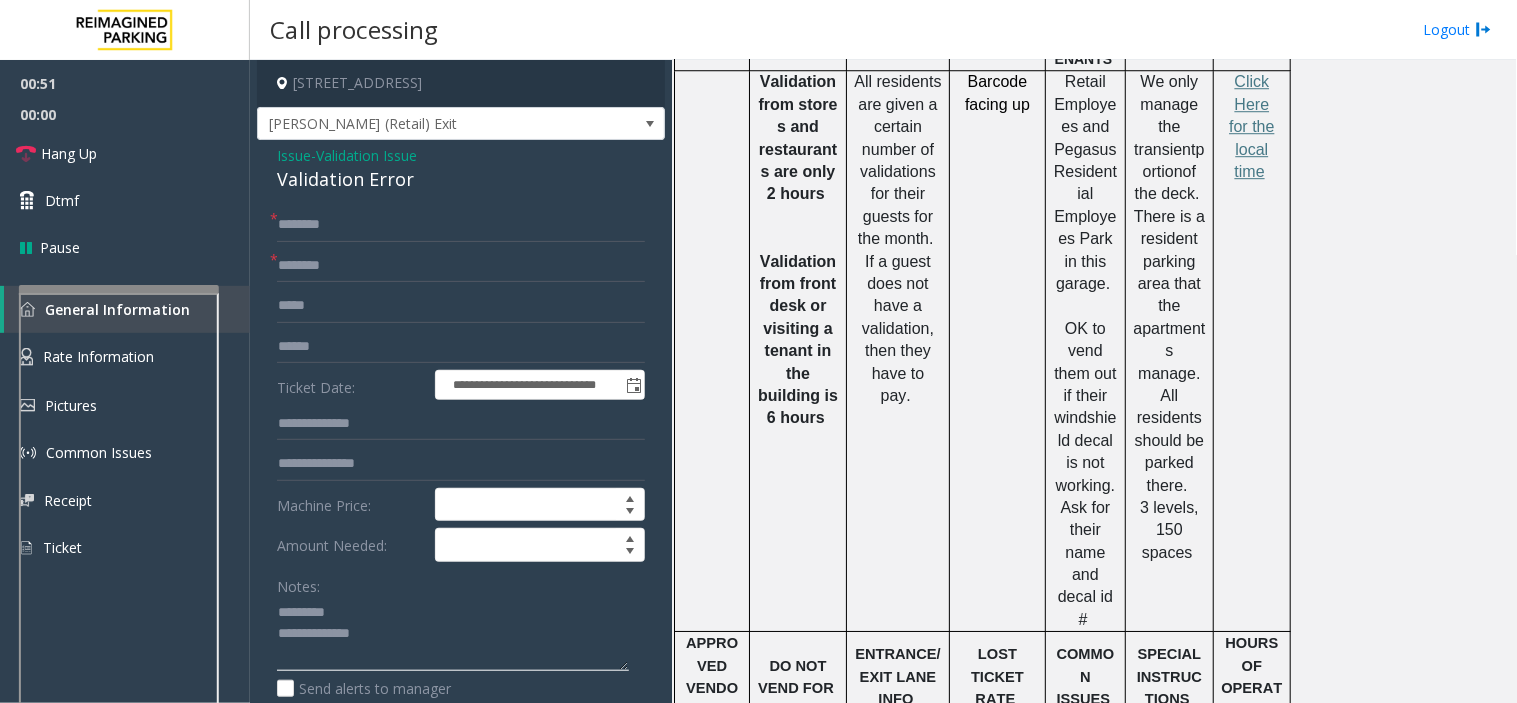 scroll, scrollTop: 1666, scrollLeft: 0, axis: vertical 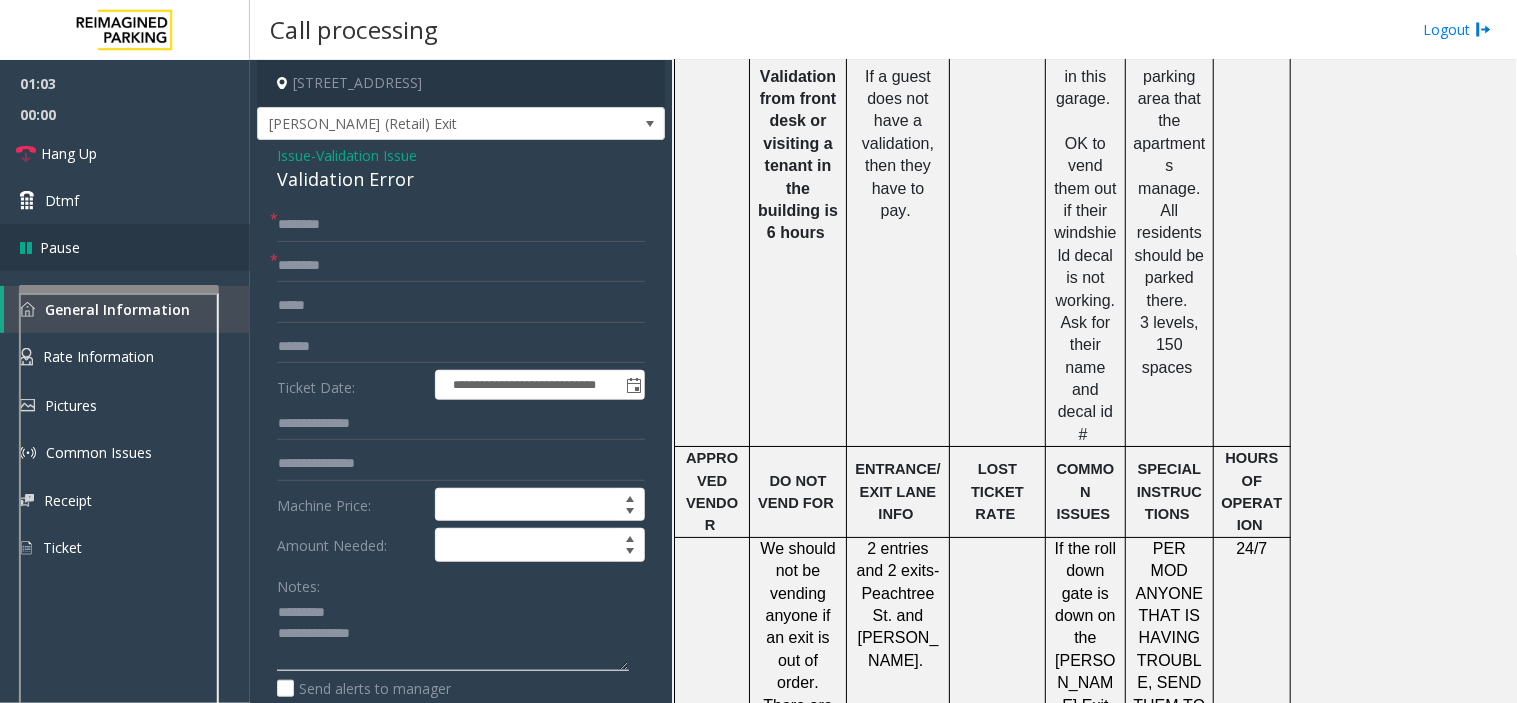 type on "**********" 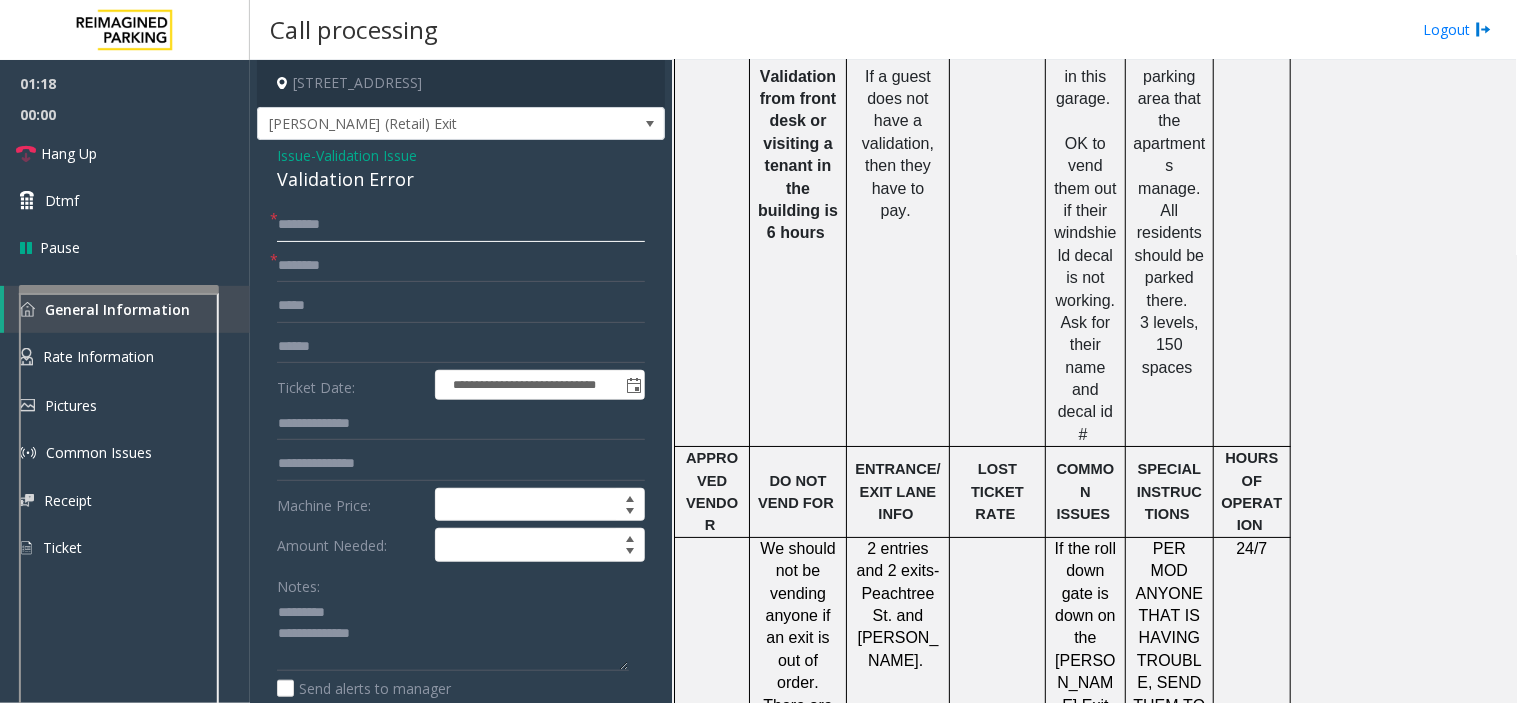 click 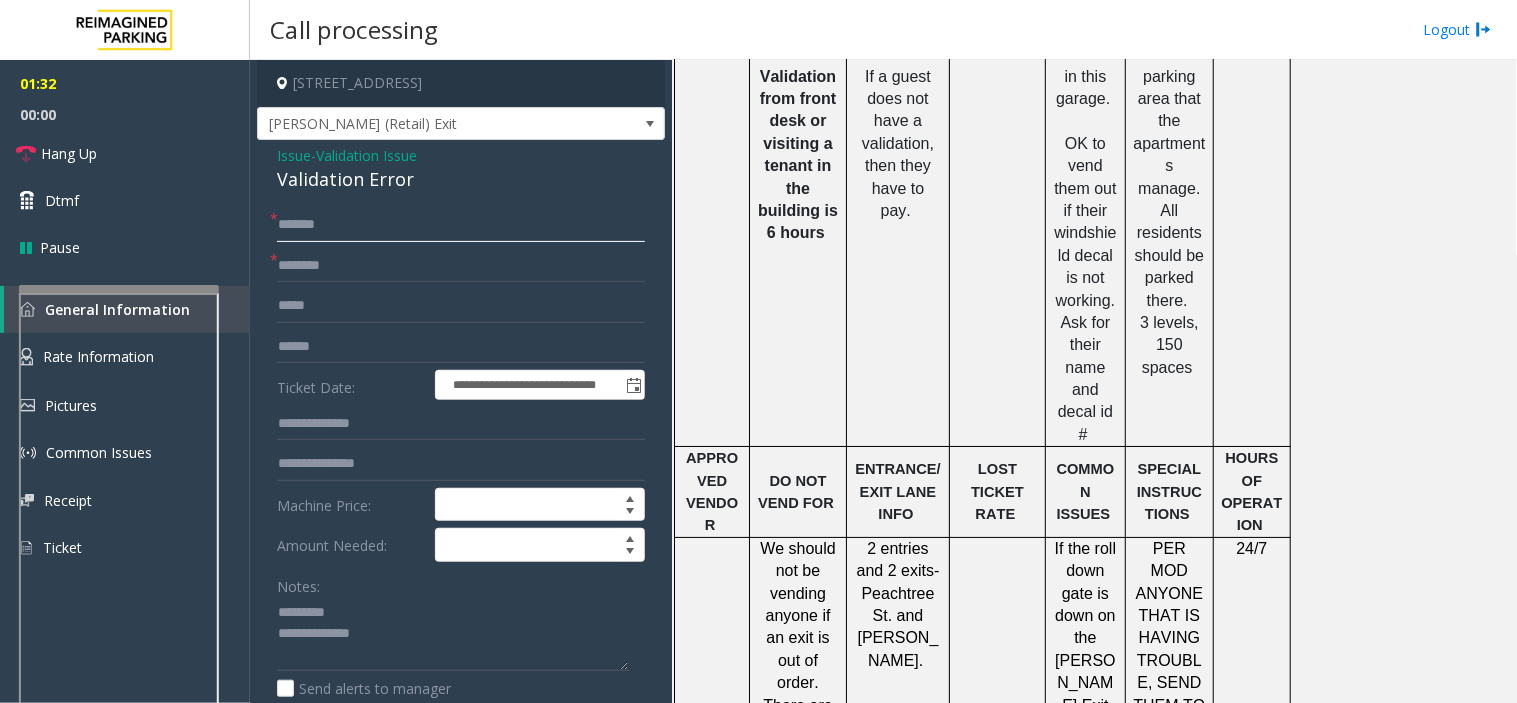 type on "******" 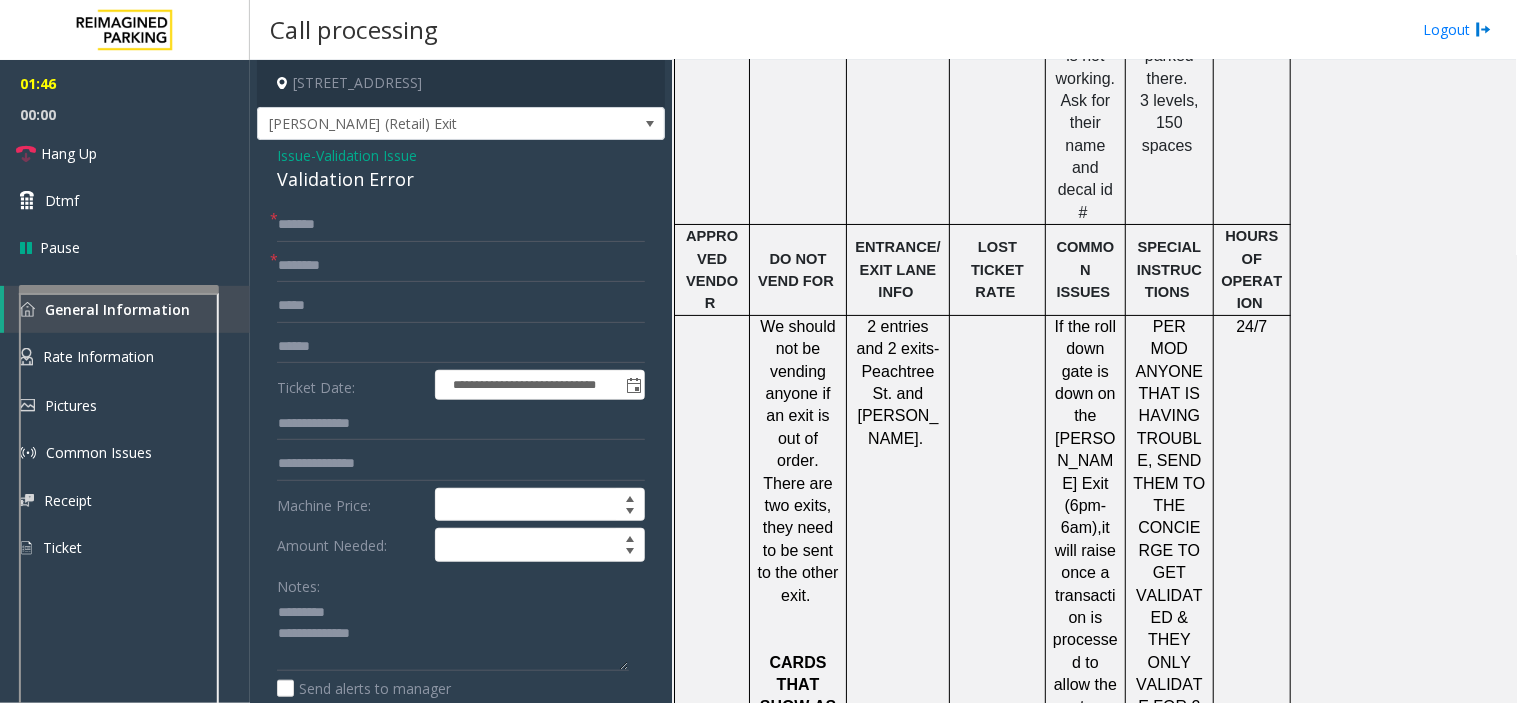 scroll, scrollTop: 2222, scrollLeft: 0, axis: vertical 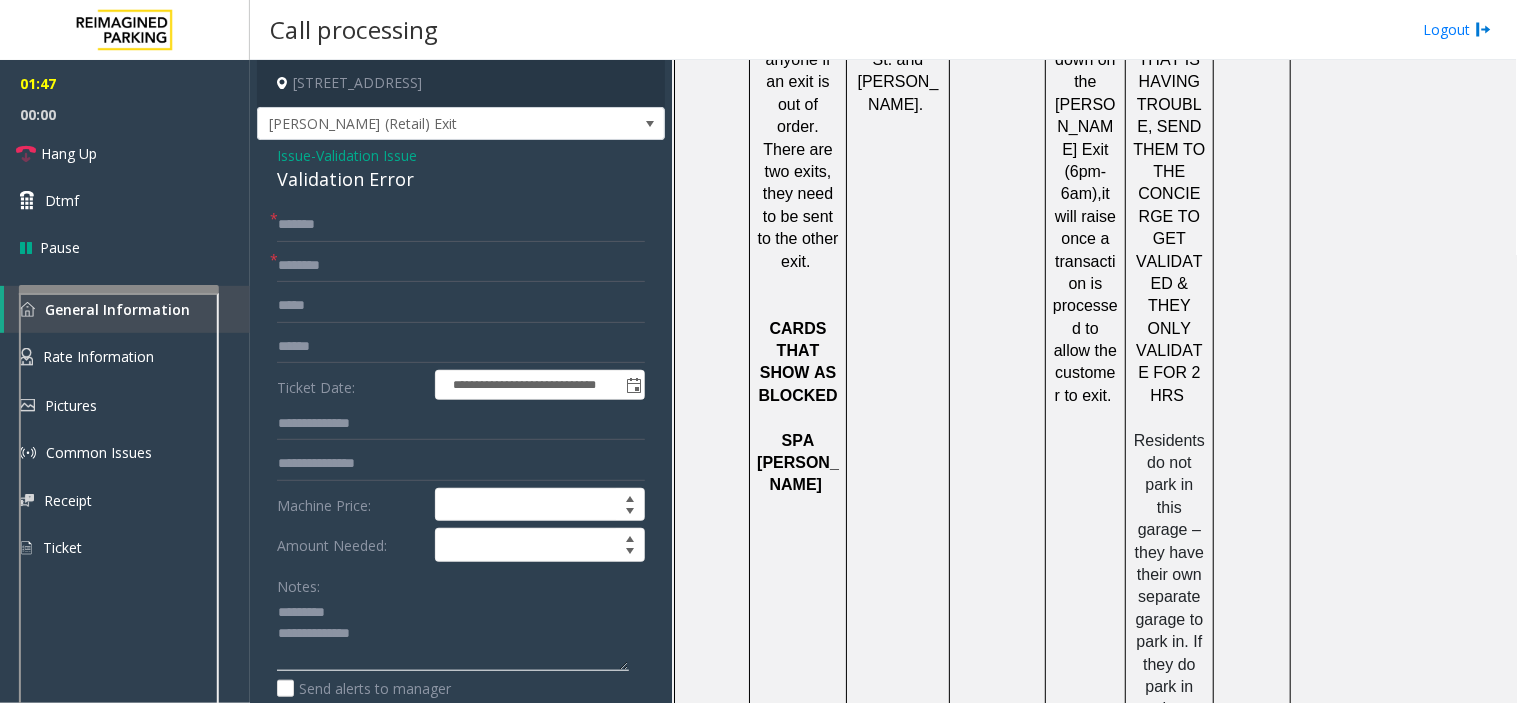 click 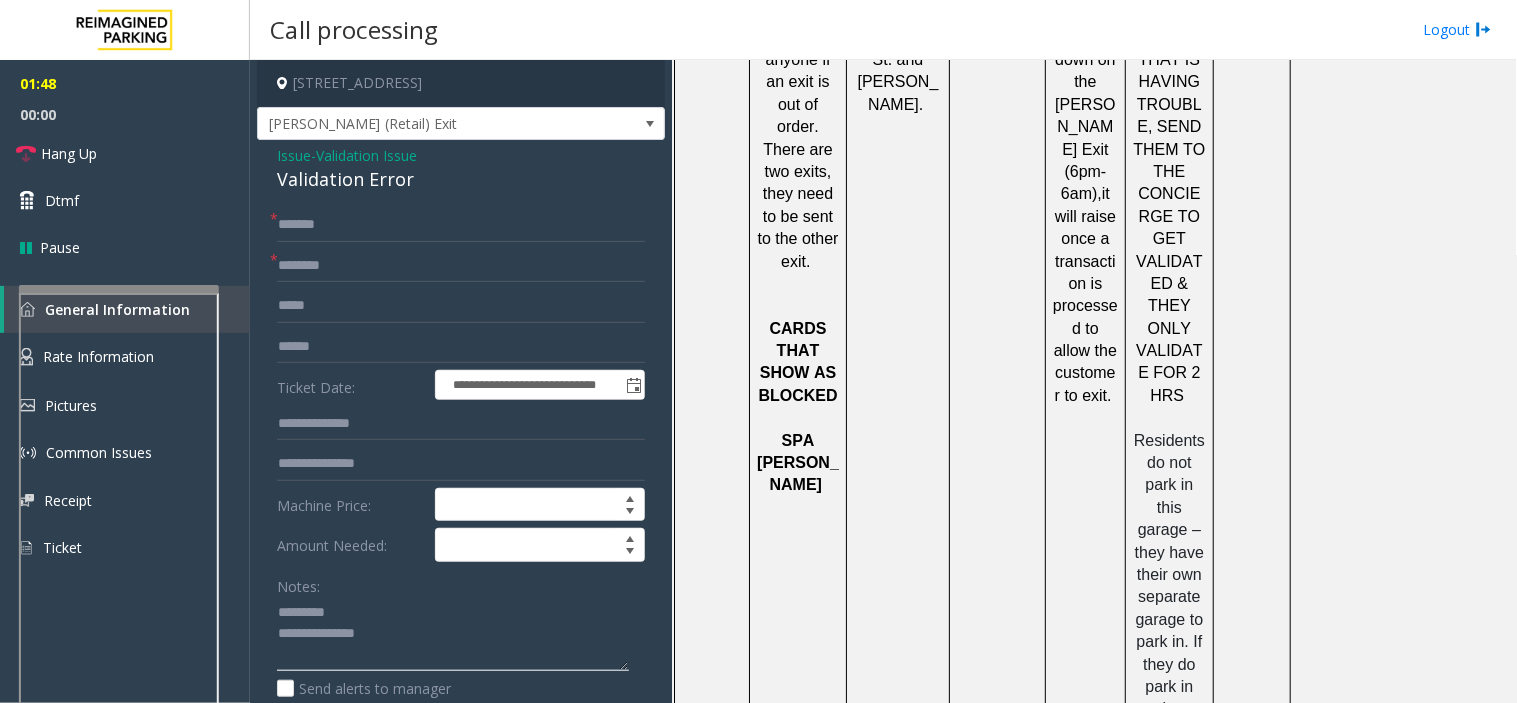 paste on "**
*********" 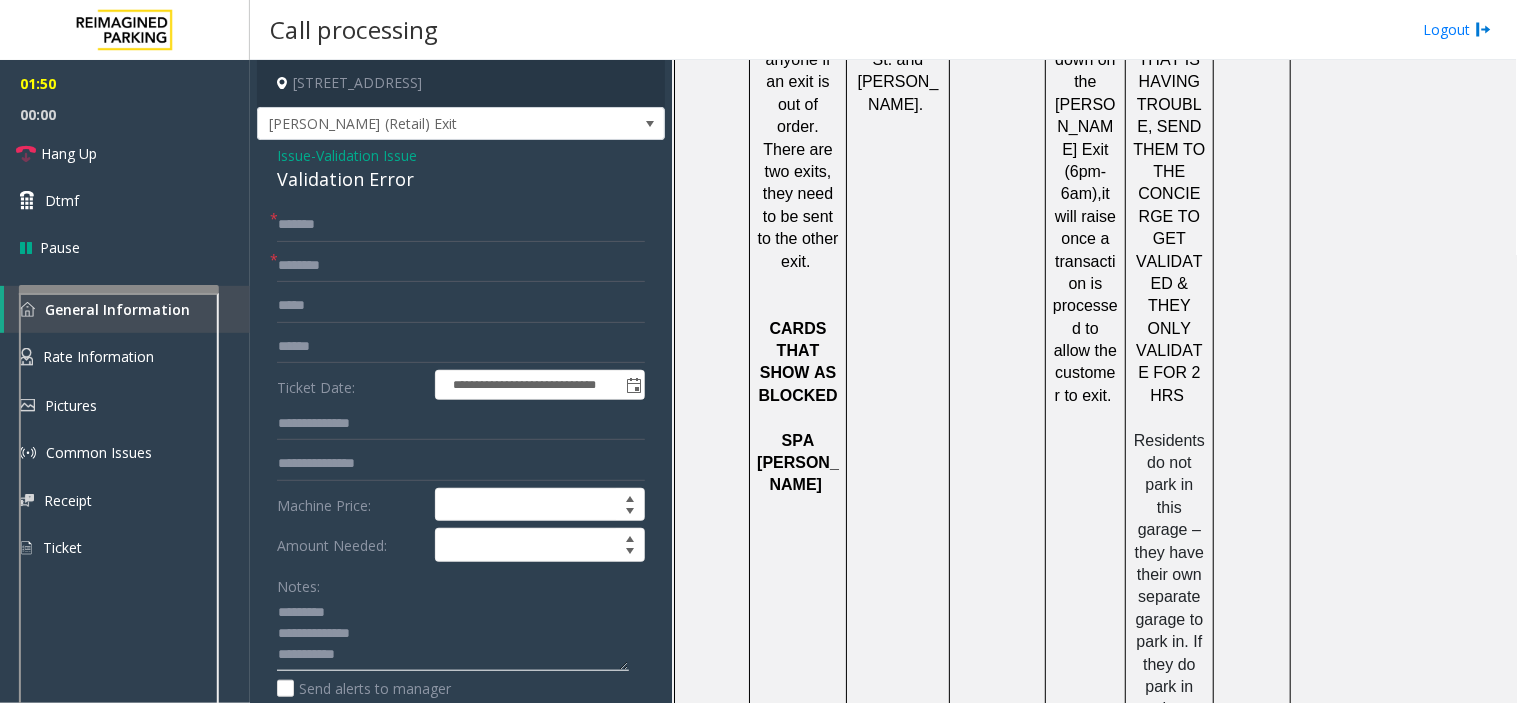 scroll, scrollTop: 14, scrollLeft: 0, axis: vertical 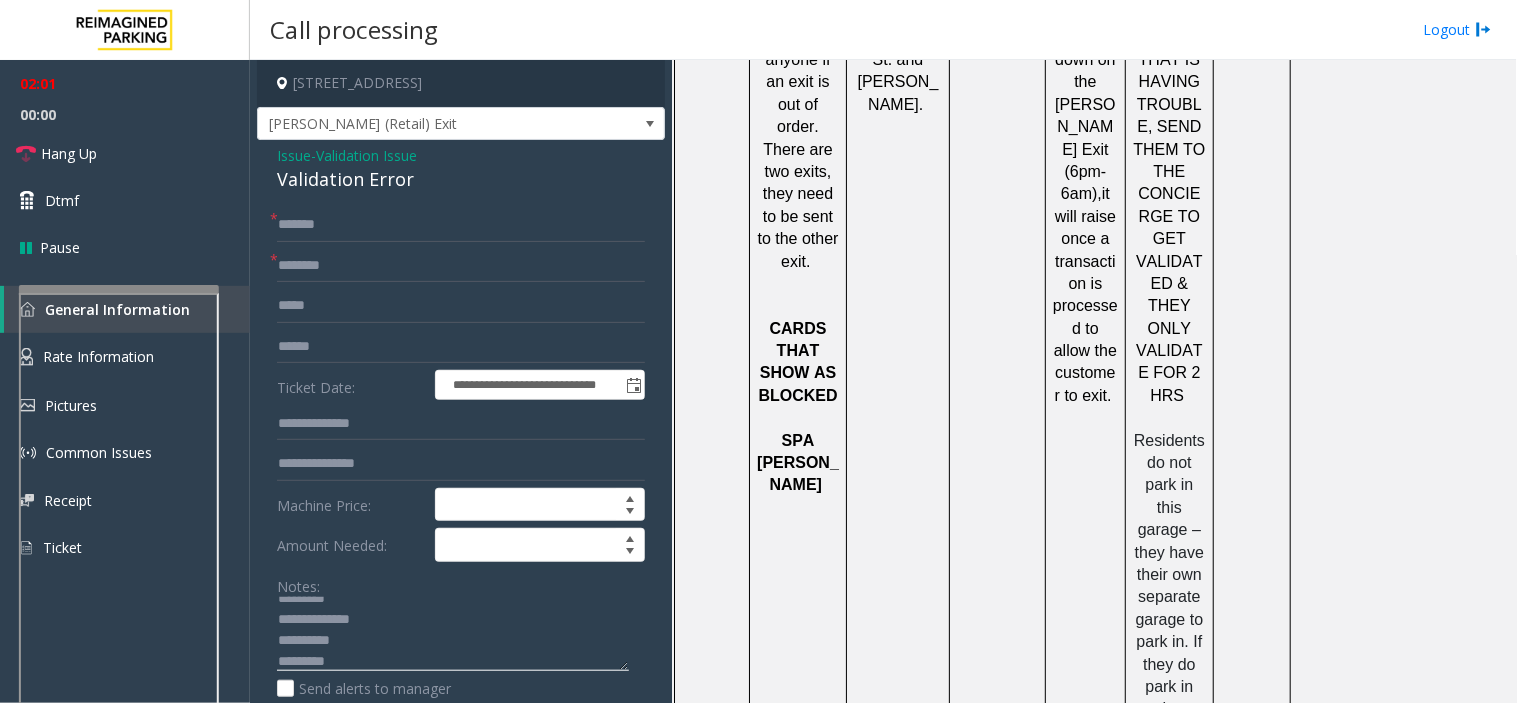 click 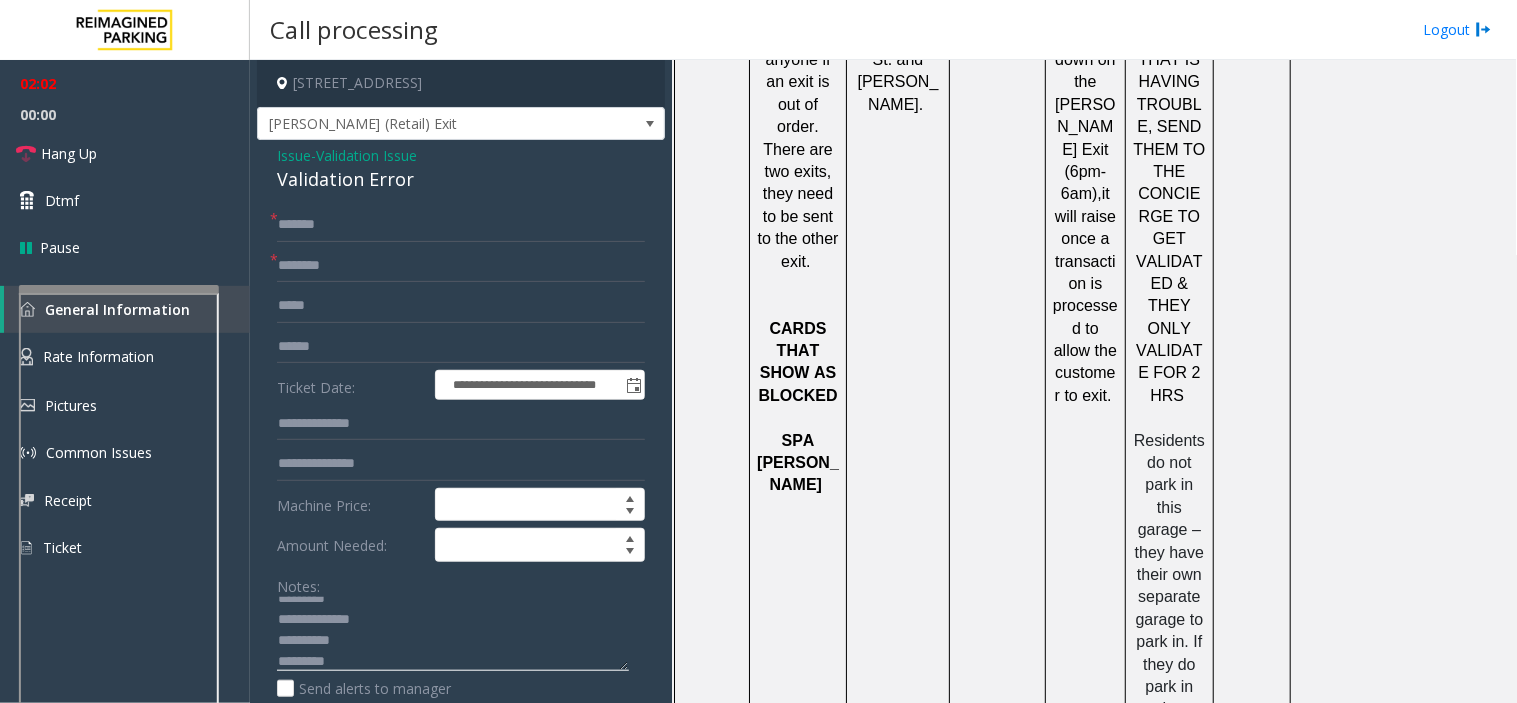 click 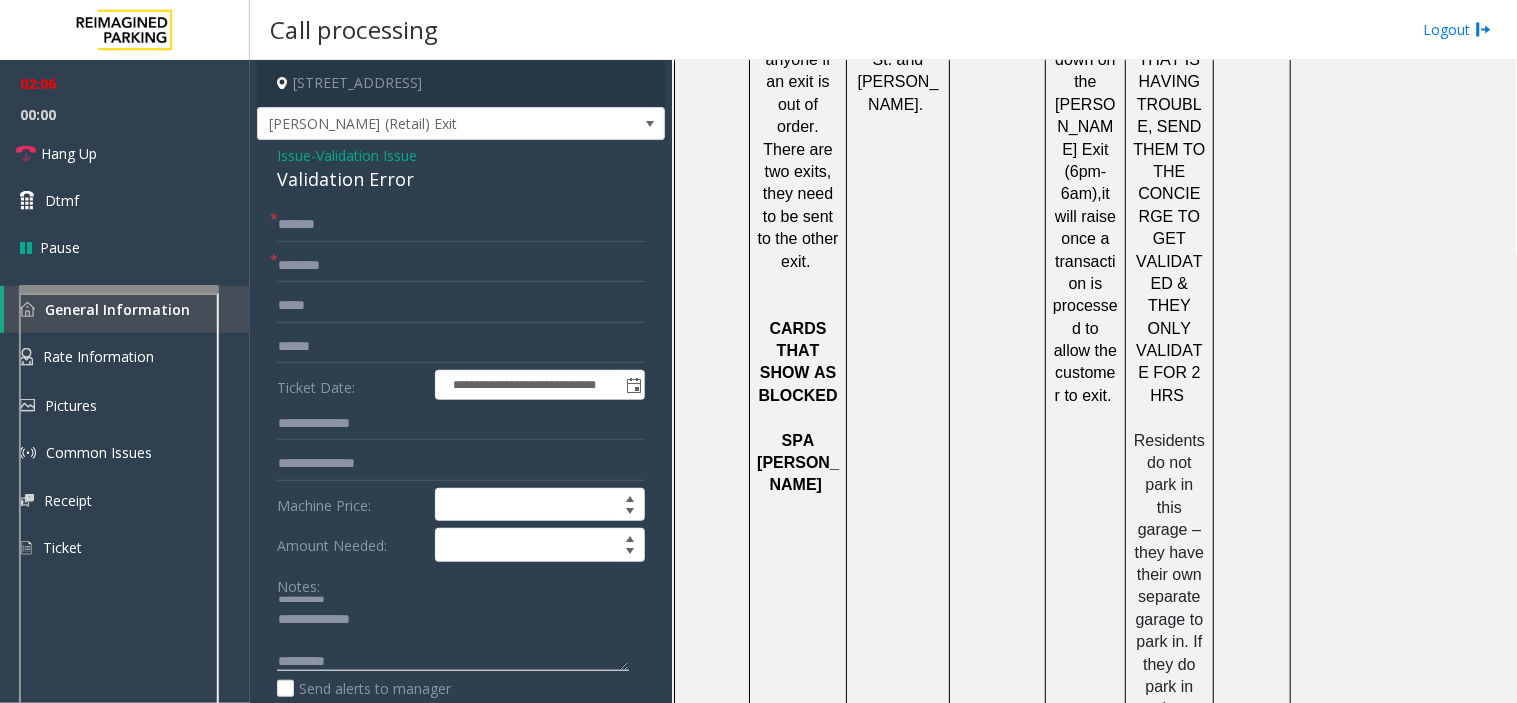 type on "**********" 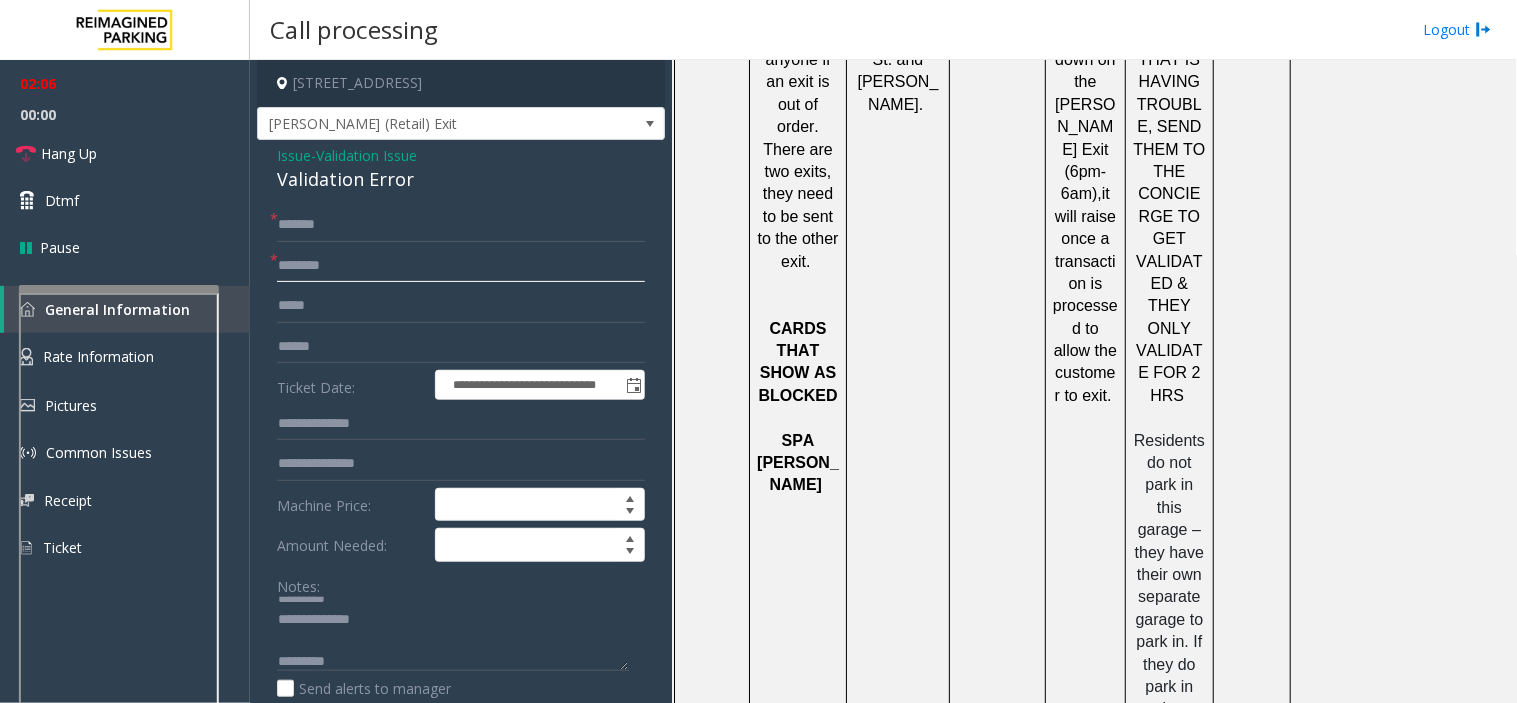 click 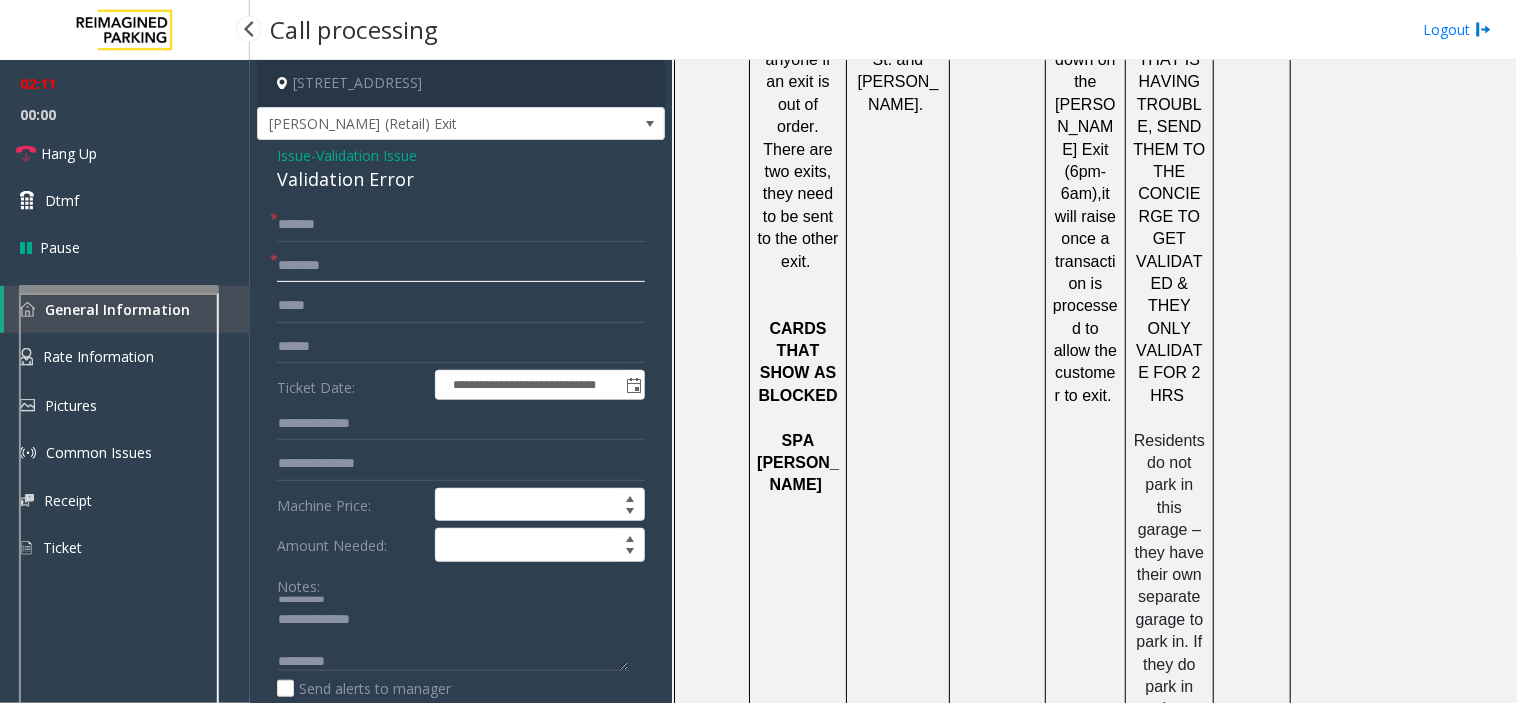 paste on "*********" 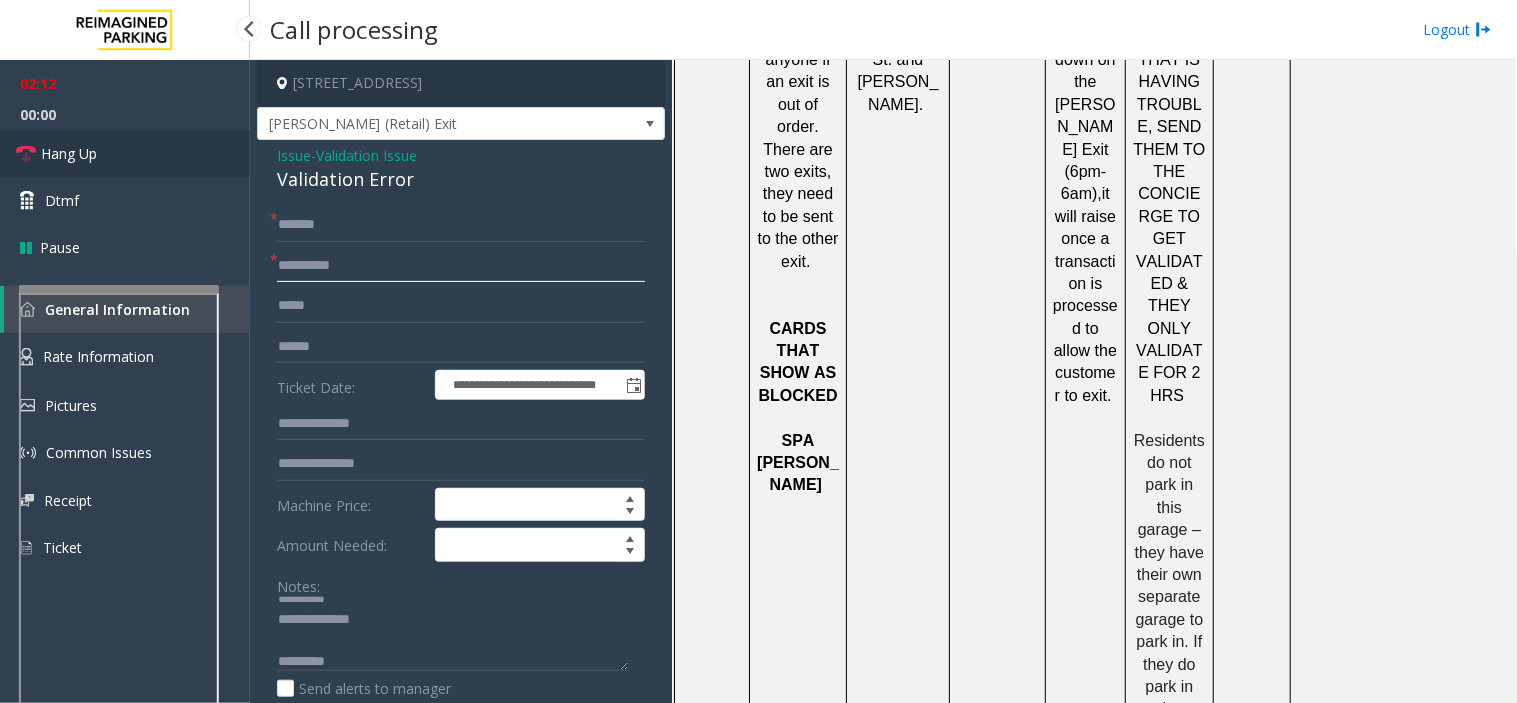 type on "*********" 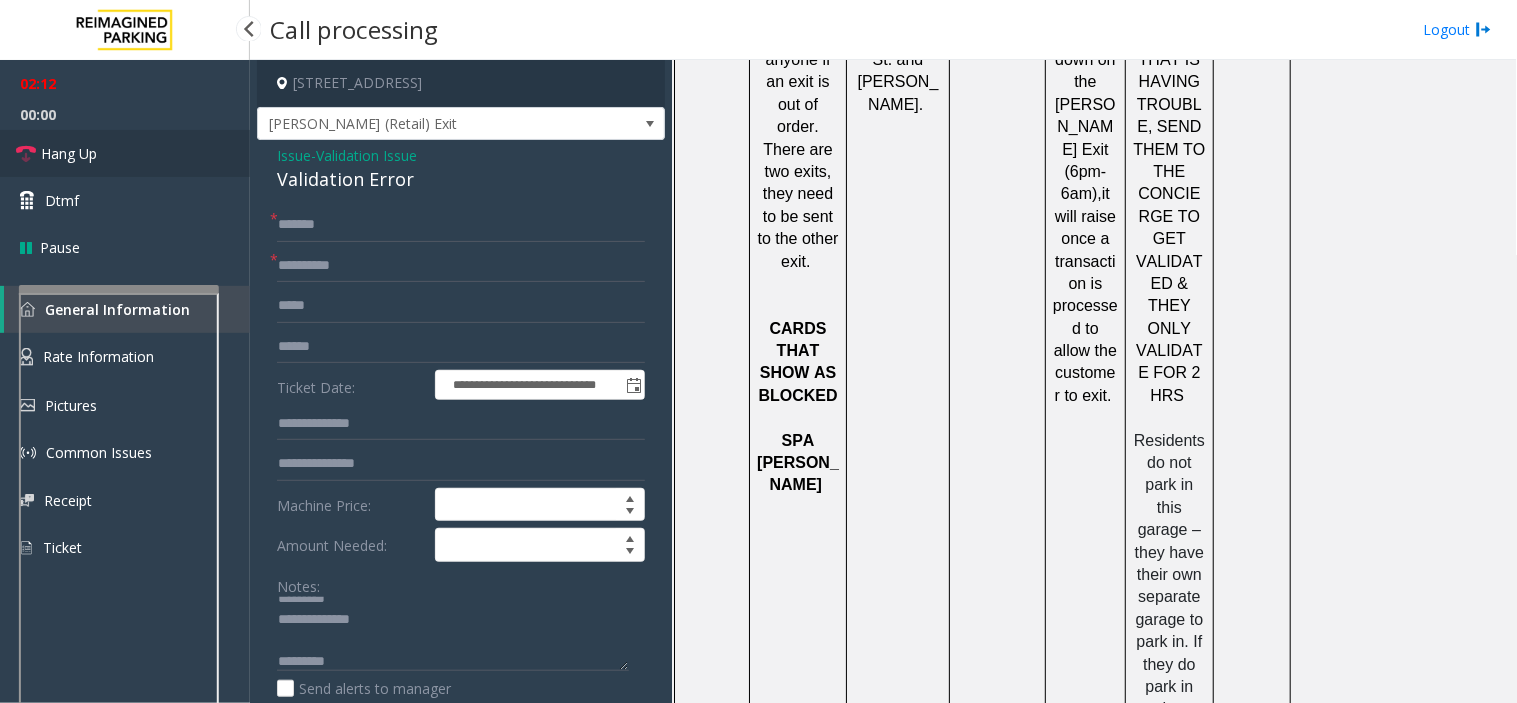 click on "Hang Up" at bounding box center [125, 153] 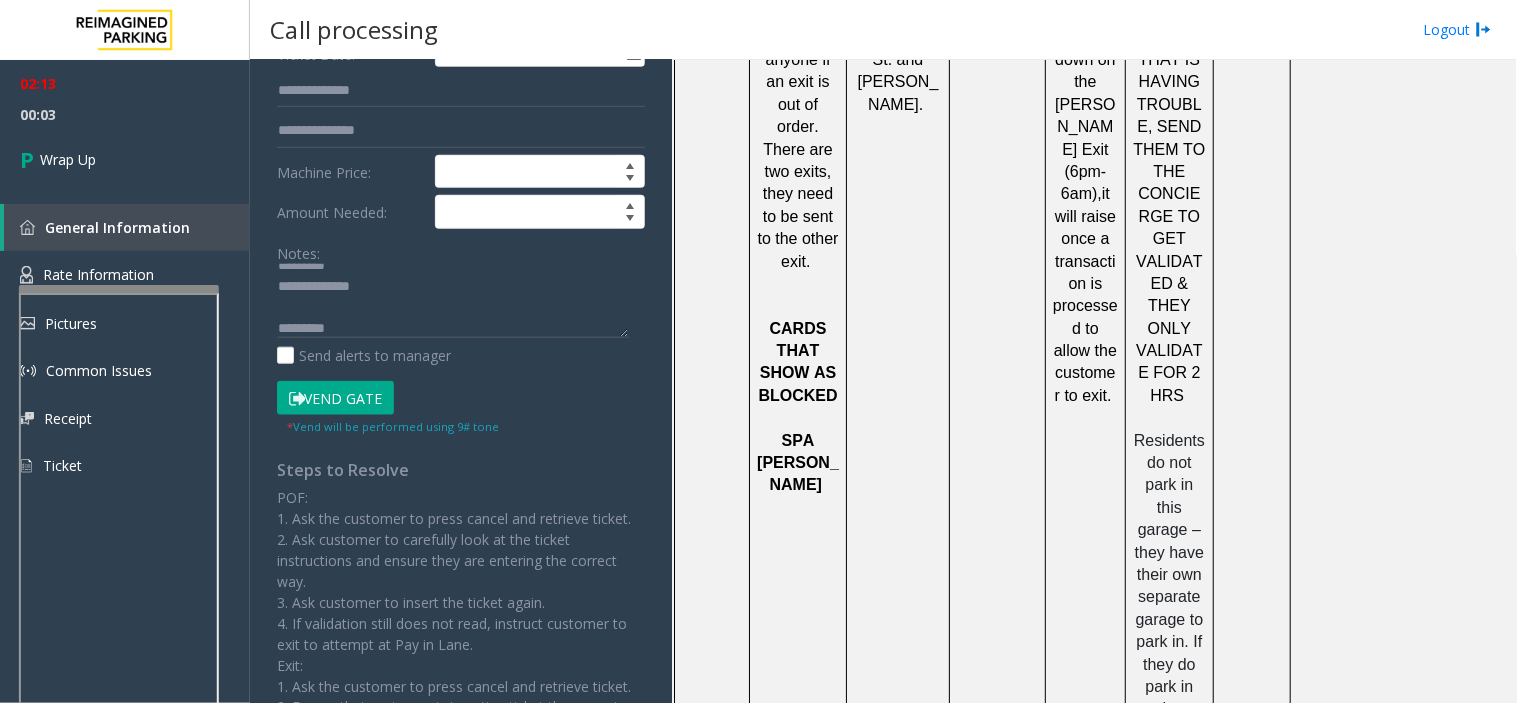 scroll, scrollTop: 222, scrollLeft: 0, axis: vertical 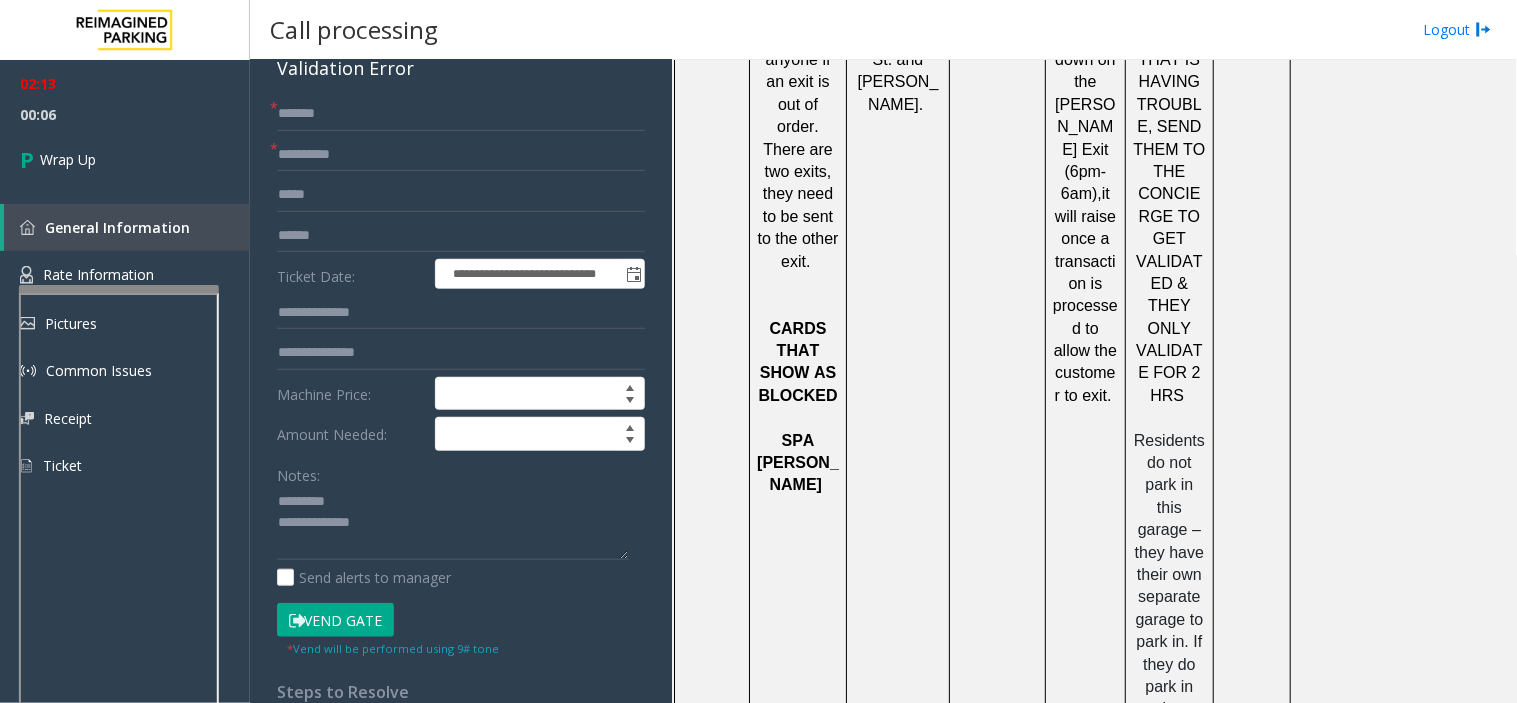click on "Validation Error" 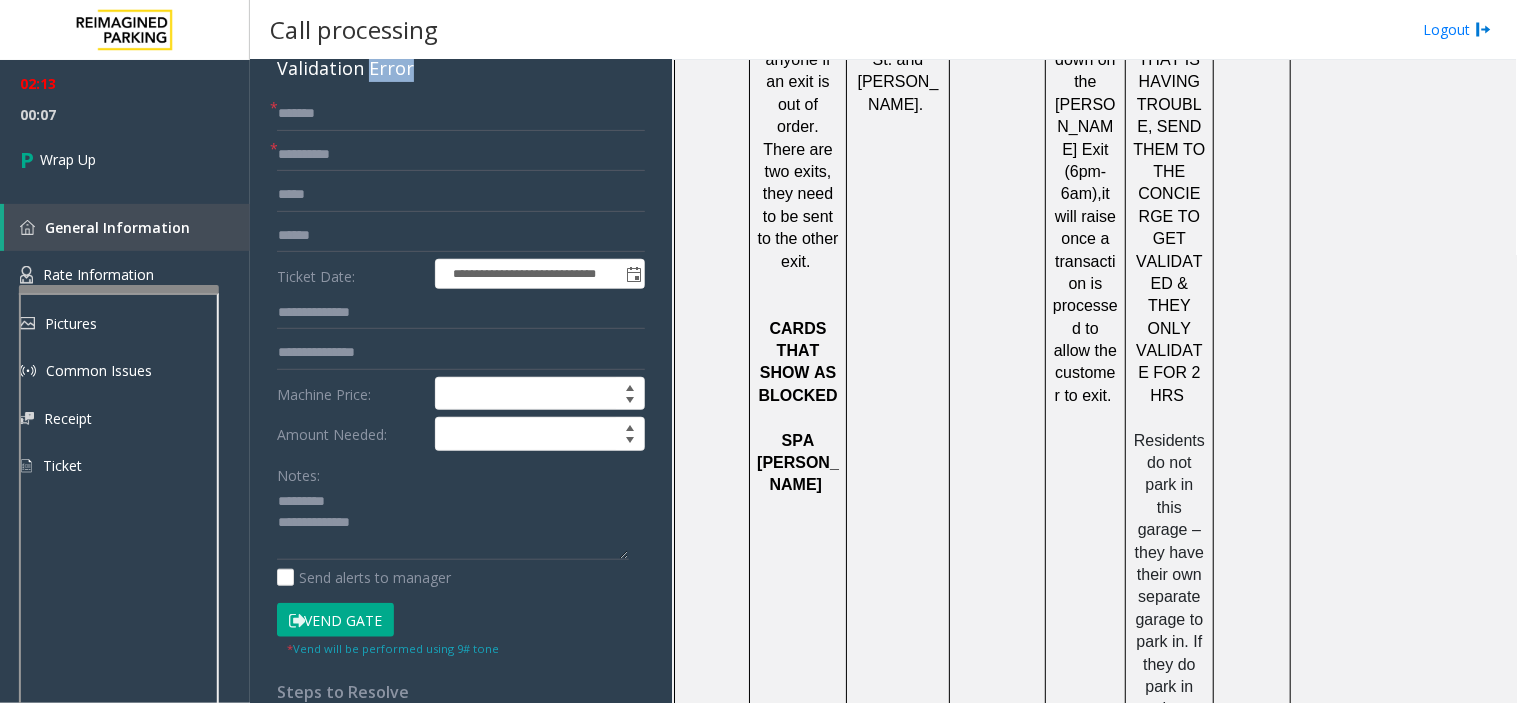click on "Validation Error" 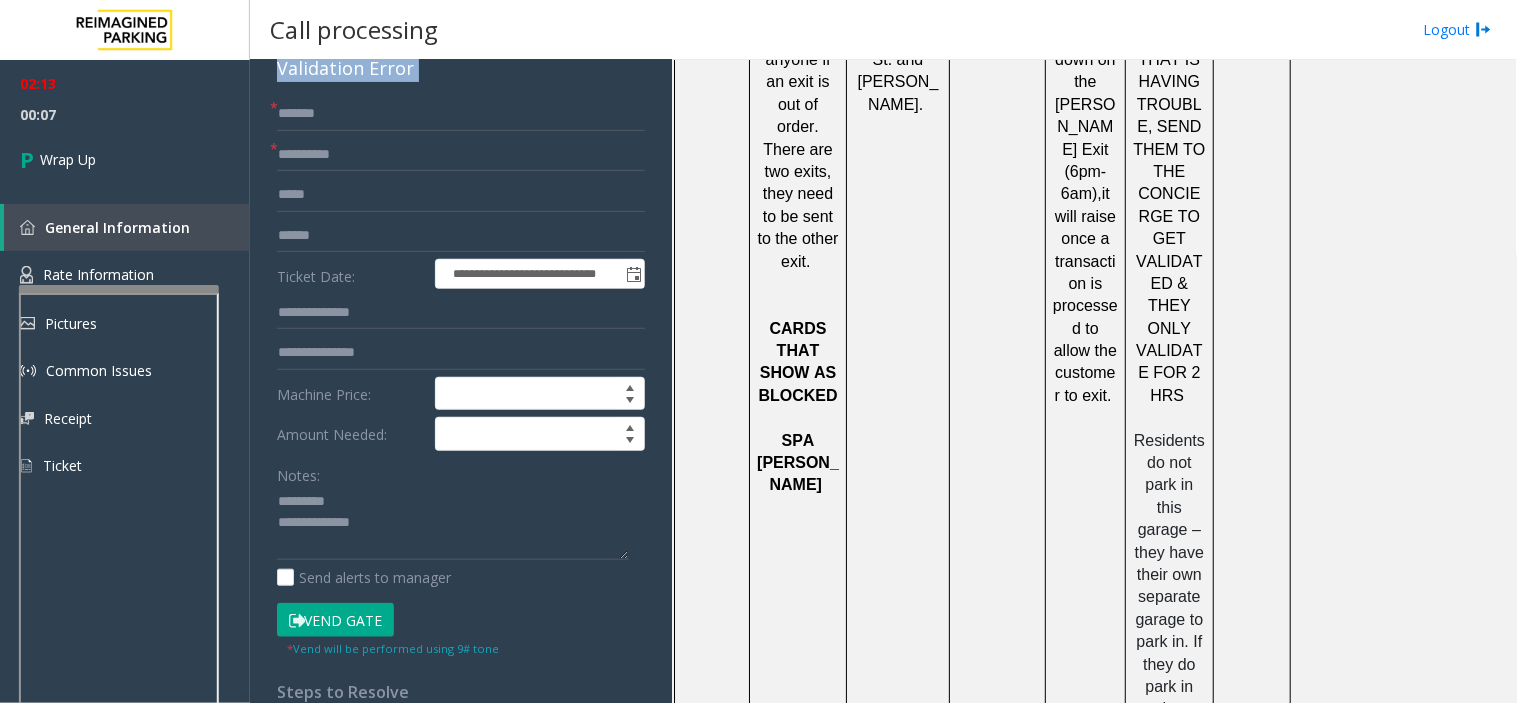 click on "Validation Error" 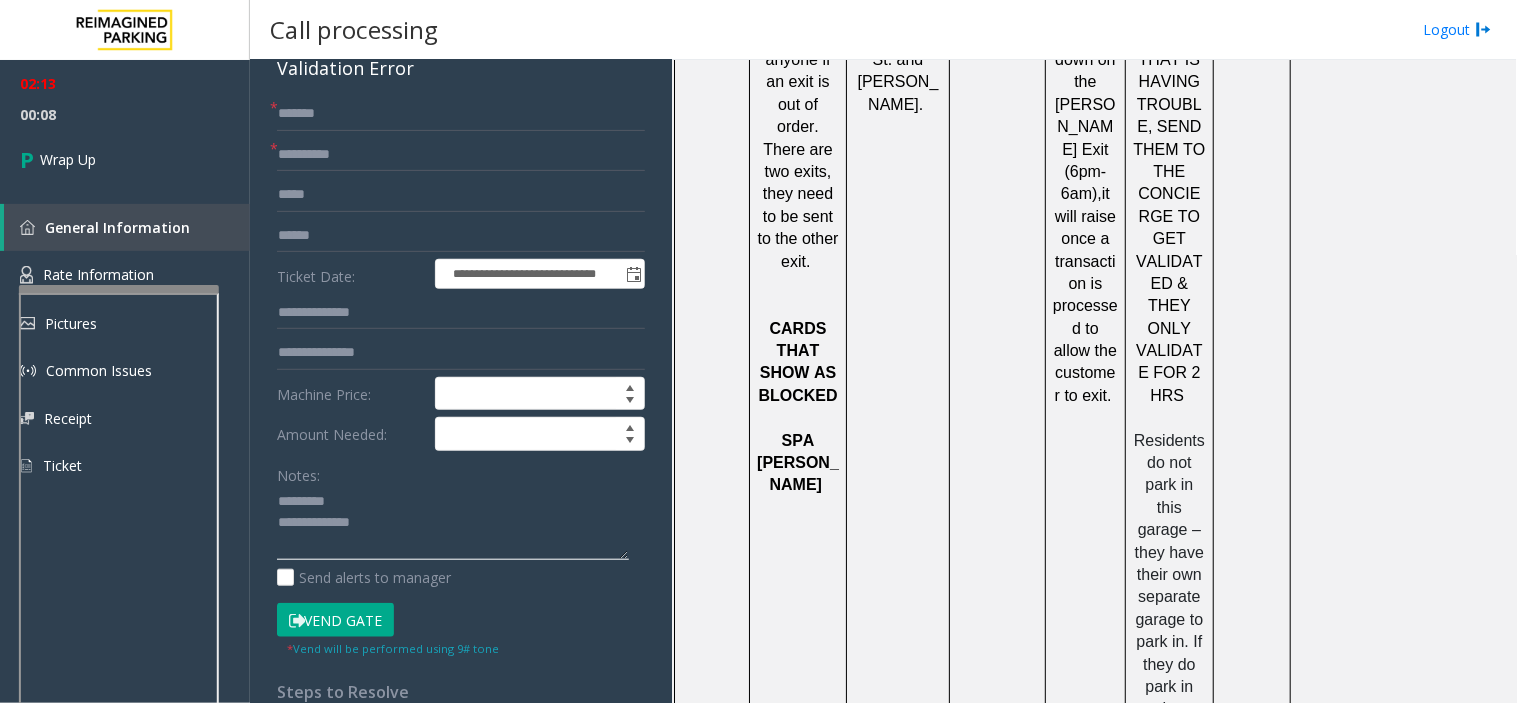 click 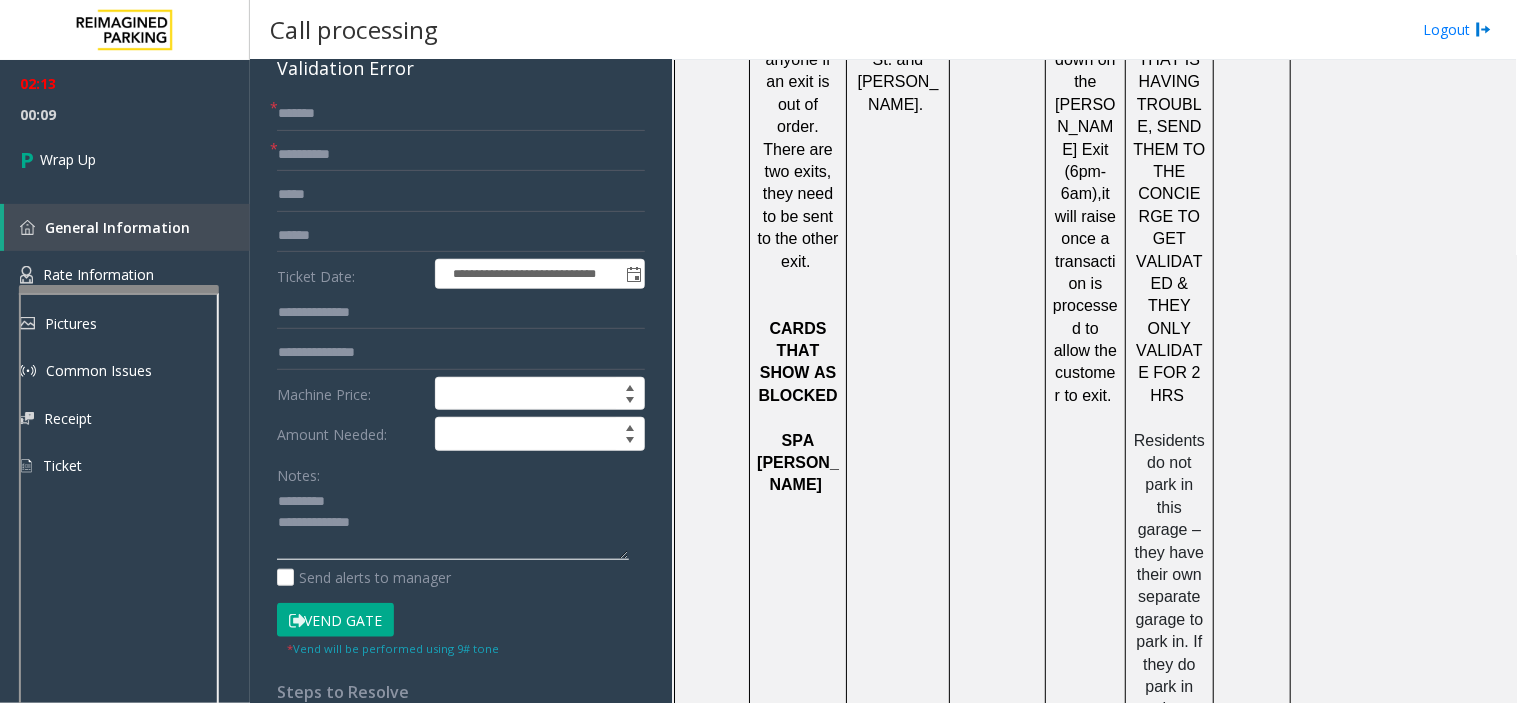 paste on "**********" 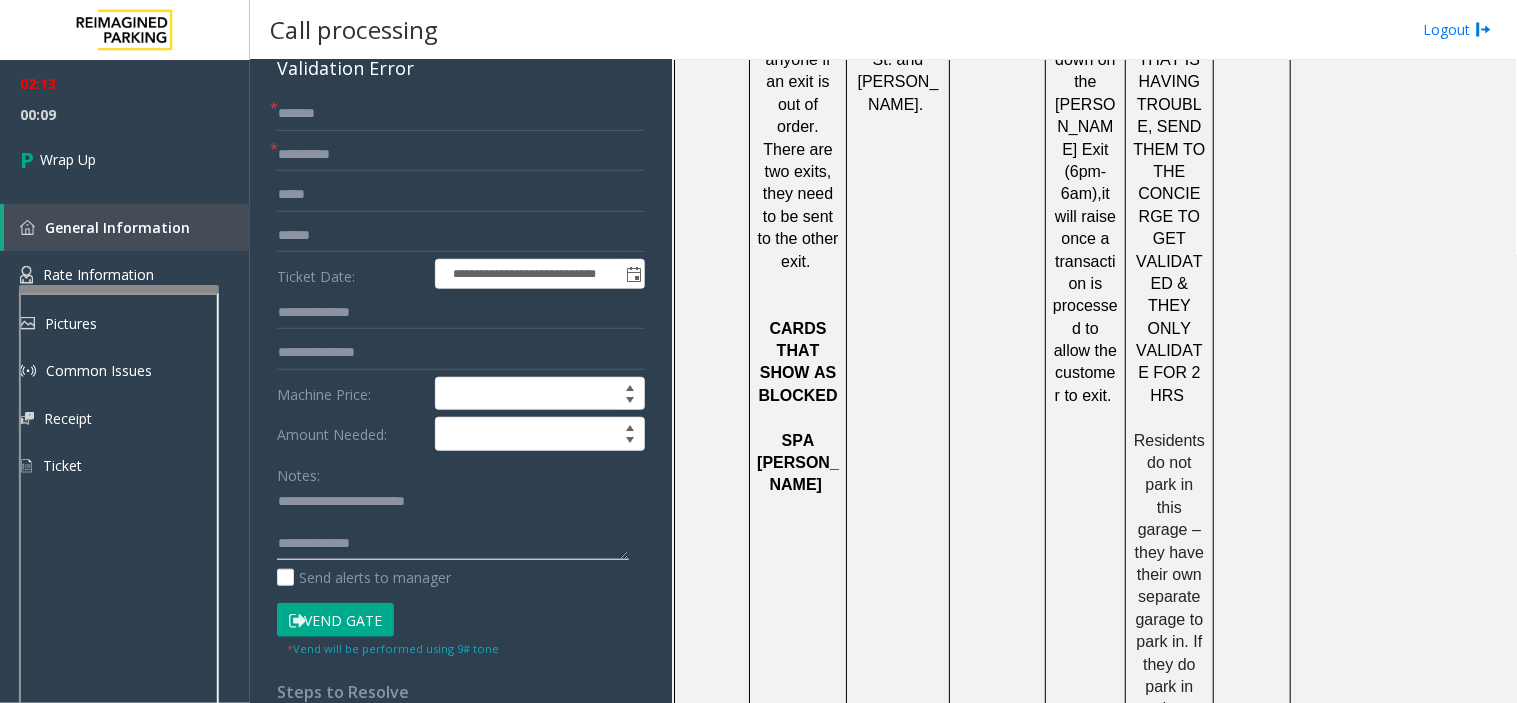 scroll, scrollTop: 42, scrollLeft: 0, axis: vertical 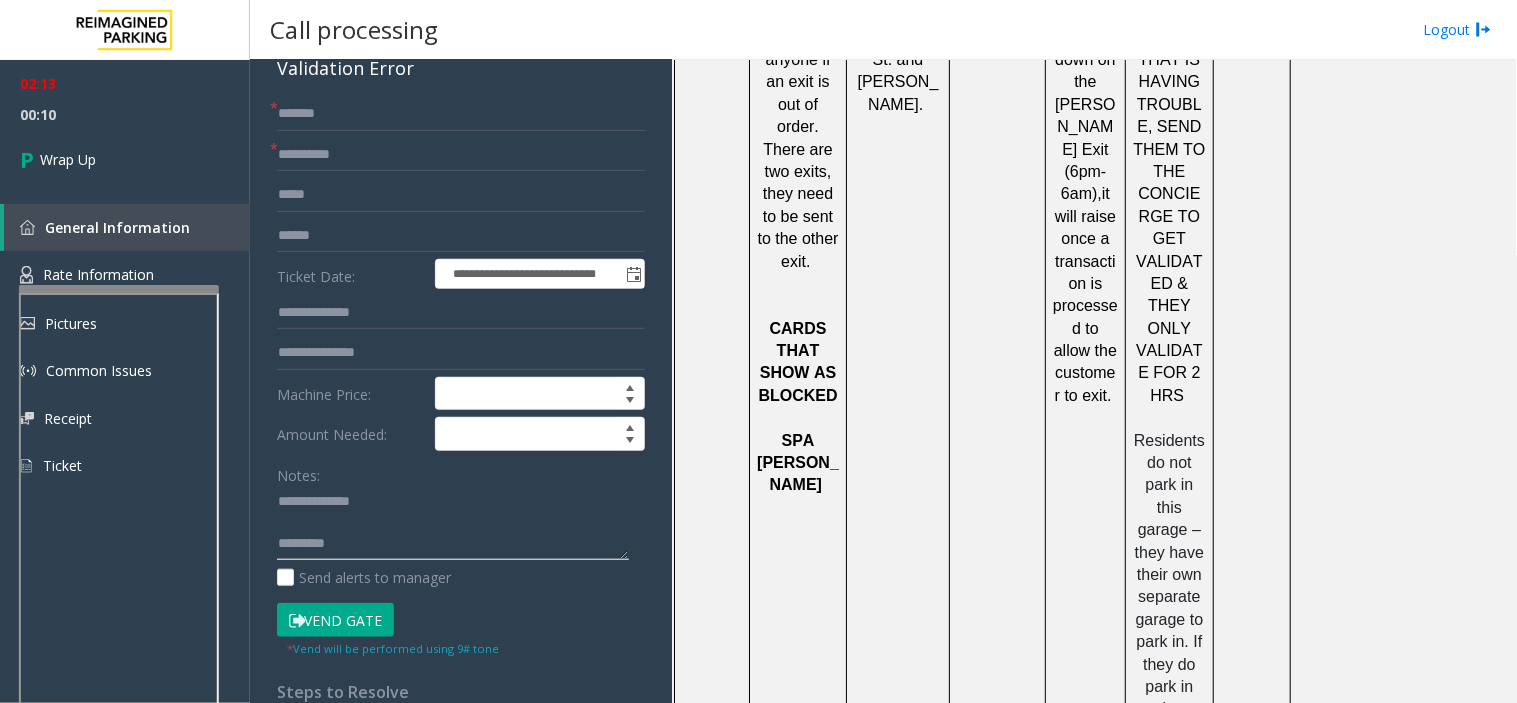 click 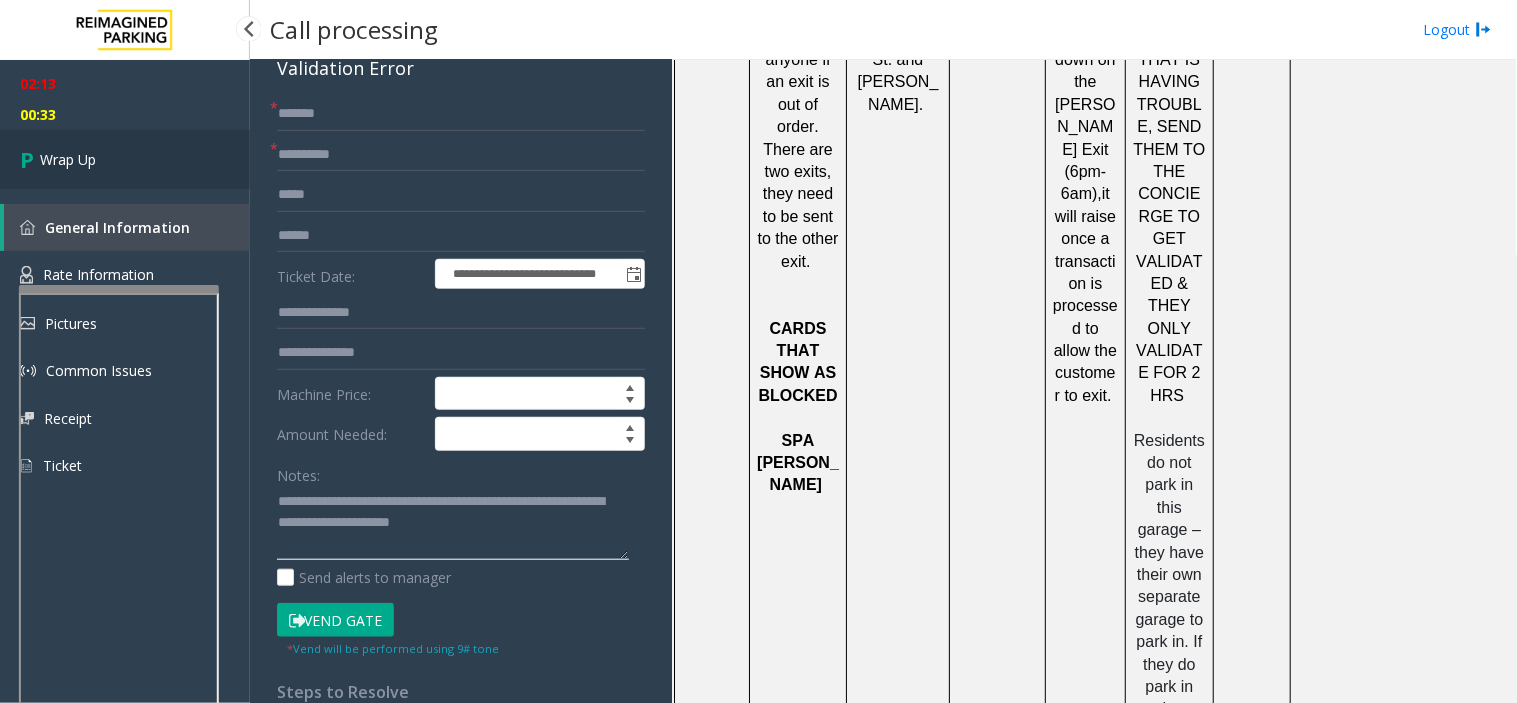 type on "**********" 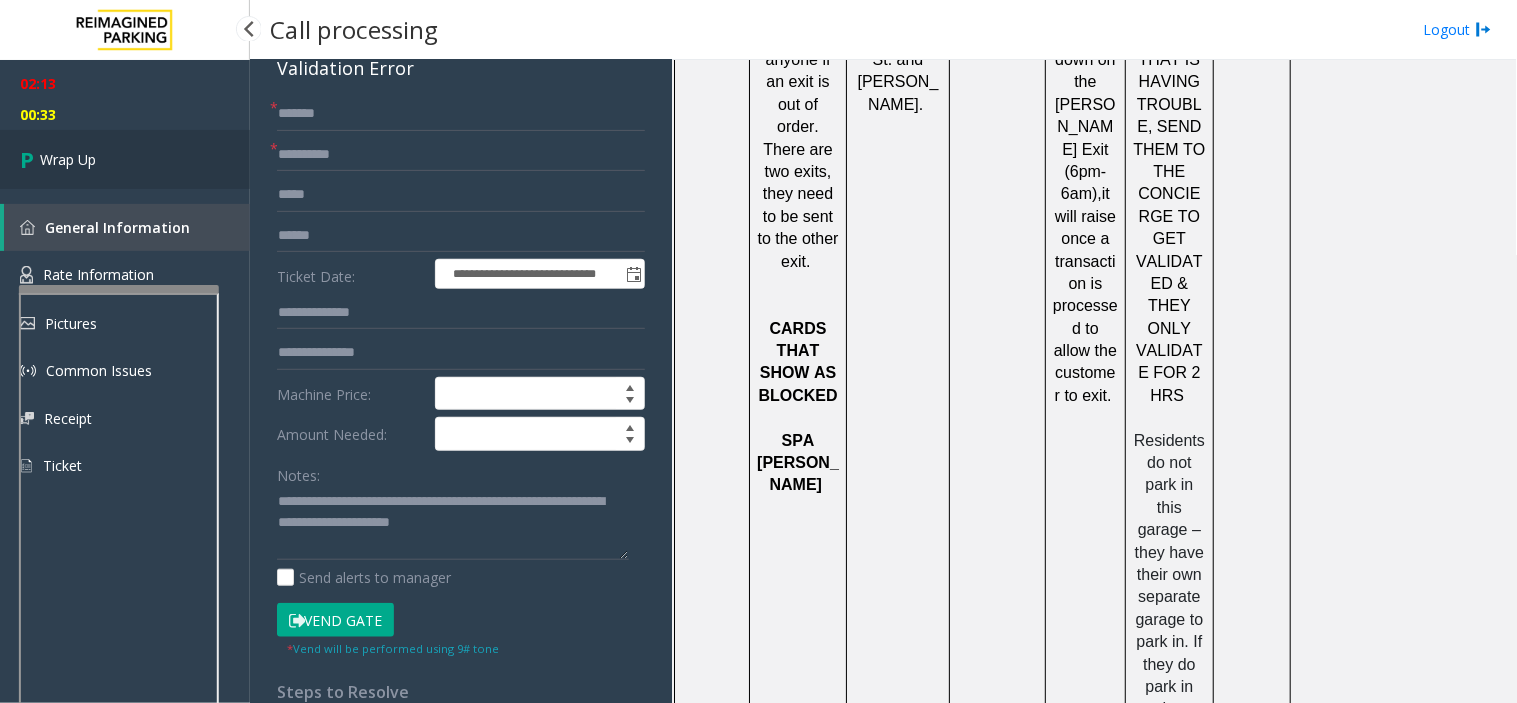 click on "Wrap Up" at bounding box center (125, 159) 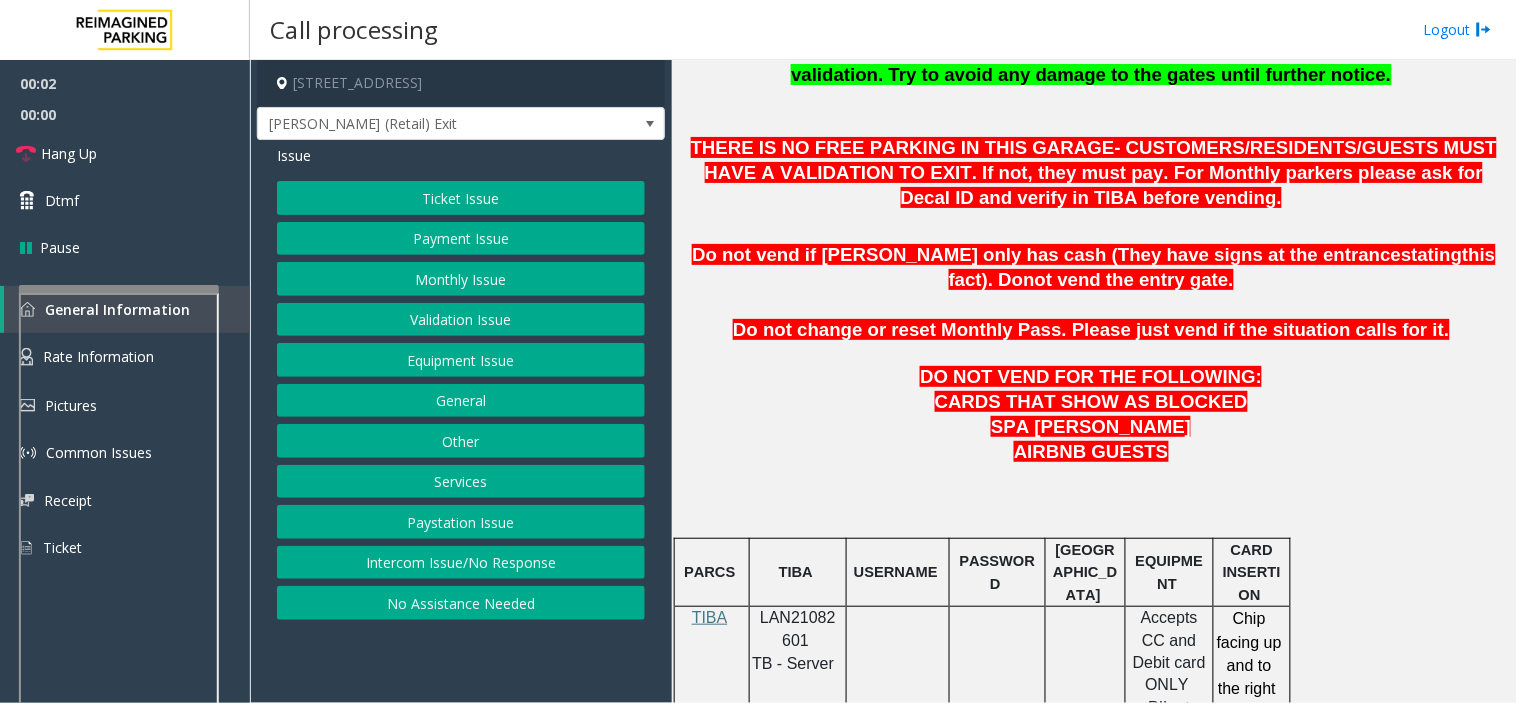 scroll, scrollTop: 777, scrollLeft: 0, axis: vertical 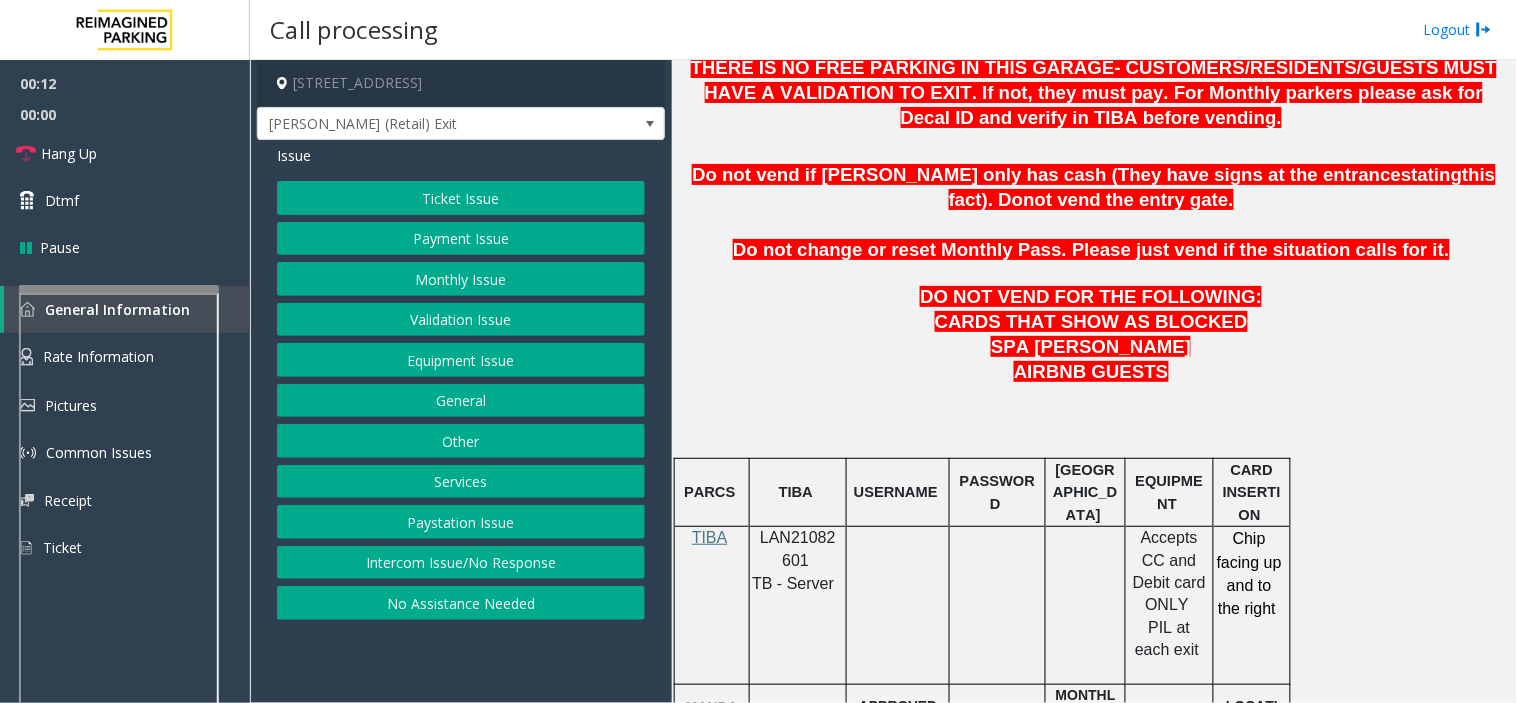 click on "Validation Issue" 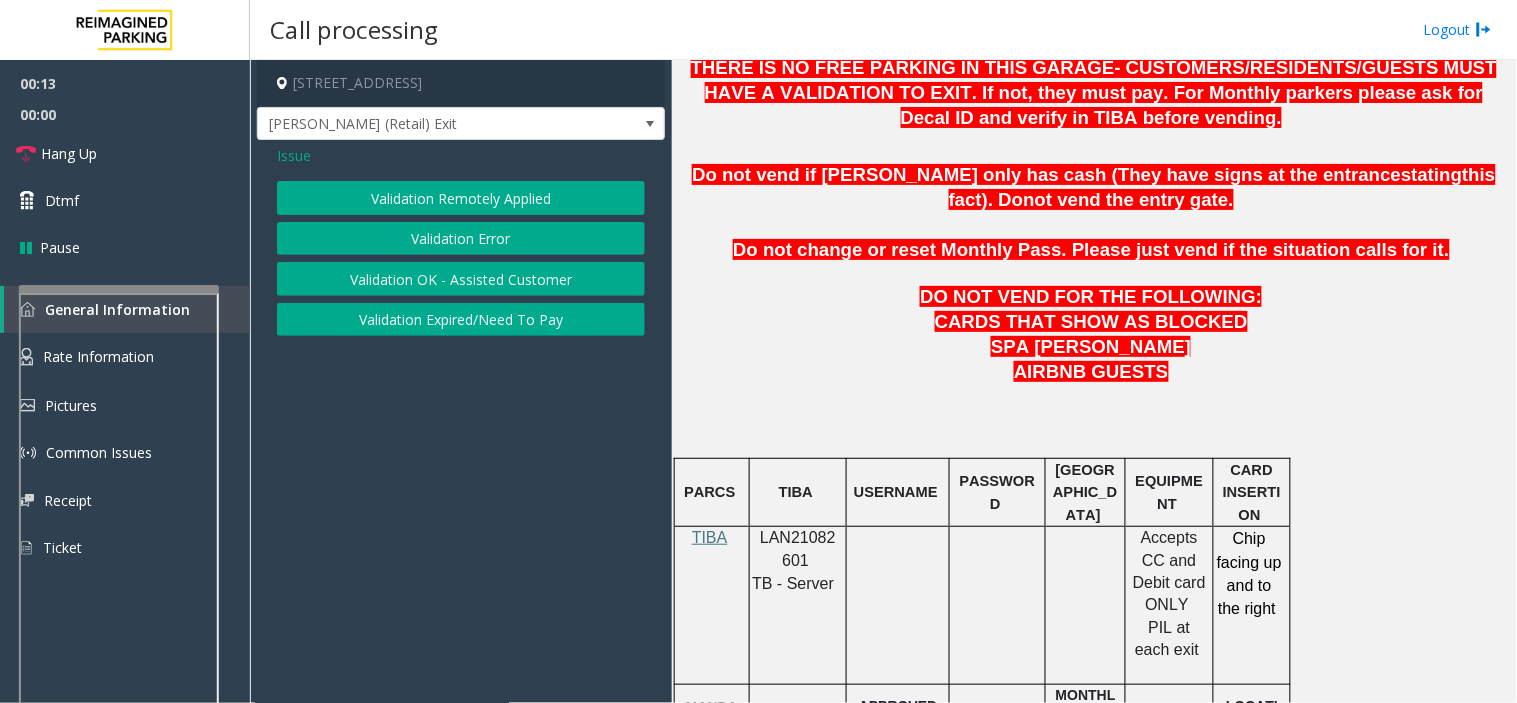click on "Validation Error" 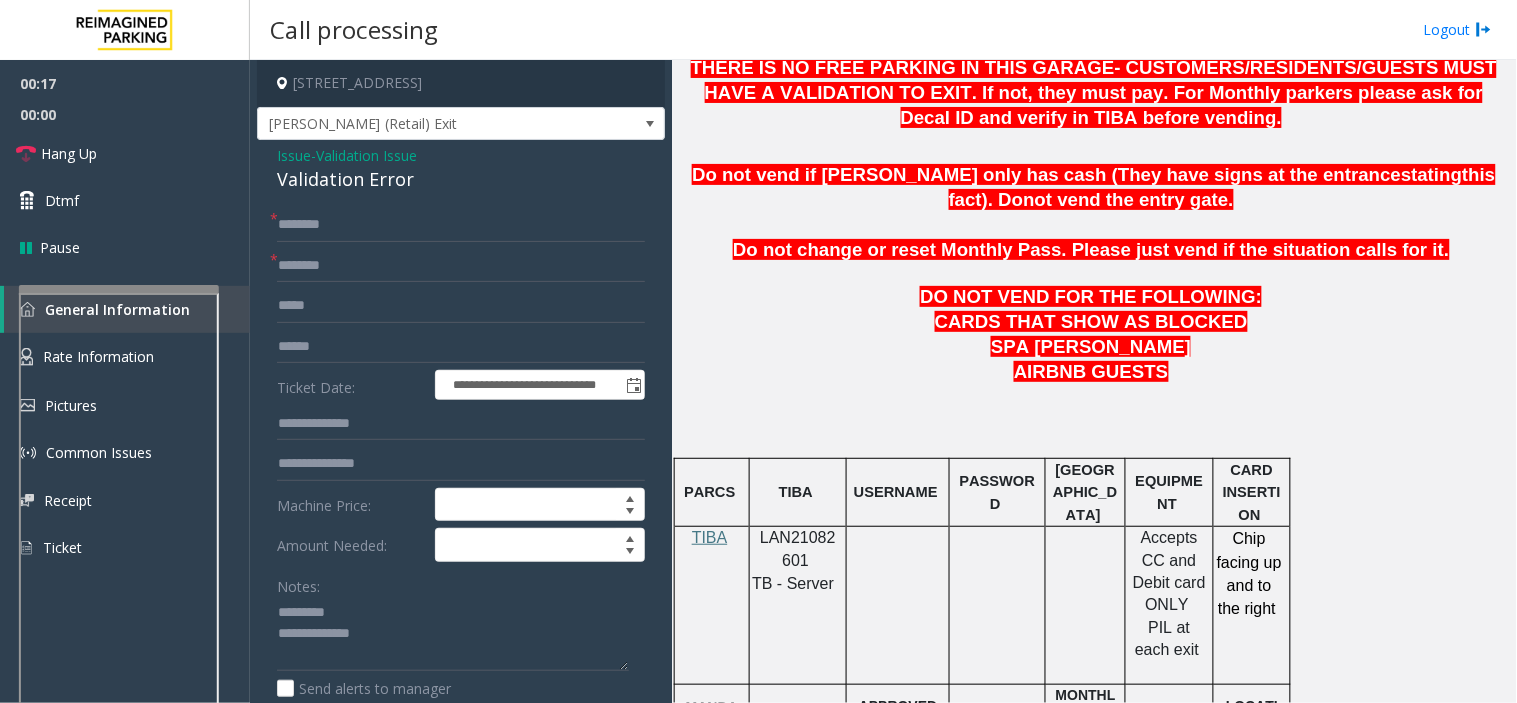 click on "Validation Error" 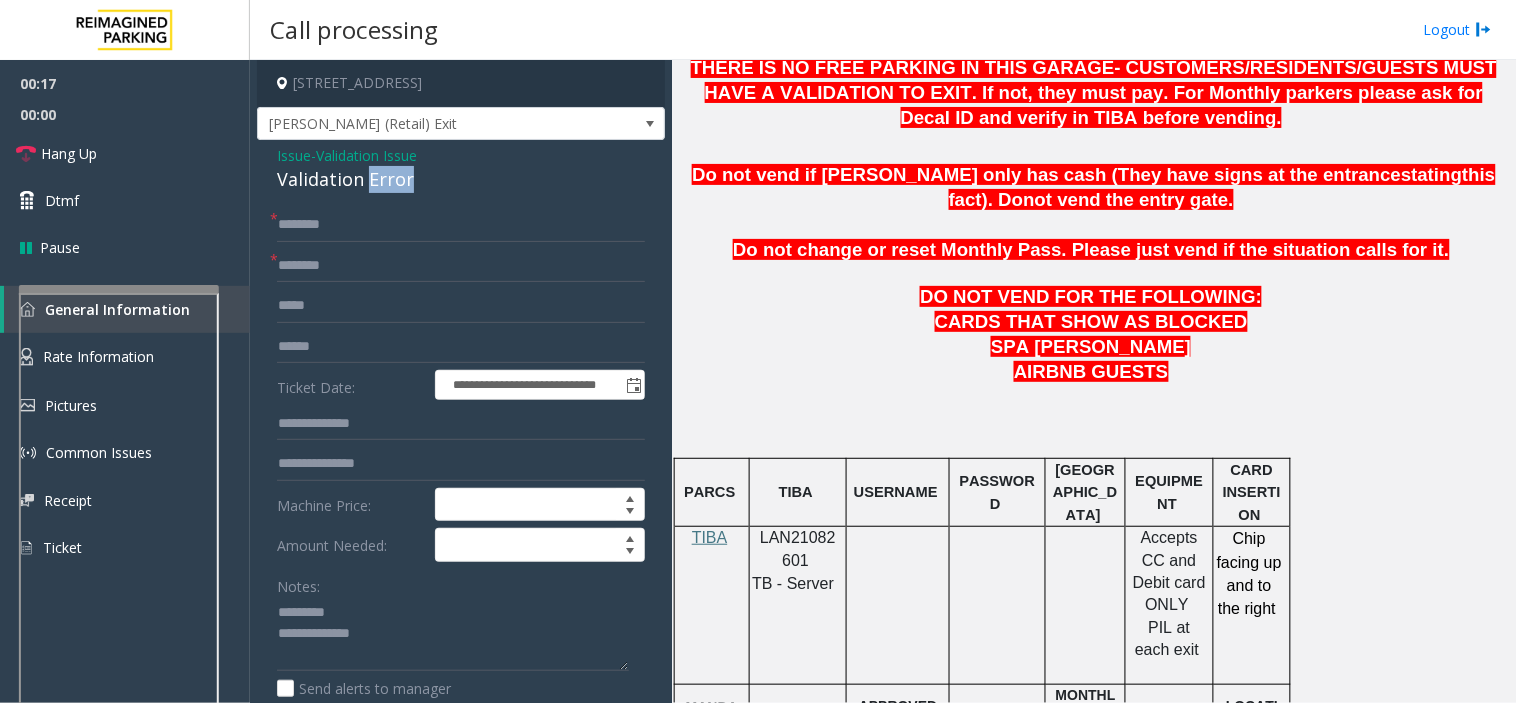 click on "Validation Error" 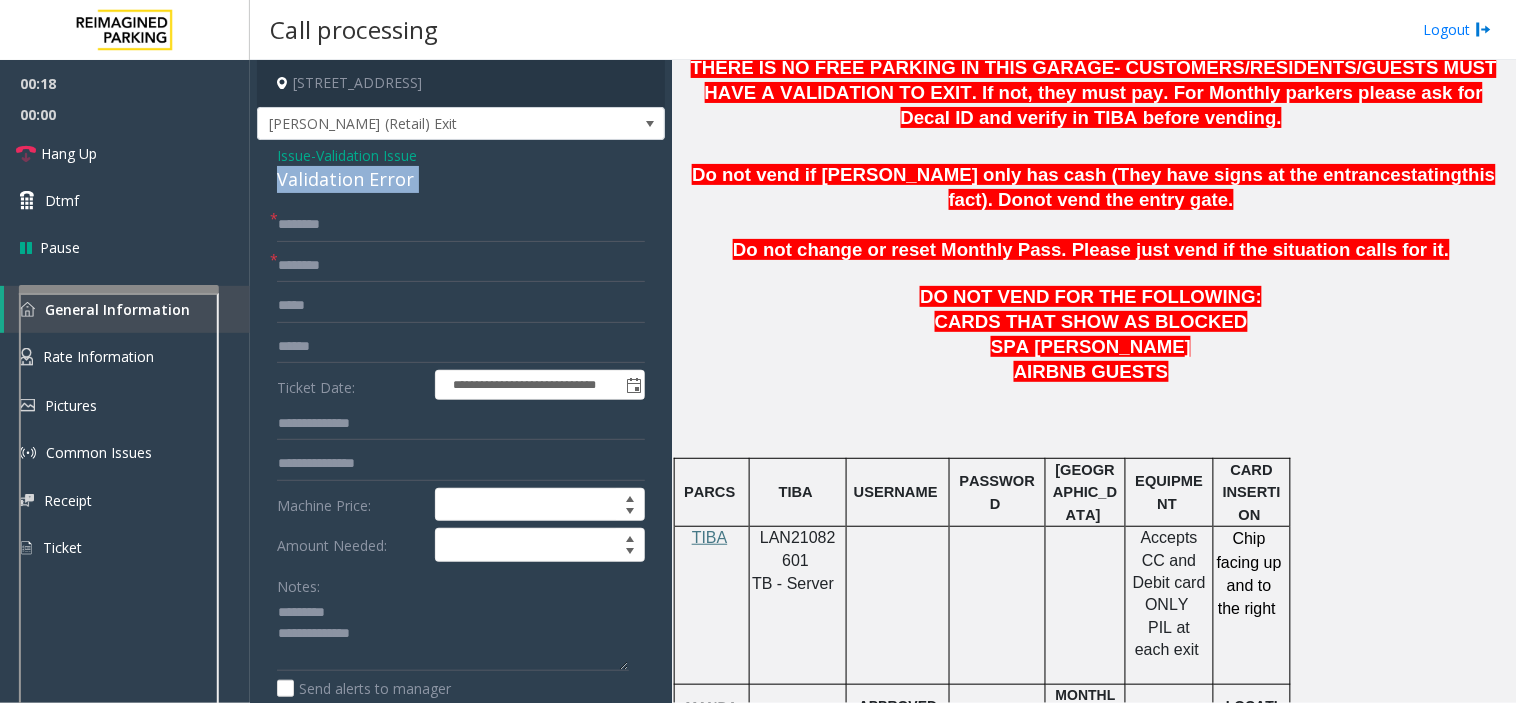 click on "Validation Error" 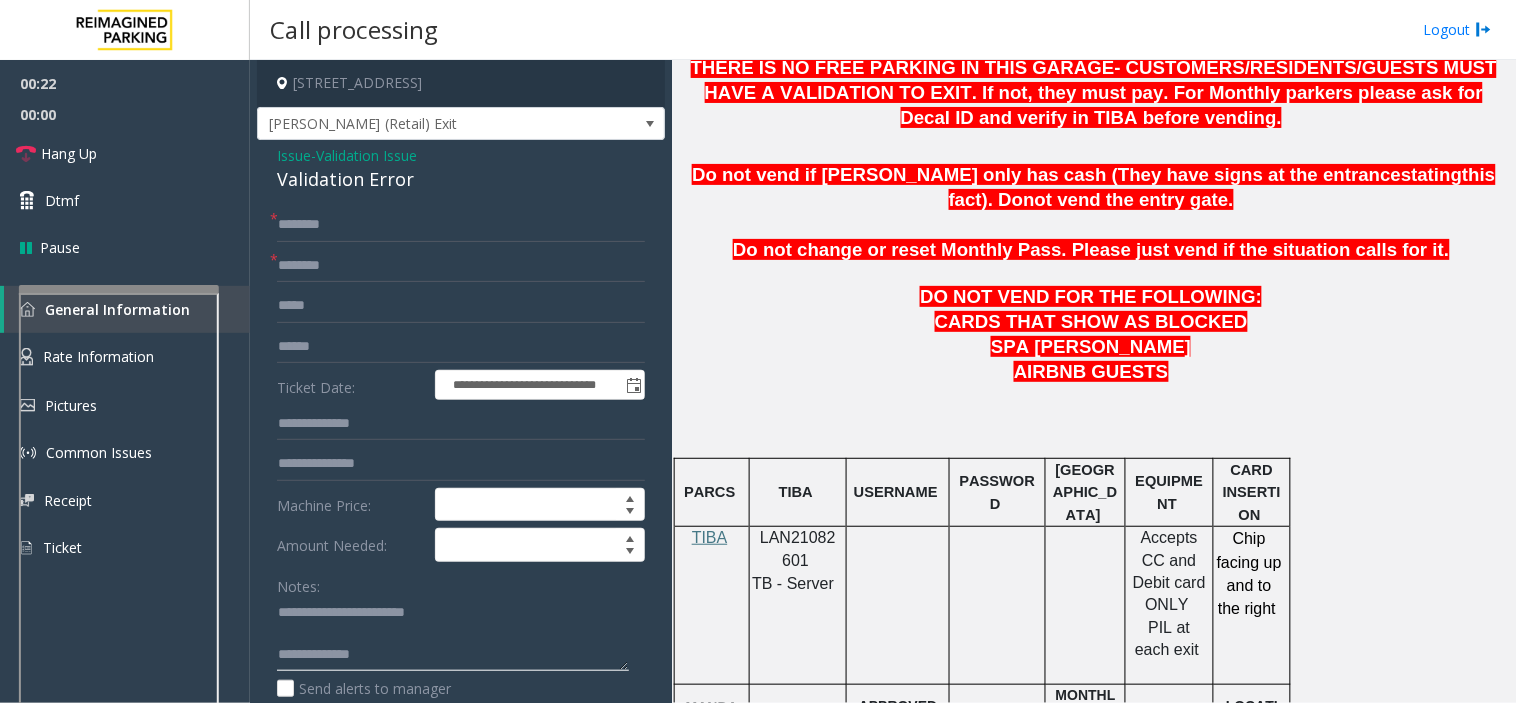 type on "**********" 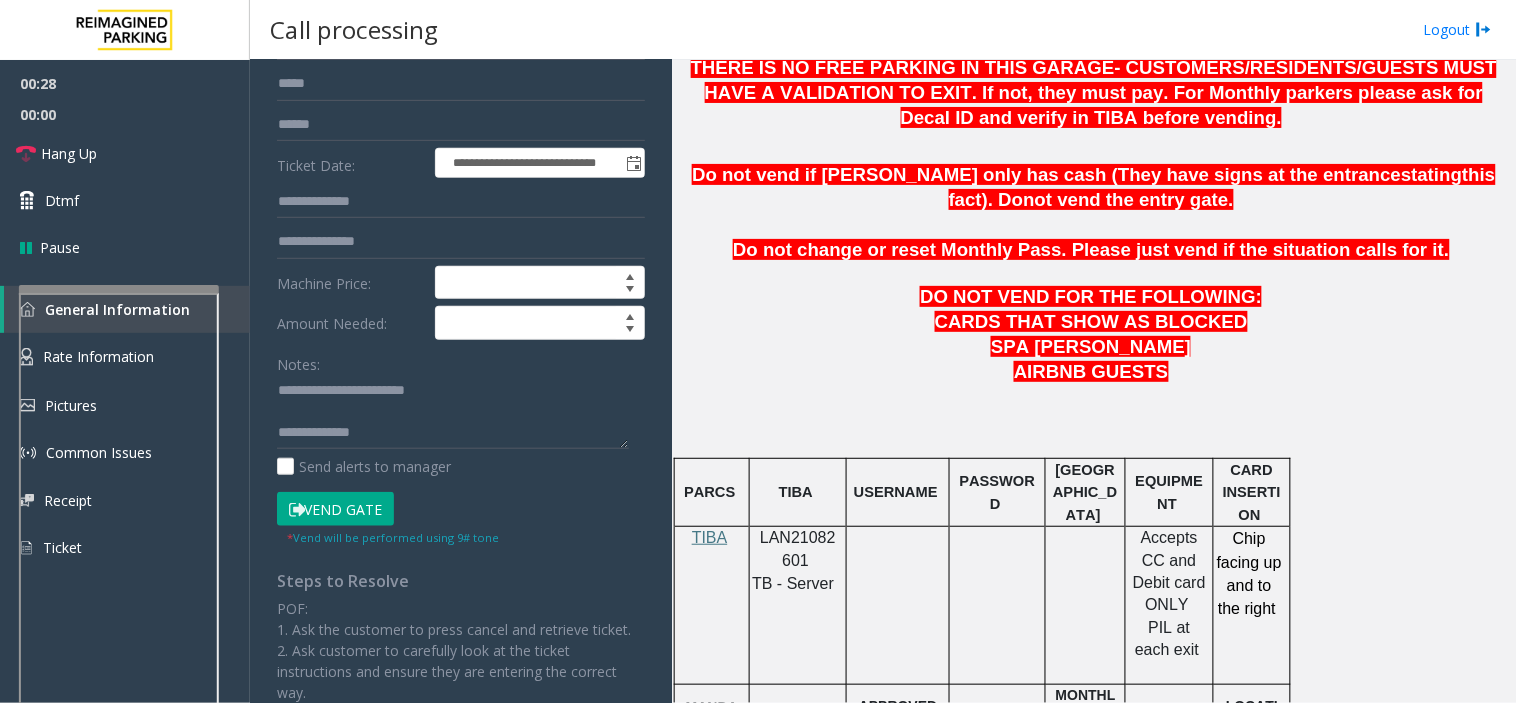 click on "Vend Gate" 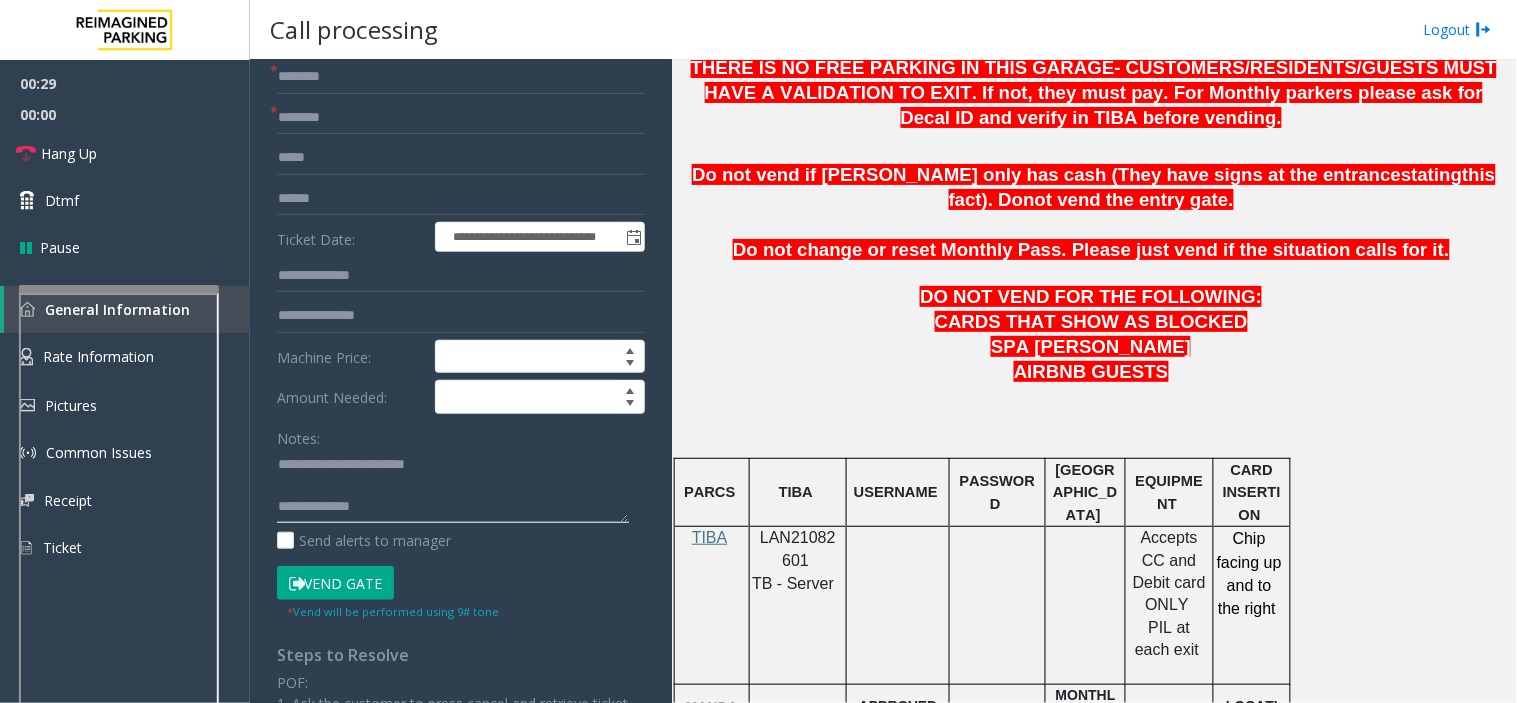 click 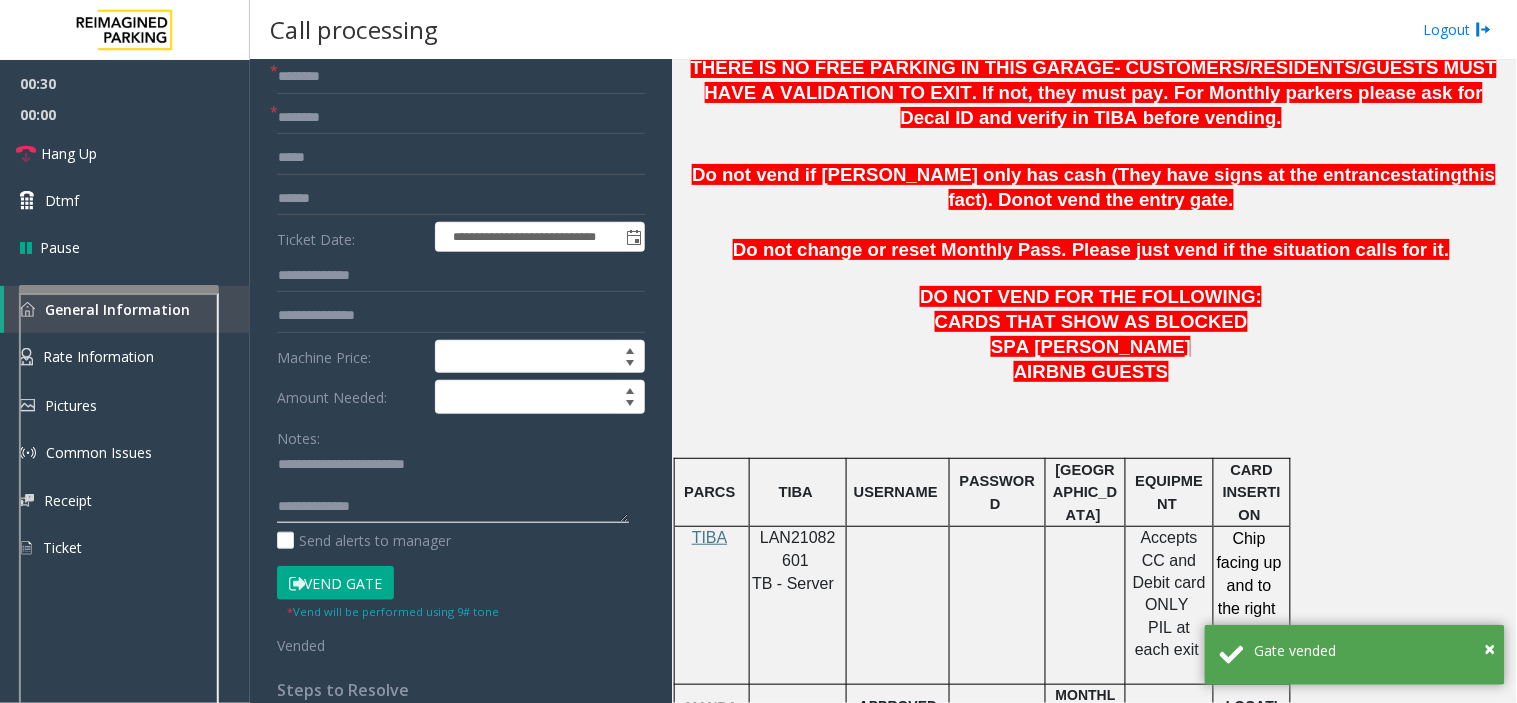 click 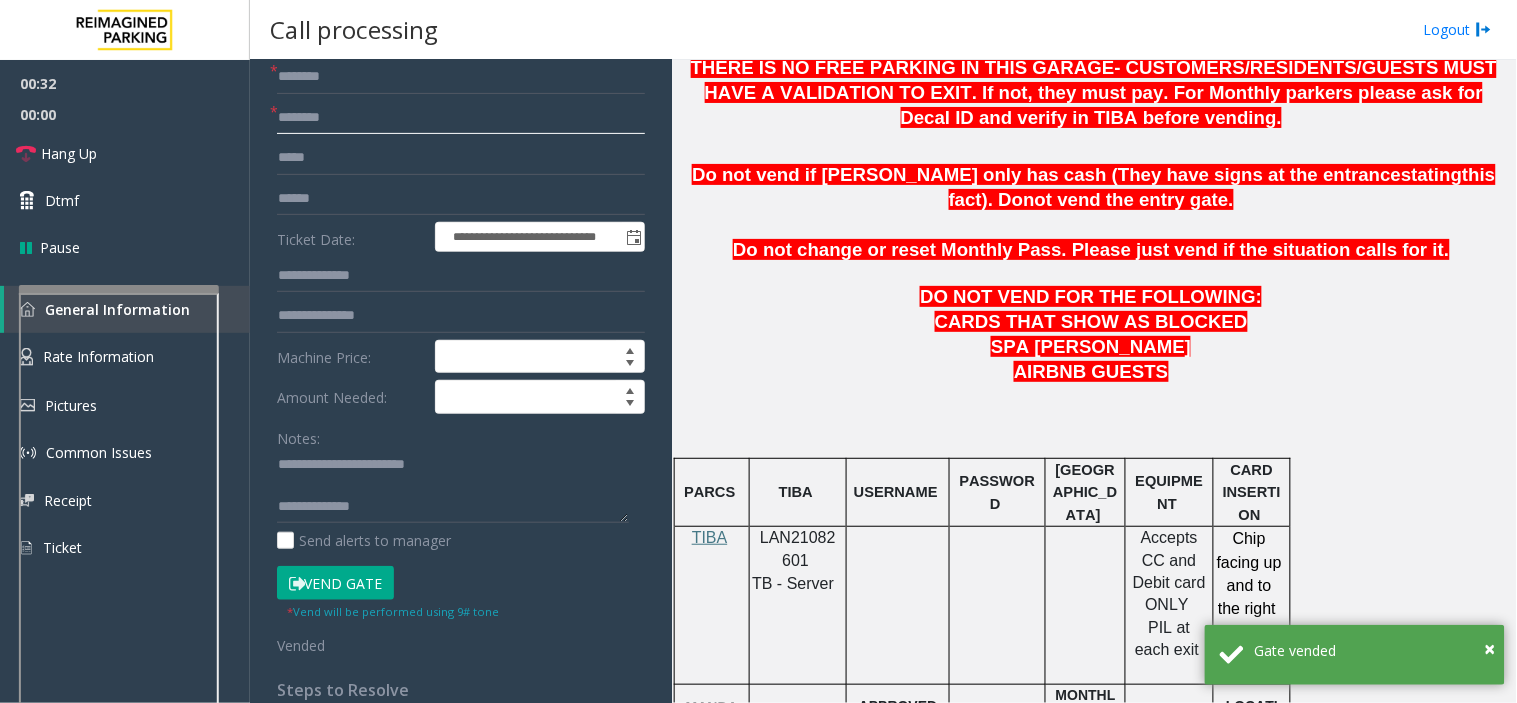 click 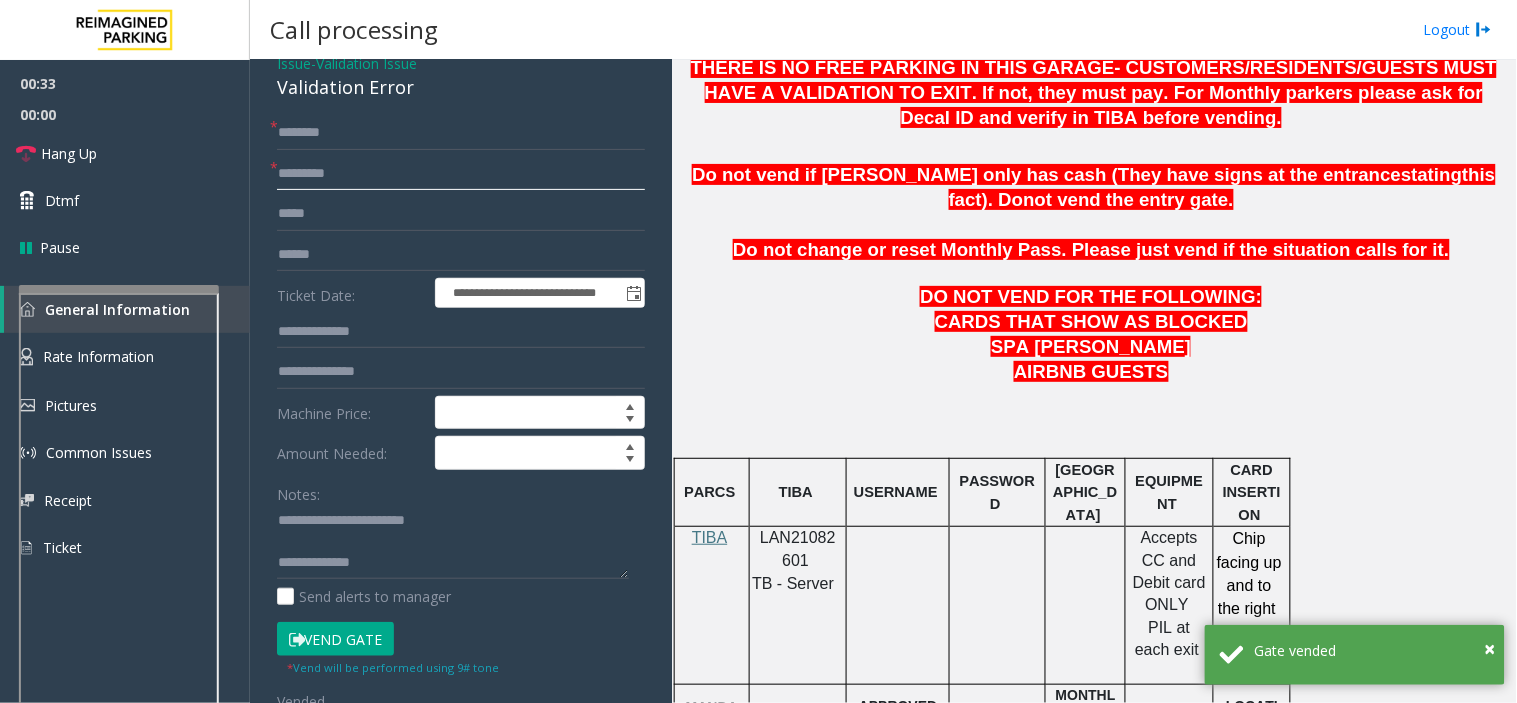 scroll, scrollTop: 37, scrollLeft: 0, axis: vertical 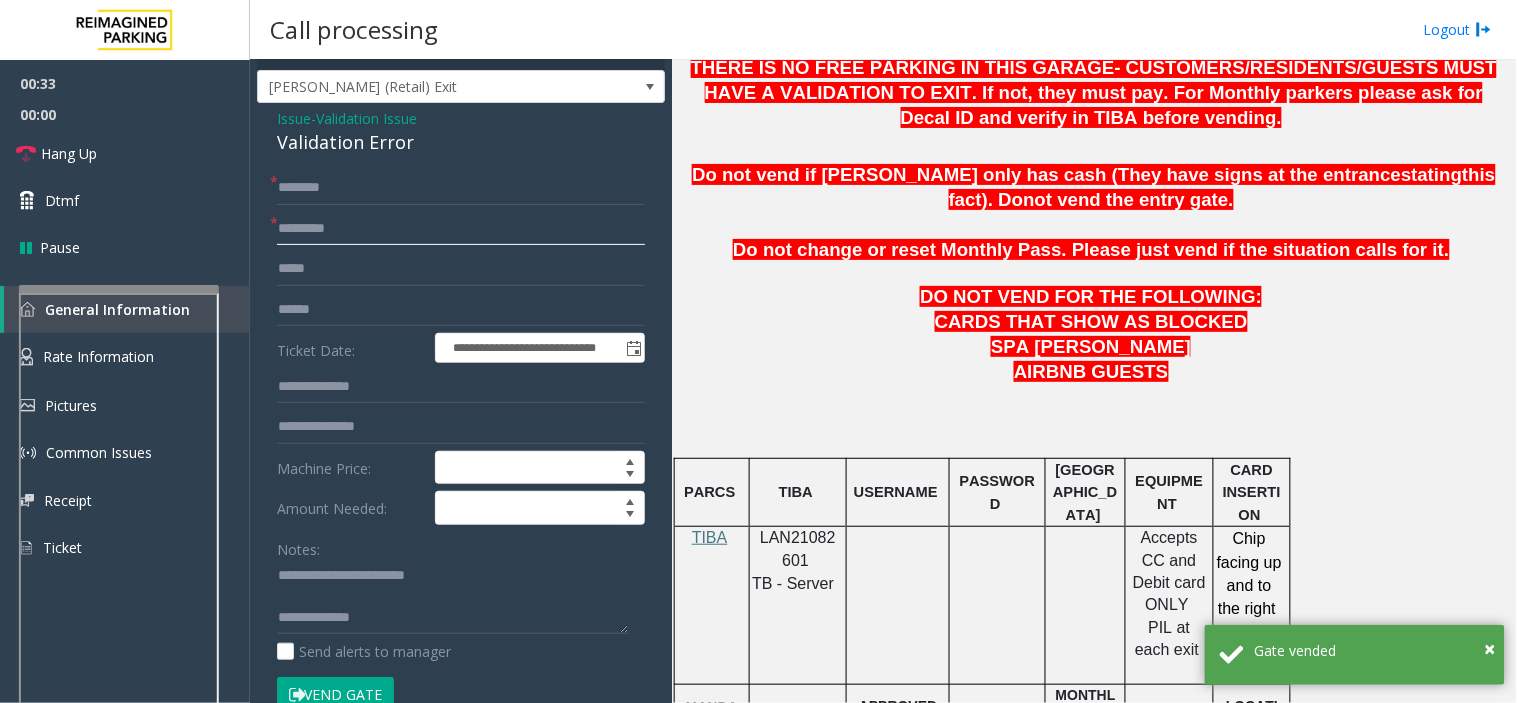 type on "*********" 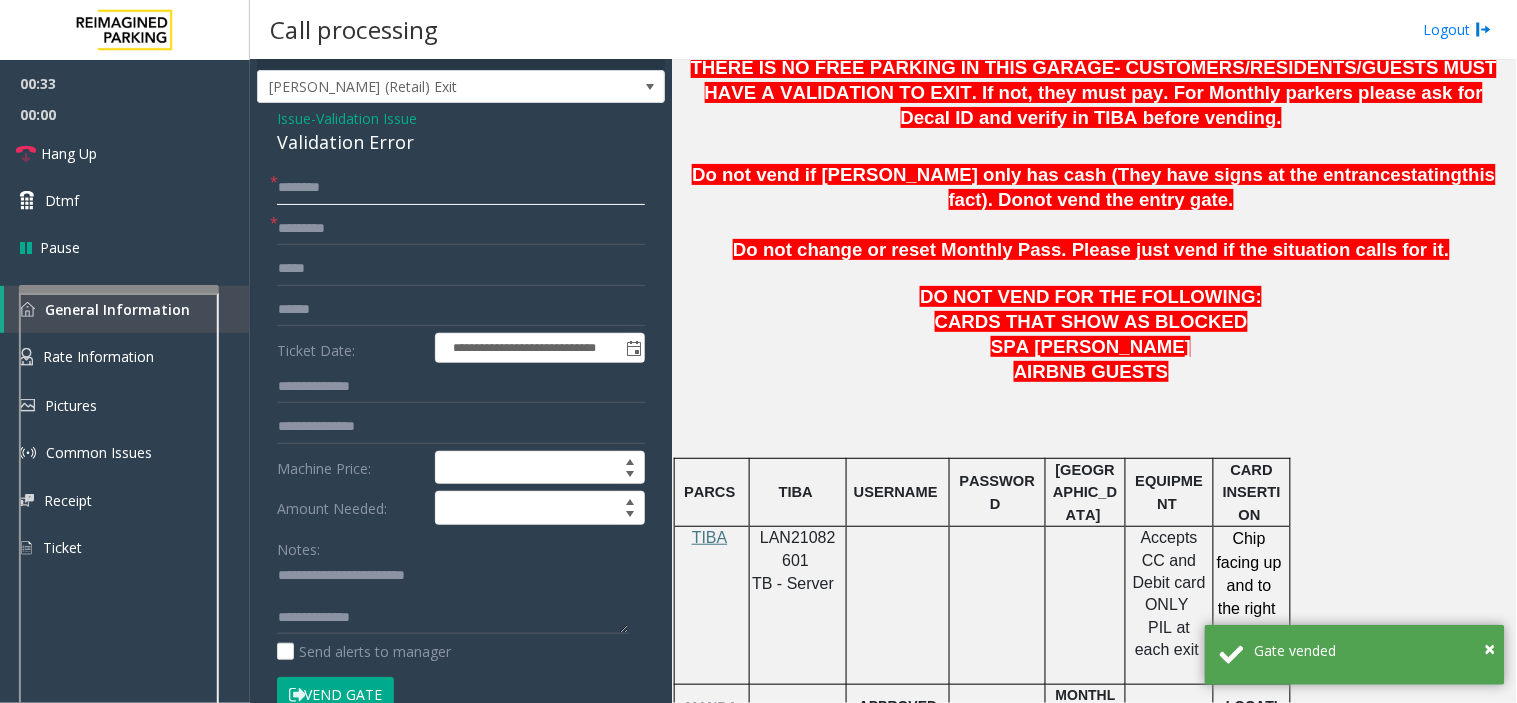 click 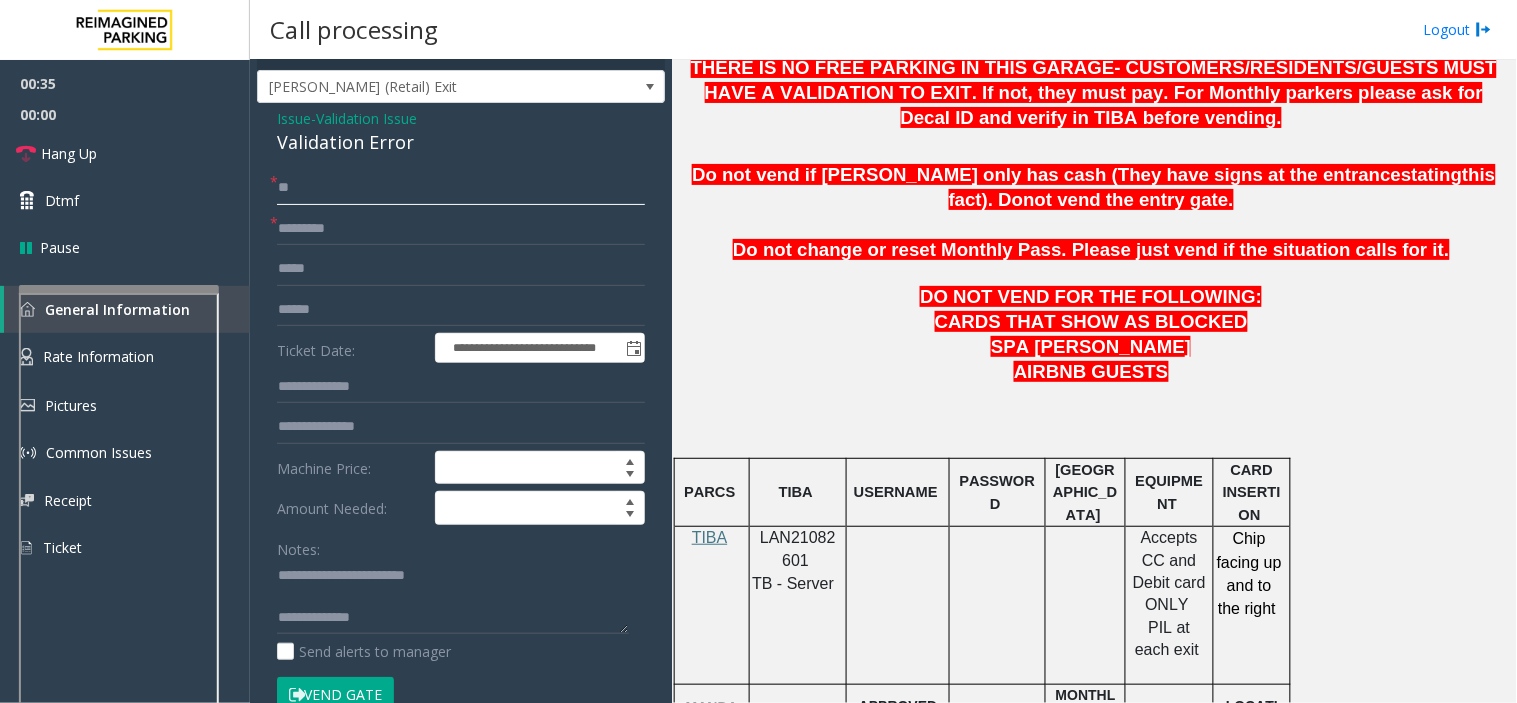 type on "**" 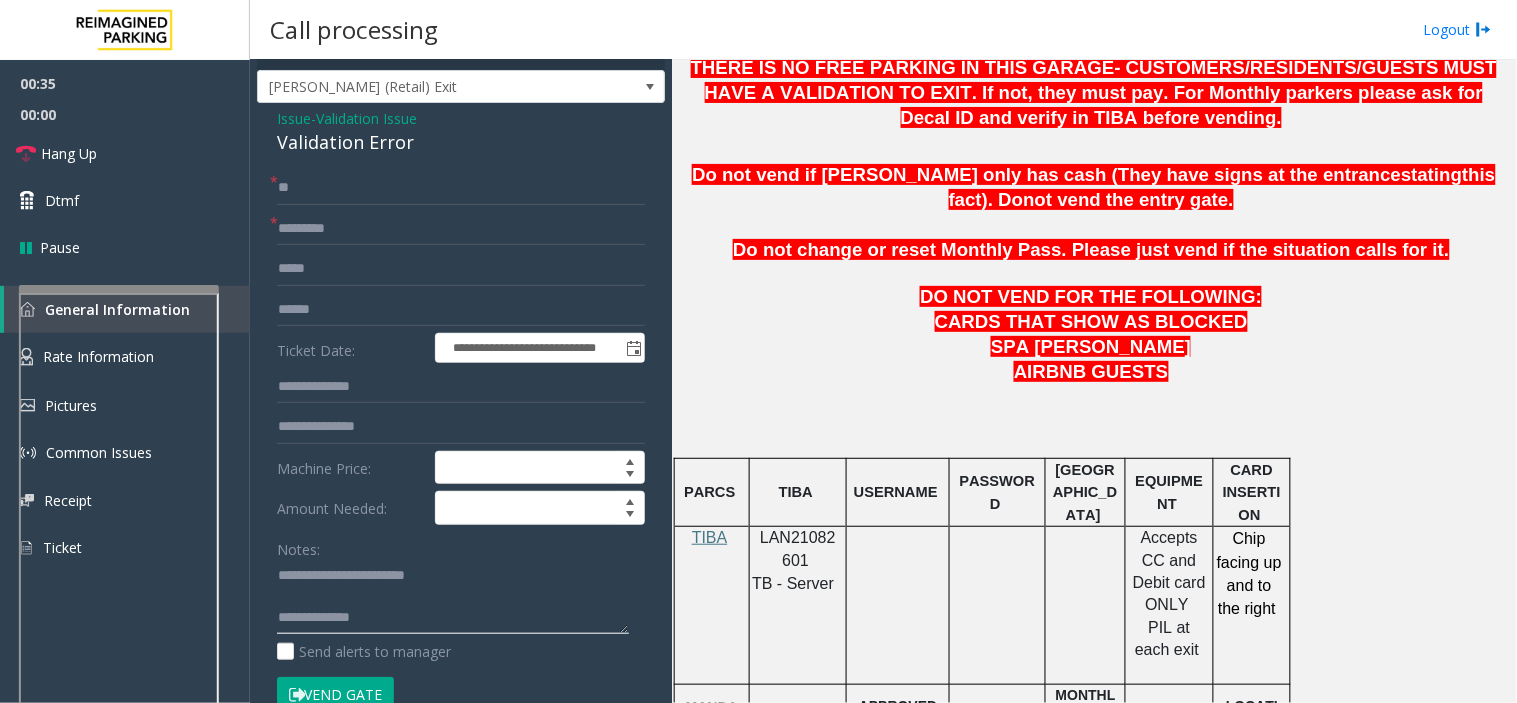 click 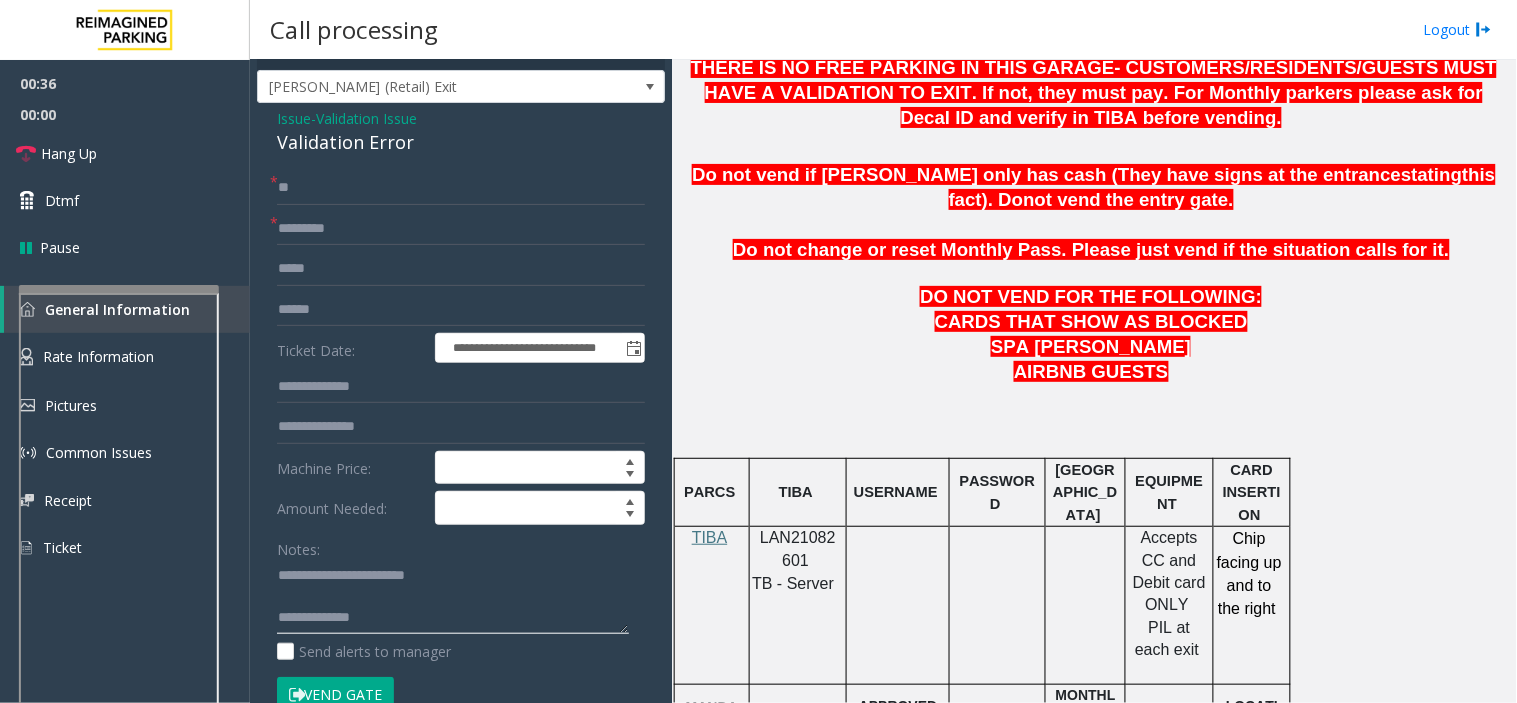 click 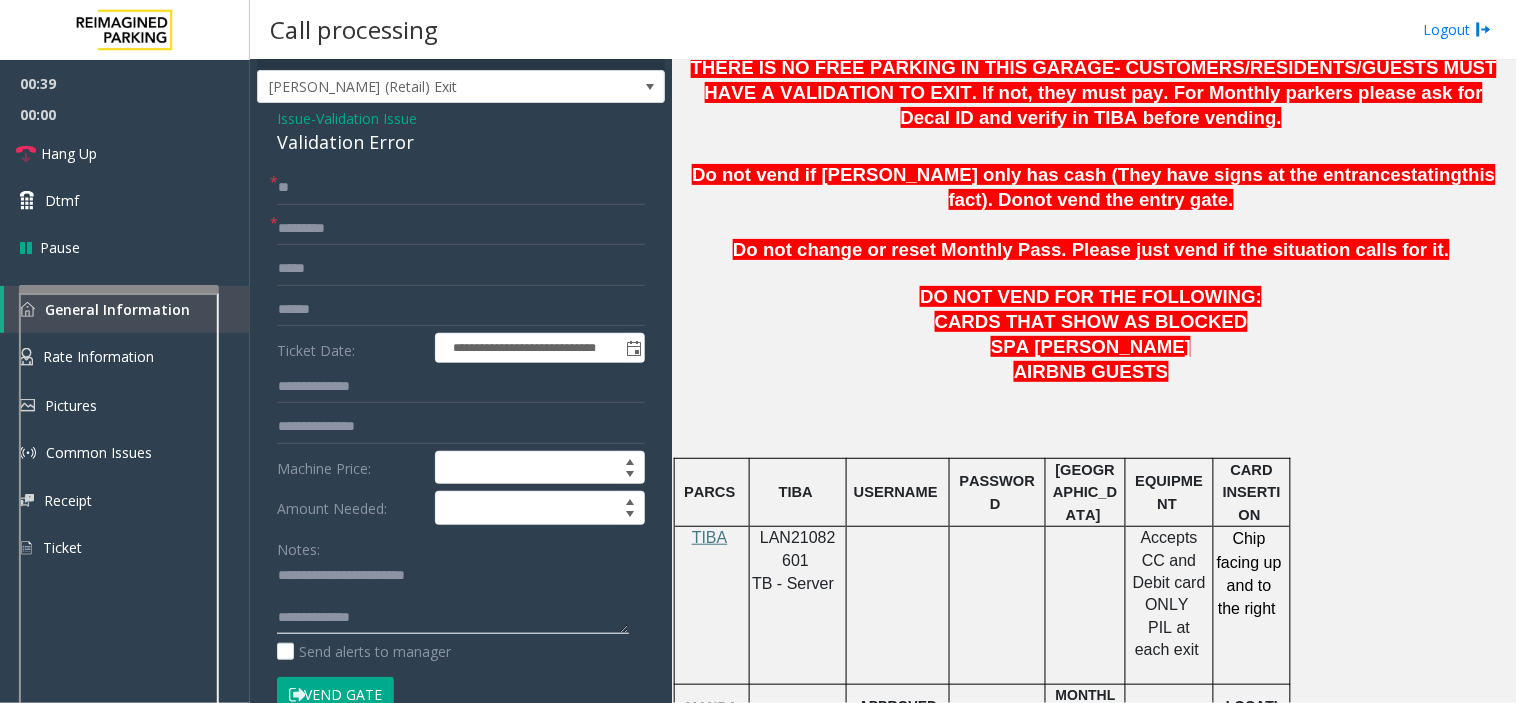 click 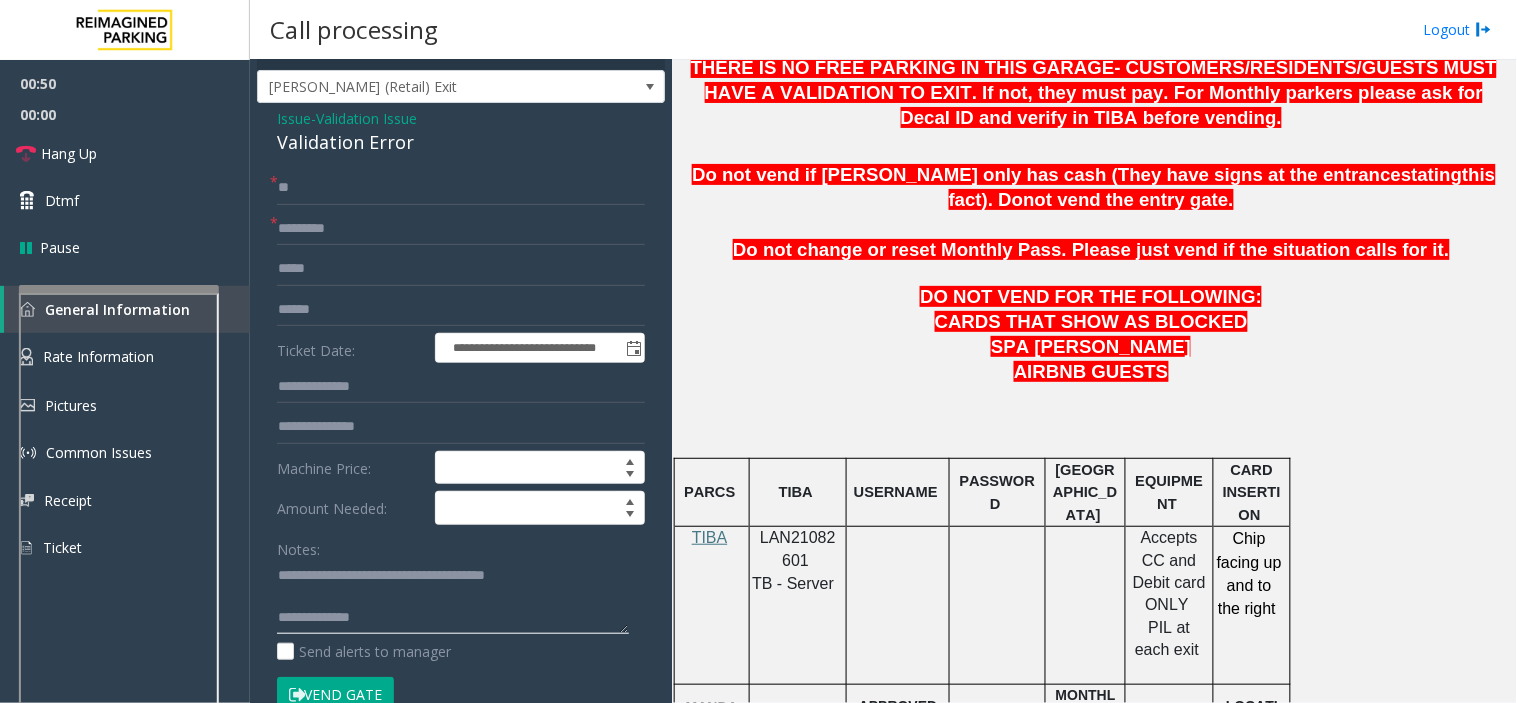 click 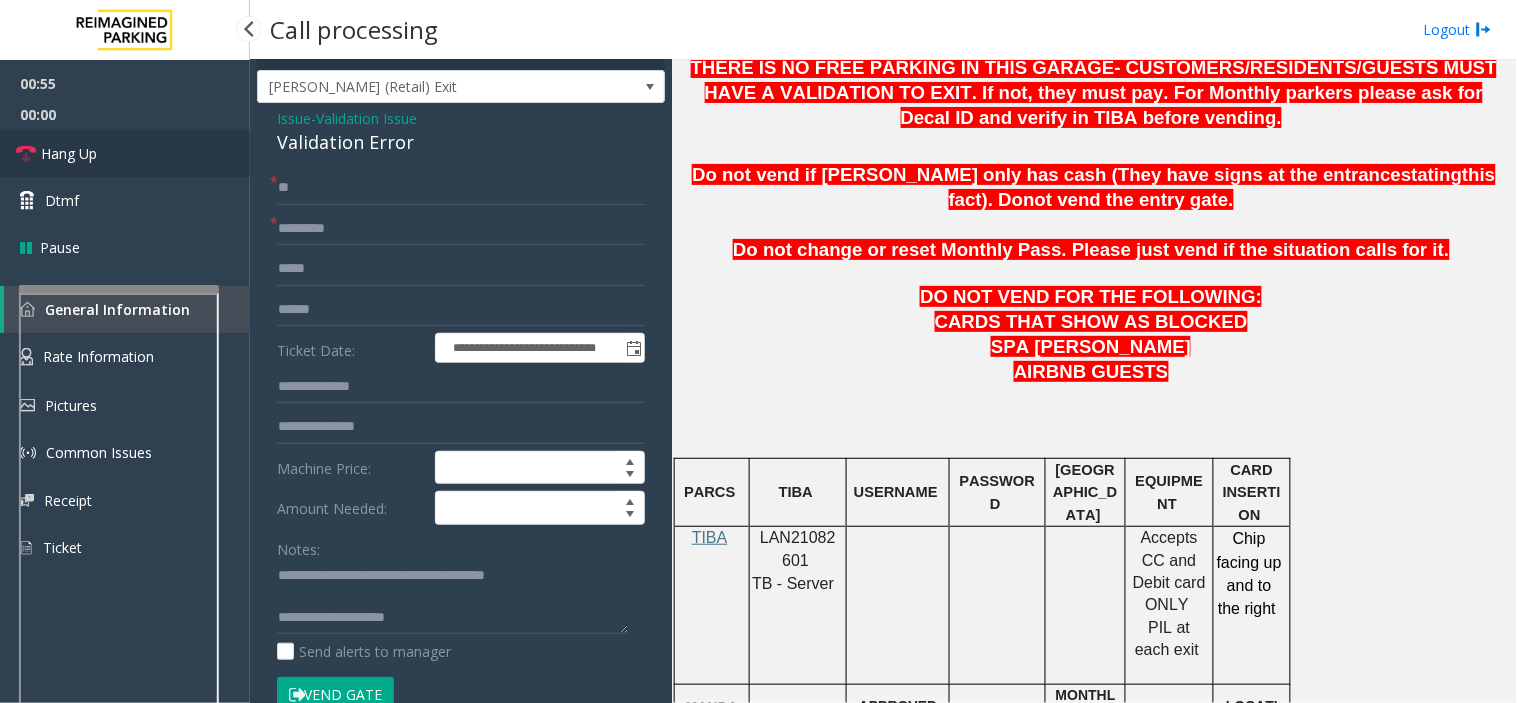 click on "Hang Up" at bounding box center [125, 153] 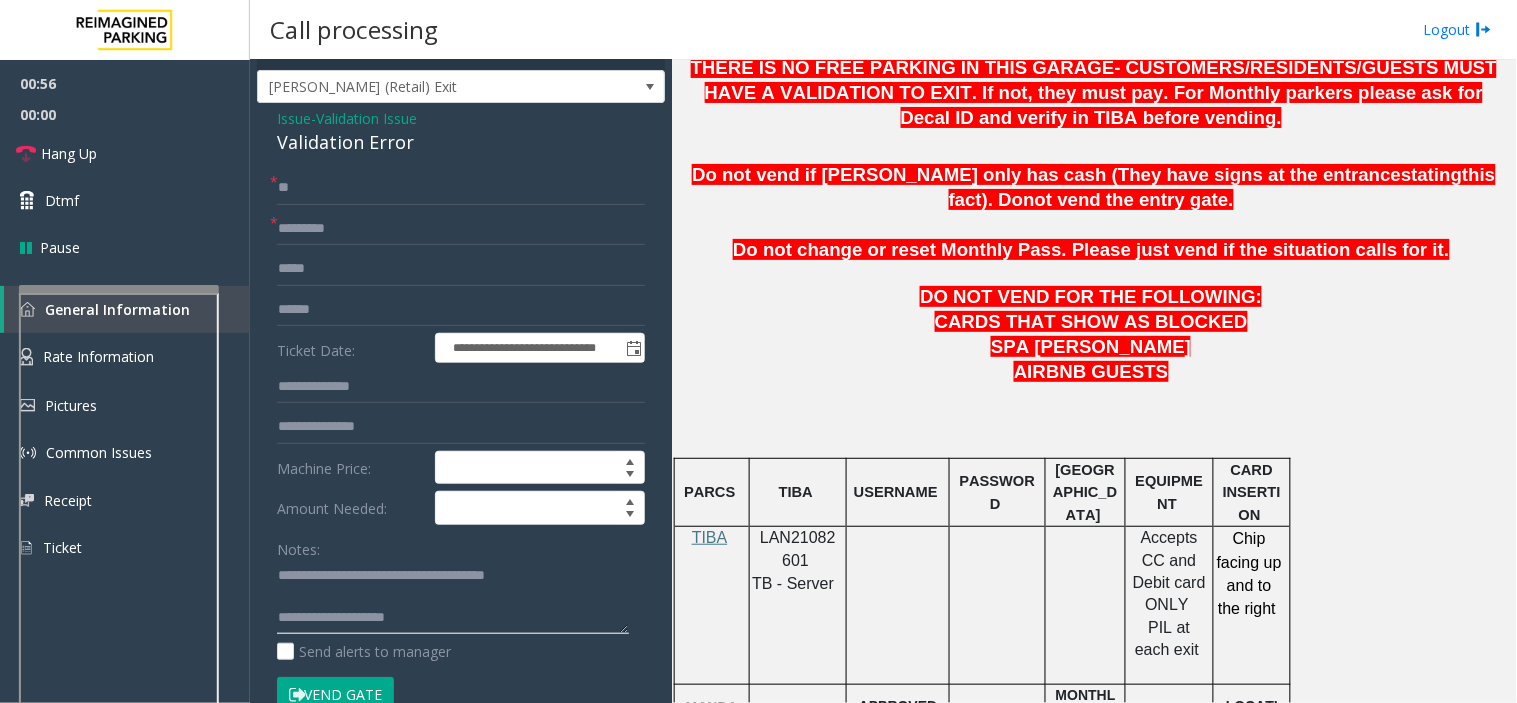 click 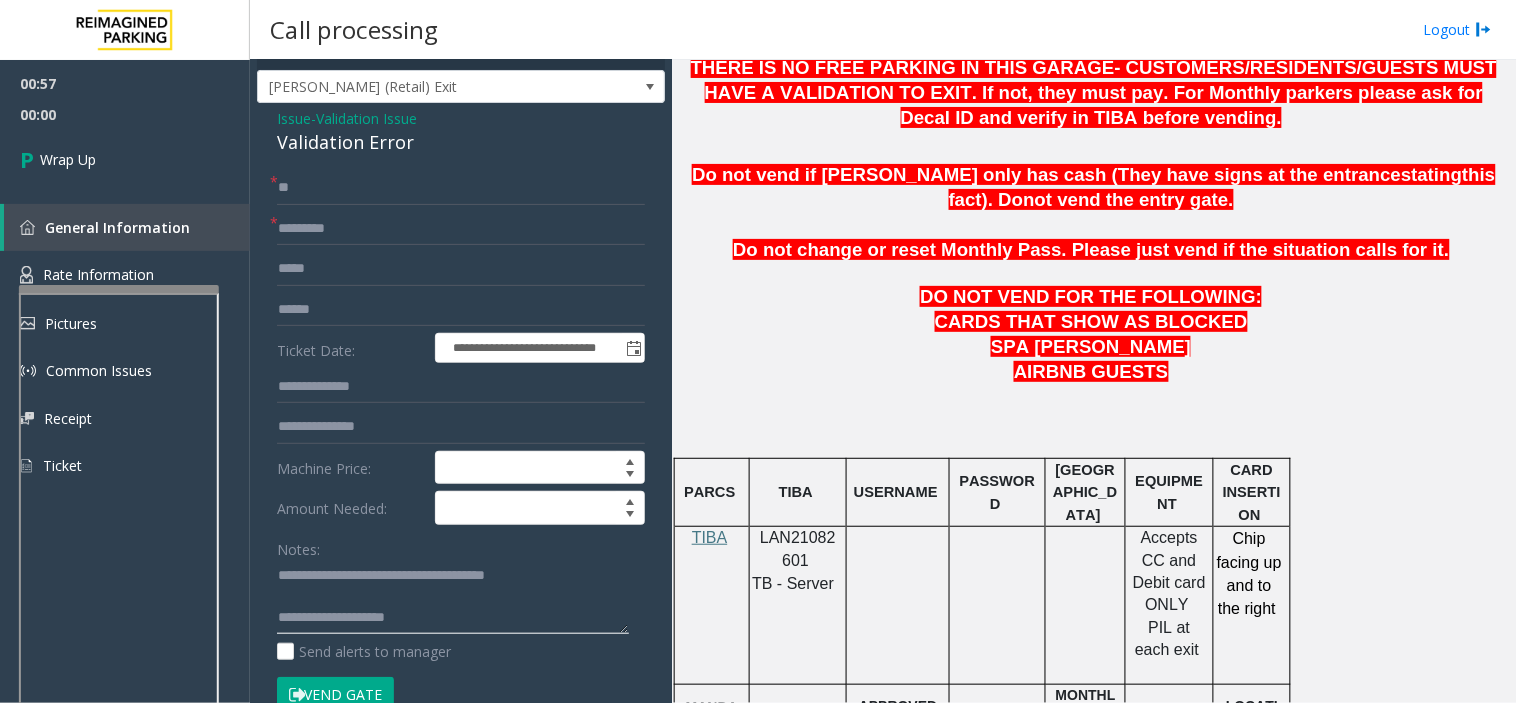 click 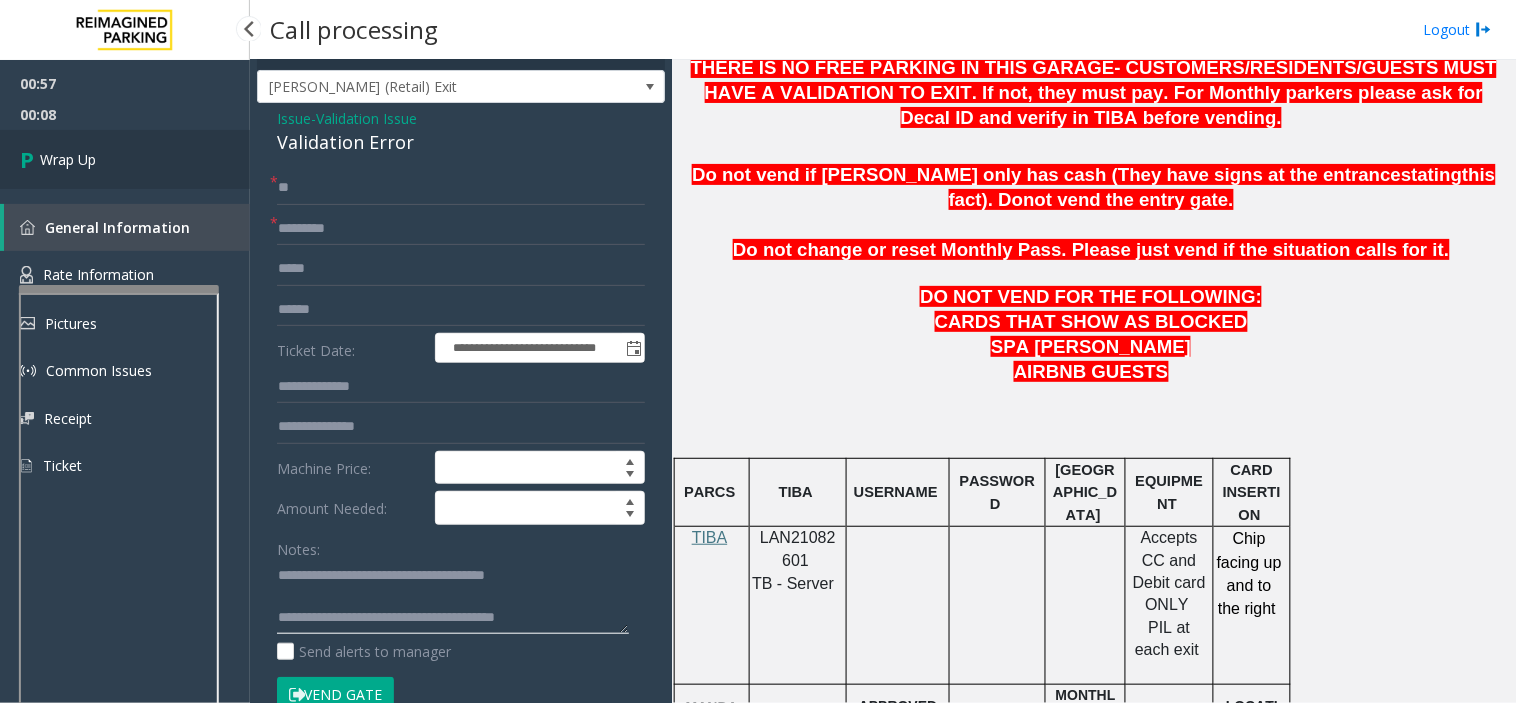 type on "**********" 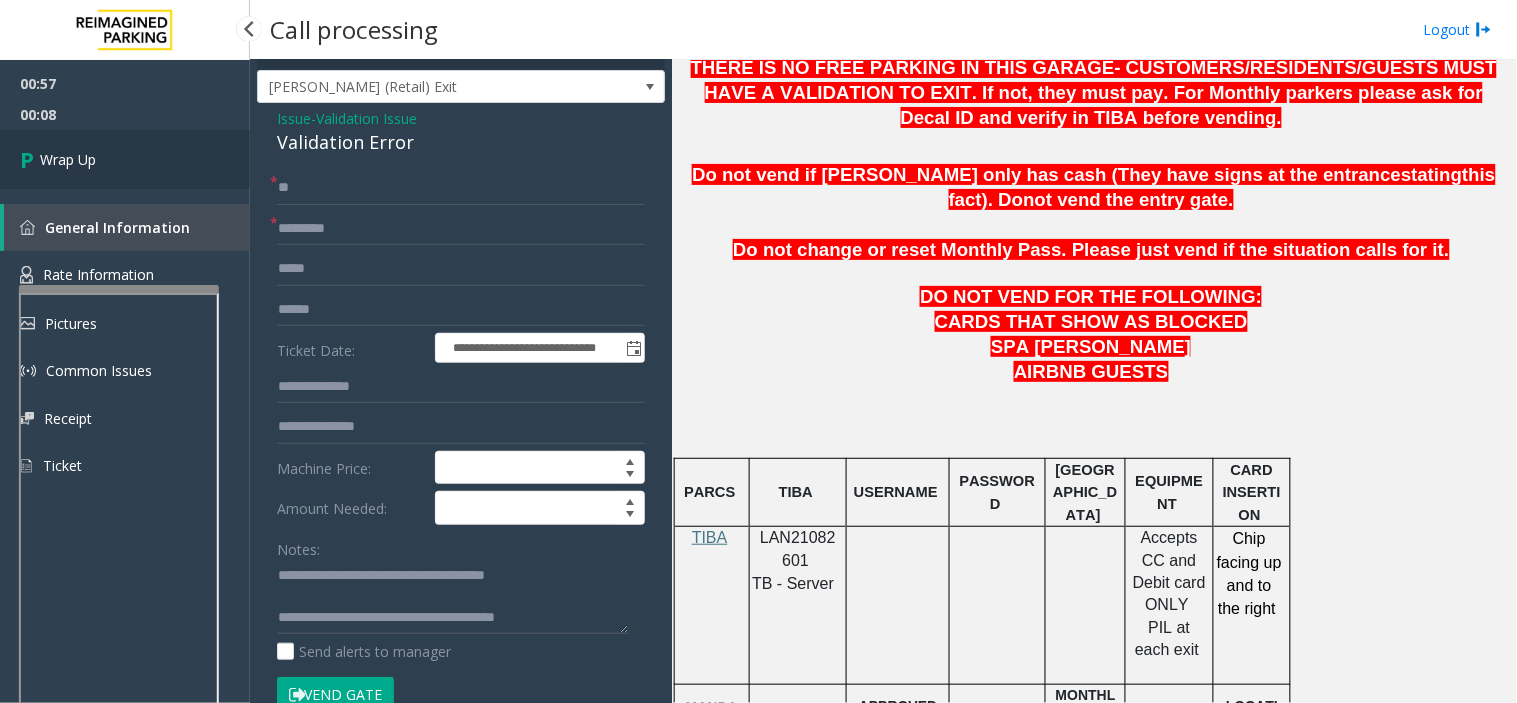 click on "Wrap Up" at bounding box center [125, 159] 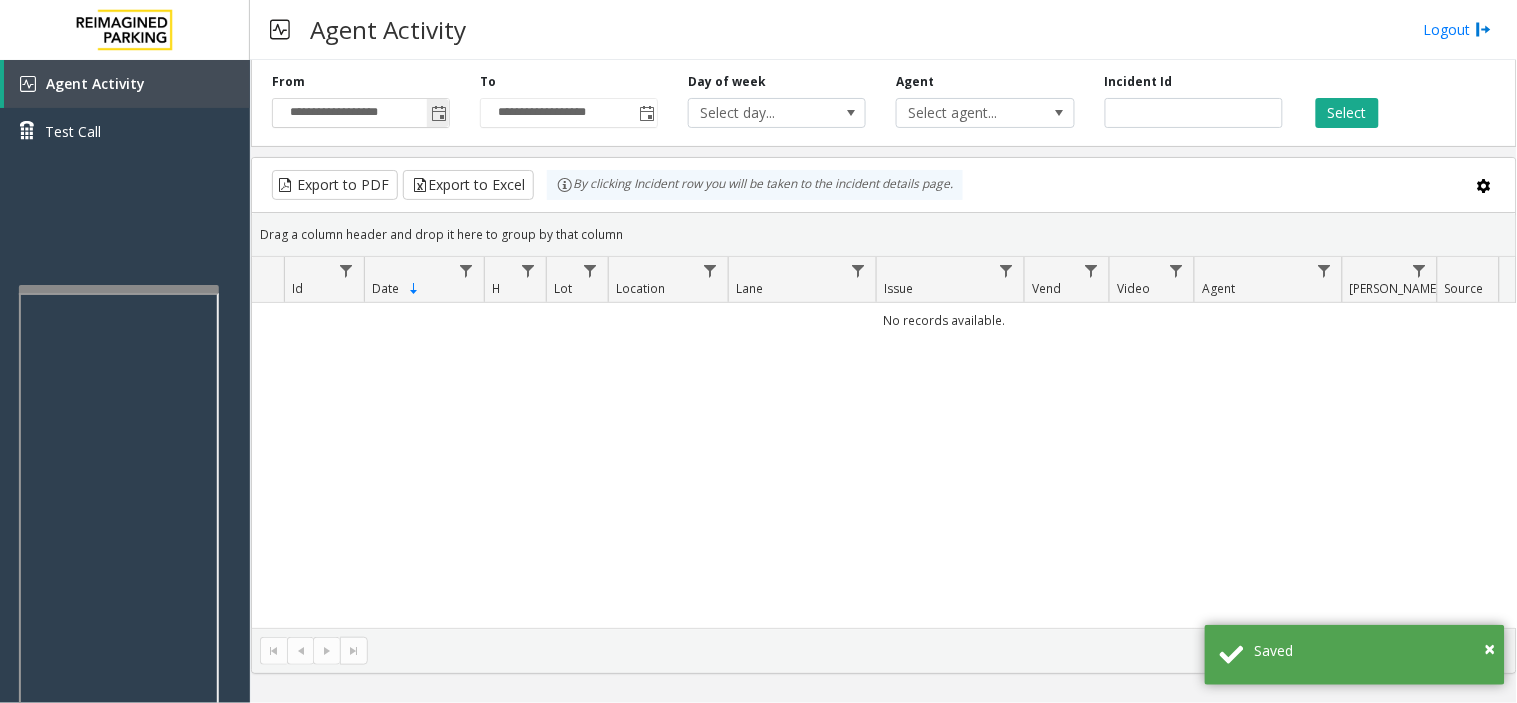 click 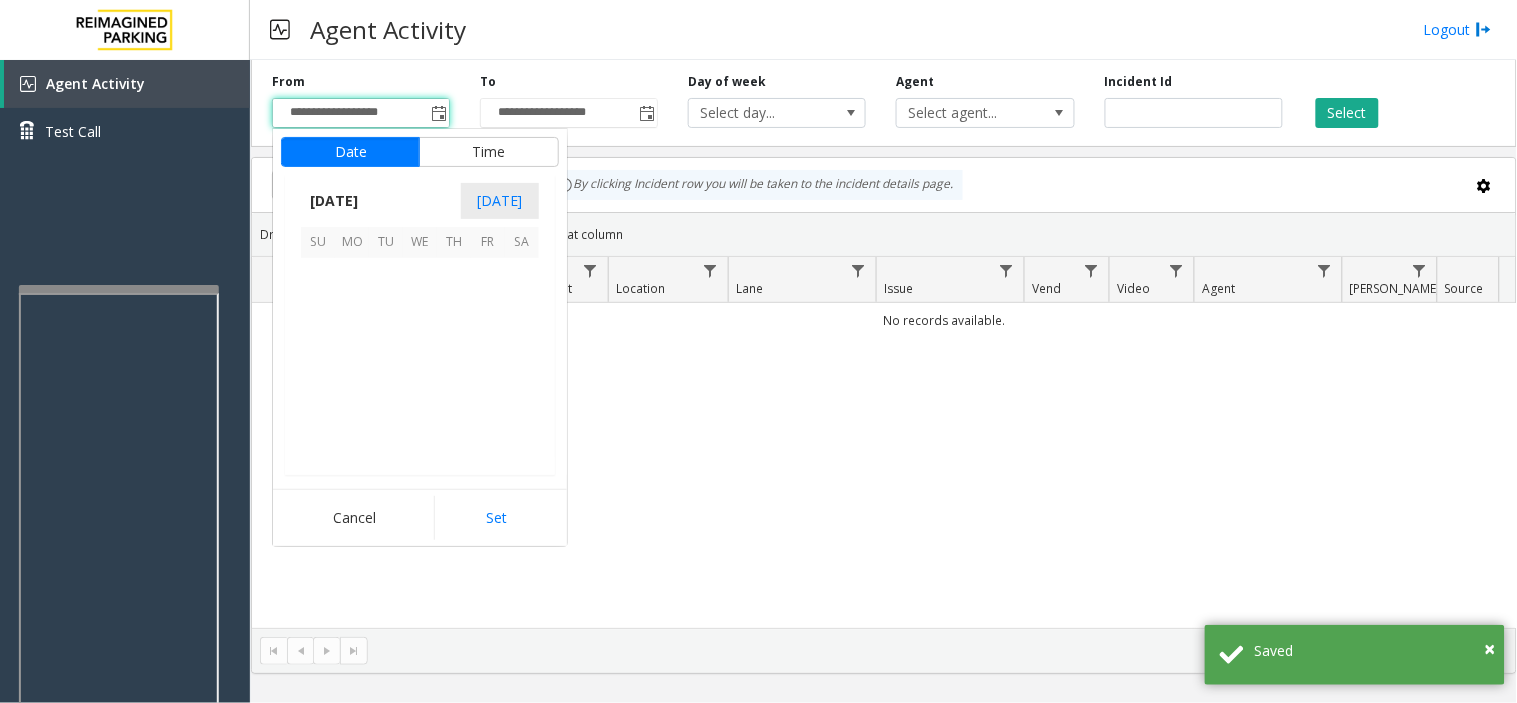 scroll, scrollTop: 358354, scrollLeft: 0, axis: vertical 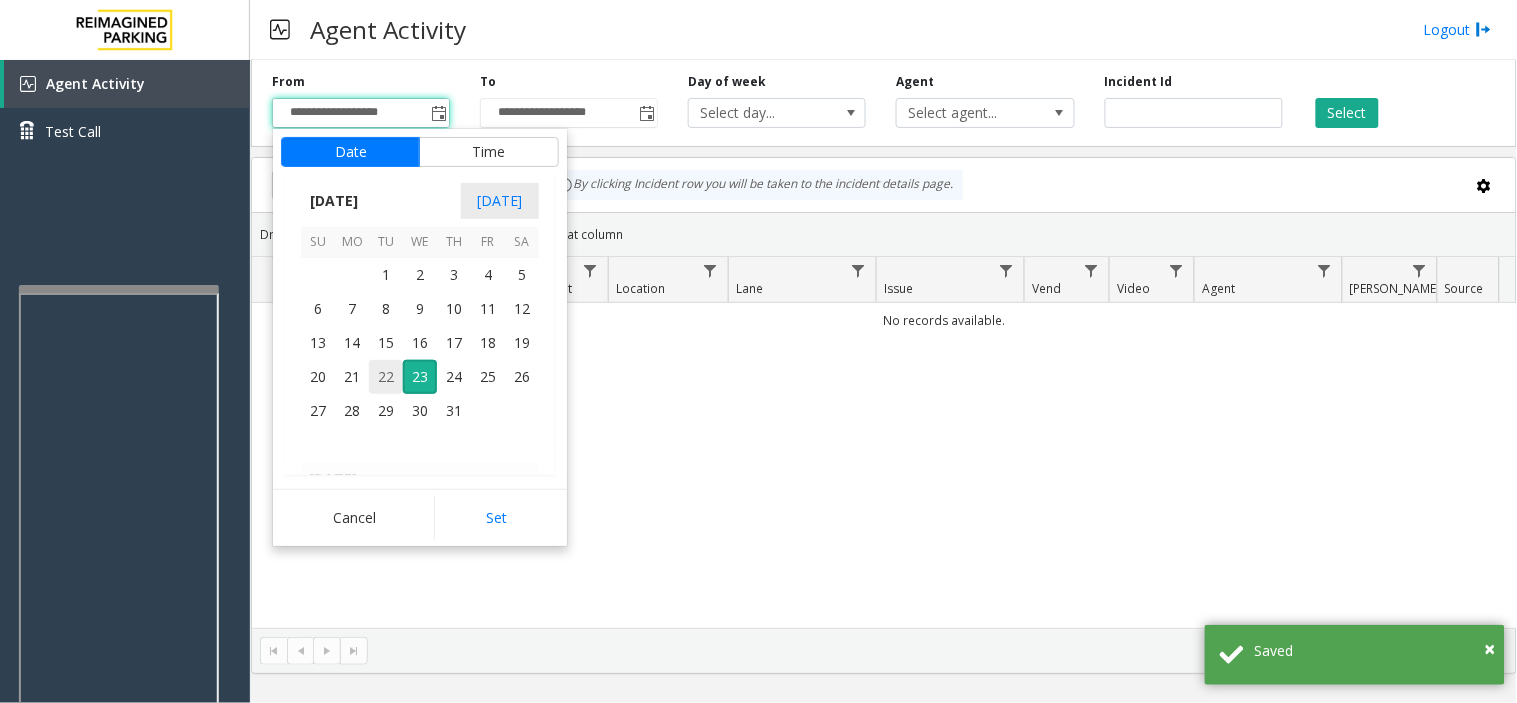 click on "22" at bounding box center (386, 377) 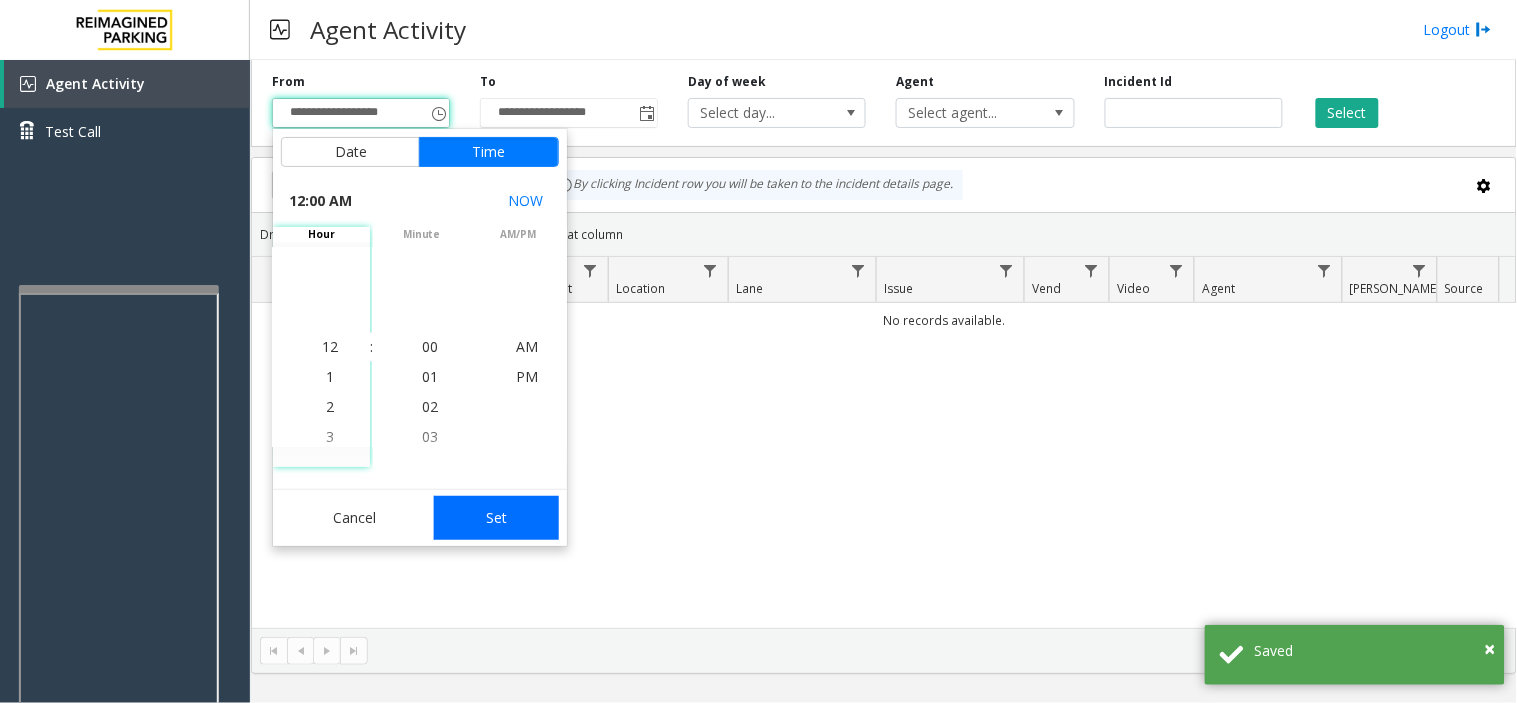 click on "Set" 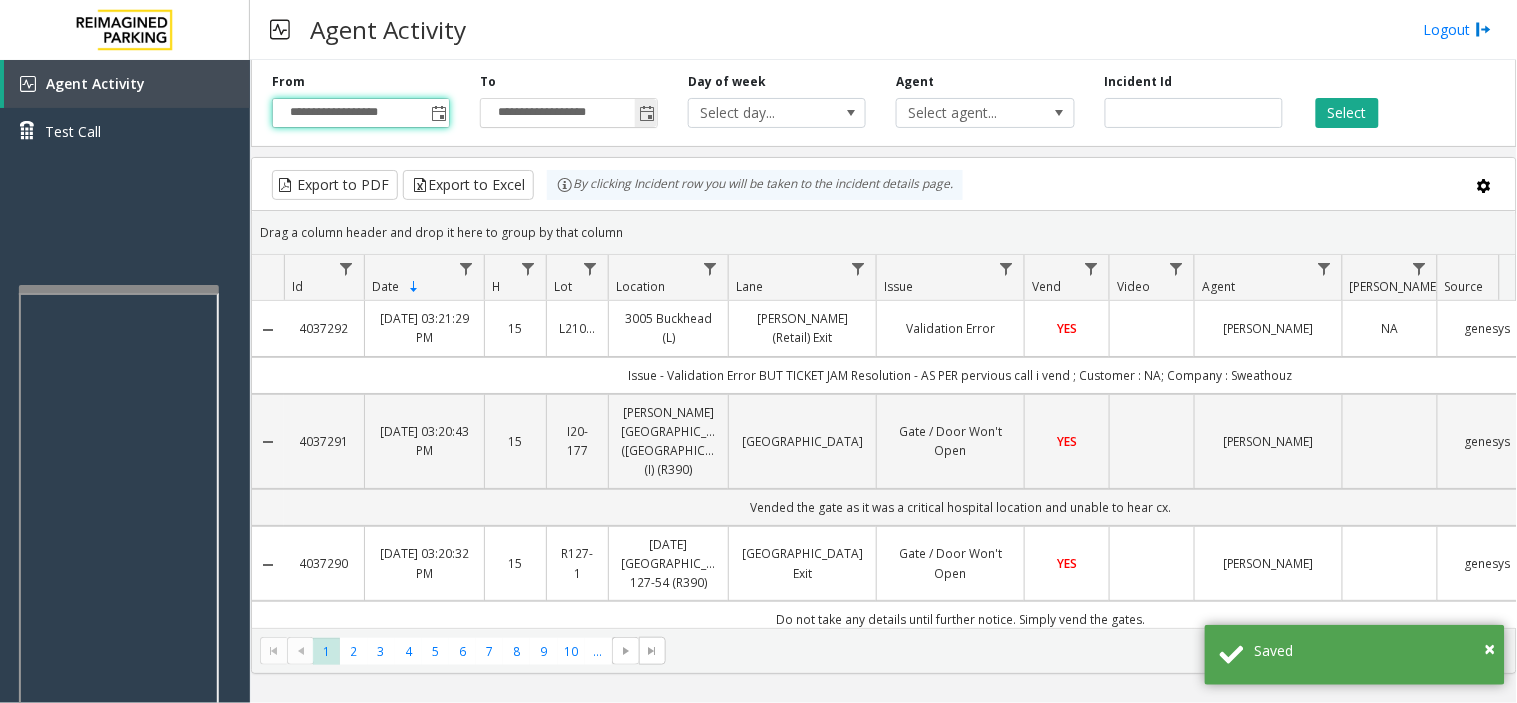 click 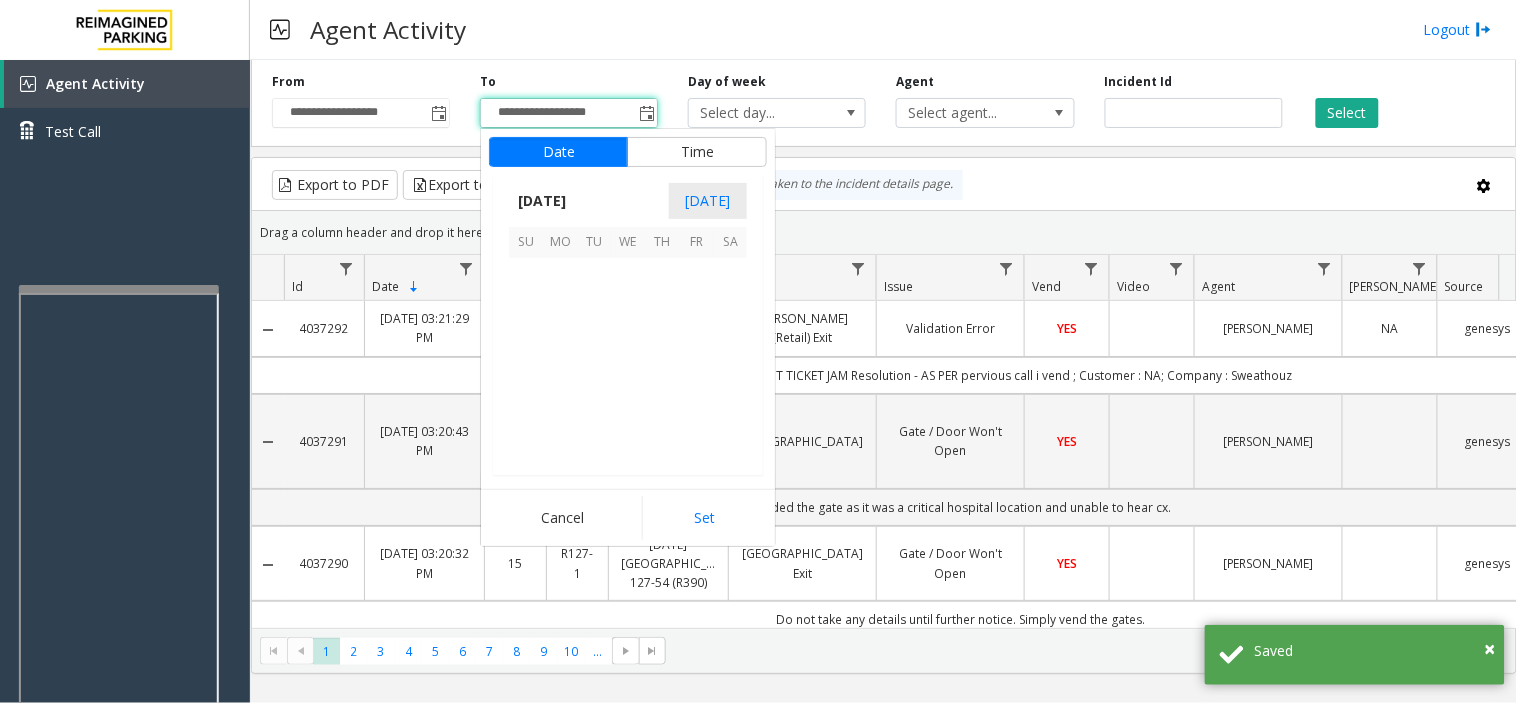 scroll, scrollTop: 358354, scrollLeft: 0, axis: vertical 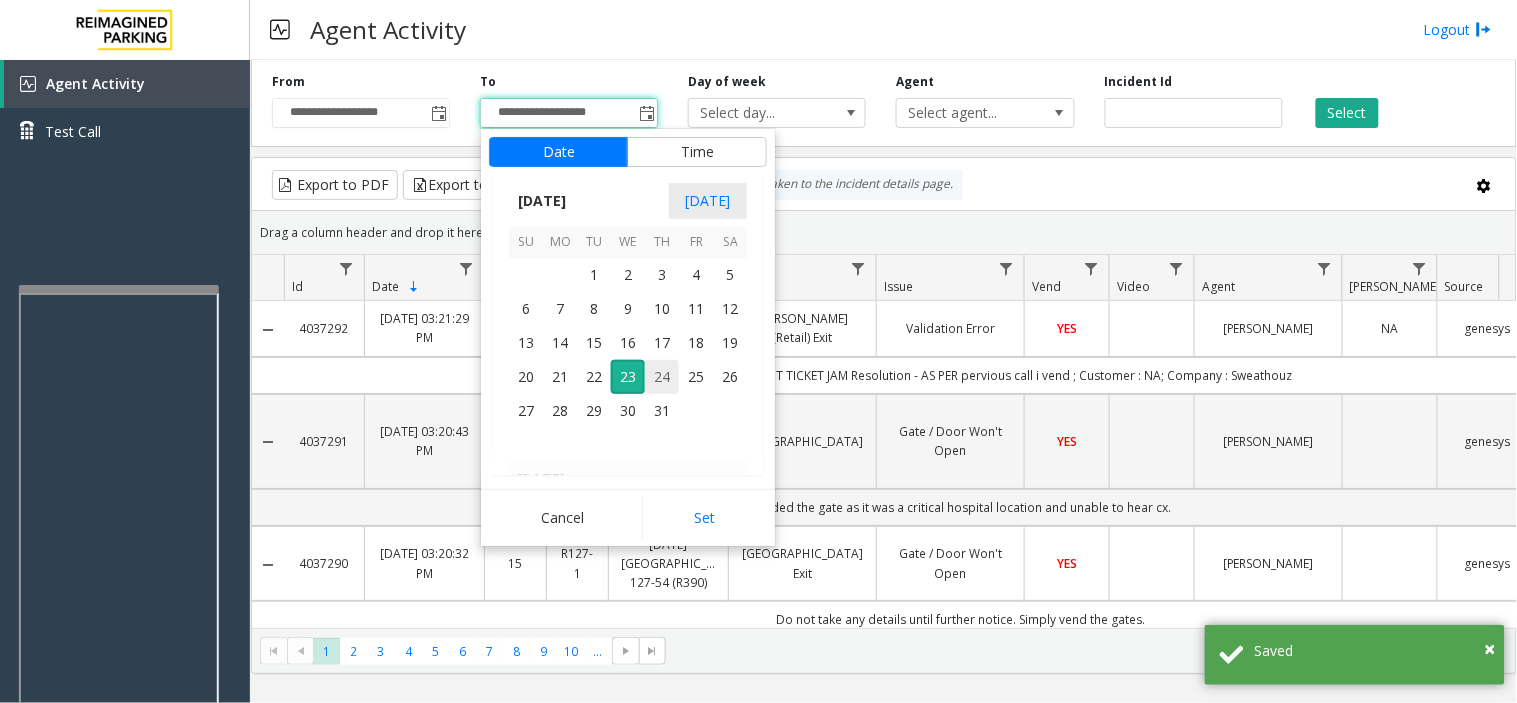 click on "24" at bounding box center [662, 377] 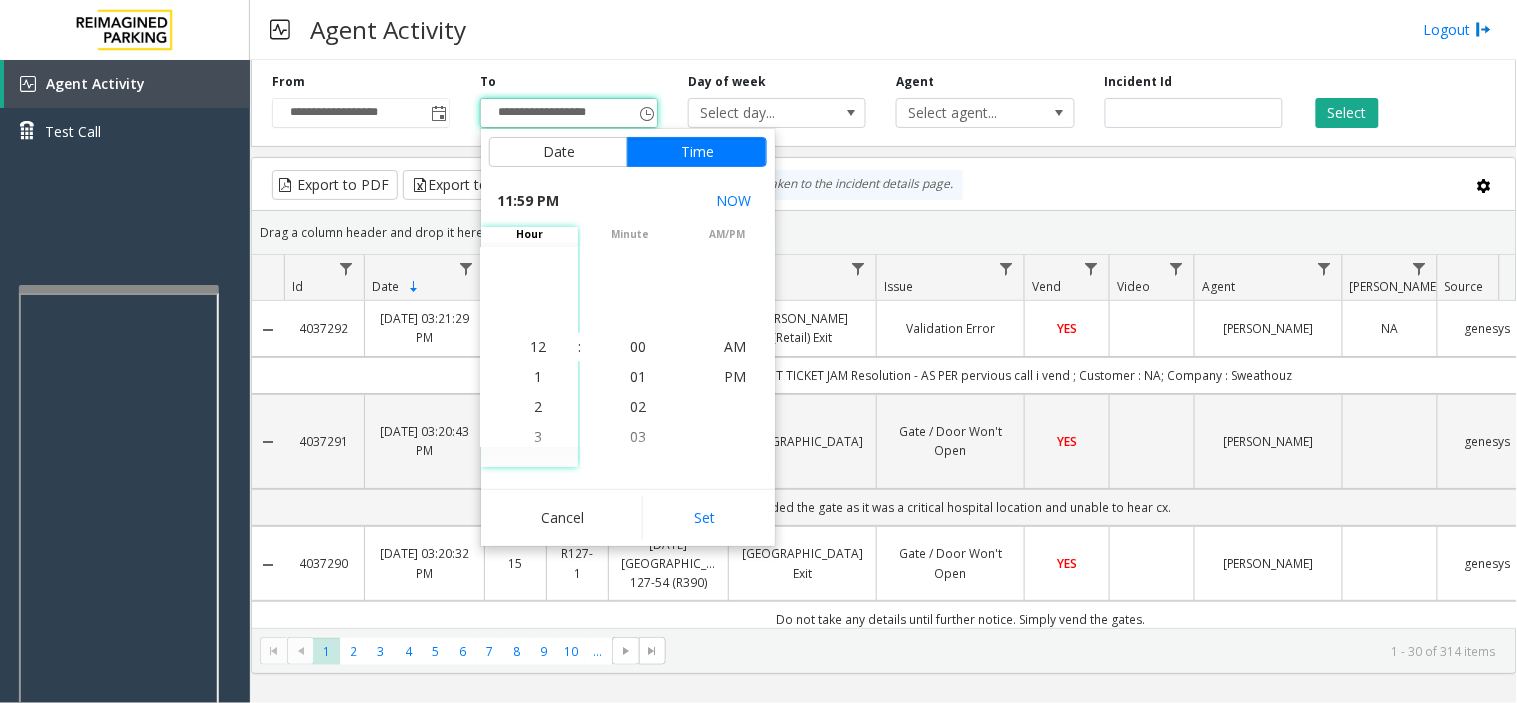 scroll, scrollTop: 690, scrollLeft: 0, axis: vertical 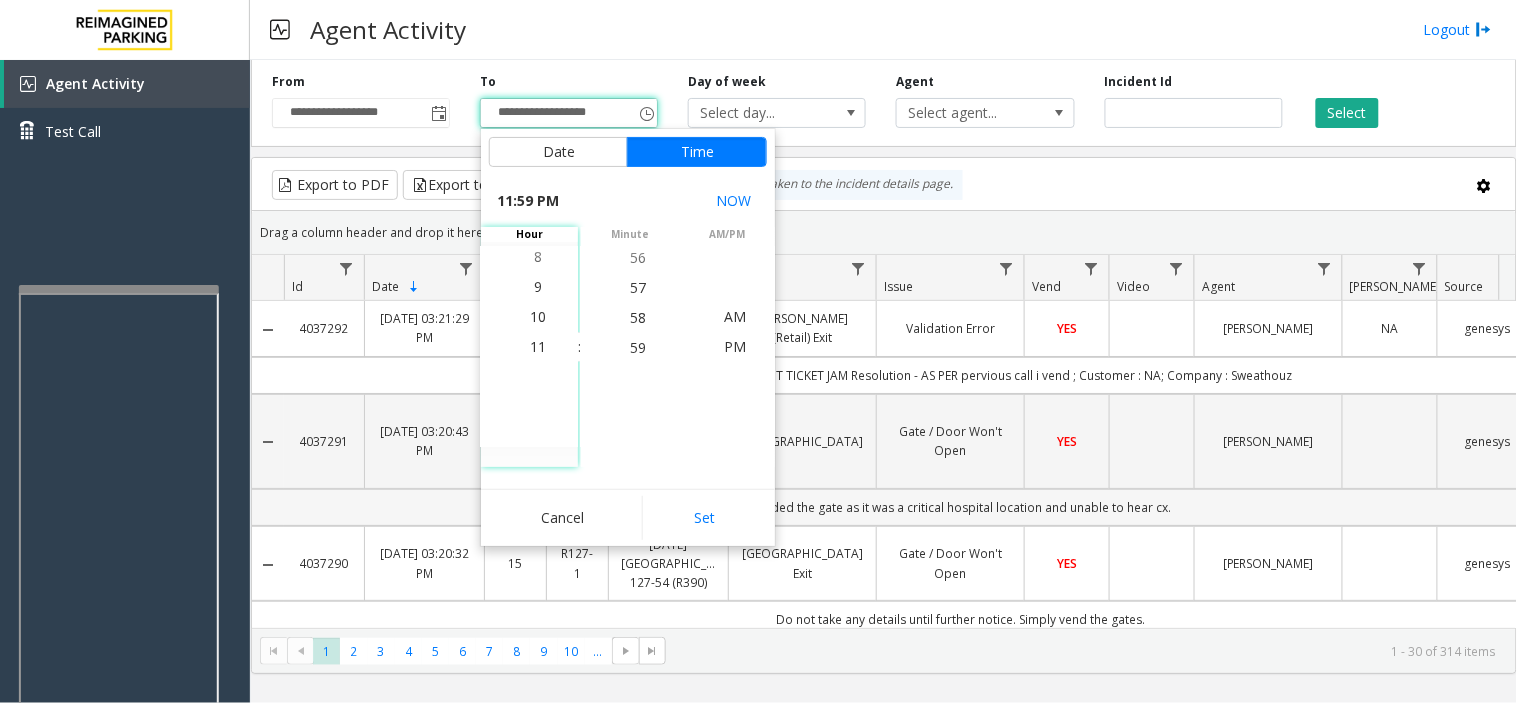 drag, startPoint x: 716, startPoint y: 521, endPoint x: 740, endPoint y: 484, distance: 44.102154 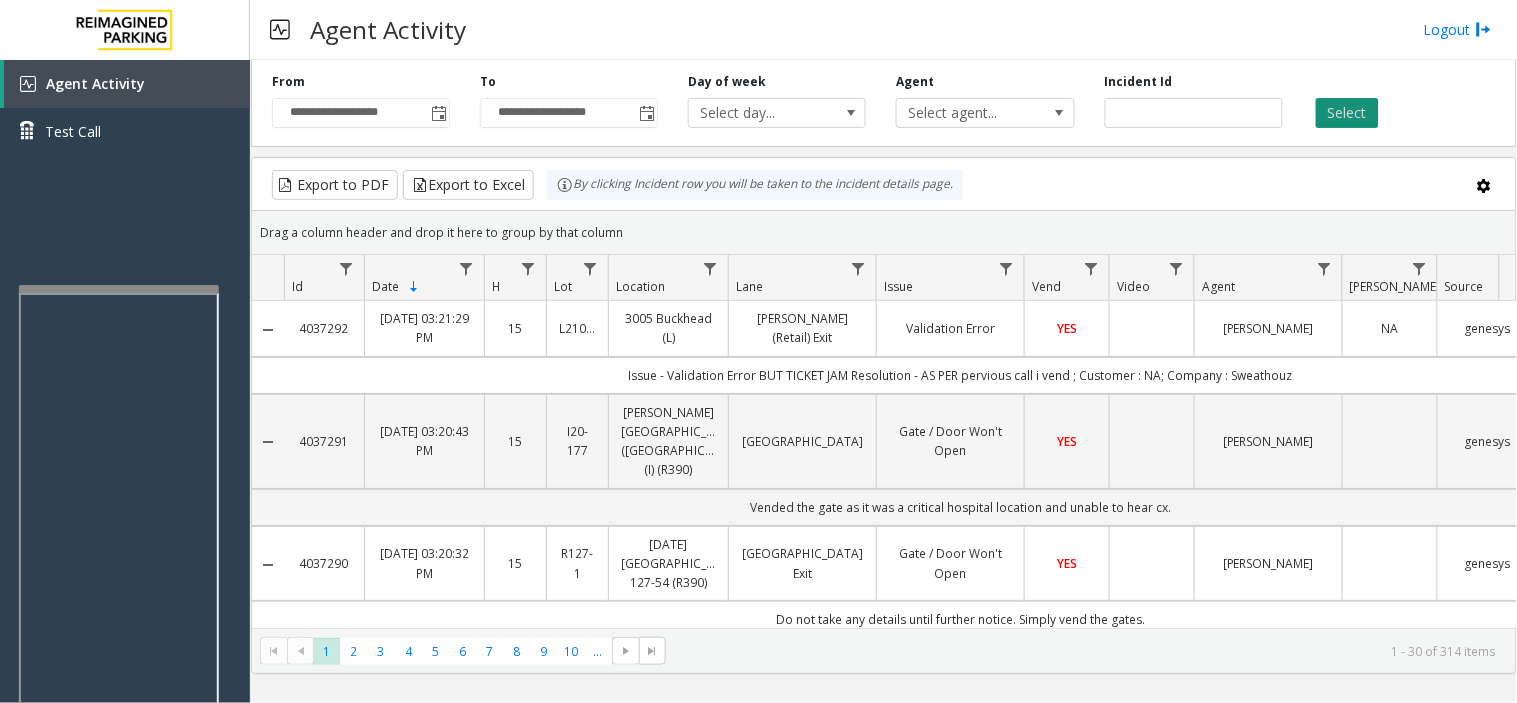 click on "Select" 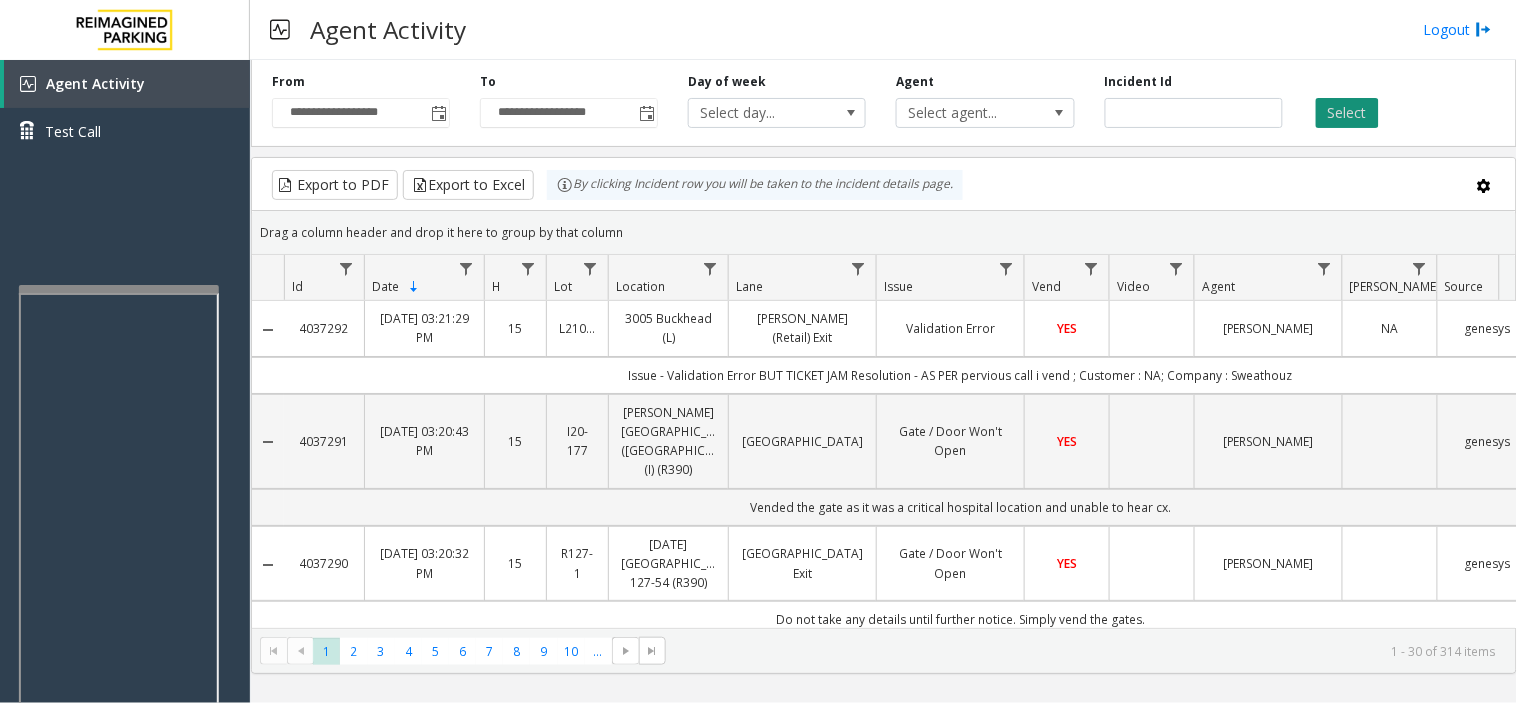 click on "Select" 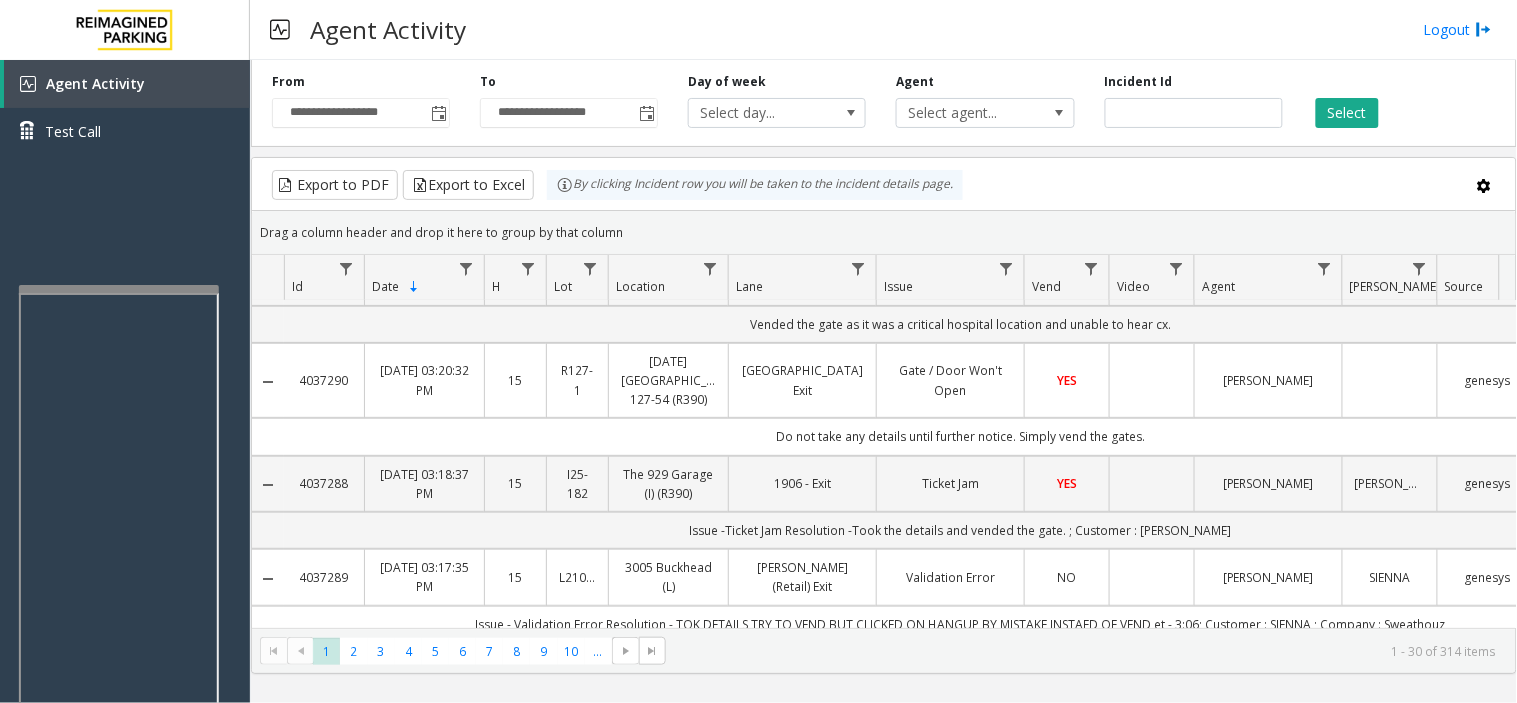 scroll, scrollTop: 222, scrollLeft: 0, axis: vertical 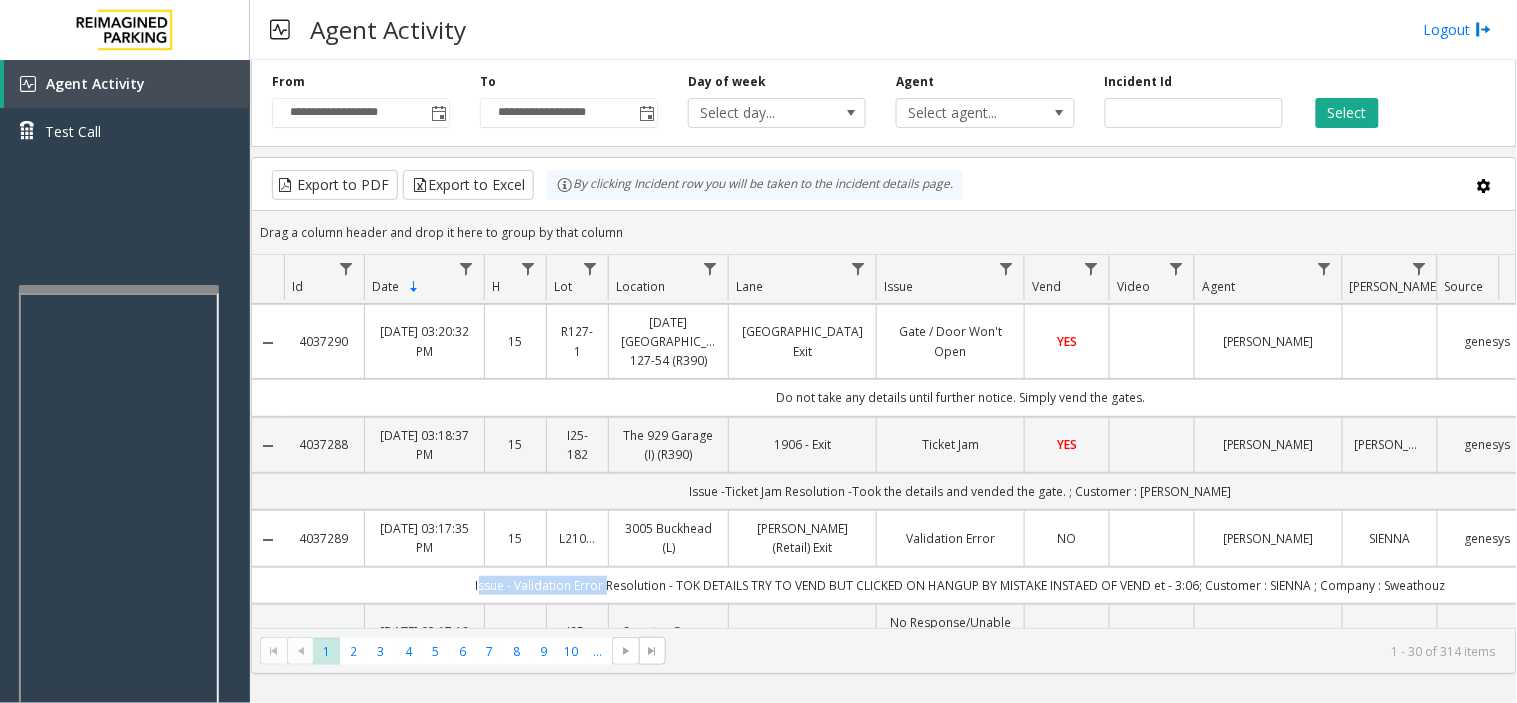 drag, startPoint x: 476, startPoint y: 568, endPoint x: 604, endPoint y: 574, distance: 128.14055 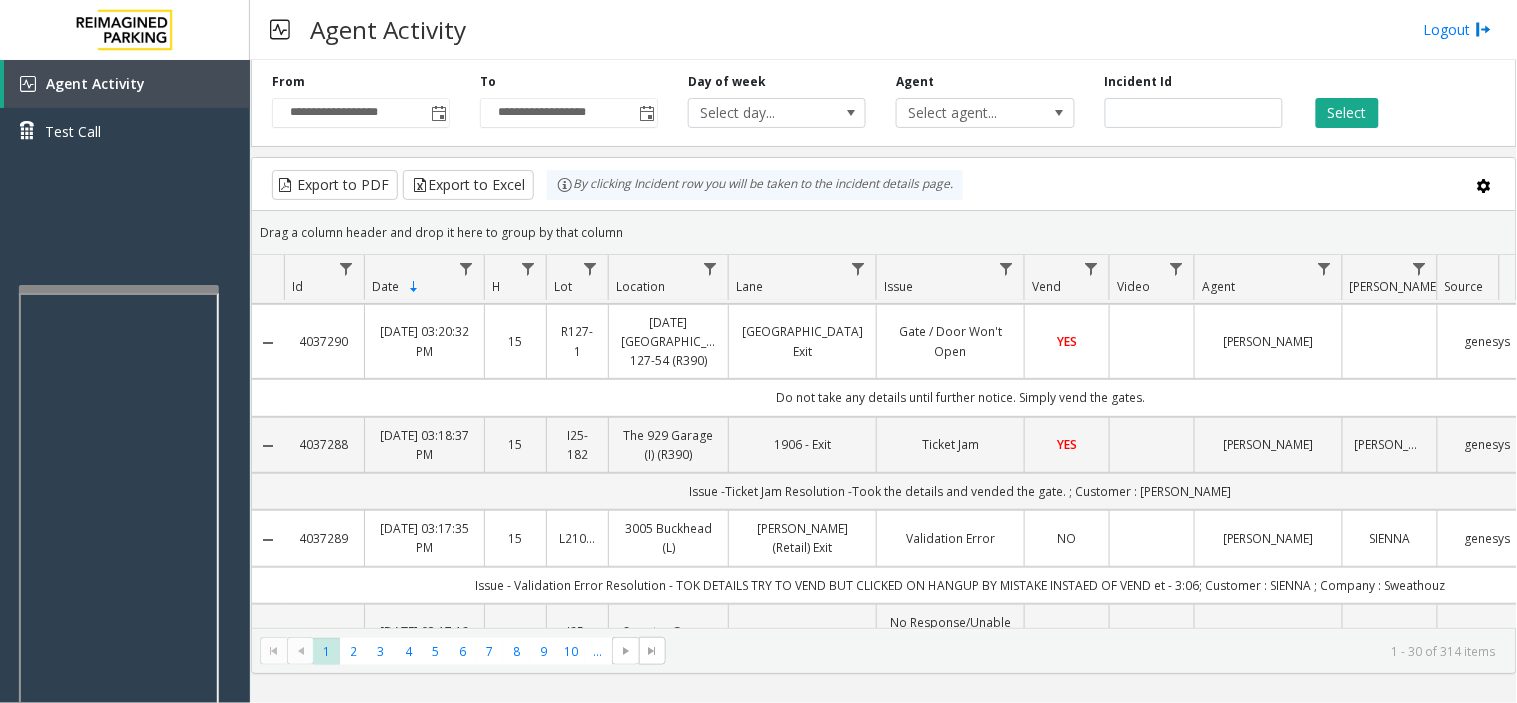 click 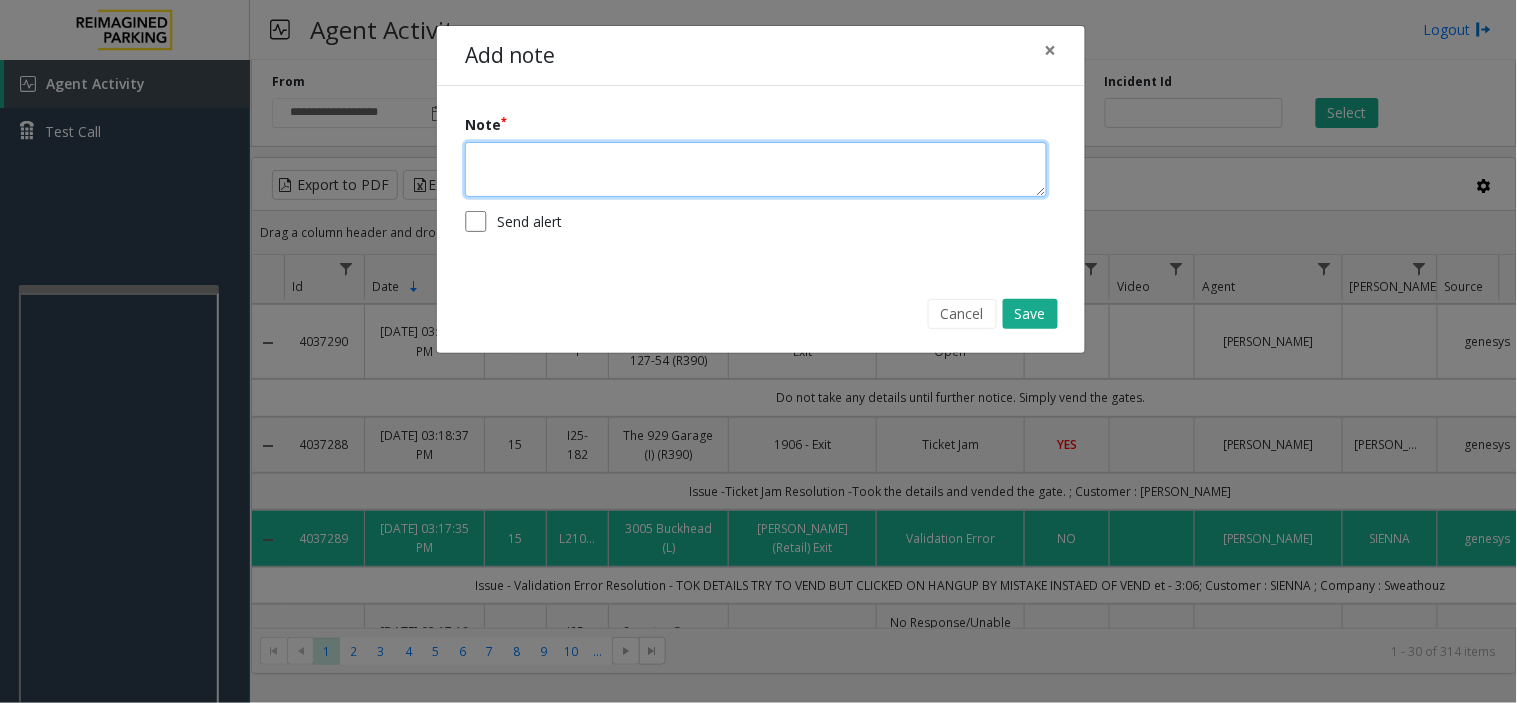 click 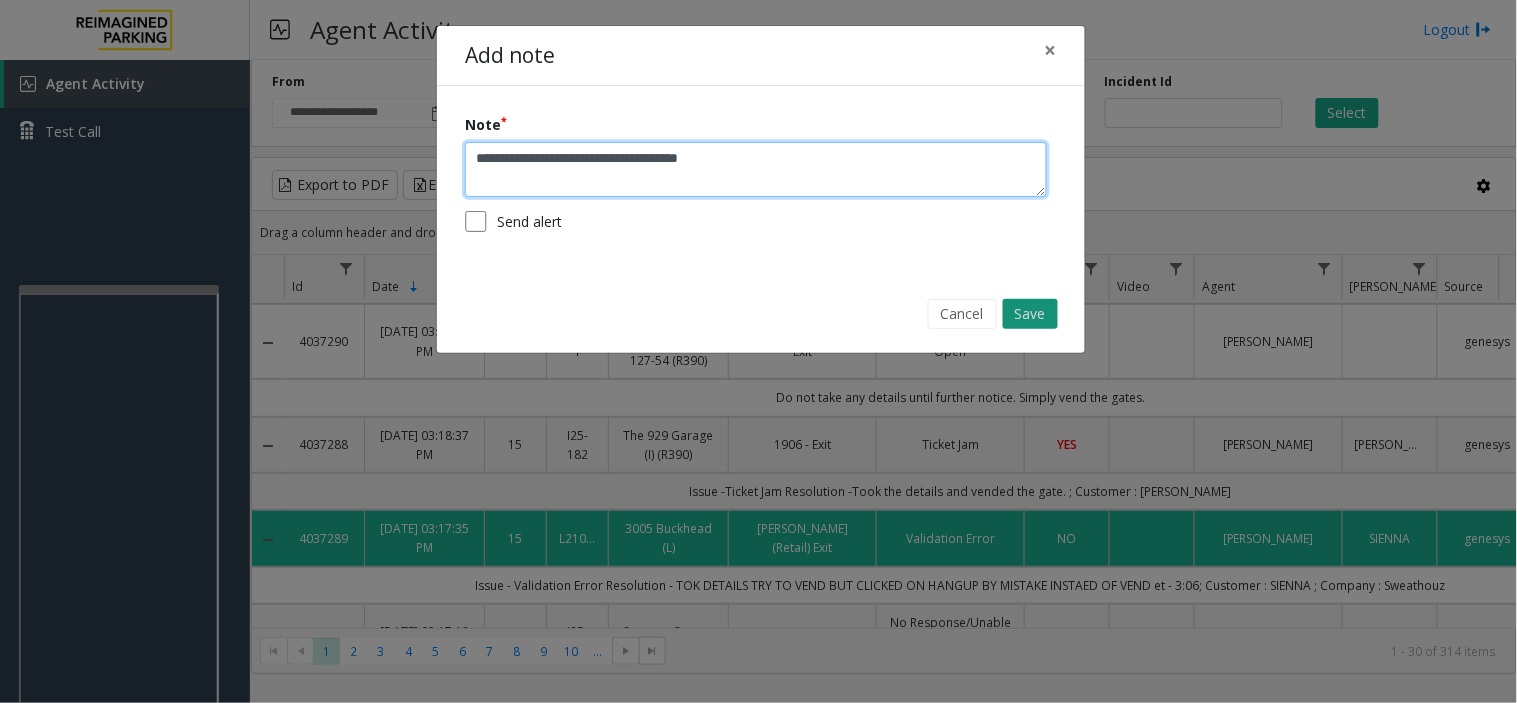 type on "**********" 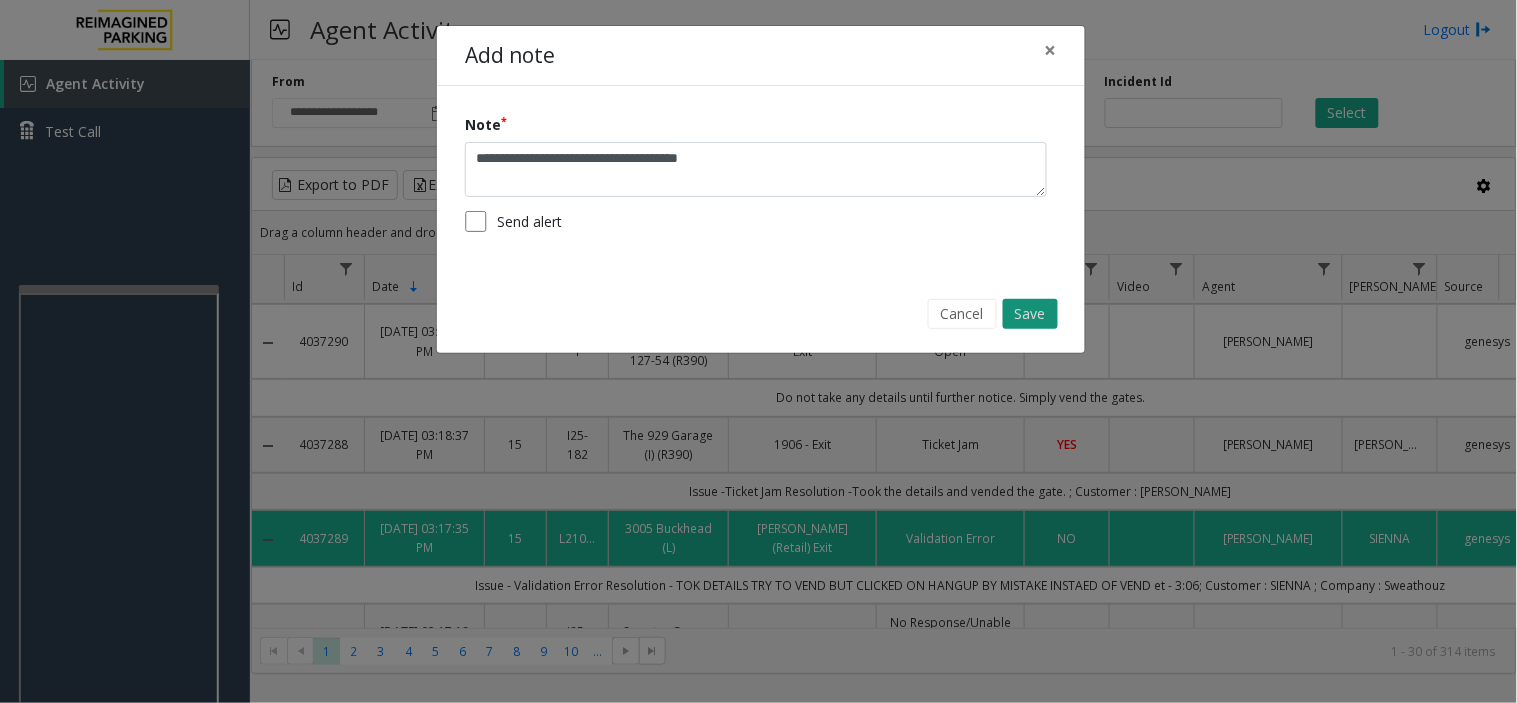click on "Save" 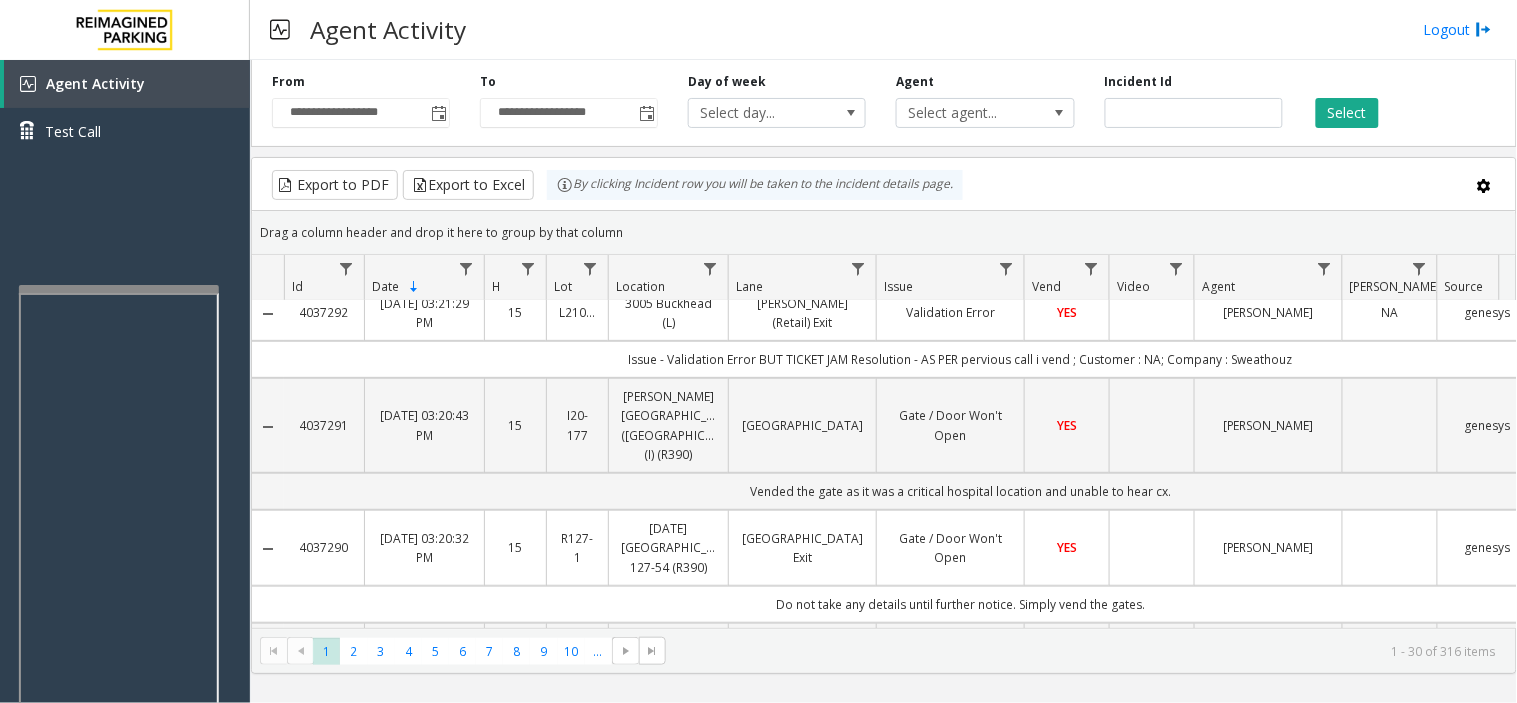 type 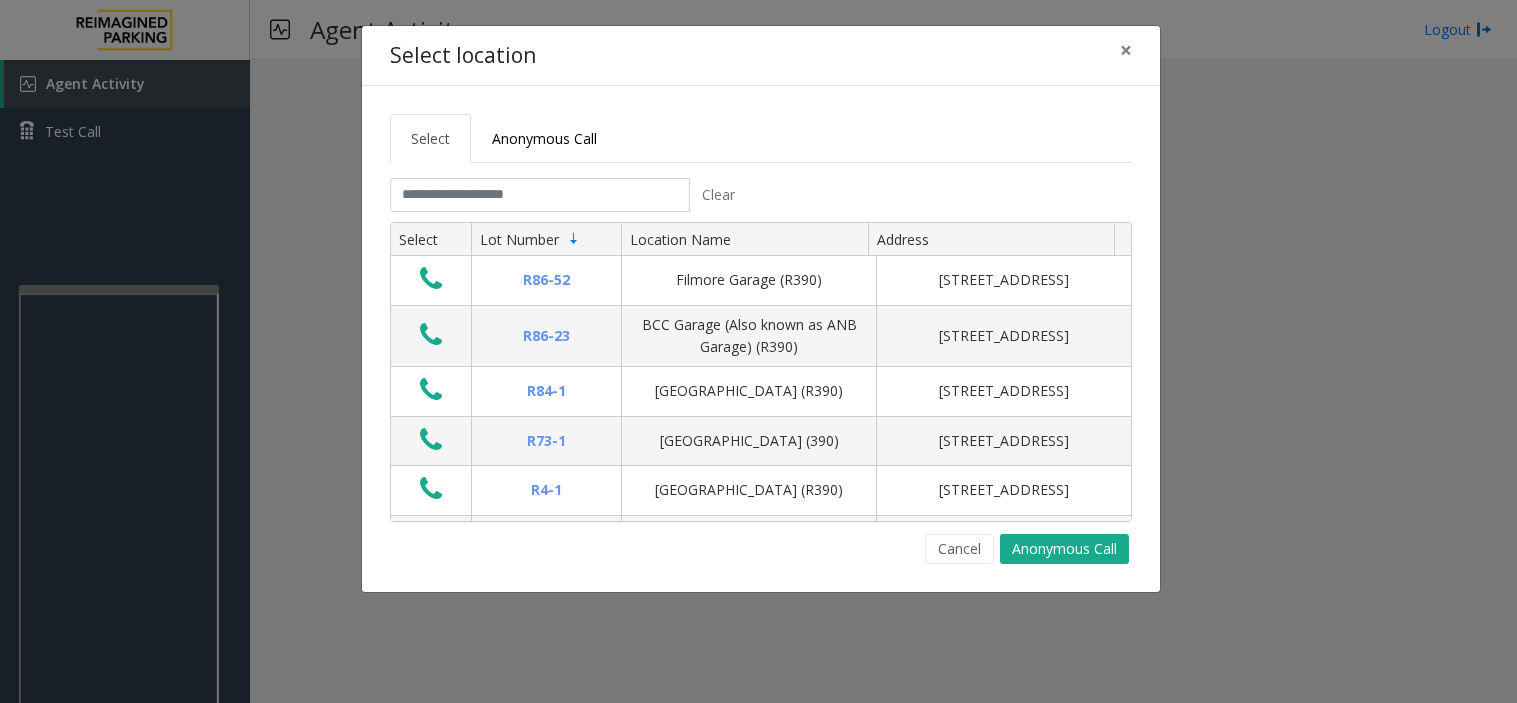 scroll, scrollTop: 0, scrollLeft: 0, axis: both 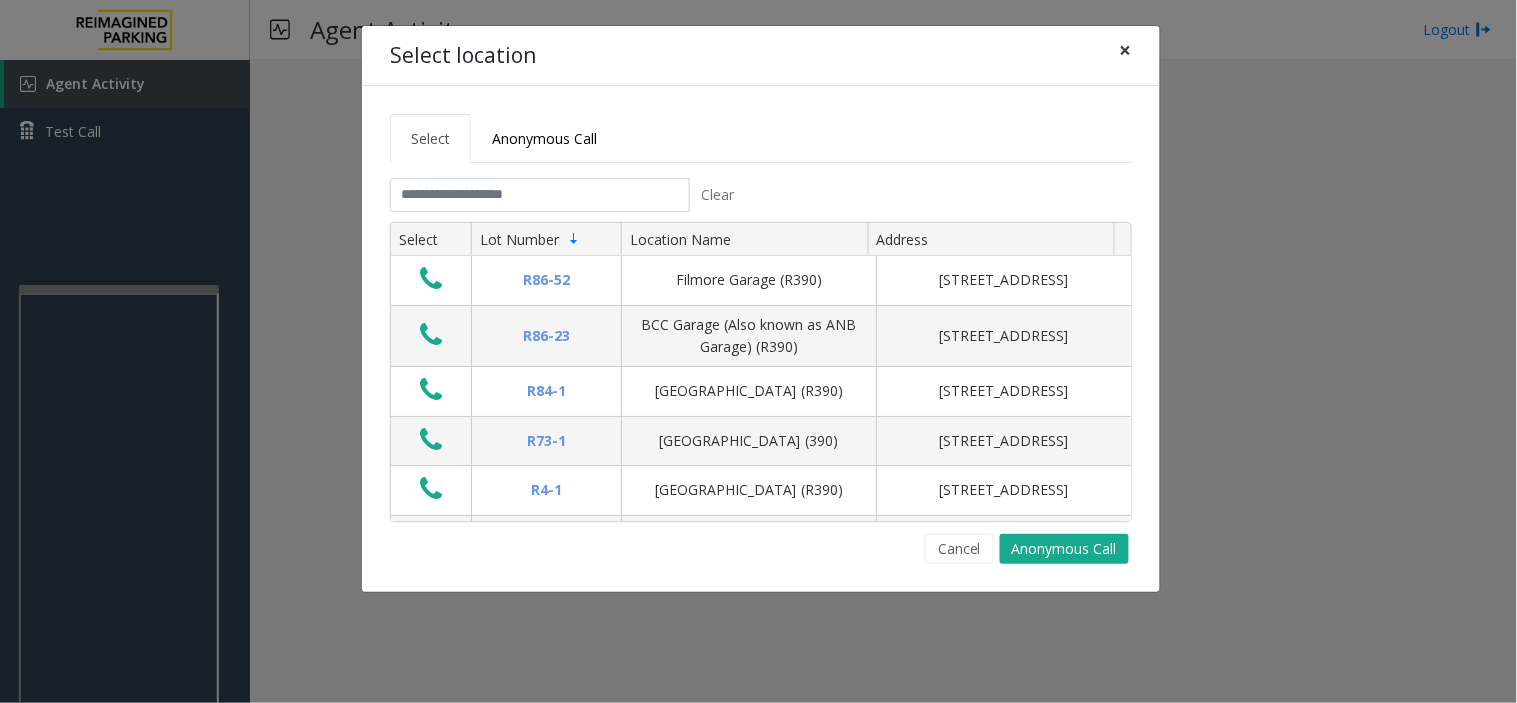 click on "×" 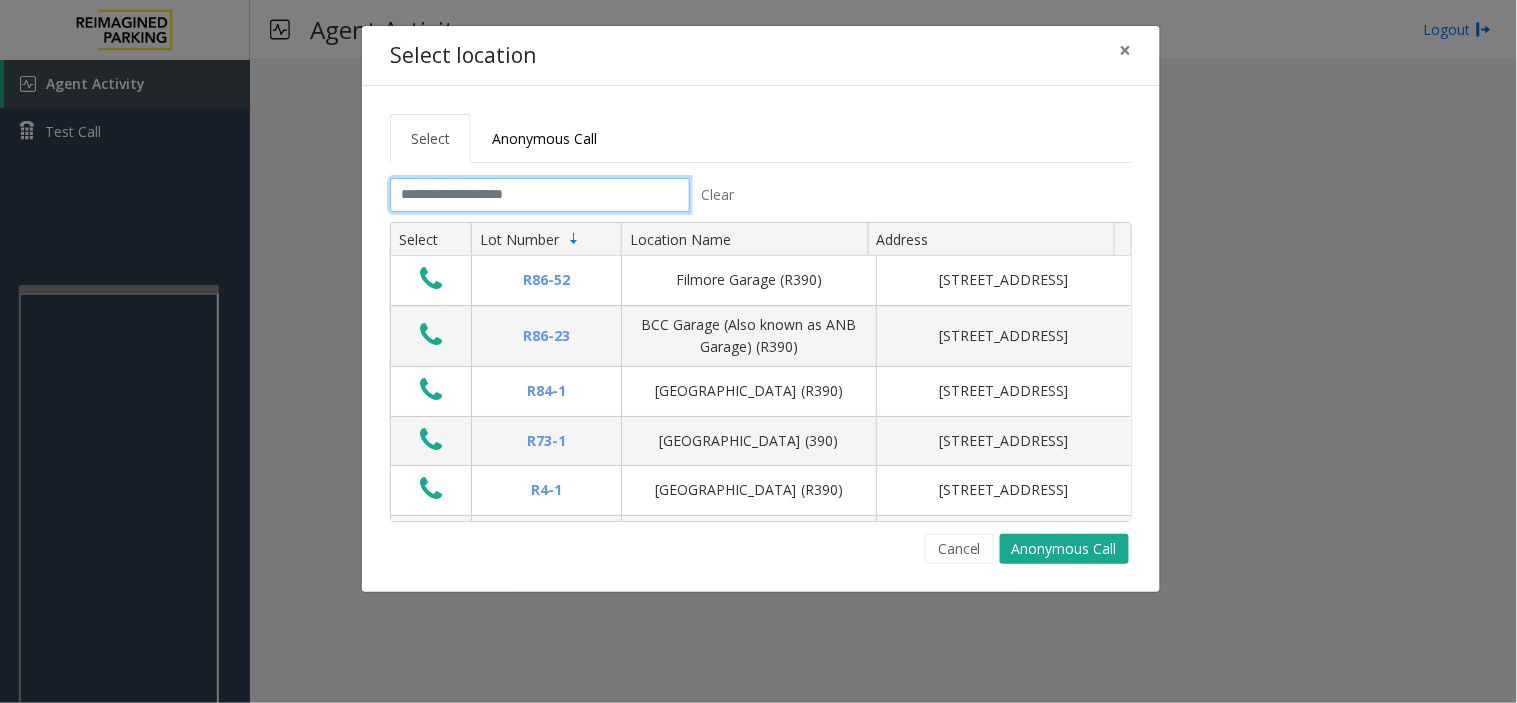 click 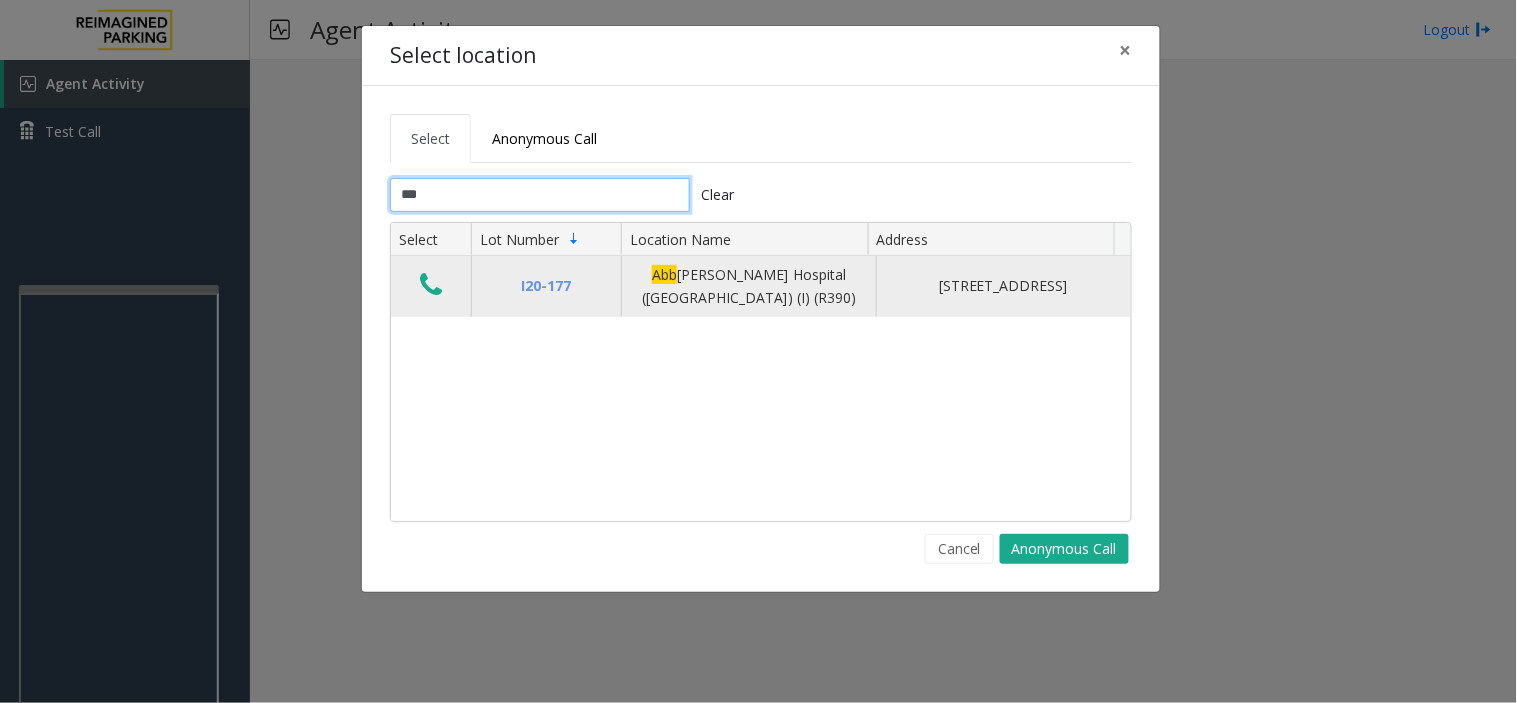 type on "***" 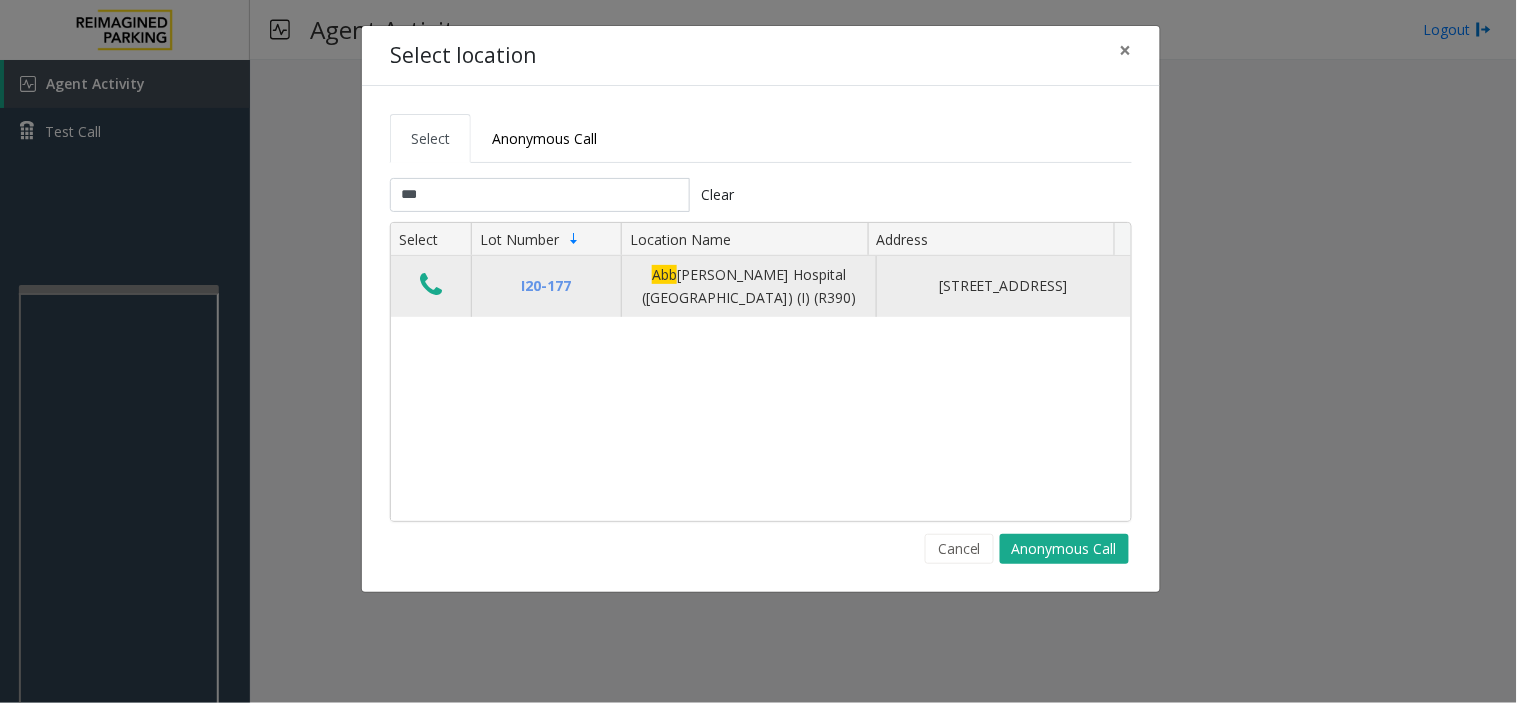 click 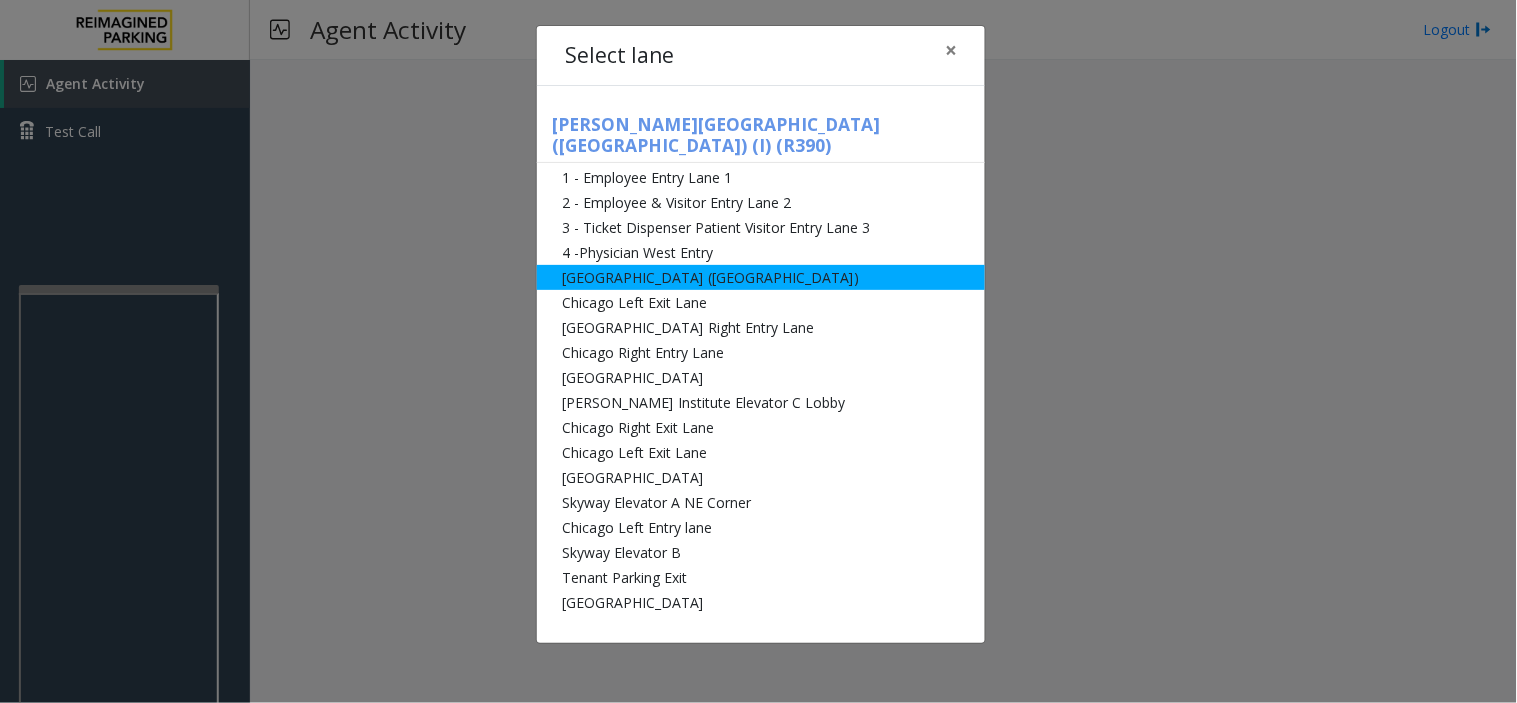 click on "Abbot Hospital (Main Hospital)" 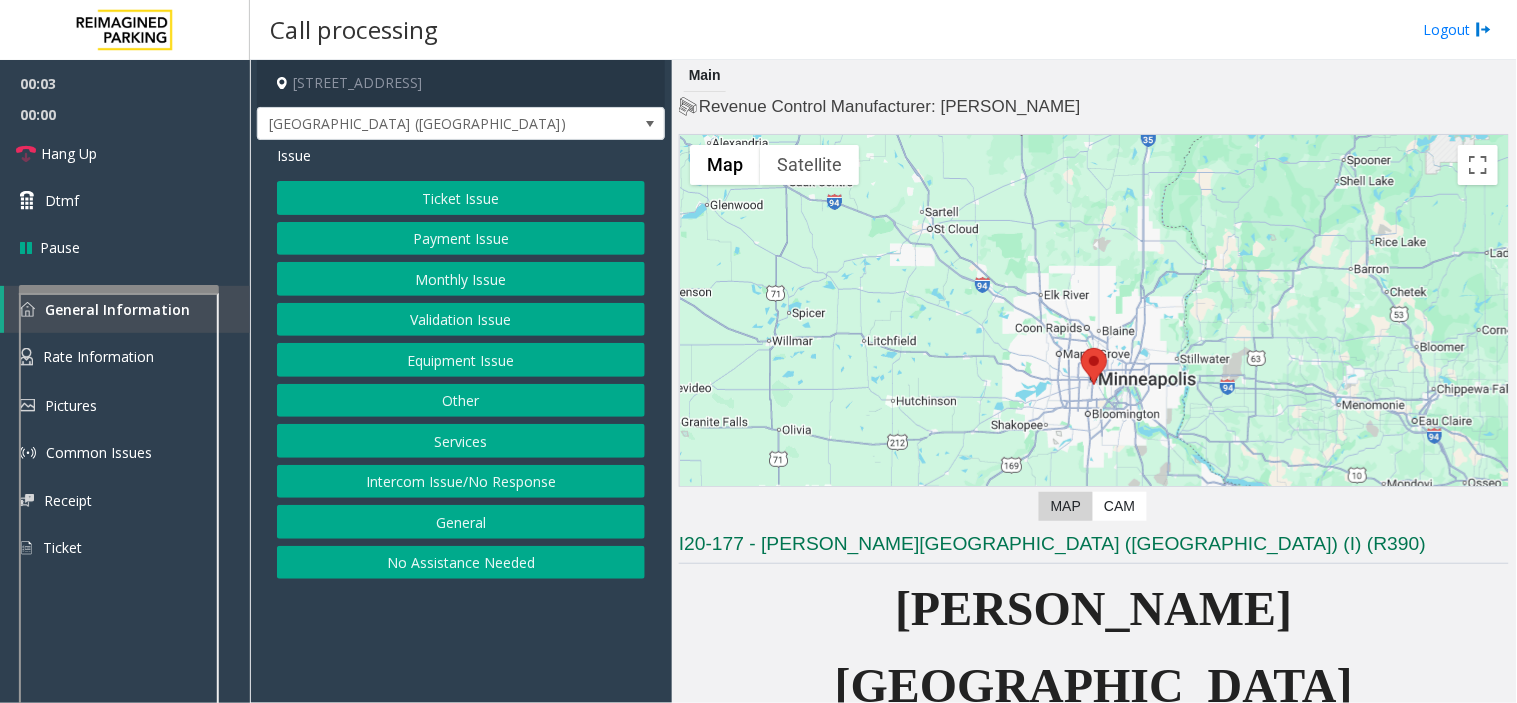 click on "Ticket Issue" 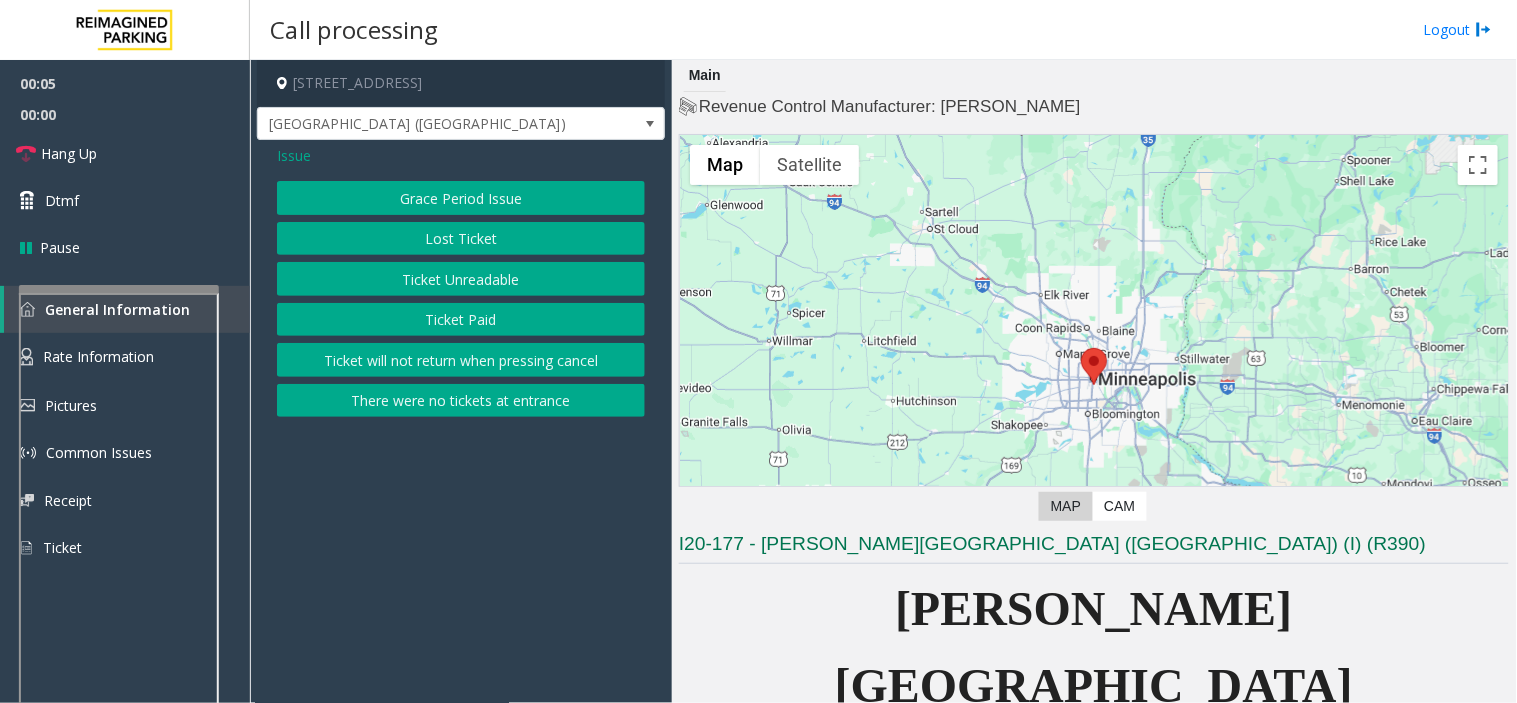 click on "Ticket Unreadable" 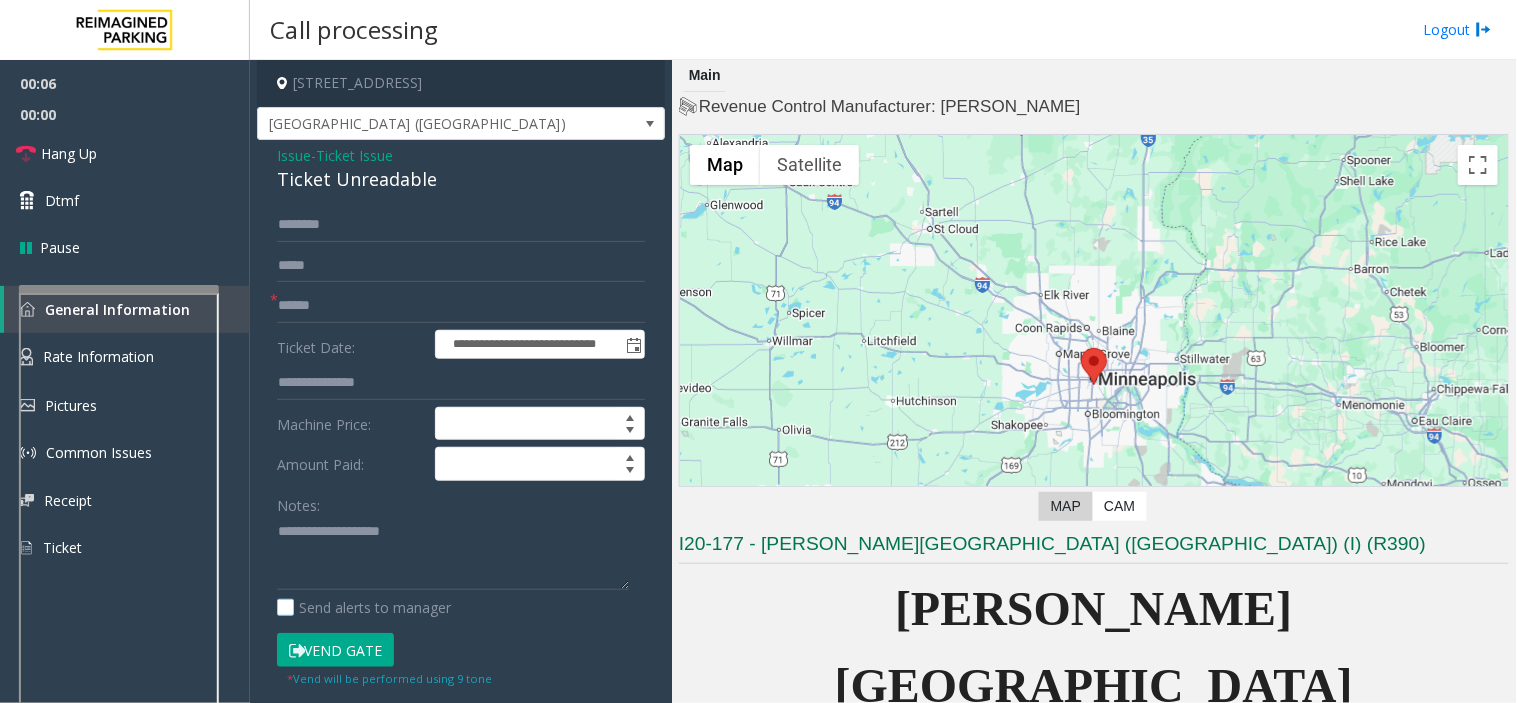 click on "Send alerts to manager" 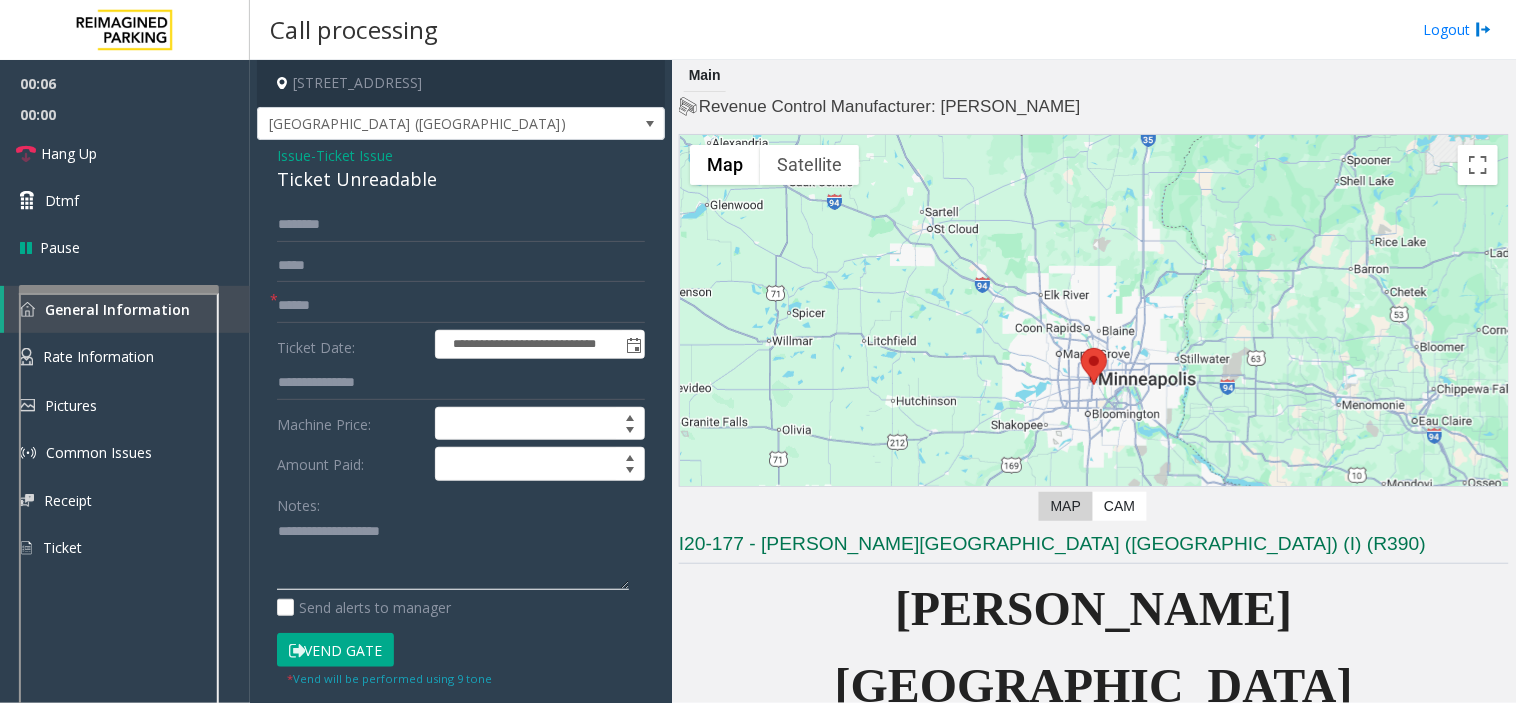 click 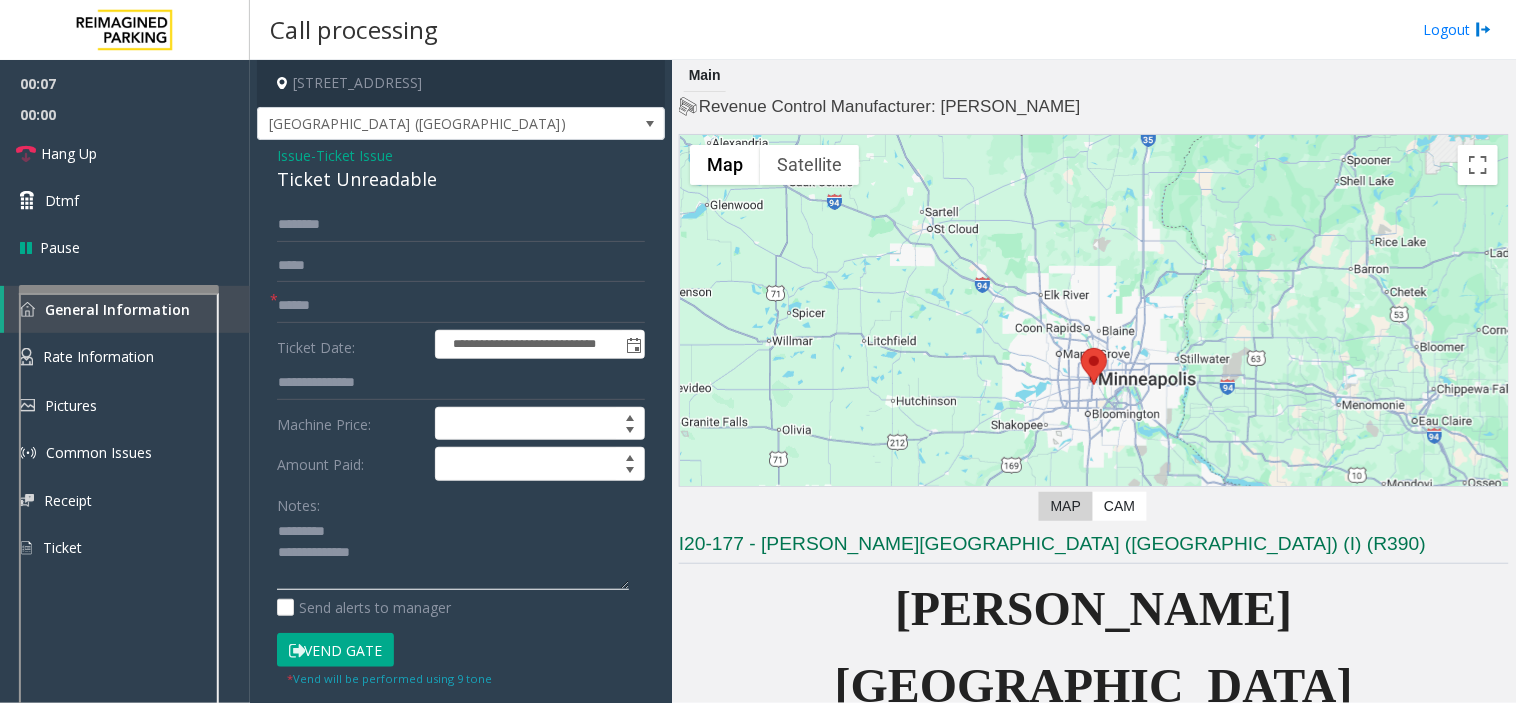 type on "**********" 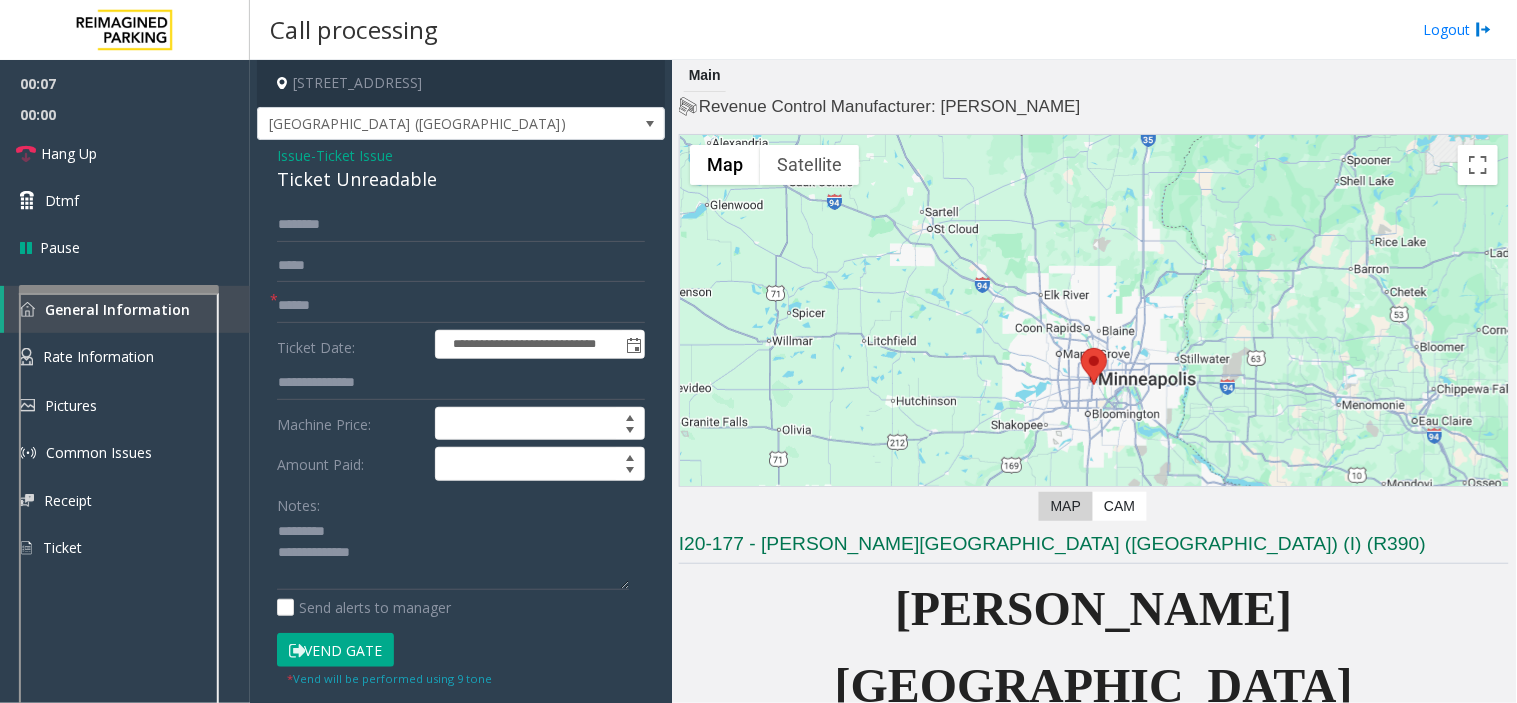 click on "Ticket Unreadable" 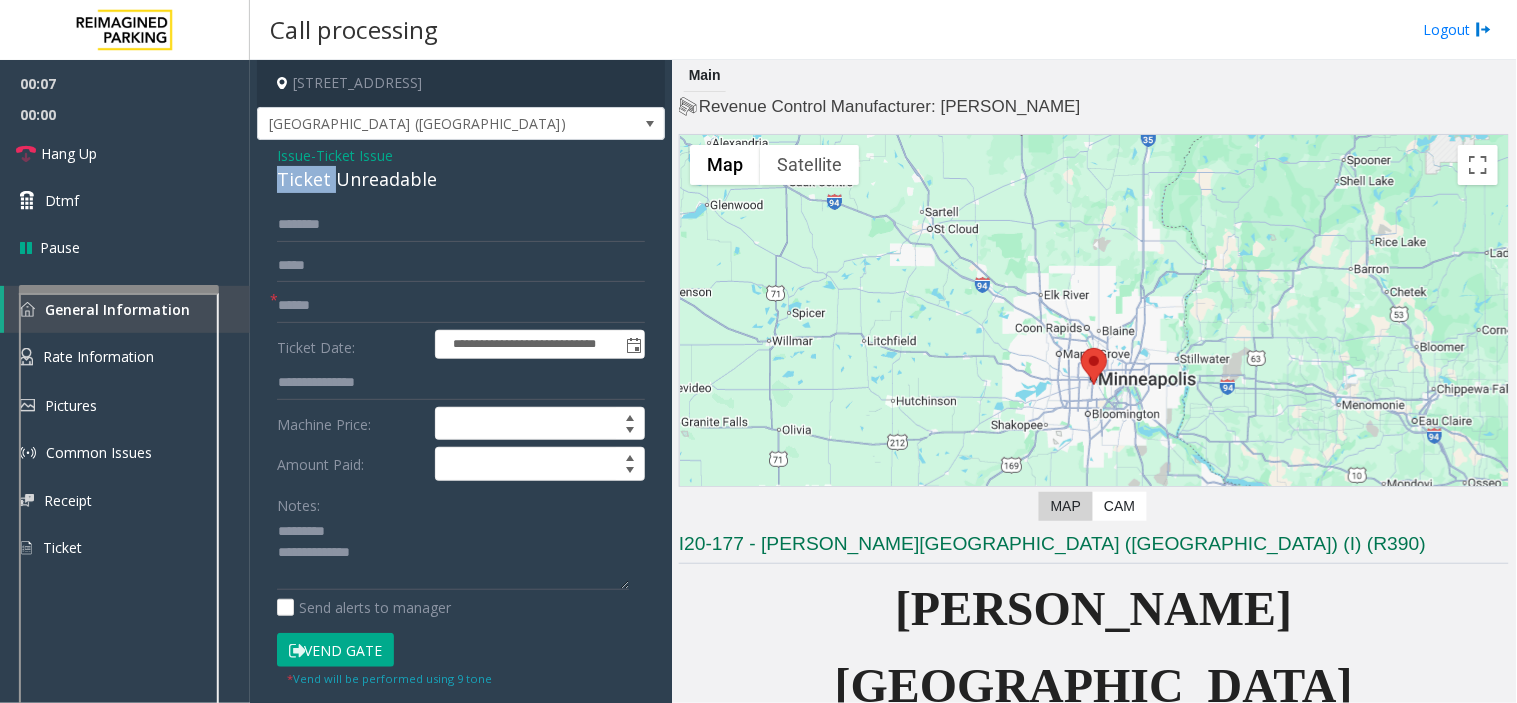 click on "Ticket Unreadable" 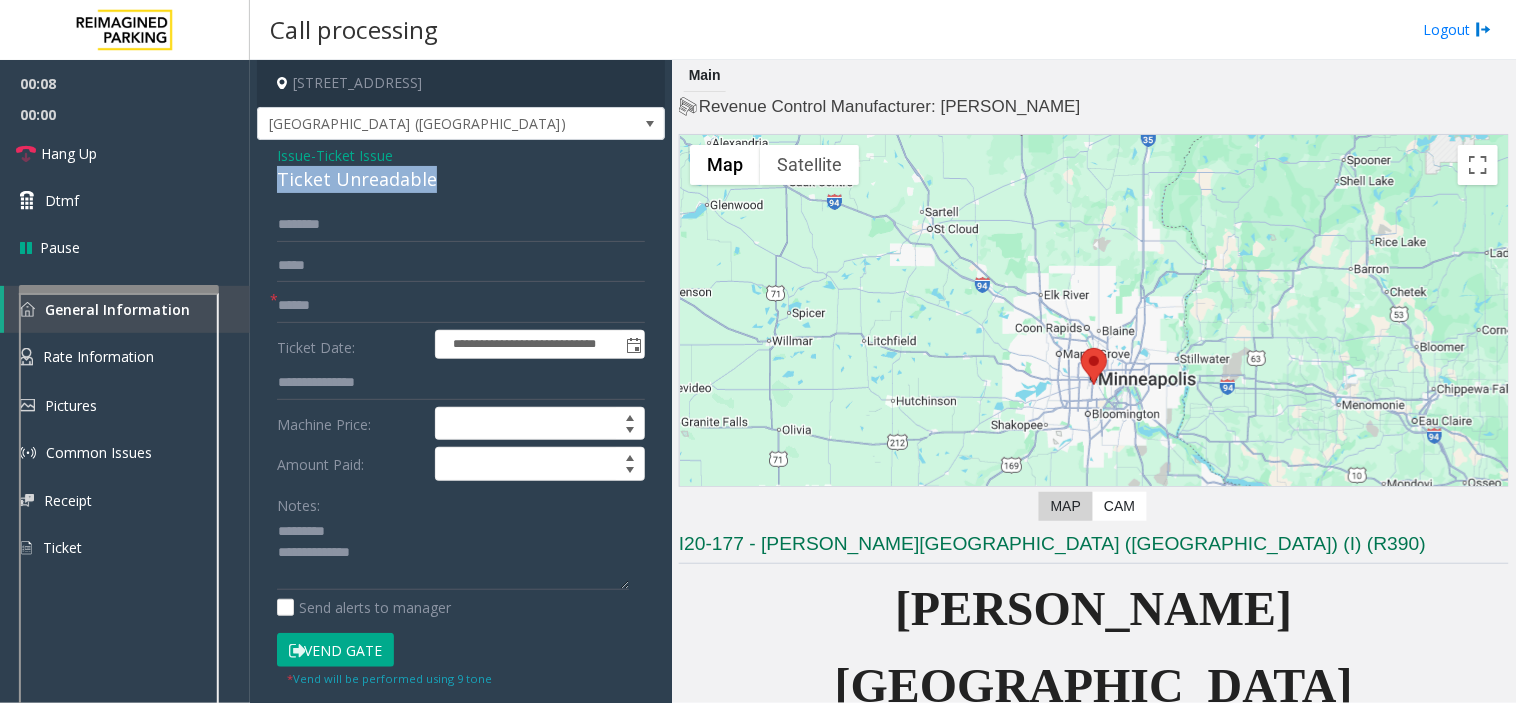 click on "Ticket Unreadable" 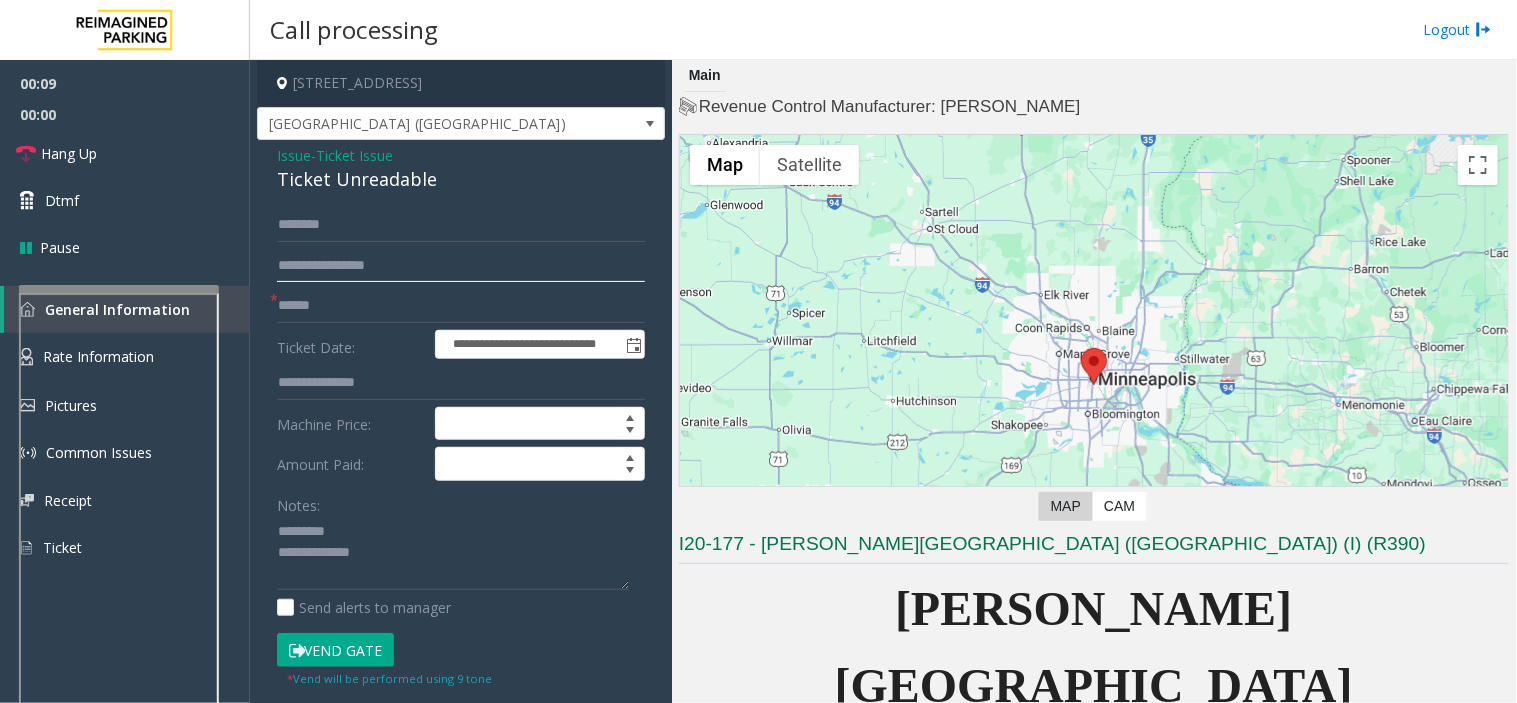type on "**********" 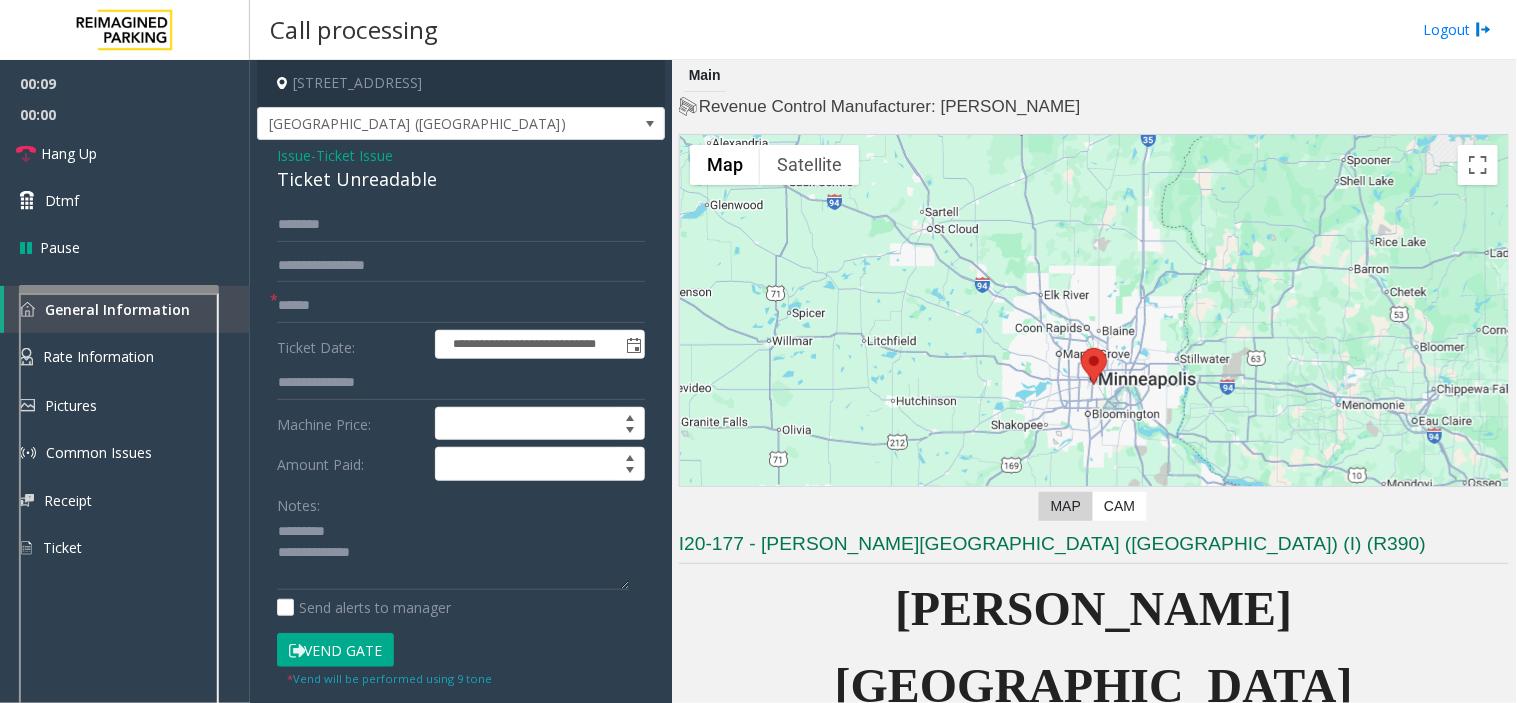 click on "Ticket Issue" 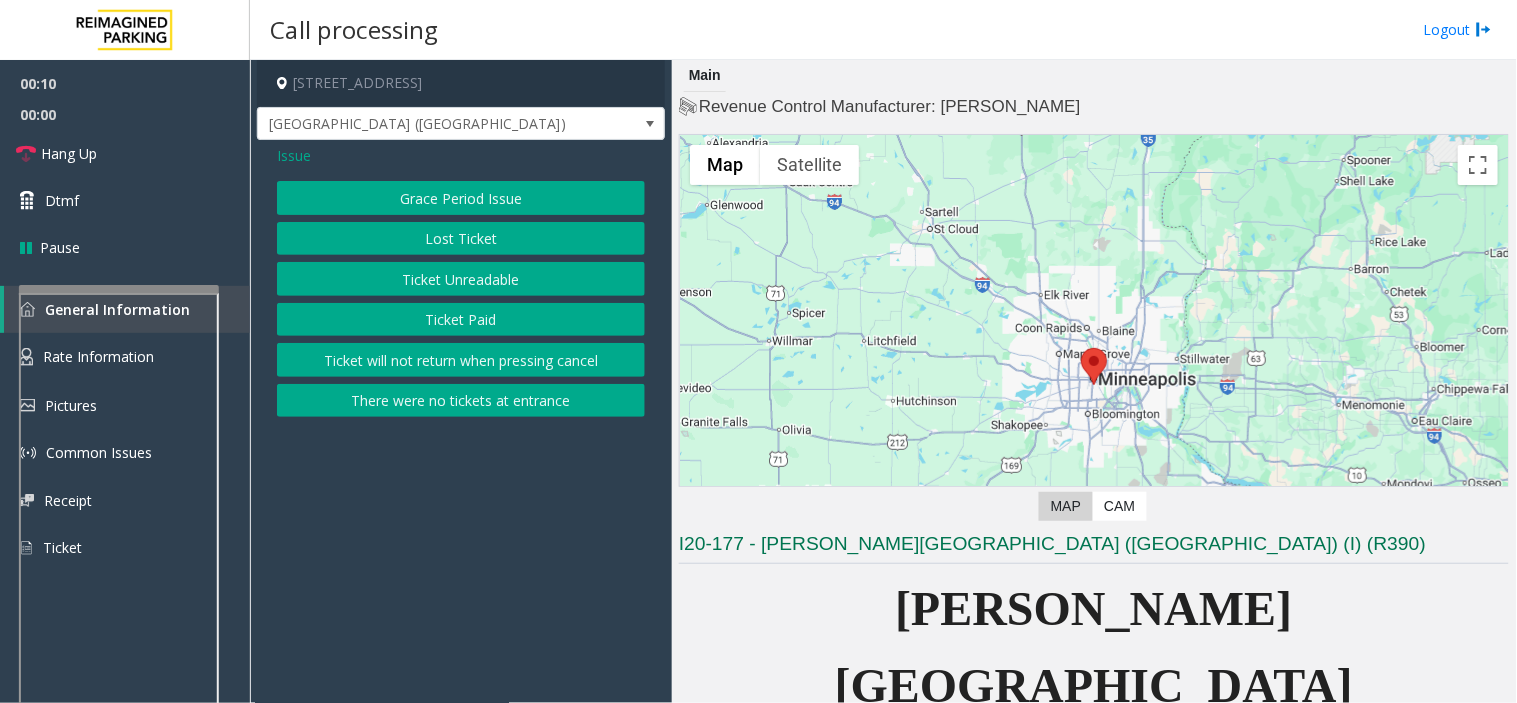 click on "Issue" 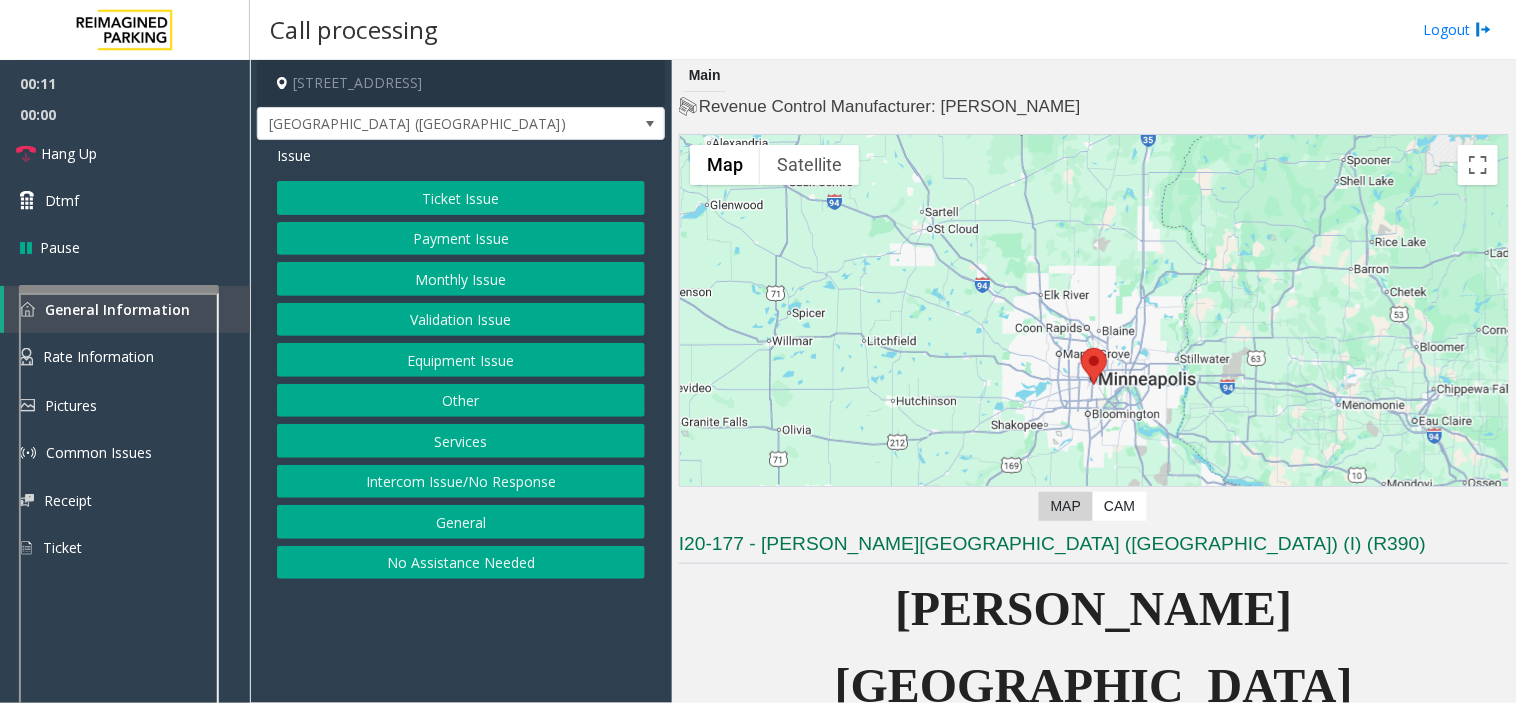 click on "Ticket Issue" 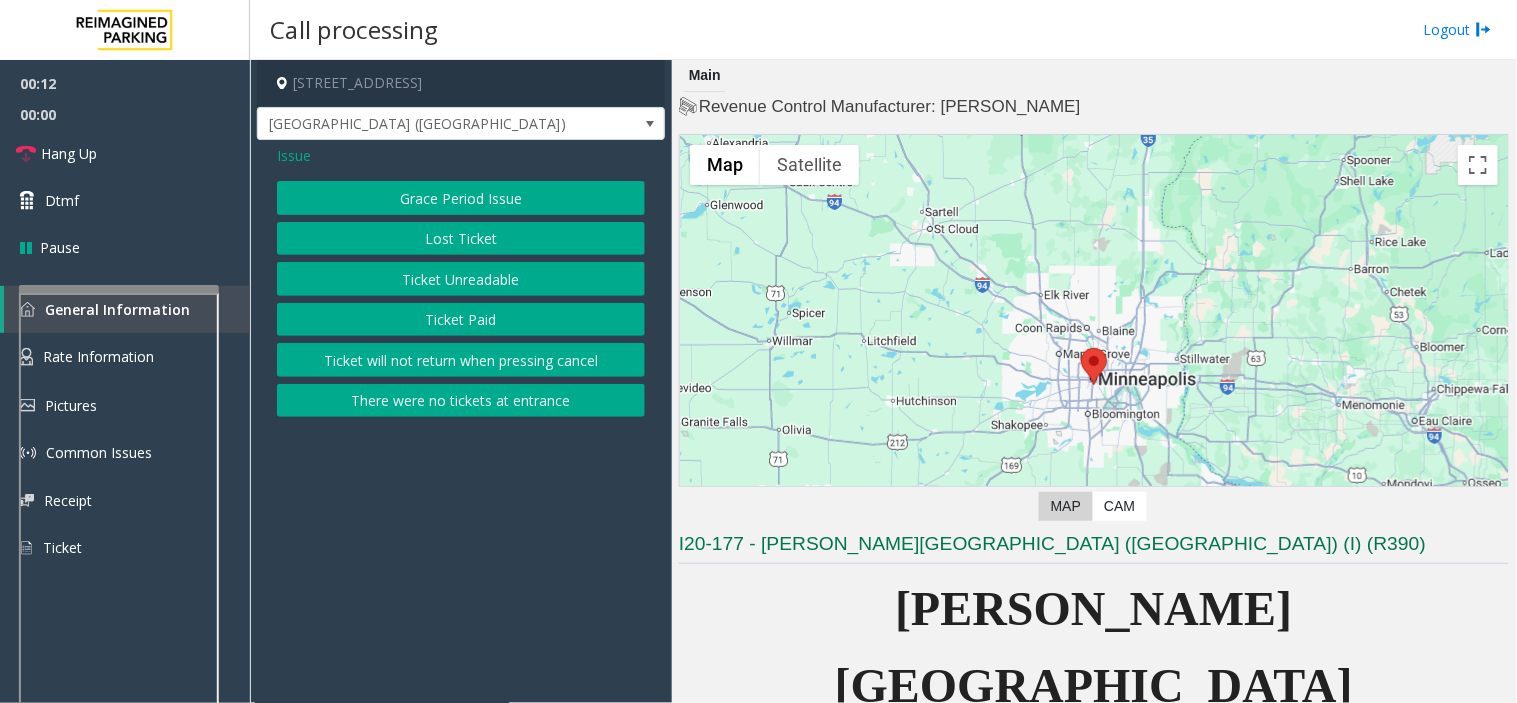 click on "Grace Period Issue   Lost Ticket   Ticket Unreadable   Ticket Paid   Ticket will not return when pressing cancel   There were no tickets at entrance" 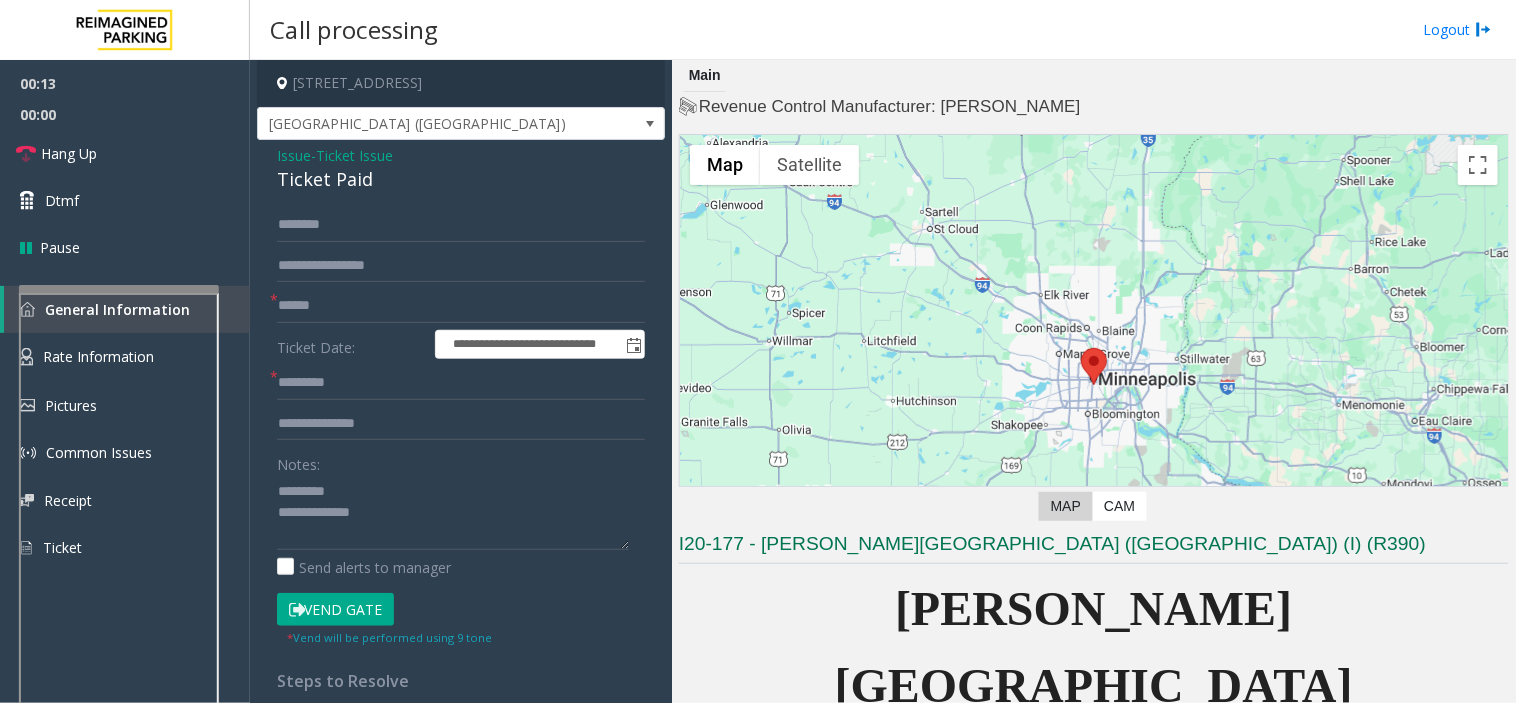 click on "Ticket Paid" 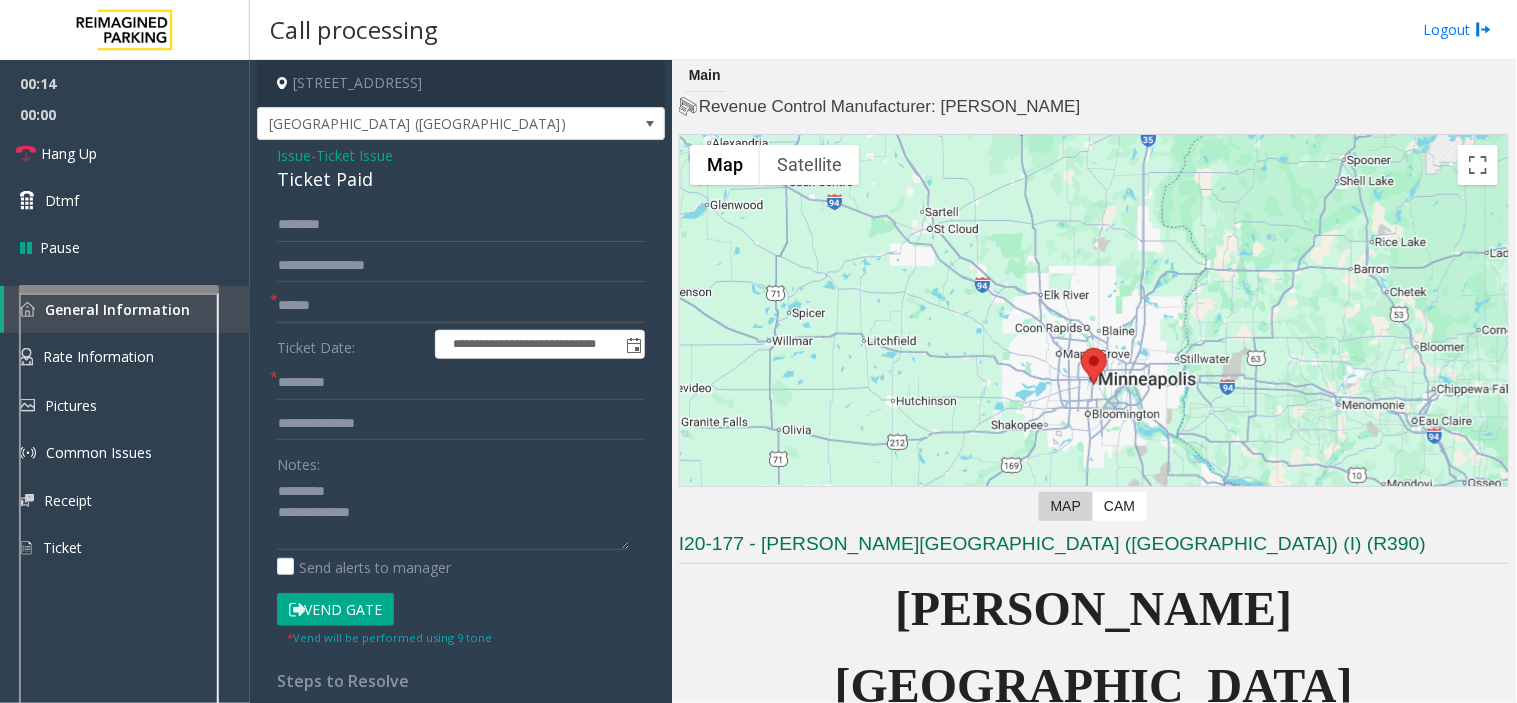 click on "Ticket Paid" 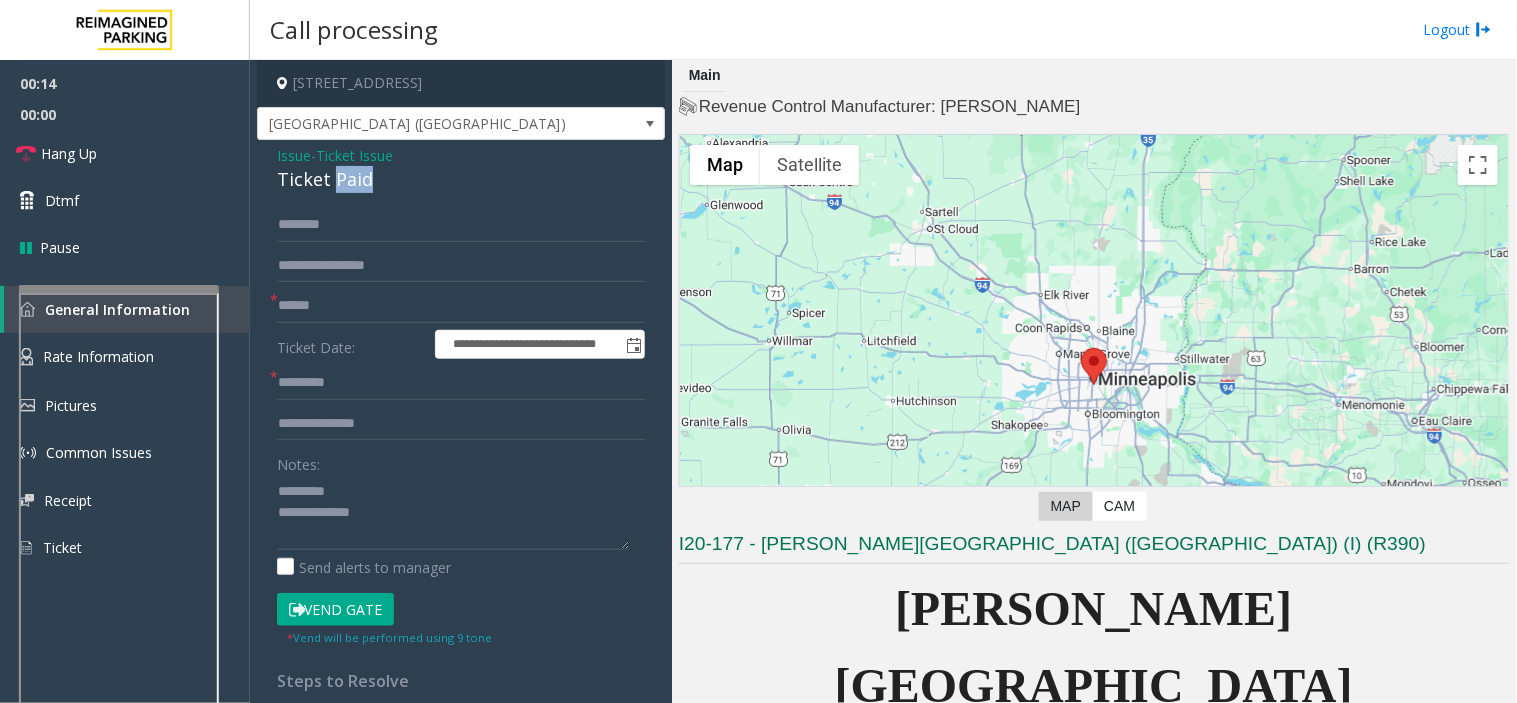click on "Ticket Paid" 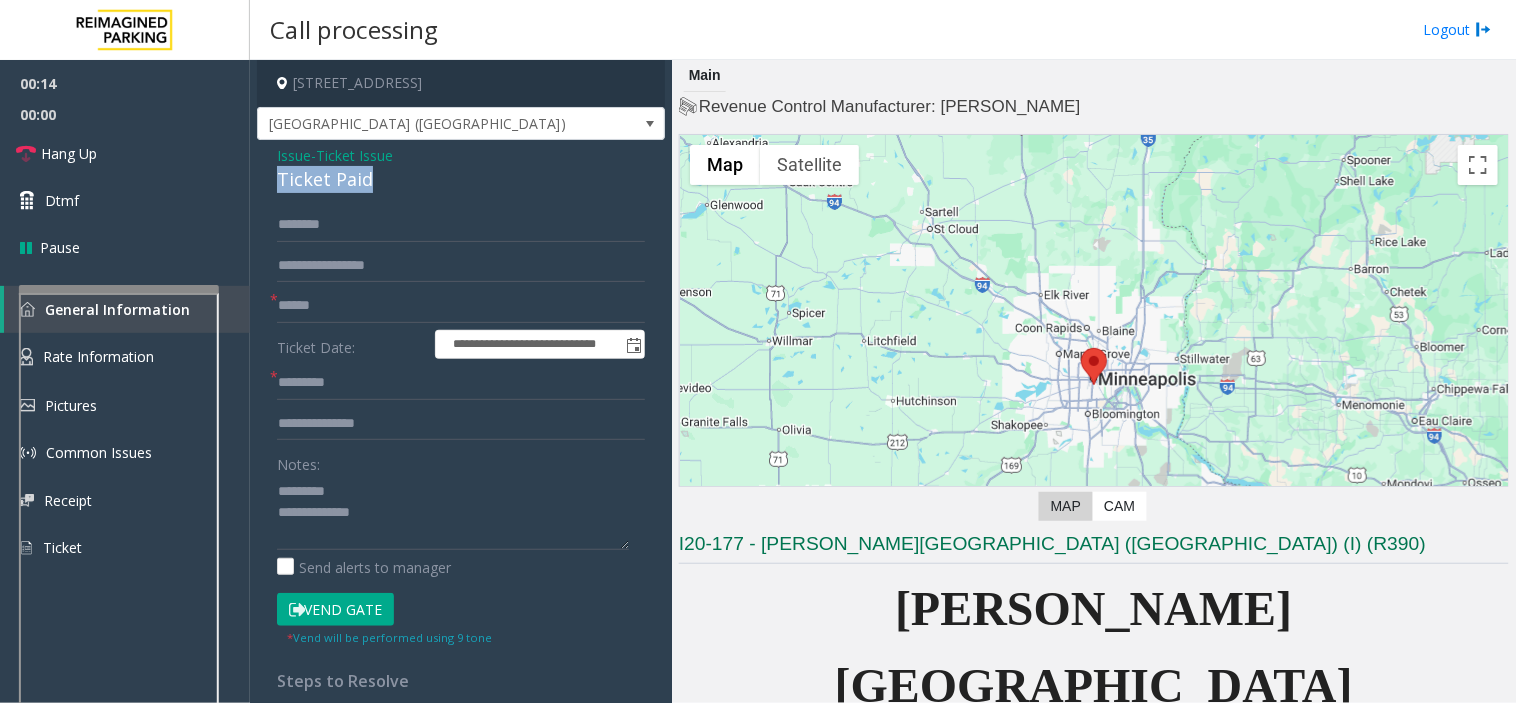 click on "Ticket Paid" 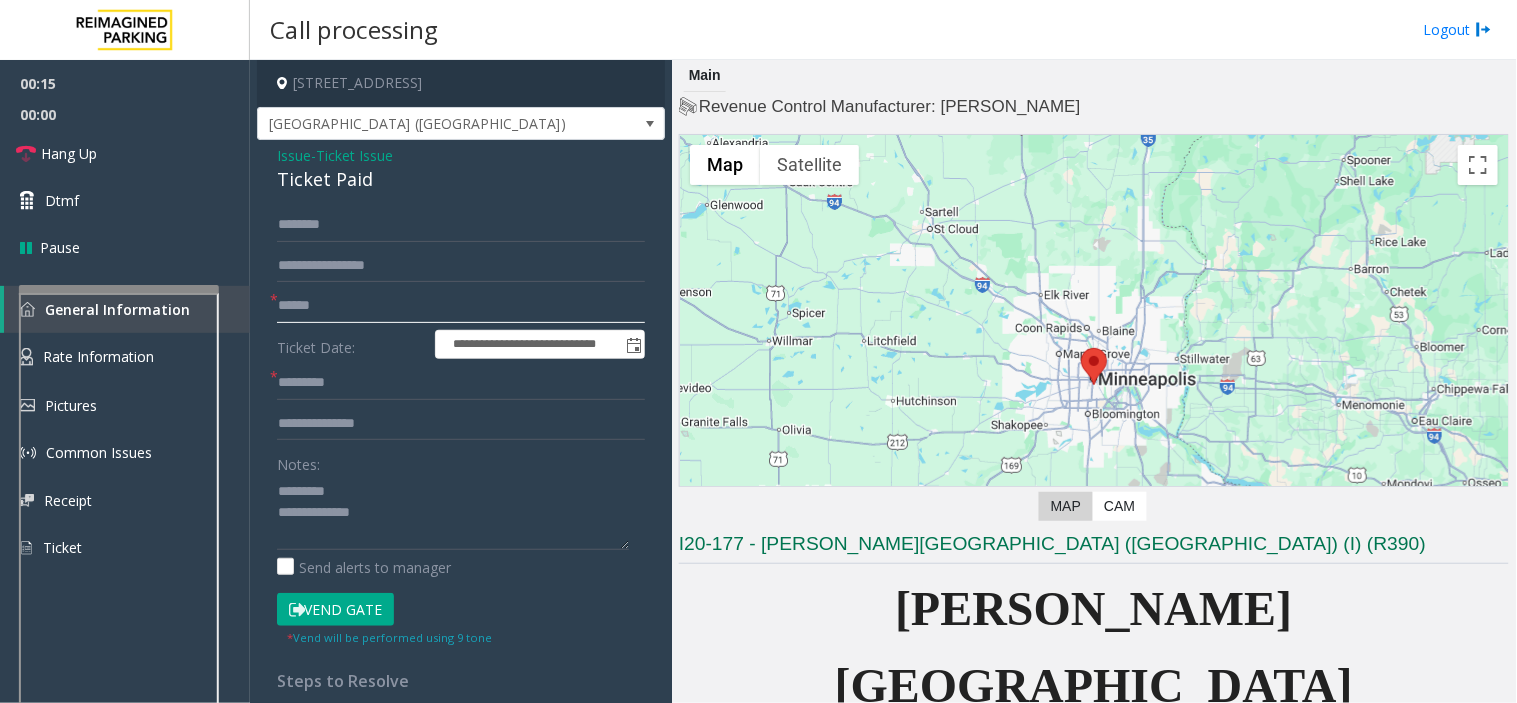 click 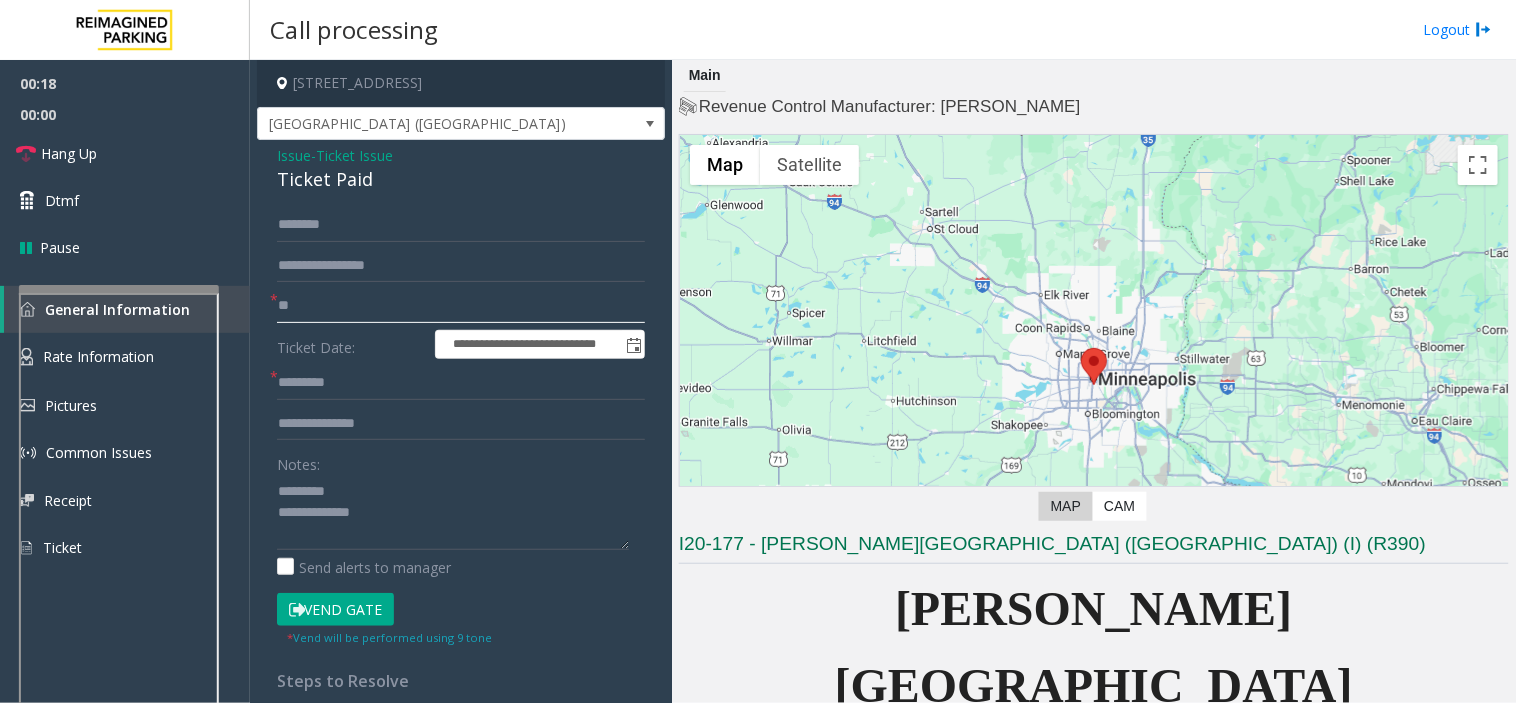 type on "**" 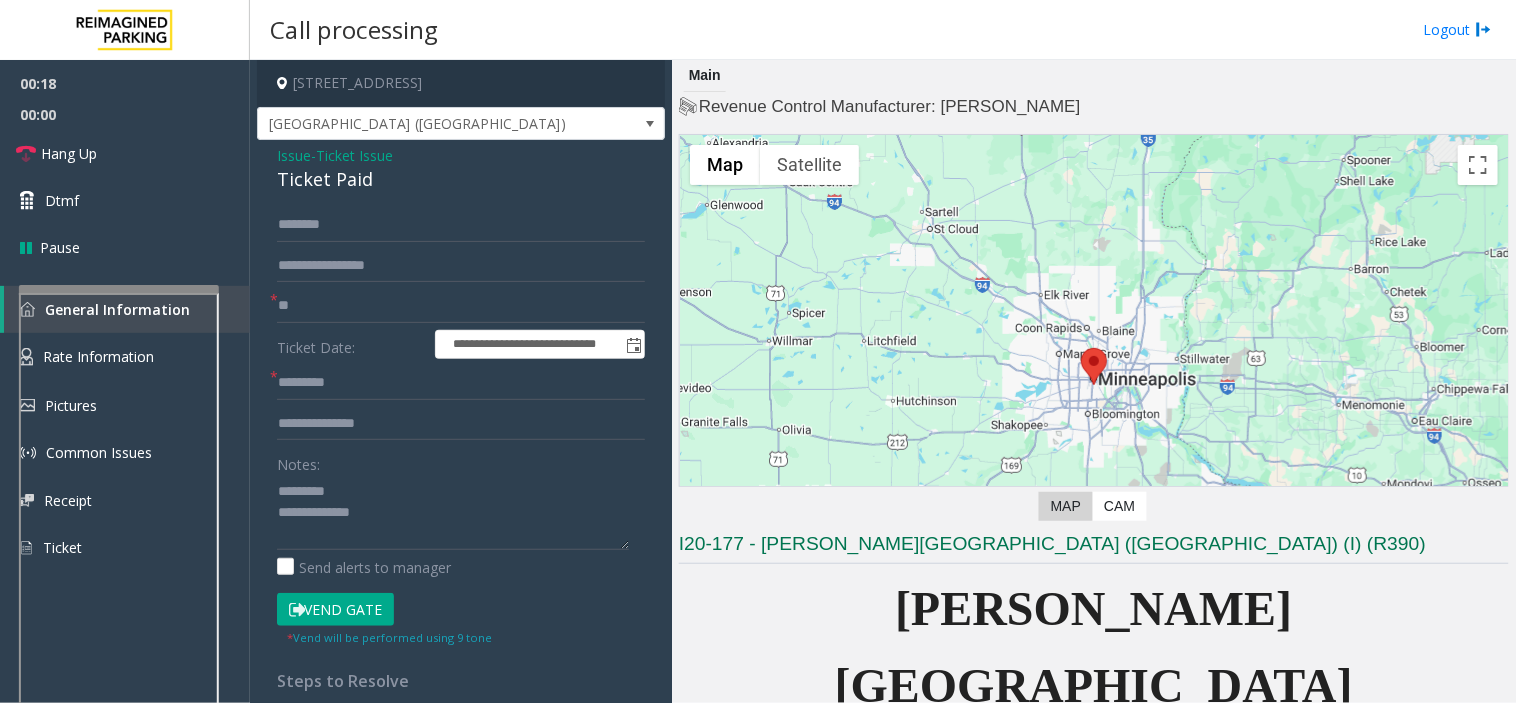 click on "Ticket Paid" 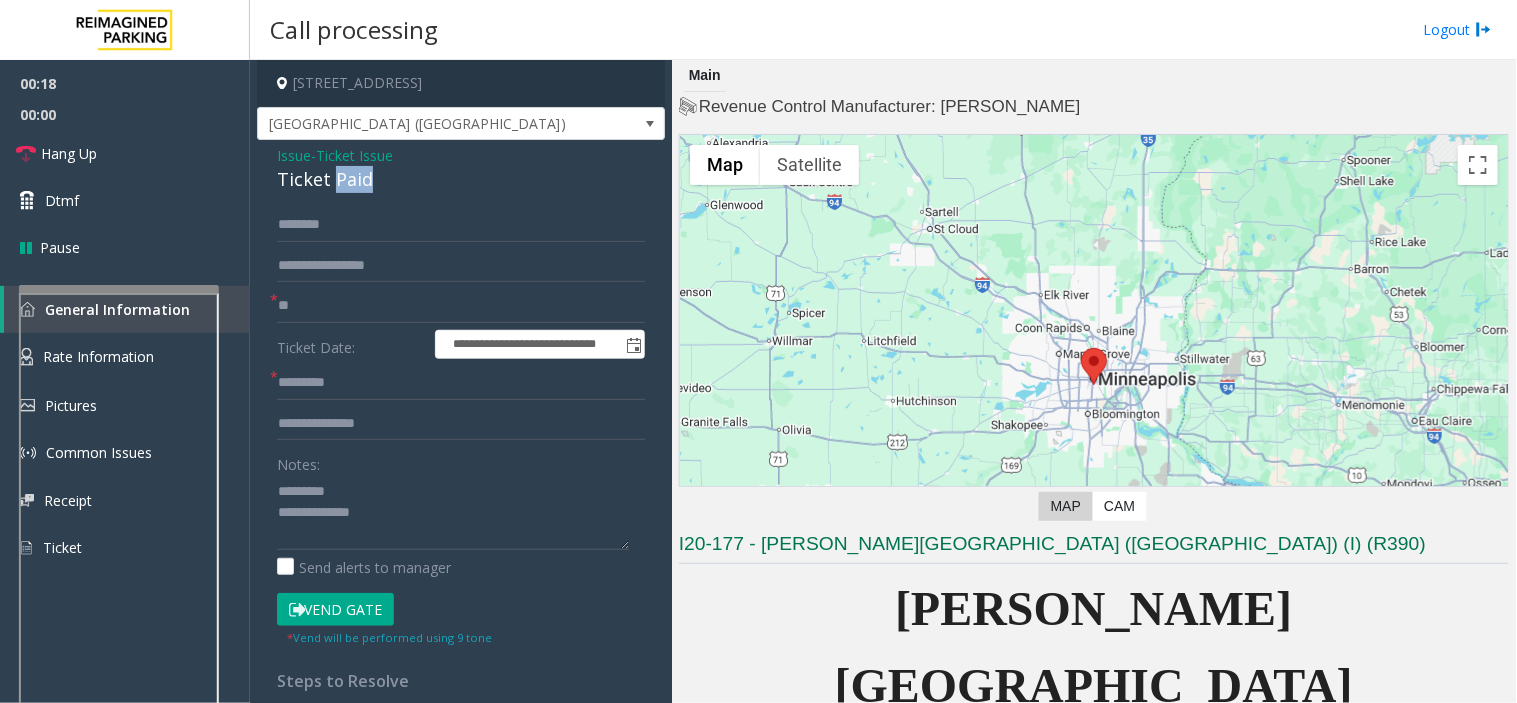 click on "Ticket Paid" 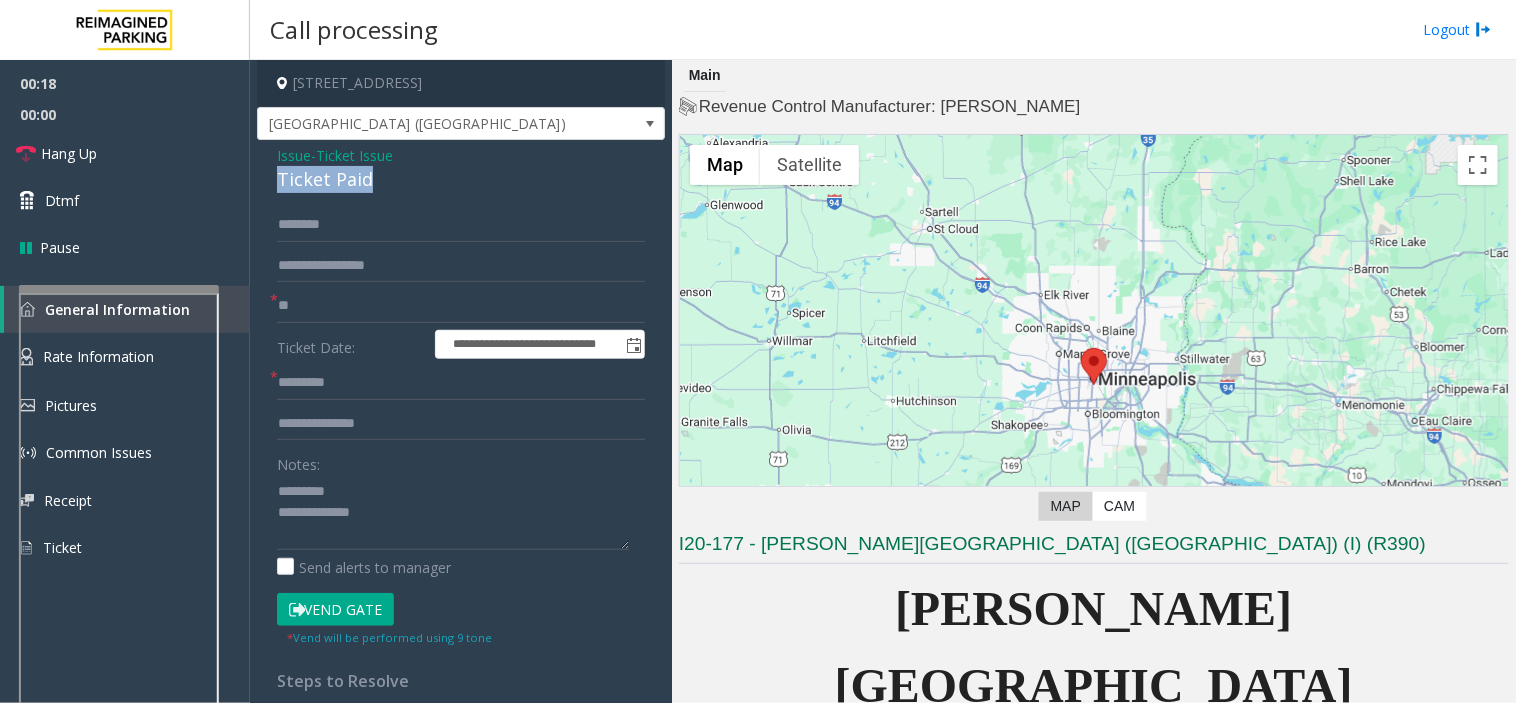 click on "Ticket Paid" 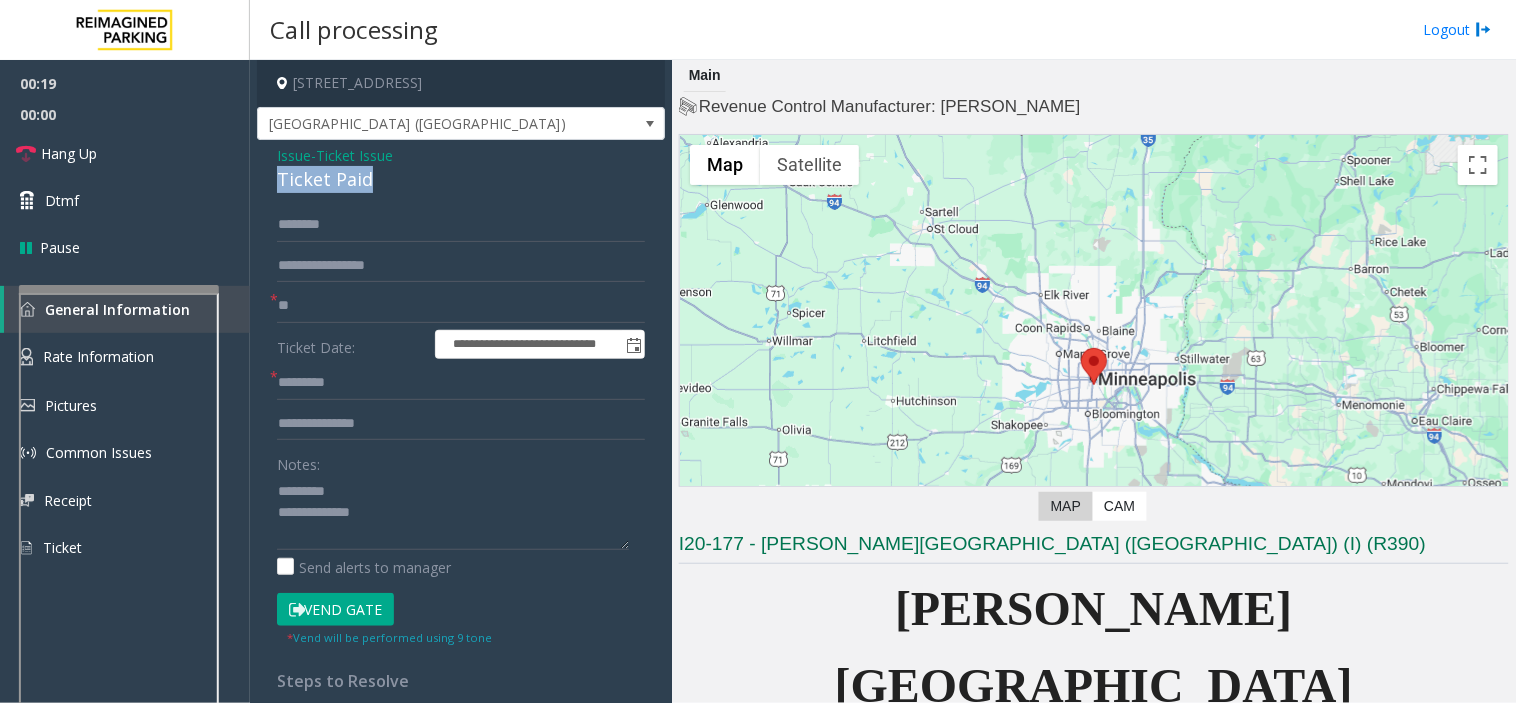 copy on "Ticket Paid" 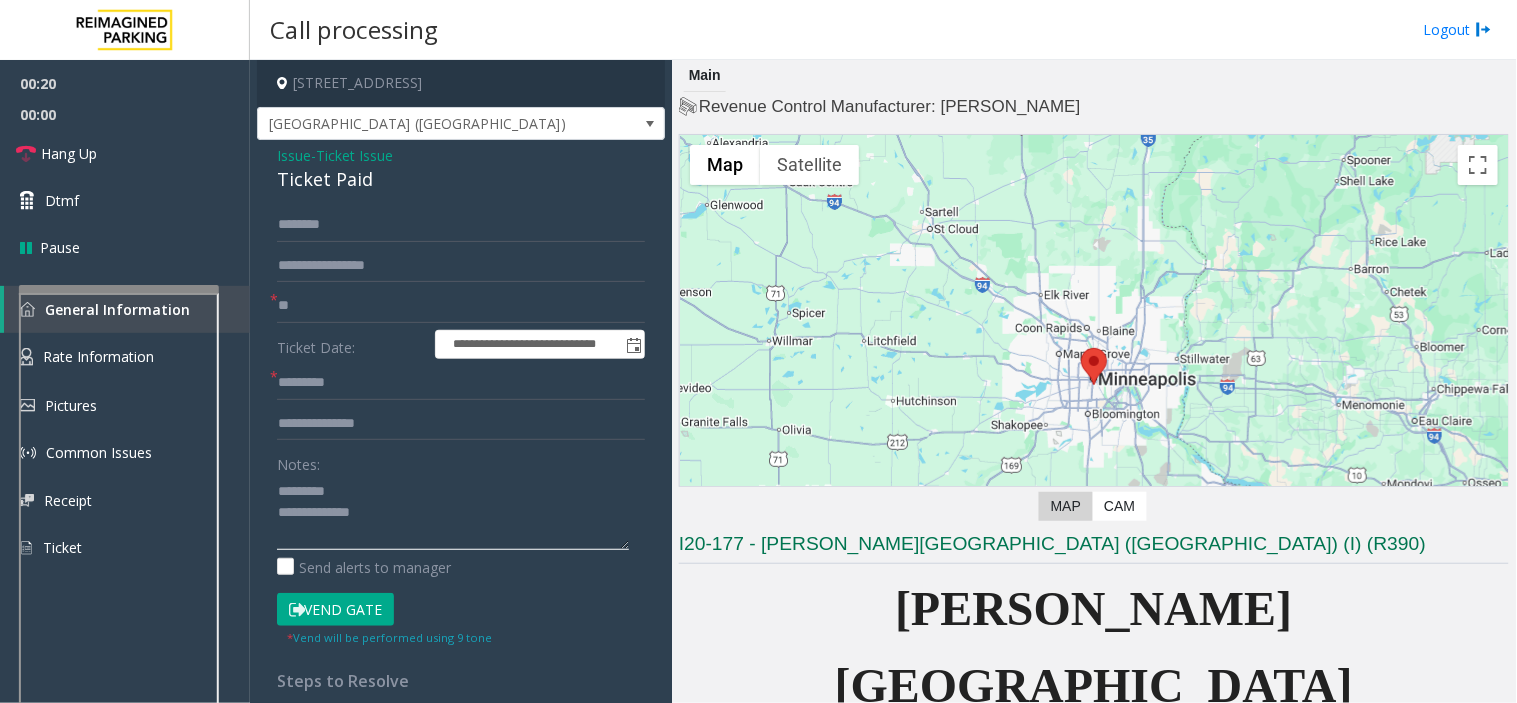 click 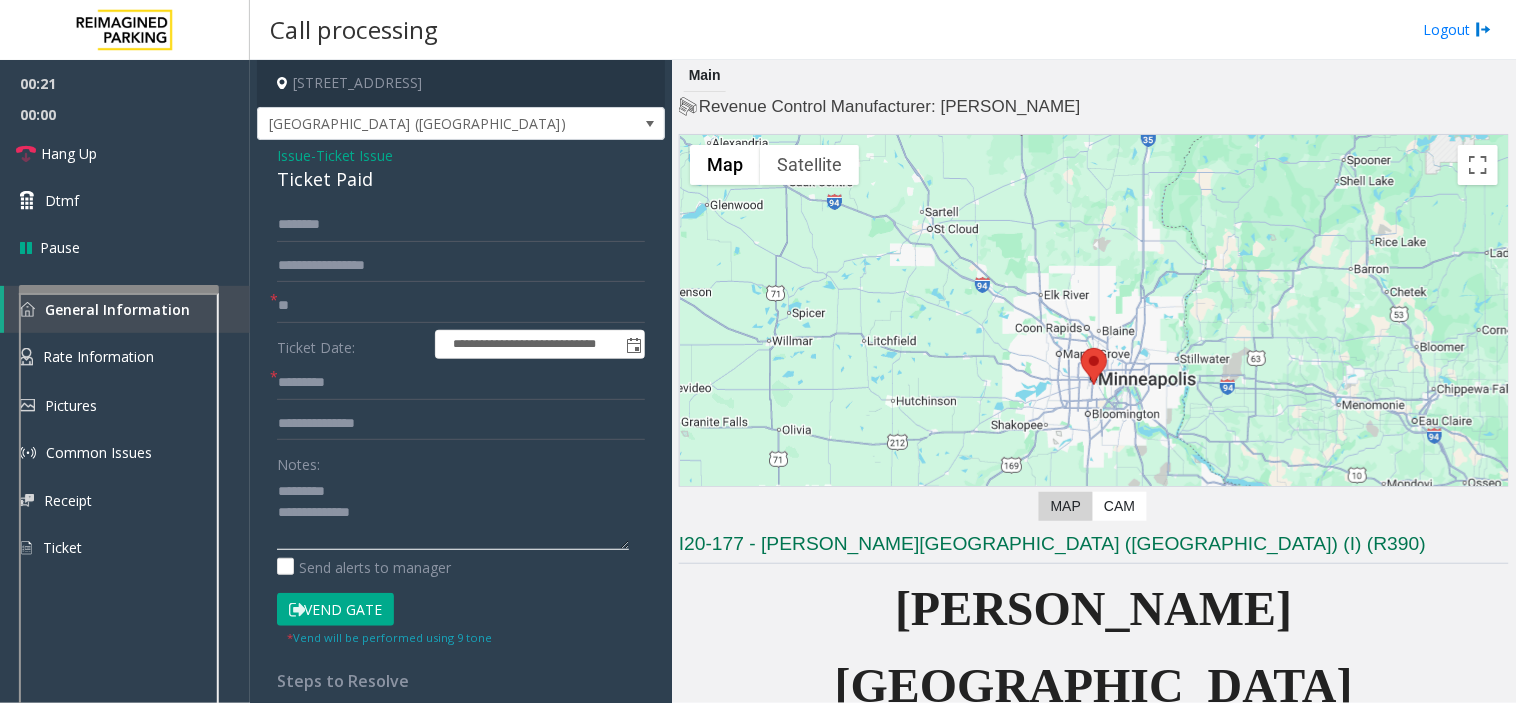 paste on "**********" 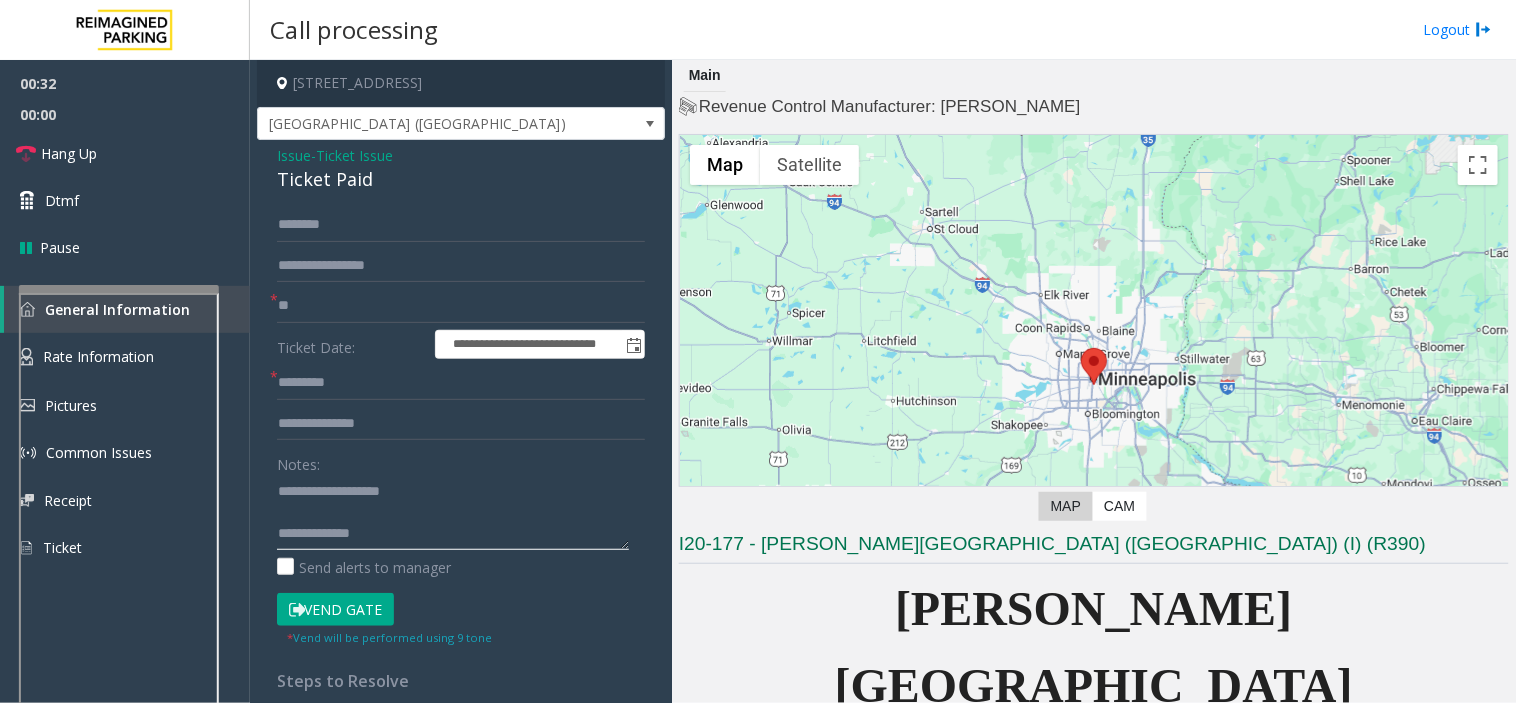 type on "**********" 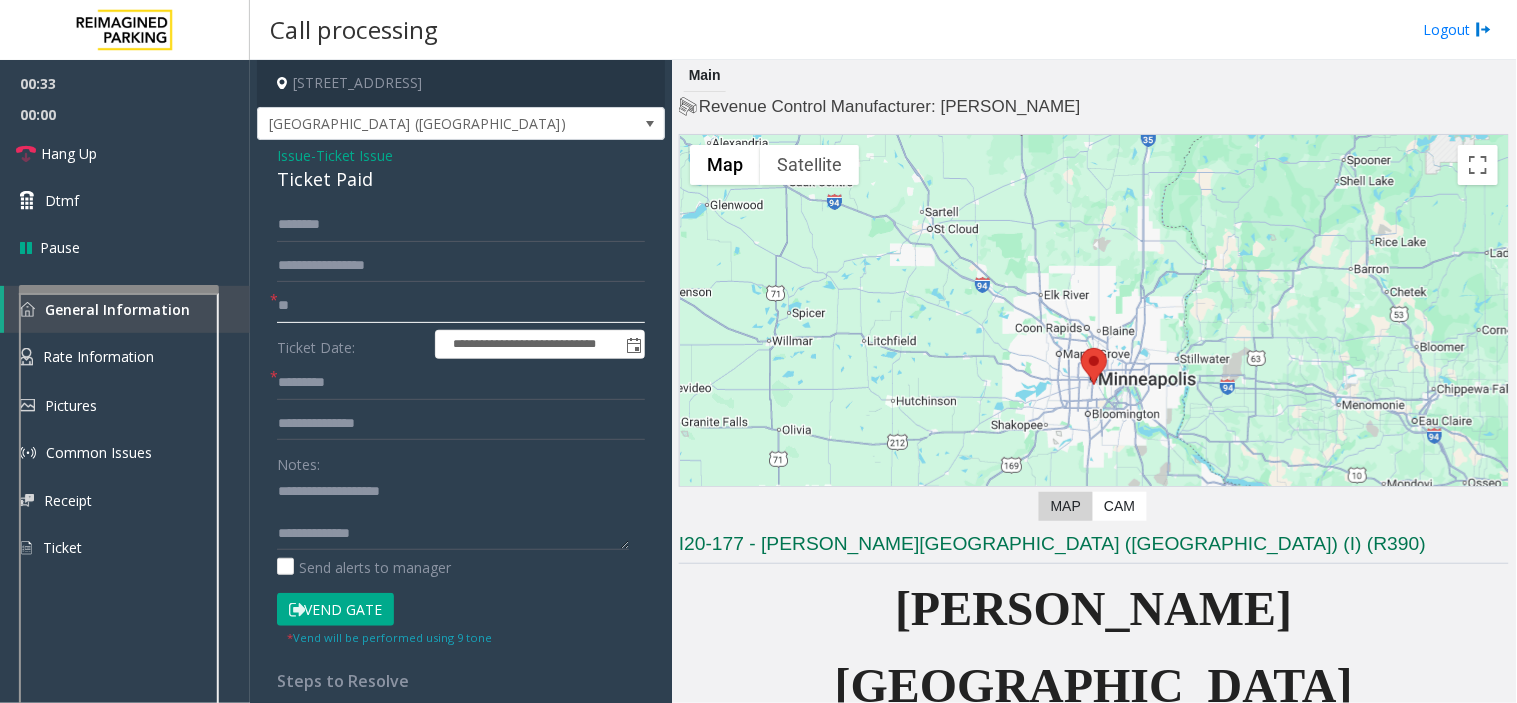 drag, startPoint x: 314, startPoint y: 305, endPoint x: 251, endPoint y: 306, distance: 63.007935 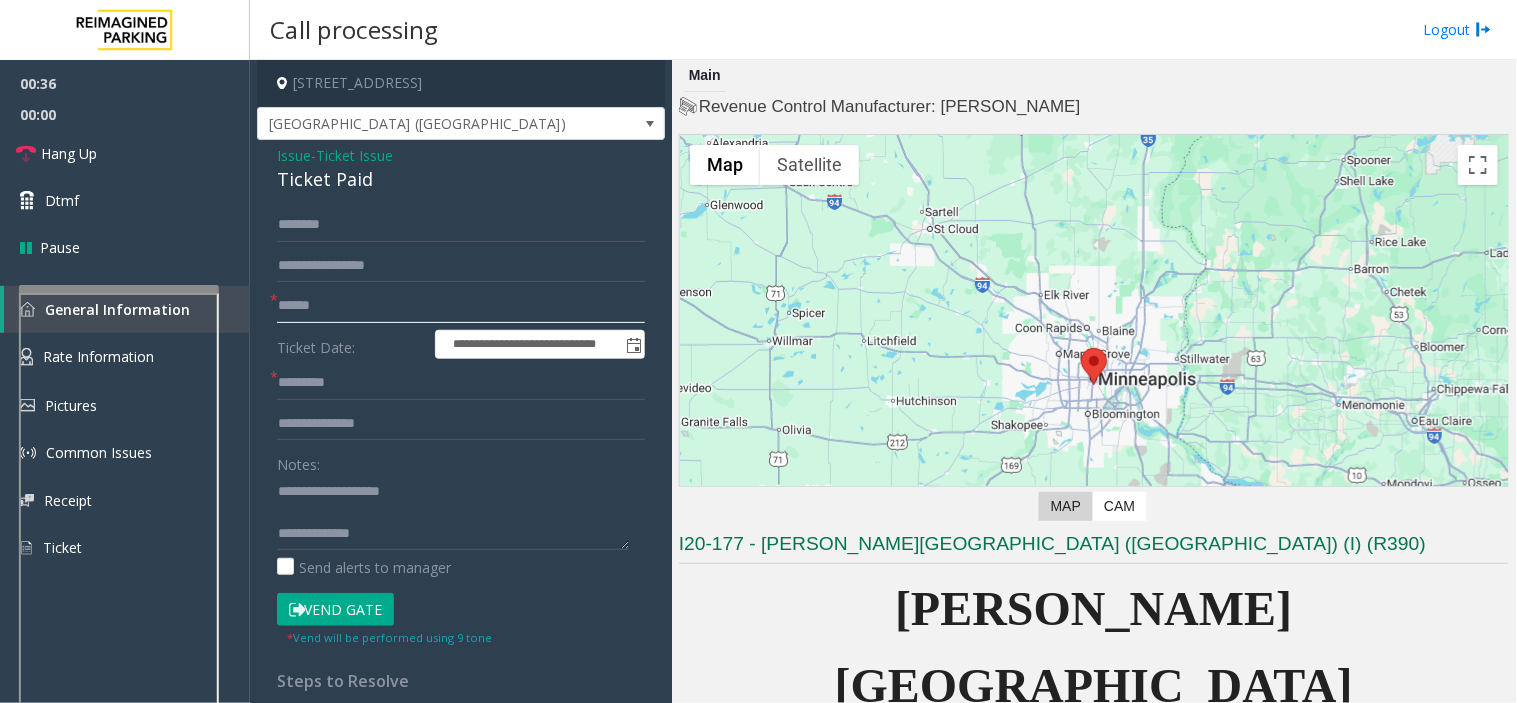 type 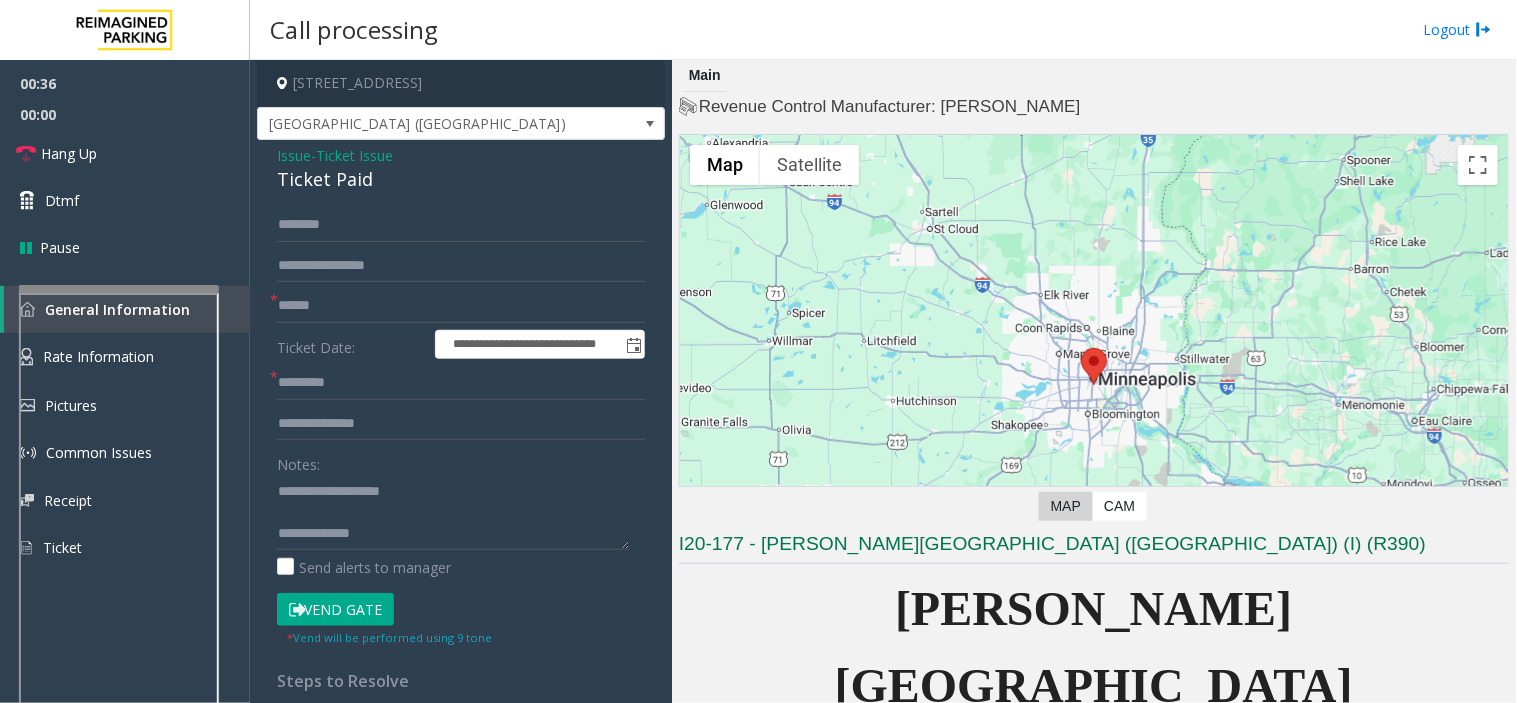 drag, startPoint x: 353, startPoint y: 605, endPoint x: 206, endPoint y: 610, distance: 147.085 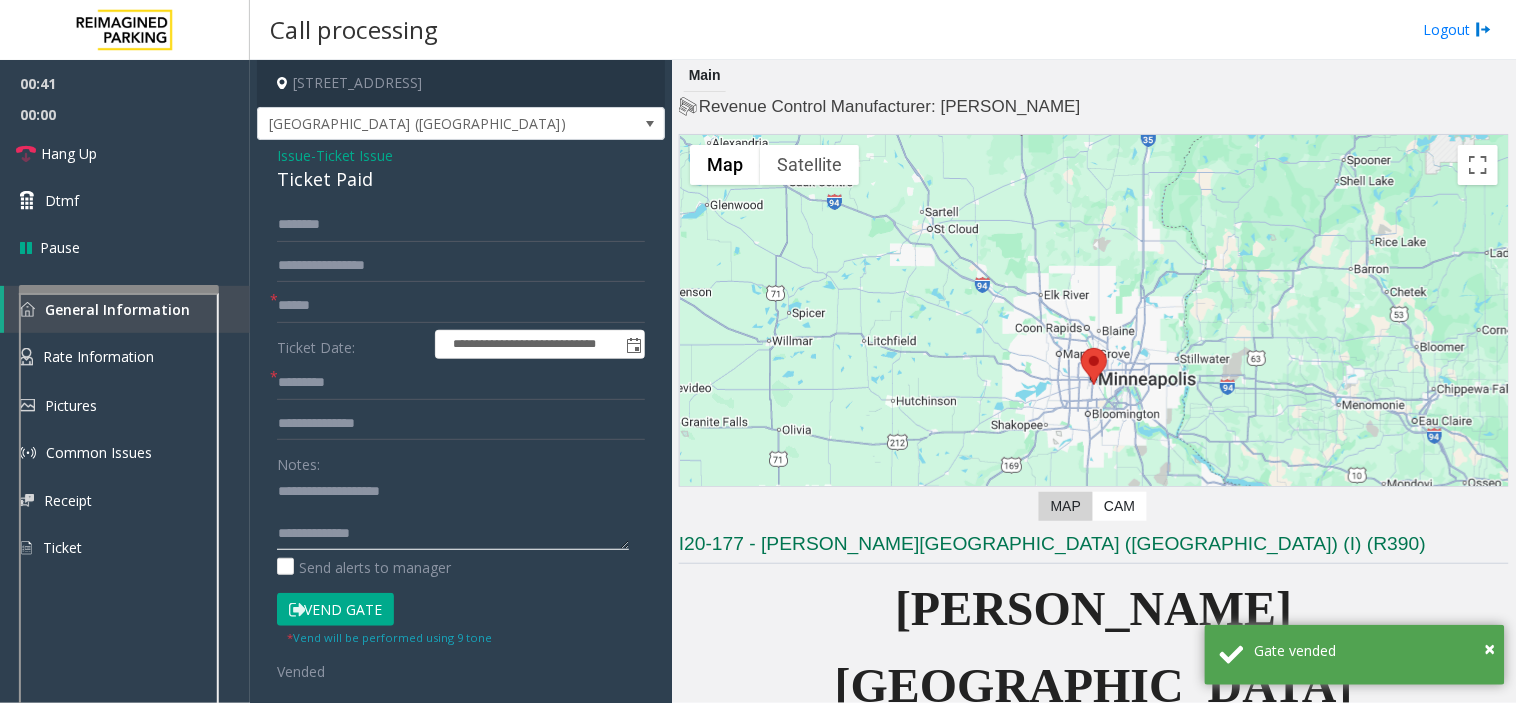click 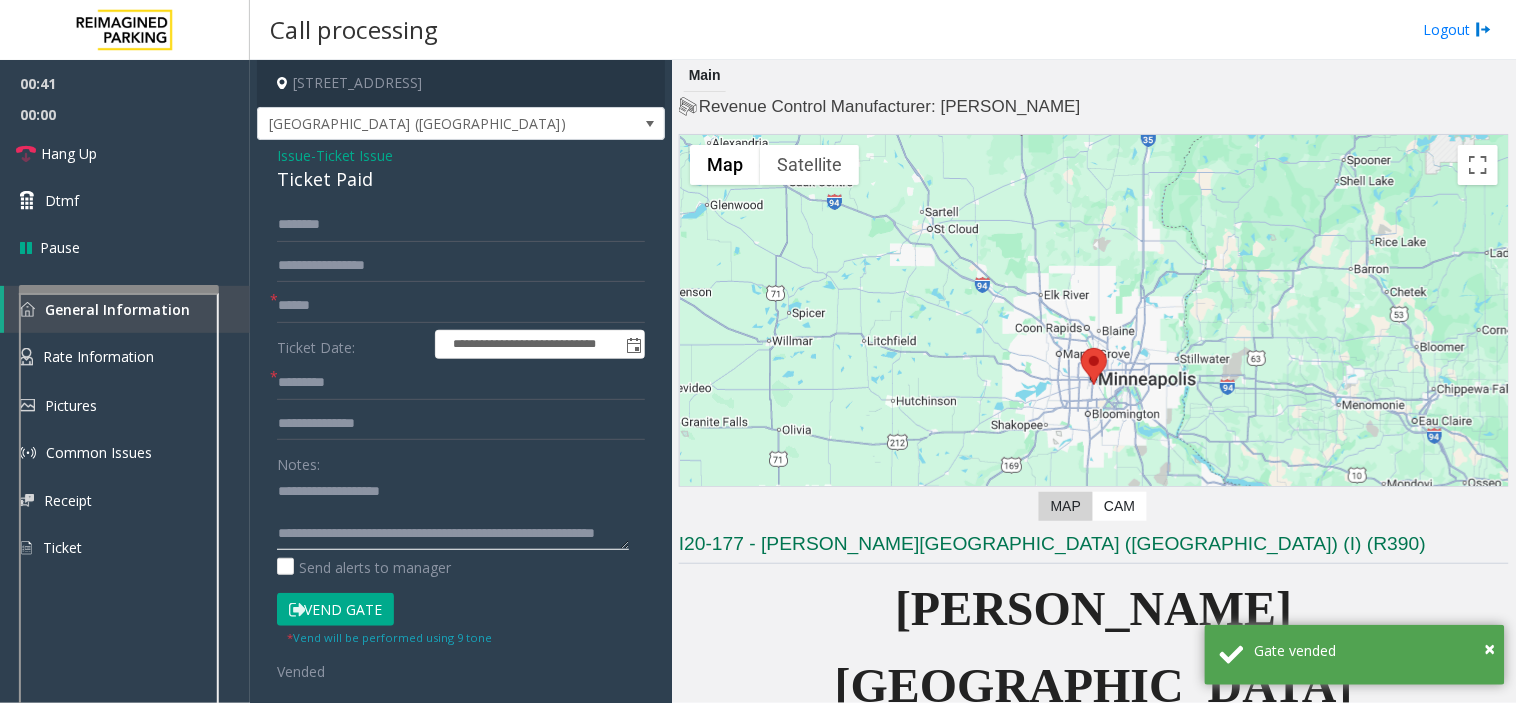 scroll, scrollTop: 14, scrollLeft: 0, axis: vertical 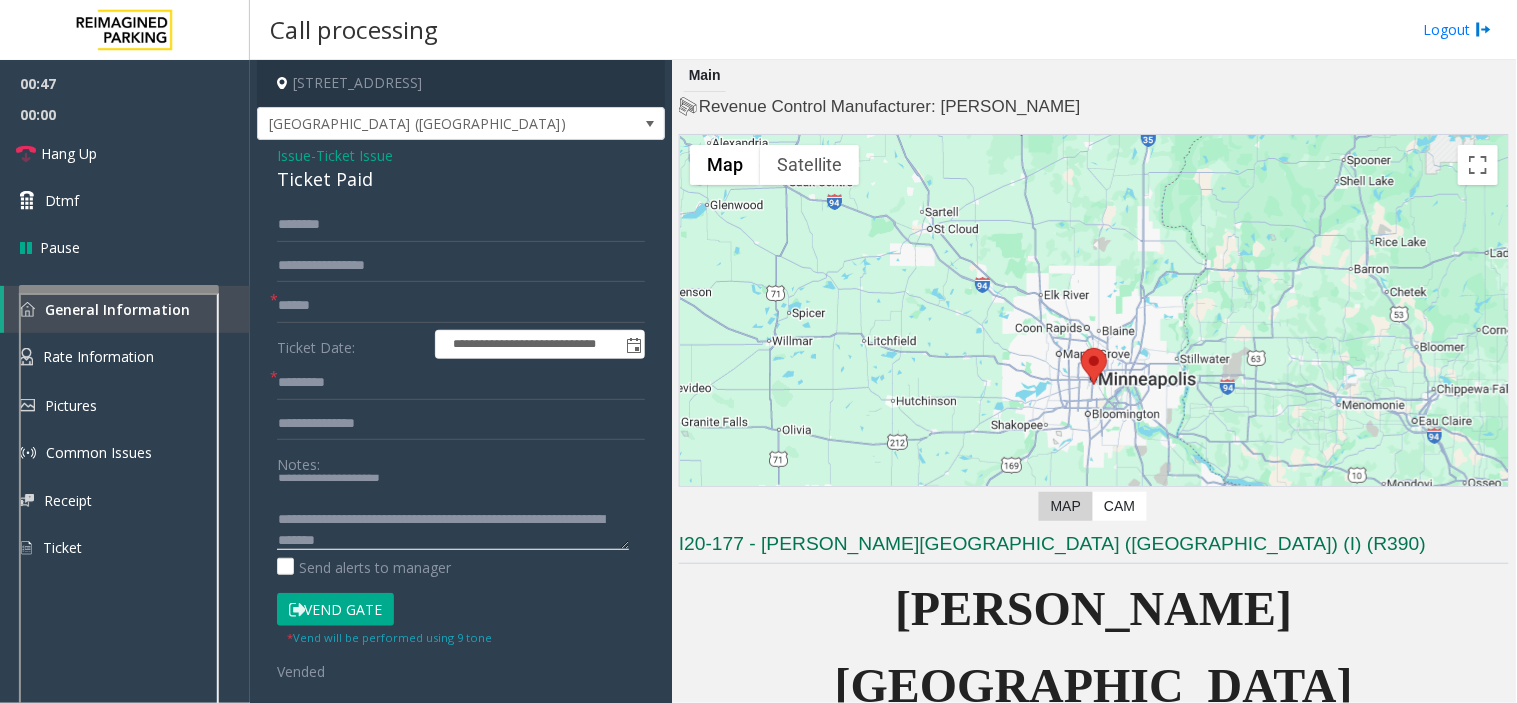 type on "**********" 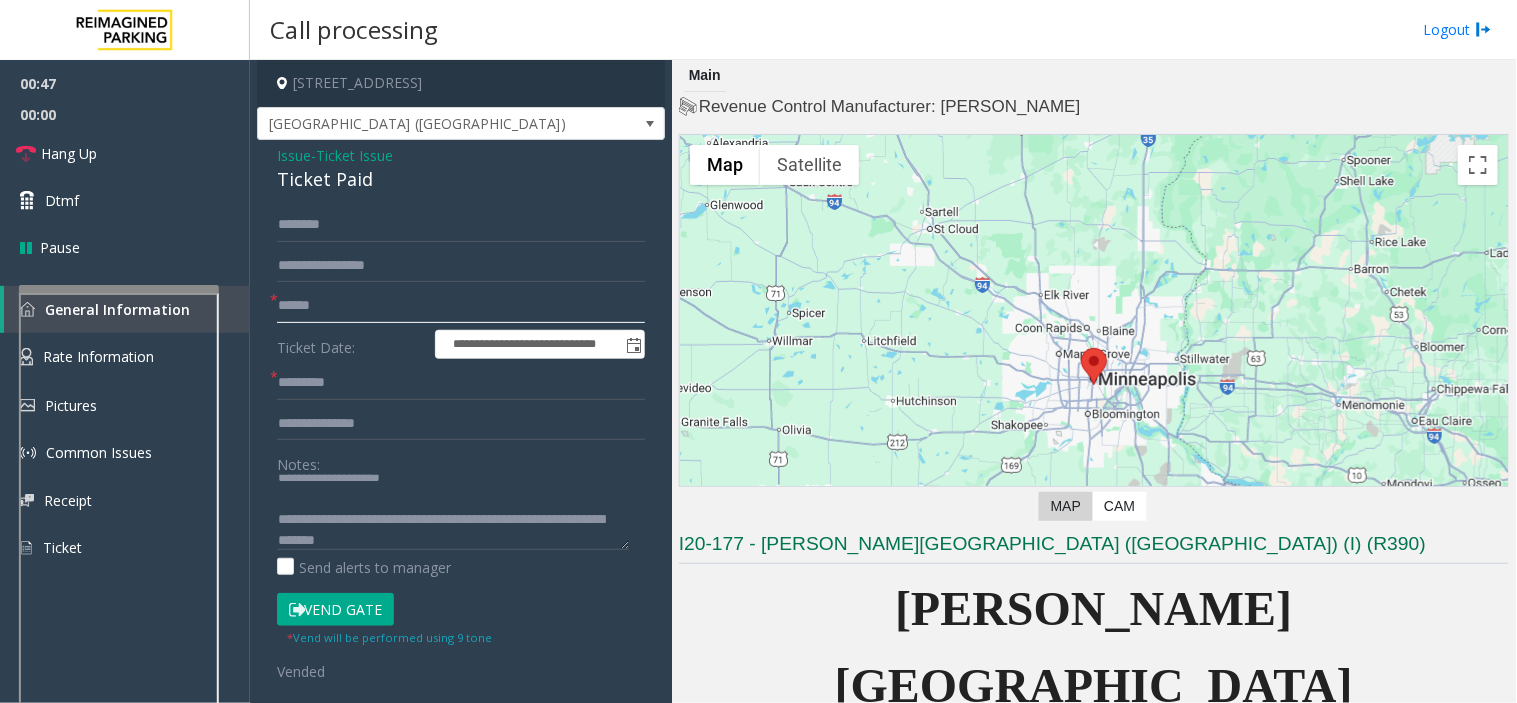 click 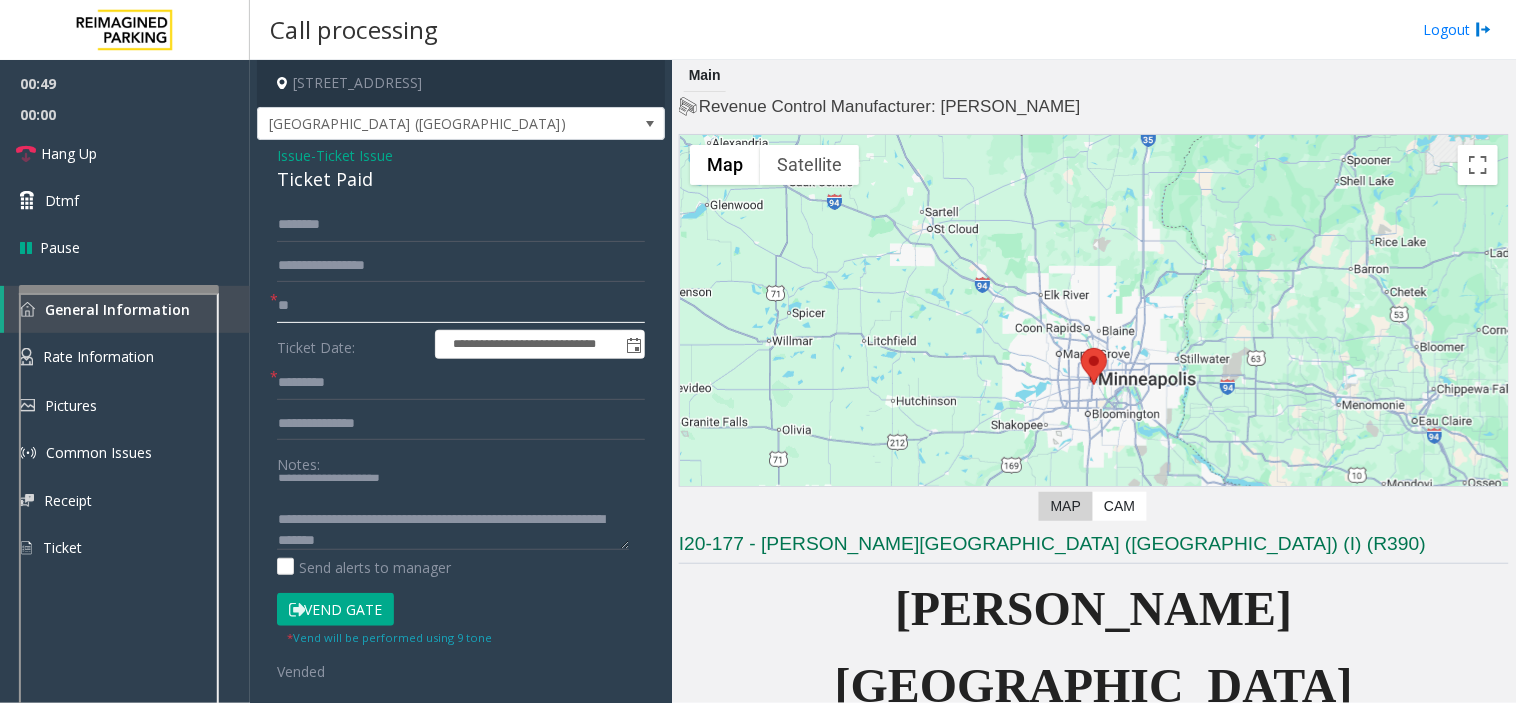 type on "**" 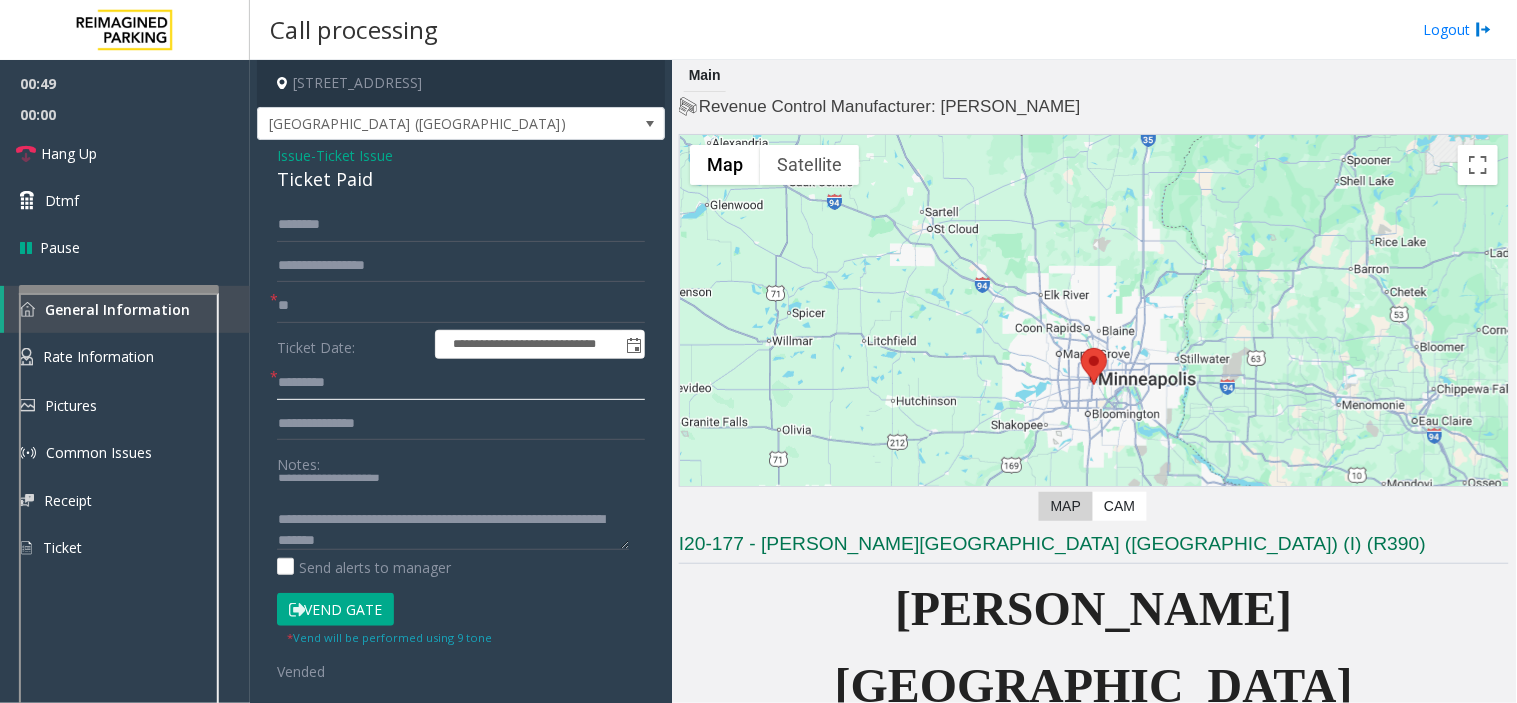 click 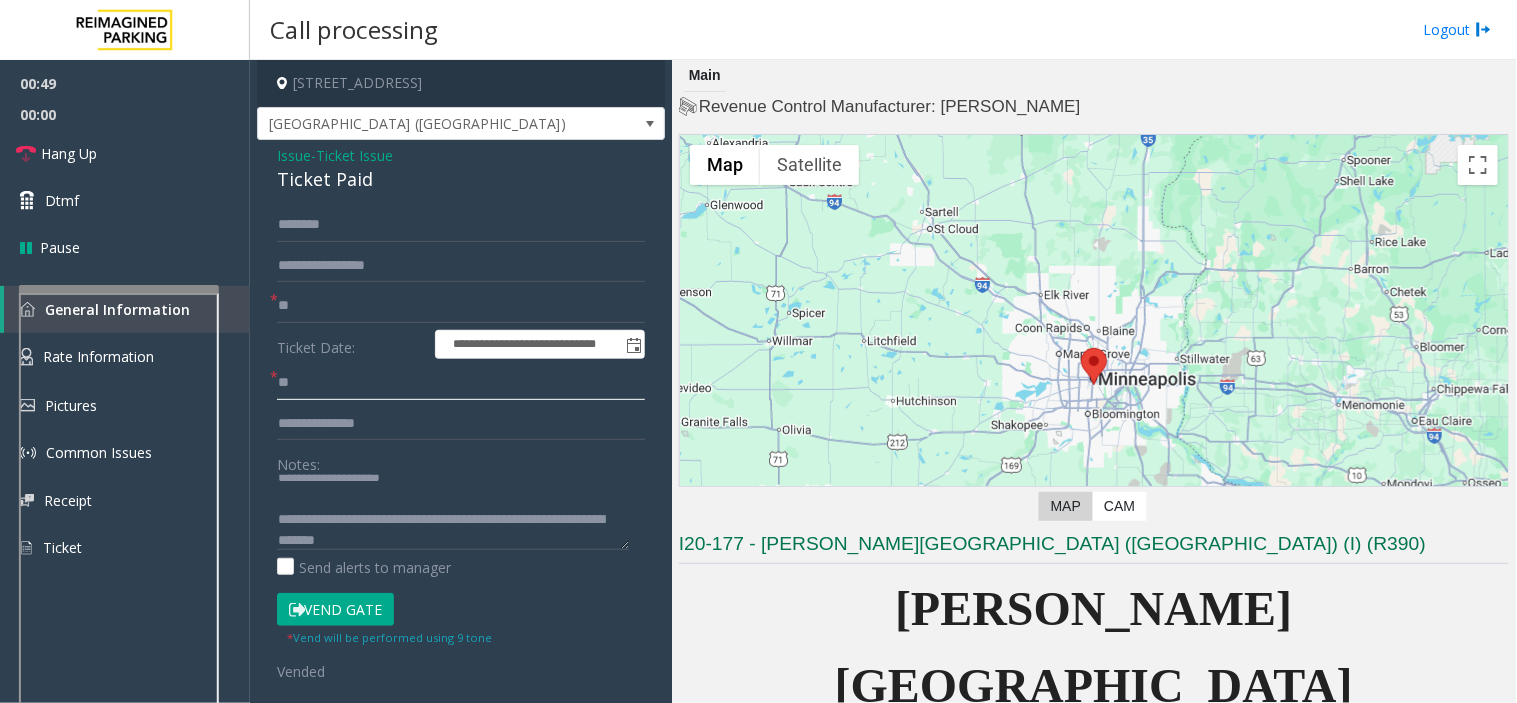 type on "**" 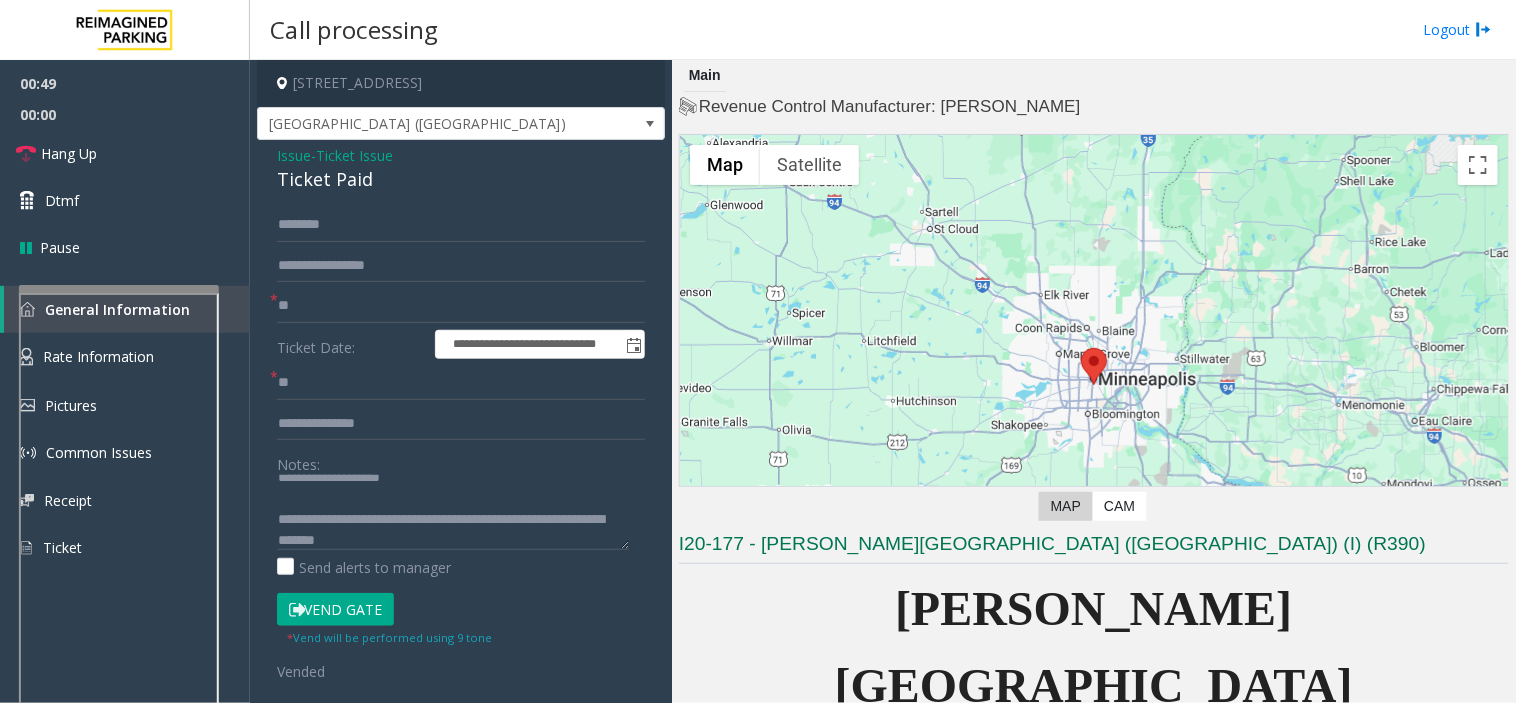 click on "Vend Gate" 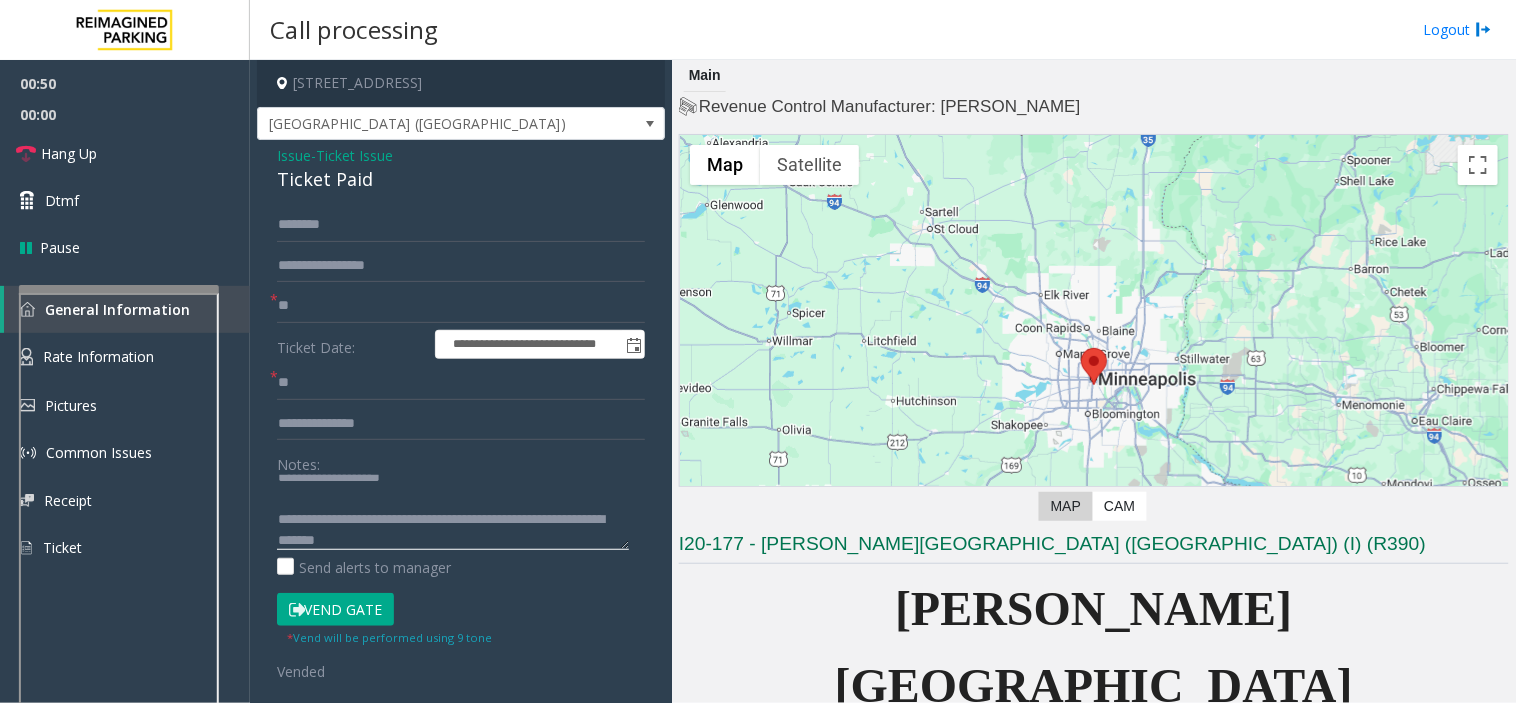 click 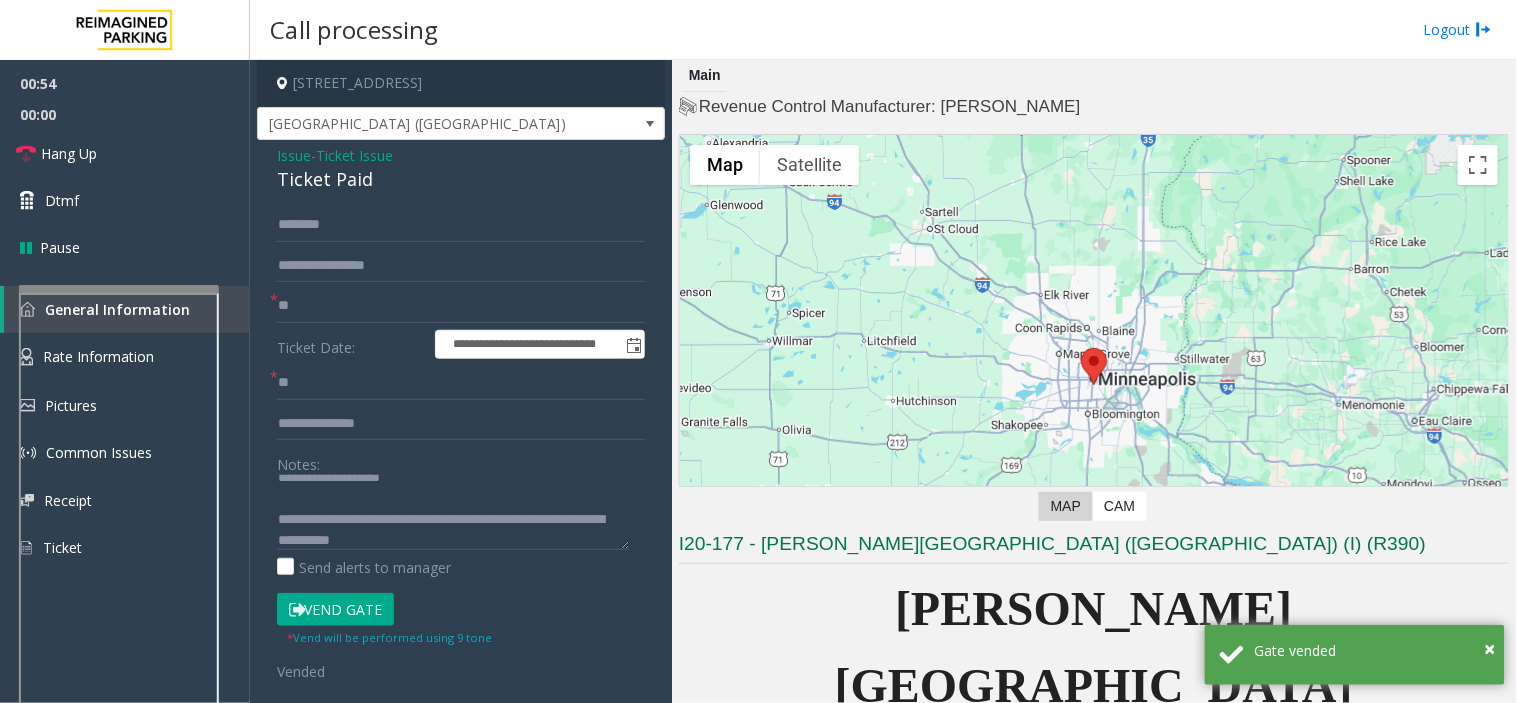 click on "Send alerts to manager" 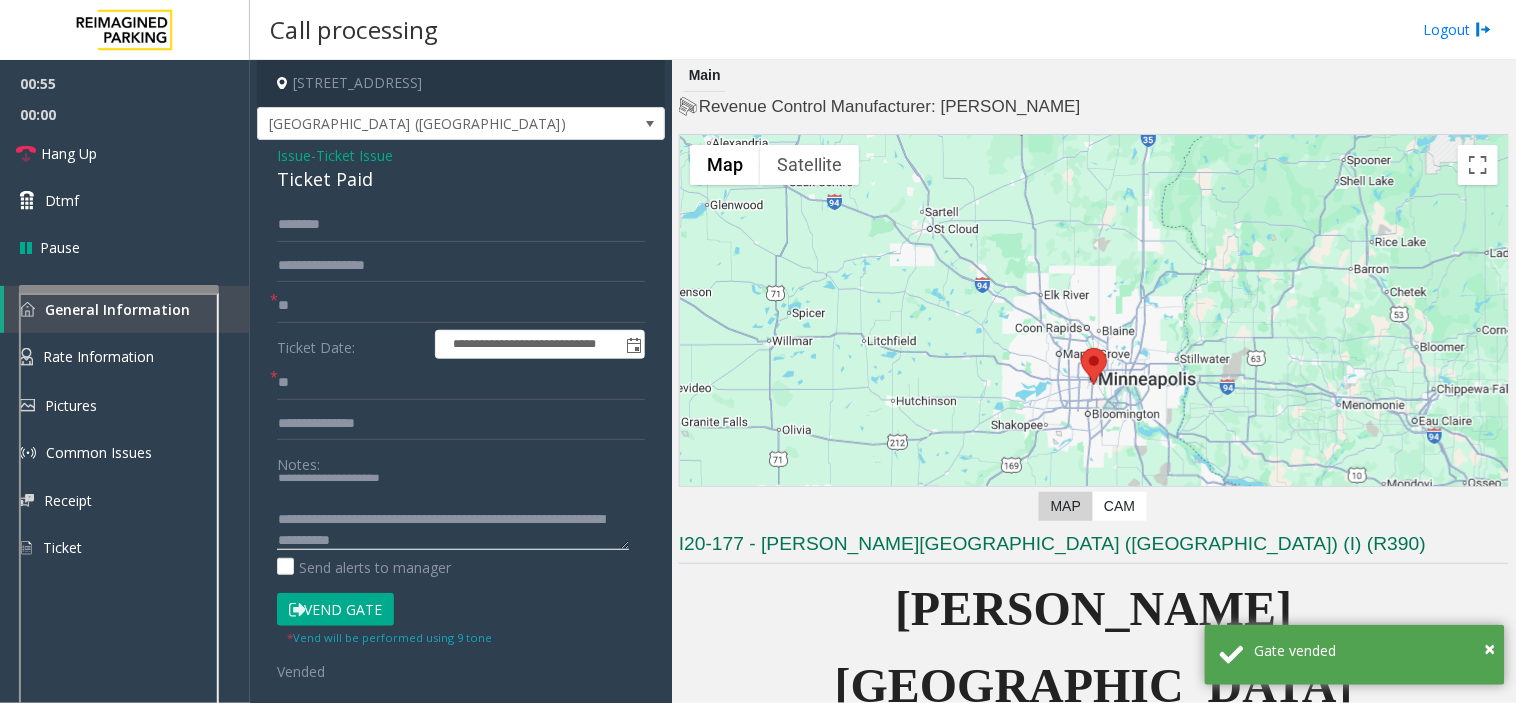 click 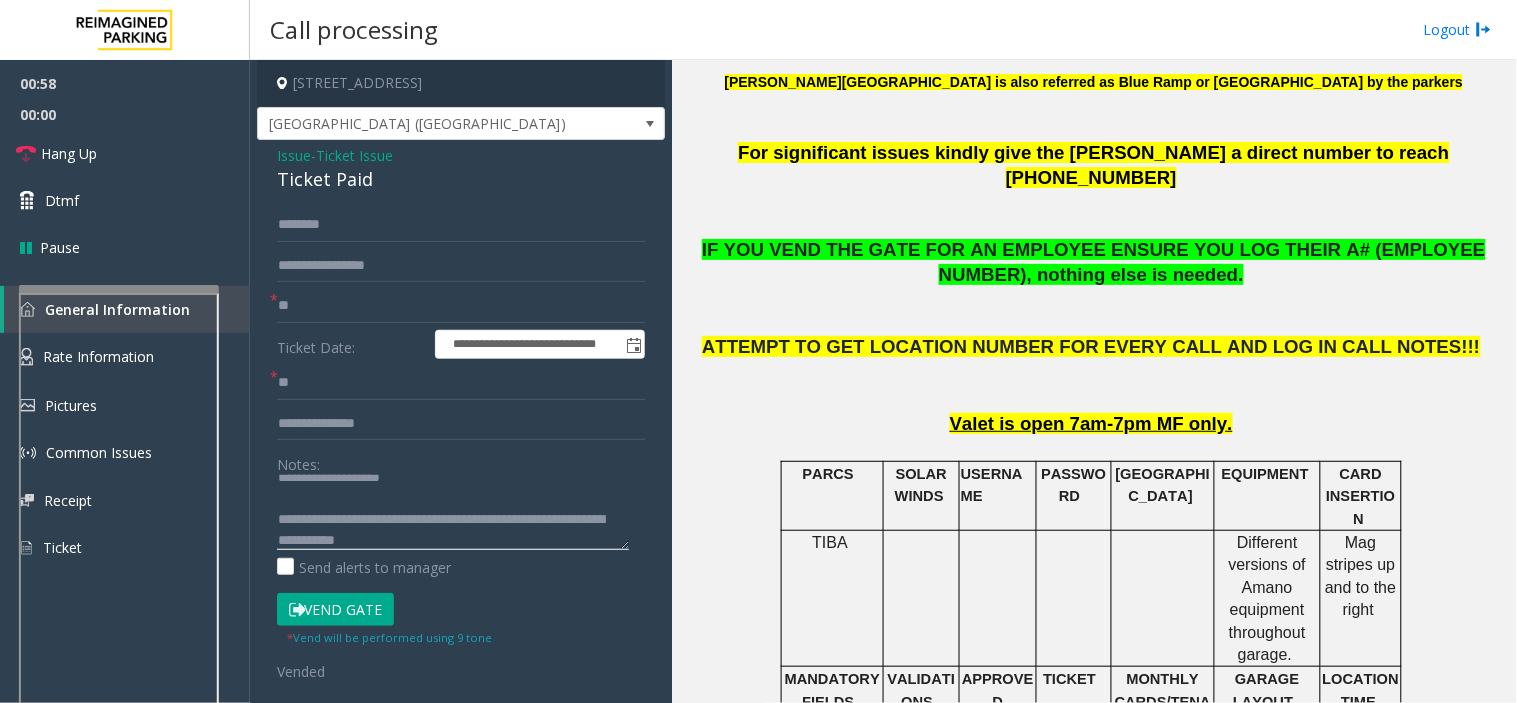 scroll, scrollTop: 777, scrollLeft: 0, axis: vertical 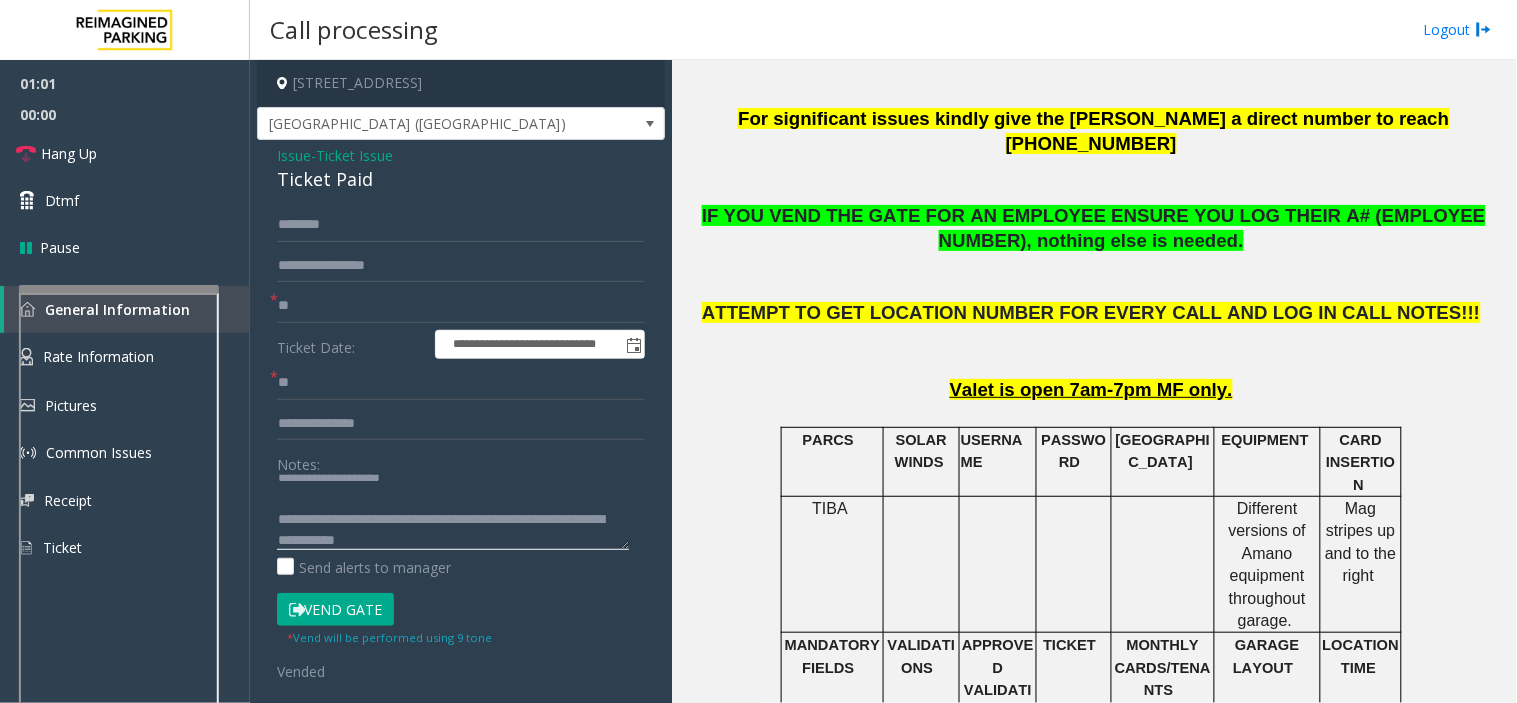 type on "**********" 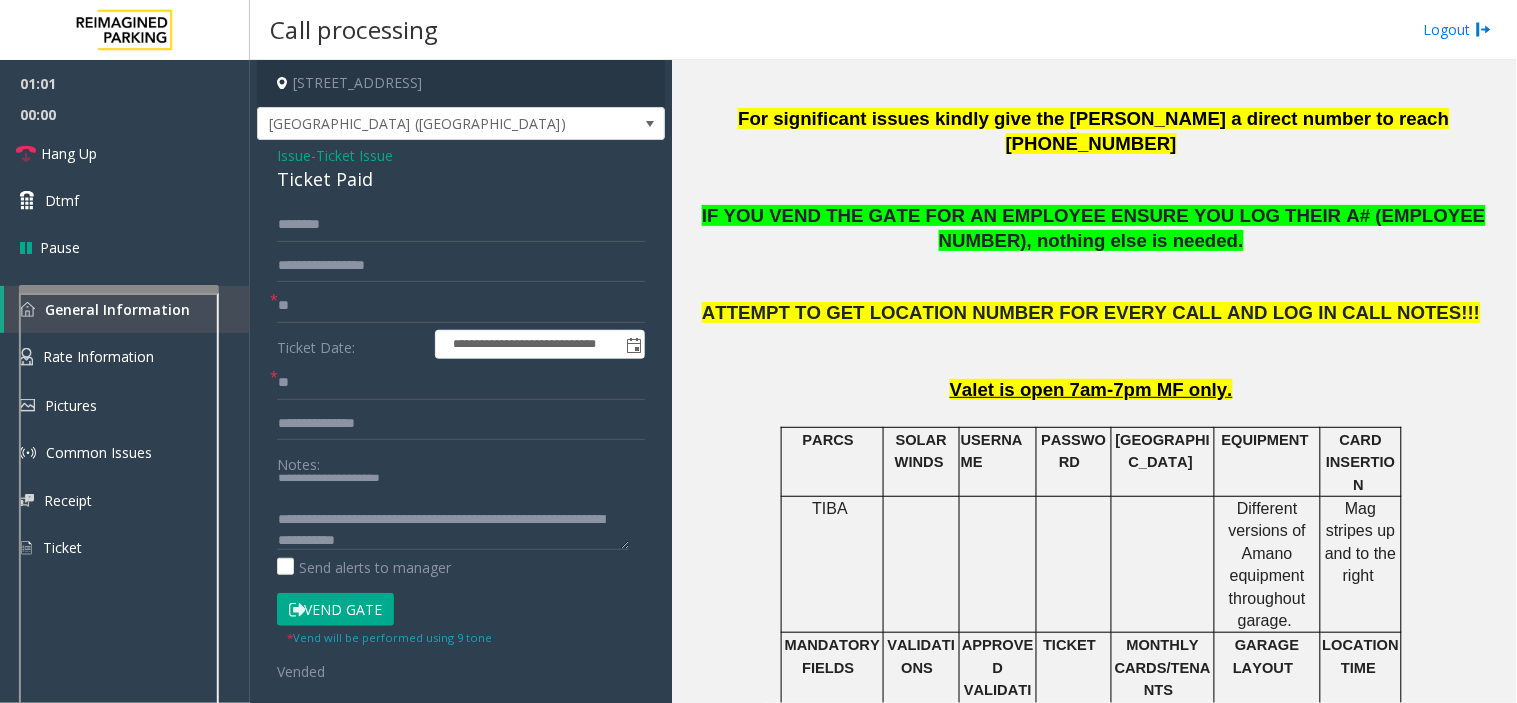 click on "Vend Gate" 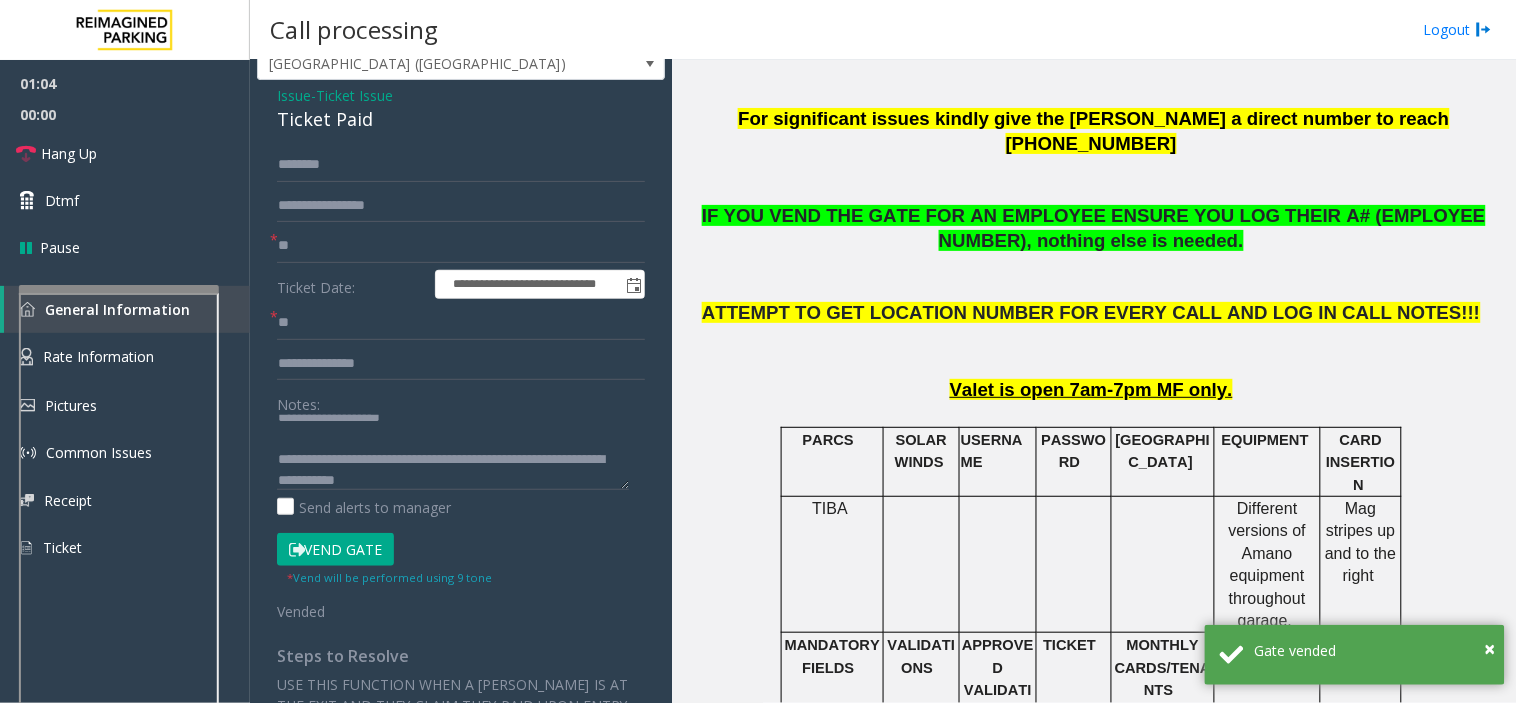 scroll, scrollTop: 111, scrollLeft: 0, axis: vertical 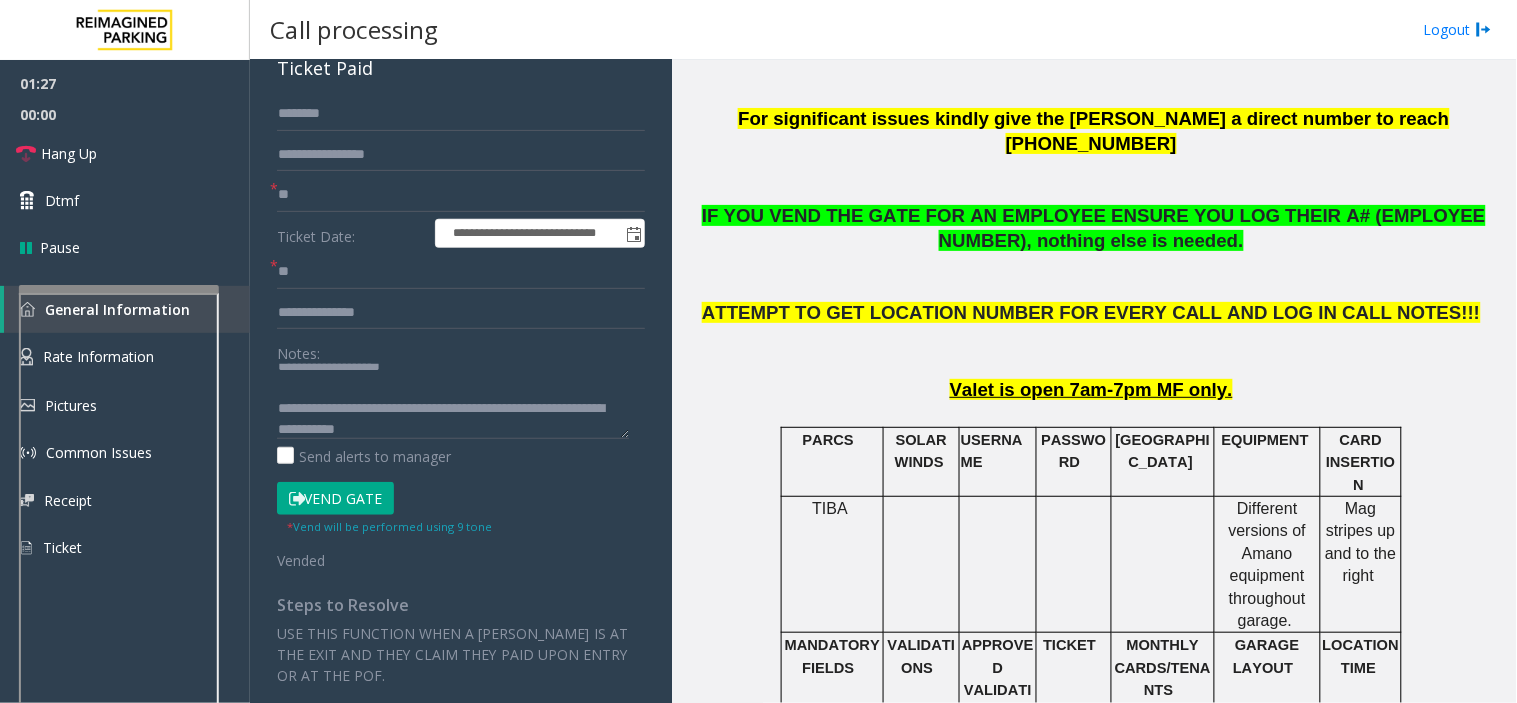 click on "Vend Gate" 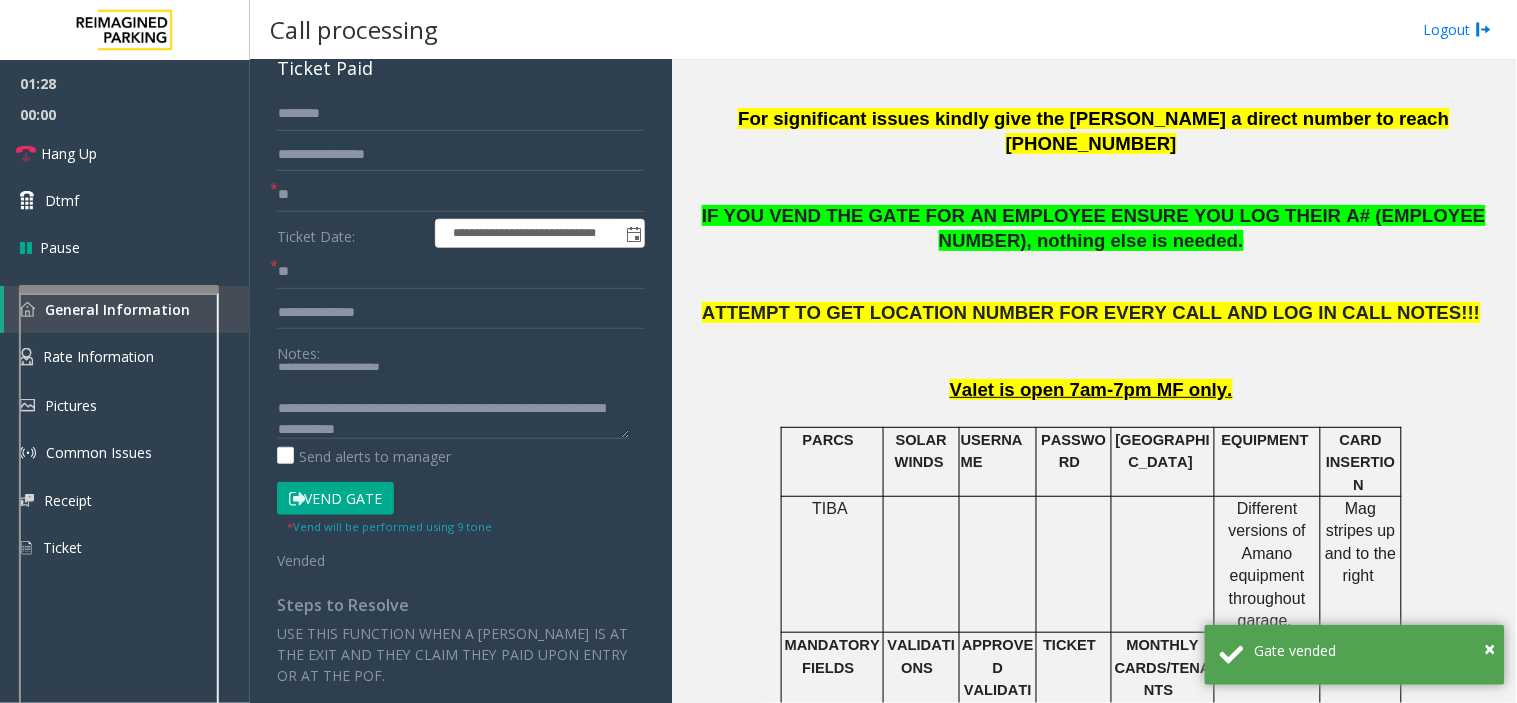 click on "Vend Gate" 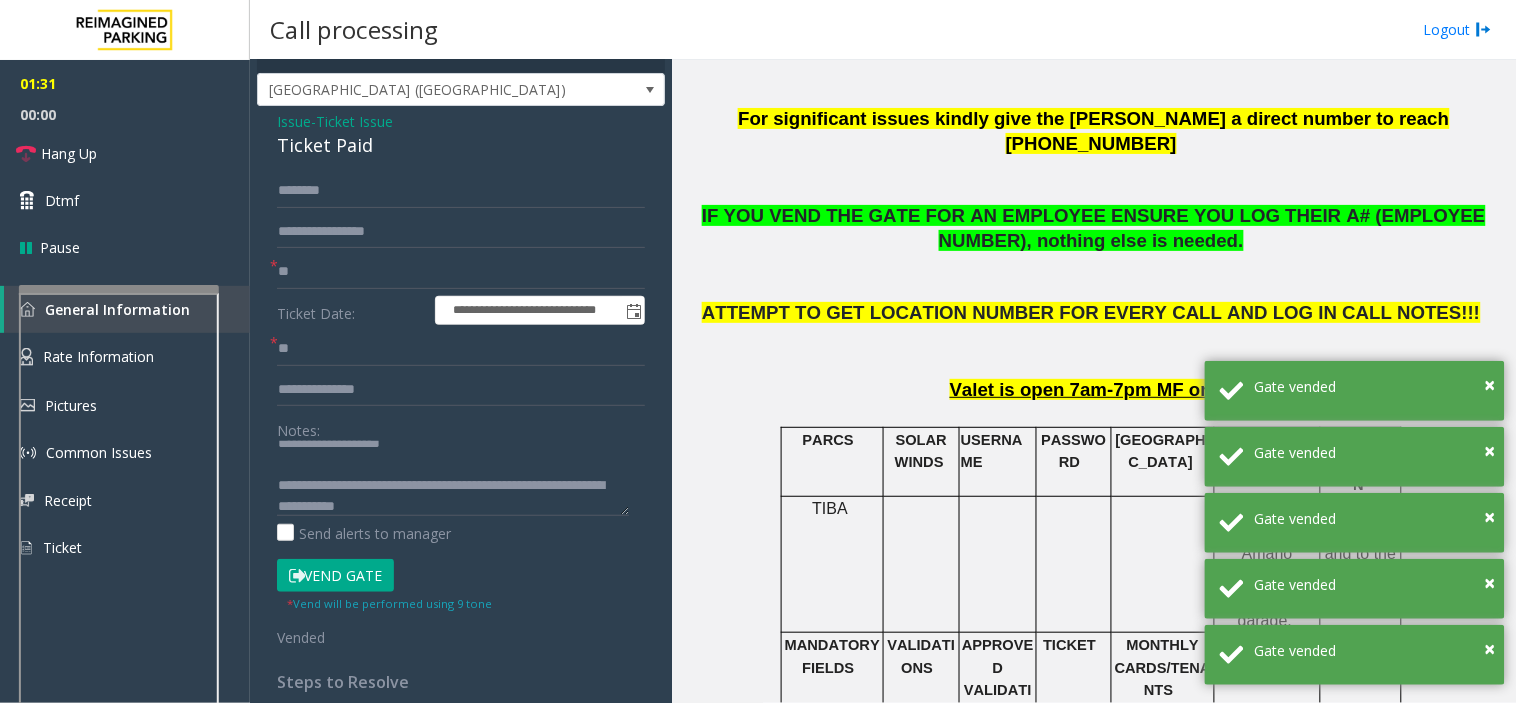 scroll, scrollTop: 0, scrollLeft: 0, axis: both 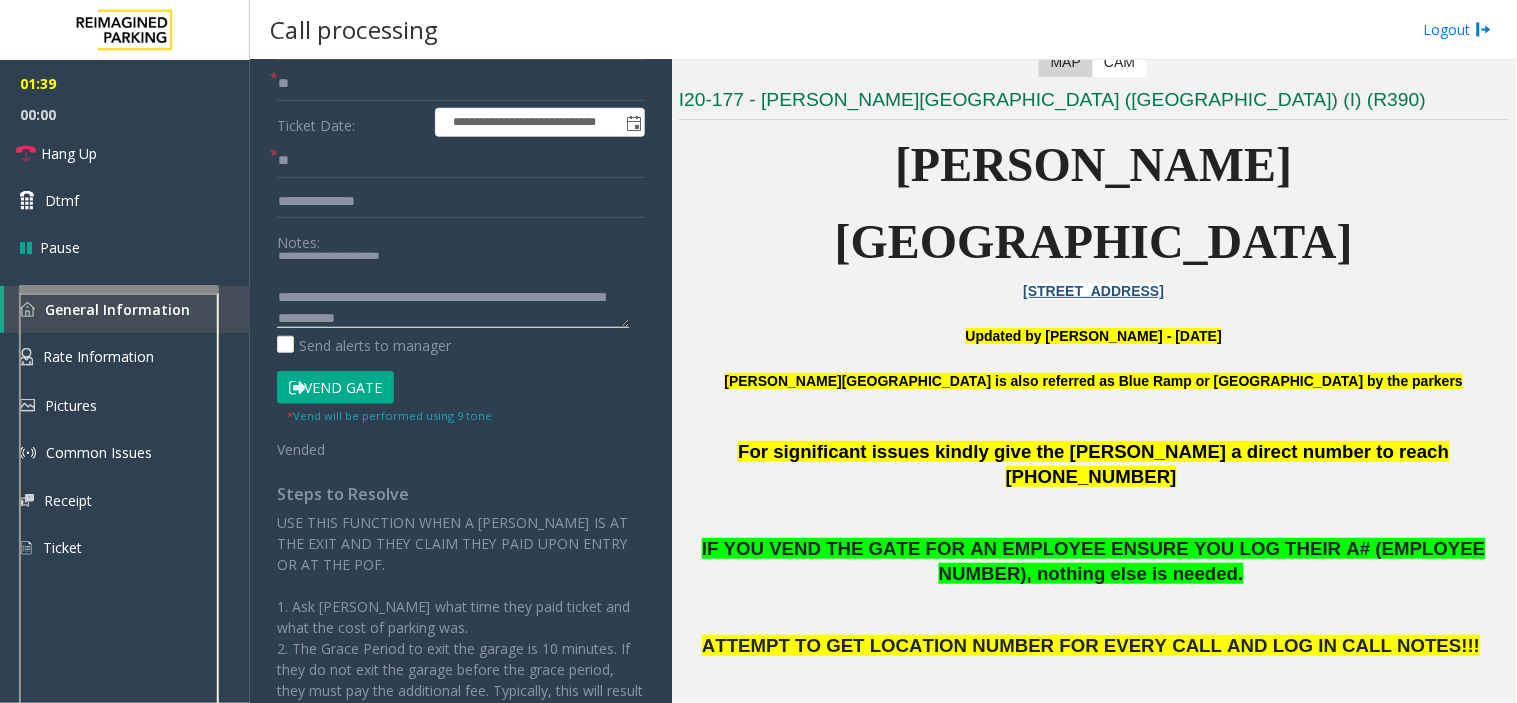 click 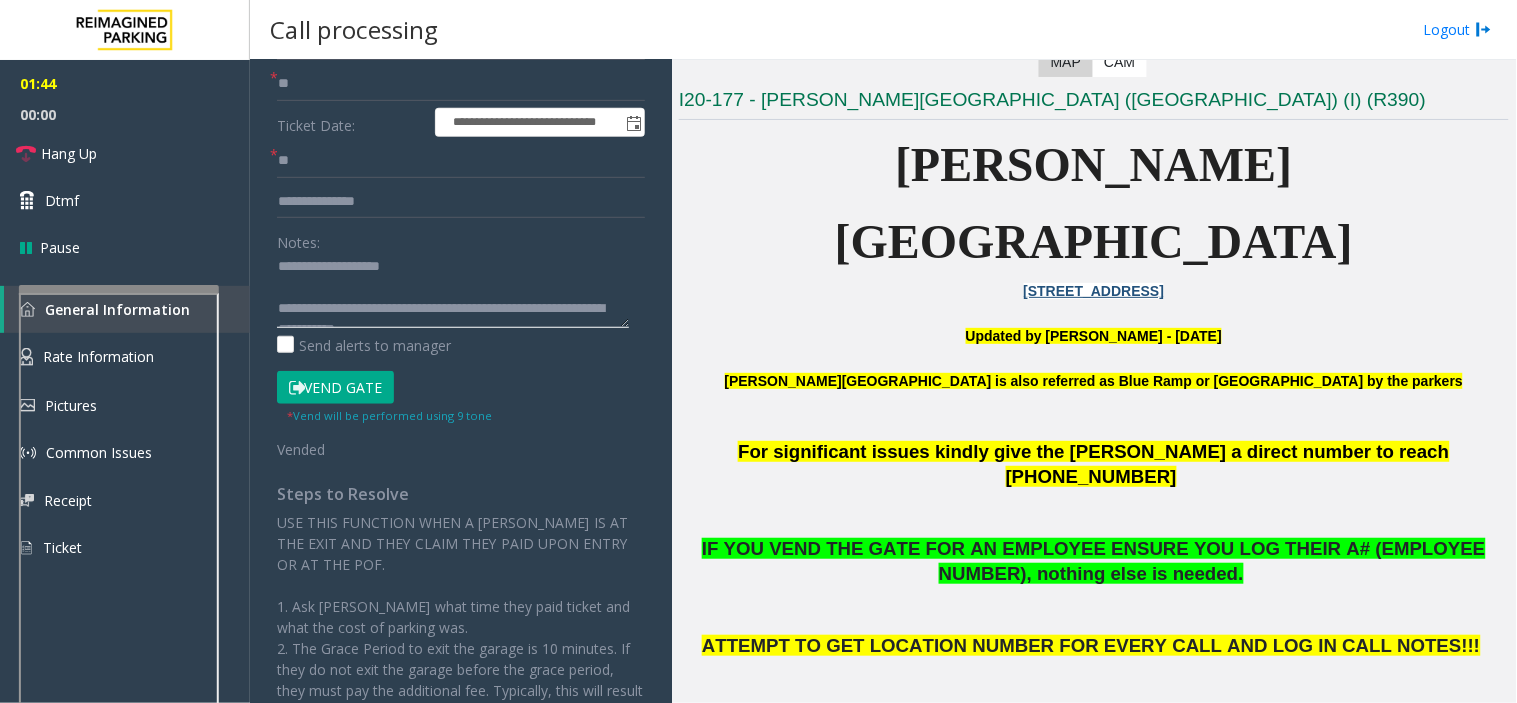scroll, scrollTop: 0, scrollLeft: 0, axis: both 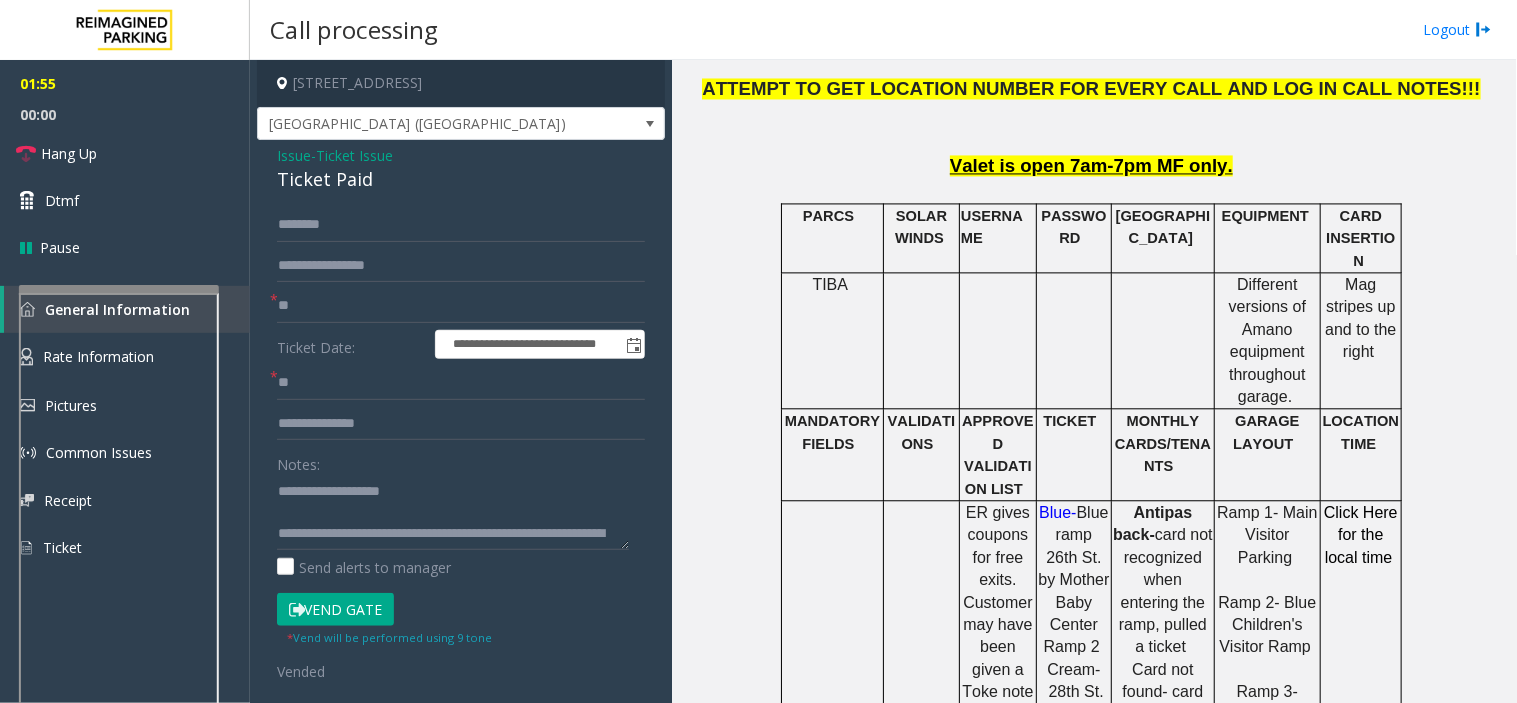click on "Ticket Issue" 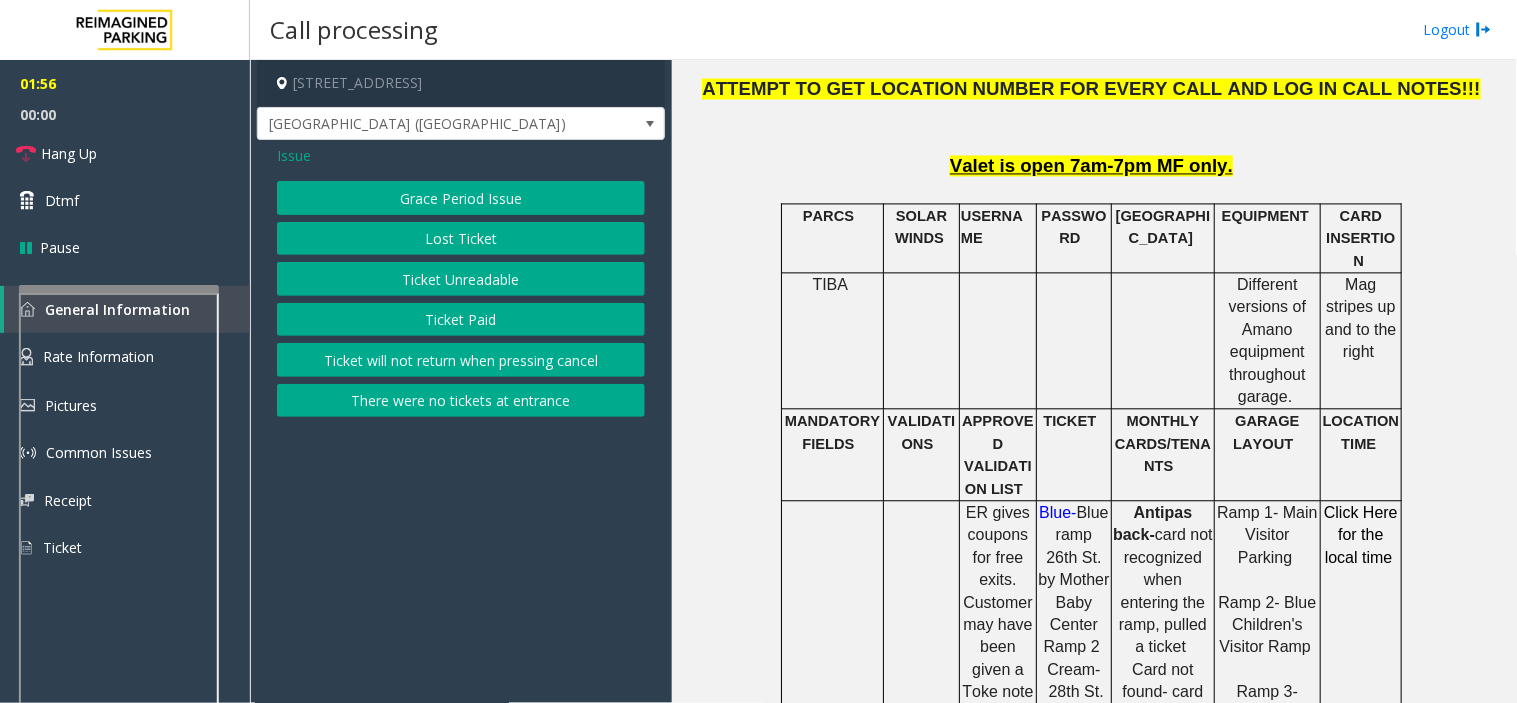 click on "Issue  Grace Period Issue   Lost Ticket   Ticket Unreadable   Ticket Paid   Ticket will not return when pressing cancel   There were no tickets at entrance" 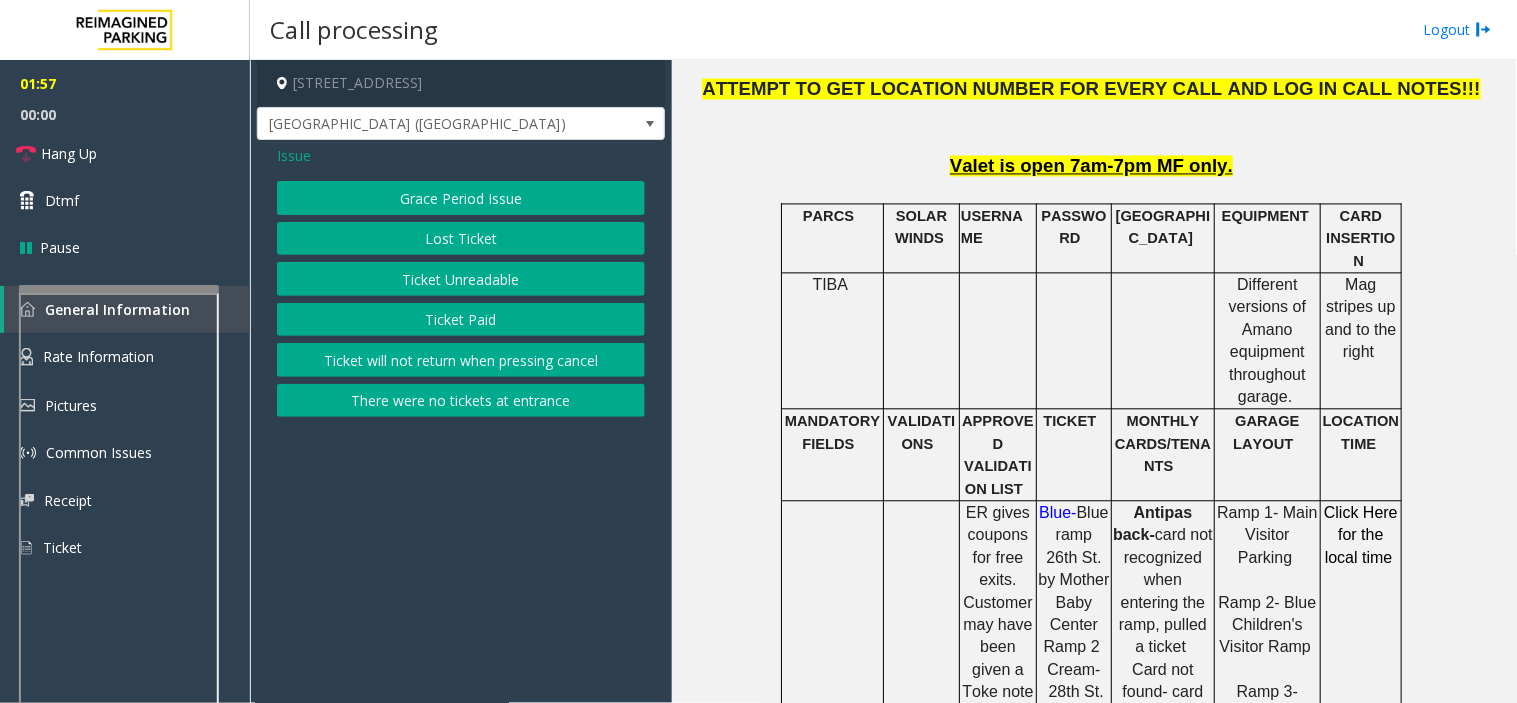 click on "Issue" 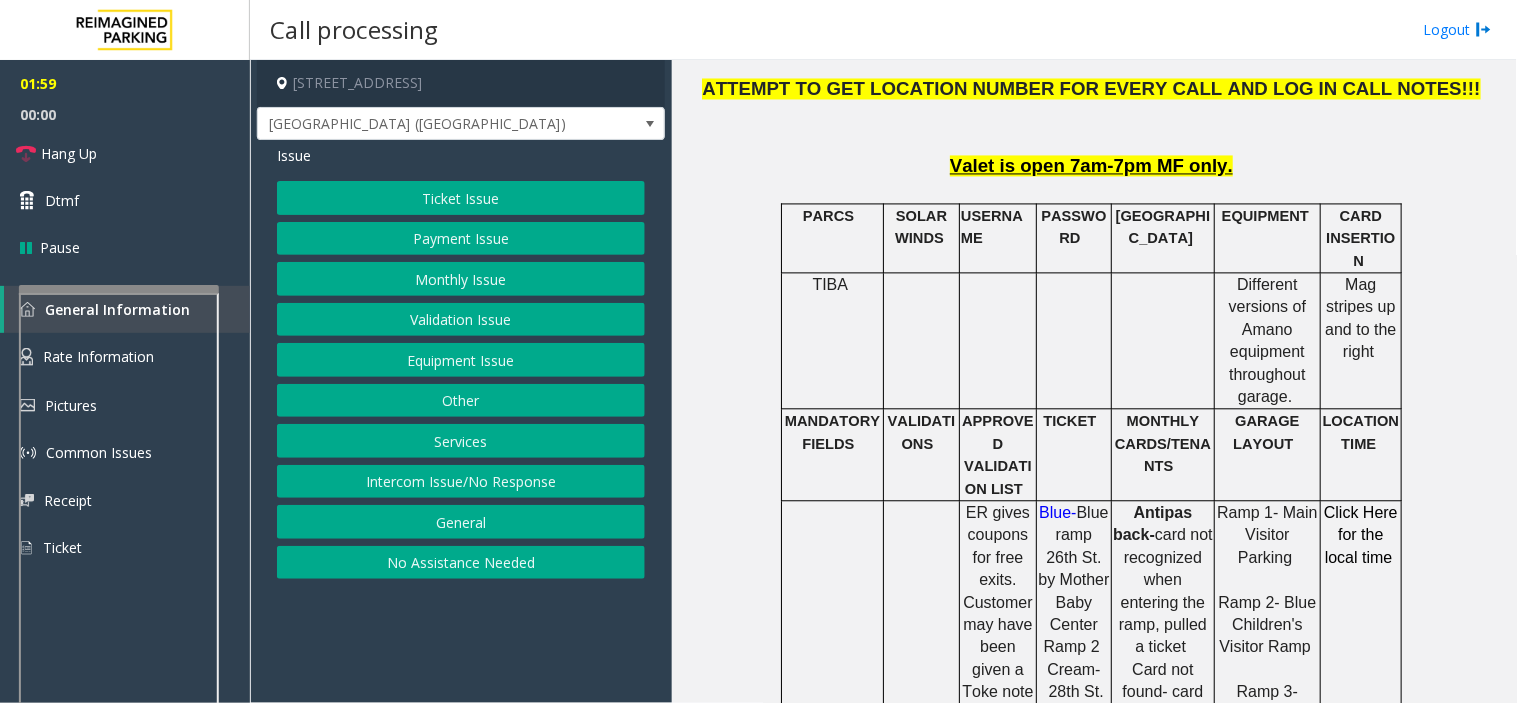 click on "Monthly Issue" 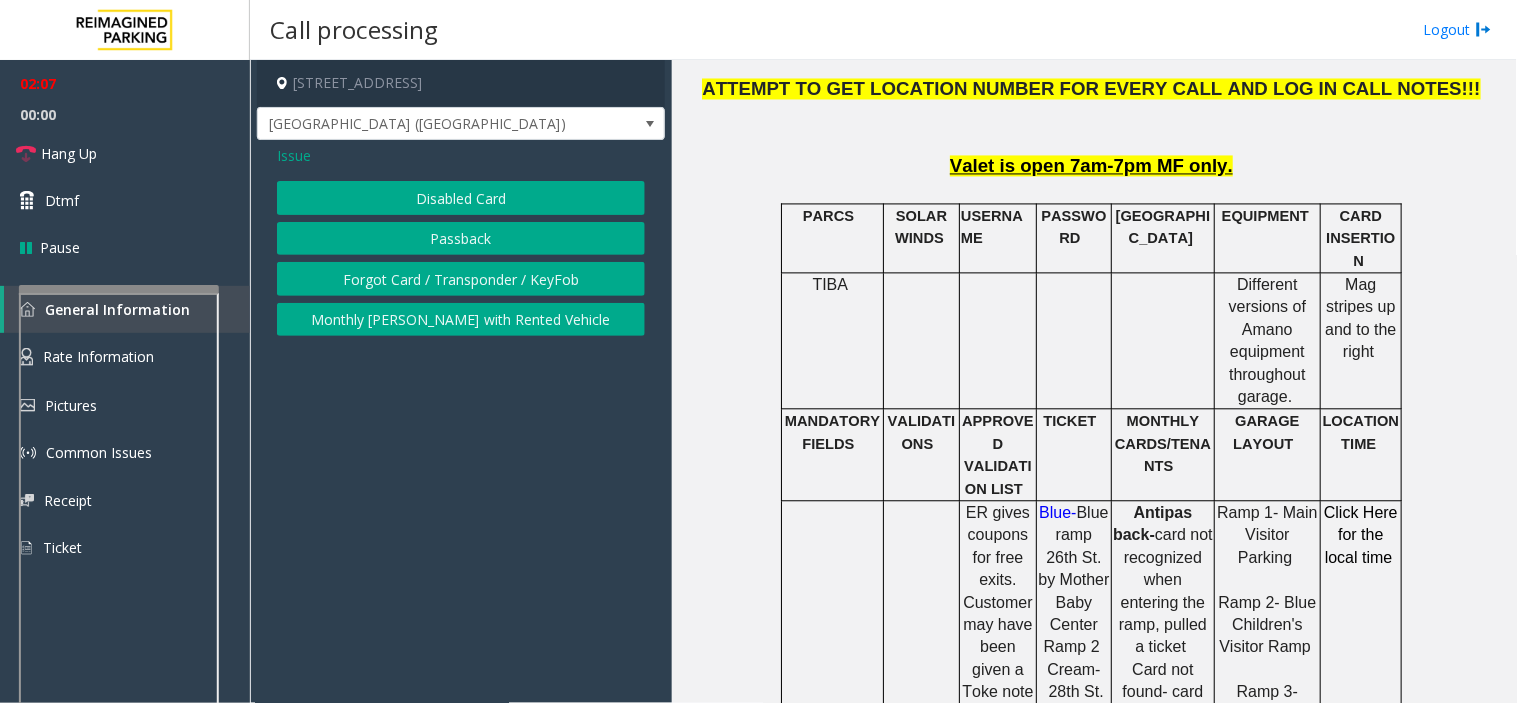 click on "Issue" 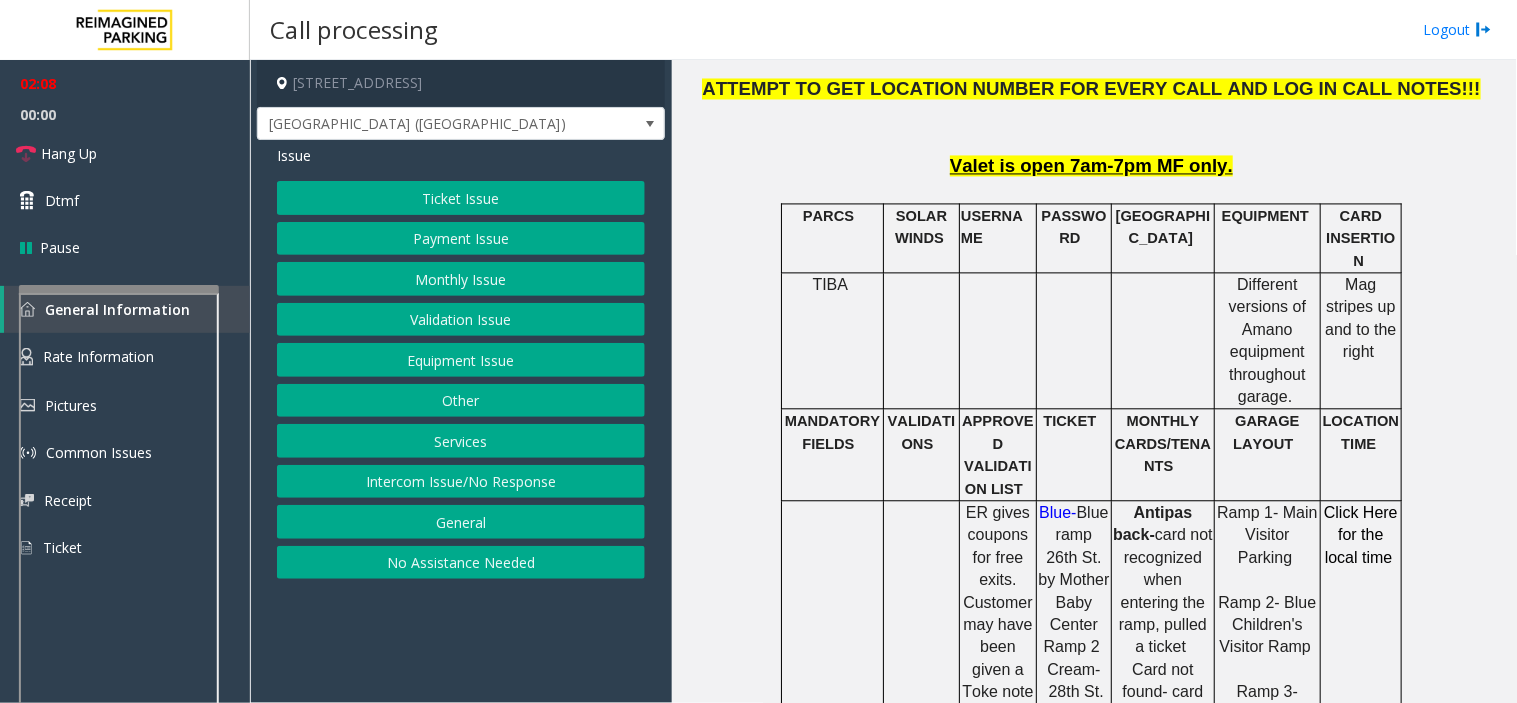 click on "Equipment Issue" 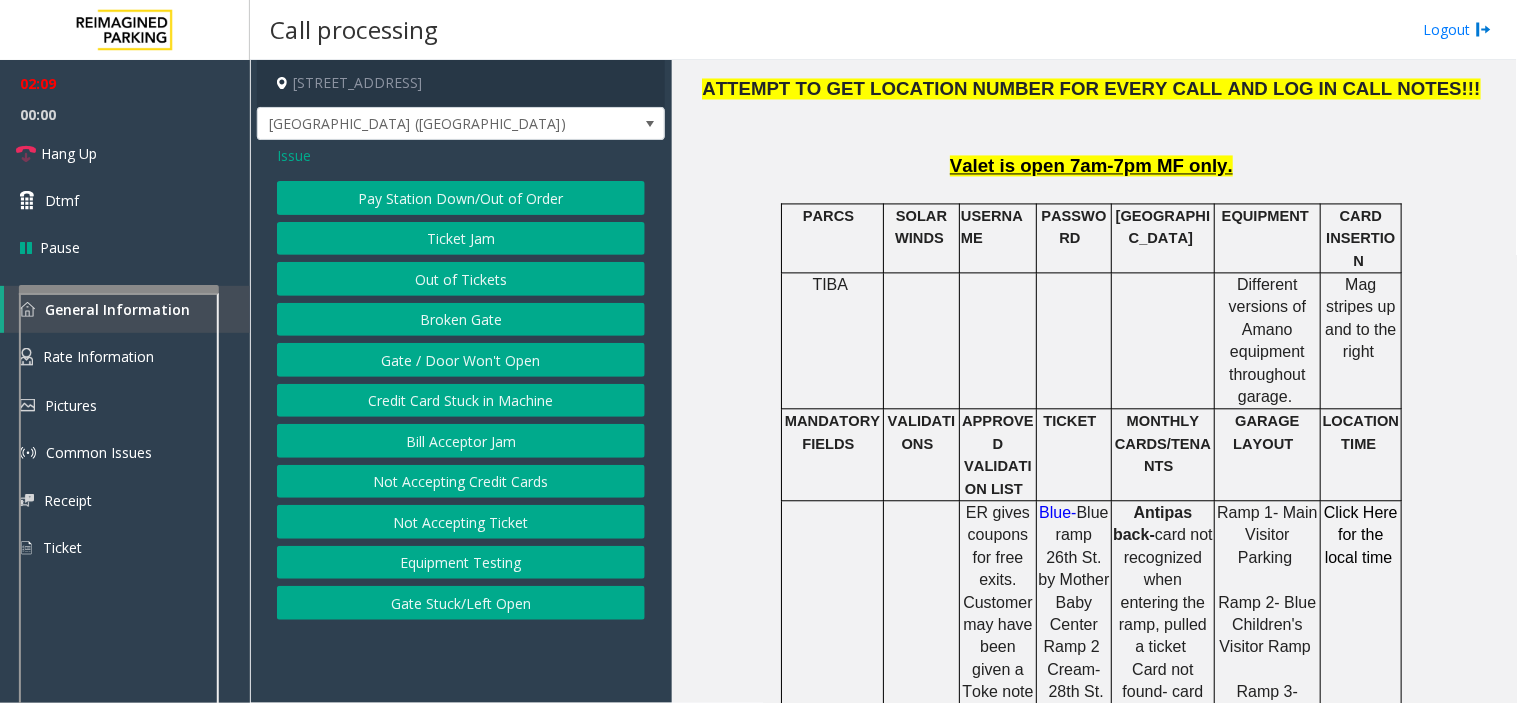 click on "Issue" 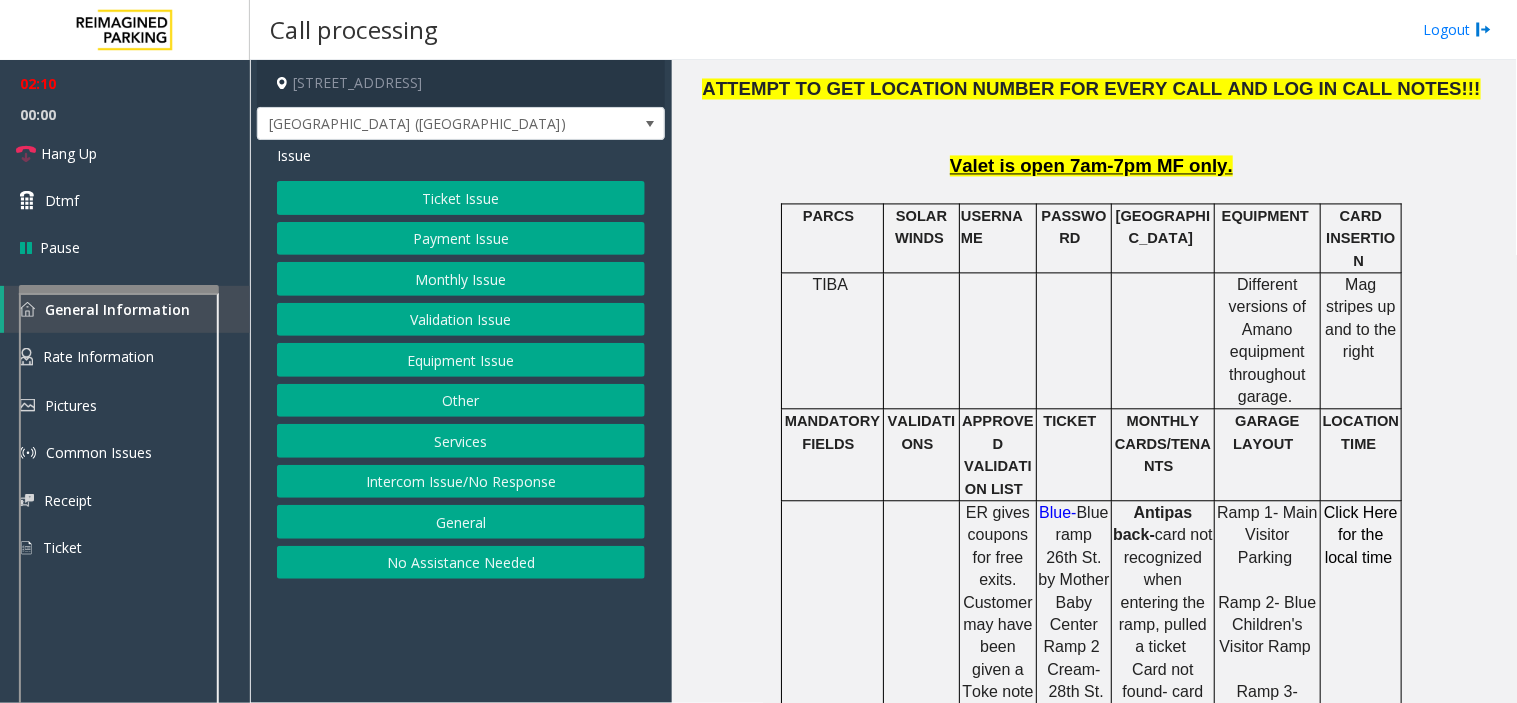 click on "Payment Issue" 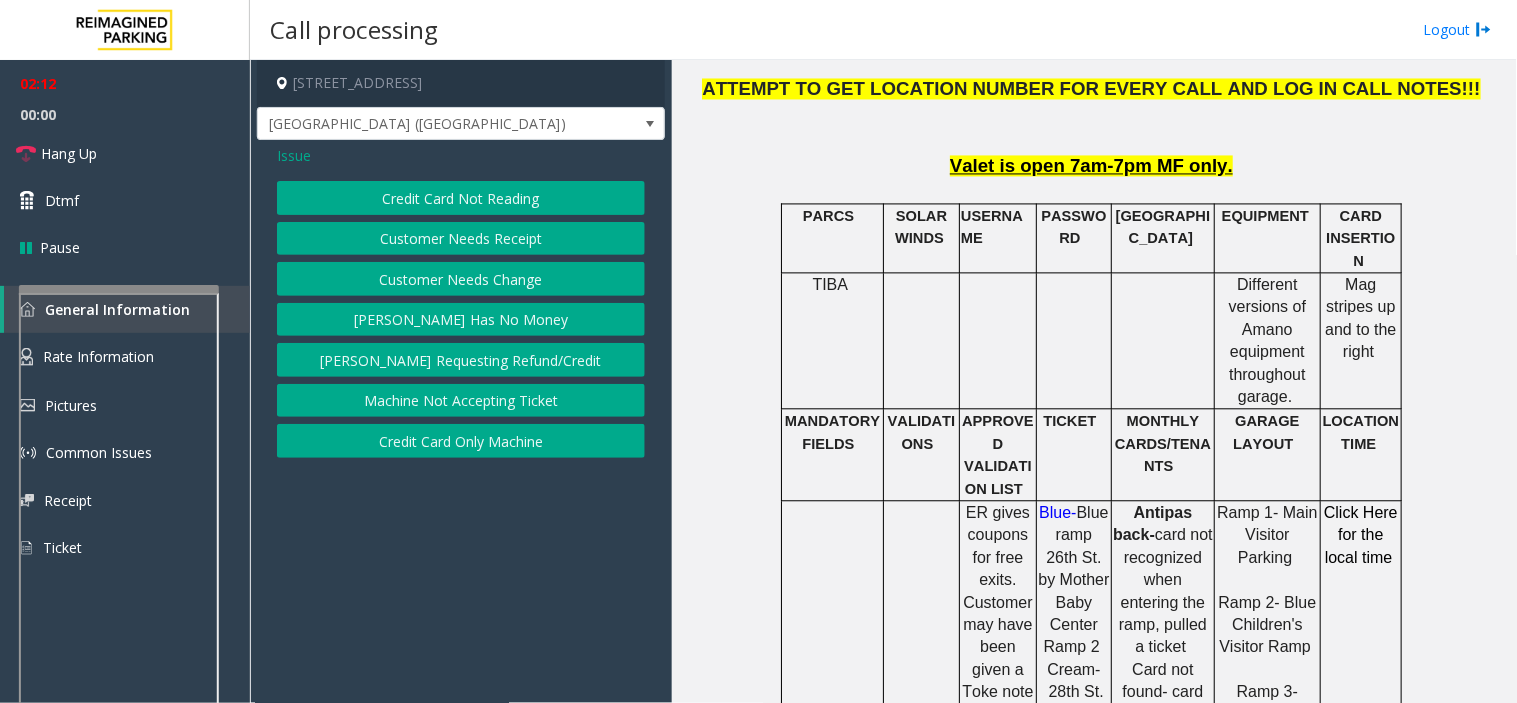 click on "Customer Needs Change" 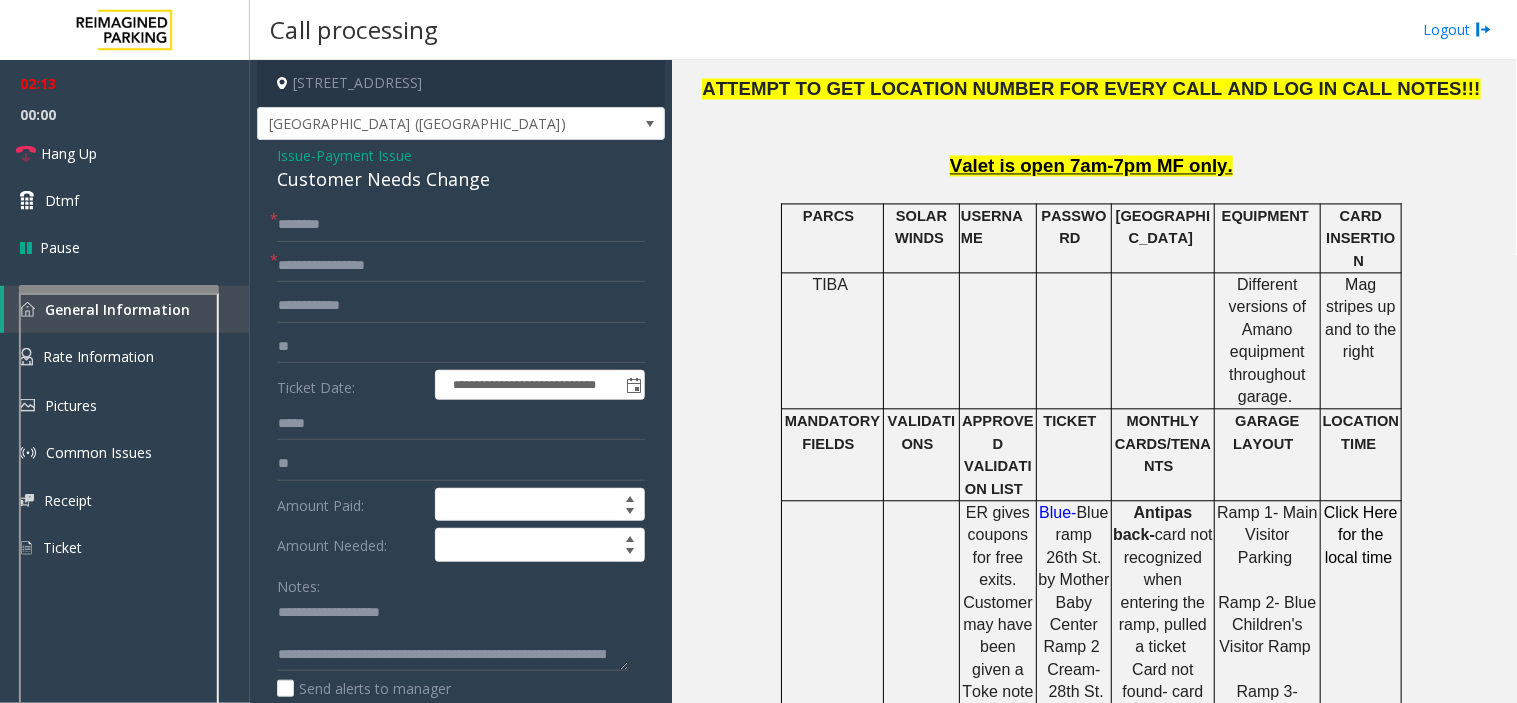 click on "Customer Needs Change" 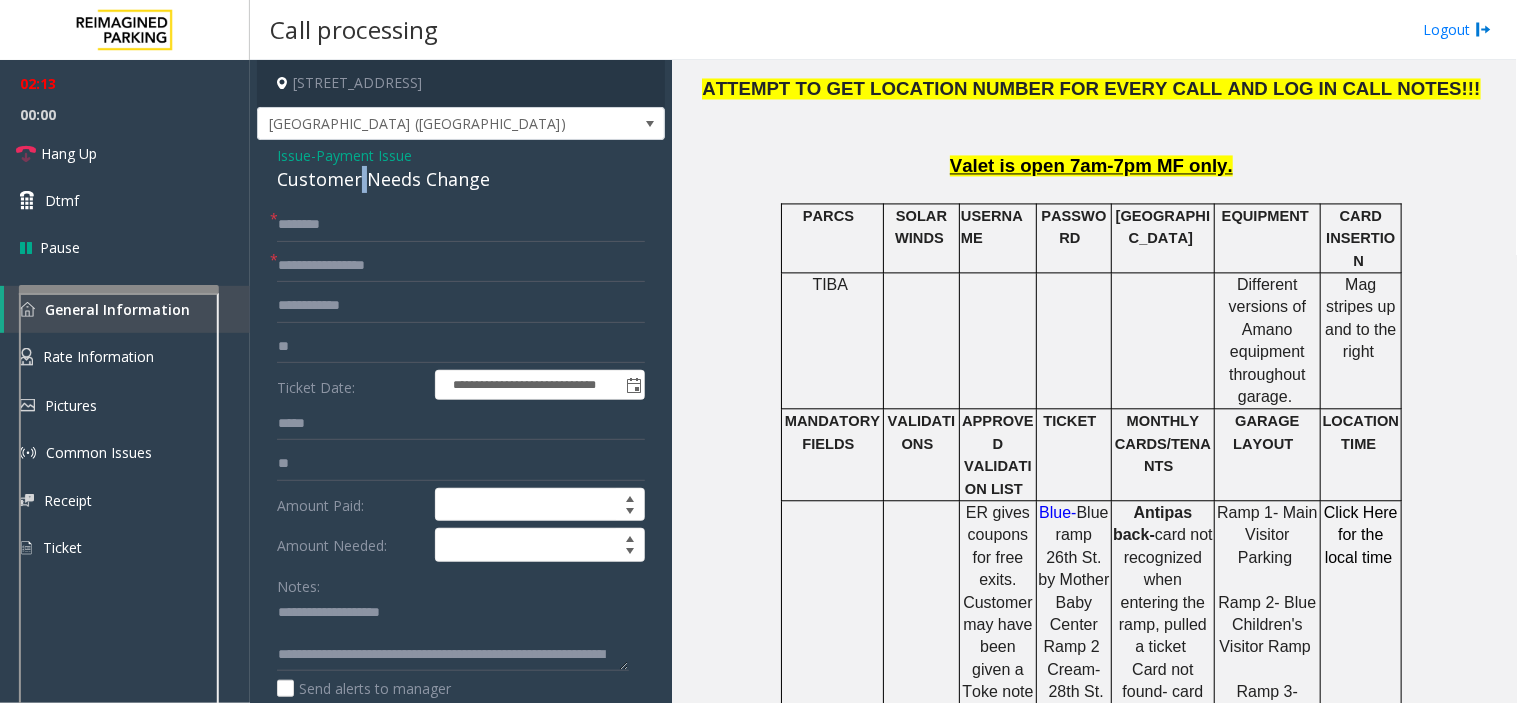 click on "Customer Needs Change" 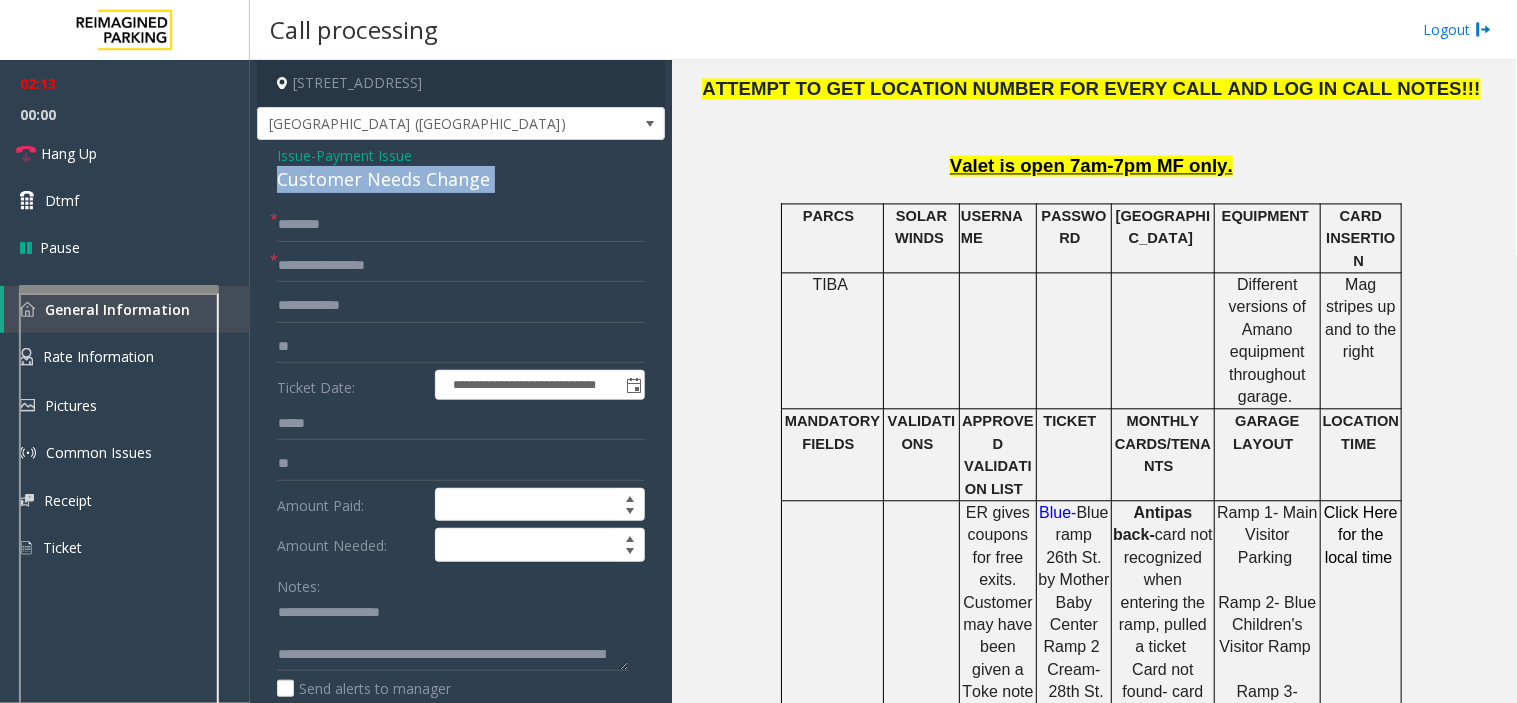 click on "Customer Needs Change" 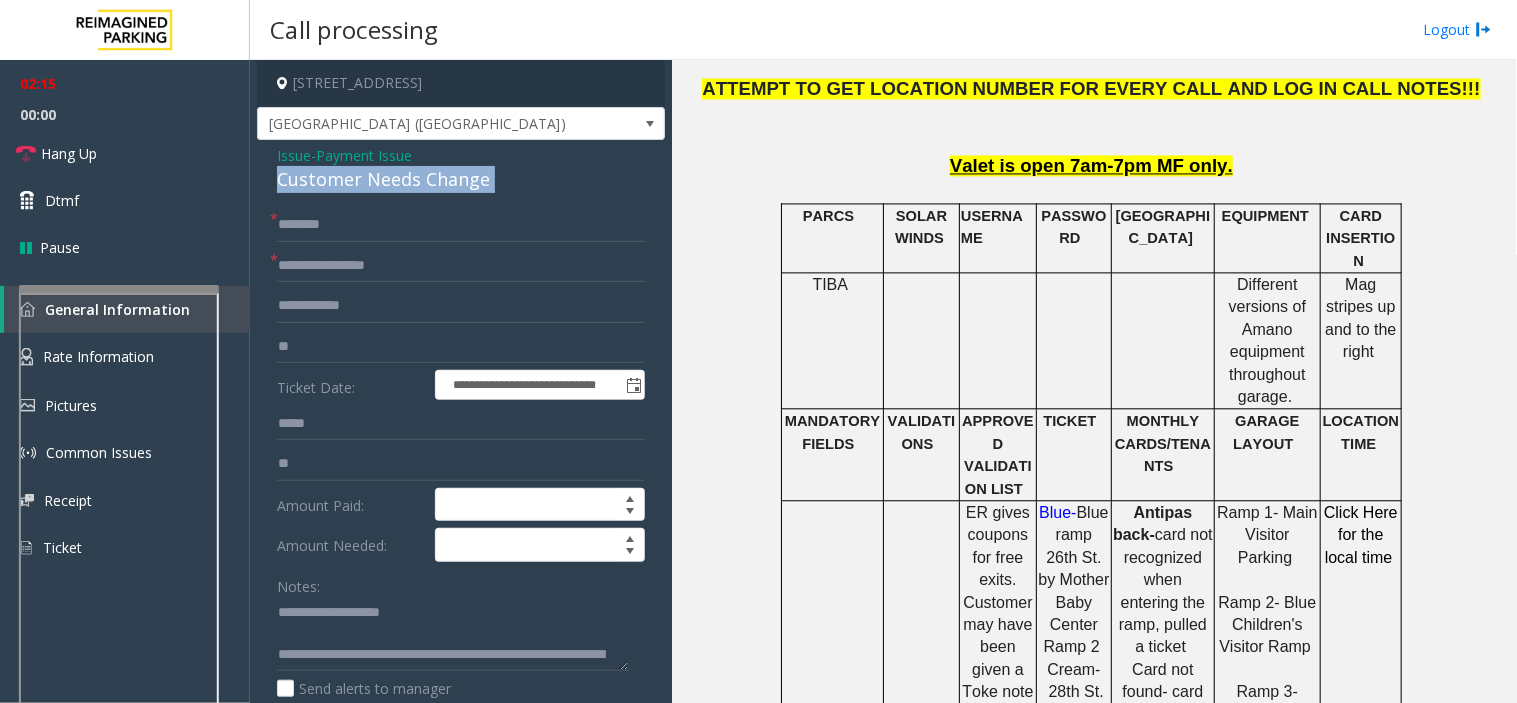 copy on "Customer Needs Change" 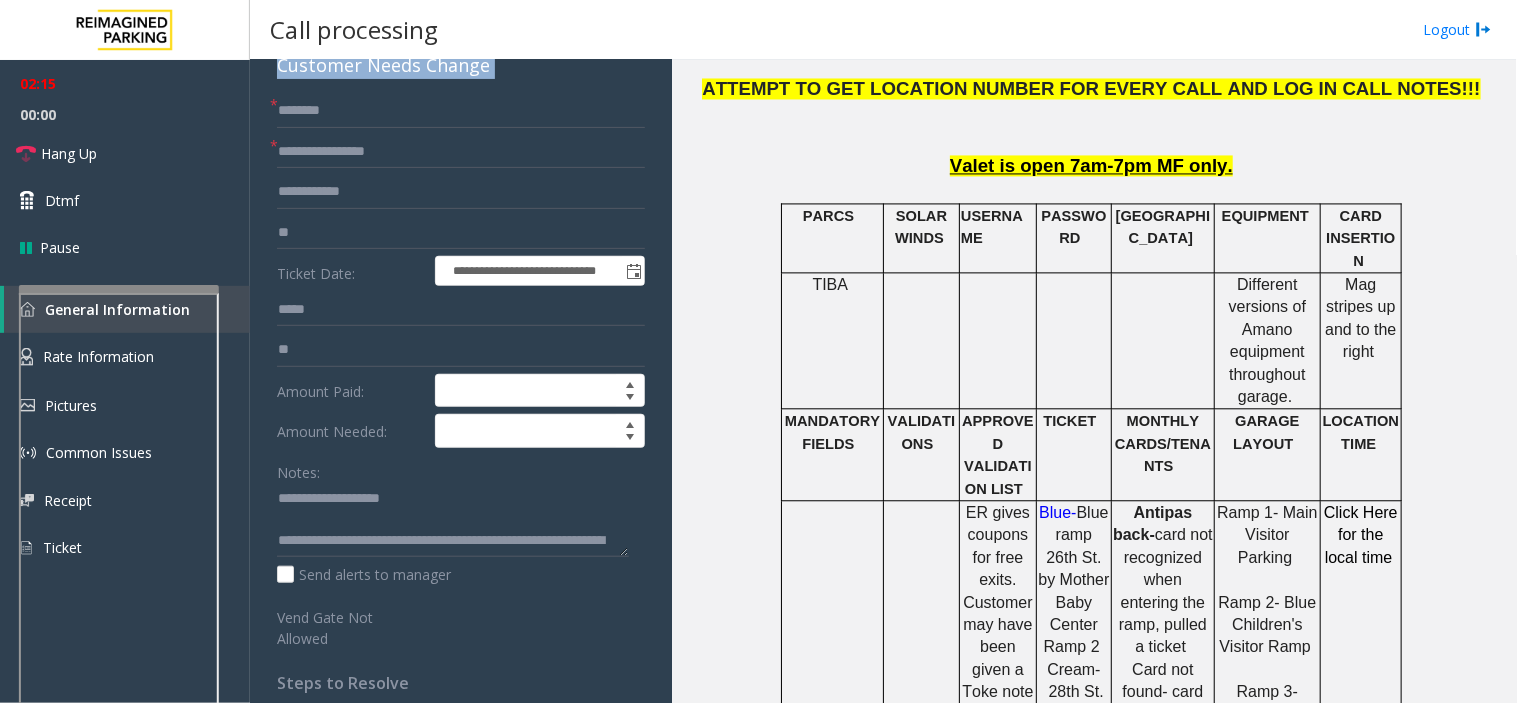 scroll, scrollTop: 222, scrollLeft: 0, axis: vertical 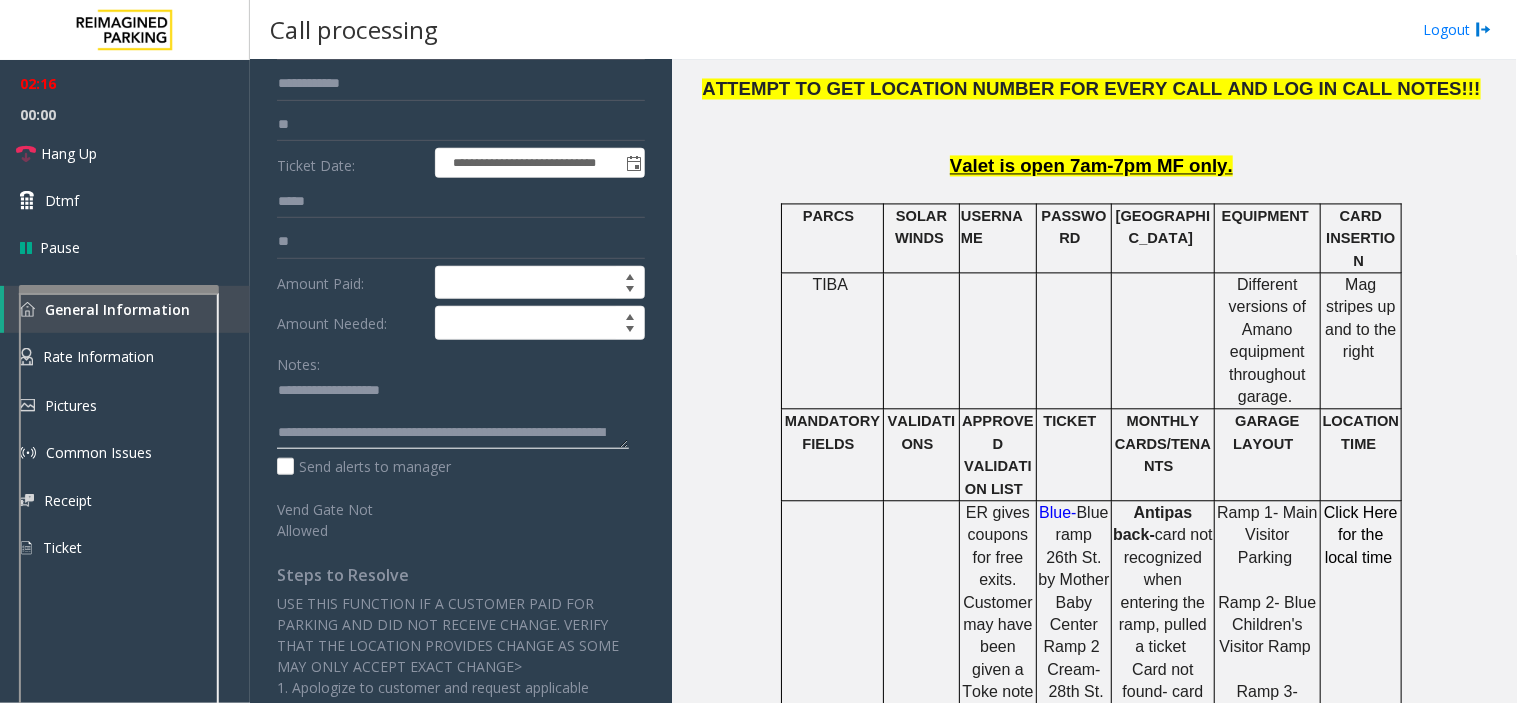 drag, startPoint x: 325, startPoint y: 393, endPoint x: 441, endPoint y: 397, distance: 116.06895 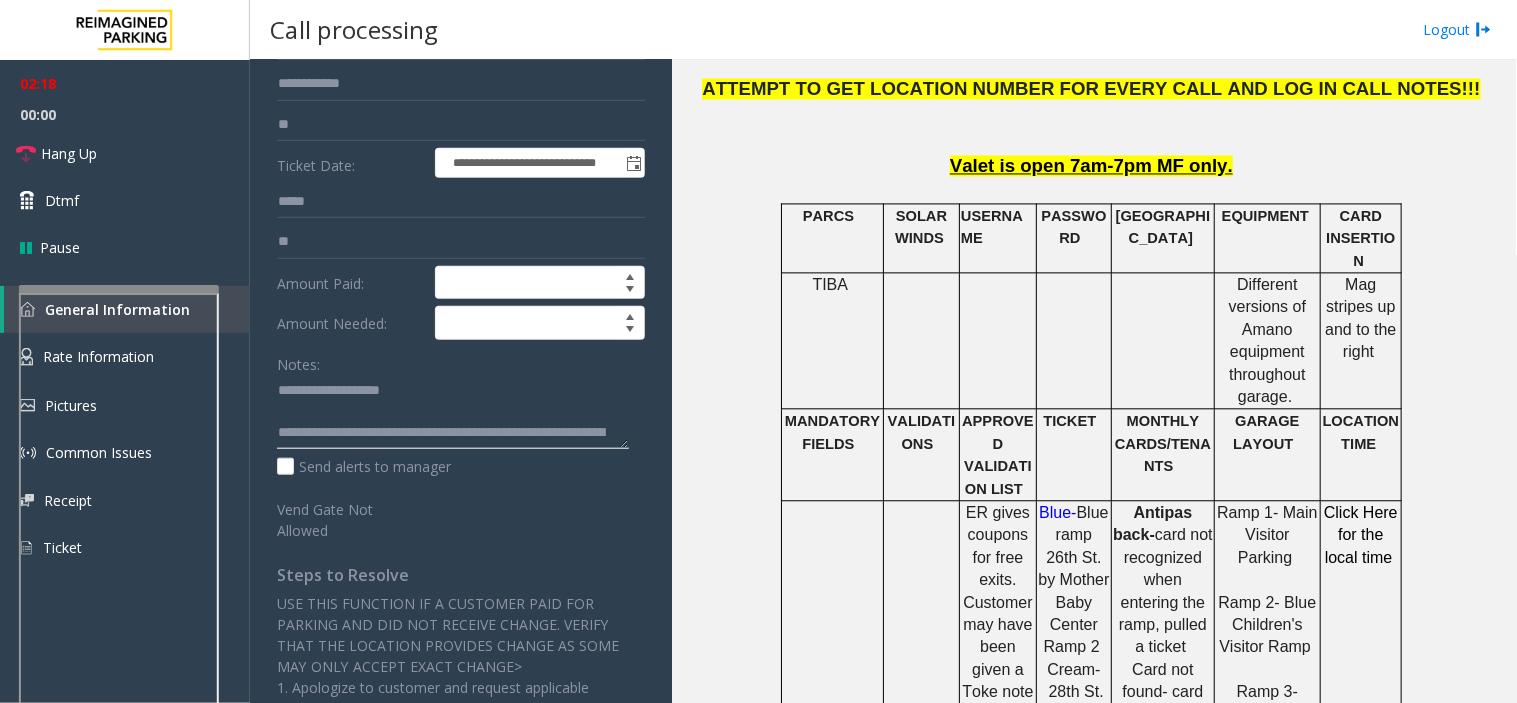 paste on "**********" 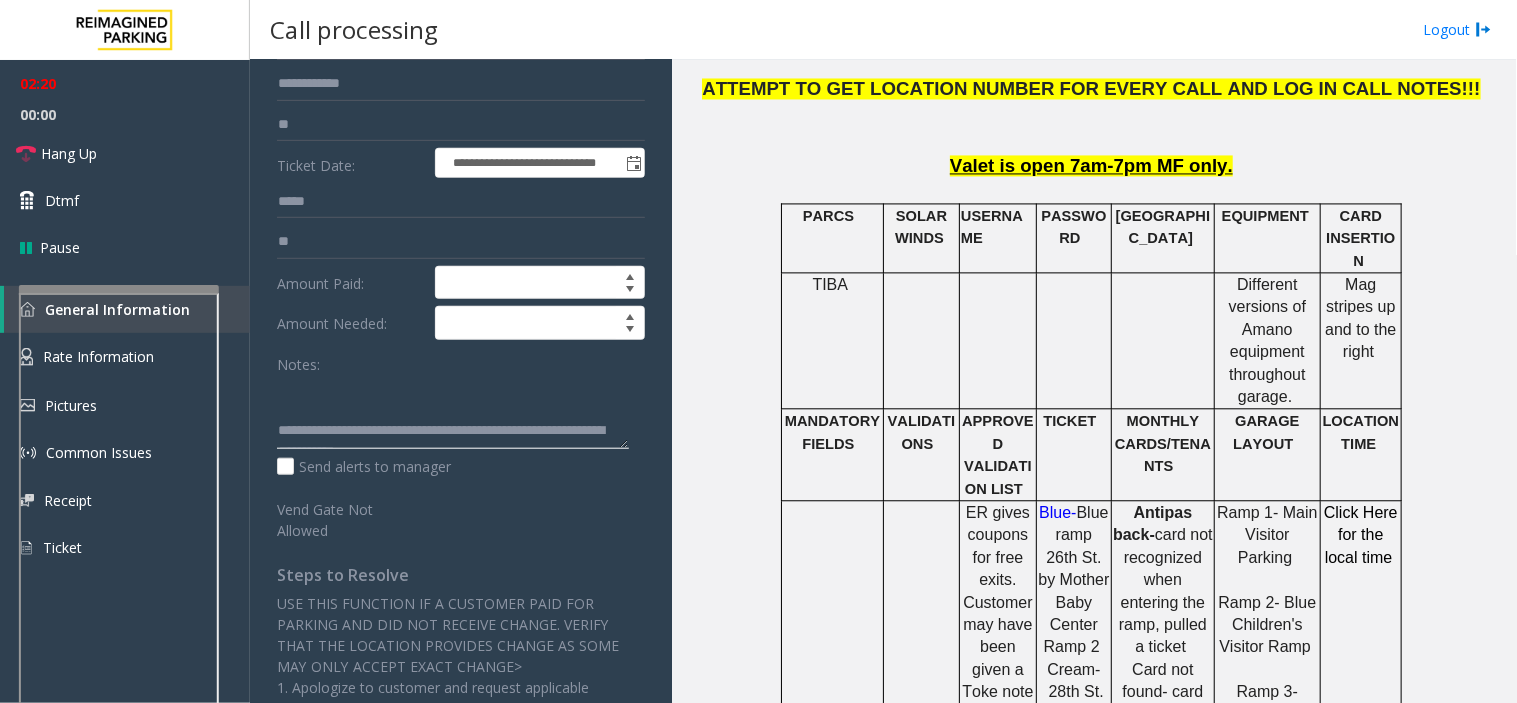scroll, scrollTop: 42, scrollLeft: 0, axis: vertical 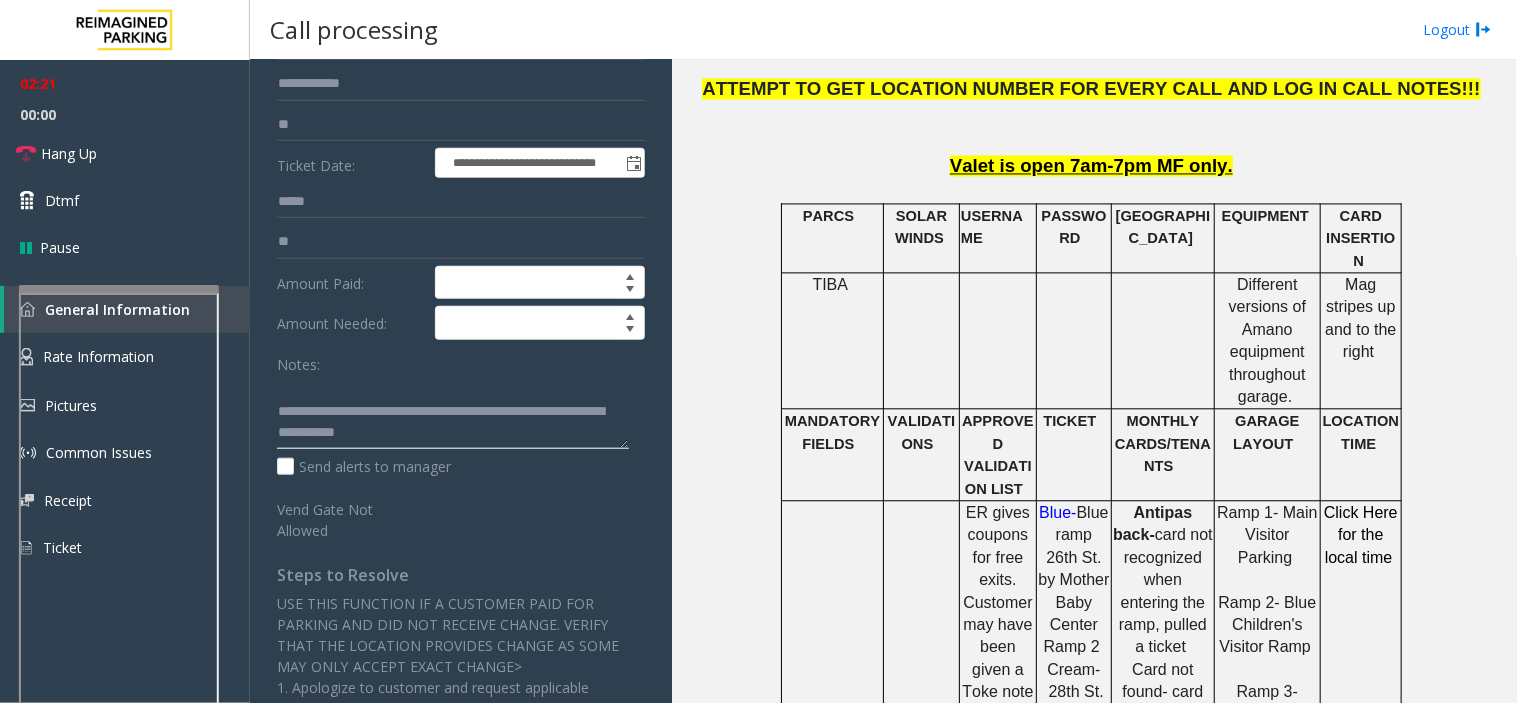 drag, startPoint x: 377, startPoint y: 402, endPoint x: 388, endPoint y: 401, distance: 11.045361 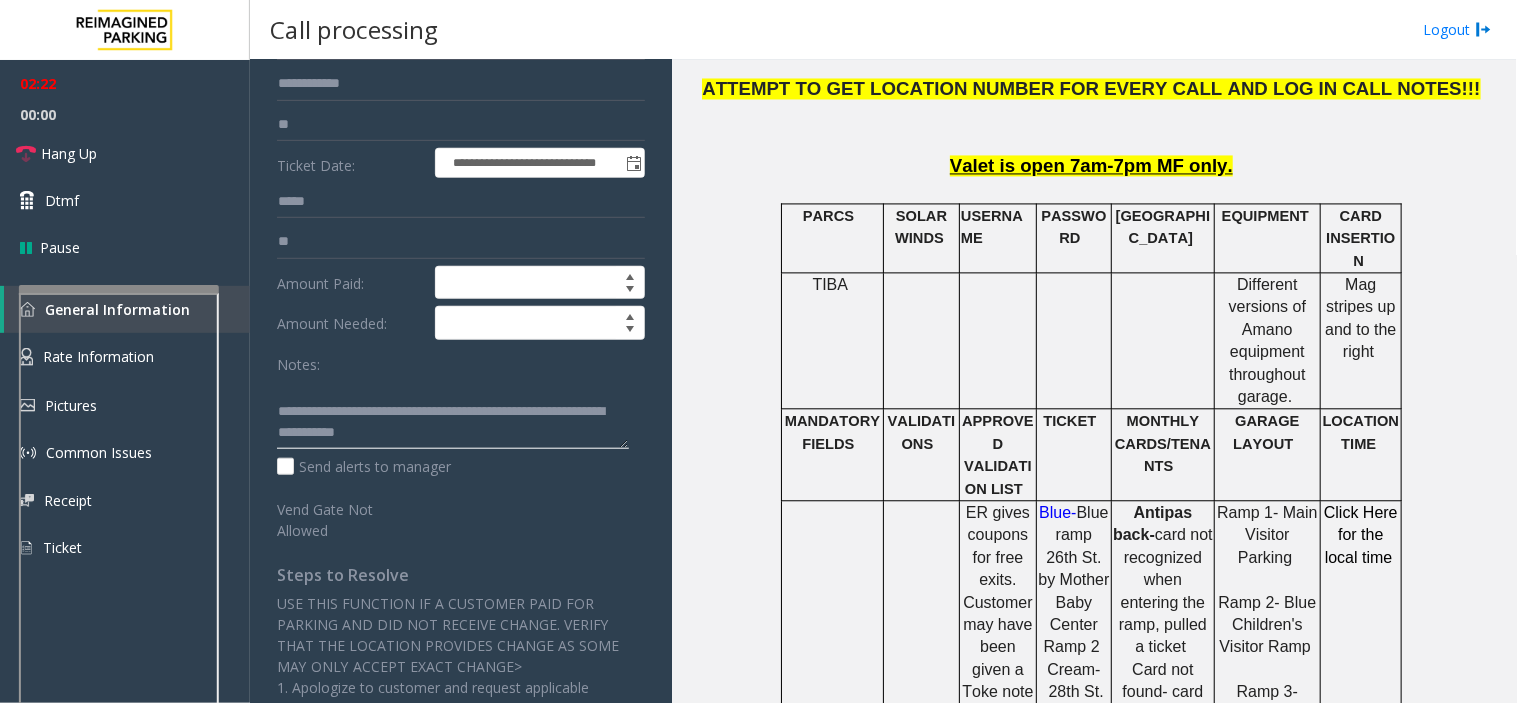 drag, startPoint x: 362, startPoint y: 408, endPoint x: 522, endPoint y: 452, distance: 165.93974 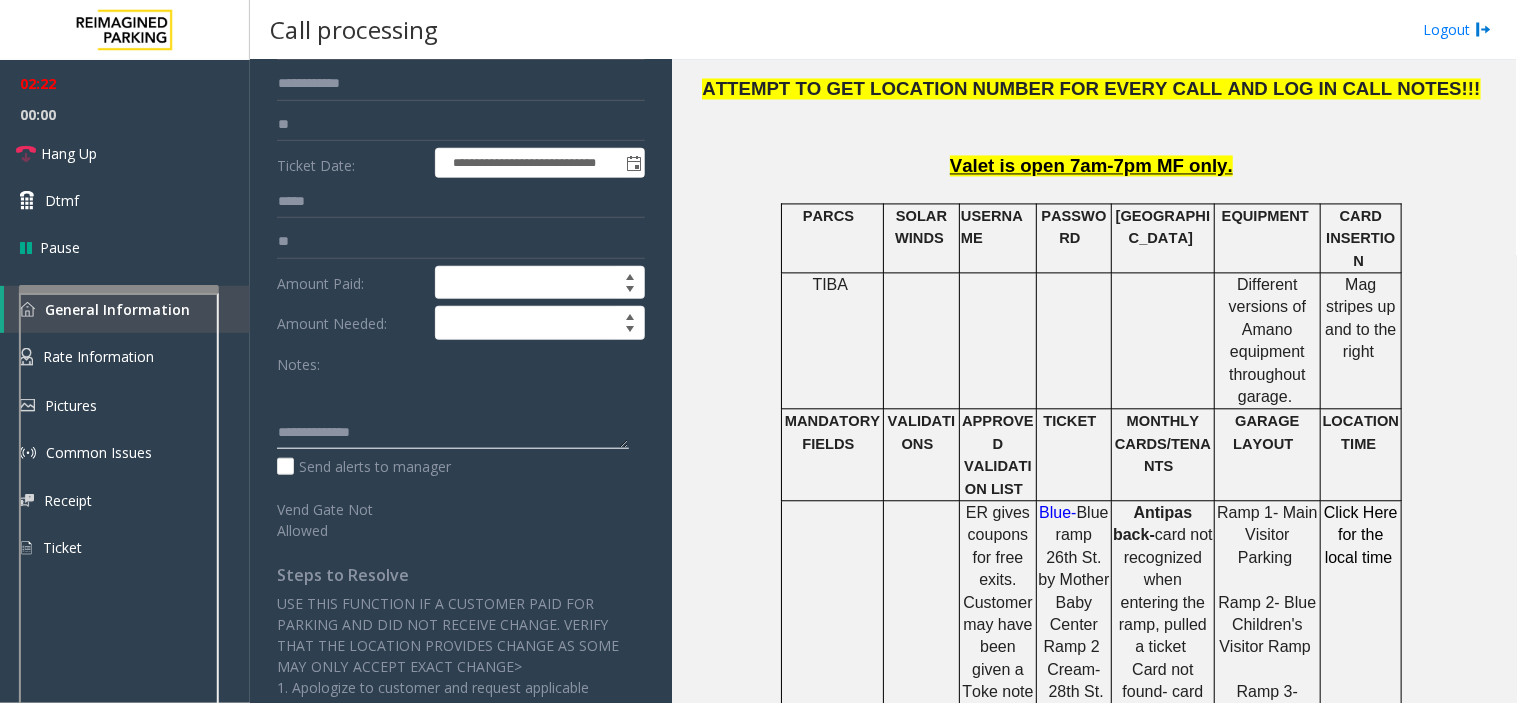 scroll, scrollTop: 21, scrollLeft: 0, axis: vertical 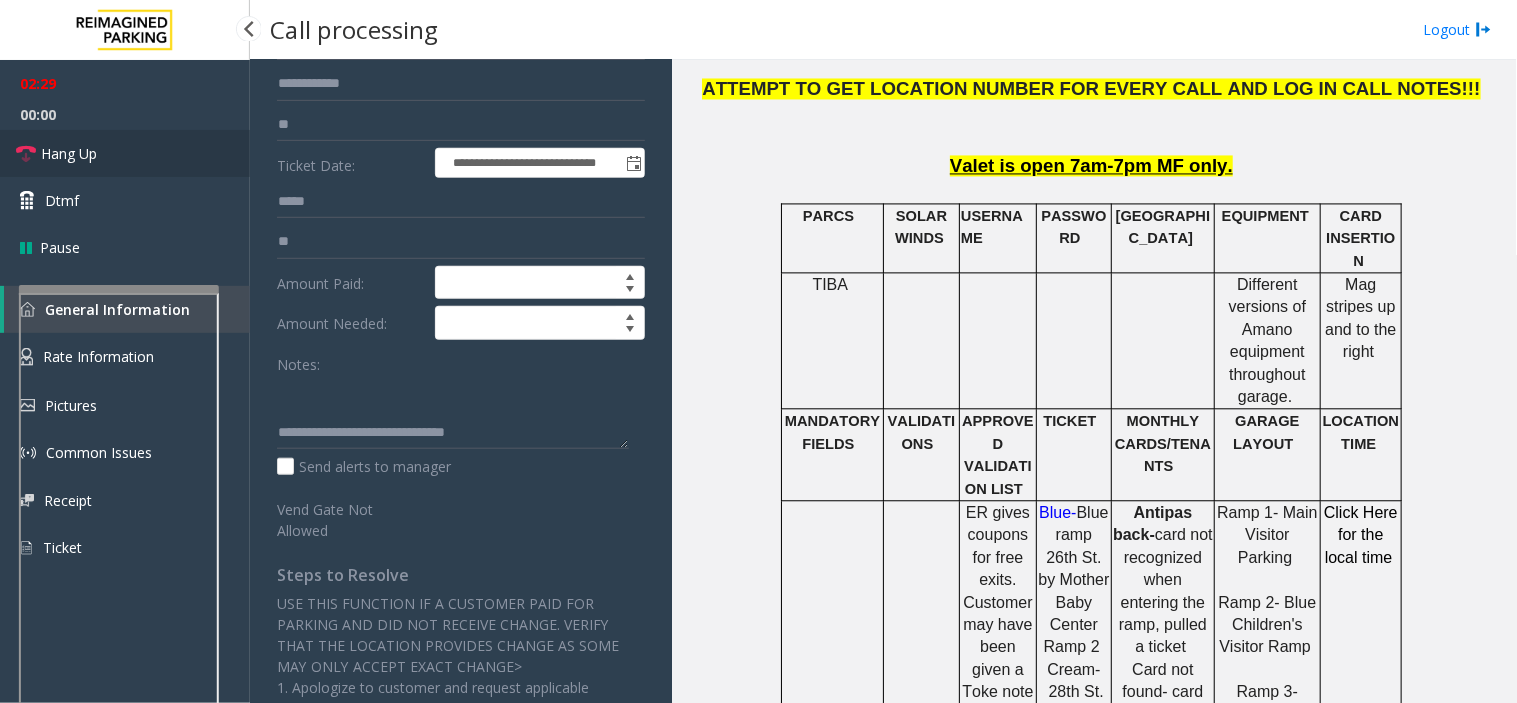 click on "Hang Up" at bounding box center [125, 153] 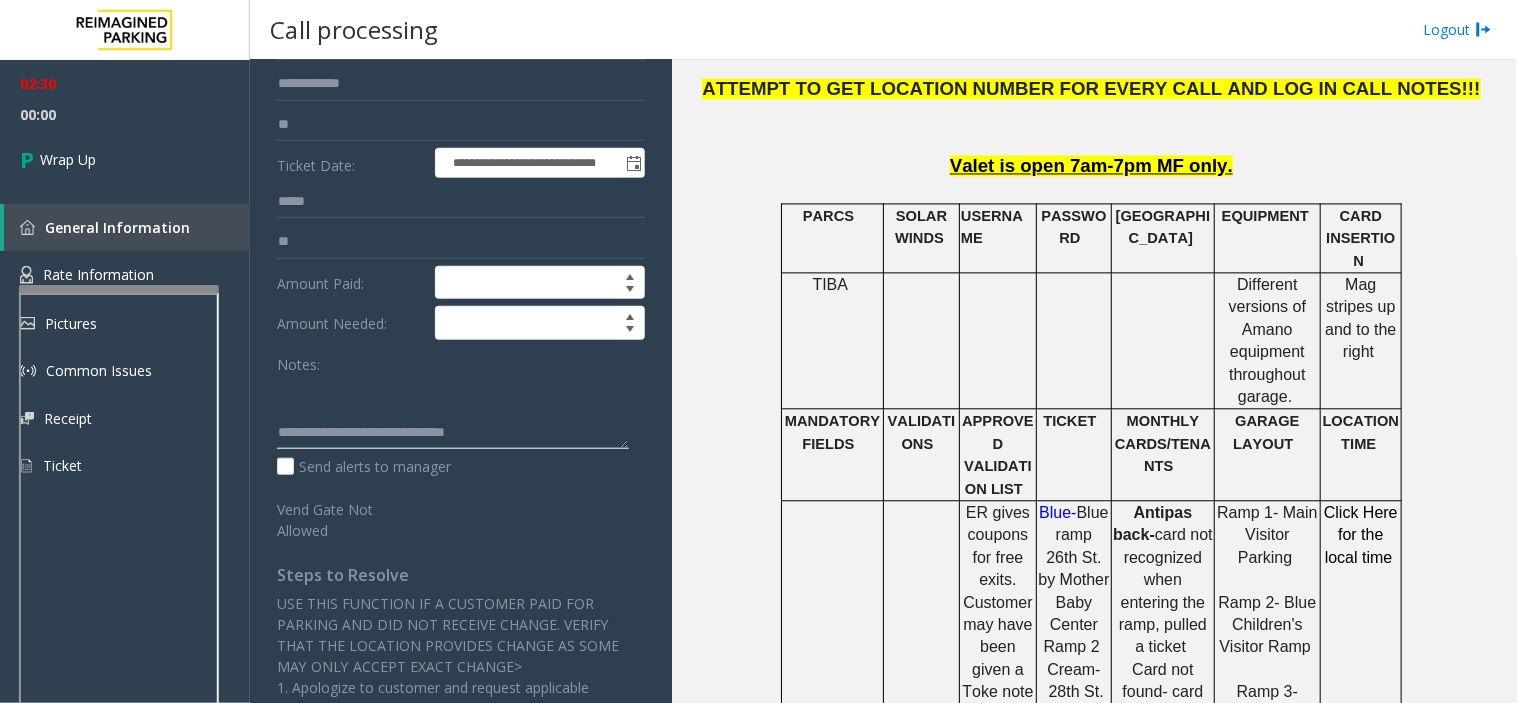 click 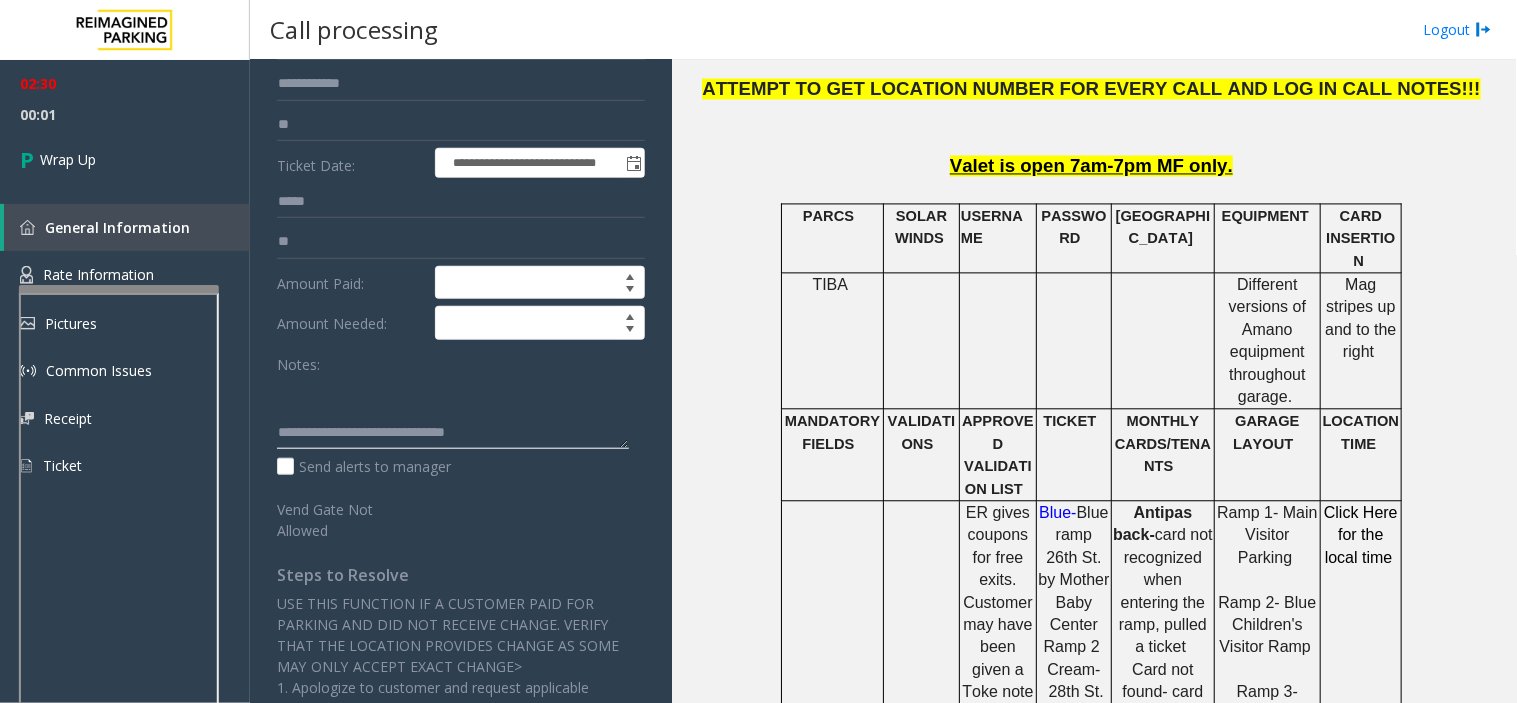 click 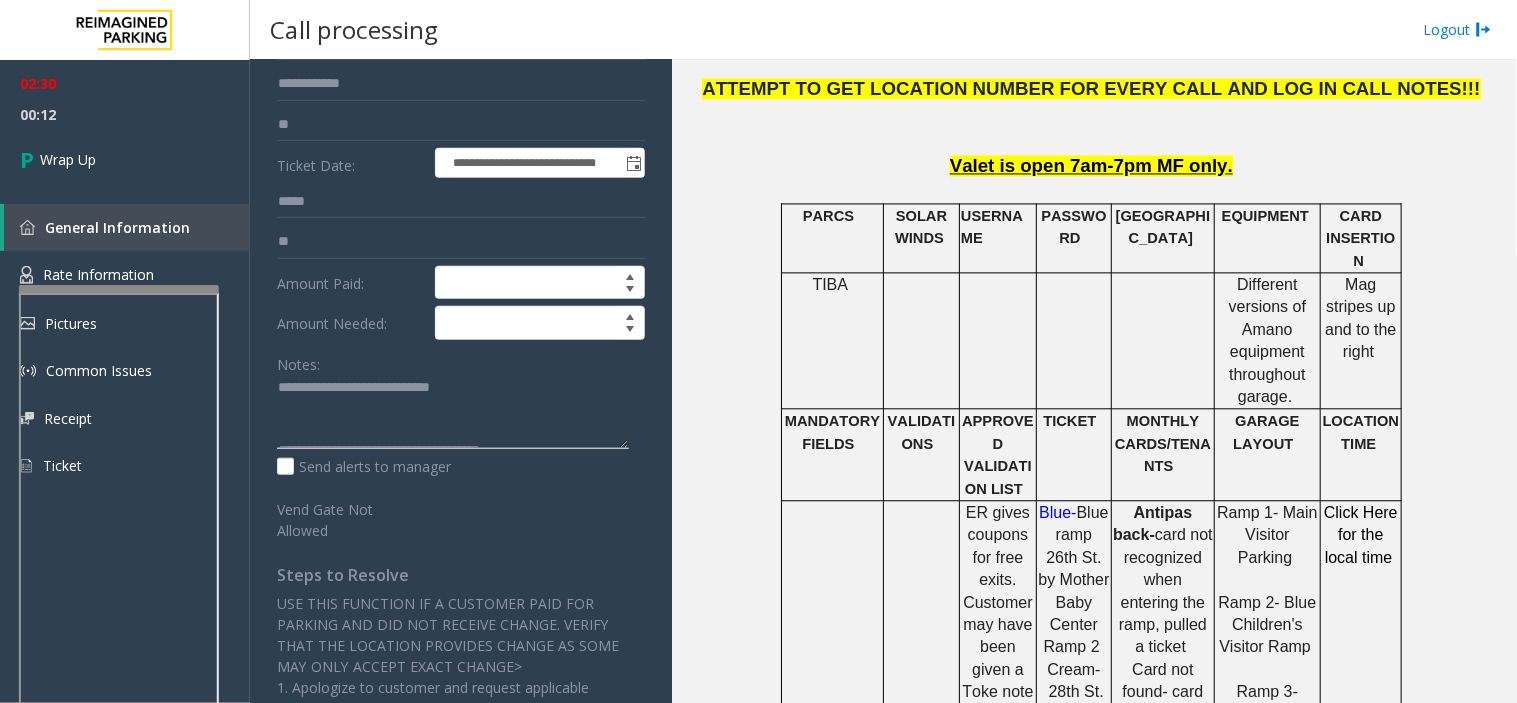 scroll, scrollTop: 0, scrollLeft: 0, axis: both 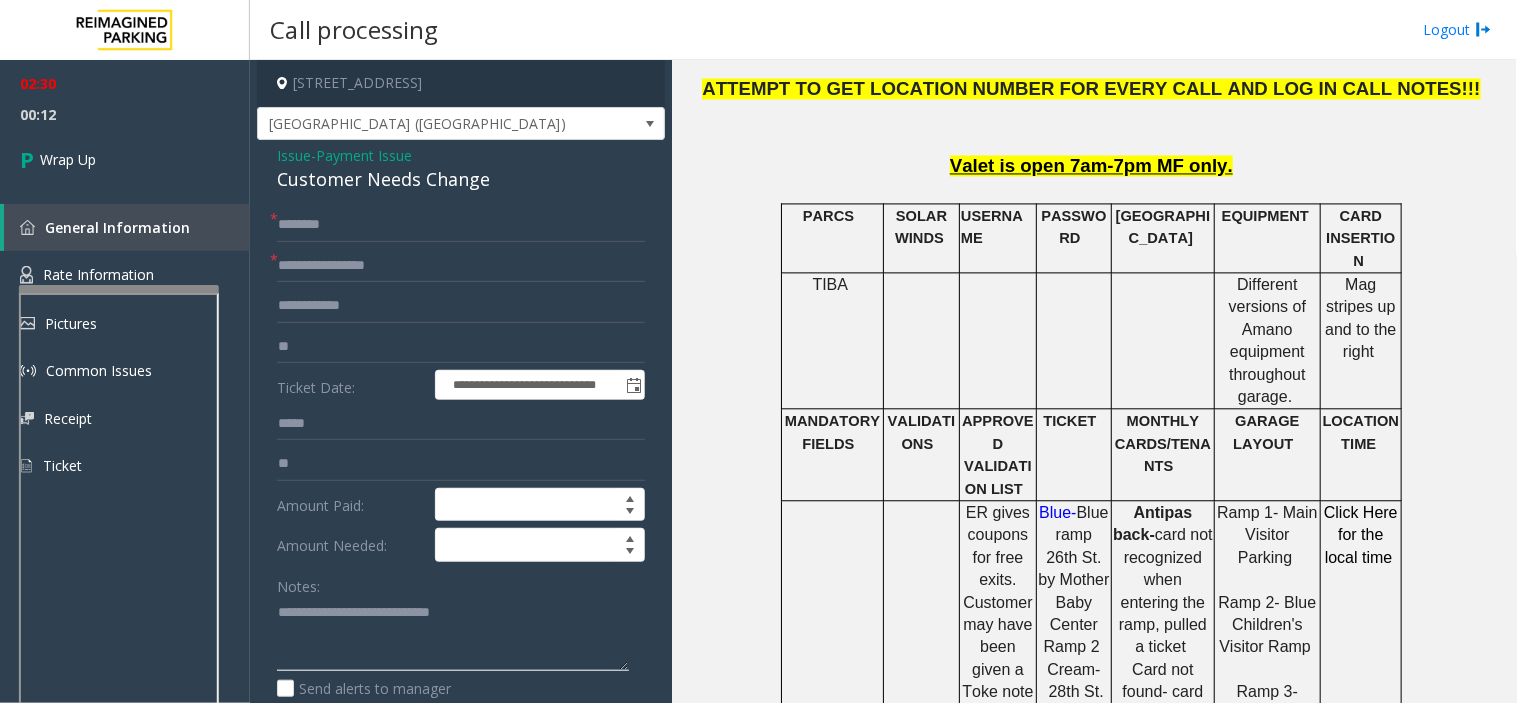 type on "**********" 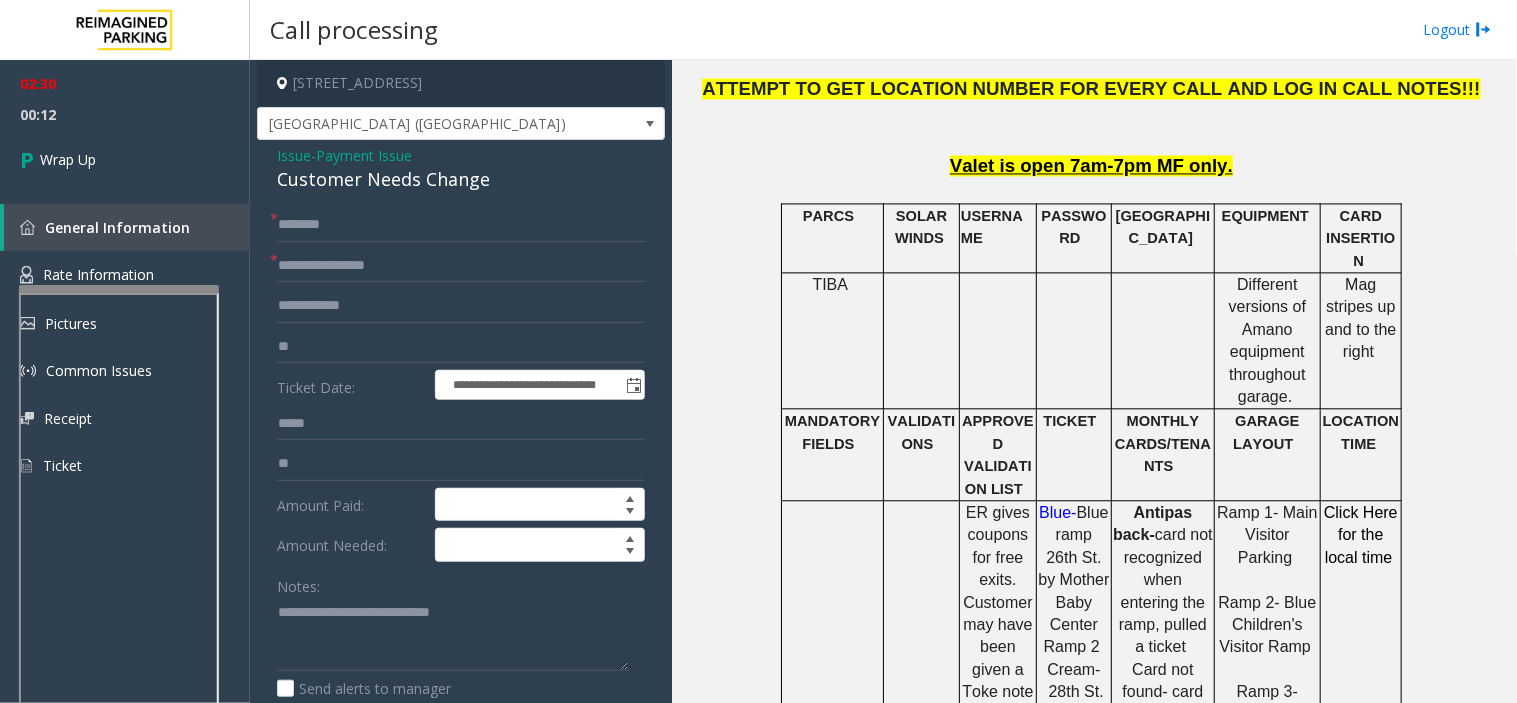 click on "**********" 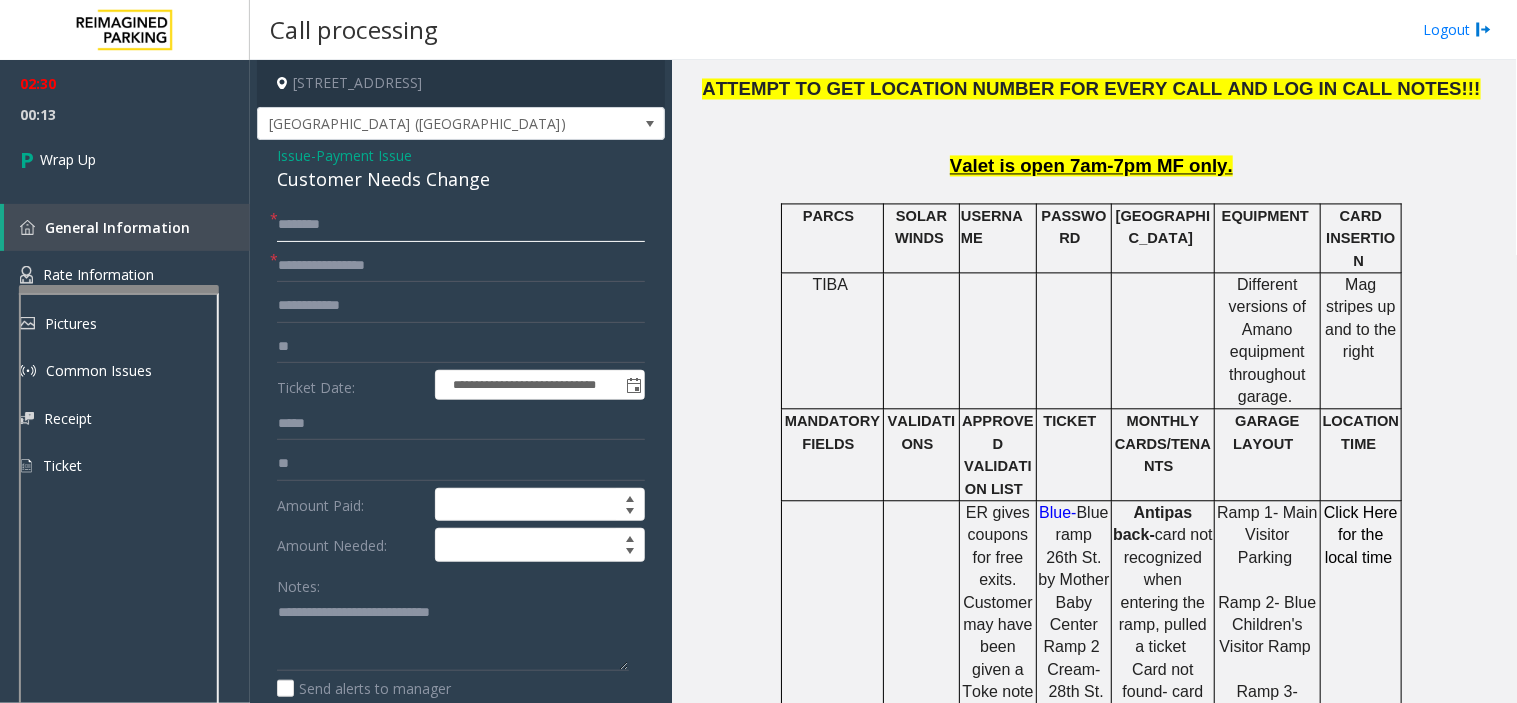 click 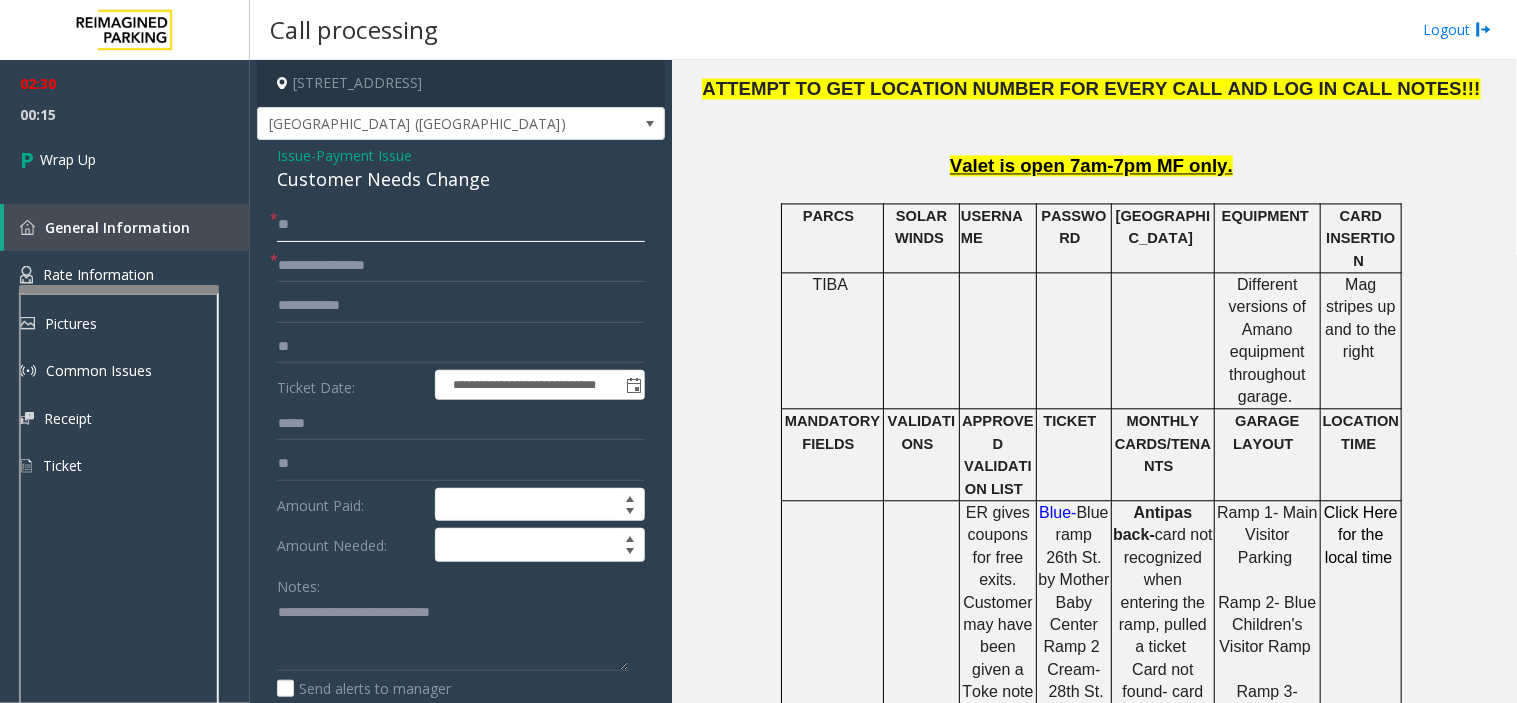 type on "**" 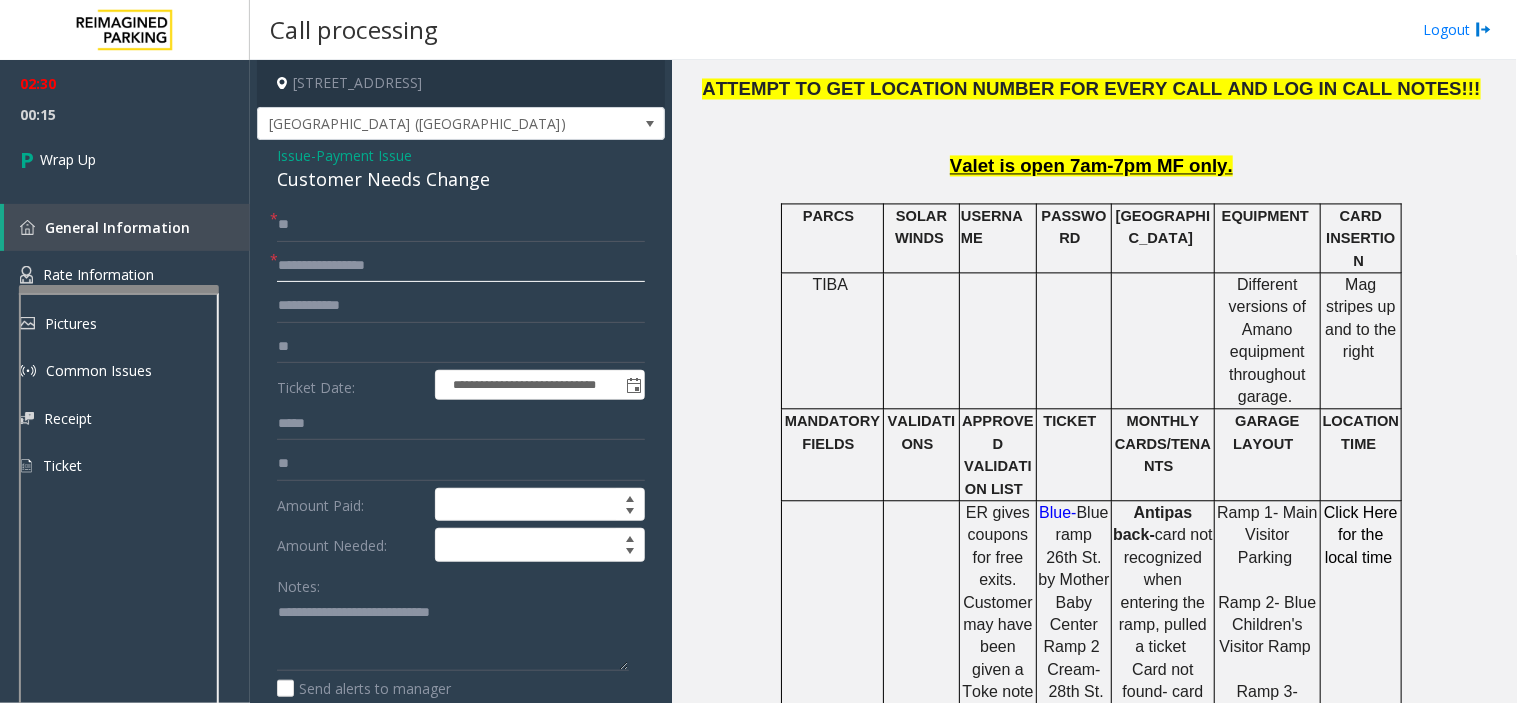 click on "**********" 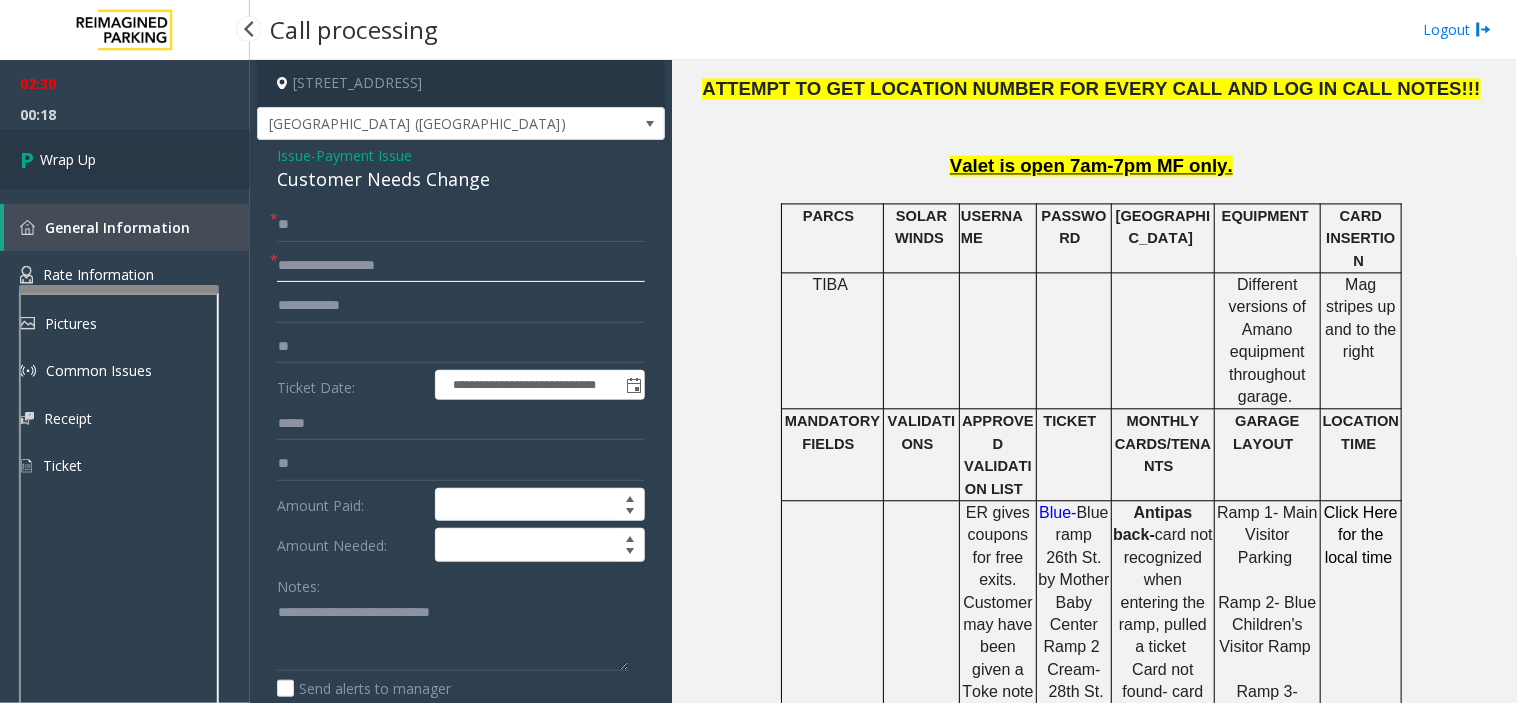 type on "**********" 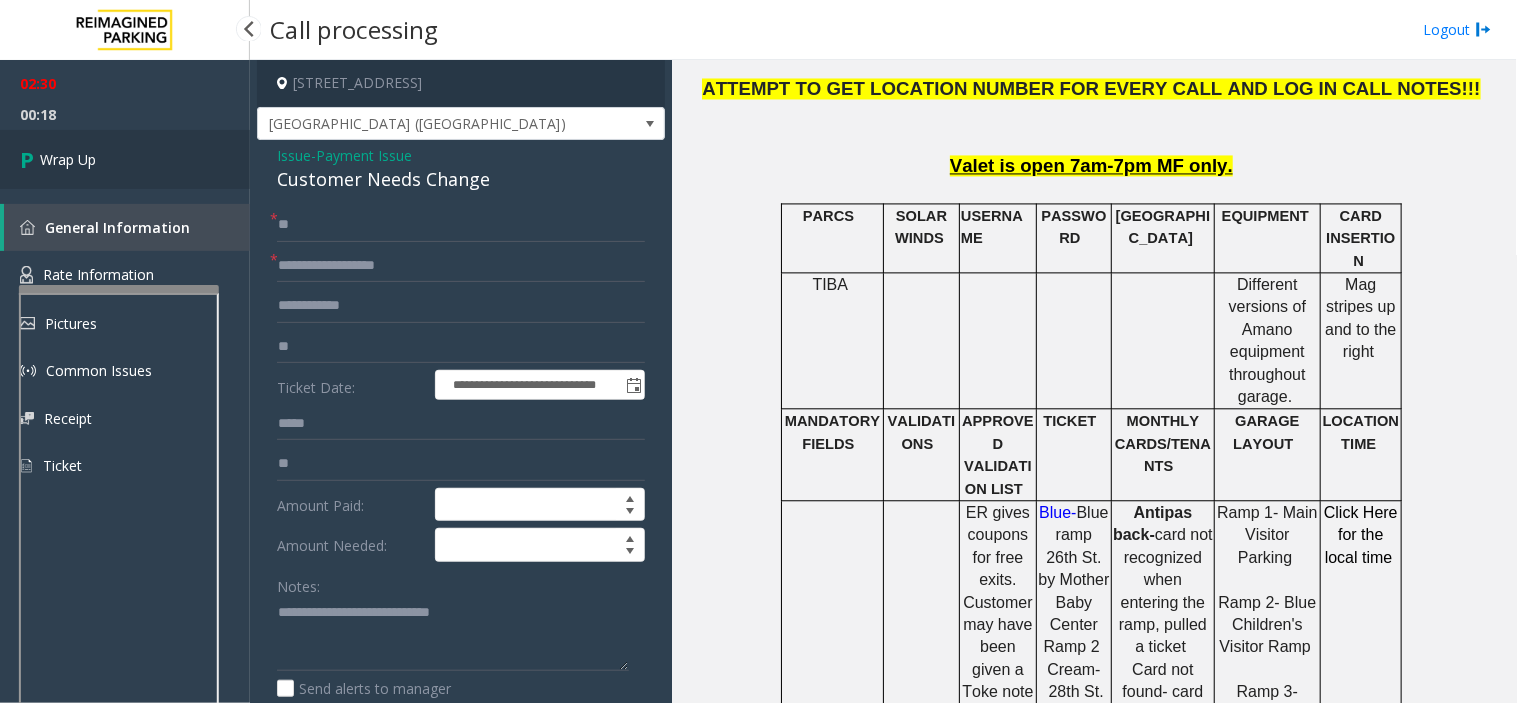 click on "Wrap Up" at bounding box center [125, 159] 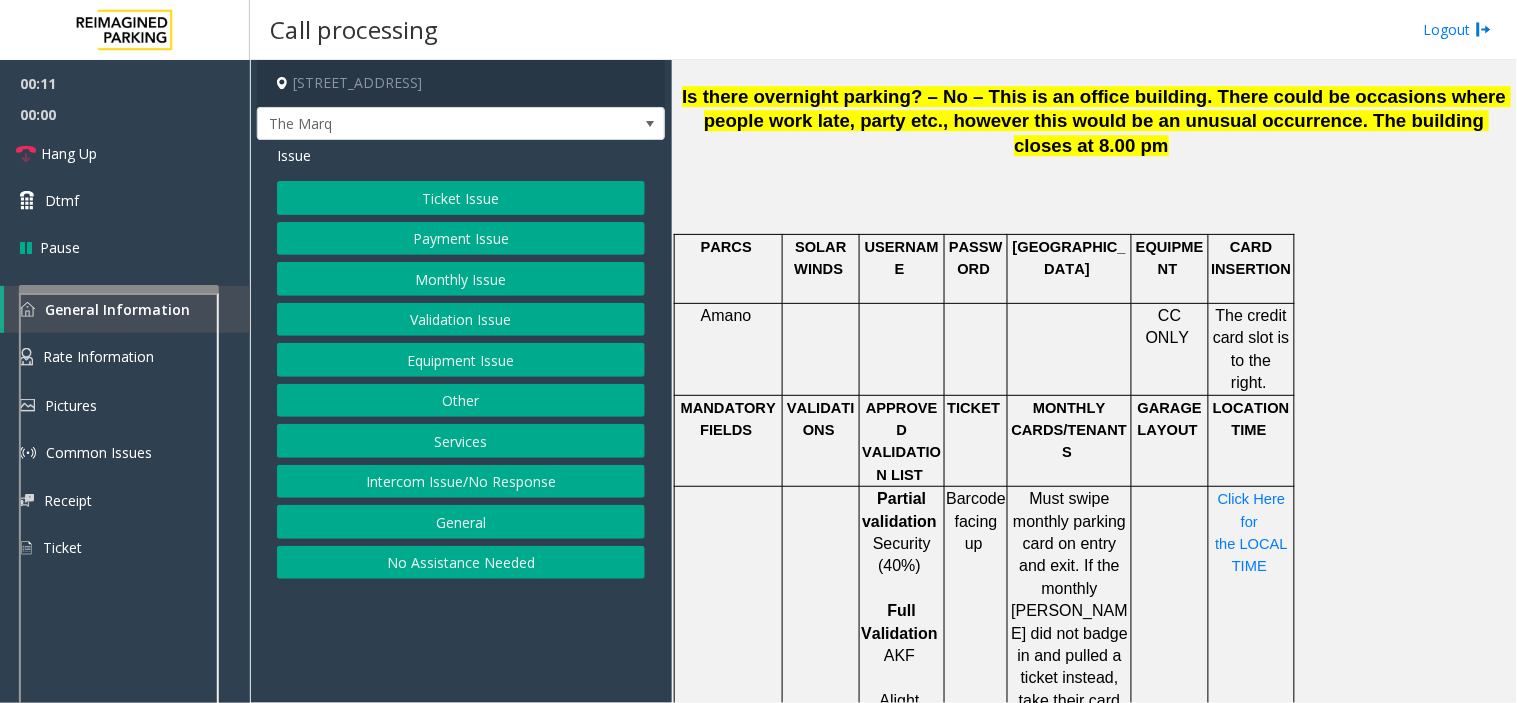 scroll, scrollTop: 1666, scrollLeft: 0, axis: vertical 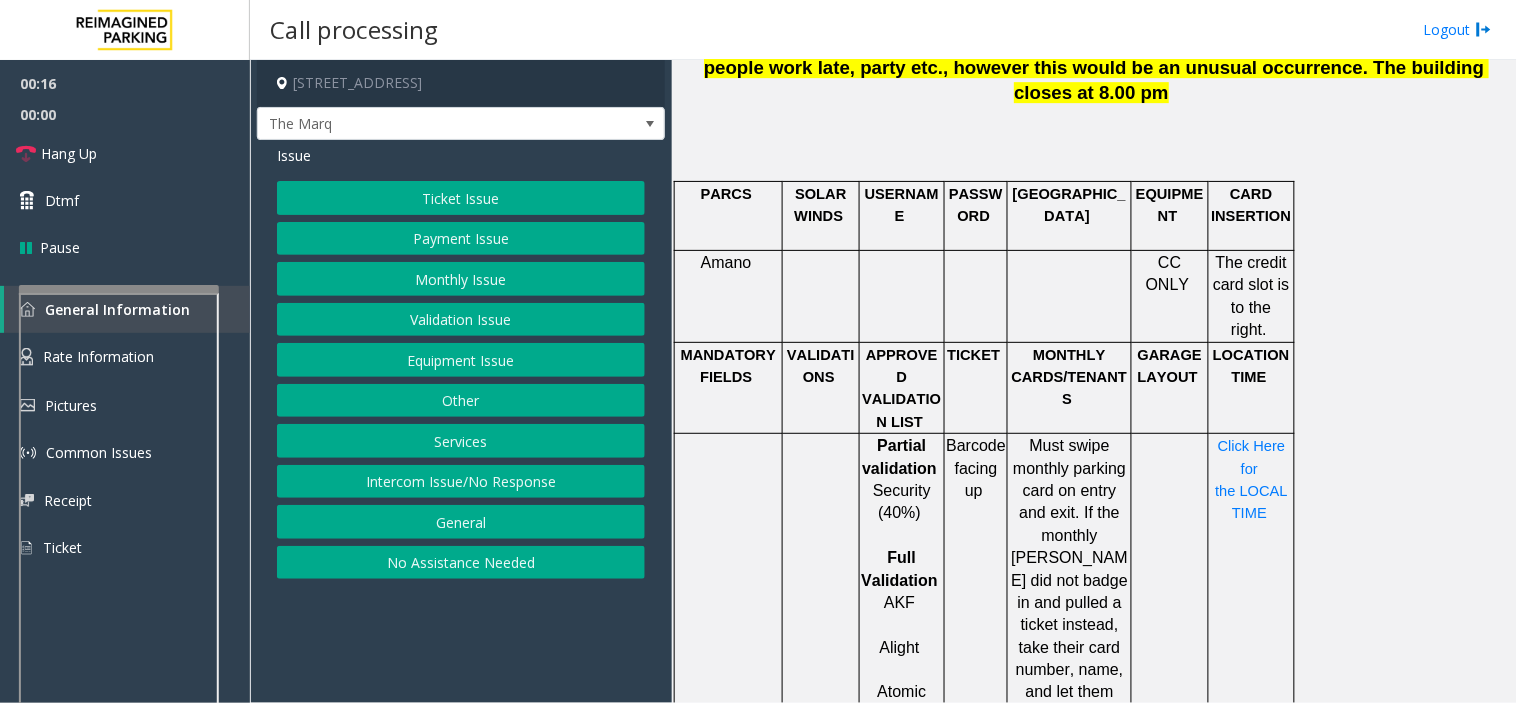 click on "Payment Issue" 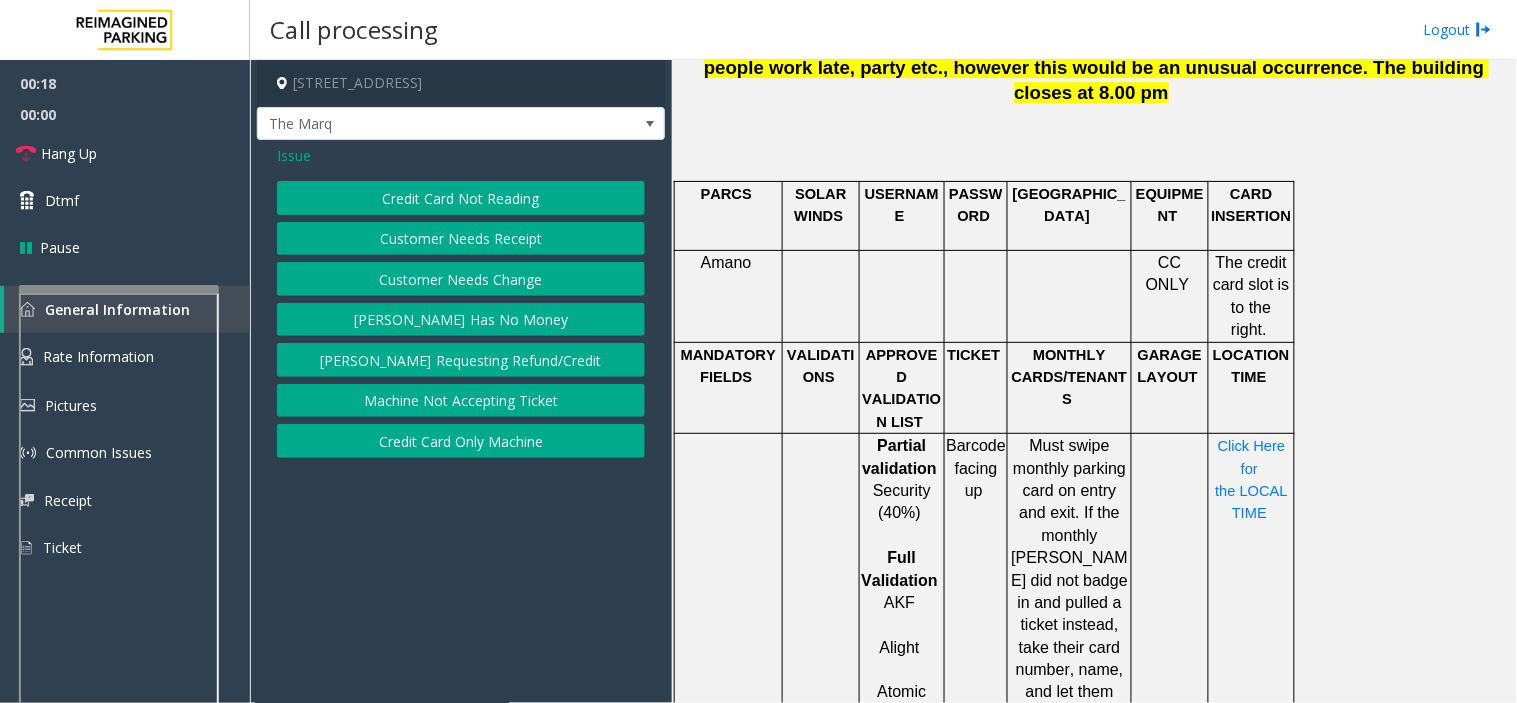 click on "Credit Card Not Reading" 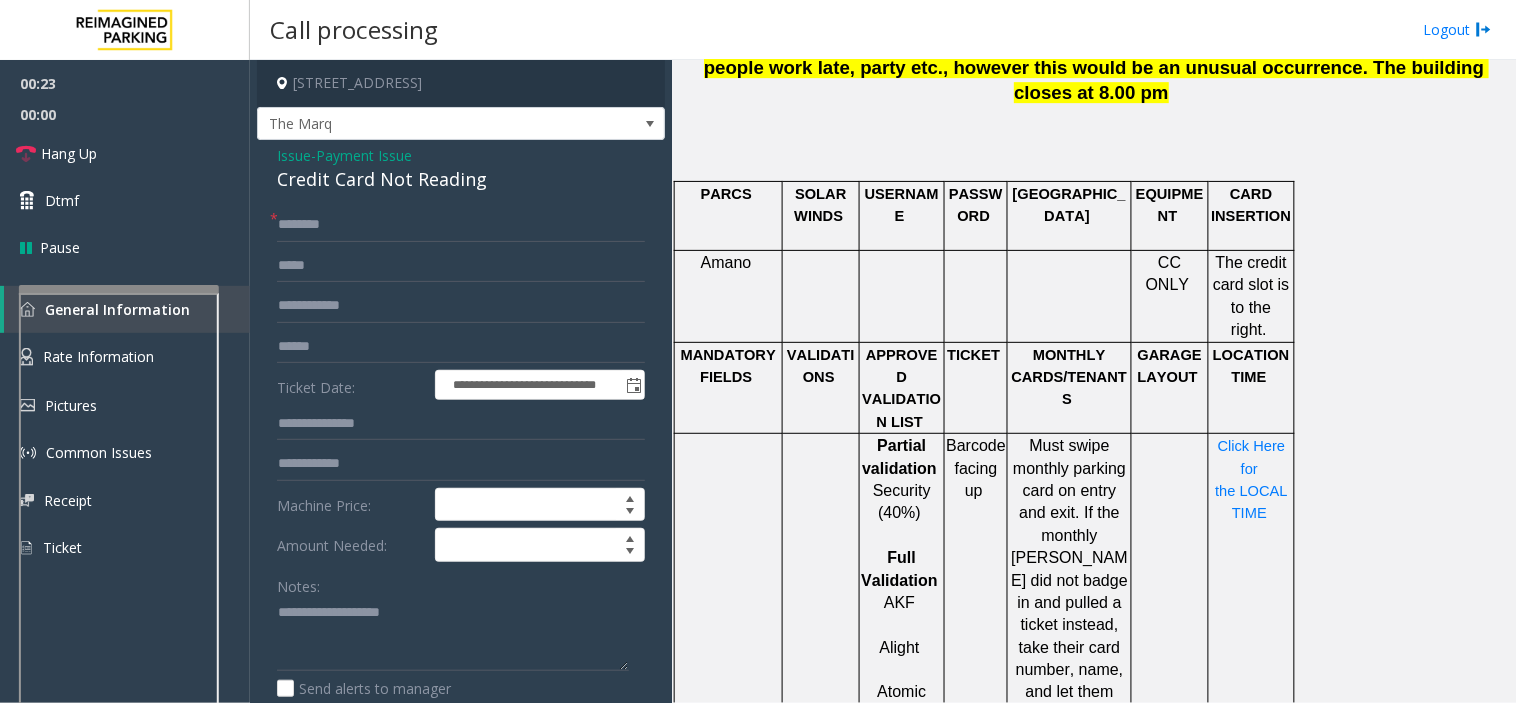 scroll, scrollTop: 111, scrollLeft: 0, axis: vertical 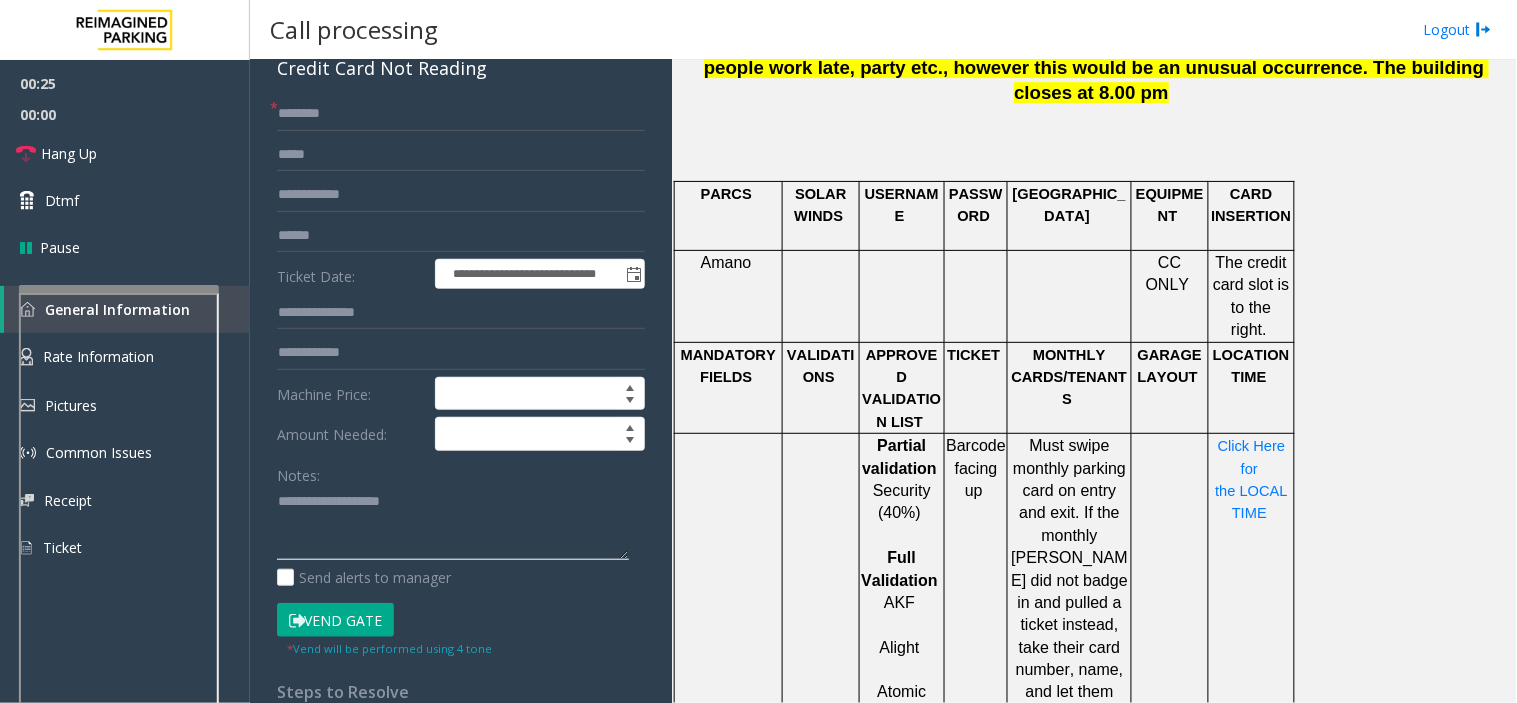 paste on "**********" 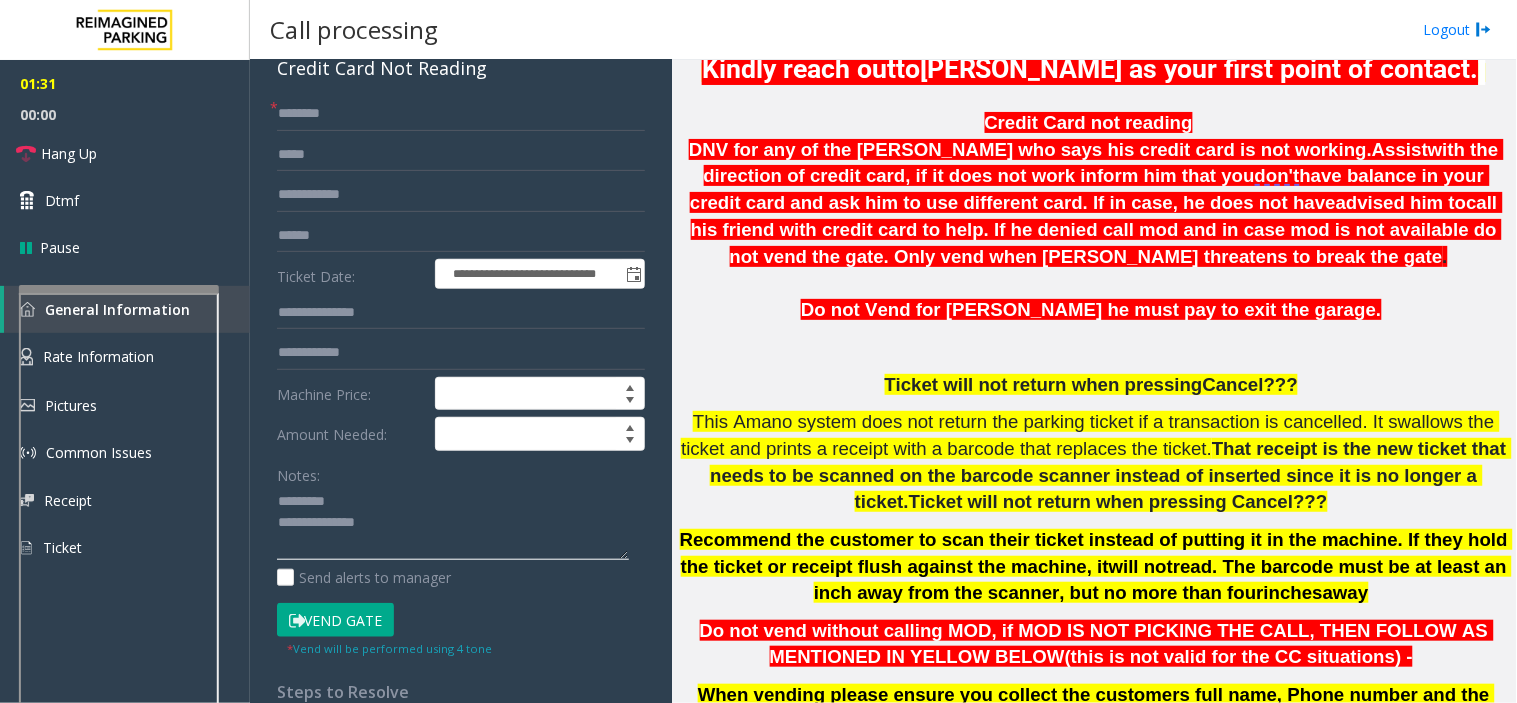 scroll, scrollTop: 555, scrollLeft: 0, axis: vertical 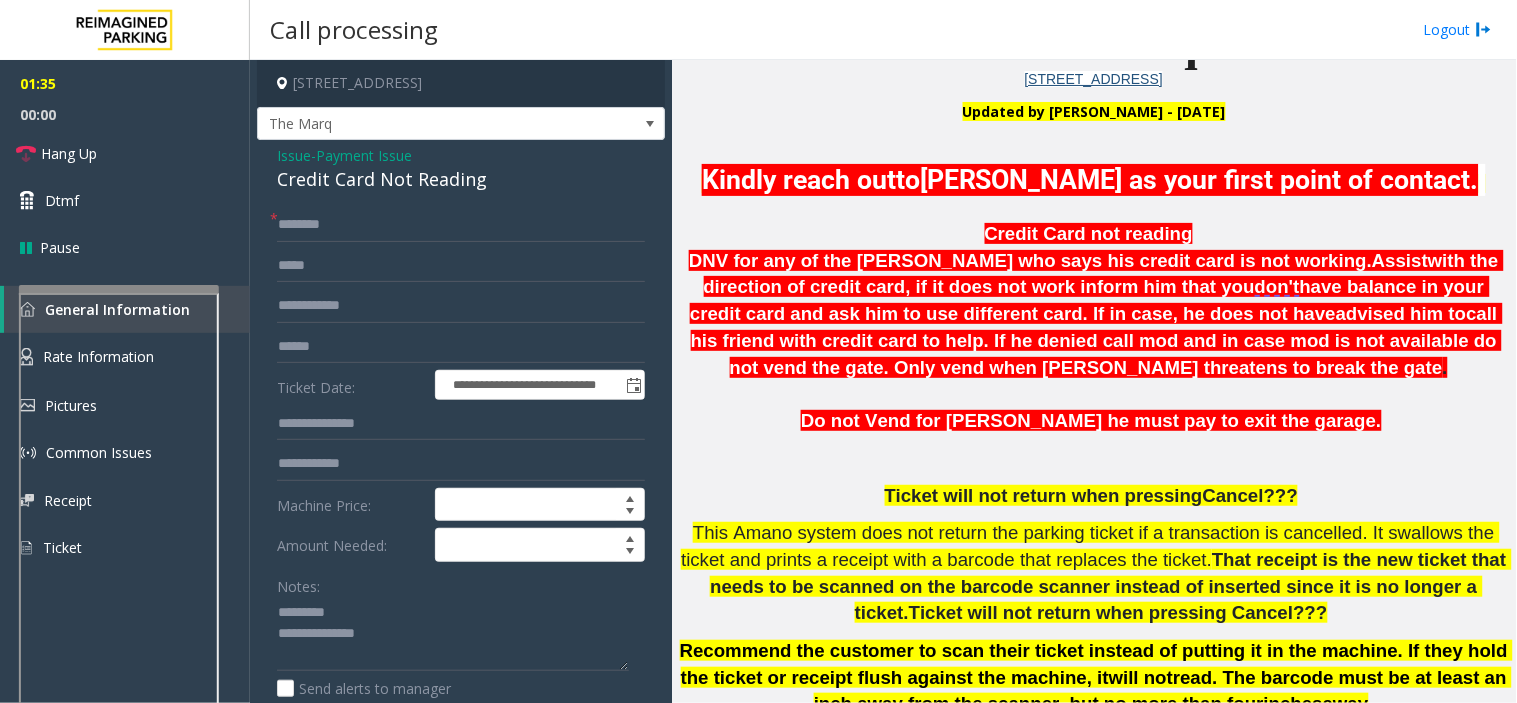 click on "Credit Card Not Reading" 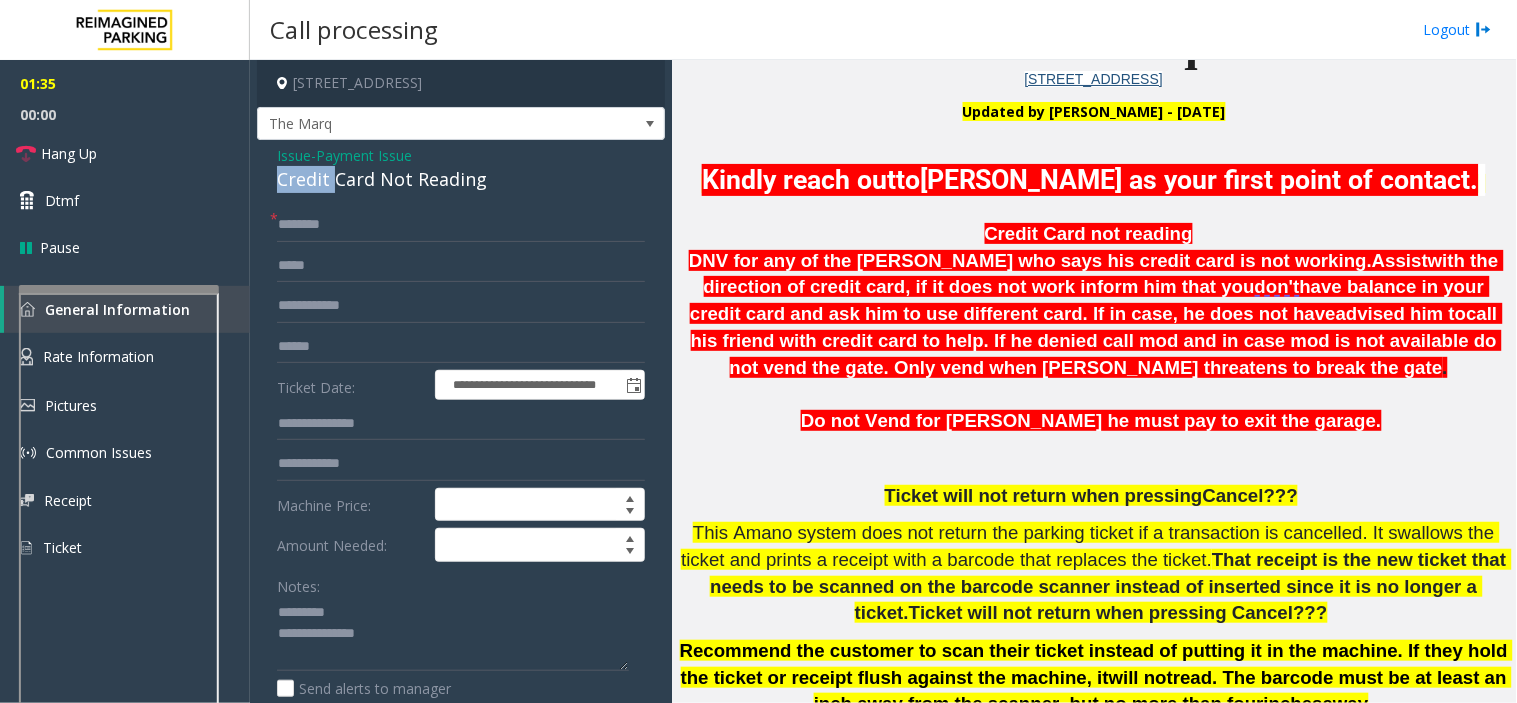 click on "Credit Card Not Reading" 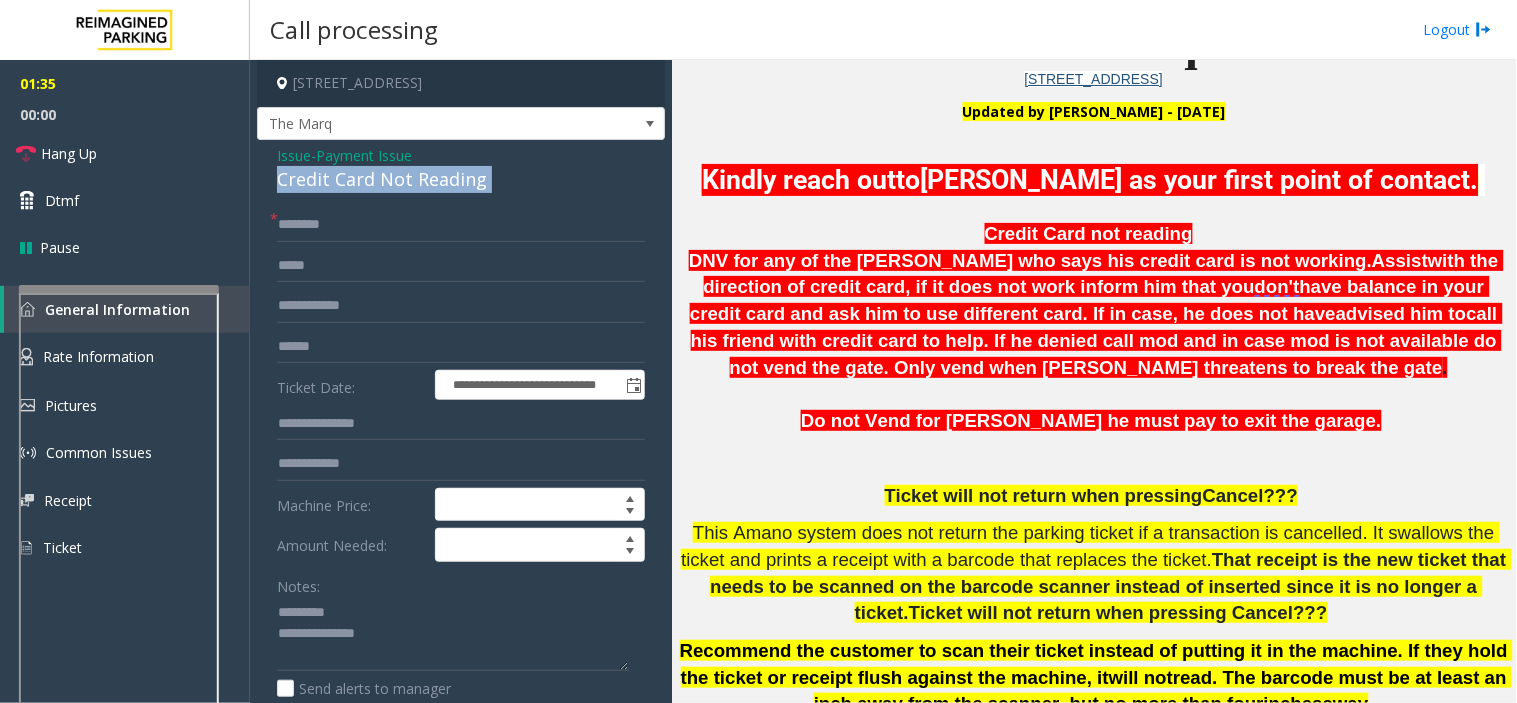 click on "Credit Card Not Reading" 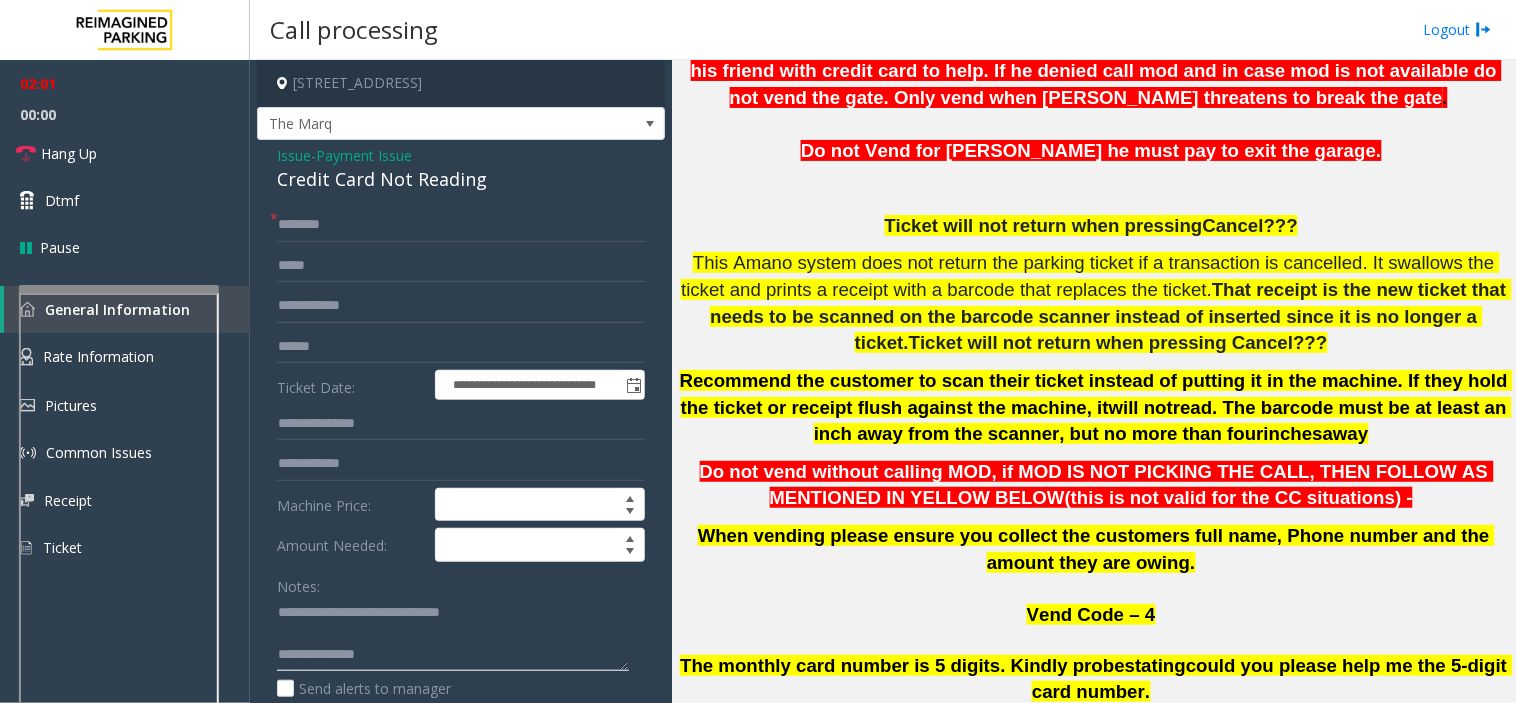 scroll, scrollTop: 777, scrollLeft: 0, axis: vertical 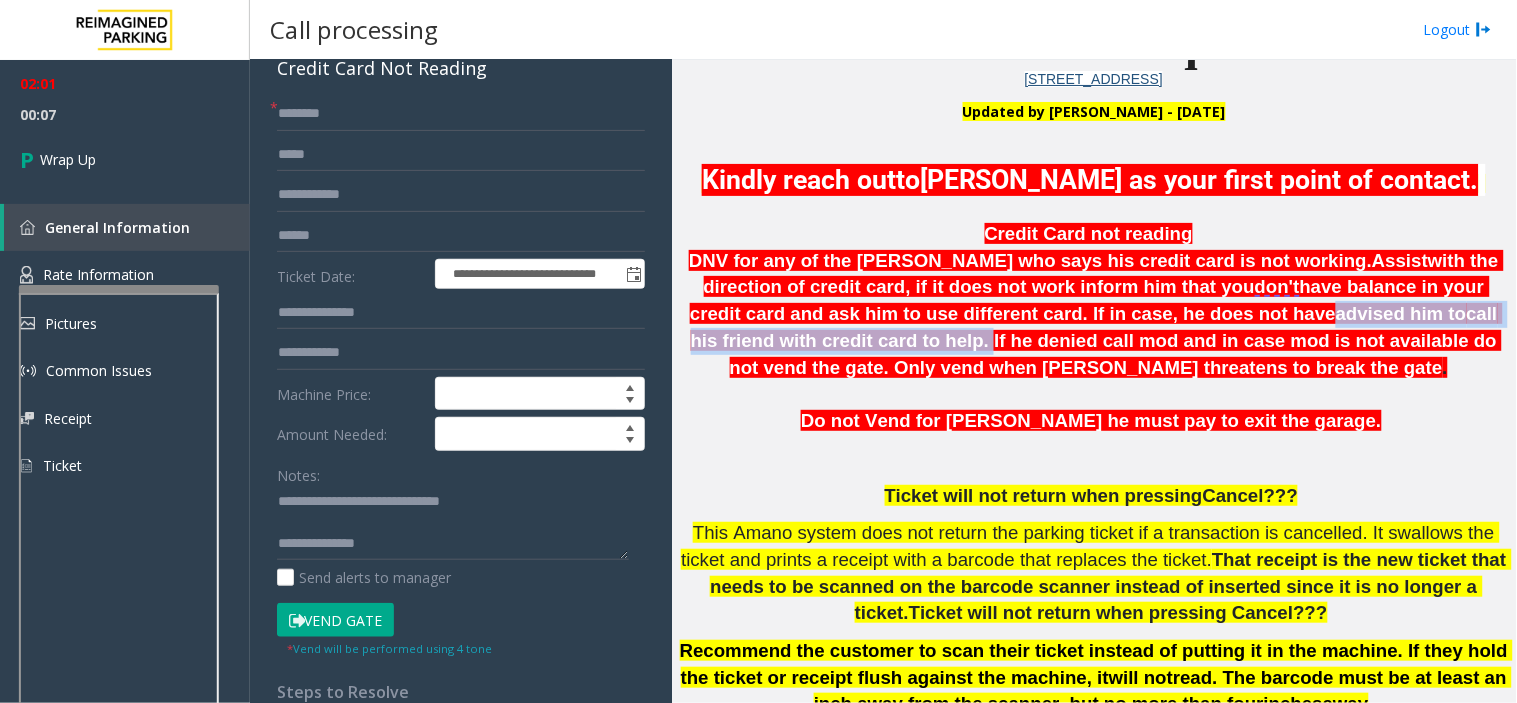 drag, startPoint x: 1023, startPoint y: 304, endPoint x: 1437, endPoint y: 318, distance: 414.23663 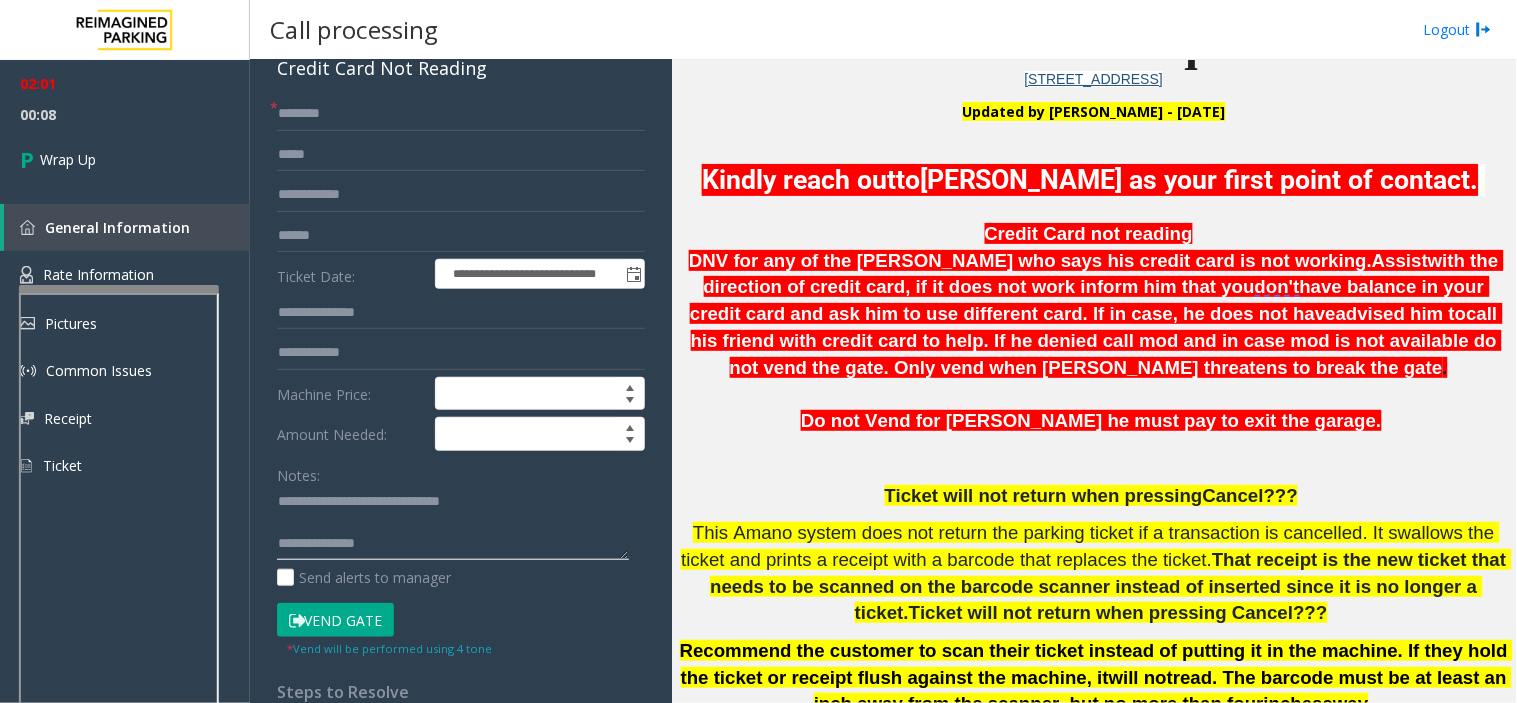 click 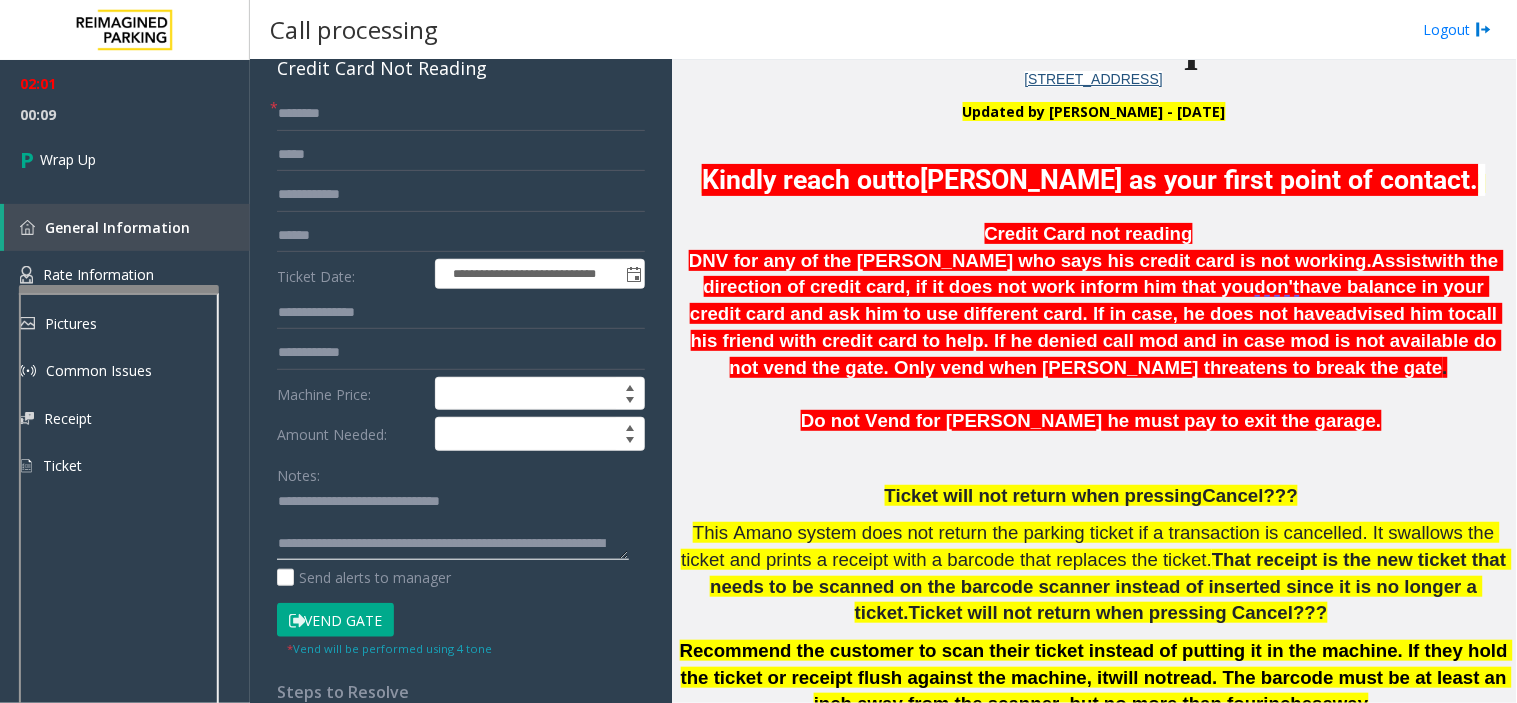 scroll, scrollTop: 14, scrollLeft: 0, axis: vertical 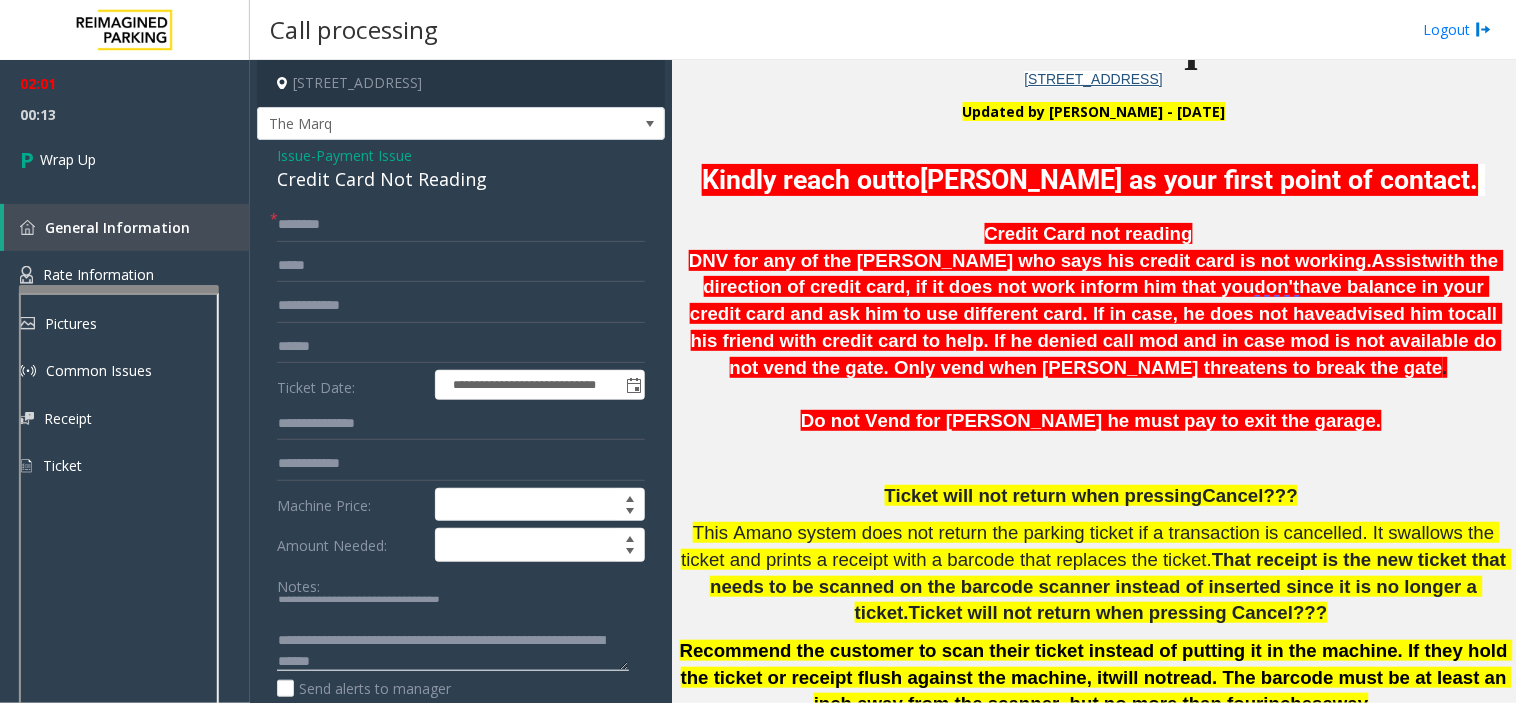 type on "**********" 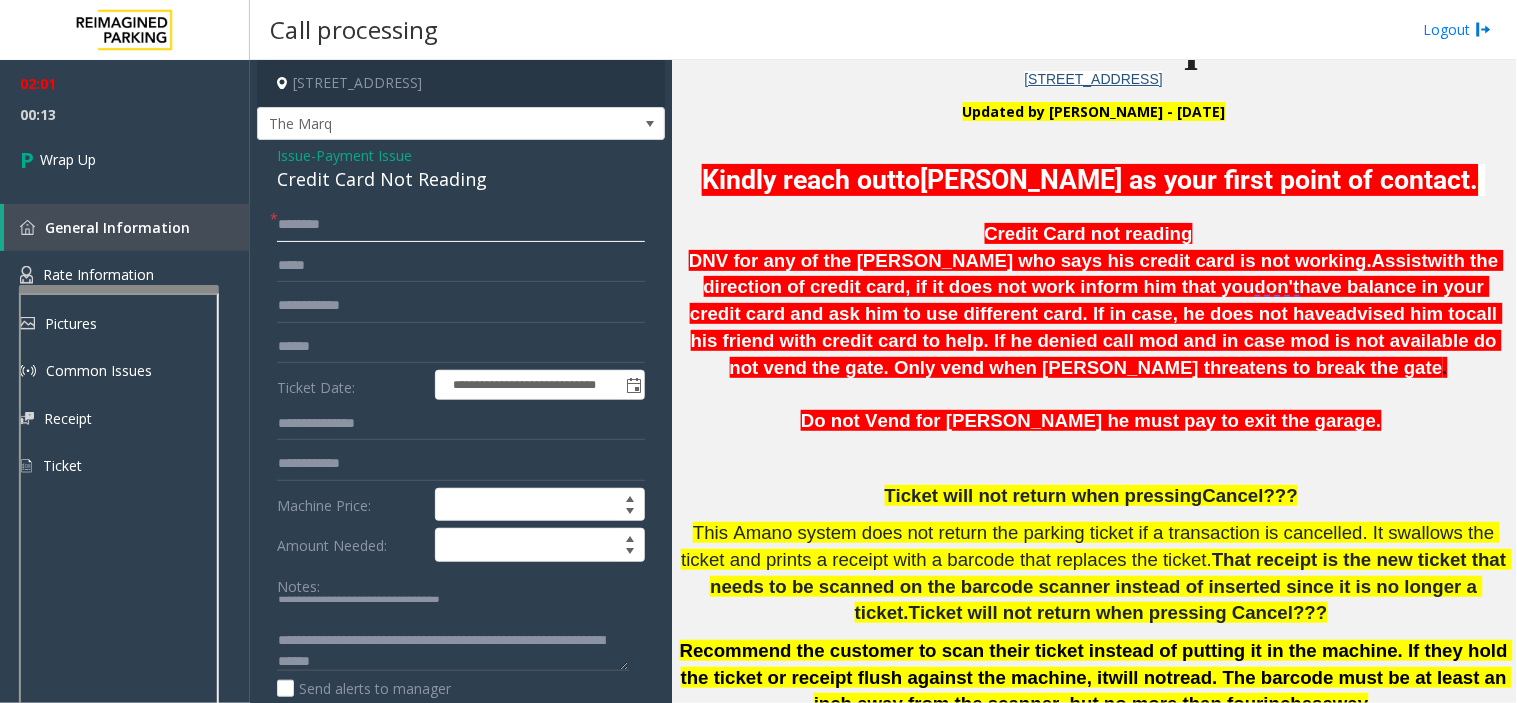 click 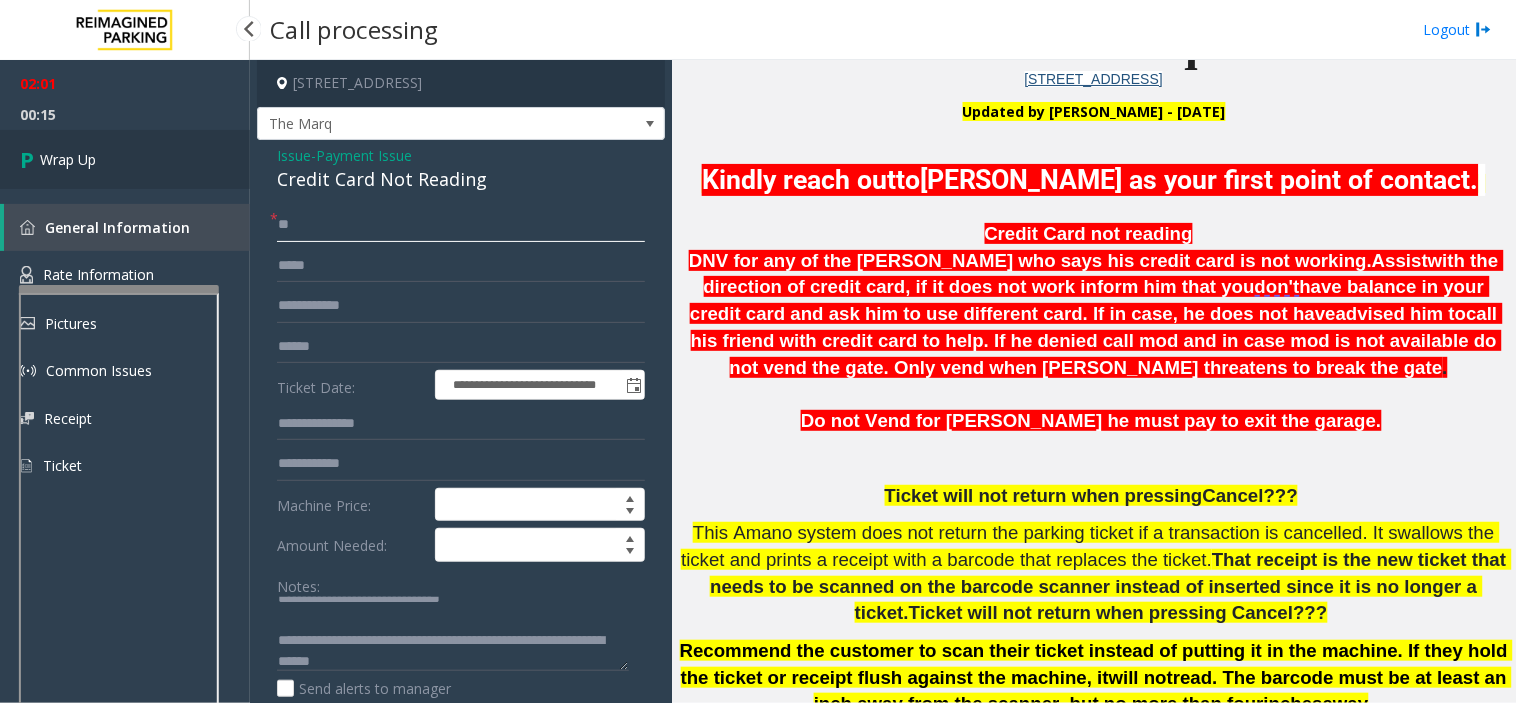 type on "**" 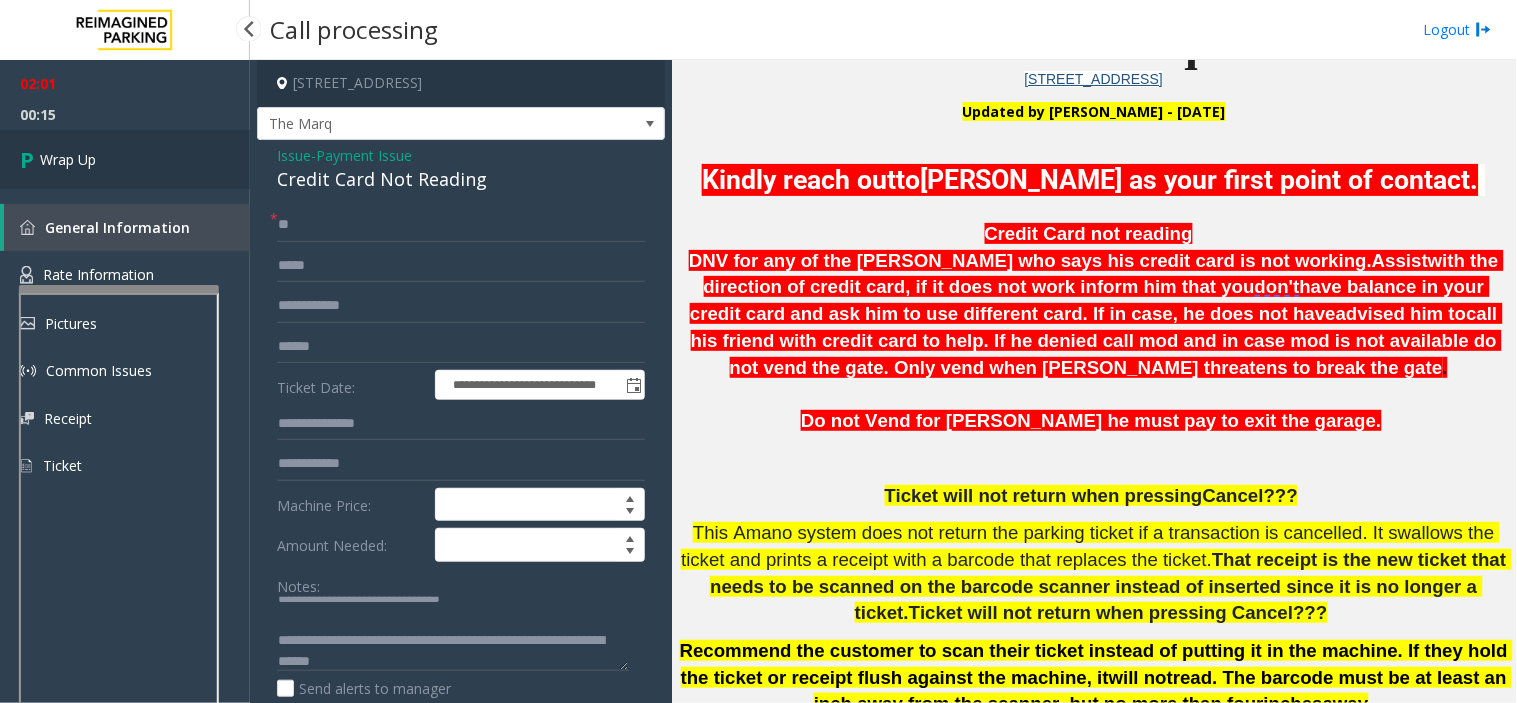 click on "Wrap Up" at bounding box center [125, 159] 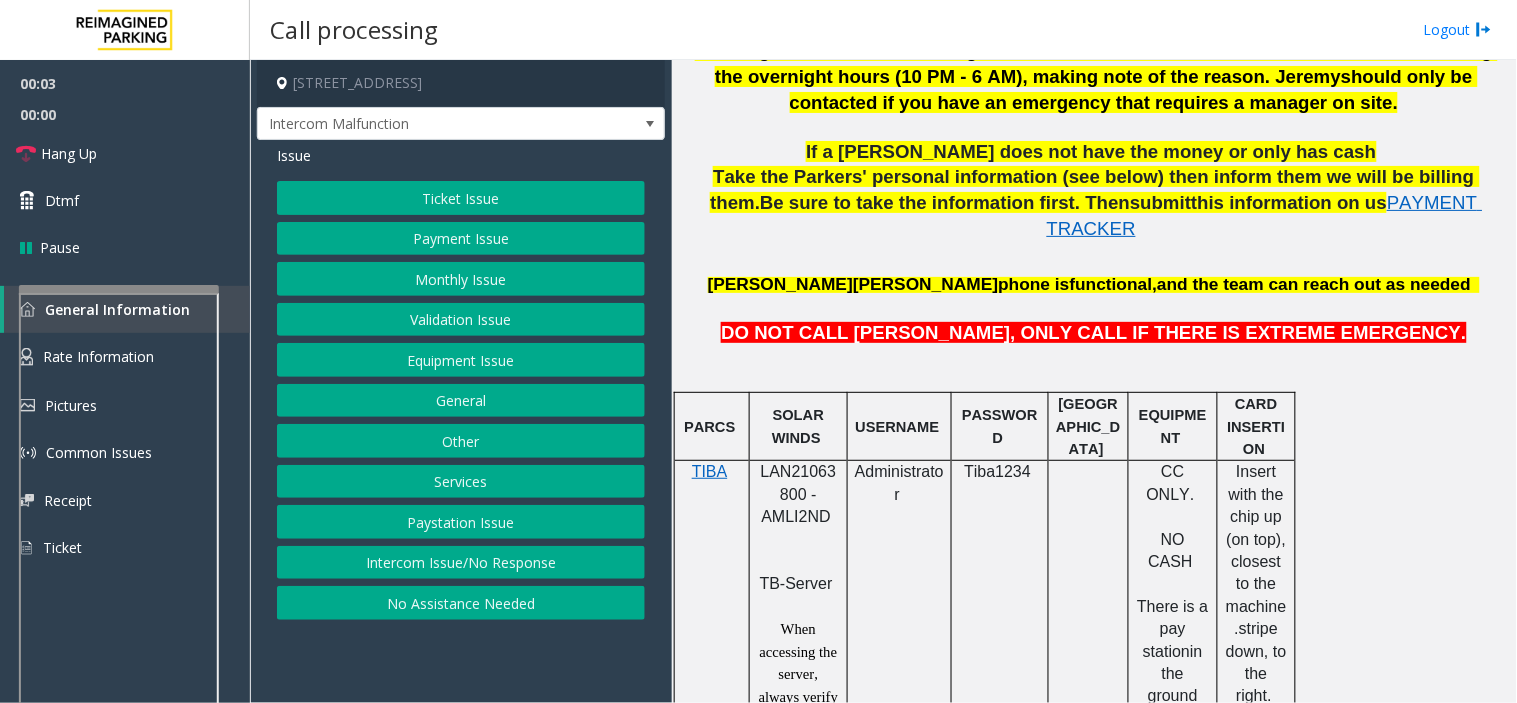 scroll, scrollTop: 1111, scrollLeft: 0, axis: vertical 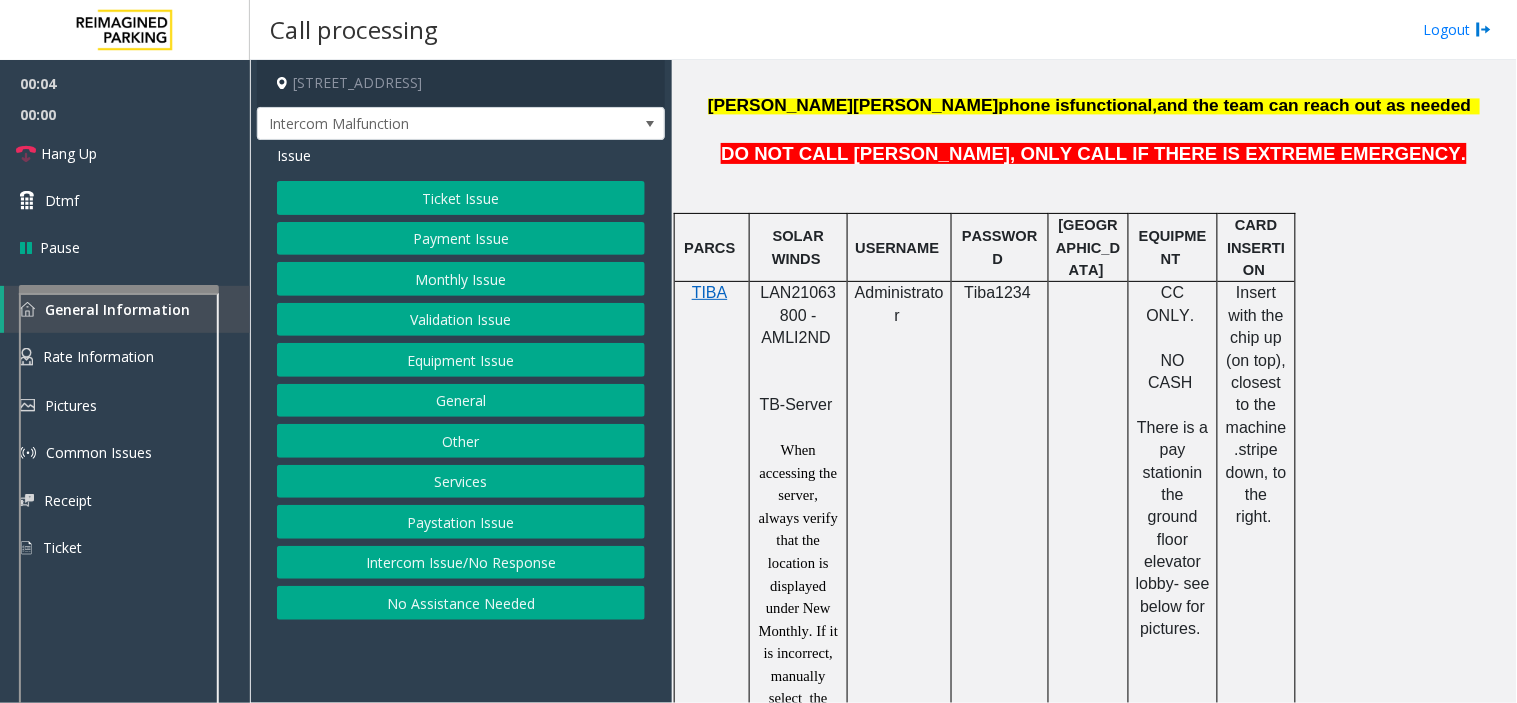 click on "LAN21063800 - AMLI2ND" 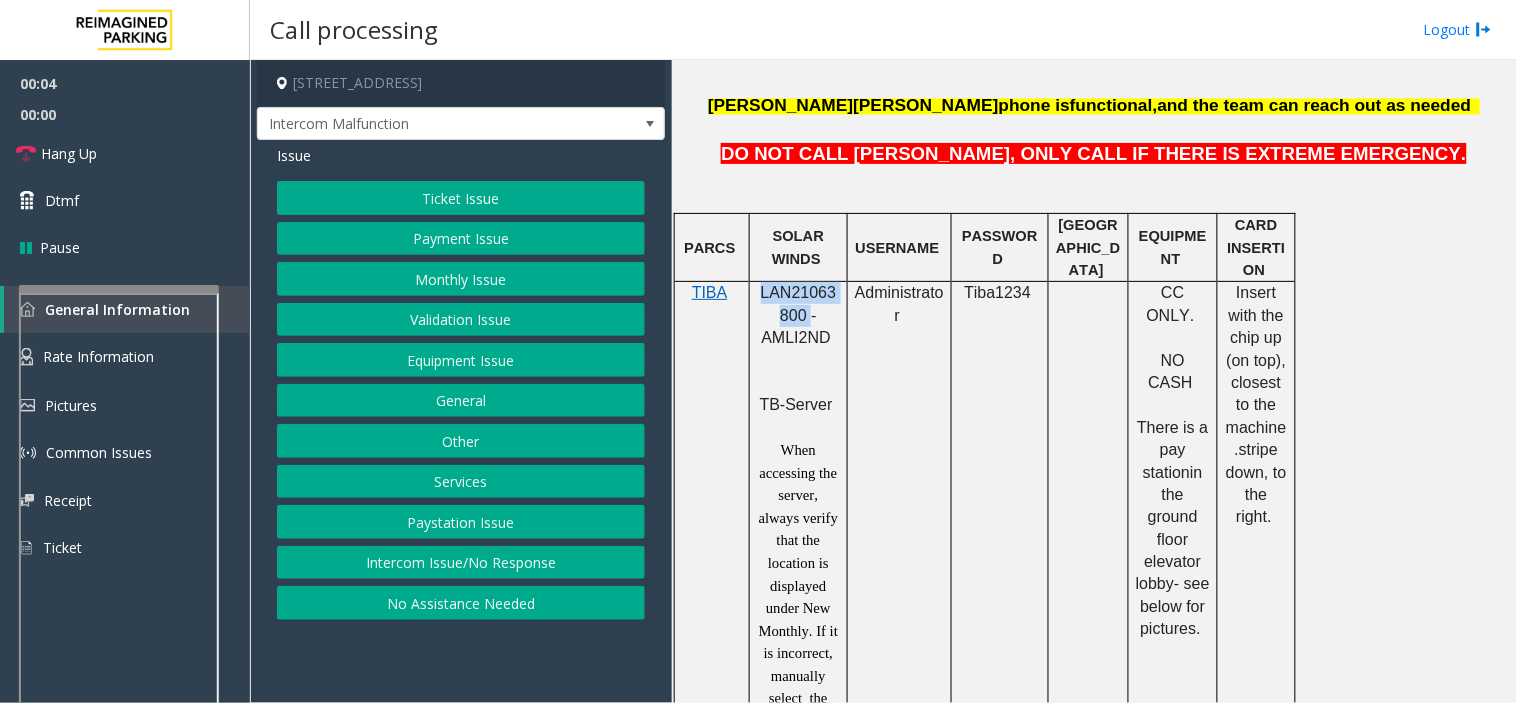 click on "LAN21063800 - AMLI2ND" 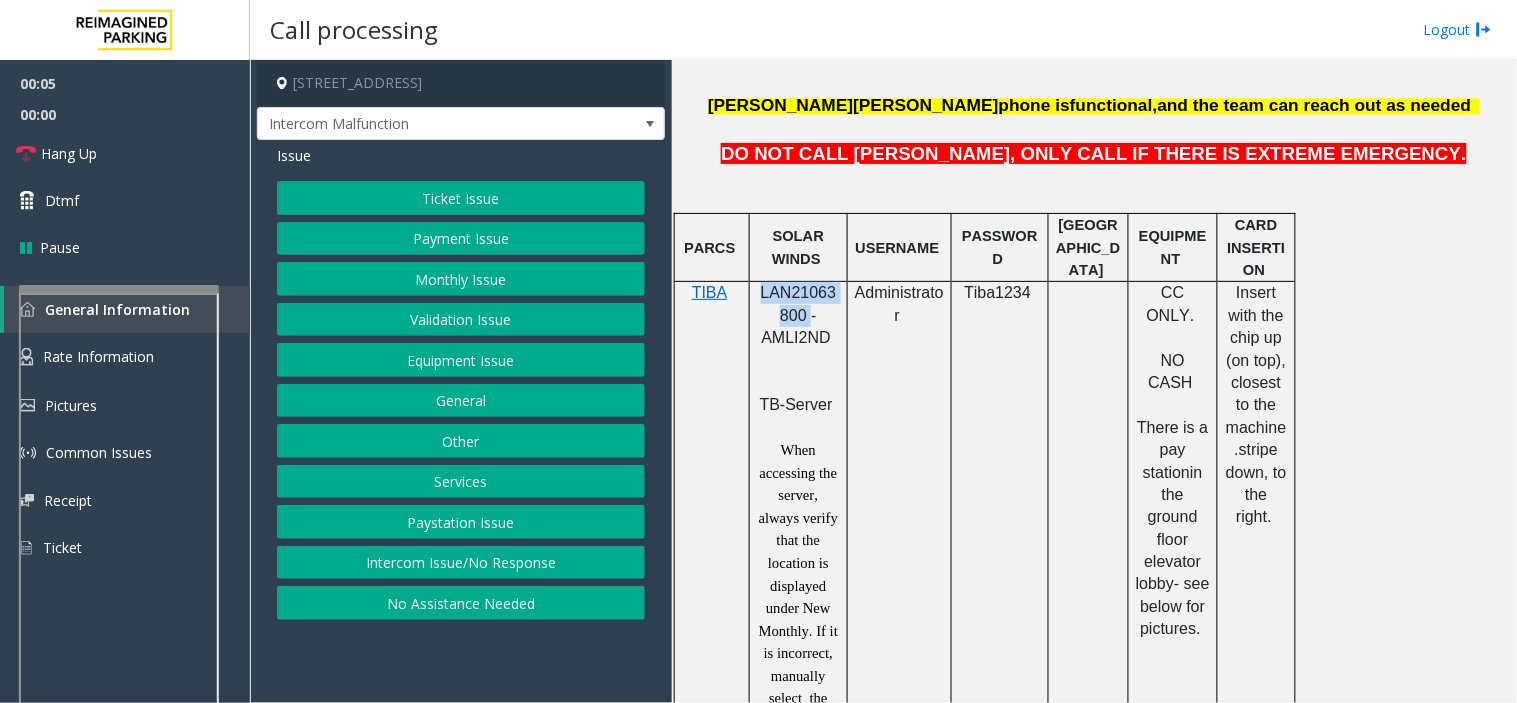 copy on "LAN21063800" 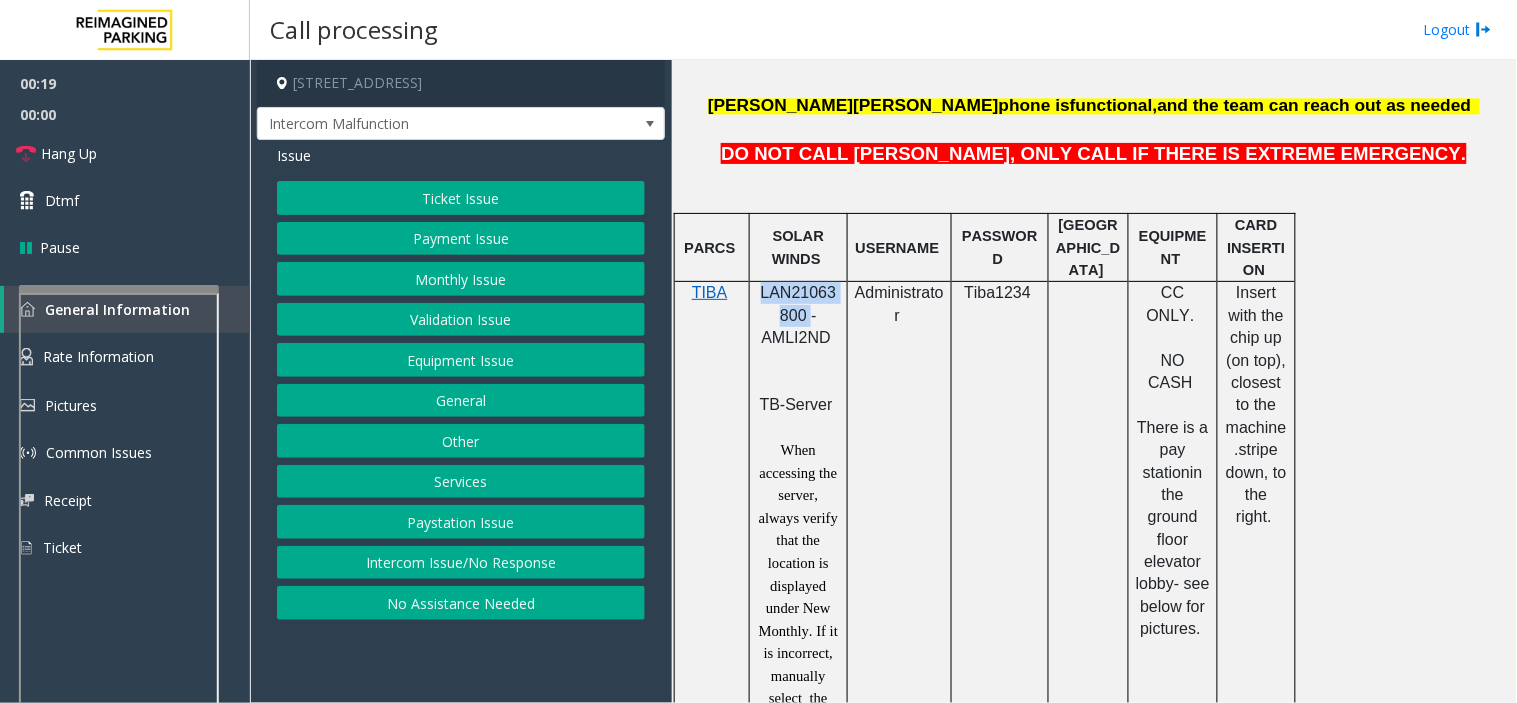click on "Validation Issue" 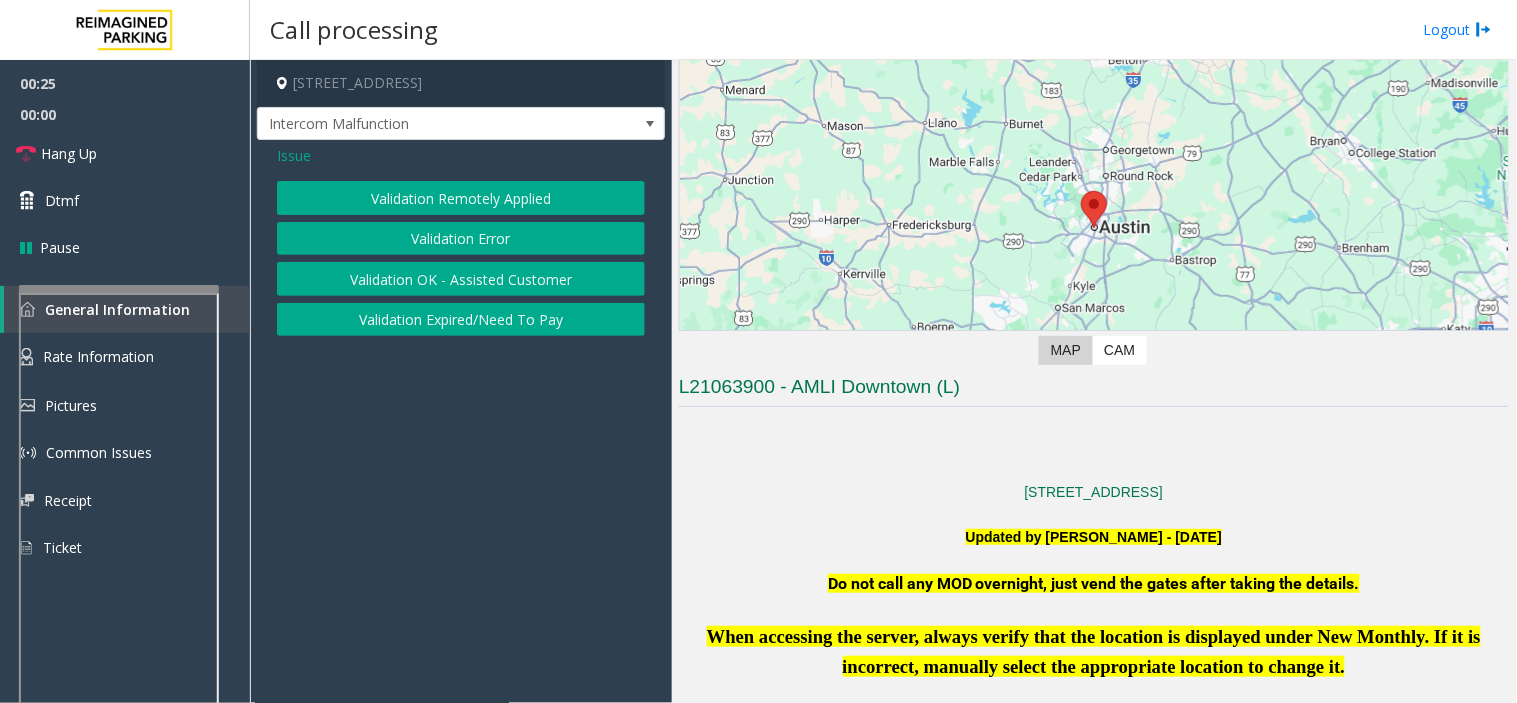 scroll, scrollTop: 0, scrollLeft: 0, axis: both 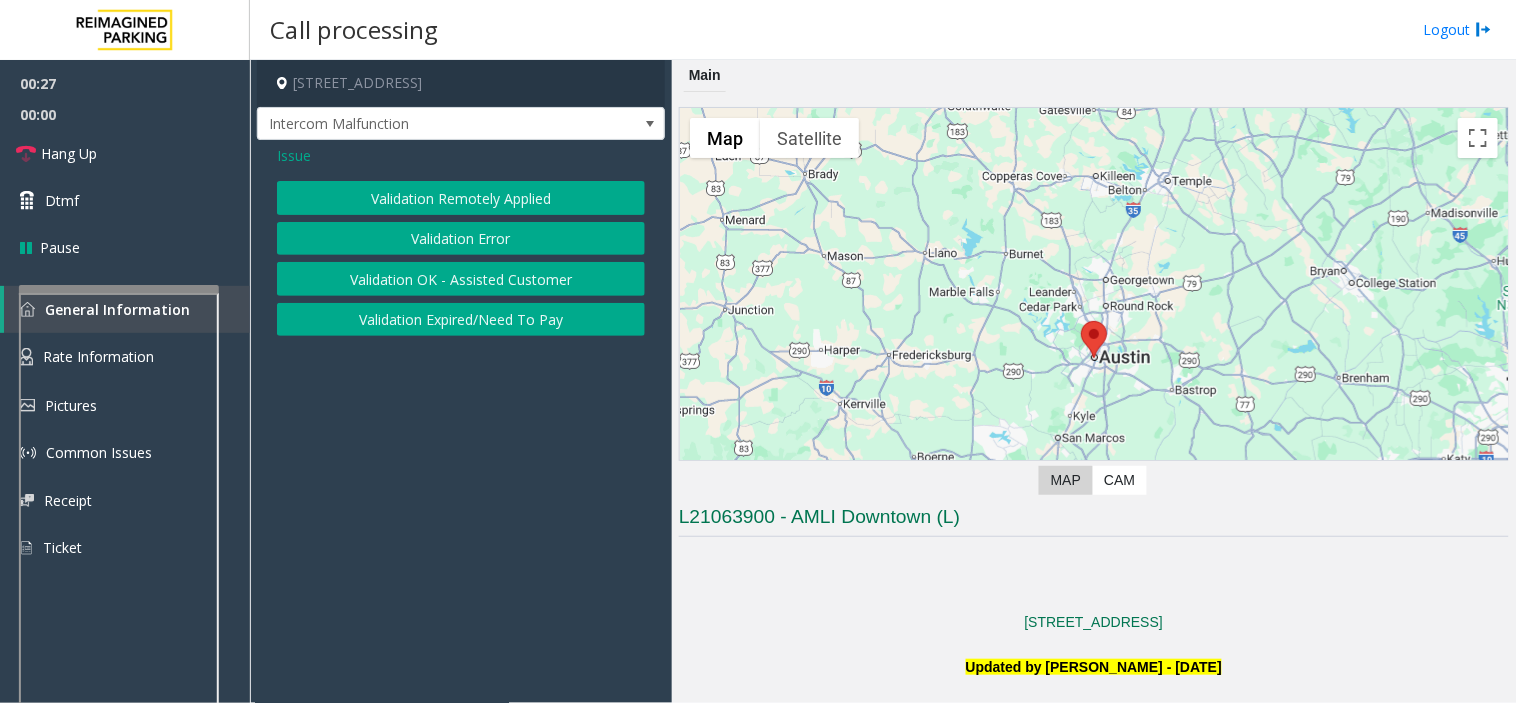 click on "Validation Error" 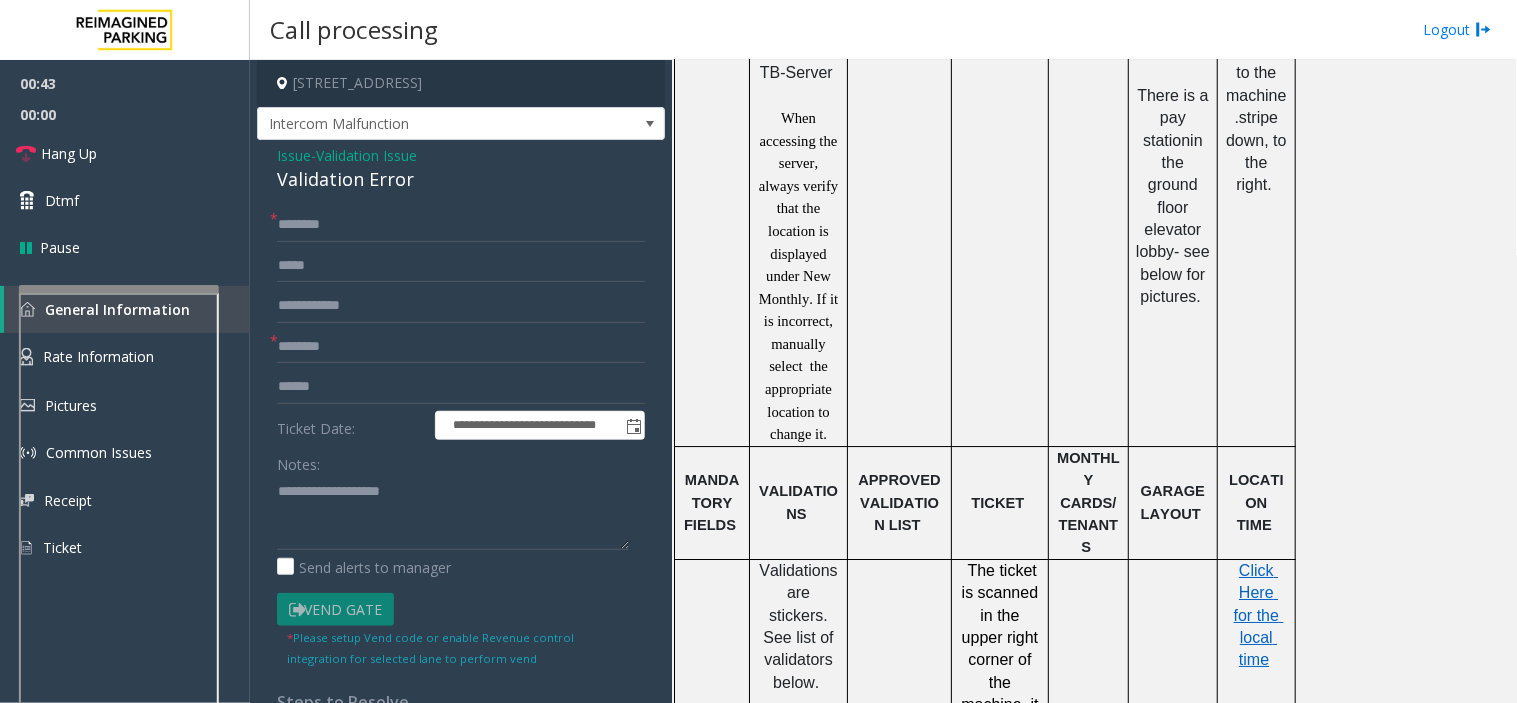 scroll, scrollTop: 1444, scrollLeft: 0, axis: vertical 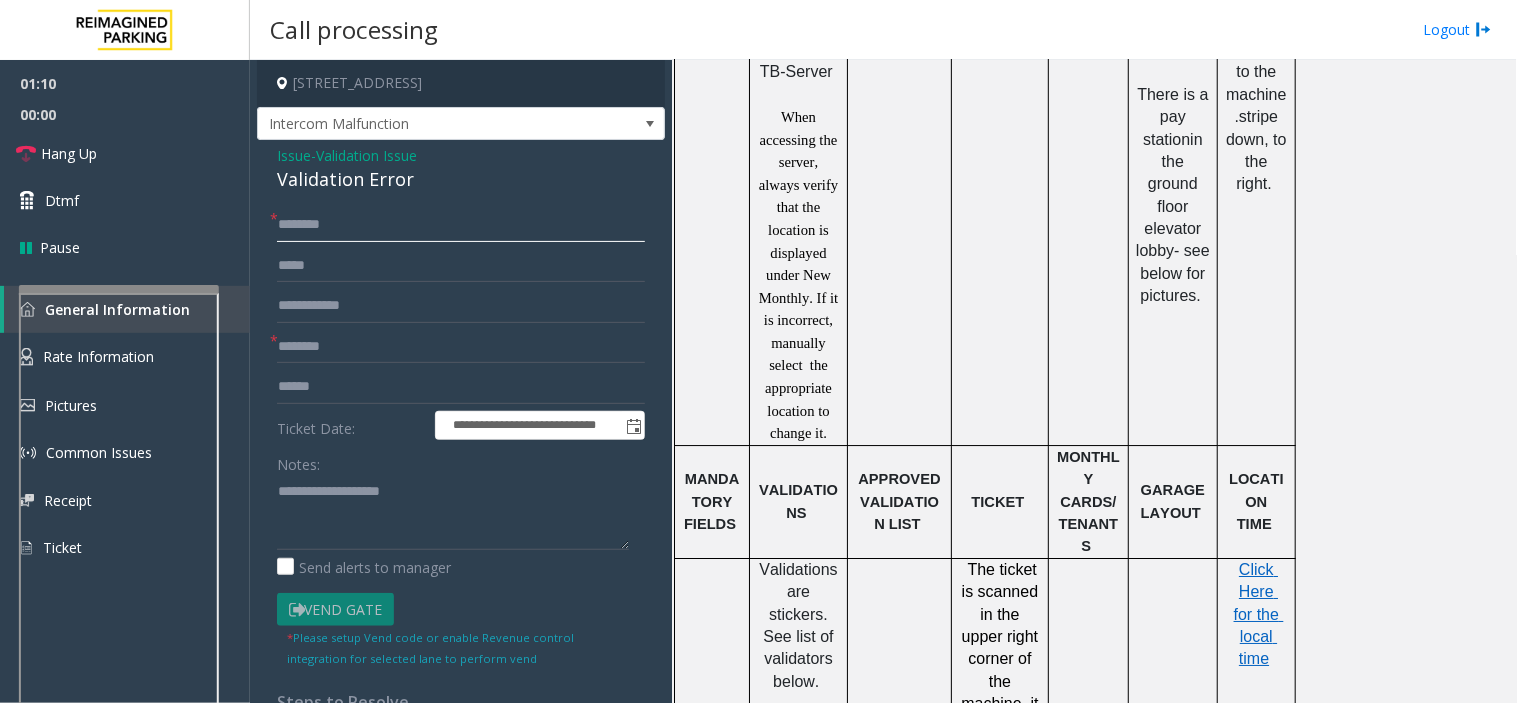 click 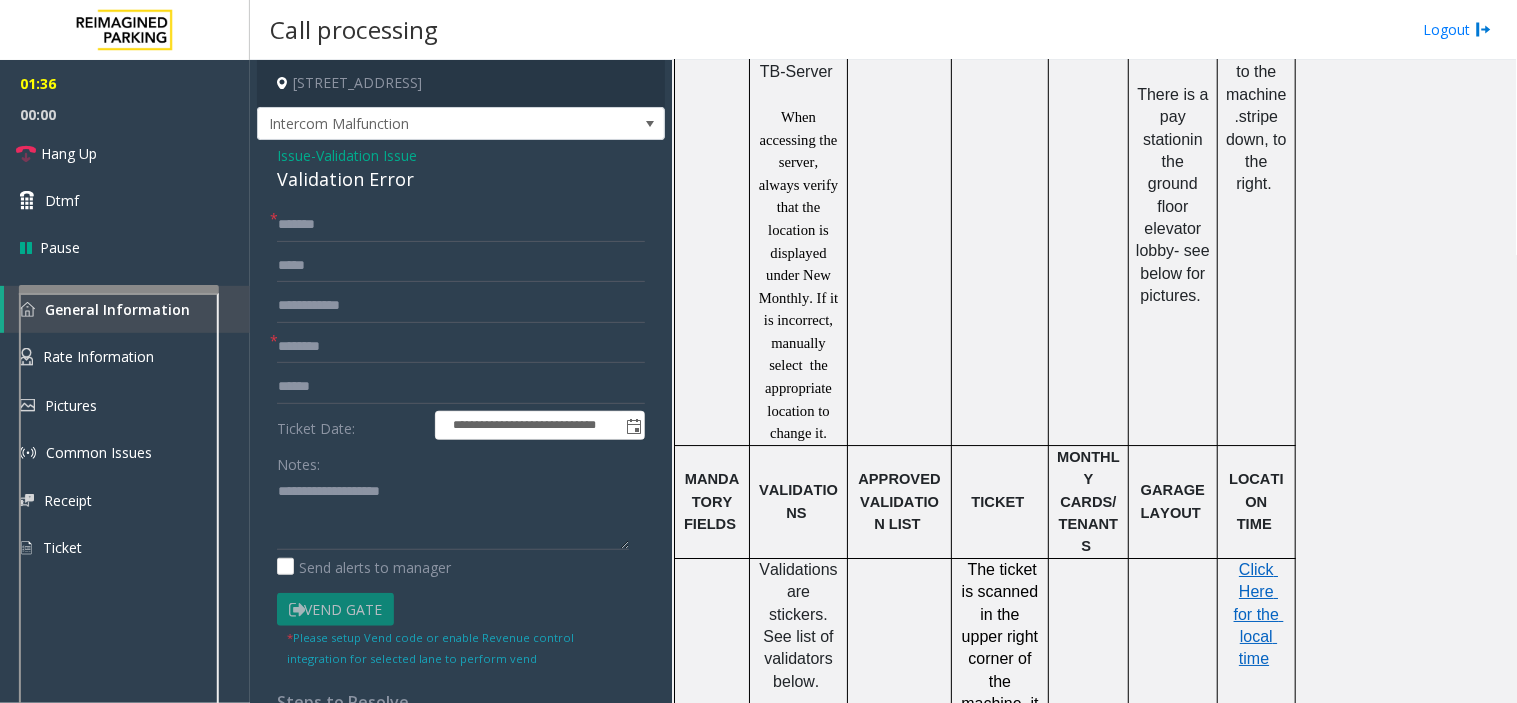 drag, startPoint x: 296, startPoint y: 218, endPoint x: 275, endPoint y: 216, distance: 21.095022 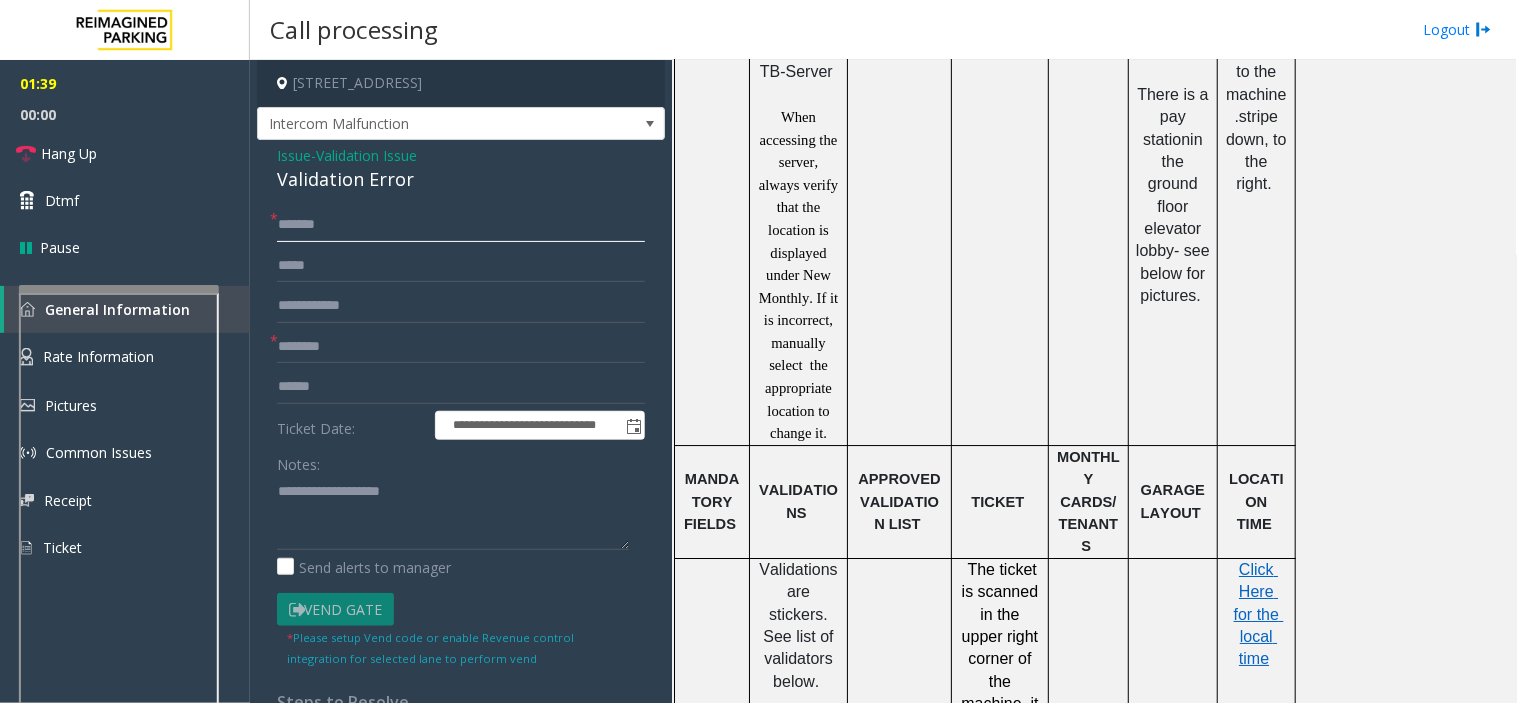 click on "******" 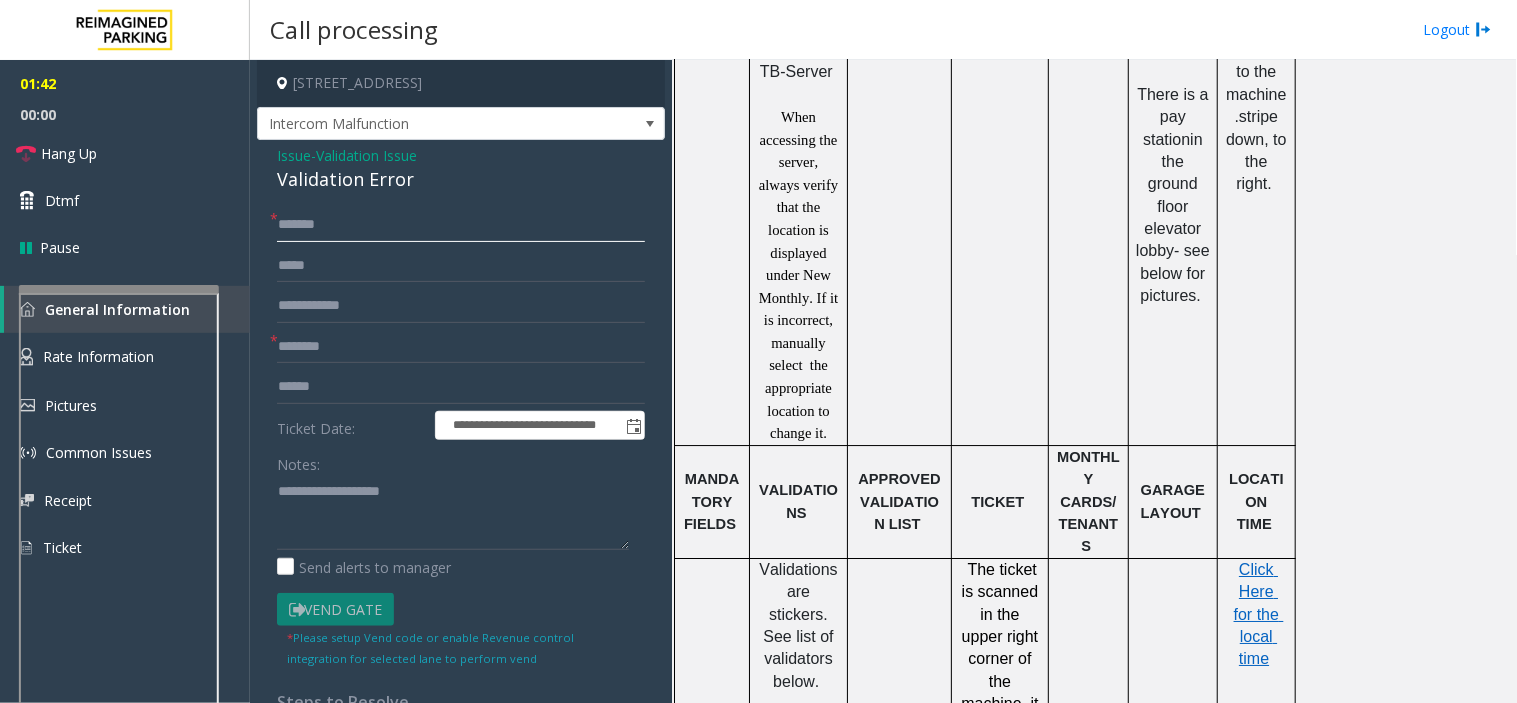 drag, startPoint x: 320, startPoint y: 221, endPoint x: 264, endPoint y: 214, distance: 56.435802 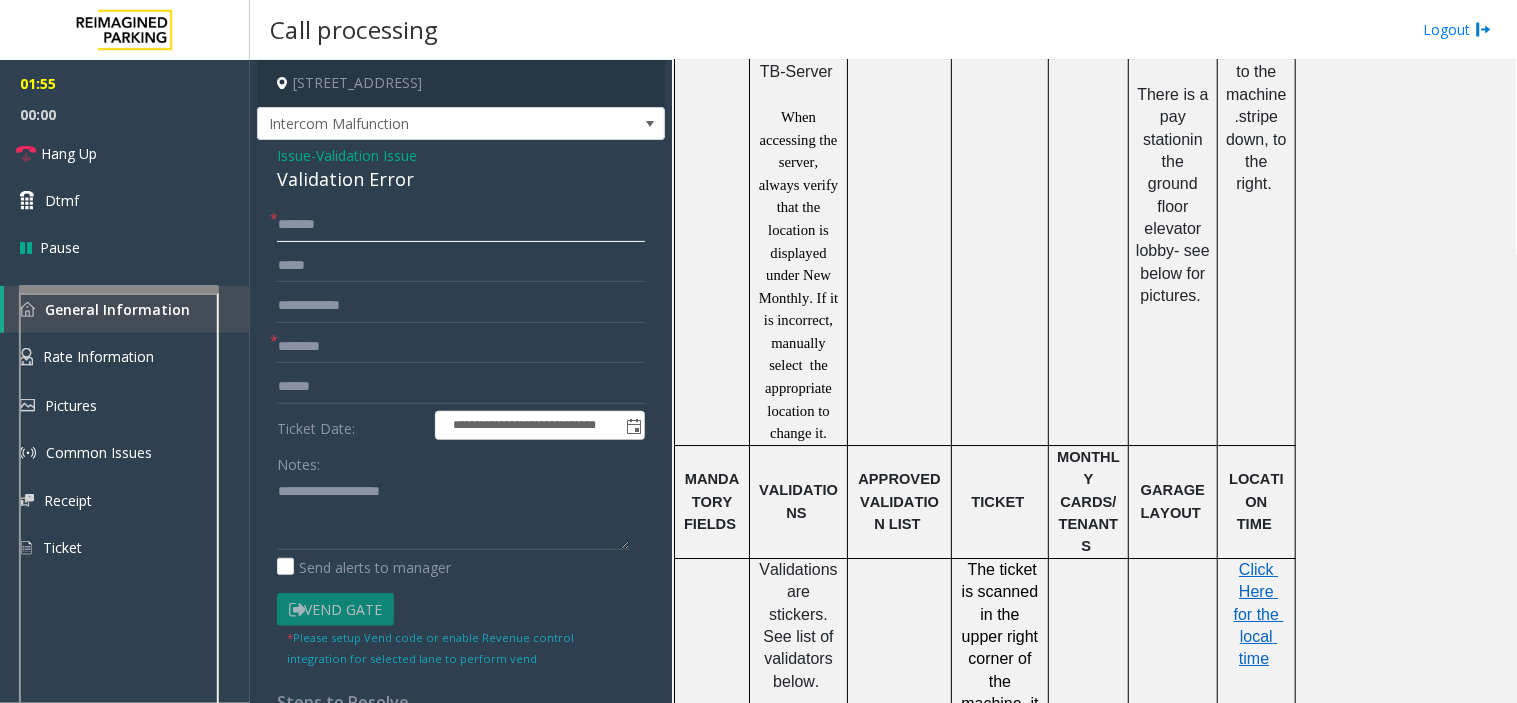 click on "******" 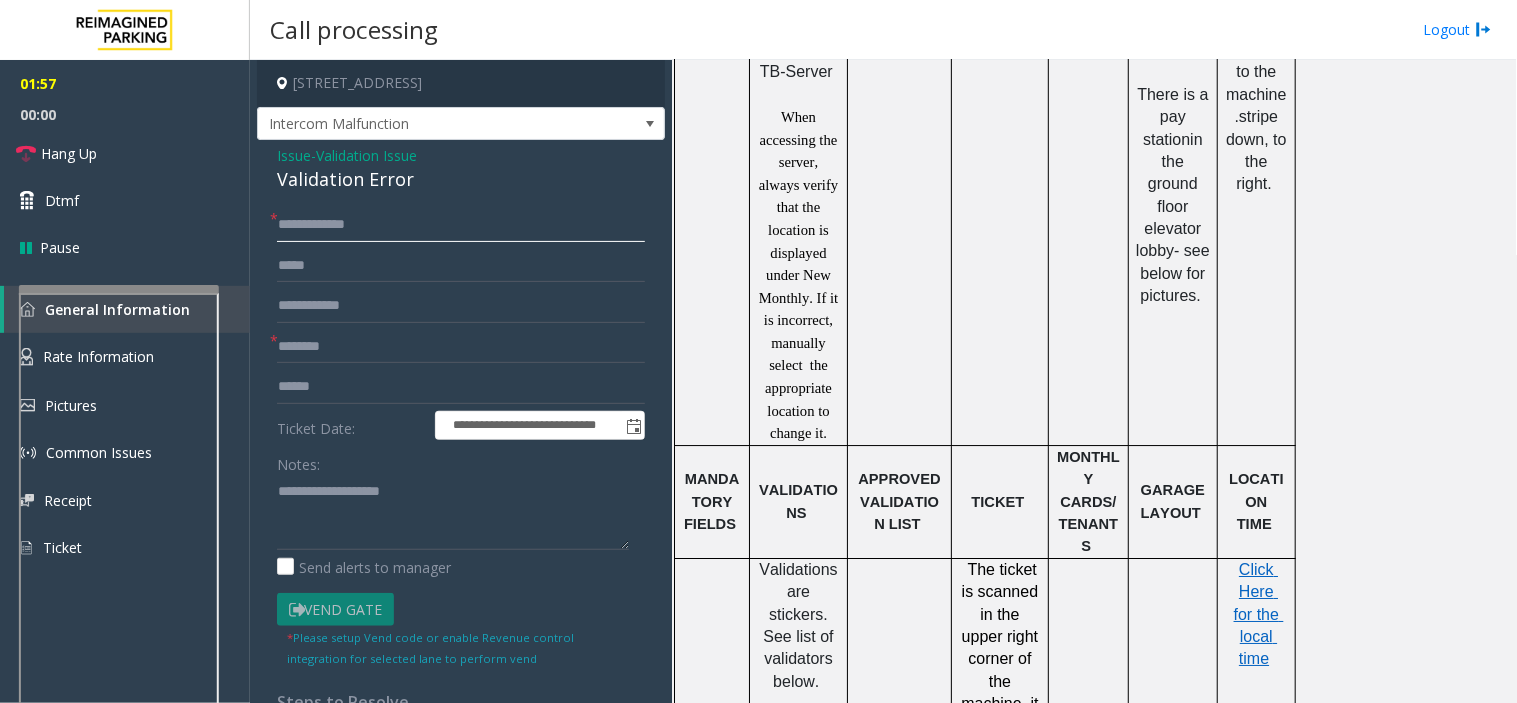 drag, startPoint x: 321, startPoint y: 223, endPoint x: 270, endPoint y: 224, distance: 51.009804 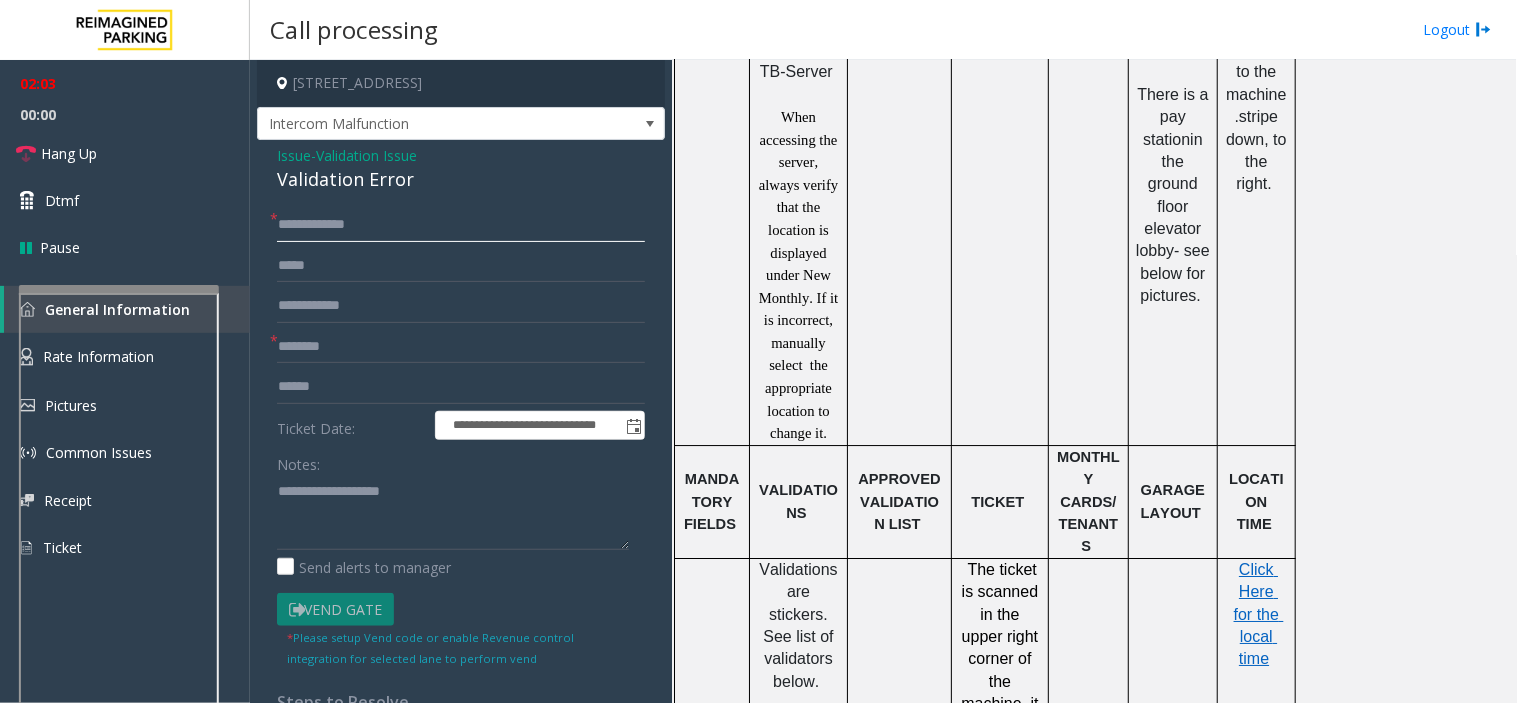 click on "**********" 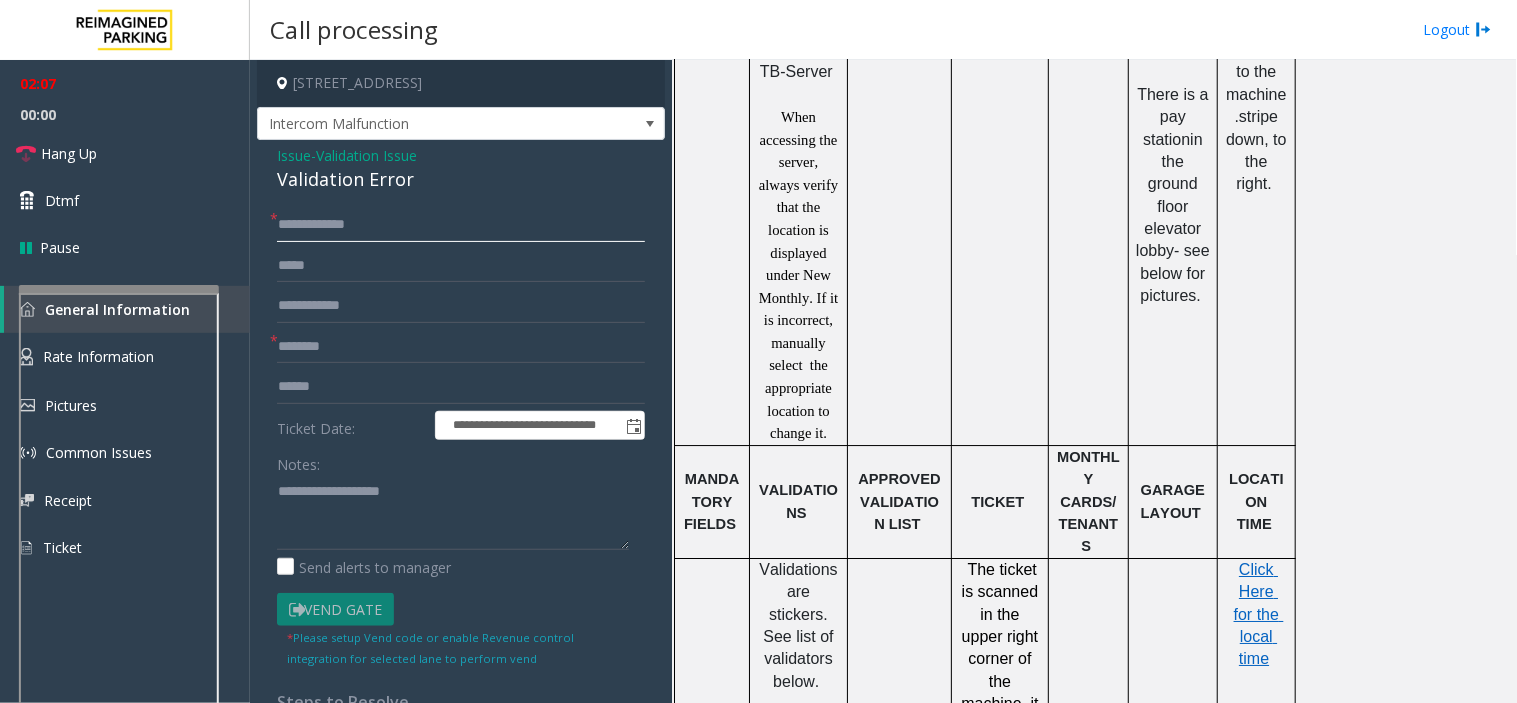 drag, startPoint x: 320, startPoint y: 231, endPoint x: 395, endPoint y: 235, distance: 75.10659 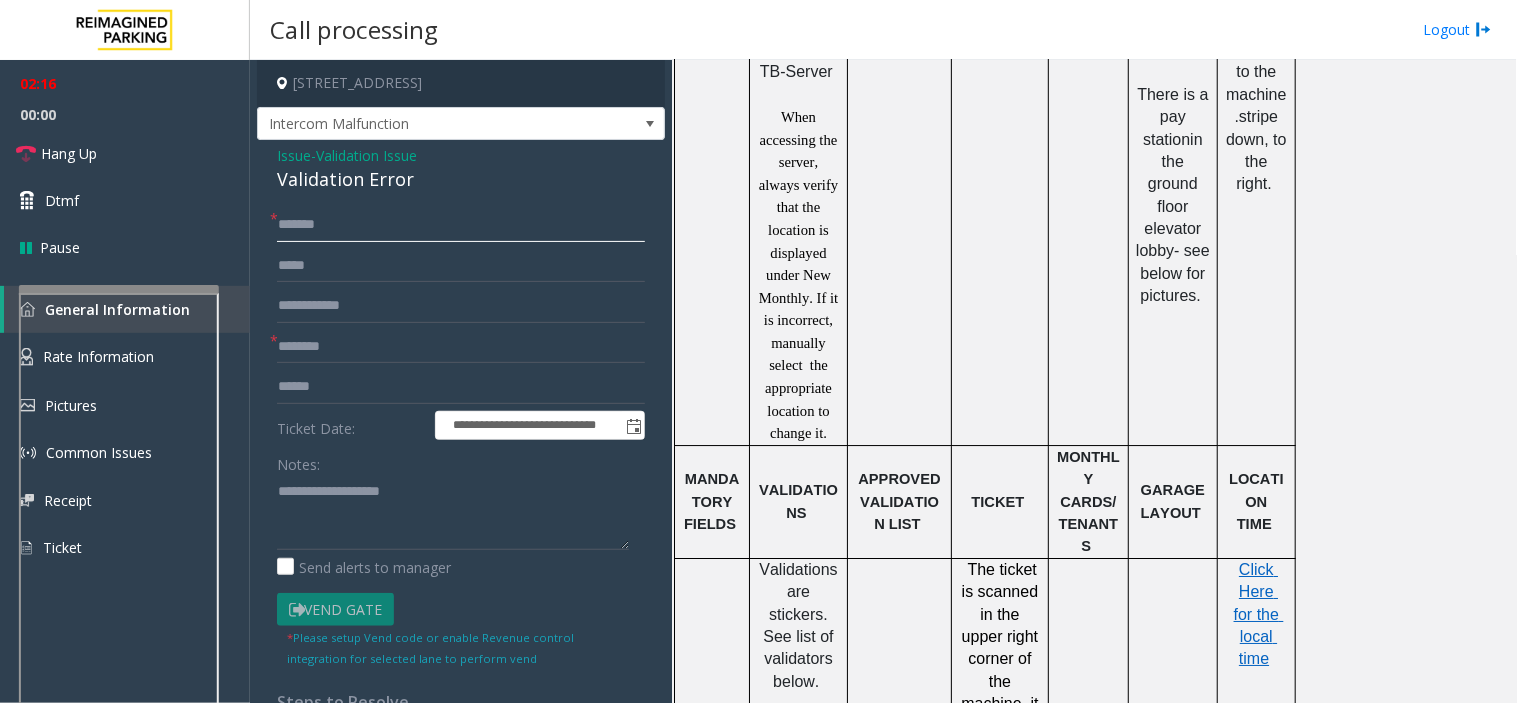 click on "******" 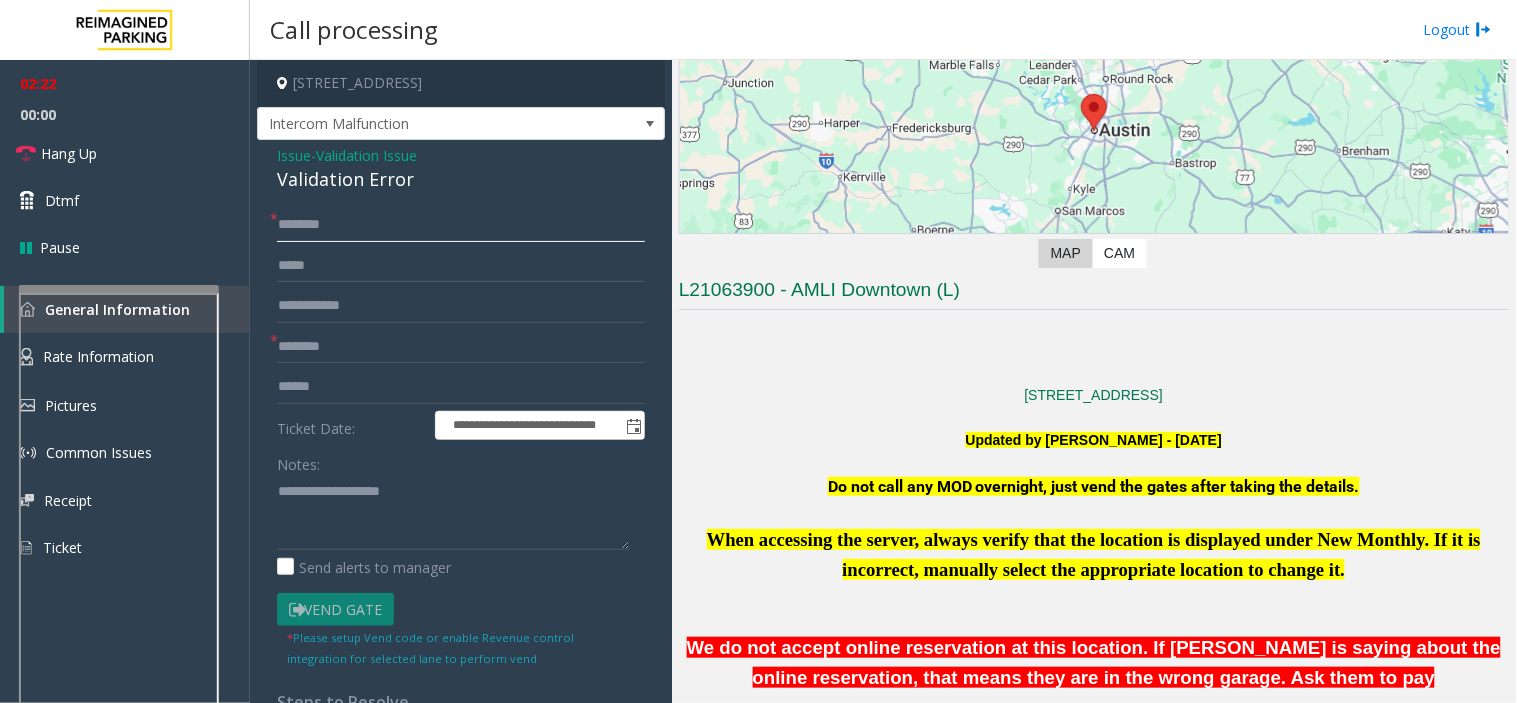 scroll, scrollTop: 0, scrollLeft: 0, axis: both 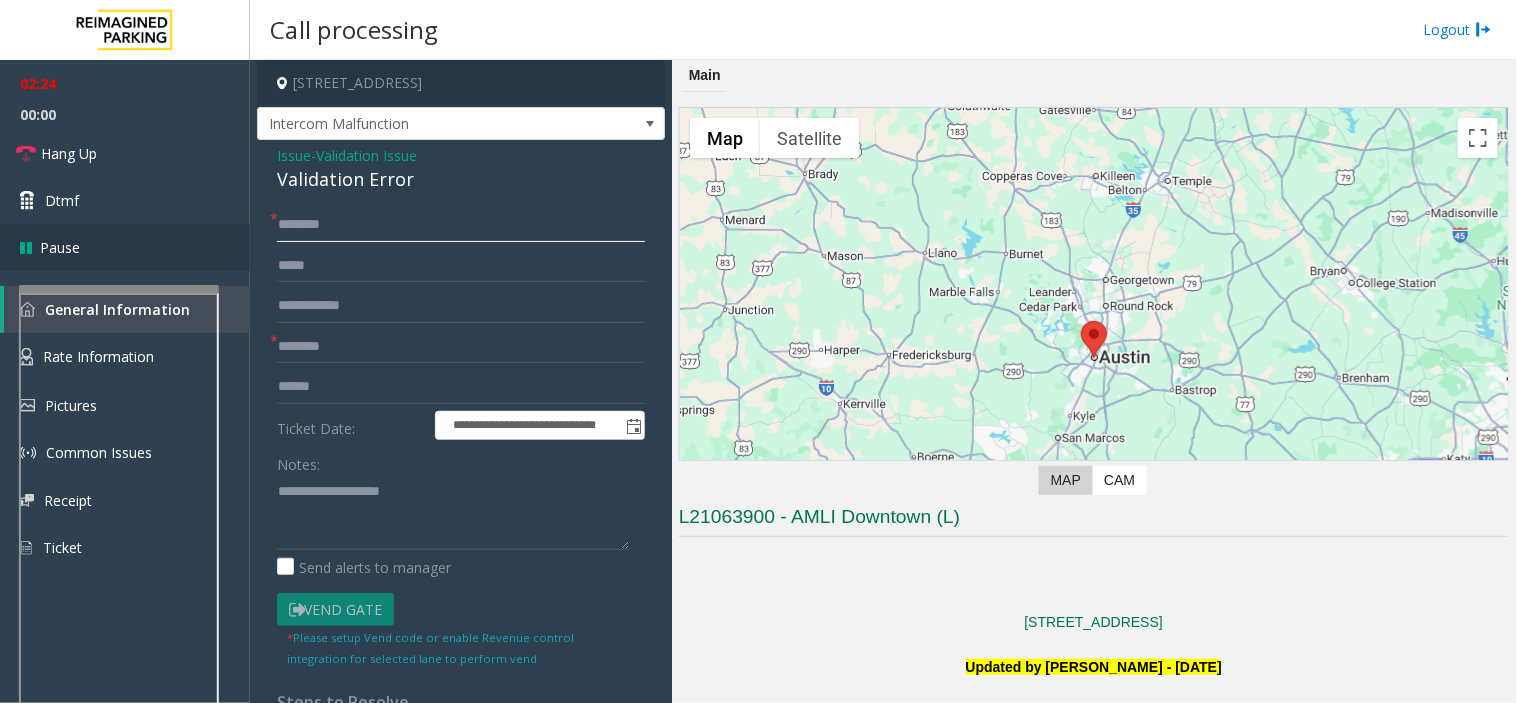 type on "*******" 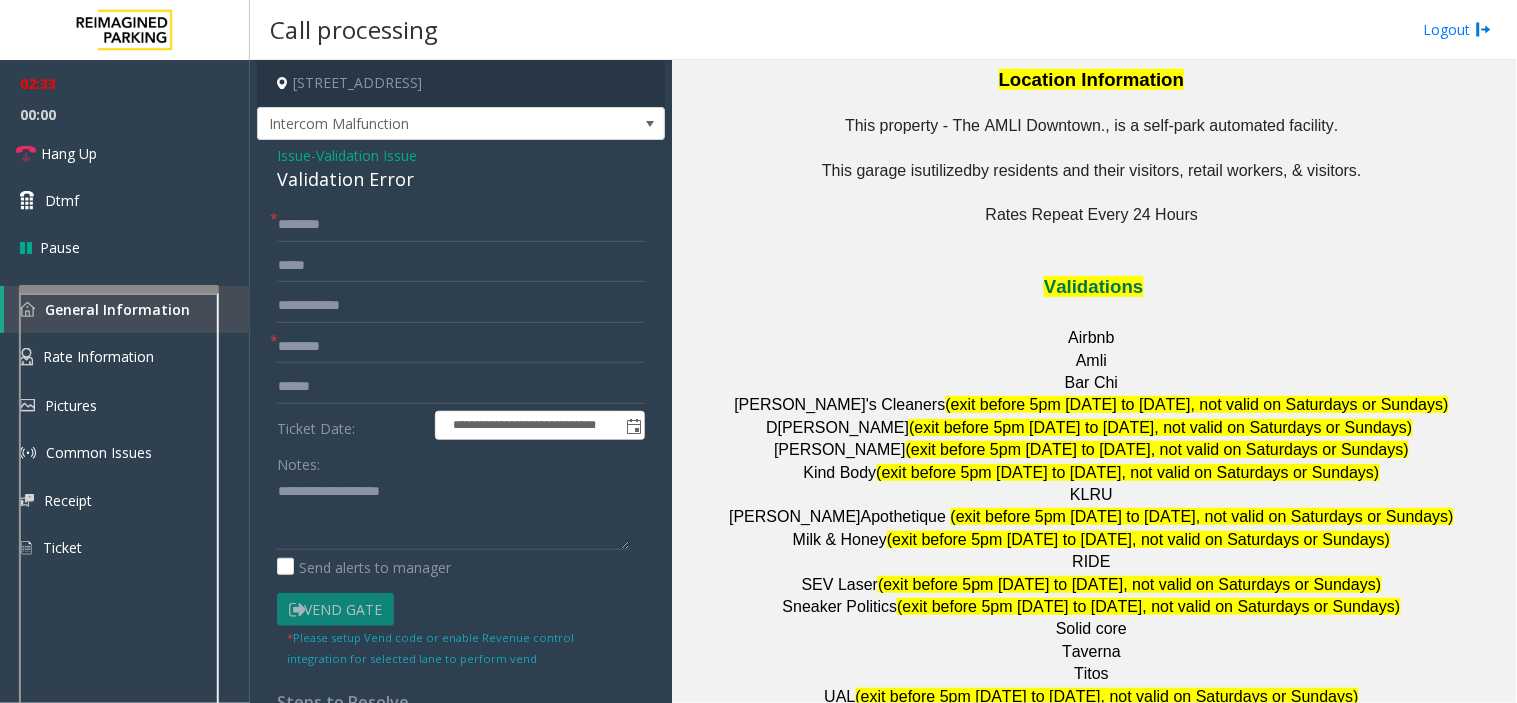 scroll, scrollTop: 2555, scrollLeft: 0, axis: vertical 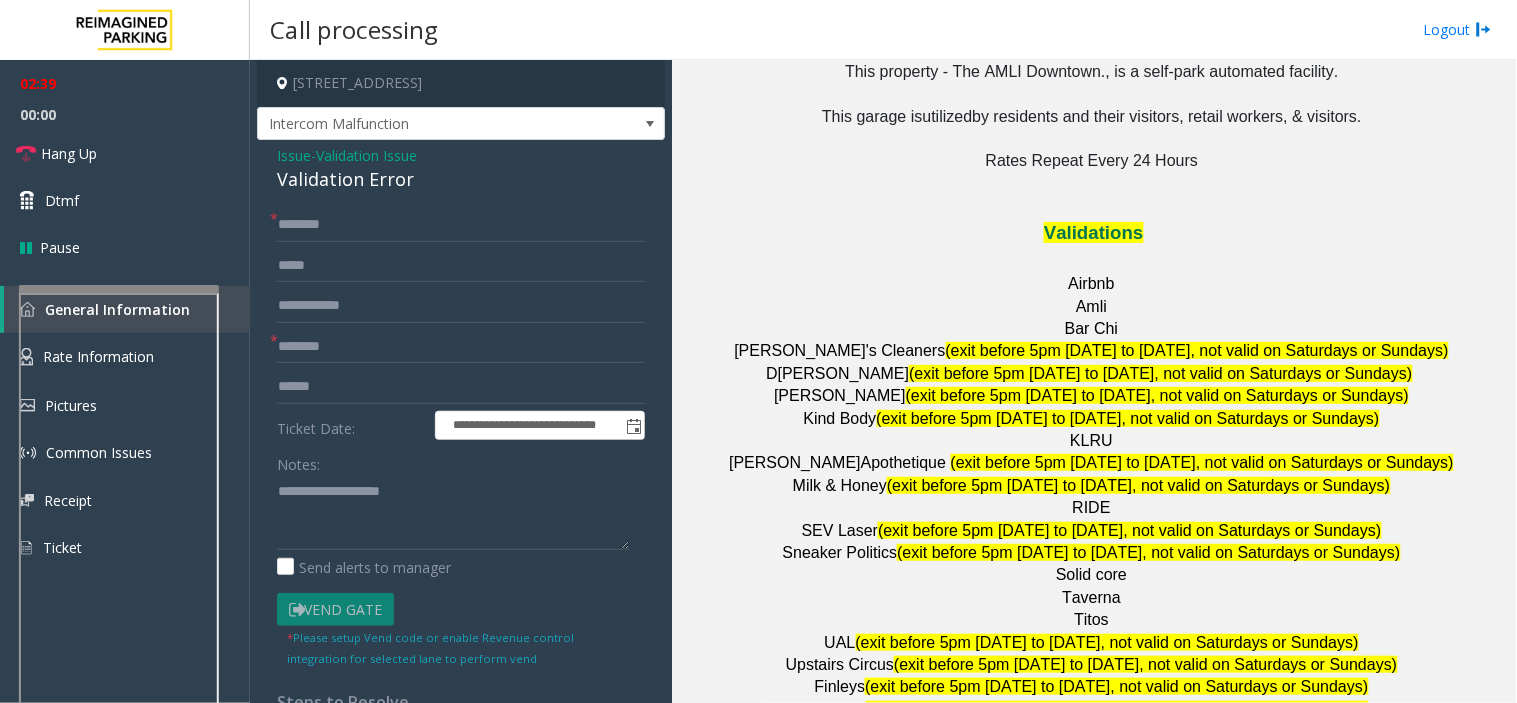 click on "Amli" 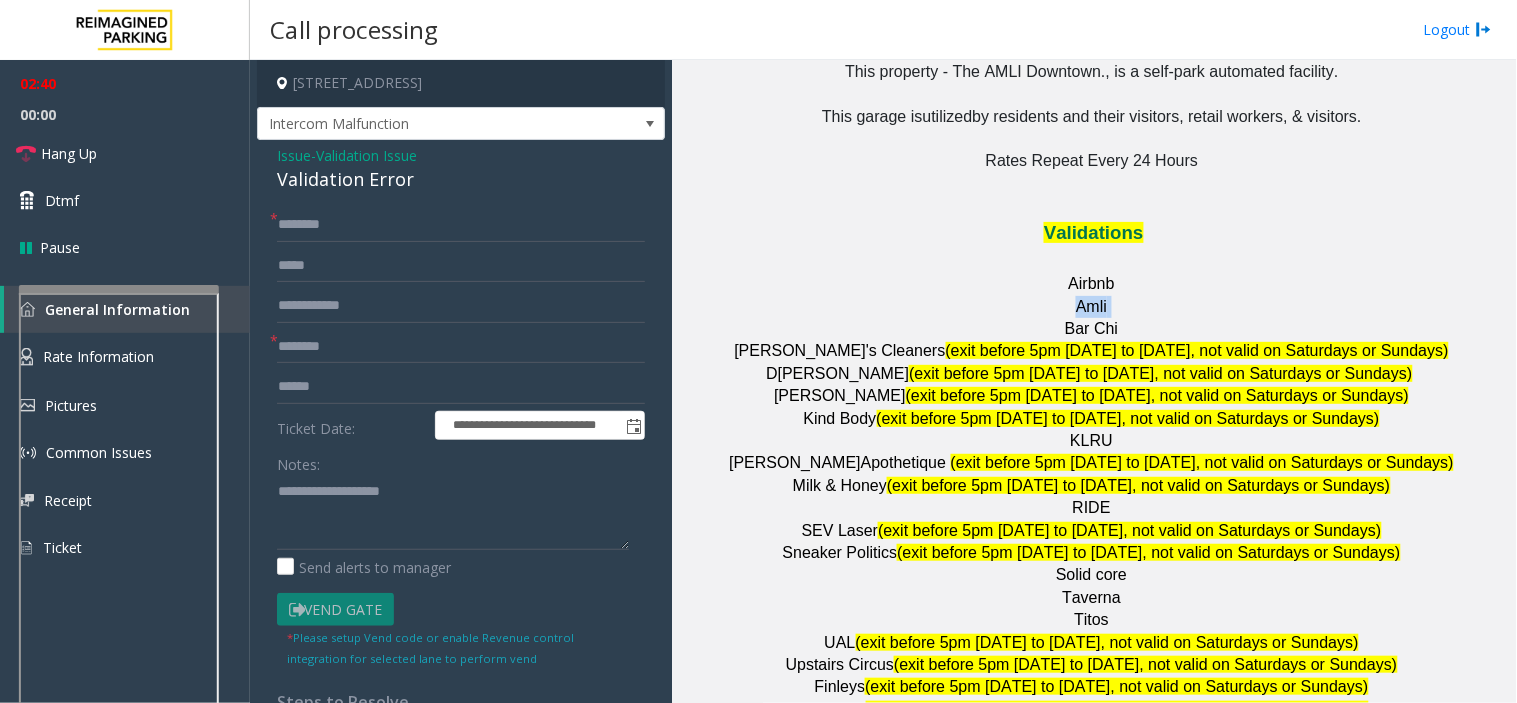 click on "Amli" 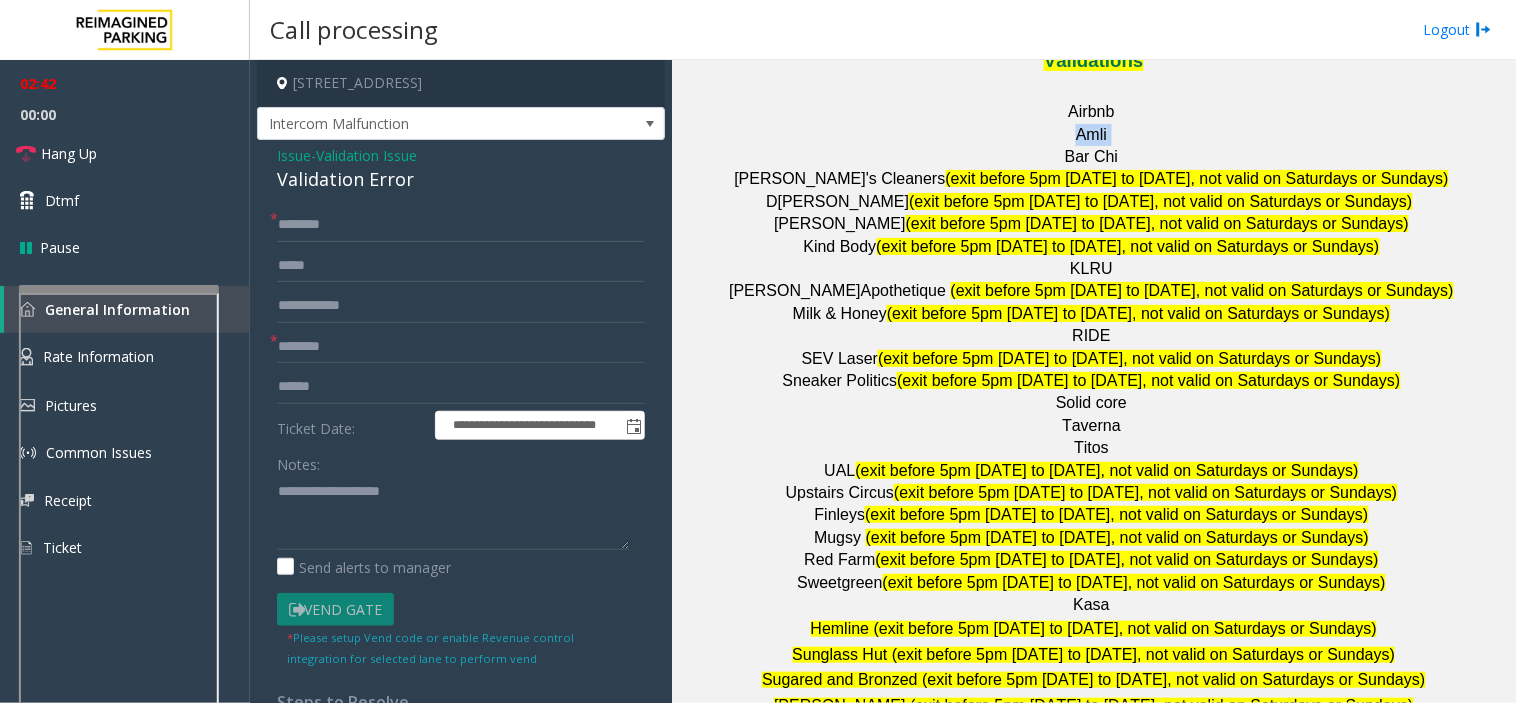 scroll, scrollTop: 3000, scrollLeft: 0, axis: vertical 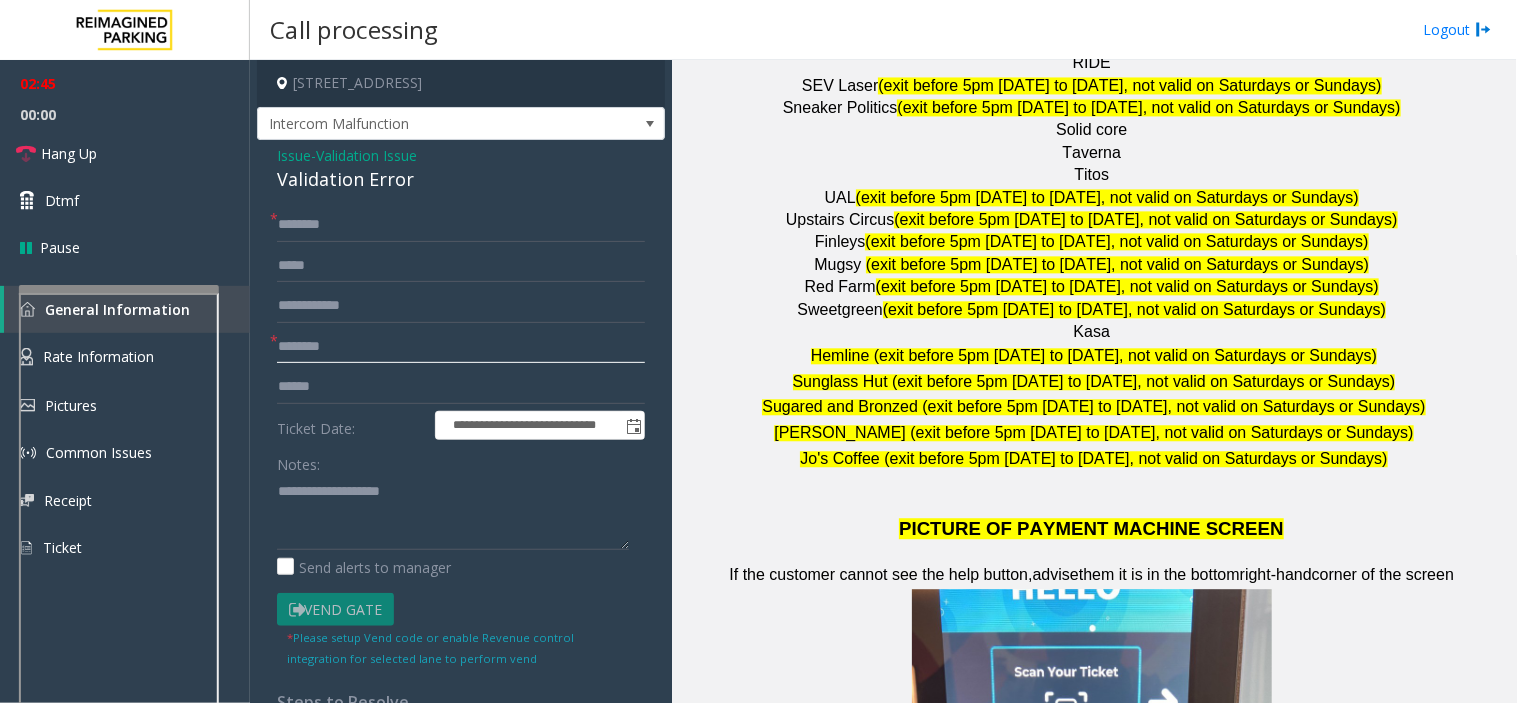 click 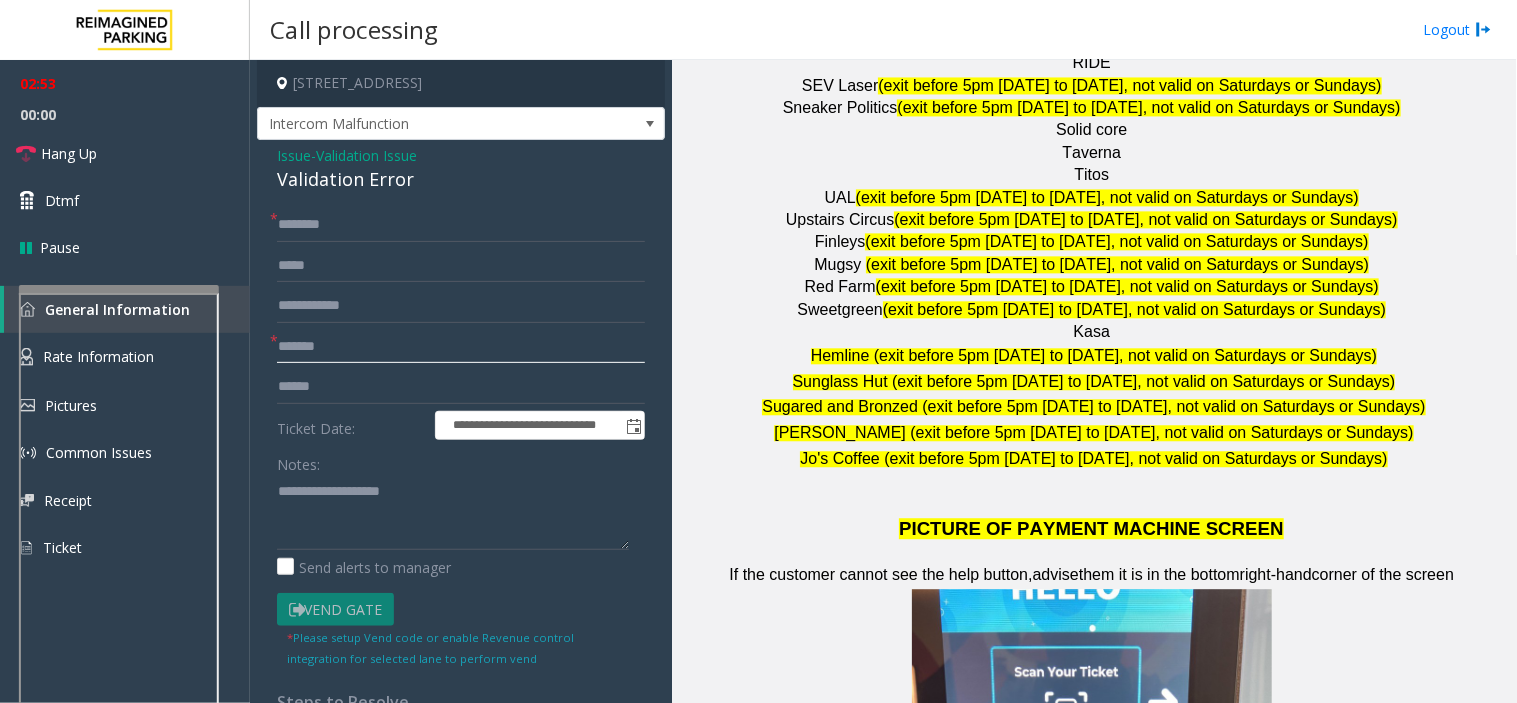 type on "******" 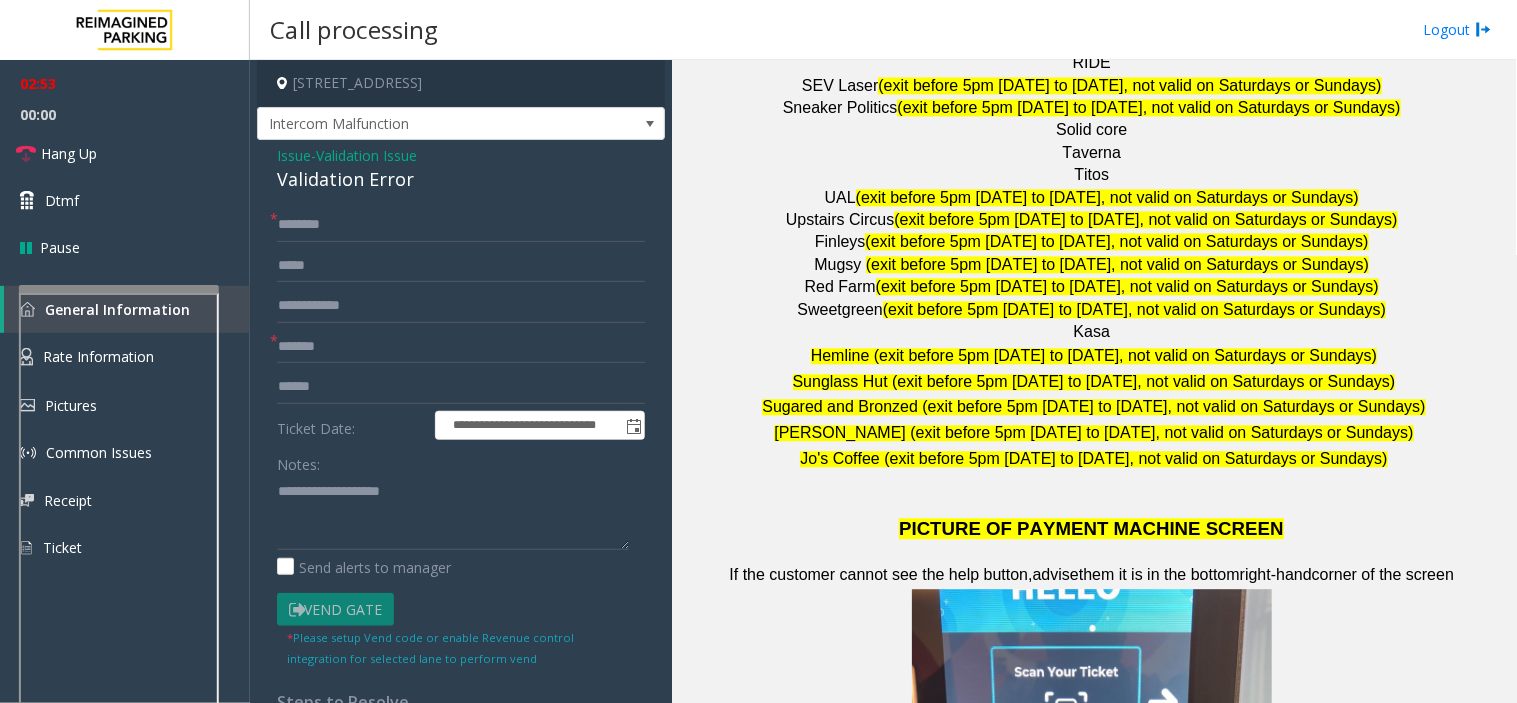 drag, startPoint x: 296, startPoint y: 344, endPoint x: 955, endPoint y: 186, distance: 677.67615 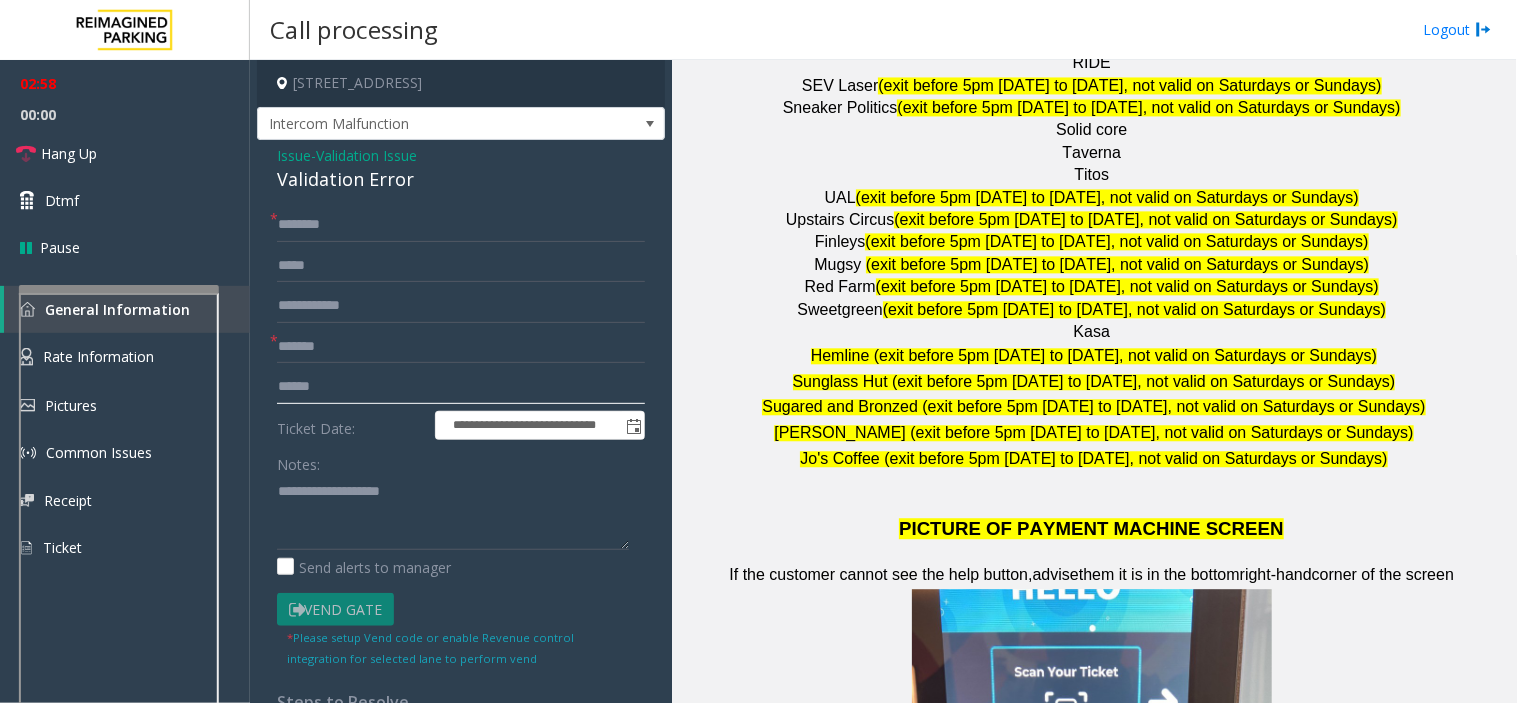 click 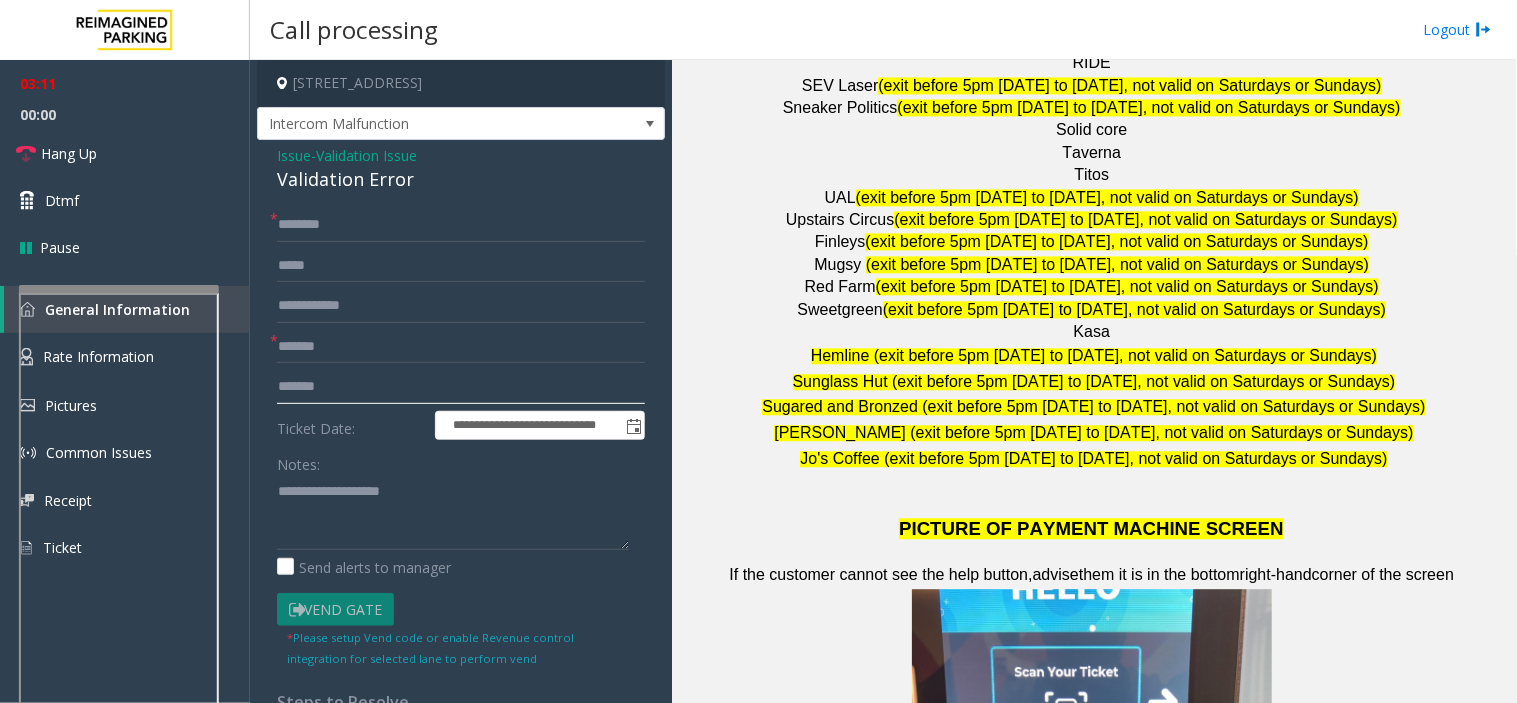 type on "*******" 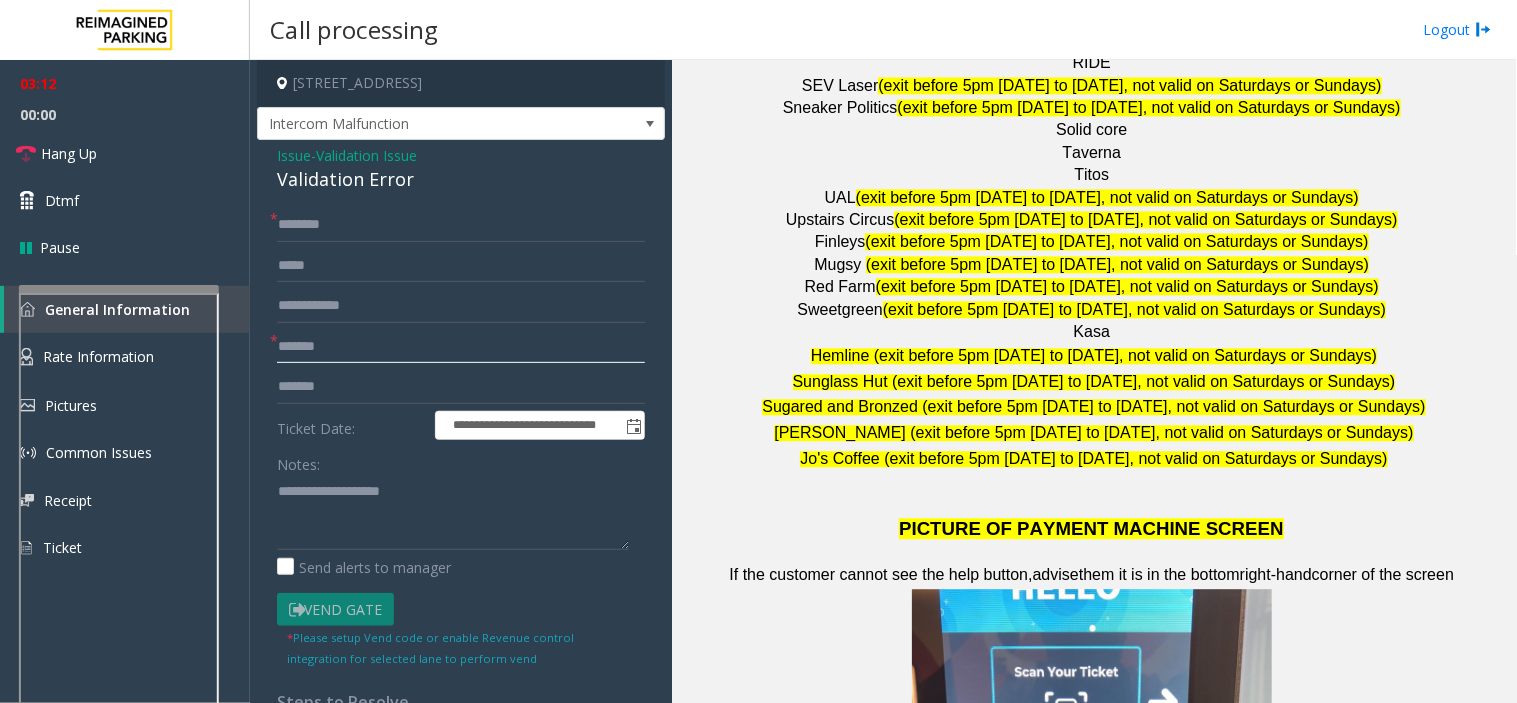 drag, startPoint x: 322, startPoint y: 353, endPoint x: 264, endPoint y: 353, distance: 58 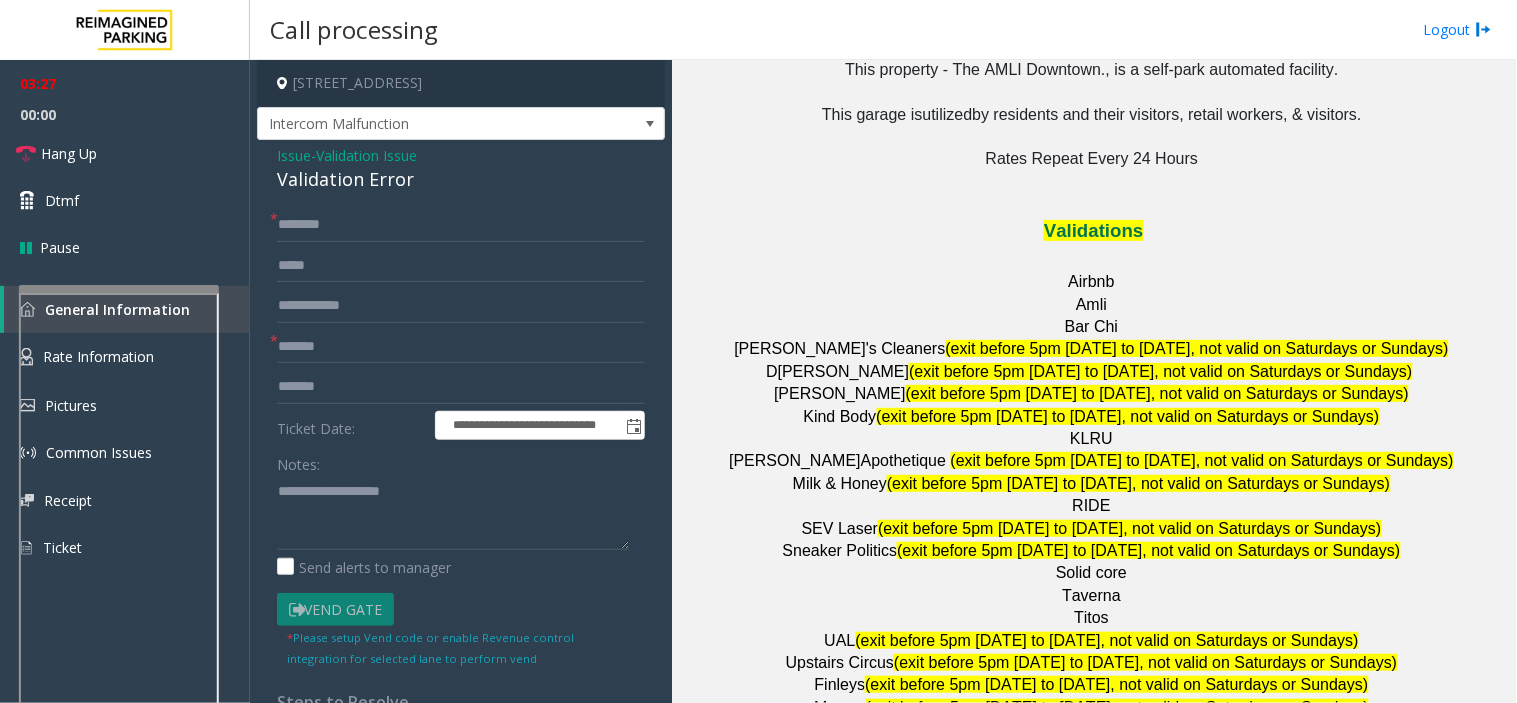 scroll, scrollTop: 2555, scrollLeft: 0, axis: vertical 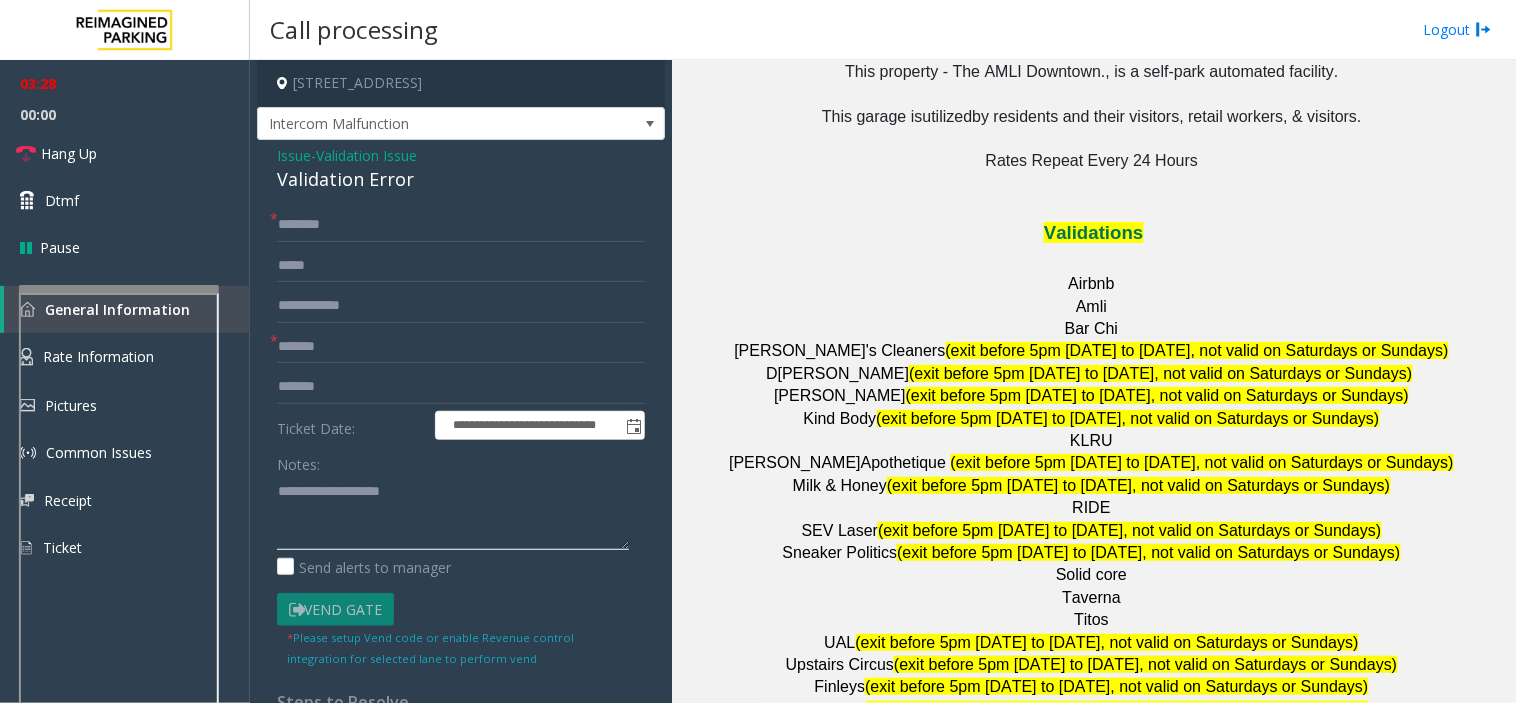 click 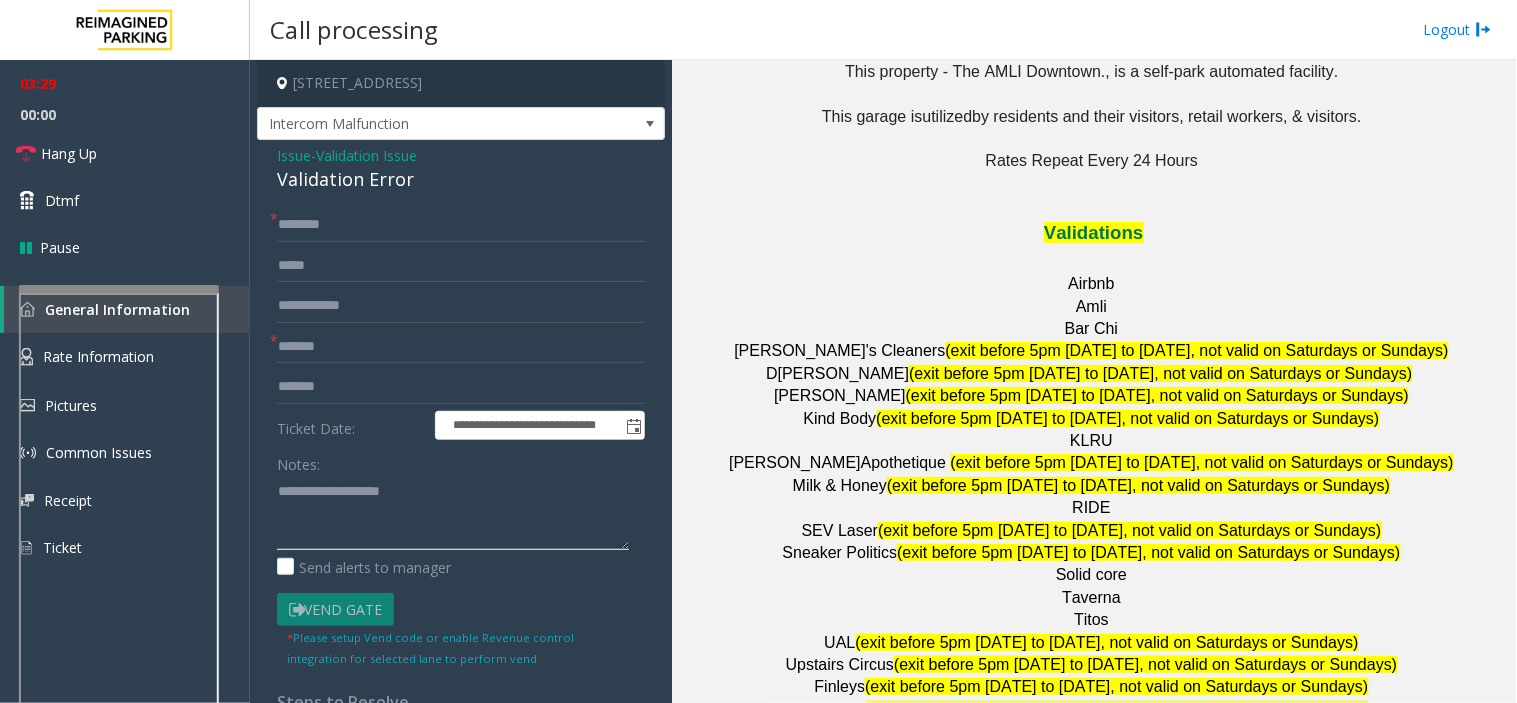 type on "*" 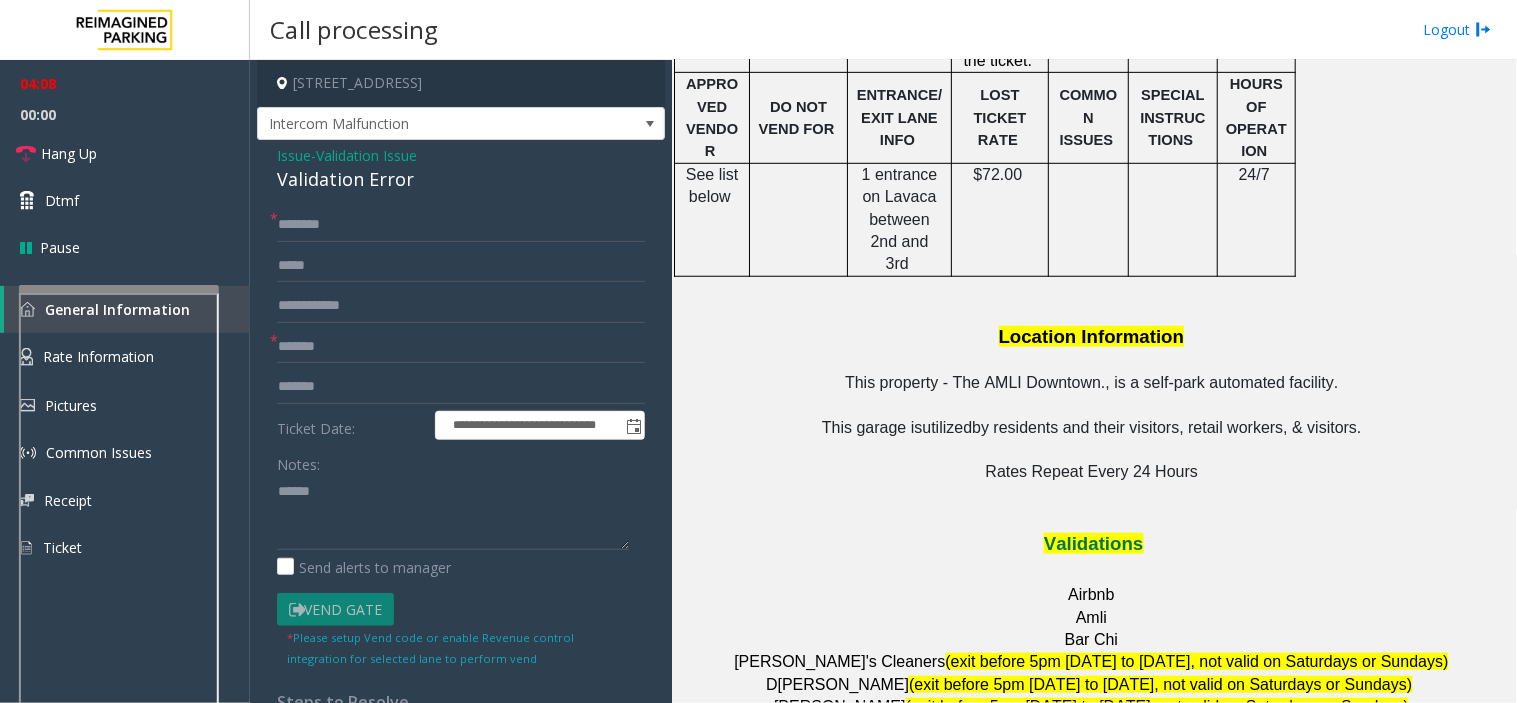 scroll, scrollTop: 2111, scrollLeft: 0, axis: vertical 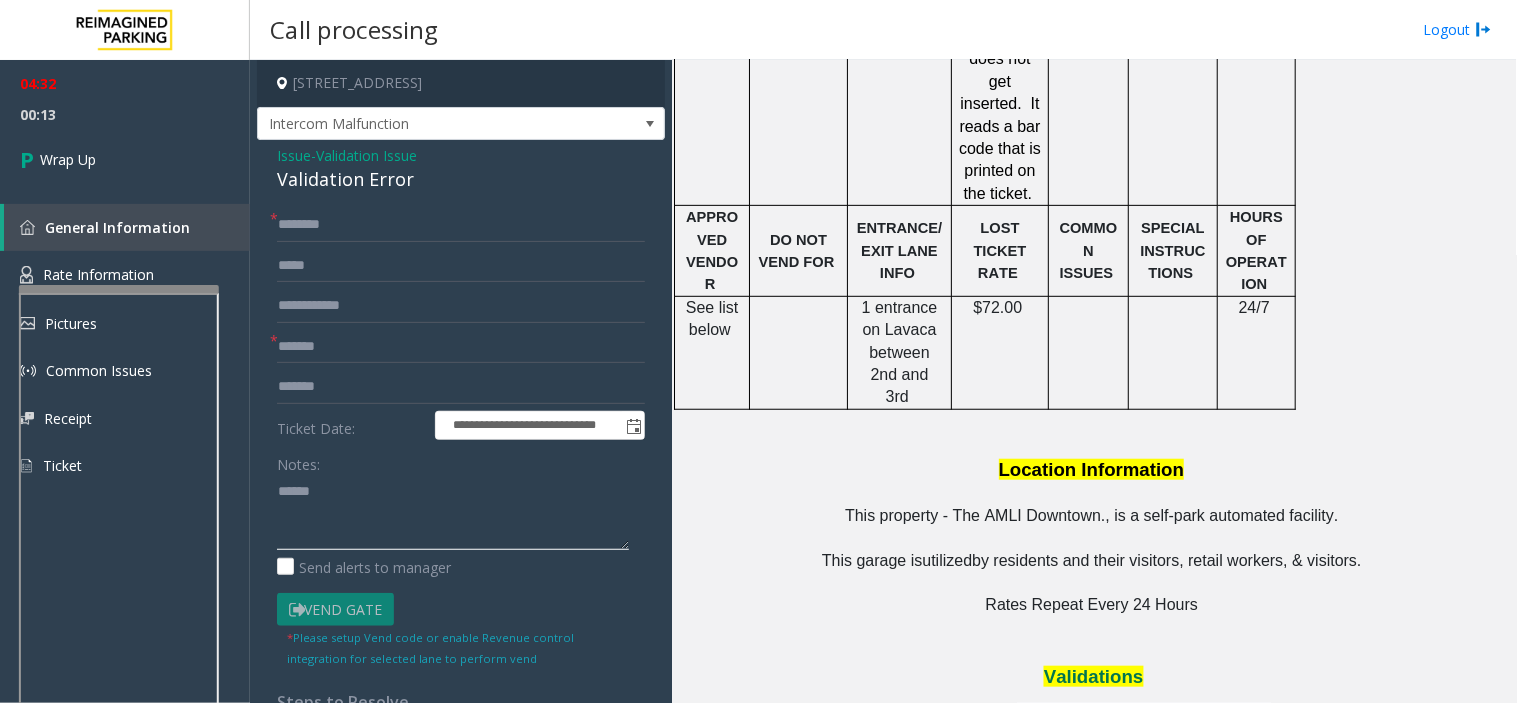 click 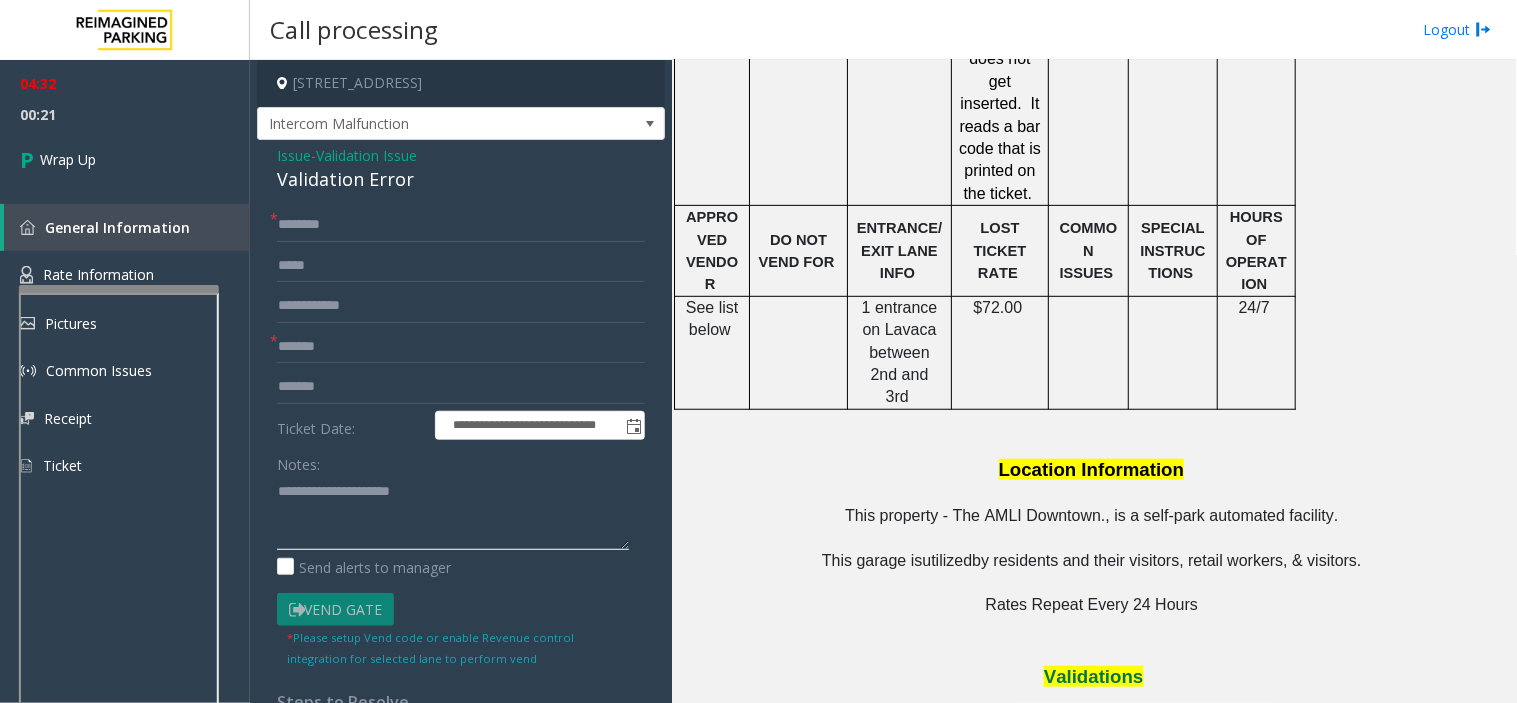 click 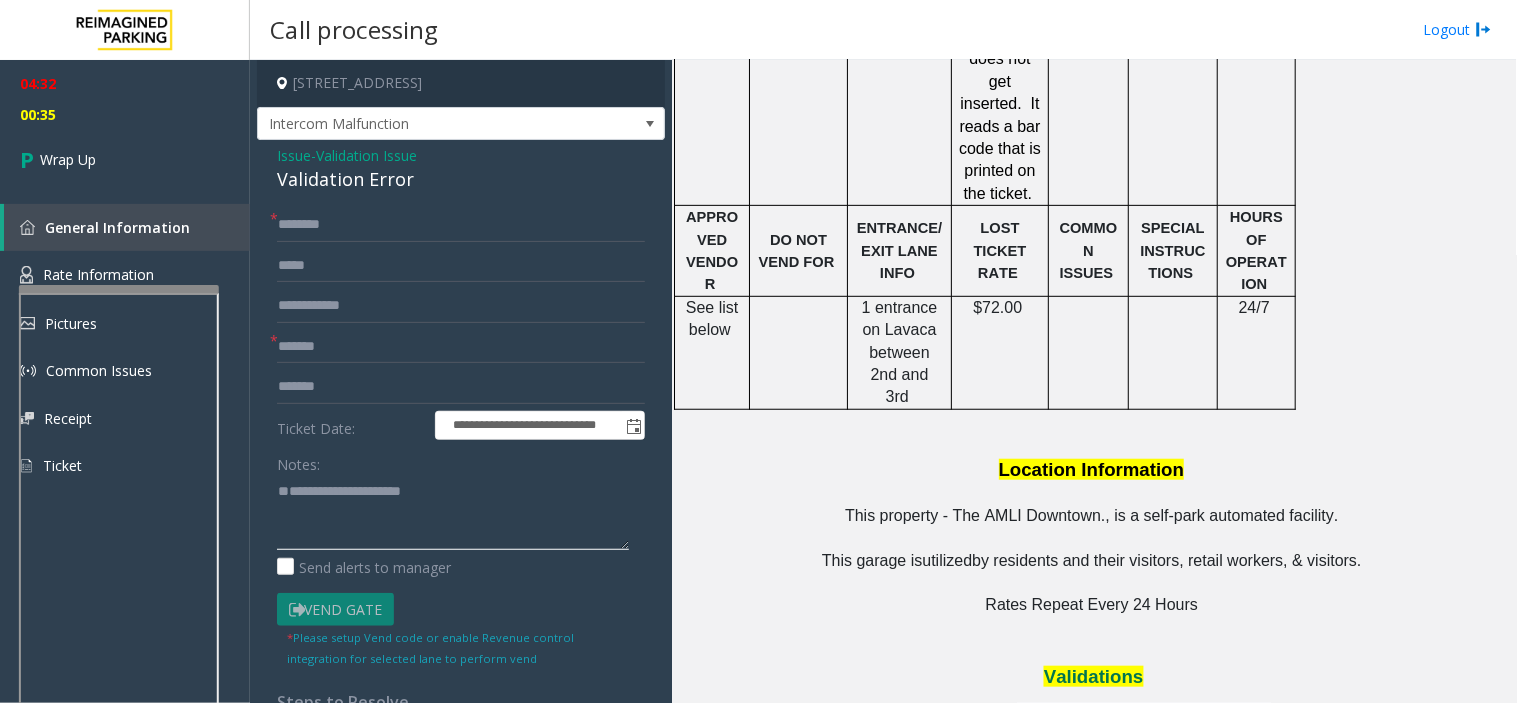 click 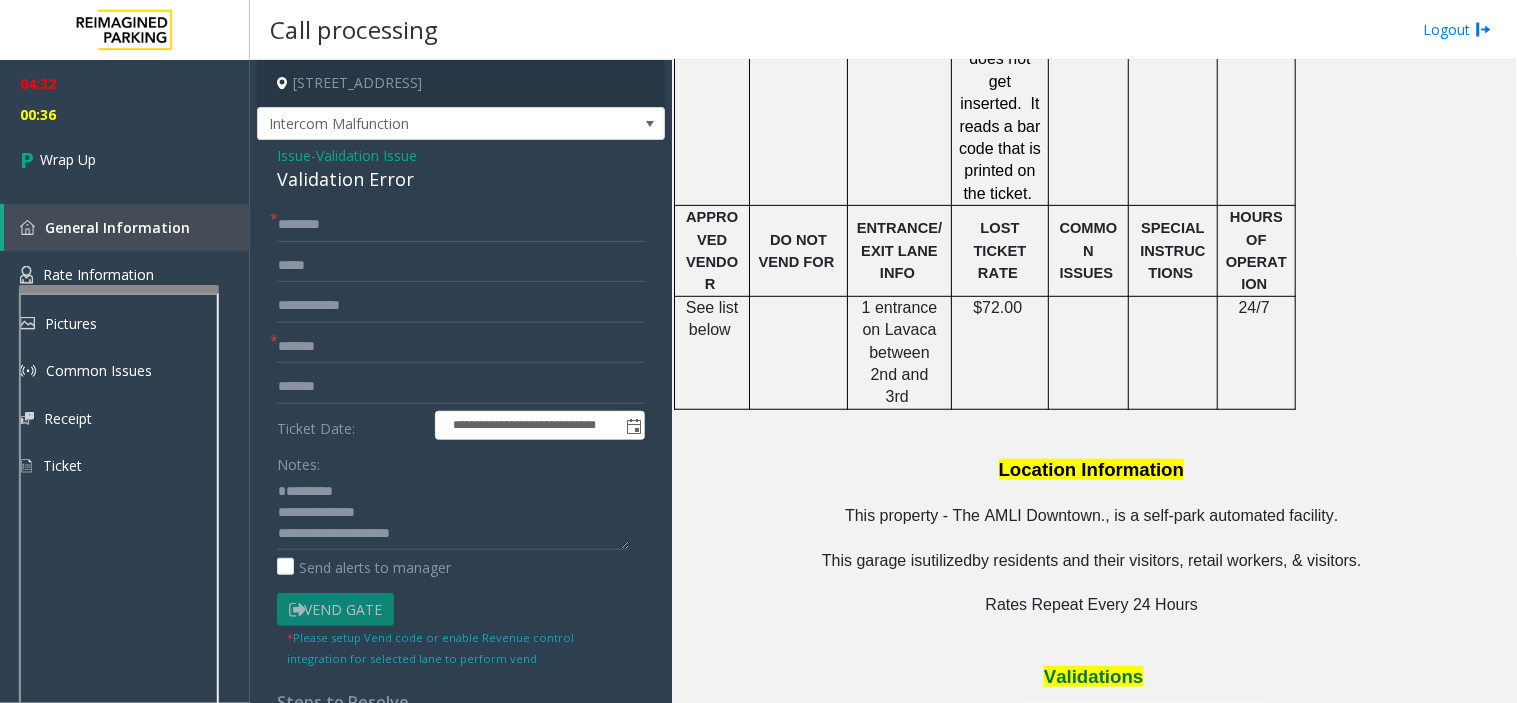 click on "Validation Error" 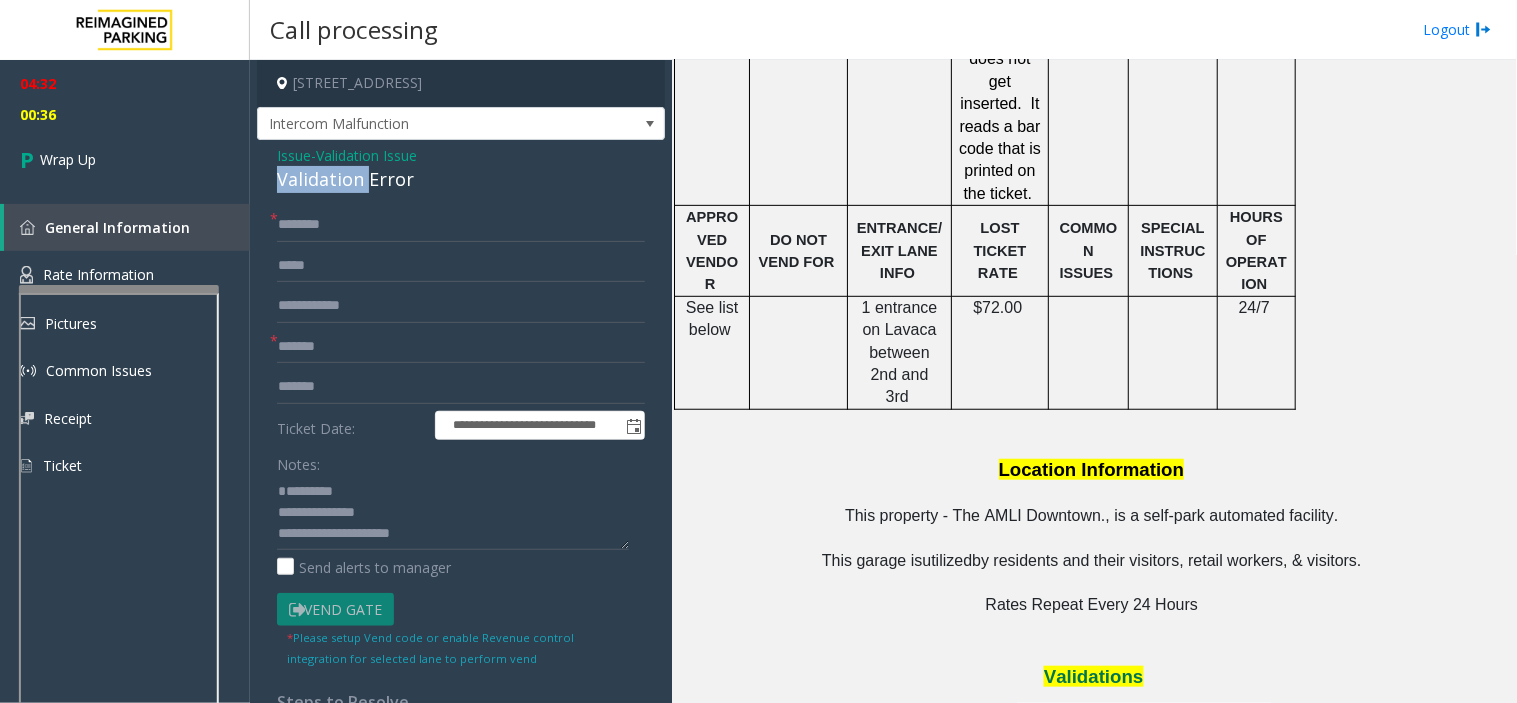 click on "Validation Error" 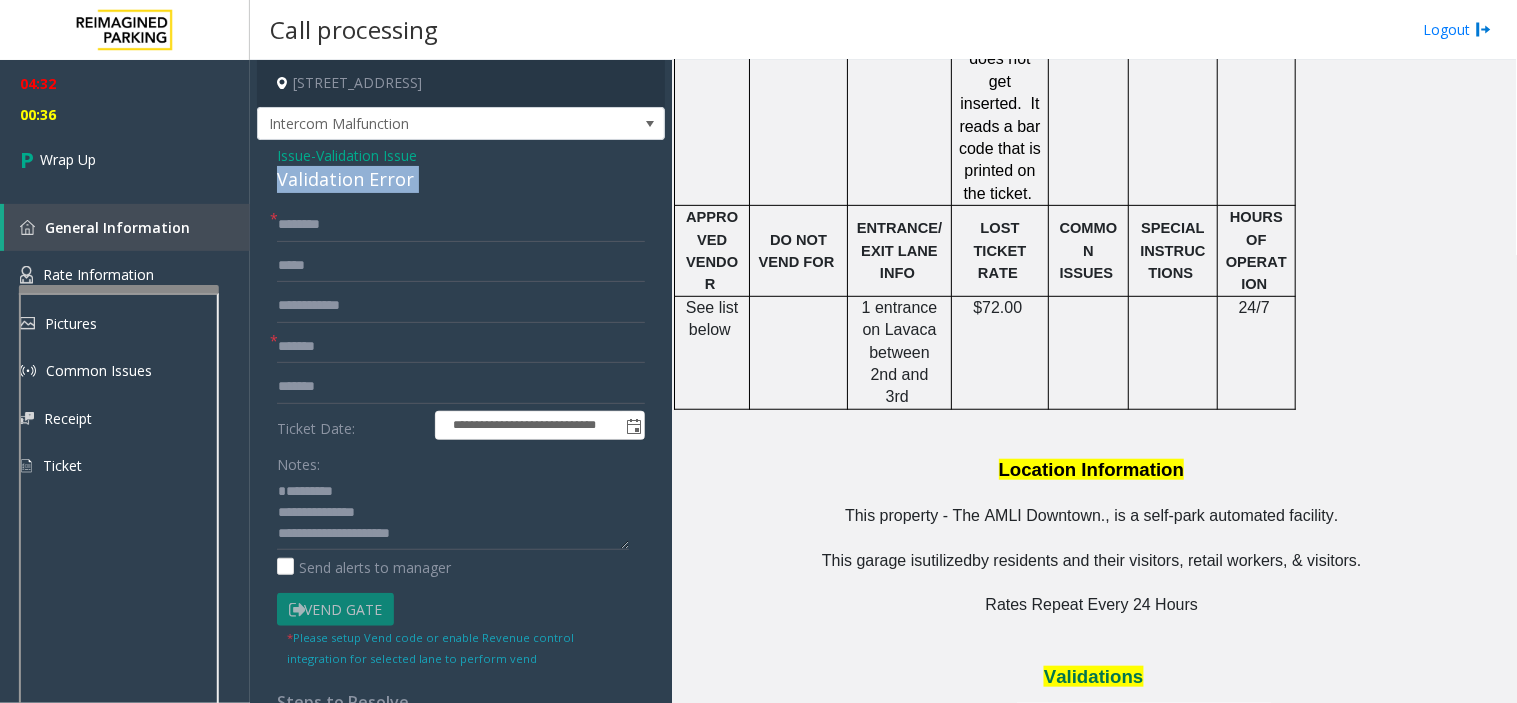 click on "Validation Error" 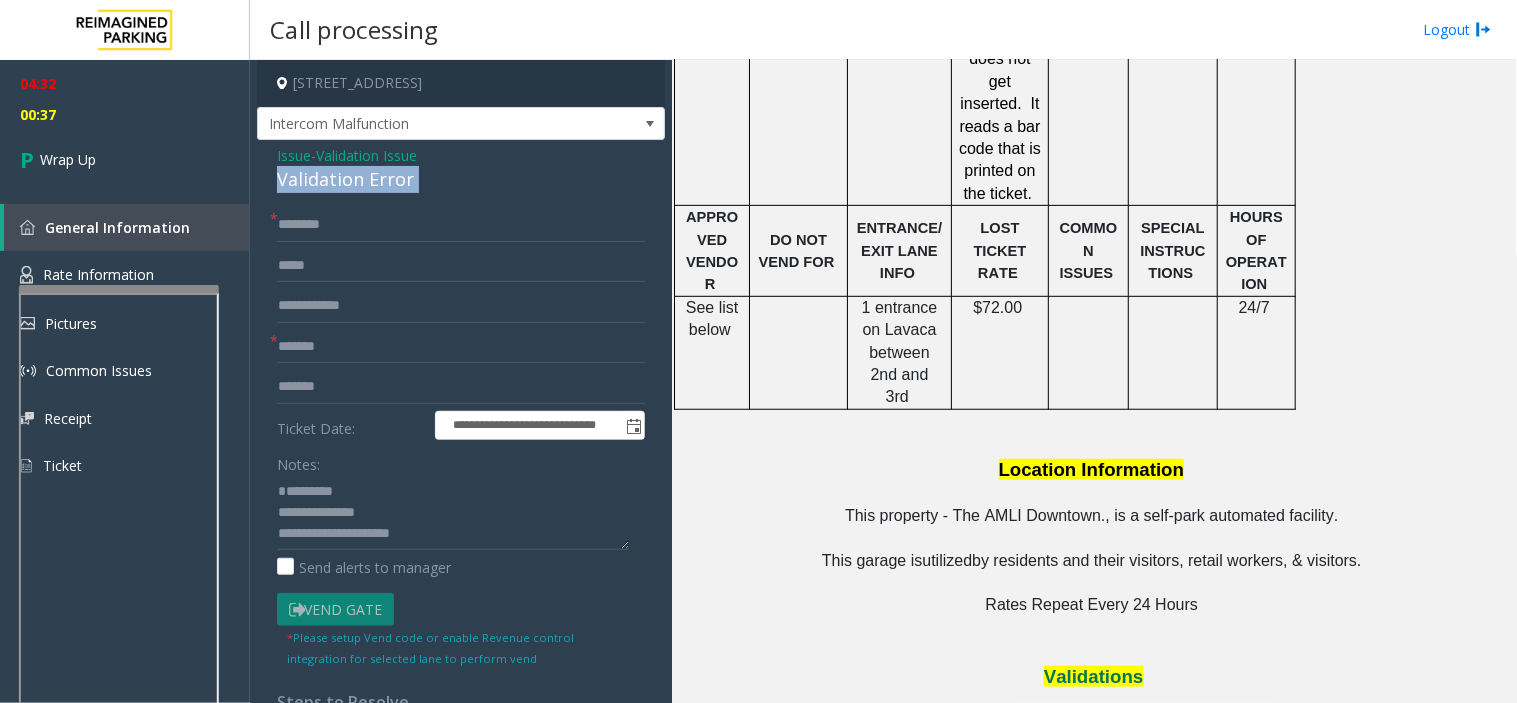 copy on "Validation Error" 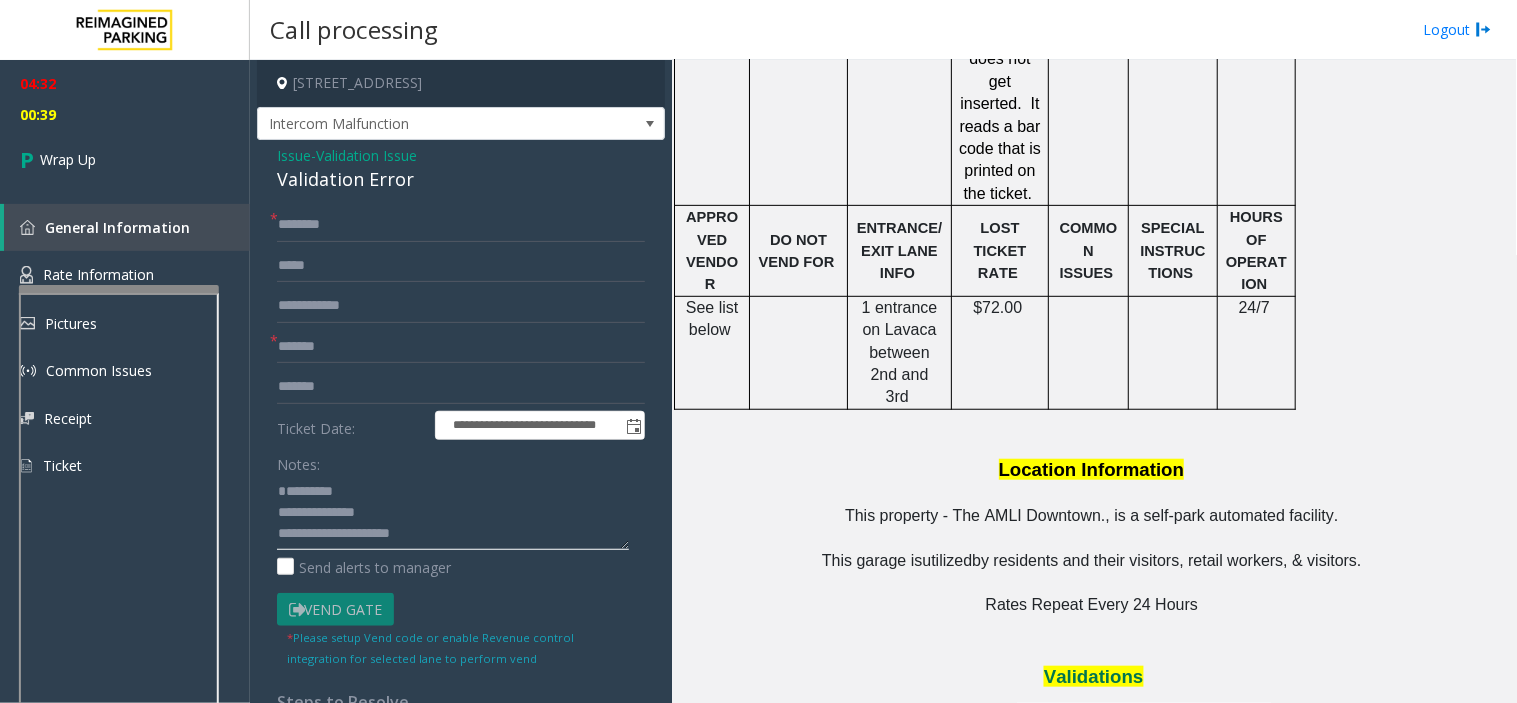 click 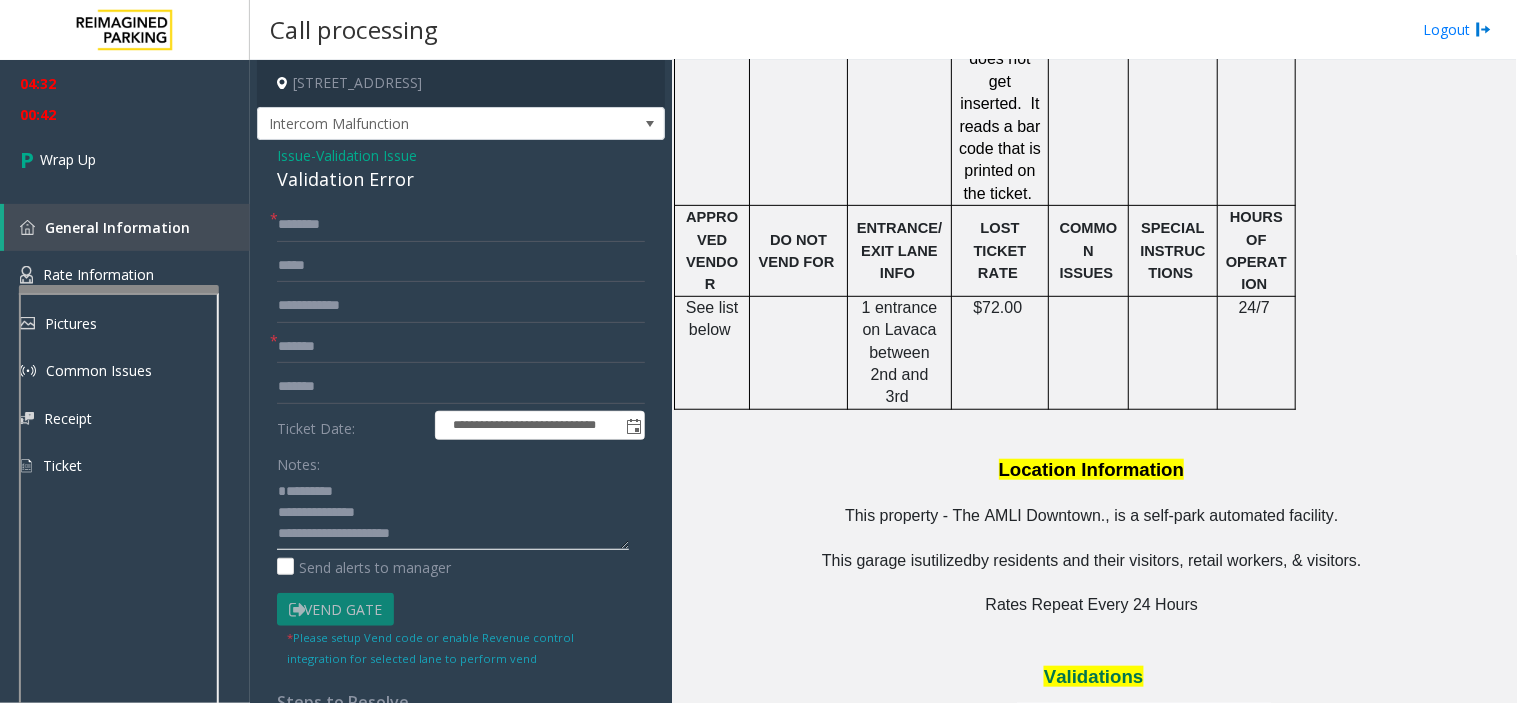 click 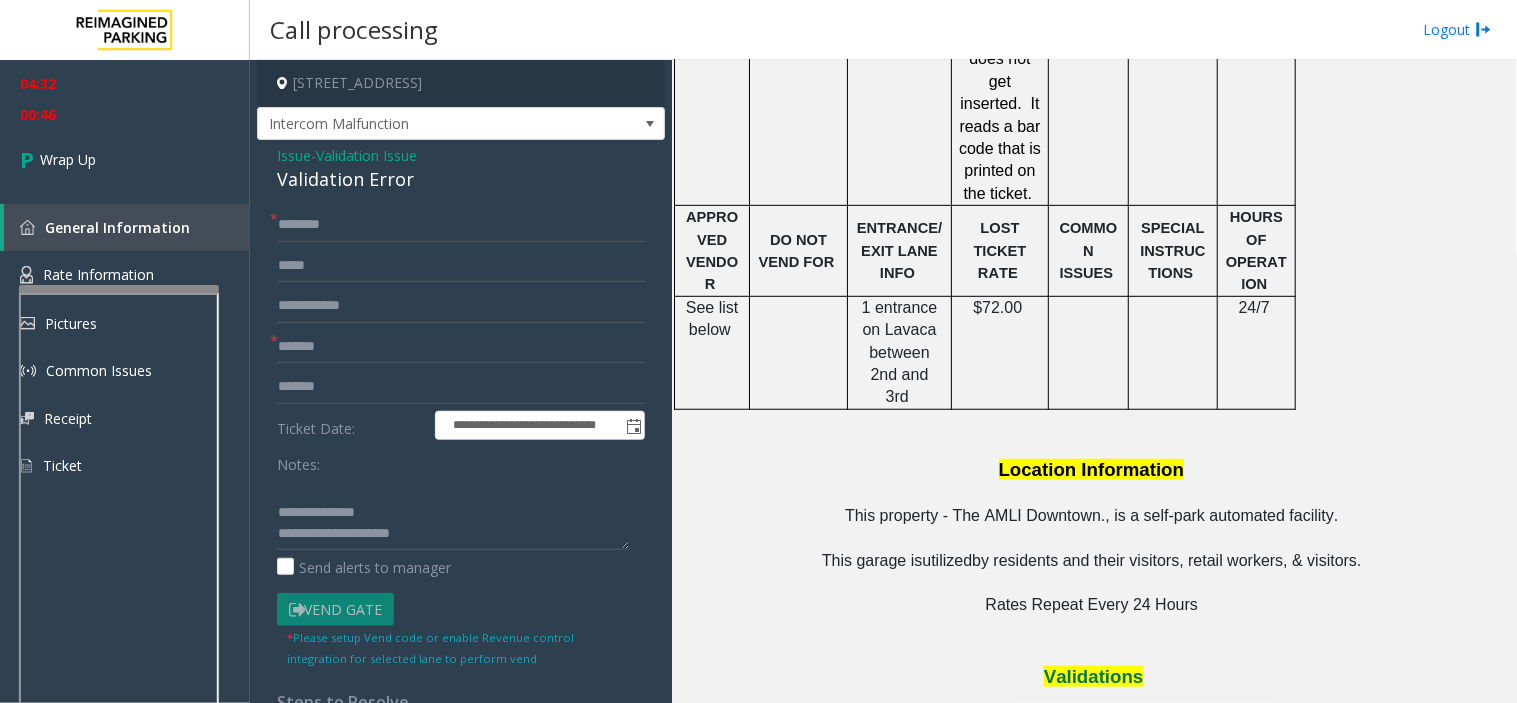 scroll, scrollTop: 42, scrollLeft: 0, axis: vertical 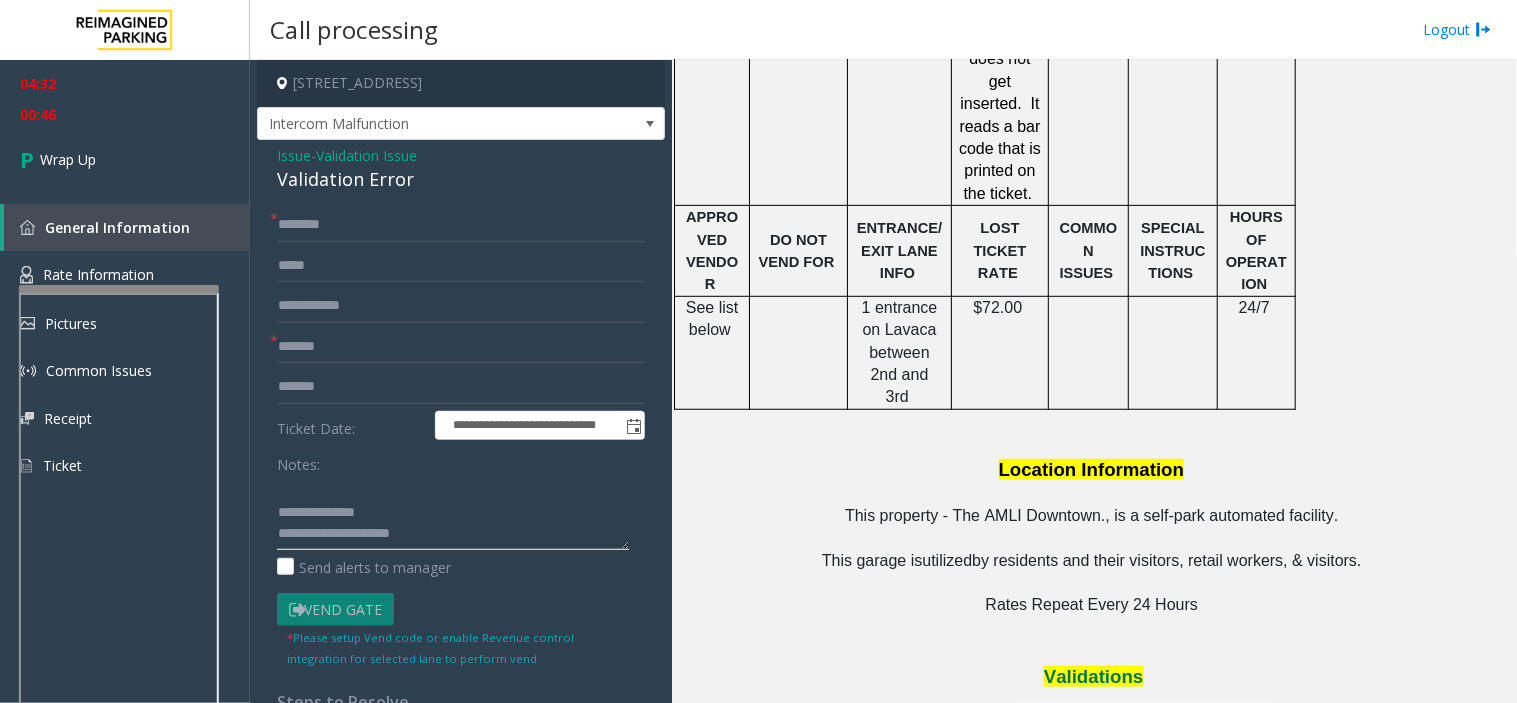 click 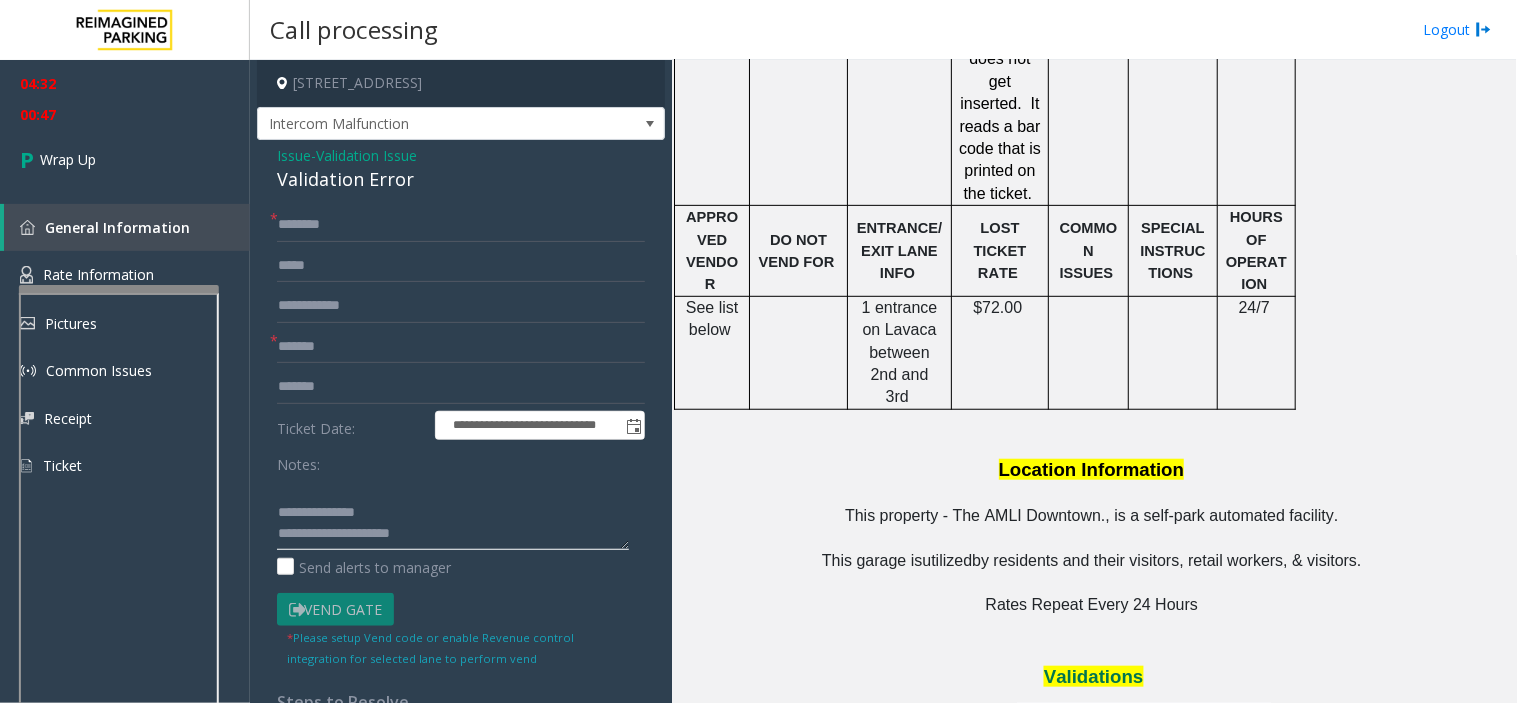 paste on "**********" 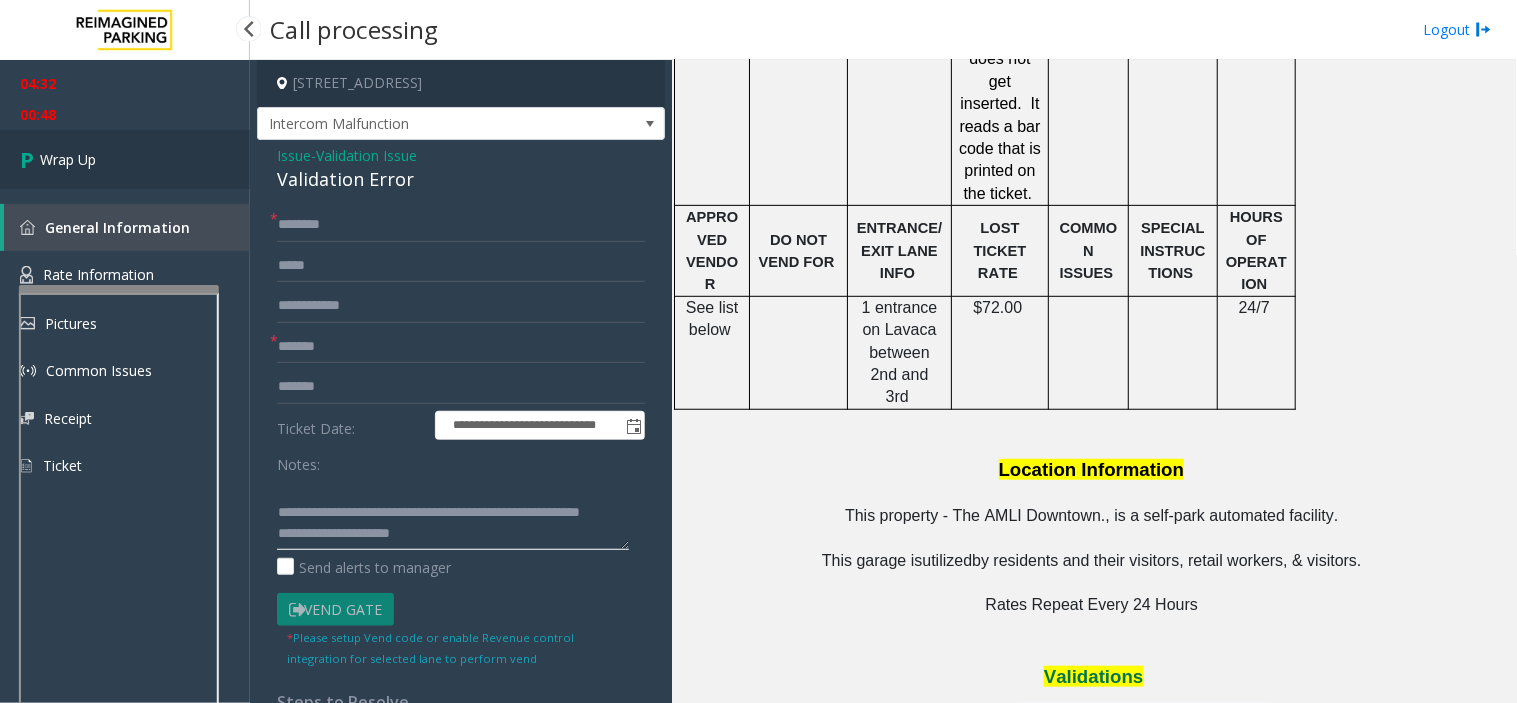 type on "**********" 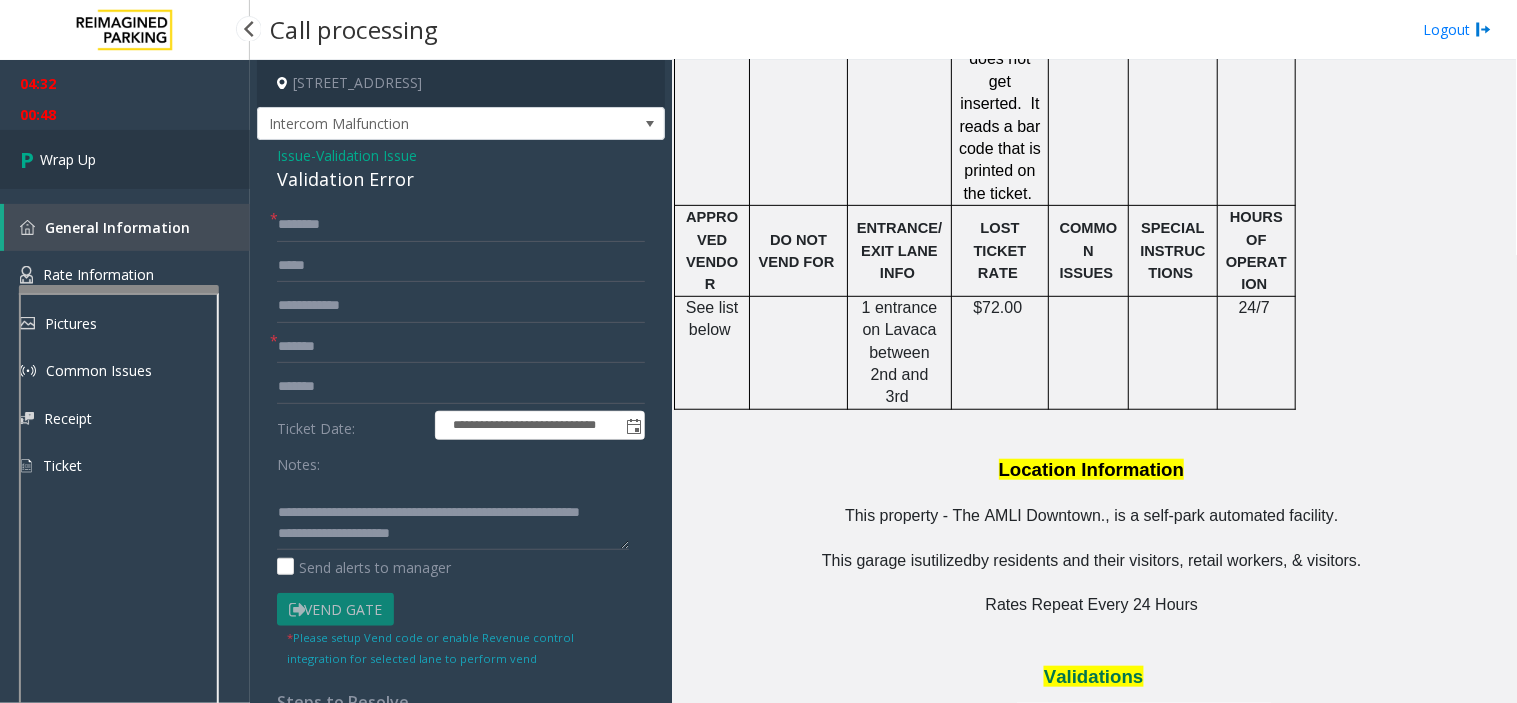 click on "Wrap Up" at bounding box center (125, 159) 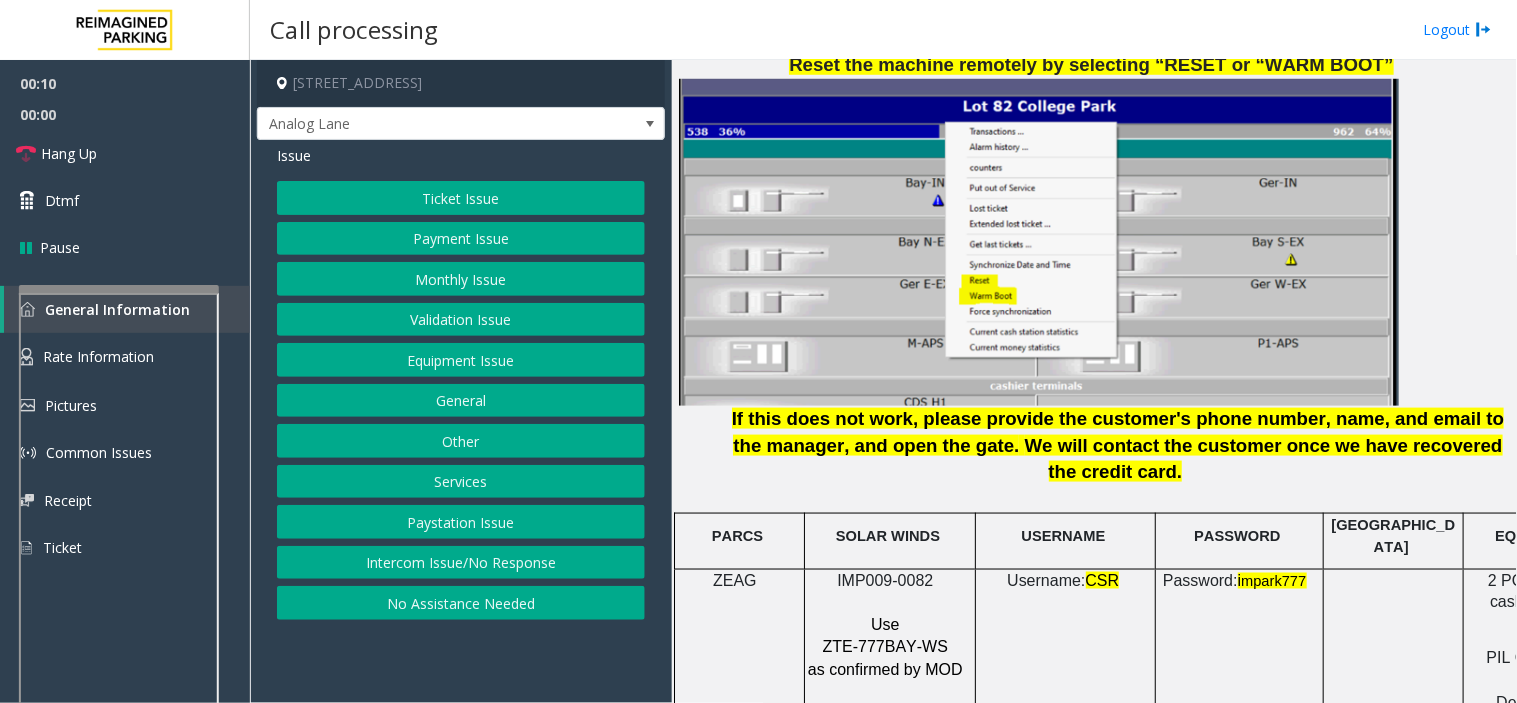 scroll, scrollTop: 2444, scrollLeft: 0, axis: vertical 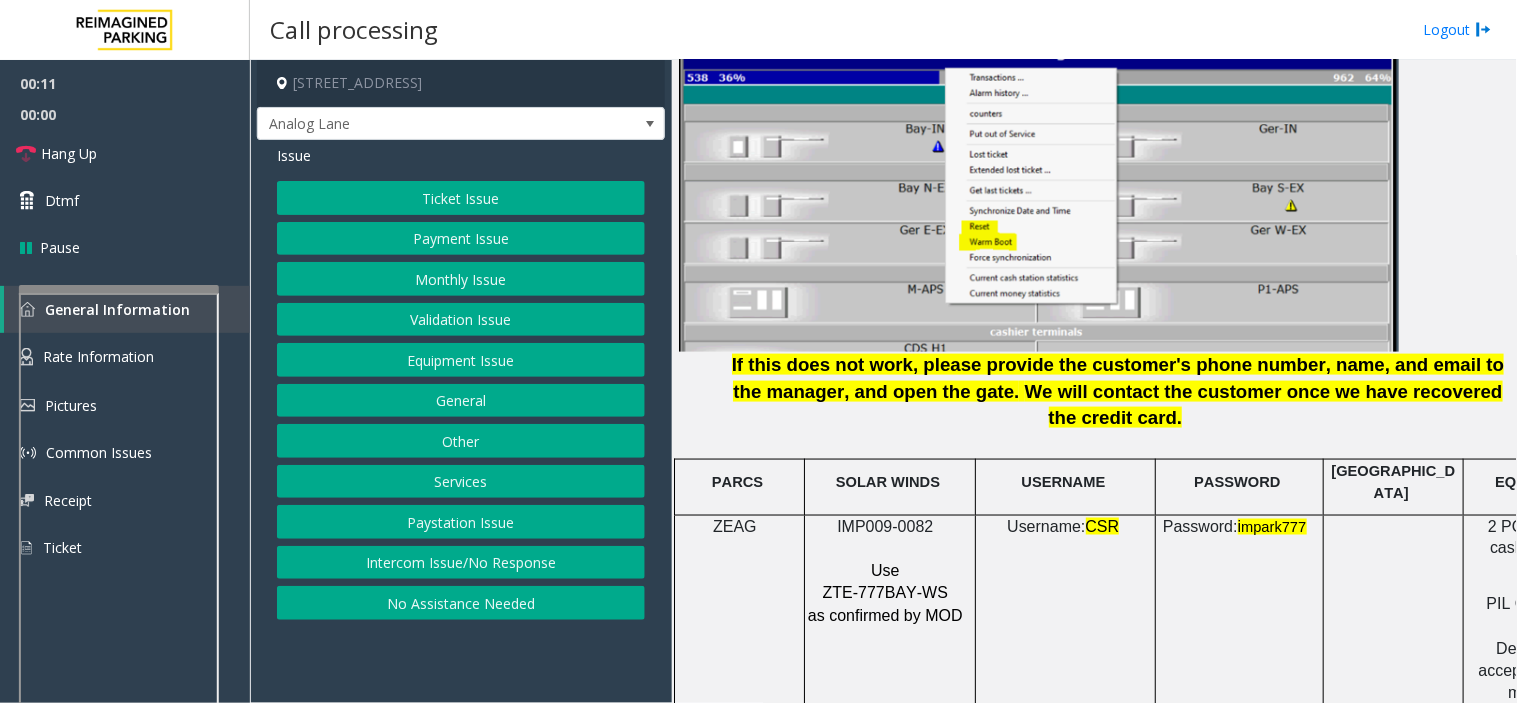 click on "ZTE-777BAY-WS" 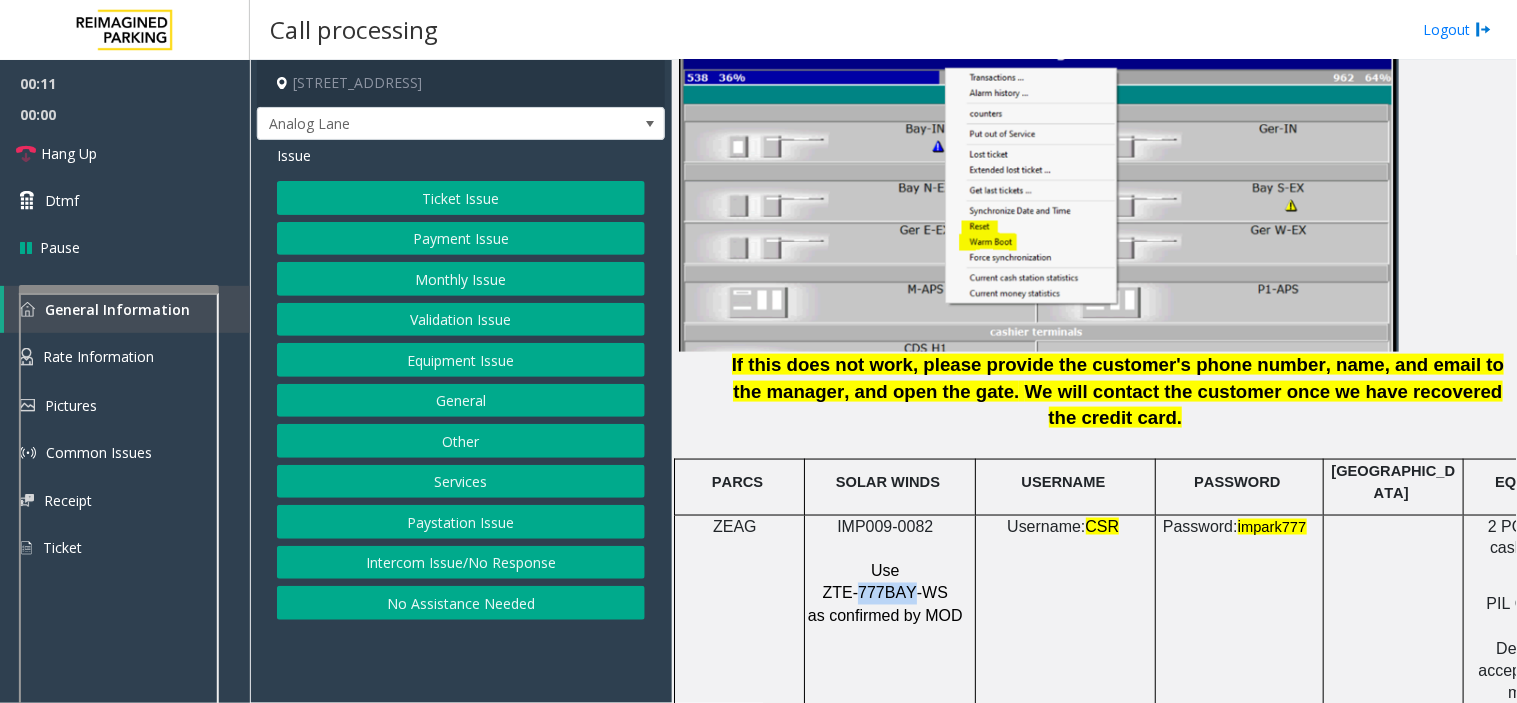 click on "ZTE-777BAY-WS" 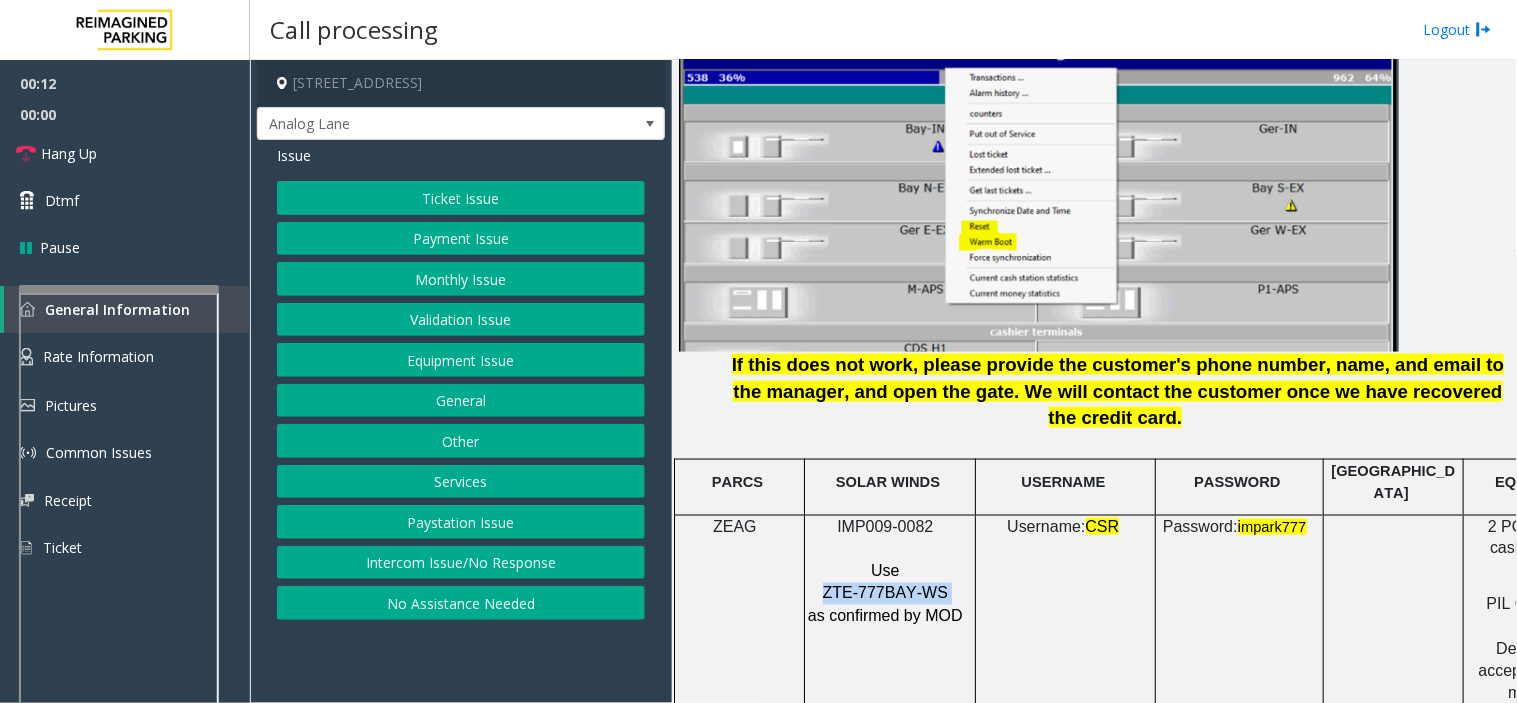 click on "ZTE-777BAY-WS" 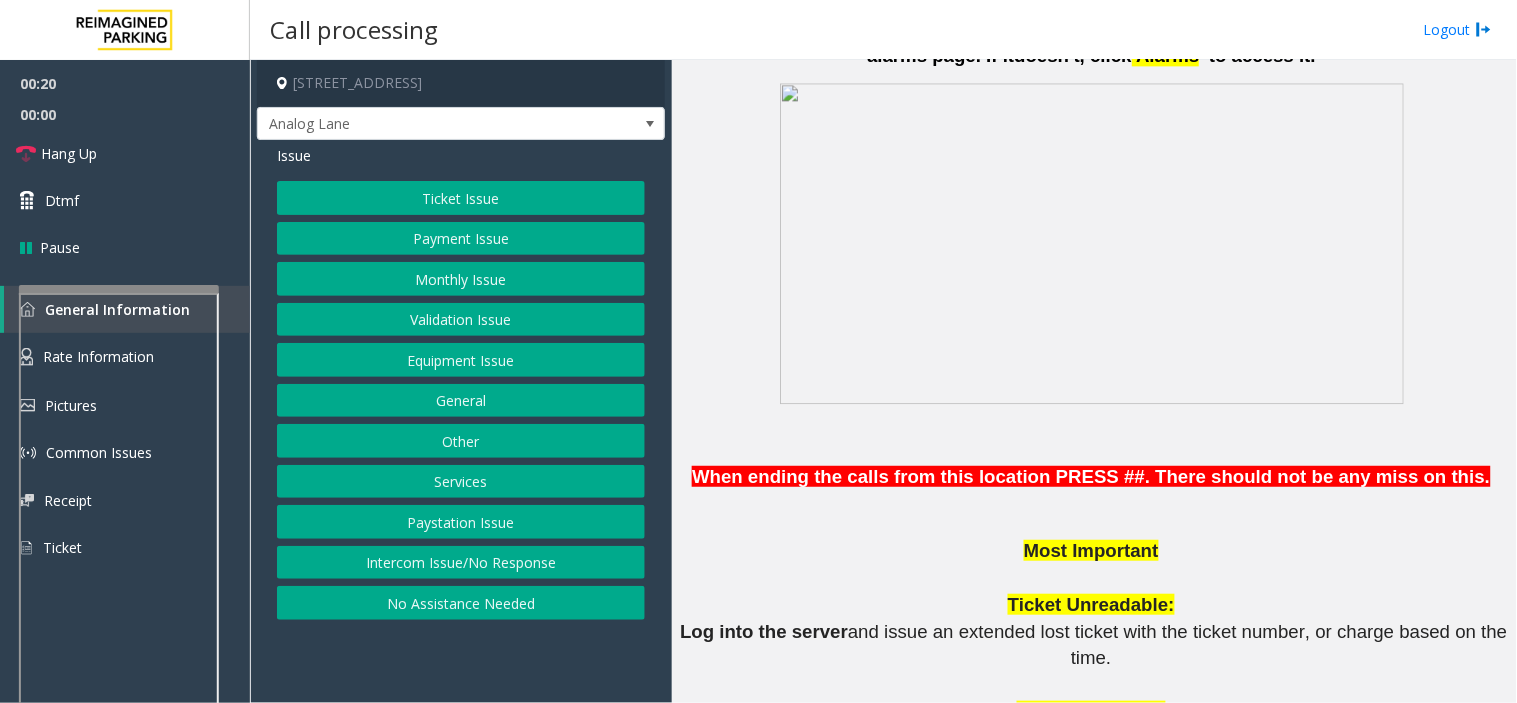 scroll, scrollTop: 1222, scrollLeft: 0, axis: vertical 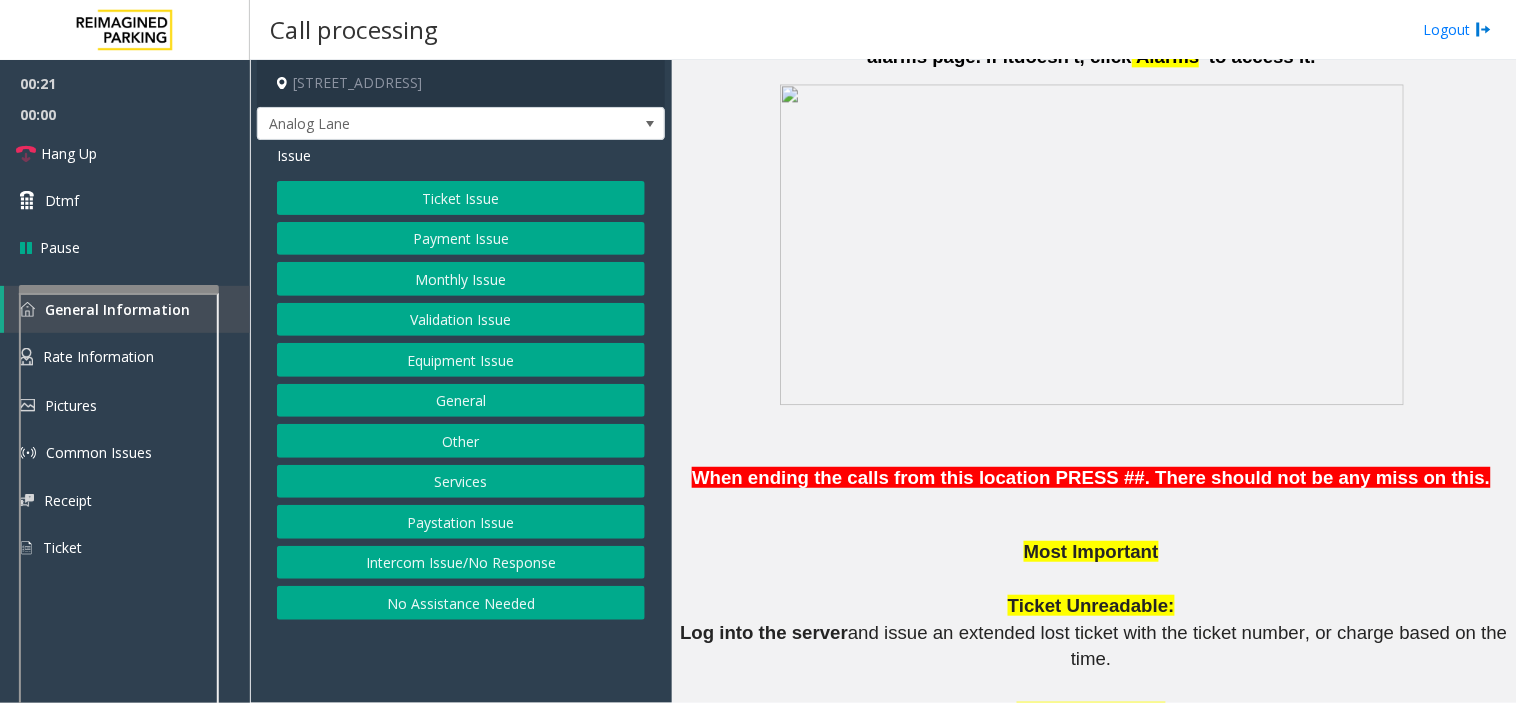 click on "Services" 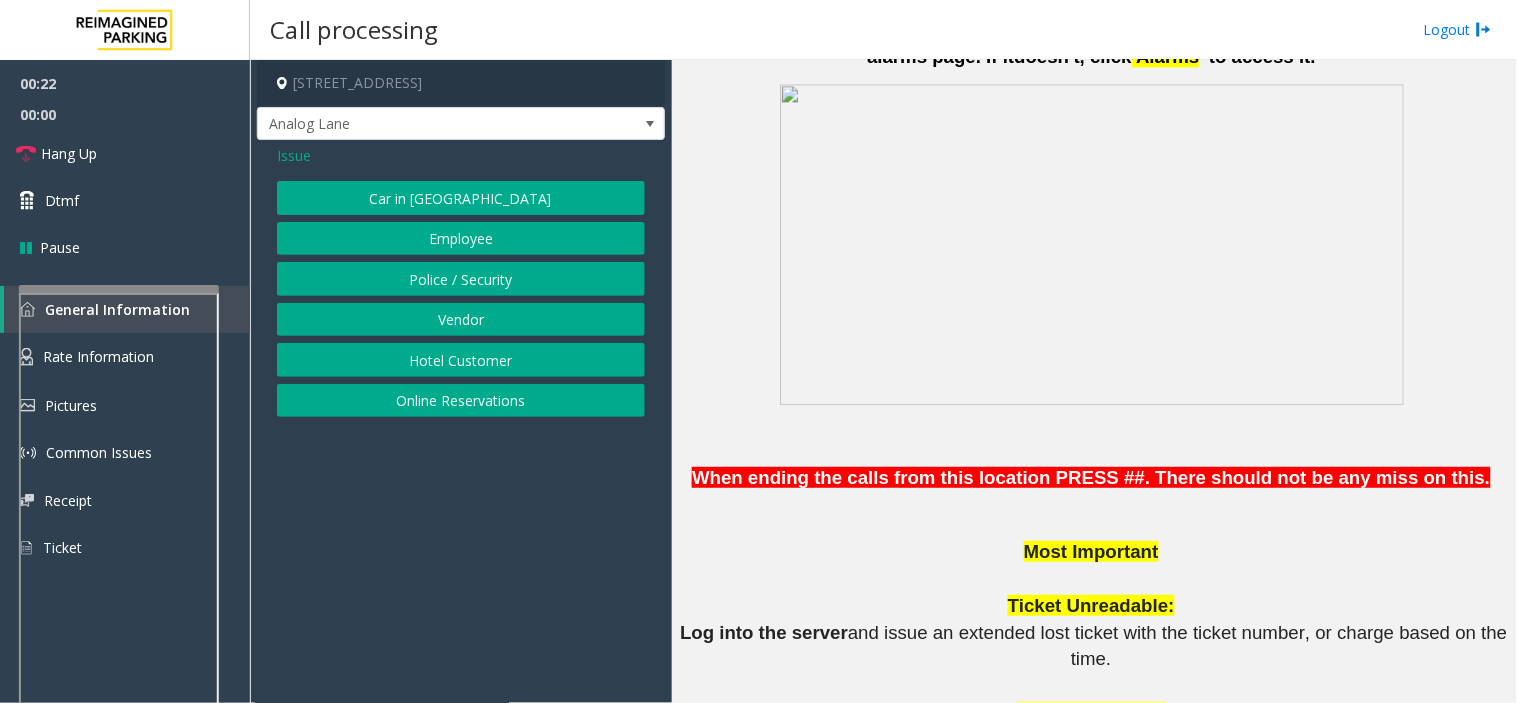 click on "Online Reservations" 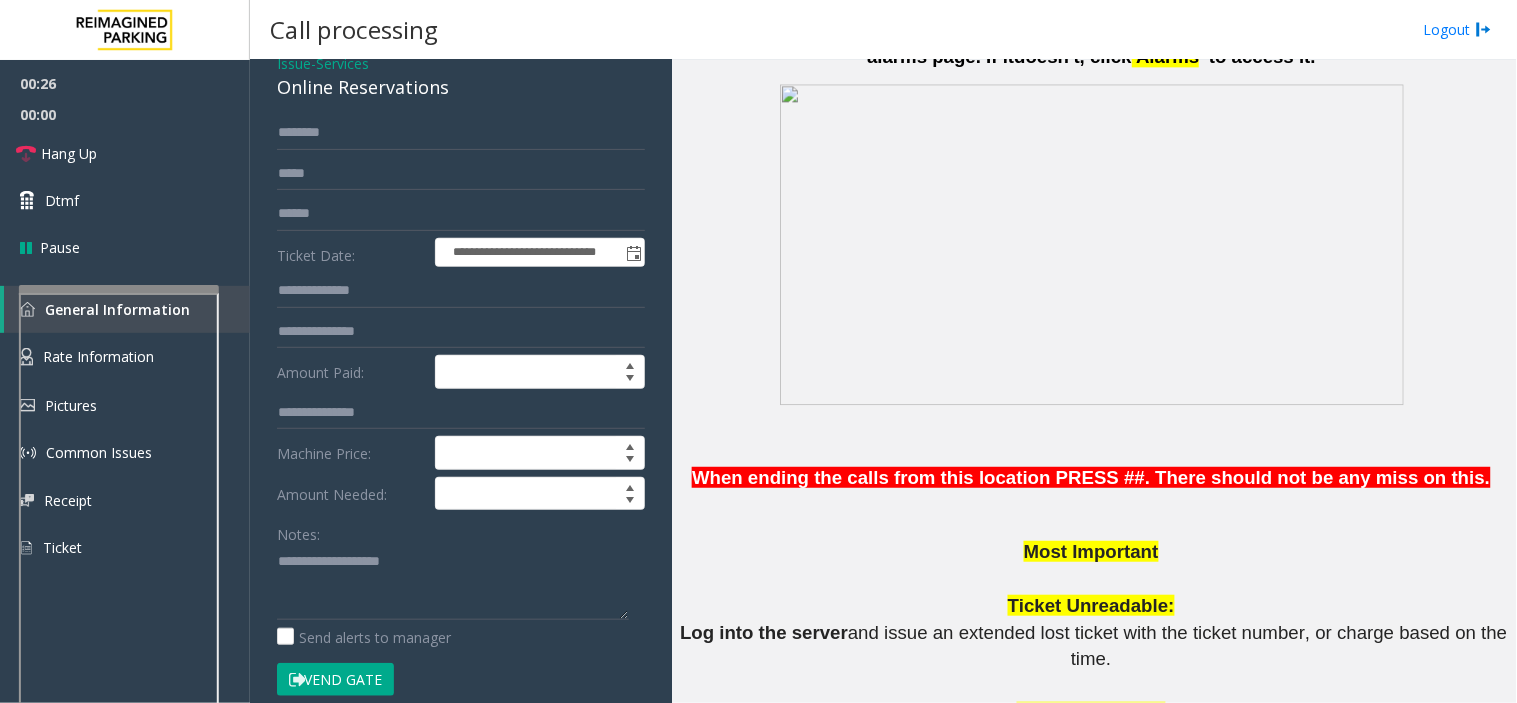 scroll, scrollTop: 222, scrollLeft: 0, axis: vertical 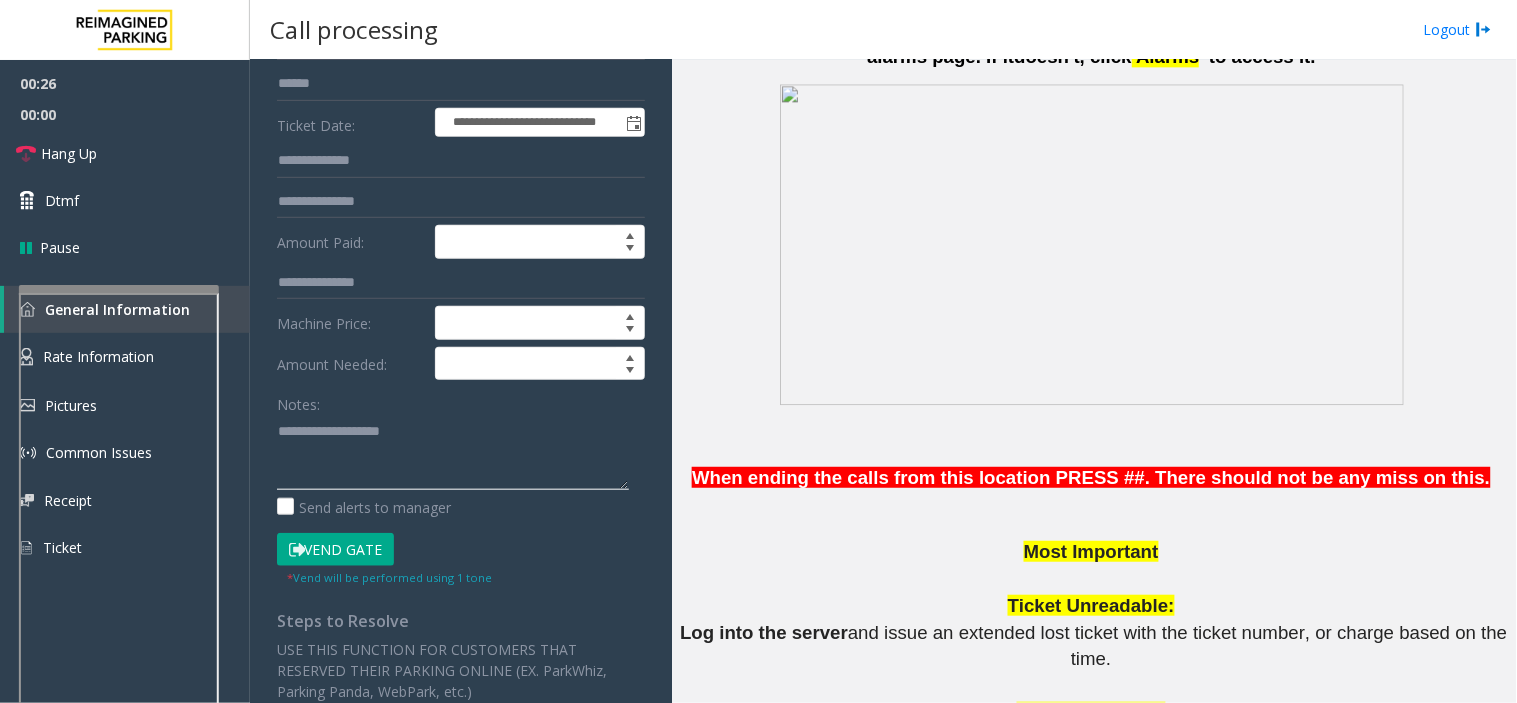 click 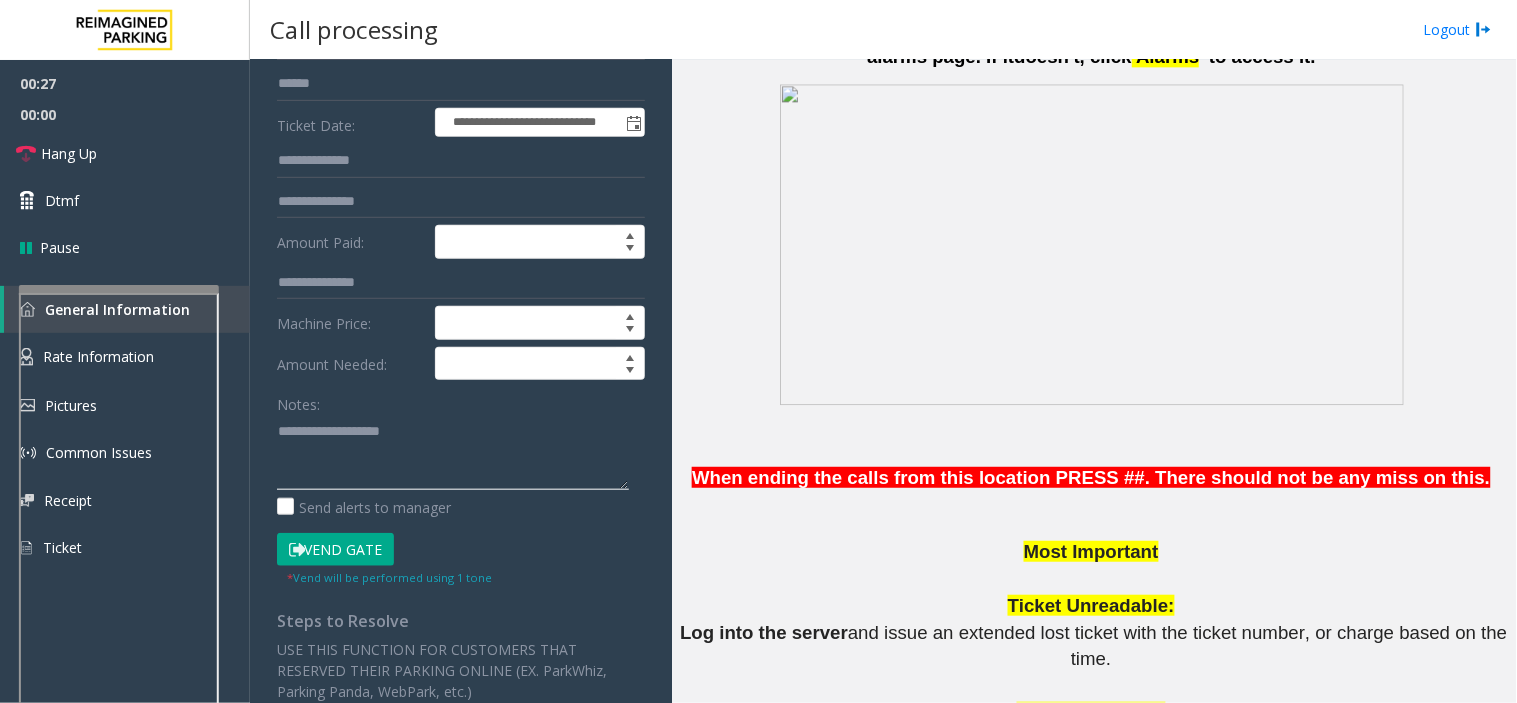 paste on "**********" 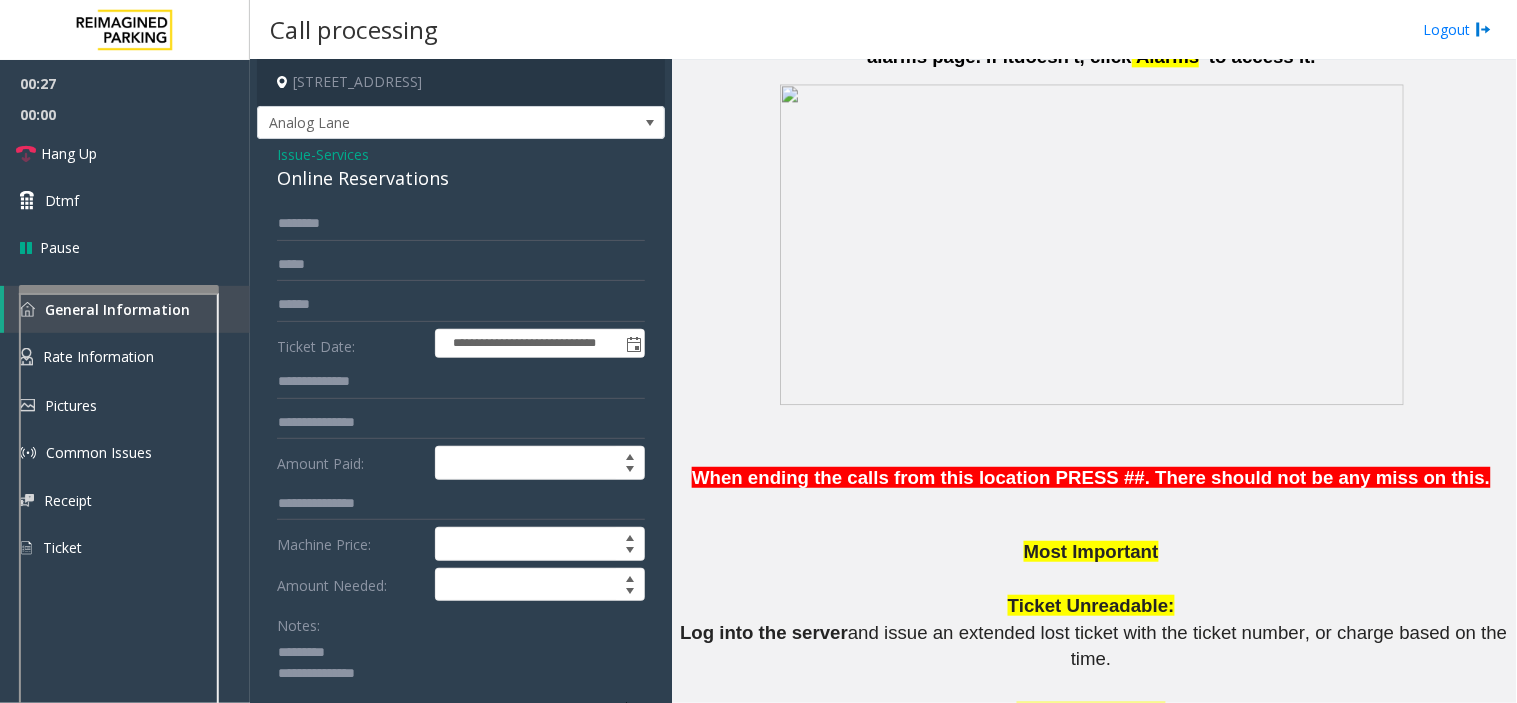 scroll, scrollTop: 0, scrollLeft: 0, axis: both 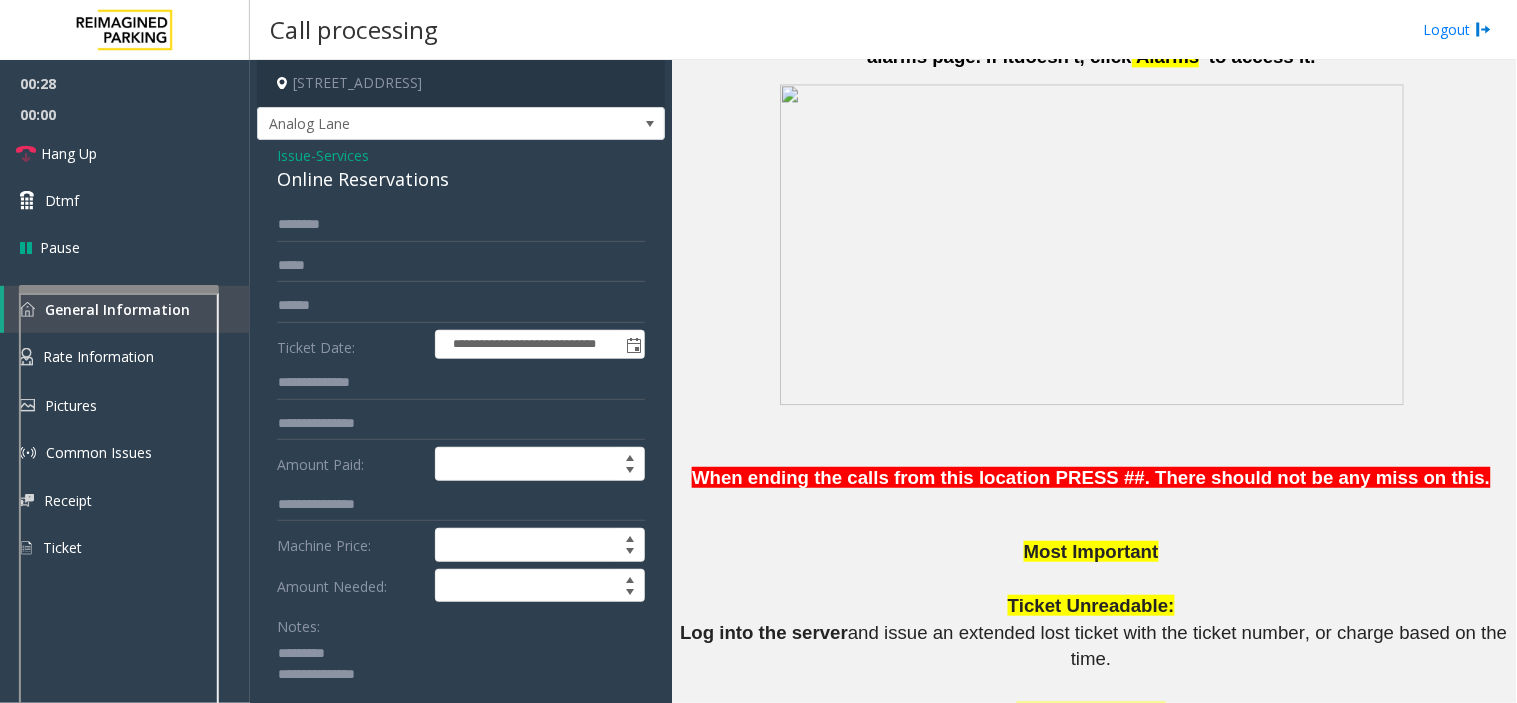 click on "Online Reservations" 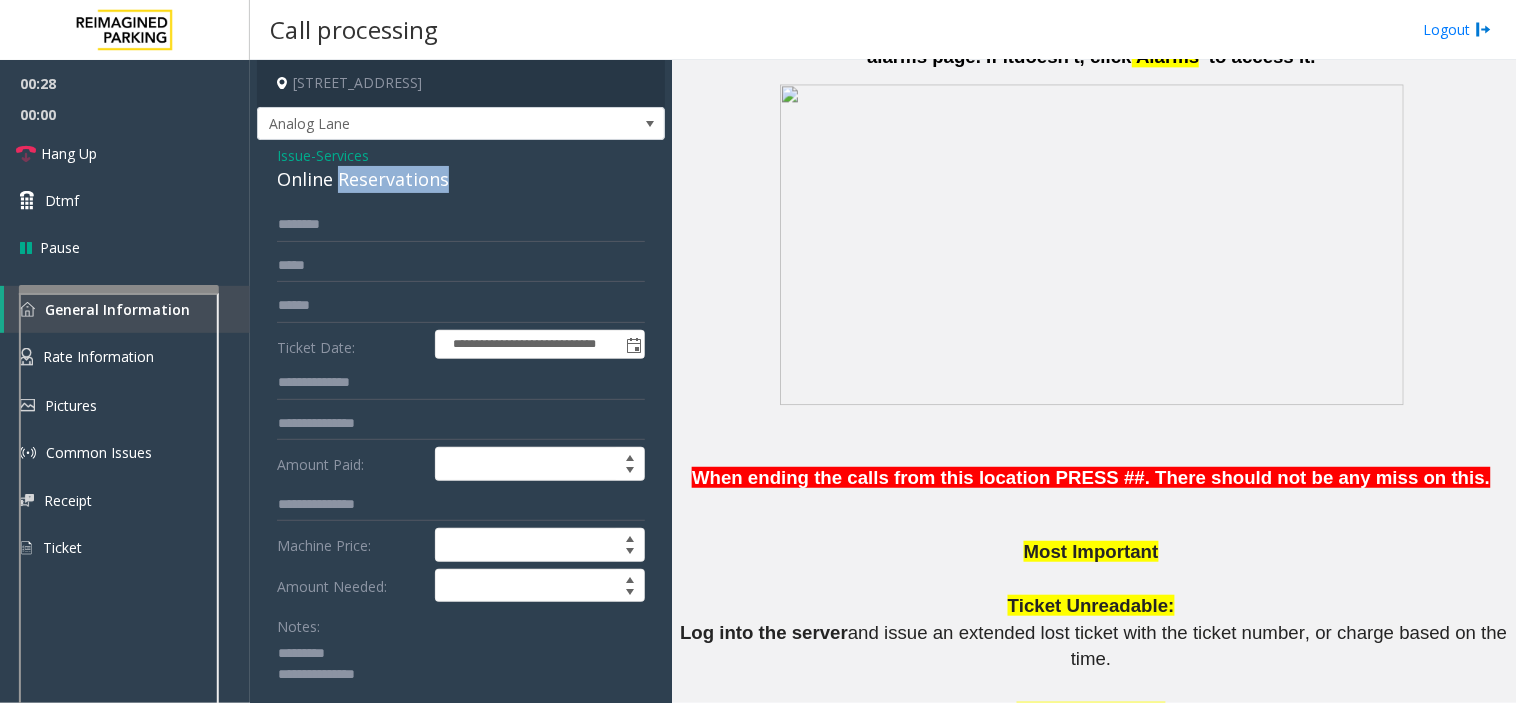 click on "Online Reservations" 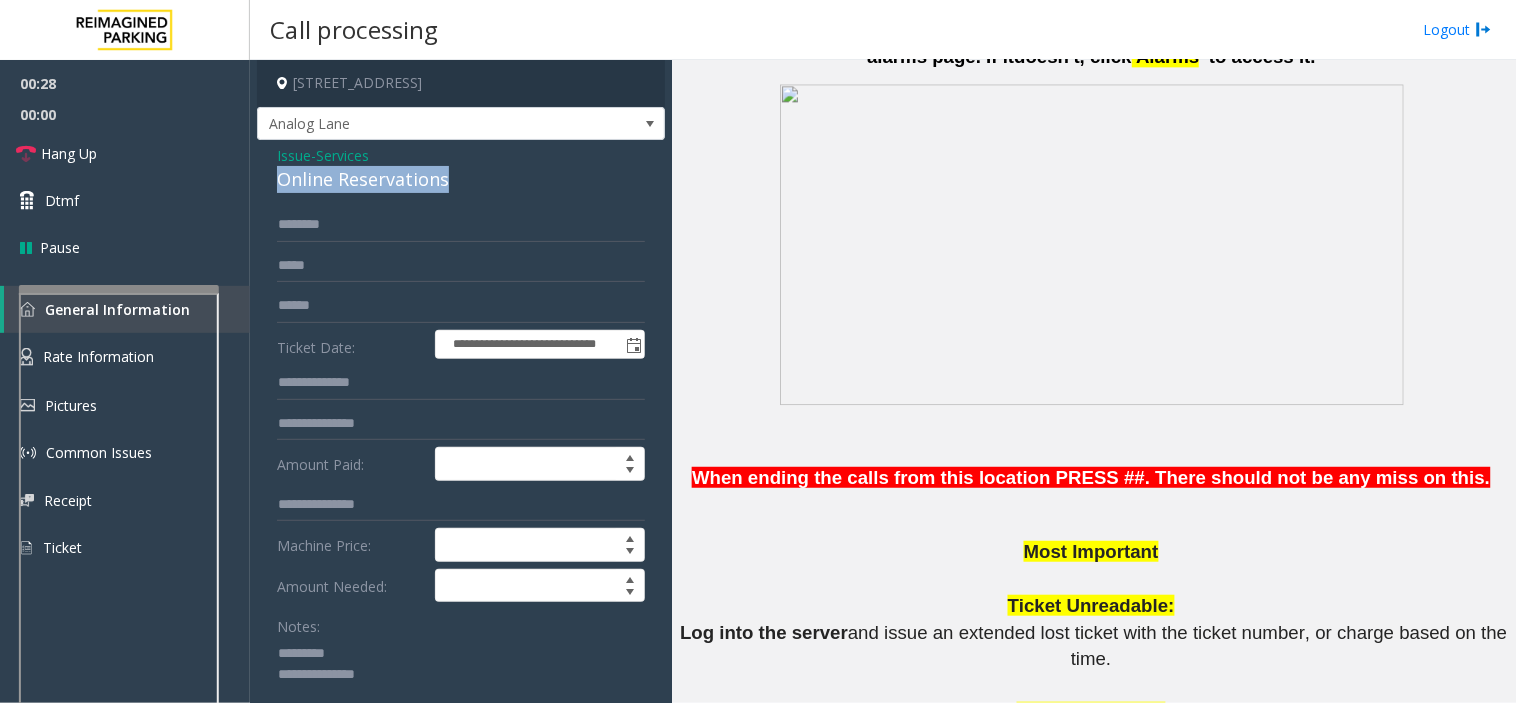 click on "Online Reservations" 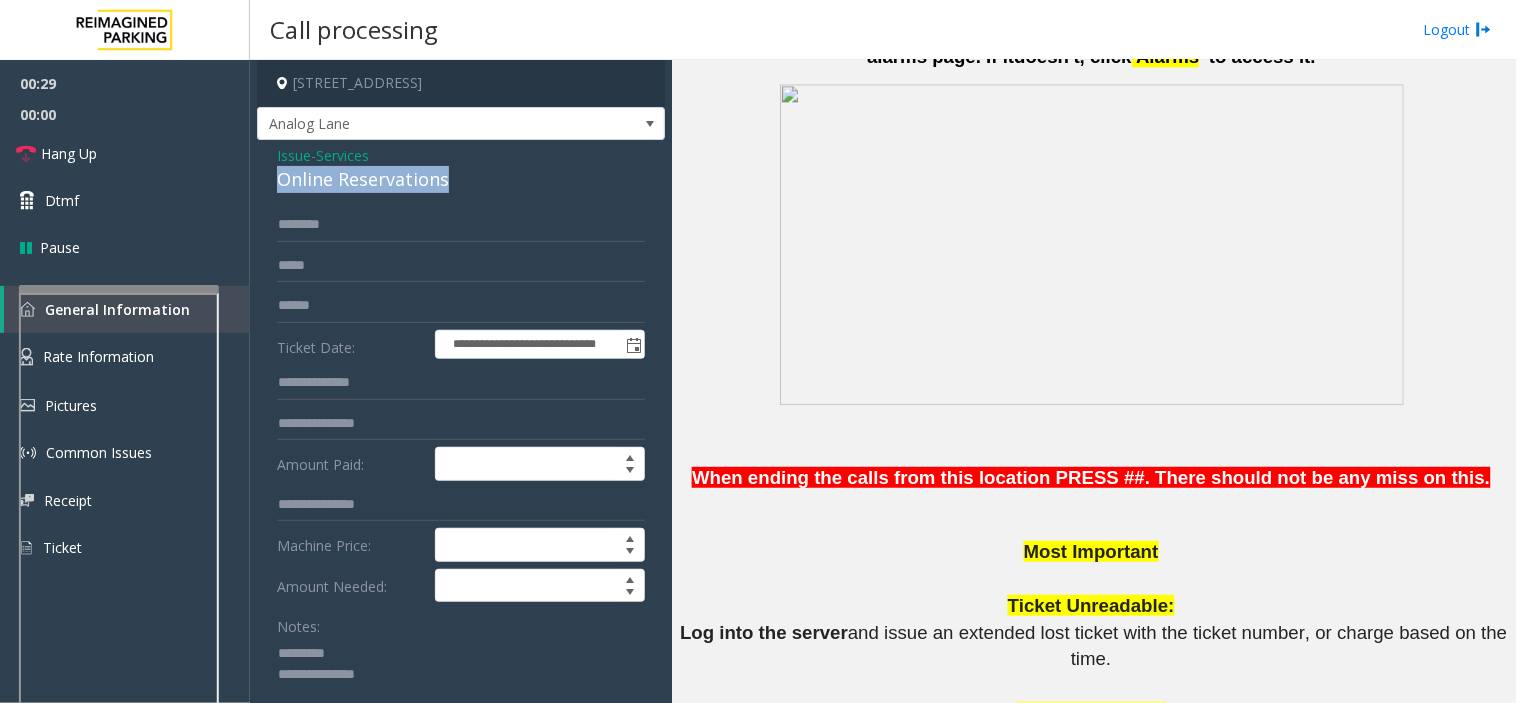 copy on "Online Reservations" 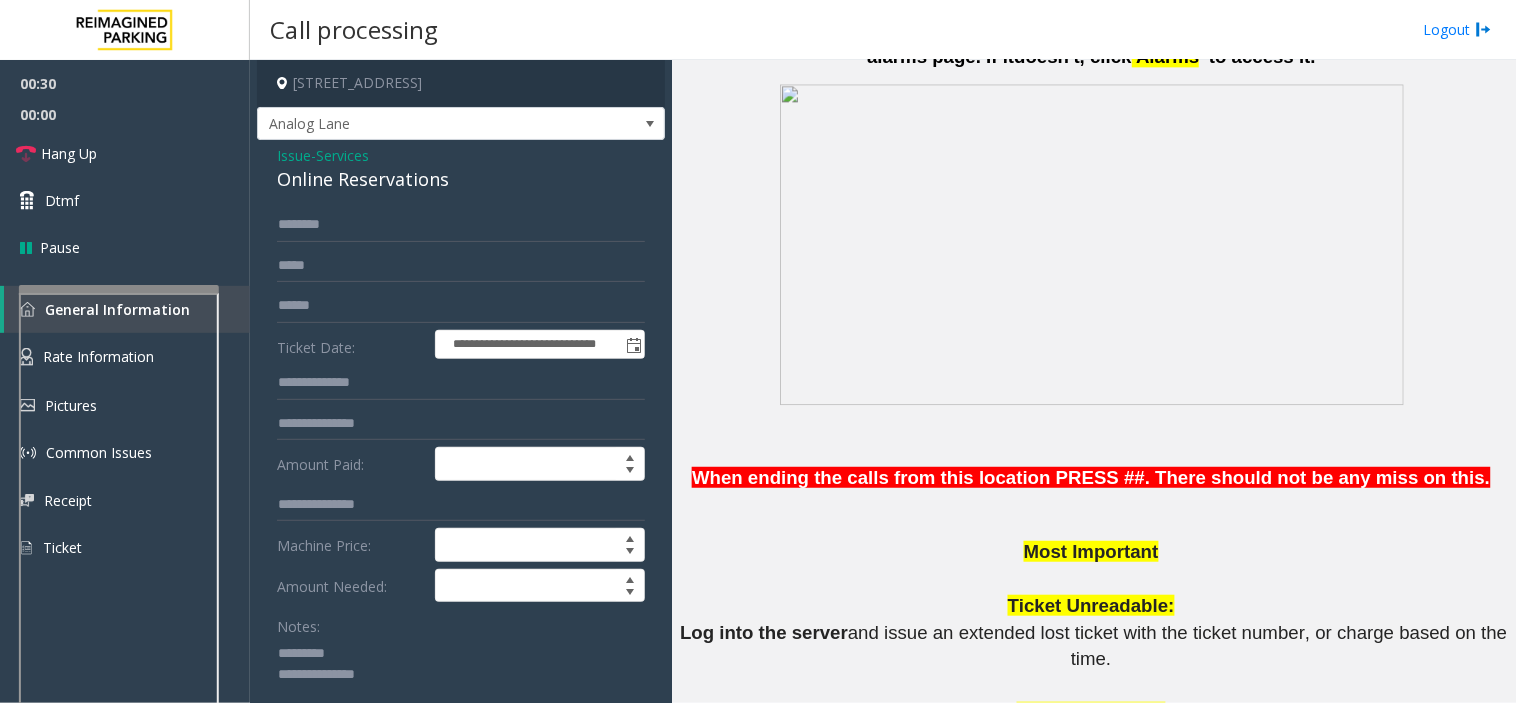 click 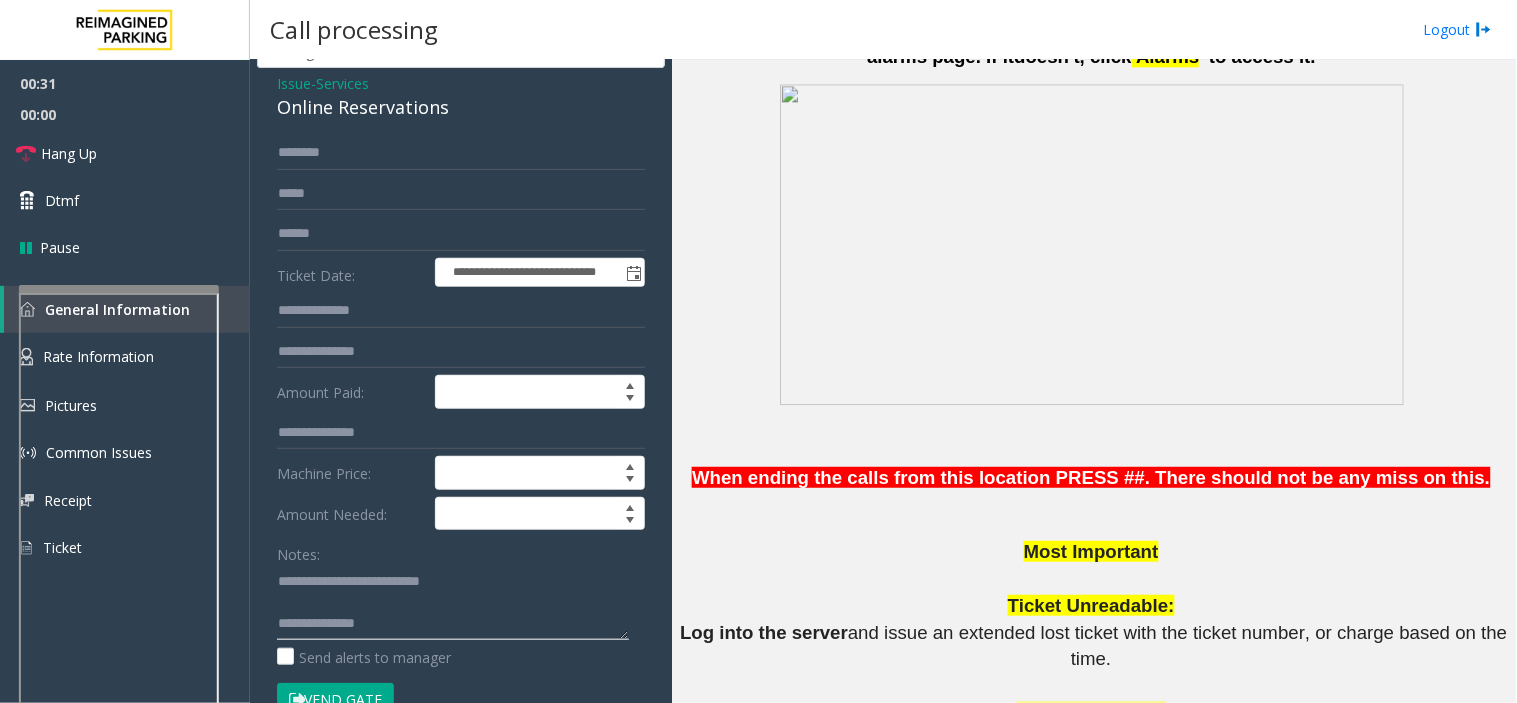 scroll, scrollTop: 111, scrollLeft: 0, axis: vertical 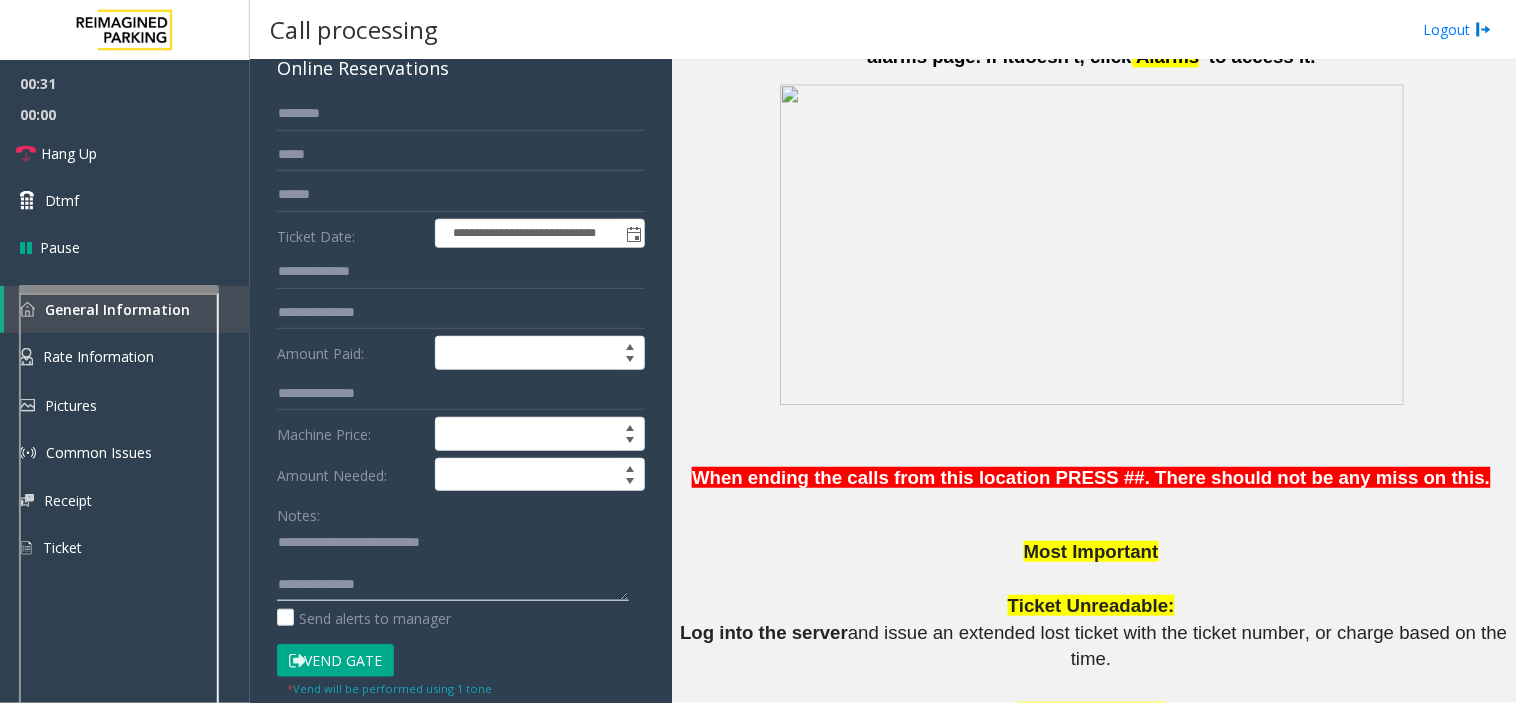 click 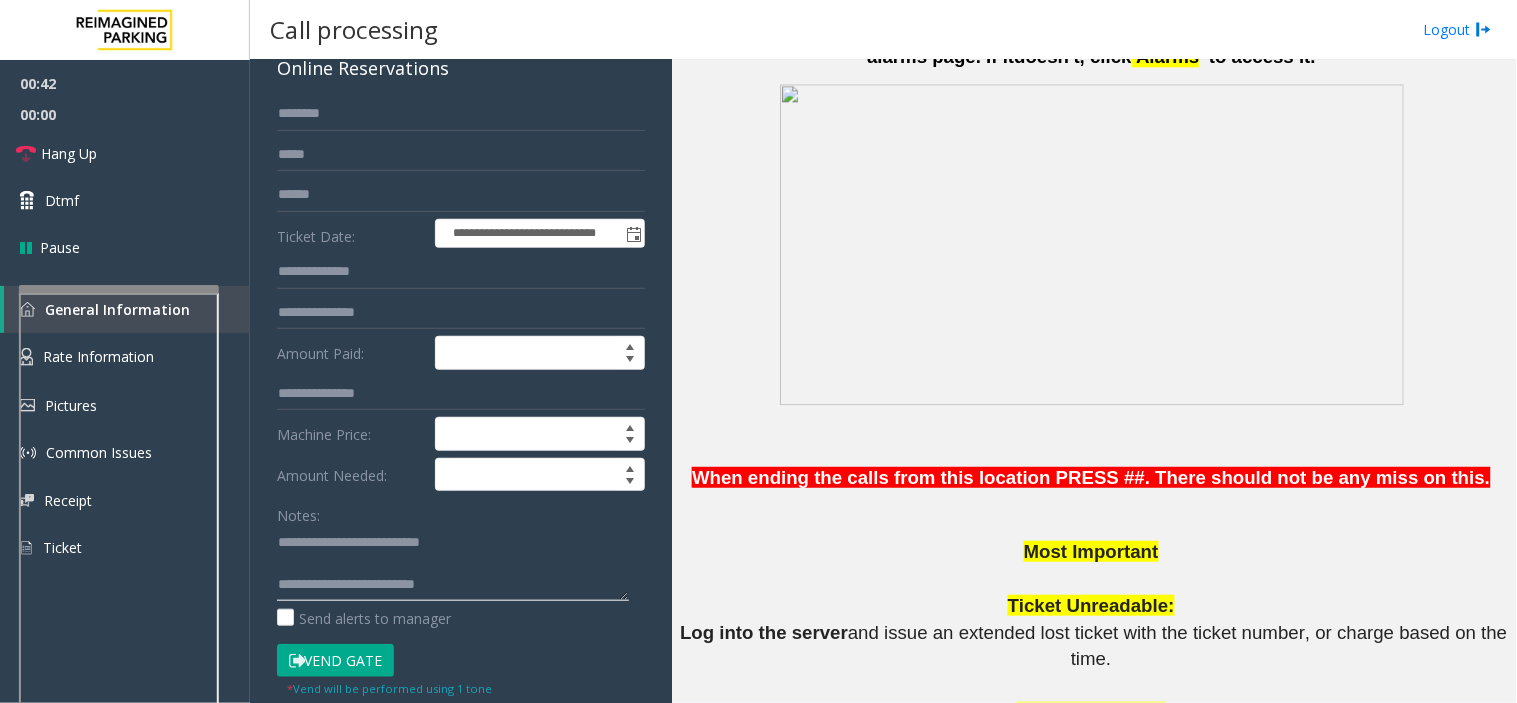 drag, startPoint x: 362, startPoint y: 591, endPoint x: 475, endPoint y: 586, distance: 113.110565 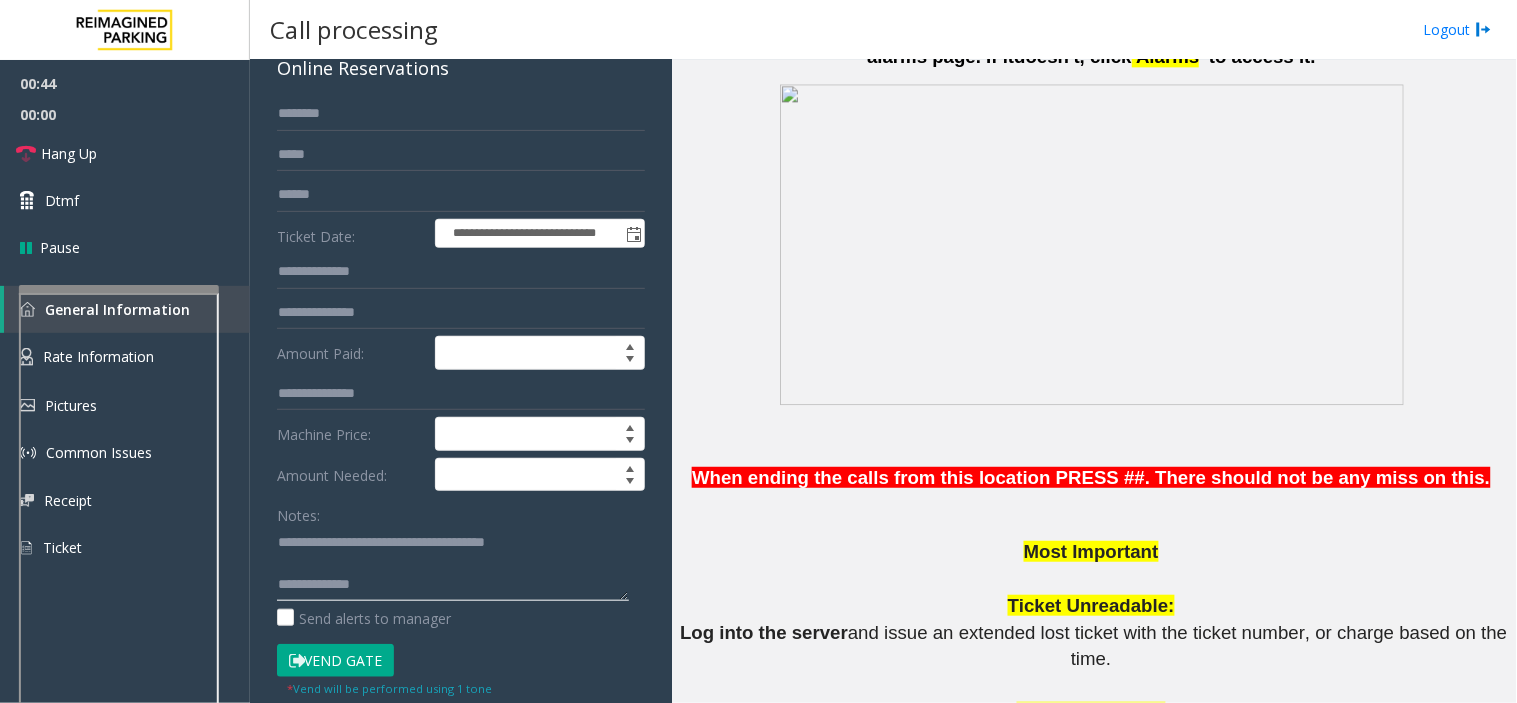 click 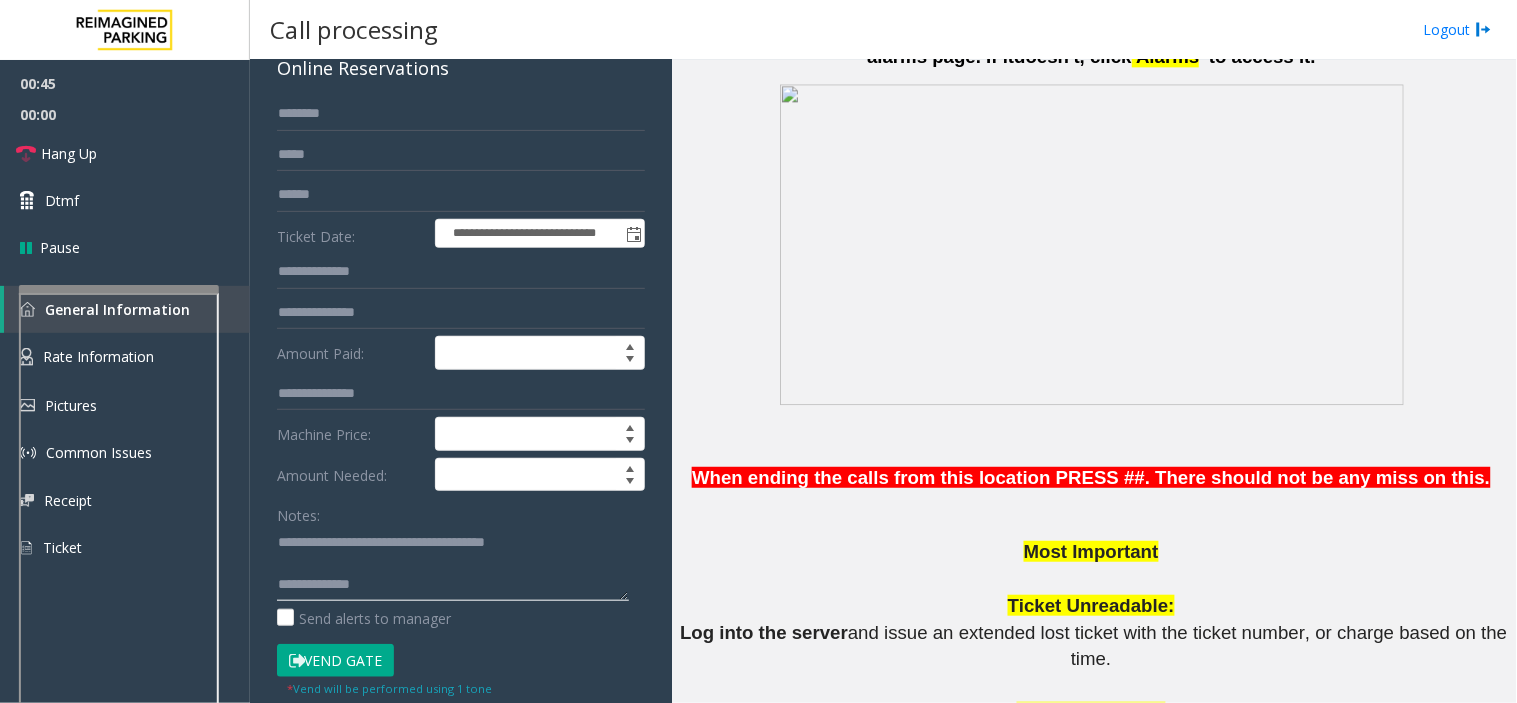 click 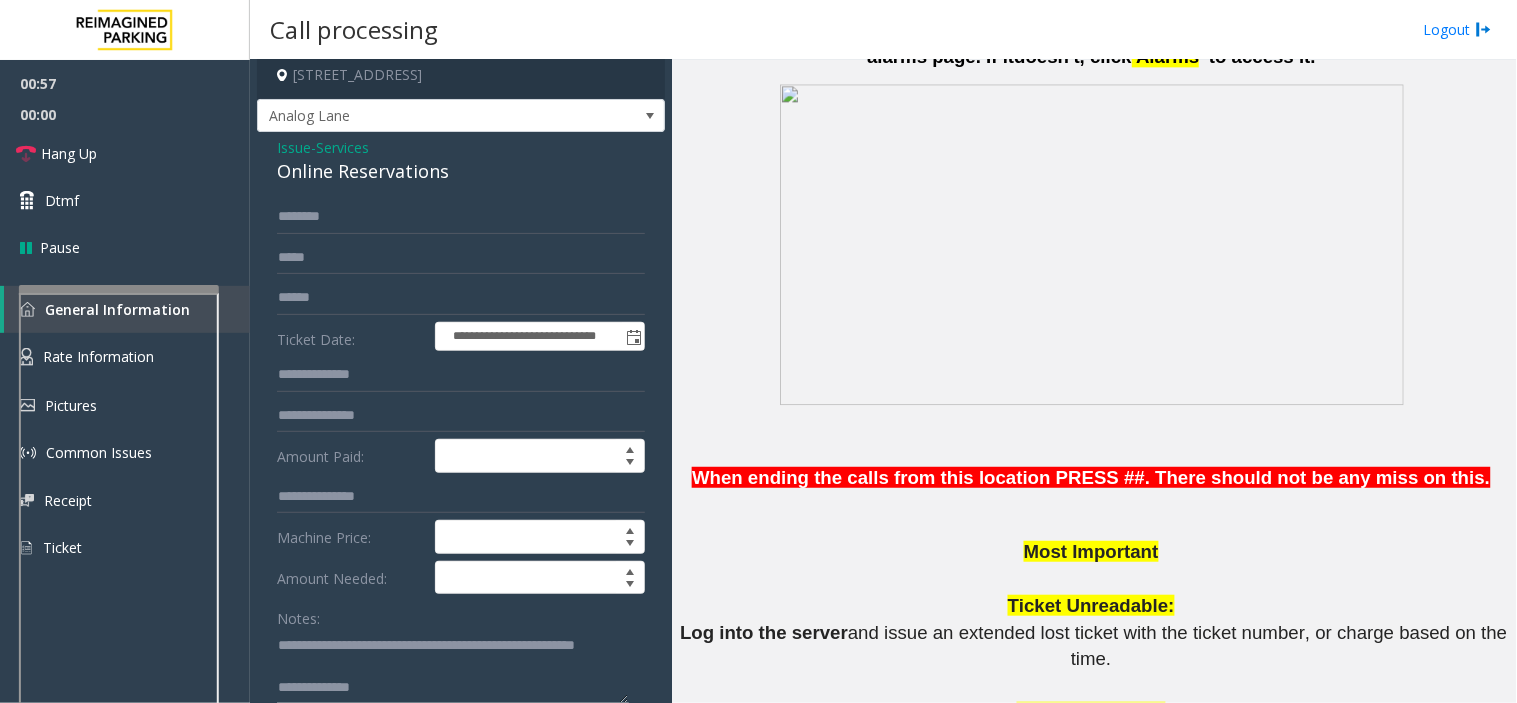 scroll, scrollTop: 0, scrollLeft: 0, axis: both 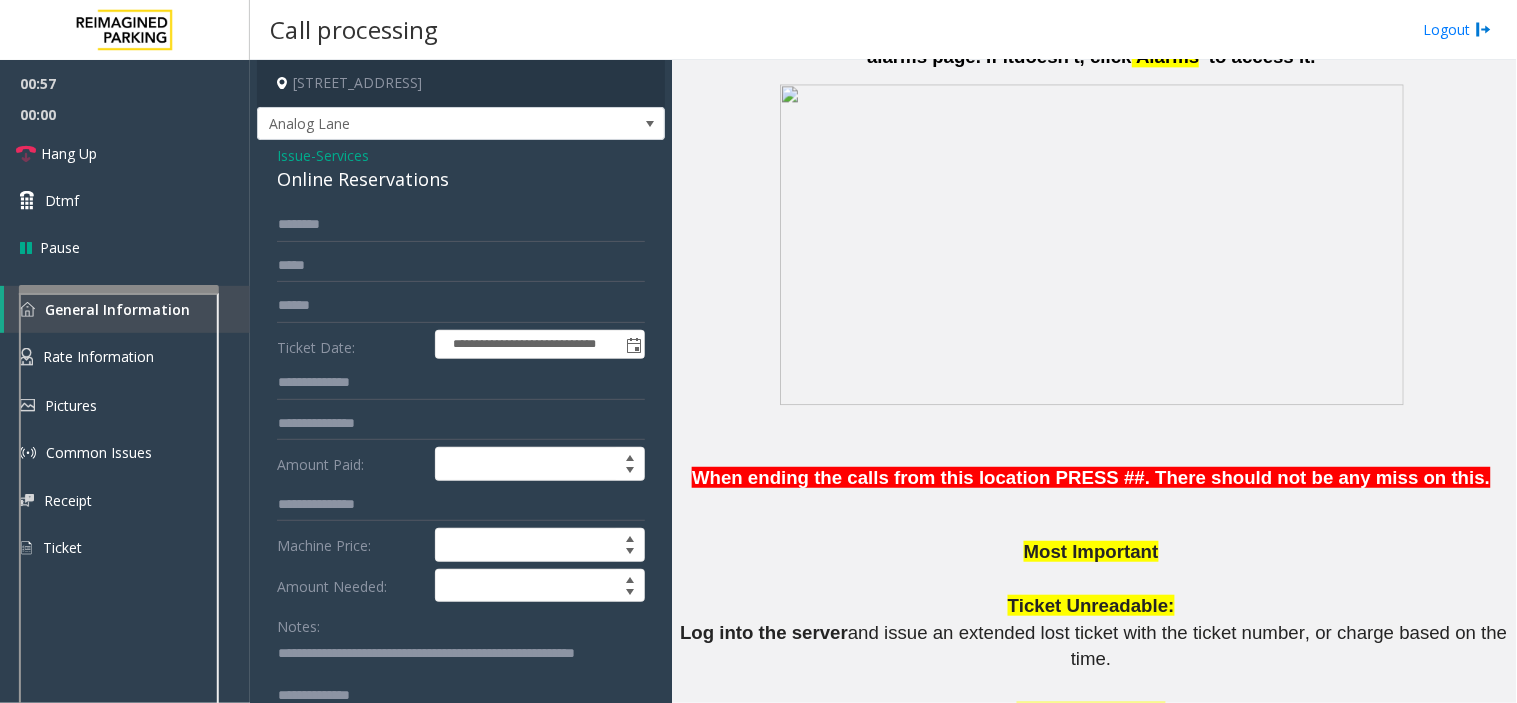type on "**********" 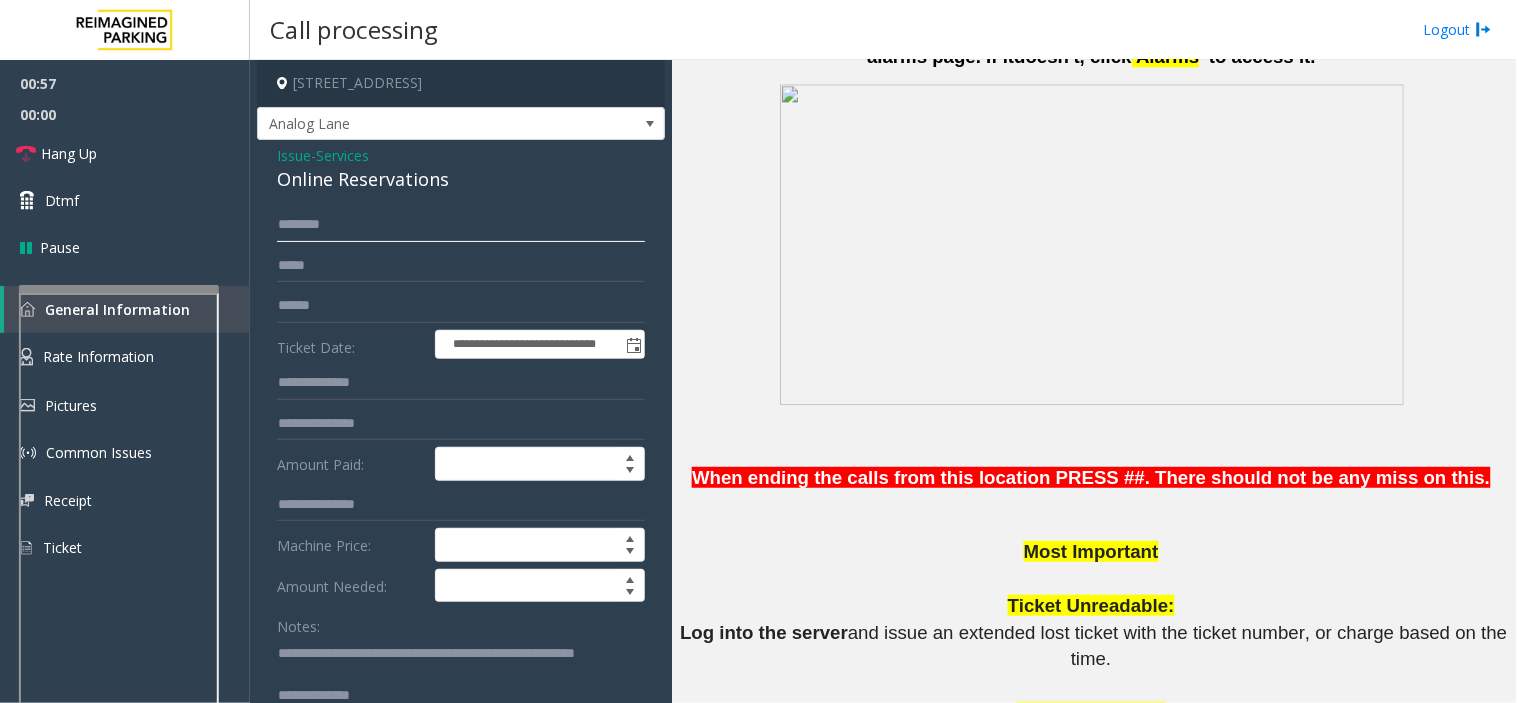 click 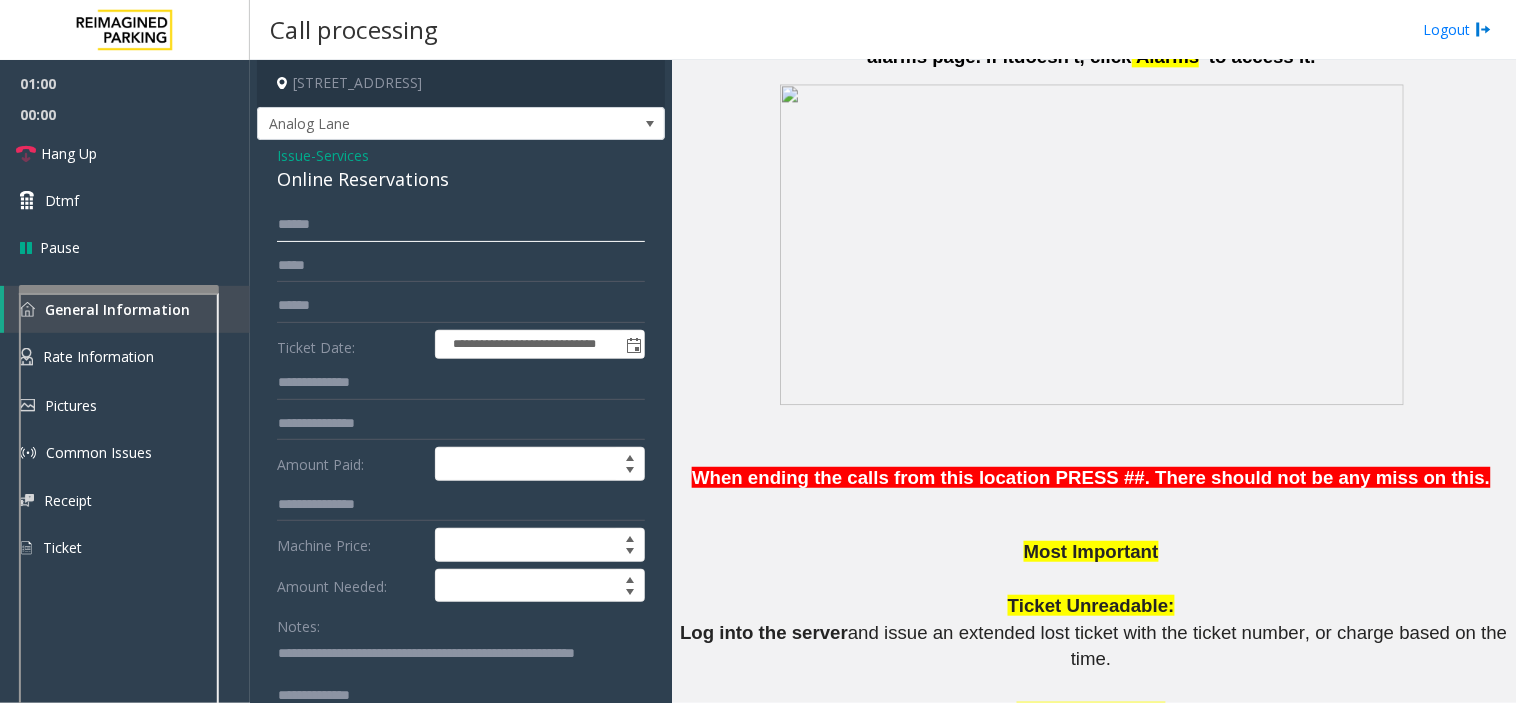type on "******" 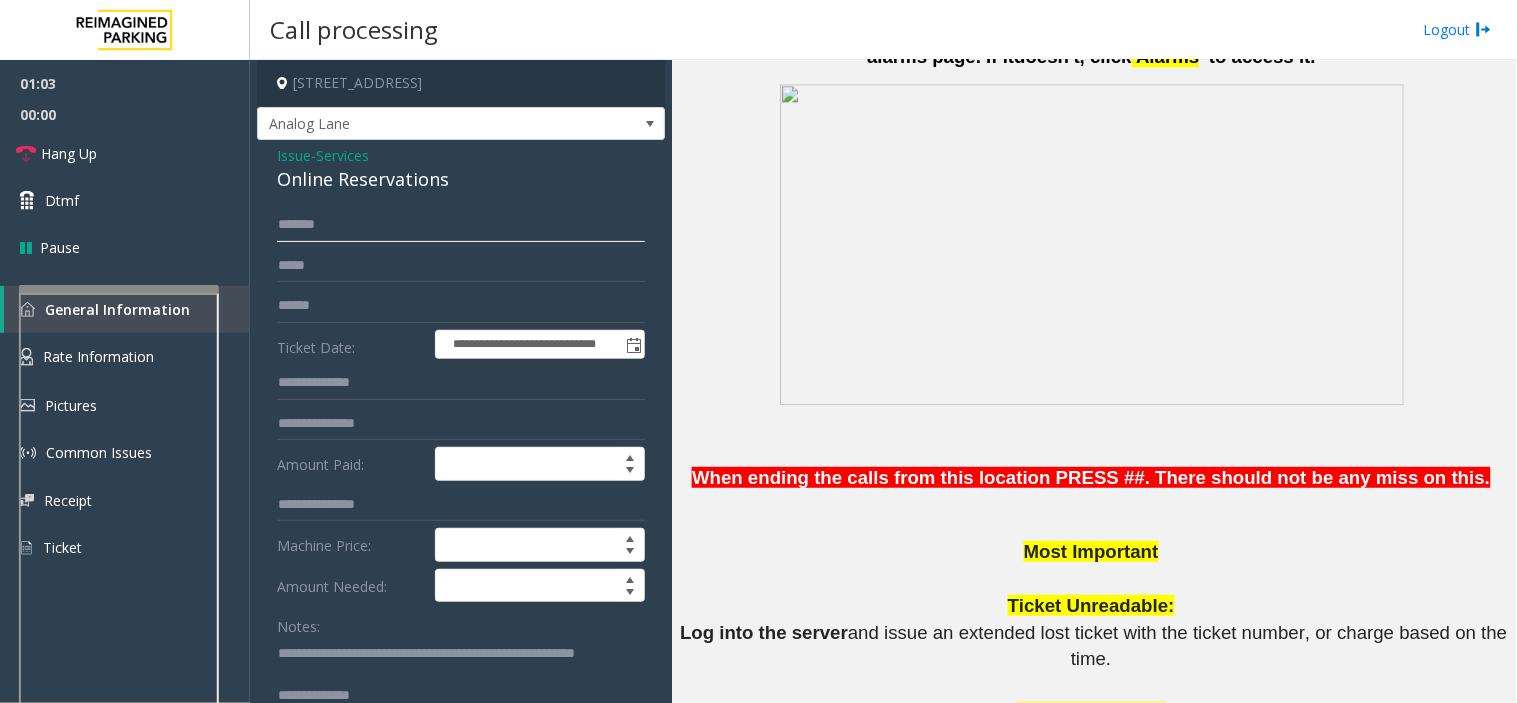 drag, startPoint x: 293, startPoint y: 214, endPoint x: 282, endPoint y: 230, distance: 19.416489 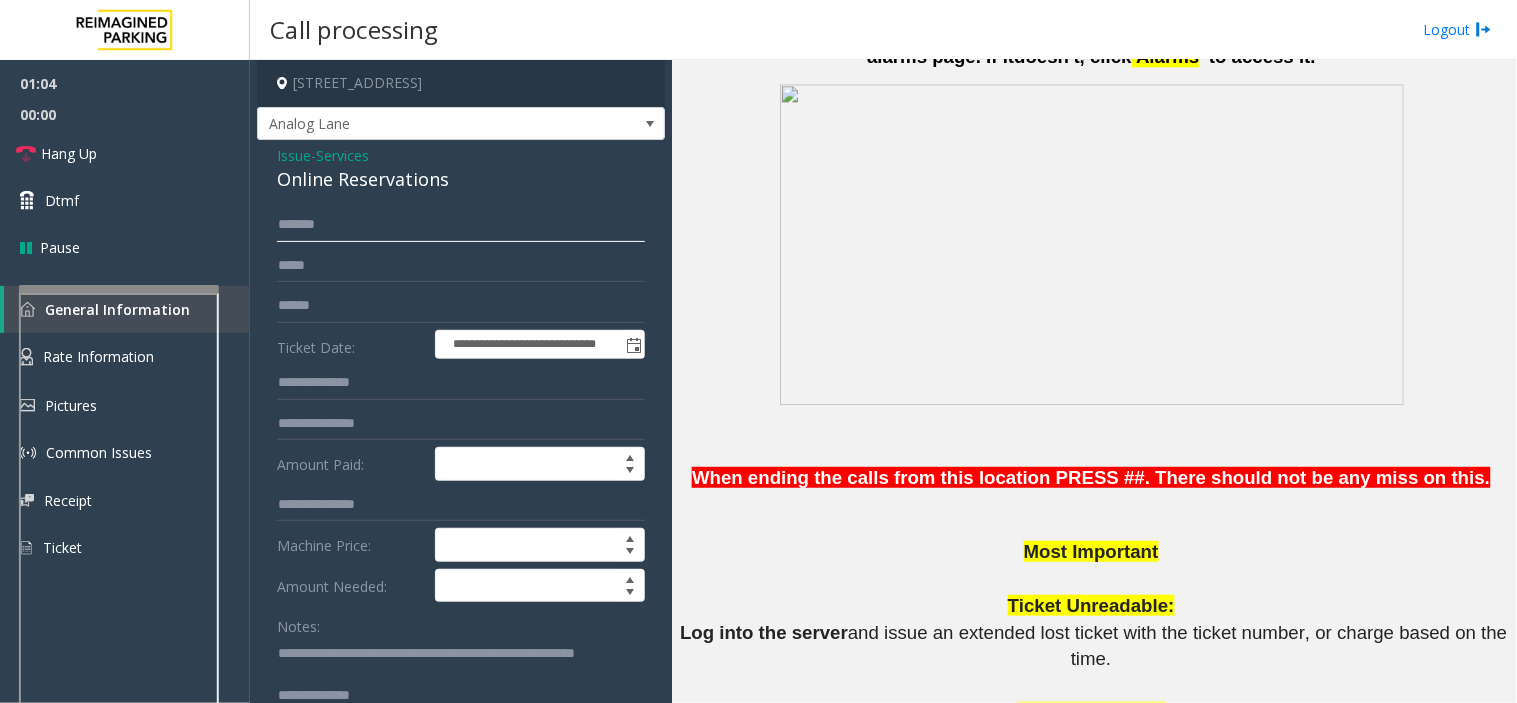 drag, startPoint x: 338, startPoint y: 223, endPoint x: 105, endPoint y: 277, distance: 239.17567 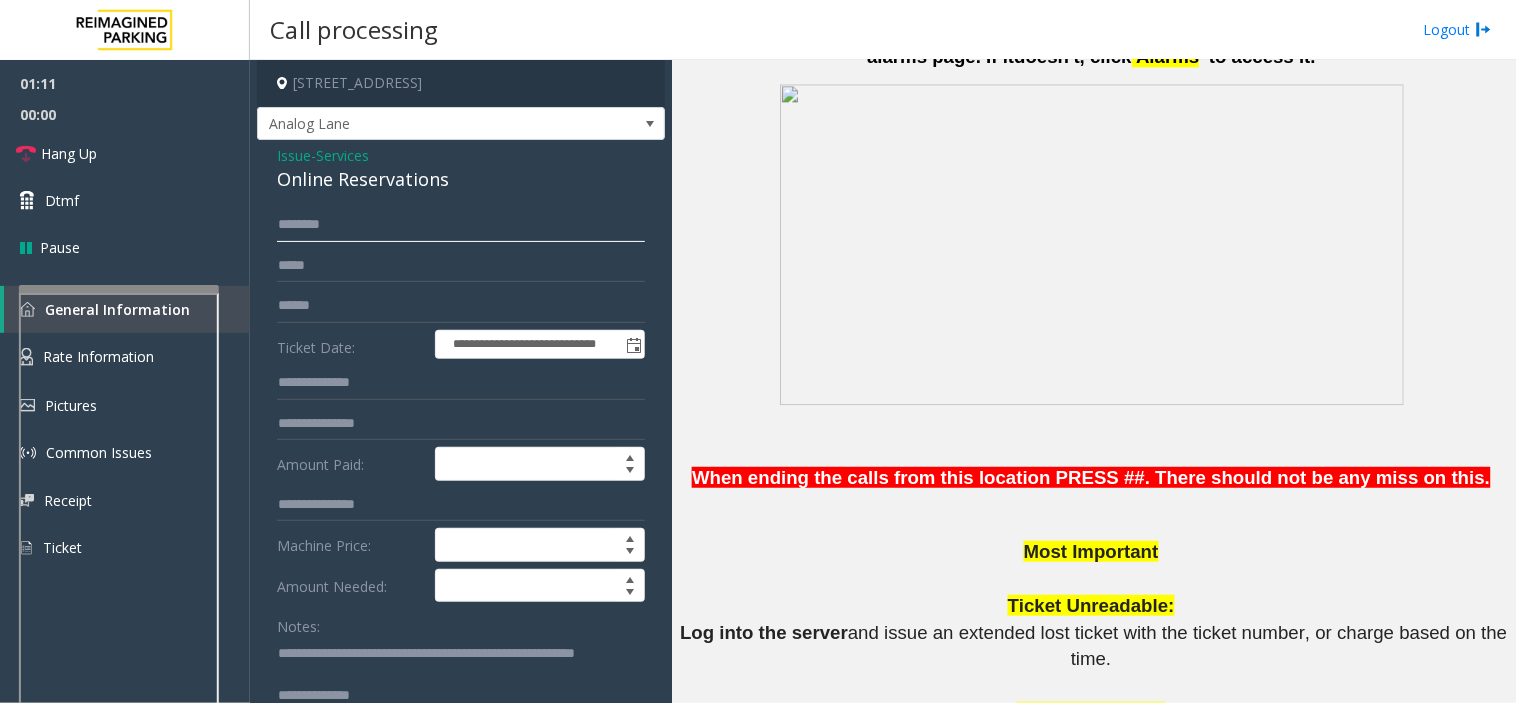 type on "*******" 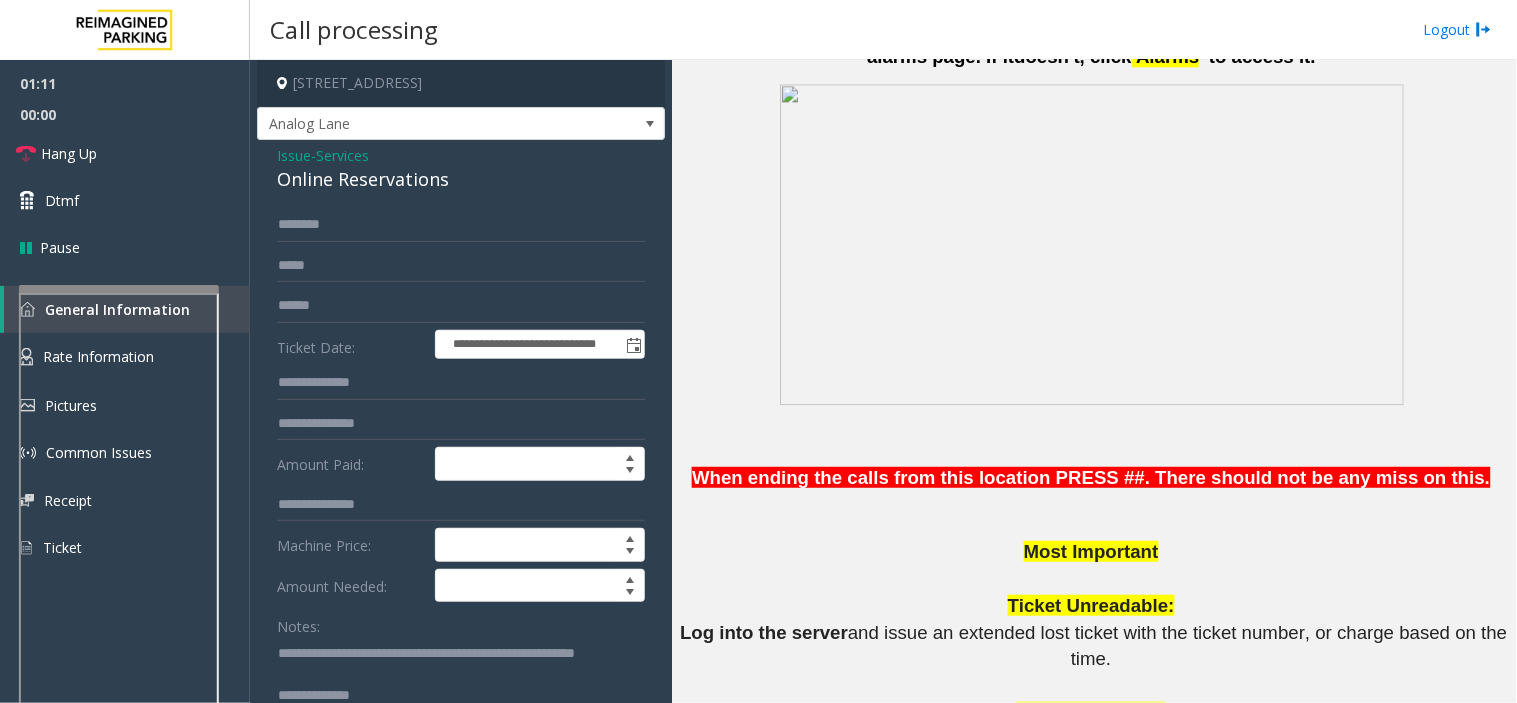 drag, startPoint x: 294, startPoint y: 224, endPoint x: 266, endPoint y: 201, distance: 36.23534 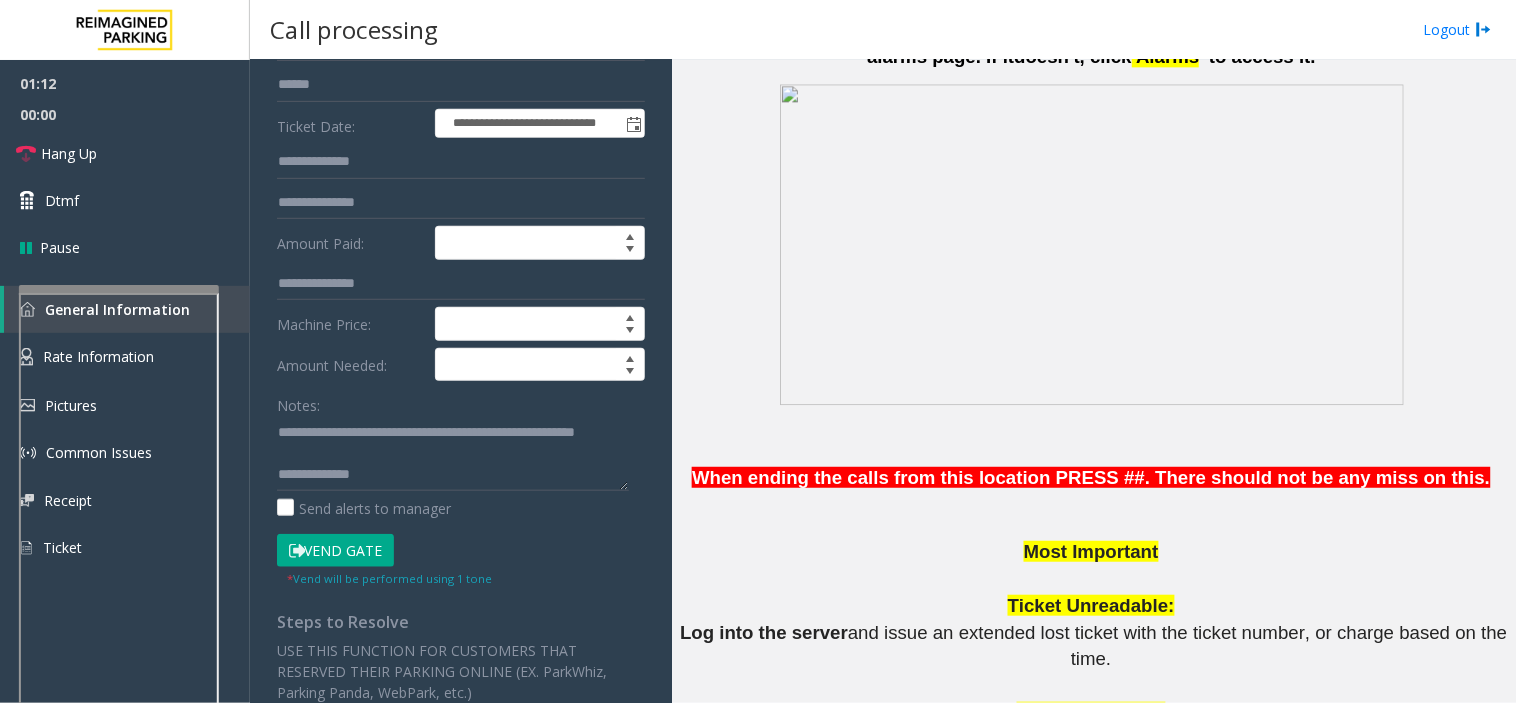 scroll, scrollTop: 222, scrollLeft: 0, axis: vertical 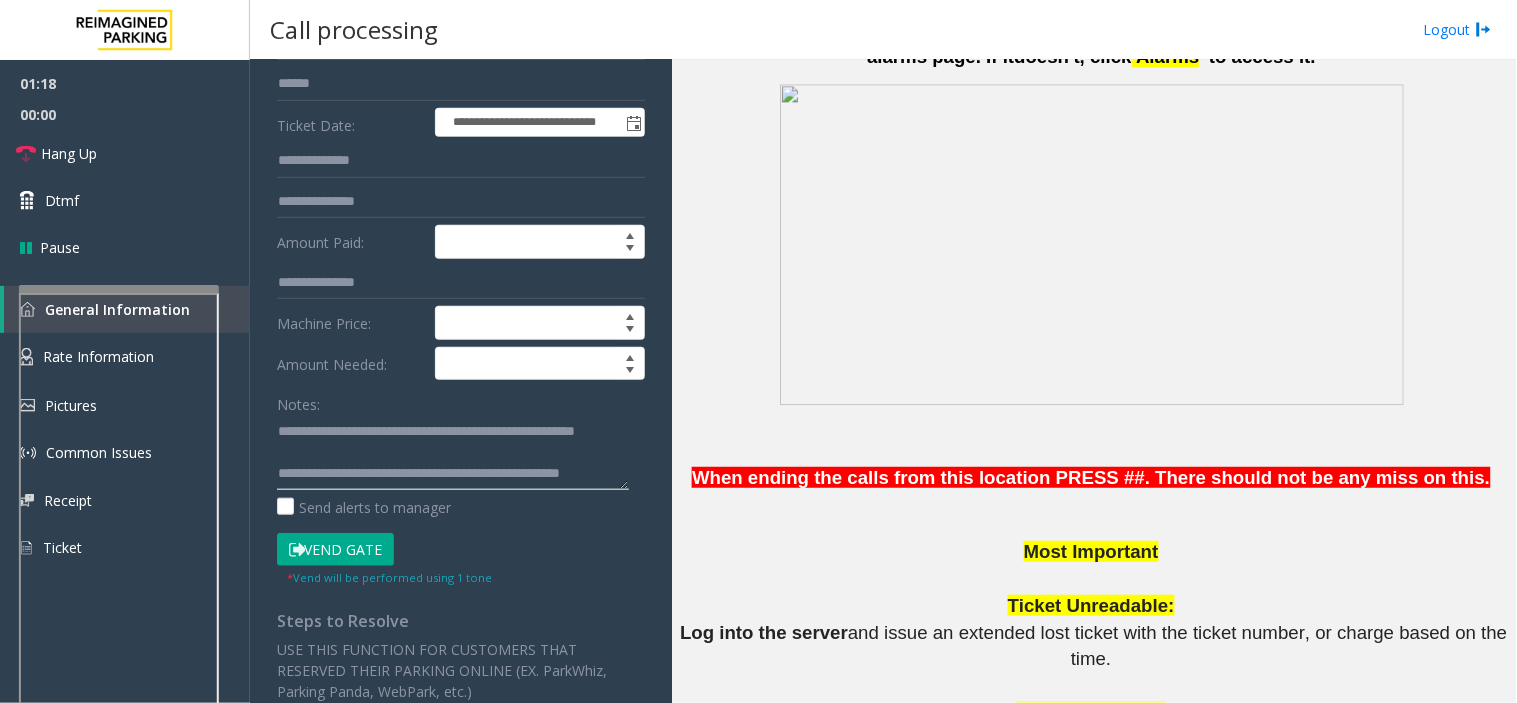 click 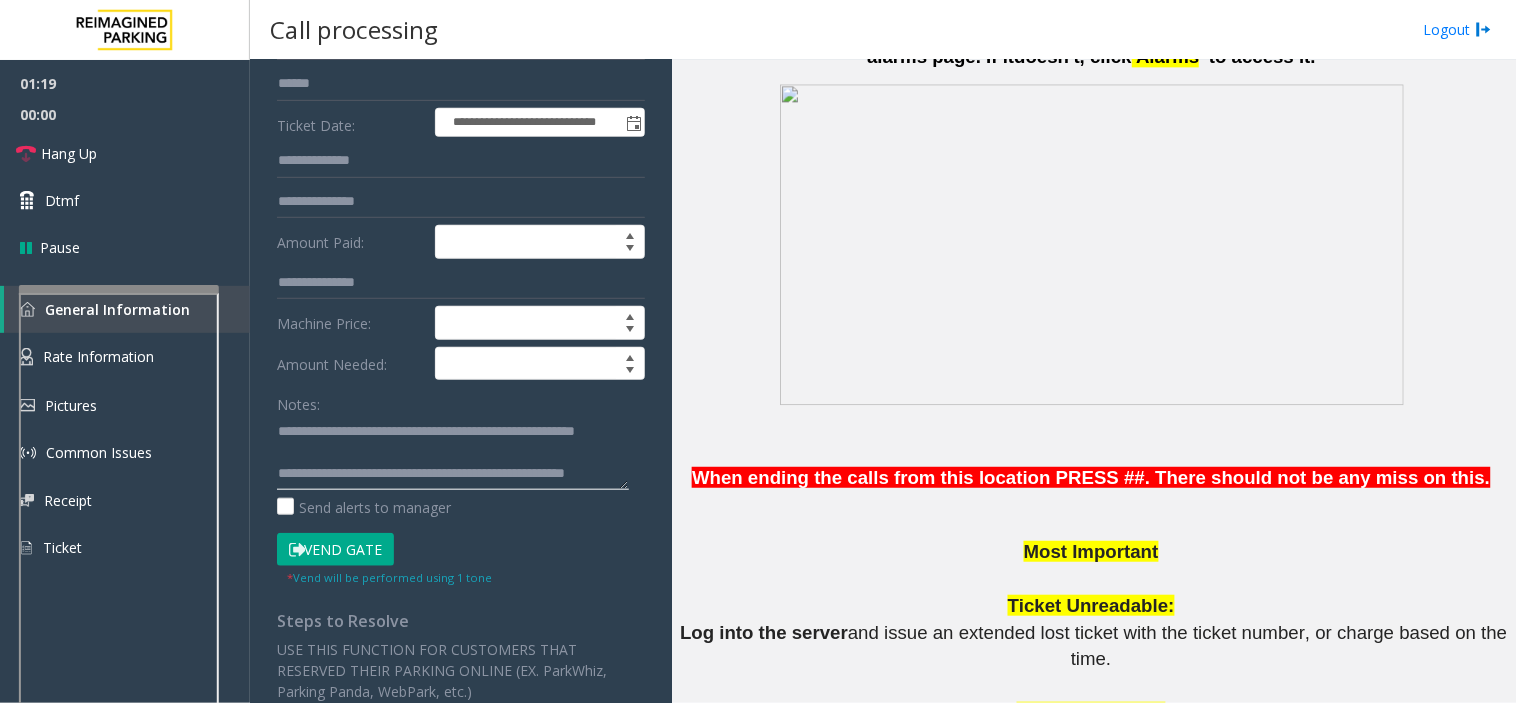 scroll, scrollTop: 55, scrollLeft: 0, axis: vertical 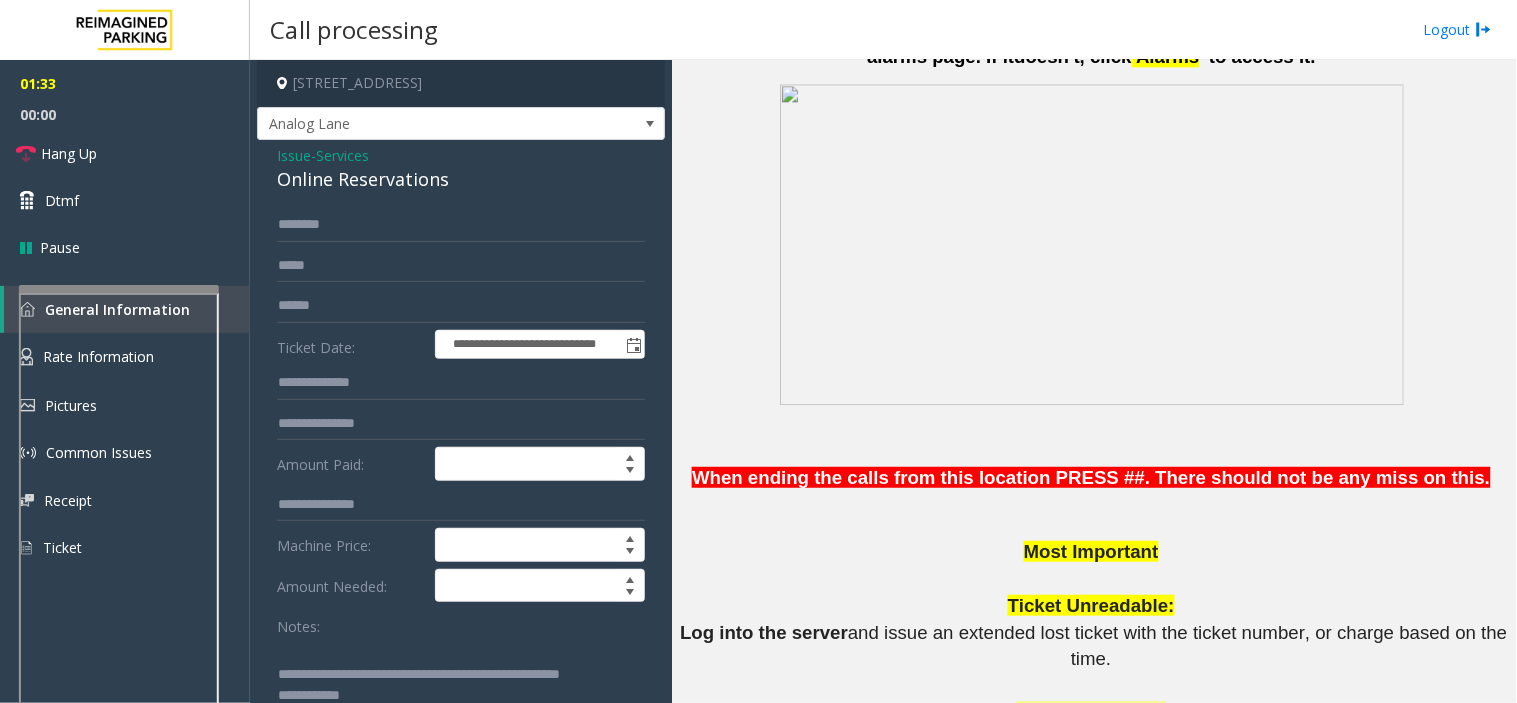 type on "**********" 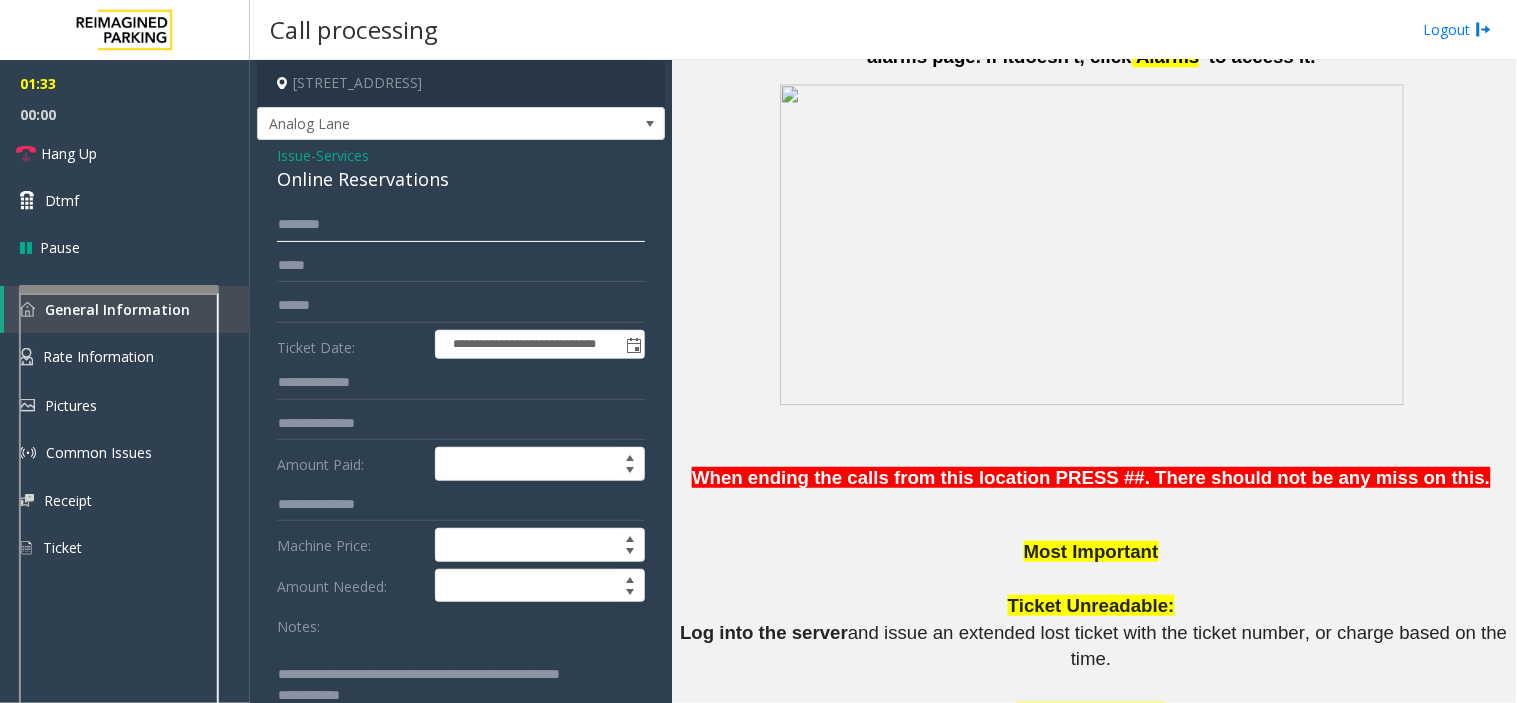 click on "*******" 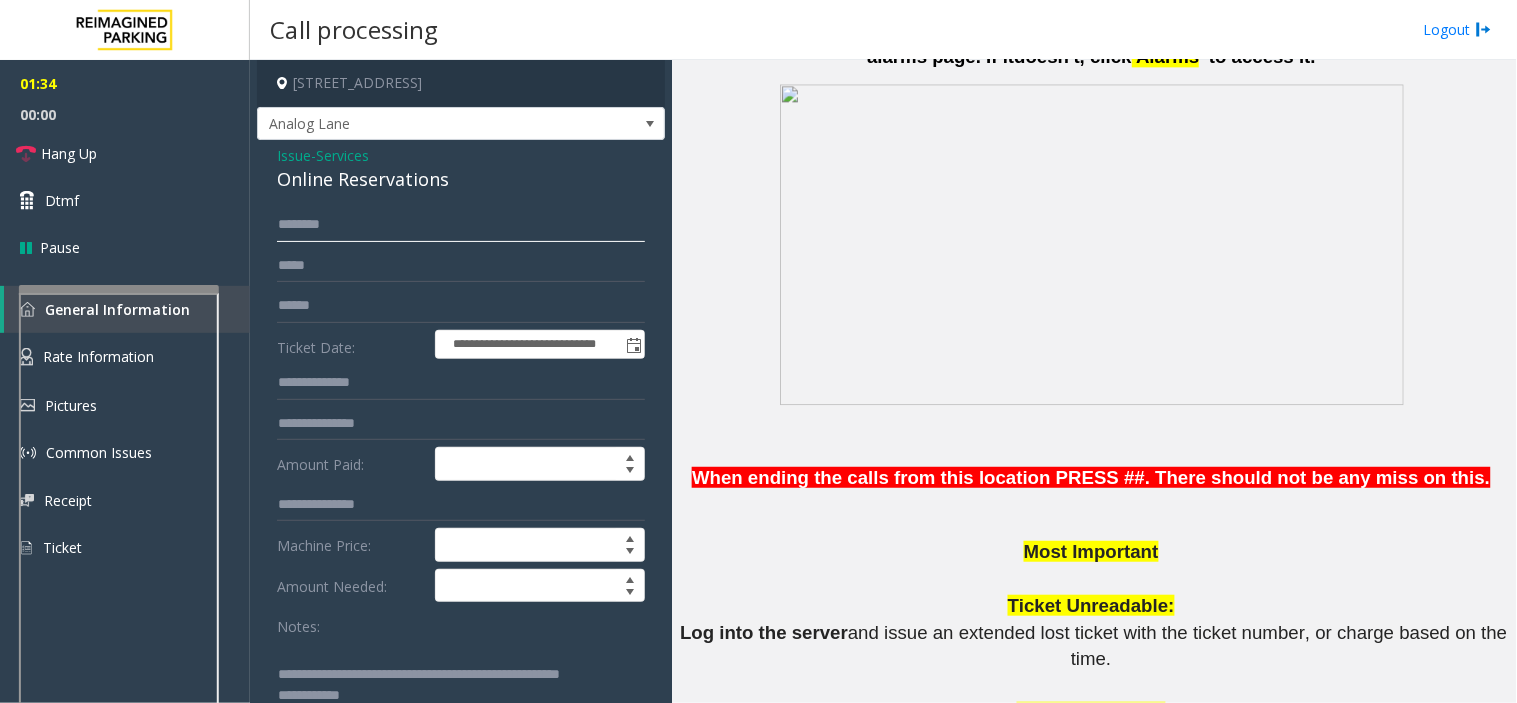 click on "*******" 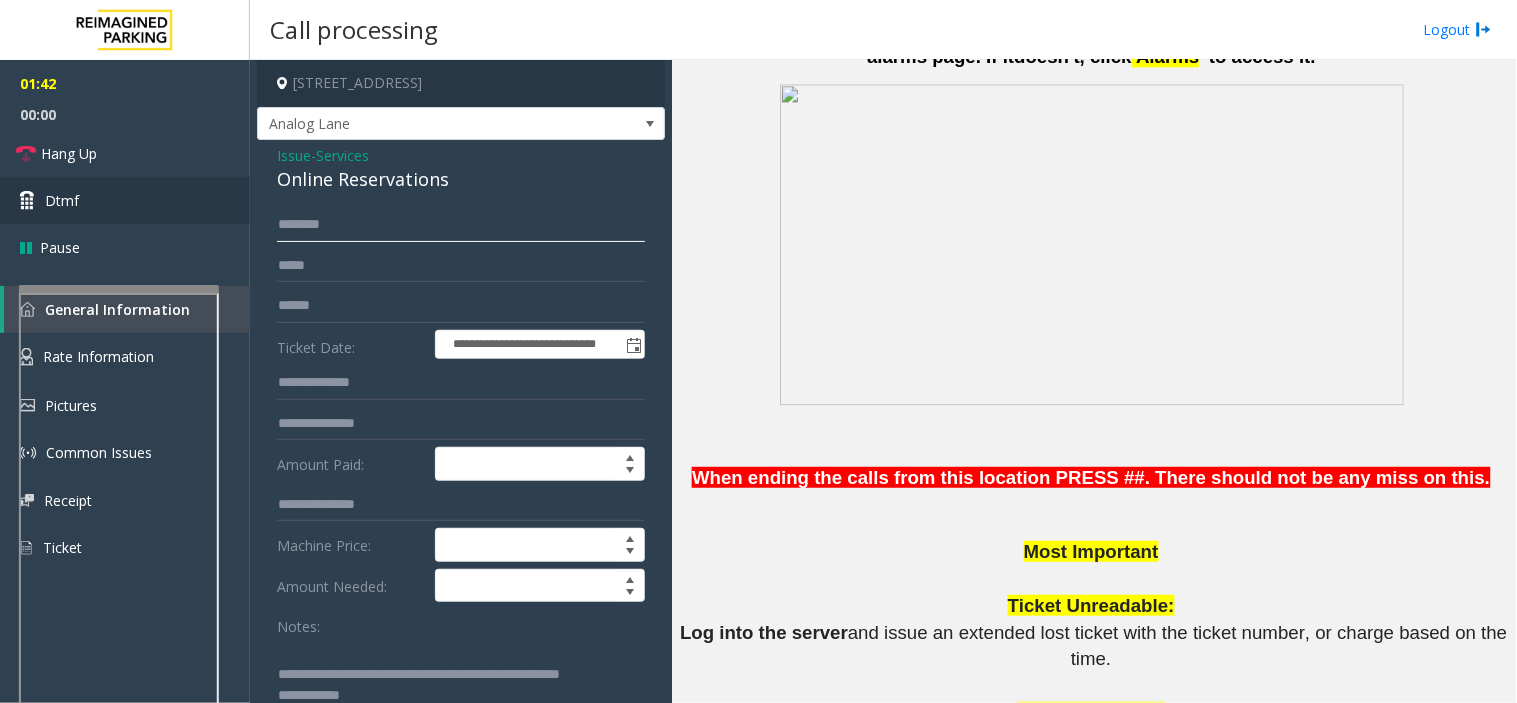 drag, startPoint x: 393, startPoint y: 213, endPoint x: 194, endPoint y: 214, distance: 199.00252 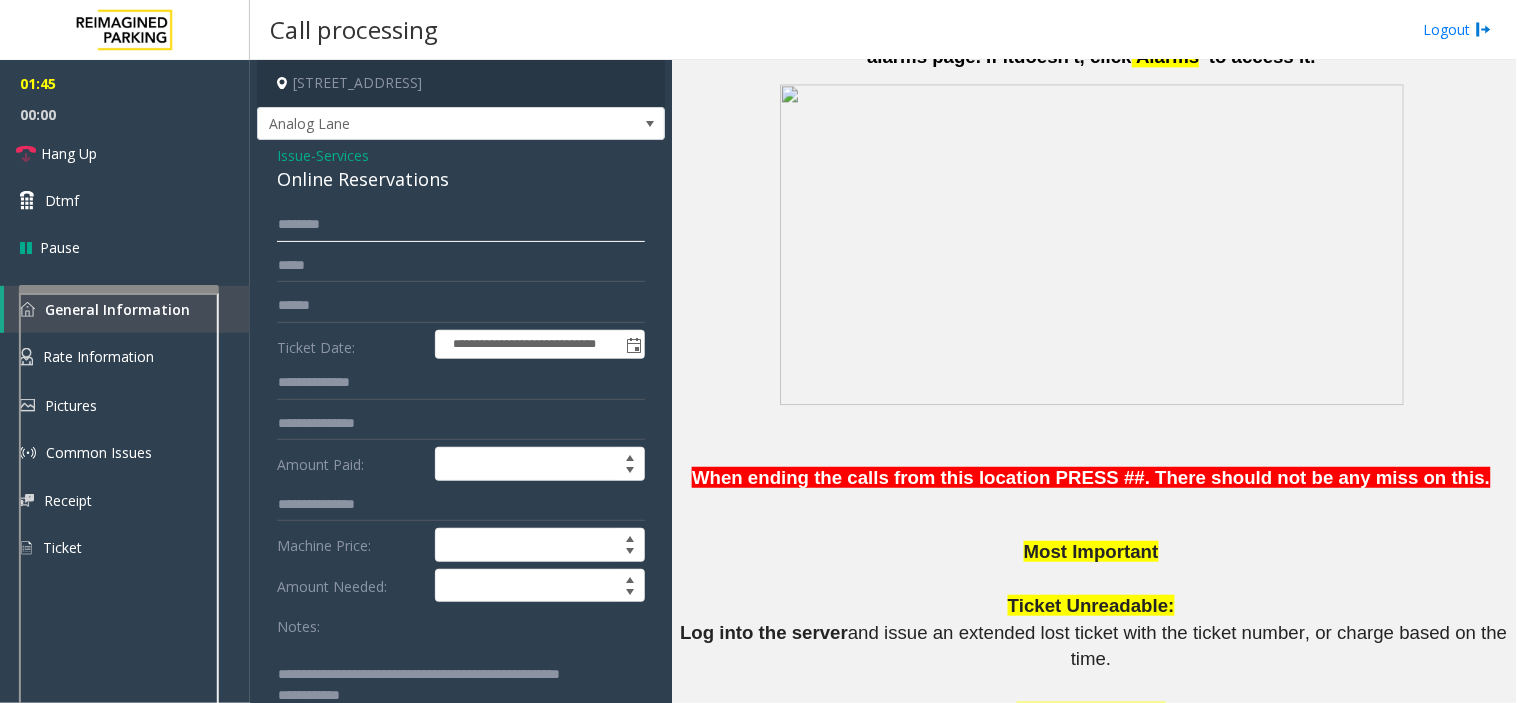 paste 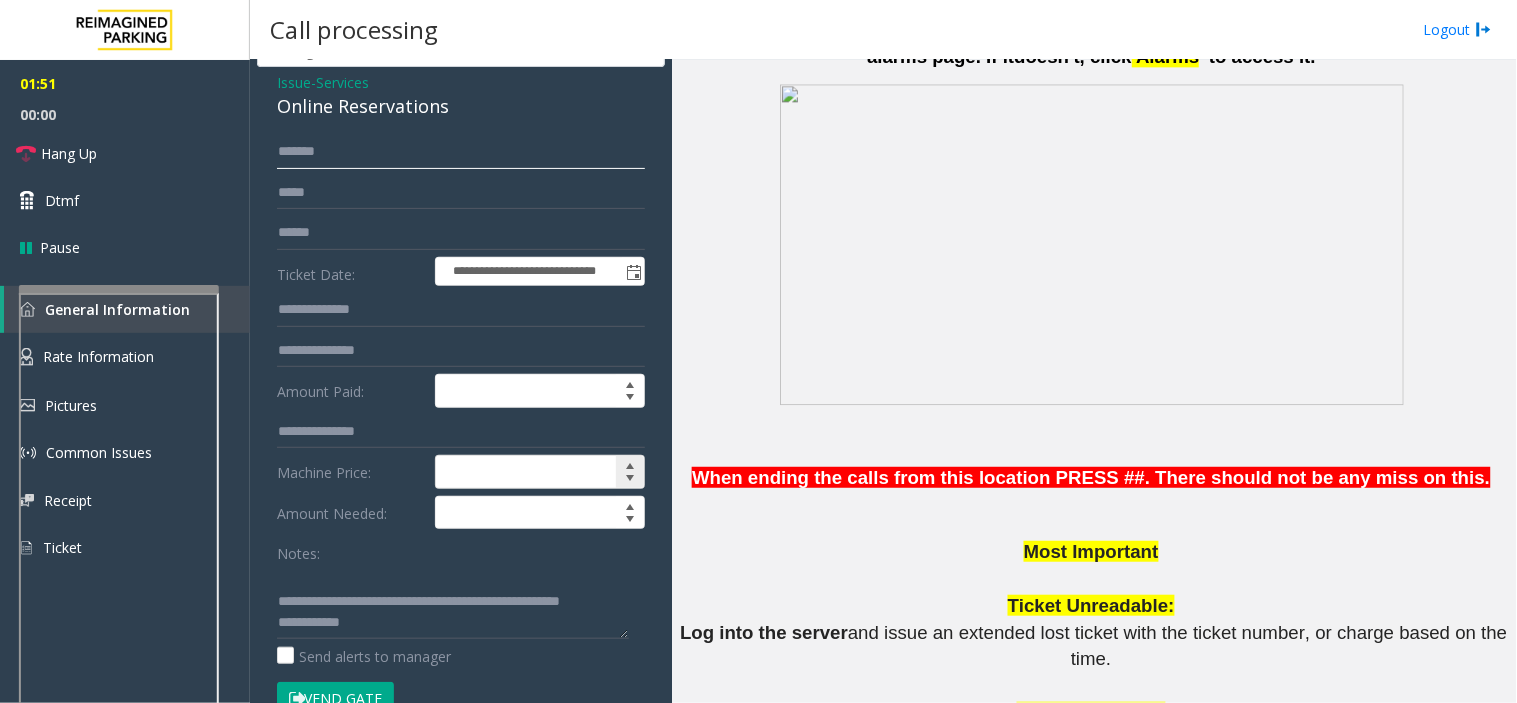 scroll, scrollTop: 111, scrollLeft: 0, axis: vertical 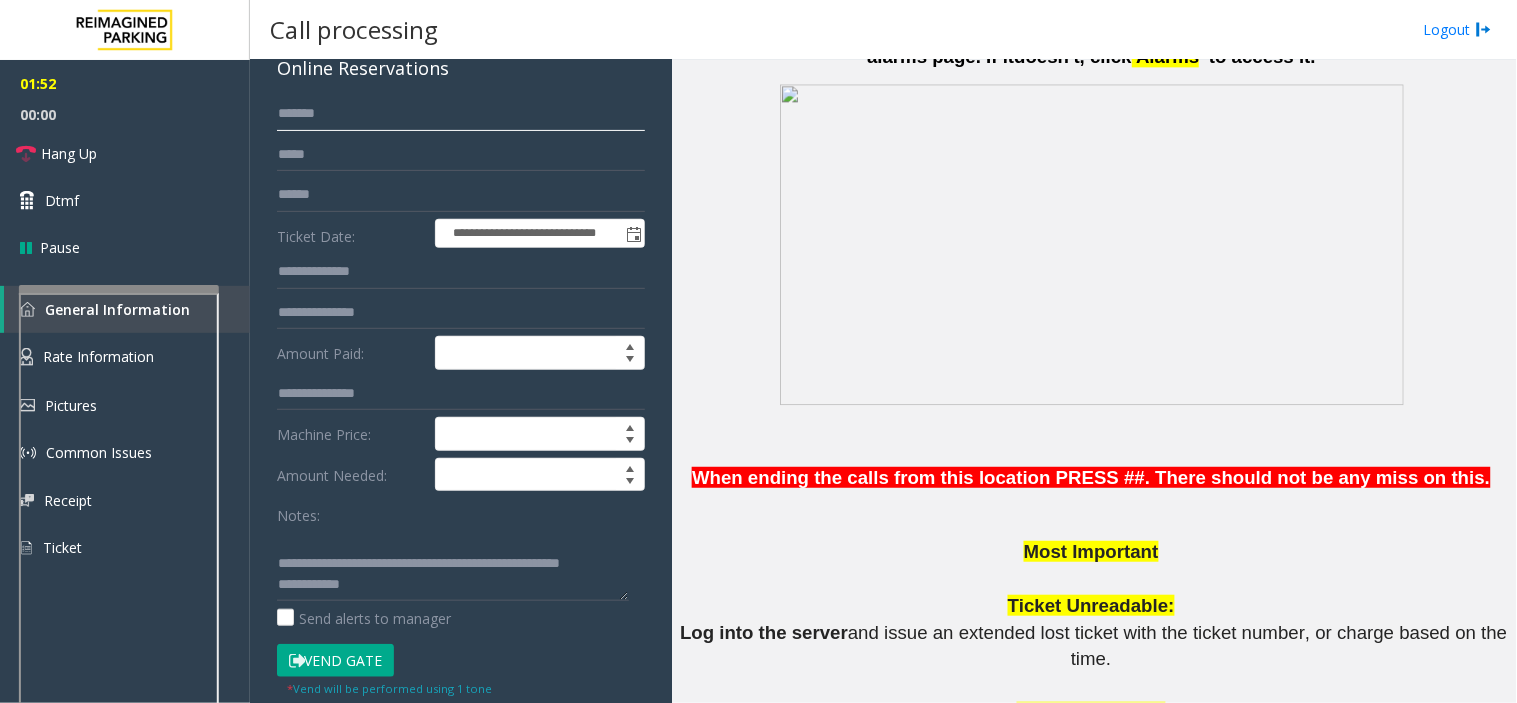 type on "*******" 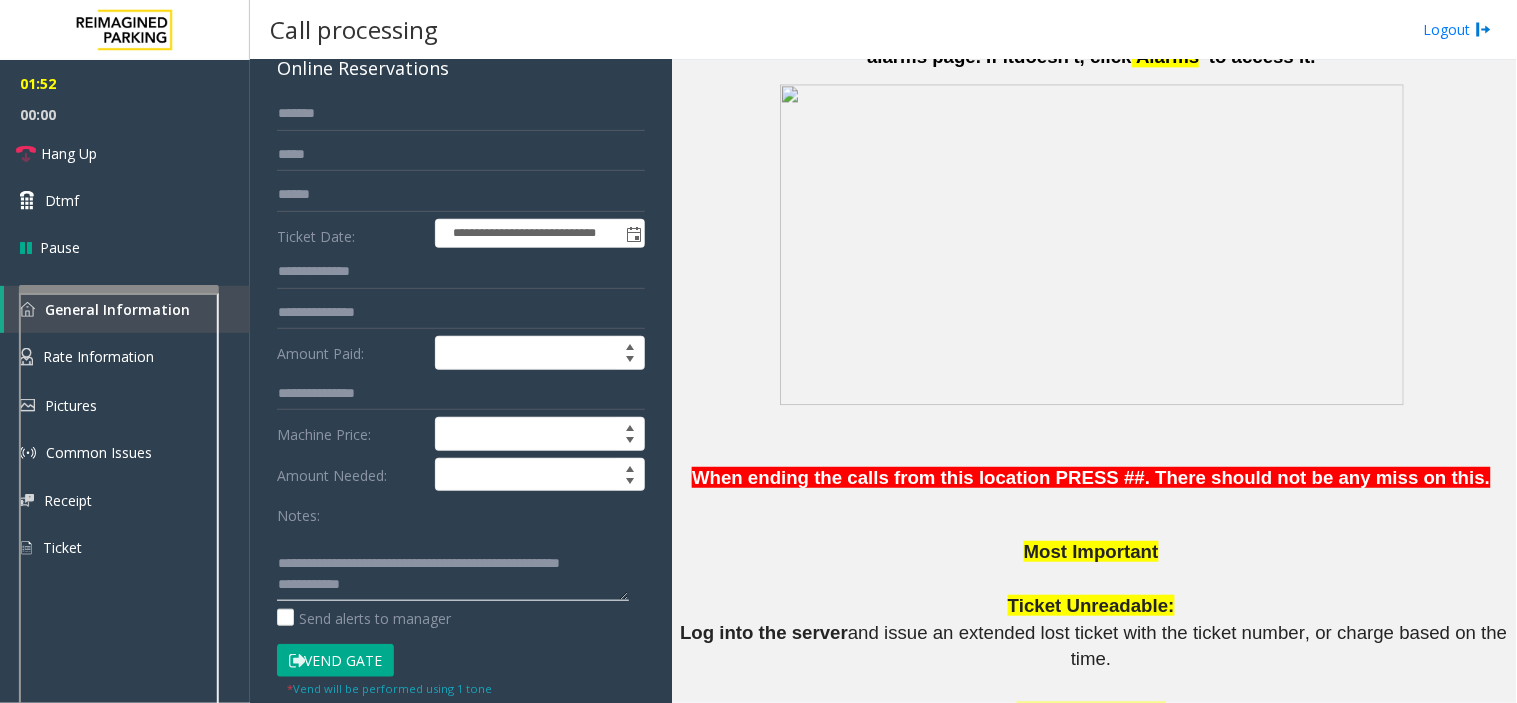 click 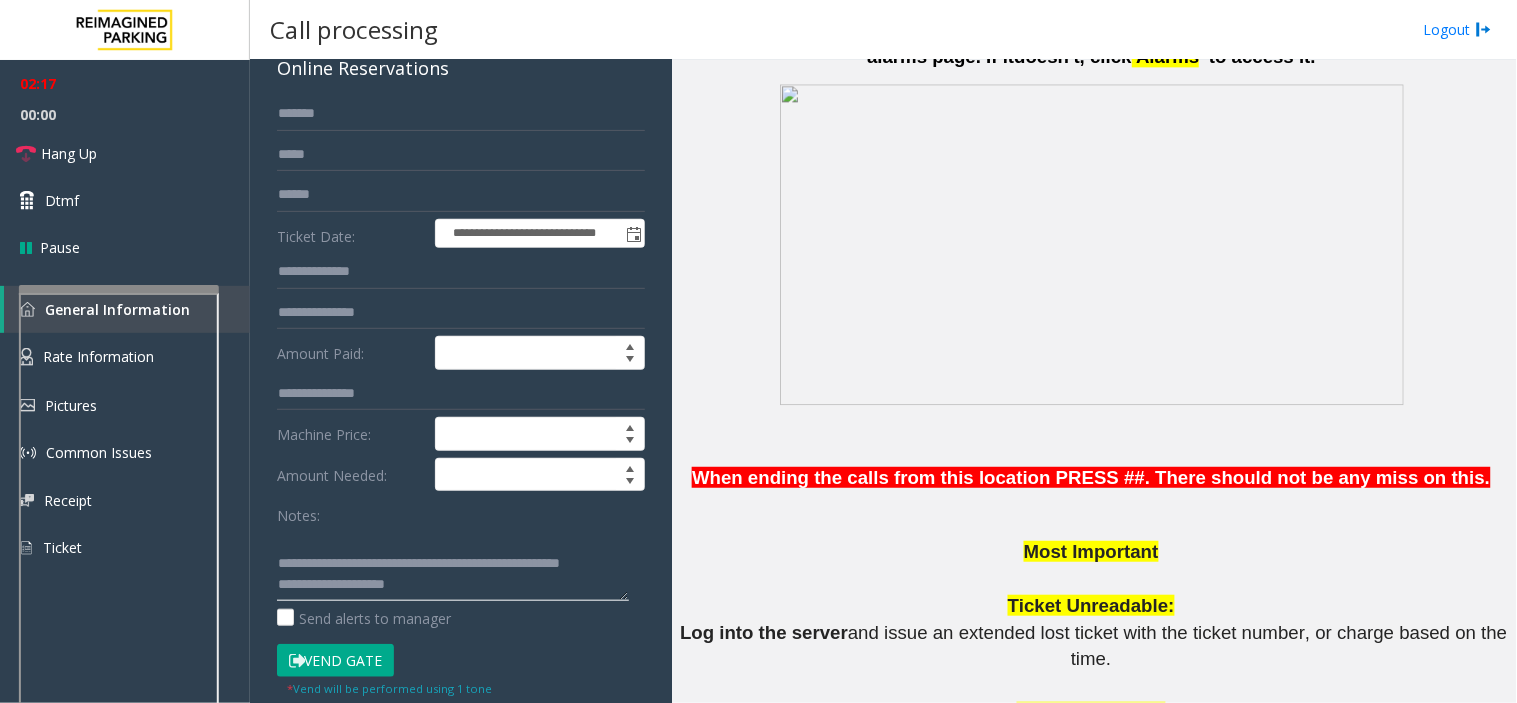 type on "**********" 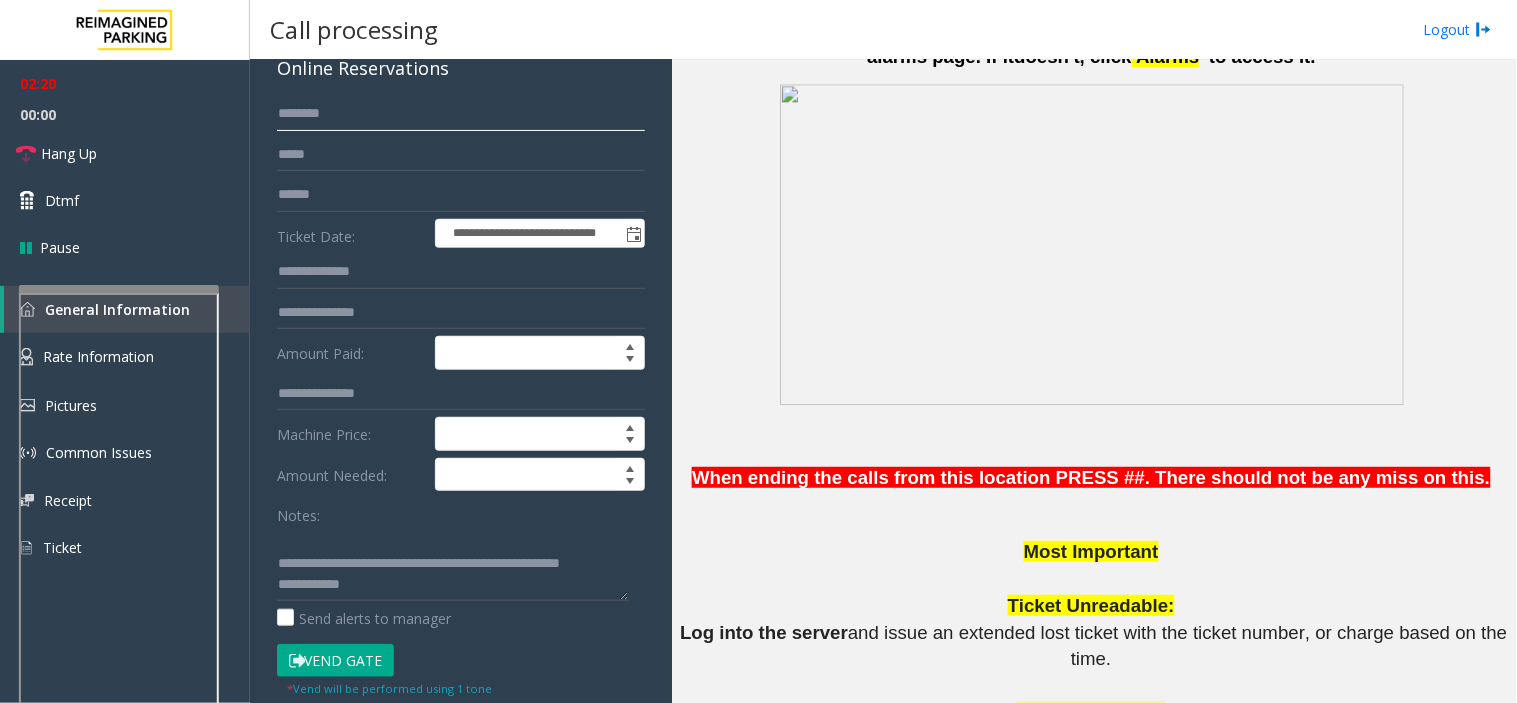 scroll, scrollTop: 222, scrollLeft: 0, axis: vertical 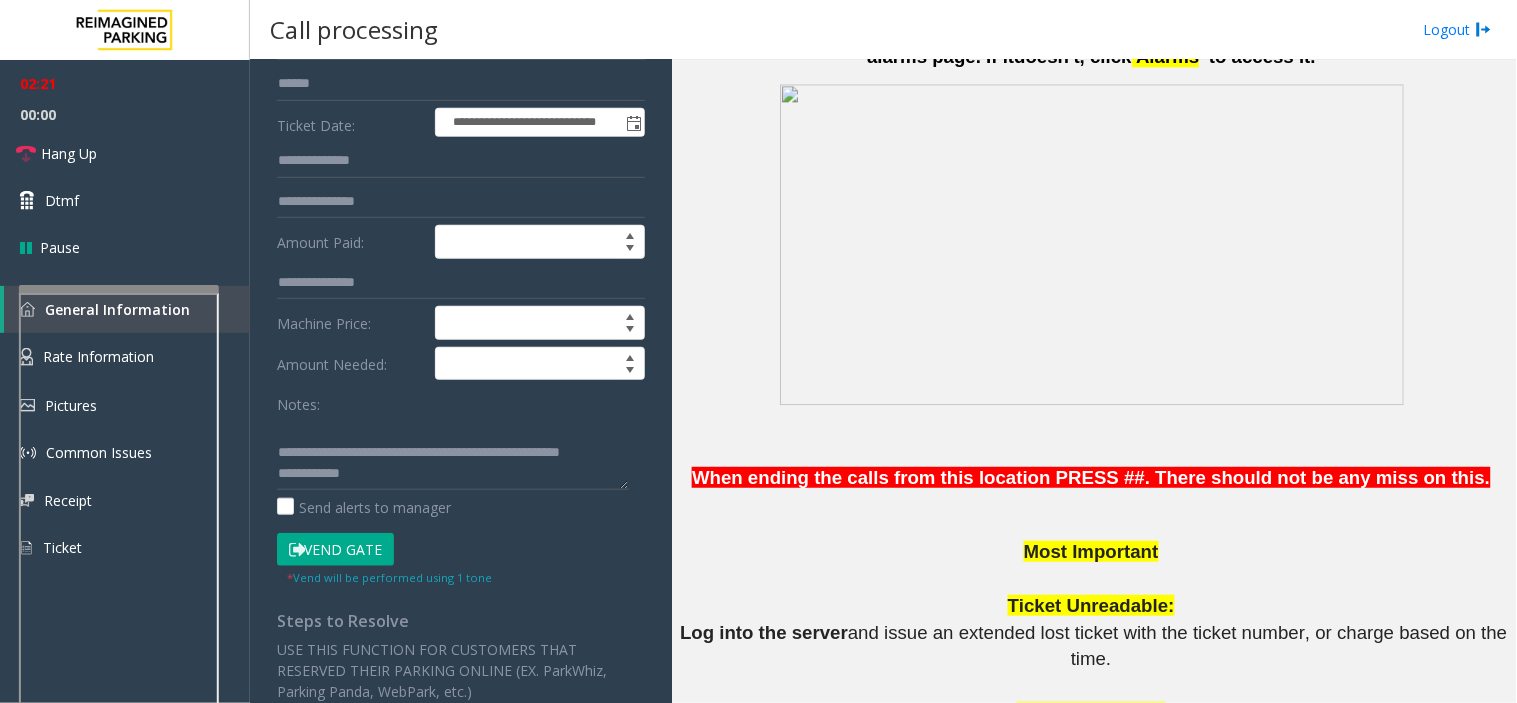 type on "*******" 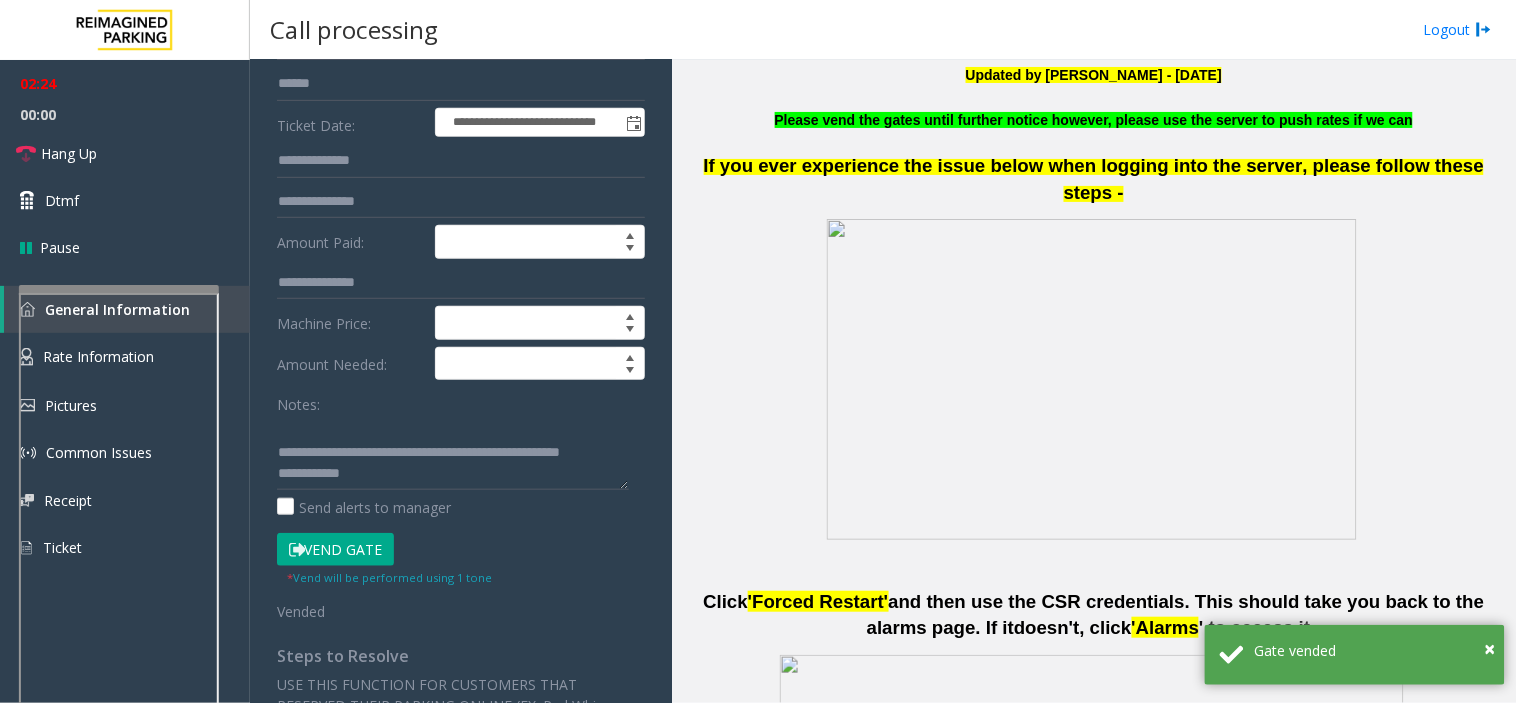 scroll, scrollTop: 666, scrollLeft: 0, axis: vertical 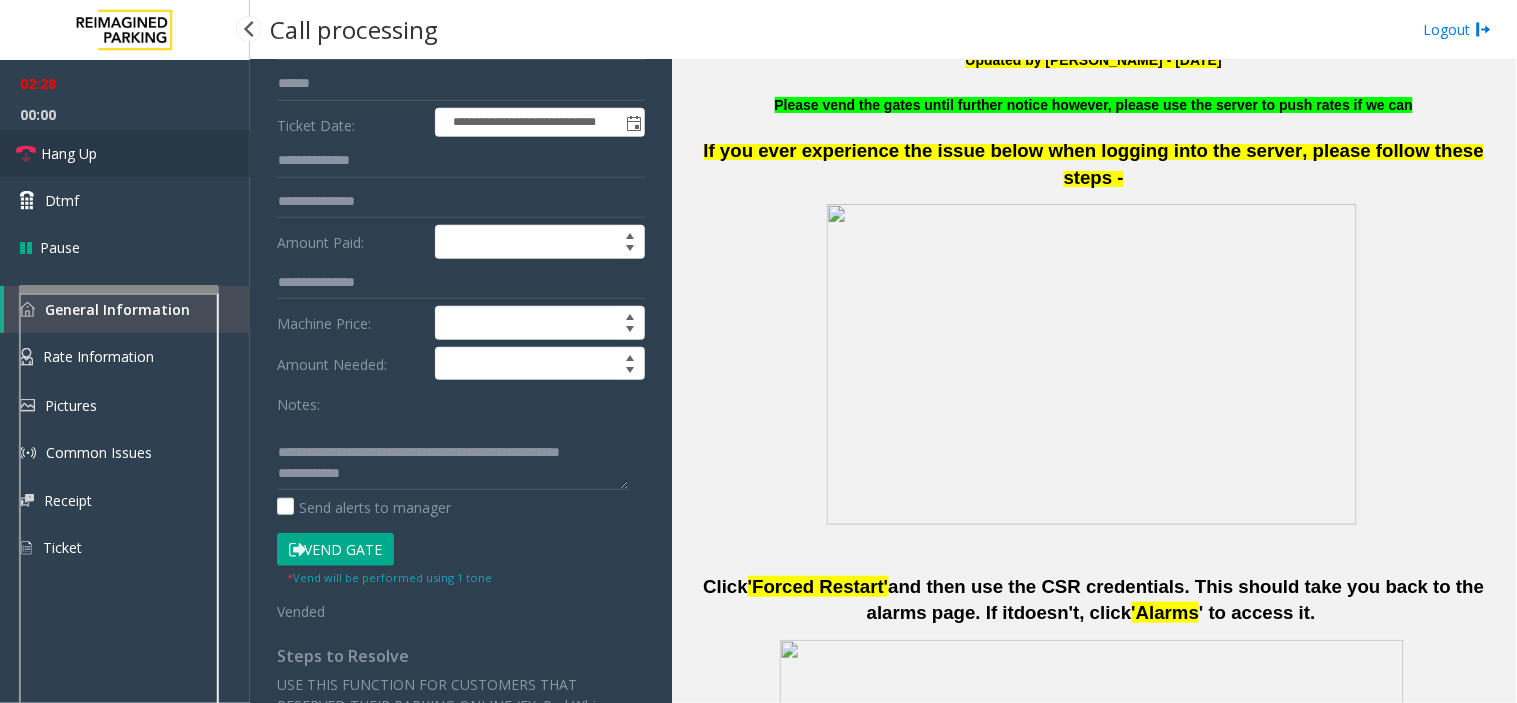click on "Hang Up" at bounding box center [125, 153] 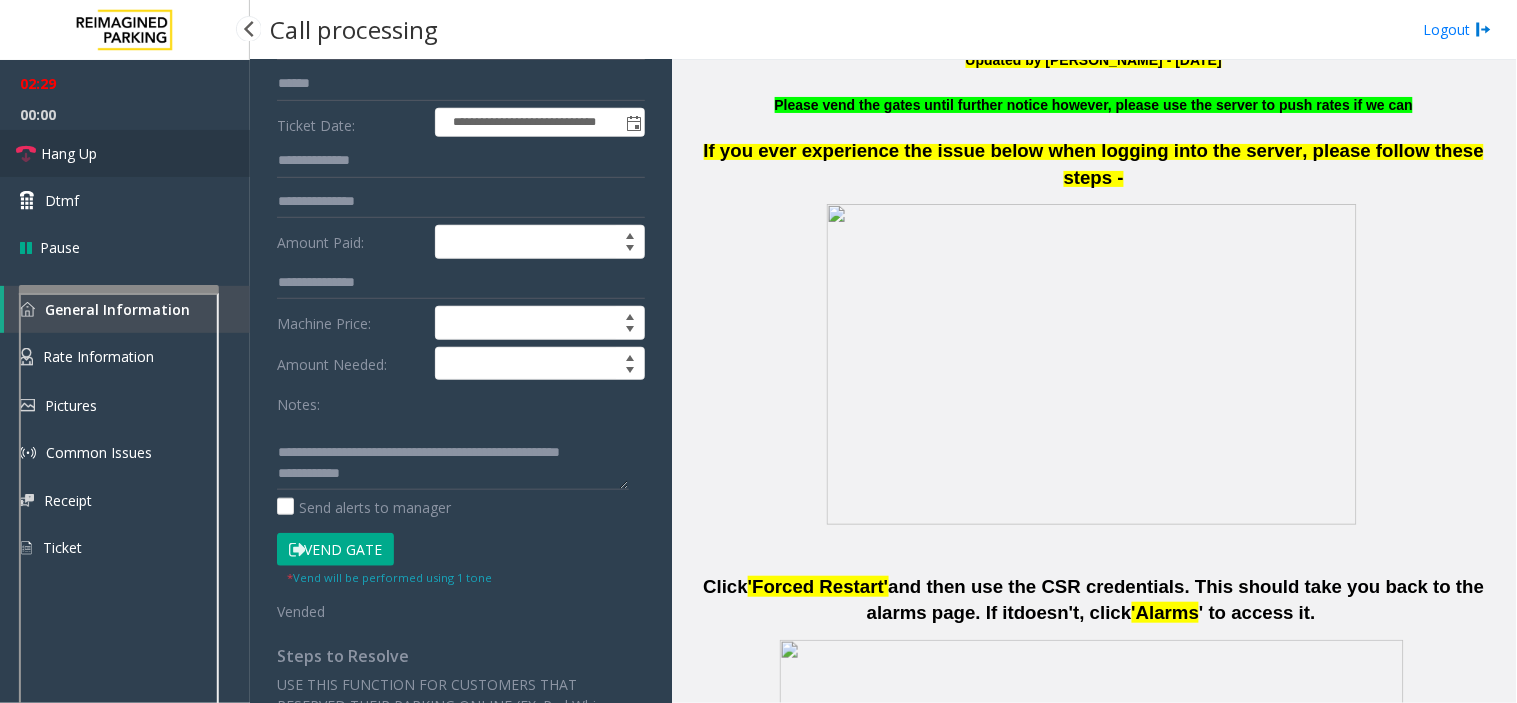 click on "Hang Up" at bounding box center [125, 153] 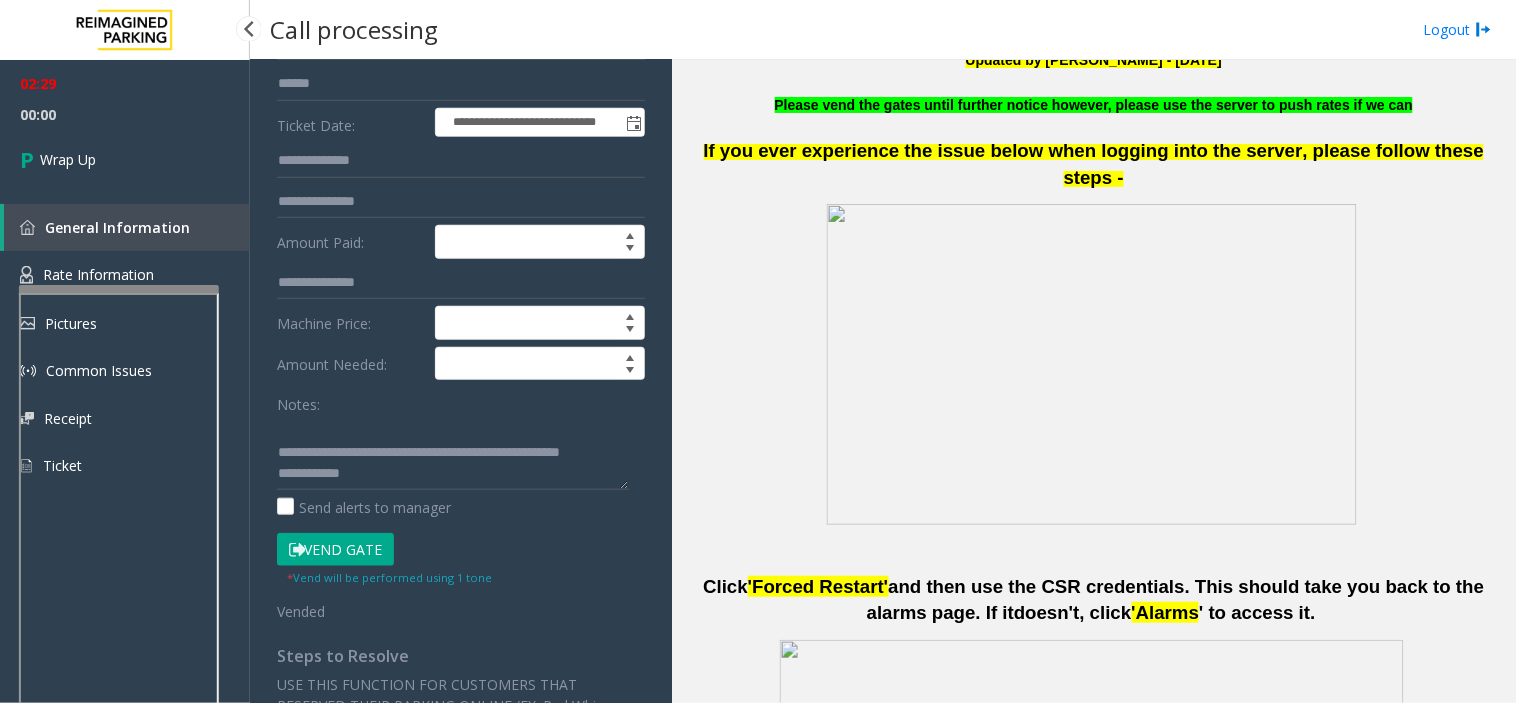 click on "Wrap Up" at bounding box center (125, 159) 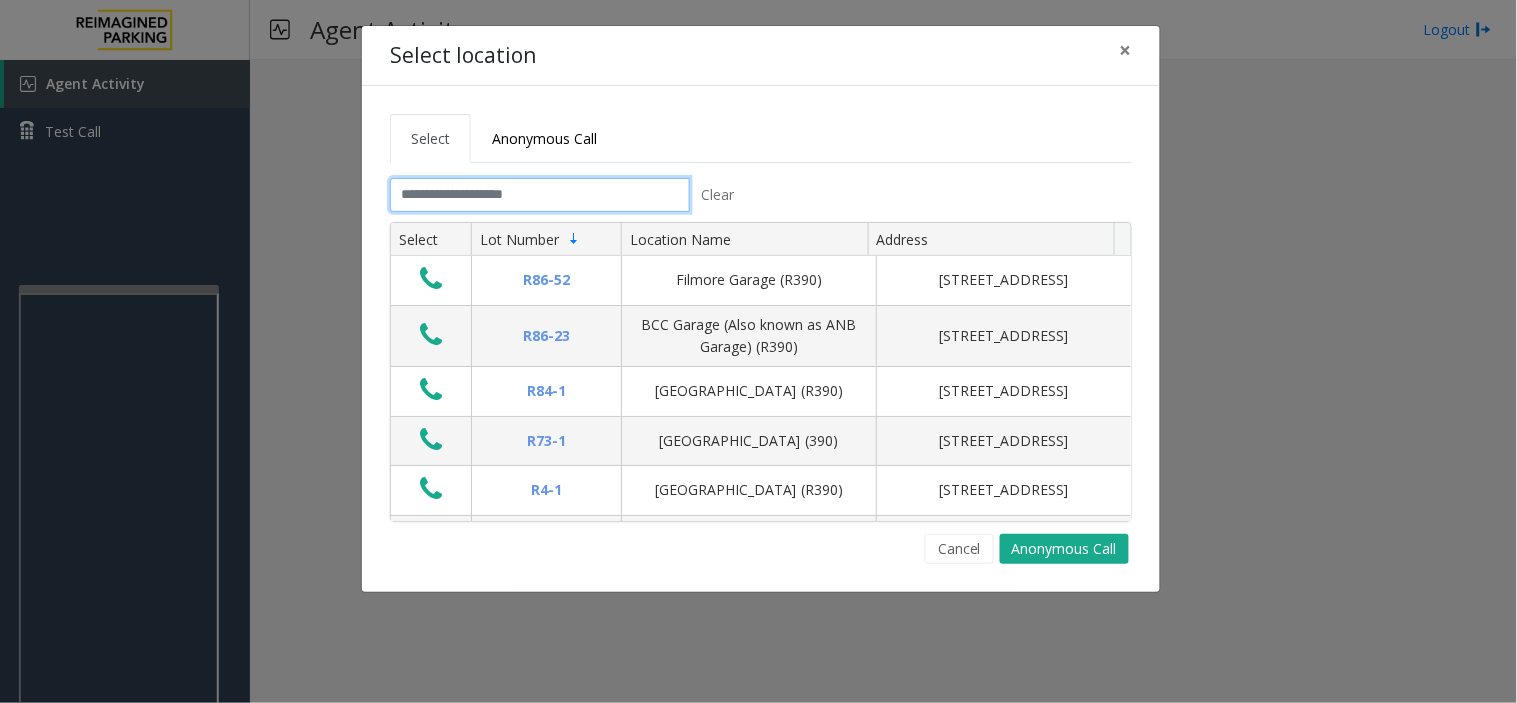 click 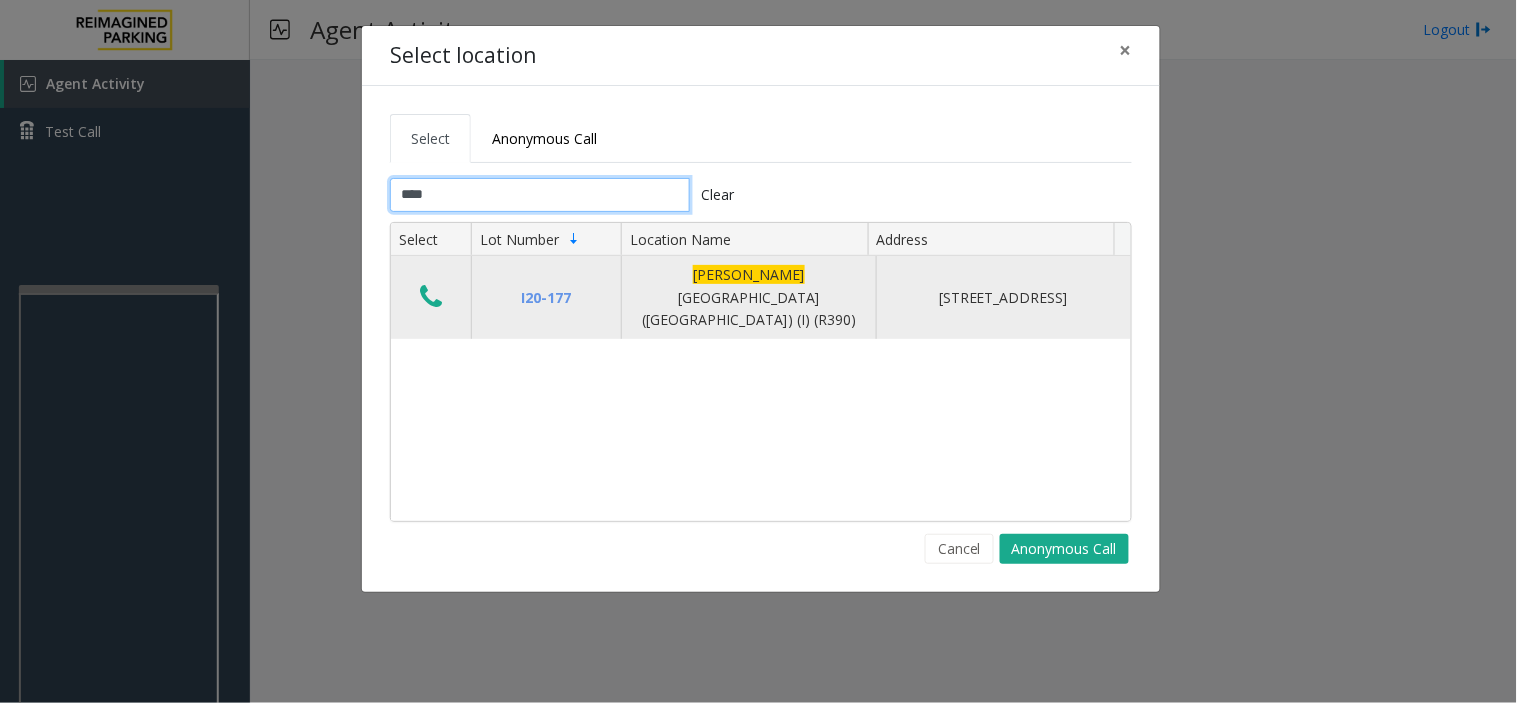type on "****" 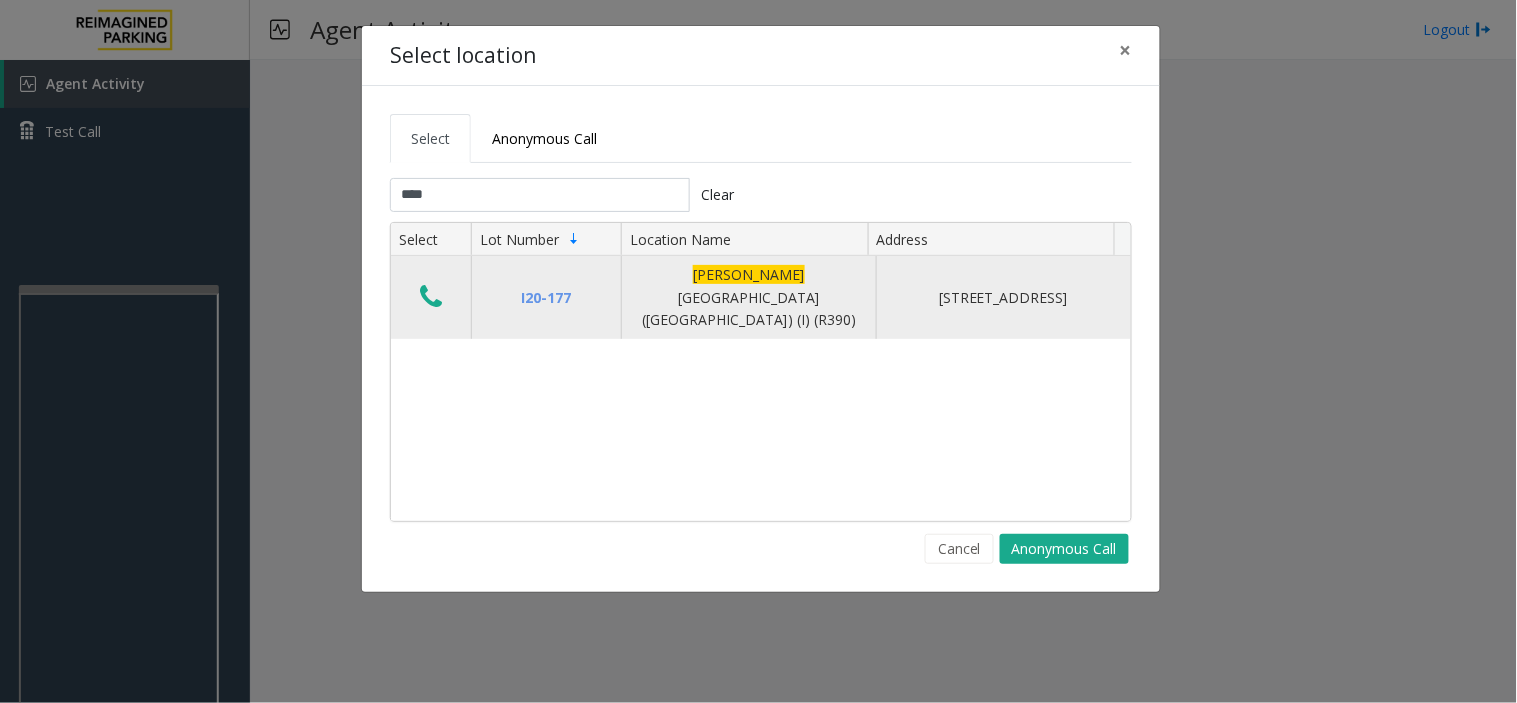 click 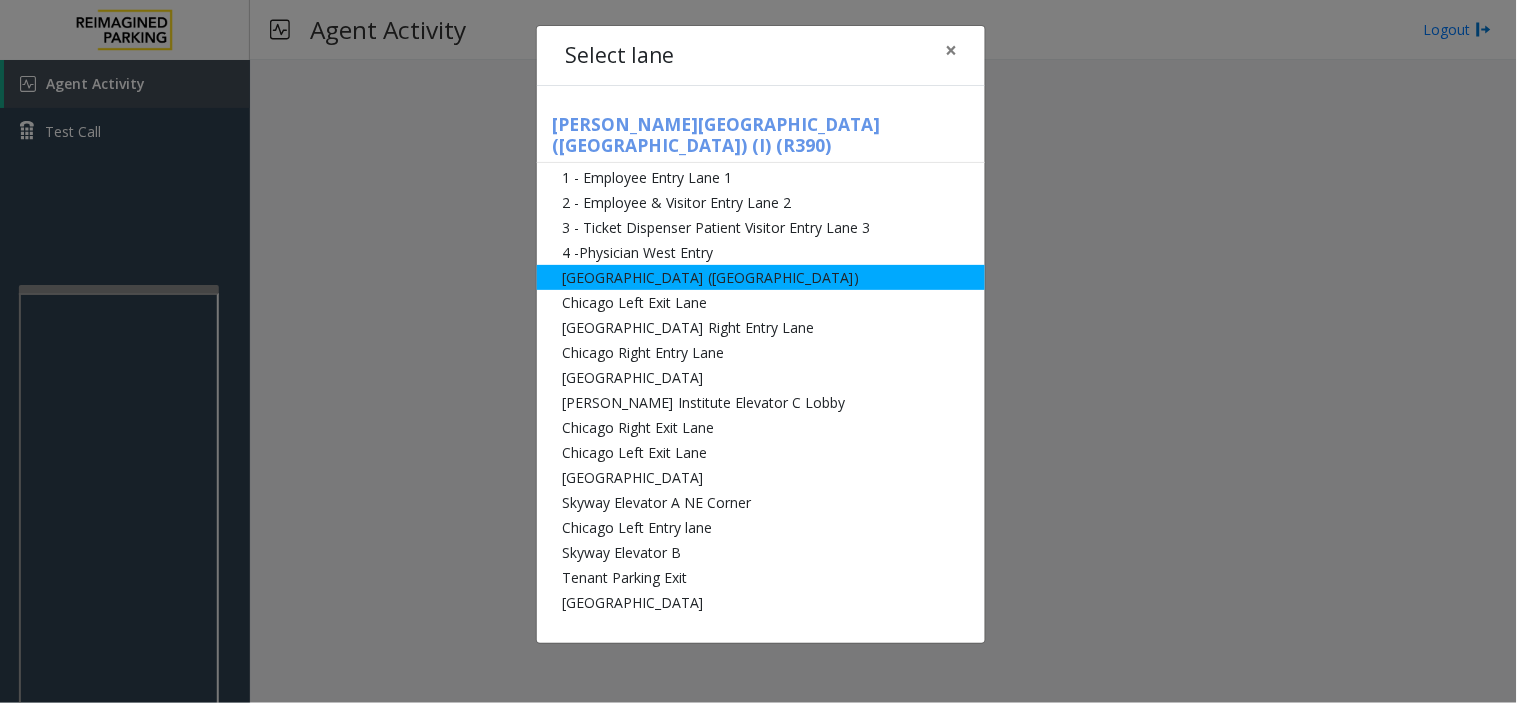 click on "Abbot Hospital (Main Hospital)" 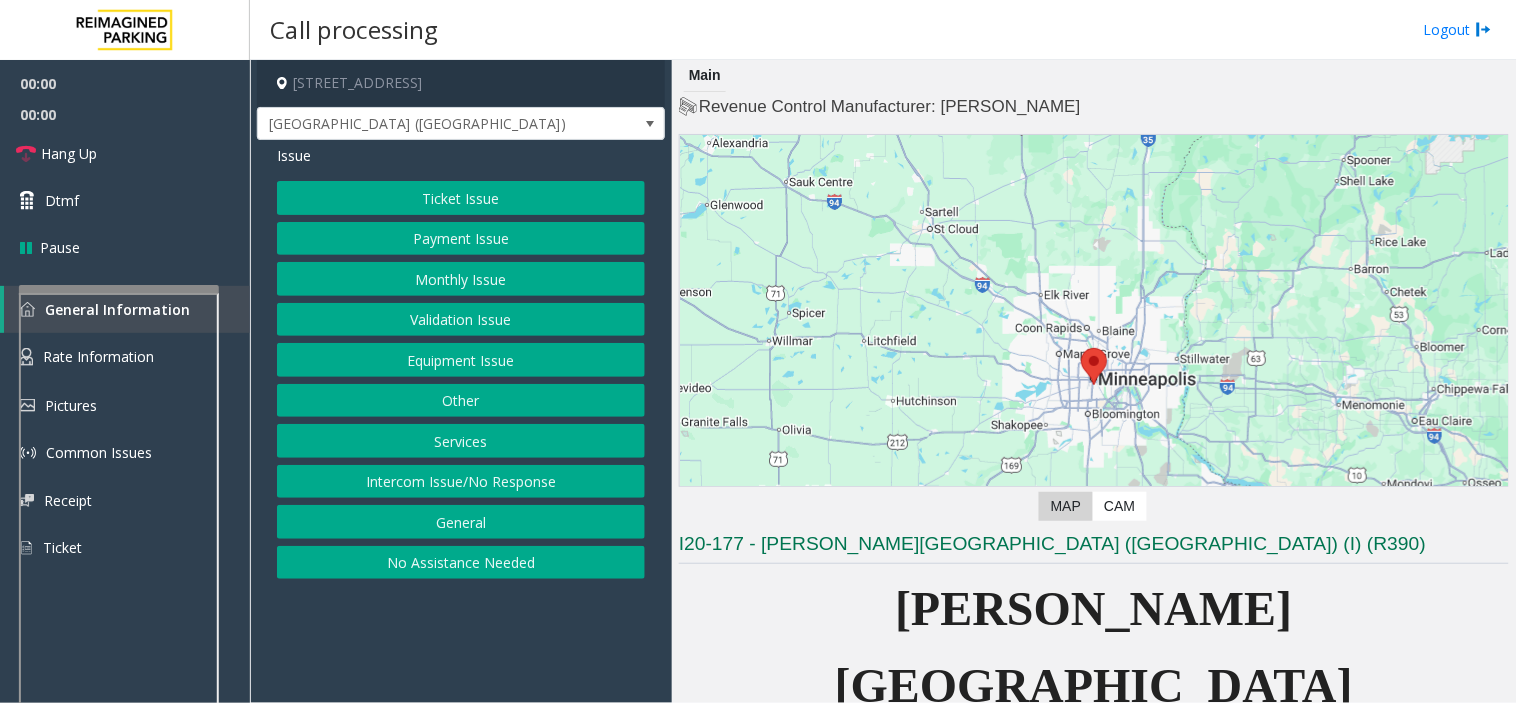 scroll, scrollTop: 111, scrollLeft: 0, axis: vertical 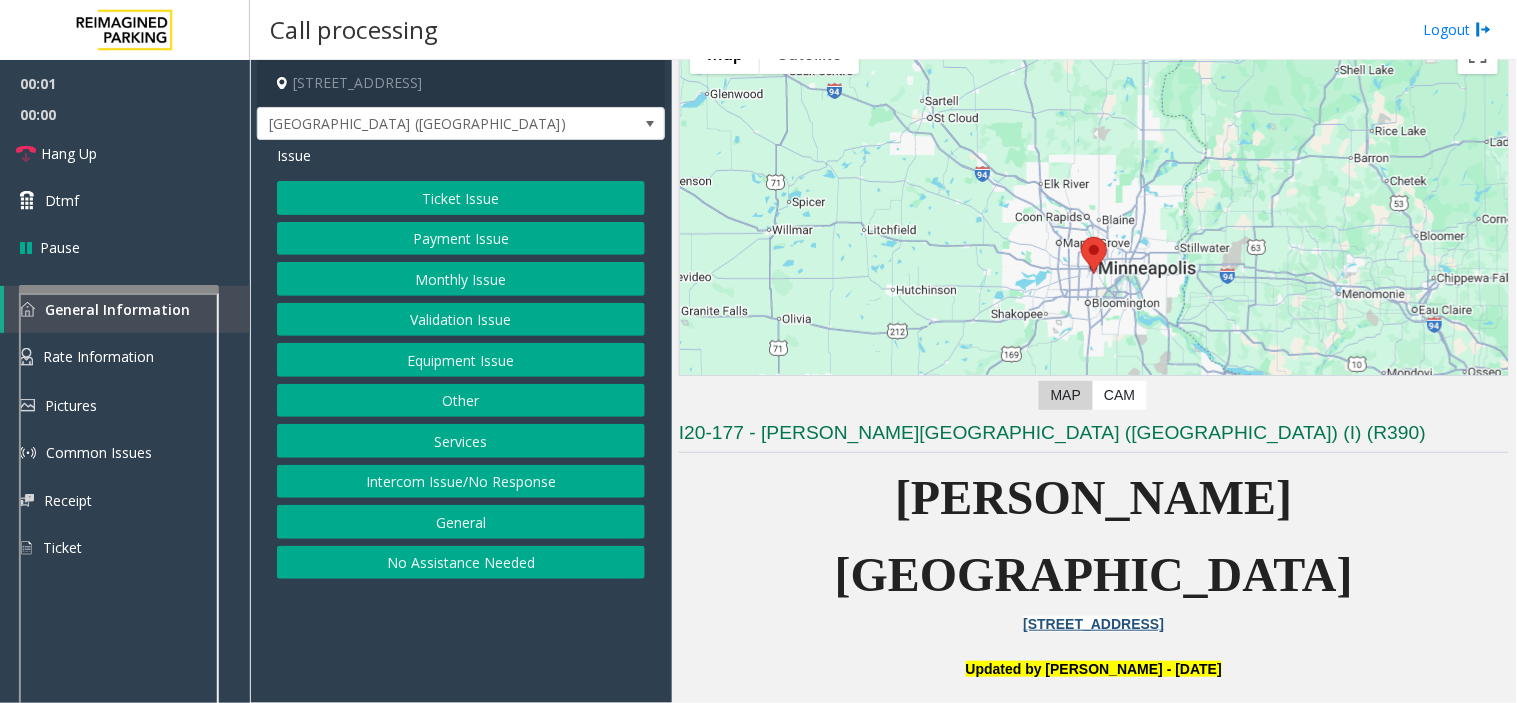 click on "Validation Issue" 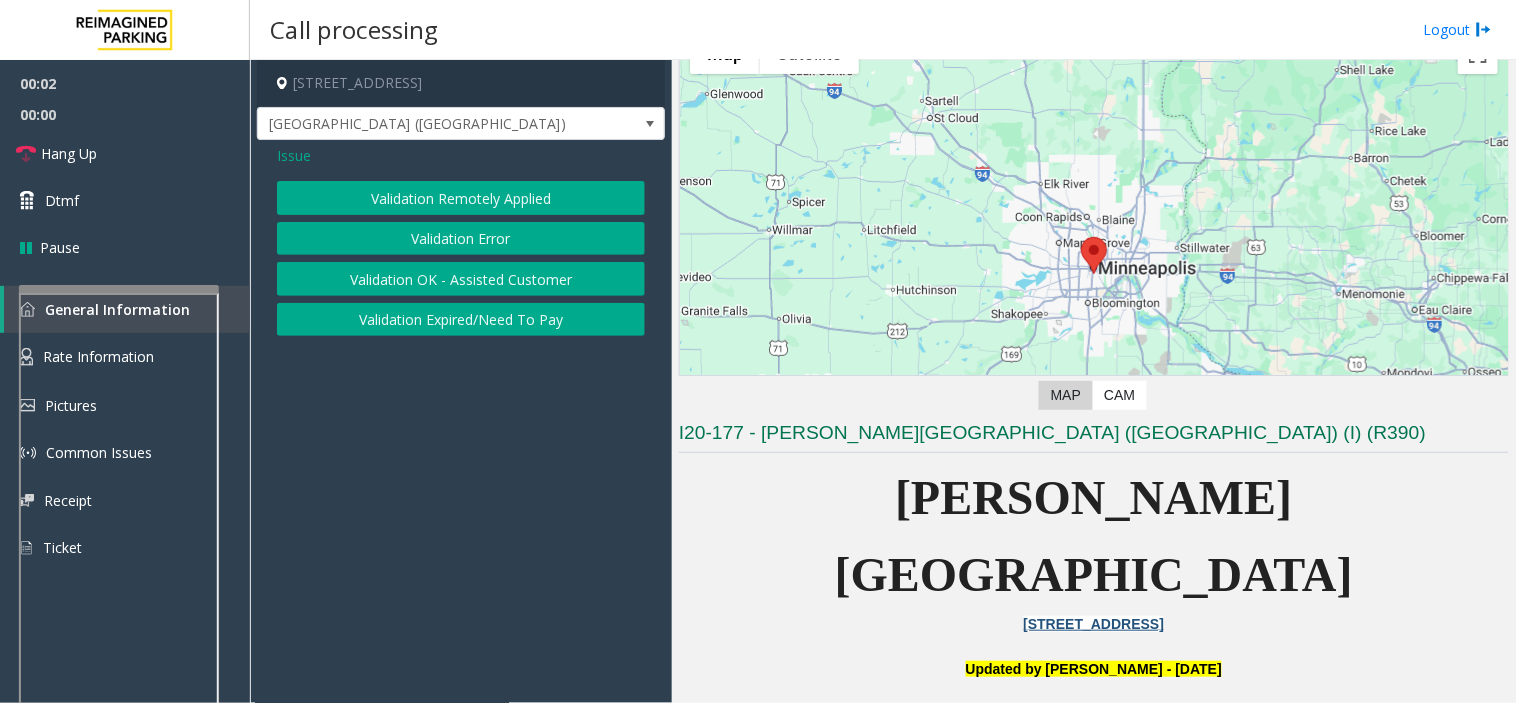click on "Issue  Validation Remotely Applied   Validation Error   Validation OK - Assisted Customer   Validation Expired/Need To Pay" 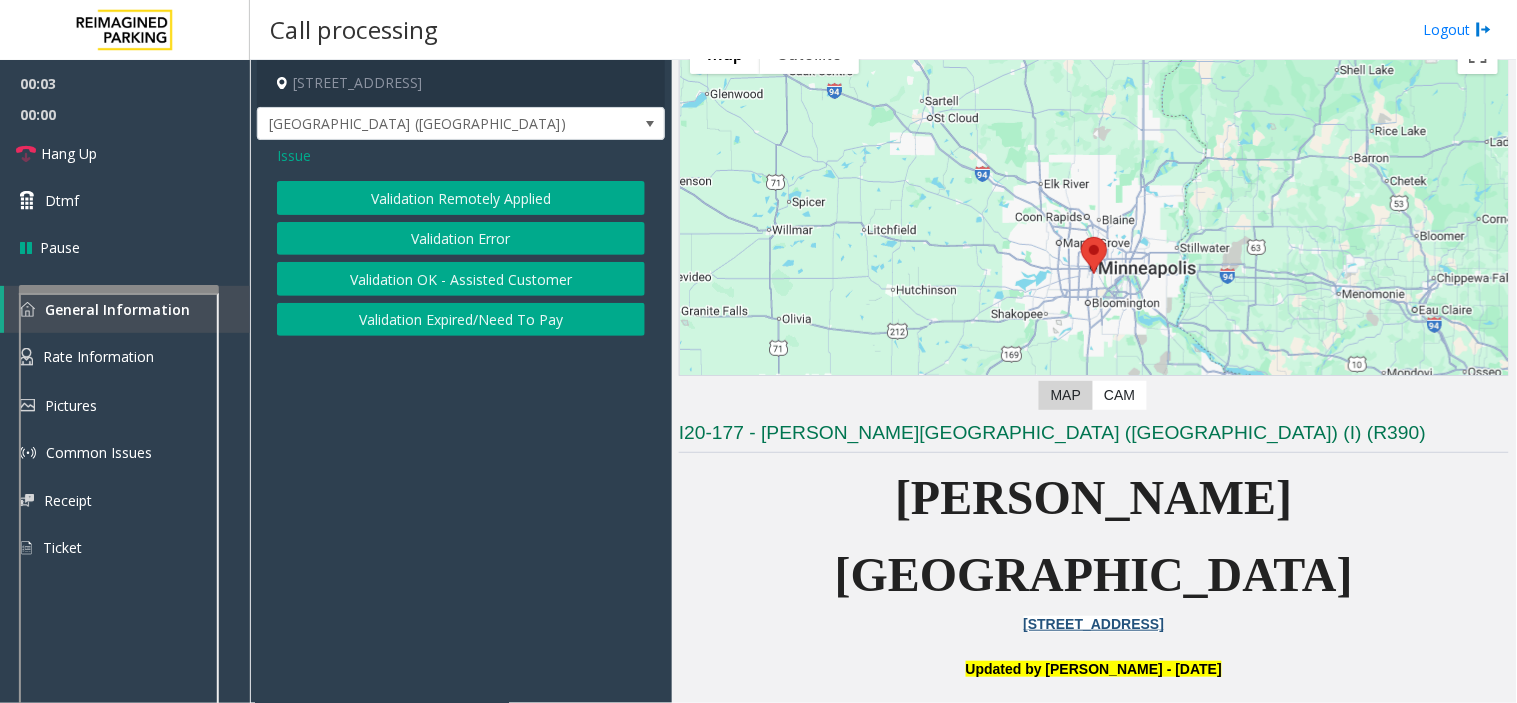 click on "Issue  Validation Remotely Applied   Validation Error   Validation OK - Assisted Customer   Validation Expired/Need To Pay" 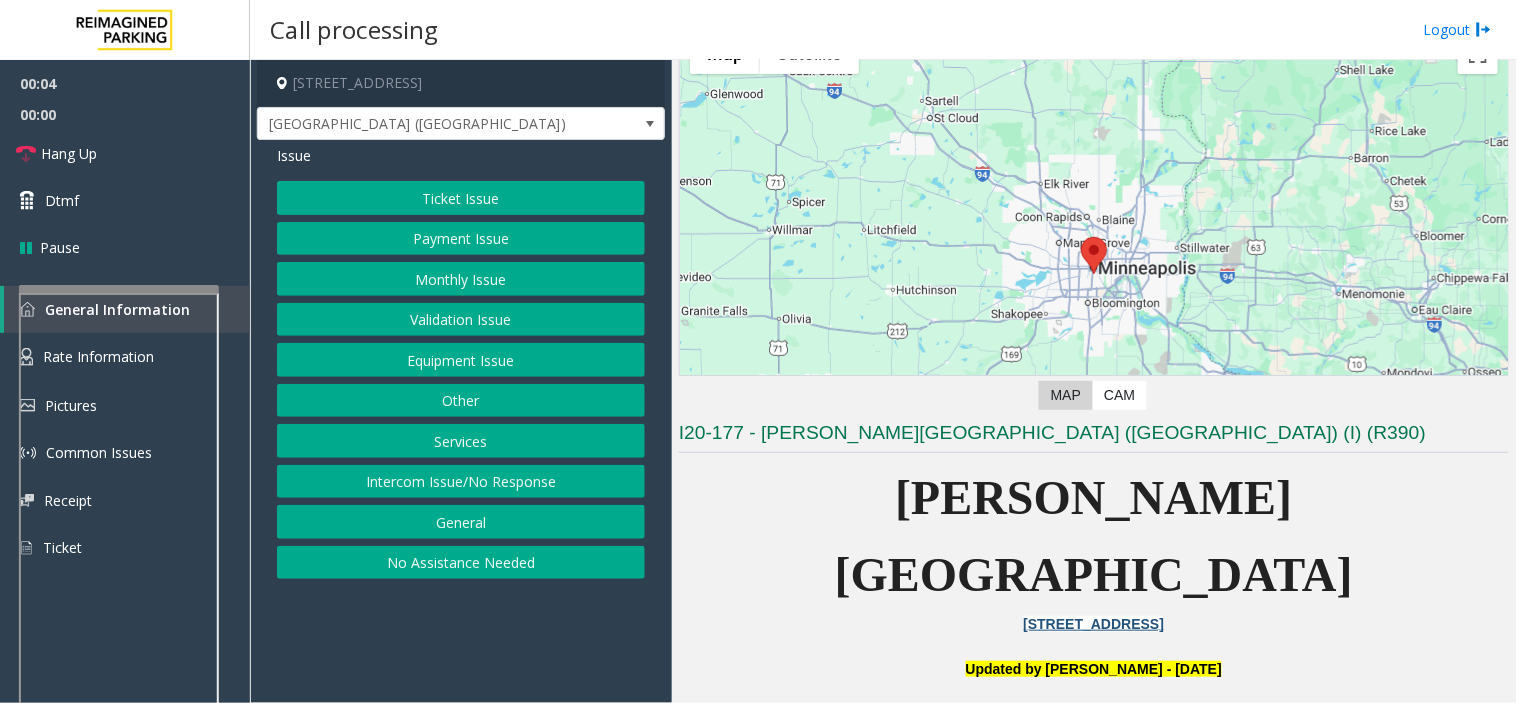 click on "Monthly Issue" 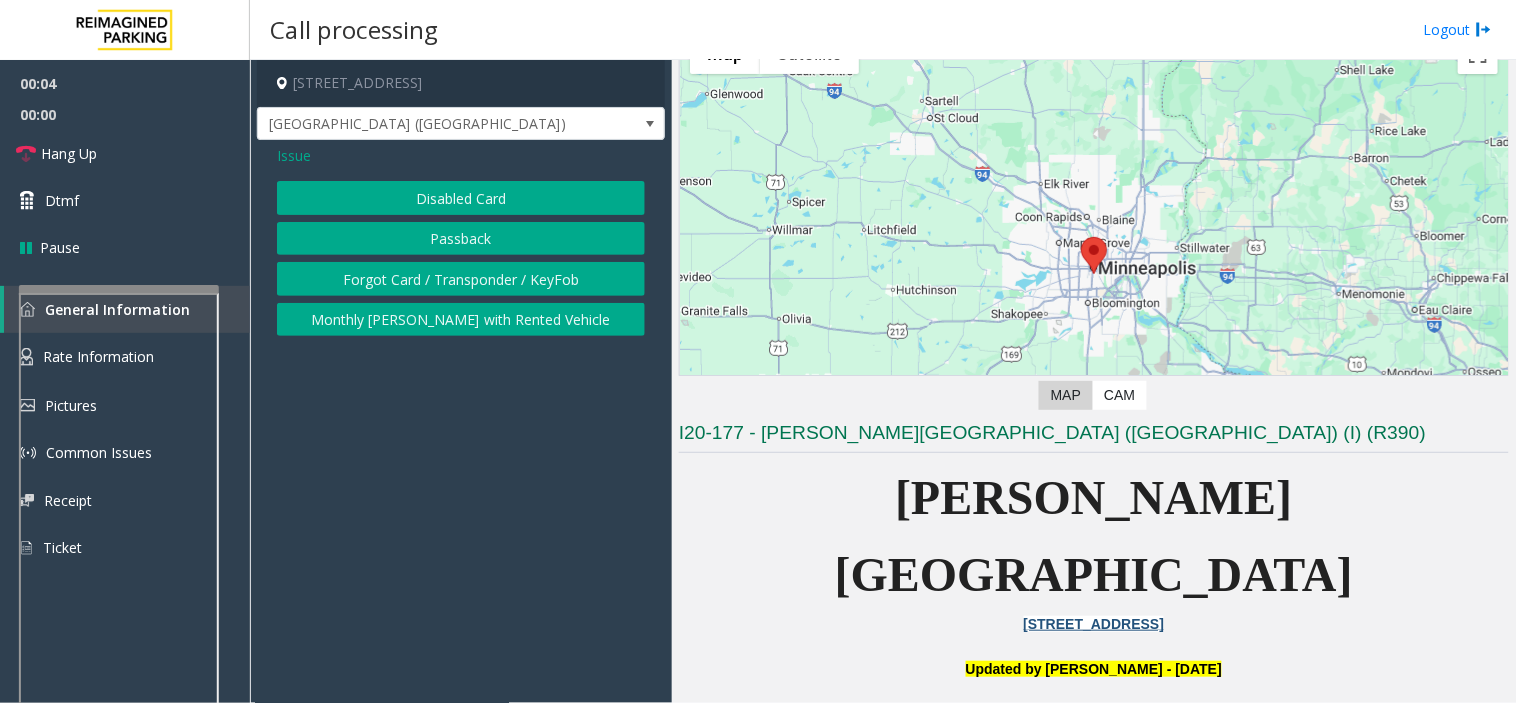 click on "Disabled Card" 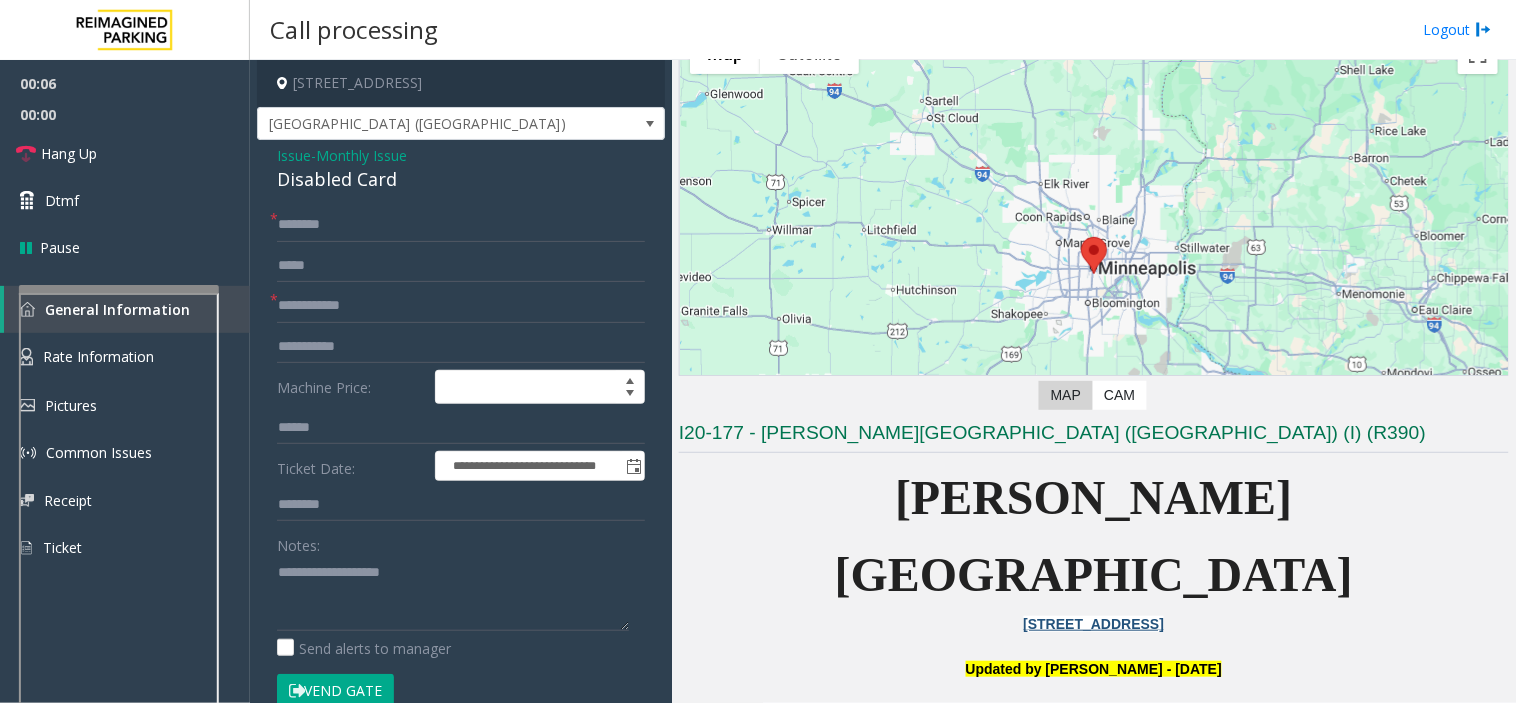 click on "Monthly Issue" 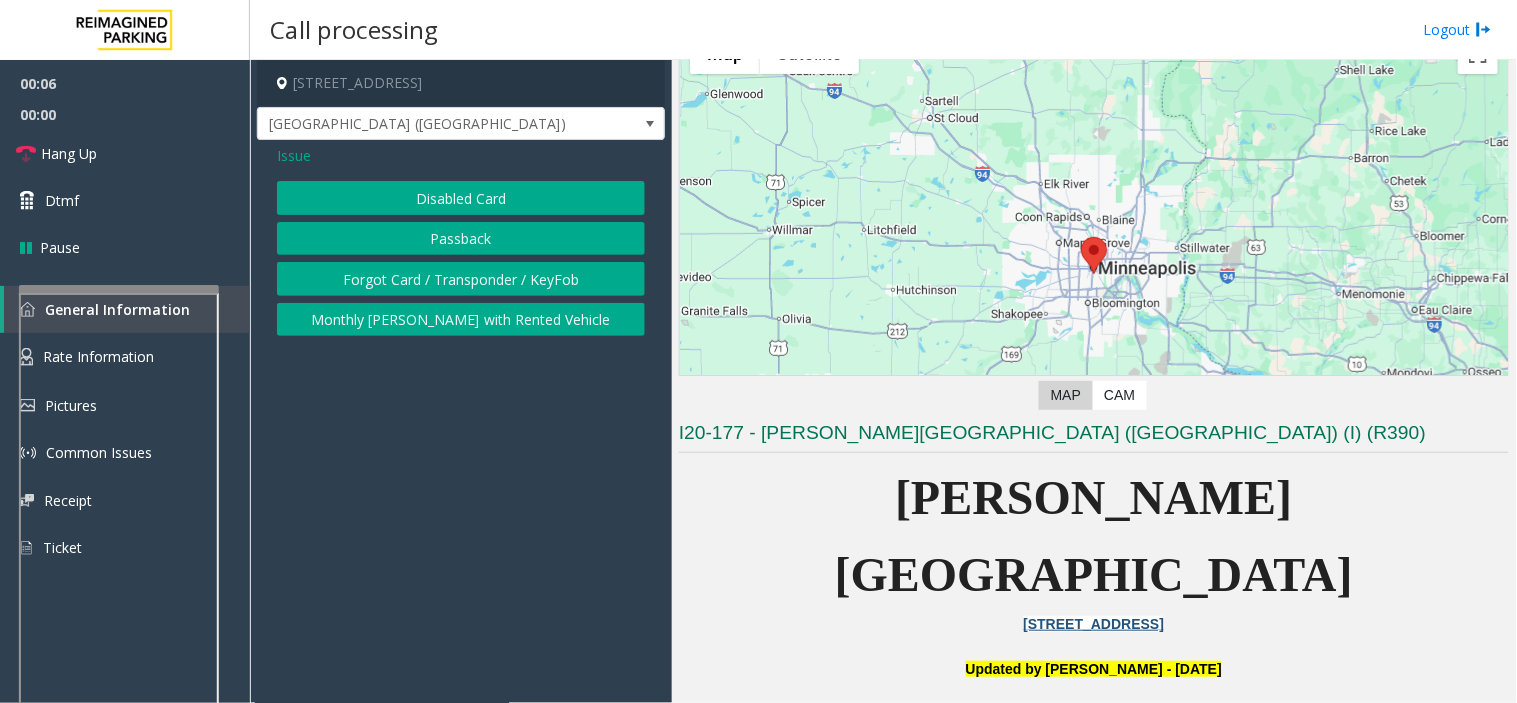 click on "Passback" 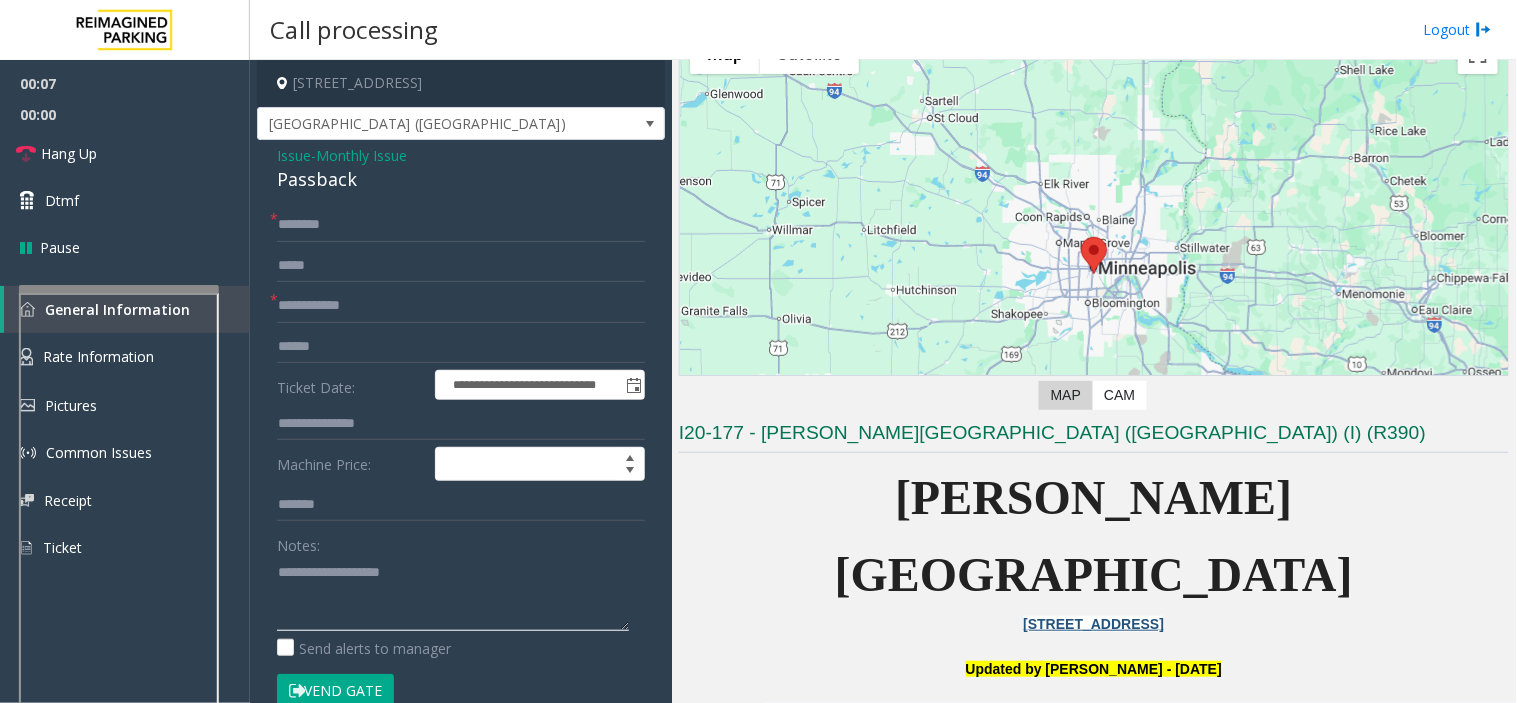 click 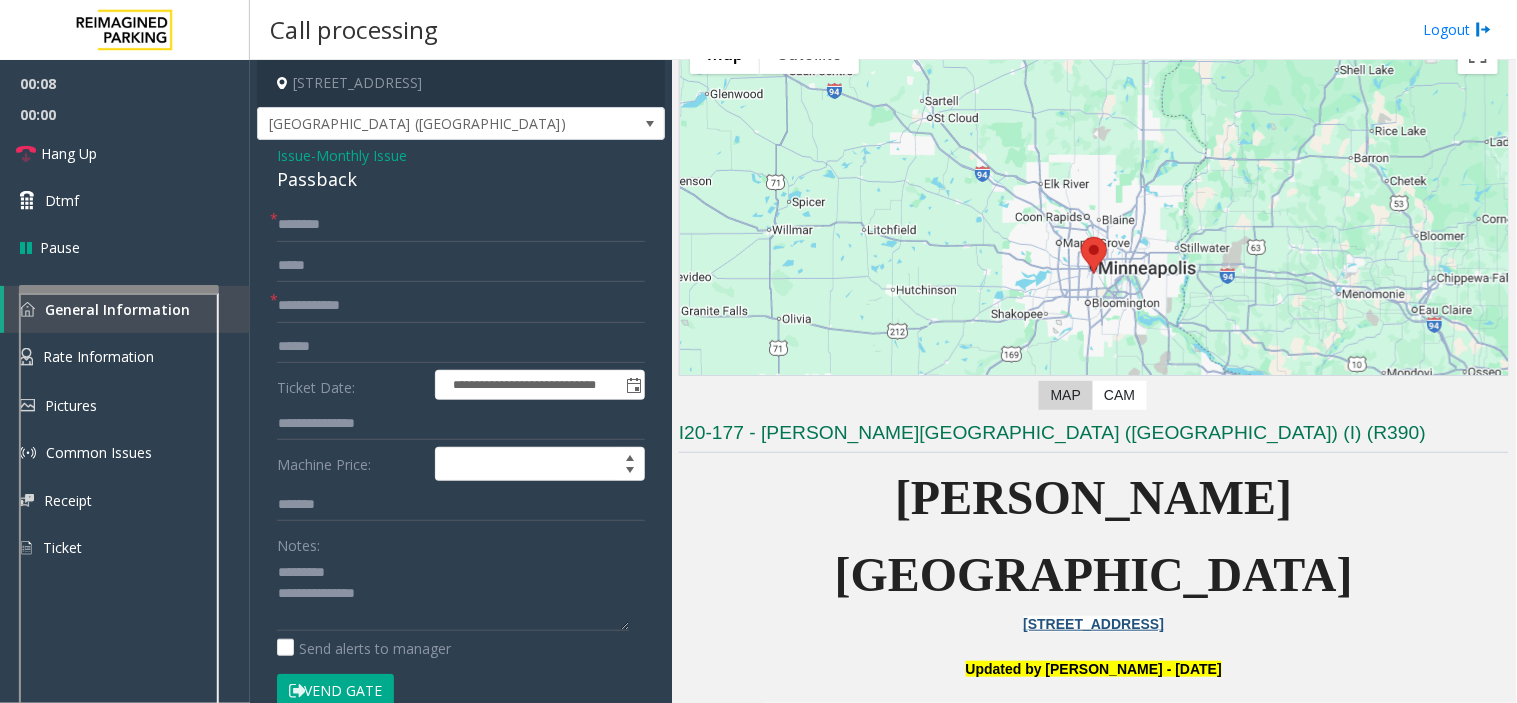 click on "-  Monthly Issue" 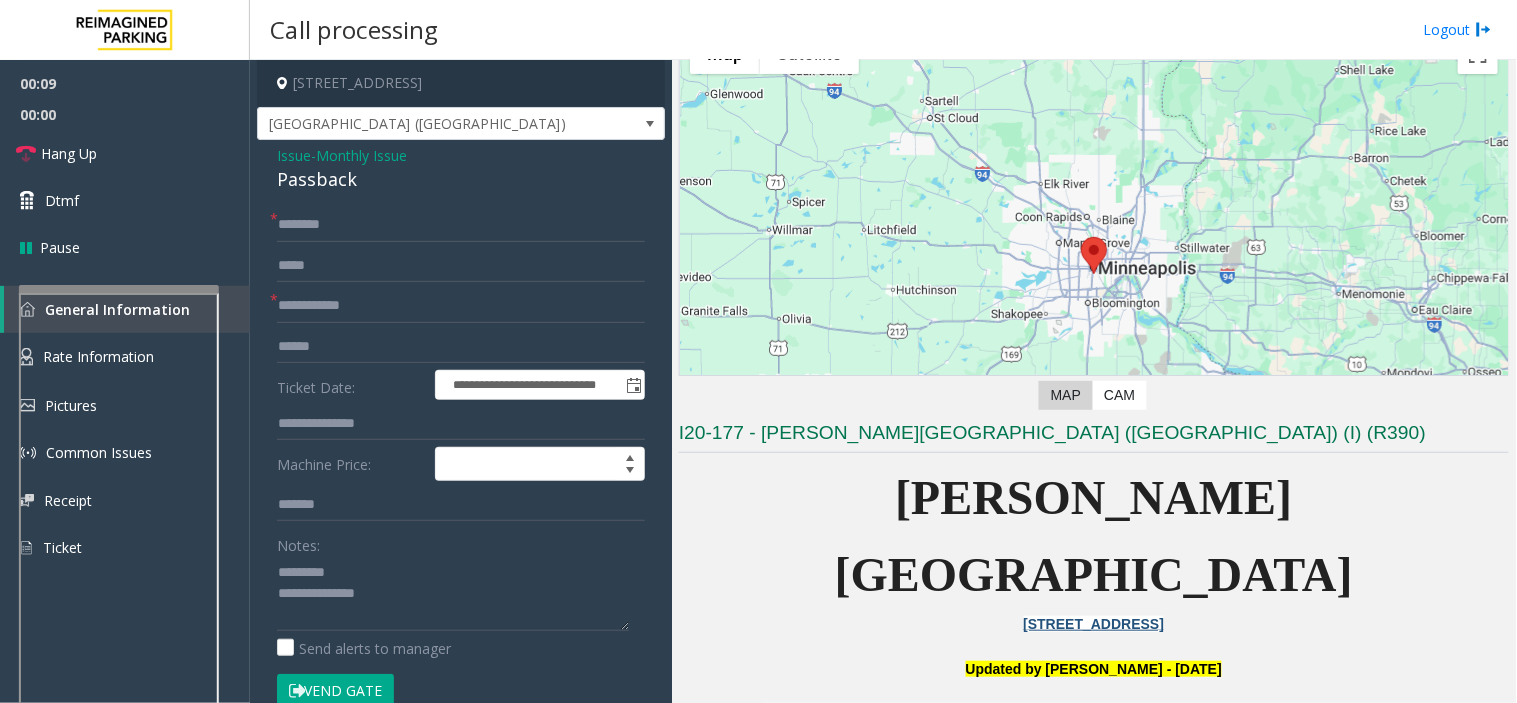 click on "-  Monthly Issue" 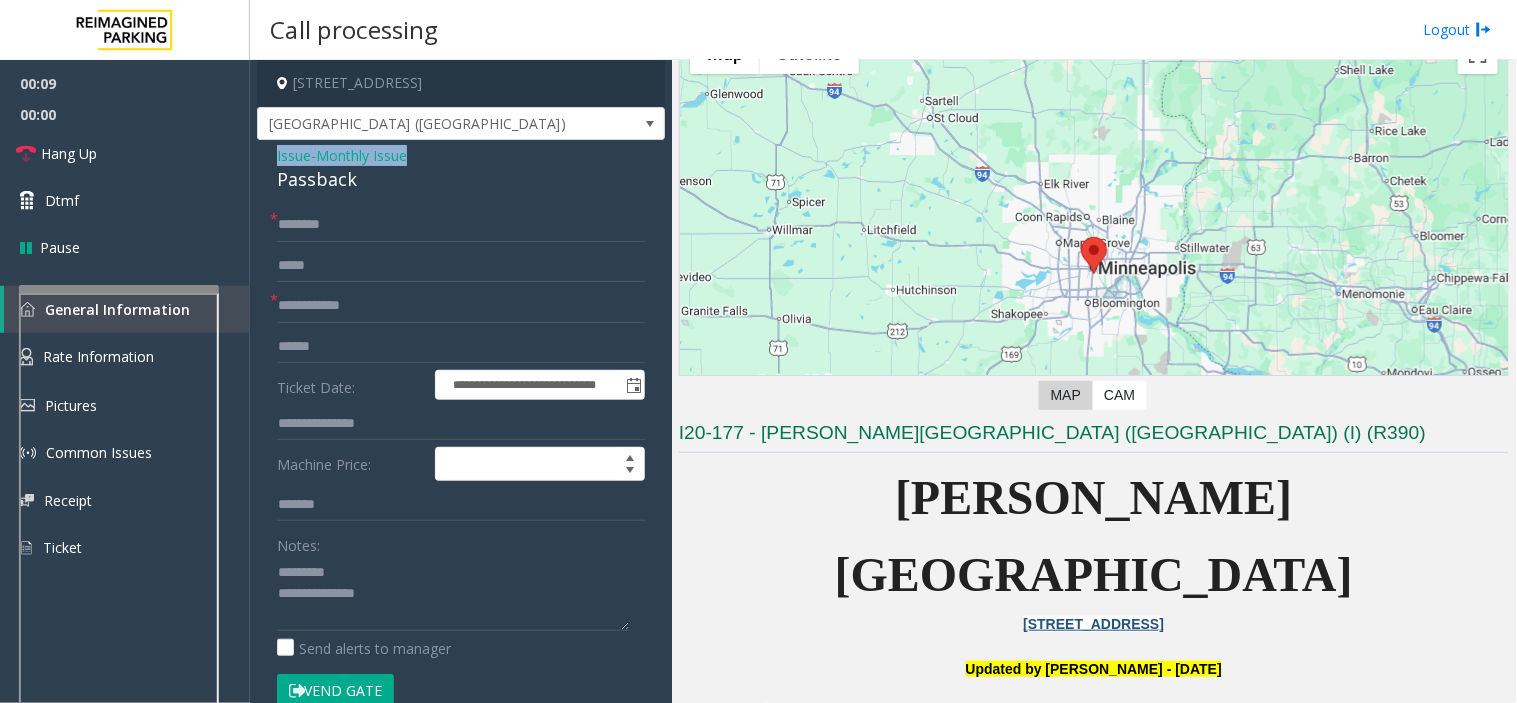 click on "-  Monthly Issue" 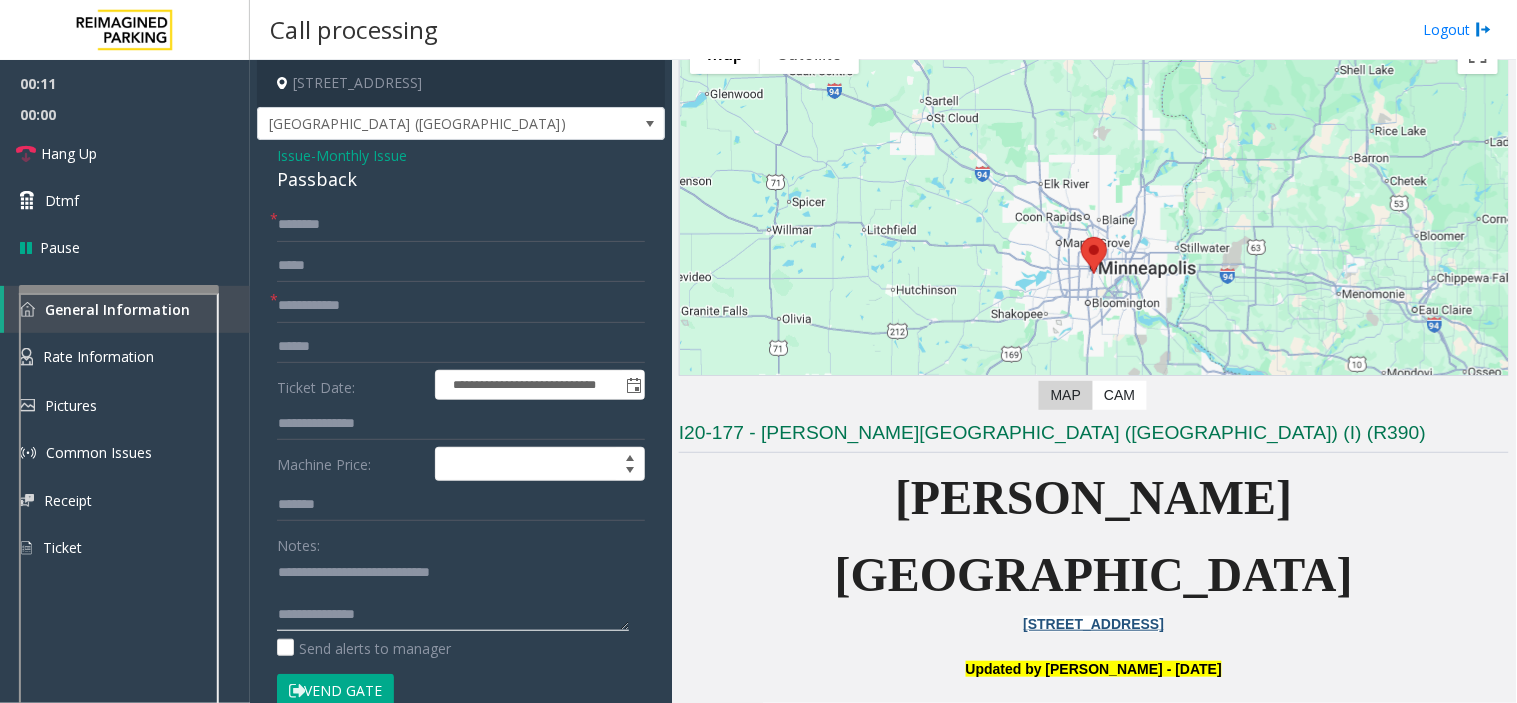type on "**********" 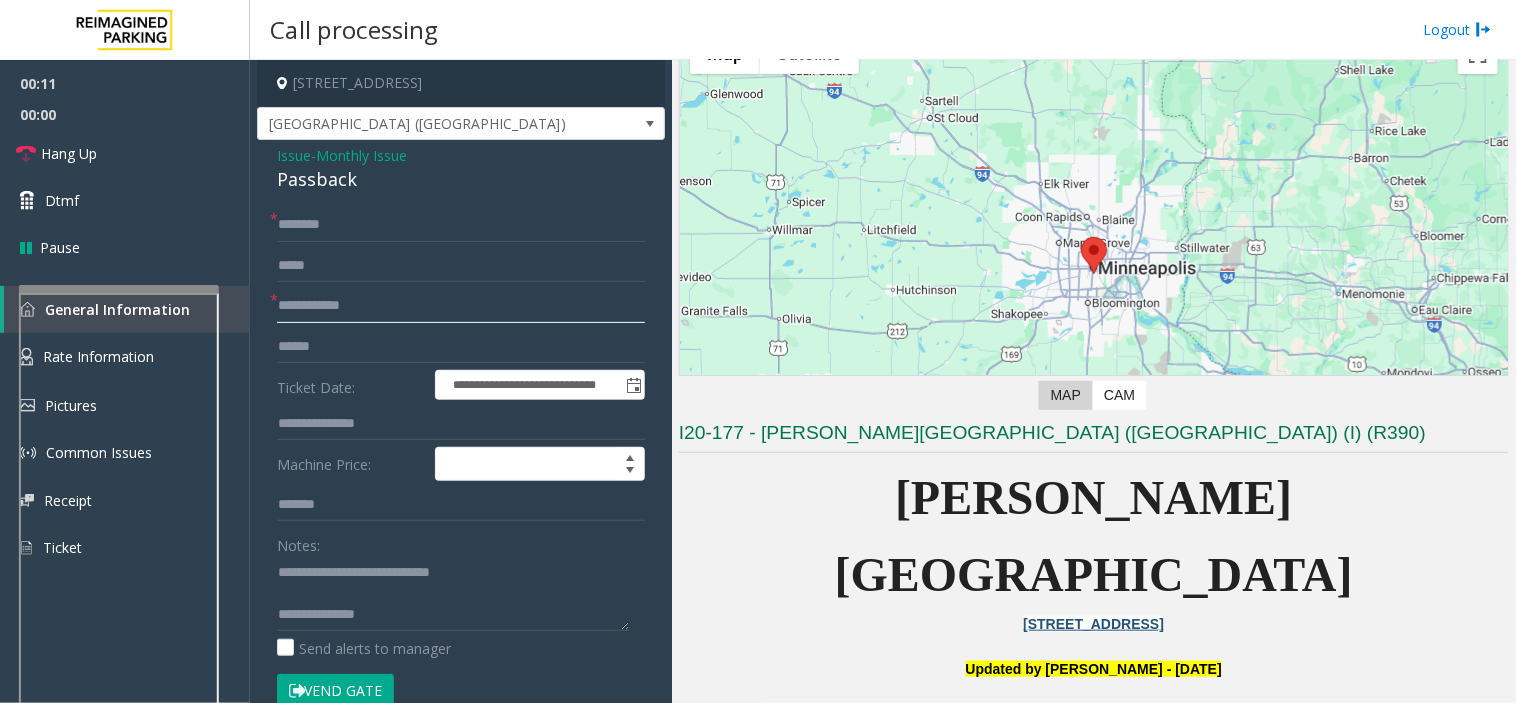 click 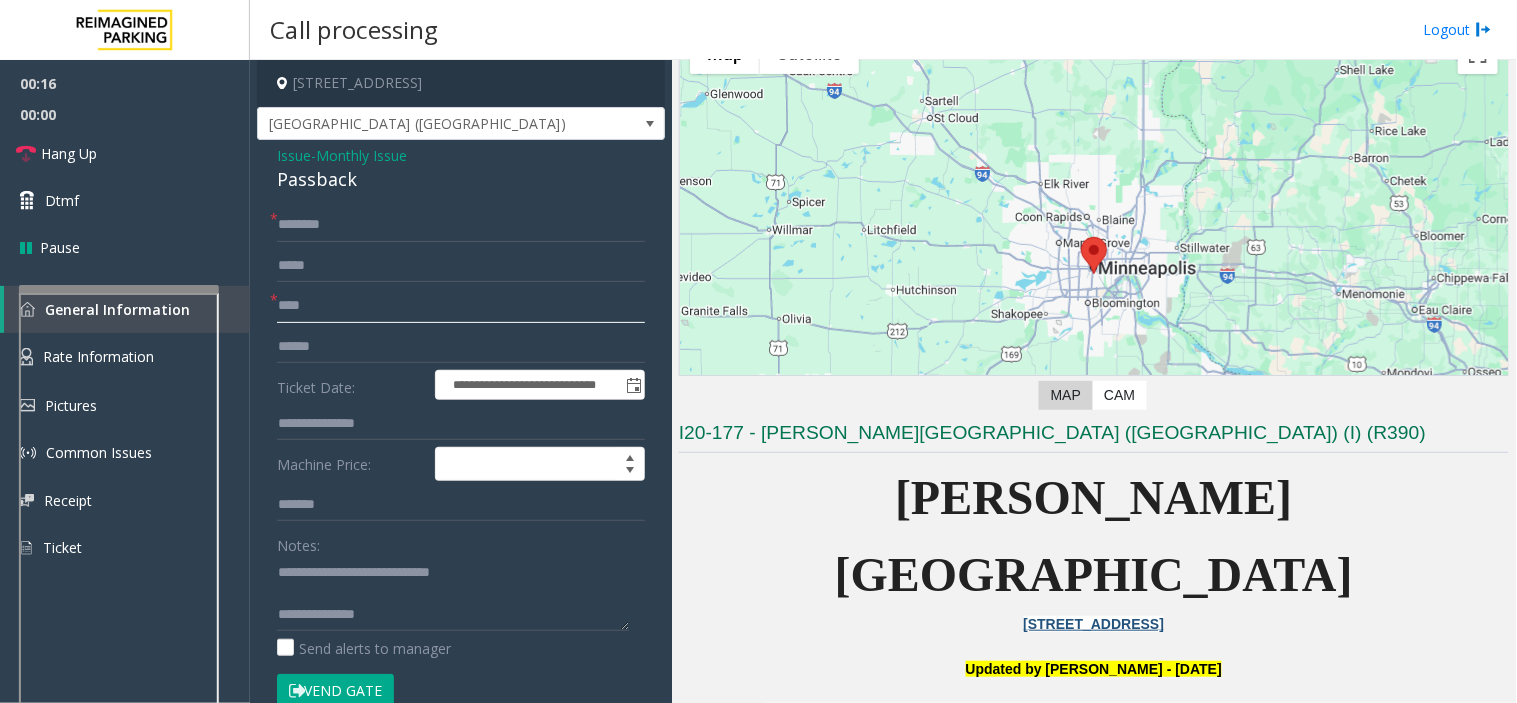 click on "****" 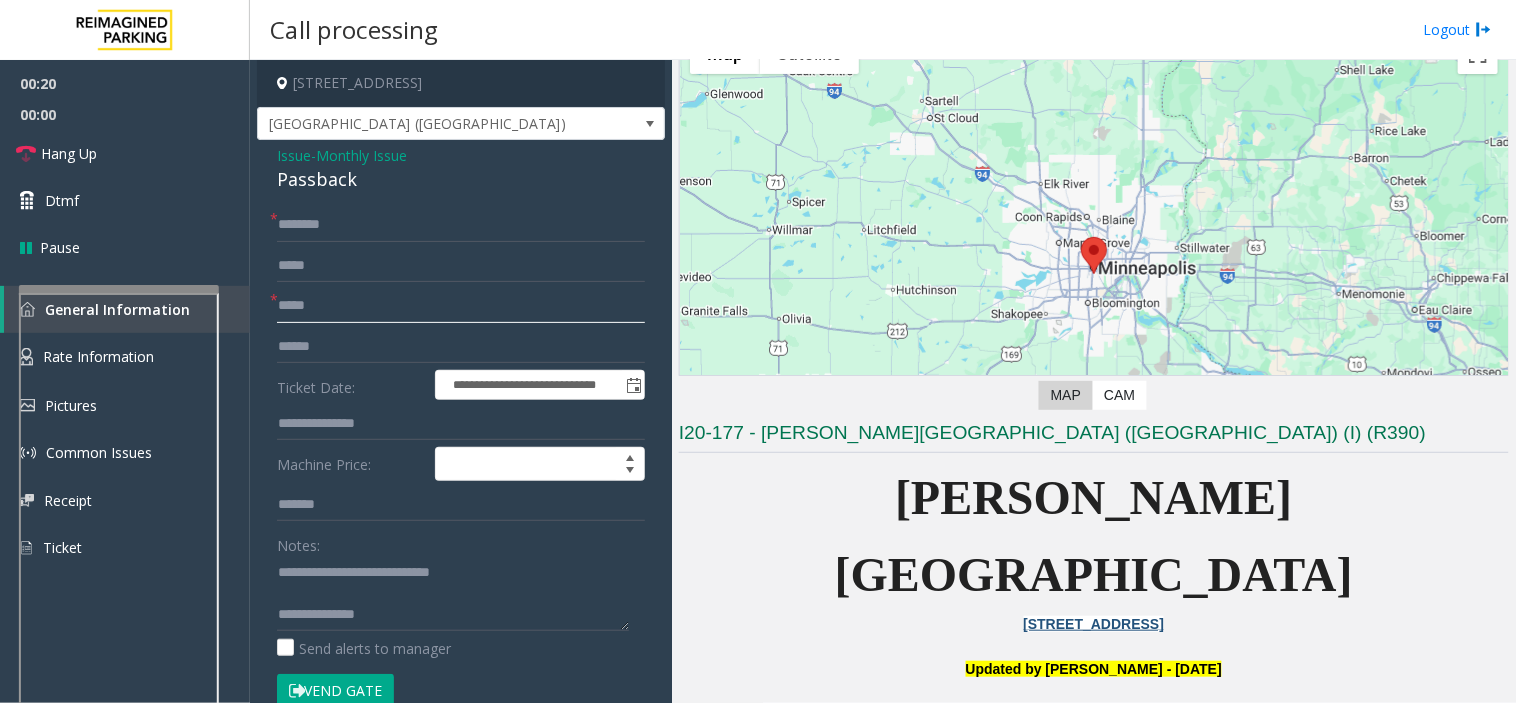 click on "*****" 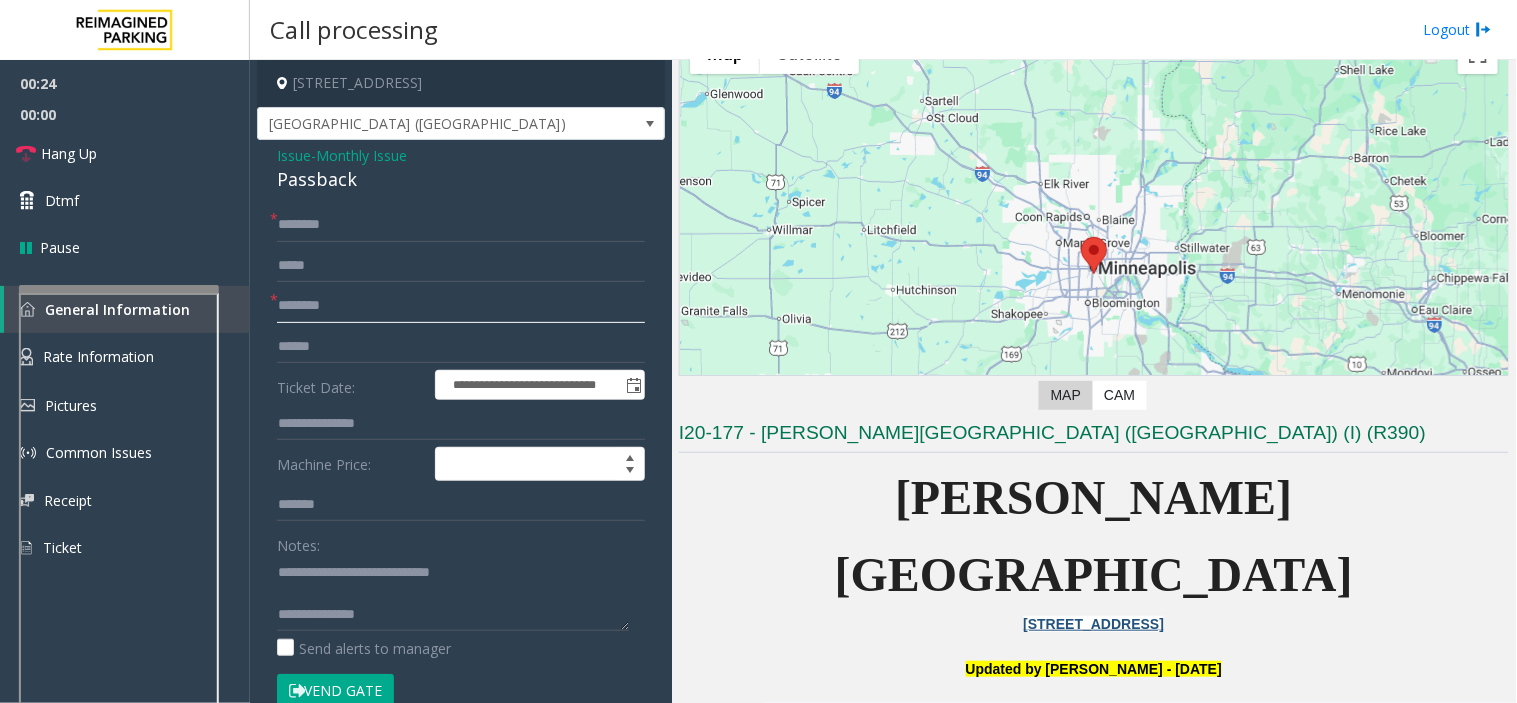 drag, startPoint x: 328, startPoint y: 305, endPoint x: 340, endPoint y: 306, distance: 12.0415945 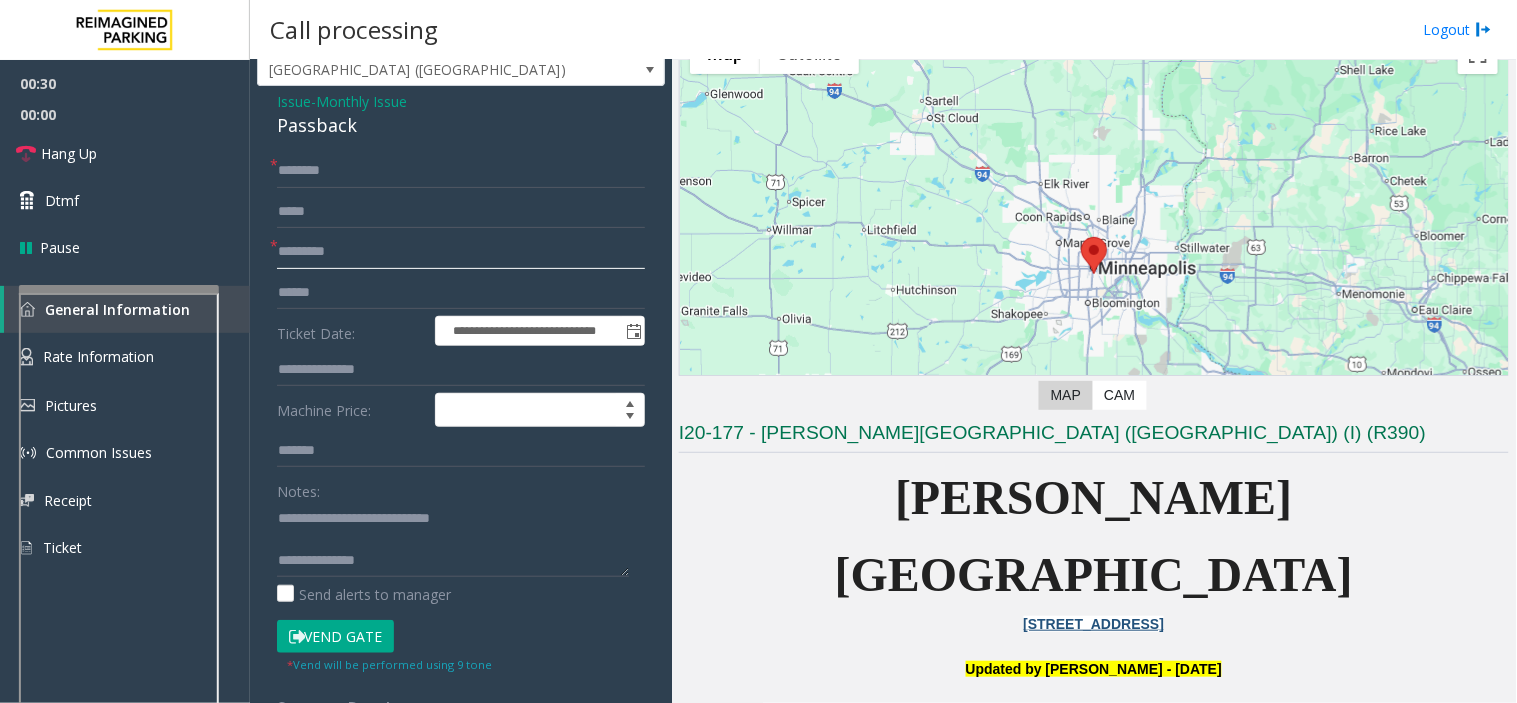 scroll, scrollTop: 0, scrollLeft: 0, axis: both 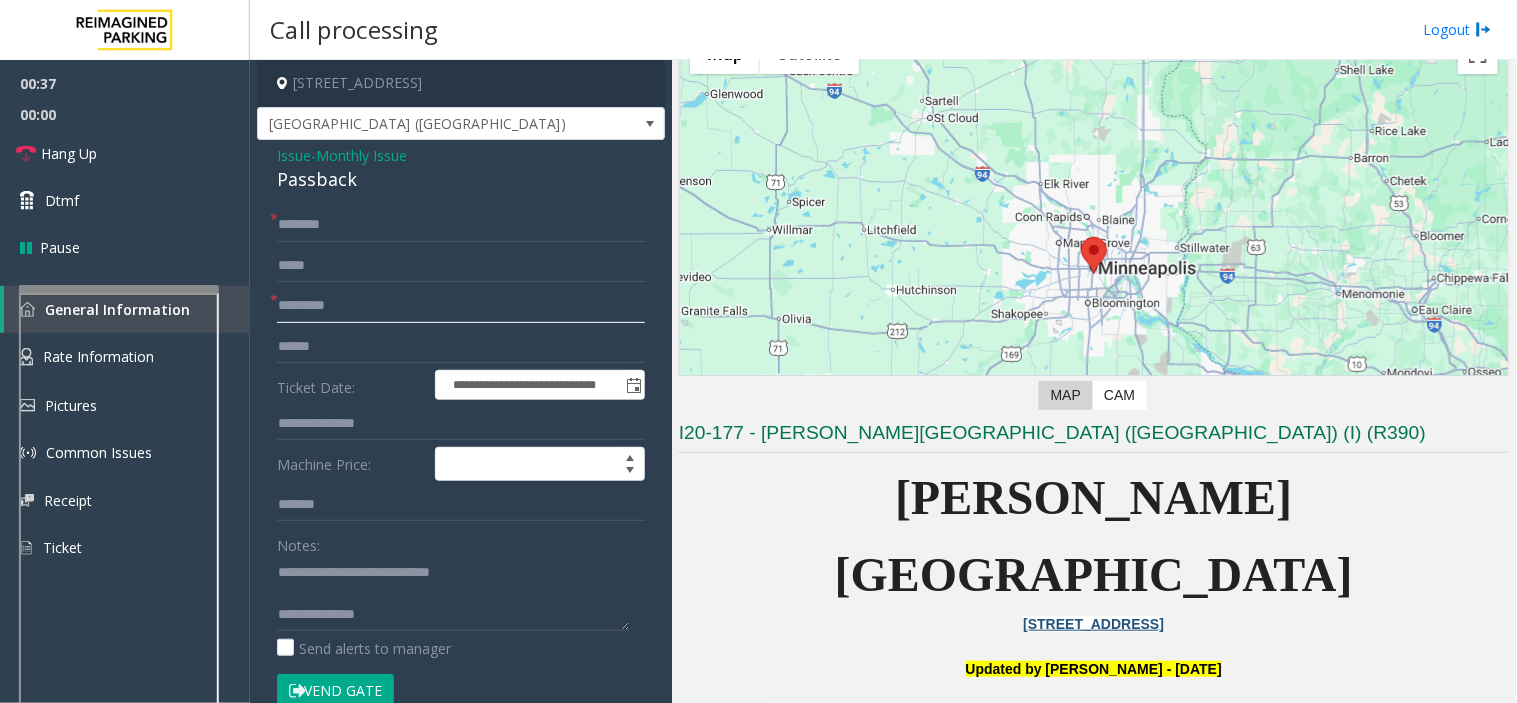 type on "********" 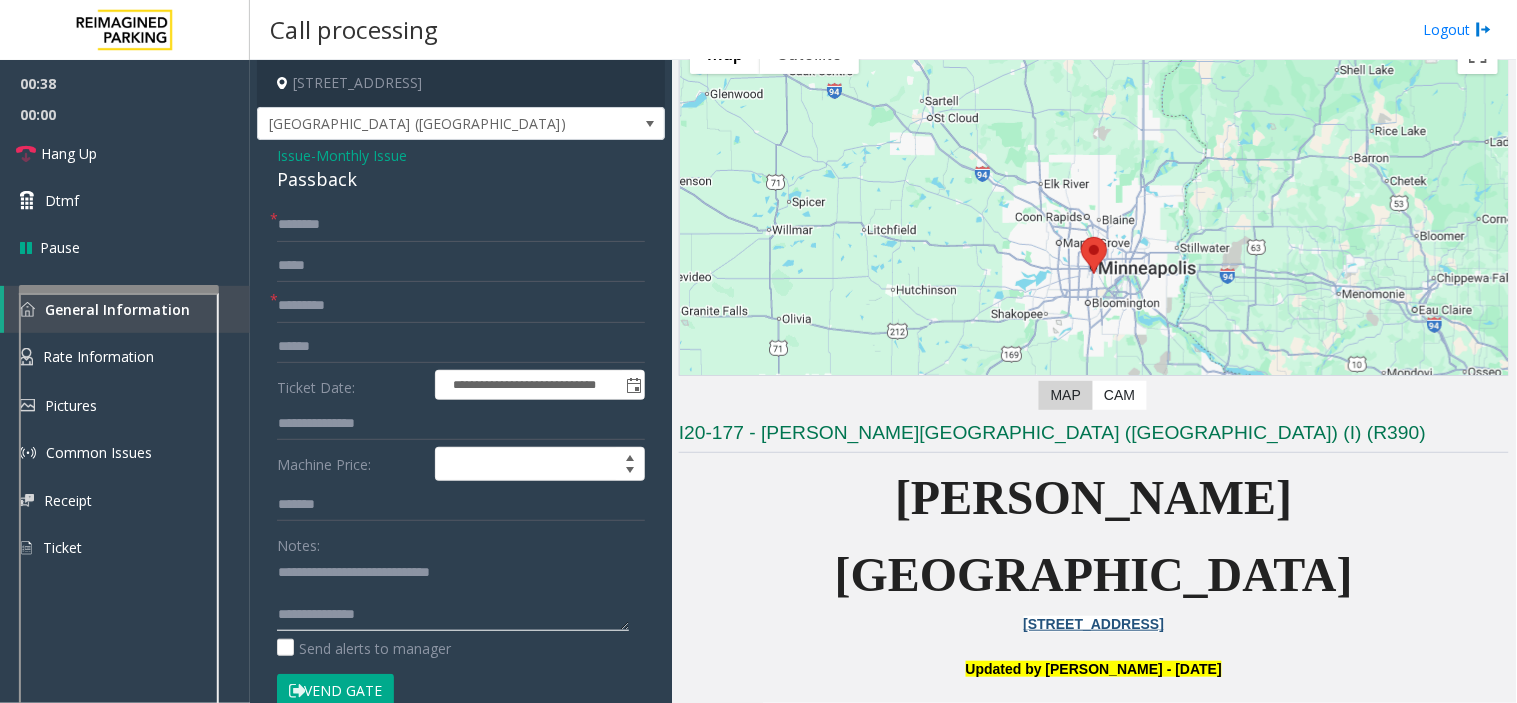 drag, startPoint x: 323, startPoint y: 572, endPoint x: 368, endPoint y: 576, distance: 45.17743 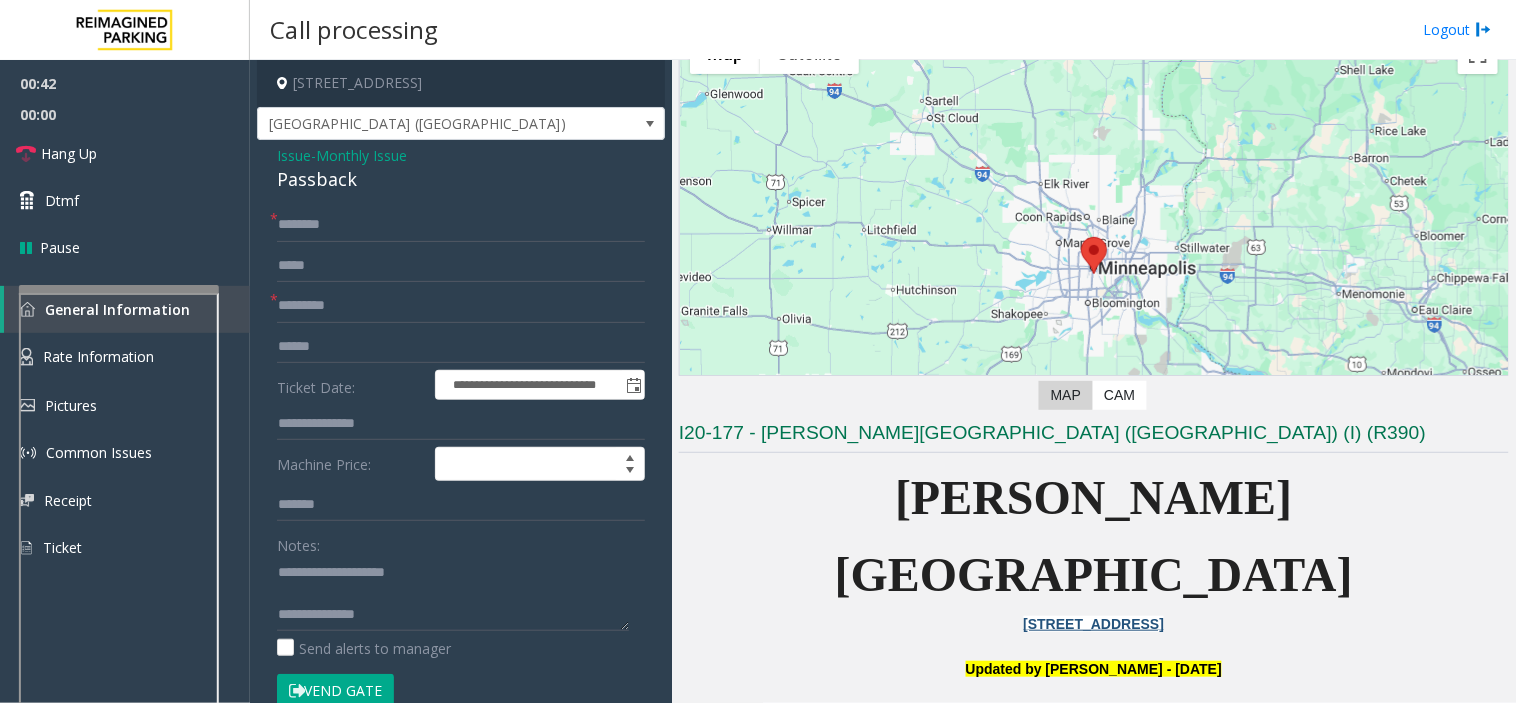 click on "Passback" 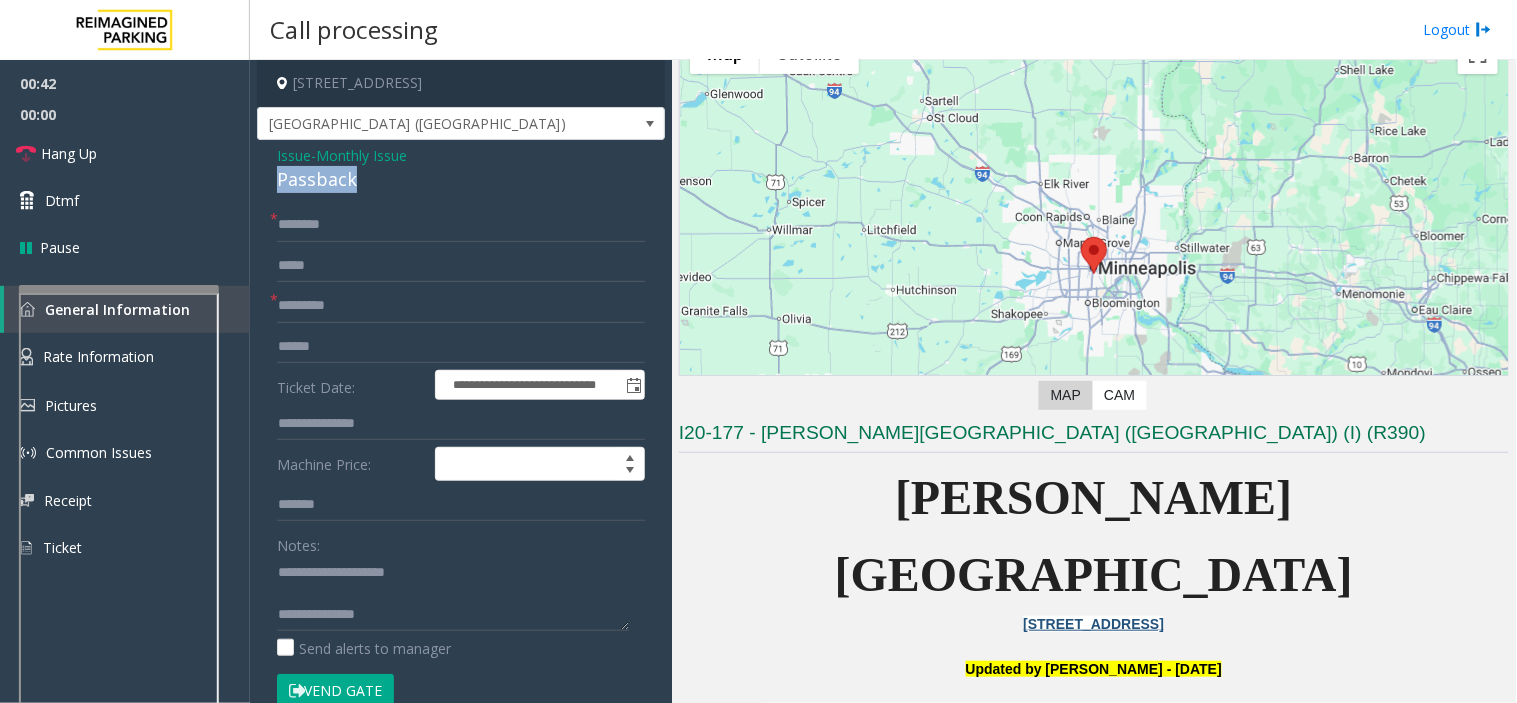 click on "Passback" 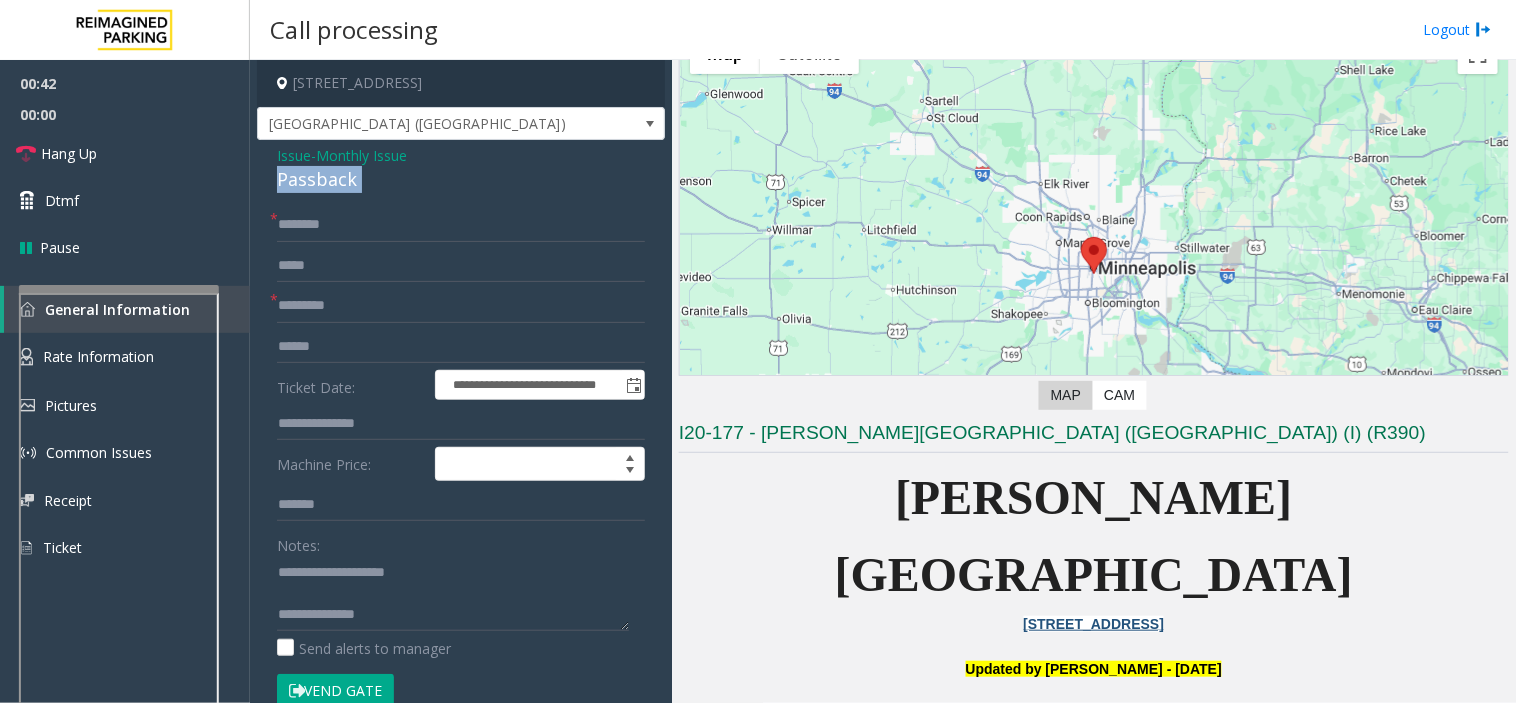 click on "Passback" 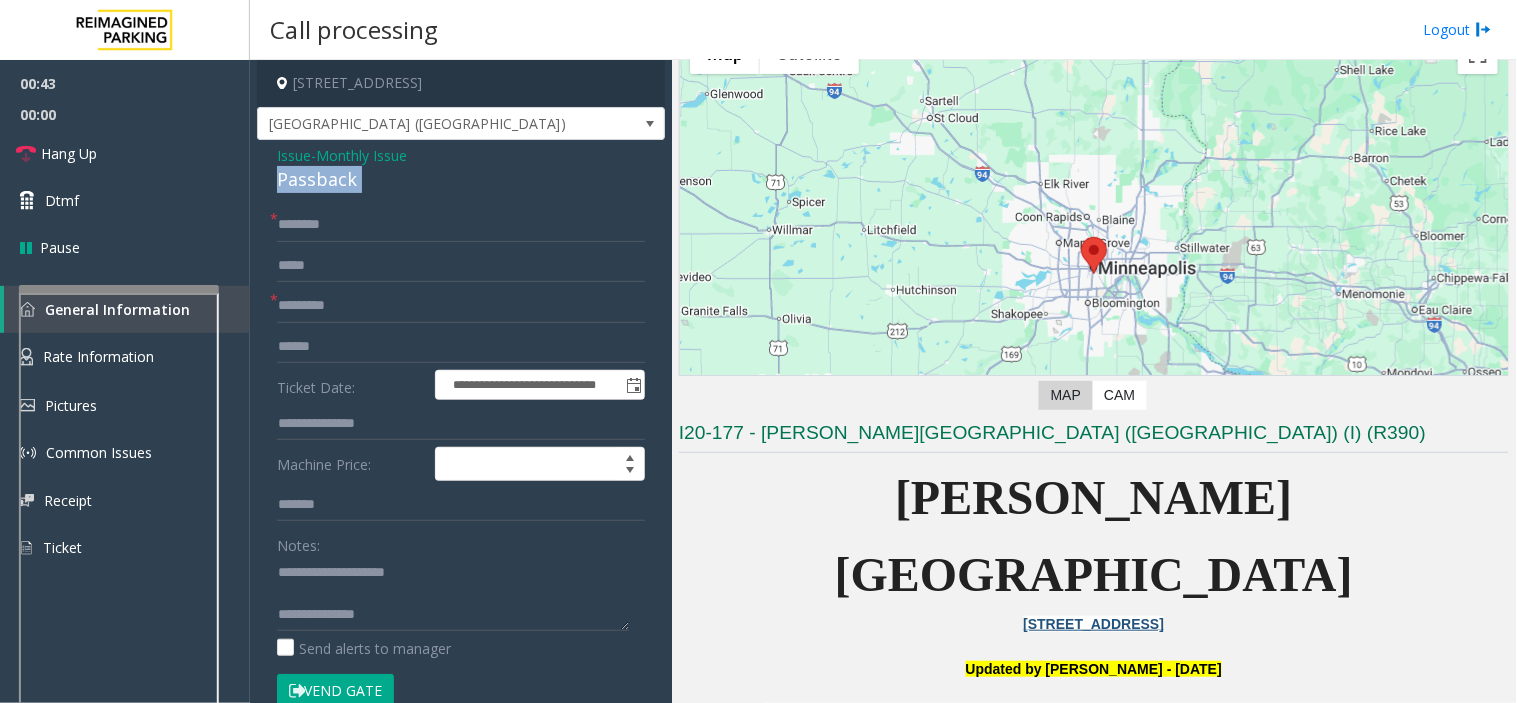 copy on "Passback" 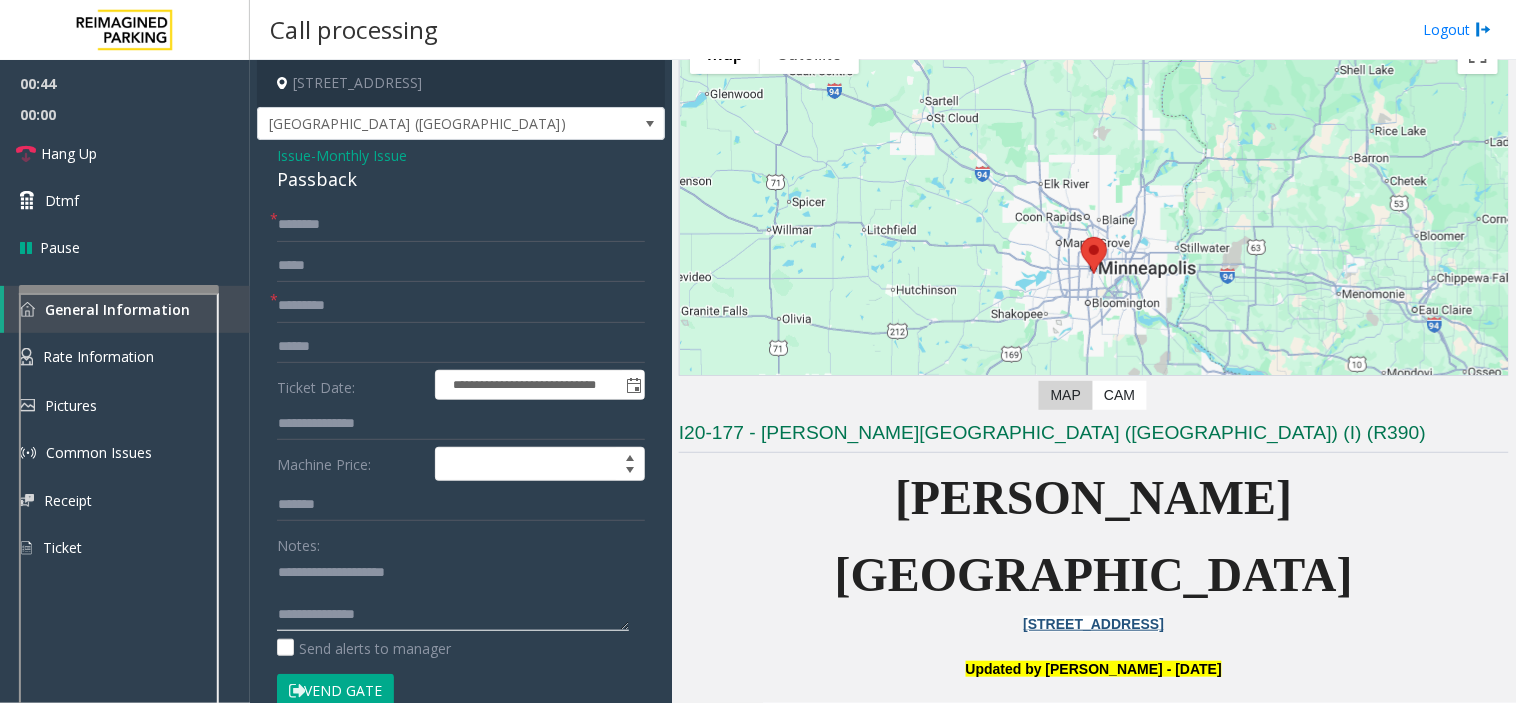 click 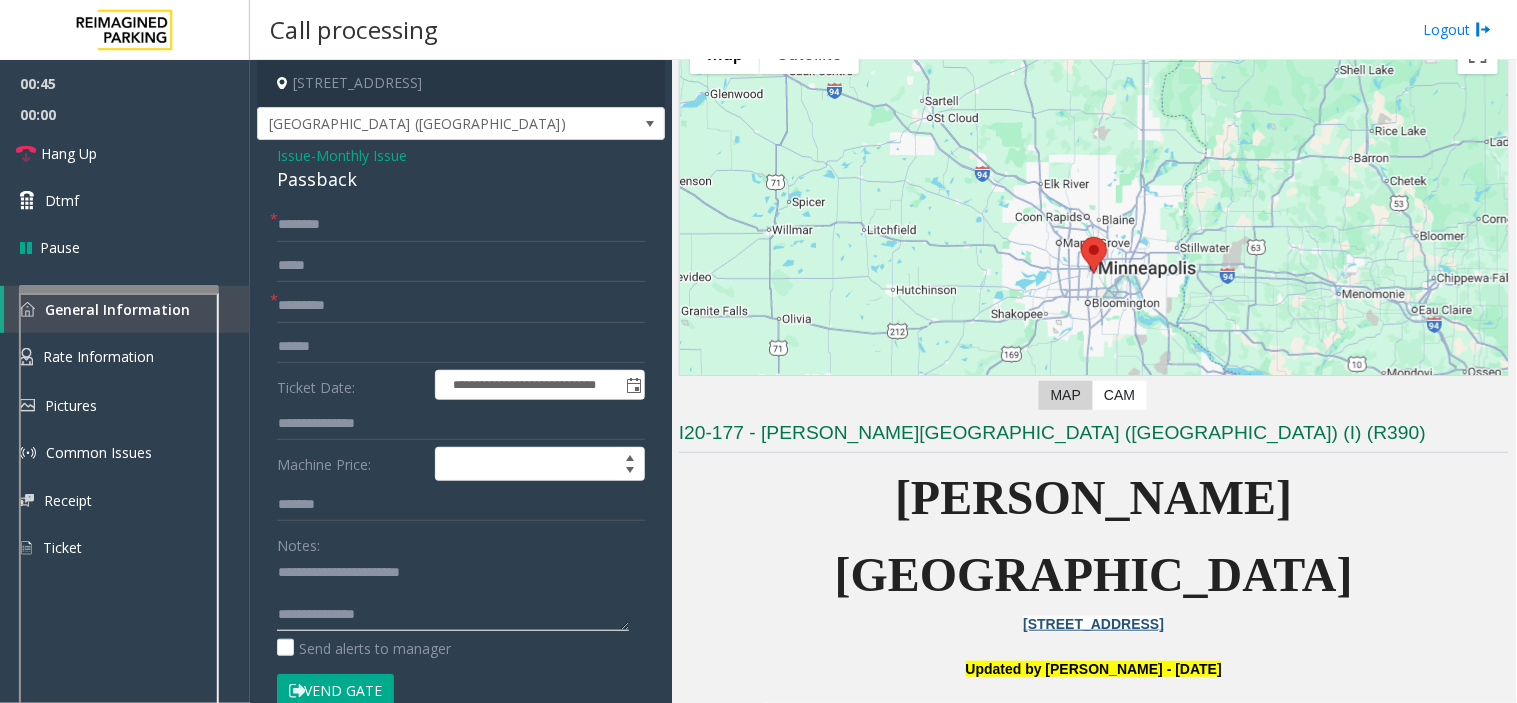 paste on "********" 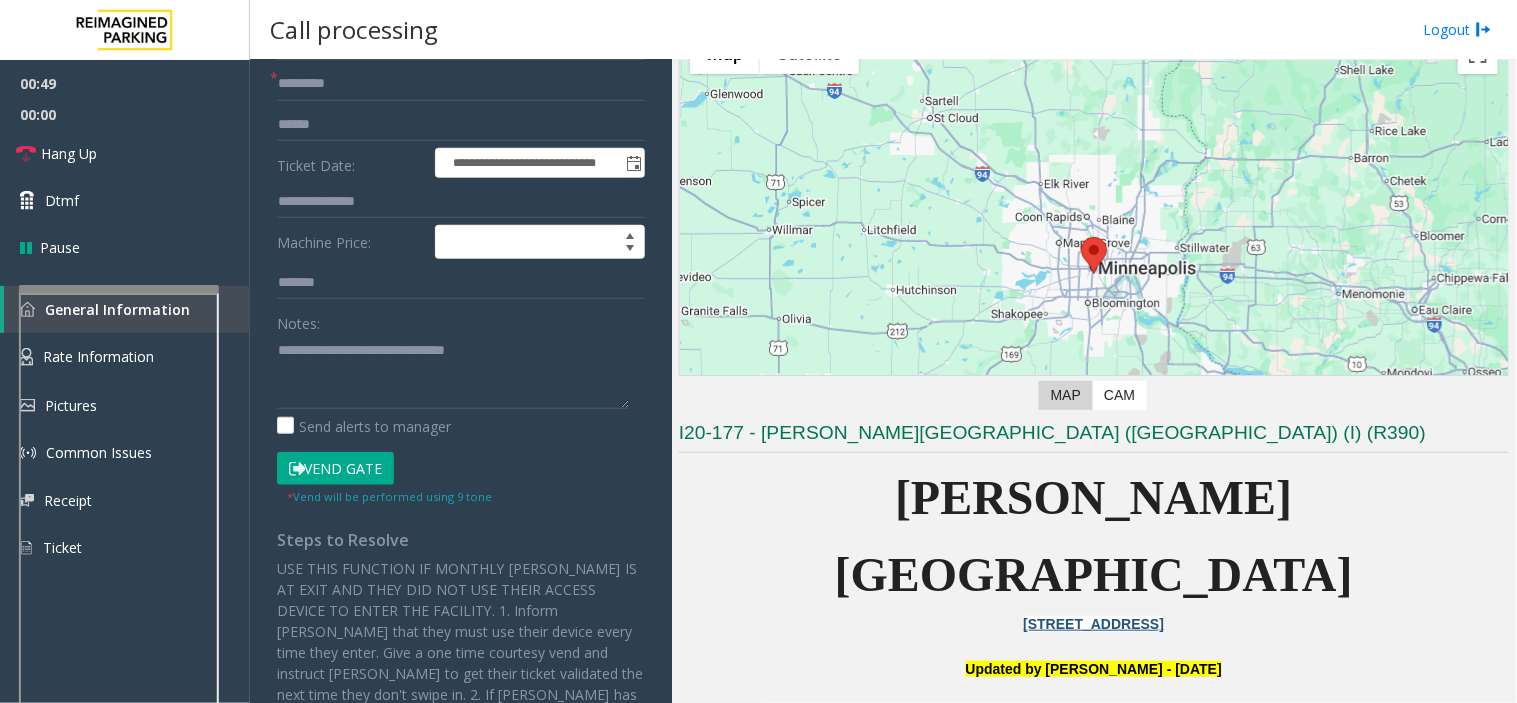click on "Vend Gate" 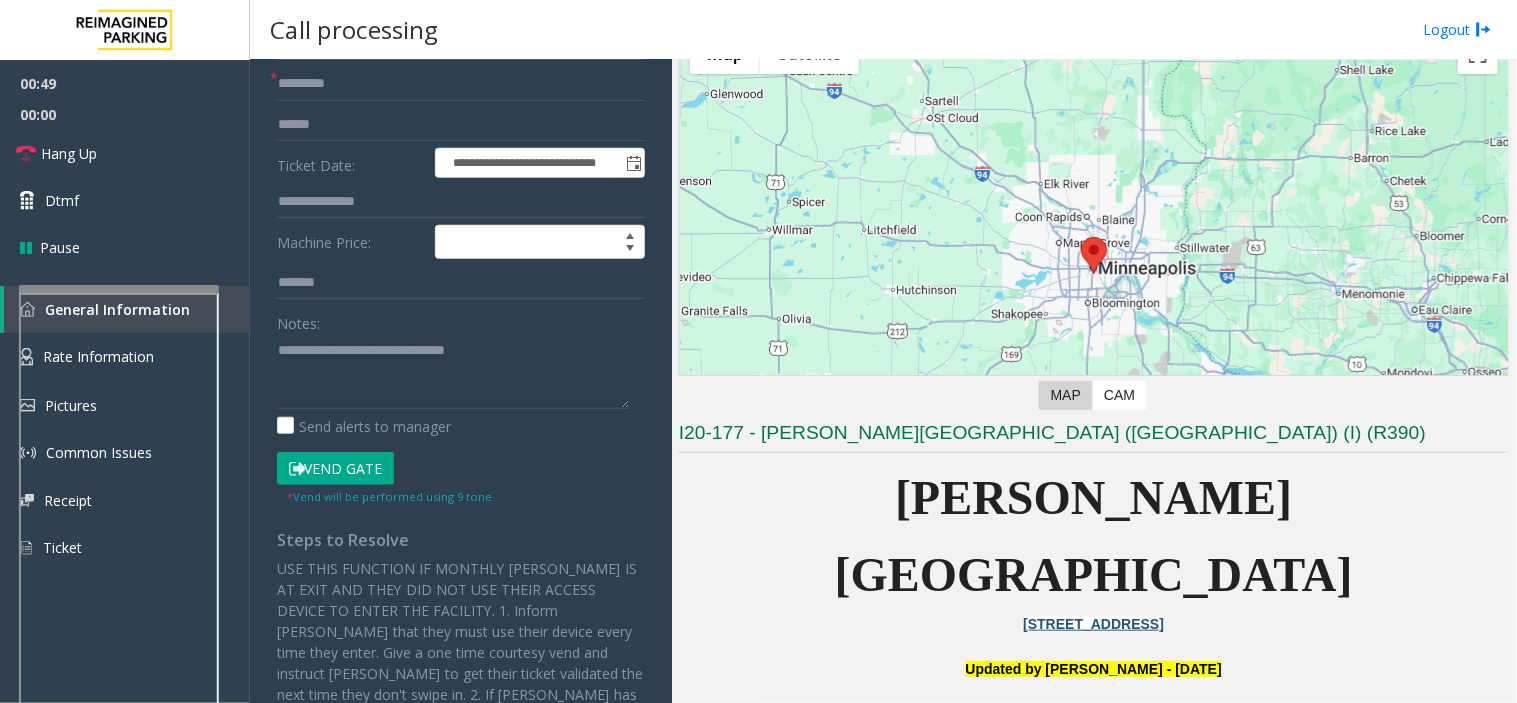 scroll, scrollTop: 148, scrollLeft: 0, axis: vertical 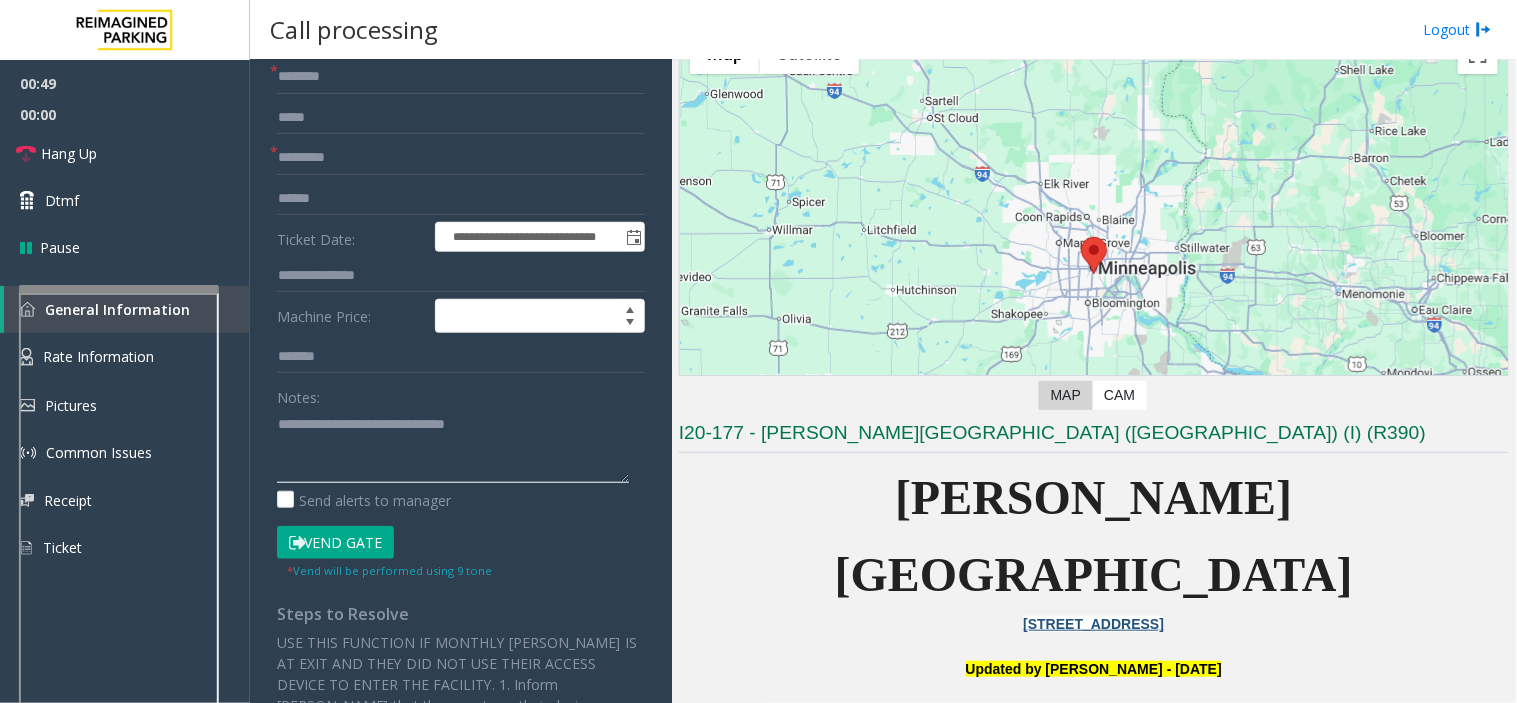 click 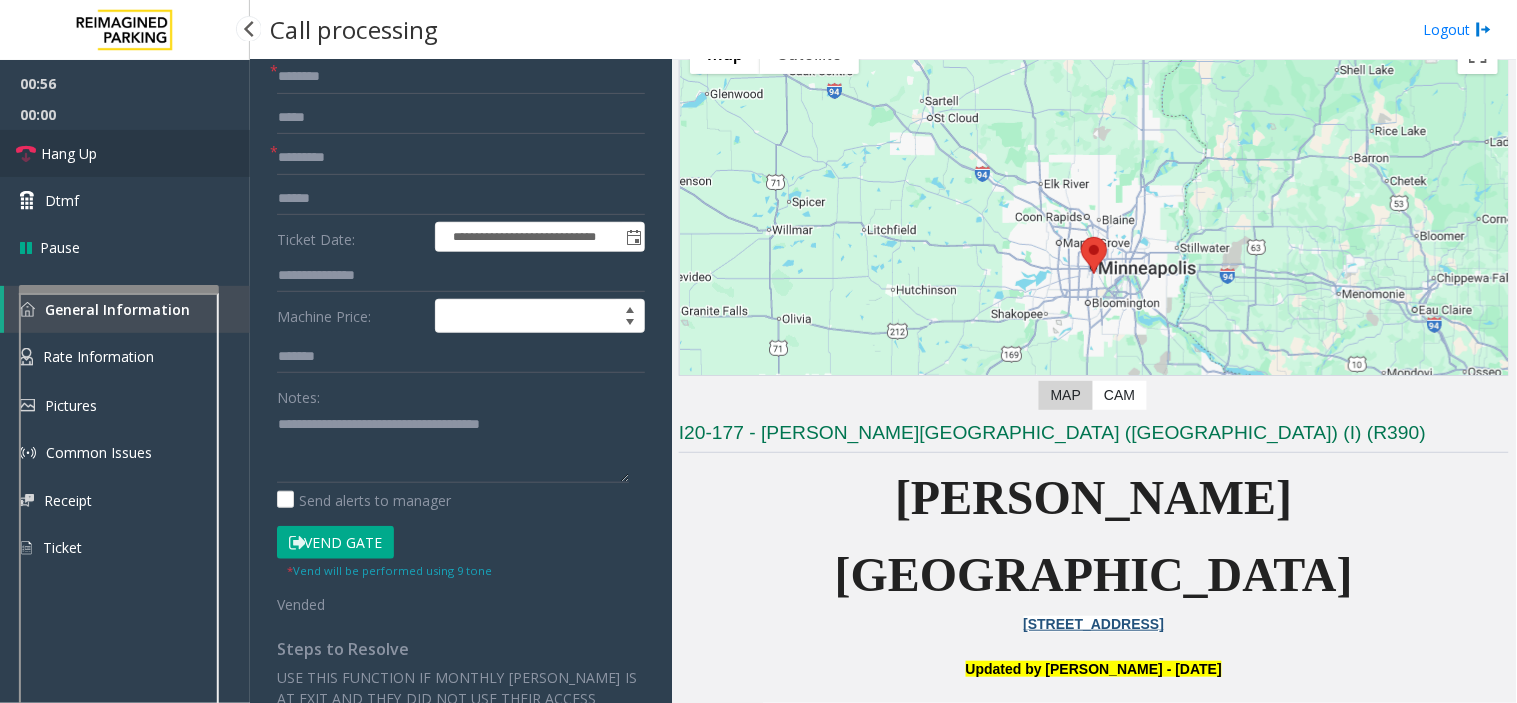 click on "Hang Up" at bounding box center (125, 153) 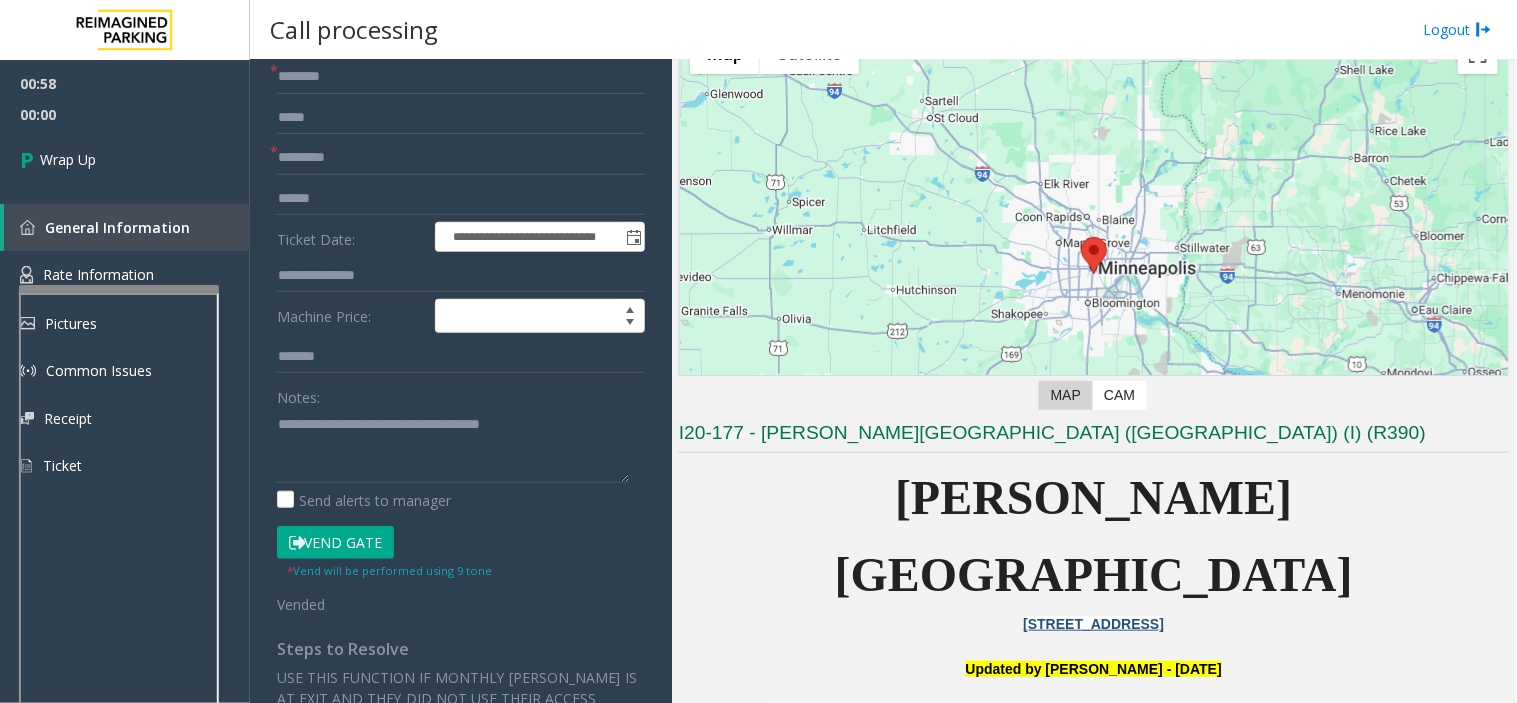 scroll, scrollTop: 21, scrollLeft: 0, axis: vertical 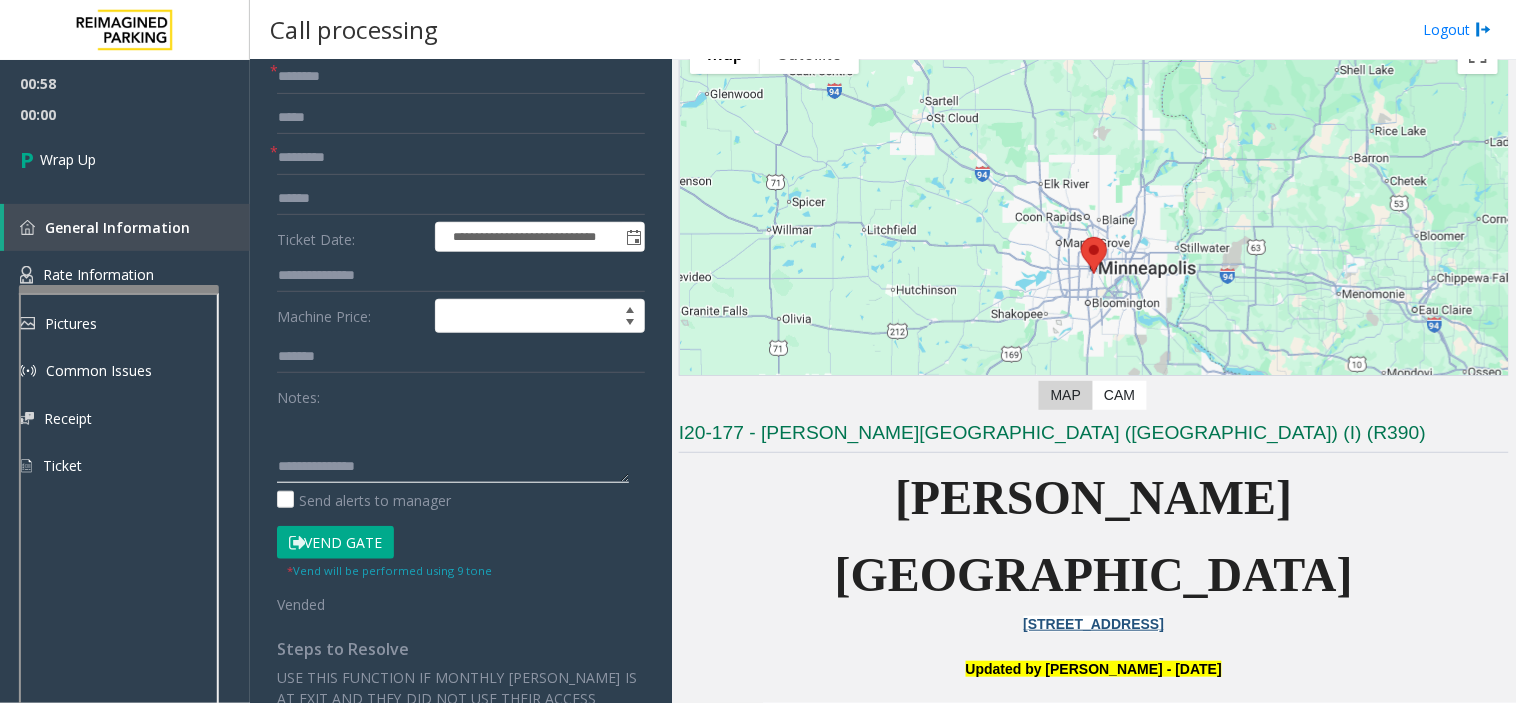 click 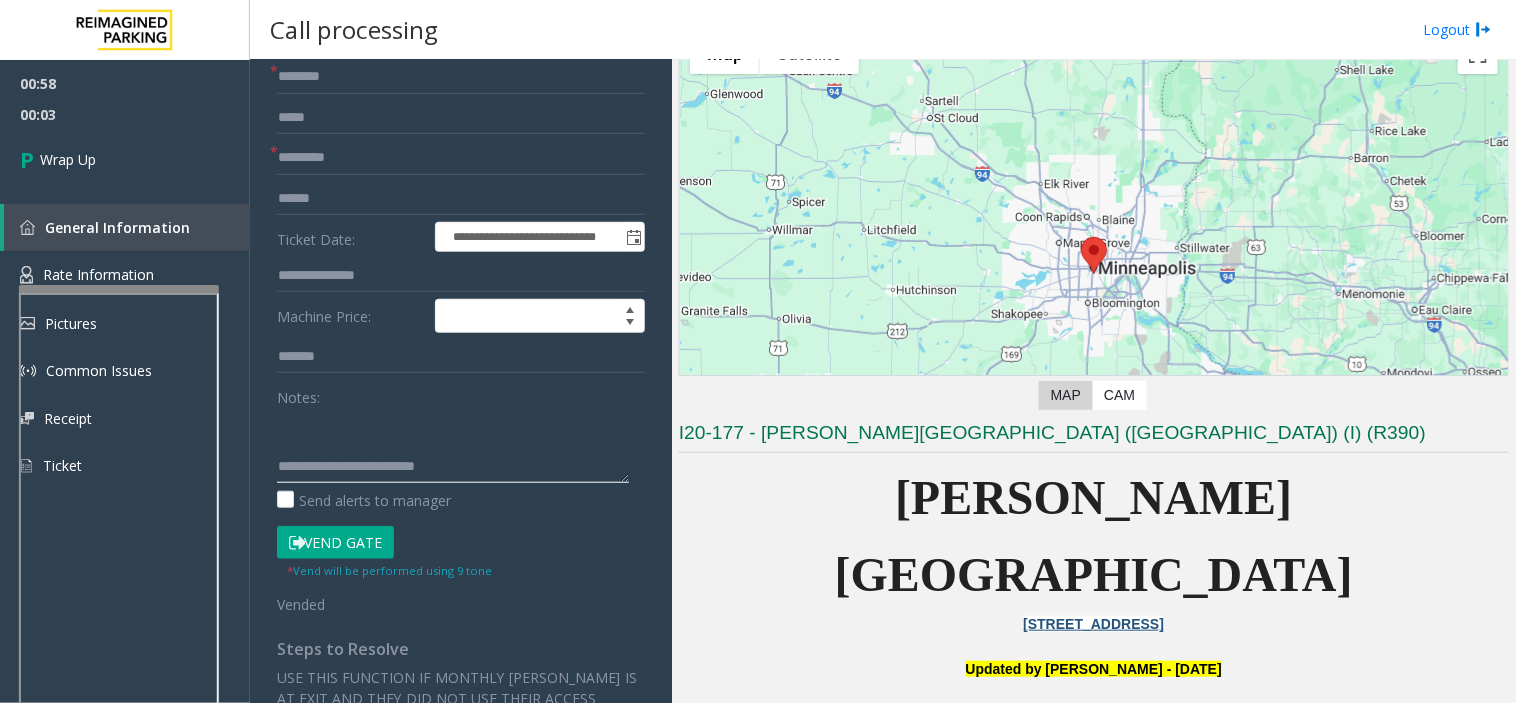 paste on "**********" 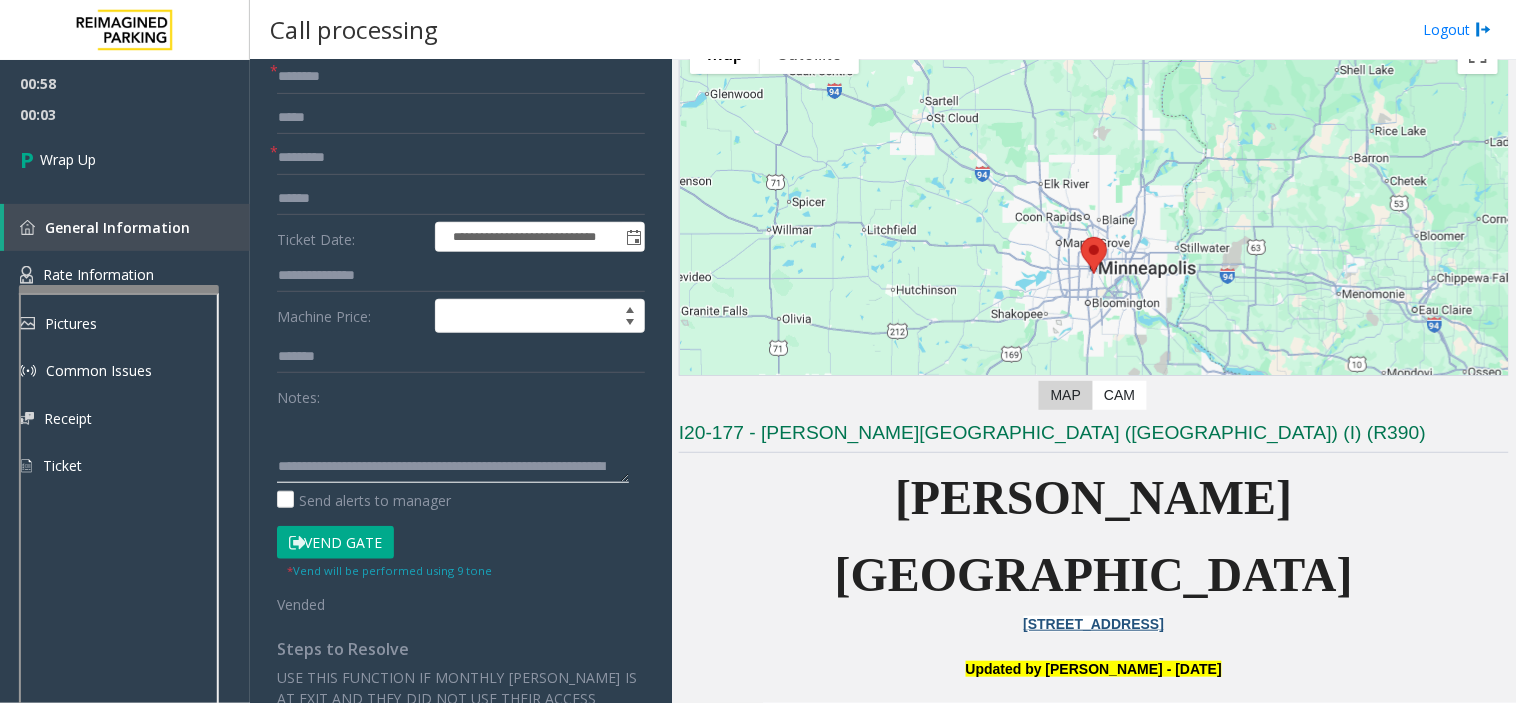 scroll, scrollTop: 35, scrollLeft: 0, axis: vertical 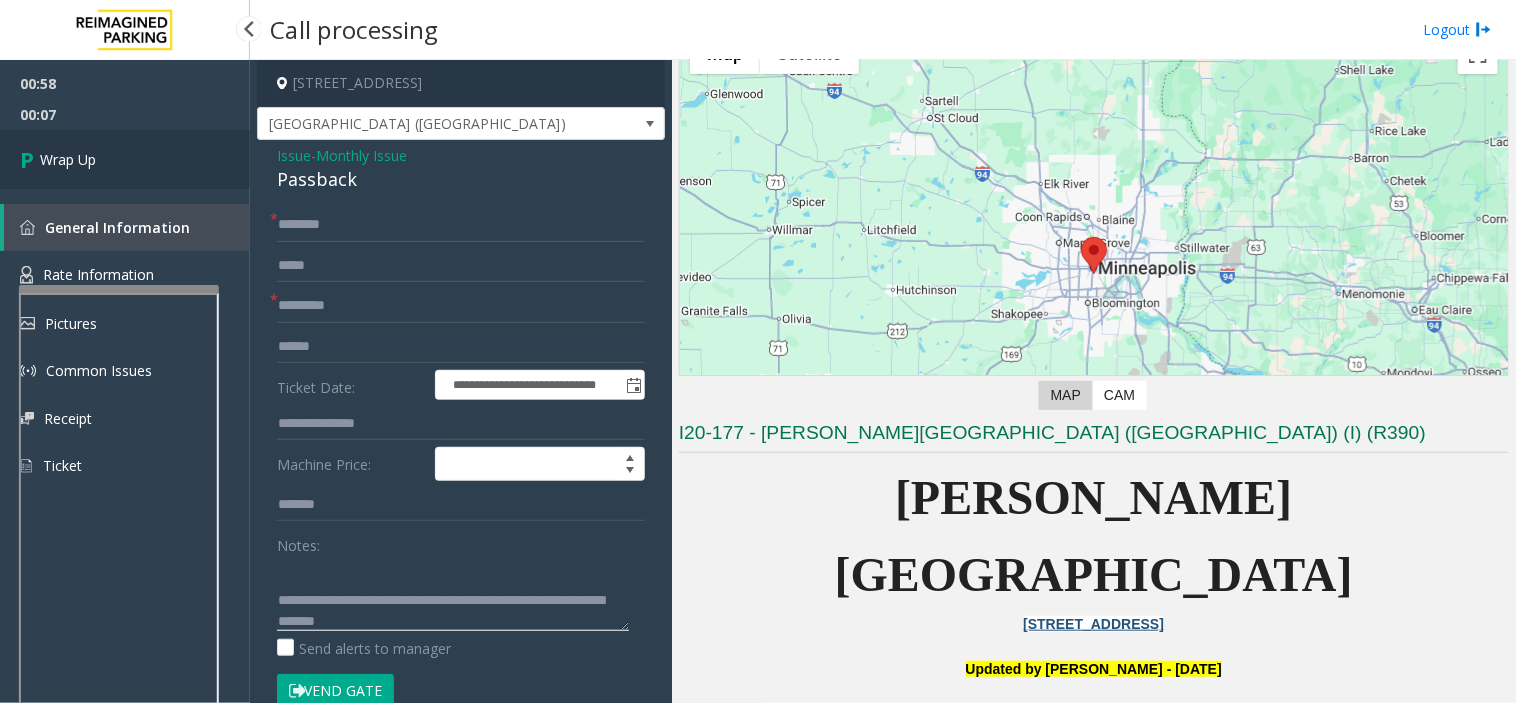 type on "**********" 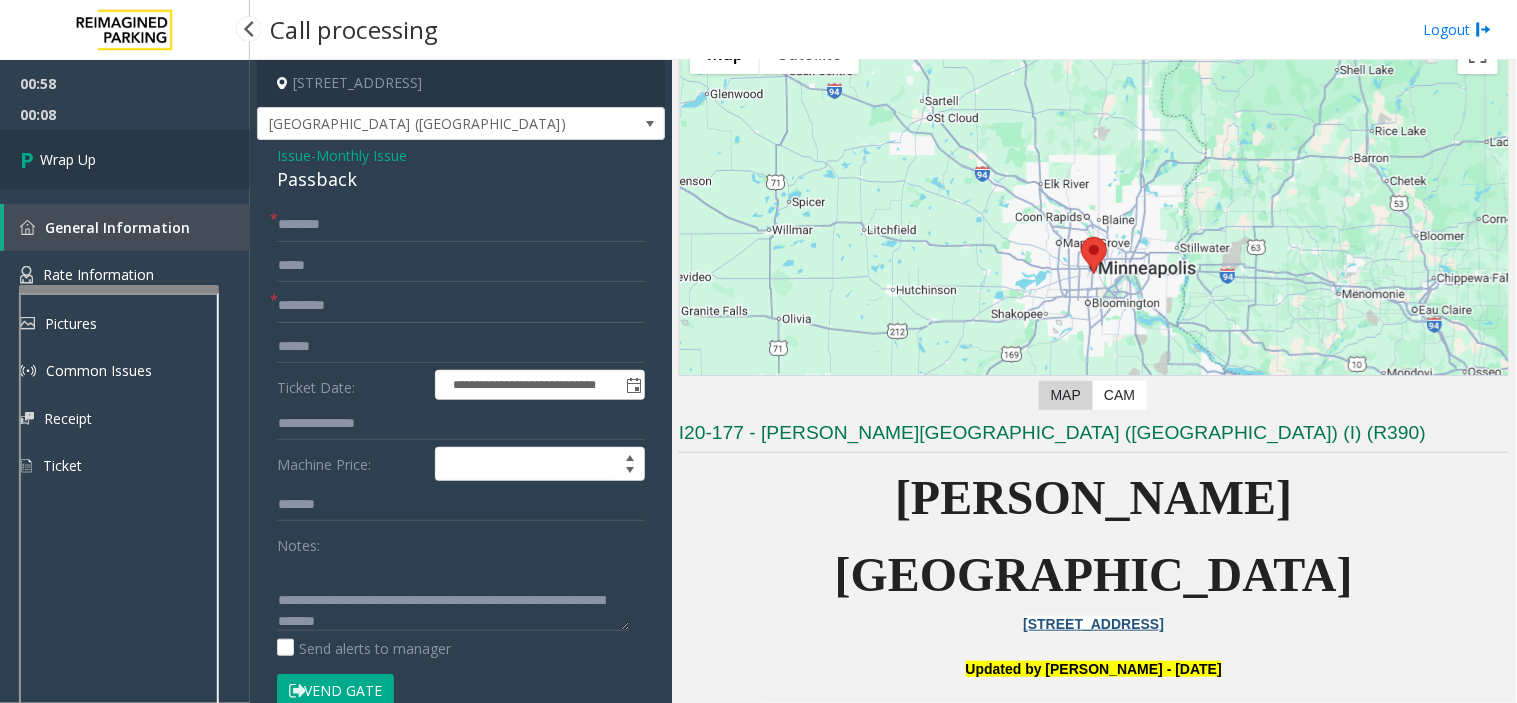 click on "Wrap Up" at bounding box center [125, 159] 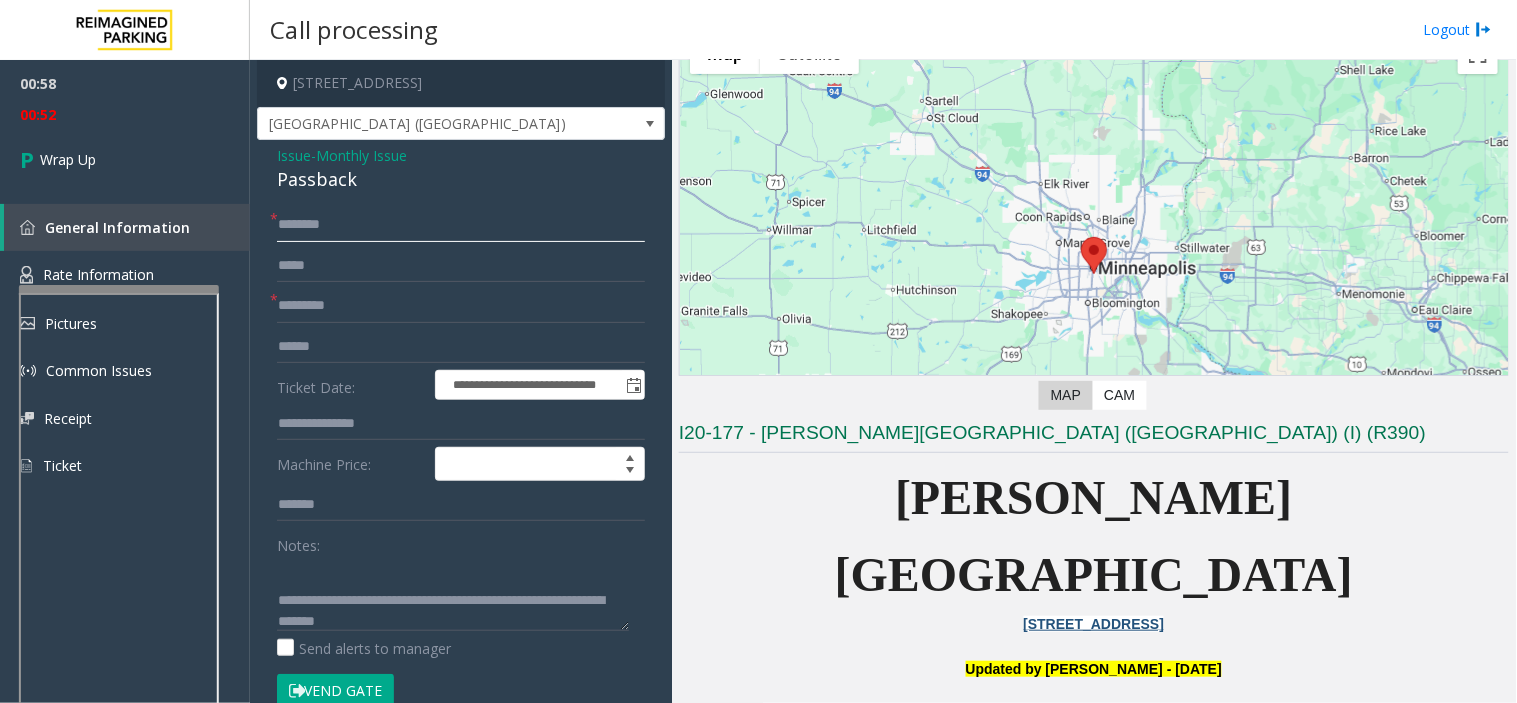 click 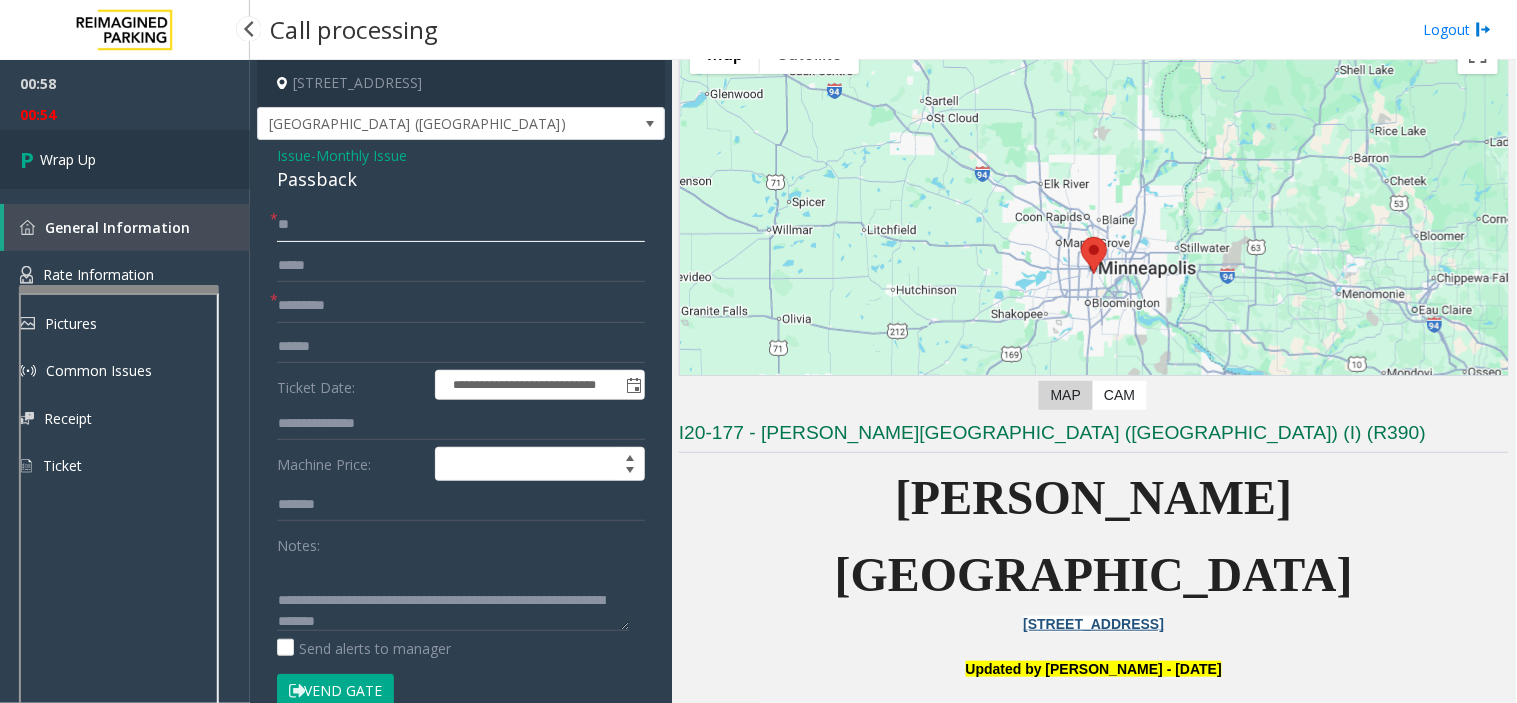 type on "**" 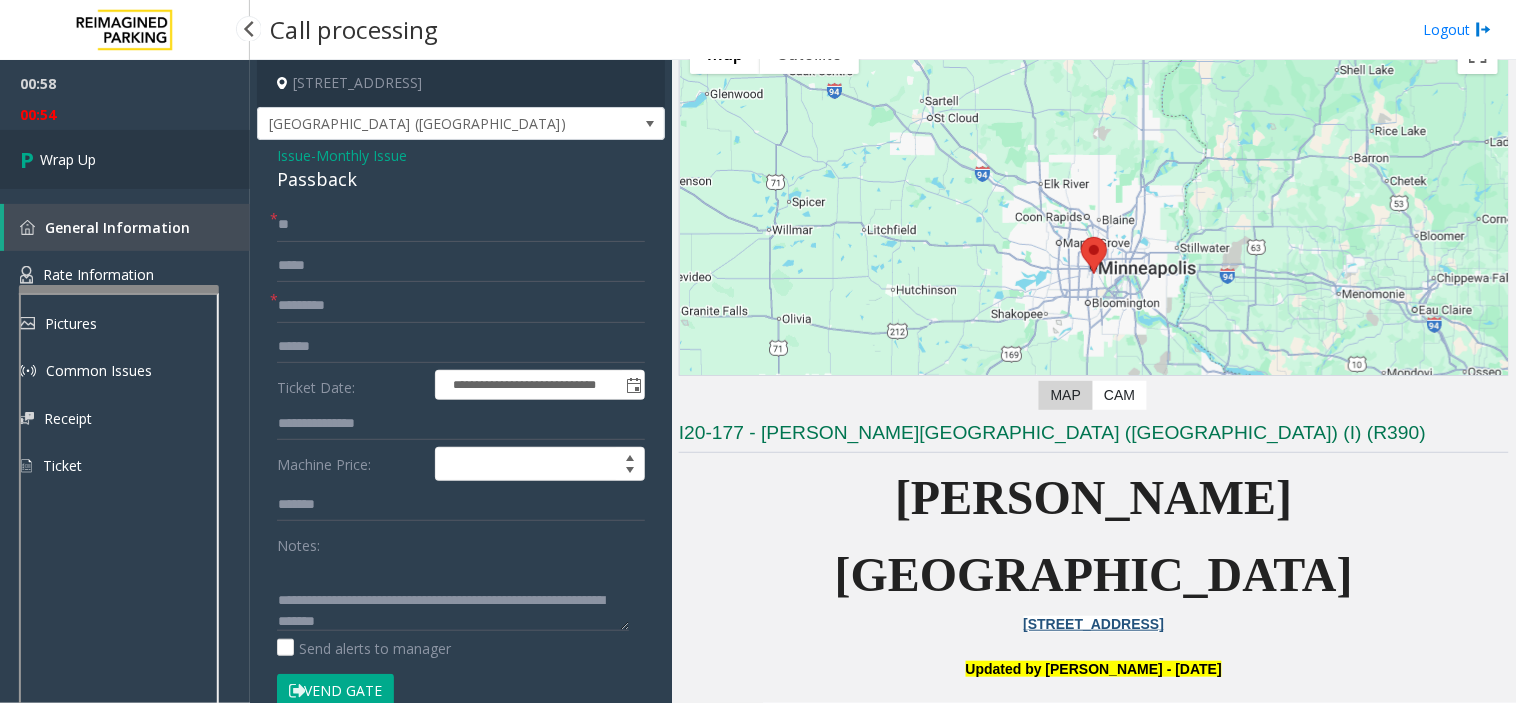 click on "Wrap Up" at bounding box center [125, 159] 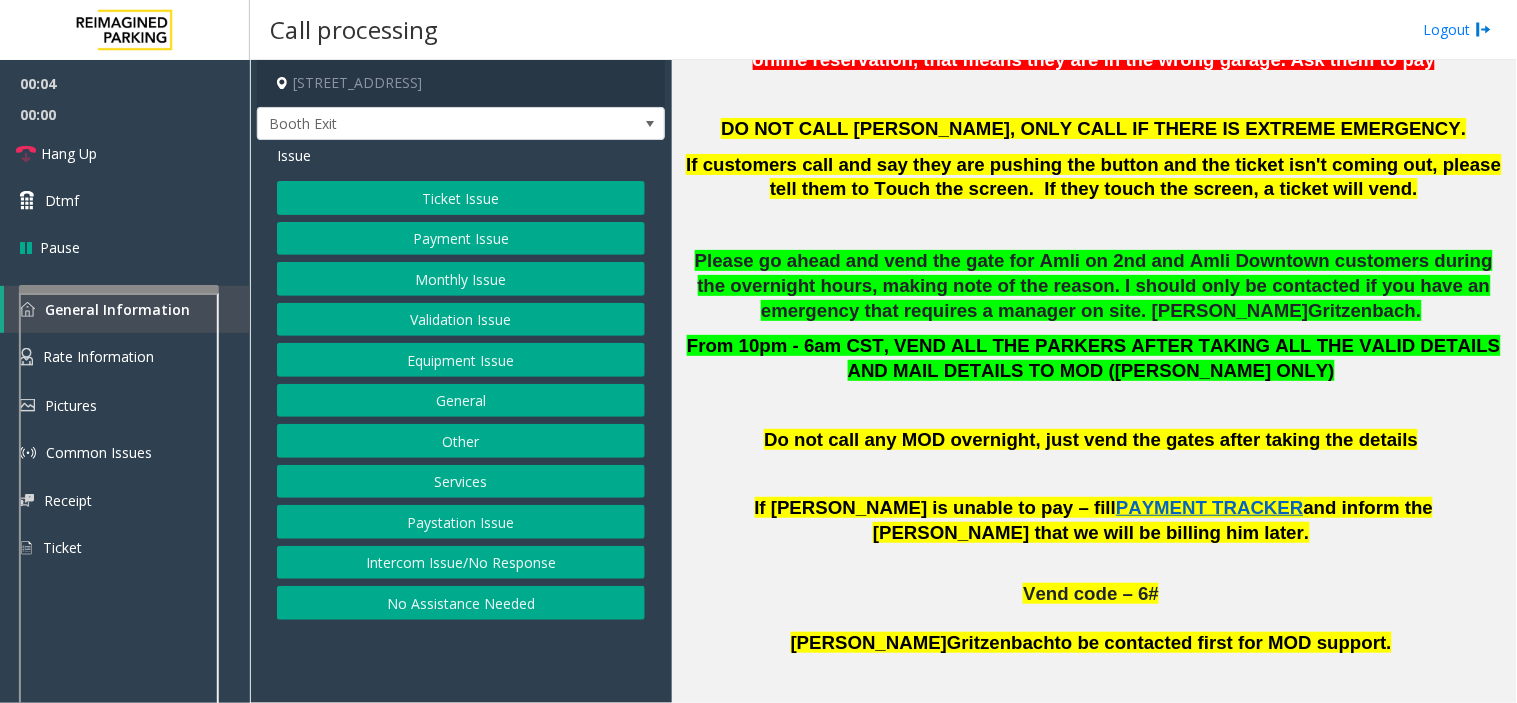 scroll, scrollTop: 1111, scrollLeft: 0, axis: vertical 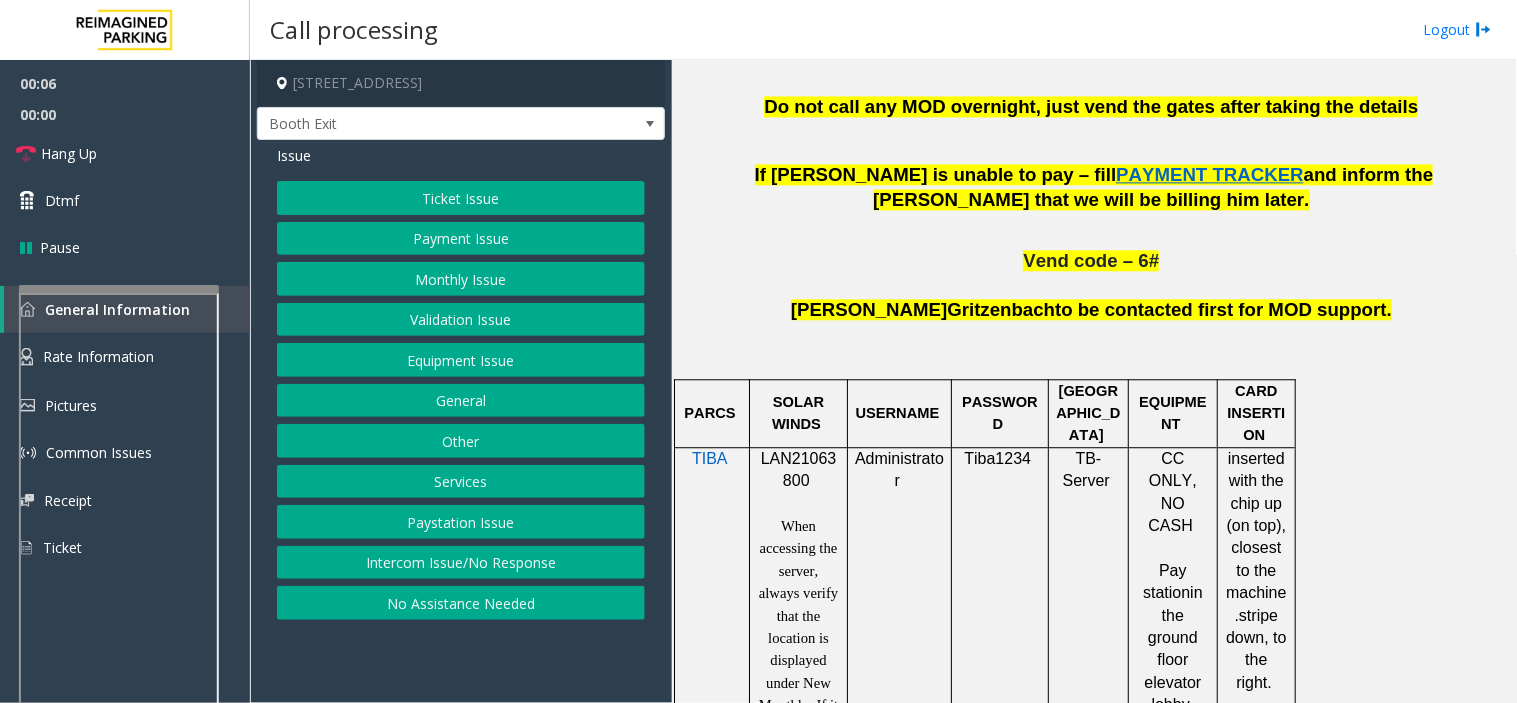 click on "LAN21063800" 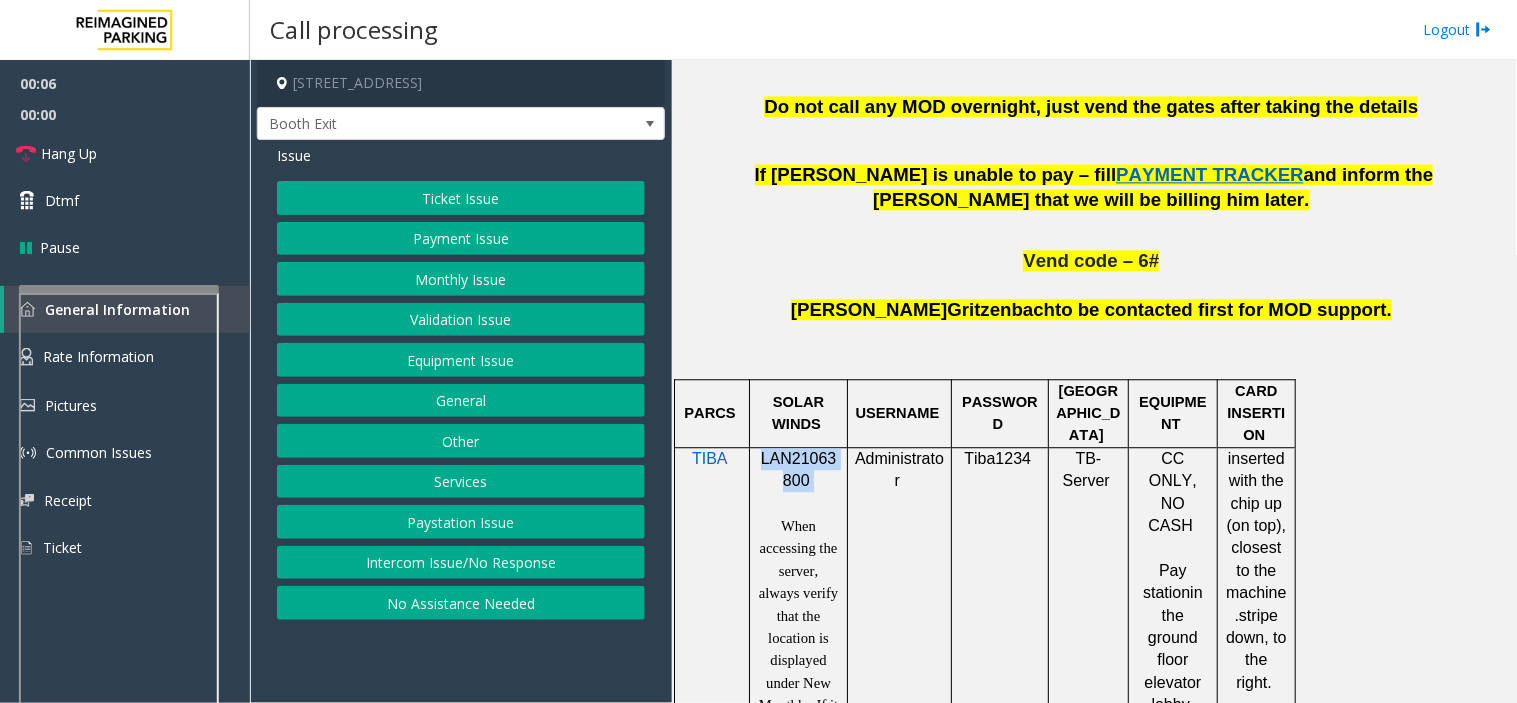 click on "LAN21063800" 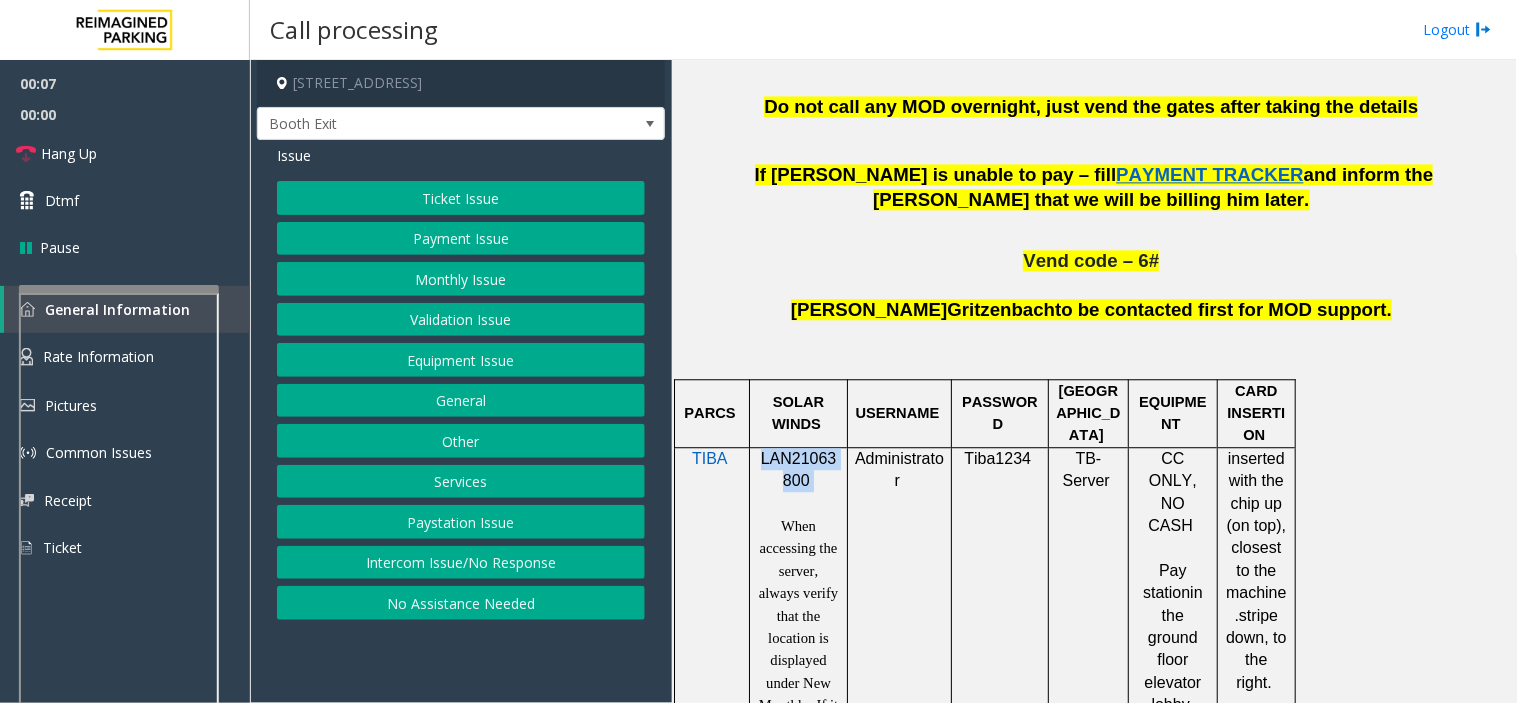 copy on "LAN21063800" 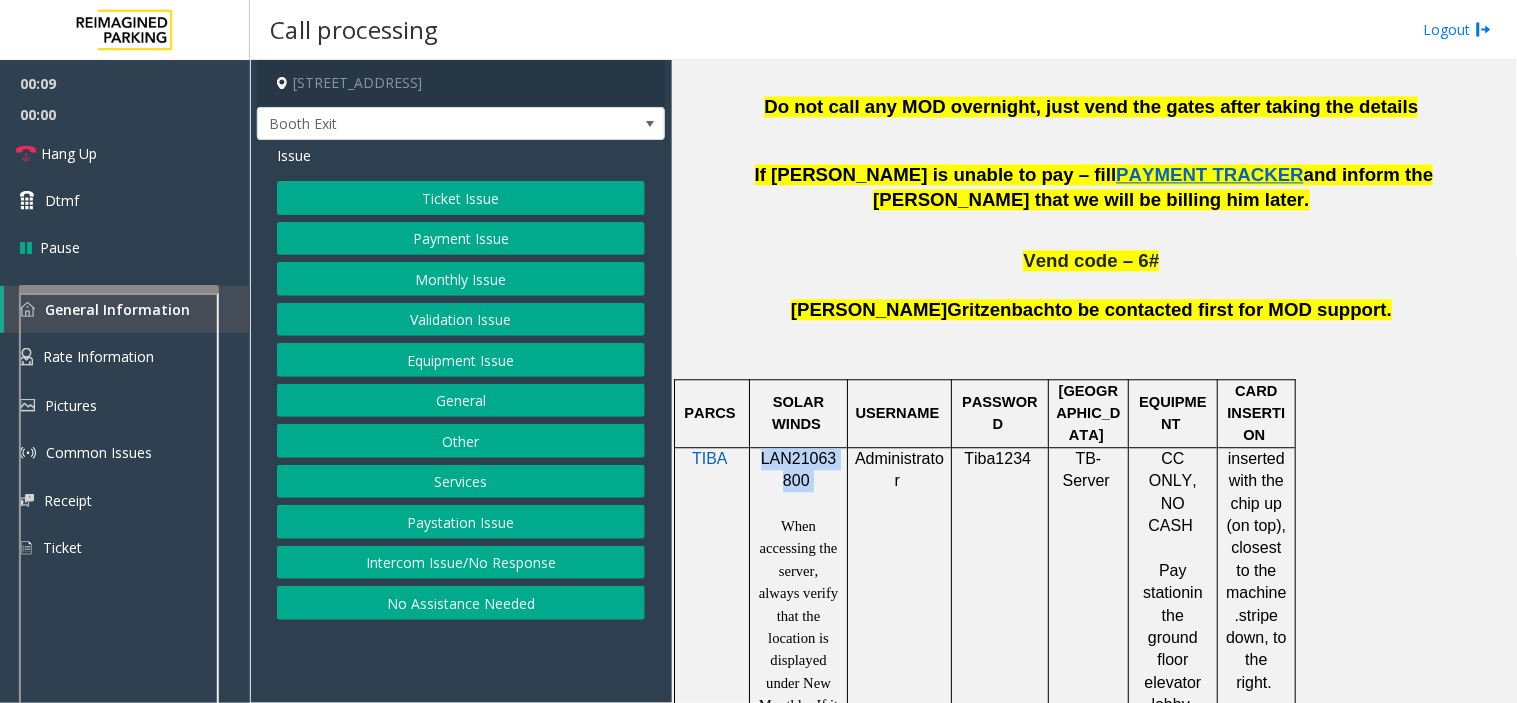 click on "Validation Issue" 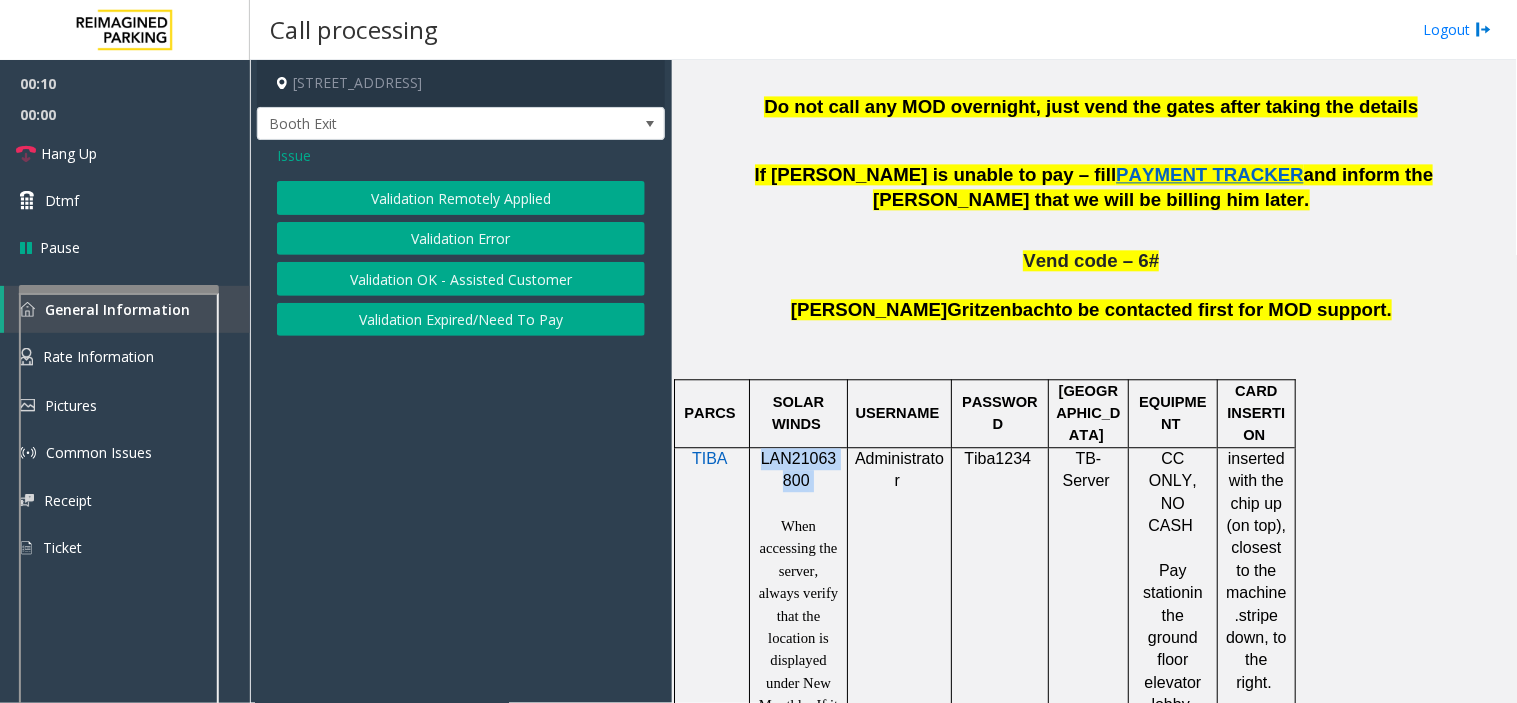 click on "Validation Error" 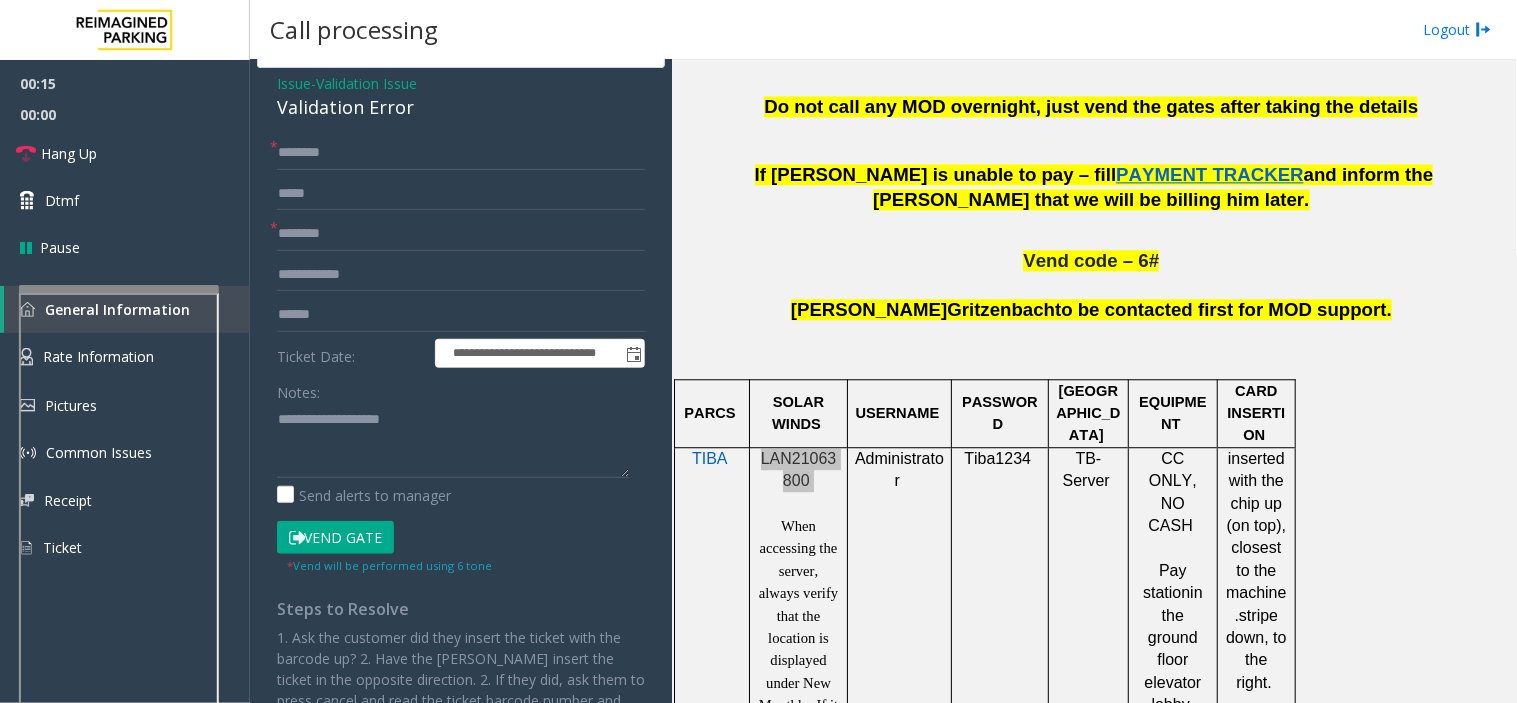scroll, scrollTop: 111, scrollLeft: 0, axis: vertical 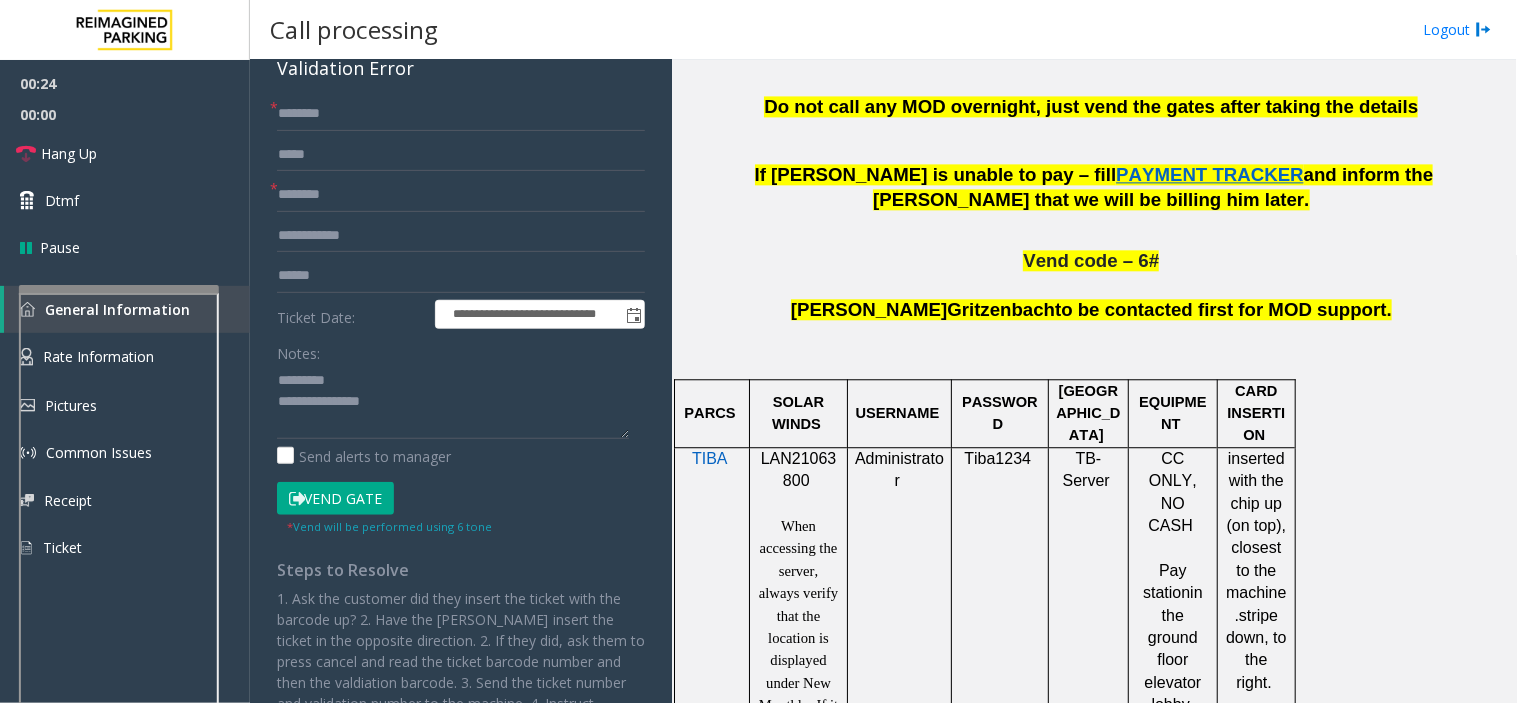 click on "LAN21063800" 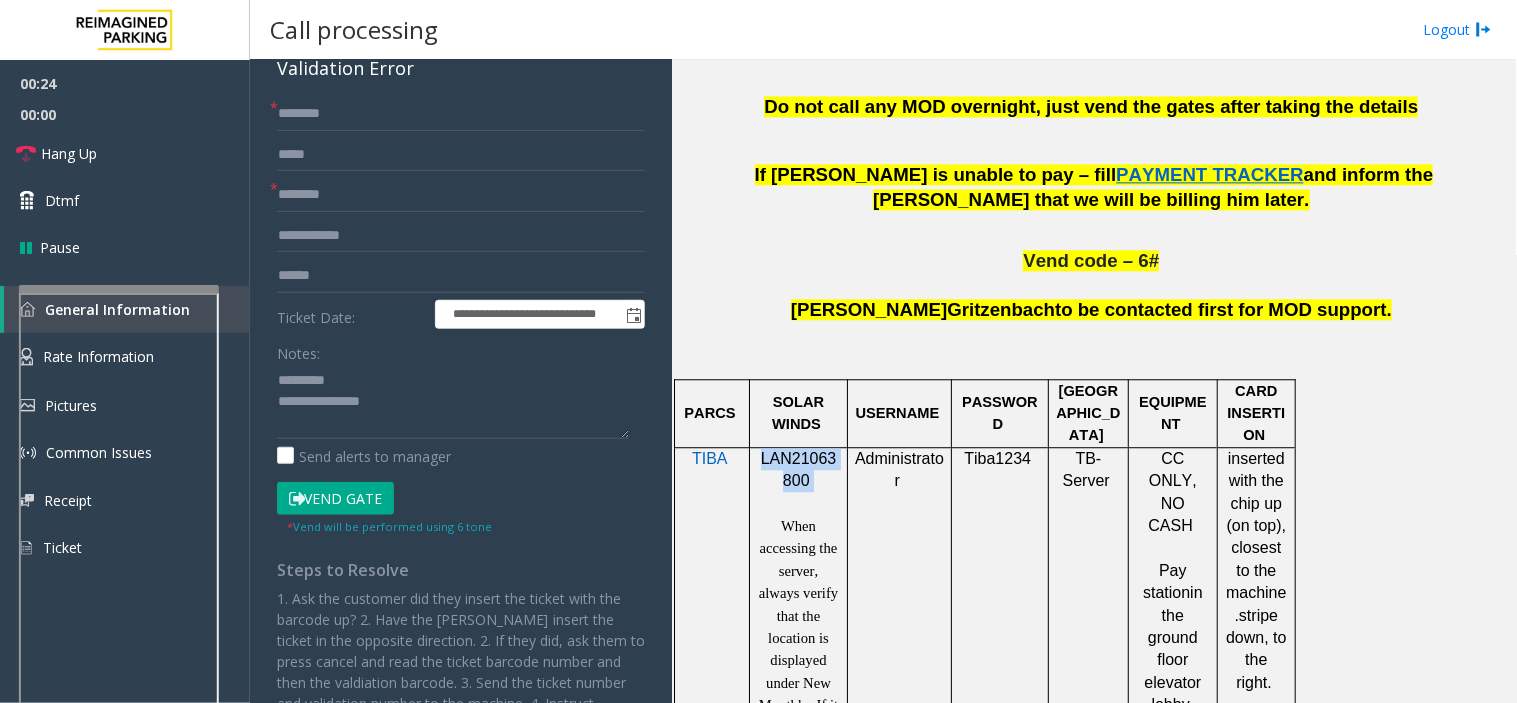 click on "LAN21063800" 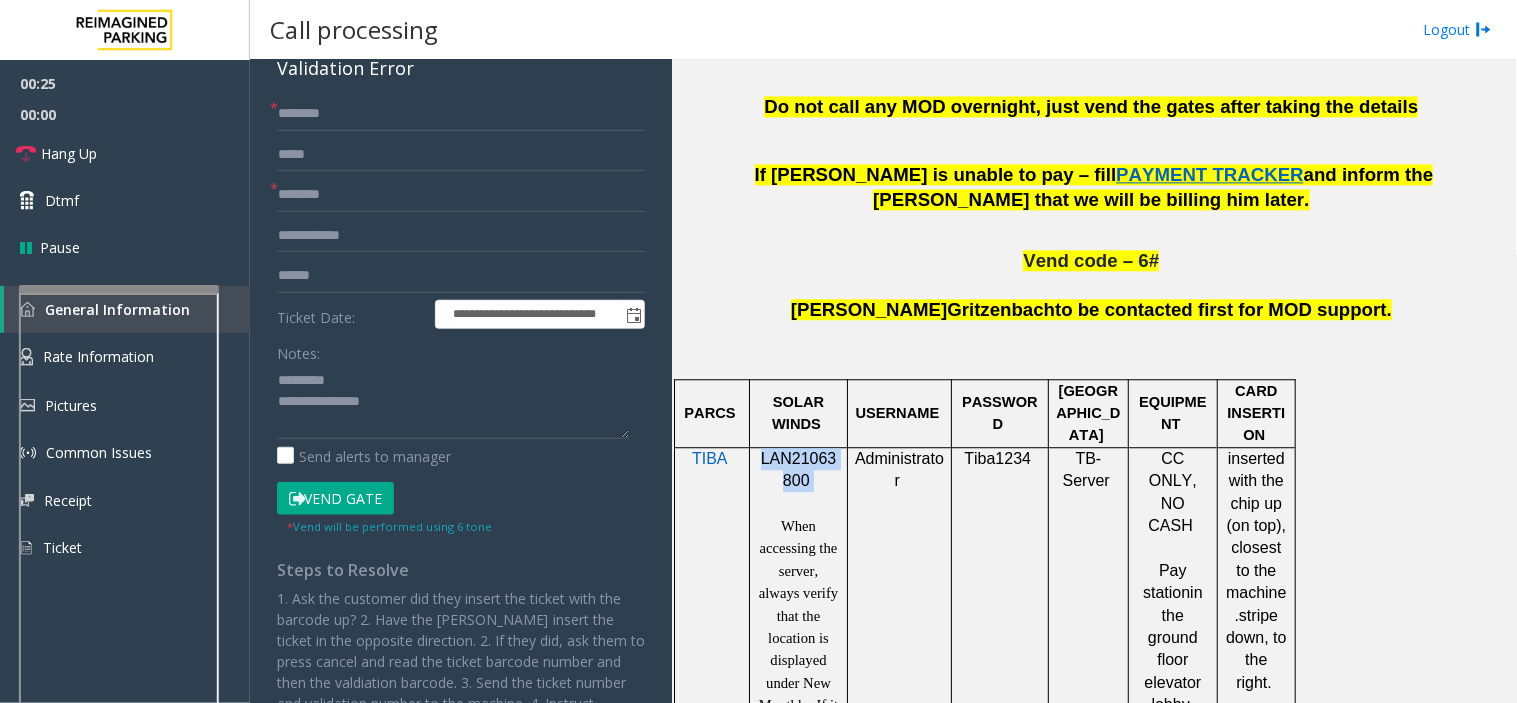 click on "LAN21063800" 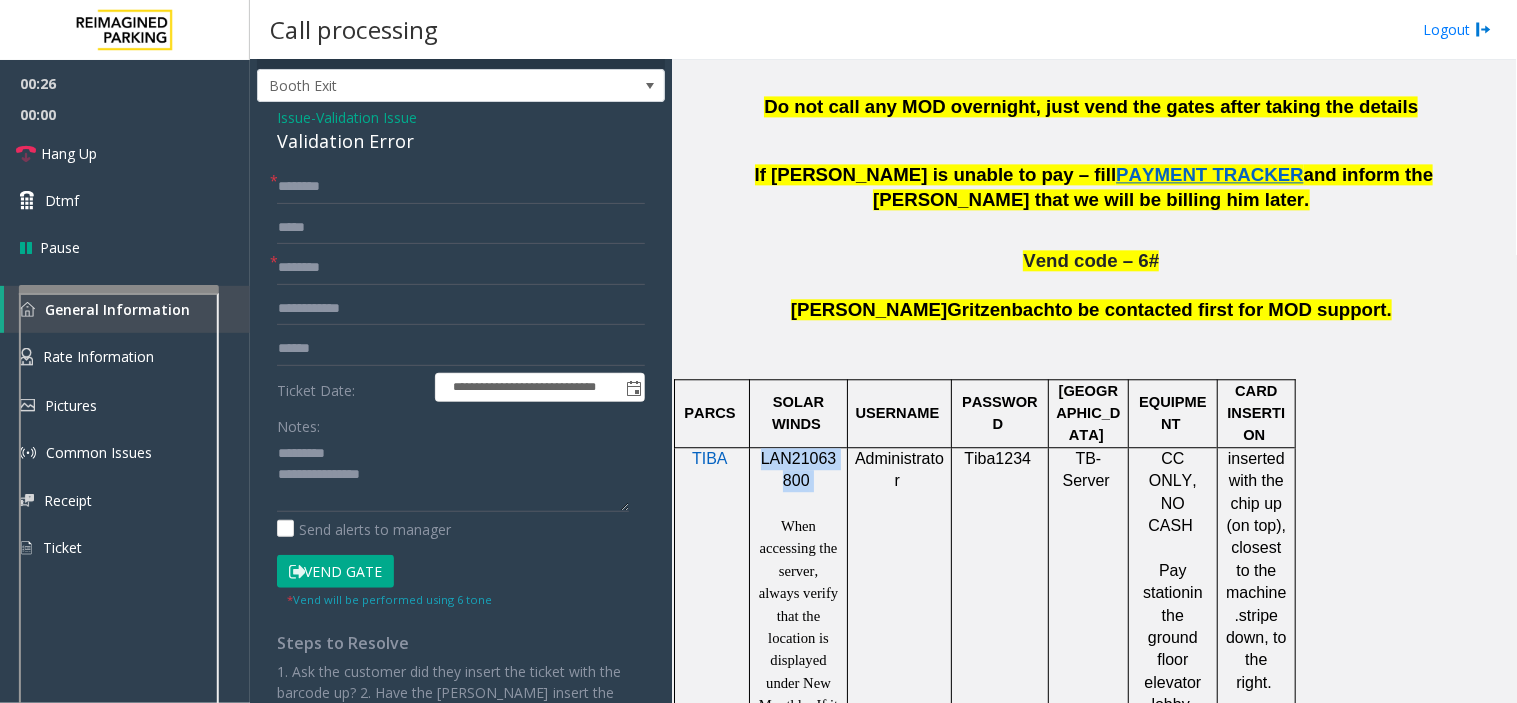 scroll, scrollTop: 0, scrollLeft: 0, axis: both 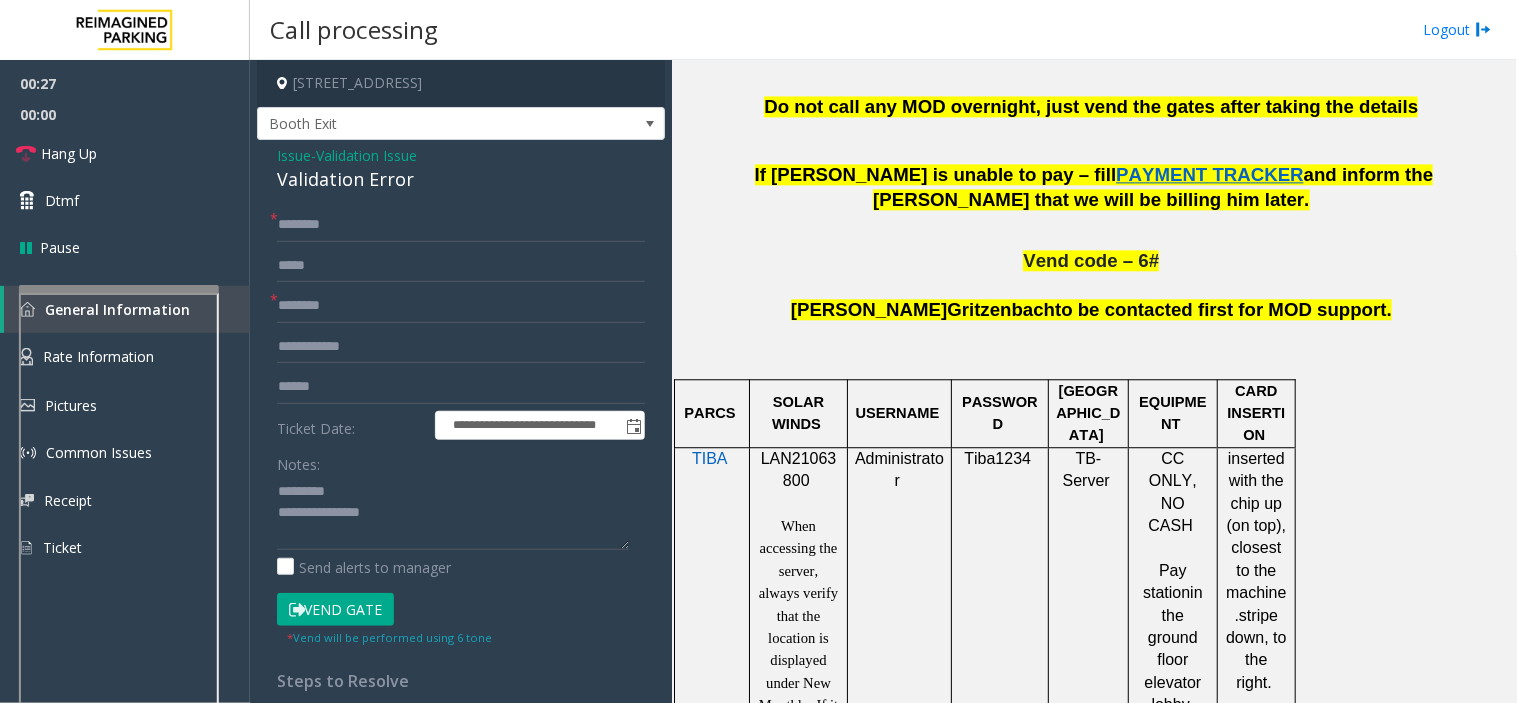 click on "**********" 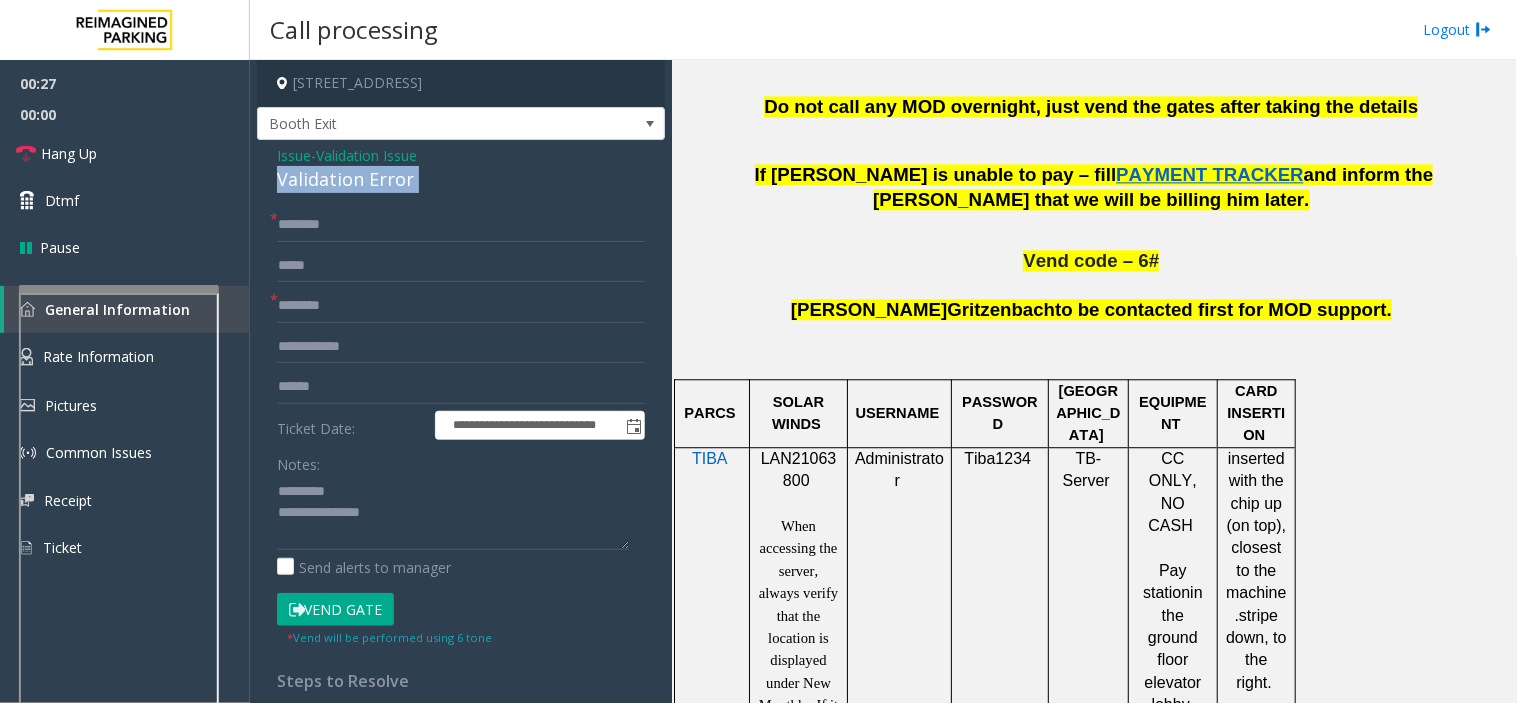 click on "Validation Error" 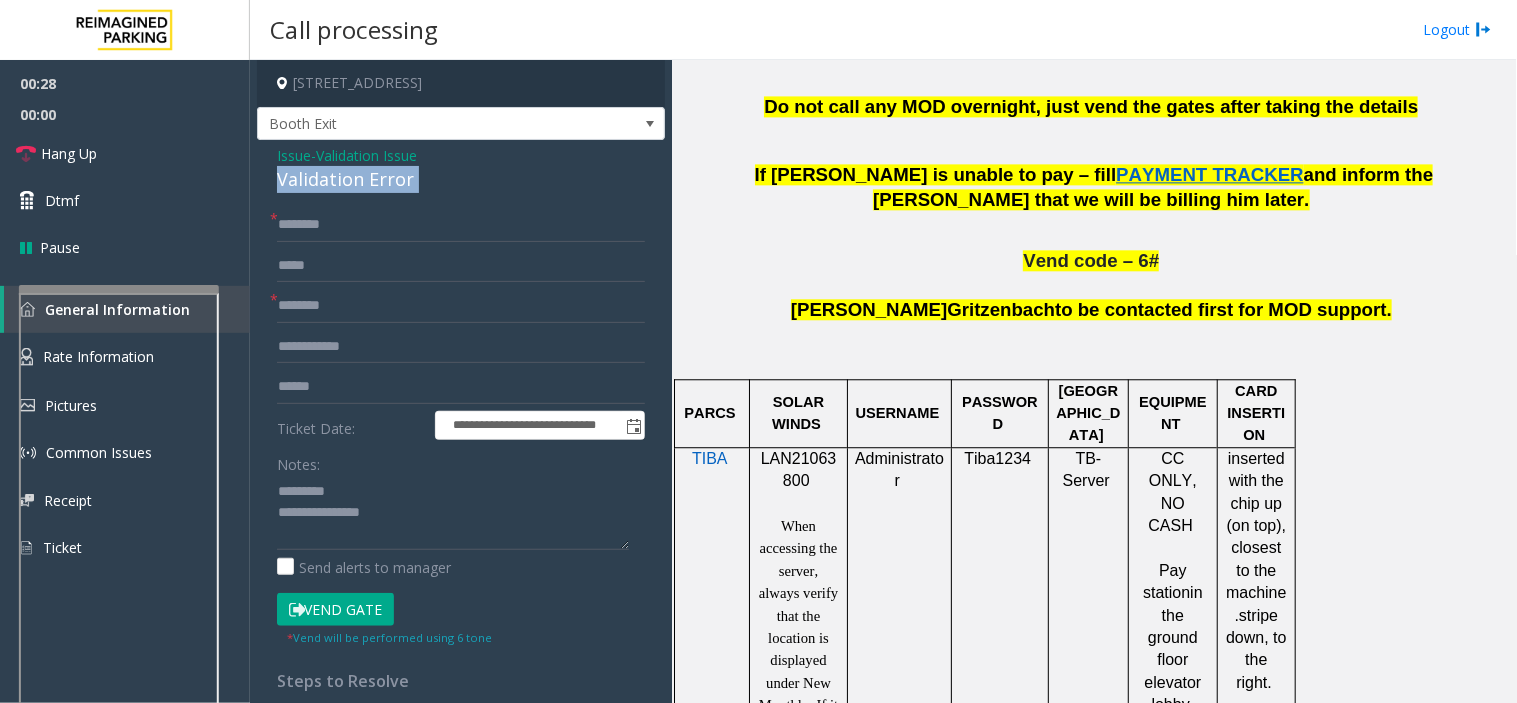 click on "Validation Error" 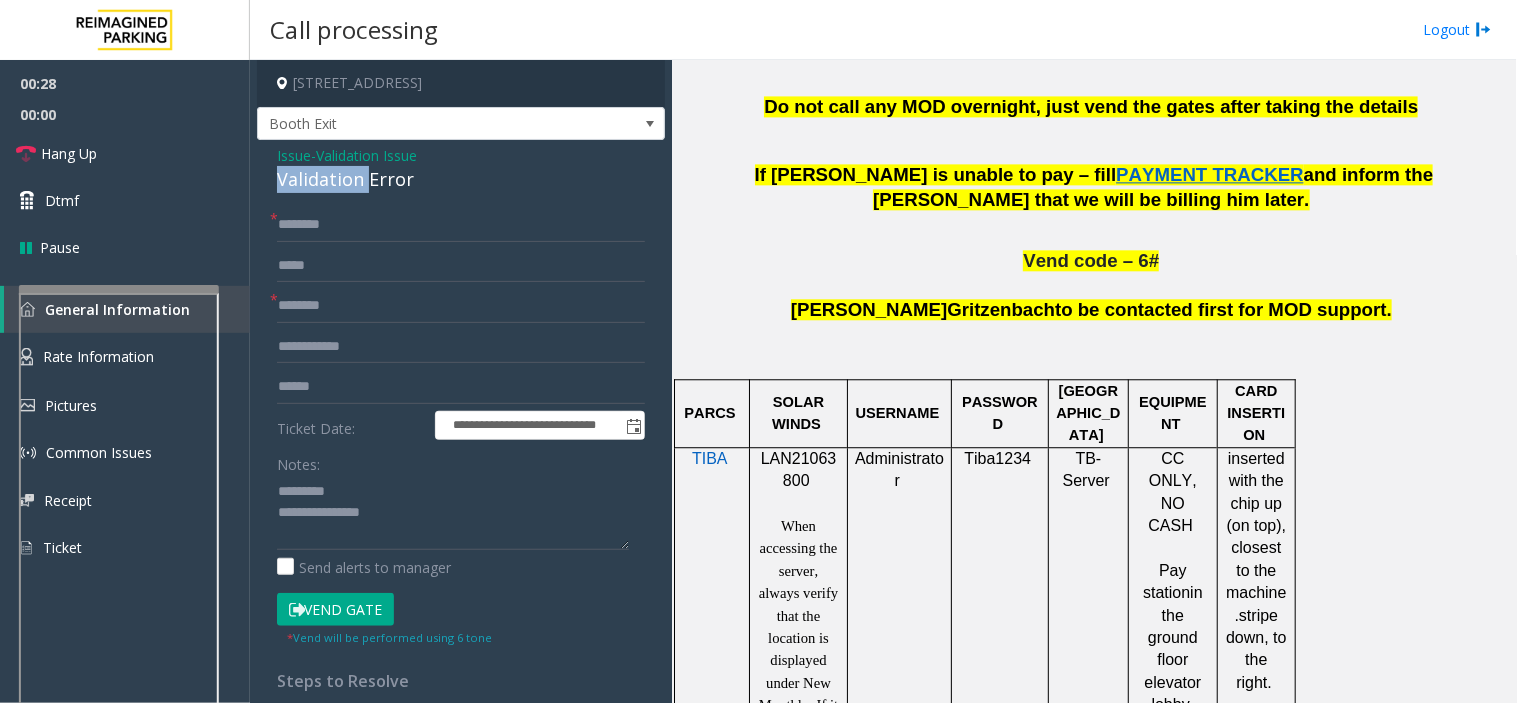 click on "Validation Error" 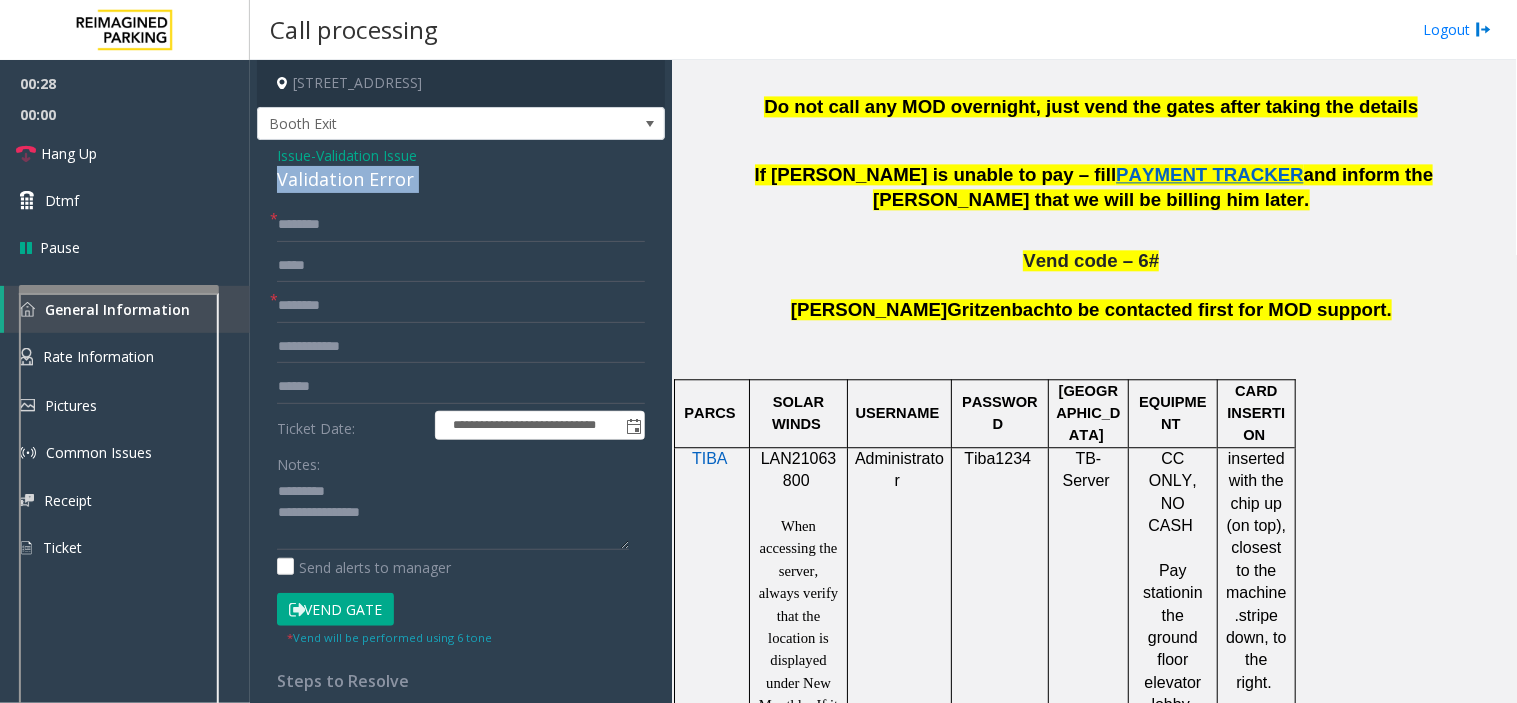 click on "Validation Error" 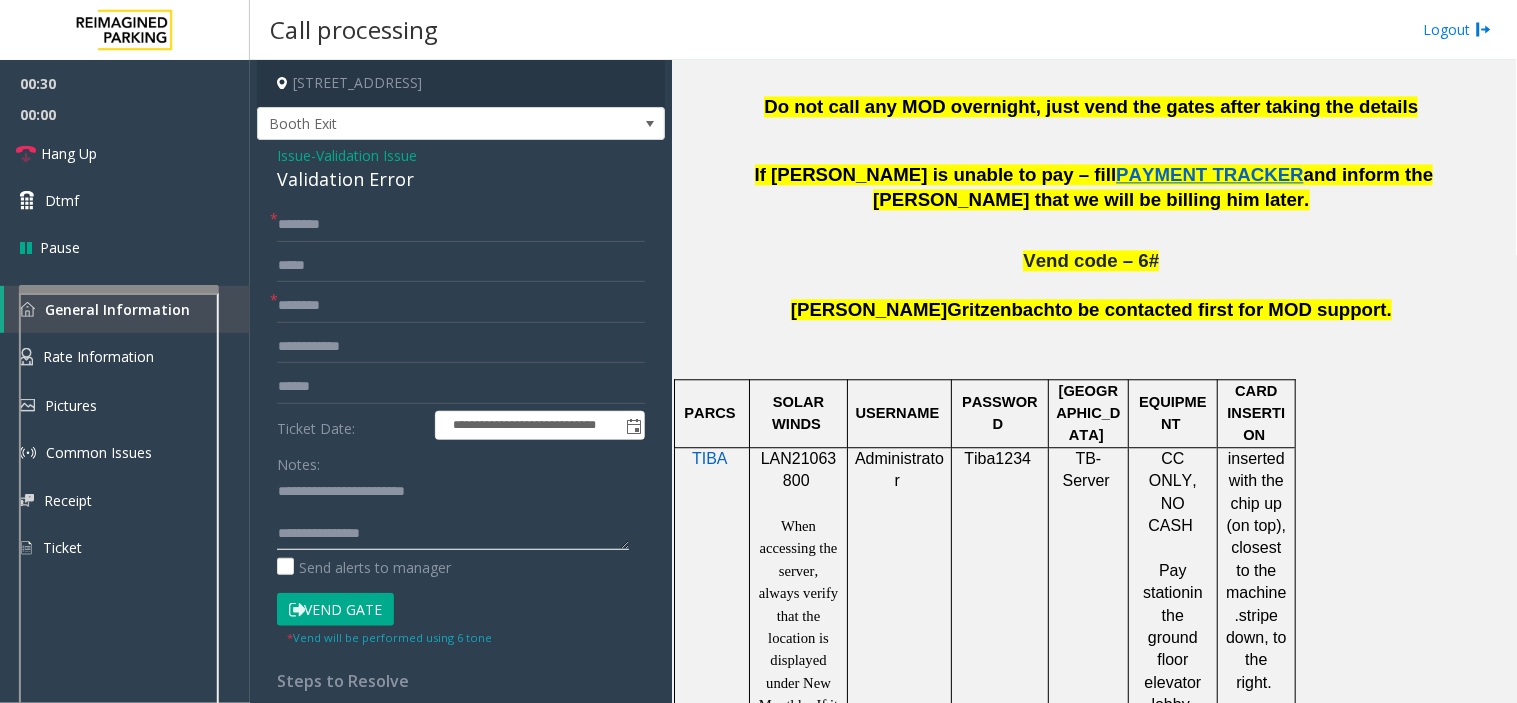 type on "**********" 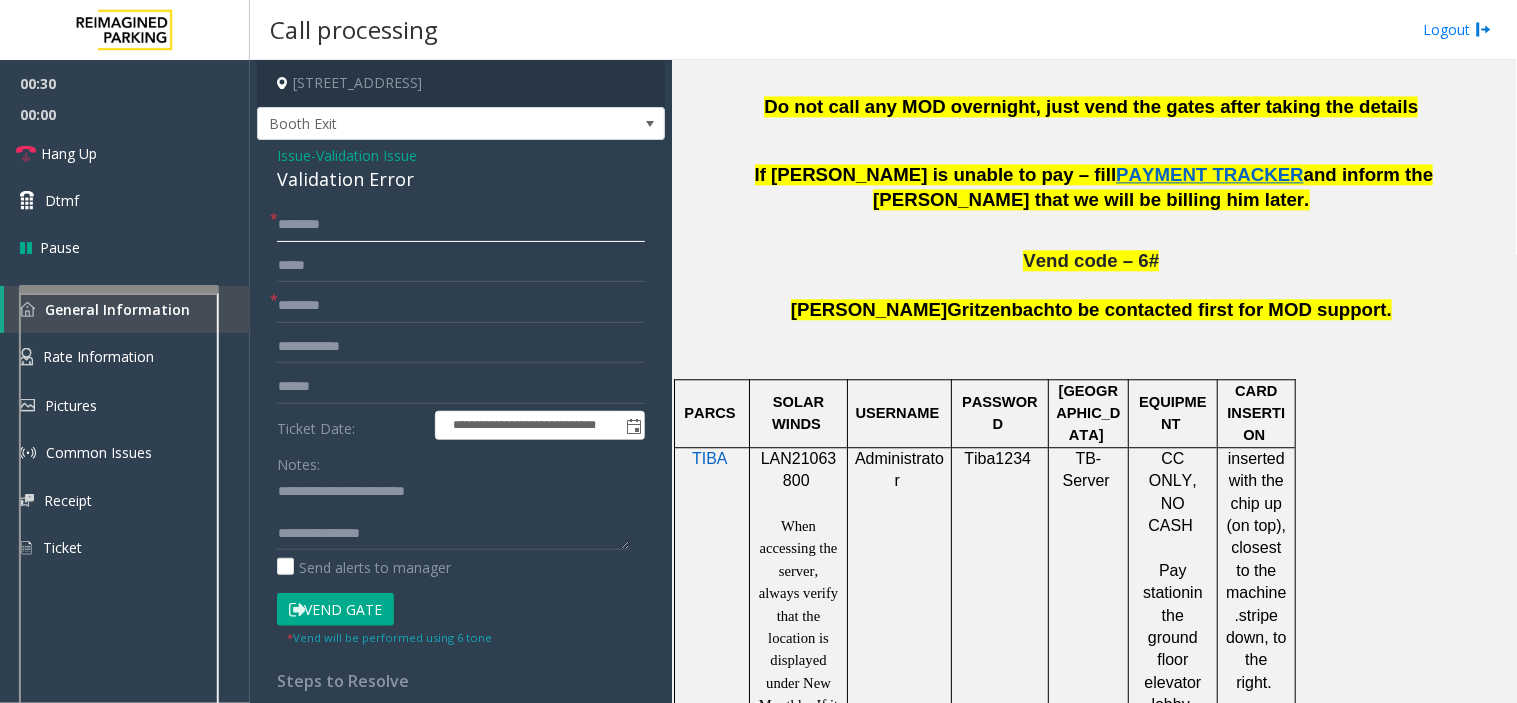 click 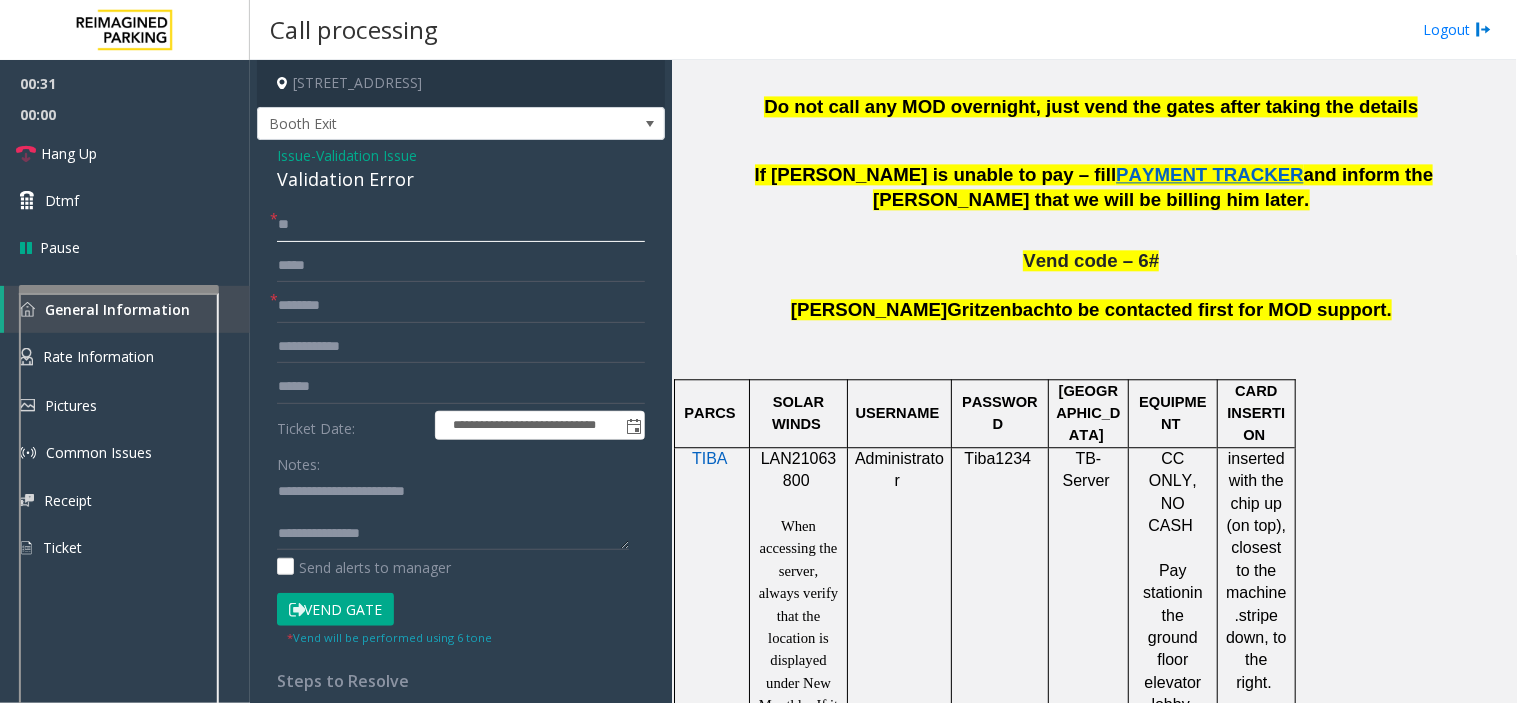 type on "**" 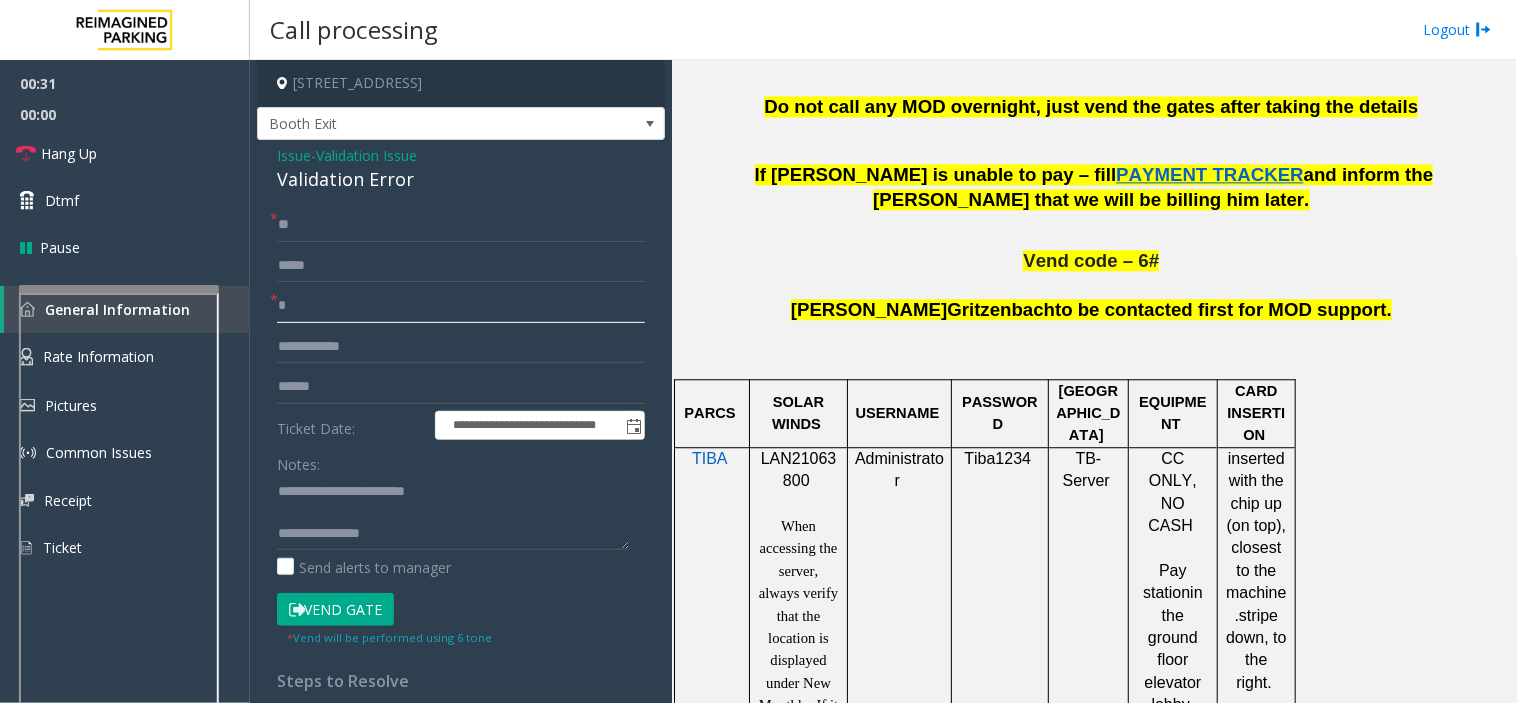 click on "*" 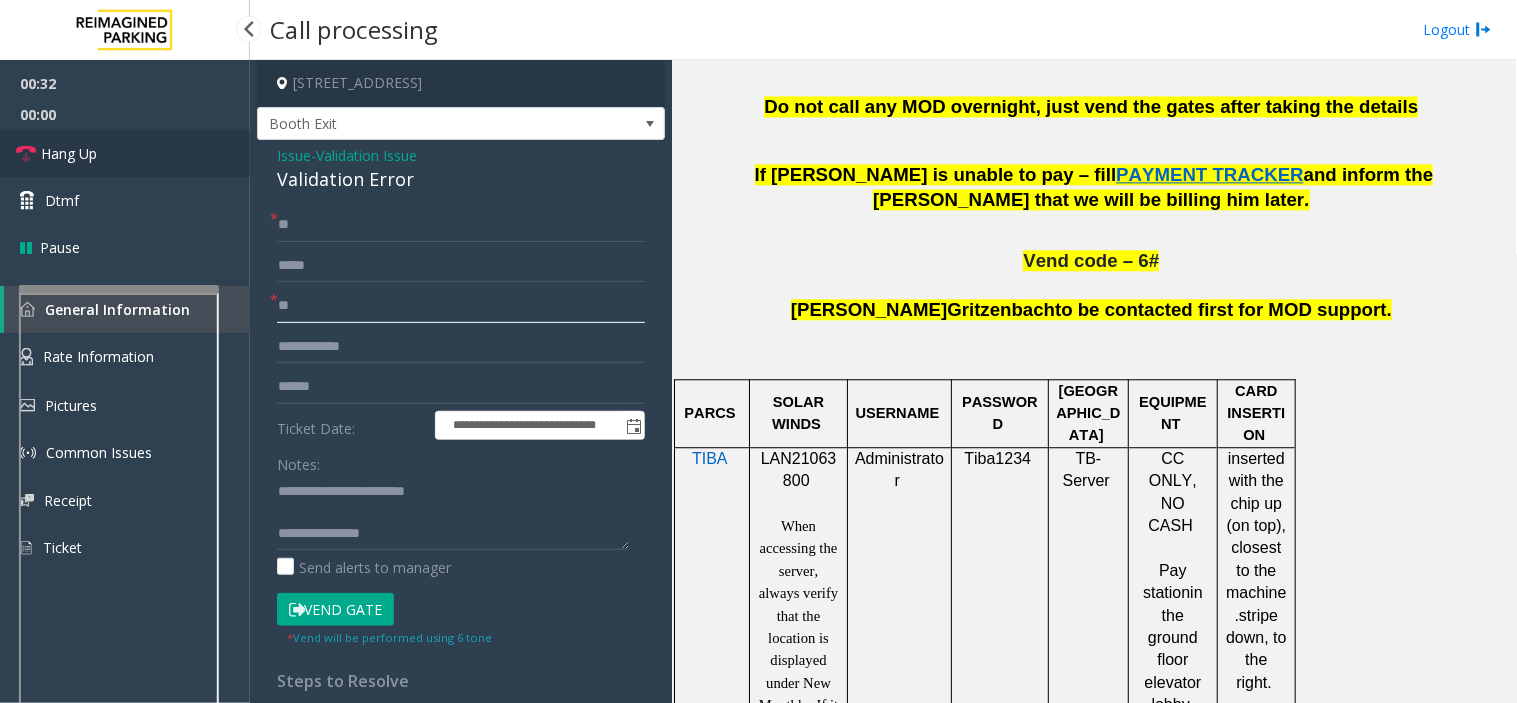 type on "**" 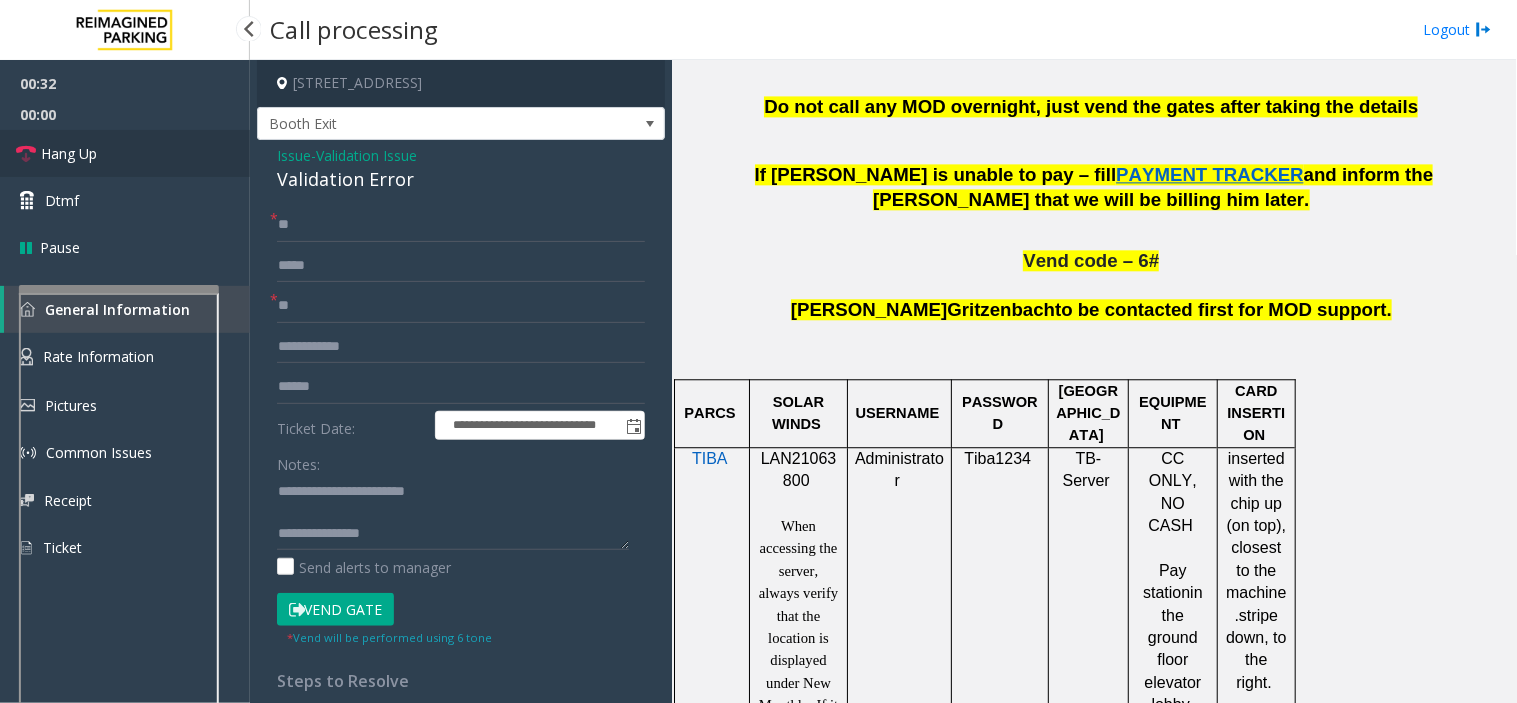 click on "Hang Up" at bounding box center [125, 153] 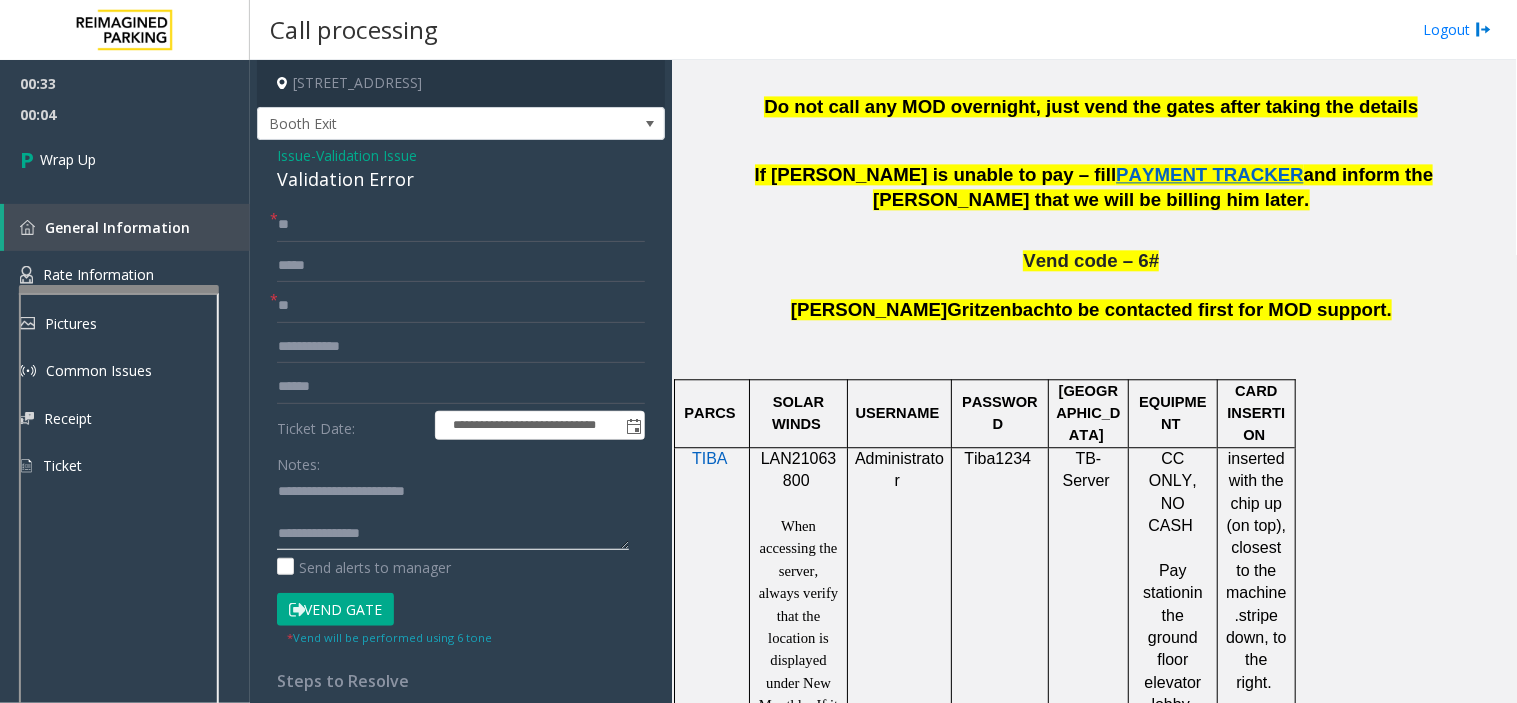 click 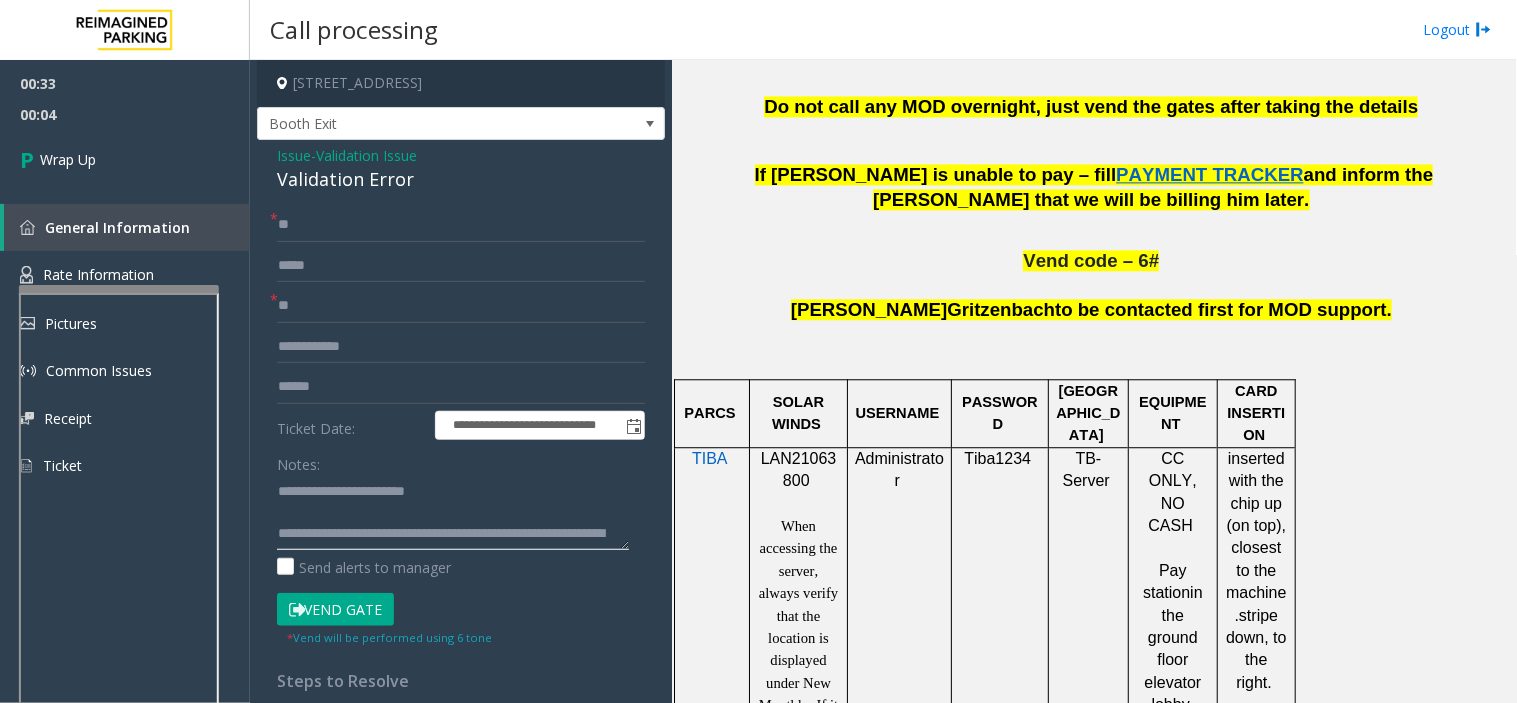 scroll, scrollTop: 35, scrollLeft: 0, axis: vertical 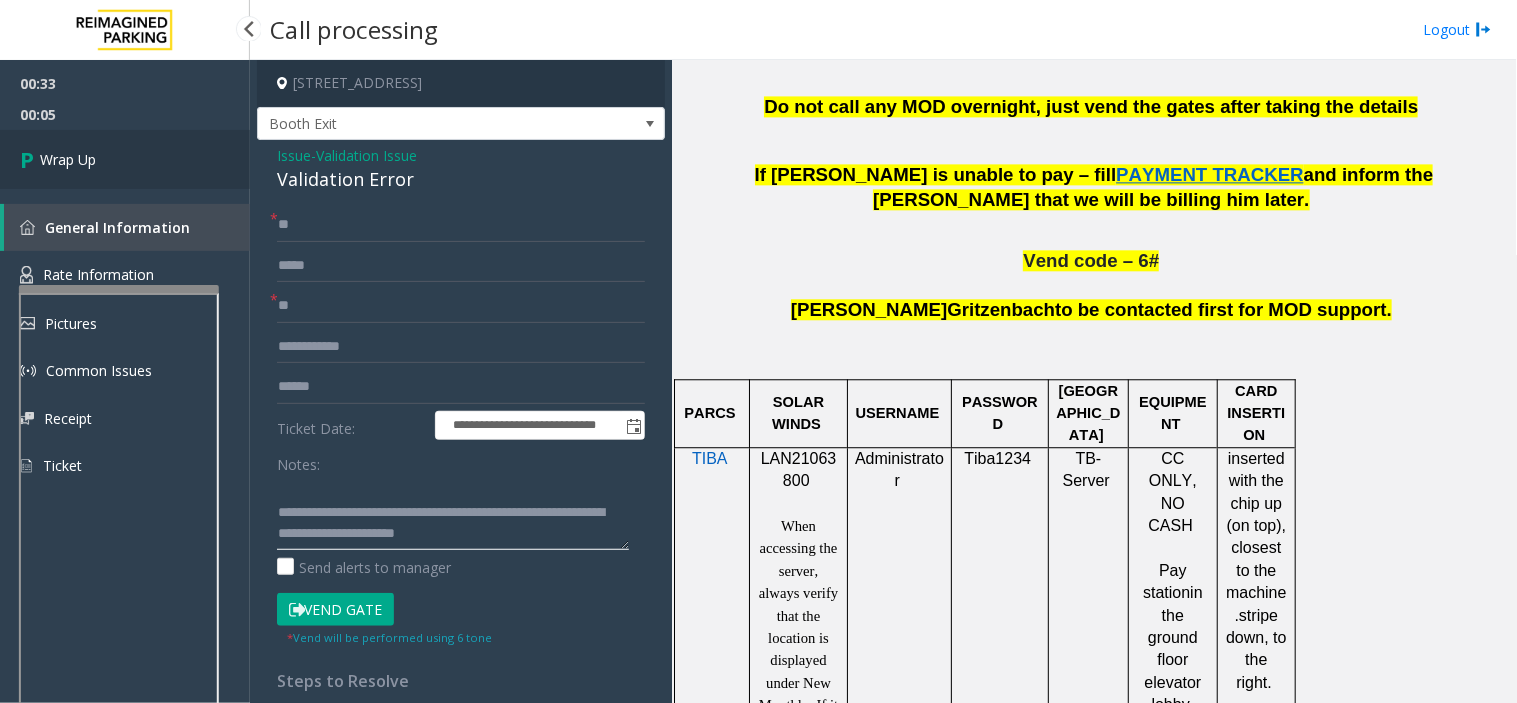 type on "**********" 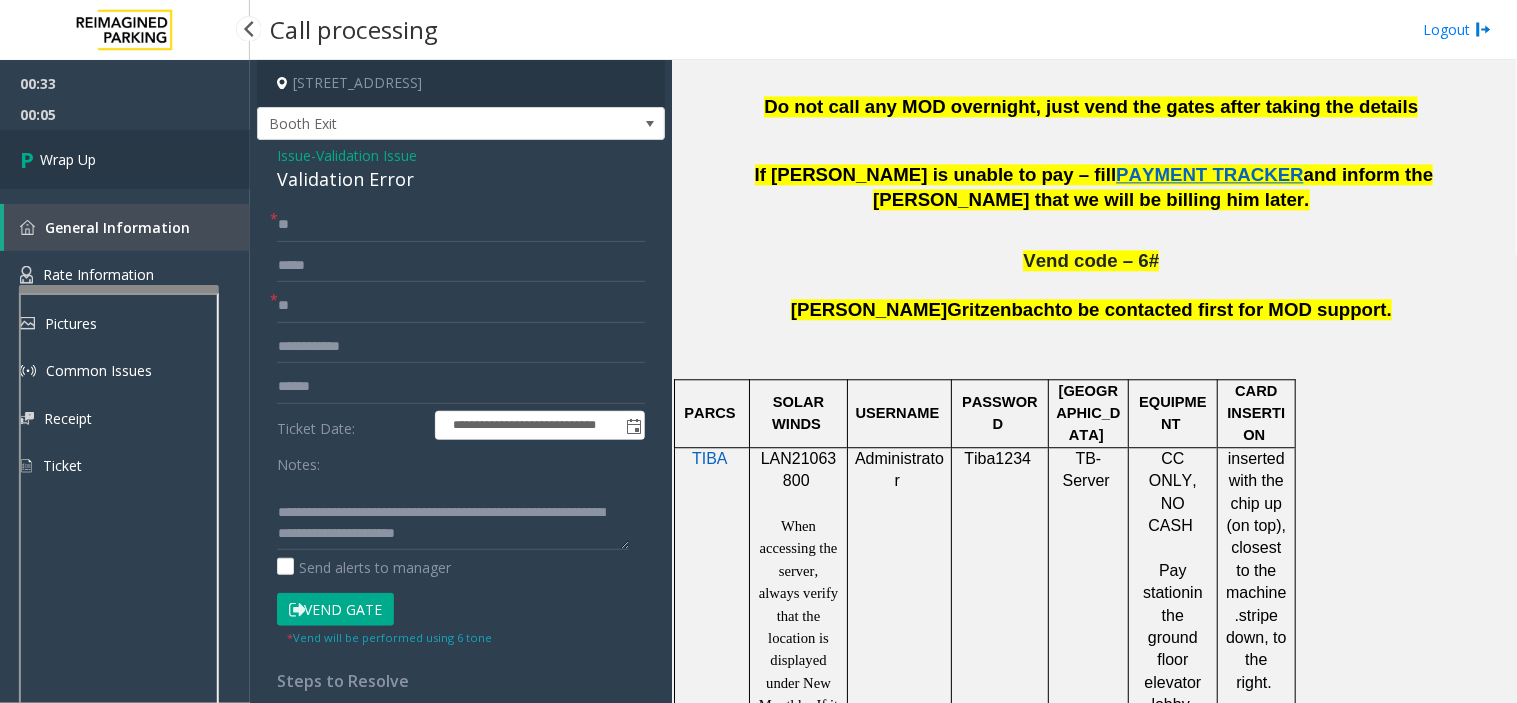 click on "Wrap Up" at bounding box center [125, 159] 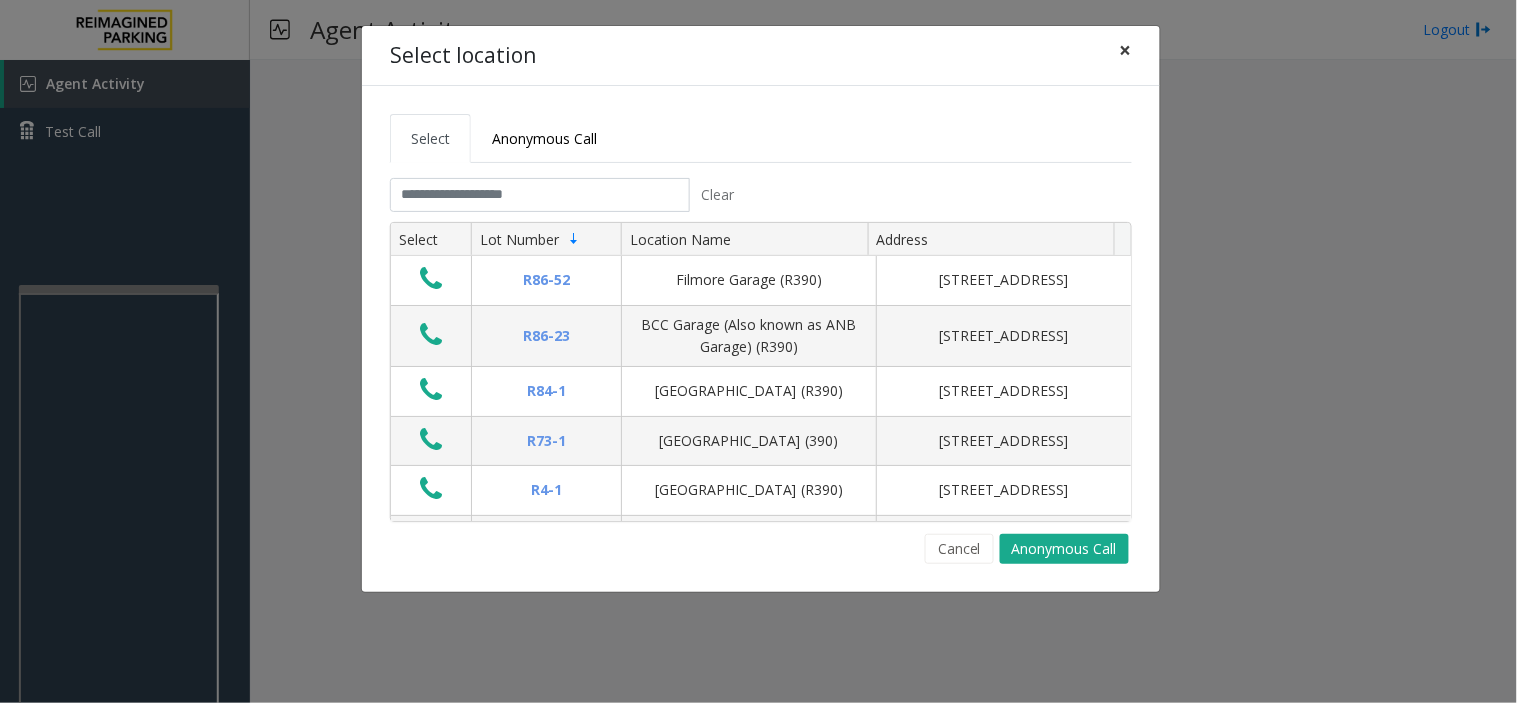 click on "×" 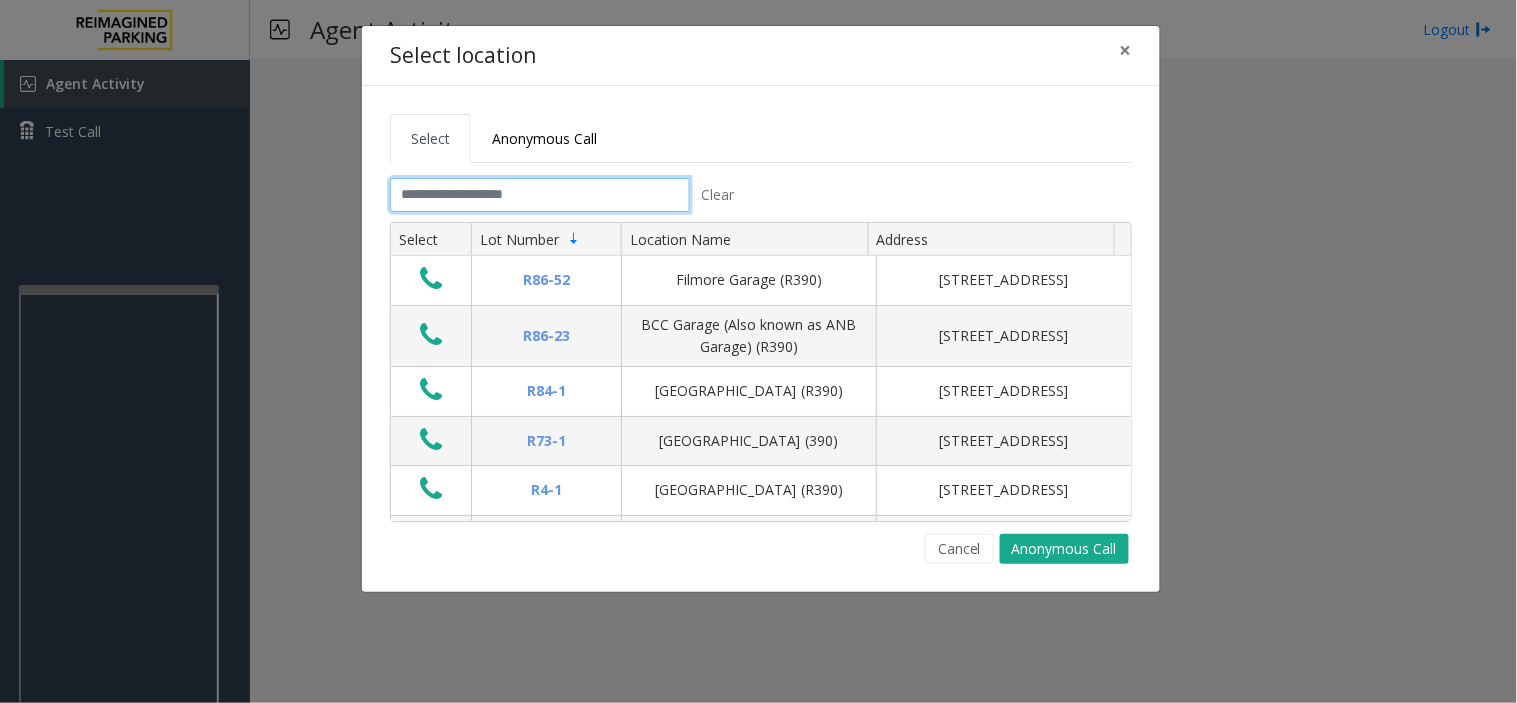 click 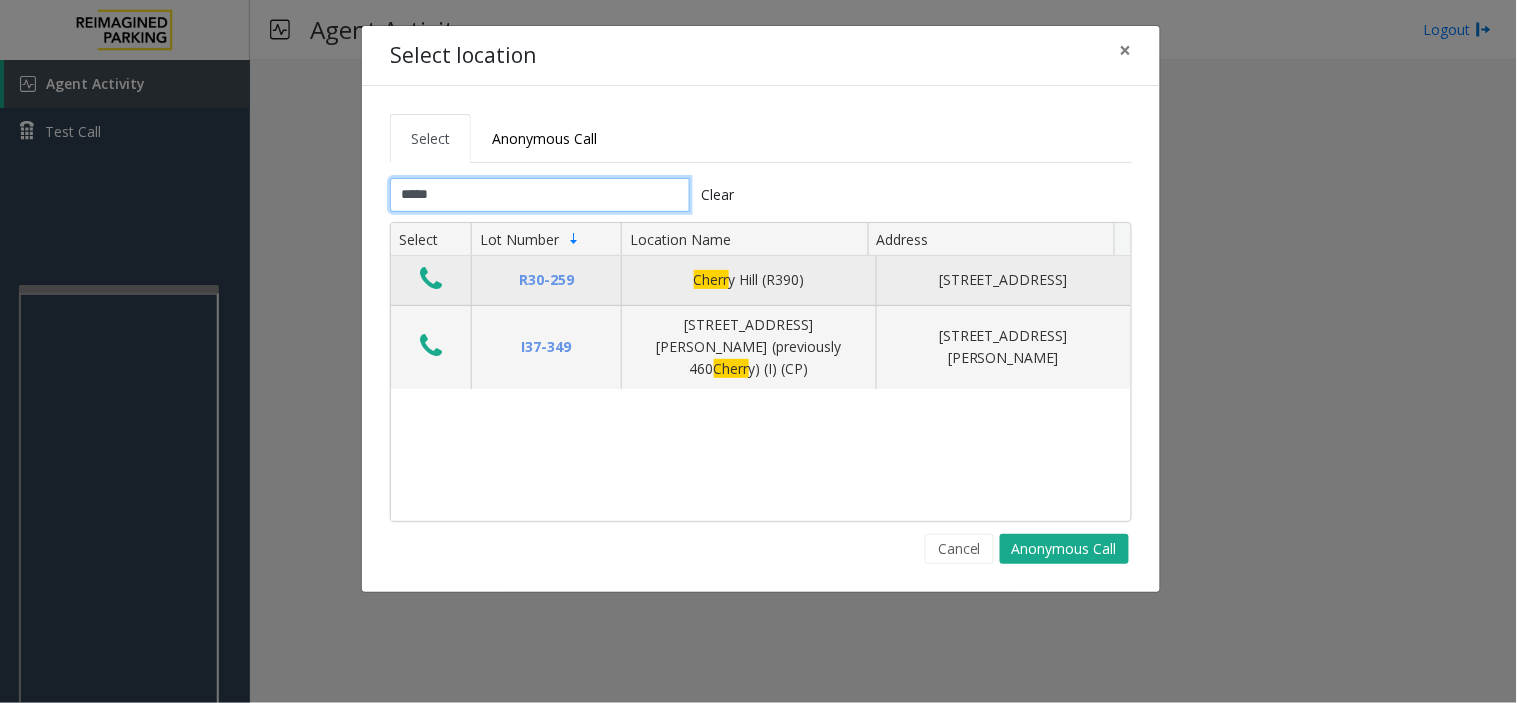 type on "*****" 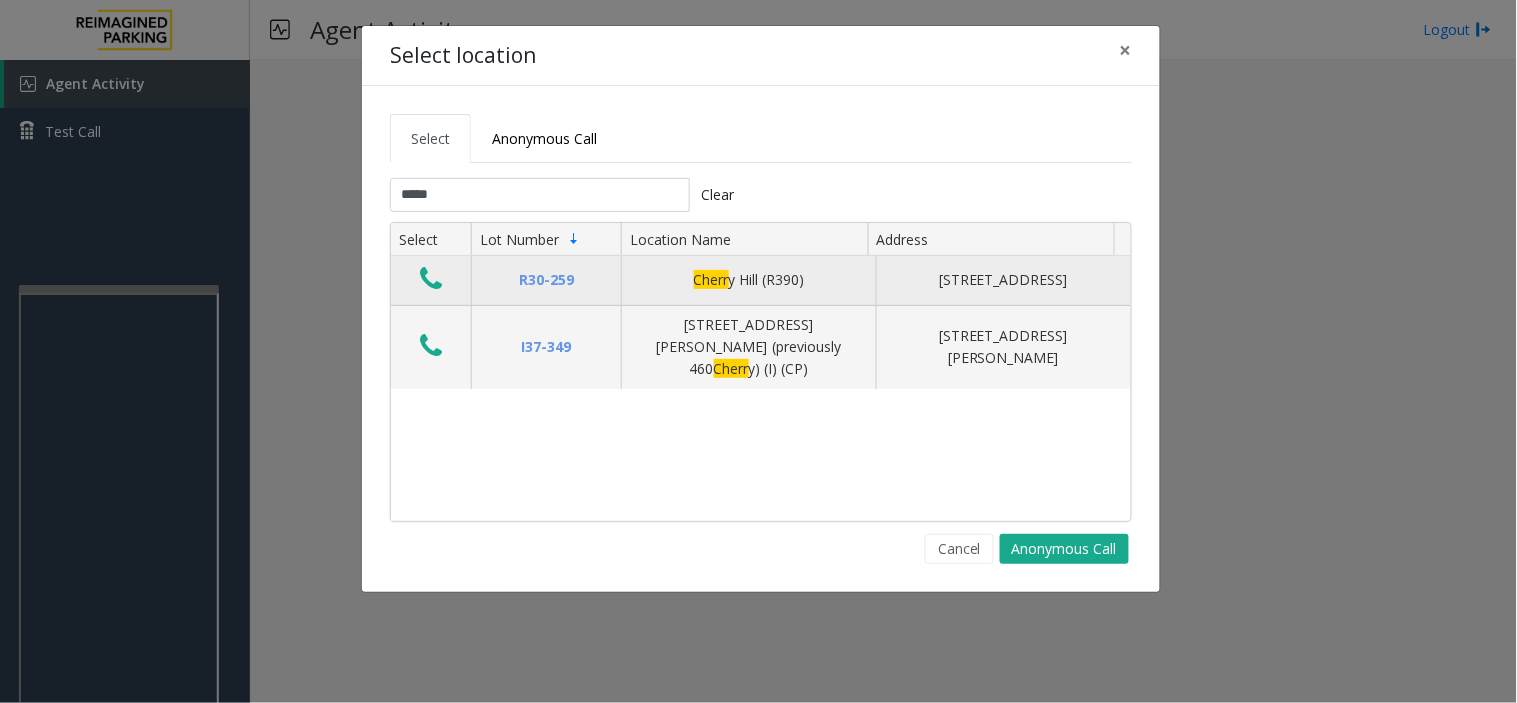 click 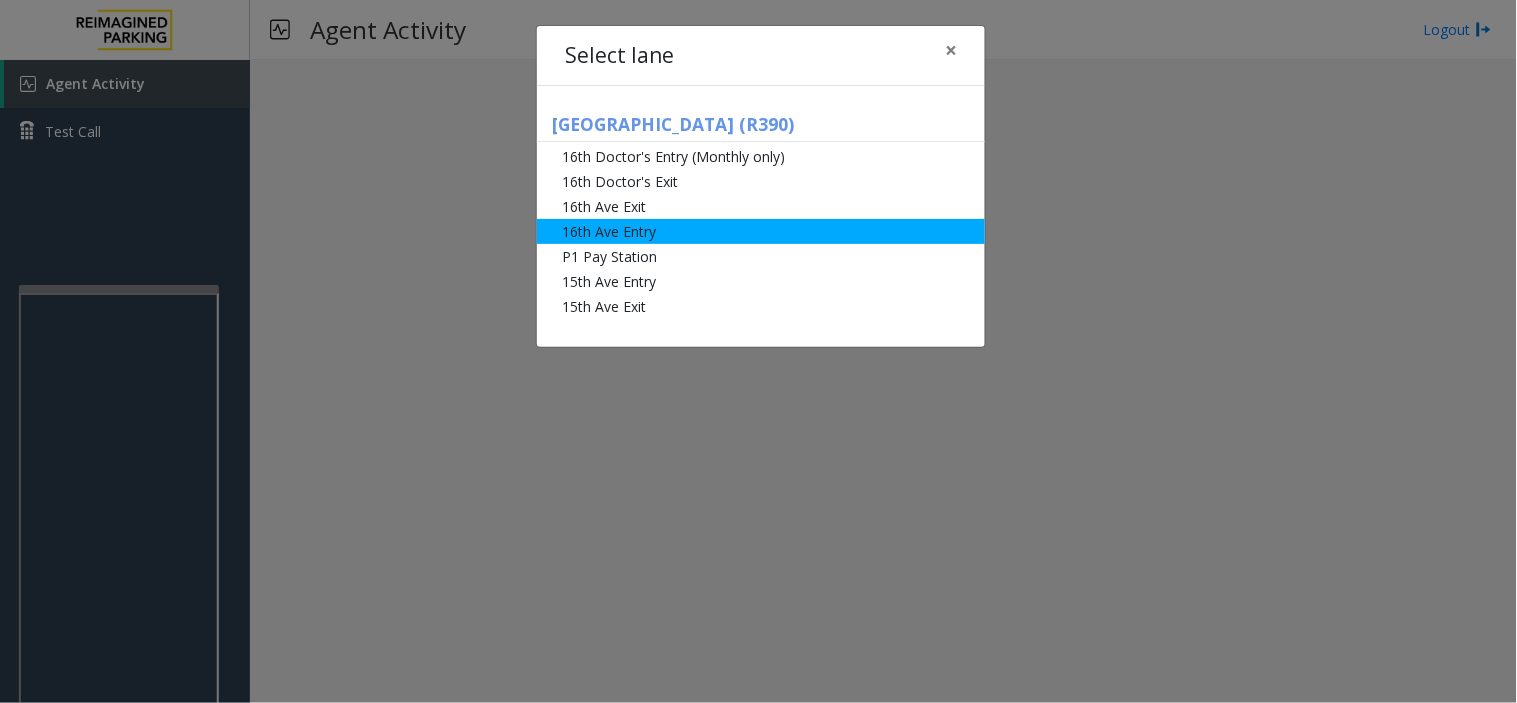 click on "16th Ave Entry" 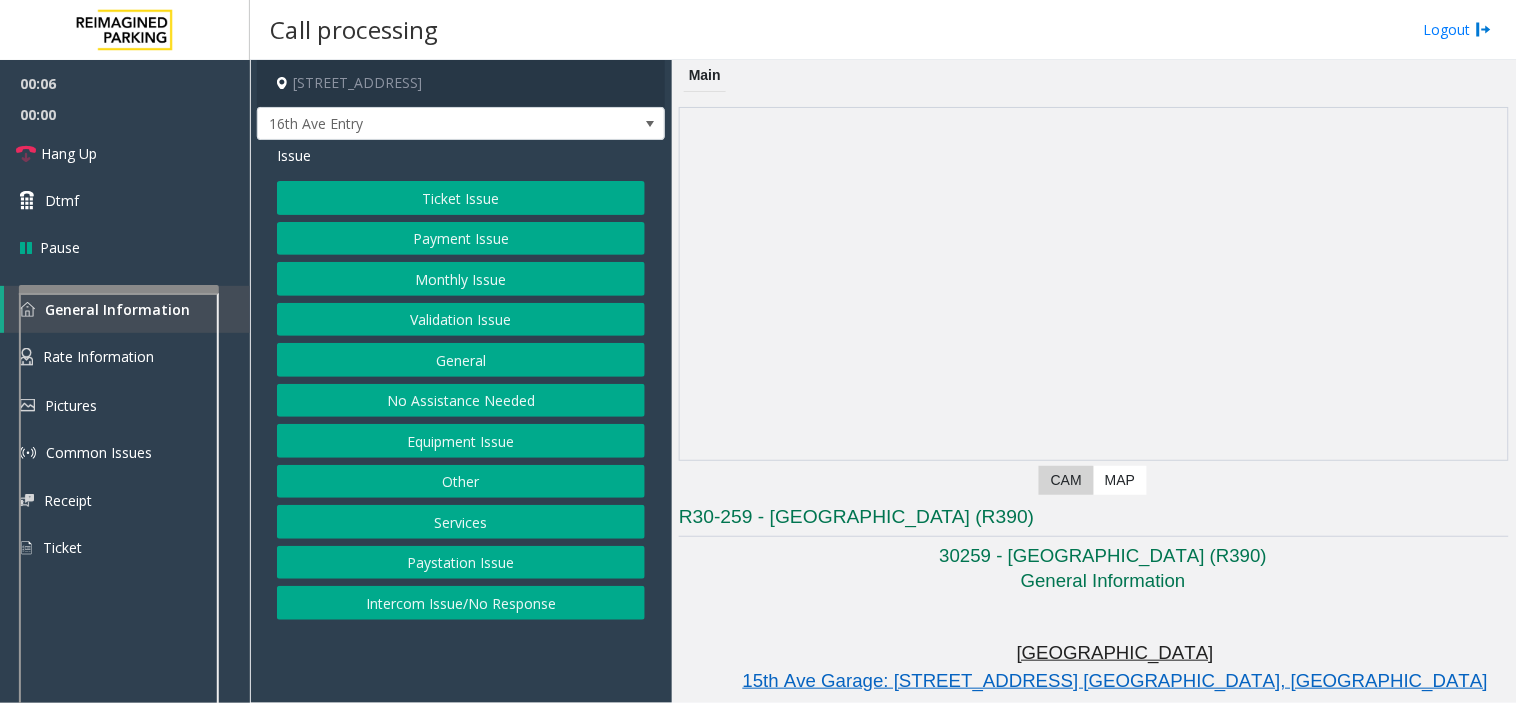 click on "Monthly Issue" 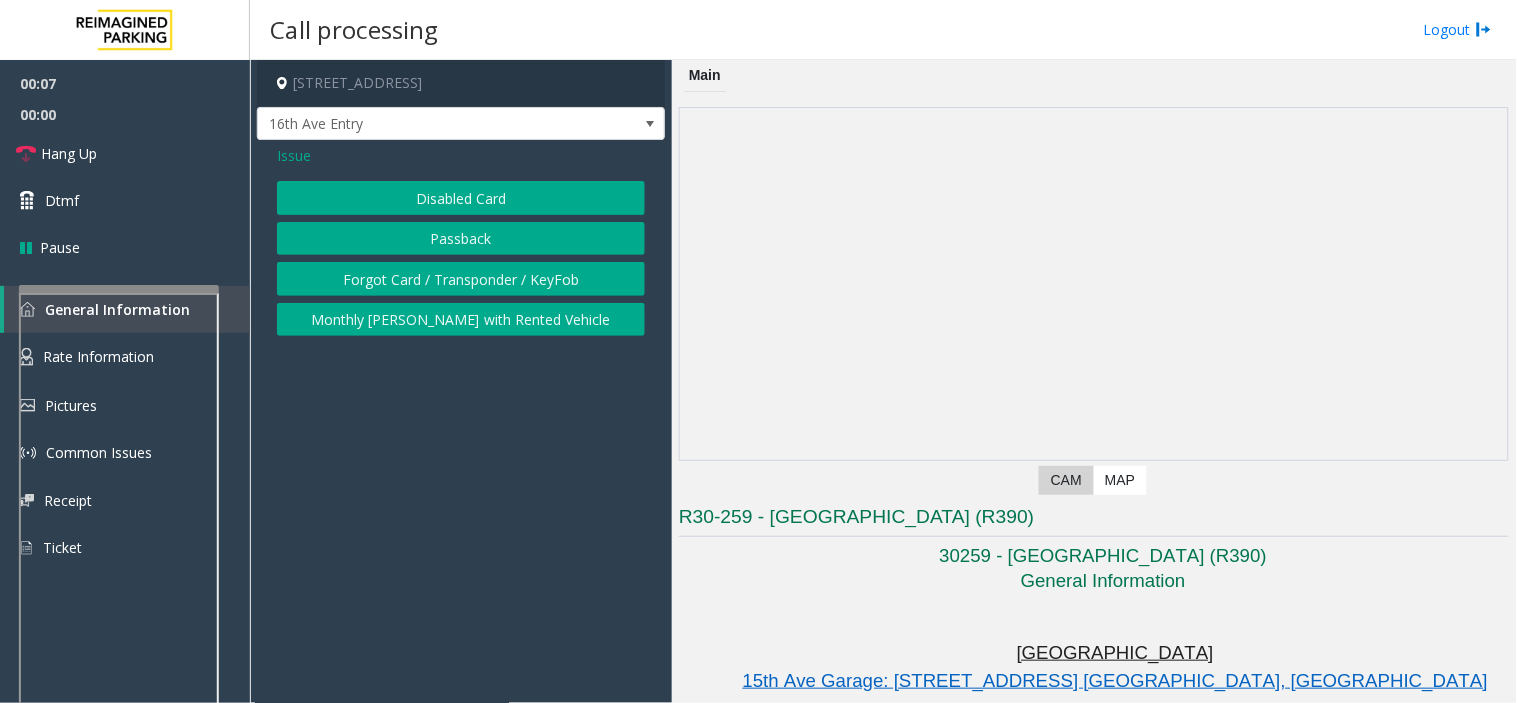 click on "Disabled Card" 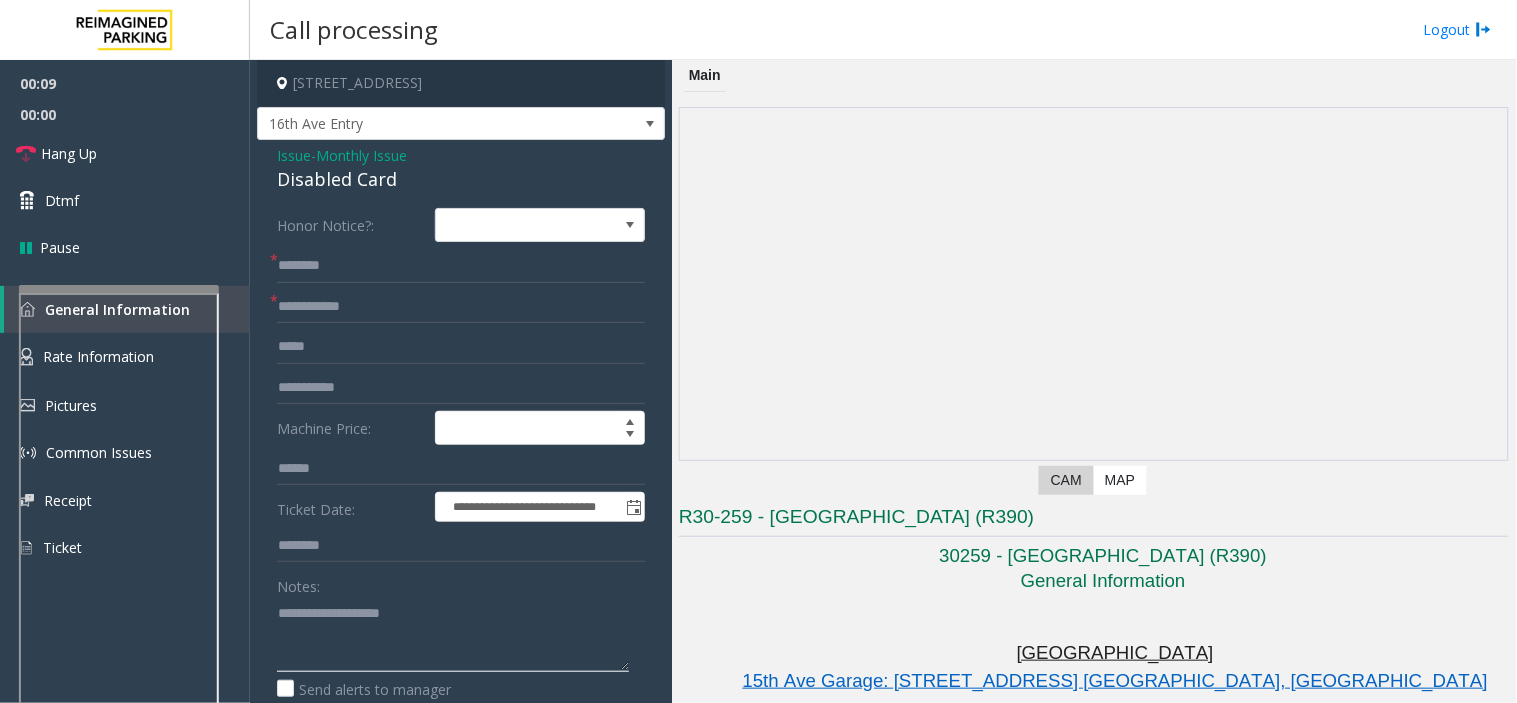 click 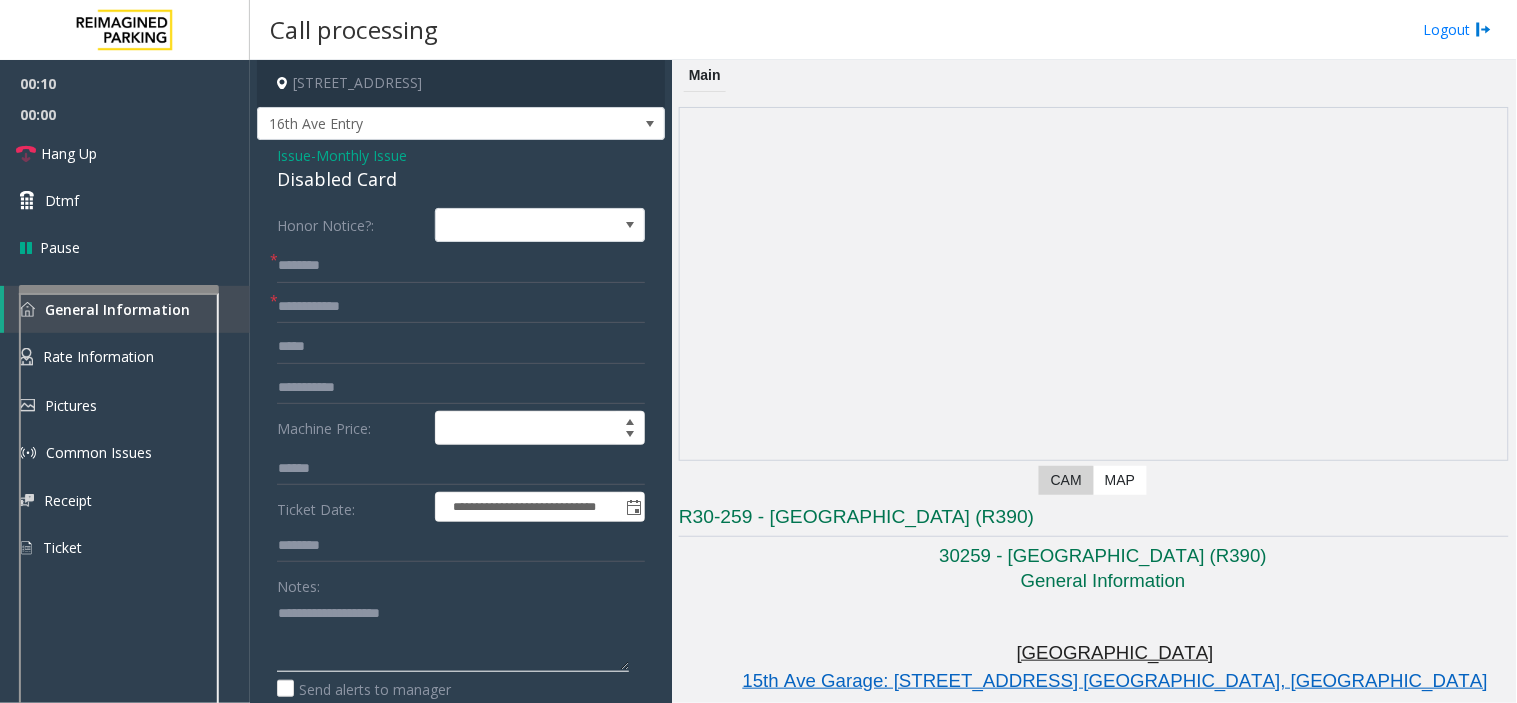 paste on "**********" 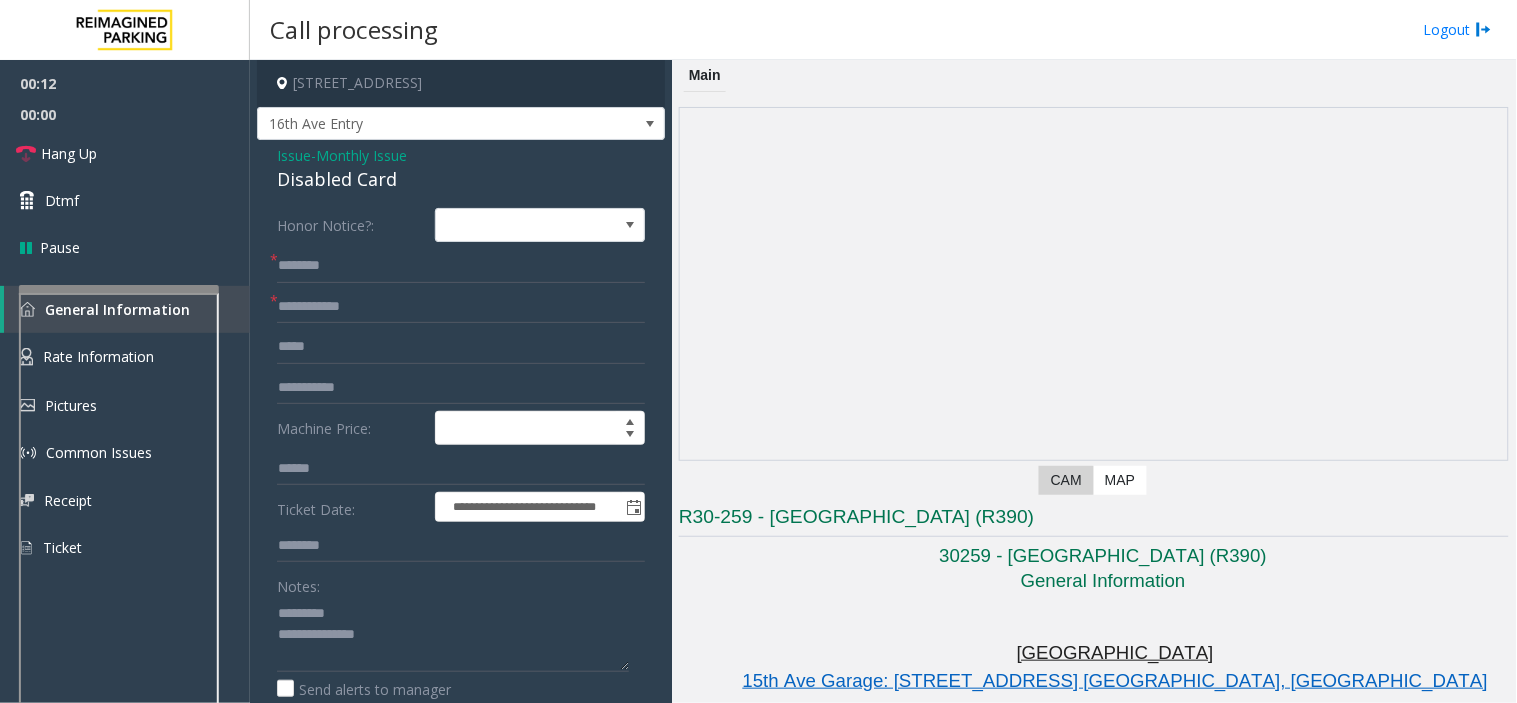 click on "Disabled Card" 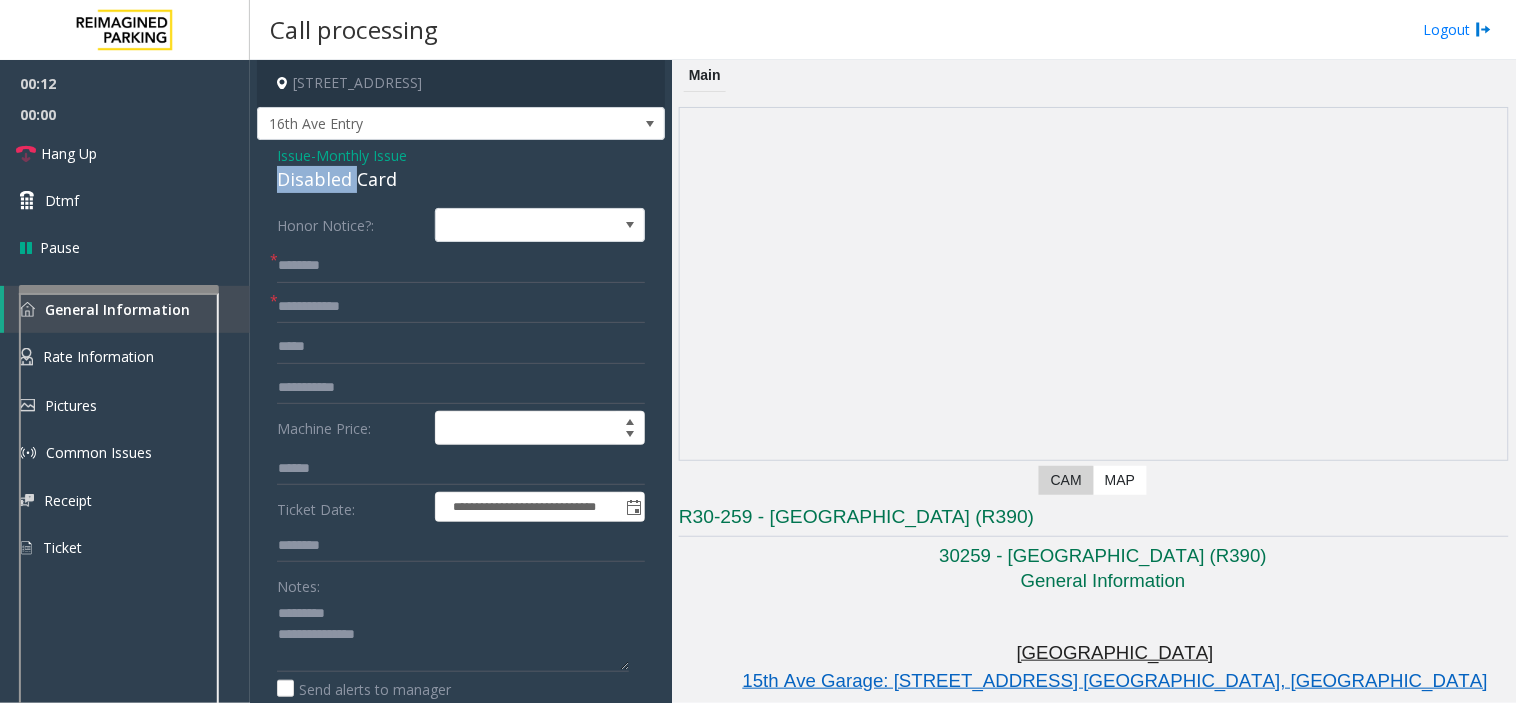 click on "Disabled Card" 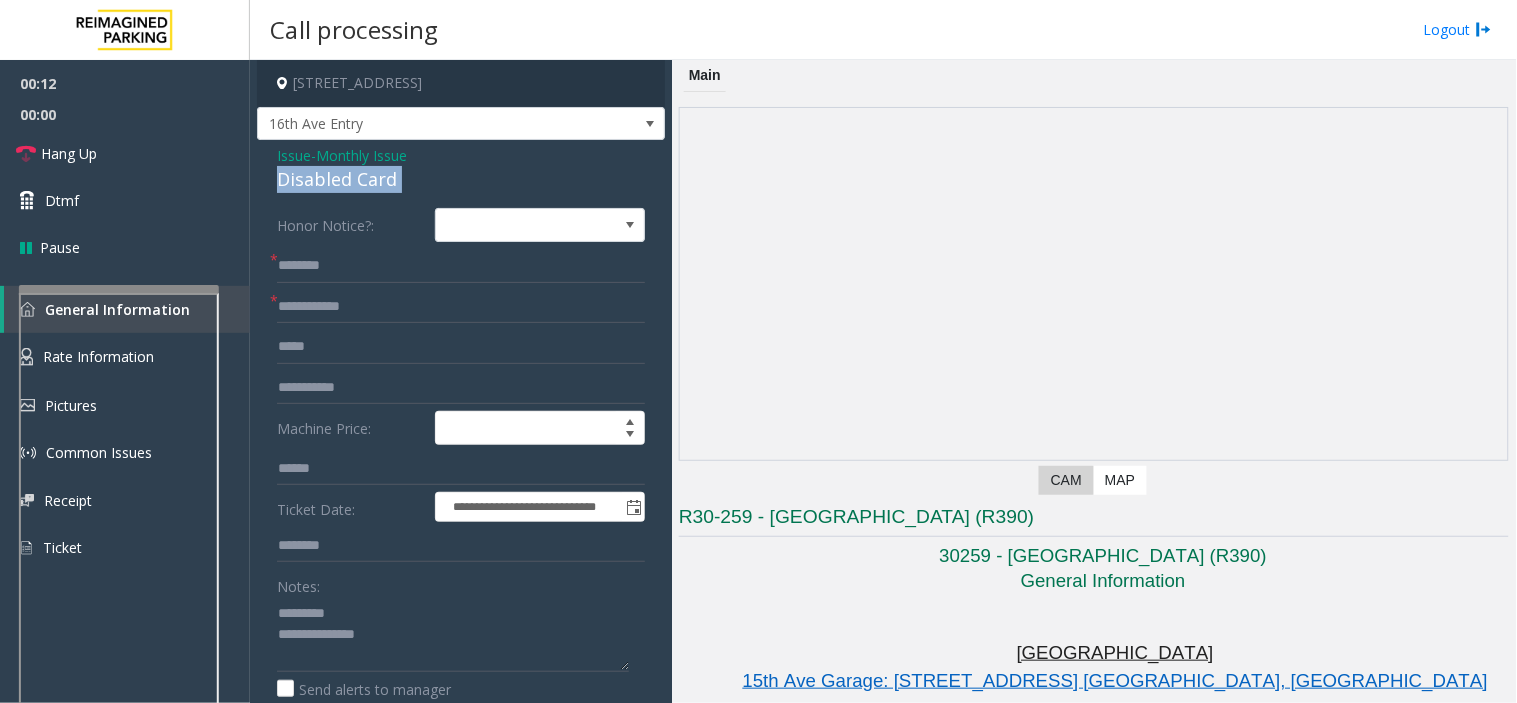 click on "Disabled Card" 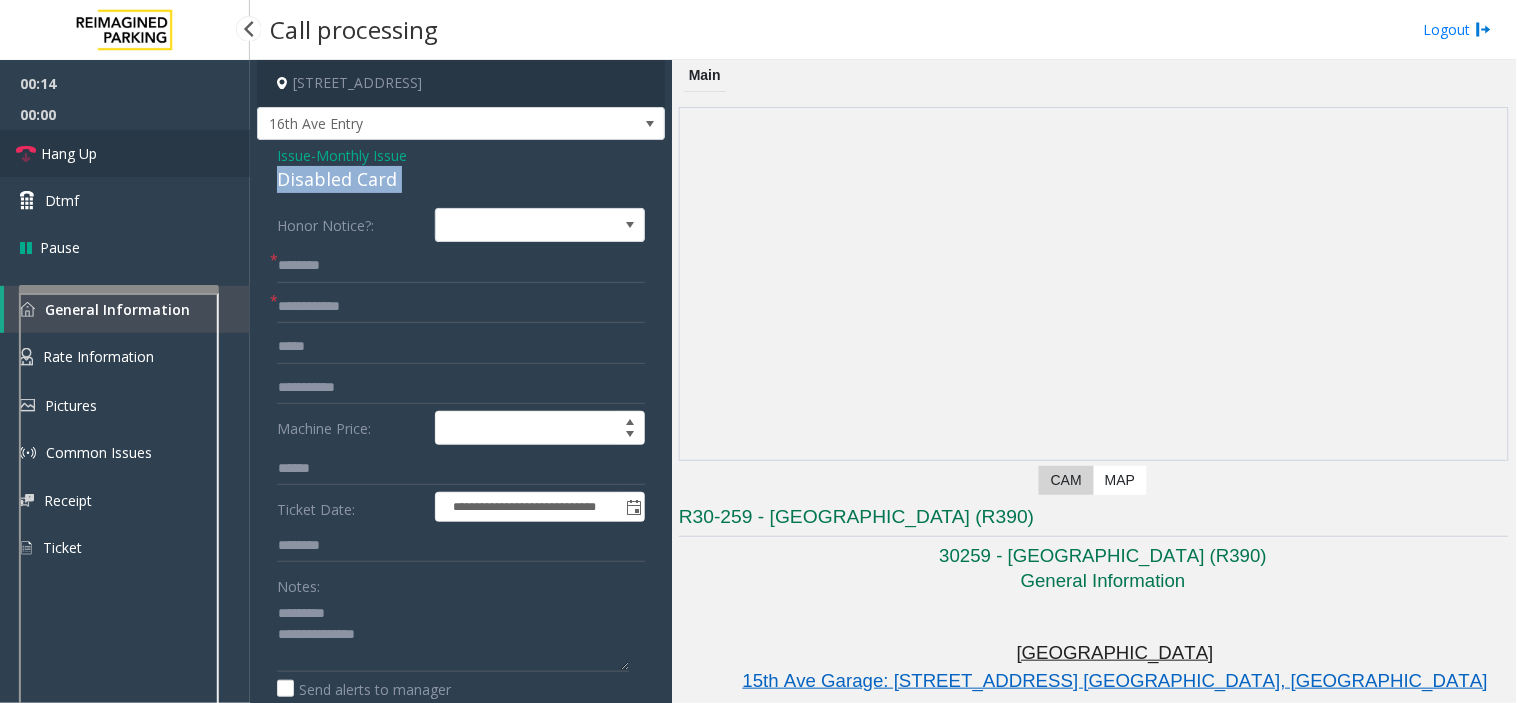 click on "Hang Up" at bounding box center (125, 153) 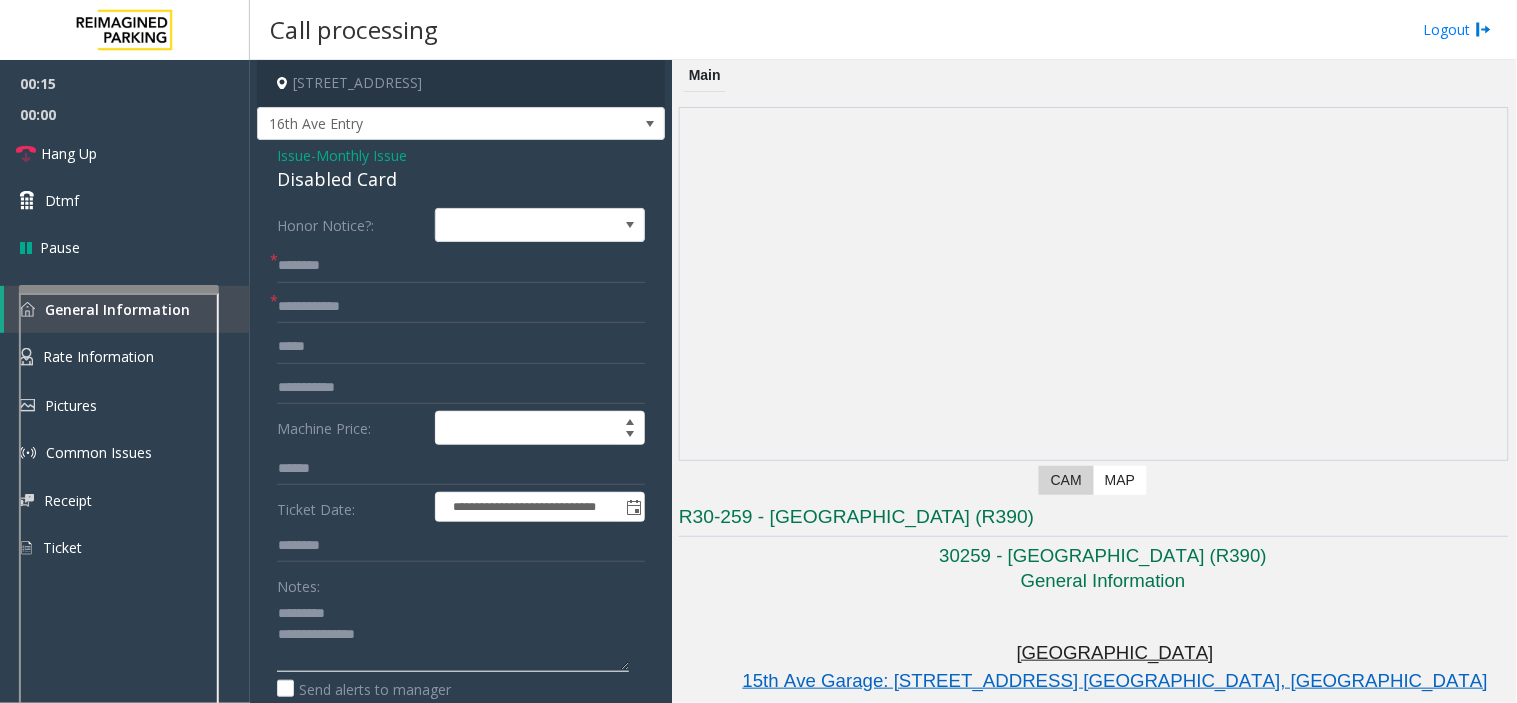 click 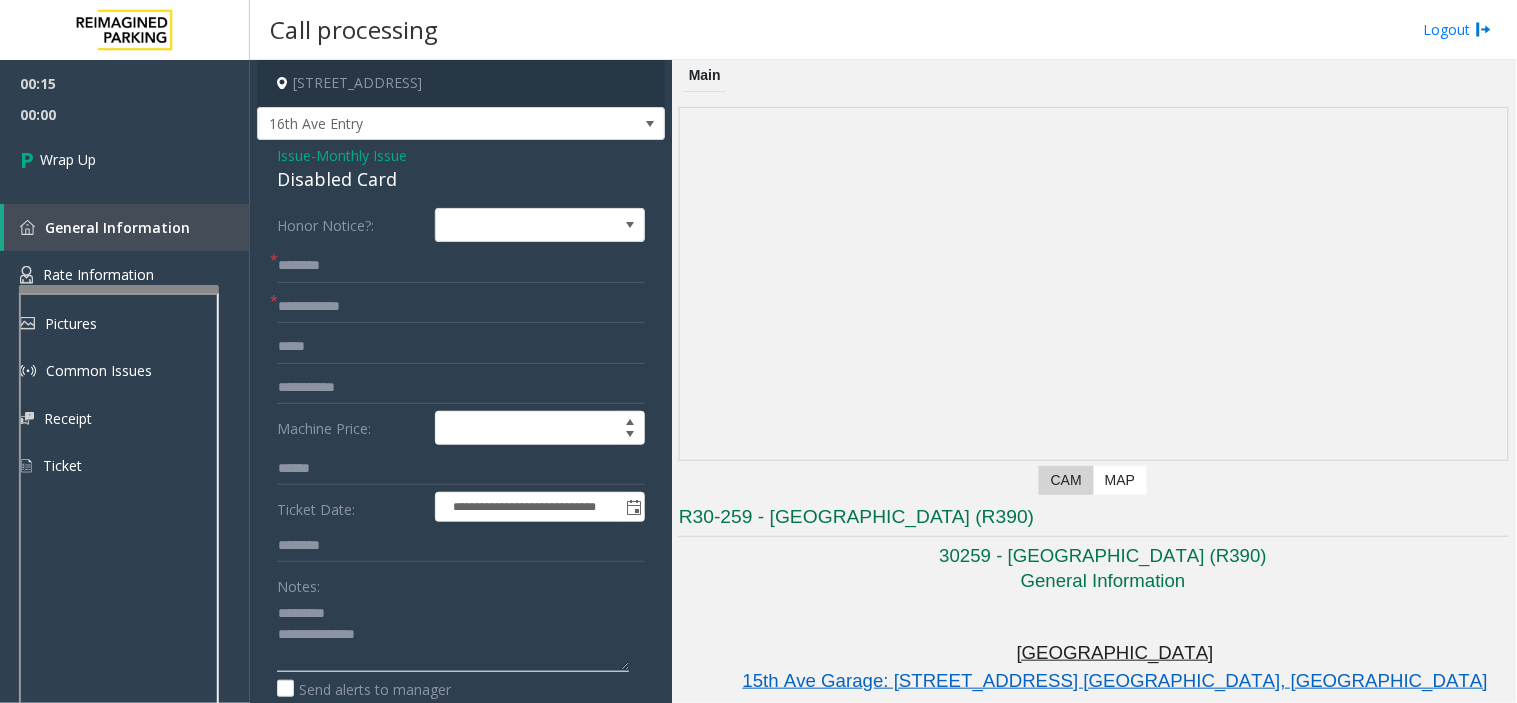 paste on "**********" 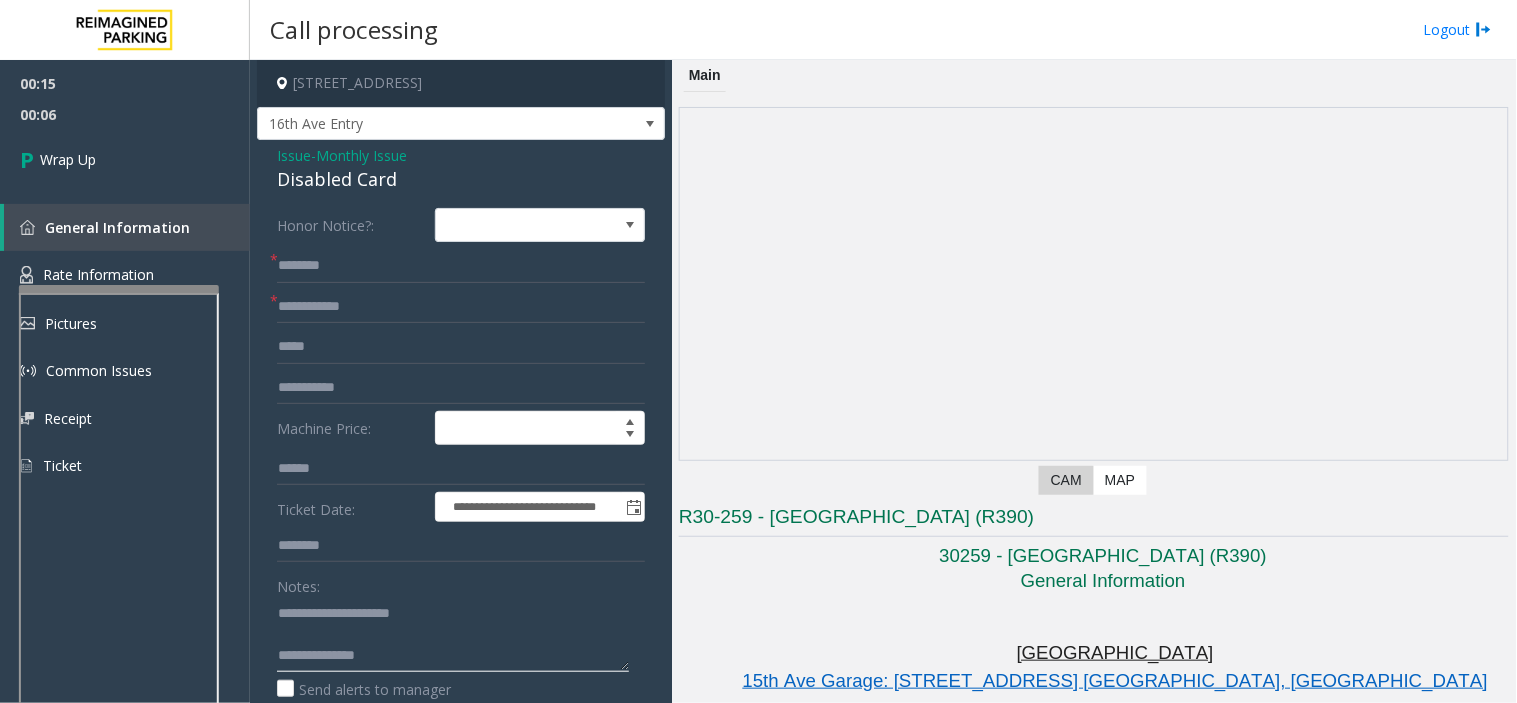 click 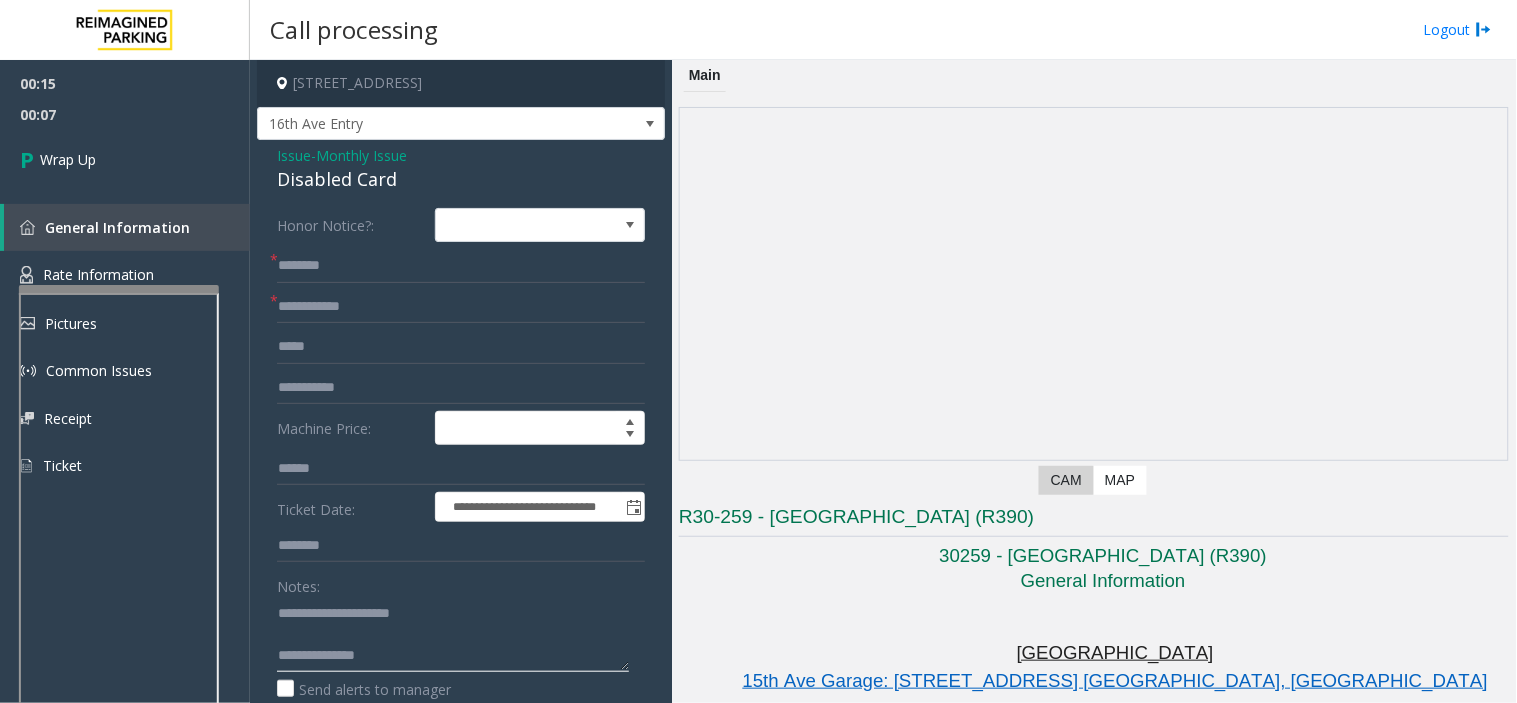 paste on "**********" 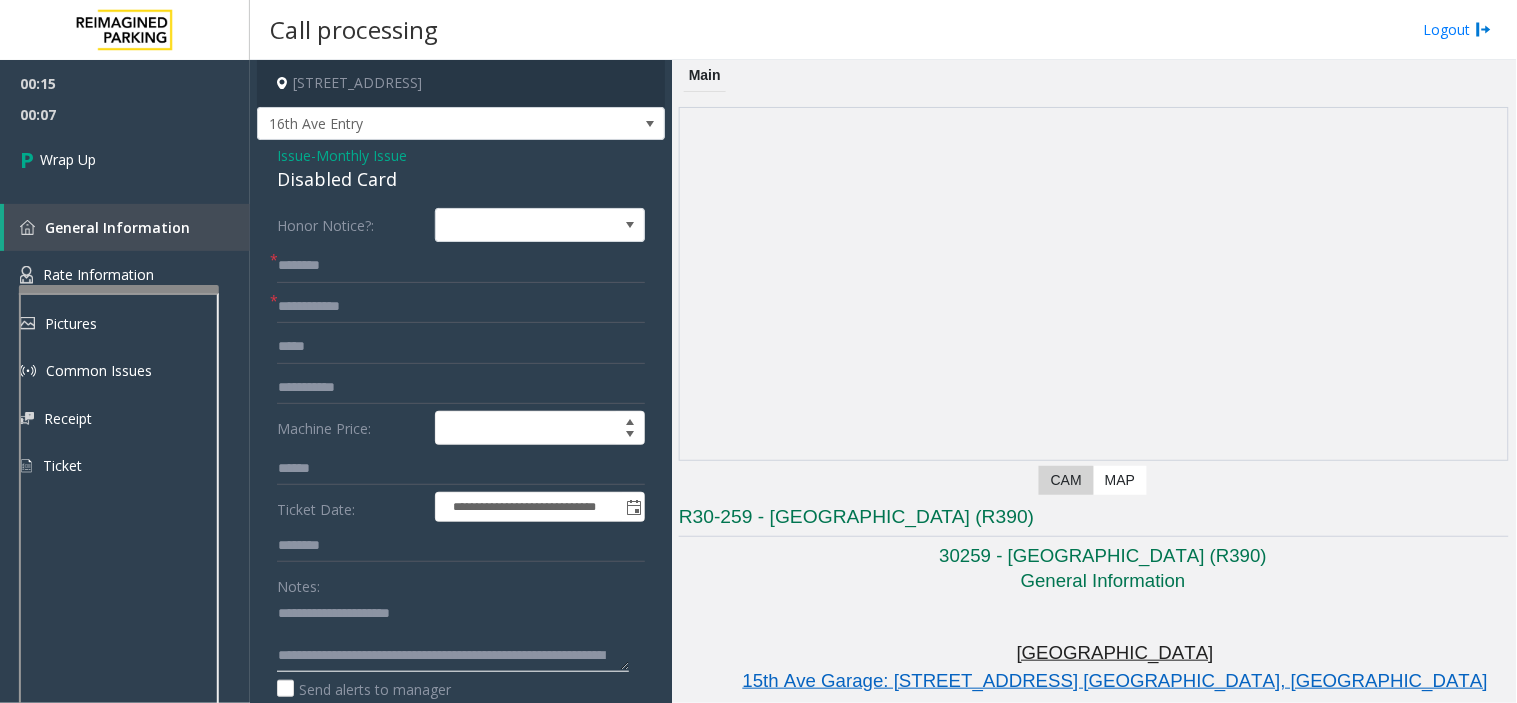 scroll, scrollTop: 35, scrollLeft: 0, axis: vertical 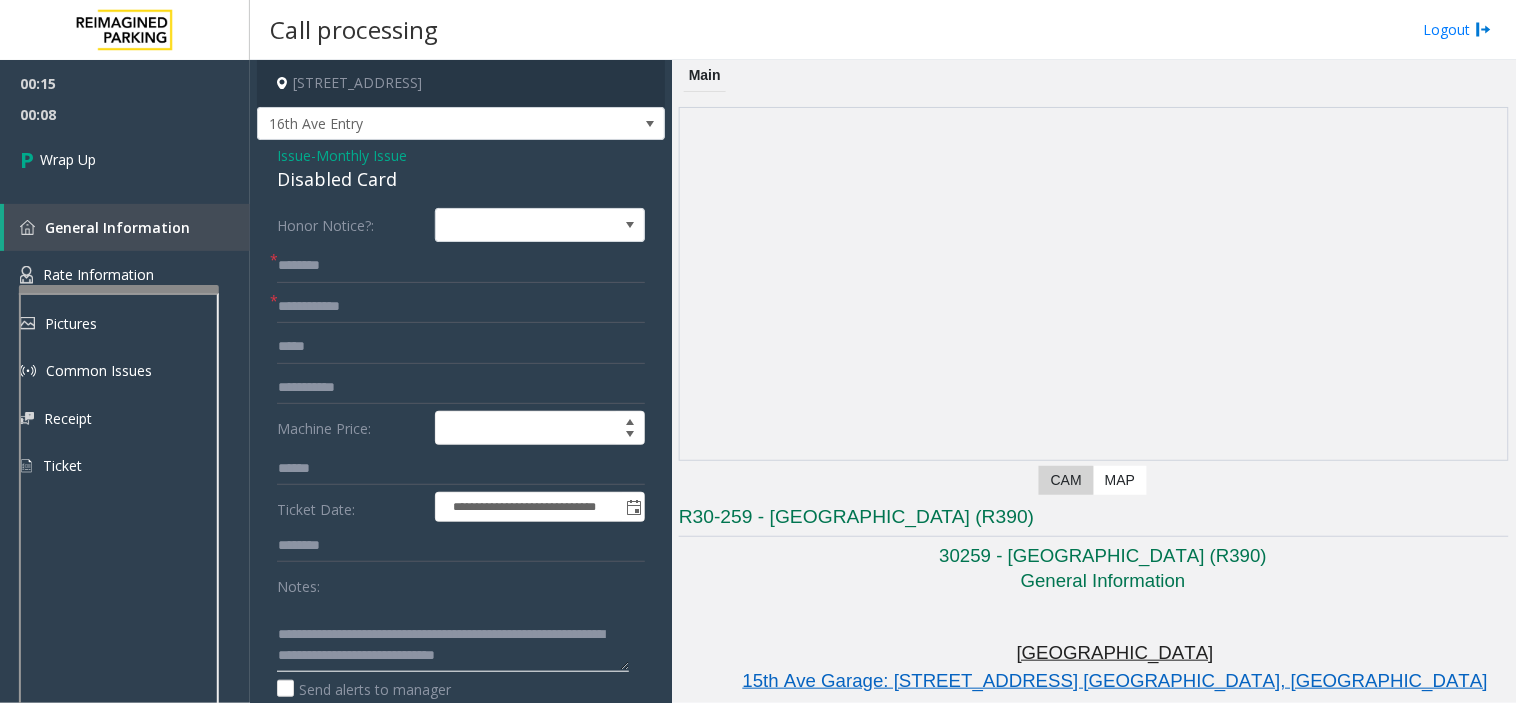 type on "**********" 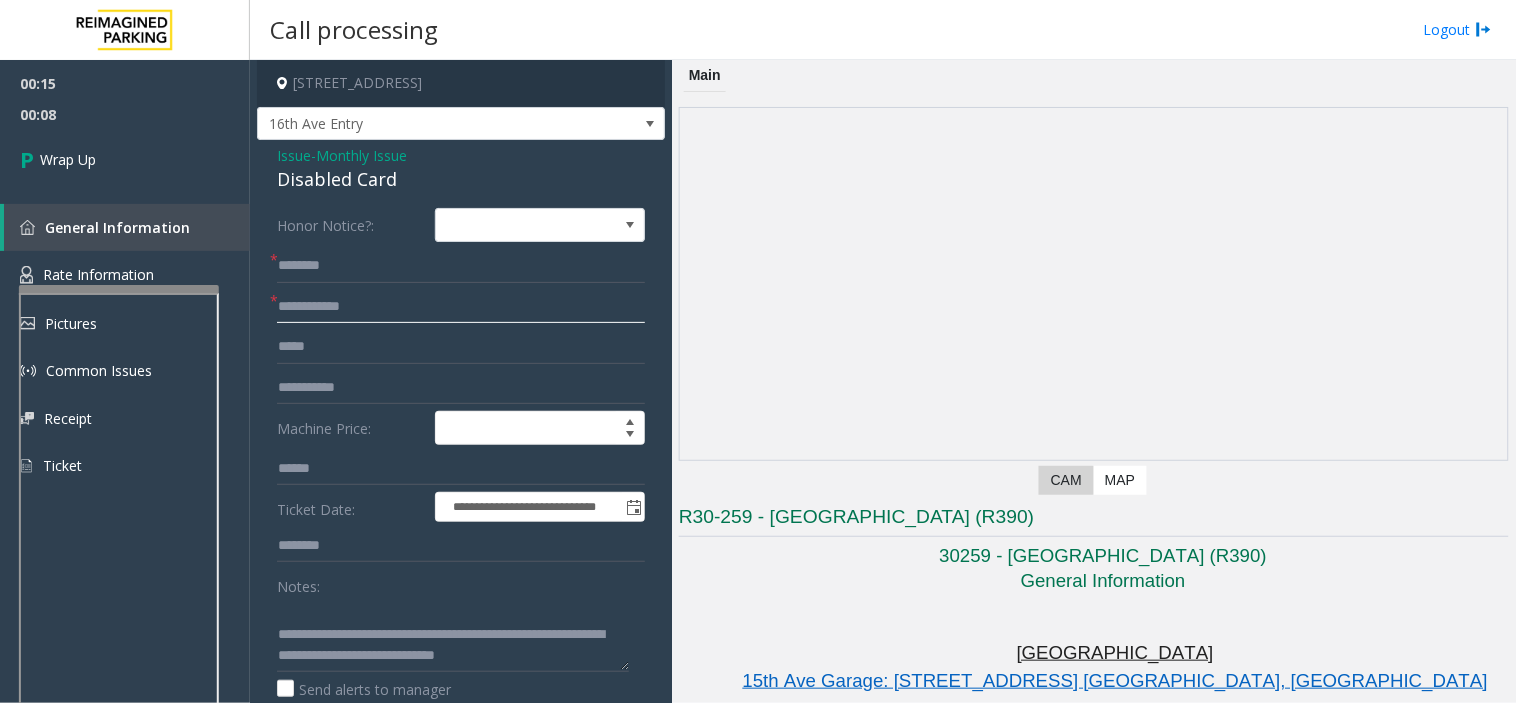 click 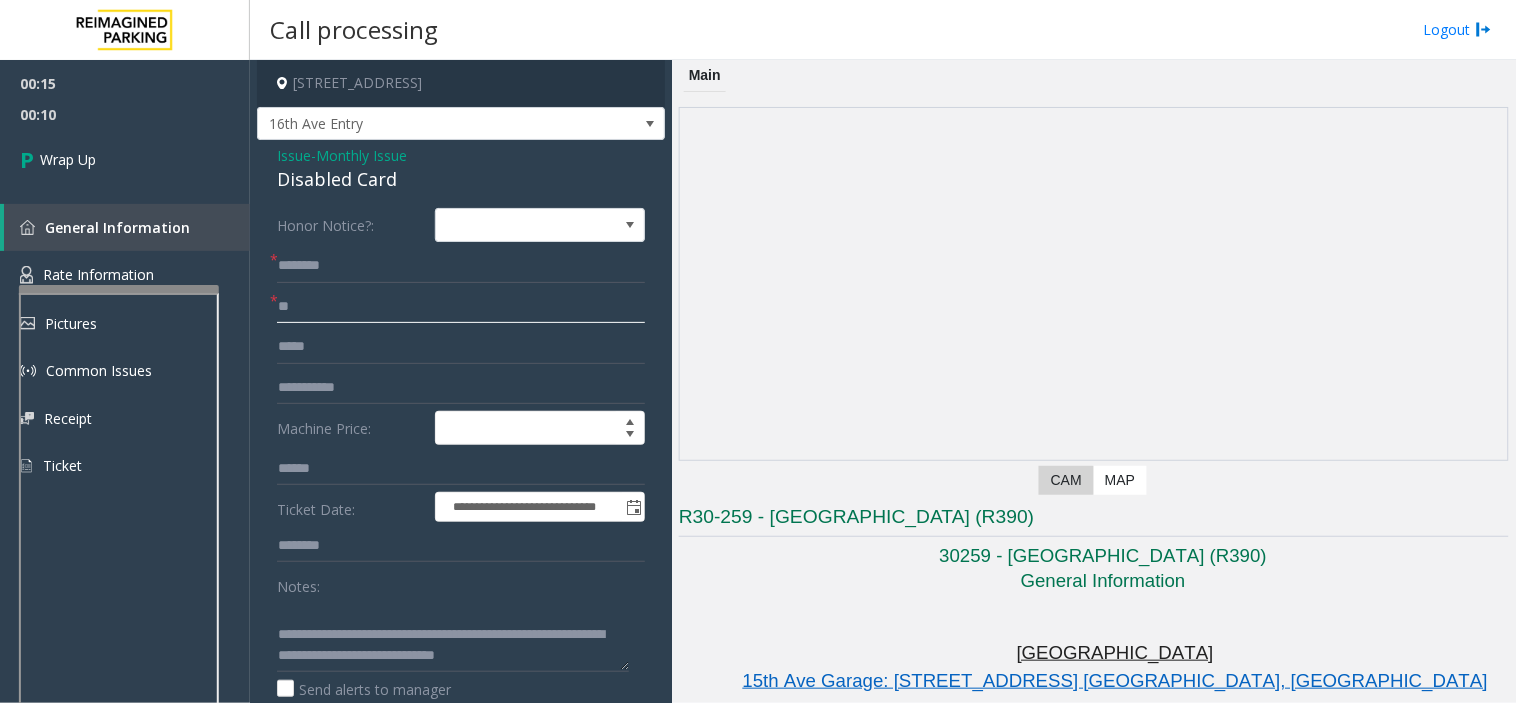 type on "**" 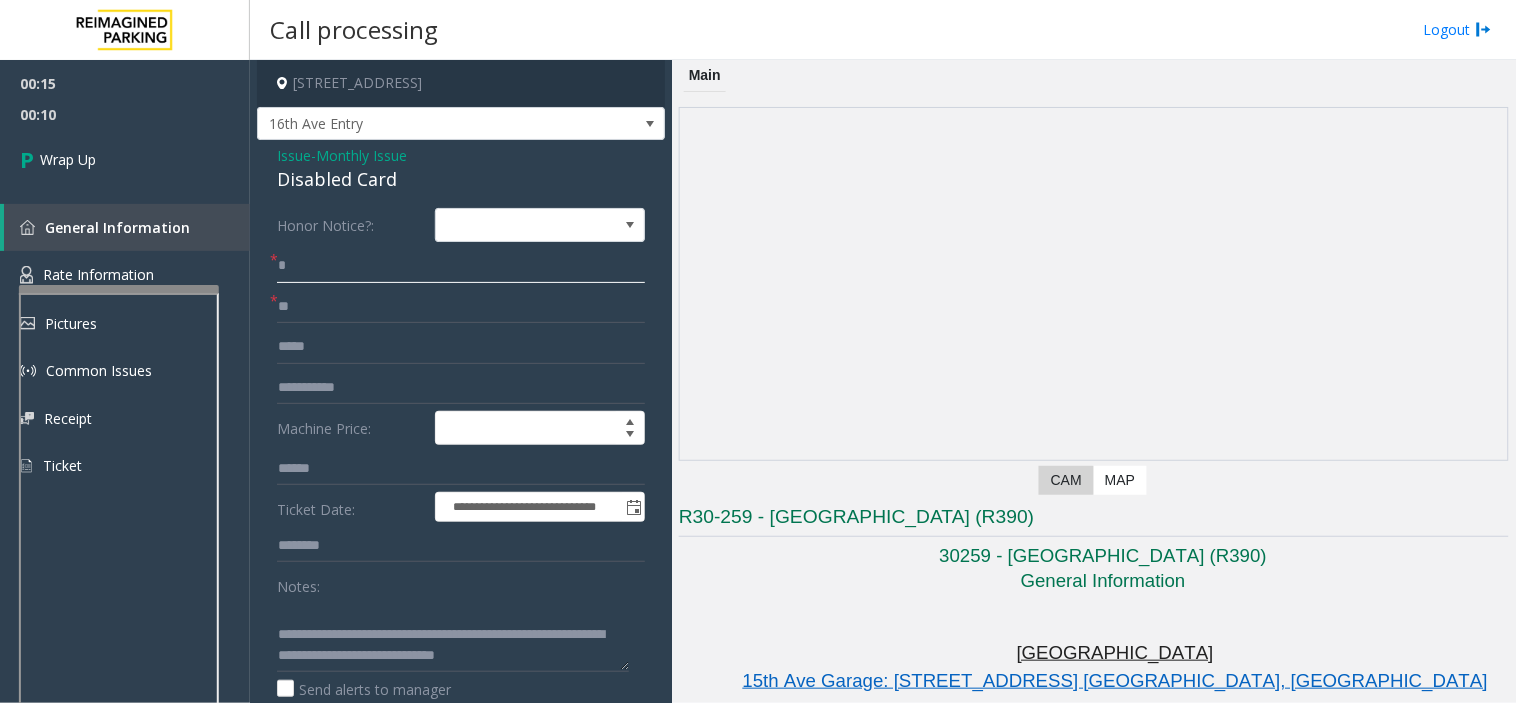 click on "*" 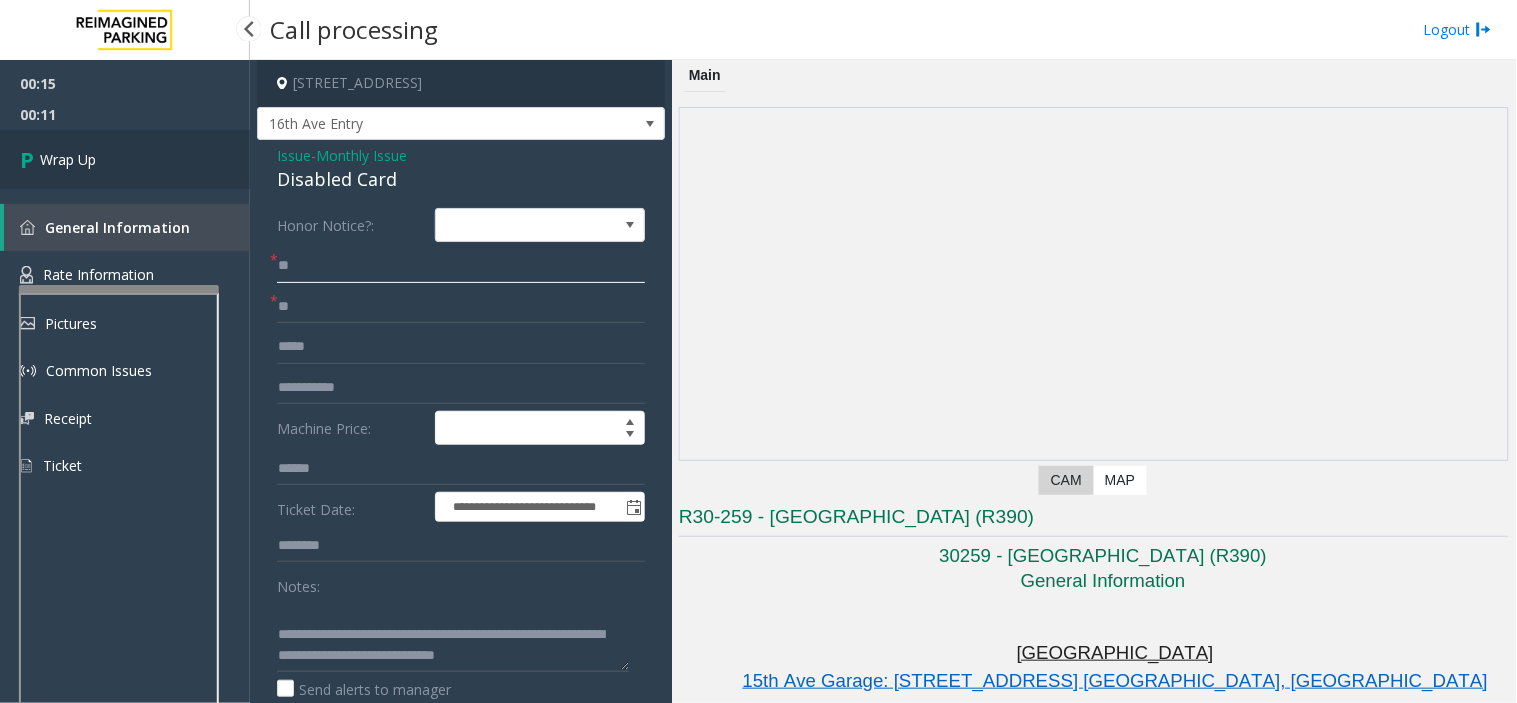 type on "**" 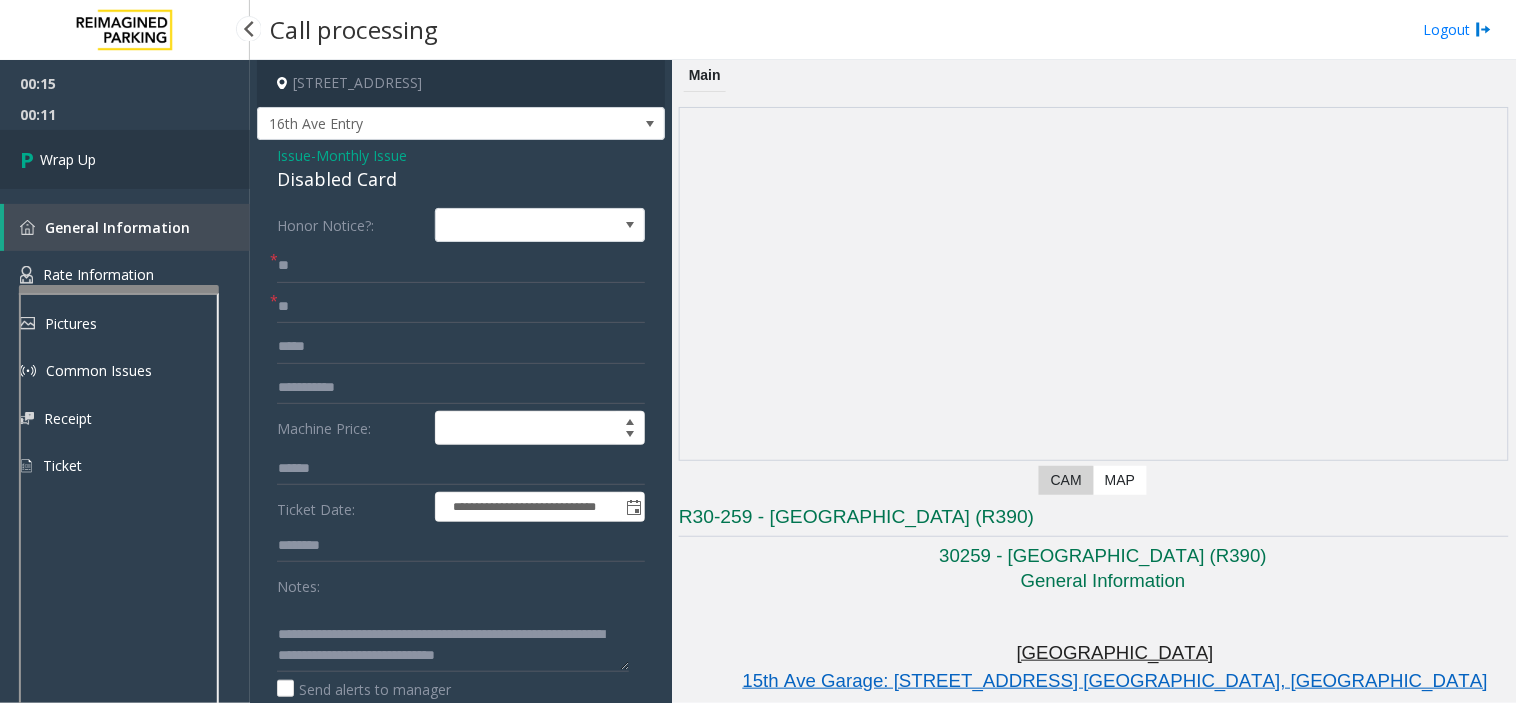 click on "Wrap Up" at bounding box center (125, 159) 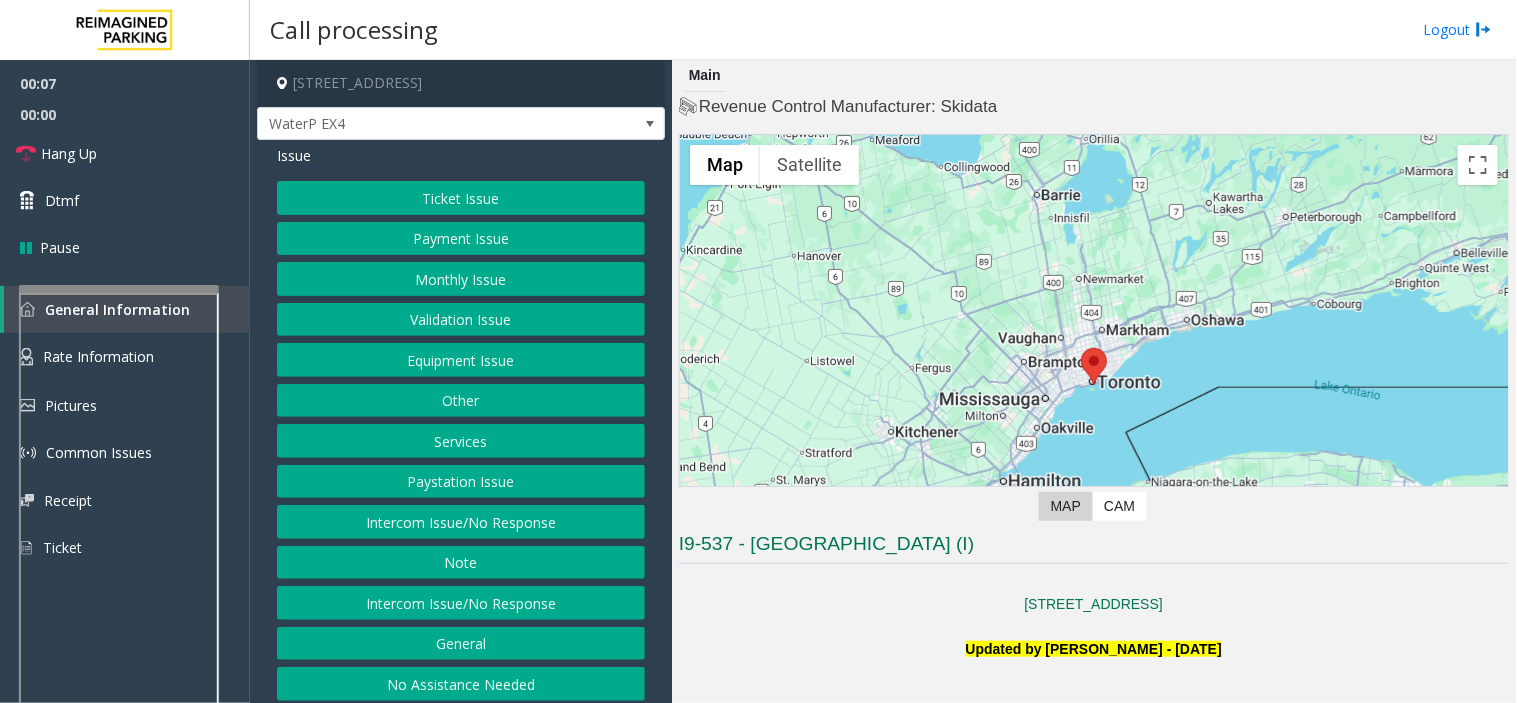 click on "Ticket Issue" 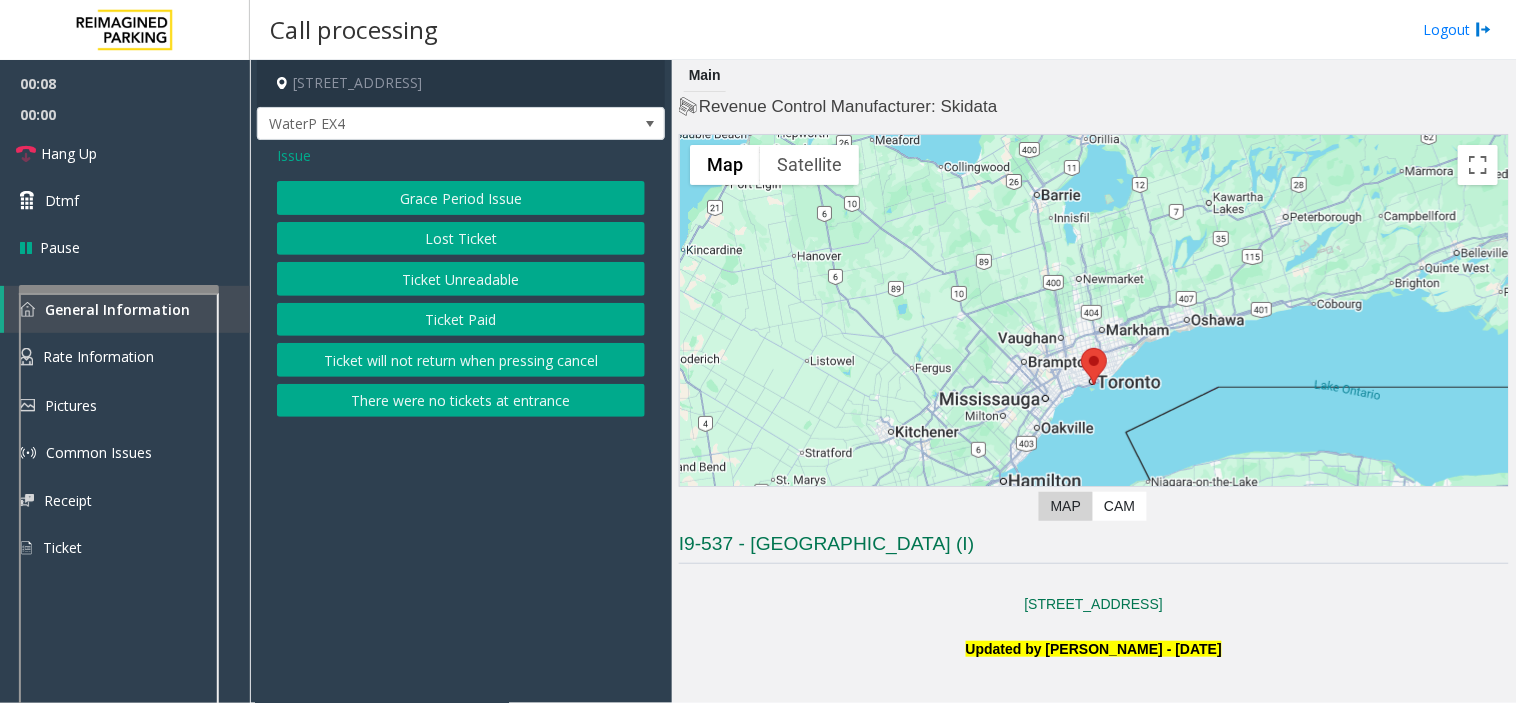 click on "Grace Period Issue   Lost Ticket   Ticket Unreadable   Ticket Paid   Ticket will not return when pressing cancel   There were no tickets at entrance" 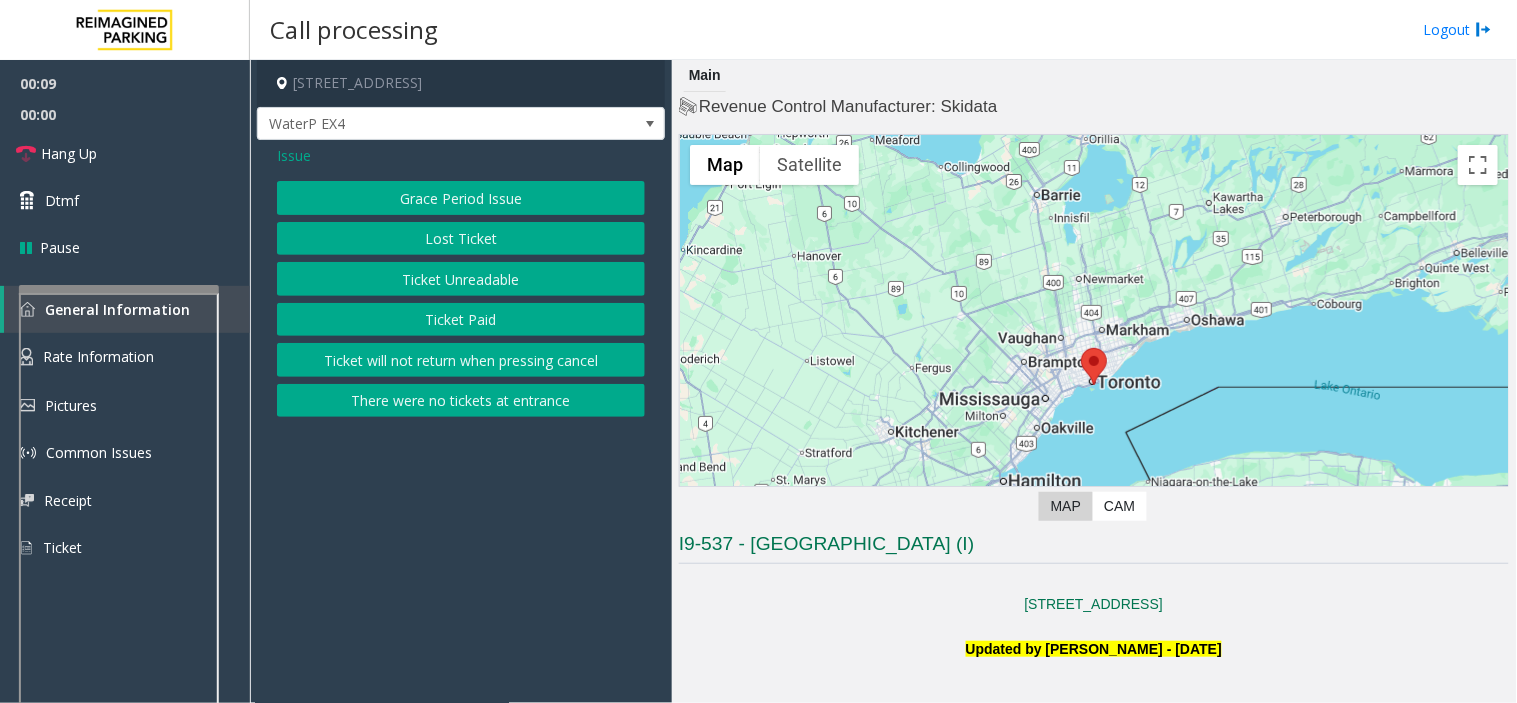 click on "Ticket Unreadable" 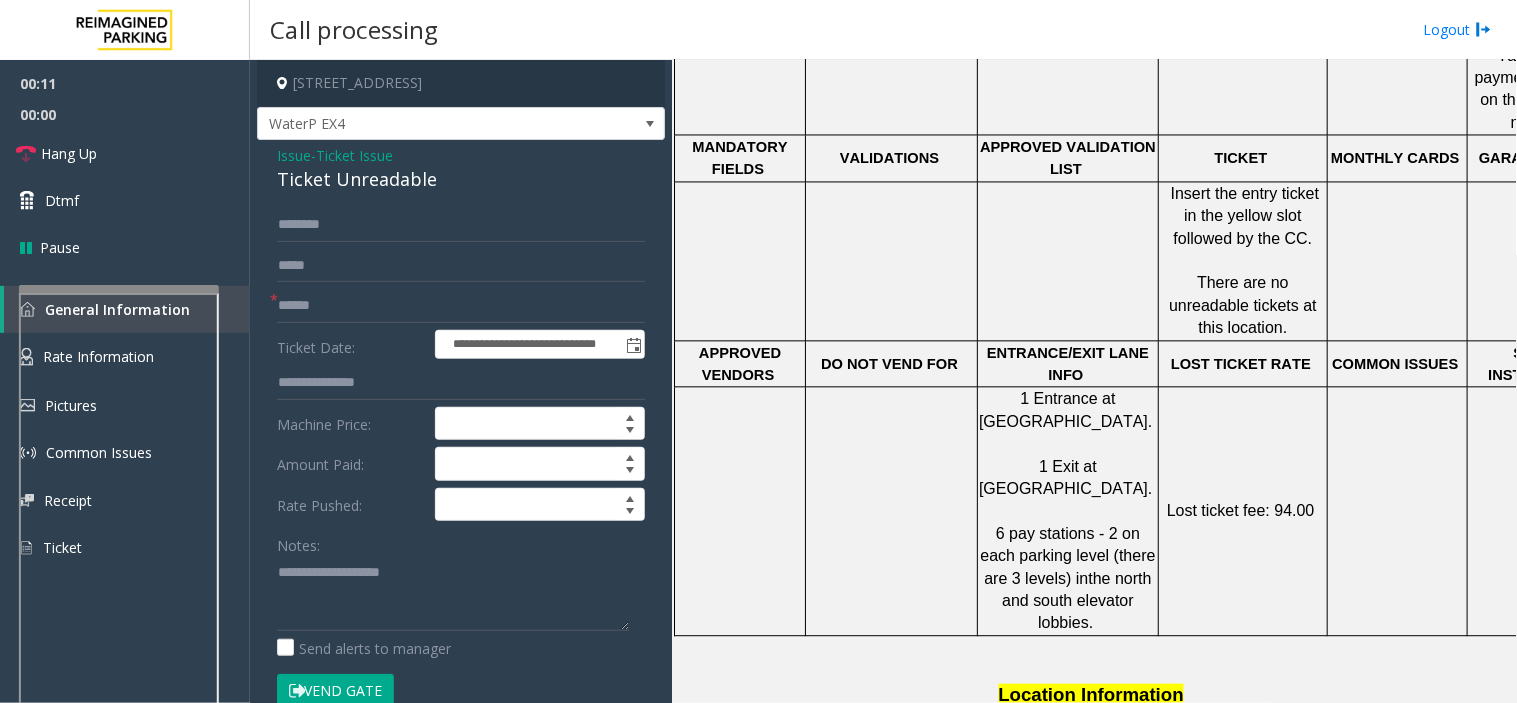 scroll, scrollTop: 1000, scrollLeft: 0, axis: vertical 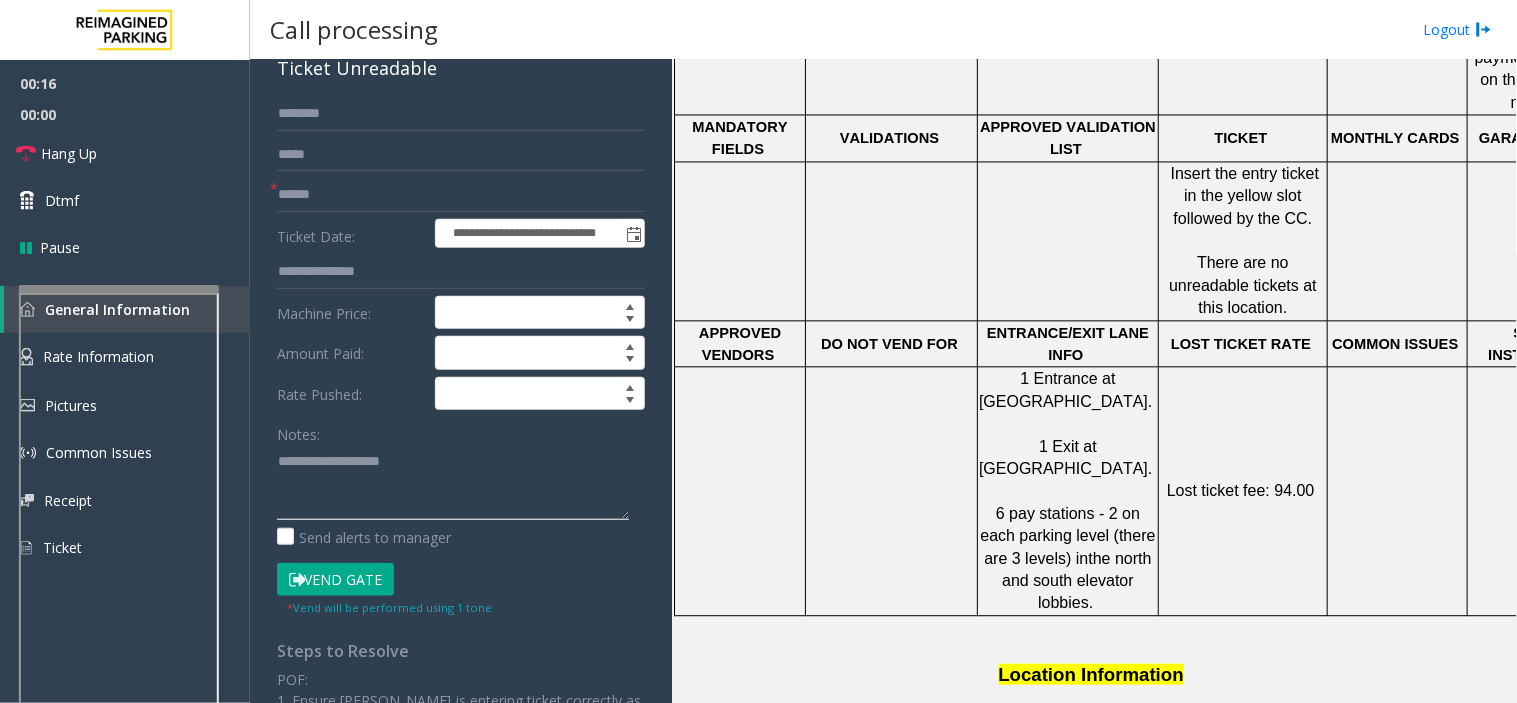 click 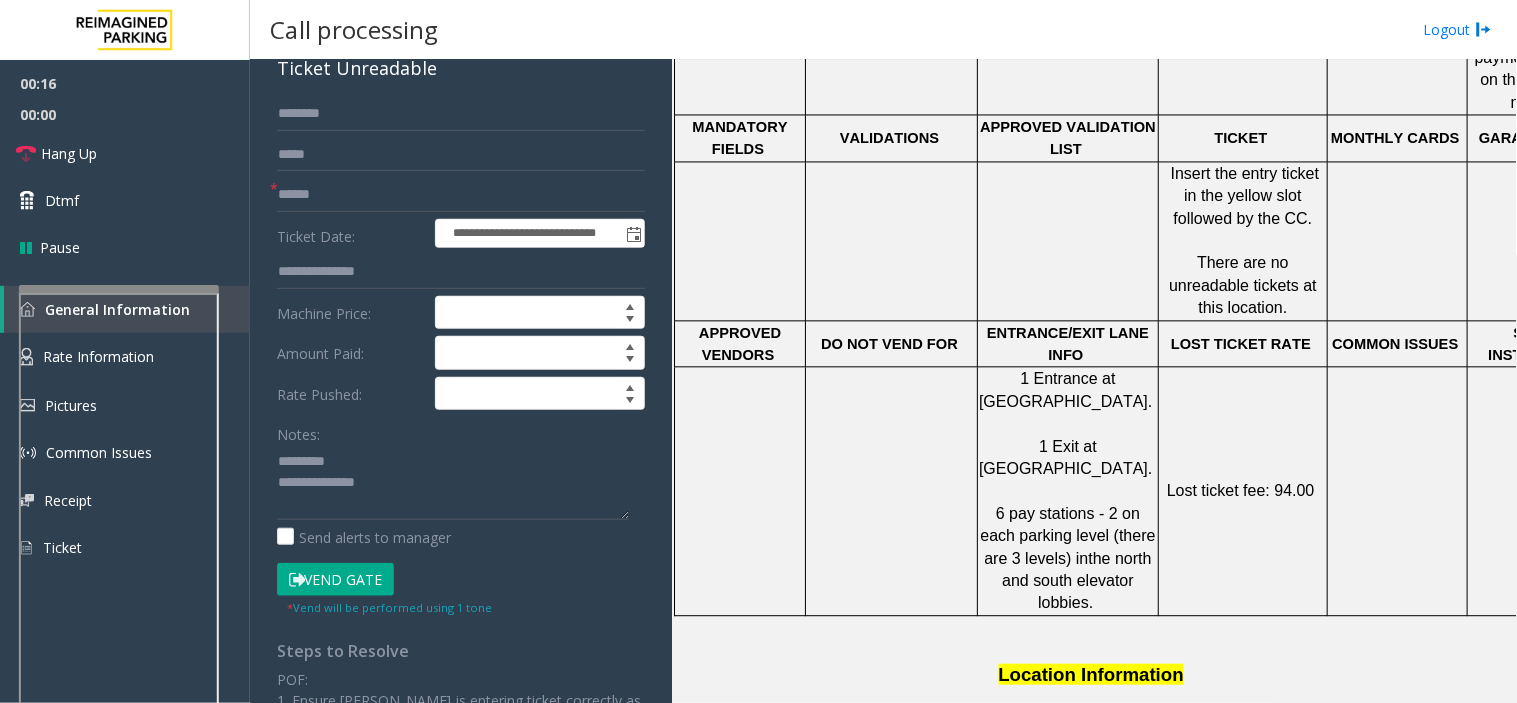 click on "**********" 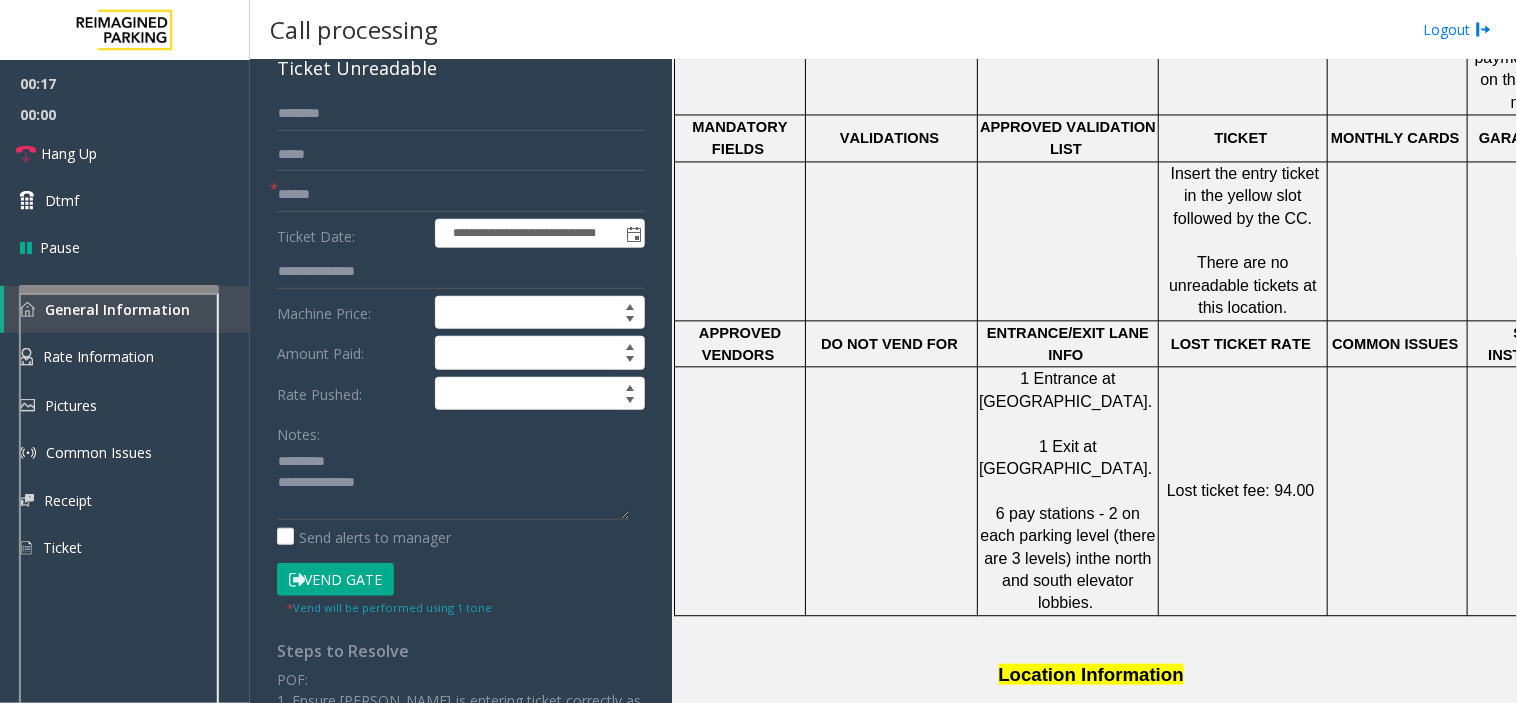 click on "**********" 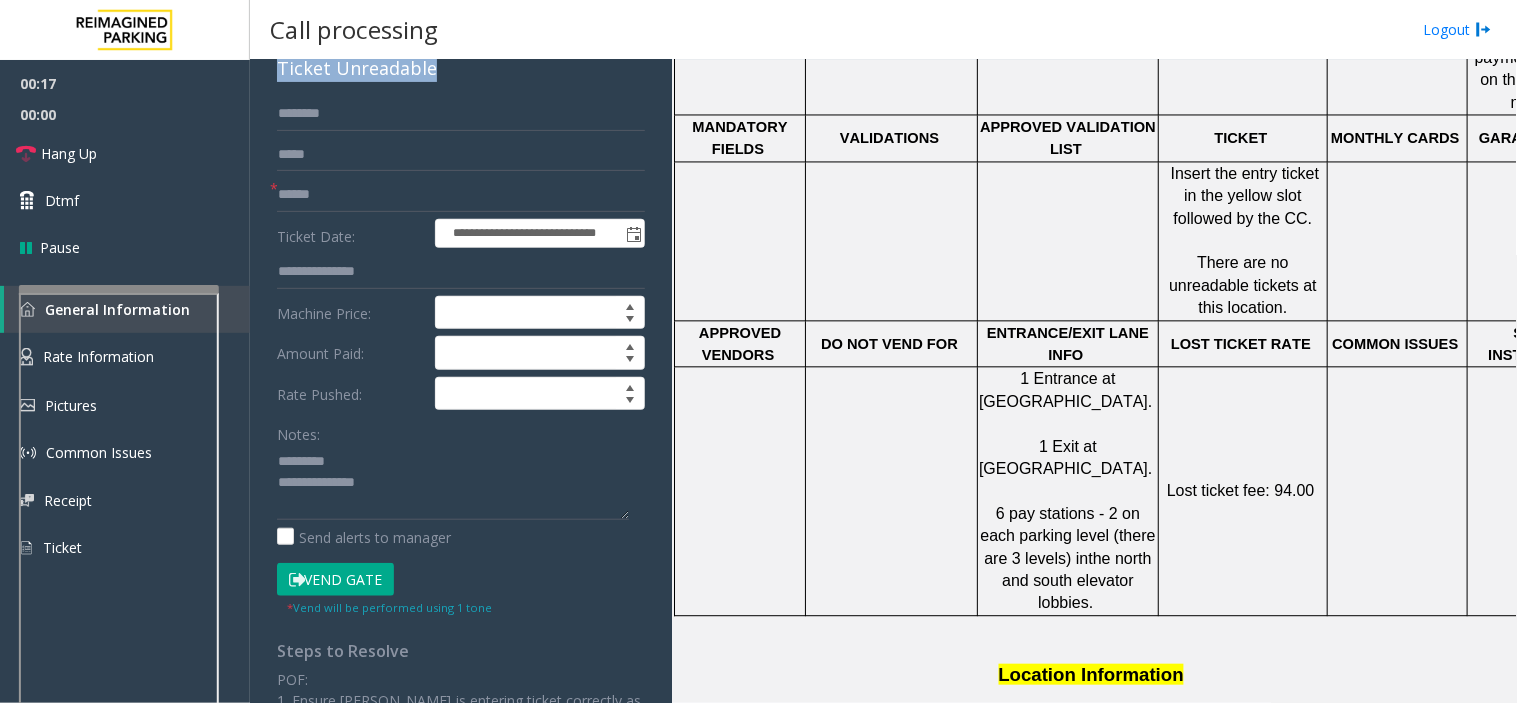 click on "Ticket Unreadable" 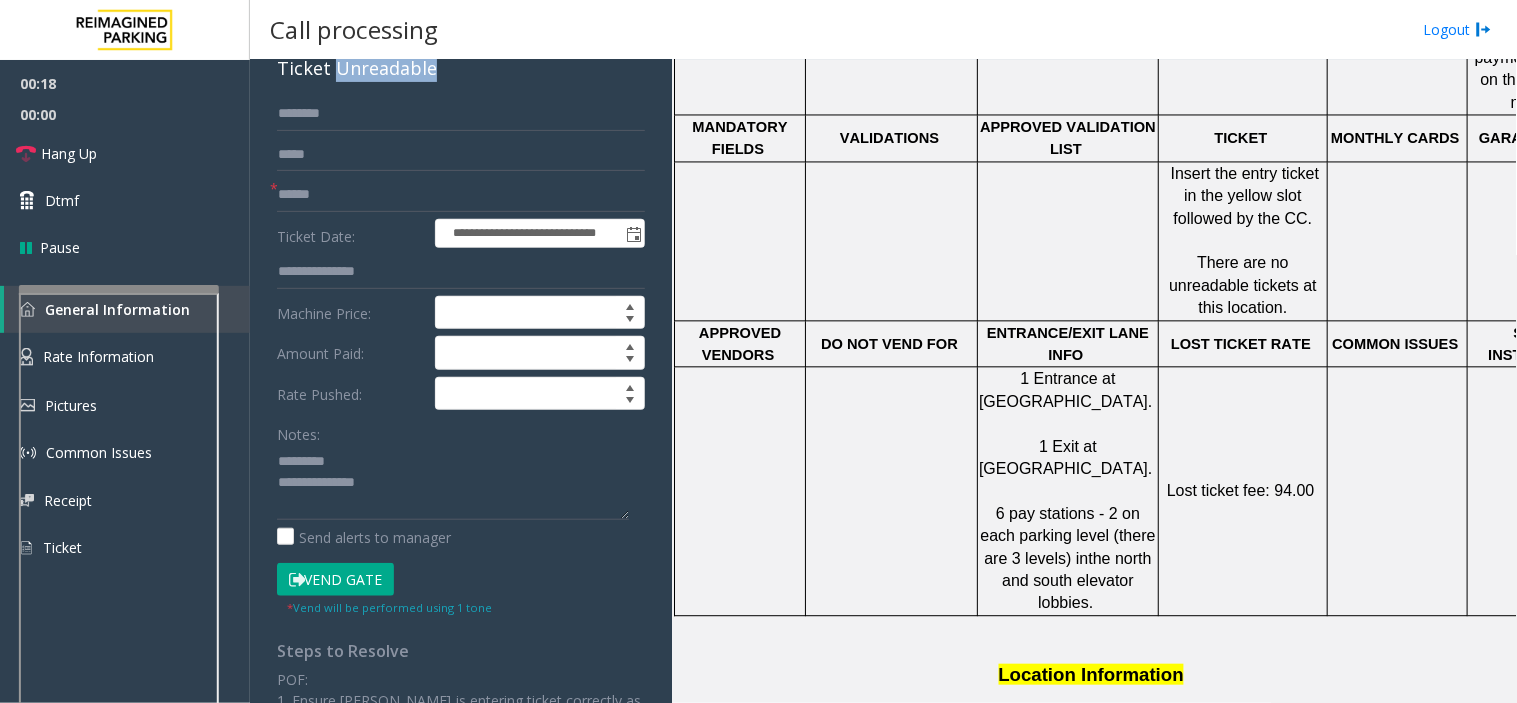 click on "Ticket Unreadable" 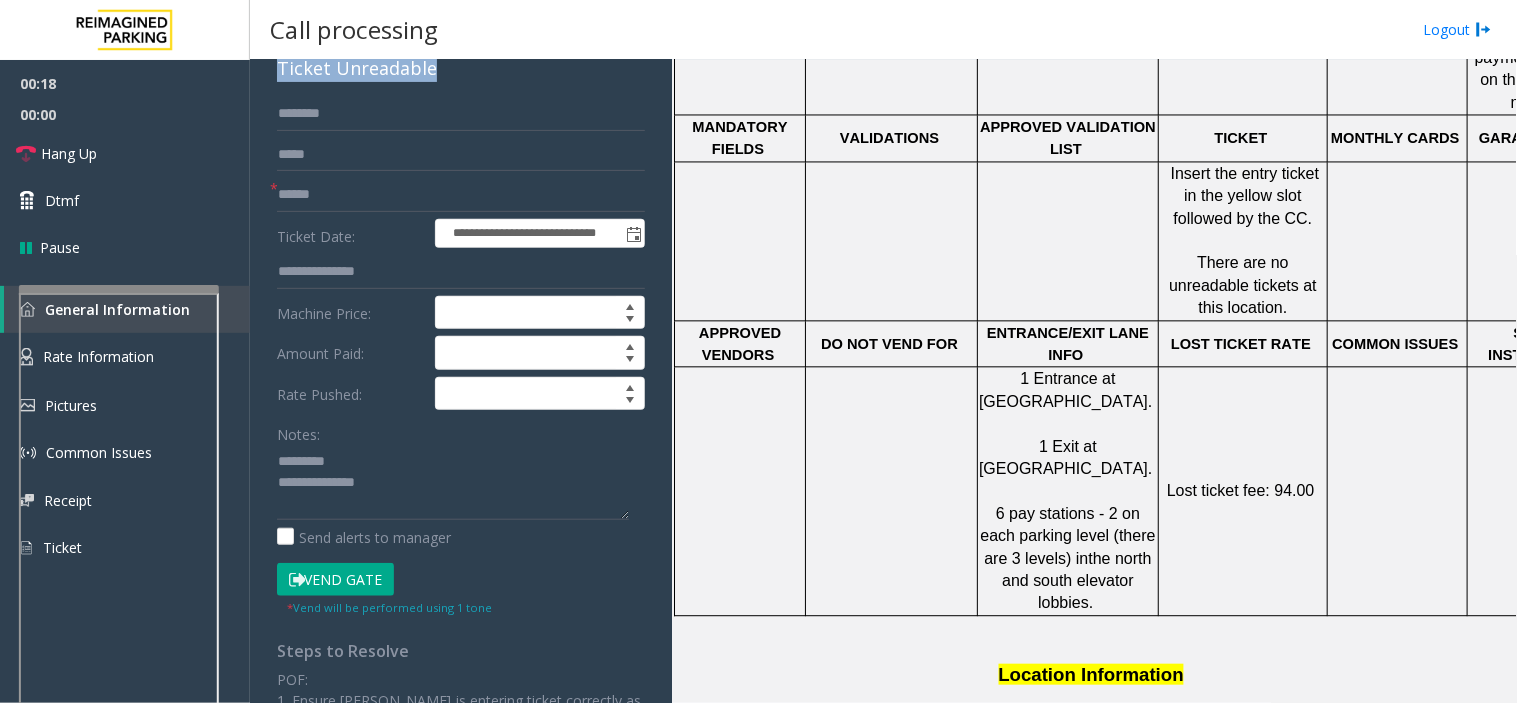 click on "Ticket Unreadable" 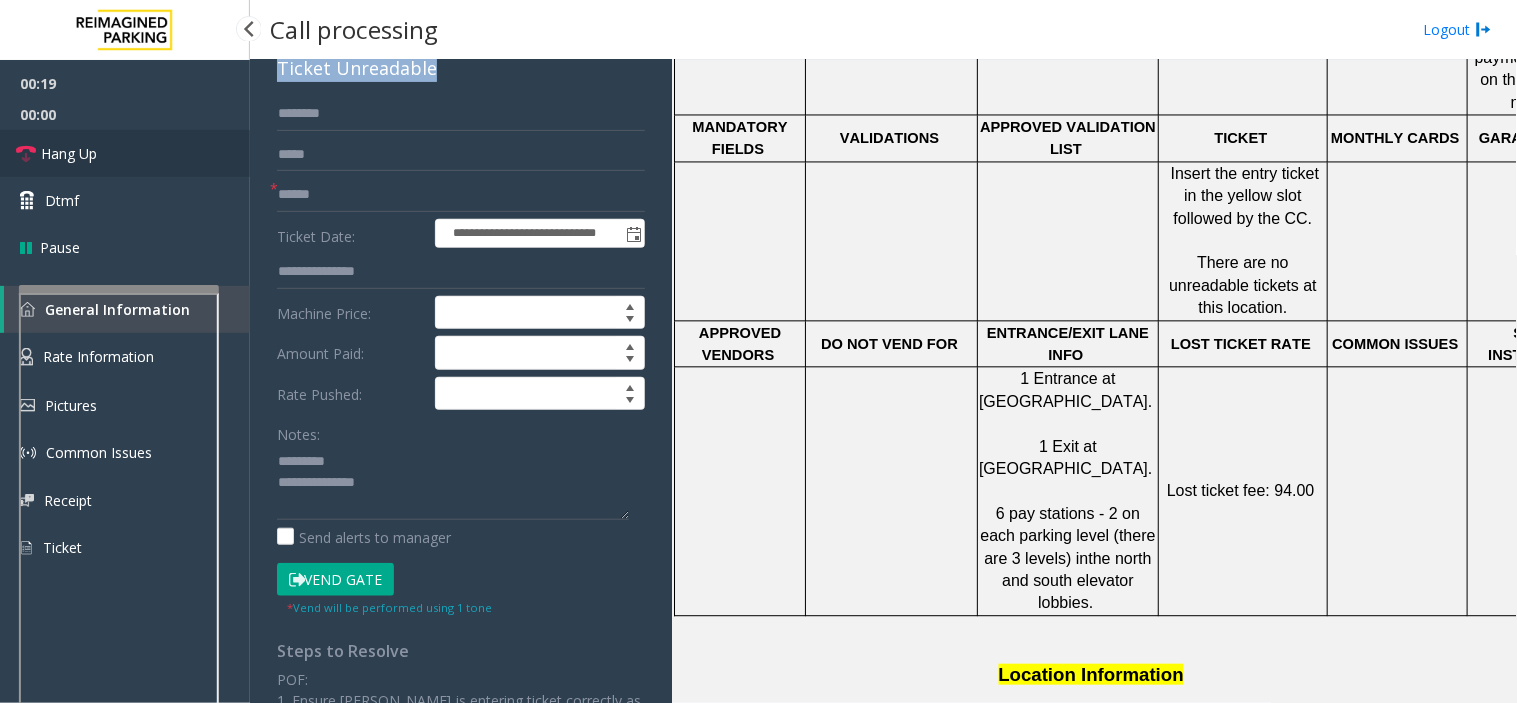 click on "Hang Up" at bounding box center (125, 153) 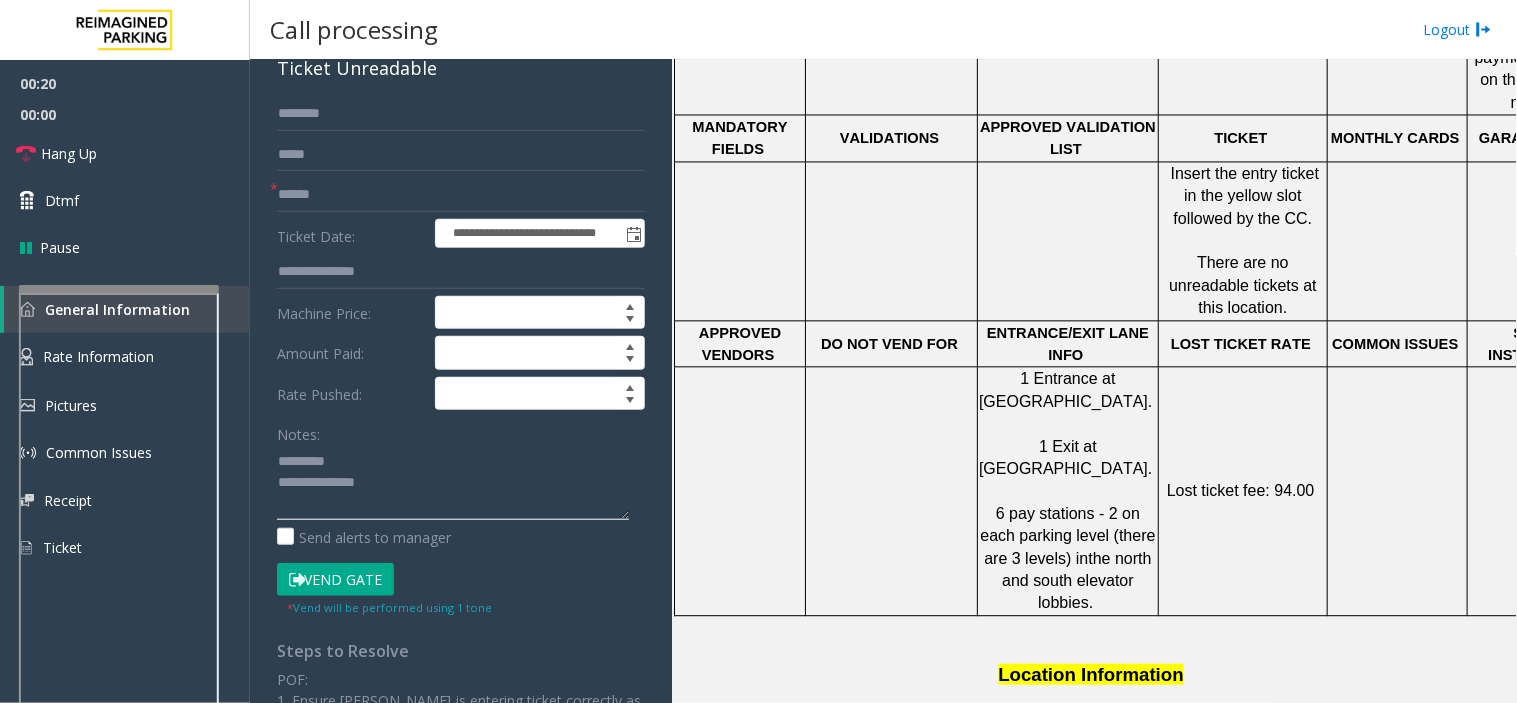 click 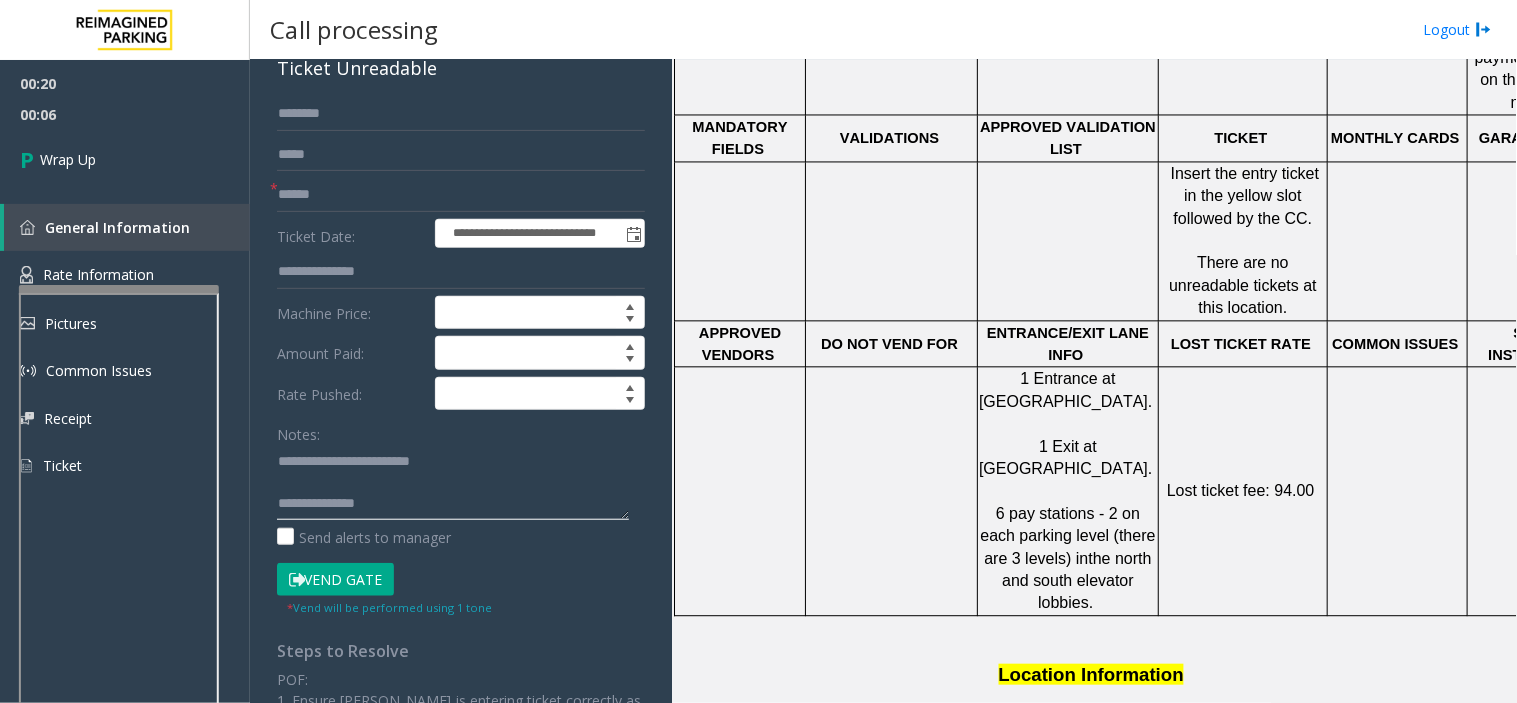 click 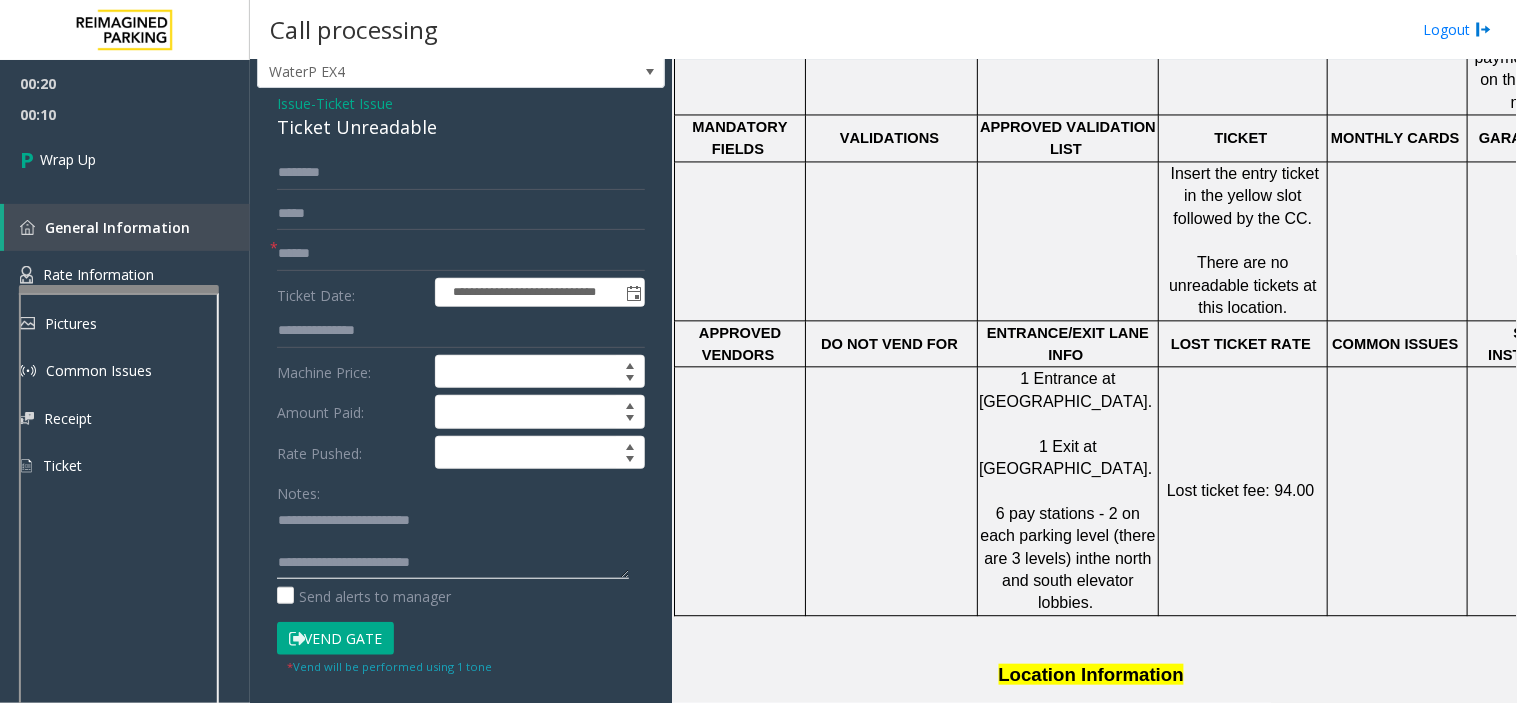 scroll, scrollTop: 0, scrollLeft: 0, axis: both 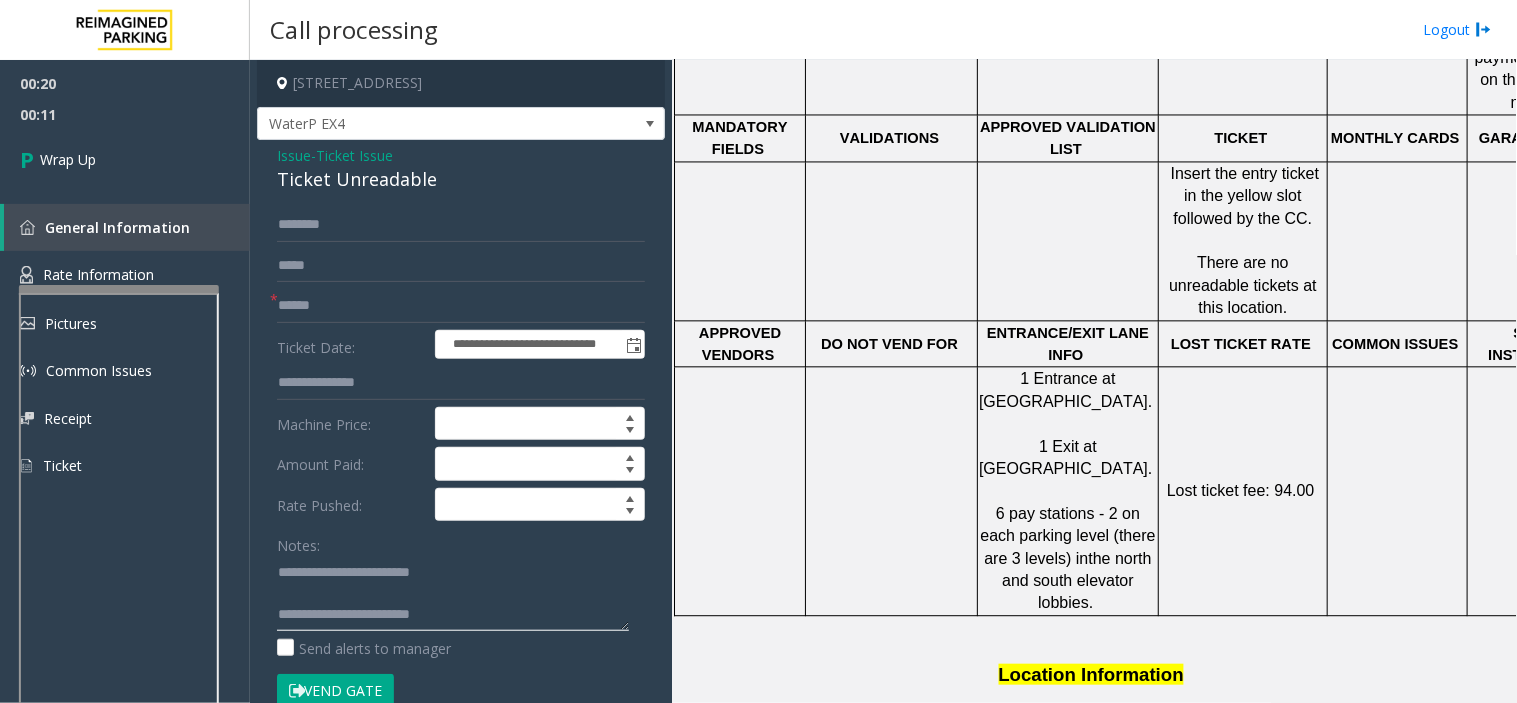 type on "**********" 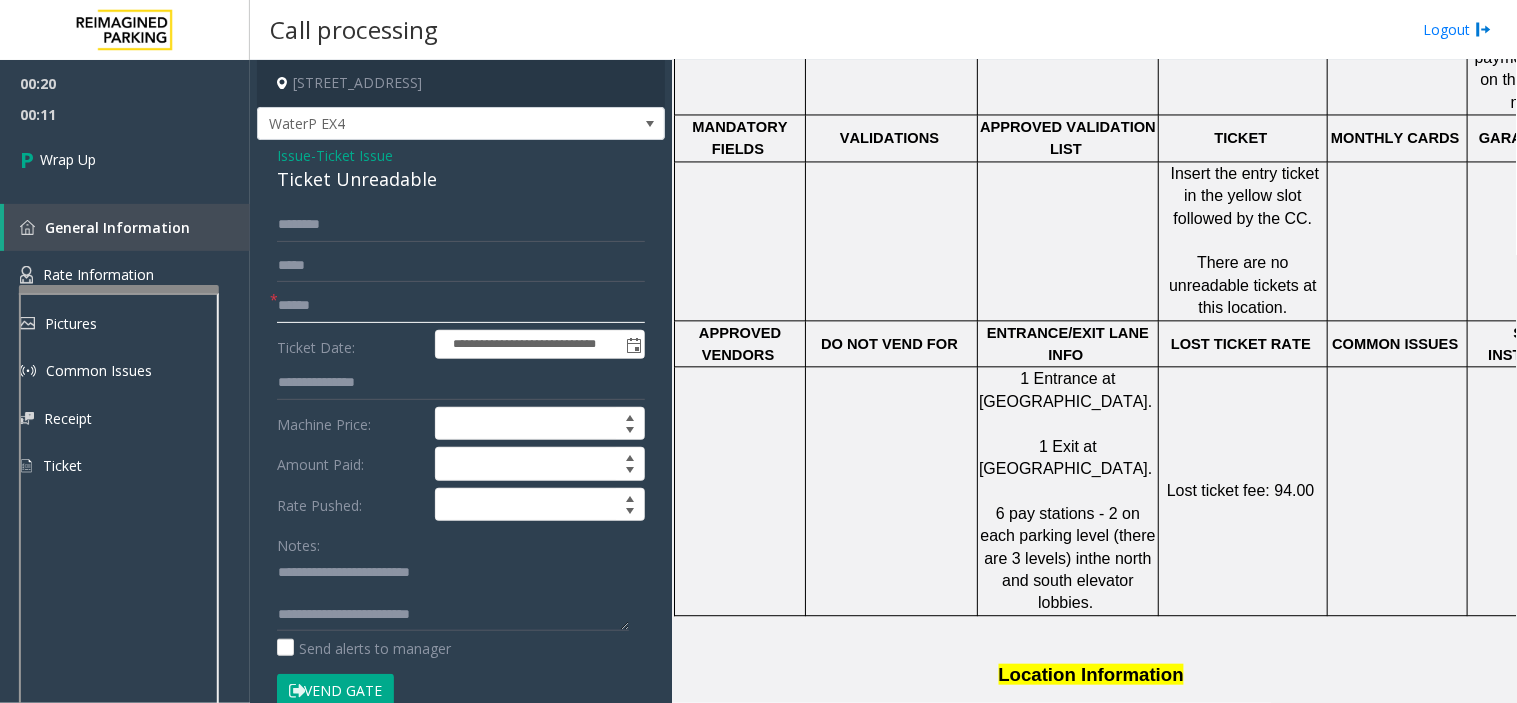 click 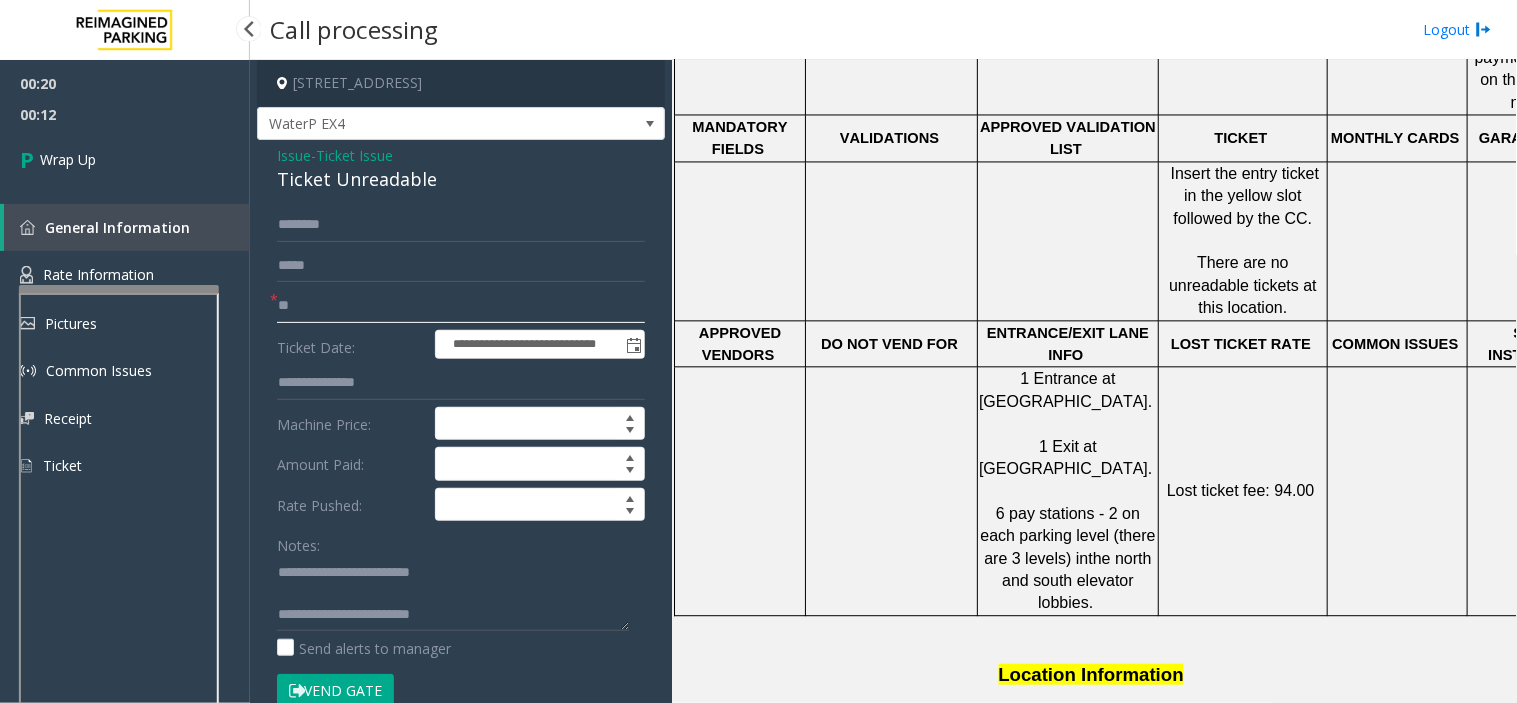 type on "**" 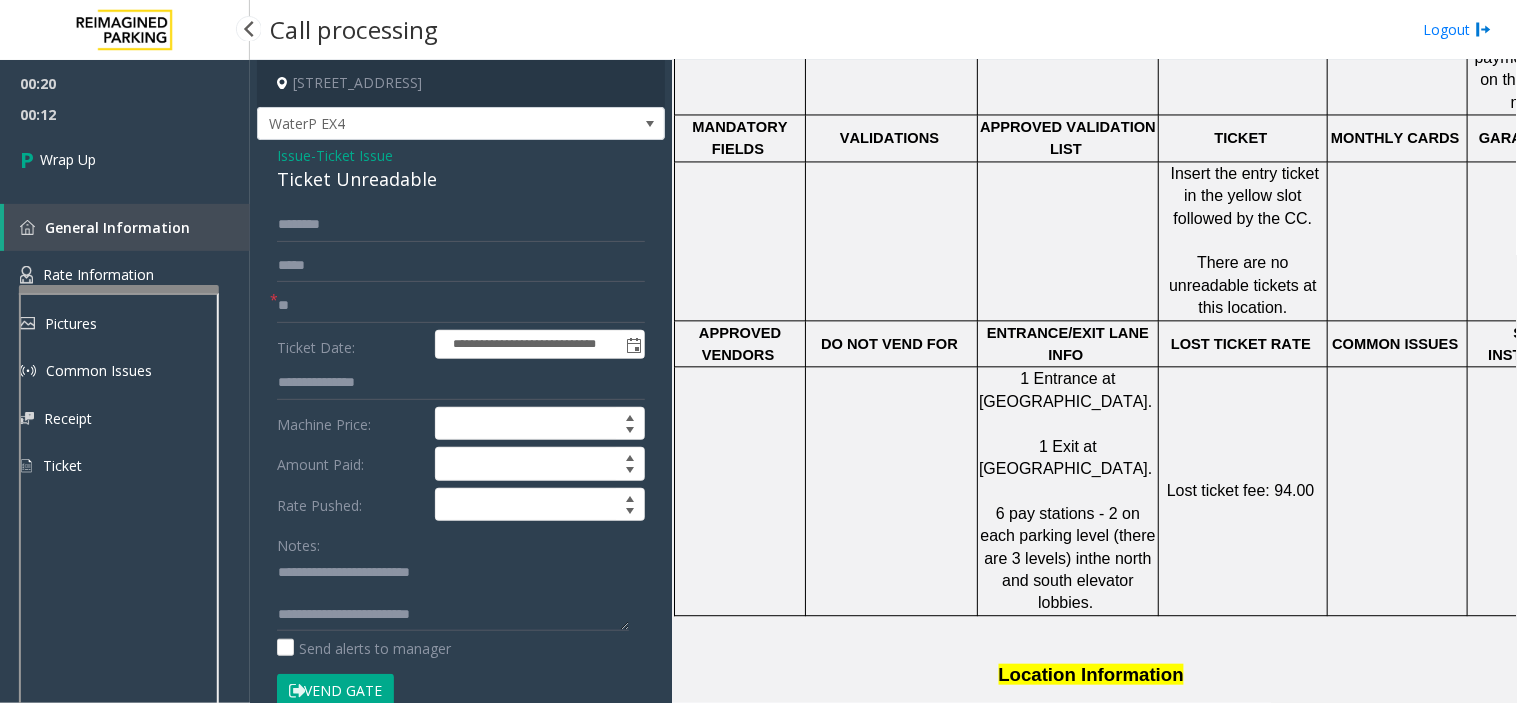 click on "00:20   00:12  Wrap Up General Information Rate Information Pictures Common Issues Receipt Ticket" at bounding box center (125, 283) 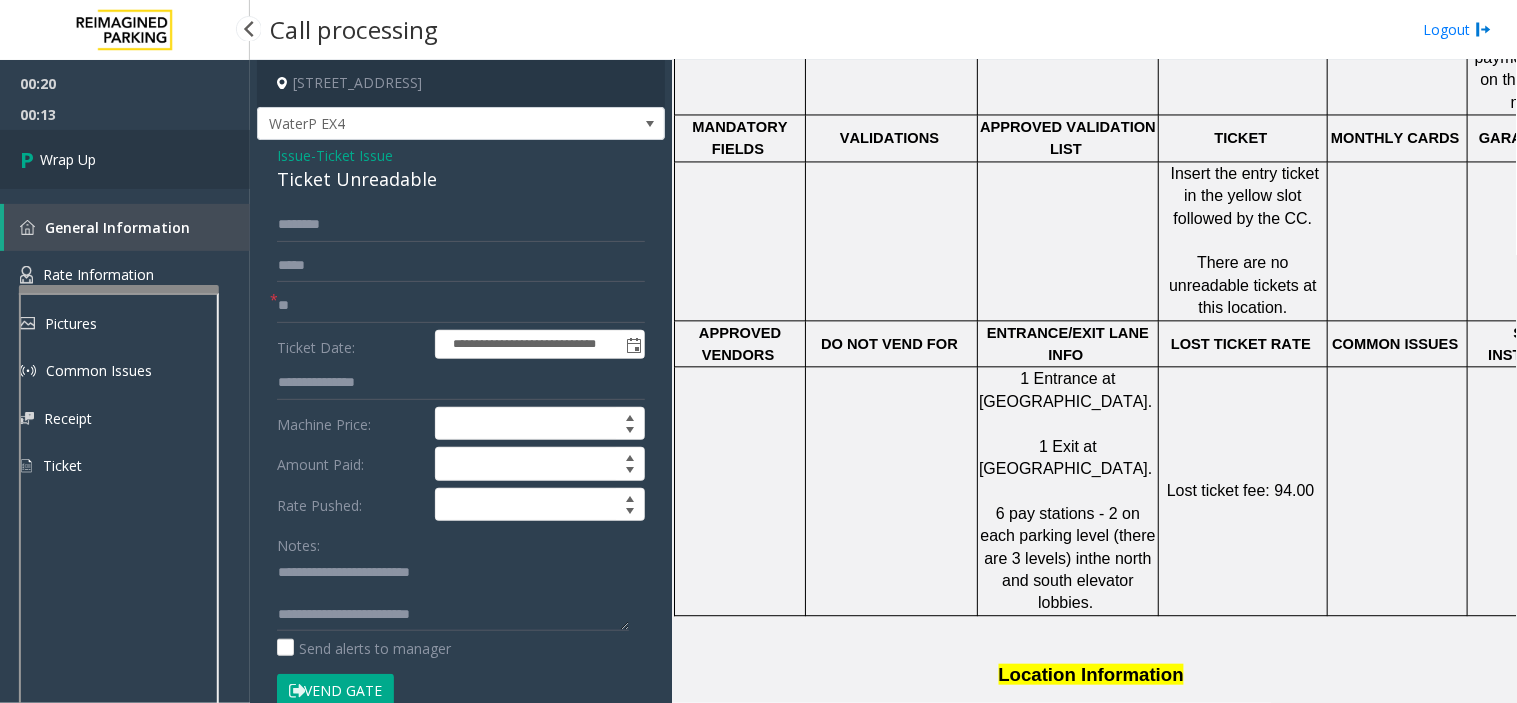 click on "Wrap Up" at bounding box center [125, 159] 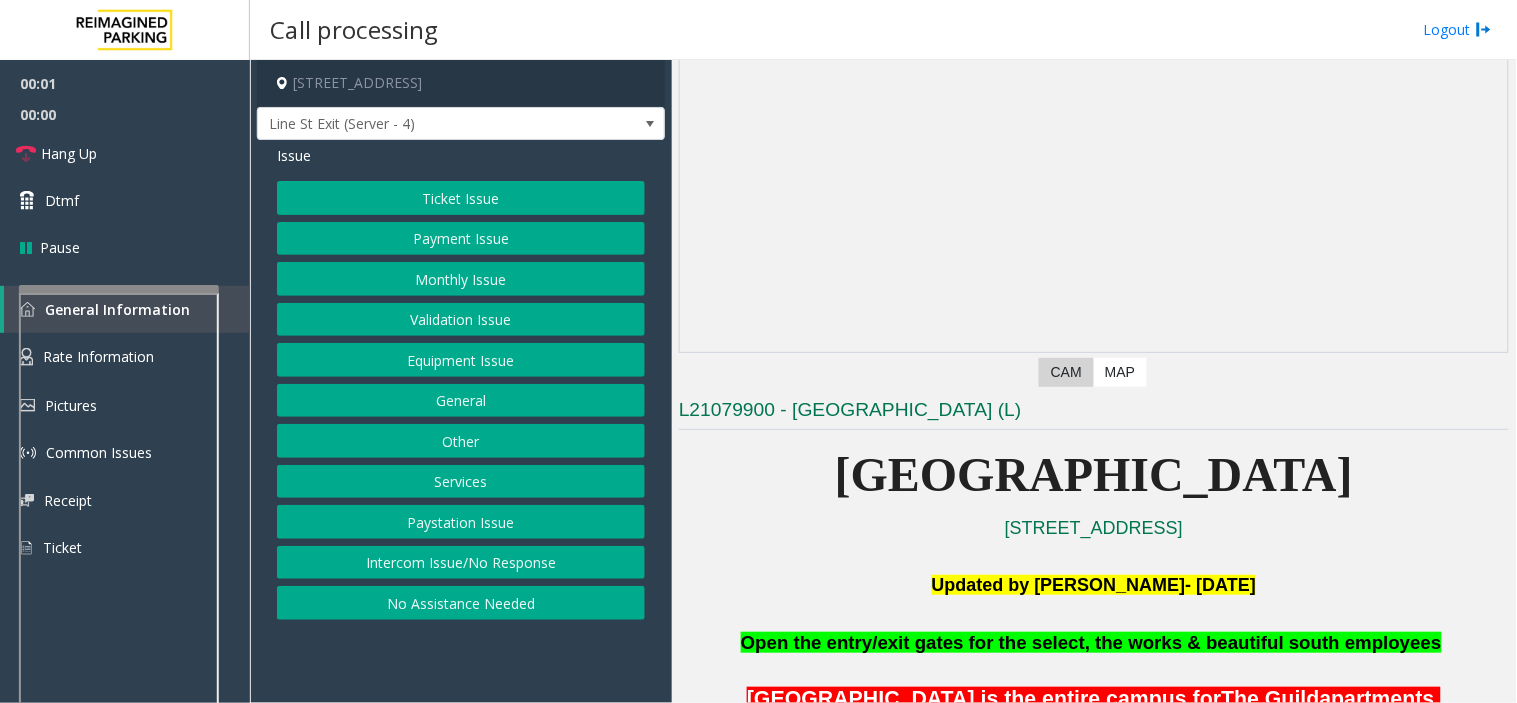 scroll, scrollTop: 333, scrollLeft: 0, axis: vertical 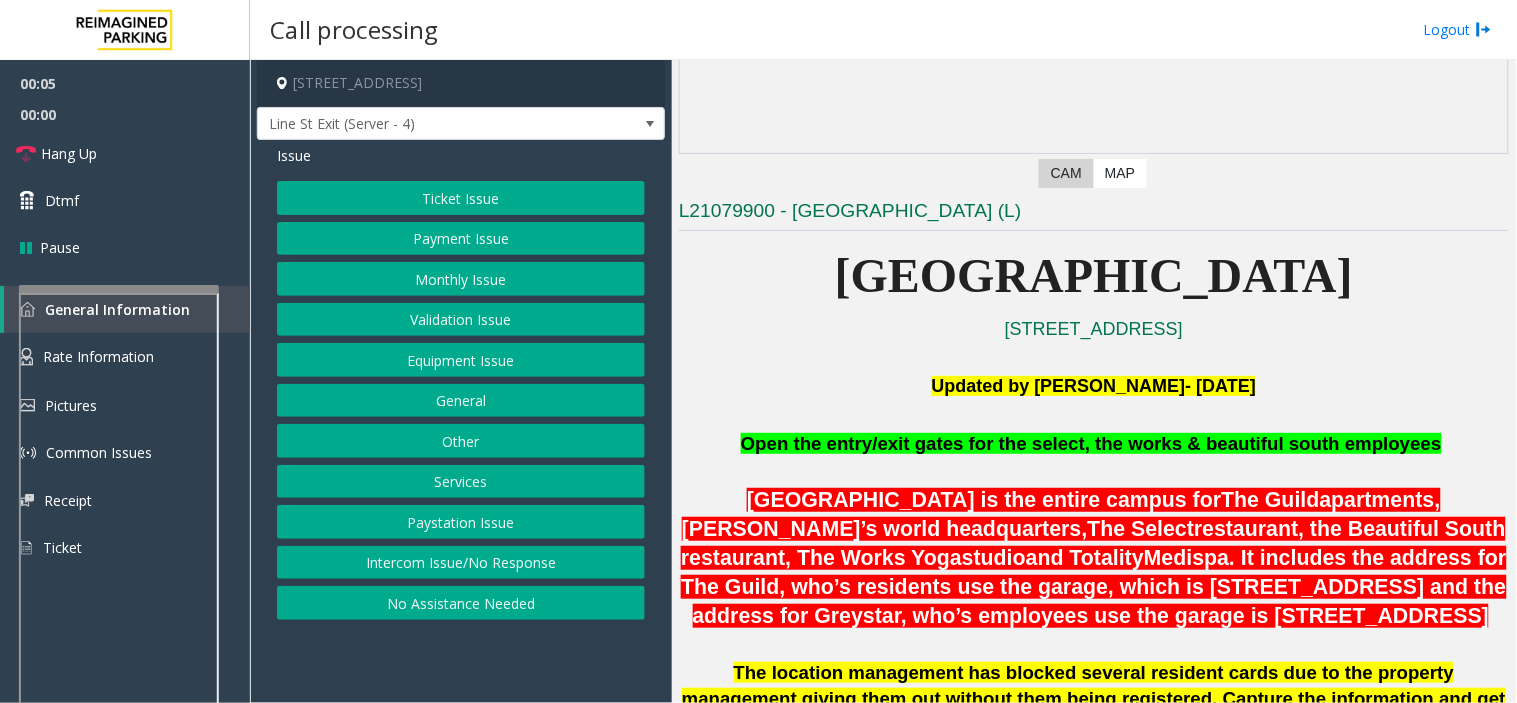 click on "Intercom Issue/No Response" 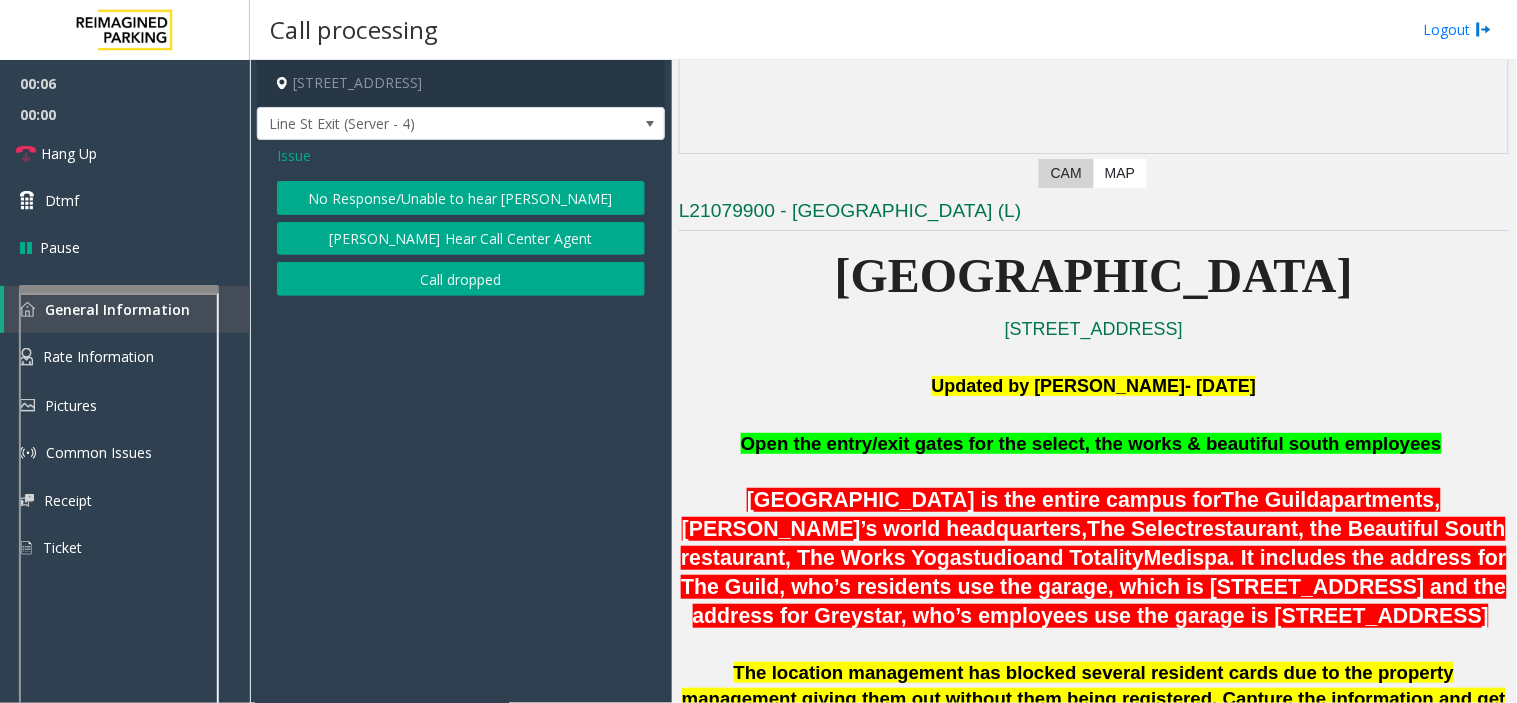 click on "No Response/Unable to hear [PERSON_NAME]" 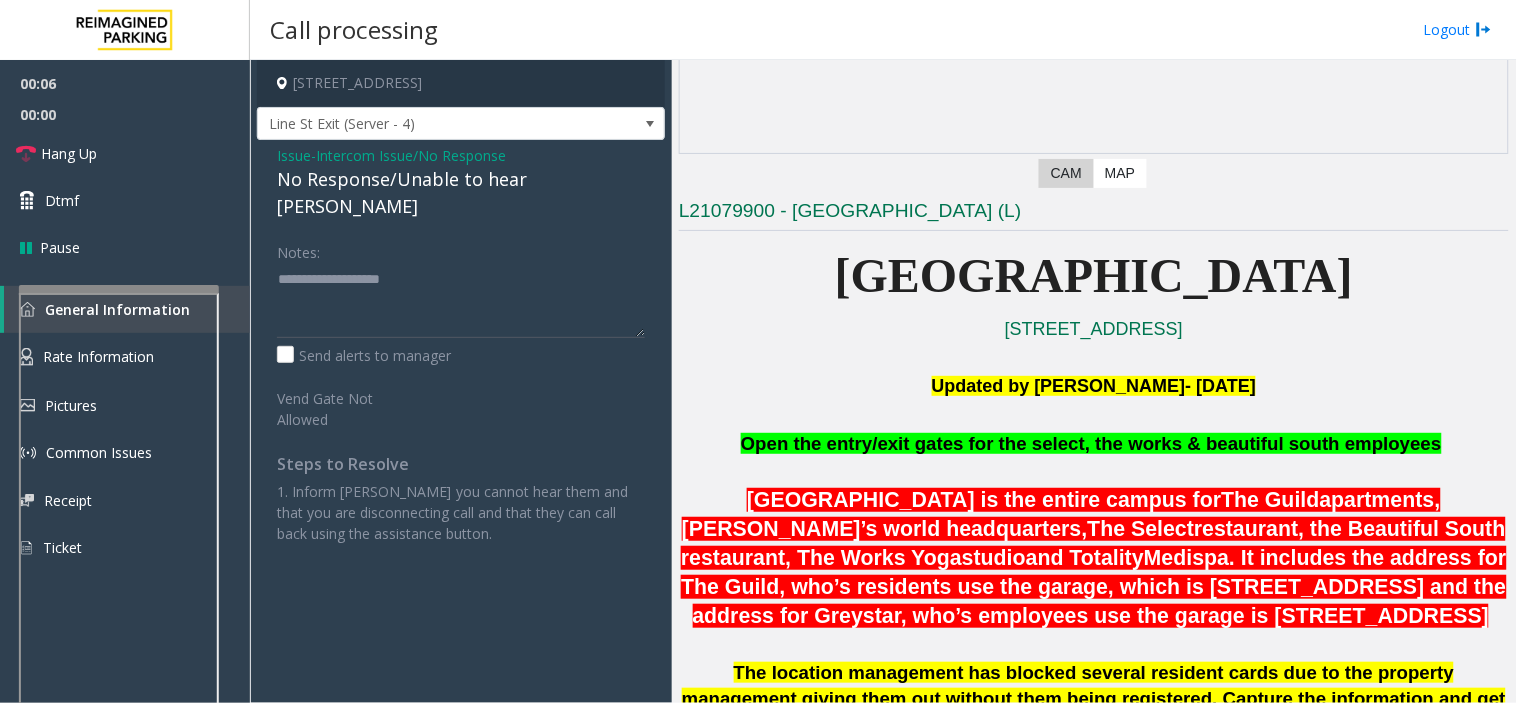 click on "No Response/Unable to hear [PERSON_NAME]" 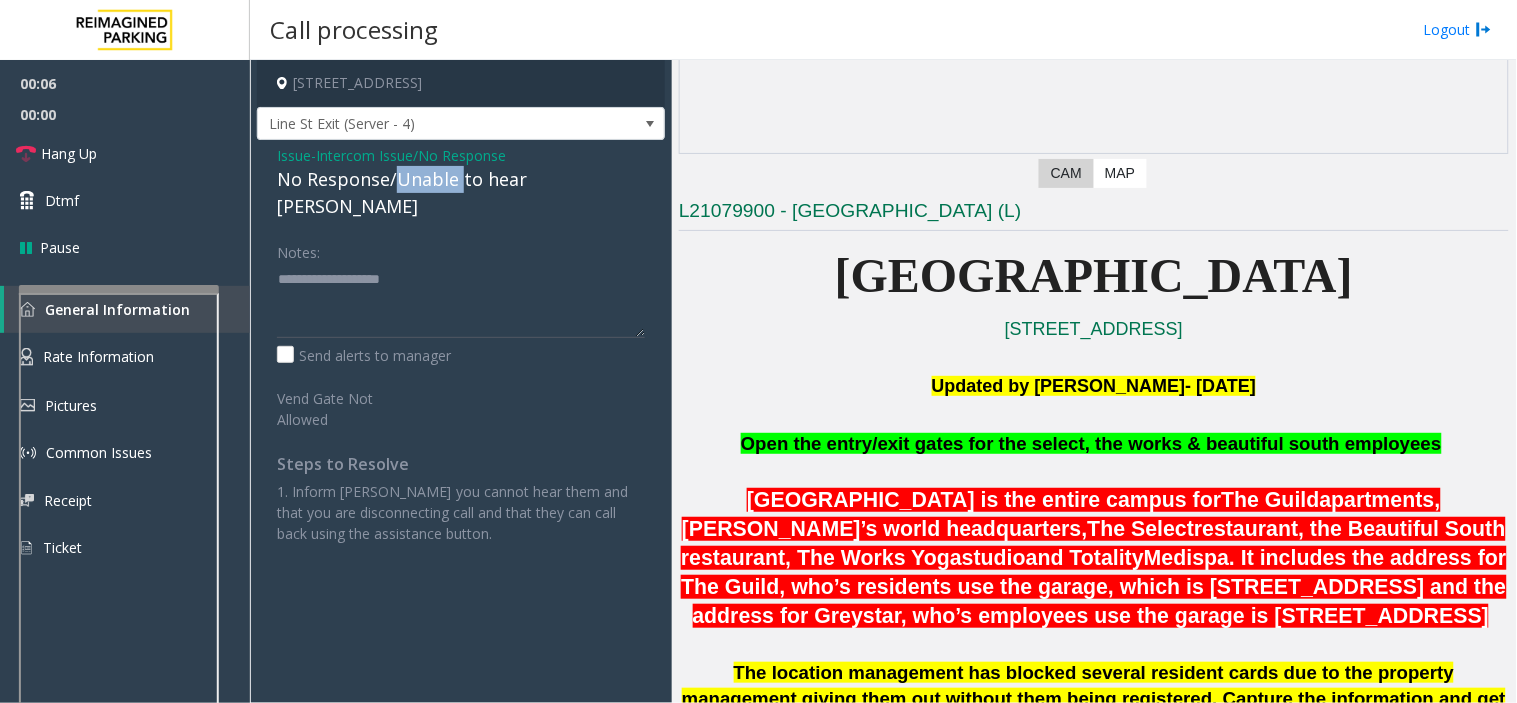 click on "No Response/Unable to hear [PERSON_NAME]" 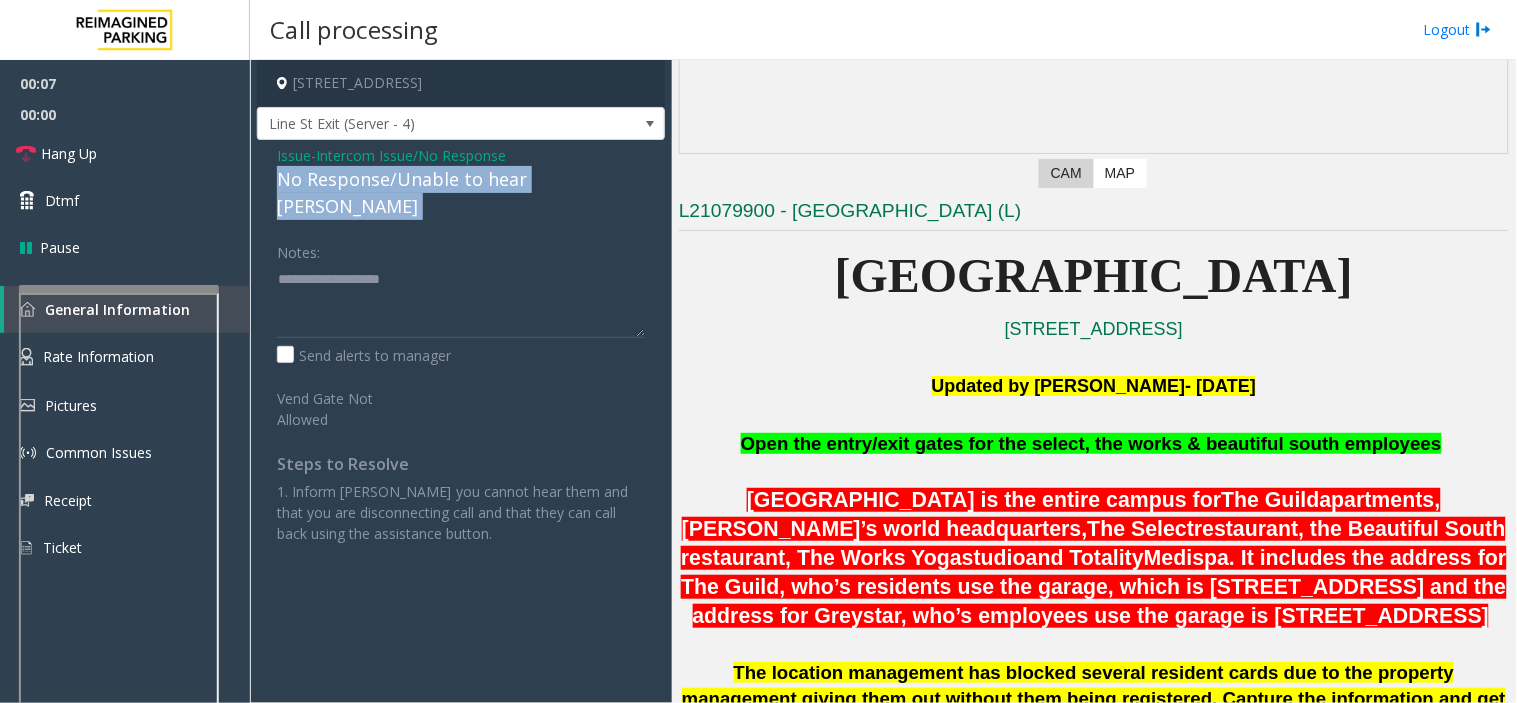 click on "No Response/Unable to hear [PERSON_NAME]" 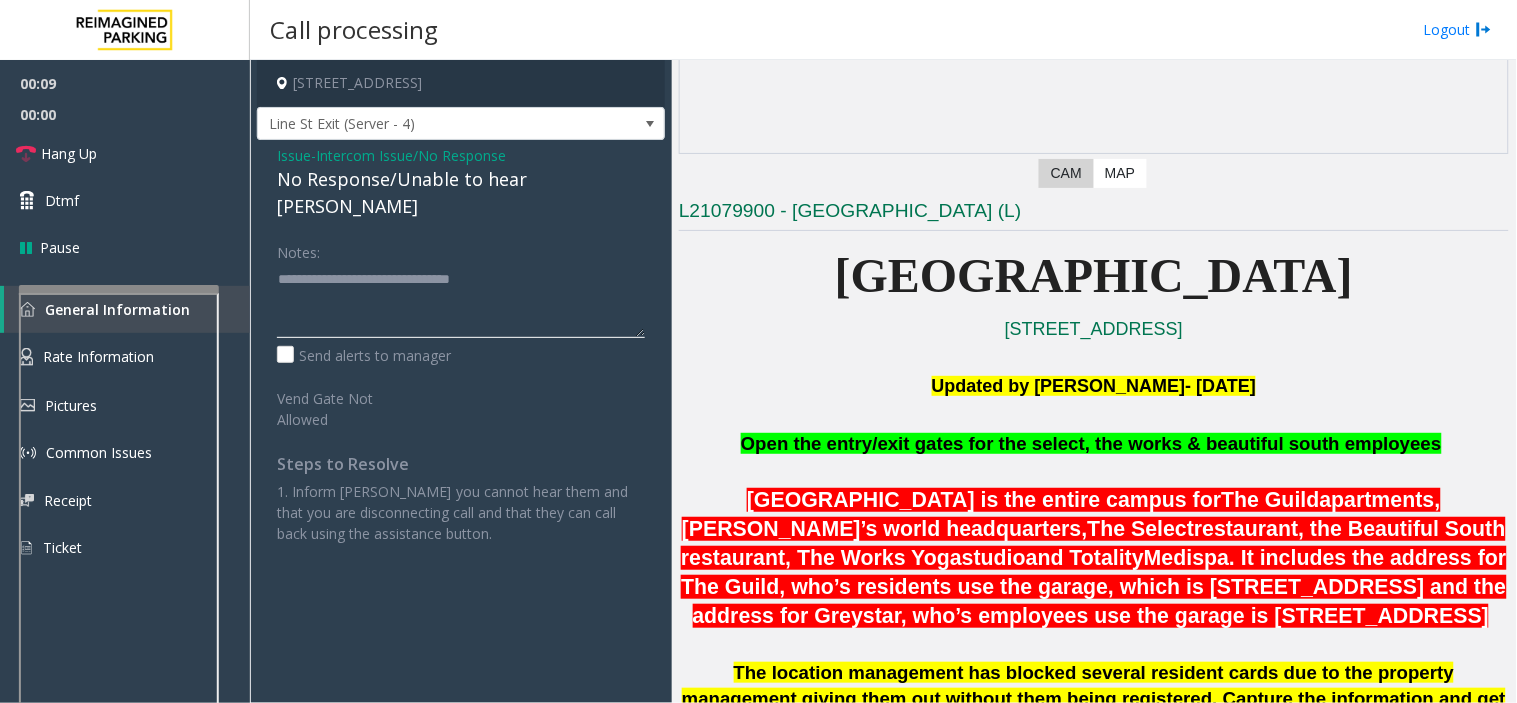 type on "**********" 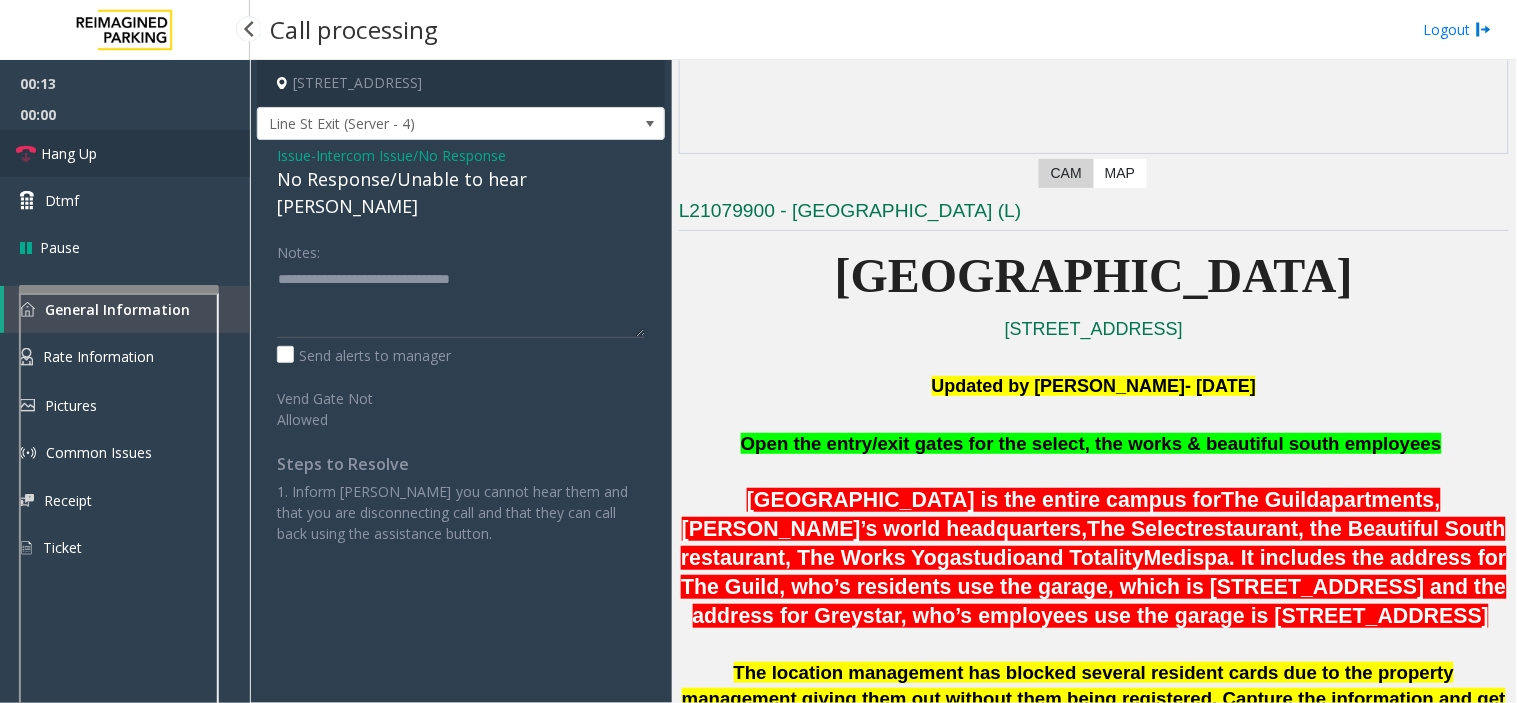 click on "Hang Up" at bounding box center (125, 153) 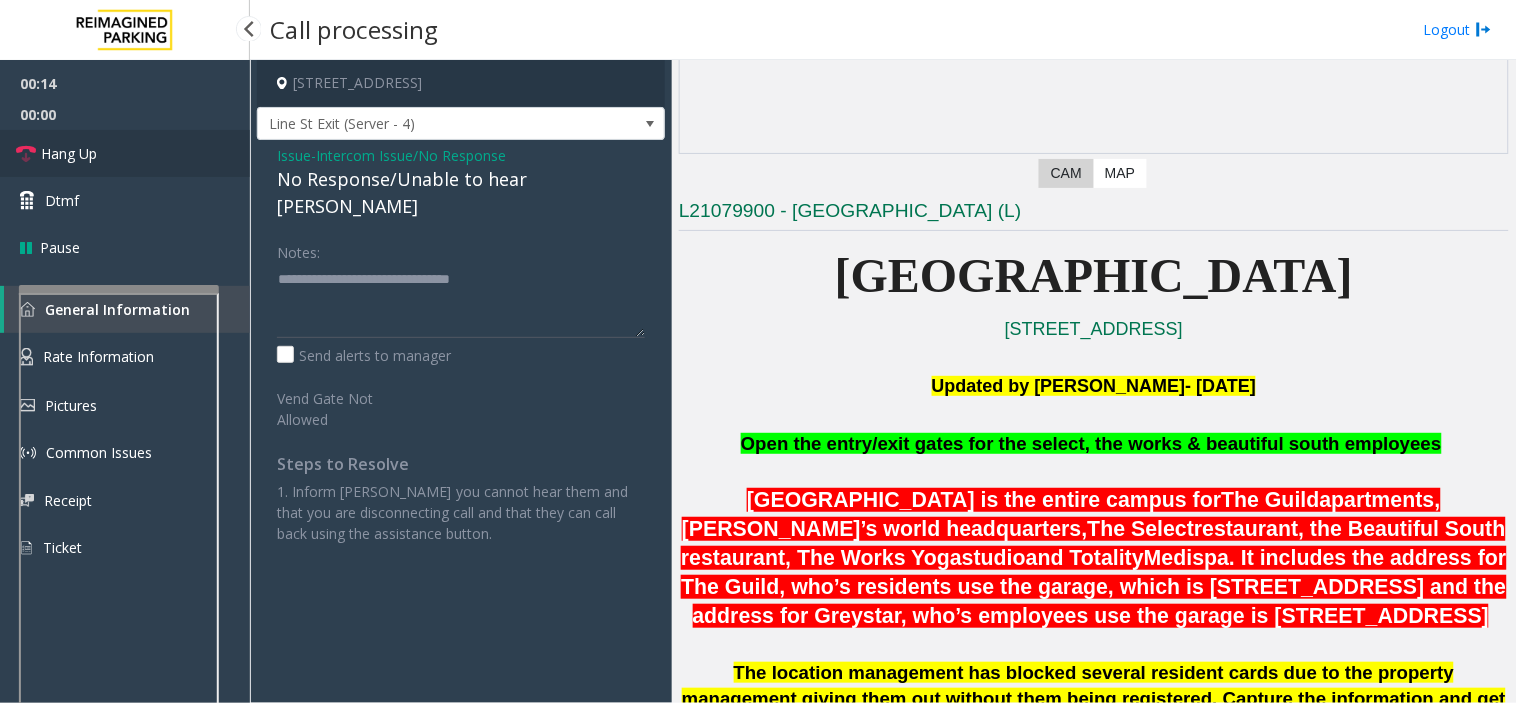click on "Hang Up" at bounding box center [125, 153] 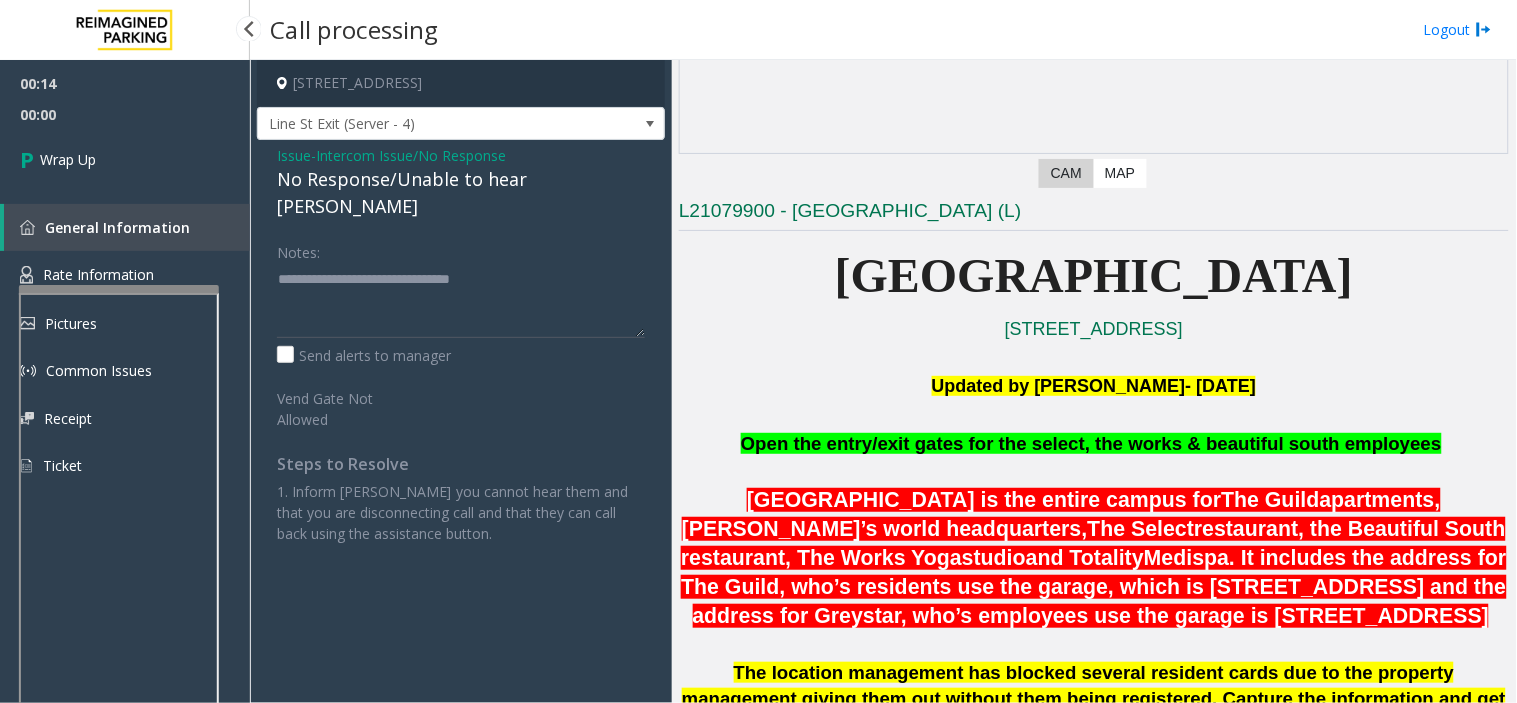 click on "Wrap Up" at bounding box center (125, 159) 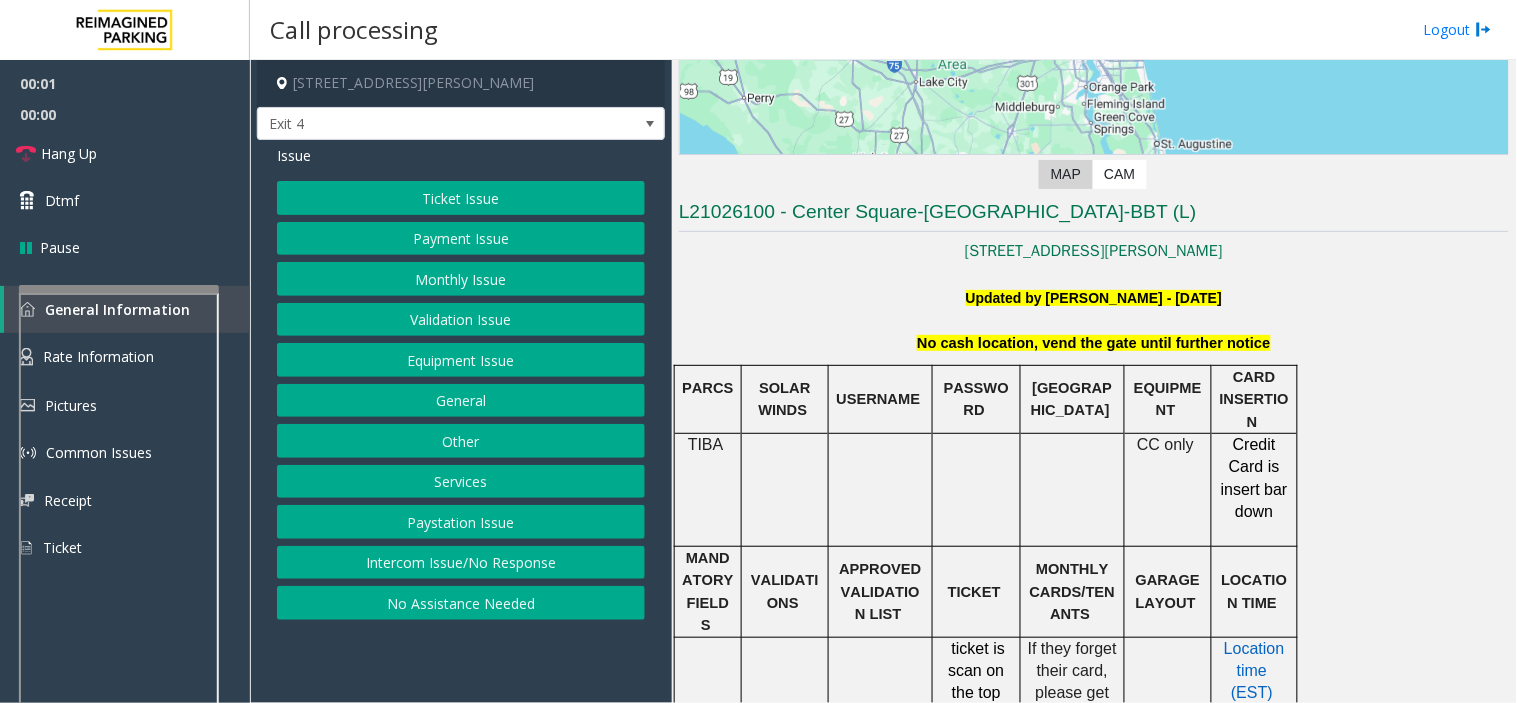scroll, scrollTop: 333, scrollLeft: 0, axis: vertical 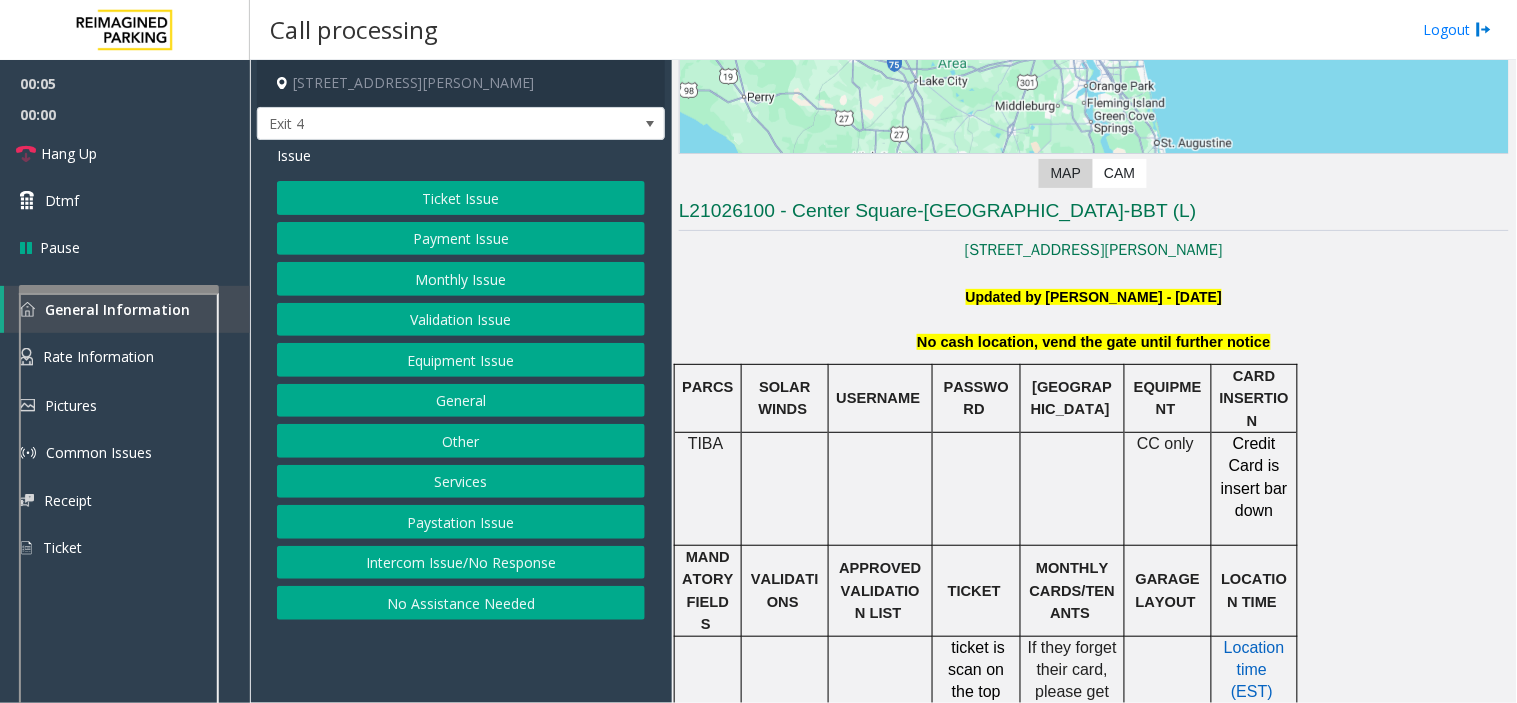 click on "Monthly Issue" 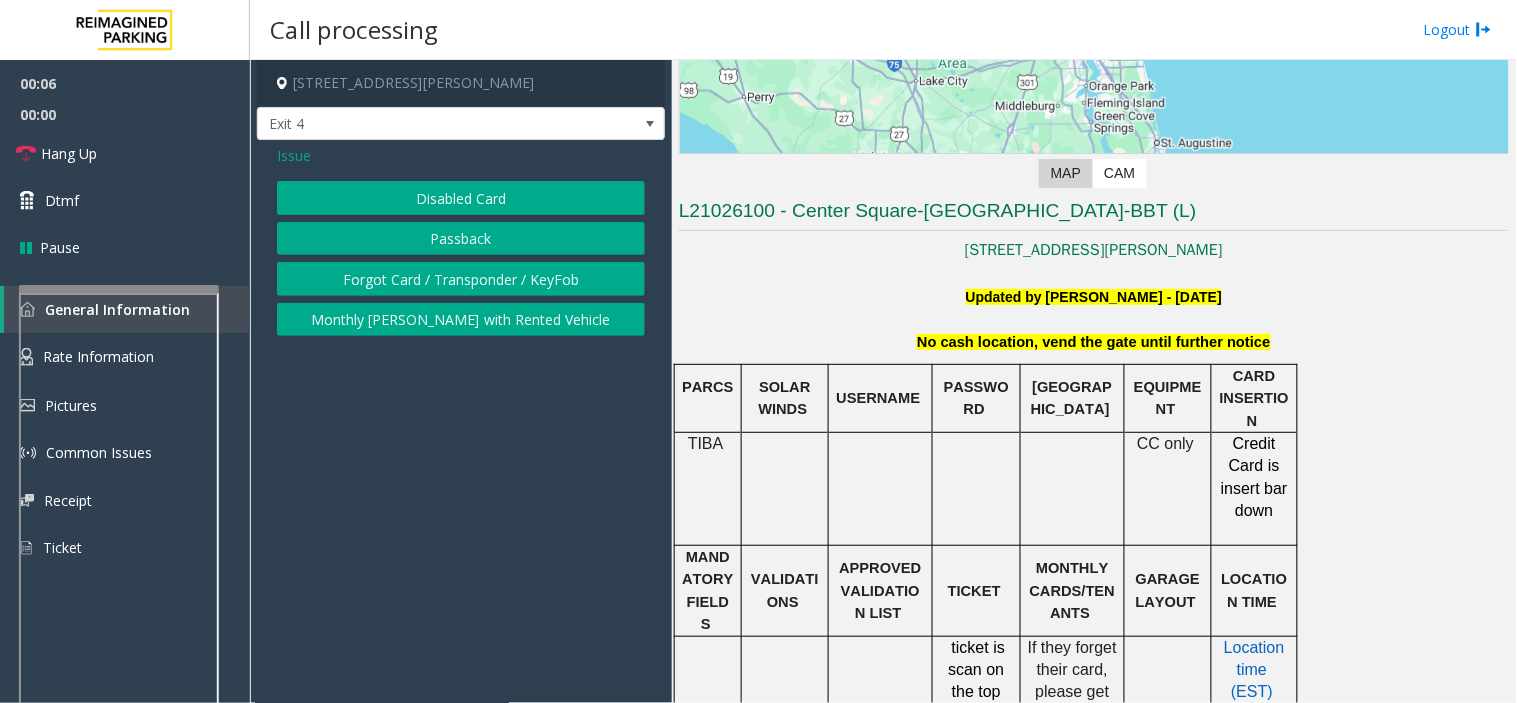 click on "Disabled Card" 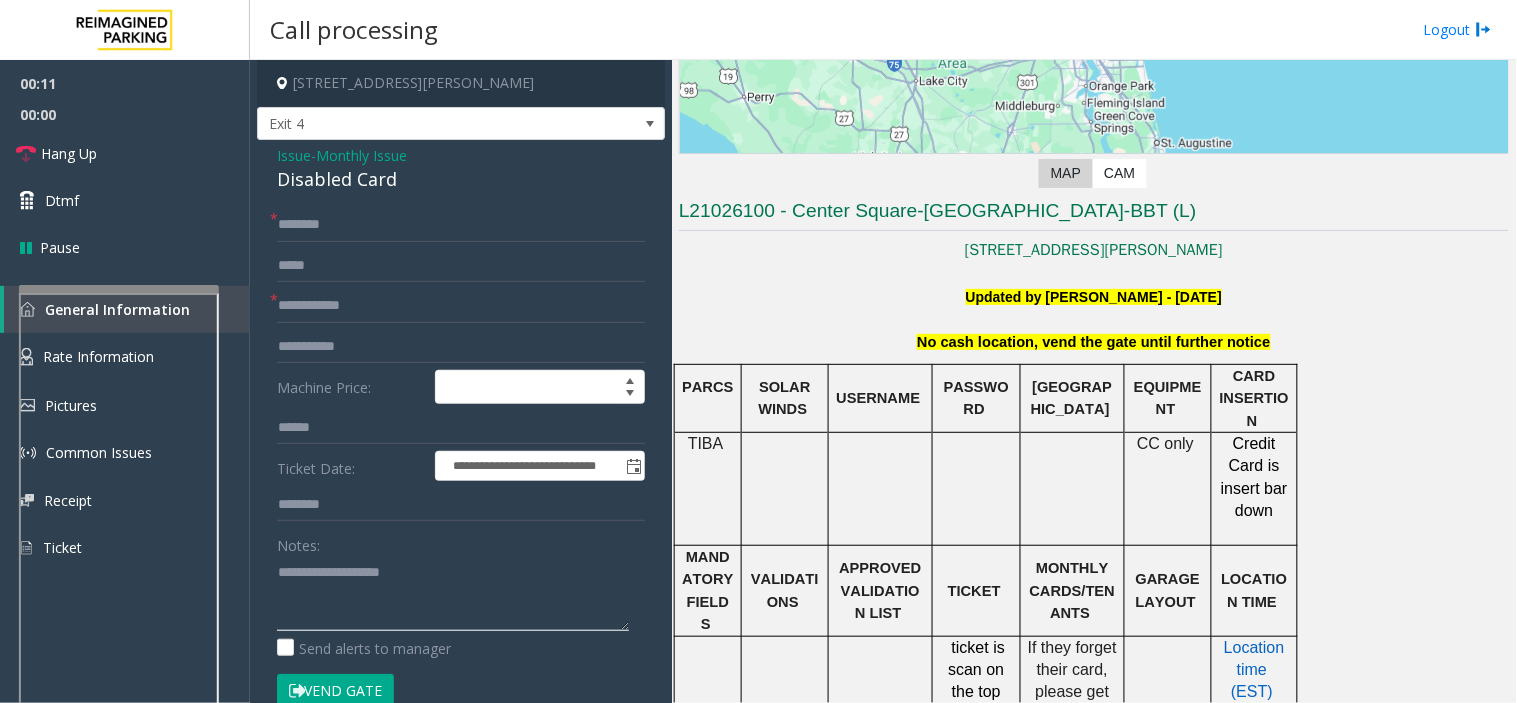 click 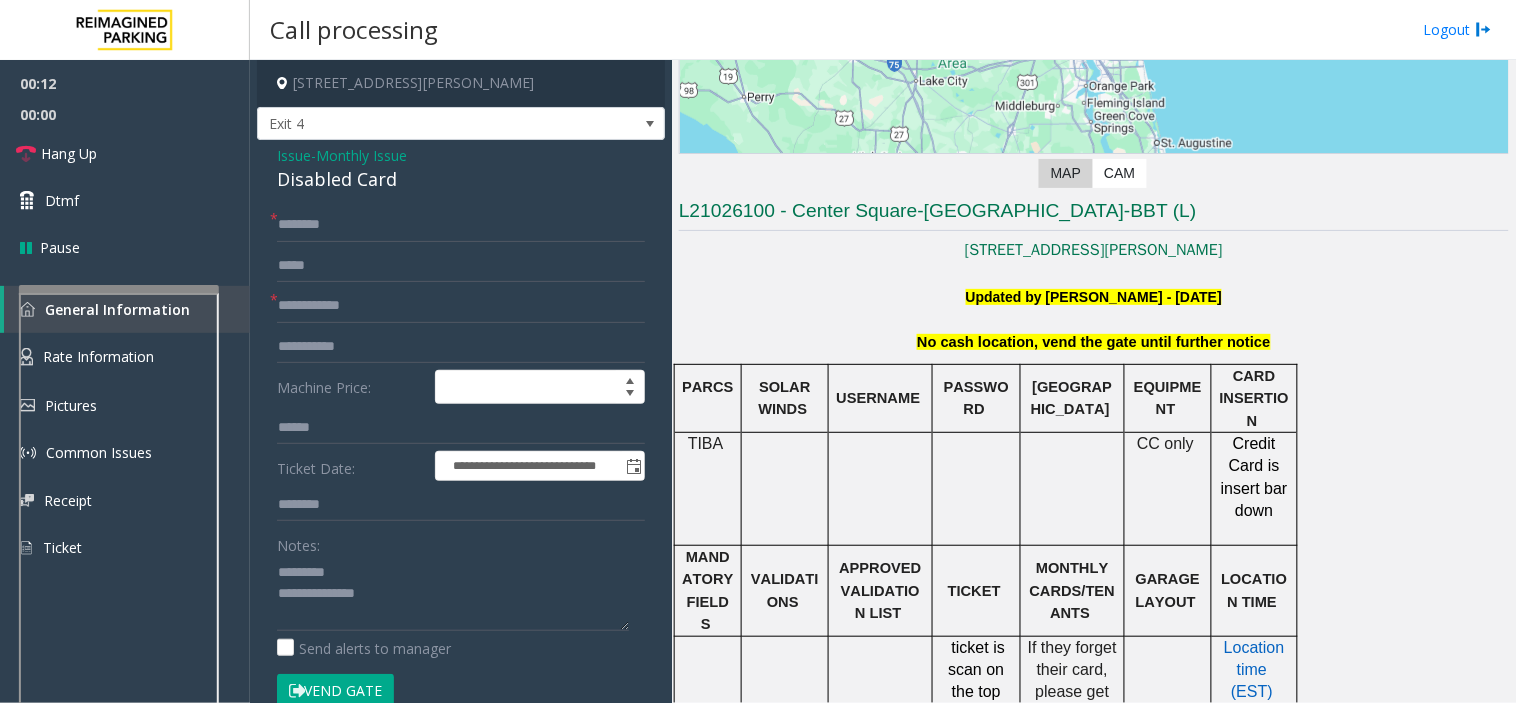 click on "Disabled Card" 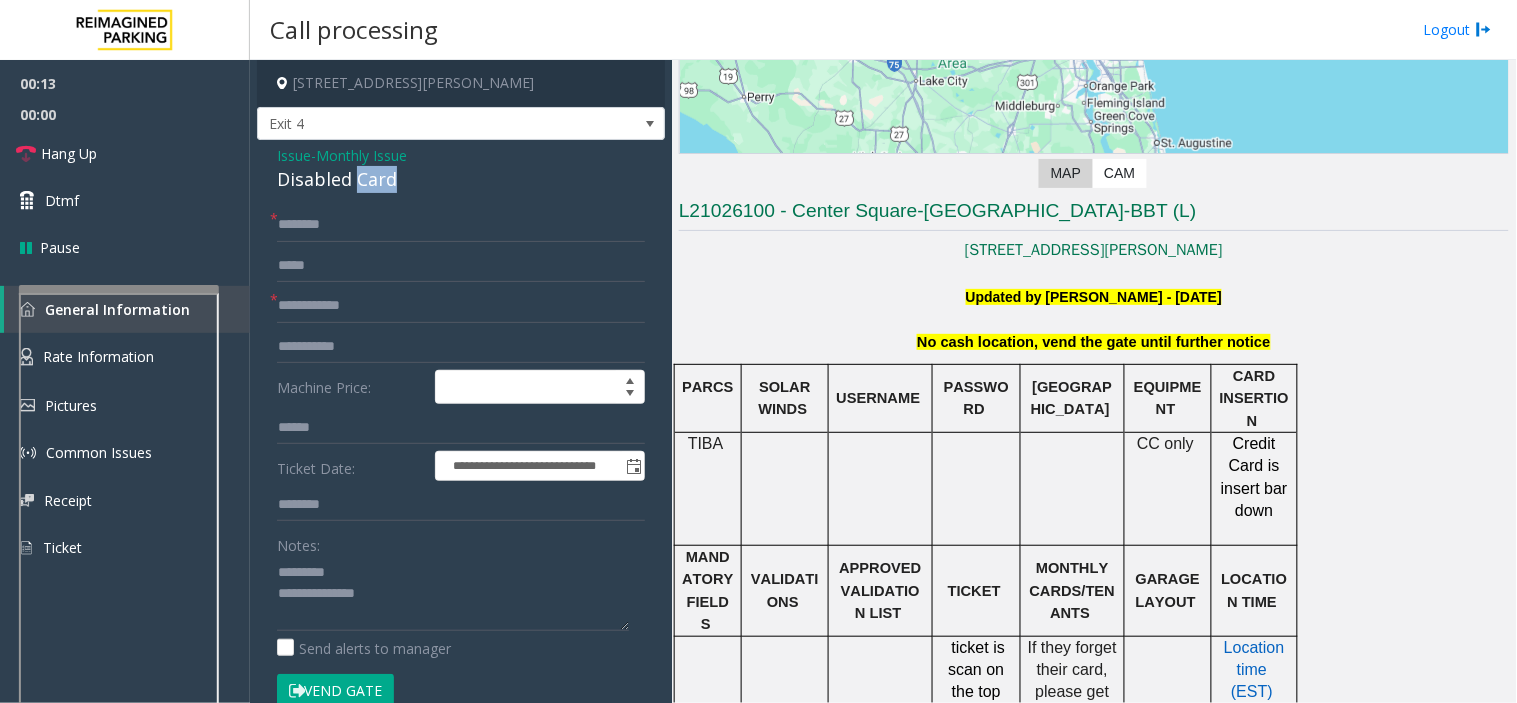 click on "Disabled Card" 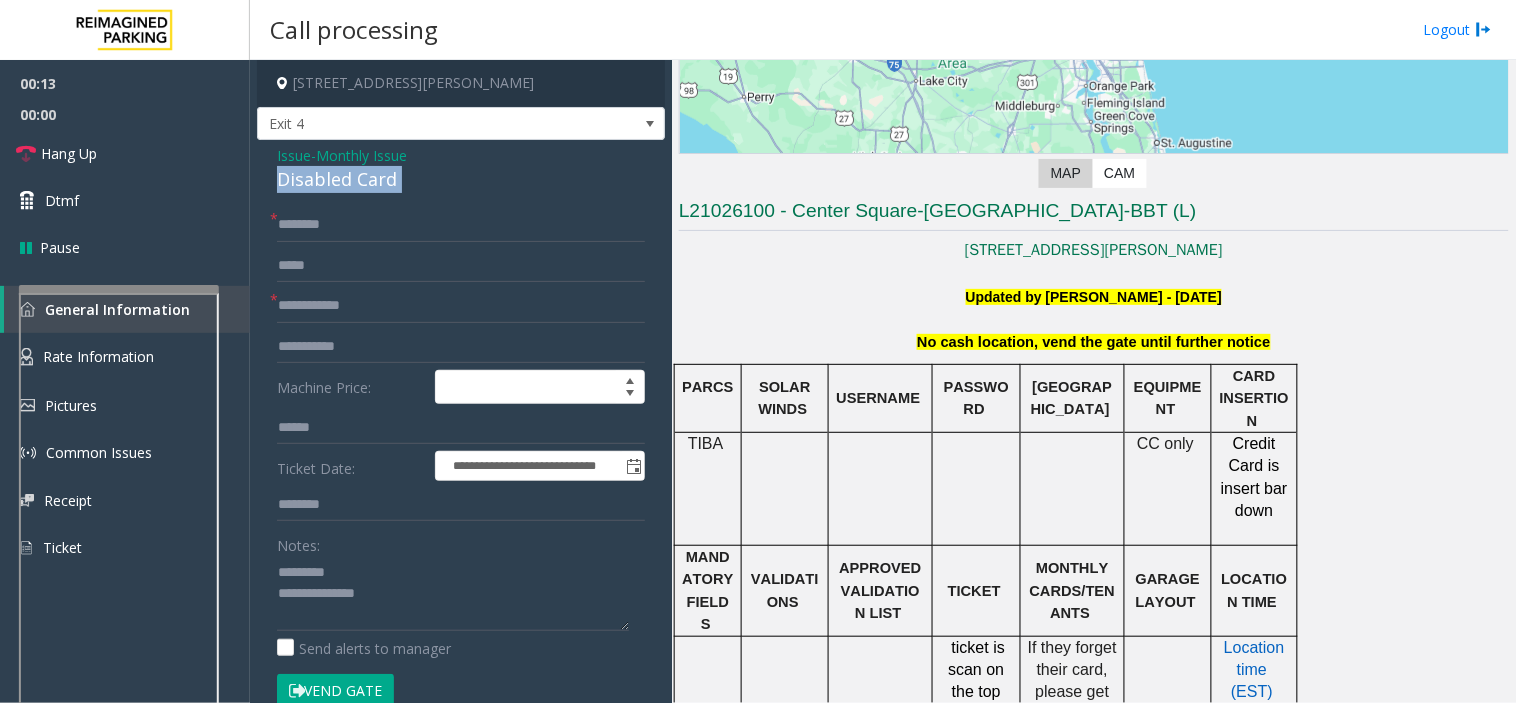 click on "Disabled Card" 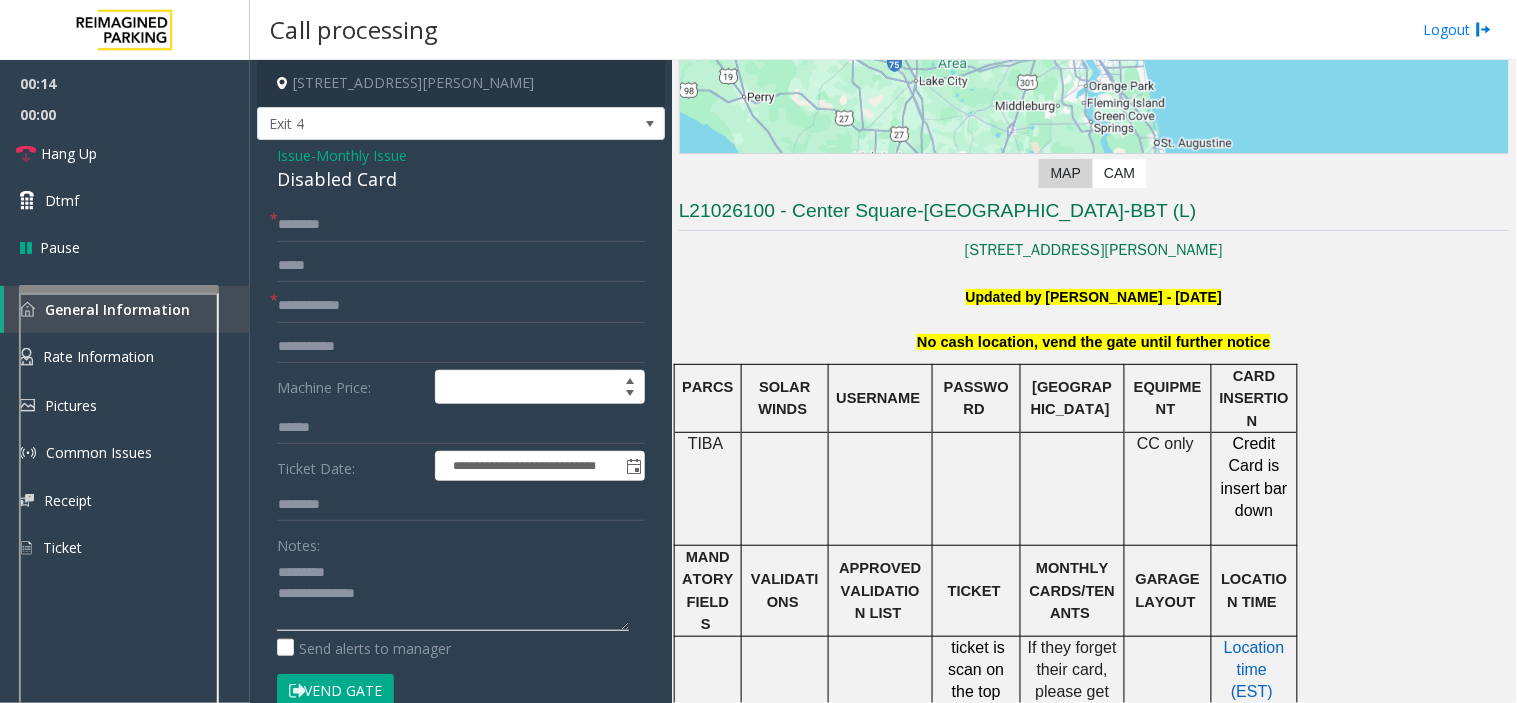 click 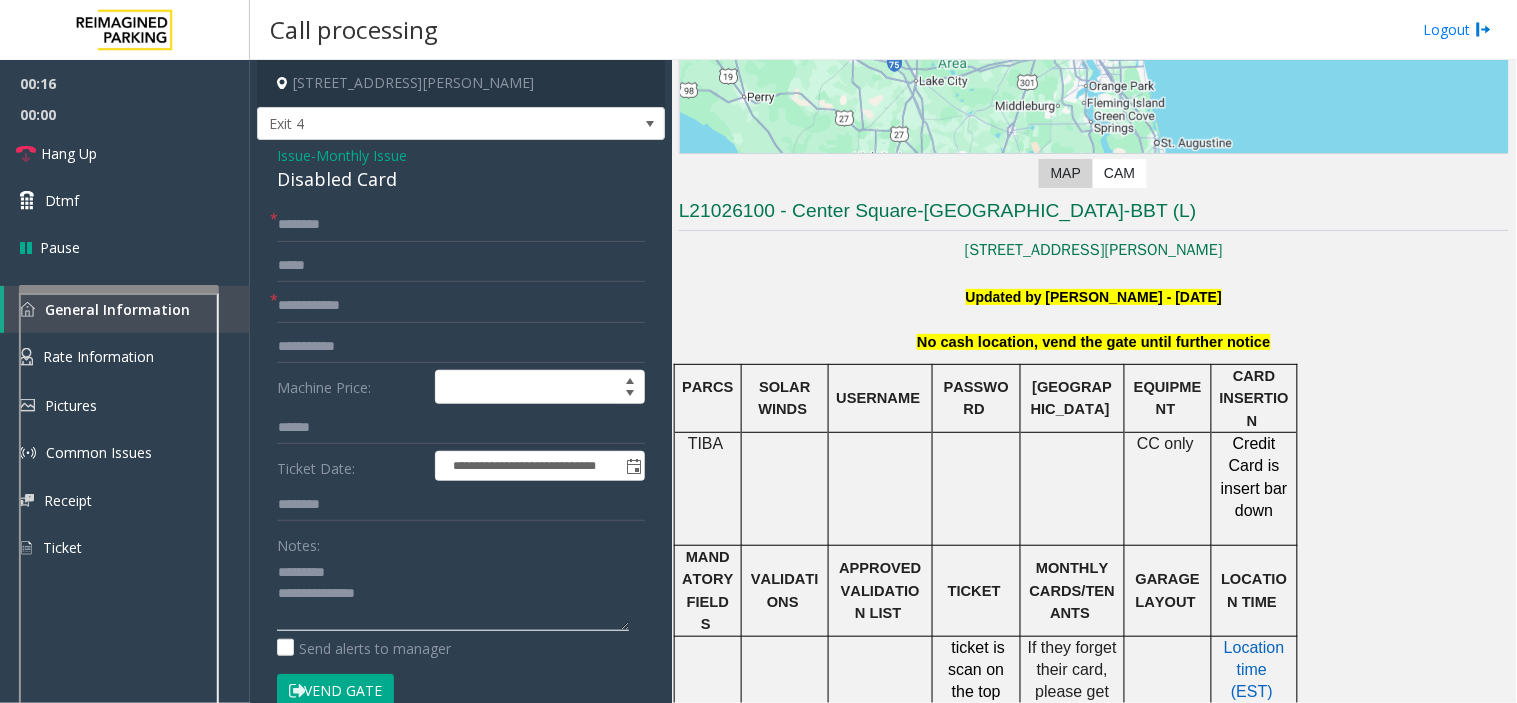 click 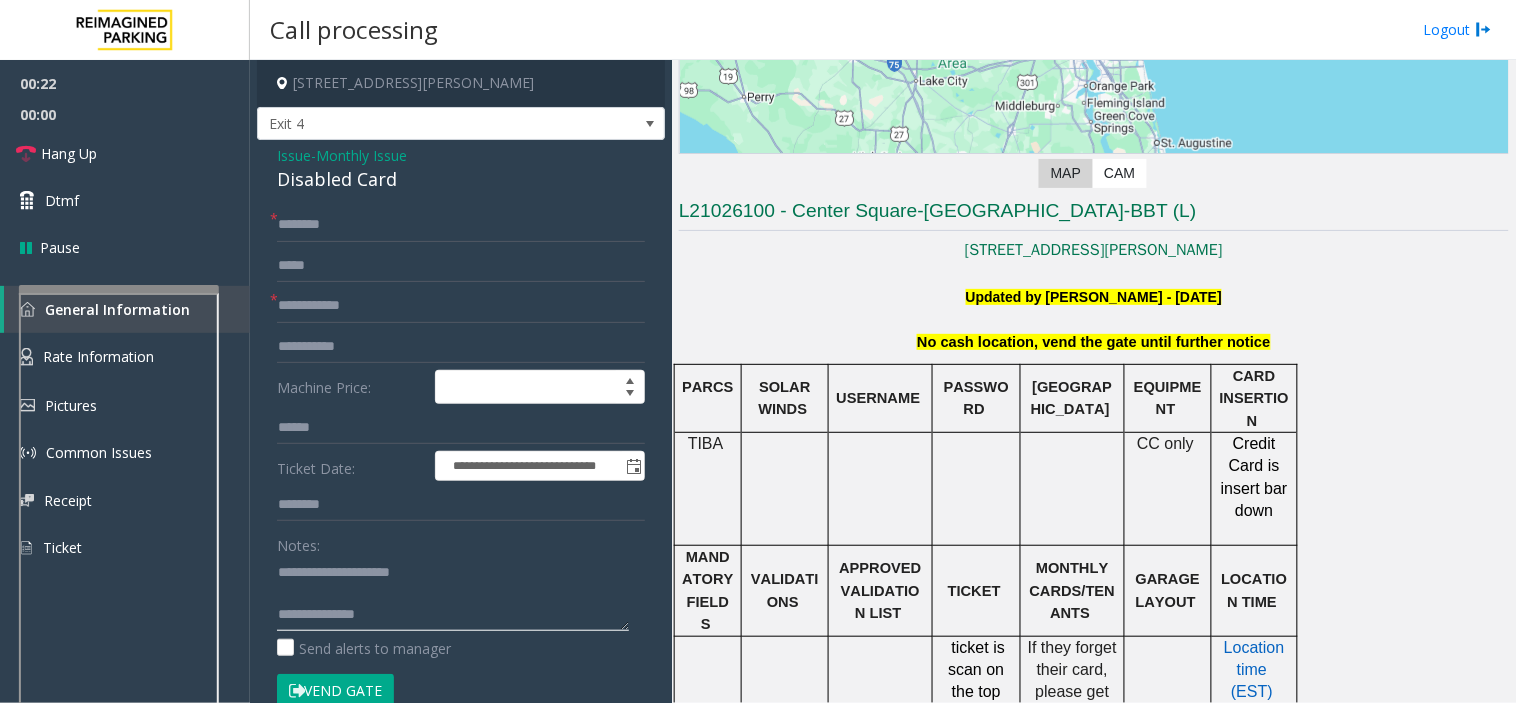 click 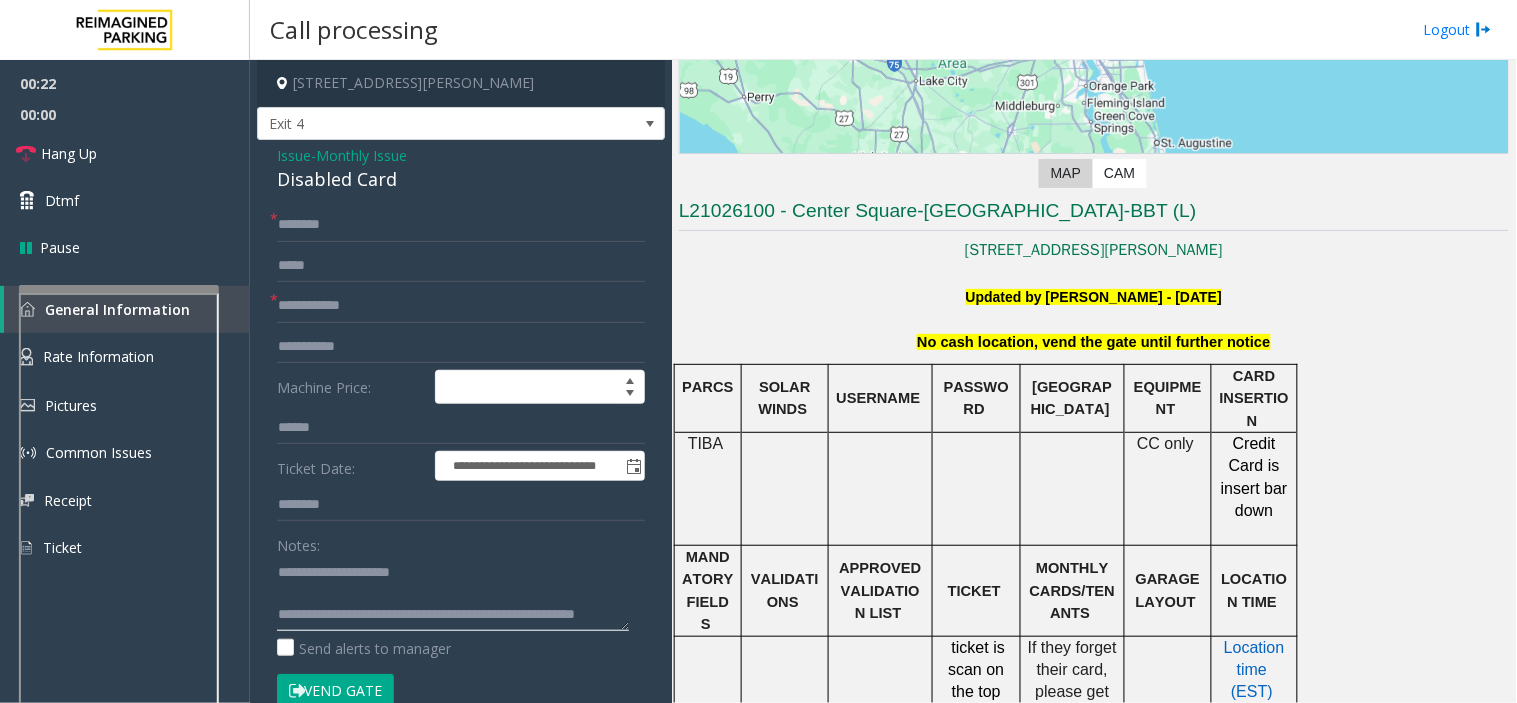 scroll, scrollTop: 14, scrollLeft: 0, axis: vertical 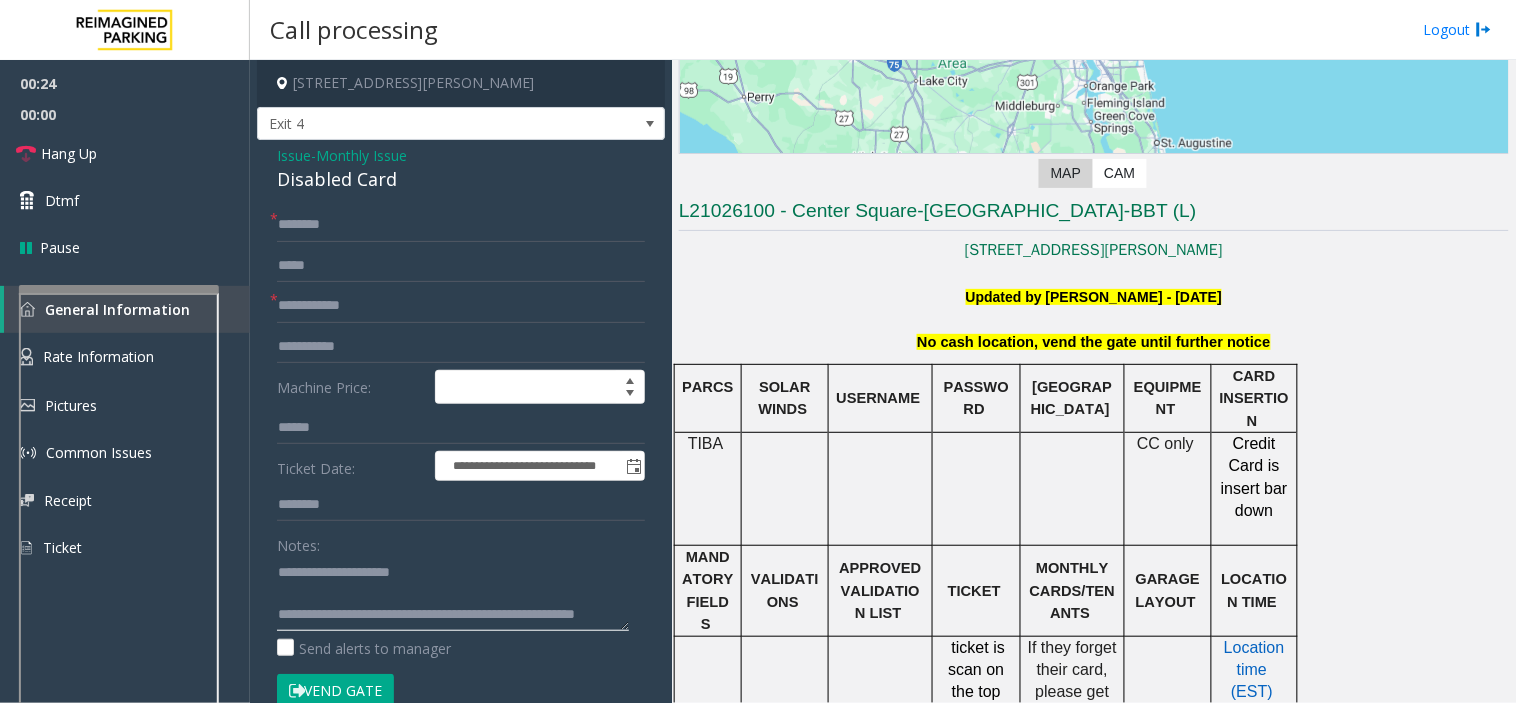 type on "**********" 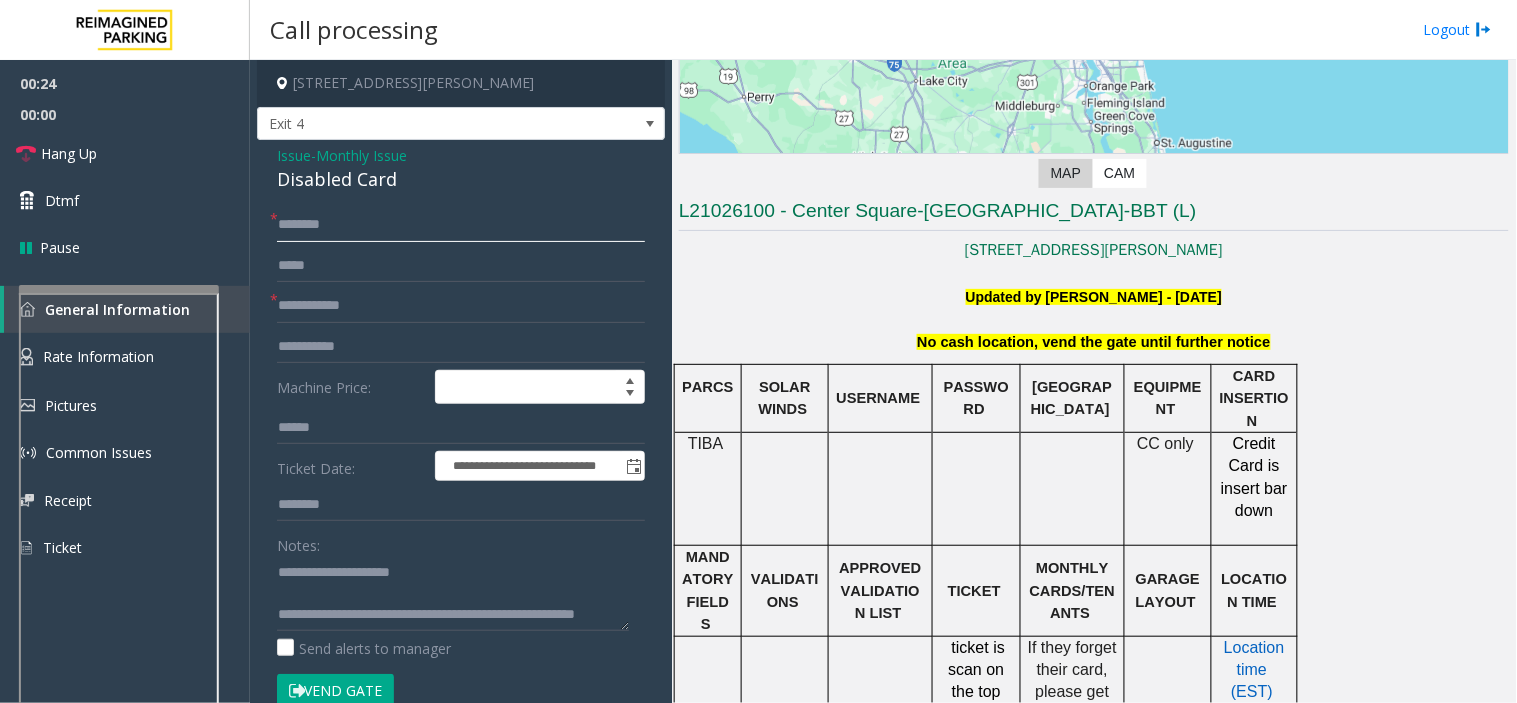 click 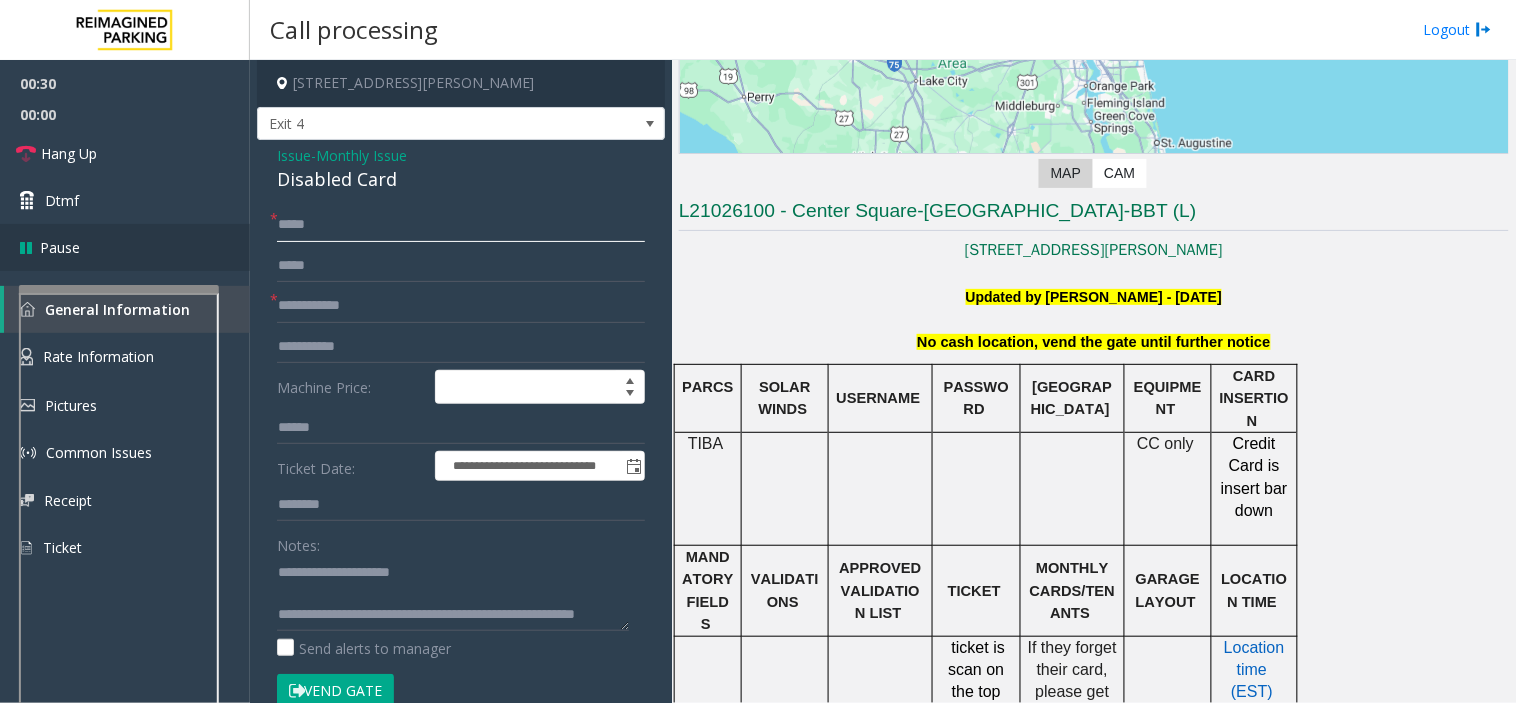 drag, startPoint x: 344, startPoint y: 226, endPoint x: 244, endPoint y: 234, distance: 100.31949 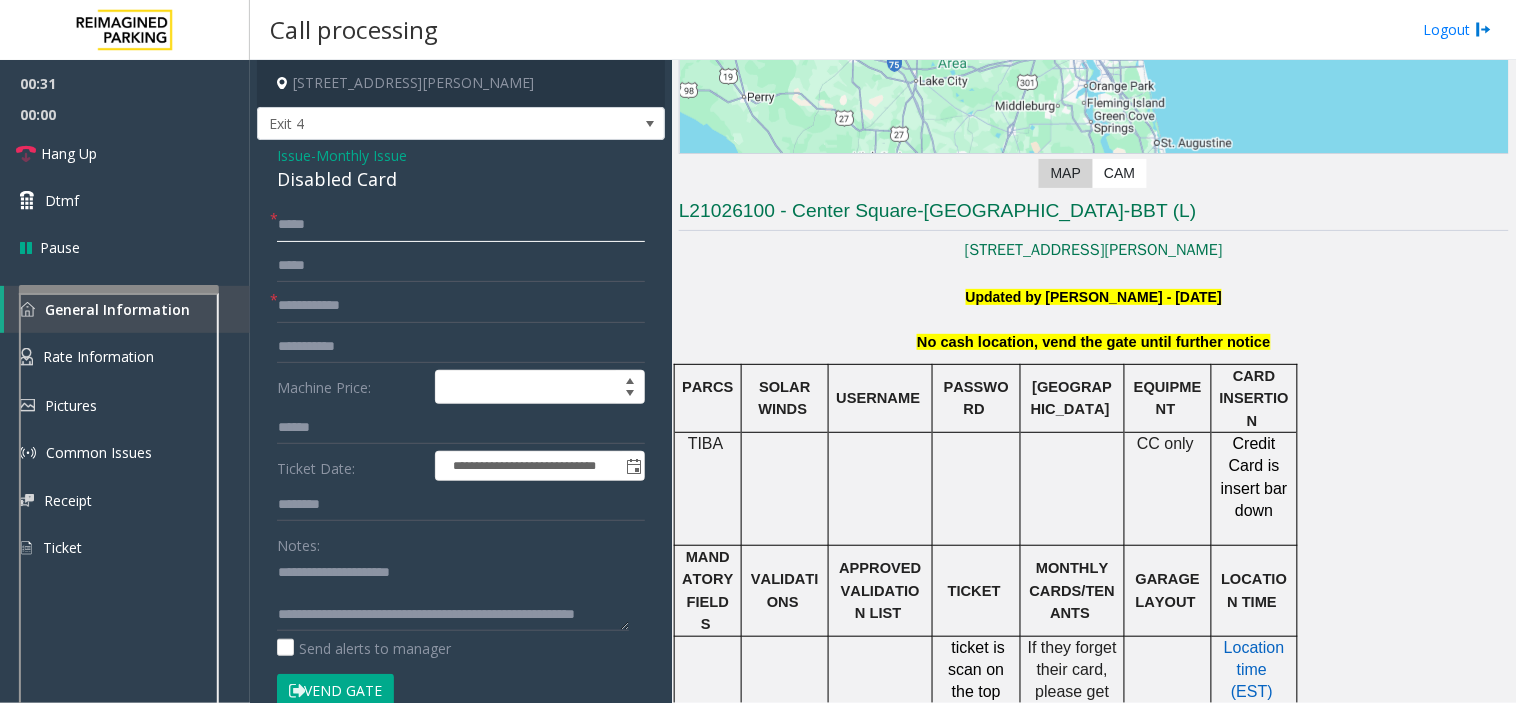 type on "****" 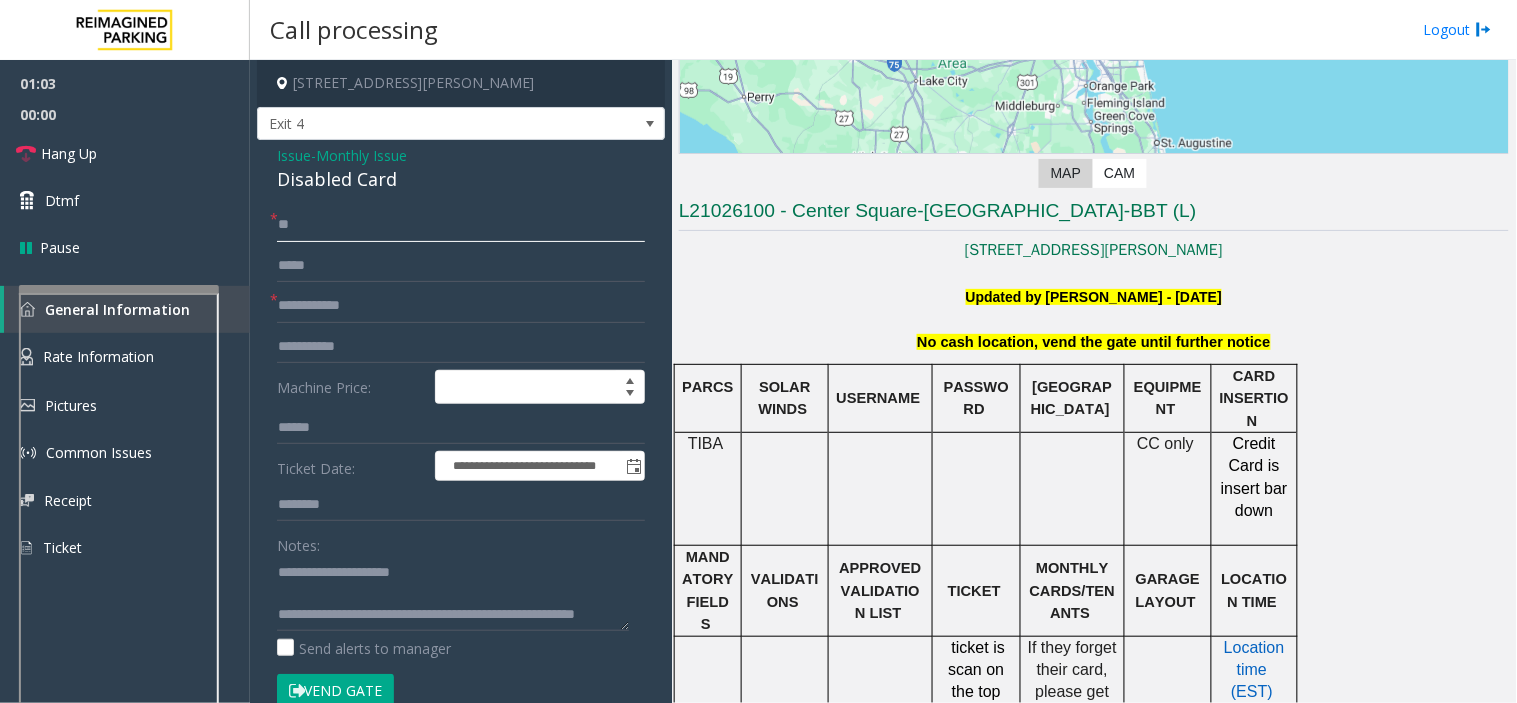 type on "*" 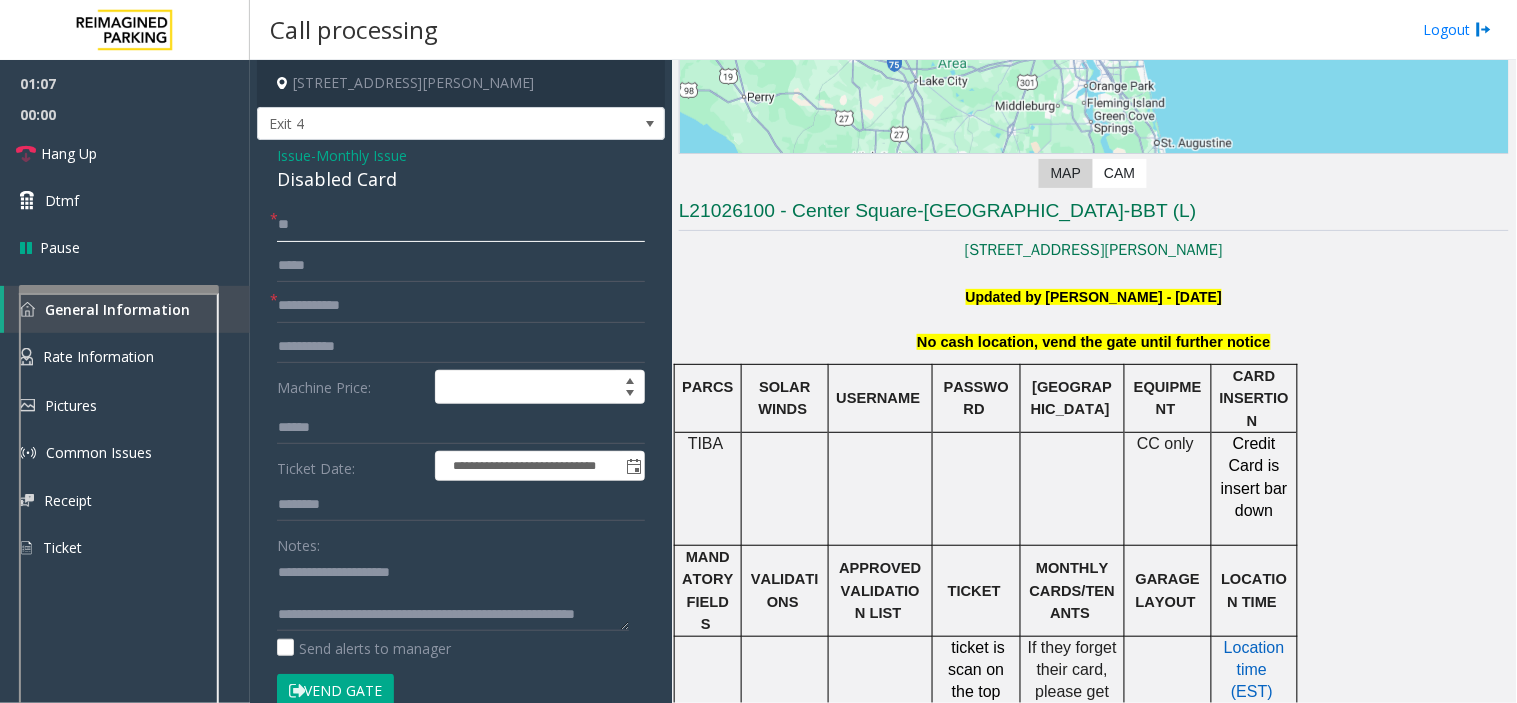 type on "*" 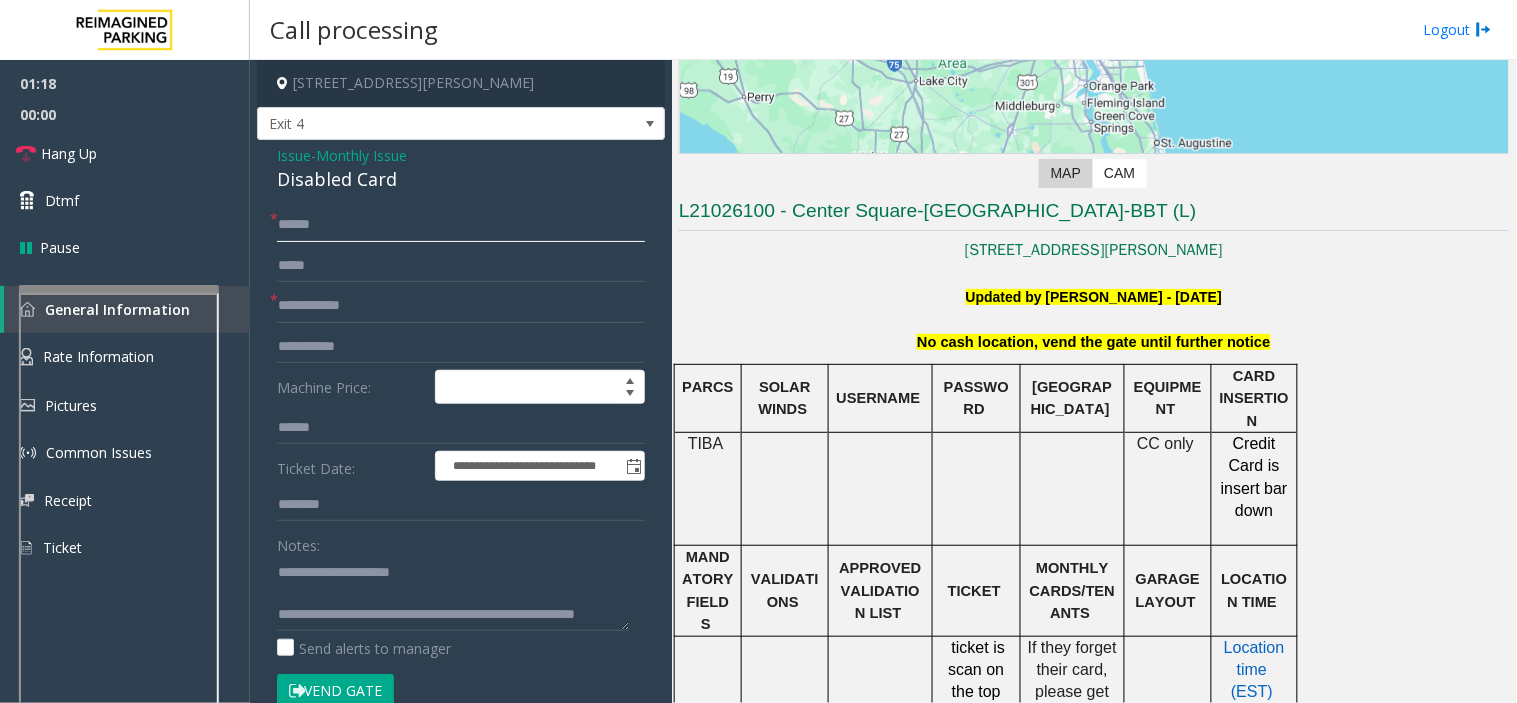 drag, startPoint x: 318, startPoint y: 223, endPoint x: 265, endPoint y: 230, distance: 53.460266 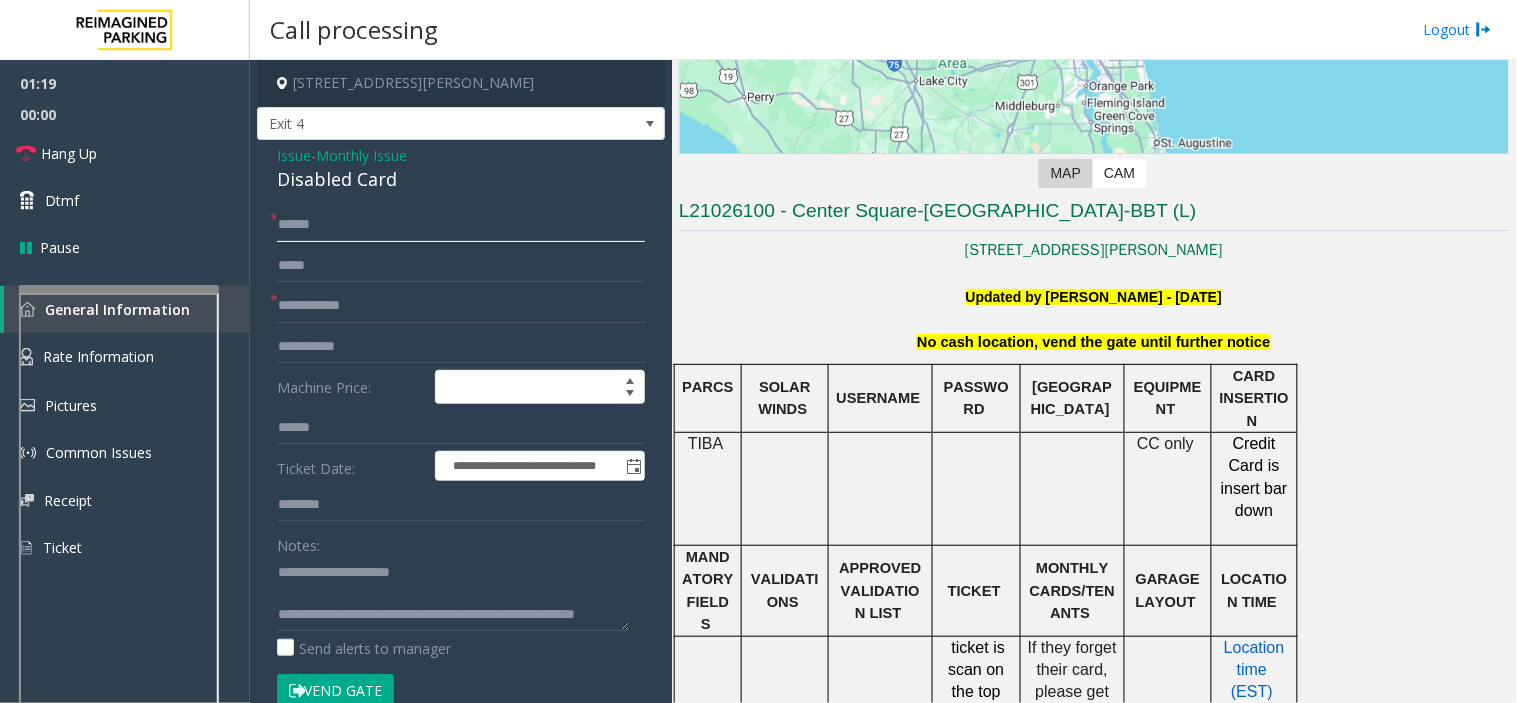 click on "*****" 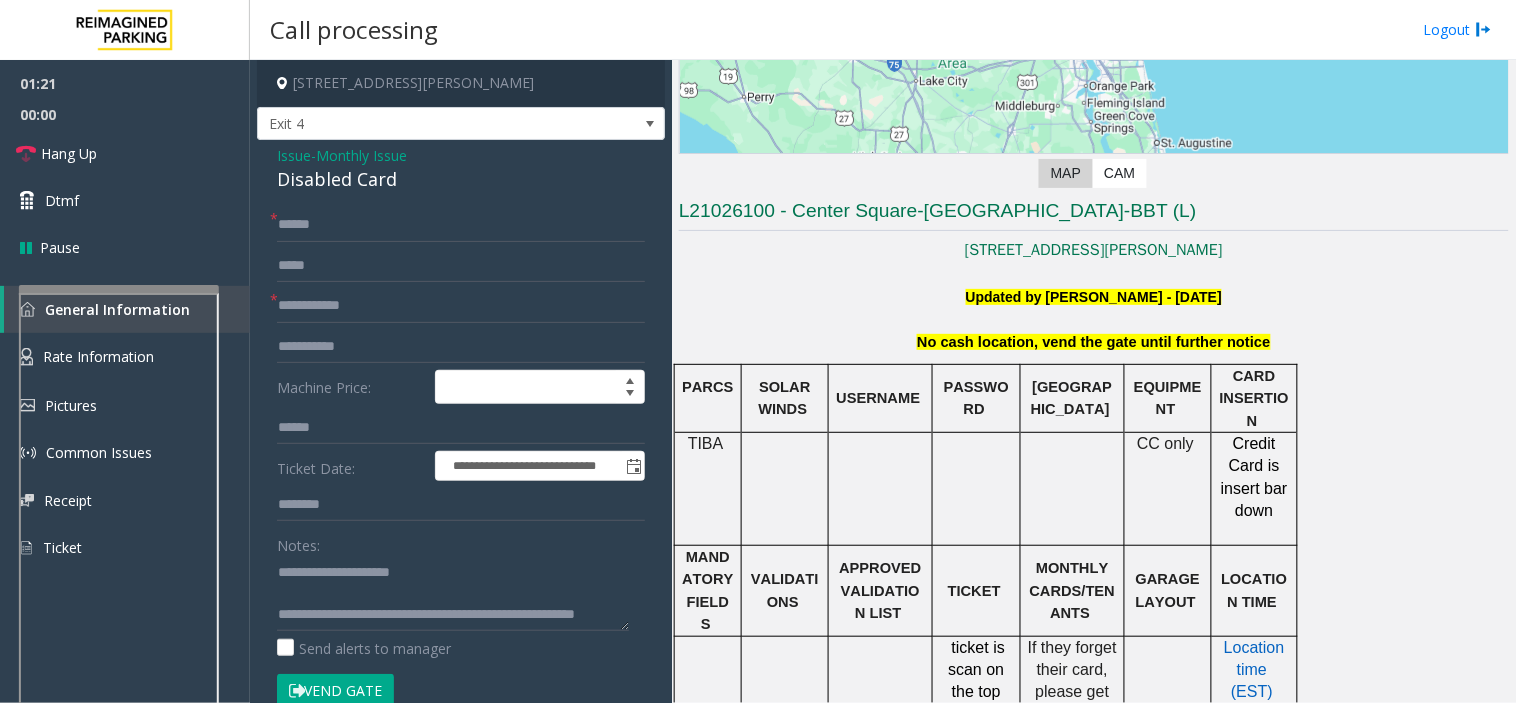 click on "*" 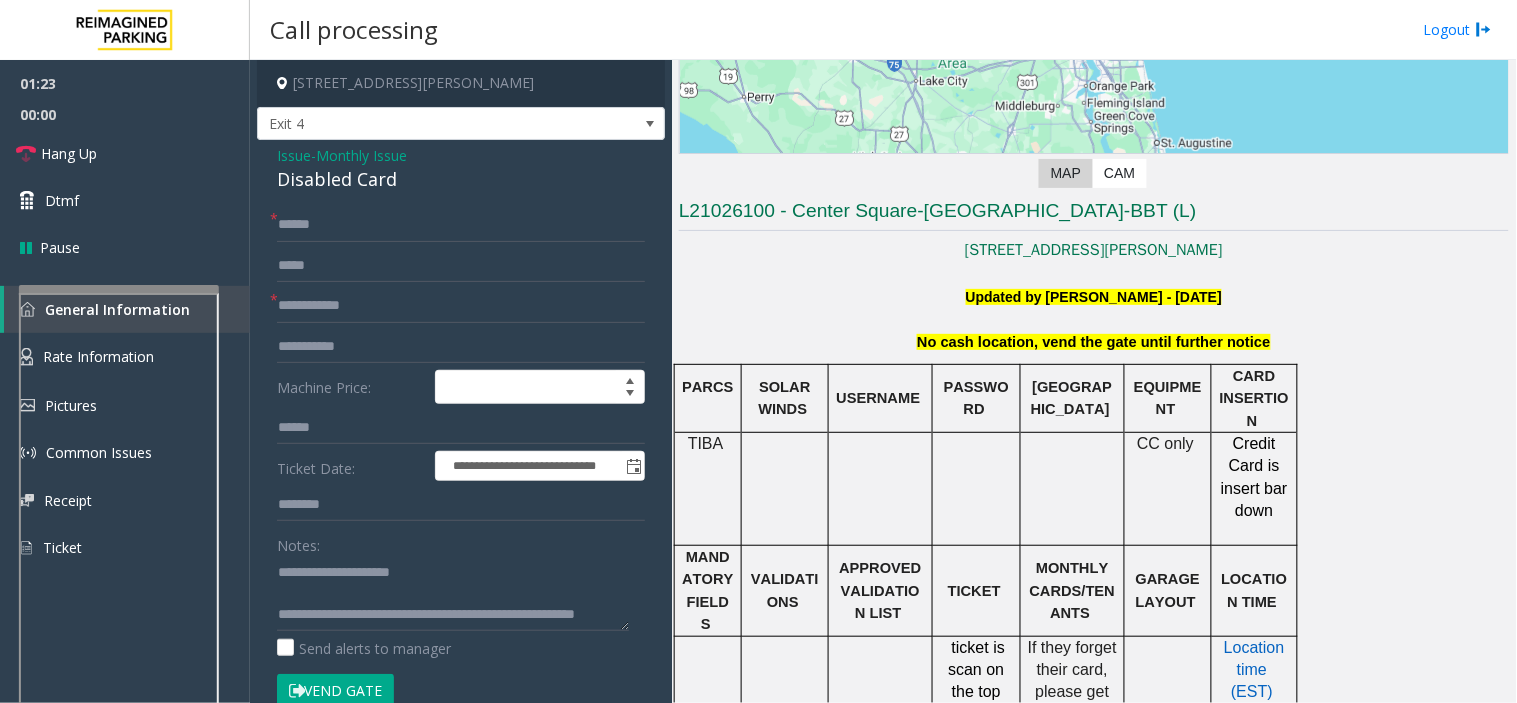 click on "*" 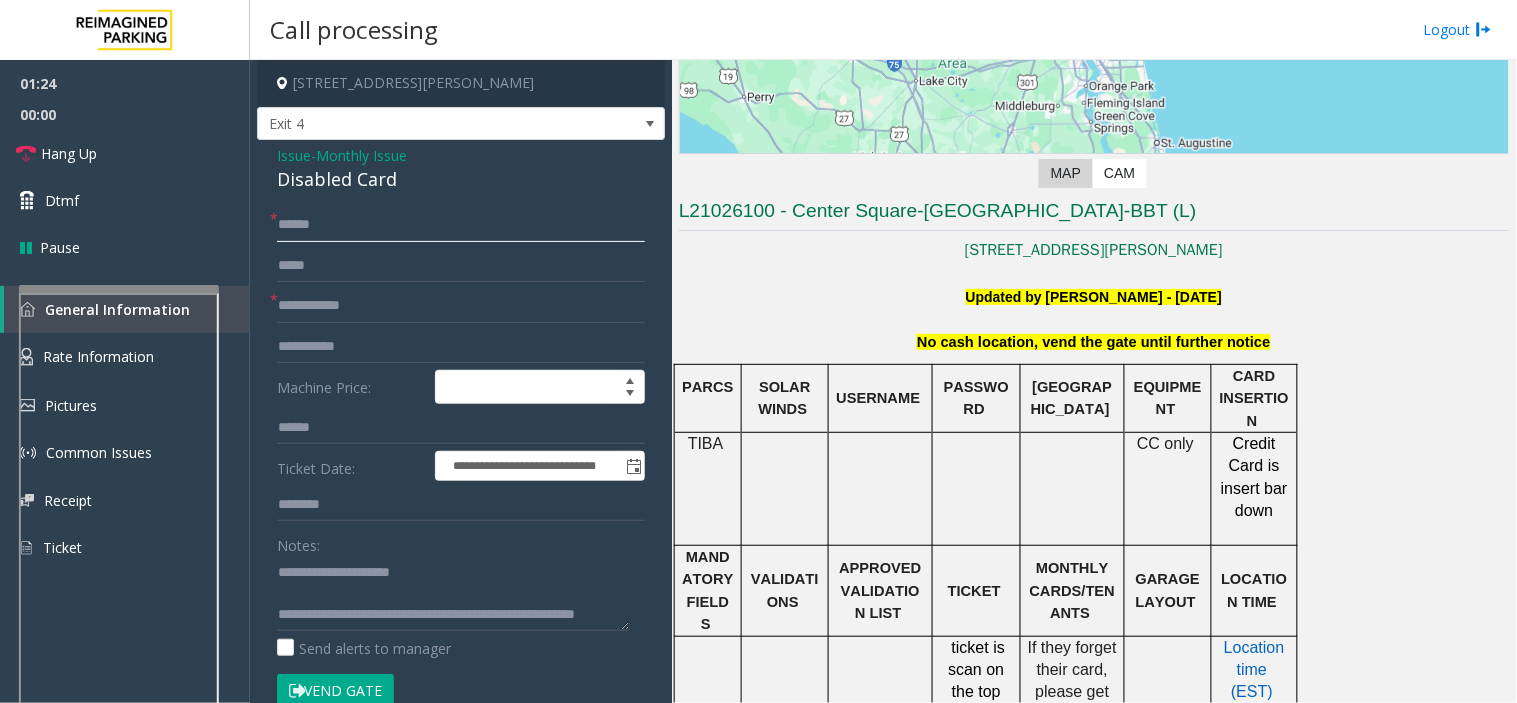 click on "*****" 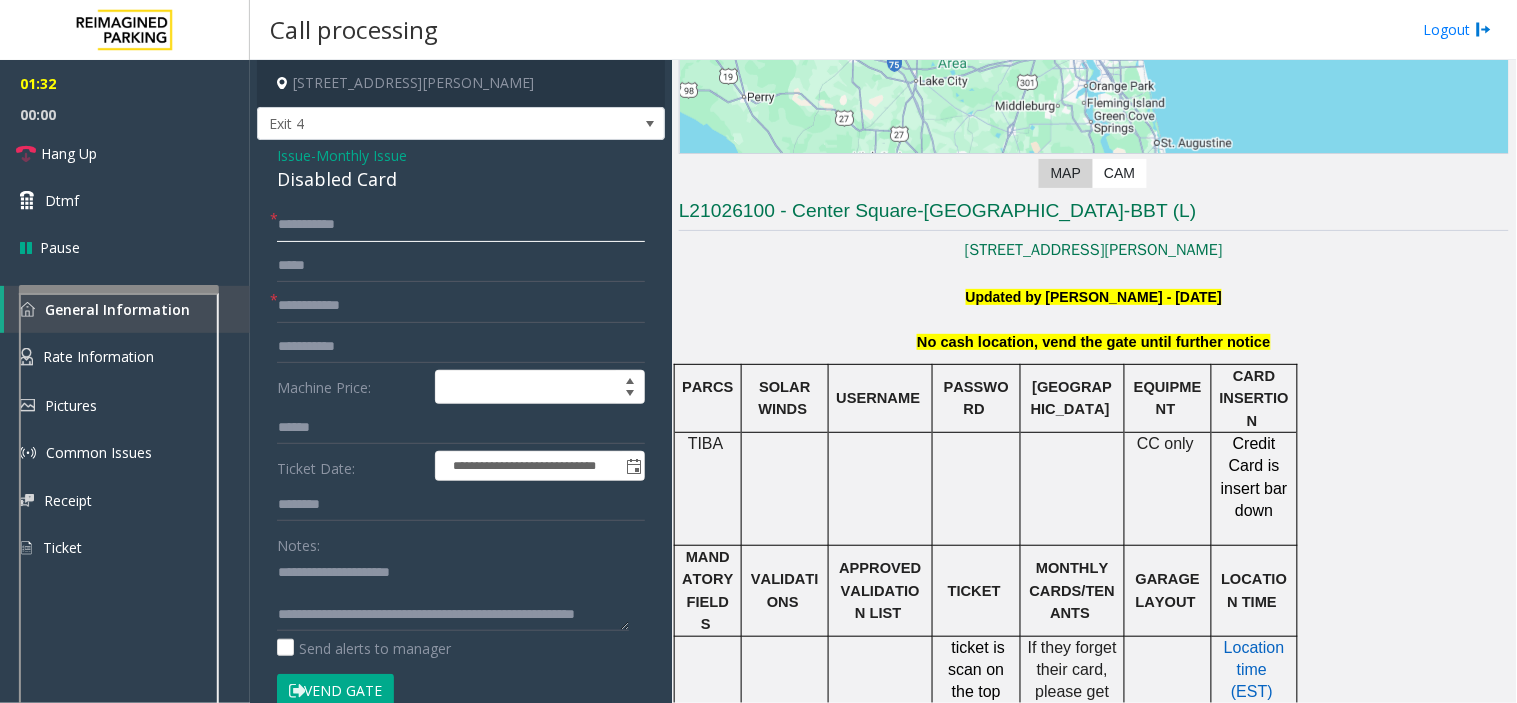 drag, startPoint x: 292, startPoint y: 228, endPoint x: 282, endPoint y: 222, distance: 11.661903 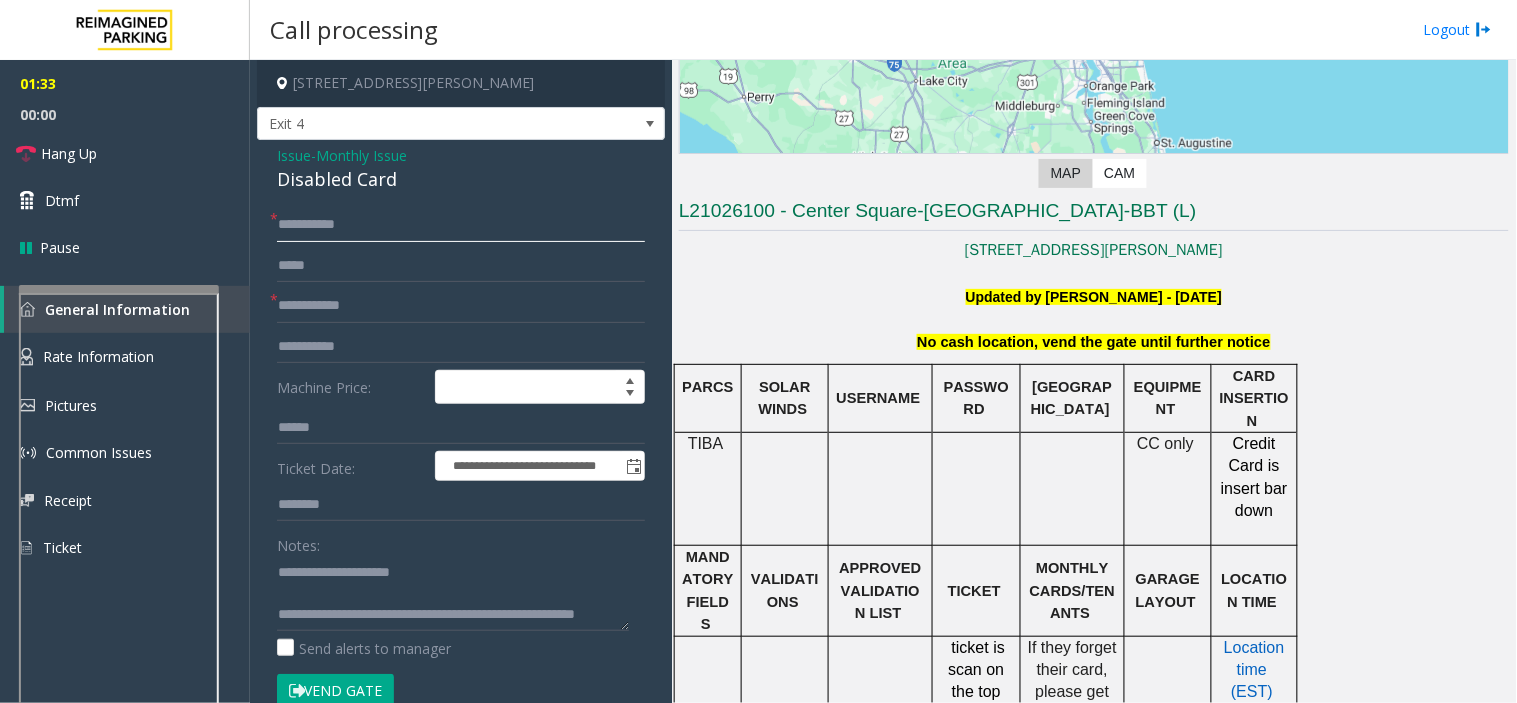 type on "**********" 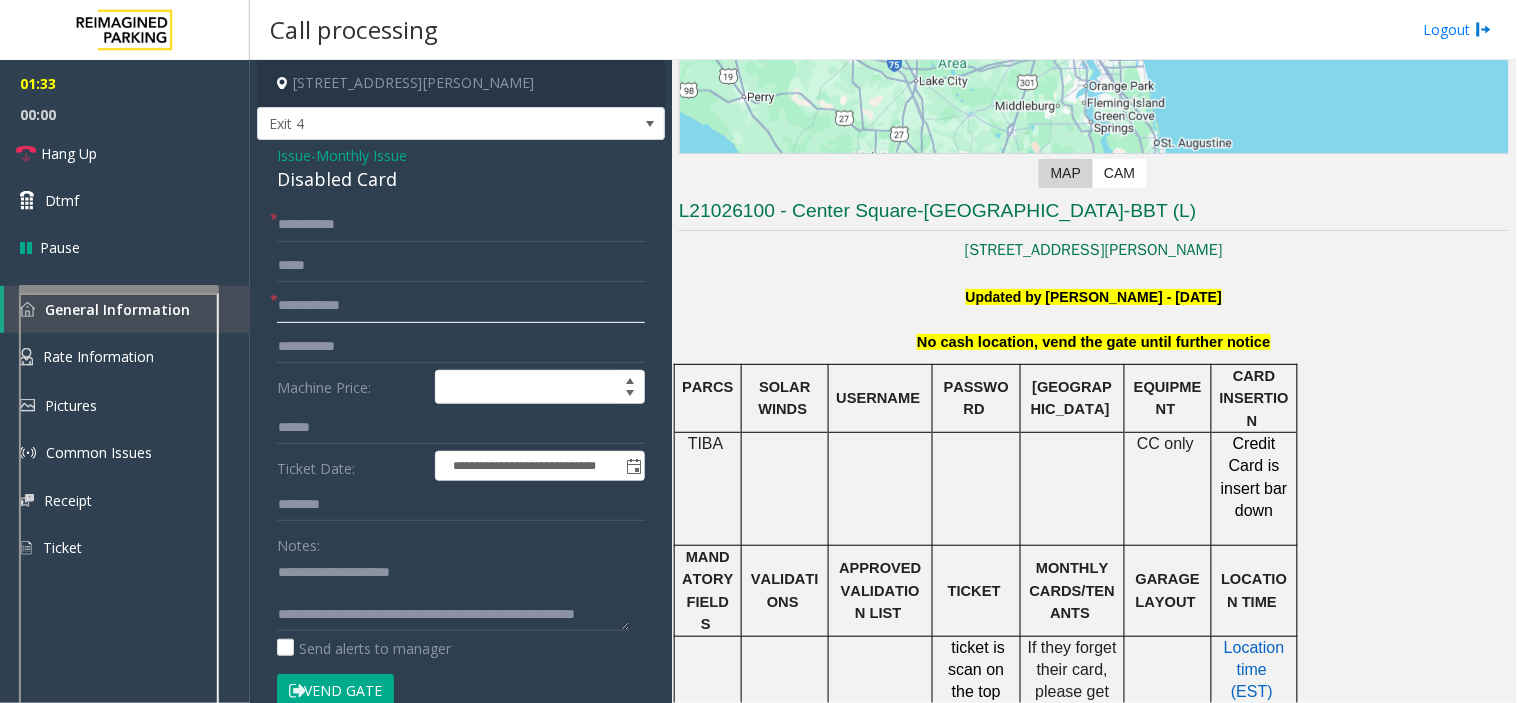 click 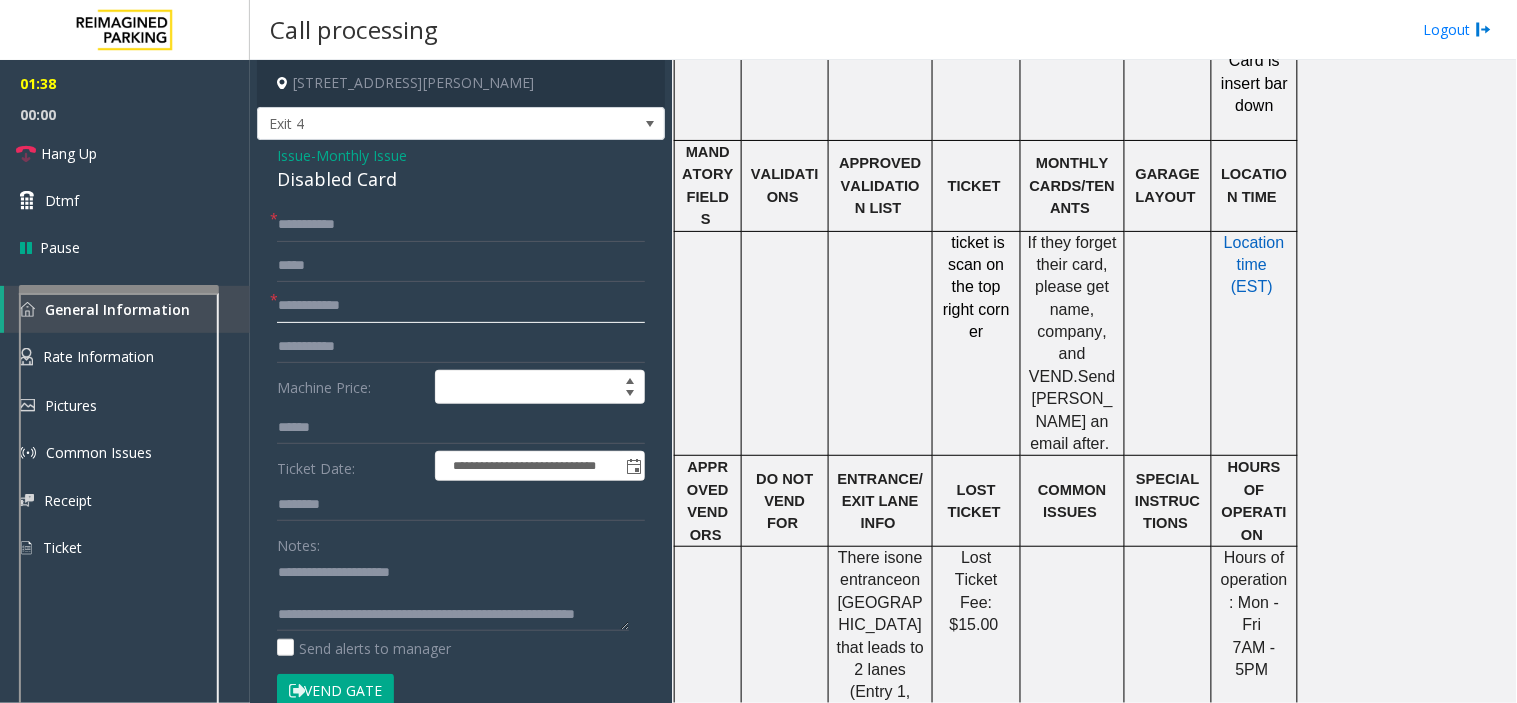 scroll, scrollTop: 777, scrollLeft: 0, axis: vertical 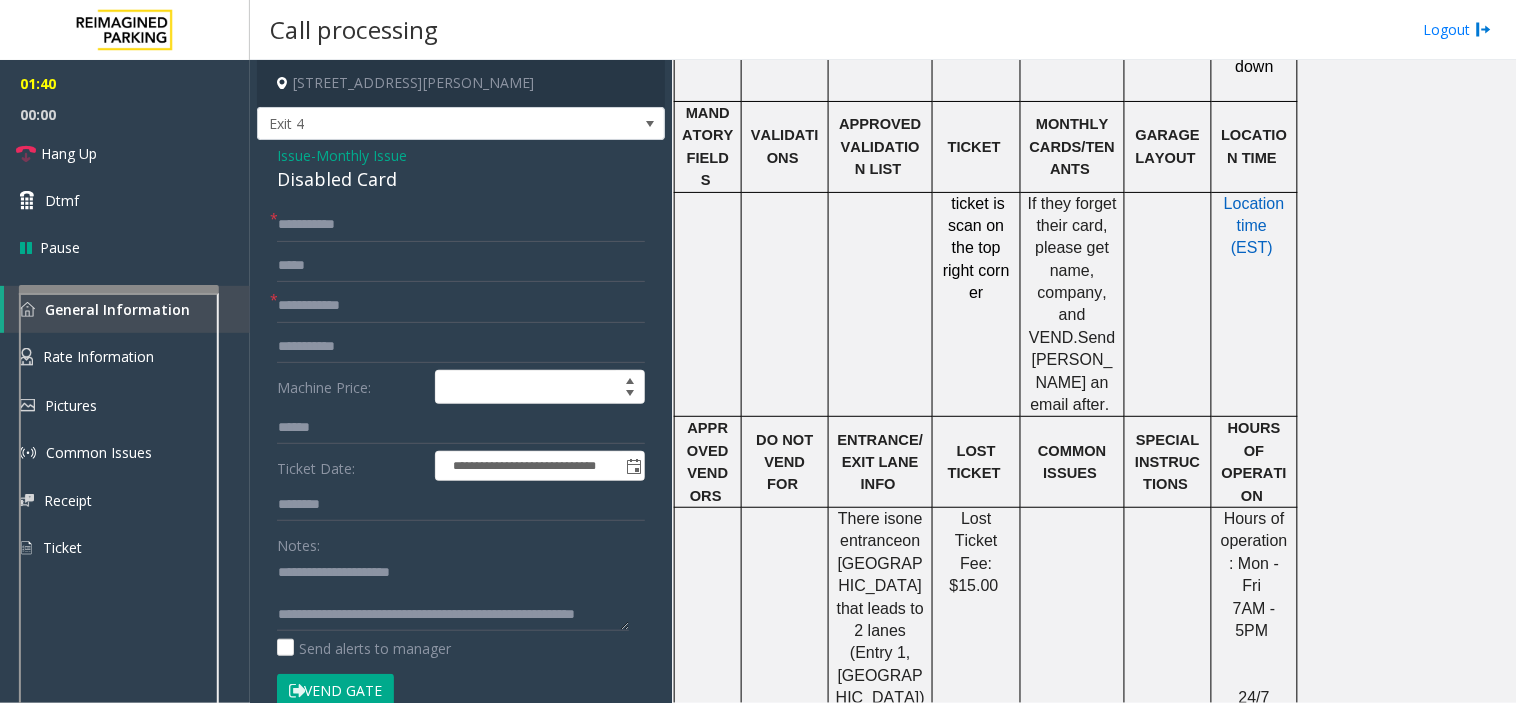 click on "**********" 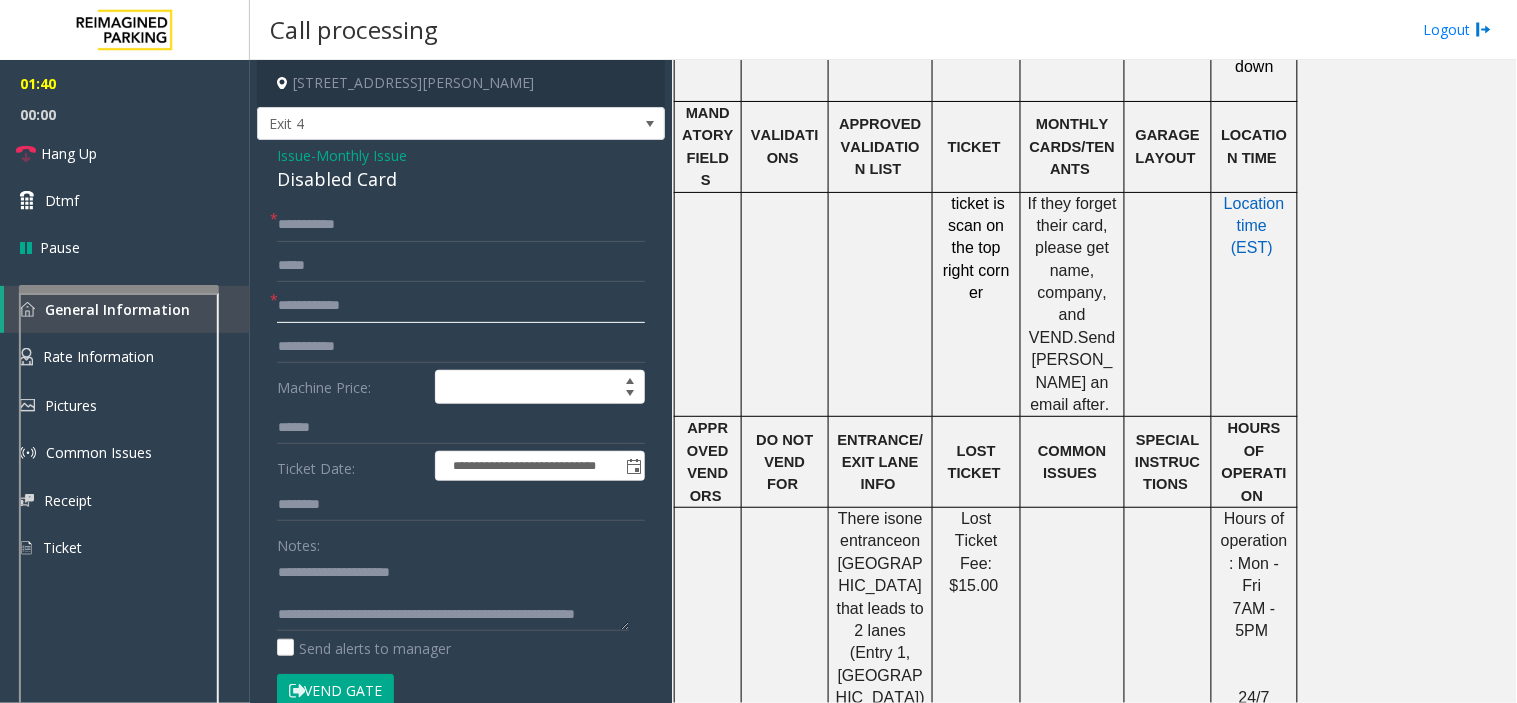 click 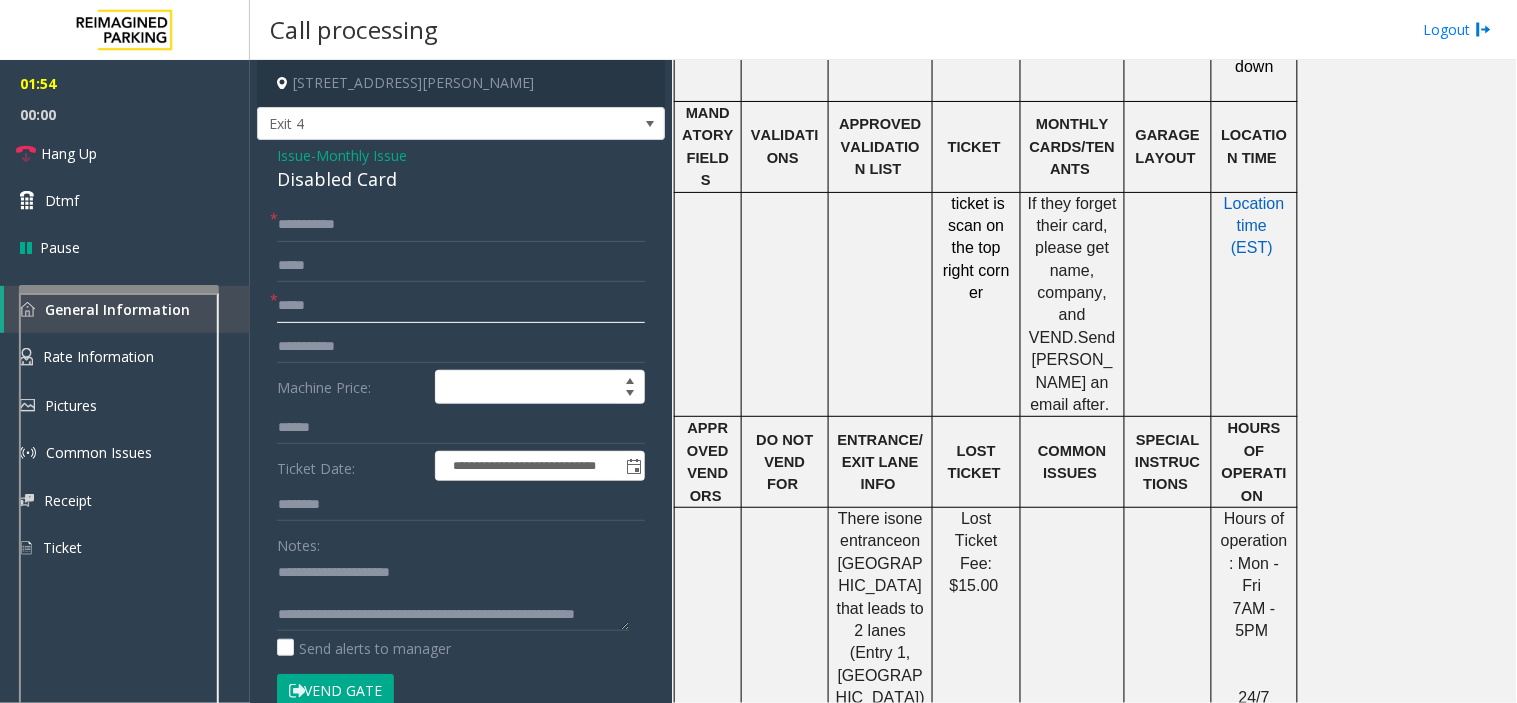 type on "****" 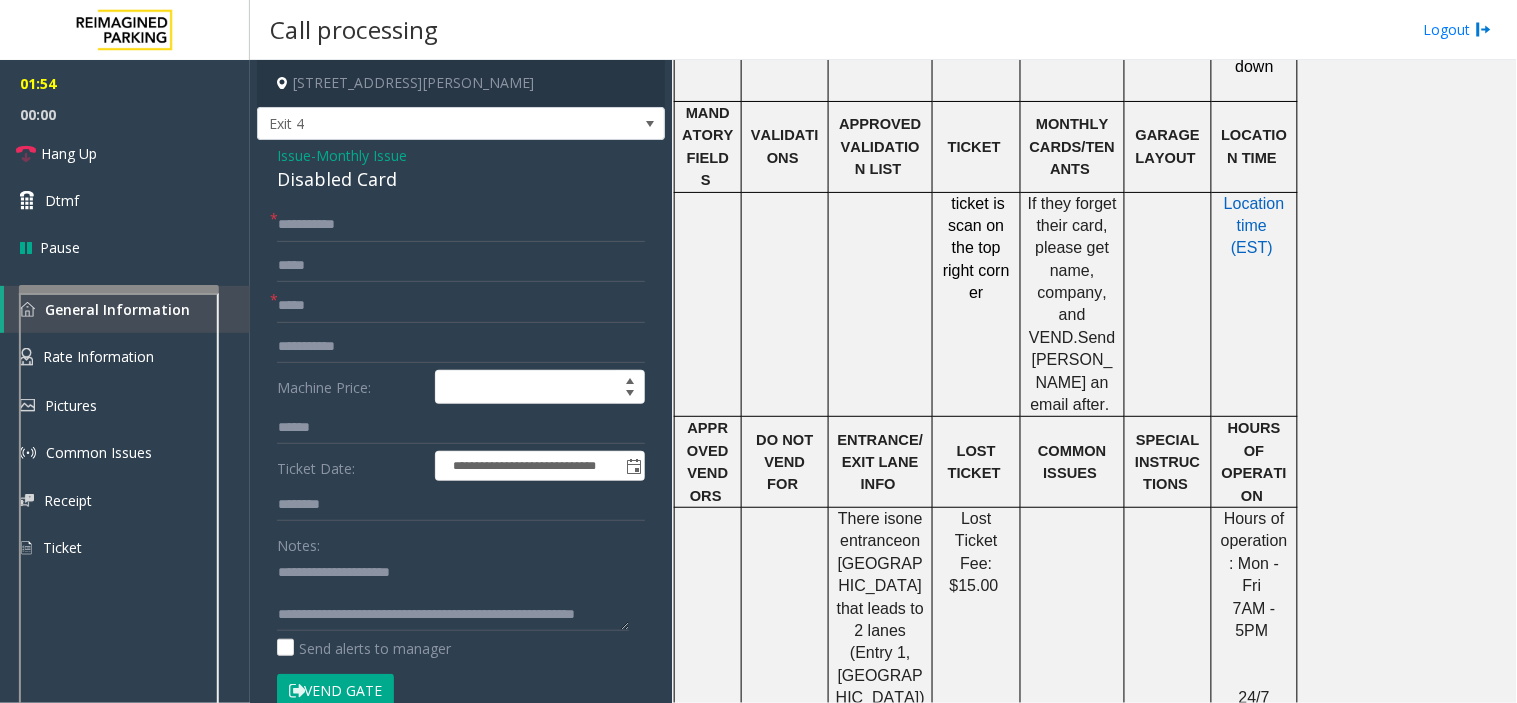 click on "Vend Gate" 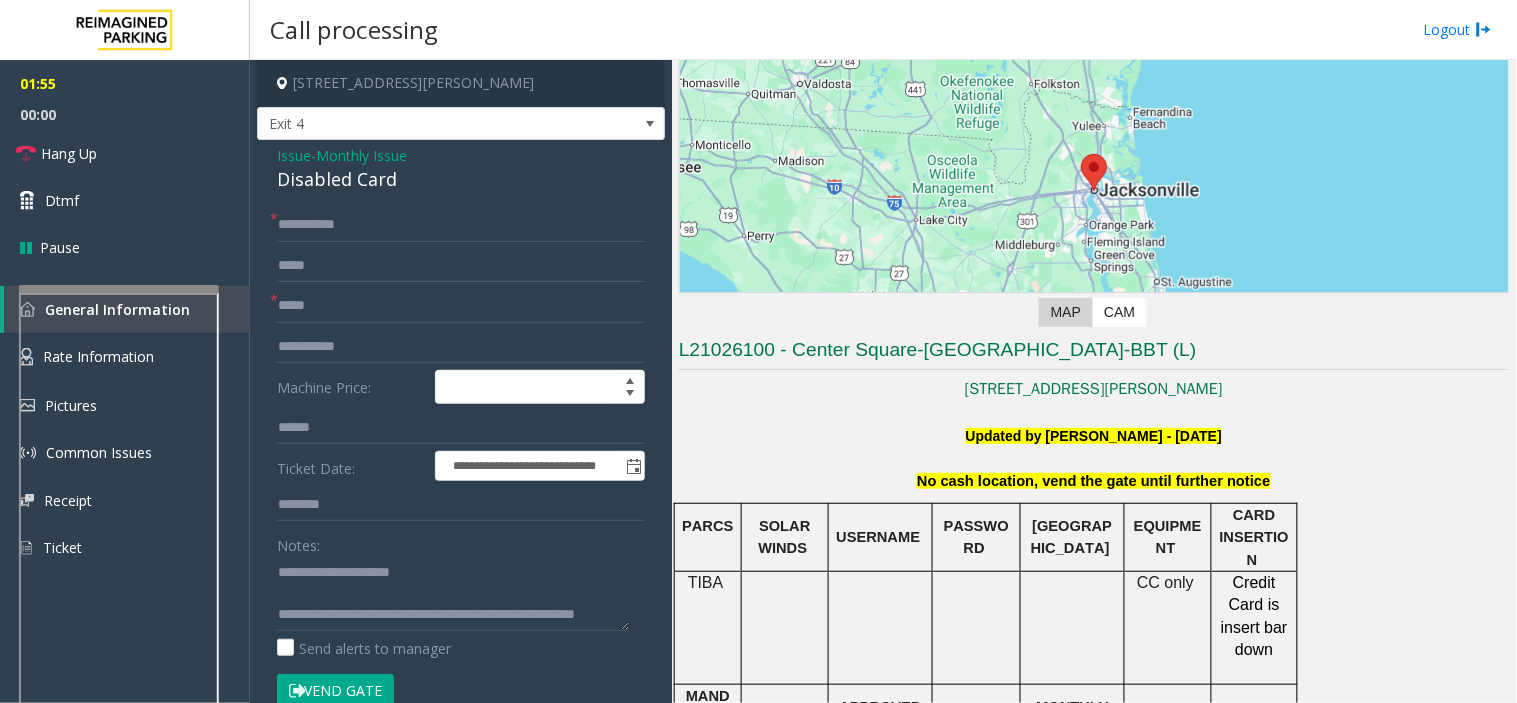 scroll, scrollTop: 111, scrollLeft: 0, axis: vertical 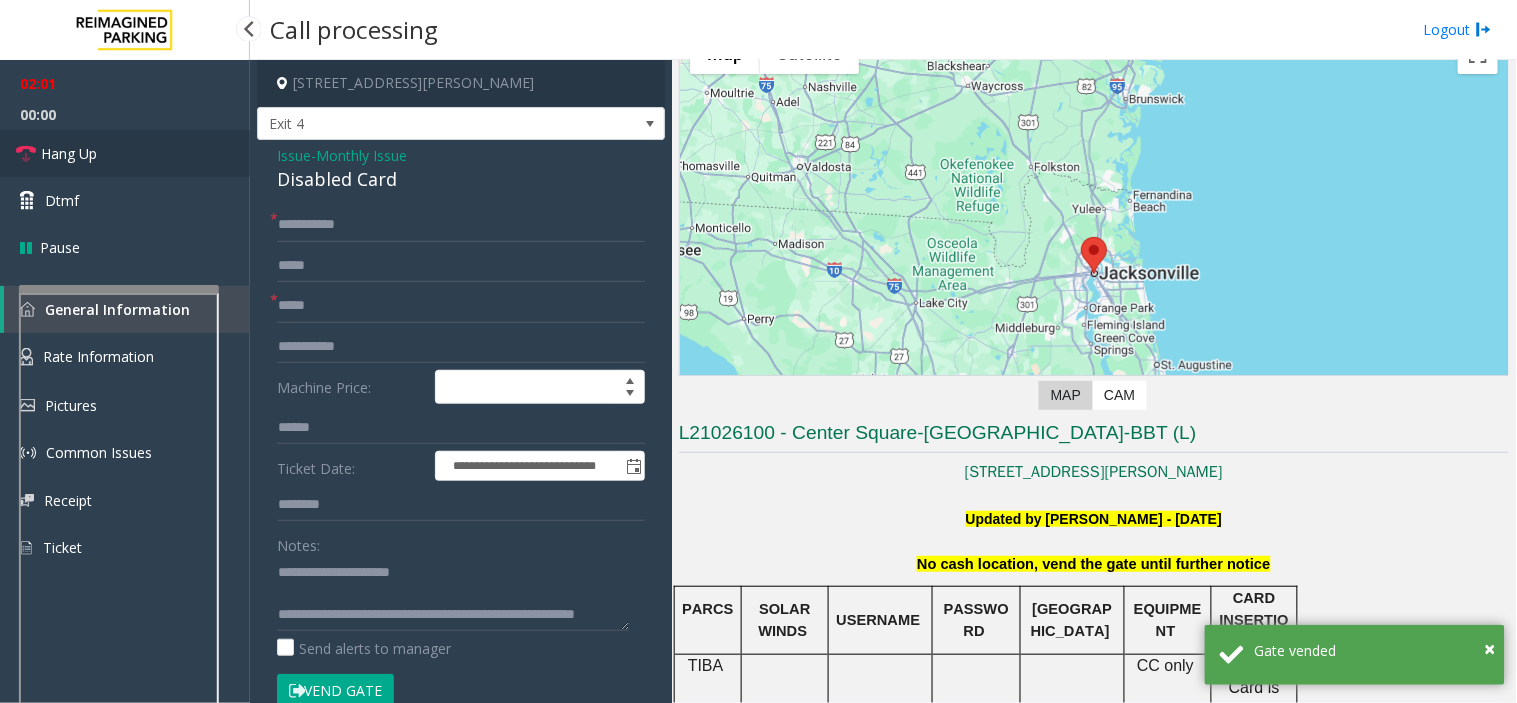 click on "Hang Up" at bounding box center [125, 153] 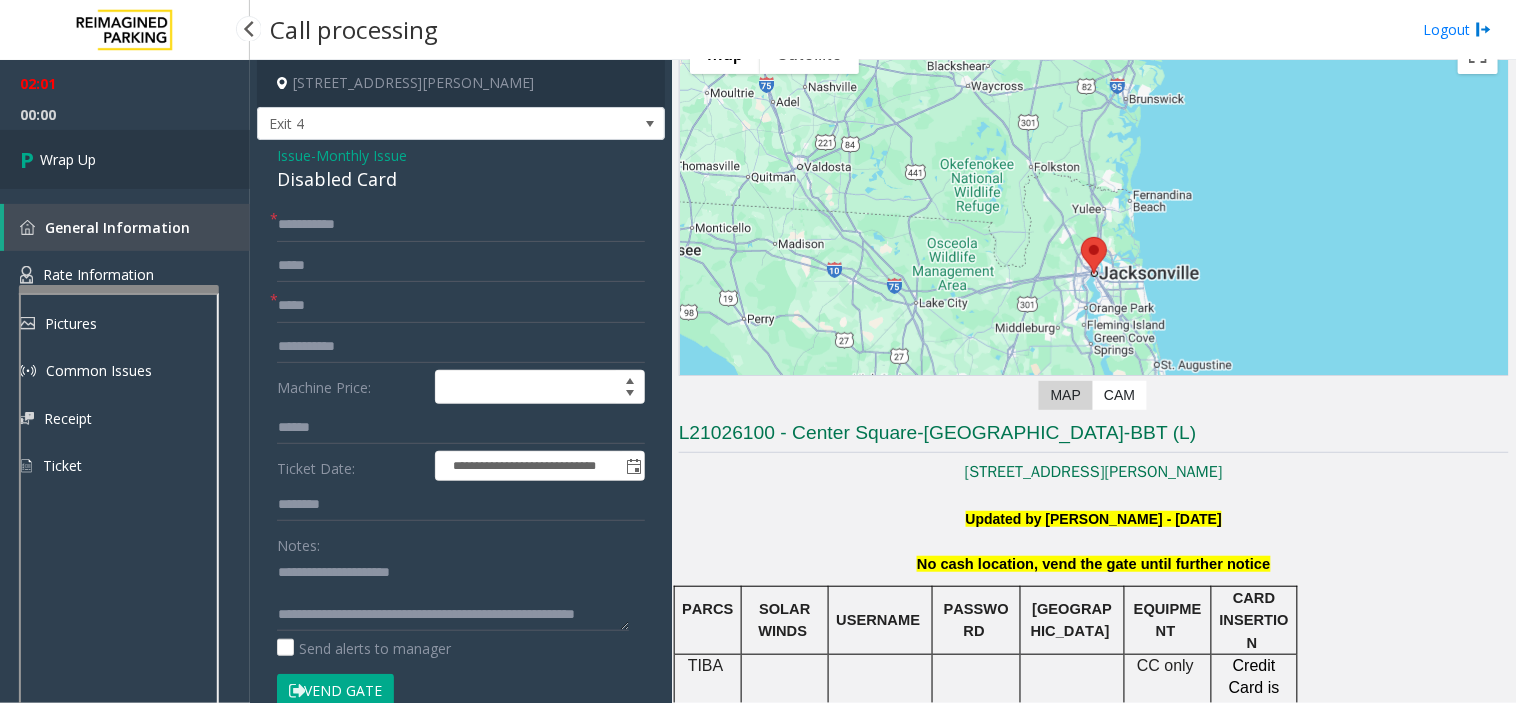 click on "Wrap Up" at bounding box center [125, 159] 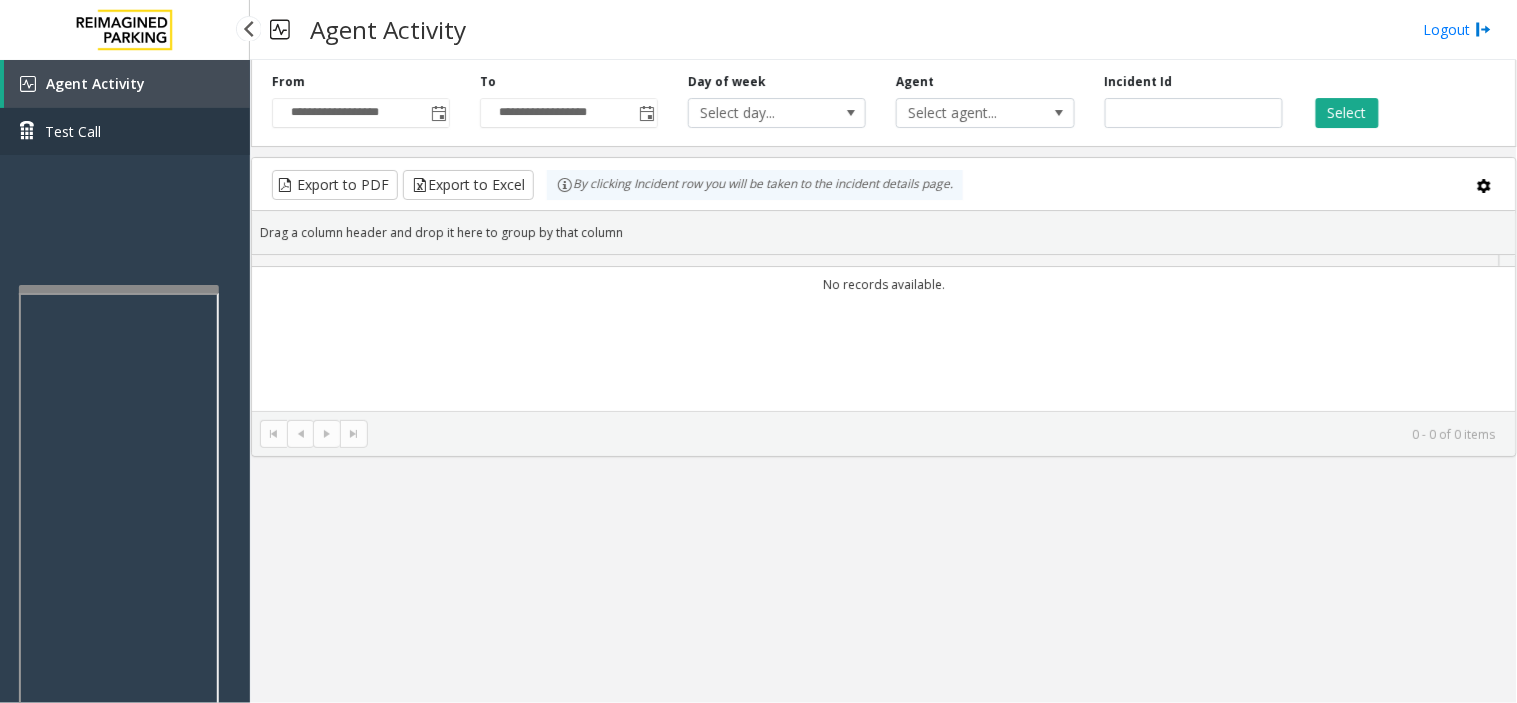 click on "Test Call" at bounding box center (125, 131) 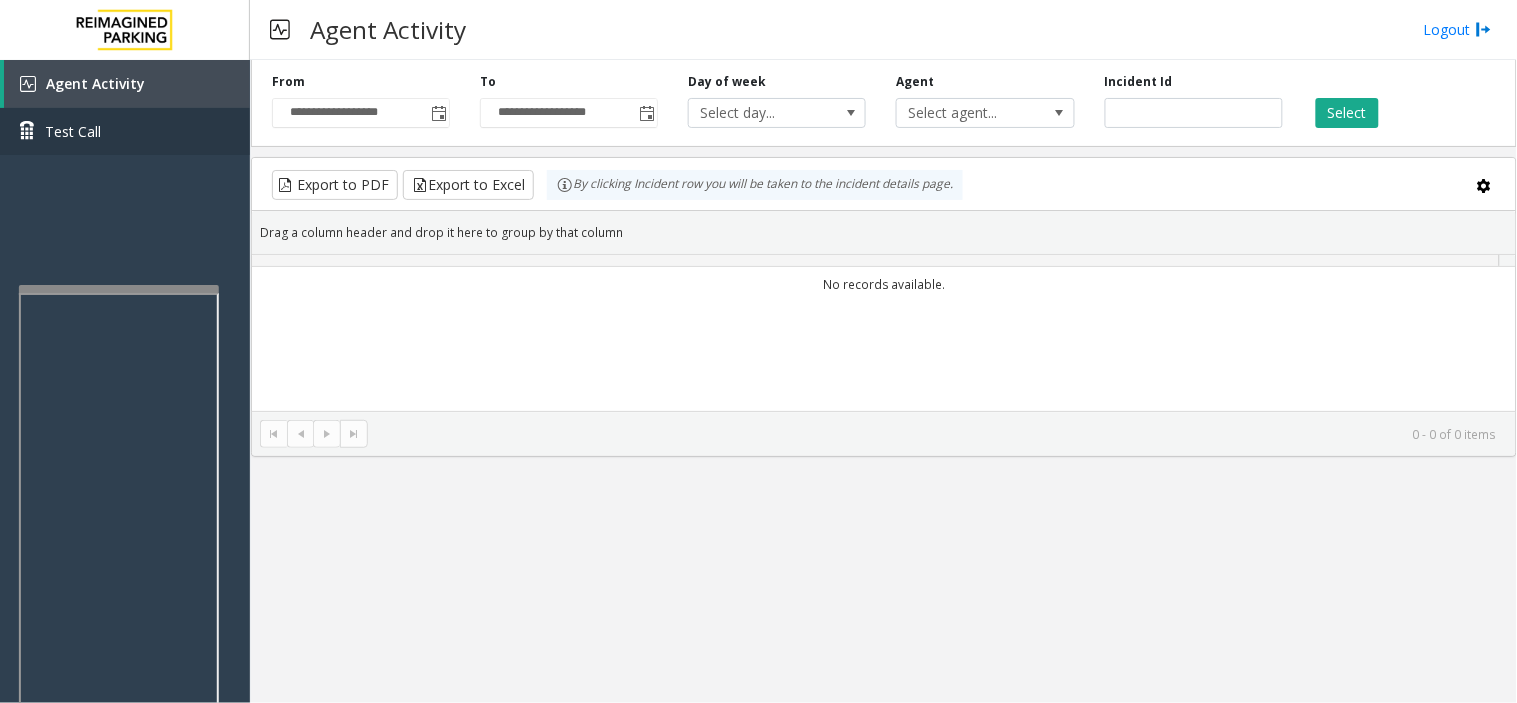 type 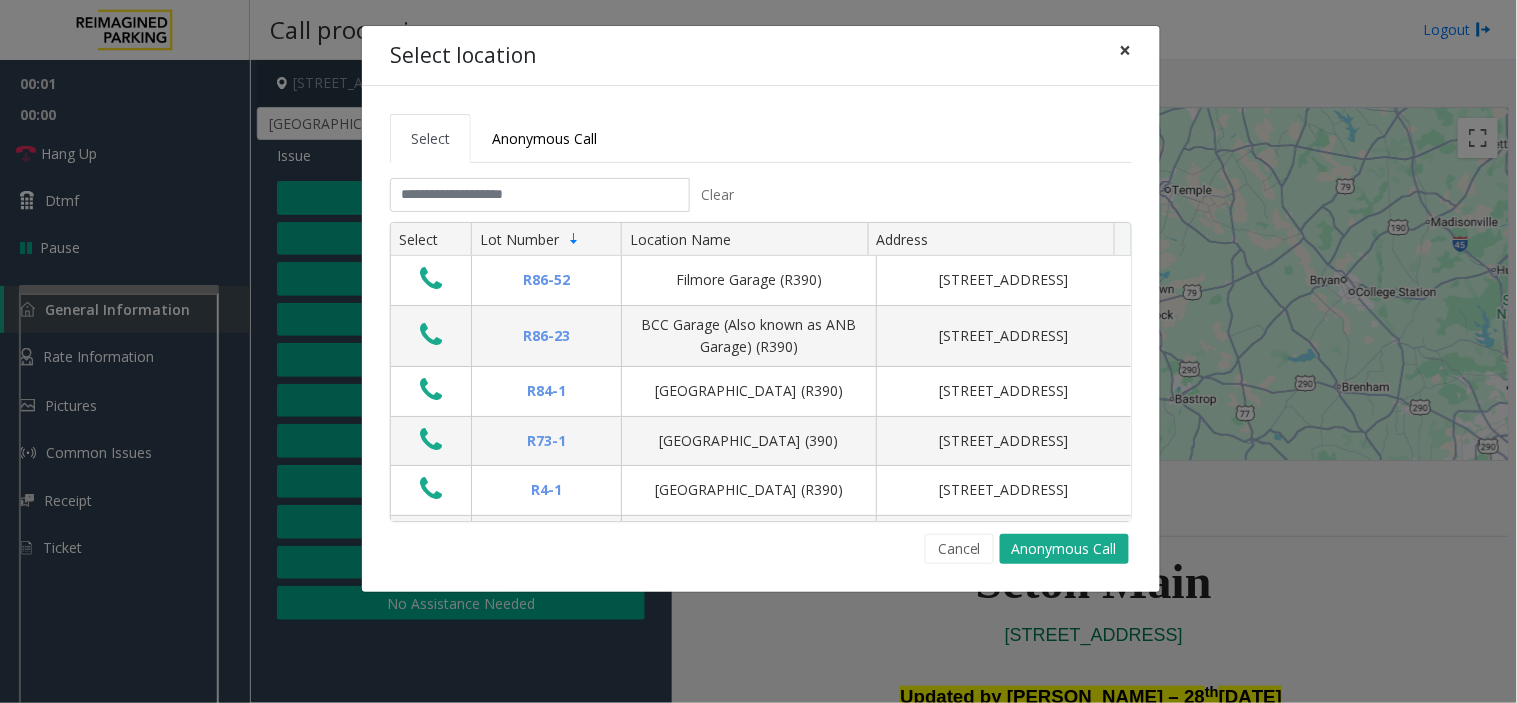 click on "×" 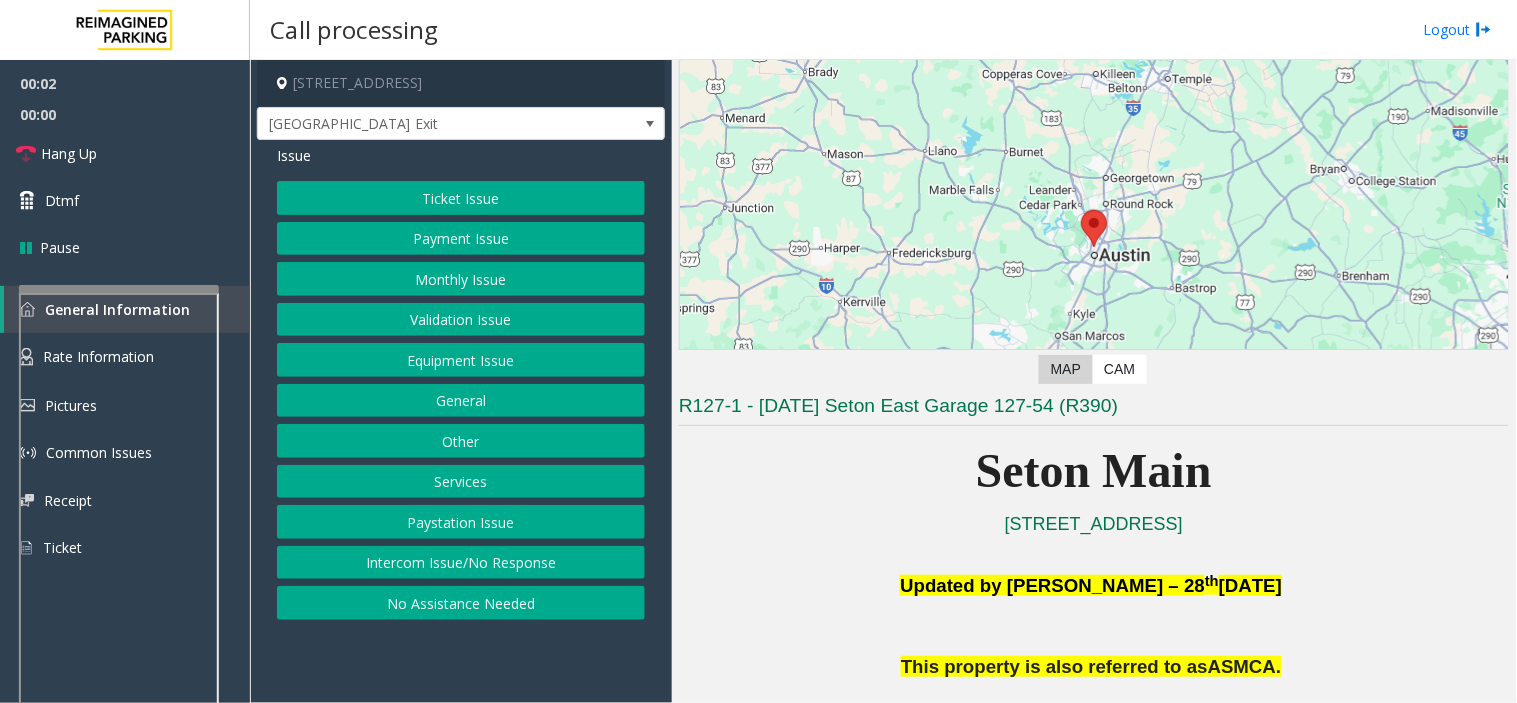 scroll, scrollTop: 222, scrollLeft: 0, axis: vertical 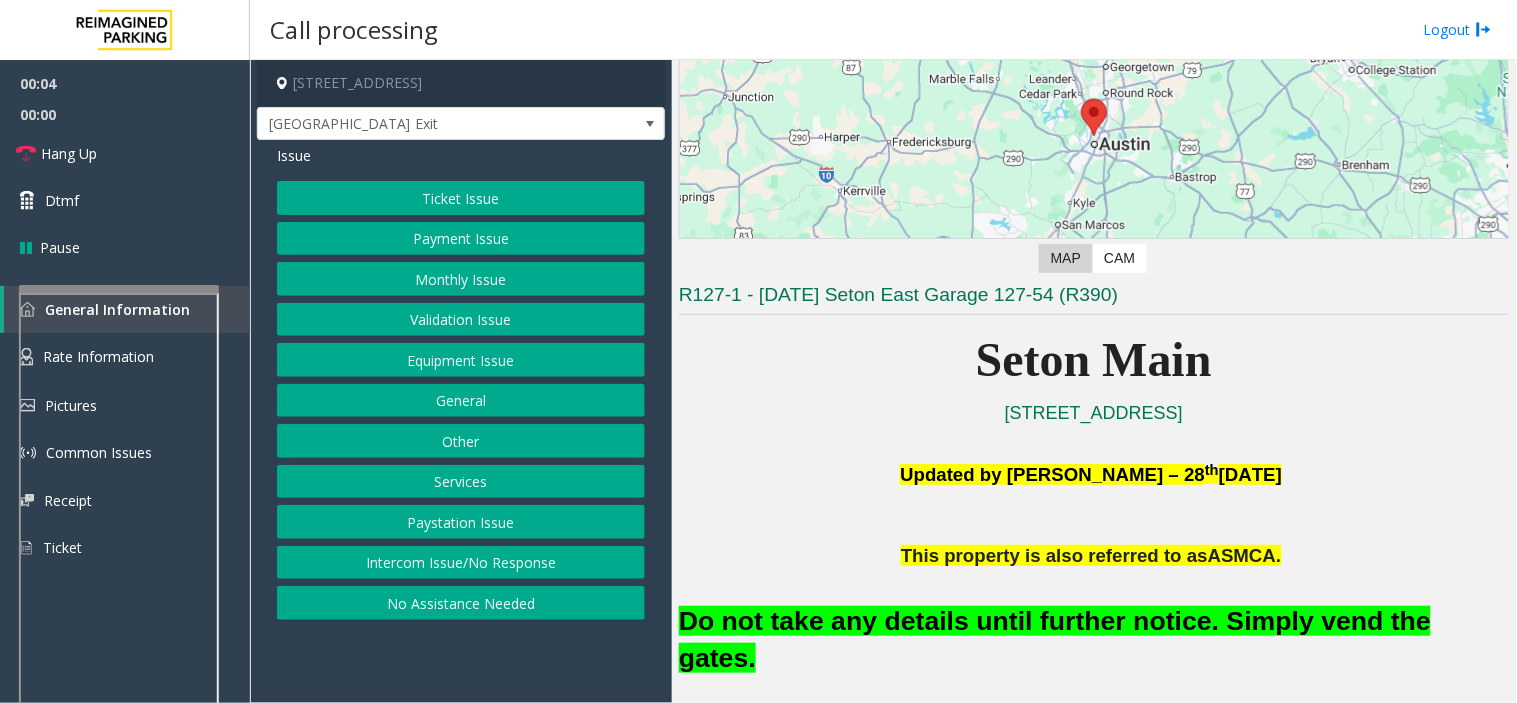 click on "Ticket Issue   Payment Issue   Monthly Issue   Validation Issue   Equipment Issue   General   Other   Services   Paystation Issue   Intercom Issue/No Response   No Assistance Needed" 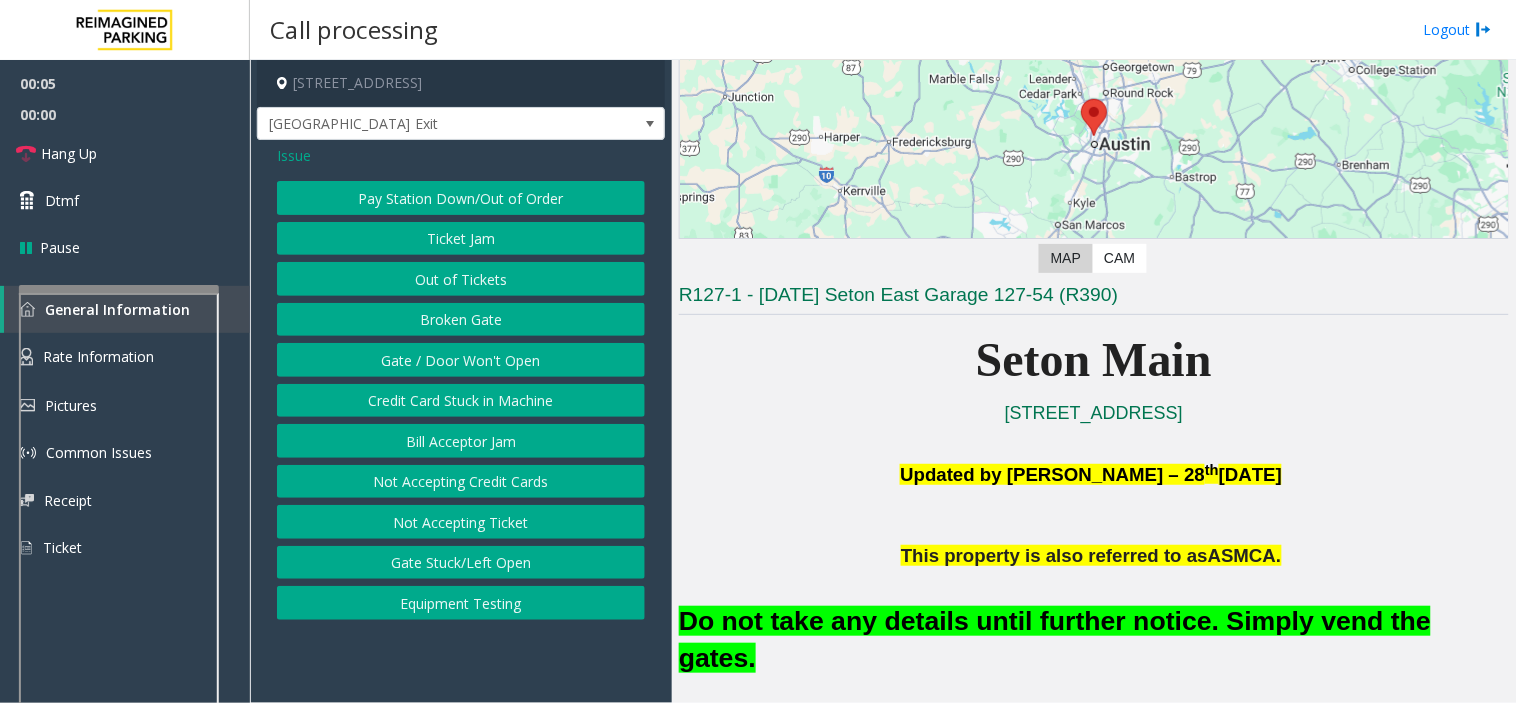 click on "Issue" 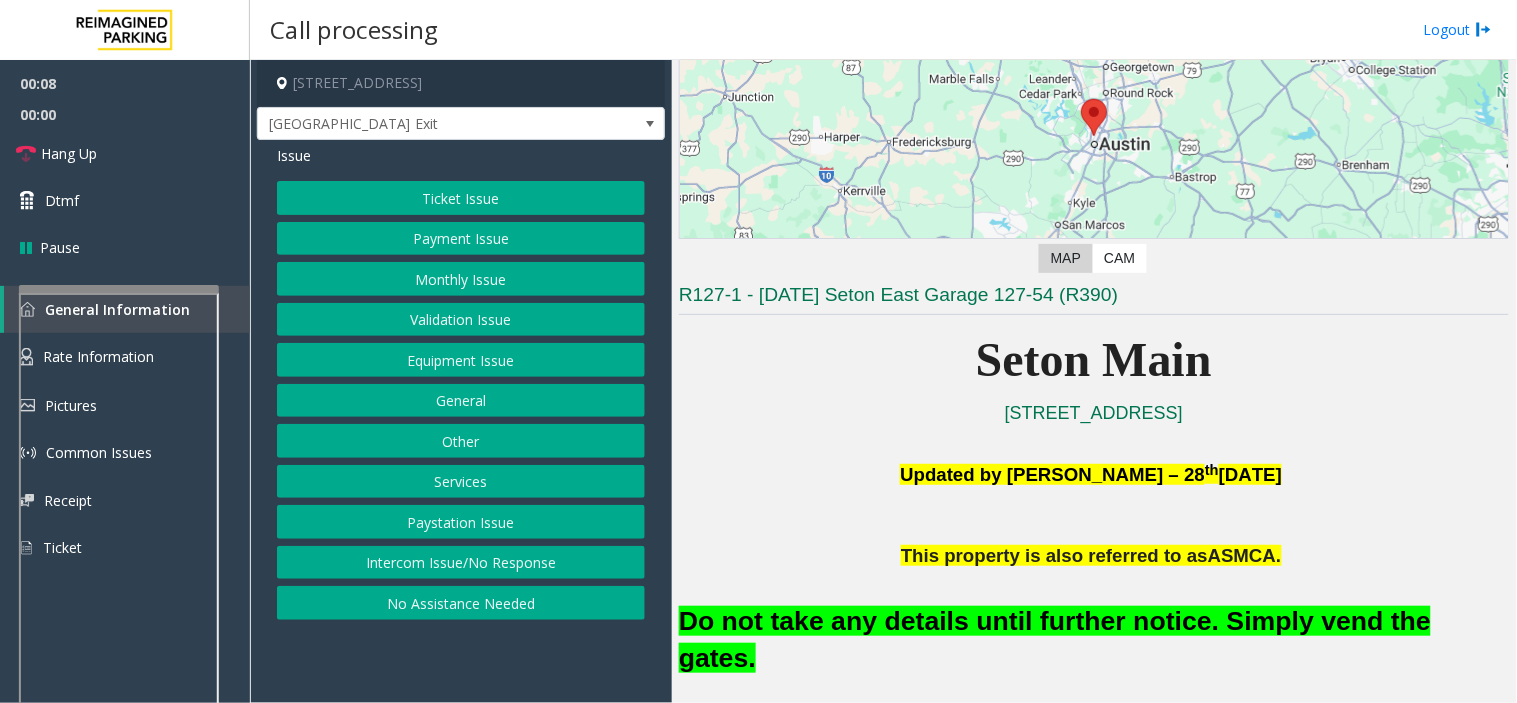click on "Ticket Issue" 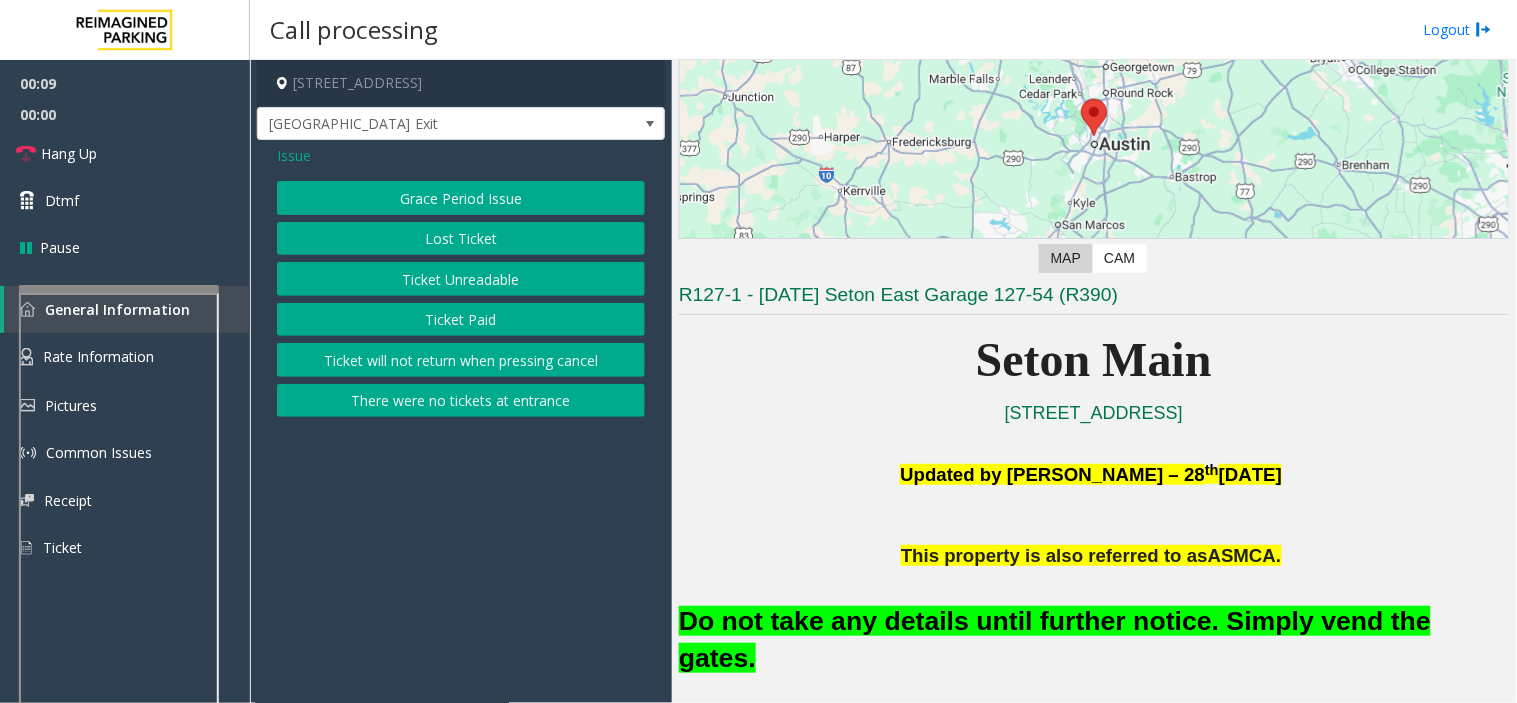 click on "Ticket Unreadable" 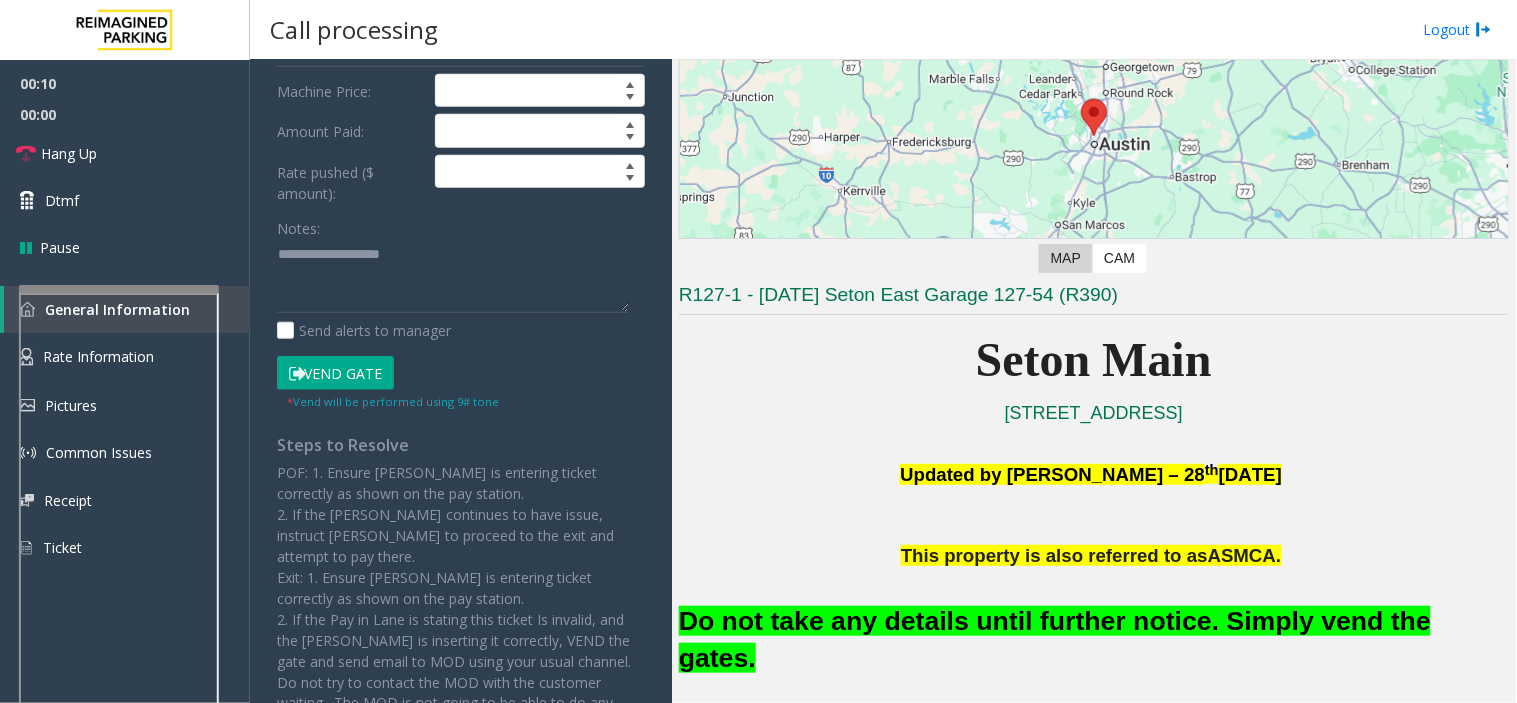 click on "Vend Gate" 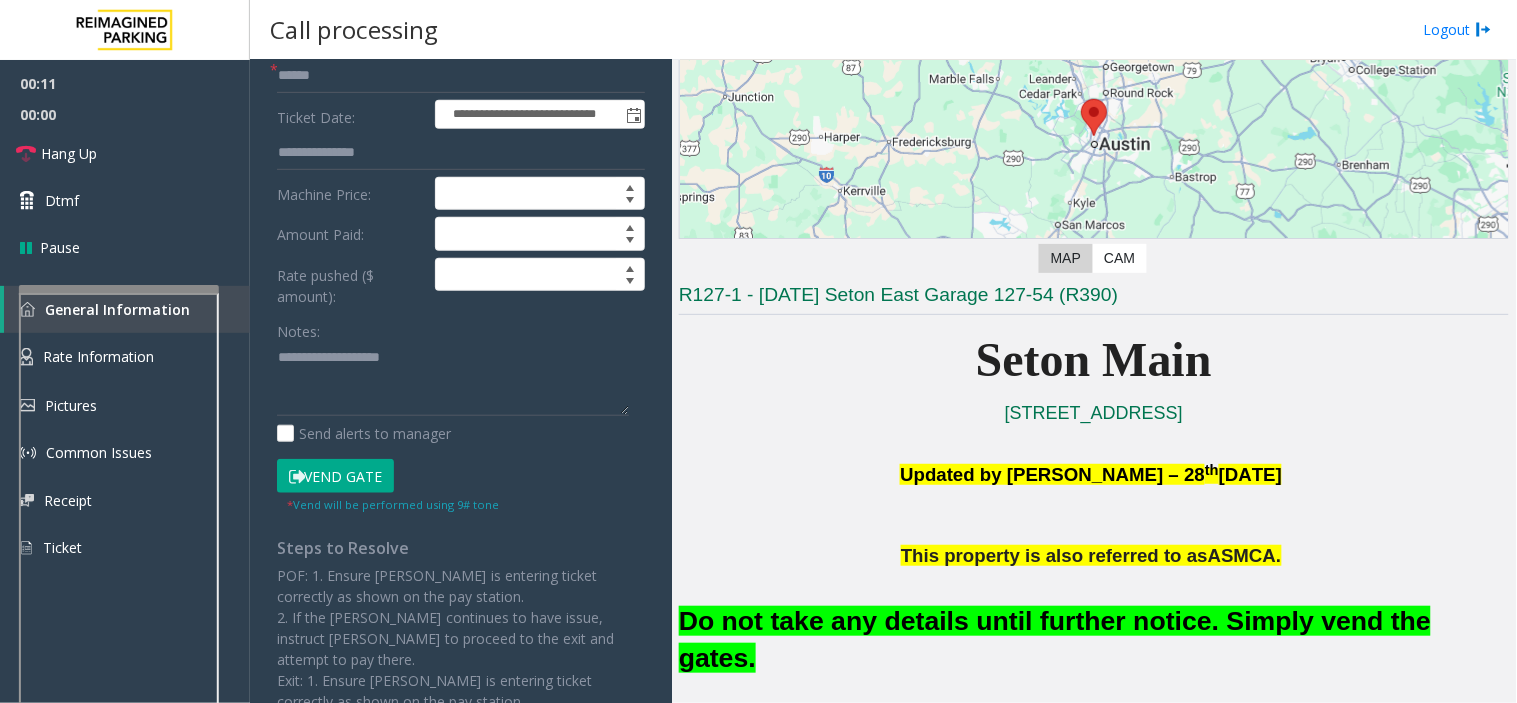 click on "Do not take any details until further notice. Simply vend the gates." 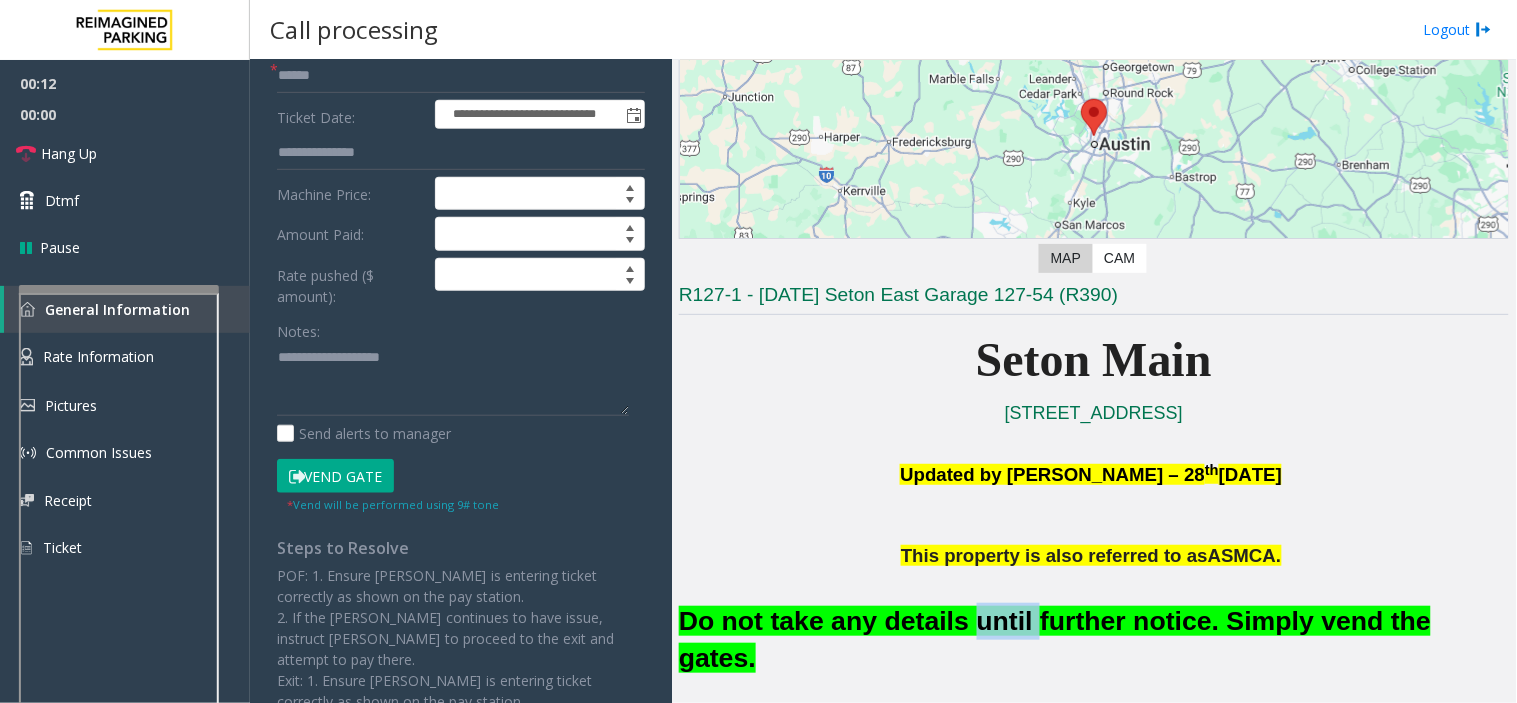 click on "Do not take any details until further notice. Simply vend the gates." 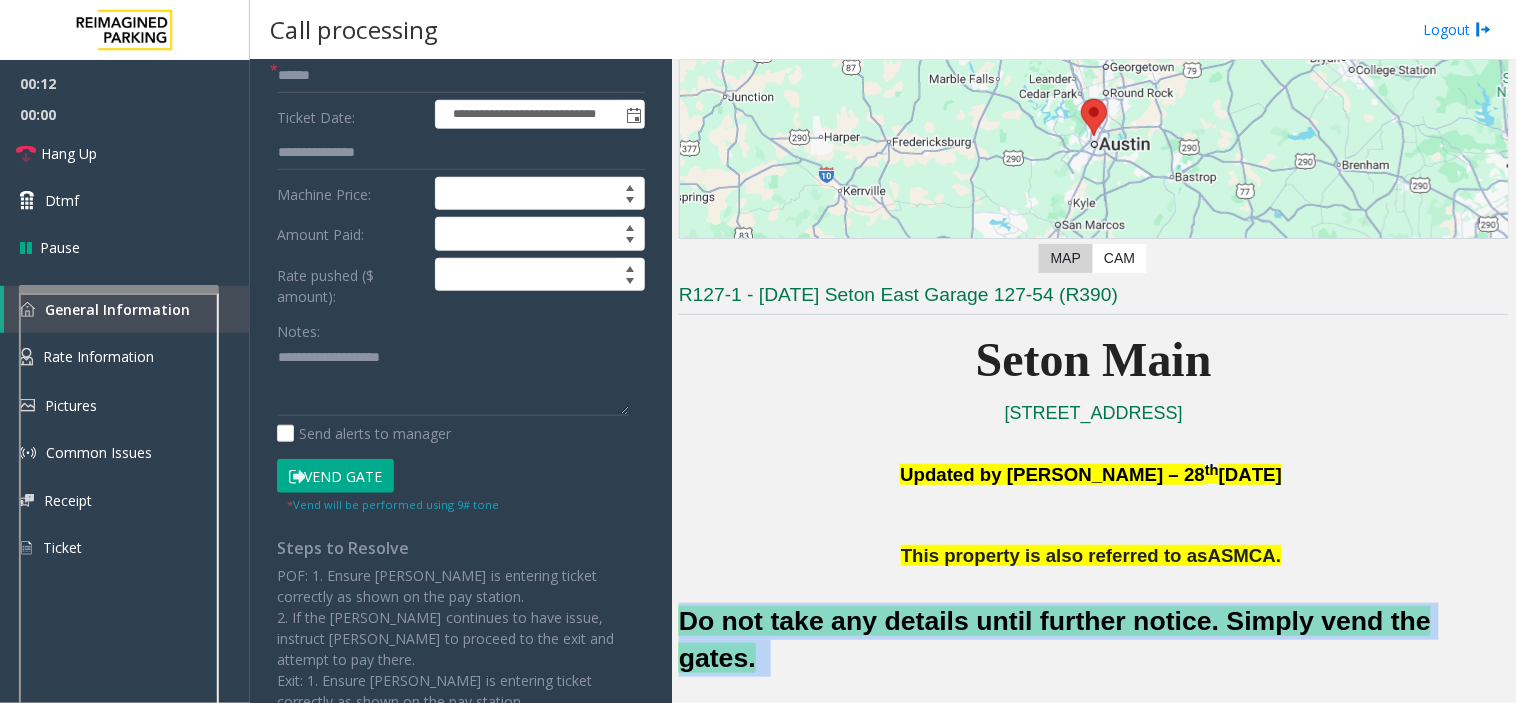 click on "Do not take any details until further notice. Simply vend the gates." 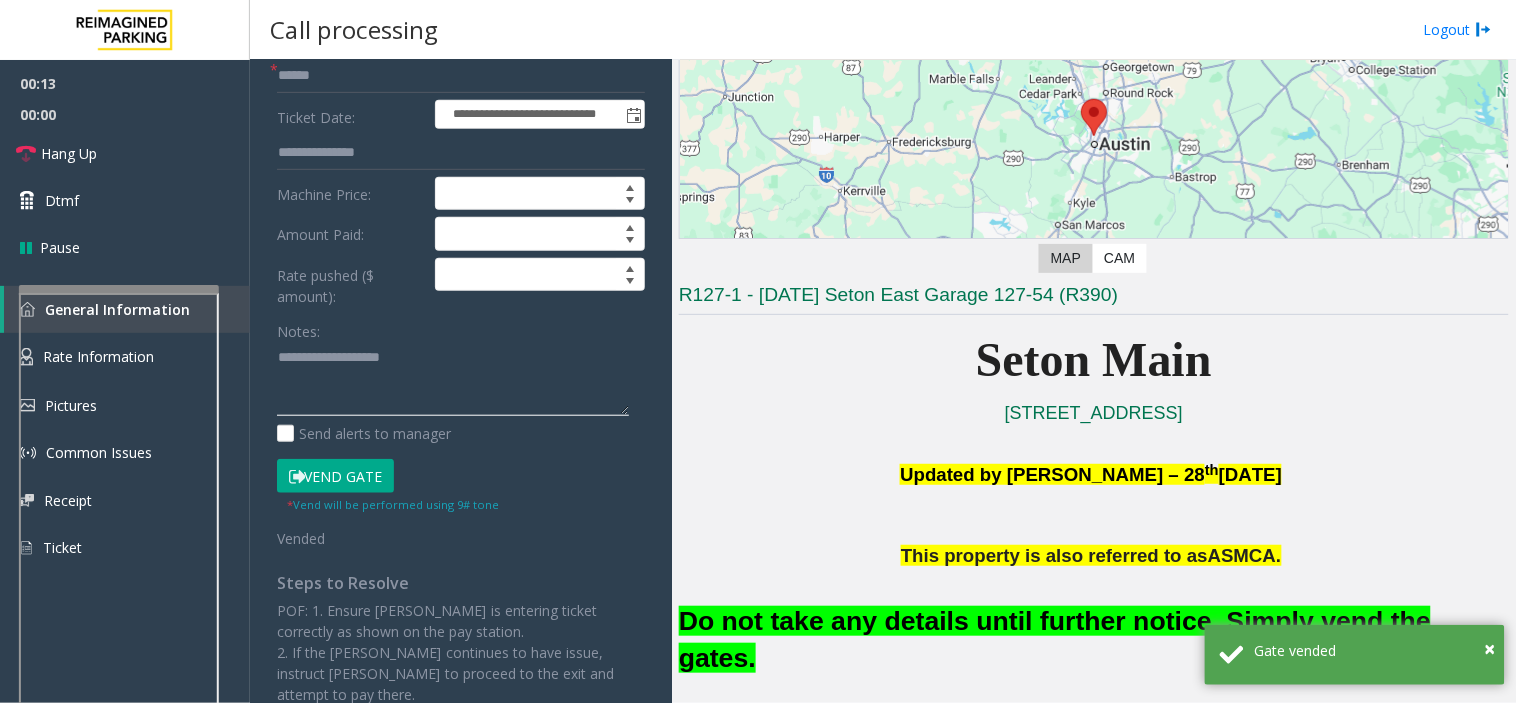 click 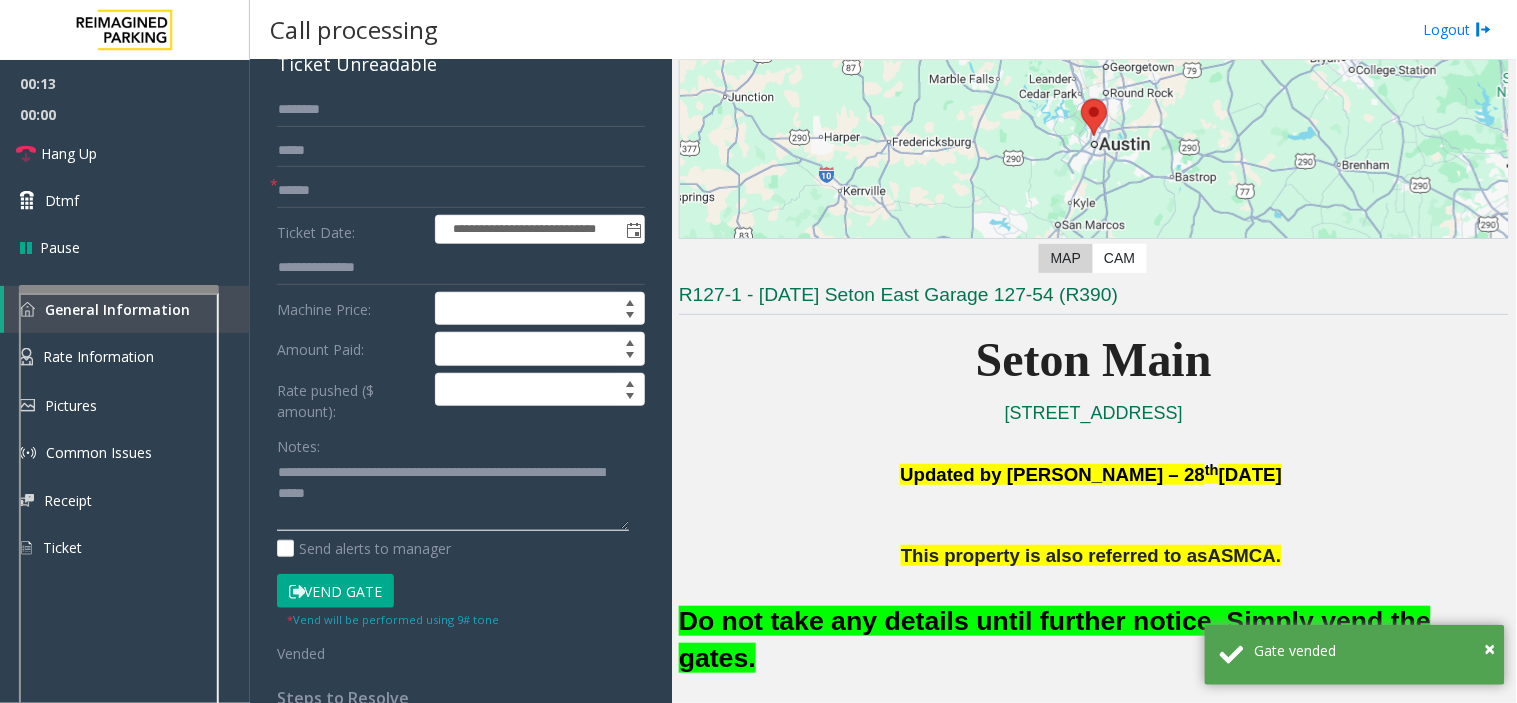 scroll, scrollTop: 0, scrollLeft: 0, axis: both 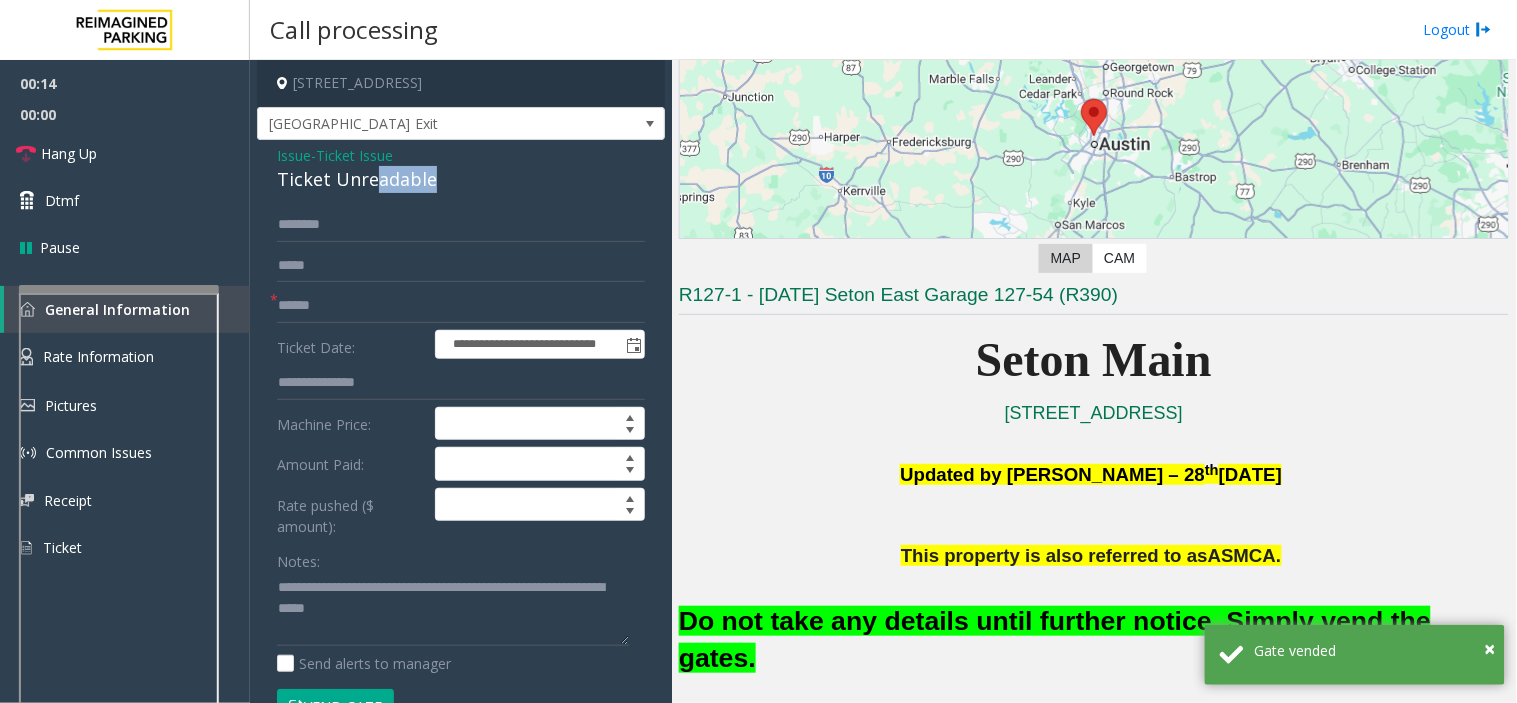 drag, startPoint x: 441, startPoint y: 182, endPoint x: 364, endPoint y: 182, distance: 77 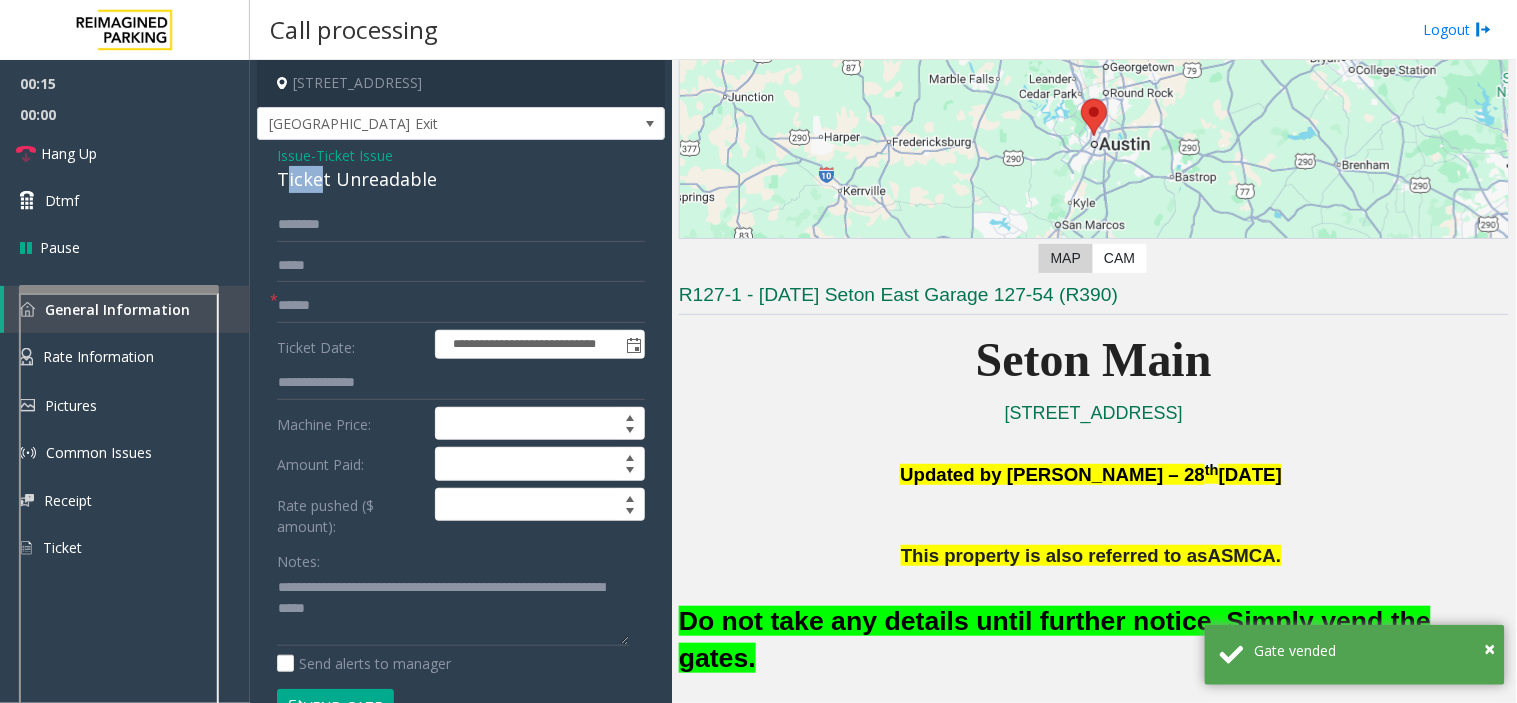 click on "Ticket Unreadable" 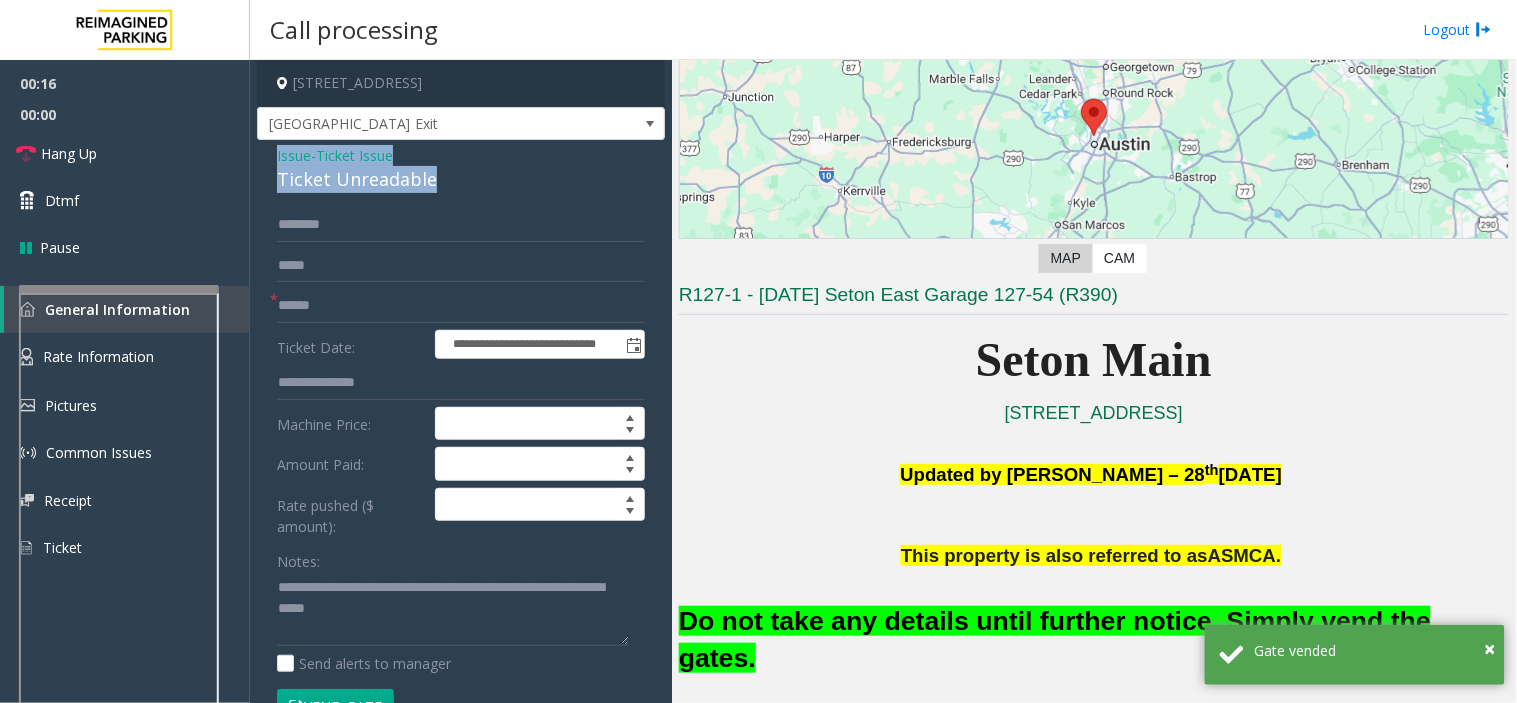 drag, startPoint x: 277, startPoint y: 155, endPoint x: 452, endPoint y: 180, distance: 176.7767 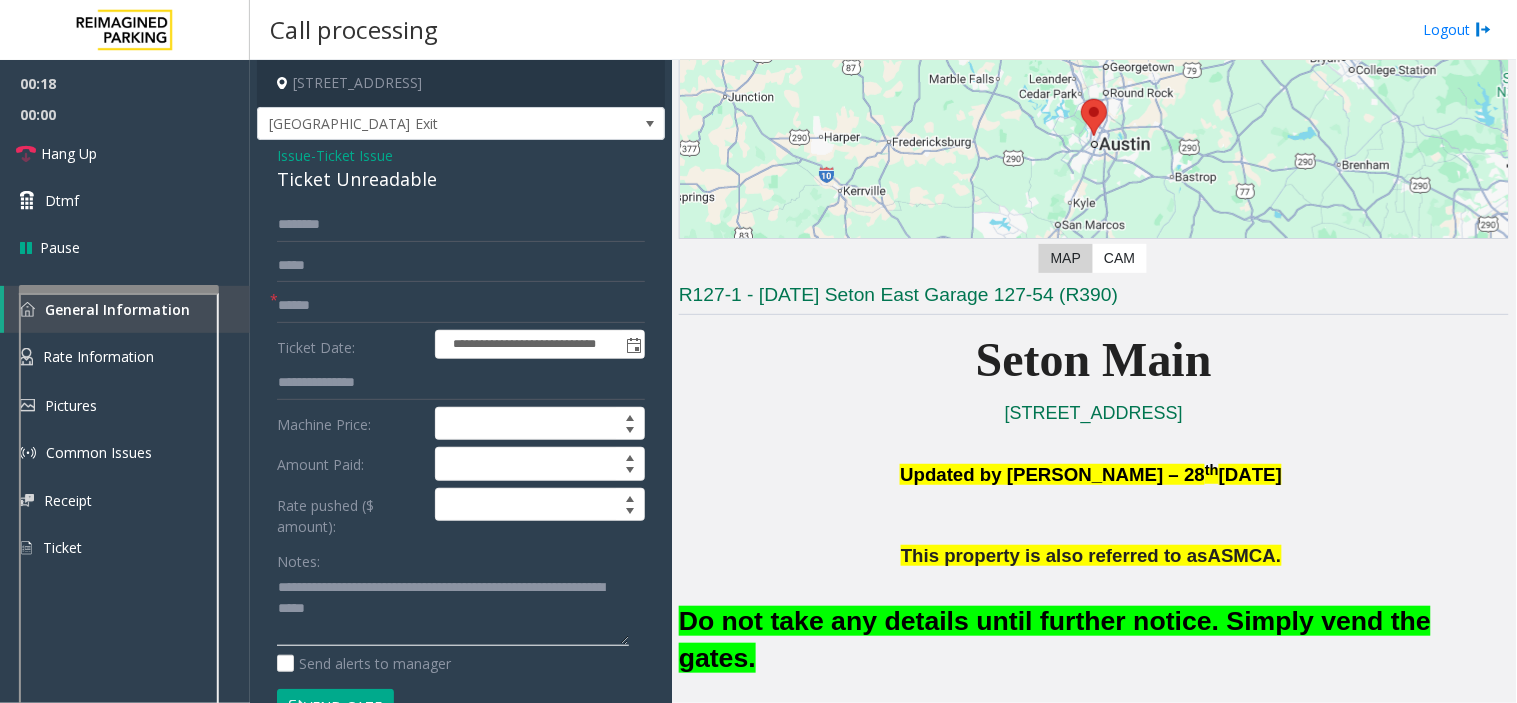 click 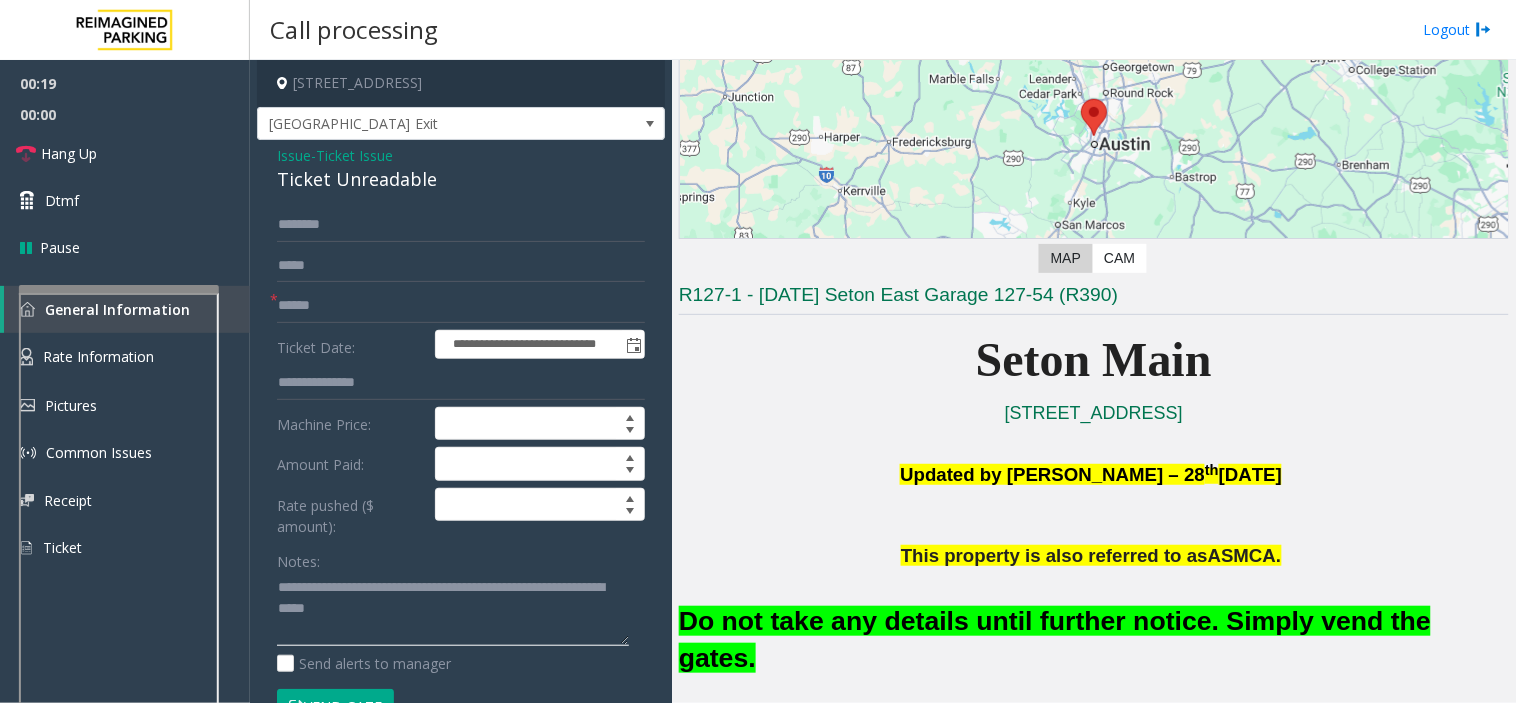 paste on "**********" 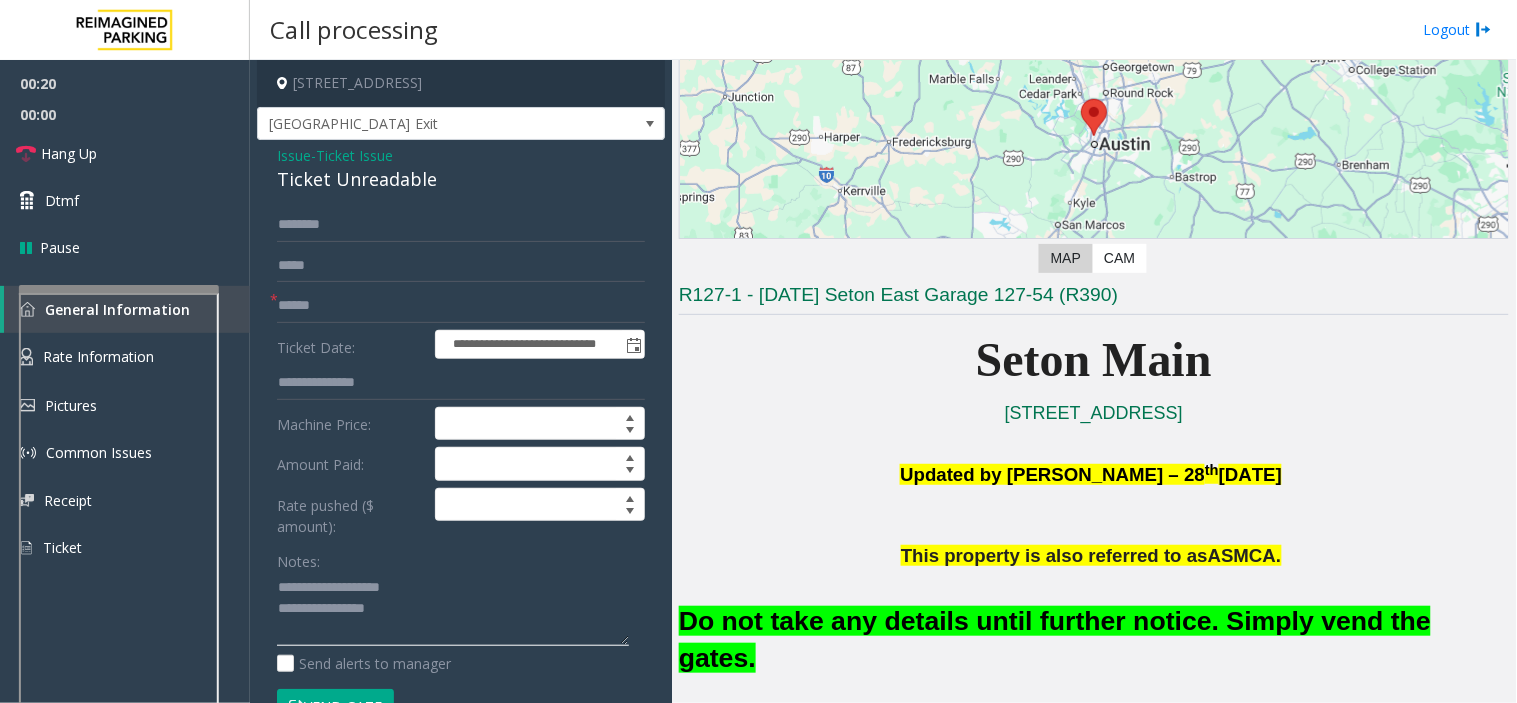 scroll, scrollTop: 14, scrollLeft: 0, axis: vertical 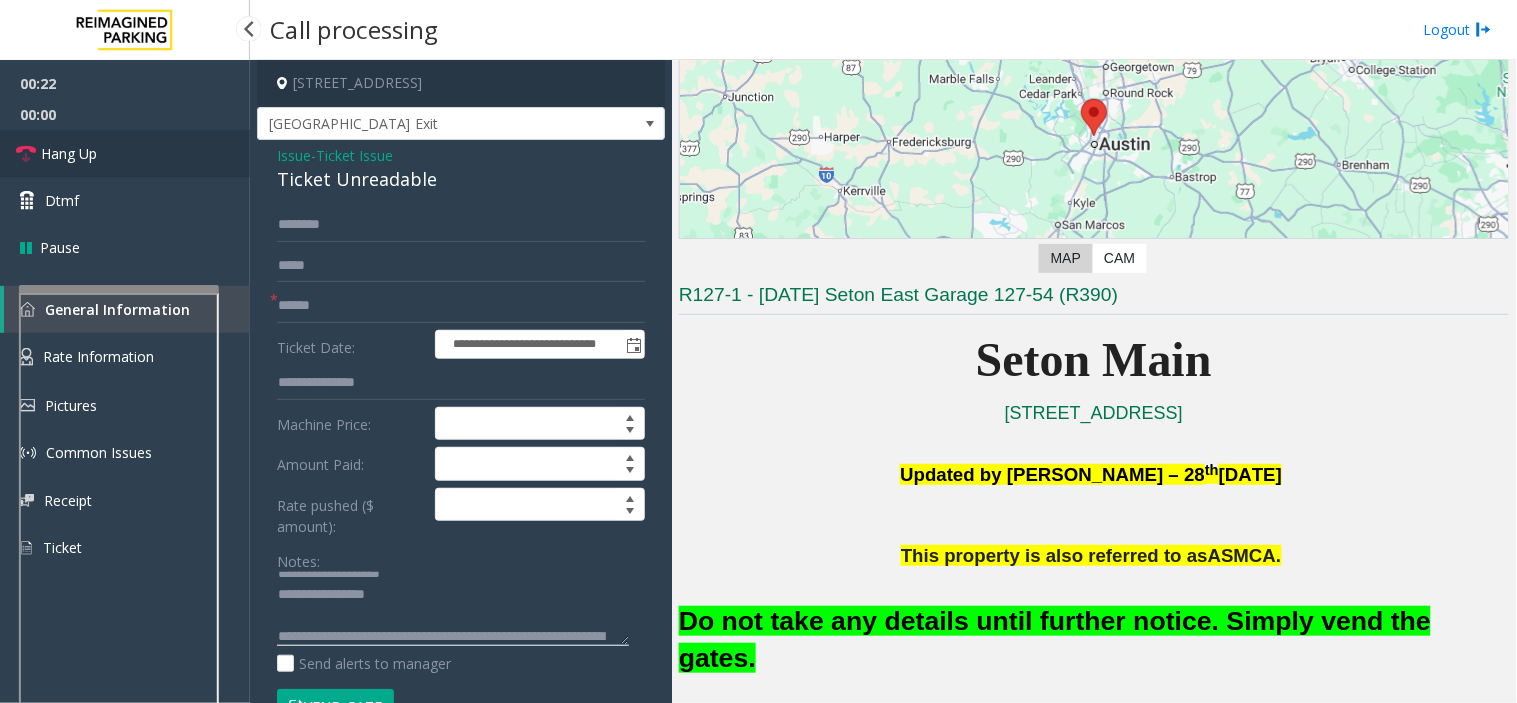 type on "**********" 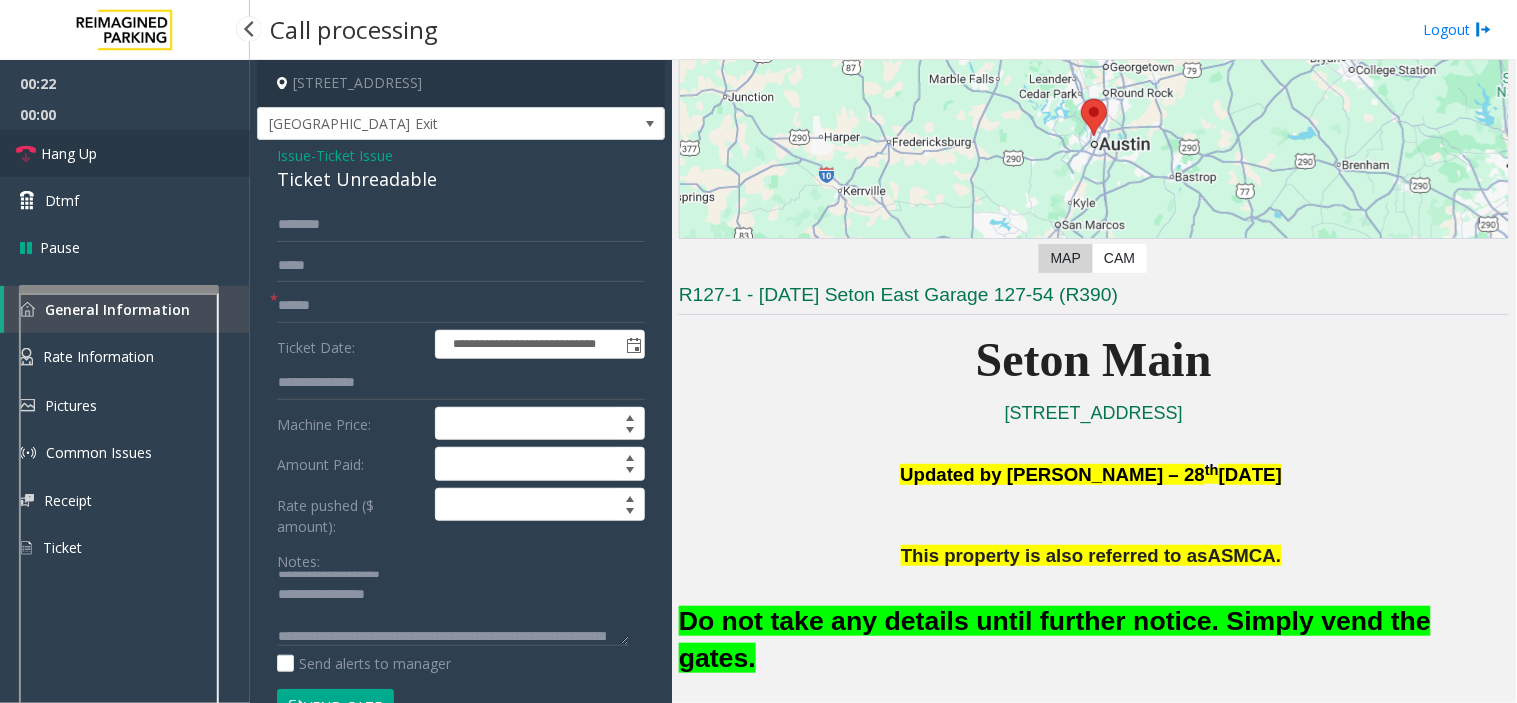 click on "Hang Up" at bounding box center [69, 153] 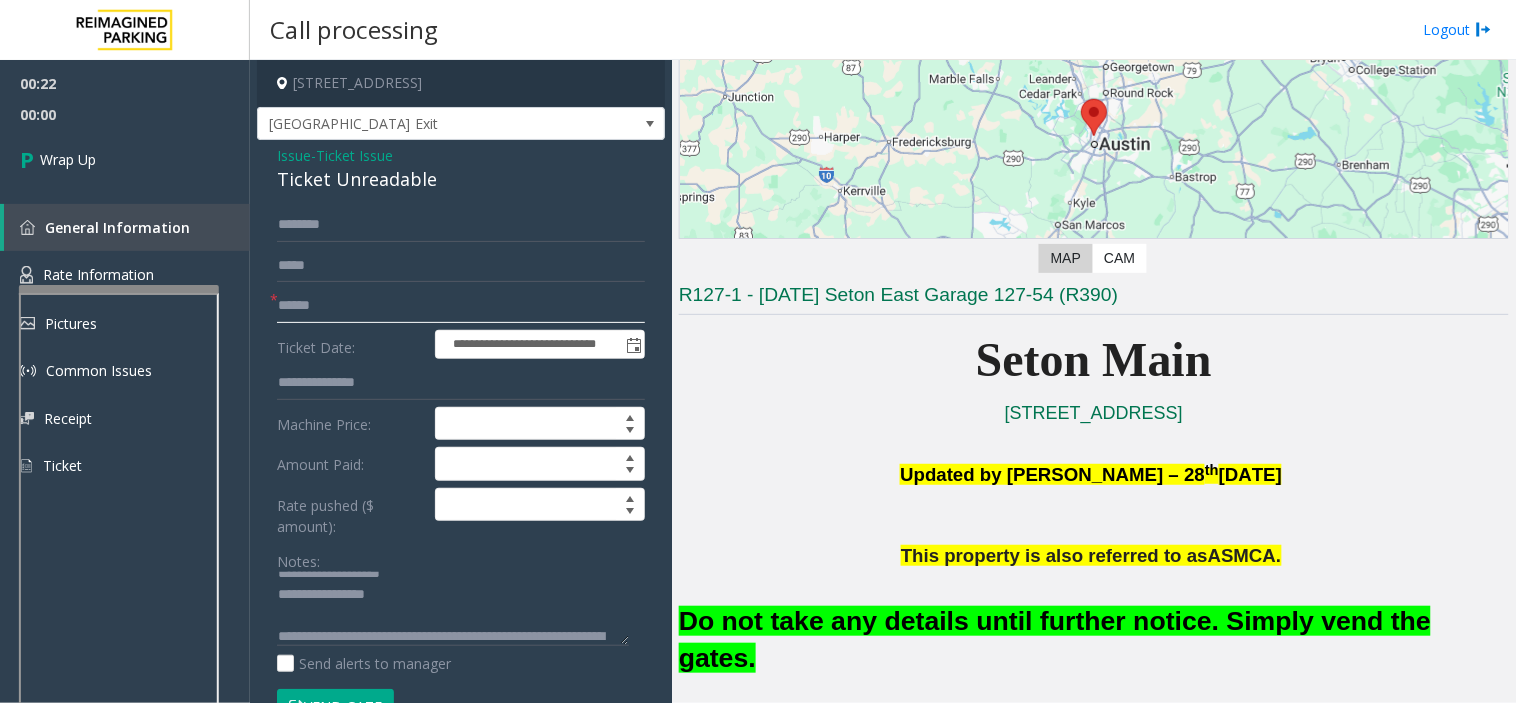 click 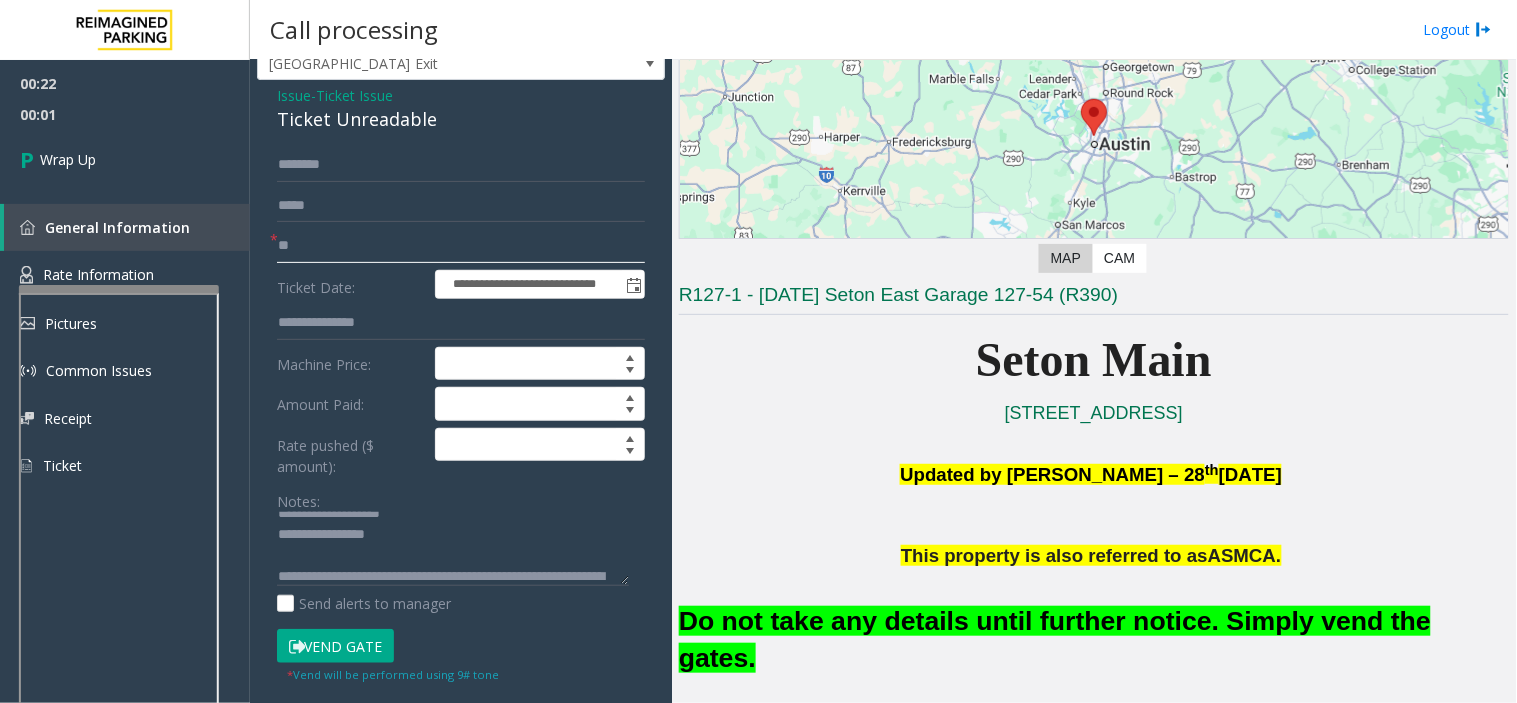 scroll, scrollTop: 111, scrollLeft: 0, axis: vertical 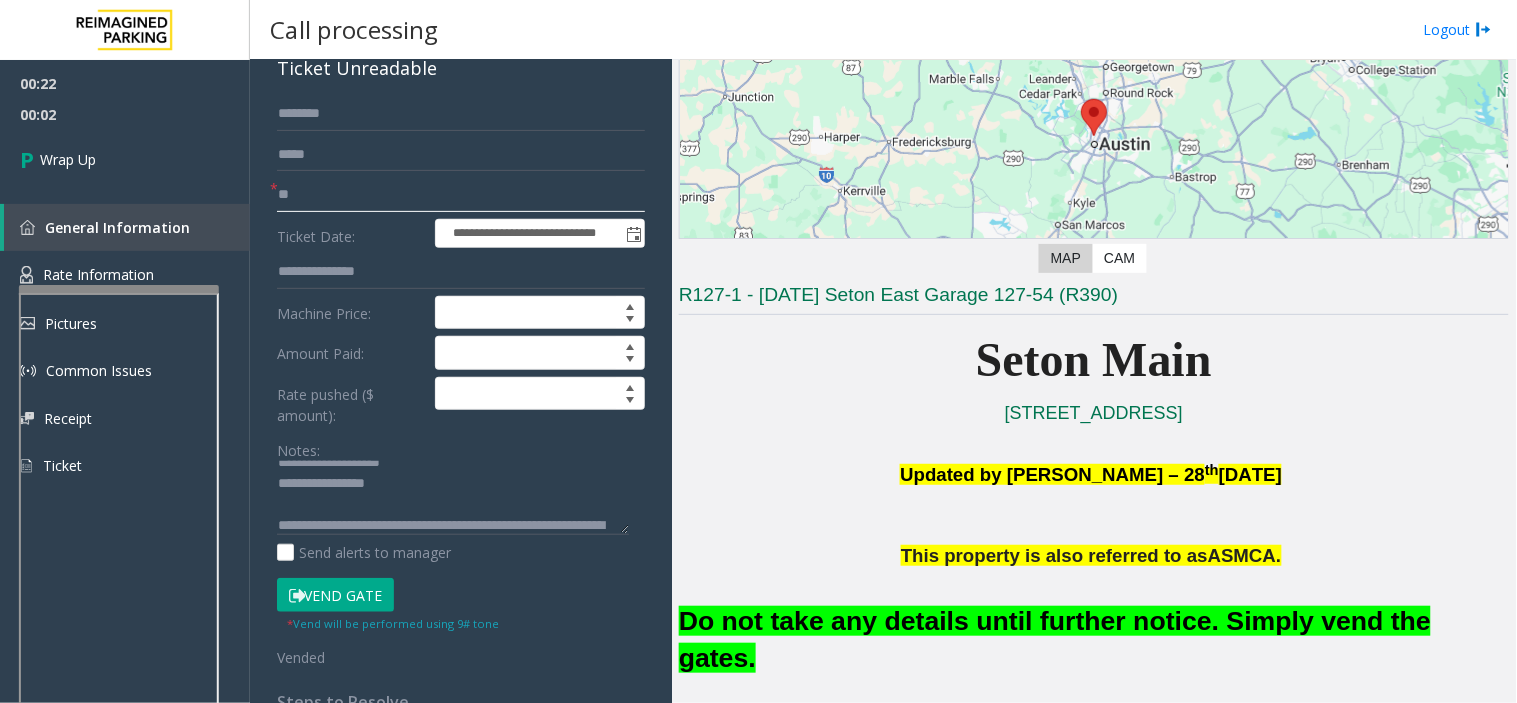 type on "**" 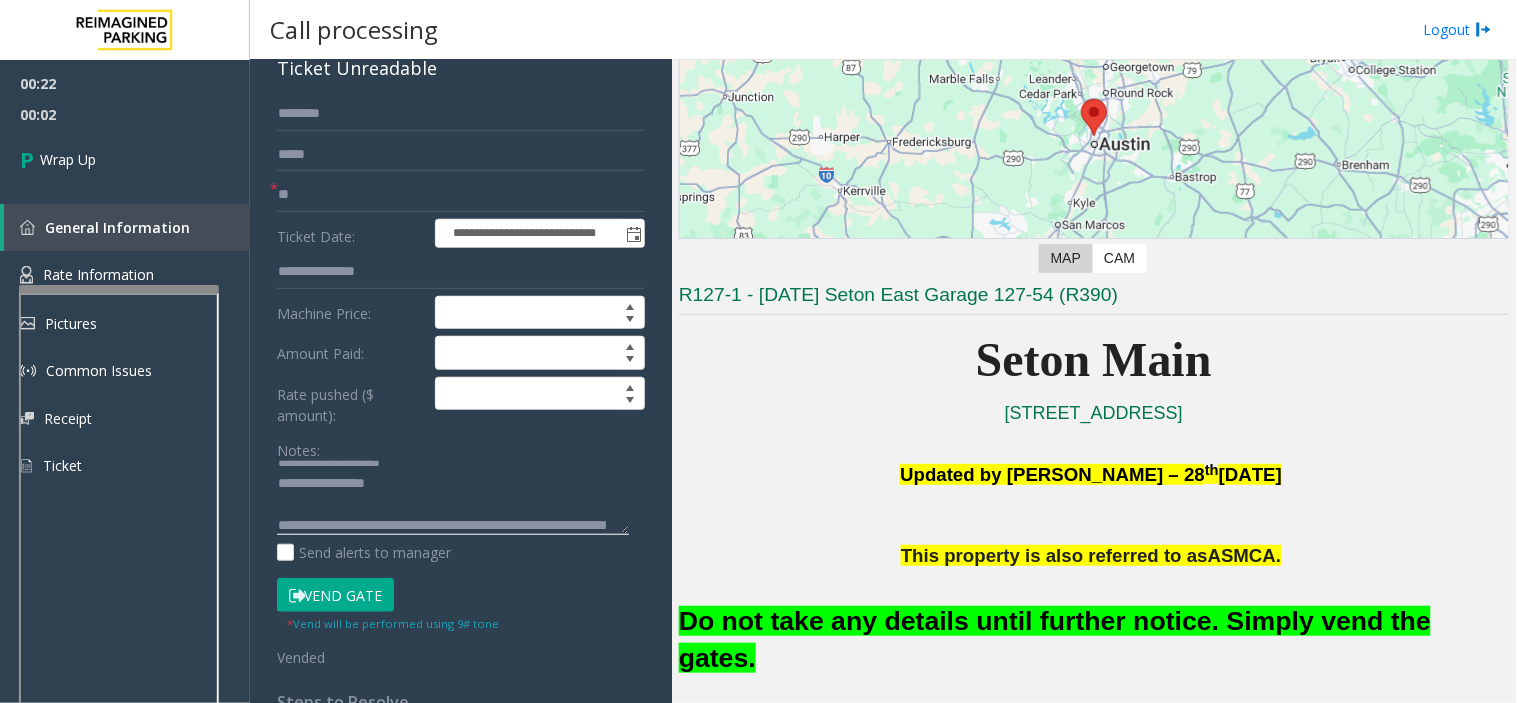 click 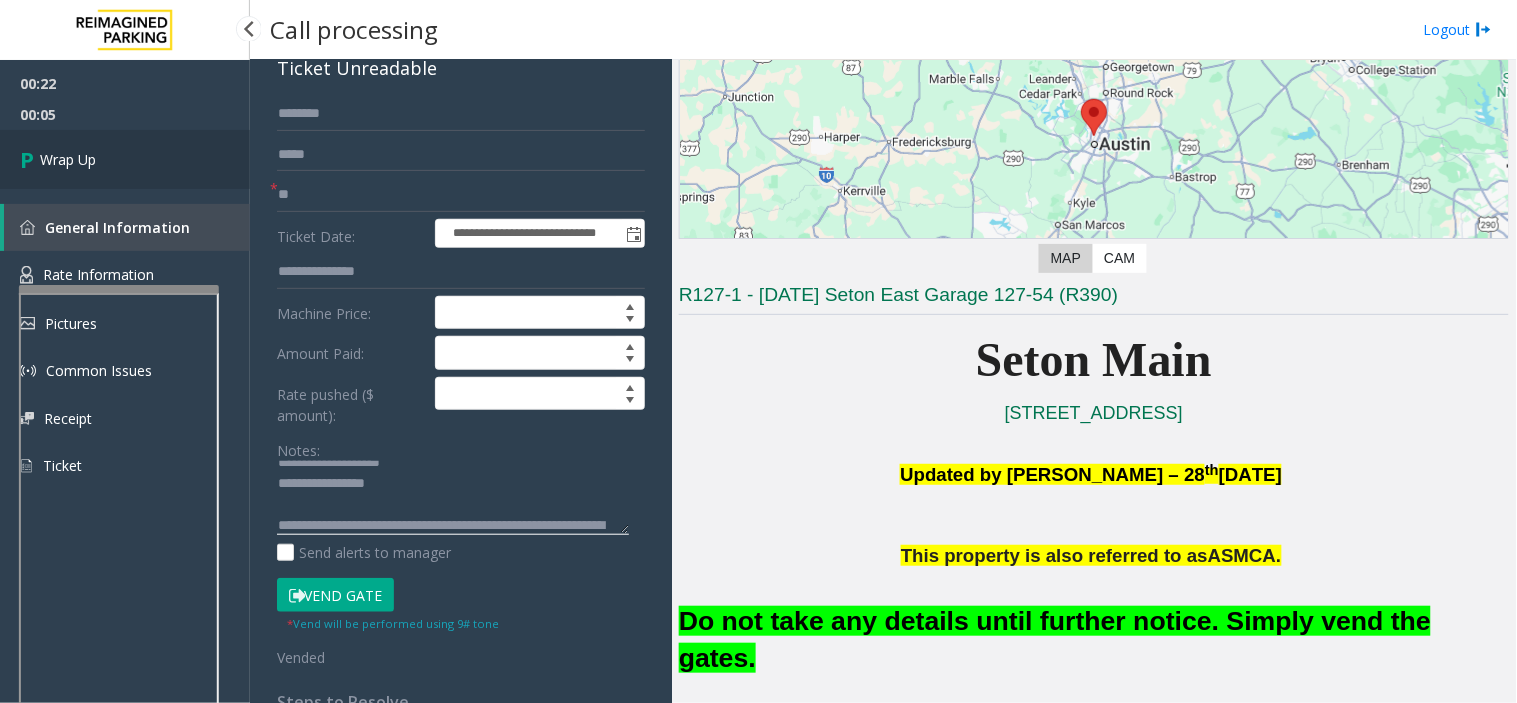 type on "**********" 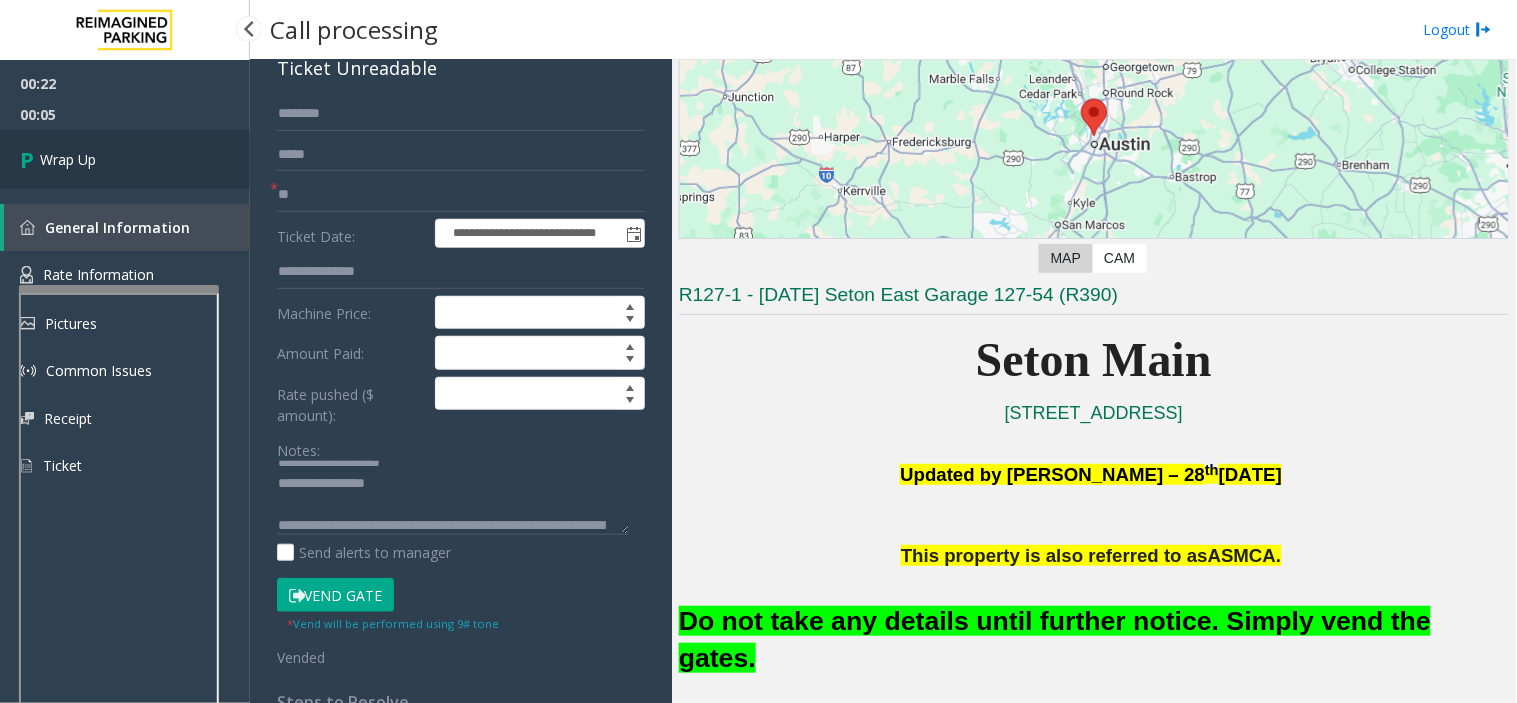click on "Wrap Up" at bounding box center (125, 159) 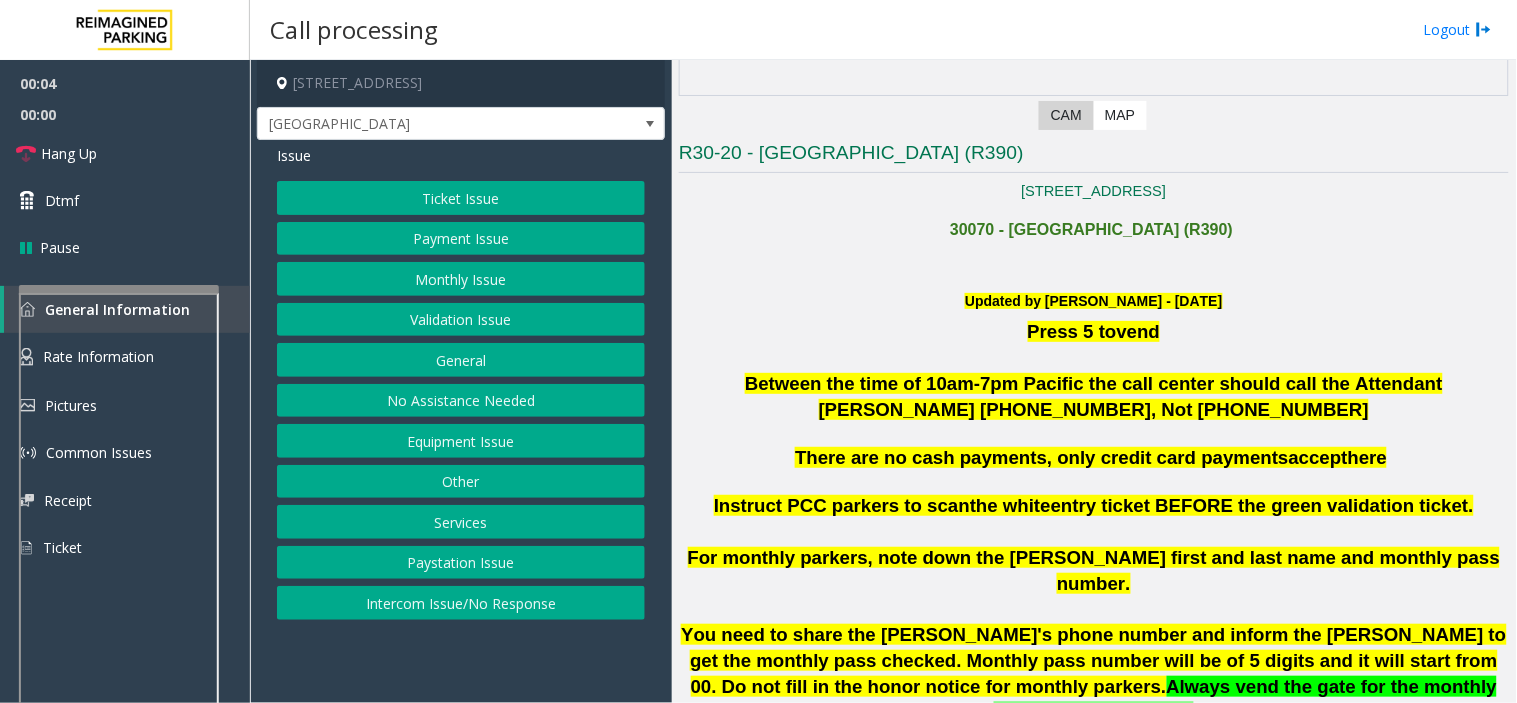scroll, scrollTop: 444, scrollLeft: 0, axis: vertical 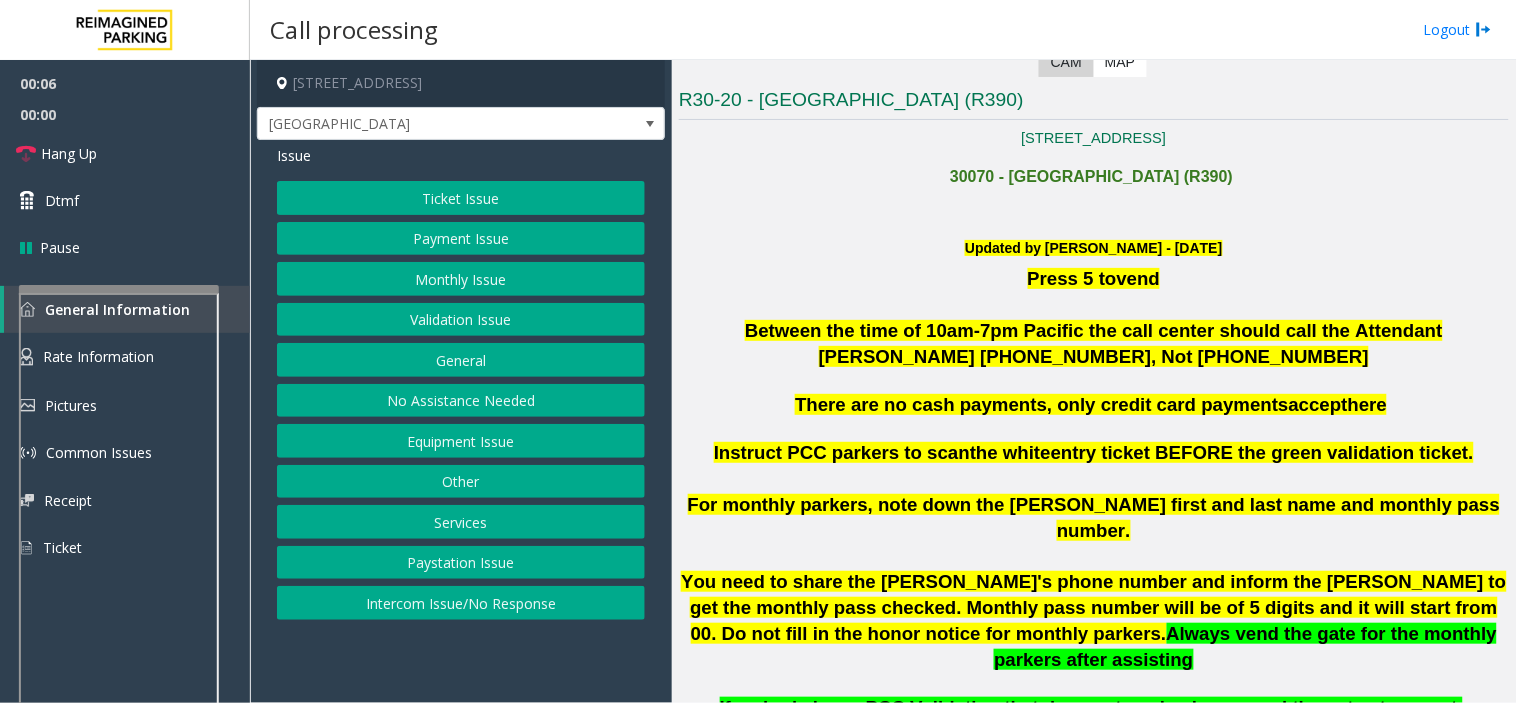 click on "Intercom Issue/No Response" 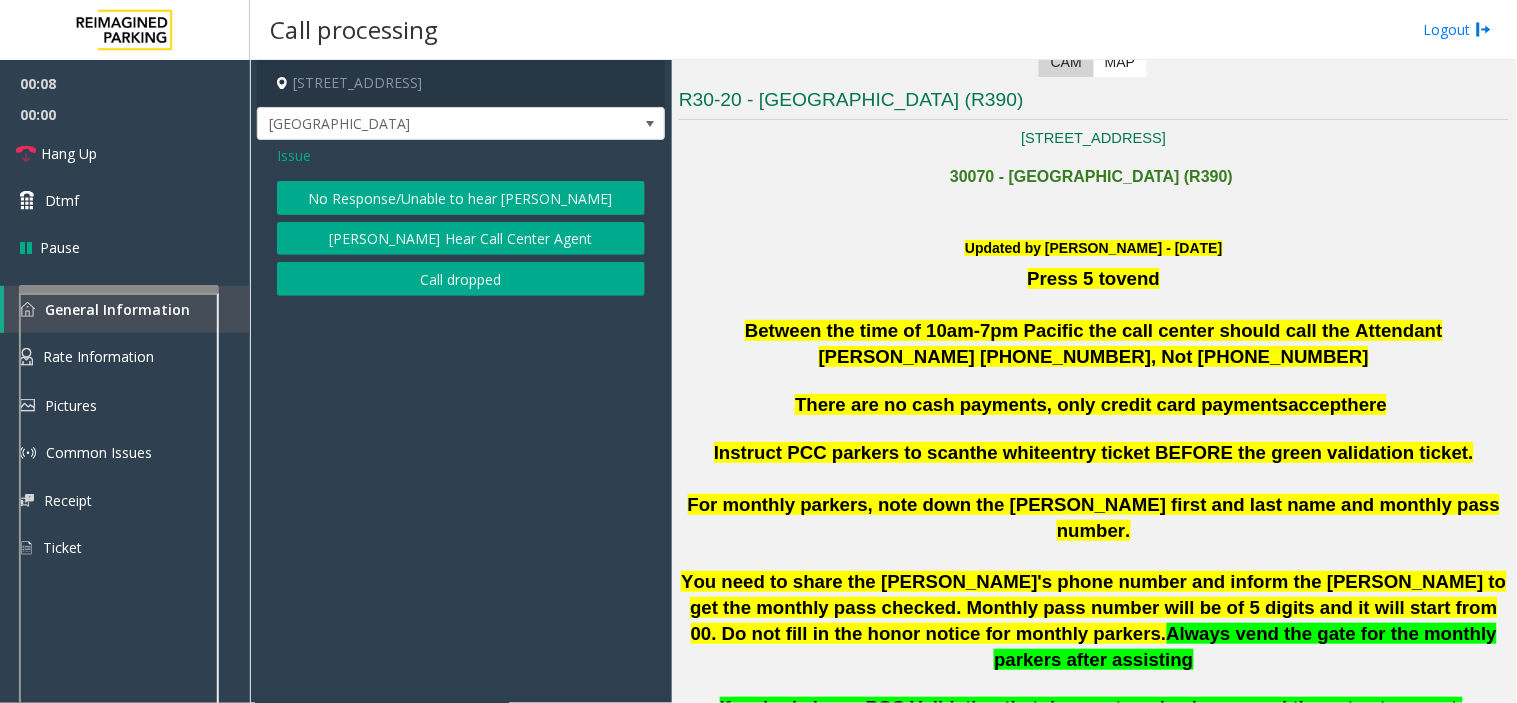 click on "No Response/Unable to hear [PERSON_NAME]" 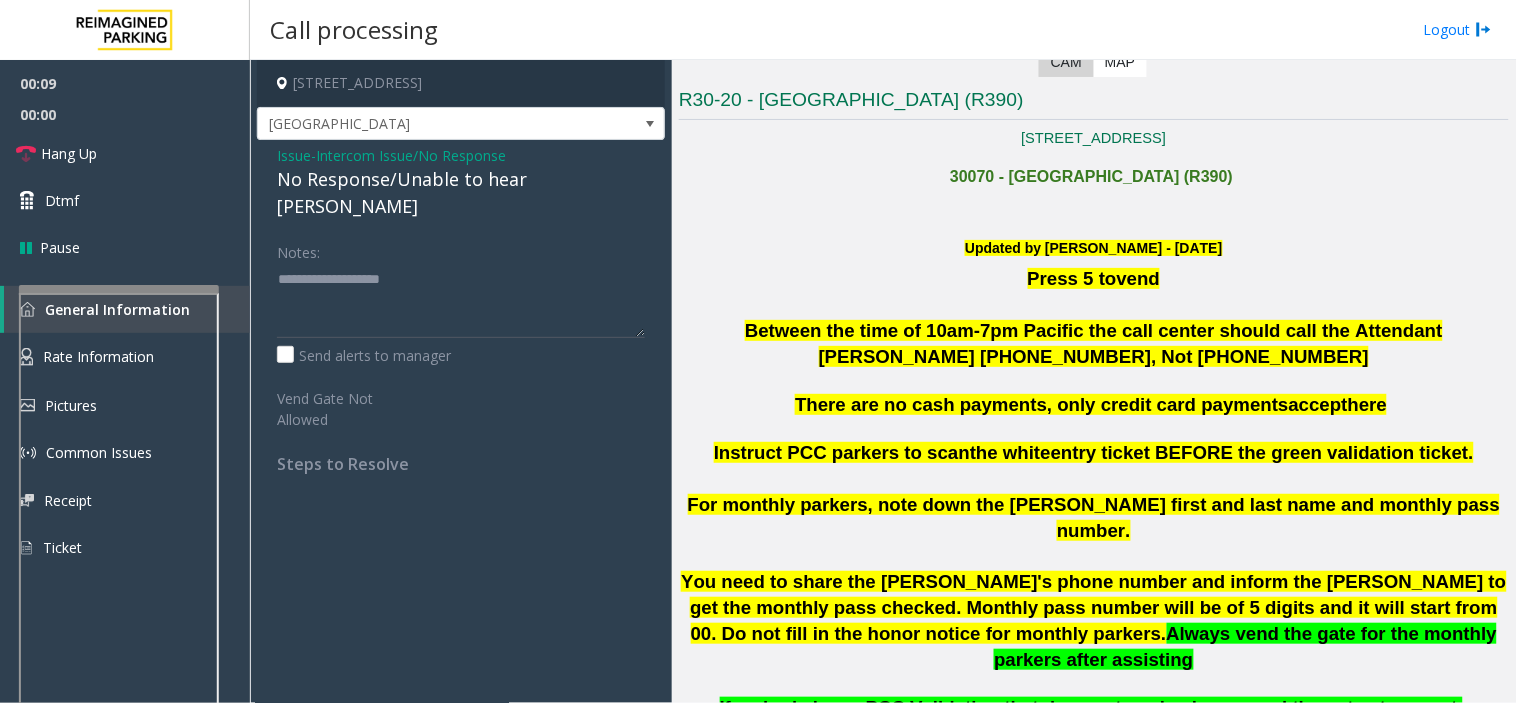 click on "No Response/Unable to hear [PERSON_NAME]" 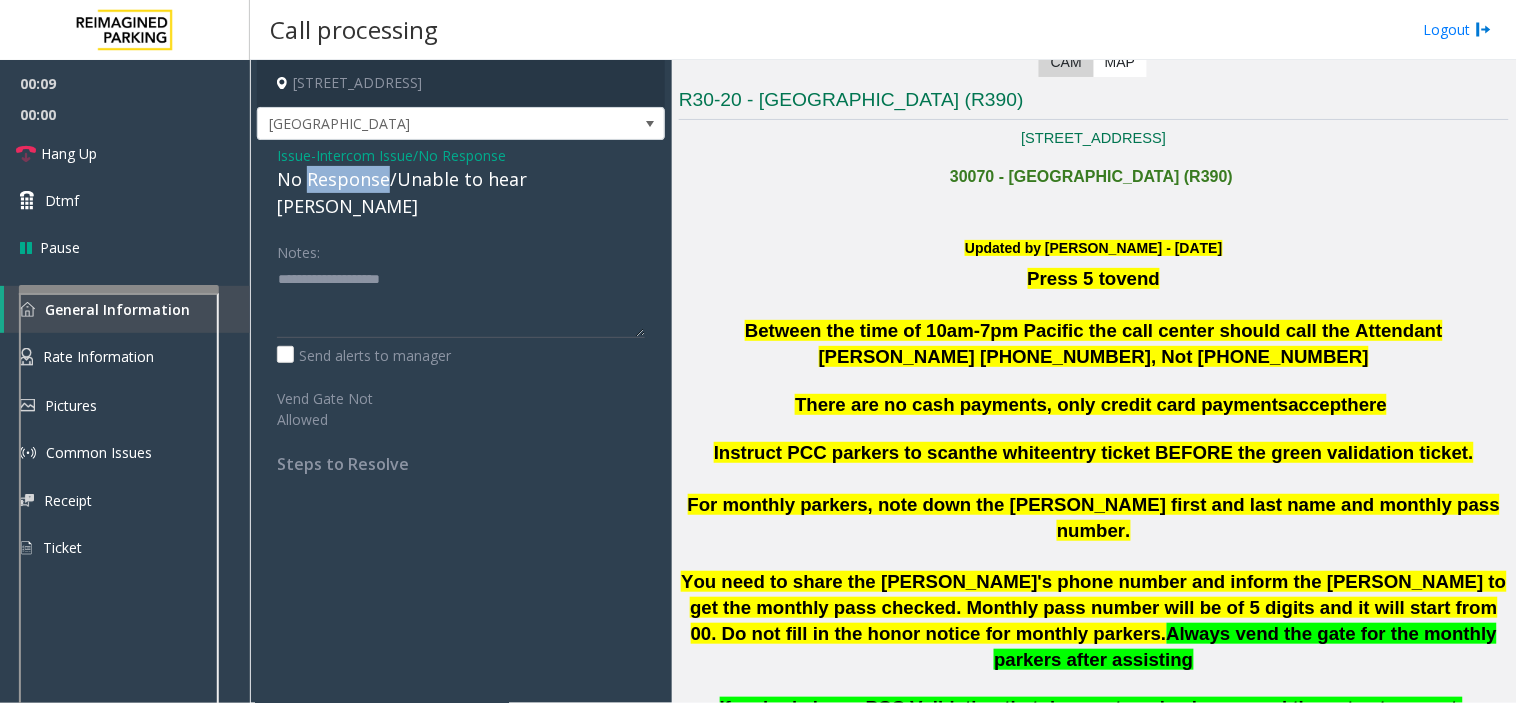 click on "No Response/Unable to hear [PERSON_NAME]" 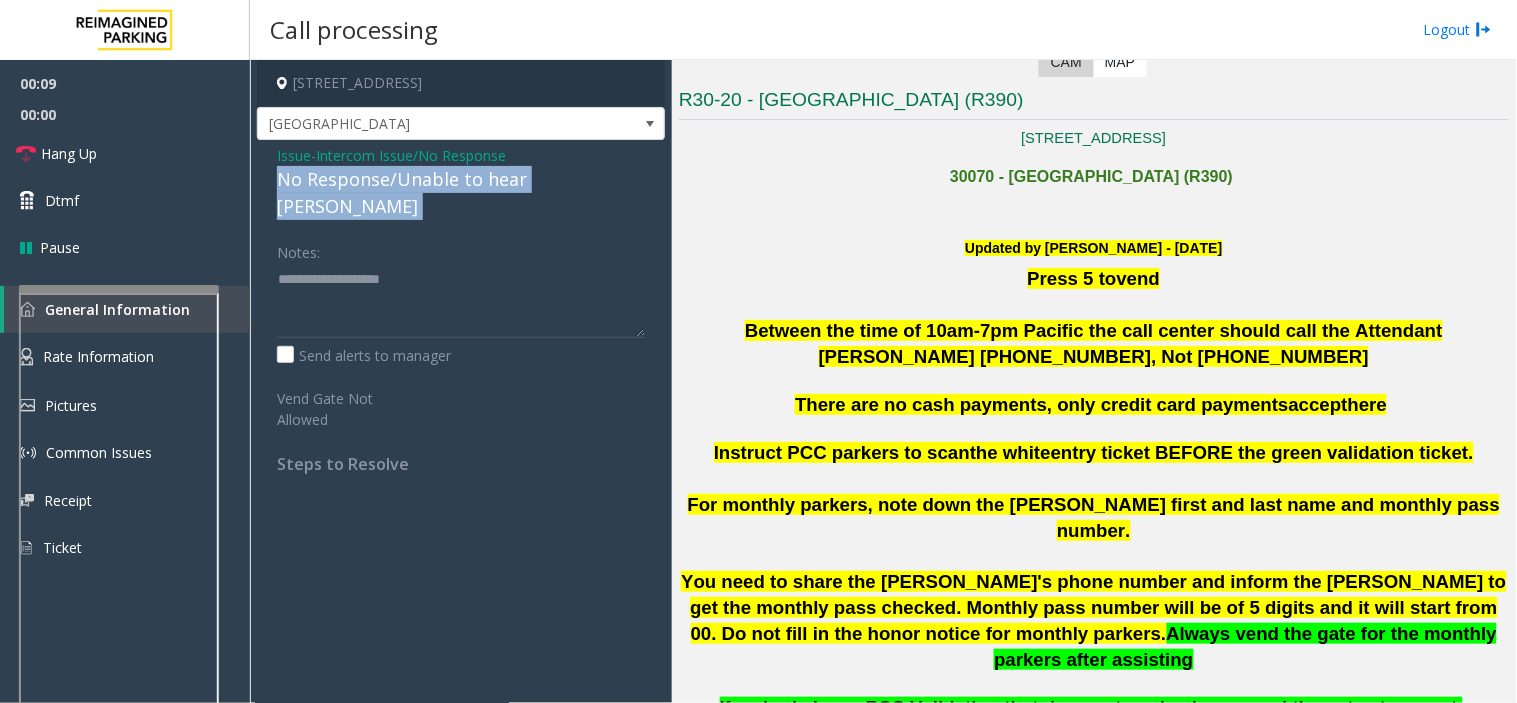 click on "No Response/Unable to hear [PERSON_NAME]" 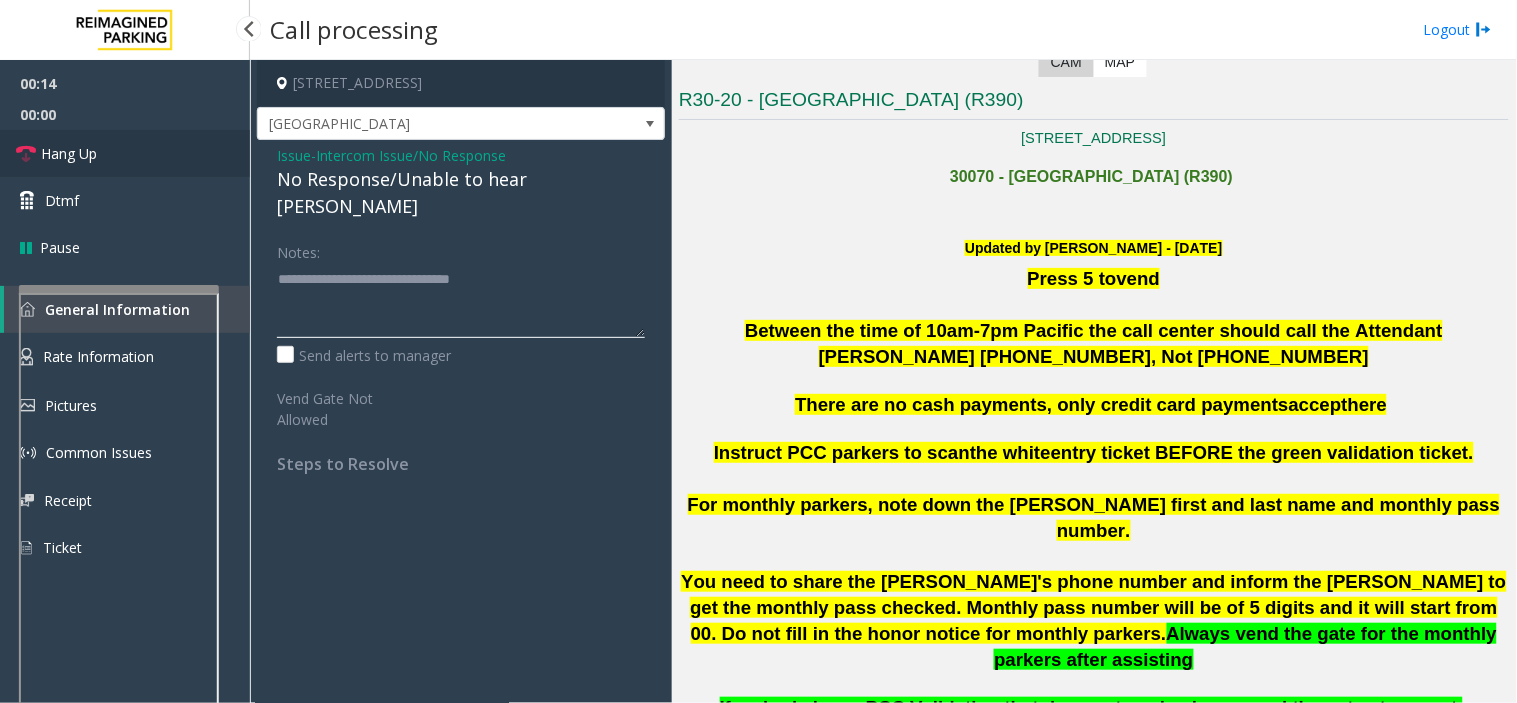 type on "**********" 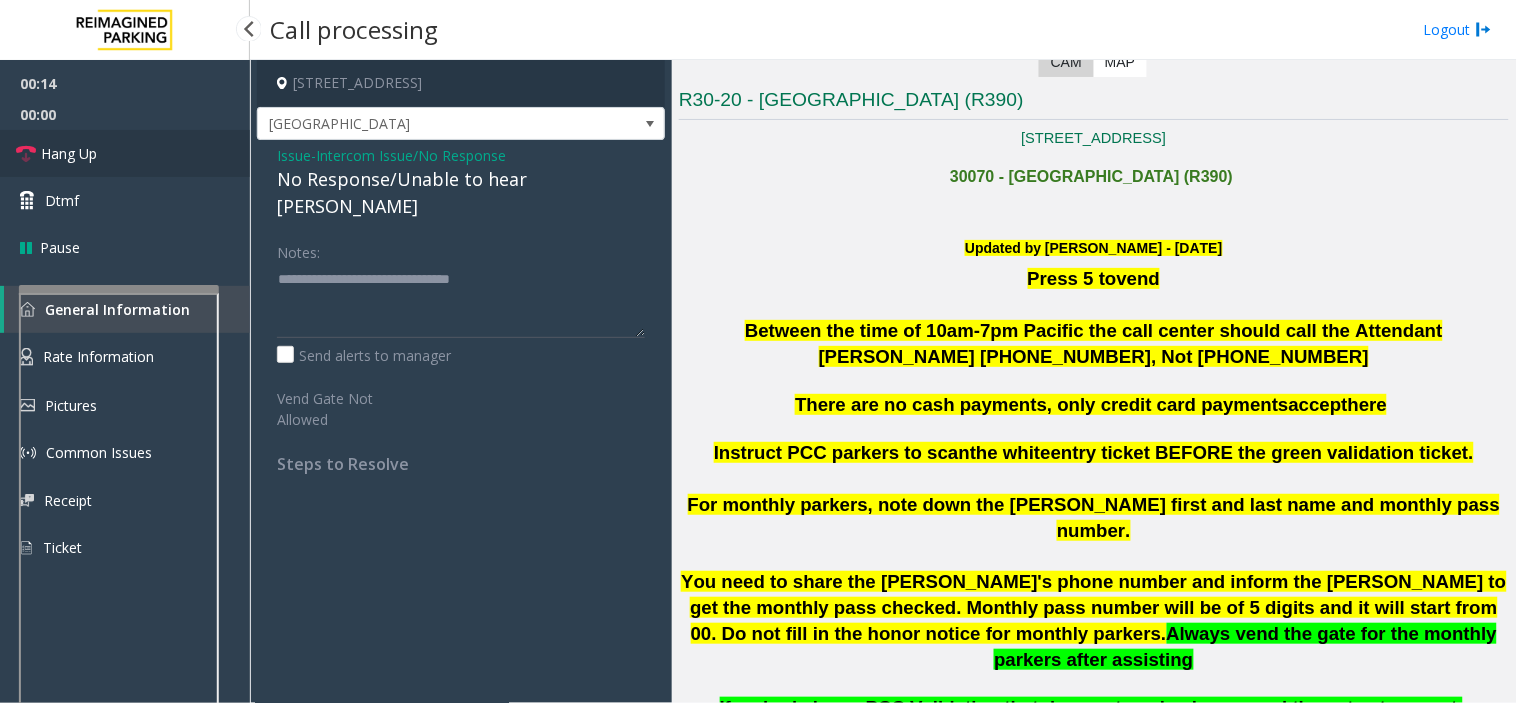click on "Hang Up" at bounding box center [125, 153] 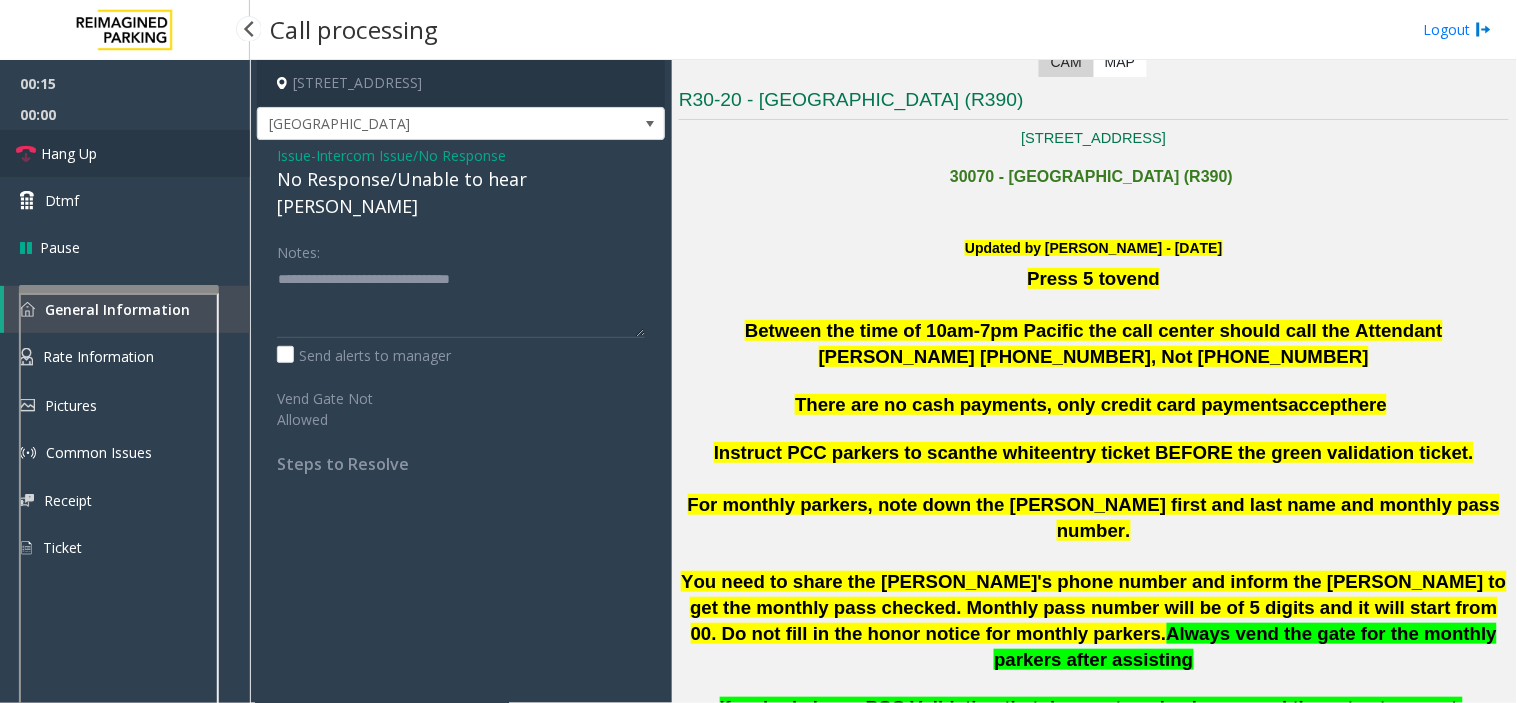 click on "Hang Up" at bounding box center [125, 153] 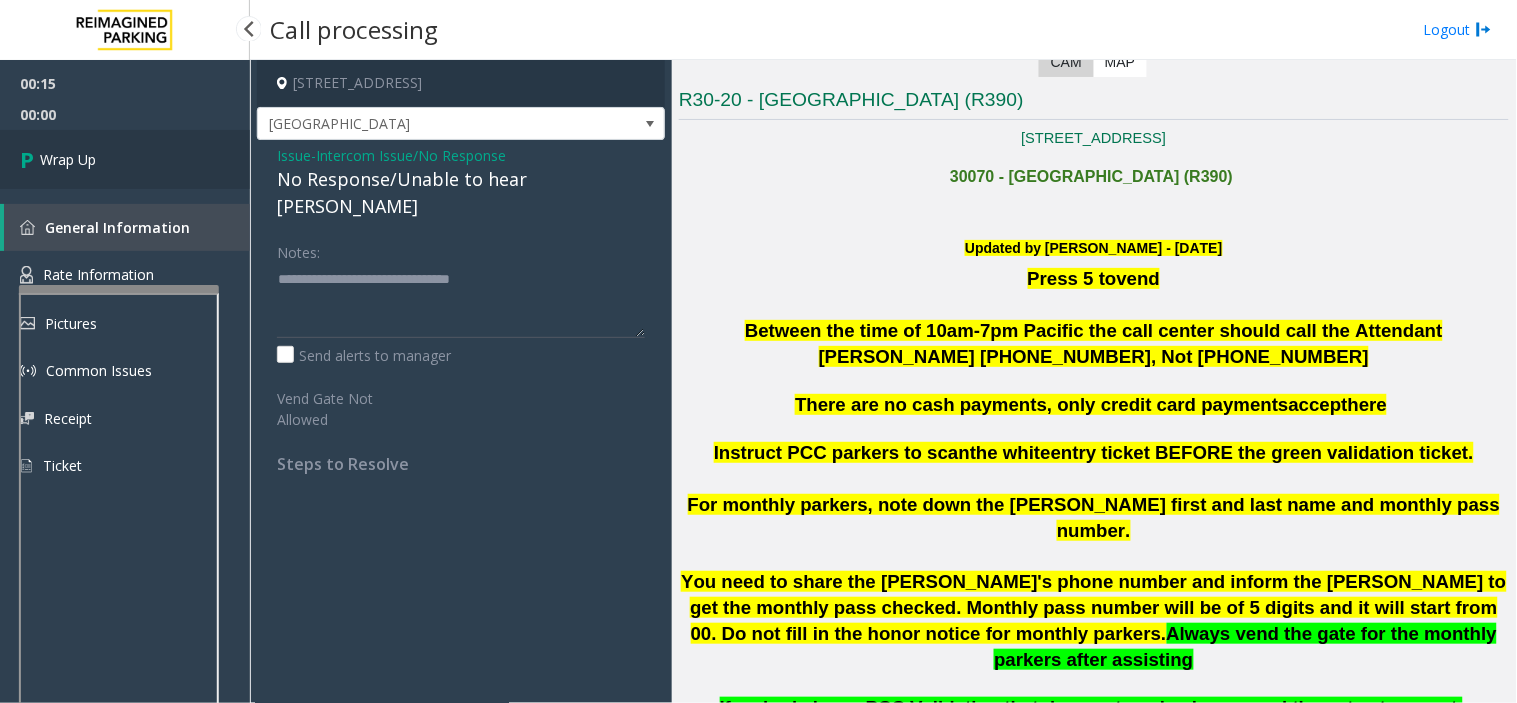 click on "Wrap Up" at bounding box center (125, 159) 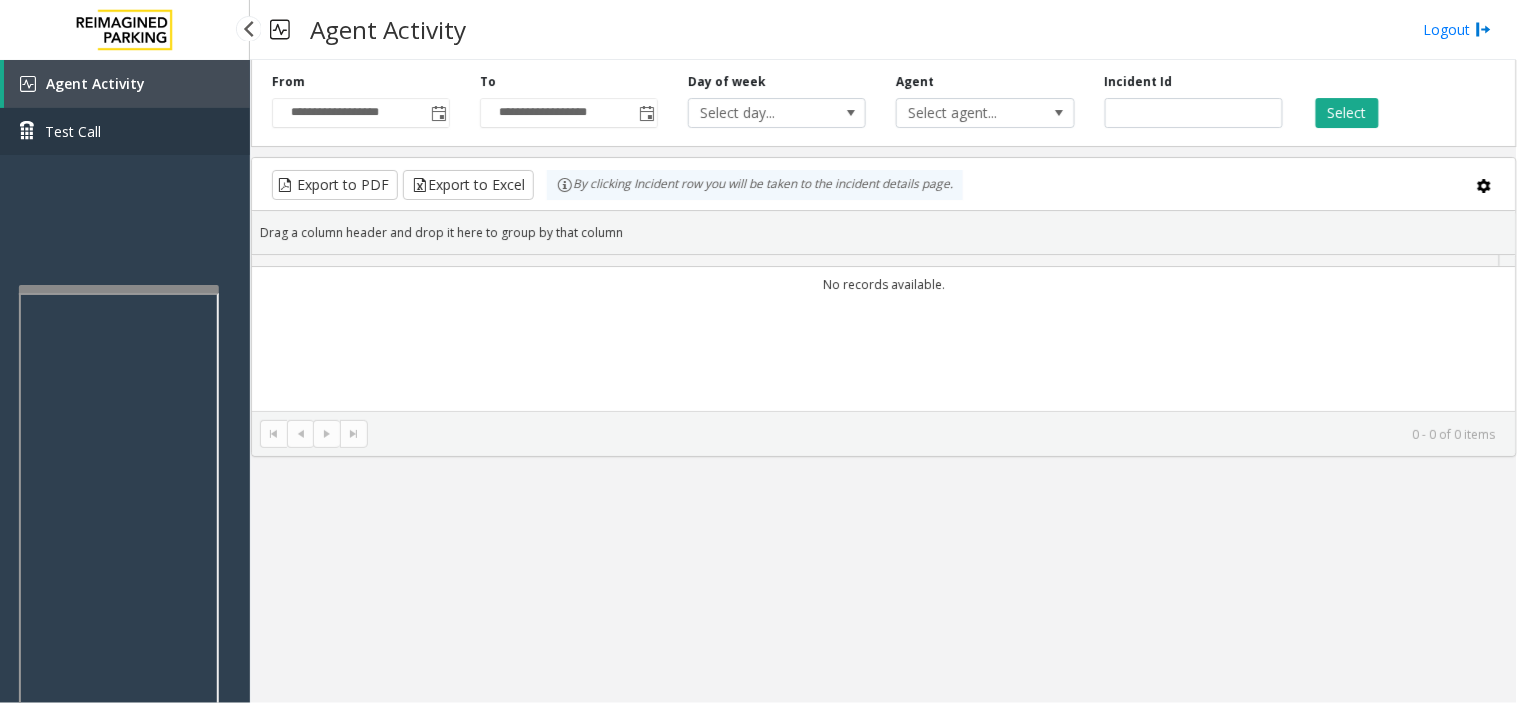 click on "Test Call" at bounding box center [73, 131] 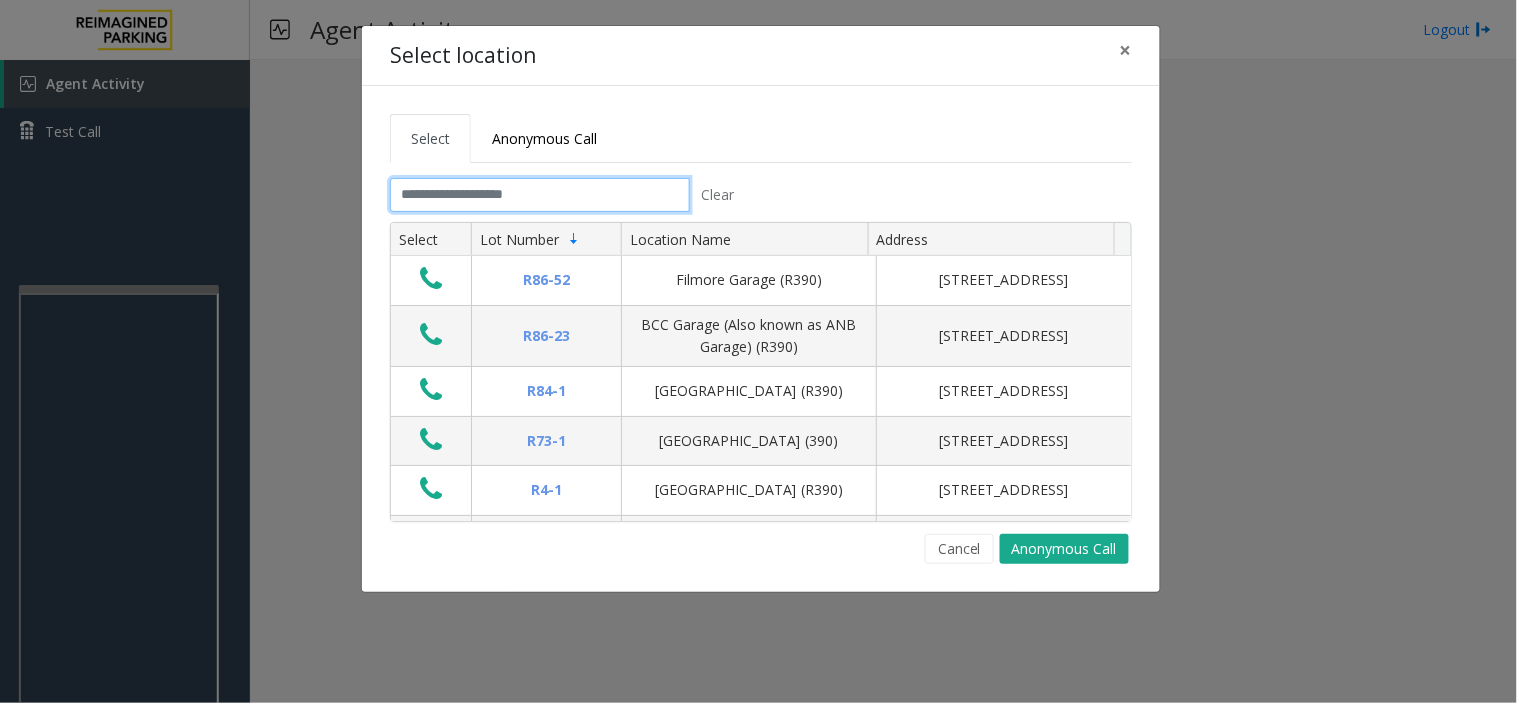 click 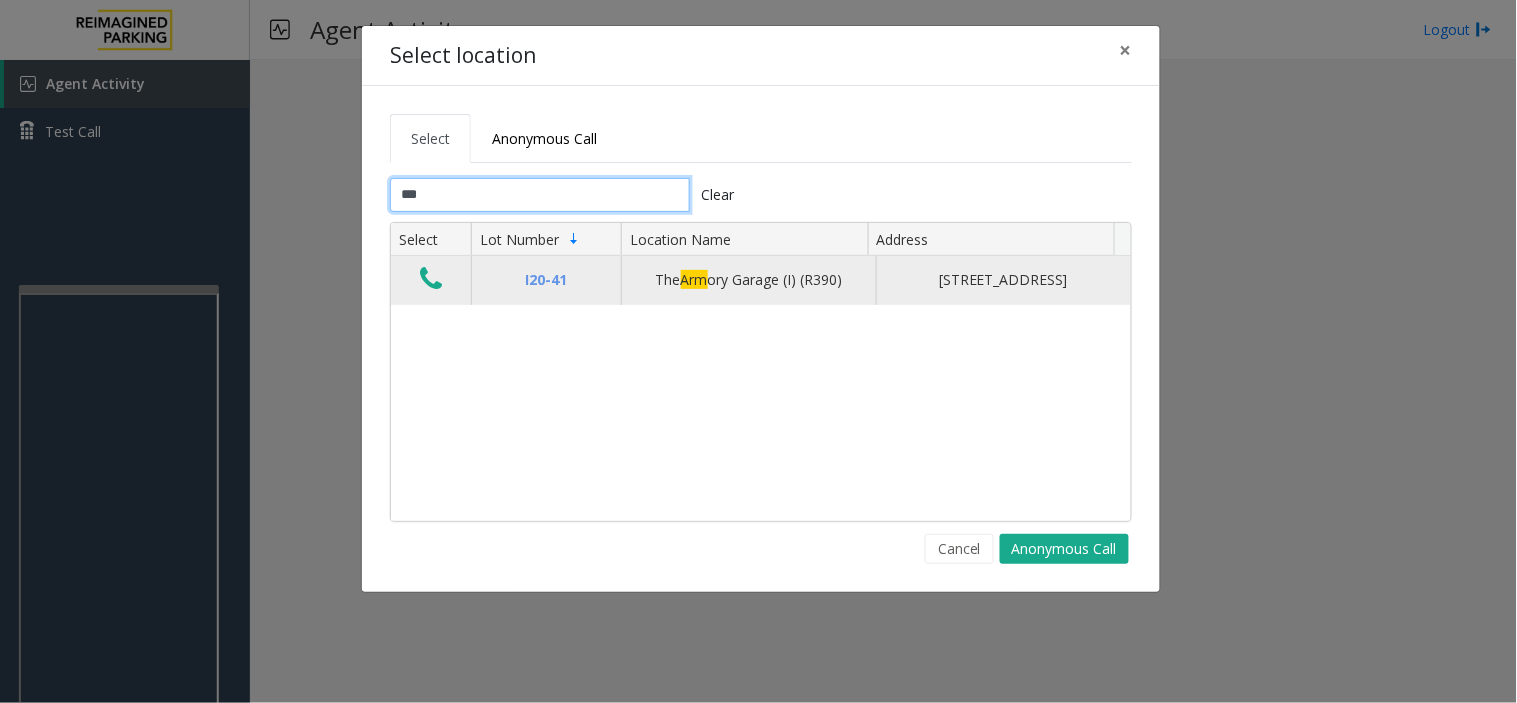 type on "***" 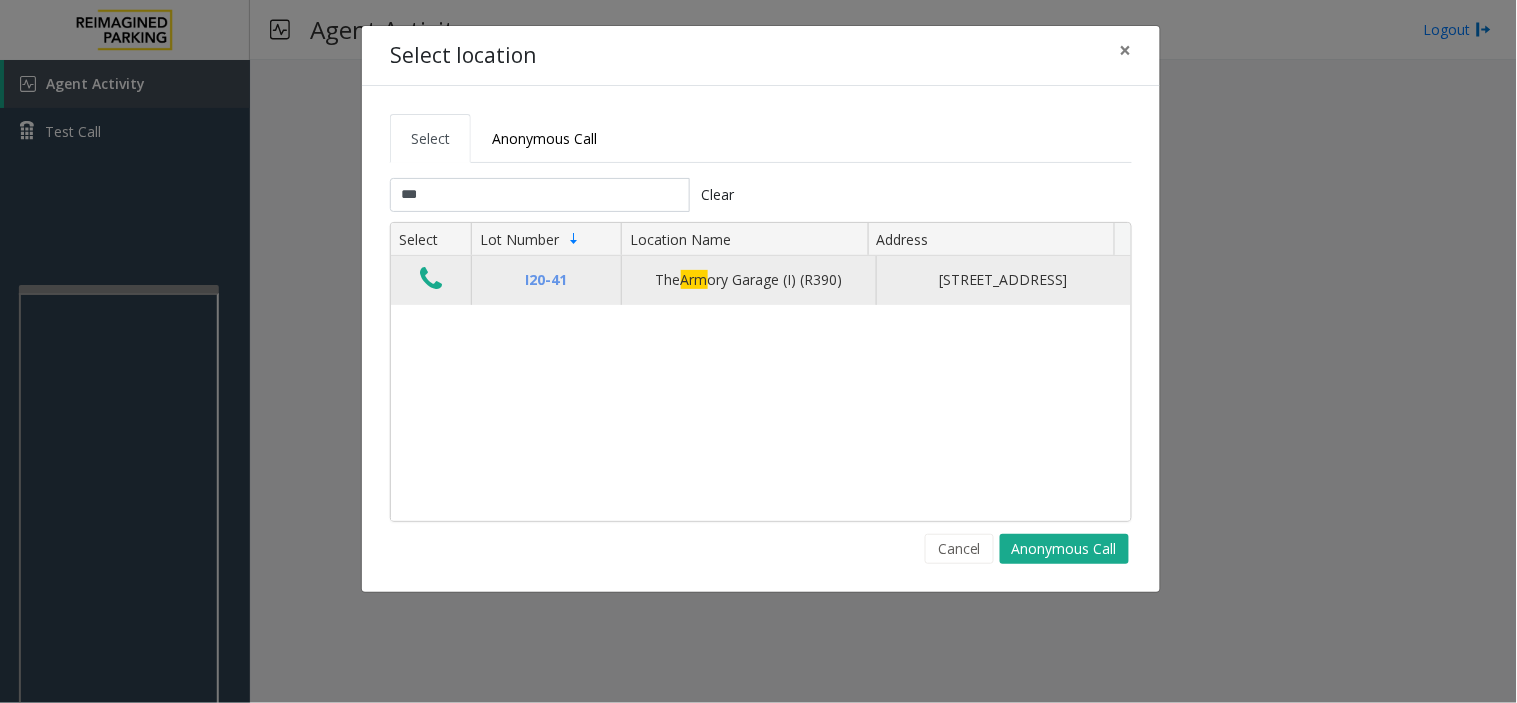 click 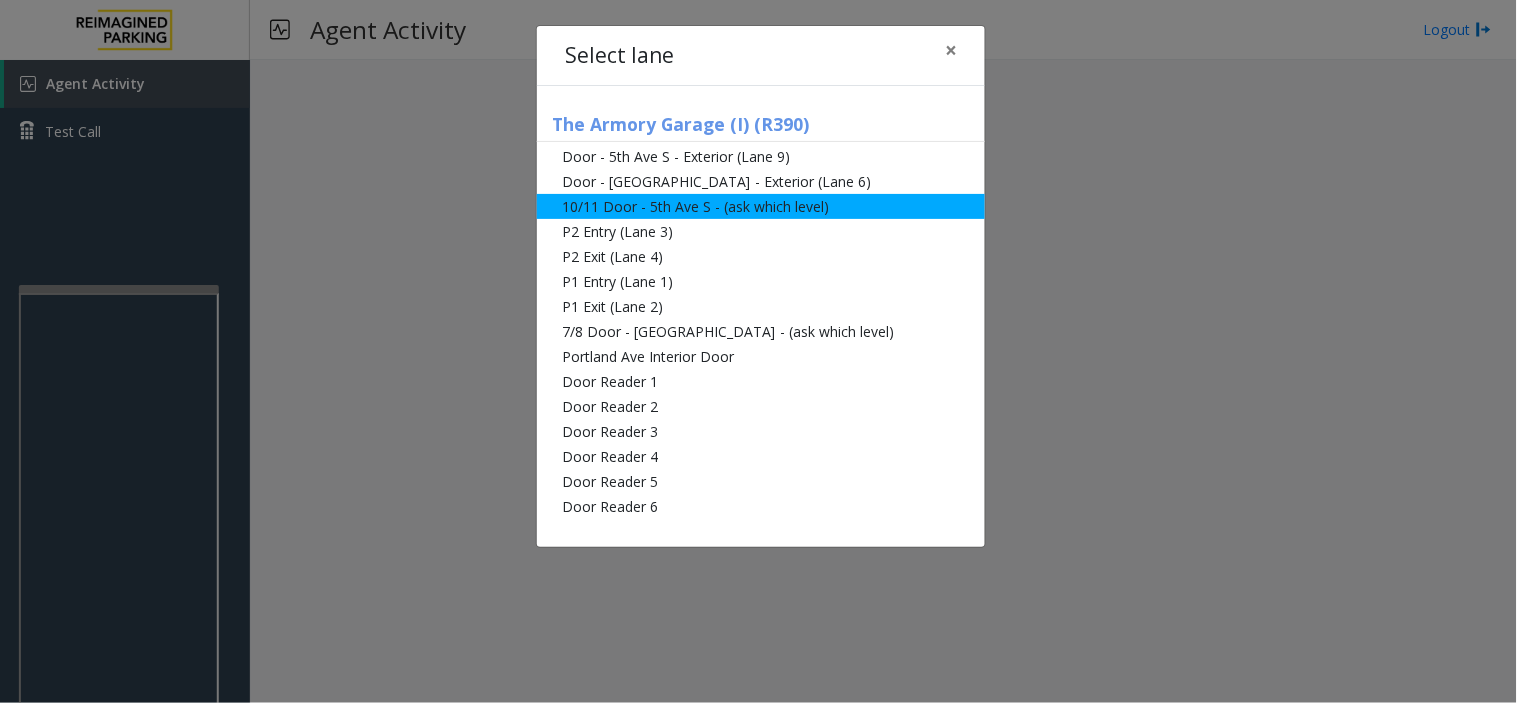 click on "10/11 Door - 5th Ave S - (ask which level)" 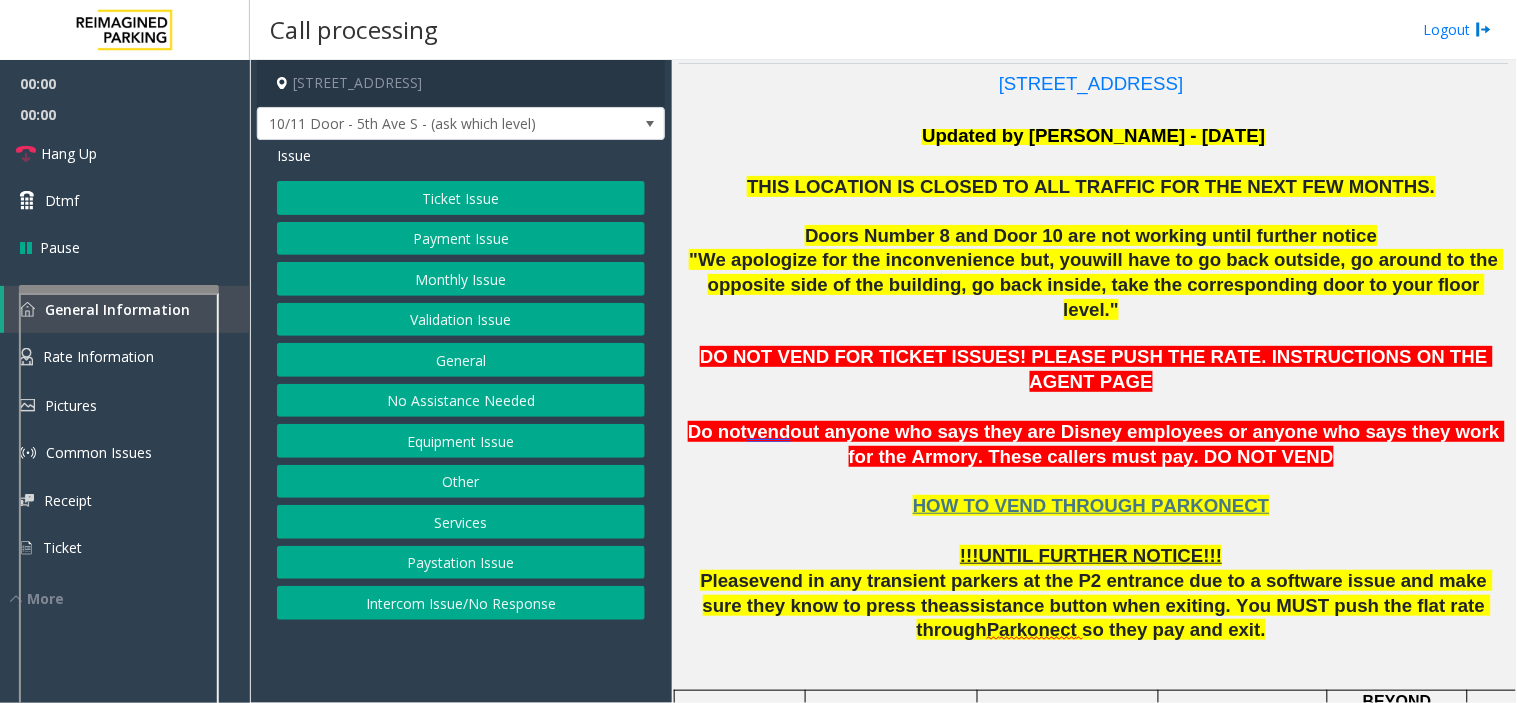 scroll, scrollTop: 666, scrollLeft: 0, axis: vertical 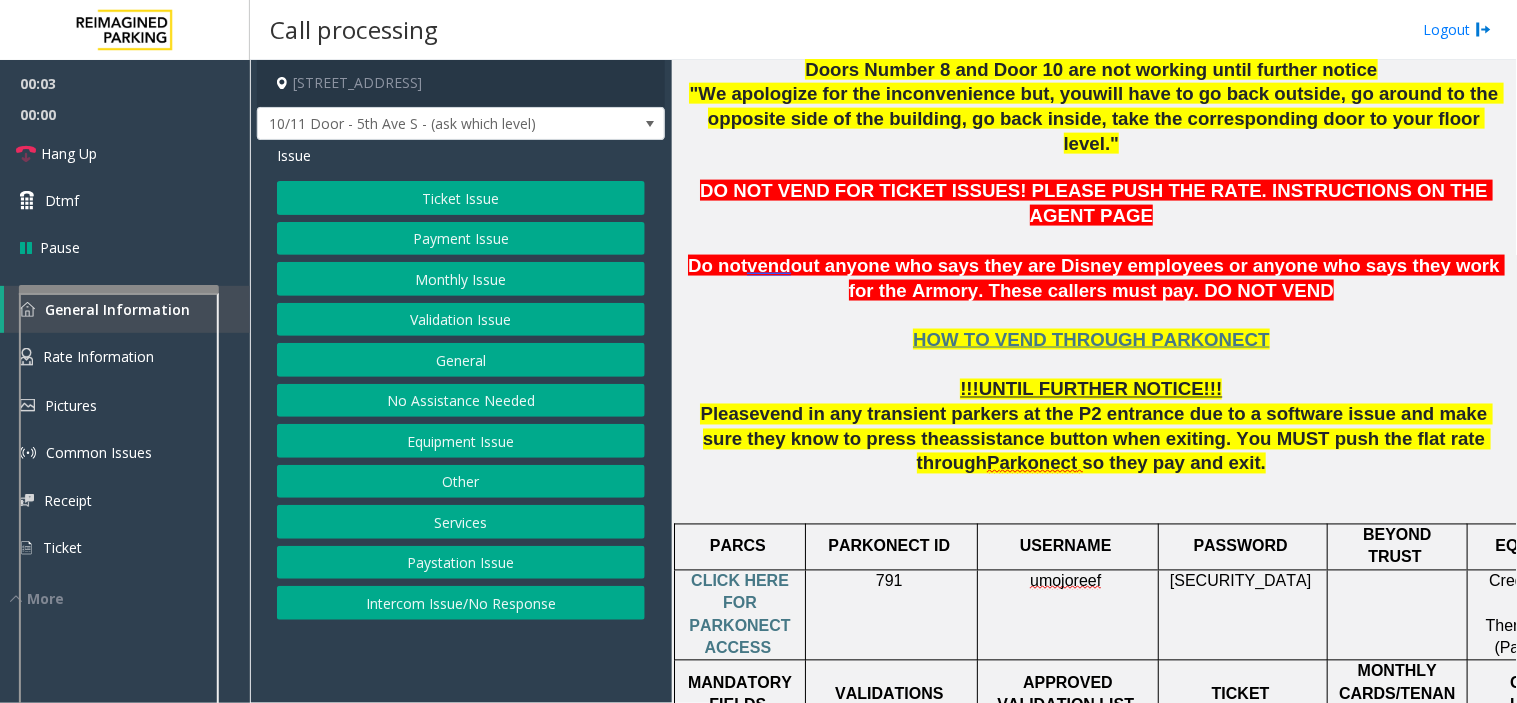 click on "Equipment Issue" 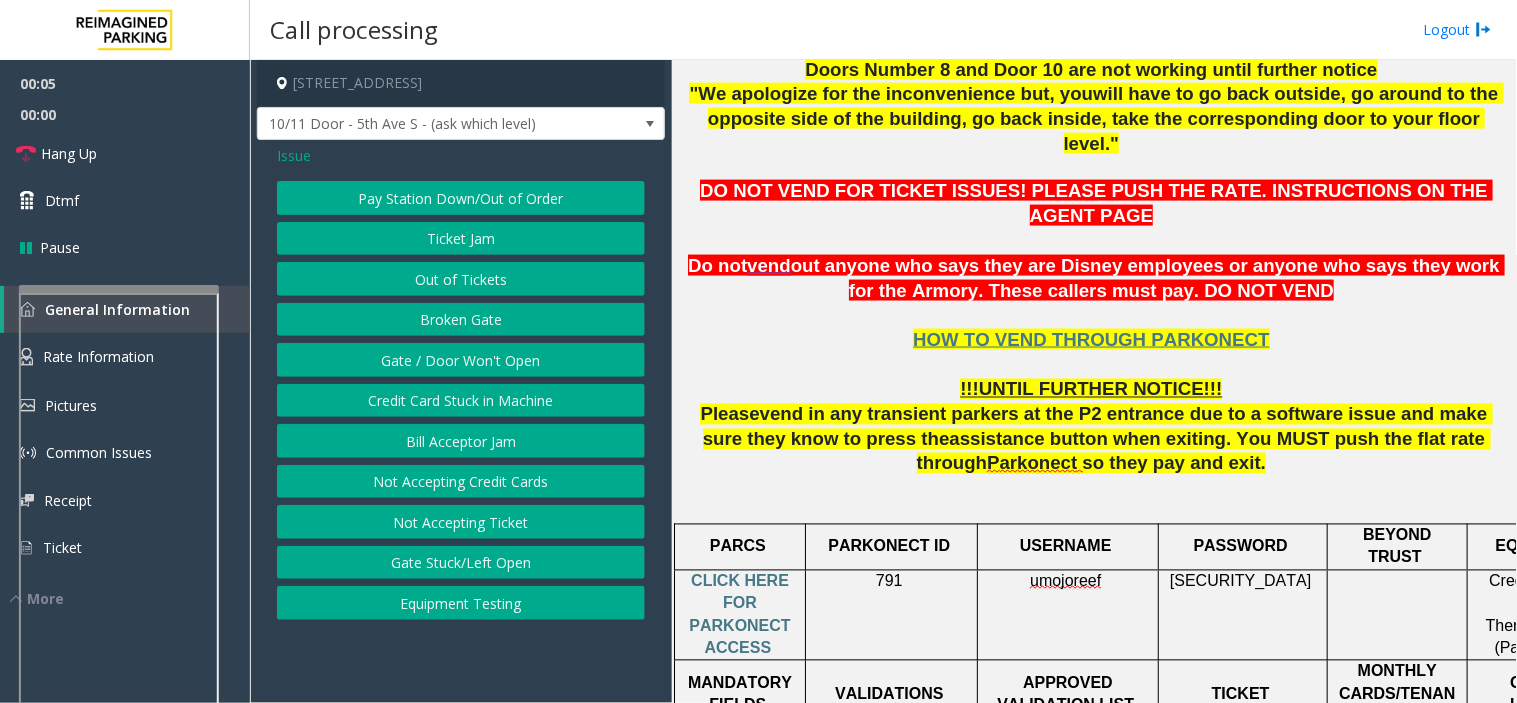 click on "Issue" 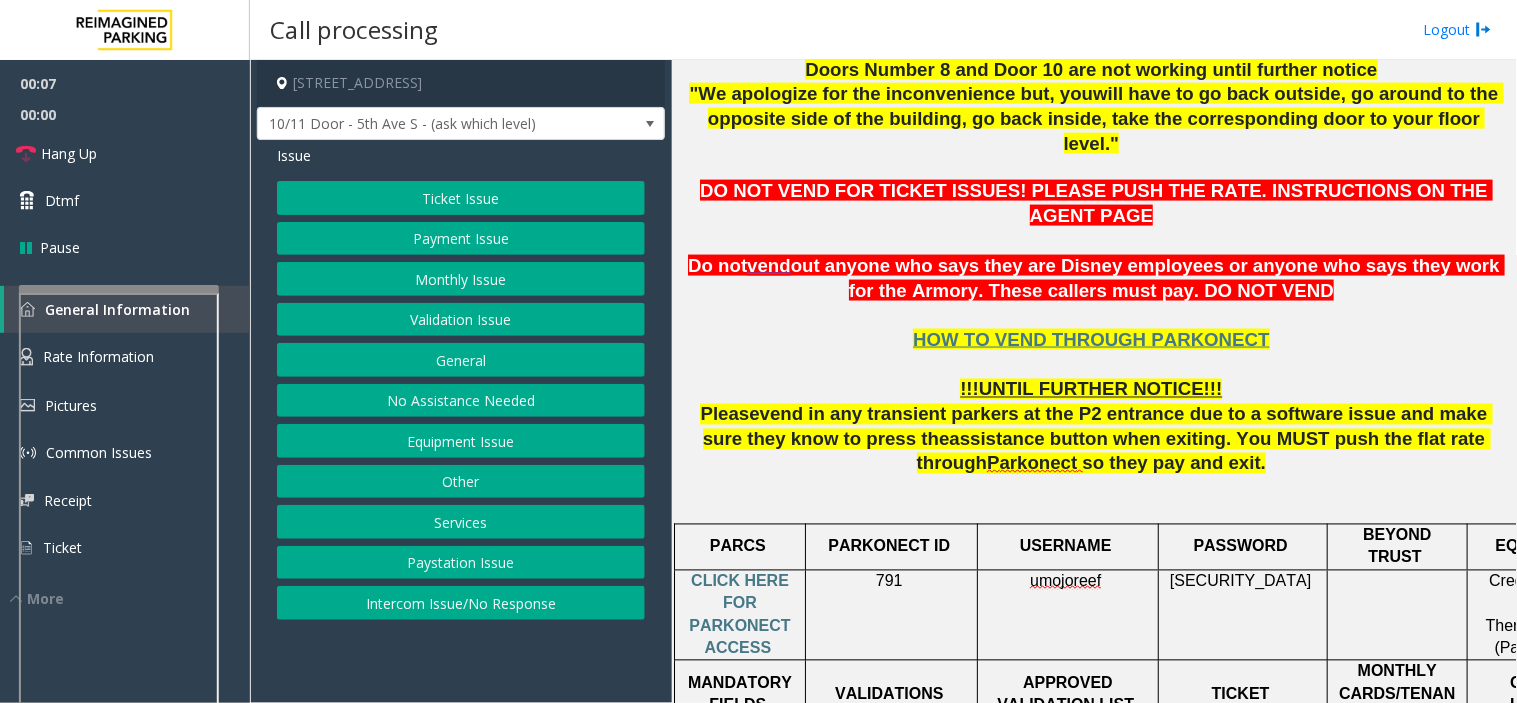 click on "Services" 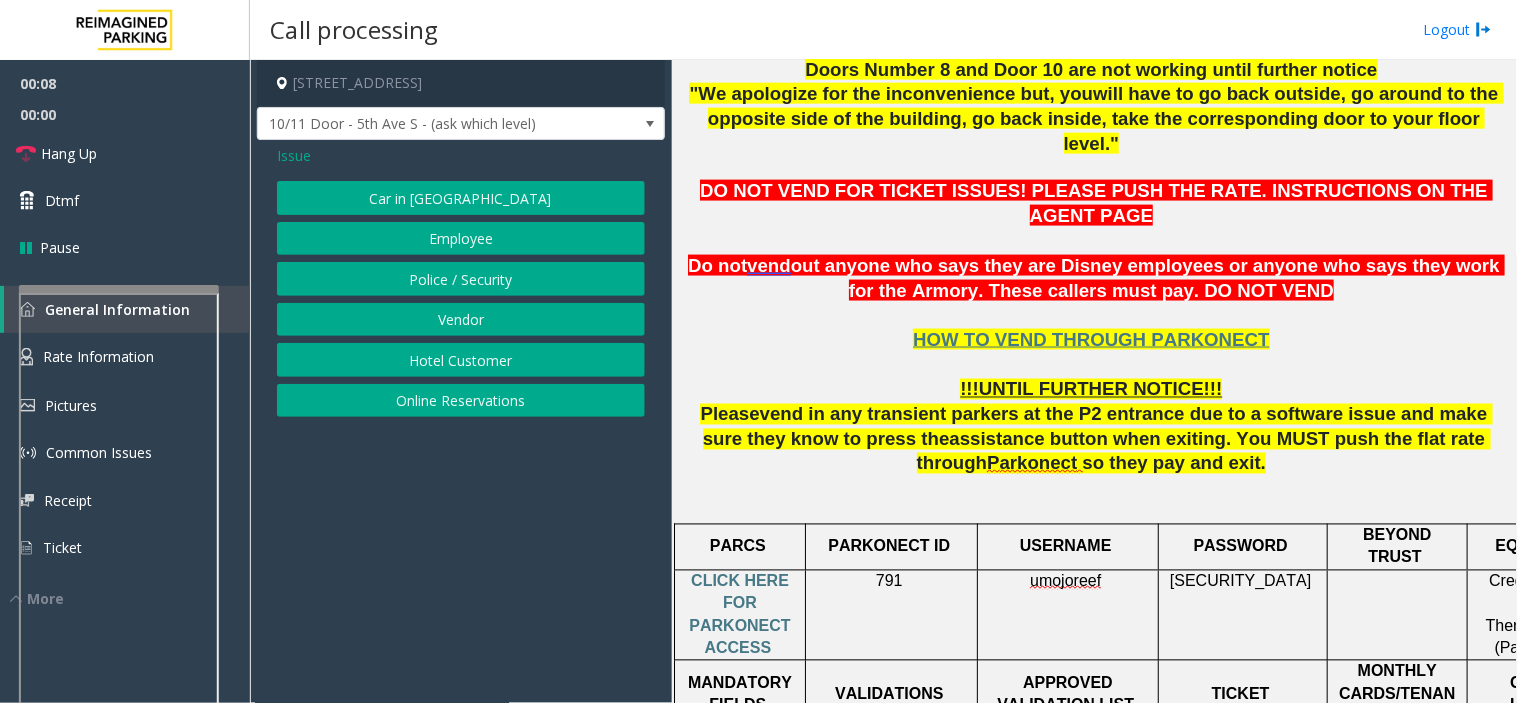 click on "Online Reservations" 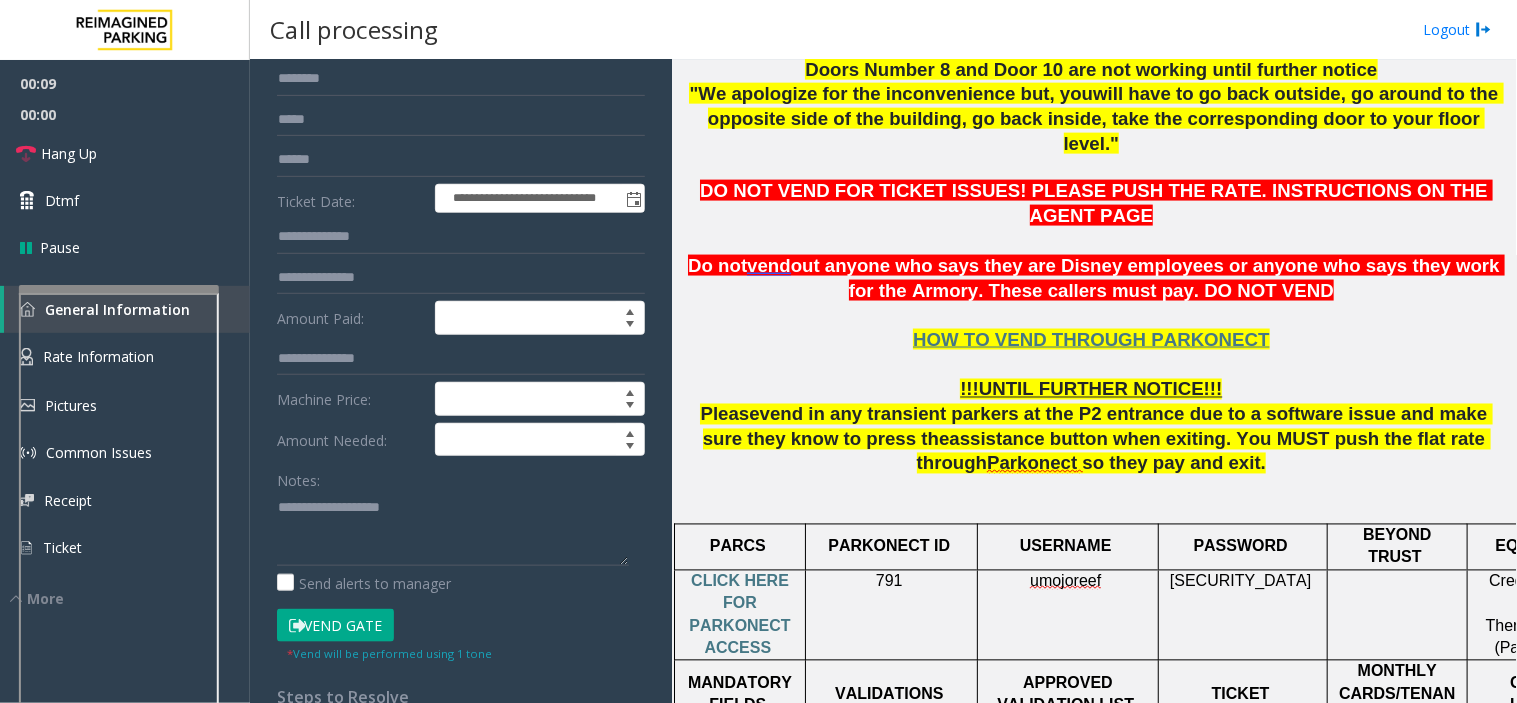 scroll, scrollTop: 222, scrollLeft: 0, axis: vertical 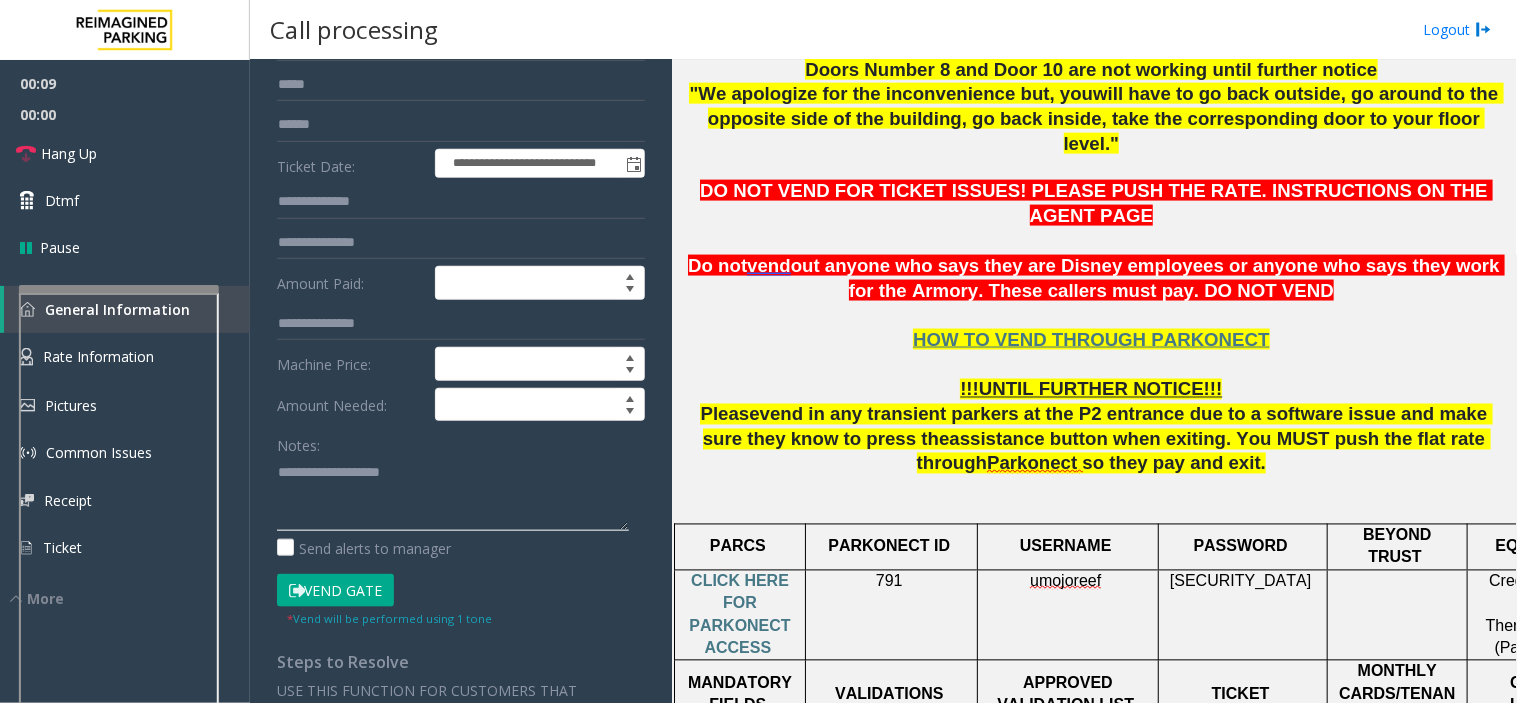 click 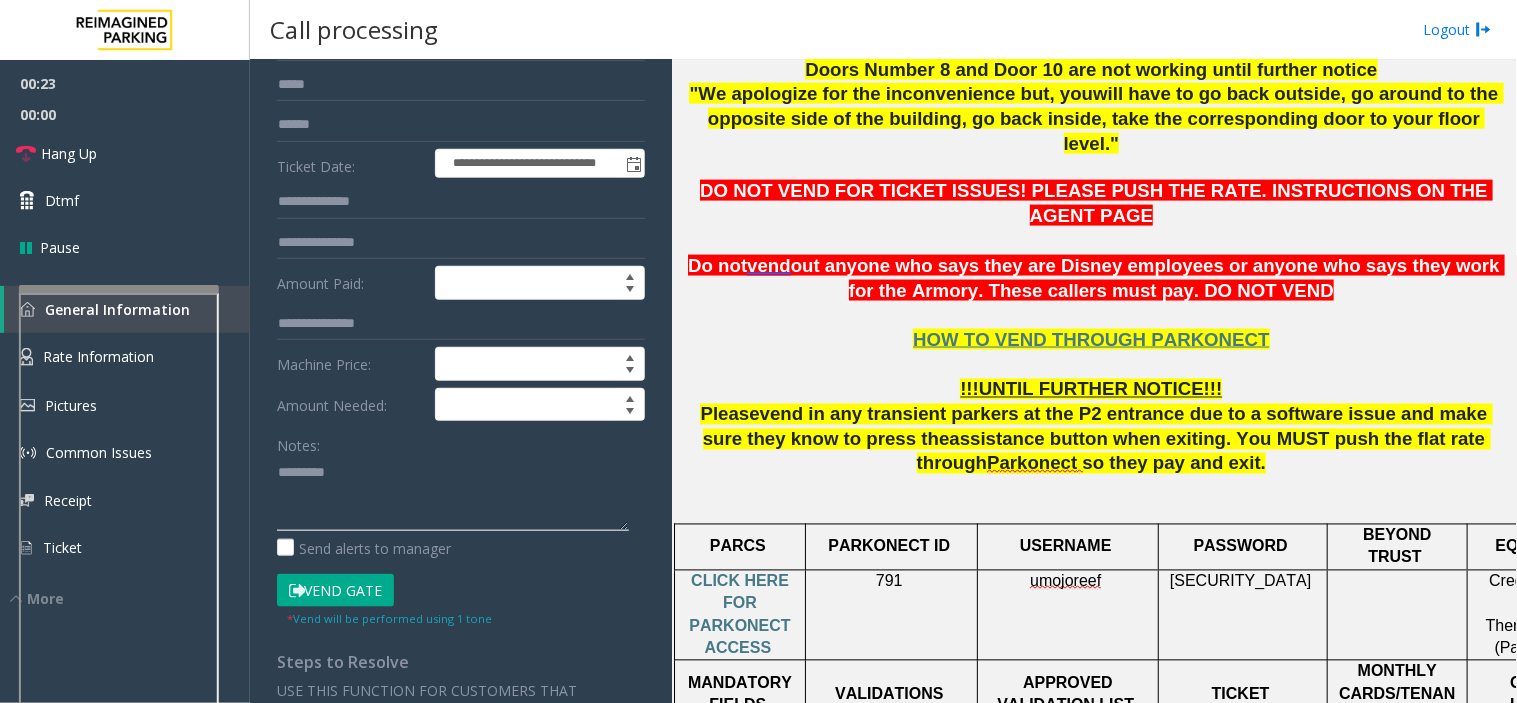 click 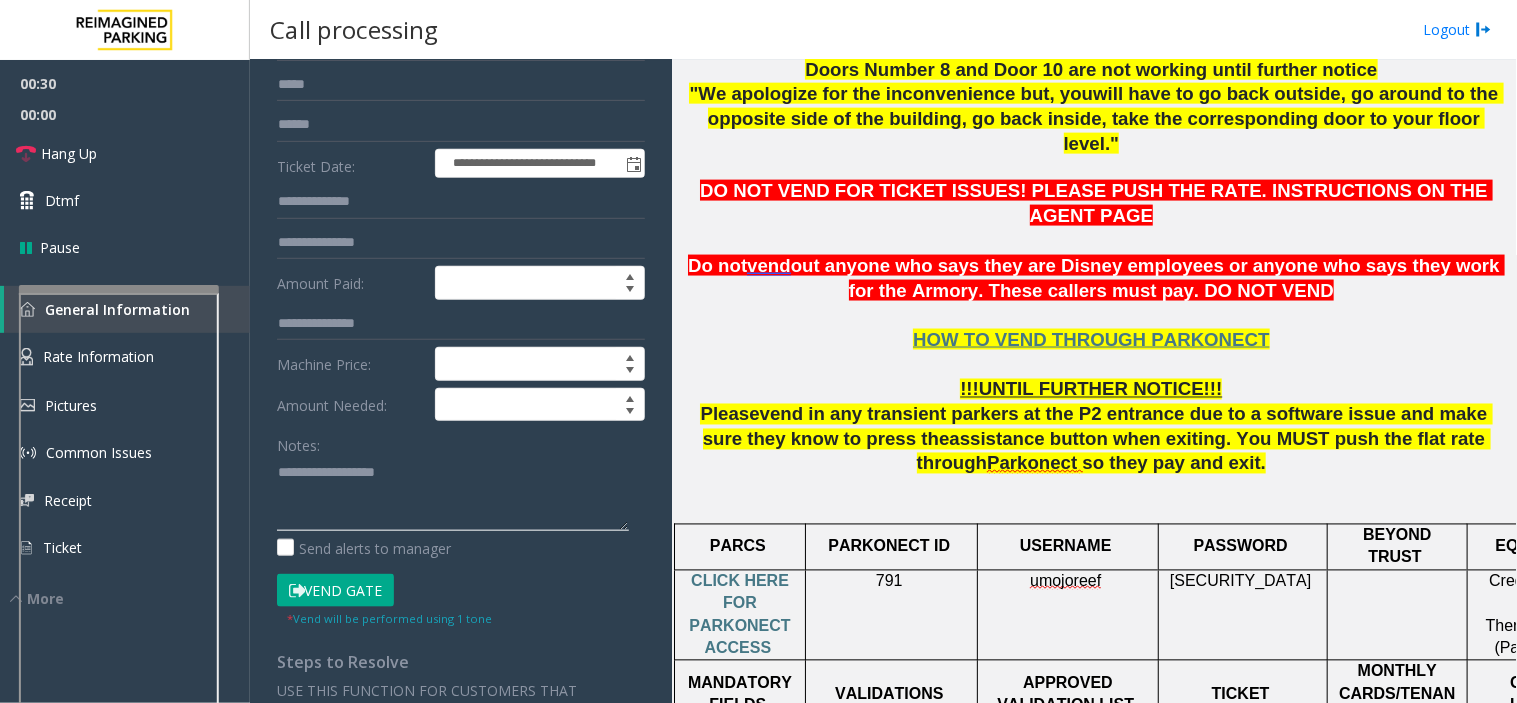 click 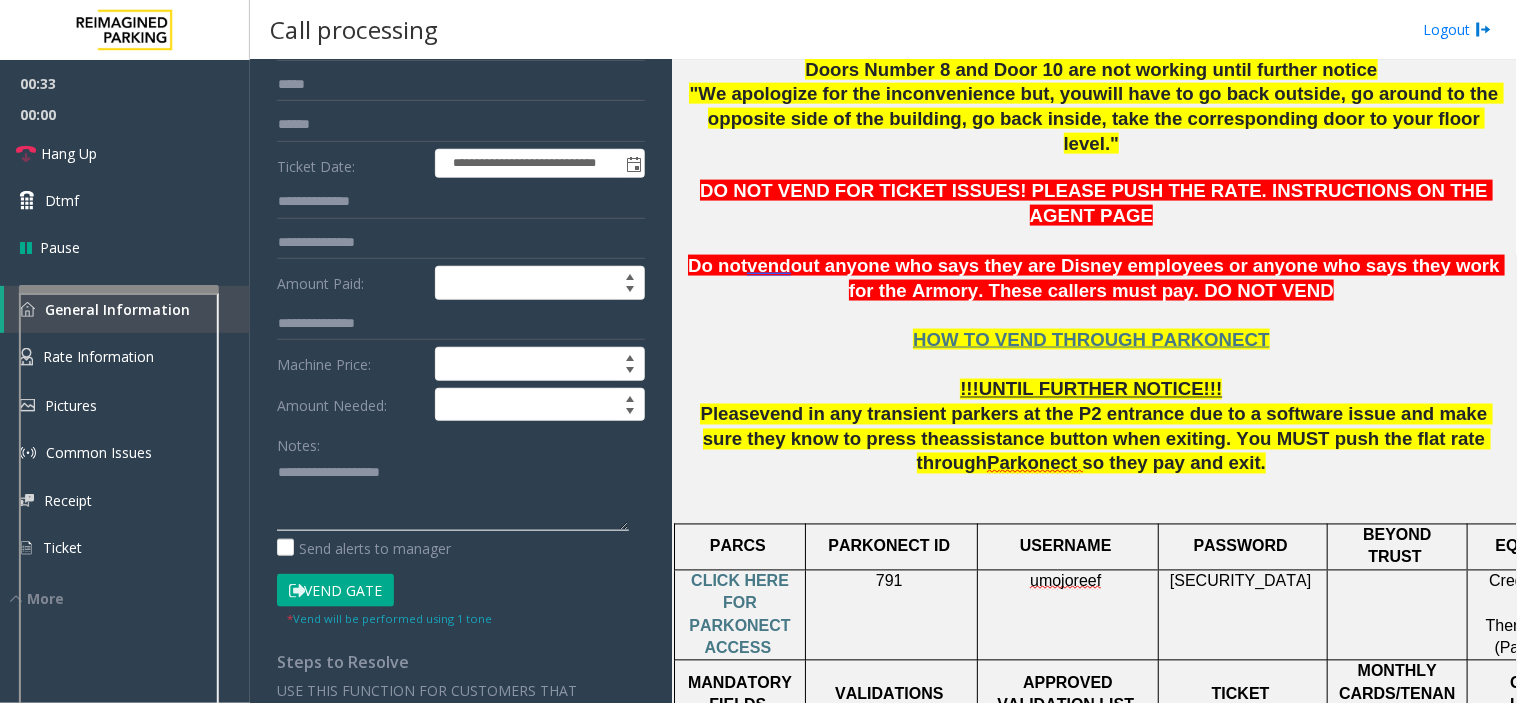click 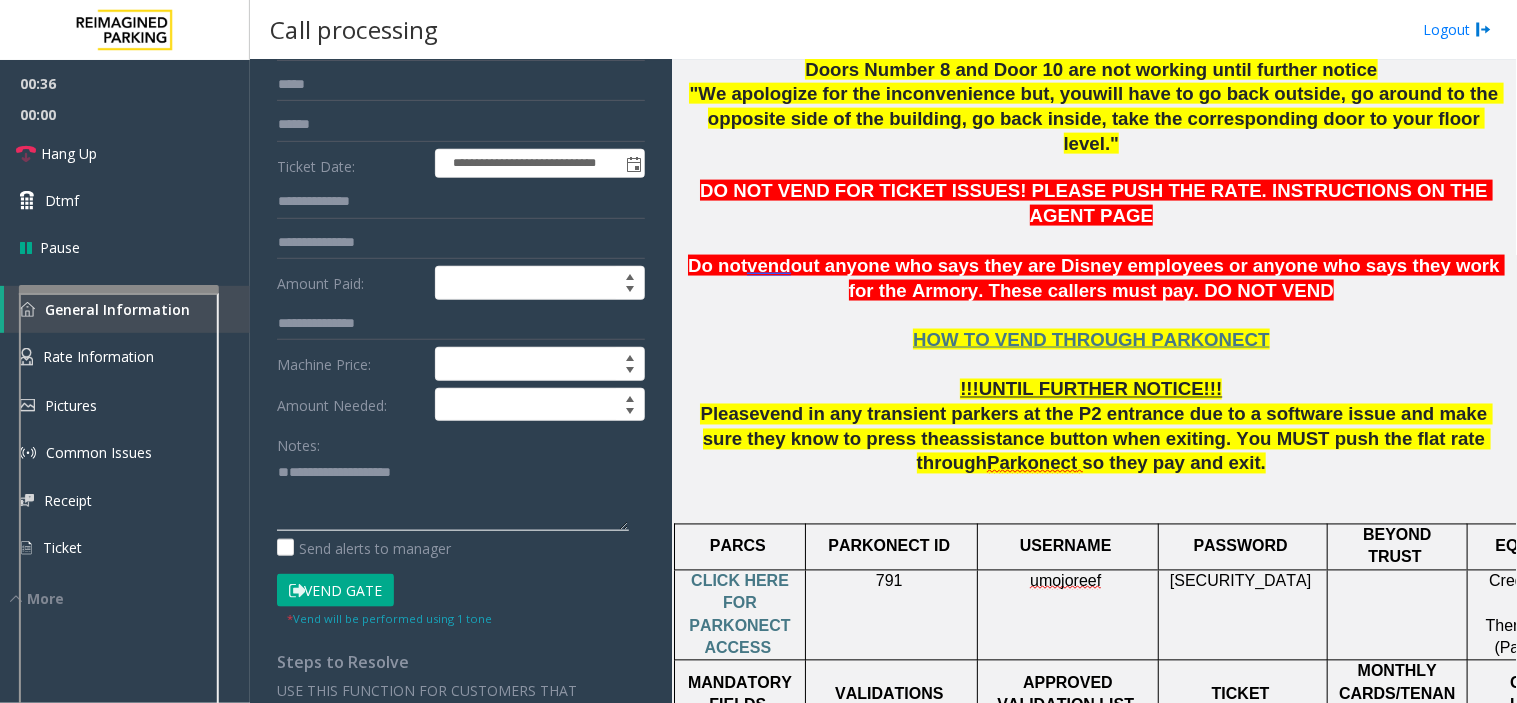 click 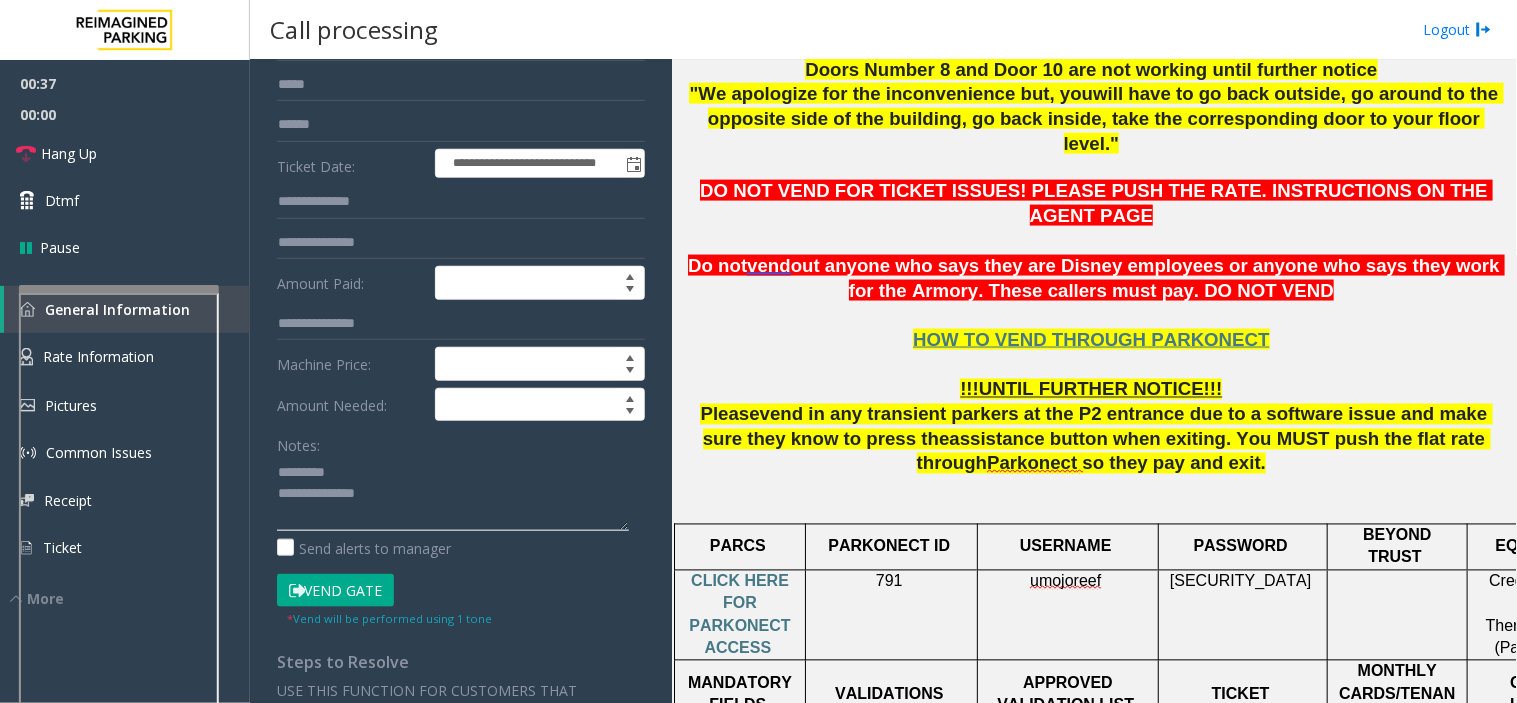 scroll, scrollTop: 0, scrollLeft: 0, axis: both 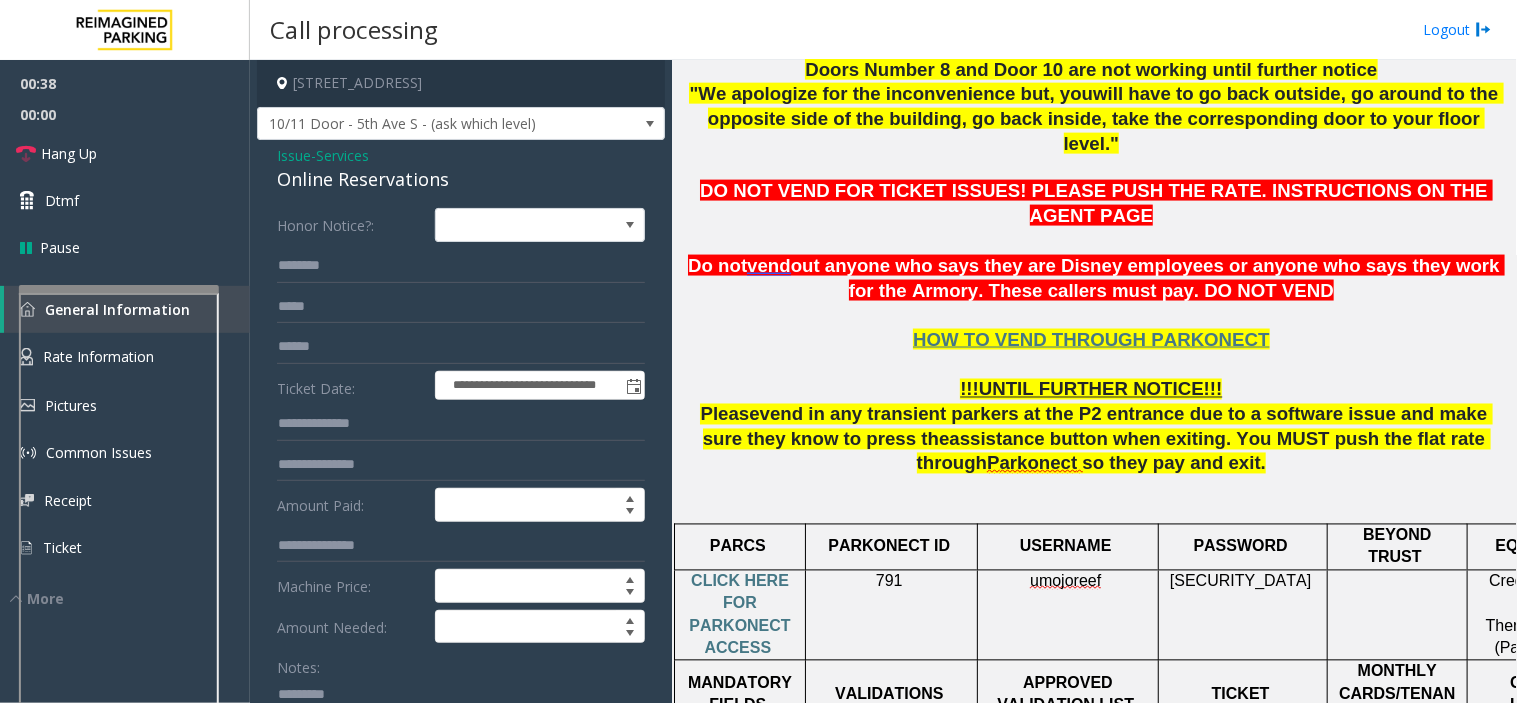 click on "Online Reservations" 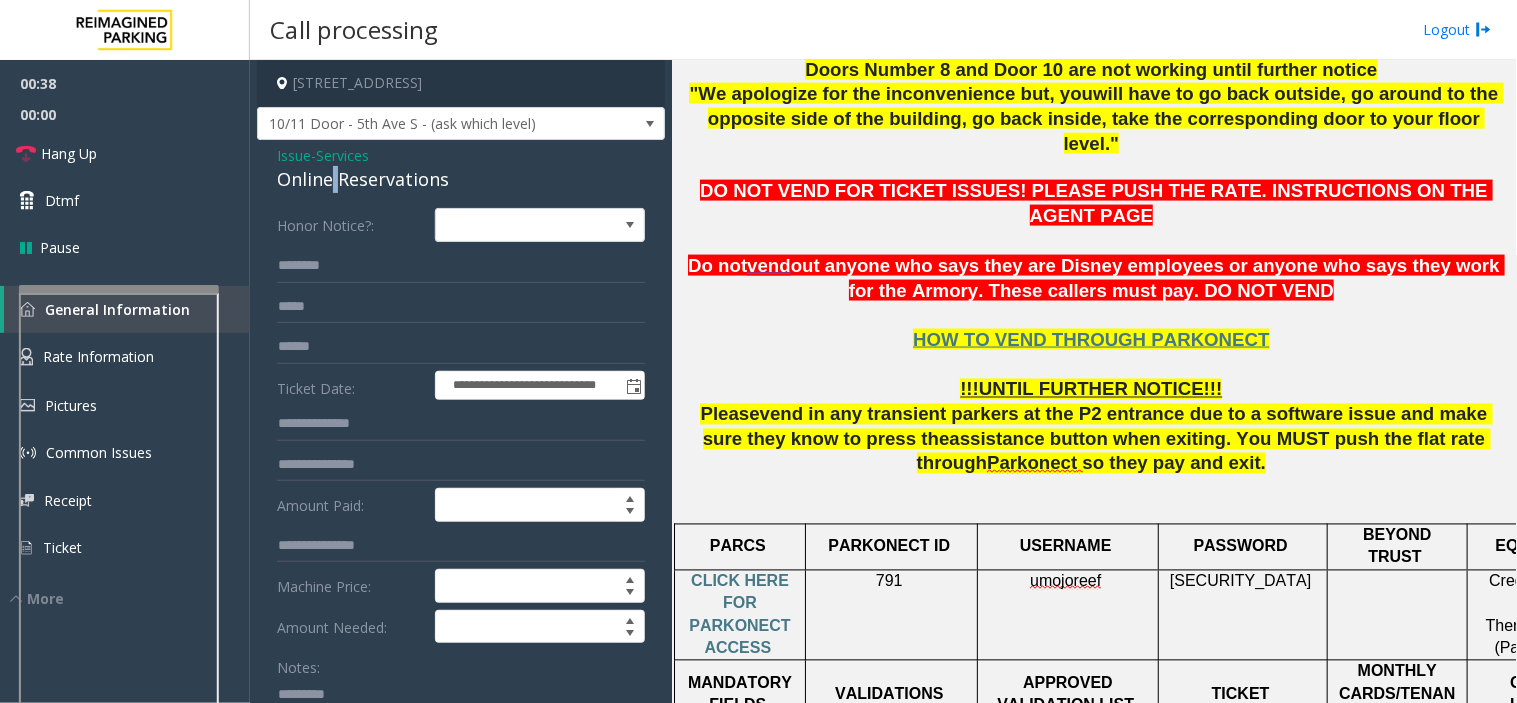 click on "Online Reservations" 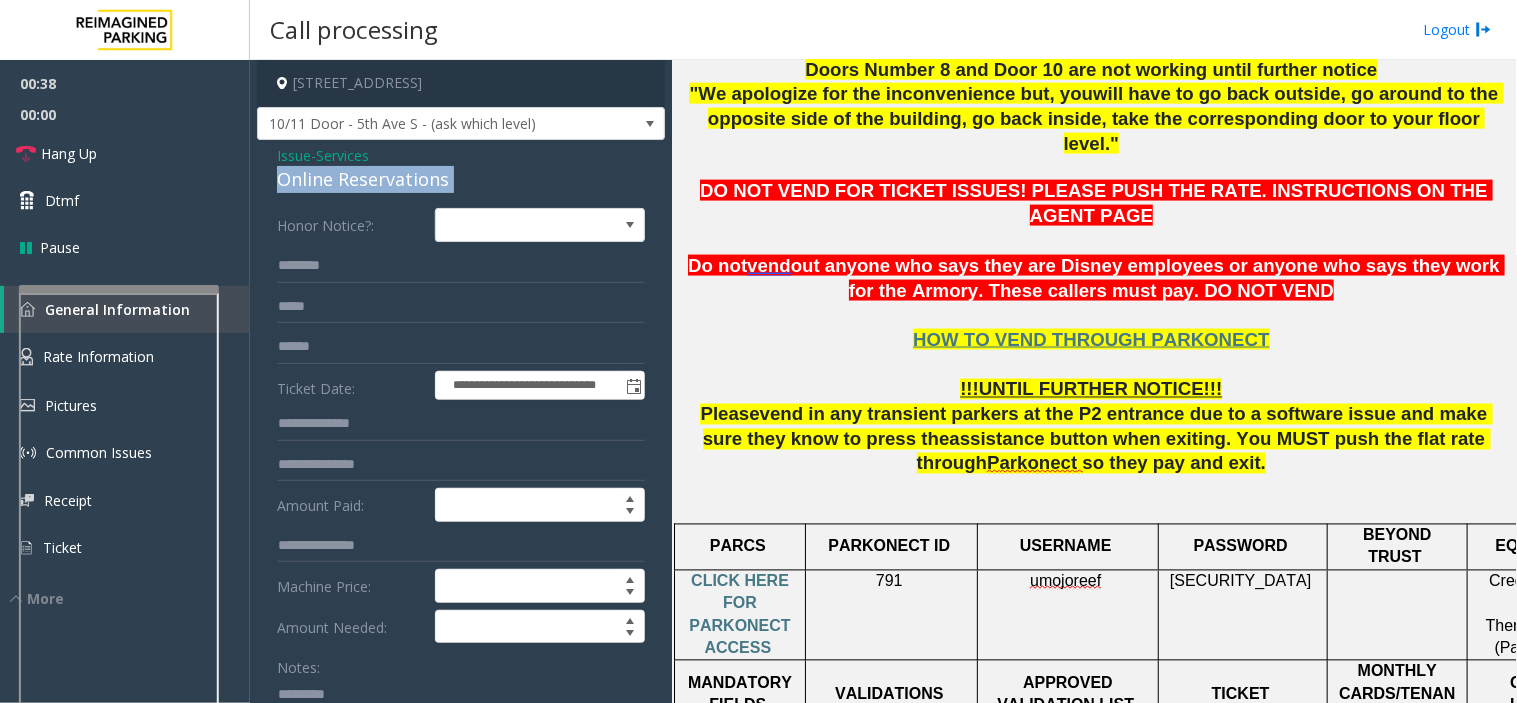 click on "Online Reservations" 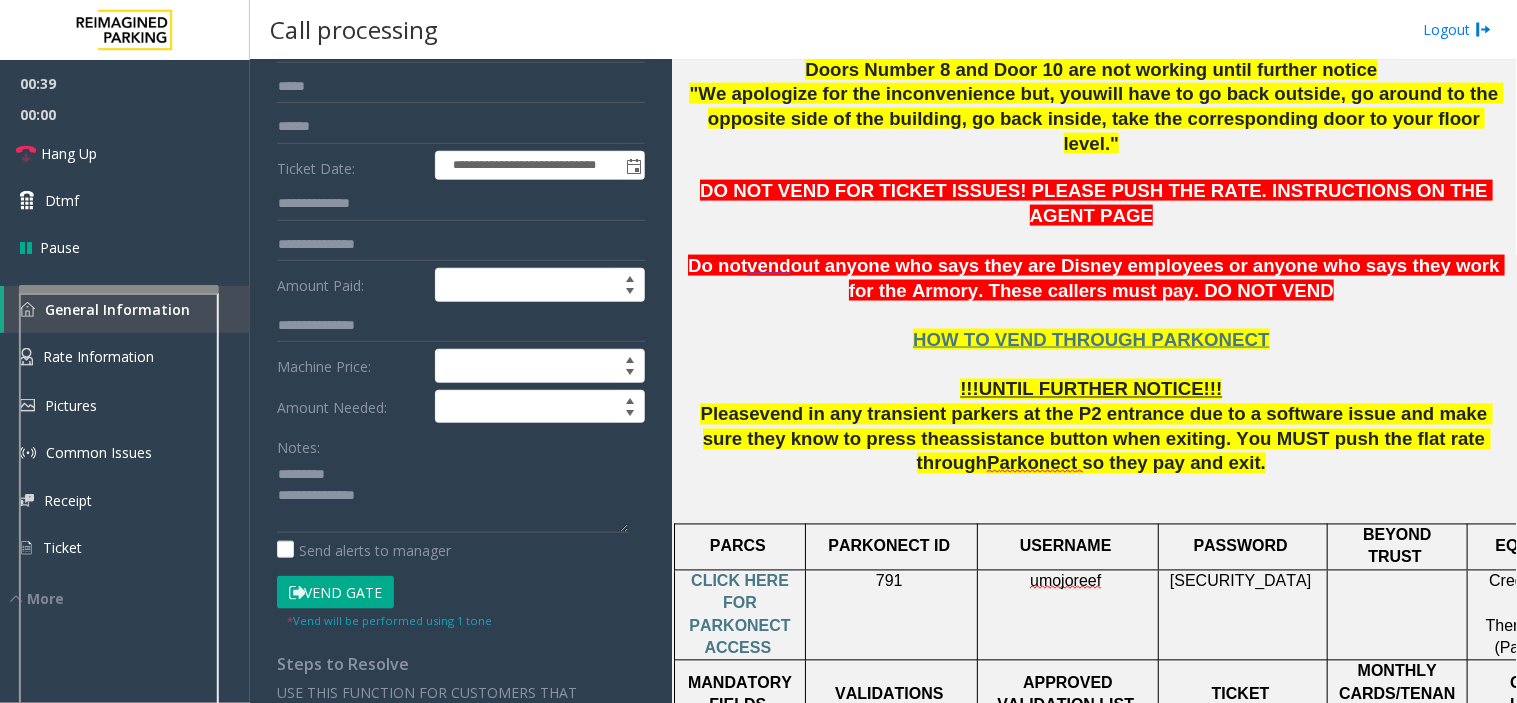 scroll, scrollTop: 222, scrollLeft: 0, axis: vertical 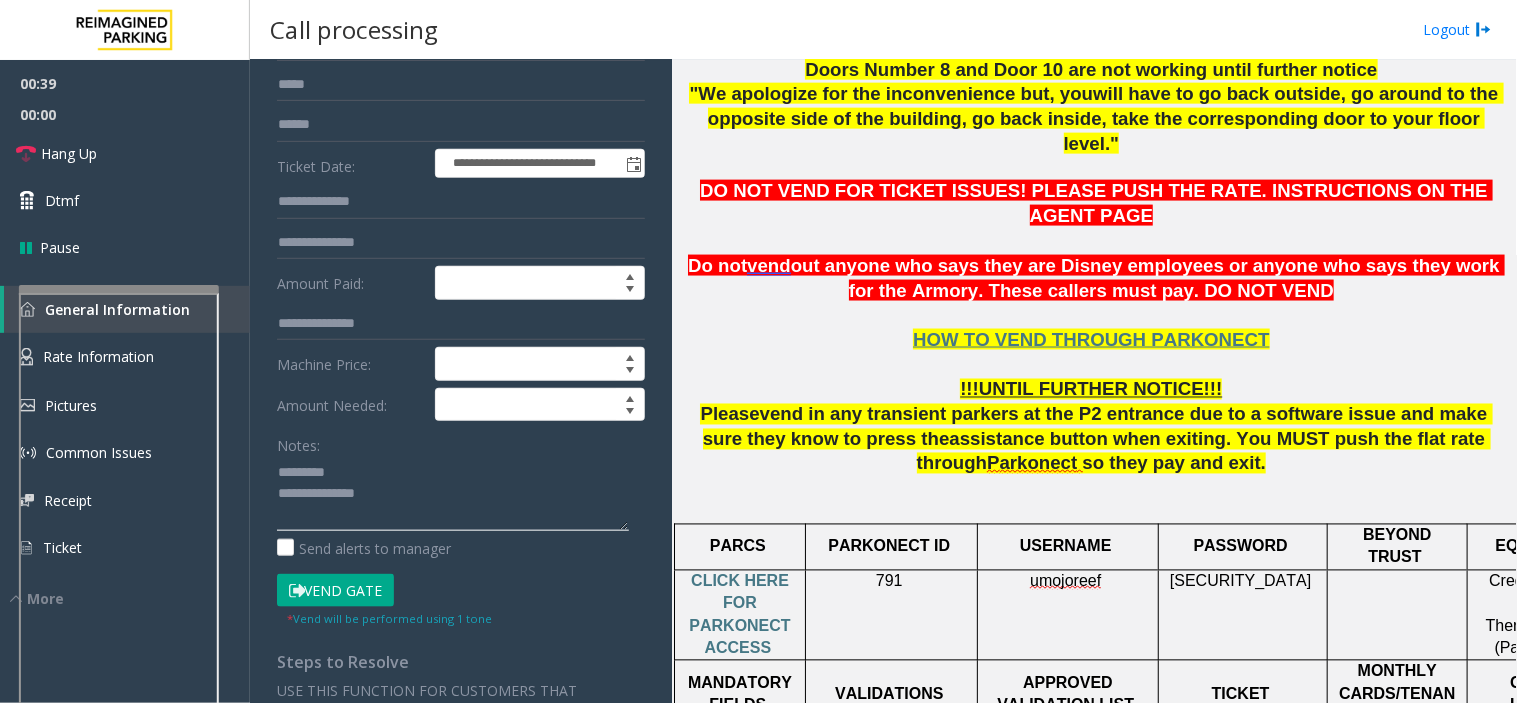 click 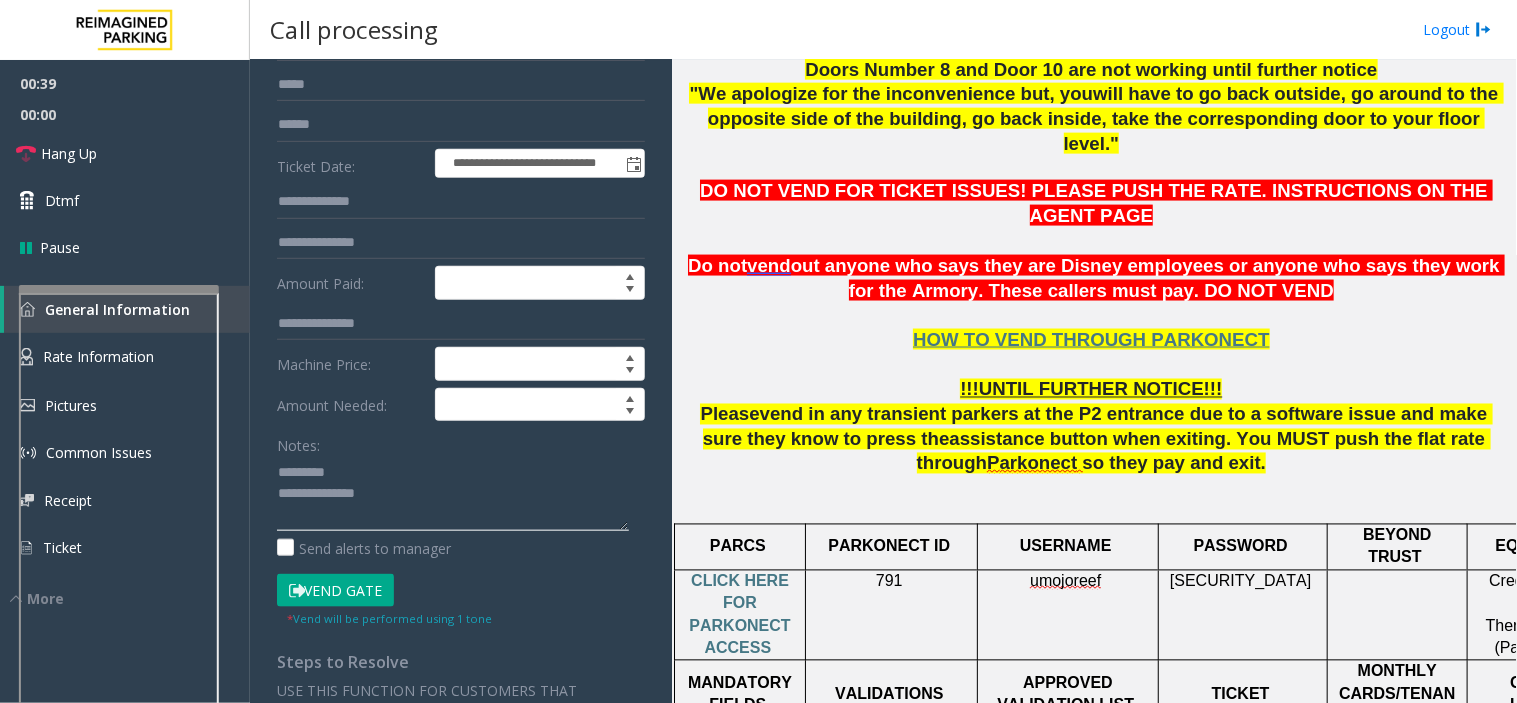 paste on "**********" 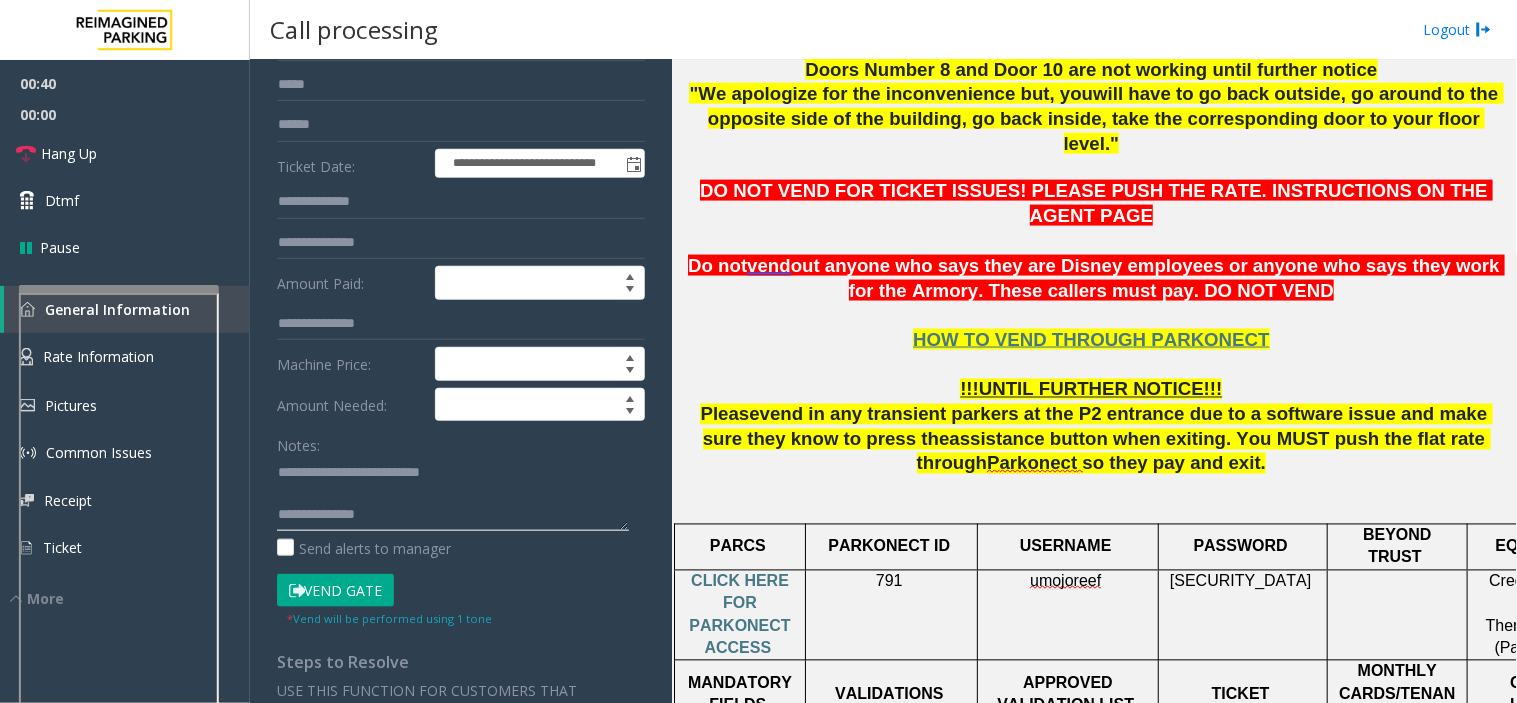 click 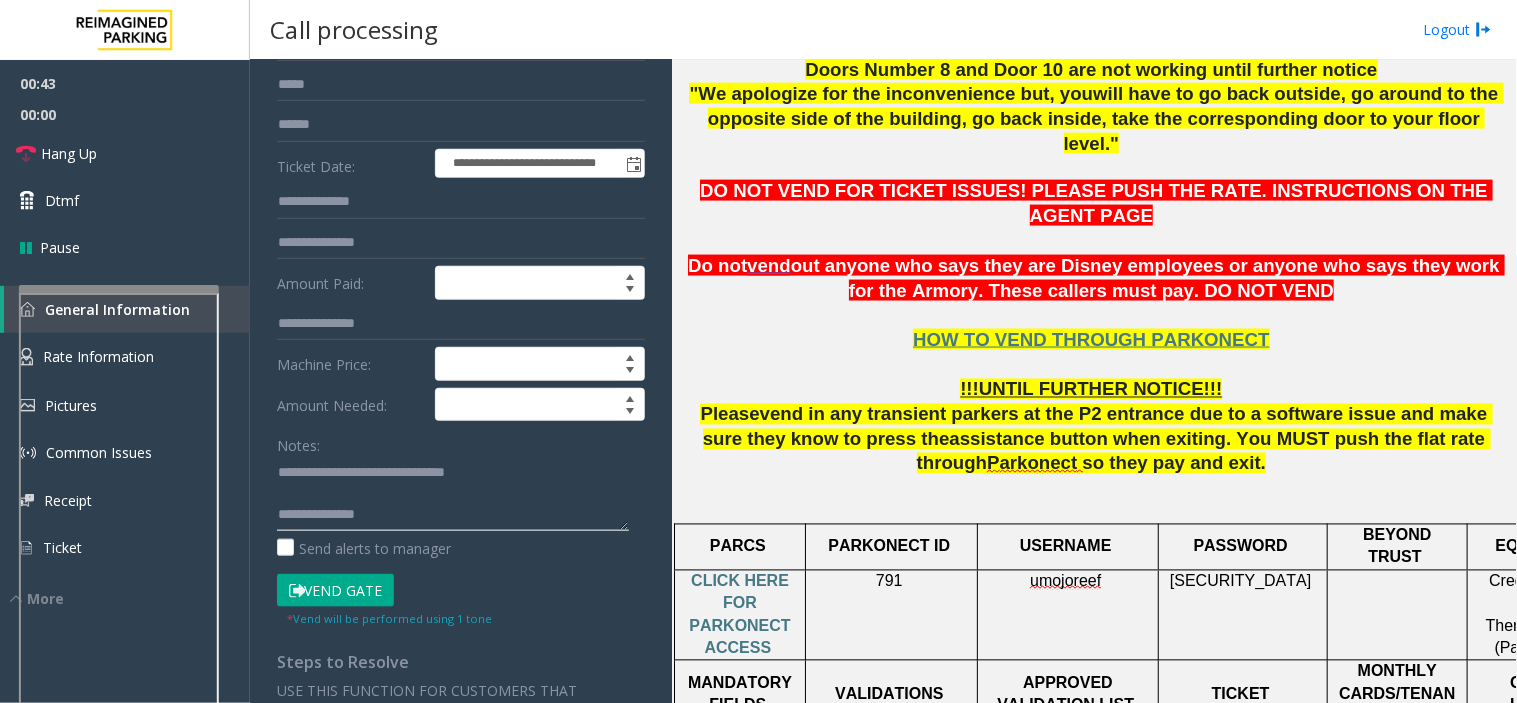 type on "**********" 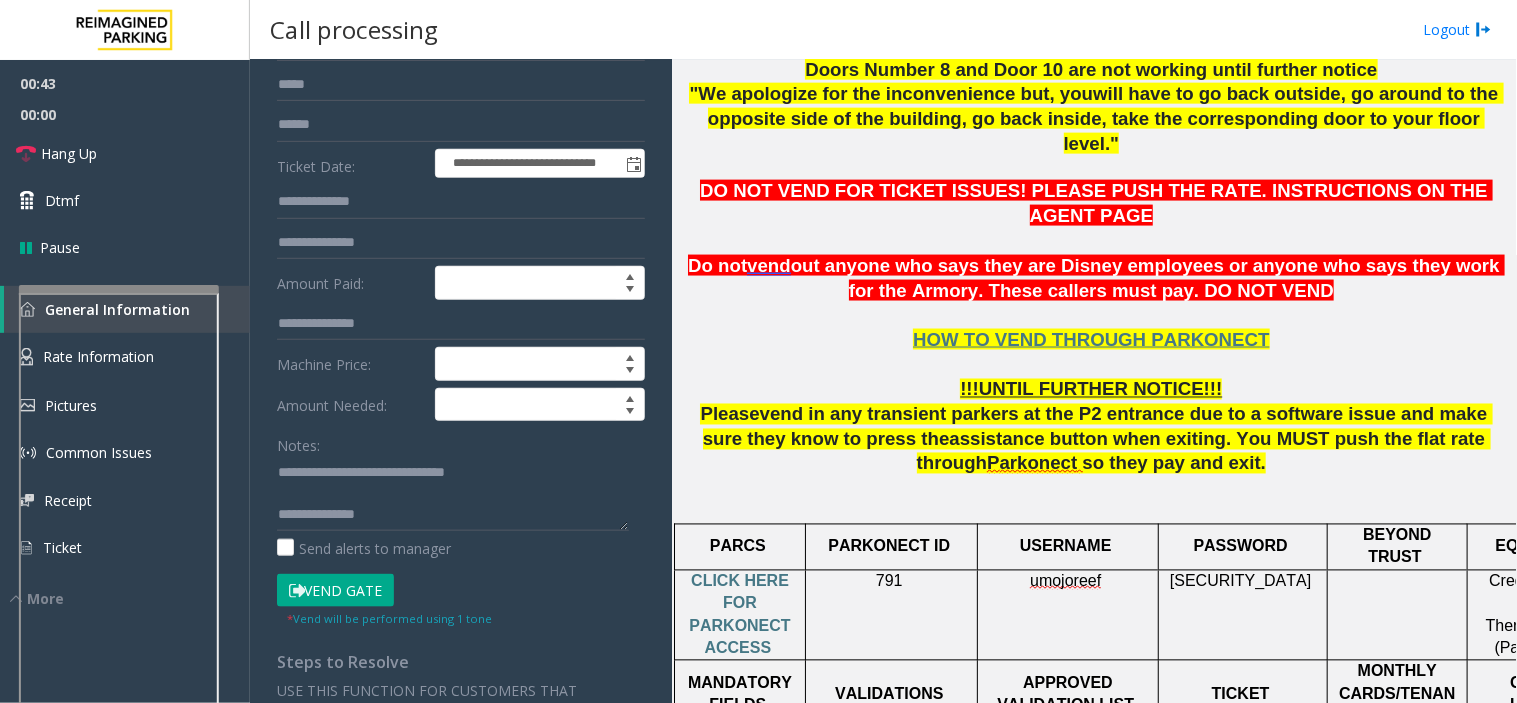 click on "Vend Gate" 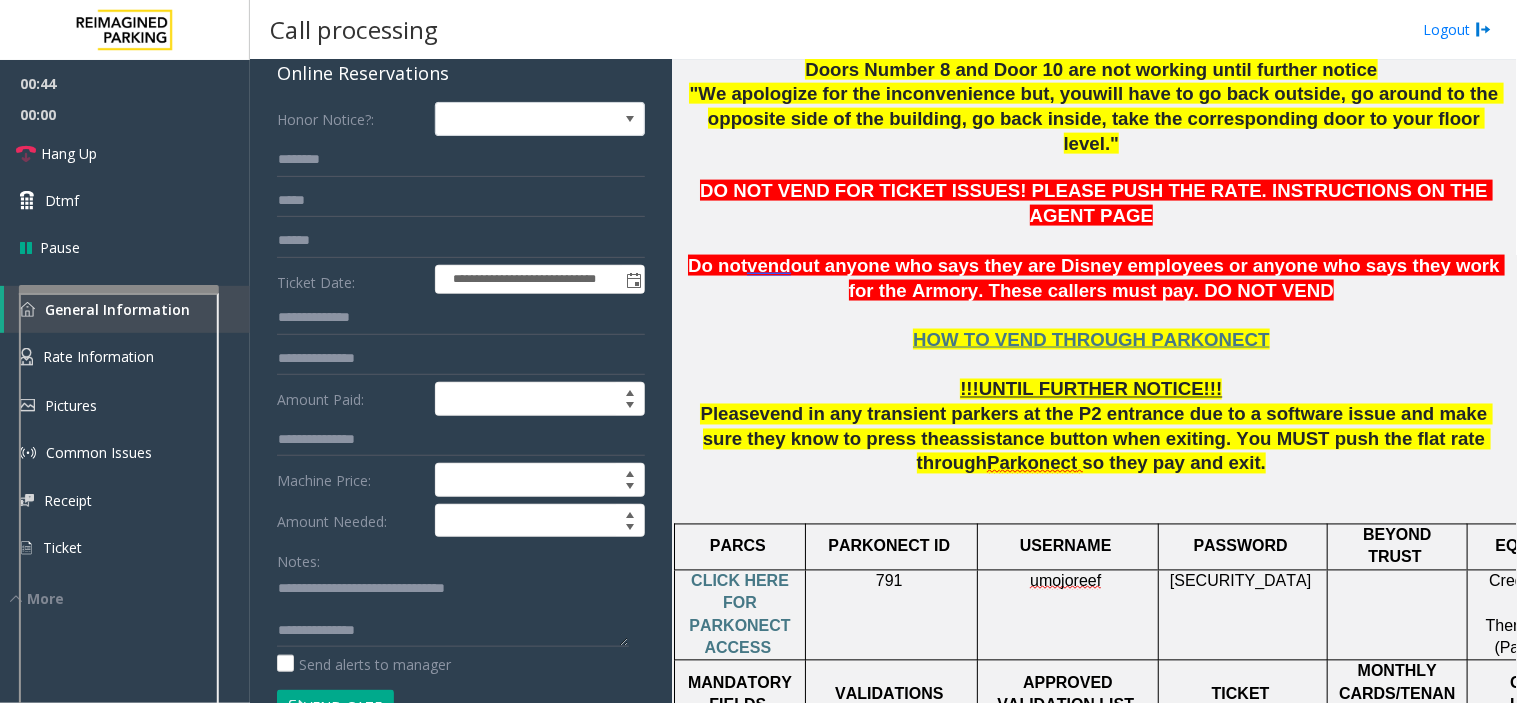 scroll, scrollTop: 0, scrollLeft: 0, axis: both 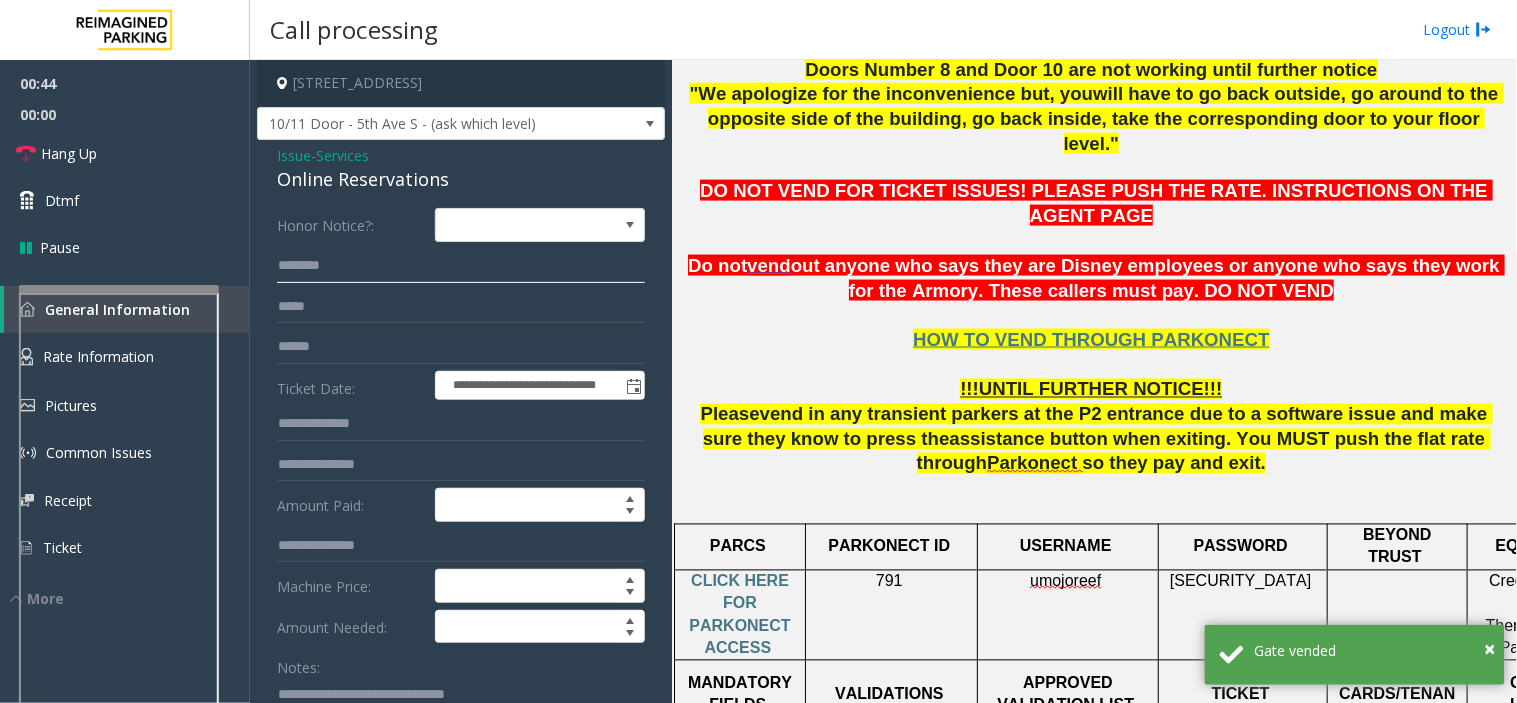 click 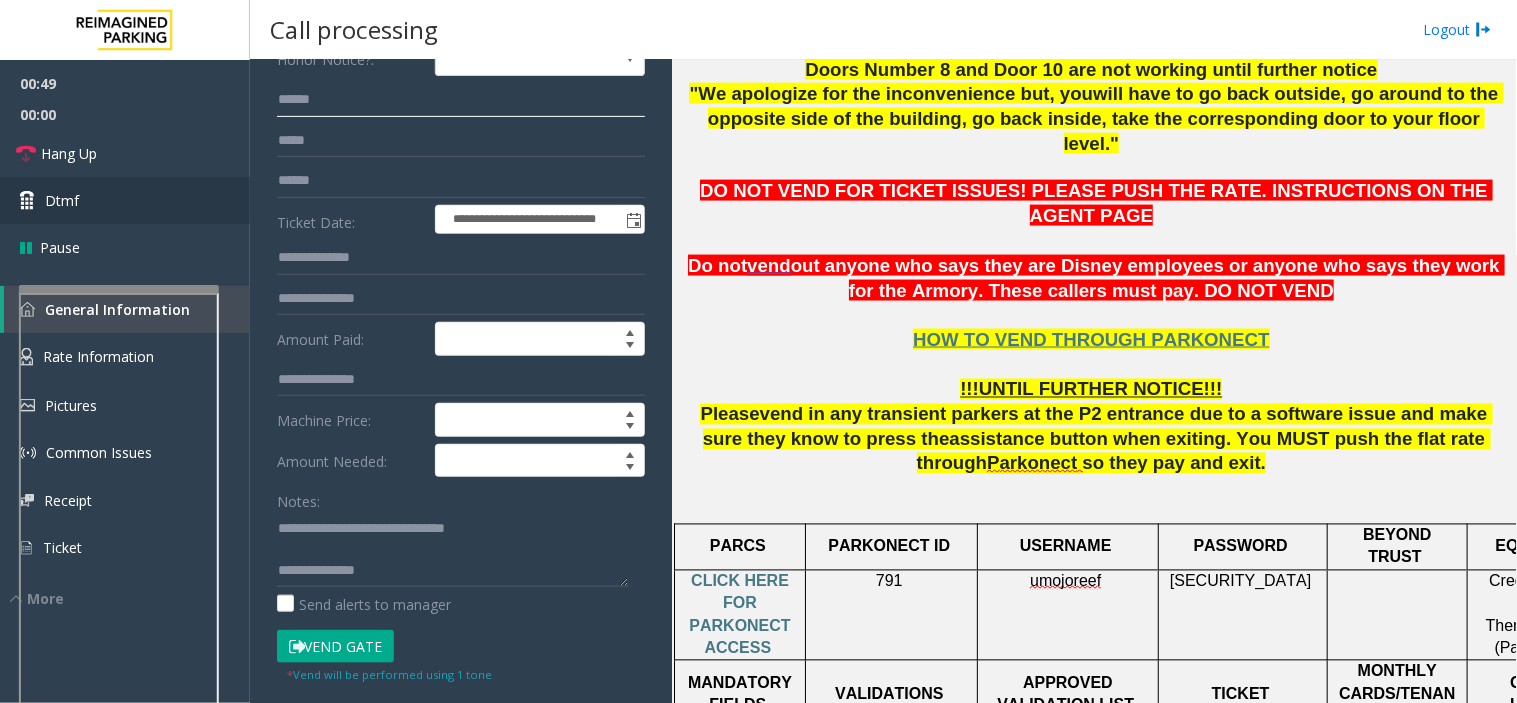 scroll, scrollTop: 333, scrollLeft: 0, axis: vertical 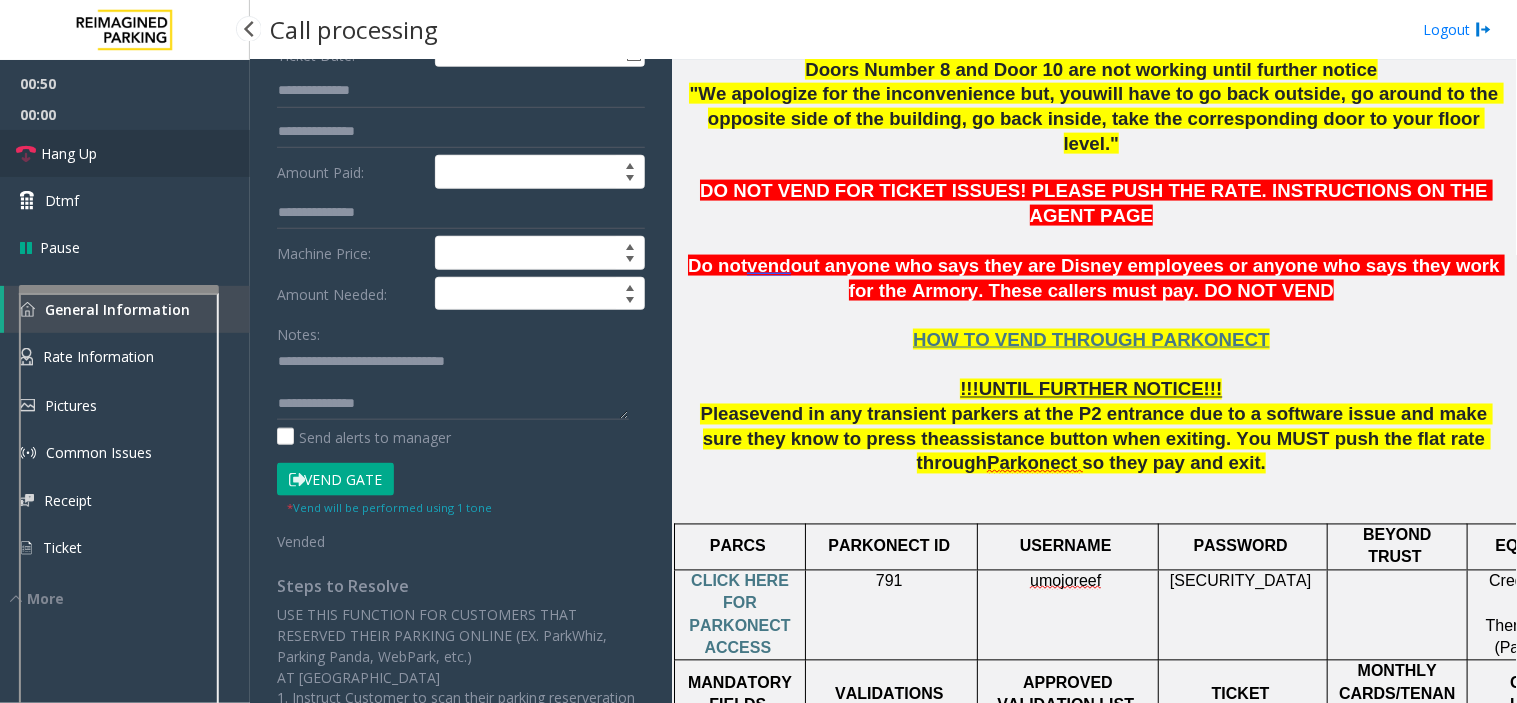 type on "*****" 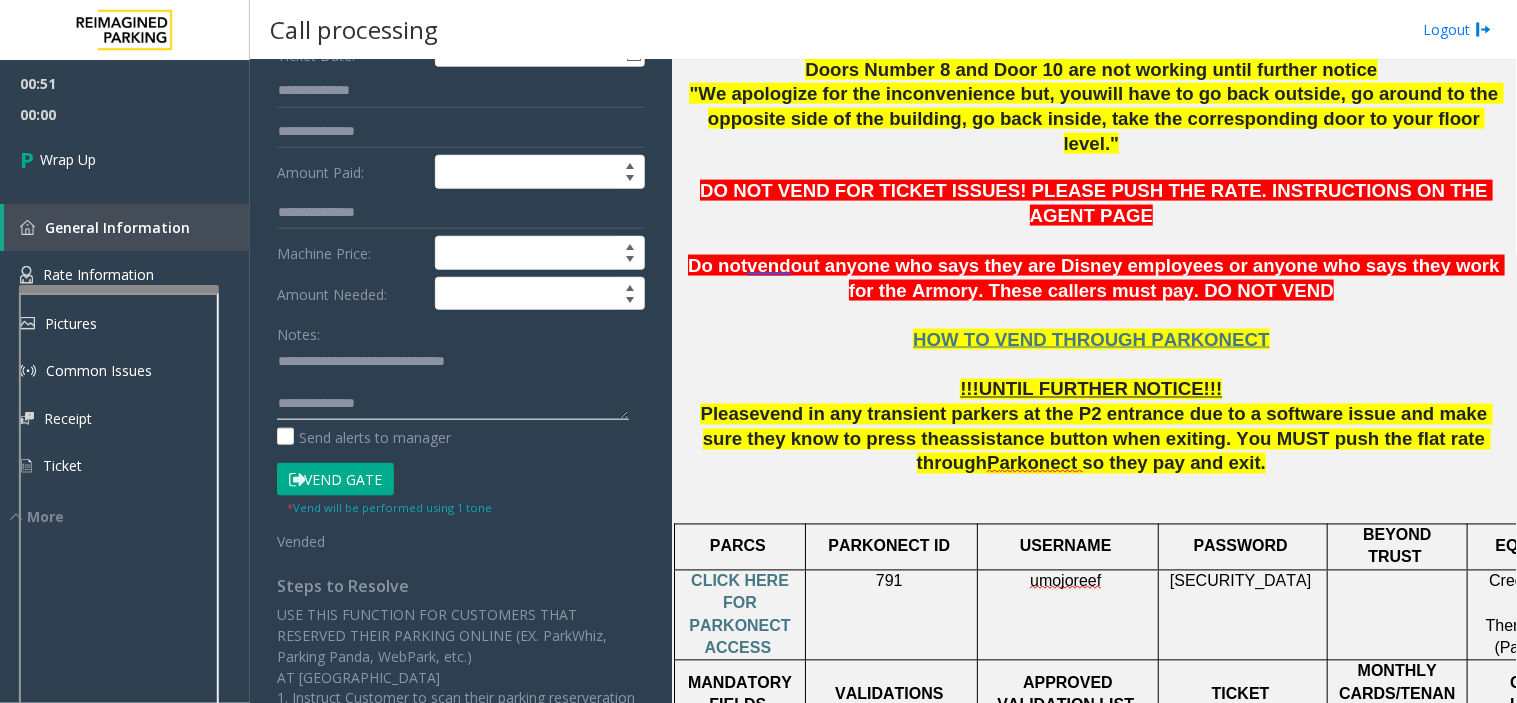 click 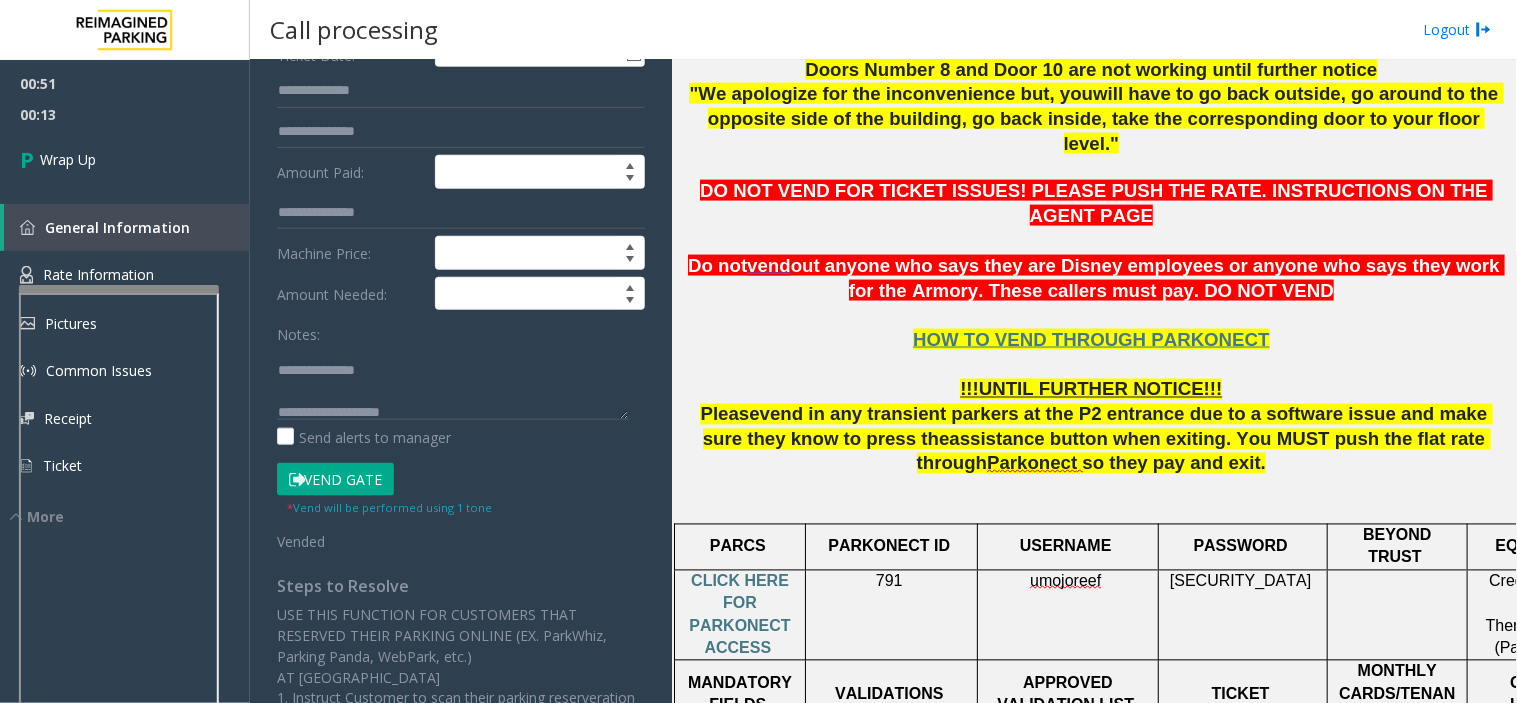 scroll, scrollTop: 62, scrollLeft: 0, axis: vertical 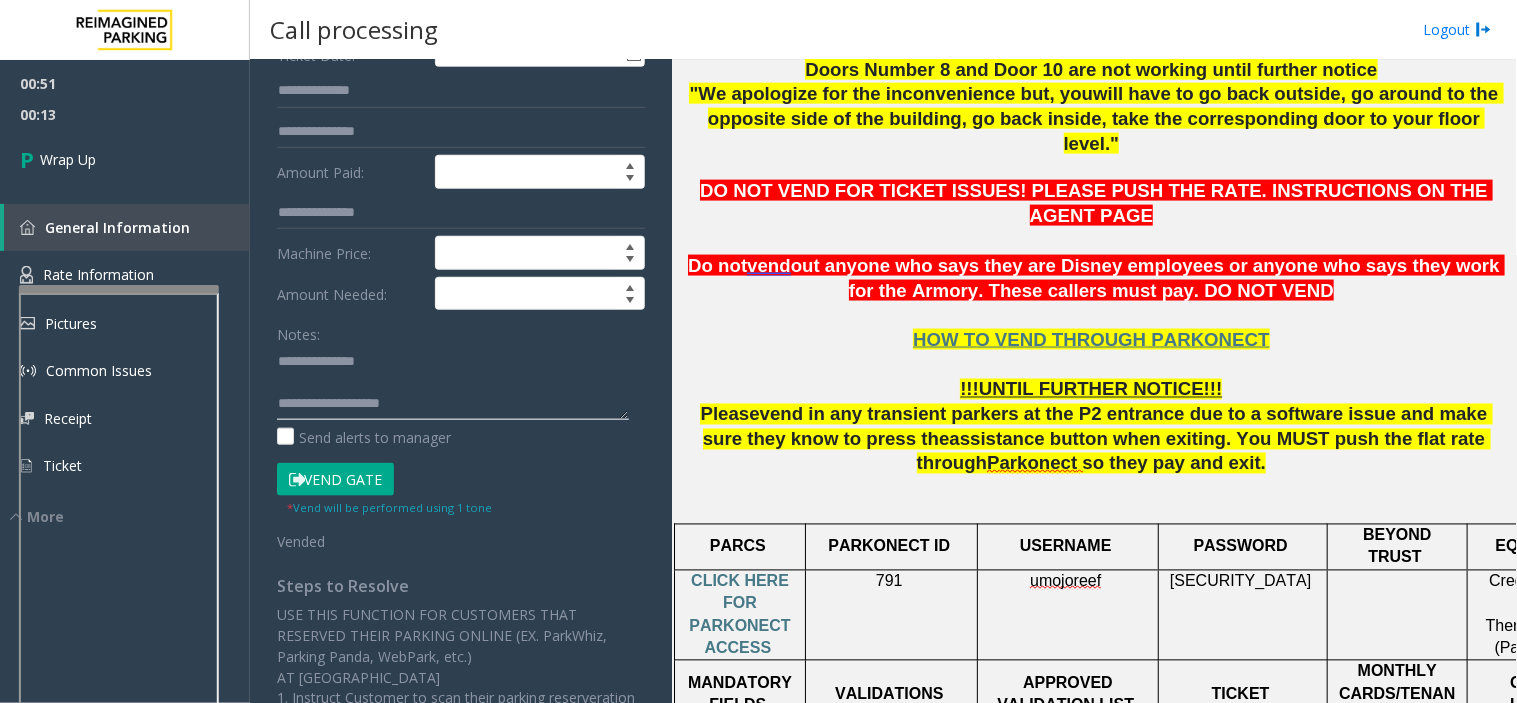 click 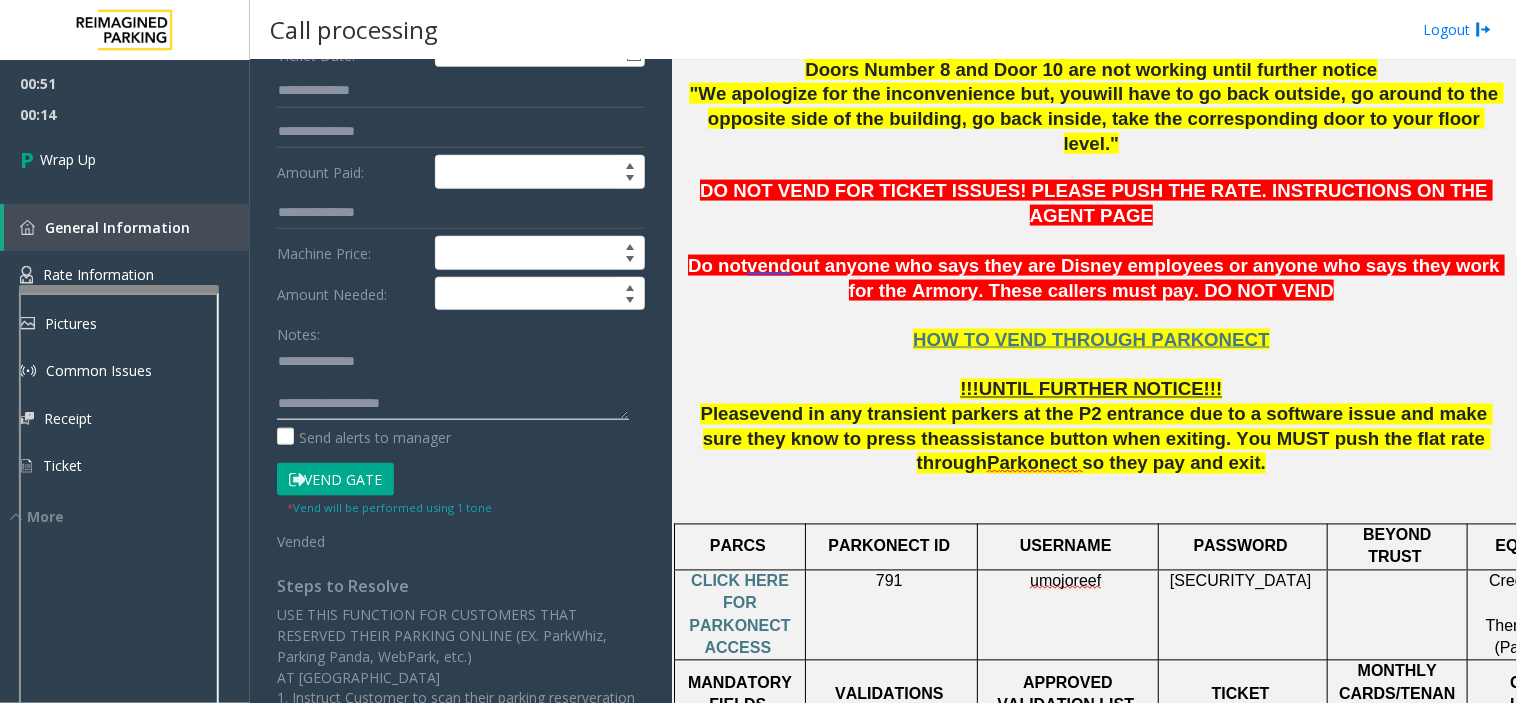 paste on "**********" 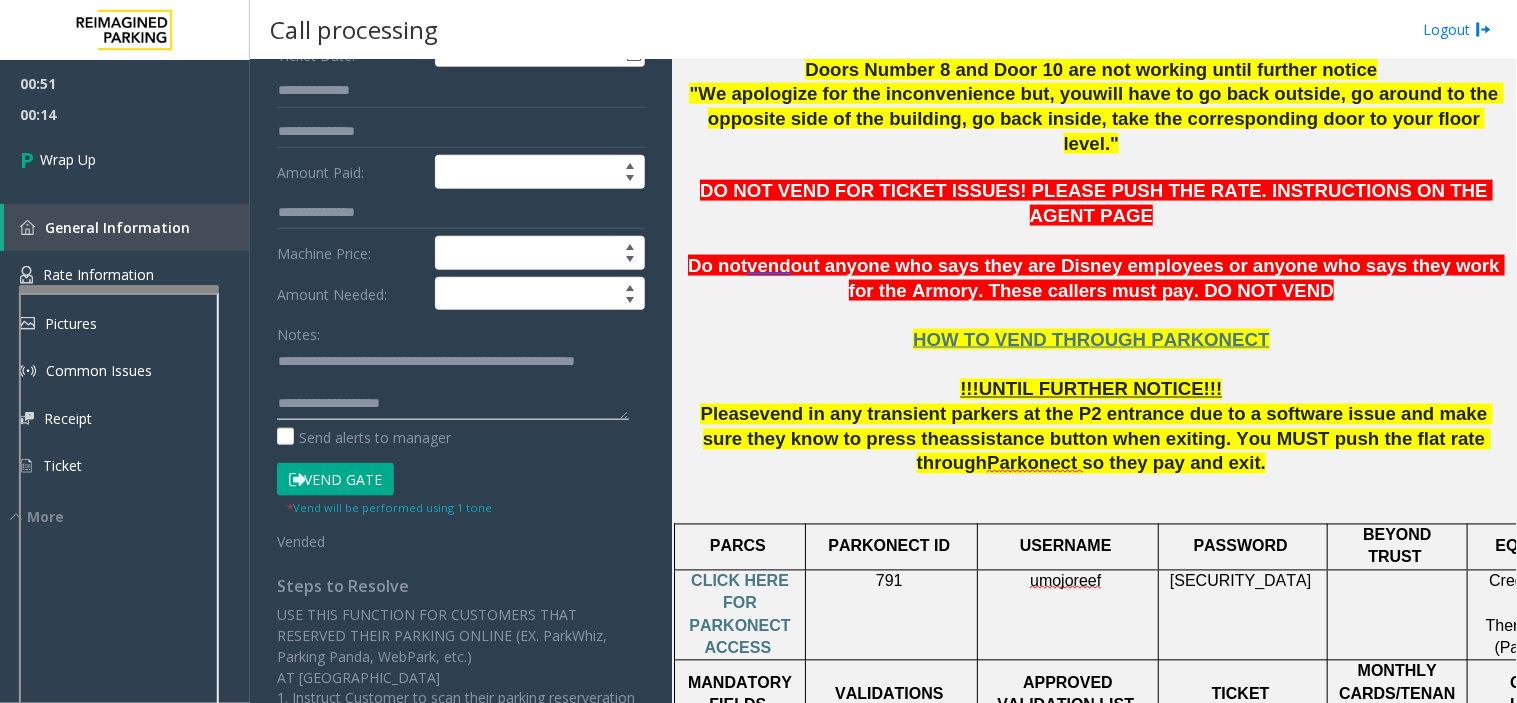 scroll, scrollTop: 0, scrollLeft: 0, axis: both 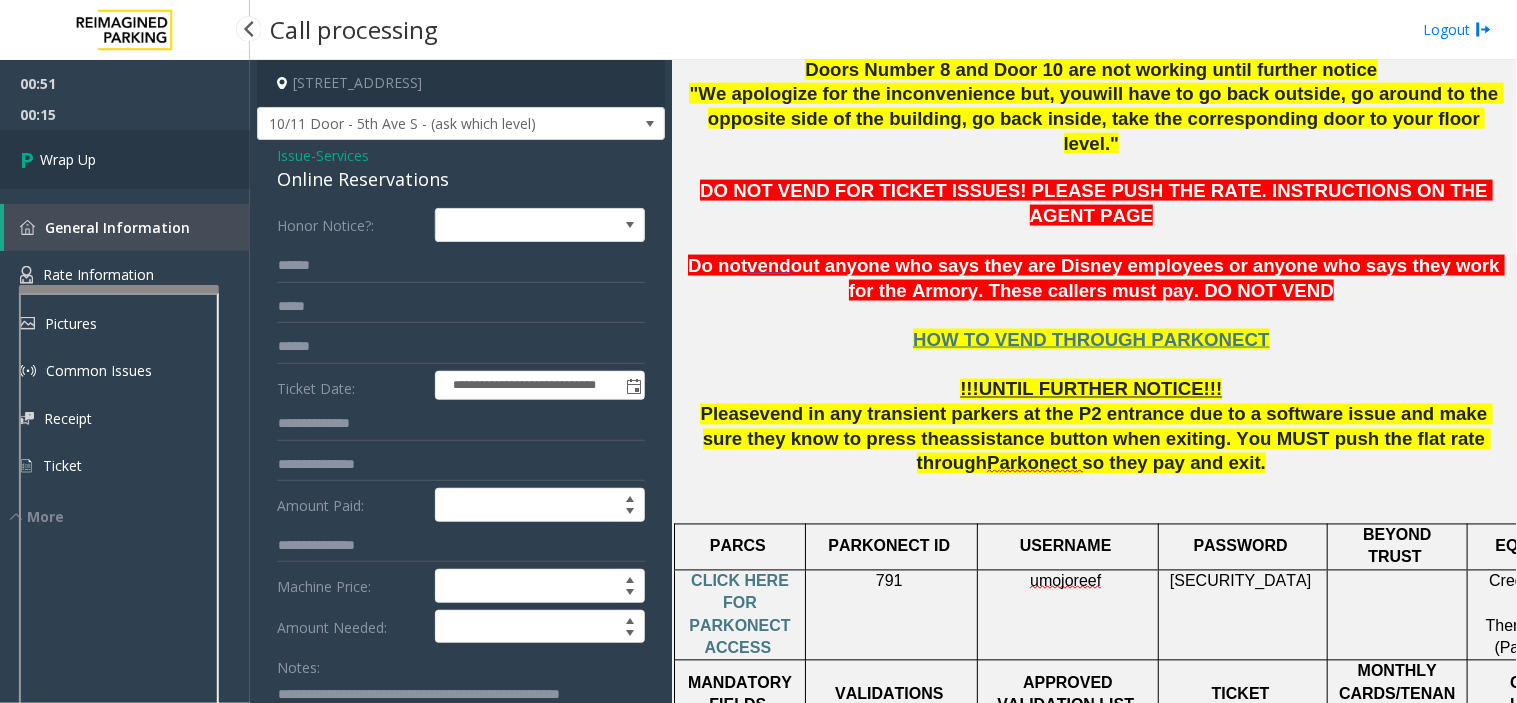 type on "**********" 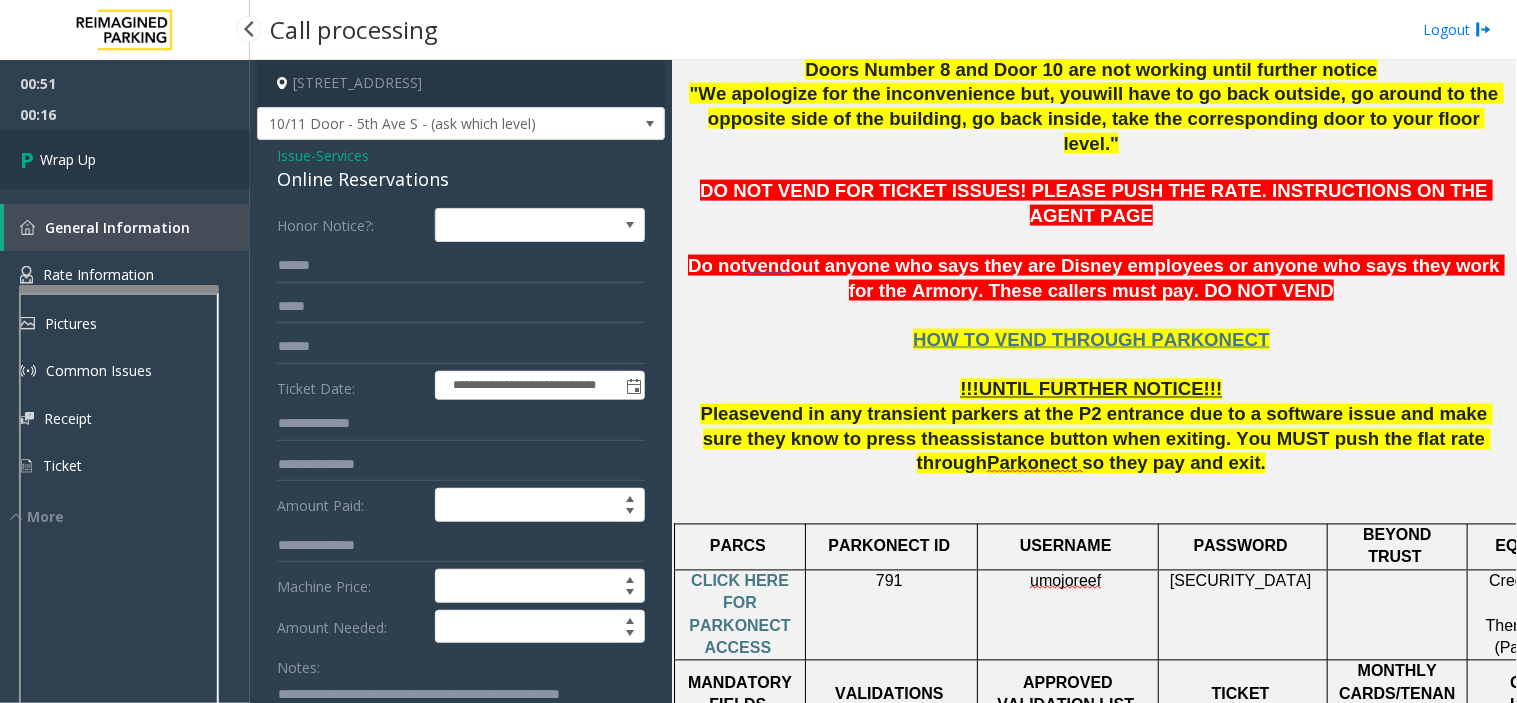 click on "Wrap Up" at bounding box center [125, 159] 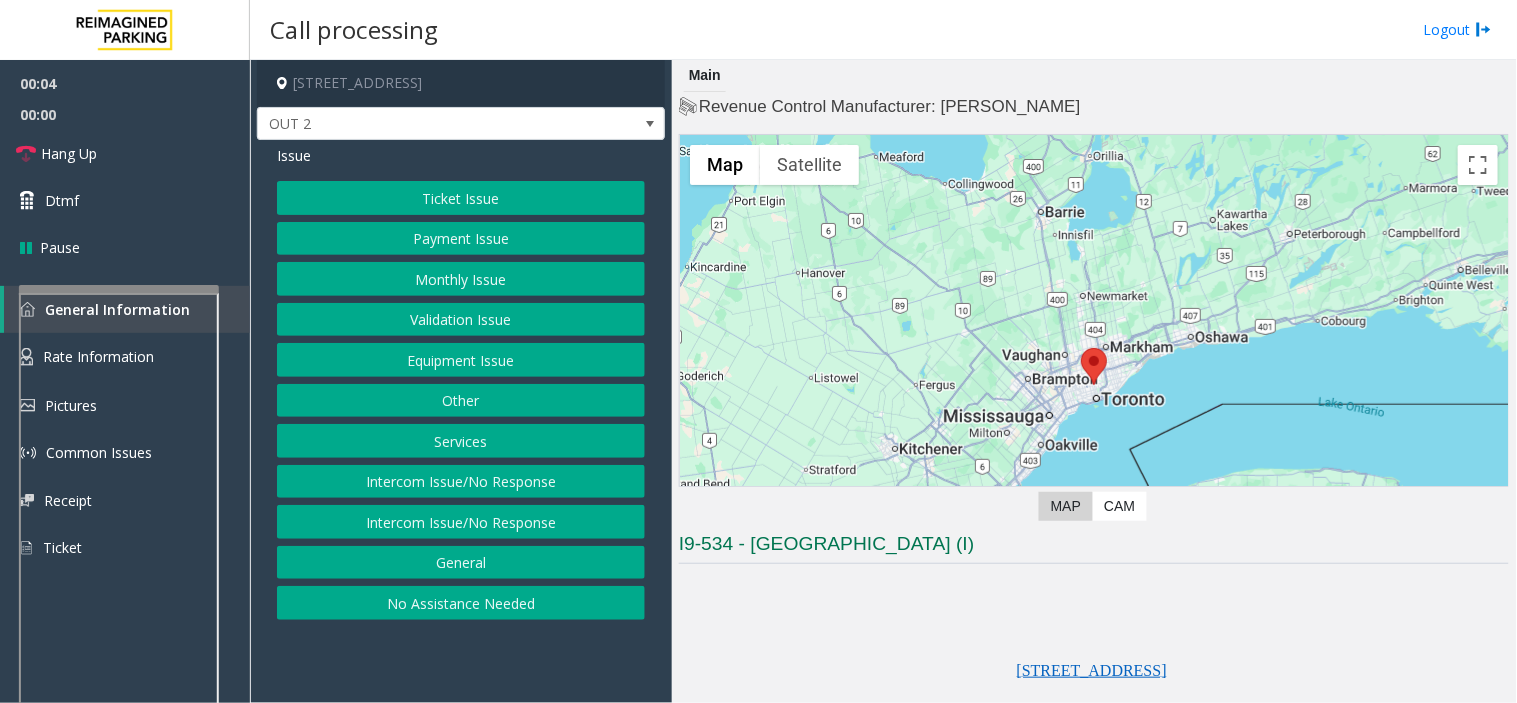 click on "Equipment Issue" 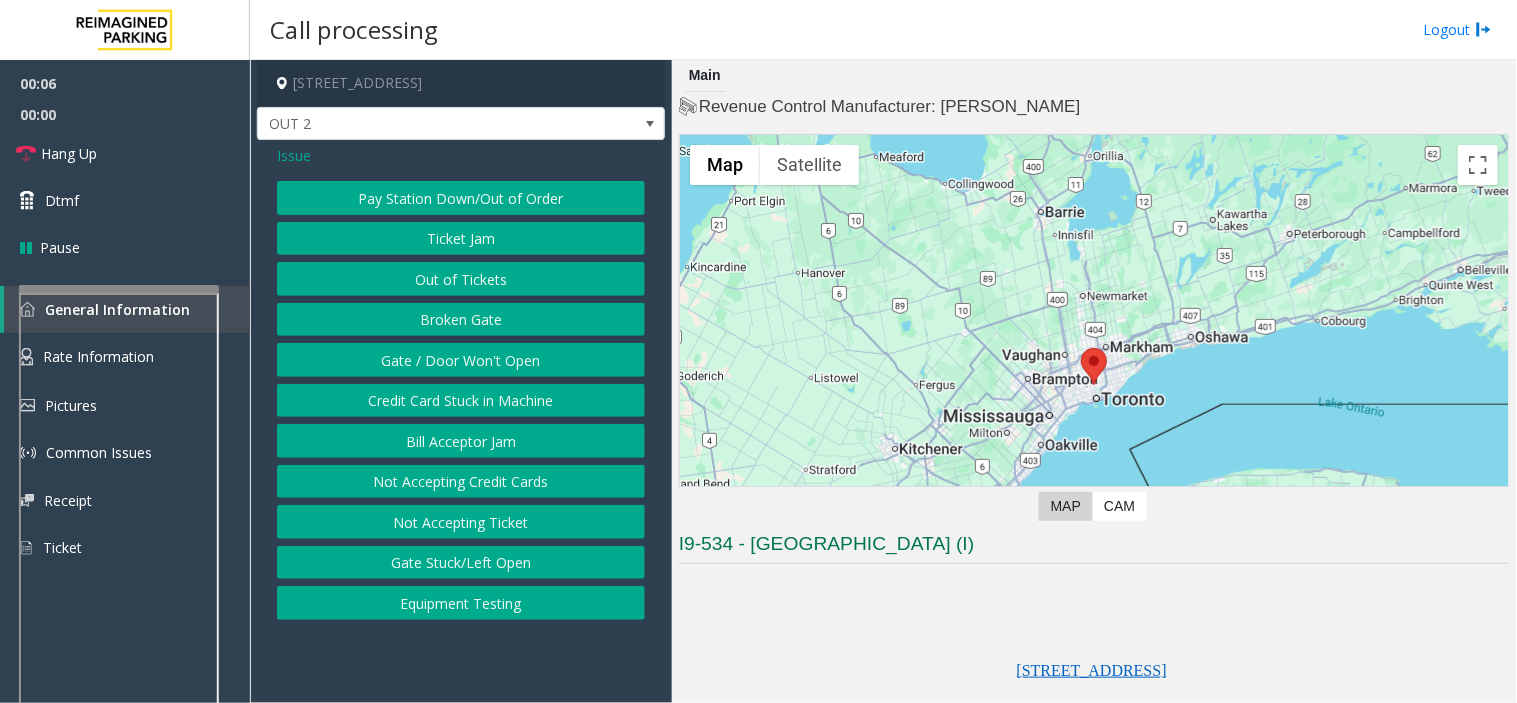 drag, startPoint x: 526, startPoint y: 375, endPoint x: 305, endPoint y: 168, distance: 302.80356 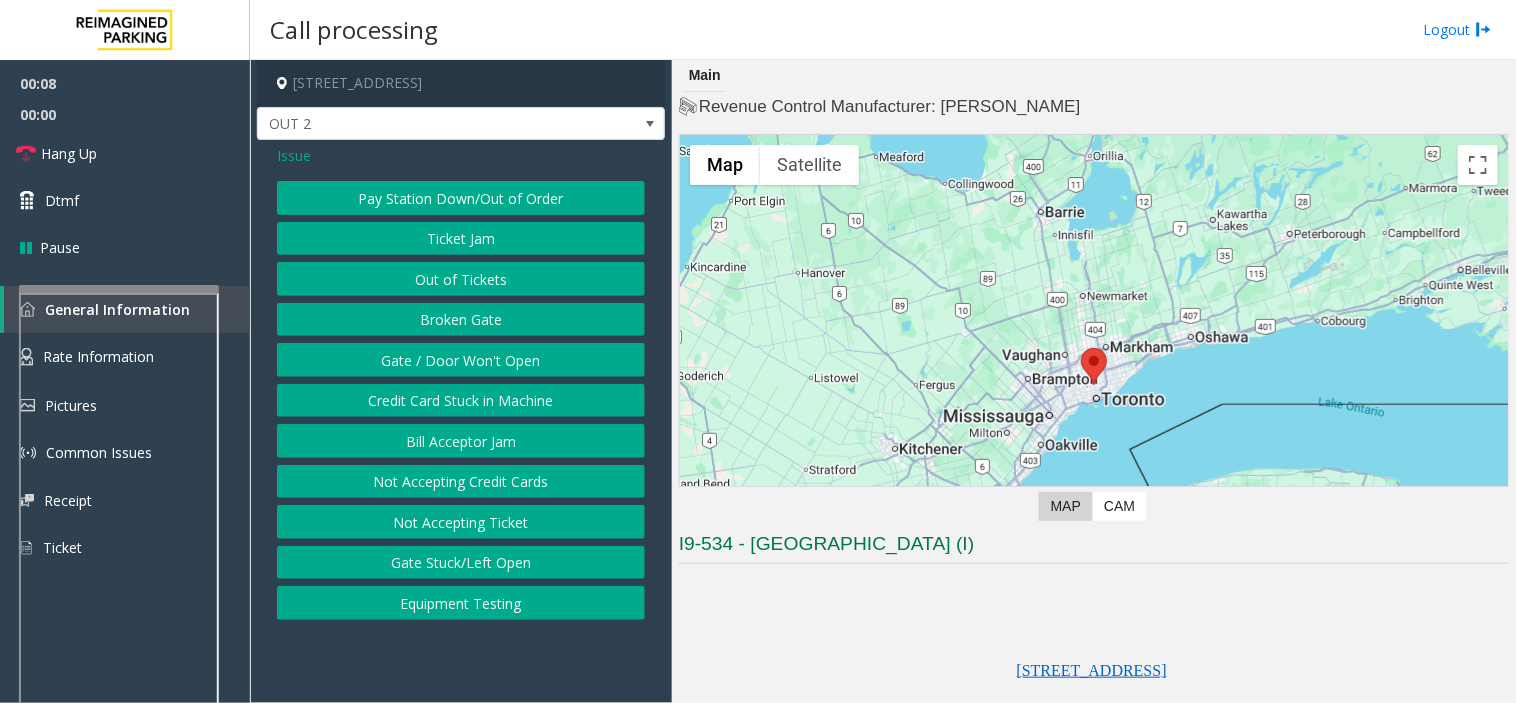 click on "Gate / Door Won't Open" 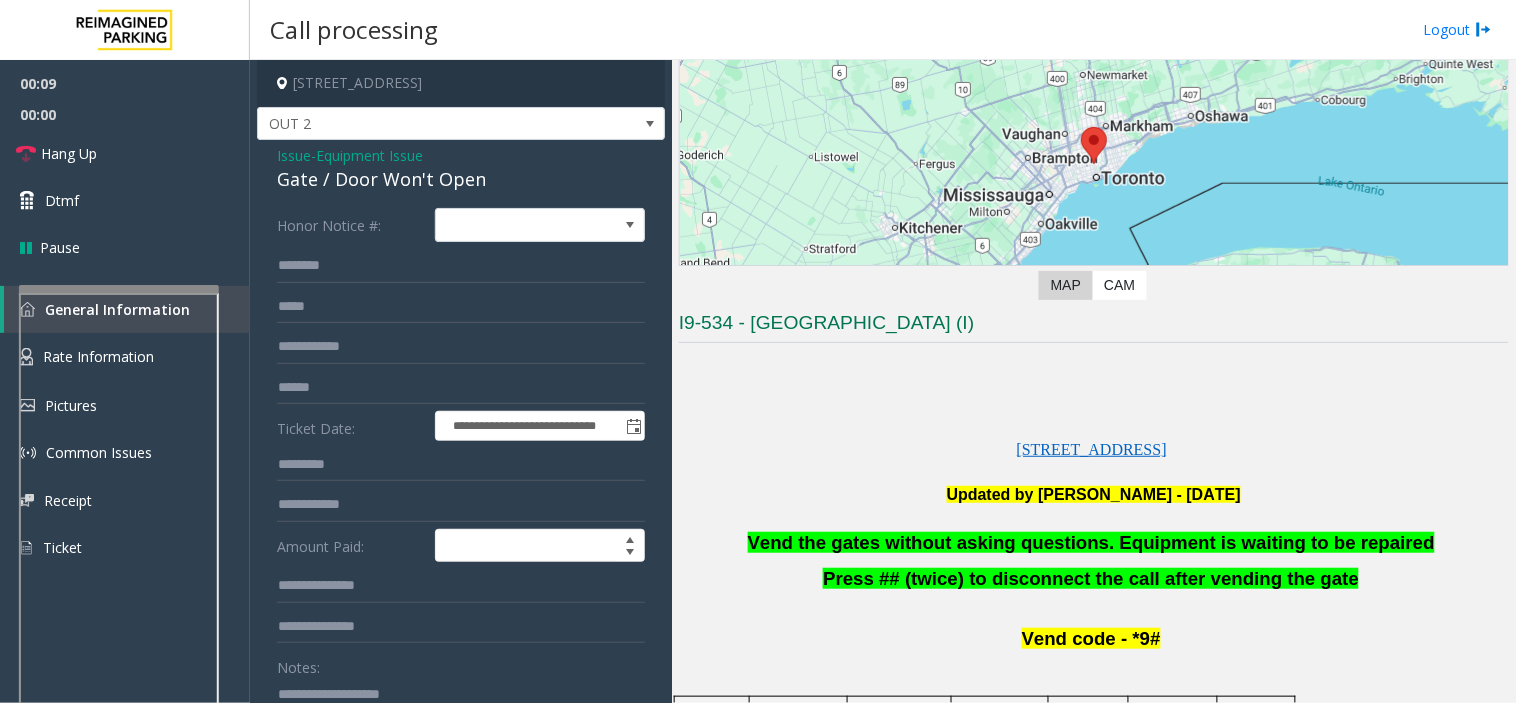 scroll, scrollTop: 222, scrollLeft: 0, axis: vertical 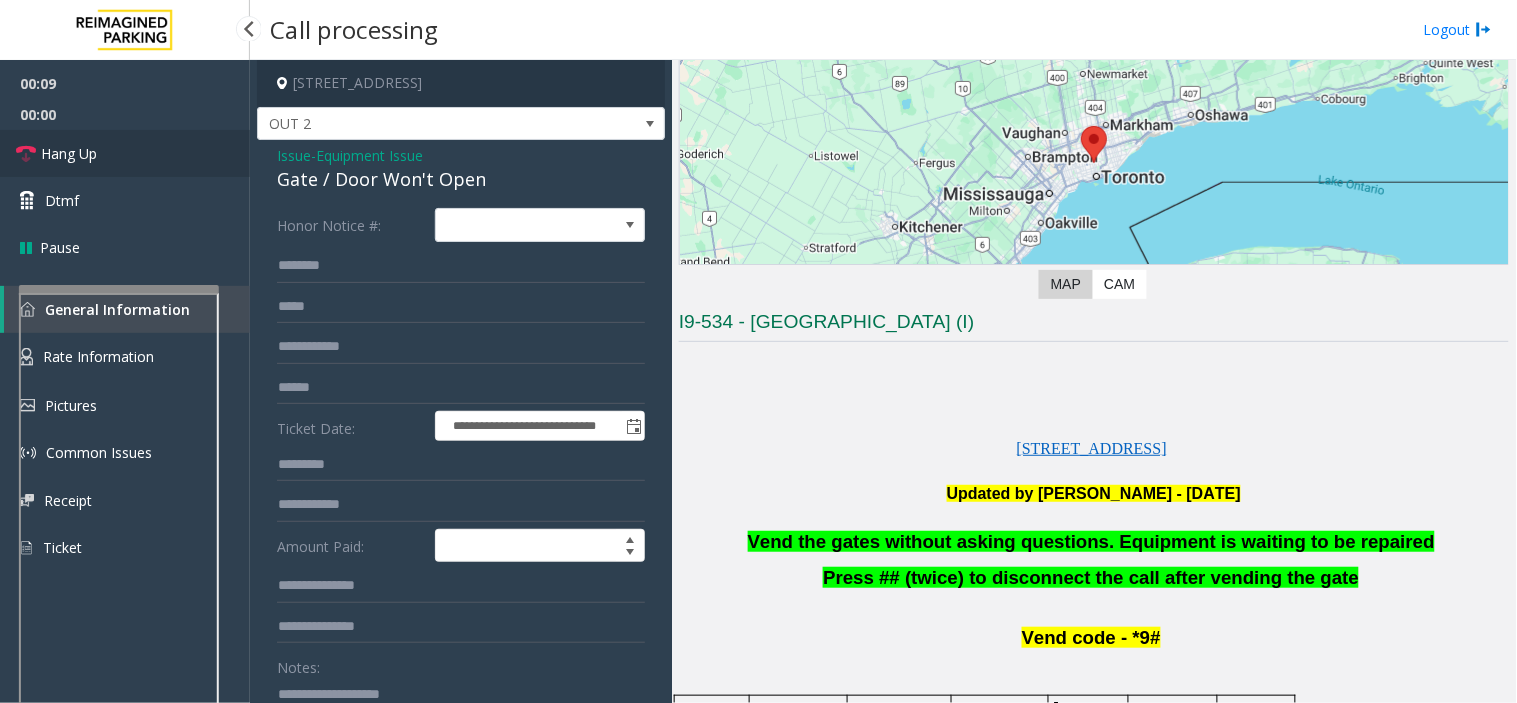 click on "Hang Up" at bounding box center [125, 153] 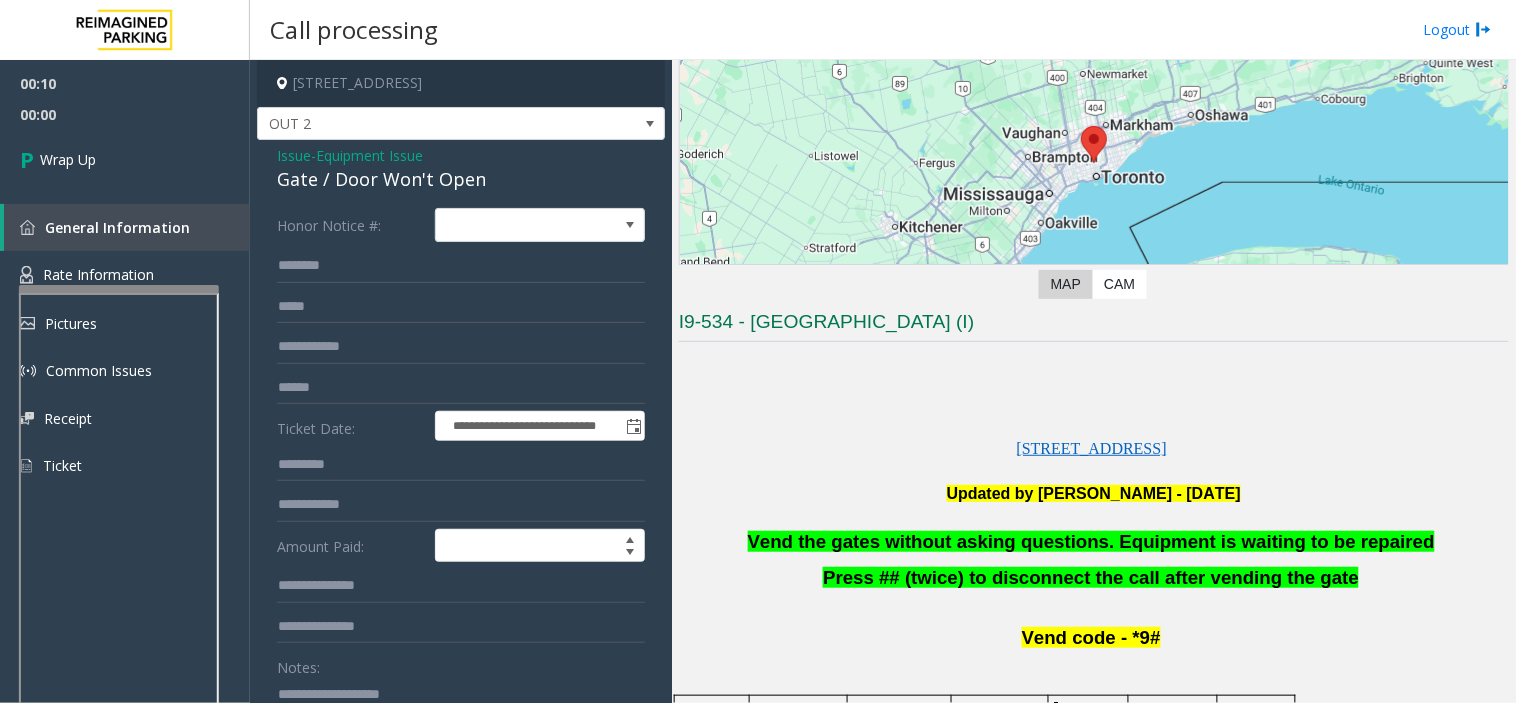click on "Vend the gates without asking questions. Equipment is waiting to be repaired" 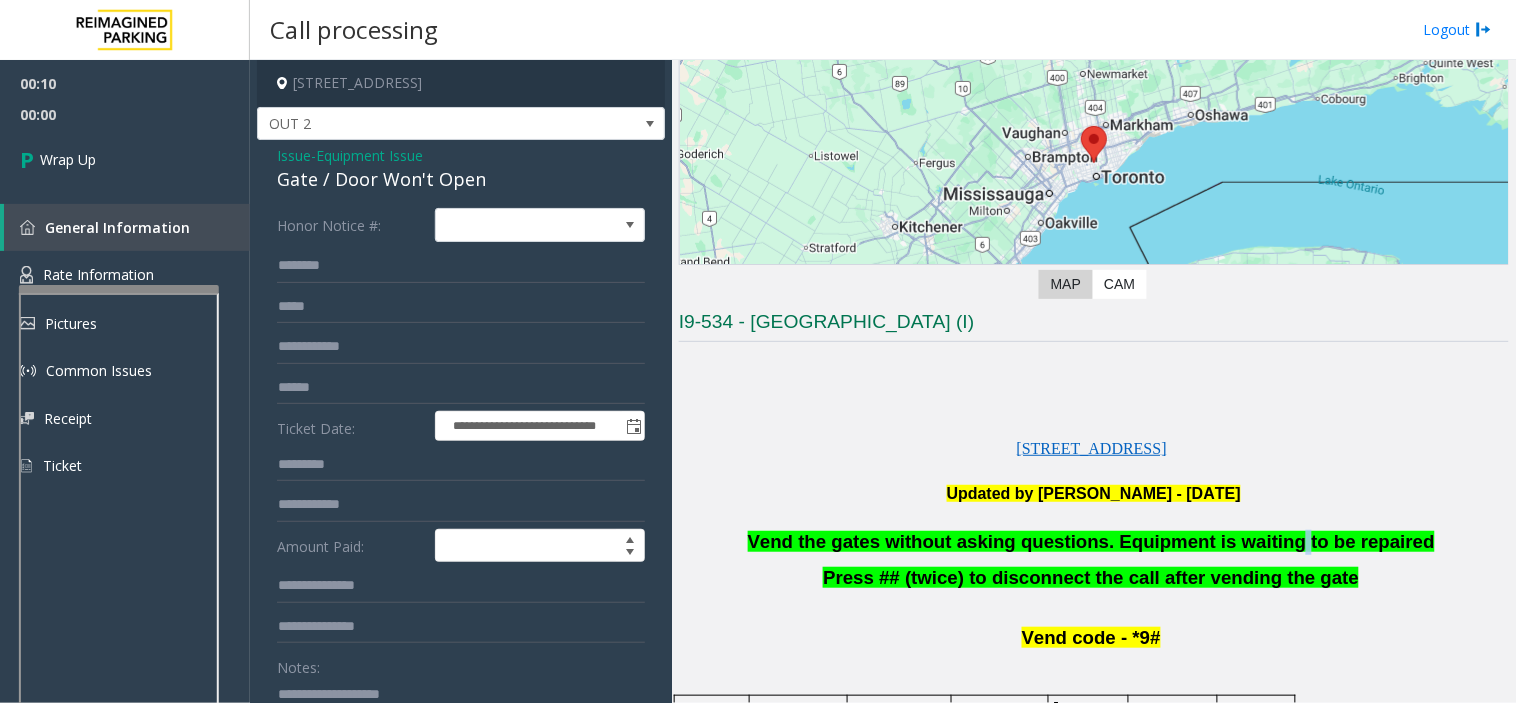 click on "Vend the gates without asking questions. Equipment is waiting to be repaired" 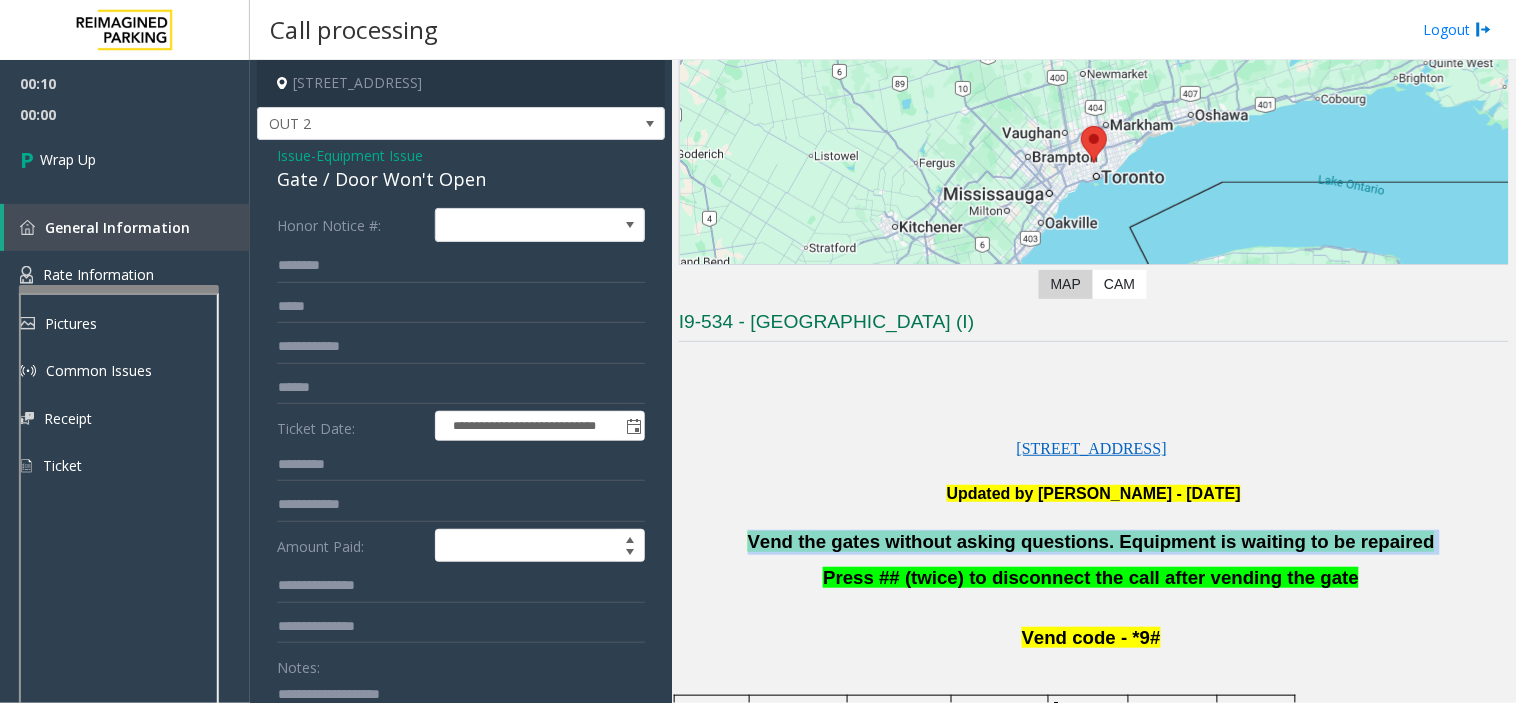 click on "Vend the gates without asking questions. Equipment is waiting to be repaired" 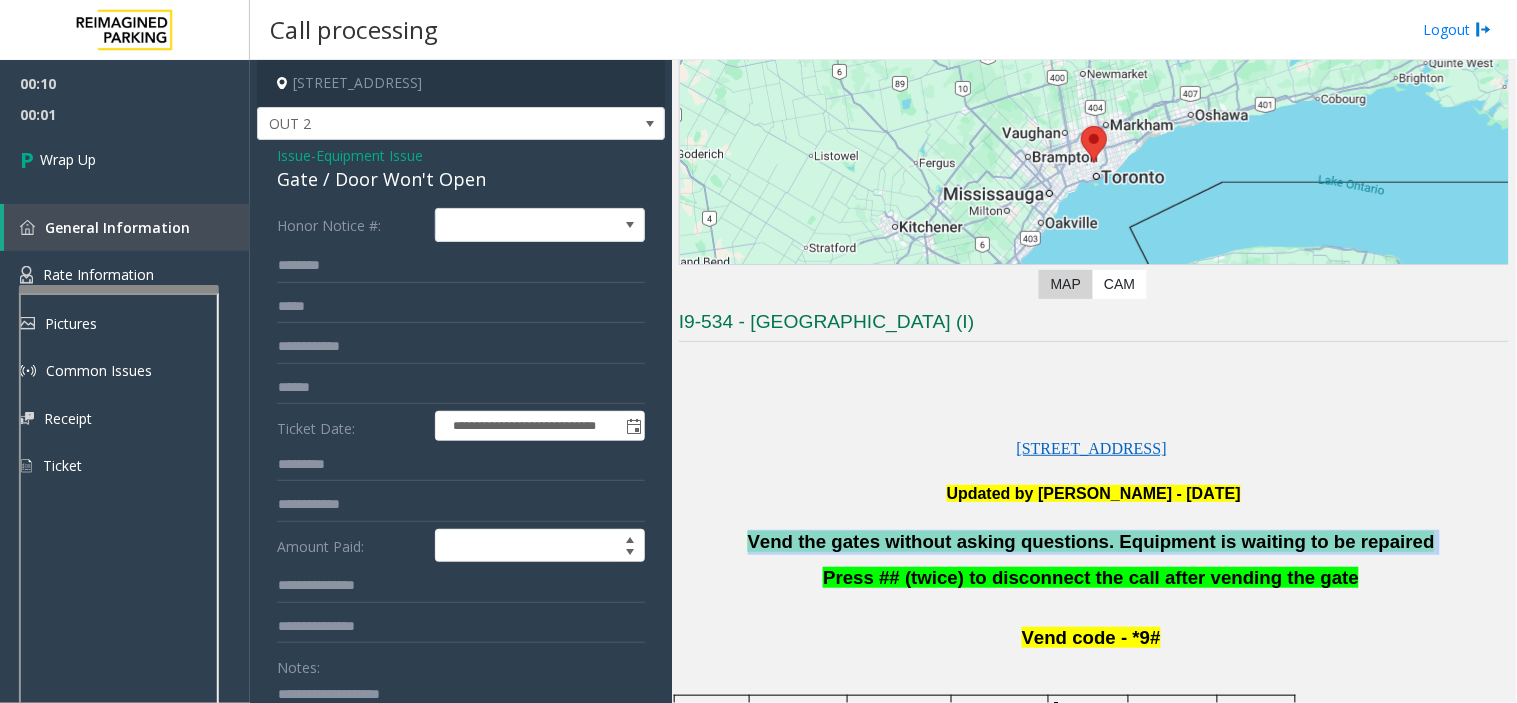 scroll, scrollTop: 227, scrollLeft: 0, axis: vertical 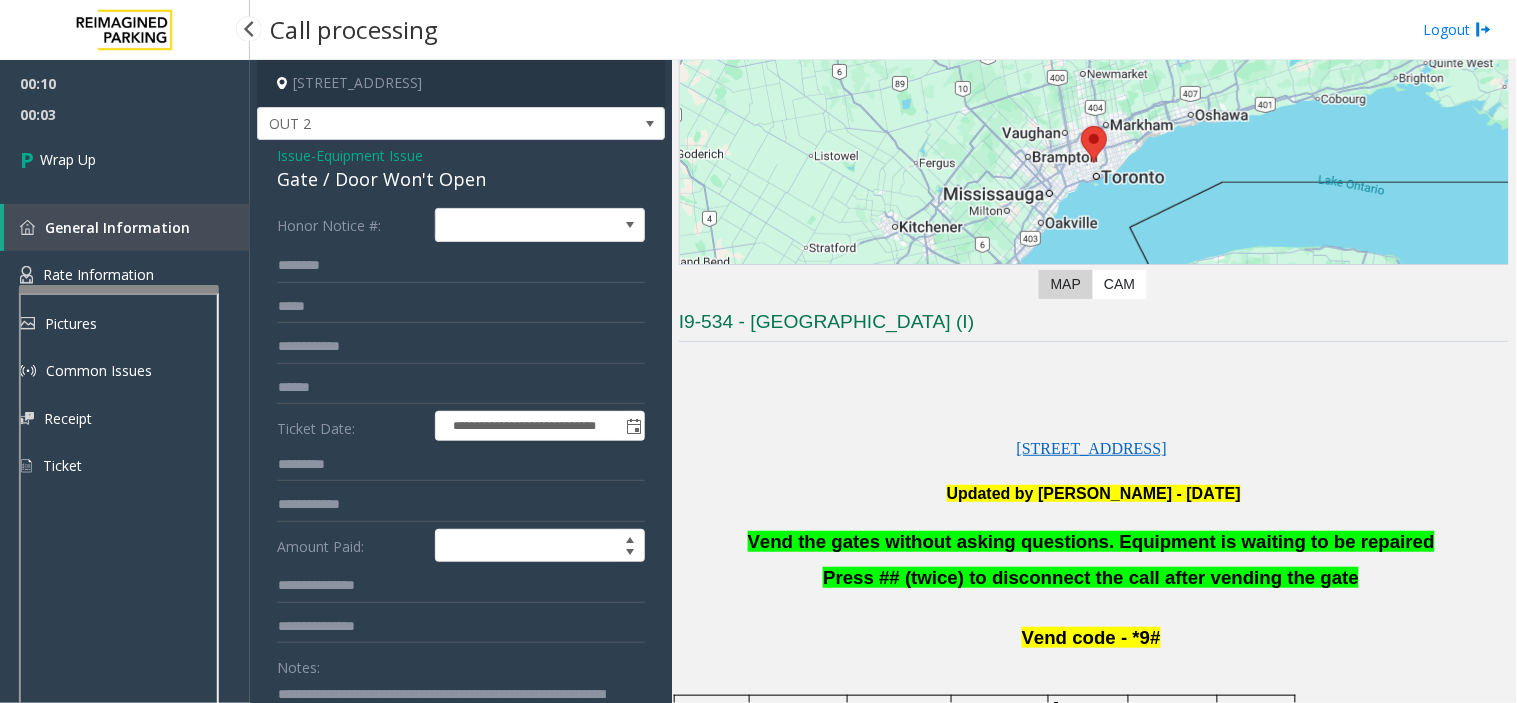 type on "**********" 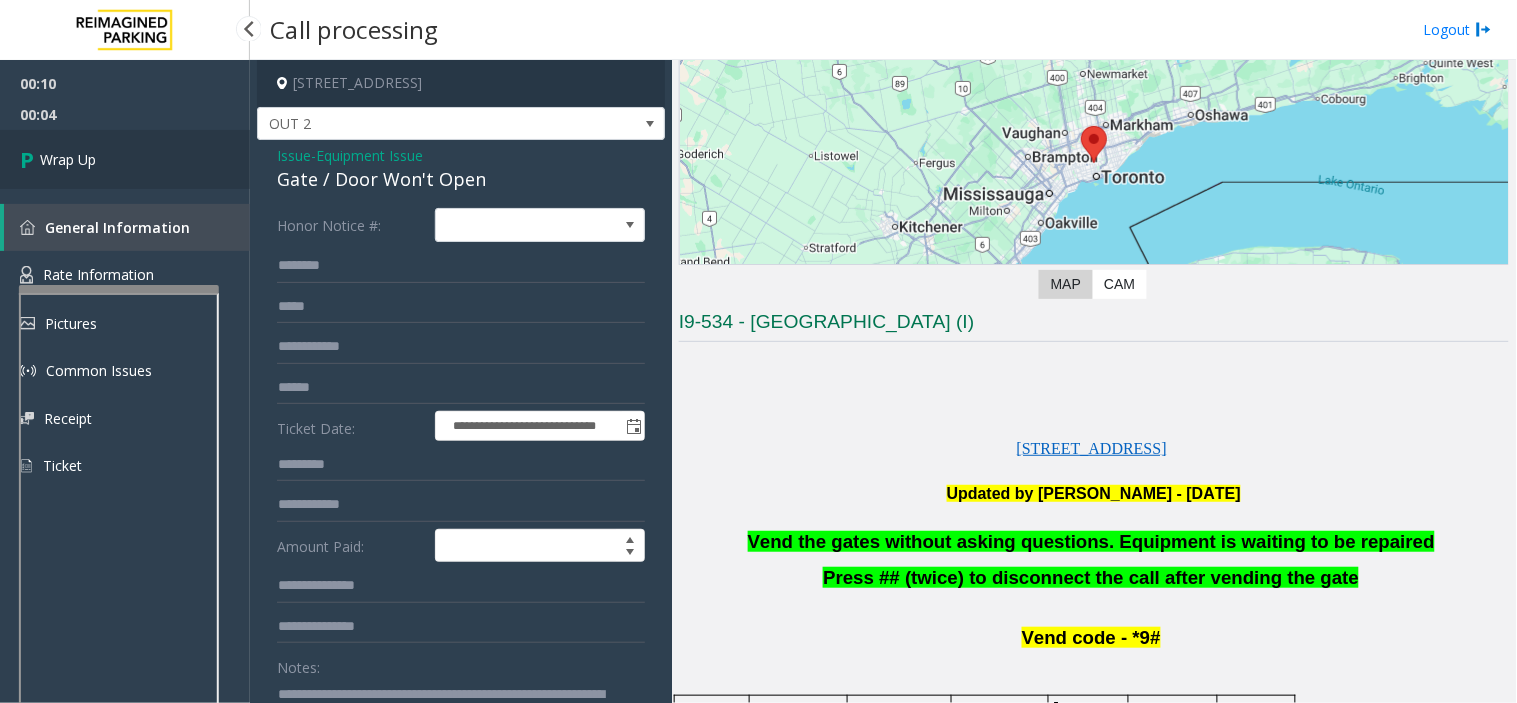 click on "Wrap Up" at bounding box center [125, 159] 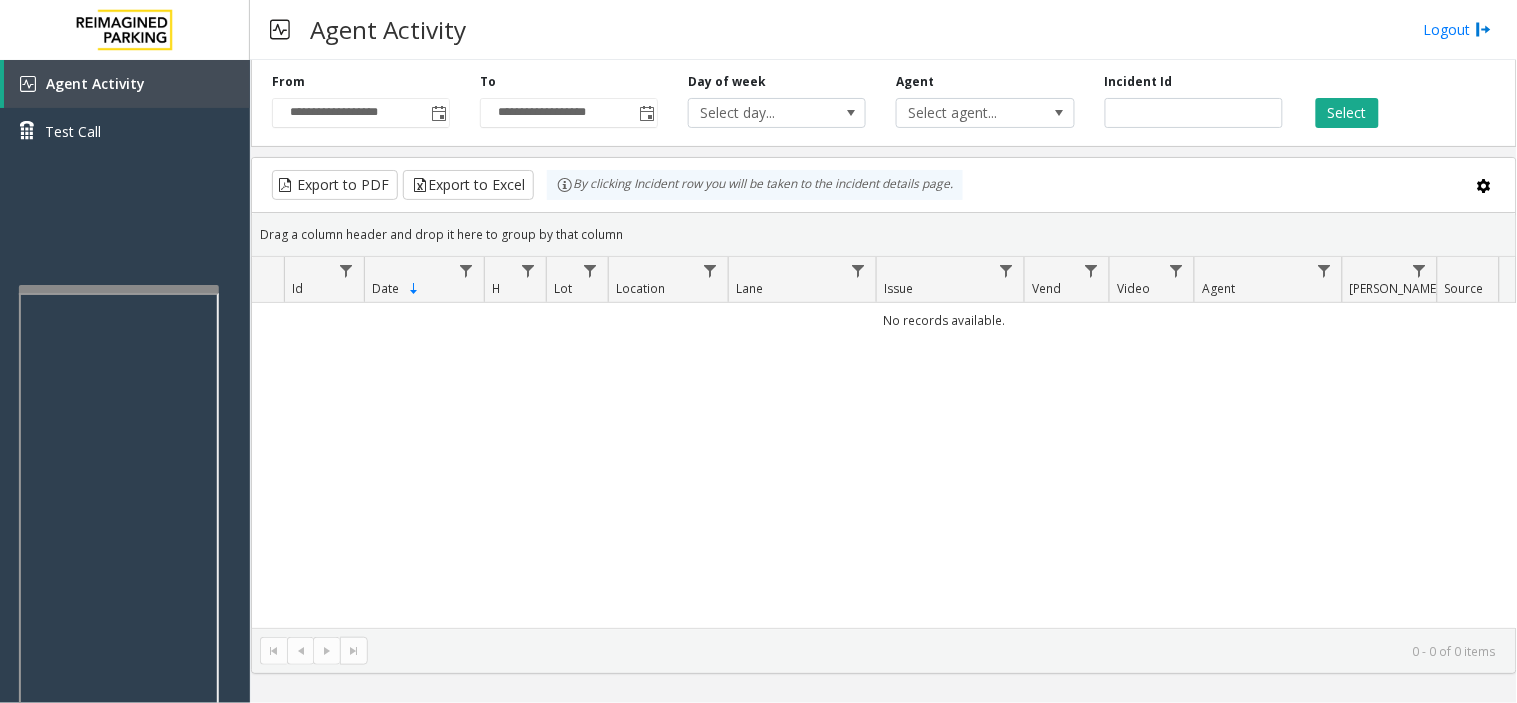 type 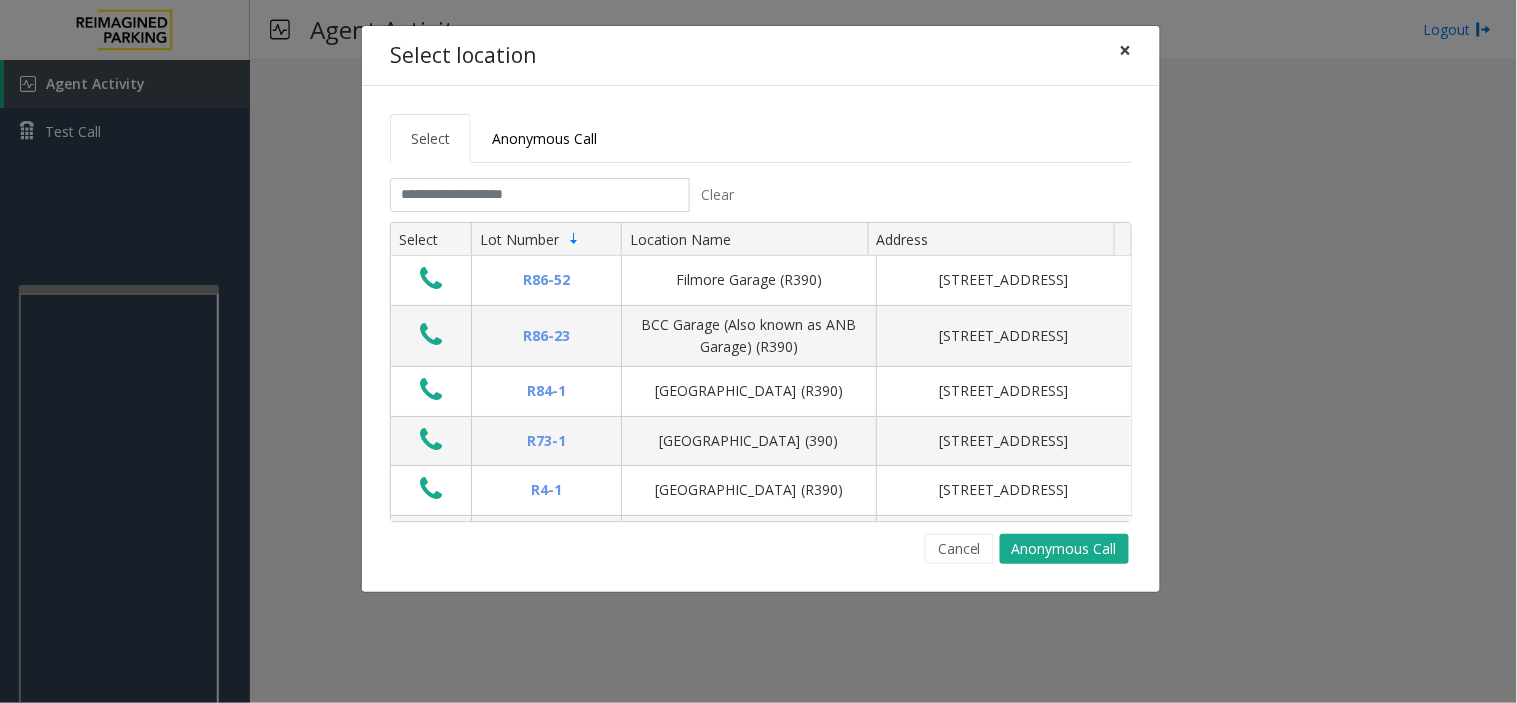click on "×" 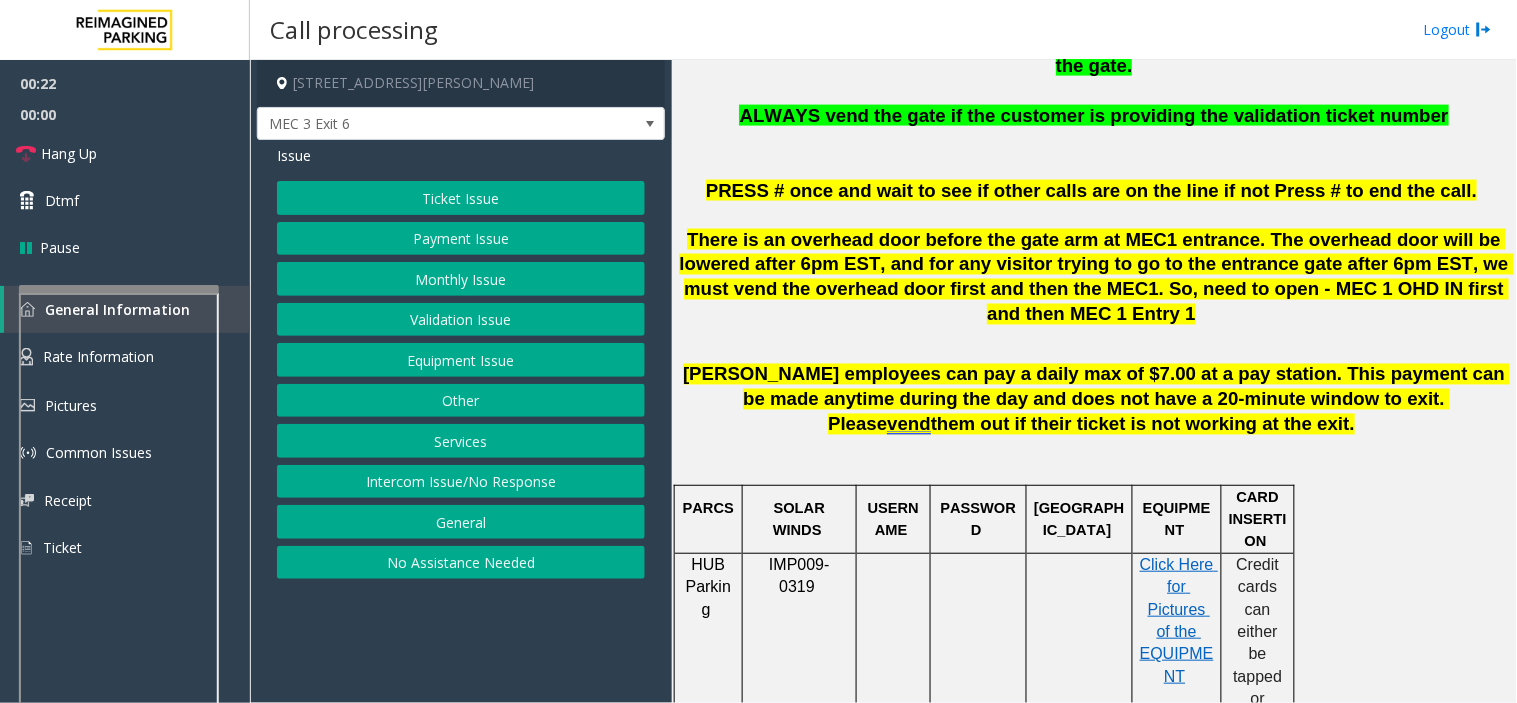 scroll, scrollTop: 666, scrollLeft: 0, axis: vertical 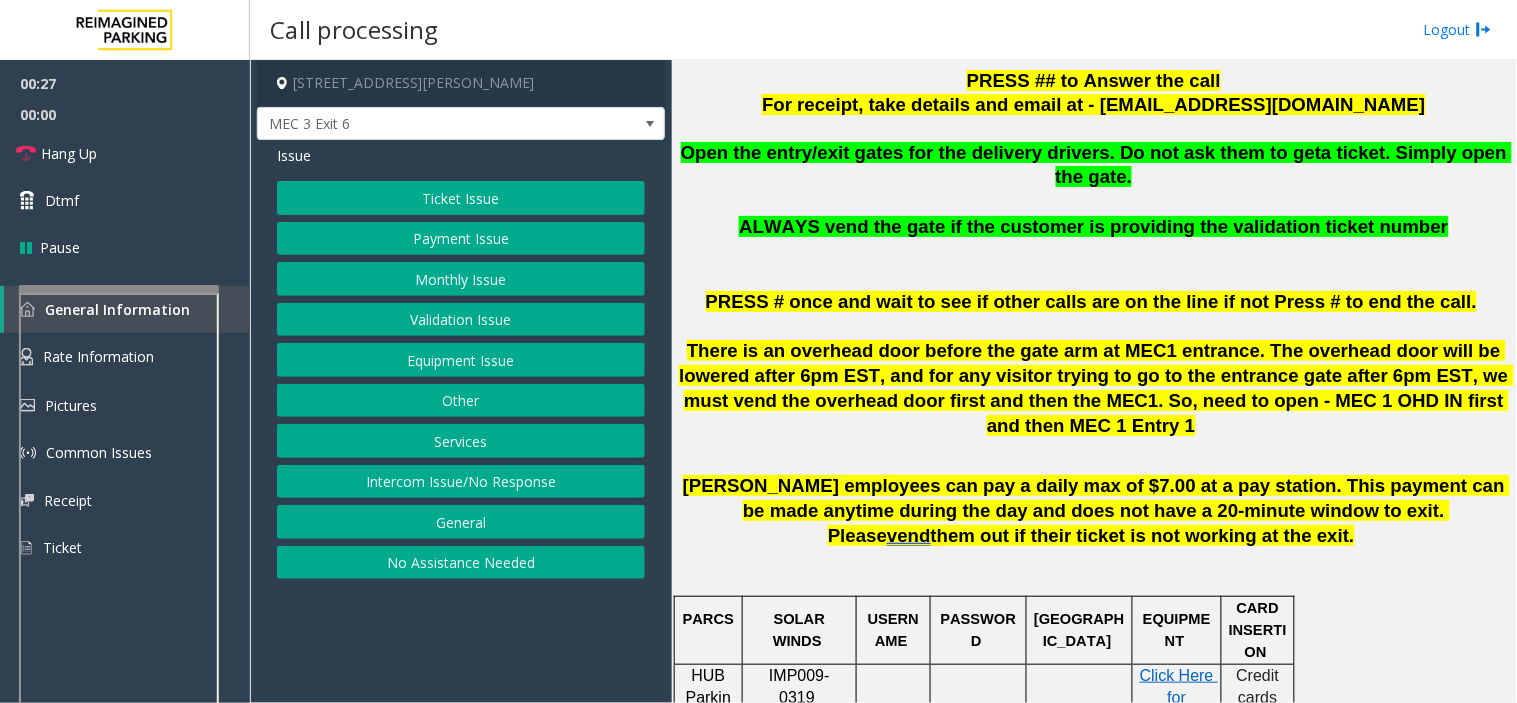 click on "Monthly Issue" 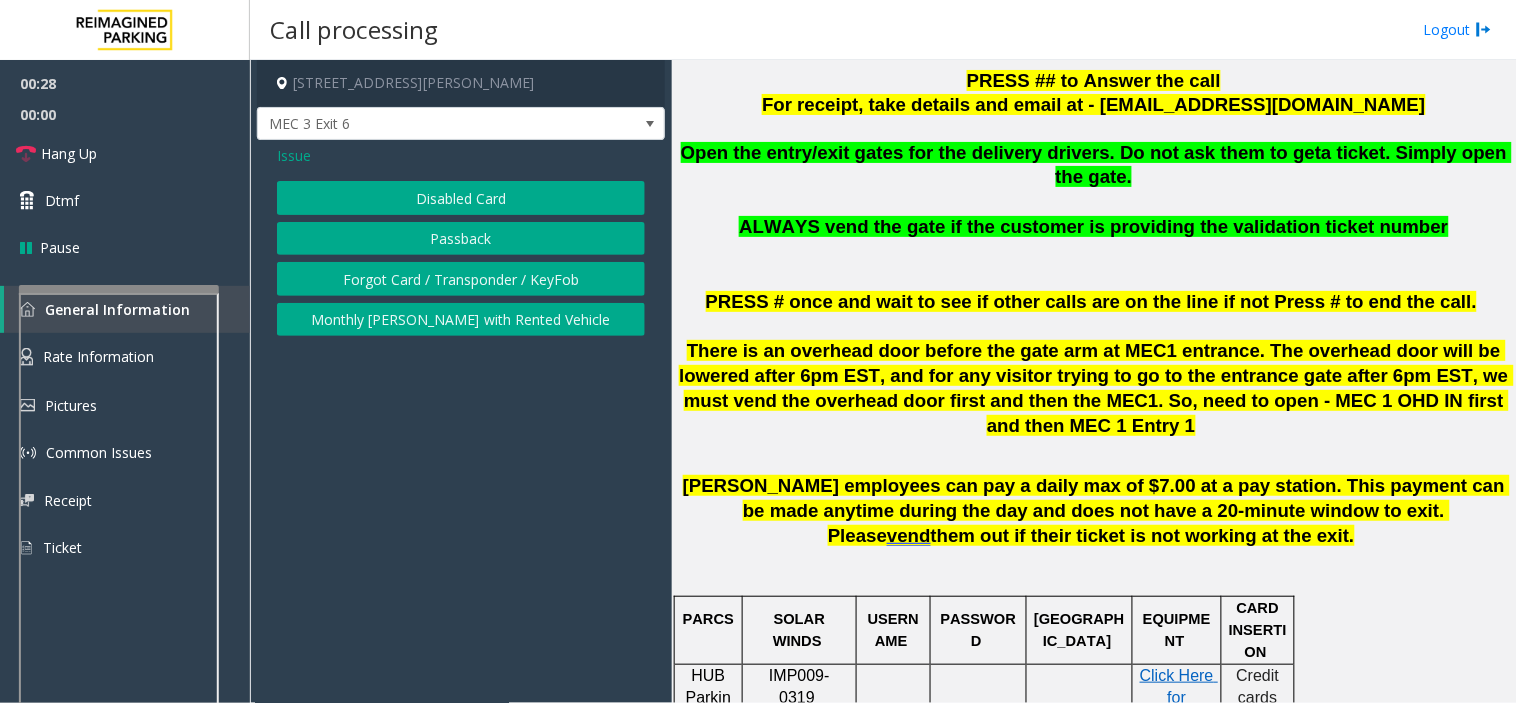 click on "Disabled Card" 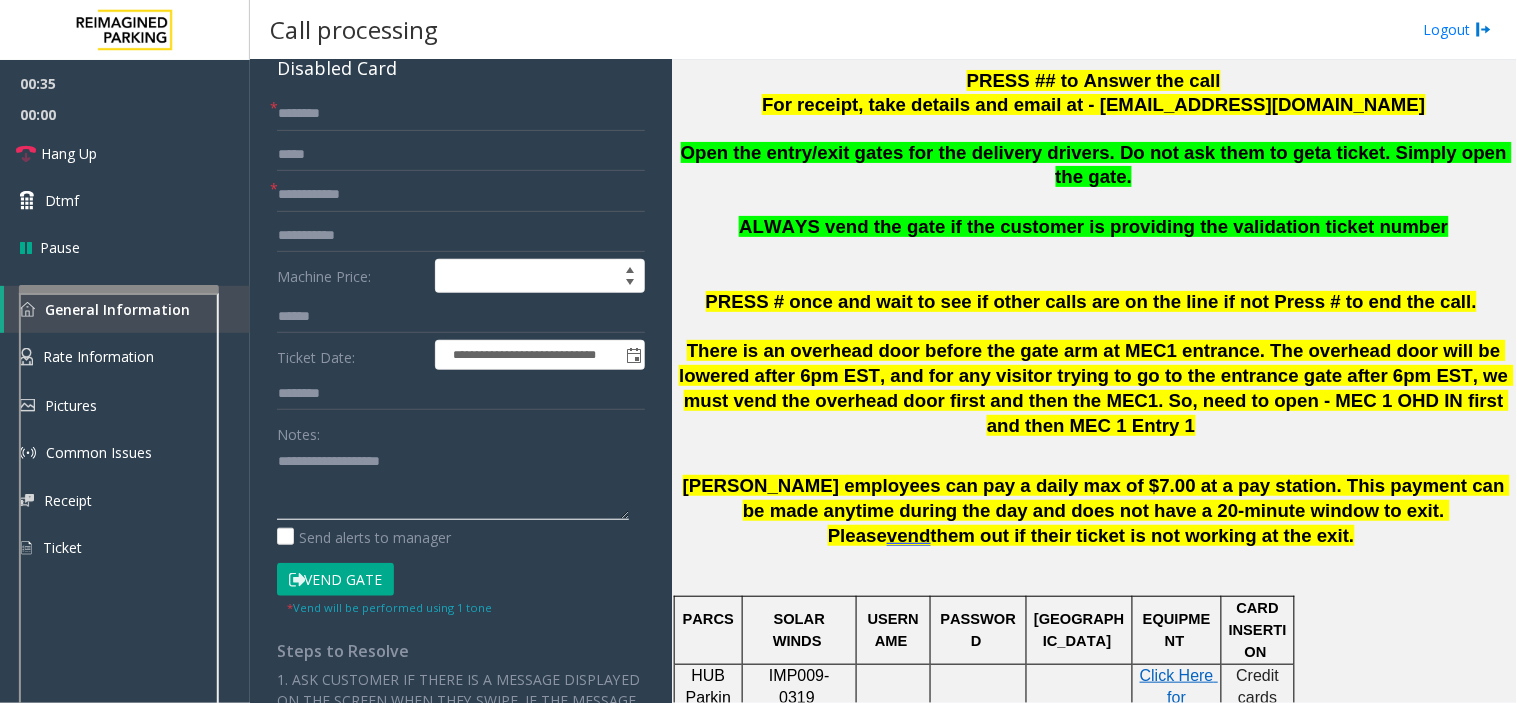 click 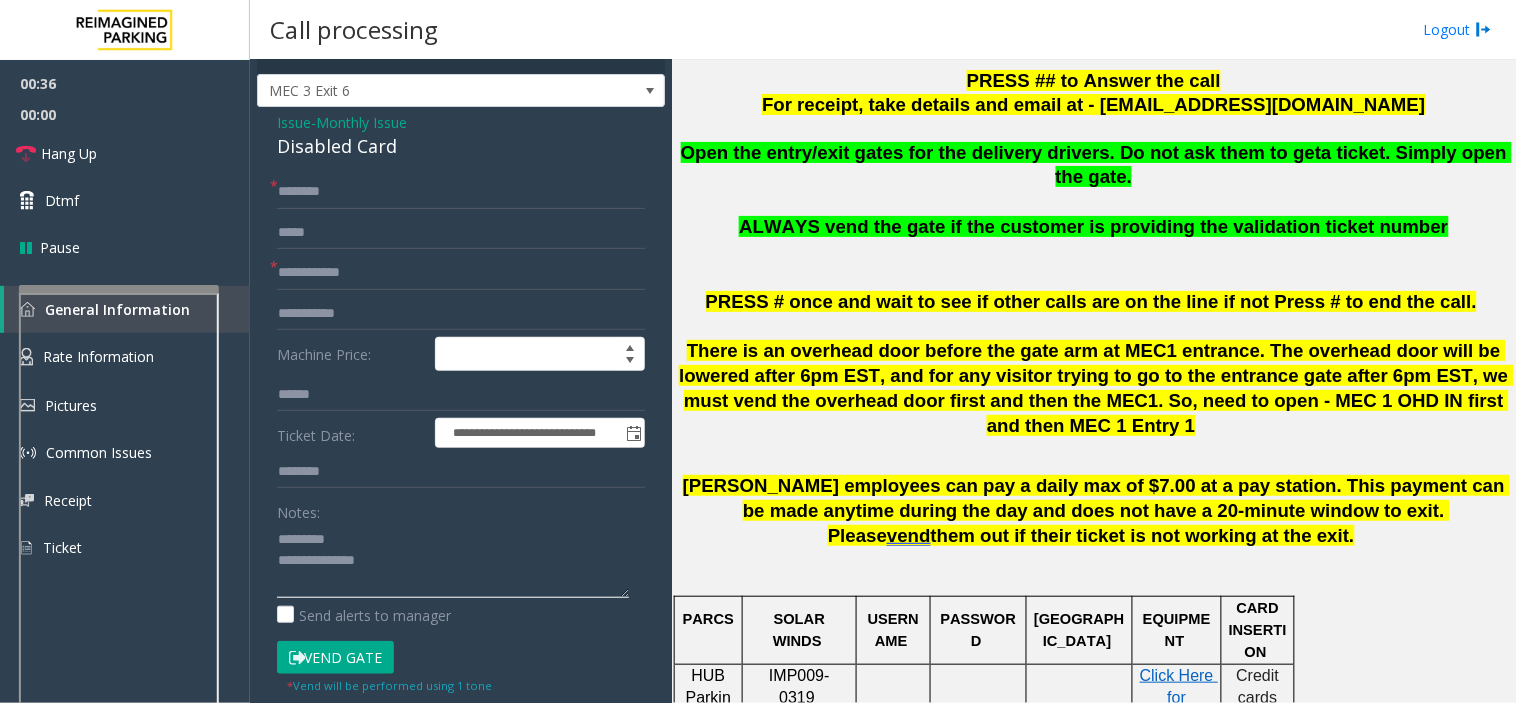 scroll, scrollTop: 0, scrollLeft: 0, axis: both 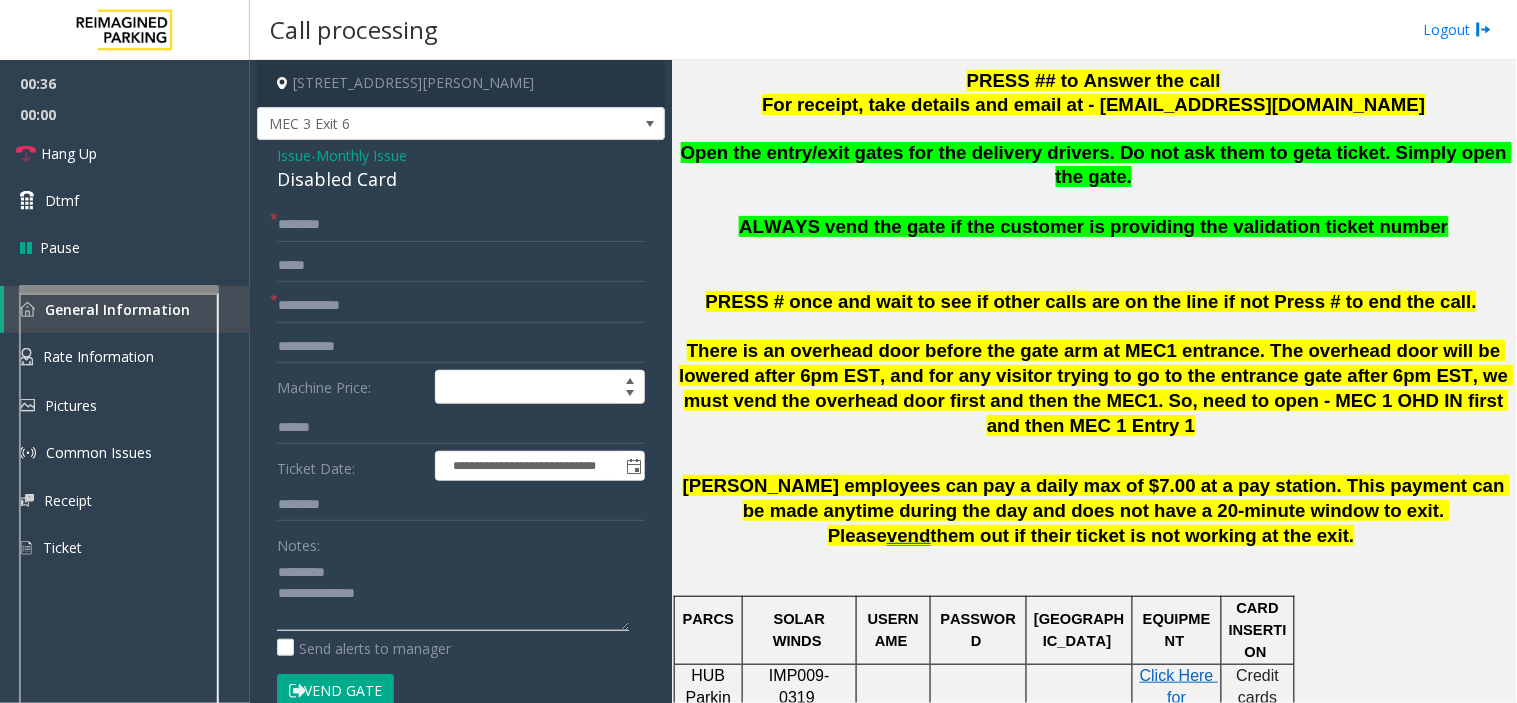 type on "**********" 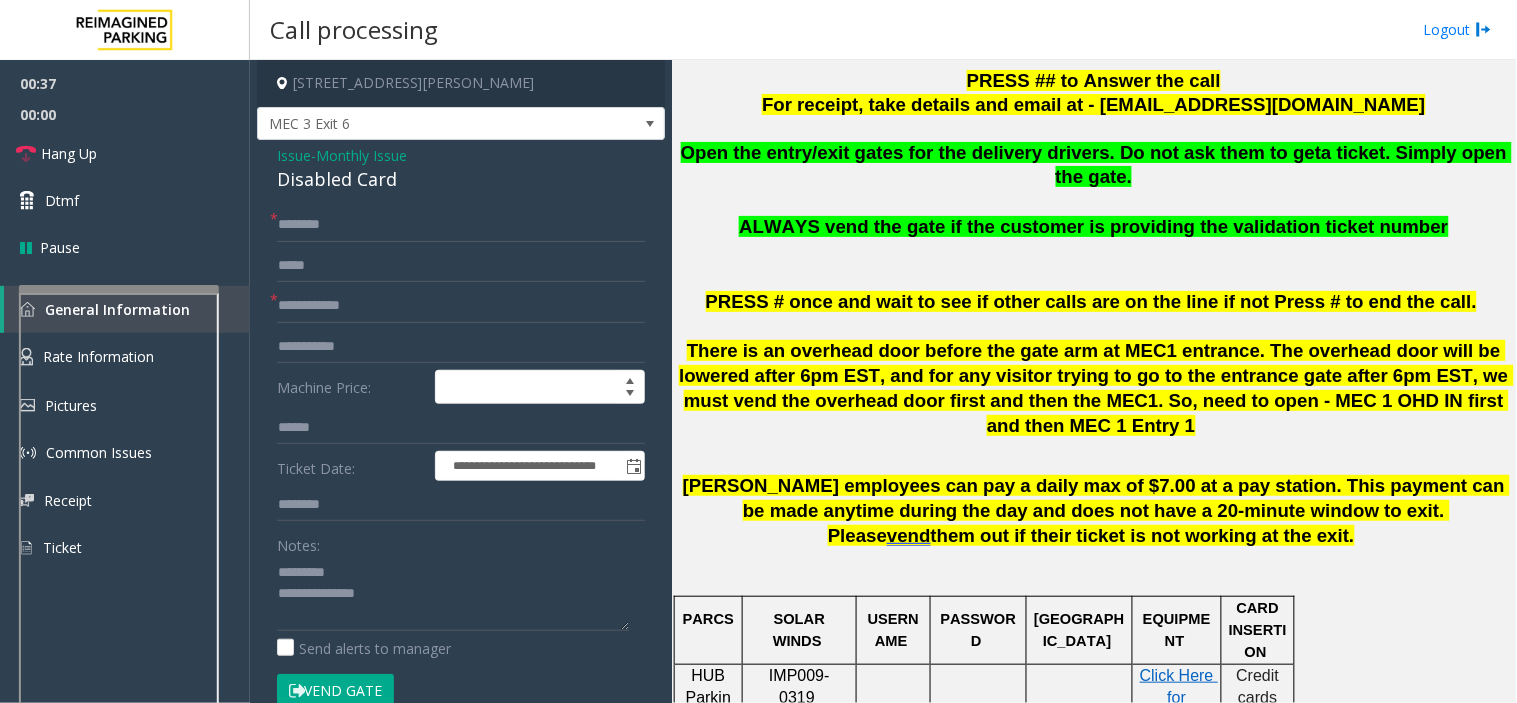 click on "Monthly Issue" 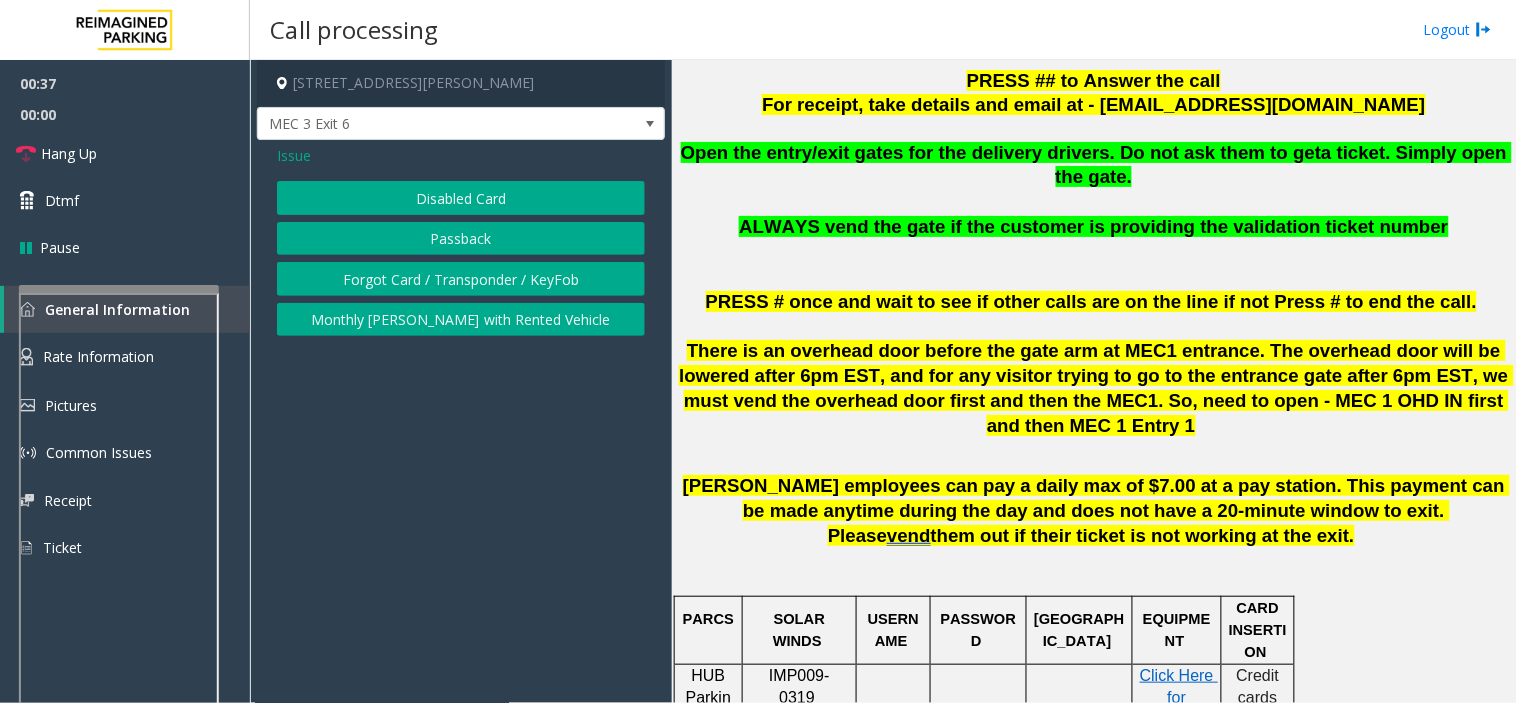 click on "Forgot Card / Transponder / KeyFob" 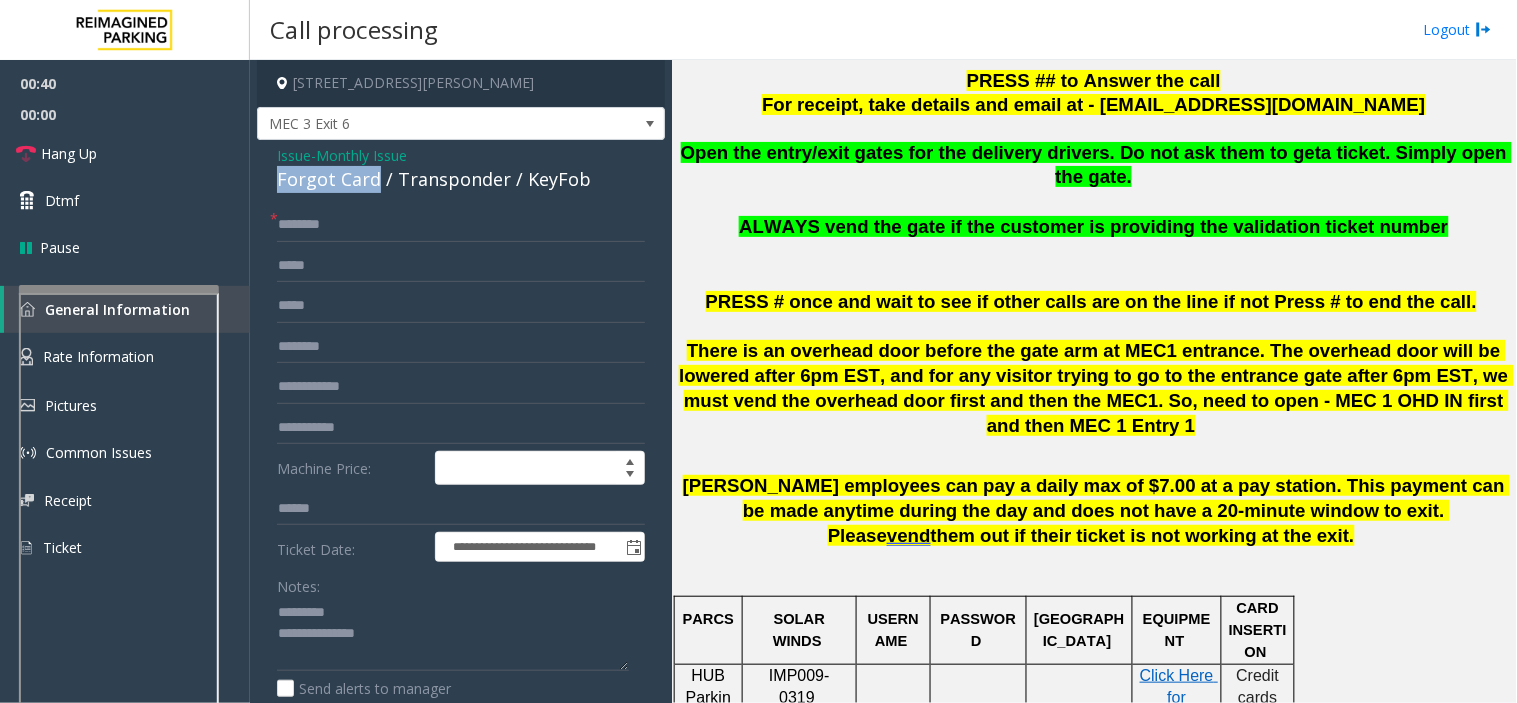 drag, startPoint x: 264, startPoint y: 191, endPoint x: 376, endPoint y: 192, distance: 112.00446 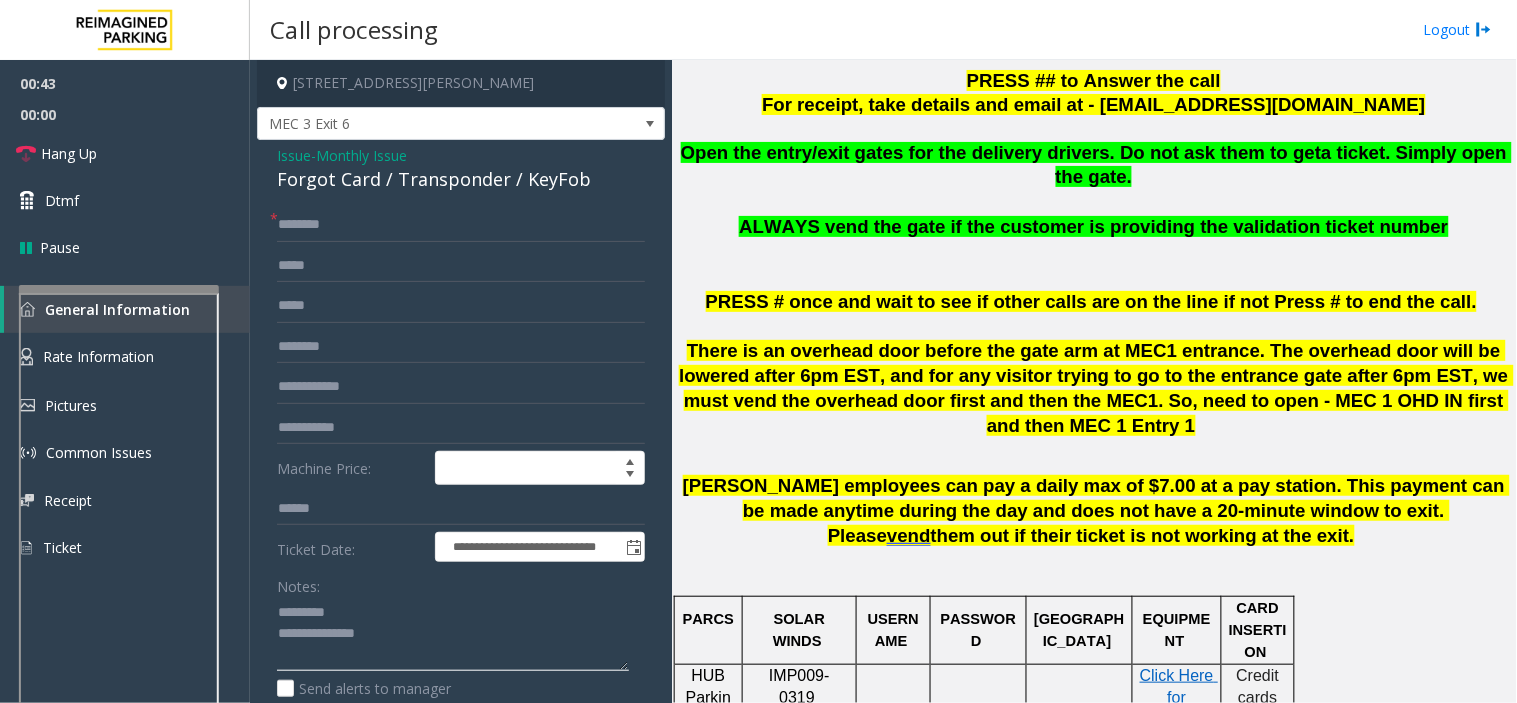 click 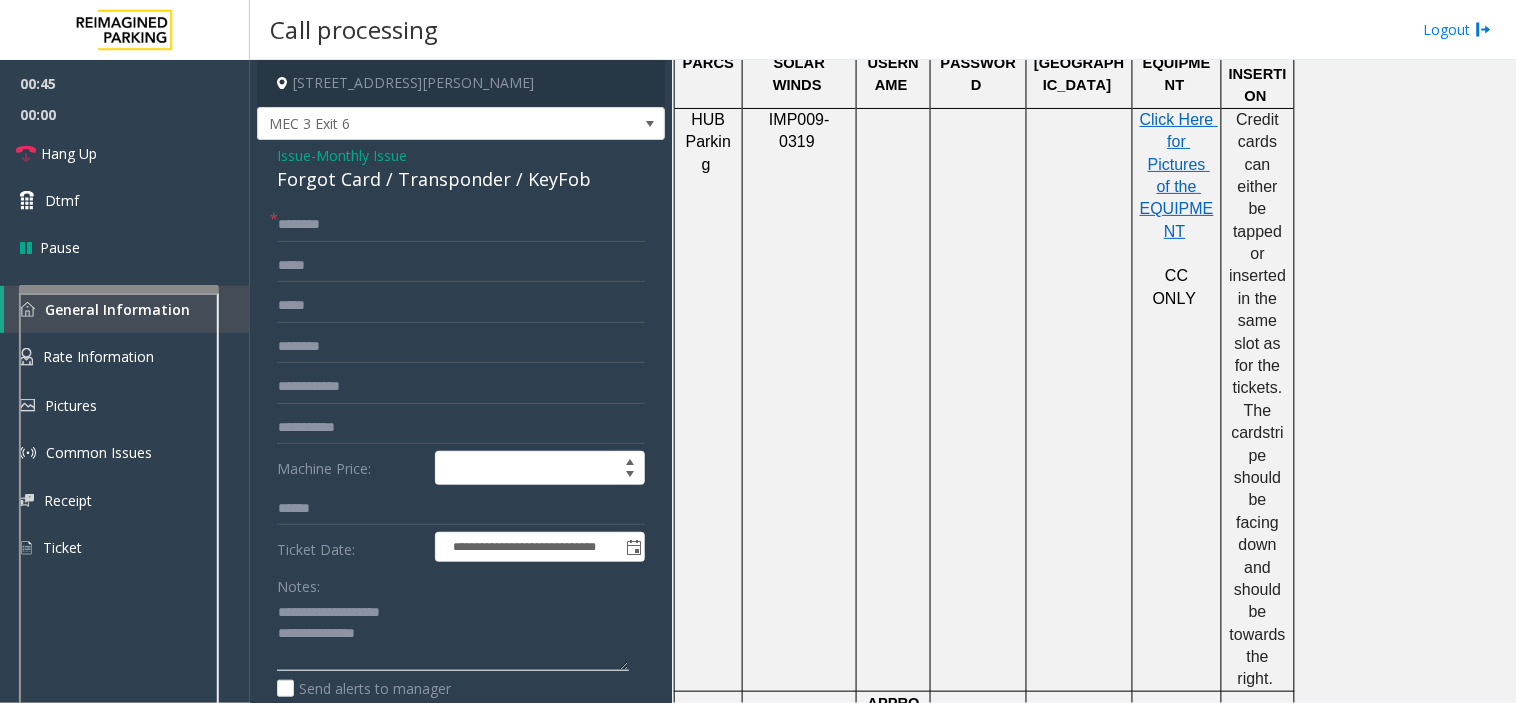 scroll, scrollTop: 1555, scrollLeft: 0, axis: vertical 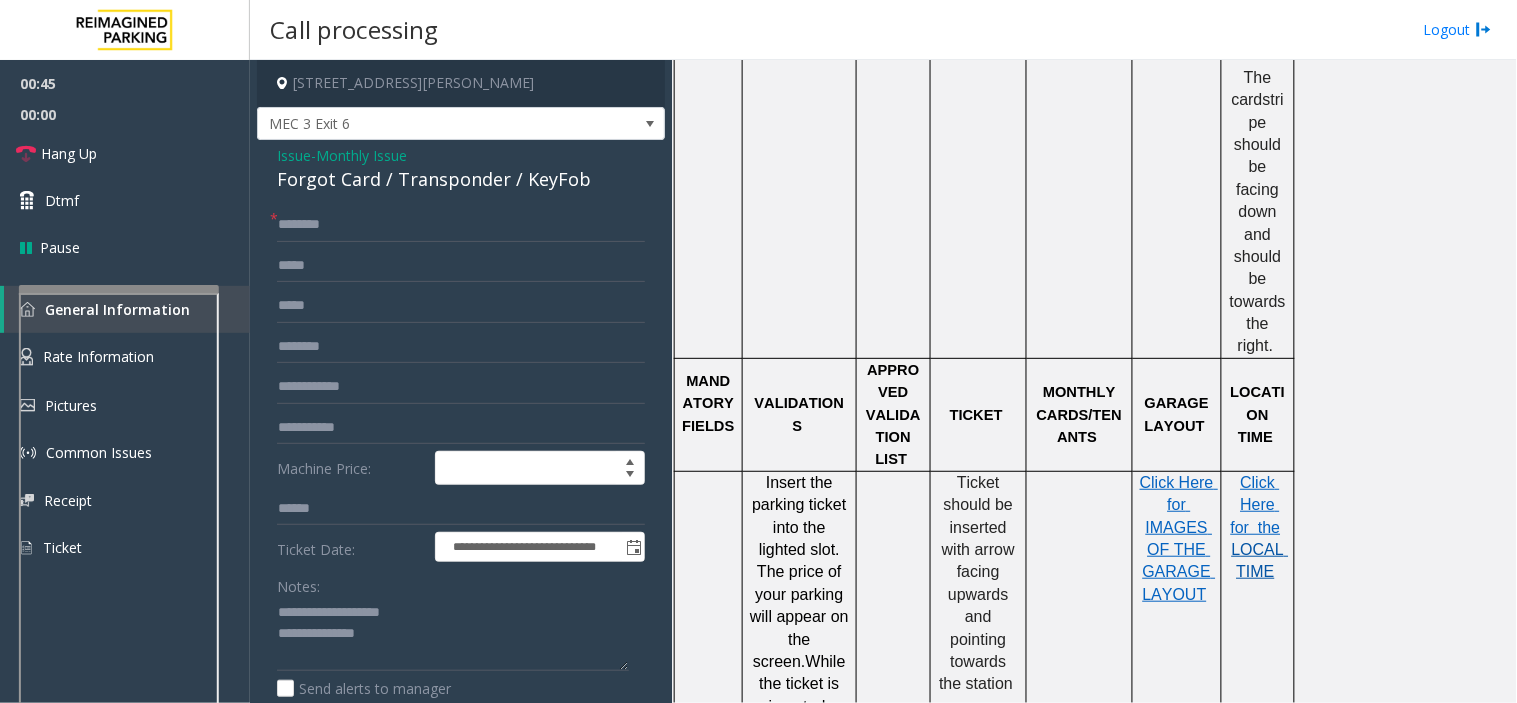 click on "LOCAL TIME" at bounding box center [1260, 560] 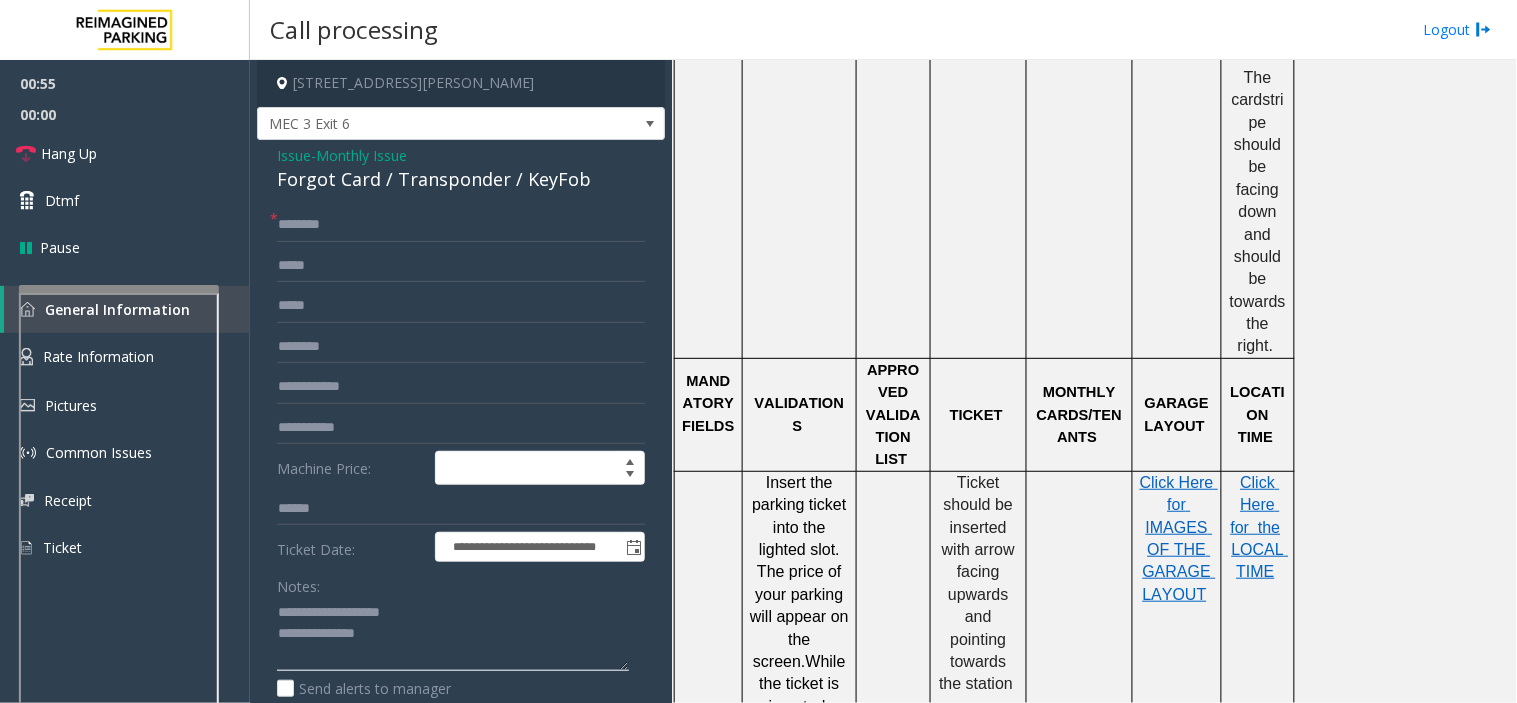 click 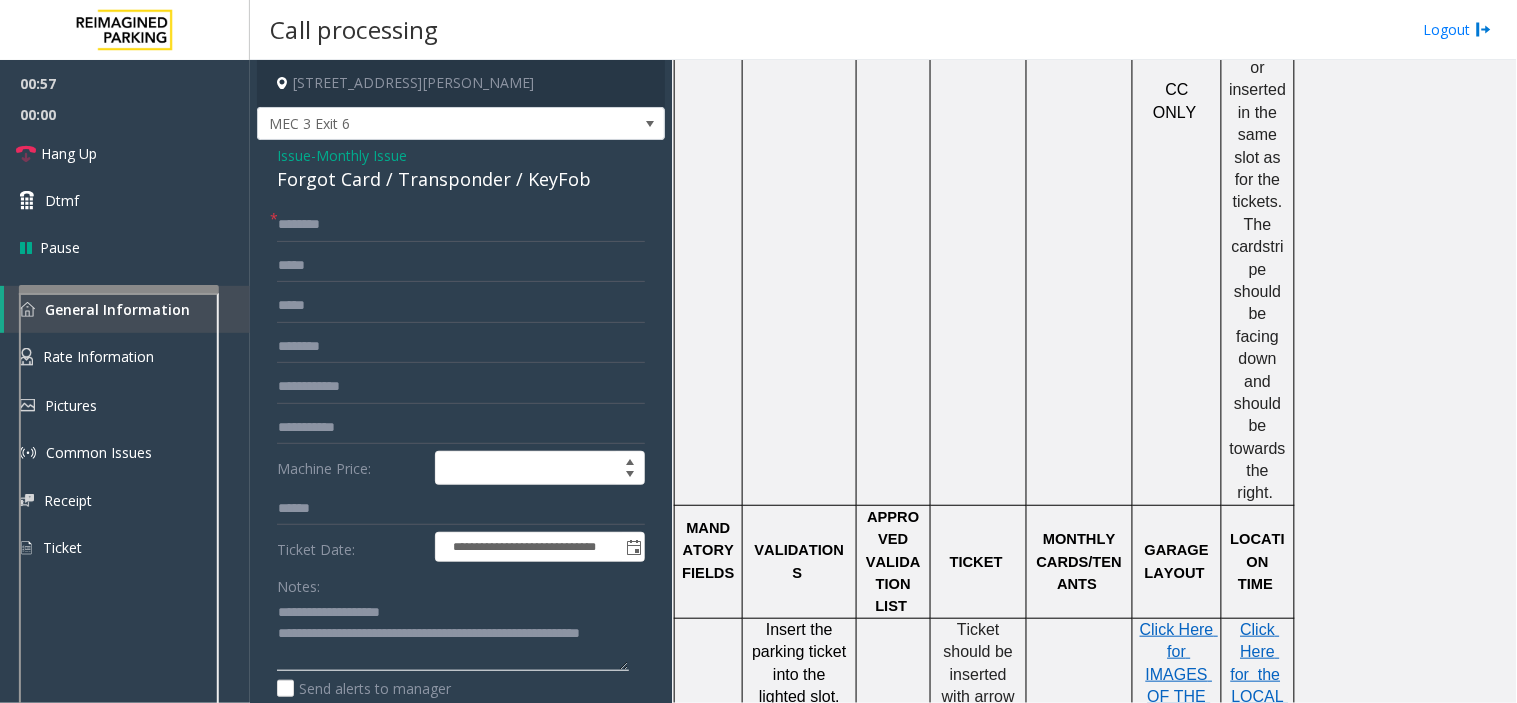scroll, scrollTop: 1333, scrollLeft: 0, axis: vertical 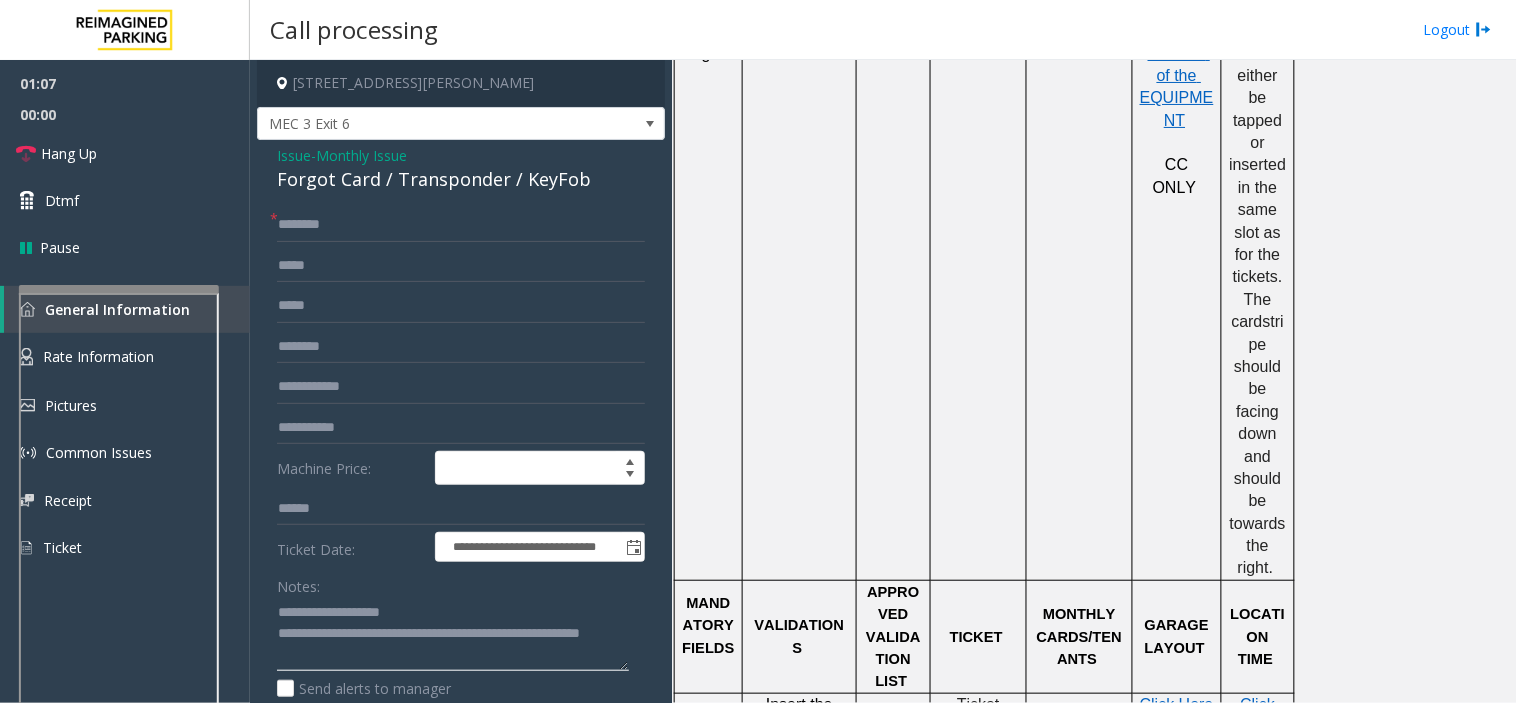 type on "**********" 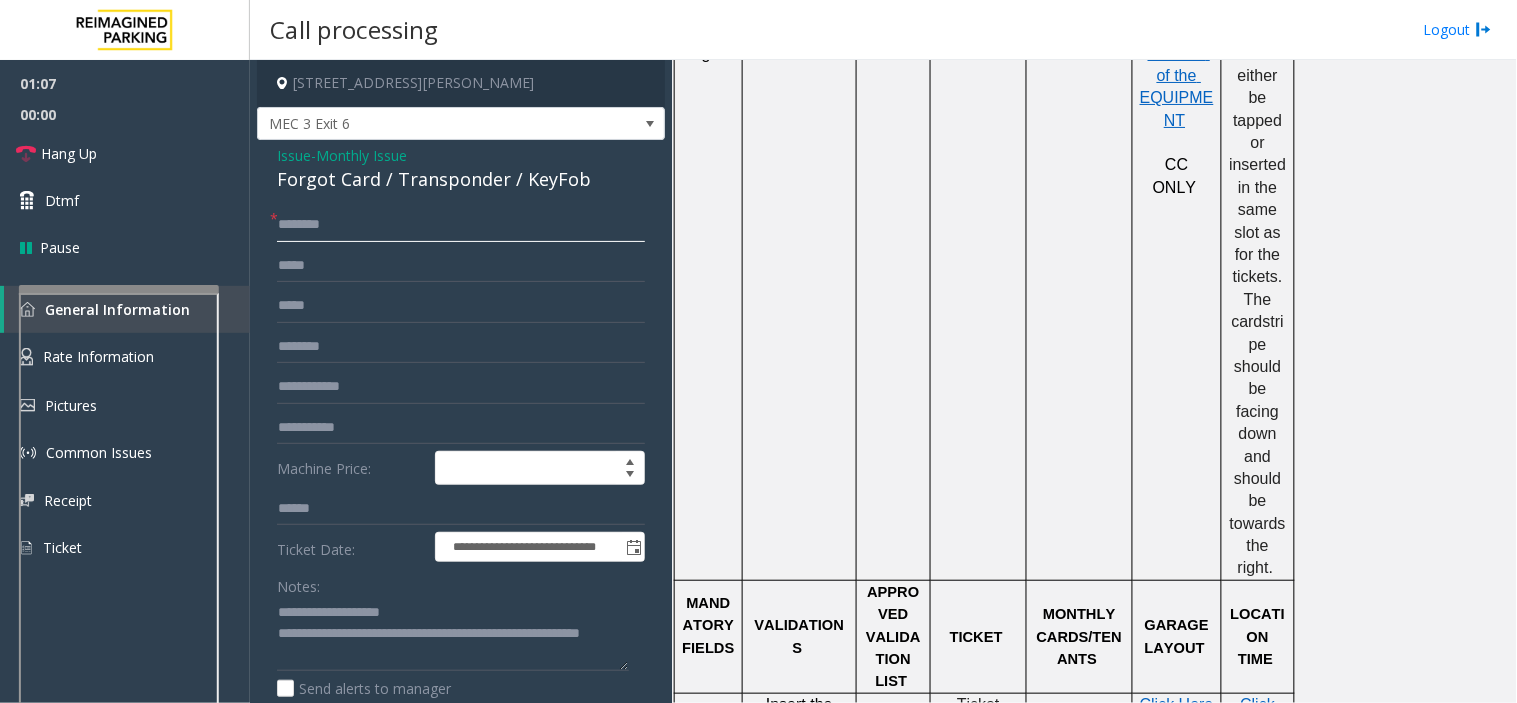 click 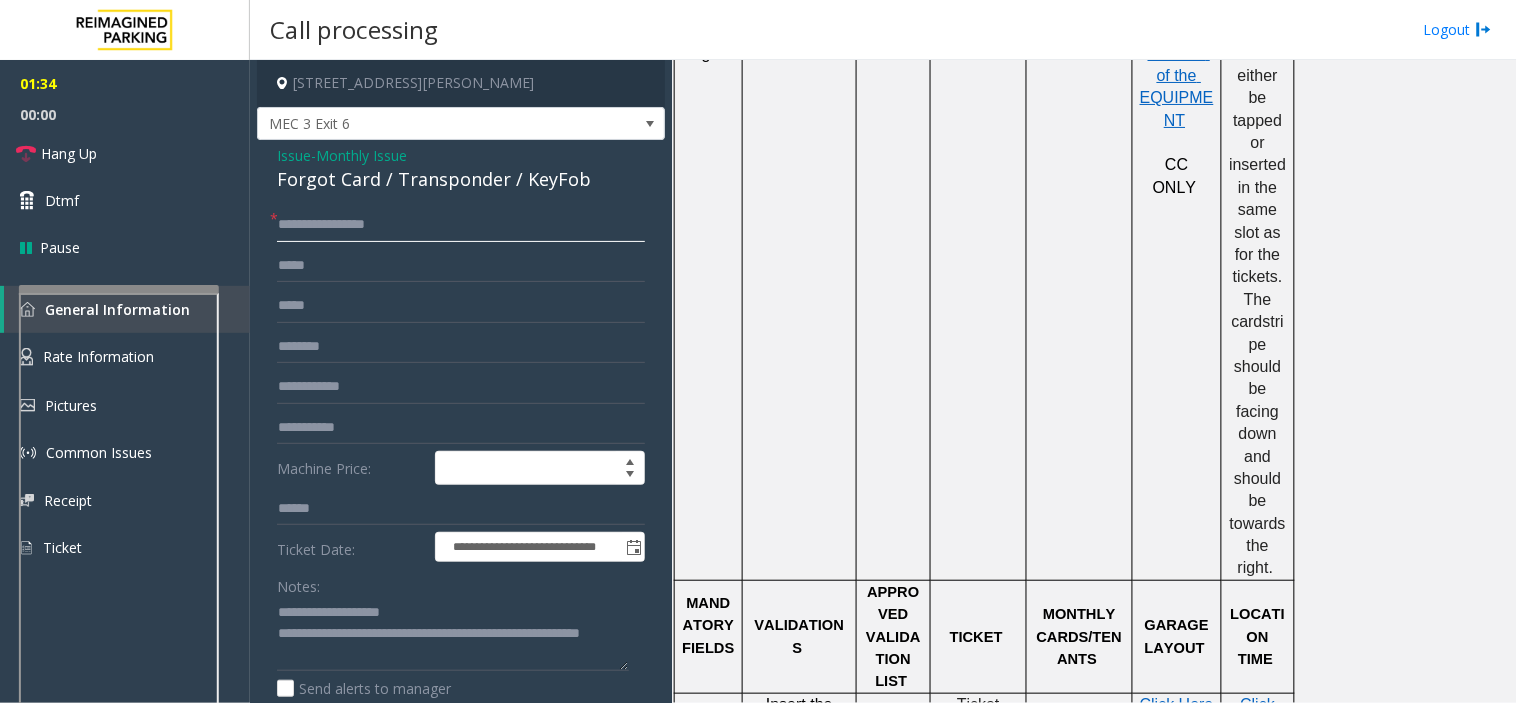 drag, startPoint x: 308, startPoint y: 224, endPoint x: 290, endPoint y: 216, distance: 19.697716 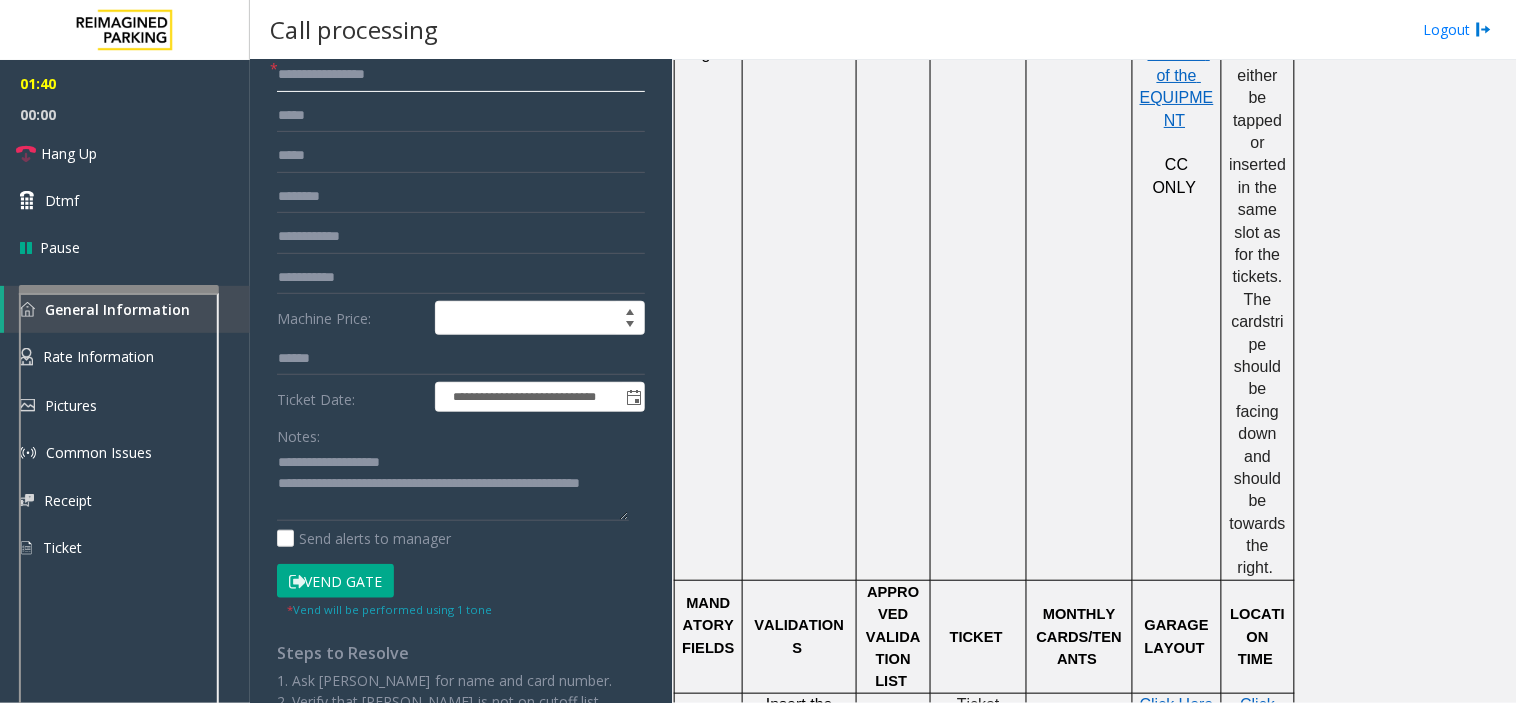 scroll, scrollTop: 111, scrollLeft: 0, axis: vertical 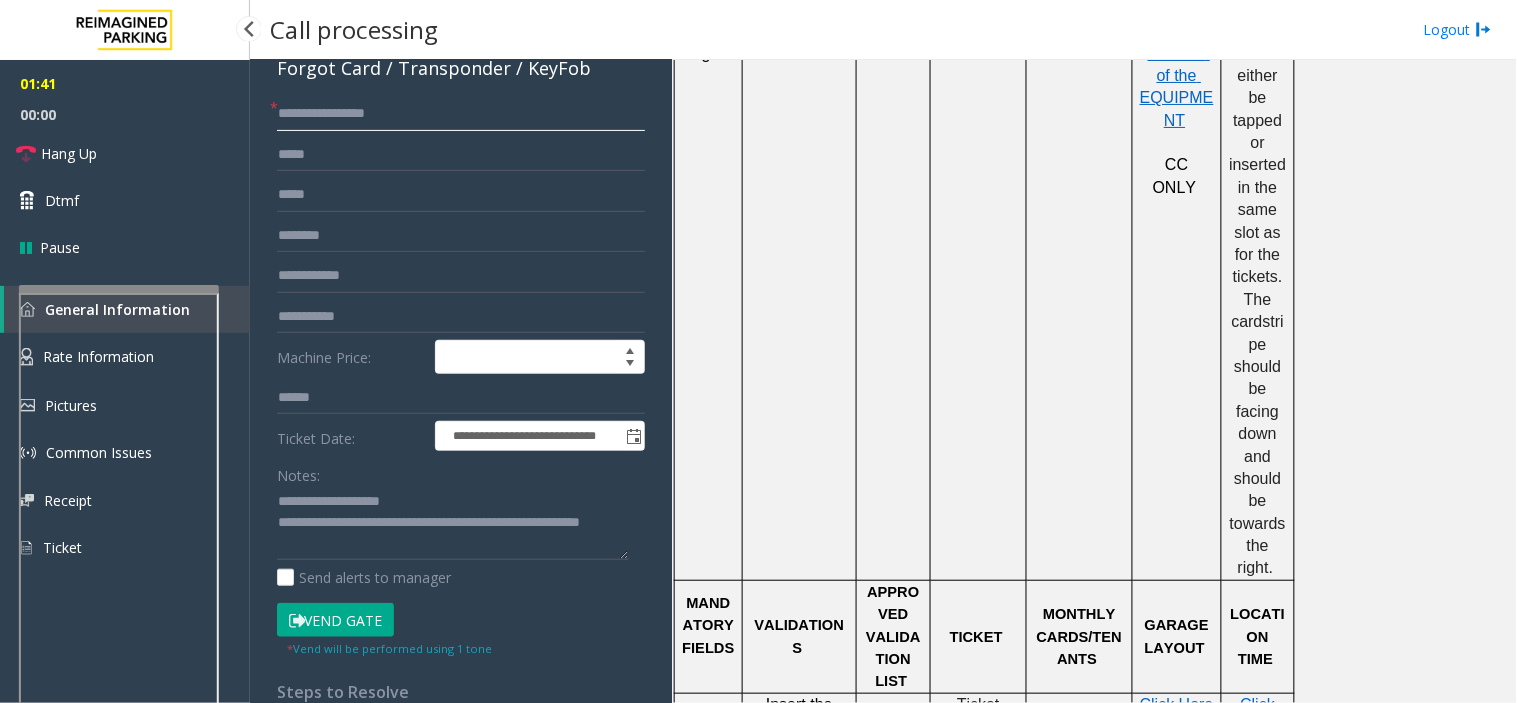 drag, startPoint x: 401, startPoint y: 118, endPoint x: 148, endPoint y: 118, distance: 253 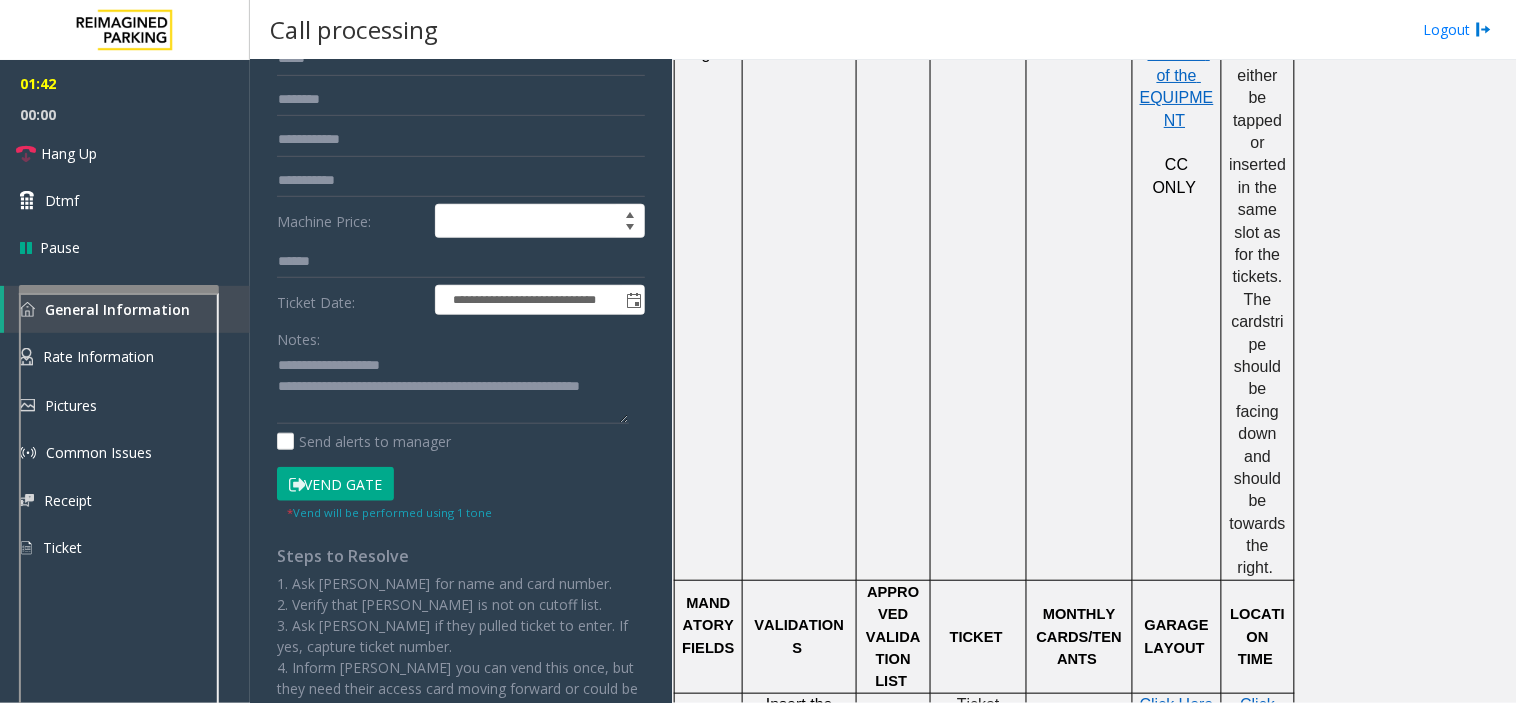 scroll, scrollTop: 388, scrollLeft: 0, axis: vertical 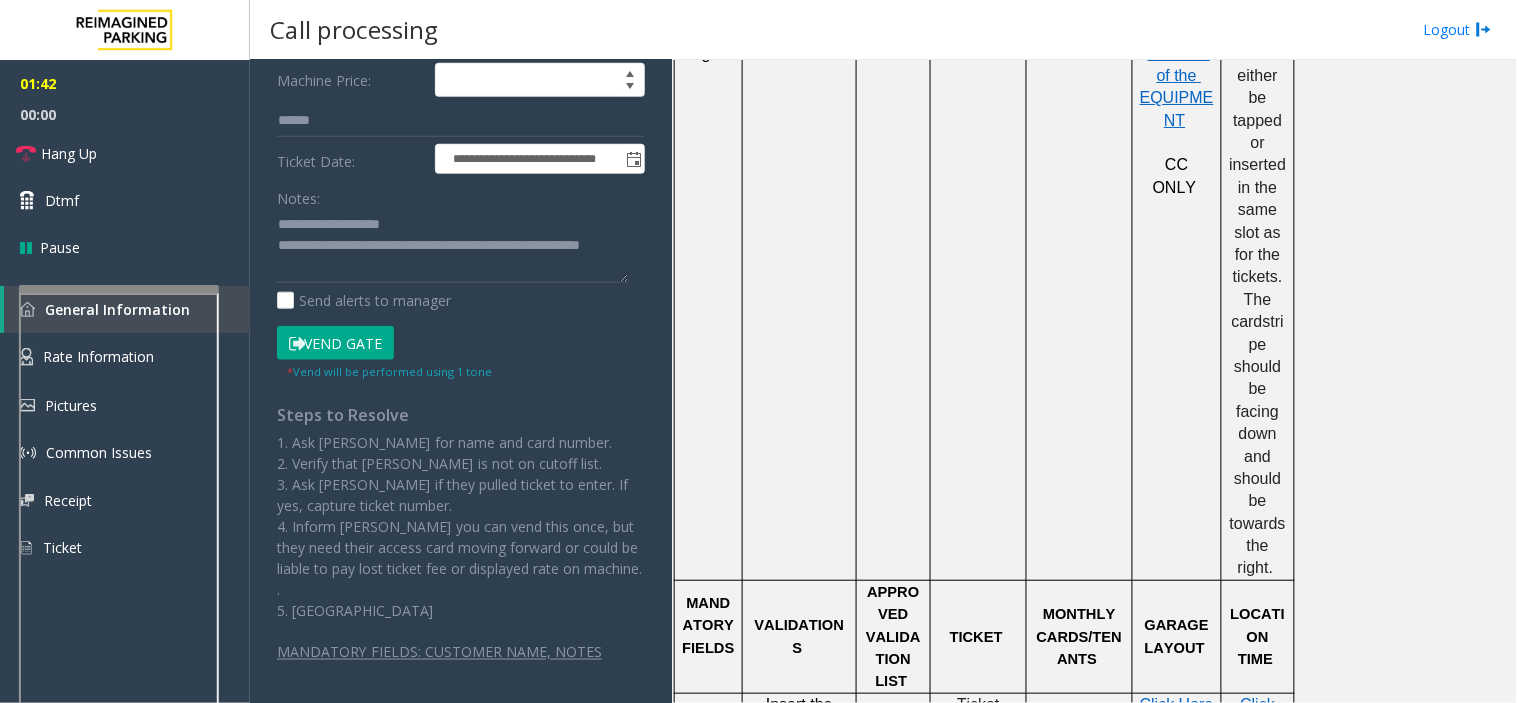 click on "Vend Gate" 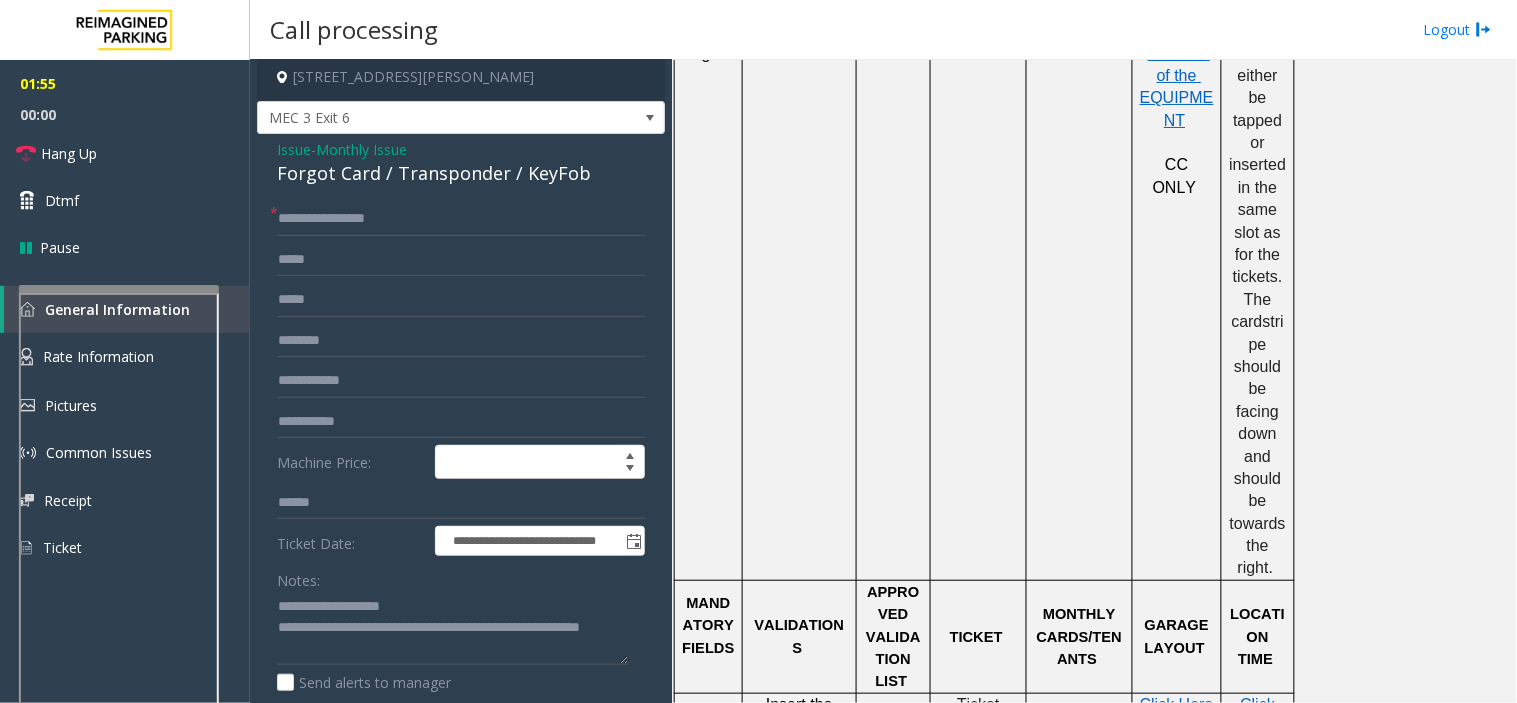 scroll, scrollTop: 0, scrollLeft: 0, axis: both 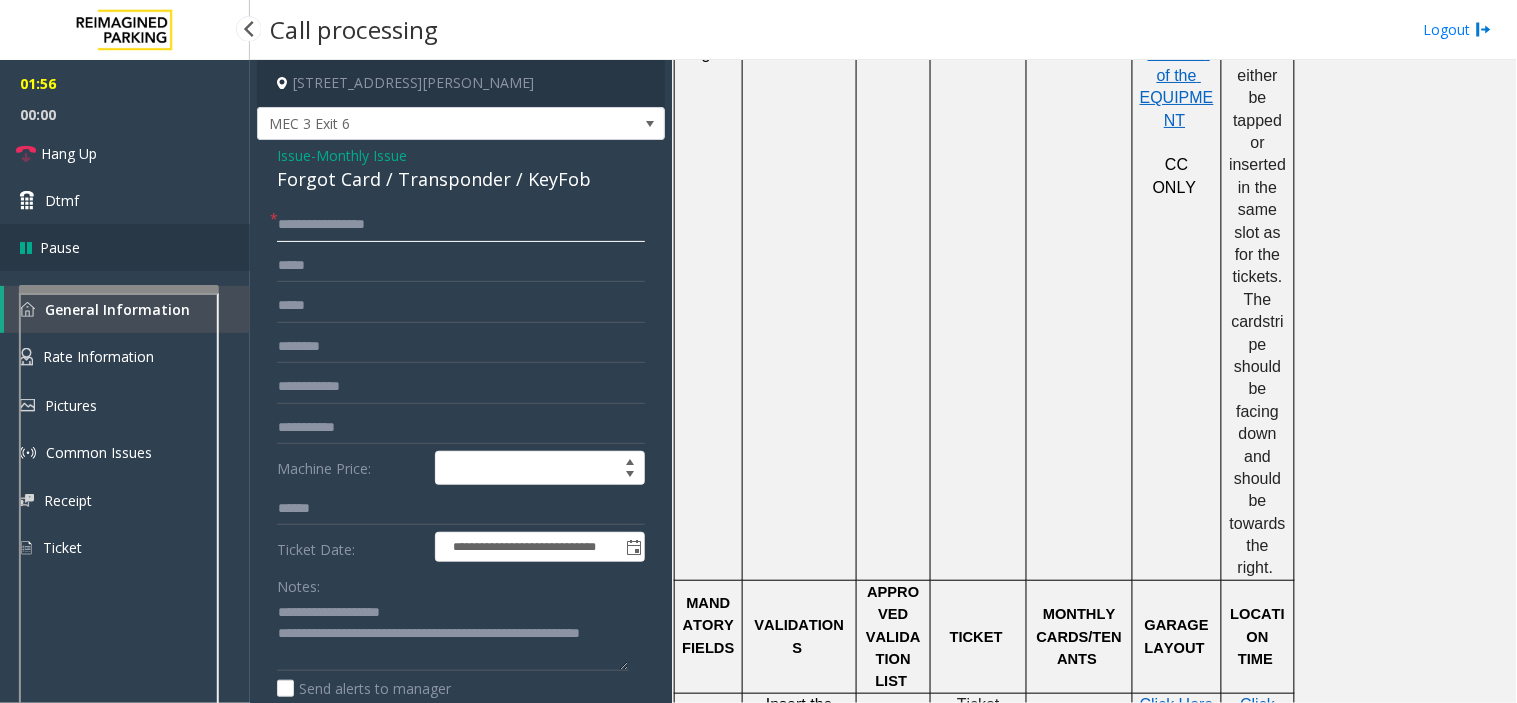 paste 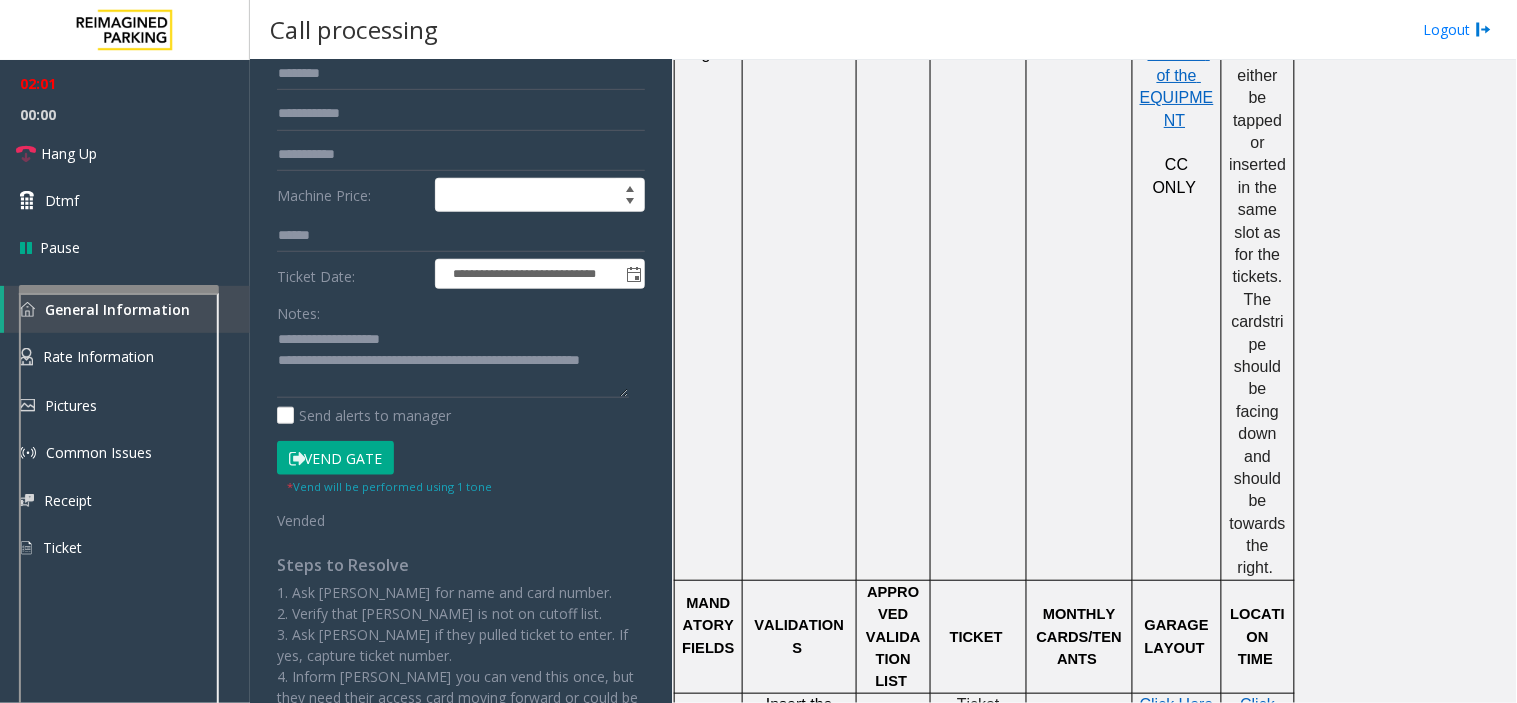 scroll, scrollTop: 222, scrollLeft: 0, axis: vertical 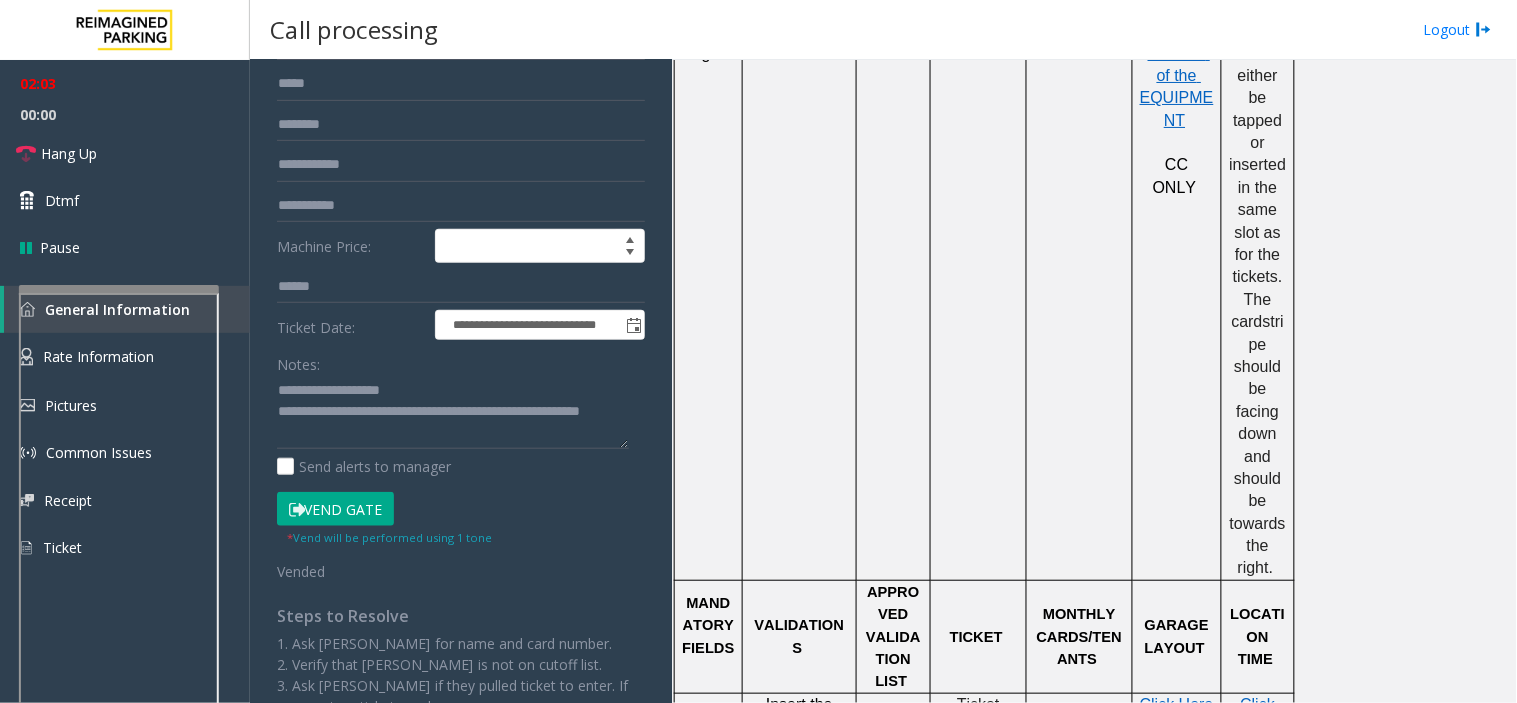 type on "**********" 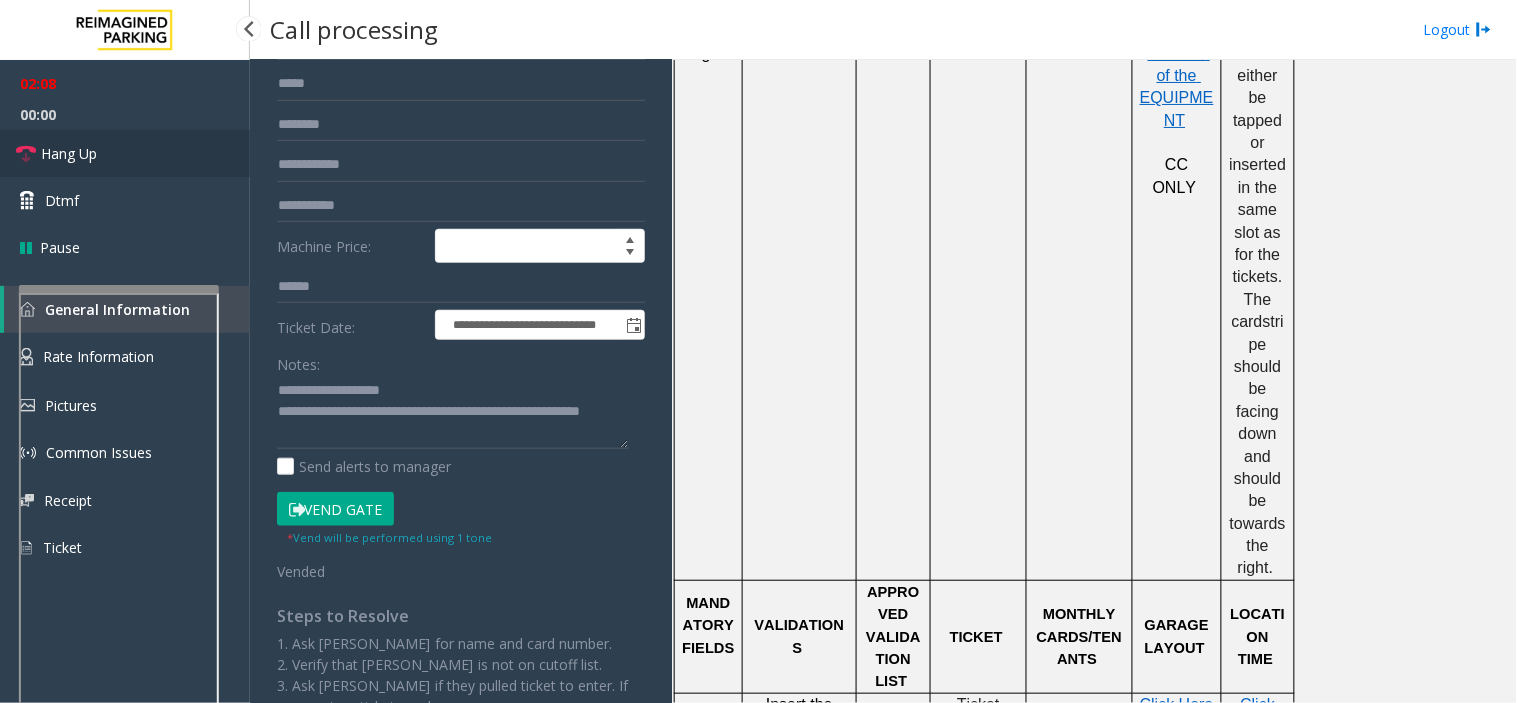 click on "Hang Up" at bounding box center [69, 153] 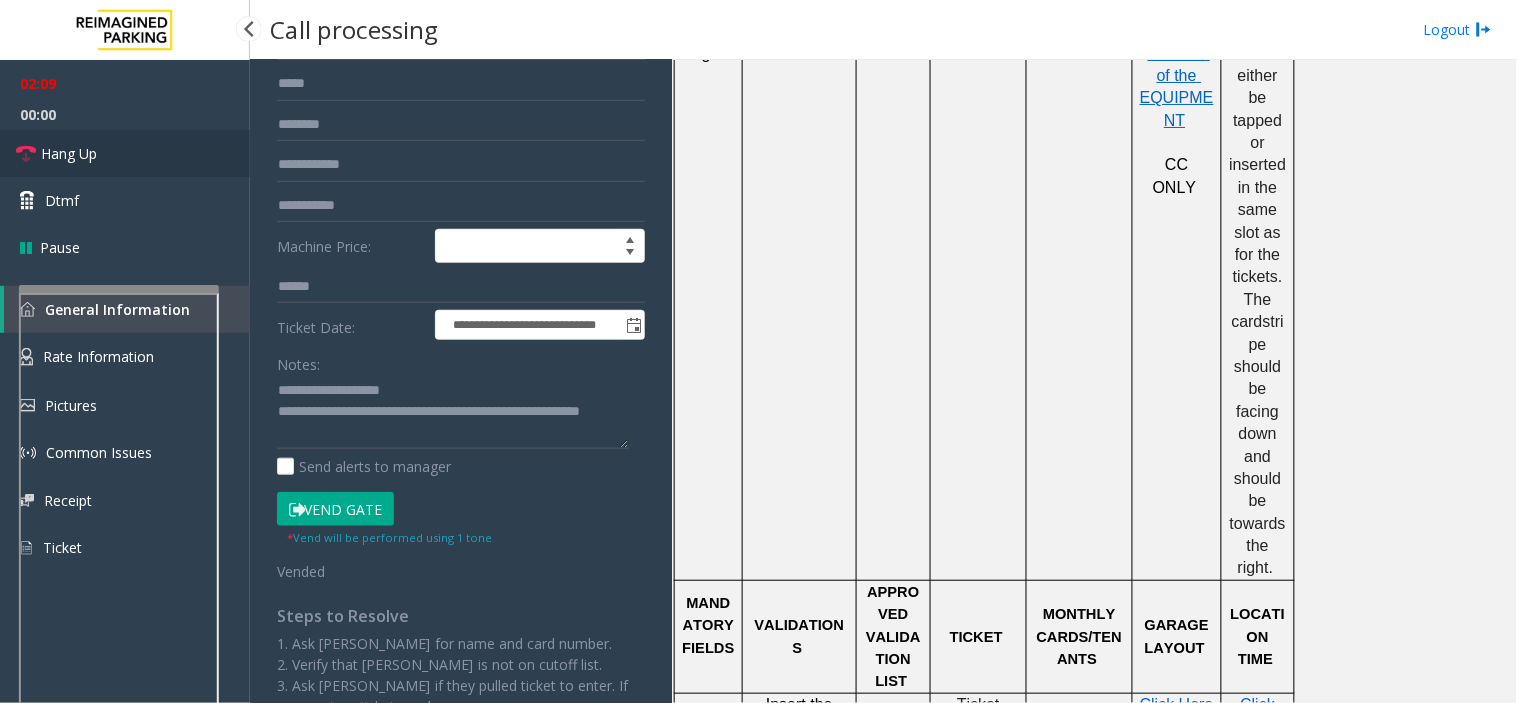 click on "Hang Up" at bounding box center [69, 153] 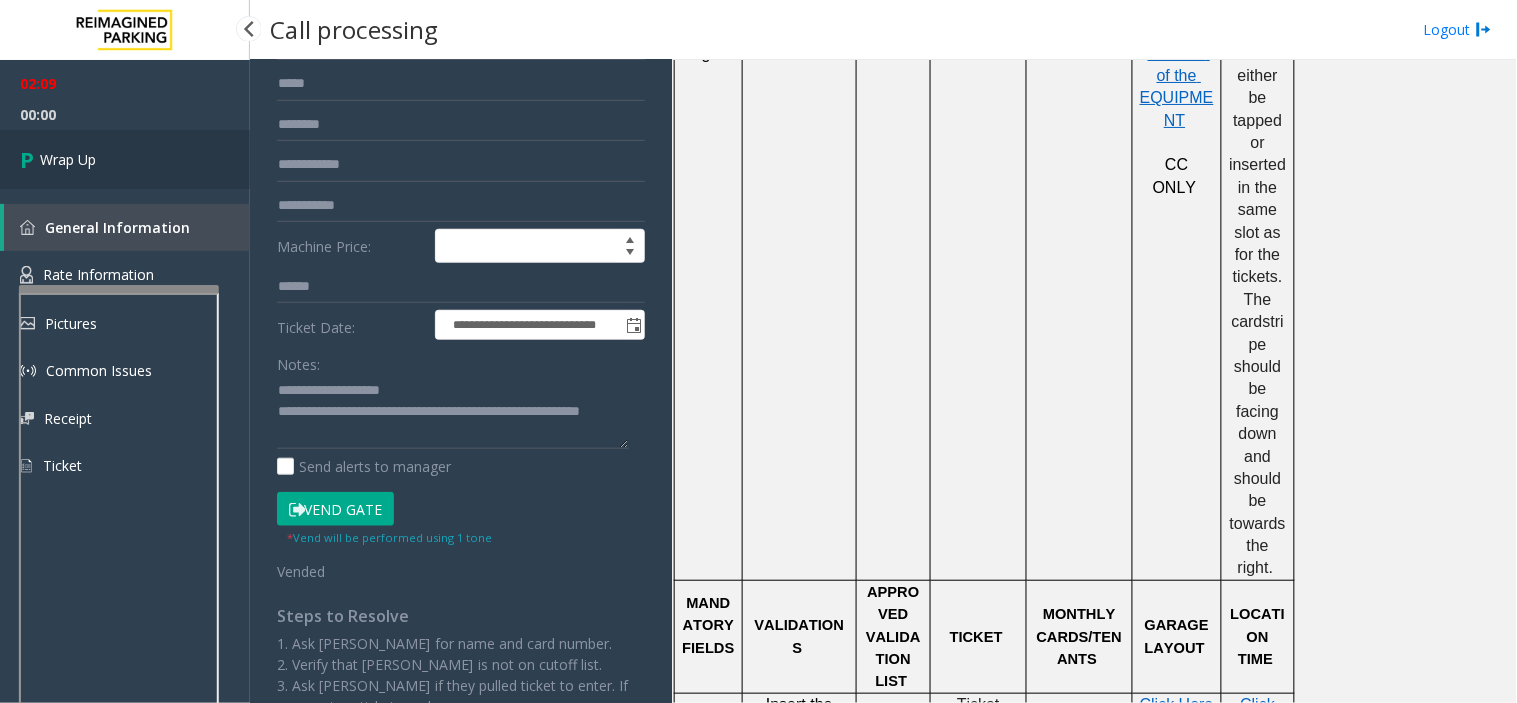 click on "Wrap Up" at bounding box center [68, 159] 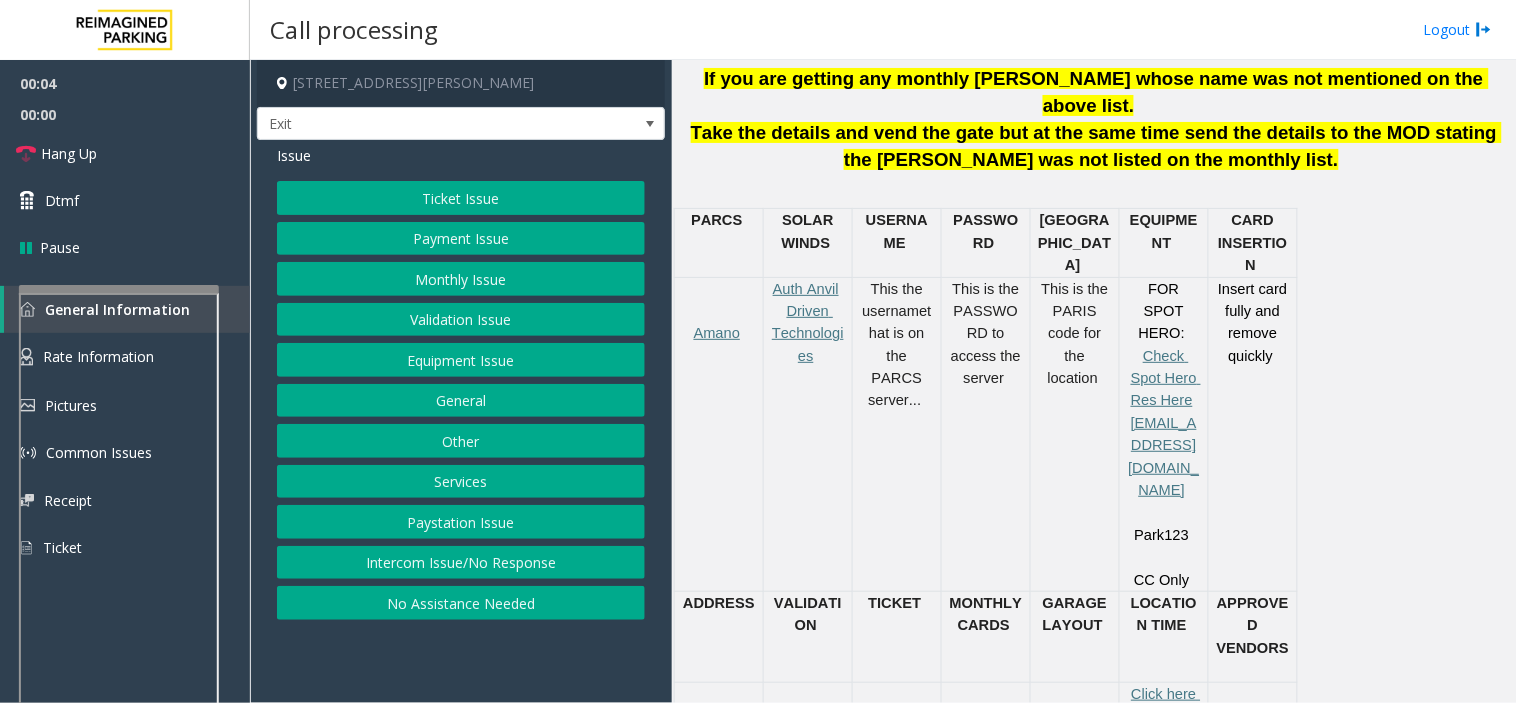 scroll, scrollTop: 888, scrollLeft: 0, axis: vertical 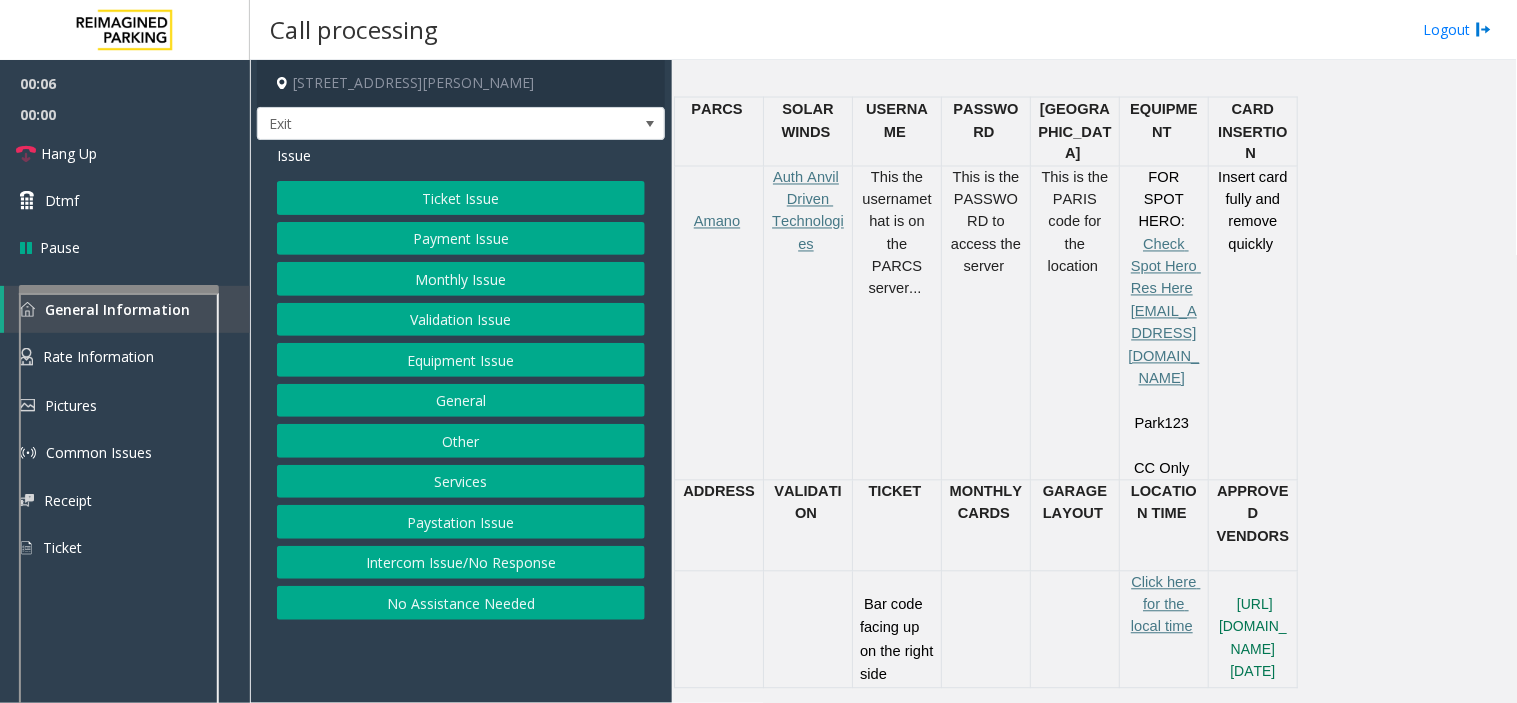 click on "Paystation Issue" 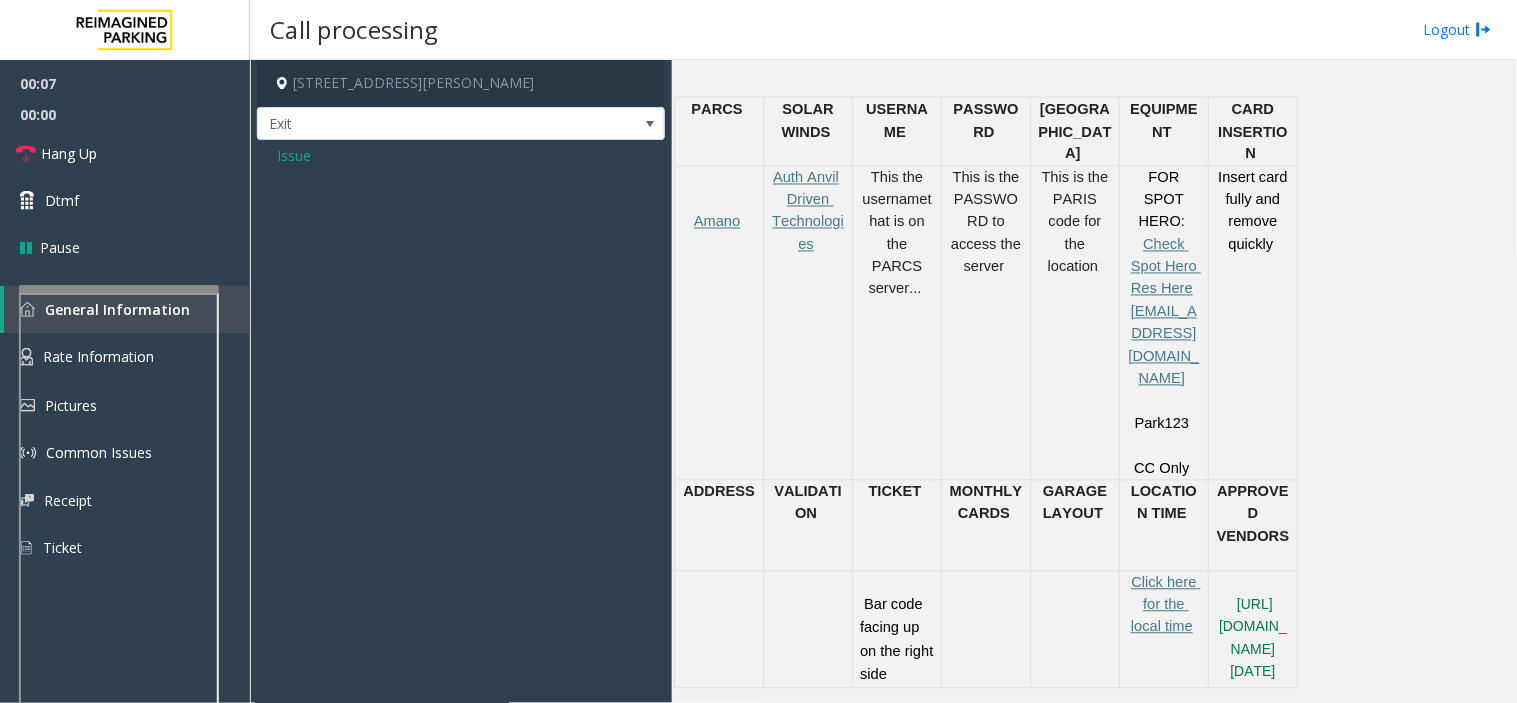click on "Issue" 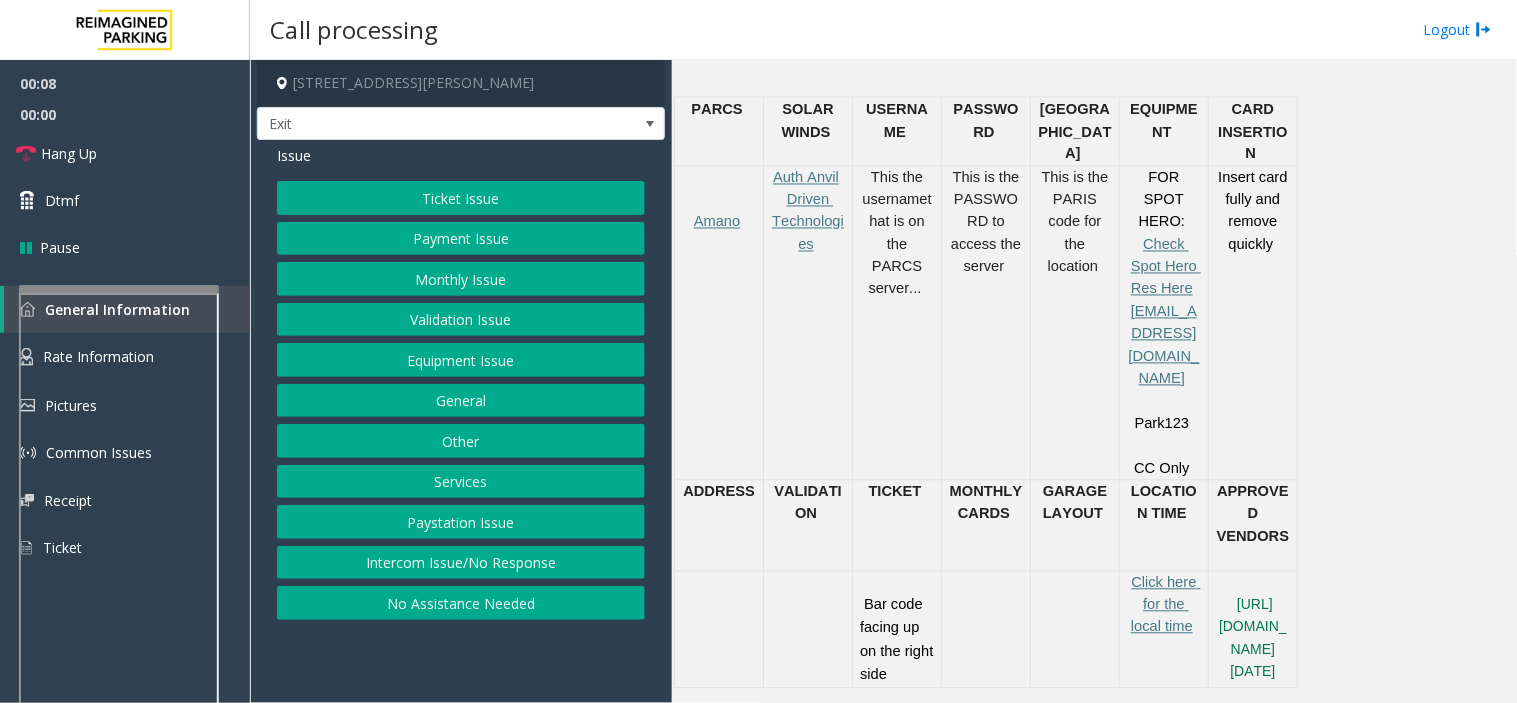 click on "Services" 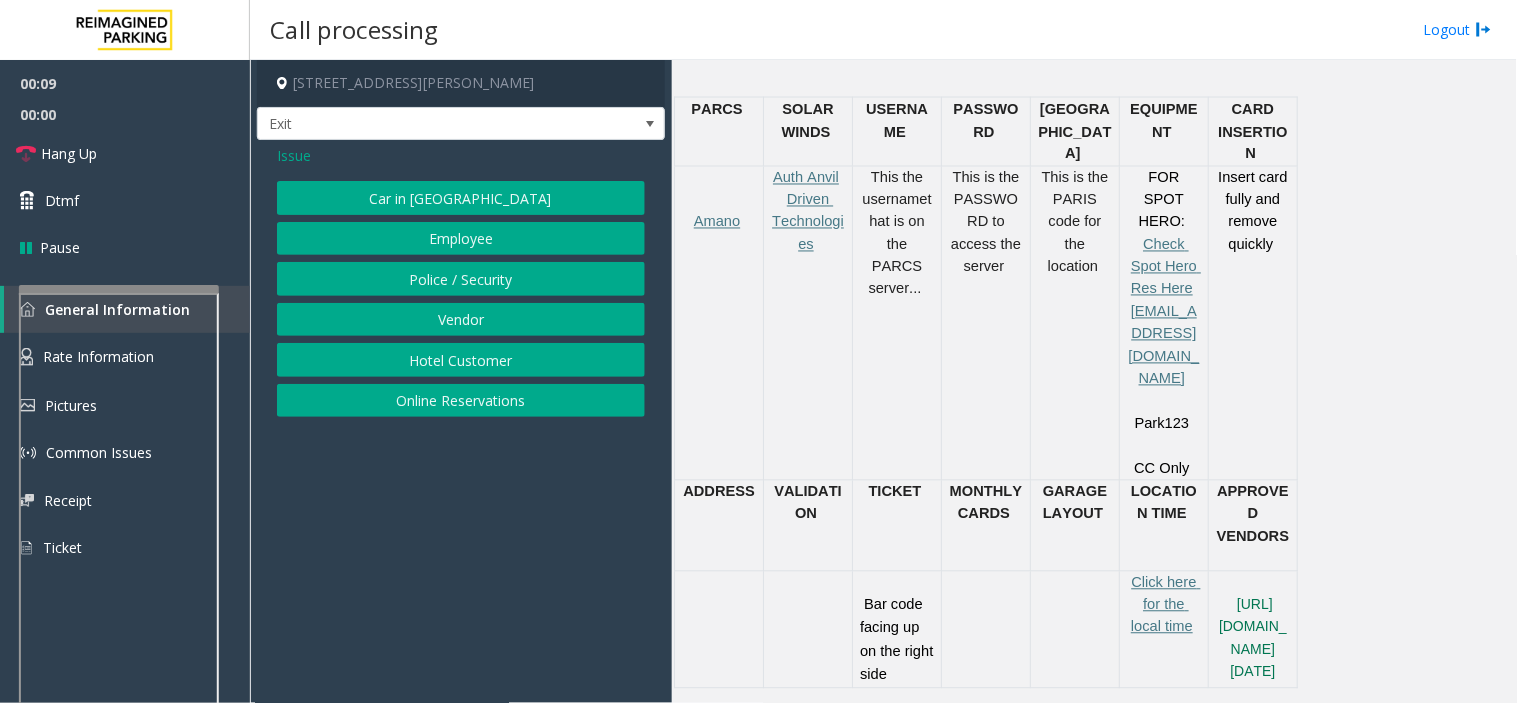 click on "Online Reservations" 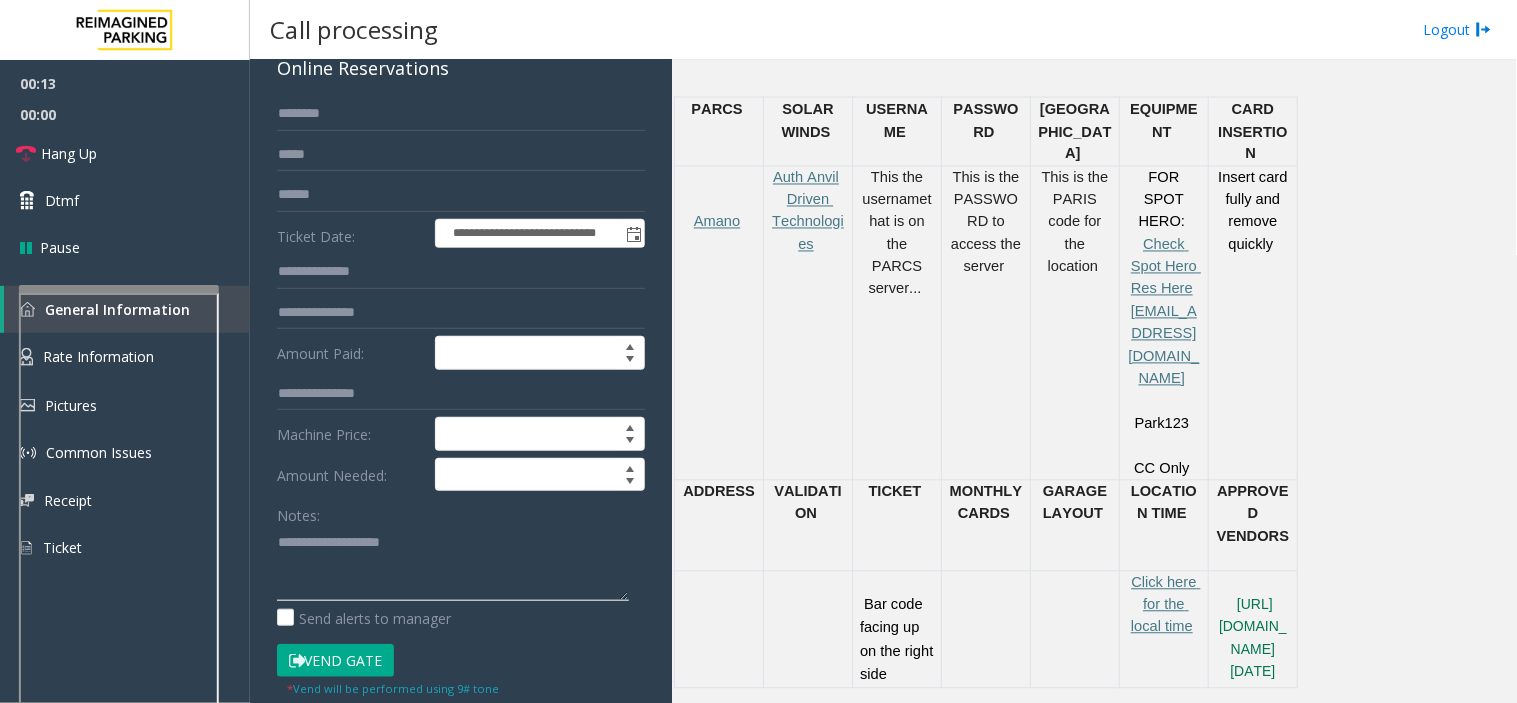 click 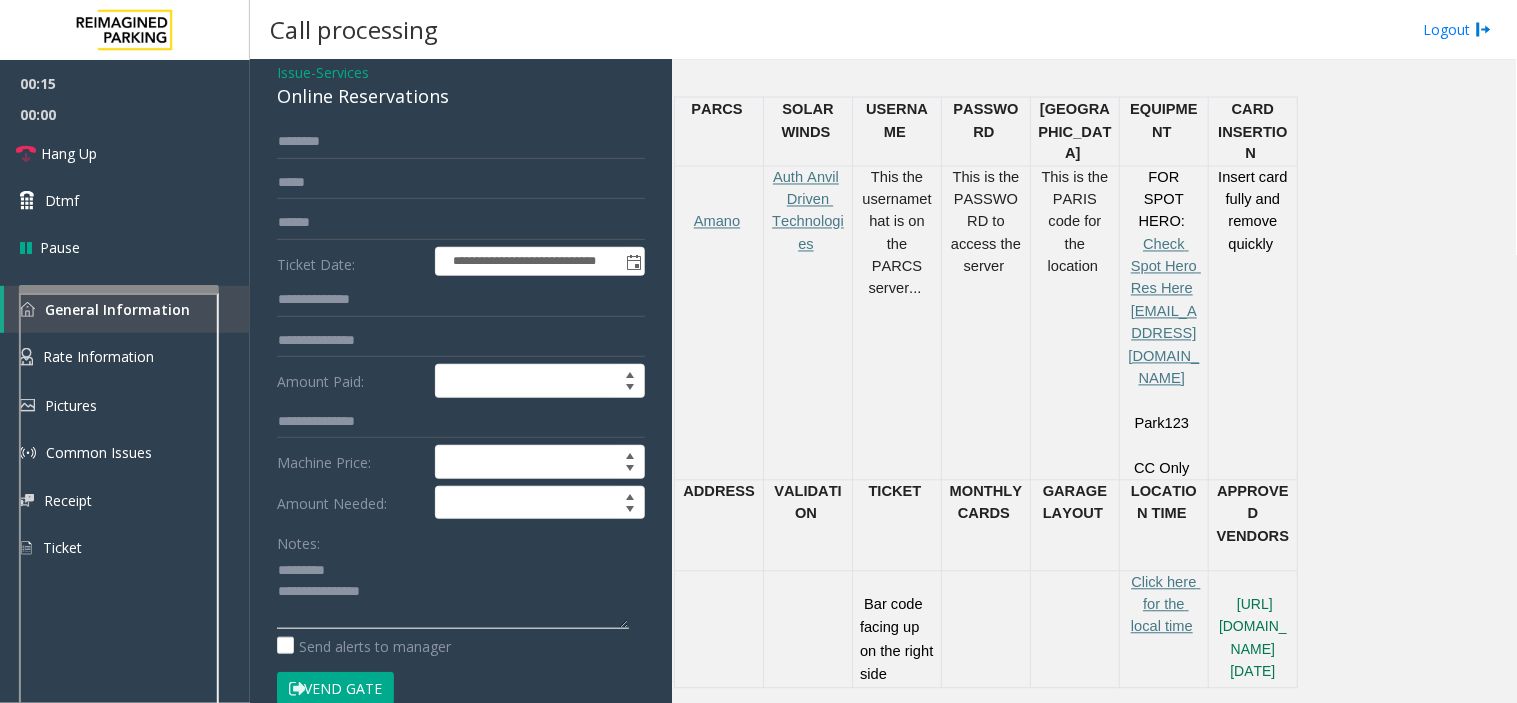 scroll, scrollTop: 222, scrollLeft: 0, axis: vertical 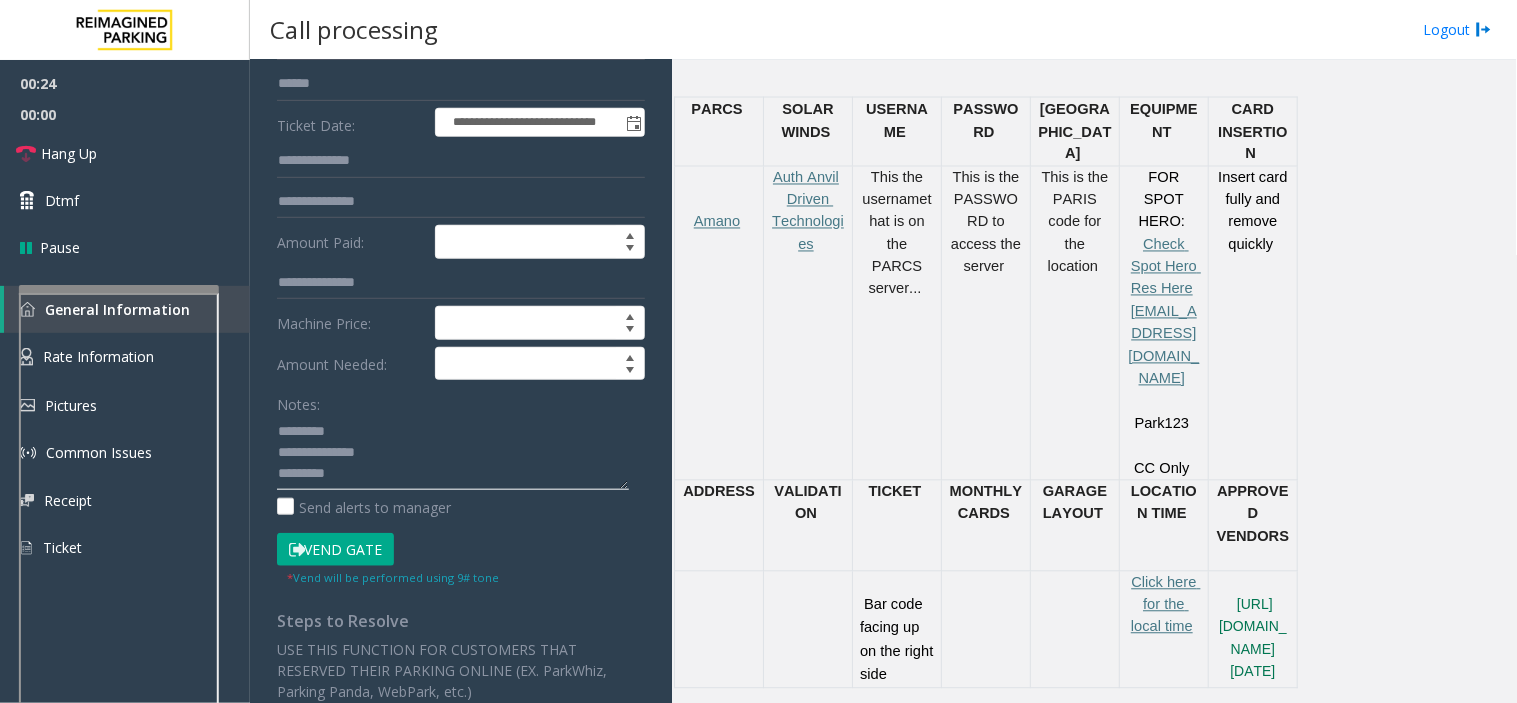 click 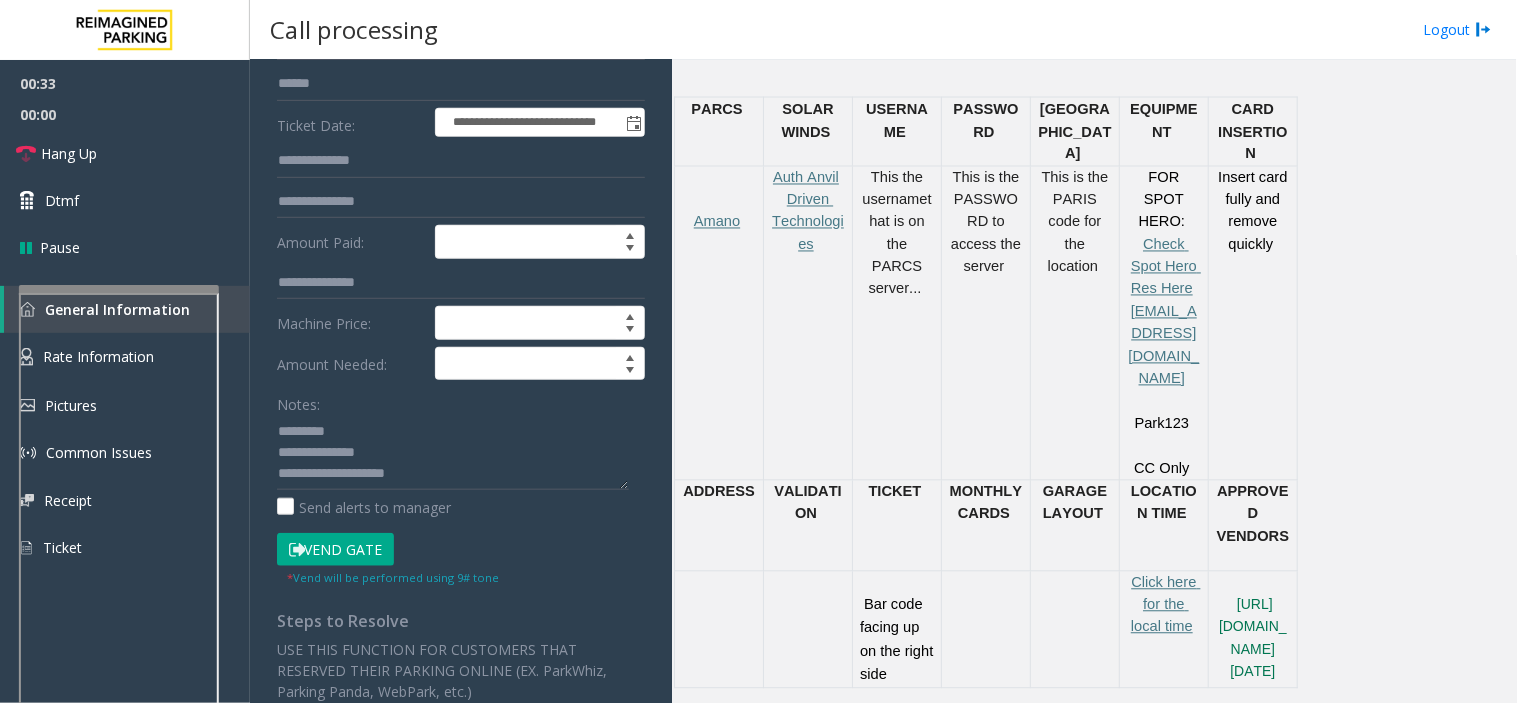click on "Vend Gate" 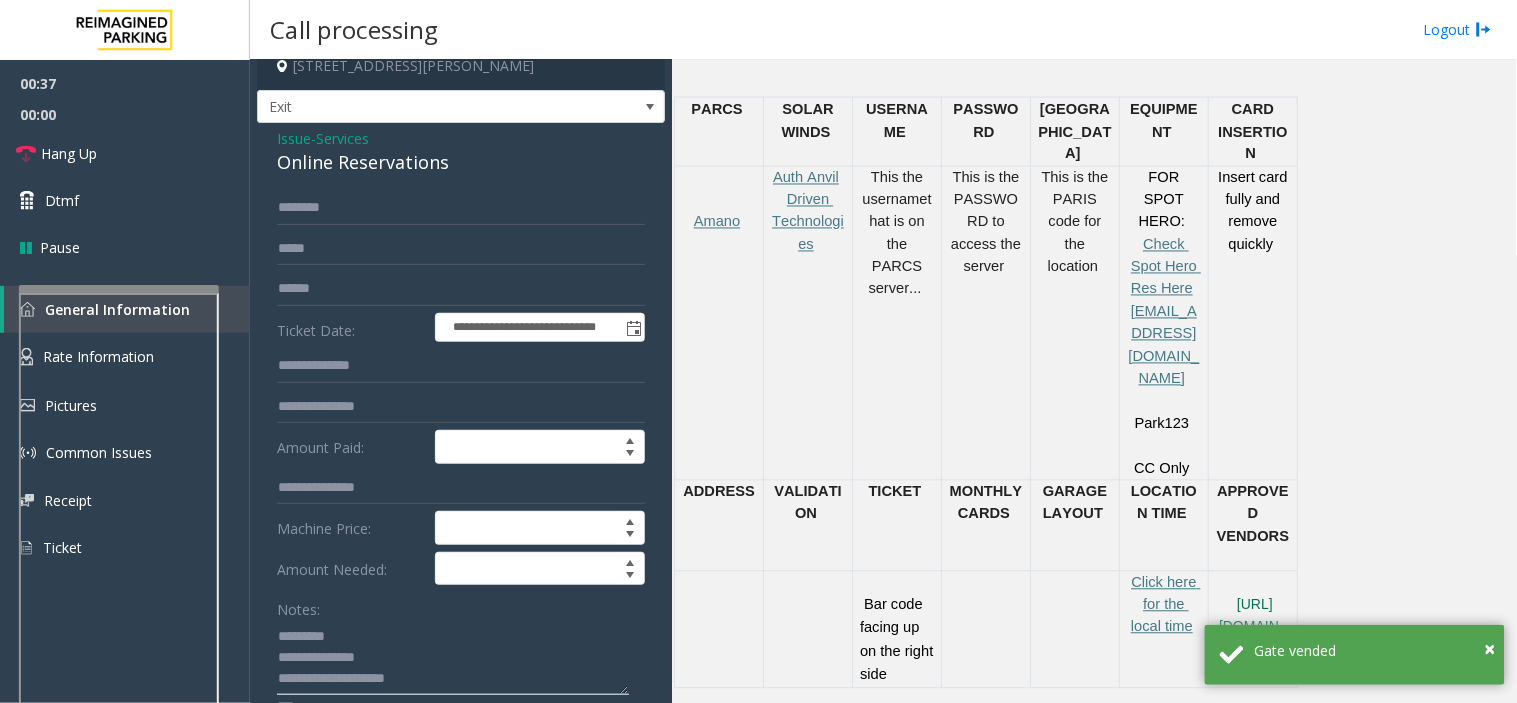 scroll, scrollTop: 0, scrollLeft: 0, axis: both 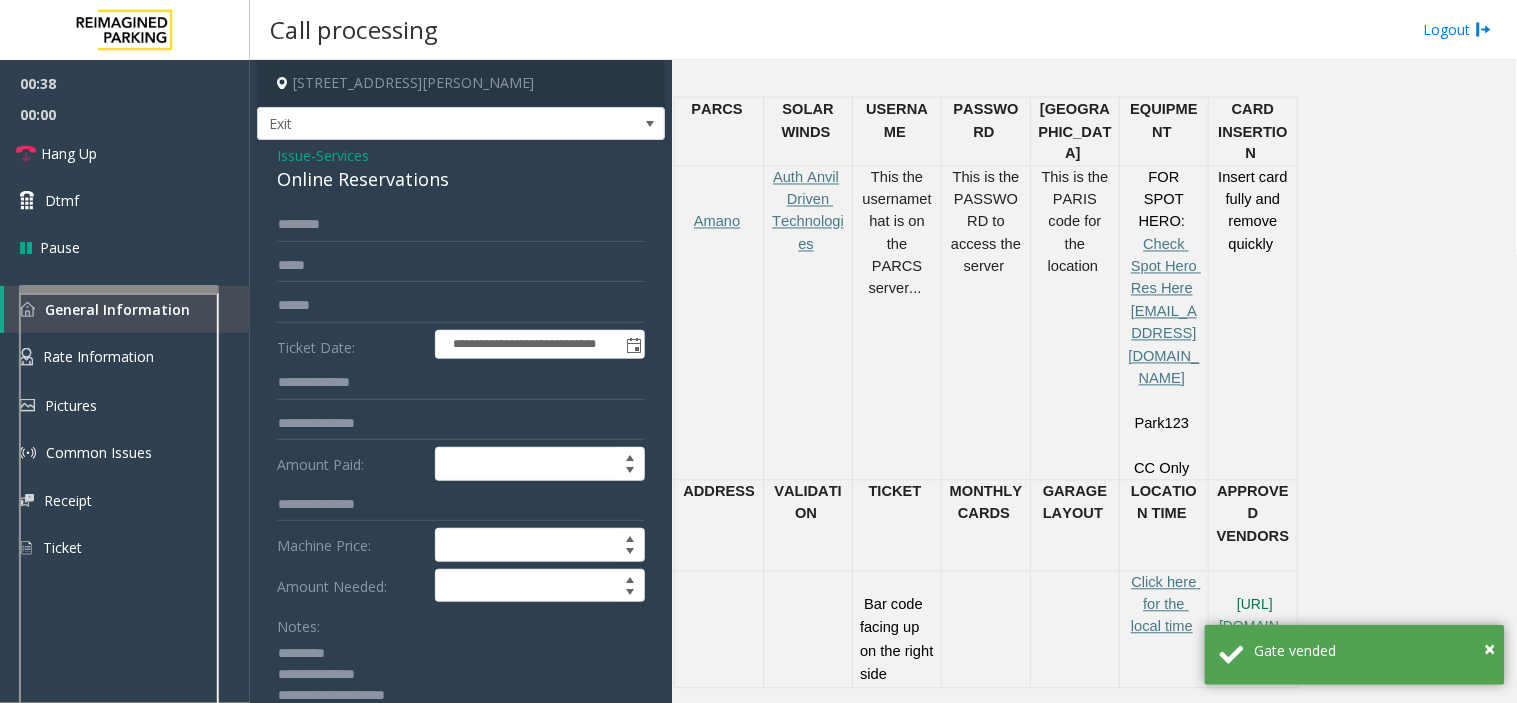 click on "Online Reservations" 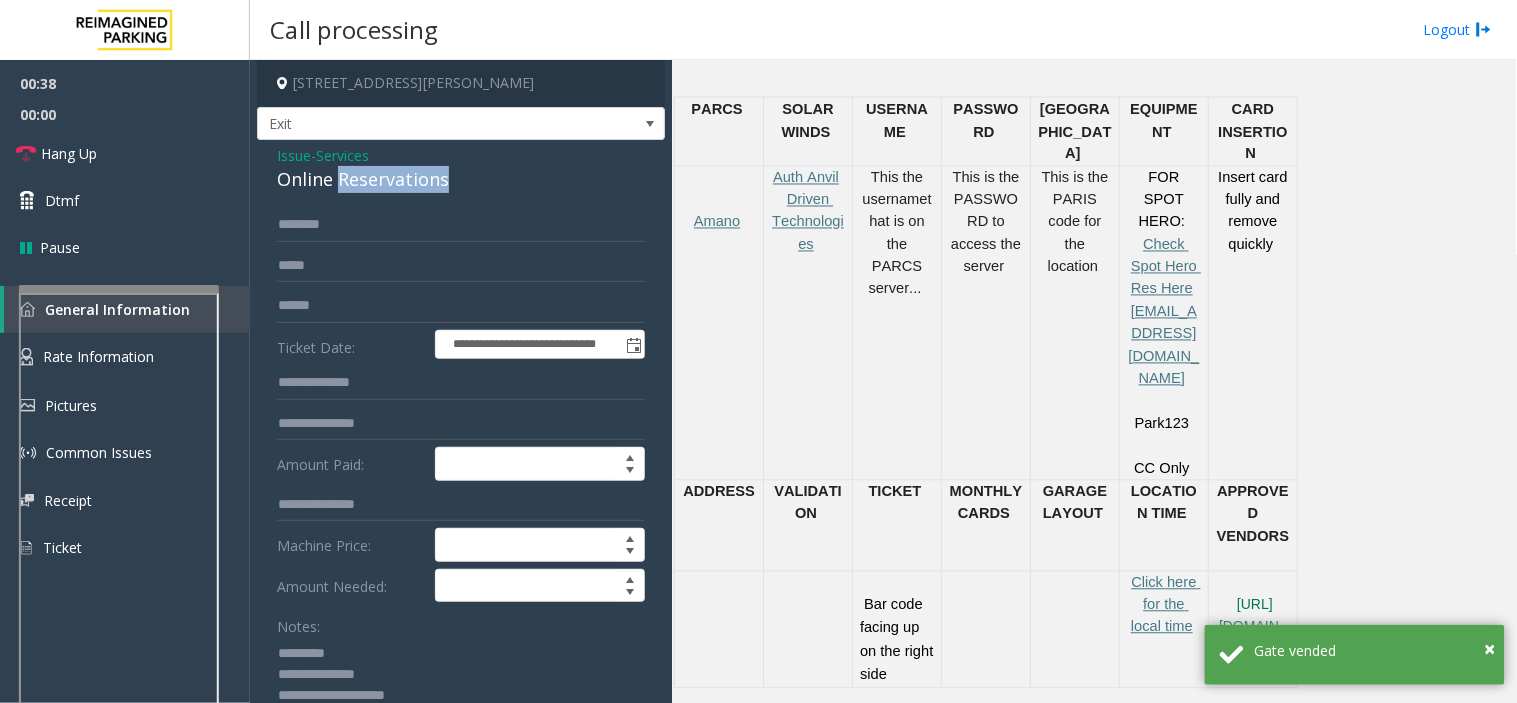 click on "Online Reservations" 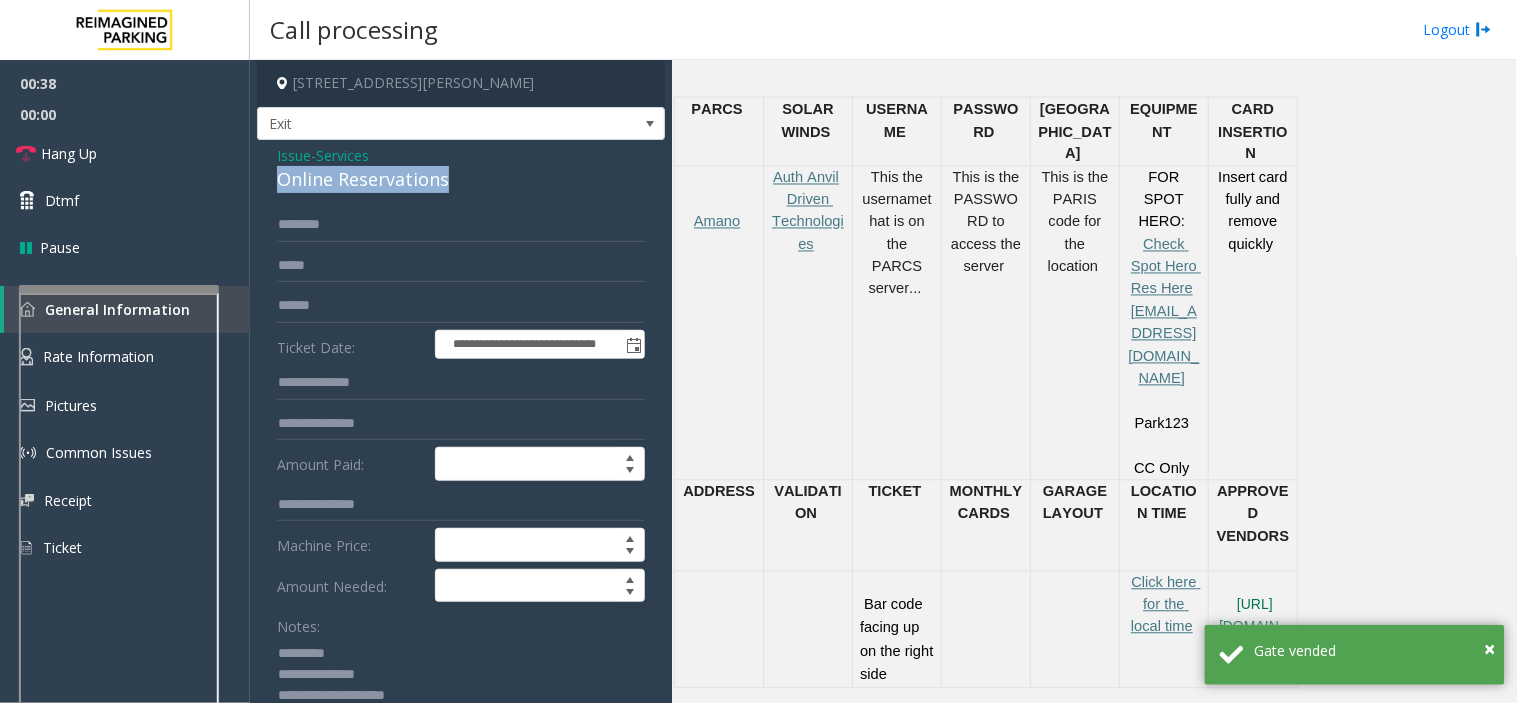 click on "Online Reservations" 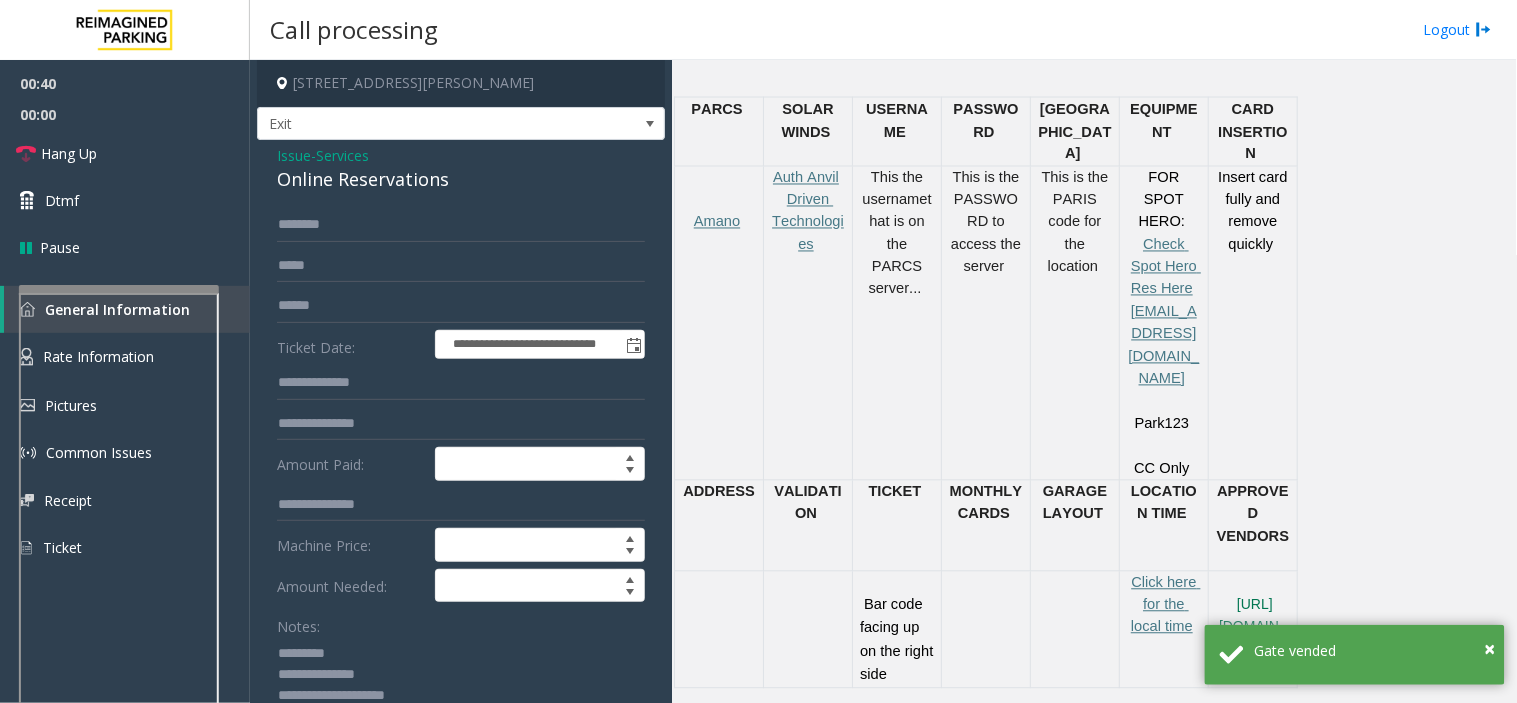 click 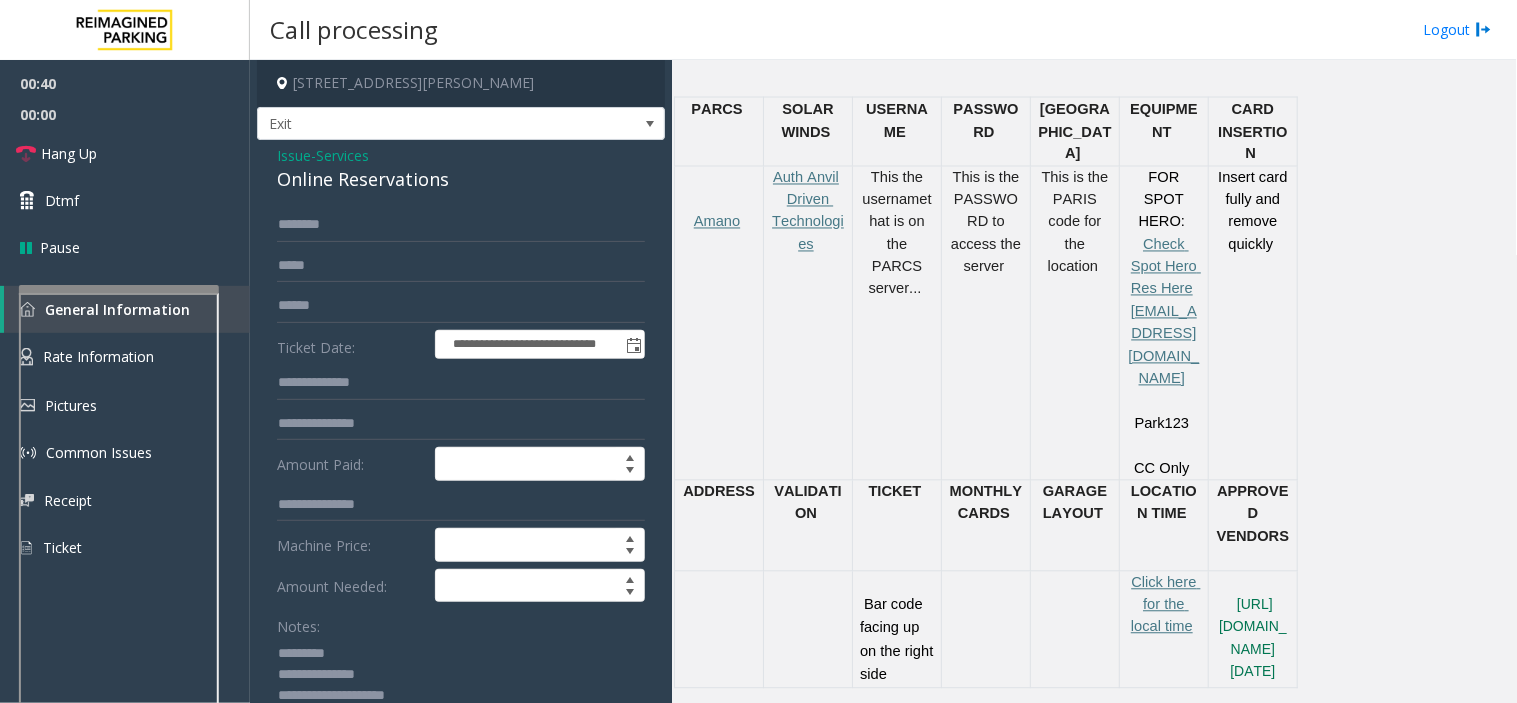 paste on "**********" 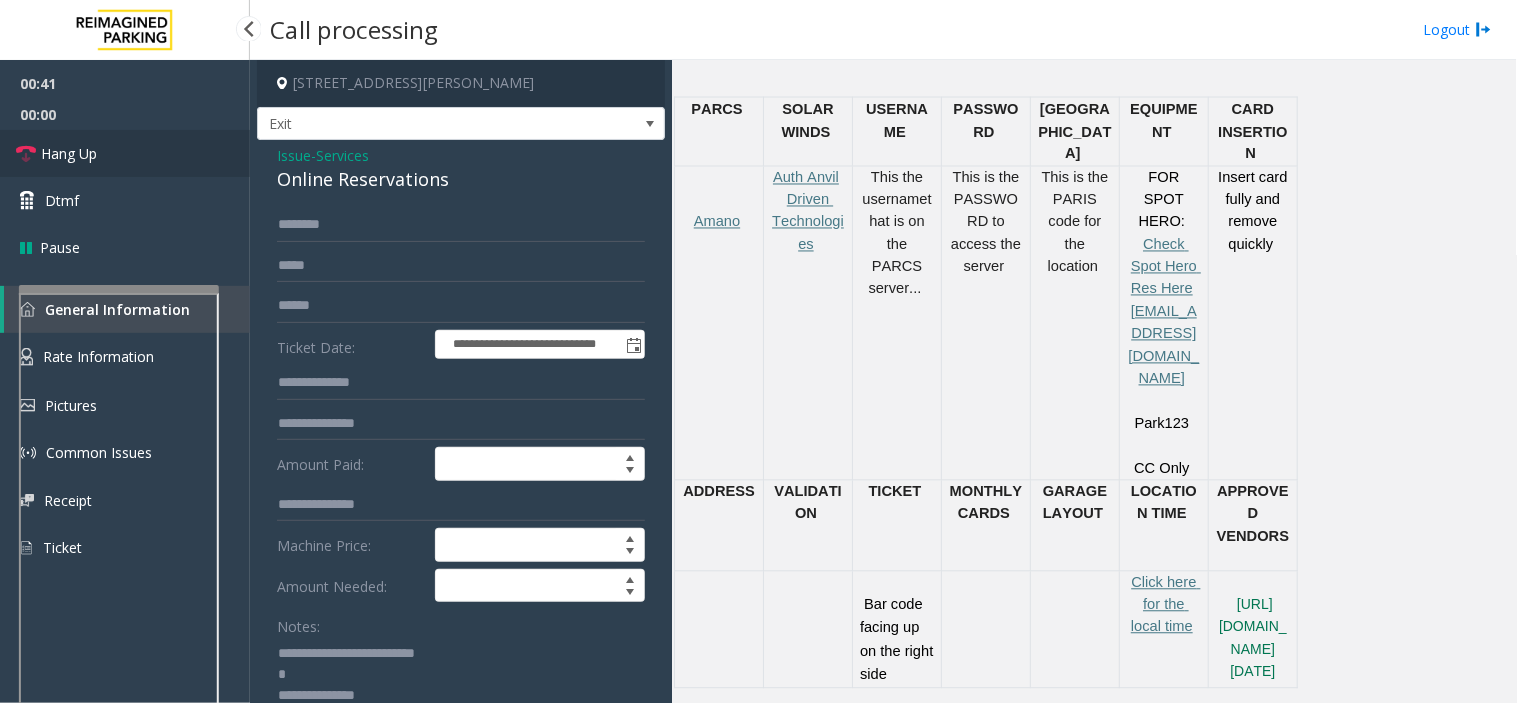 click on "Hang Up" at bounding box center [125, 153] 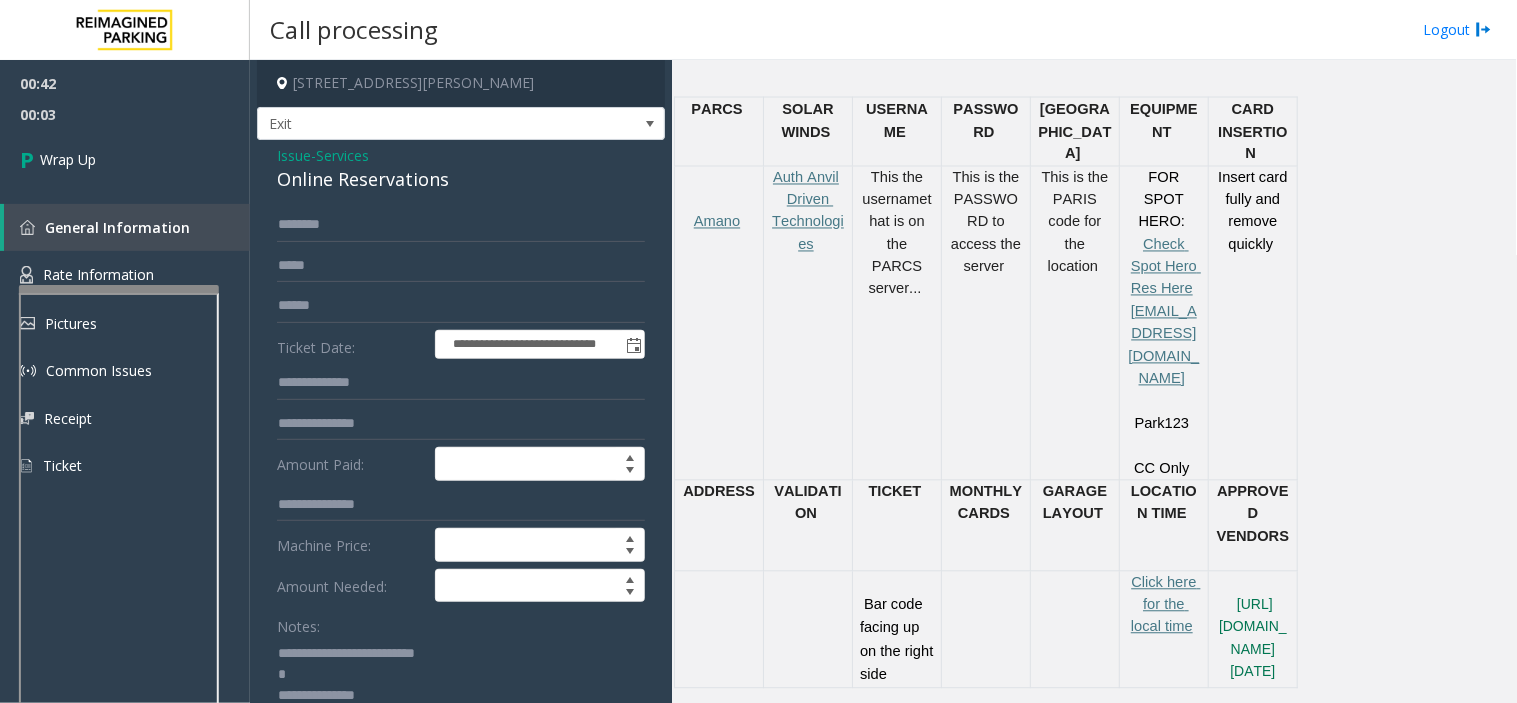 click 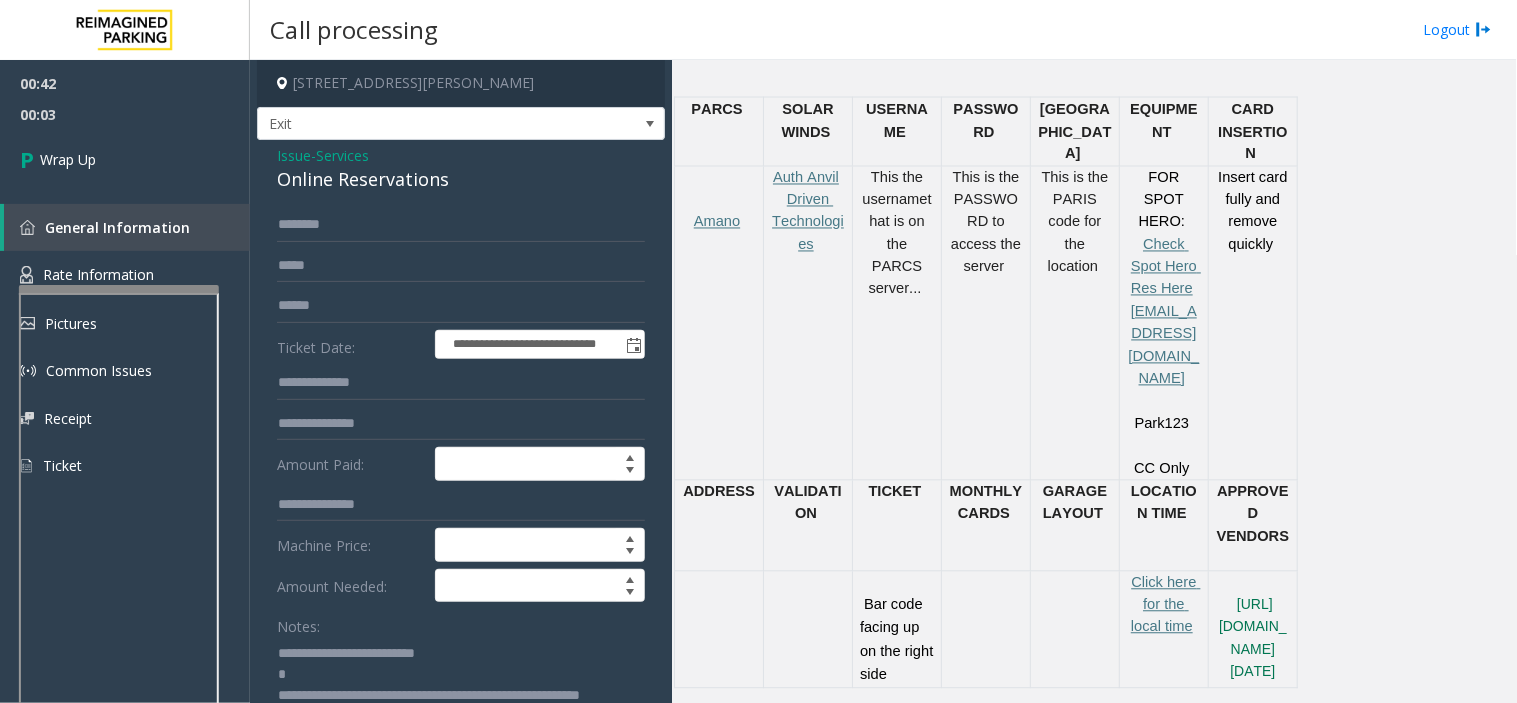 scroll, scrollTop: 13, scrollLeft: 0, axis: vertical 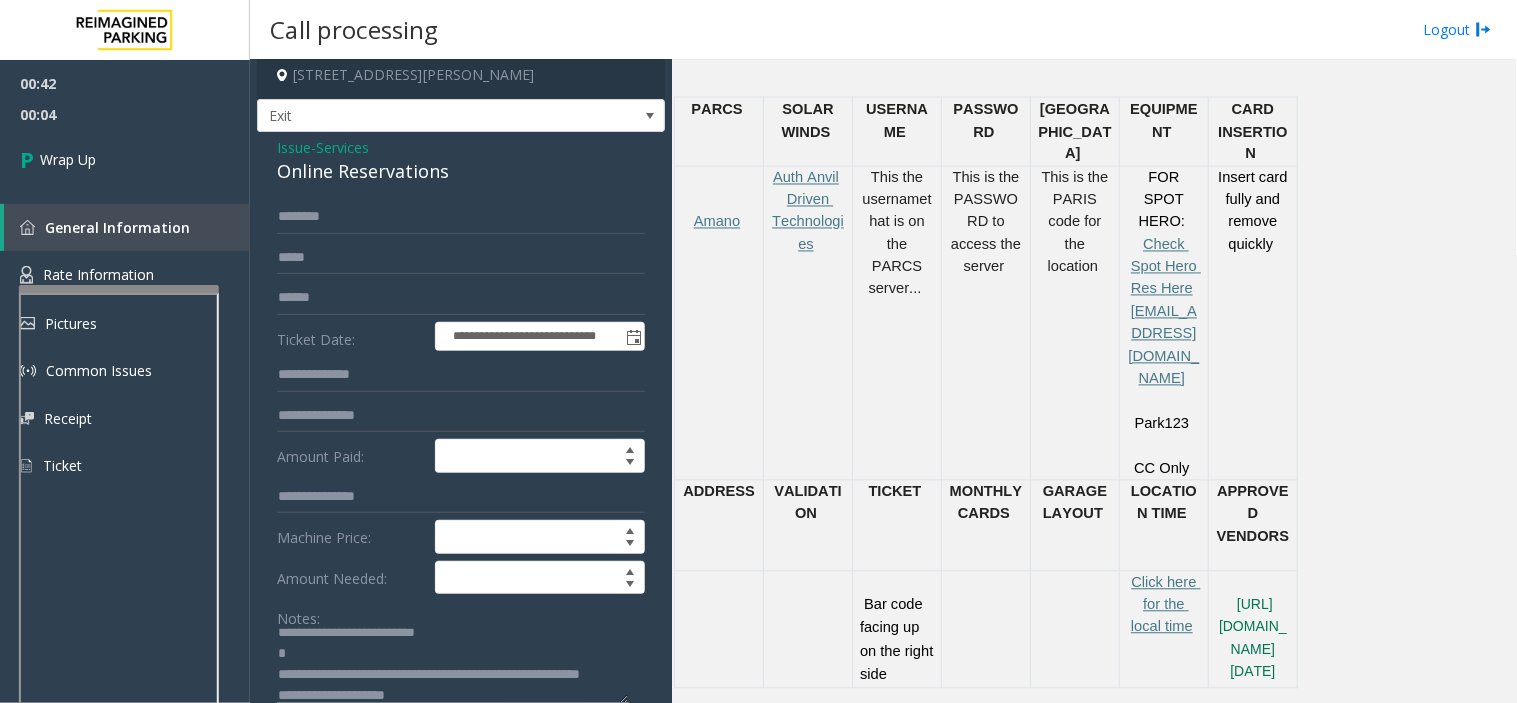 click 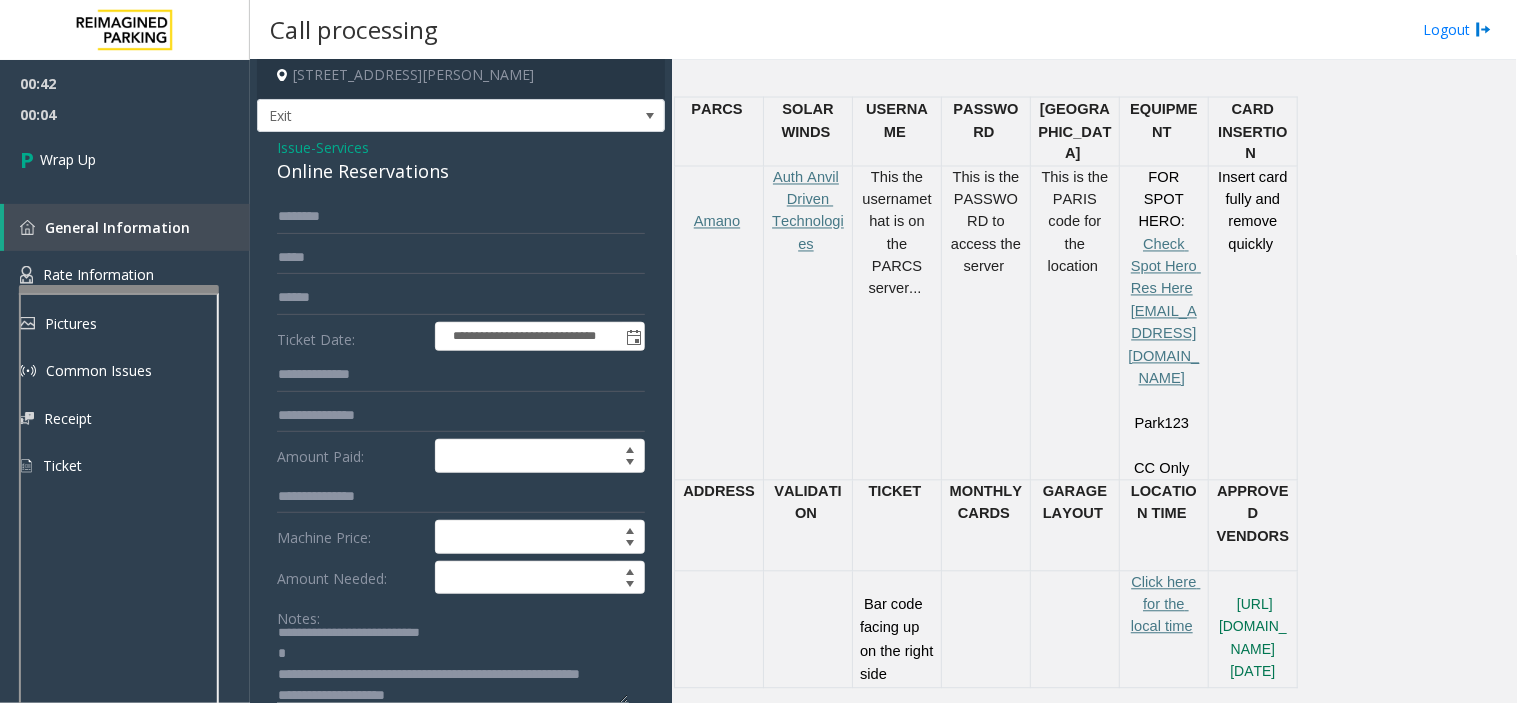 scroll, scrollTop: 5, scrollLeft: 0, axis: vertical 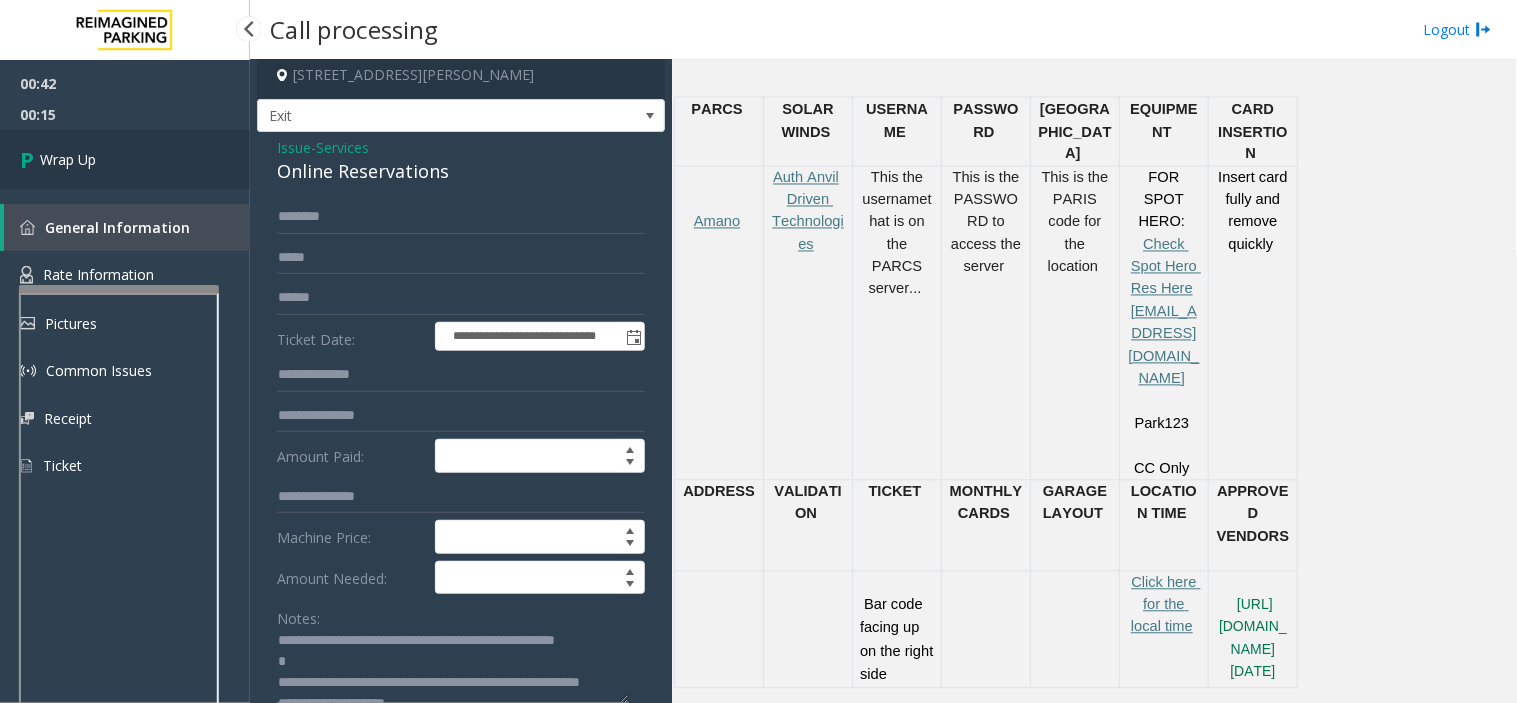 type on "**********" 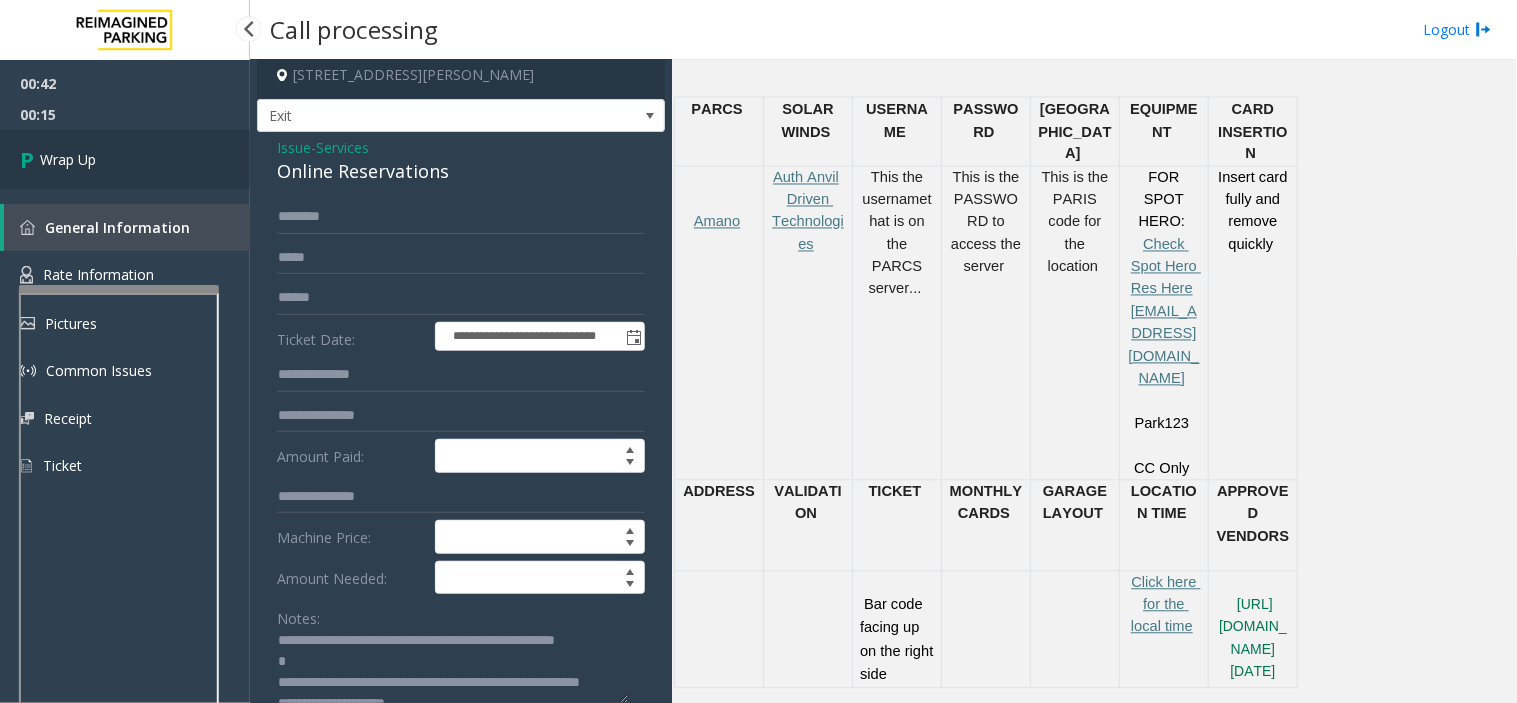 click on "Wrap Up" at bounding box center [125, 159] 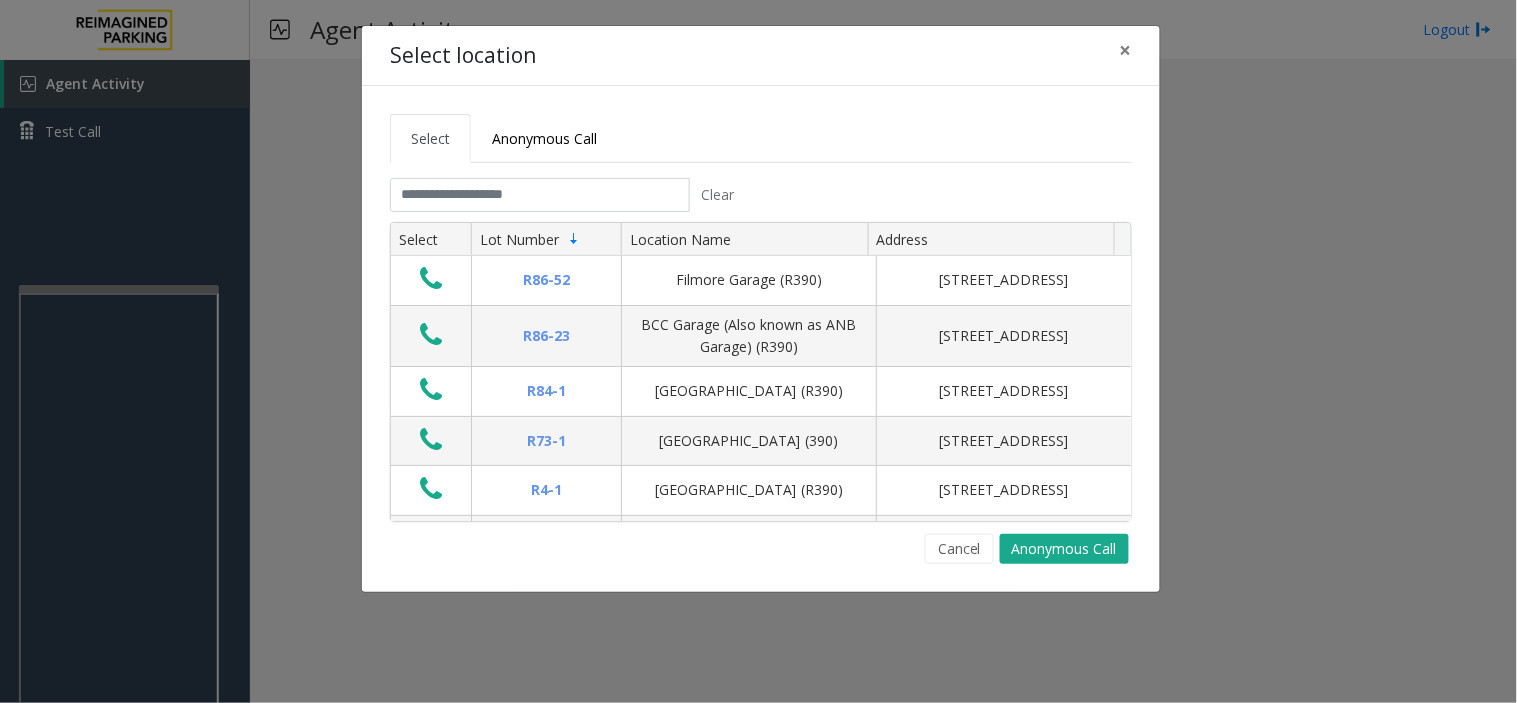 click on "Select Anonymous Call Clear Select Lot Number Location Name Address R86-52 Filmore Garage (R390) 175 Milwaukee Street, Denver, CO R86-23 BCC Garage (Also known as ANB Garage) (R390)  3033 East 1st Avenue, Denver, CO R84-1 University Park Airport (R390) 2493 Fox Hill Road, State College, PA R73-1 Montrose Regional Airport (390) 2100 Airport Road, Montrose, CO R4-1 Lafayette Regional Airport (R390) 200 Terminal Drive, Lafayette, LA R31-35 Sunset Corporate Campus (R390) 13920 Southeast Eastgate Way, Bellevue, WA R31-3 Bell Street Garage (R390) 2323 Elliott Avenue, Seattle, WA R31-3 Bellevue Technology Center (R390) 2125 158th Court Northeast, Bellevue, WA R31-1 Meydenbauer Center (MBC)(R390) 11100 Northeast 6th Street, Bellevue, WA R30-259 Cherry Hill (R390) 511 16th Avenue, Seattle, WA R30-259 First (1st) Hill Medical Pavilion (R390) 1124 Columbia Street, Seattle, WA R30-216 G2 Garage (R390) 5601 6th Avenue South, Seattle, WA R30-204 Pacific Tower West Garage (R390) 1200 12th Avenue South, Seattle, WA R30-20 2" 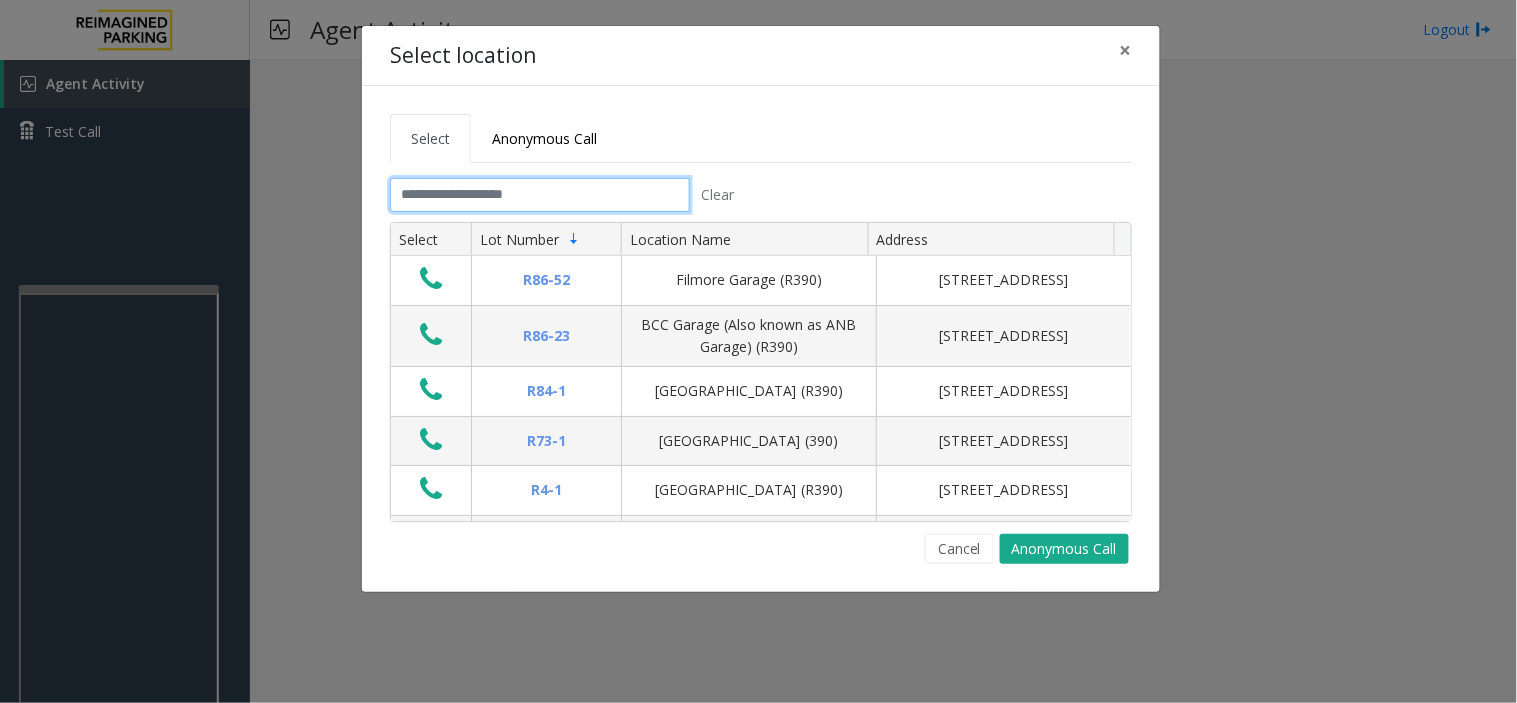 click 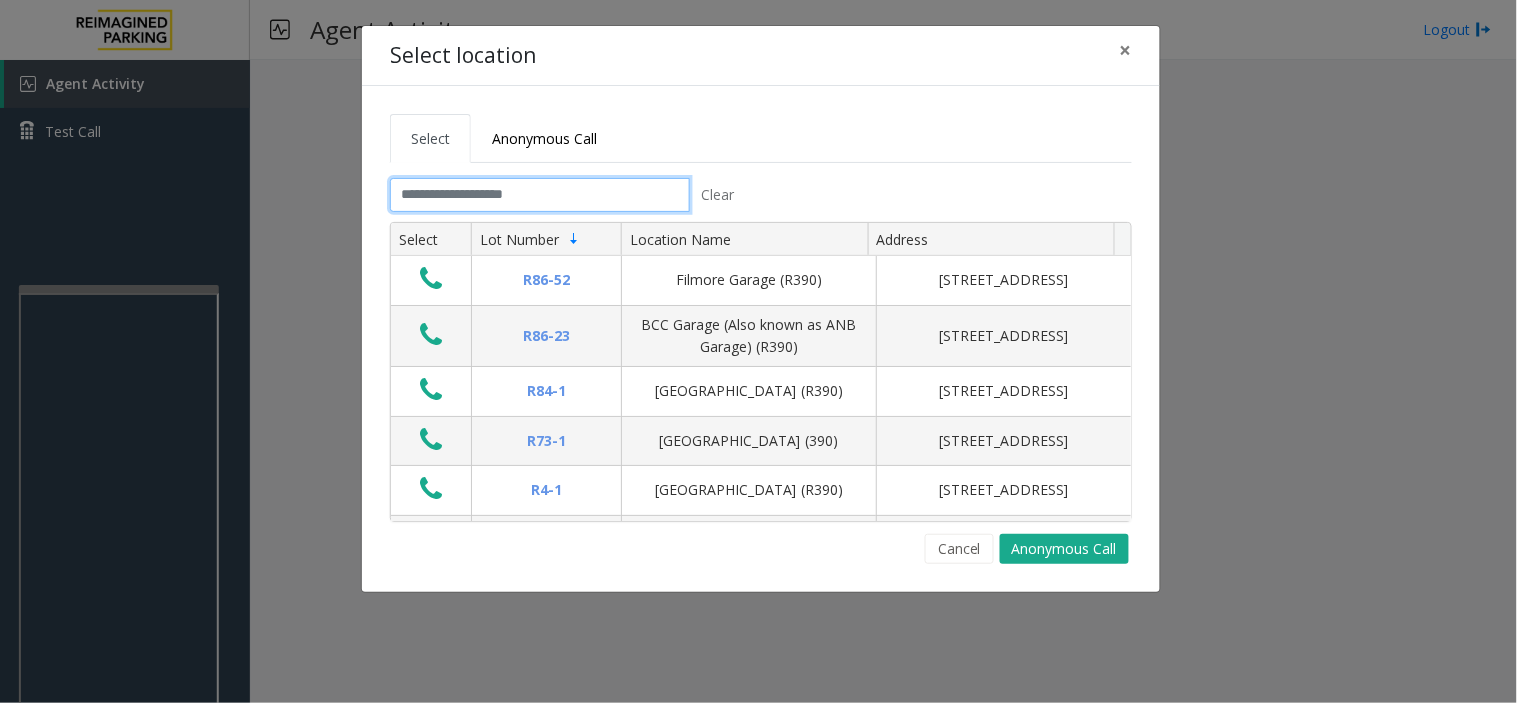 click 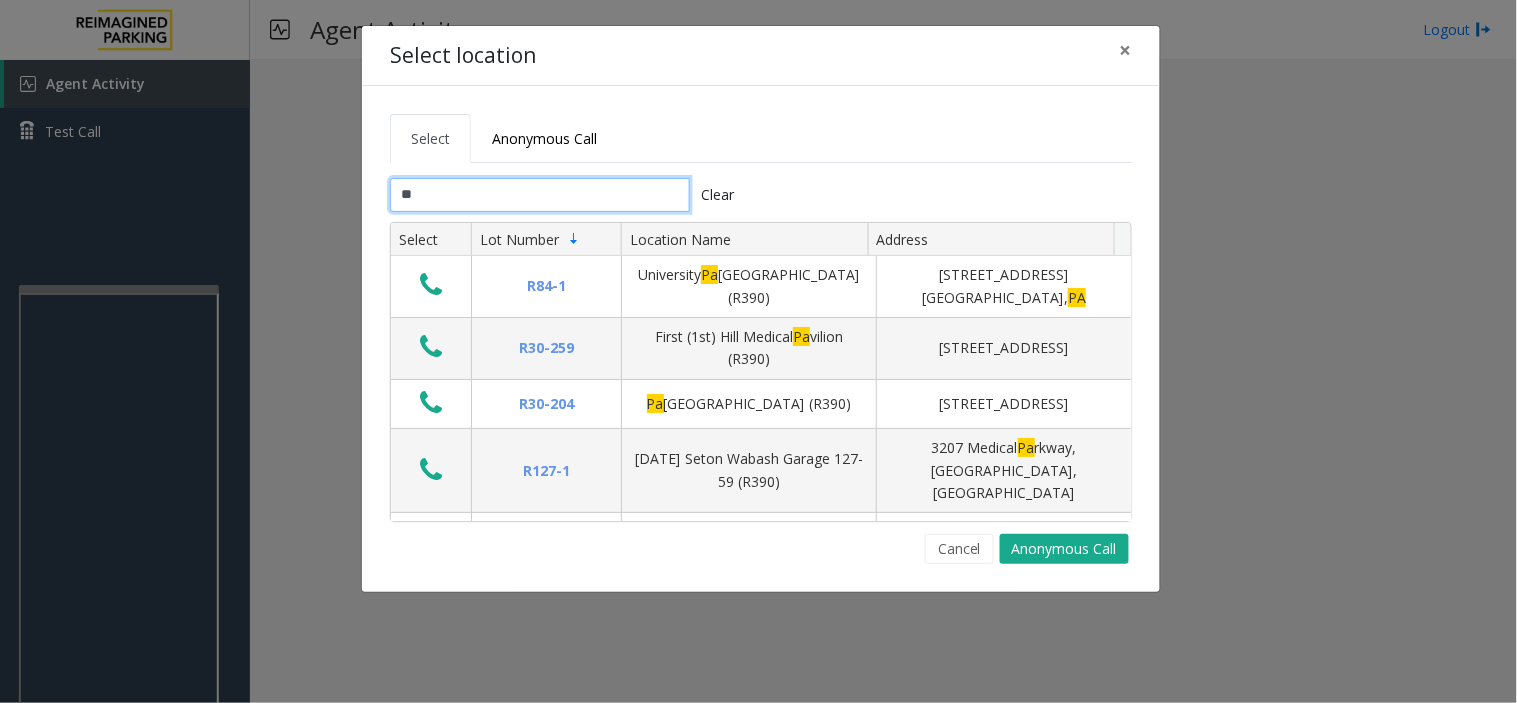 type on "*" 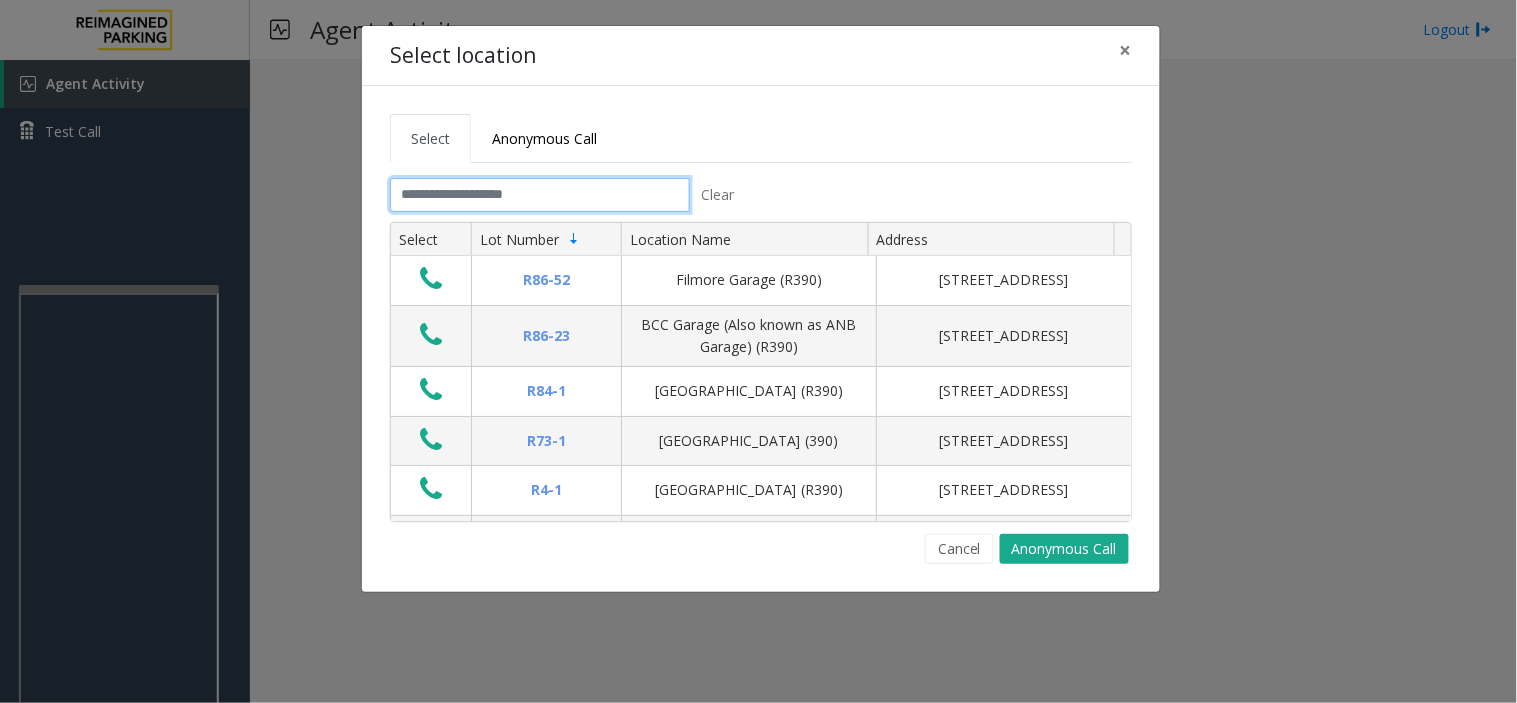 click 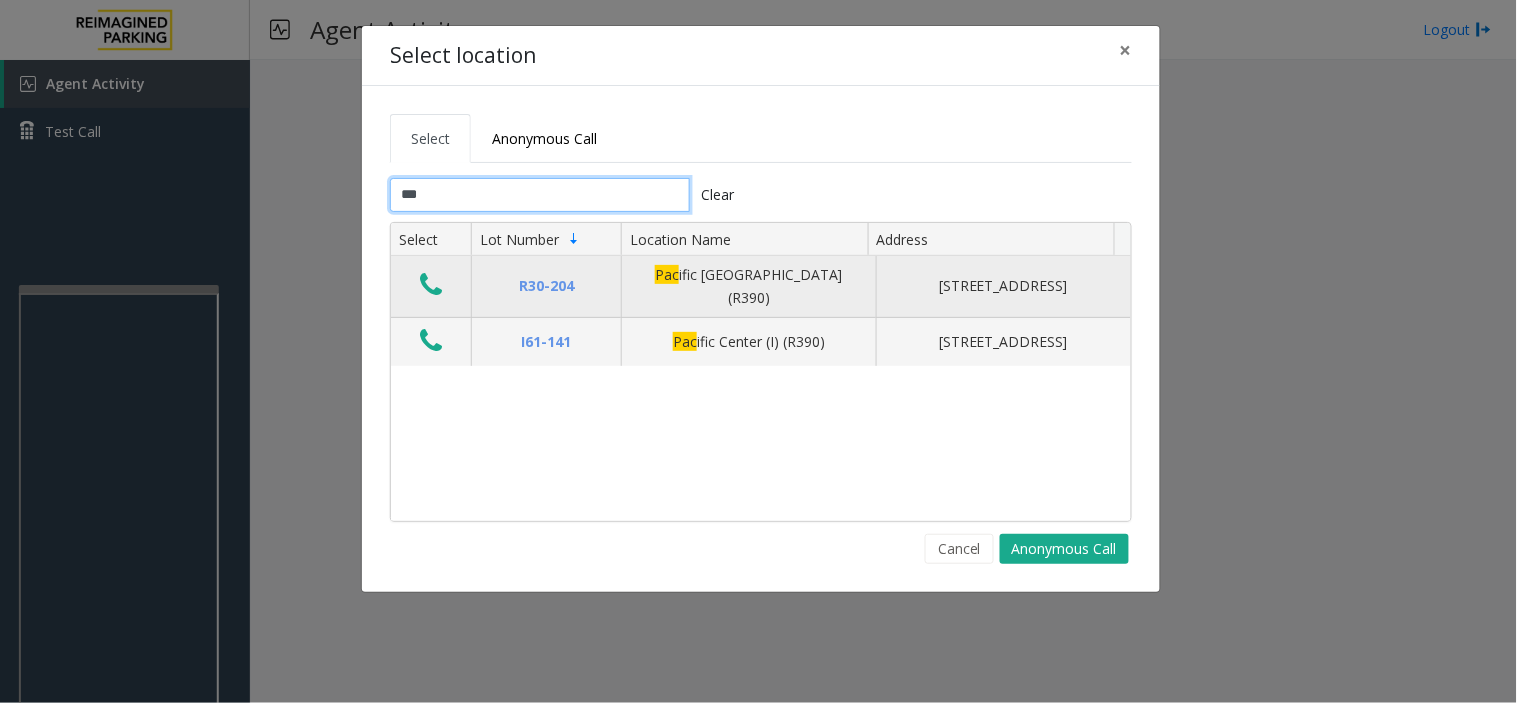 type on "***" 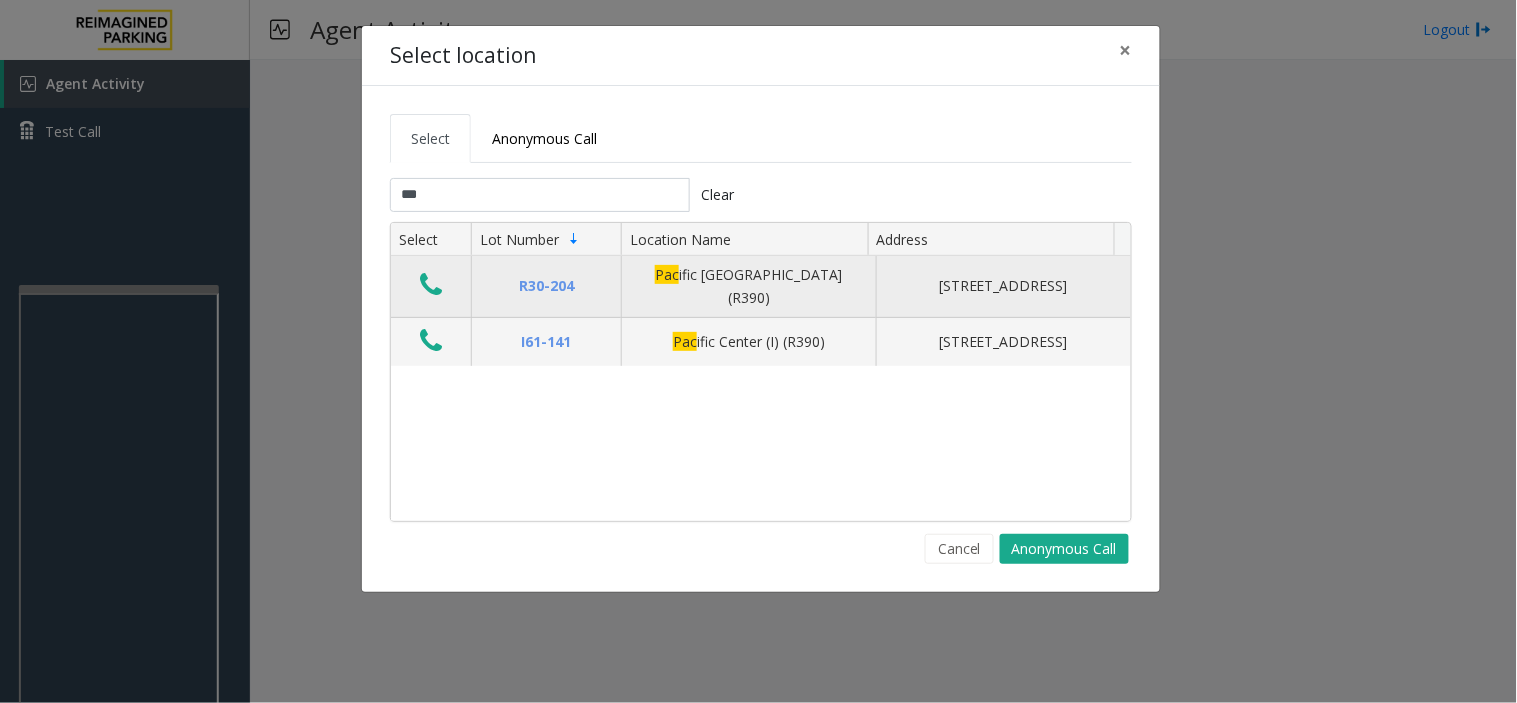 click 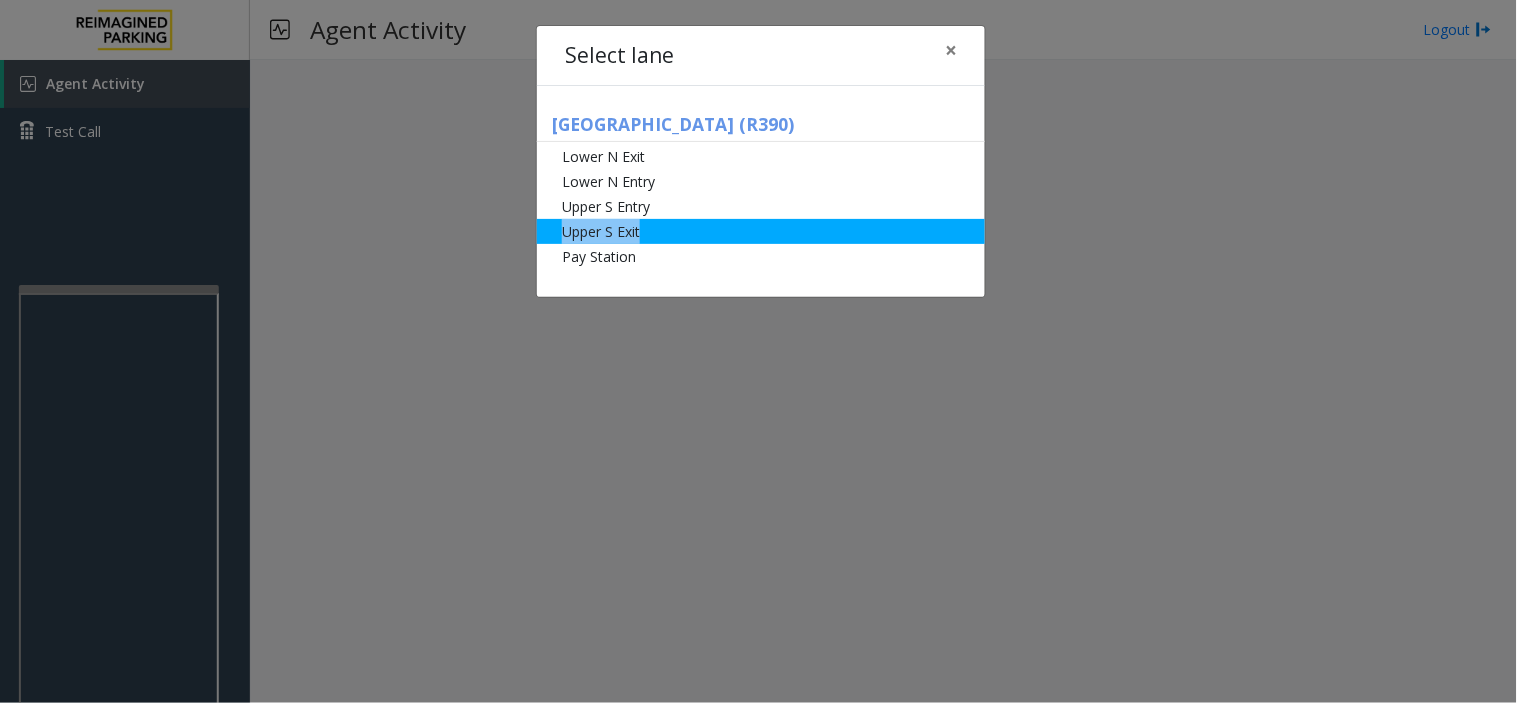 drag, startPoint x: 657, startPoint y: 215, endPoint x: 667, endPoint y: 226, distance: 14.866069 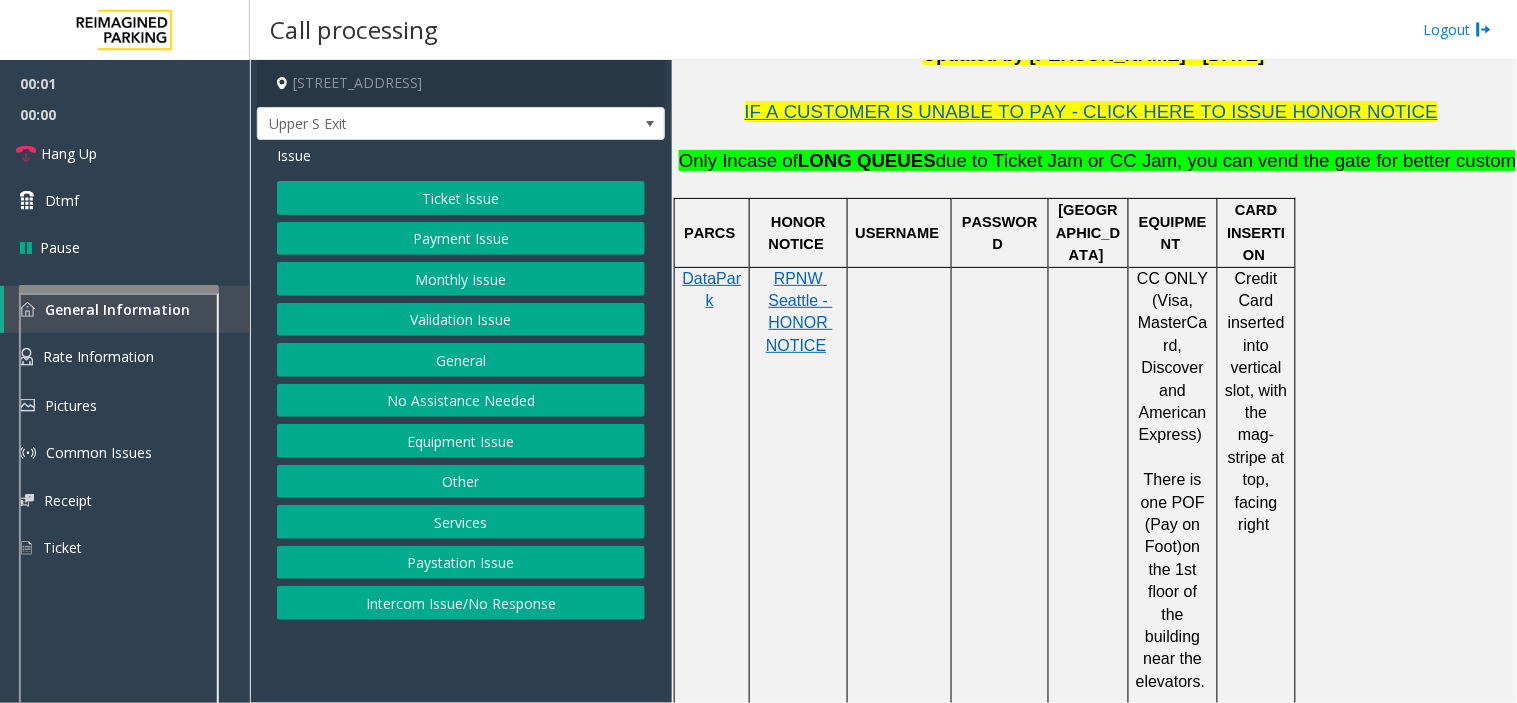 scroll, scrollTop: 777, scrollLeft: 0, axis: vertical 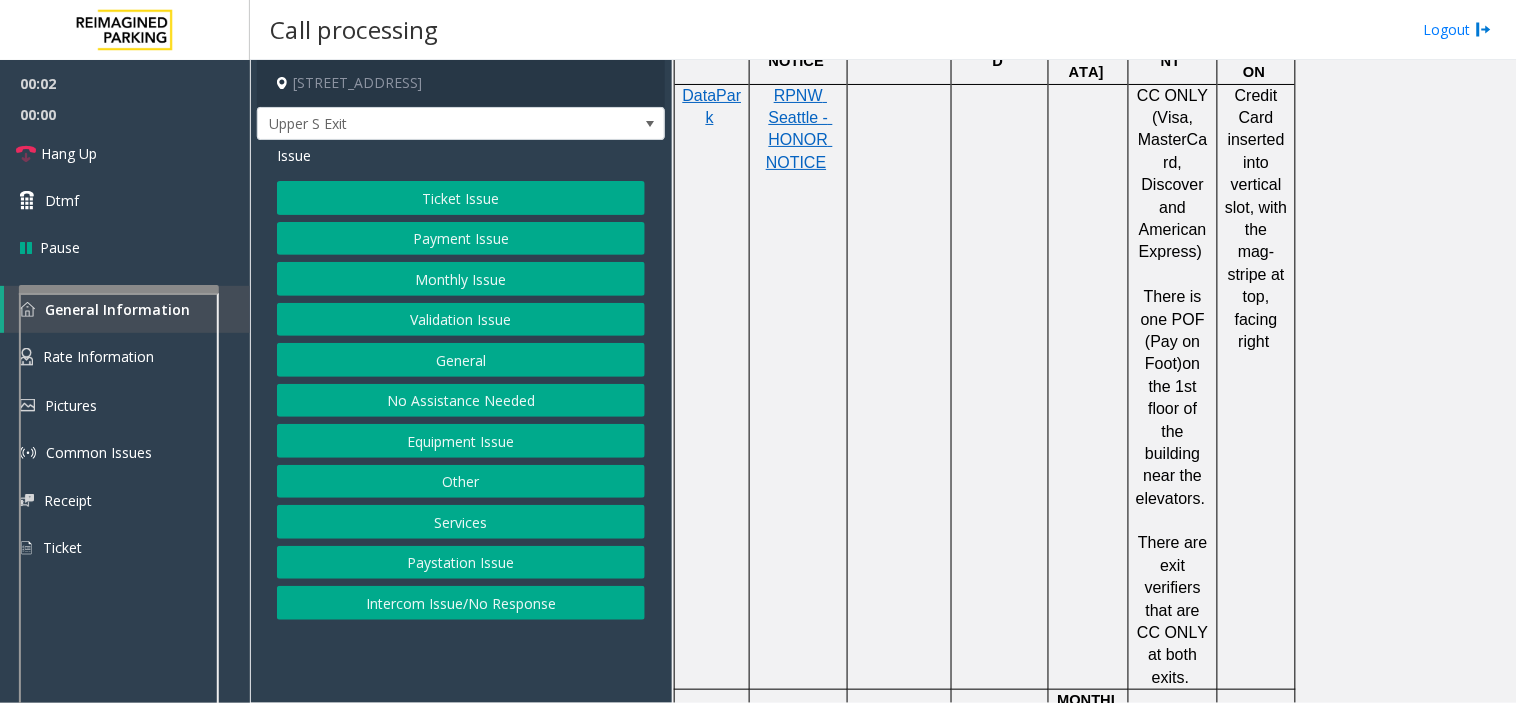 click on "Validation Issue" 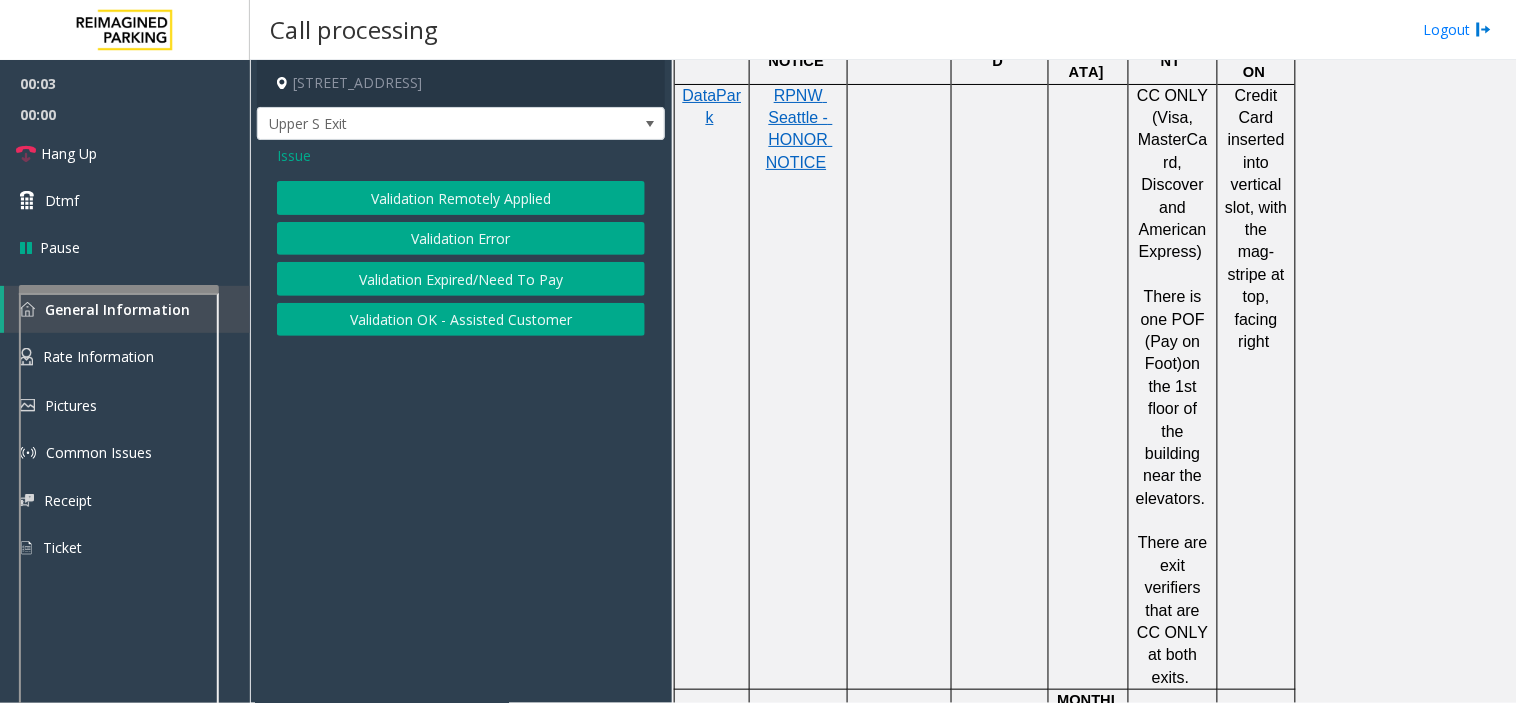 click on "Validation Error" 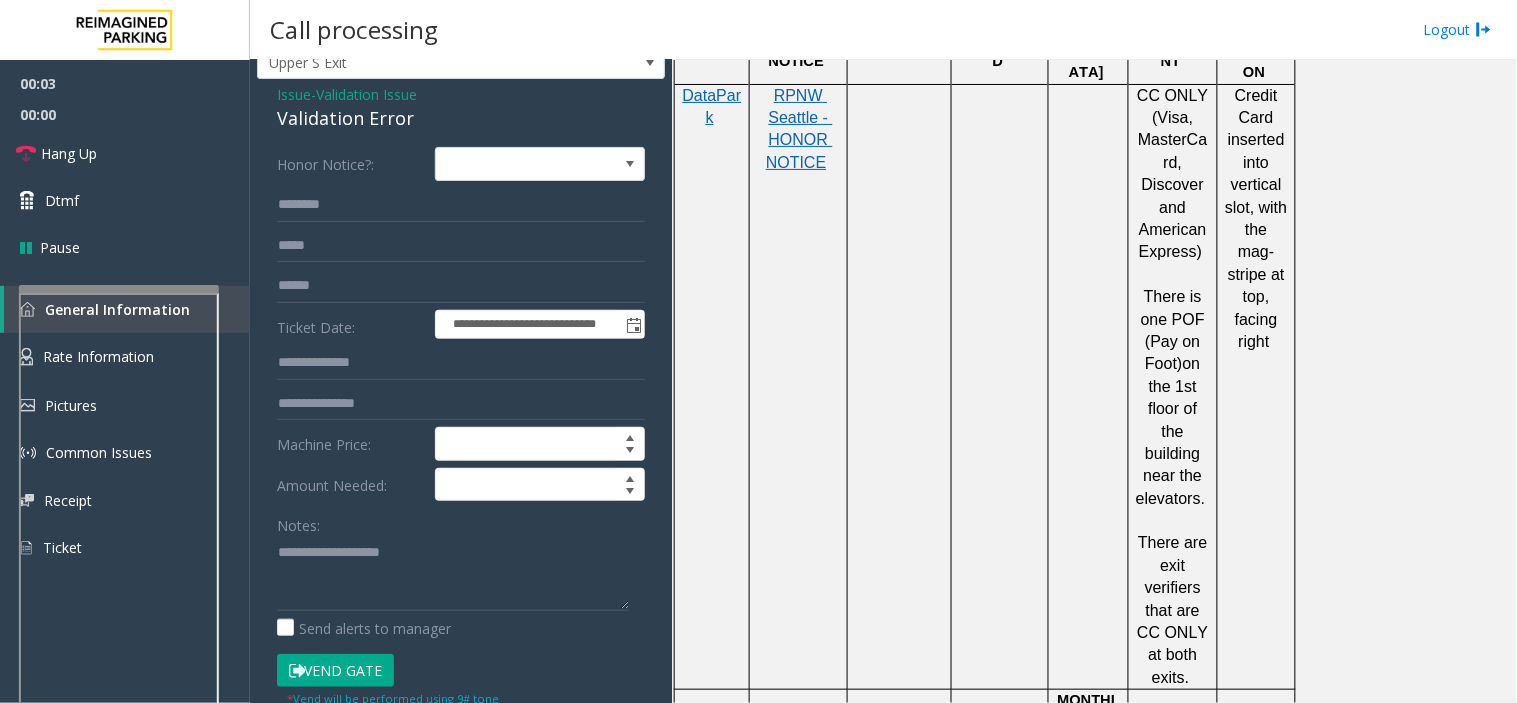 scroll, scrollTop: 111, scrollLeft: 0, axis: vertical 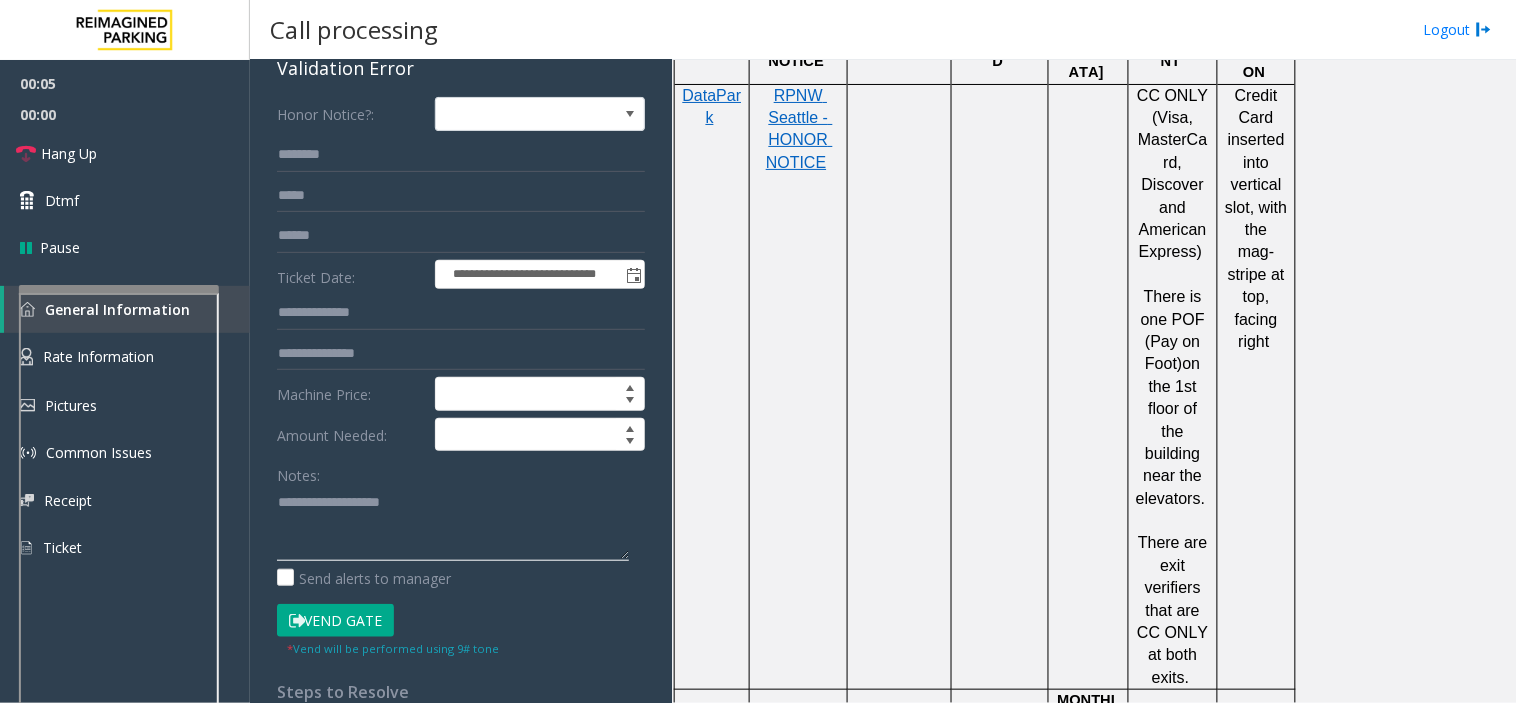 paste on "**********" 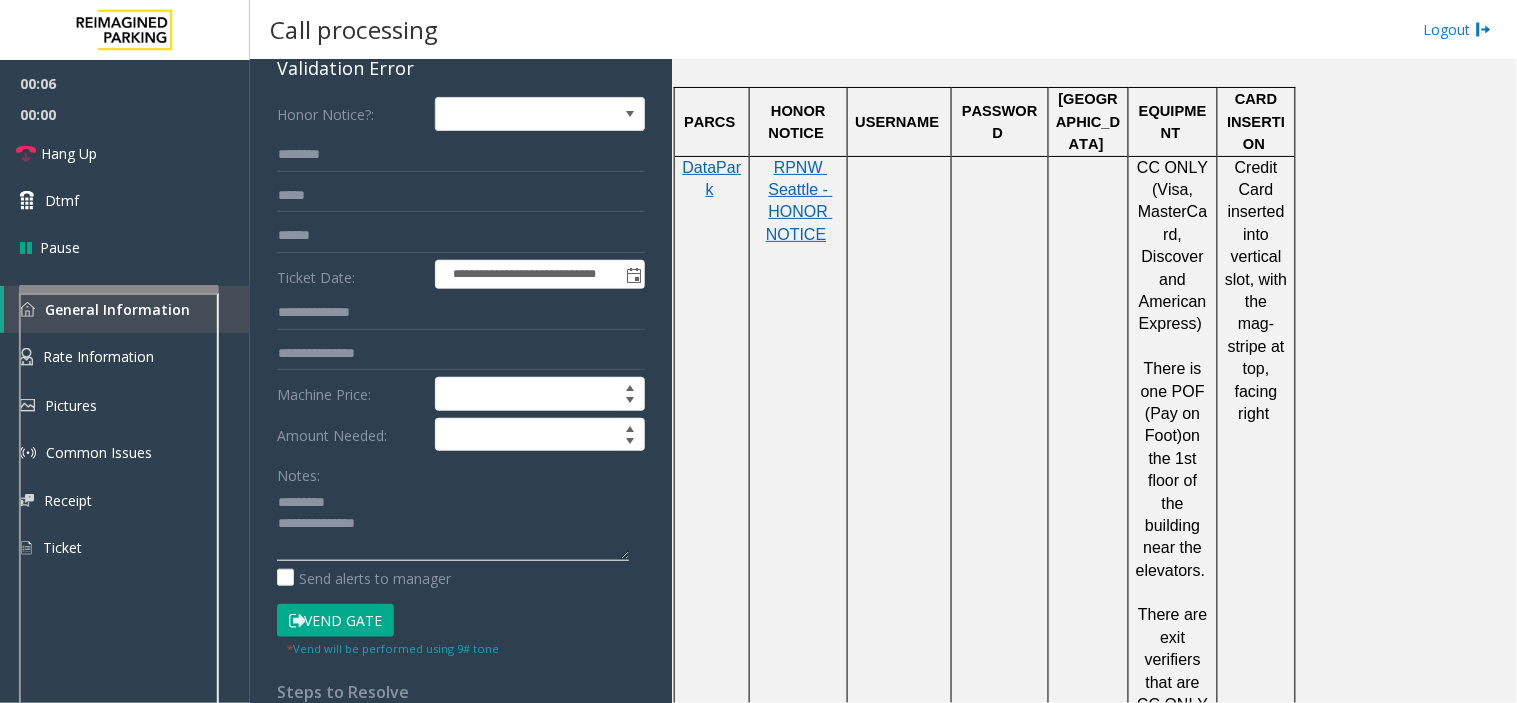 scroll, scrollTop: 666, scrollLeft: 0, axis: vertical 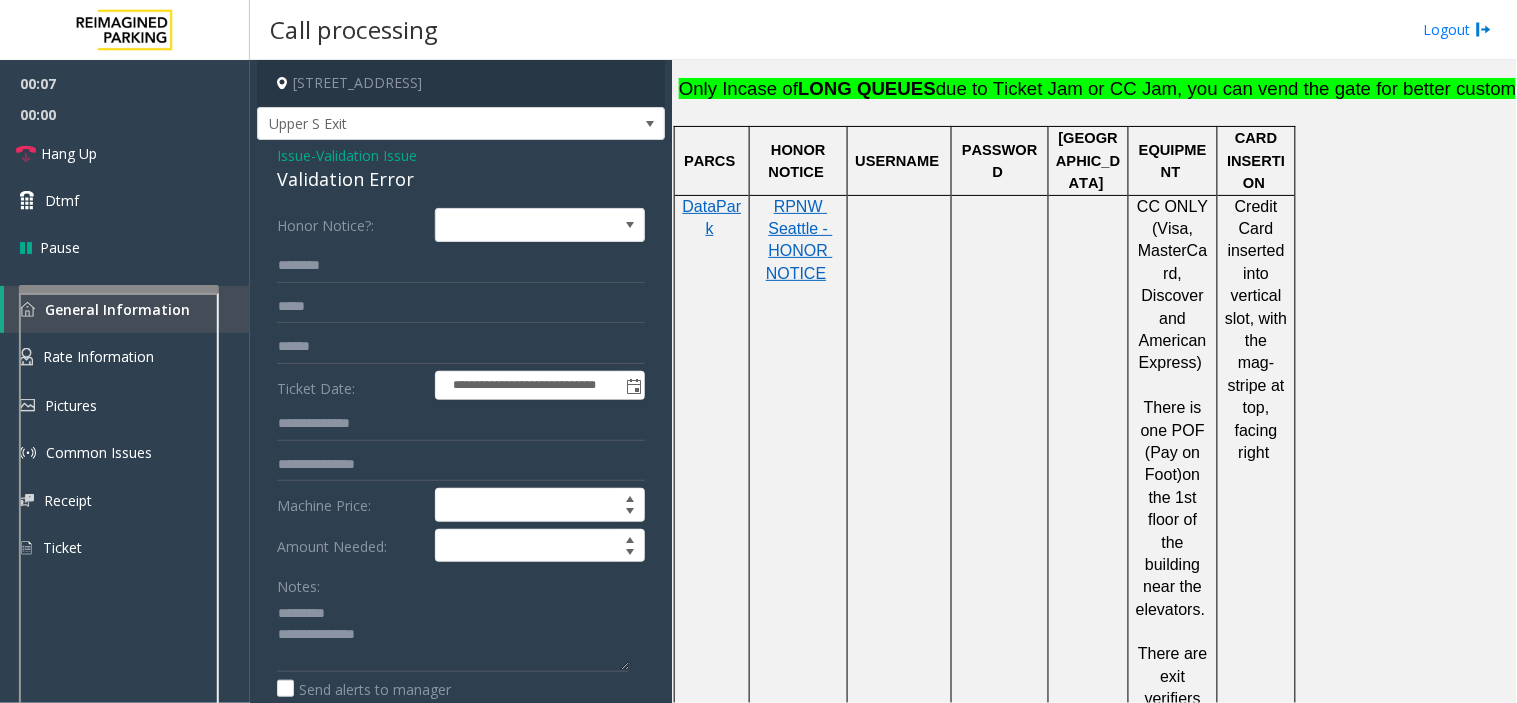 click on "Validation Error" 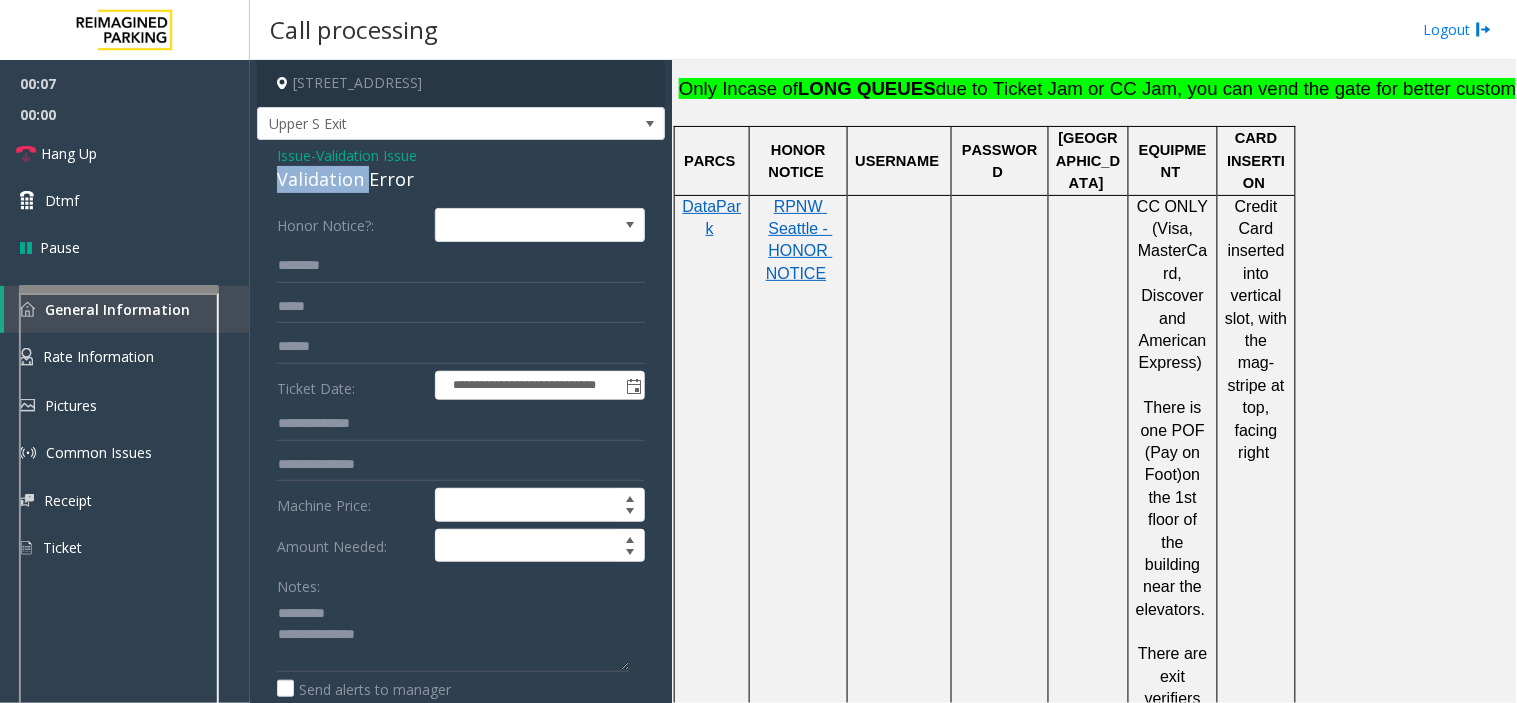 click on "Validation Error" 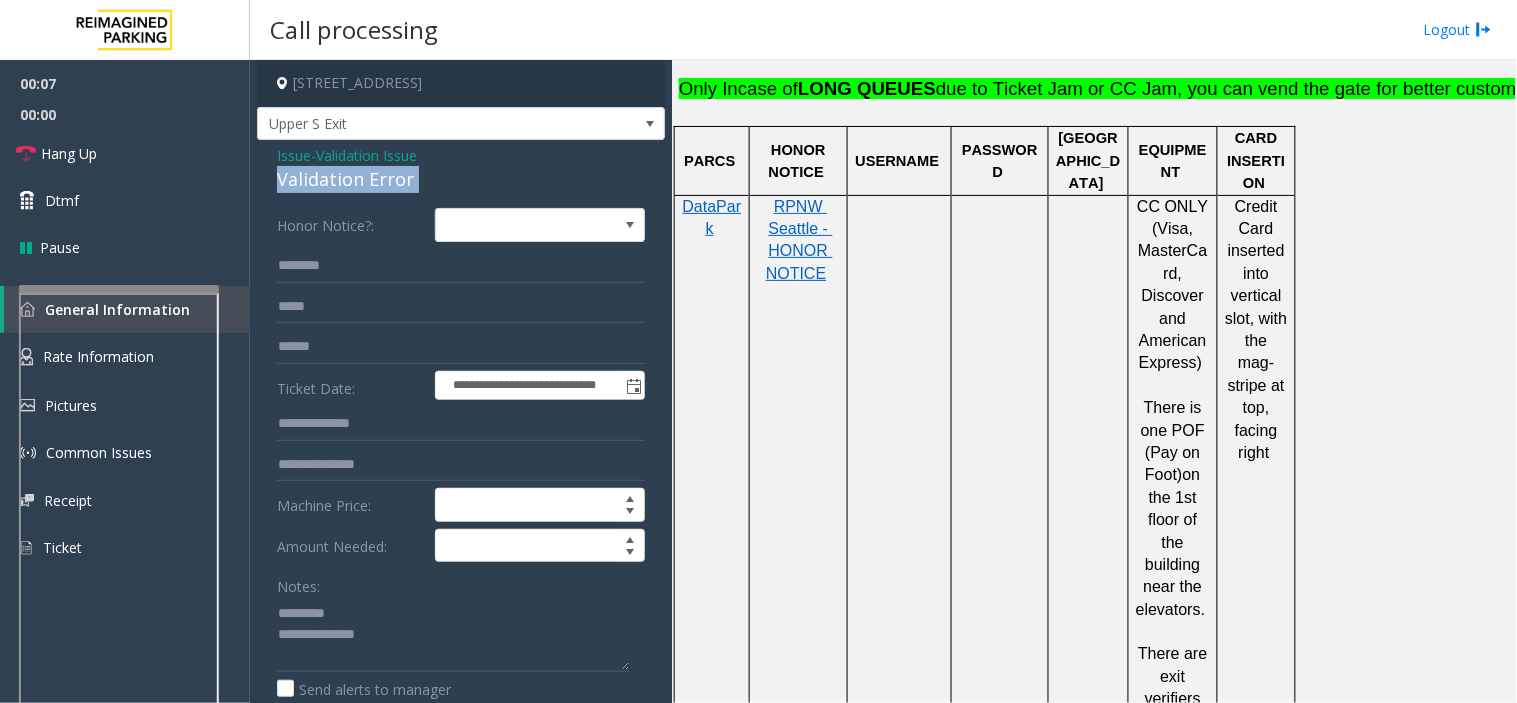 click on "Validation Error" 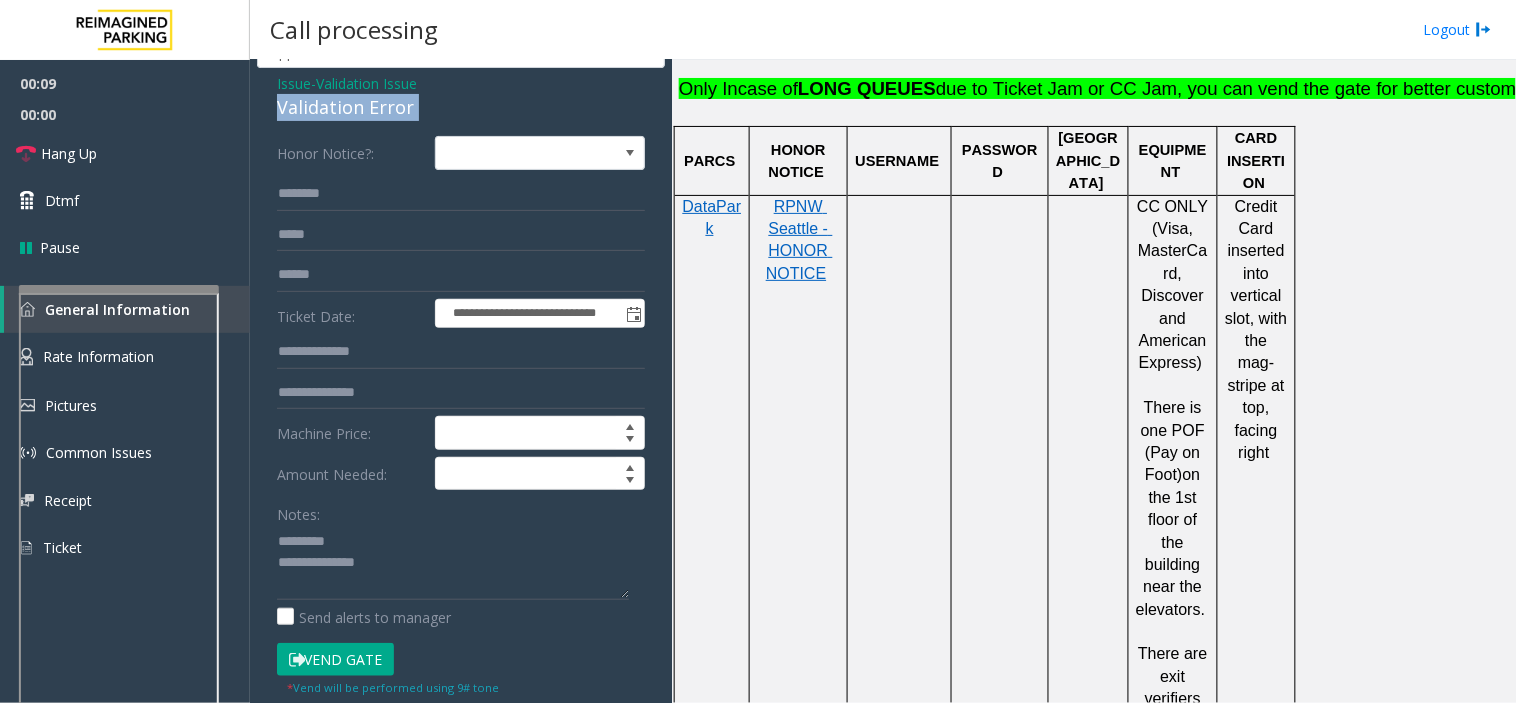 scroll, scrollTop: 111, scrollLeft: 0, axis: vertical 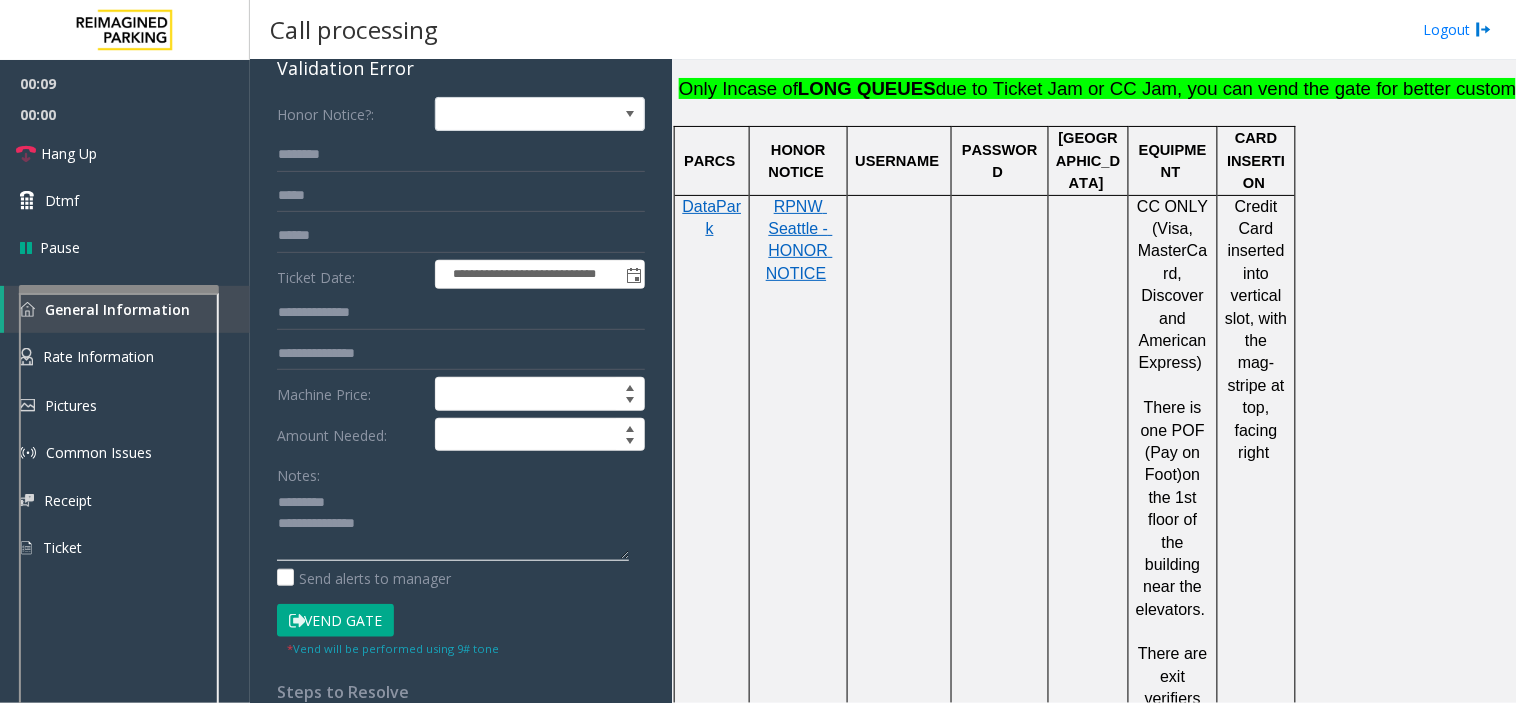 drag, startPoint x: 351, startPoint y: 482, endPoint x: 351, endPoint y: 504, distance: 22 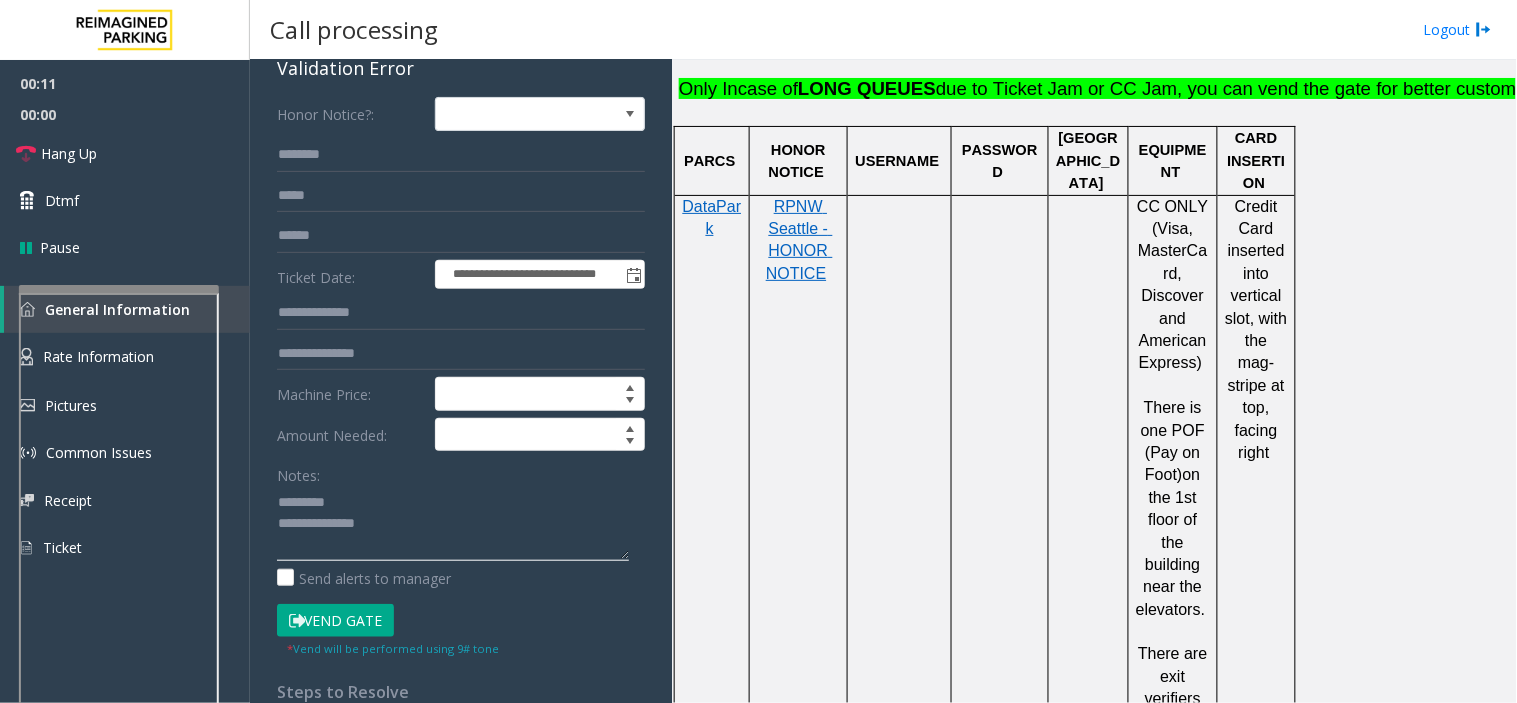paste on "**********" 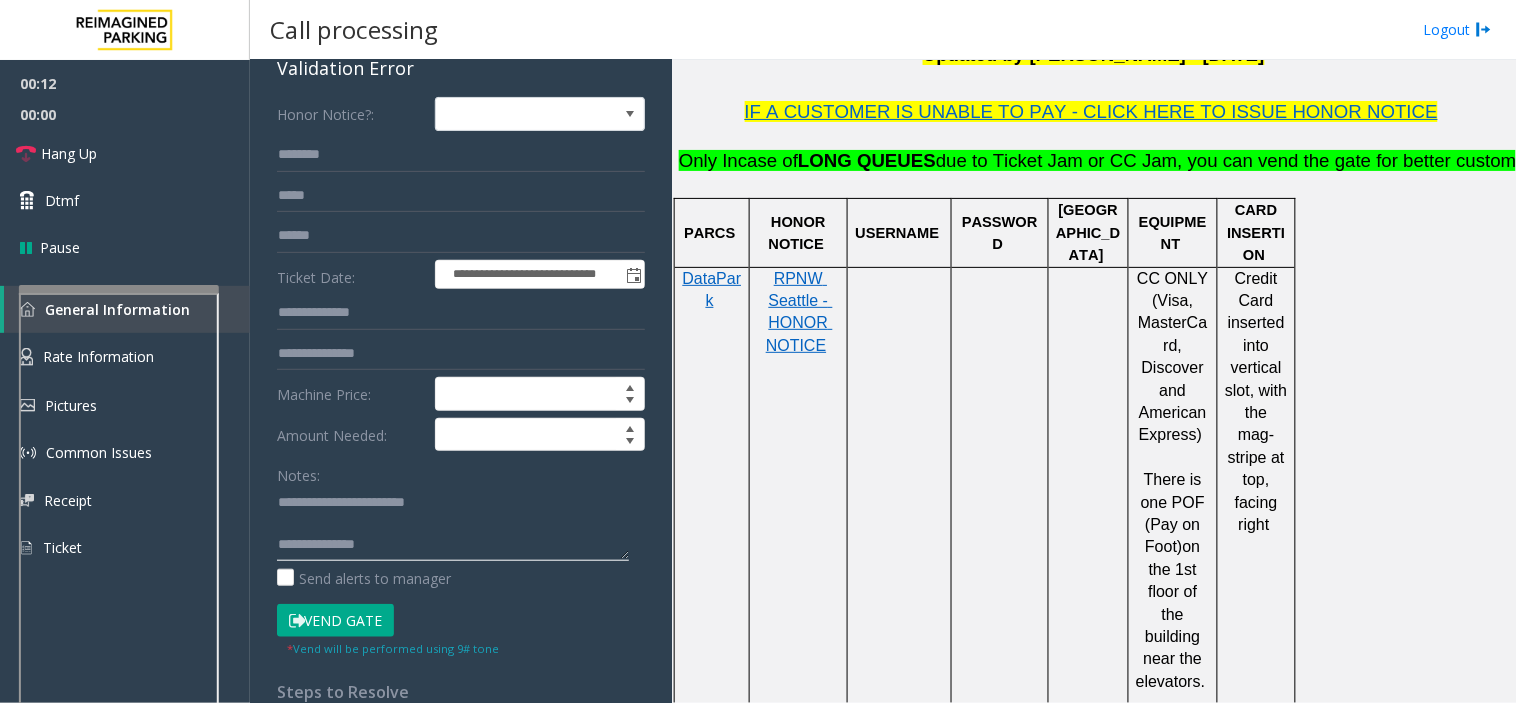 scroll, scrollTop: 555, scrollLeft: 0, axis: vertical 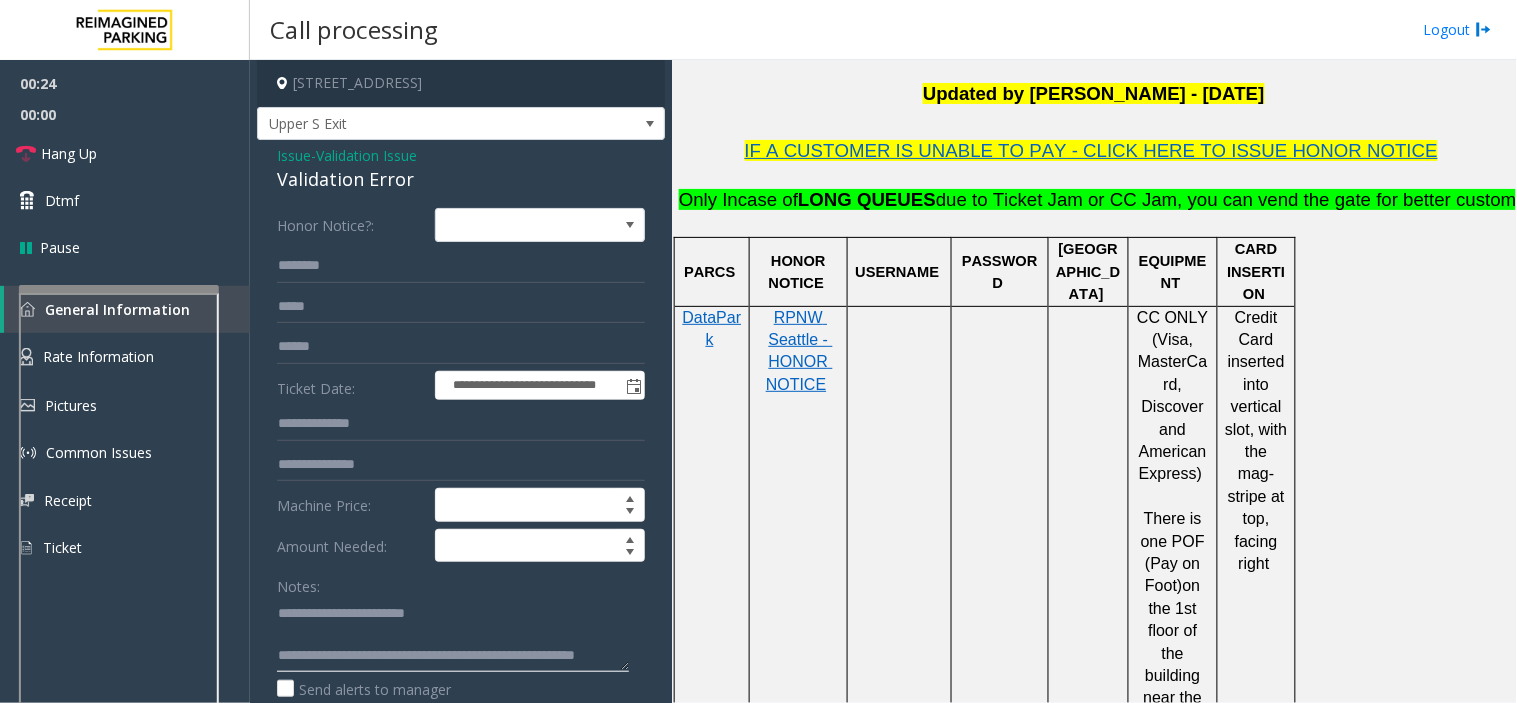 type on "**********" 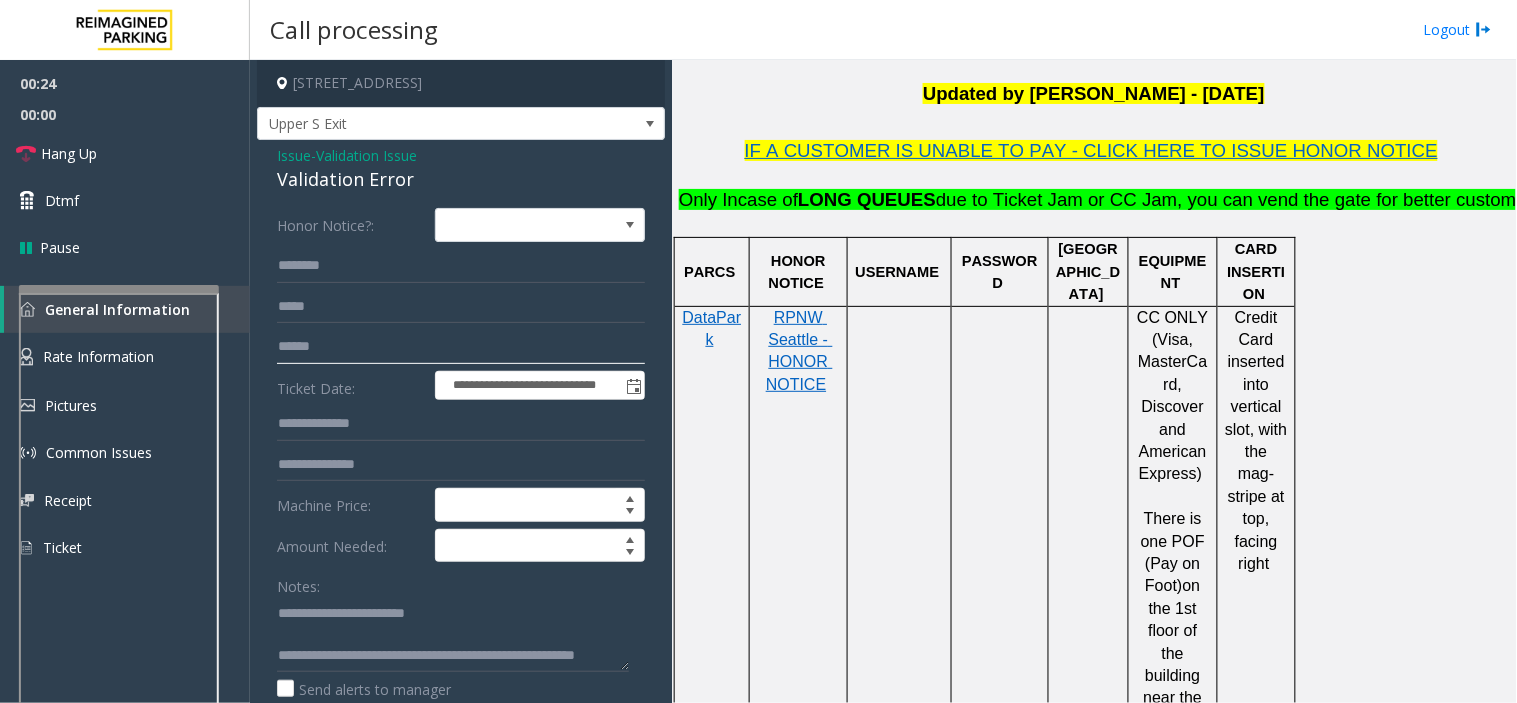 click 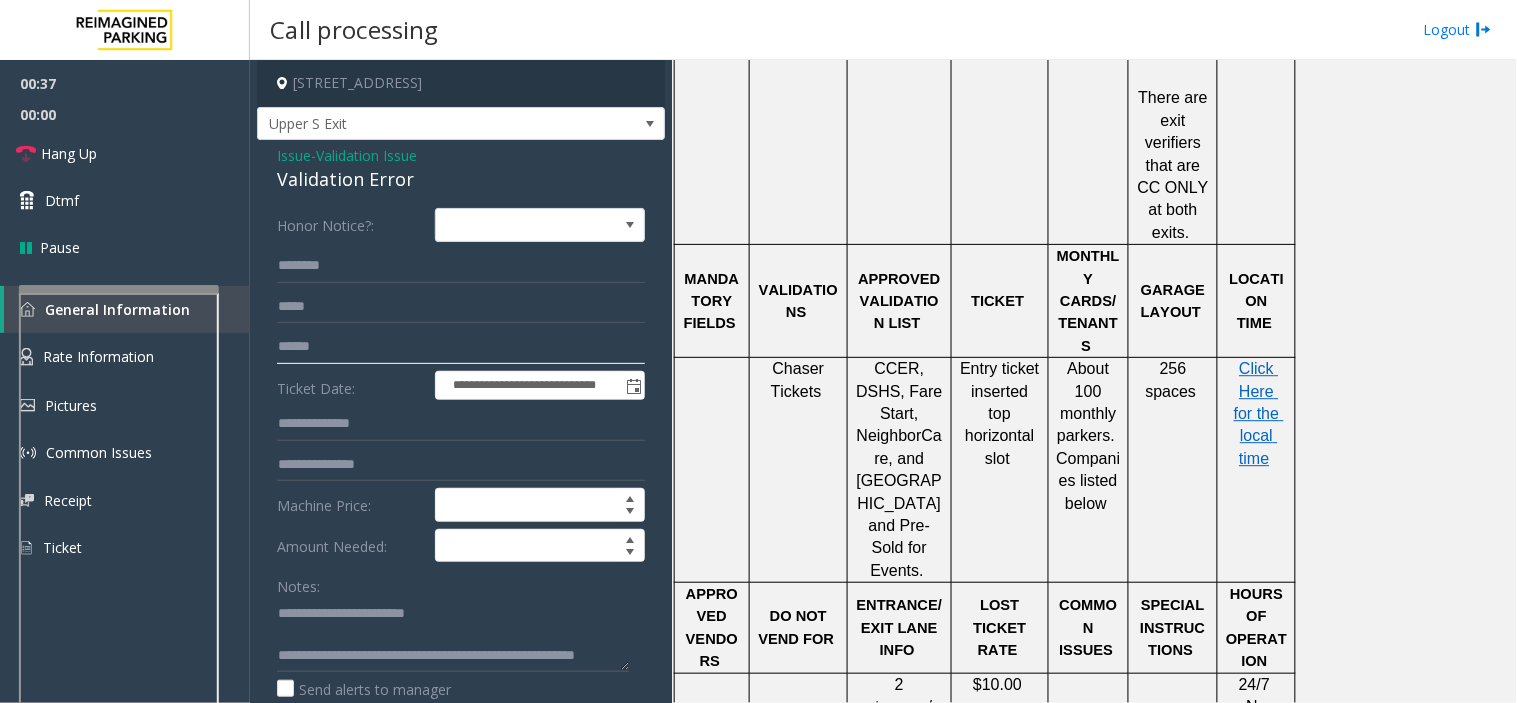 scroll, scrollTop: 1111, scrollLeft: 0, axis: vertical 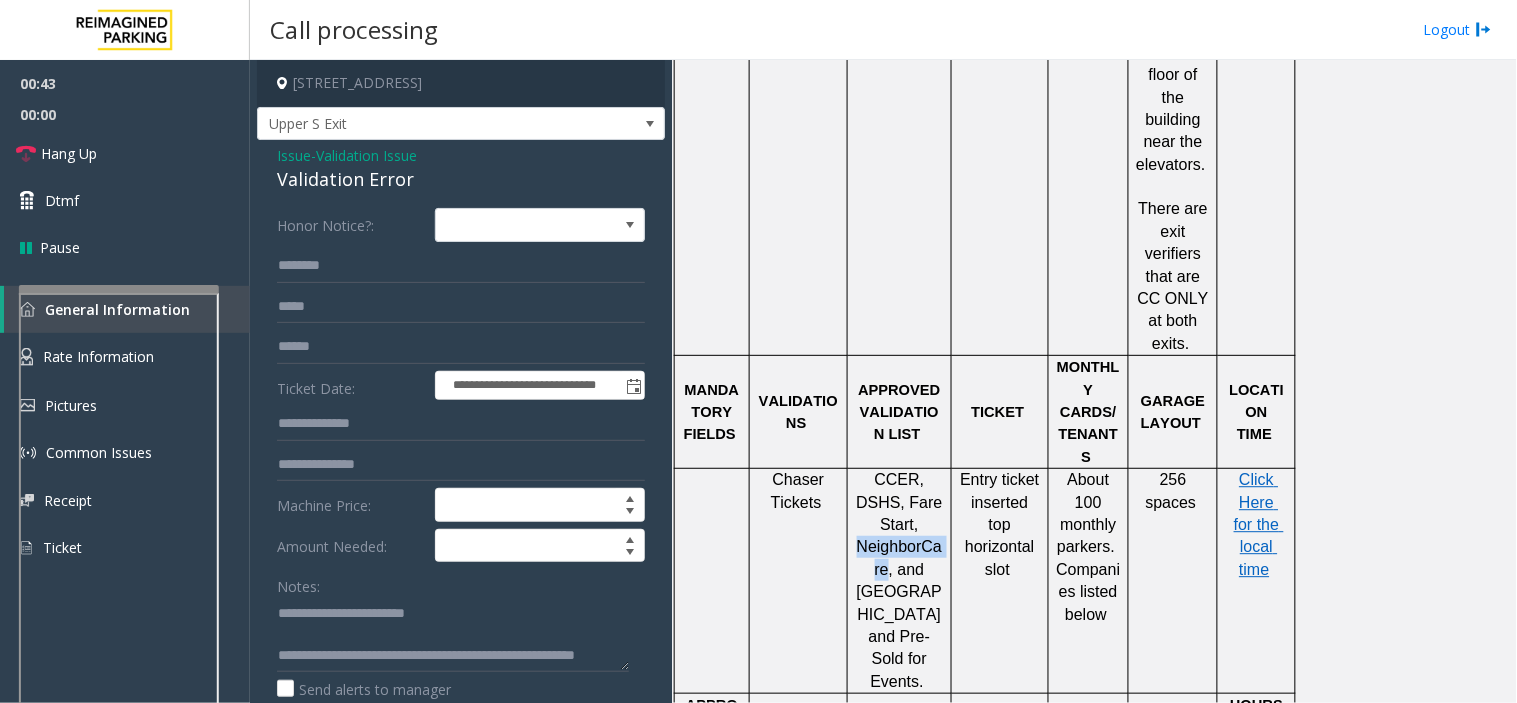 drag, startPoint x: 855, startPoint y: 436, endPoint x: 884, endPoint y: 452, distance: 33.12099 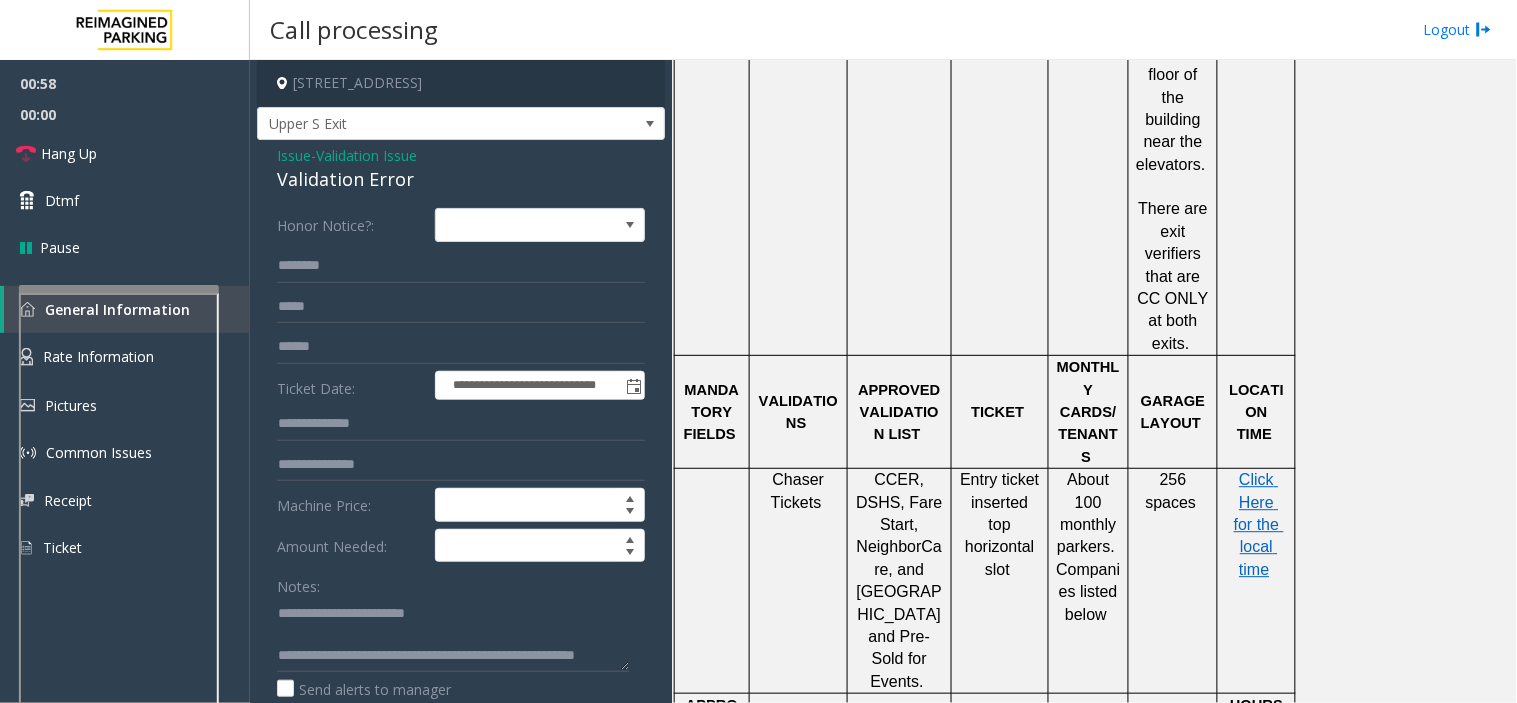 click on "Validation Issue" 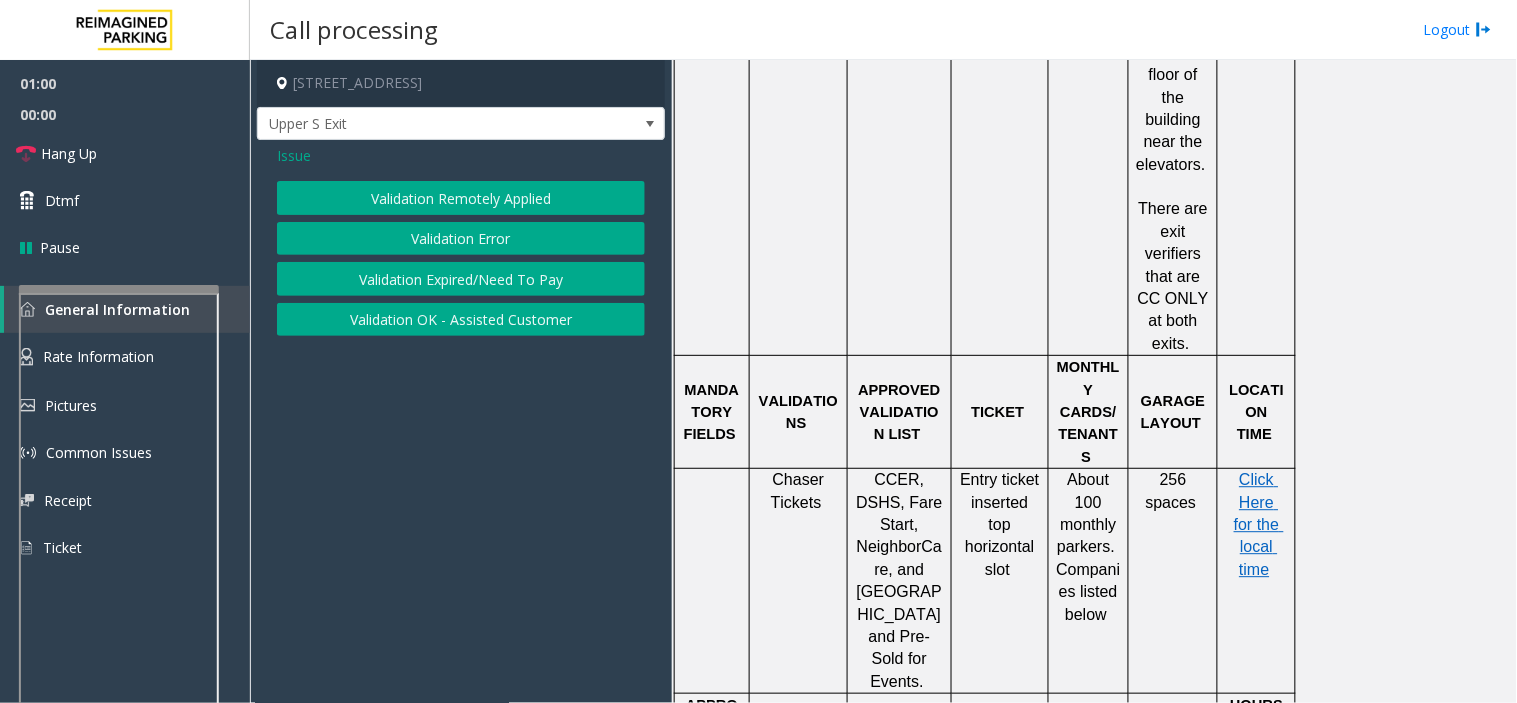 click on "Issue  Validation Remotely Applied   Validation Error   Validation Expired/Need To Pay   Validation OK - Assisted Customer" 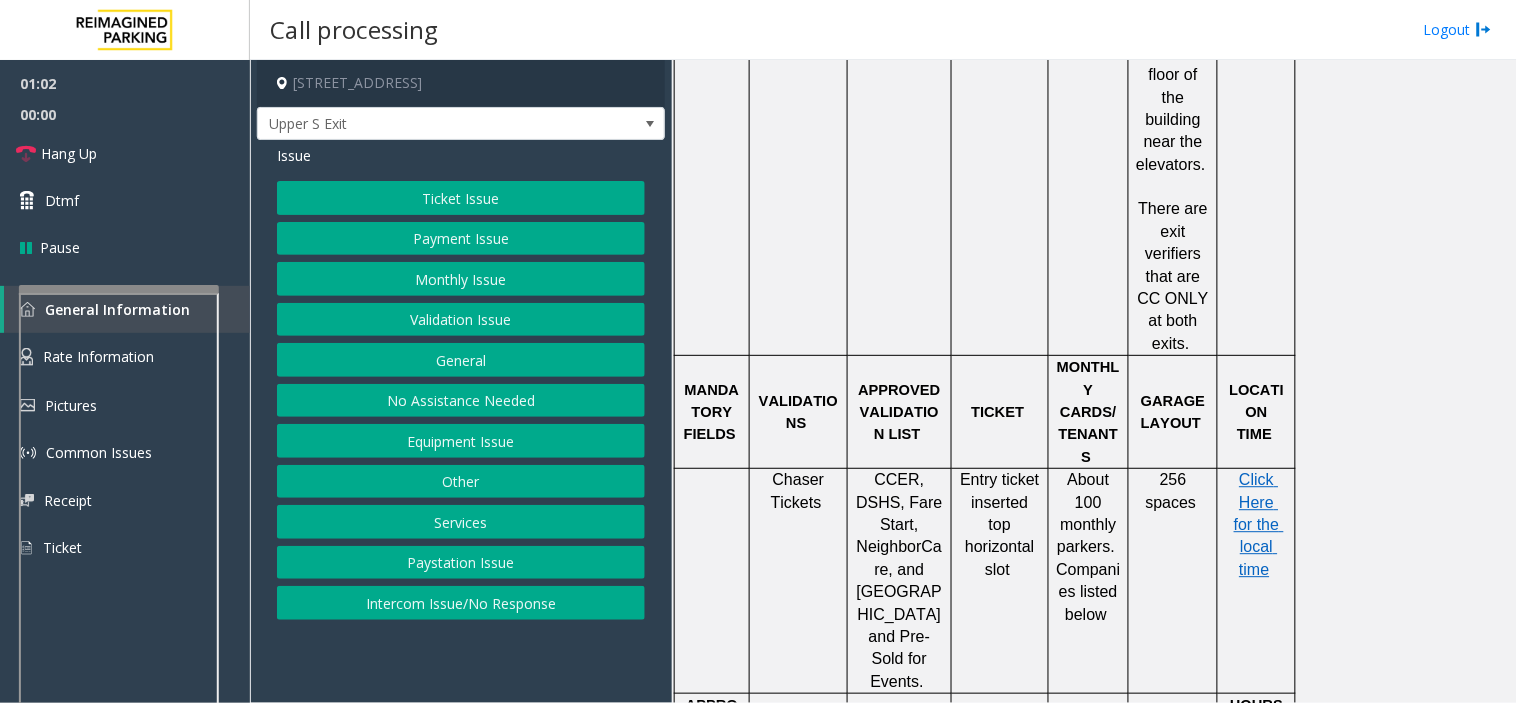 click on "Monthly Issue" 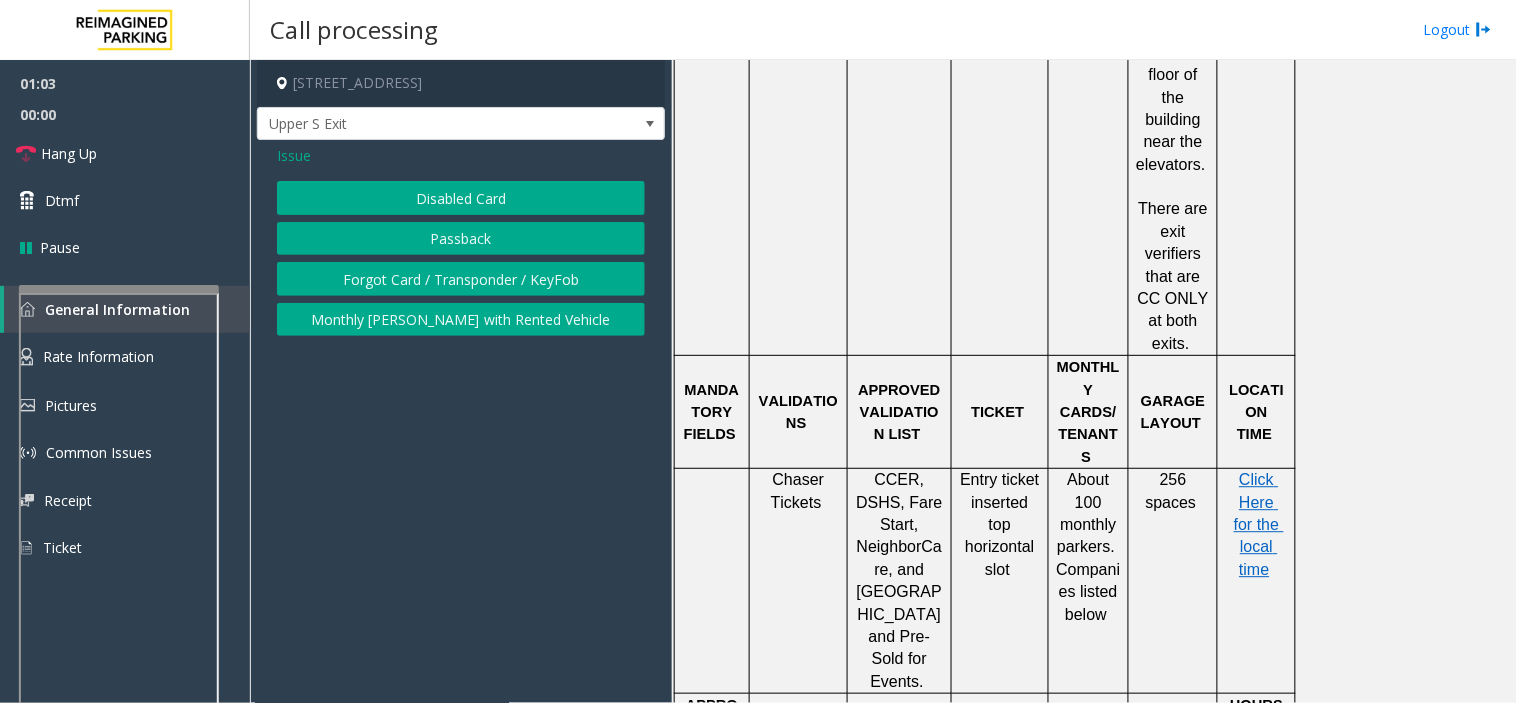 click on "Disabled Card" 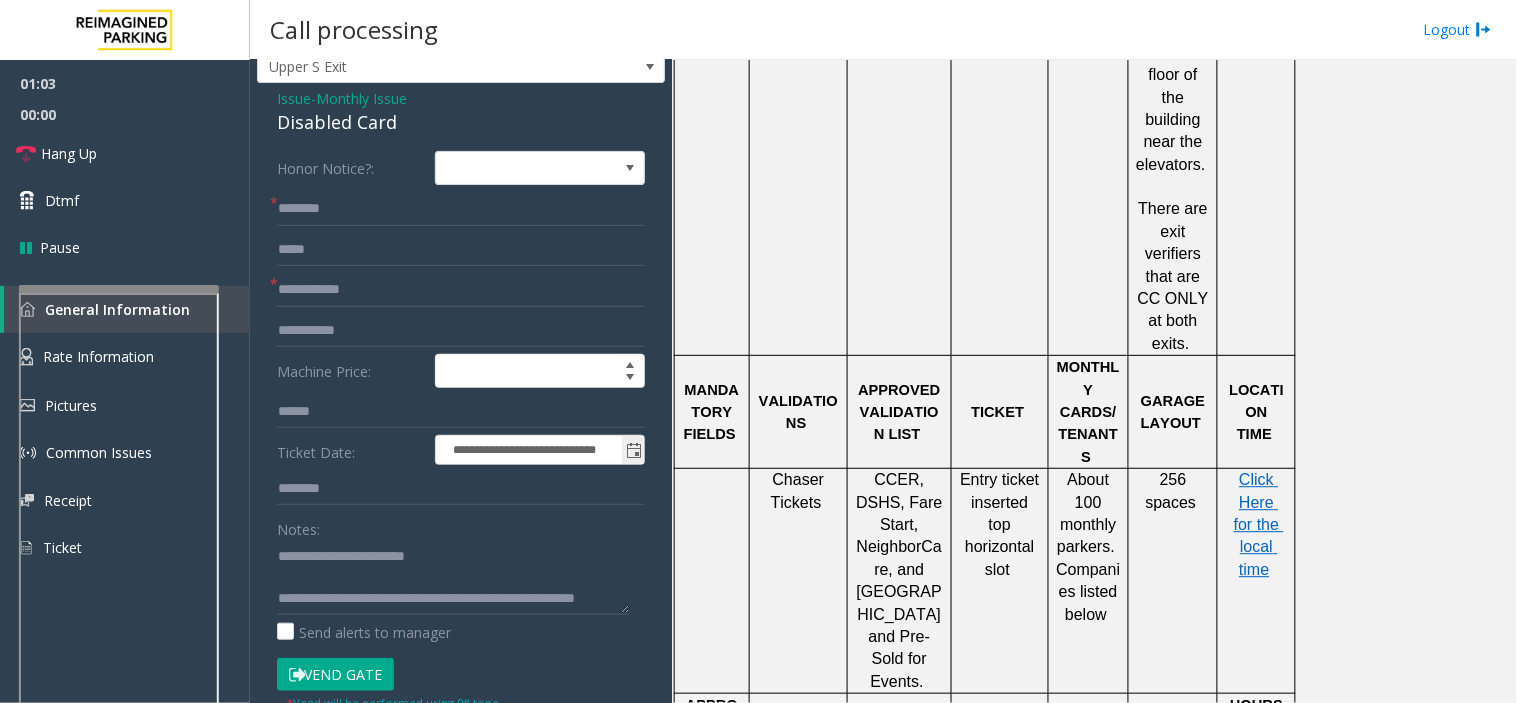 scroll, scrollTop: 111, scrollLeft: 0, axis: vertical 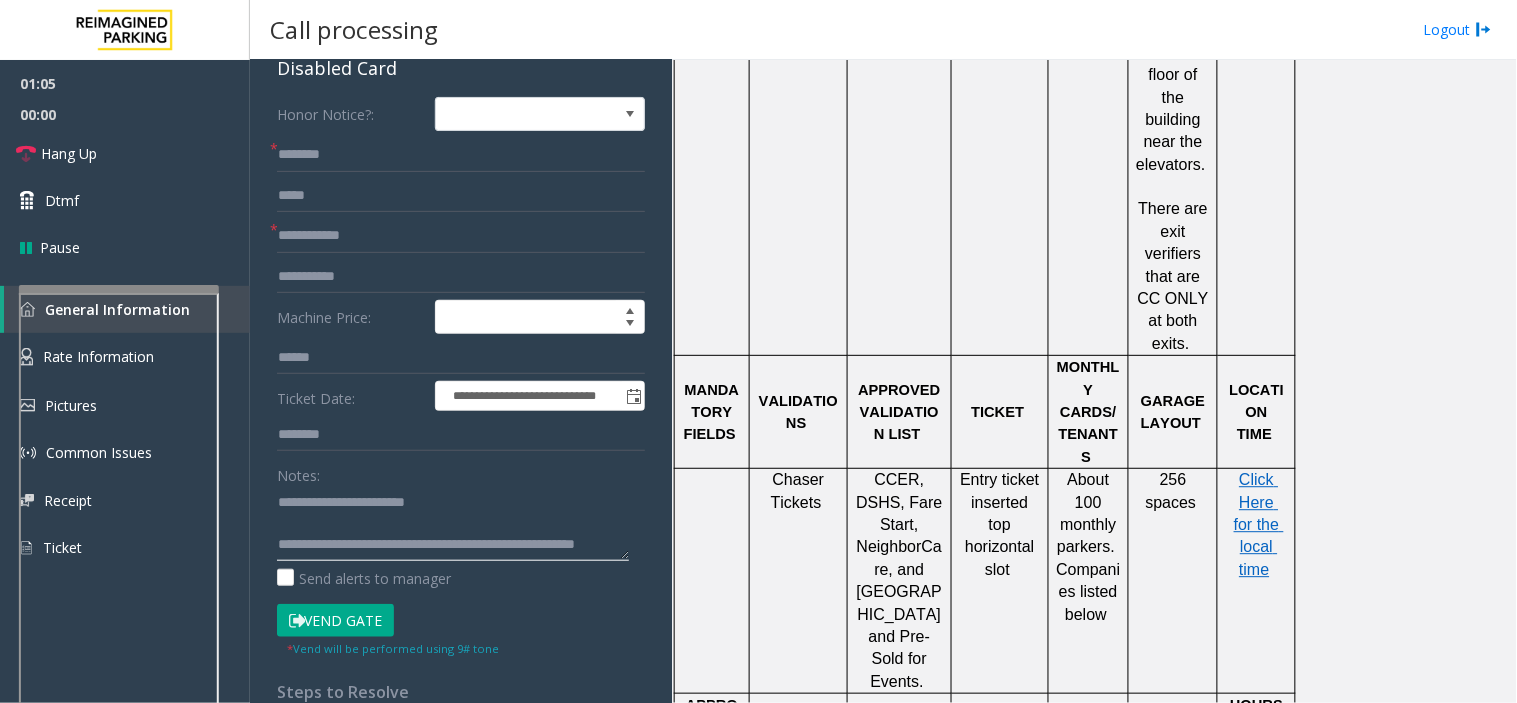 drag, startPoint x: 326, startPoint y: 505, endPoint x: 494, endPoint y: 505, distance: 168 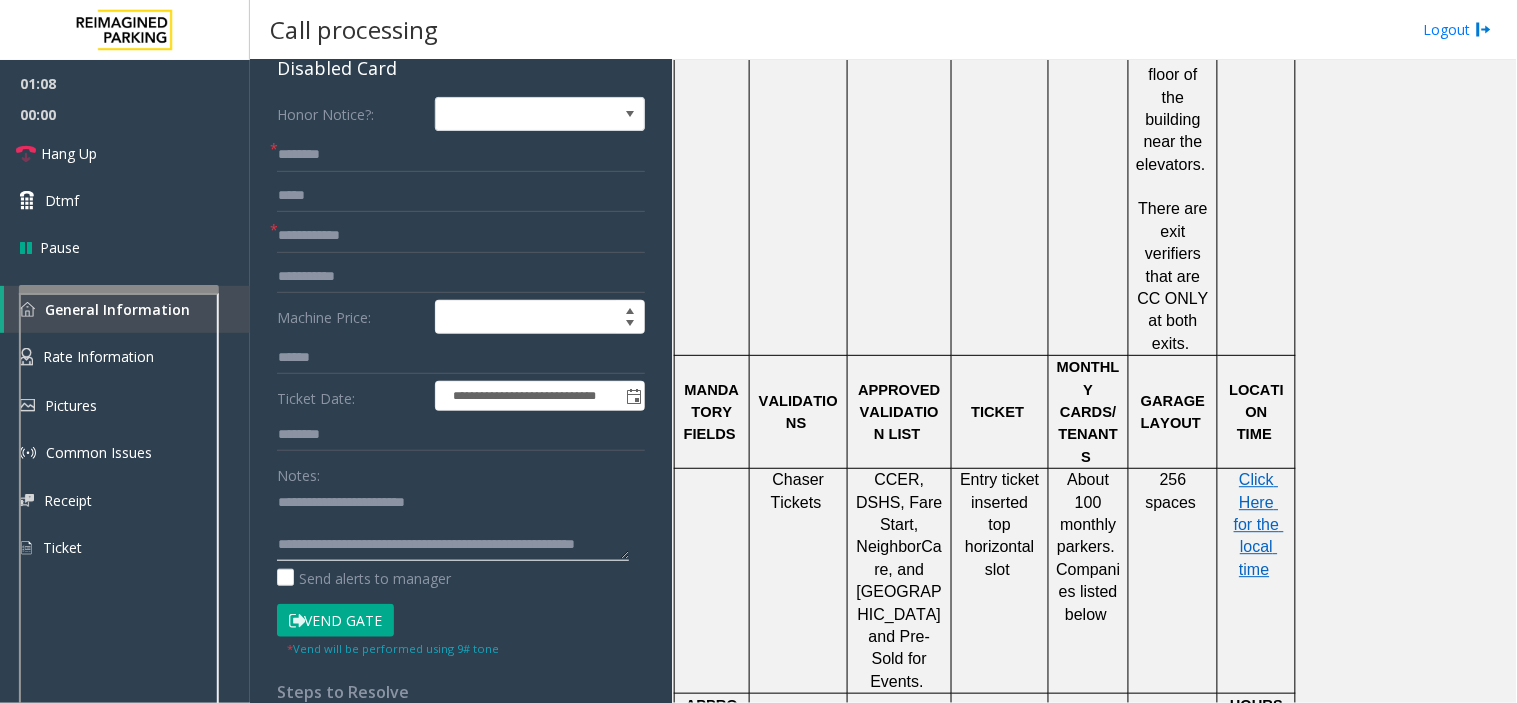 paste 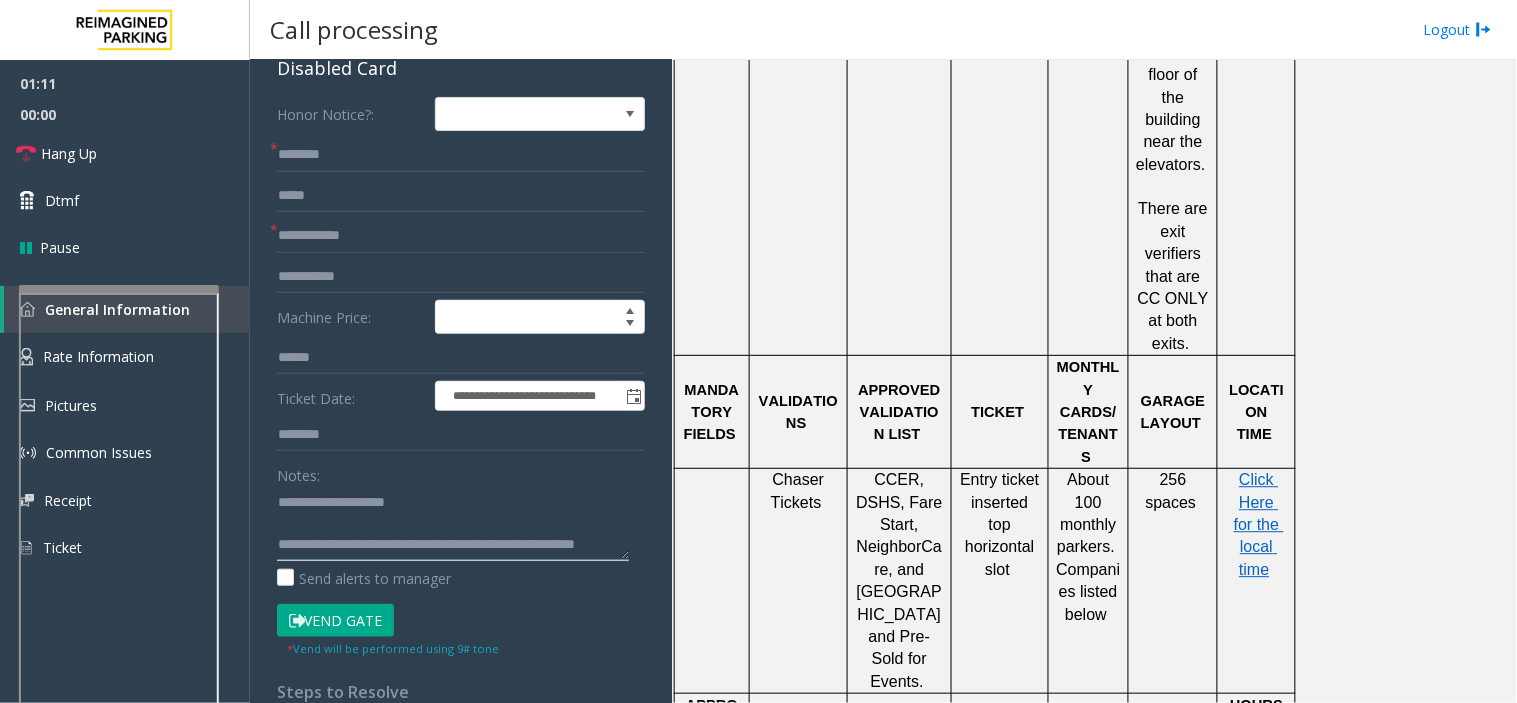 drag, startPoint x: 397, startPoint y: 507, endPoint x: 328, endPoint y: 510, distance: 69.065186 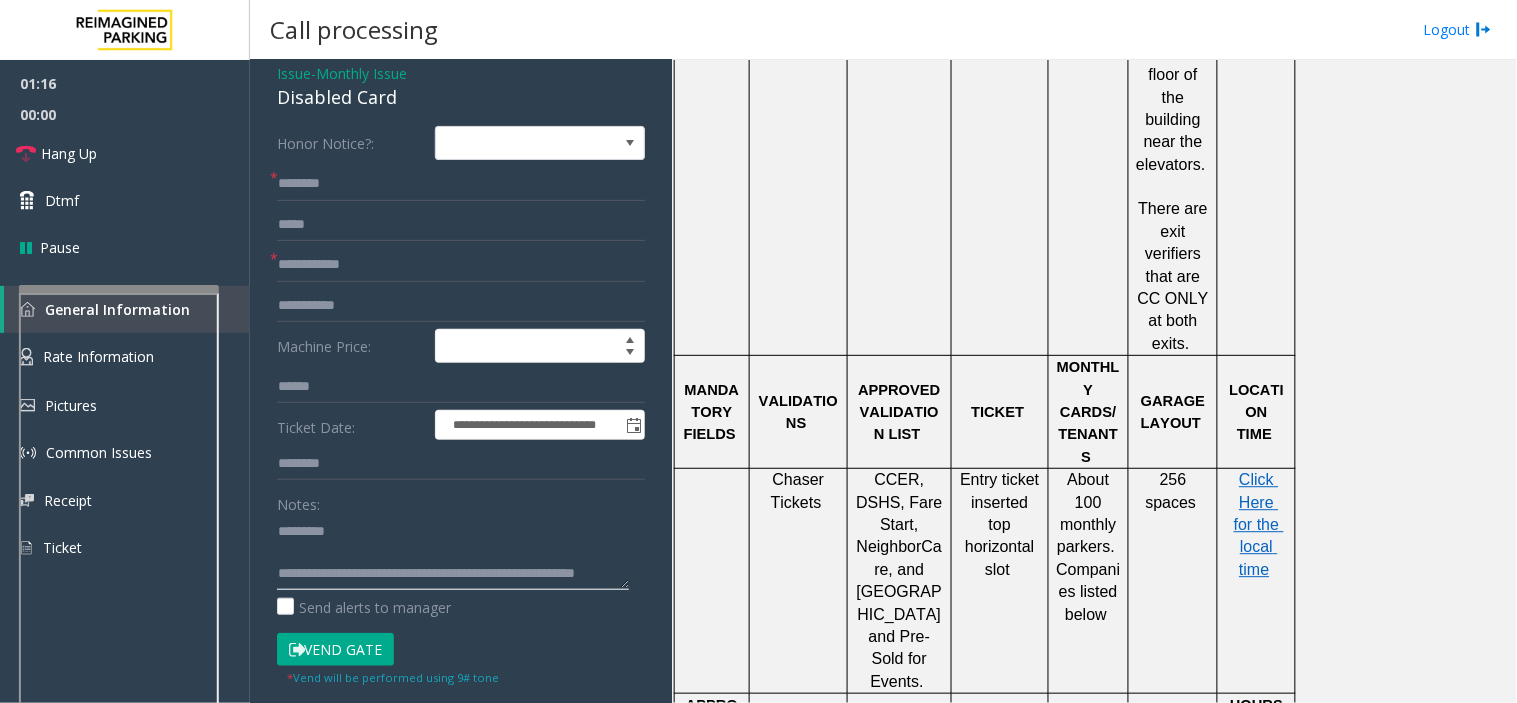 scroll, scrollTop: 0, scrollLeft: 0, axis: both 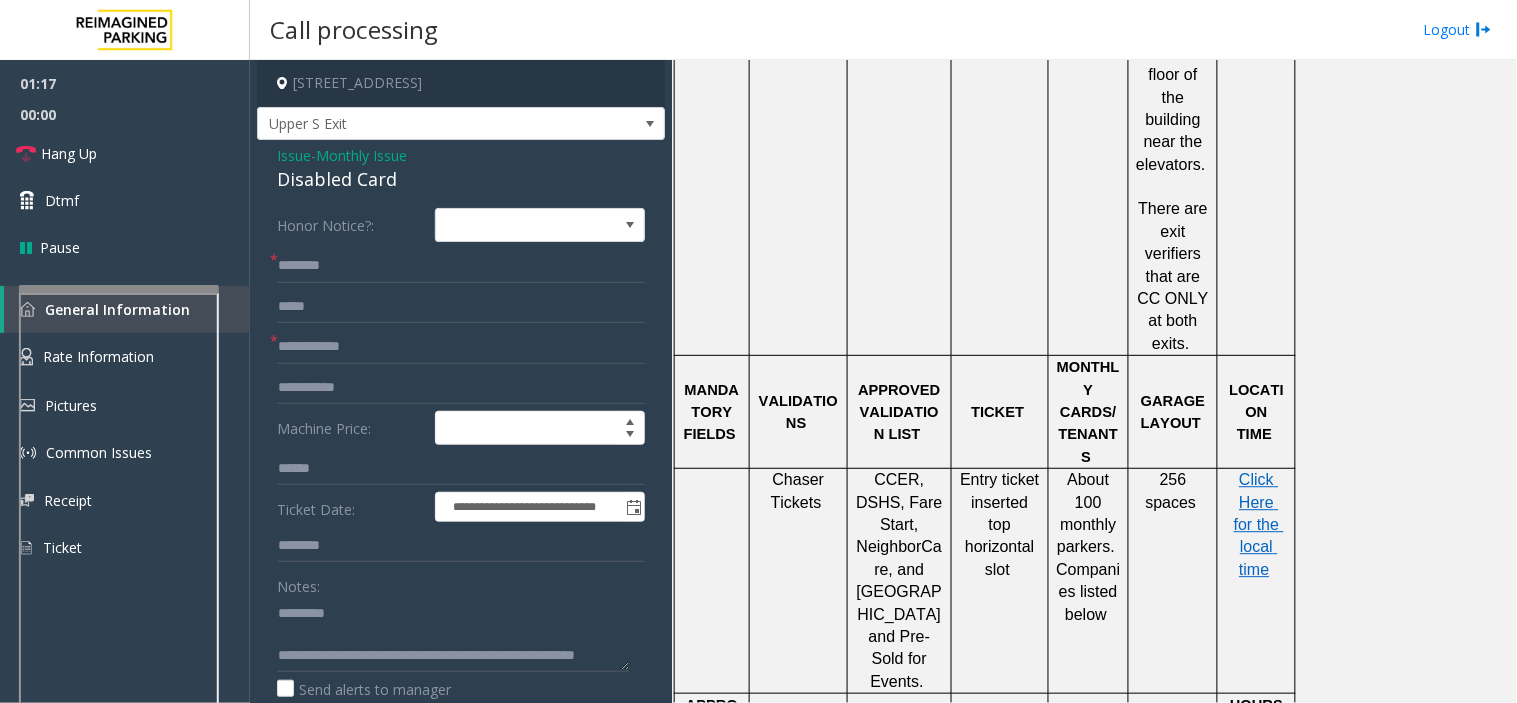 click on "Disabled Card" 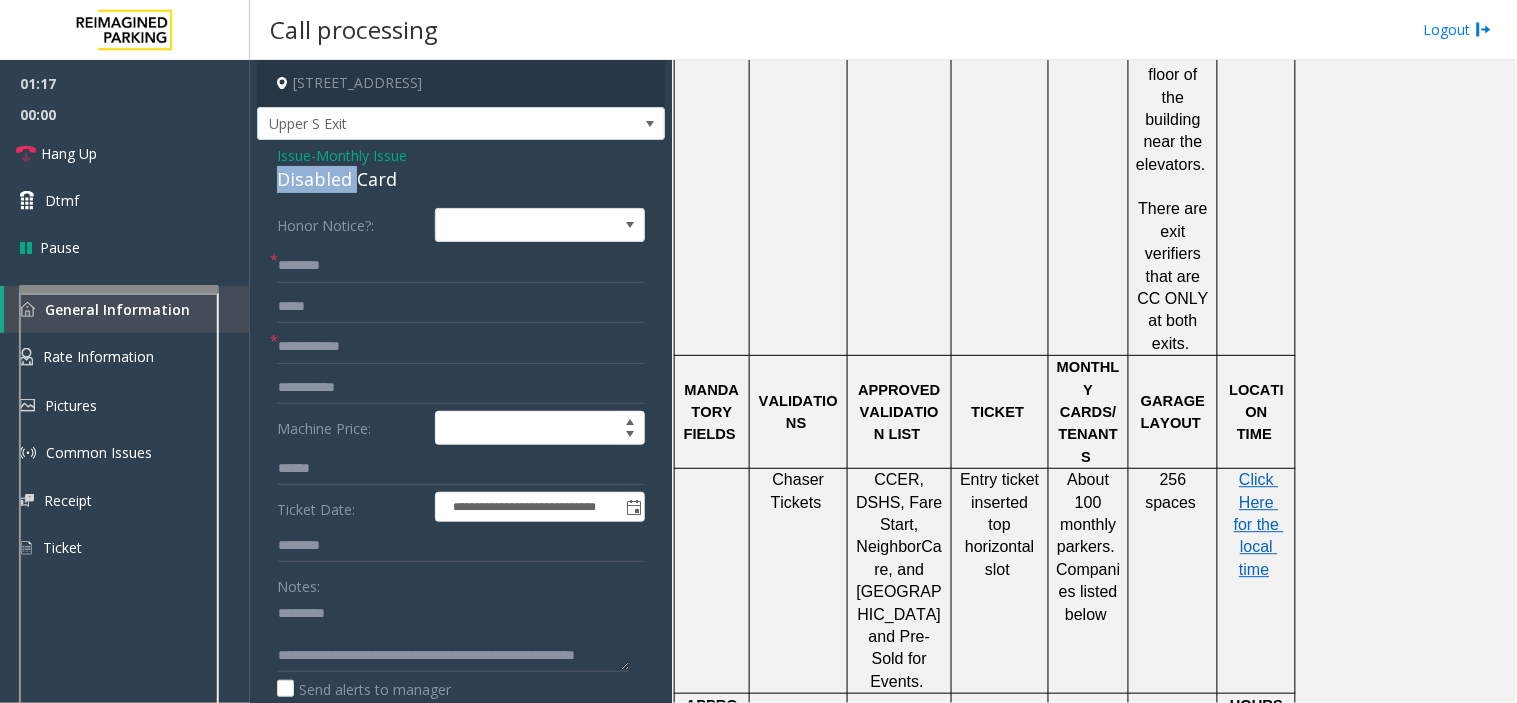 click on "Disabled Card" 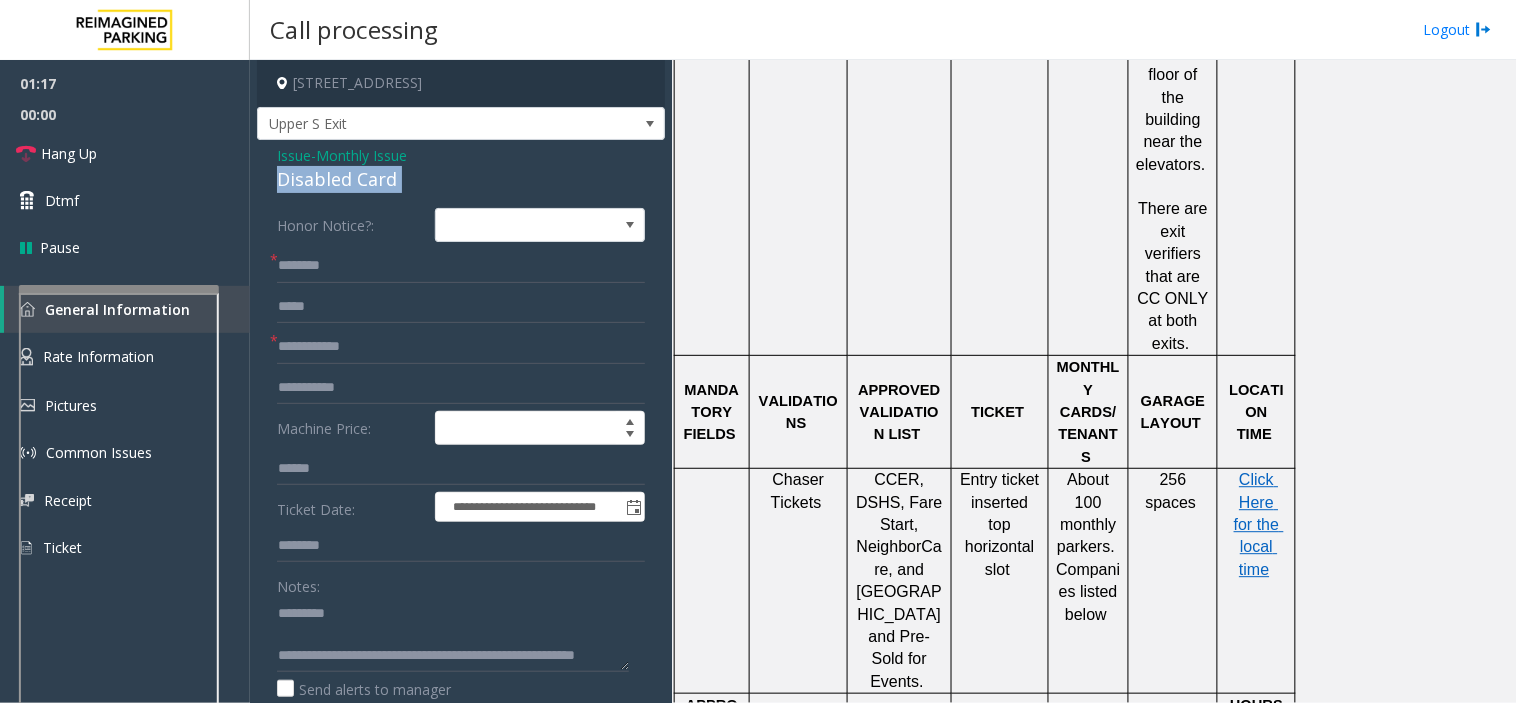 click on "Disabled Card" 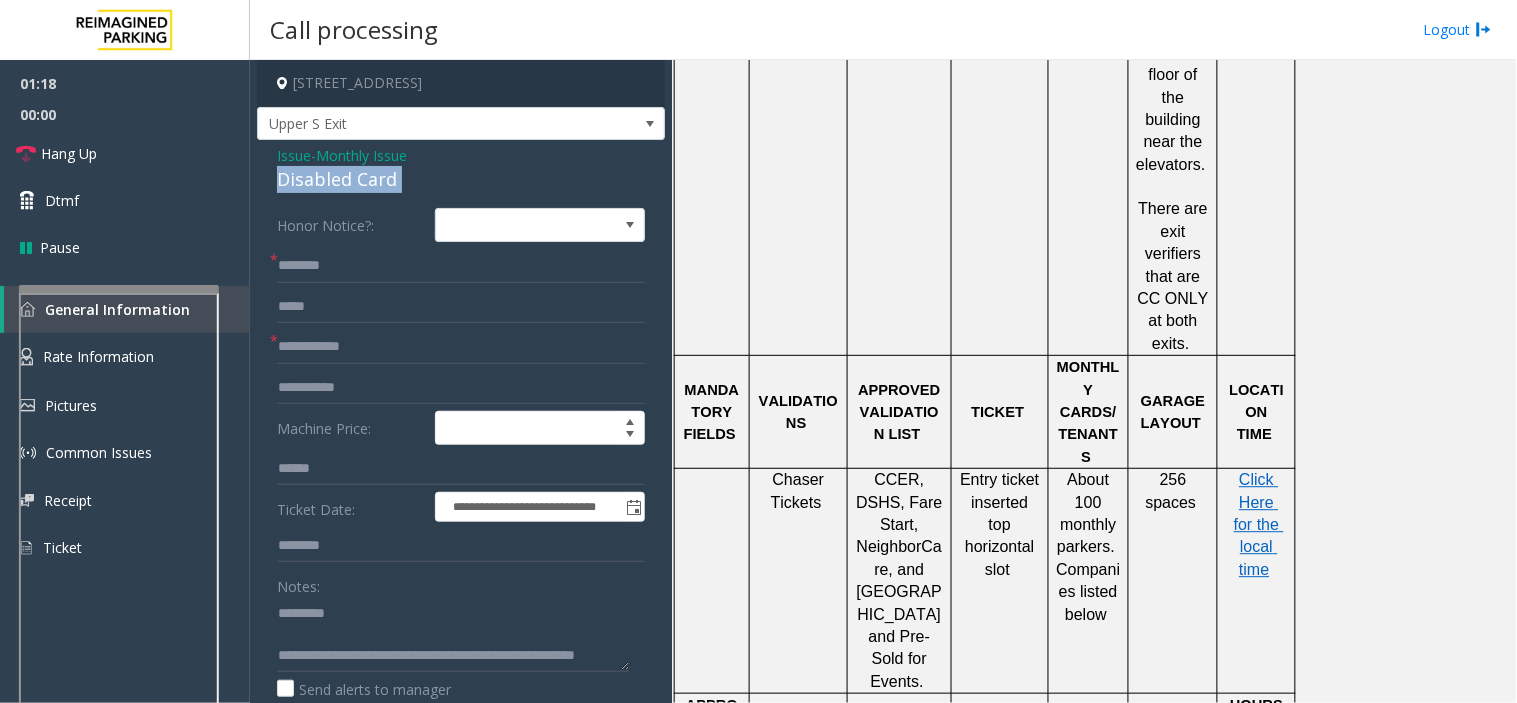 scroll, scrollTop: 0, scrollLeft: 0, axis: both 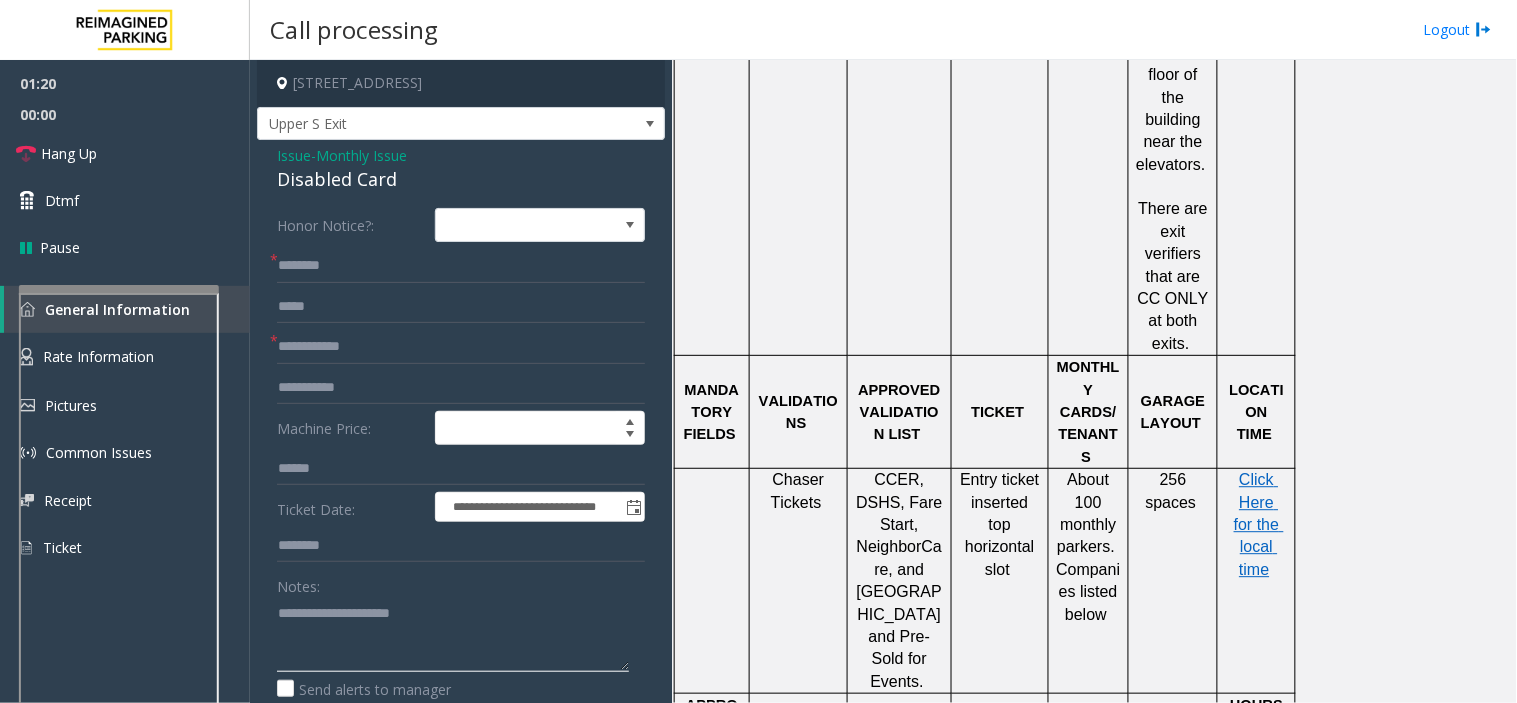 type on "**********" 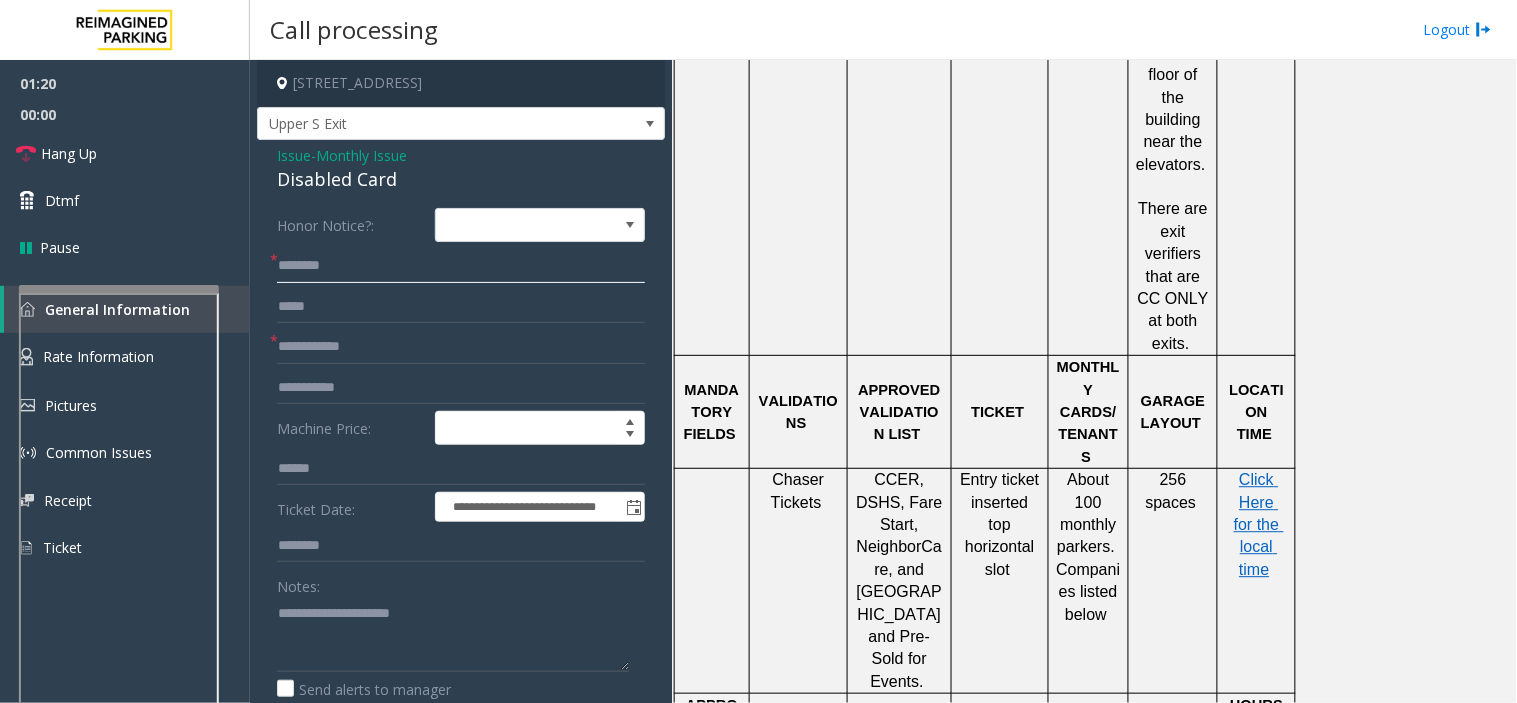 click 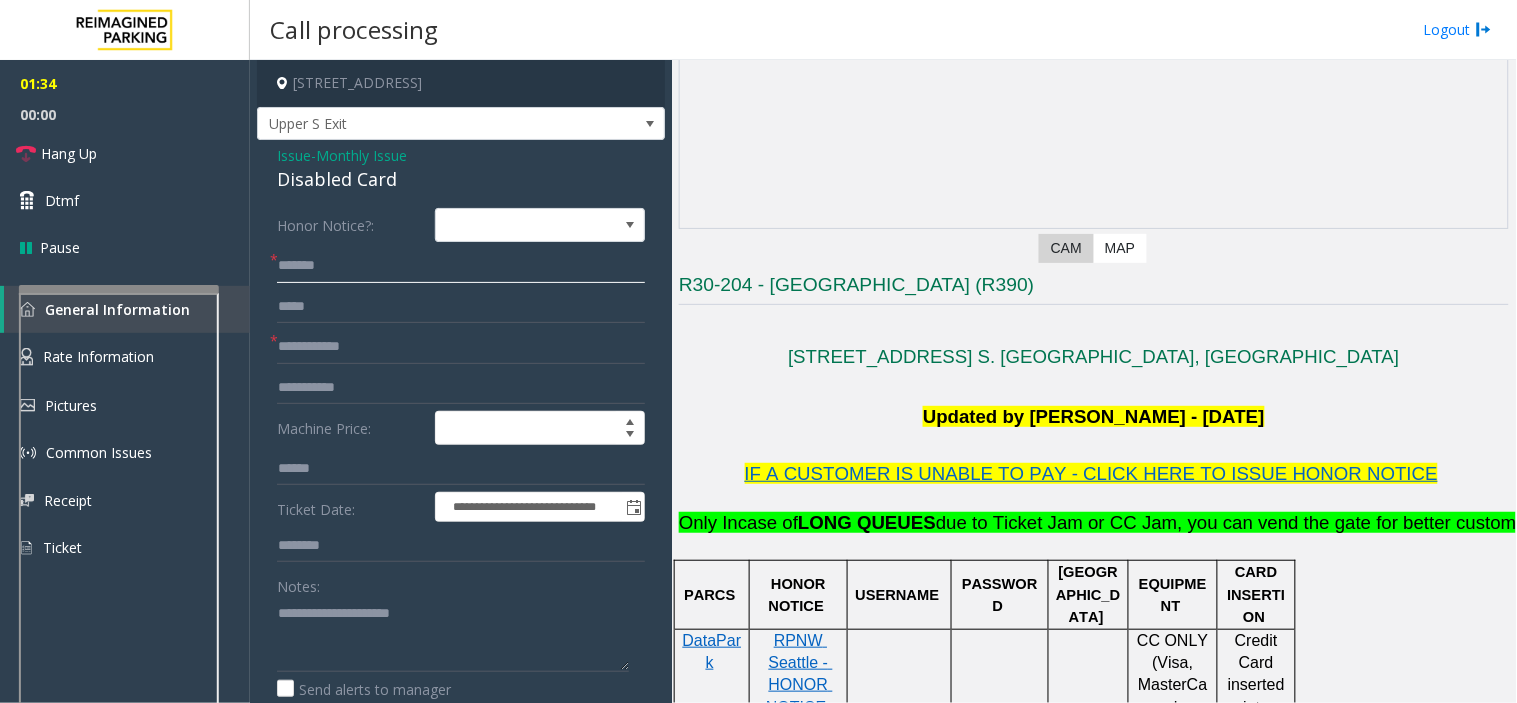 scroll, scrollTop: 222, scrollLeft: 0, axis: vertical 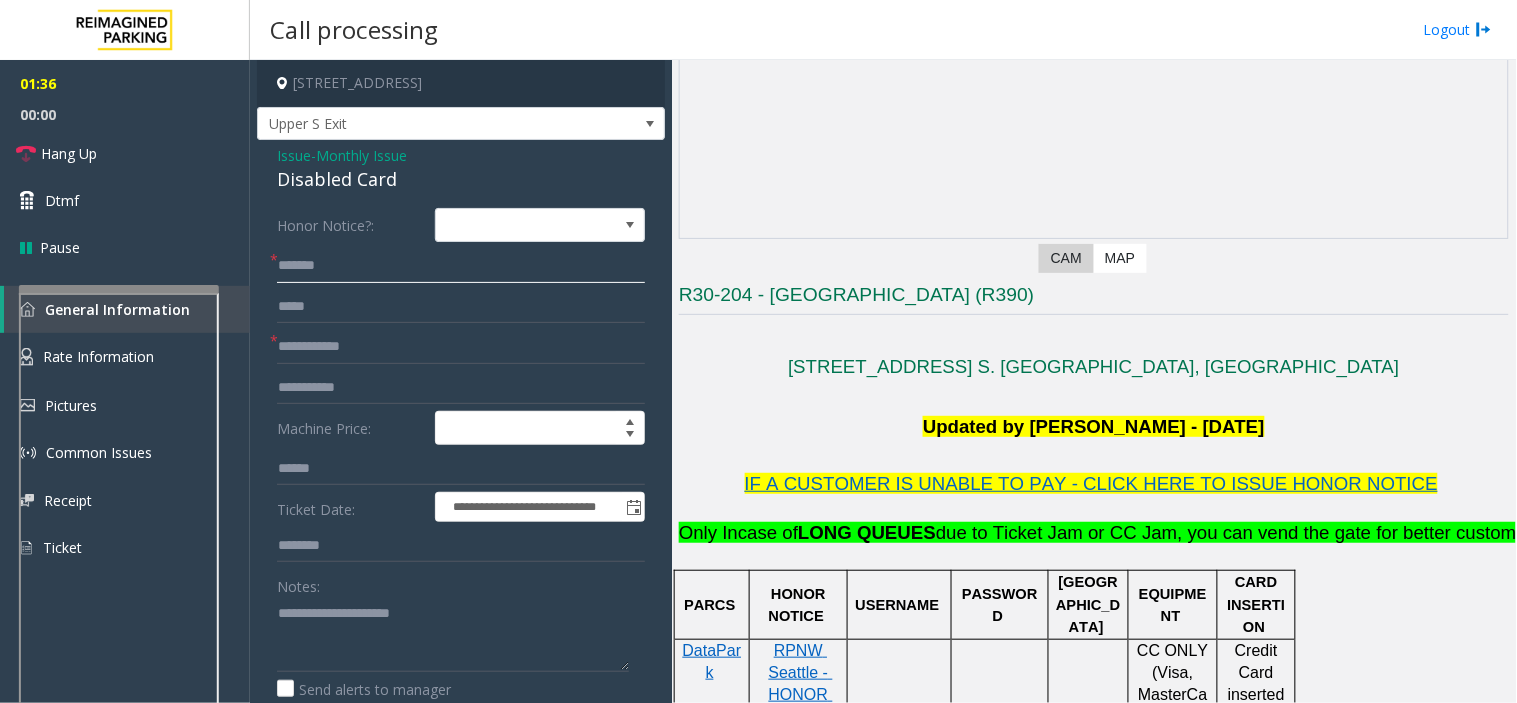 type on "******" 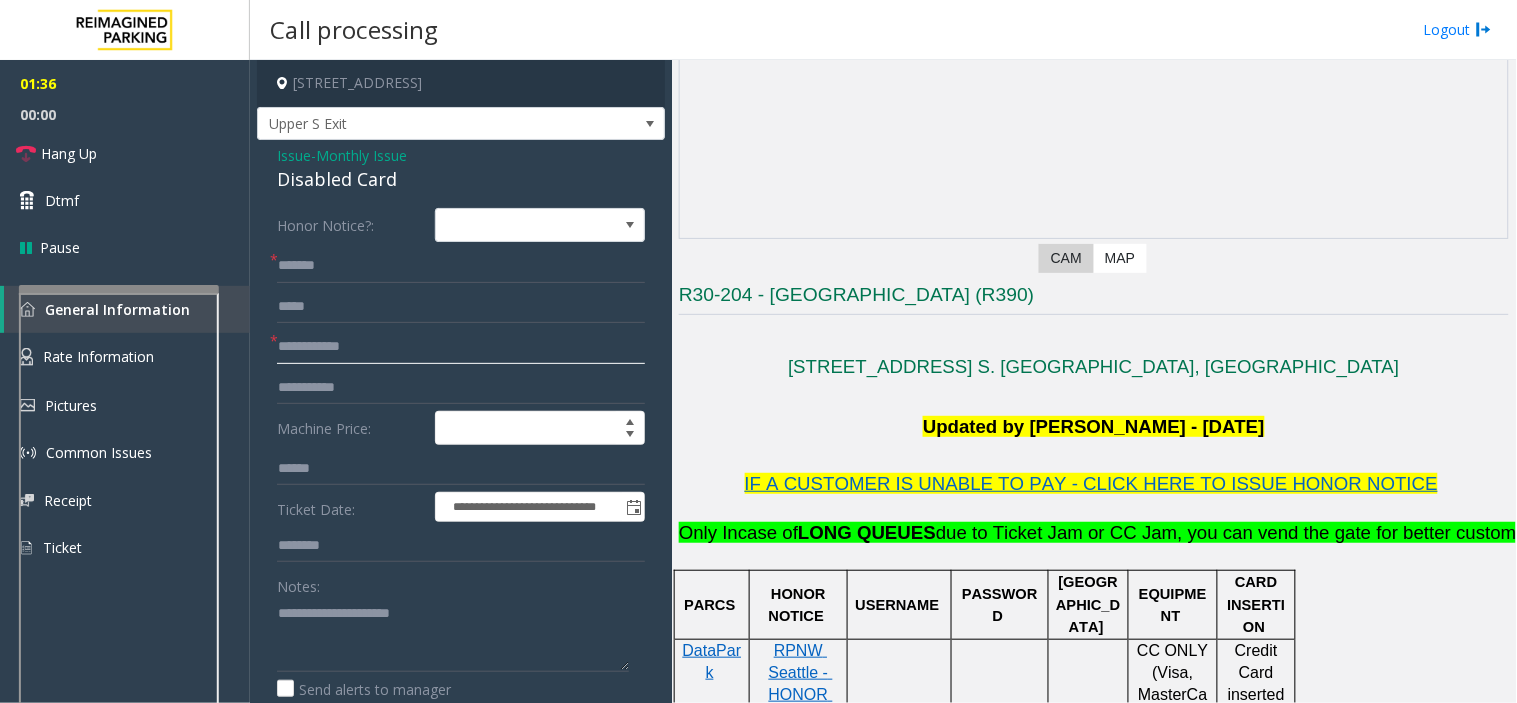 click 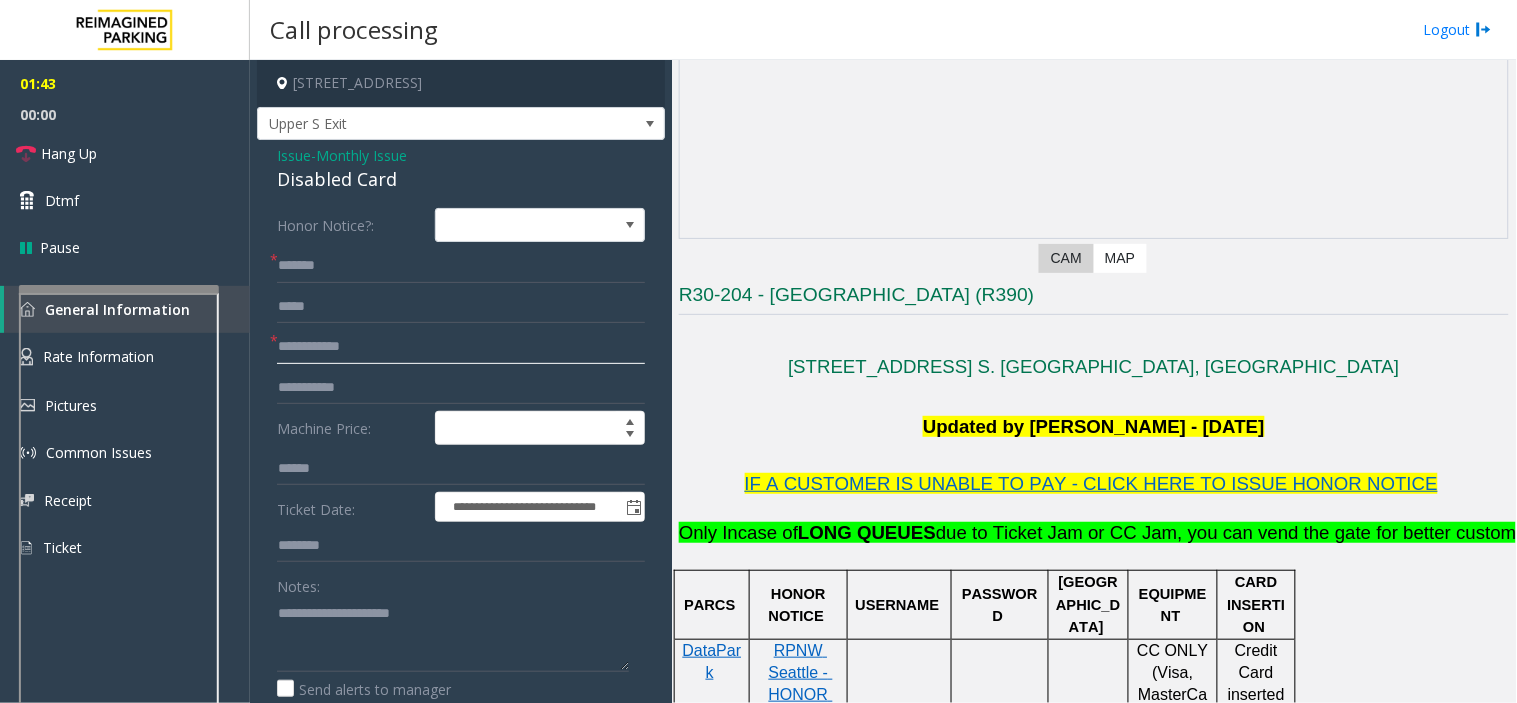 type on "*" 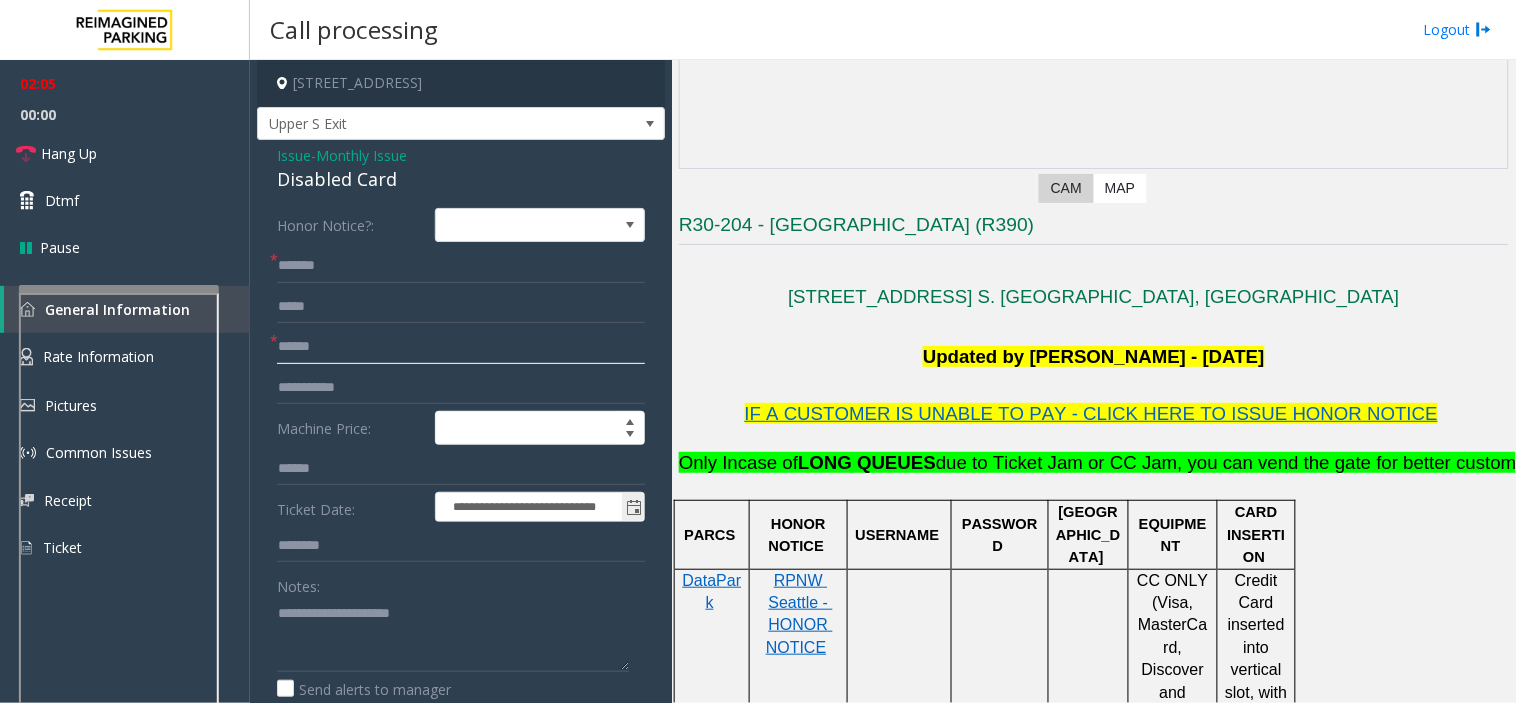 scroll, scrollTop: 444, scrollLeft: 0, axis: vertical 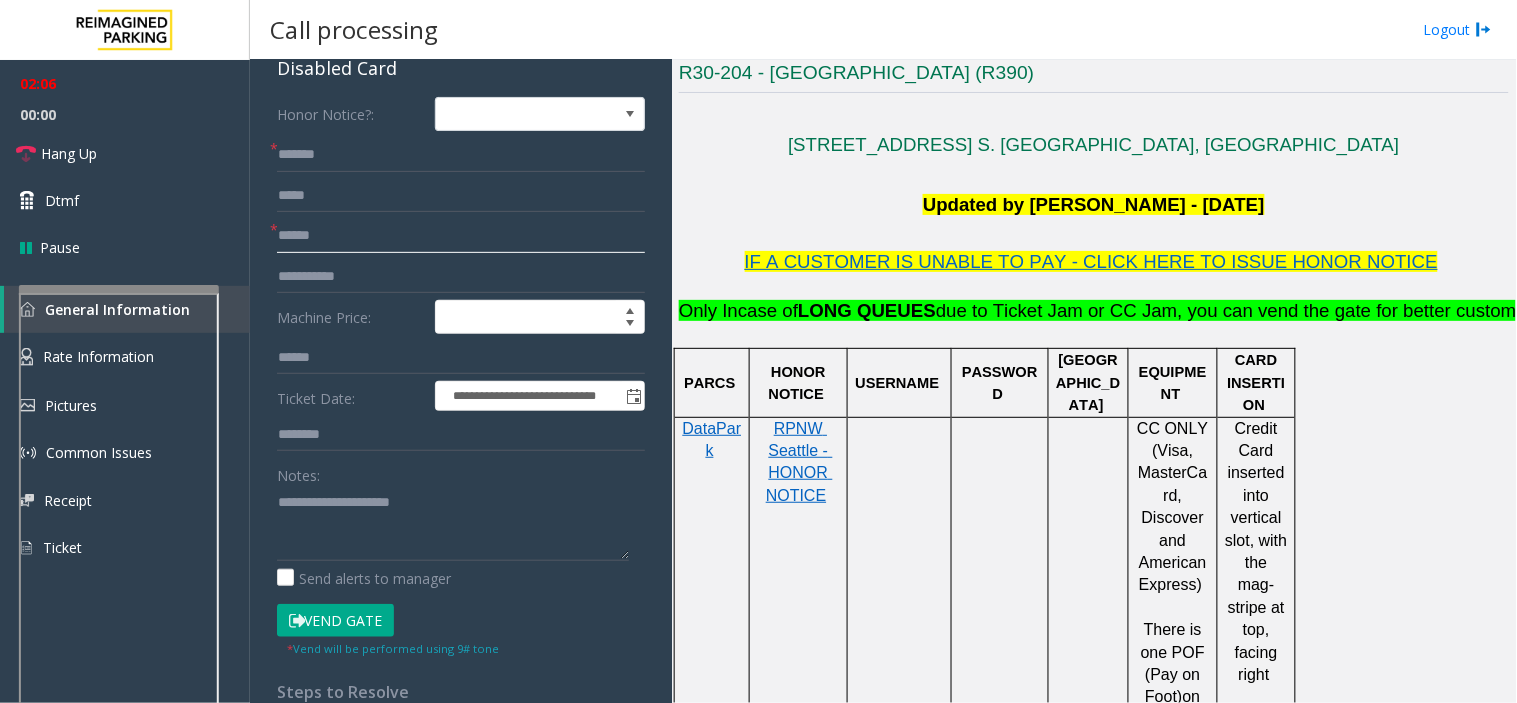 type on "*****" 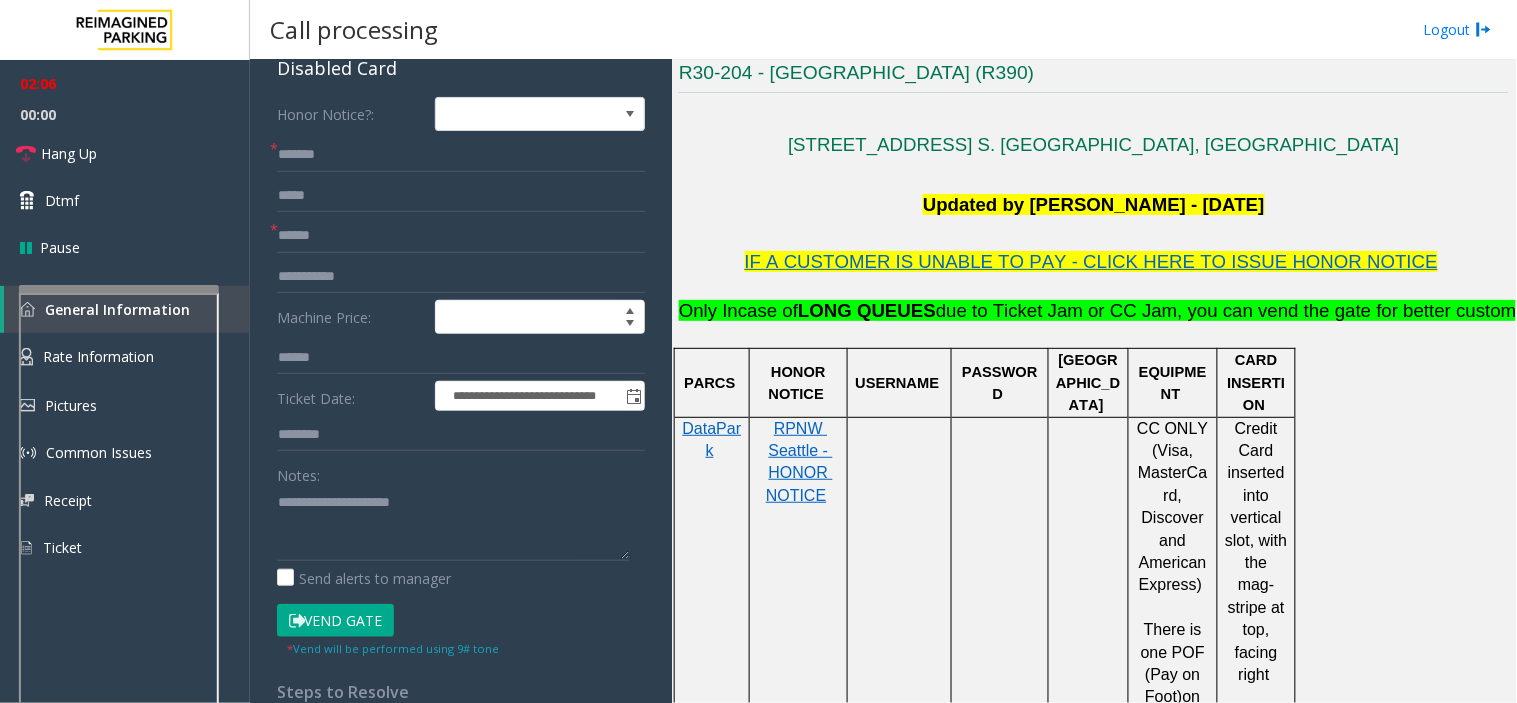 click on "Vend Gate" 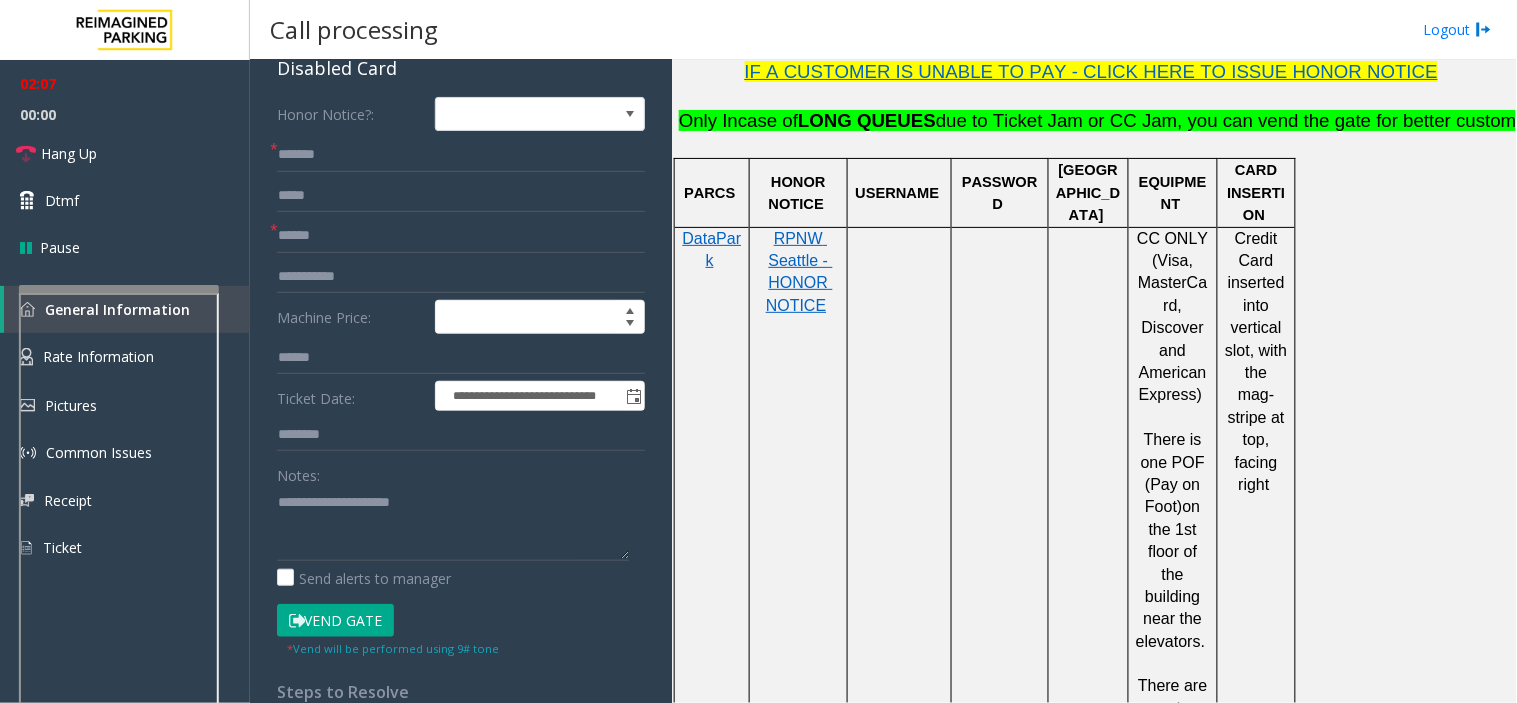 scroll, scrollTop: 777, scrollLeft: 0, axis: vertical 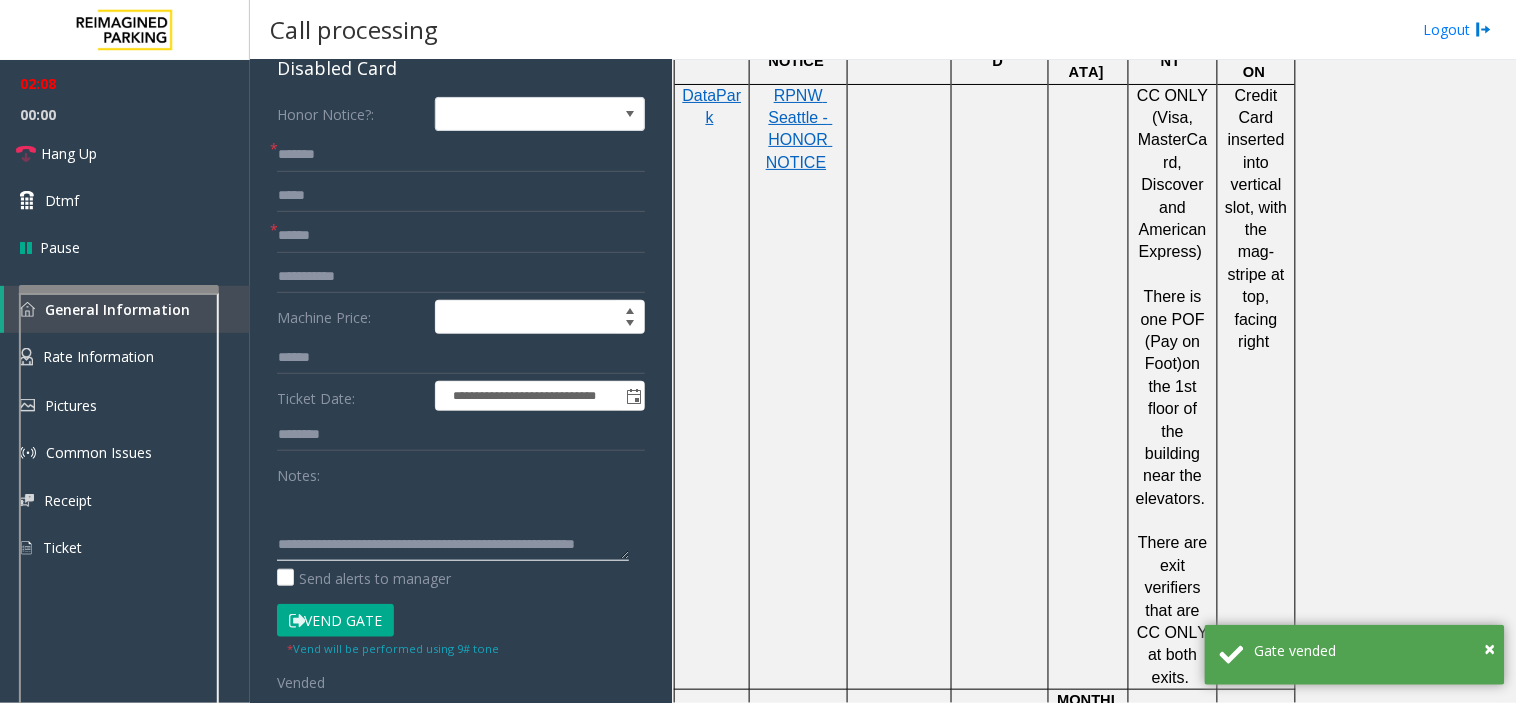 click 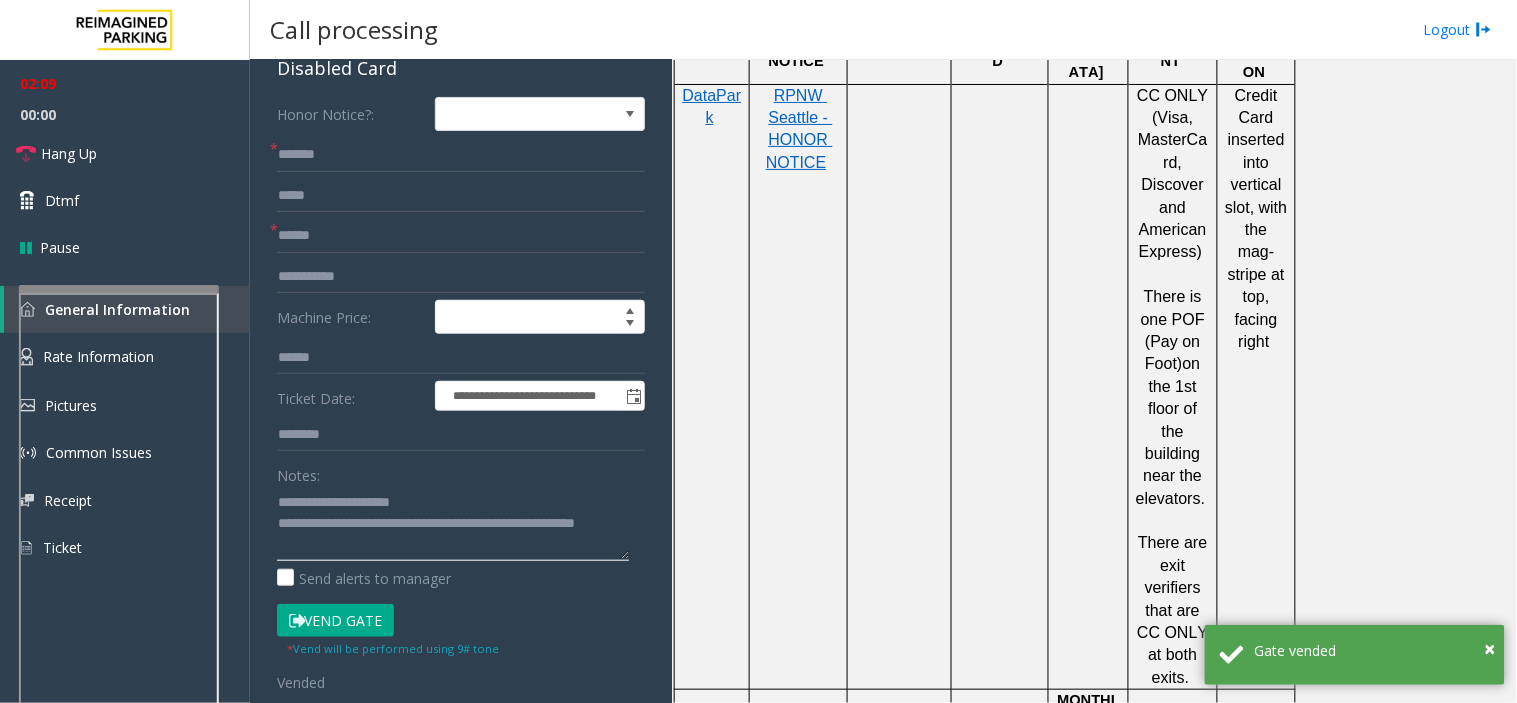 scroll, scrollTop: 0, scrollLeft: 0, axis: both 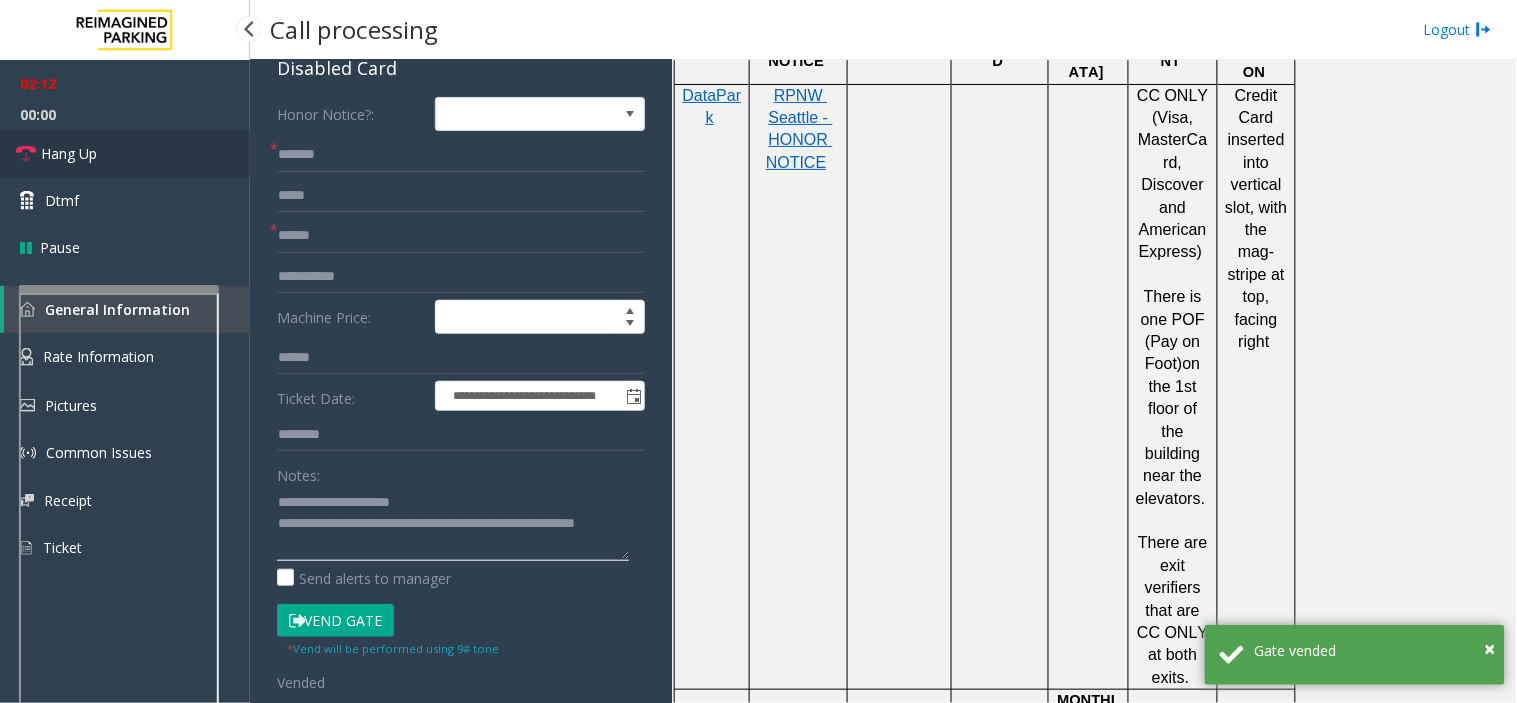 type on "**********" 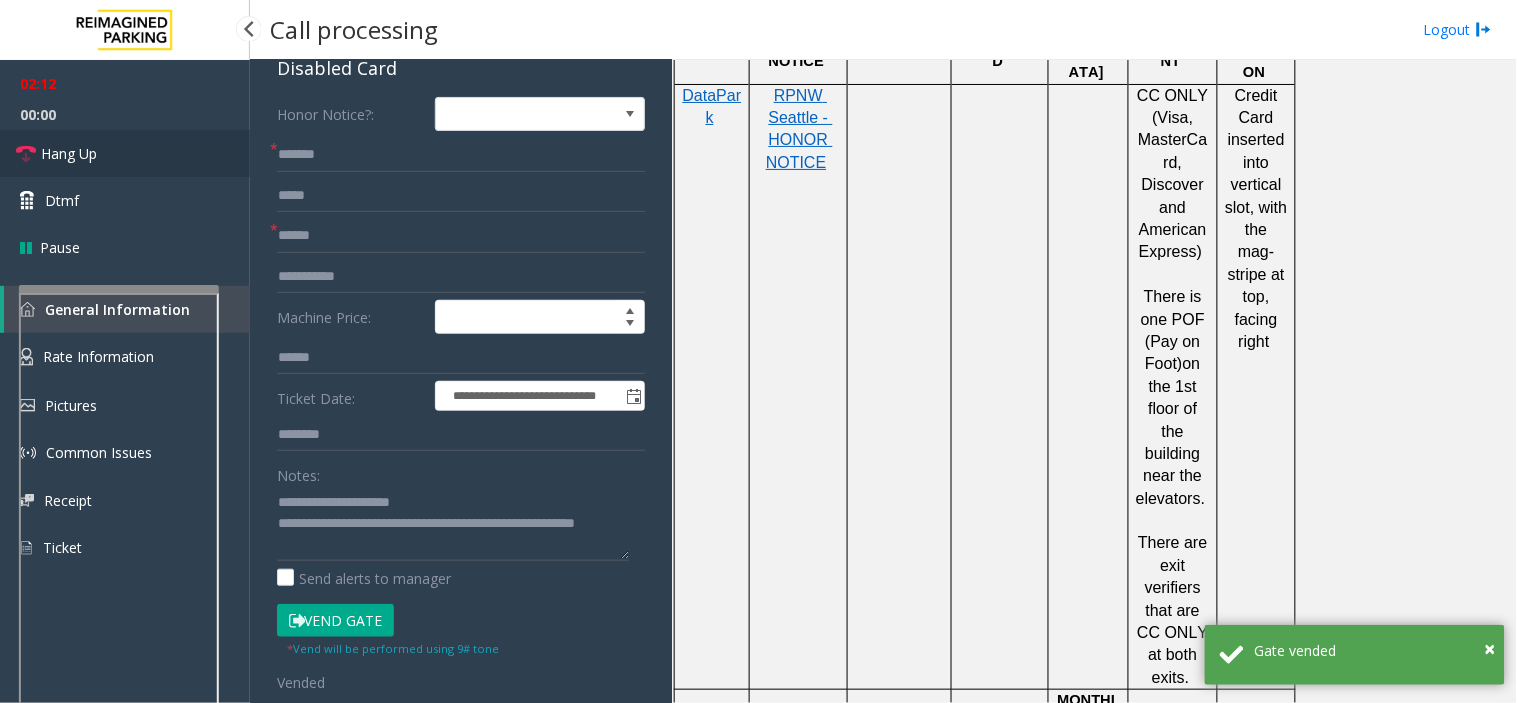 click on "Hang Up" at bounding box center (125, 153) 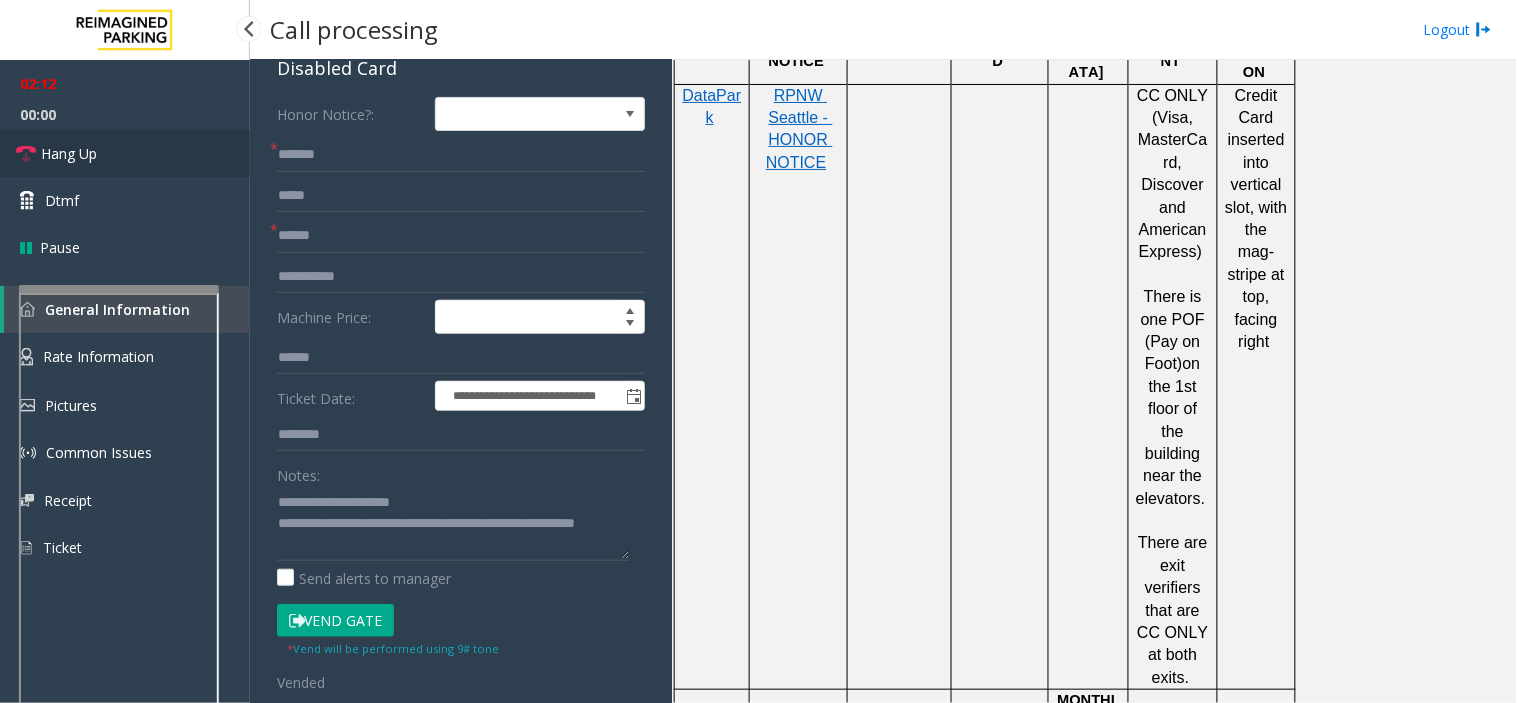 click on "Hang Up" at bounding box center (125, 153) 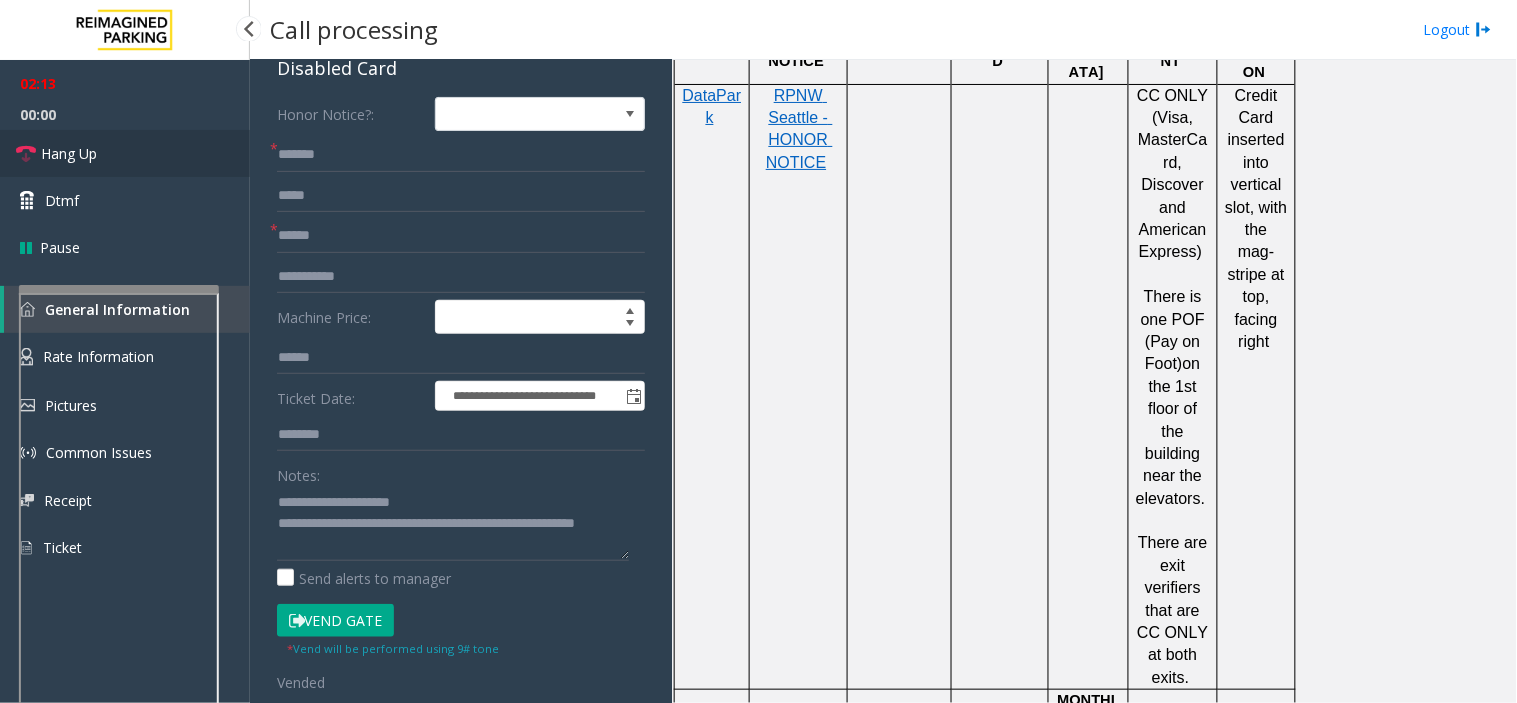 click on "Hang Up" at bounding box center [125, 153] 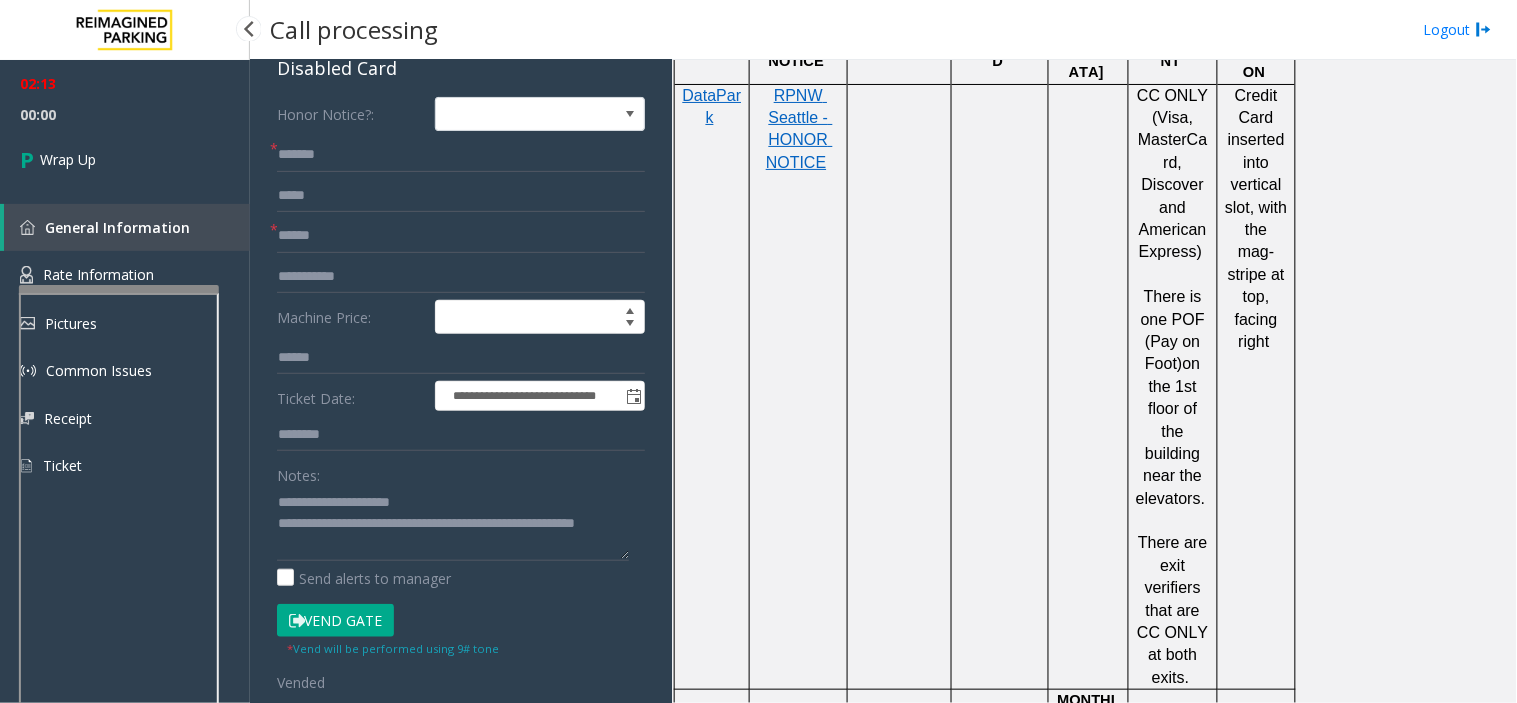 click on "Wrap Up" at bounding box center (125, 159) 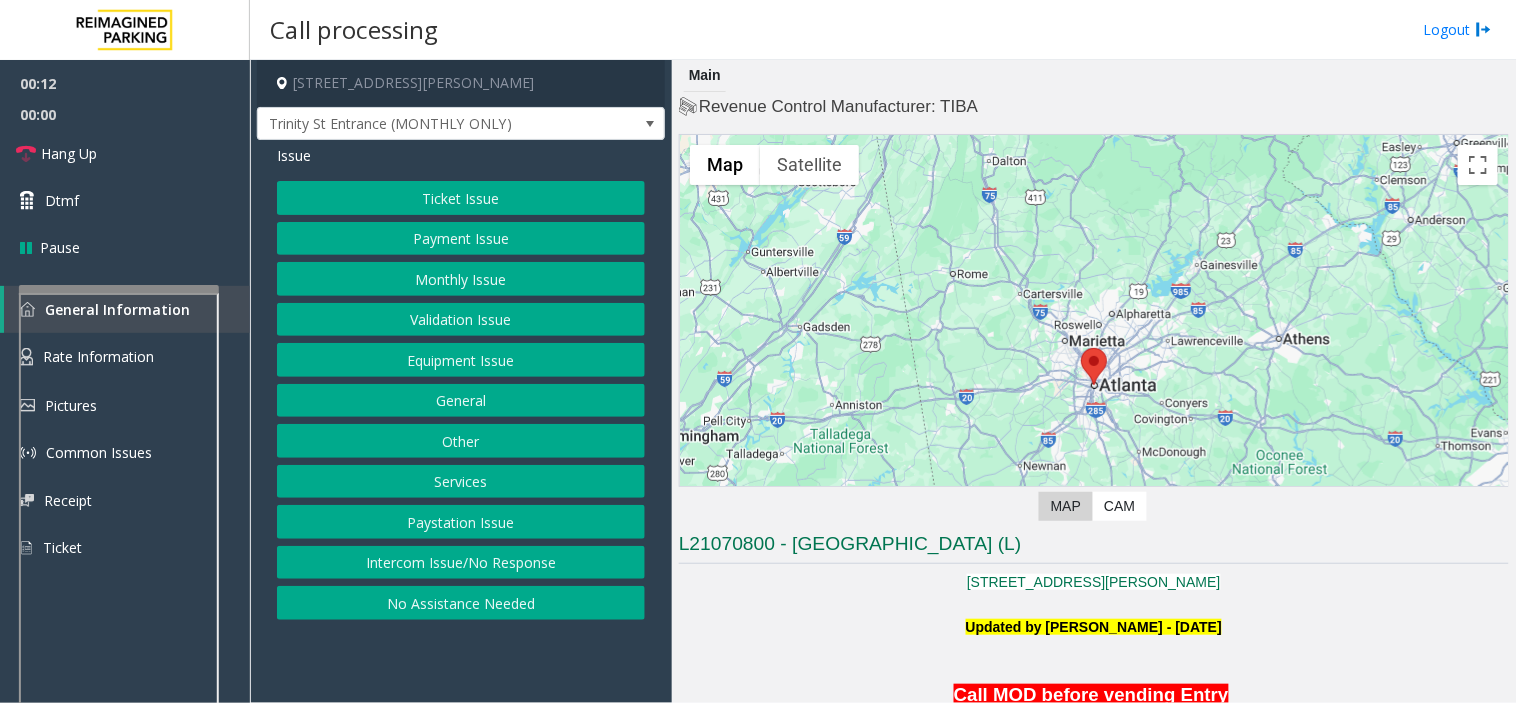 click on "Intercom Issue/No Response" 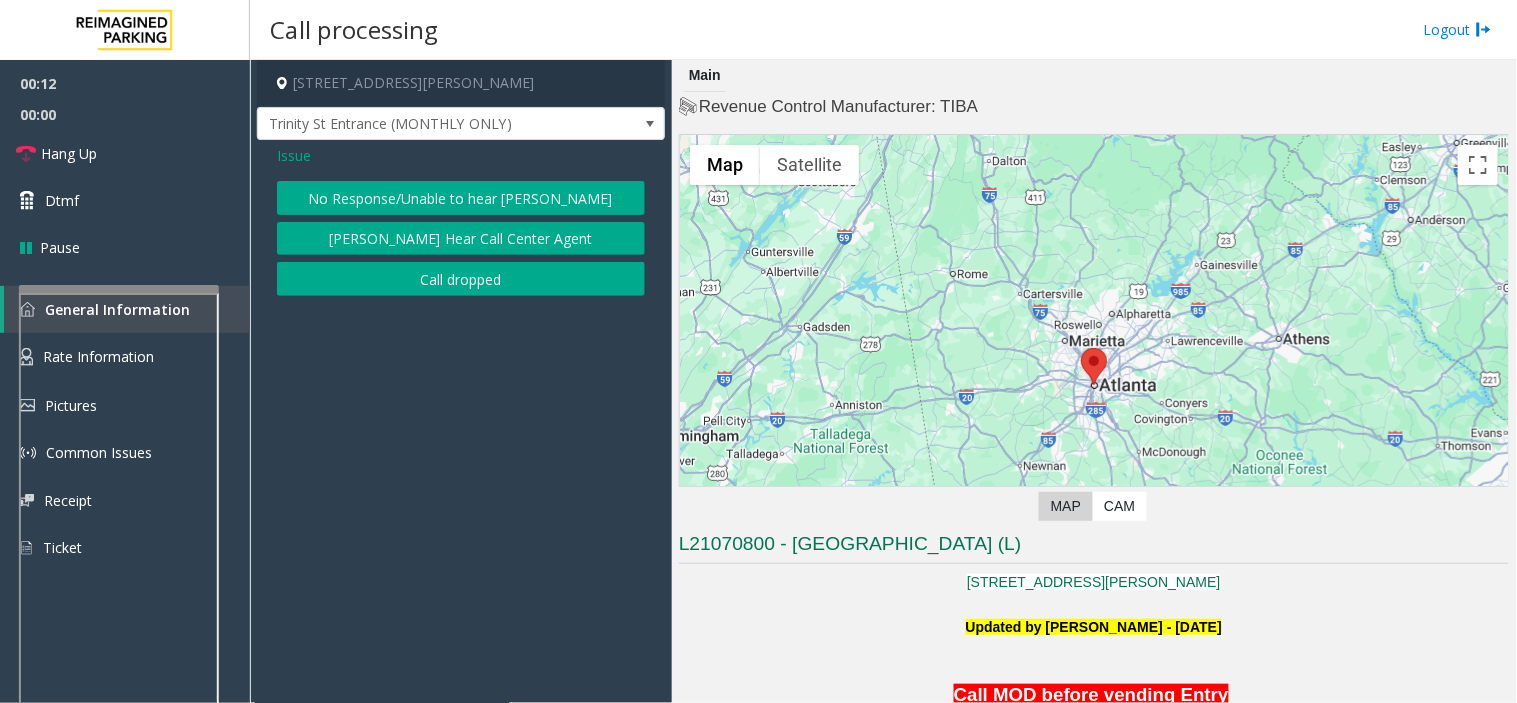 click on "No Response/Unable to hear [PERSON_NAME]" 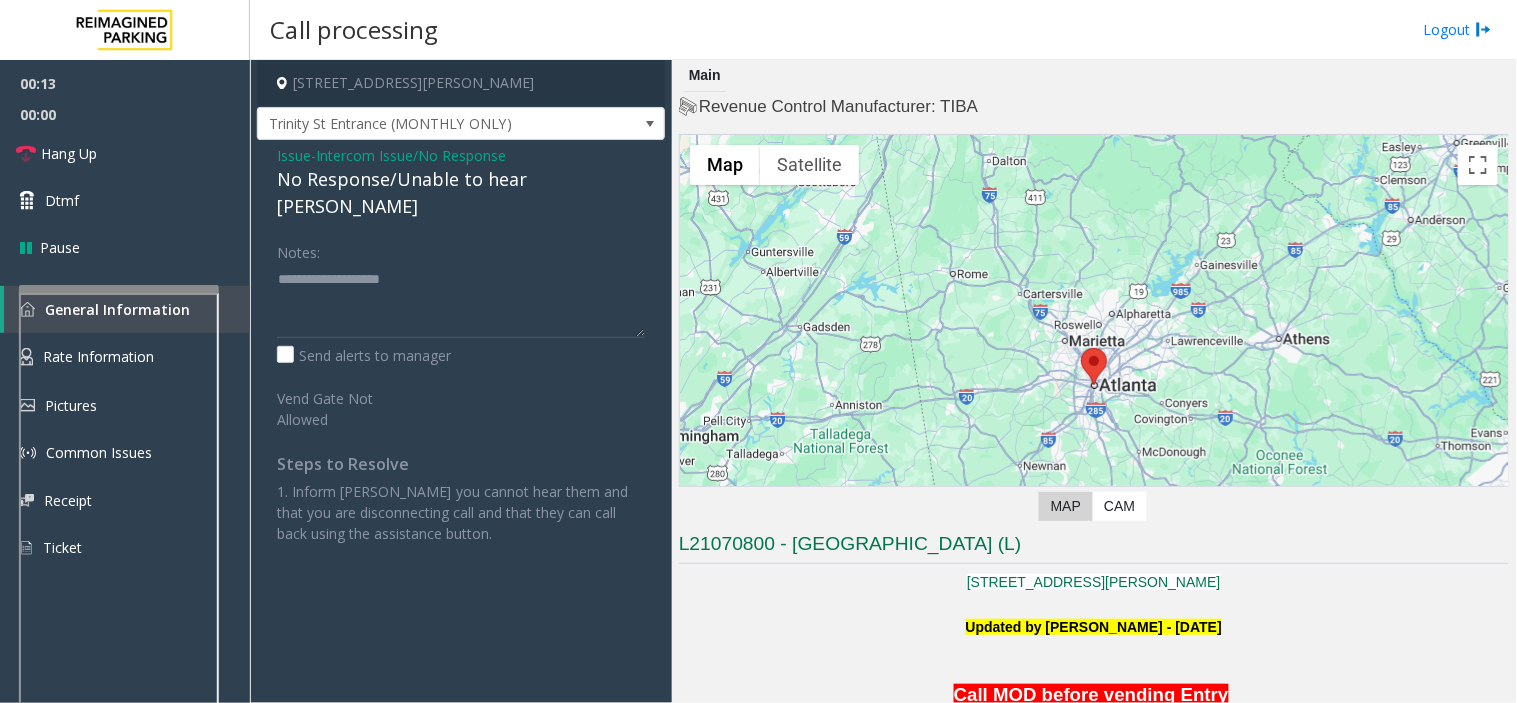 click on "No Response/Unable to hear [PERSON_NAME]" 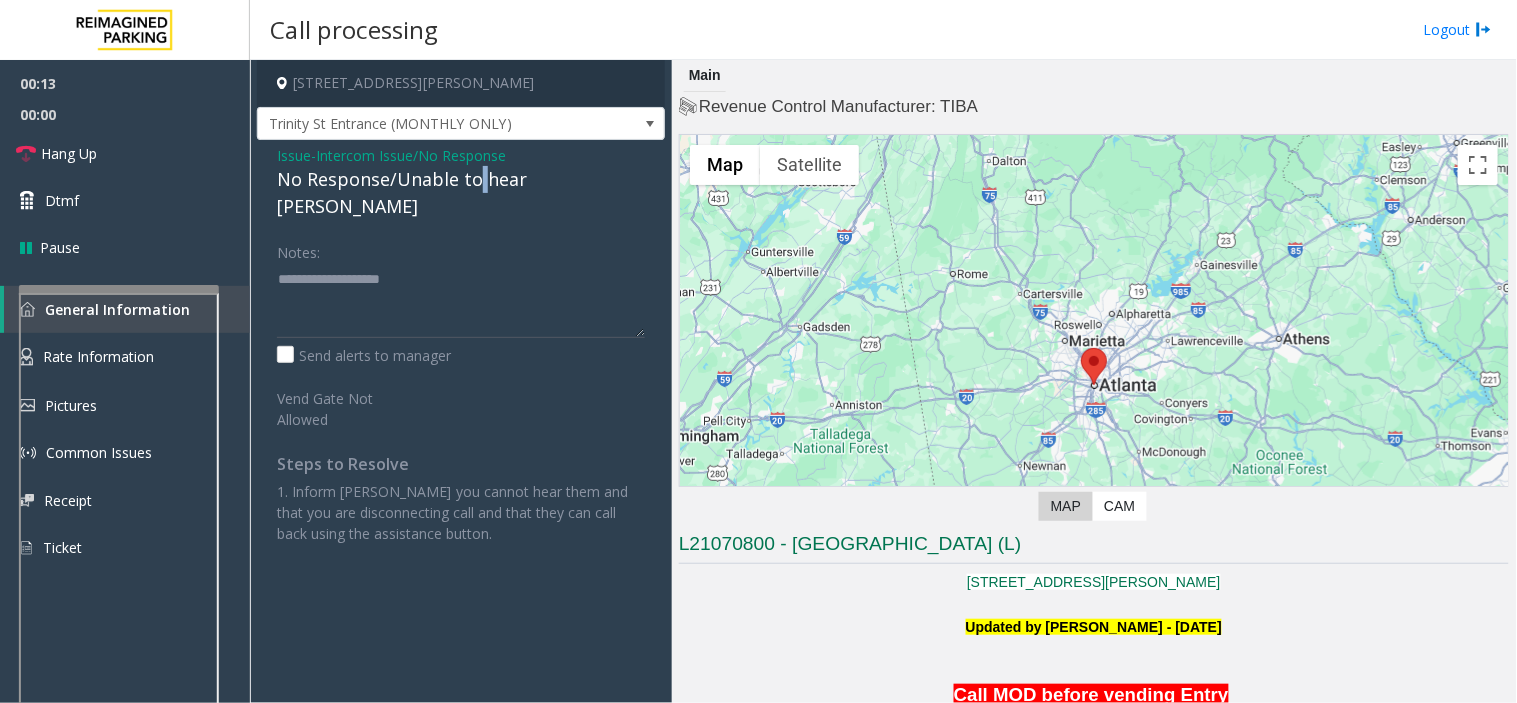 click on "No Response/Unable to hear [PERSON_NAME]" 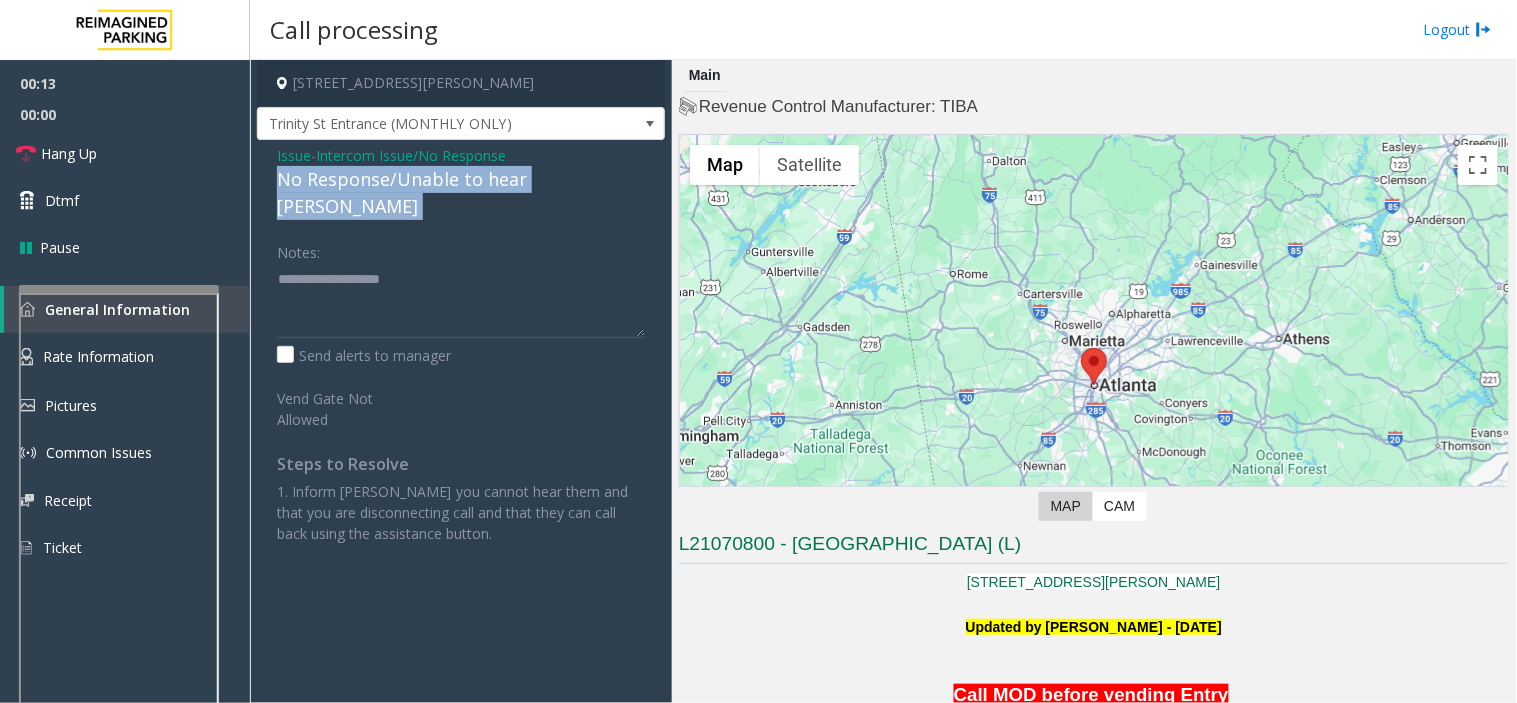 click on "No Response/Unable to hear [PERSON_NAME]" 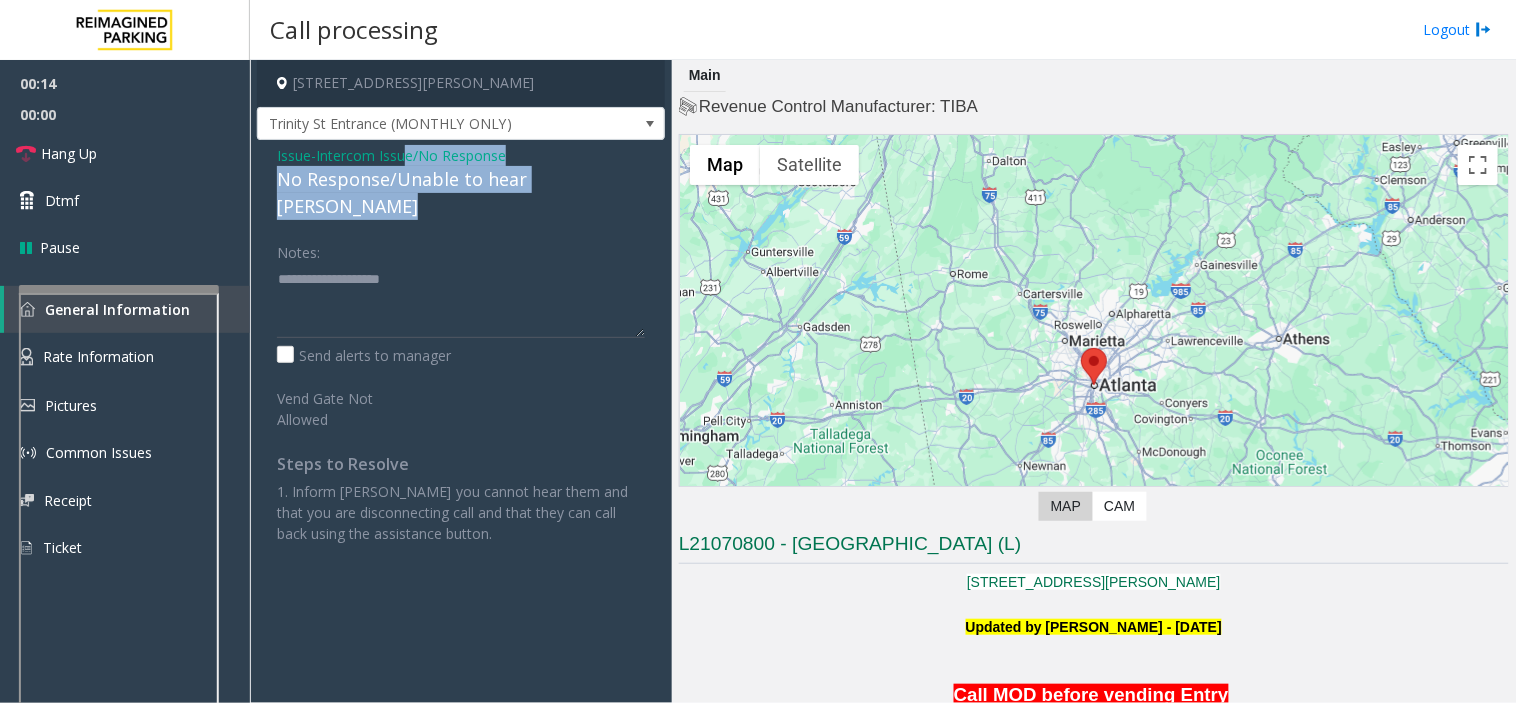 drag, startPoint x: 414, startPoint y: 155, endPoint x: 433, endPoint y: 300, distance: 146.23953 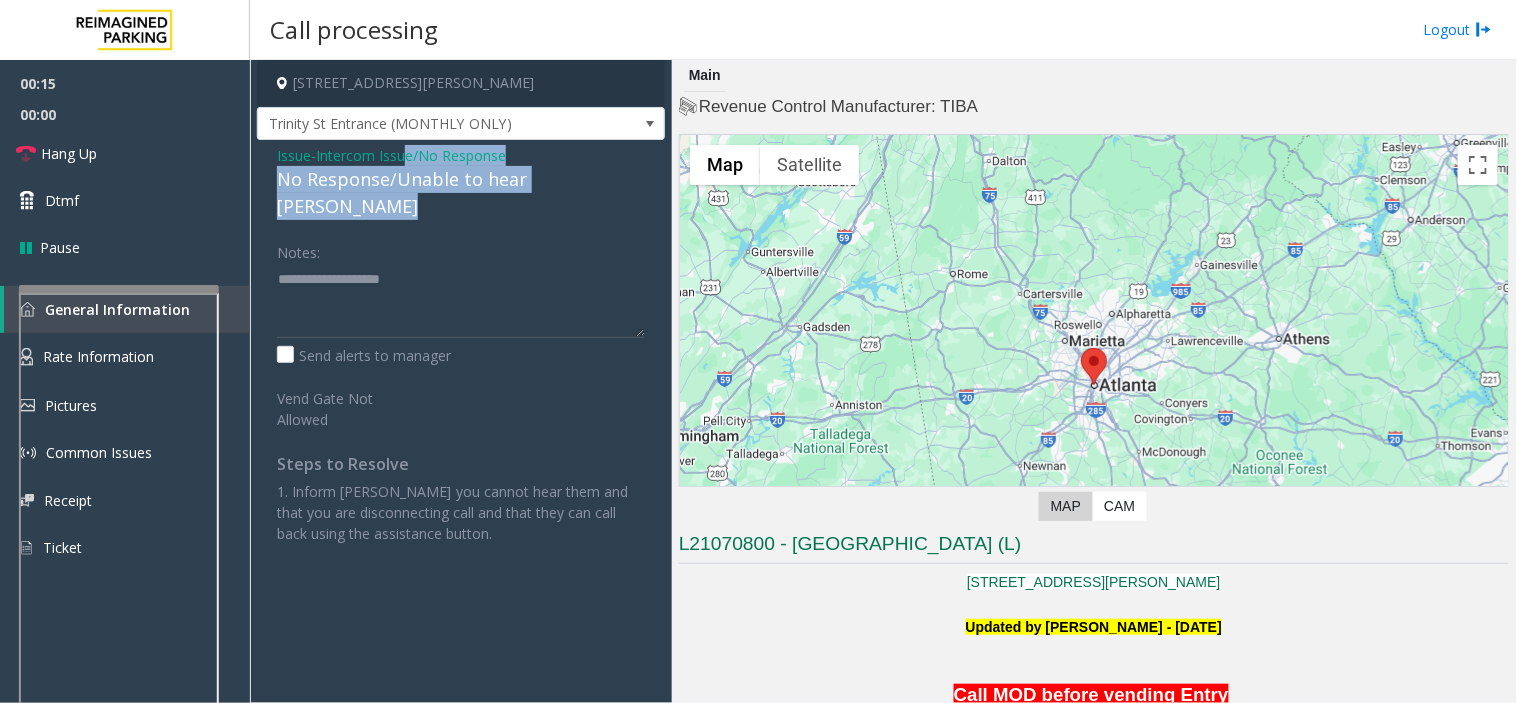 click on "No Response/Unable to hear [PERSON_NAME]" 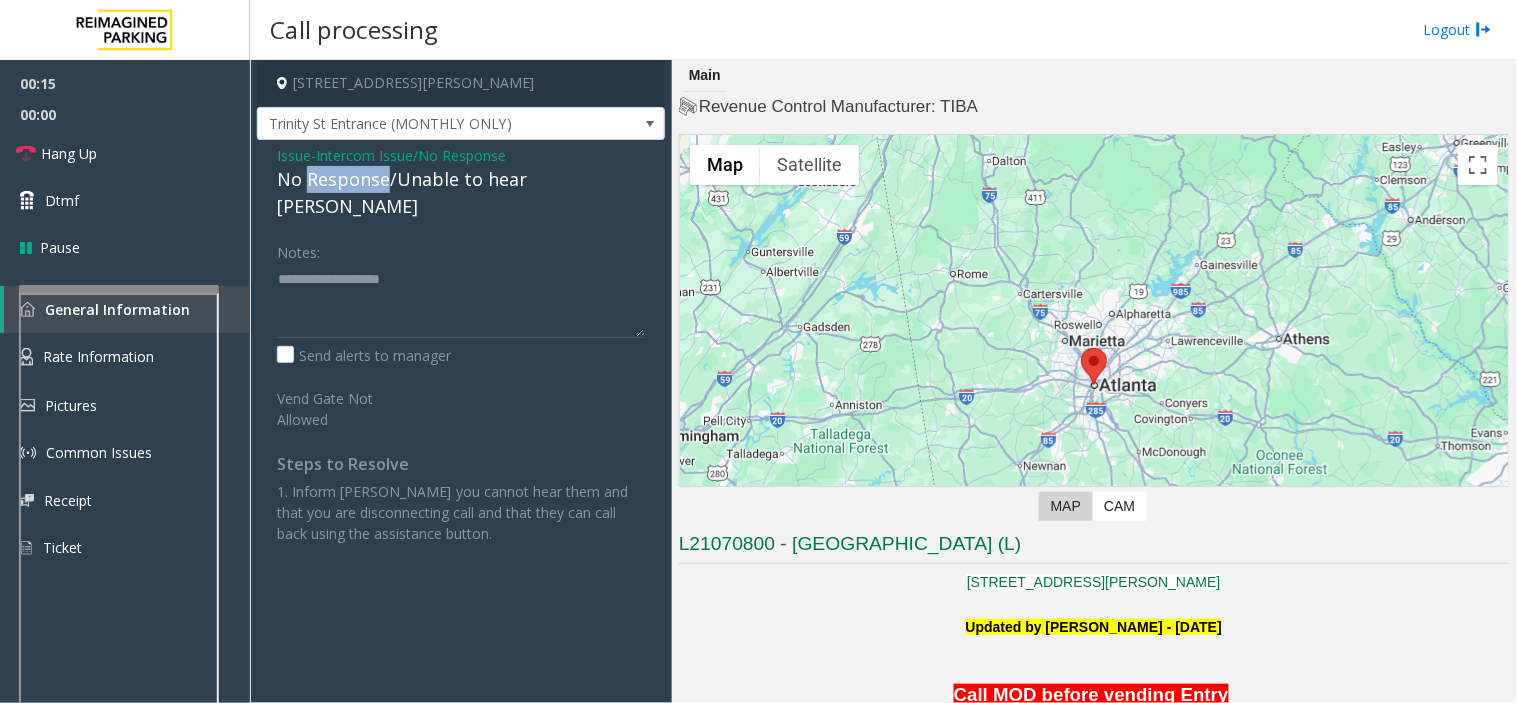 click on "No Response/Unable to hear [PERSON_NAME]" 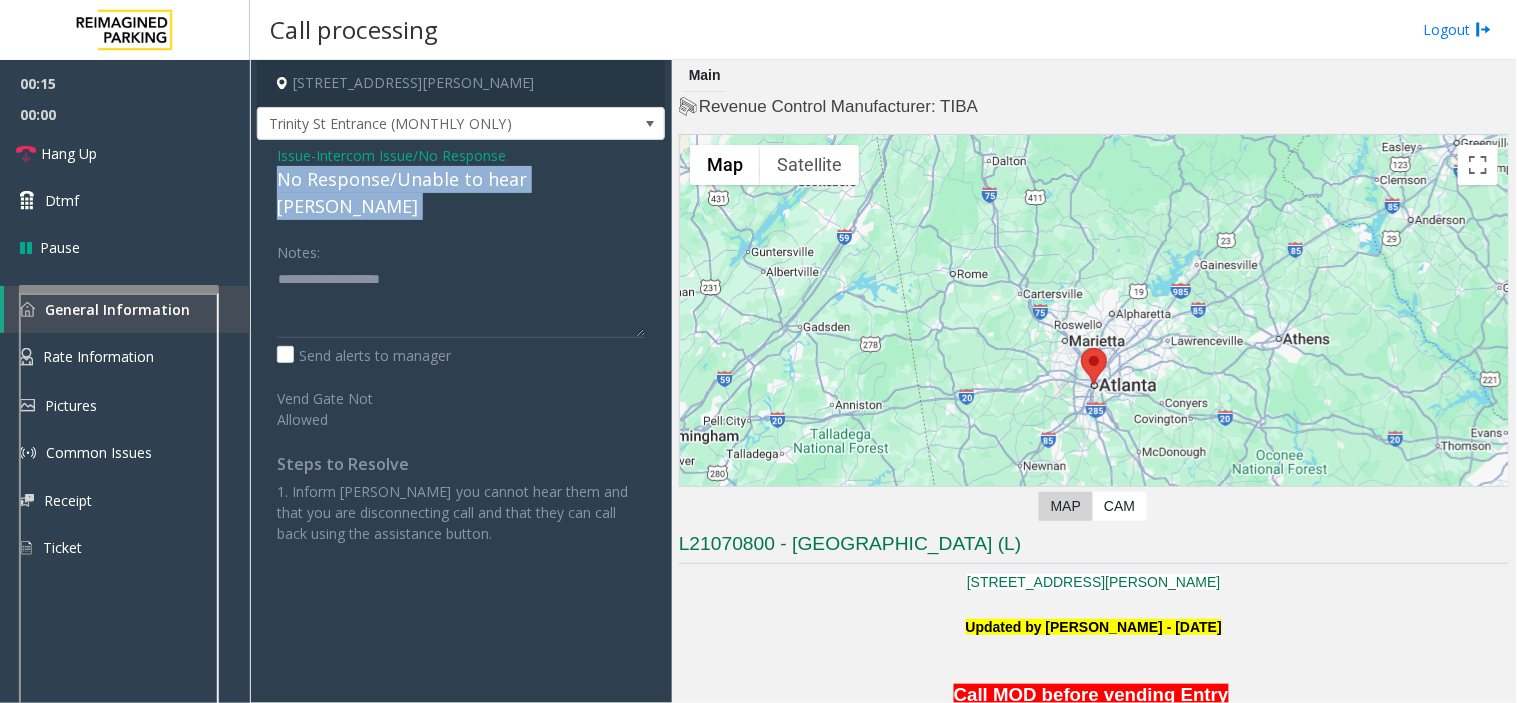click on "No Response/Unable to hear [PERSON_NAME]" 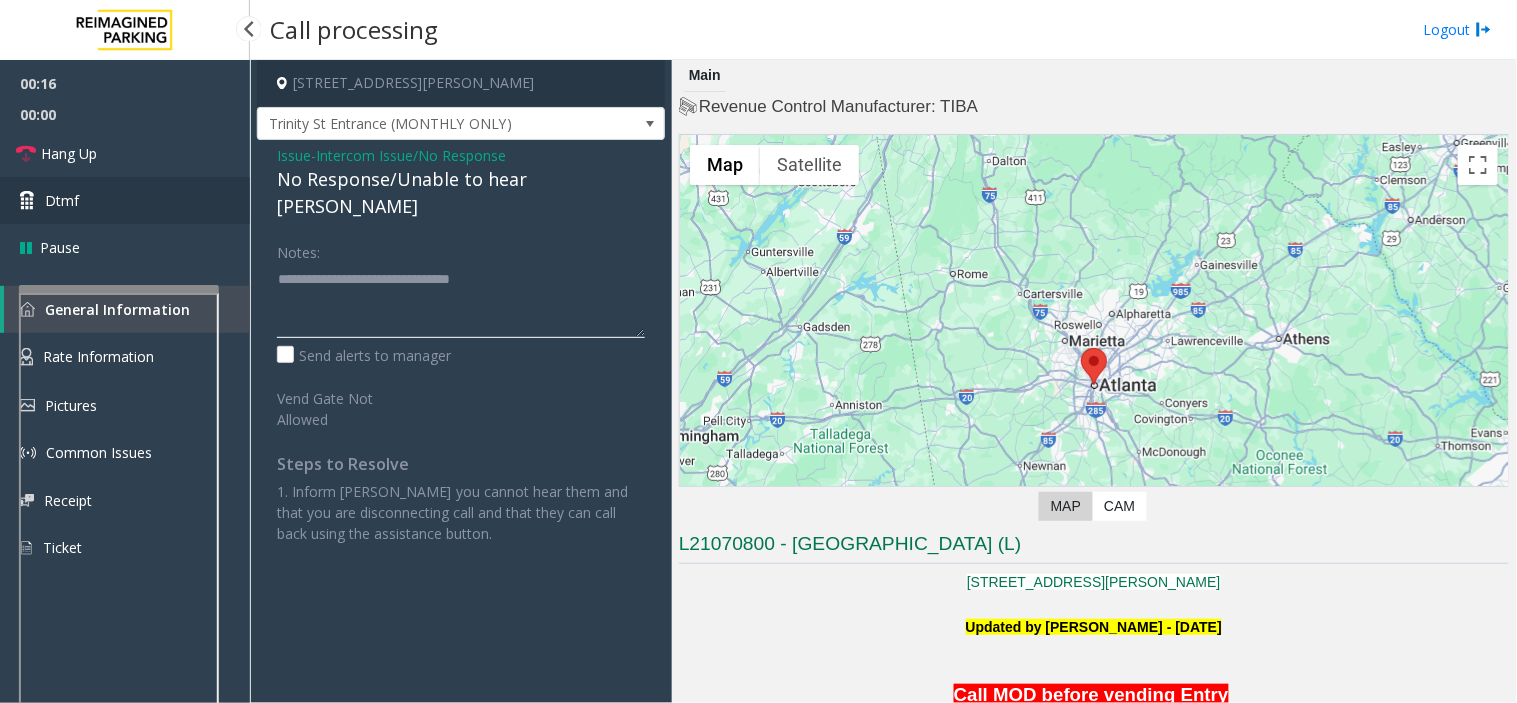 type on "**********" 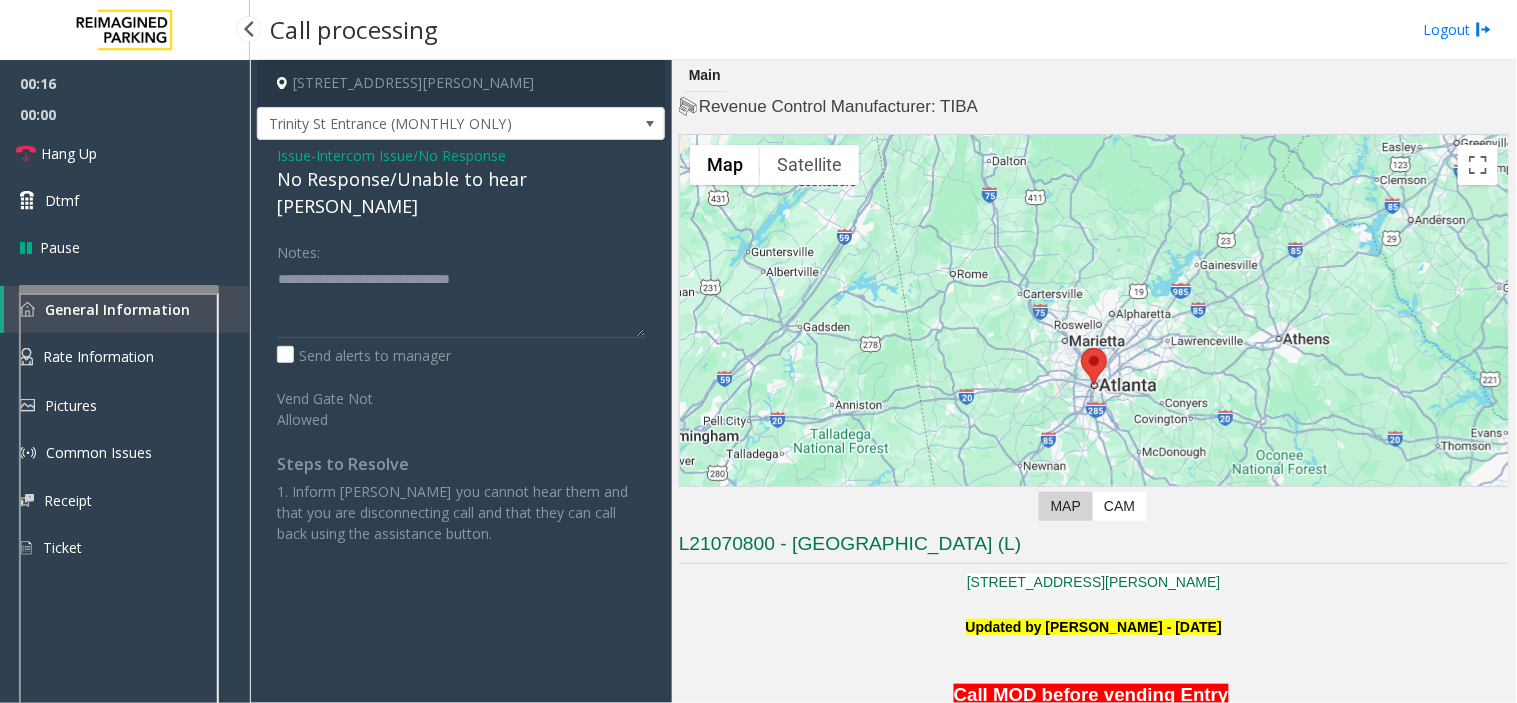 click on "00:00" at bounding box center (125, 114) 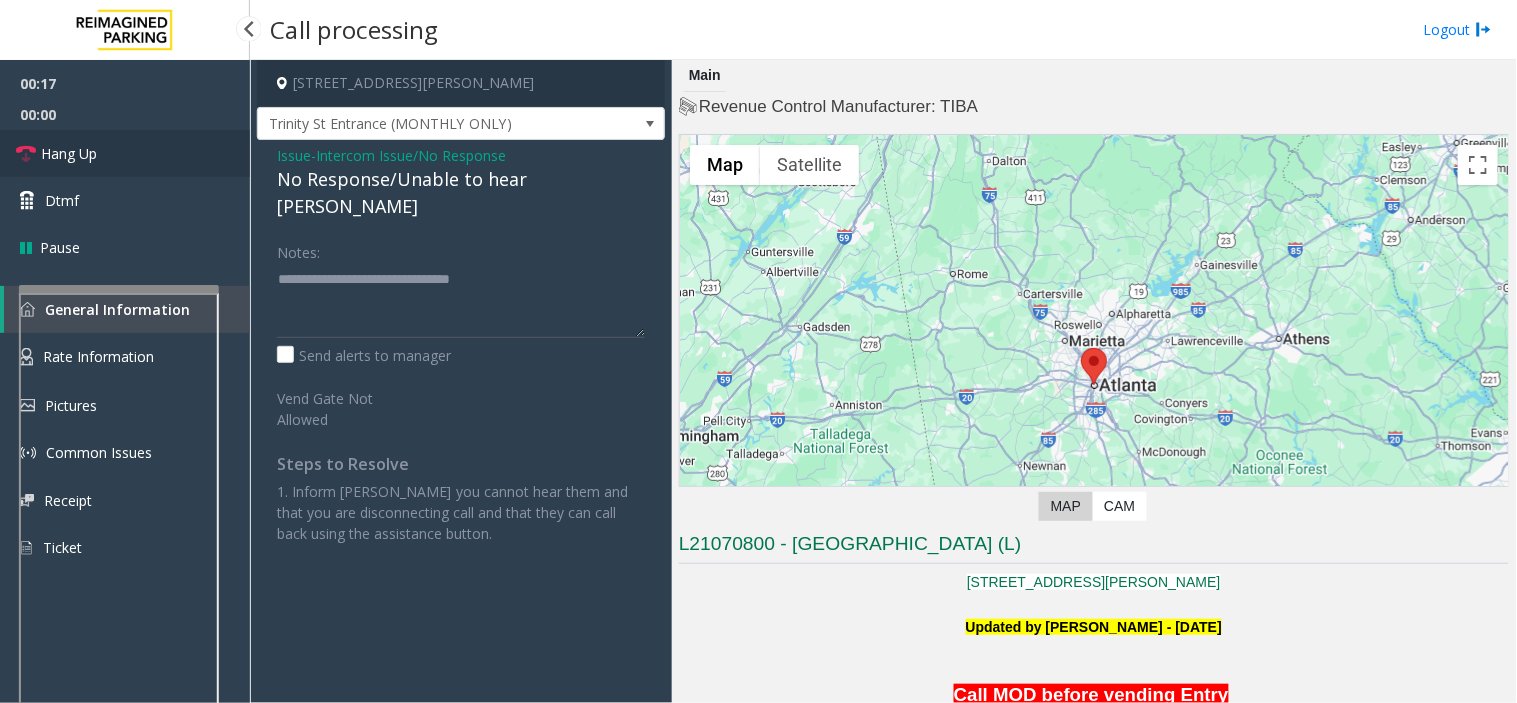drag, startPoint x: 116, startPoint y: 128, endPoint x: 127, endPoint y: 143, distance: 18.601076 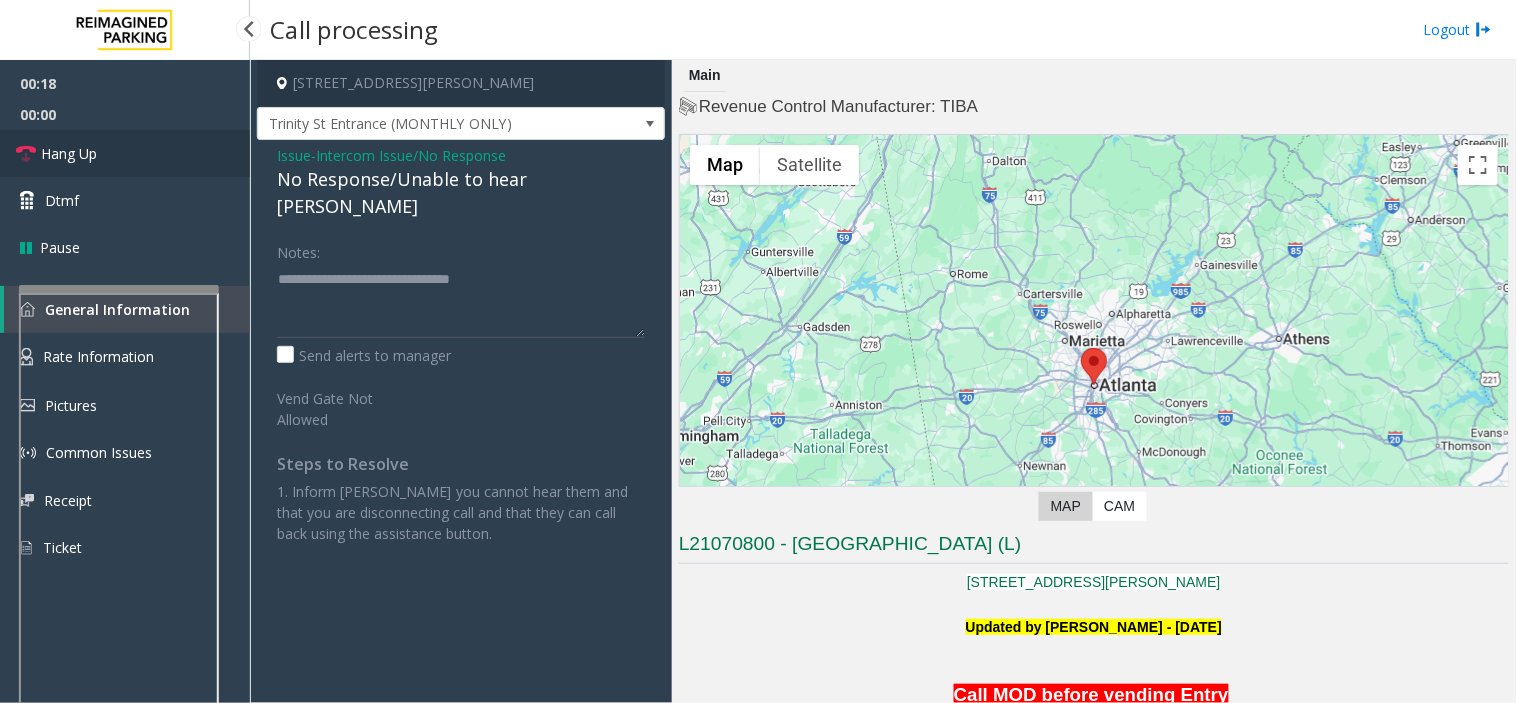 click on "Hang Up" at bounding box center [125, 153] 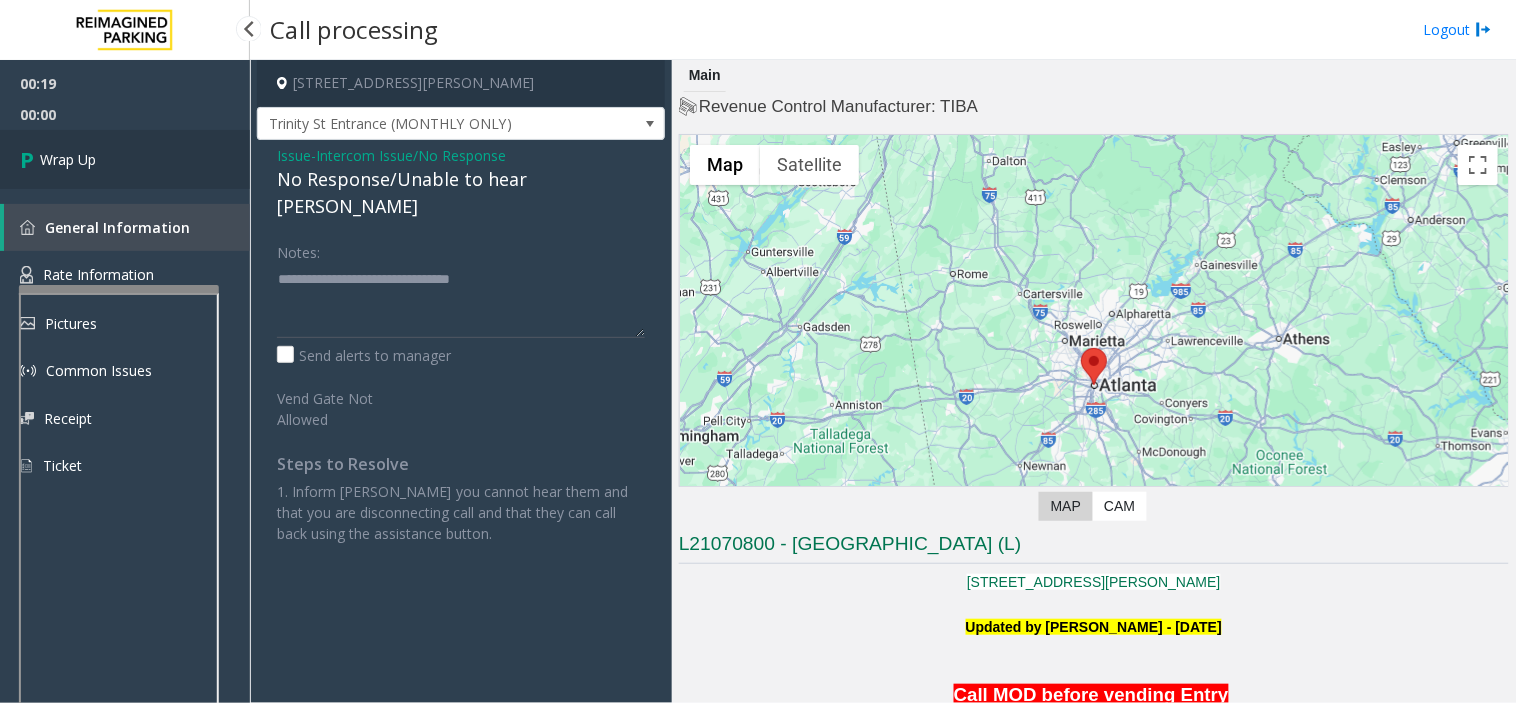 click on "Wrap Up" at bounding box center [125, 159] 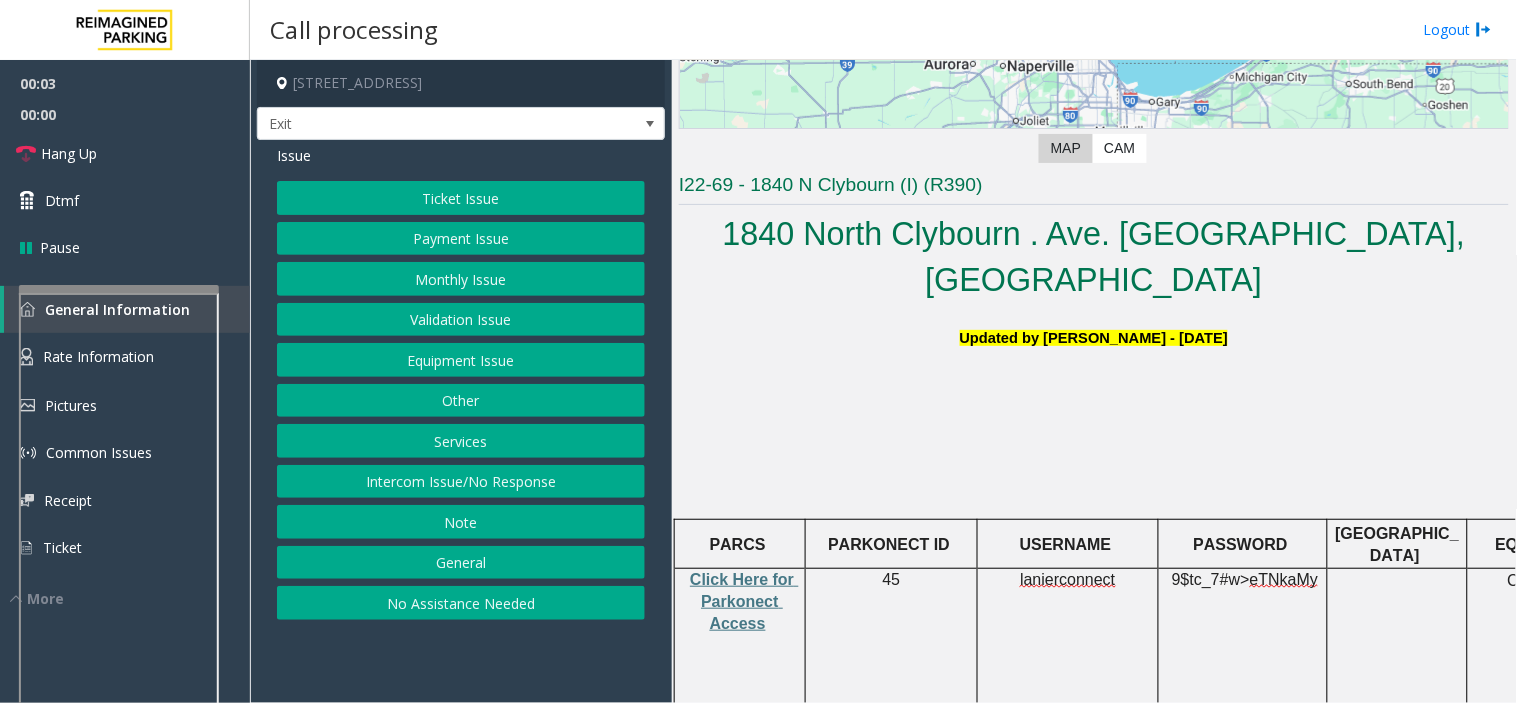 scroll, scrollTop: 333, scrollLeft: 0, axis: vertical 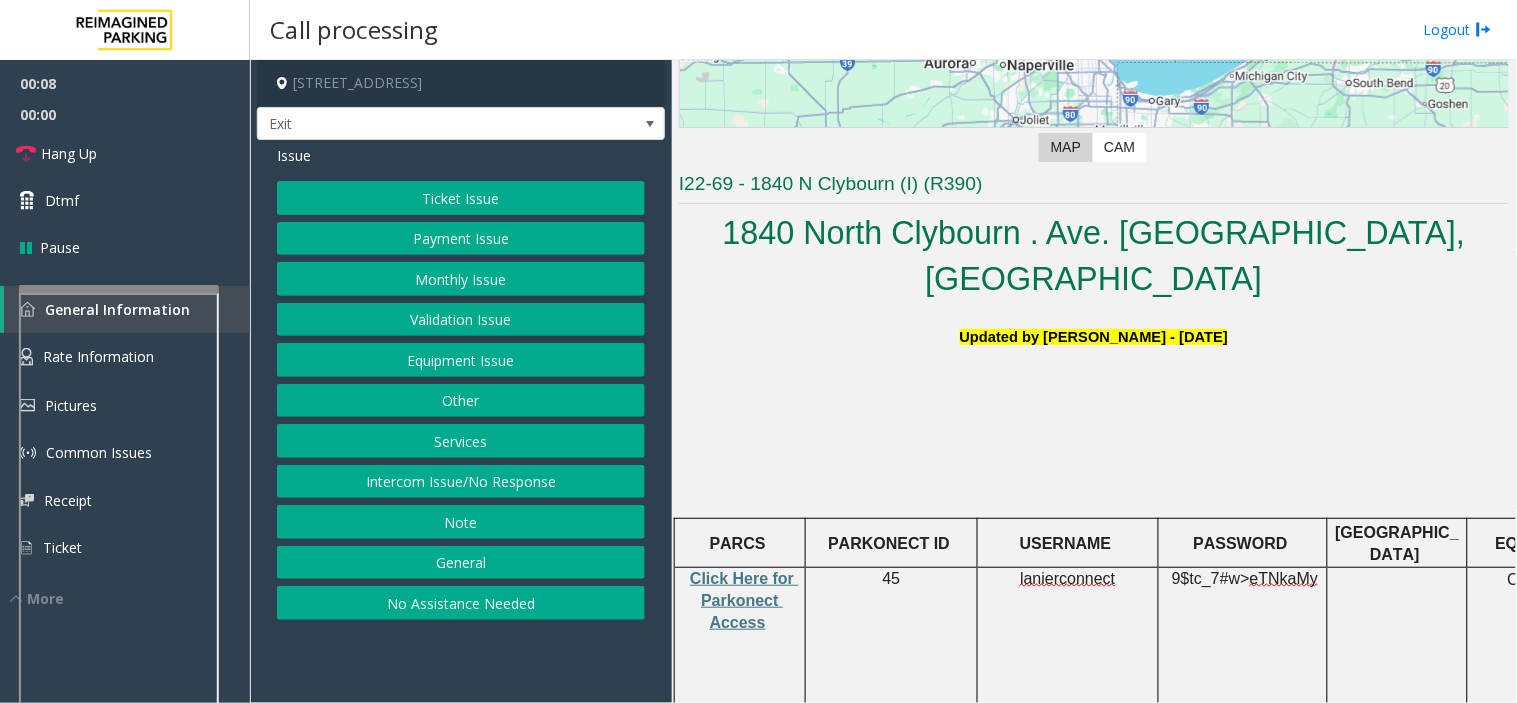 click on "Validation Issue" 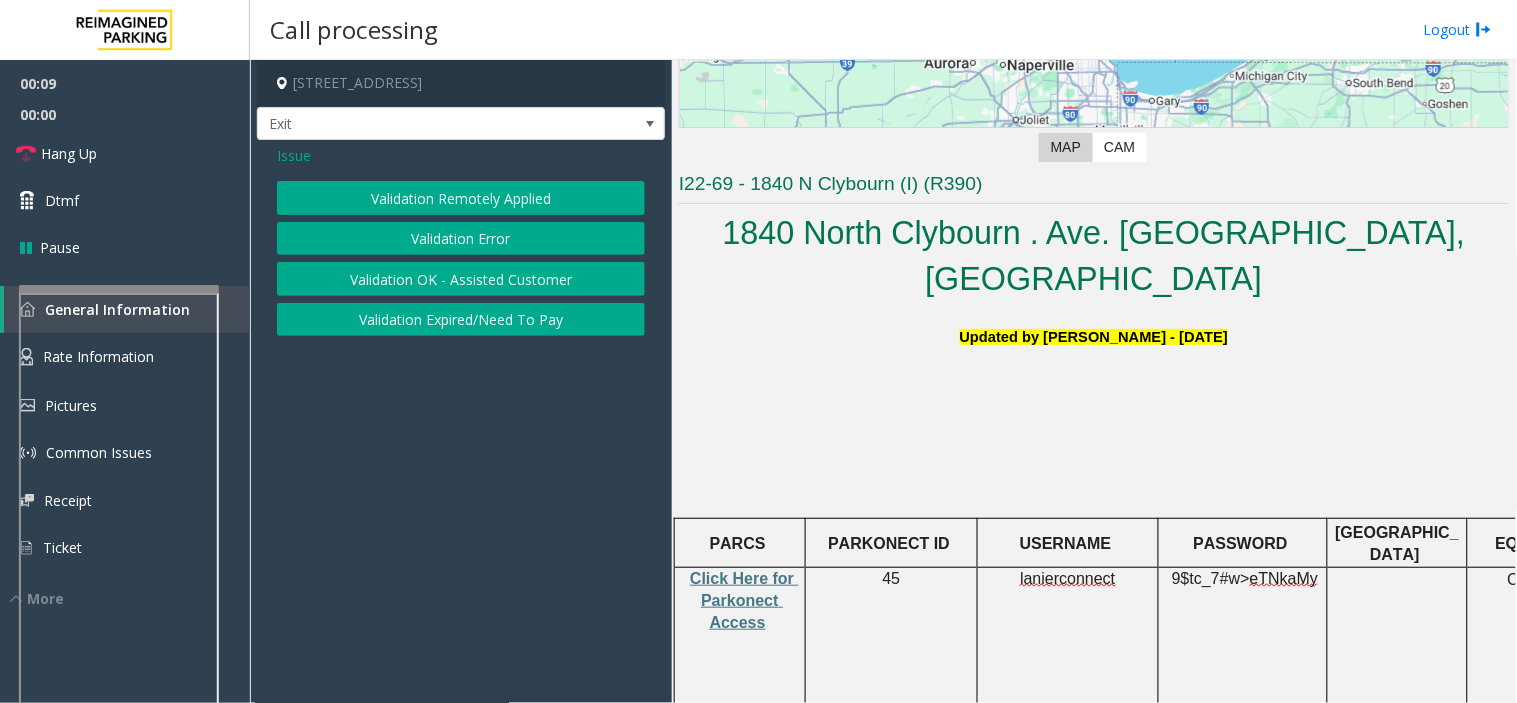 click on "Validation Error" 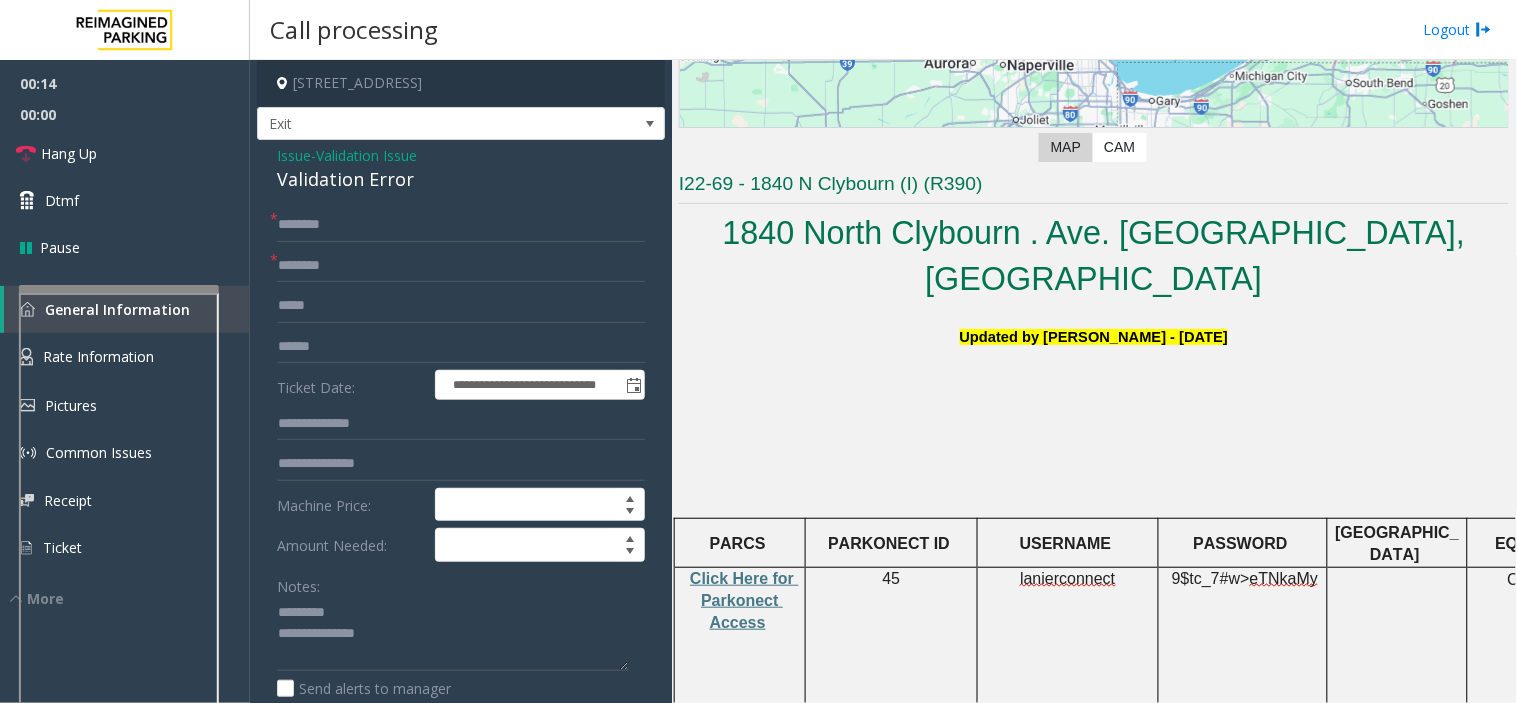 click on "Validation Error" 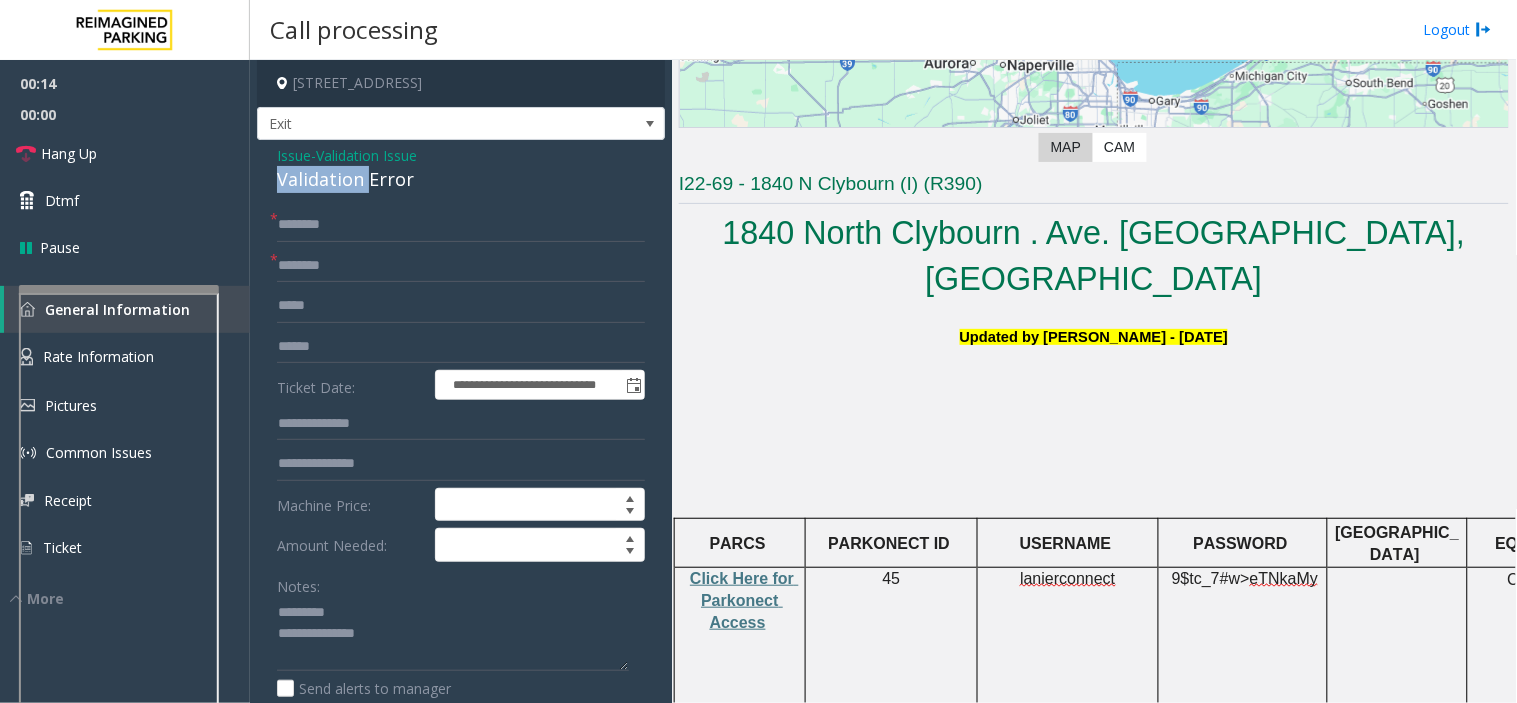 click on "Validation Error" 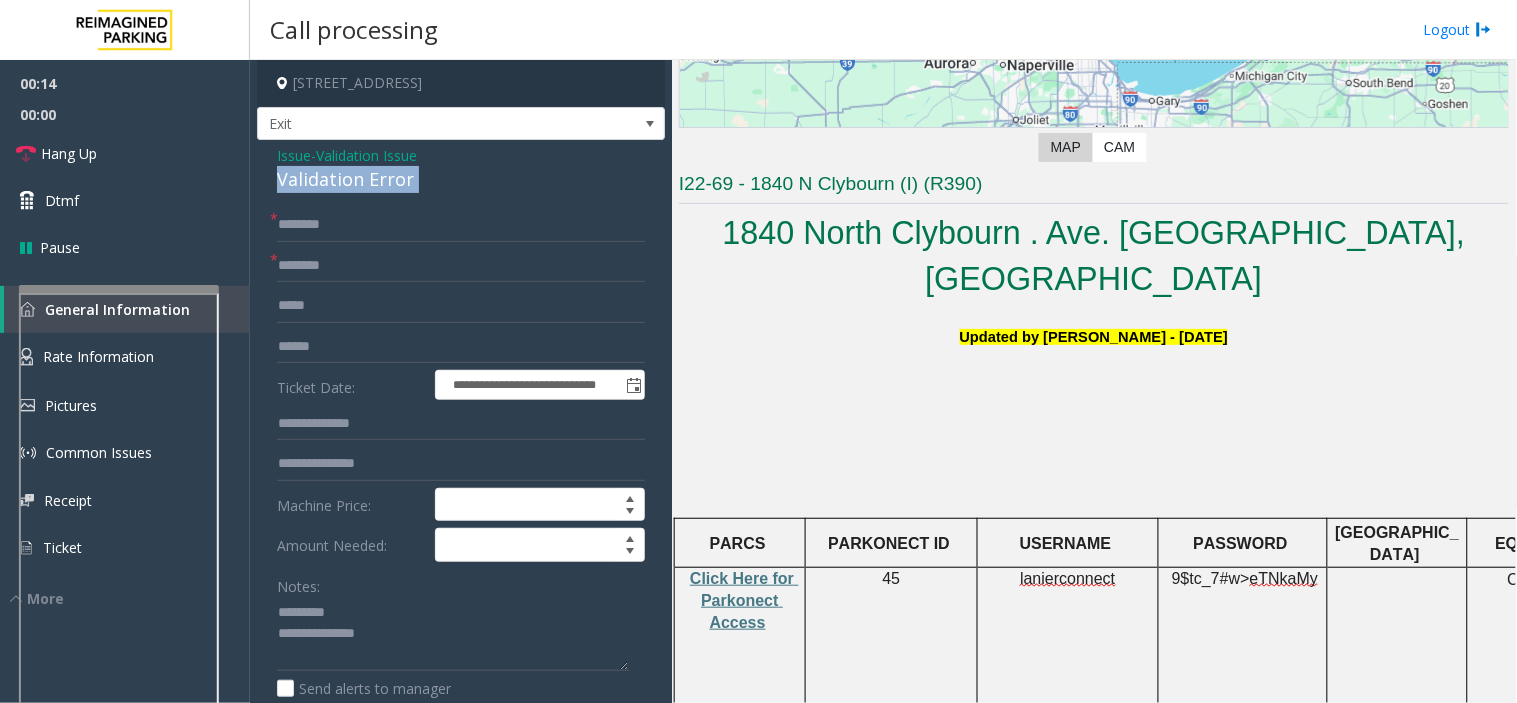 click on "Validation Error" 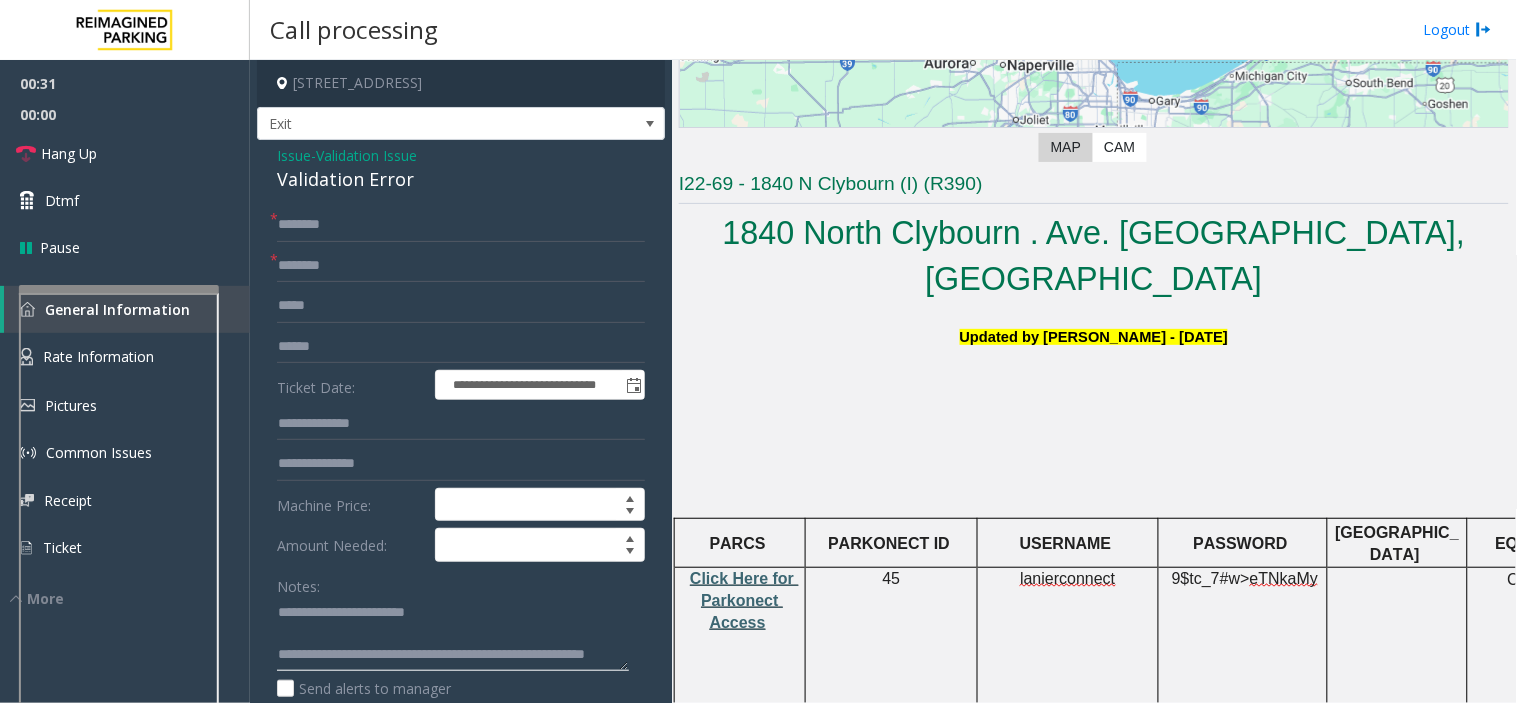 type on "**********" 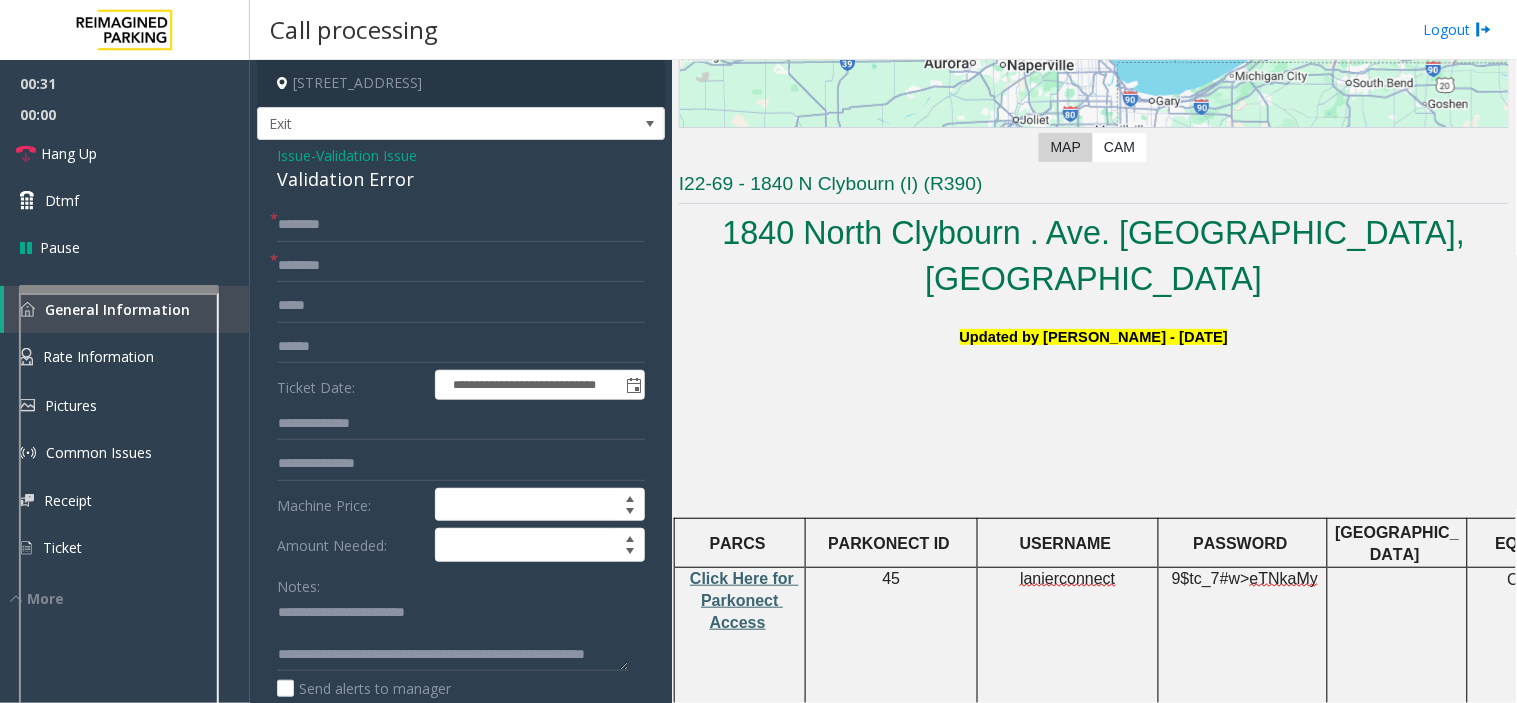 click on "Click Here for Parkonect Access" 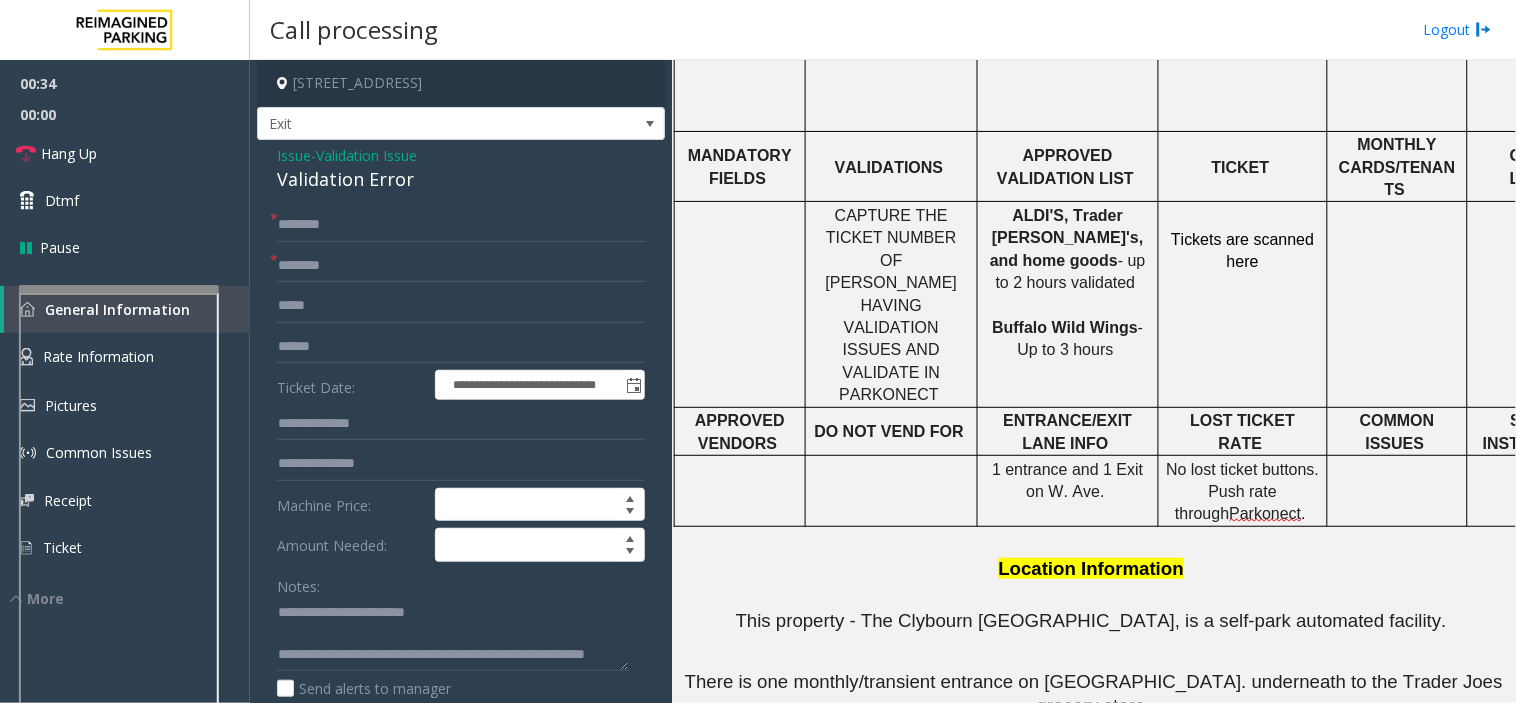 scroll, scrollTop: 888, scrollLeft: 0, axis: vertical 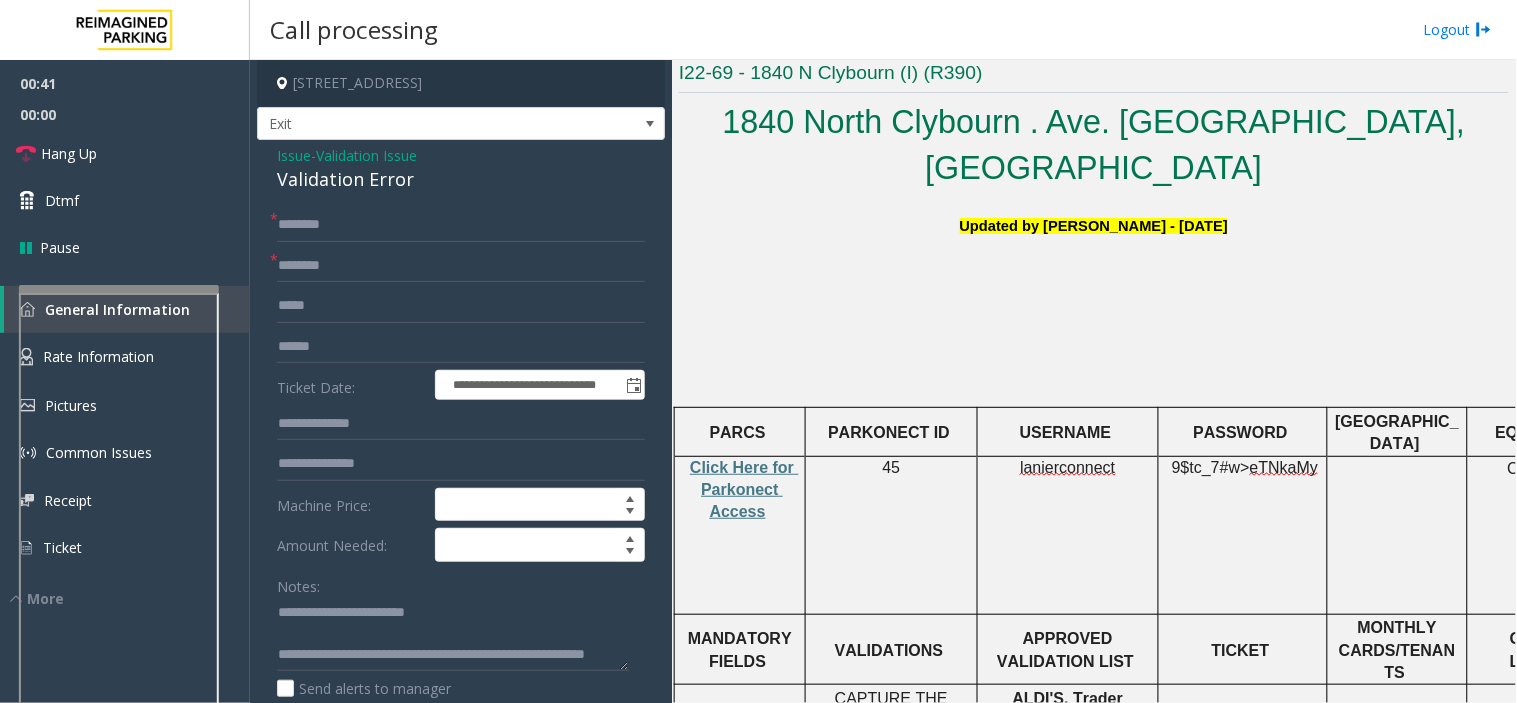 click on "lanierconnect" 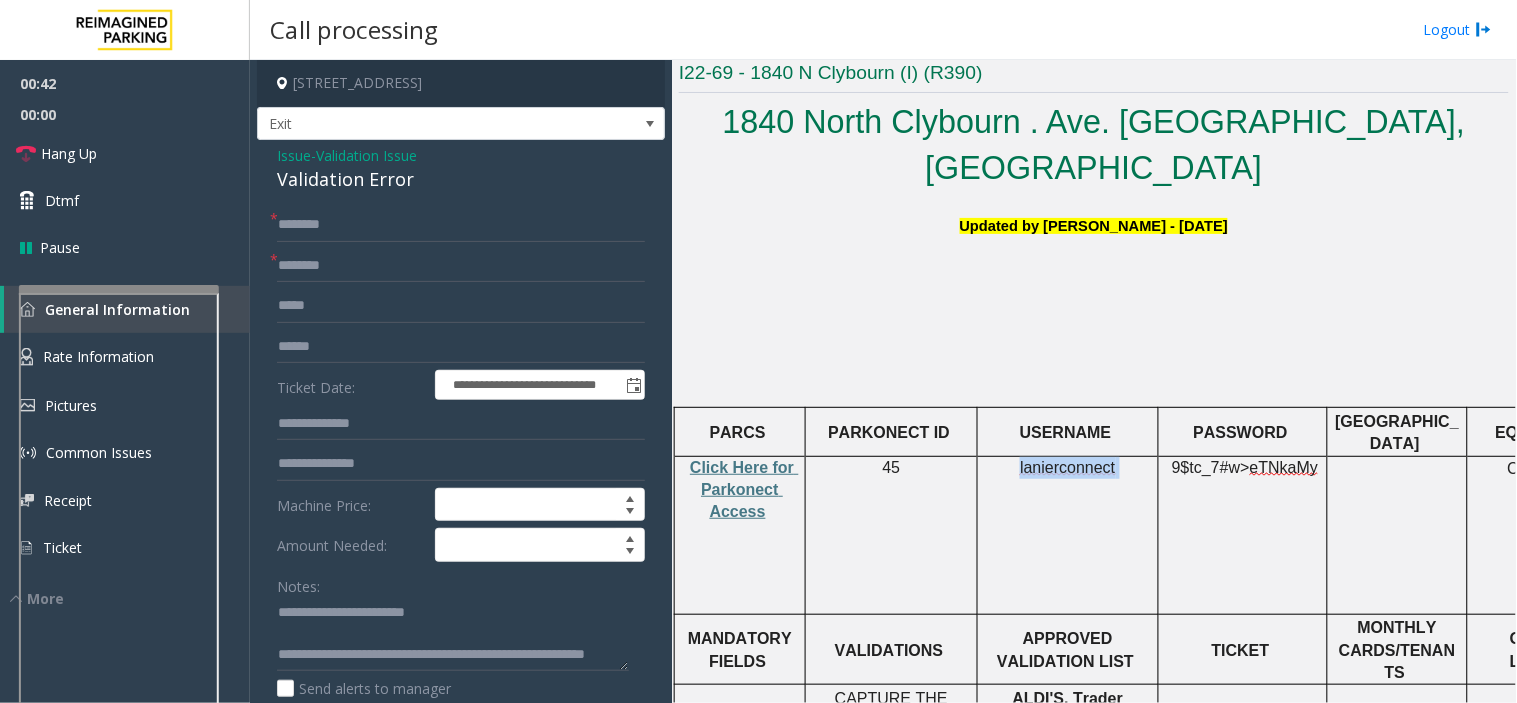 click on "lanierconnect" 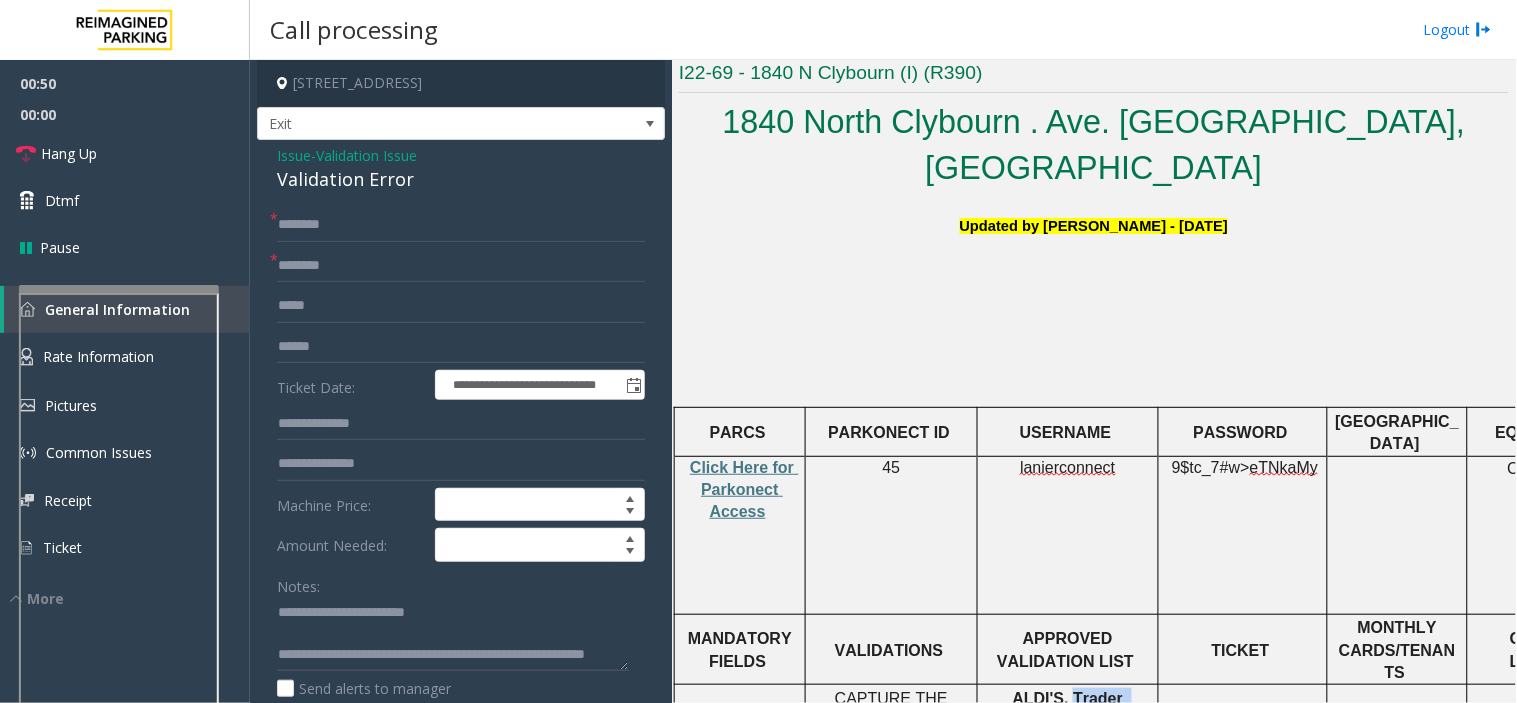 drag, startPoint x: 1036, startPoint y: 623, endPoint x: 1114, endPoint y: 618, distance: 78.160095 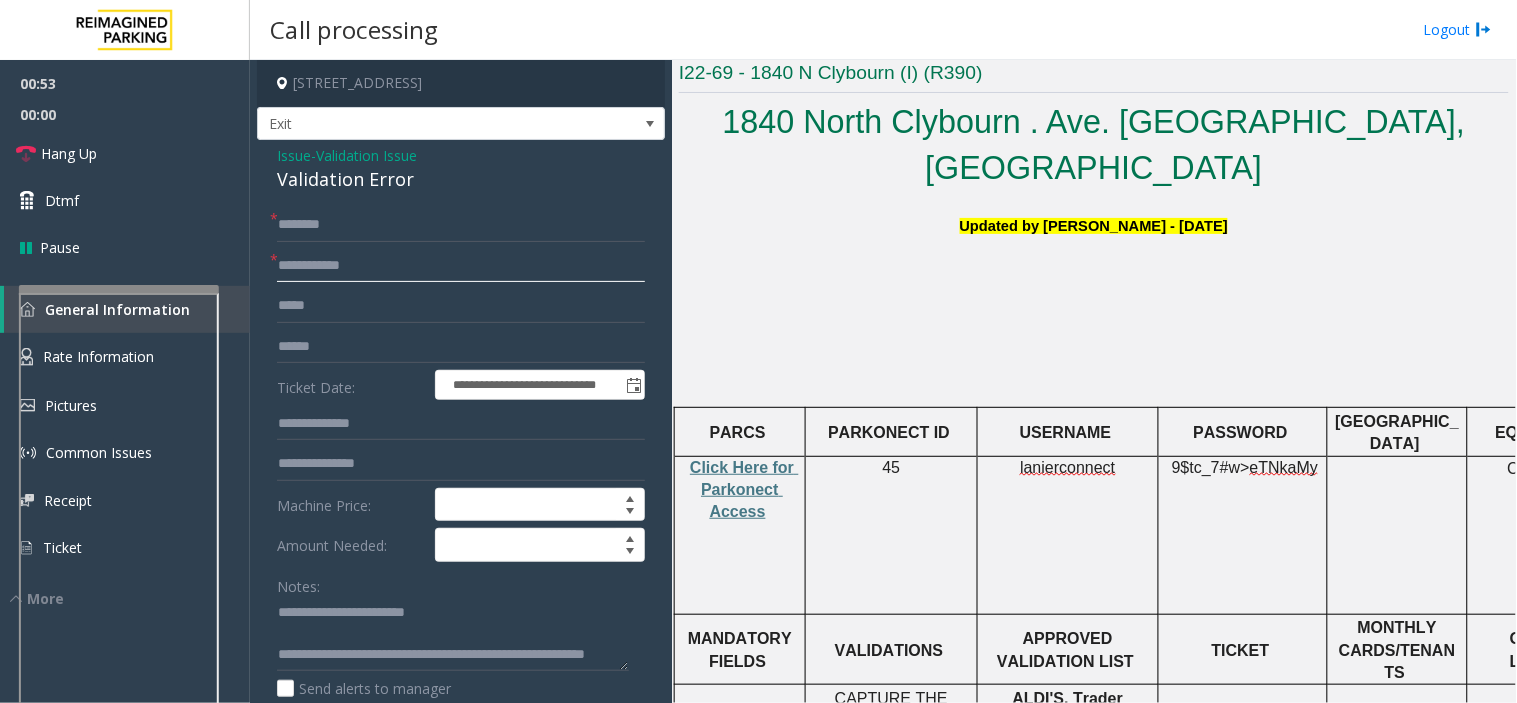 type on "**********" 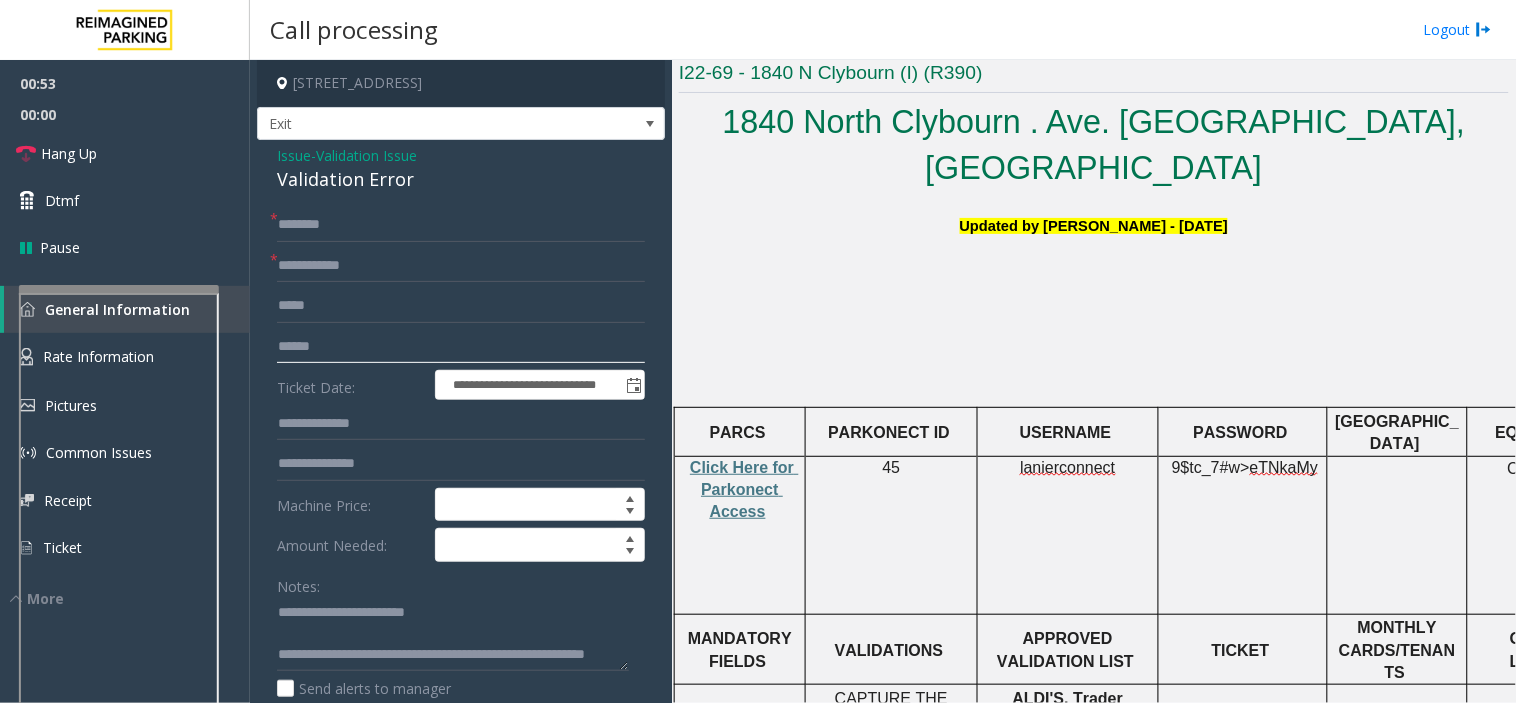 click 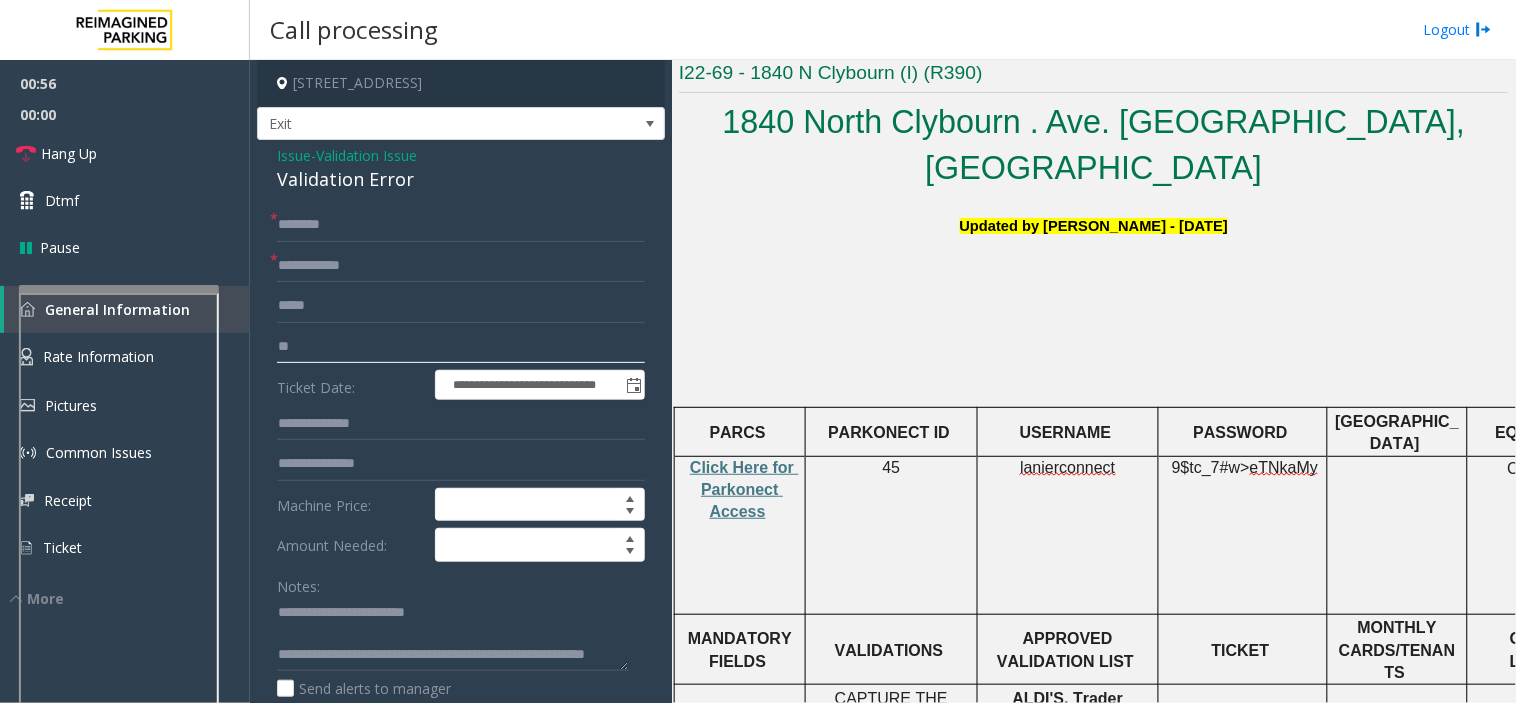 type on "*" 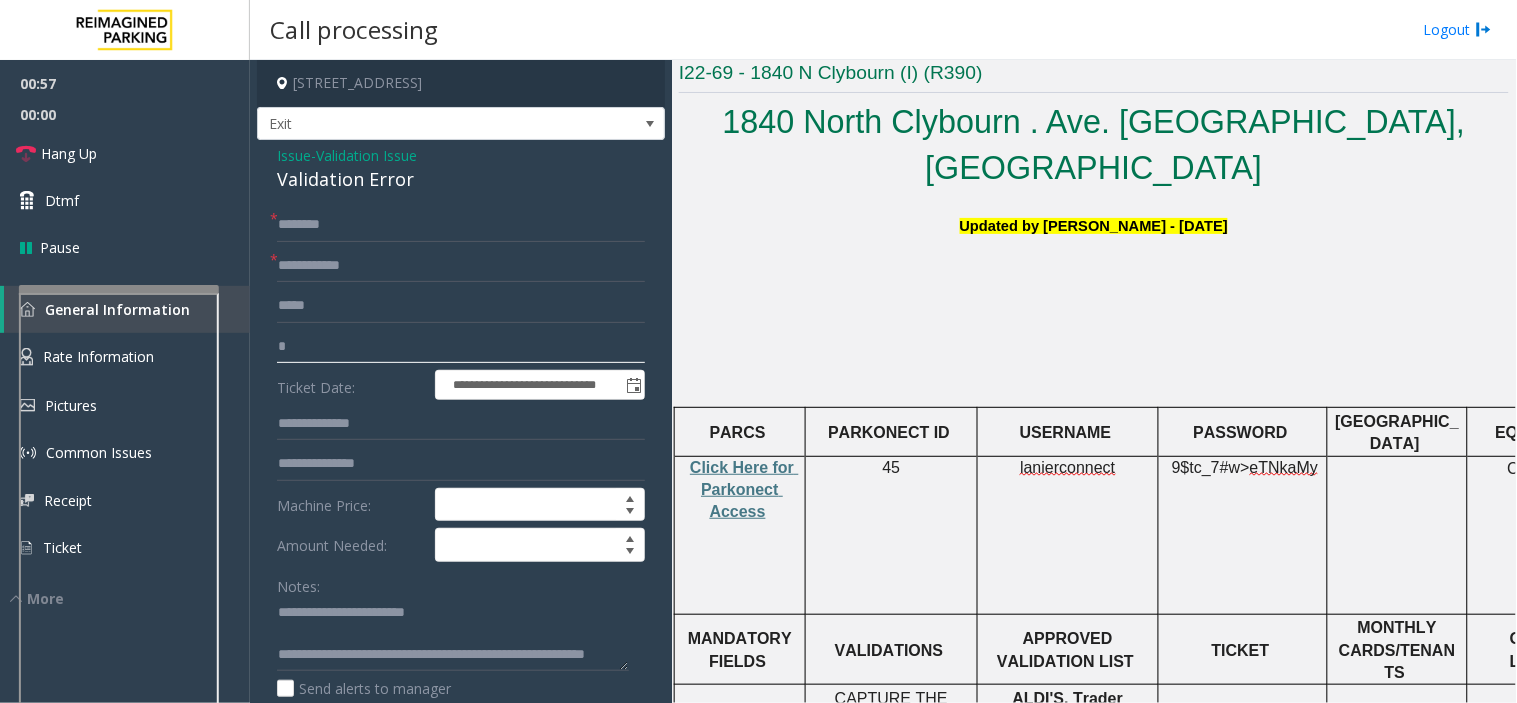 type 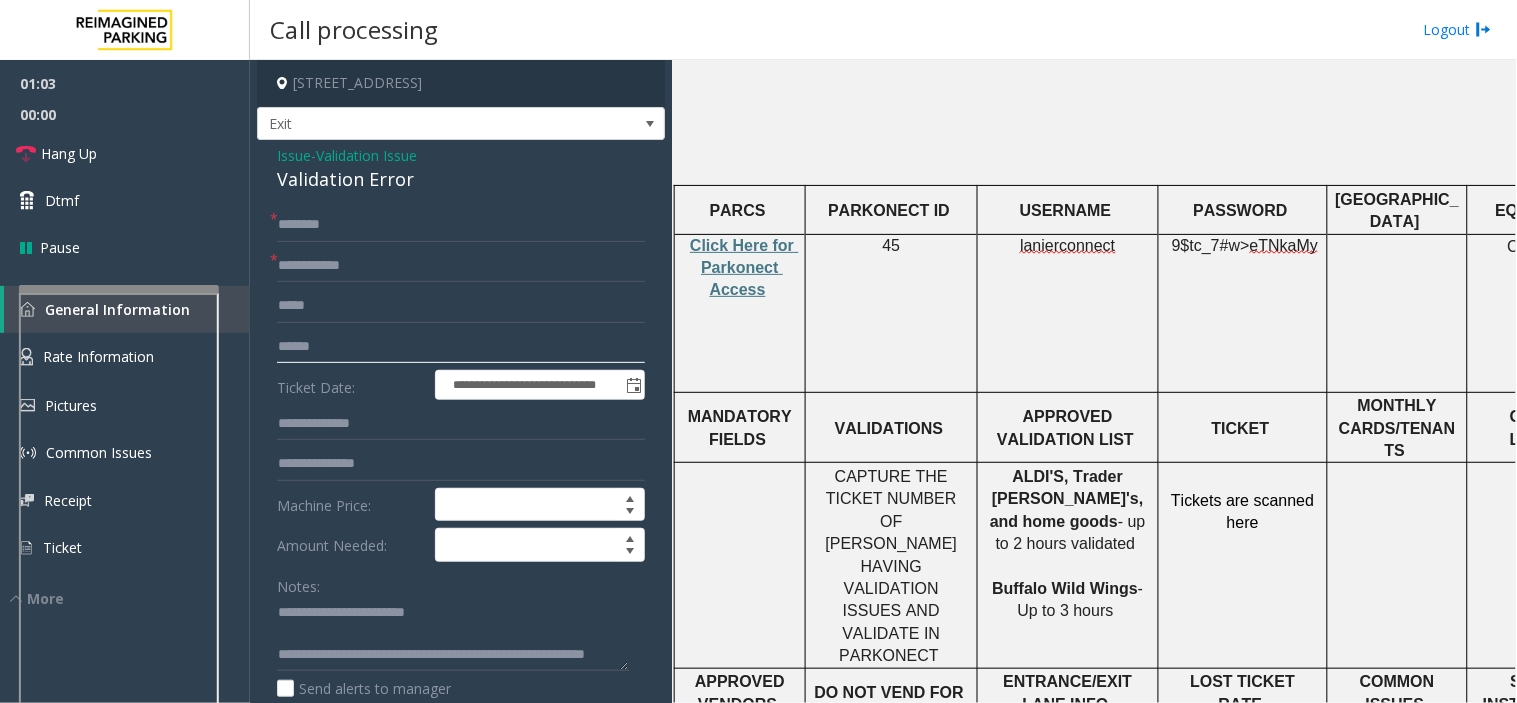 scroll, scrollTop: 555, scrollLeft: 0, axis: vertical 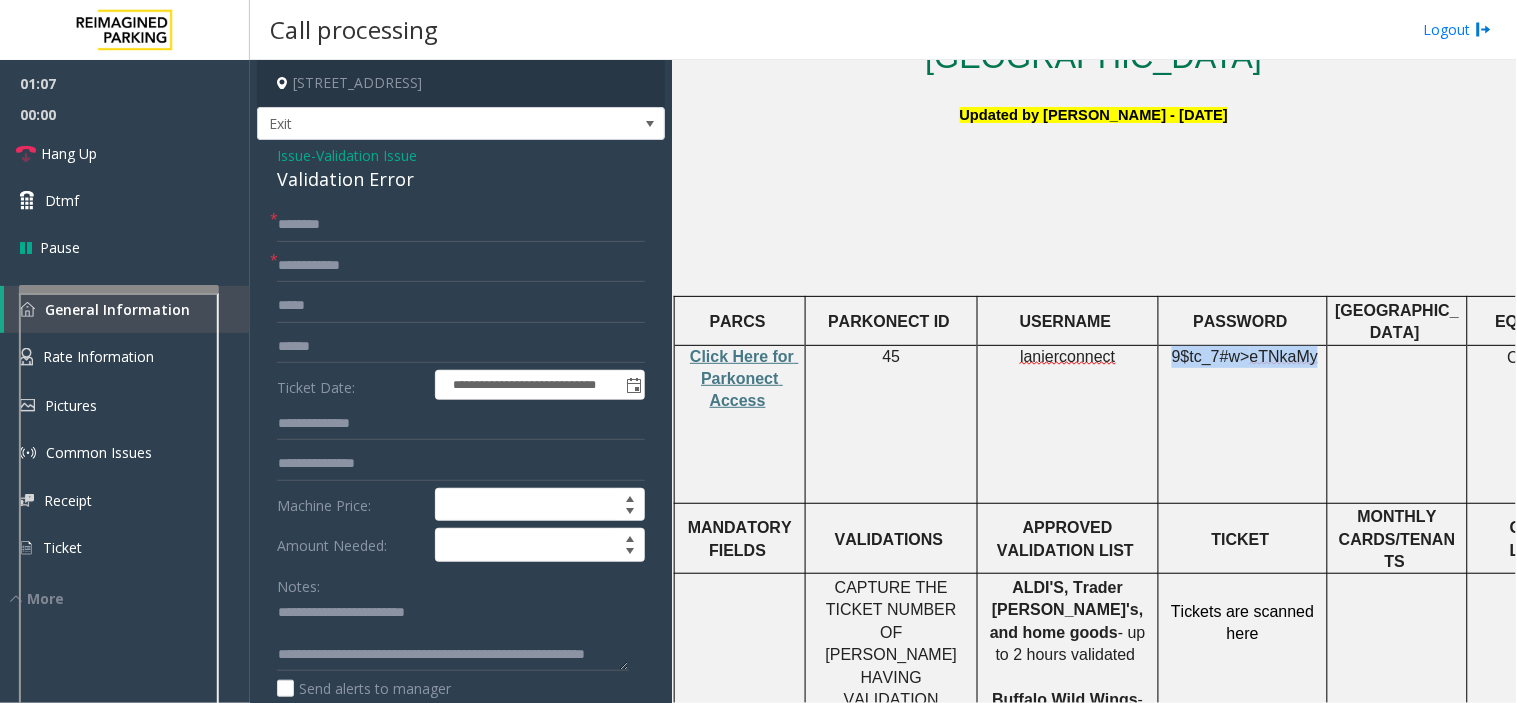 drag, startPoint x: 1178, startPoint y: 304, endPoint x: 1308, endPoint y: 302, distance: 130.01538 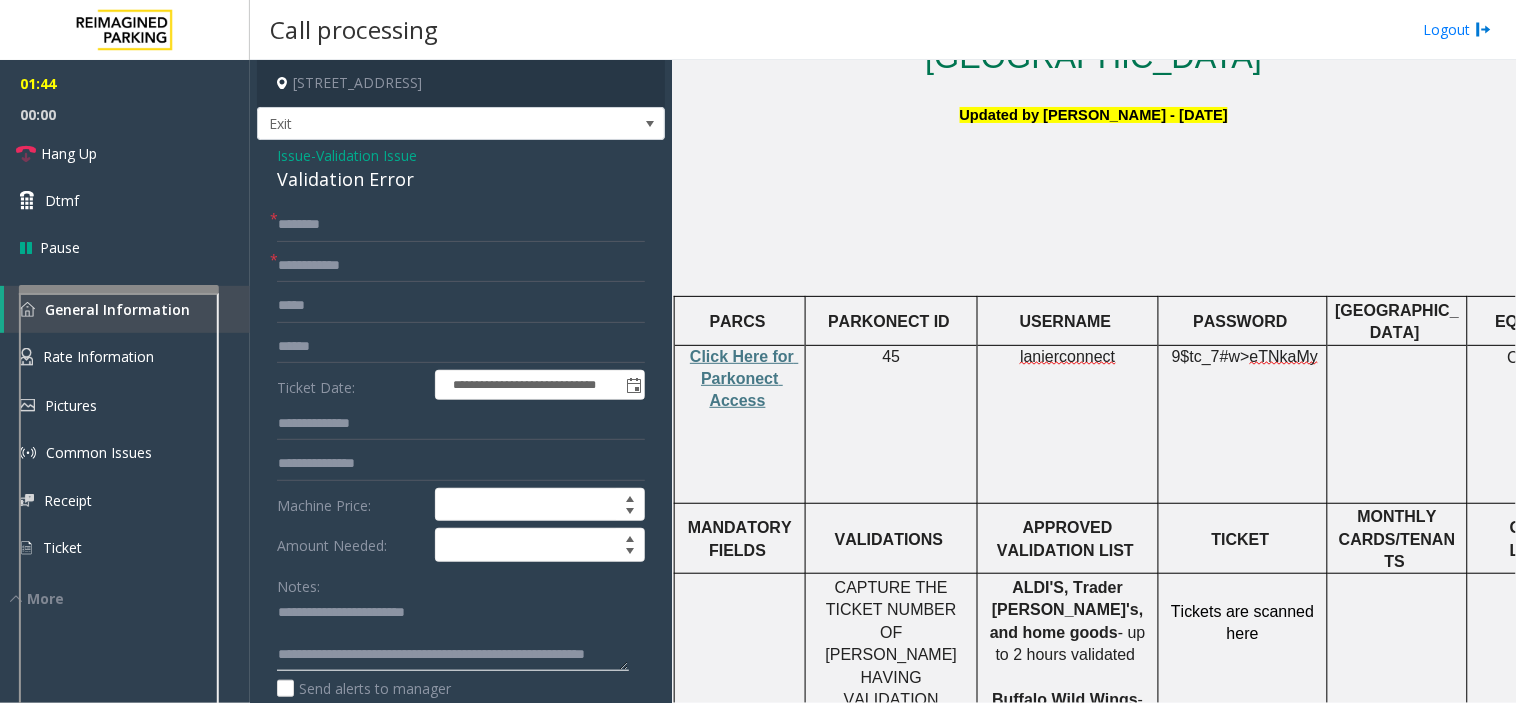 scroll, scrollTop: 21, scrollLeft: 0, axis: vertical 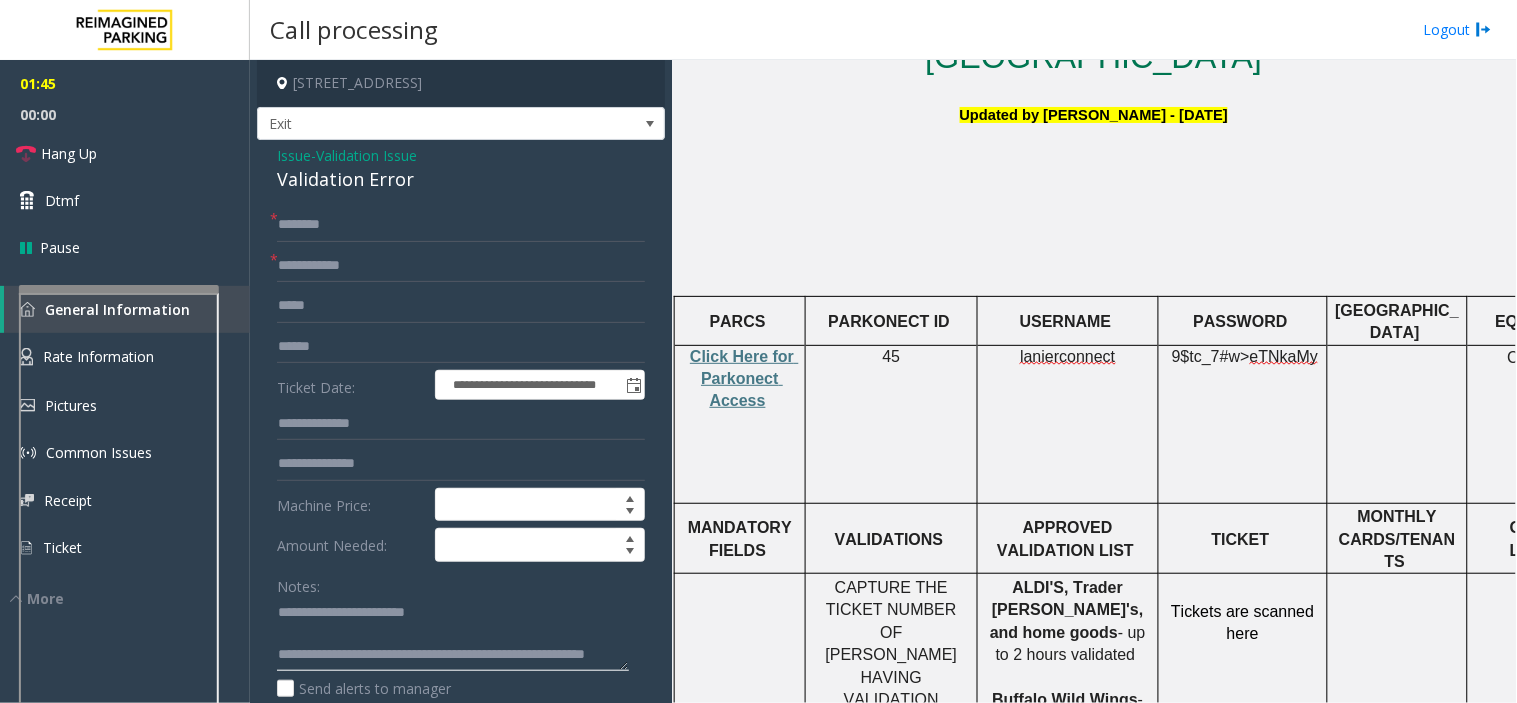 paste on "**********" 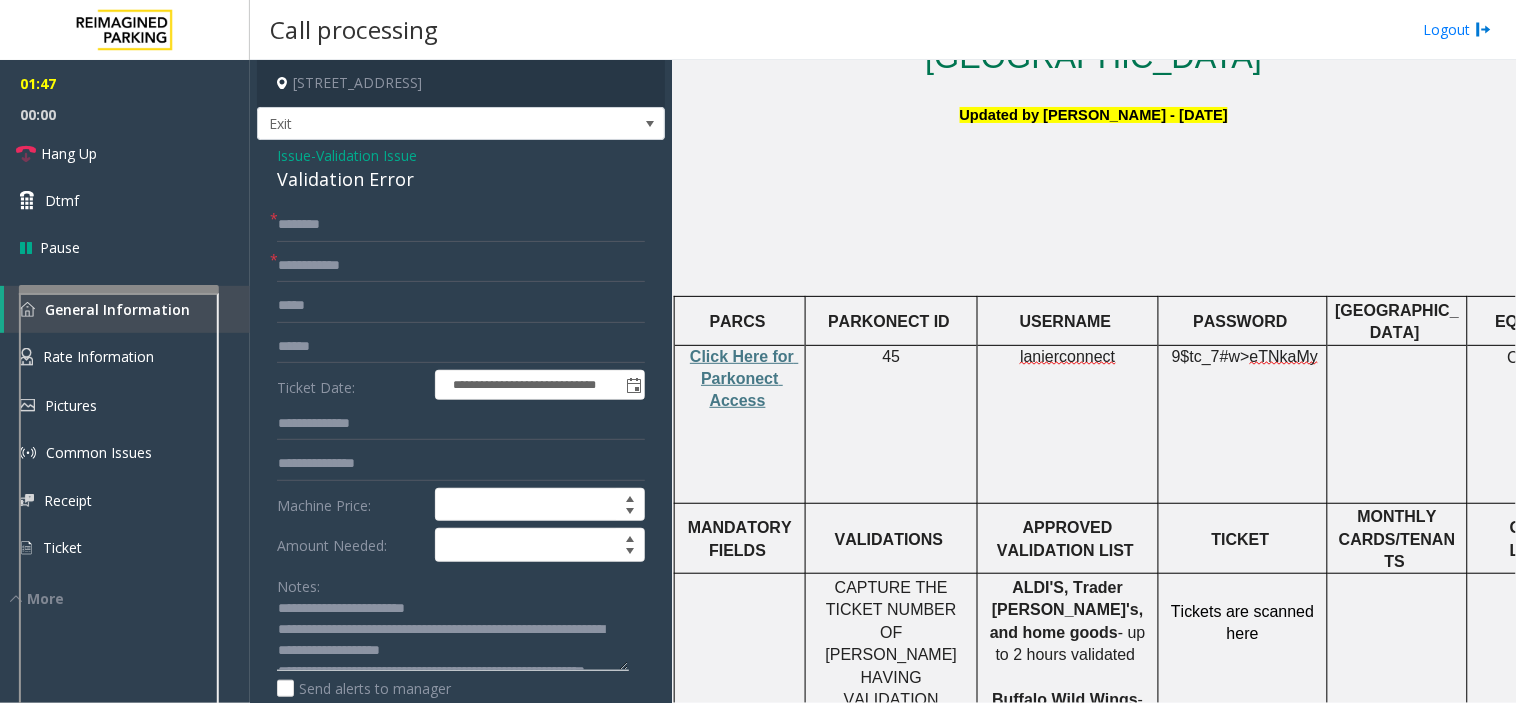 scroll, scrollTop: 0, scrollLeft: 0, axis: both 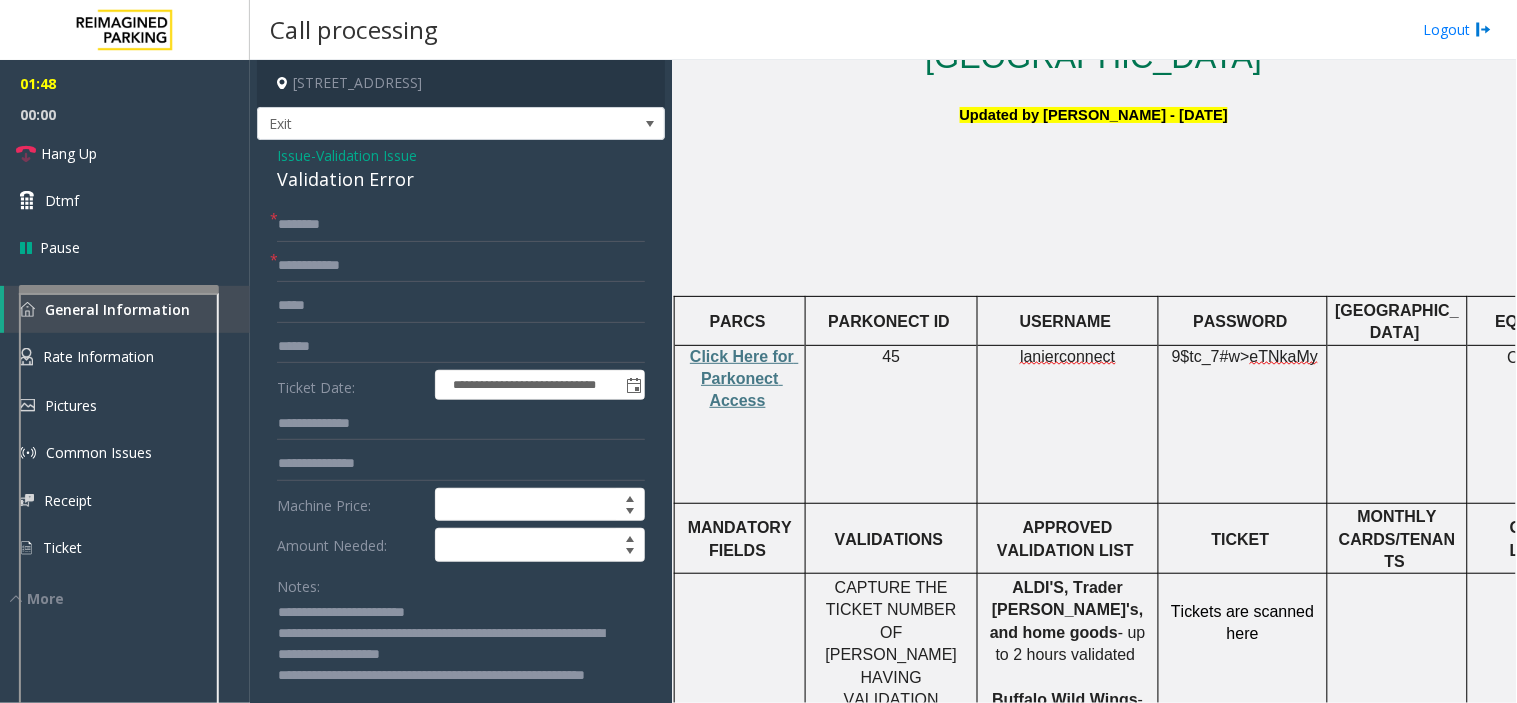 drag, startPoint x: 627, startPoint y: 662, endPoint x: 631, endPoint y: 748, distance: 86.09297 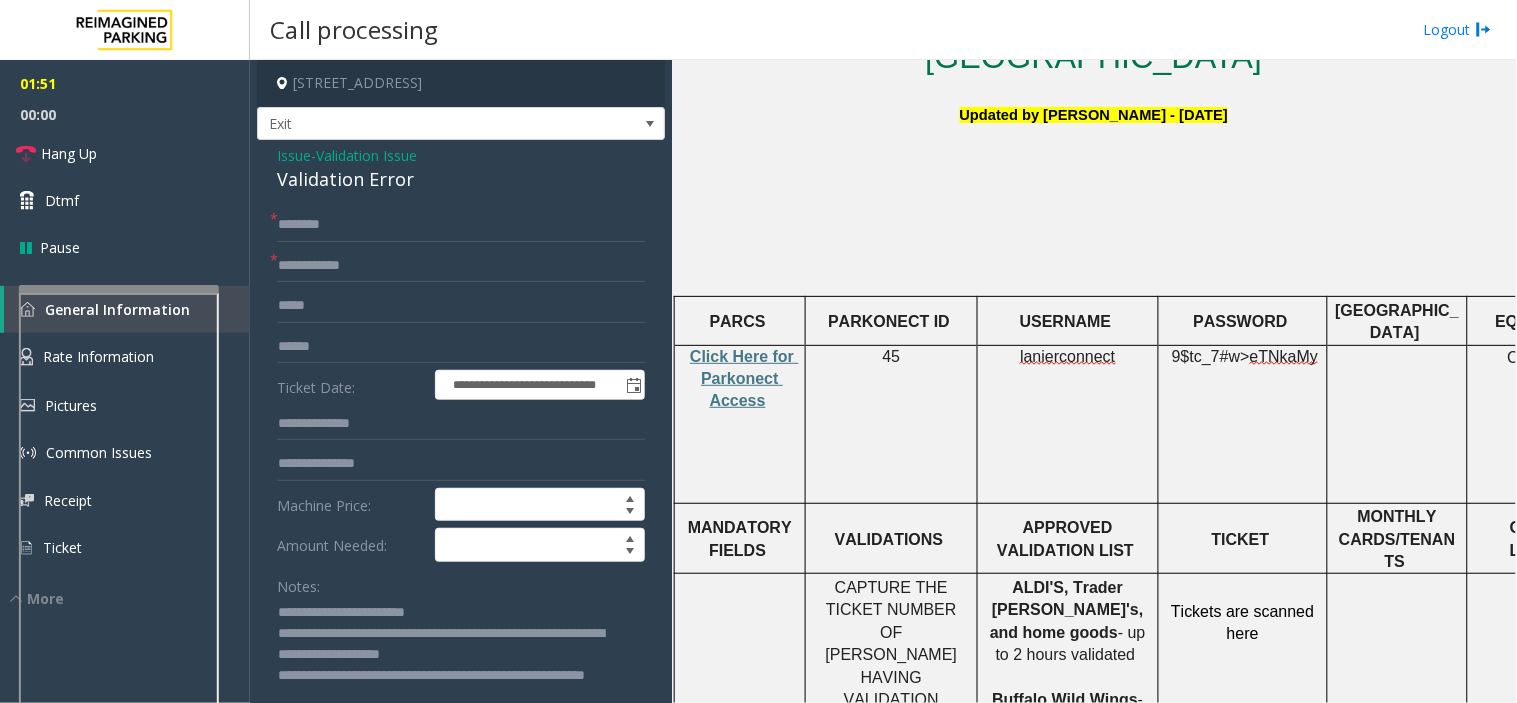 drag, startPoint x: 276, startPoint y: 632, endPoint x: 475, endPoint y: 651, distance: 199.90498 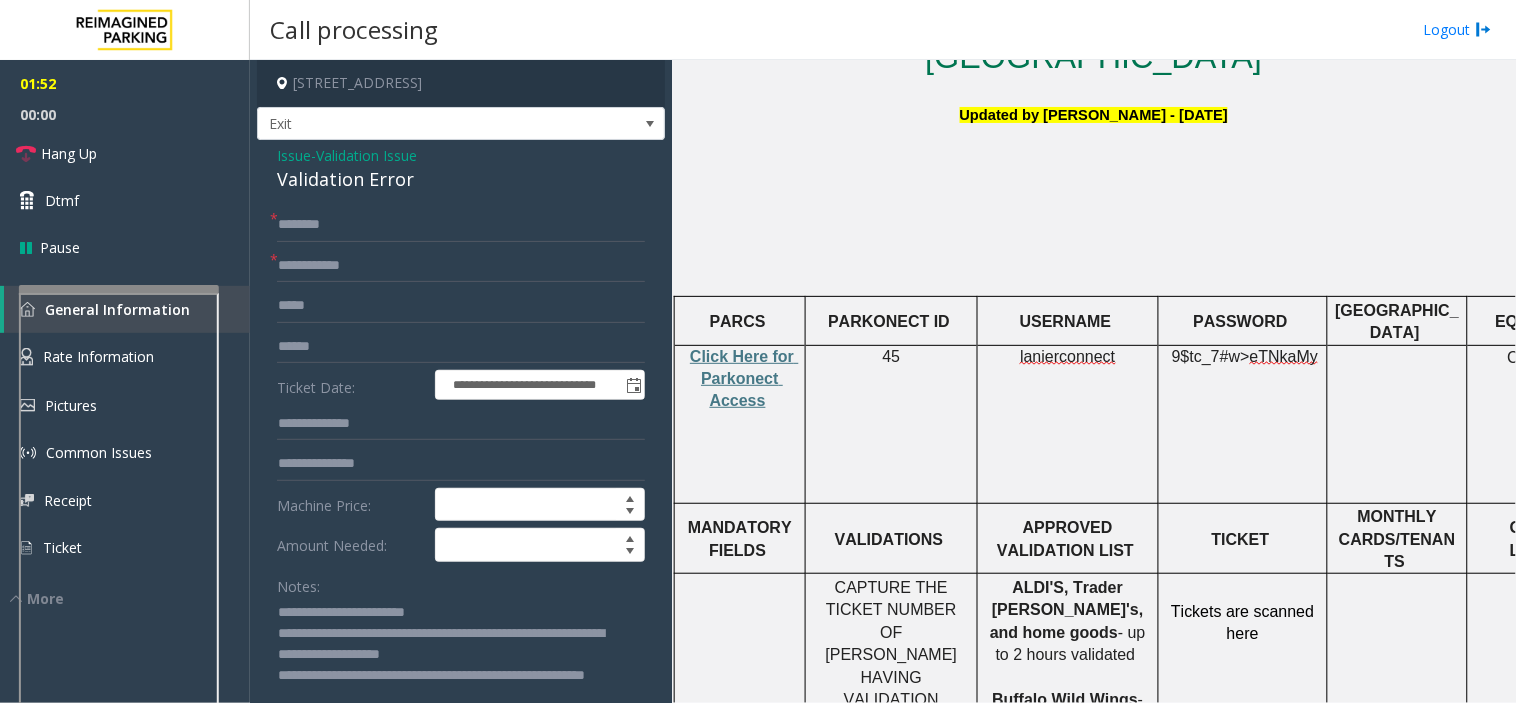 click 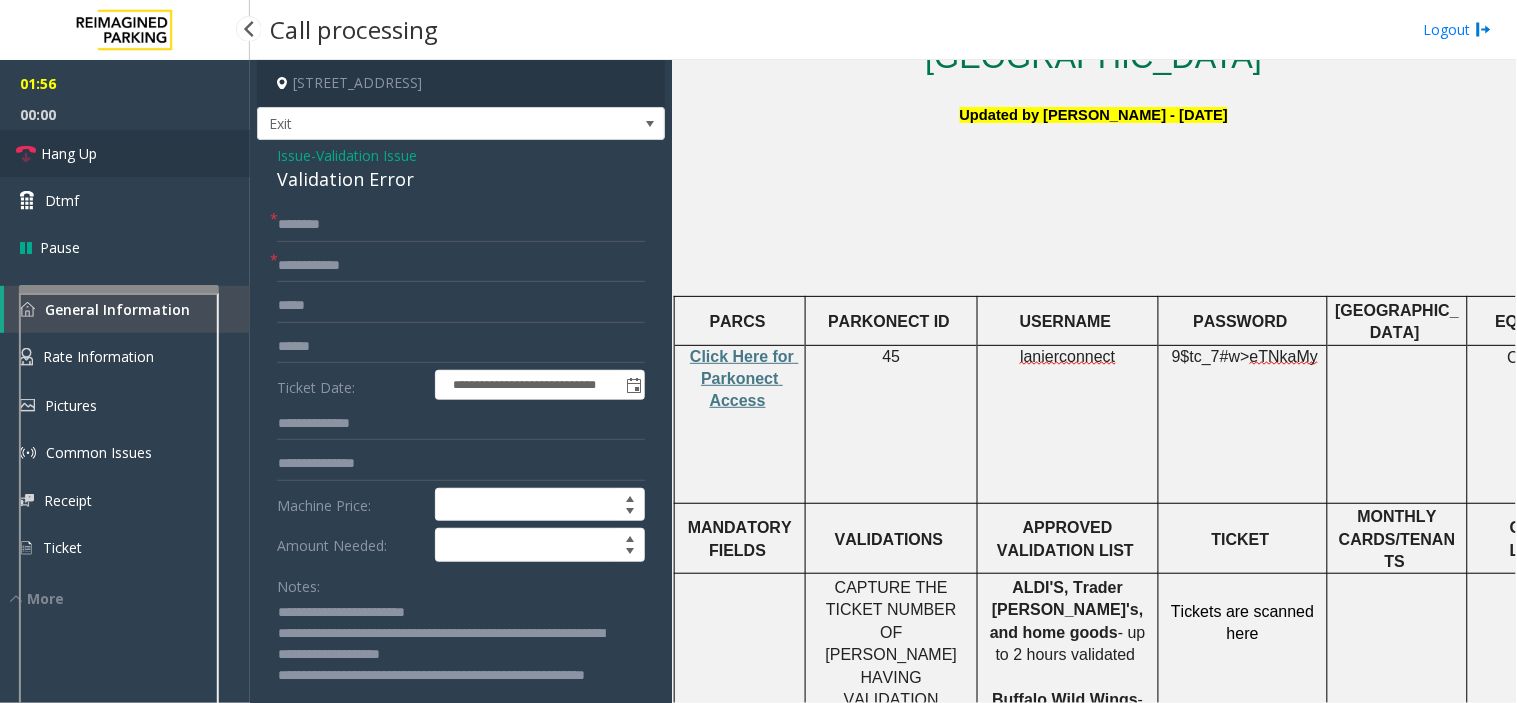 click on "Hang Up" at bounding box center [125, 153] 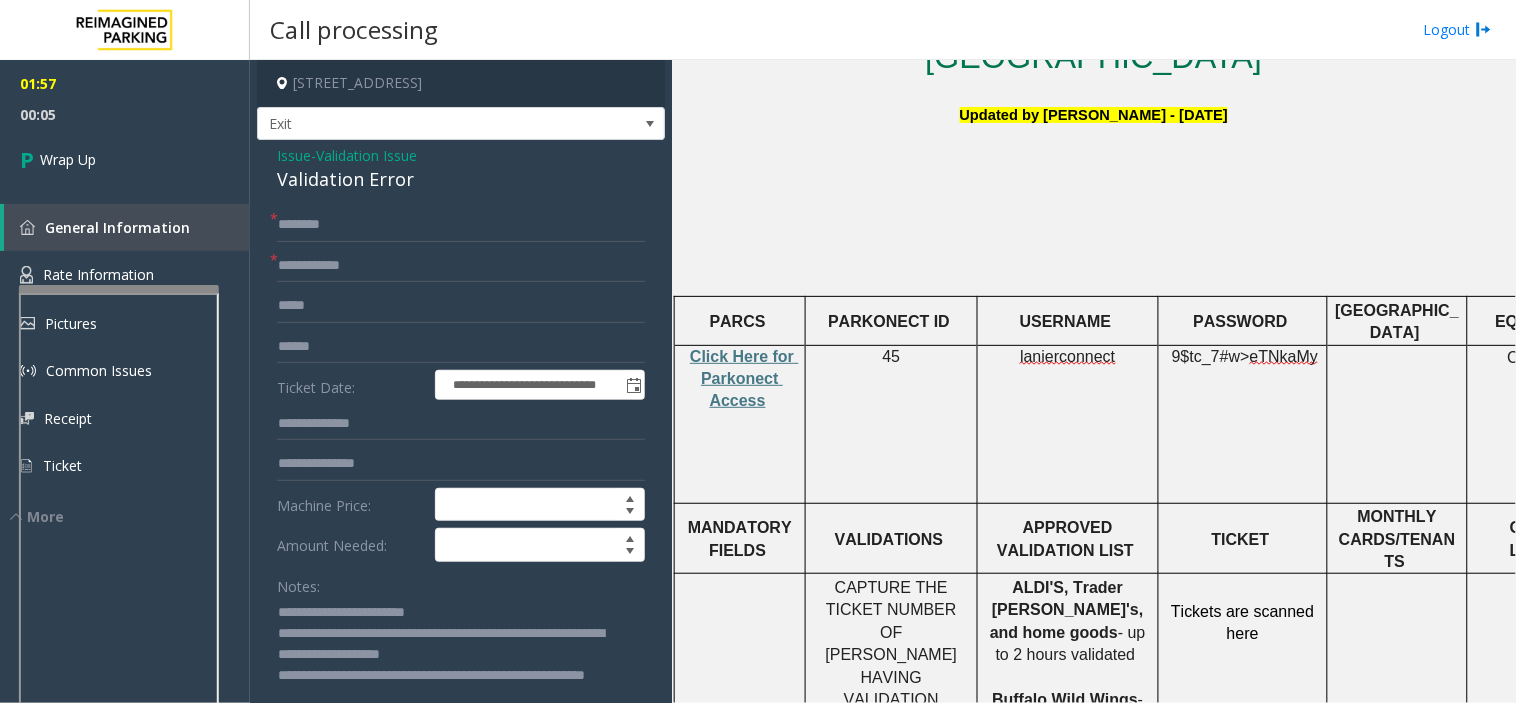 drag, startPoint x: 415, startPoint y: 650, endPoint x: 426, endPoint y: 651, distance: 11.045361 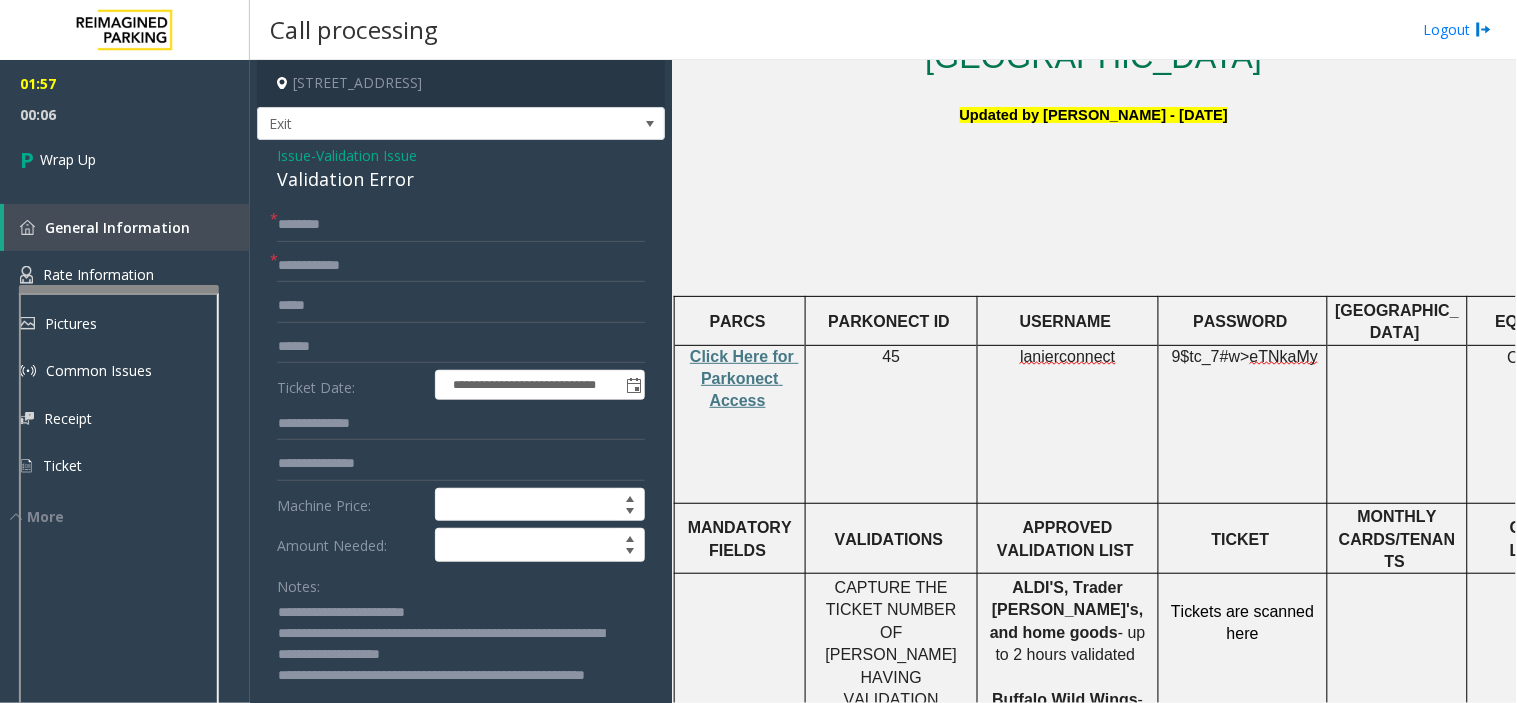 drag, startPoint x: 506, startPoint y: 662, endPoint x: 272, endPoint y: 635, distance: 235.55254 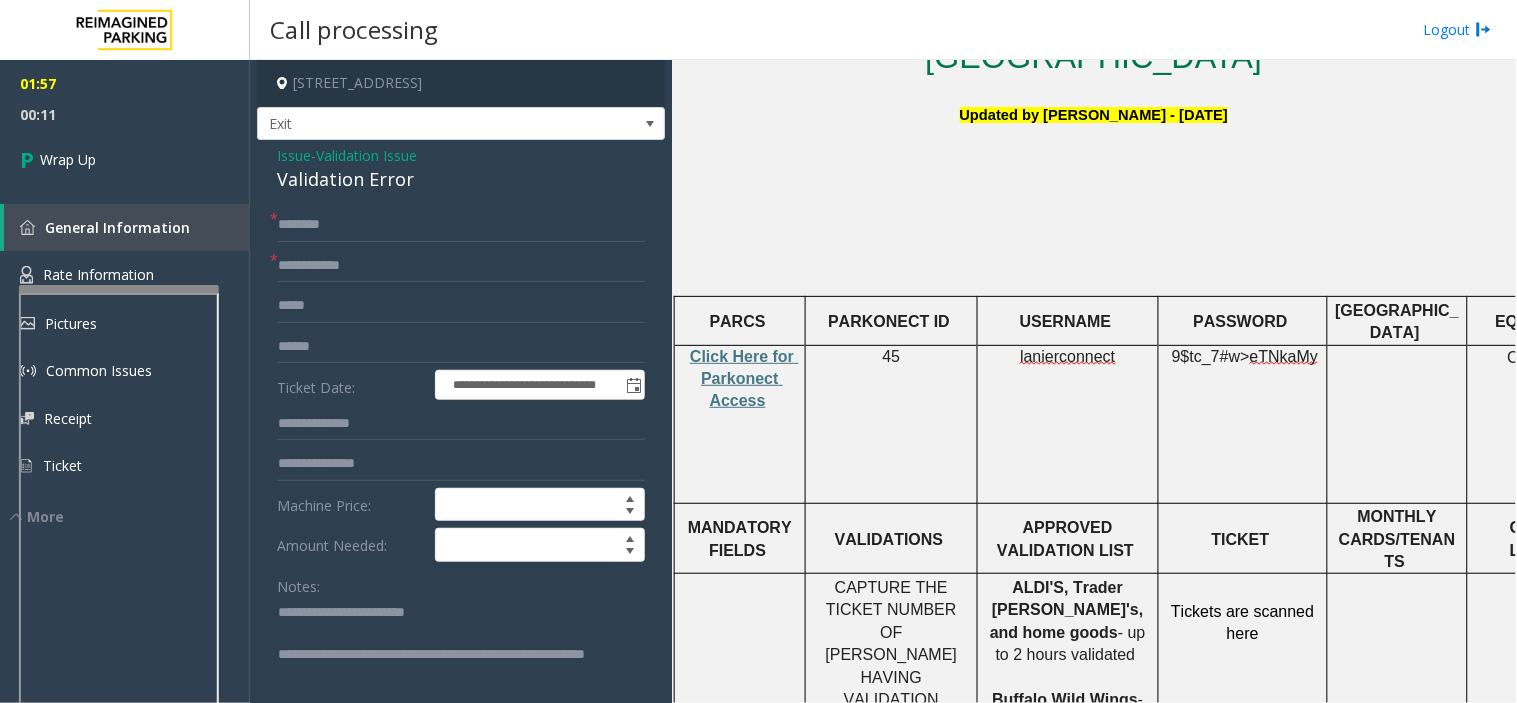 drag, startPoint x: 368, startPoint y: 660, endPoint x: 380, endPoint y: 673, distance: 17.691807 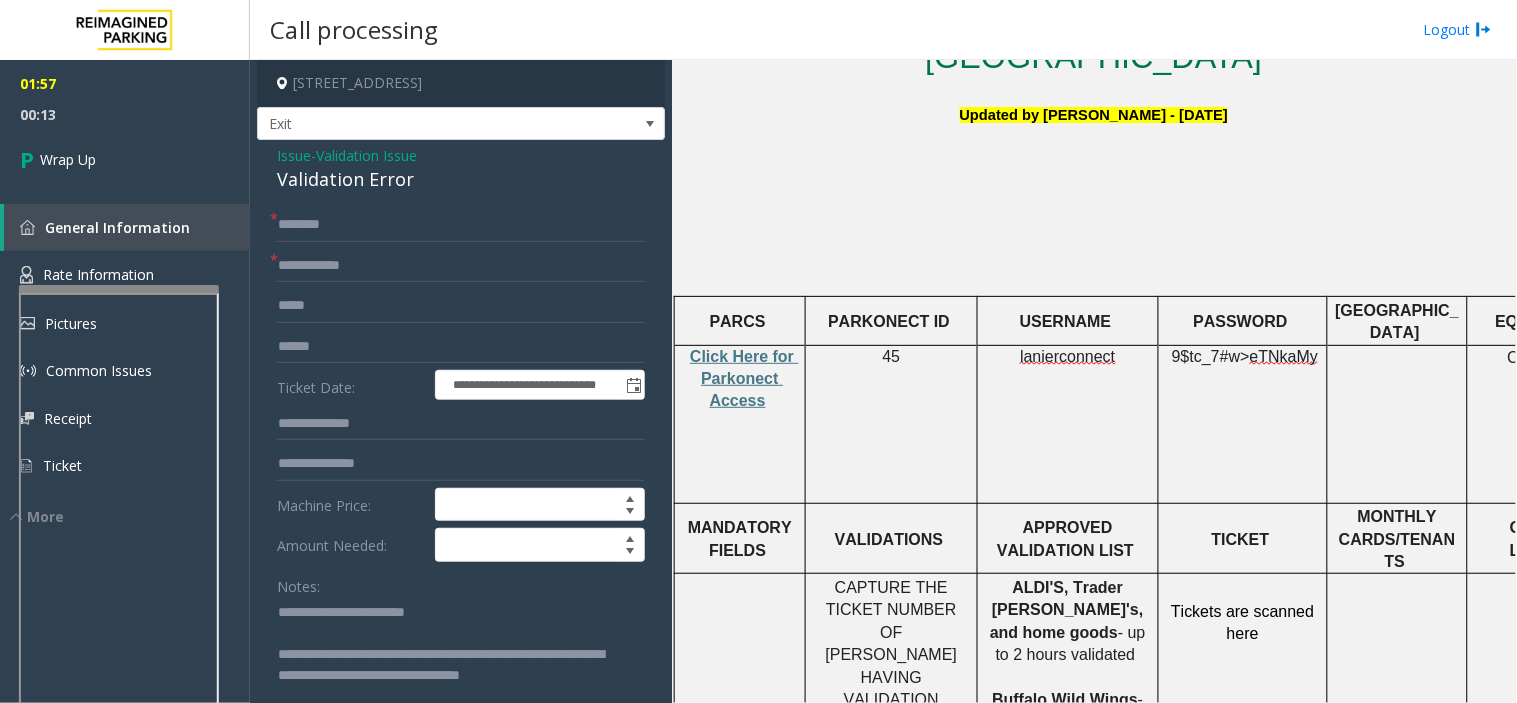 type on "**********" 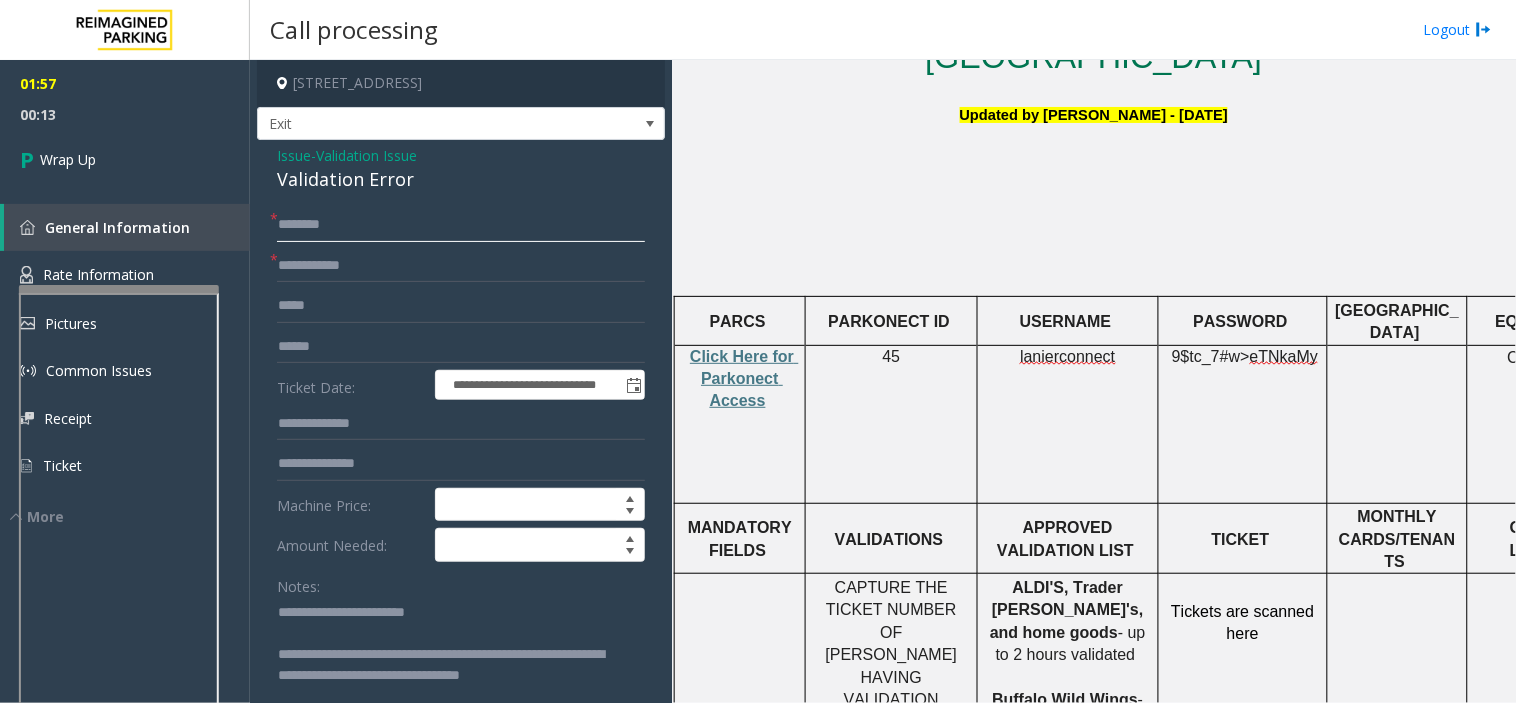click 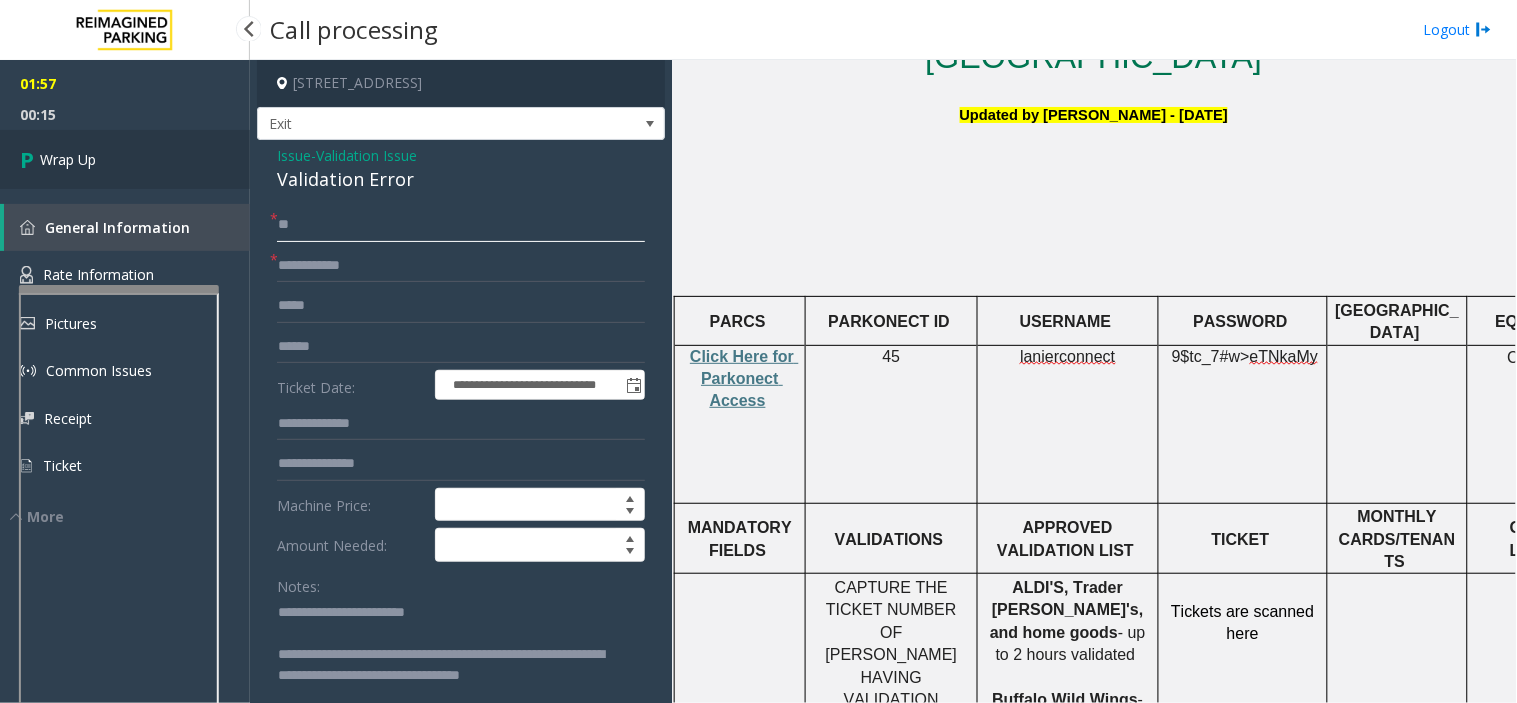 type on "**" 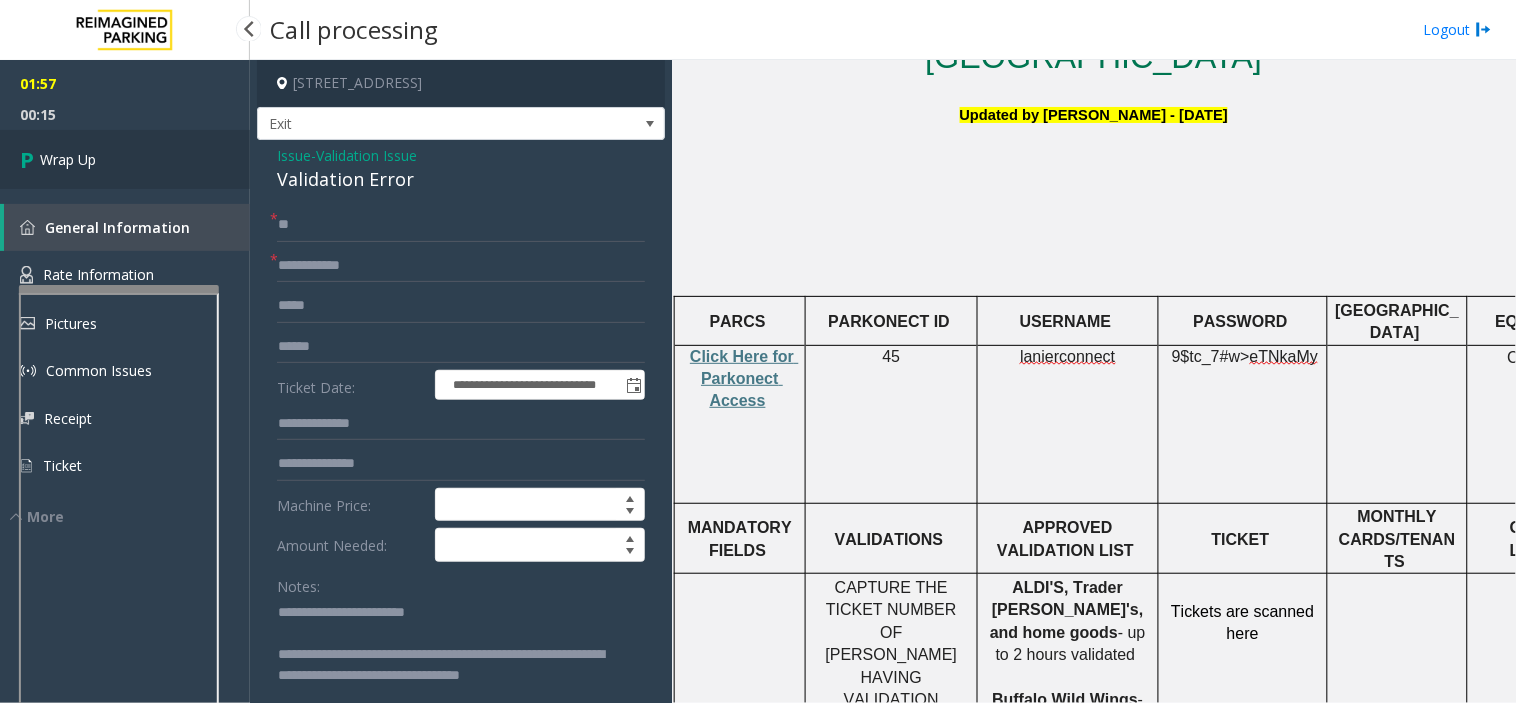 click on "Wrap Up" at bounding box center (125, 159) 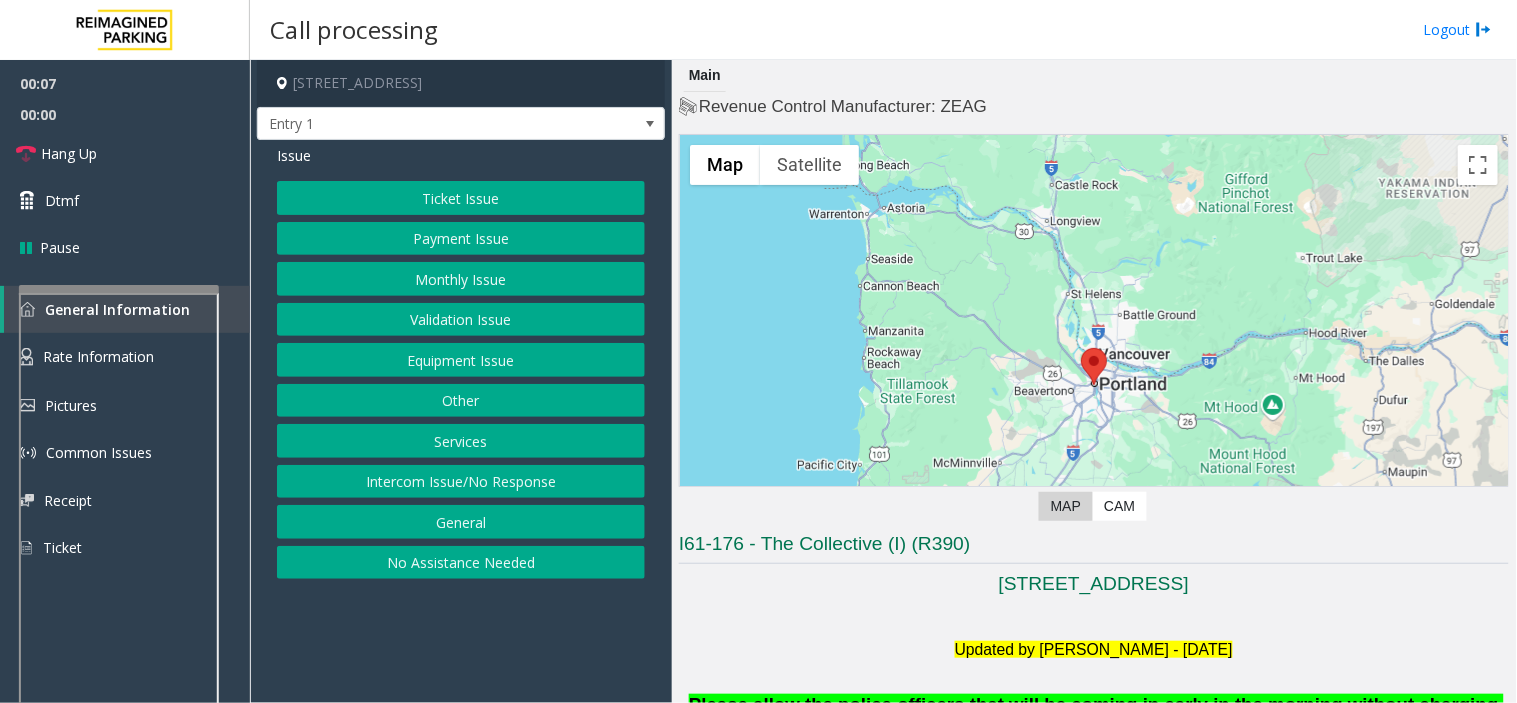 click on "No Assistance Needed" 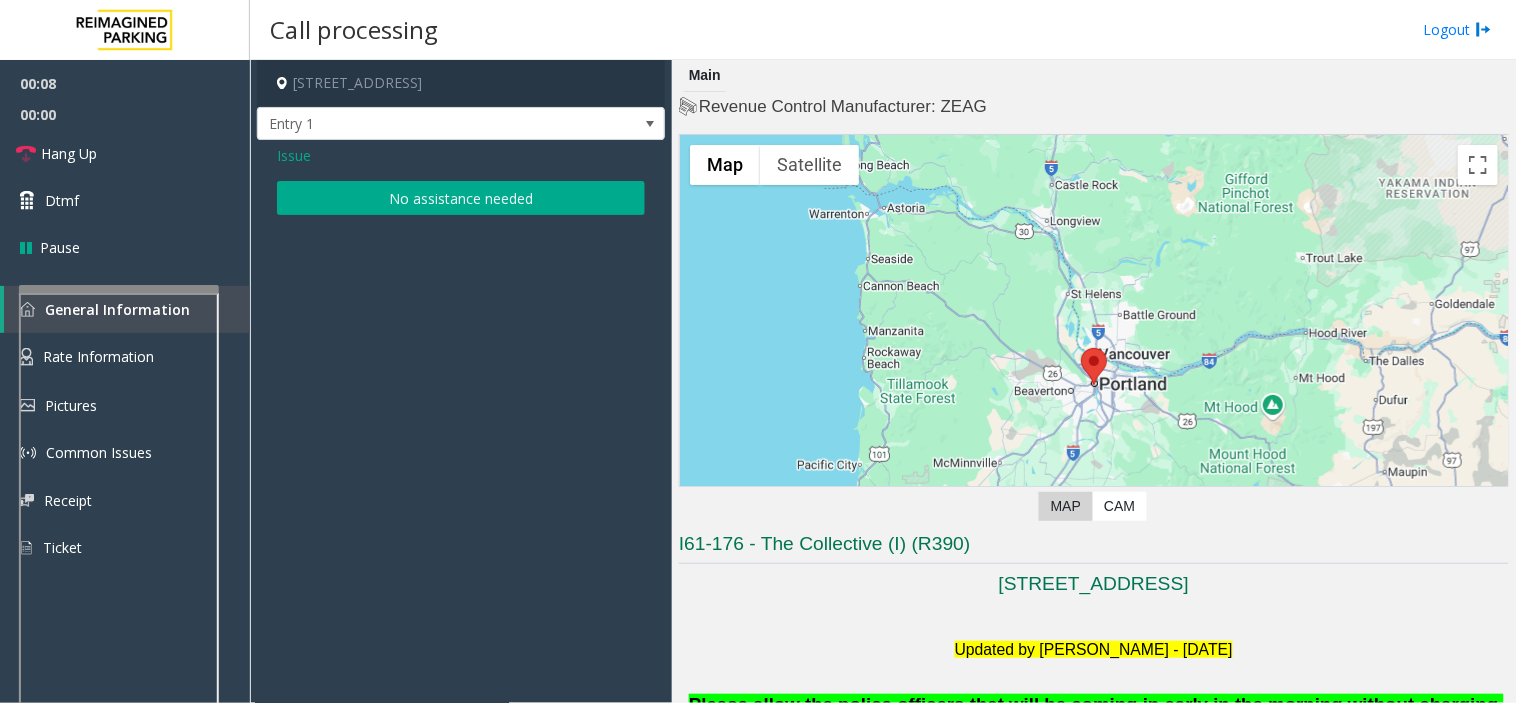 click on "Issue  No assistance needed" 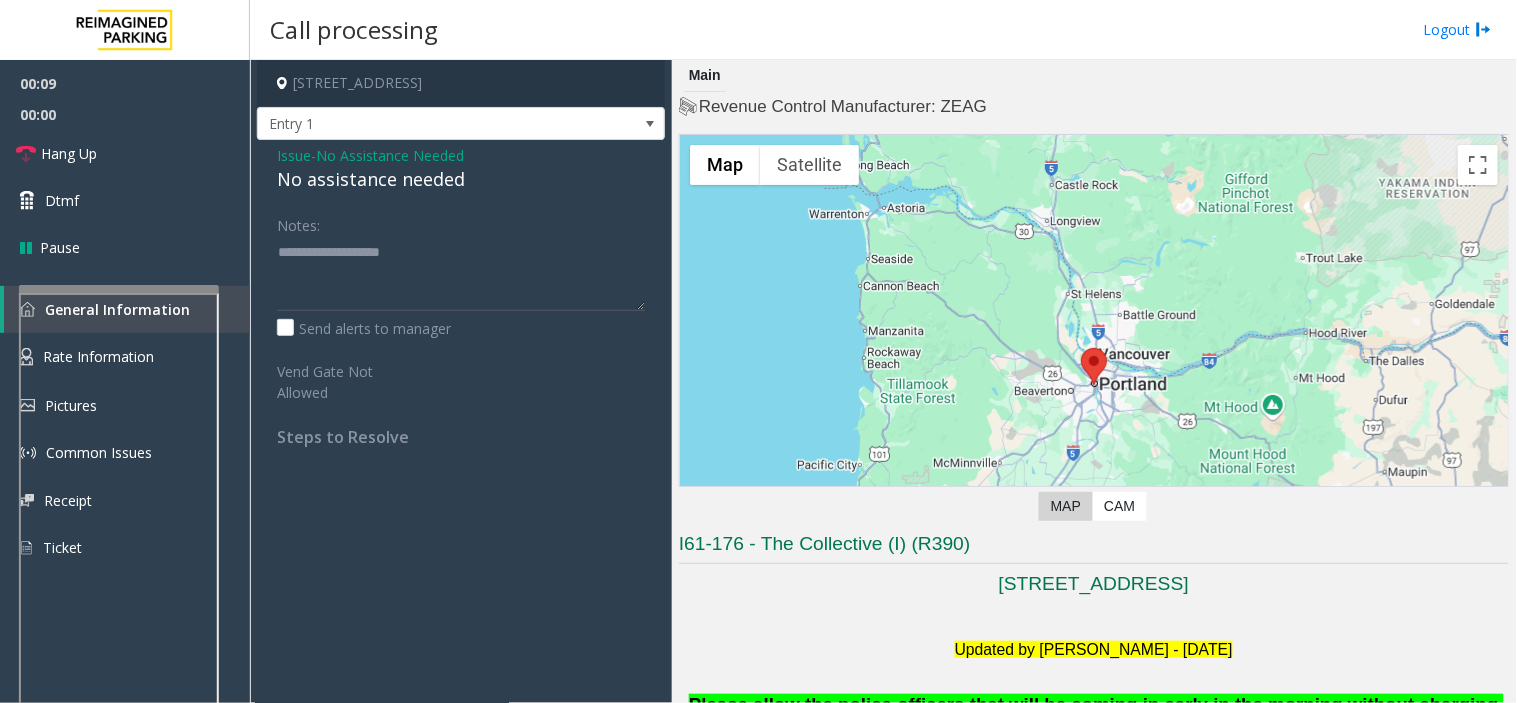 click on "No assistance needed" 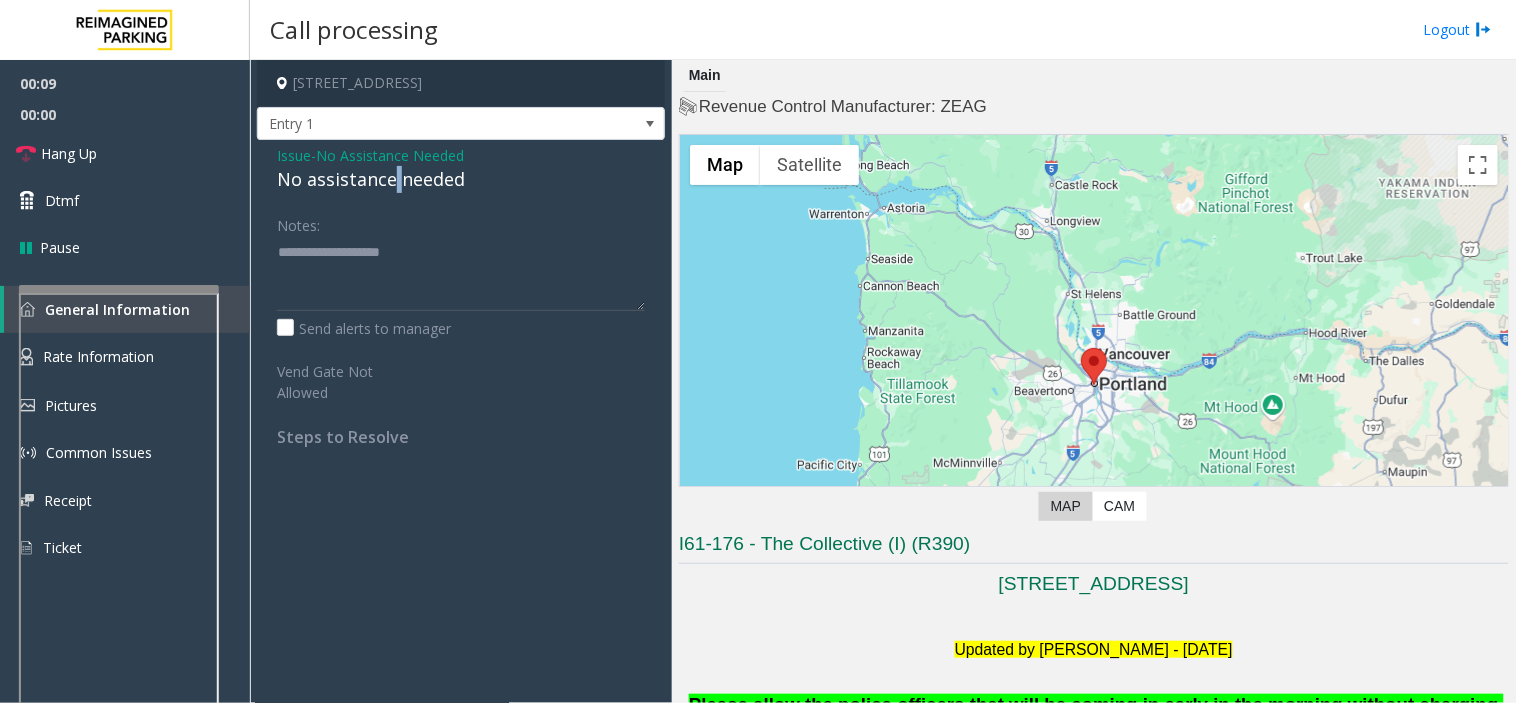 click on "No assistance needed" 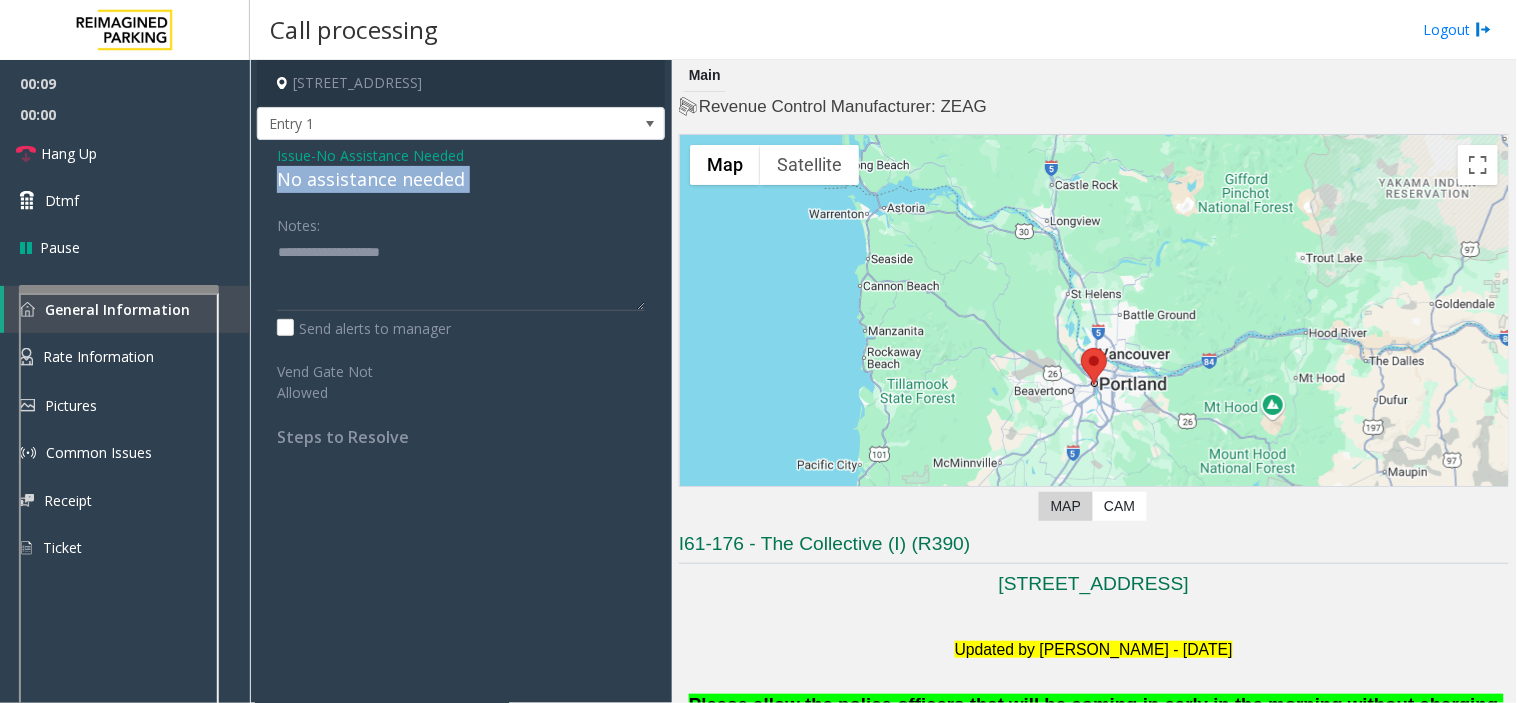 click on "No assistance needed" 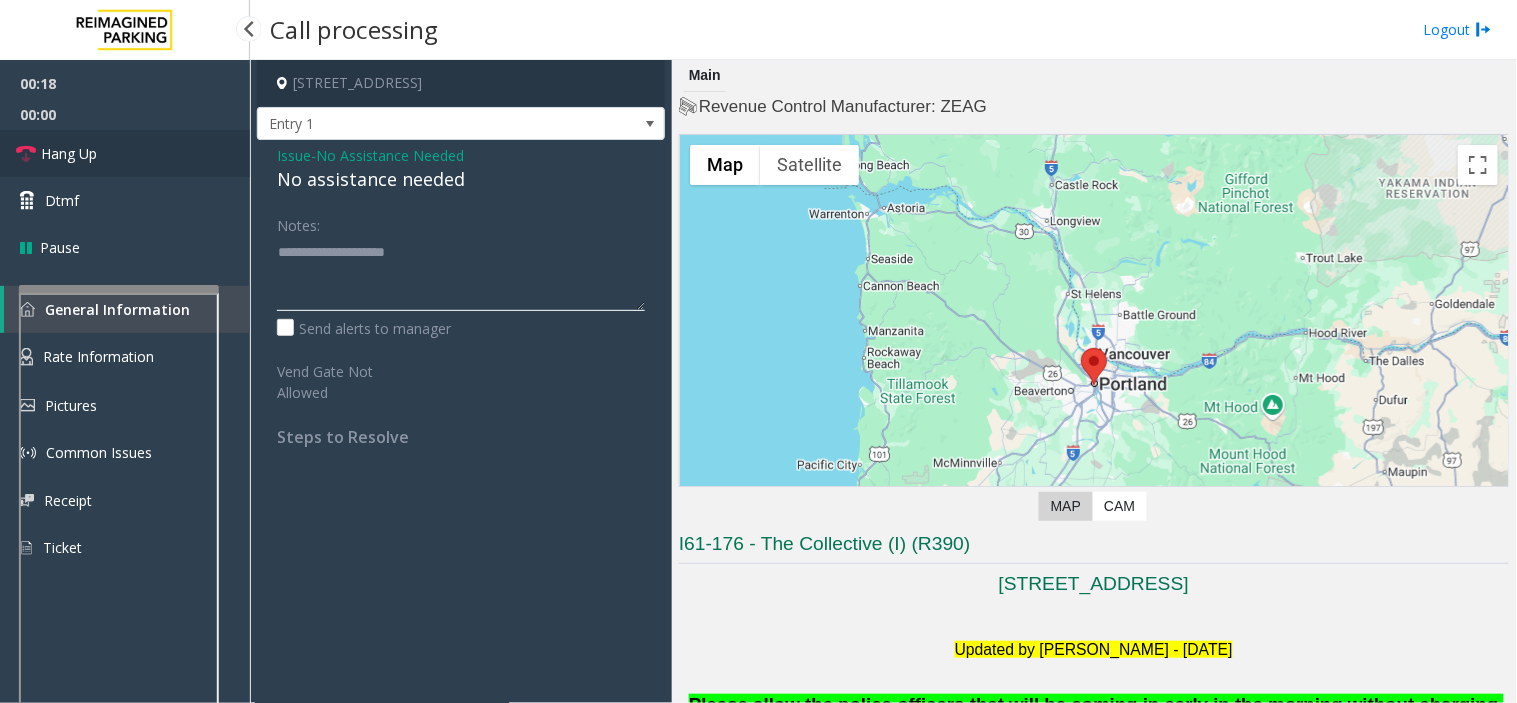 type on "**********" 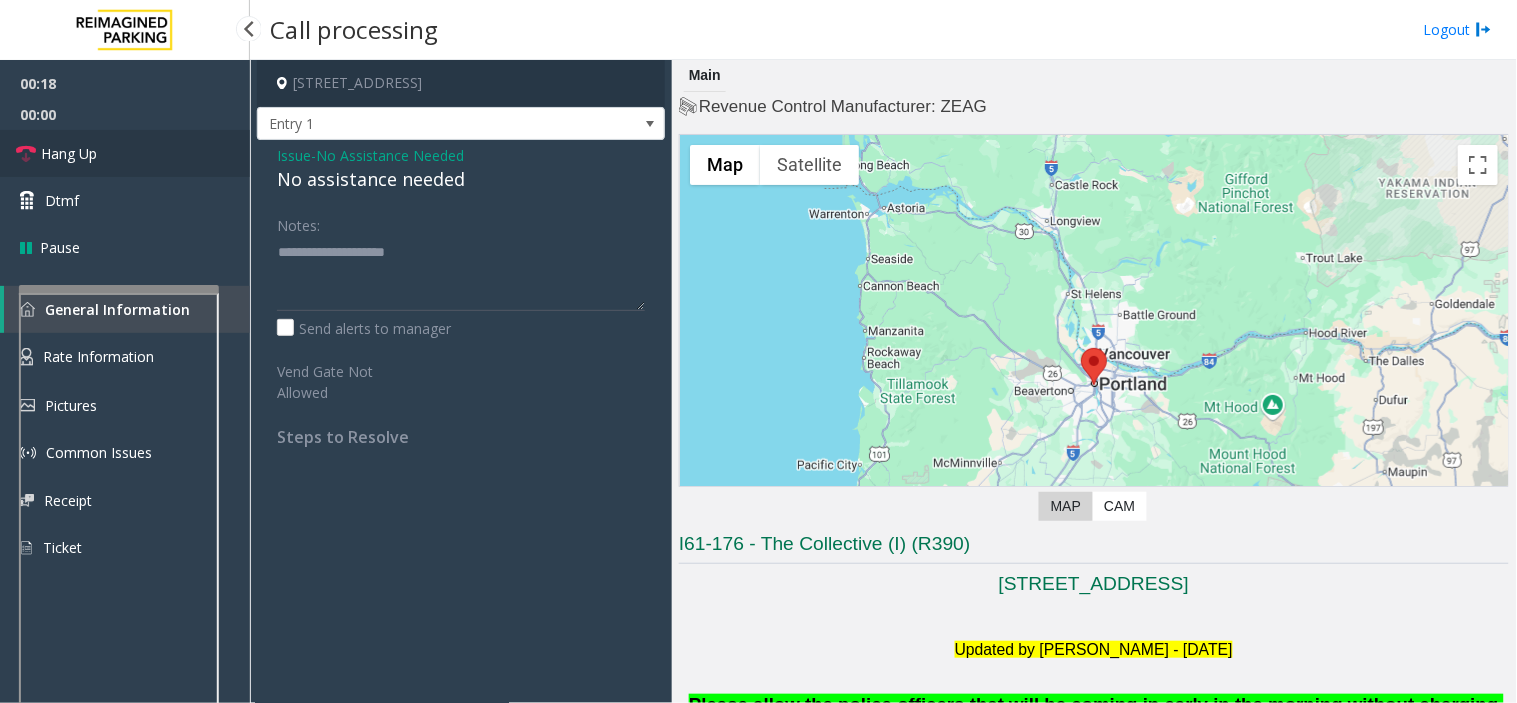 click on "Hang Up" at bounding box center [69, 153] 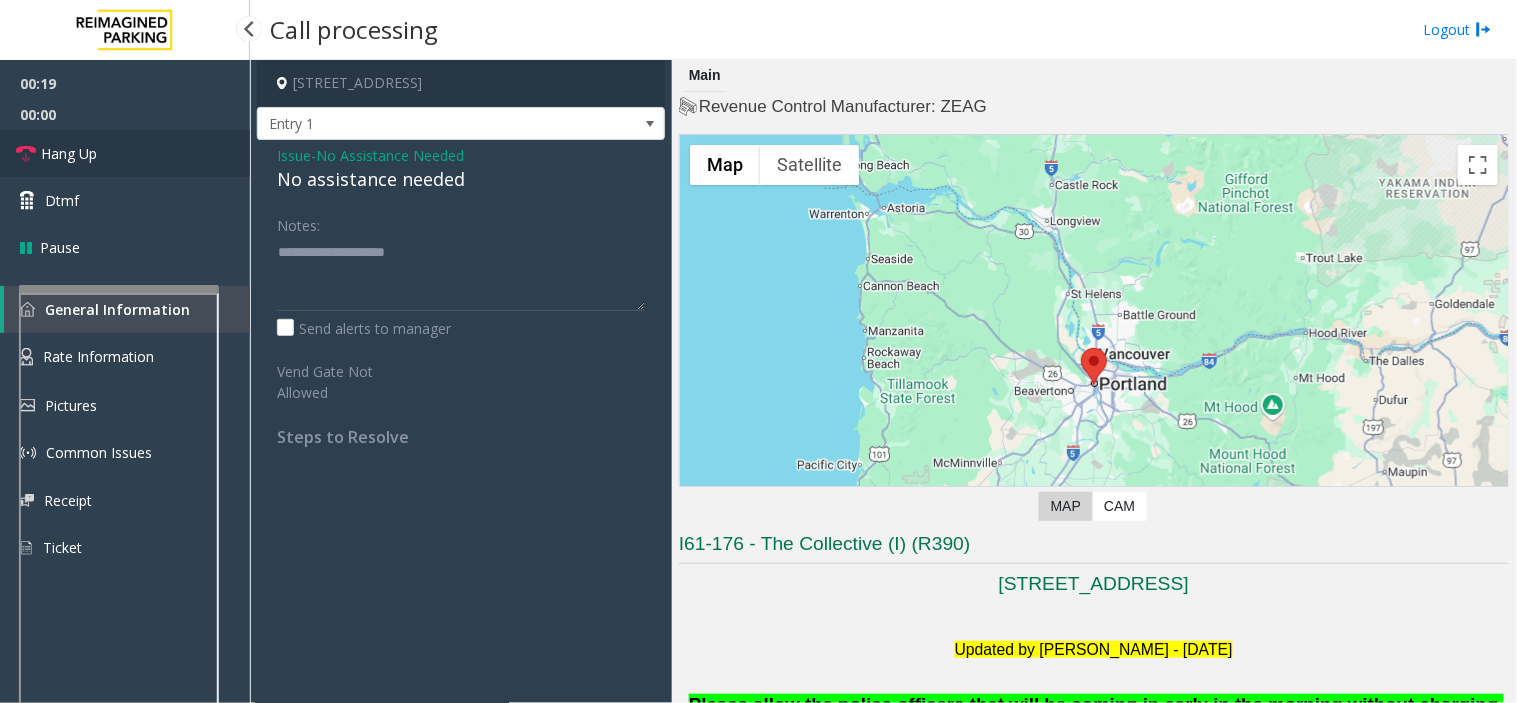 click on "Hang Up" at bounding box center (69, 153) 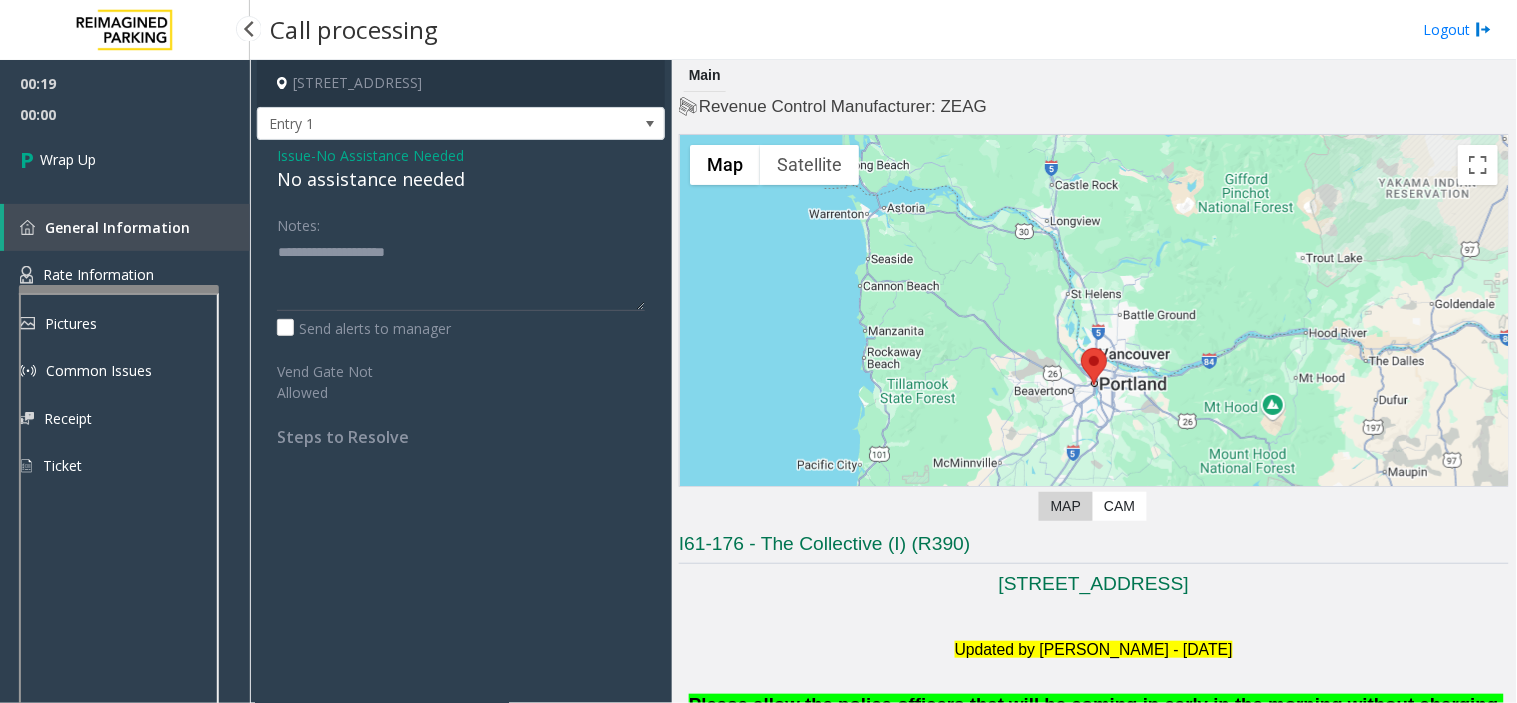 click on "Wrap Up" at bounding box center (68, 159) 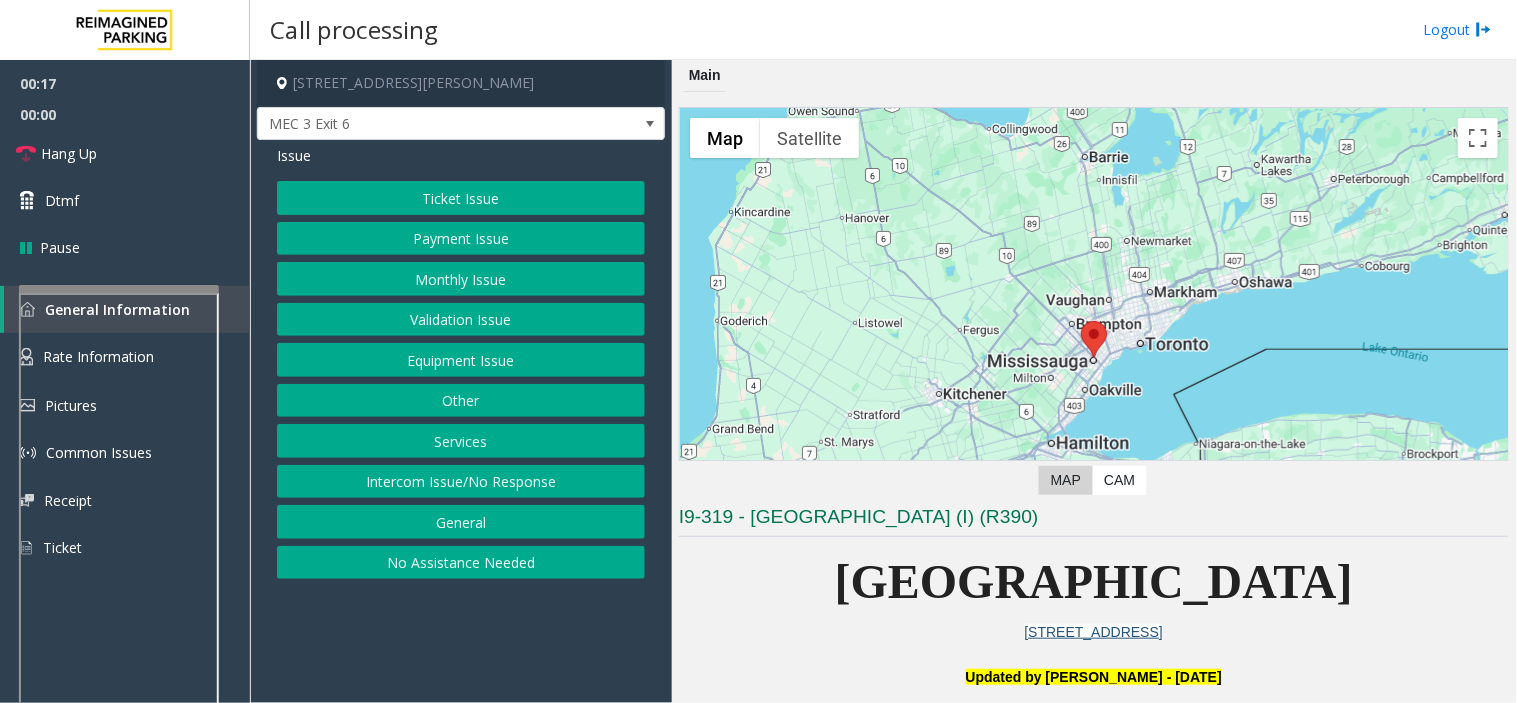 click on "Equipment Issue" 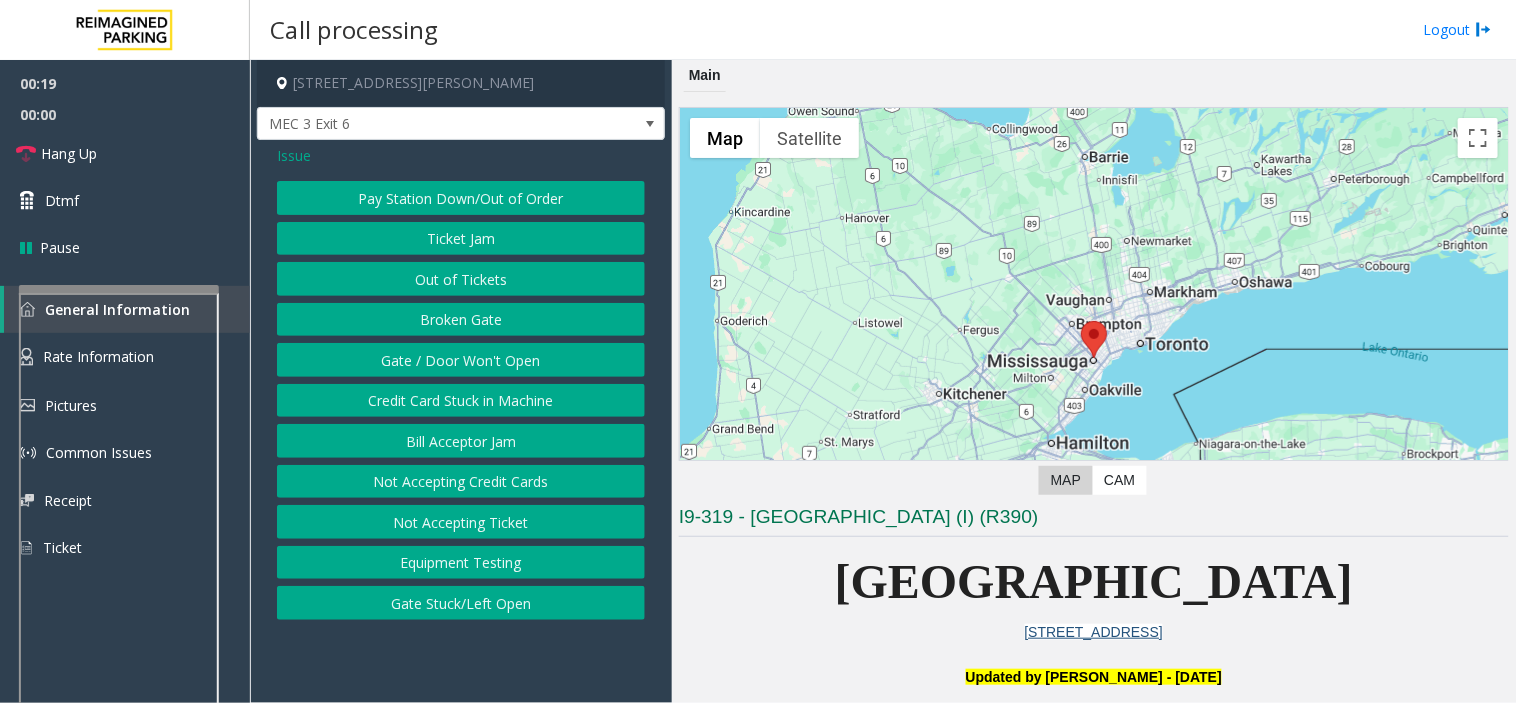 click on "Not Accepting Credit Cards" 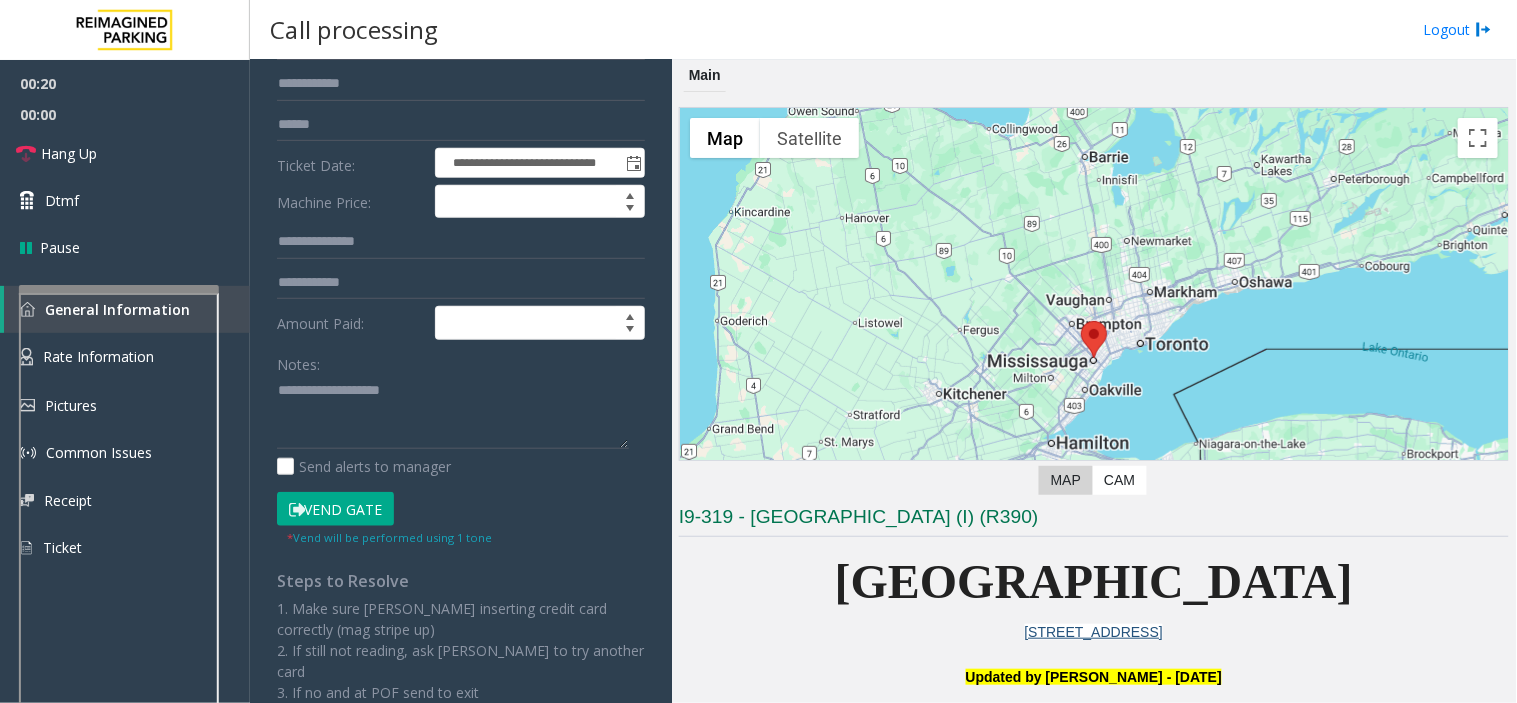 click on "Vend Gate" 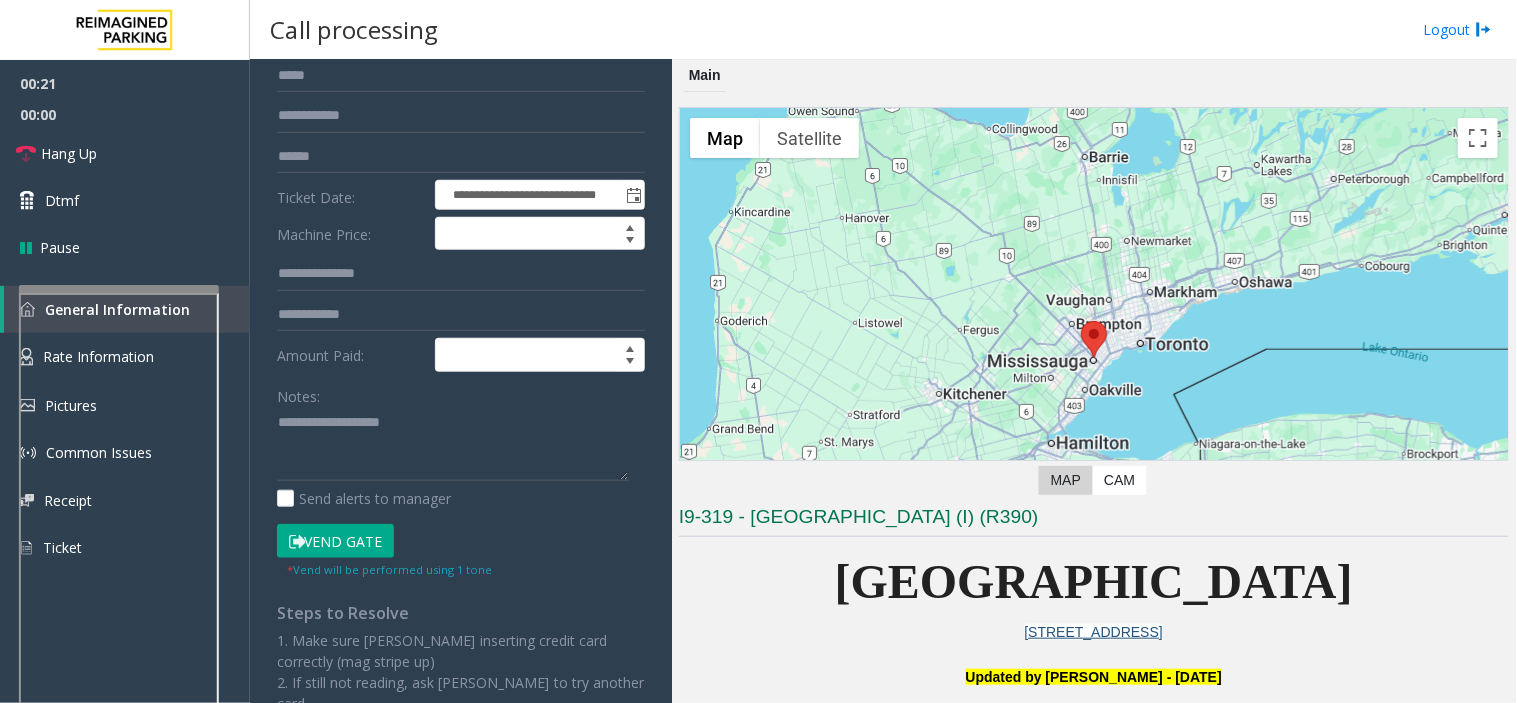 scroll, scrollTop: 260, scrollLeft: 0, axis: vertical 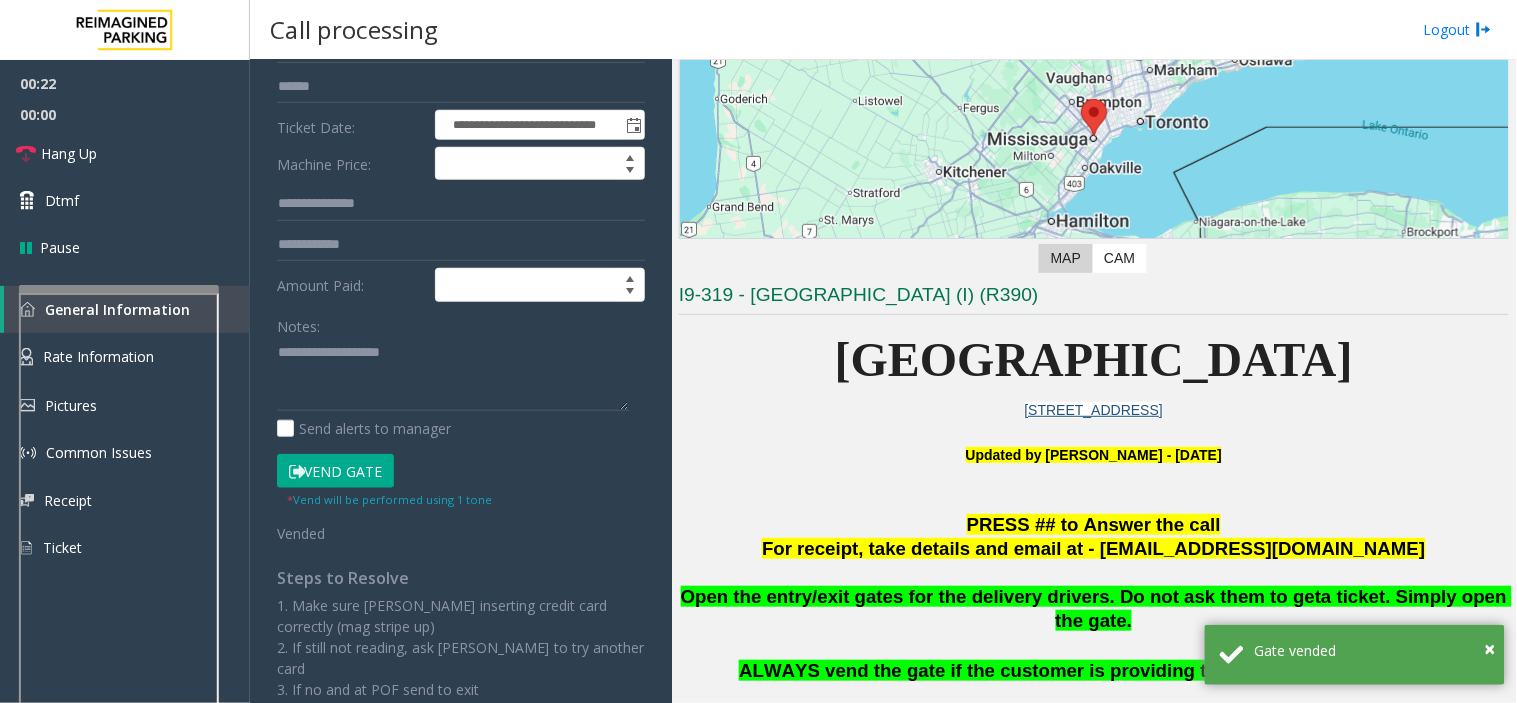 click at bounding box center (1094, 573) 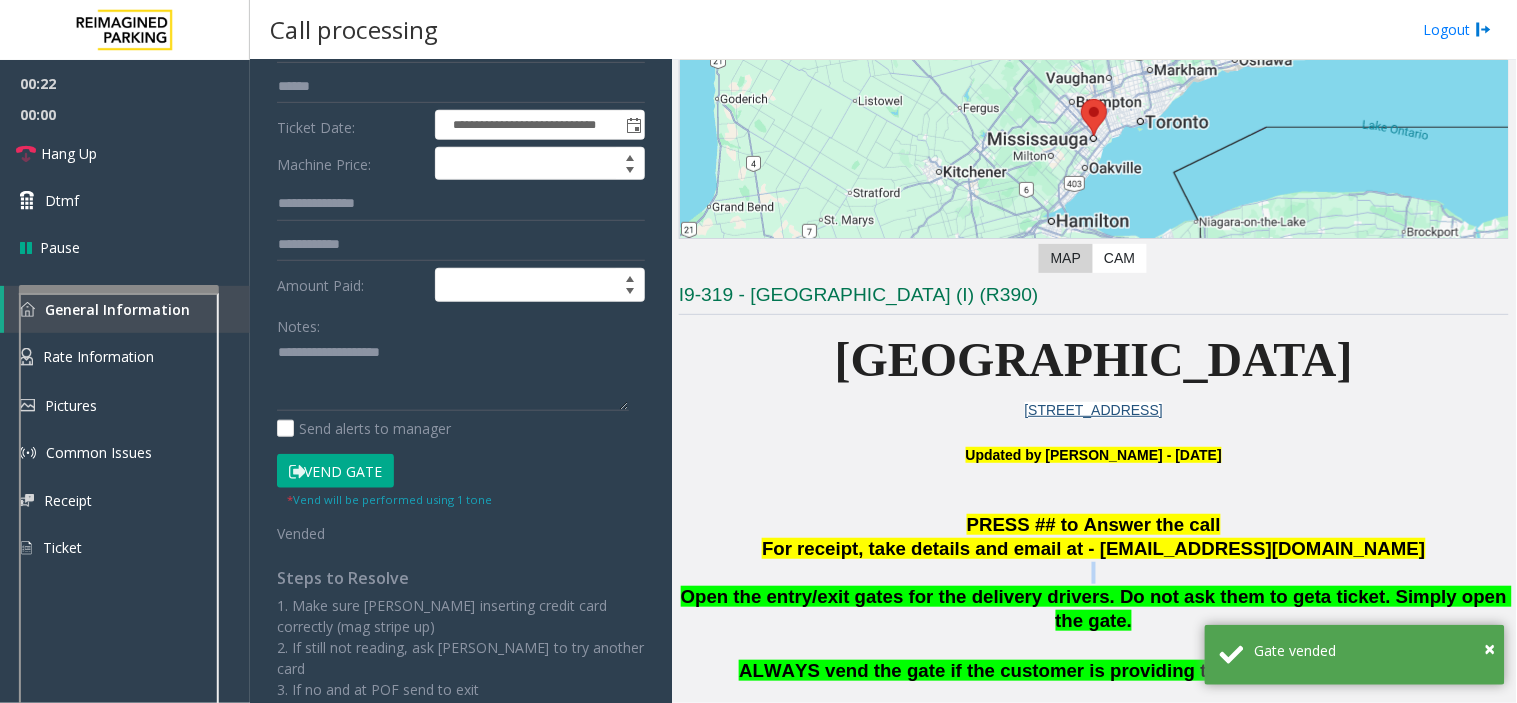 click at bounding box center (1094, 573) 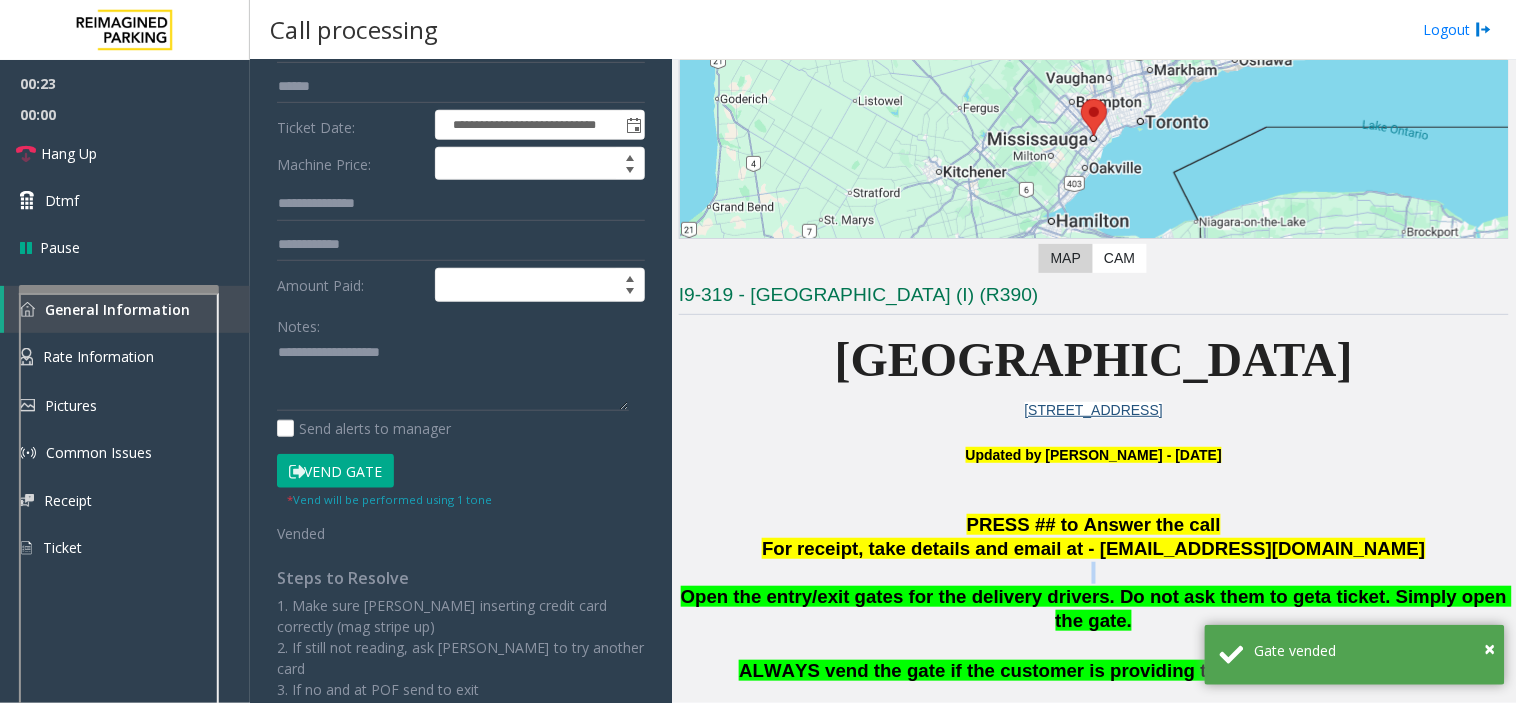 click at bounding box center [1094, 573] 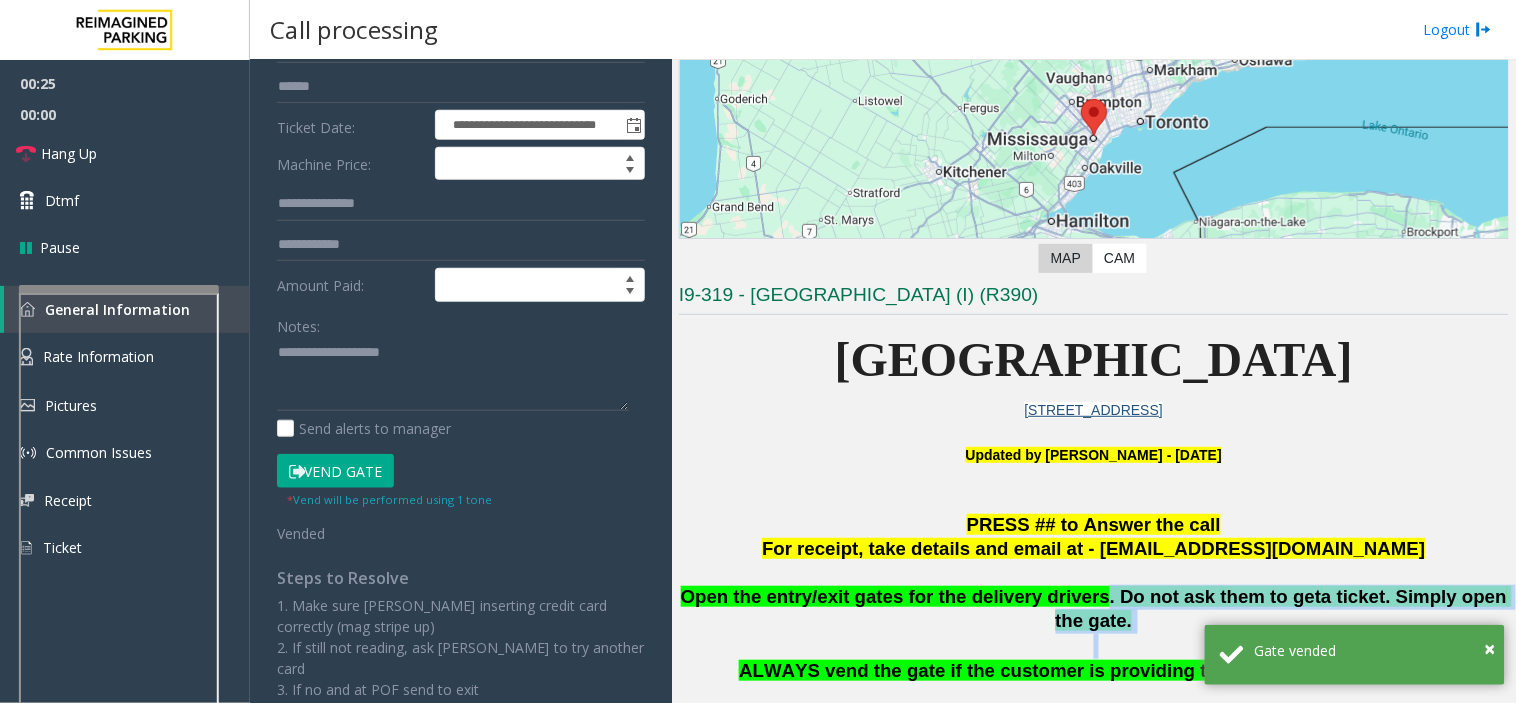 drag, startPoint x: 1062, startPoint y: 598, endPoint x: 710, endPoint y: 644, distance: 354.99295 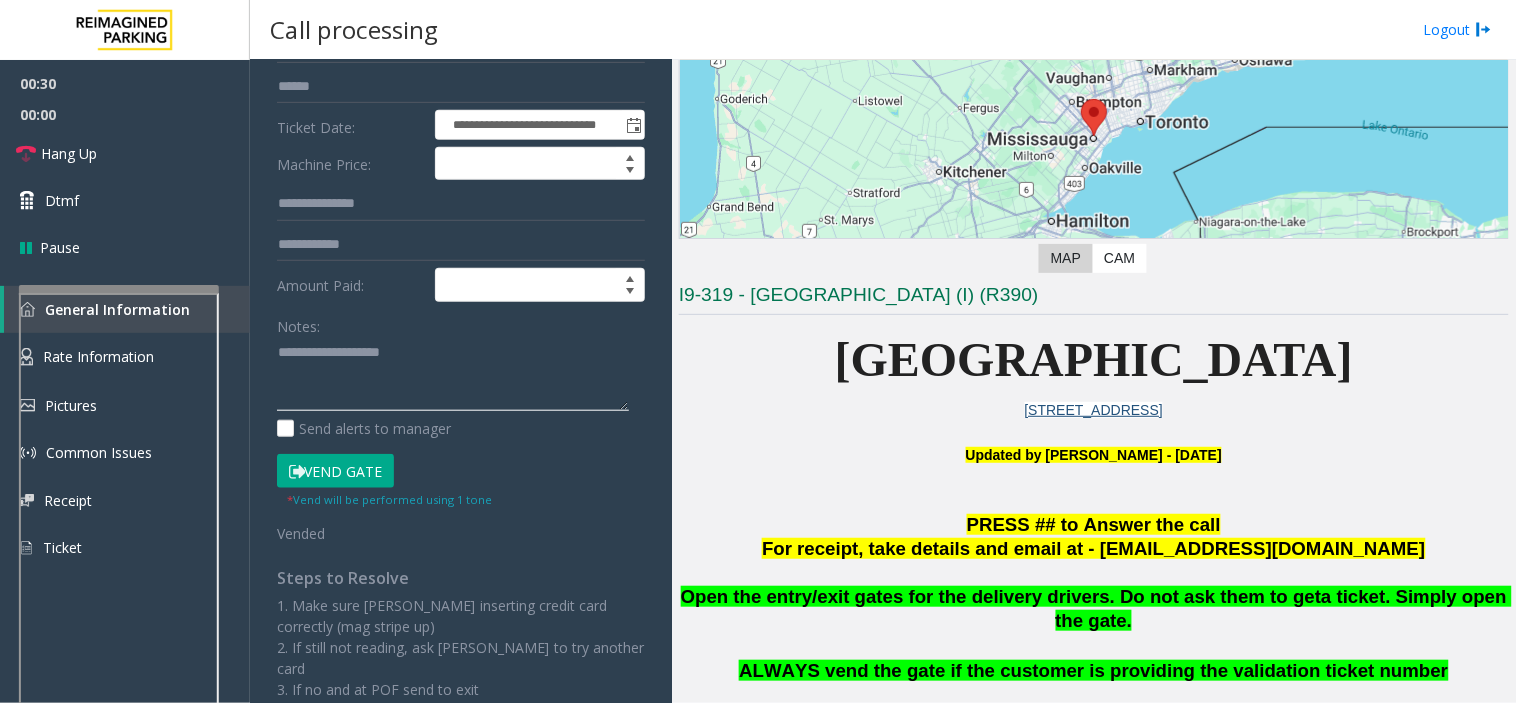 click 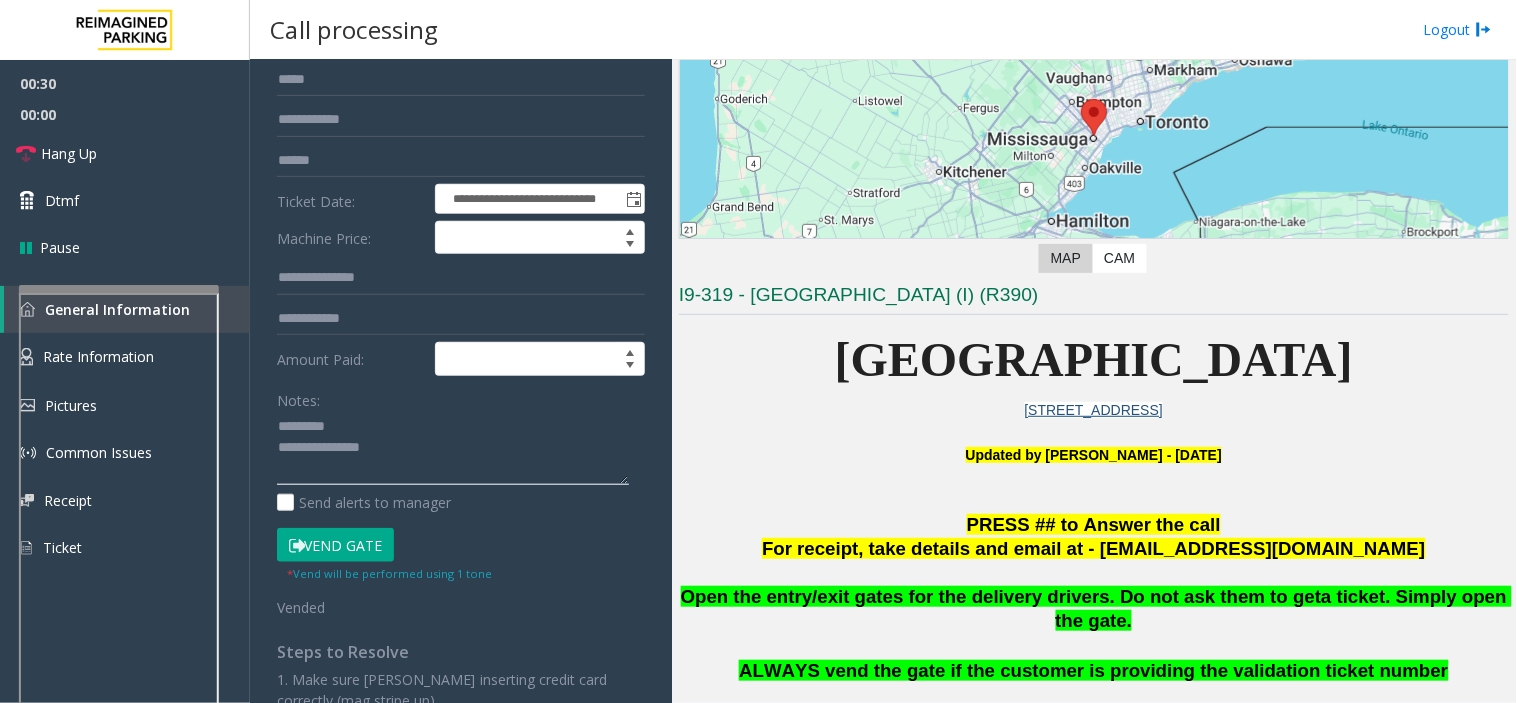scroll, scrollTop: 0, scrollLeft: 0, axis: both 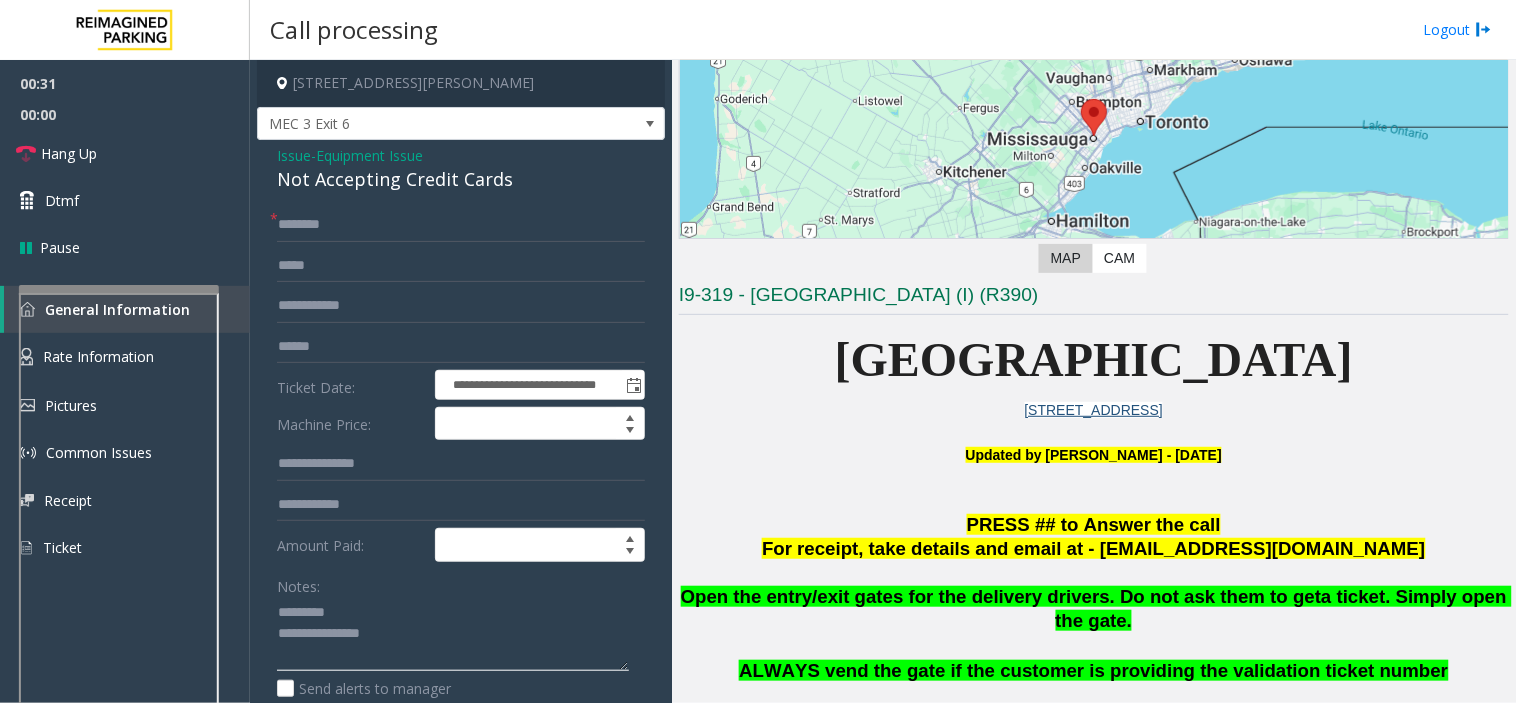 type on "**********" 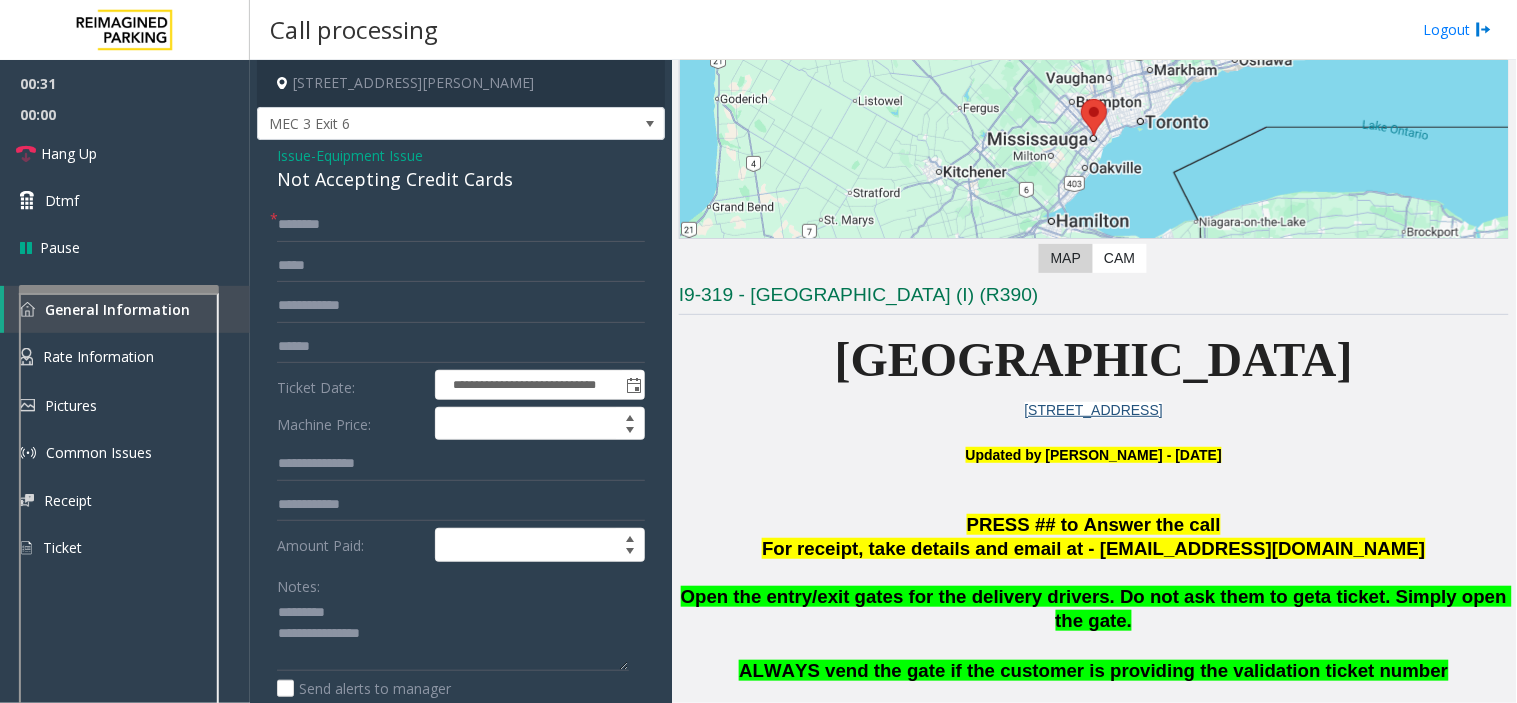 click on "Equipment Issue" 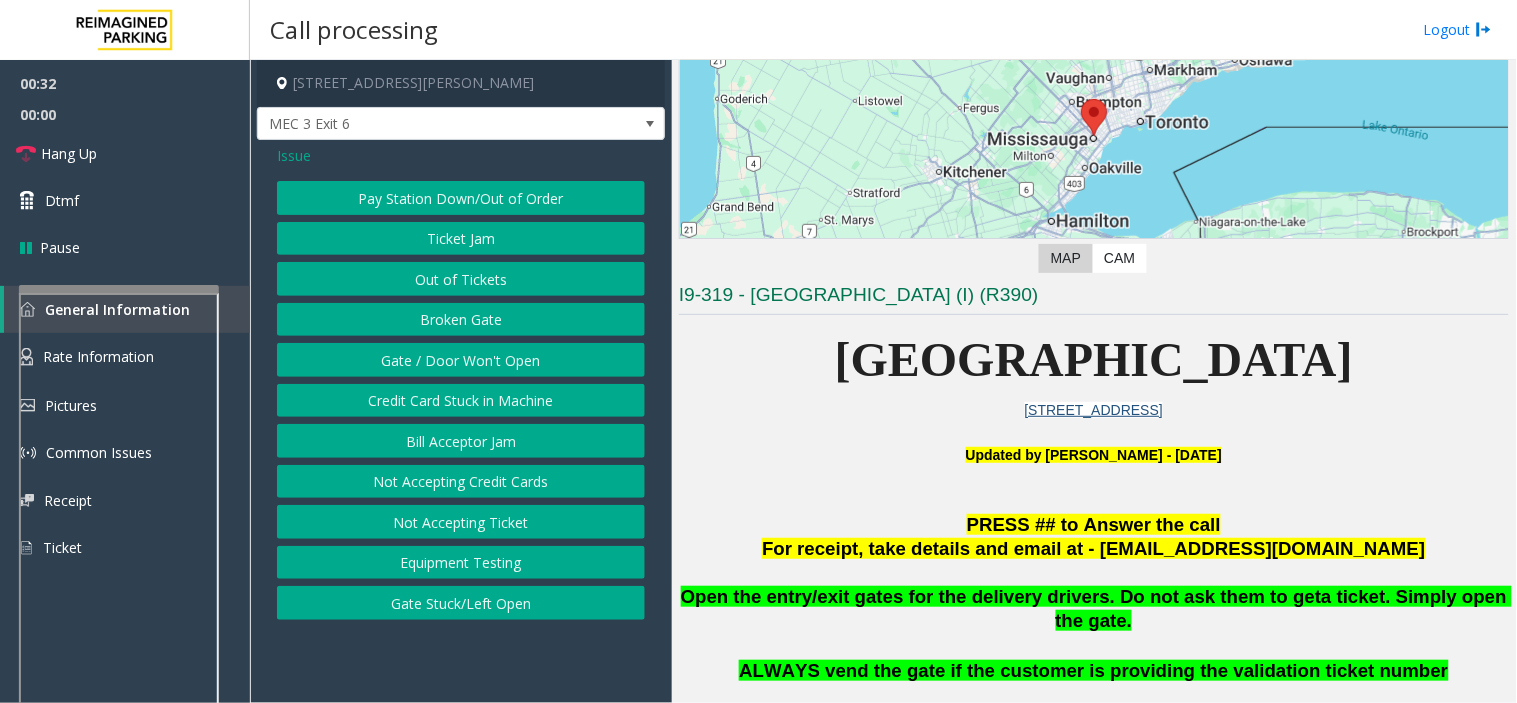 click on "Issue" 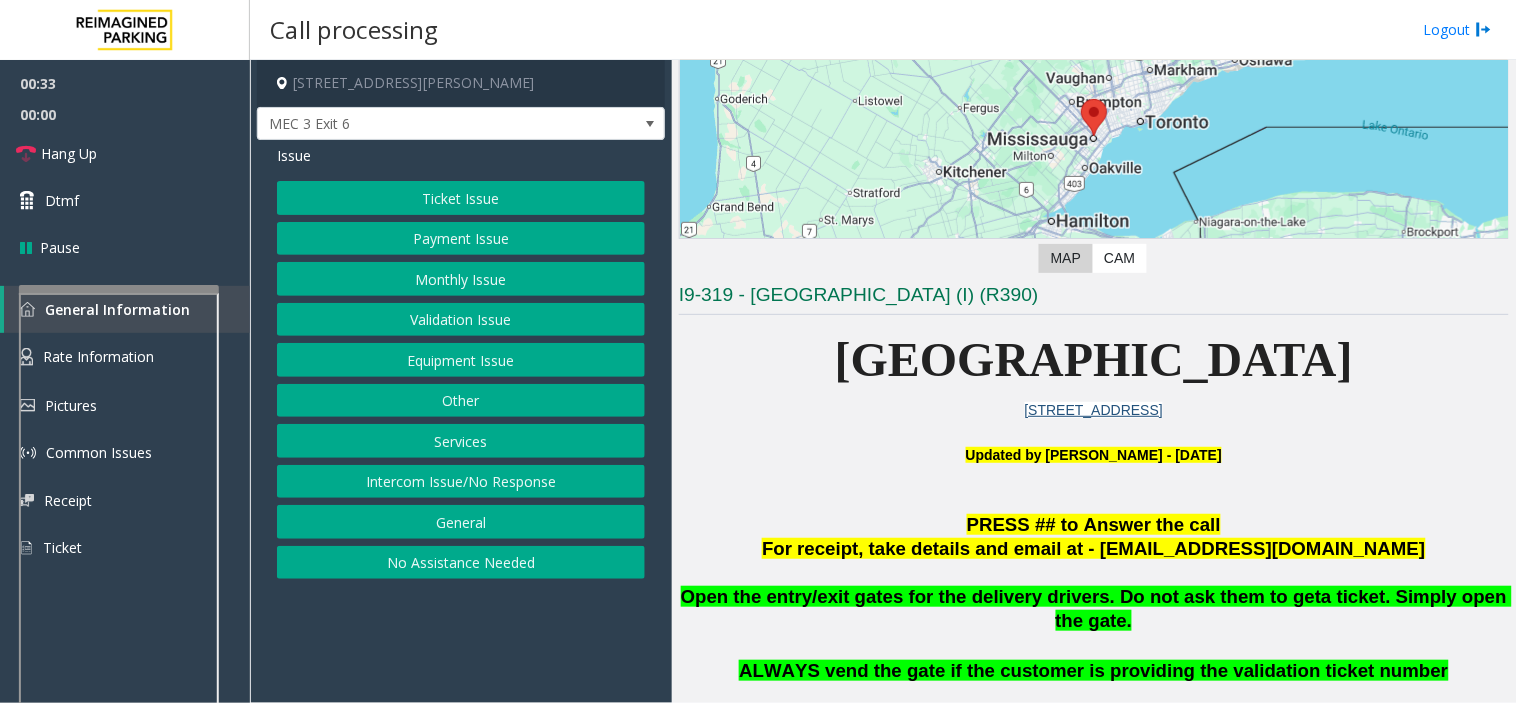 click on "Services" 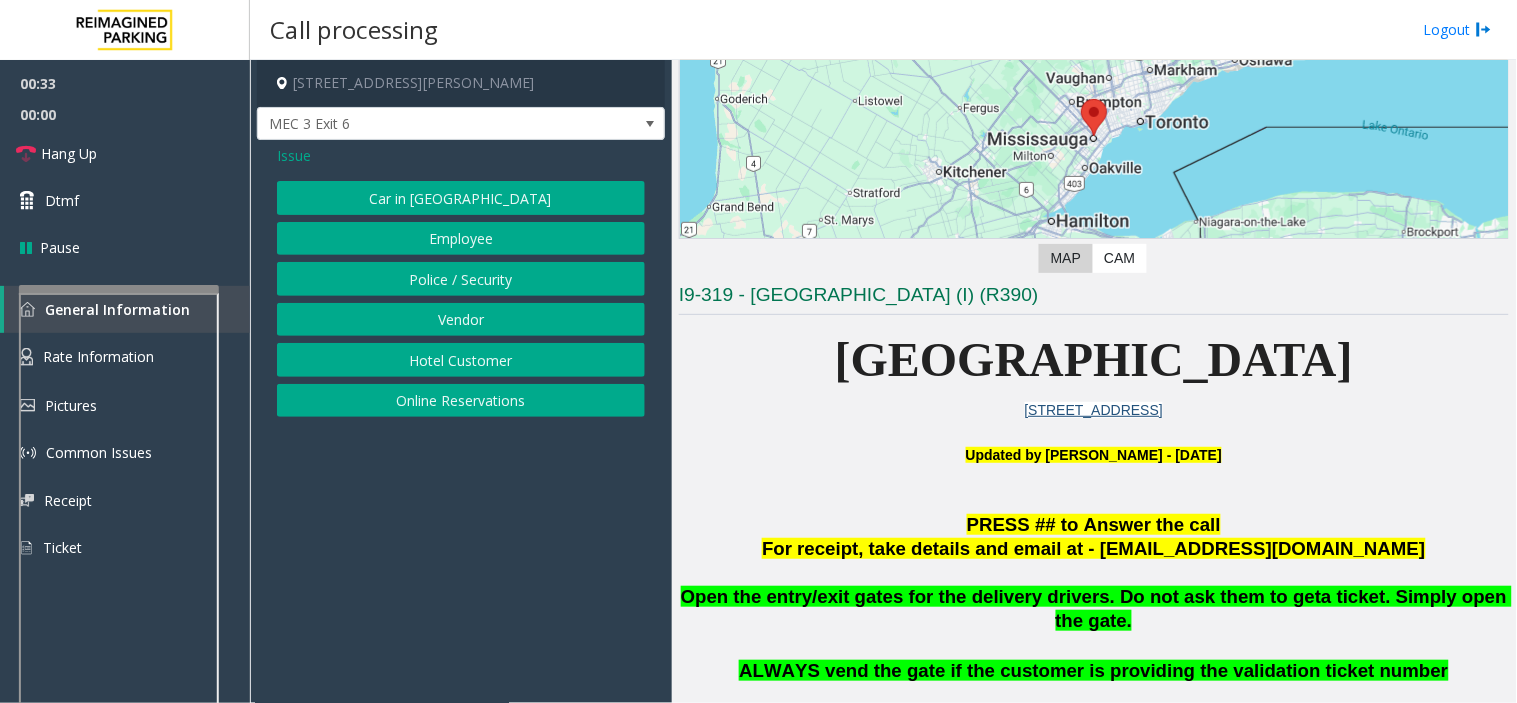 click on "Vendor" 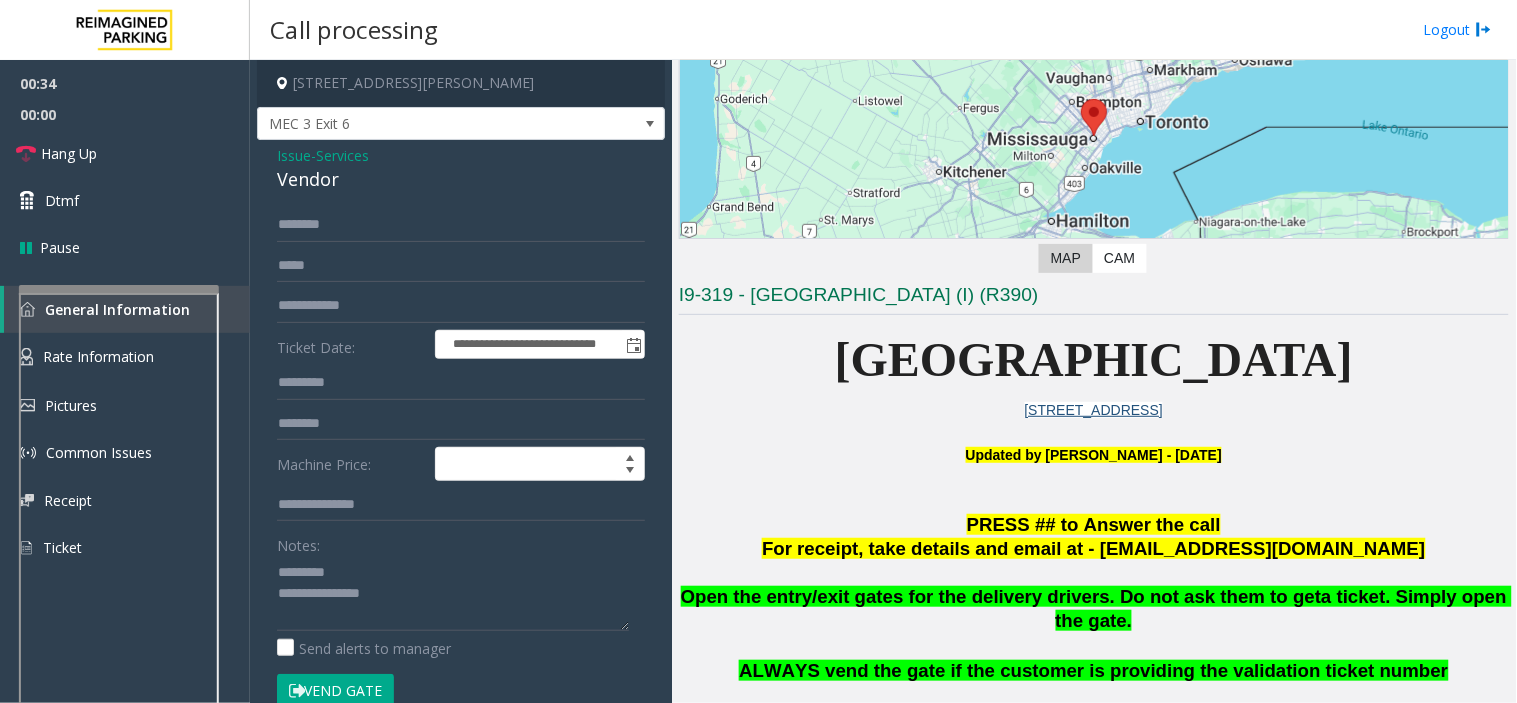 click on "Vendor" 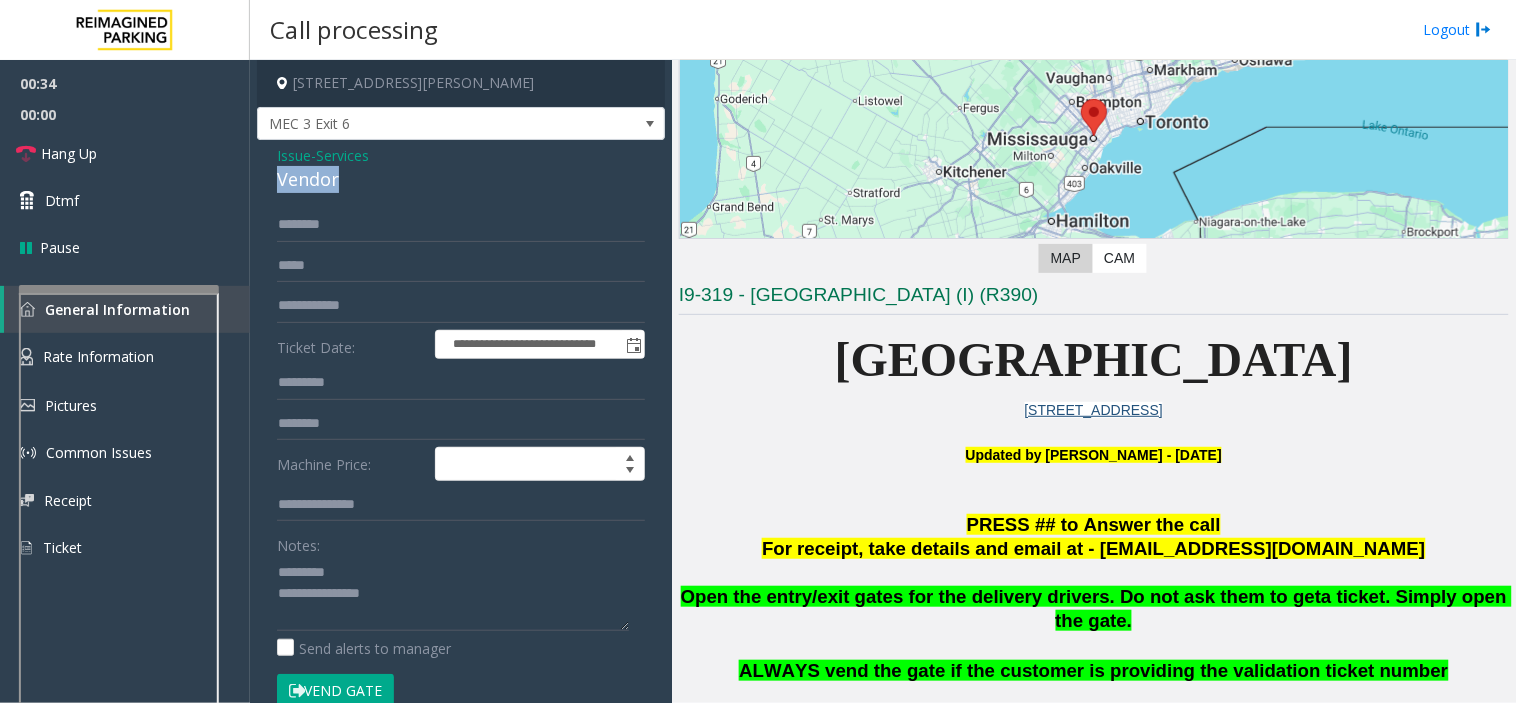 click on "Vendor" 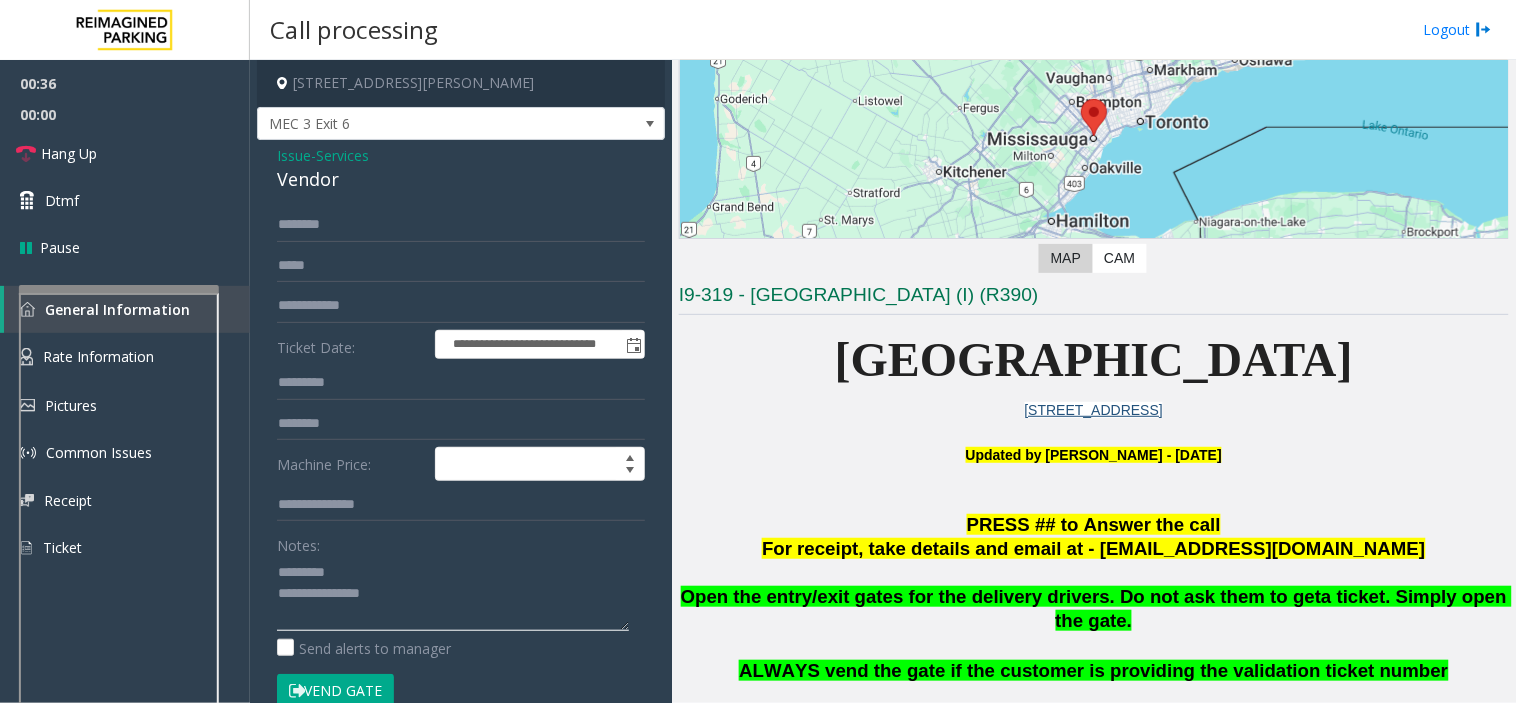 click 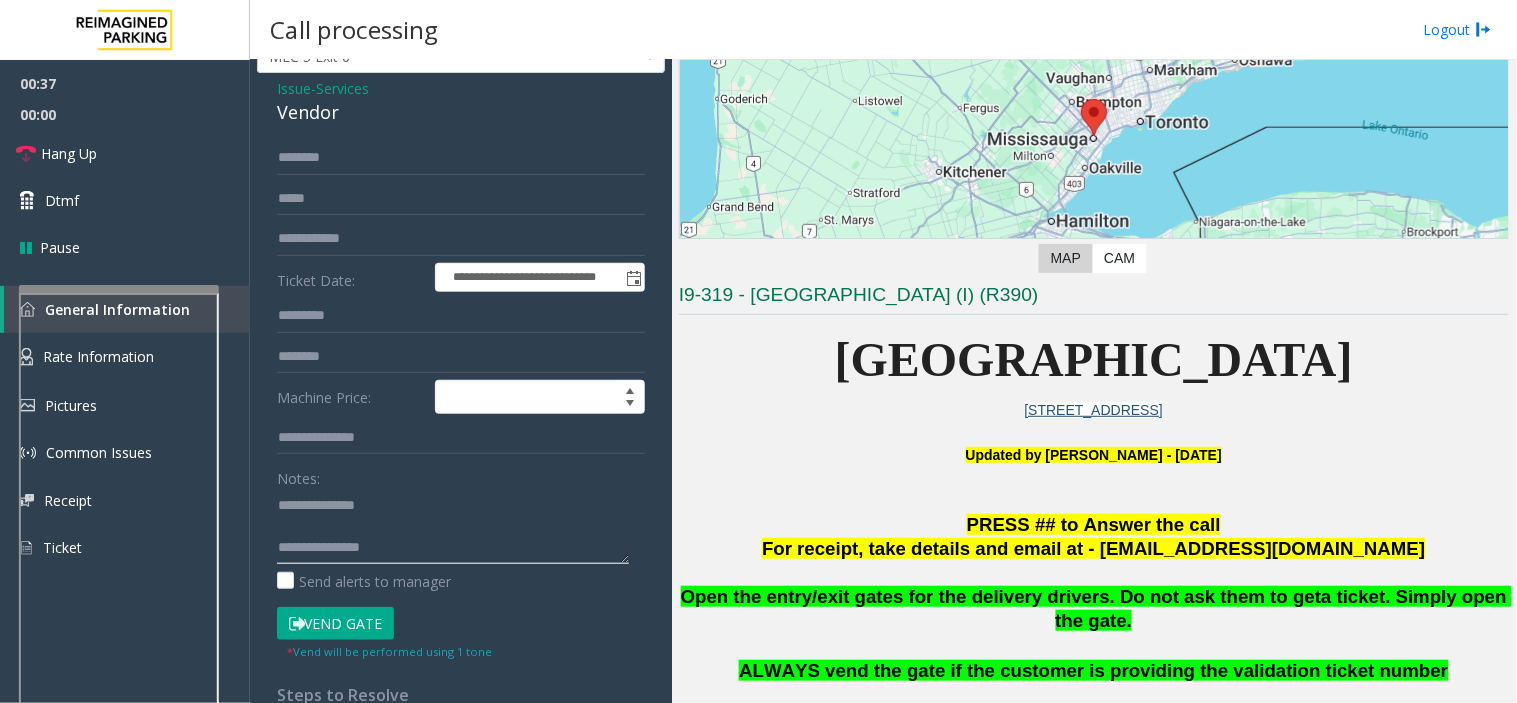 scroll, scrollTop: 202, scrollLeft: 0, axis: vertical 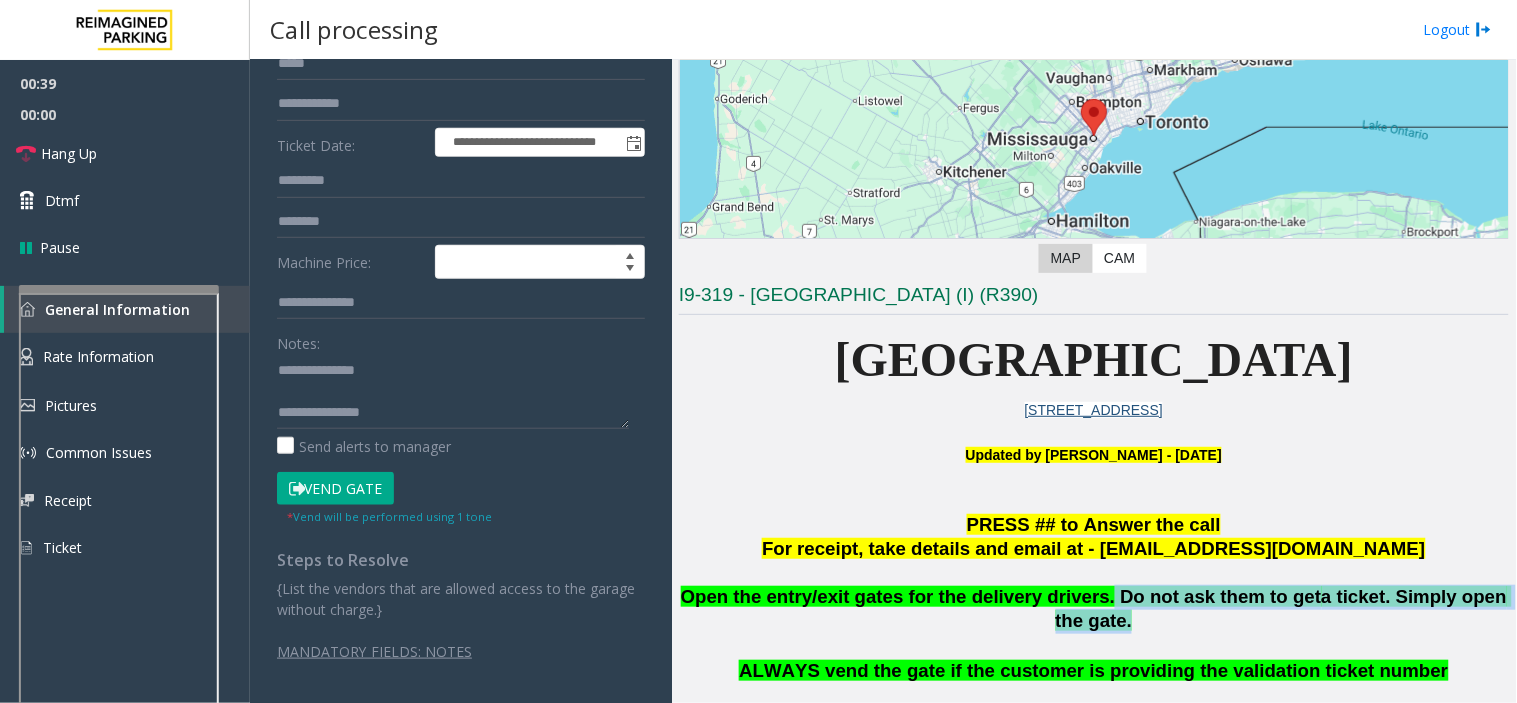 drag, startPoint x: 1068, startPoint y: 597, endPoint x: 673, endPoint y: 613, distance: 395.3239 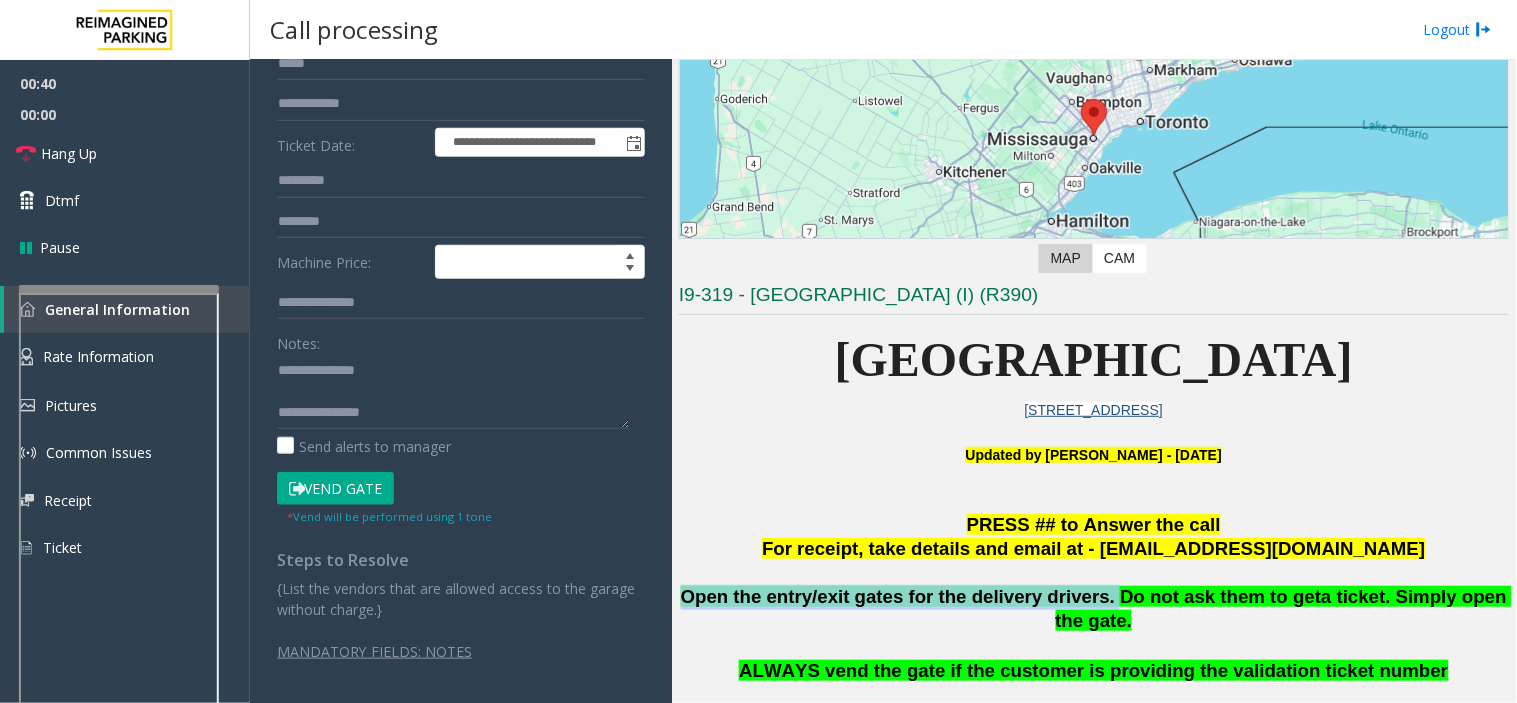drag, startPoint x: 712, startPoint y: 602, endPoint x: 1074, endPoint y: 591, distance: 362.16708 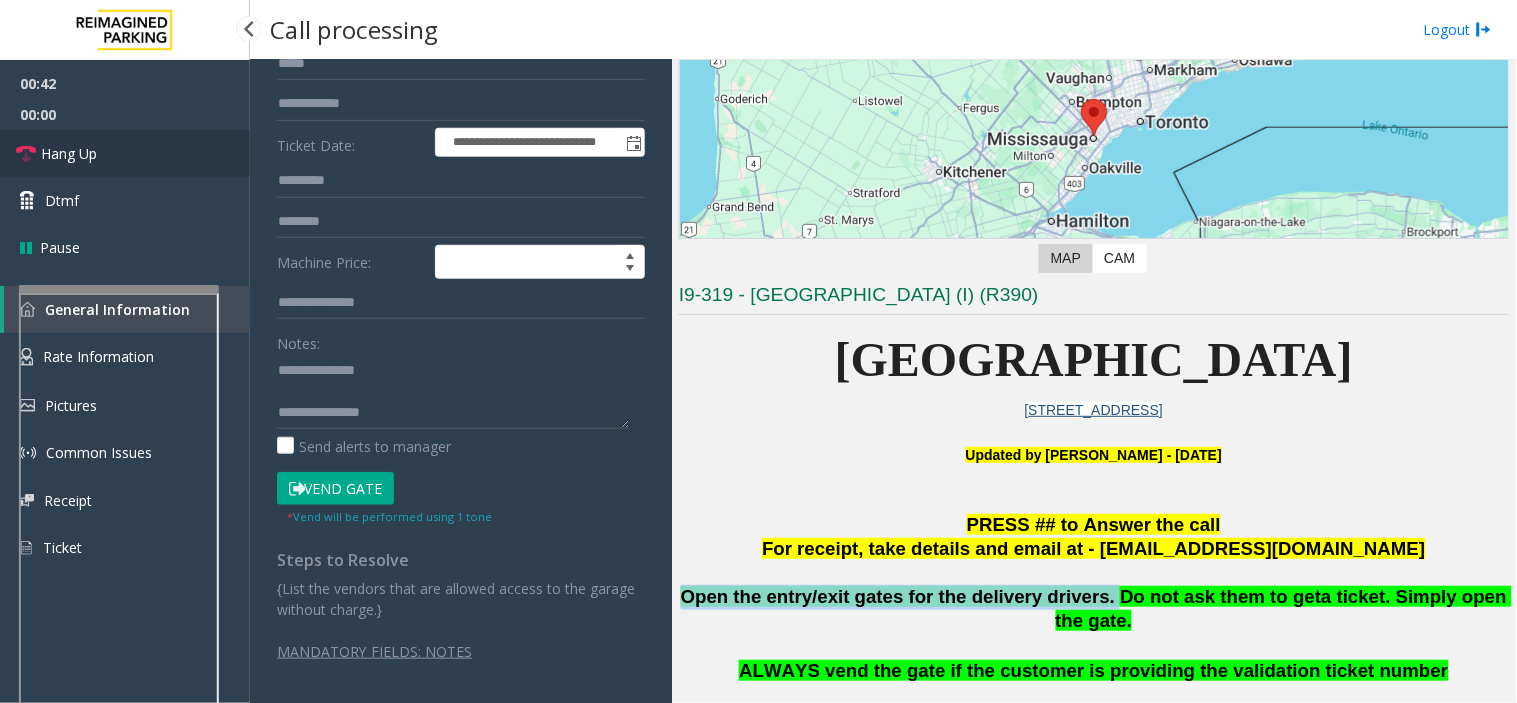 click on "Hang Up" at bounding box center (125, 153) 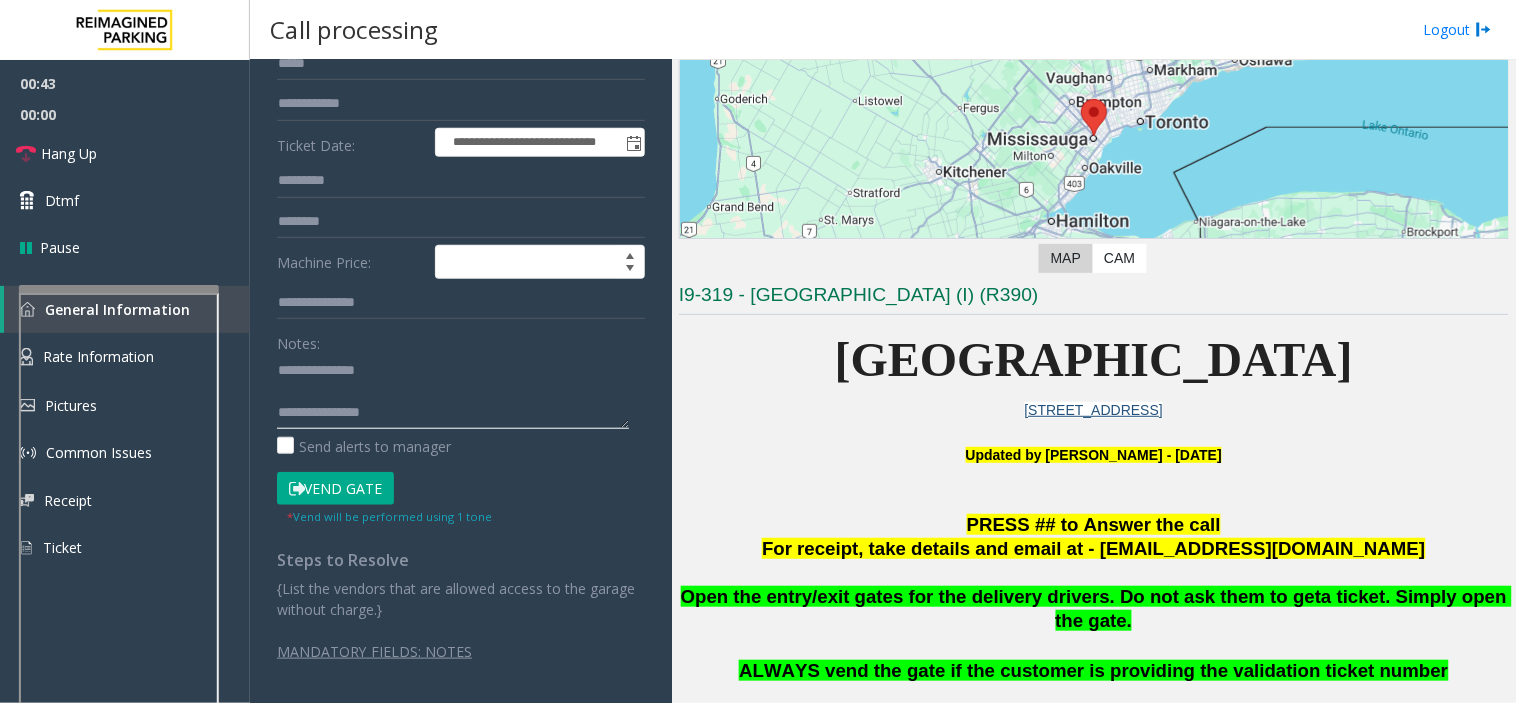 click 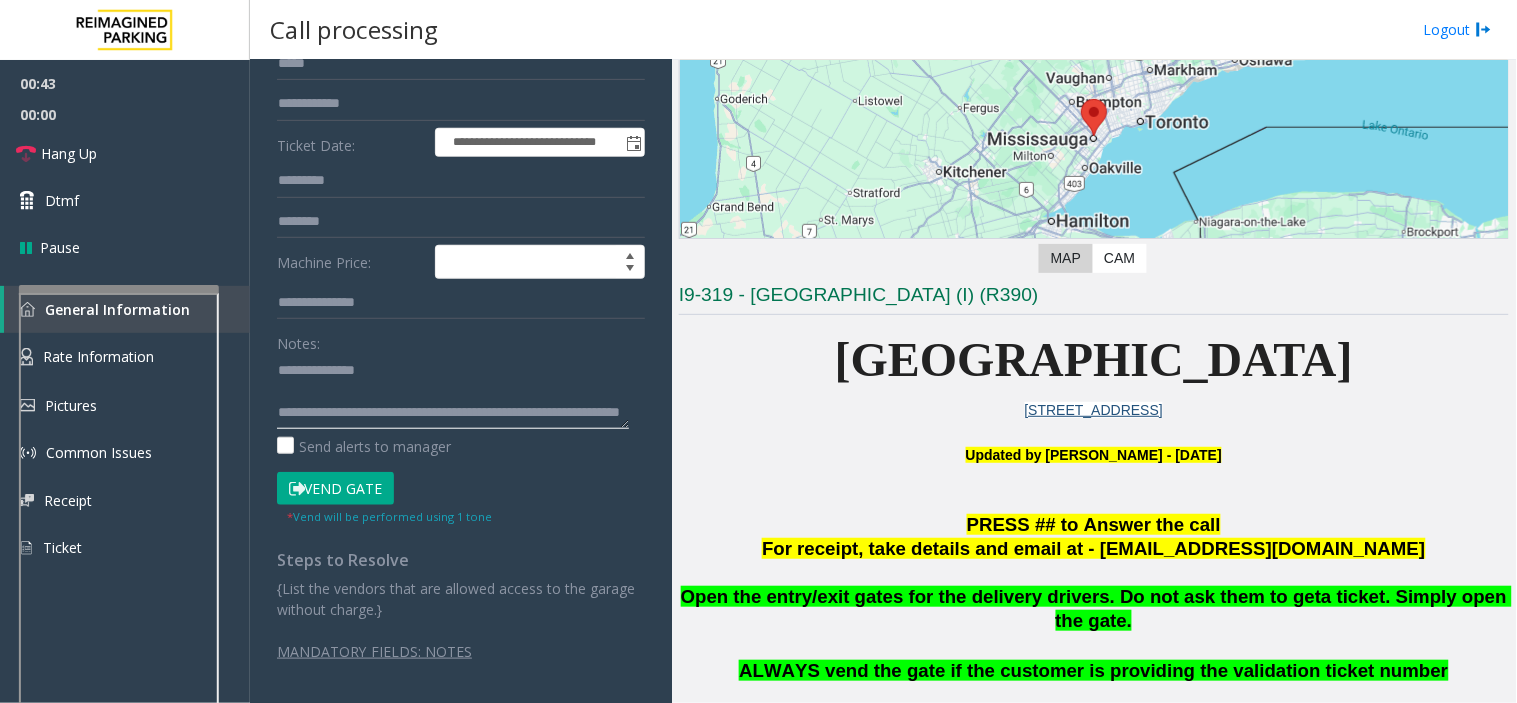 scroll, scrollTop: 14, scrollLeft: 0, axis: vertical 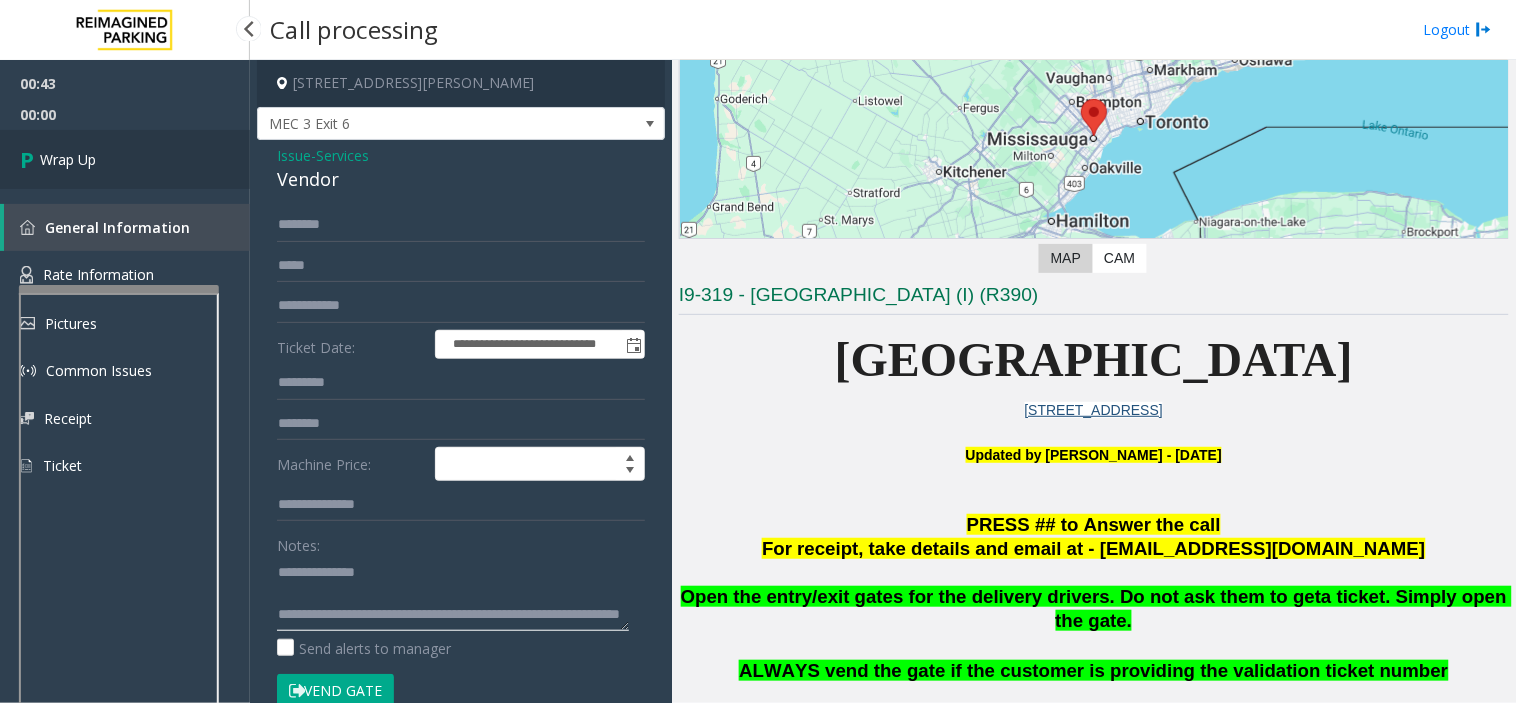 type on "**********" 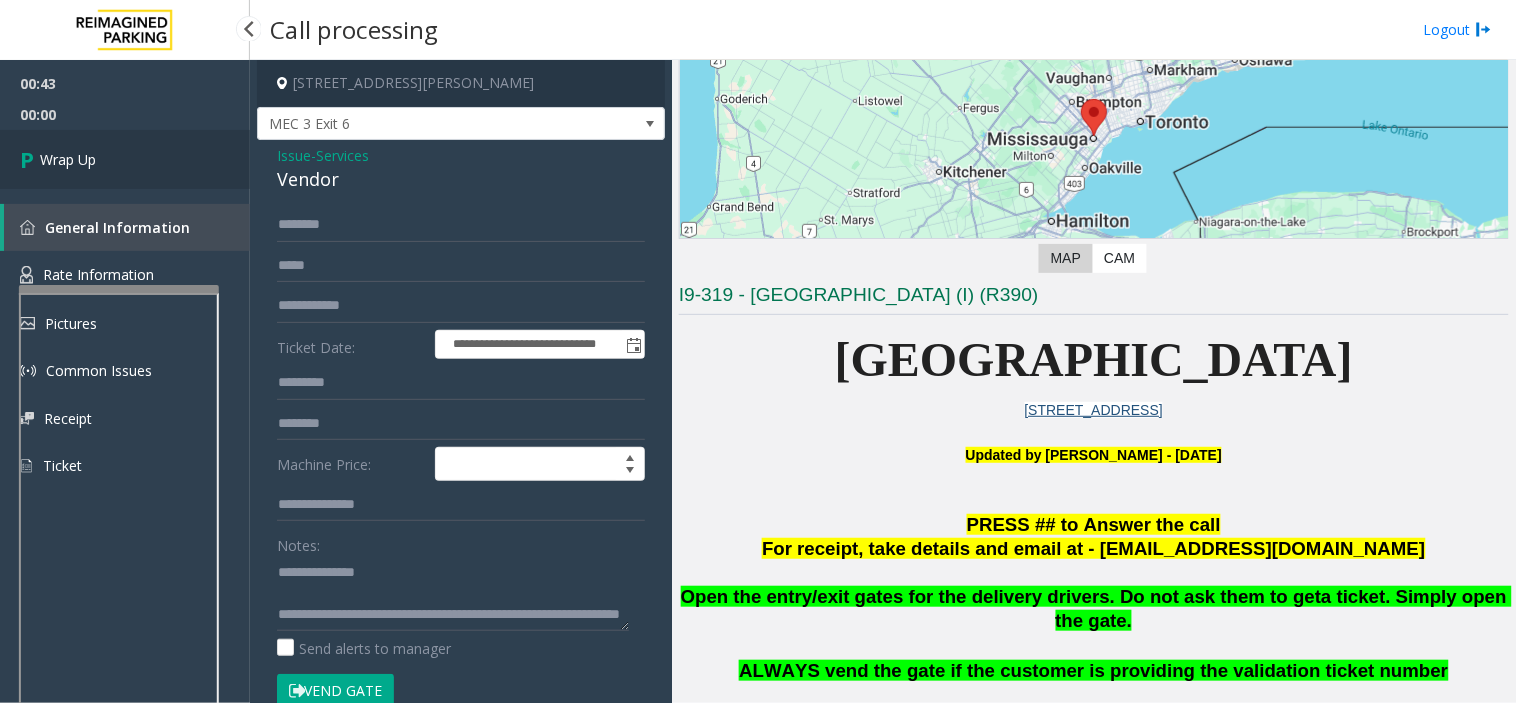 click on "Wrap Up" at bounding box center (125, 159) 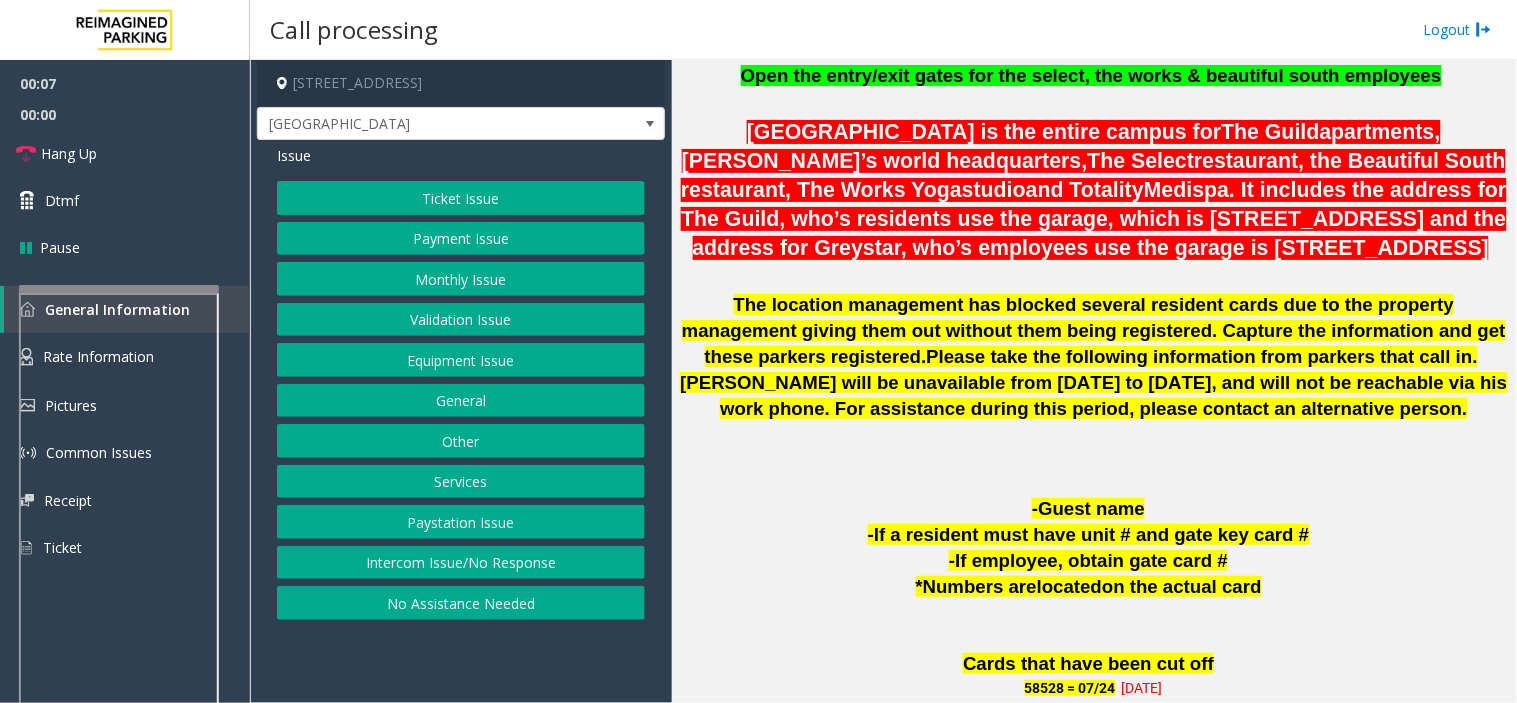 scroll, scrollTop: 777, scrollLeft: 0, axis: vertical 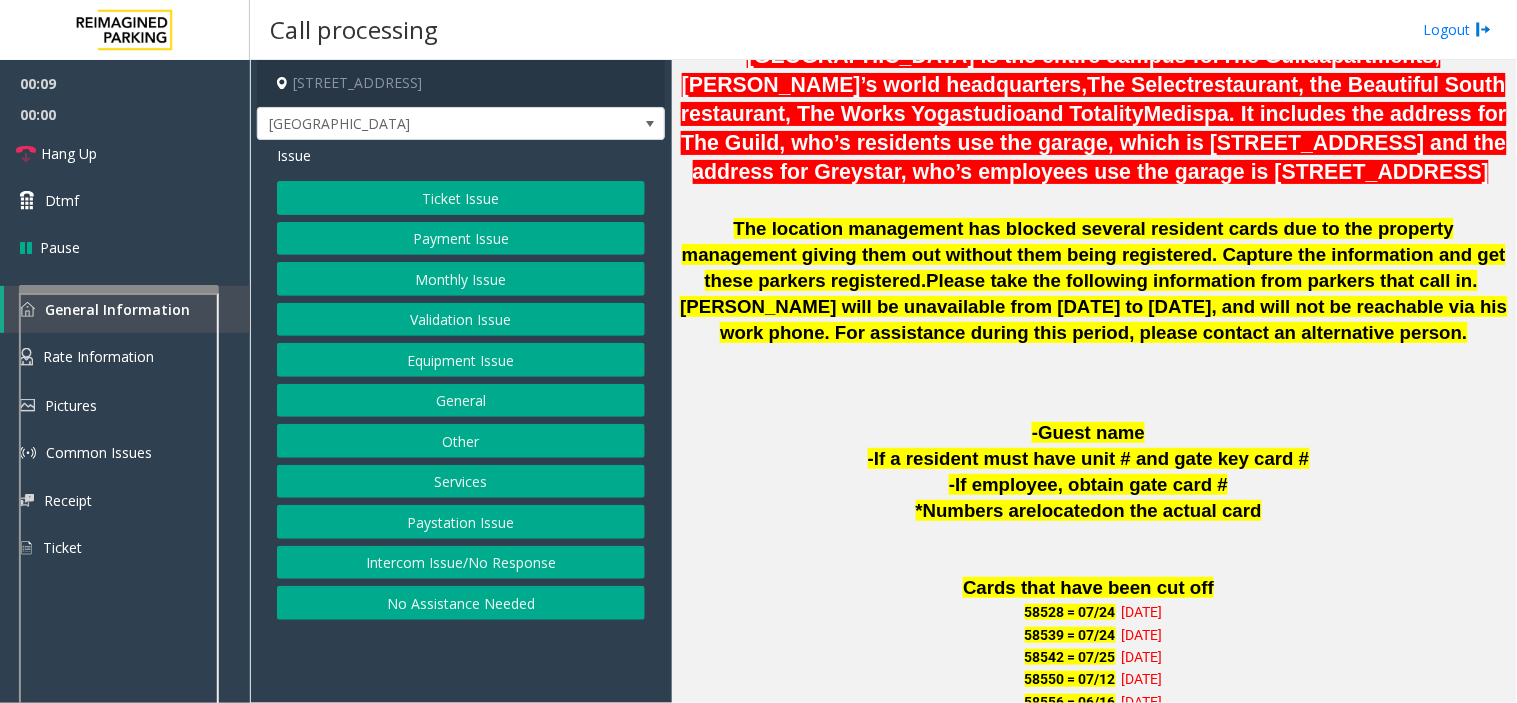 click on "Monthly Issue" 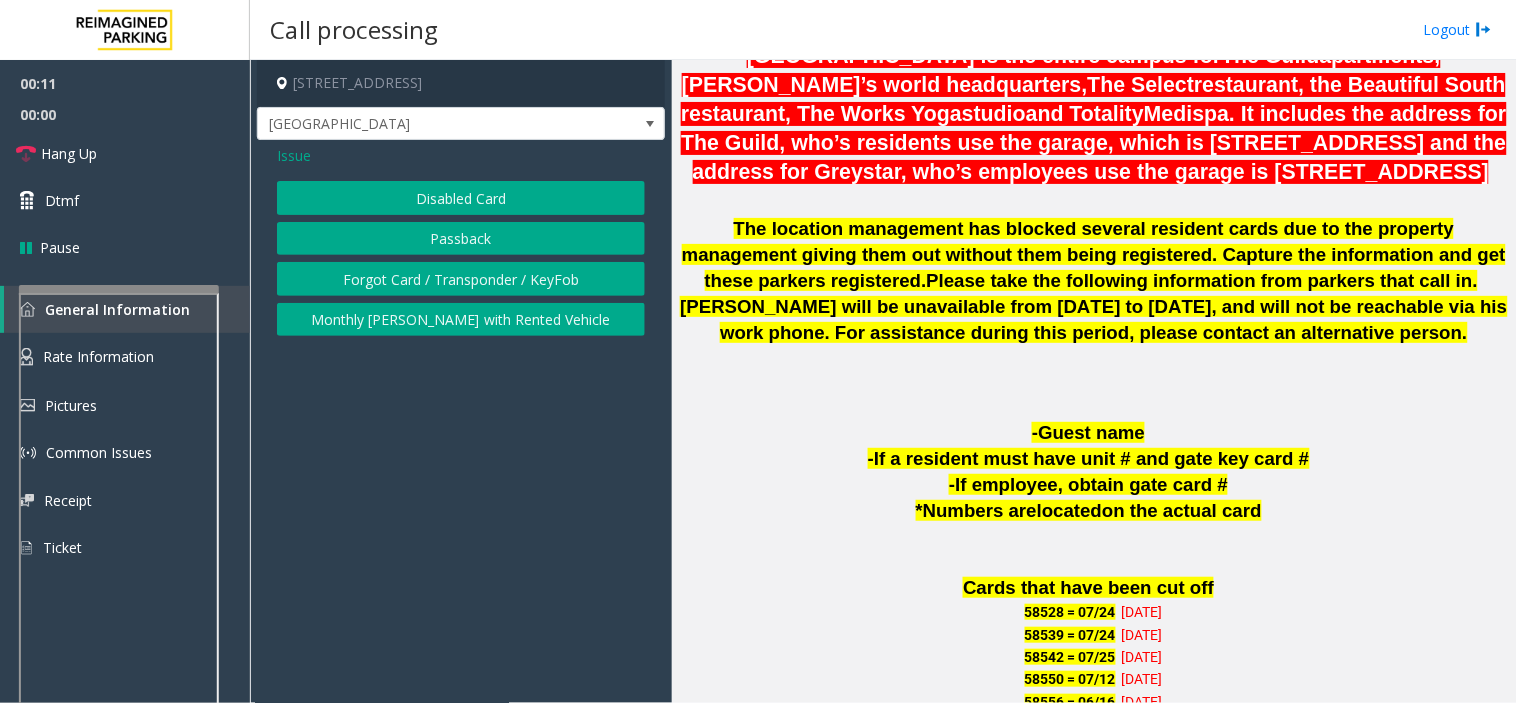 click on "Passback" 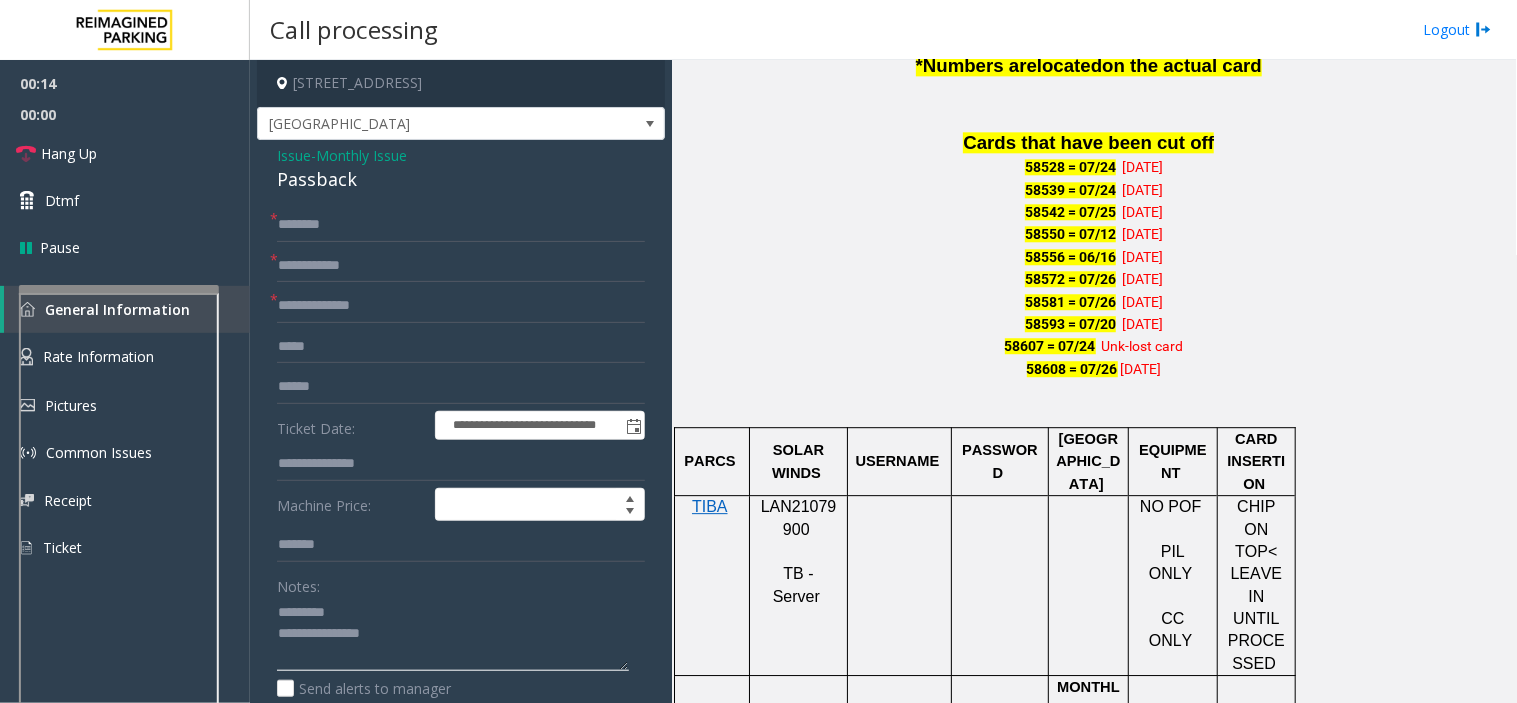 scroll, scrollTop: 1555, scrollLeft: 0, axis: vertical 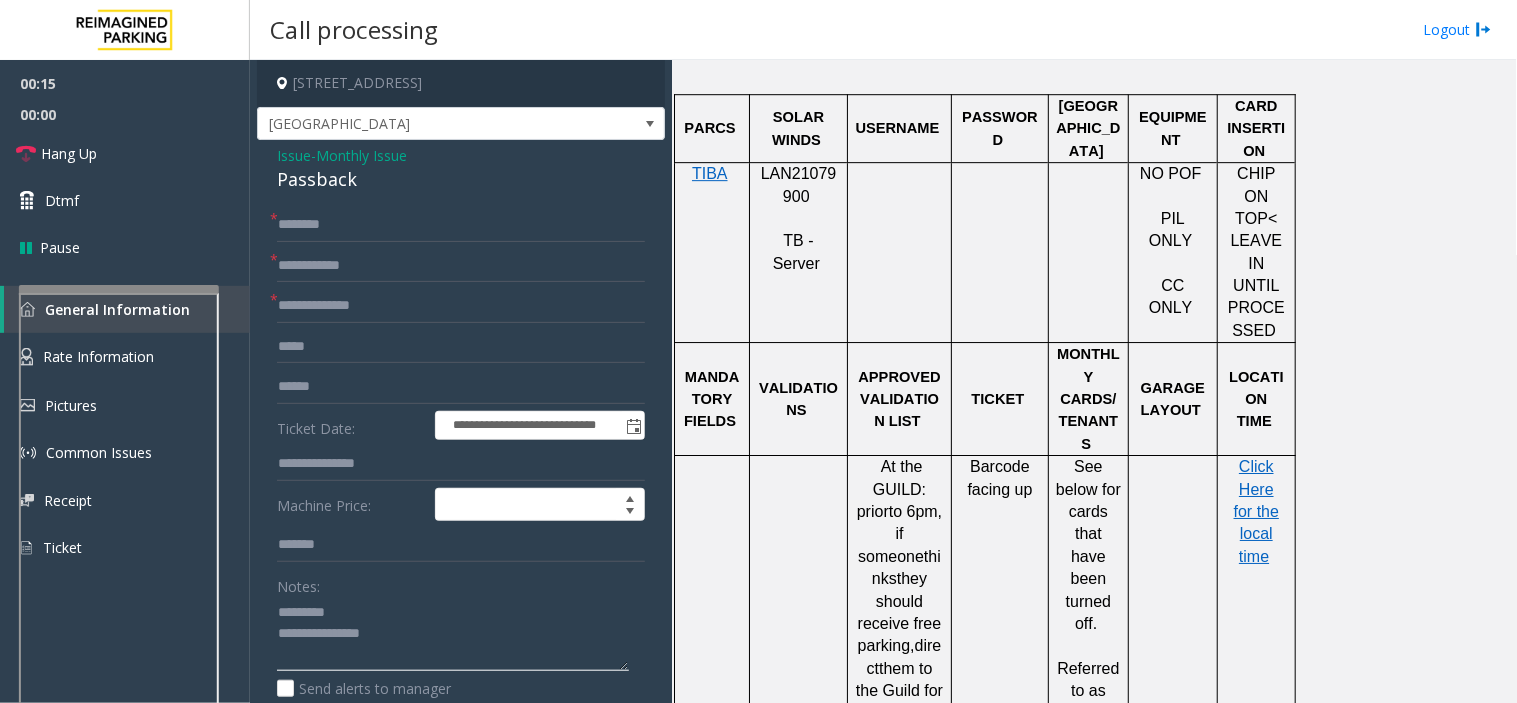type on "**********" 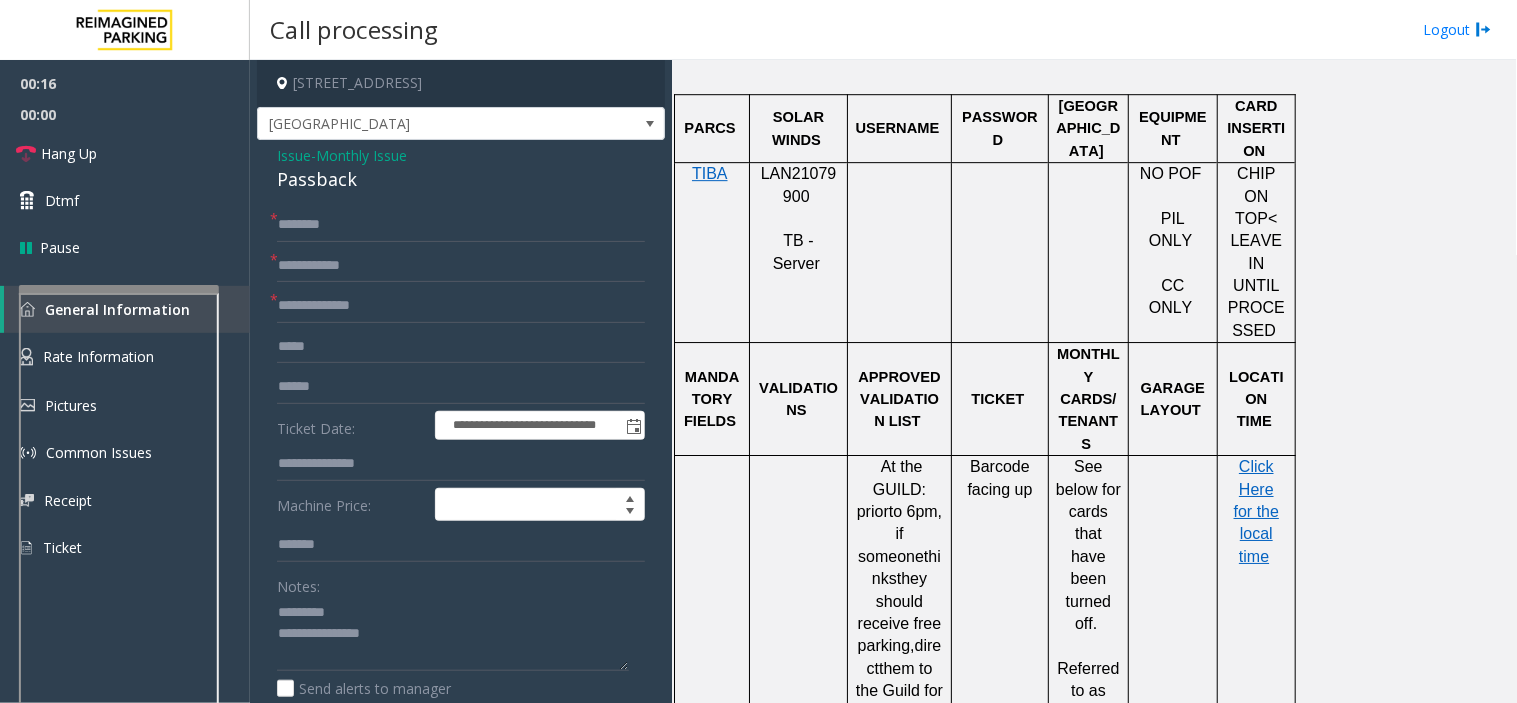 click on "LAN21079900" 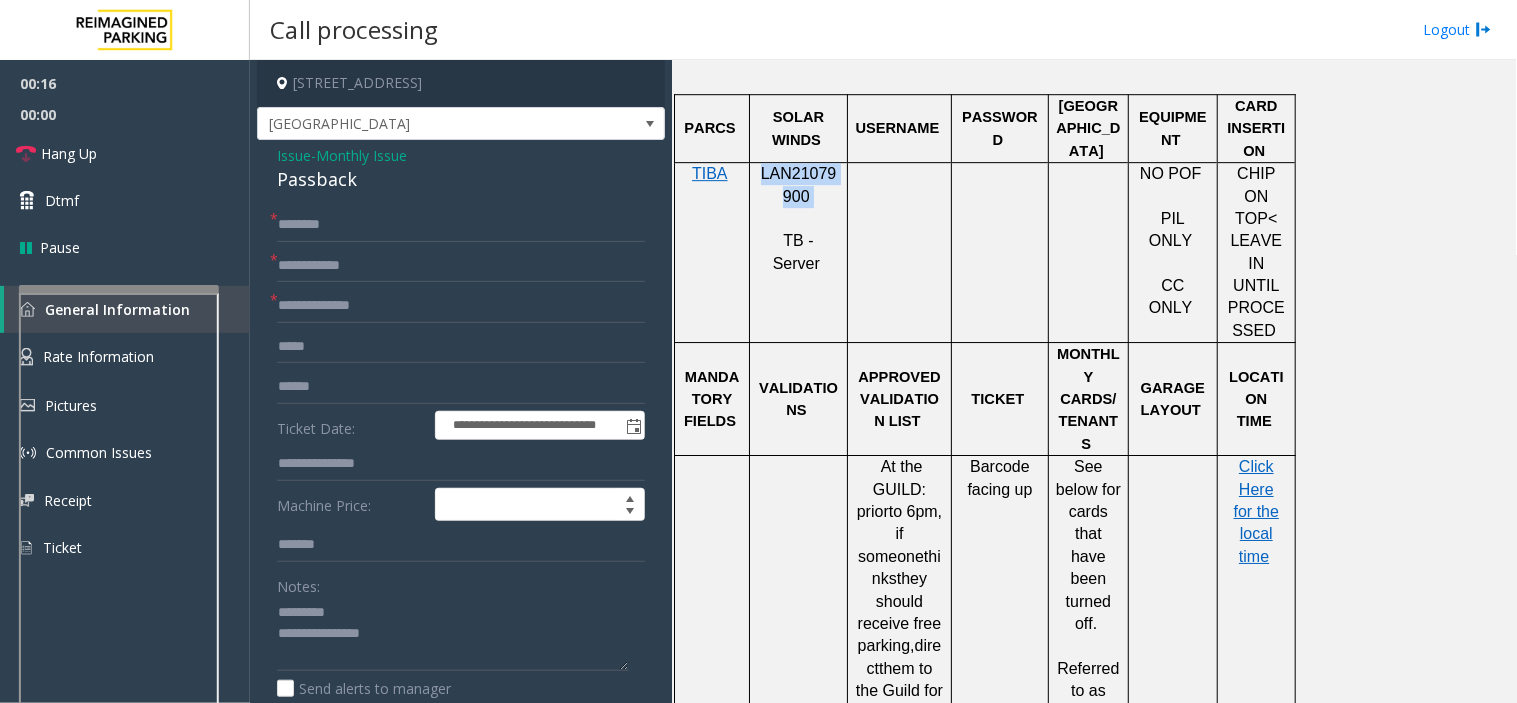 click on "LAN21079900" 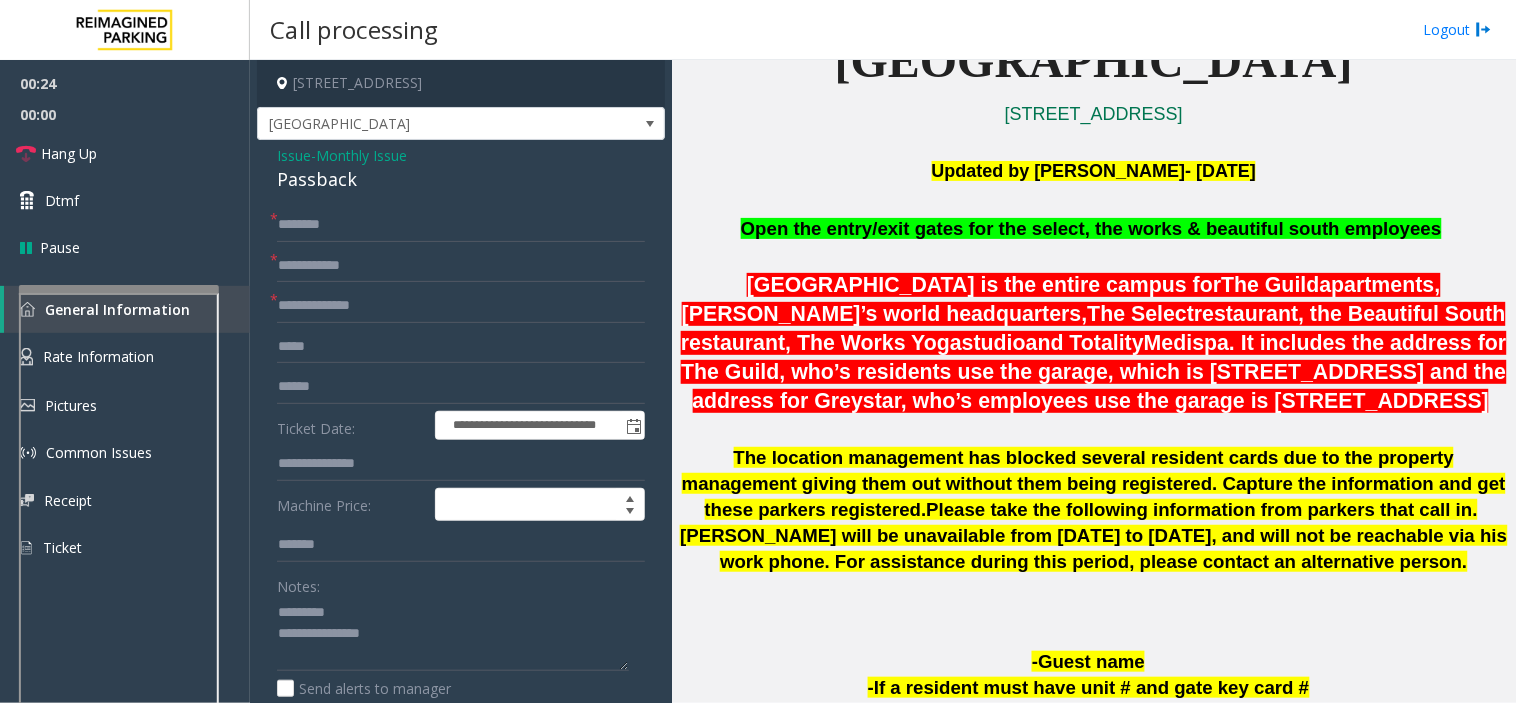 scroll, scrollTop: 333, scrollLeft: 0, axis: vertical 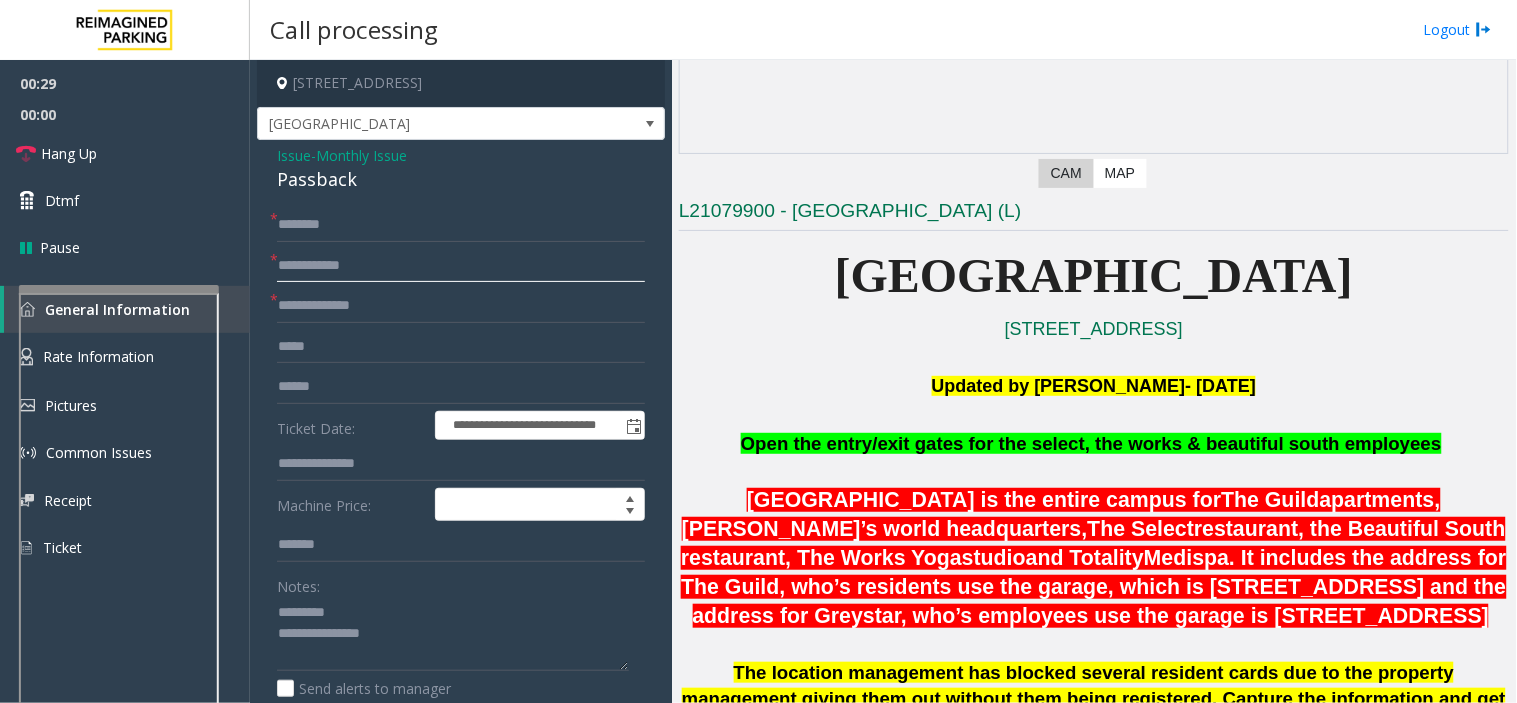 click 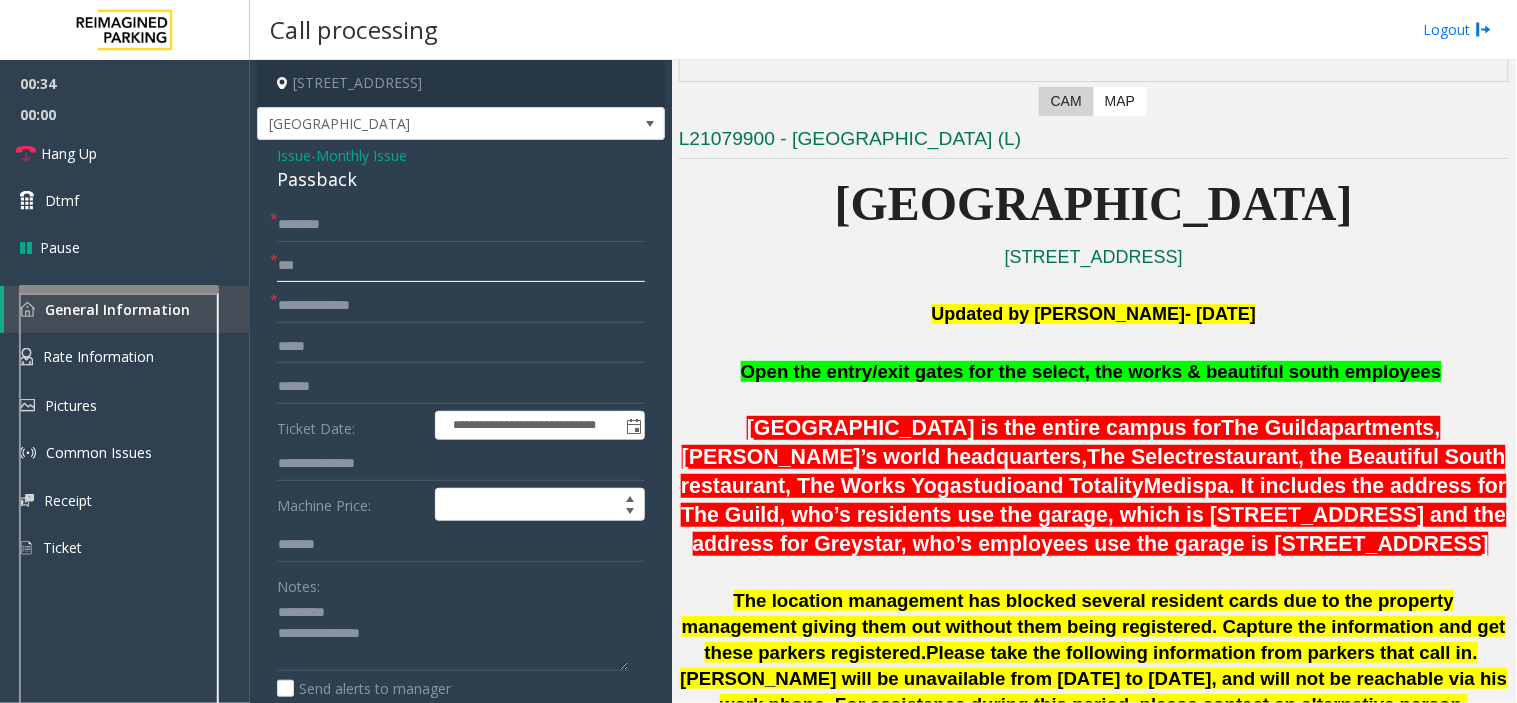 scroll, scrollTop: 444, scrollLeft: 0, axis: vertical 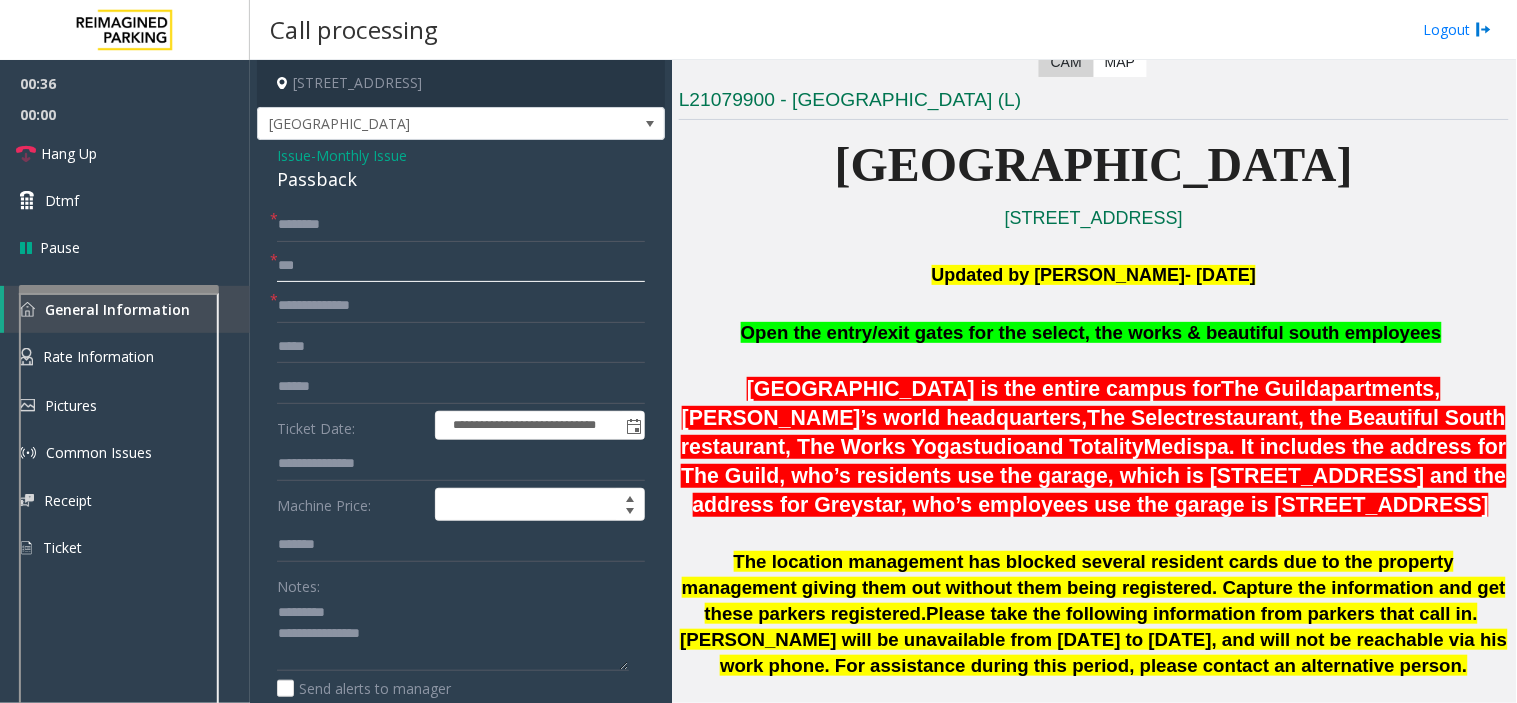 type on "***" 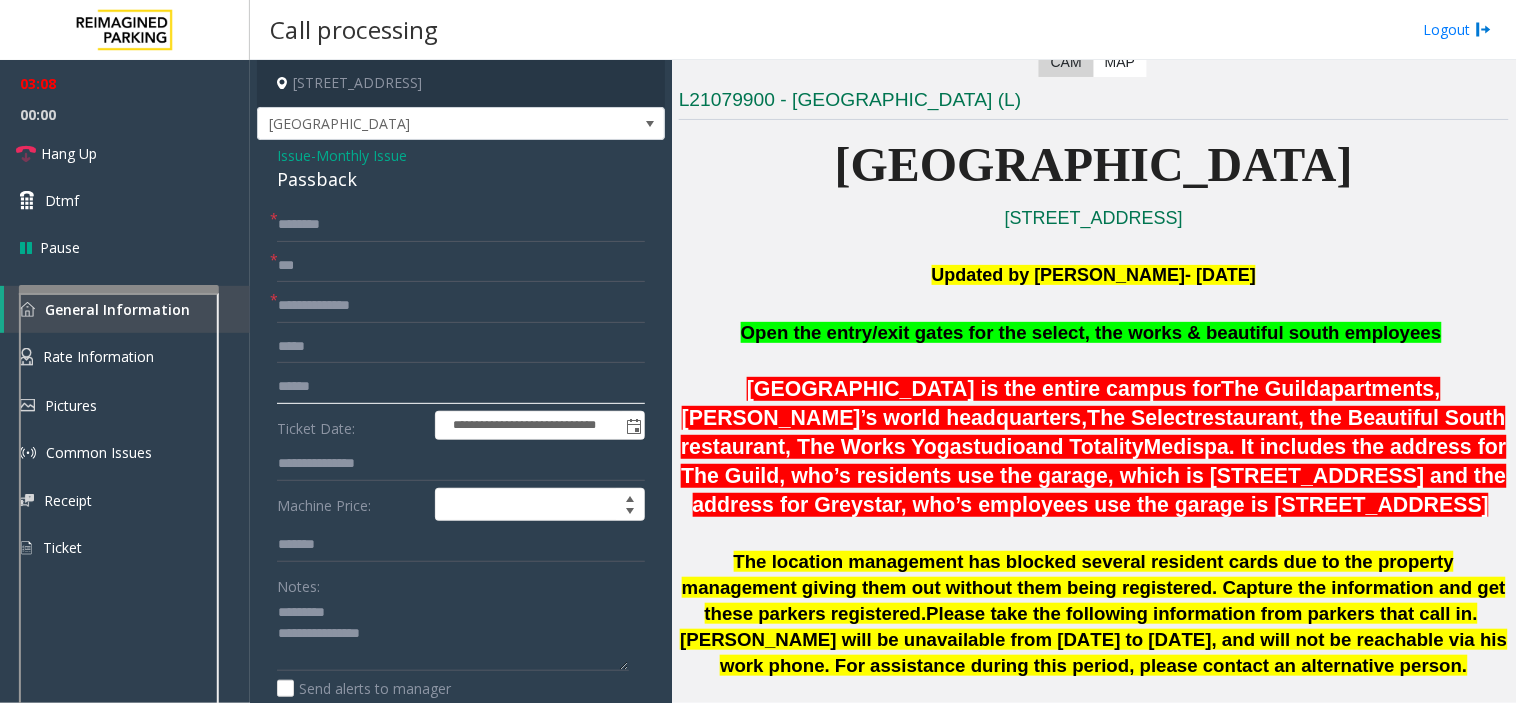 click 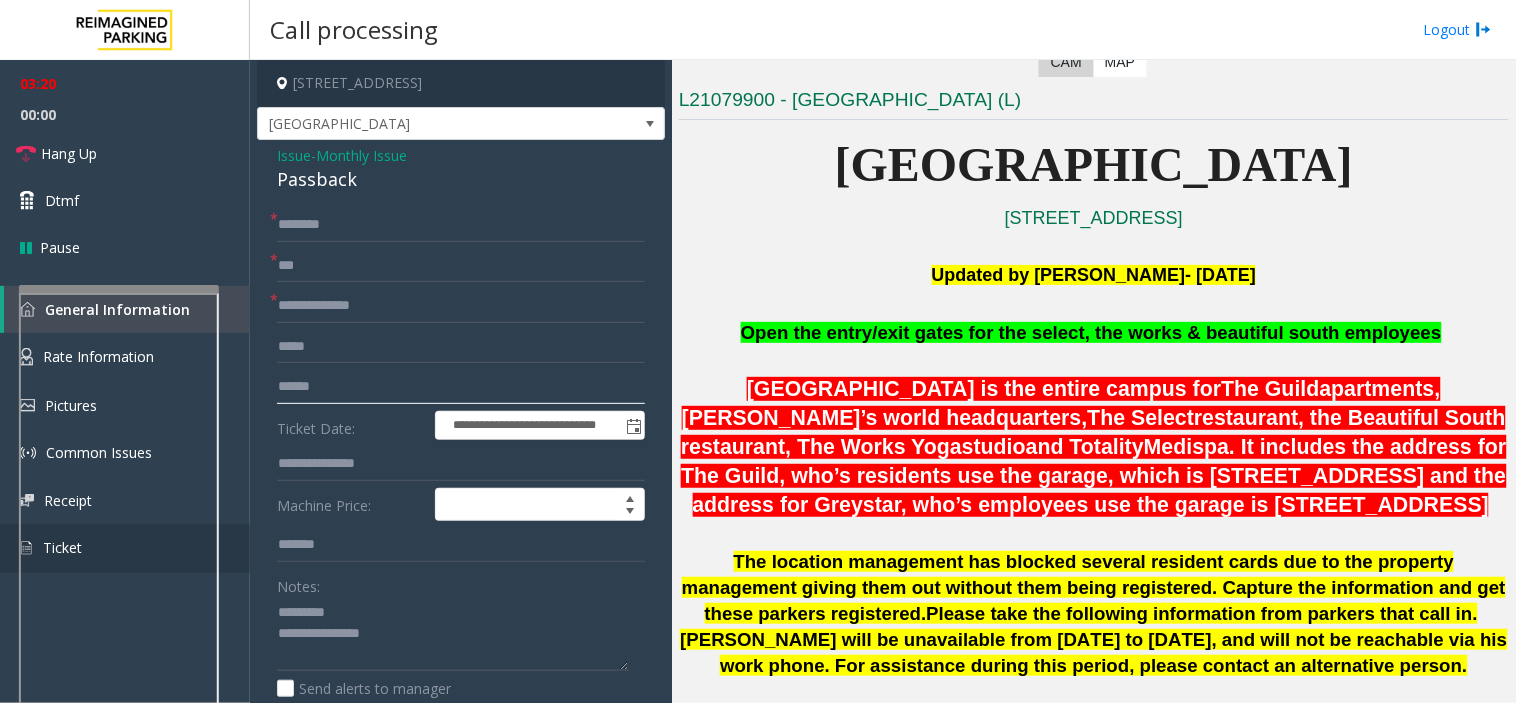 type on "******" 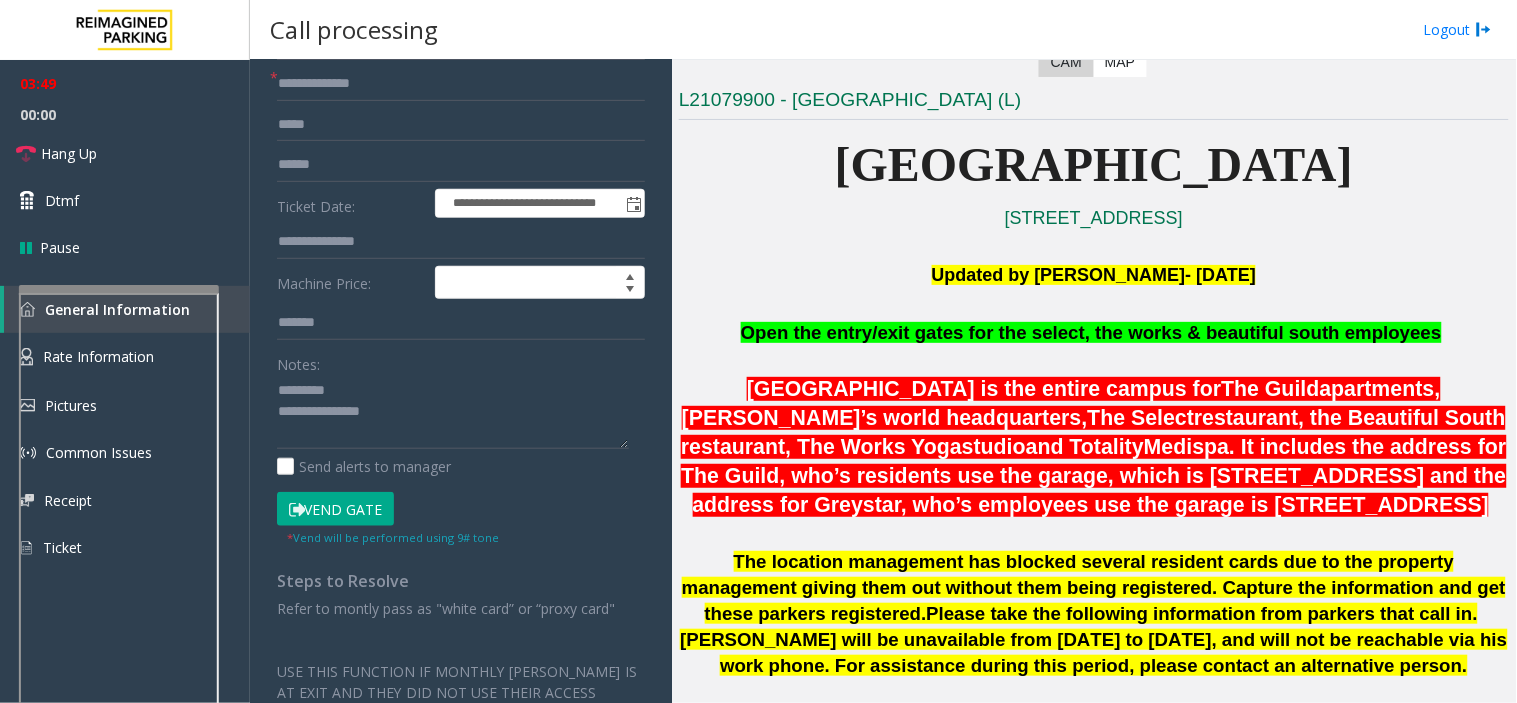 click on "Vend Gate" 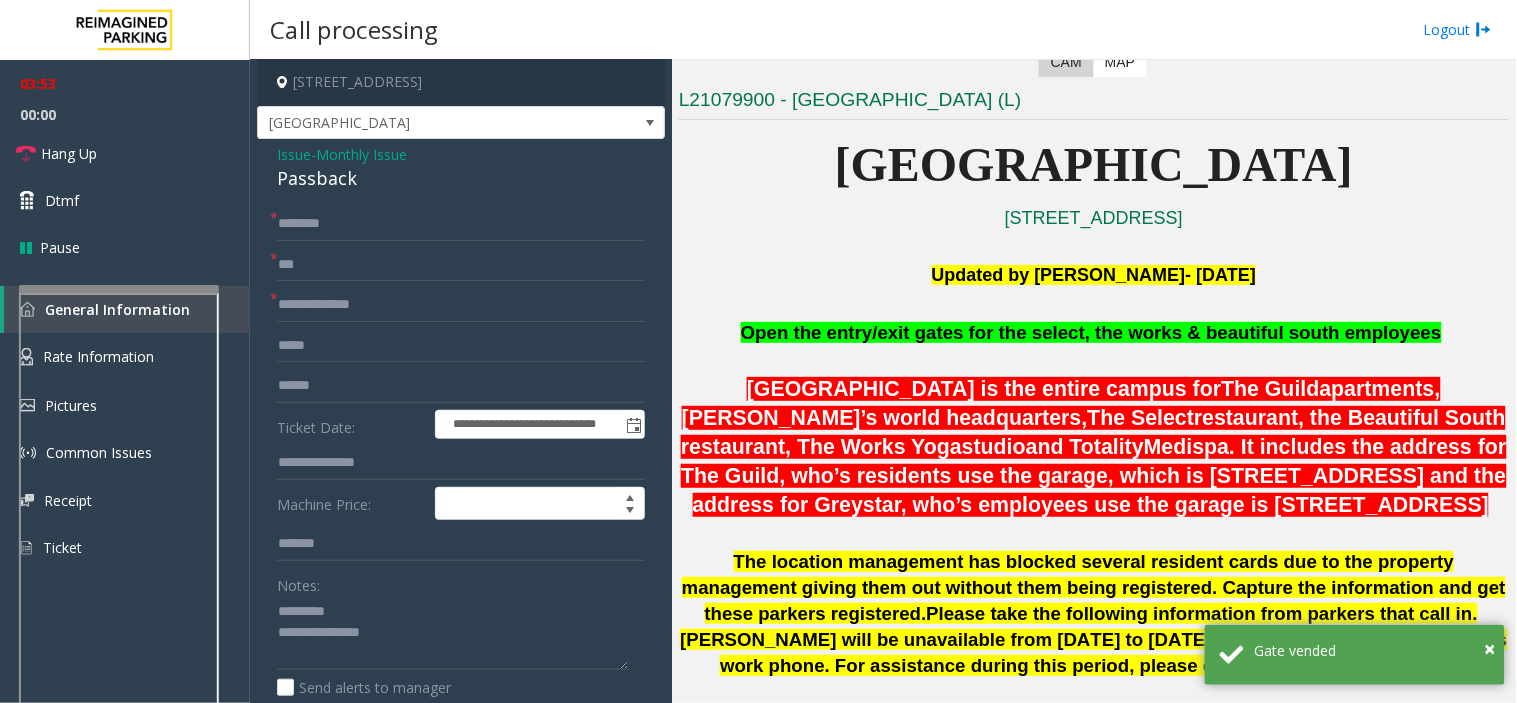 scroll, scrollTop: 0, scrollLeft: 0, axis: both 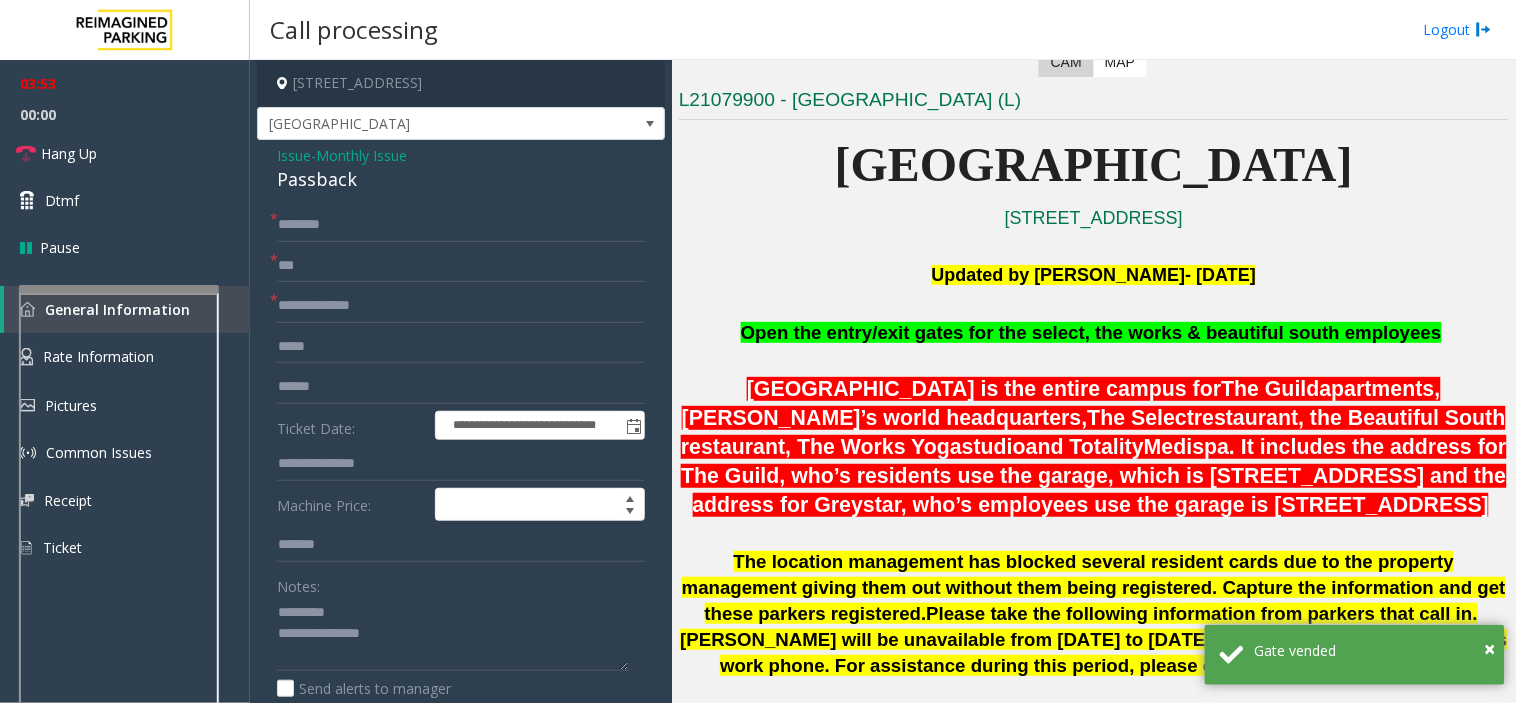 click on "Passback" 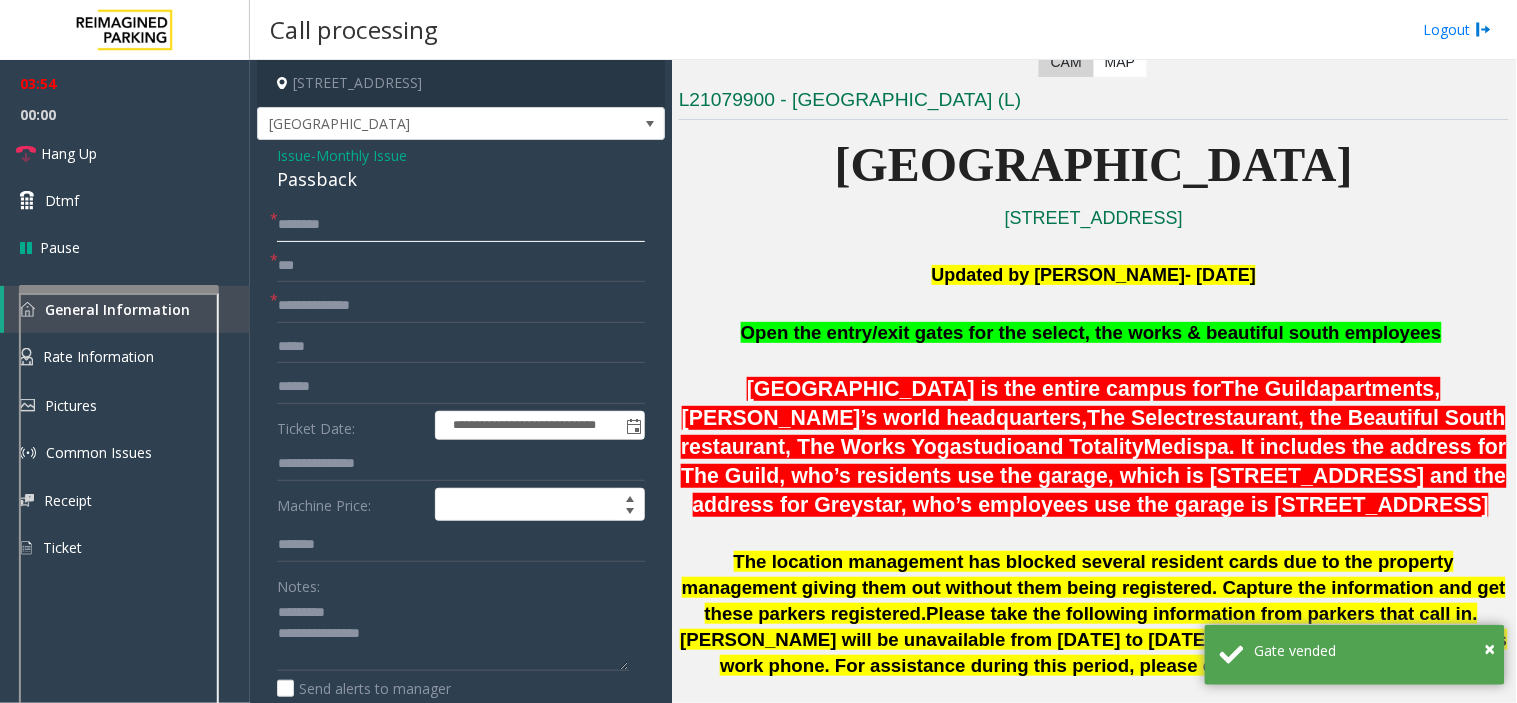 click 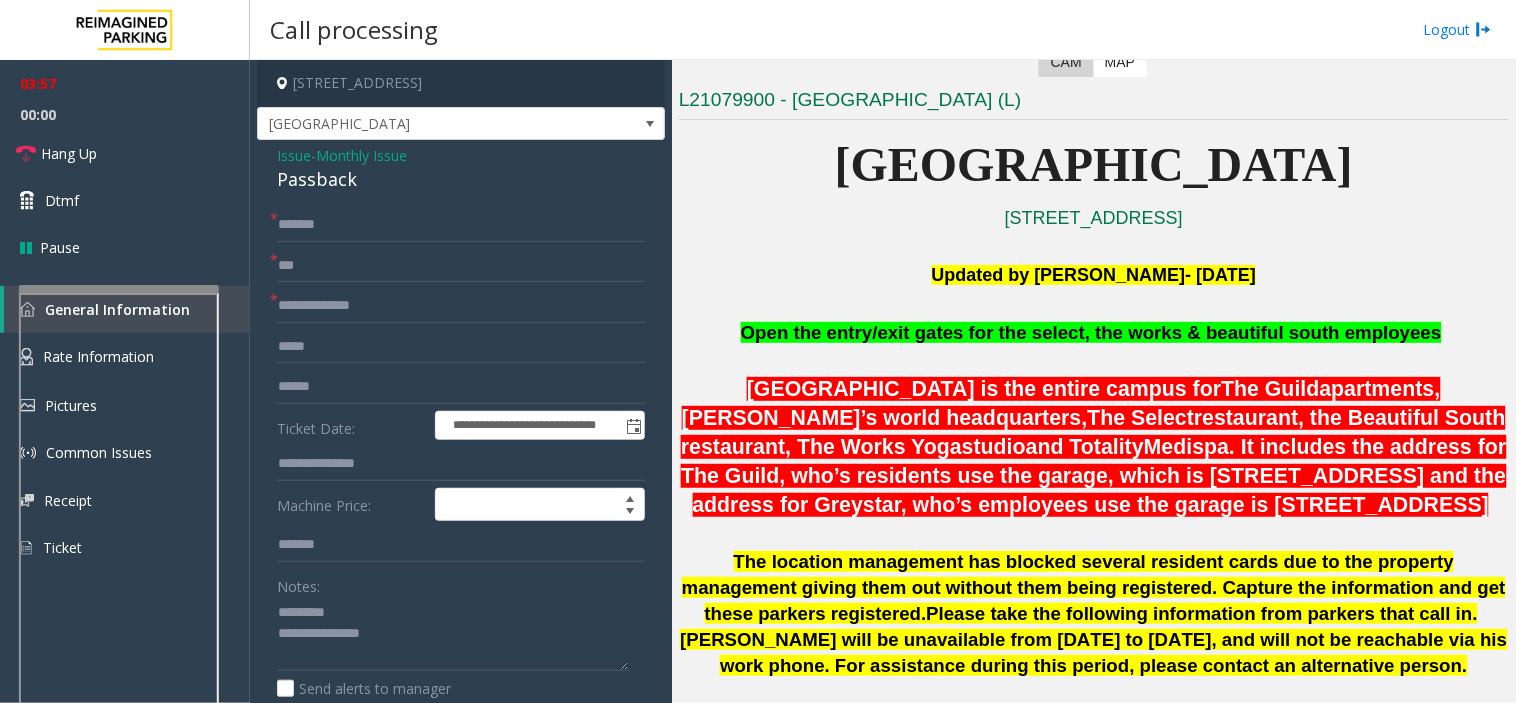 click on "**********" 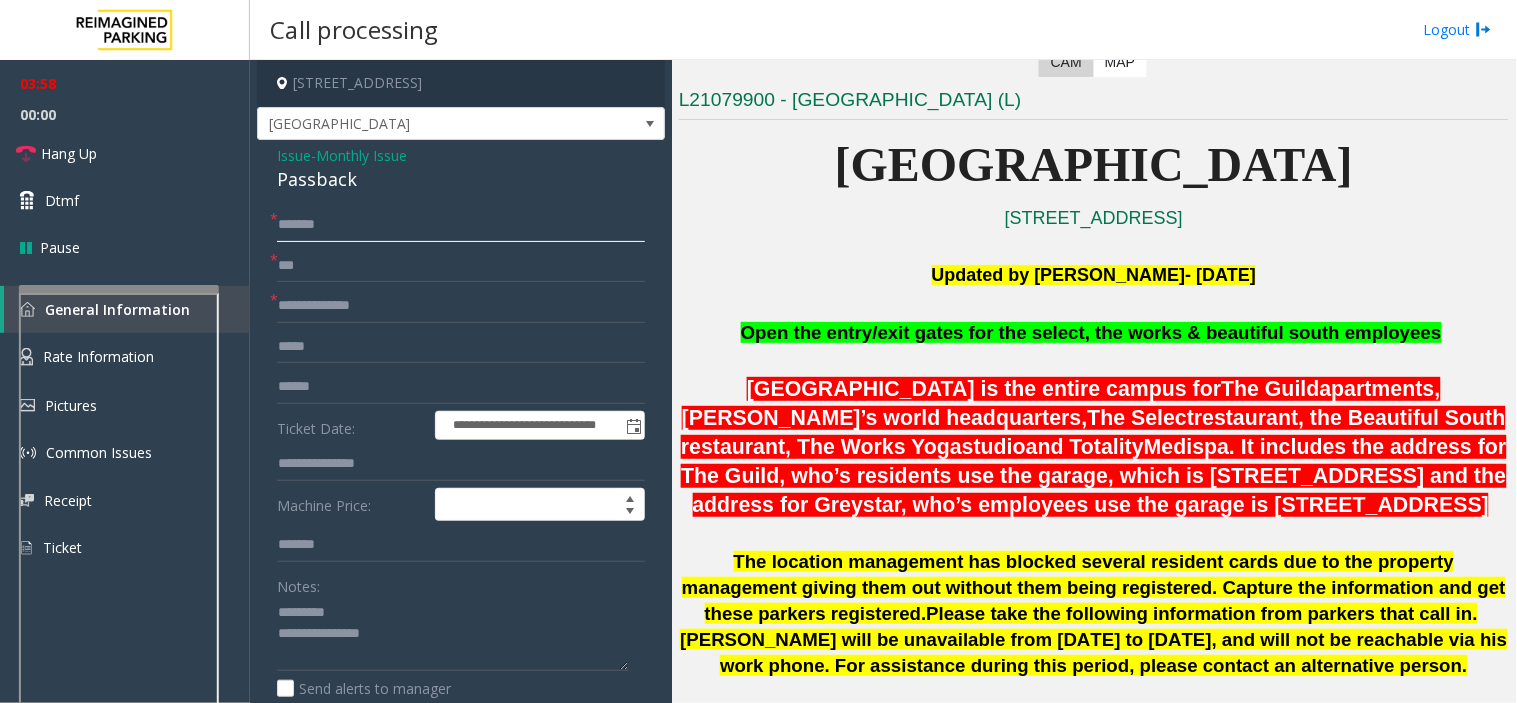 click on "******" 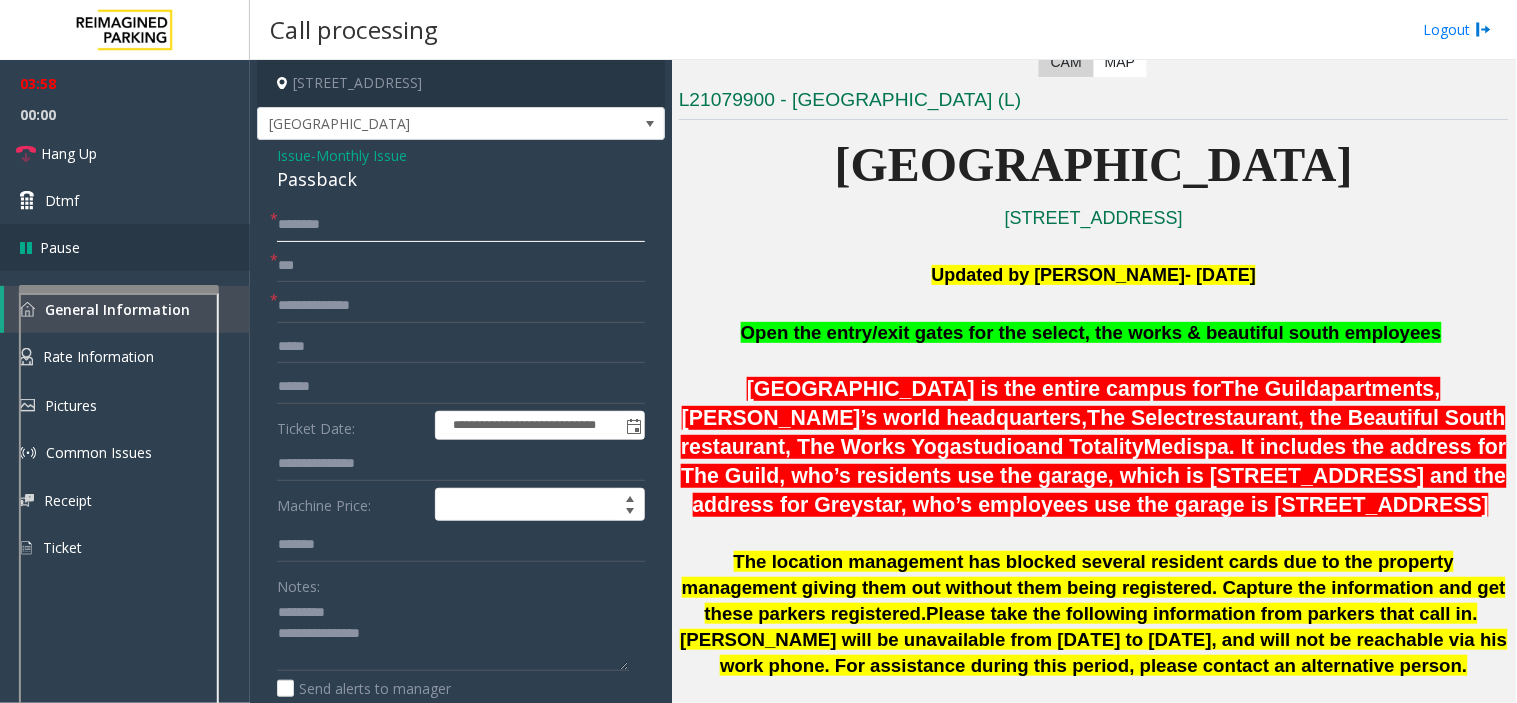 paste on "*******" 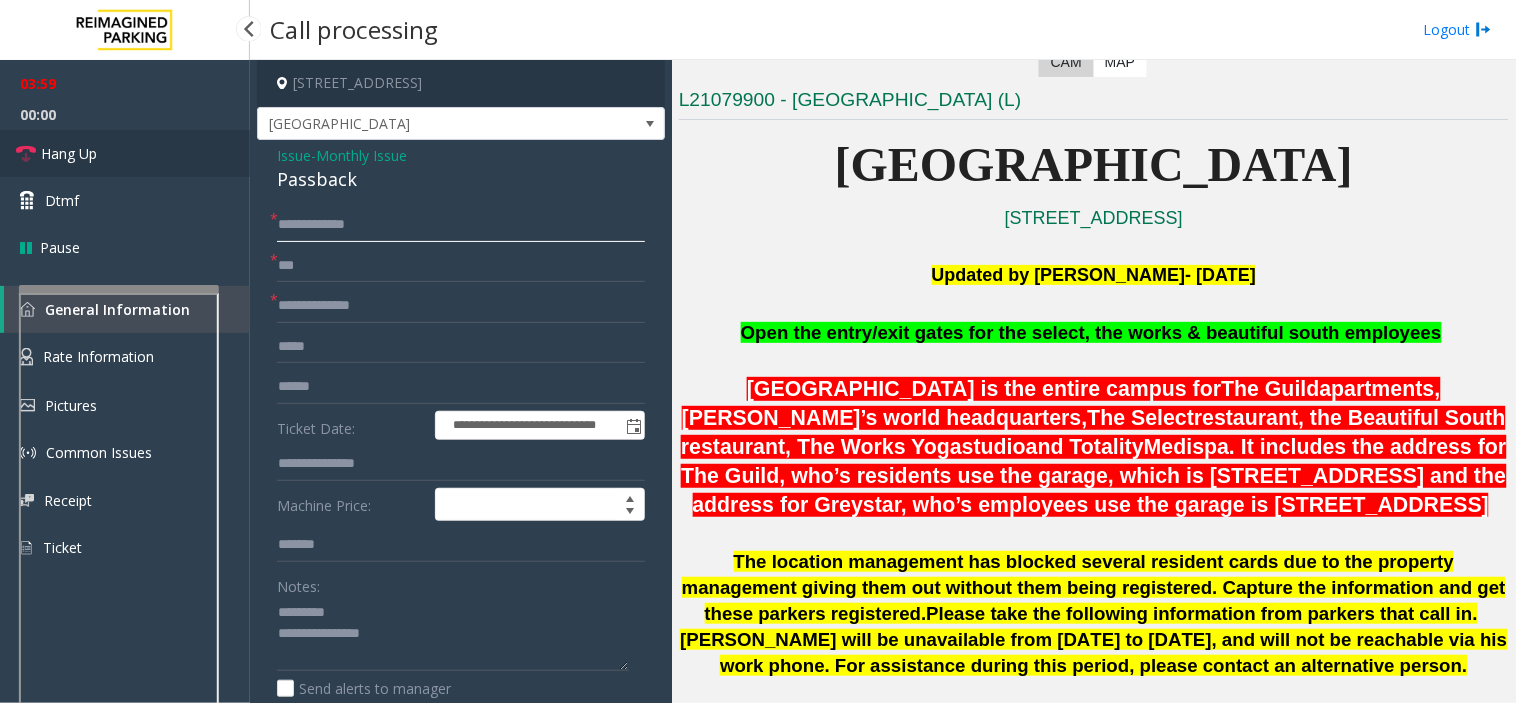 type on "**********" 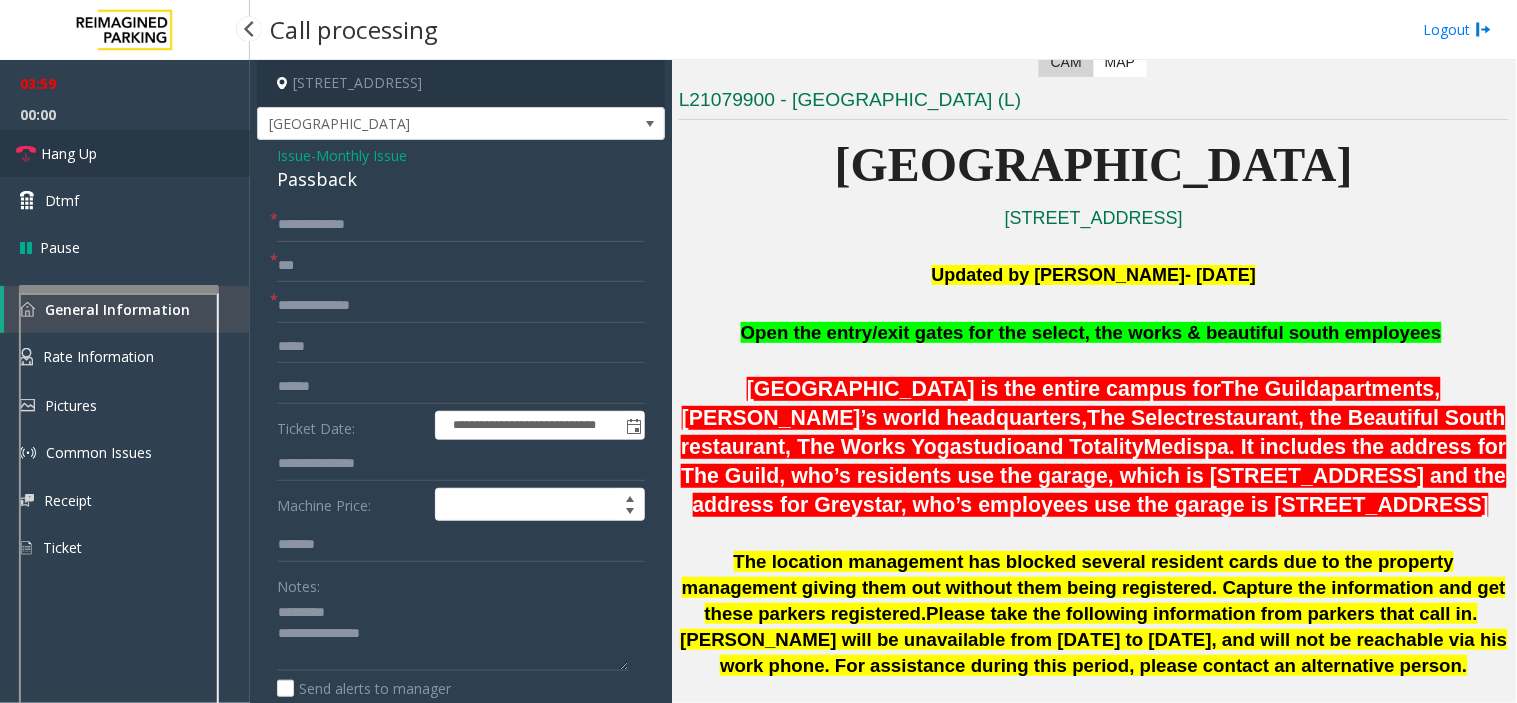 click on "Hang Up" at bounding box center (69, 153) 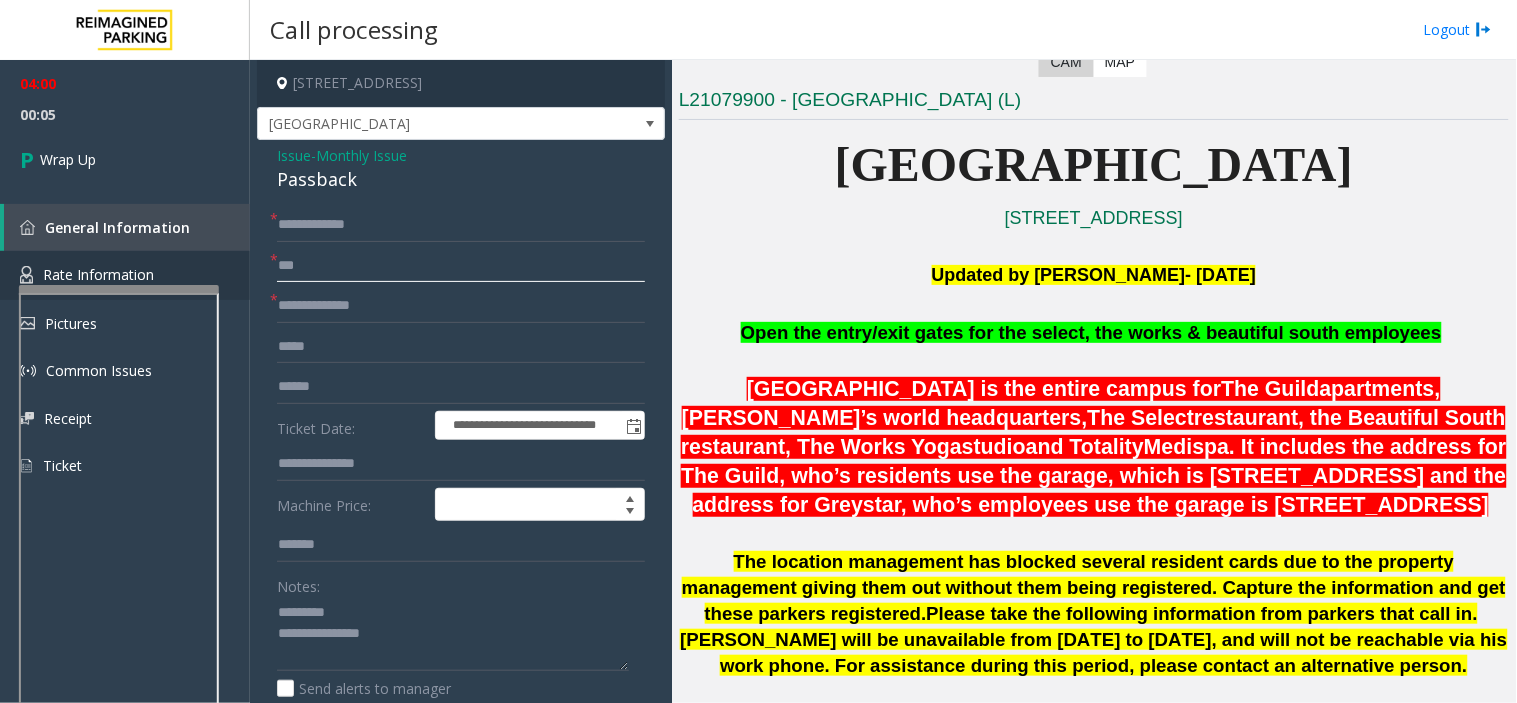 drag, startPoint x: 298, startPoint y: 267, endPoint x: 186, endPoint y: 265, distance: 112.01785 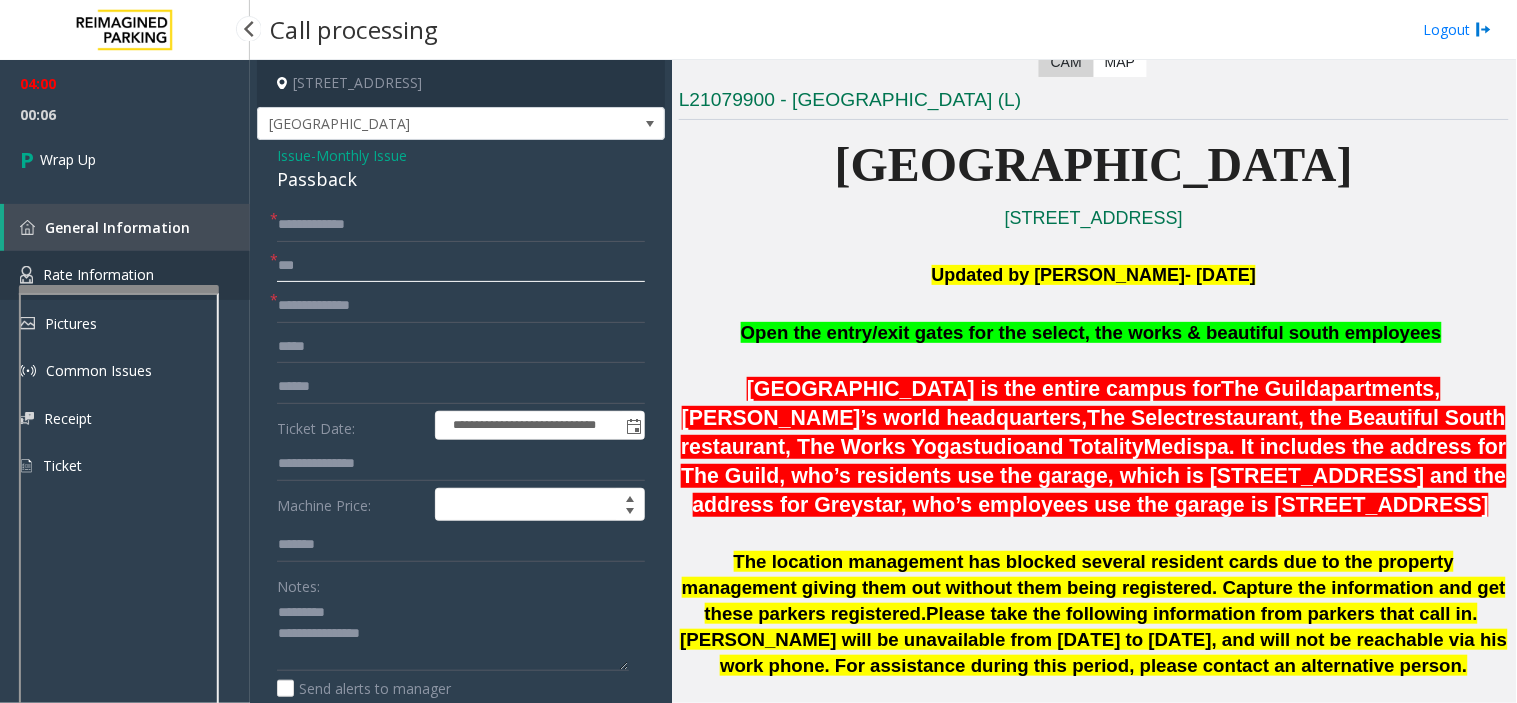 paste on "**" 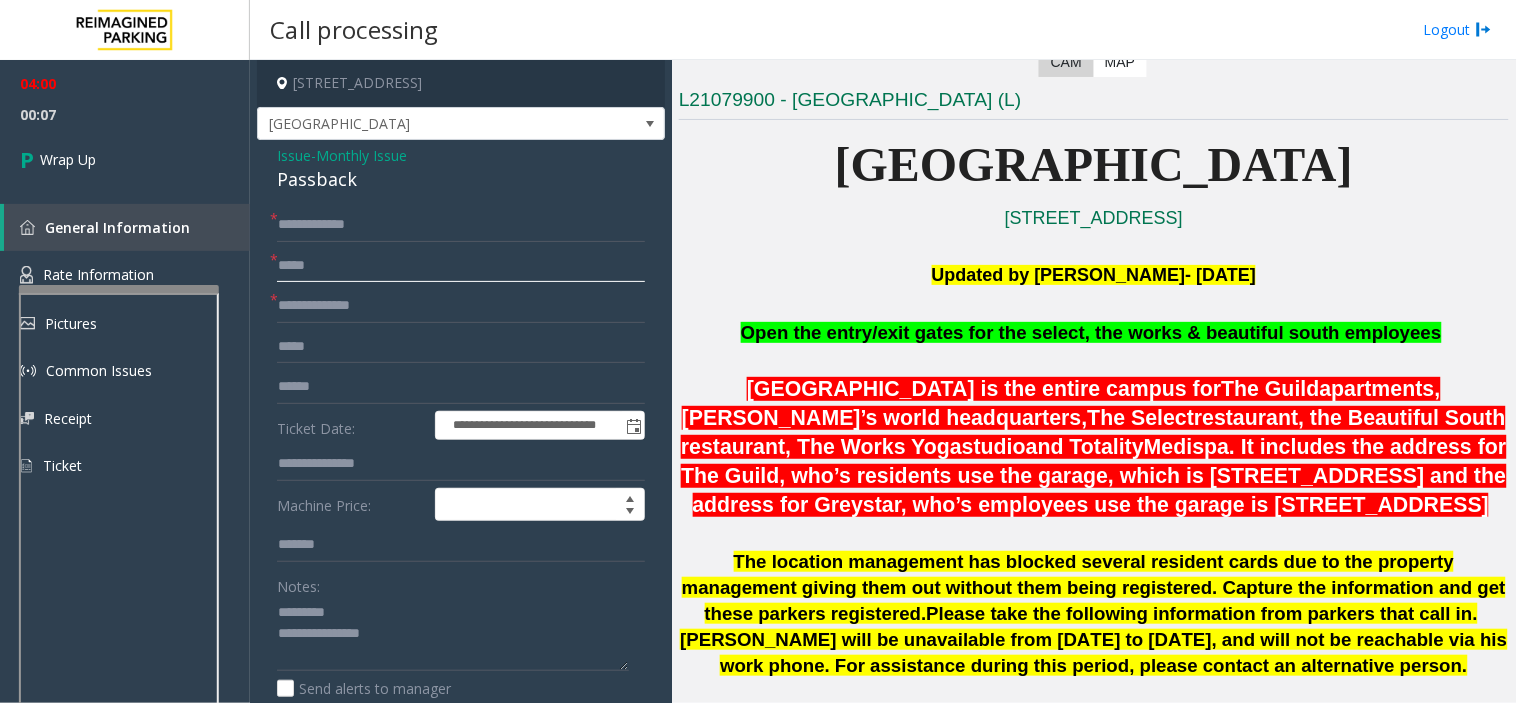 type on "*****" 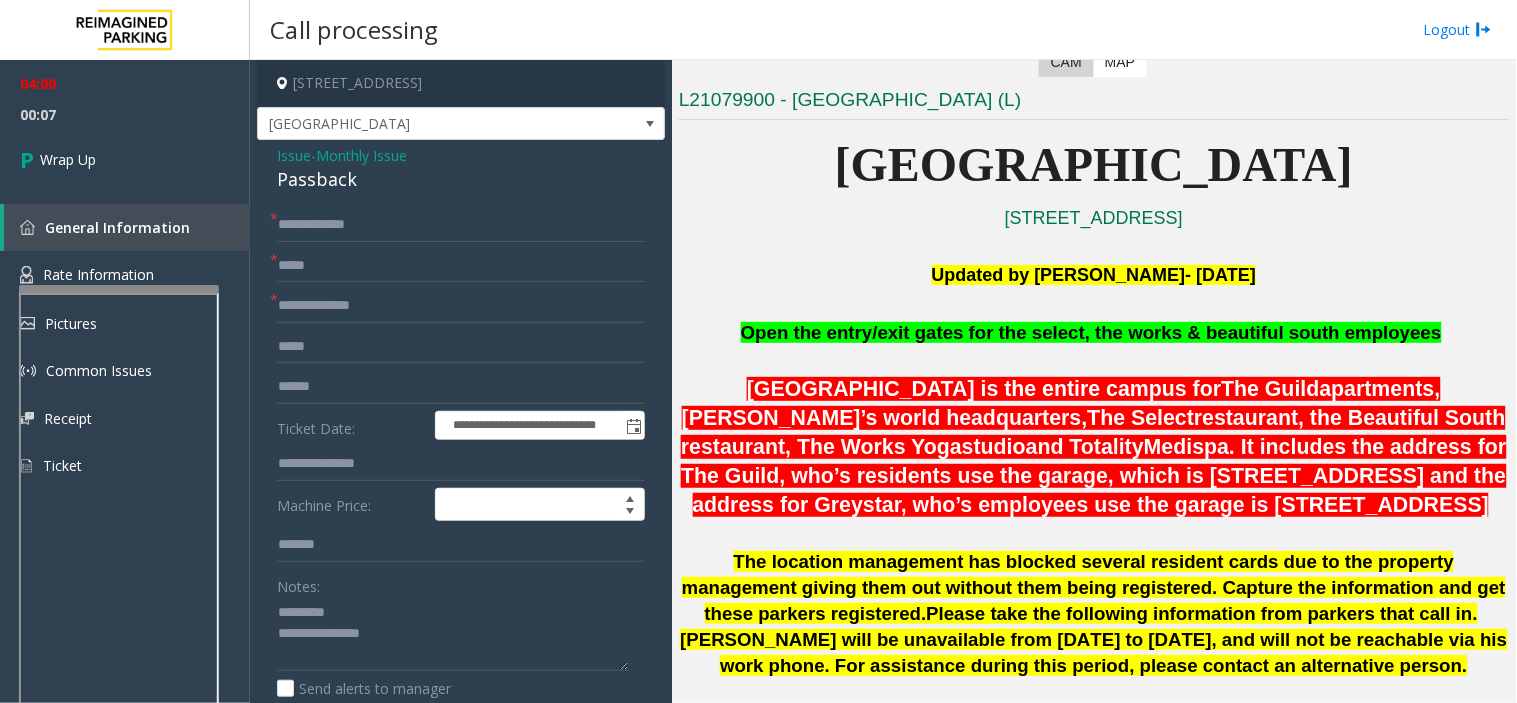 click on "Monthly Issue" 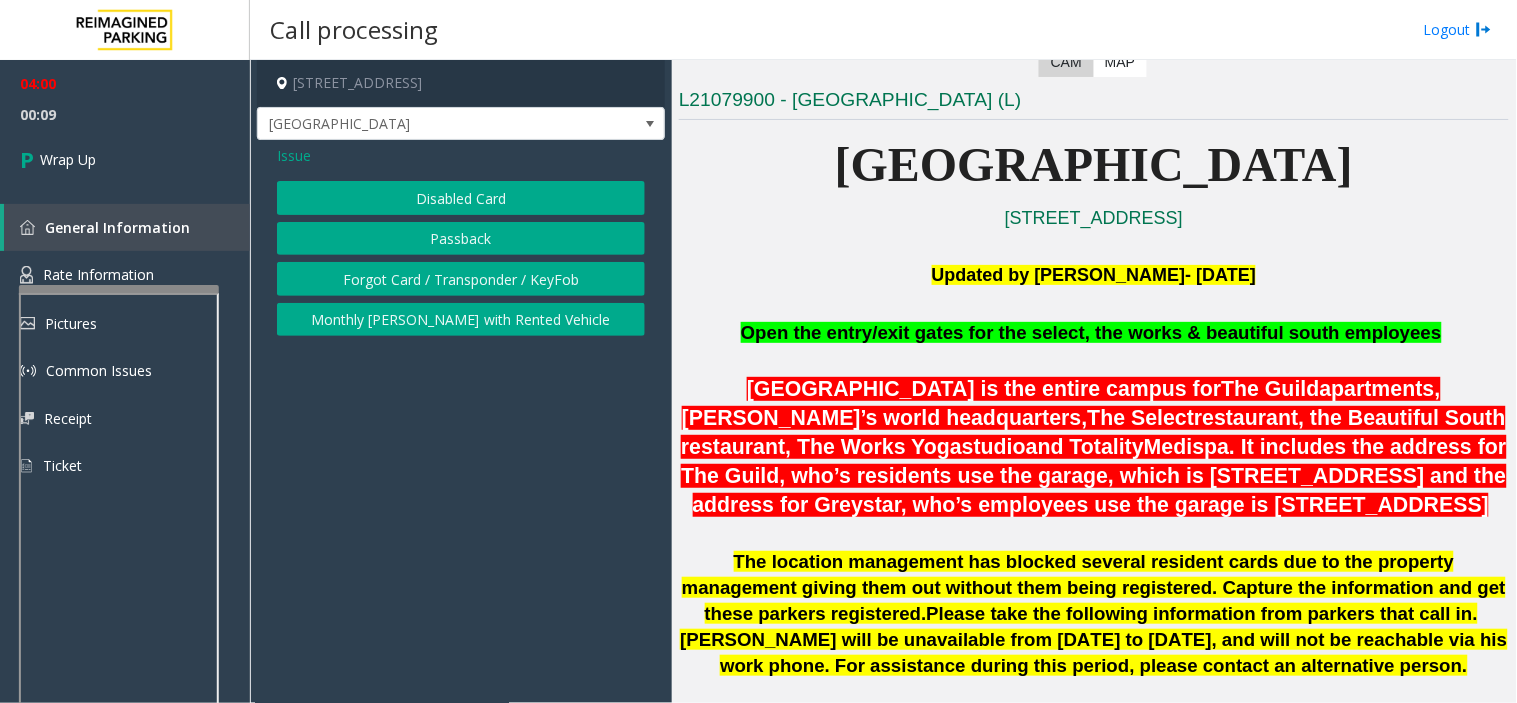 click on "Disabled Card" 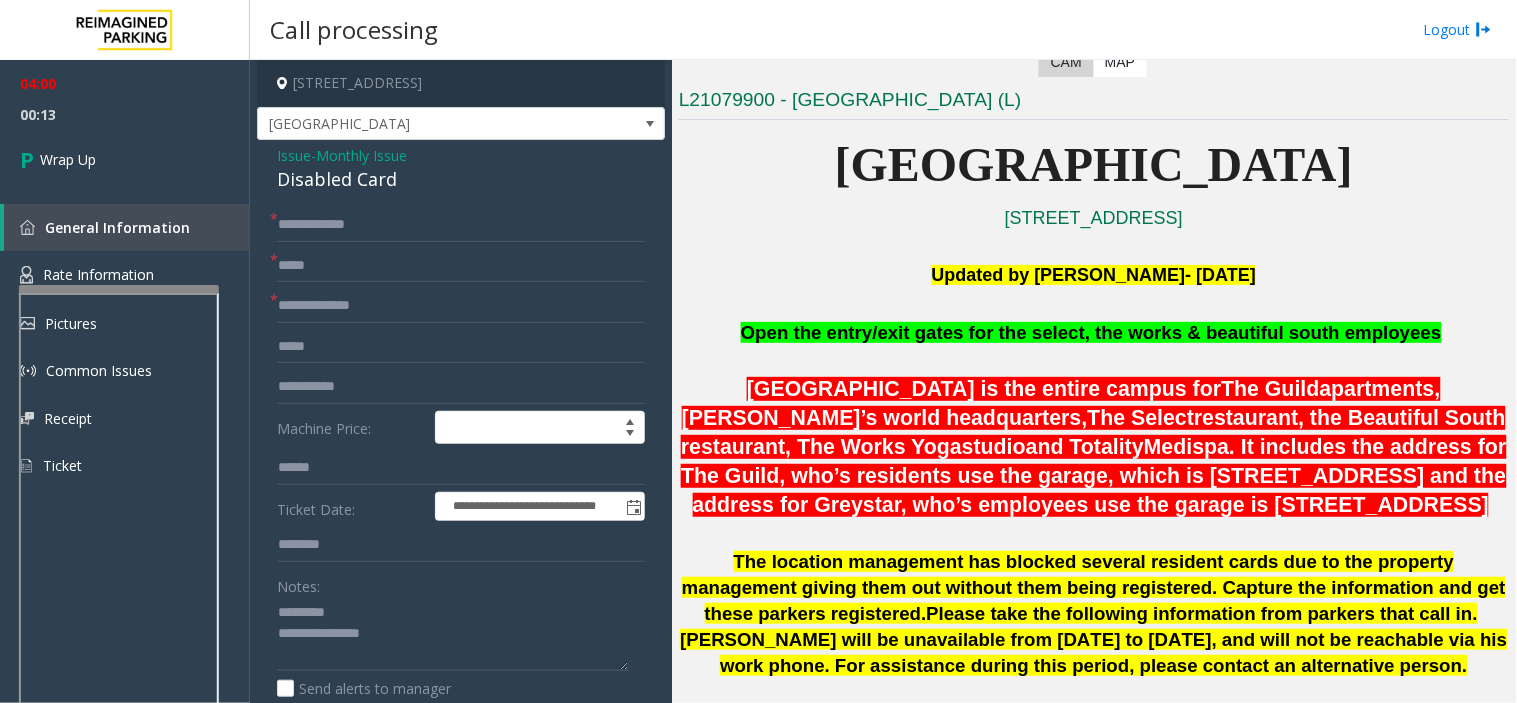 click on "Disabled Card" 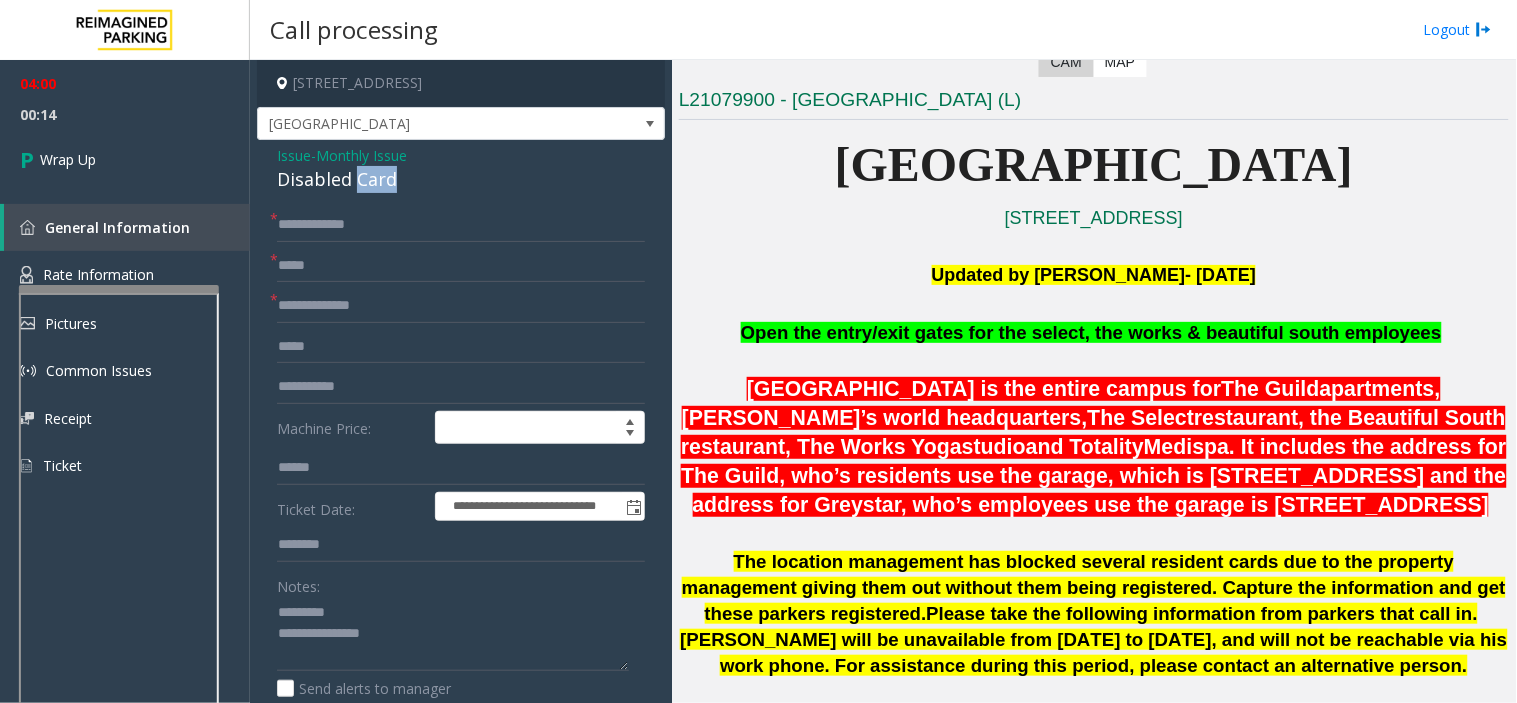 click on "Disabled Card" 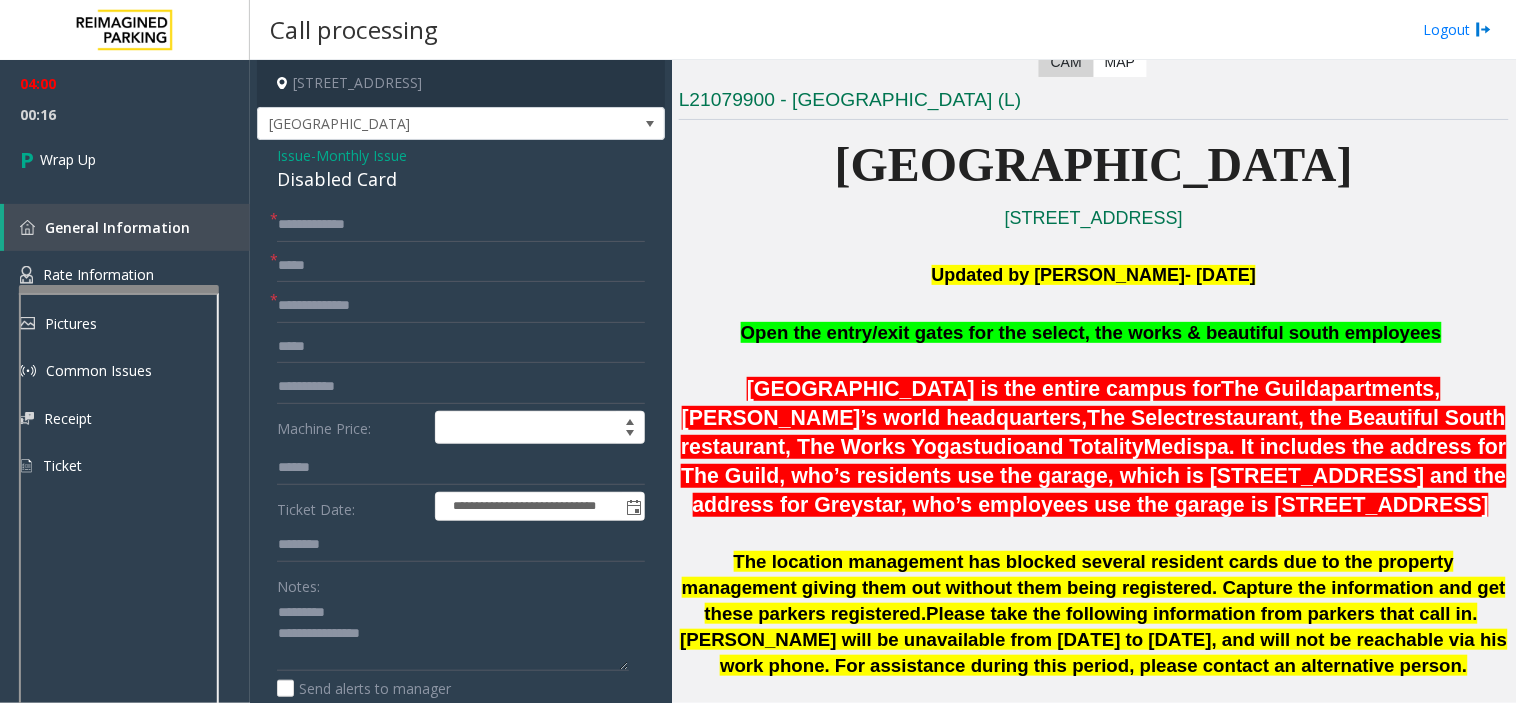 click on "Disabled Card" 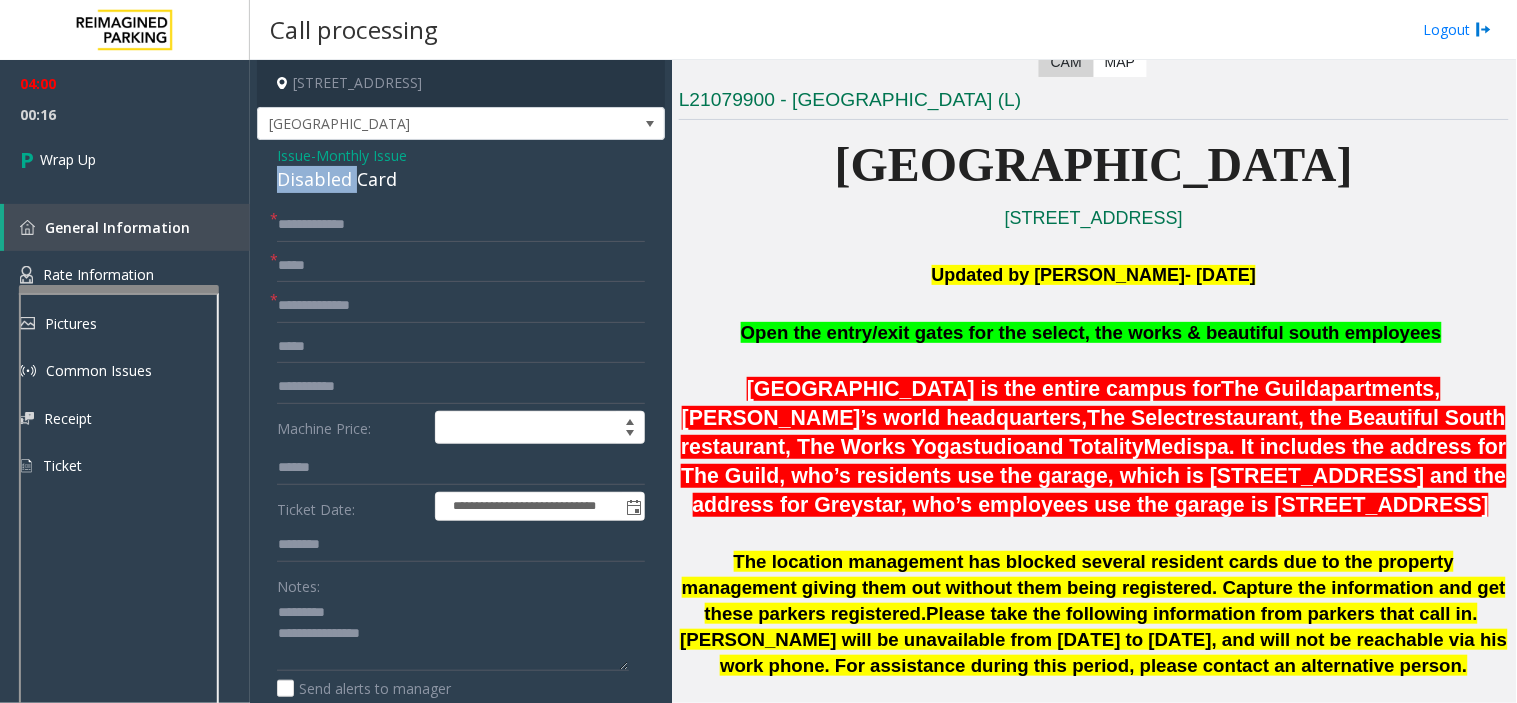 click on "Disabled Card" 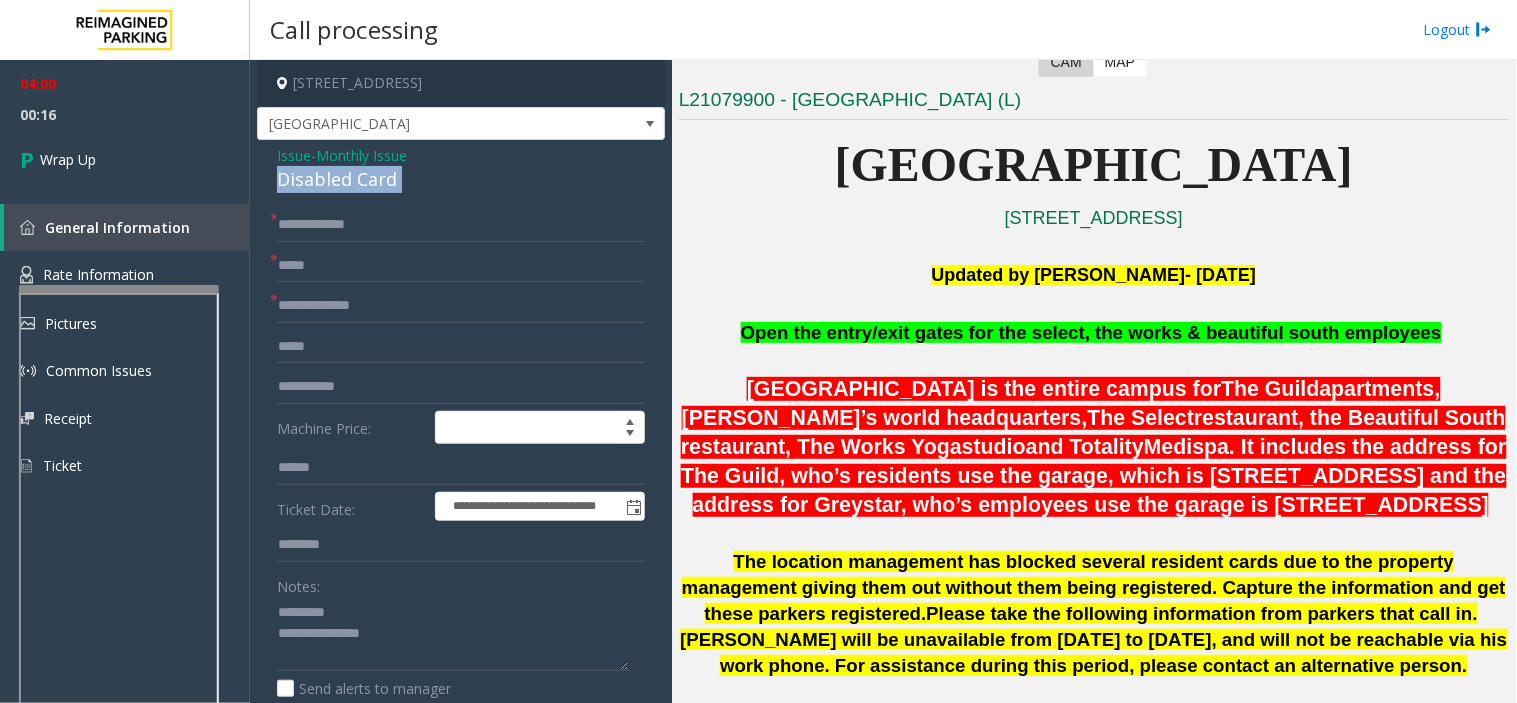 click on "Disabled Card" 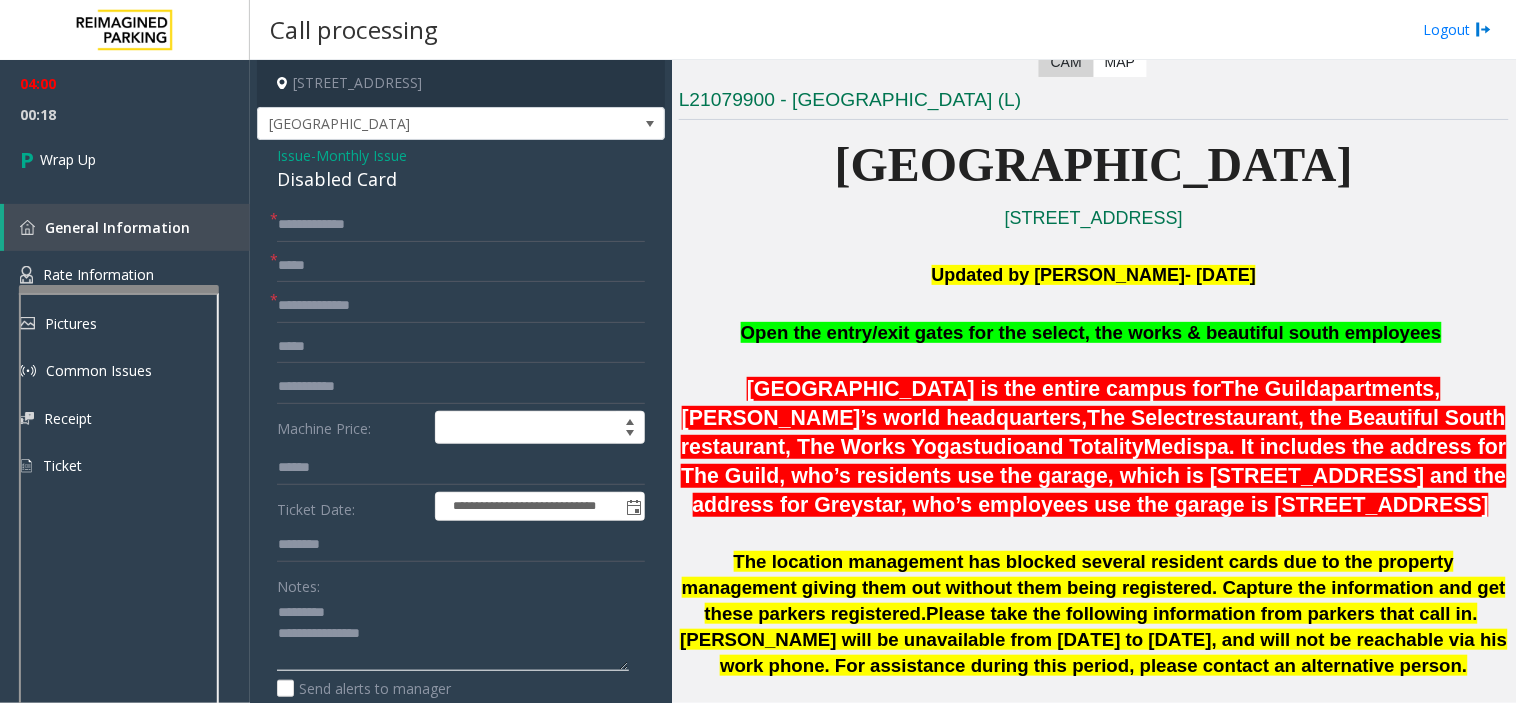 click 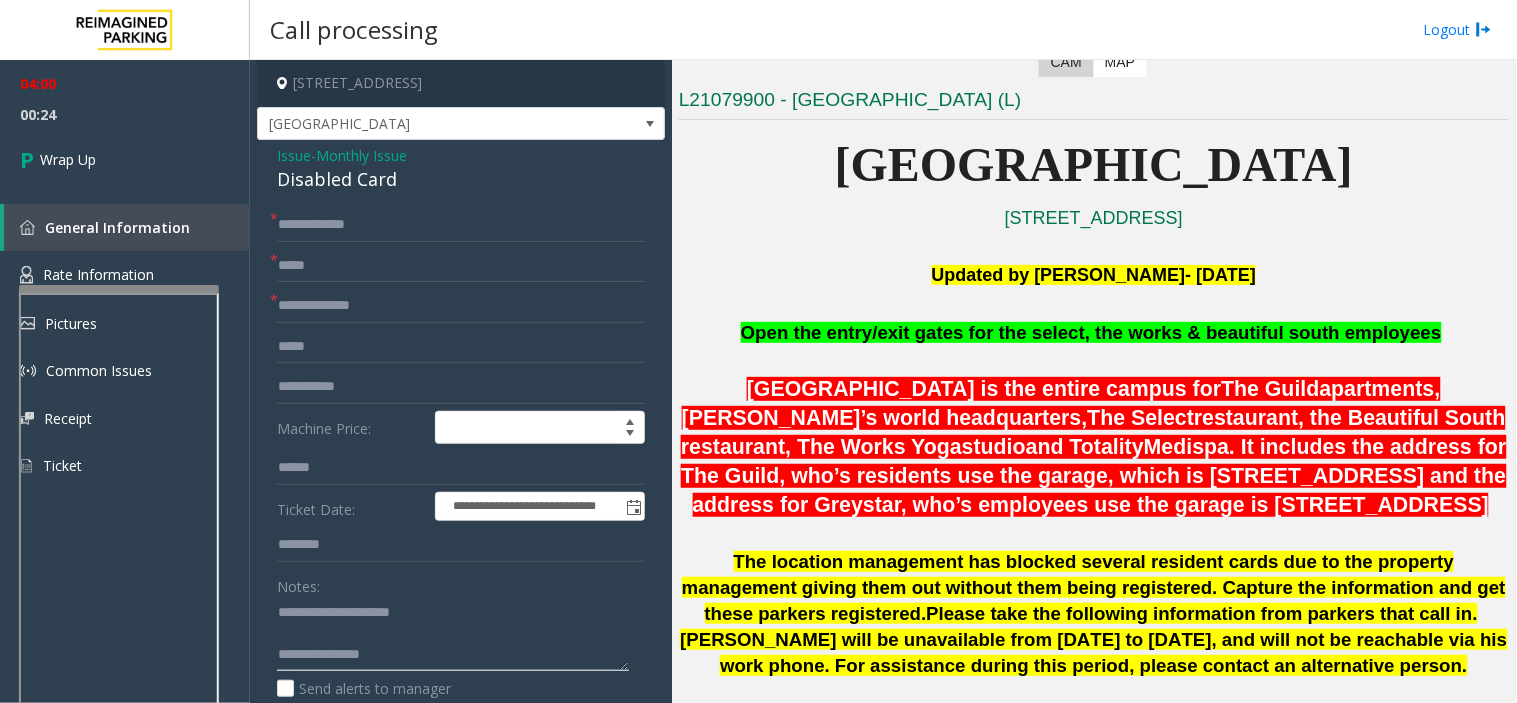 click 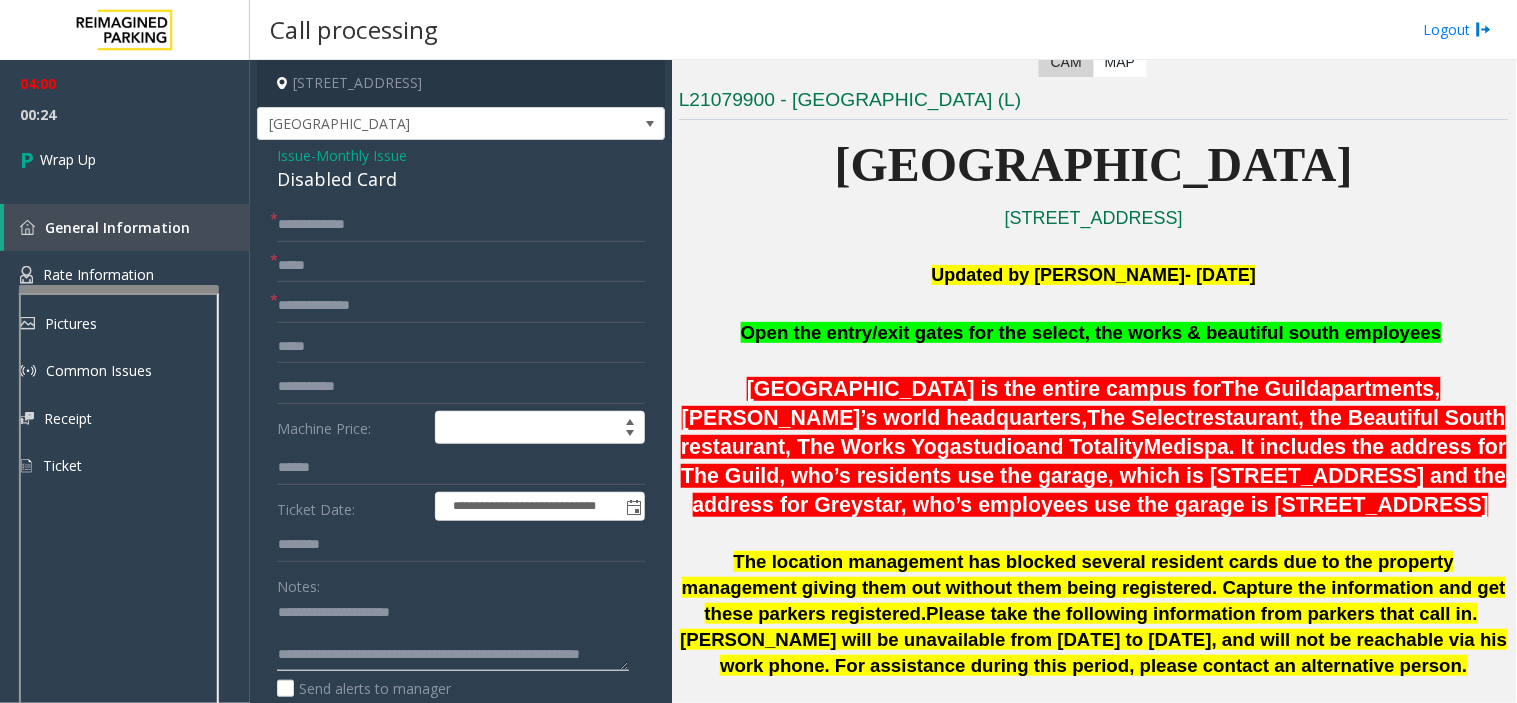 scroll, scrollTop: 14, scrollLeft: 0, axis: vertical 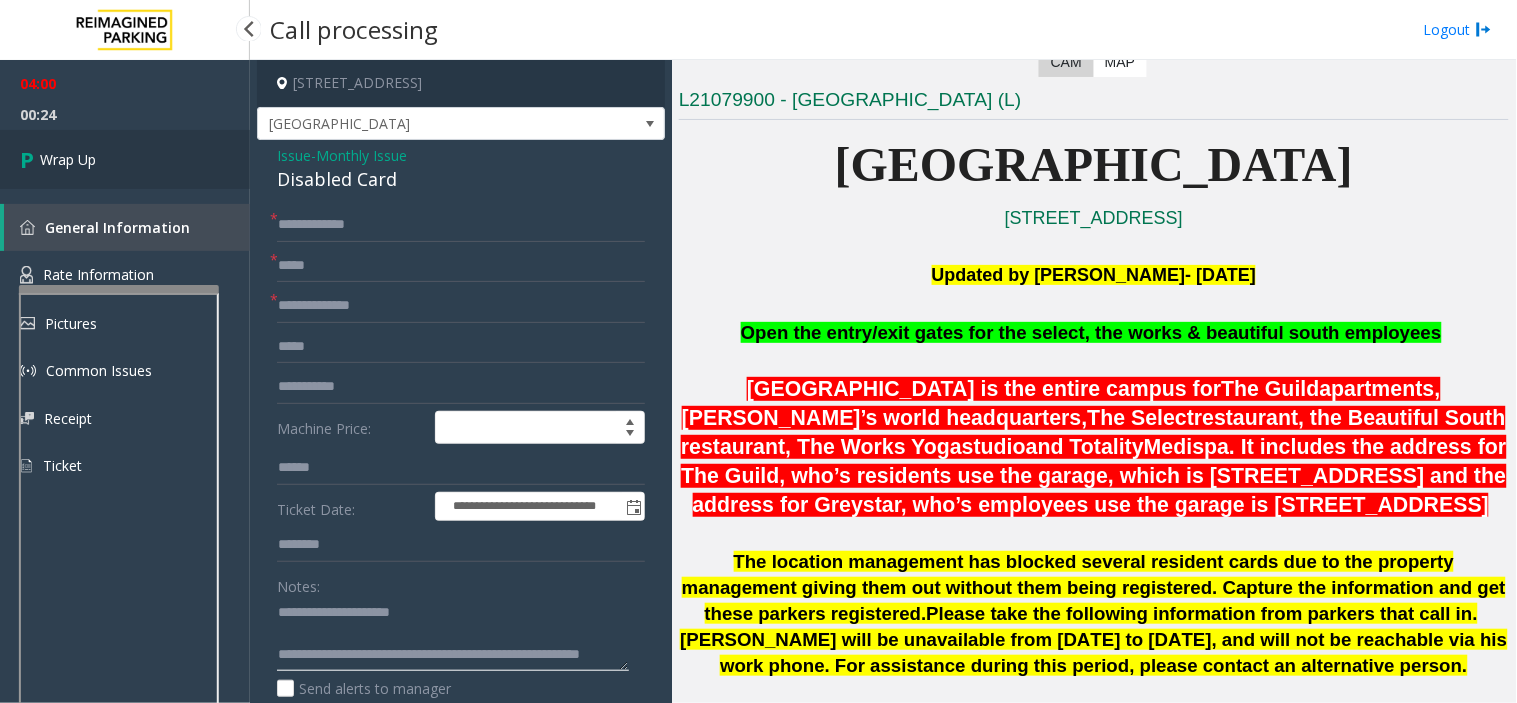 type on "**********" 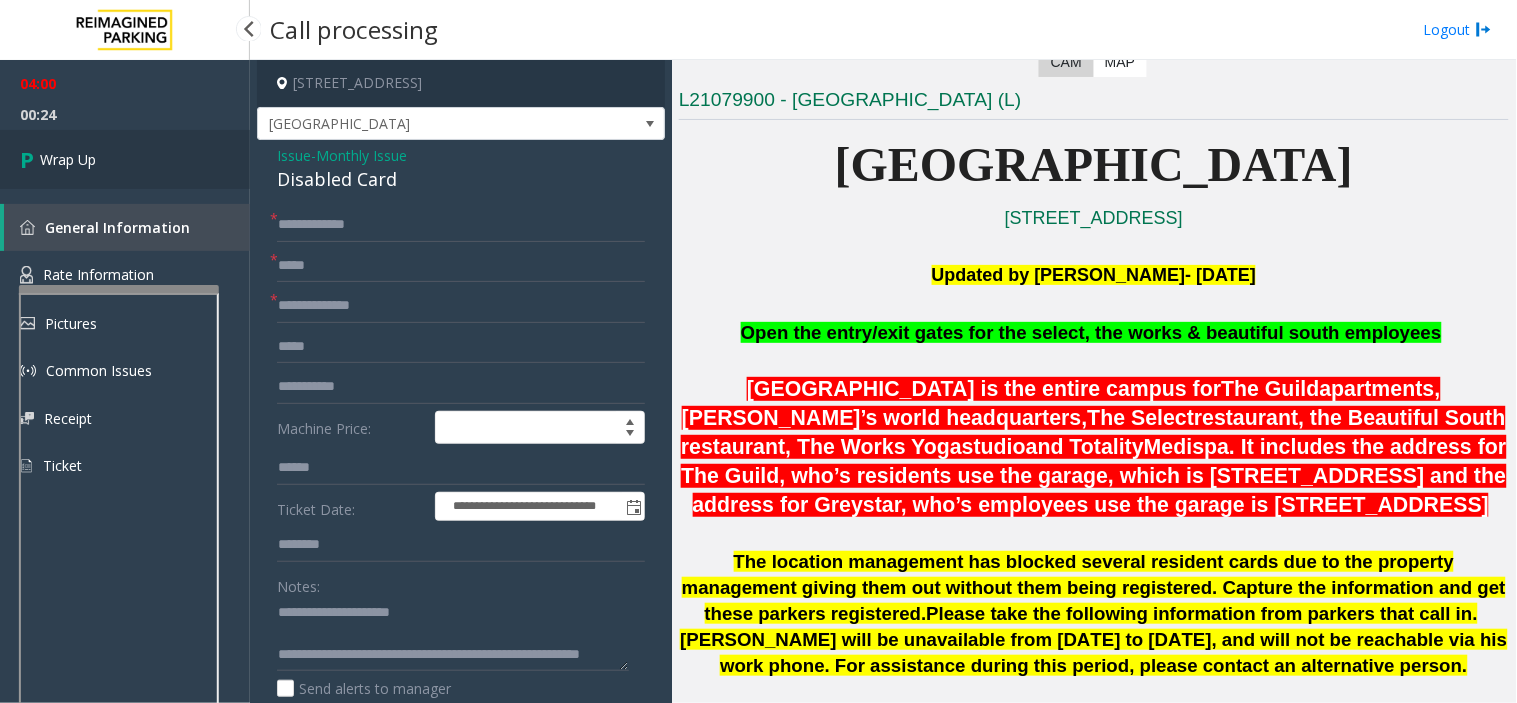 click on "Wrap Up" at bounding box center (125, 159) 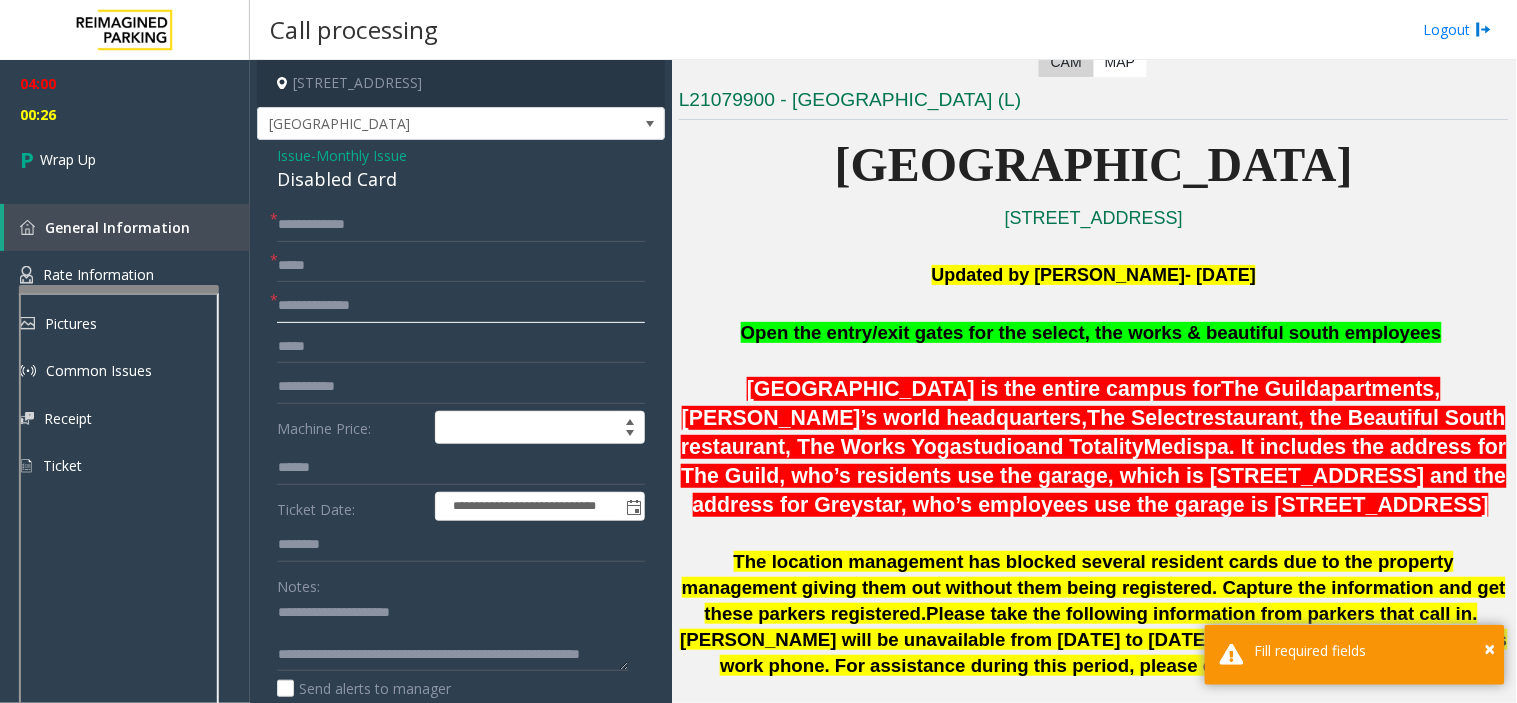 click 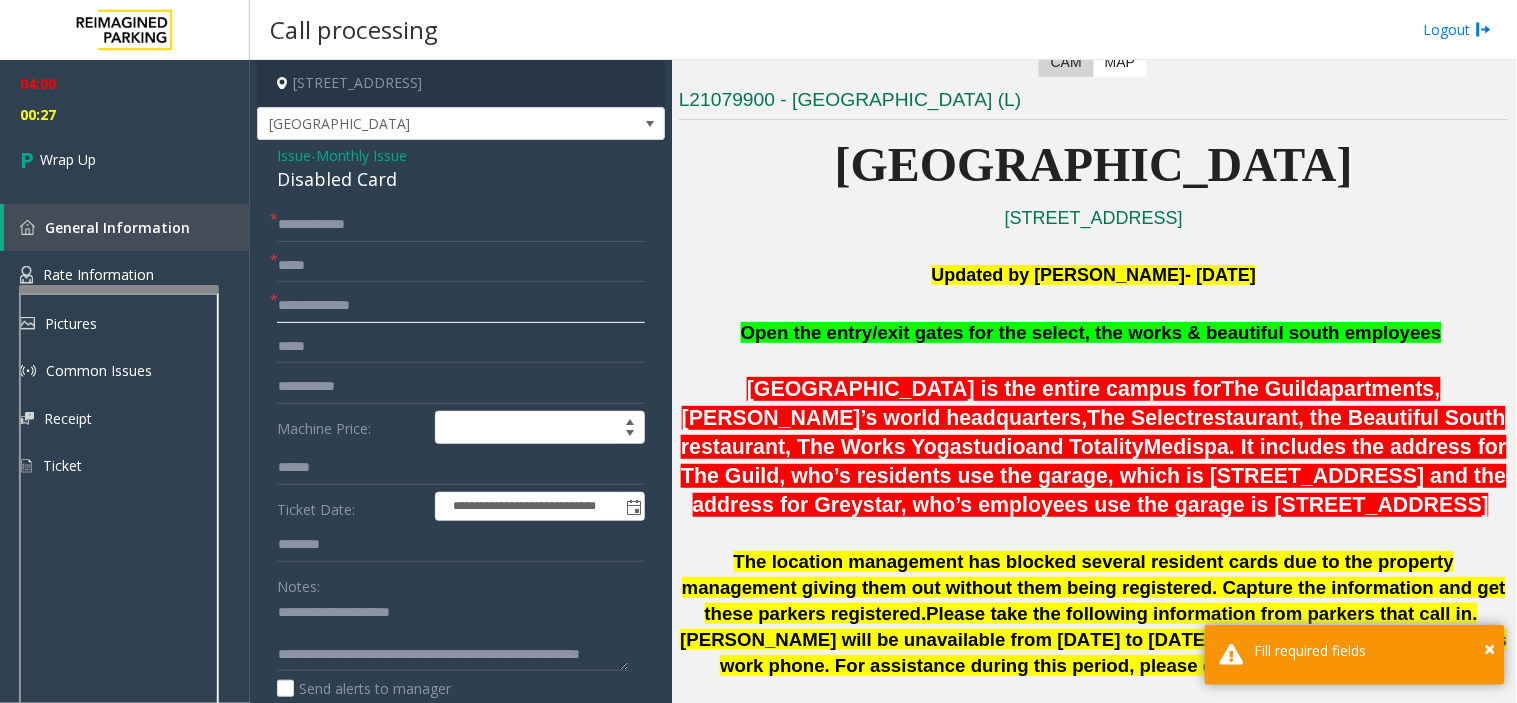 type on "*" 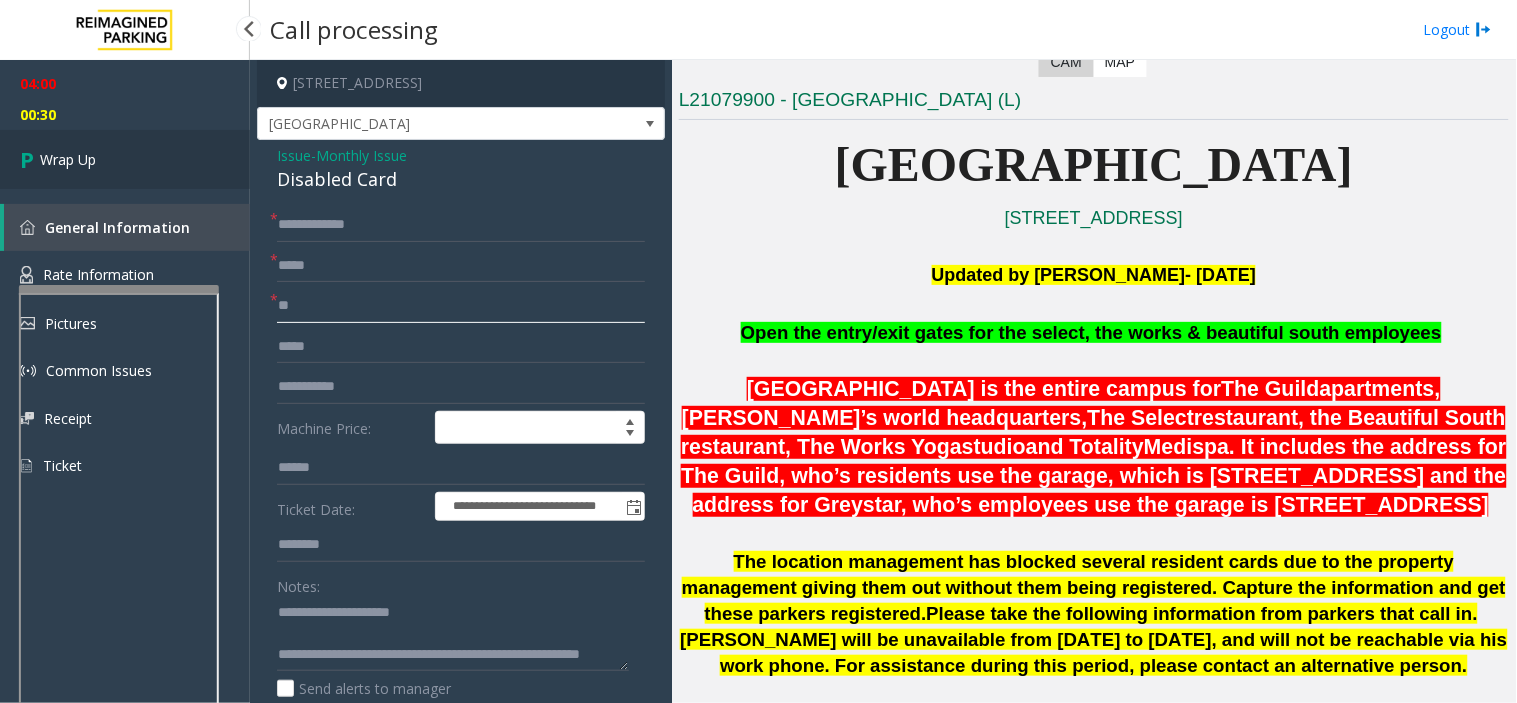 type on "**" 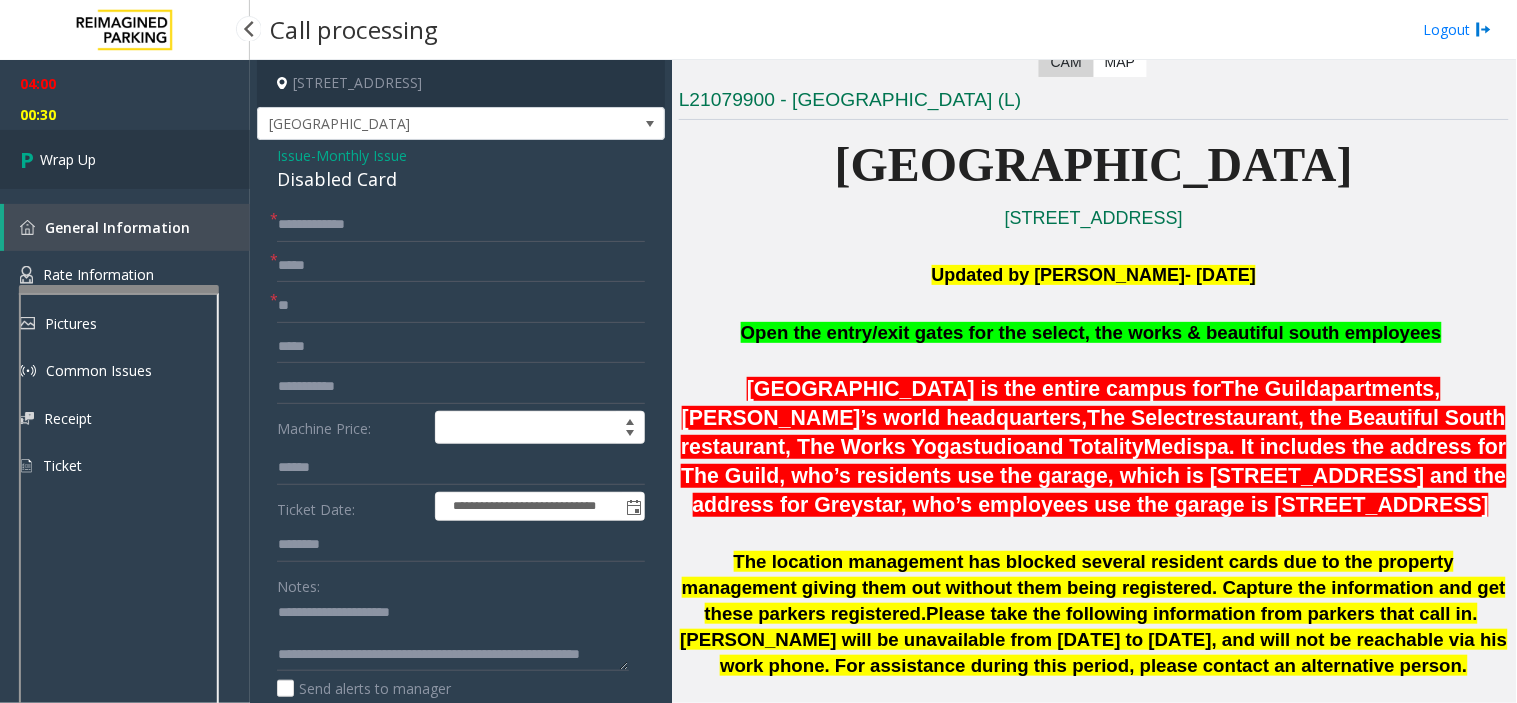 click on "Wrap Up" at bounding box center [125, 159] 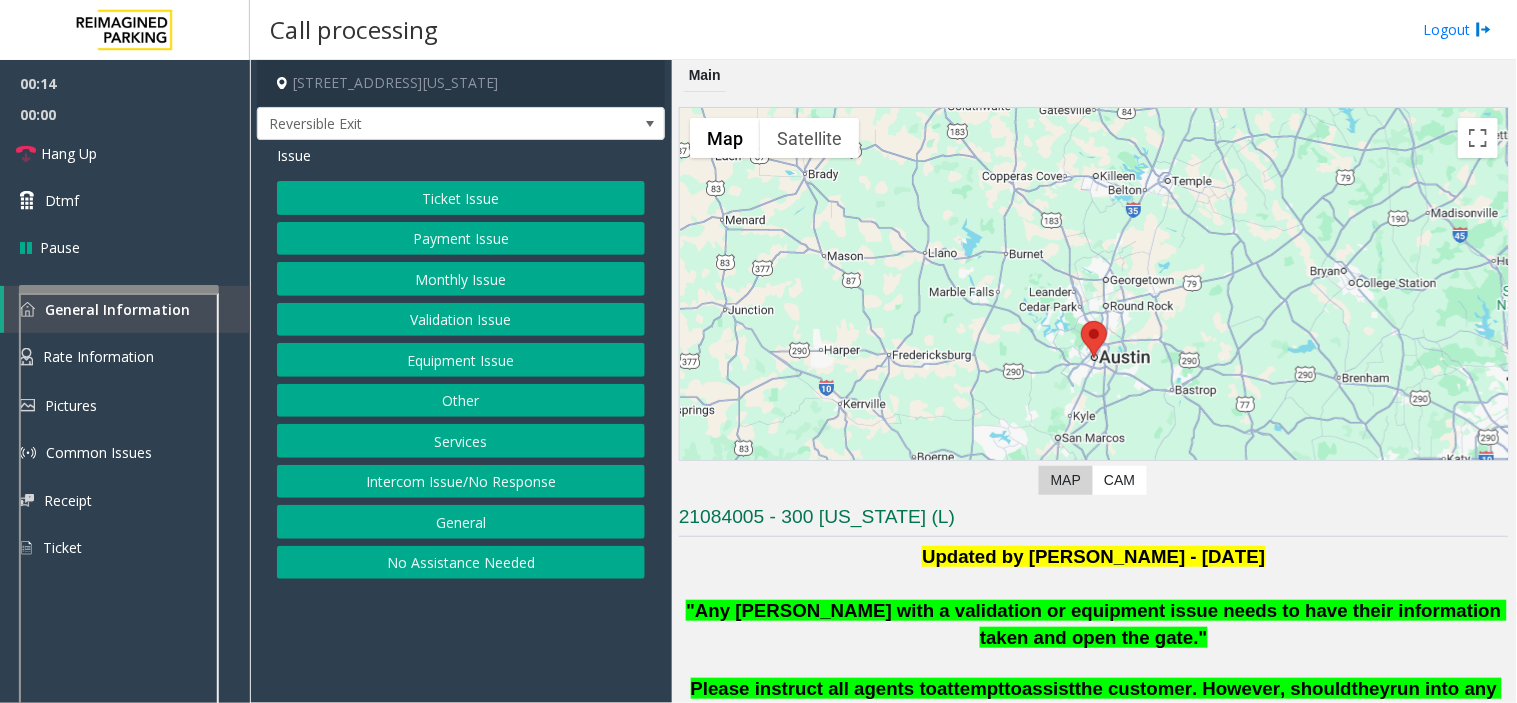 click on "Intercom Issue/No Response" 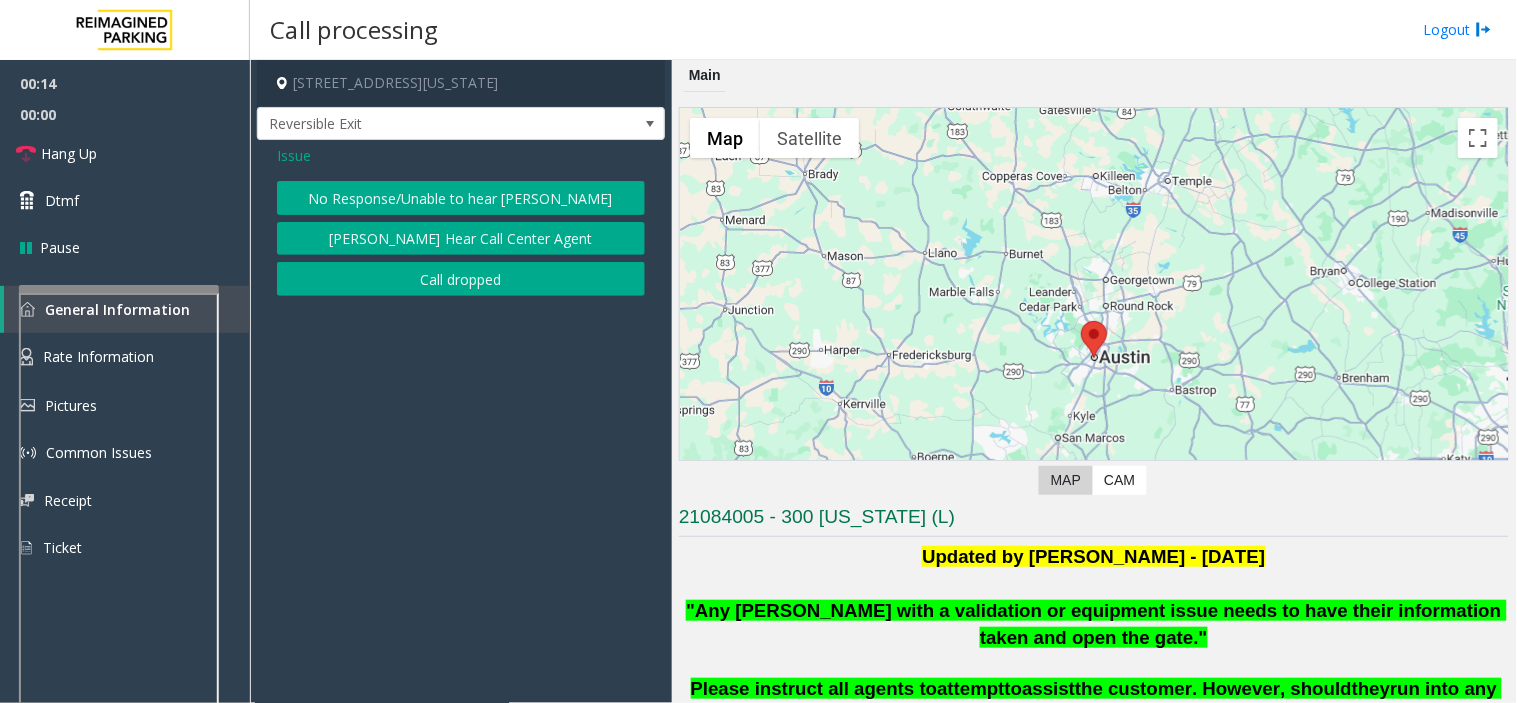 click on "No Response/Unable to hear [PERSON_NAME]" 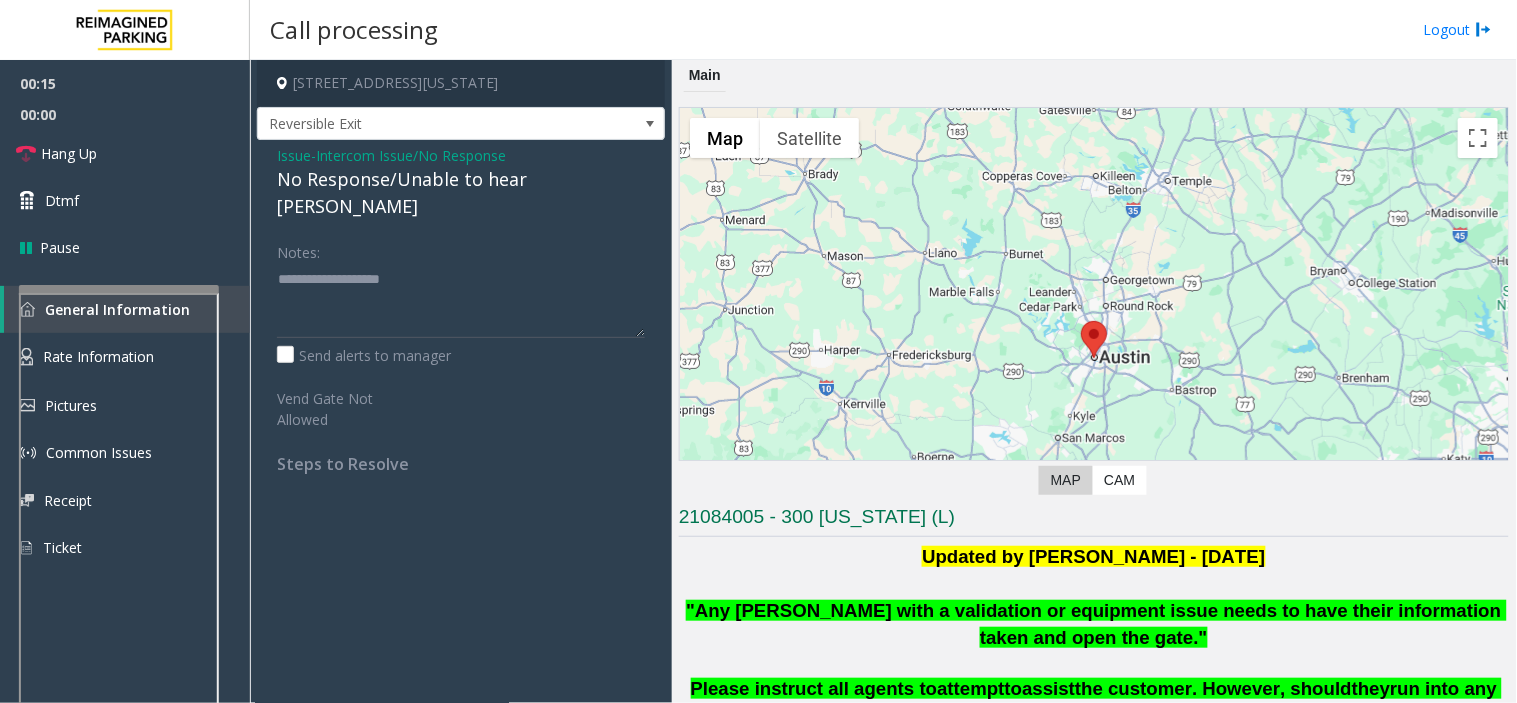 click on "No Response/Unable to hear [PERSON_NAME]" 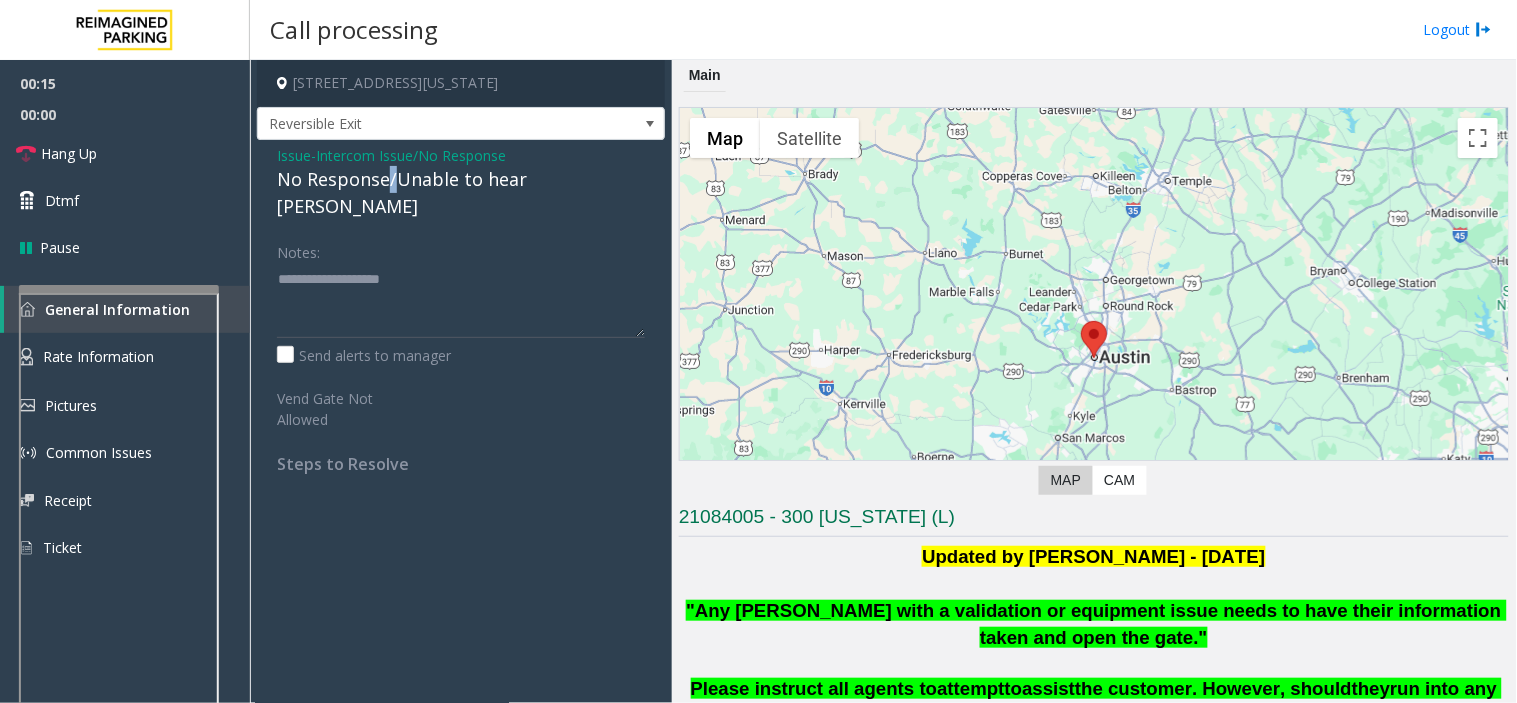 click on "No Response/Unable to hear [PERSON_NAME]" 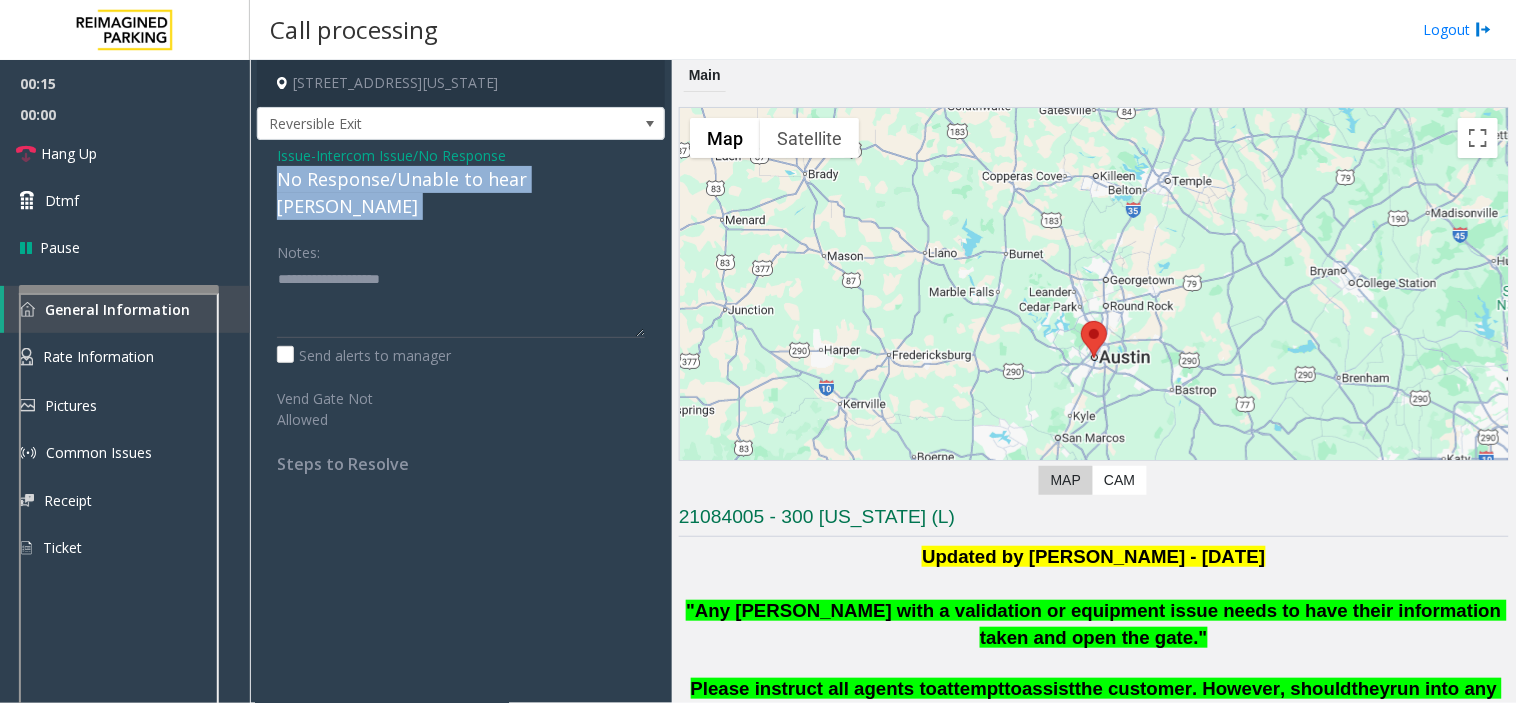 click on "No Response/Unable to hear [PERSON_NAME]" 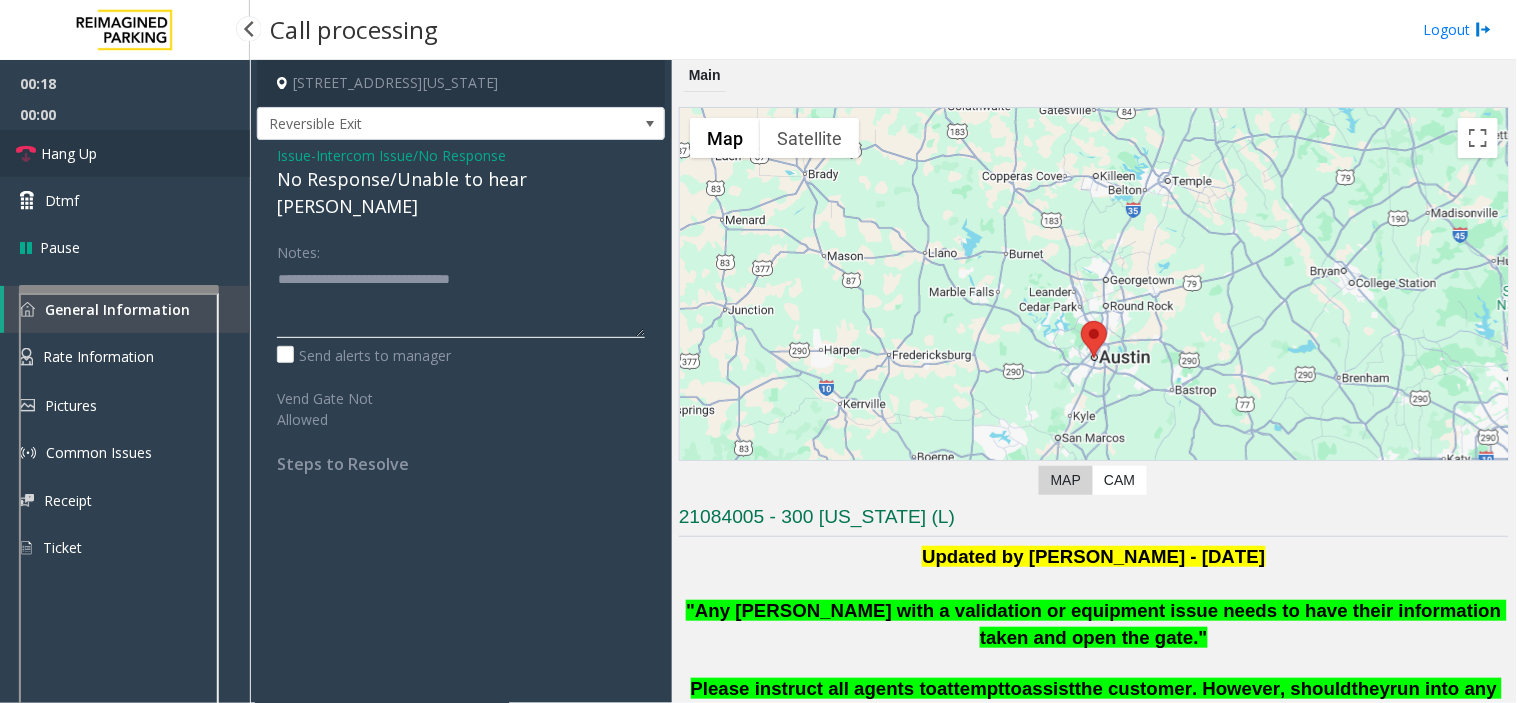 type on "**********" 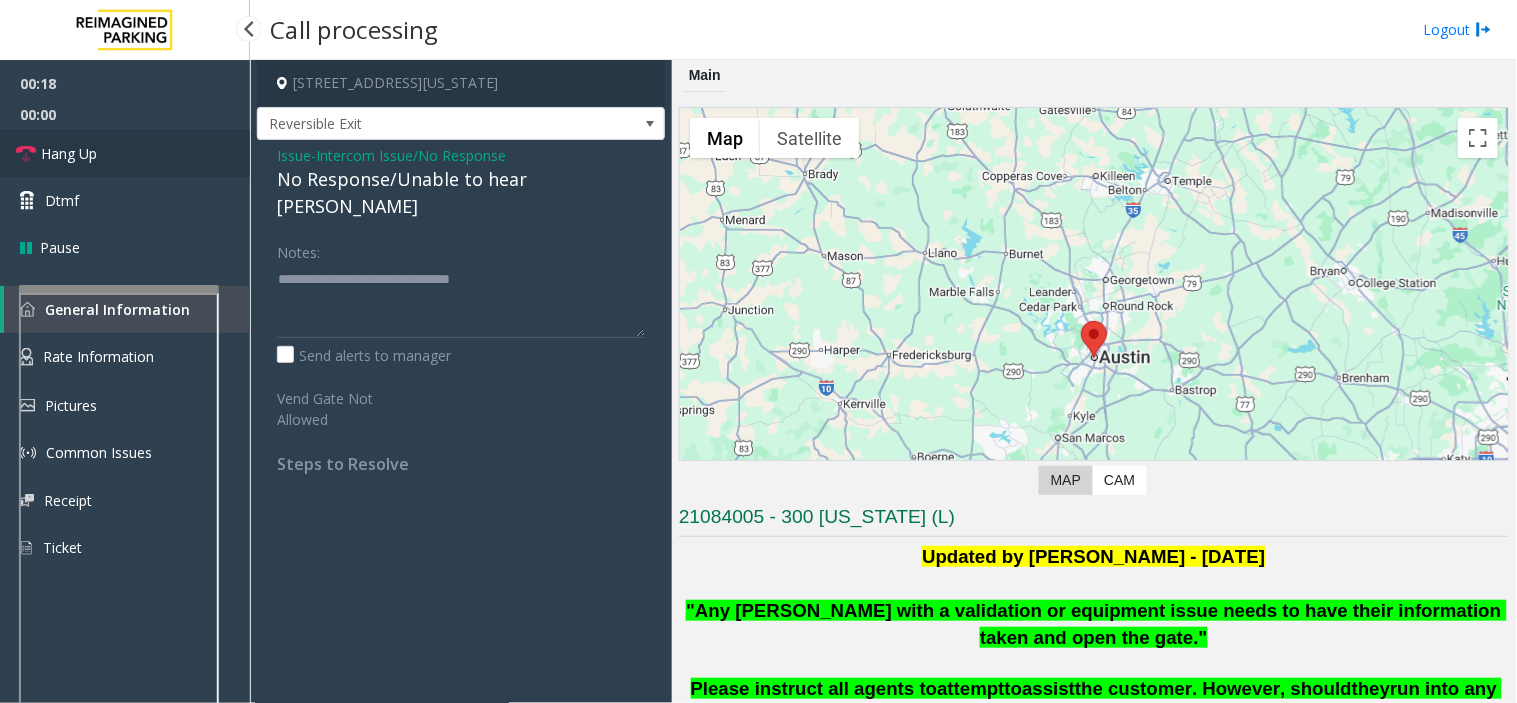 click on "Hang Up" at bounding box center [125, 153] 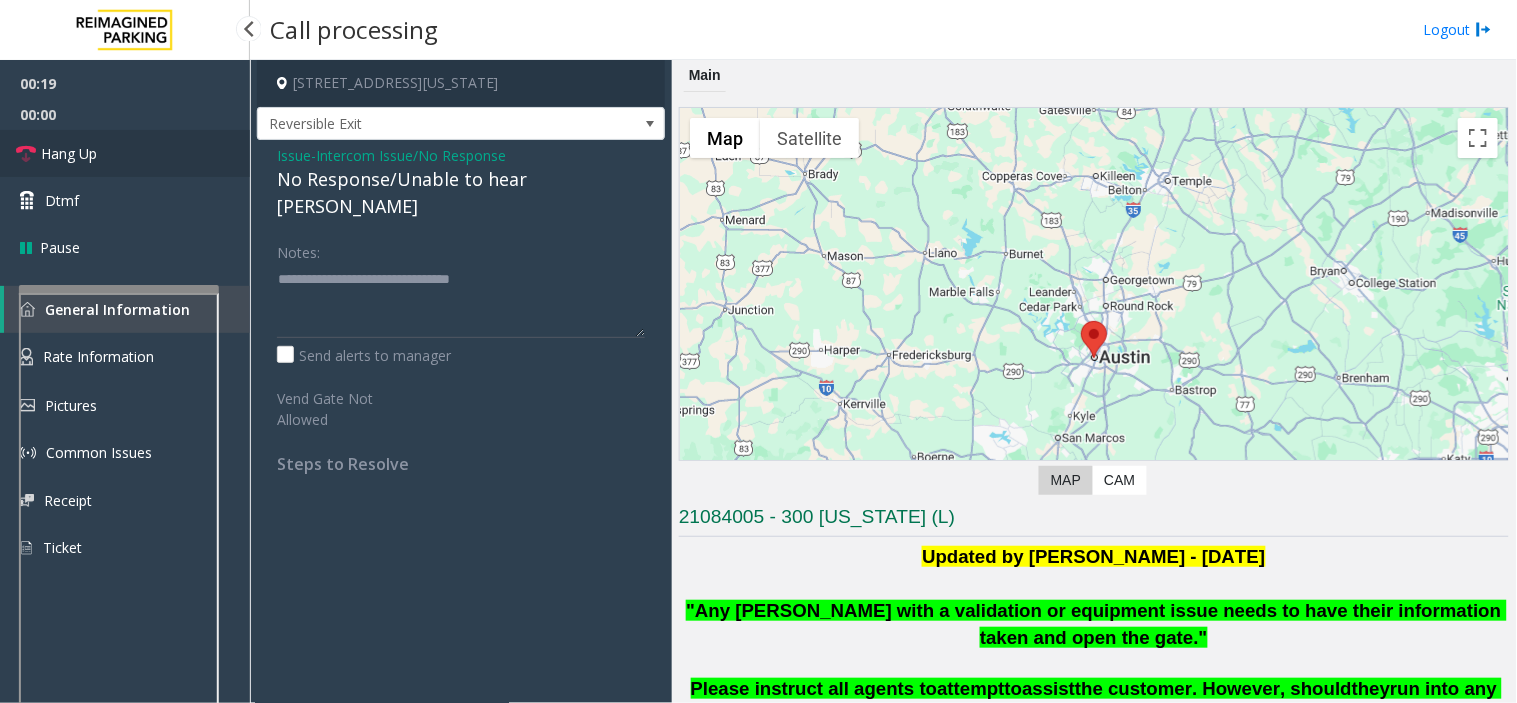 click on "Hang Up" at bounding box center [125, 153] 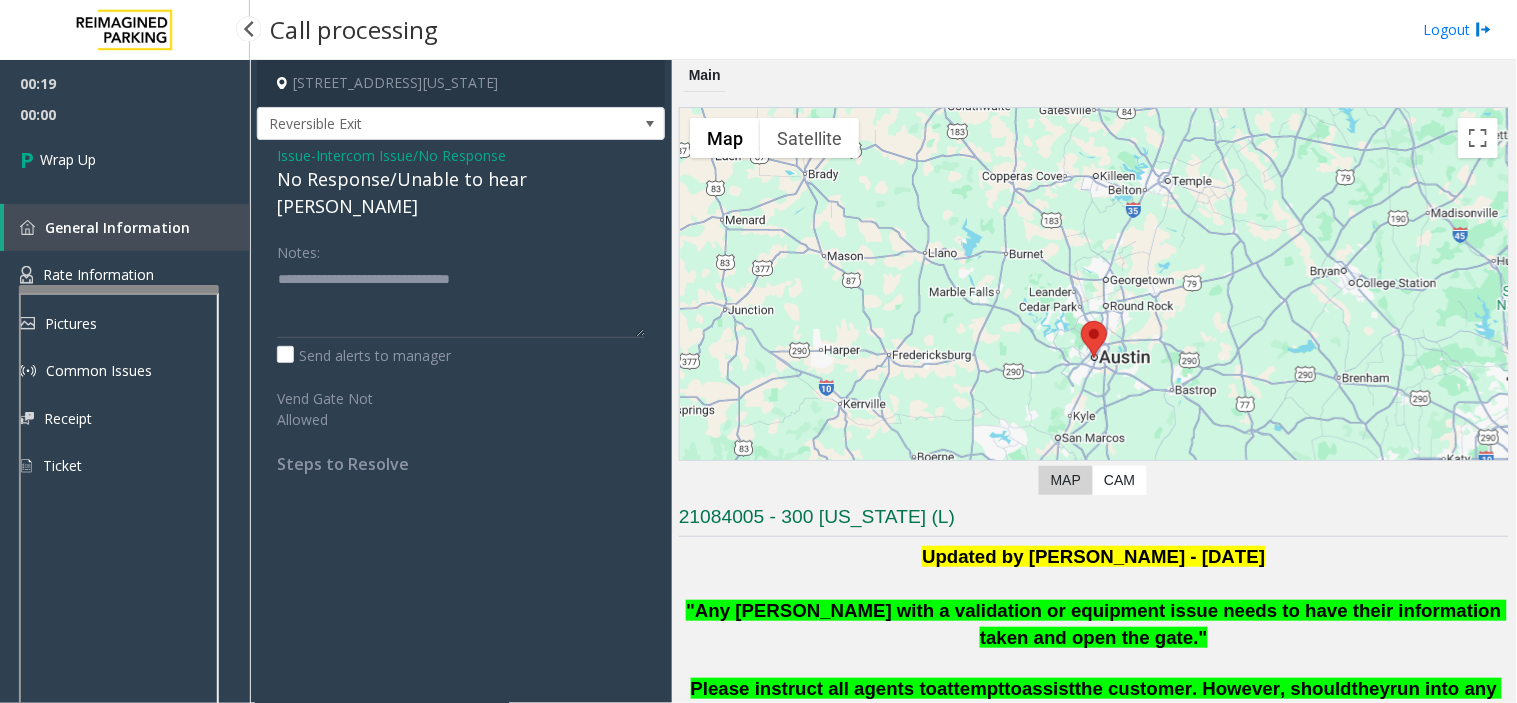 click on "Wrap Up" at bounding box center (125, 159) 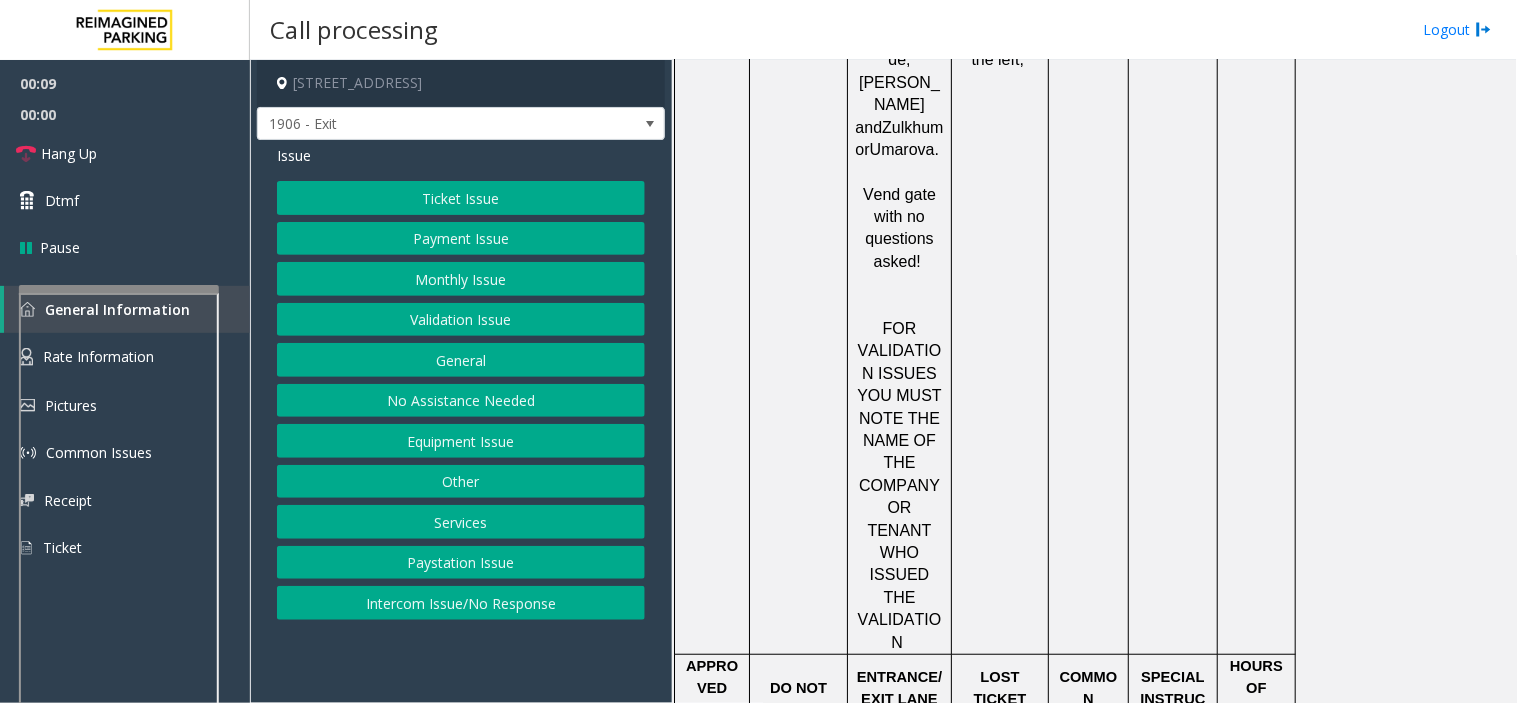 scroll, scrollTop: 1888, scrollLeft: 0, axis: vertical 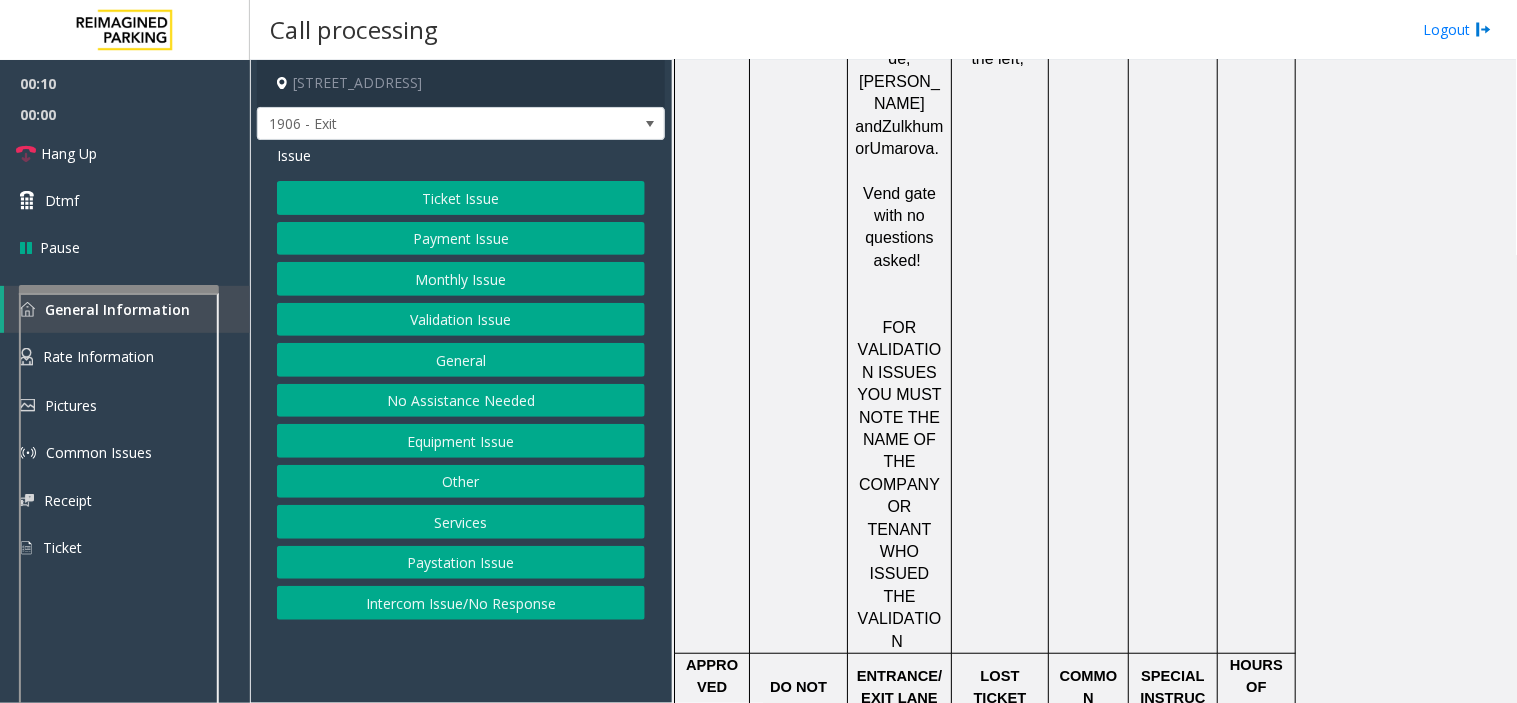 click on "Validation Issue" 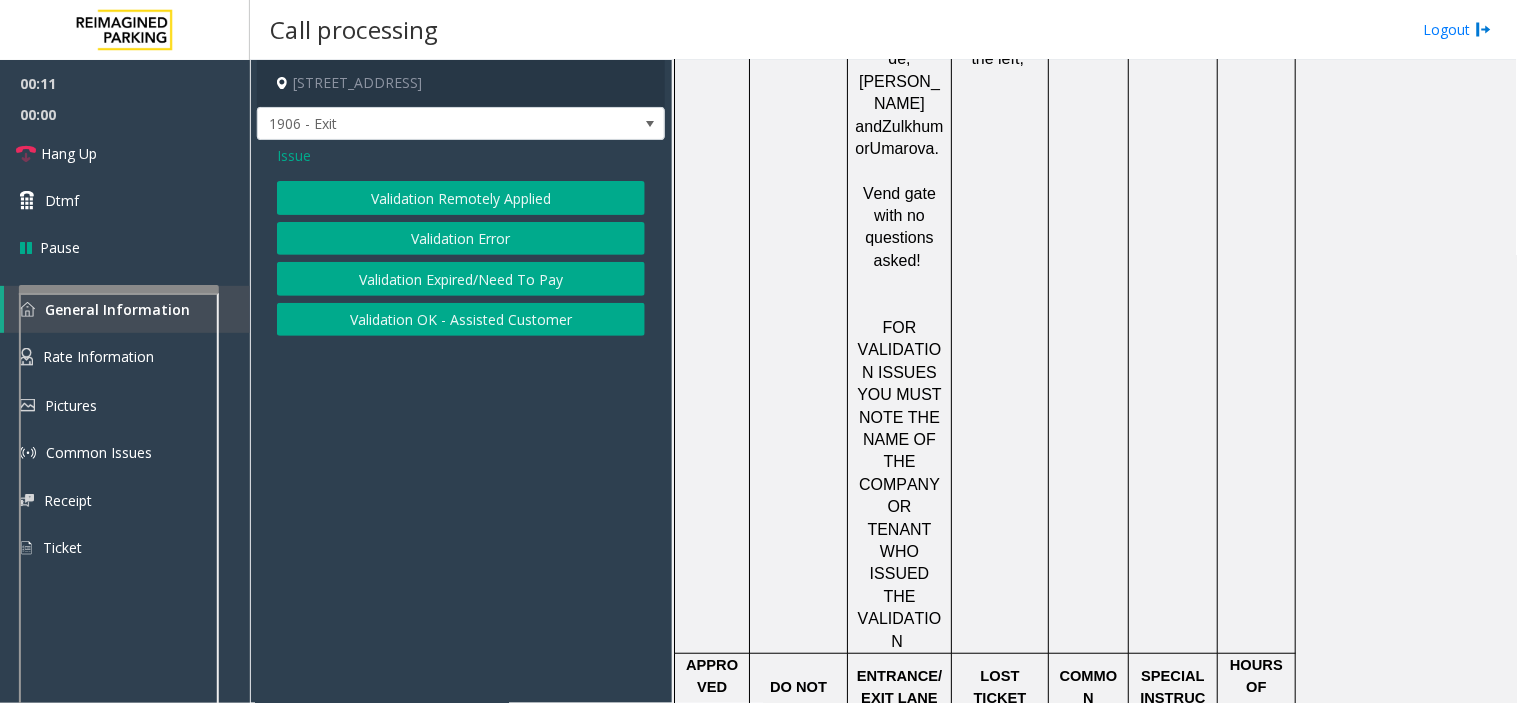 click on "Validation Error" 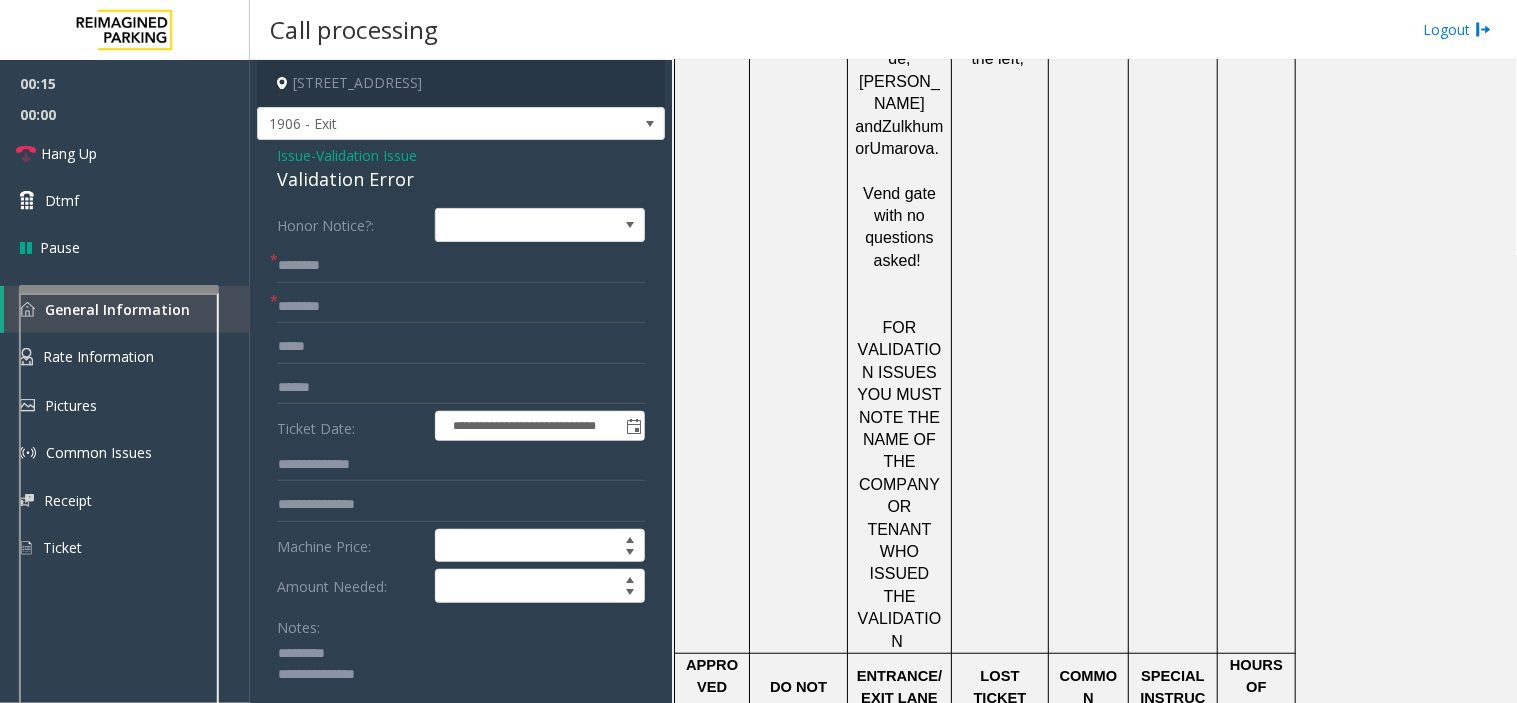 scroll, scrollTop: 16, scrollLeft: 0, axis: vertical 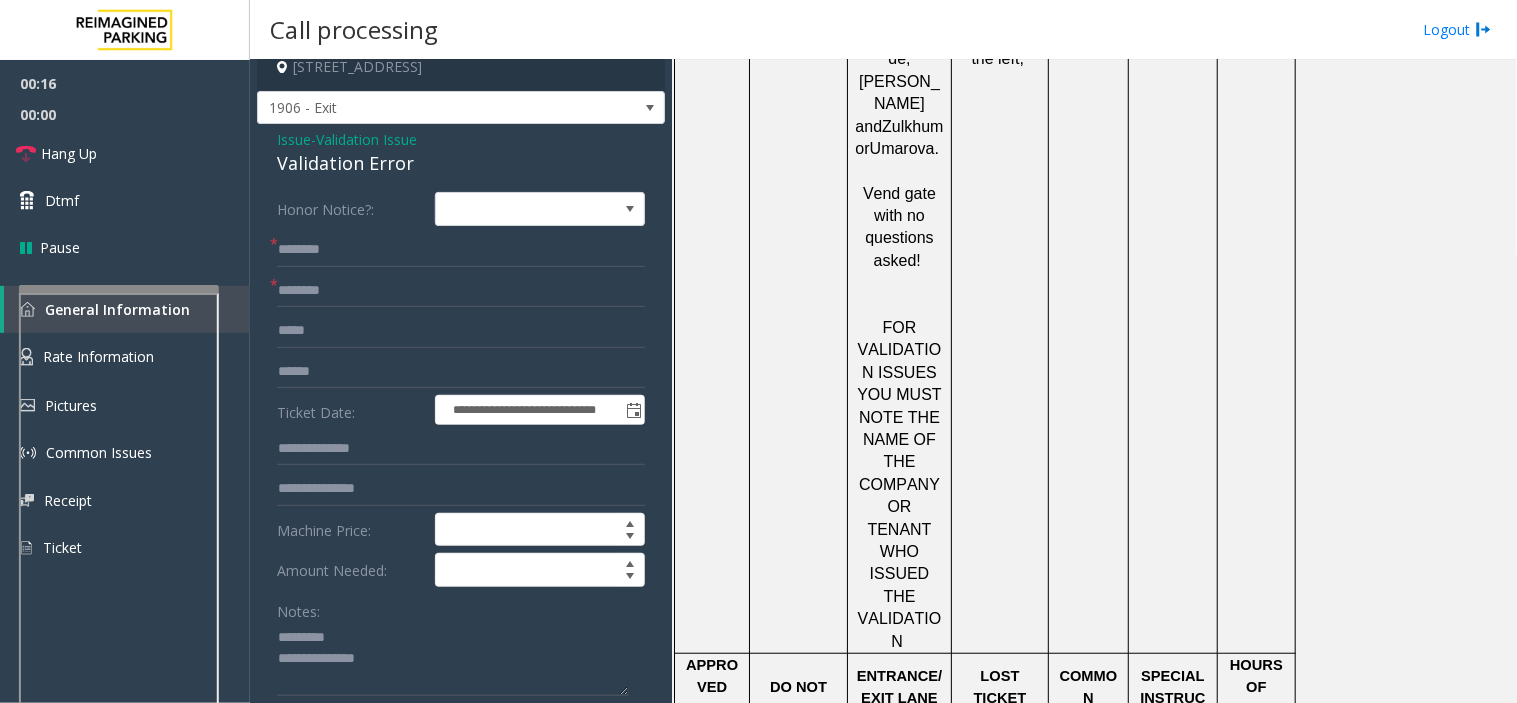 click on "Validation Error" 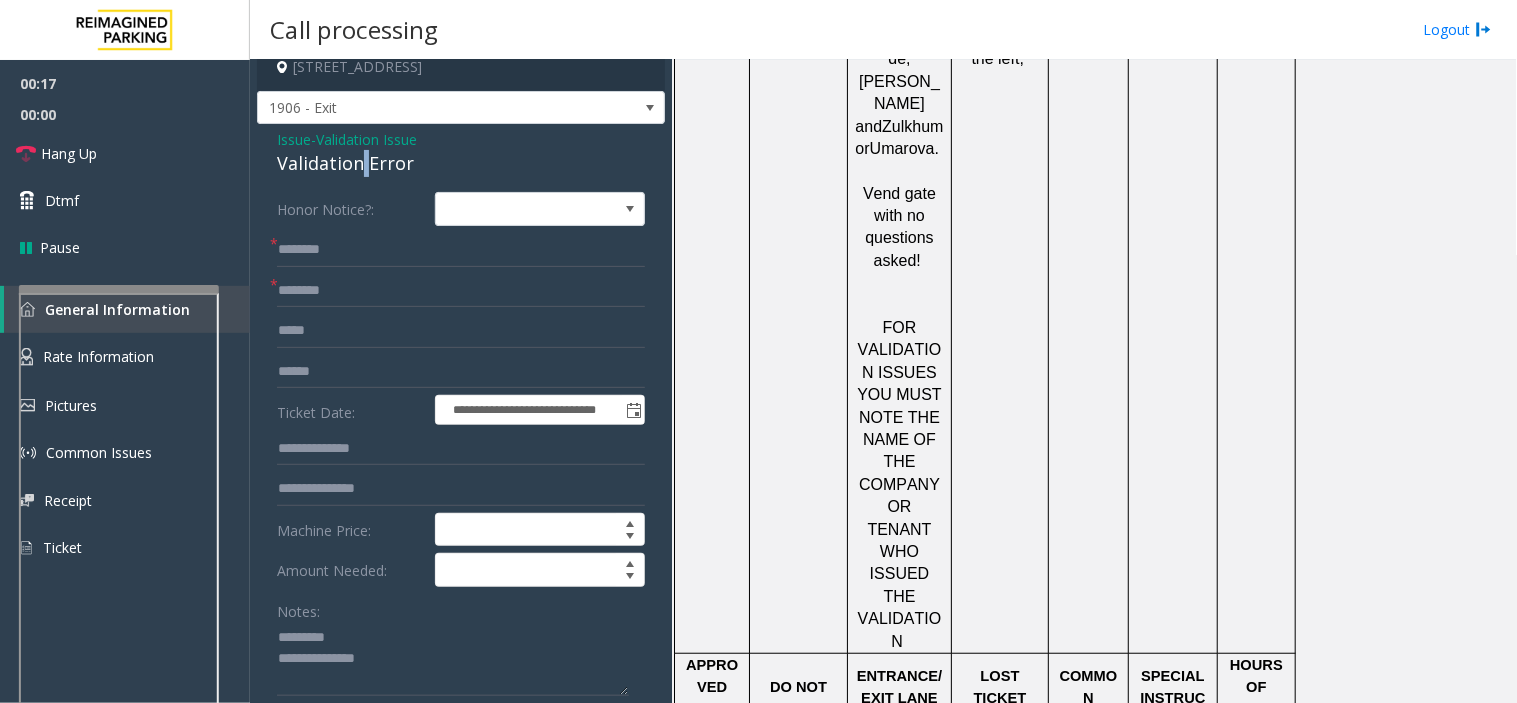 click on "Validation Error" 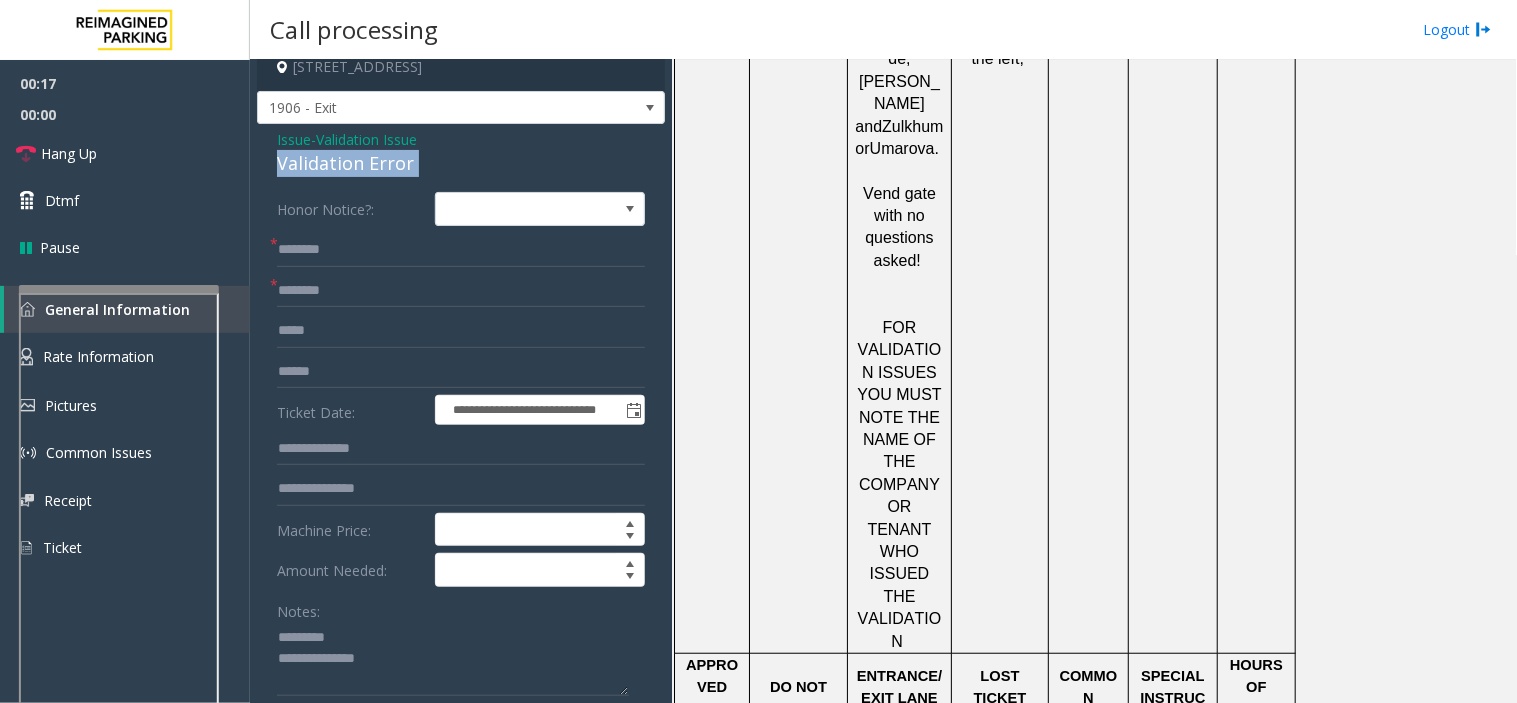 click on "Validation Error" 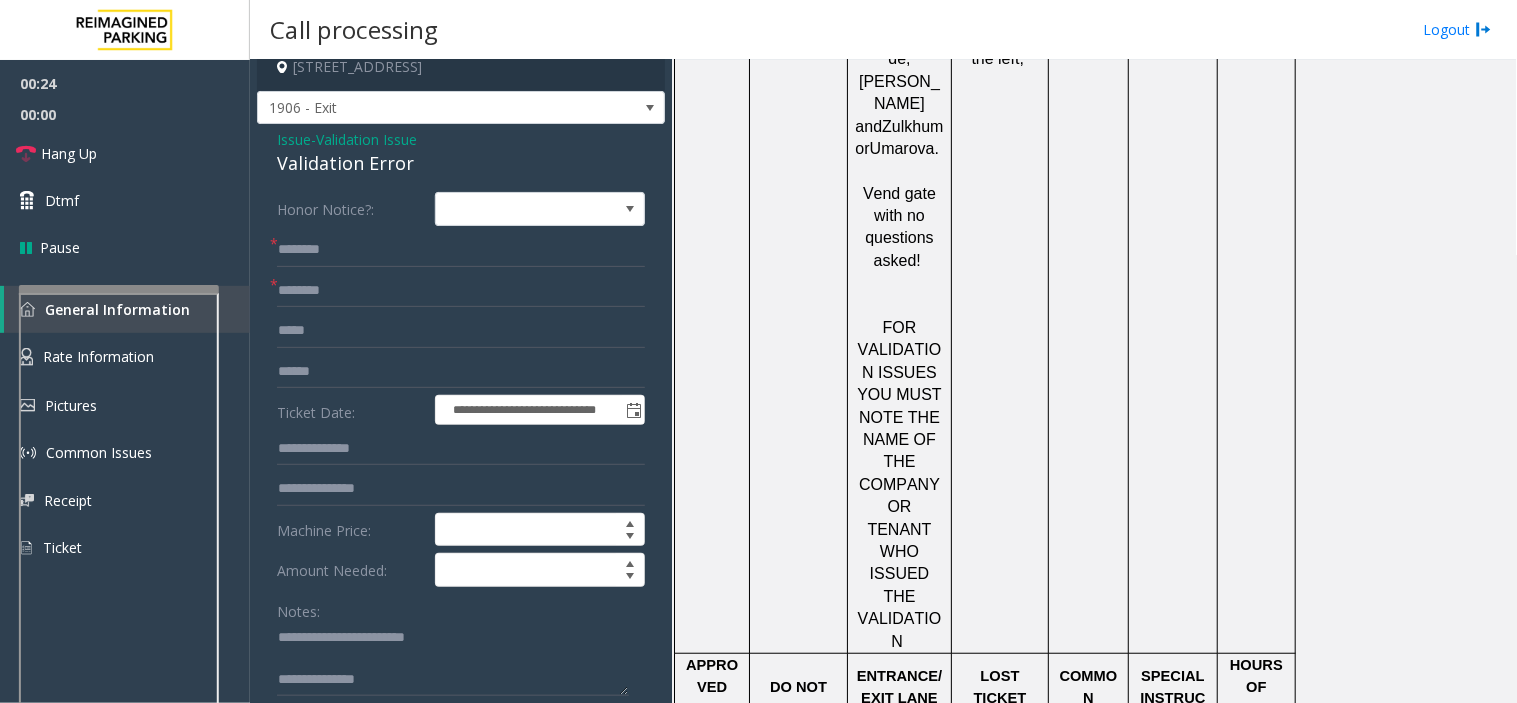 scroll, scrollTop: 51, scrollLeft: 0, axis: vertical 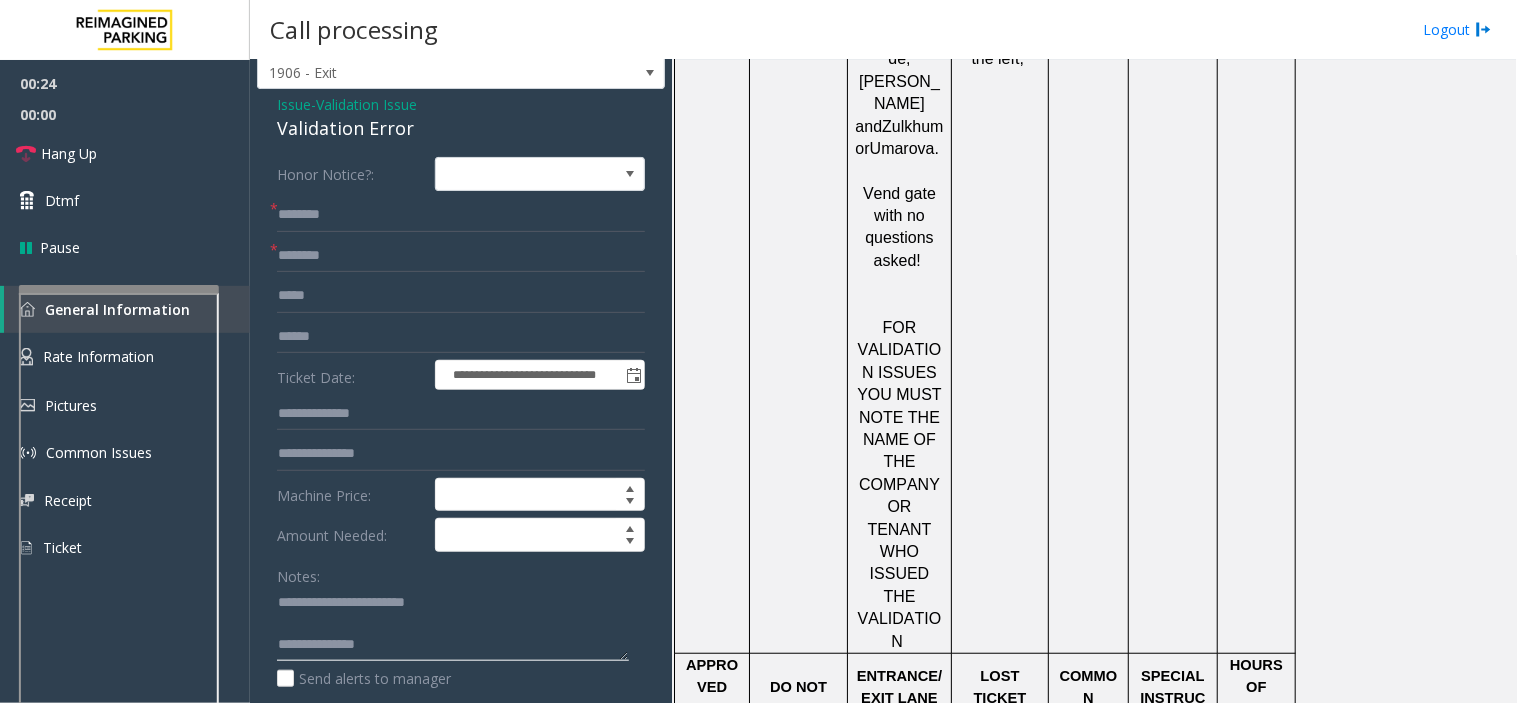 click 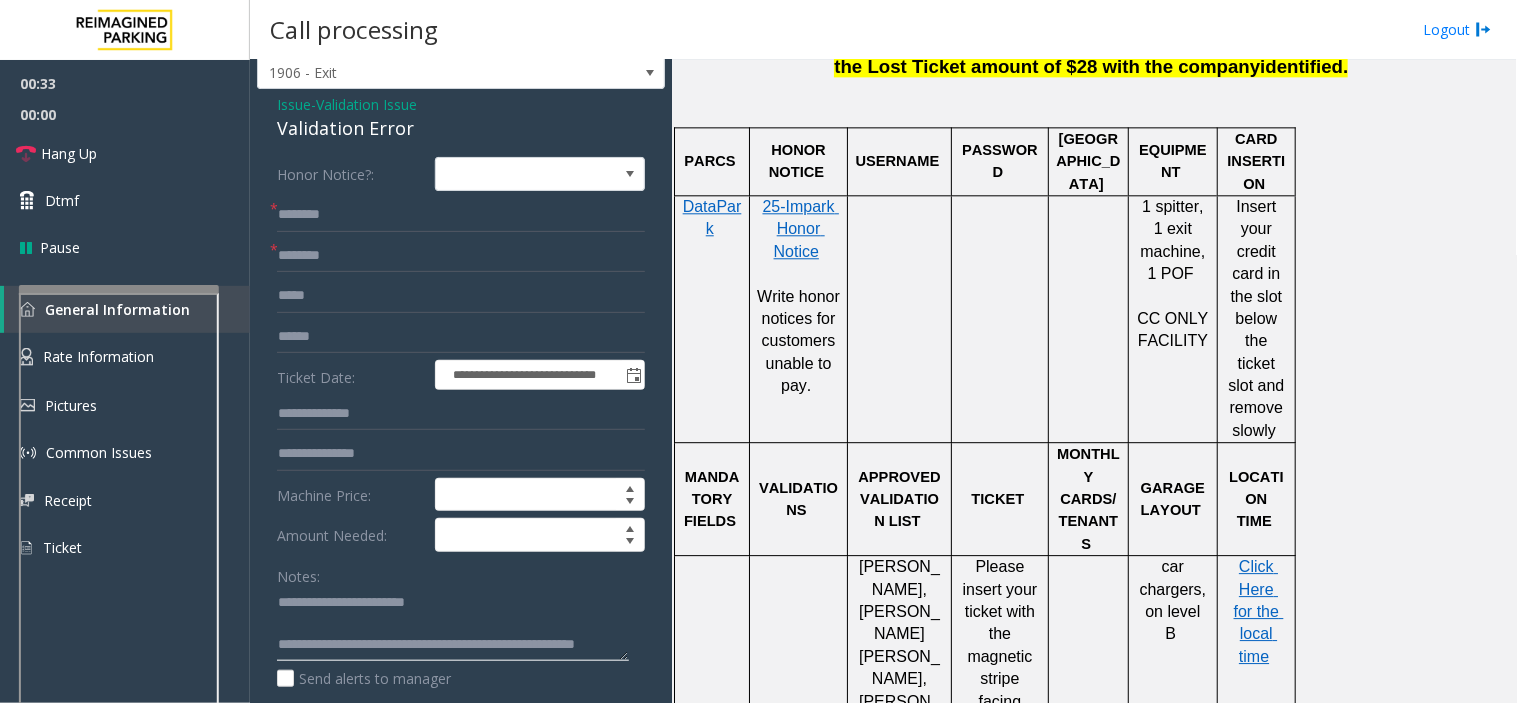 scroll, scrollTop: 1222, scrollLeft: 0, axis: vertical 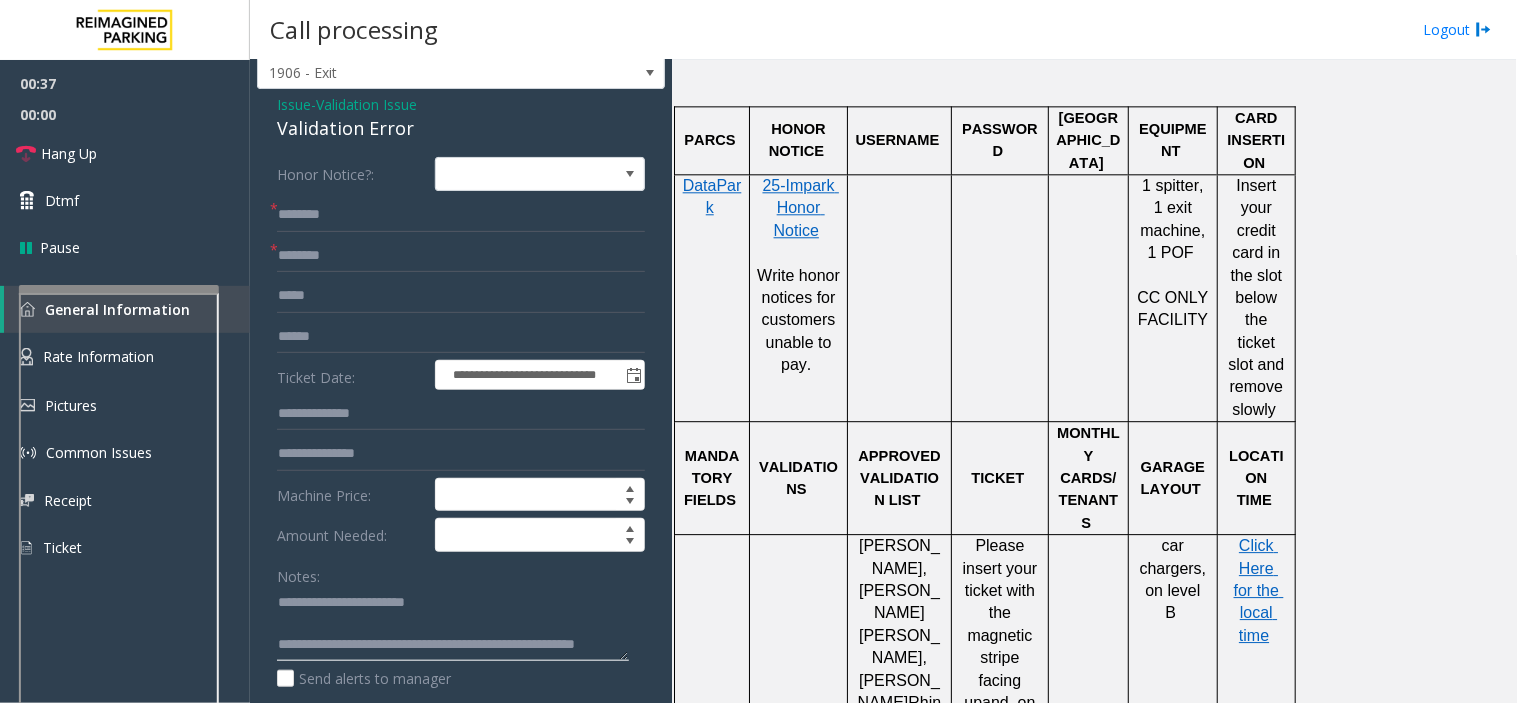 type on "**********" 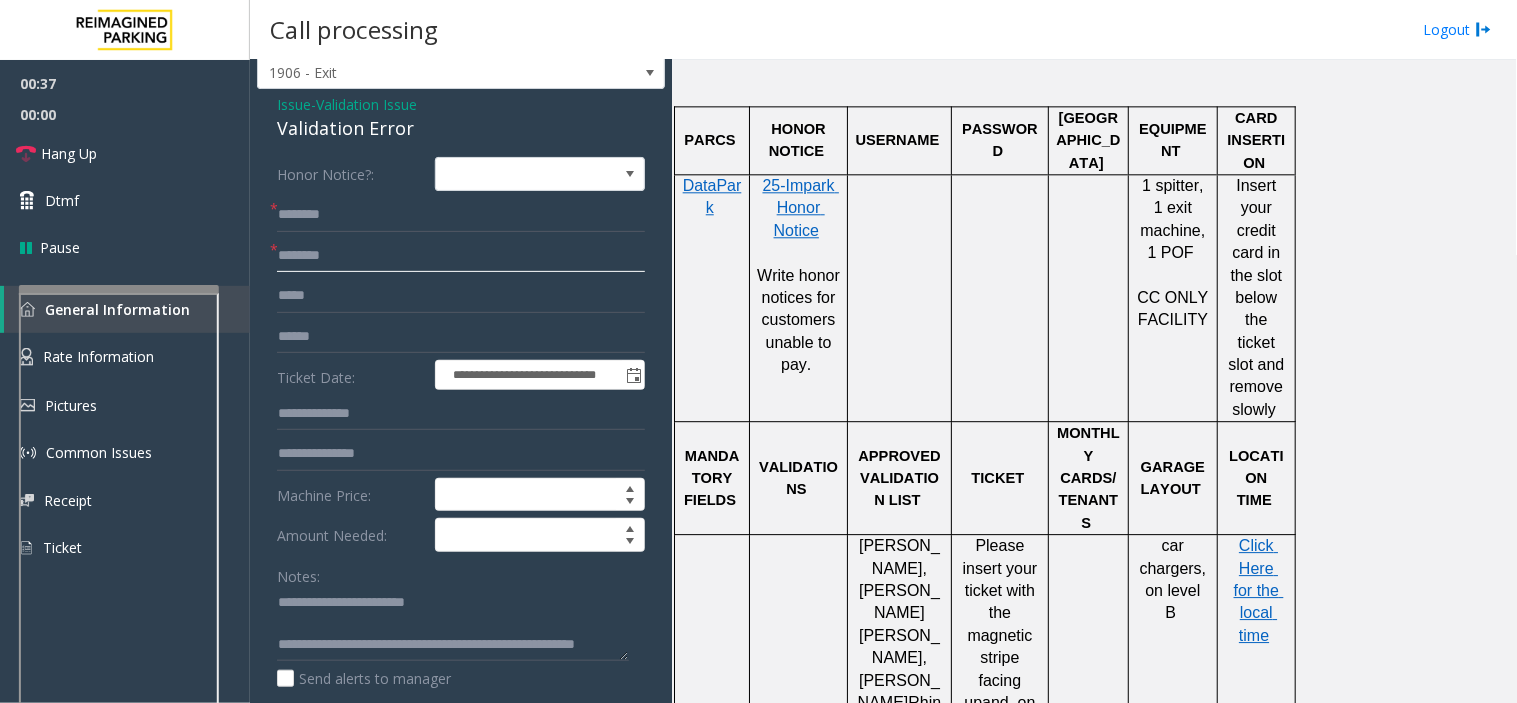 click 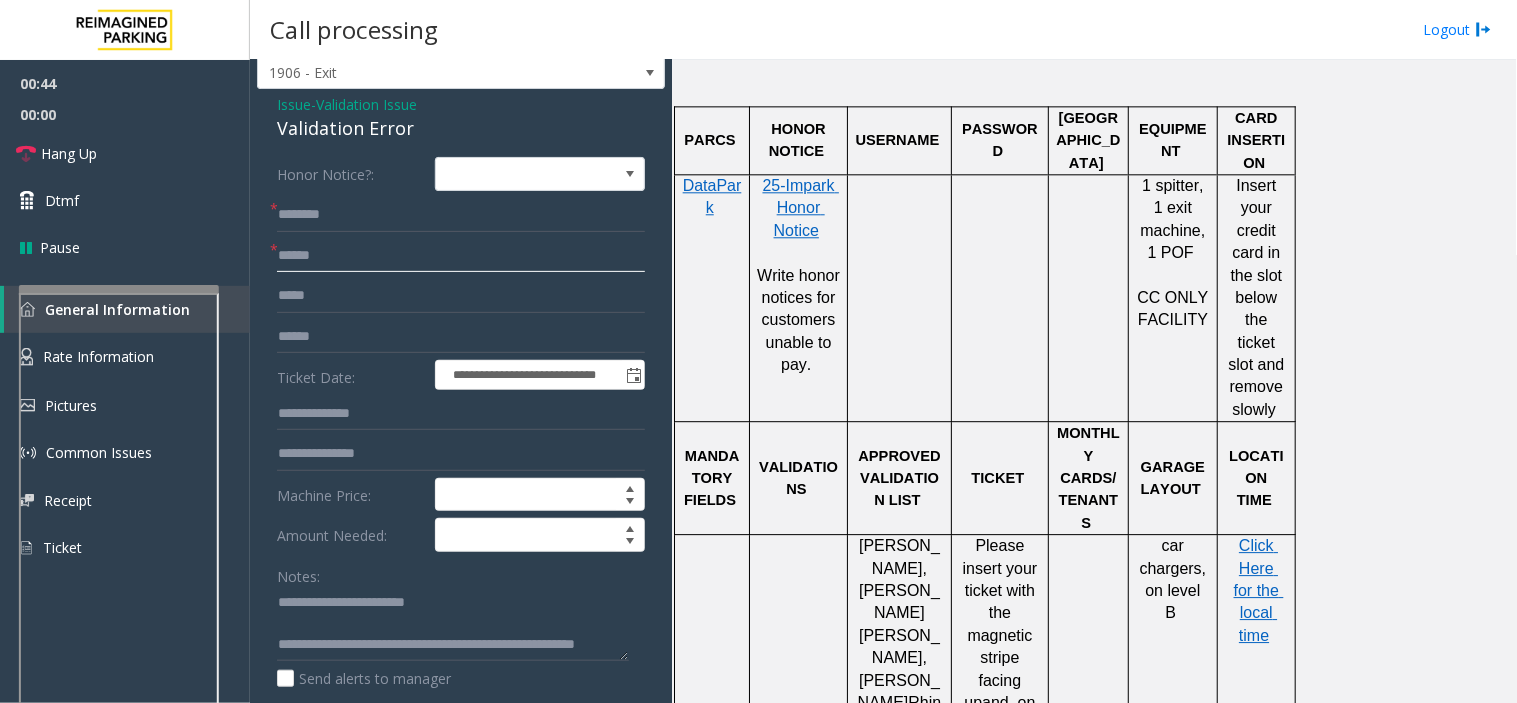 type on "******" 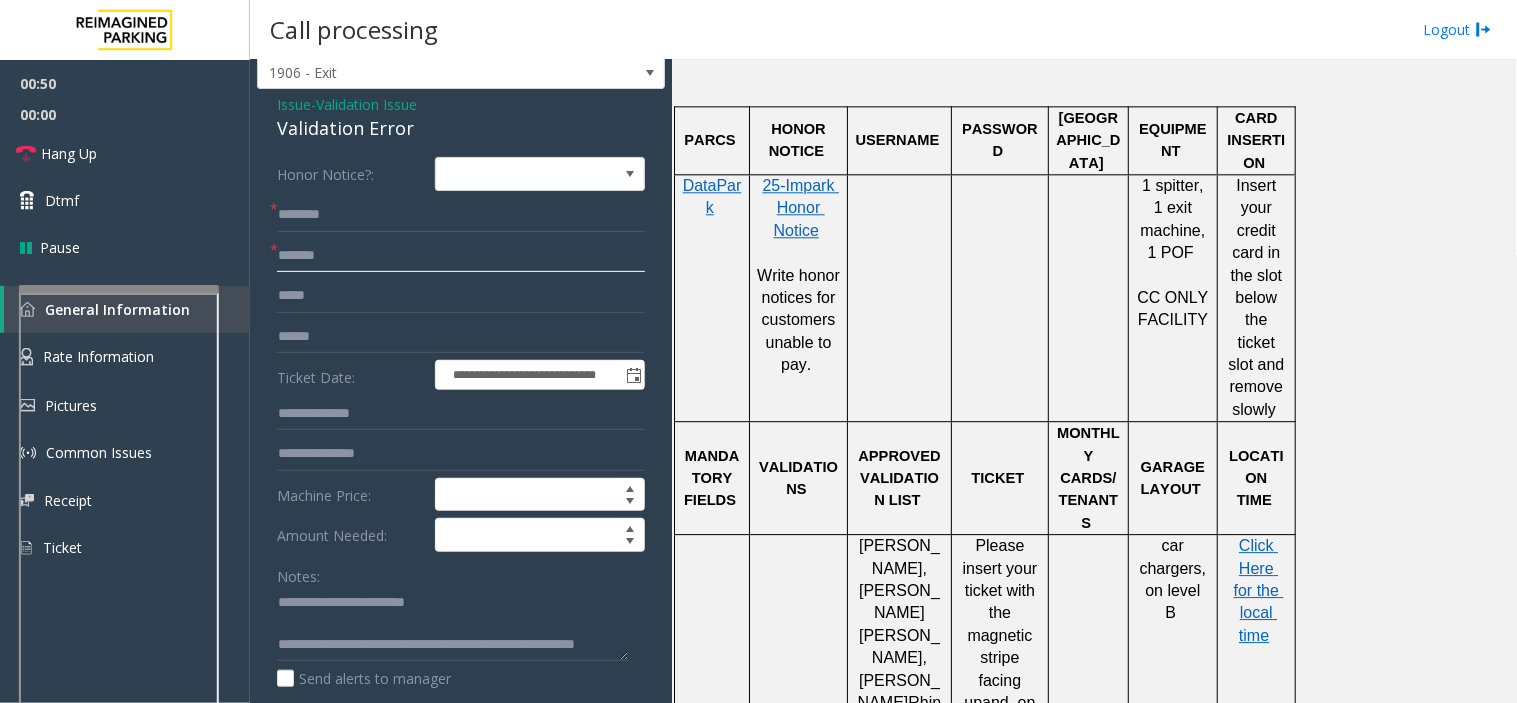 drag, startPoint x: 320, startPoint y: 257, endPoint x: 286, endPoint y: 244, distance: 36.40055 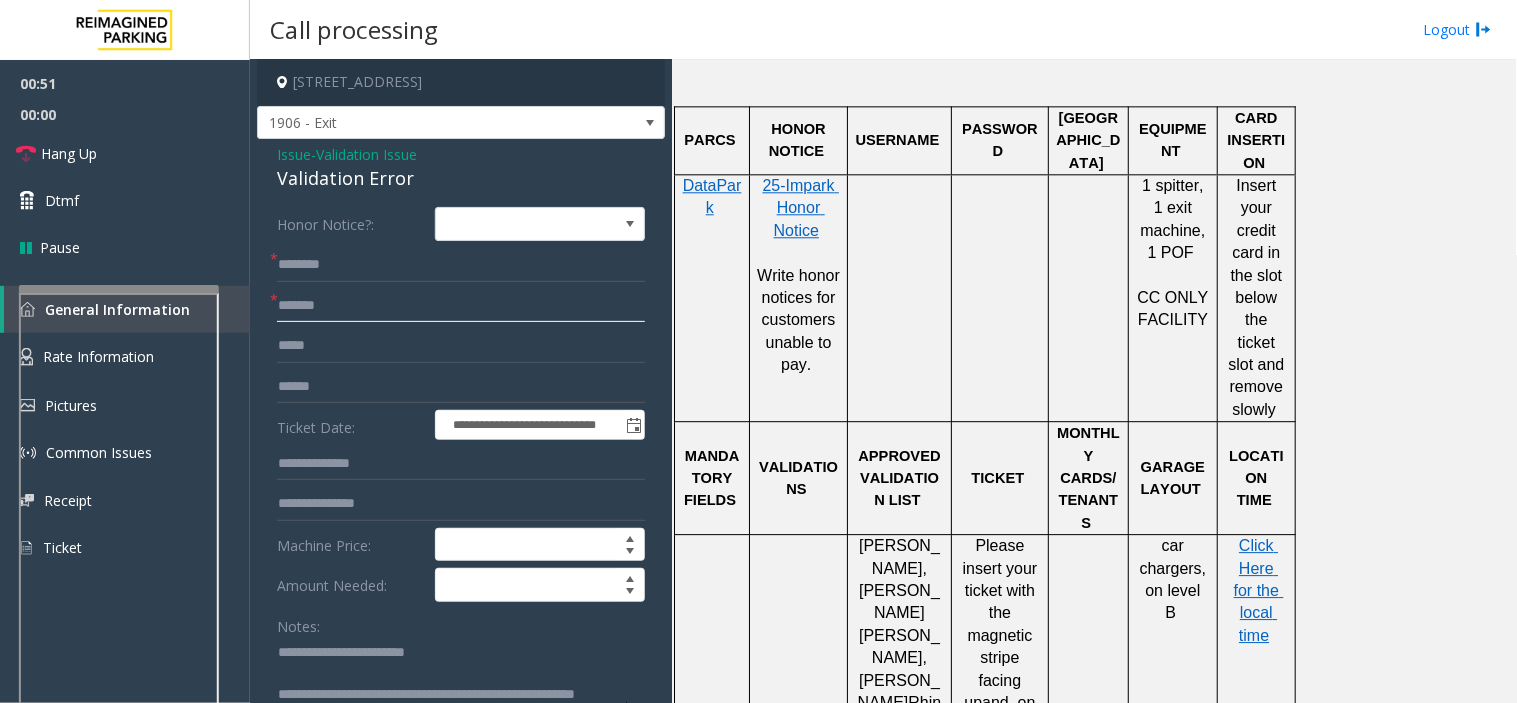 scroll, scrollTop: 0, scrollLeft: 0, axis: both 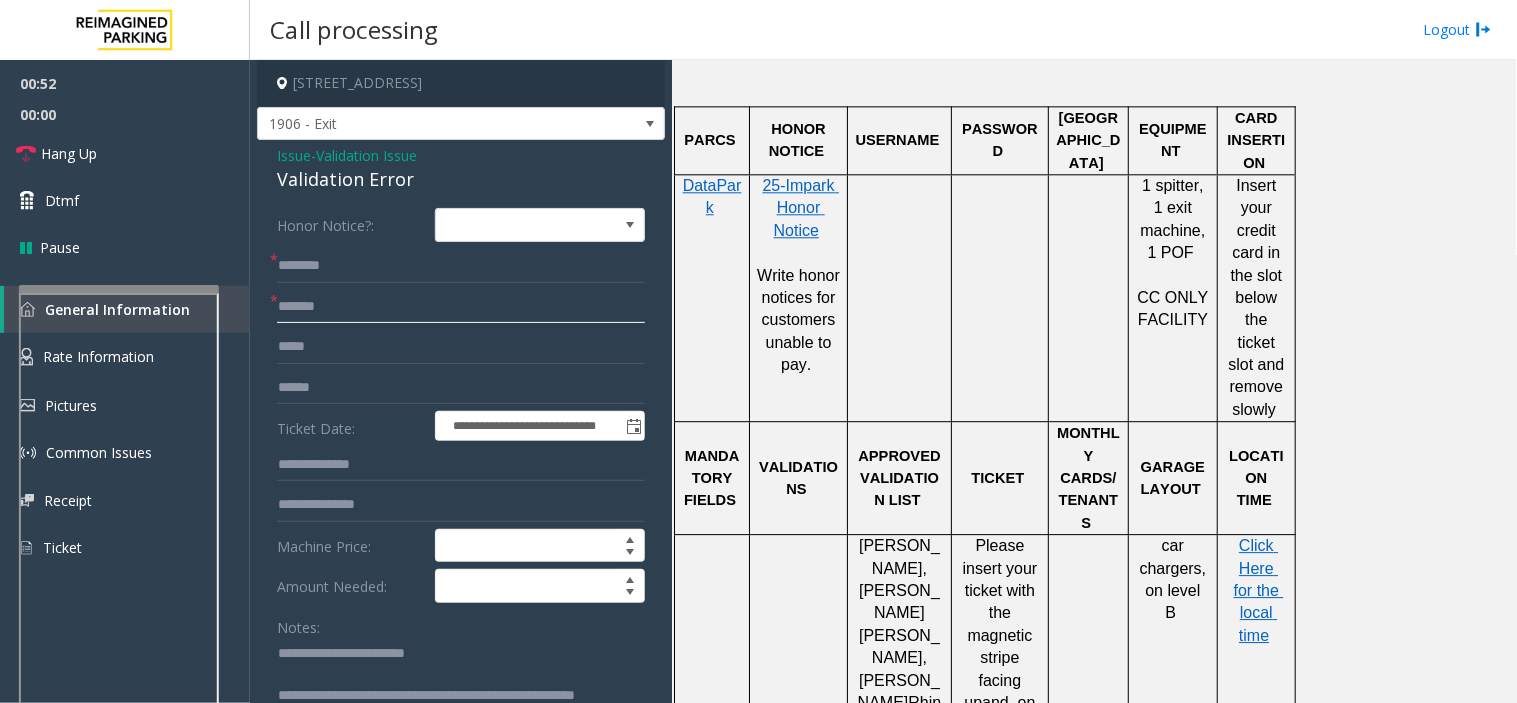 drag, startPoint x: 343, startPoint y: 311, endPoint x: 273, endPoint y: 312, distance: 70.00714 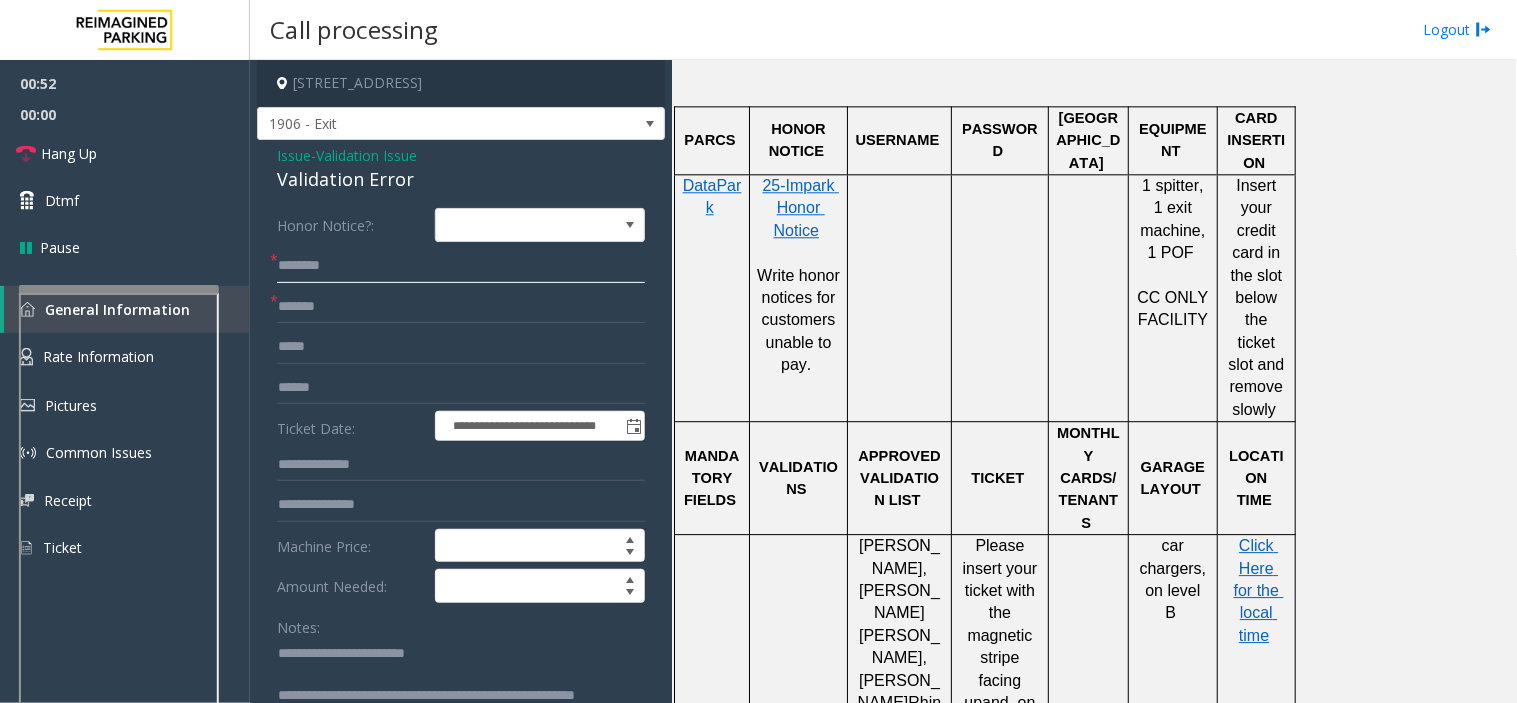 type on "******" 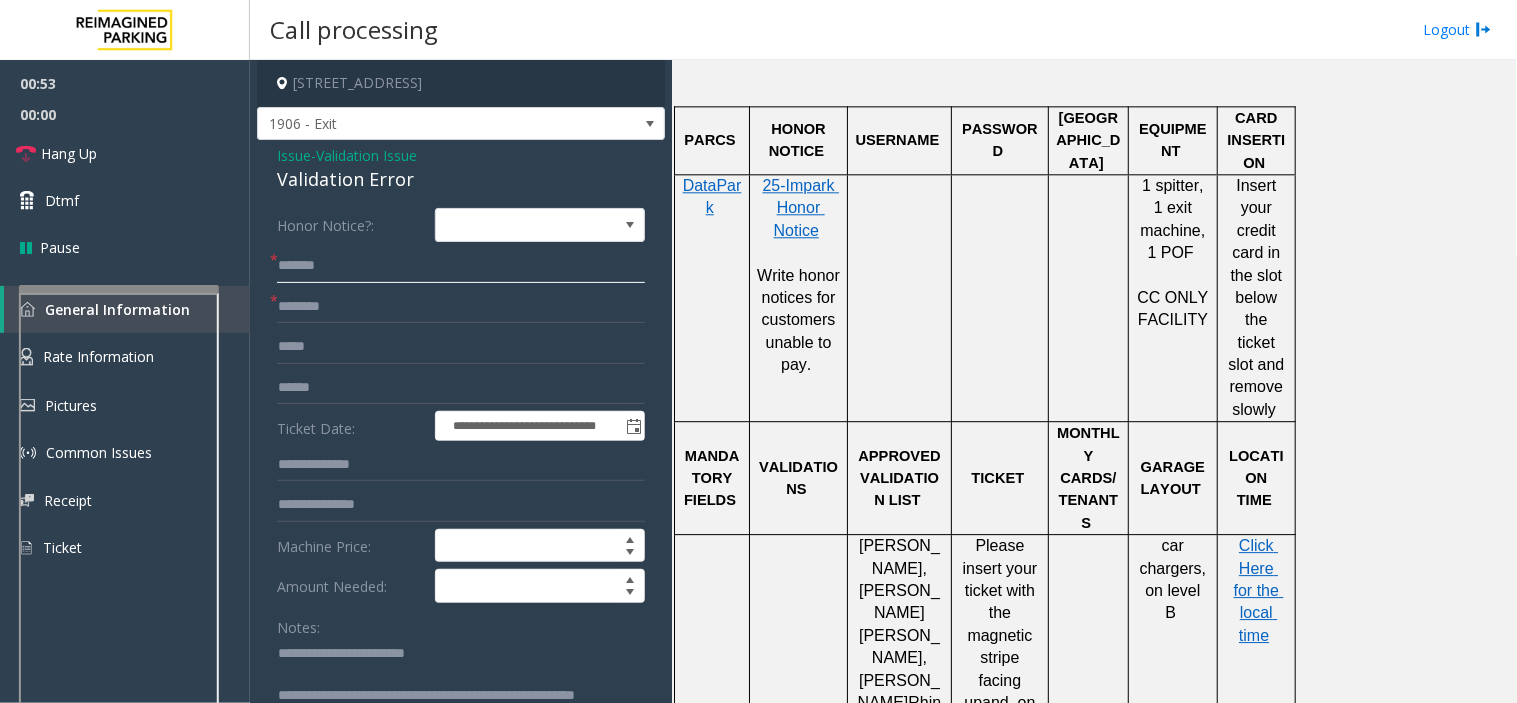 type on "******" 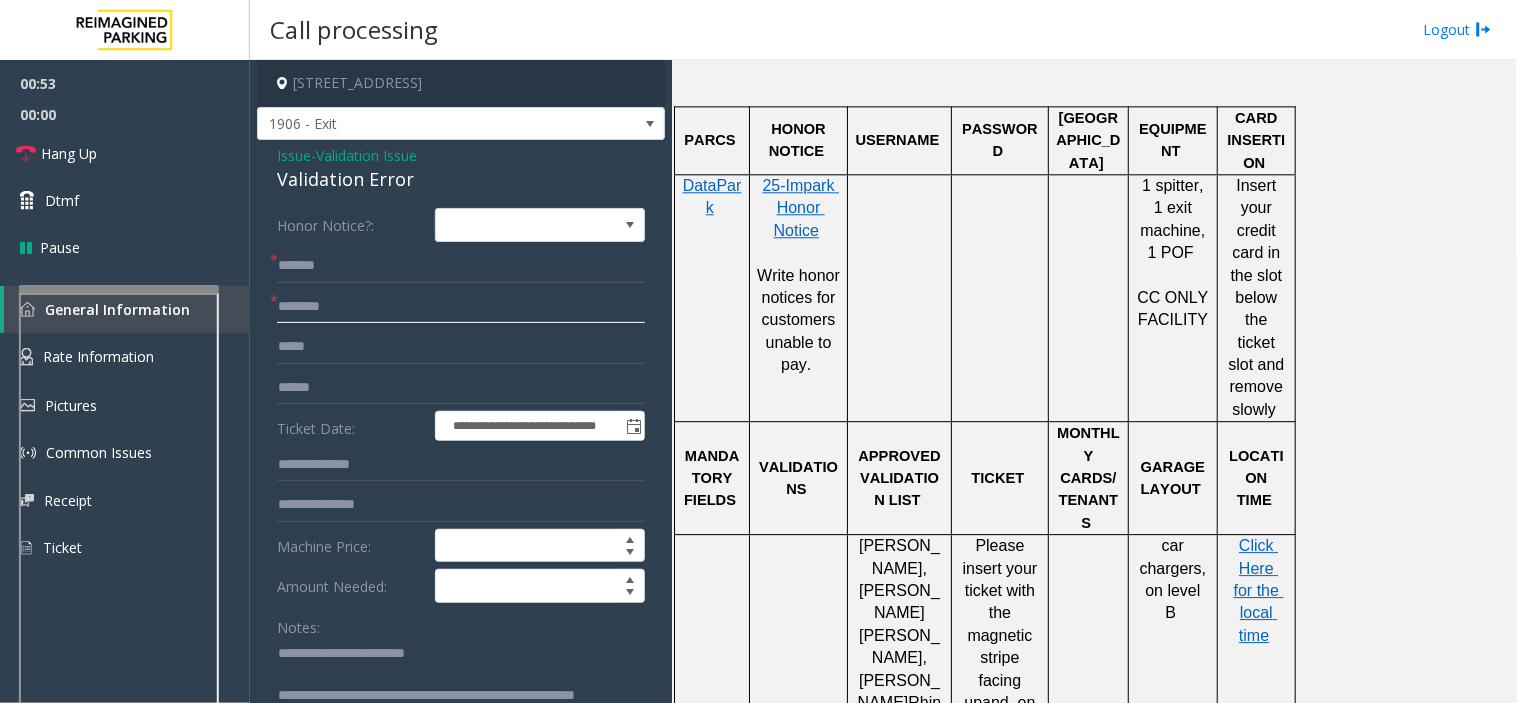 click 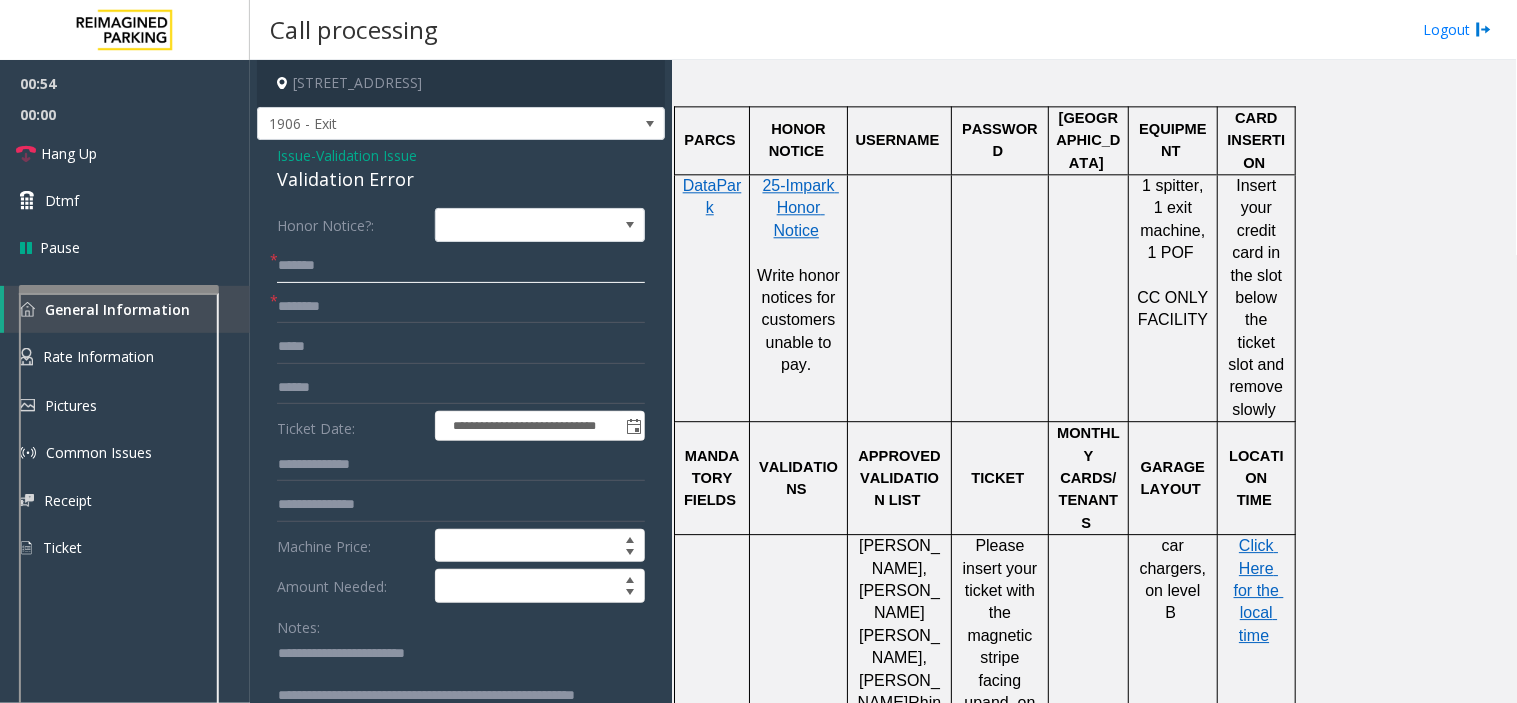drag, startPoint x: 342, startPoint y: 268, endPoint x: 256, endPoint y: 256, distance: 86.833176 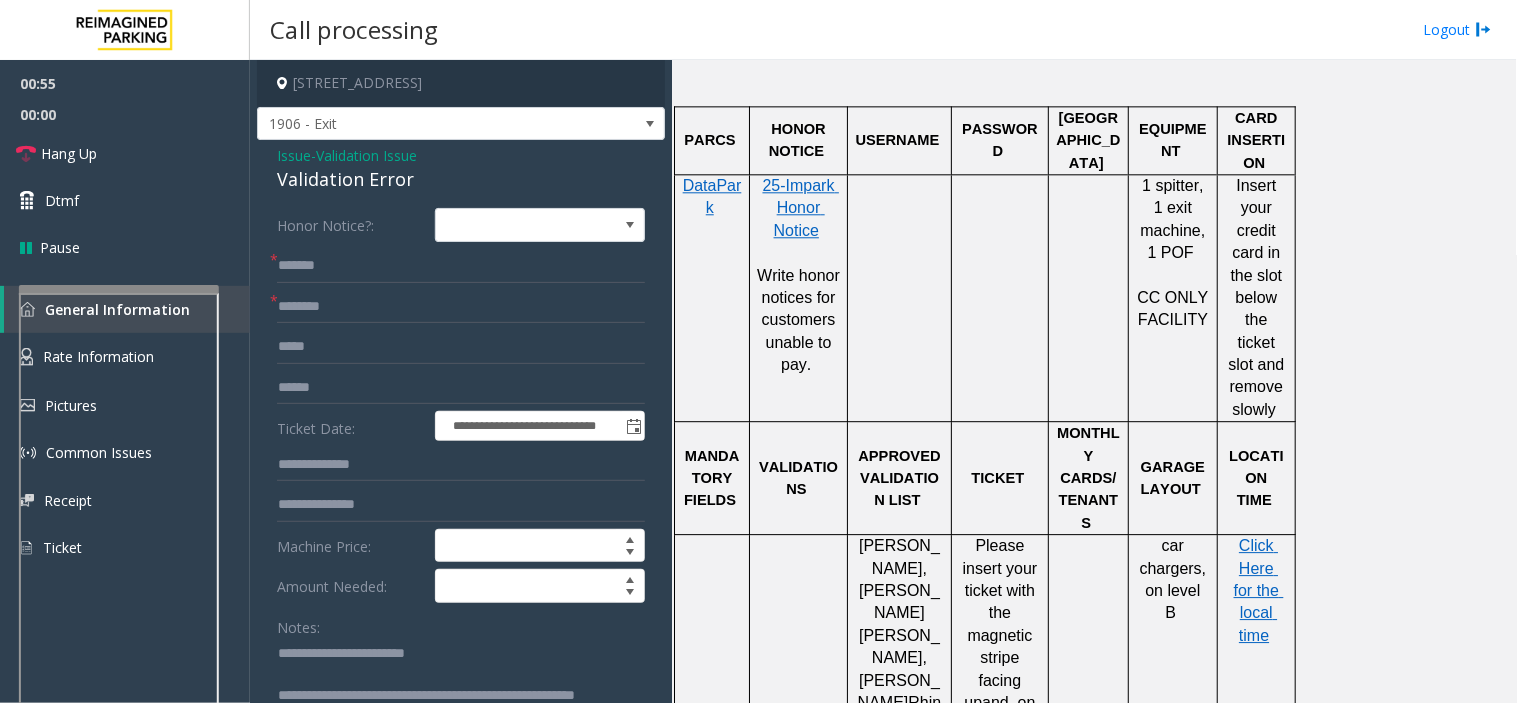 click on "PARCS   HONOR NOTICE   USERNAME   PASSWORD   PARIS   EQUIPMENT   CARD INSERTION   DataPark   25-Impark Honor Notice     Write honor notices for customers unable to pay.         1 spitter, 1 exit machine, 1 POF     CC ONLY FACILITY   Insert your credit card in the slot below the ticket slot and remove slowly   MANDATORY FIELDS   VALIDATIONS   APPROVED VALIDATION LIST   TICKET   MONTHLY CARDS/TENANTS   GARAGE LAYOUT   LOCATION TIME           Sarah Egan, Maddie  Hunt,  Jill  Rhinde , Chris Casties and  Zulkhumor  Umarova.     V end gate with no questions asked!       FOR VALIDATION ISSUES YOU MUST NOTE THE NAME OF THE COMPANY OR TENANT WHO ISSUED THE VALIDATION   Please insert your ticket with the magnetic stripe facing up  and, on the left,     car chargers, on level B   Click Here for the local time   APPROVED VENDORS   DO NOT VEND FOR   ENTRANCE/EXIT LANE INFO   LOST TICKET RATE   COMMON ISSUES   SPECIAL INSTRUCTIONS   HOURS OF OPERATION             t" 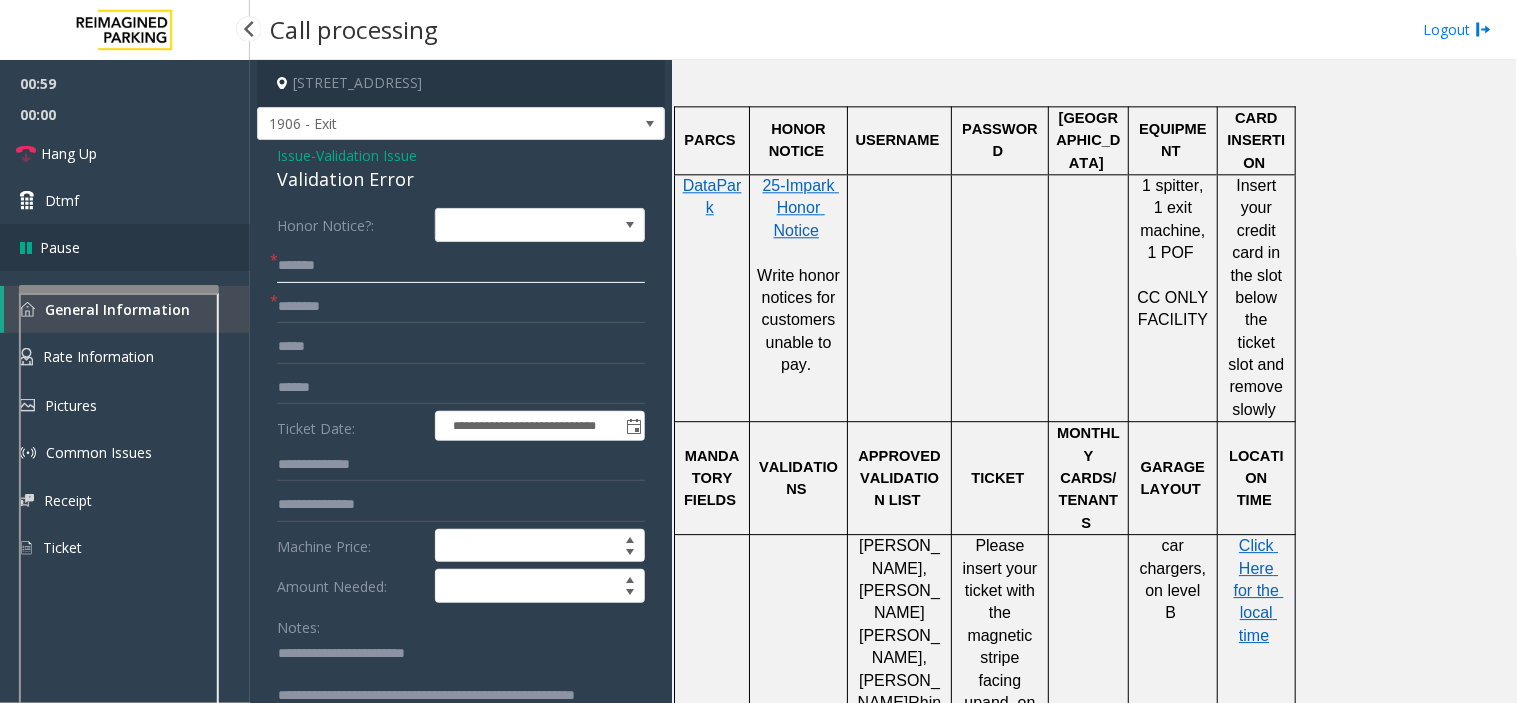drag, startPoint x: 343, startPoint y: 260, endPoint x: 186, endPoint y: 265, distance: 157.0796 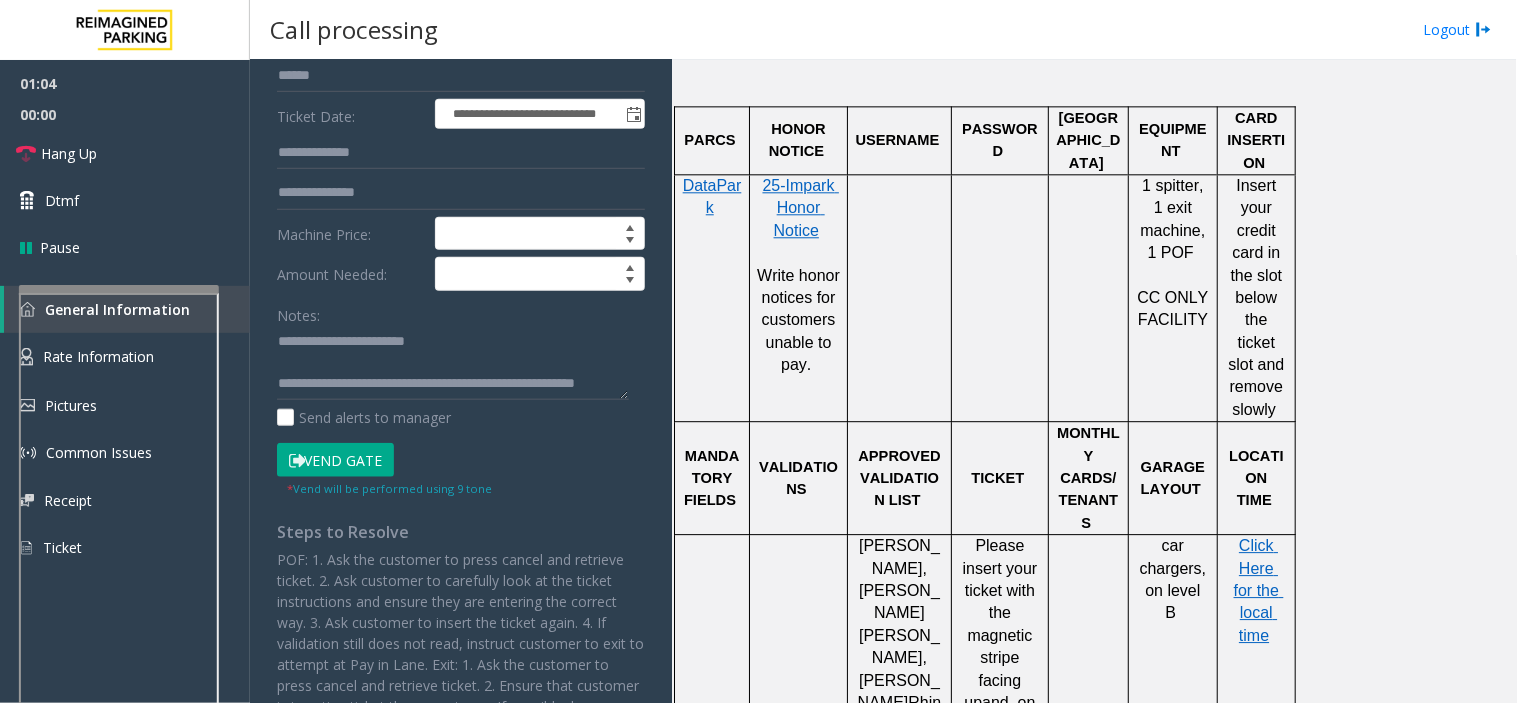 scroll, scrollTop: 333, scrollLeft: 0, axis: vertical 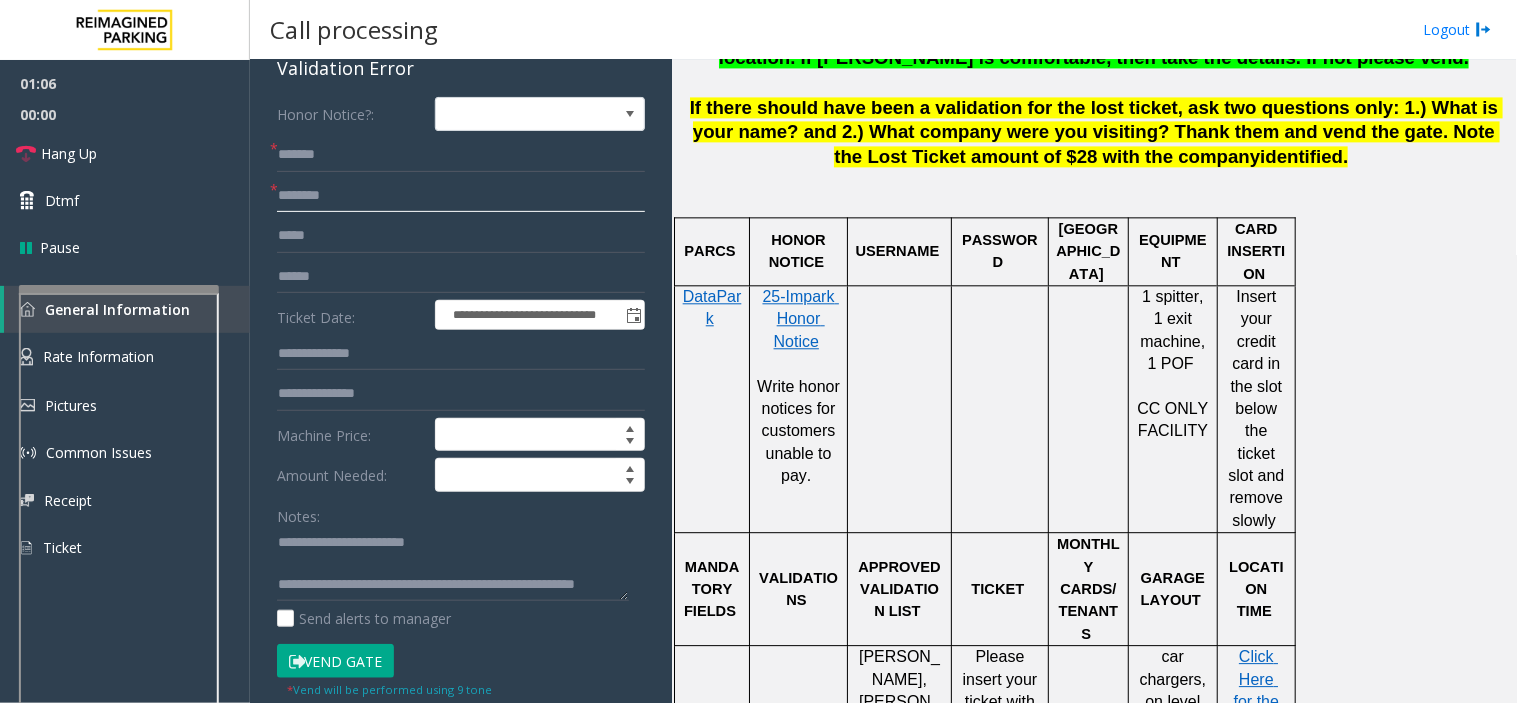 click 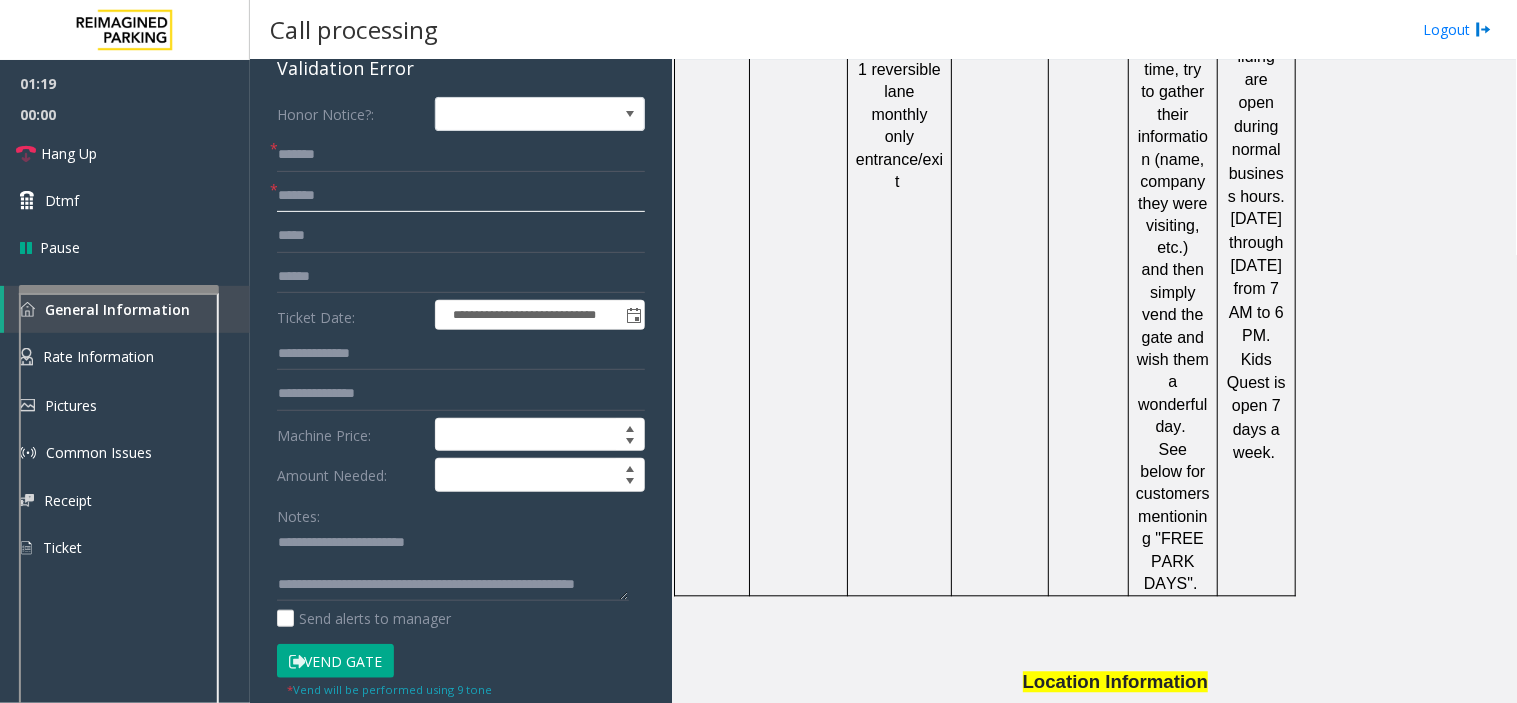 scroll, scrollTop: 3000, scrollLeft: 0, axis: vertical 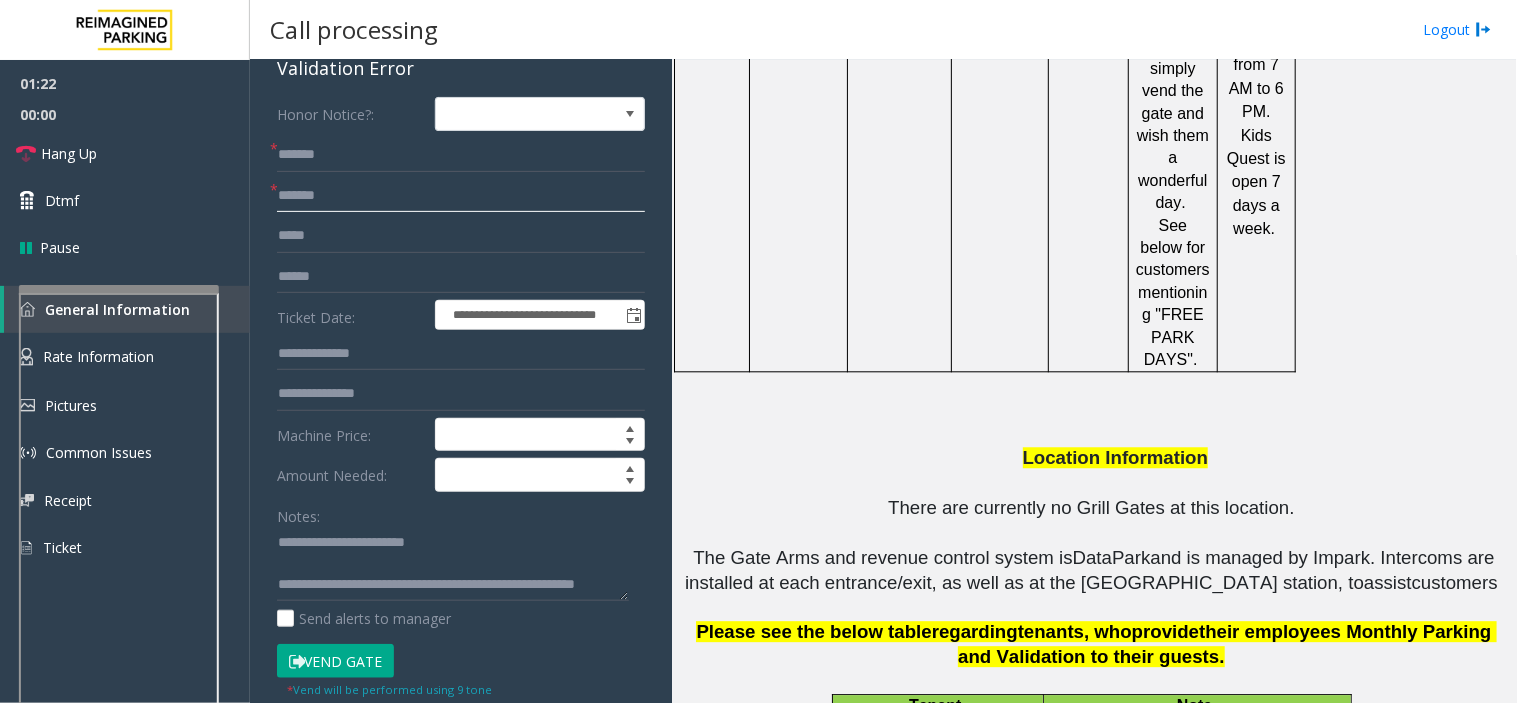 type on "******" 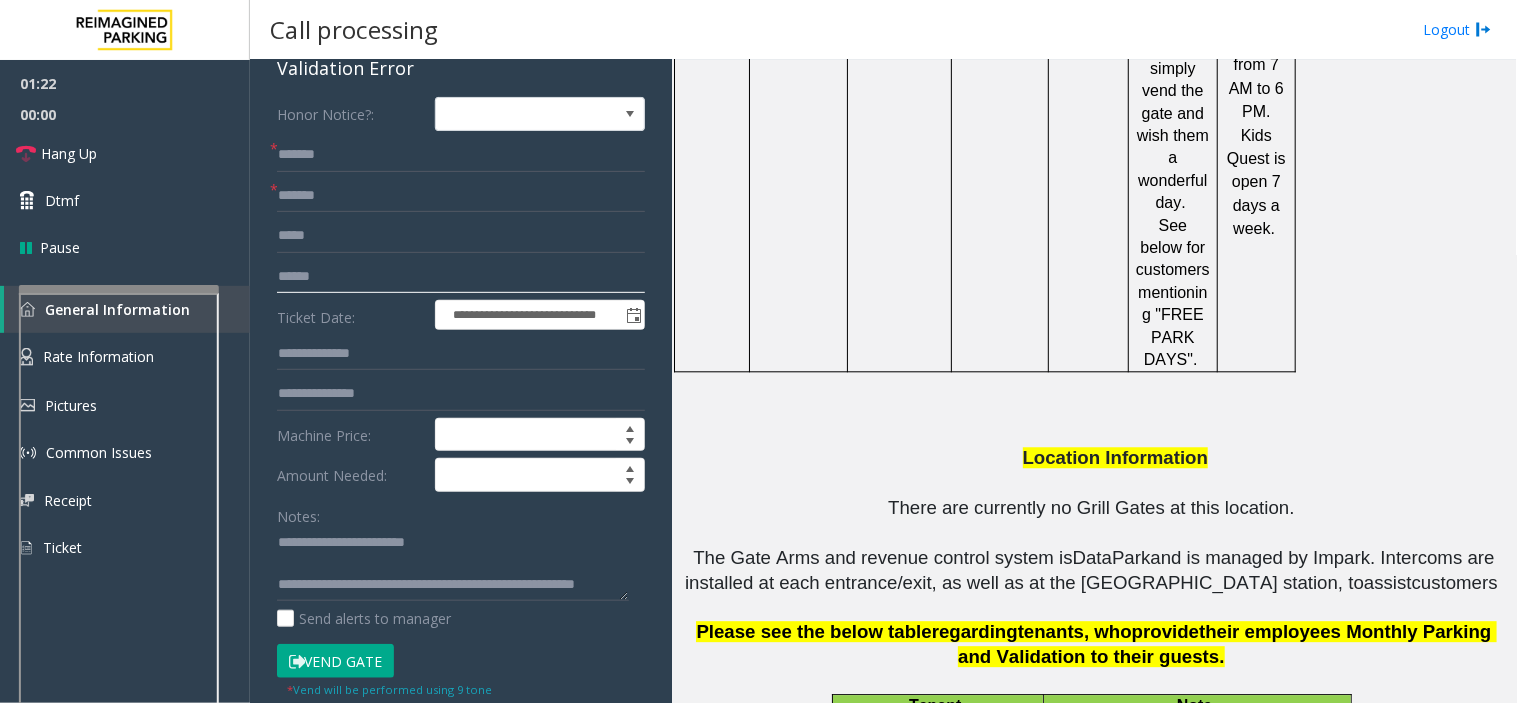 click 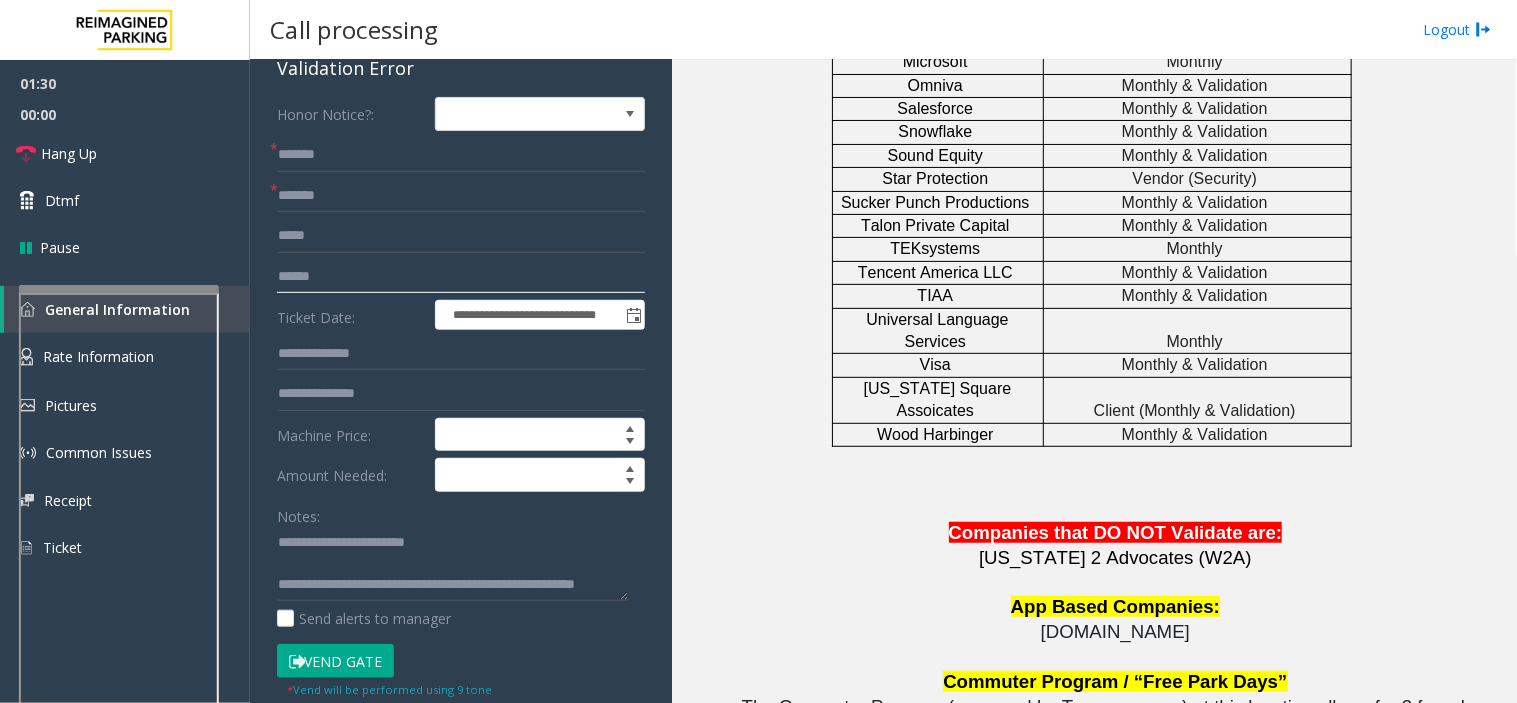 scroll, scrollTop: 4000, scrollLeft: 0, axis: vertical 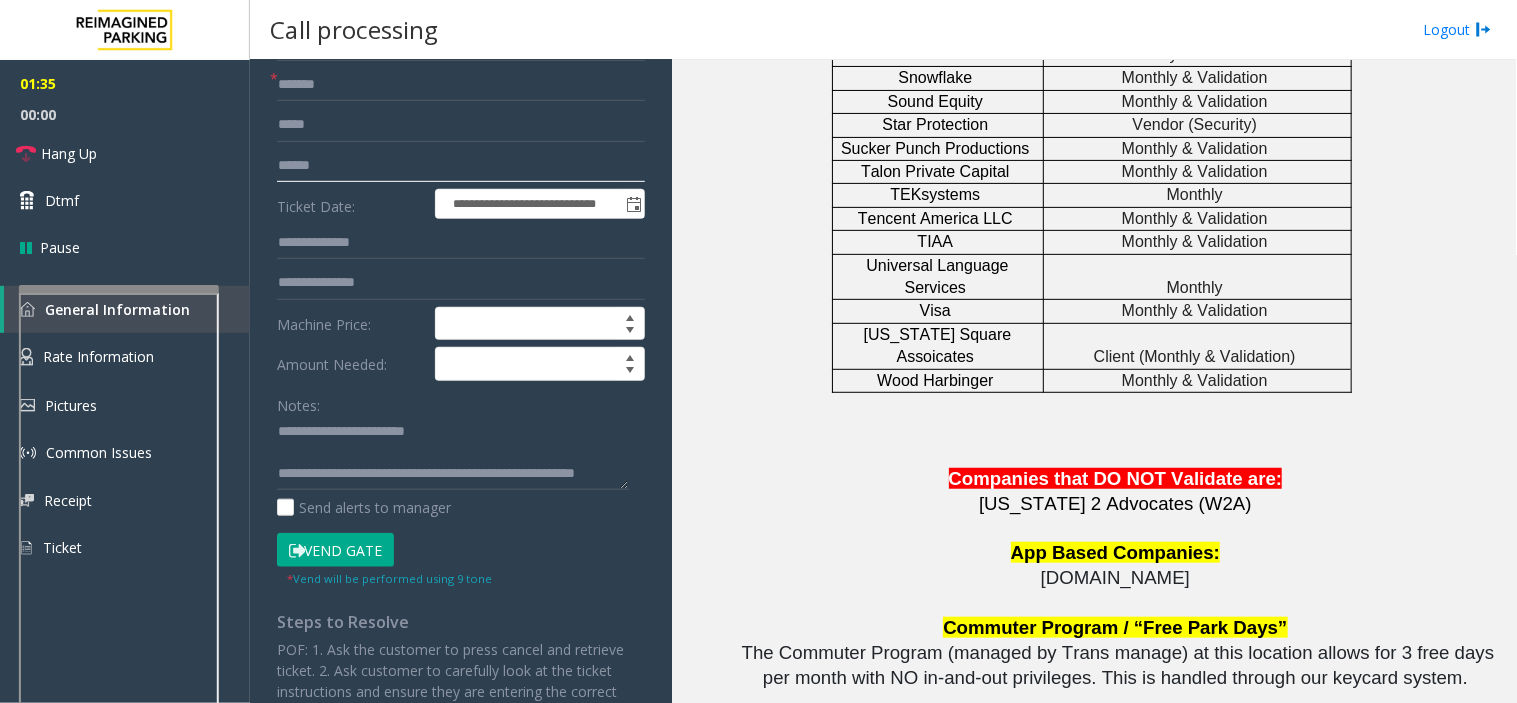 type on "*****" 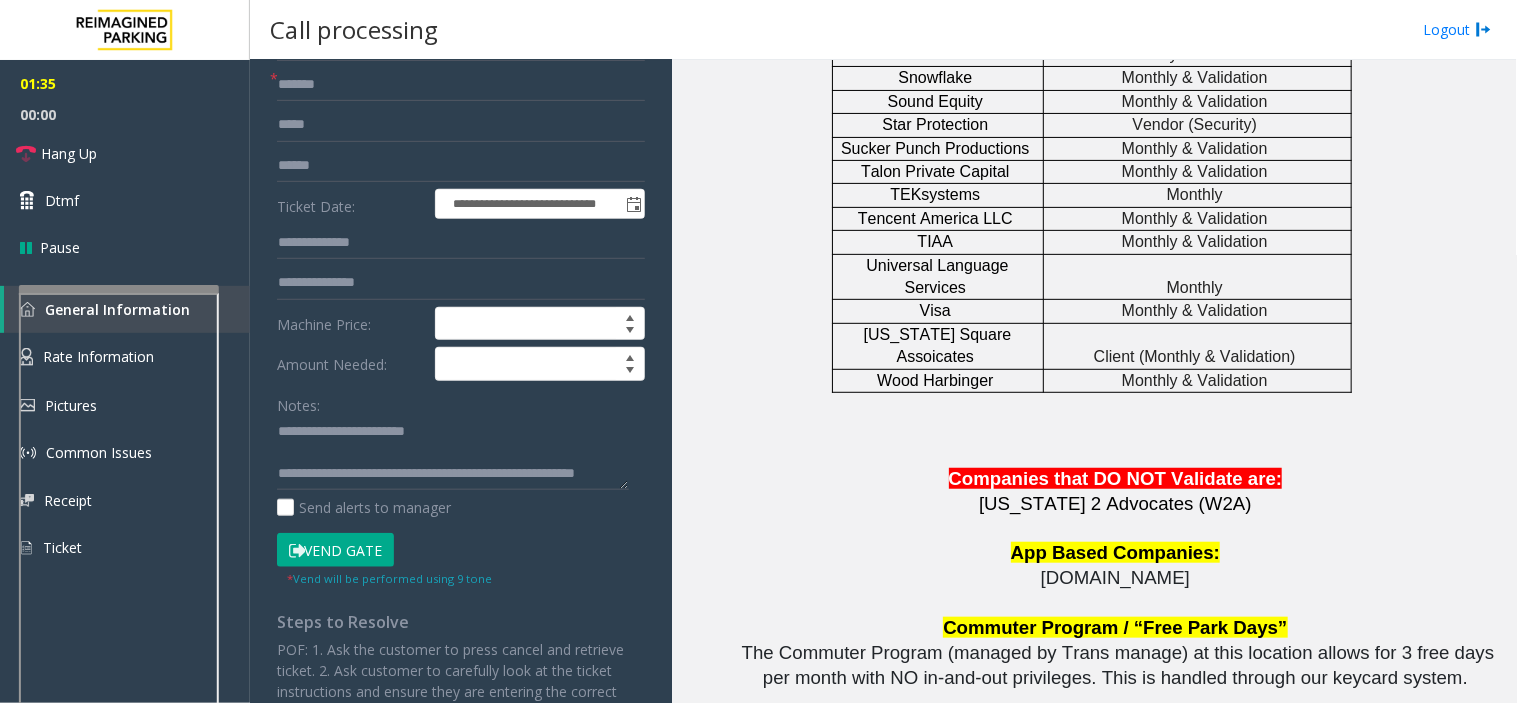 click on "Vend Gate" 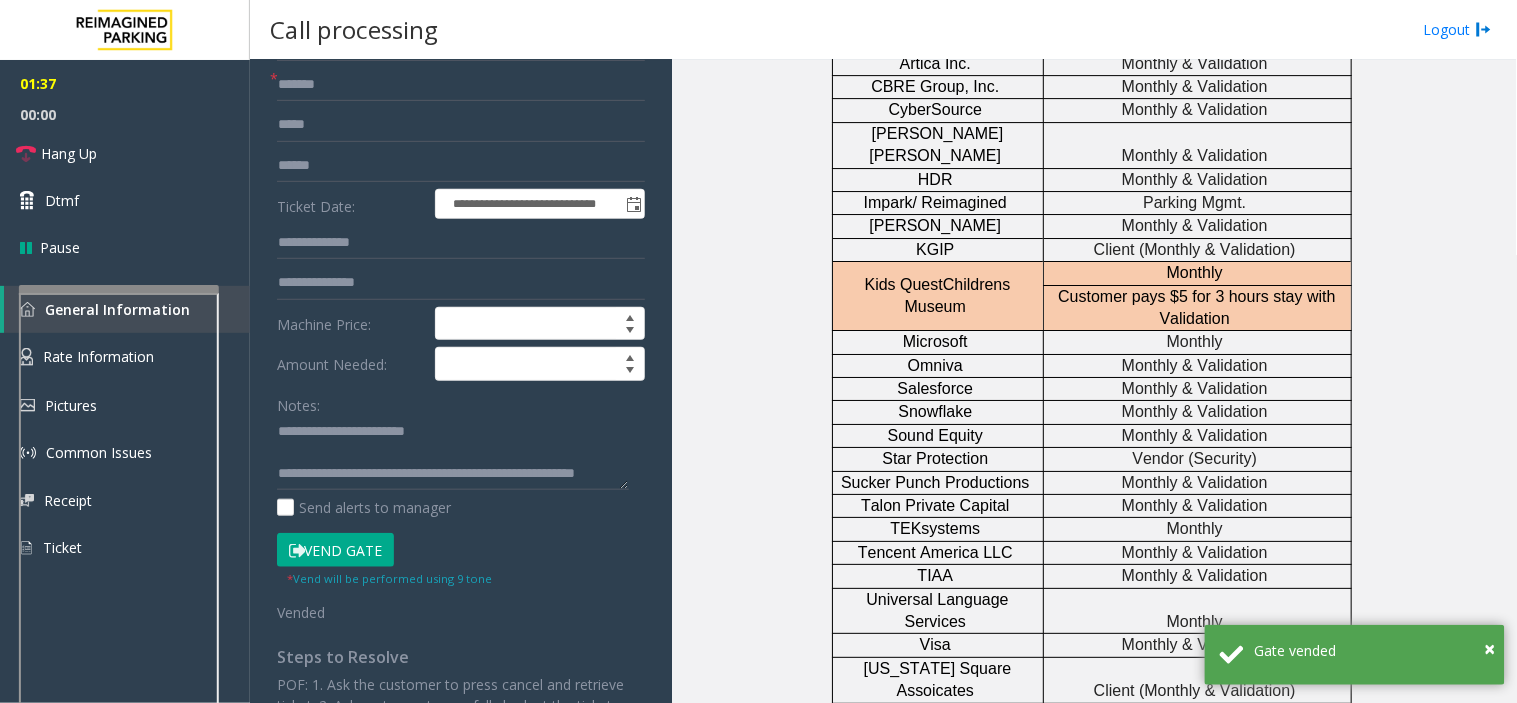 scroll, scrollTop: 3555, scrollLeft: 0, axis: vertical 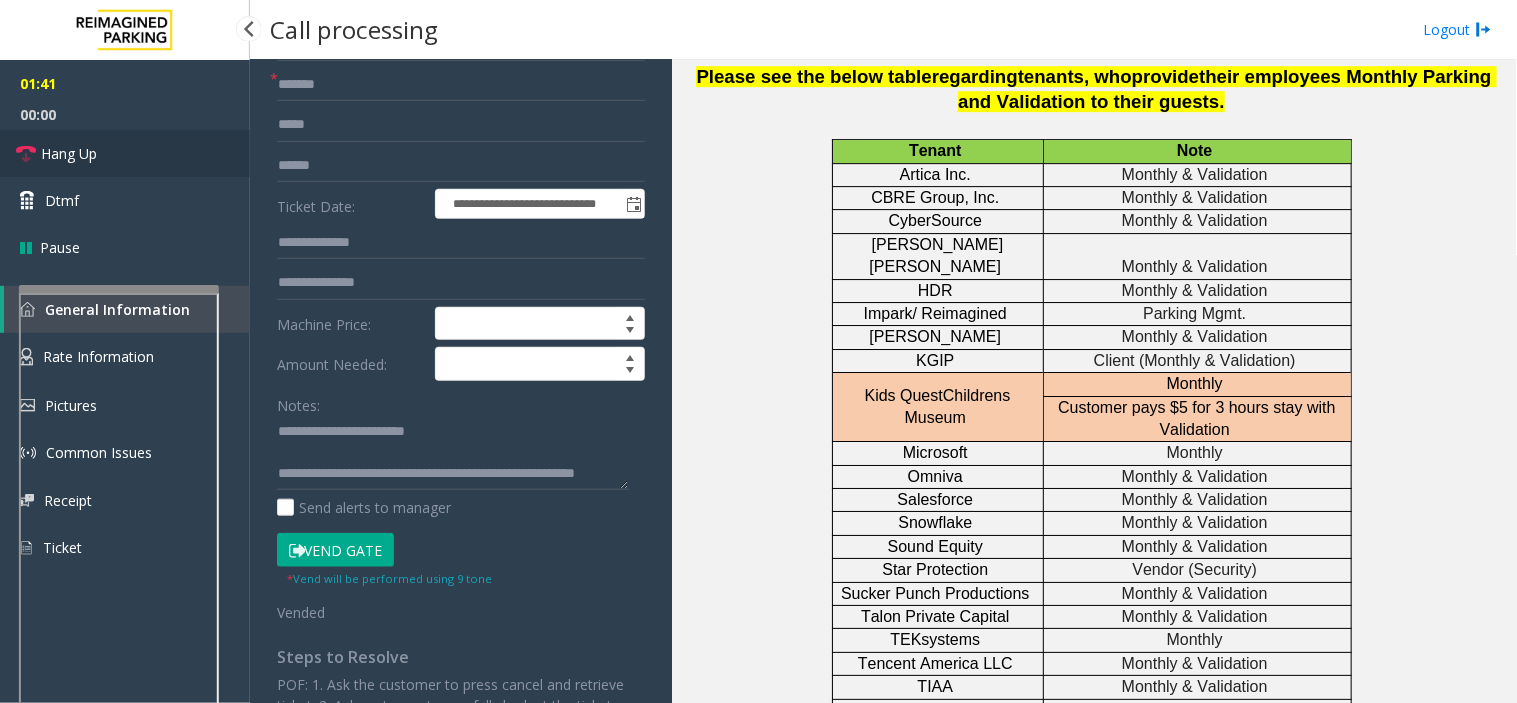 click on "Hang Up" at bounding box center (125, 153) 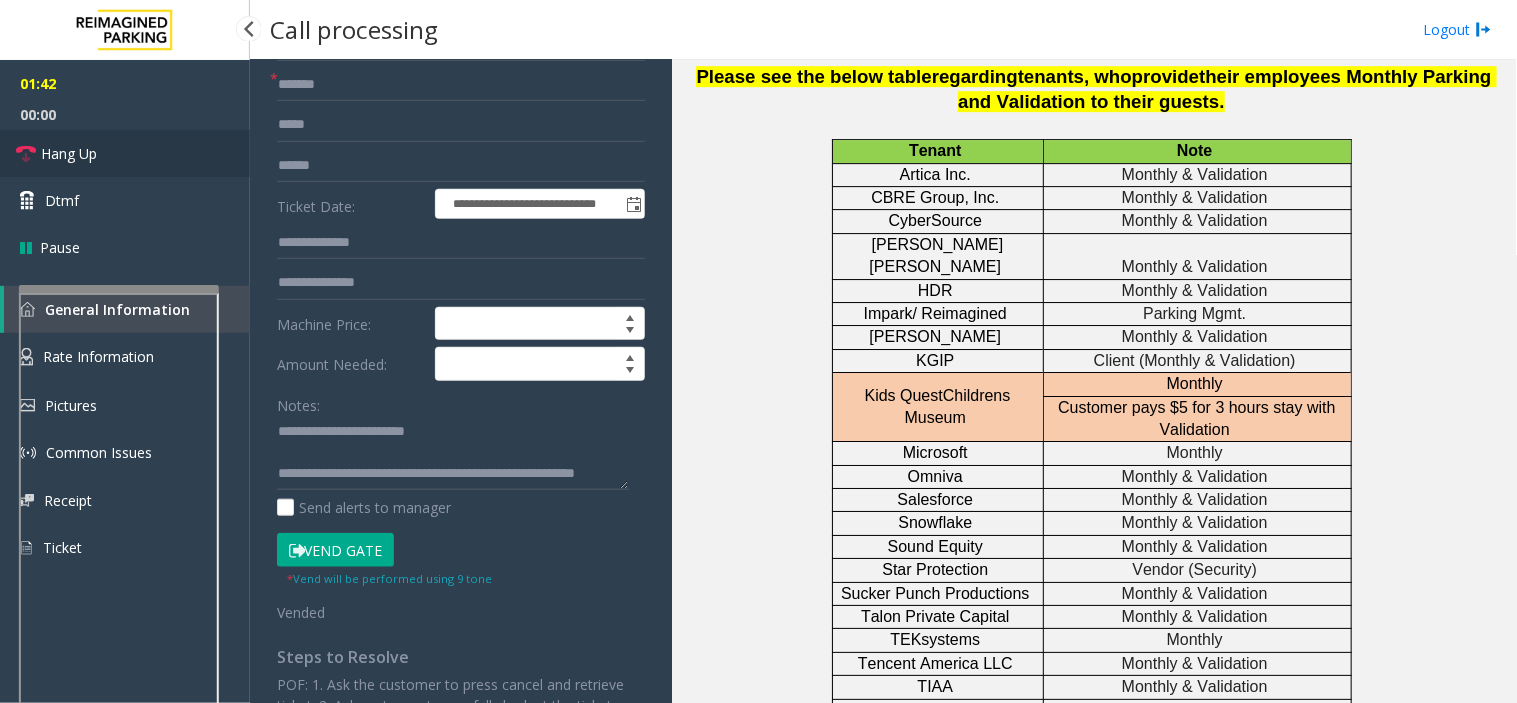 click on "Hang Up" at bounding box center (125, 153) 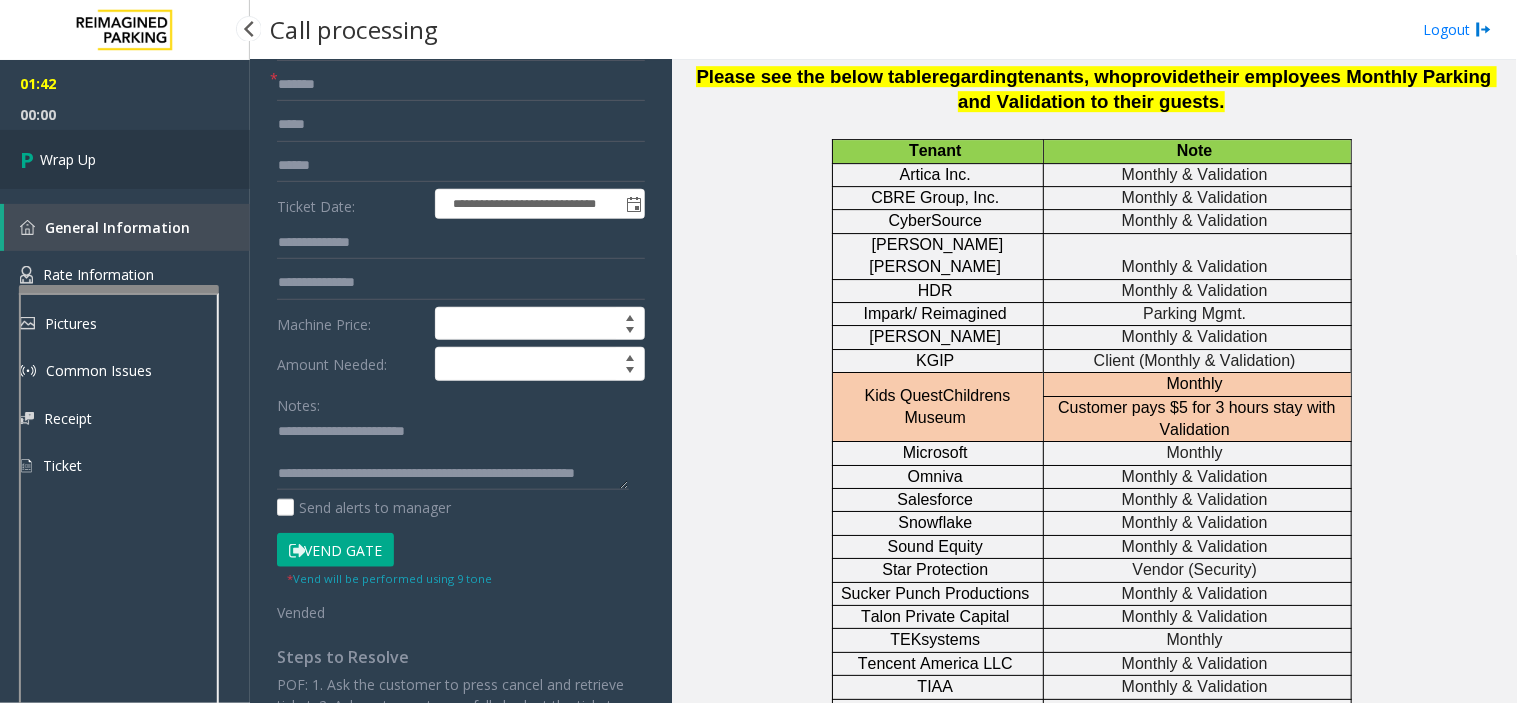 click on "Wrap Up" at bounding box center [125, 159] 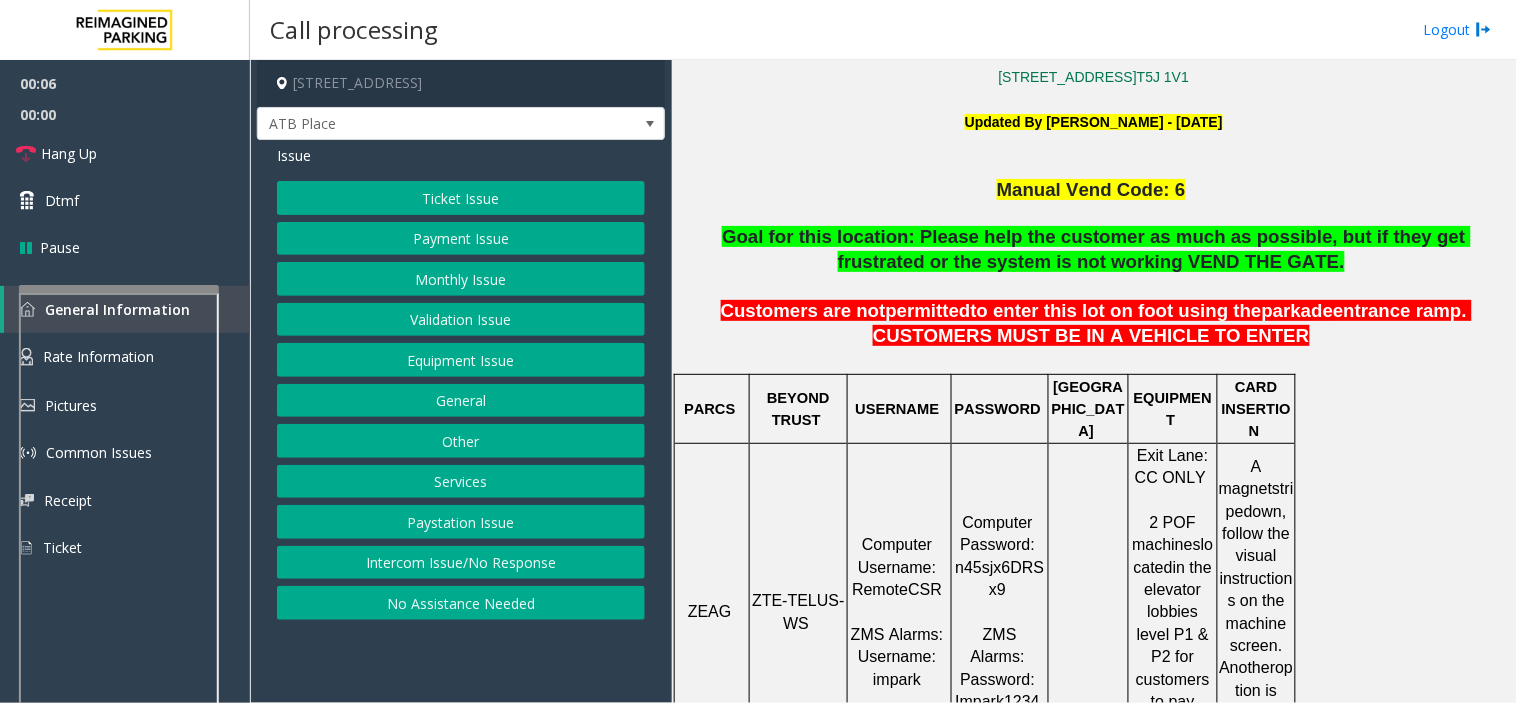 scroll, scrollTop: 555, scrollLeft: 0, axis: vertical 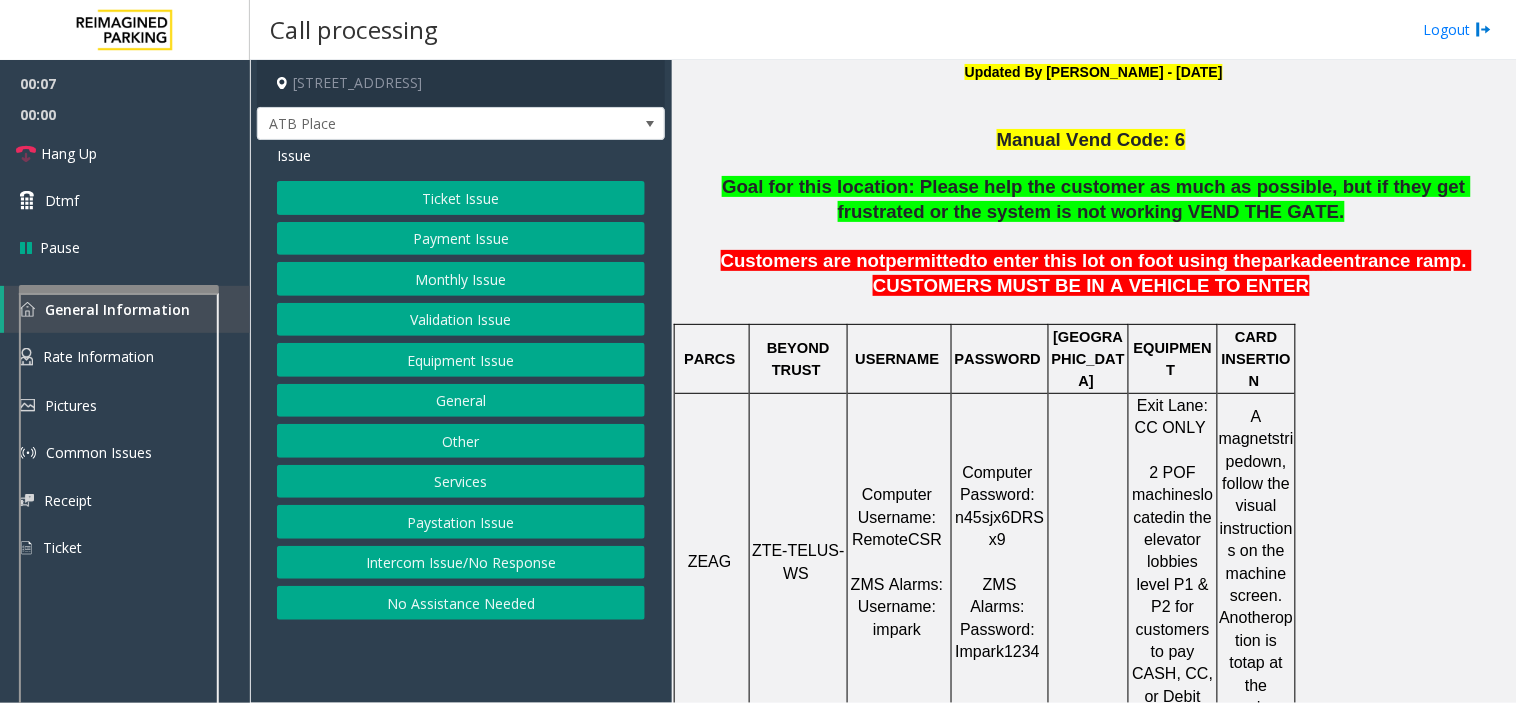 click on "ZTE-TELUS-WS" 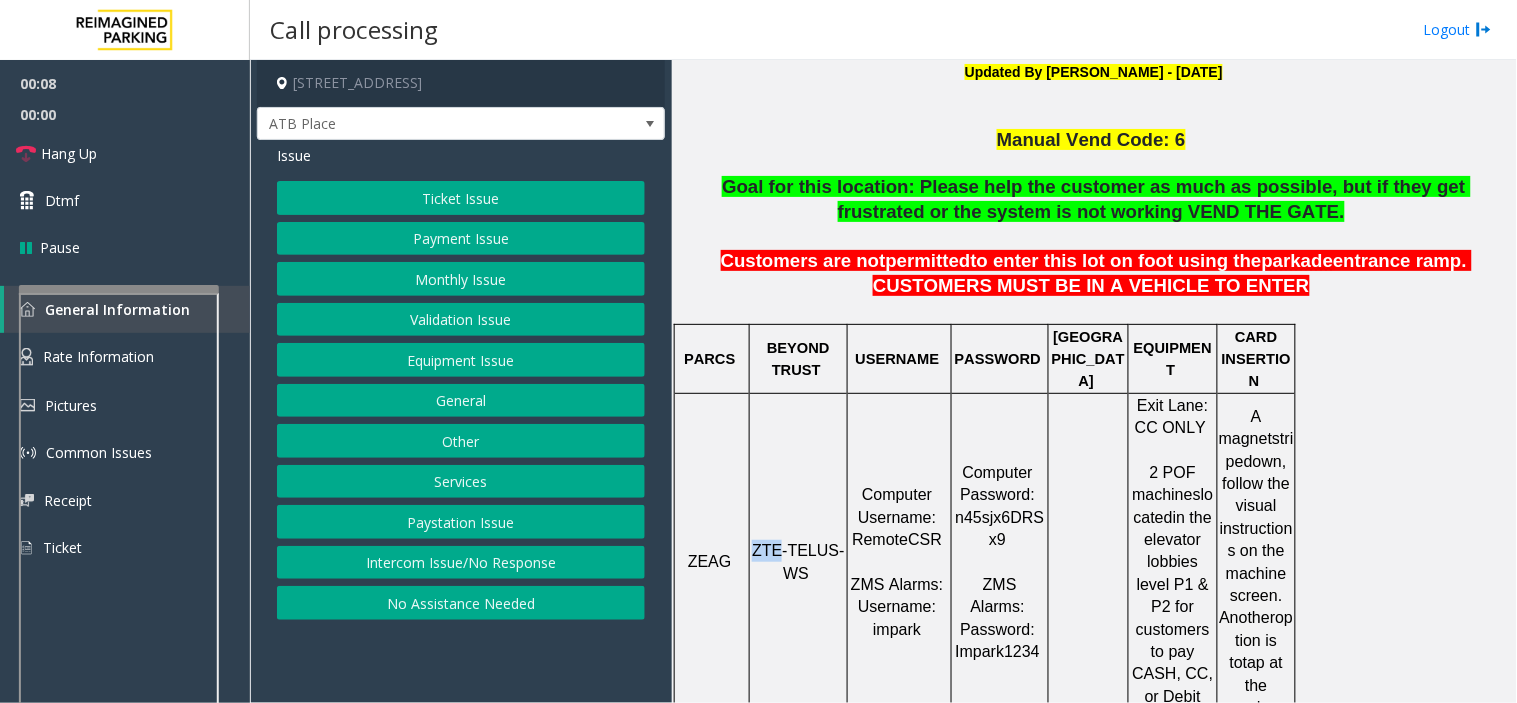 click on "ZTE-TELUS-WS" 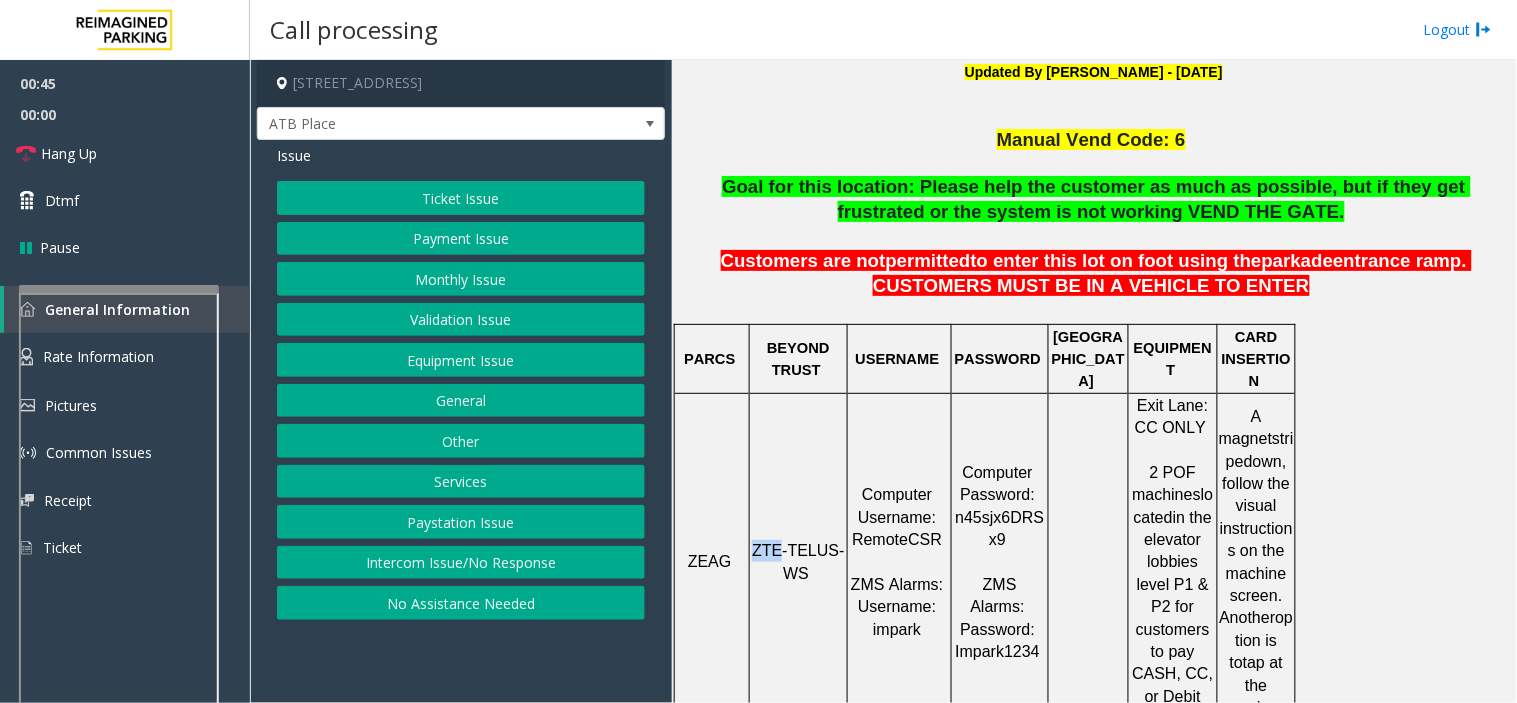 click on "Payment Issue" 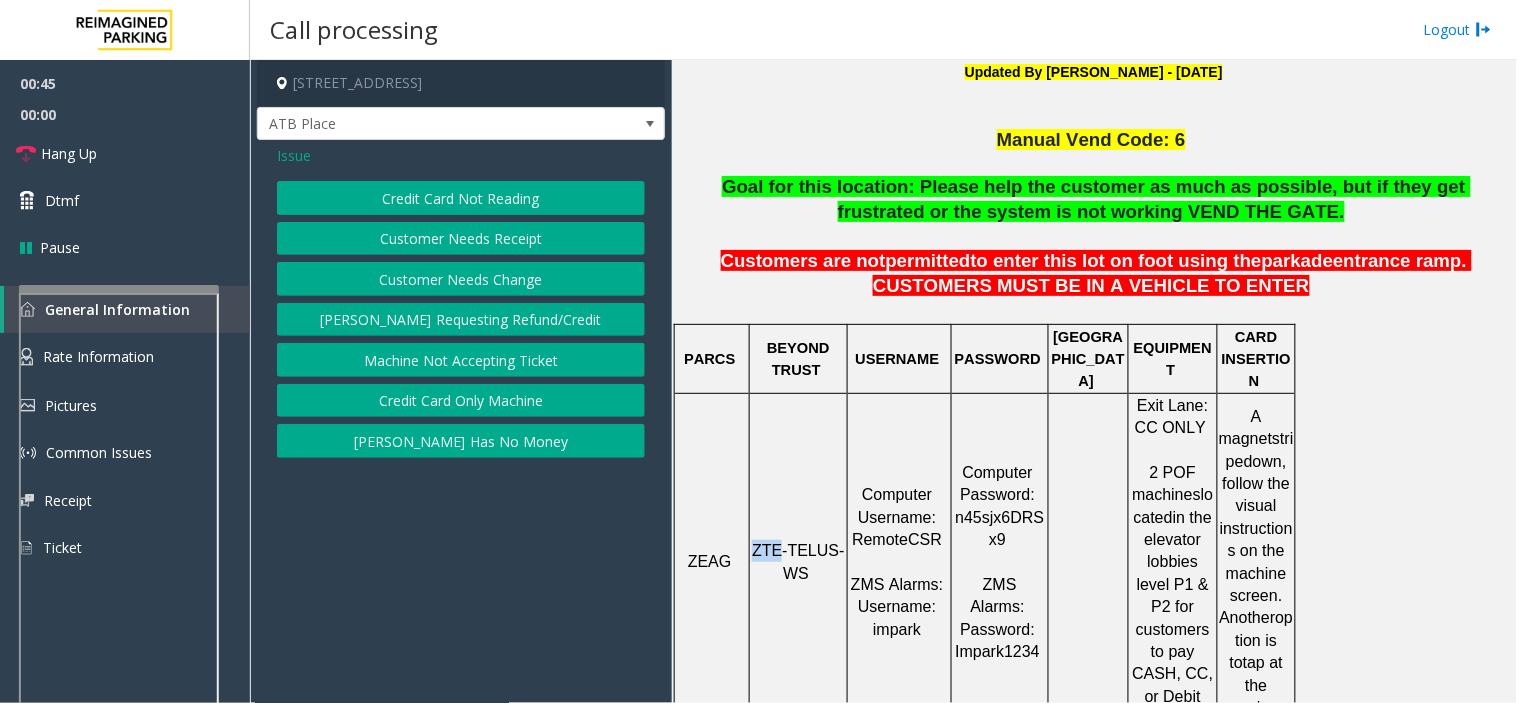 click on "Credit Card Not Reading" 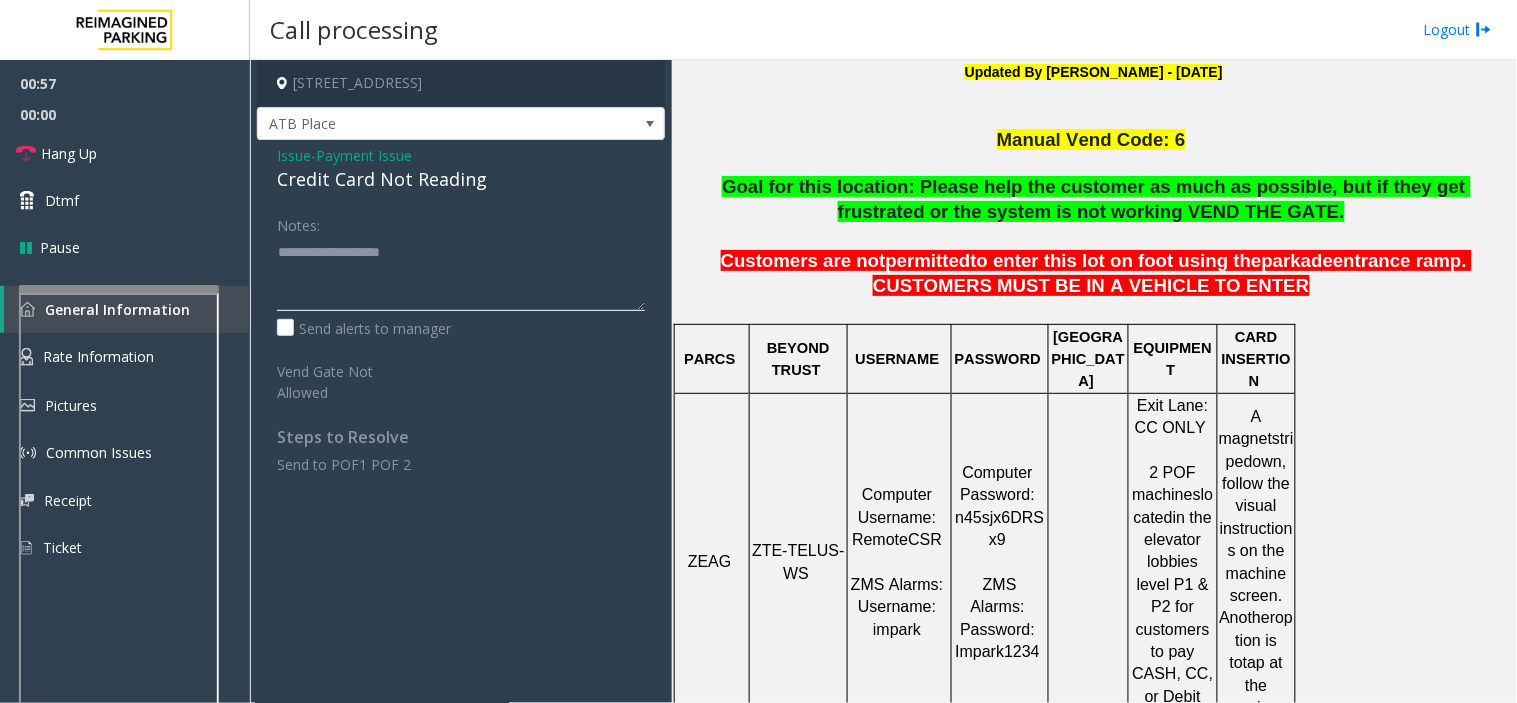 click 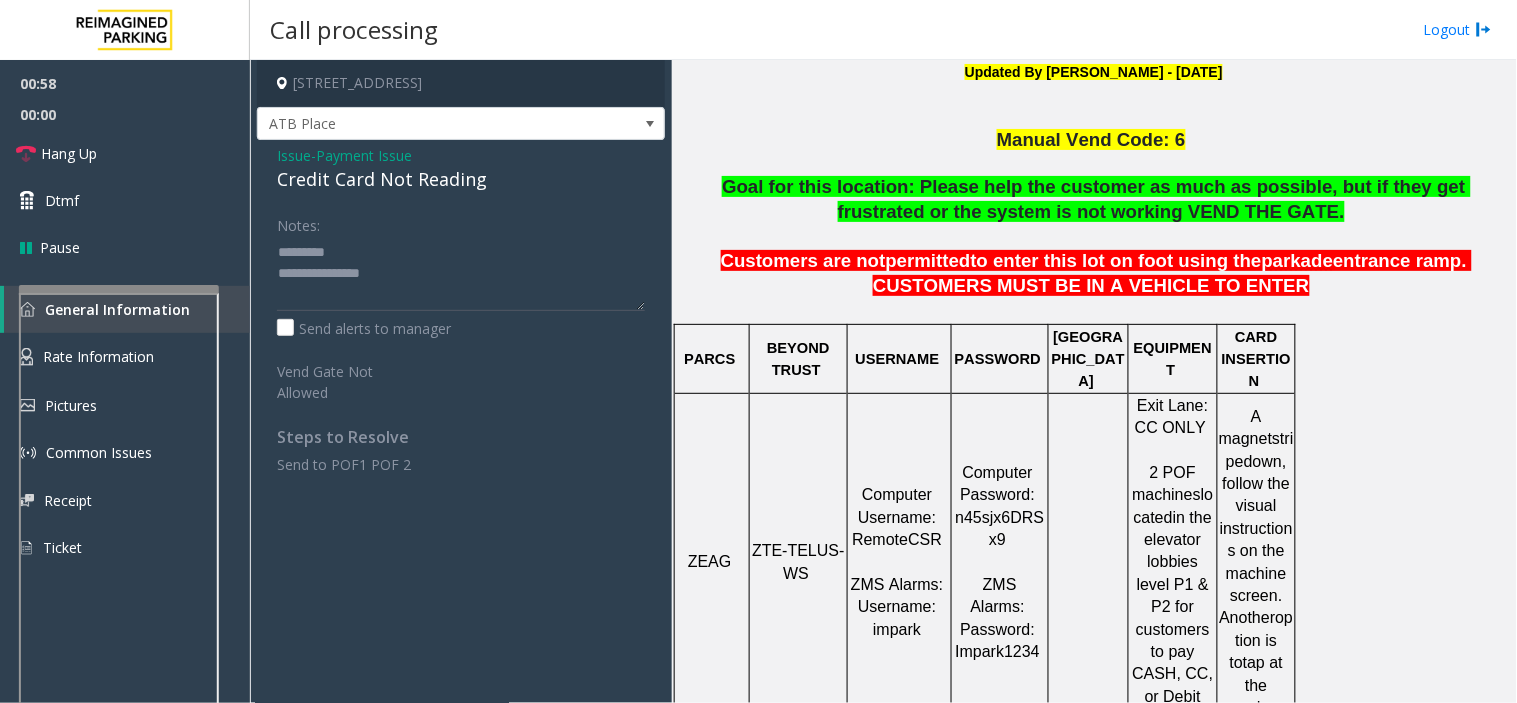 click on "Credit Card Not Reading" 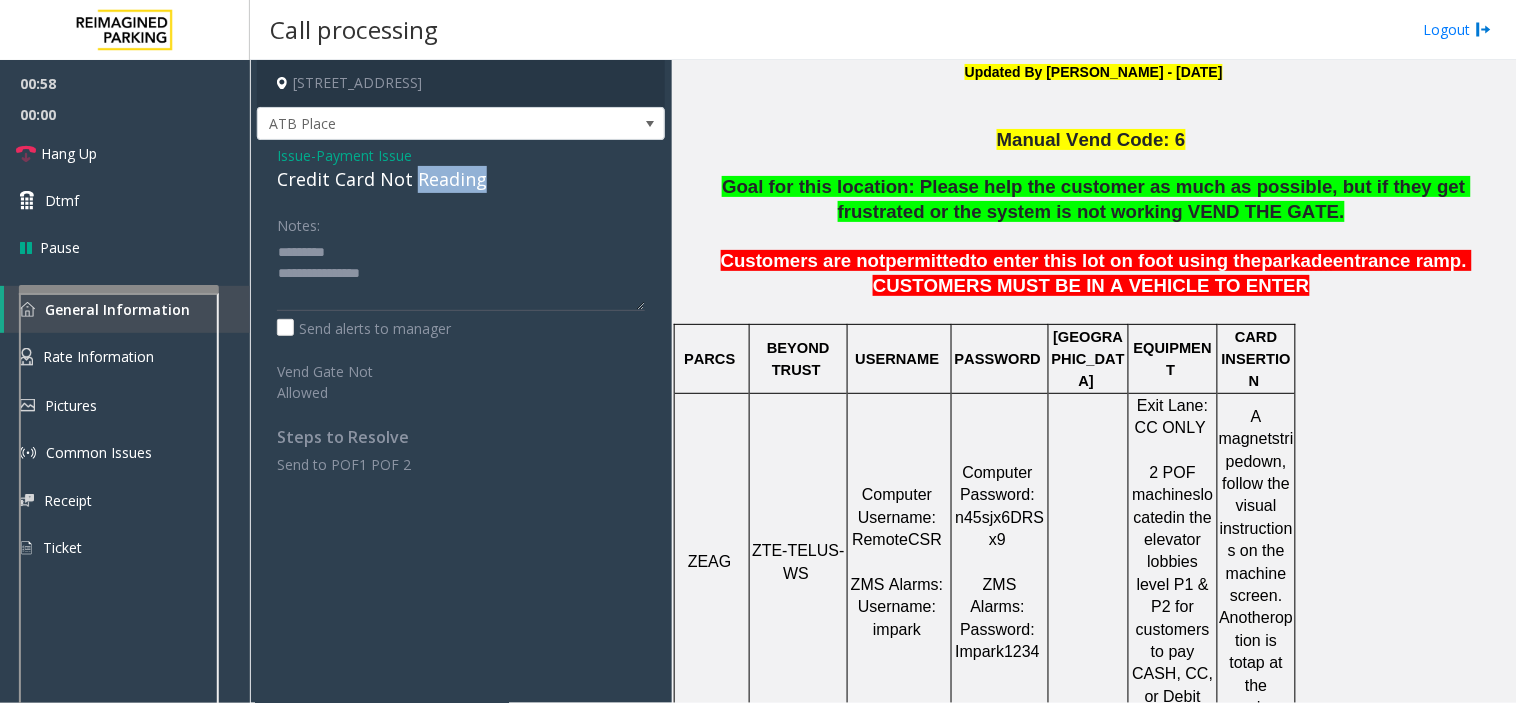 click on "Credit Card Not Reading" 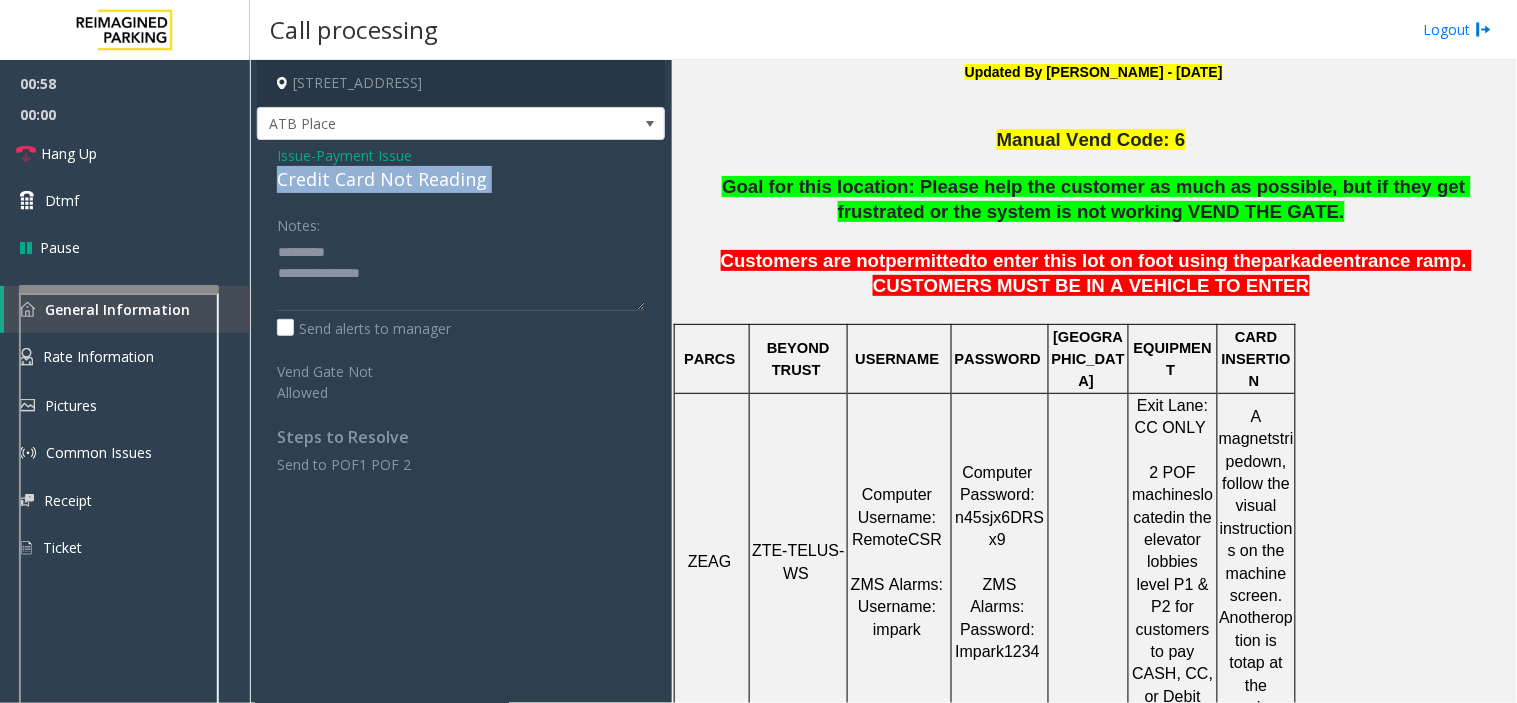click on "Credit Card Not Reading" 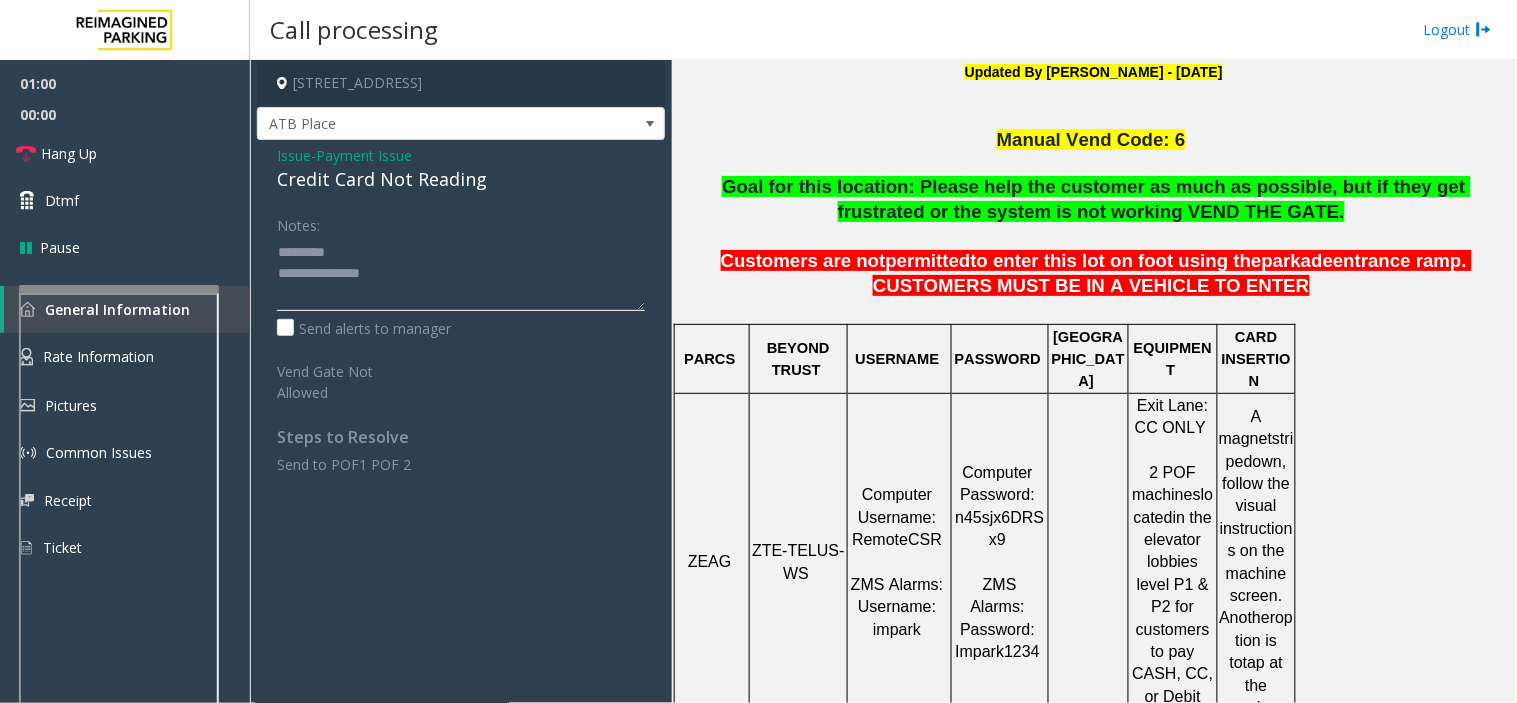 paste on "**********" 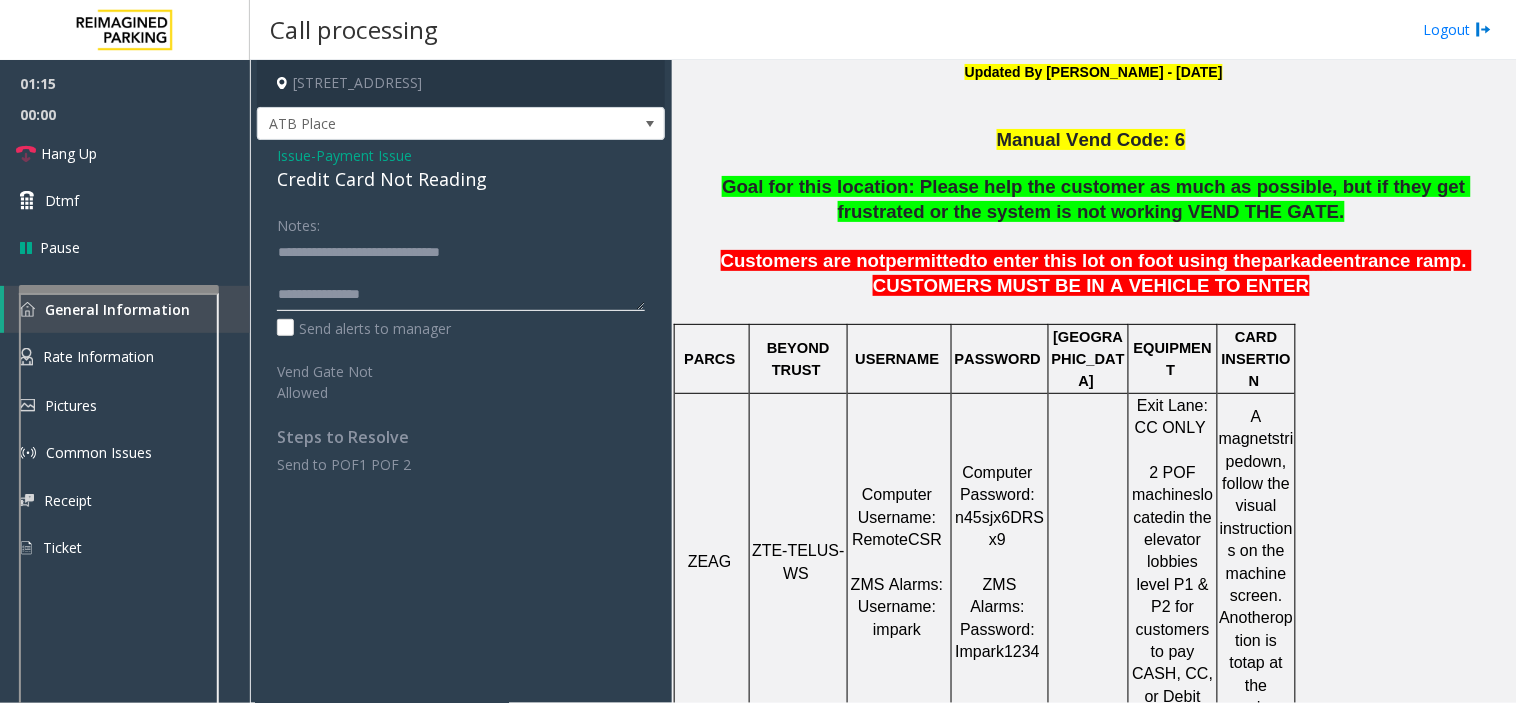 click 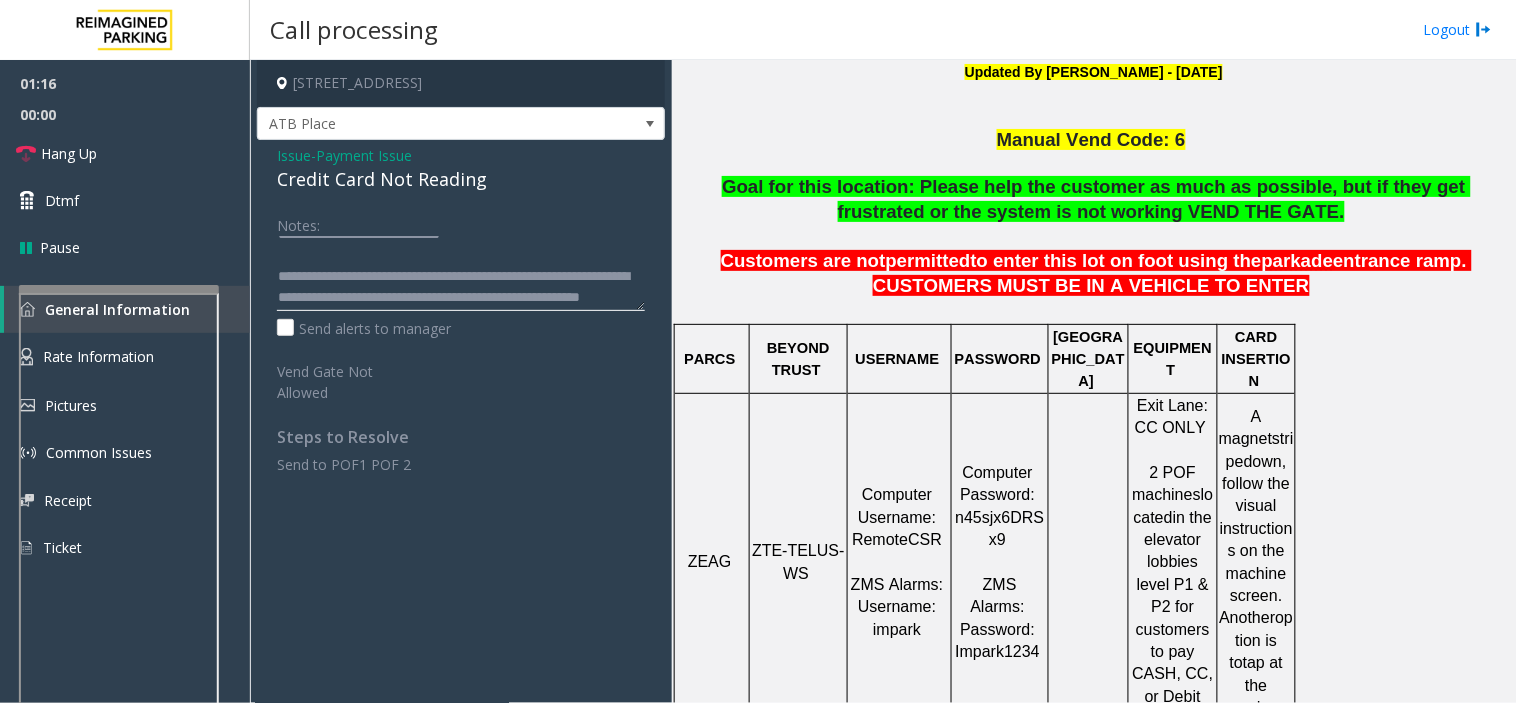 scroll, scrollTop: 0, scrollLeft: 0, axis: both 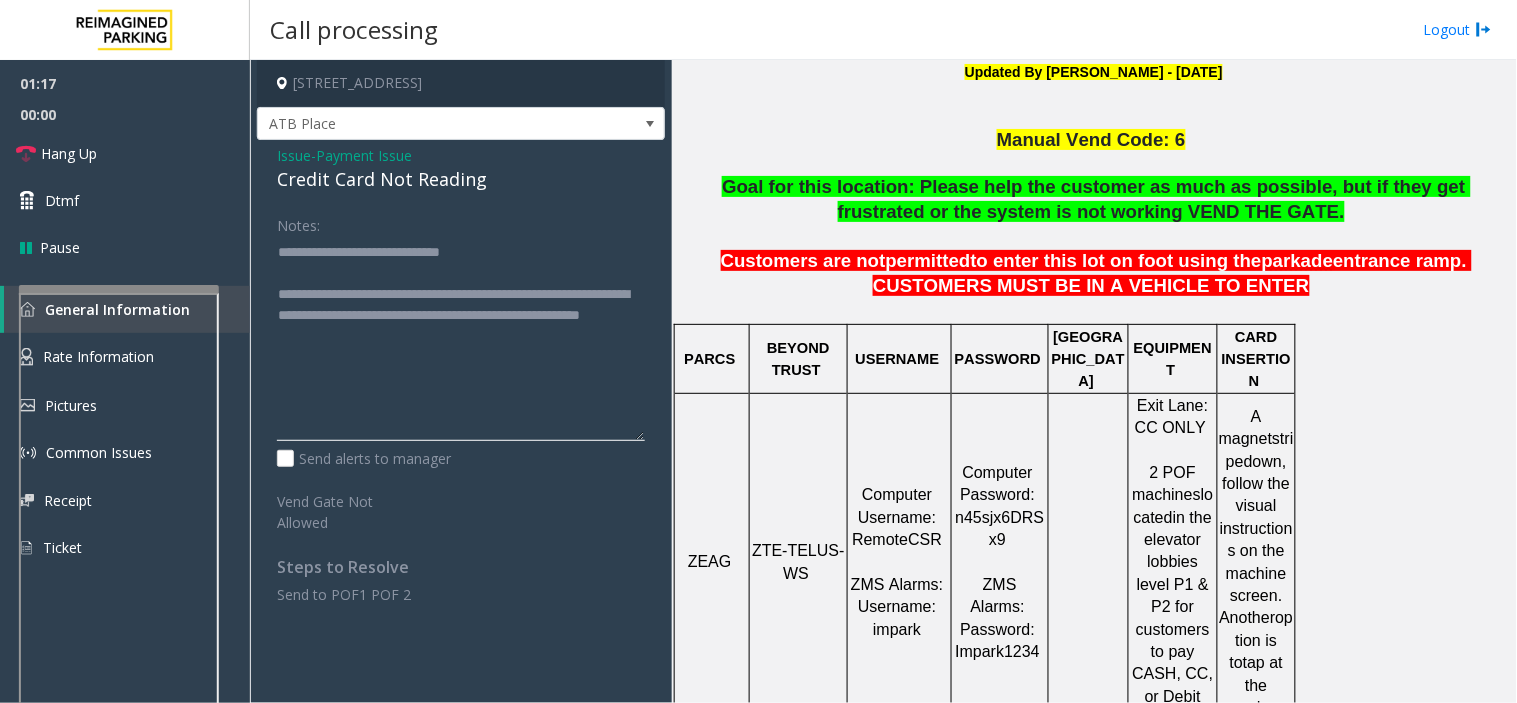 drag, startPoint x: 638, startPoint y: 304, endPoint x: 621, endPoint y: 435, distance: 132.09845 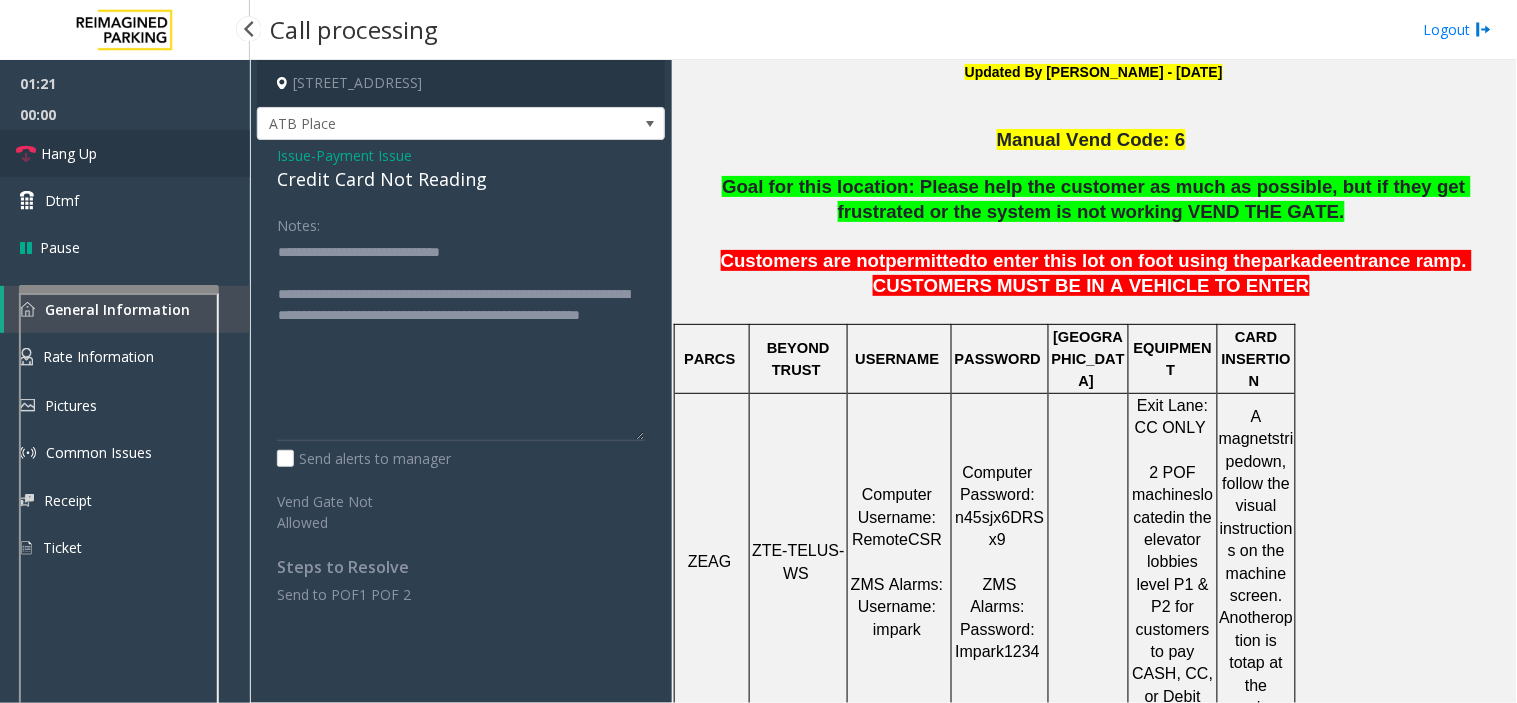 click on "Hang Up" at bounding box center [125, 153] 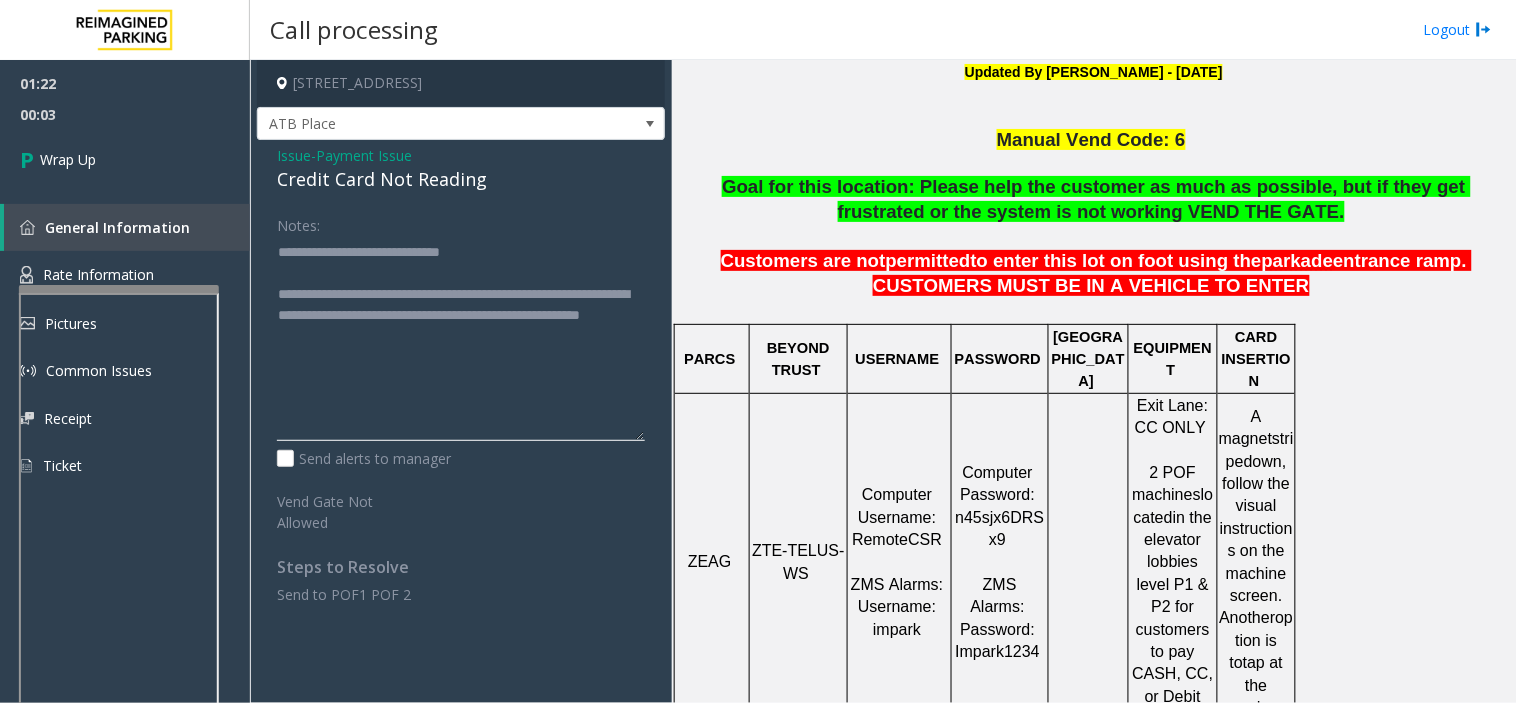 drag, startPoint x: 344, startPoint y: 310, endPoint x: 420, endPoint y: 320, distance: 76.655075 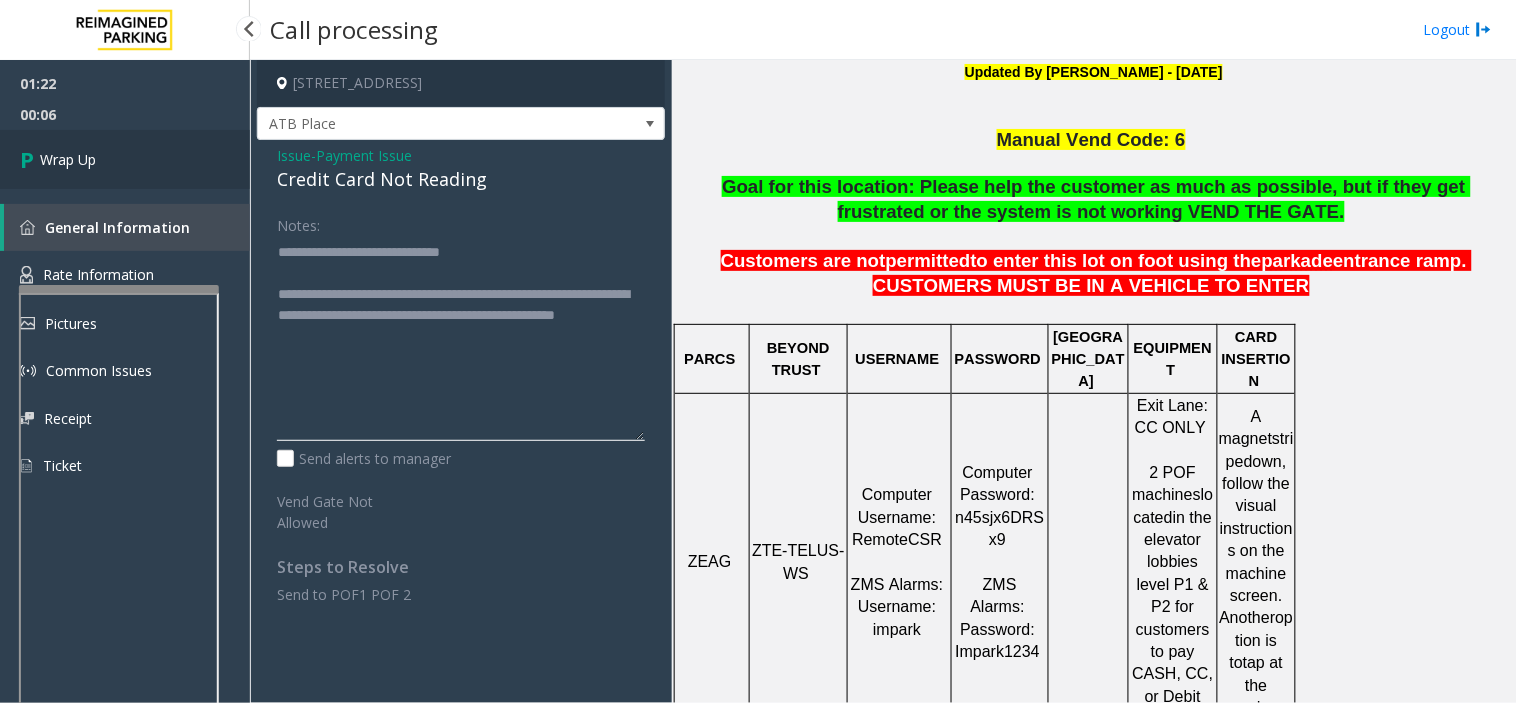 type on "**********" 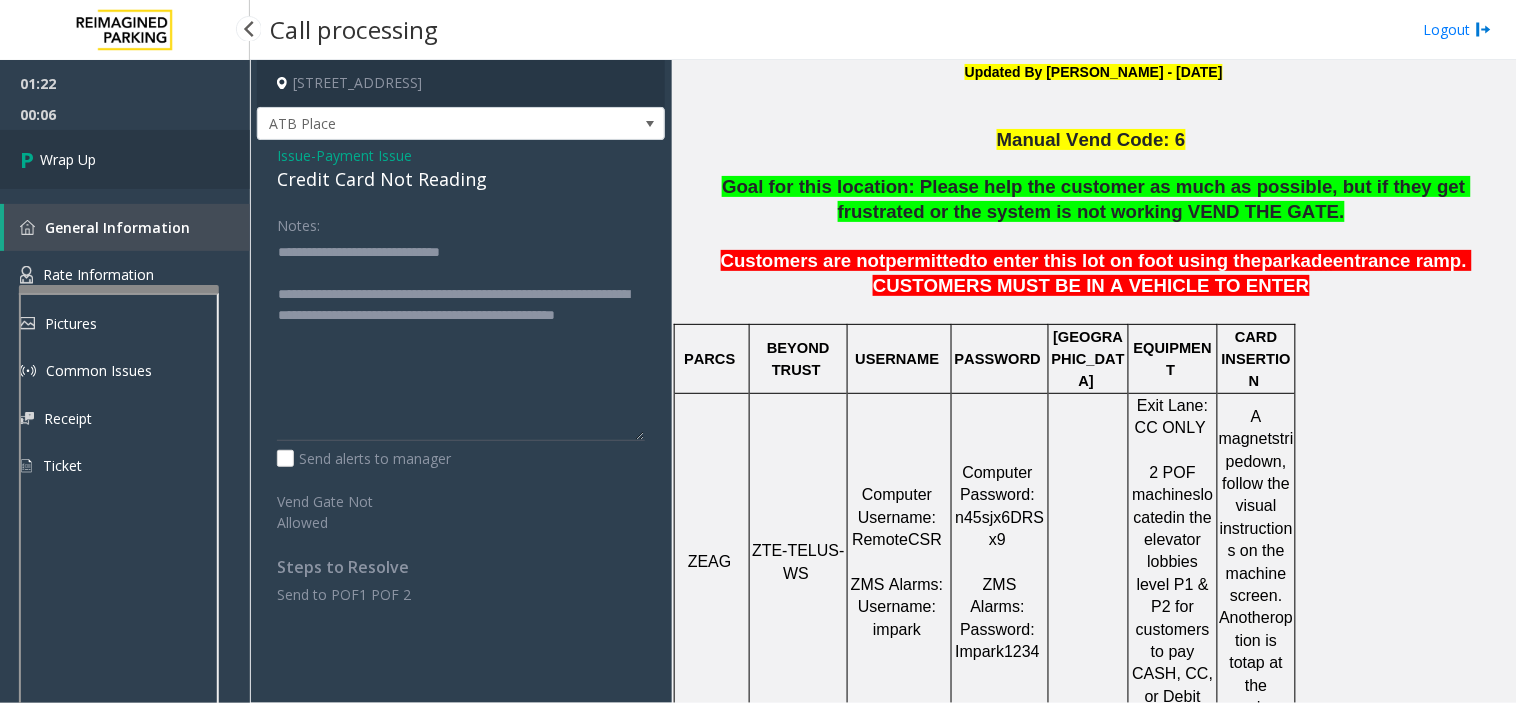 click on "Wrap Up" at bounding box center [125, 159] 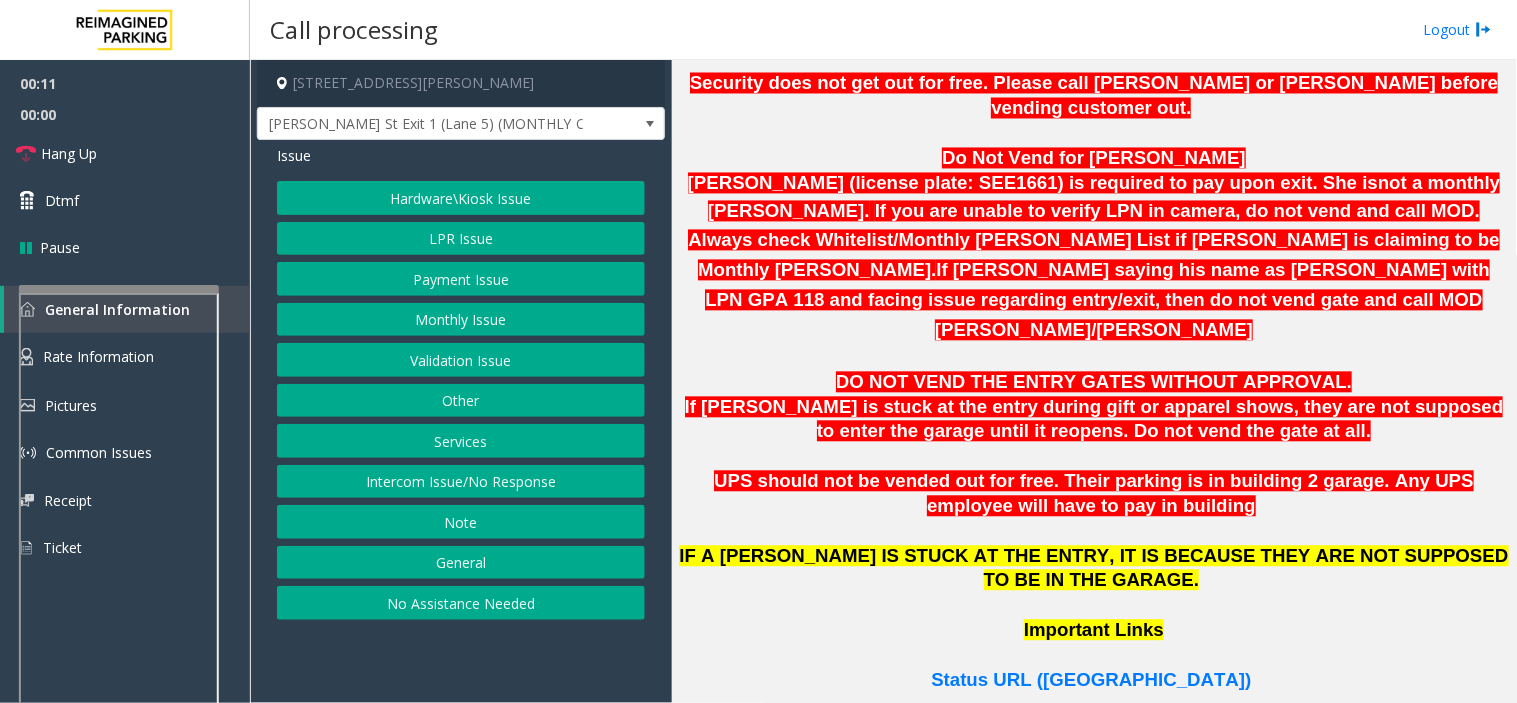 scroll, scrollTop: 1111, scrollLeft: 0, axis: vertical 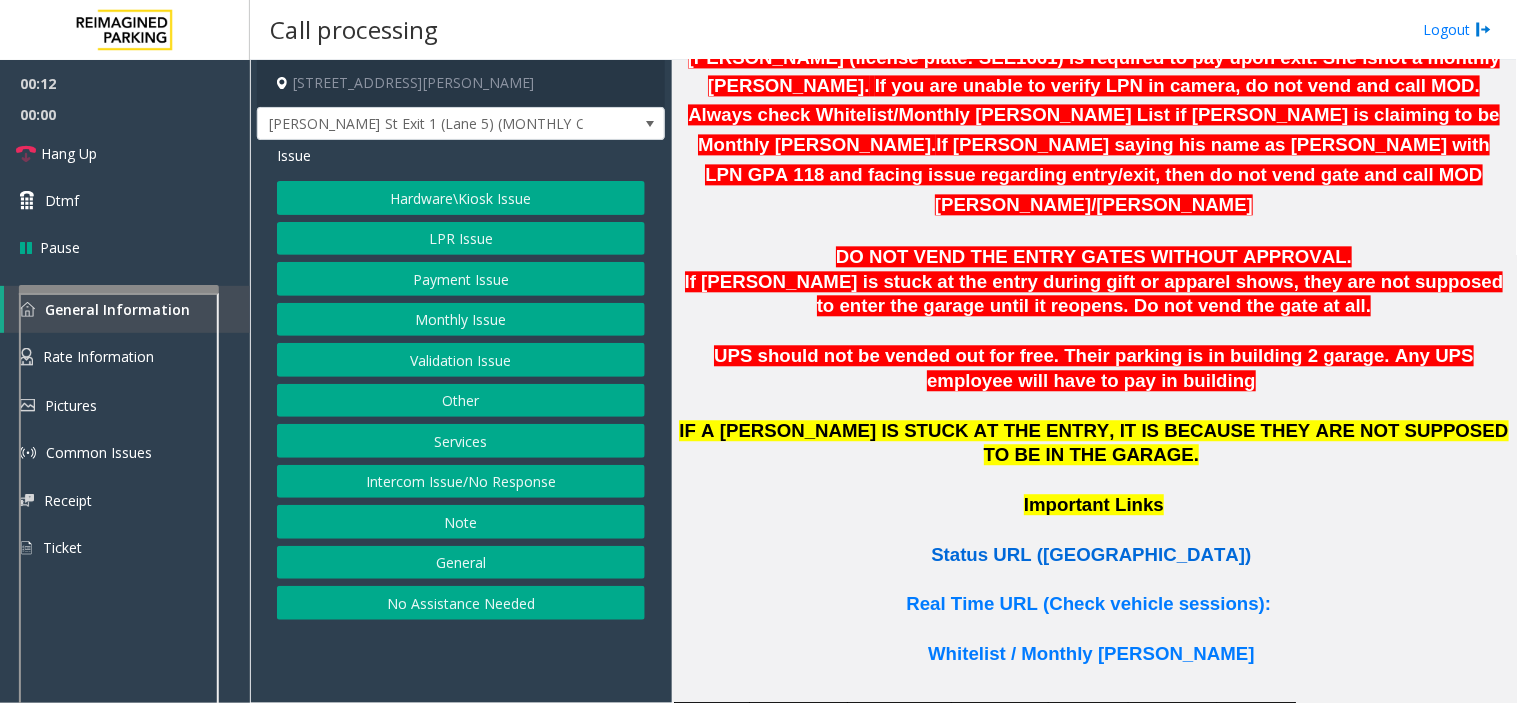 click on "Status URL (Vend Gate)" 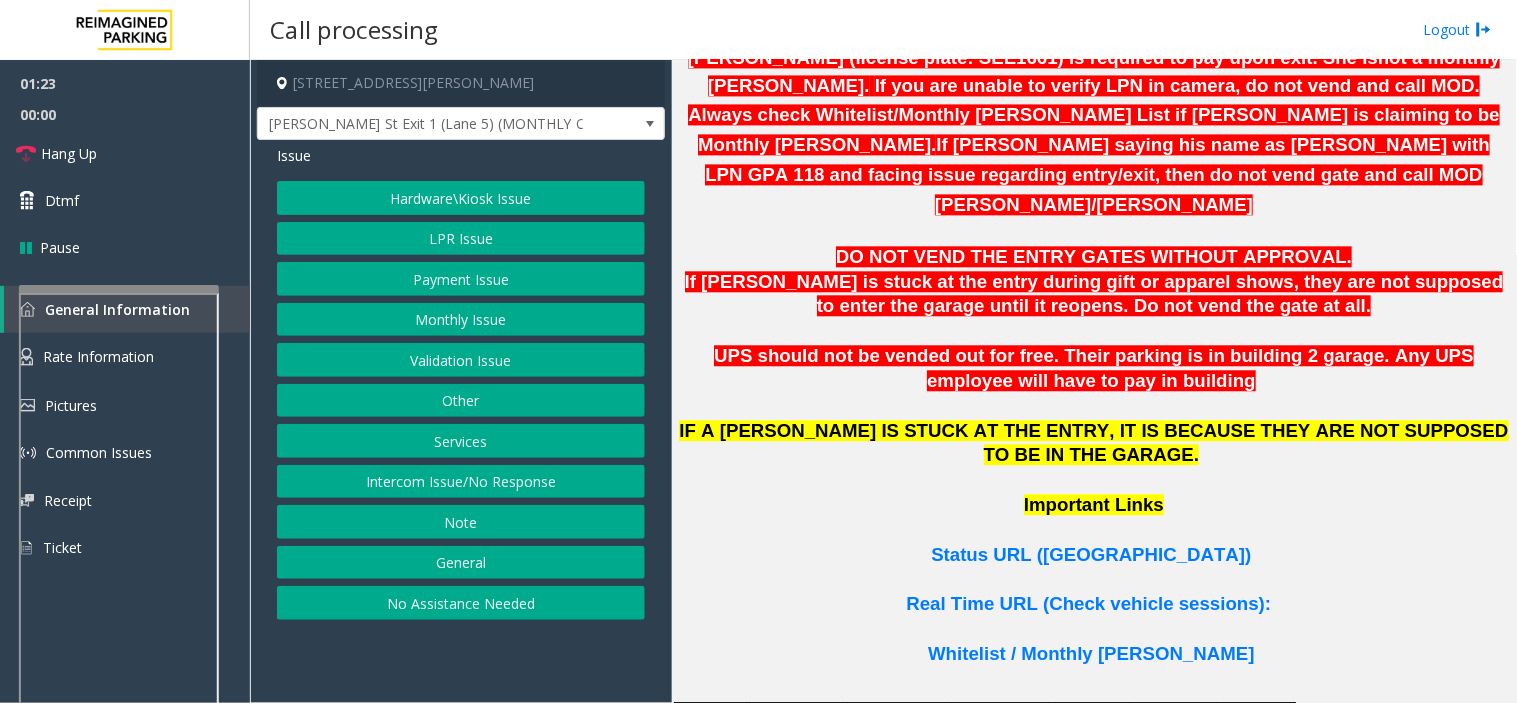 click on "Monthly Issue" 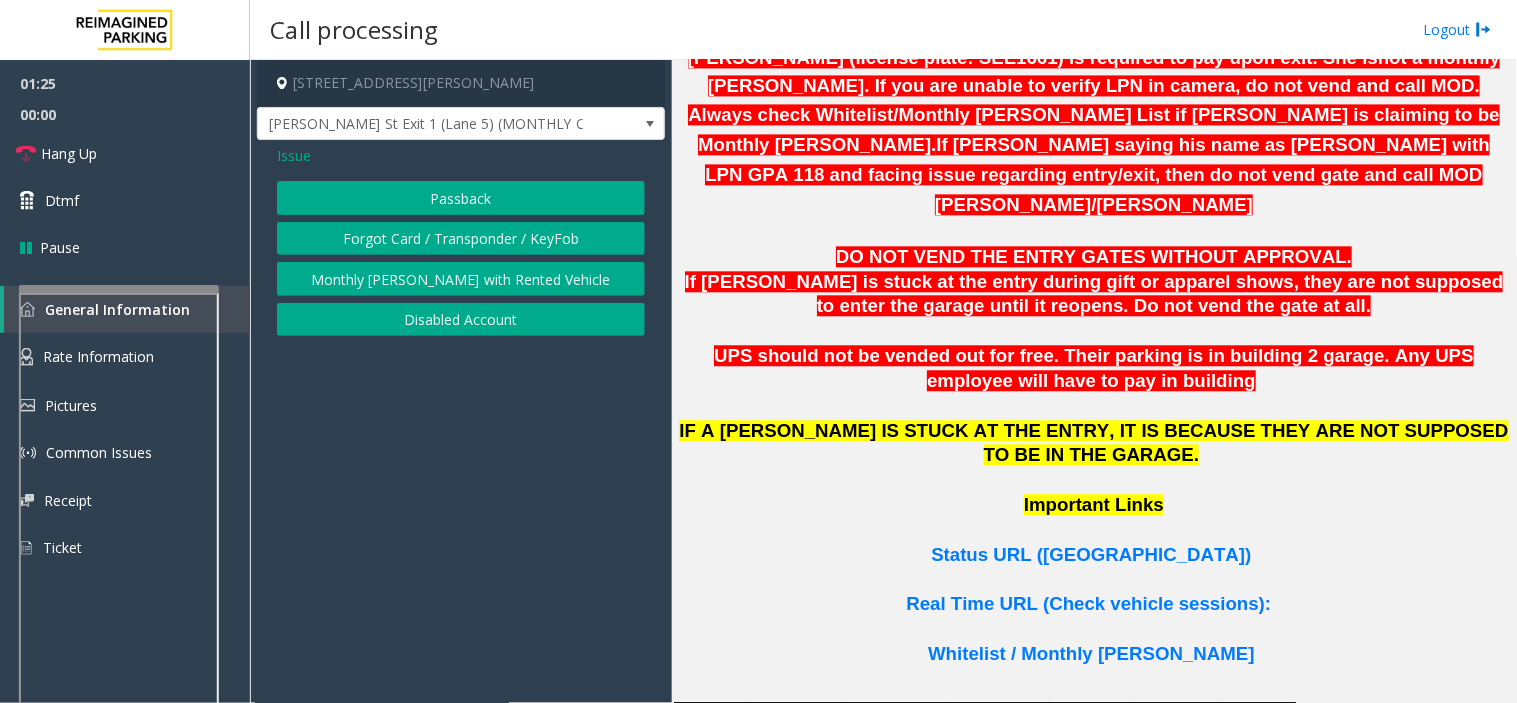 click on "Disabled Account" 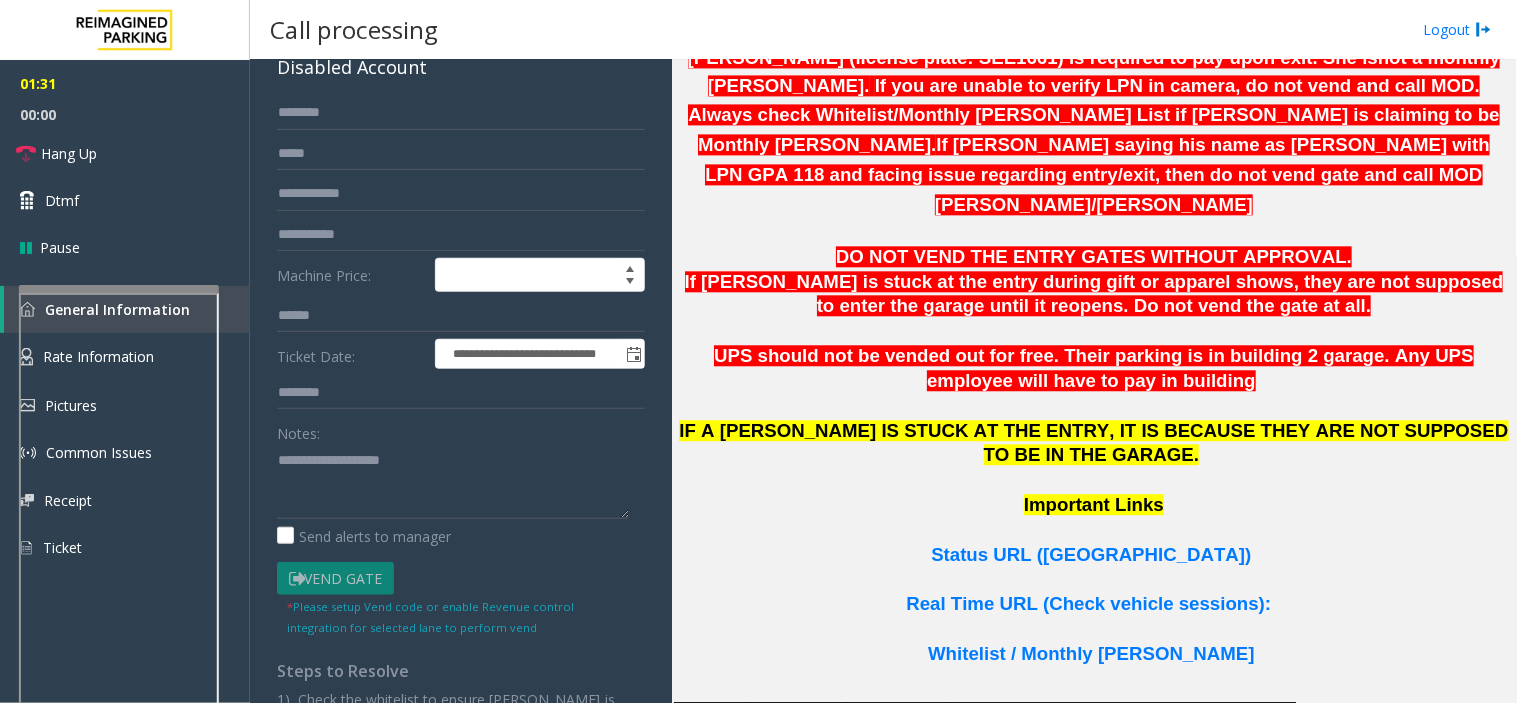 scroll, scrollTop: 111, scrollLeft: 0, axis: vertical 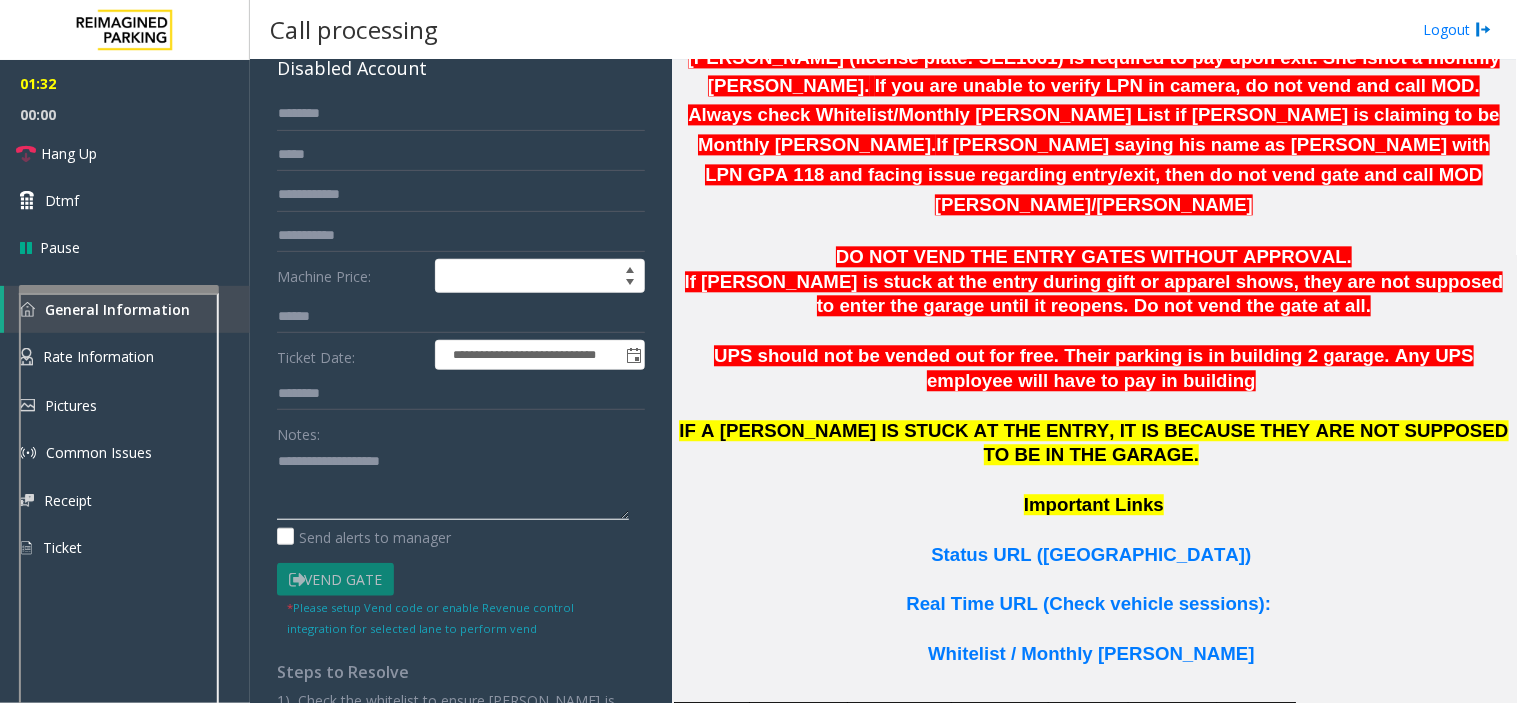 click 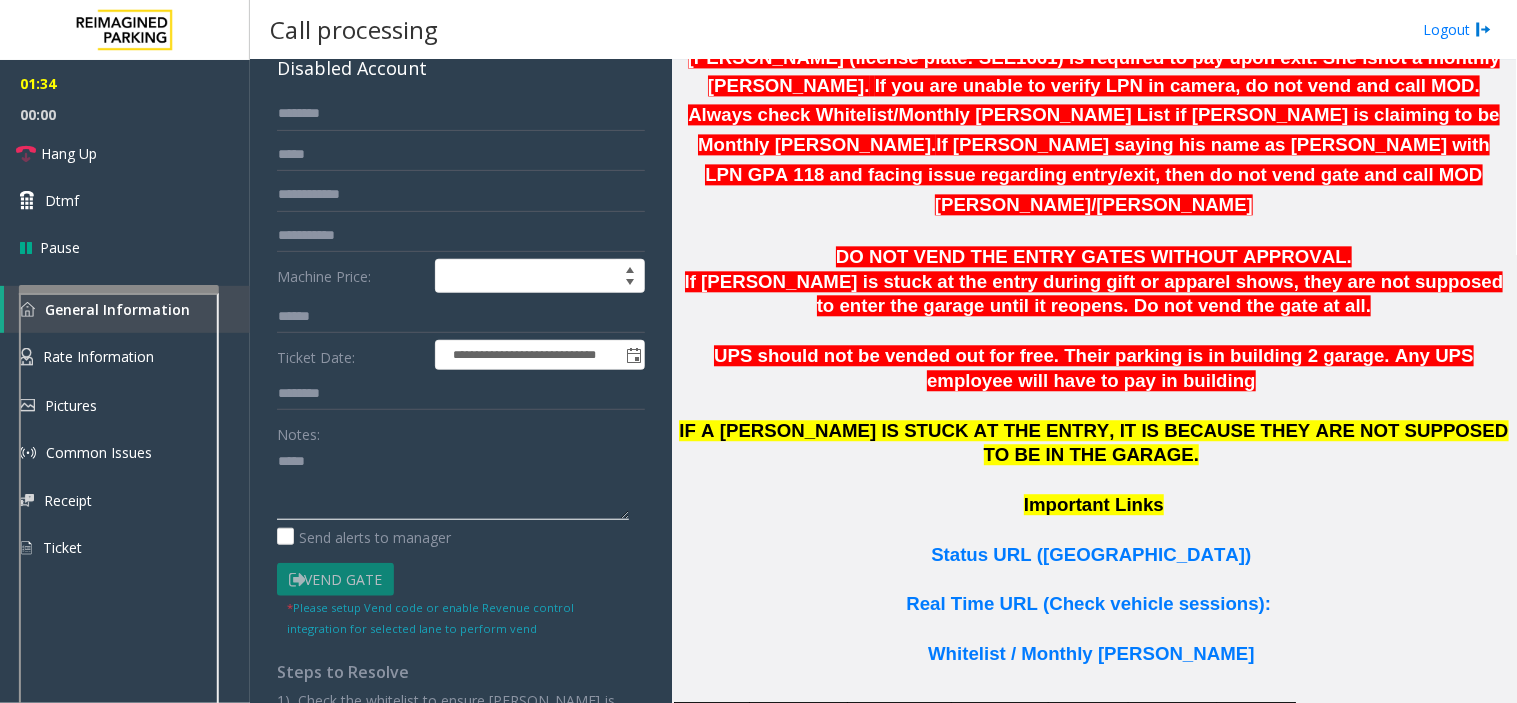 paste on "**********" 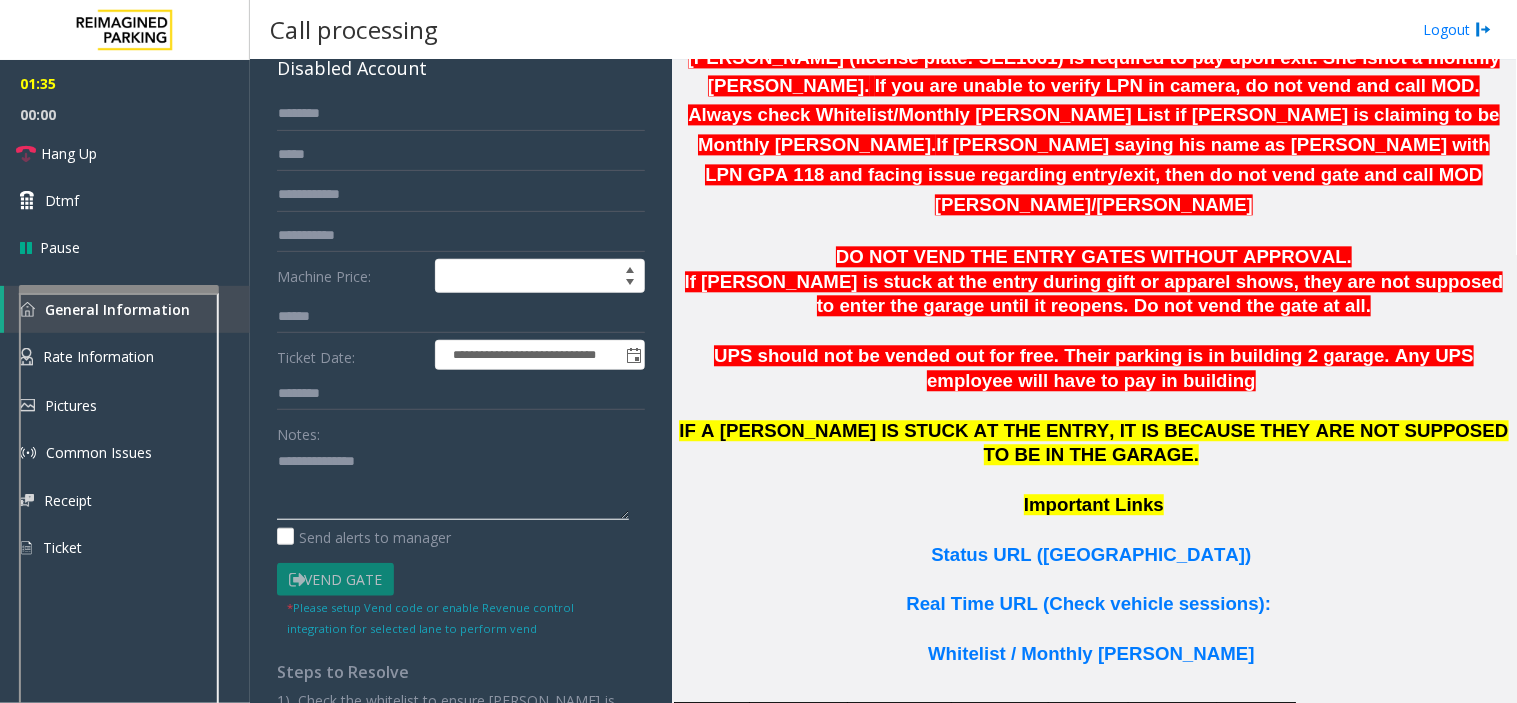 type on "**********" 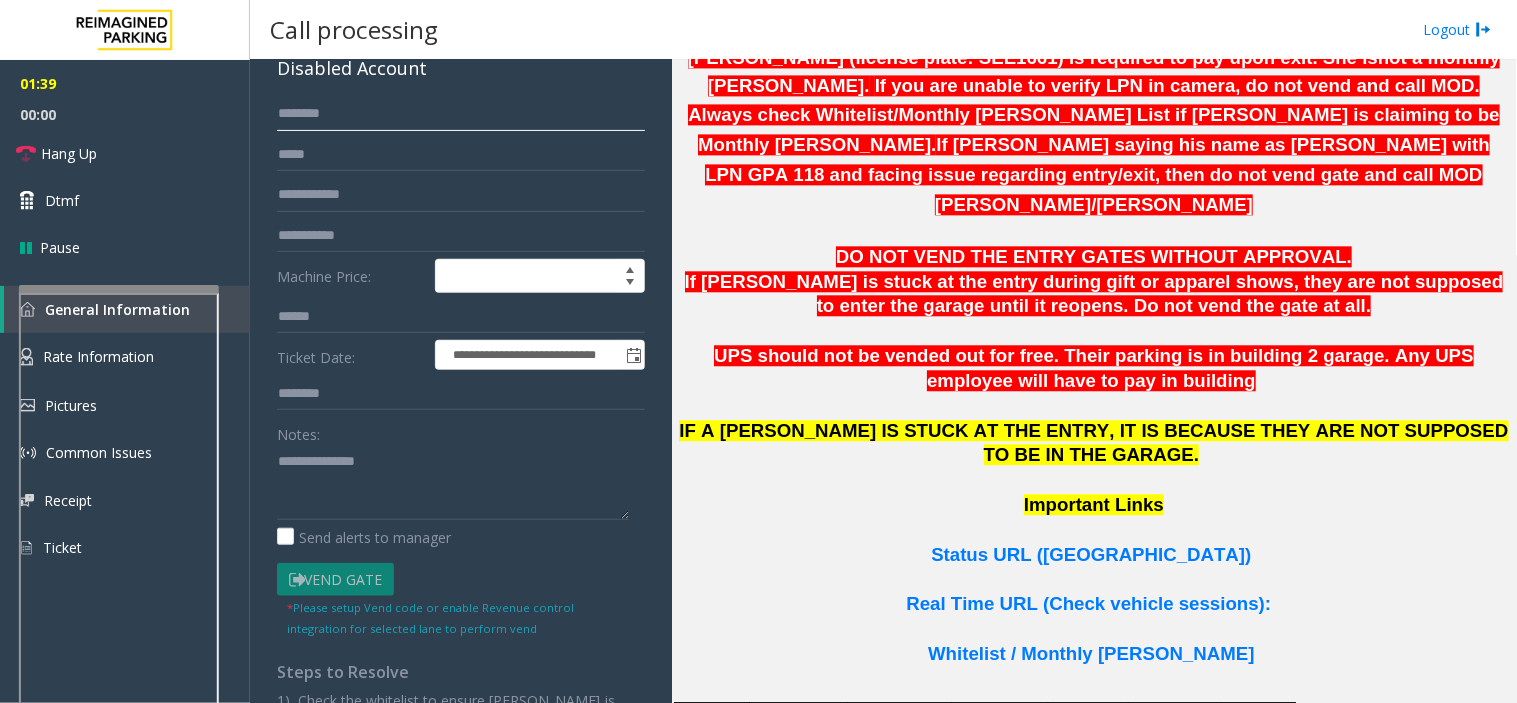 click 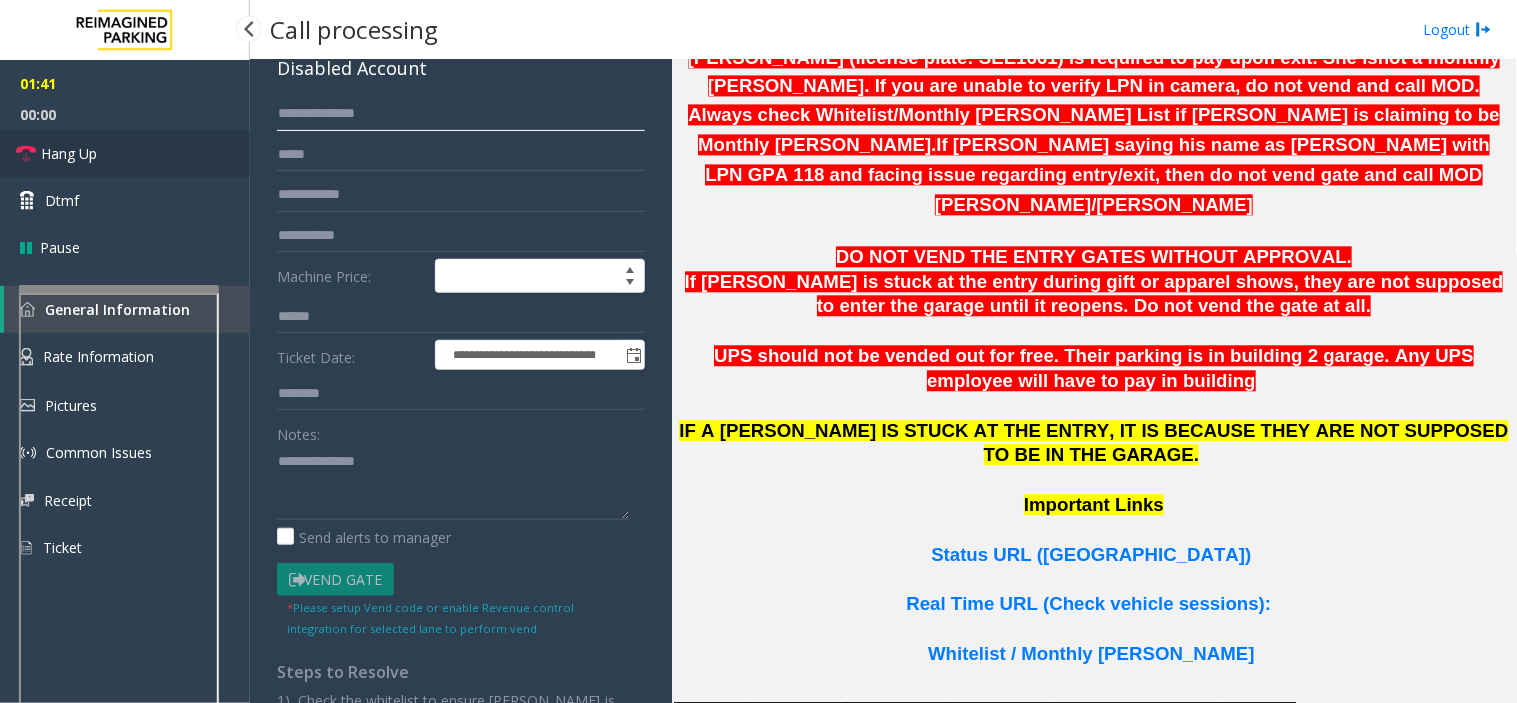 type on "**********" 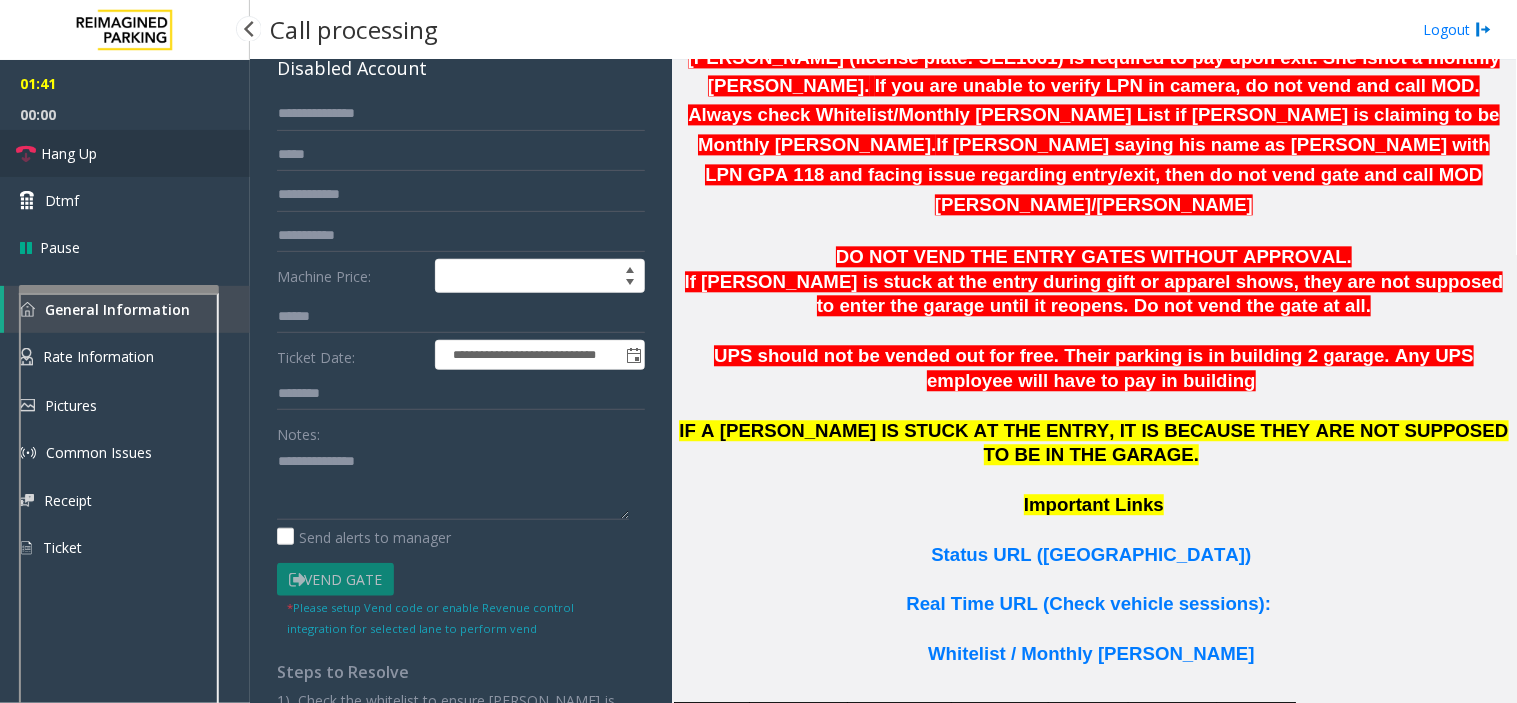 click on "Hang Up" at bounding box center (69, 153) 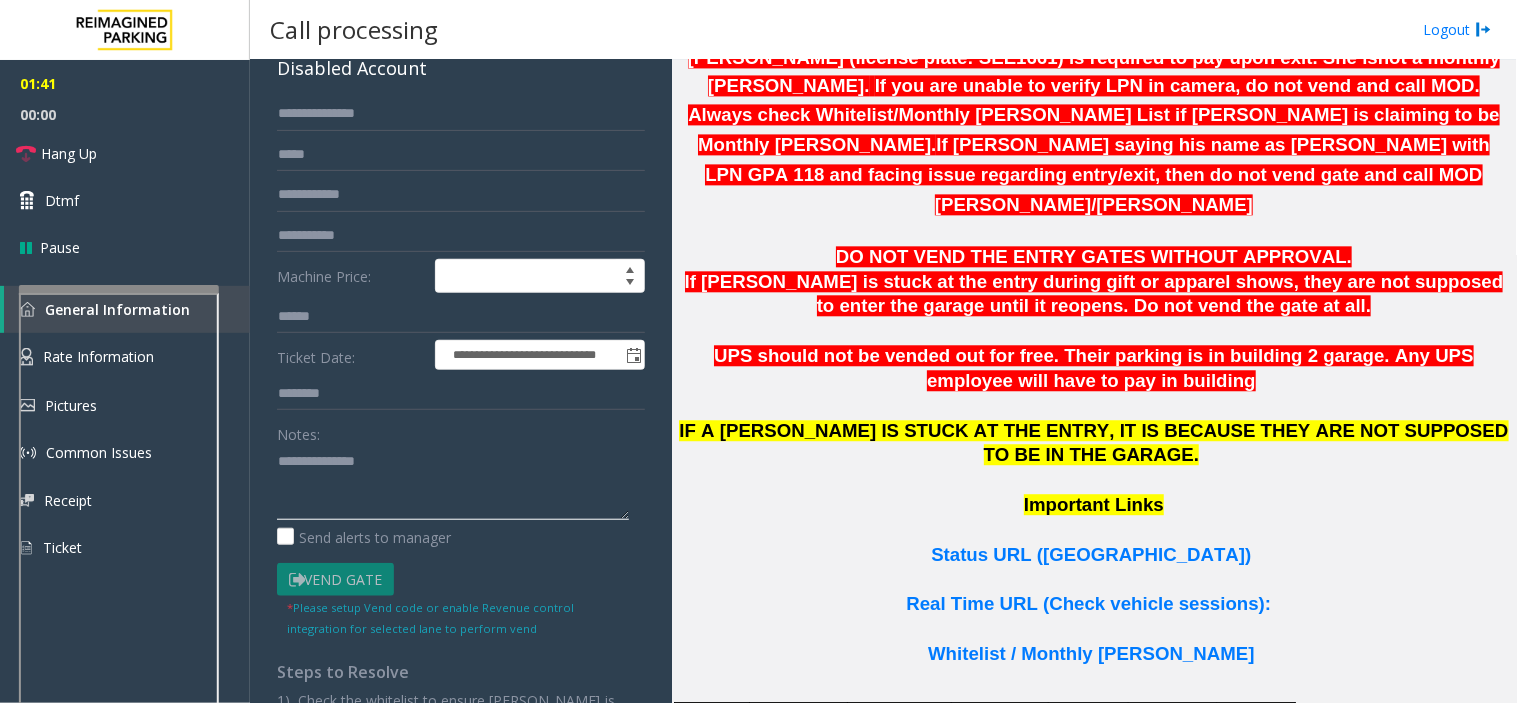 click 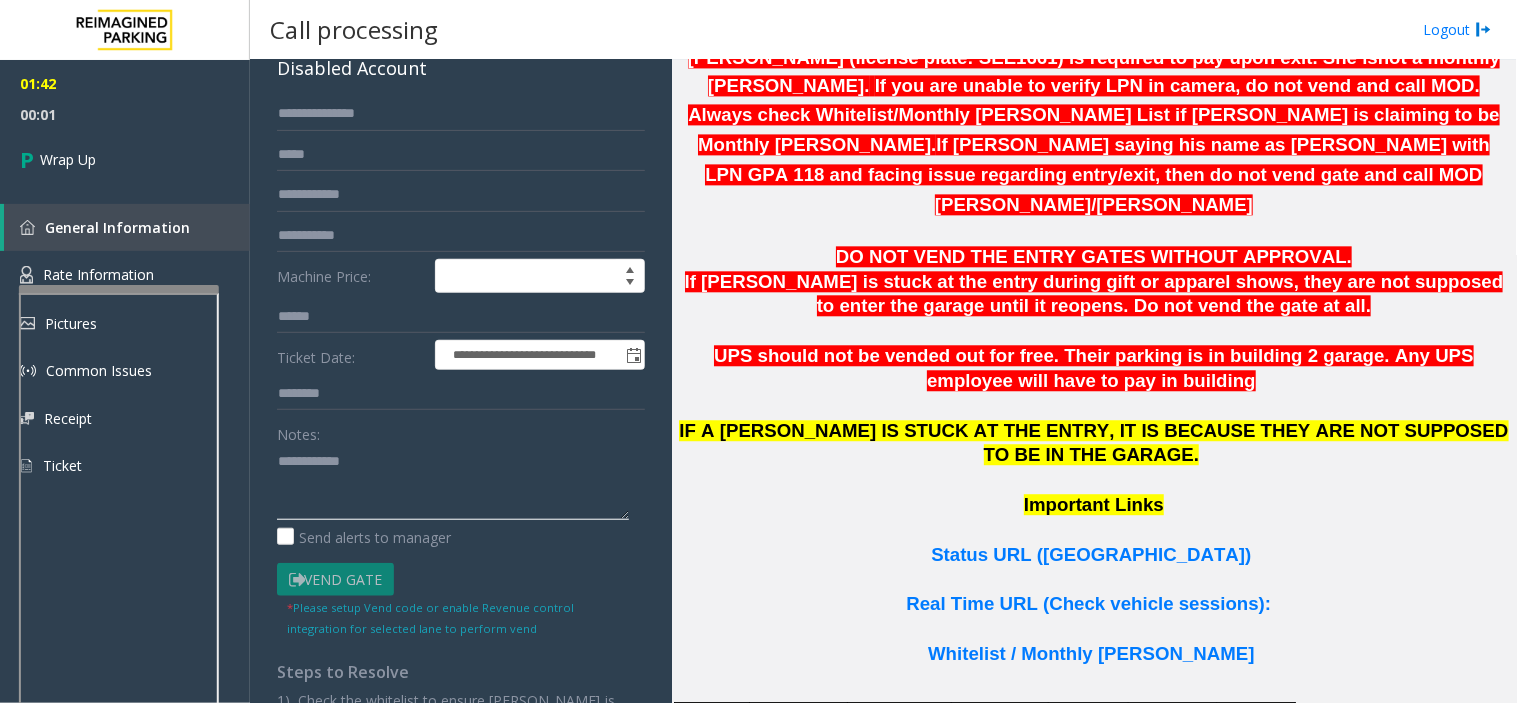 type on "**********" 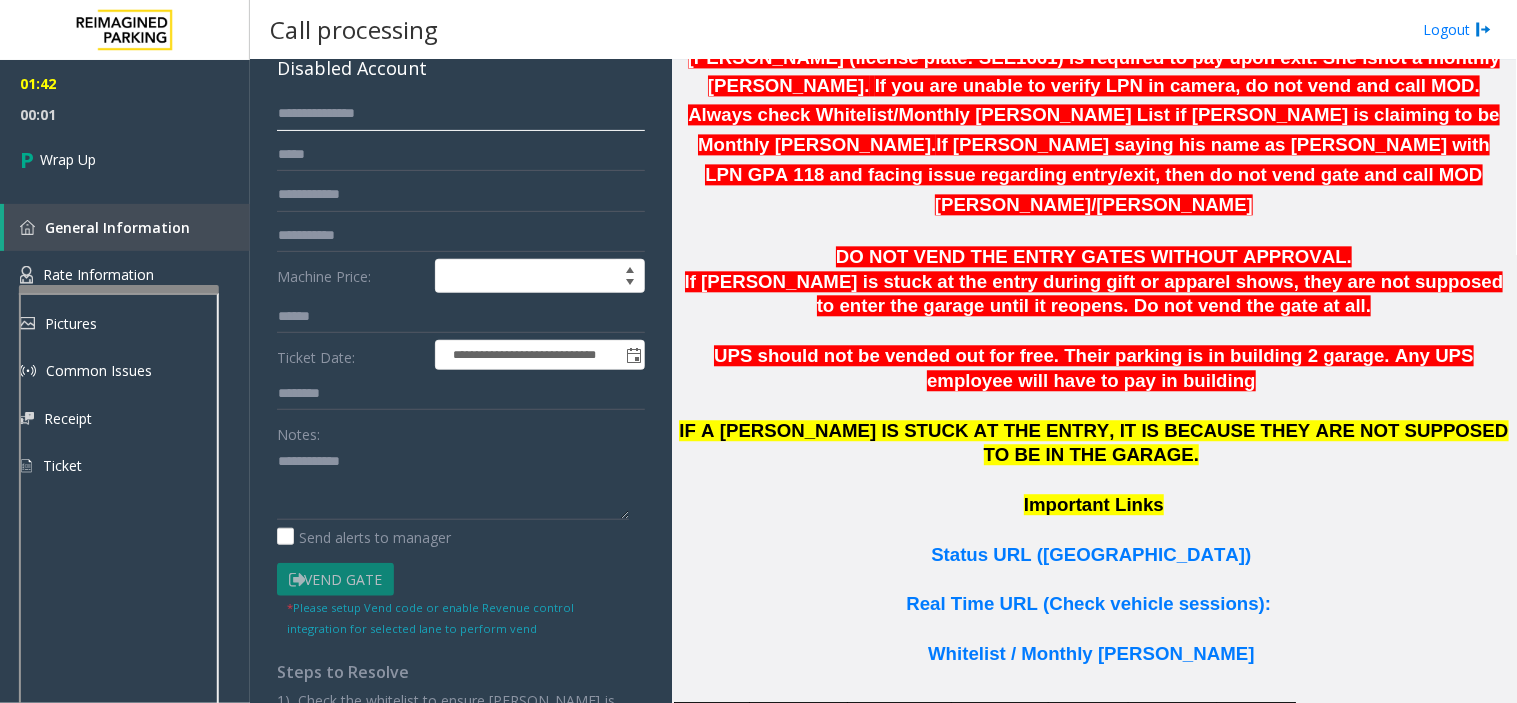 click on "**********" 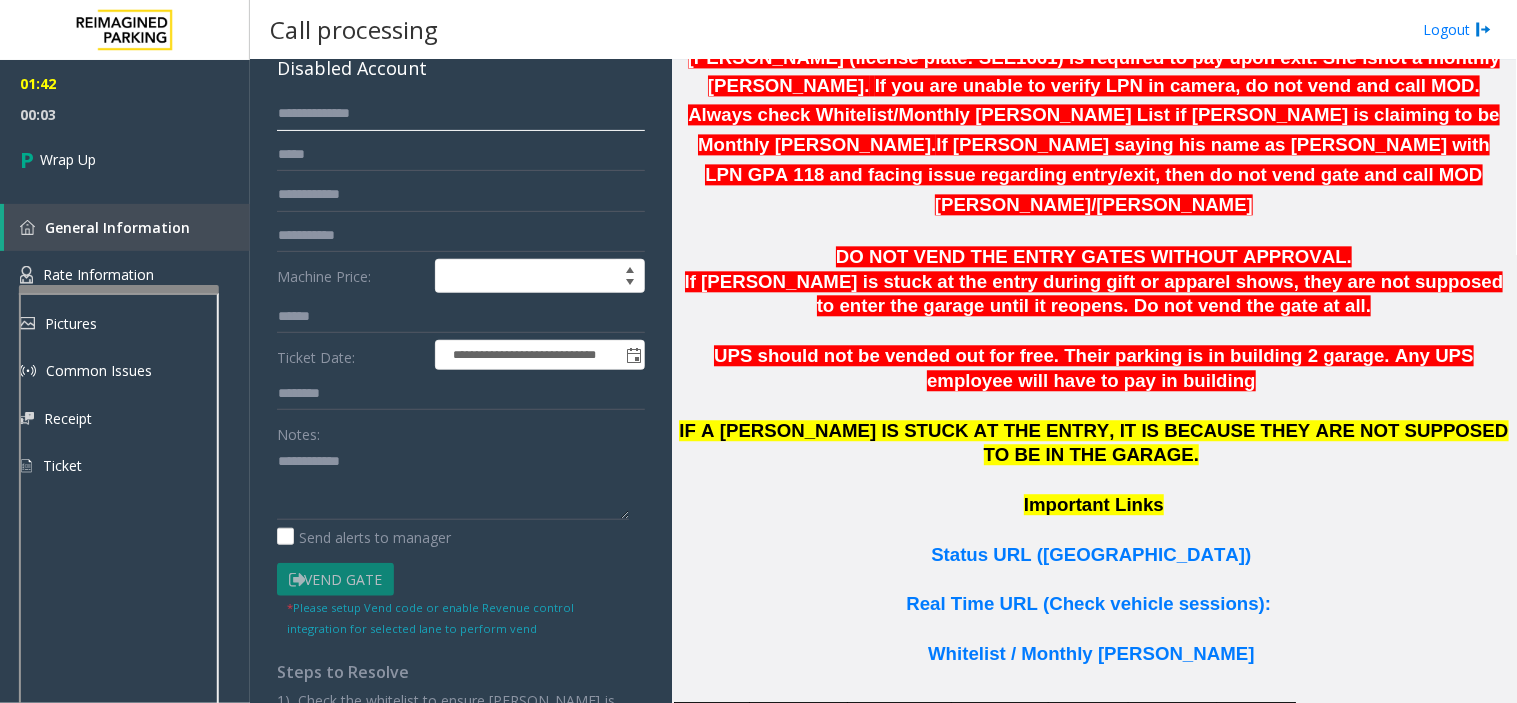 type on "**********" 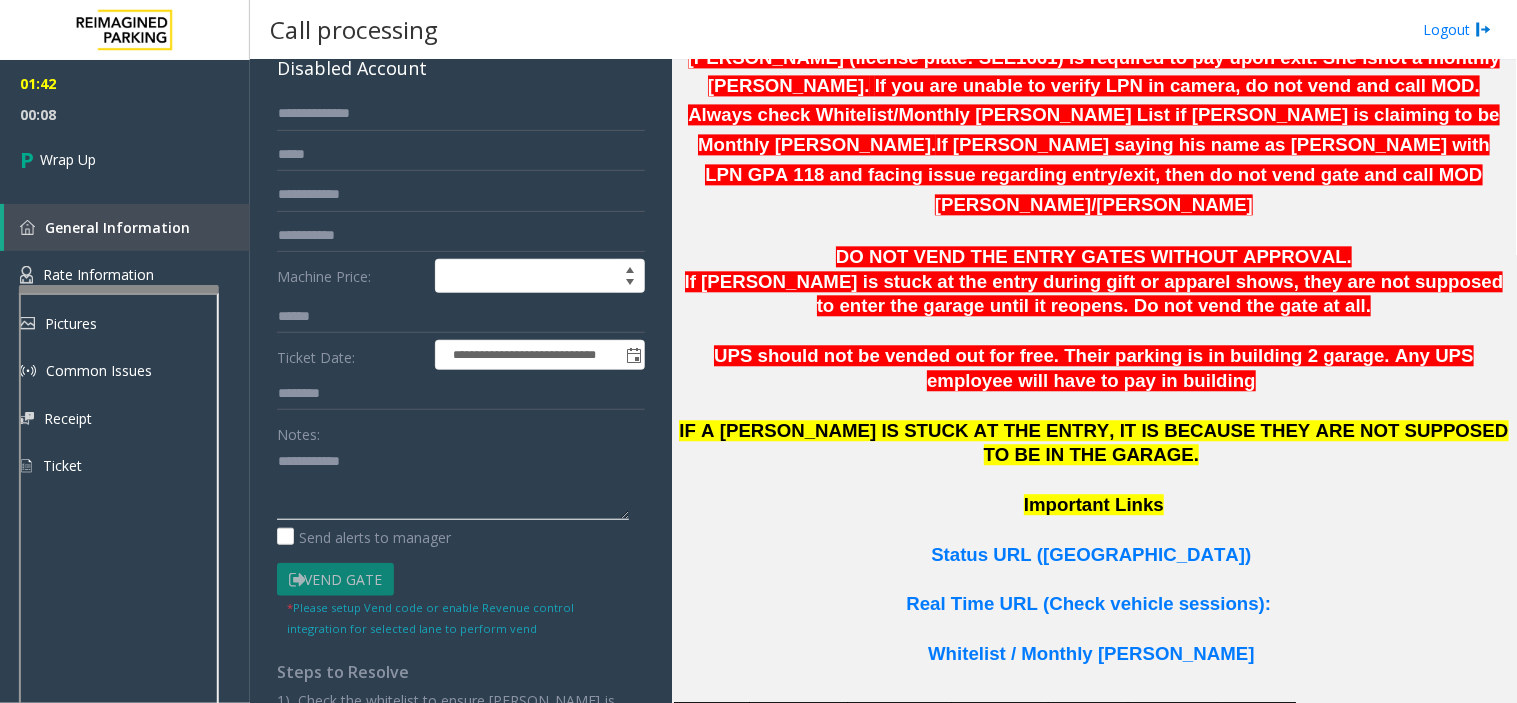 click 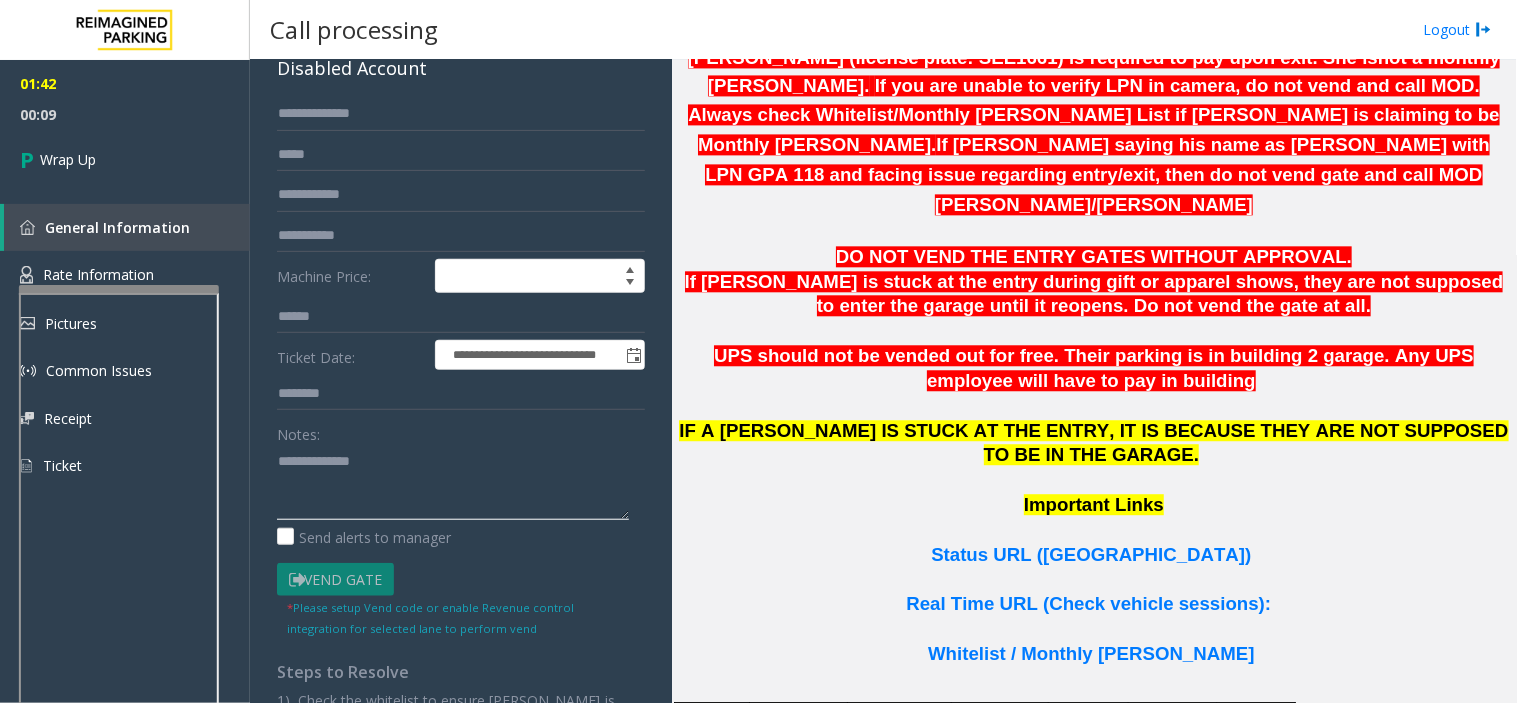 paste on "**********" 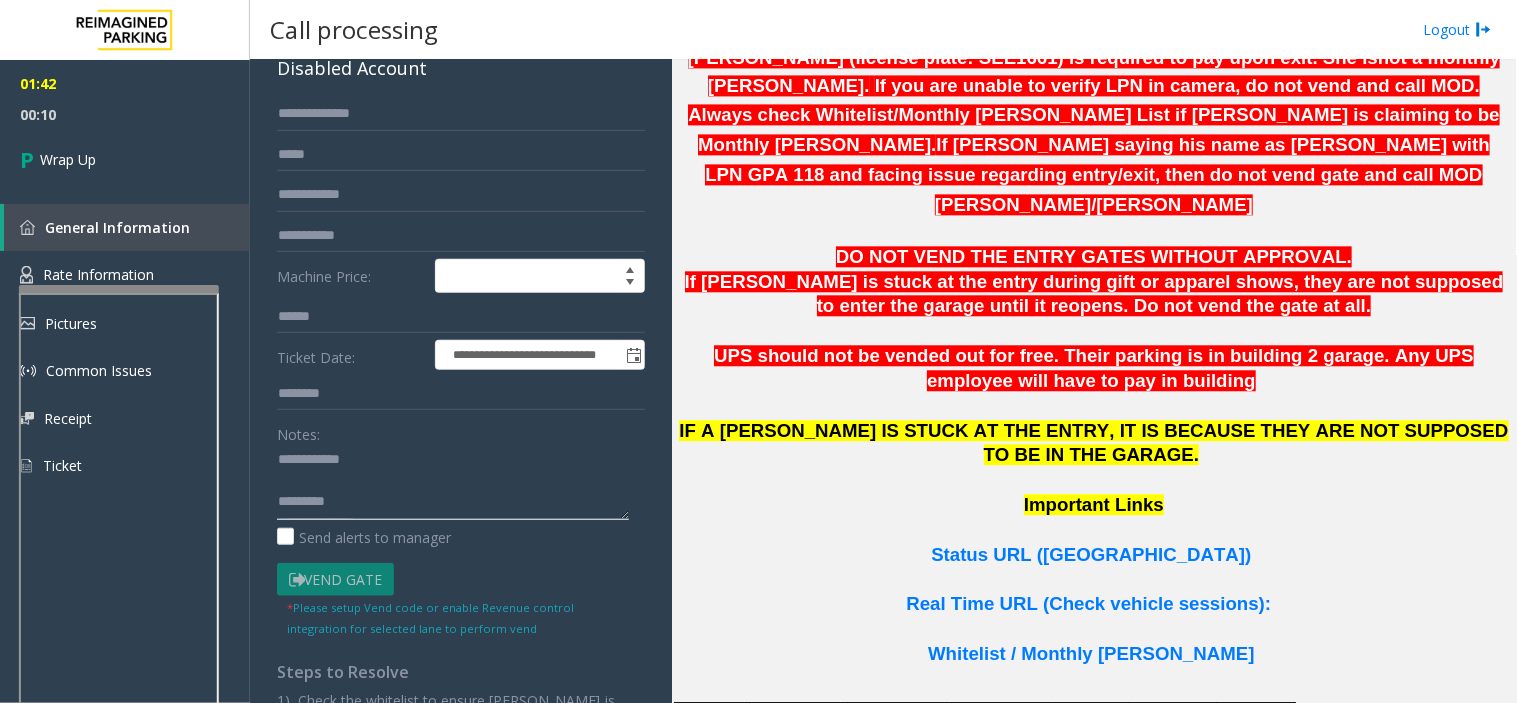 scroll, scrollTop: 0, scrollLeft: 0, axis: both 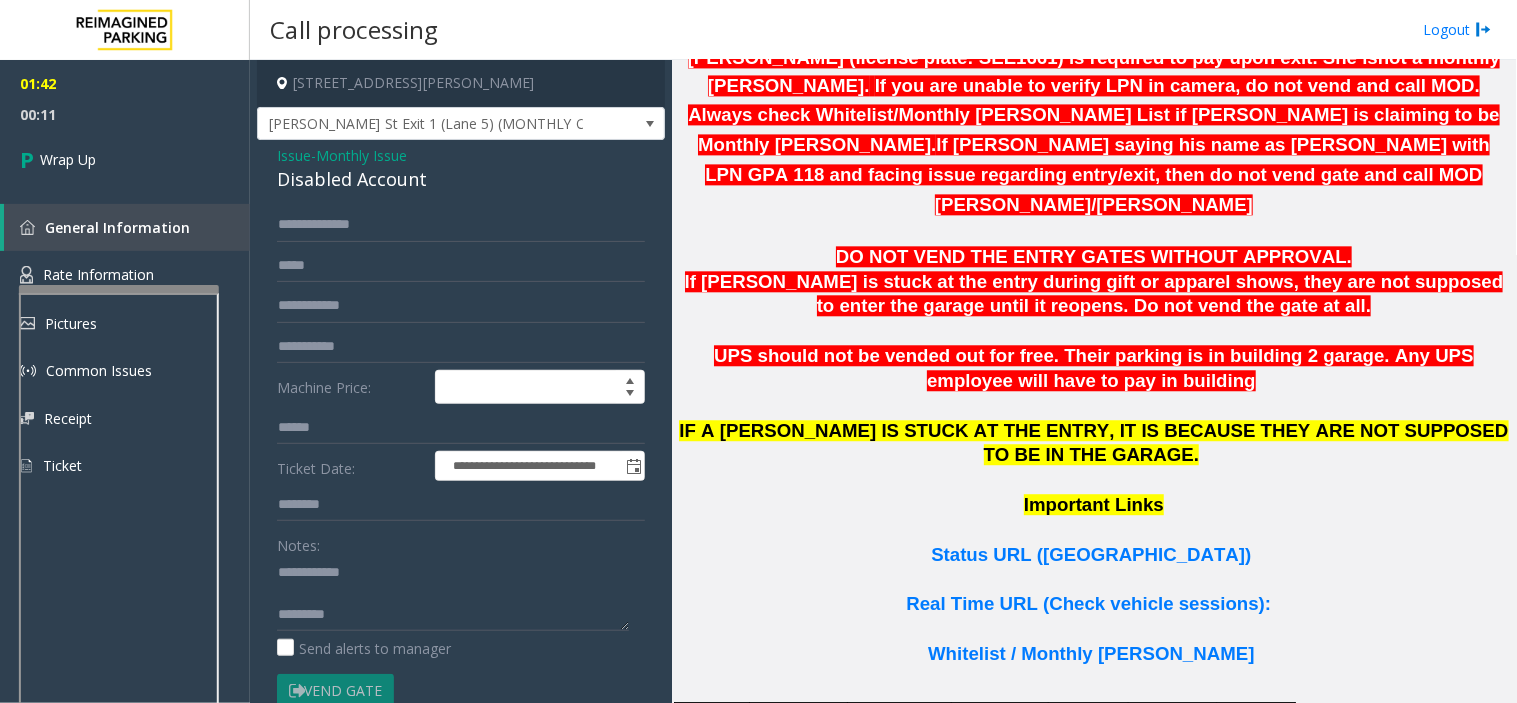 click on "Disabled Account" 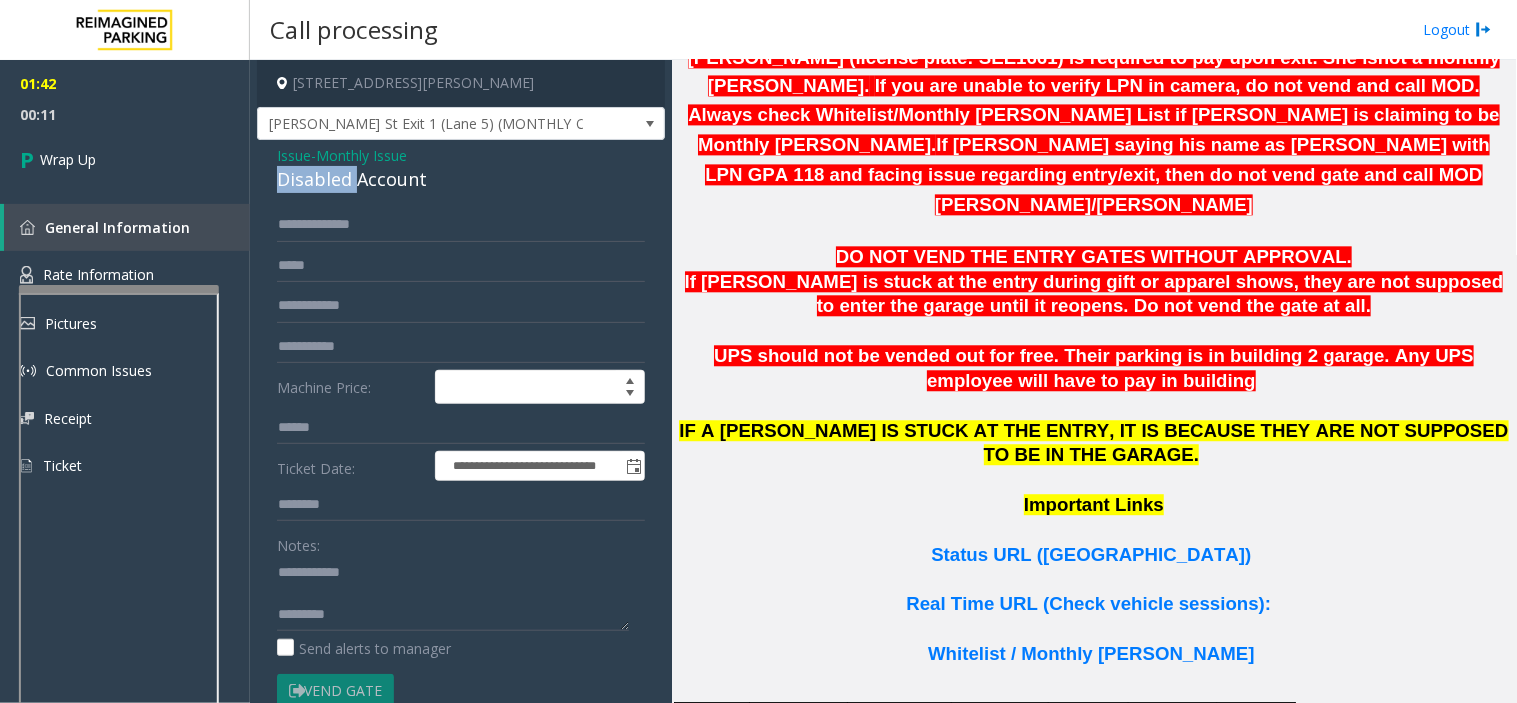 click on "Disabled Account" 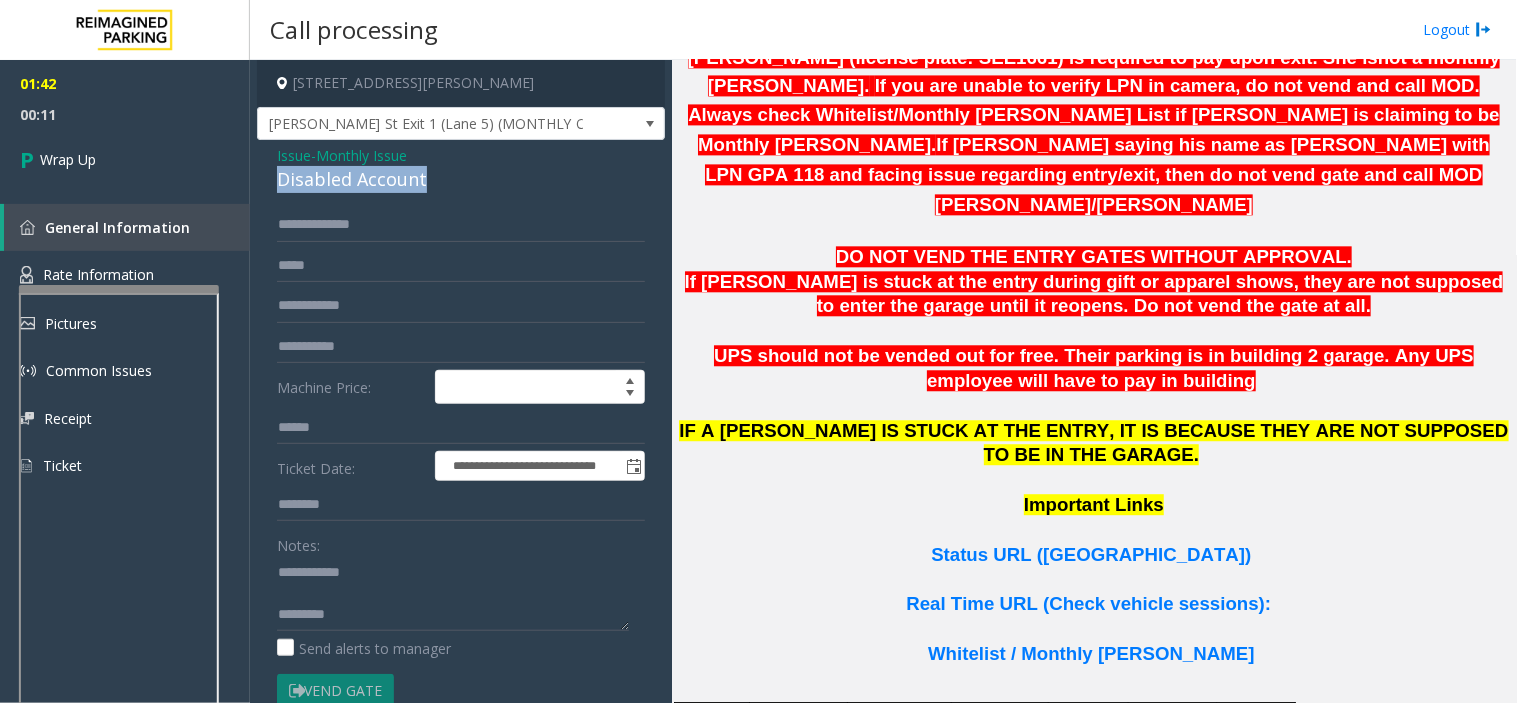 click on "Disabled Account" 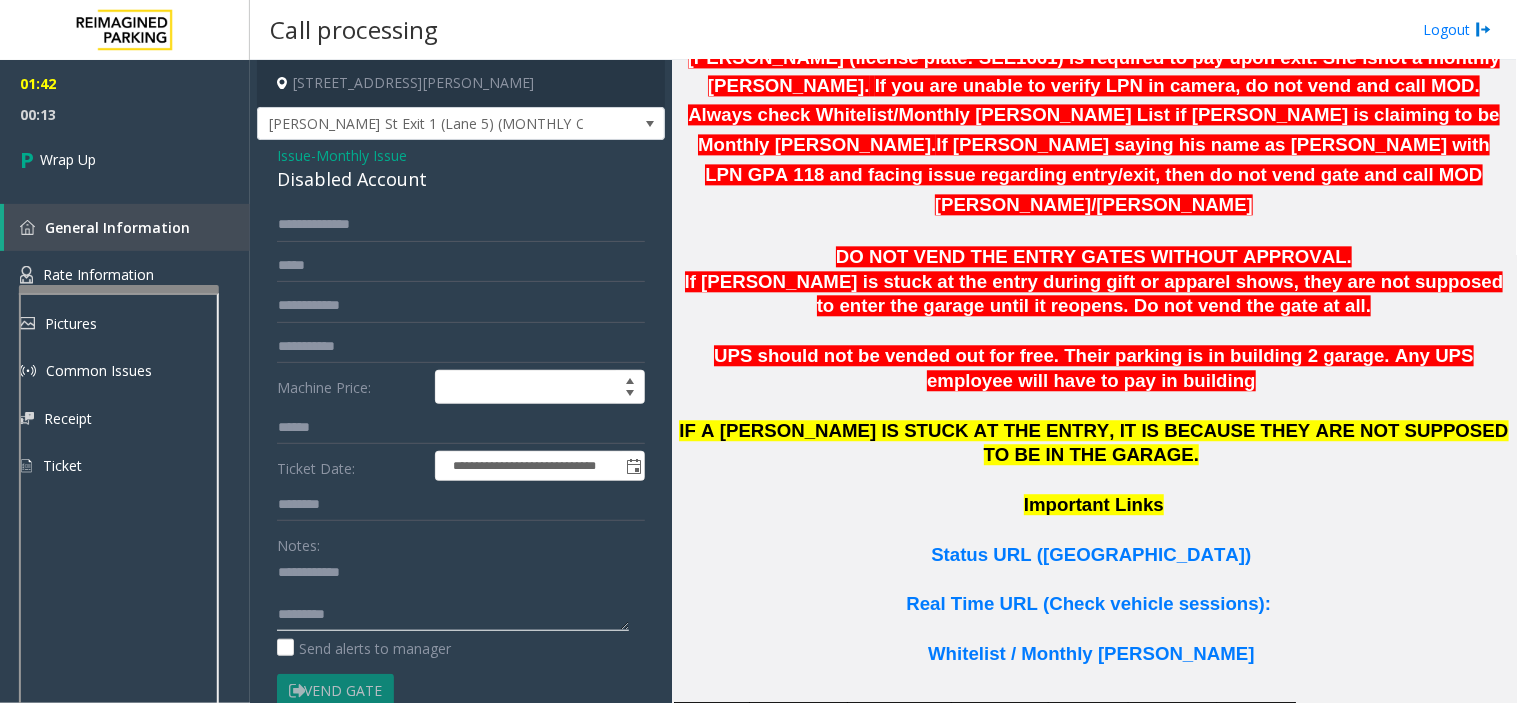 click 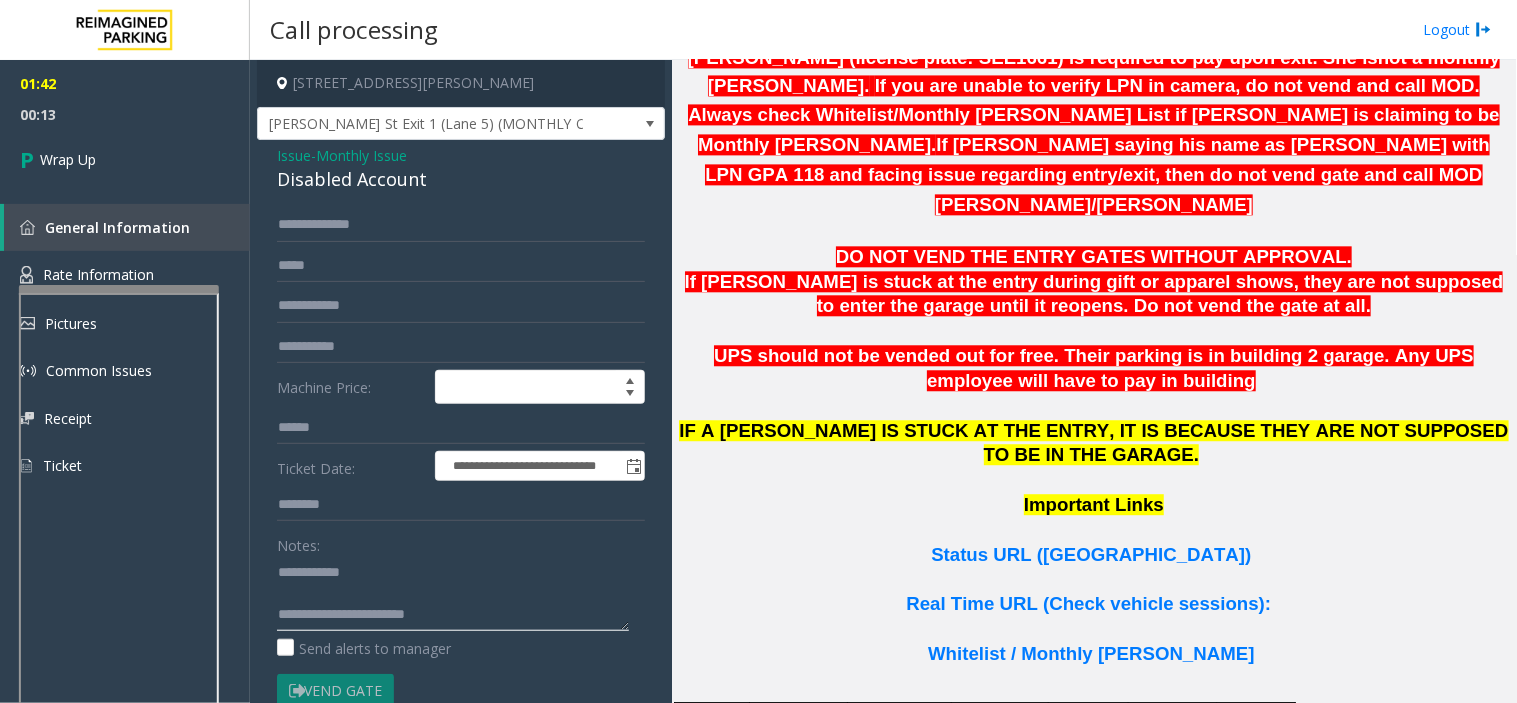 scroll, scrollTop: 14, scrollLeft: 0, axis: vertical 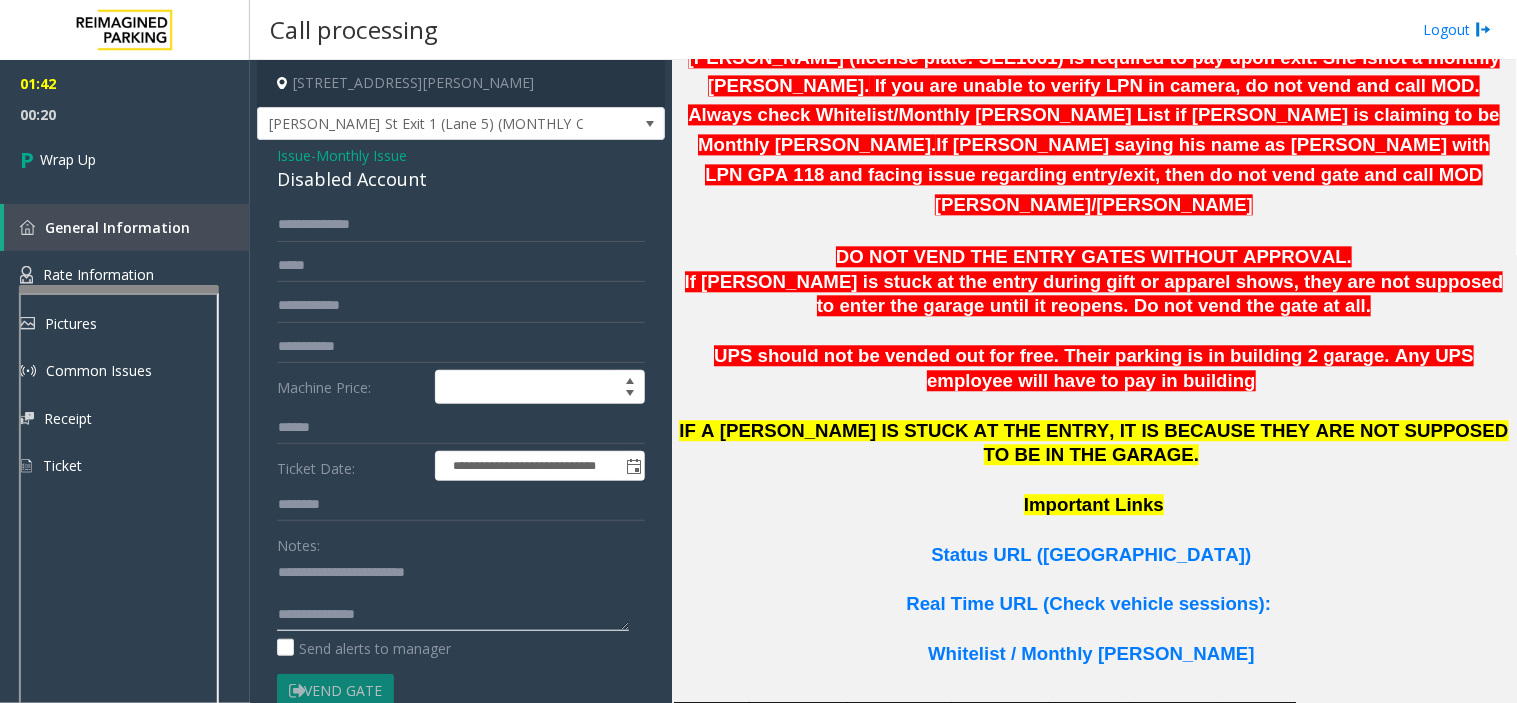 click 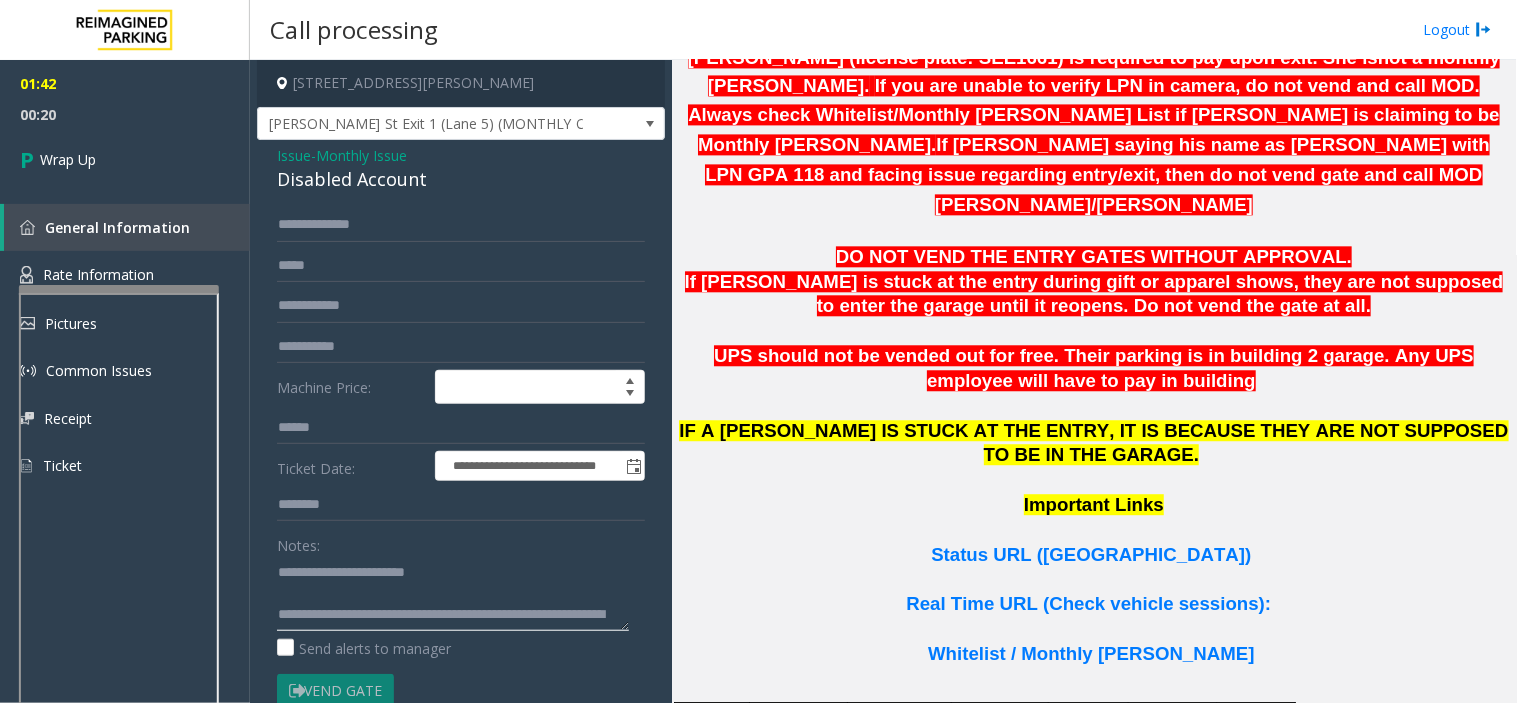 scroll, scrollTop: 77, scrollLeft: 0, axis: vertical 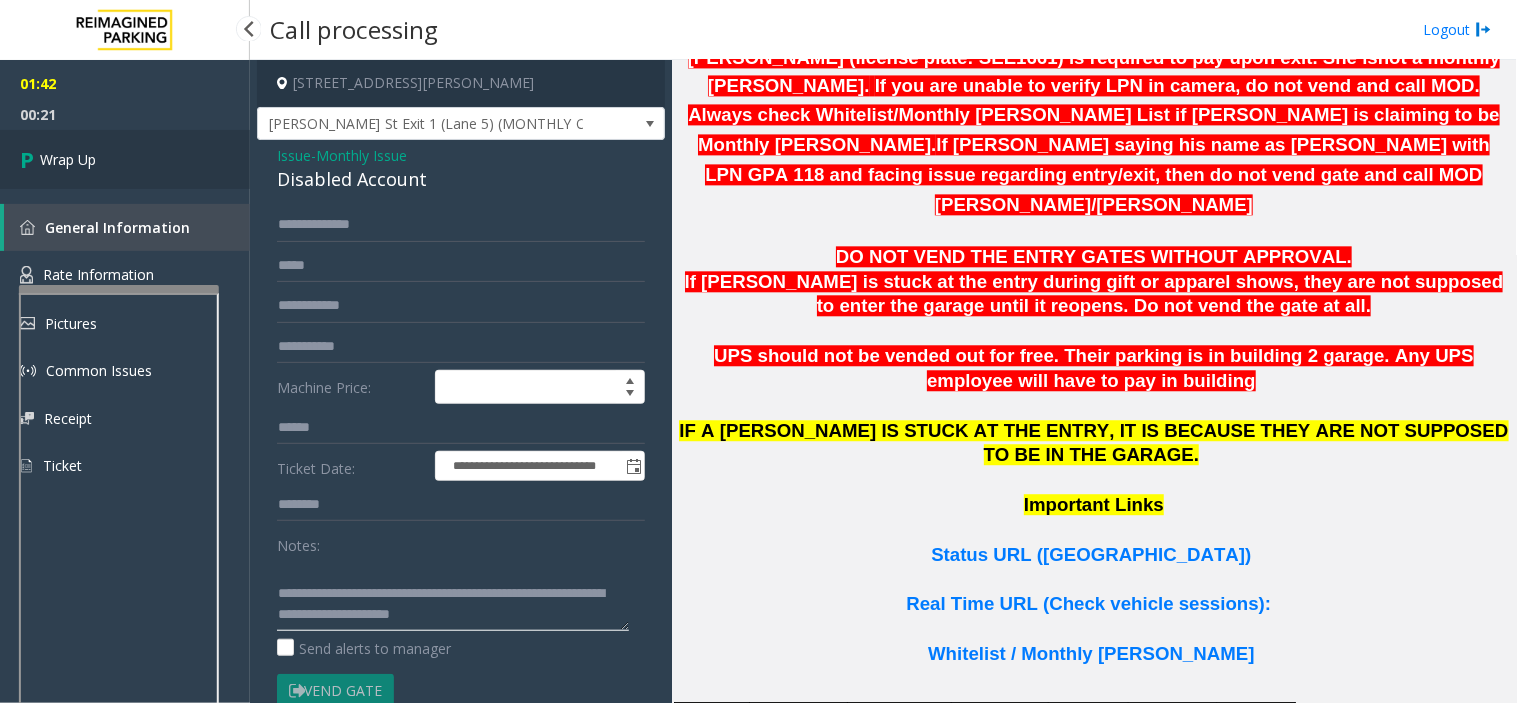 type on "**********" 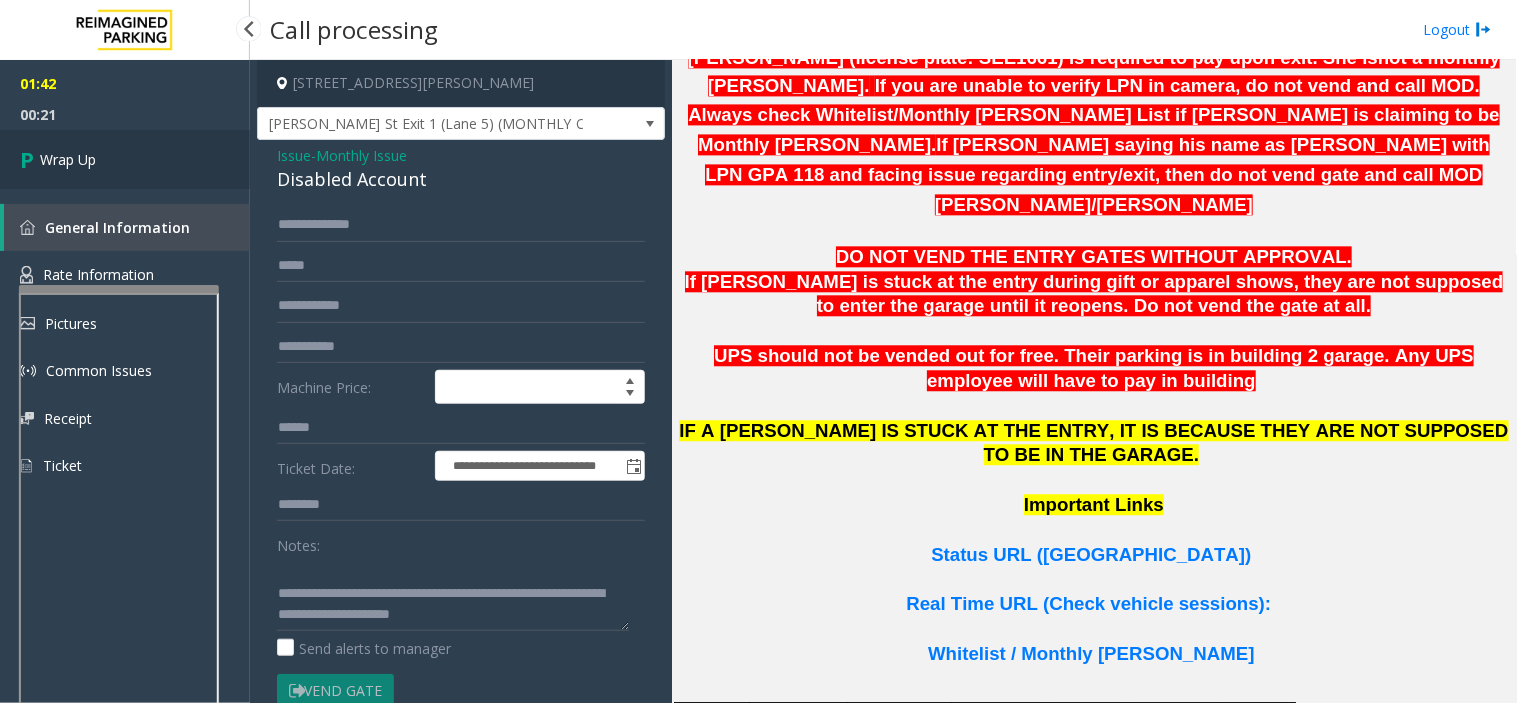 click on "Wrap Up" at bounding box center [125, 159] 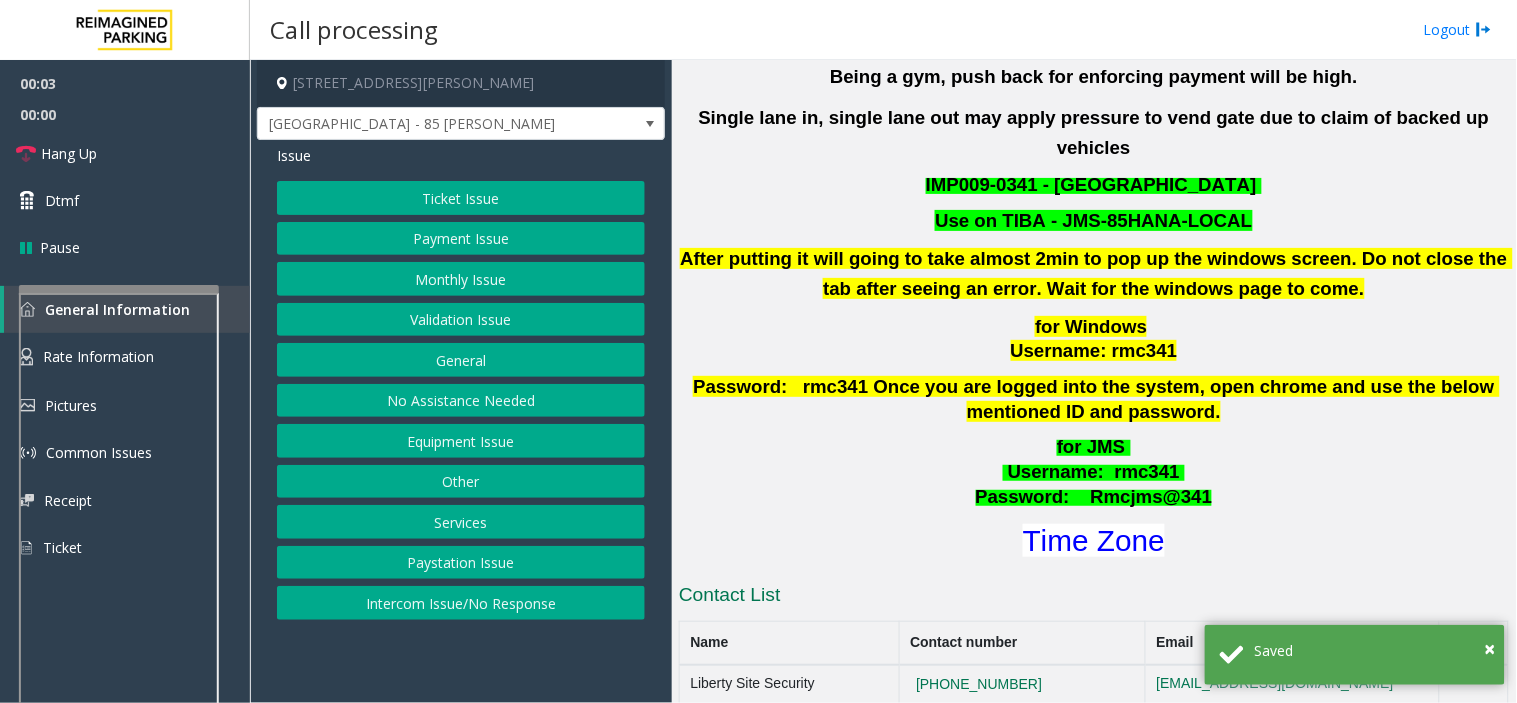 scroll, scrollTop: 666, scrollLeft: 0, axis: vertical 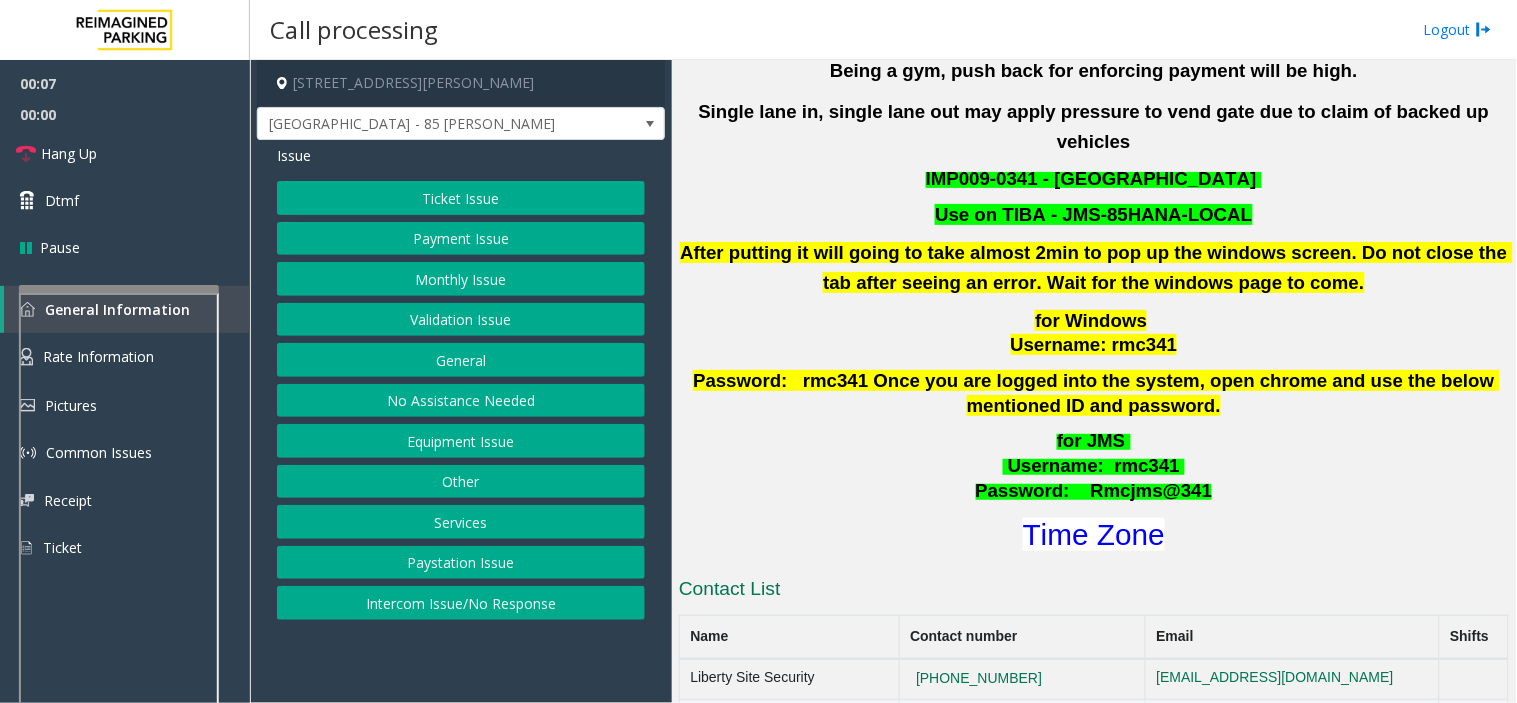 click on "Validation Issue" 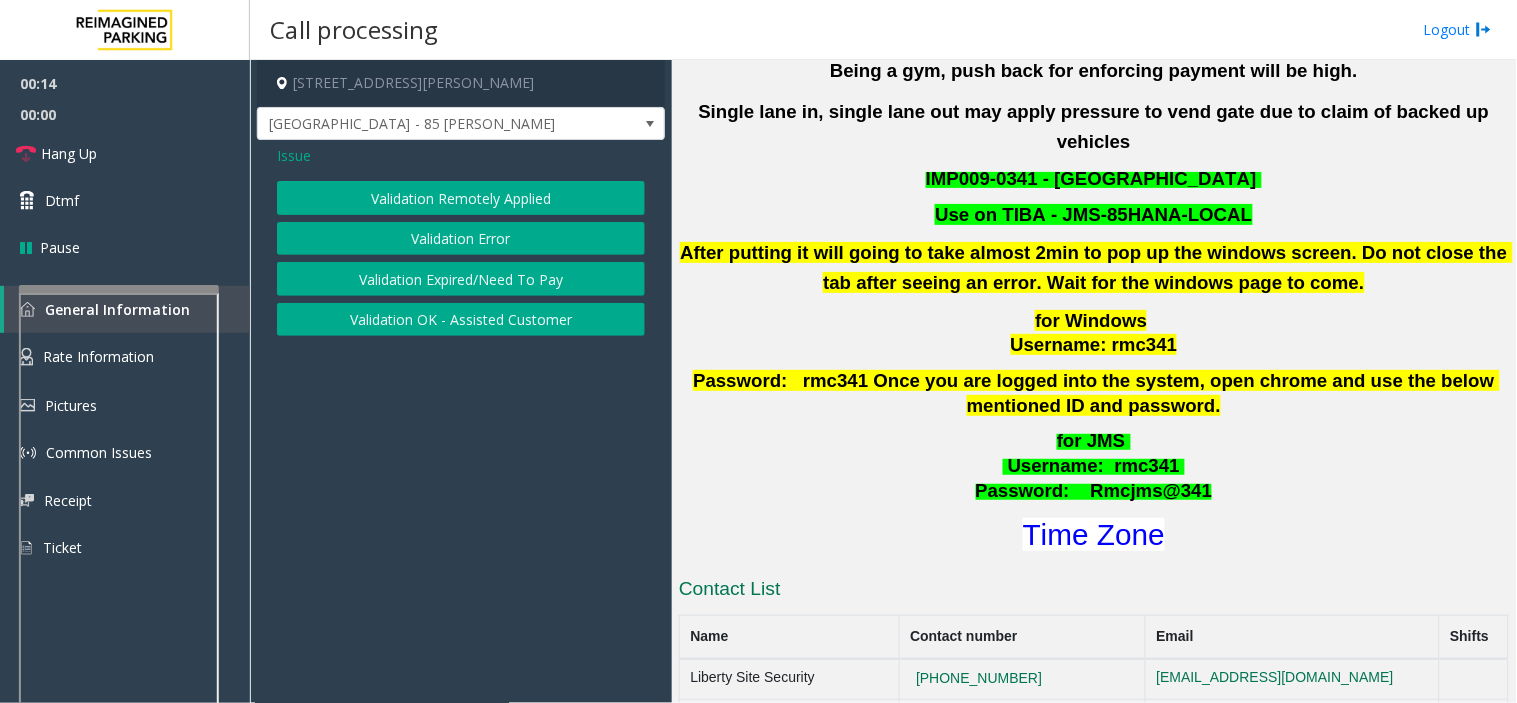 click on "Validation Remotely Applied   Validation Error   Validation Expired/Need To Pay   Validation OK - Assisted Customer" 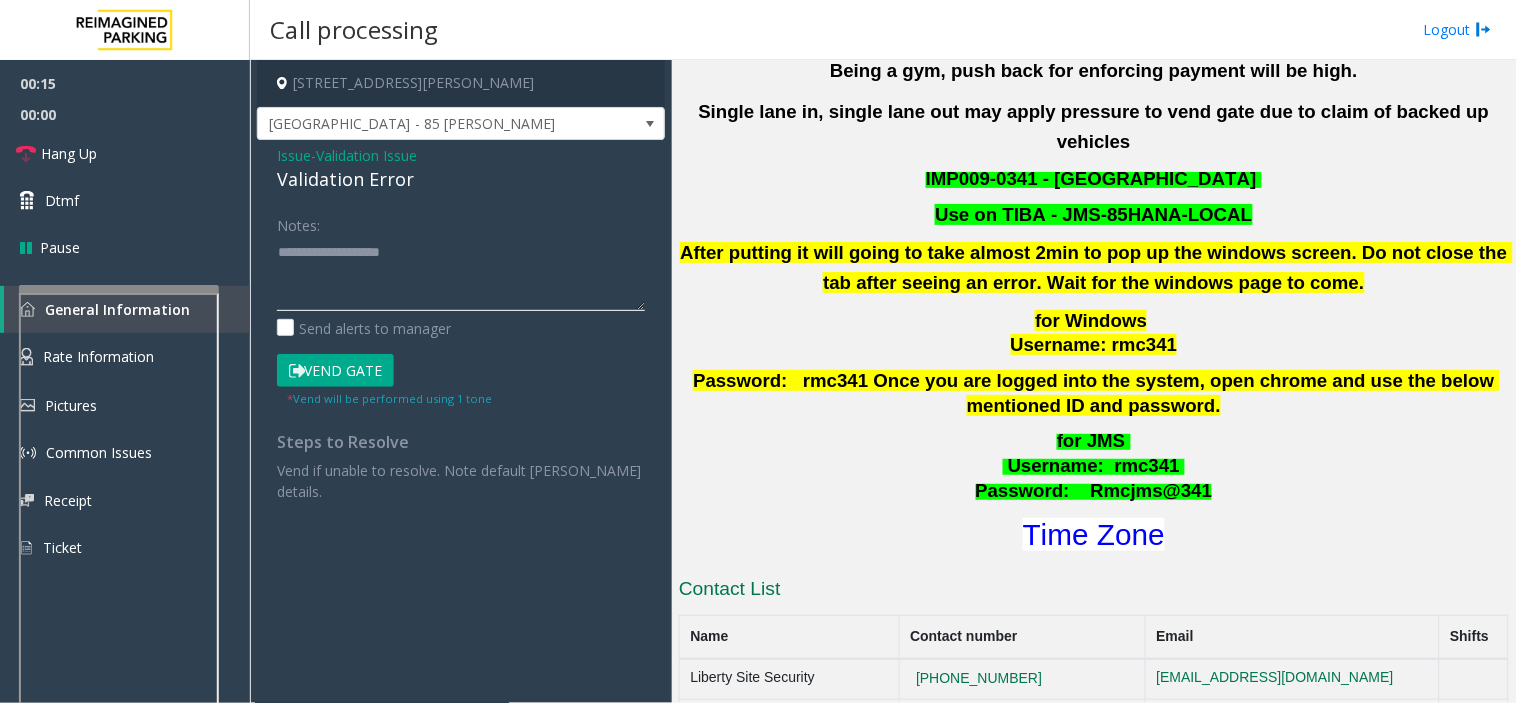 click 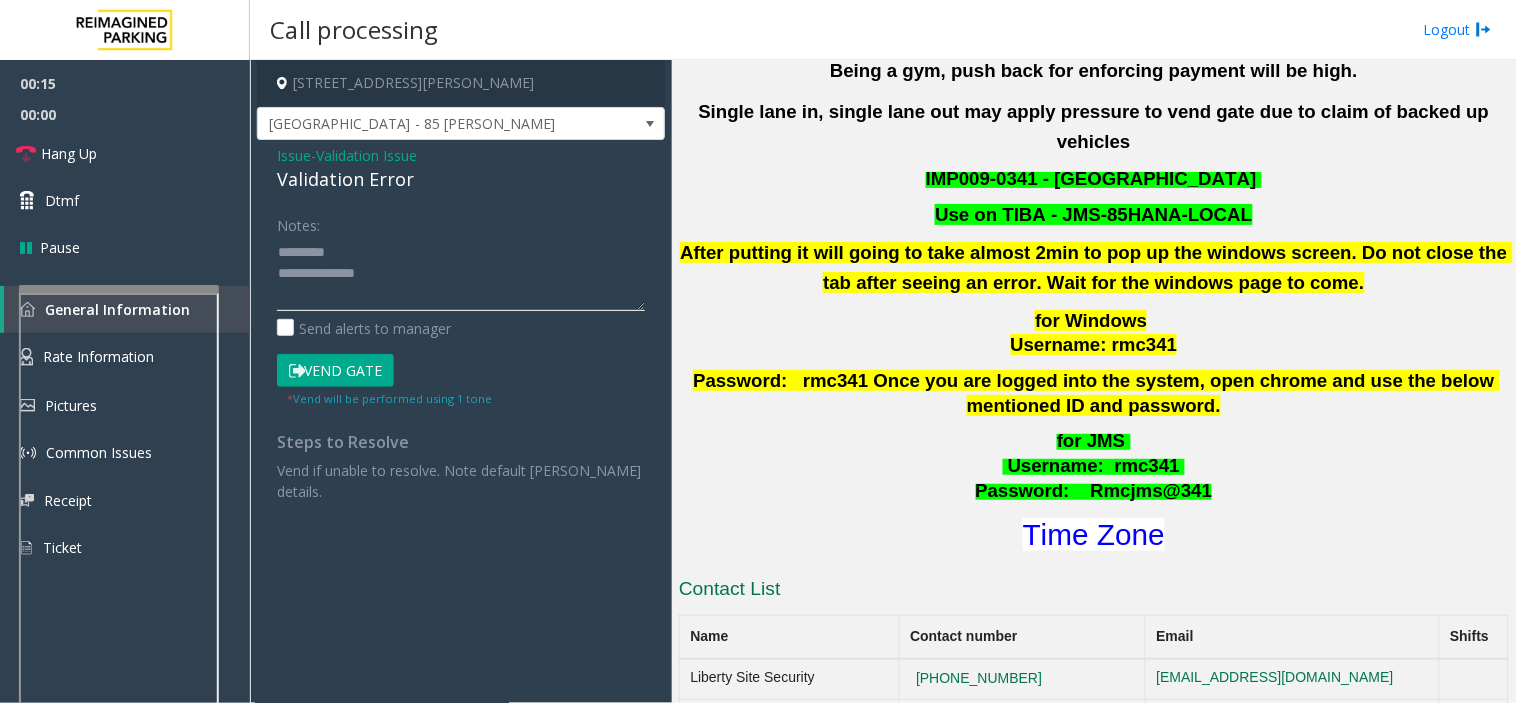 type on "**********" 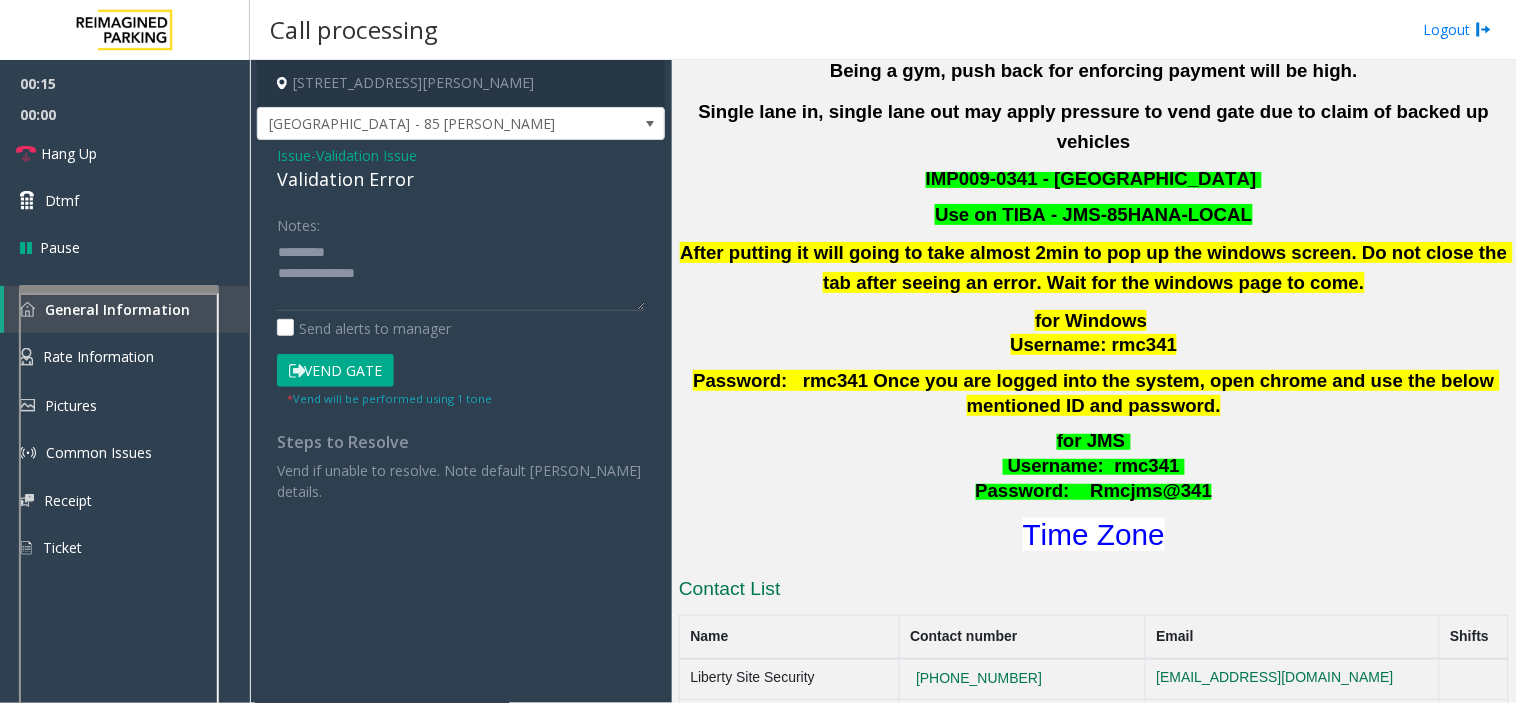 click on "Validation Issue" 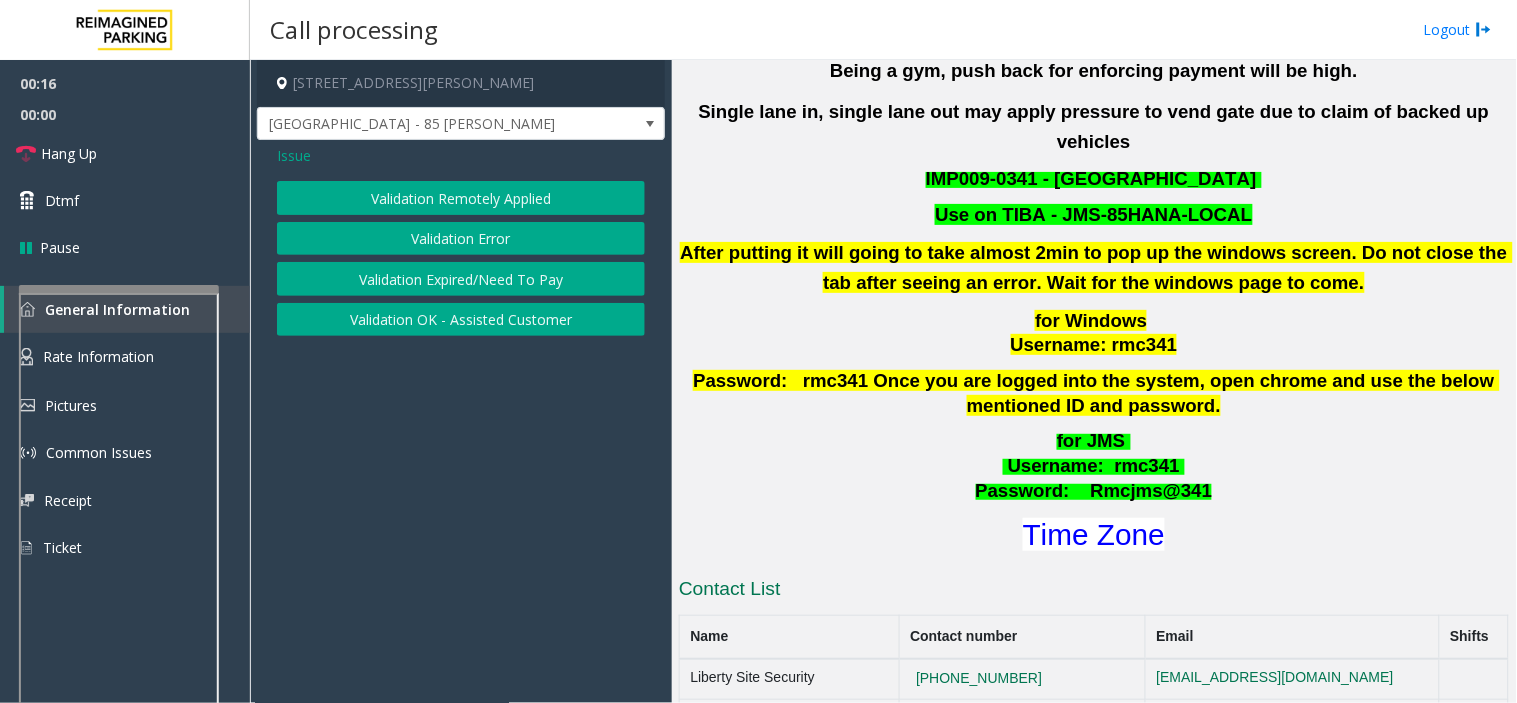 click on "Validation Error" 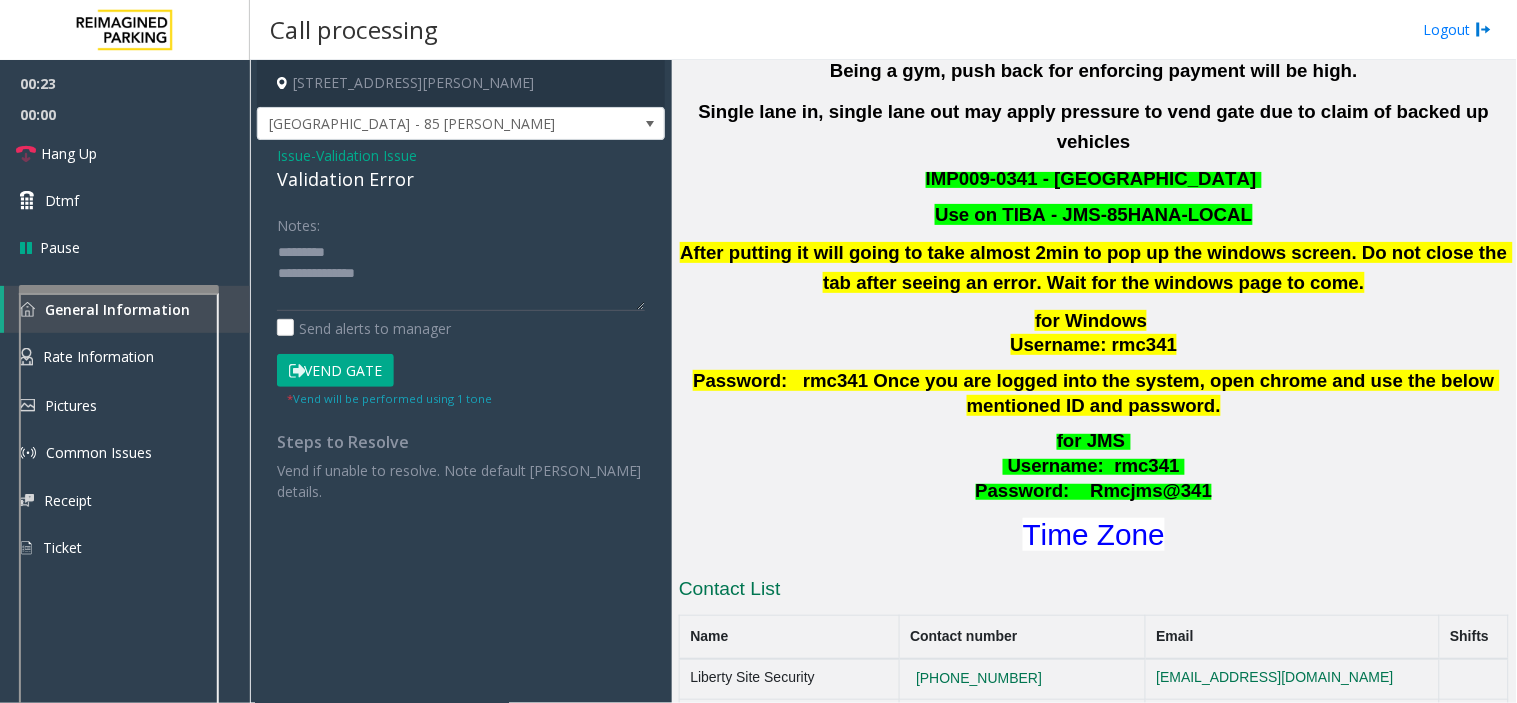 click on "Validation Error" 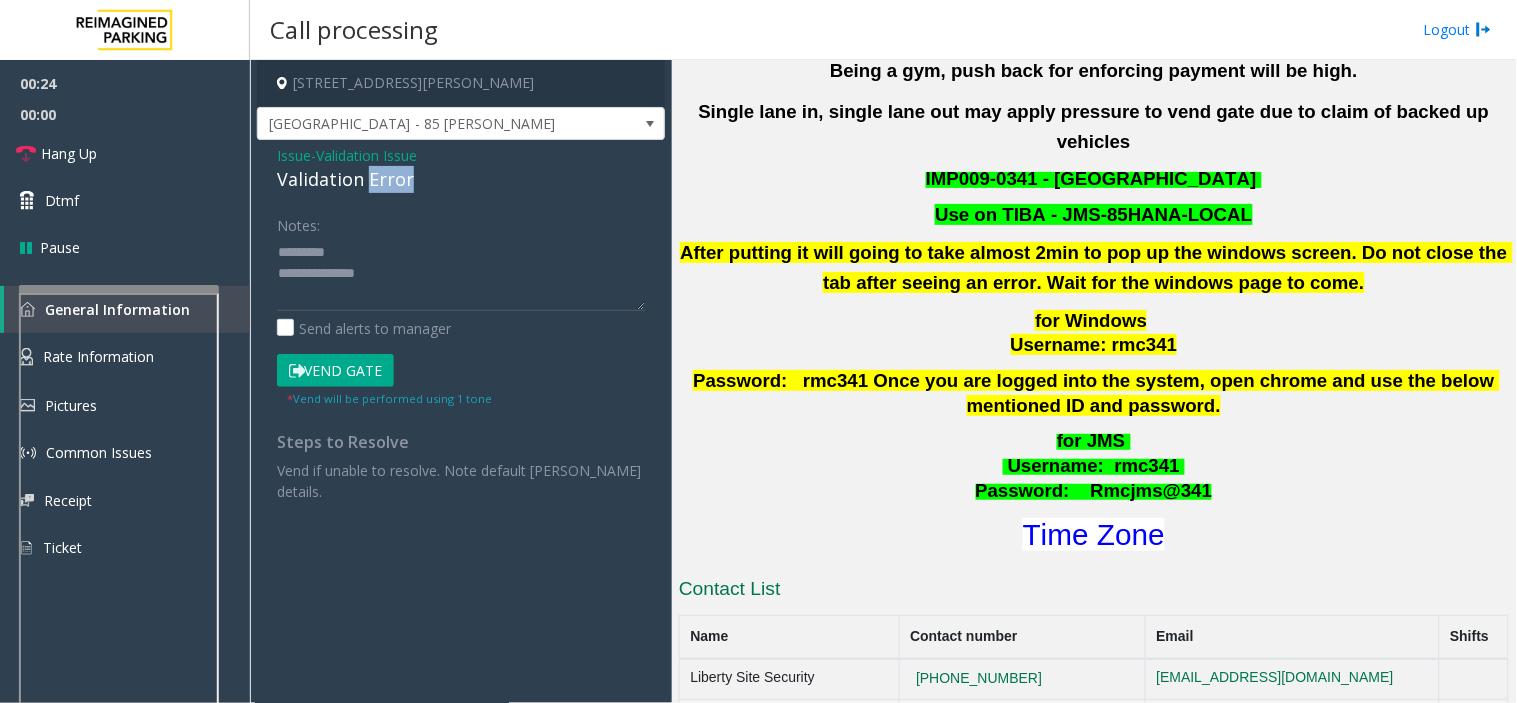 click on "Validation Error" 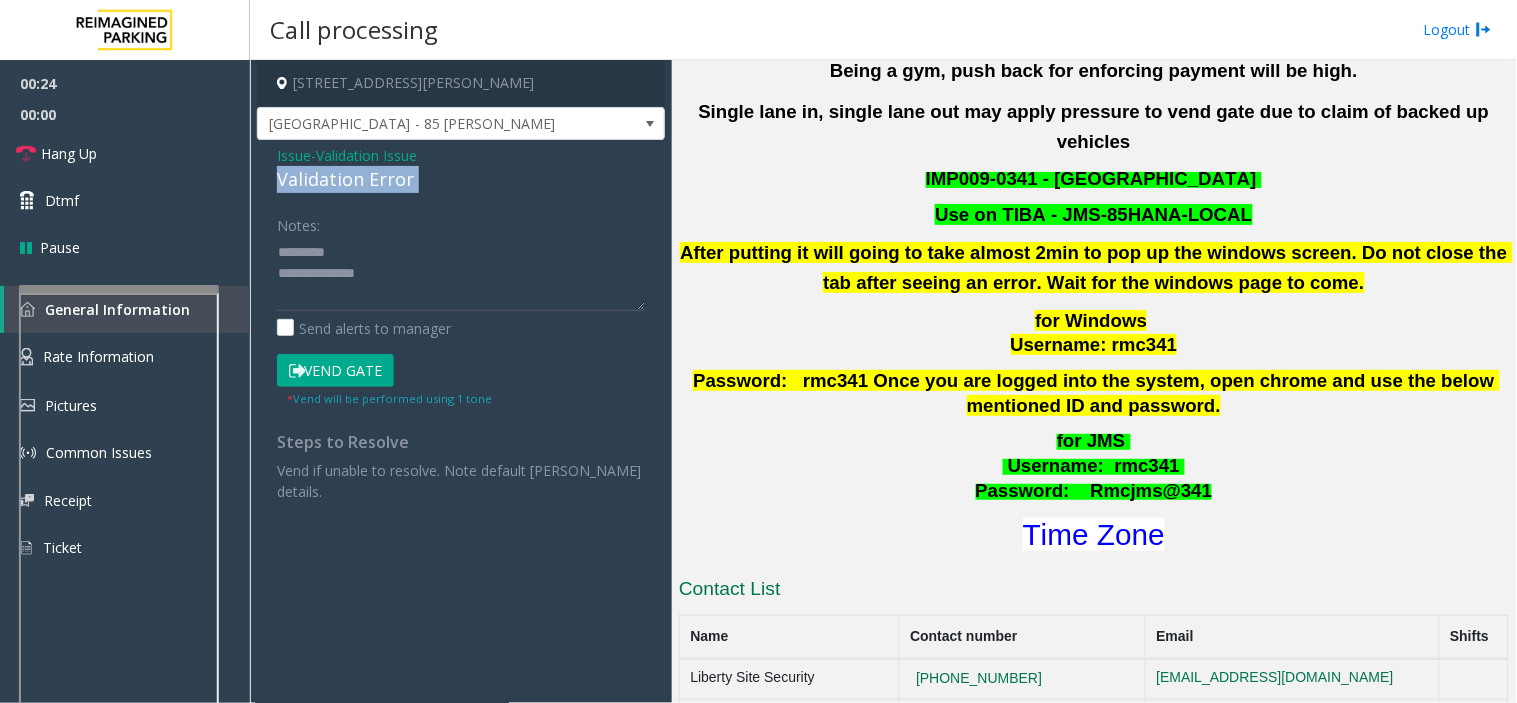 click on "Validation Error" 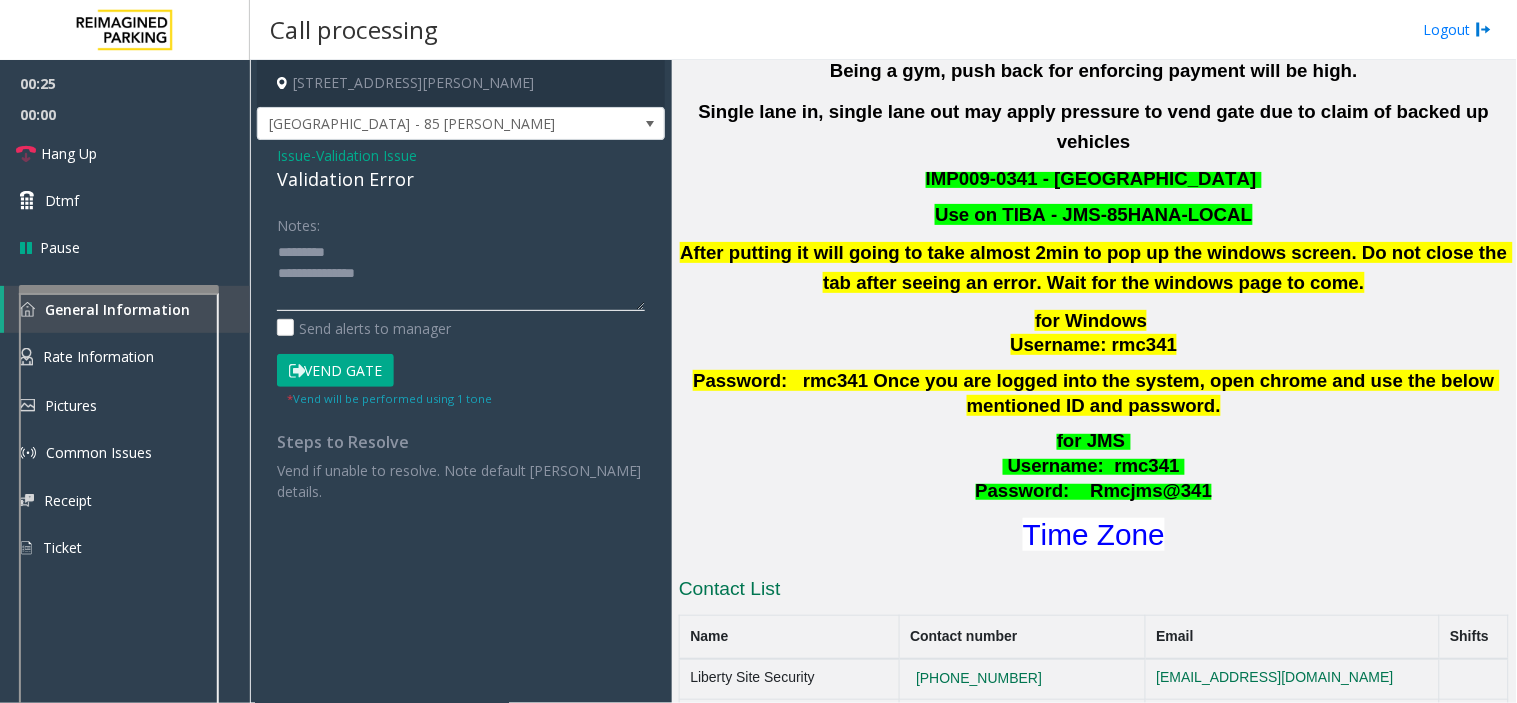 click 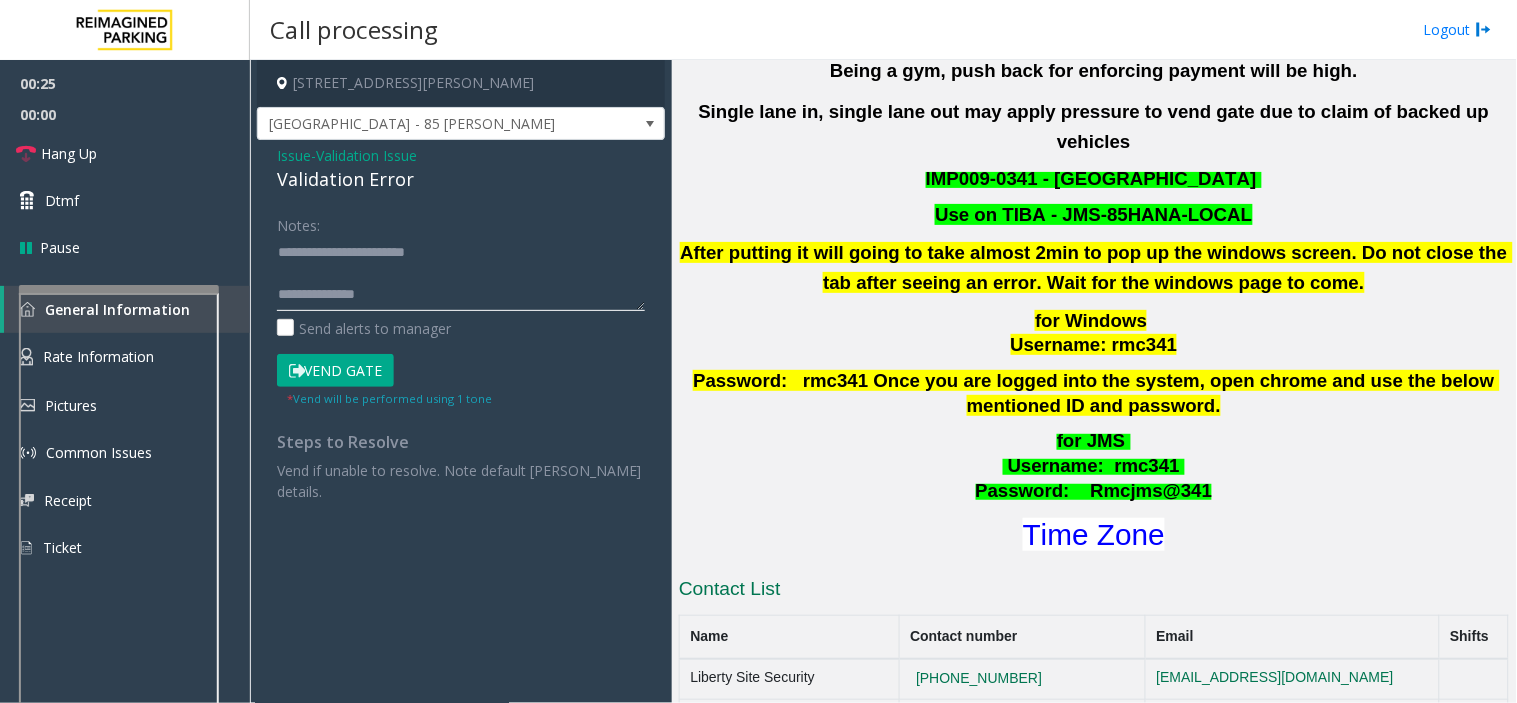click 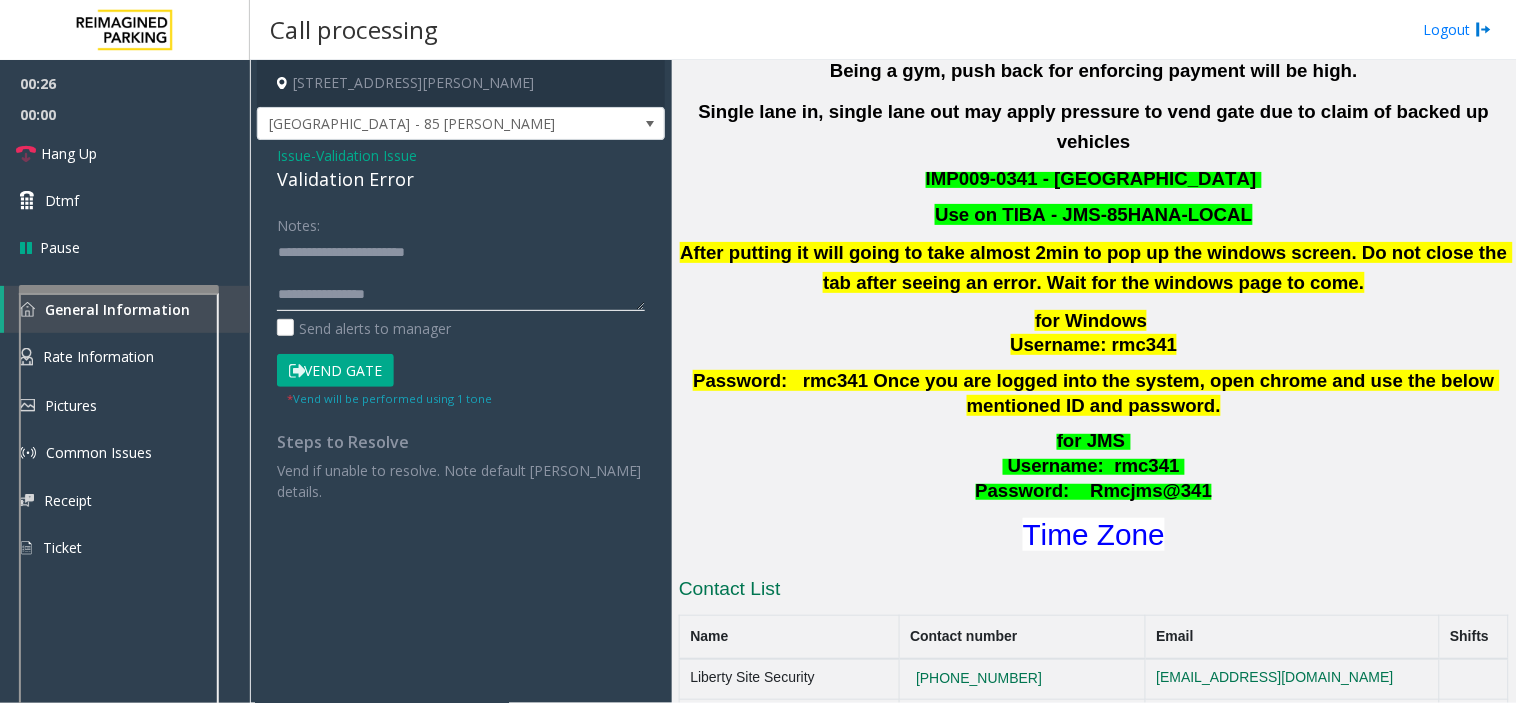 scroll, scrollTop: 35, scrollLeft: 0, axis: vertical 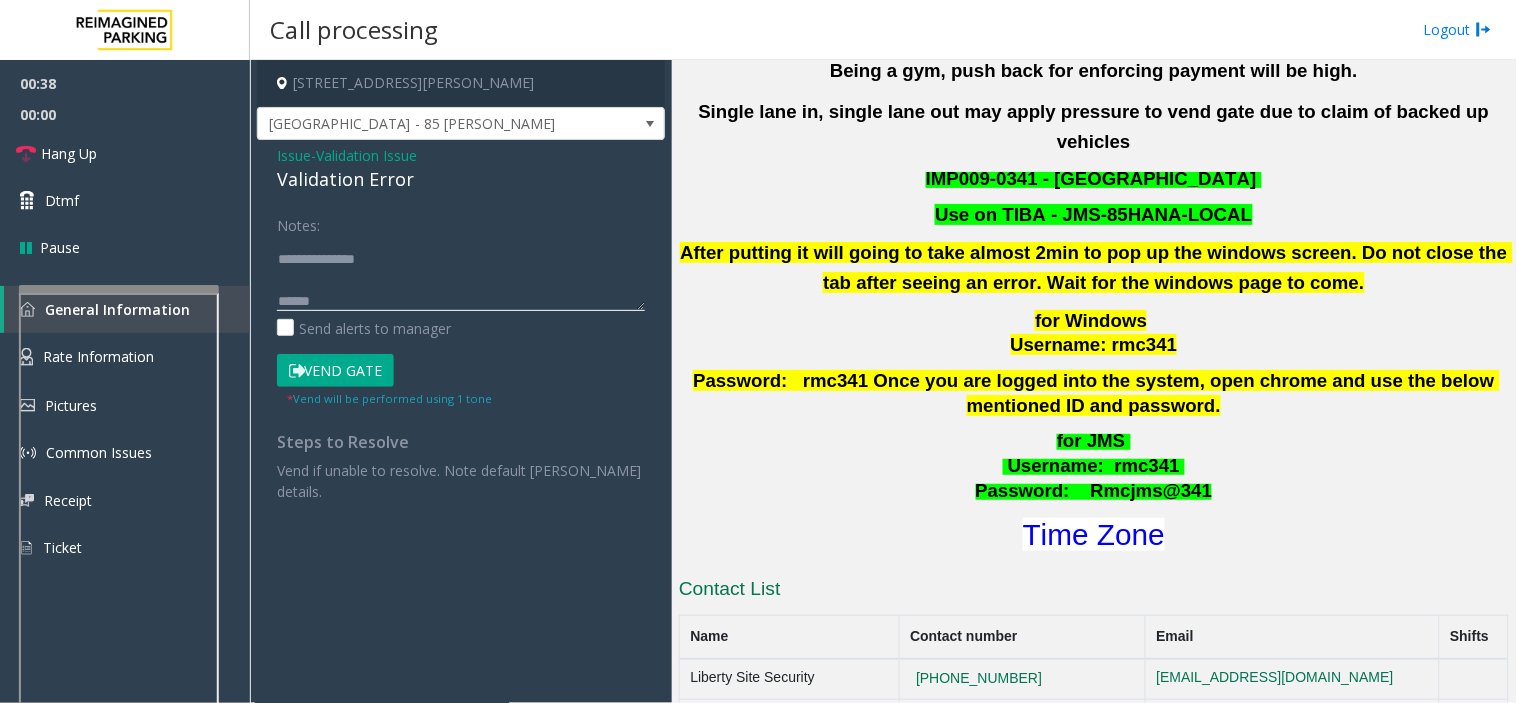 click 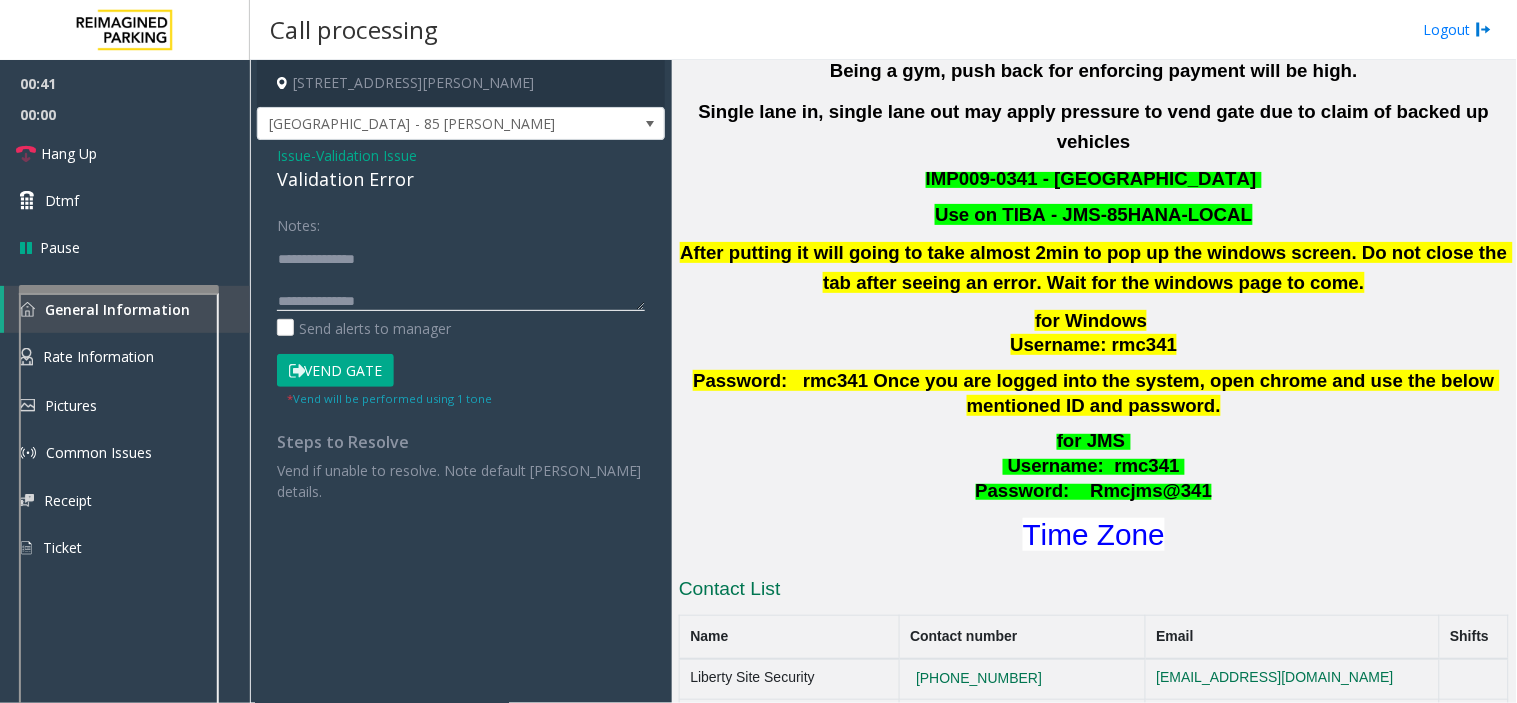 click 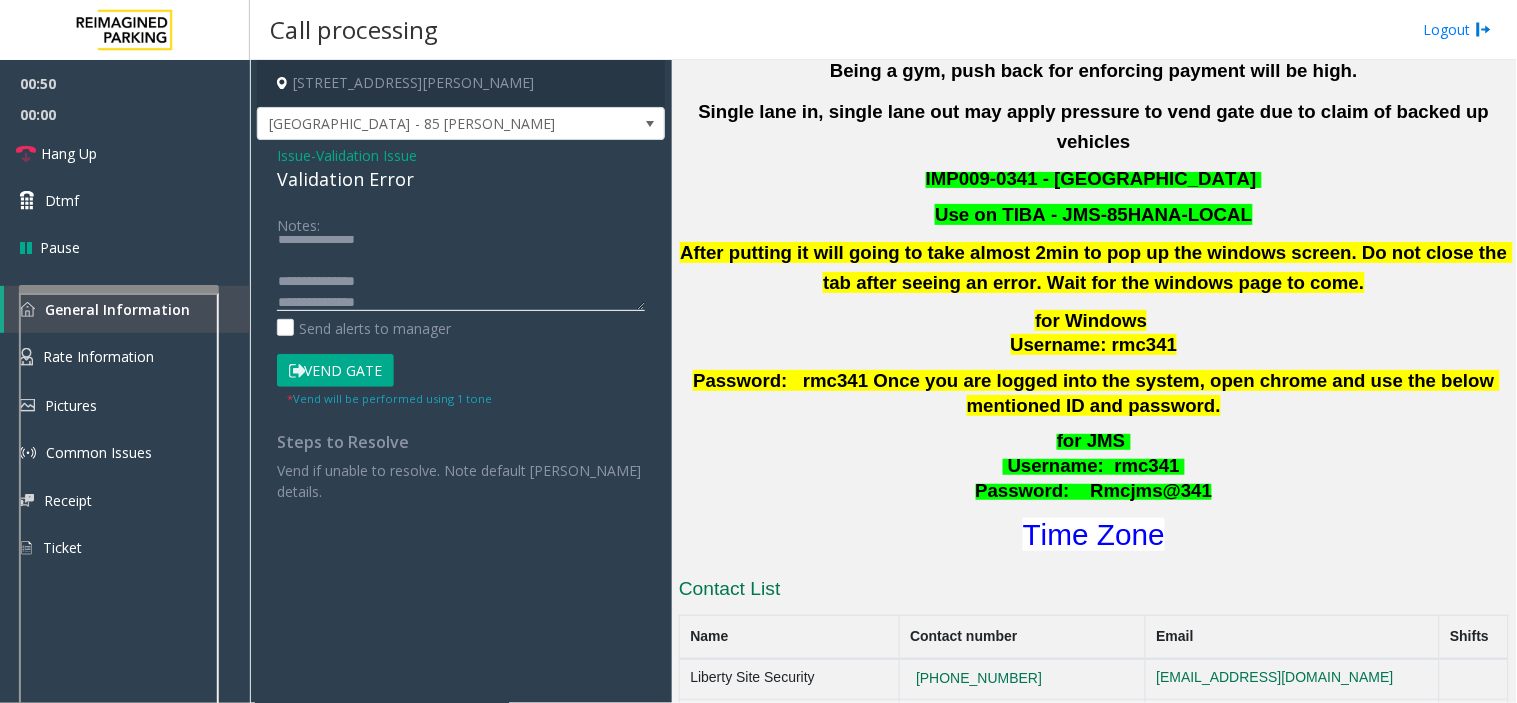 scroll, scrollTop: 76, scrollLeft: 0, axis: vertical 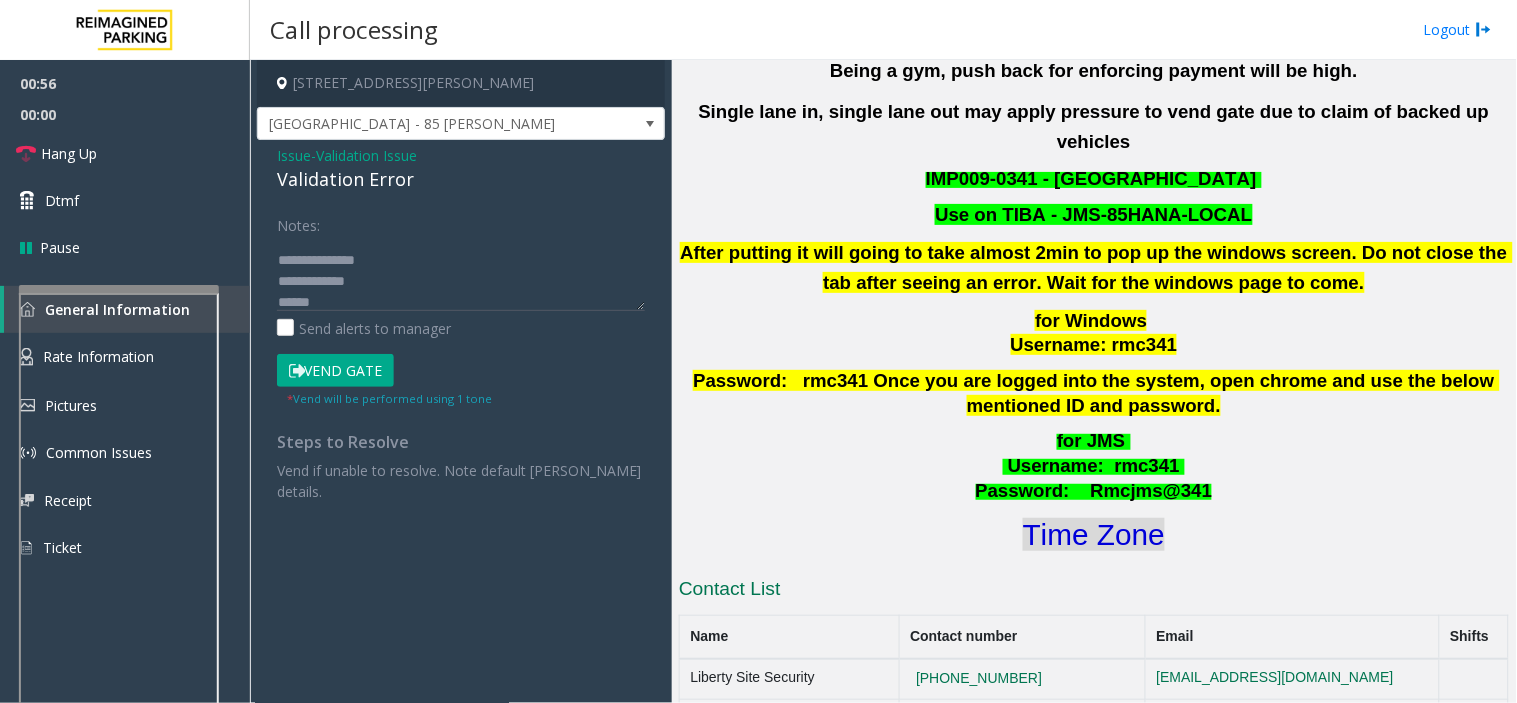click on "Time Zone" 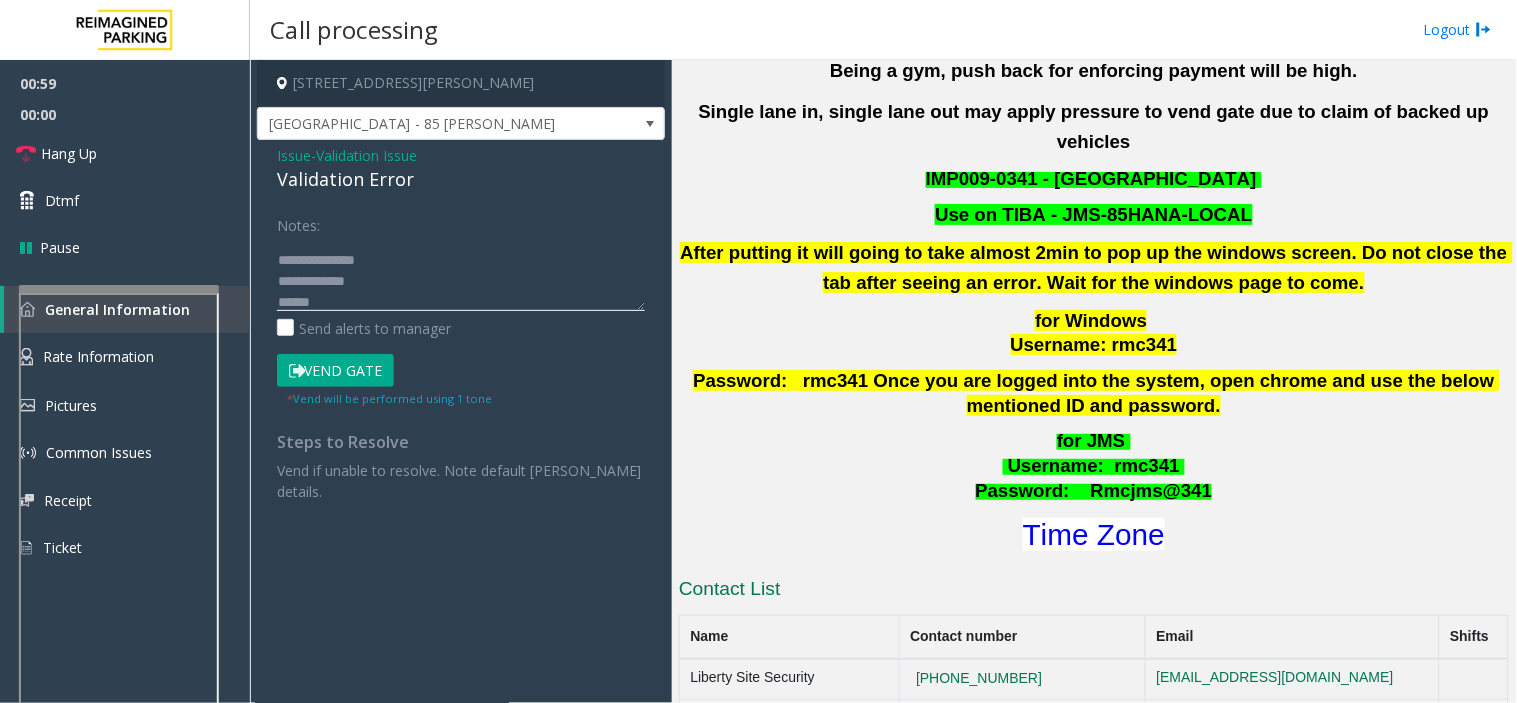 click 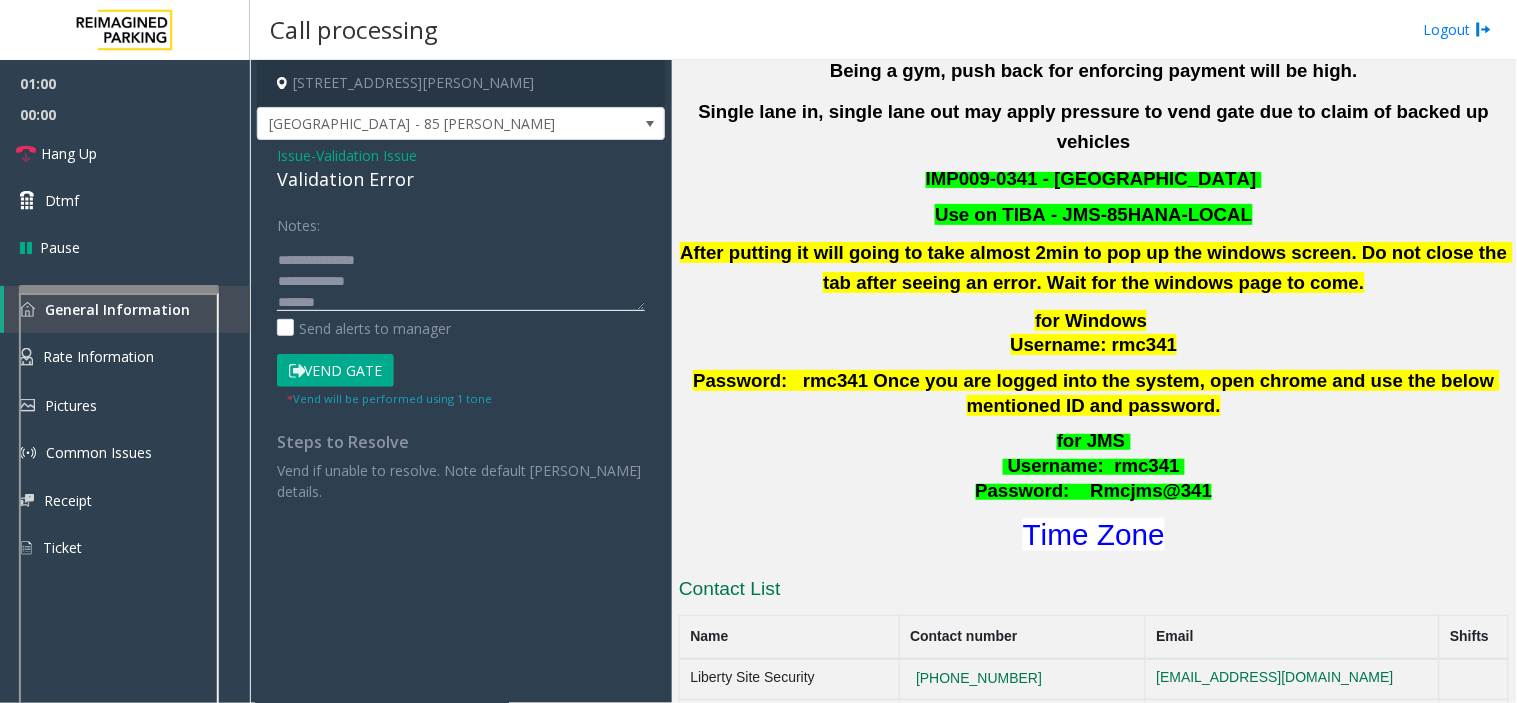 scroll, scrollTop: 97, scrollLeft: 0, axis: vertical 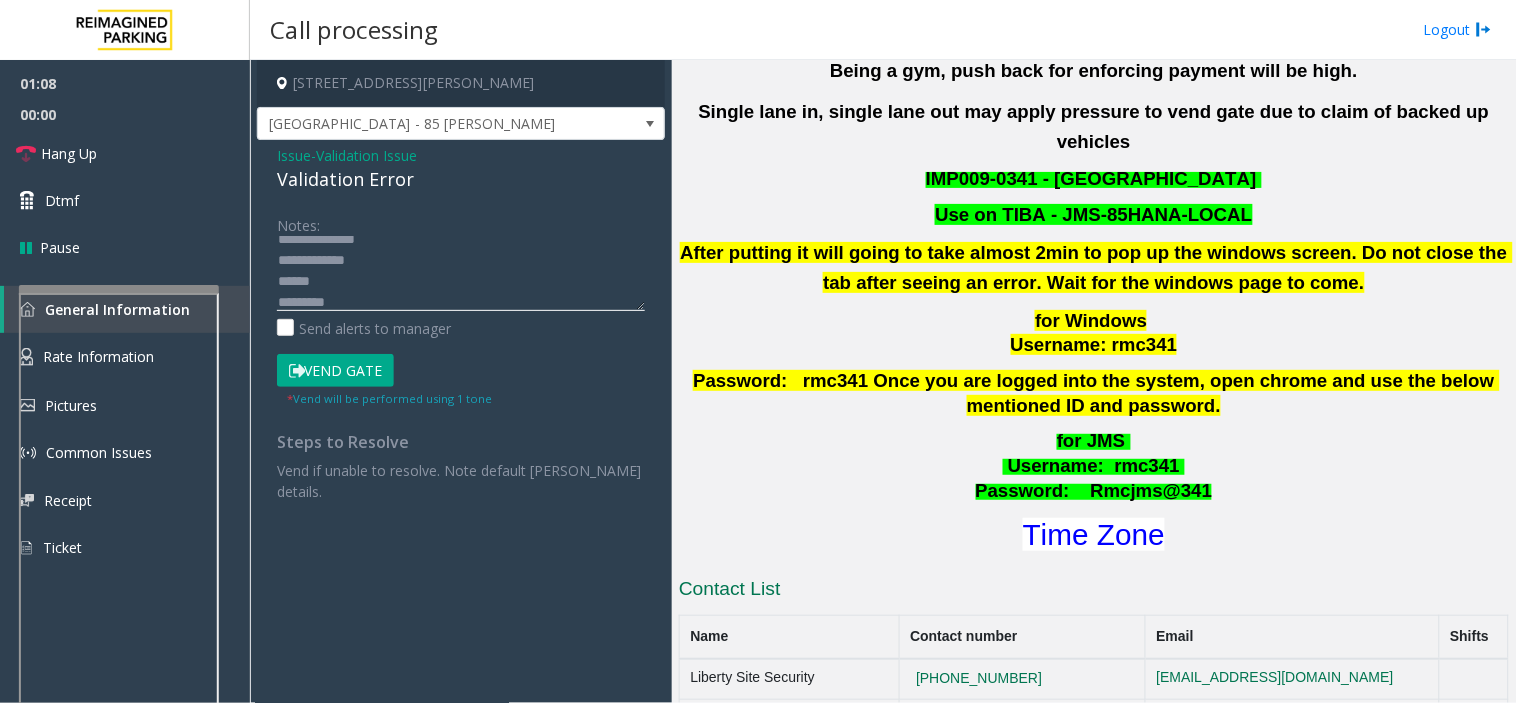 click 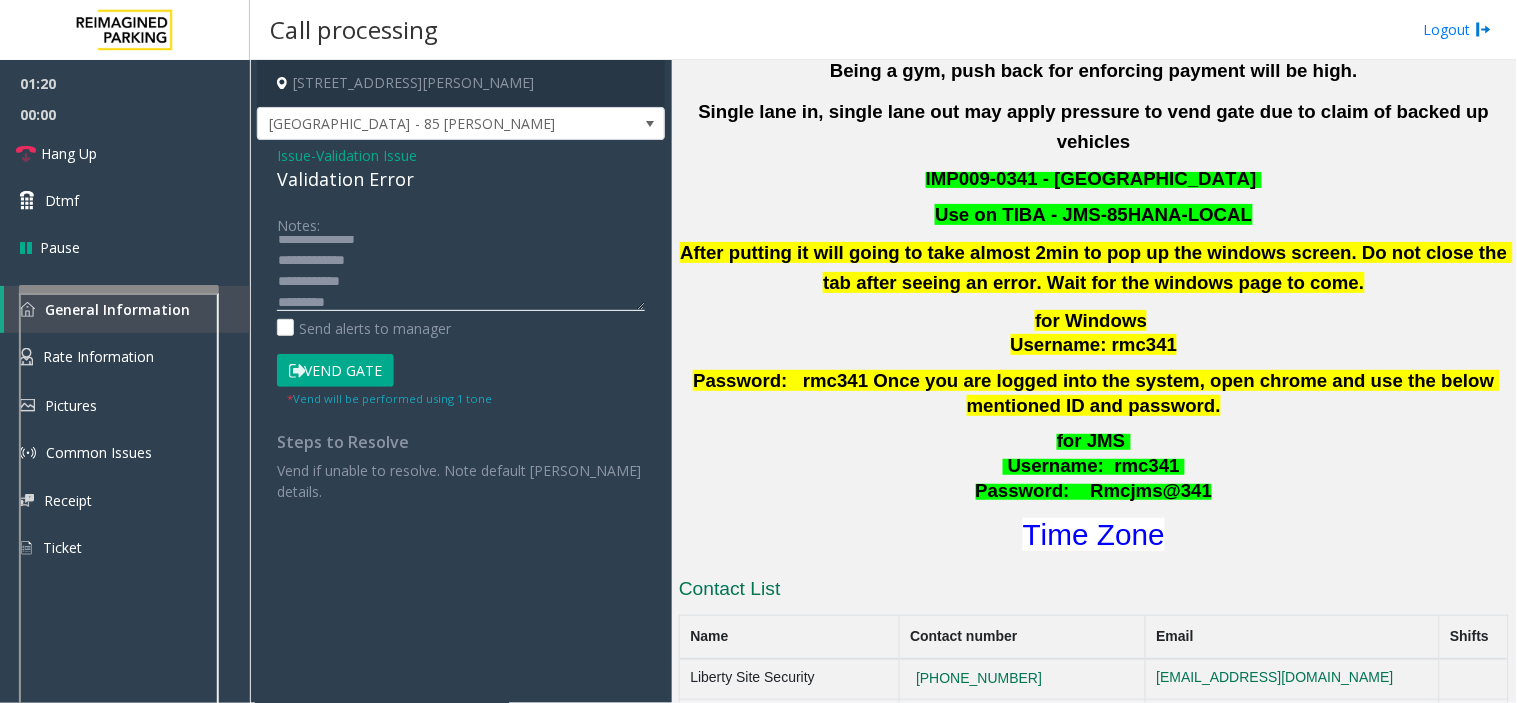 click 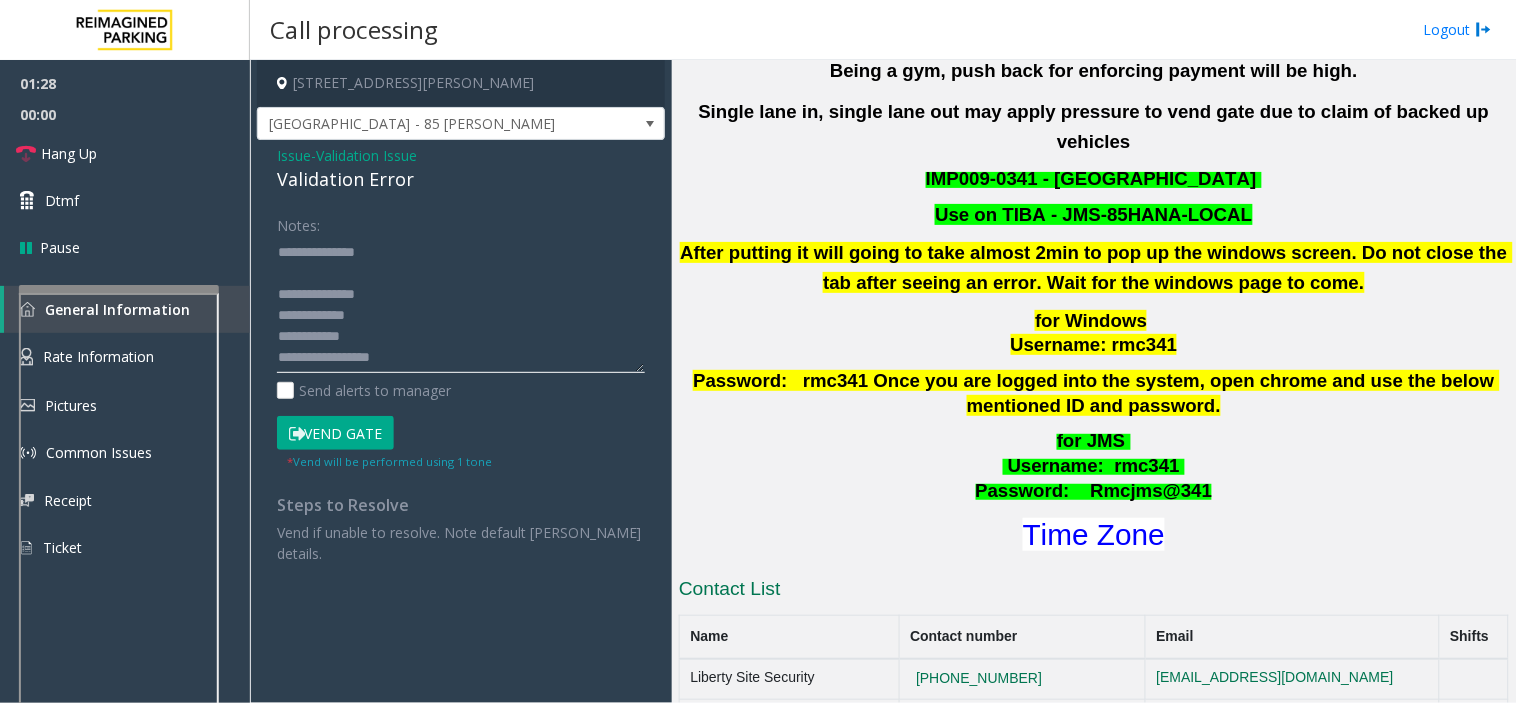 drag, startPoint x: 632, startPoint y: 301, endPoint x: 636, endPoint y: 367, distance: 66.1211 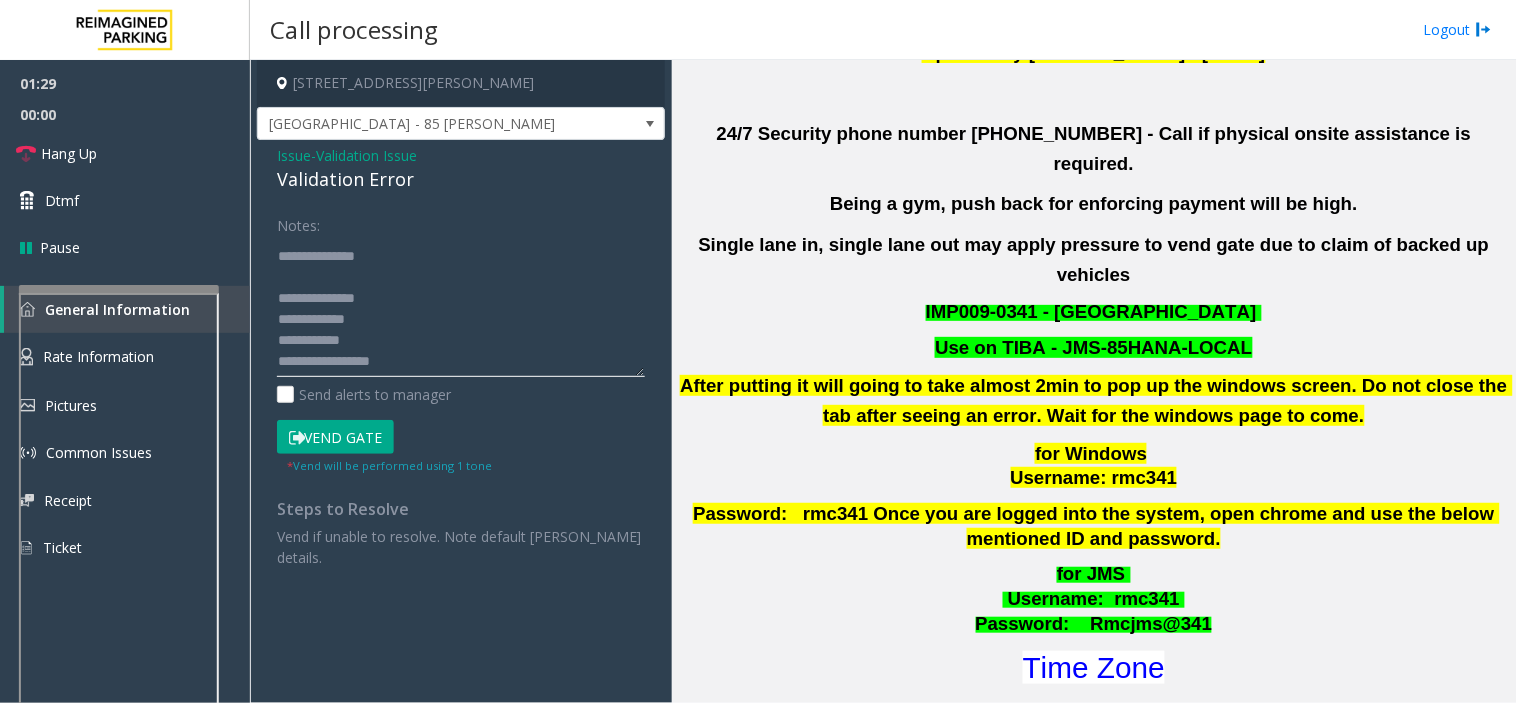 scroll, scrollTop: 333, scrollLeft: 0, axis: vertical 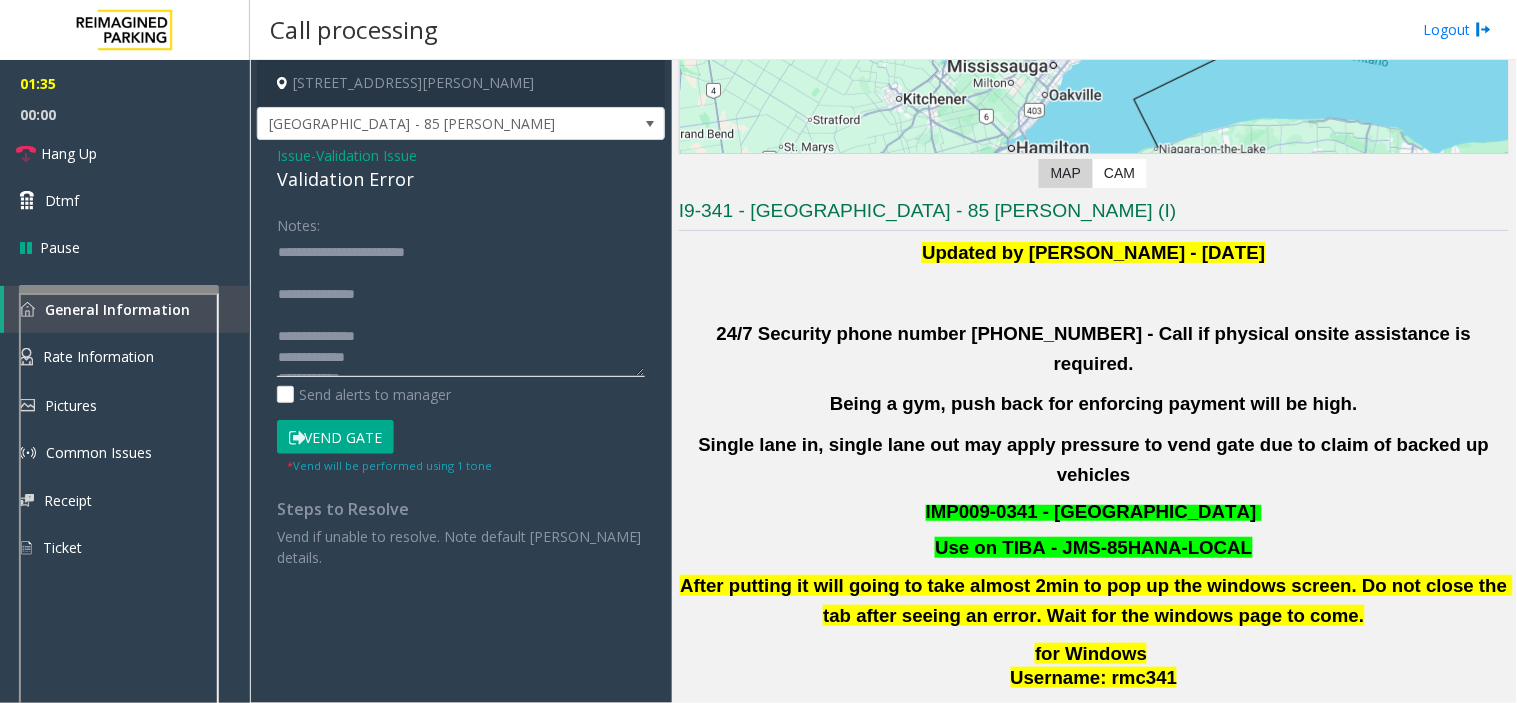 click 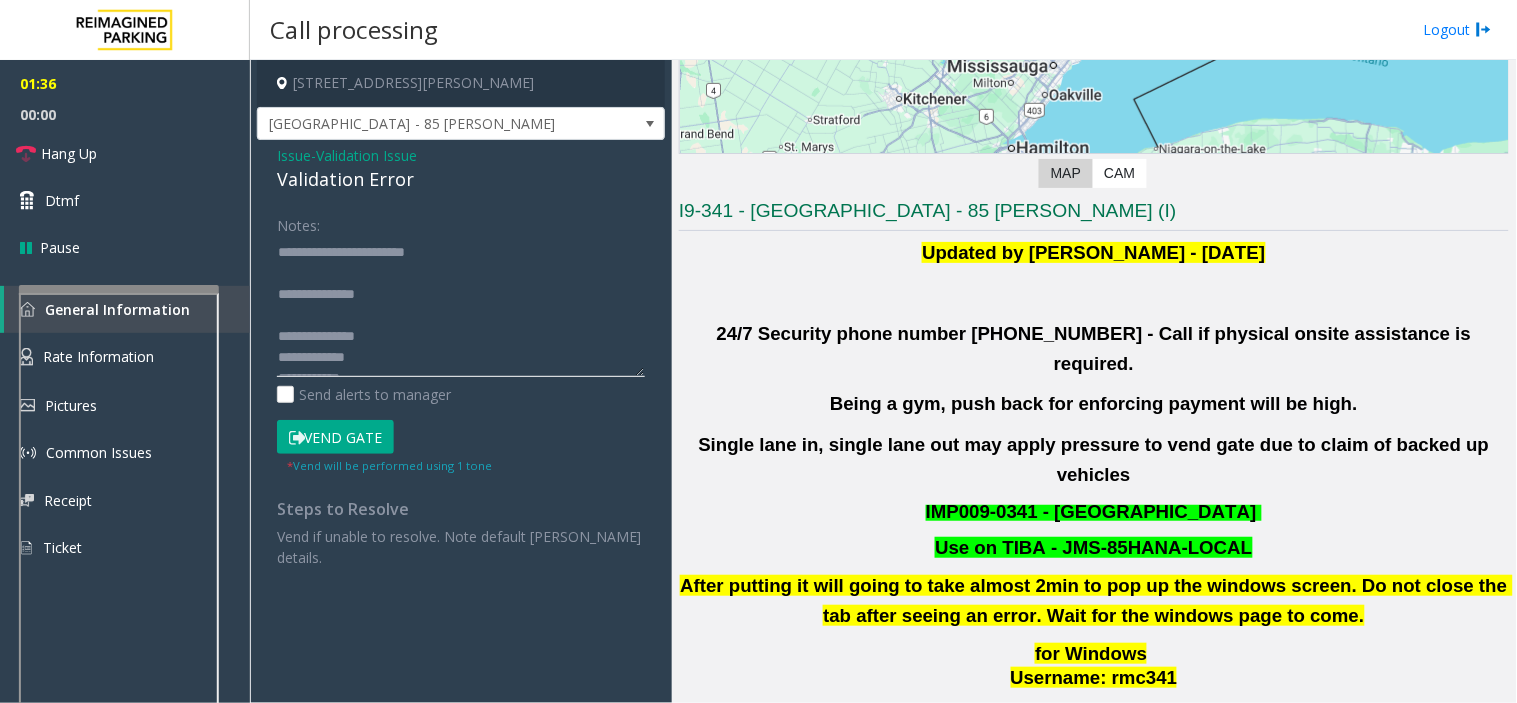 click 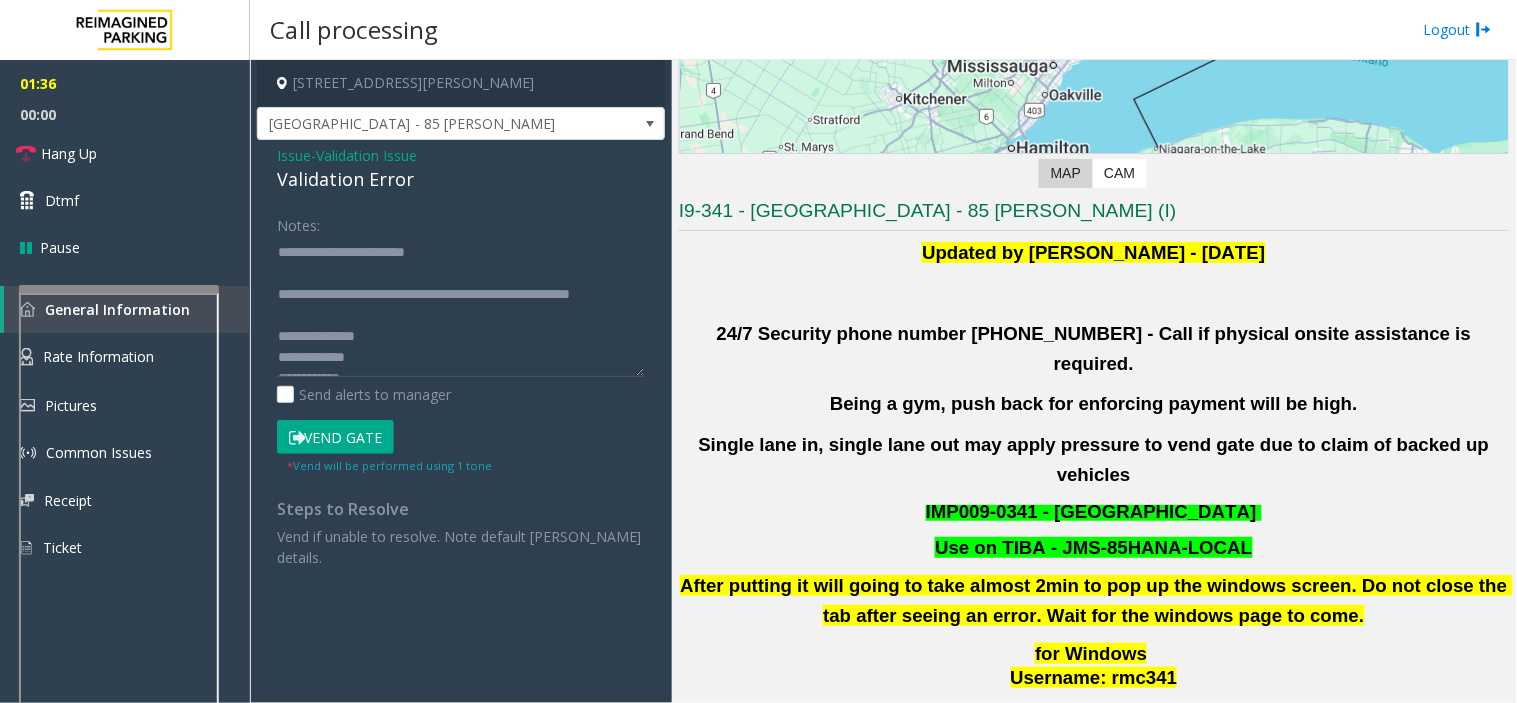 click on "Vend Gate" 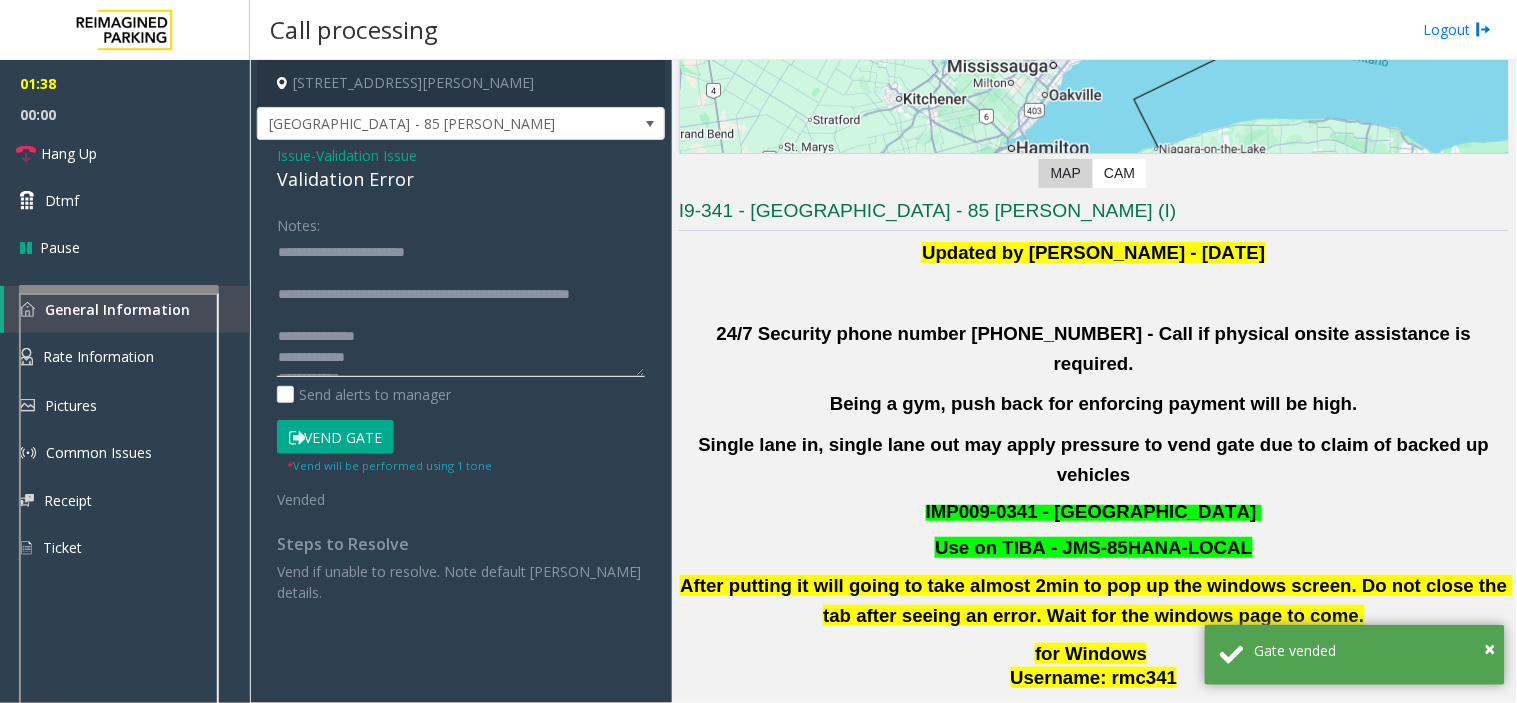 click 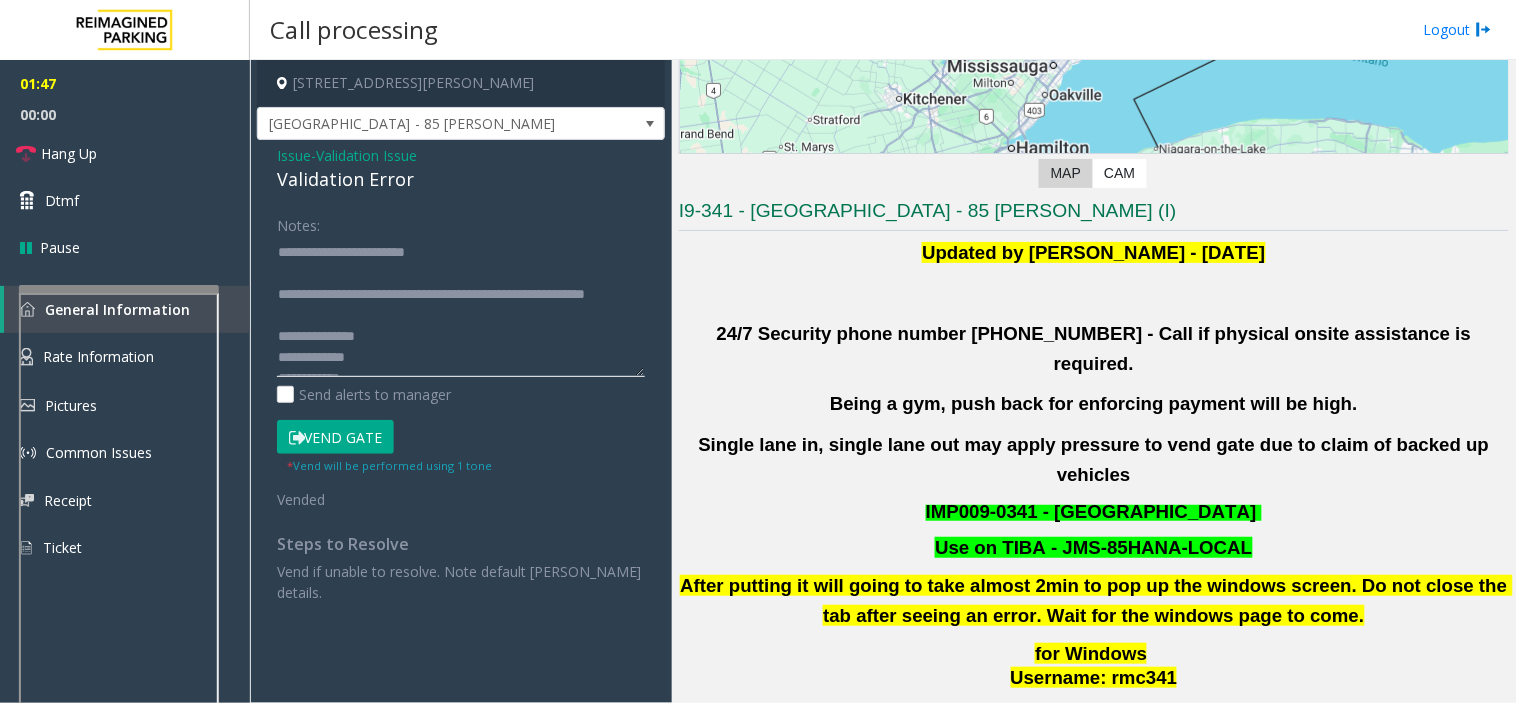 drag, startPoint x: 318, startPoint y: 312, endPoint x: 274, endPoint y: 313, distance: 44.011364 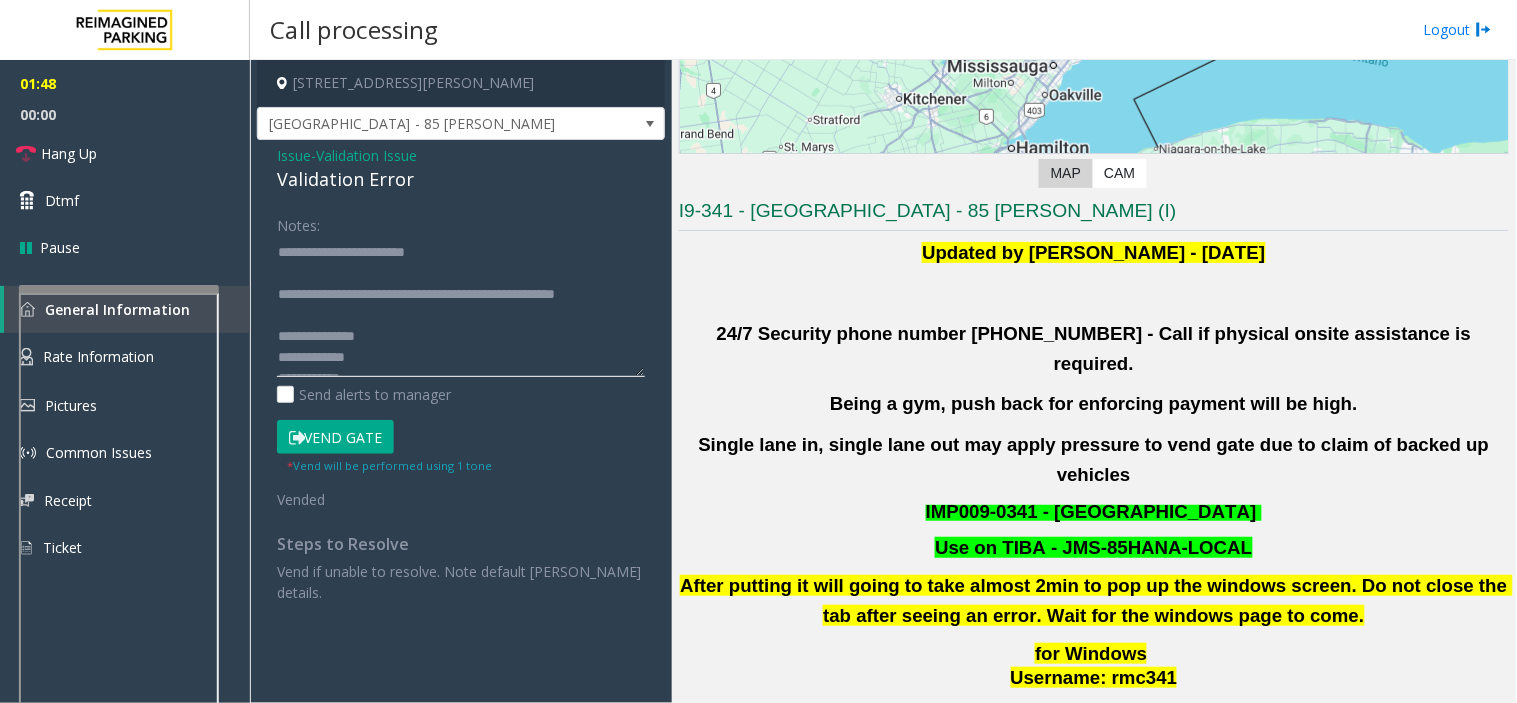 click 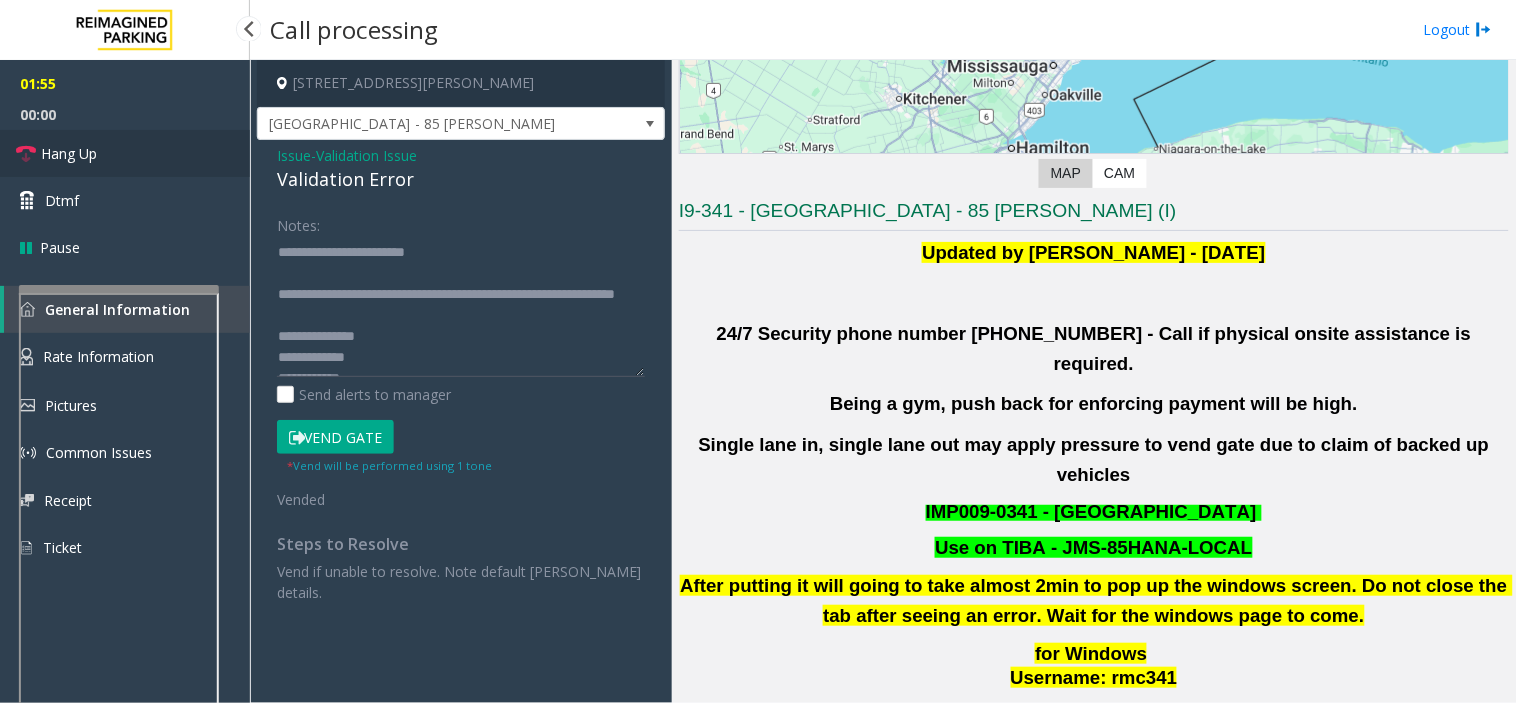 click on "Hang Up" at bounding box center [125, 153] 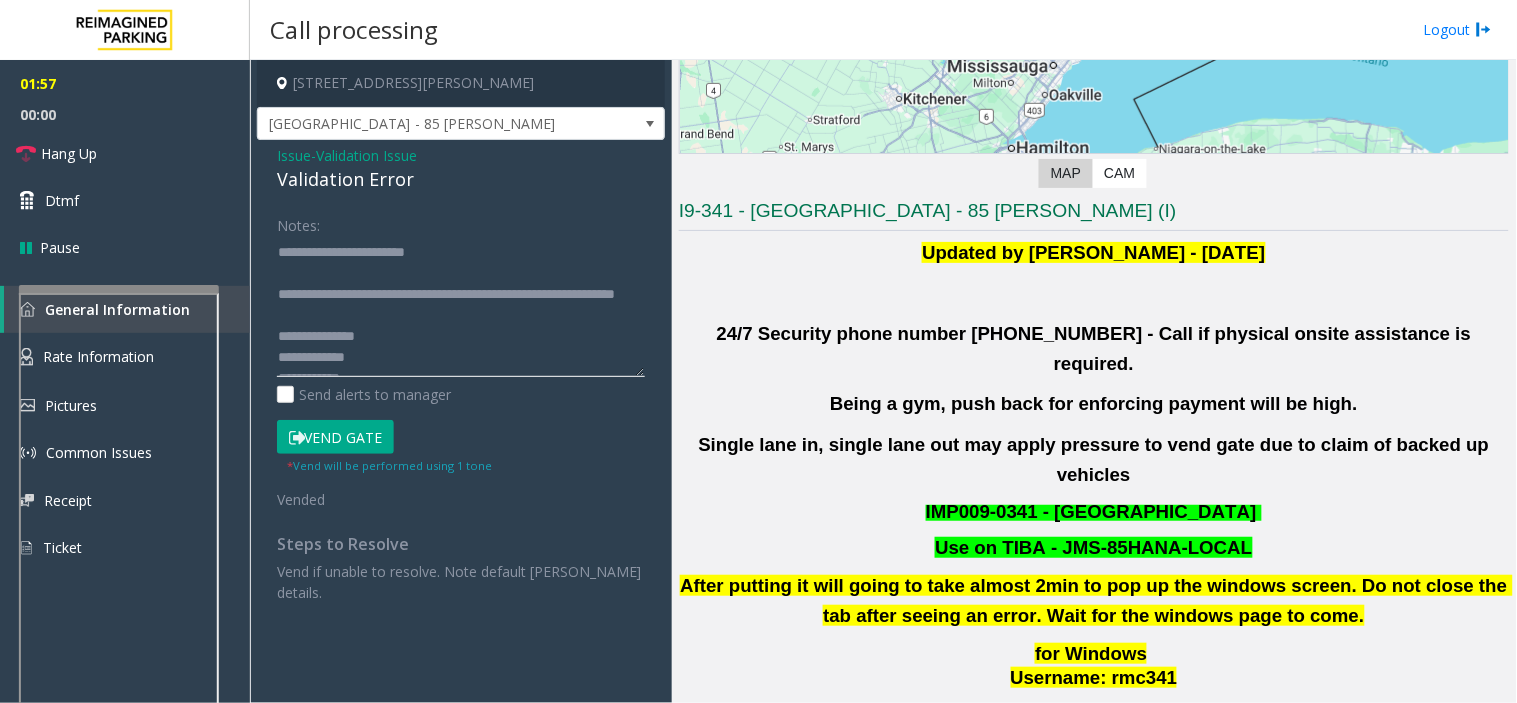 click 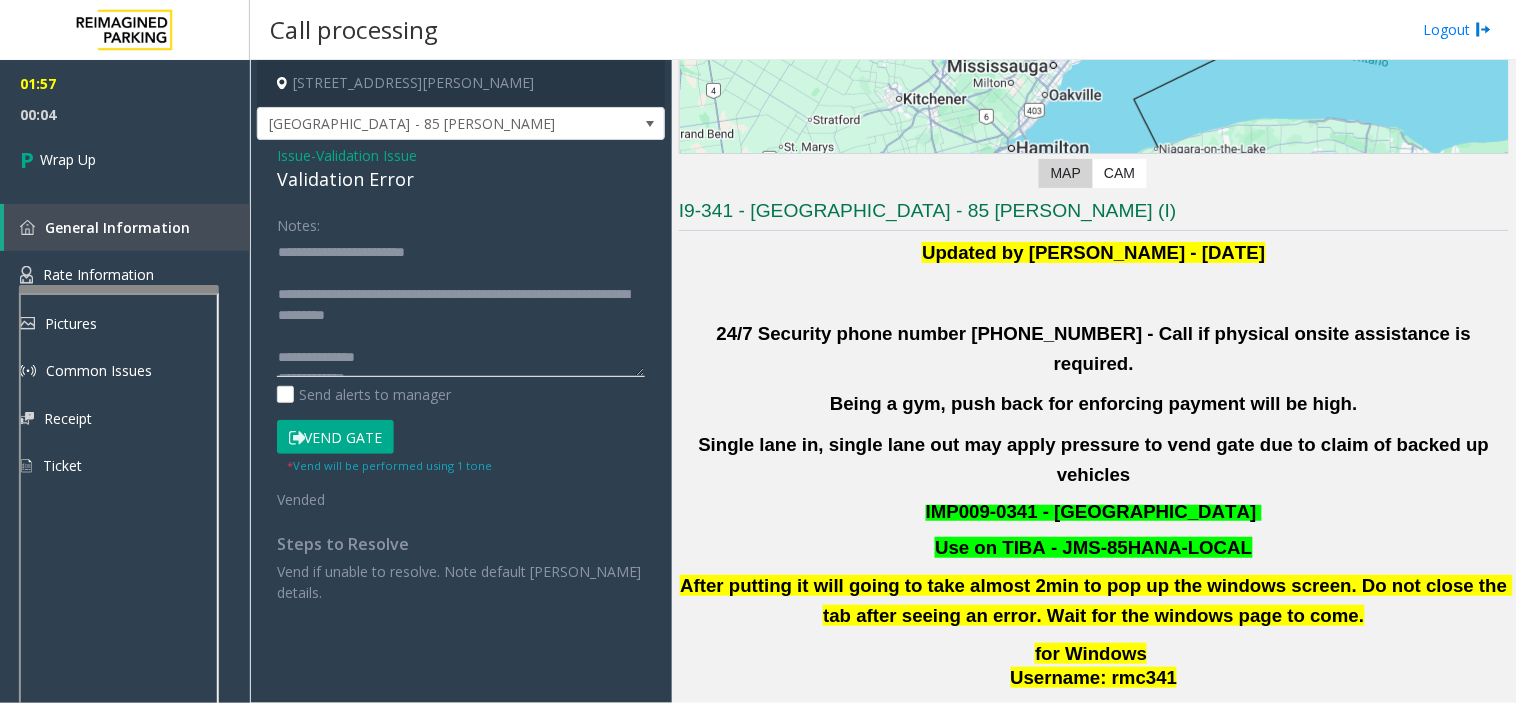 click 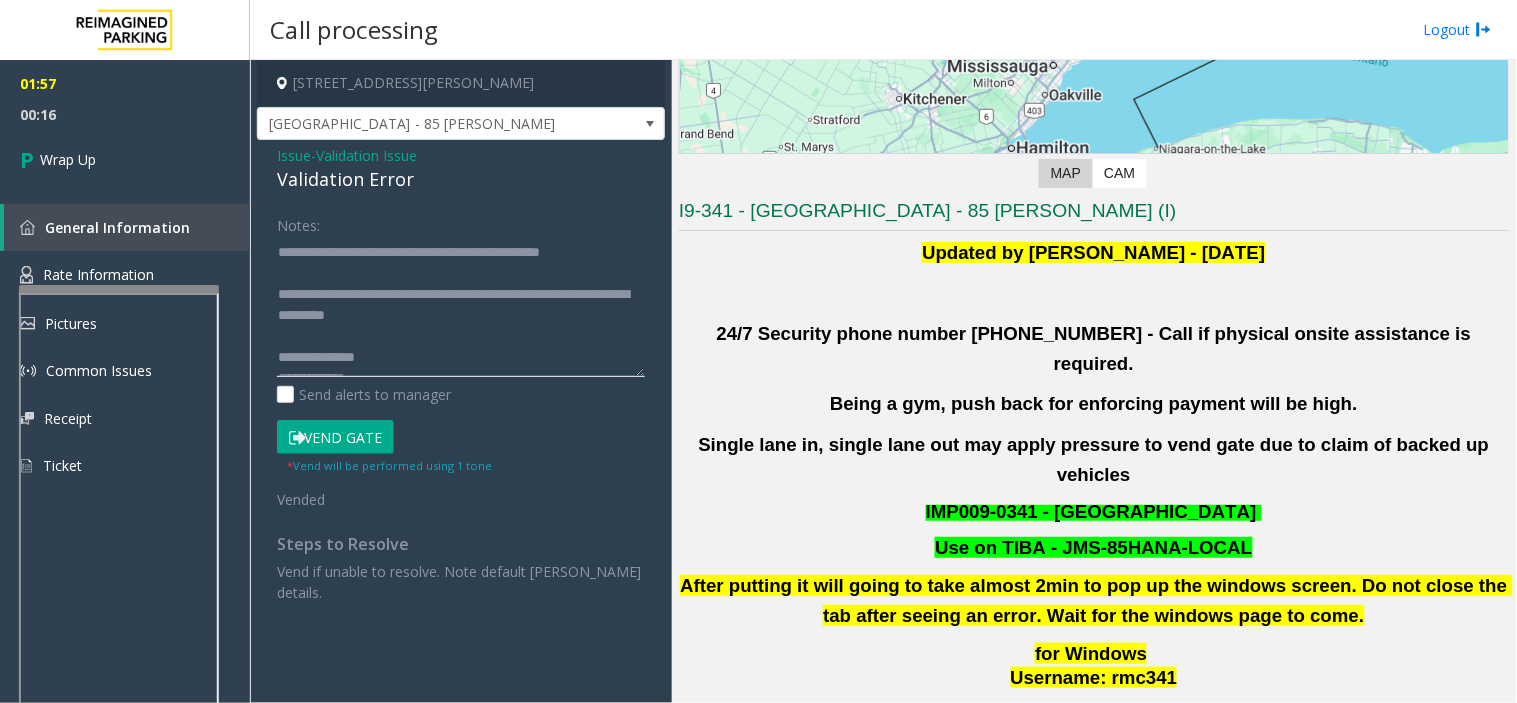 drag, startPoint x: 573, startPoint y: 266, endPoint x: 568, endPoint y: 251, distance: 15.811388 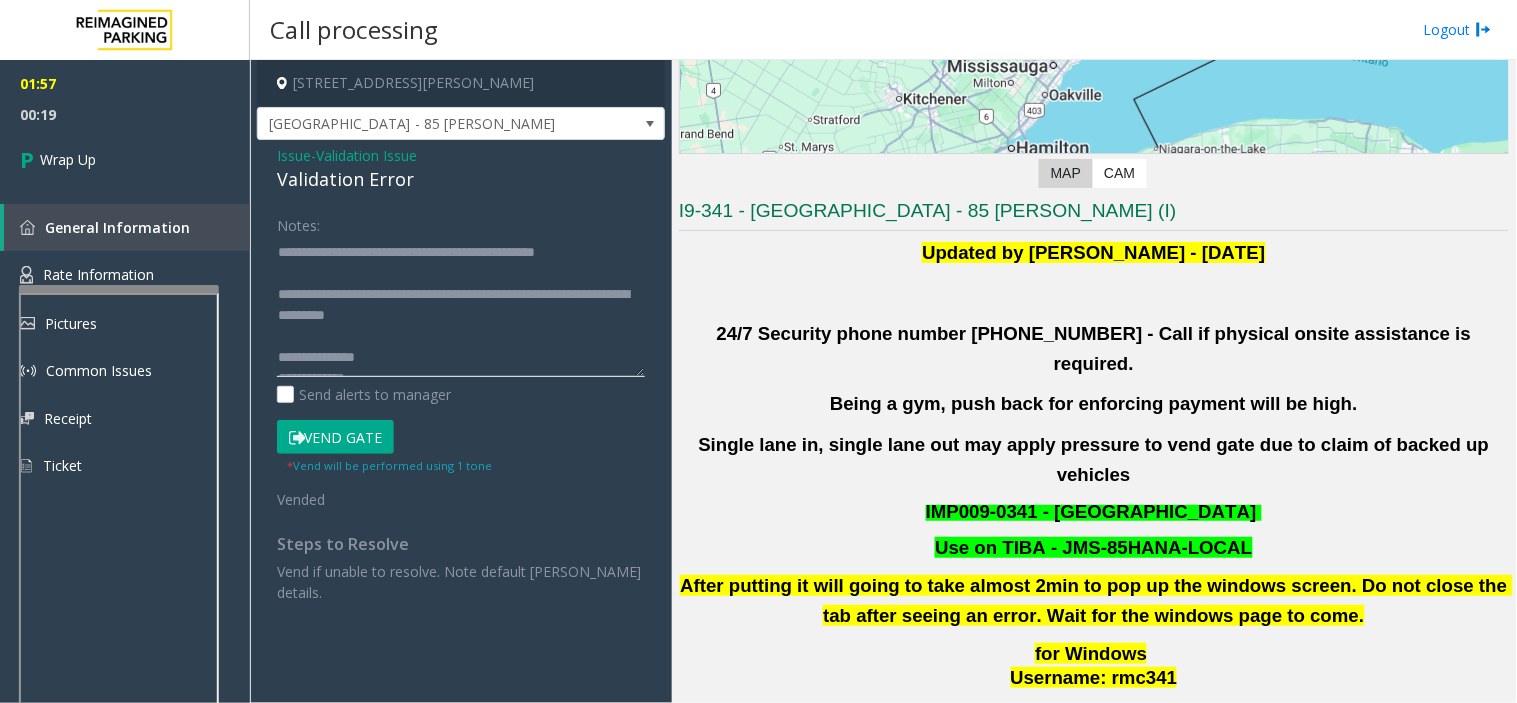 drag, startPoint x: 560, startPoint y: 254, endPoint x: 543, endPoint y: 252, distance: 17.117243 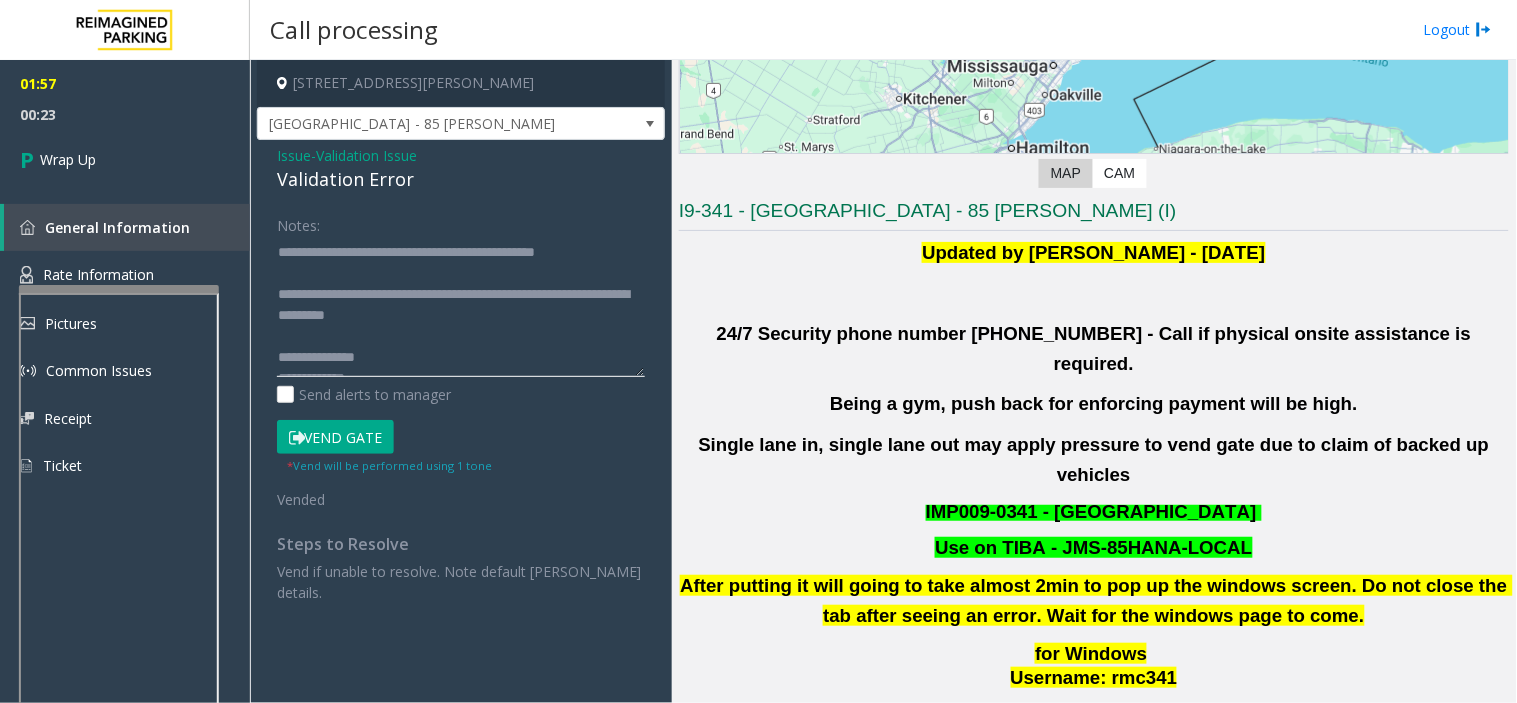 click 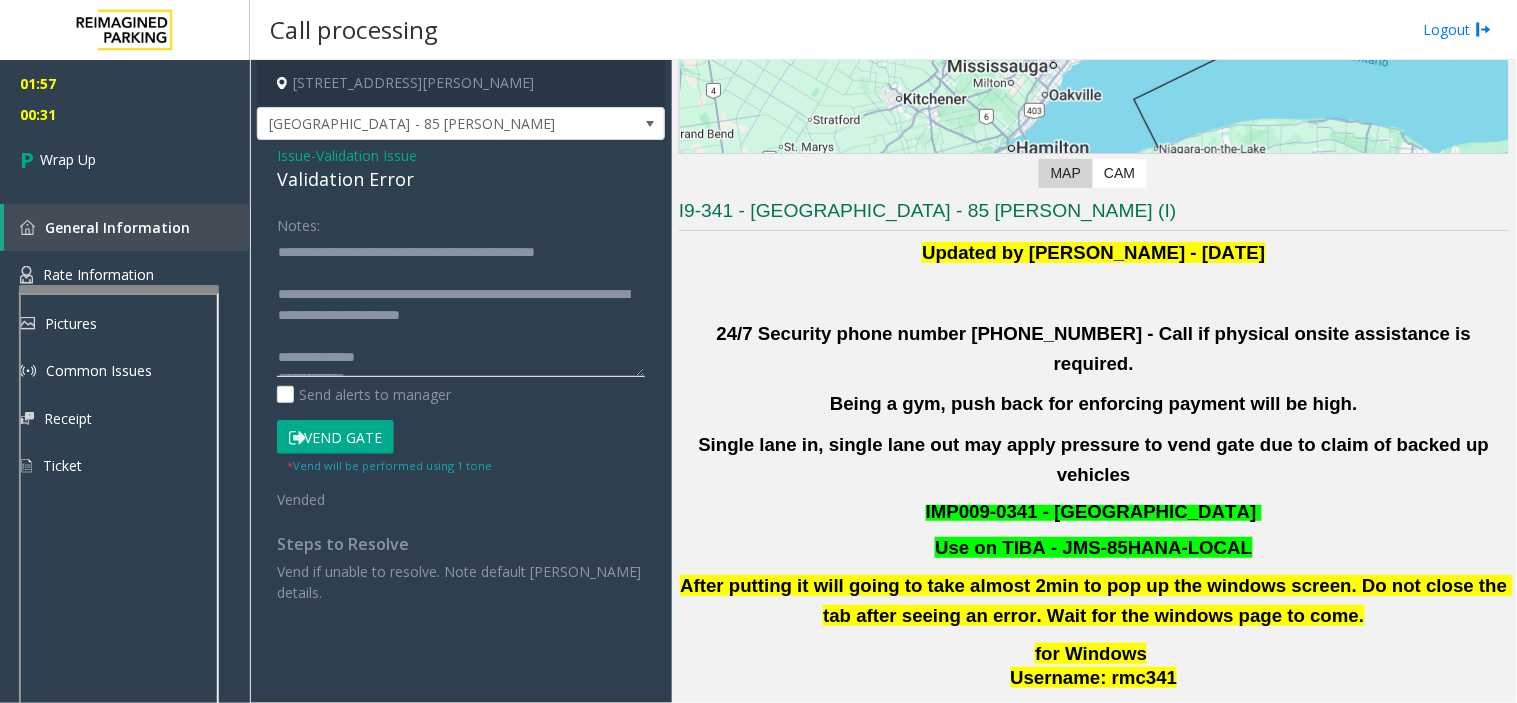 drag, startPoint x: 374, startPoint y: 316, endPoint x: 518, endPoint y: 328, distance: 144.49913 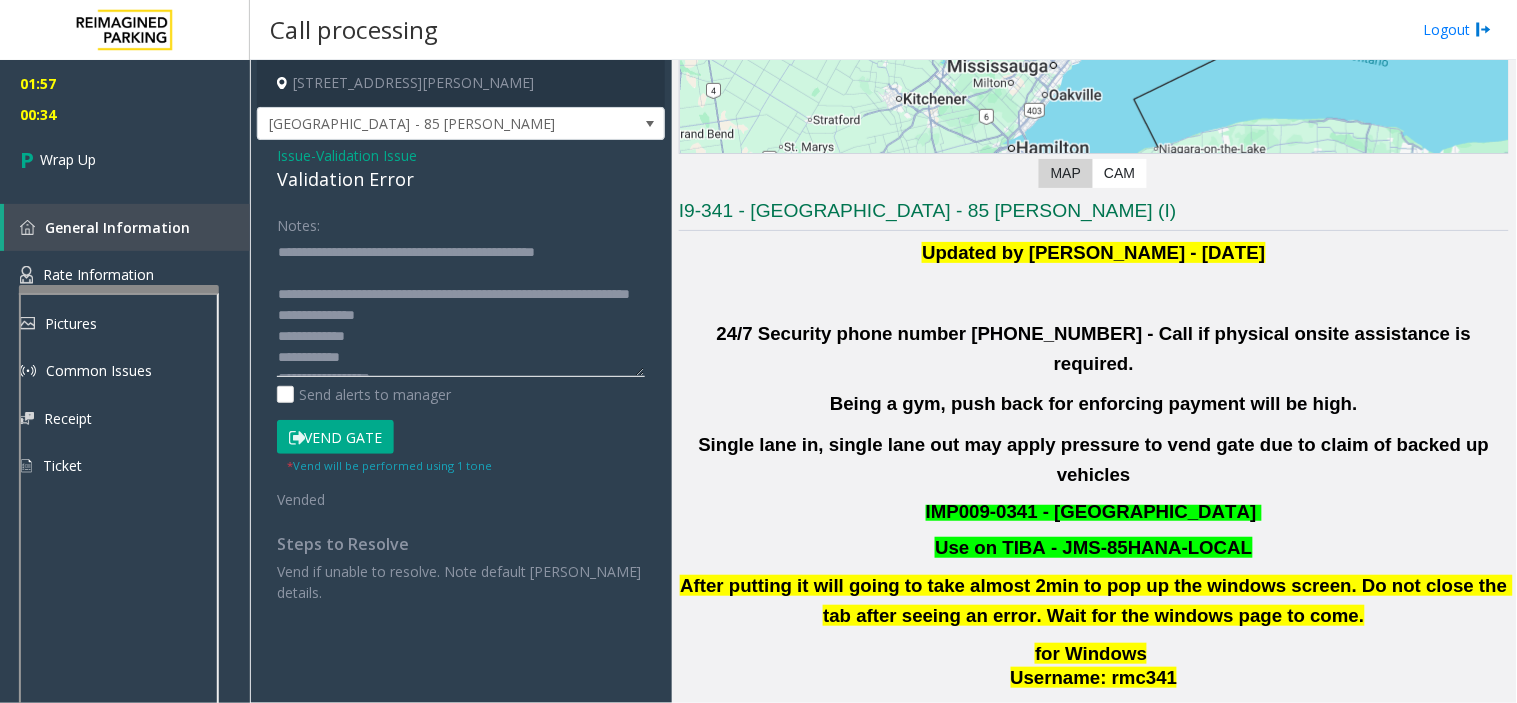click 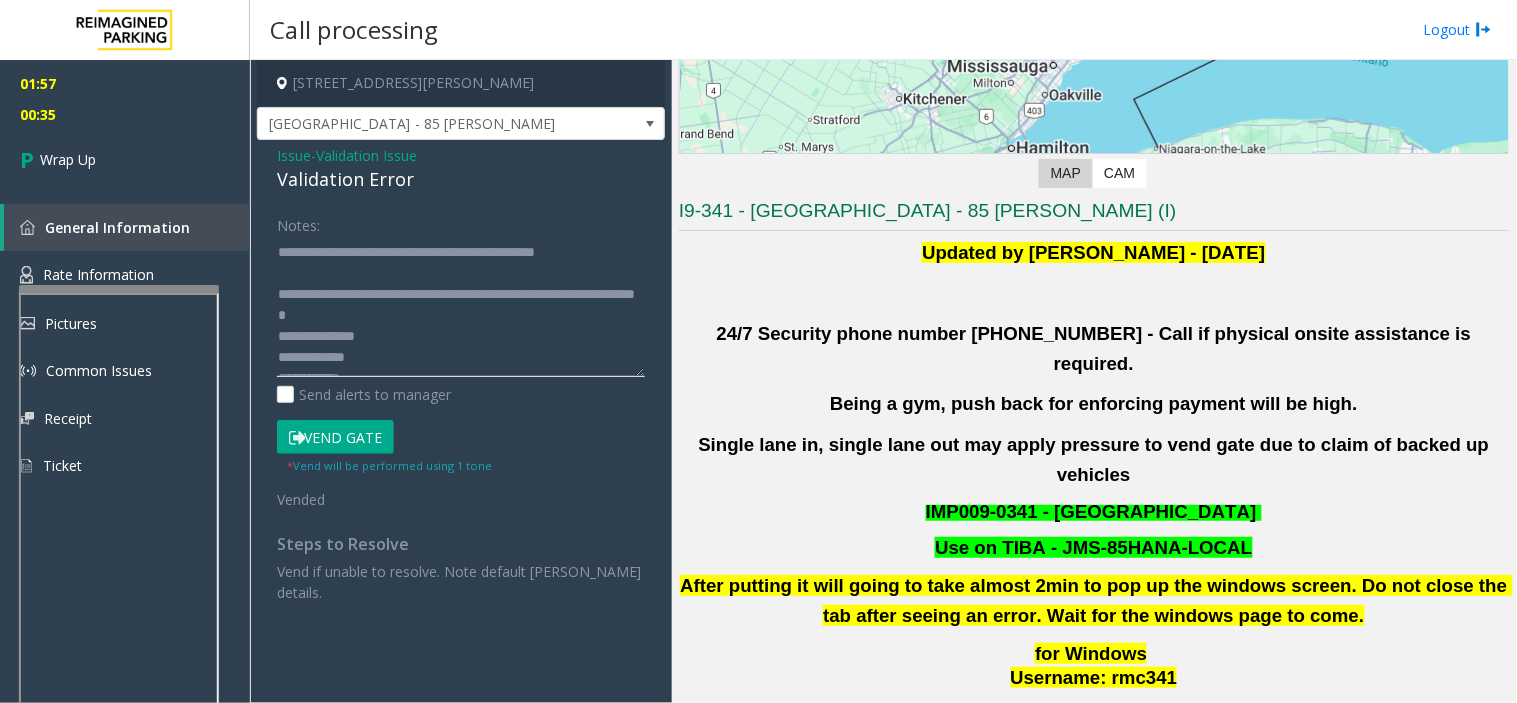 paste on "**********" 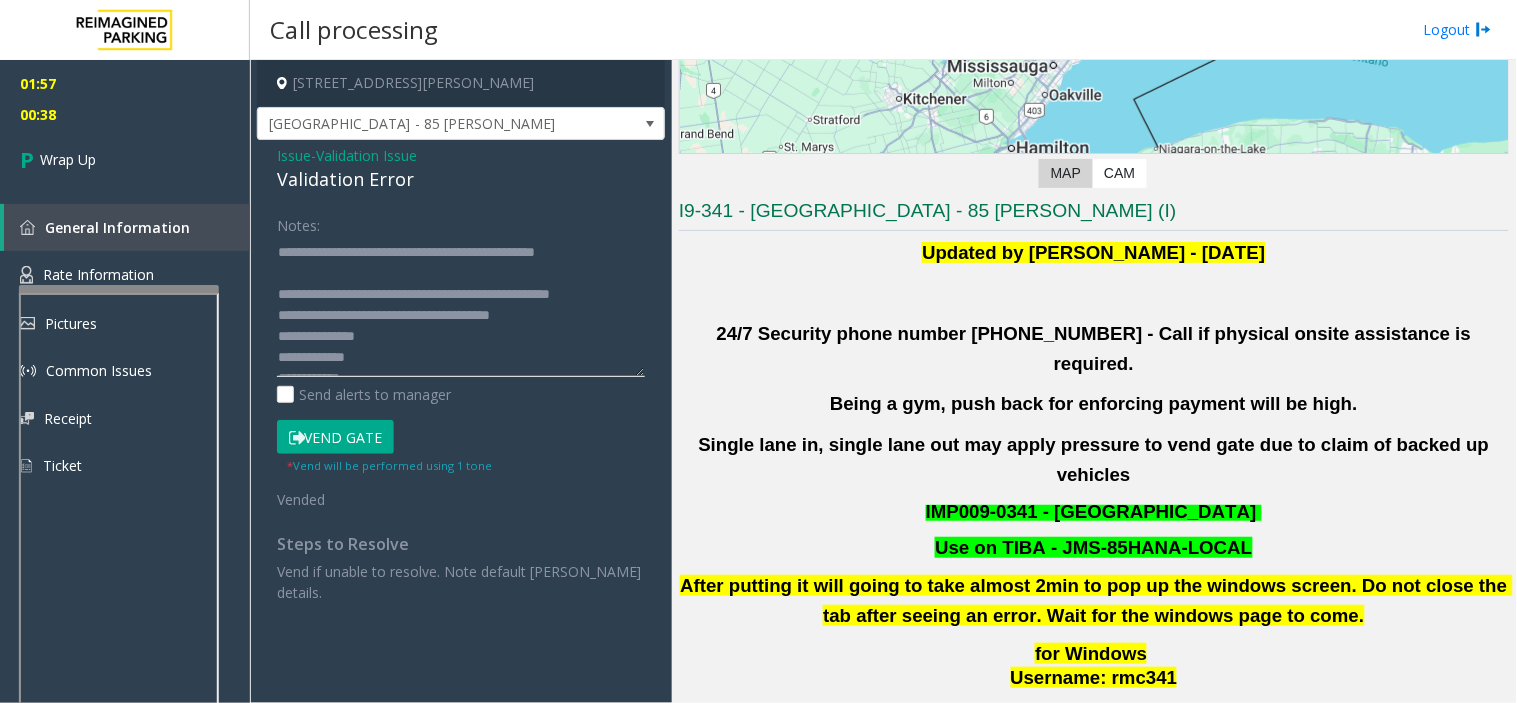 click 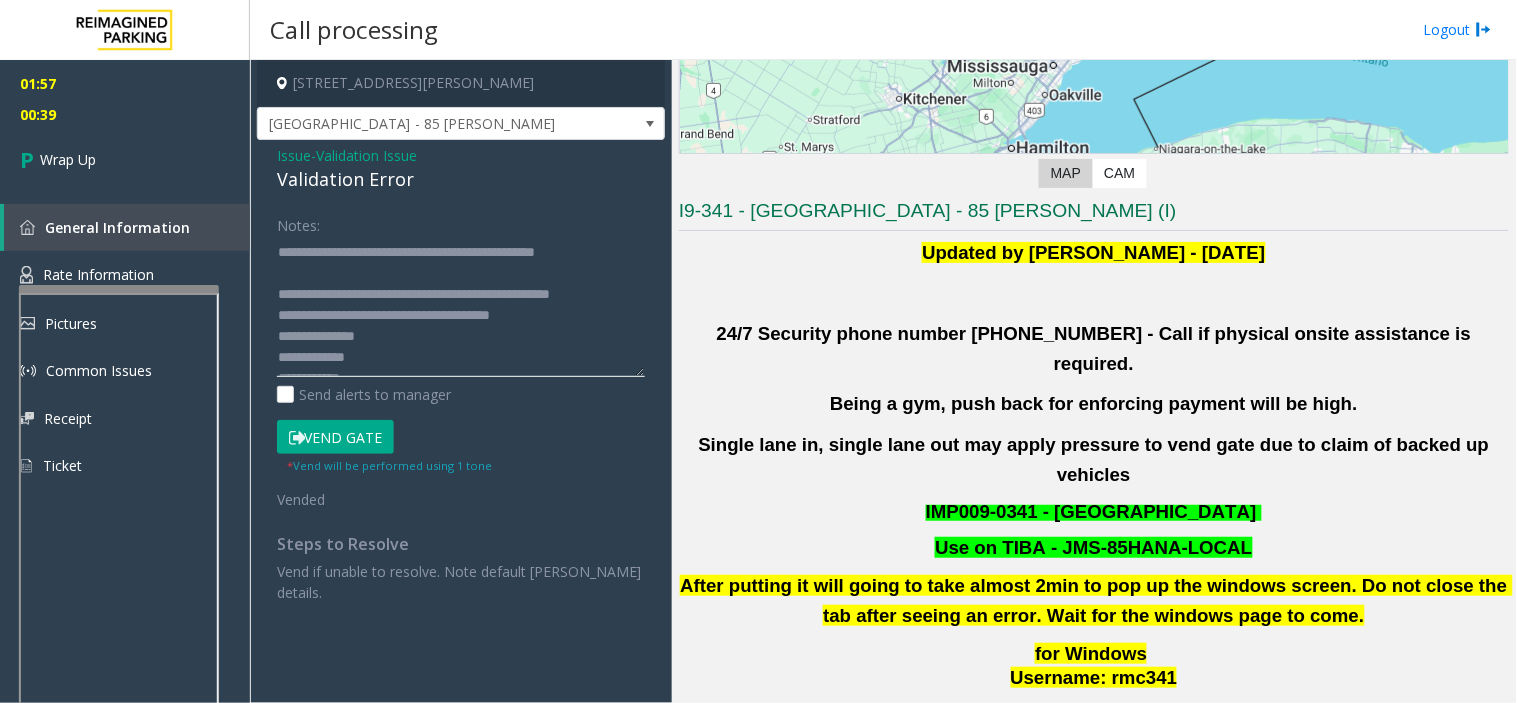 drag, startPoint x: 500, startPoint y: 312, endPoint x: 586, endPoint y: 315, distance: 86.05231 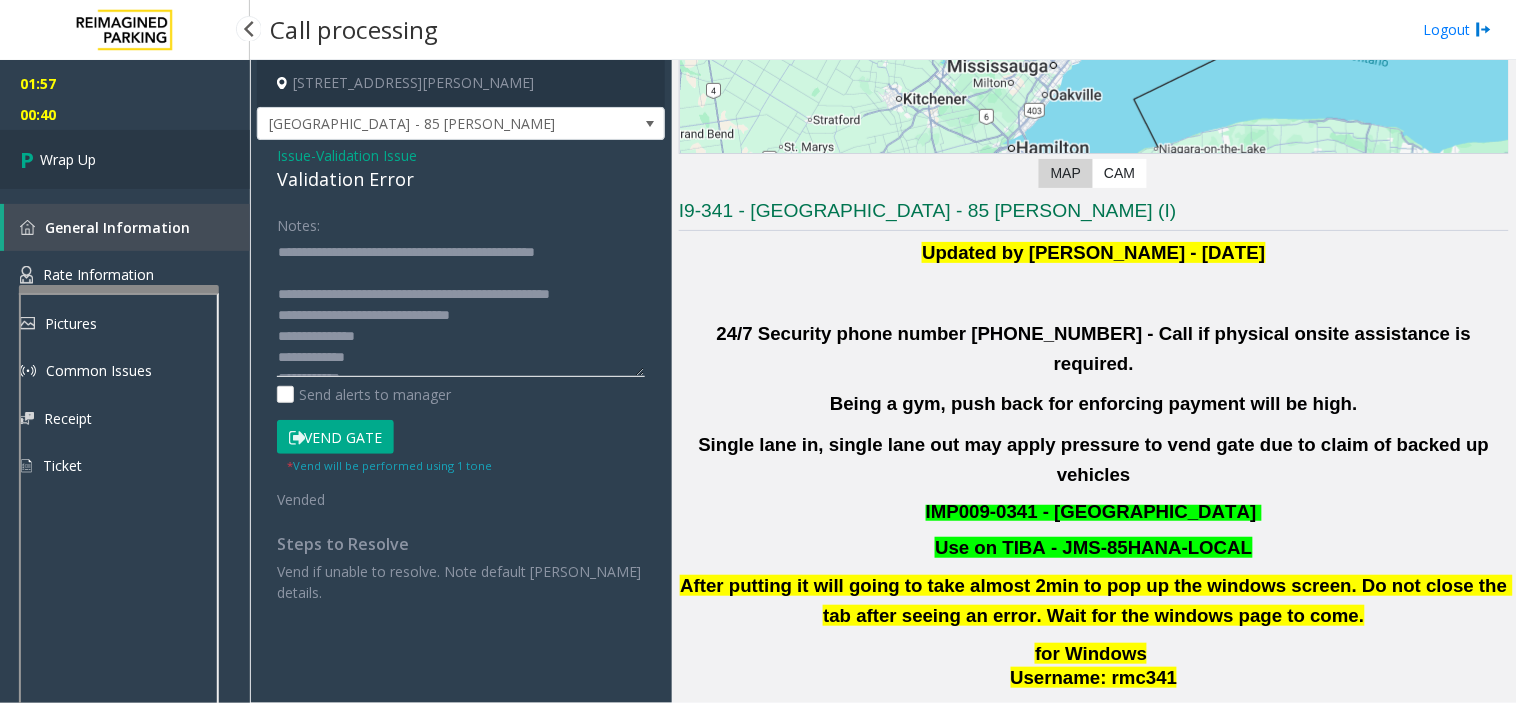 type on "**********" 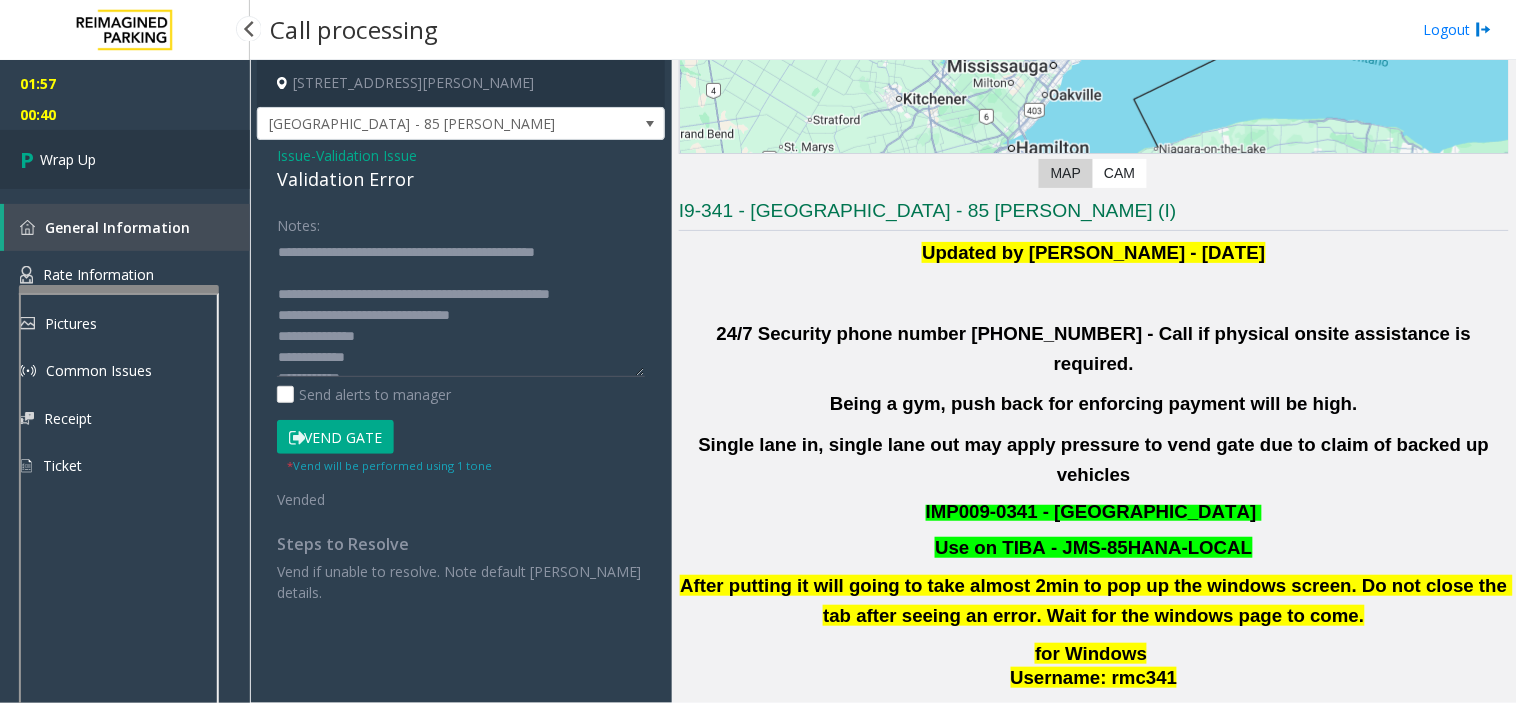 click on "Wrap Up" at bounding box center [125, 159] 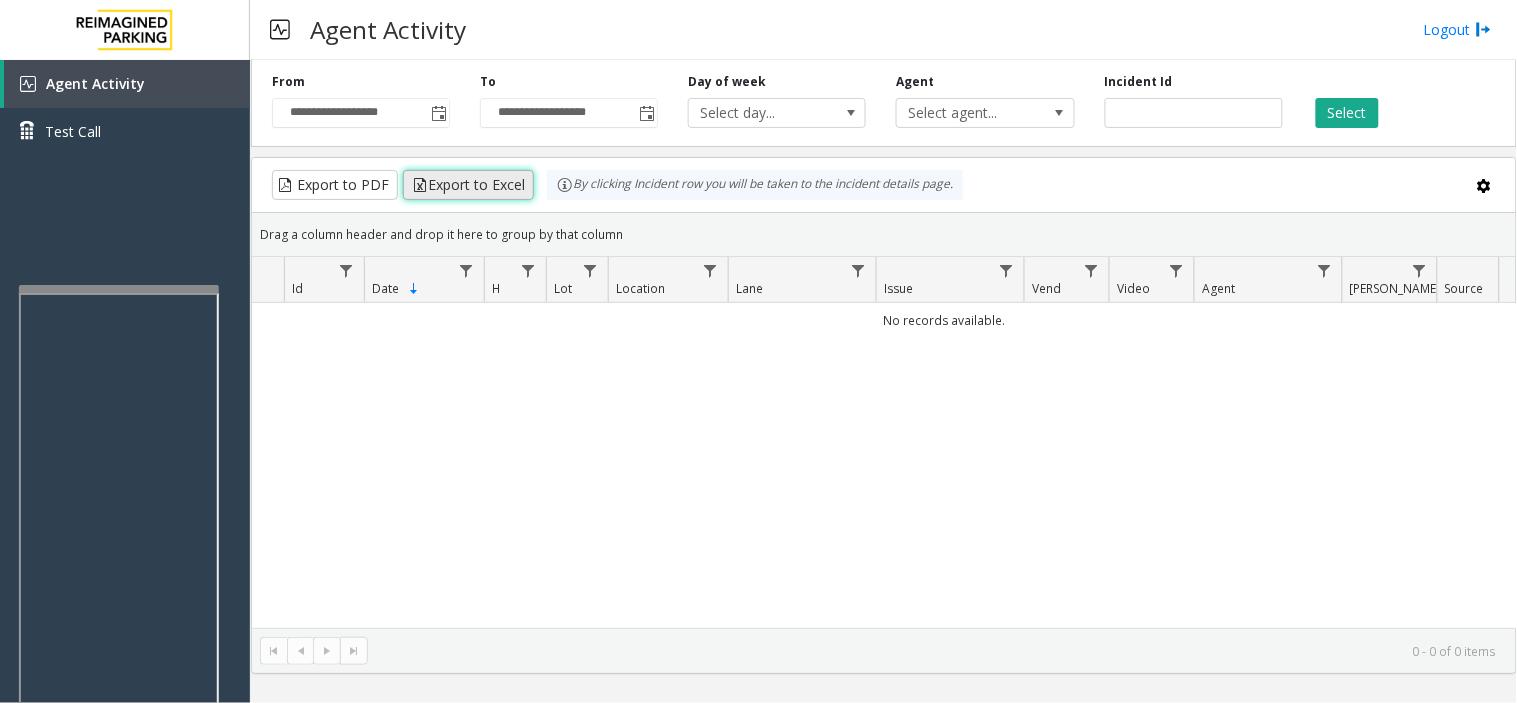 click on "Export to Excel" 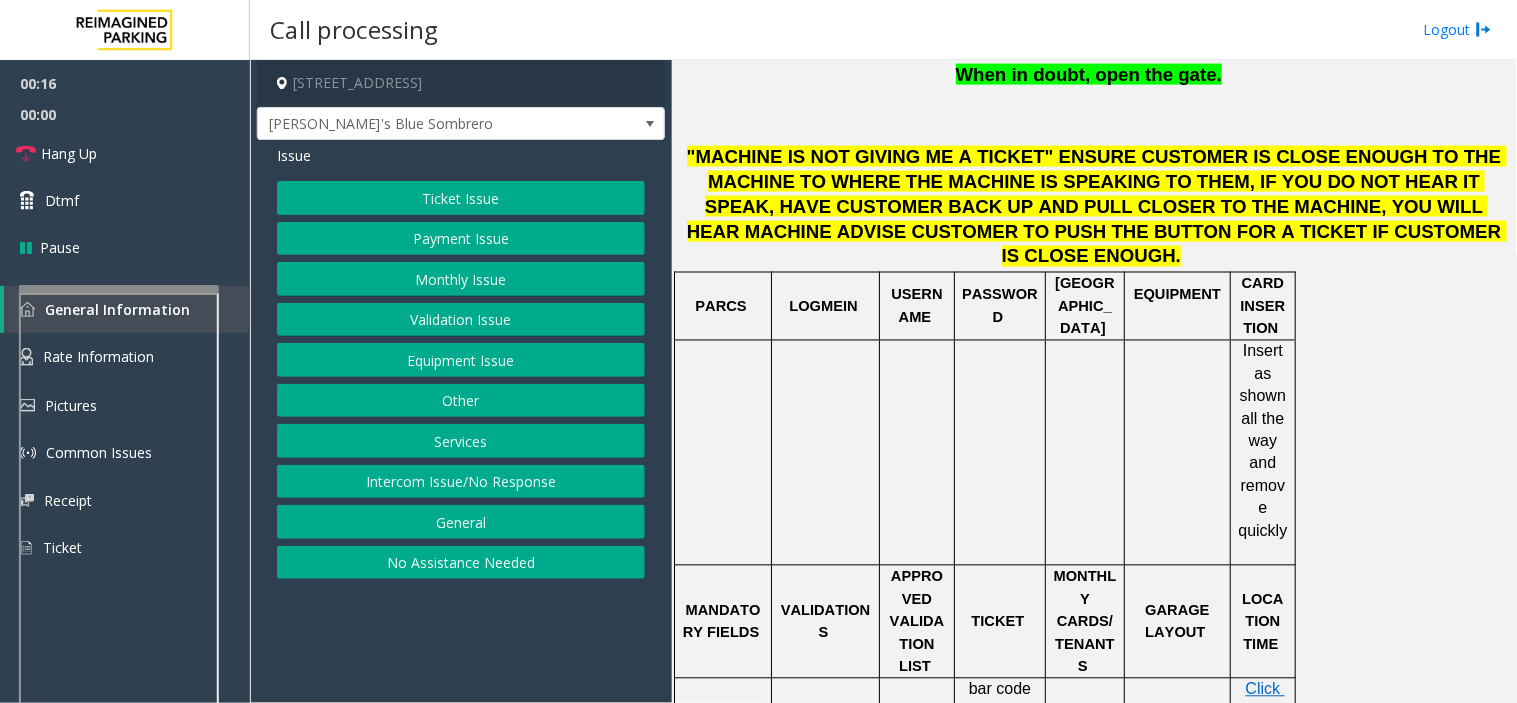 scroll, scrollTop: 777, scrollLeft: 0, axis: vertical 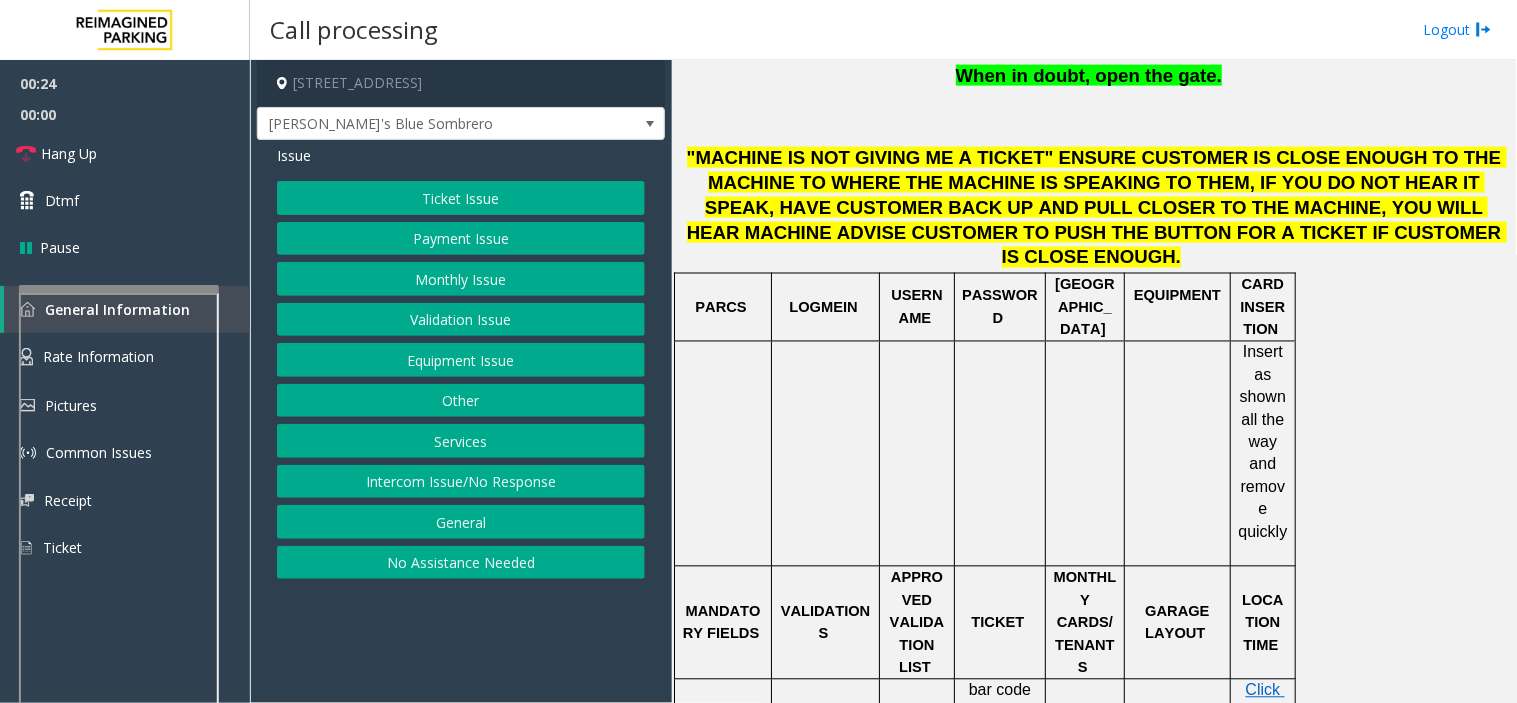 click on "Payment Issue" 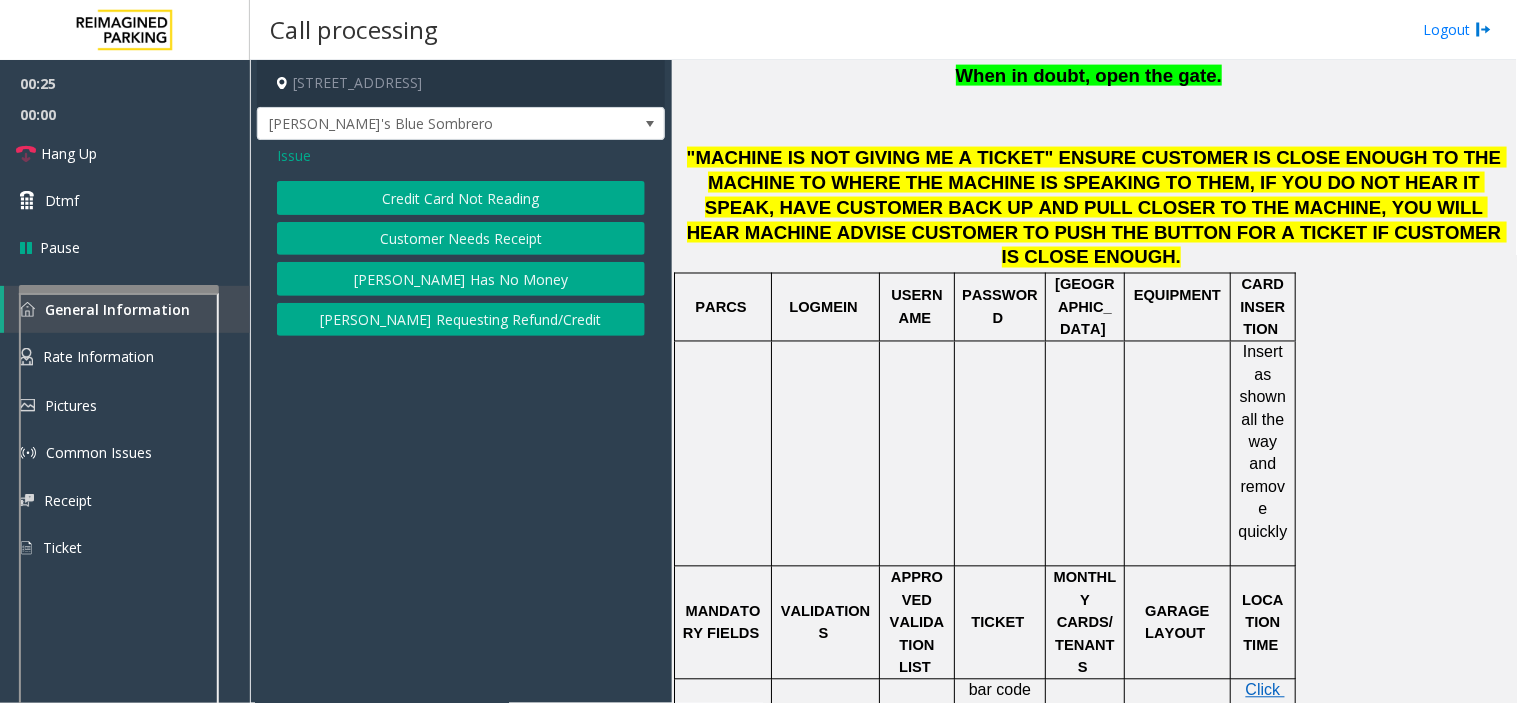 click on "Credit Card Not Reading" 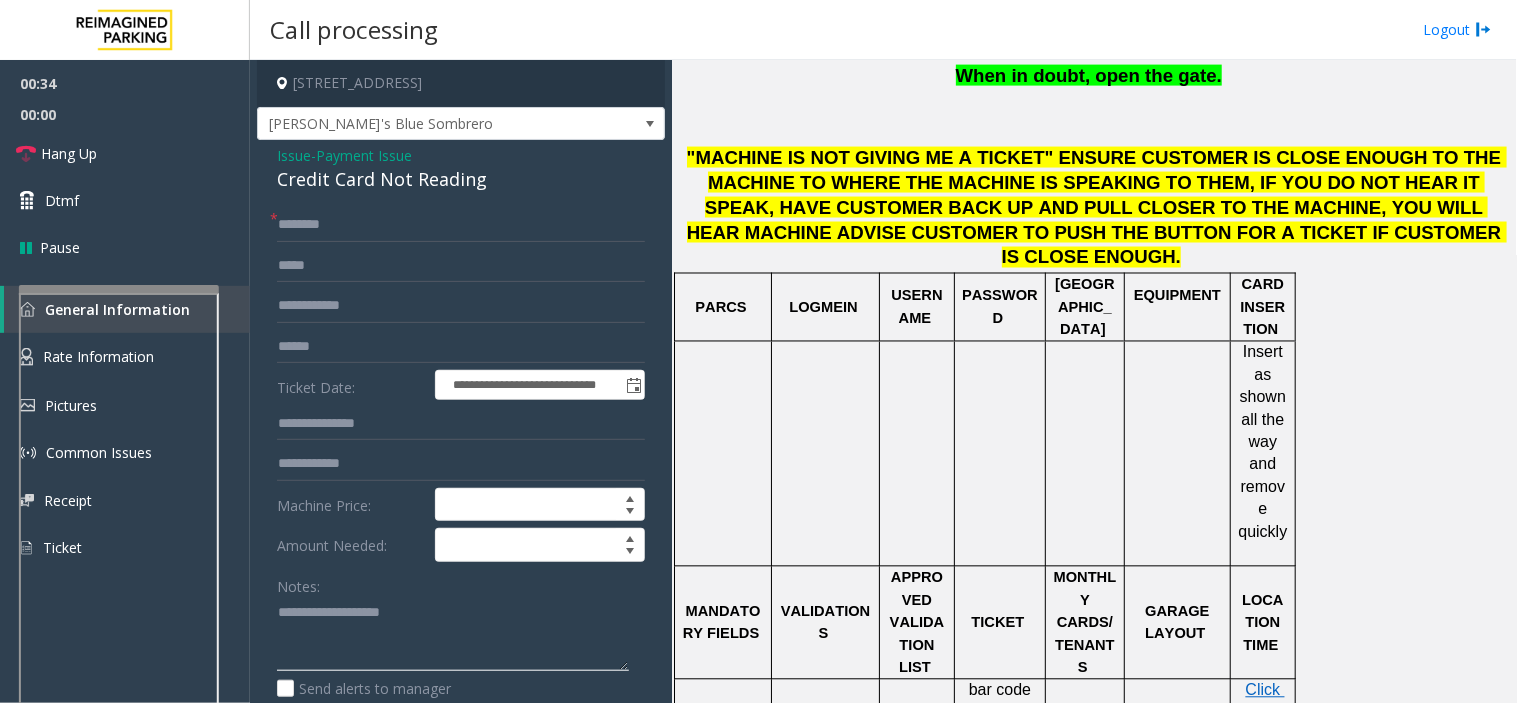 paste on "**********" 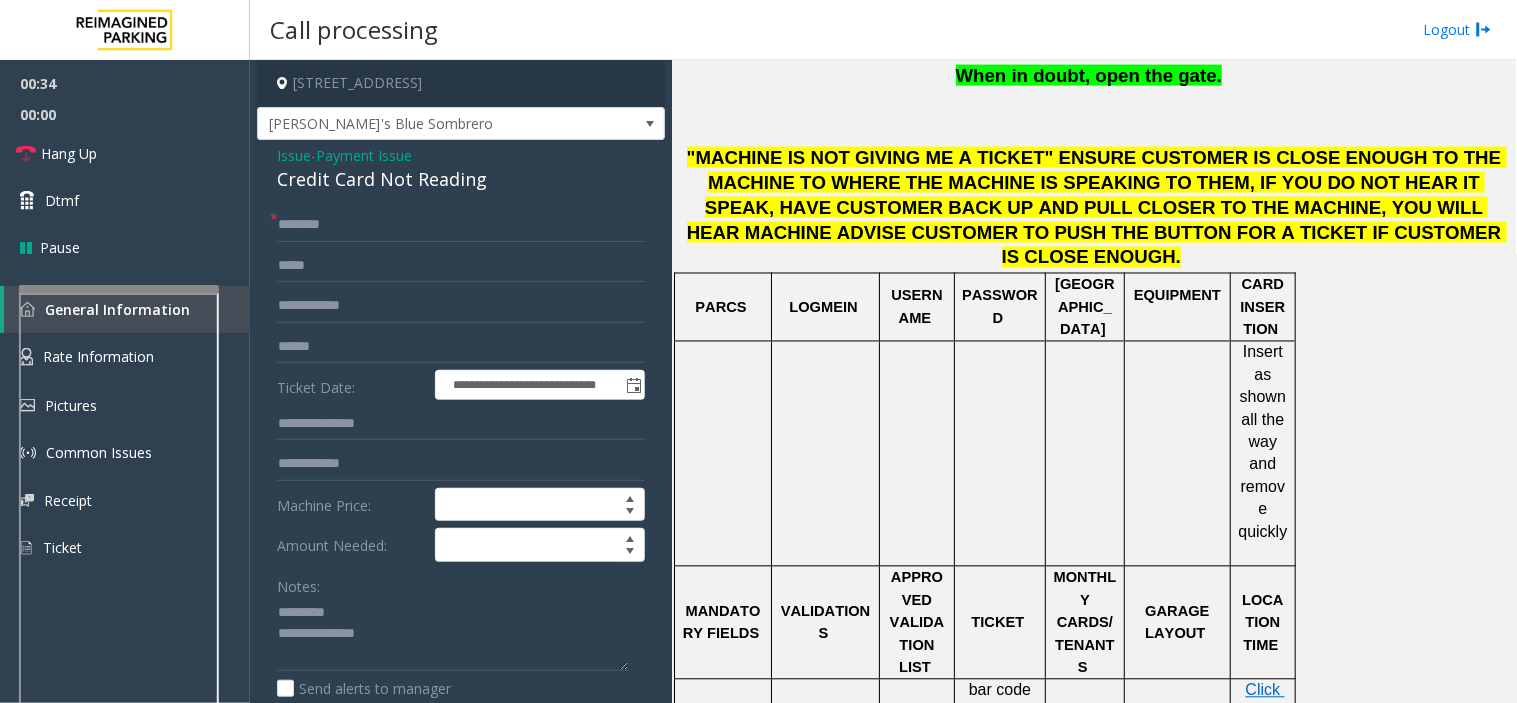 click on "Credit Card Not Reading" 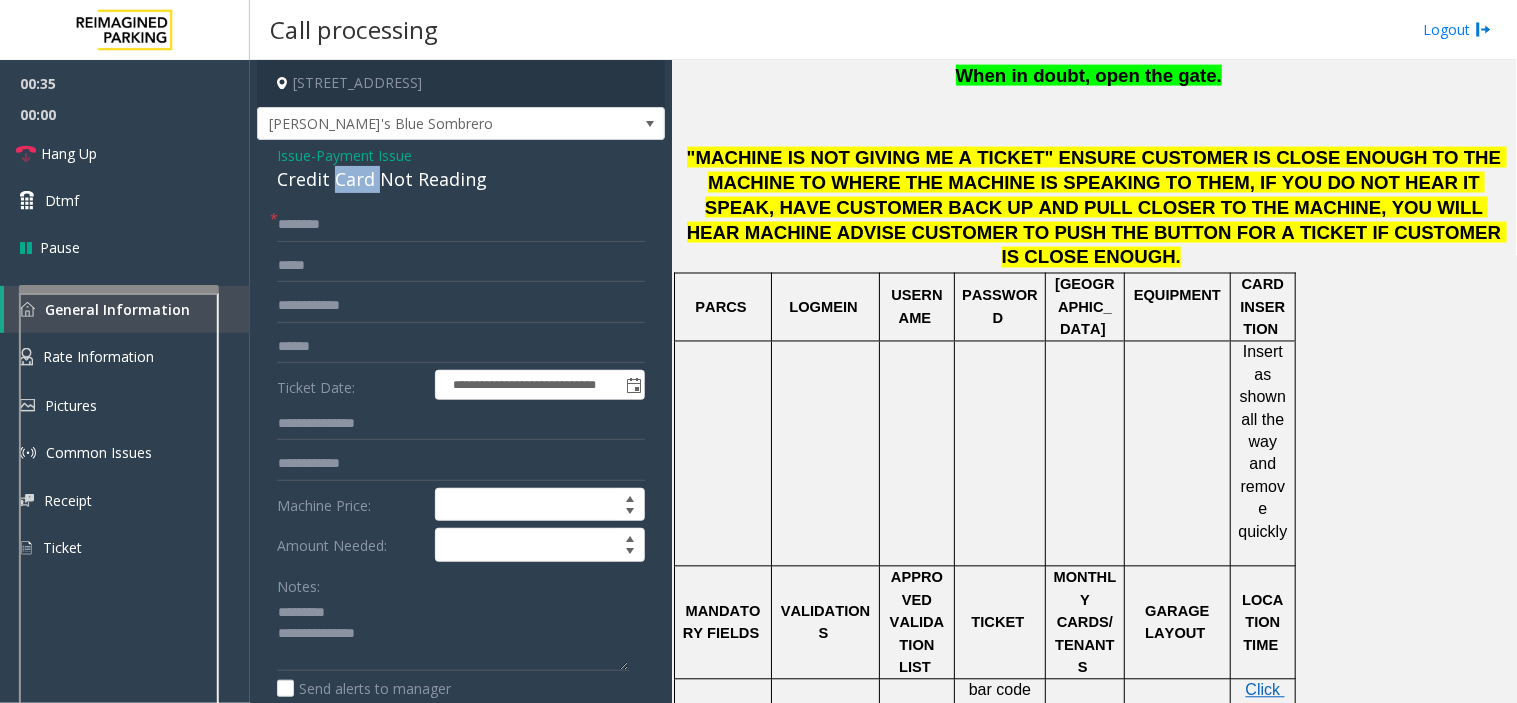 click on "Credit Card Not Reading" 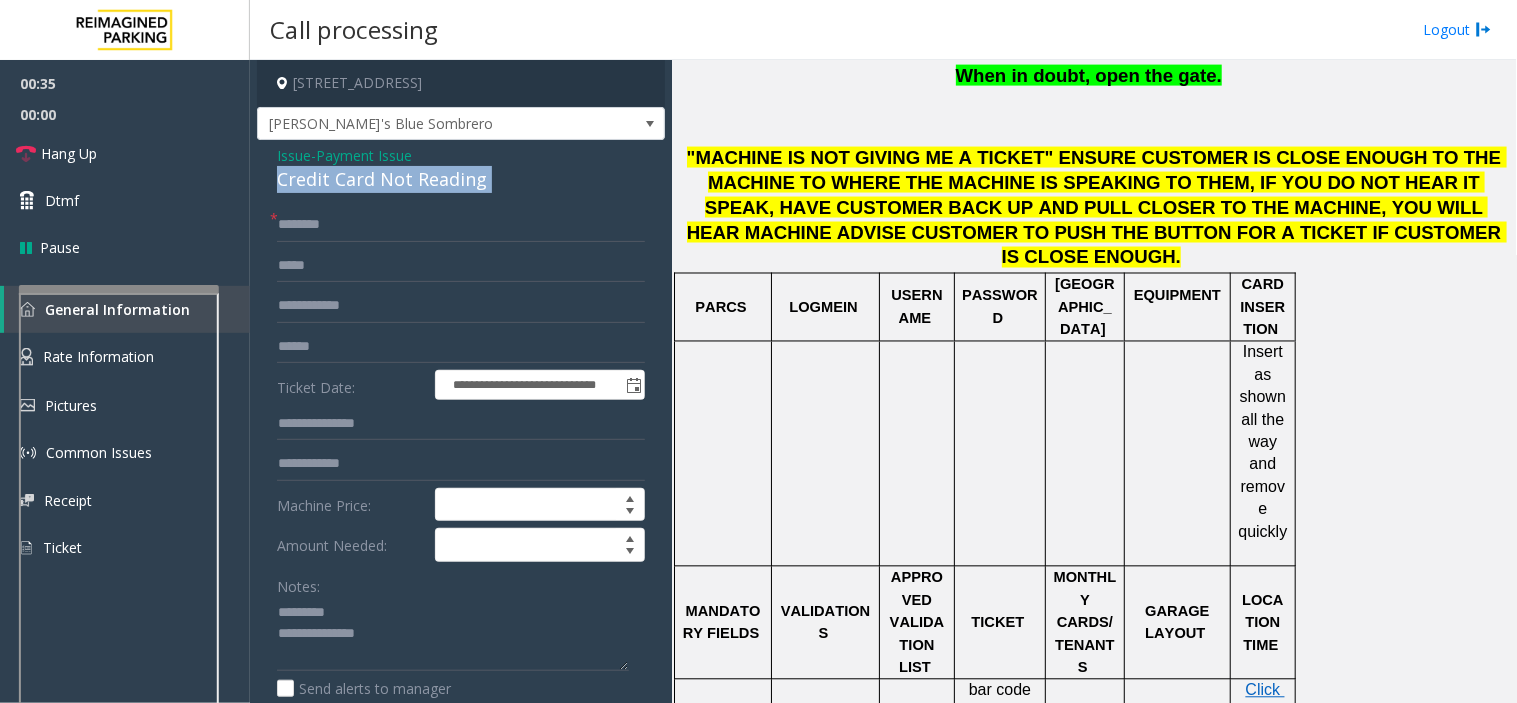 click on "Credit Card Not Reading" 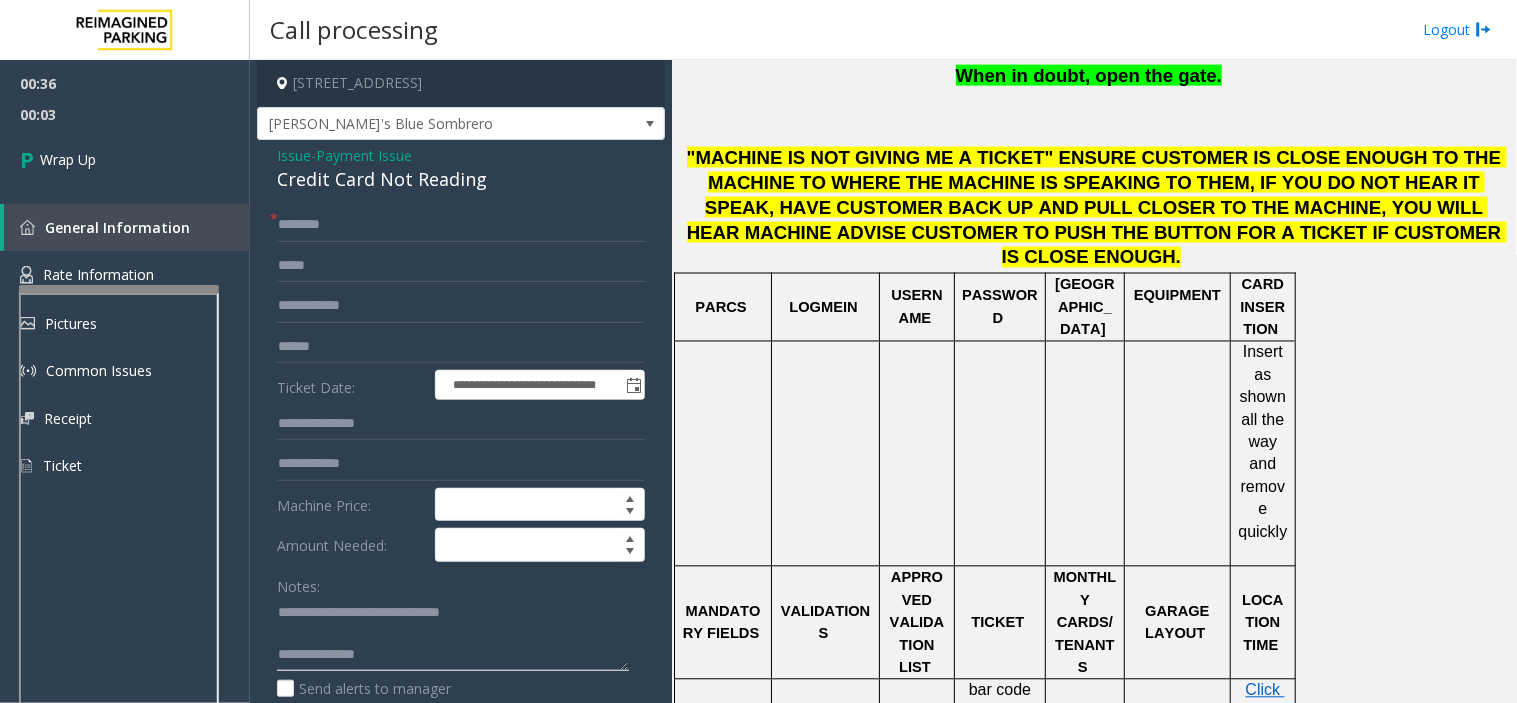 click 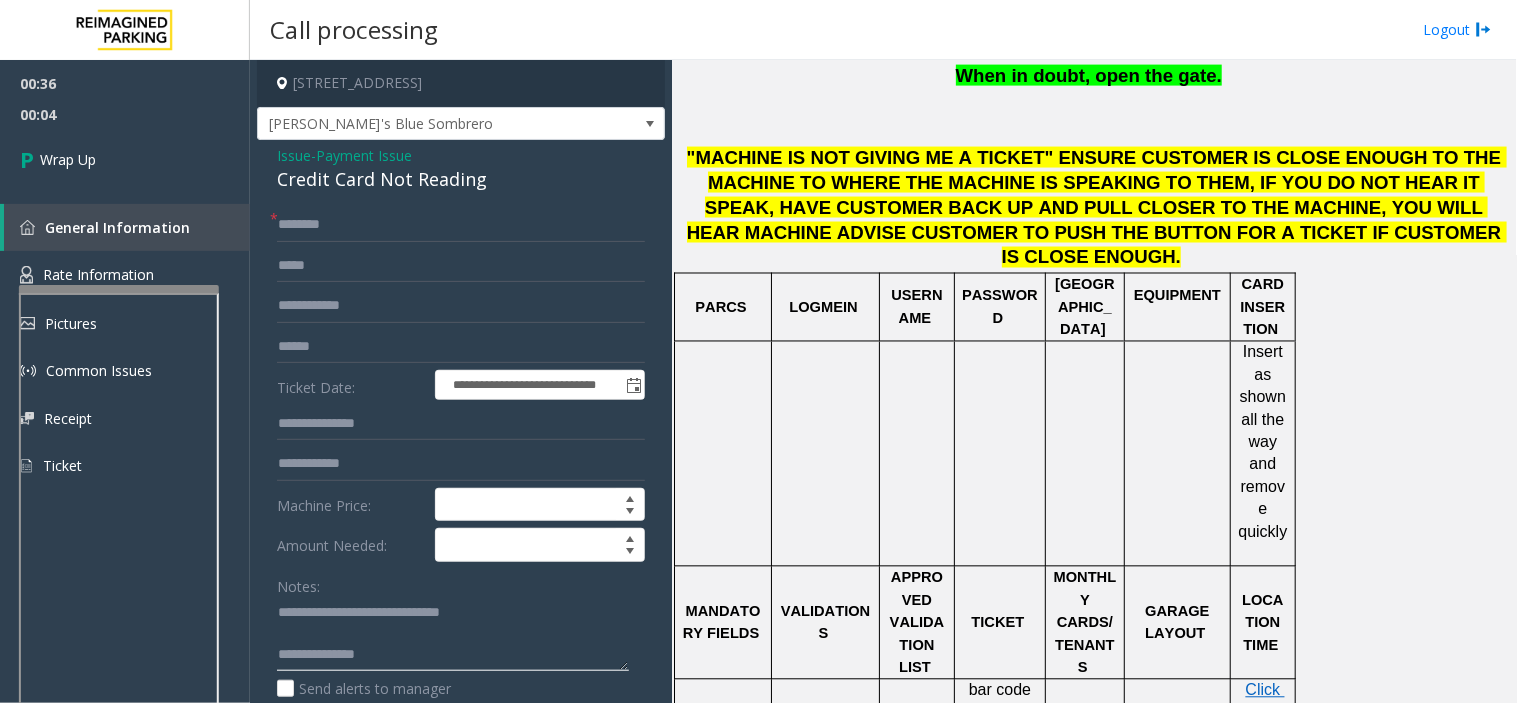 paste on "**********" 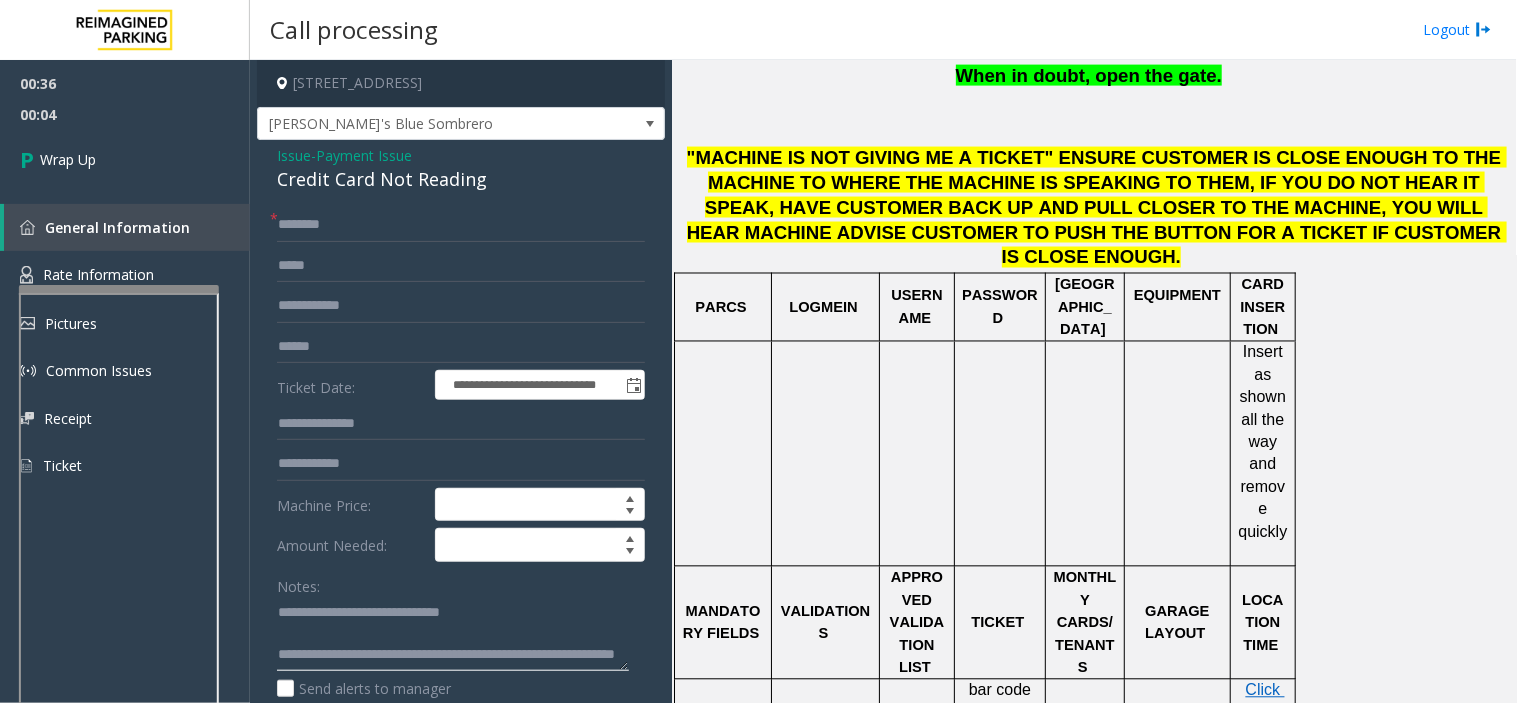 scroll, scrollTop: 35, scrollLeft: 0, axis: vertical 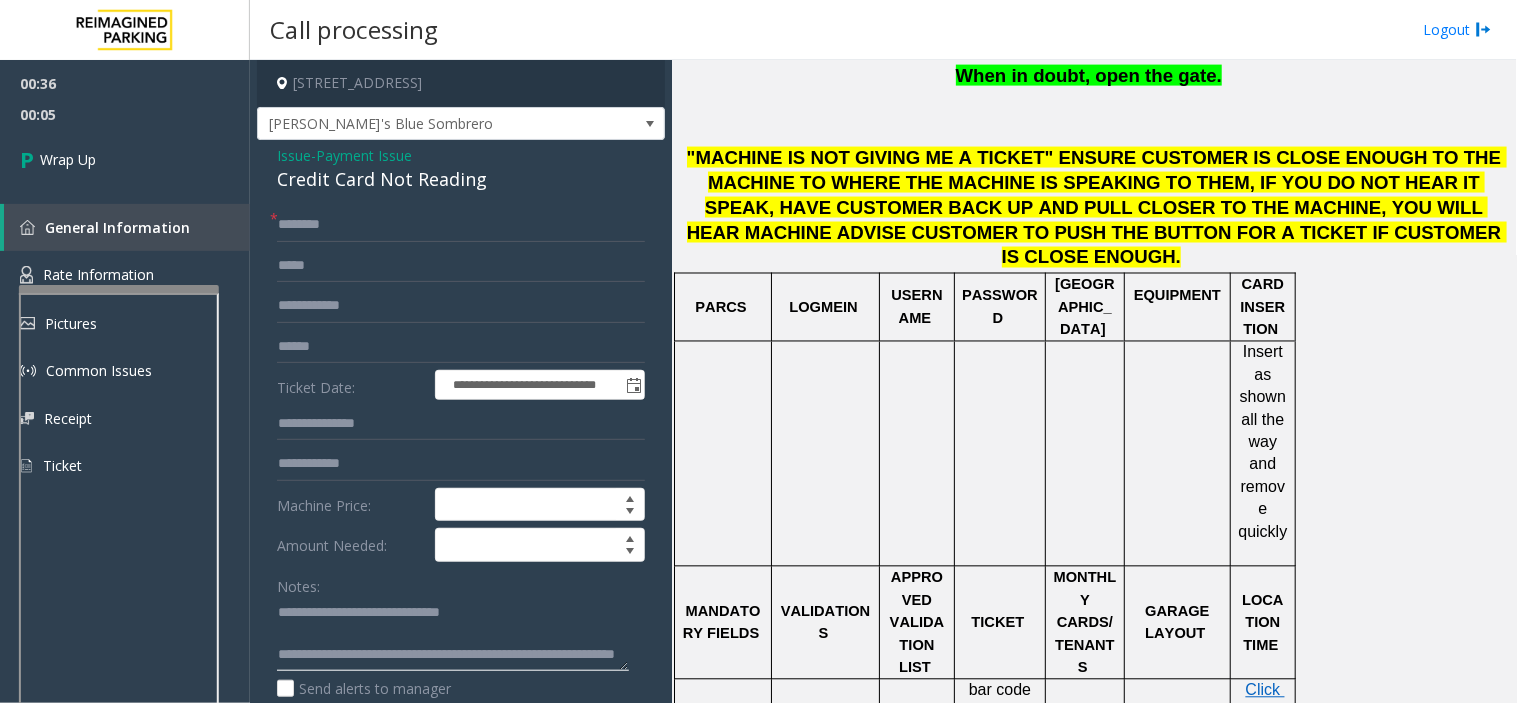type on "**********" 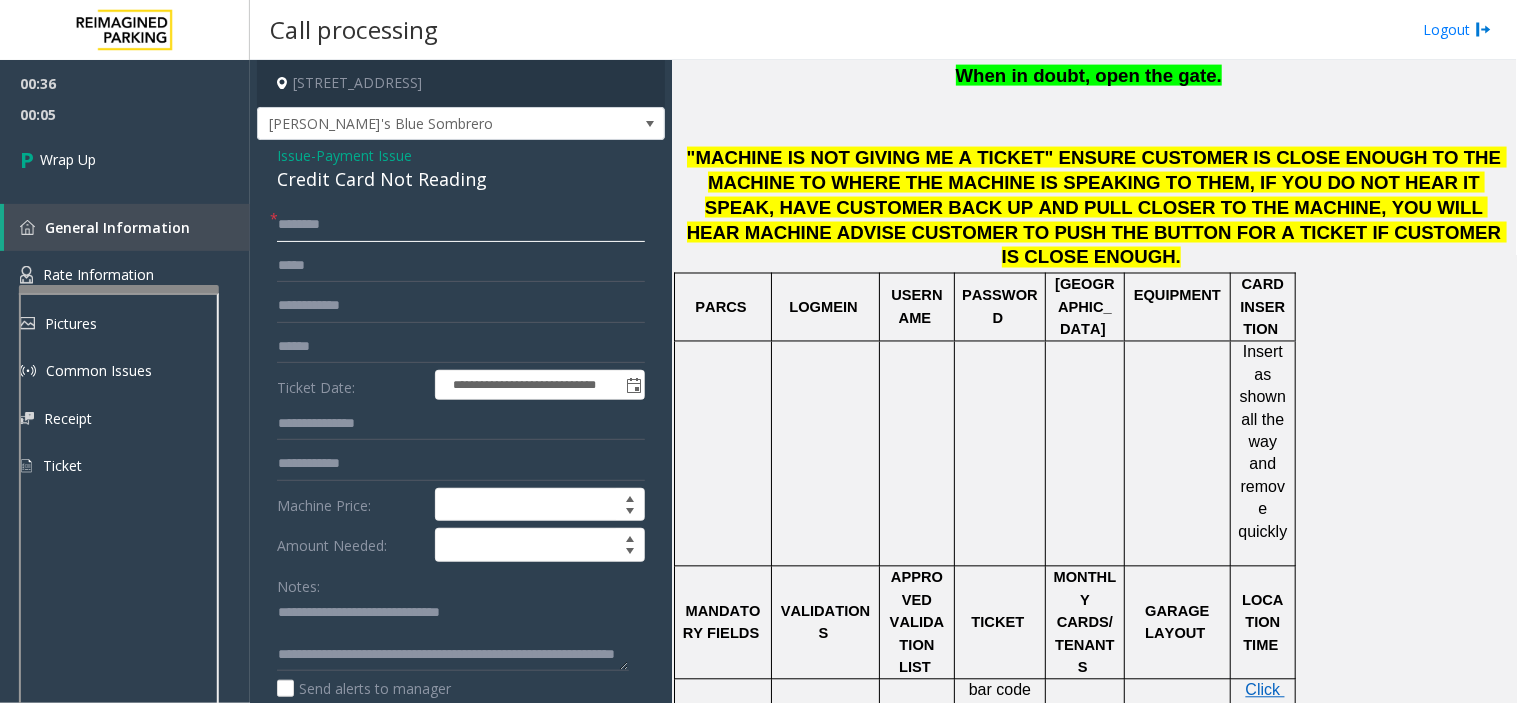 click 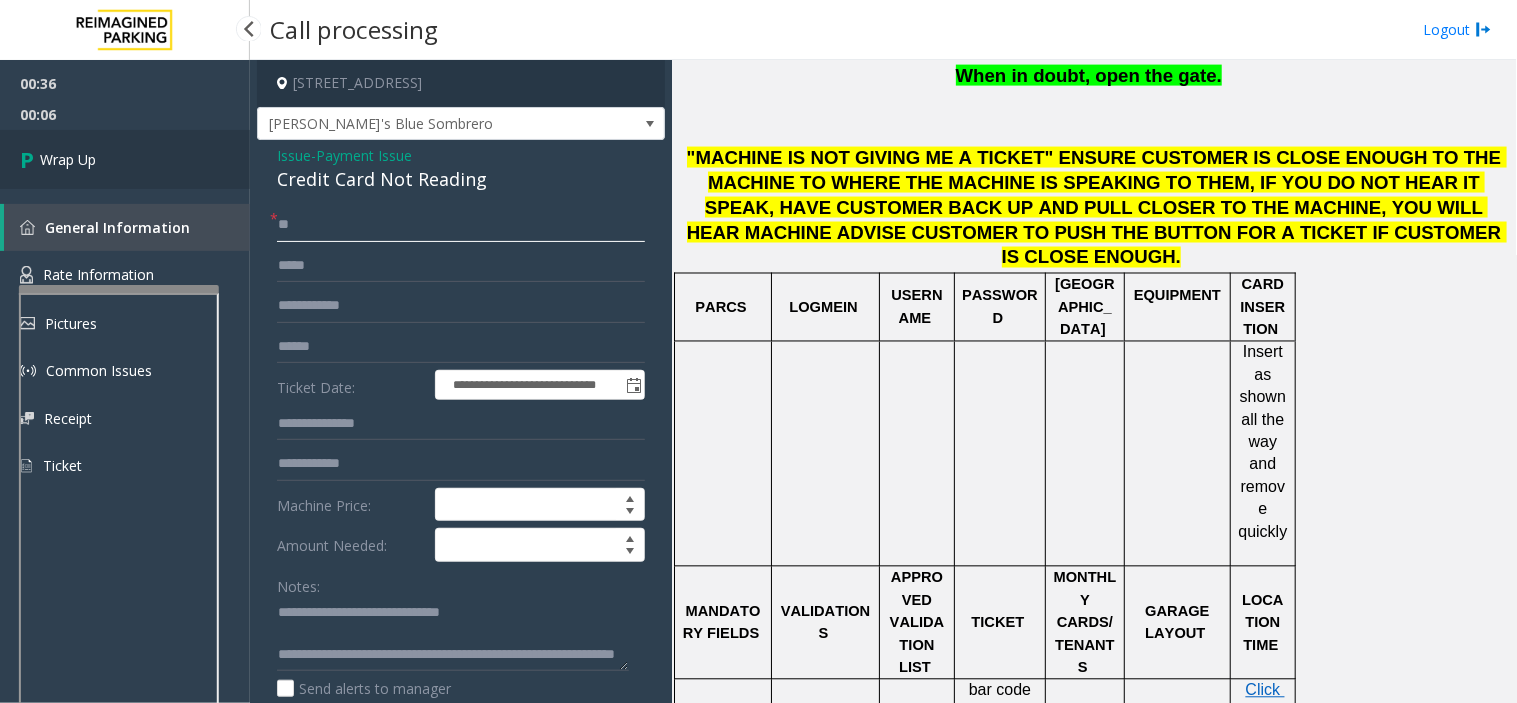 type on "**" 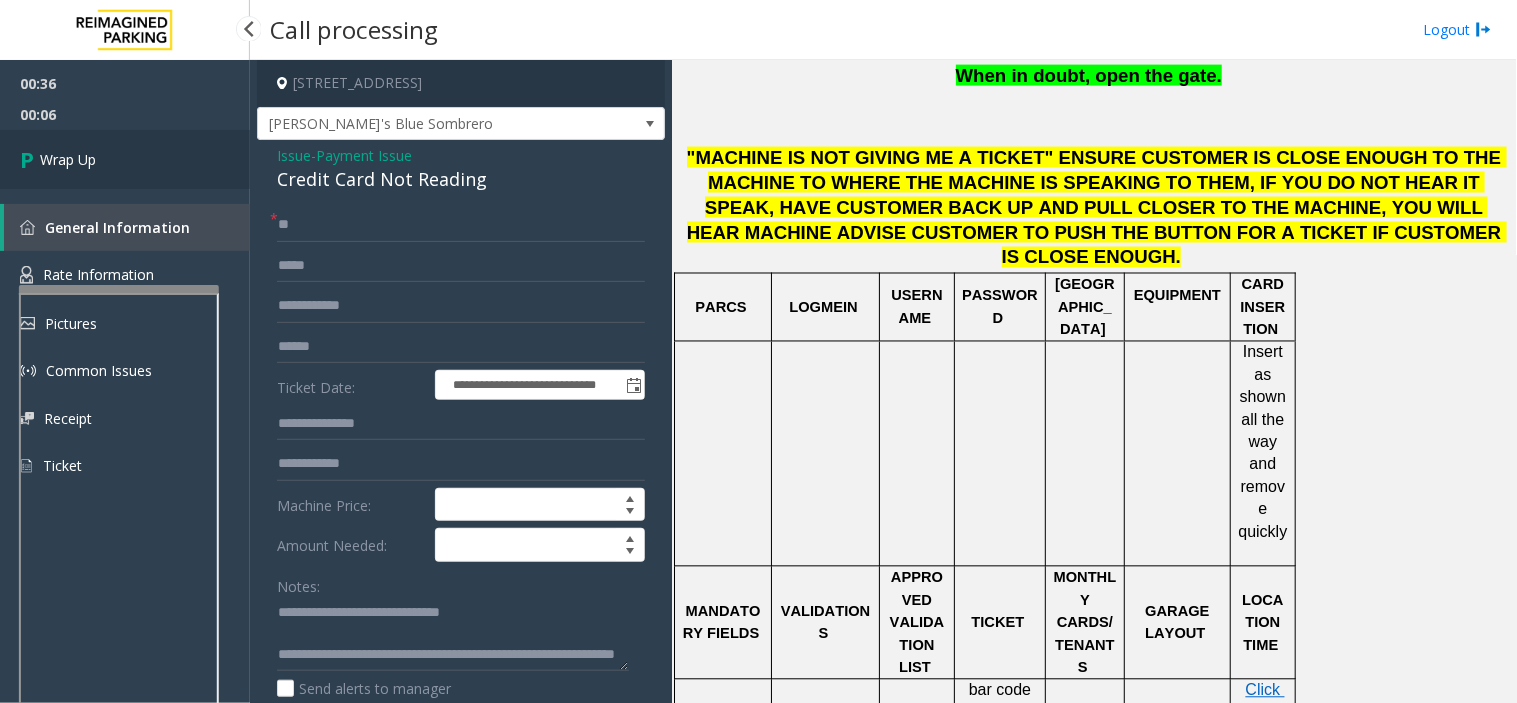 click on "Wrap Up" at bounding box center (125, 159) 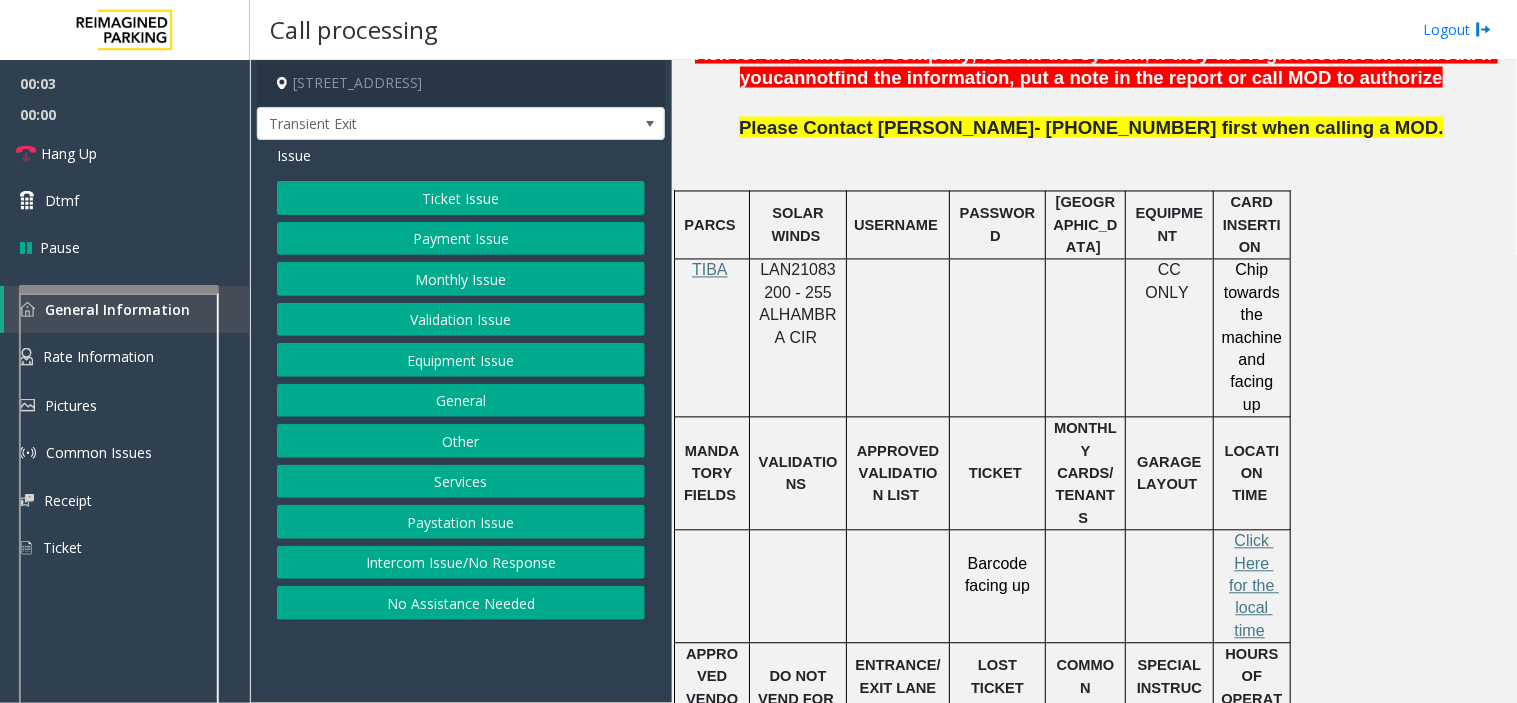 scroll, scrollTop: 888, scrollLeft: 0, axis: vertical 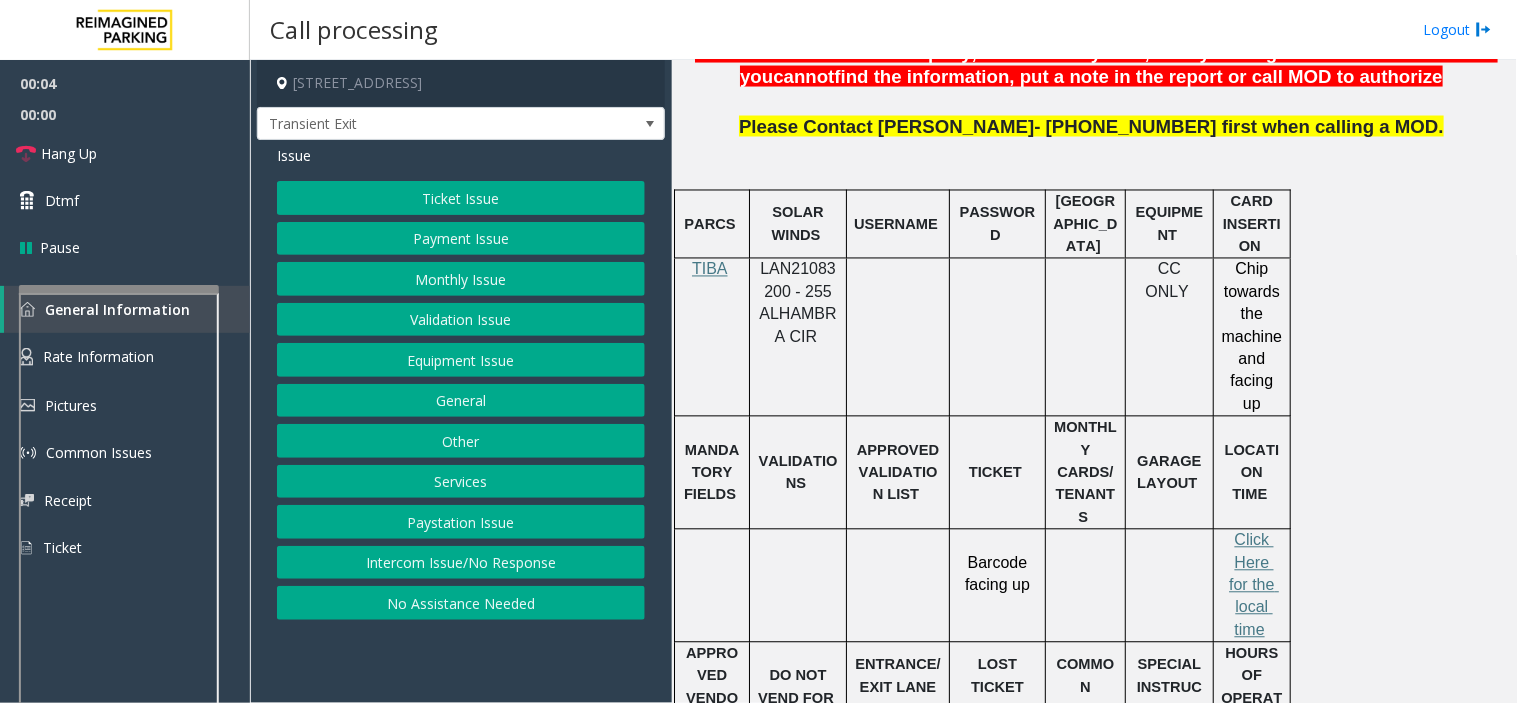 click on "LAN21083200 - 255 ALHAMBRA CIR" 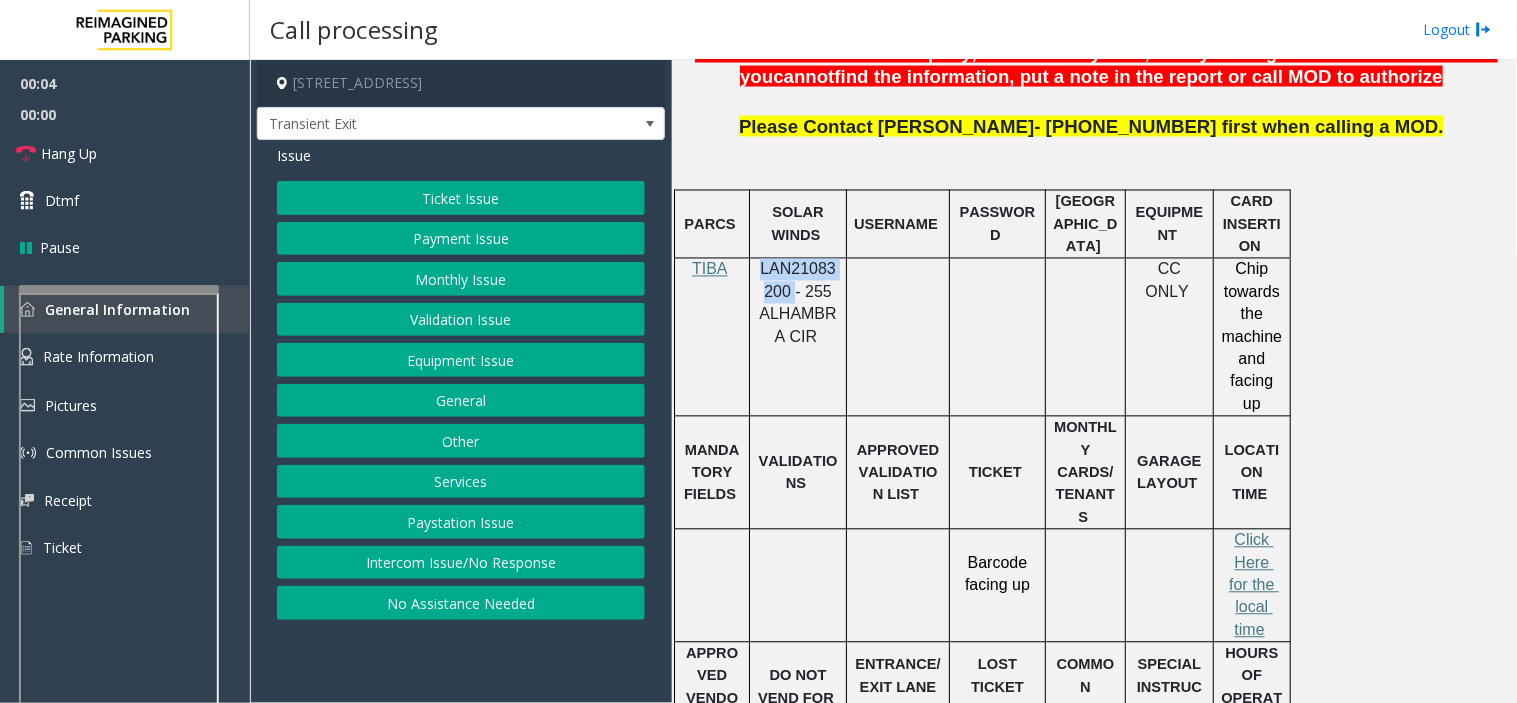 click on "LAN21083200 - 255 ALHAMBRA CIR" 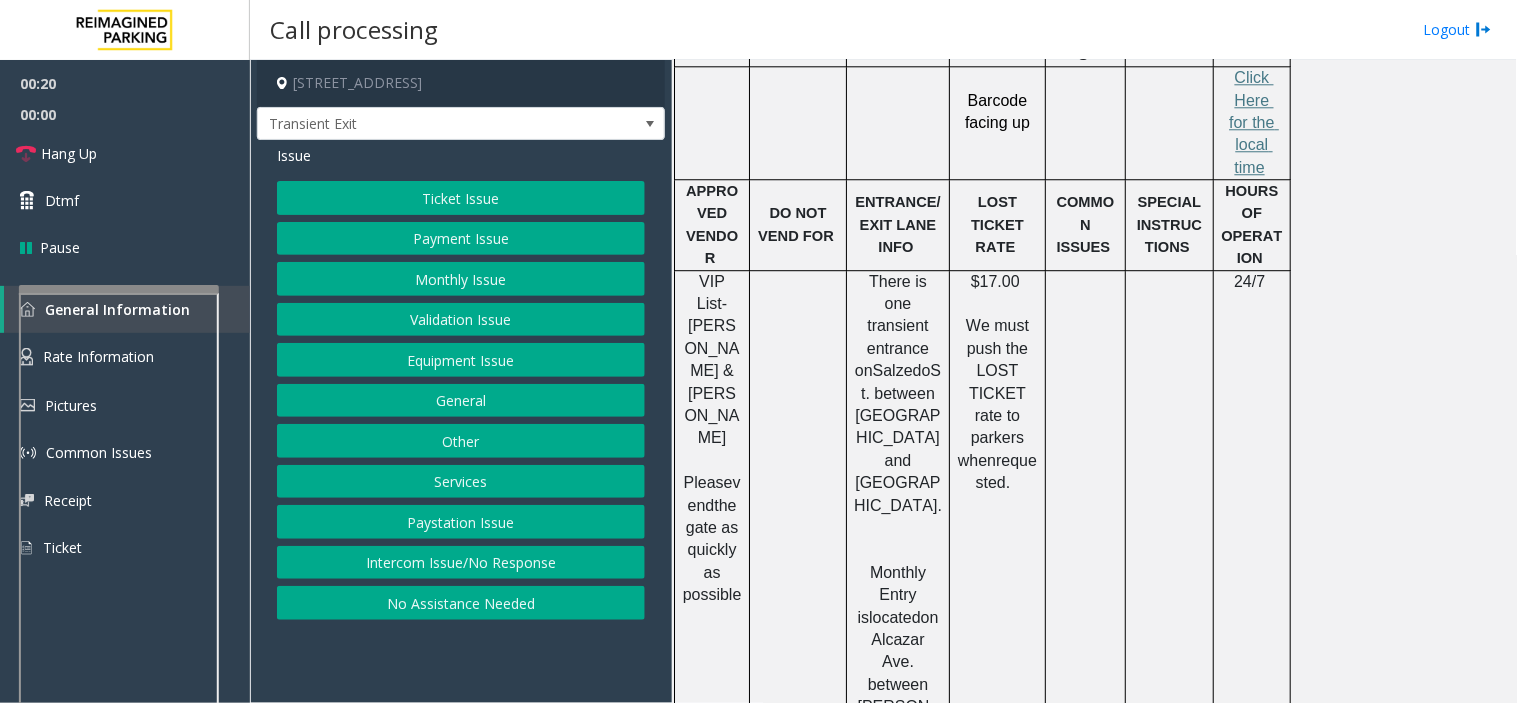 scroll, scrollTop: 1240, scrollLeft: 0, axis: vertical 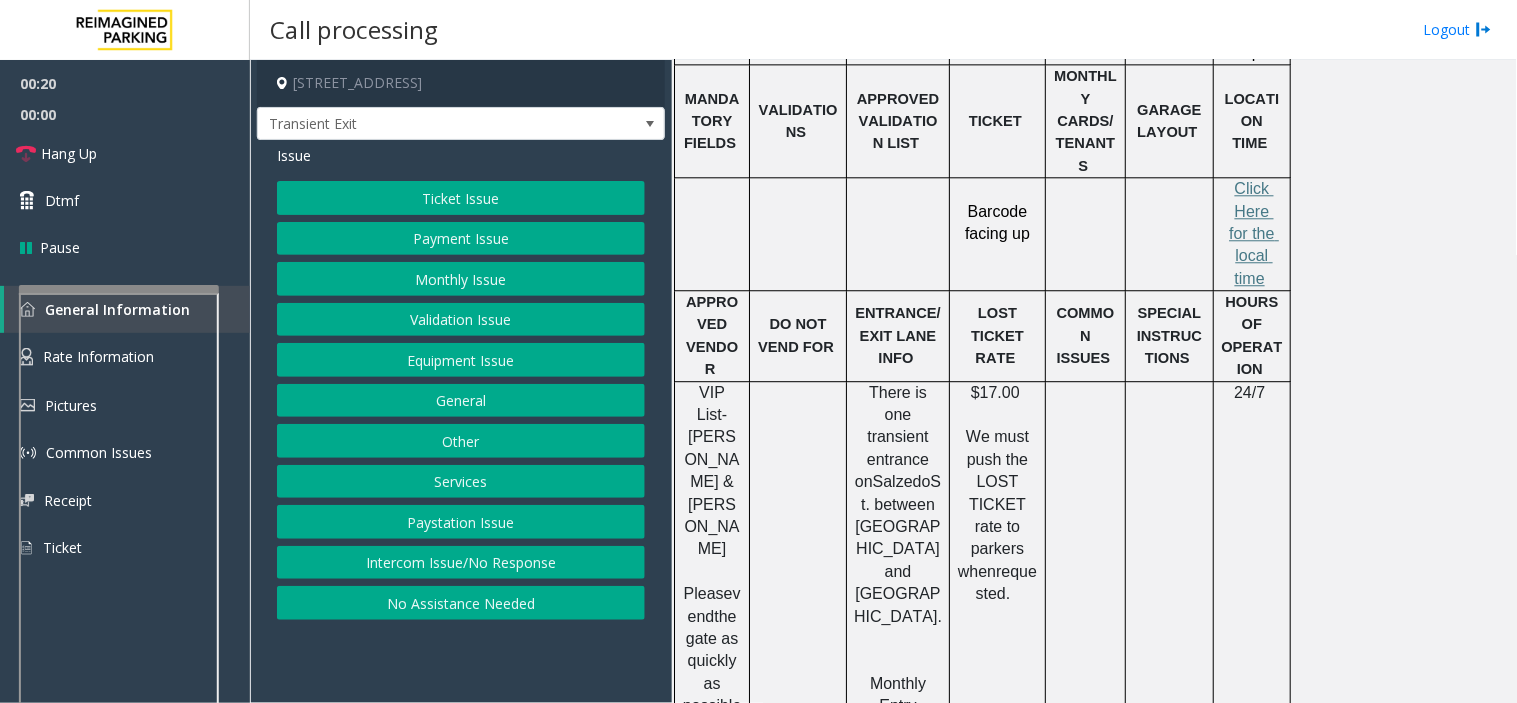 click on "Ticket Issue" 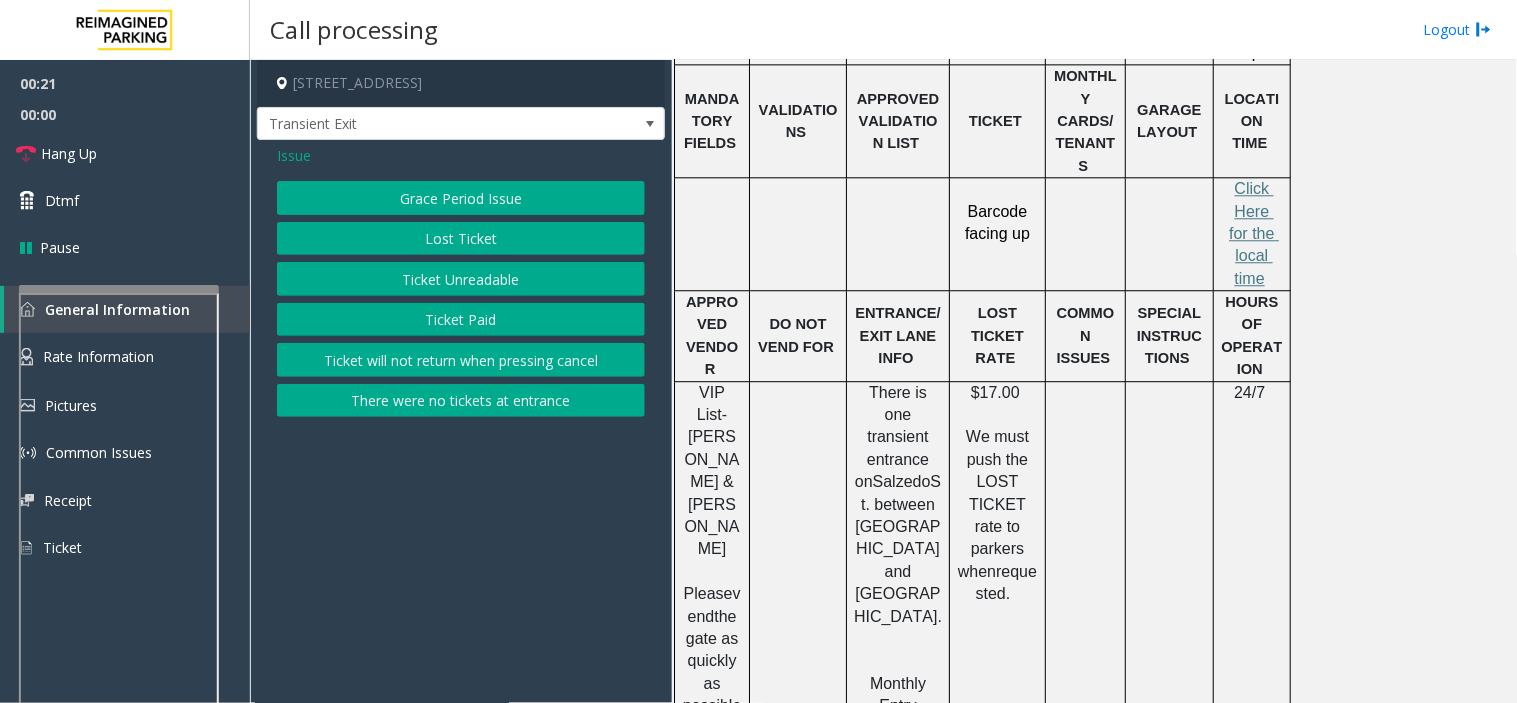 click on "Lost Ticket" 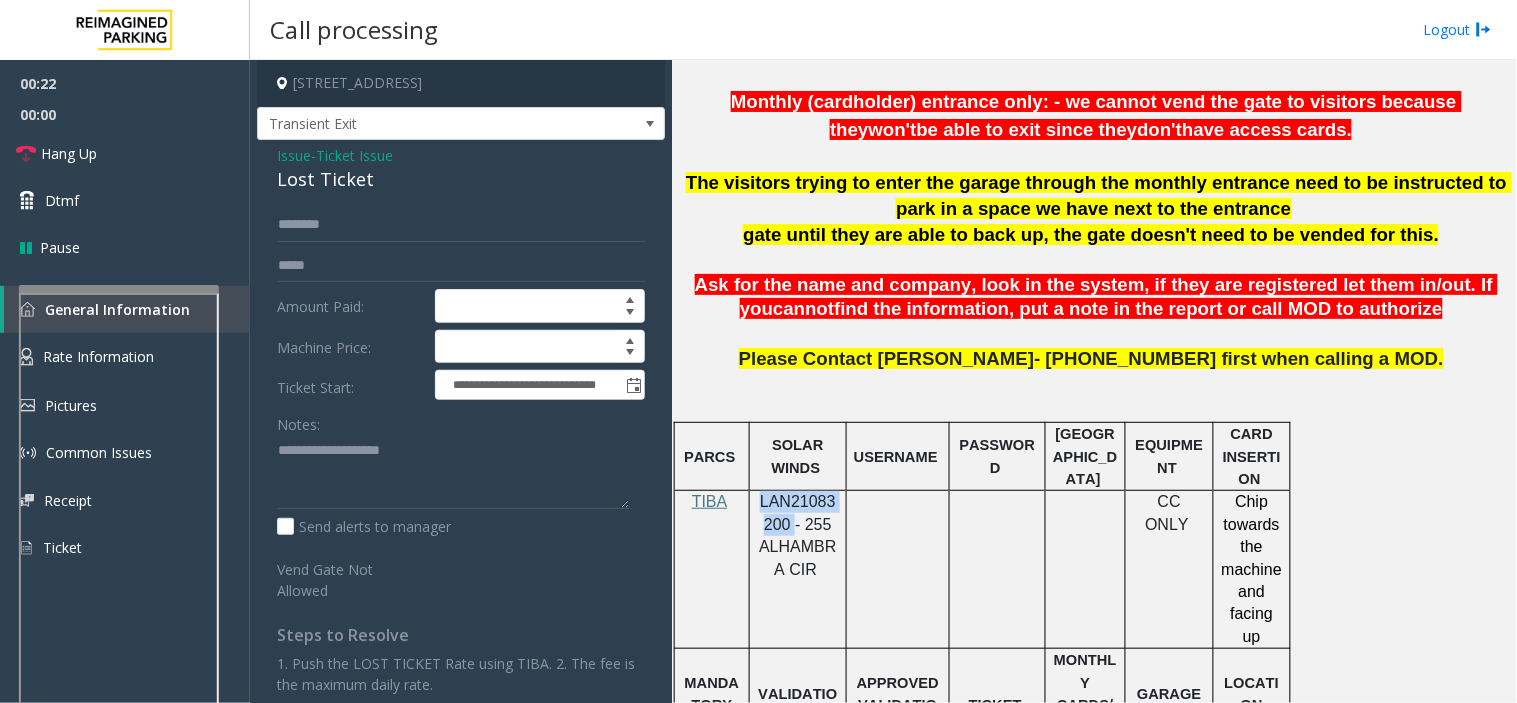 scroll, scrollTop: 462, scrollLeft: 0, axis: vertical 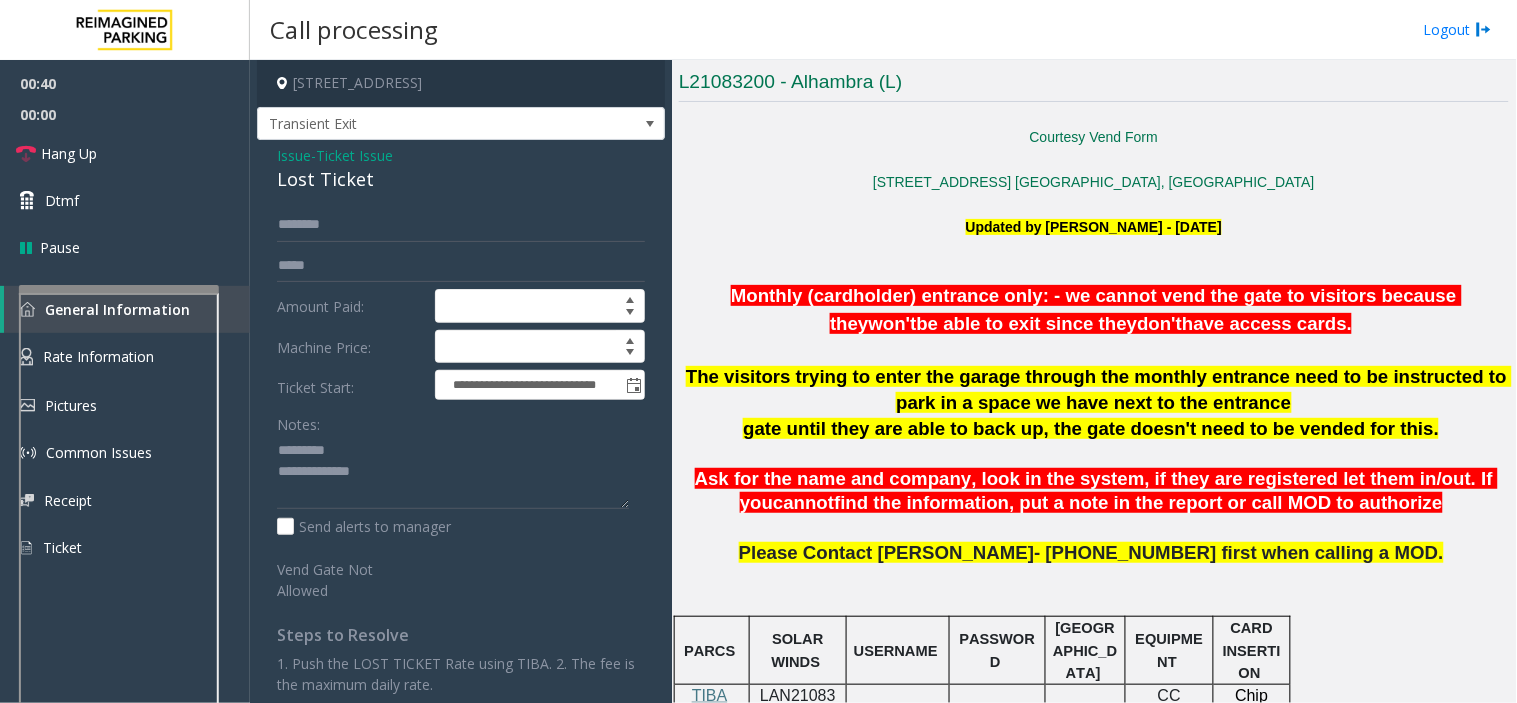 click on "Lost Ticket" 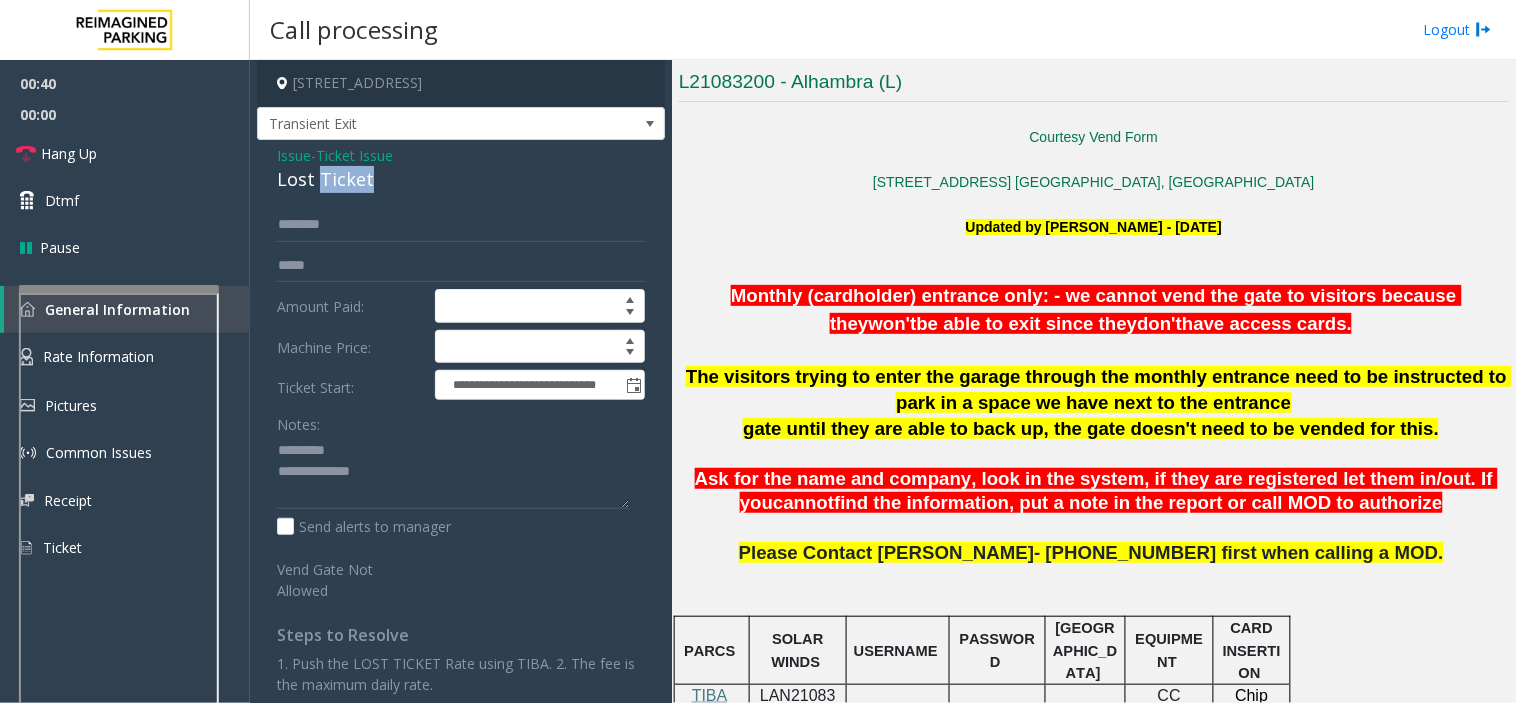 click on "Lost Ticket" 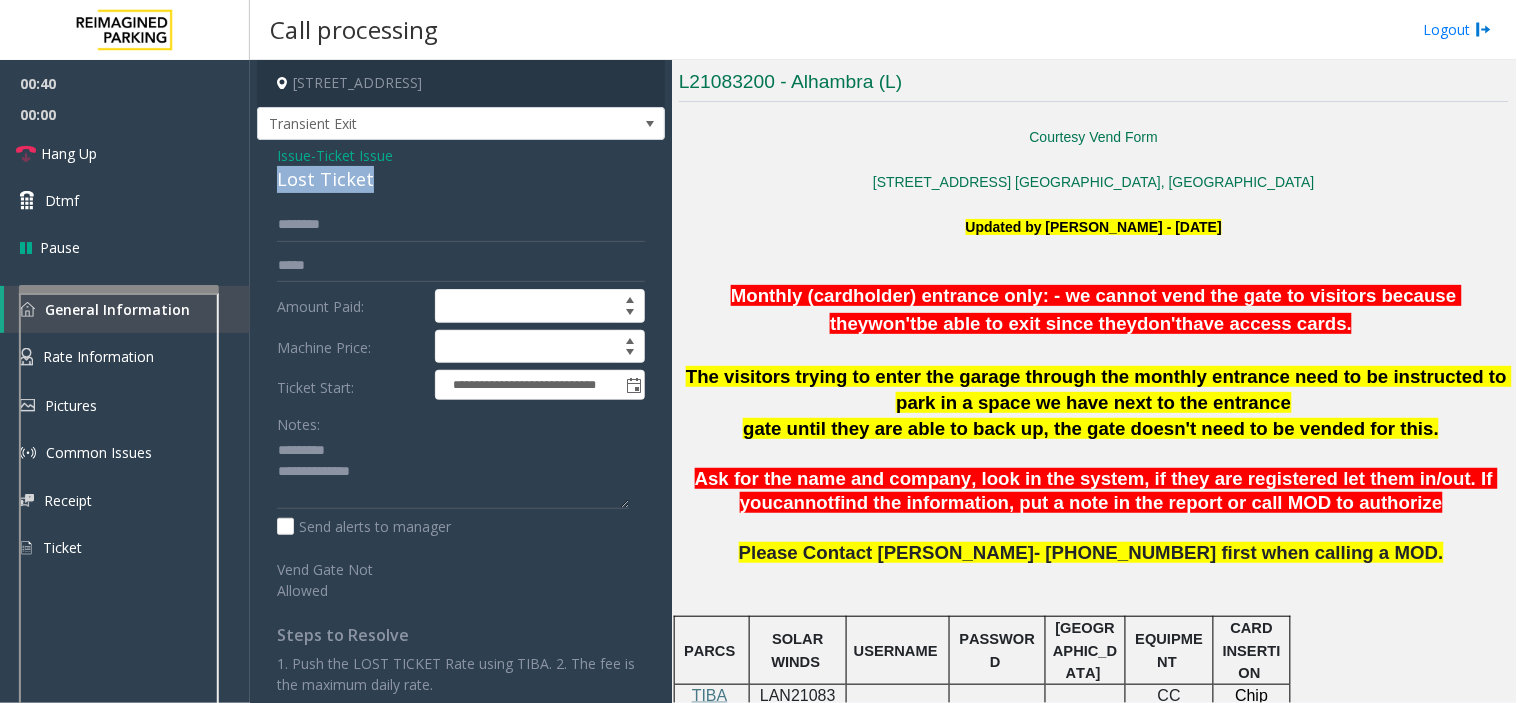 click on "Lost Ticket" 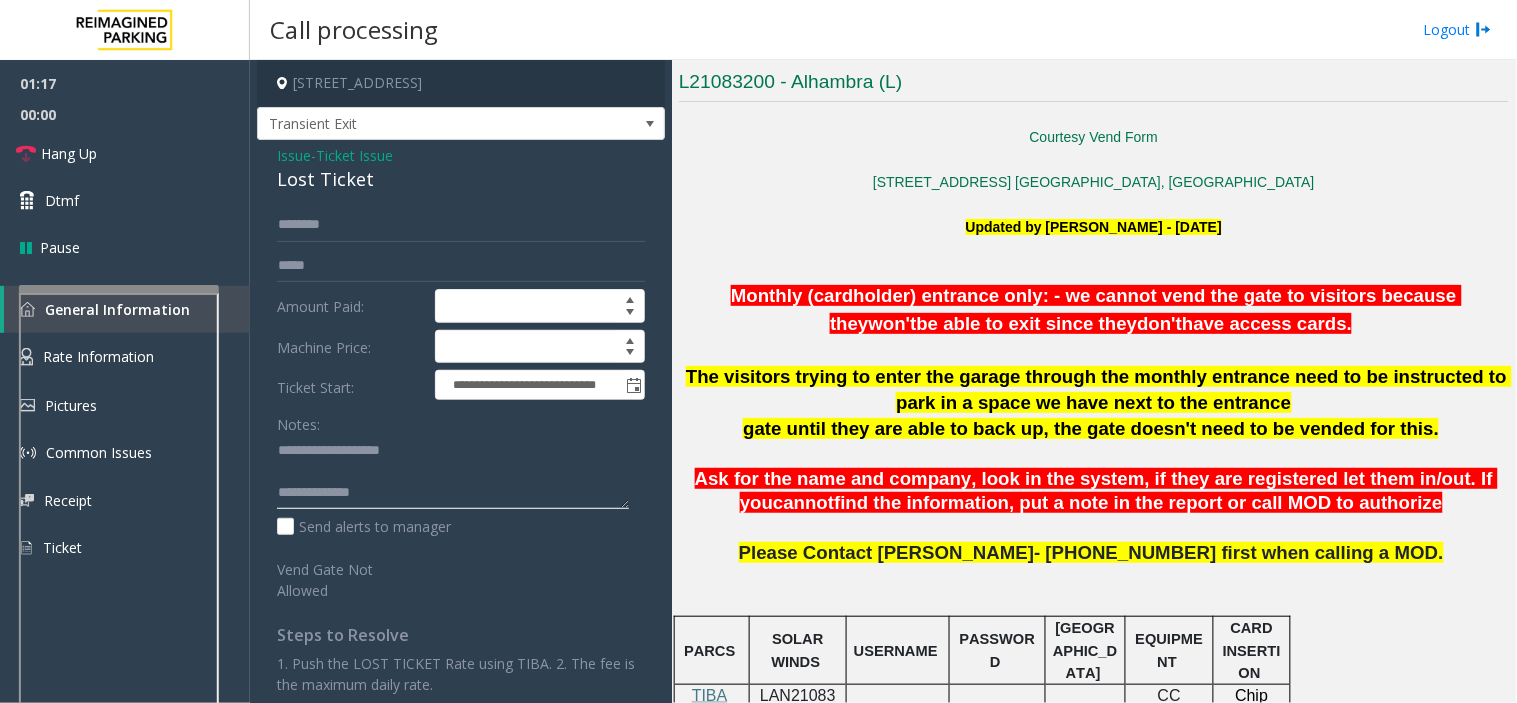 click 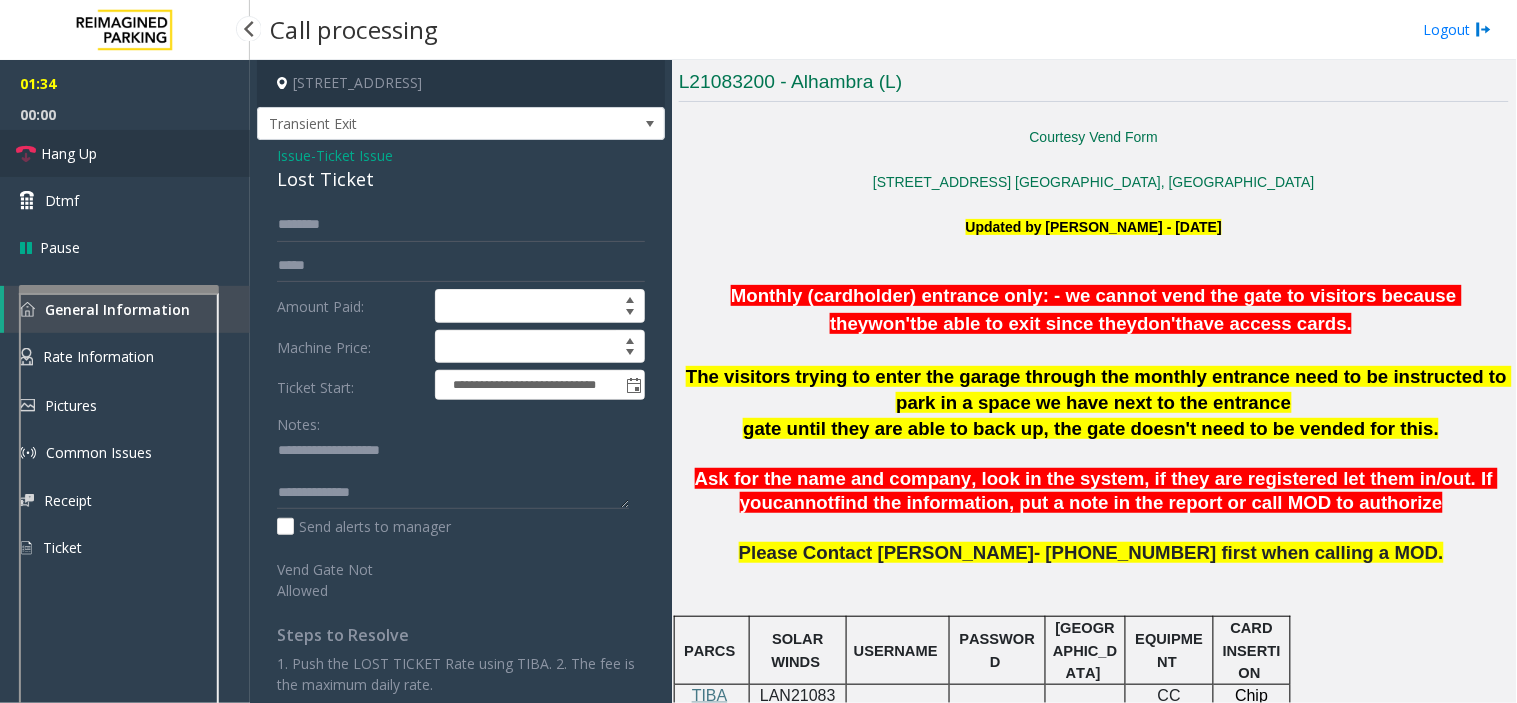 click on "Hang Up" at bounding box center [125, 153] 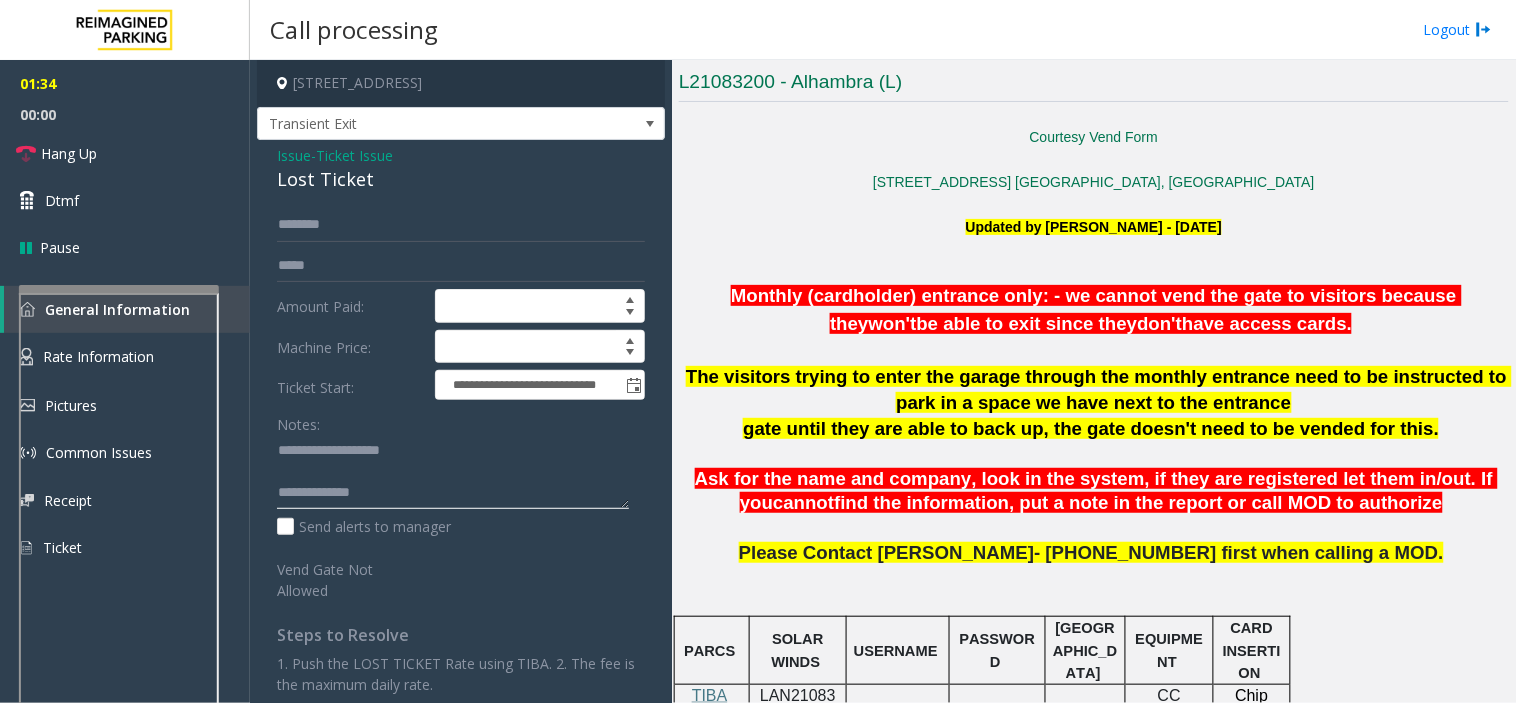 click 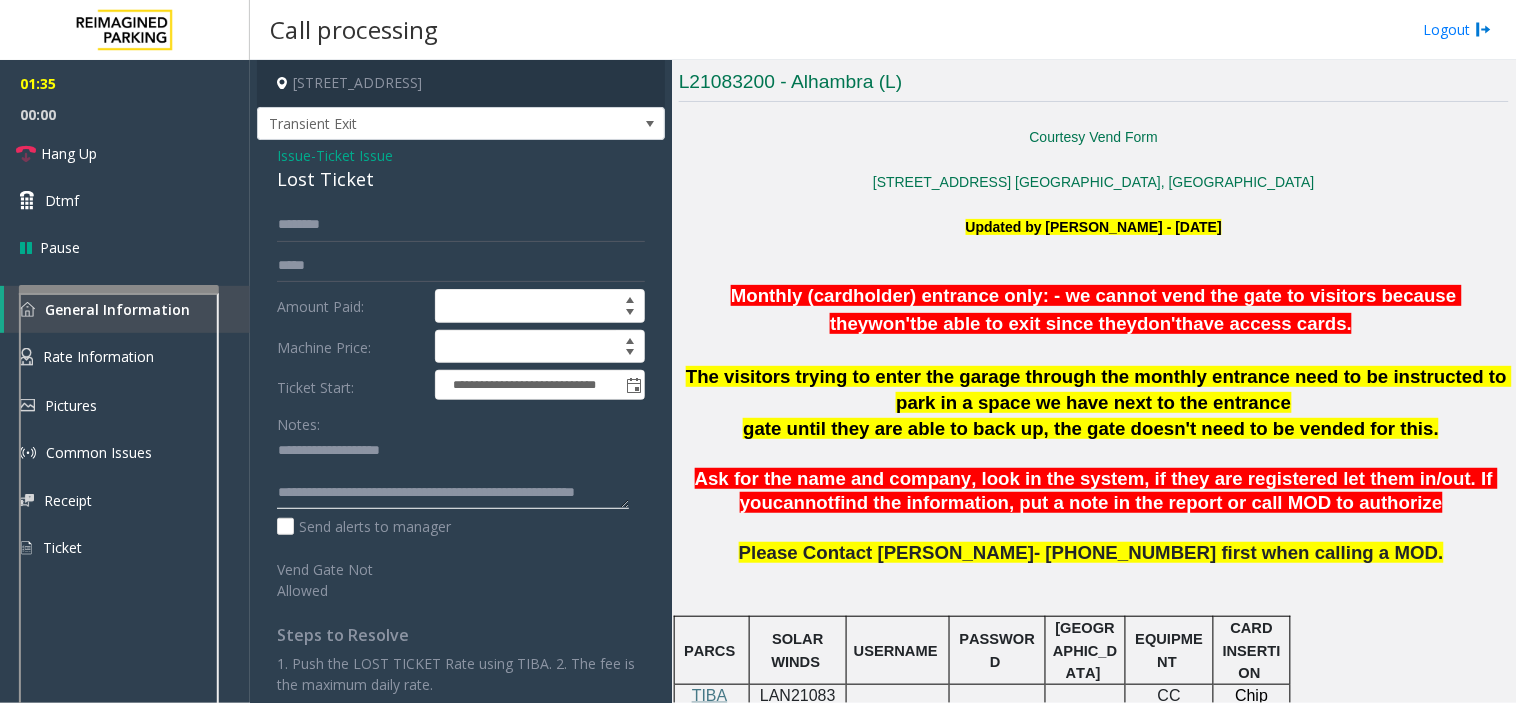 scroll, scrollTop: 14, scrollLeft: 0, axis: vertical 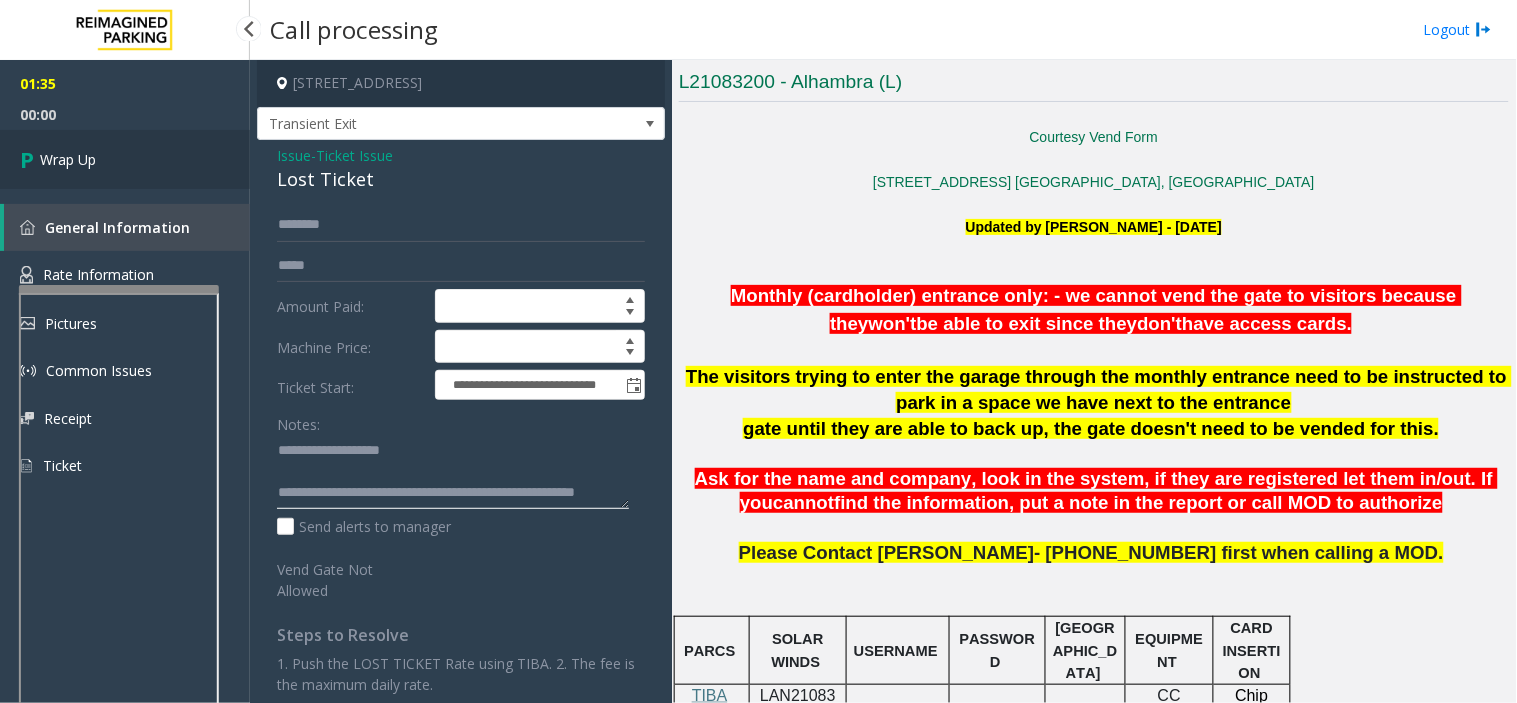 type on "**********" 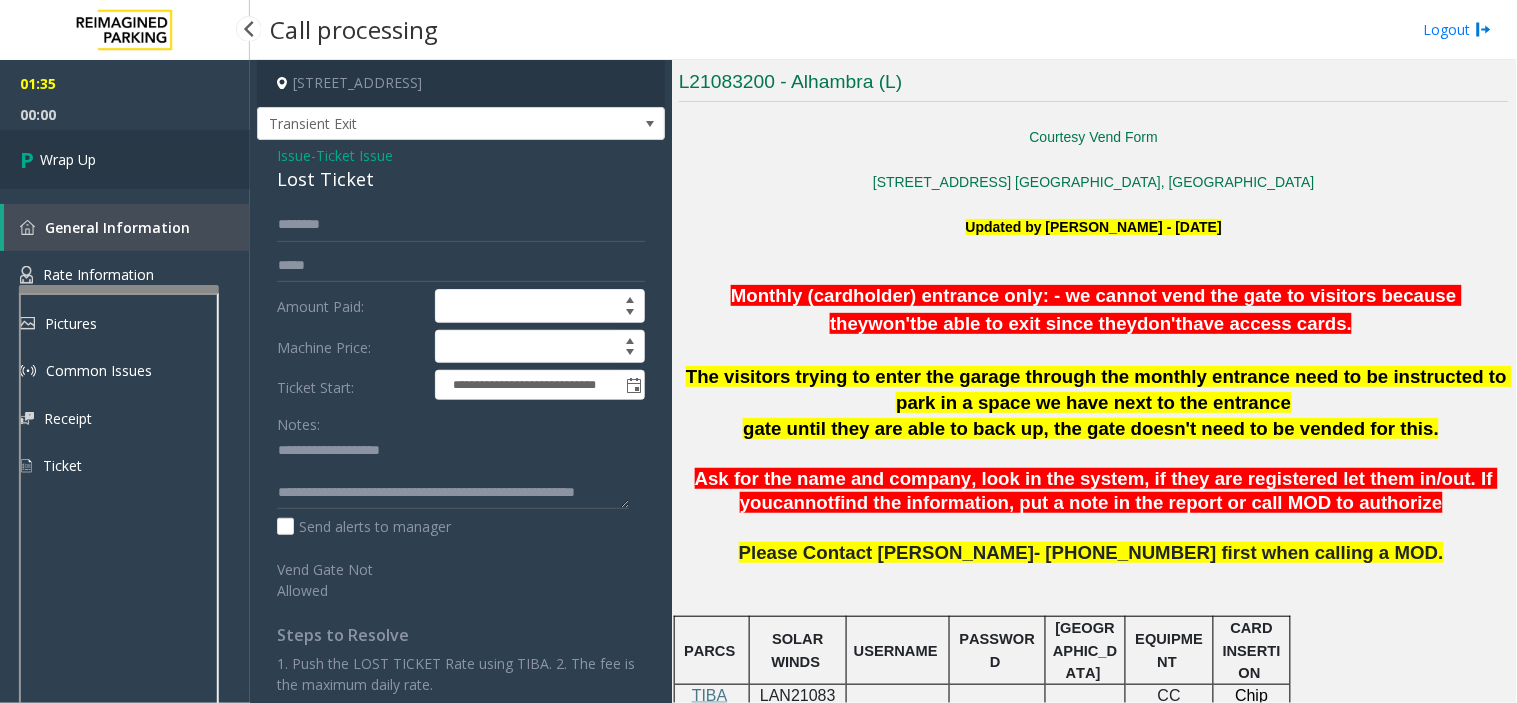 click on "Wrap Up" at bounding box center [125, 159] 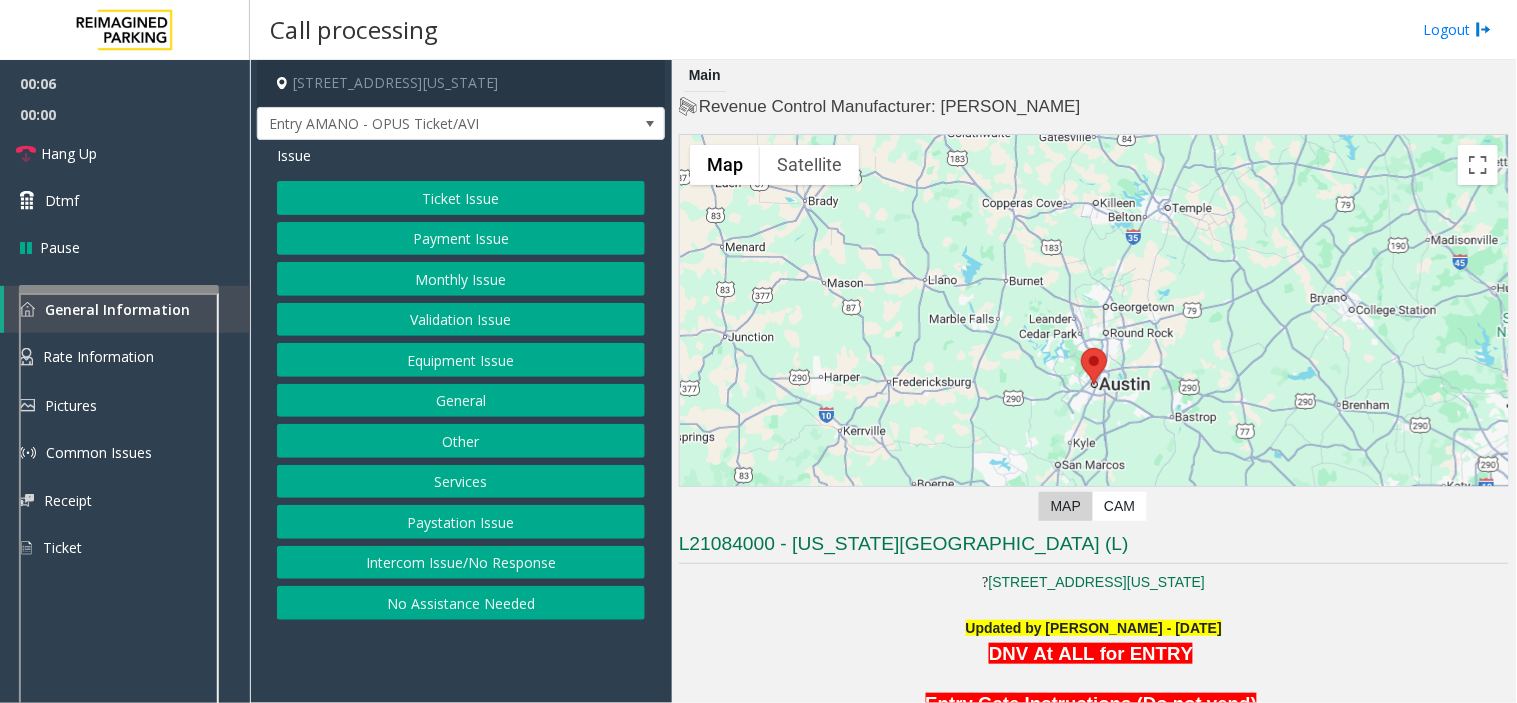 click on "Intercom Issue/No Response" 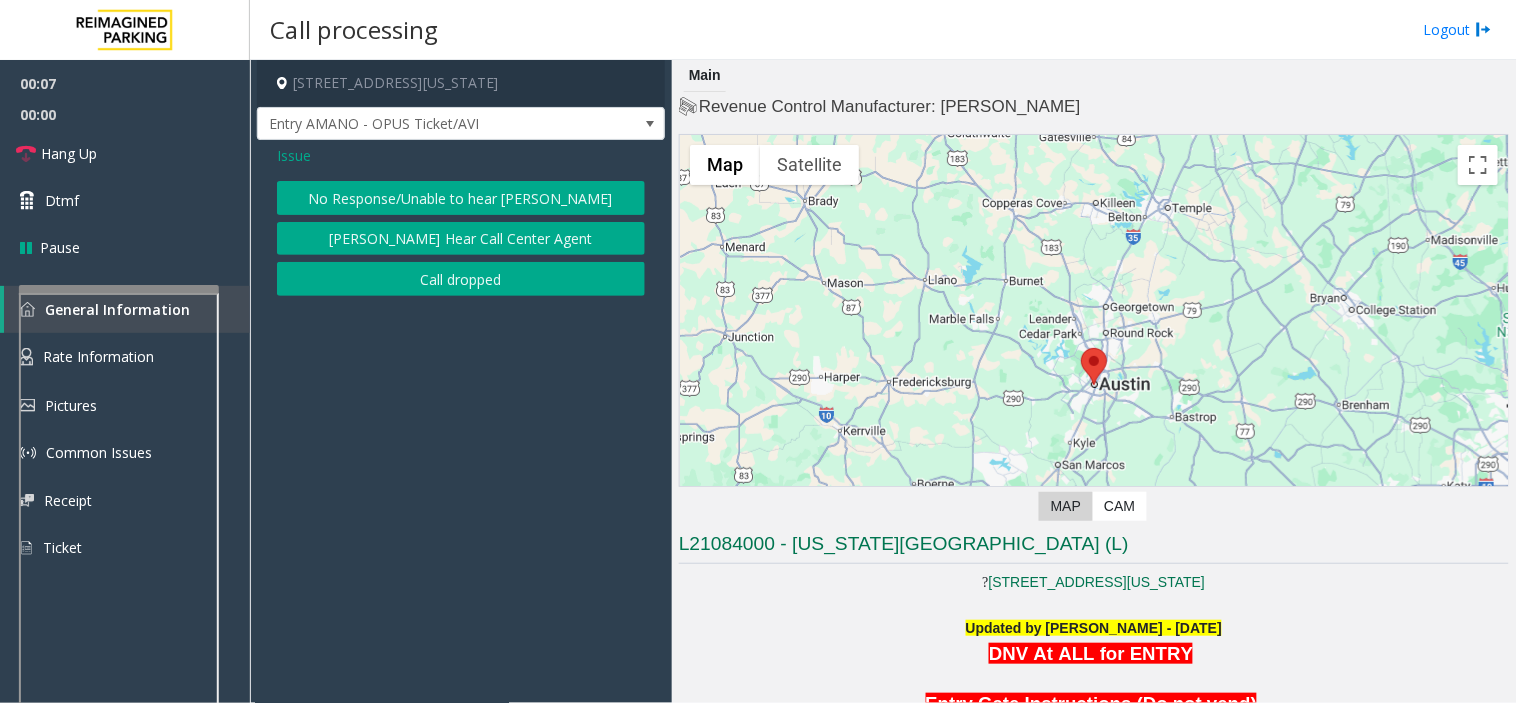 click on "No Response/Unable to hear [PERSON_NAME]" 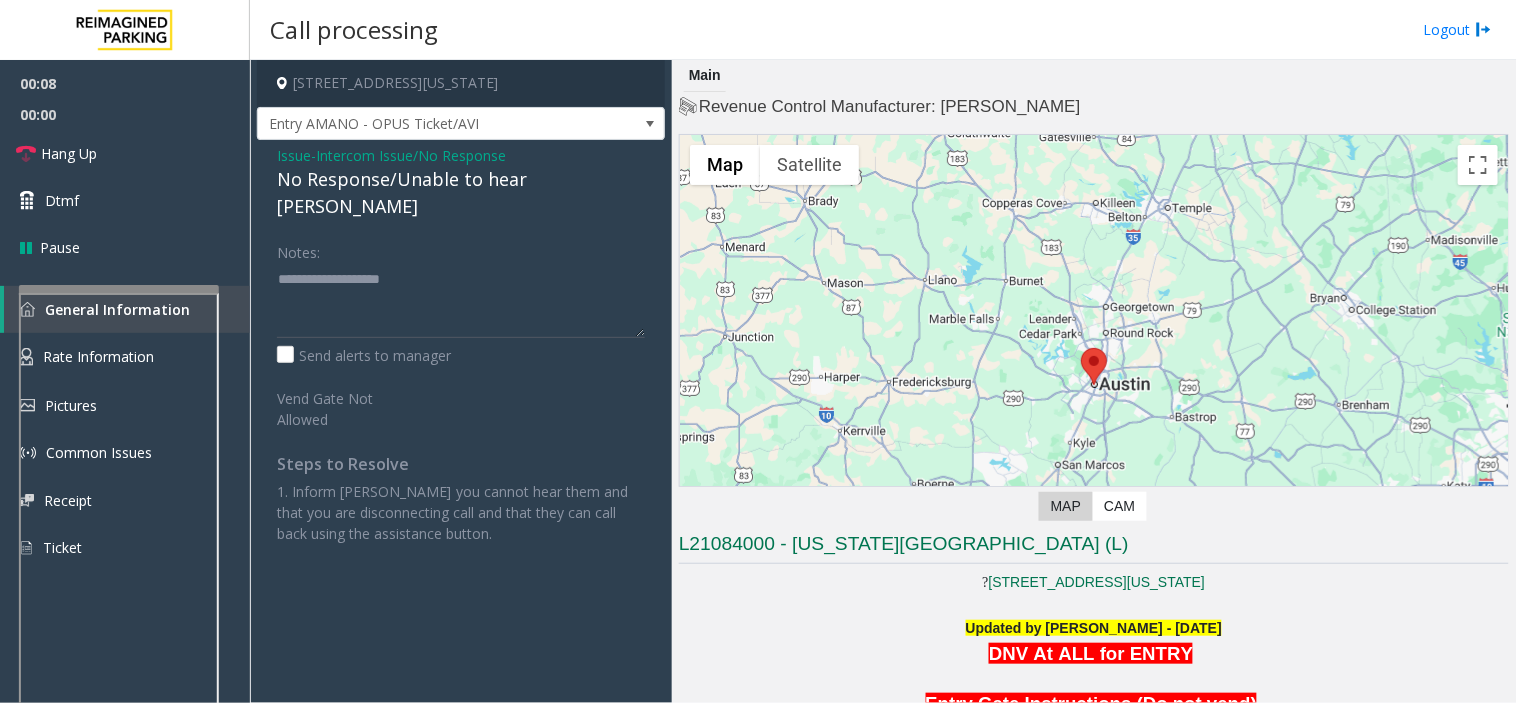 click on "No Response/Unable to hear [PERSON_NAME]" 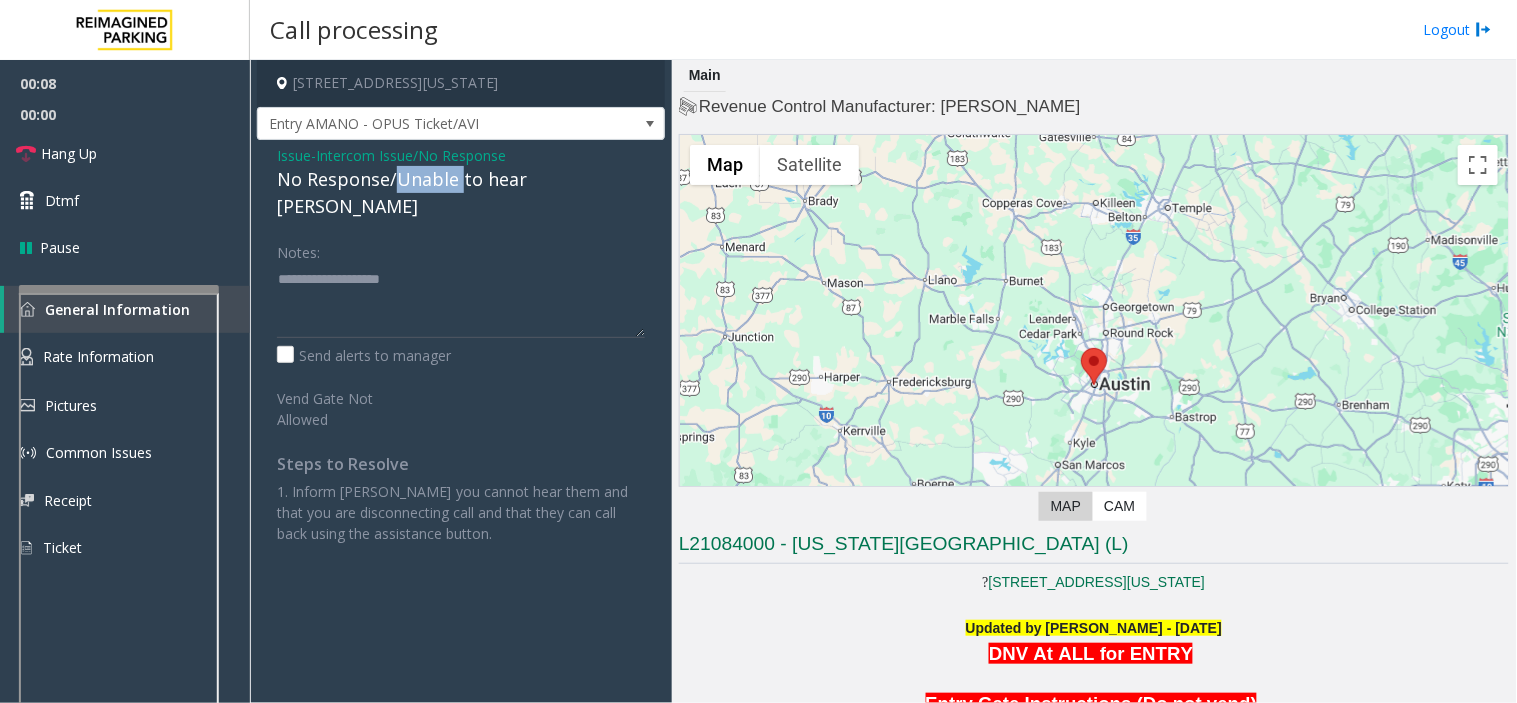 click on "No Response/Unable to hear [PERSON_NAME]" 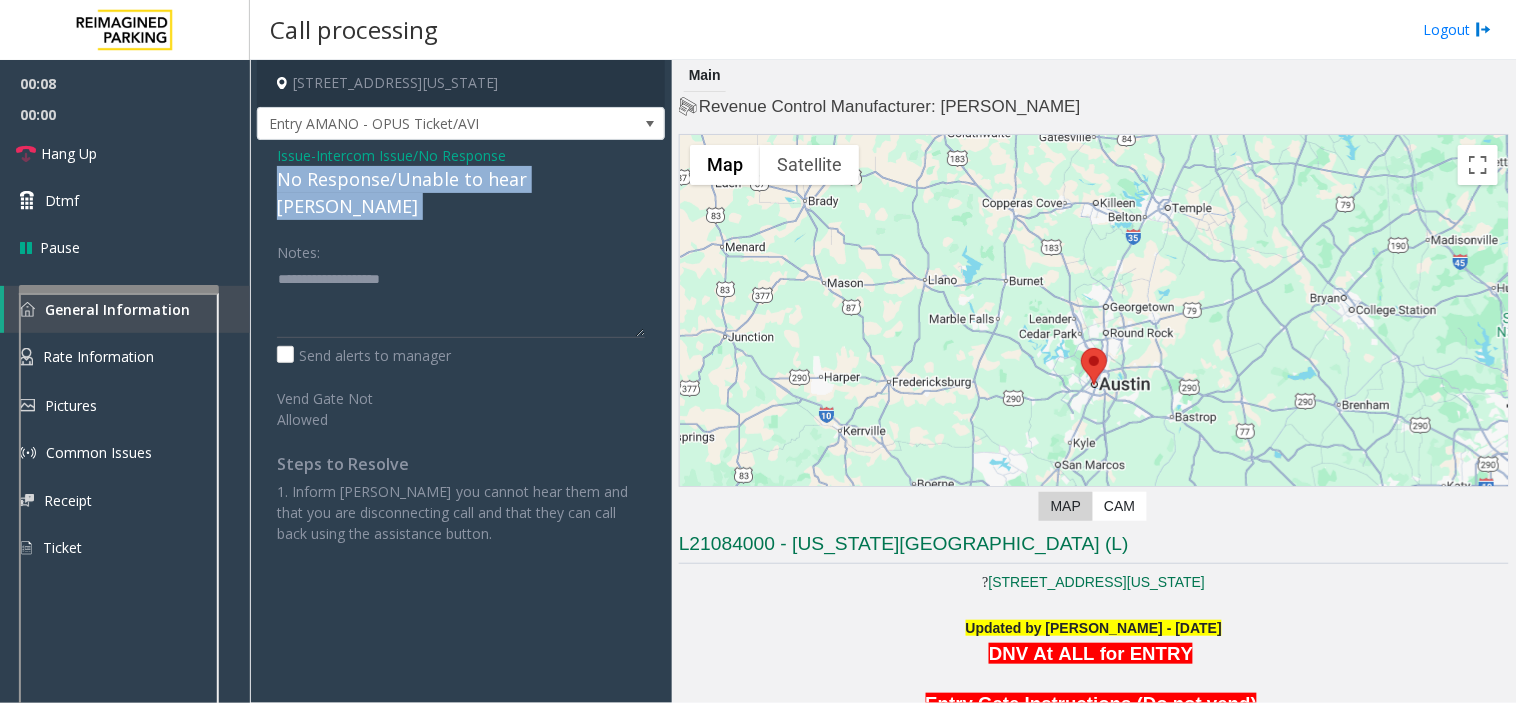 click on "No Response/Unable to hear [PERSON_NAME]" 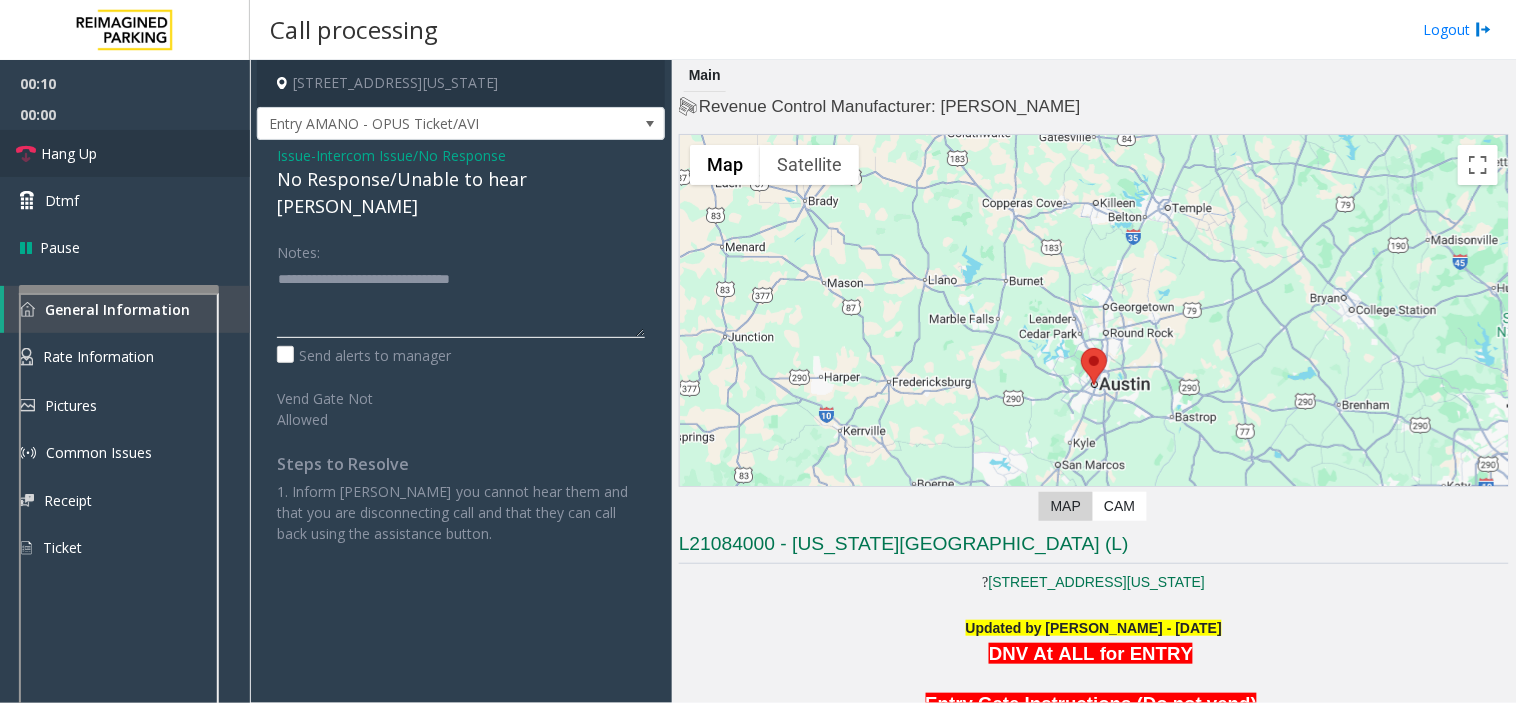 type on "**********" 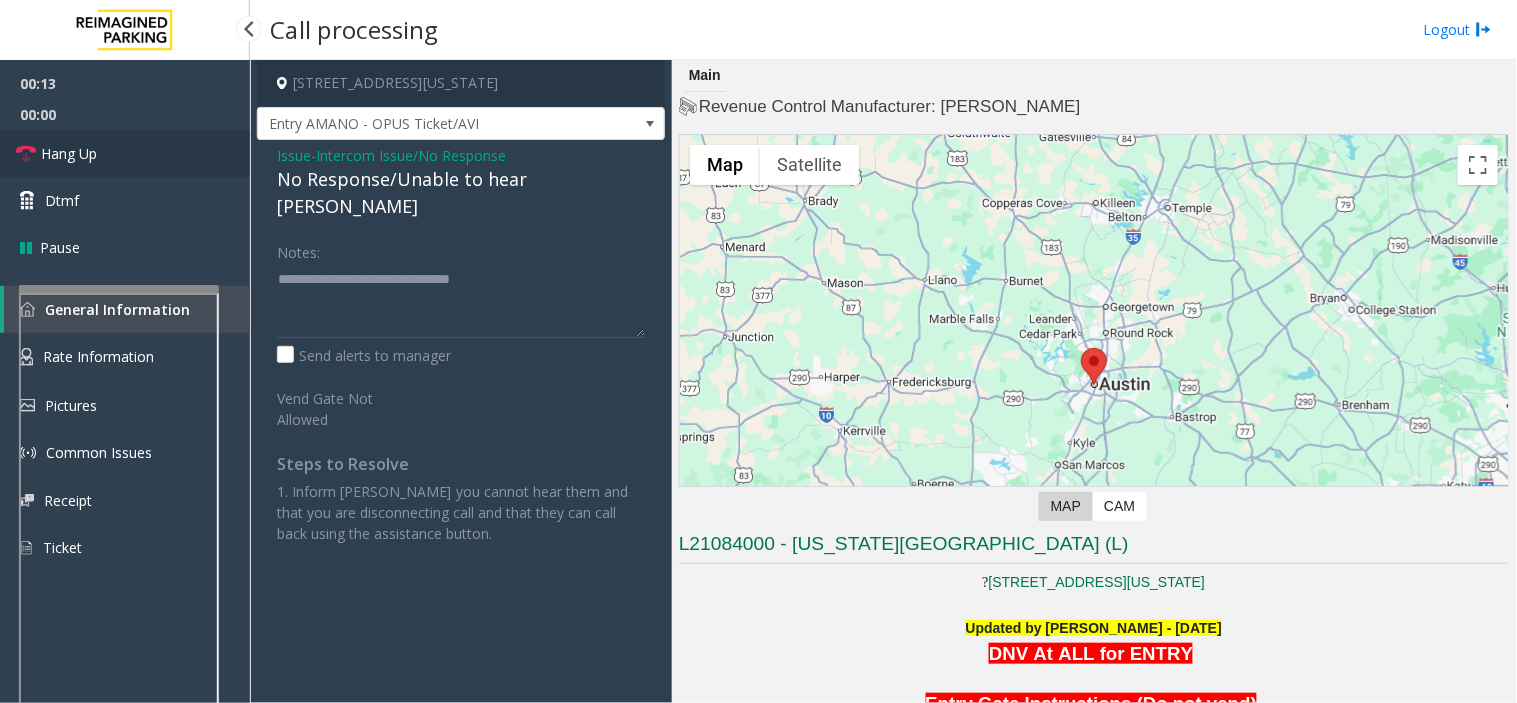 click on "Hang Up" at bounding box center (69, 153) 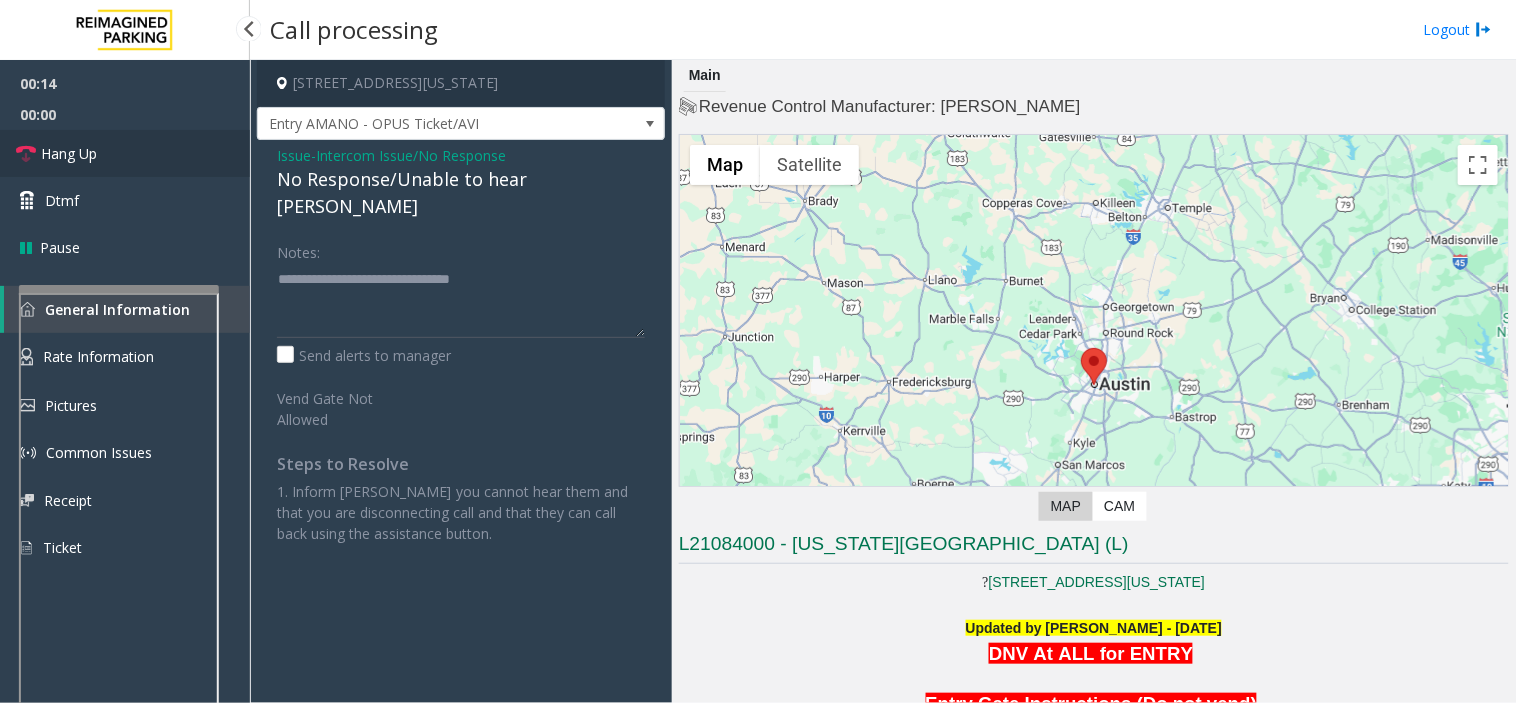 click on "Hang Up" at bounding box center (69, 153) 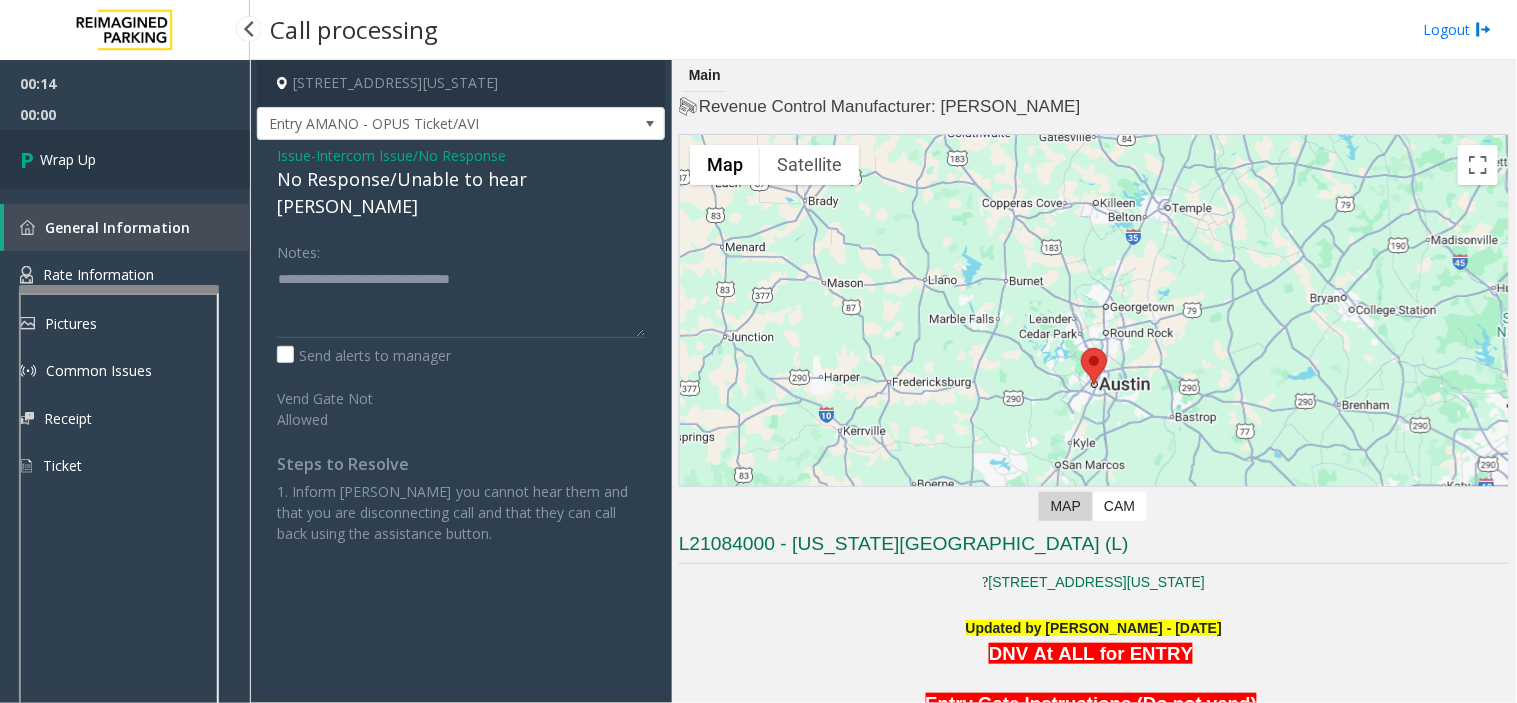 click on "Wrap Up" at bounding box center [68, 159] 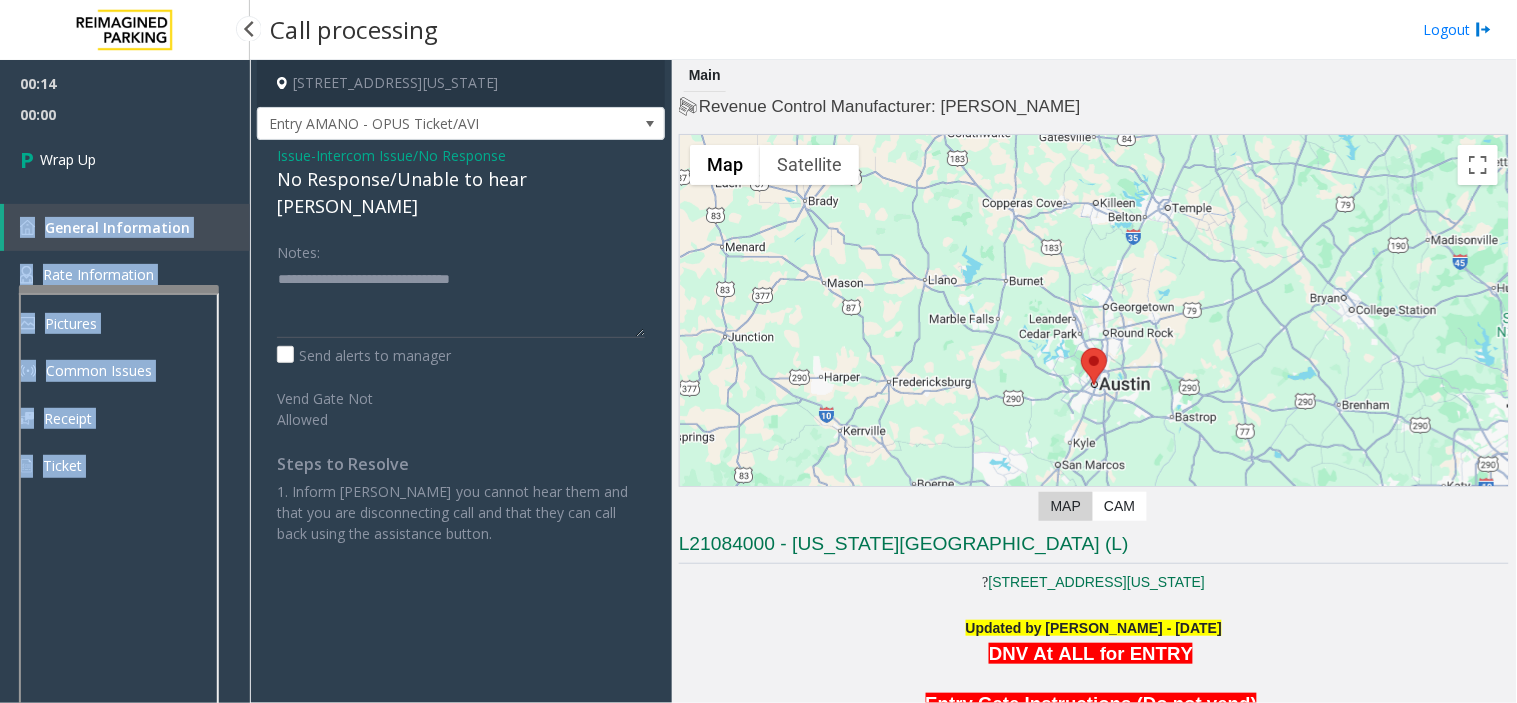 click on "00:14   00:00  Wrap Up General Information Rate Information Pictures Common Issues Receipt Ticket" at bounding box center [125, 283] 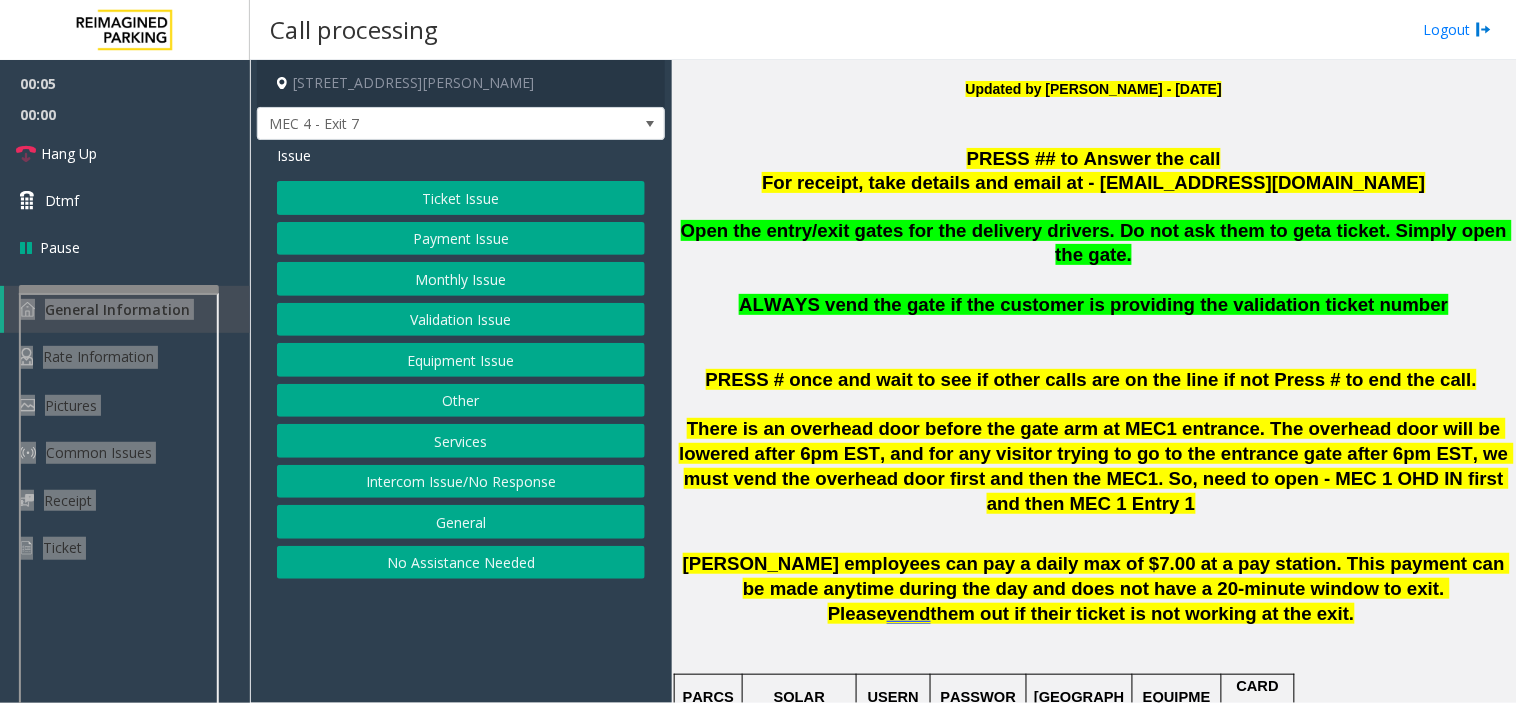 scroll, scrollTop: 555, scrollLeft: 0, axis: vertical 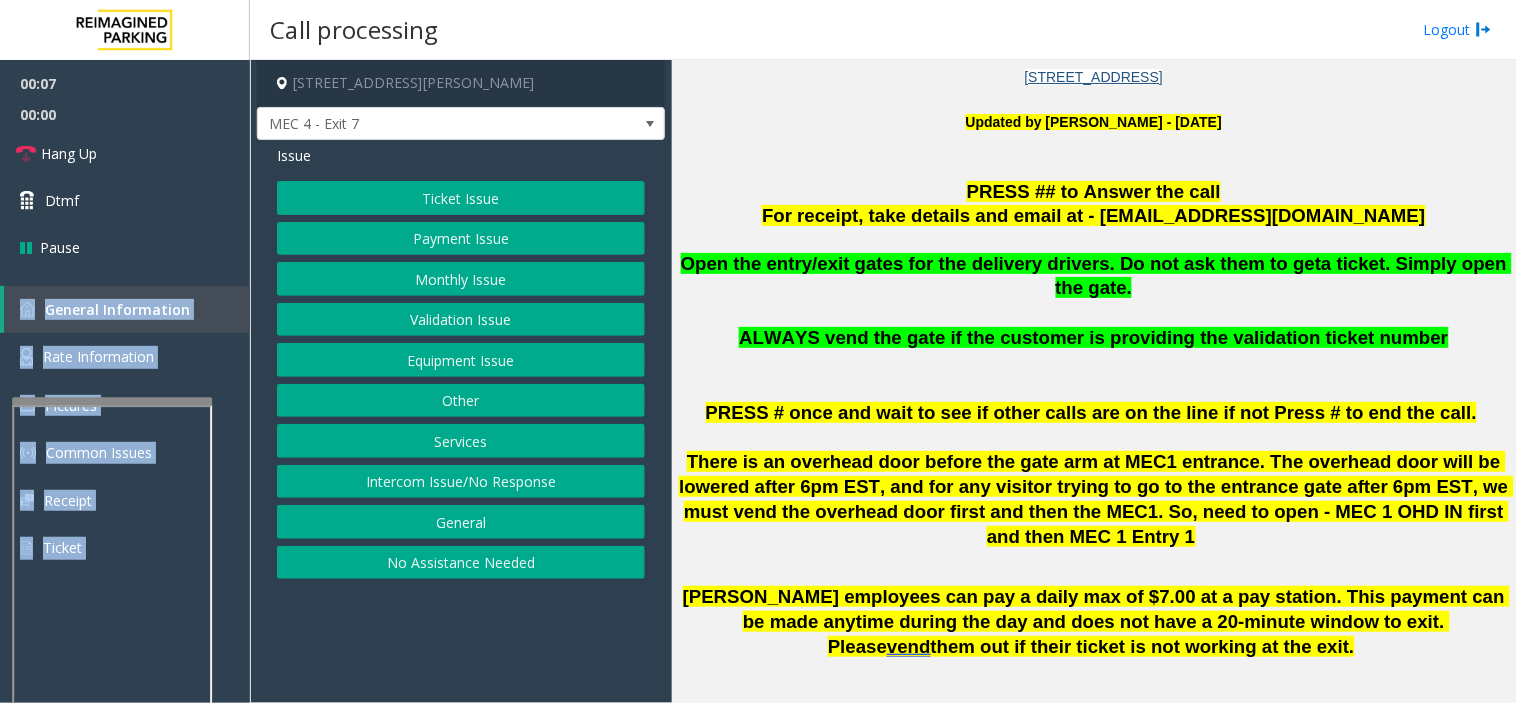 click at bounding box center (112, 401) 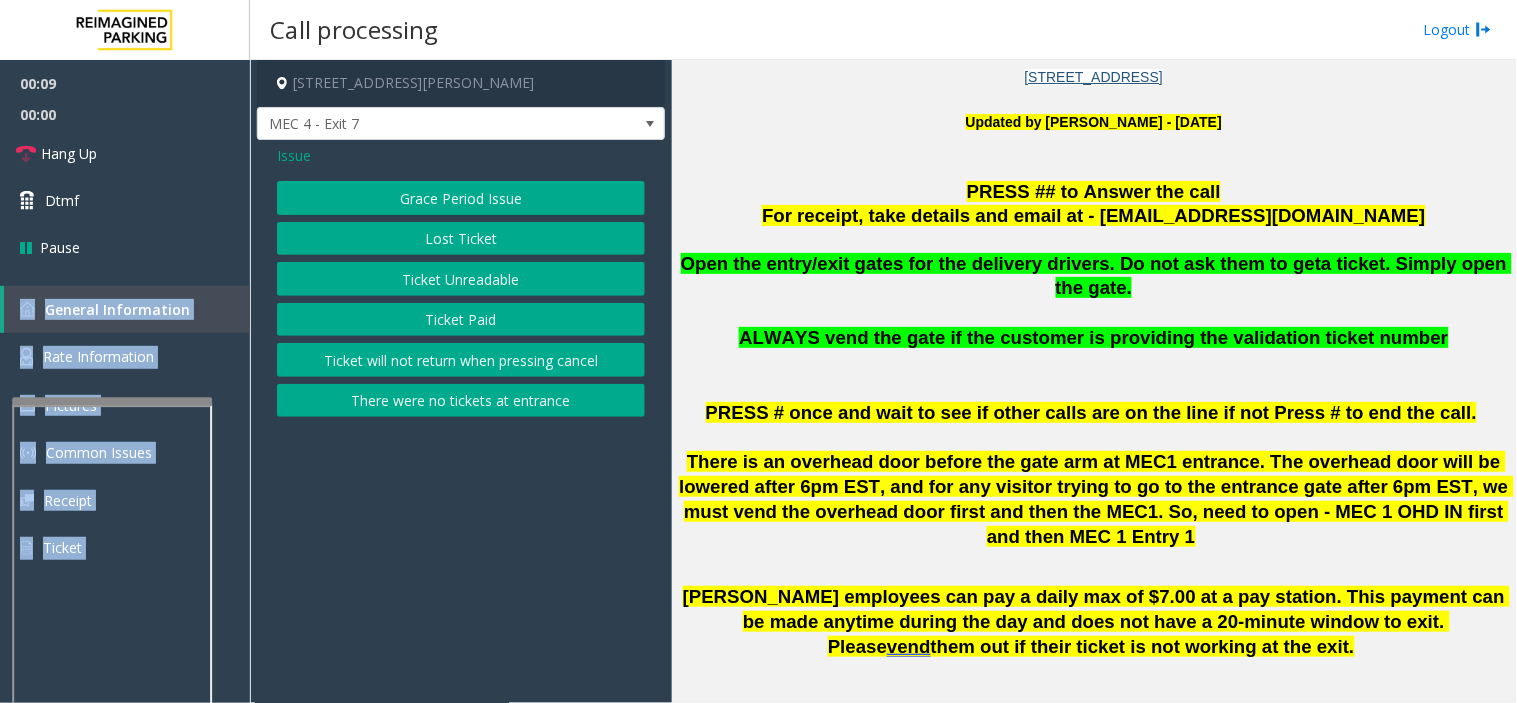 click on "Grace Period Issue" 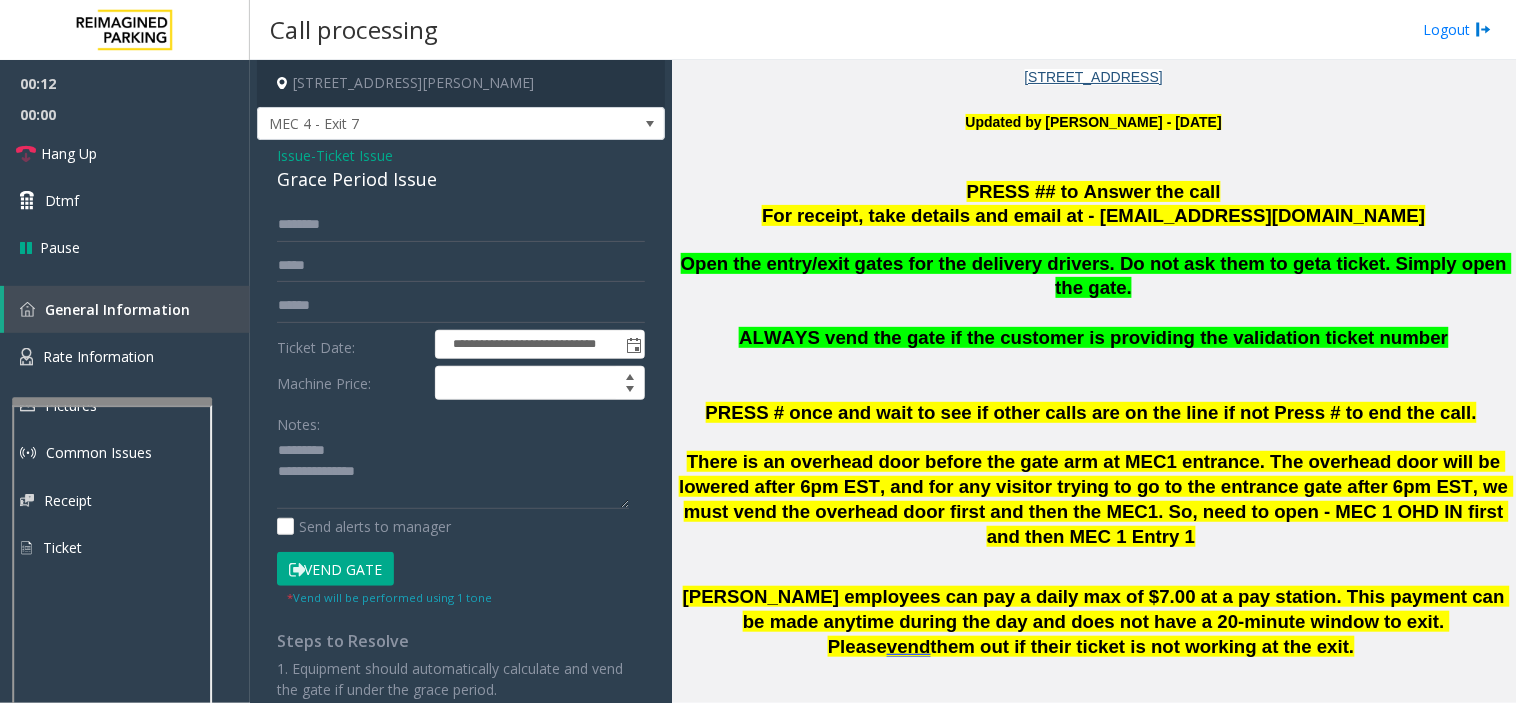 click on "Grace Period Issue" 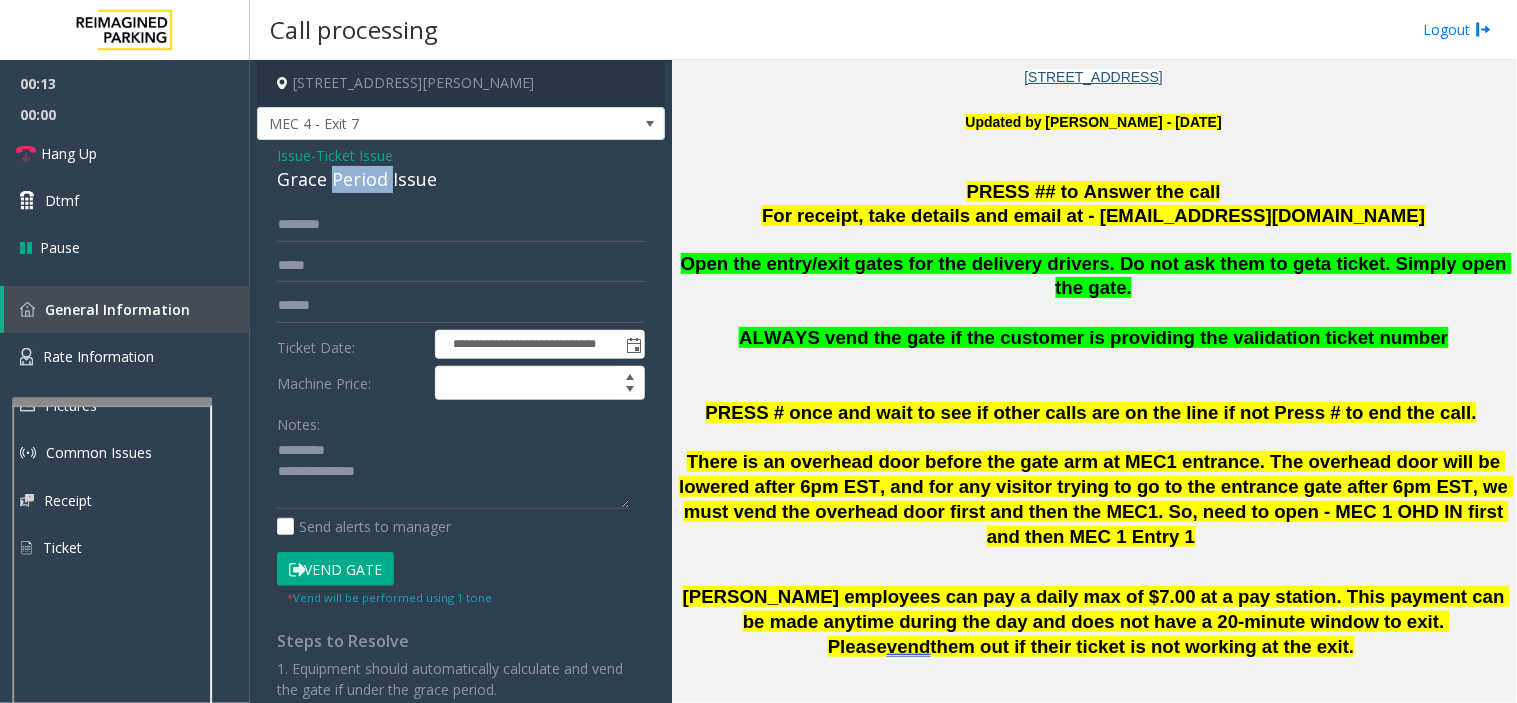 click on "Grace Period Issue" 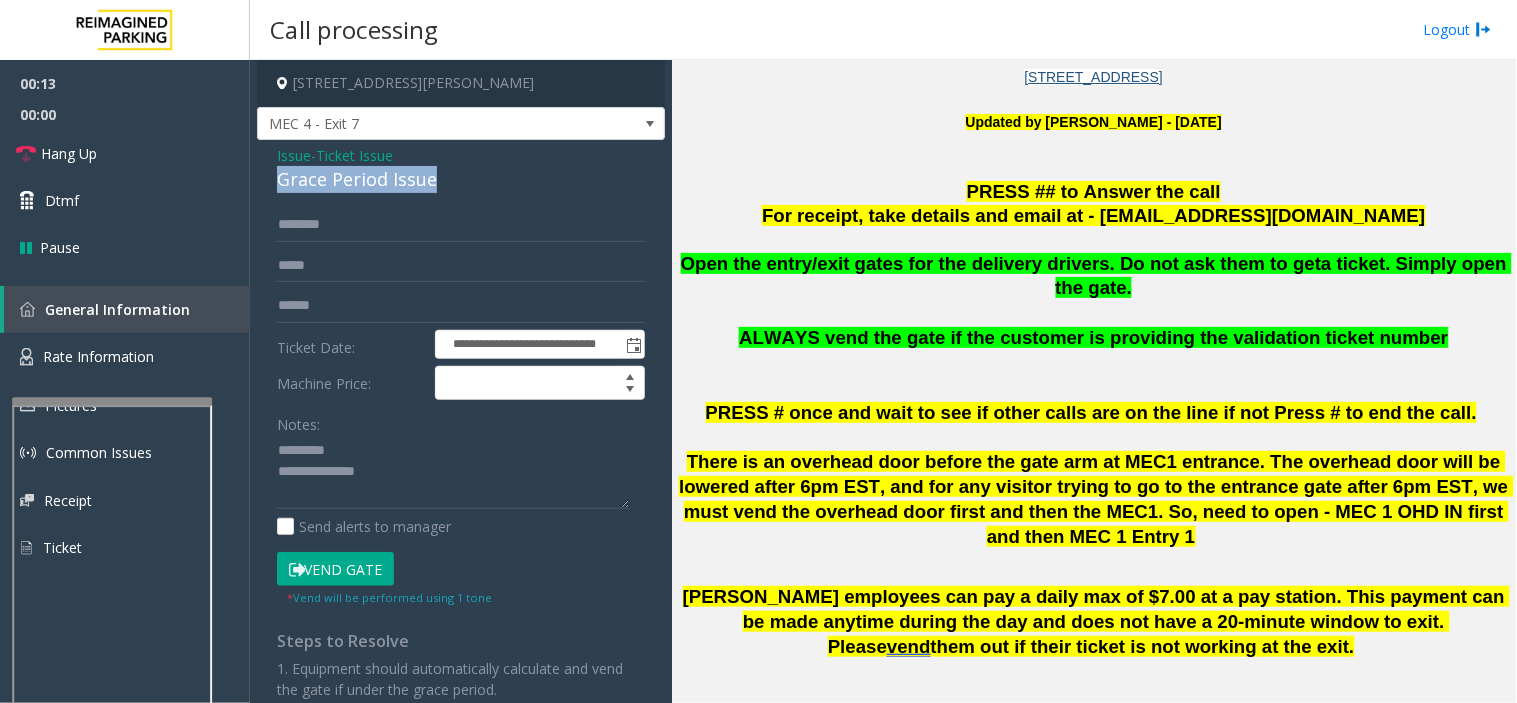 click on "Grace Period Issue" 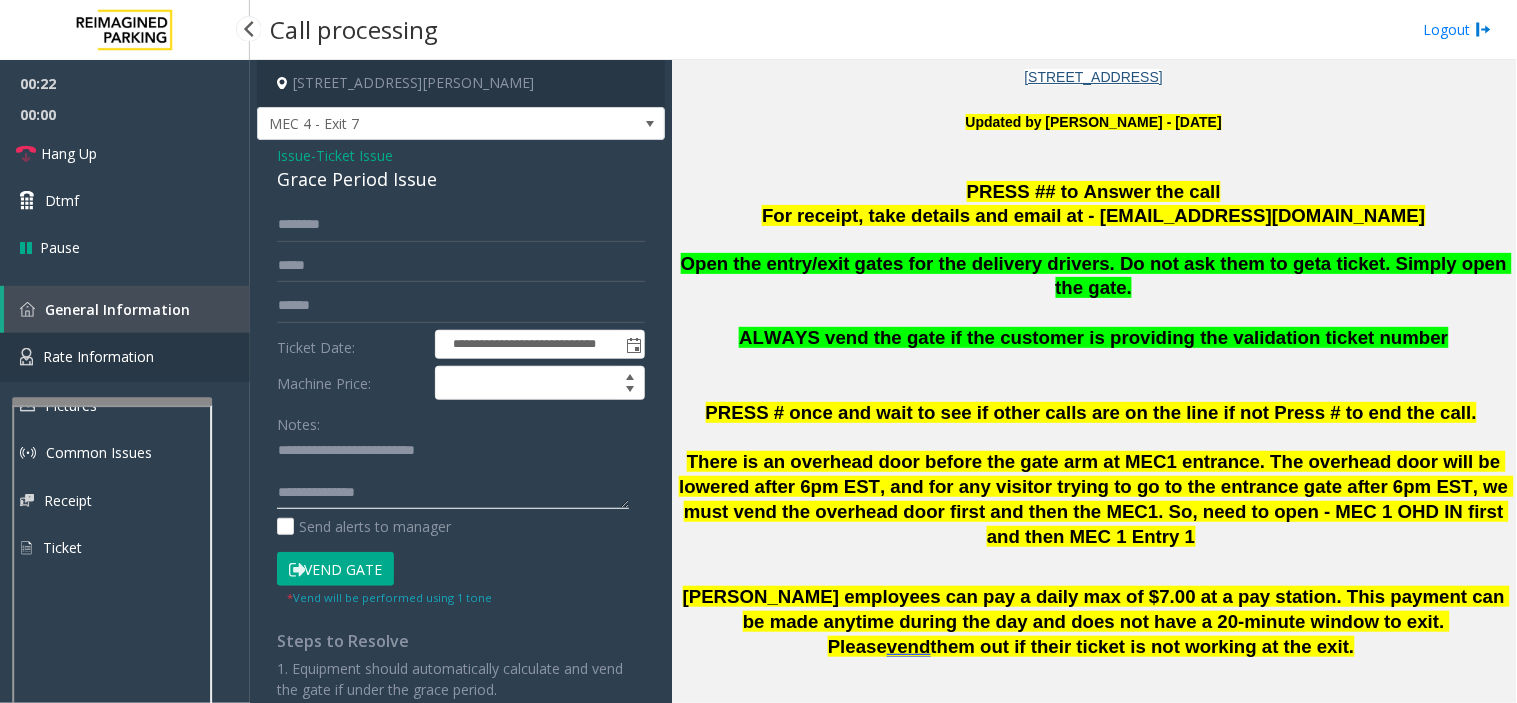 type on "**********" 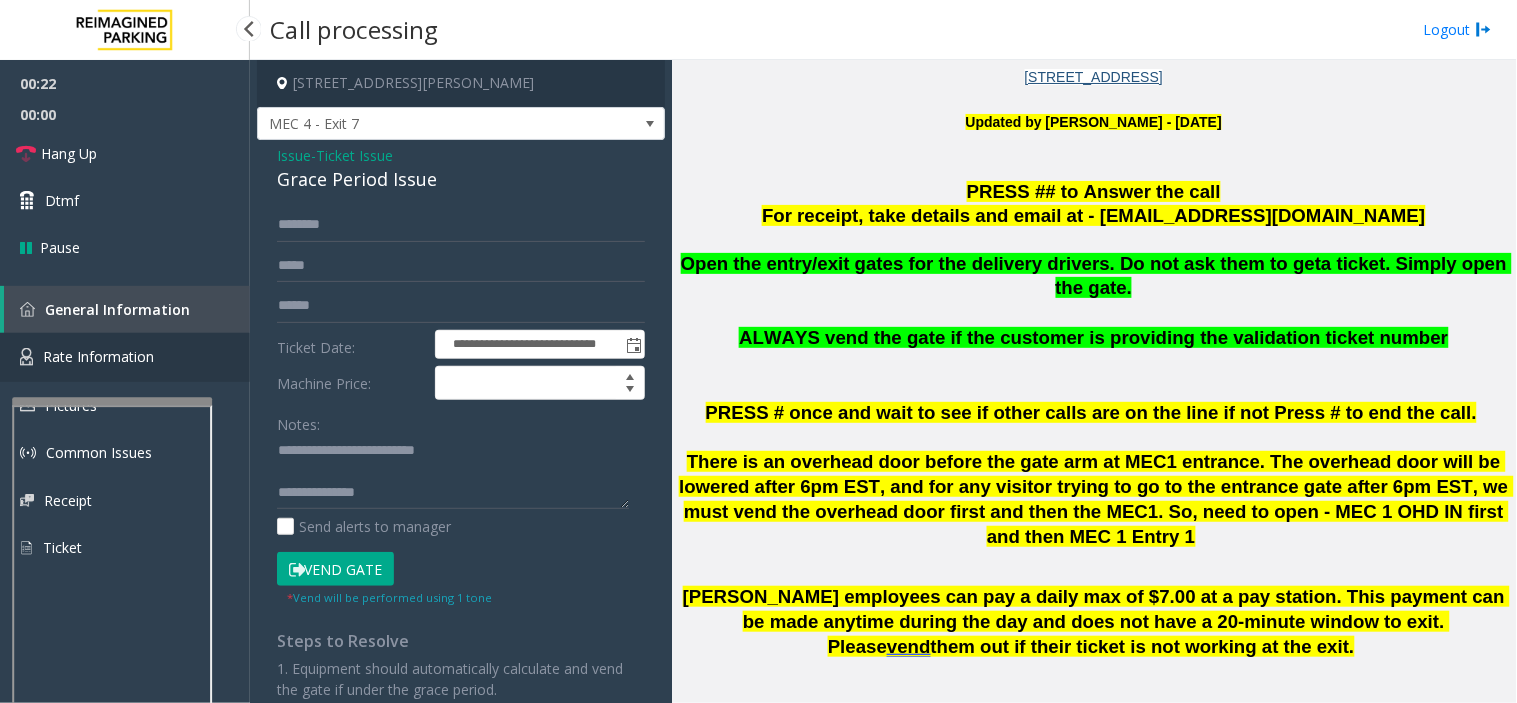 click on "Rate Information" at bounding box center (98, 356) 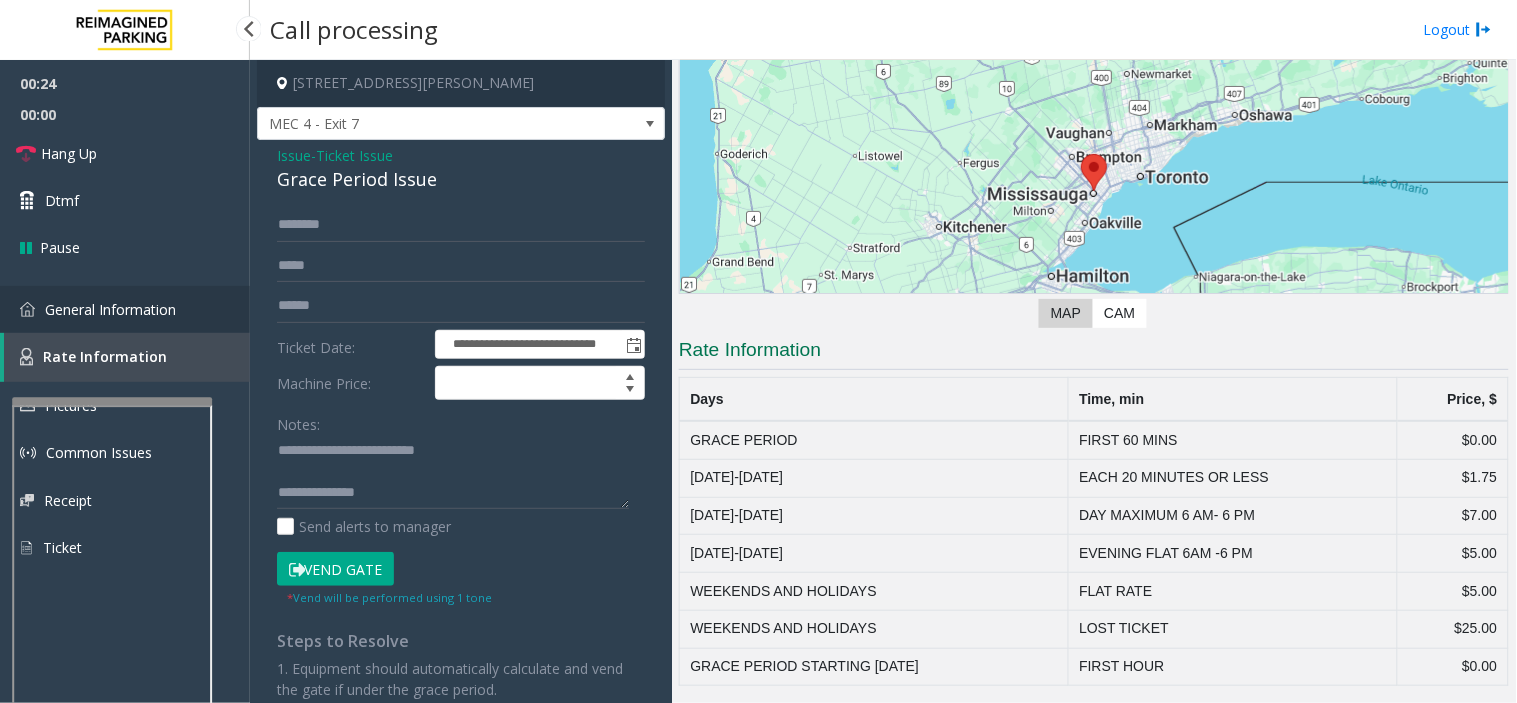 click on "General Information" at bounding box center (110, 309) 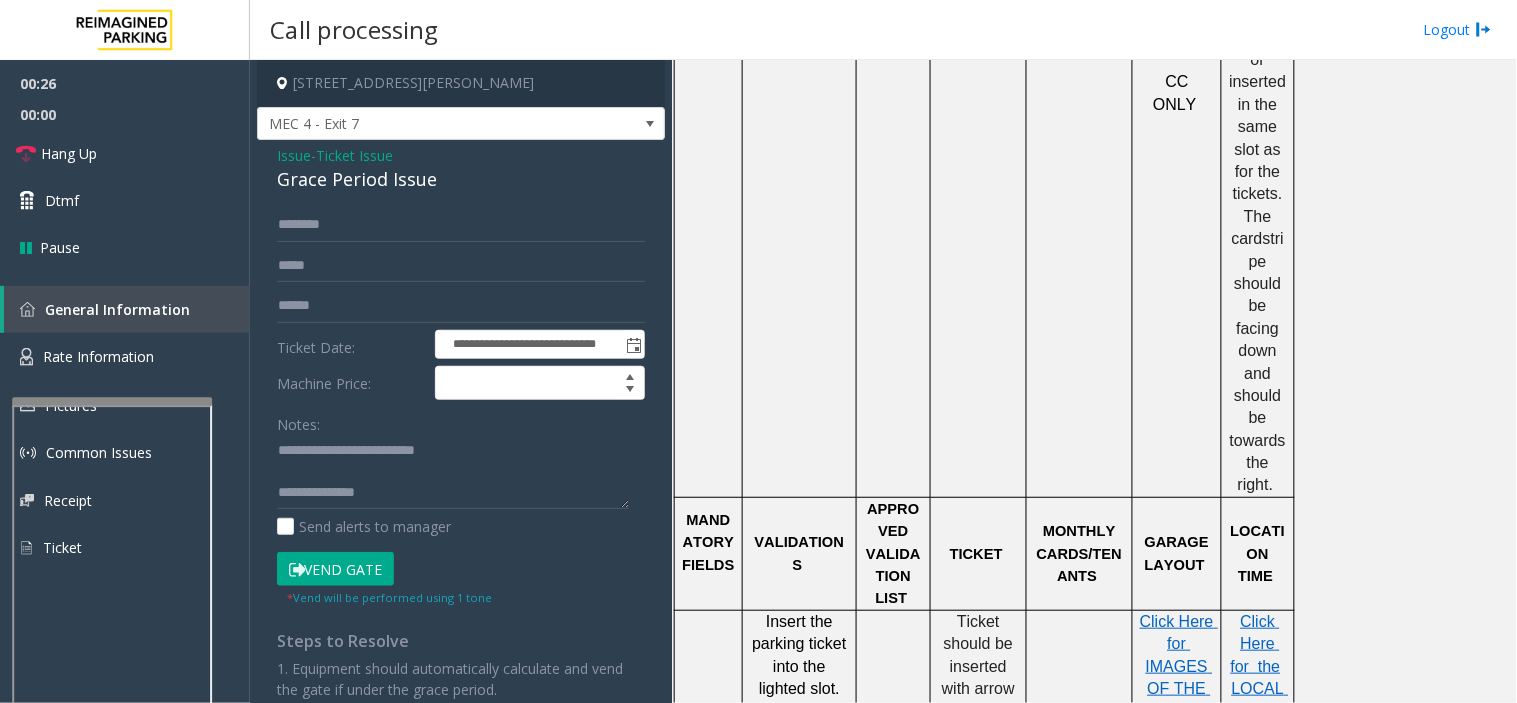 scroll, scrollTop: 1555, scrollLeft: 0, axis: vertical 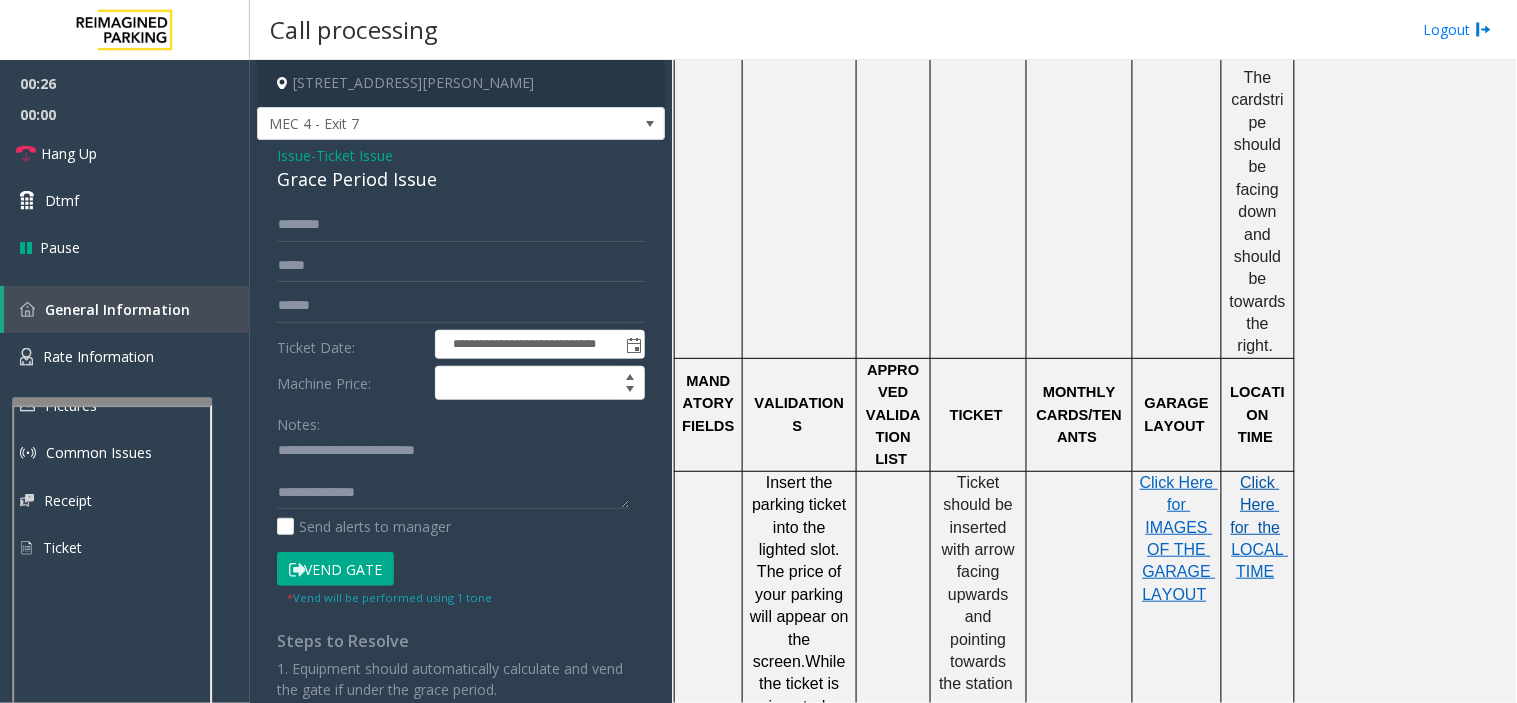 click on "Click Here for  the" at bounding box center (1256, 505) 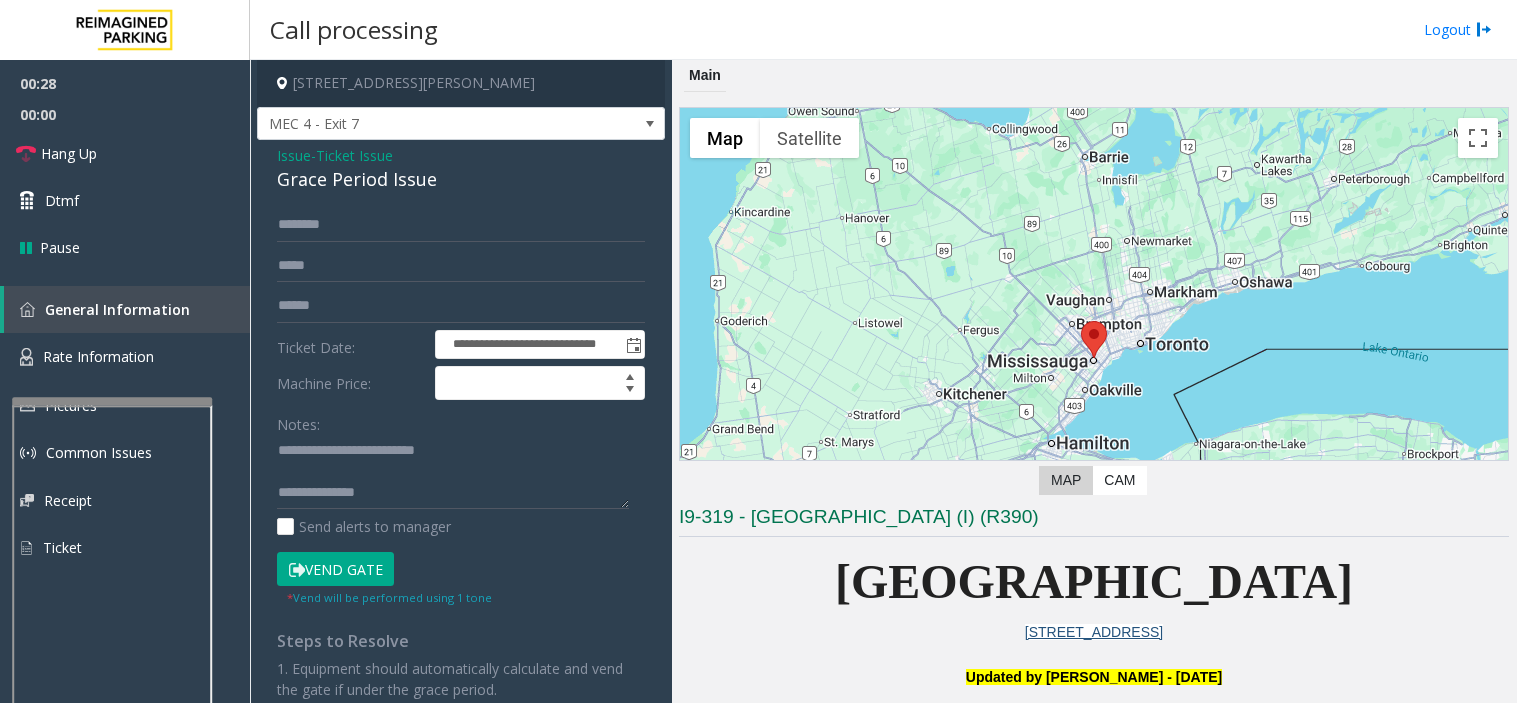 scroll, scrollTop: 0, scrollLeft: 0, axis: both 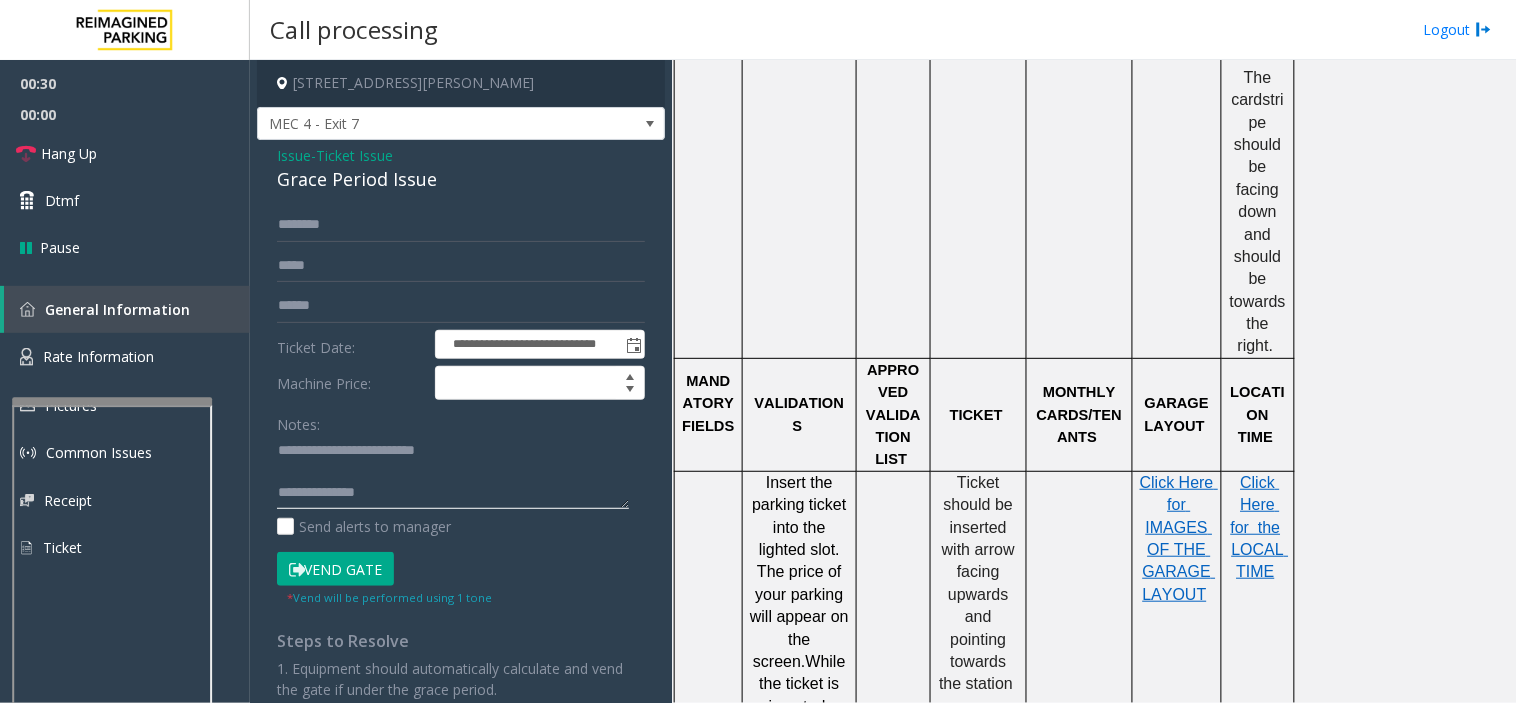 click 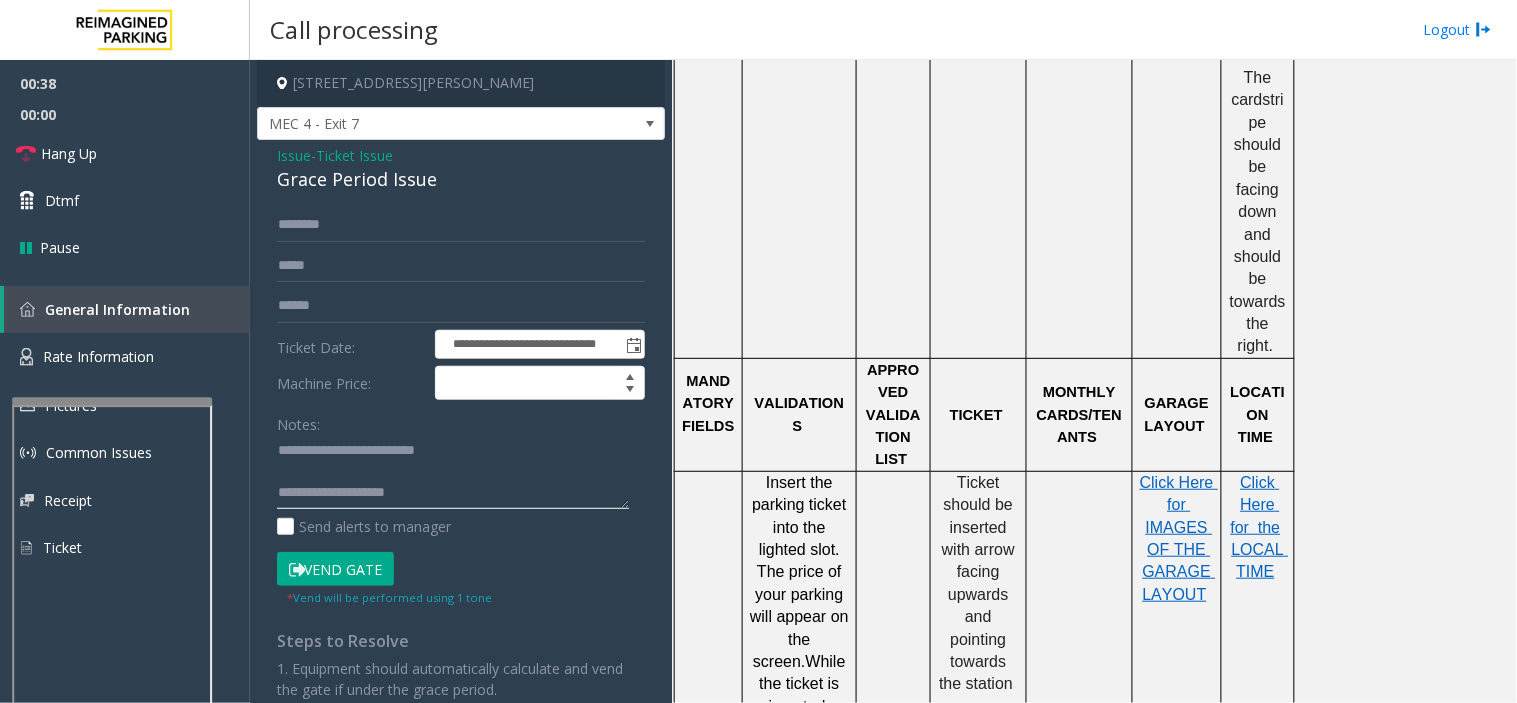 click 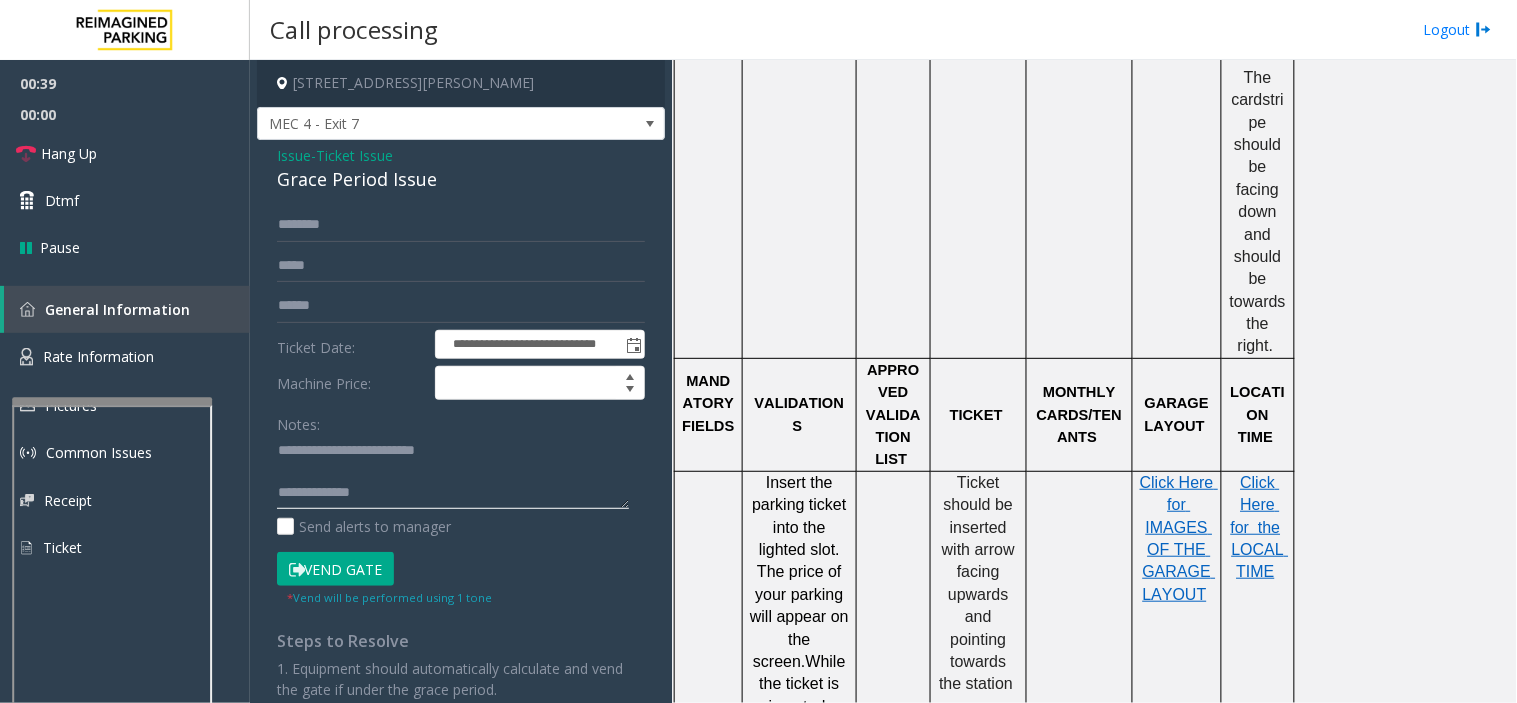 scroll, scrollTop: 14, scrollLeft: 0, axis: vertical 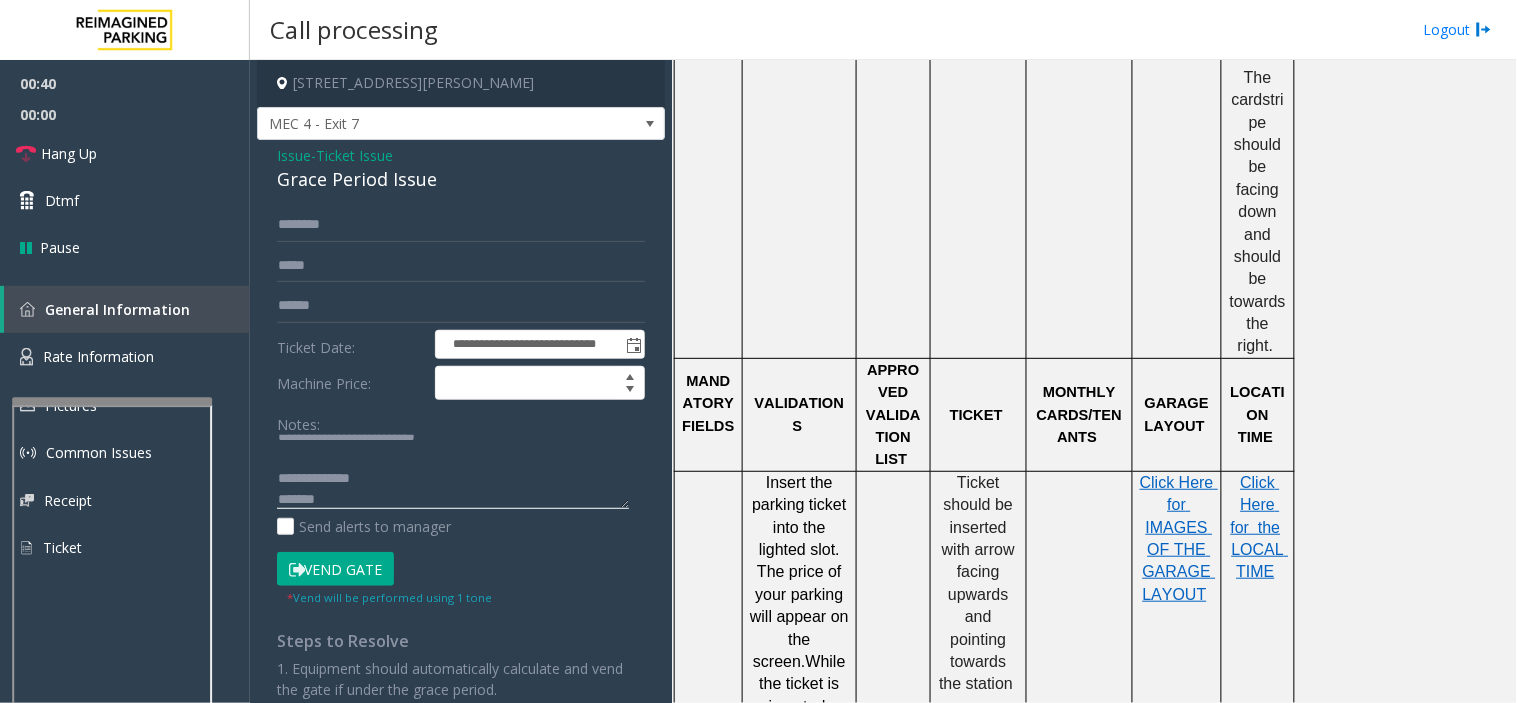 type on "**********" 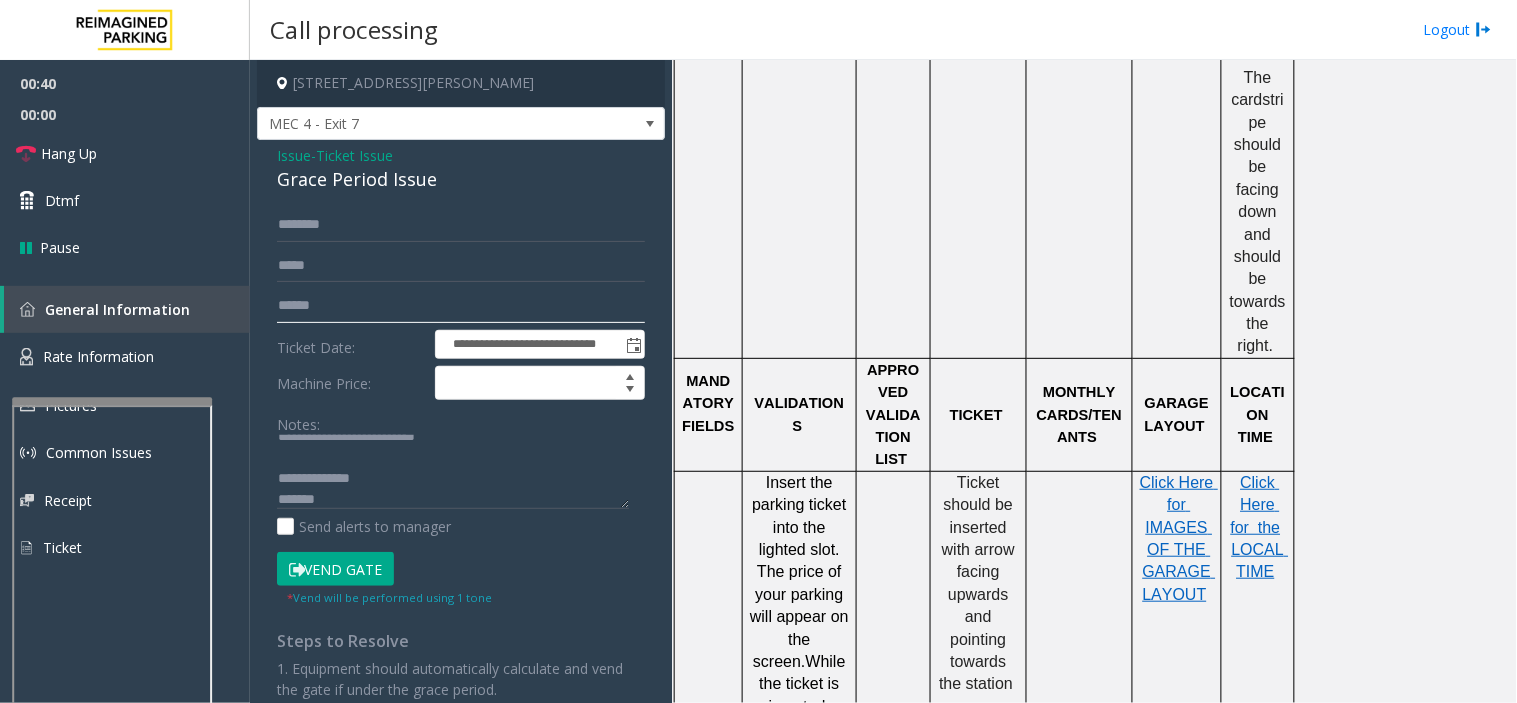 click 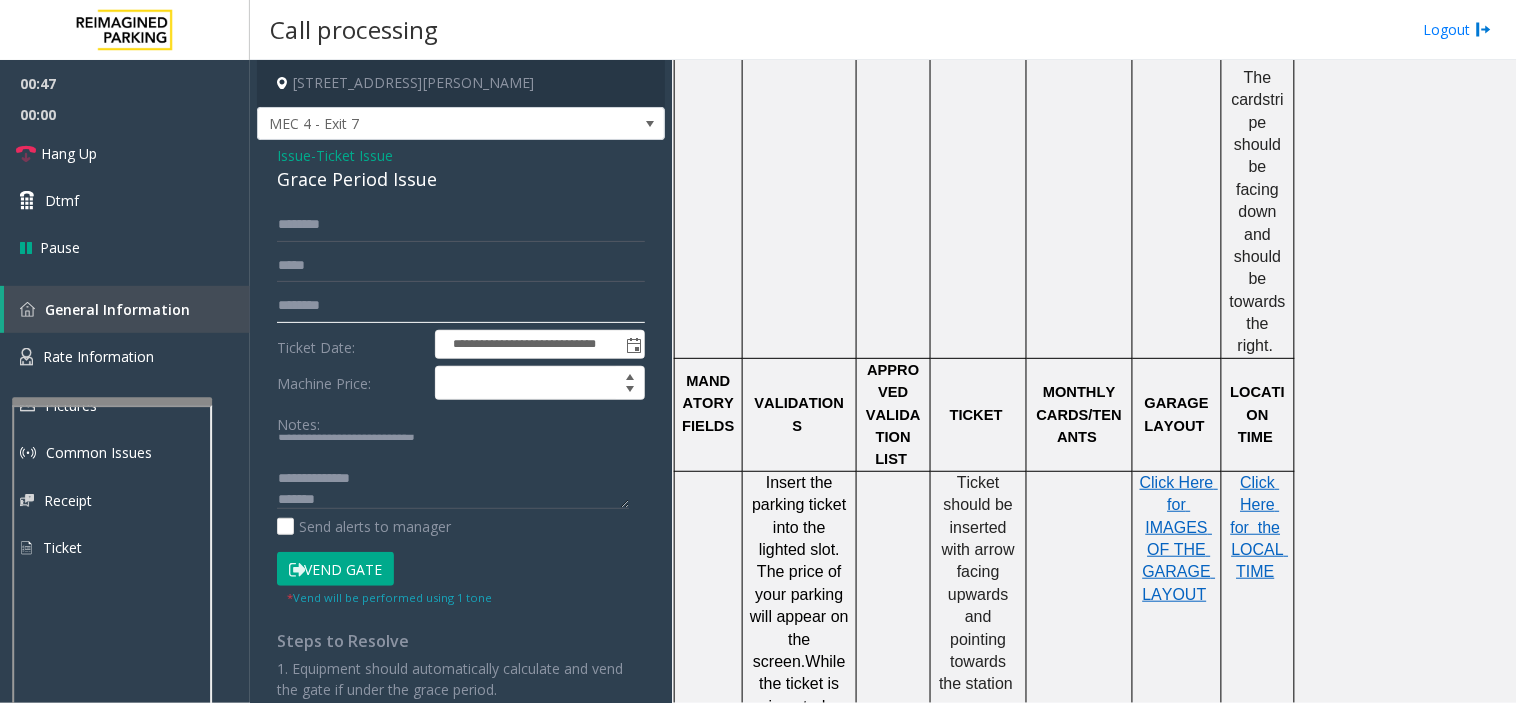 type on "********" 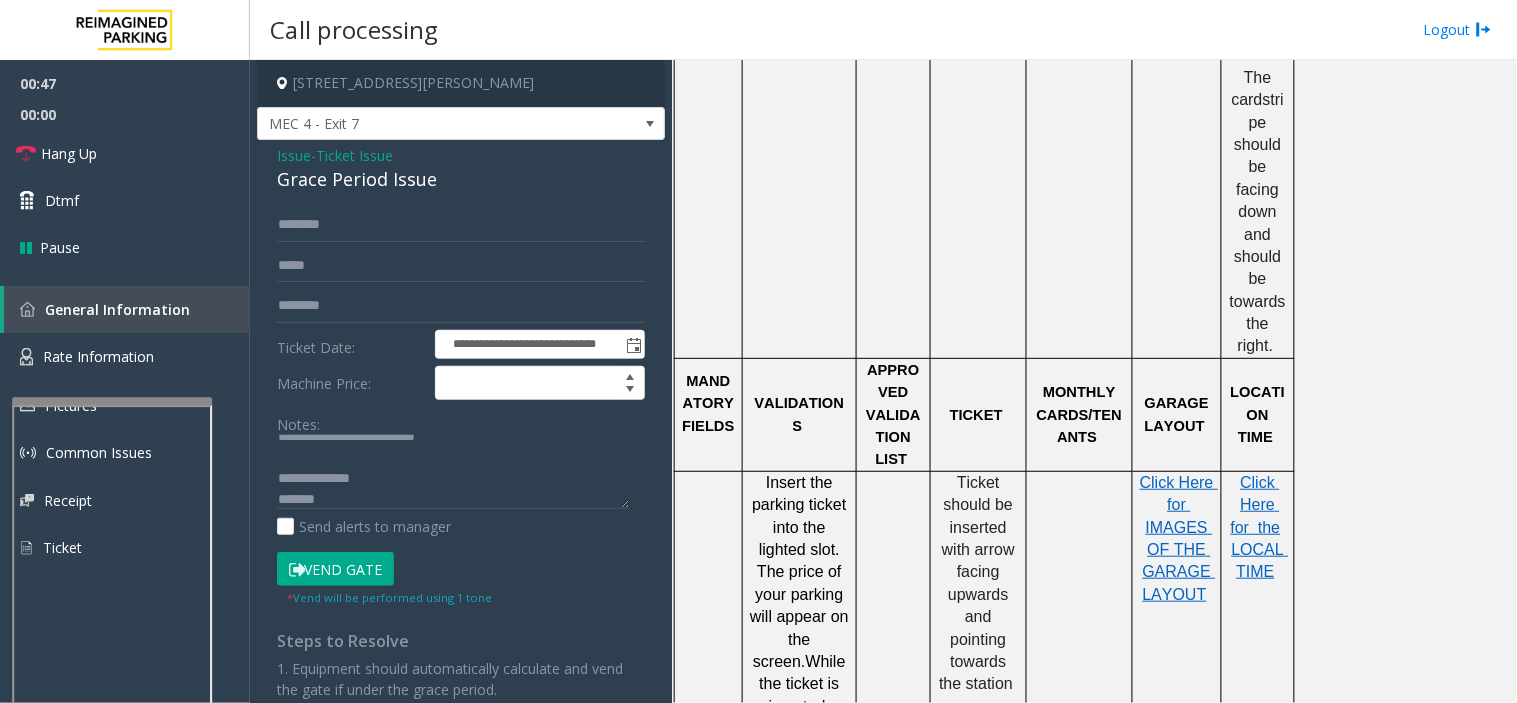 click on "Vend Gate" 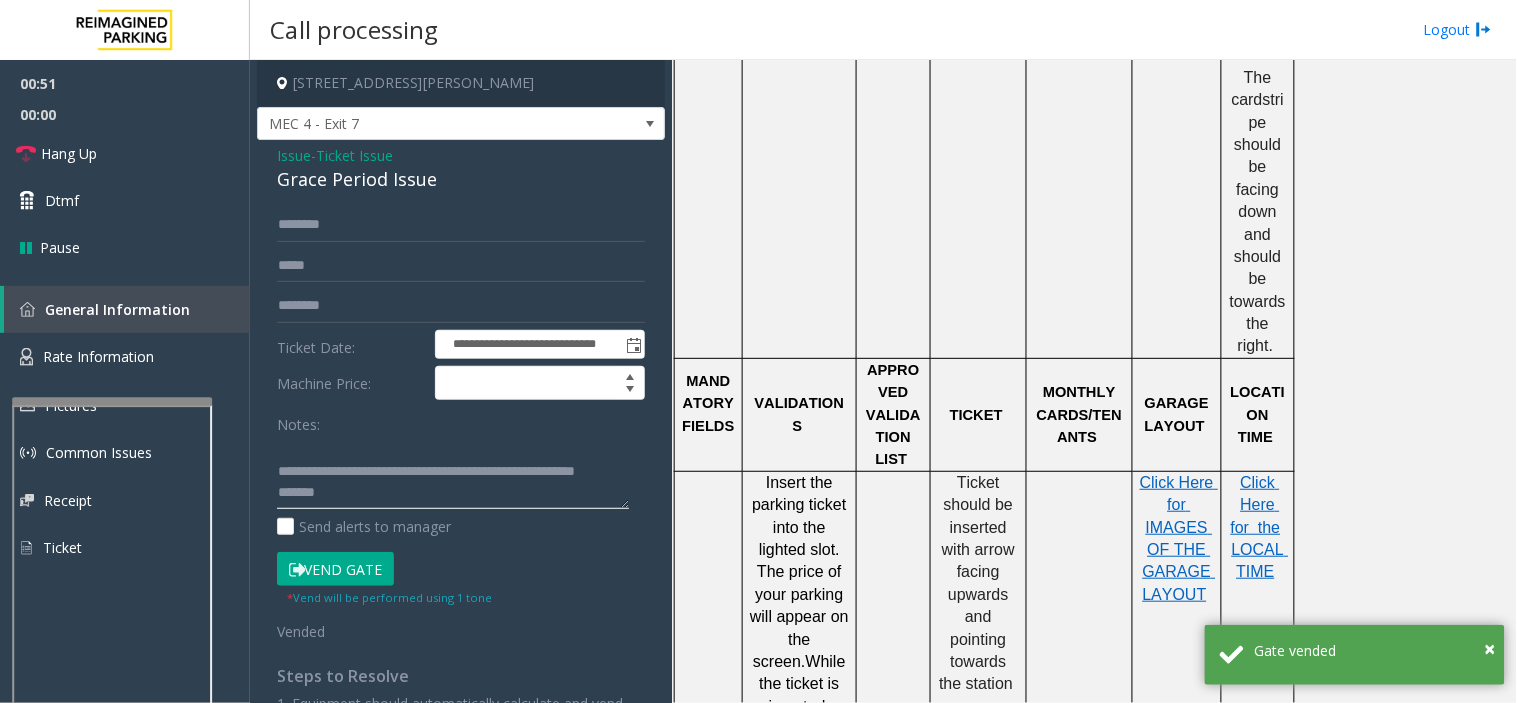 scroll, scrollTop: 42, scrollLeft: 0, axis: vertical 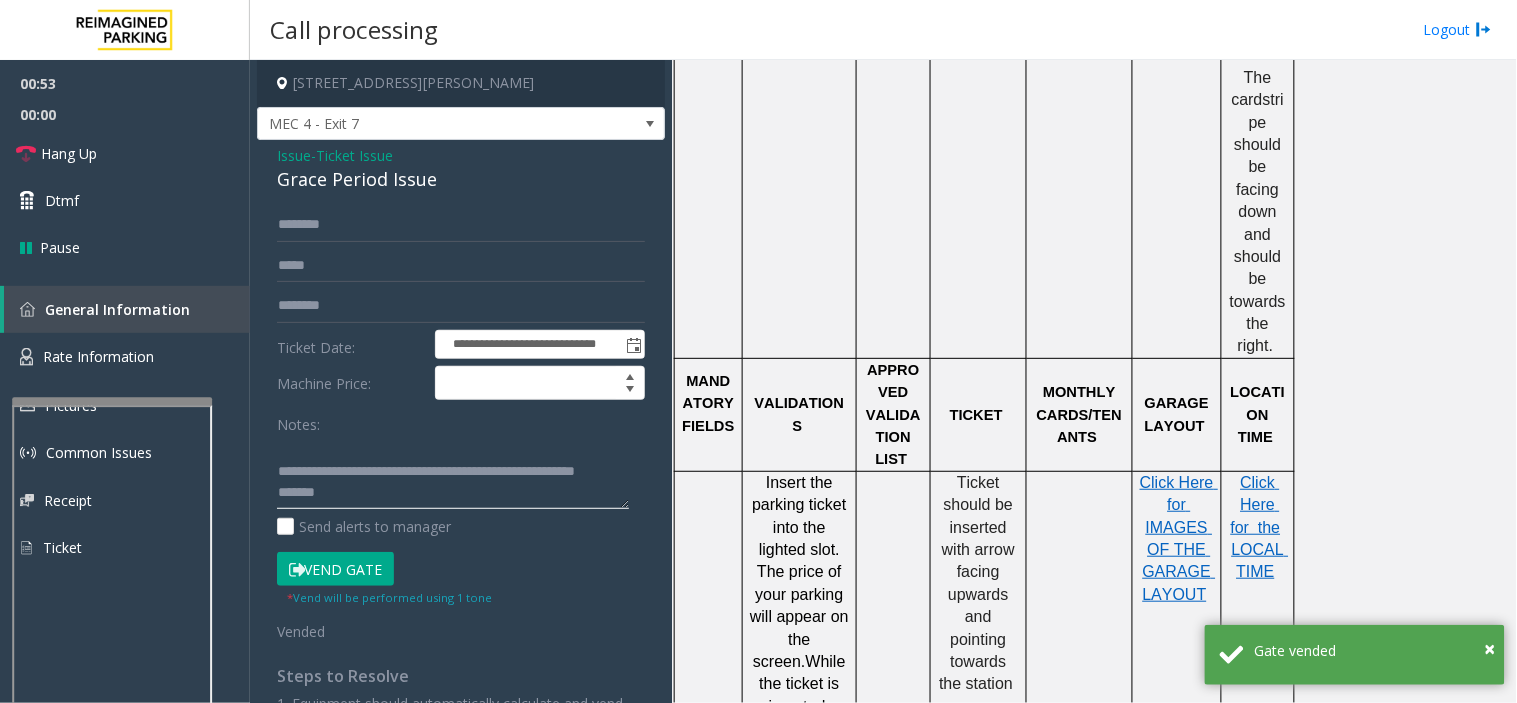 click 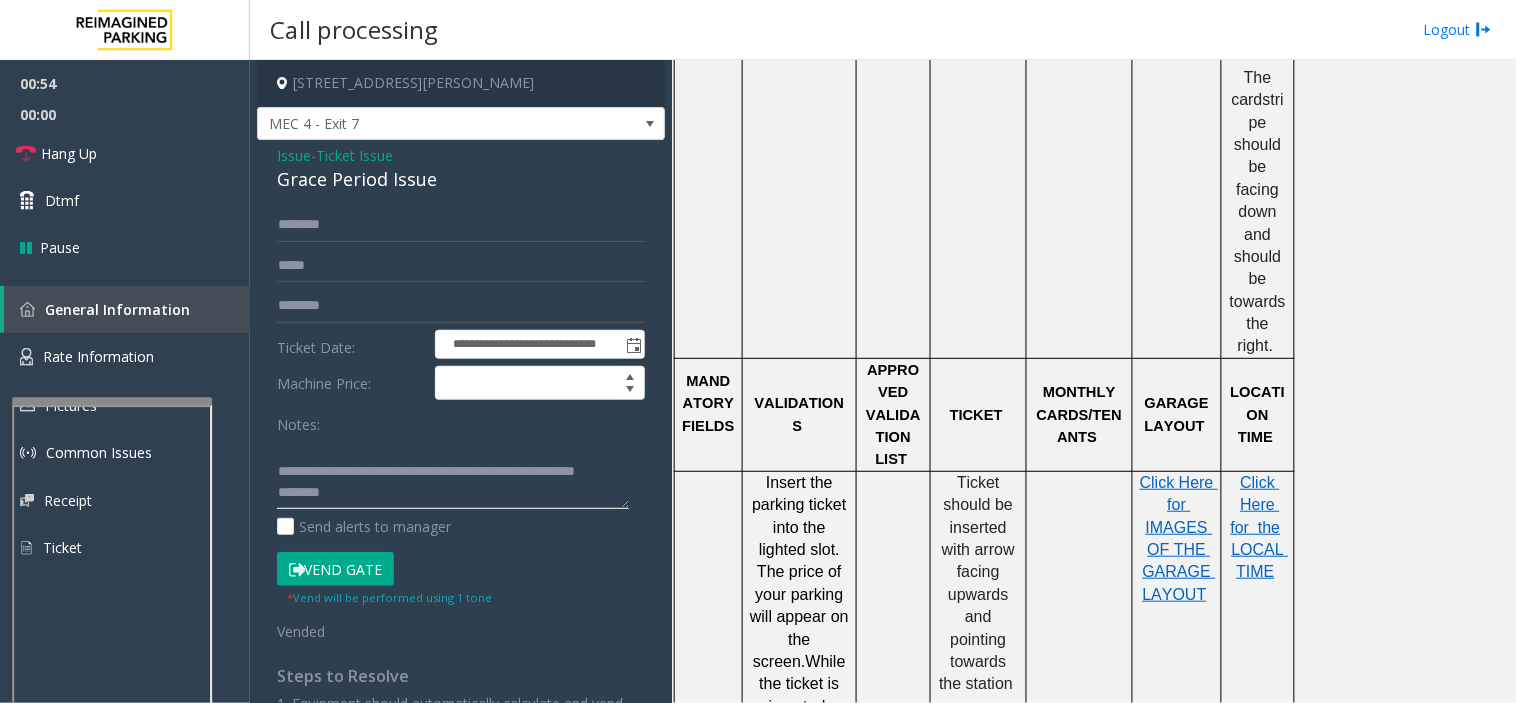 click 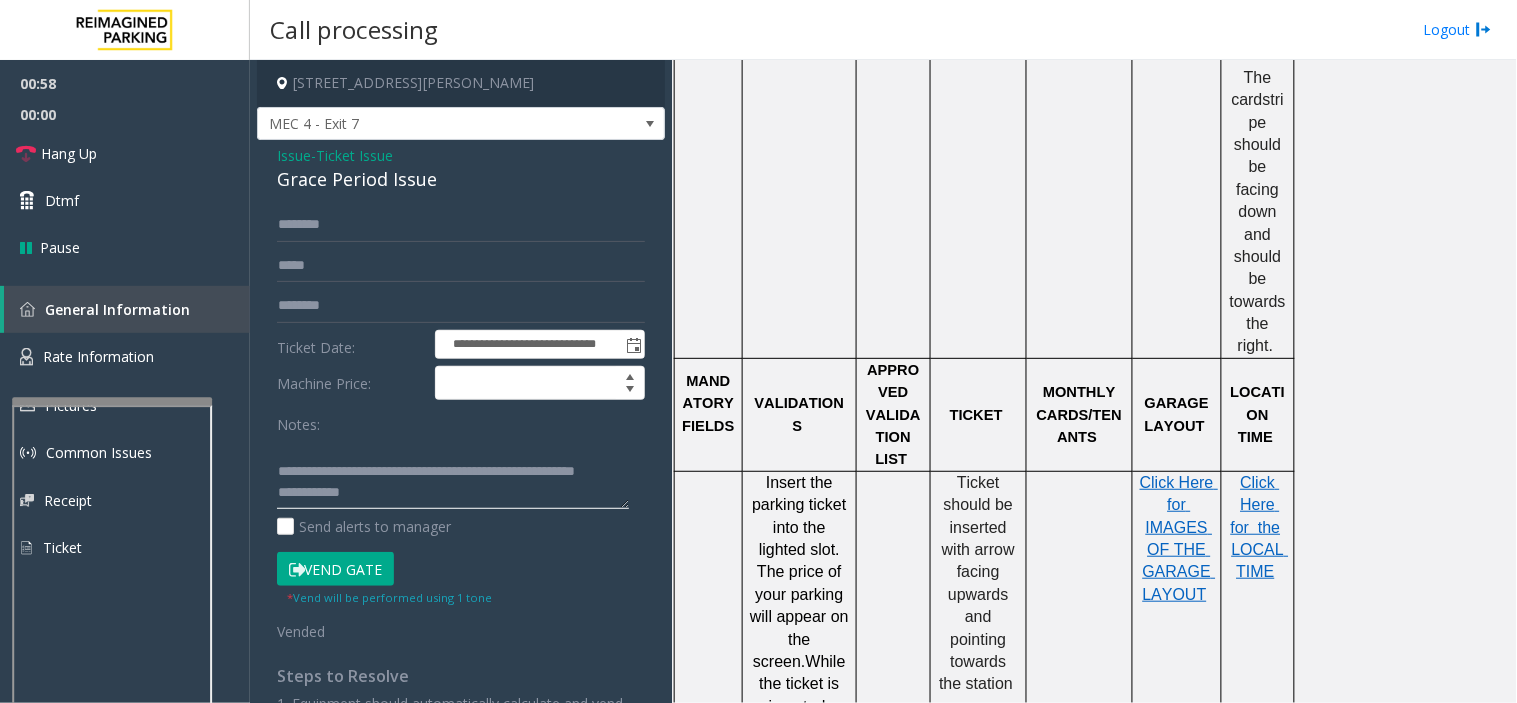 type on "**********" 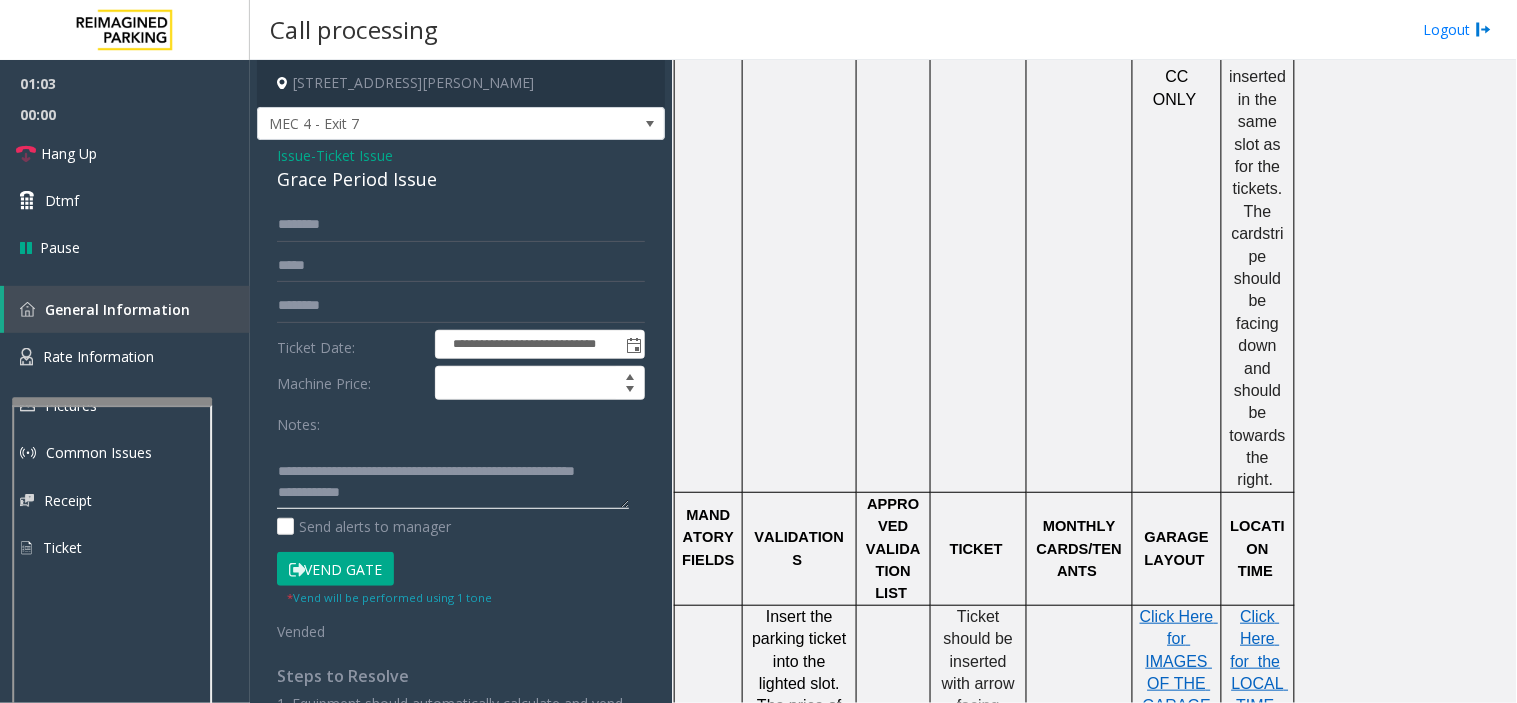 scroll, scrollTop: 1222, scrollLeft: 0, axis: vertical 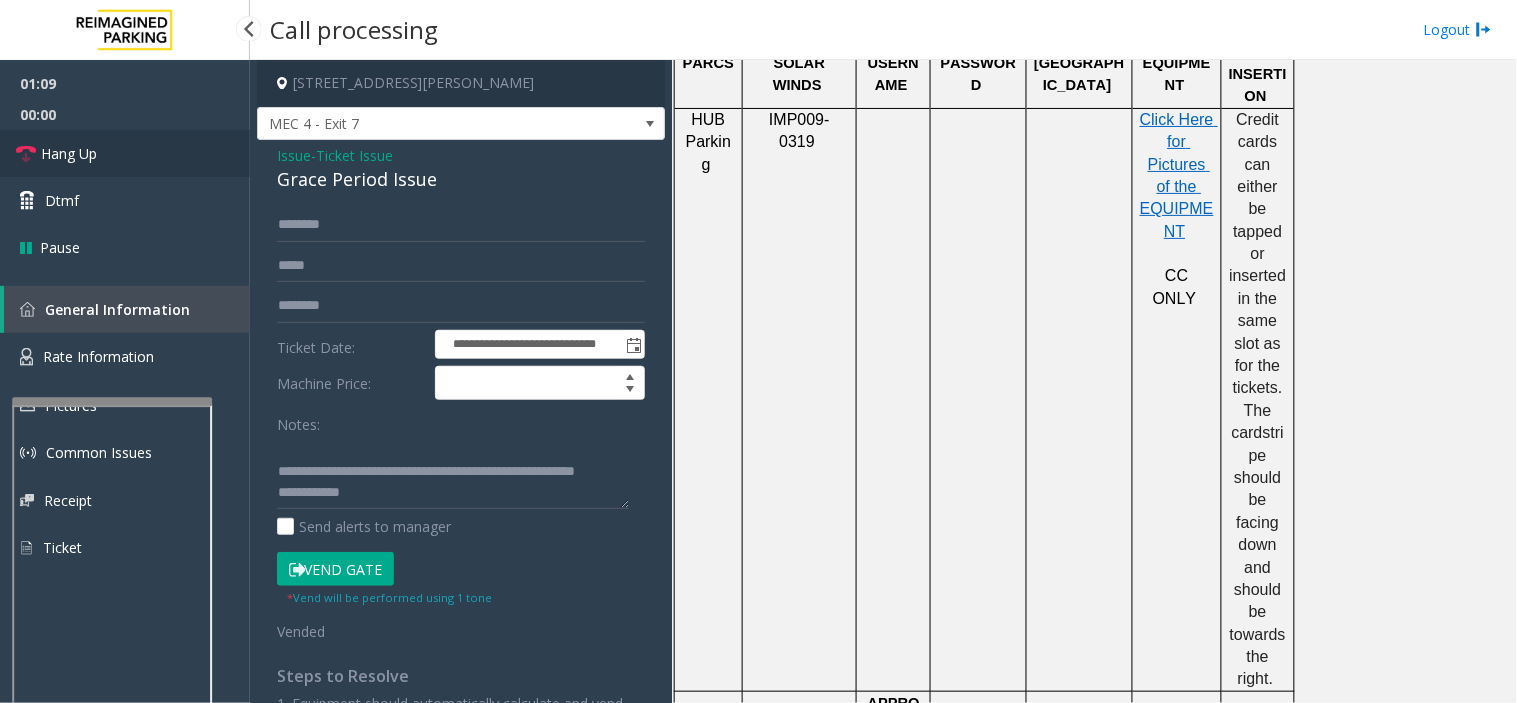 click on "Hang Up" at bounding box center [125, 153] 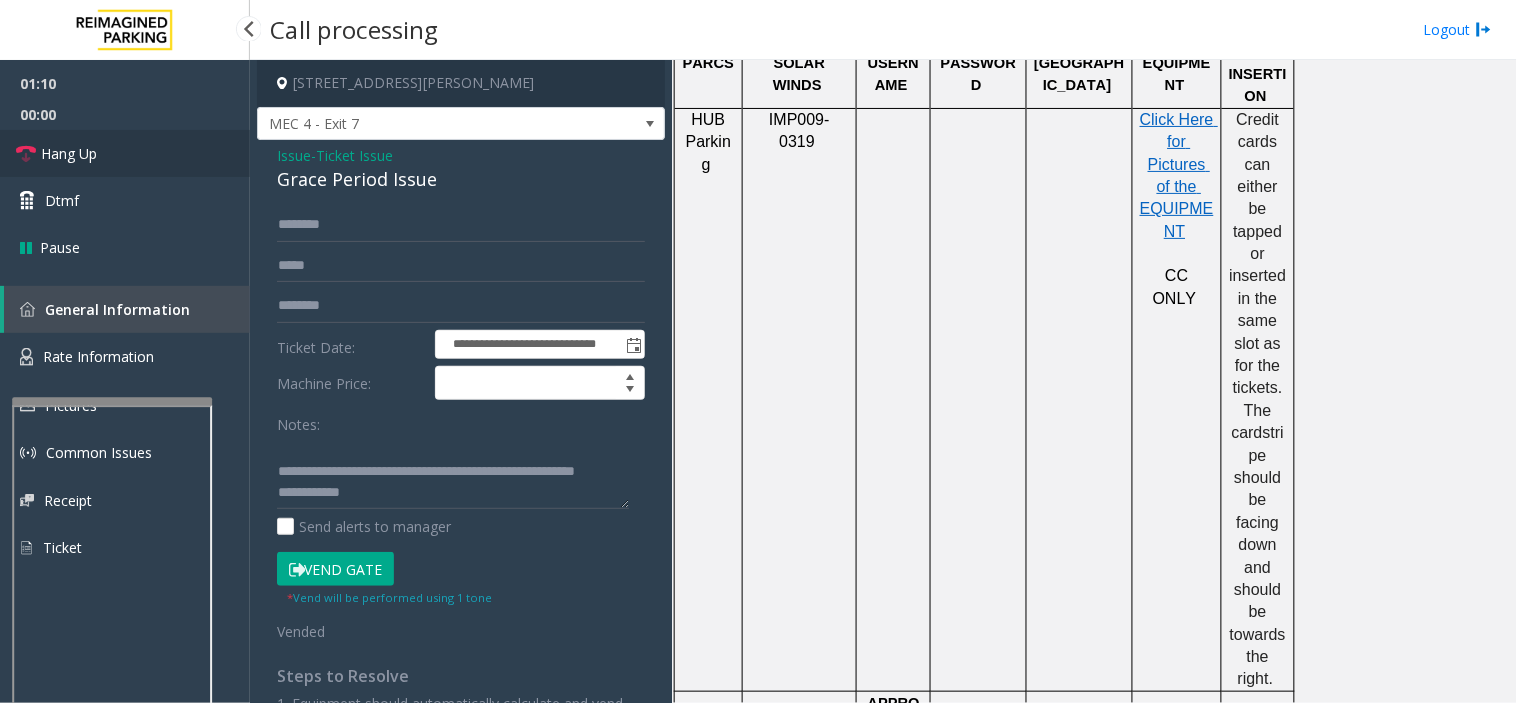 click on "Hang Up" at bounding box center [125, 153] 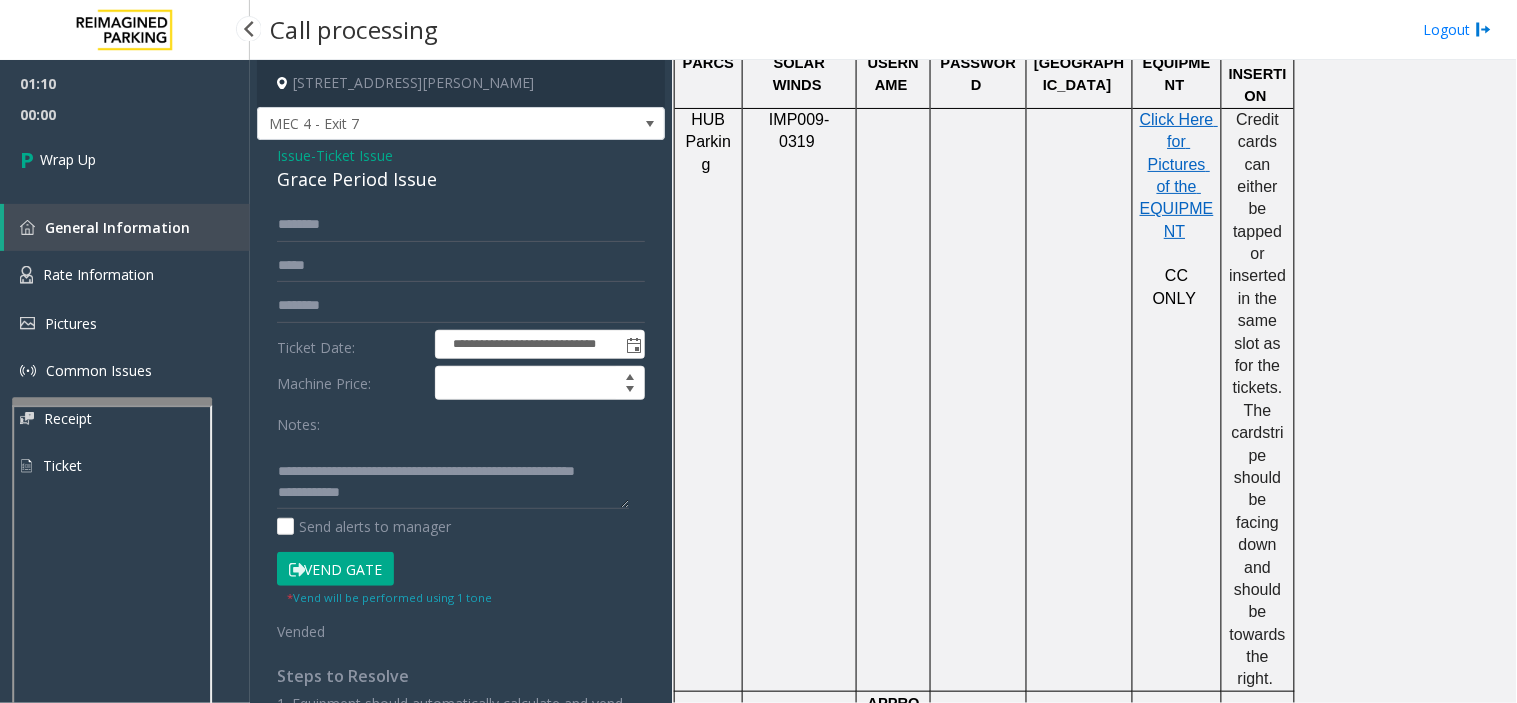 click on "Wrap Up" at bounding box center (125, 159) 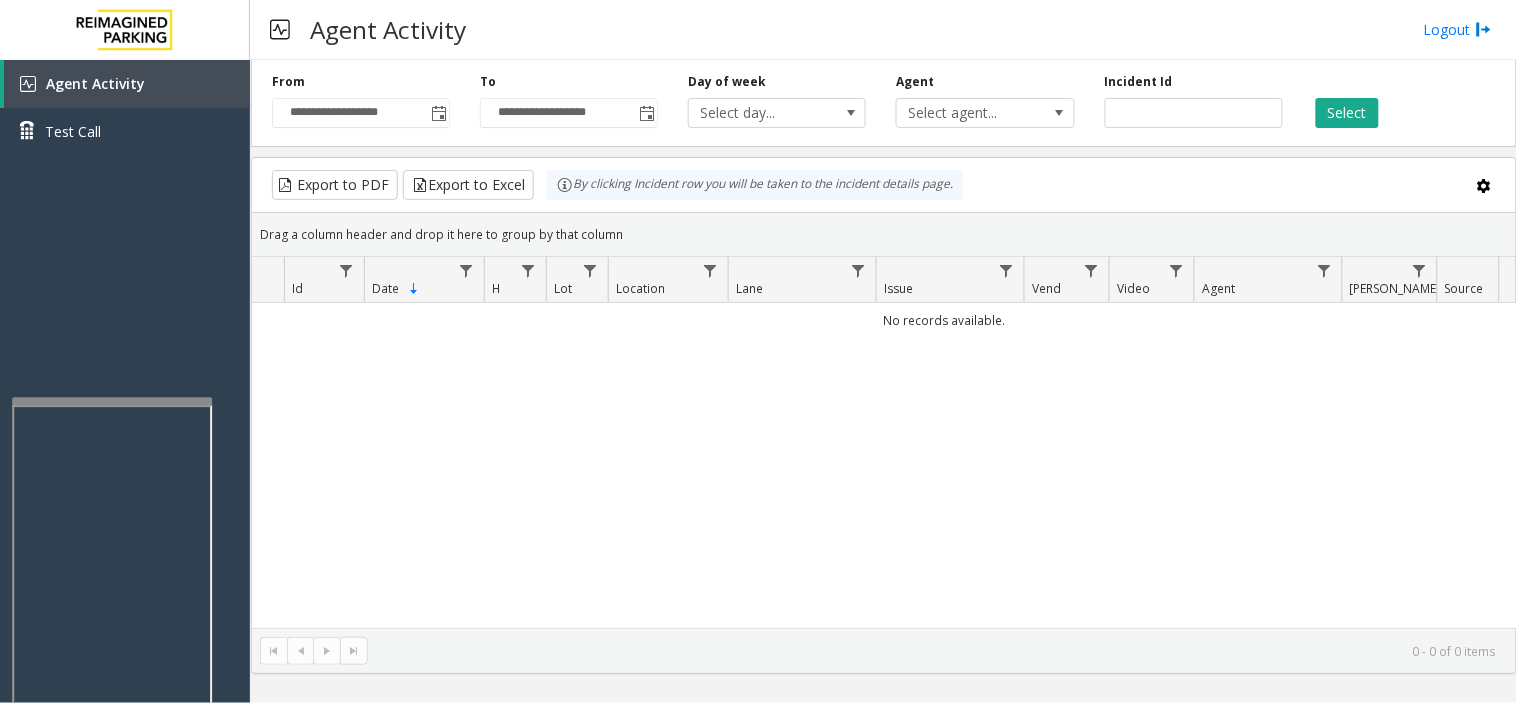 type 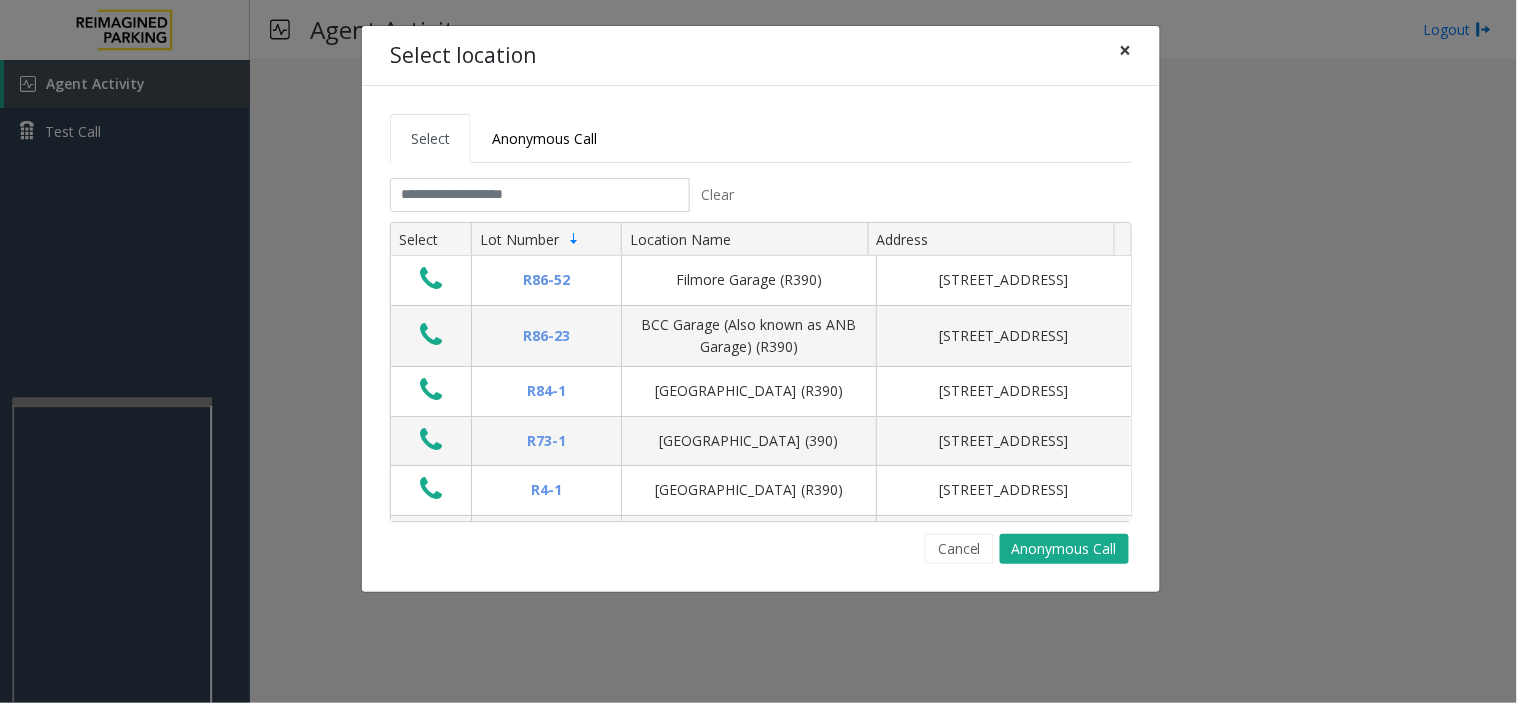 click on "×" 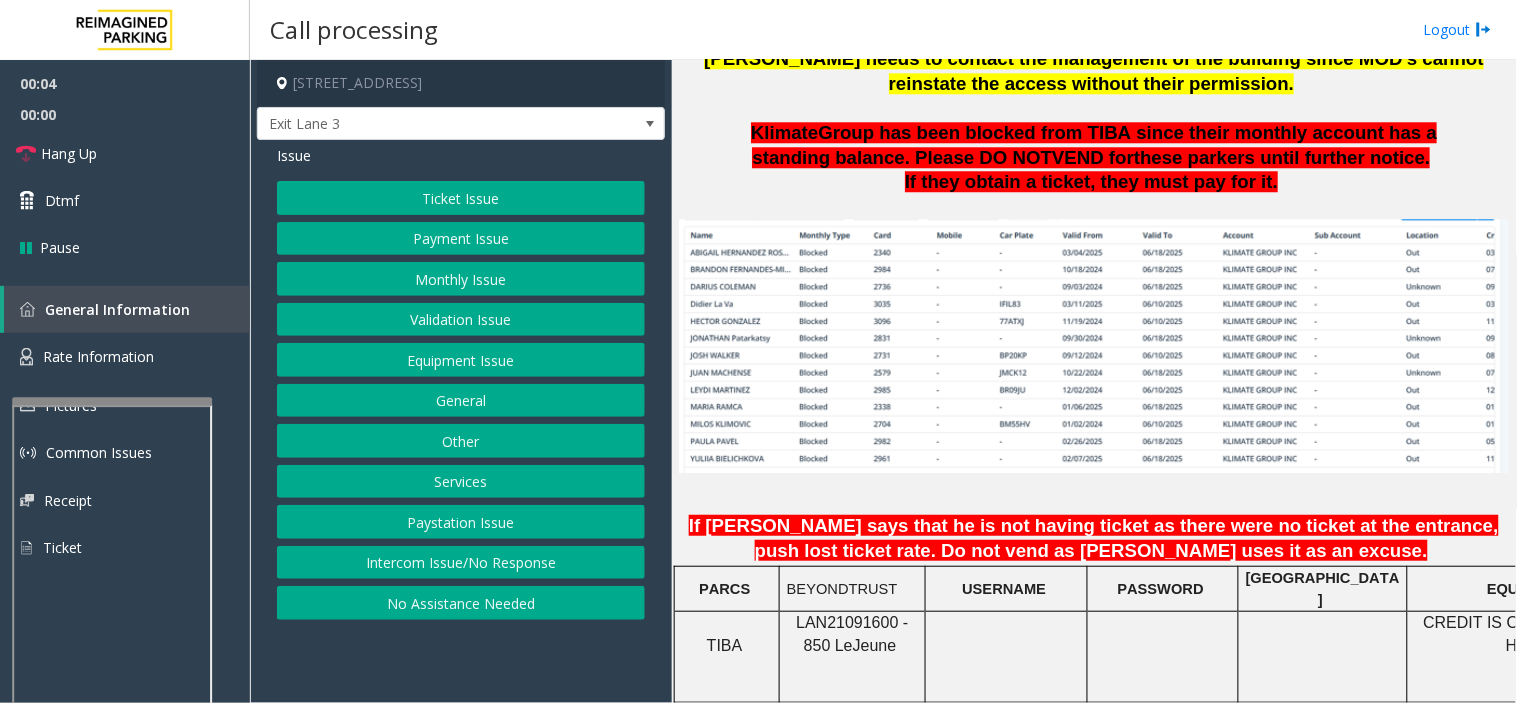 scroll, scrollTop: 1666, scrollLeft: 0, axis: vertical 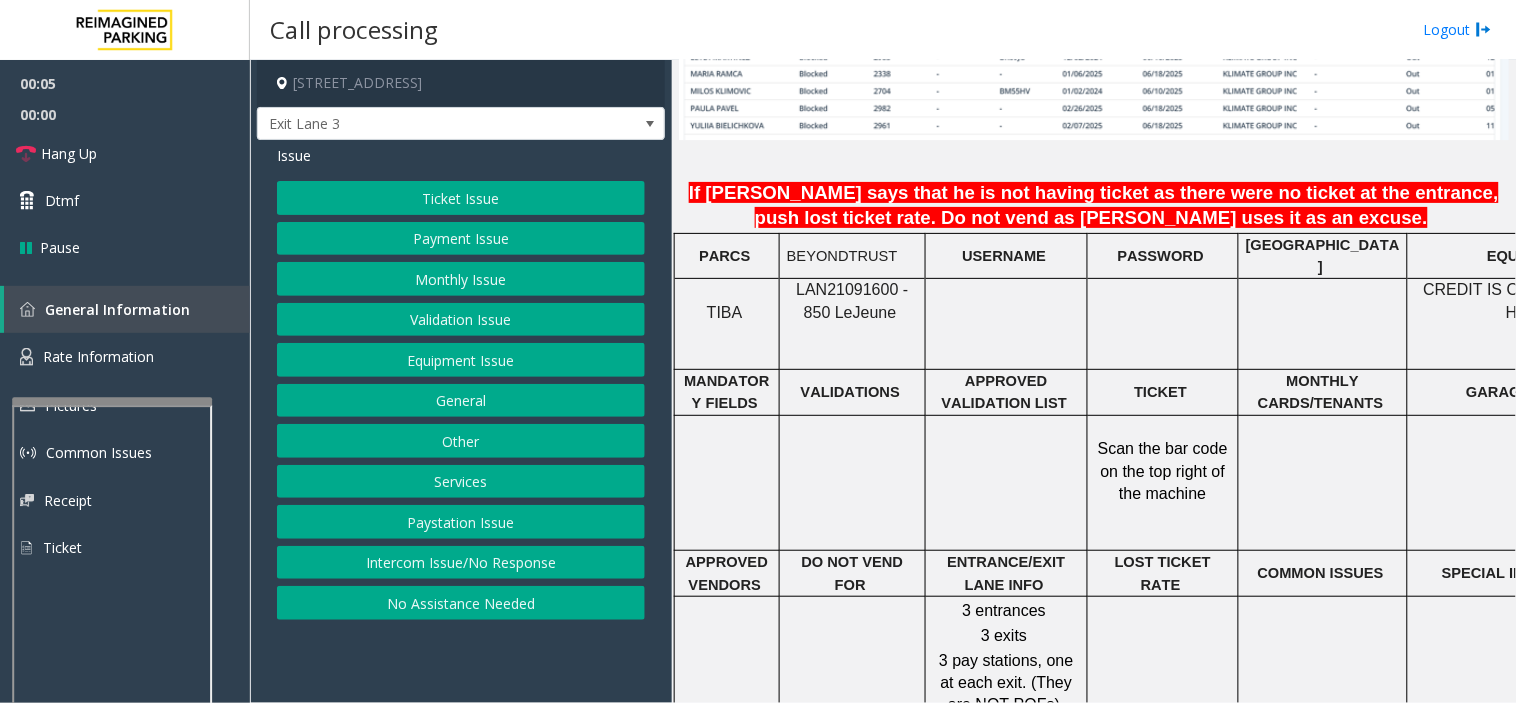click on "LAN21091600 - 850 Le" 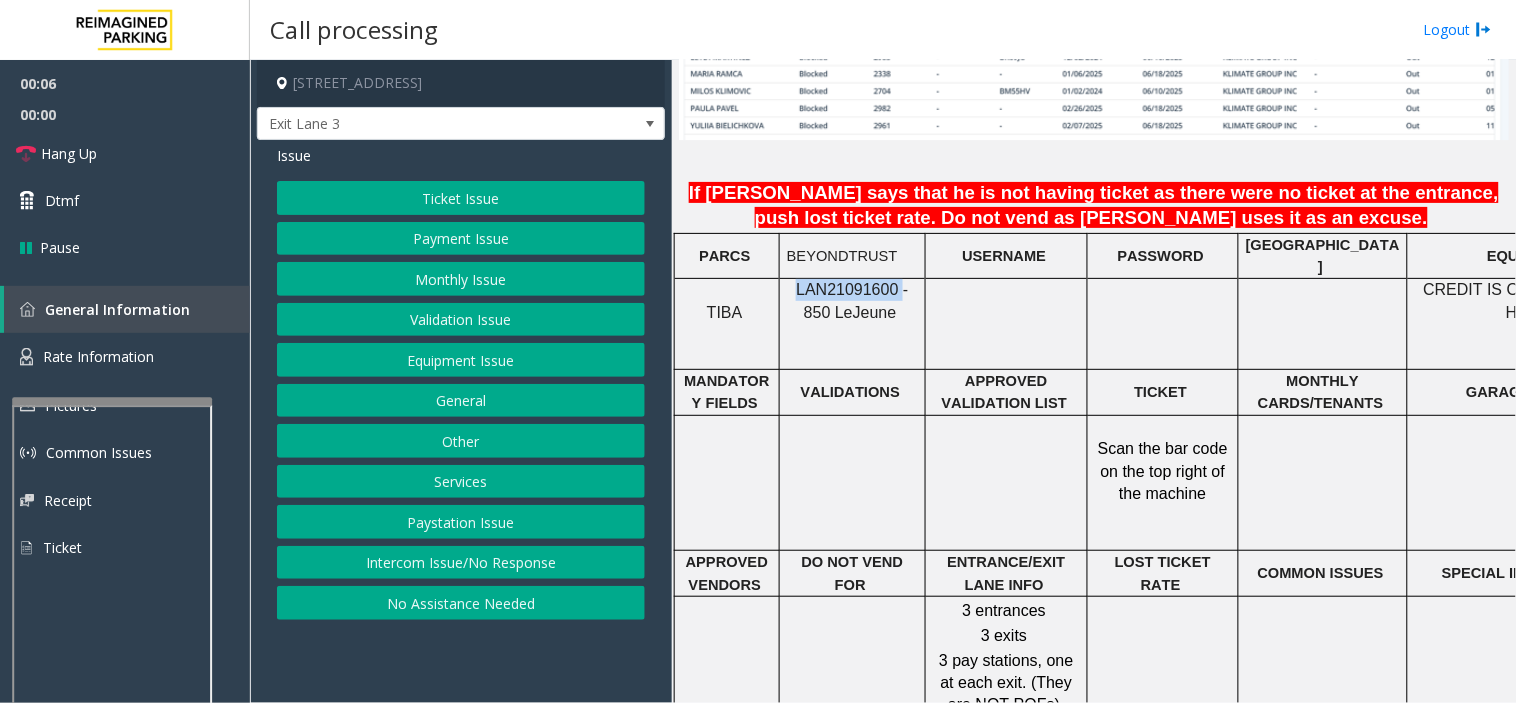 click on "LAN21091600 - 850 Le" 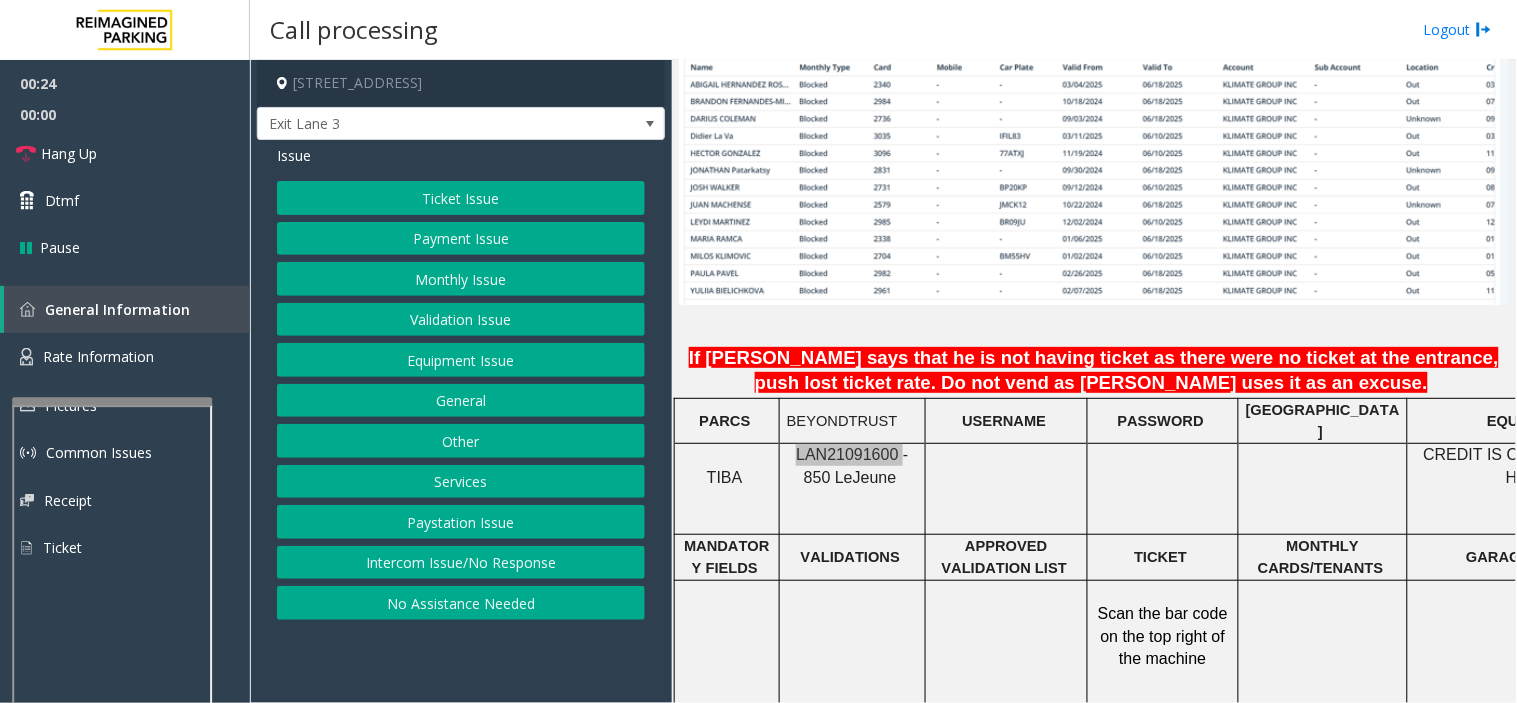 scroll, scrollTop: 1333, scrollLeft: 0, axis: vertical 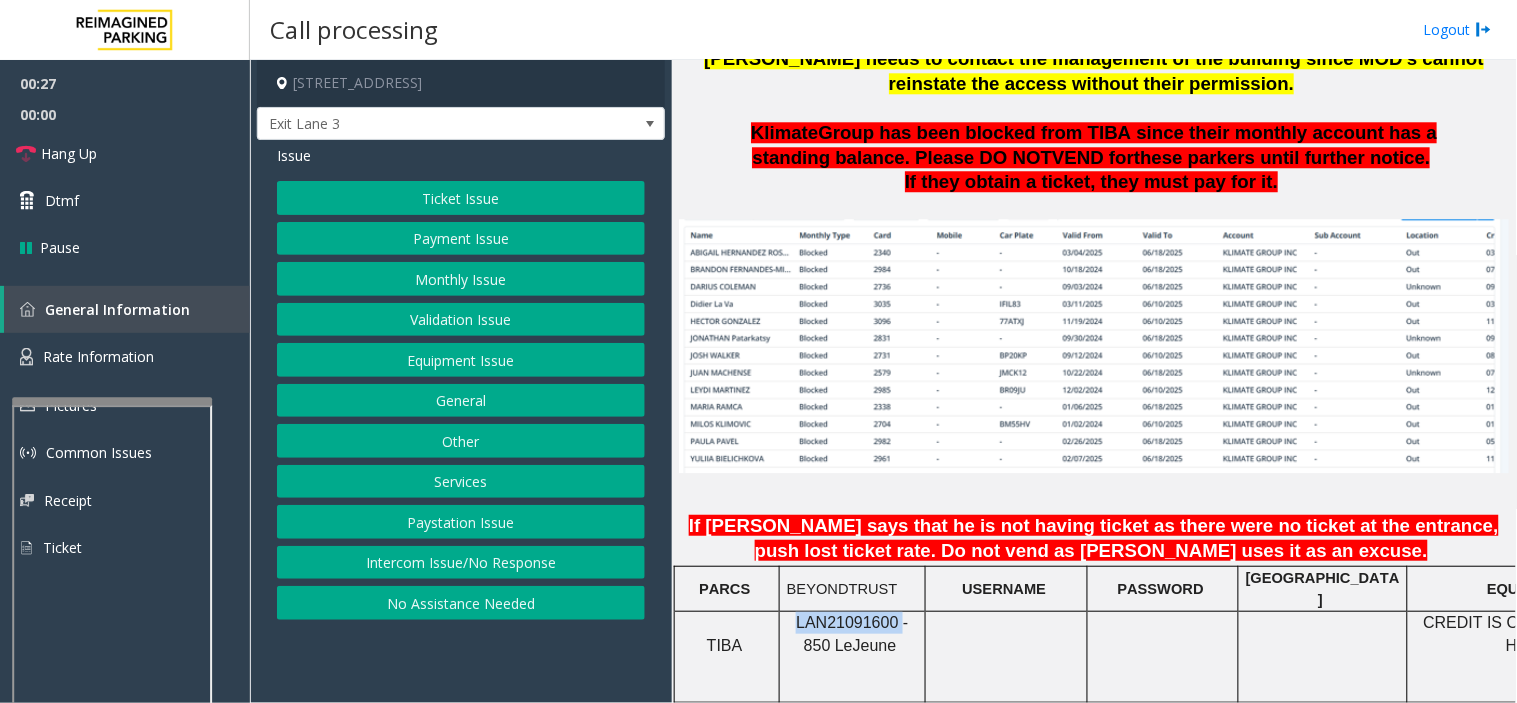 click on "Ticket Issue" 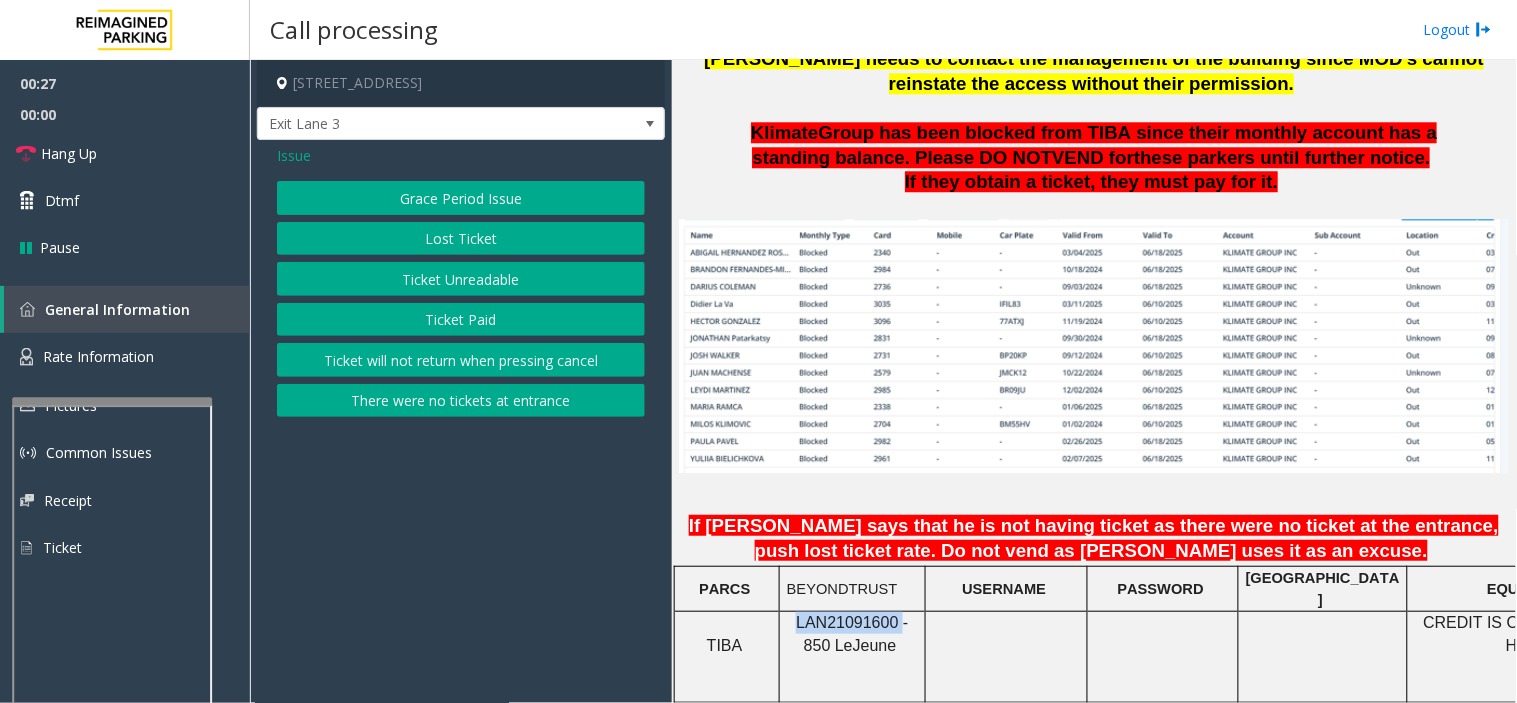 click on "Ticket Unreadable" 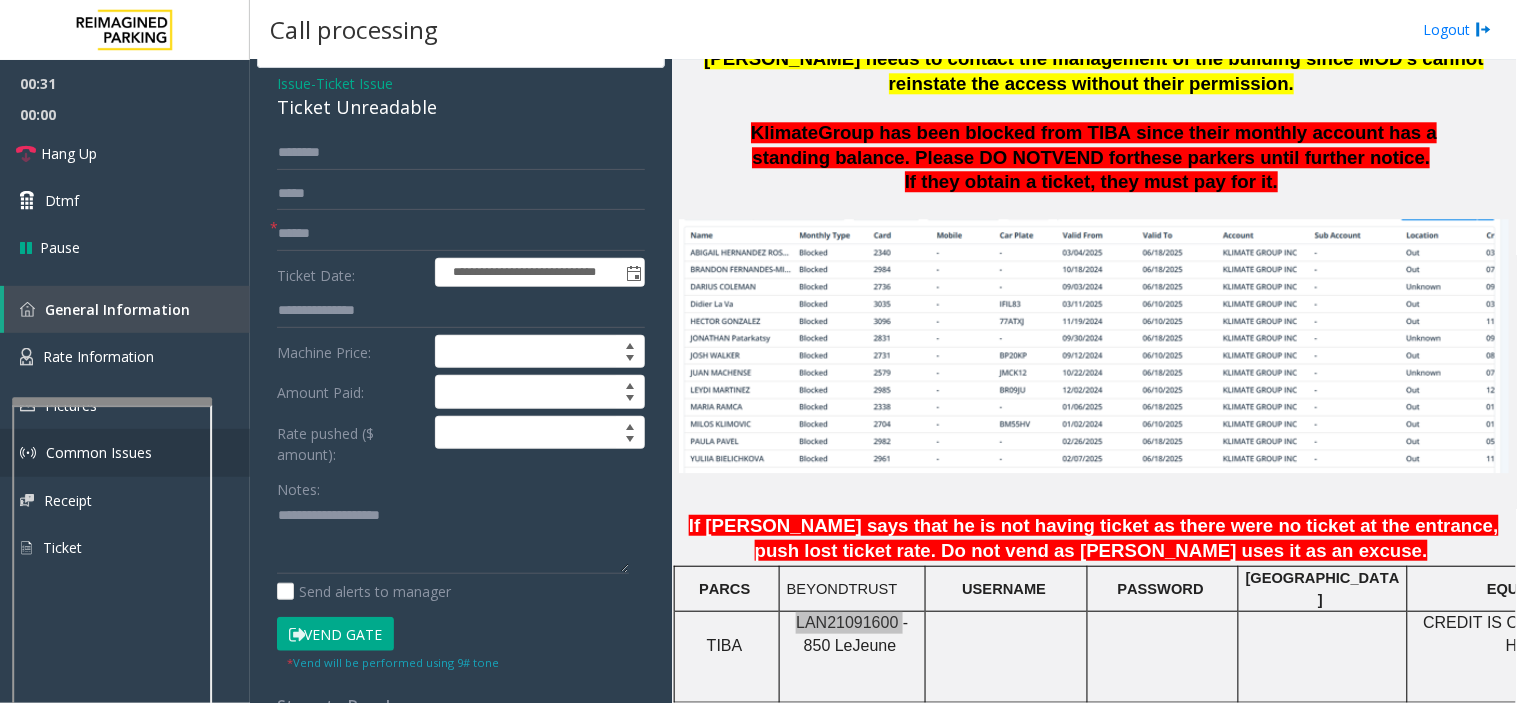 scroll, scrollTop: 111, scrollLeft: 0, axis: vertical 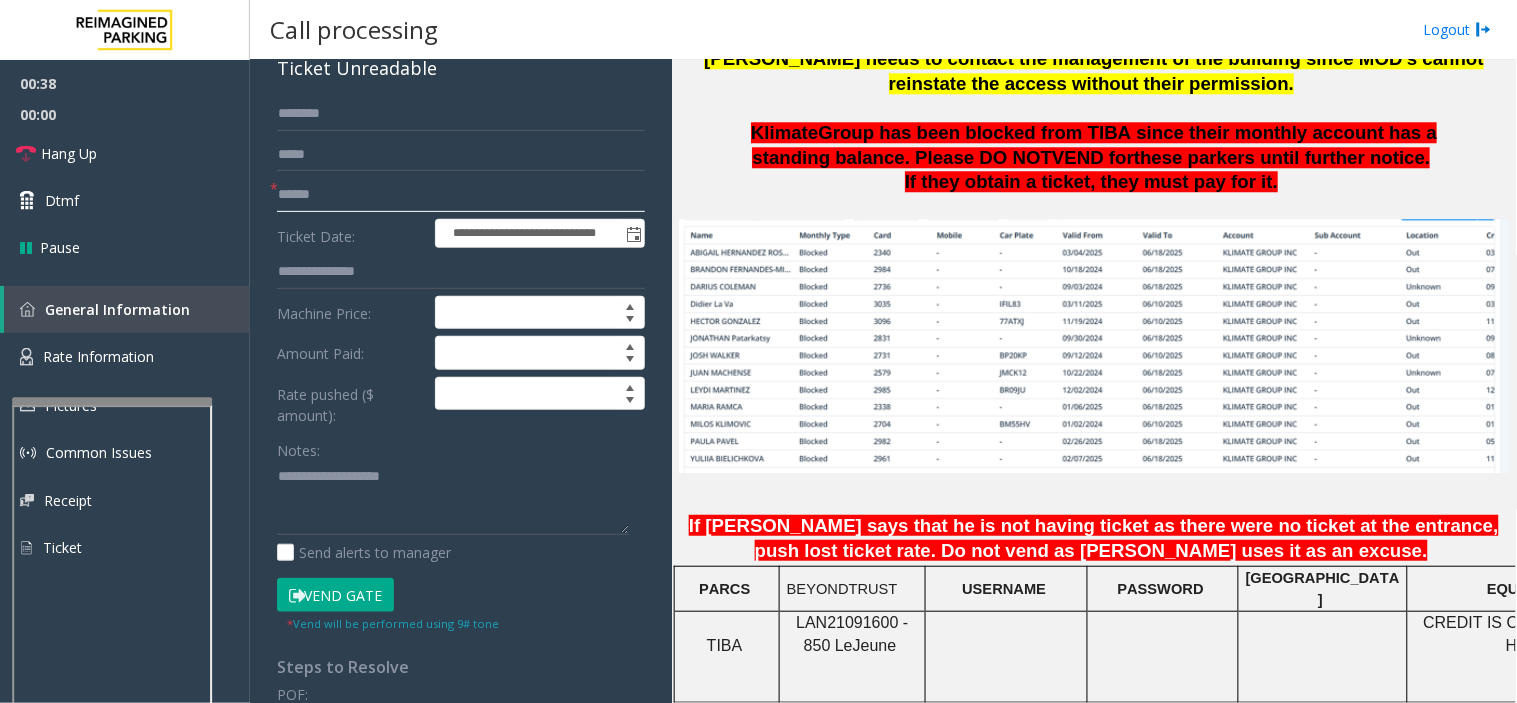 click 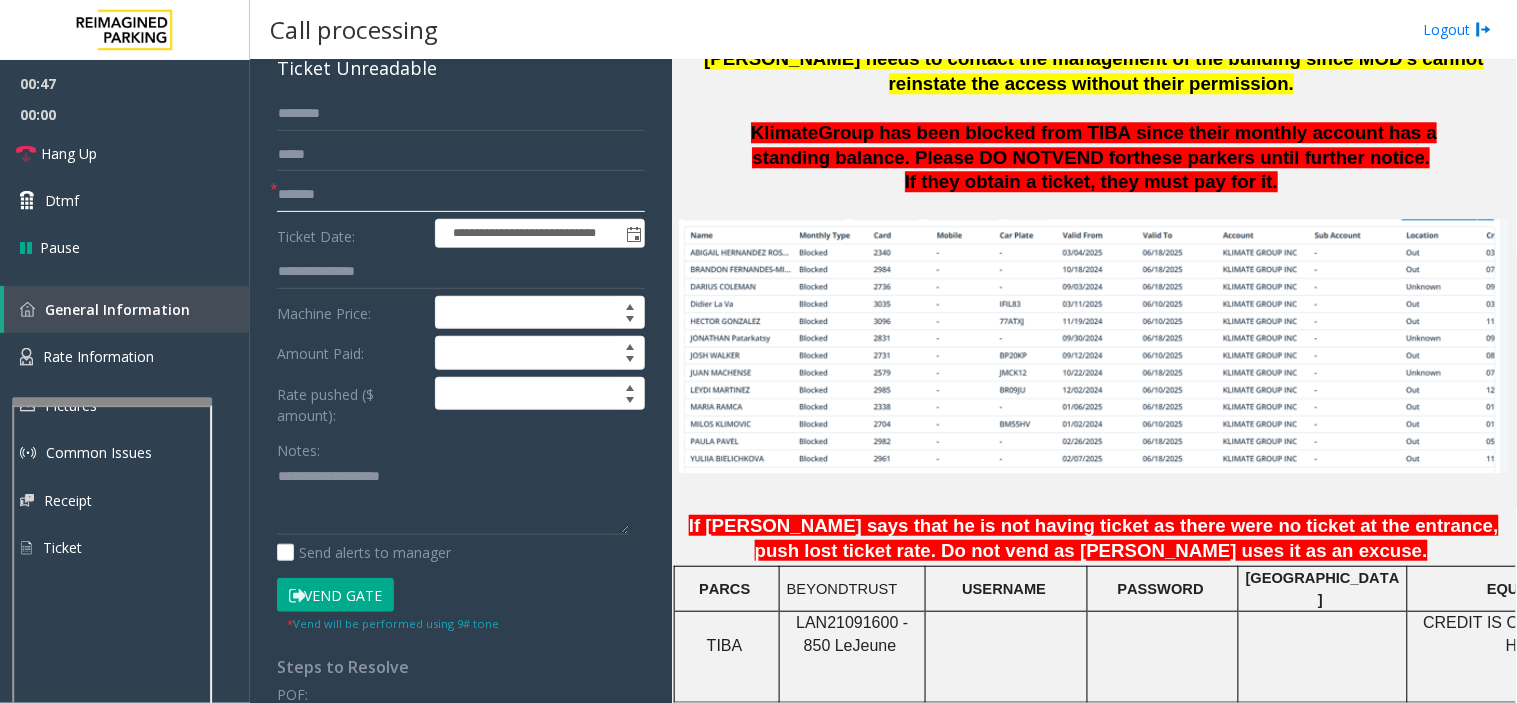 type on "*******" 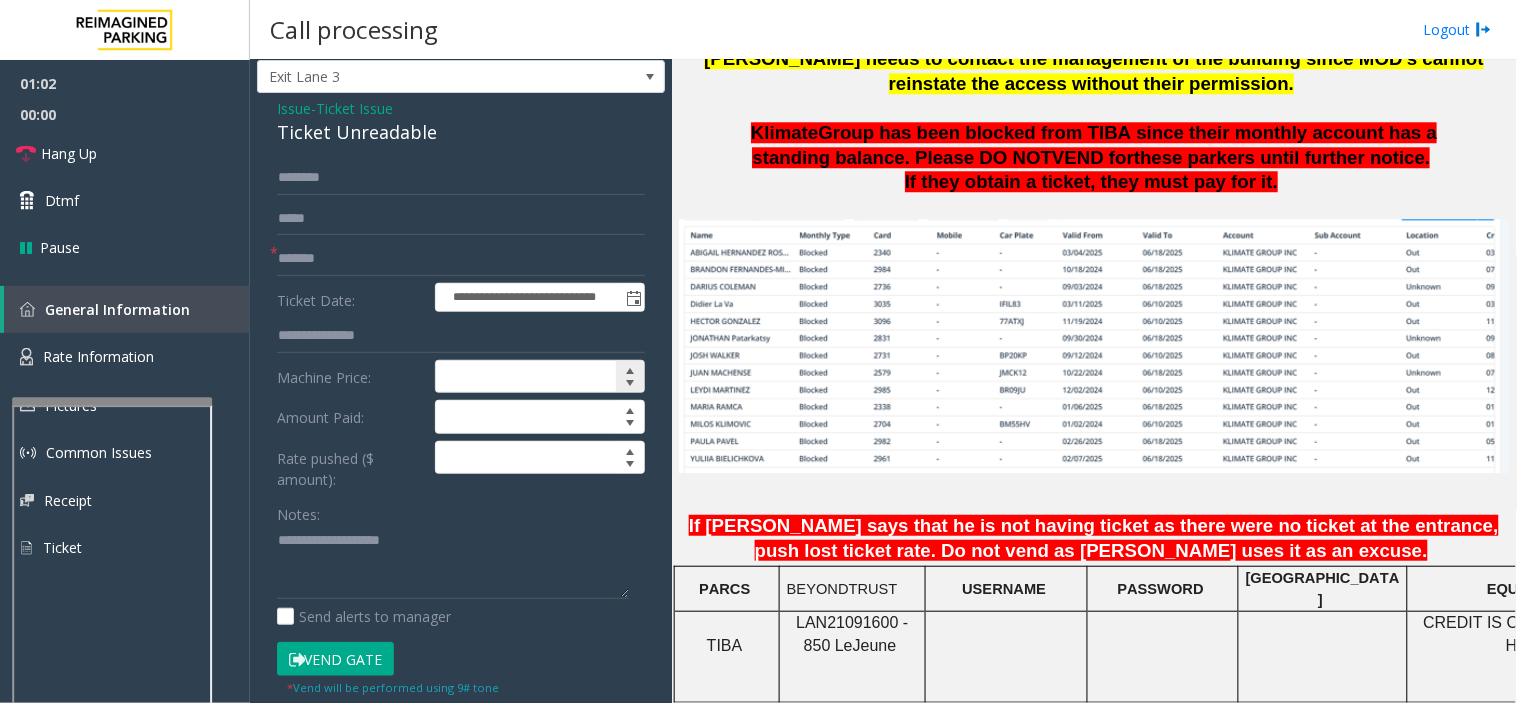 scroll, scrollTop: 0, scrollLeft: 0, axis: both 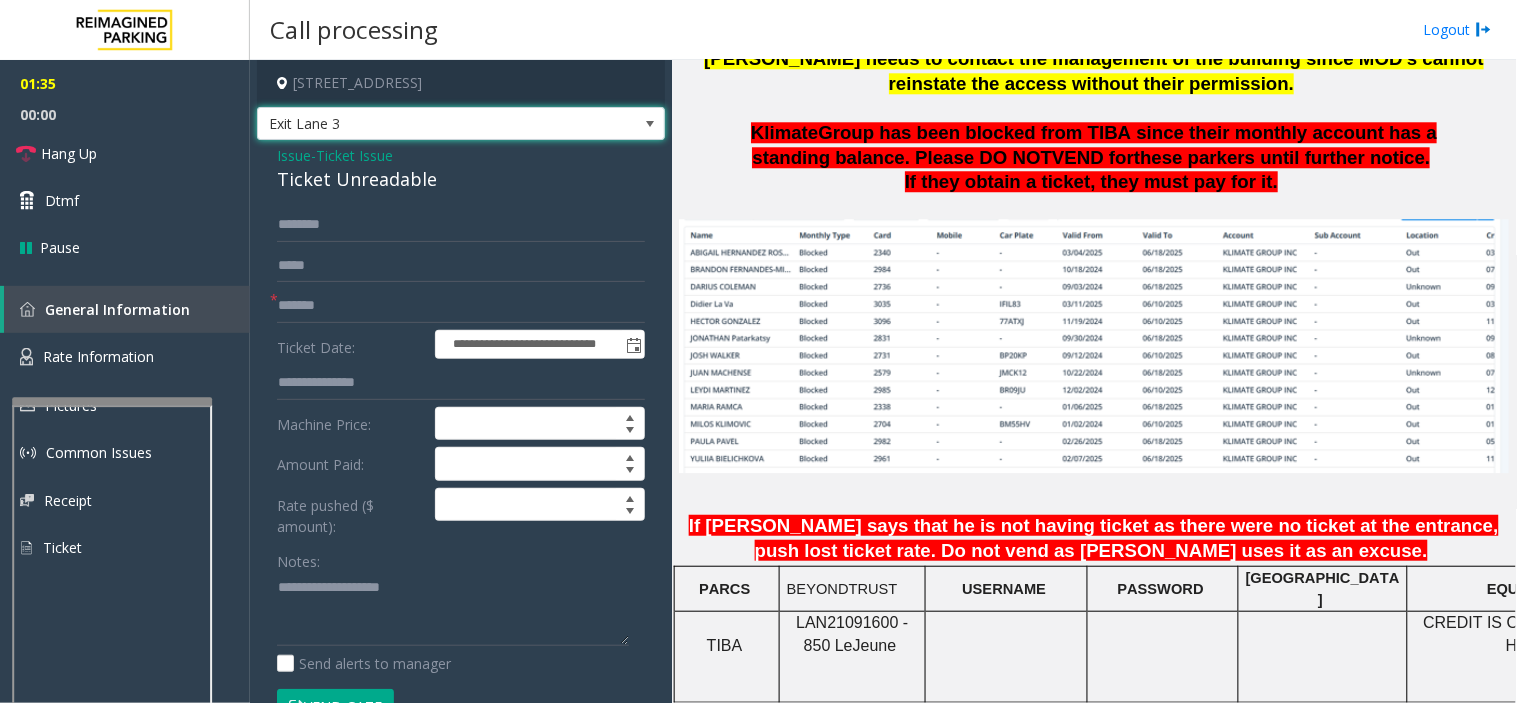 click on "Exit Lane 3" at bounding box center [420, 124] 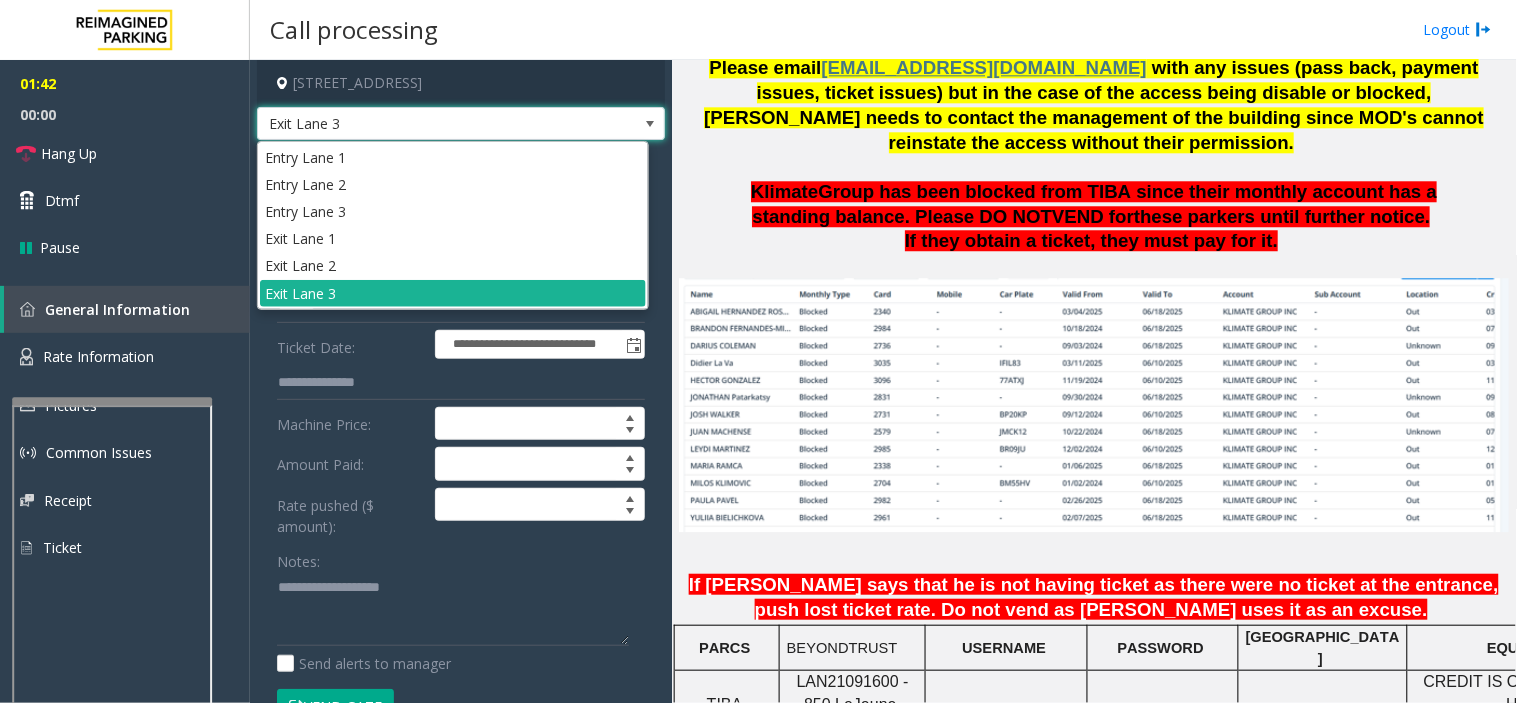 scroll, scrollTop: 1222, scrollLeft: 0, axis: vertical 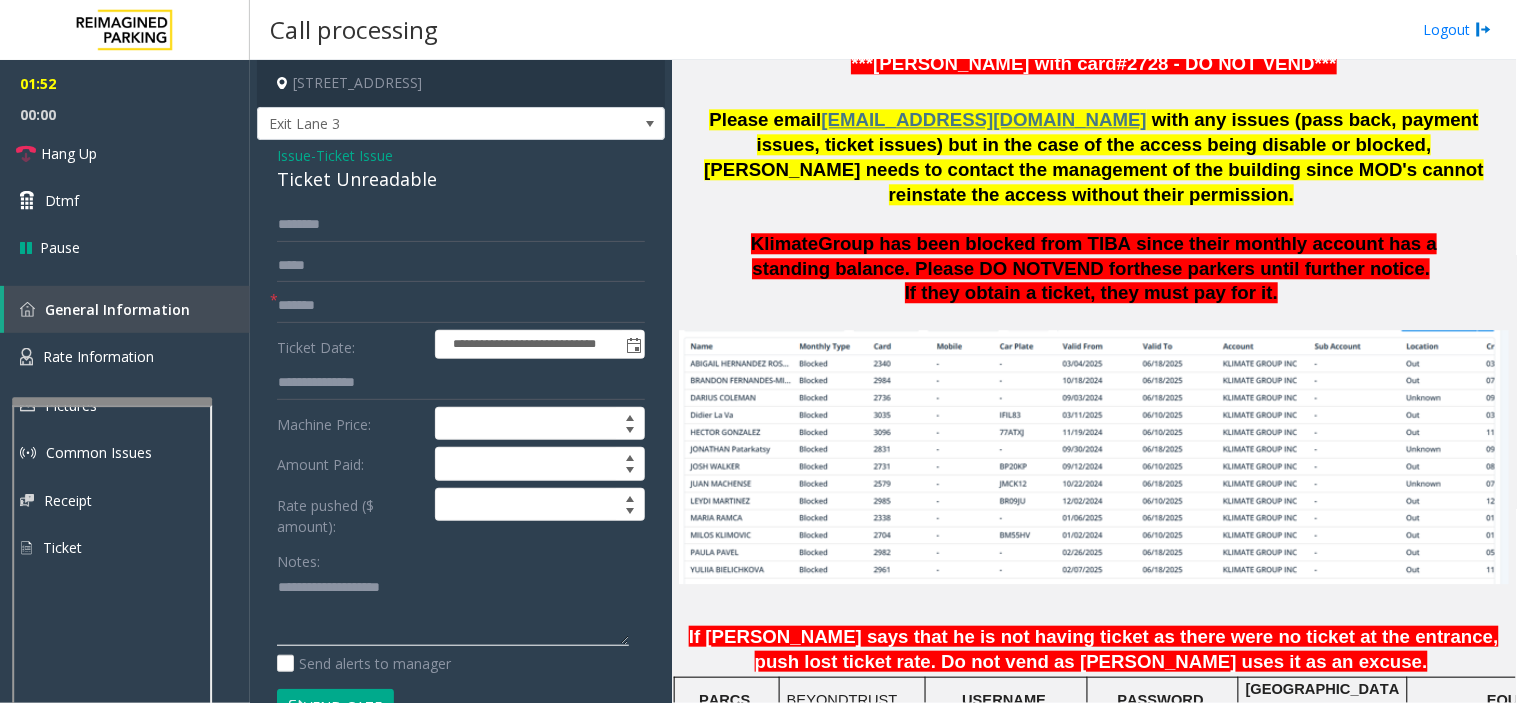 click 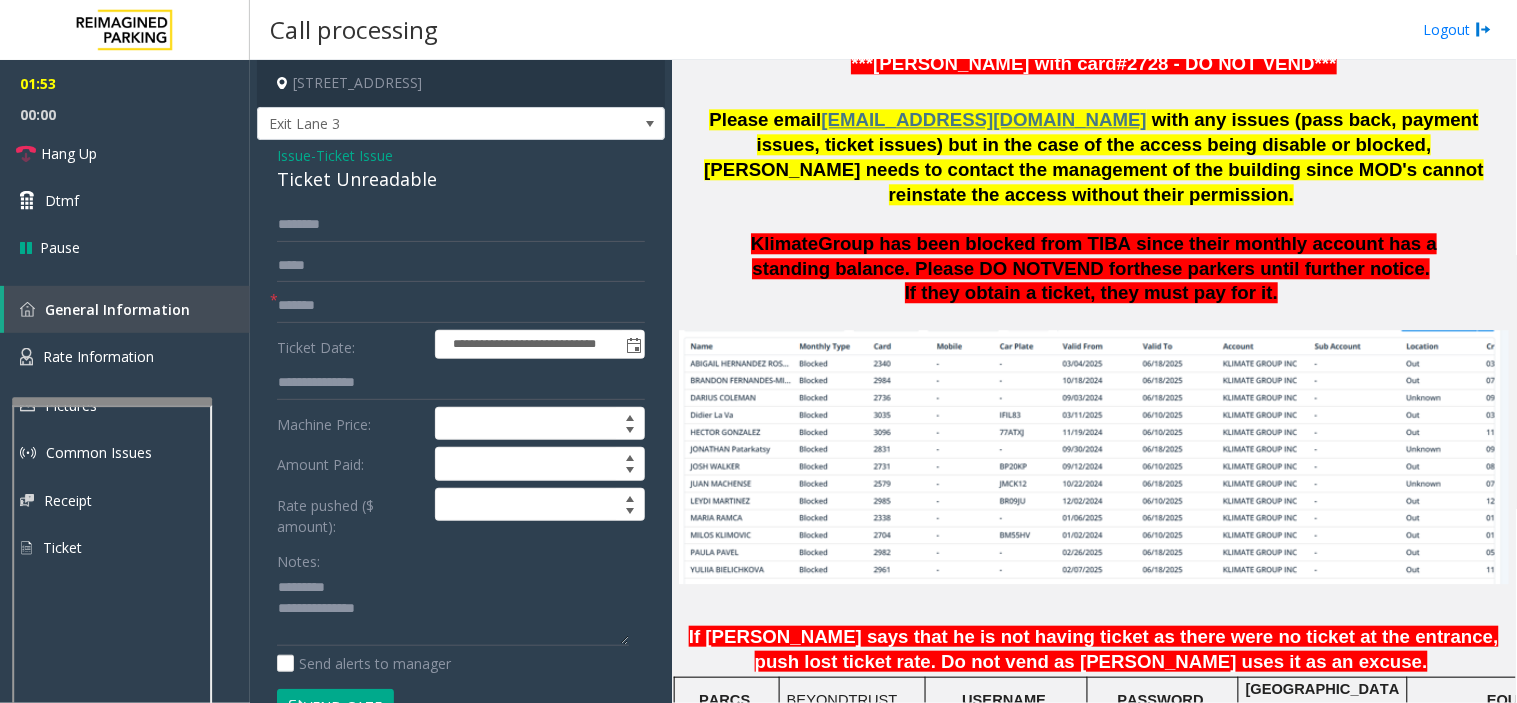 click on "Ticket Unreadable" 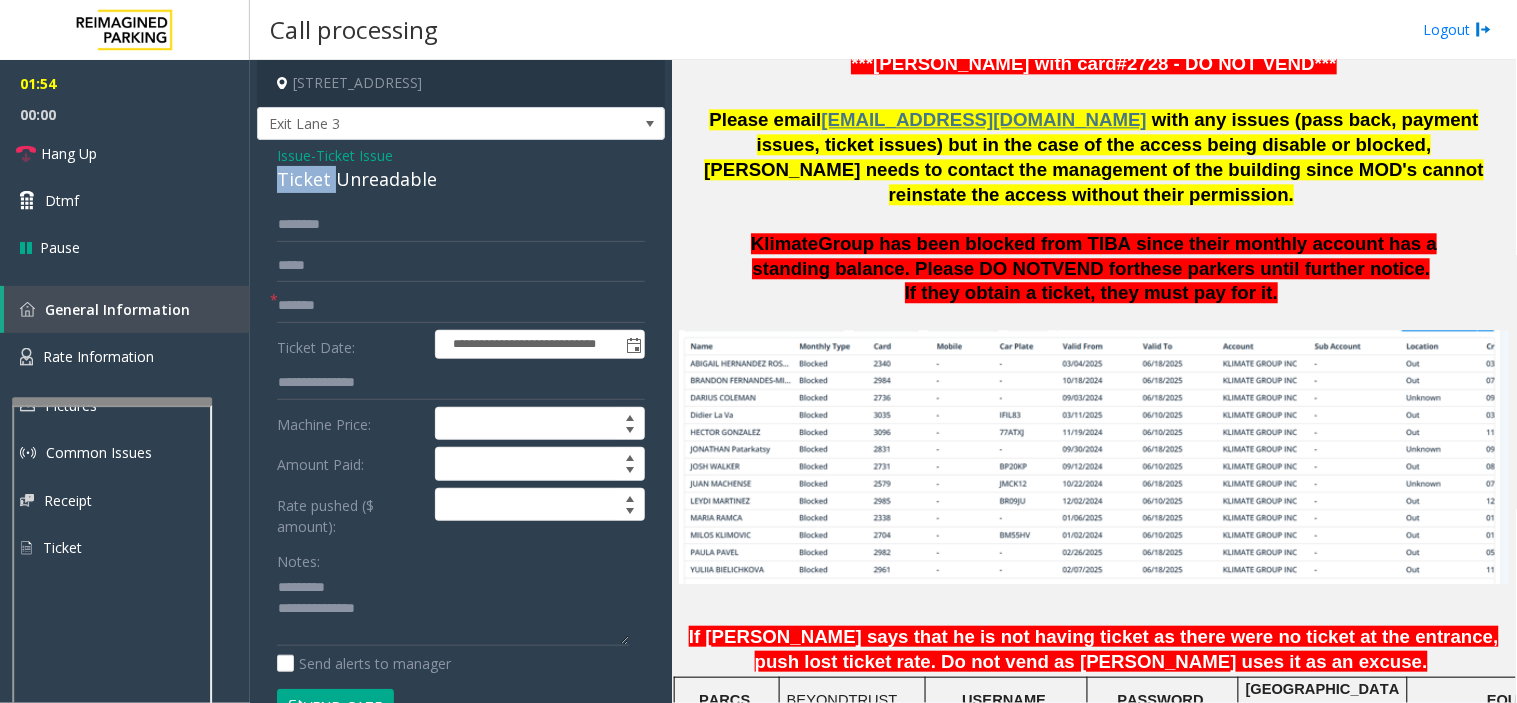 click on "Ticket Unreadable" 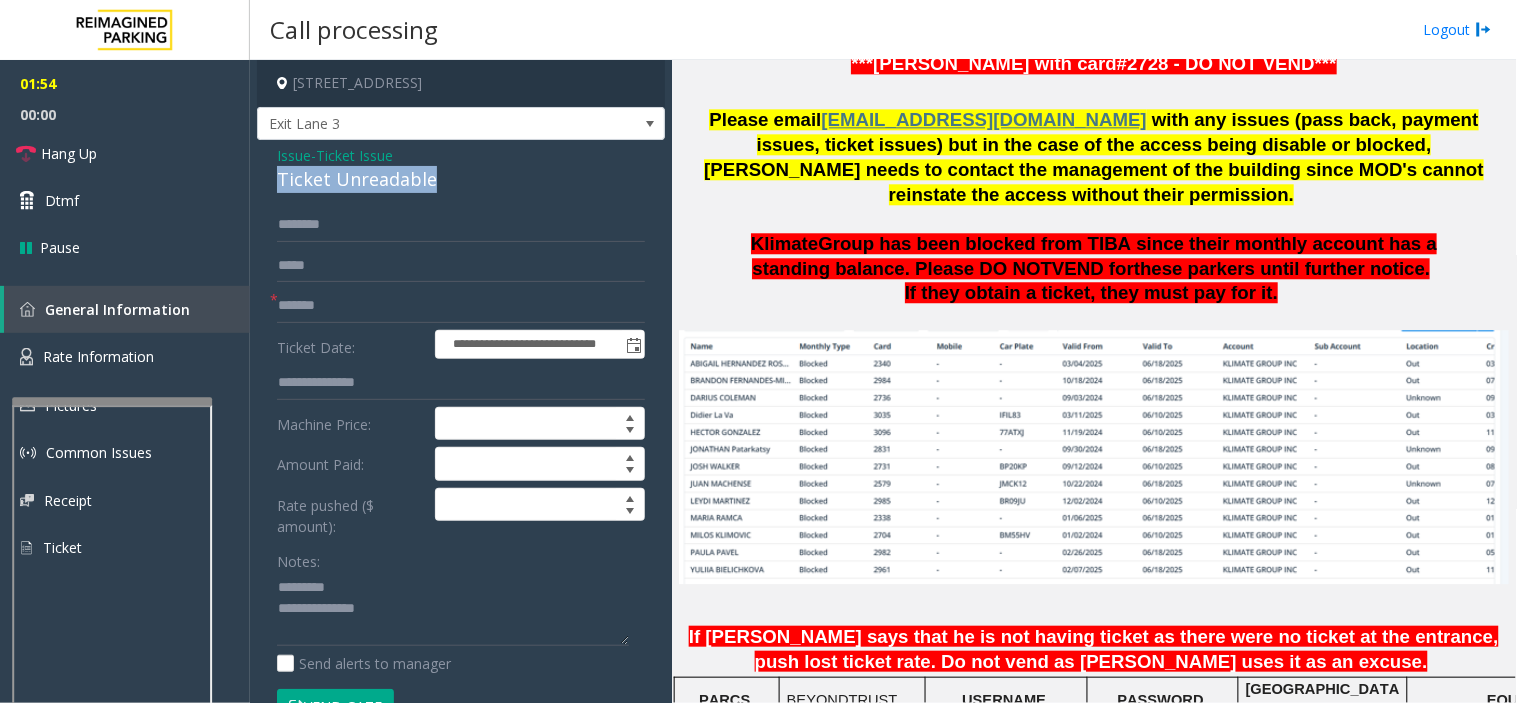 click on "Ticket Unreadable" 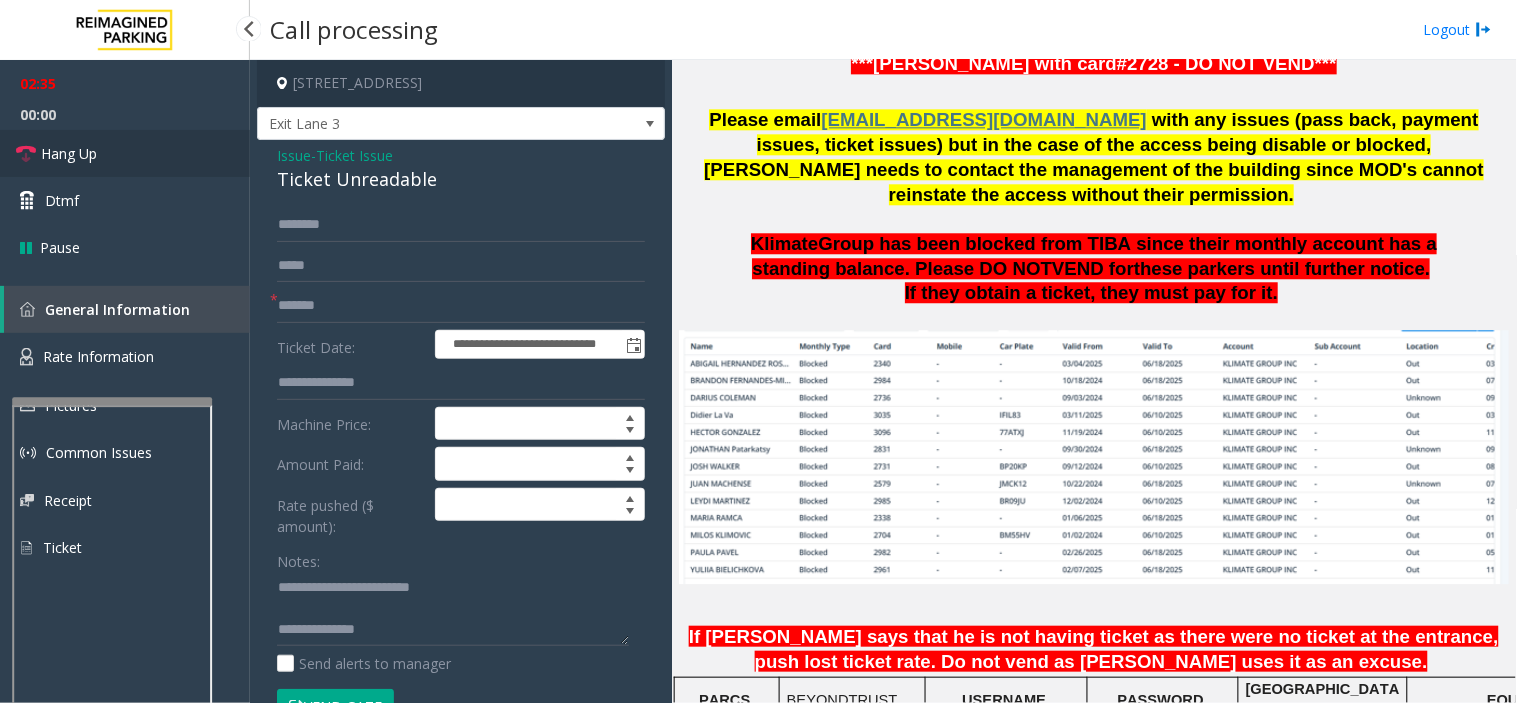 click on "Hang Up" at bounding box center (125, 153) 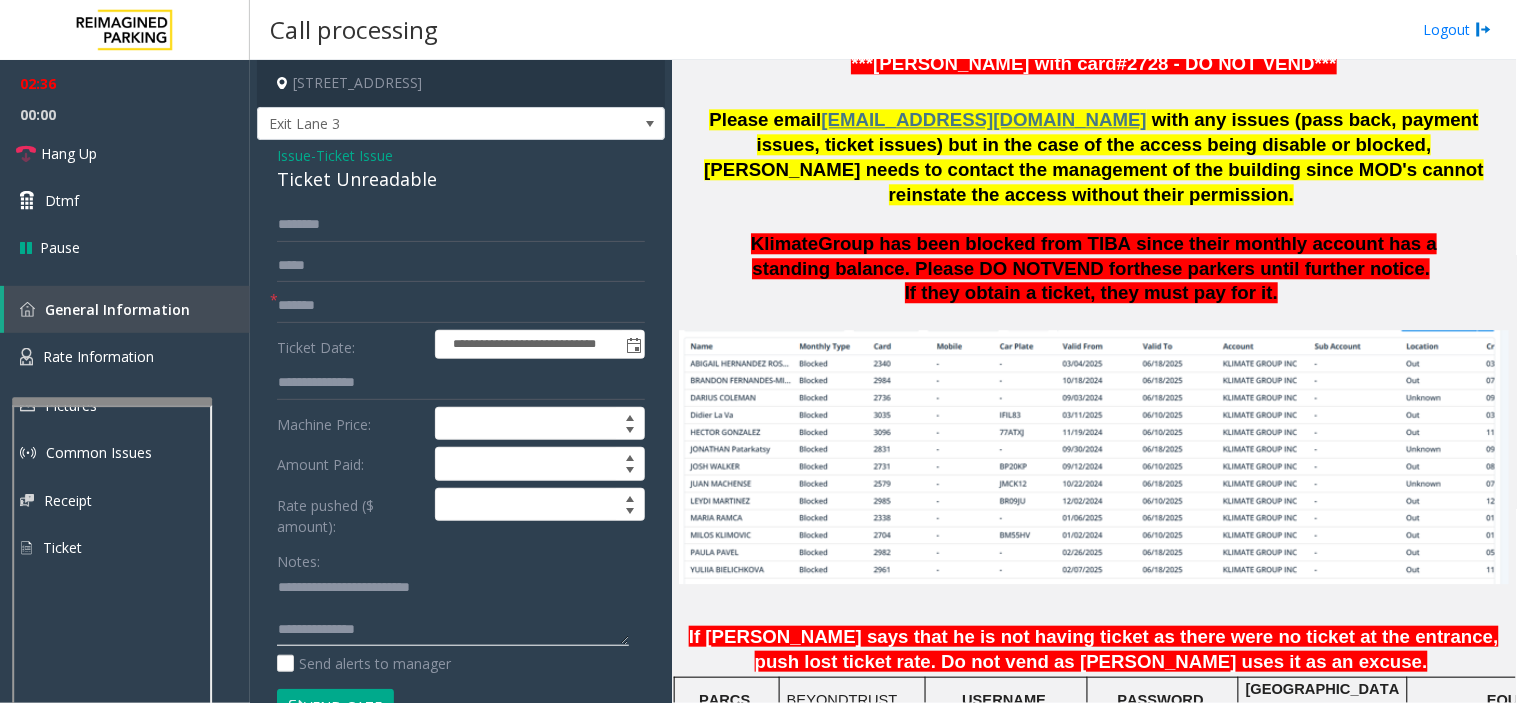 click 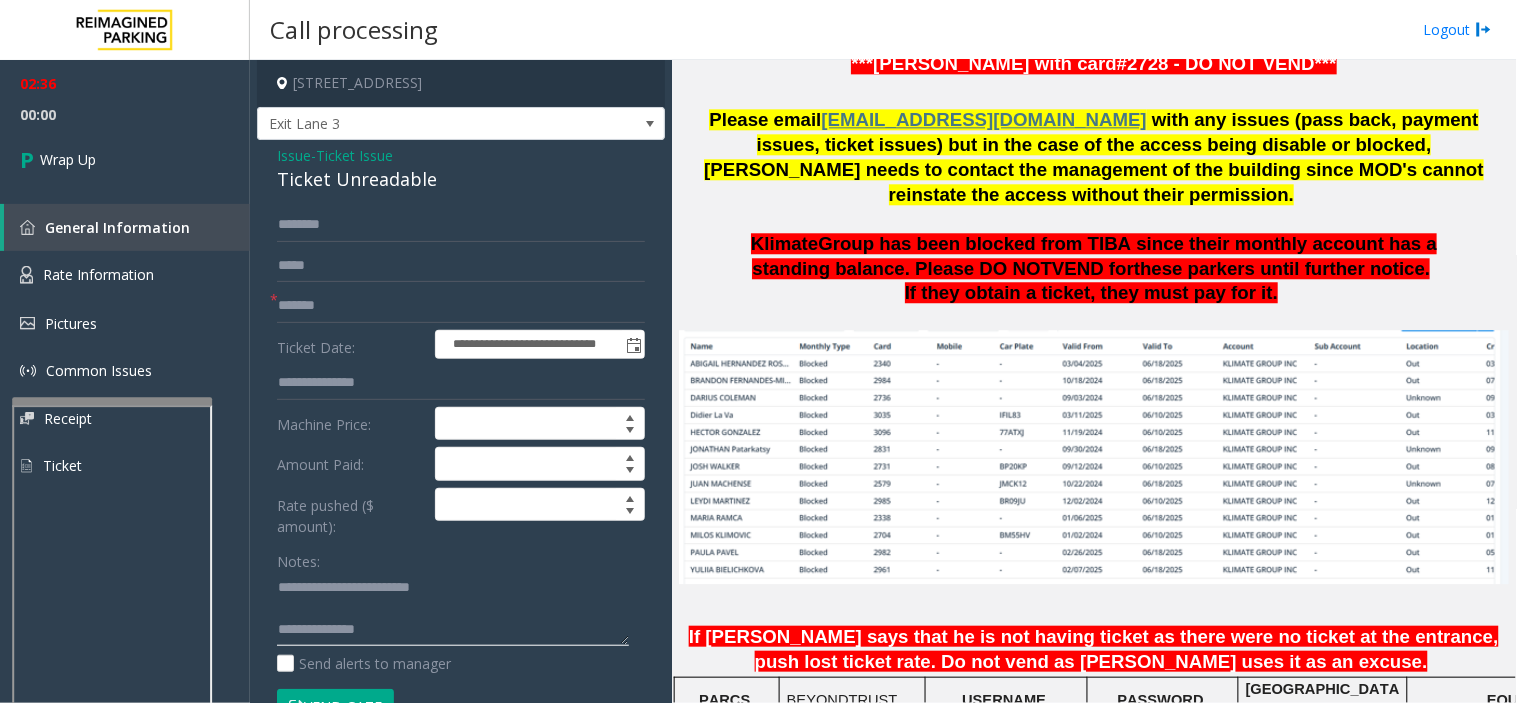 paste on "**********" 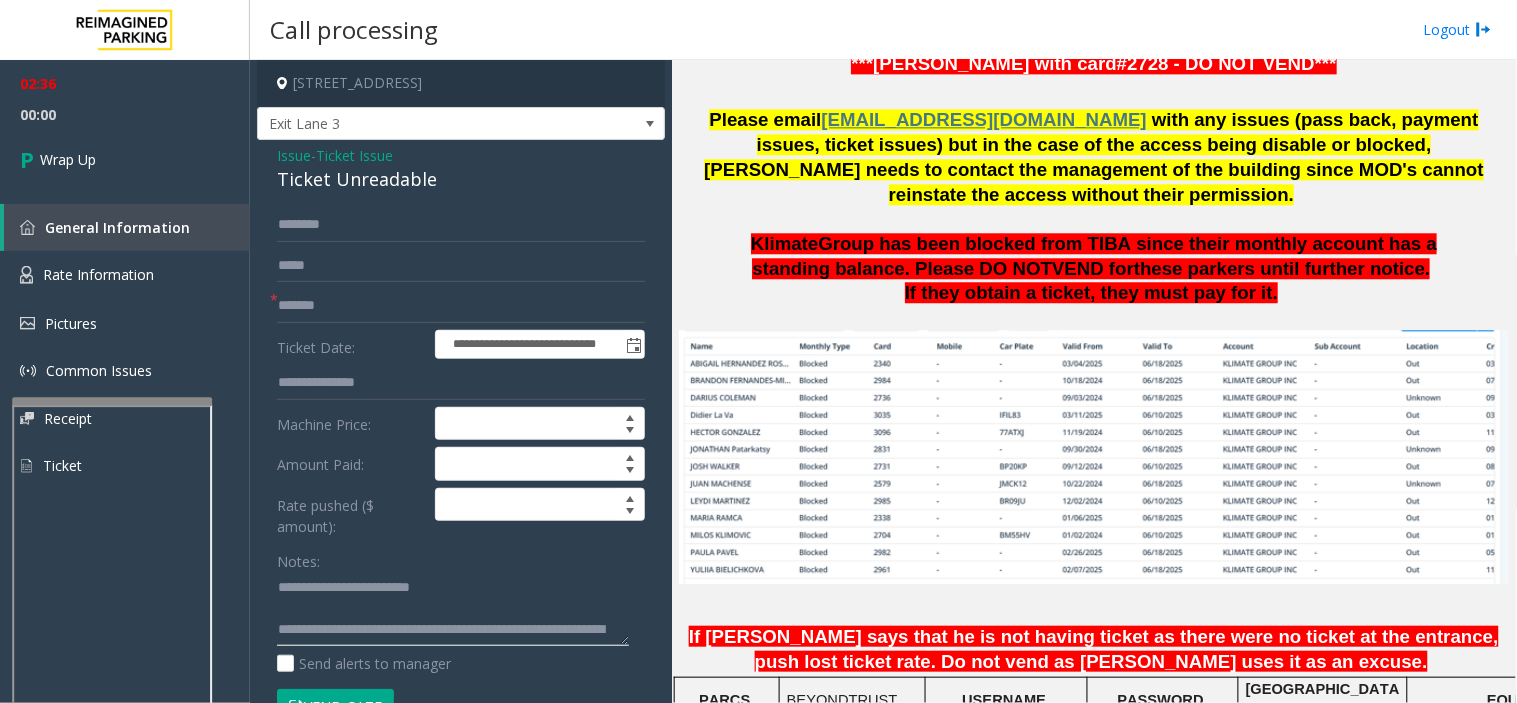 scroll, scrollTop: 35, scrollLeft: 0, axis: vertical 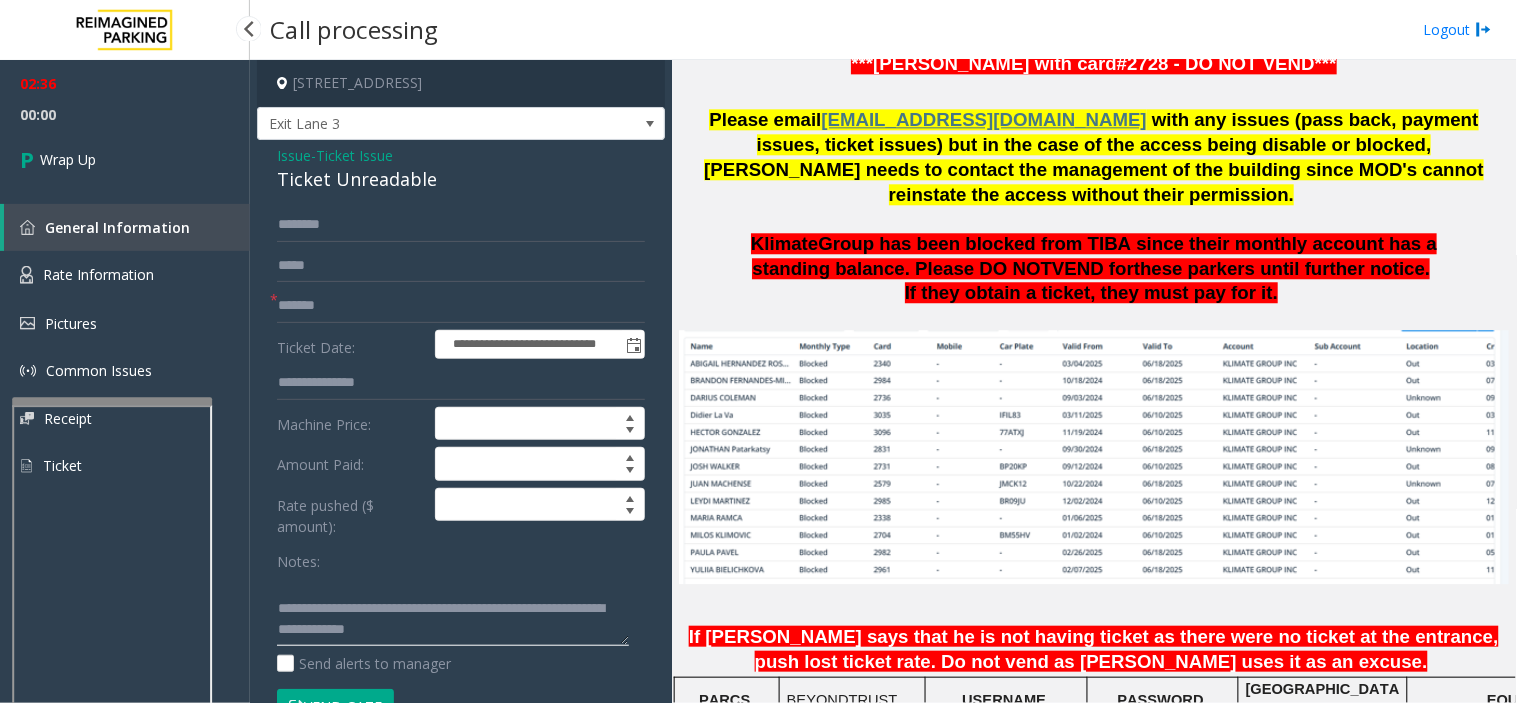 type on "**********" 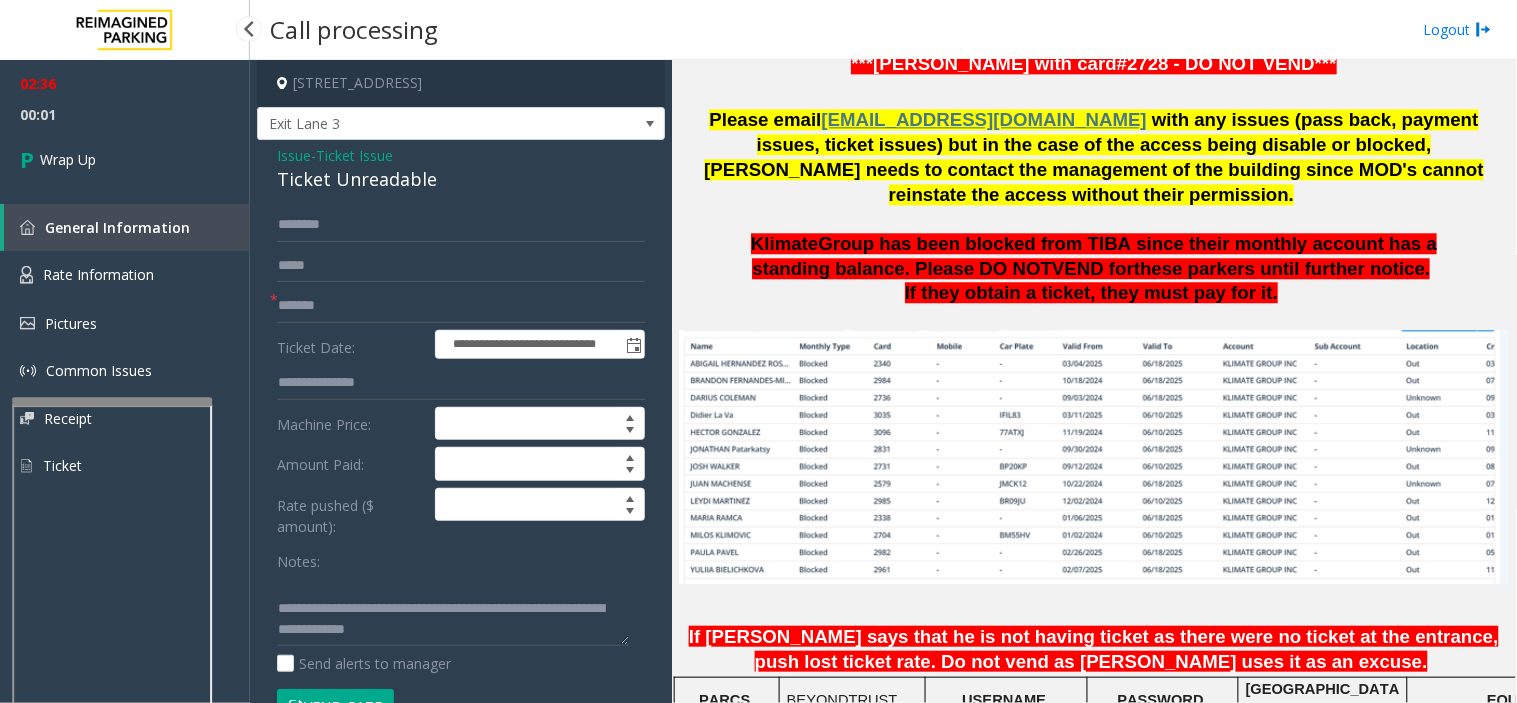 click on "00:01" at bounding box center (125, 114) 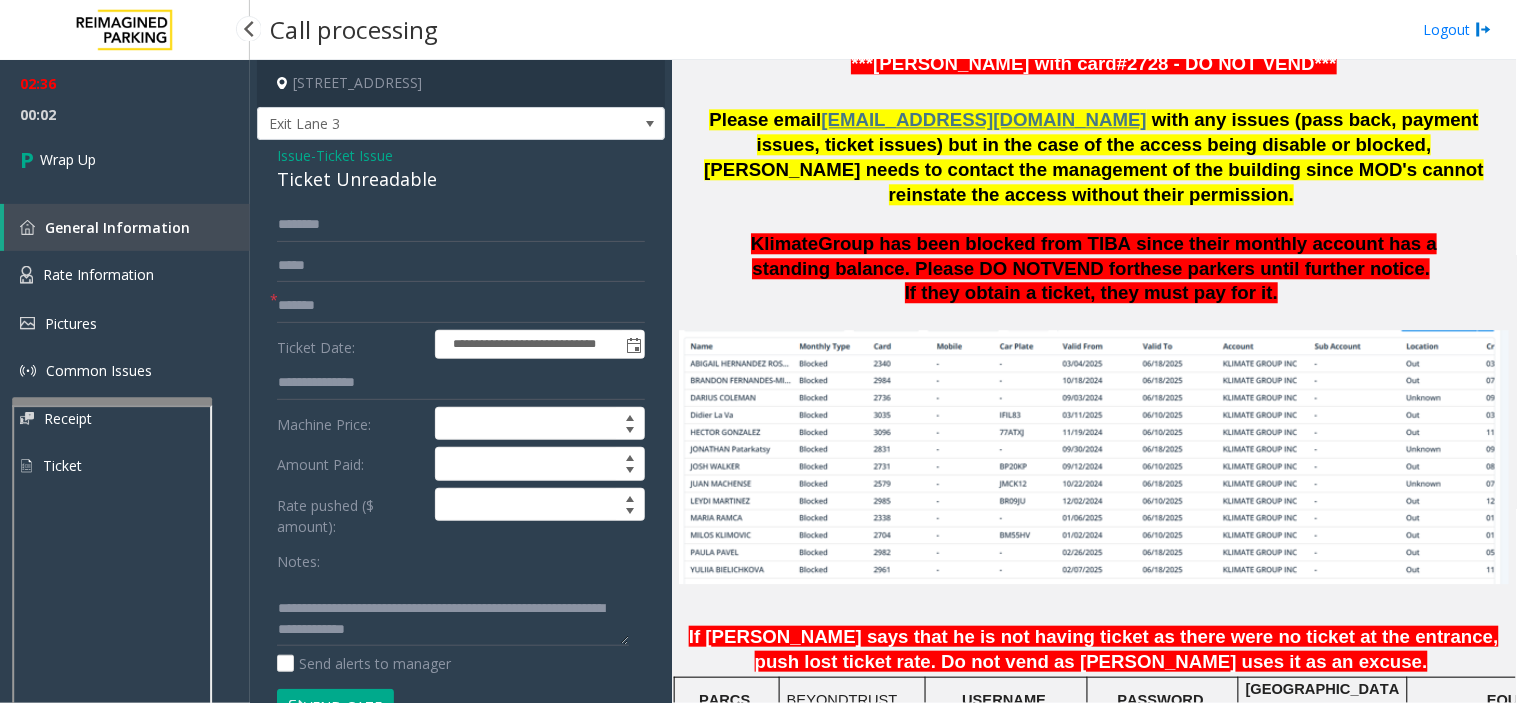 click on "00:02" at bounding box center [125, 114] 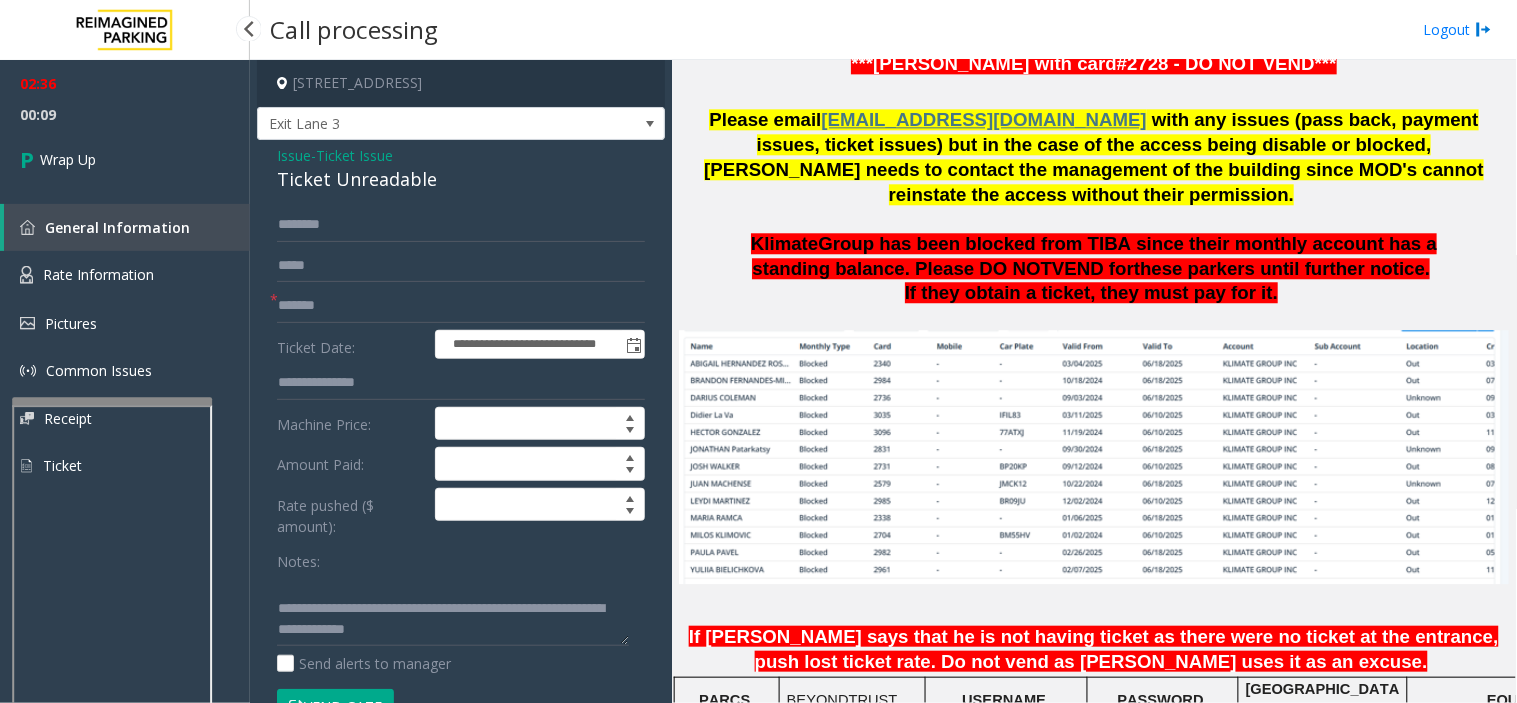 click on "02:36   00:09  Wrap Up General Information Rate Information Pictures Common Issues Receipt Ticket" at bounding box center [125, 283] 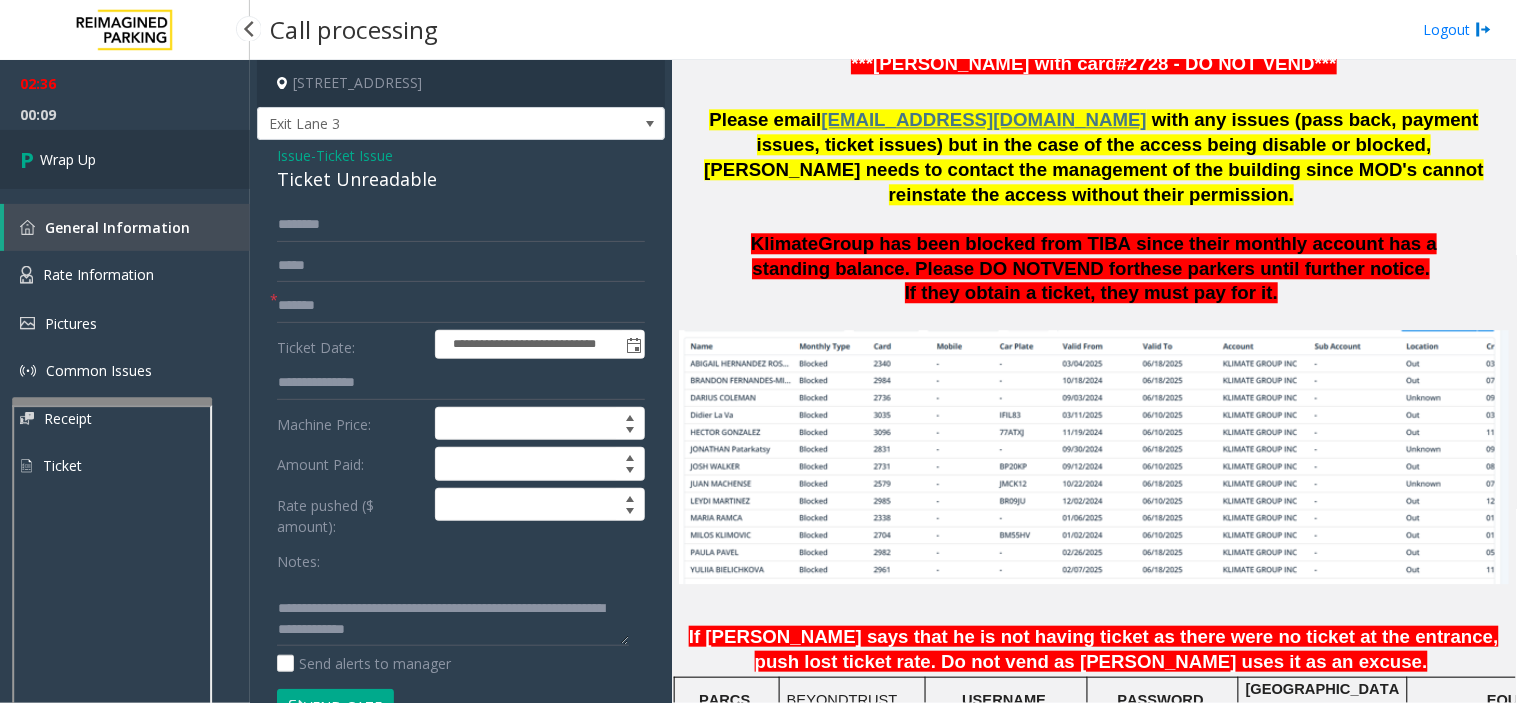 click on "Wrap Up" at bounding box center (125, 159) 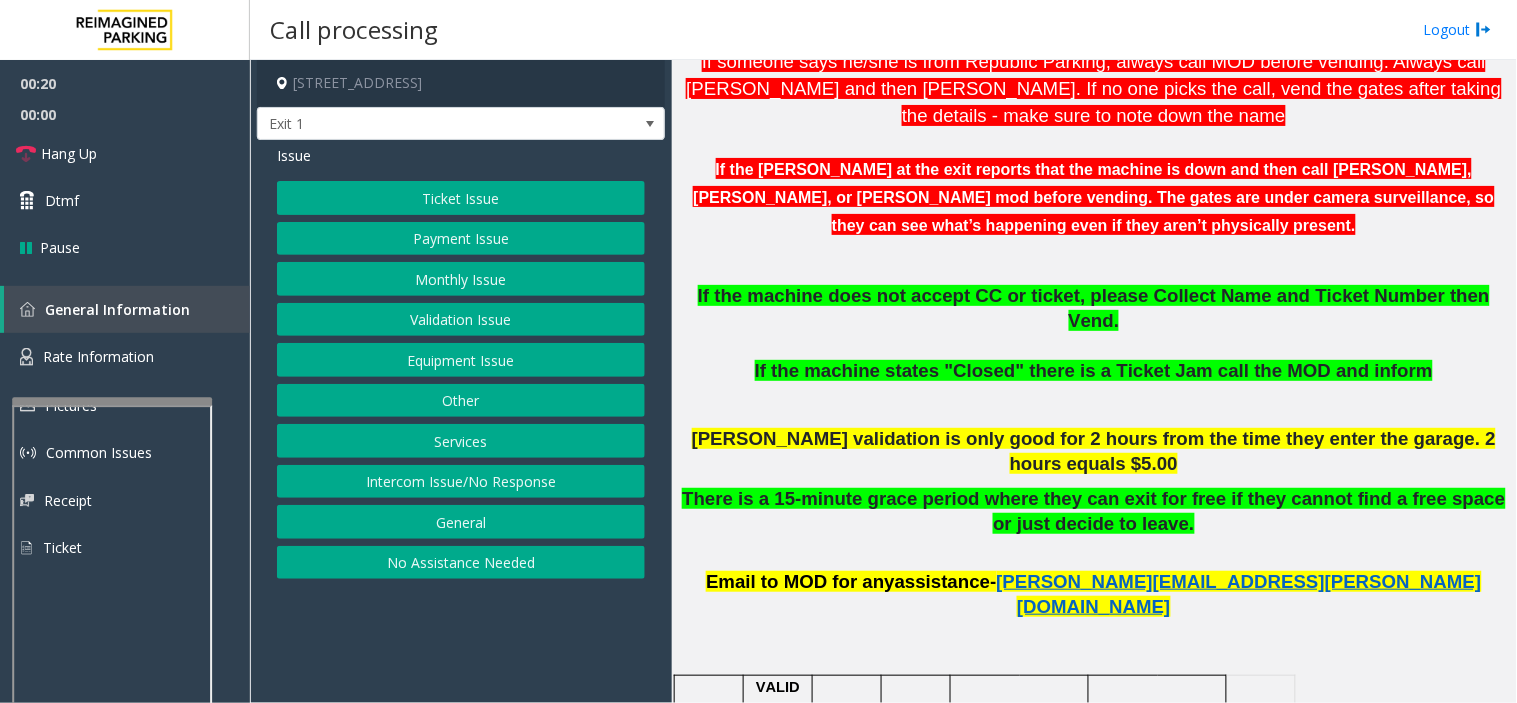 scroll, scrollTop: 666, scrollLeft: 0, axis: vertical 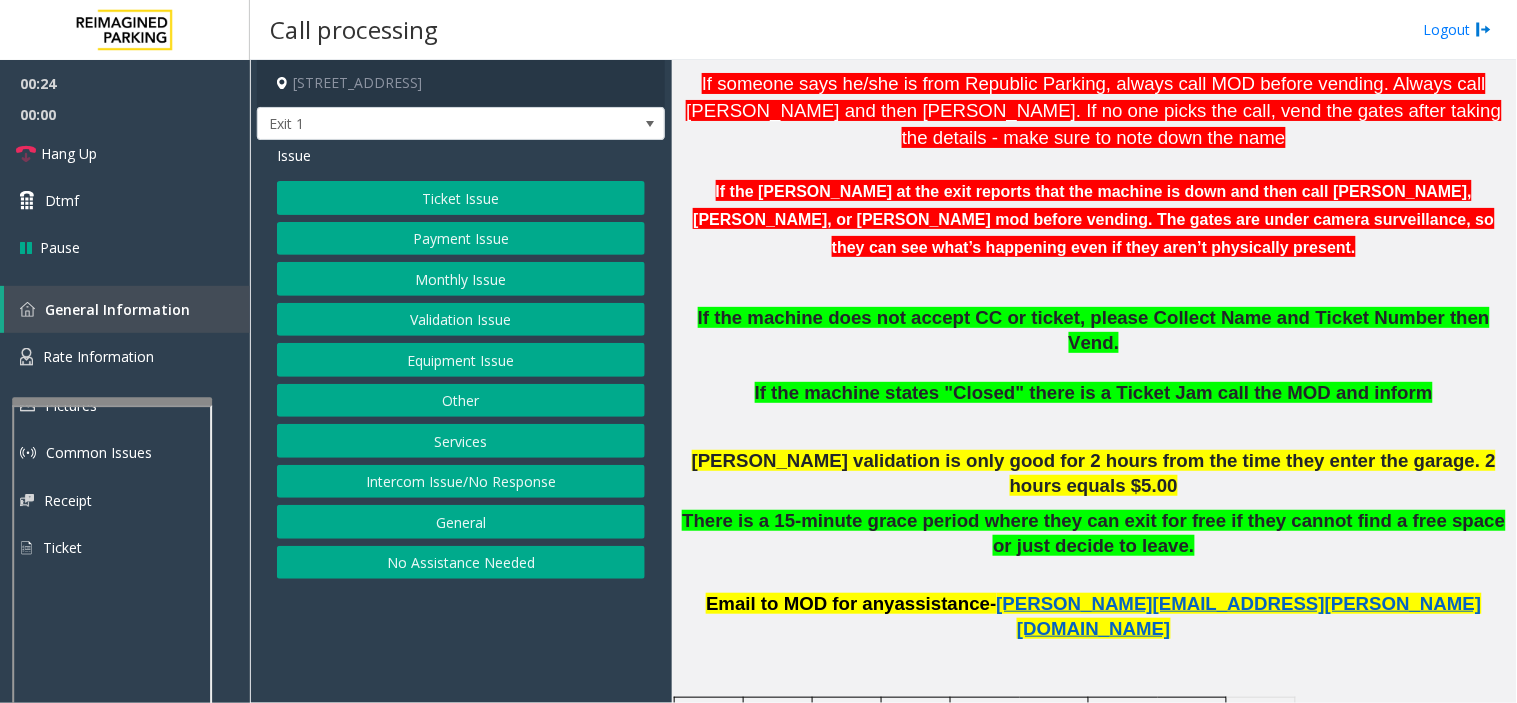 click on "Payment Issue" 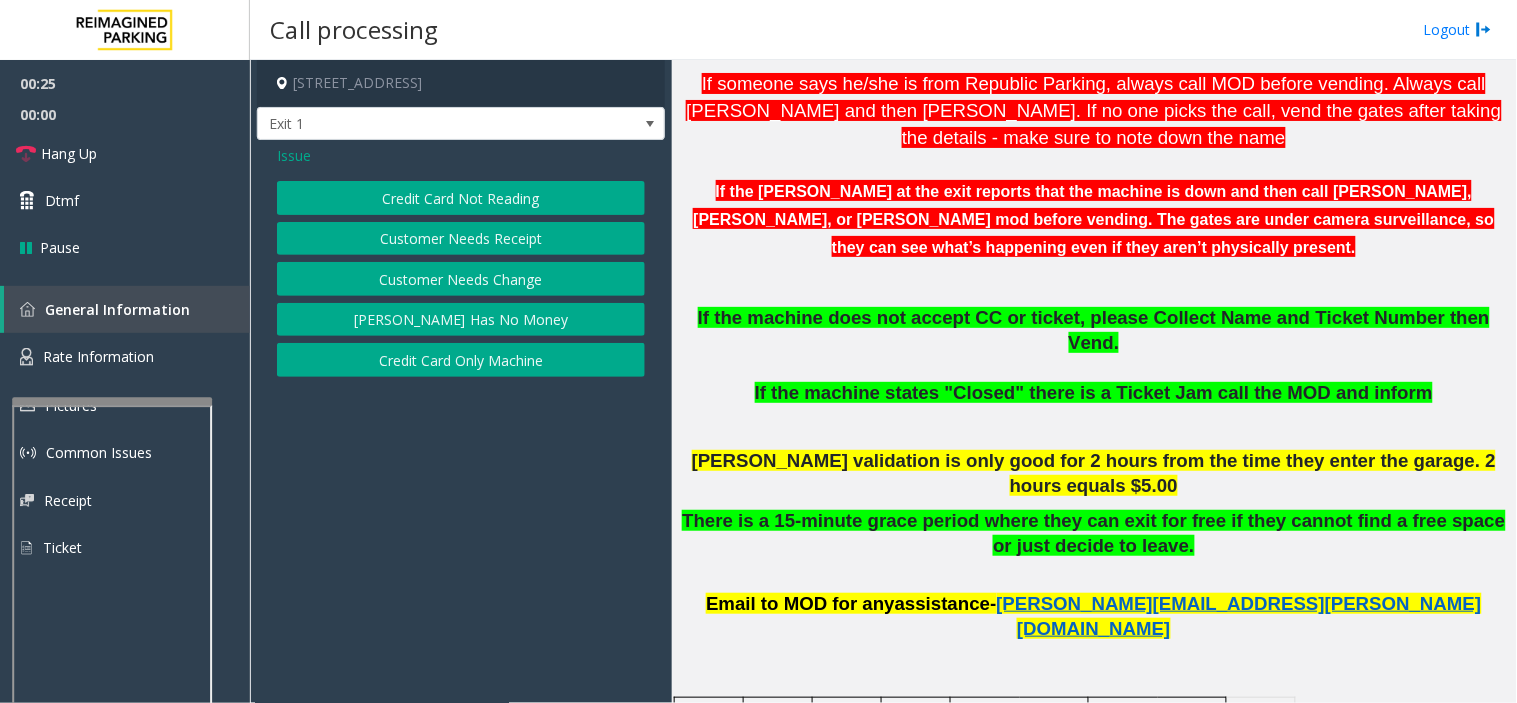 click on "[PERSON_NAME] Has No Money" 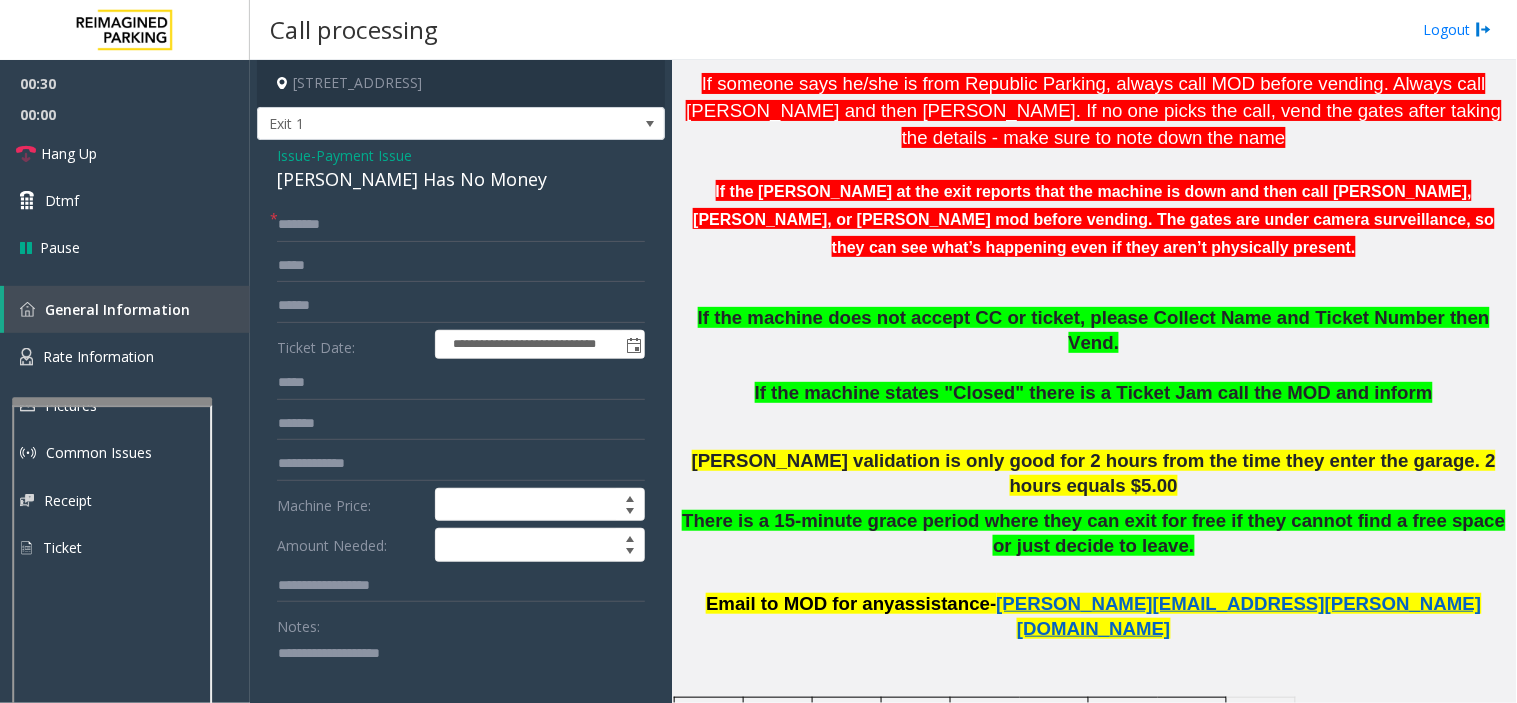 scroll, scrollTop: 40, scrollLeft: 0, axis: vertical 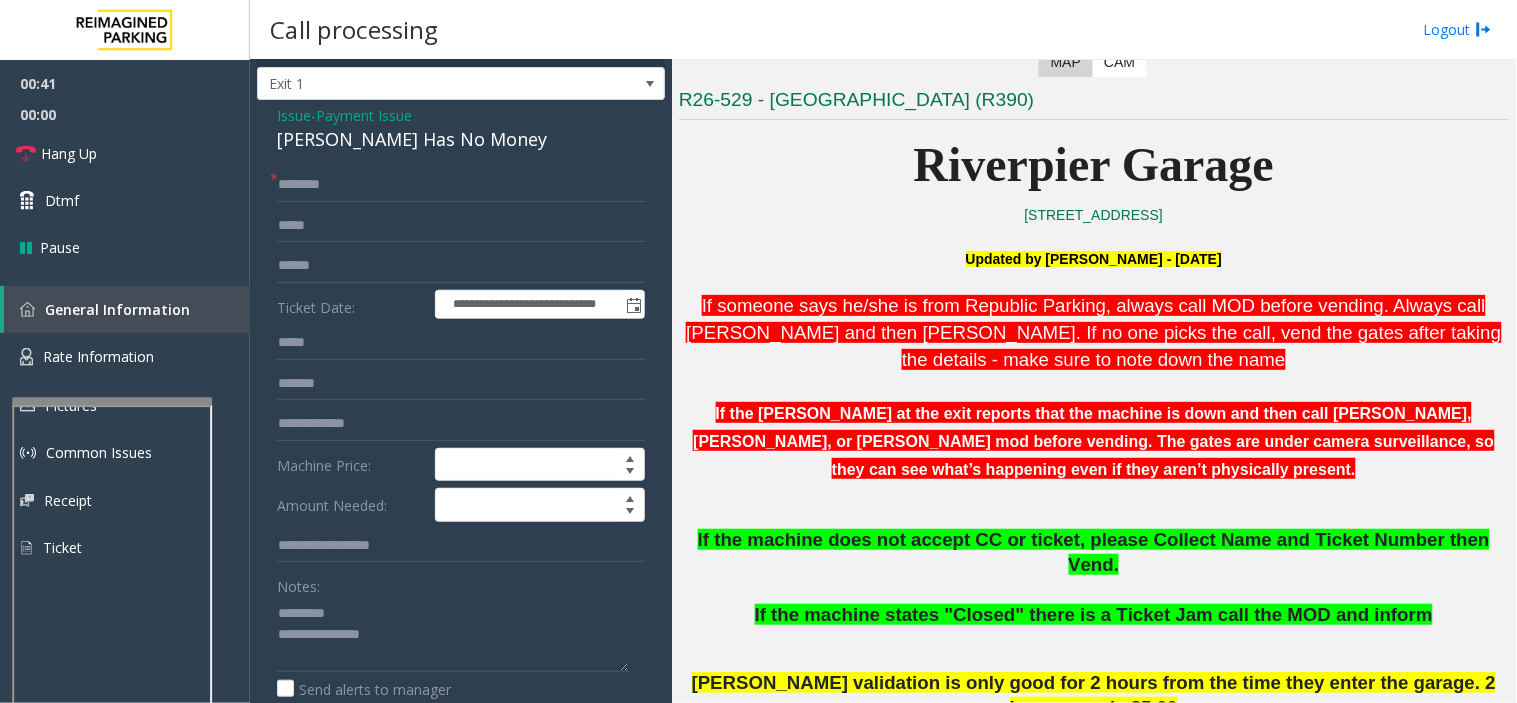 click on "[PERSON_NAME] Has No Money" 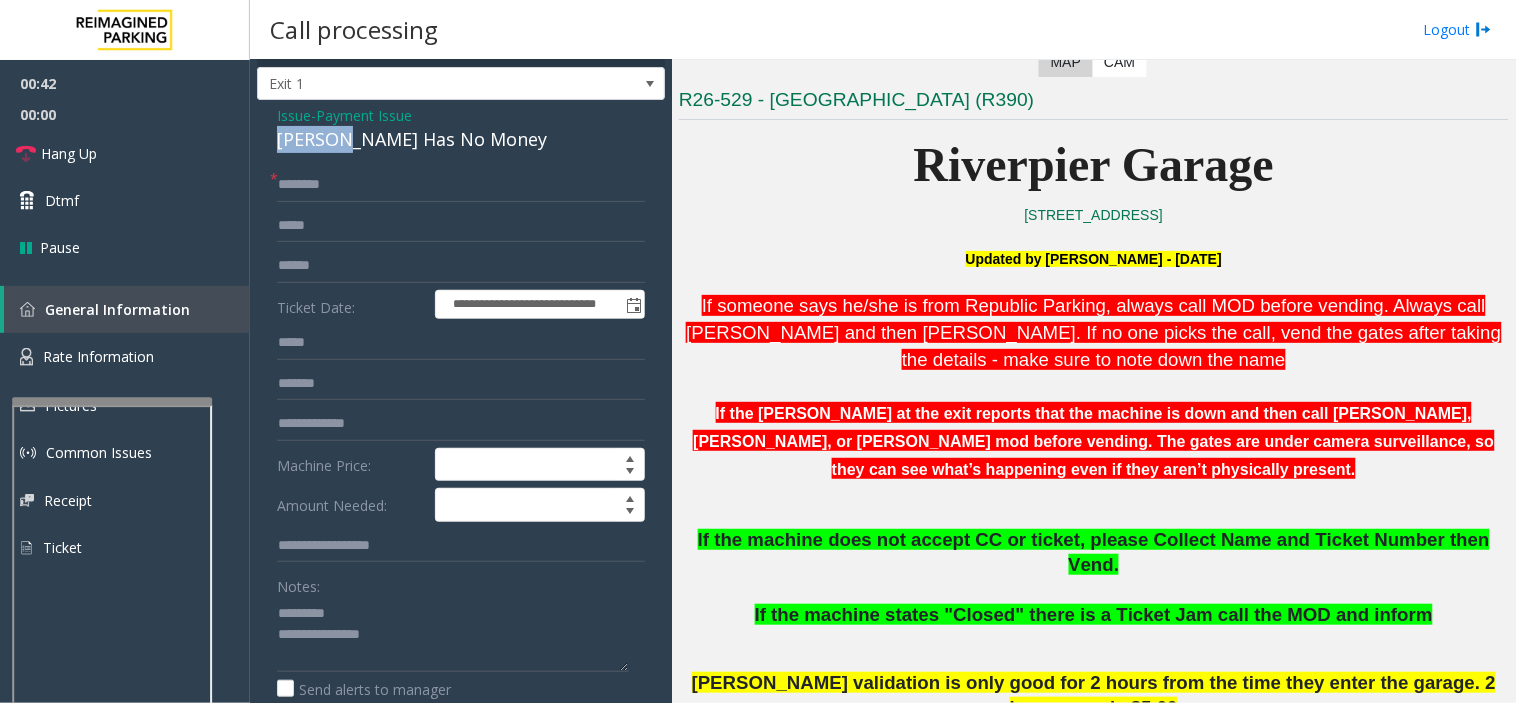 click on "[PERSON_NAME] Has No Money" 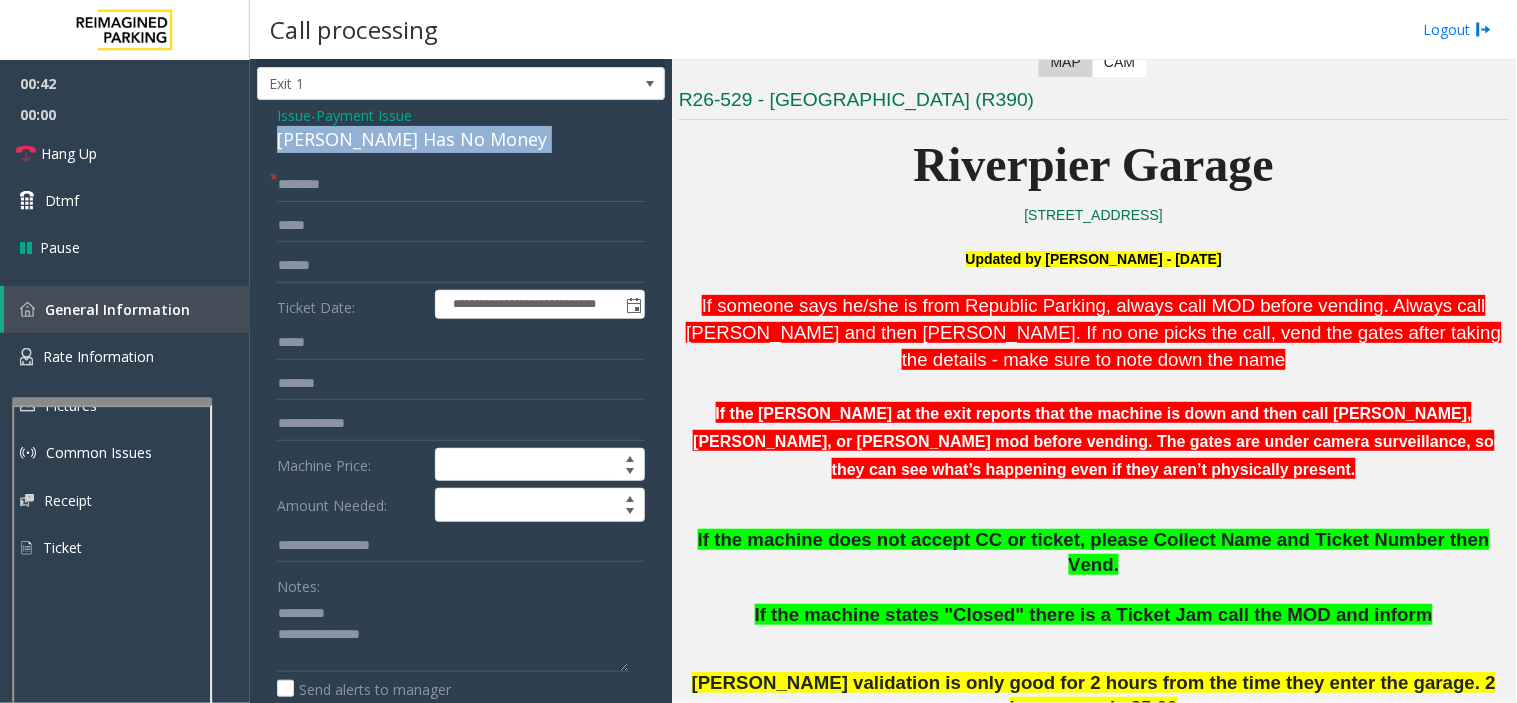 click on "[PERSON_NAME] Has No Money" 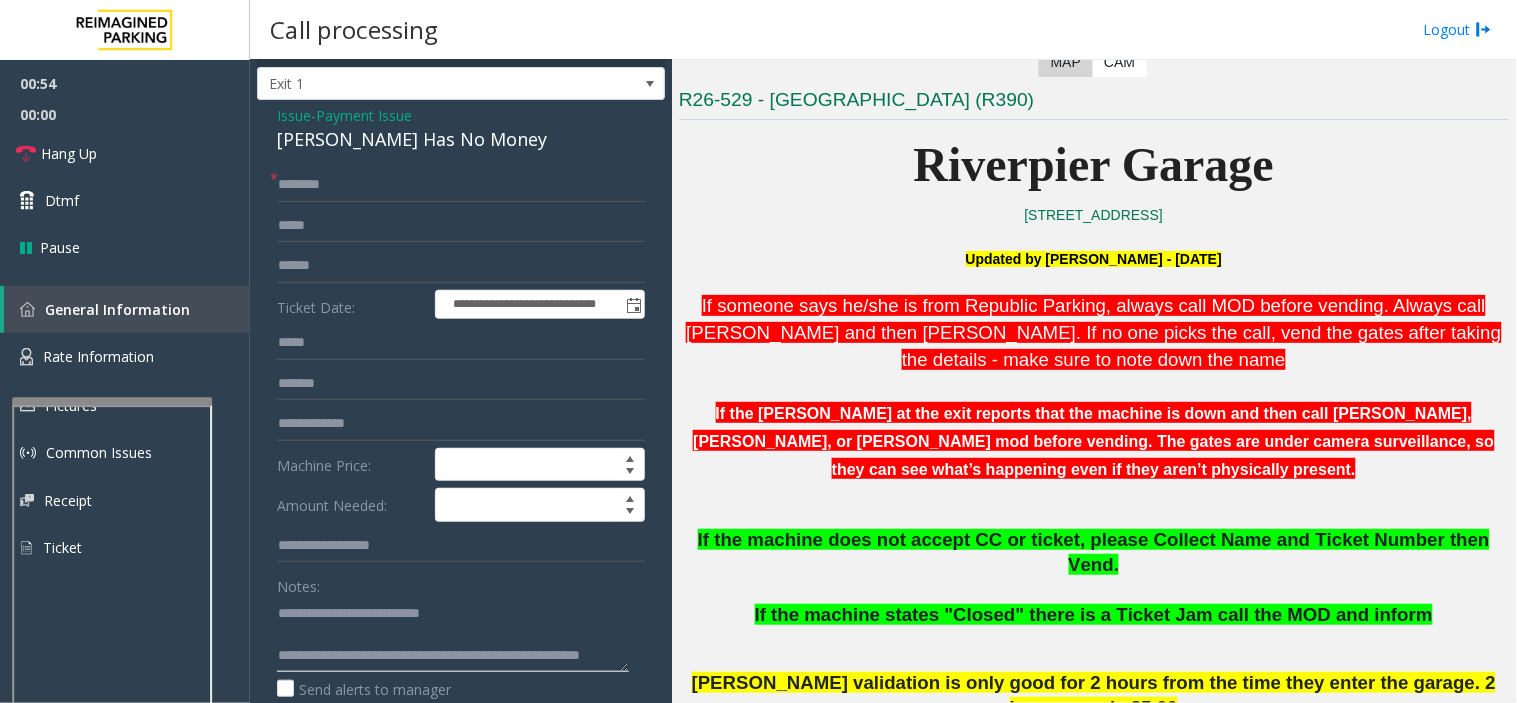 scroll, scrollTop: 42, scrollLeft: 0, axis: vertical 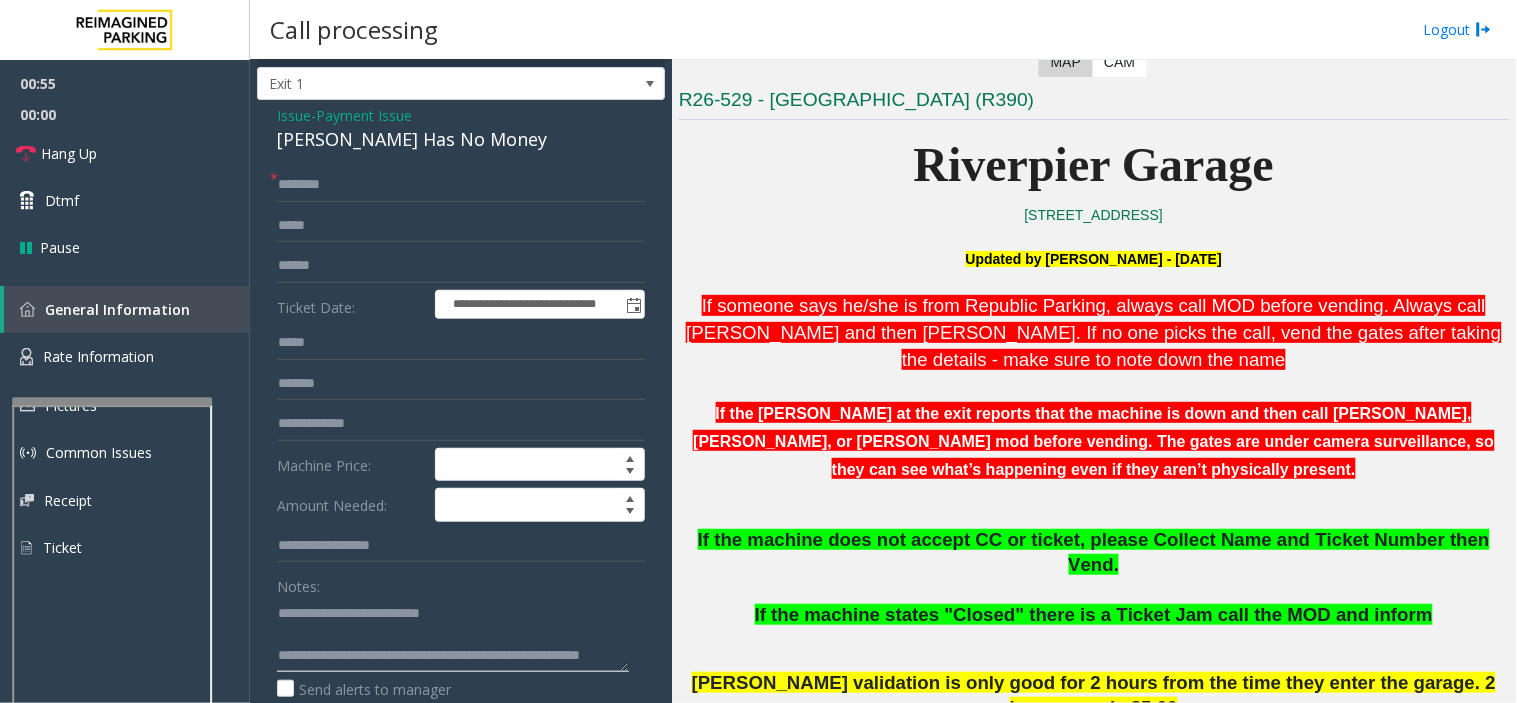 drag, startPoint x: 302, startPoint y: 636, endPoint x: 343, endPoint y: 636, distance: 41 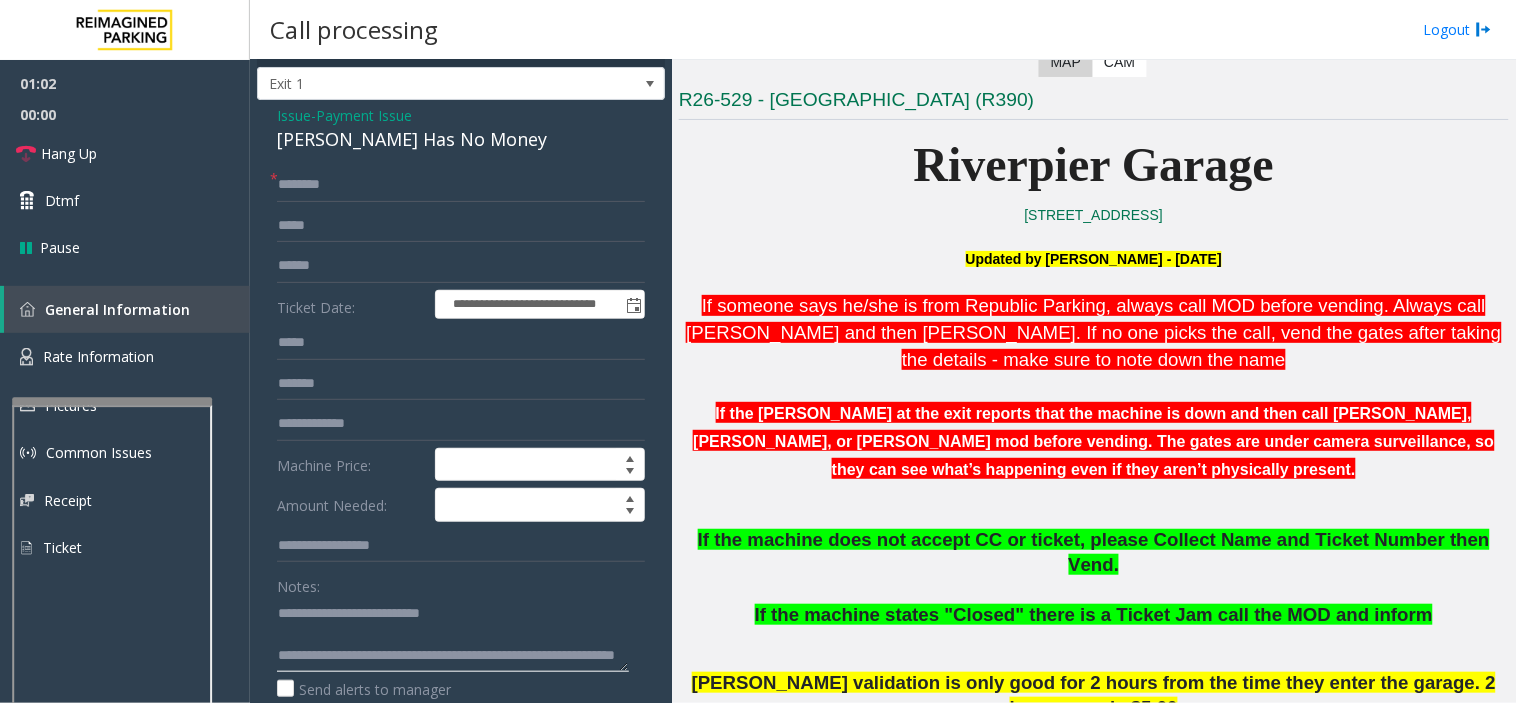 type on "**********" 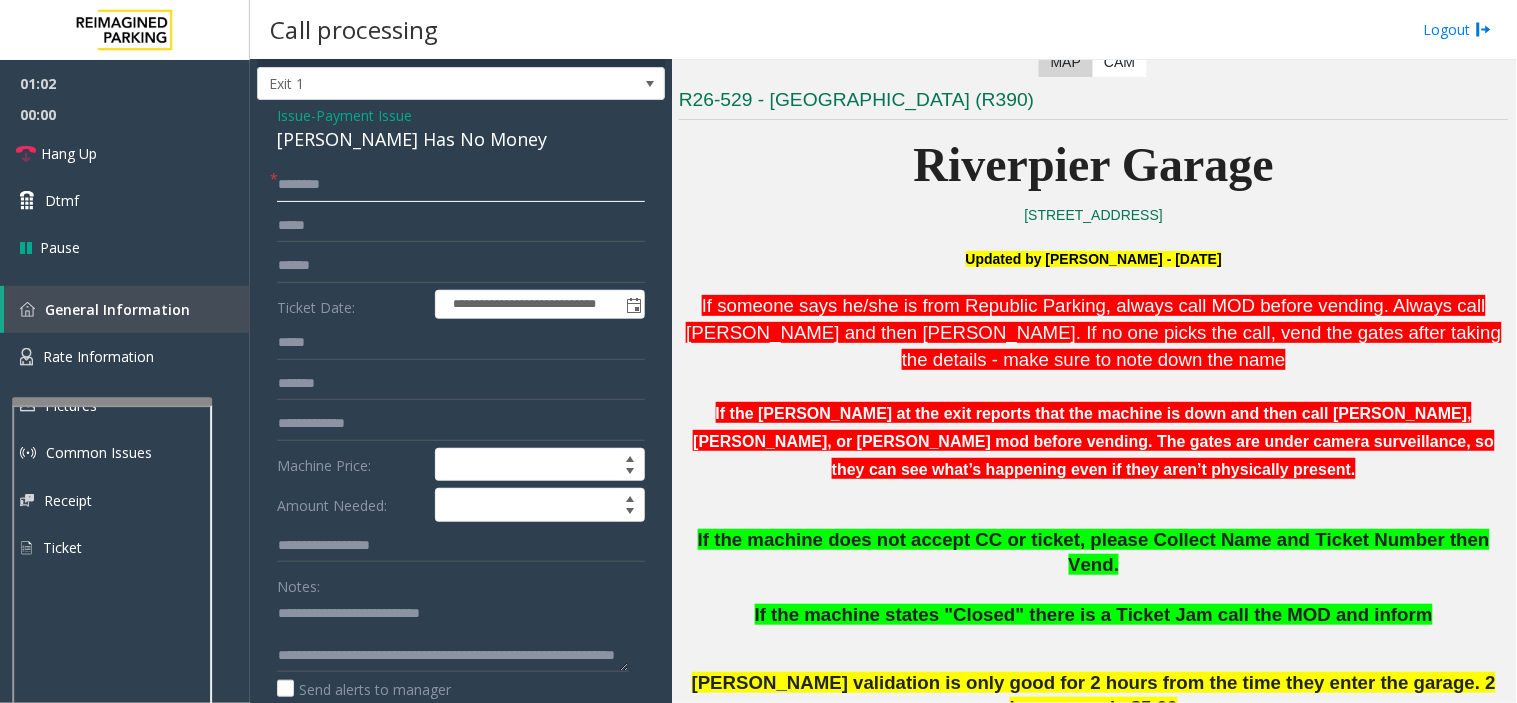click 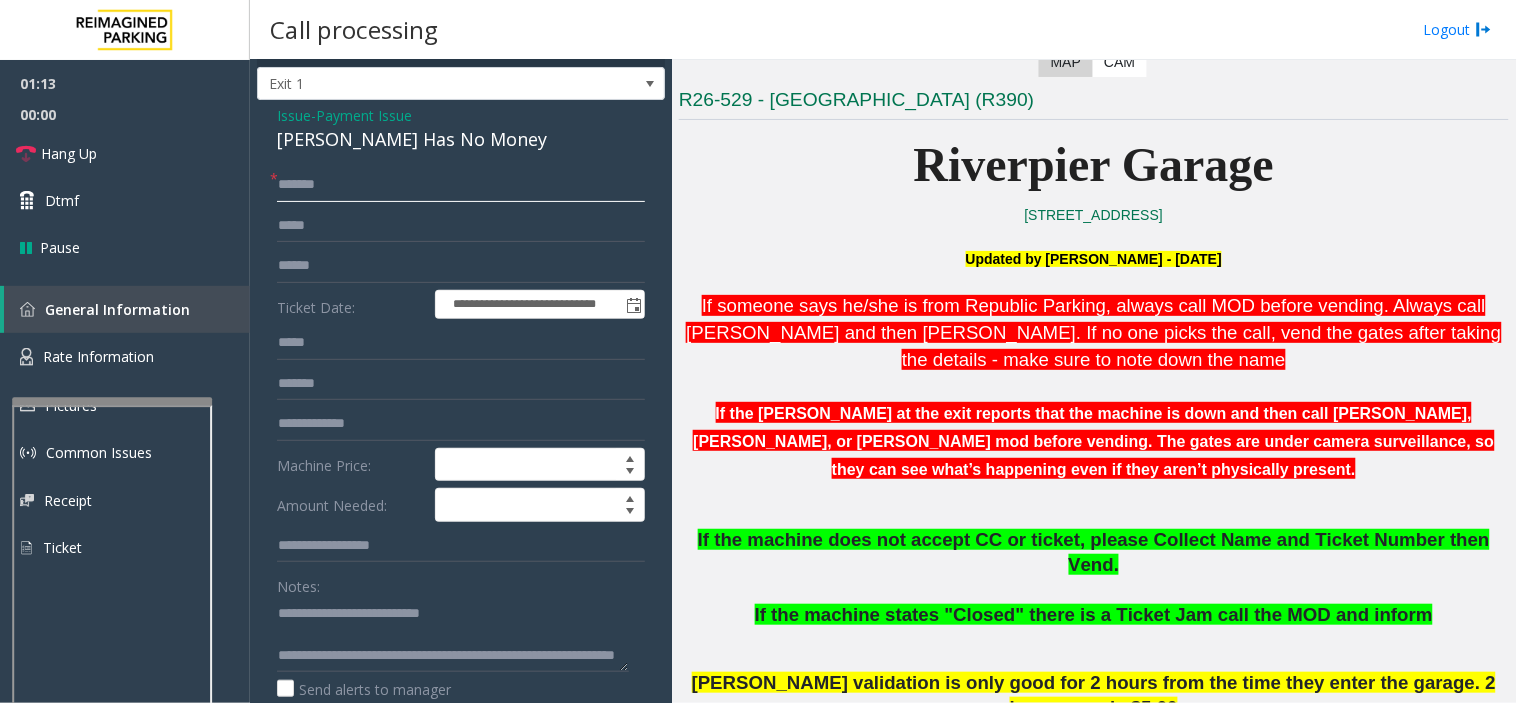 type on "******" 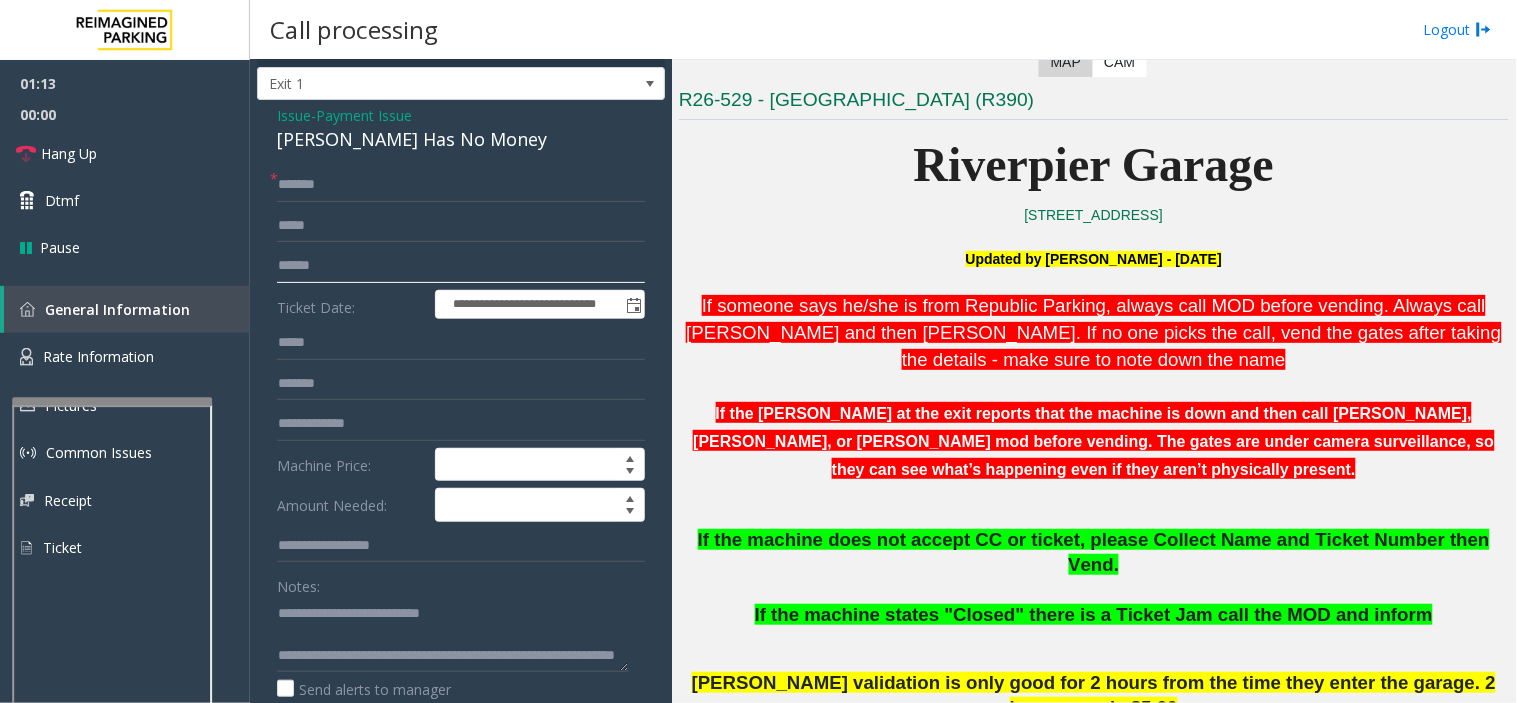click 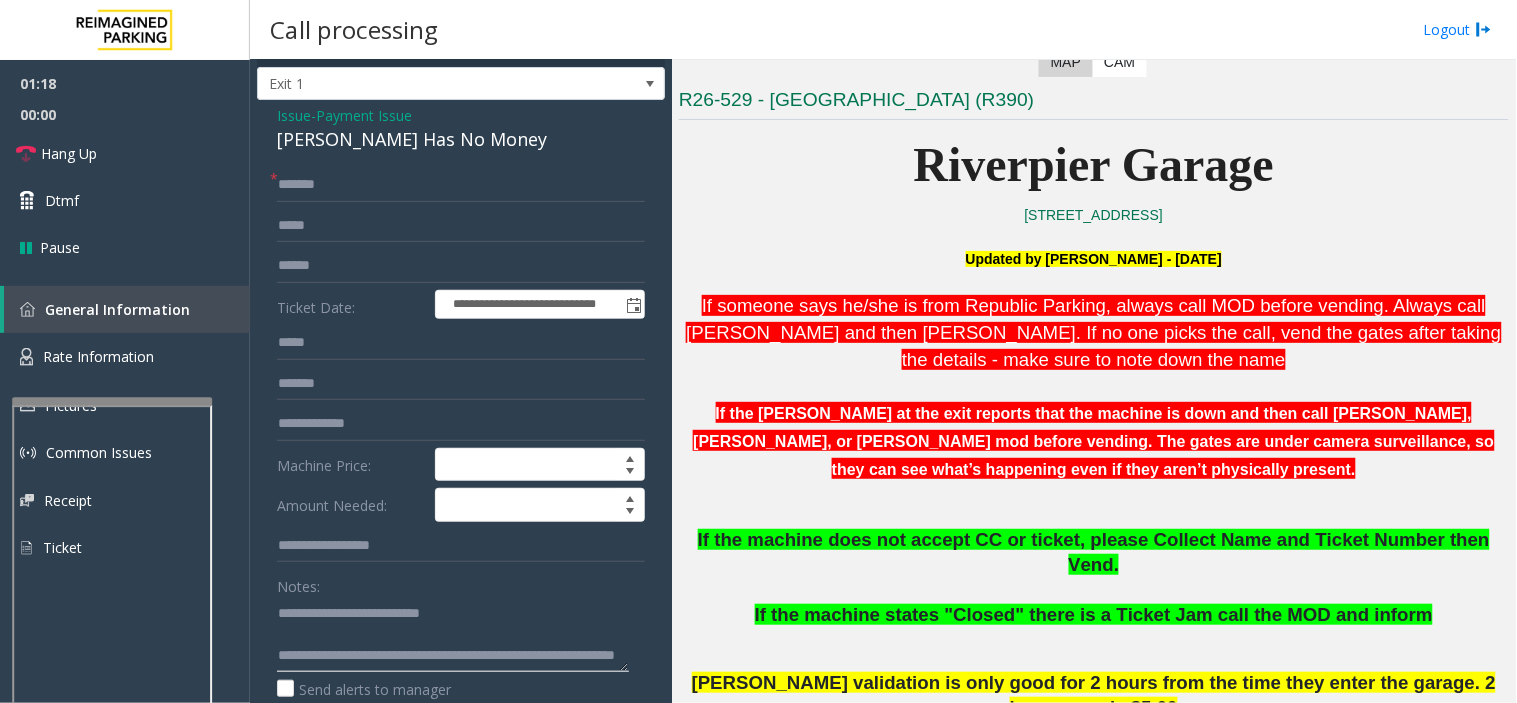 click 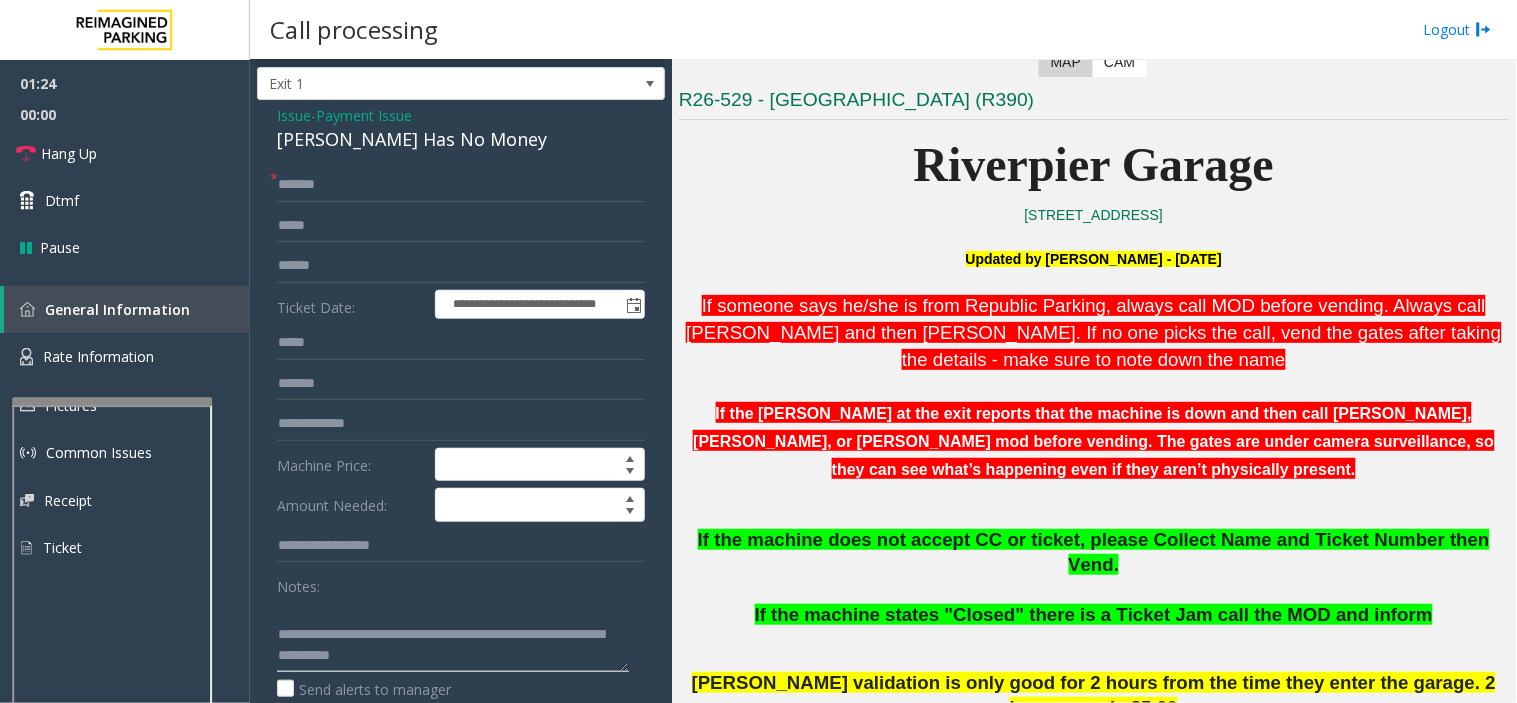 drag, startPoint x: 478, startPoint y: 638, endPoint x: 420, endPoint y: 651, distance: 59.439045 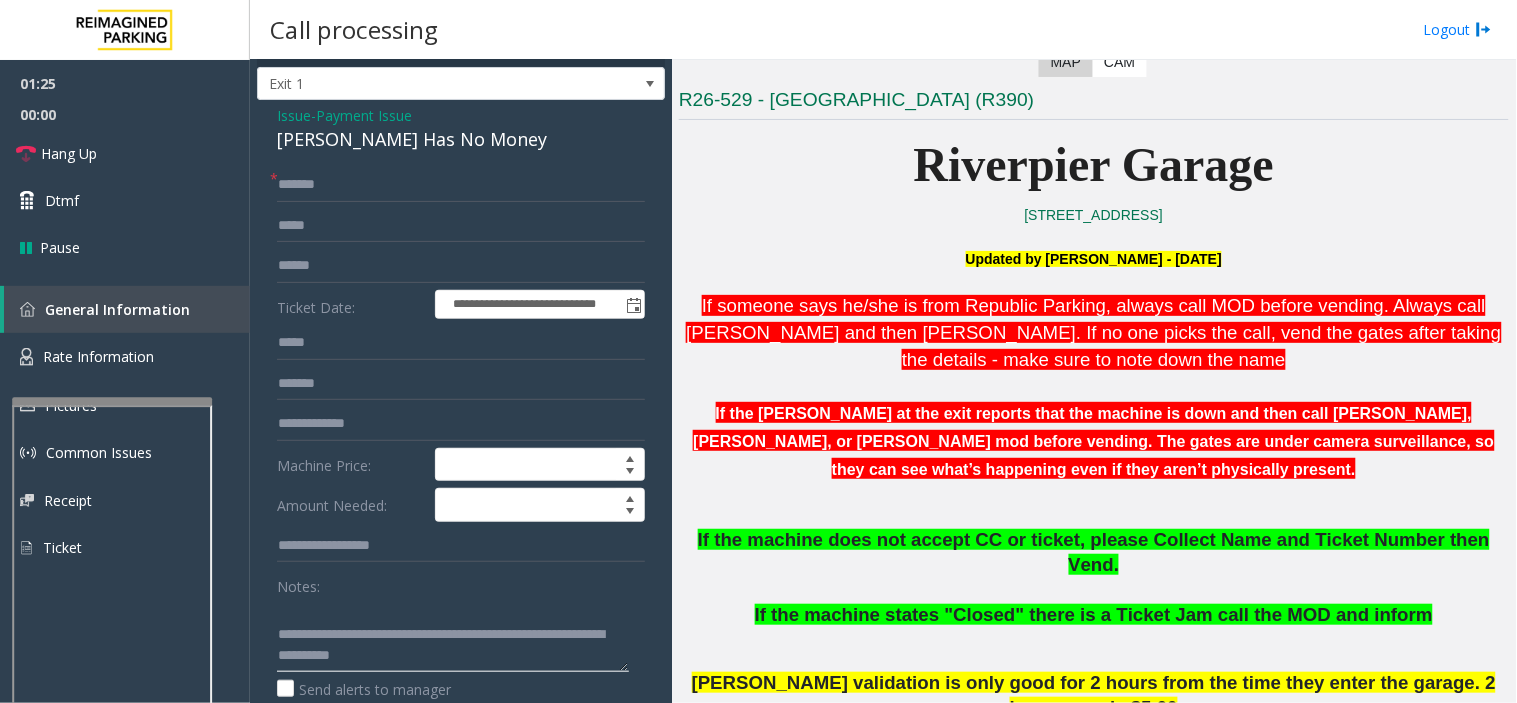 drag, startPoint x: 363, startPoint y: 638, endPoint x: 432, endPoint y: 636, distance: 69.02898 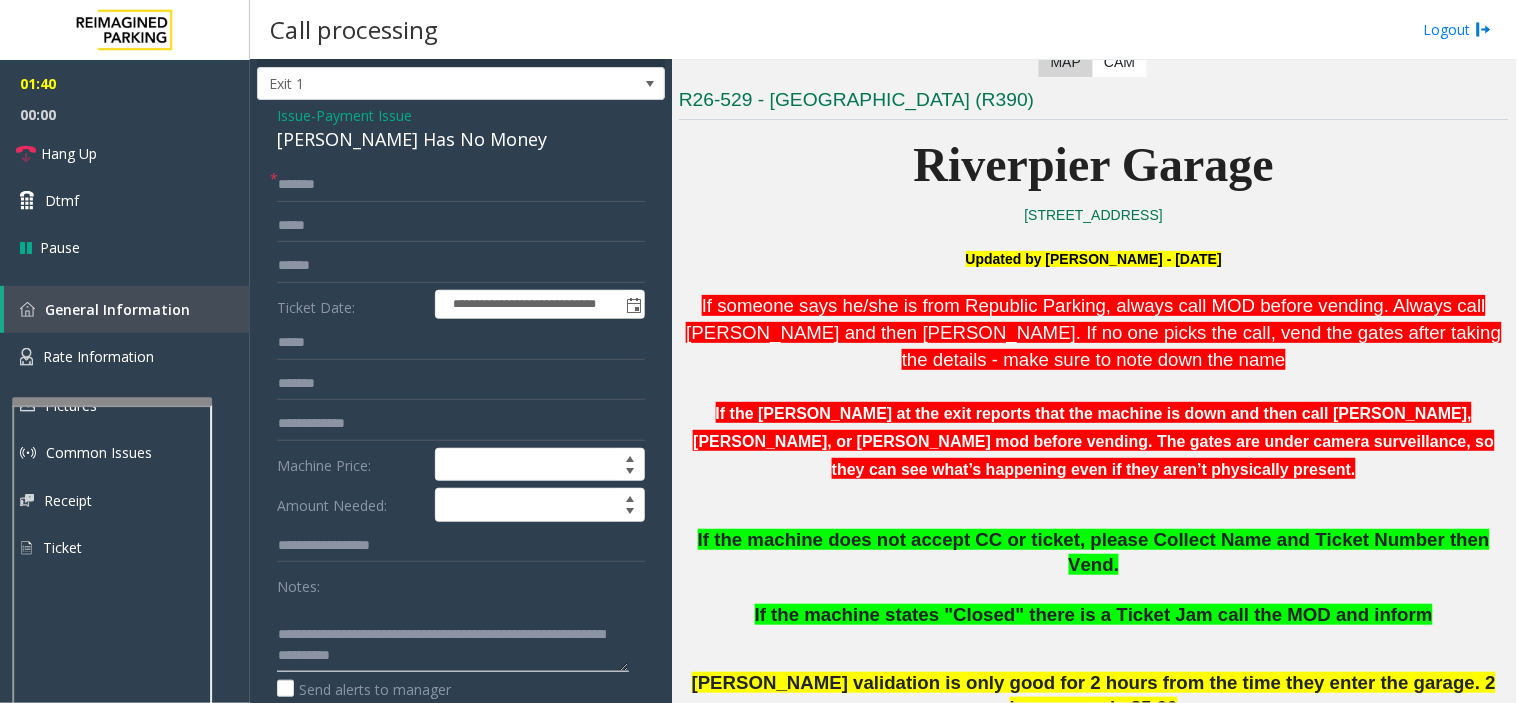drag, startPoint x: 323, startPoint y: 624, endPoint x: 364, endPoint y: 635, distance: 42.44997 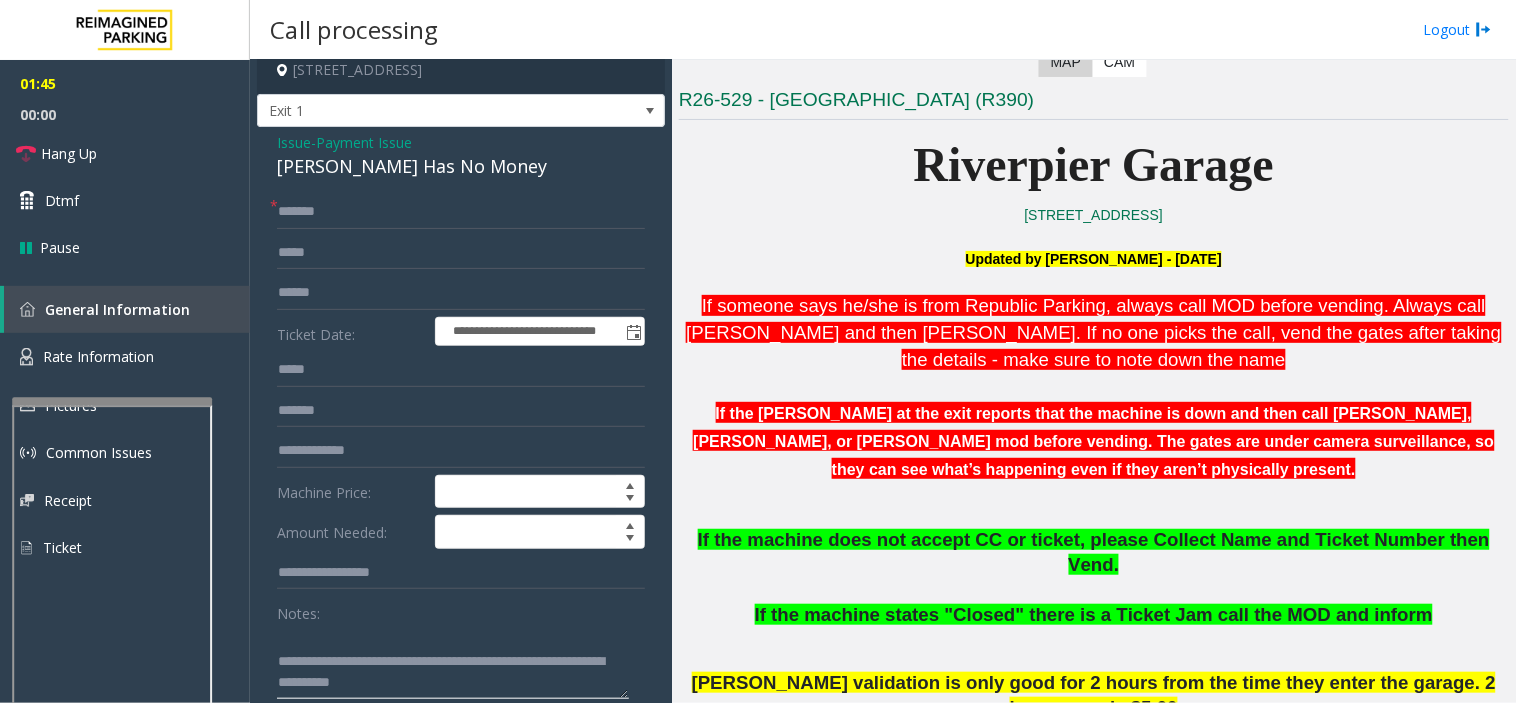 scroll, scrollTop: 0, scrollLeft: 0, axis: both 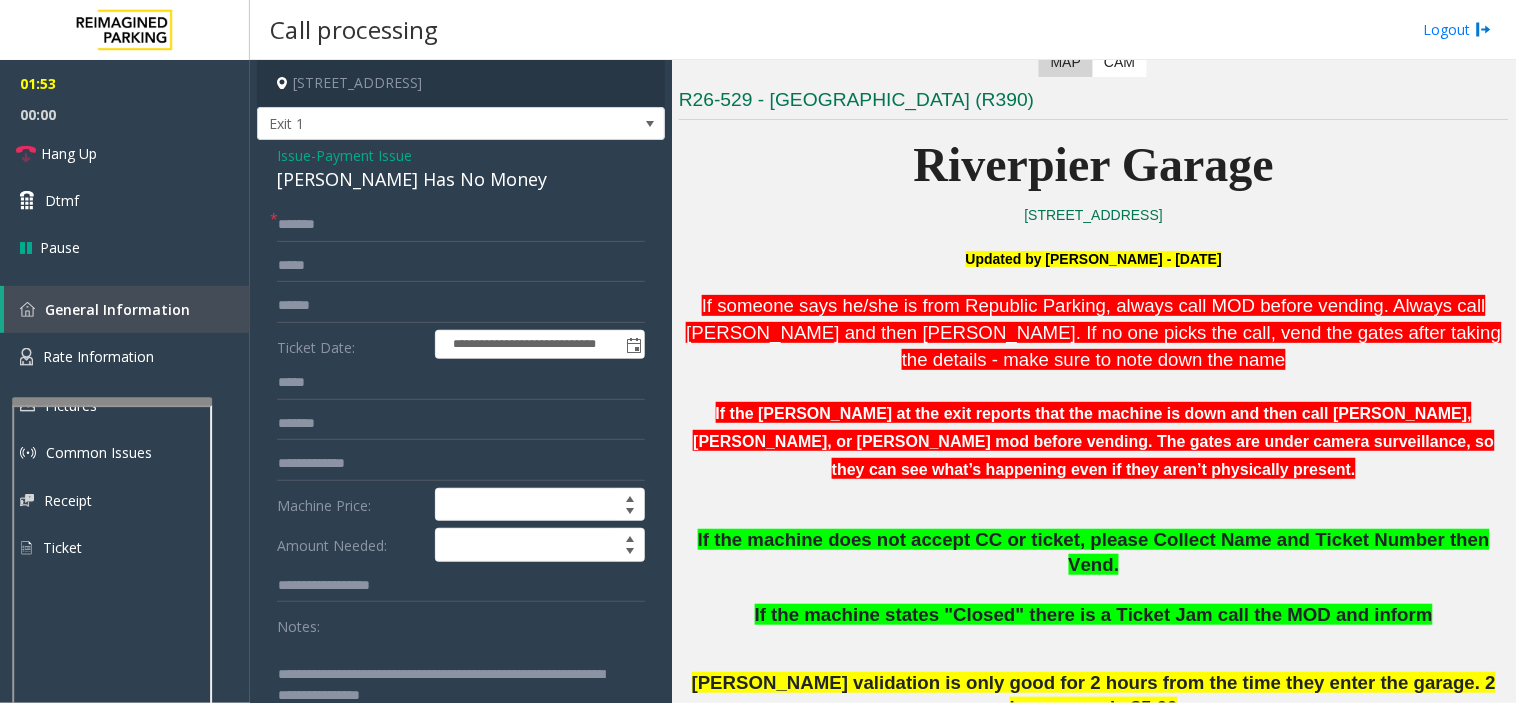 type on "**********" 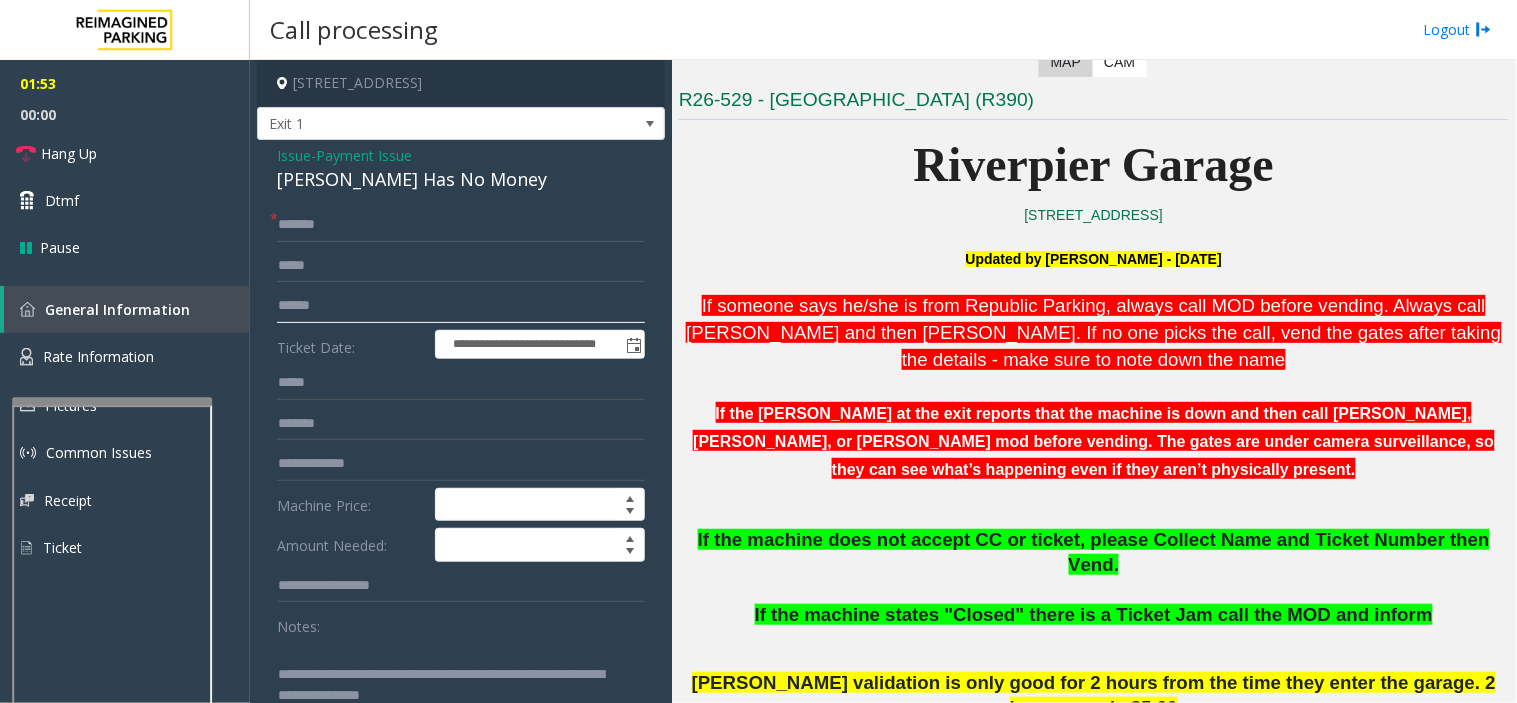 click 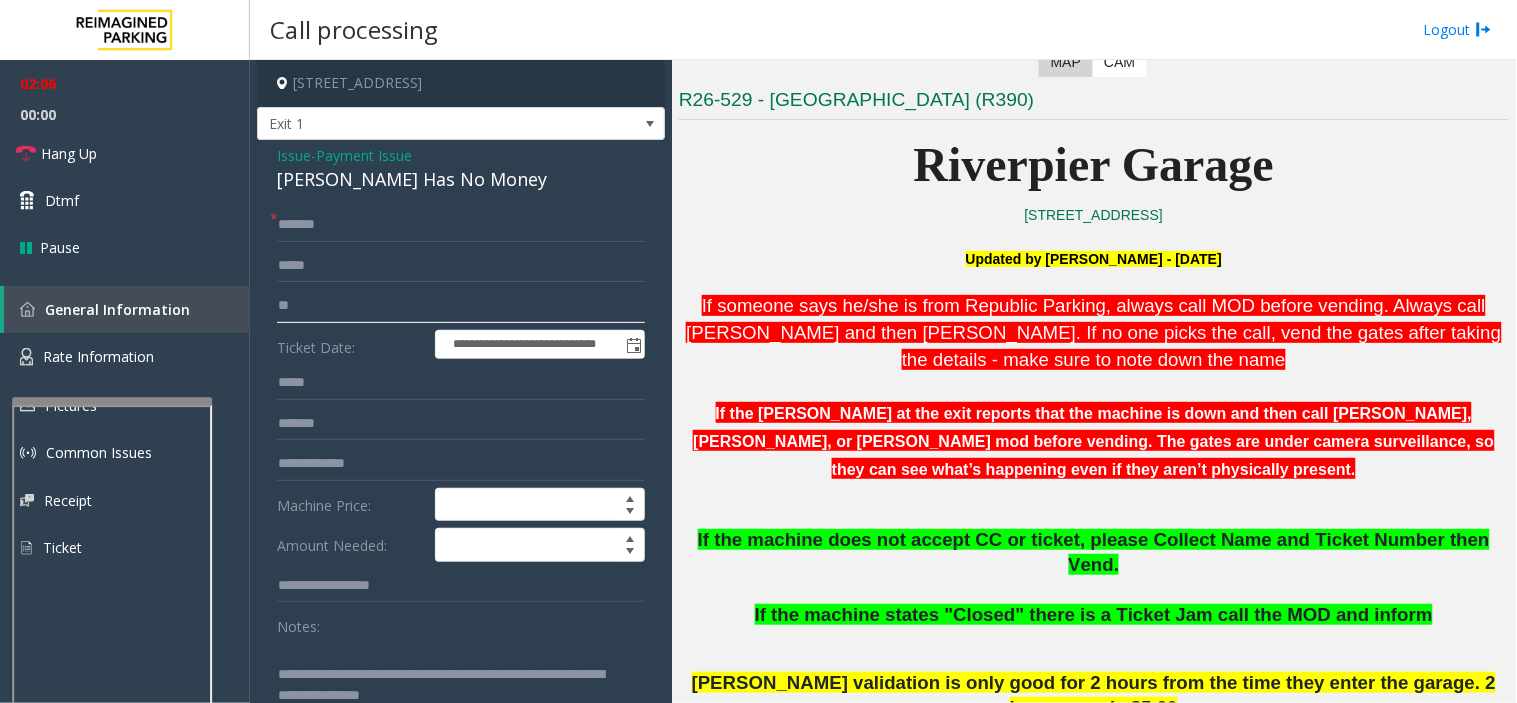 type on "*" 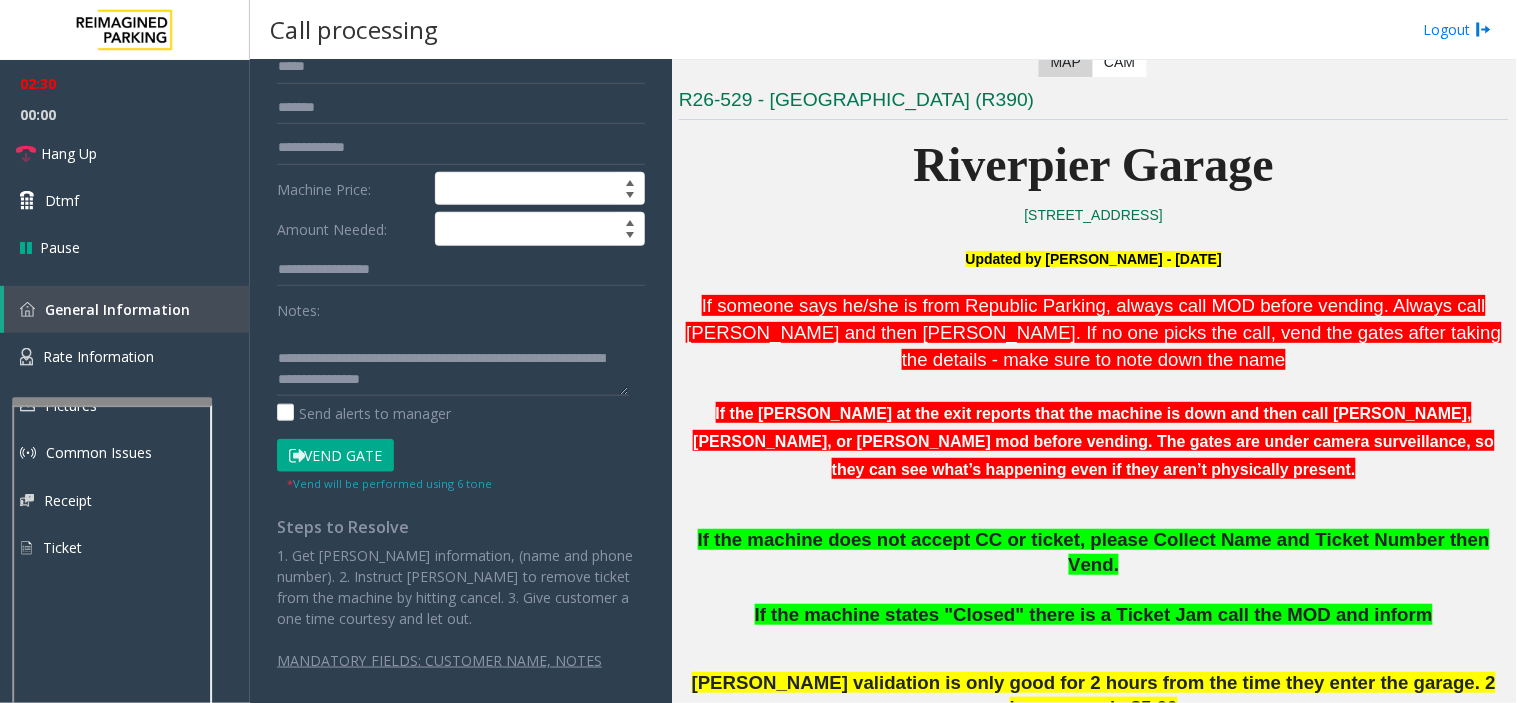 scroll, scrollTop: 325, scrollLeft: 0, axis: vertical 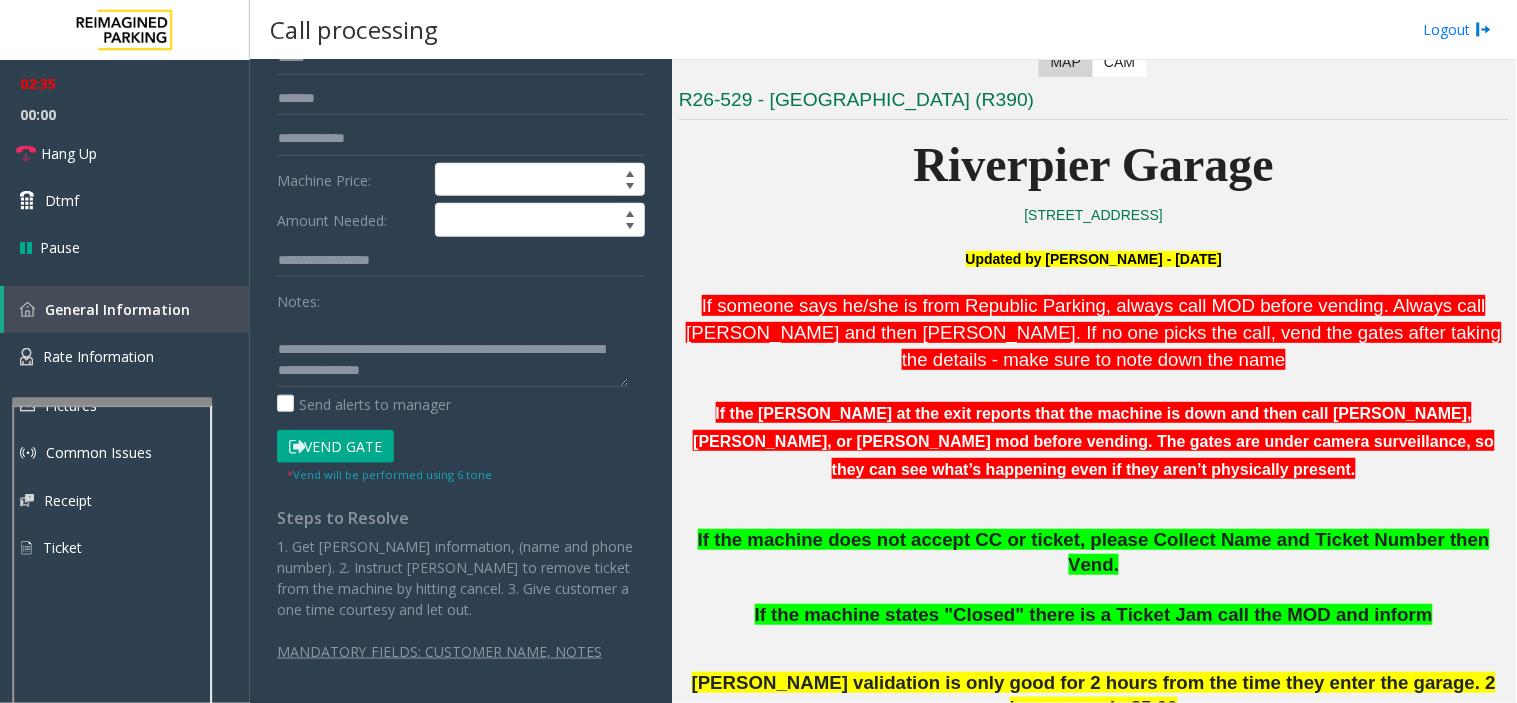 type on "**********" 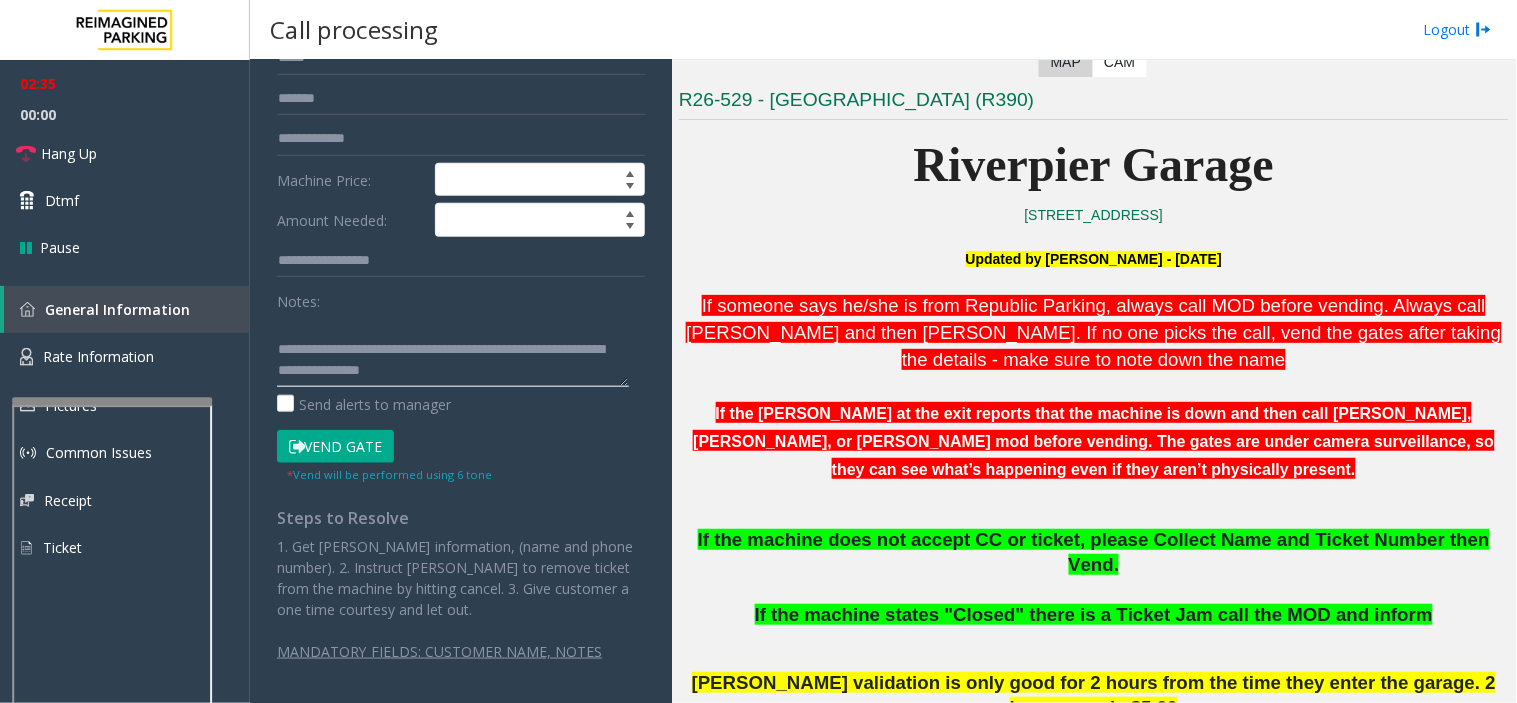 drag, startPoint x: 620, startPoint y: 385, endPoint x: 620, endPoint y: 412, distance: 27 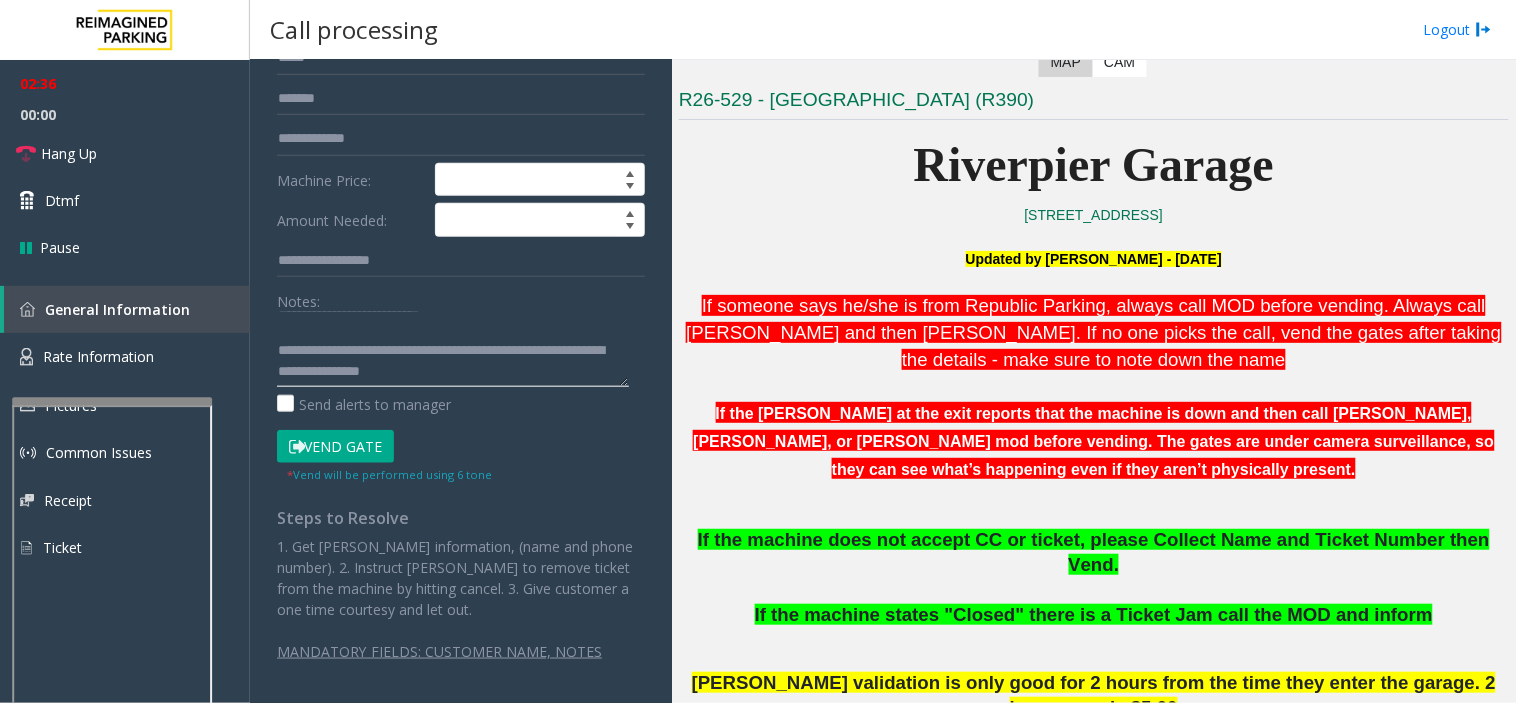 scroll, scrollTop: 0, scrollLeft: 0, axis: both 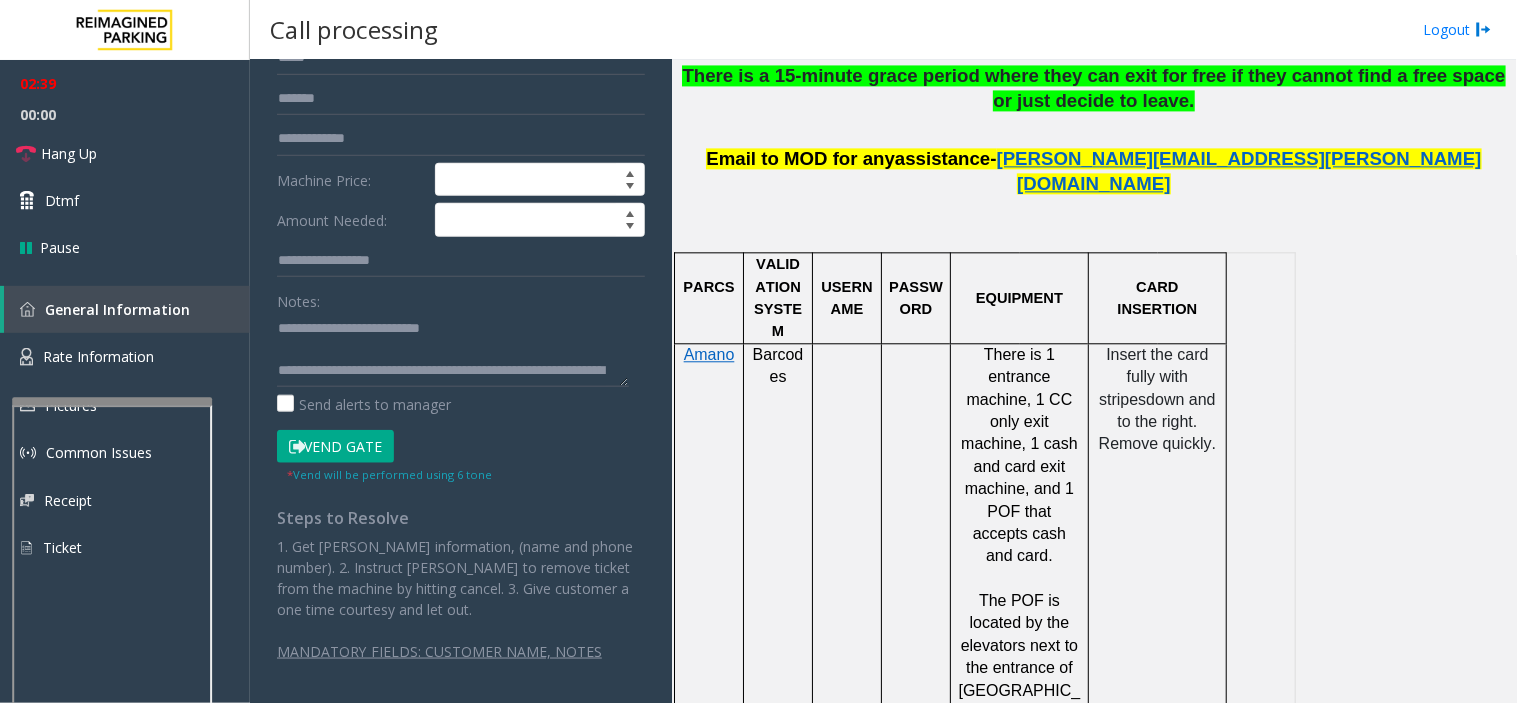 click on "Vend Gate" 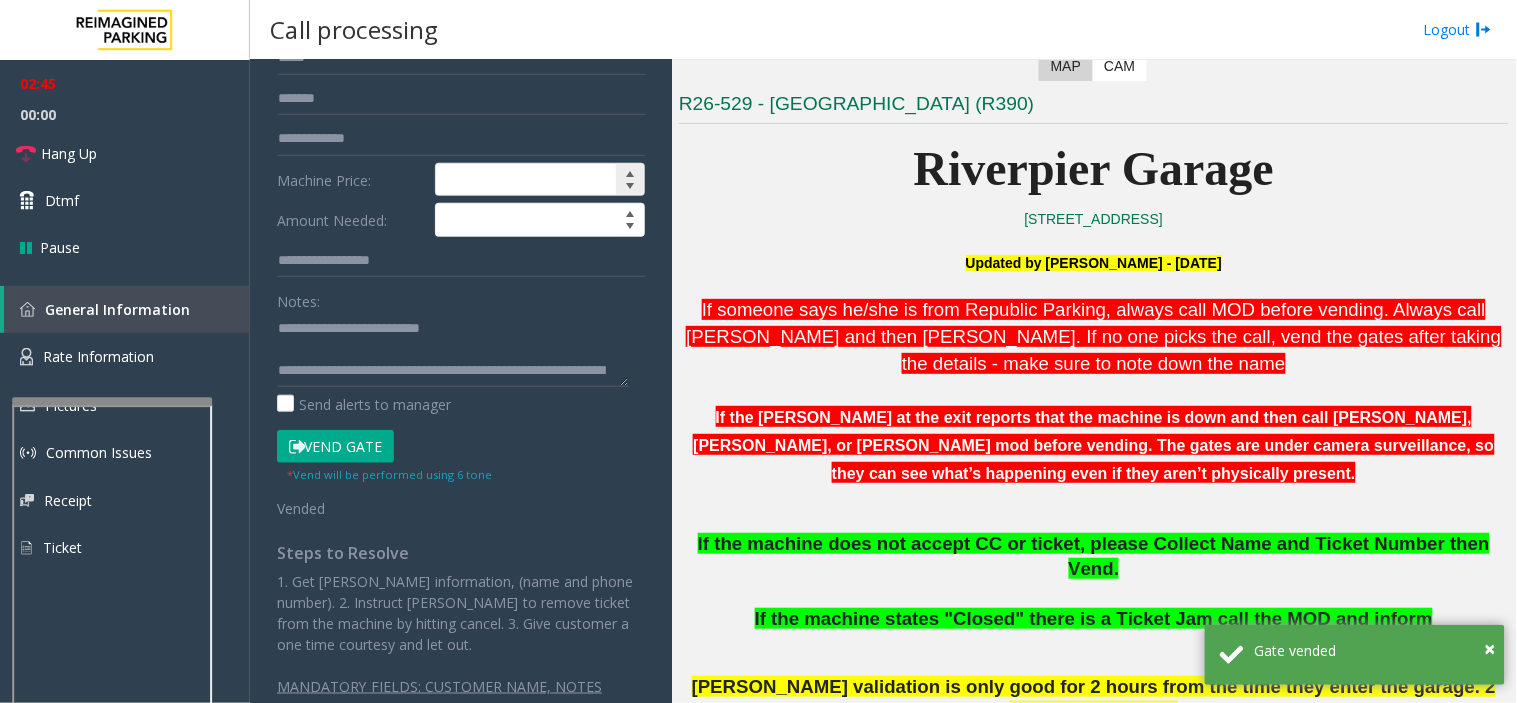 scroll, scrollTop: 333, scrollLeft: 0, axis: vertical 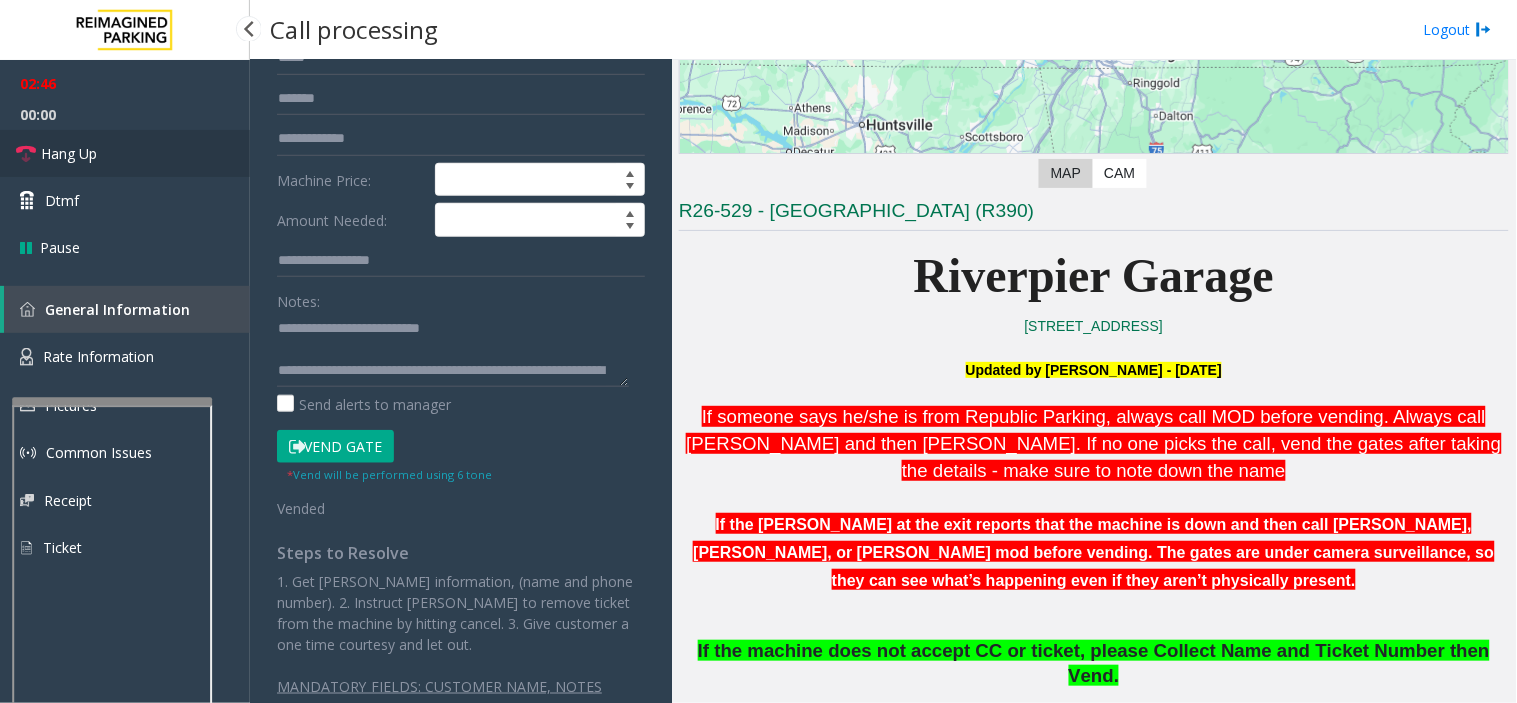 click on "Hang Up" at bounding box center [125, 153] 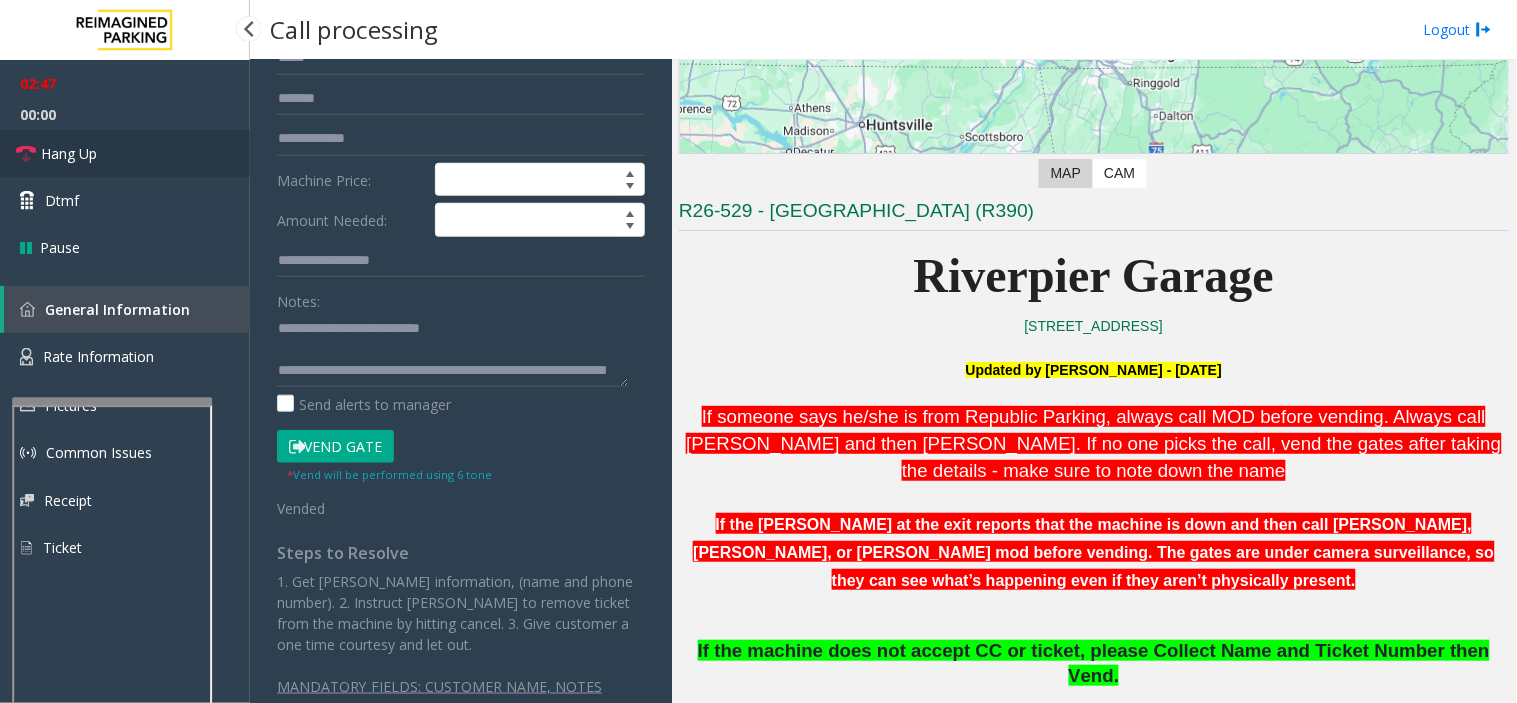 click on "Hang Up" at bounding box center [125, 153] 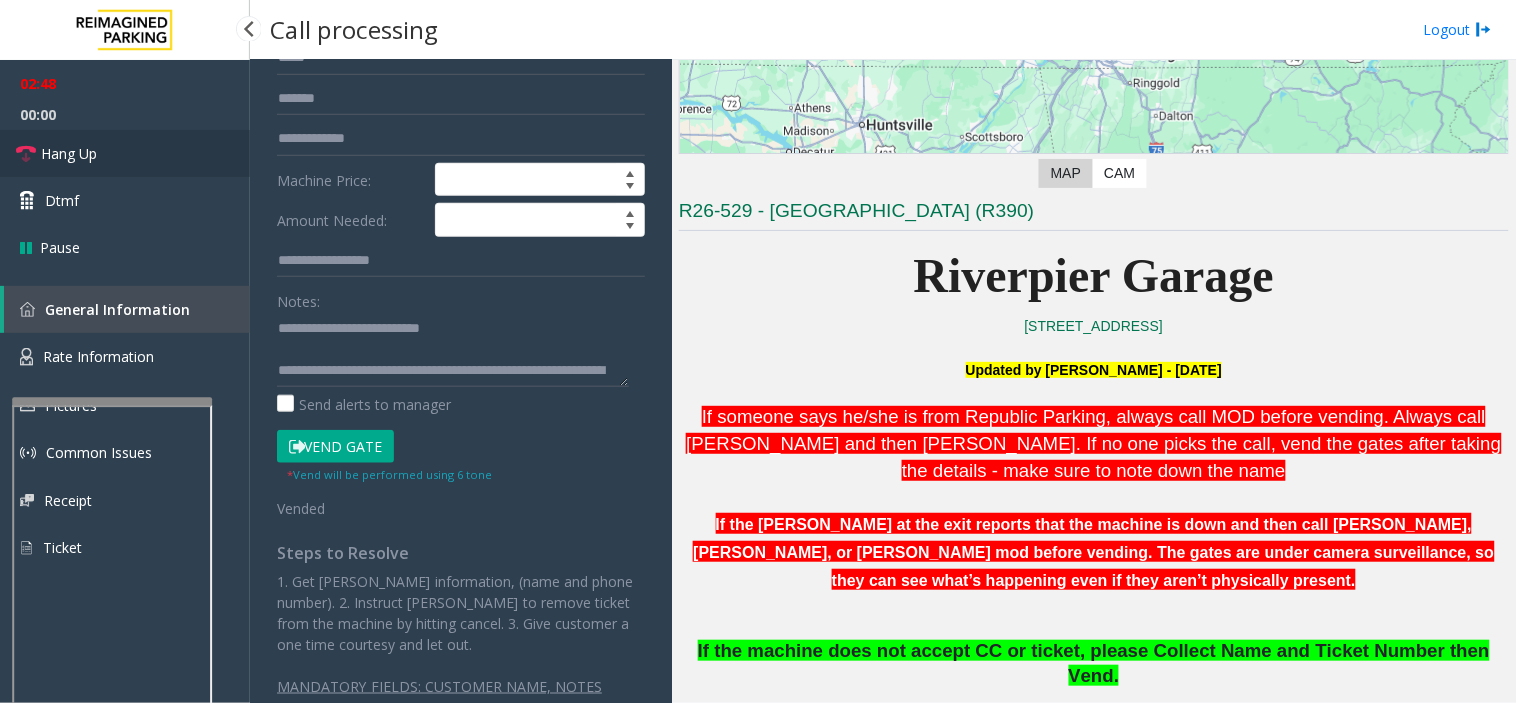 click on "Hang Up" at bounding box center [125, 153] 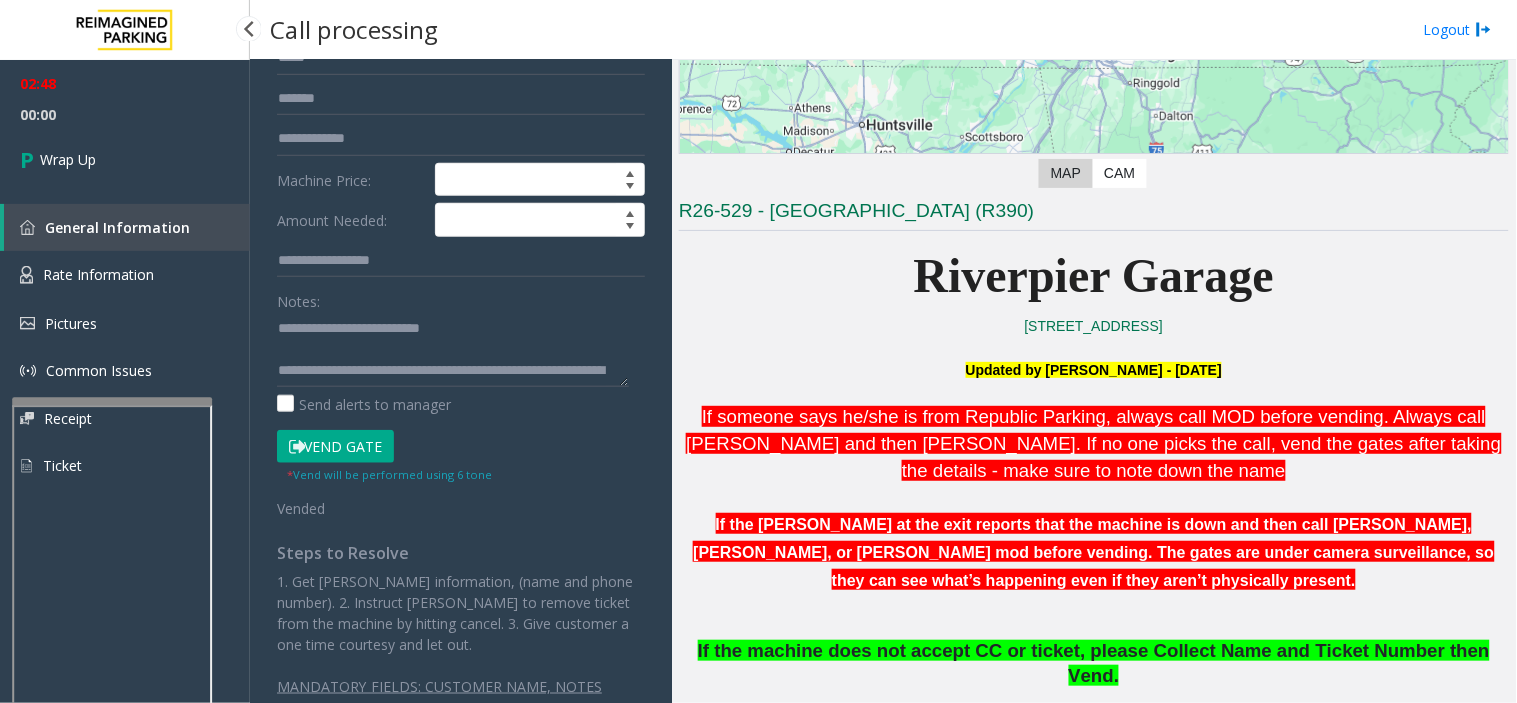 click on "Wrap Up" at bounding box center [125, 159] 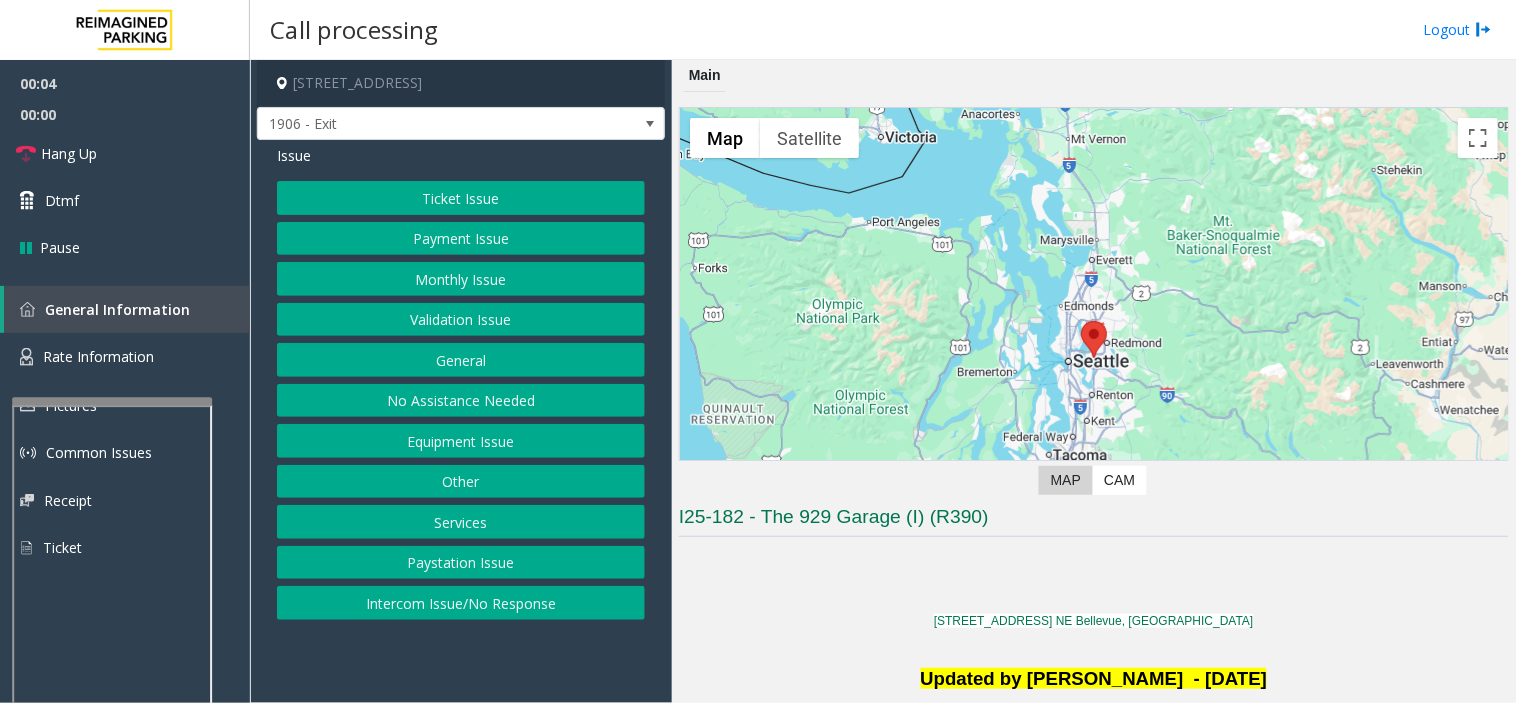 click on "Intercom Issue/No Response" 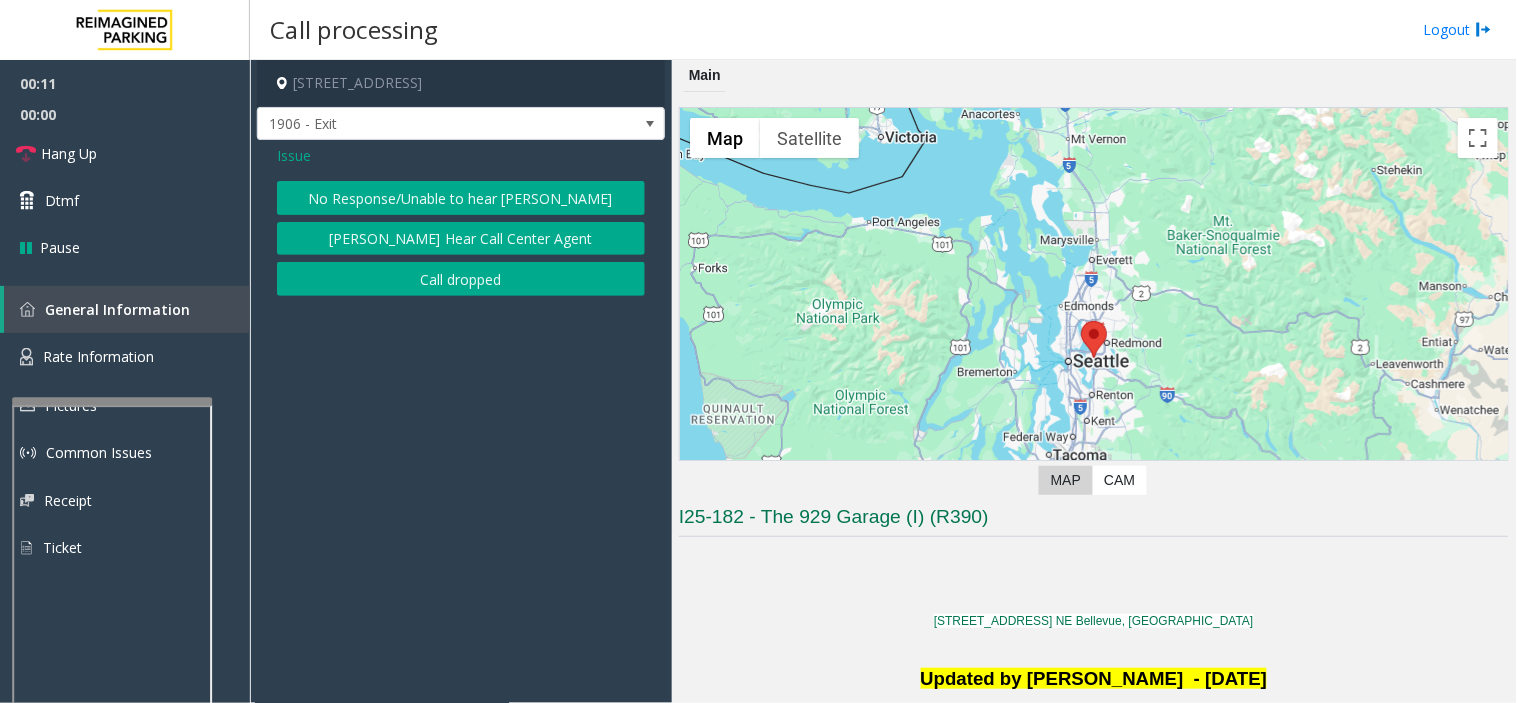 click on "No Response/Unable to hear [PERSON_NAME] Cannot Hear Call Center Agent   Call dropped" 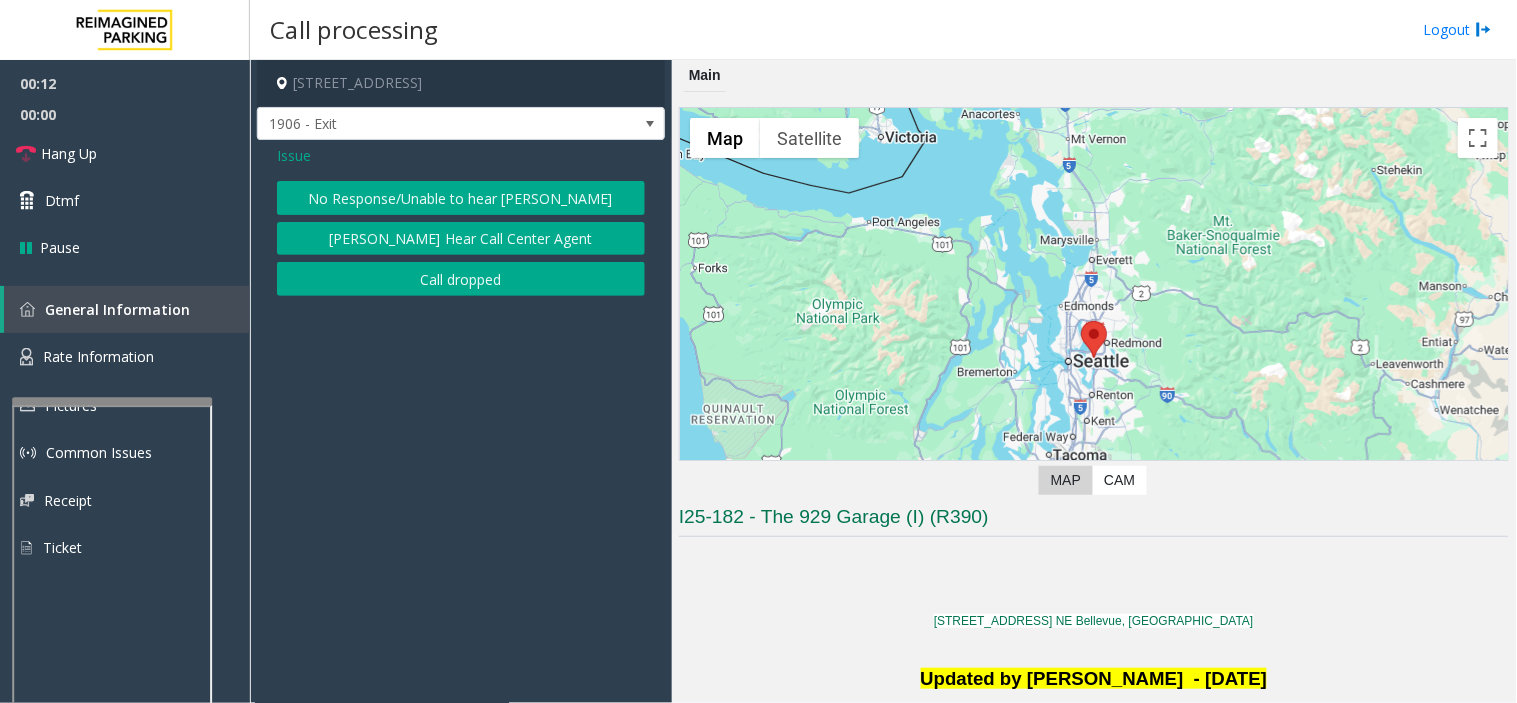 click on "No Response/Unable to hear [PERSON_NAME]" 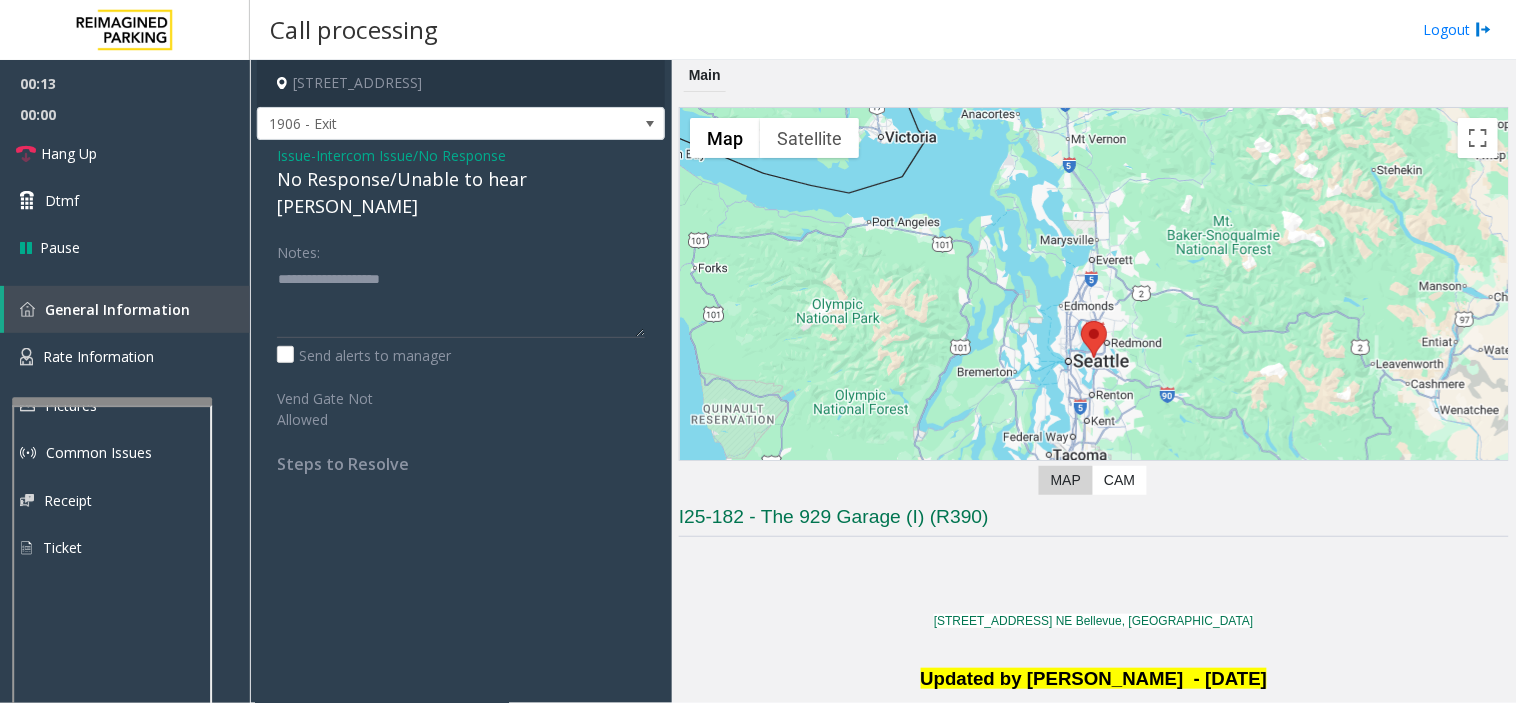click on "No Response/Unable to hear [PERSON_NAME]" 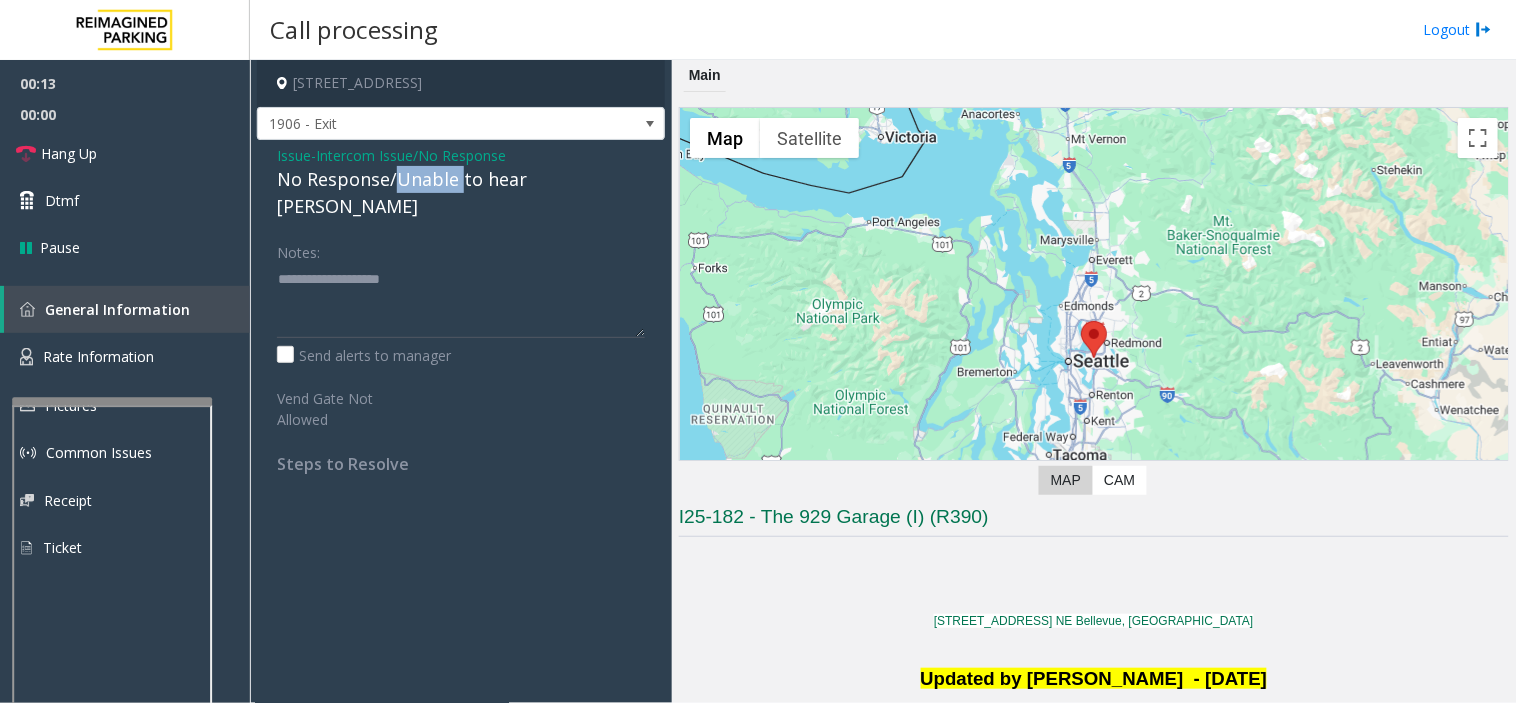 click on "No Response/Unable to hear [PERSON_NAME]" 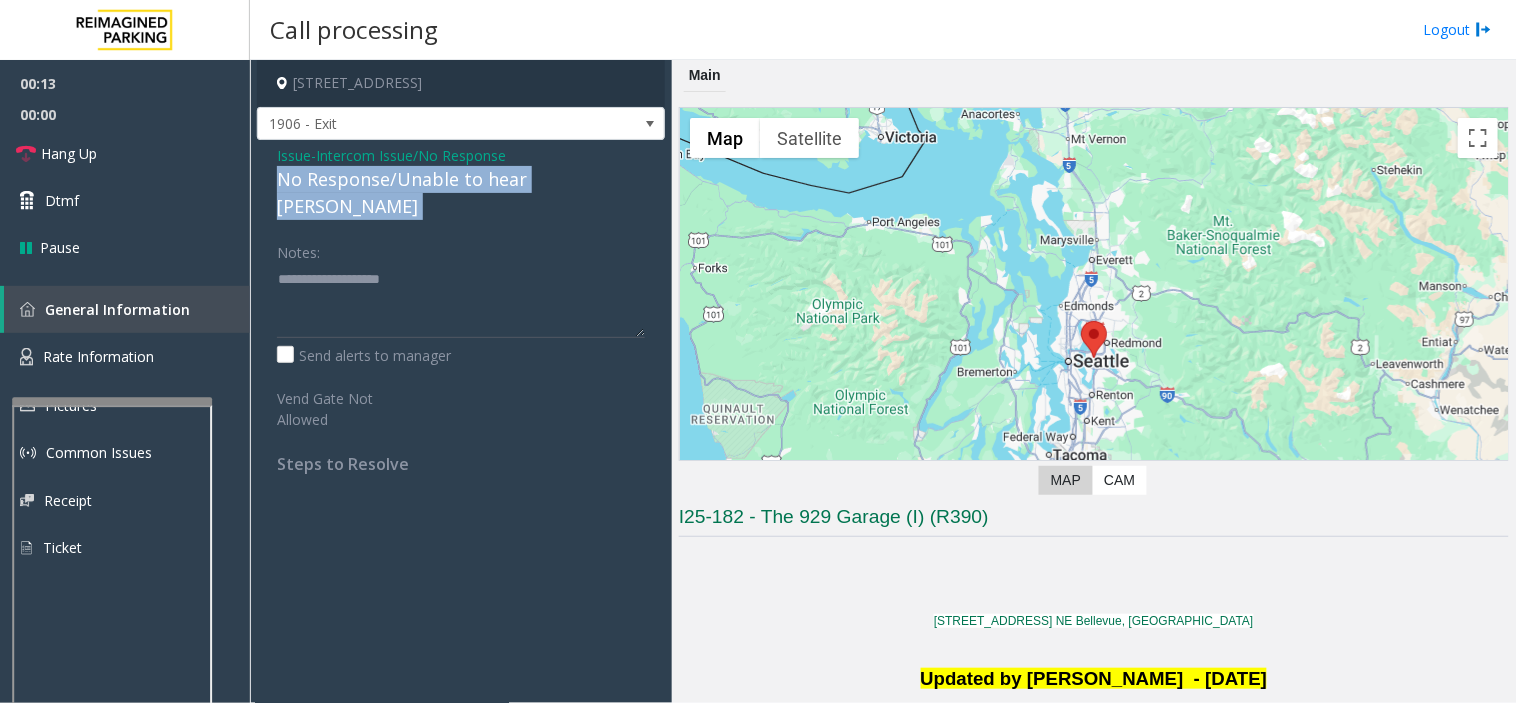 click on "No Response/Unable to hear [PERSON_NAME]" 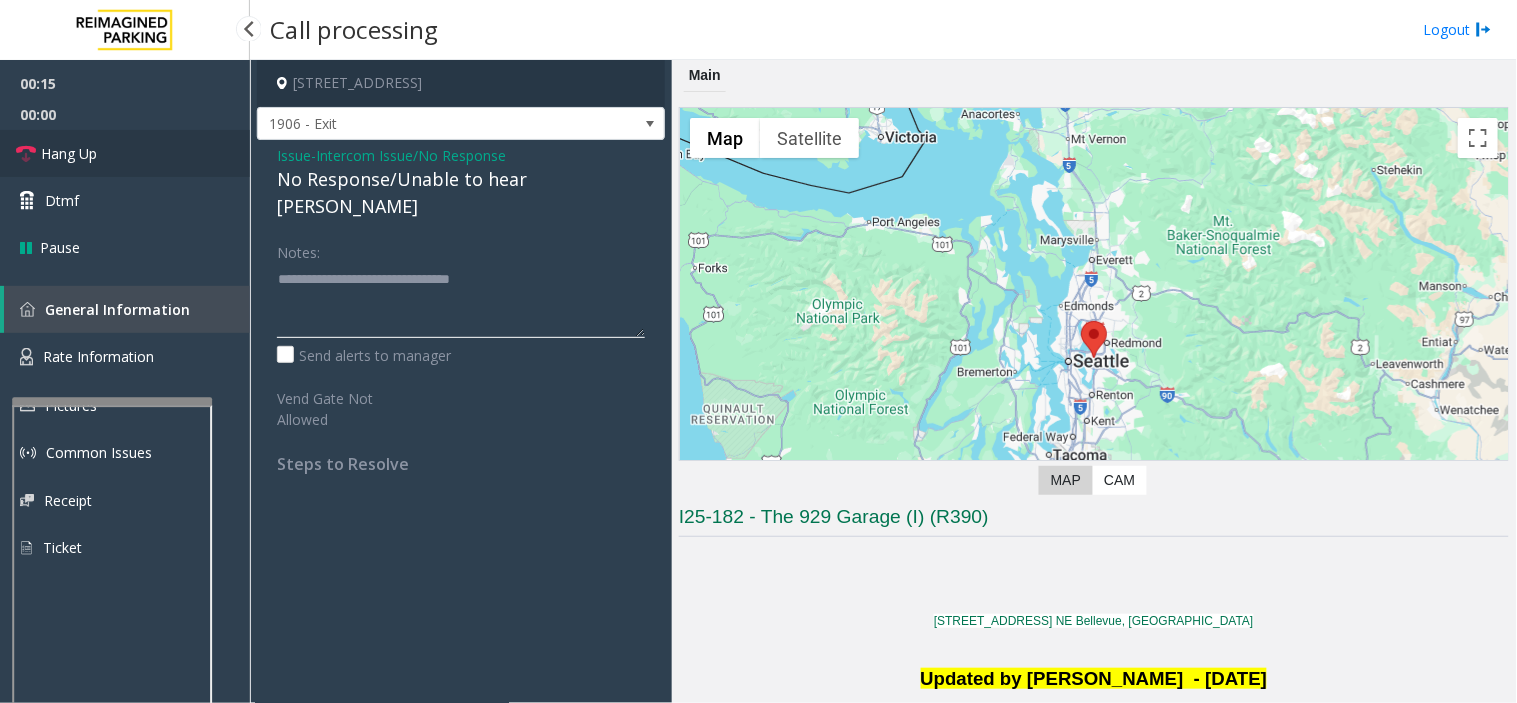 type on "**********" 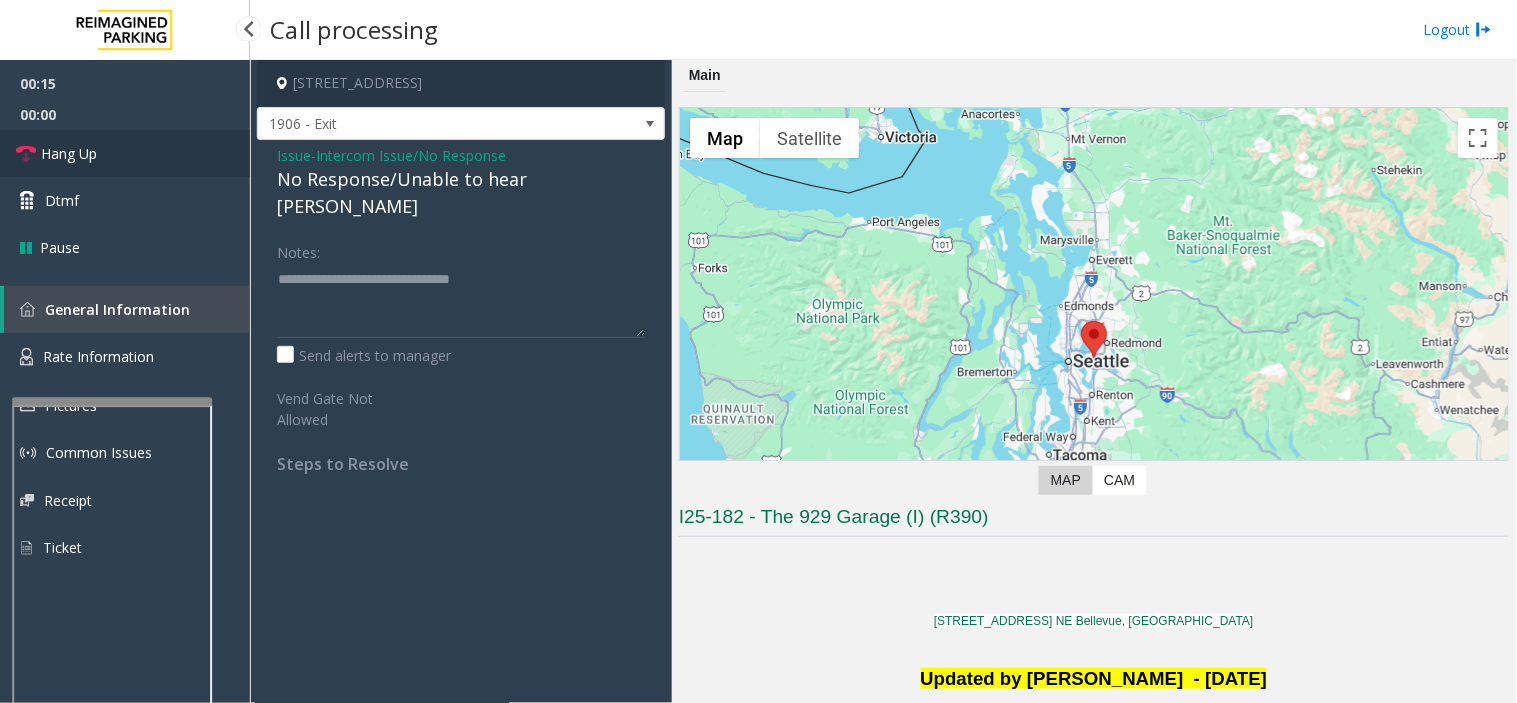 click on "Hang Up" at bounding box center [125, 153] 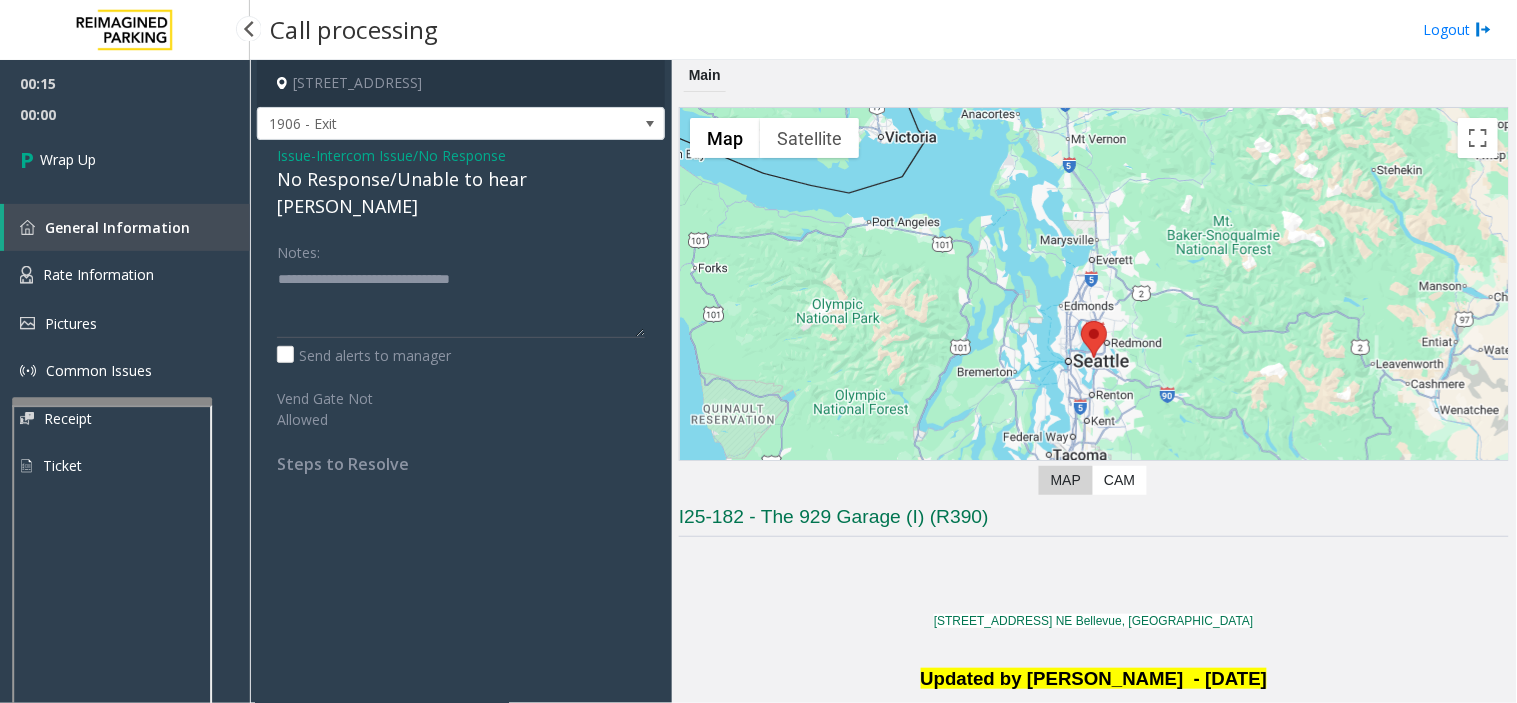 click on "Wrap Up" at bounding box center [125, 159] 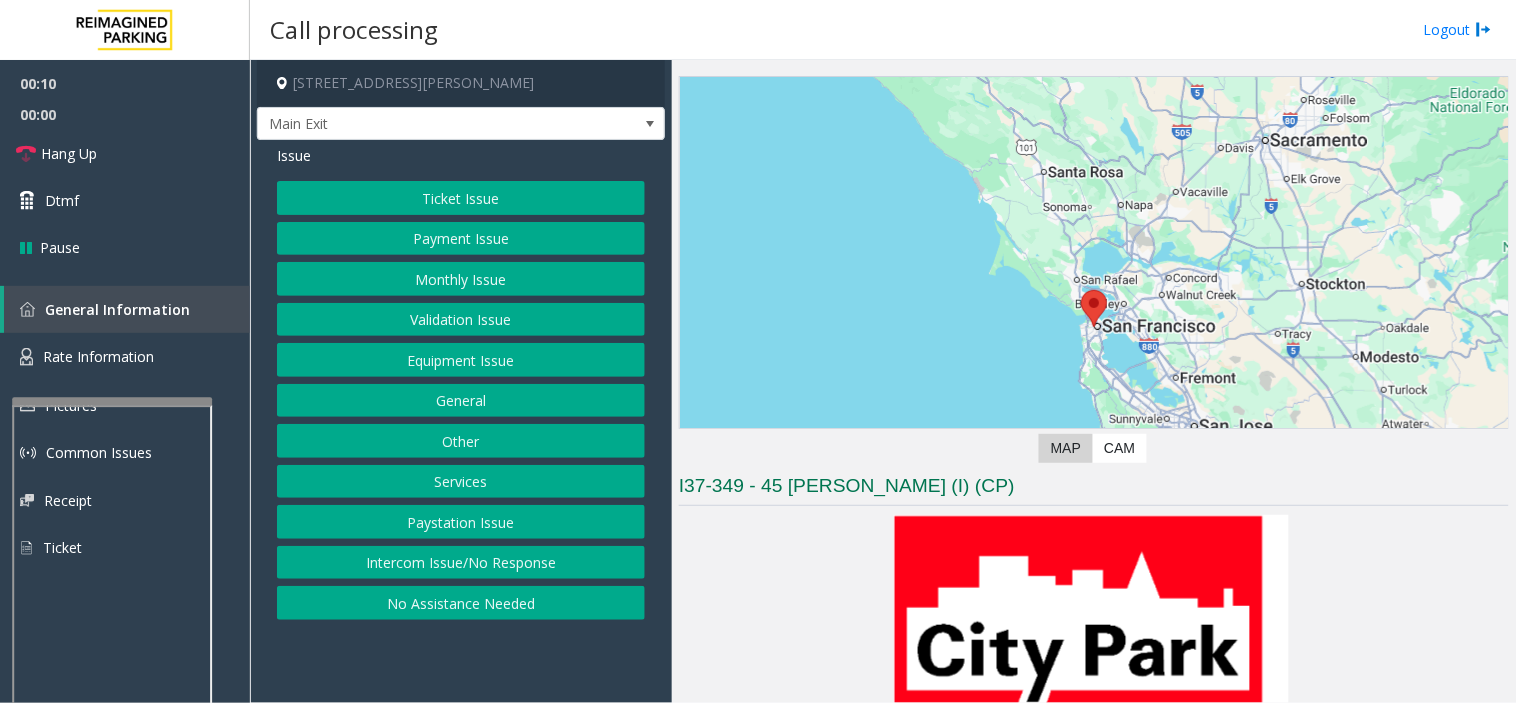 scroll, scrollTop: 111, scrollLeft: 0, axis: vertical 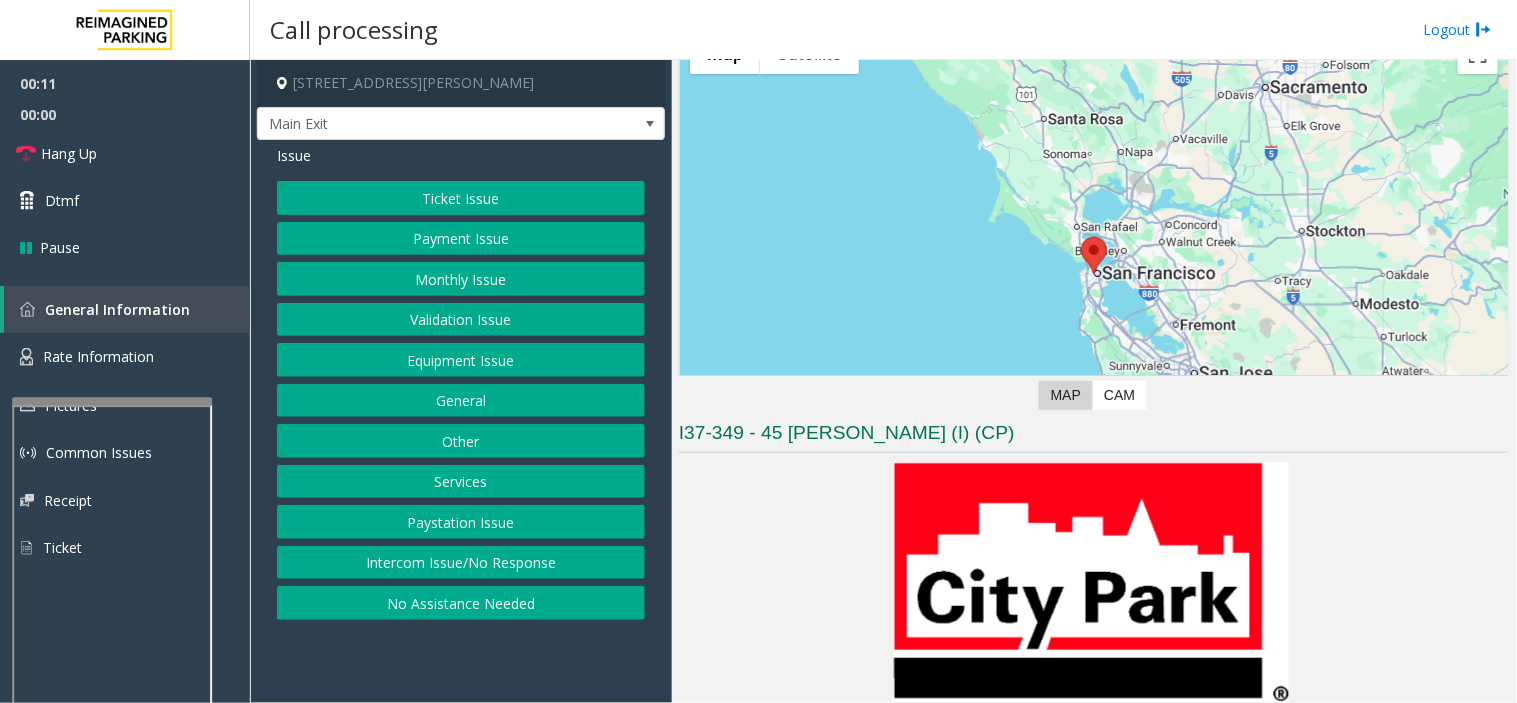 click on "Intercom Issue/No Response" 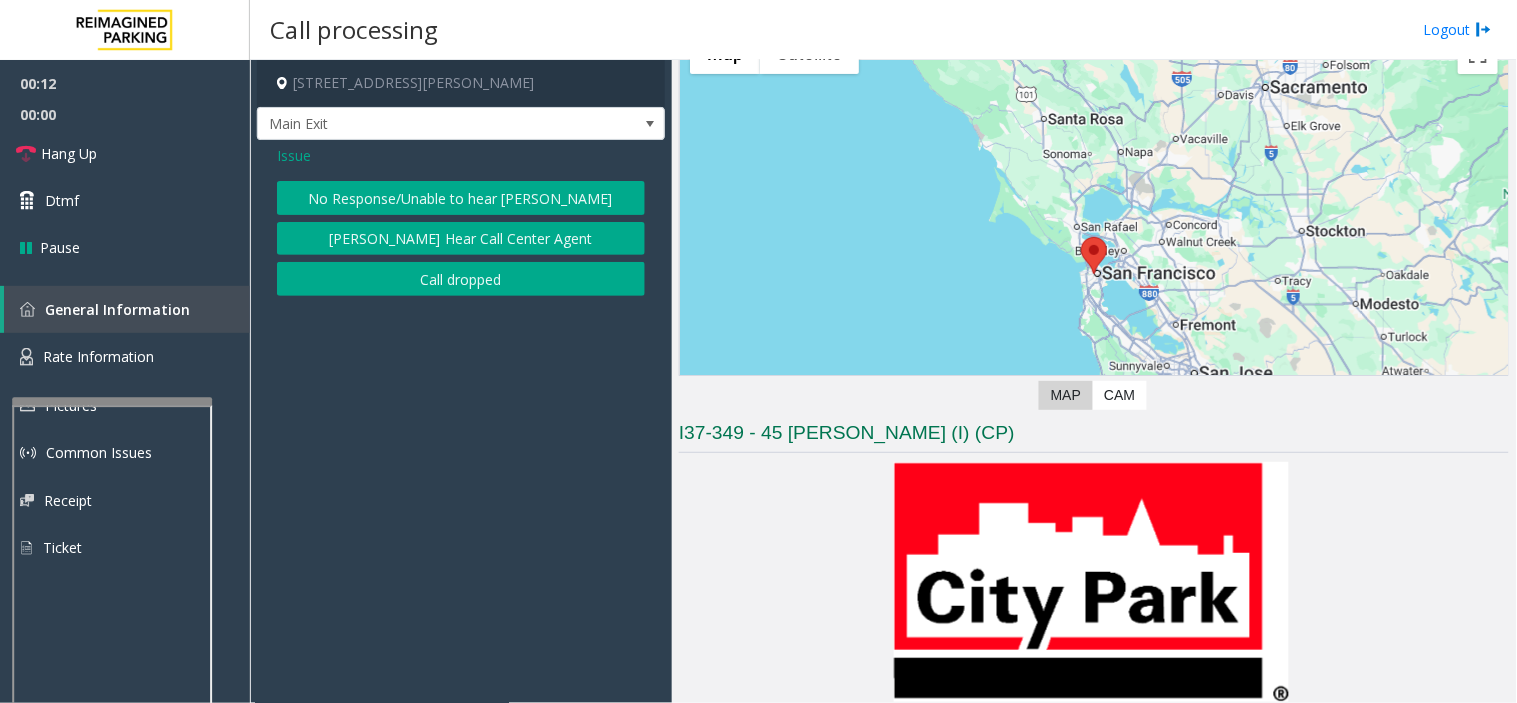 click on "No Response/Unable to hear [PERSON_NAME]" 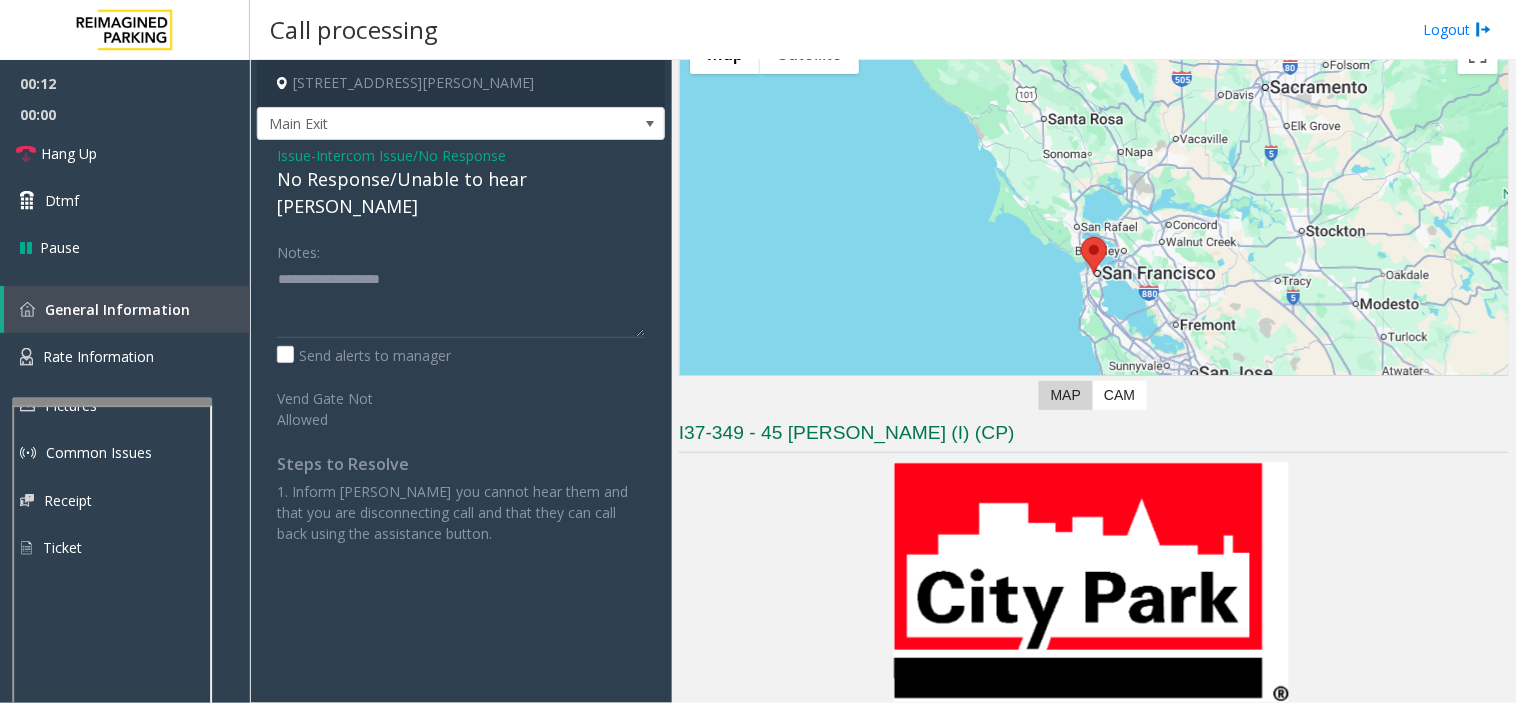 click on "No Response/Unable to hear [PERSON_NAME]" 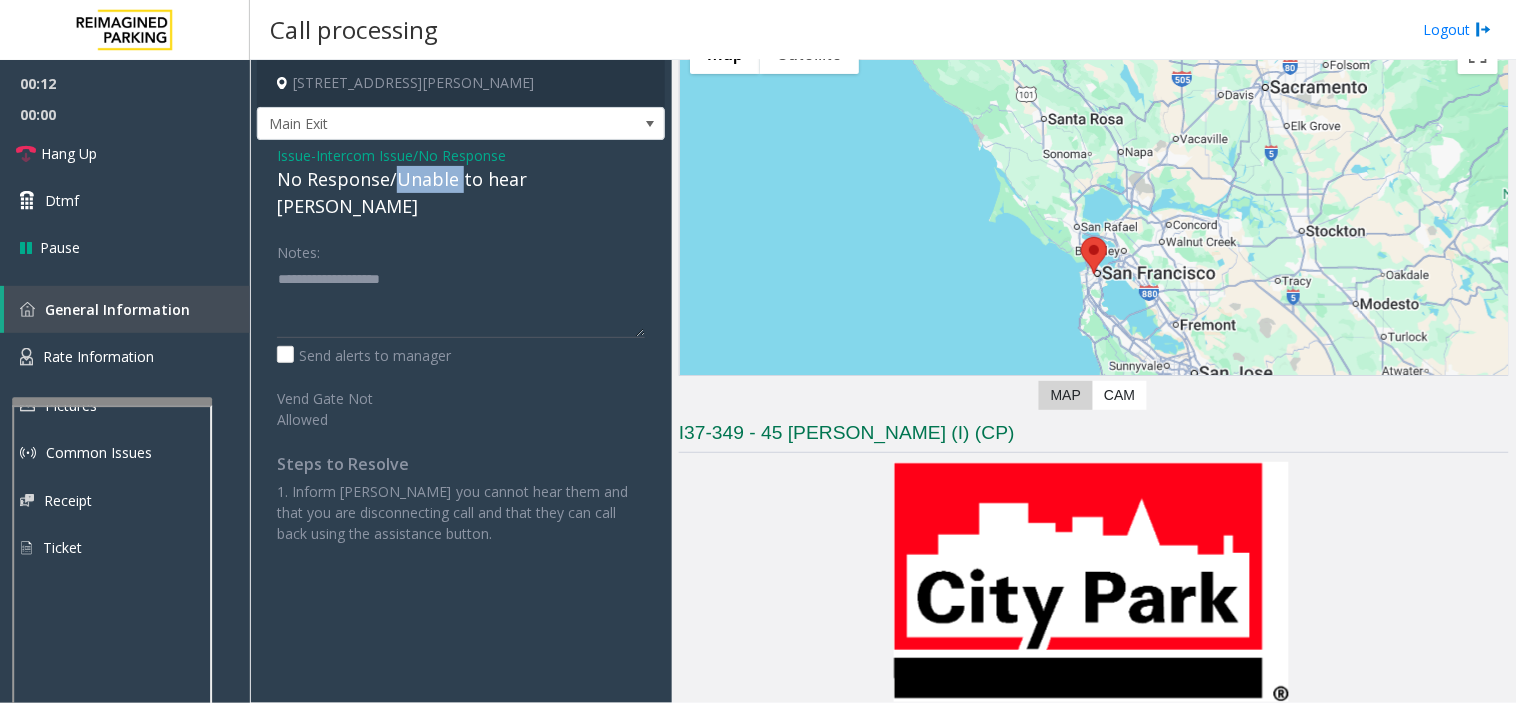 click on "No Response/Unable to hear [PERSON_NAME]" 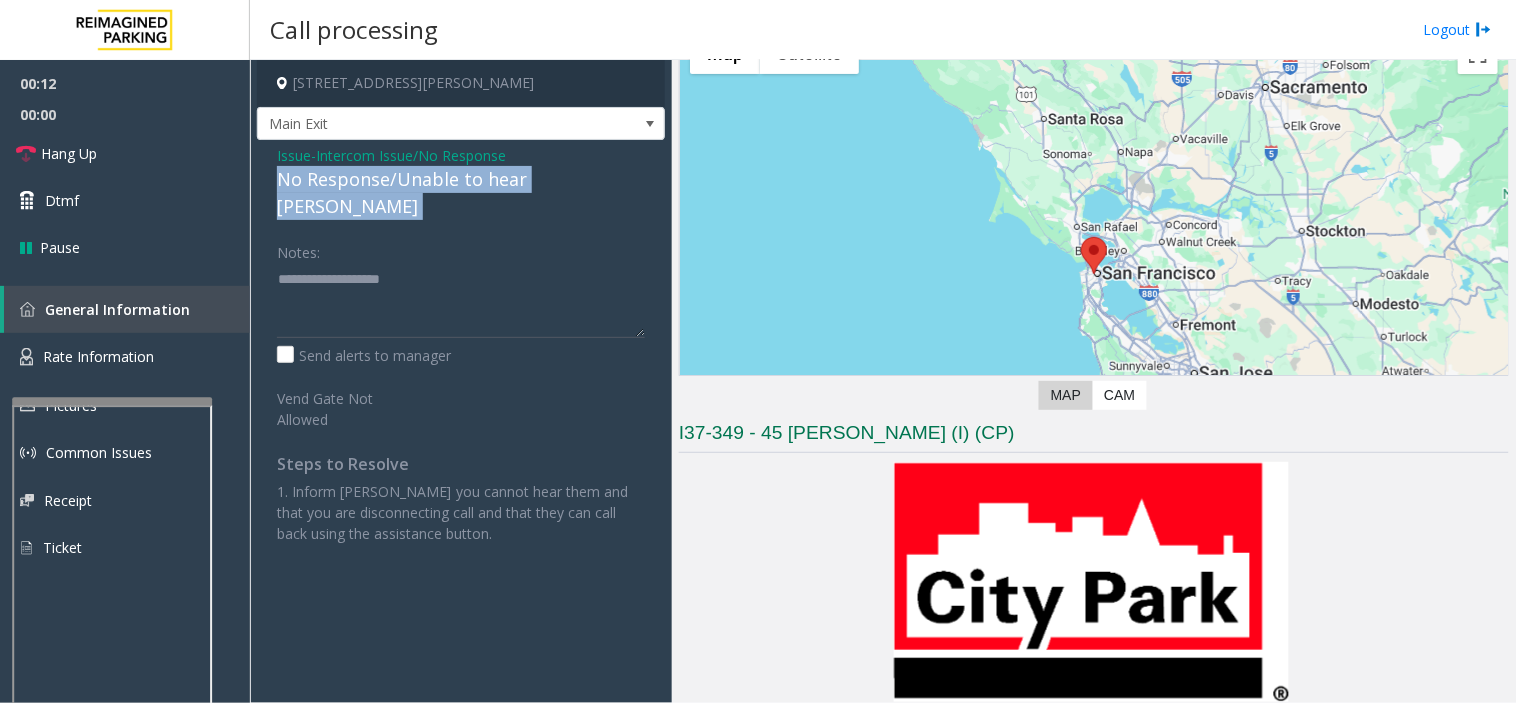 click on "No Response/Unable to hear [PERSON_NAME]" 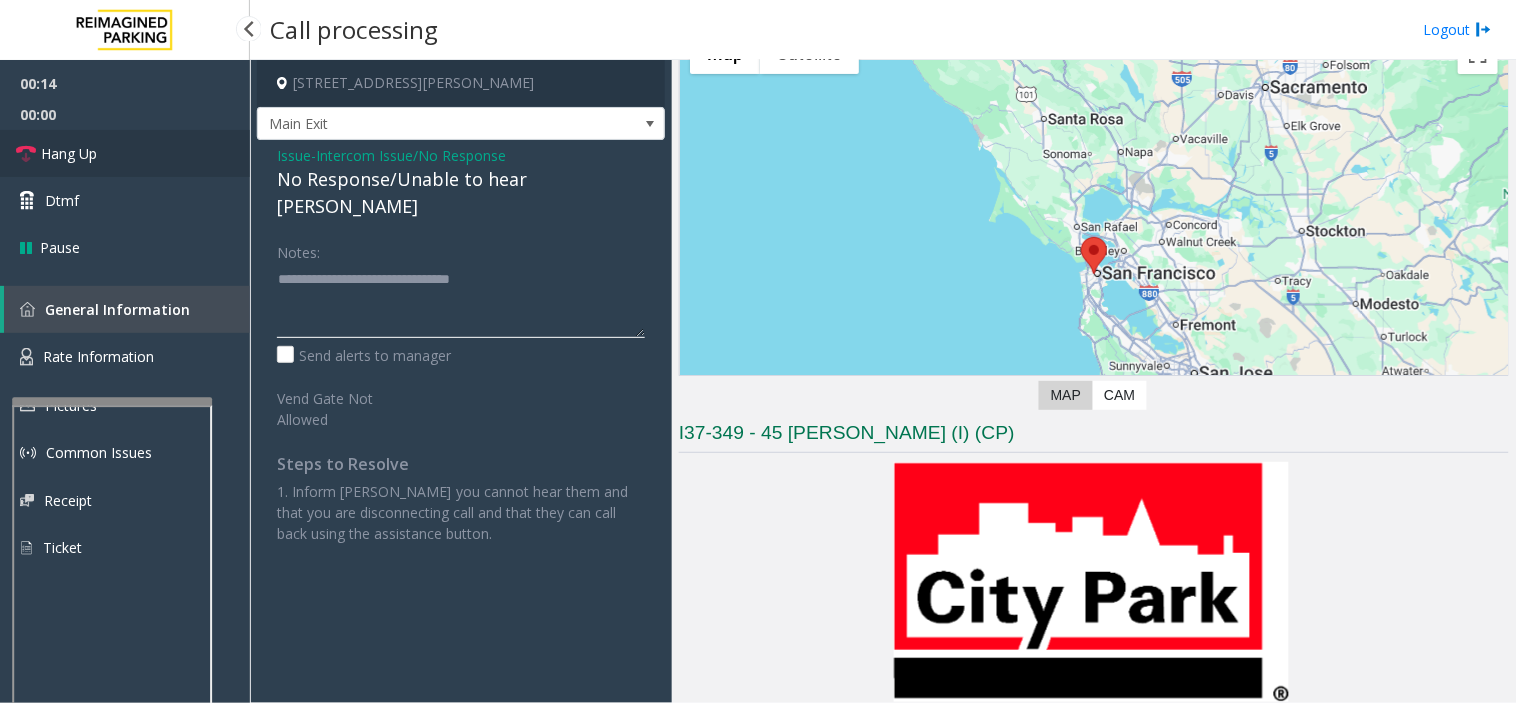 type on "**********" 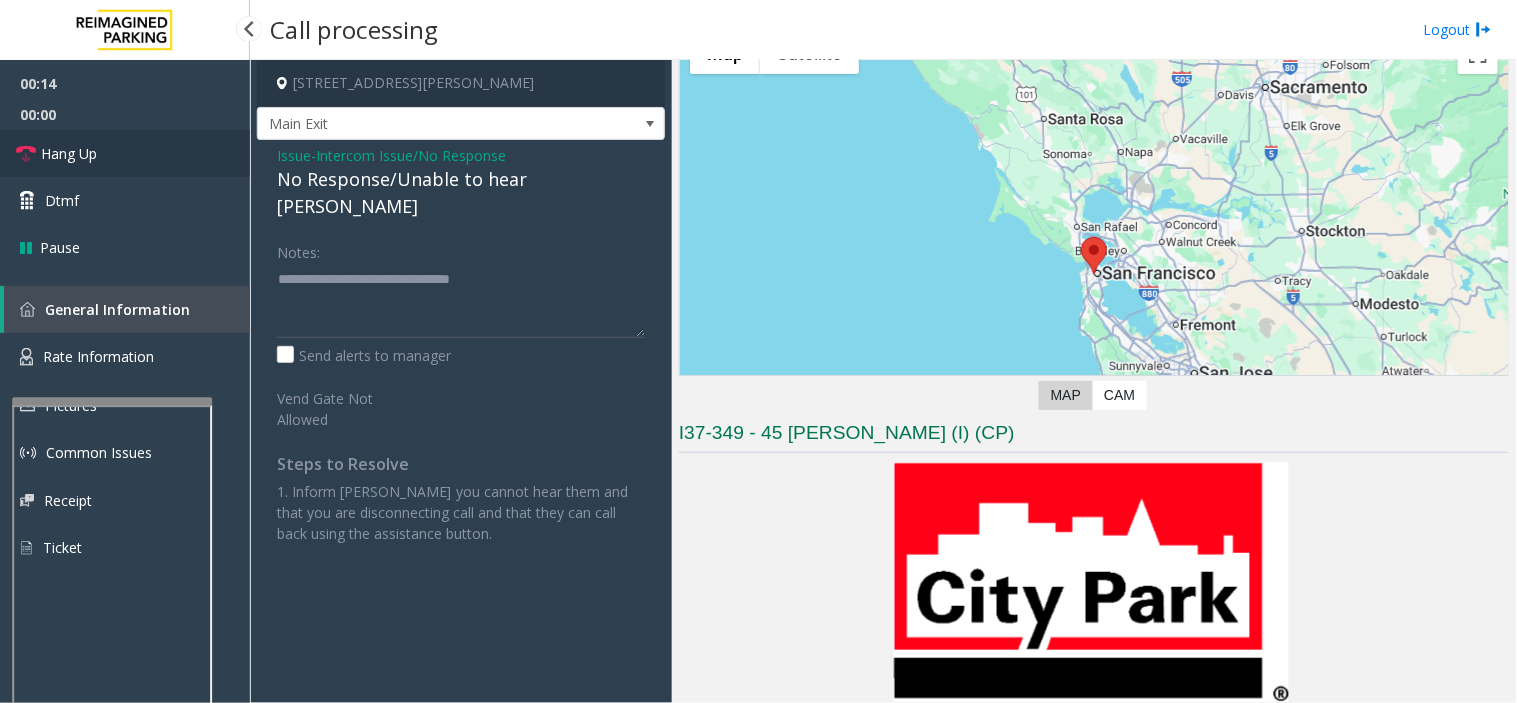 click on "Hang Up" at bounding box center [125, 153] 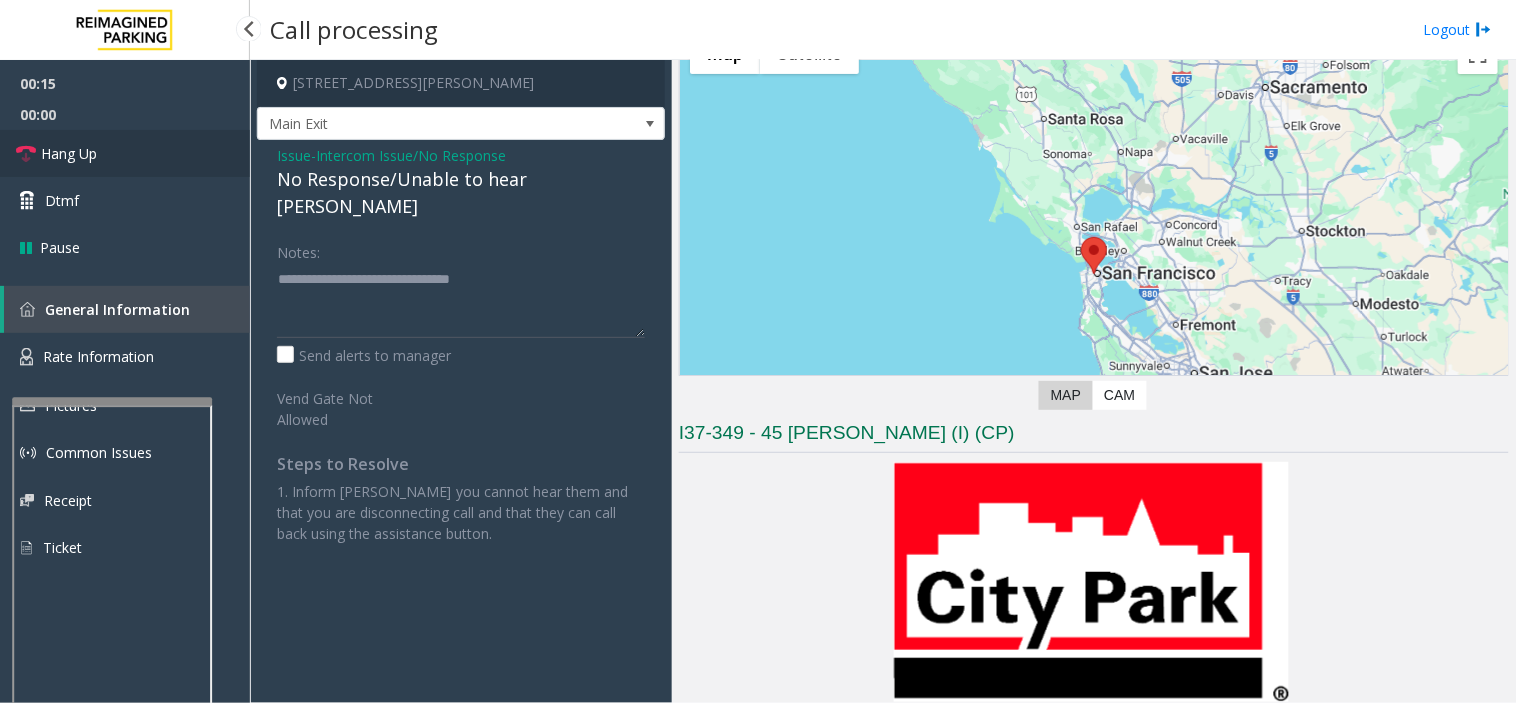click on "Hang Up" at bounding box center [125, 153] 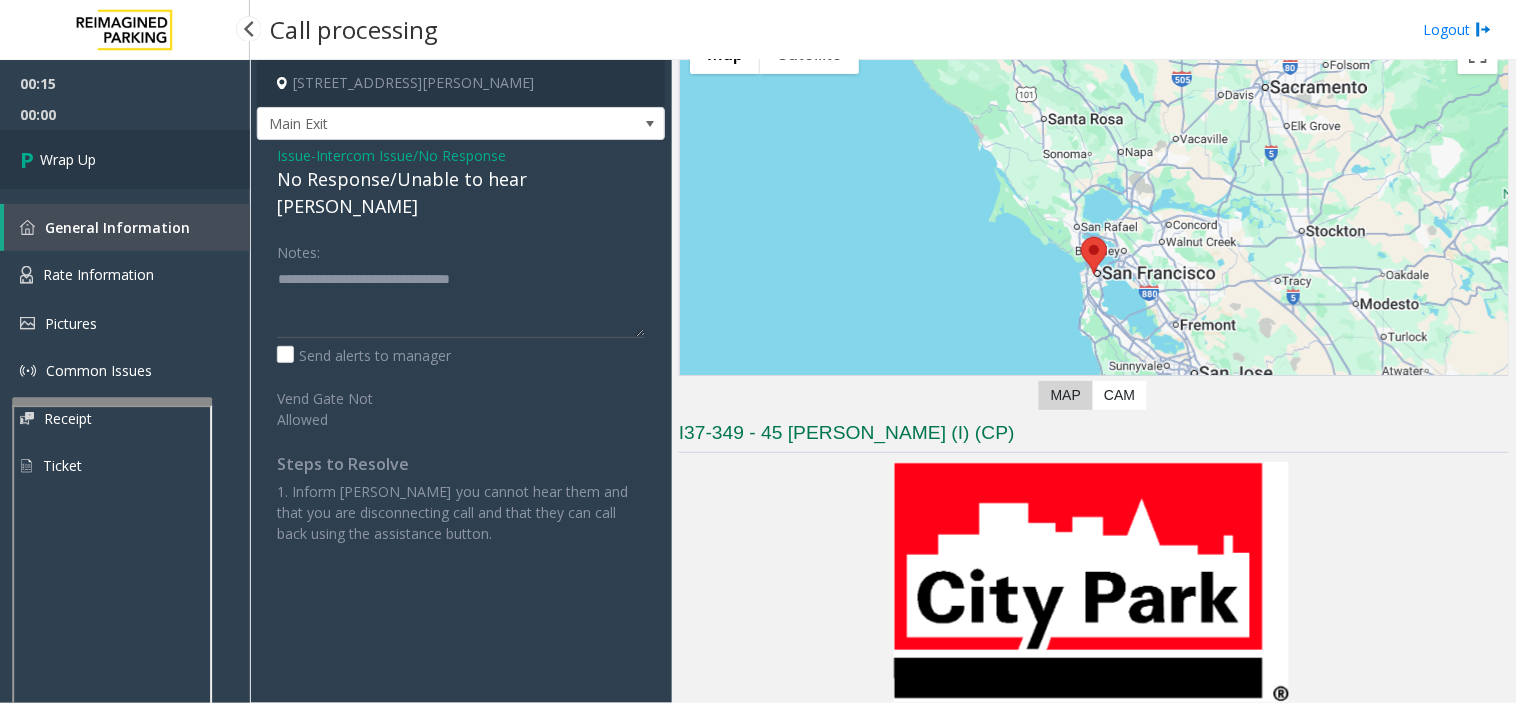 click on "Wrap Up" at bounding box center [125, 159] 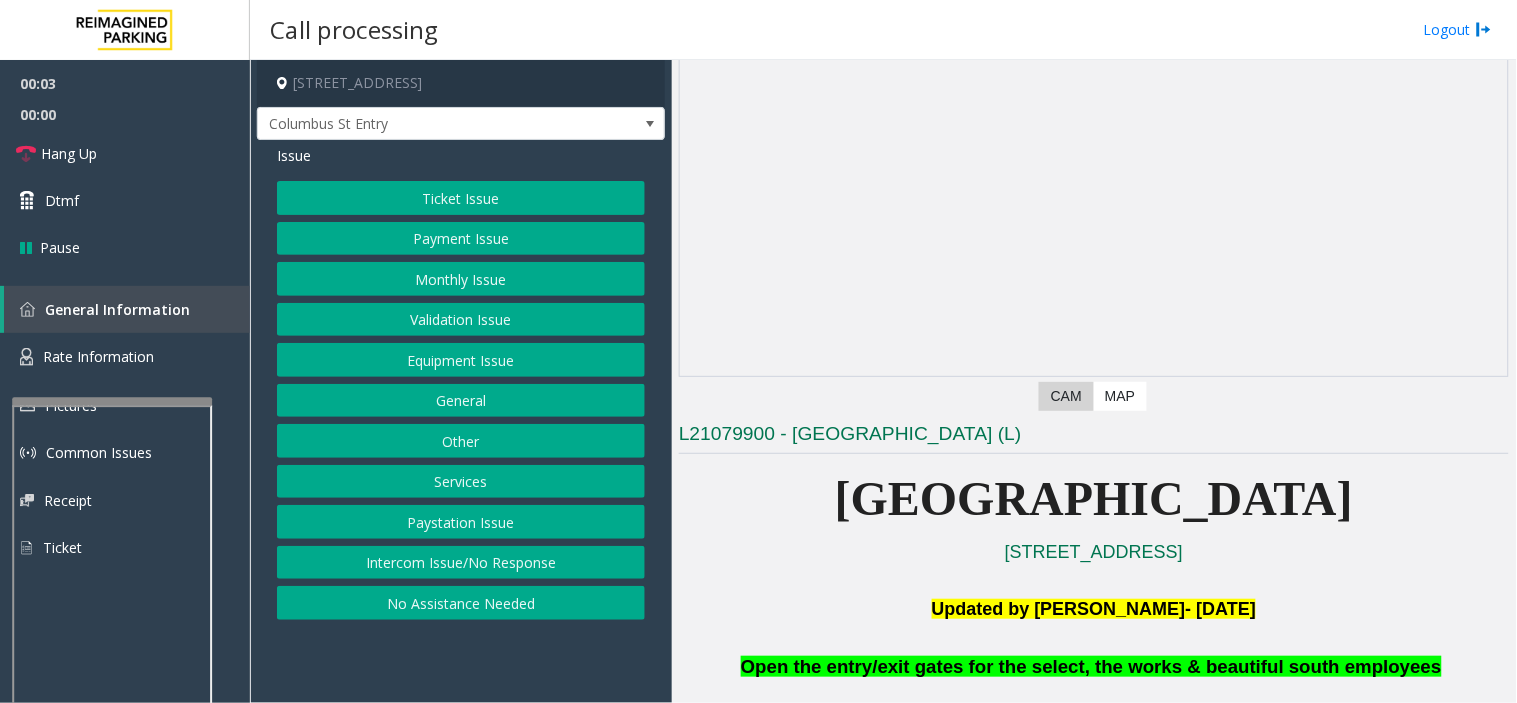 scroll, scrollTop: 333, scrollLeft: 0, axis: vertical 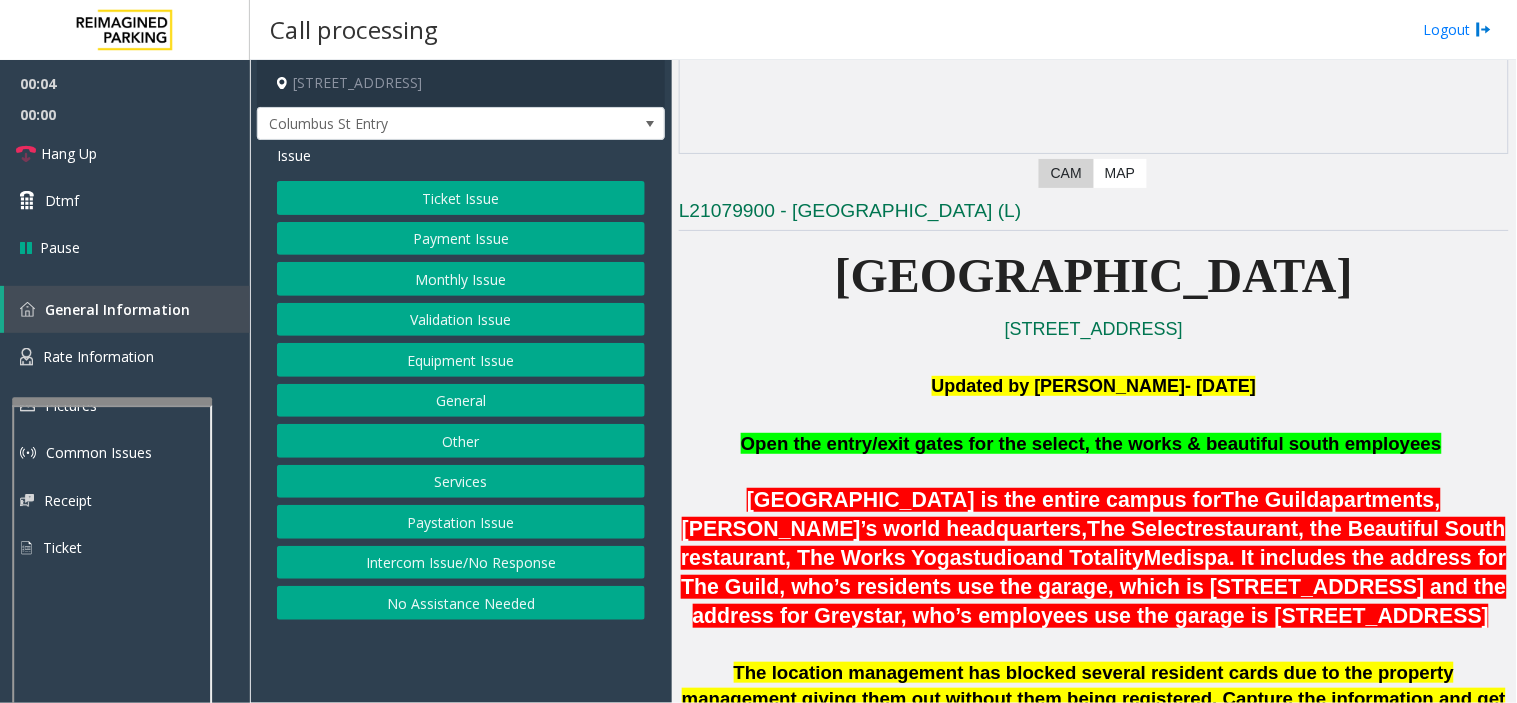 click on "Intercom Issue/No Response" 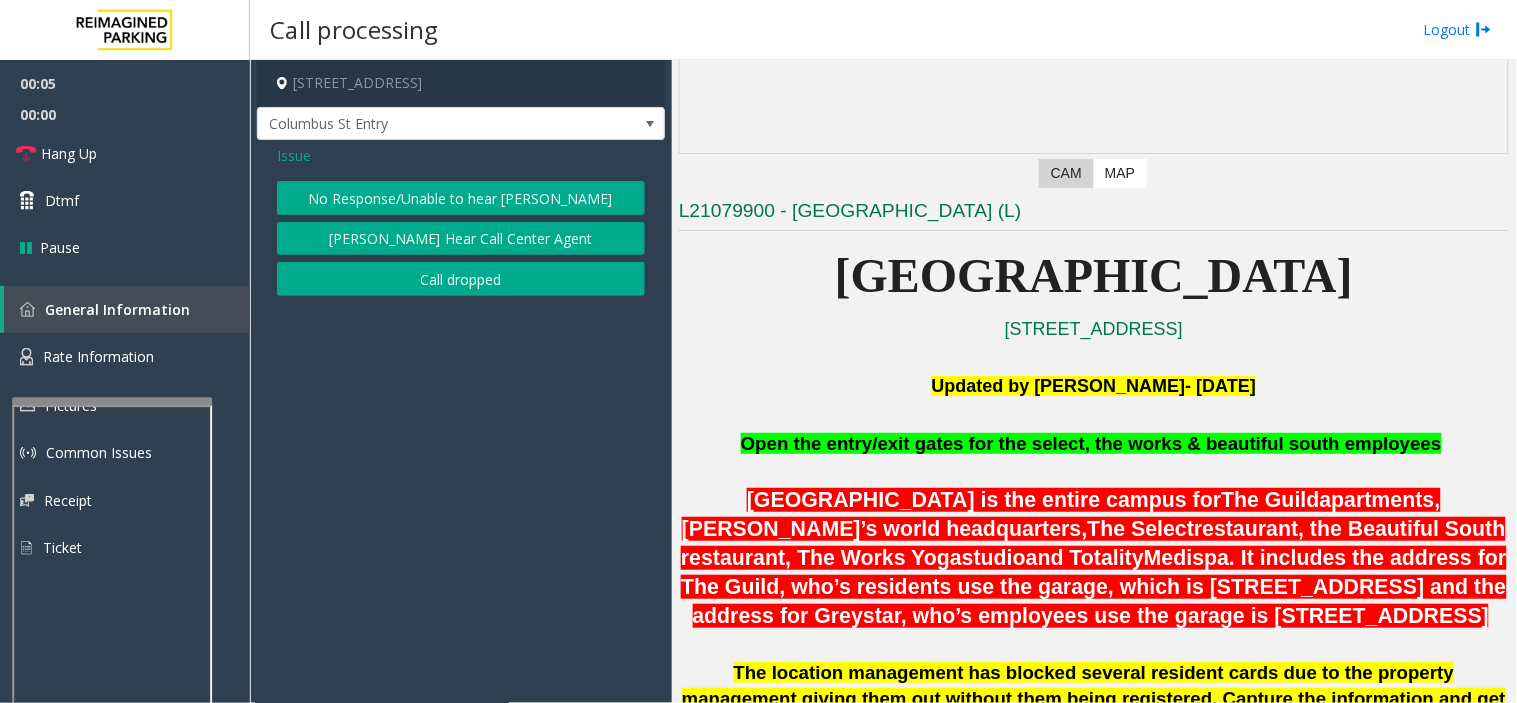 click on "No Response/Unable to hear [PERSON_NAME]" 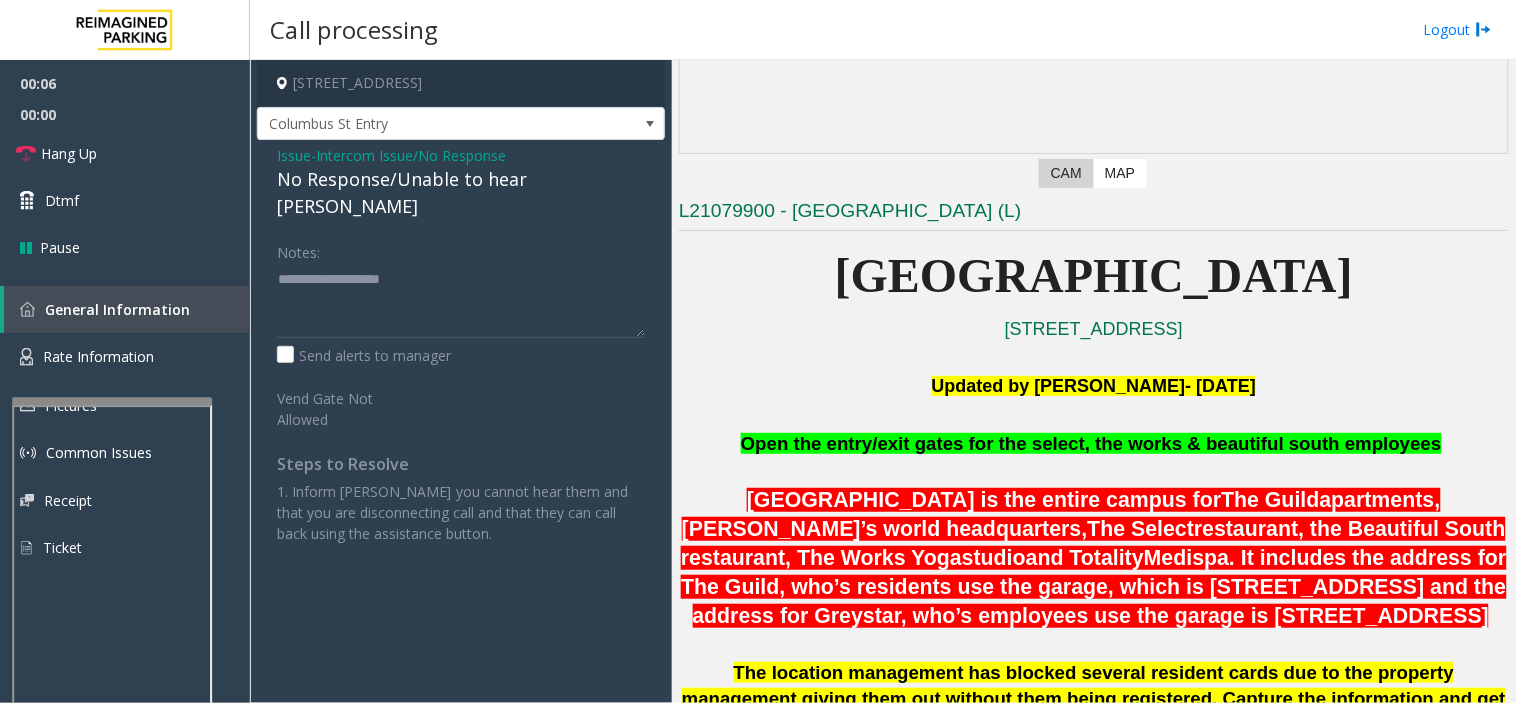 click on "Issue  -  Intercom Issue/No Response No Response/Unable to hear [PERSON_NAME] Notes:                      Send alerts to manager  Vend Gate Not Allowed  Steps to Resolve 1. Inform [PERSON_NAME] you cannot hear them and that you are disconnecting call and that they can call back using the assistance button." 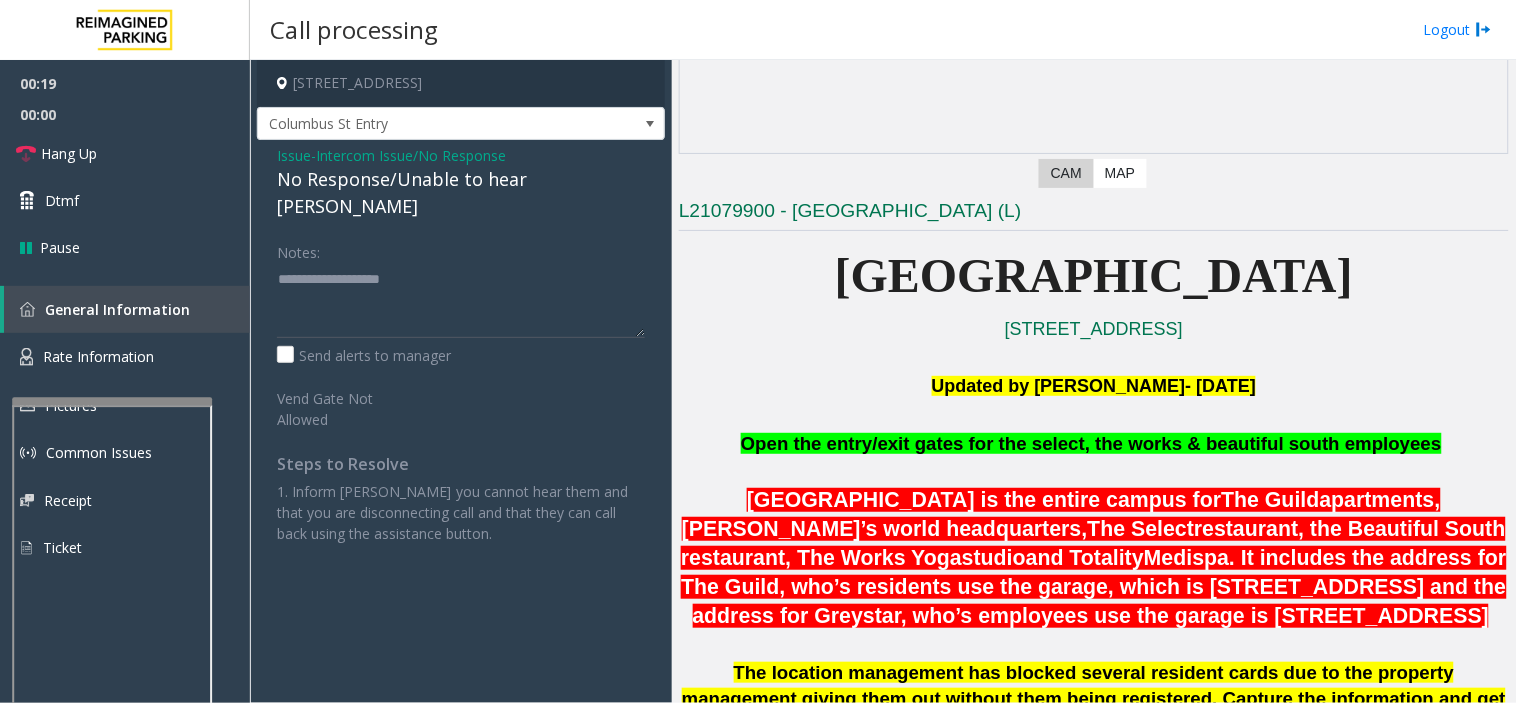 click on "Intercom Issue/No Response" 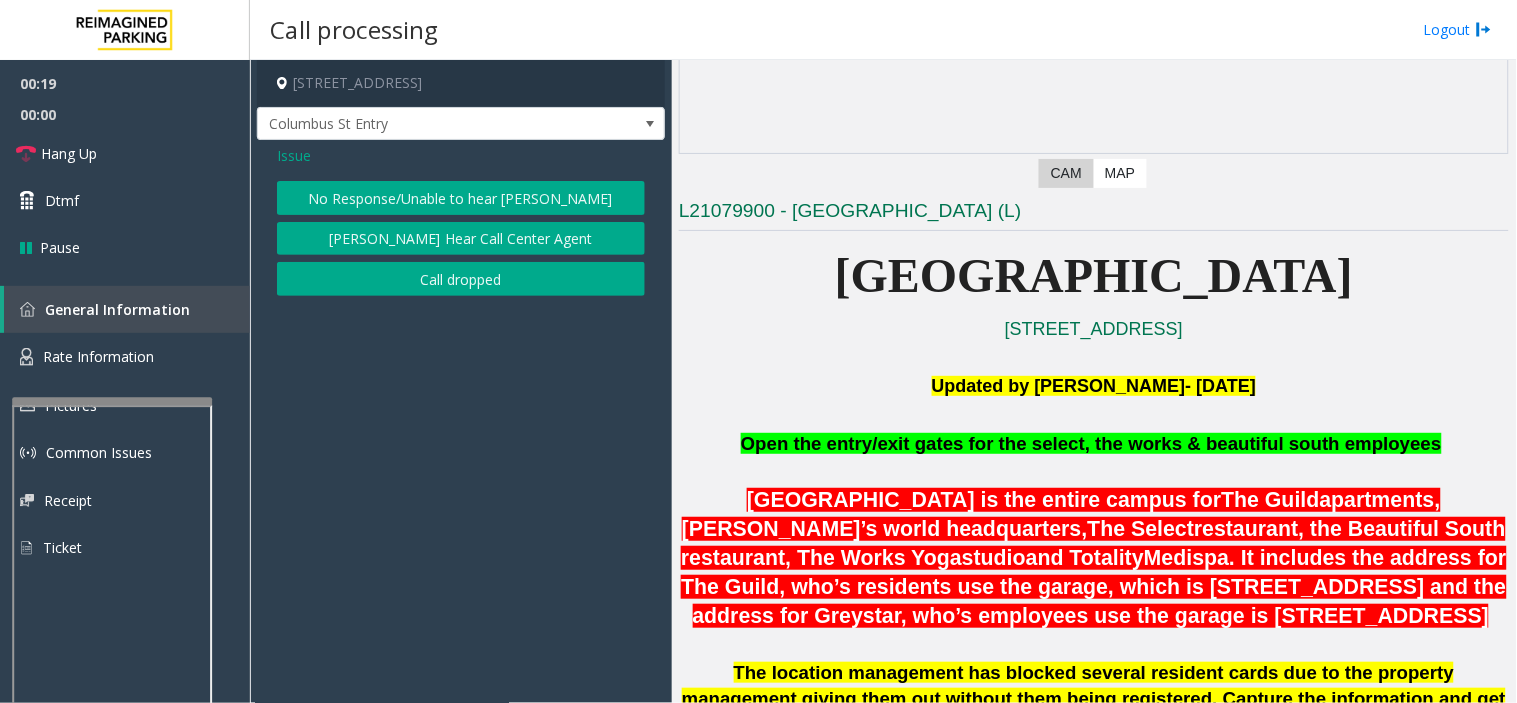 click on "Issue" 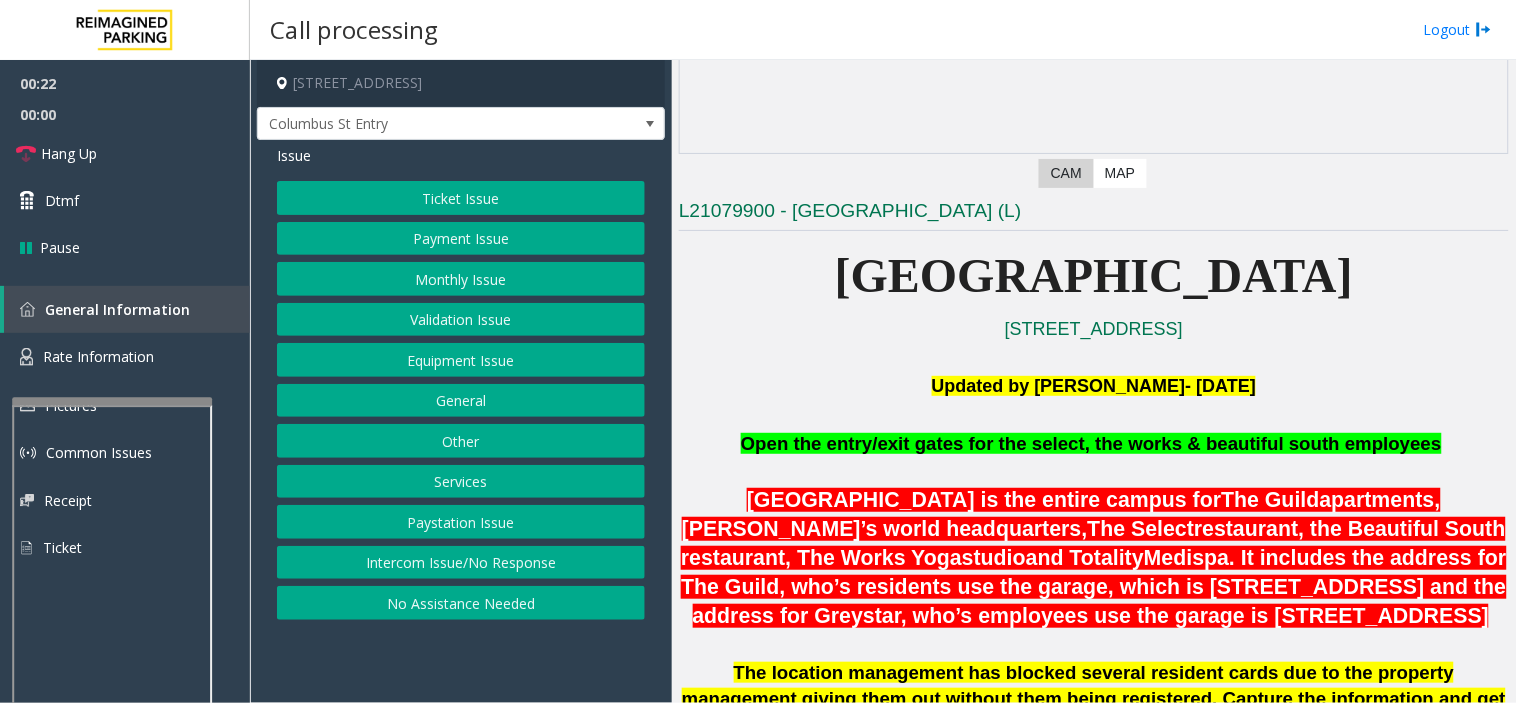 click on "Equipment Issue" 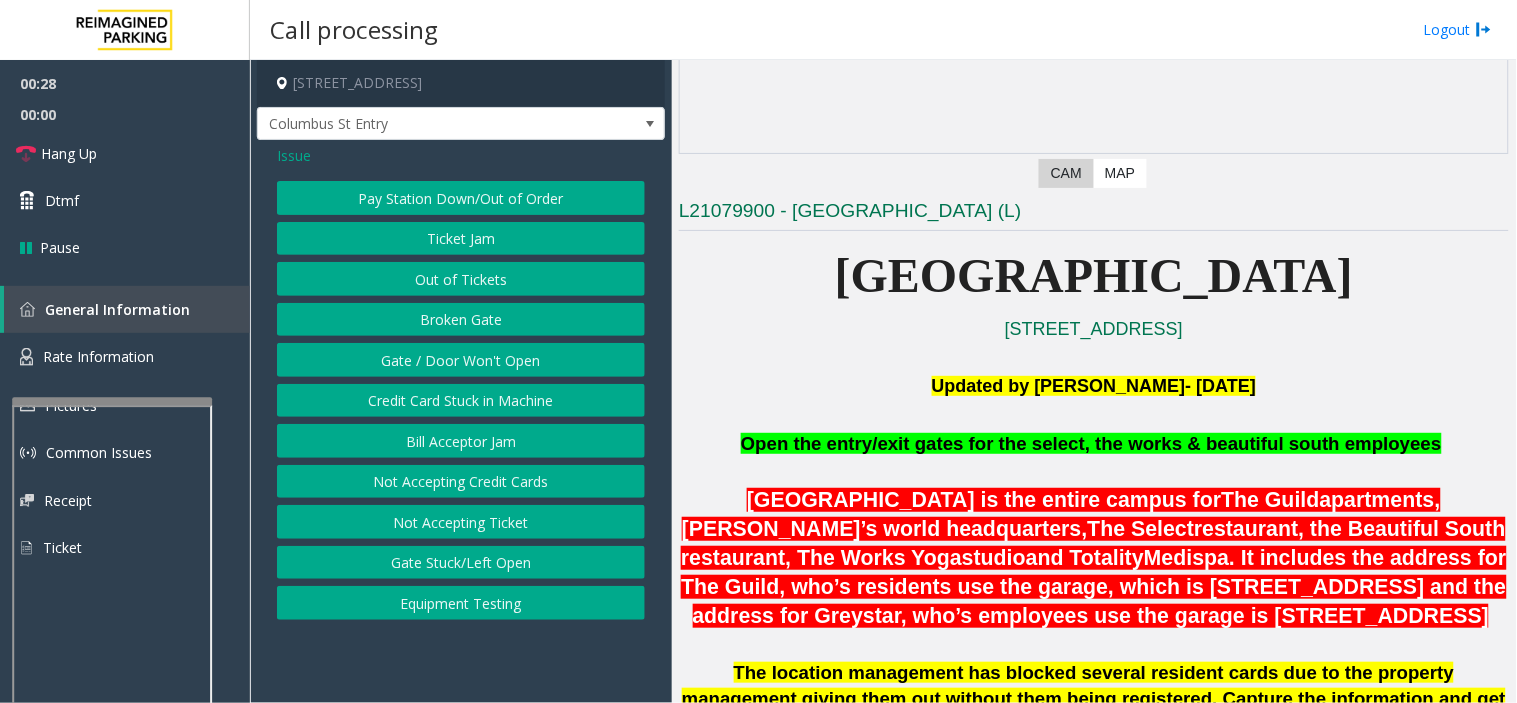 click on "Out of Tickets" 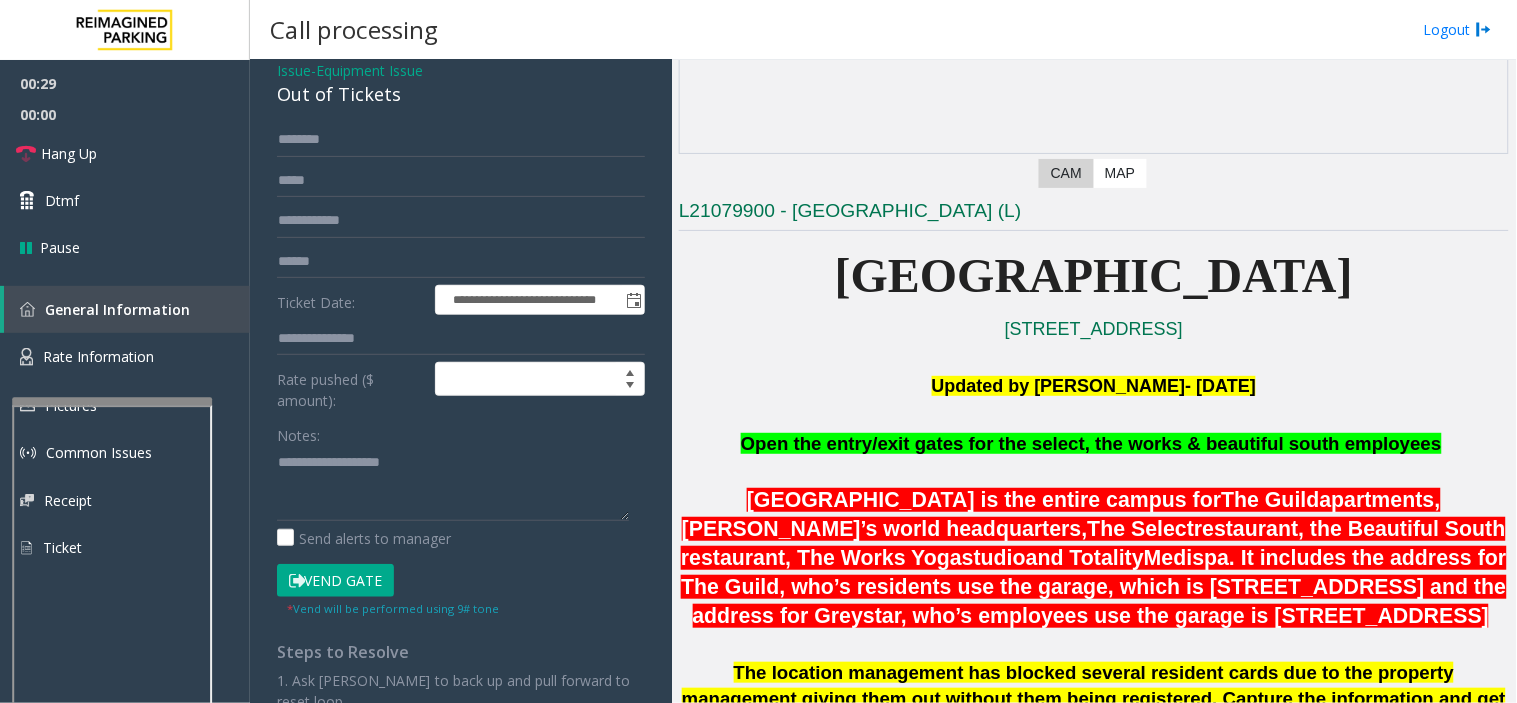 scroll, scrollTop: 111, scrollLeft: 0, axis: vertical 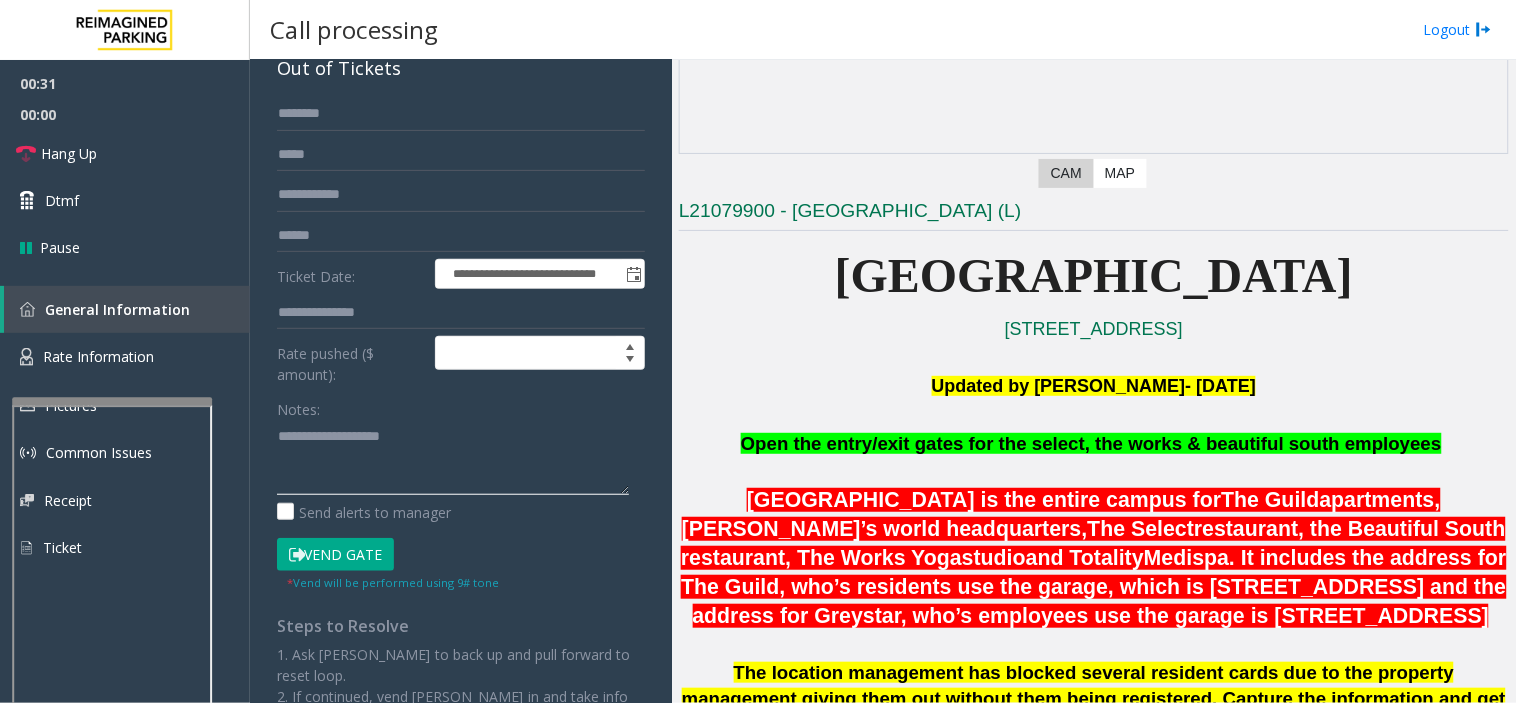 paste on "**********" 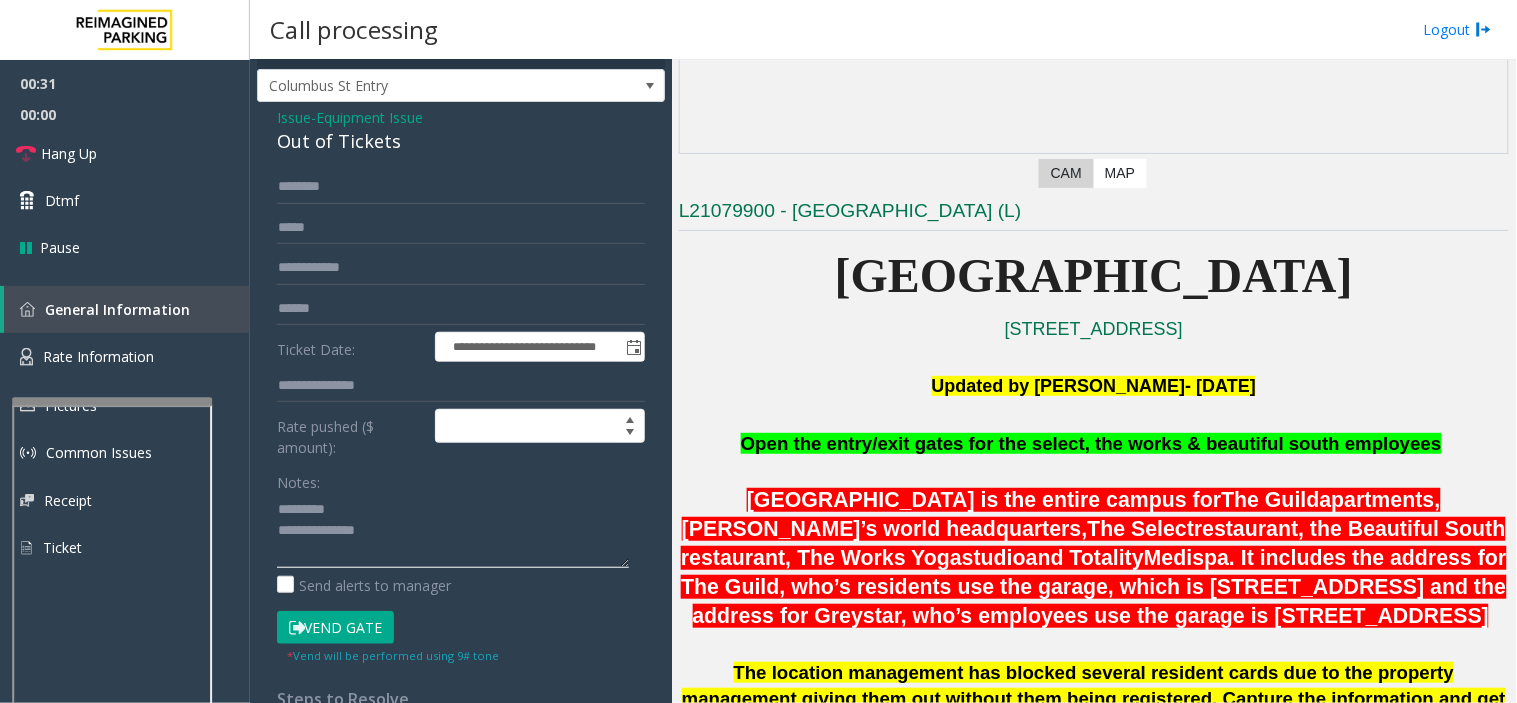 scroll, scrollTop: 0, scrollLeft: 0, axis: both 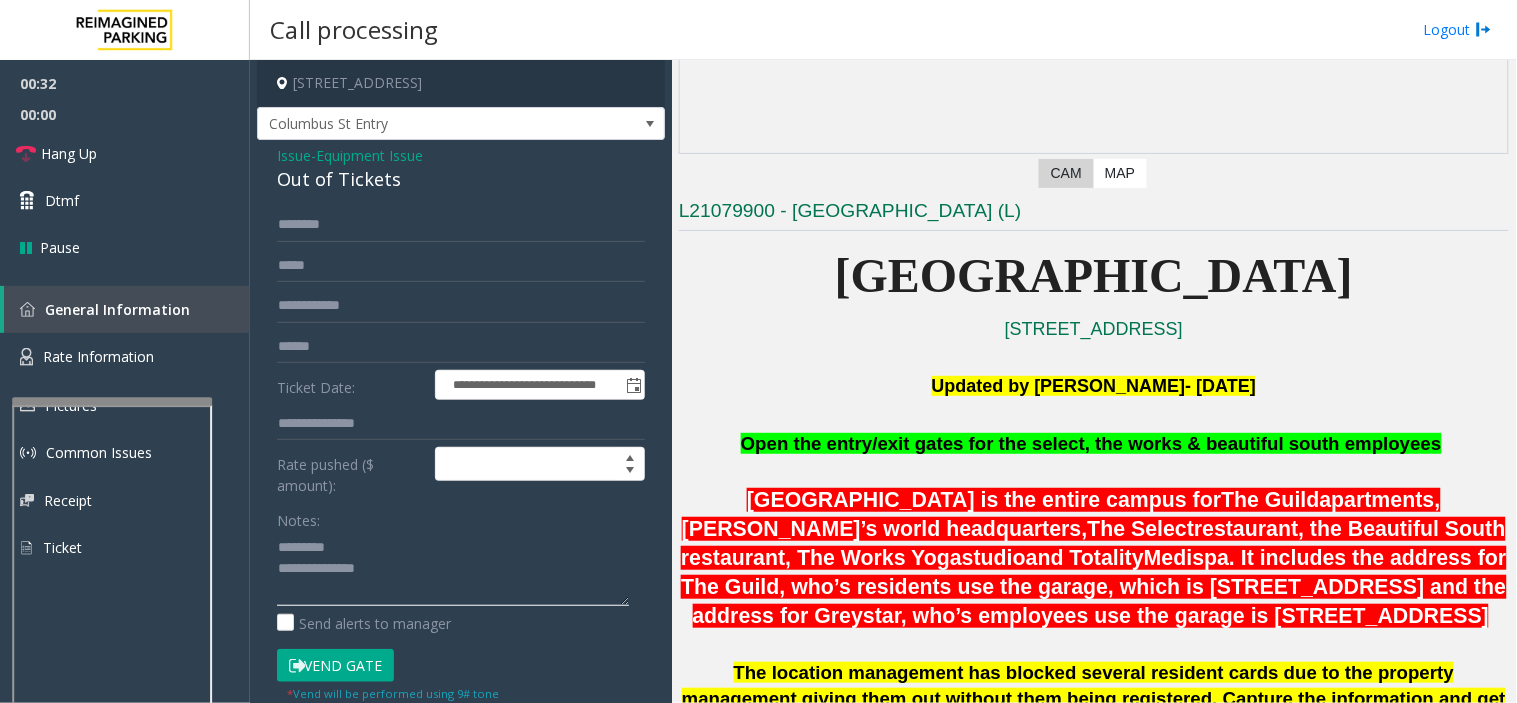 type on "**********" 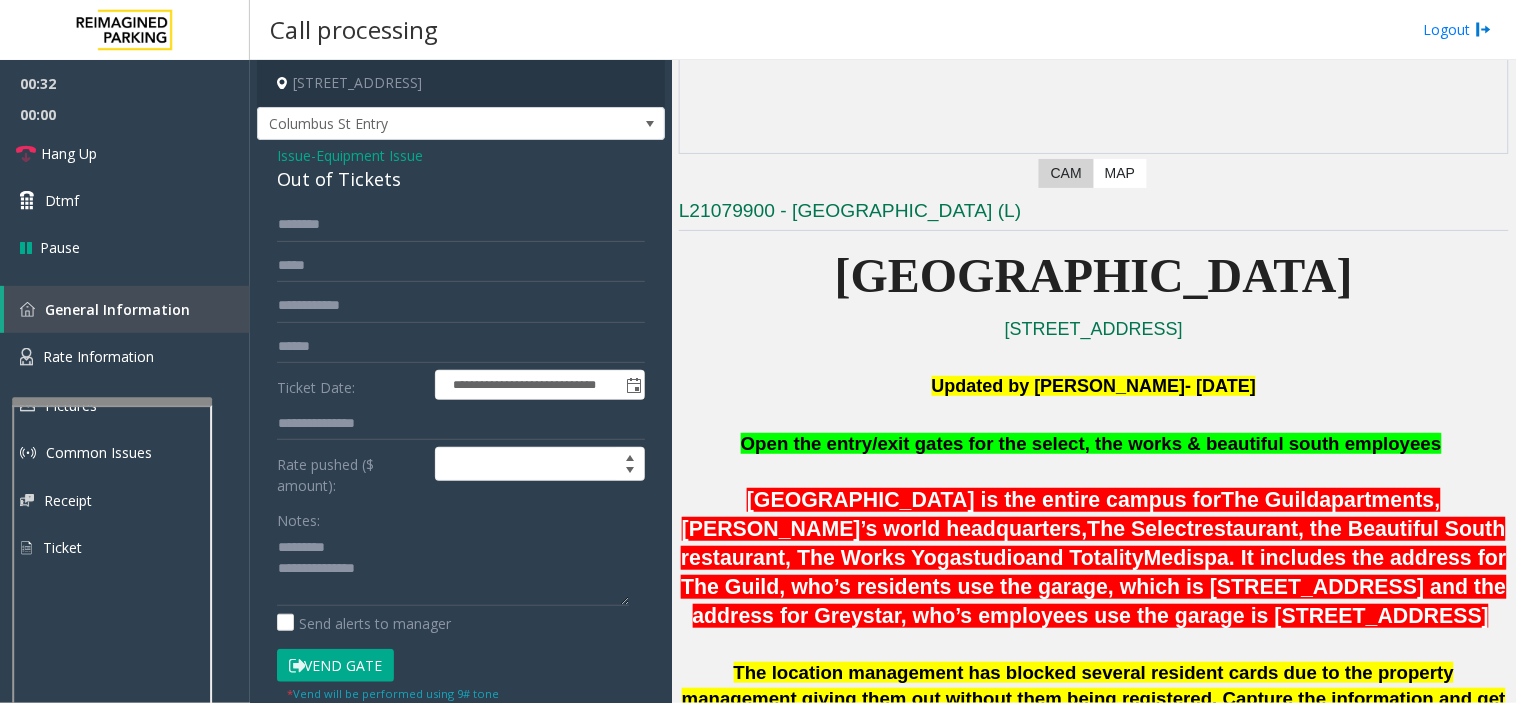 click on "Out of Tickets" 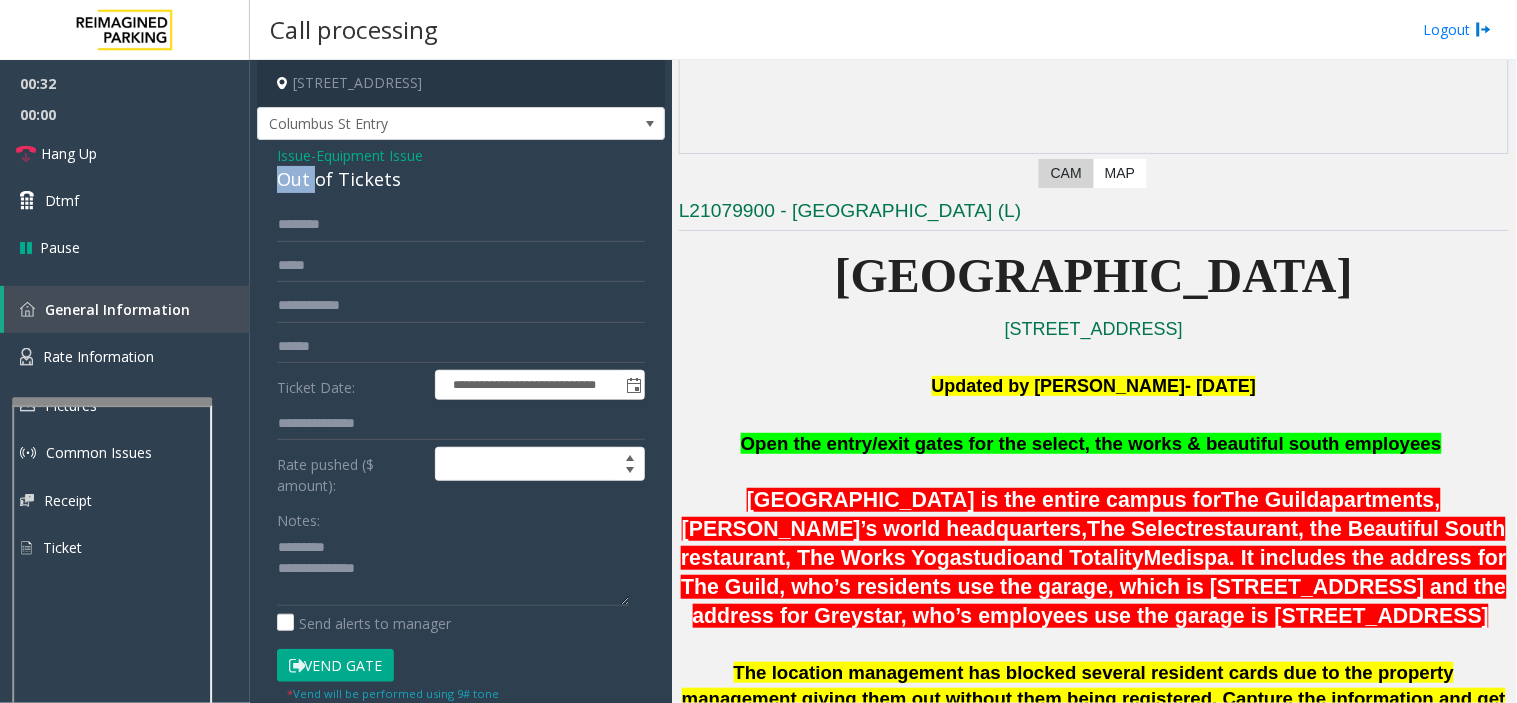 click on "Out of Tickets" 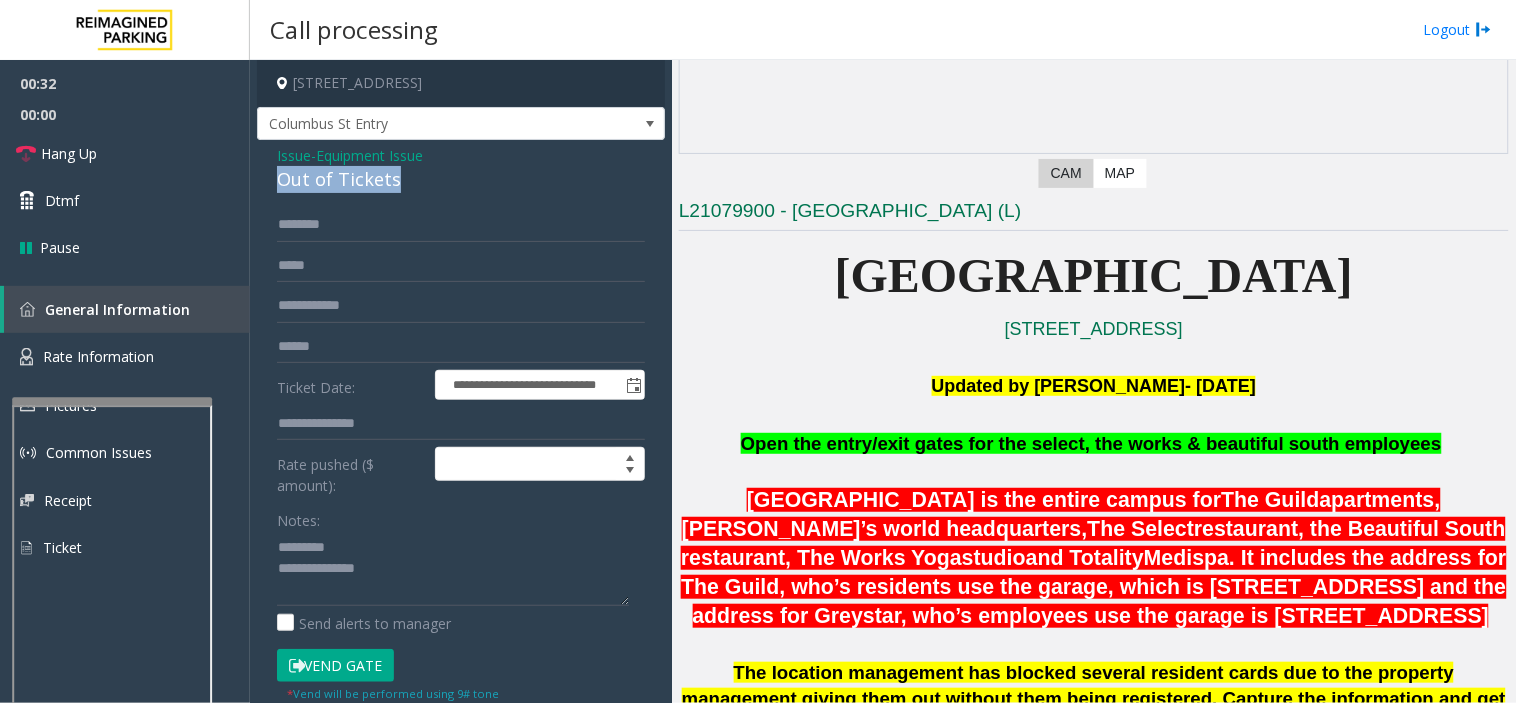 click on "Out of Tickets" 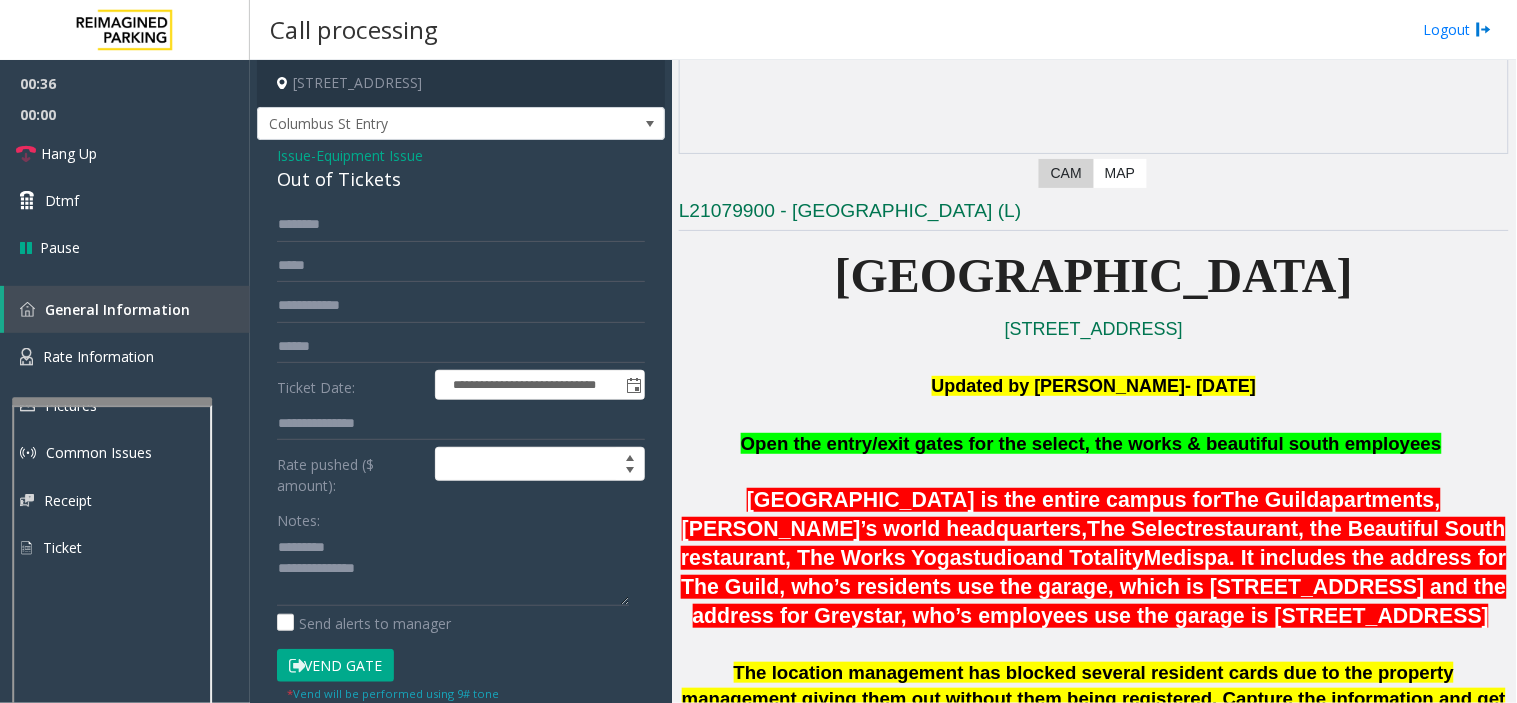 click on "Equipment Issue" 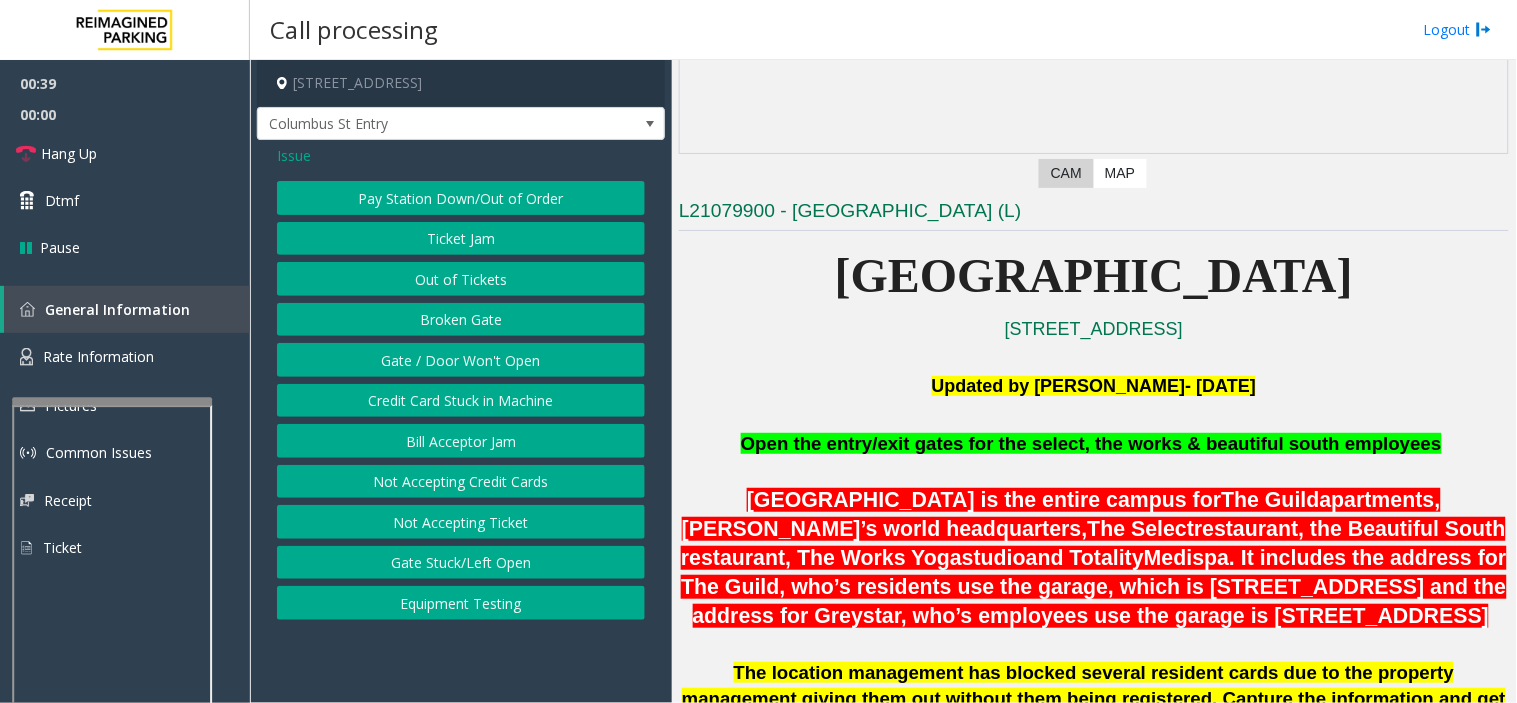 click on "Issue" 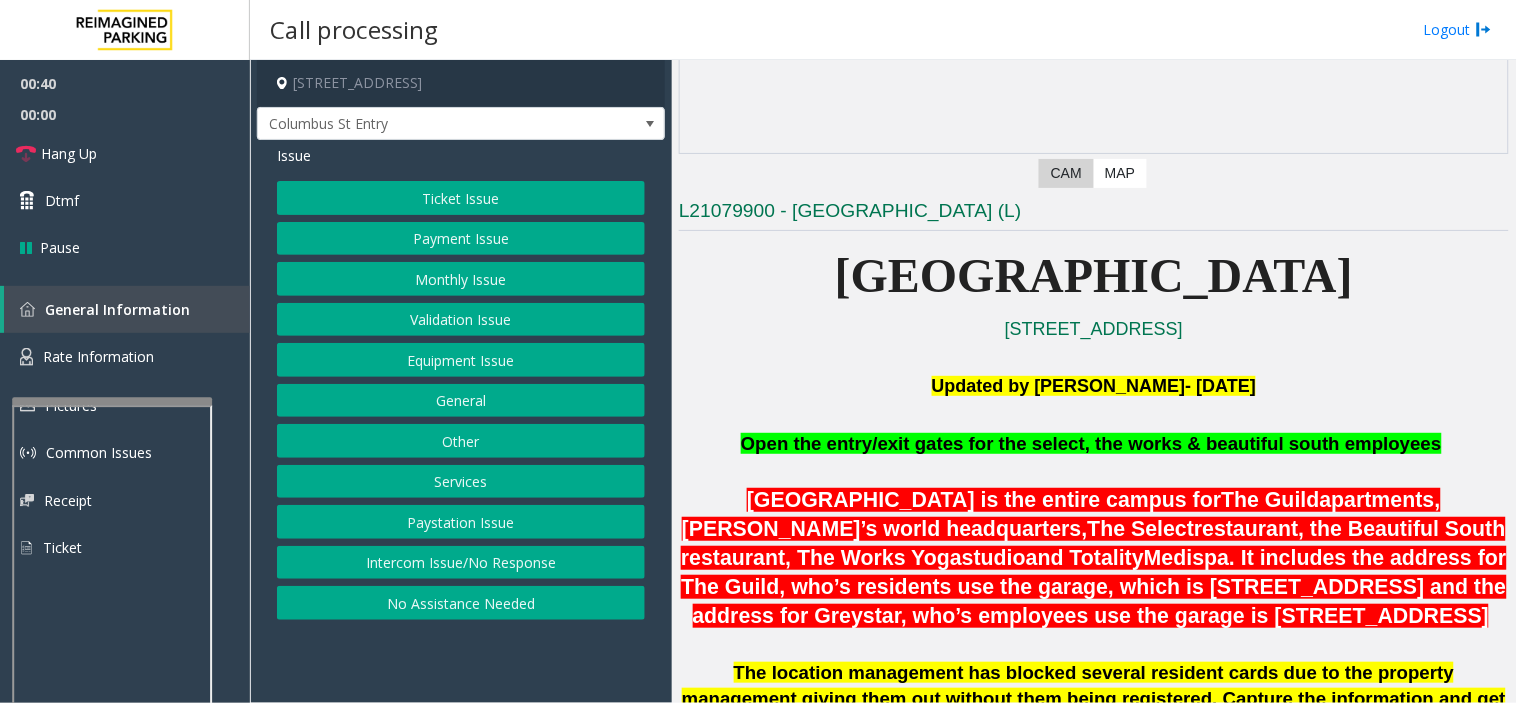 click on "Monthly Issue" 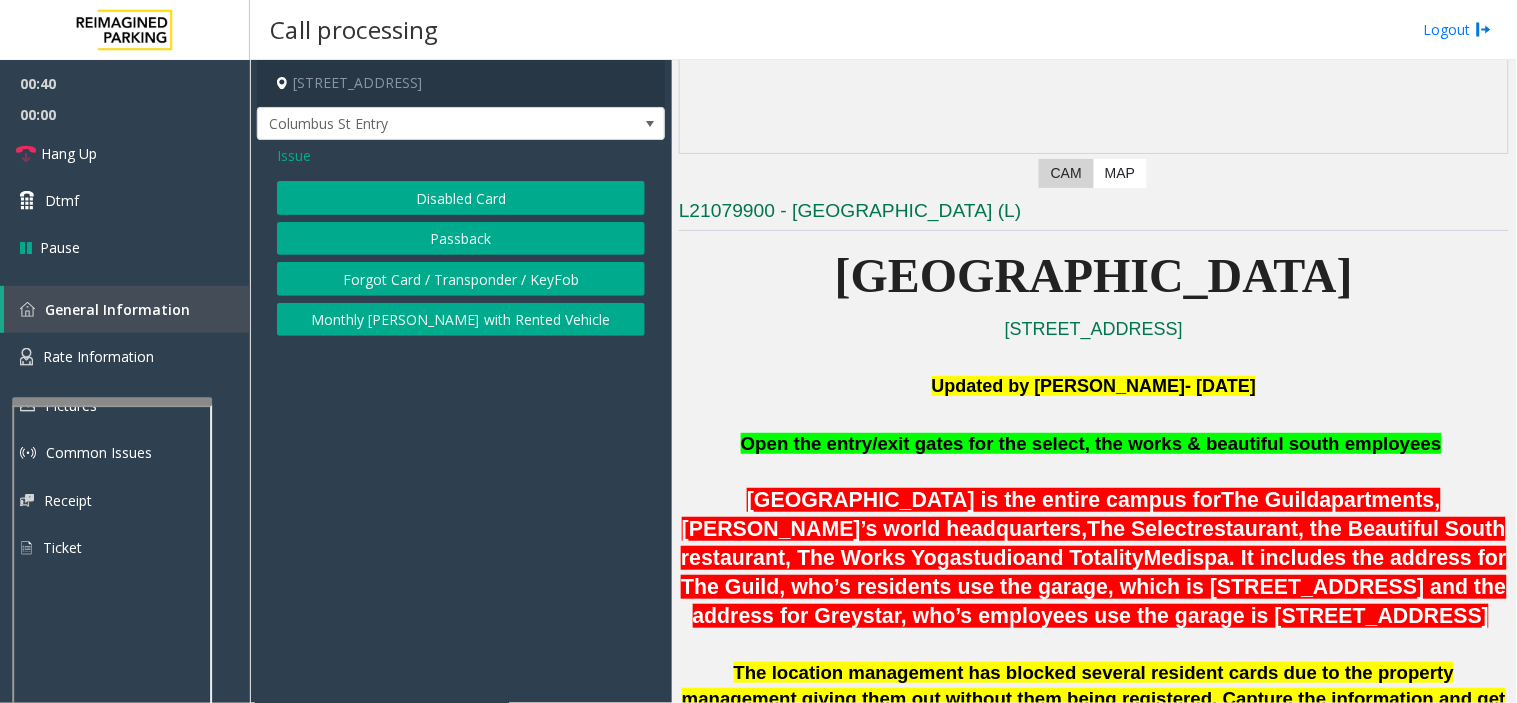 click on "Forgot Card / Transponder / KeyFob" 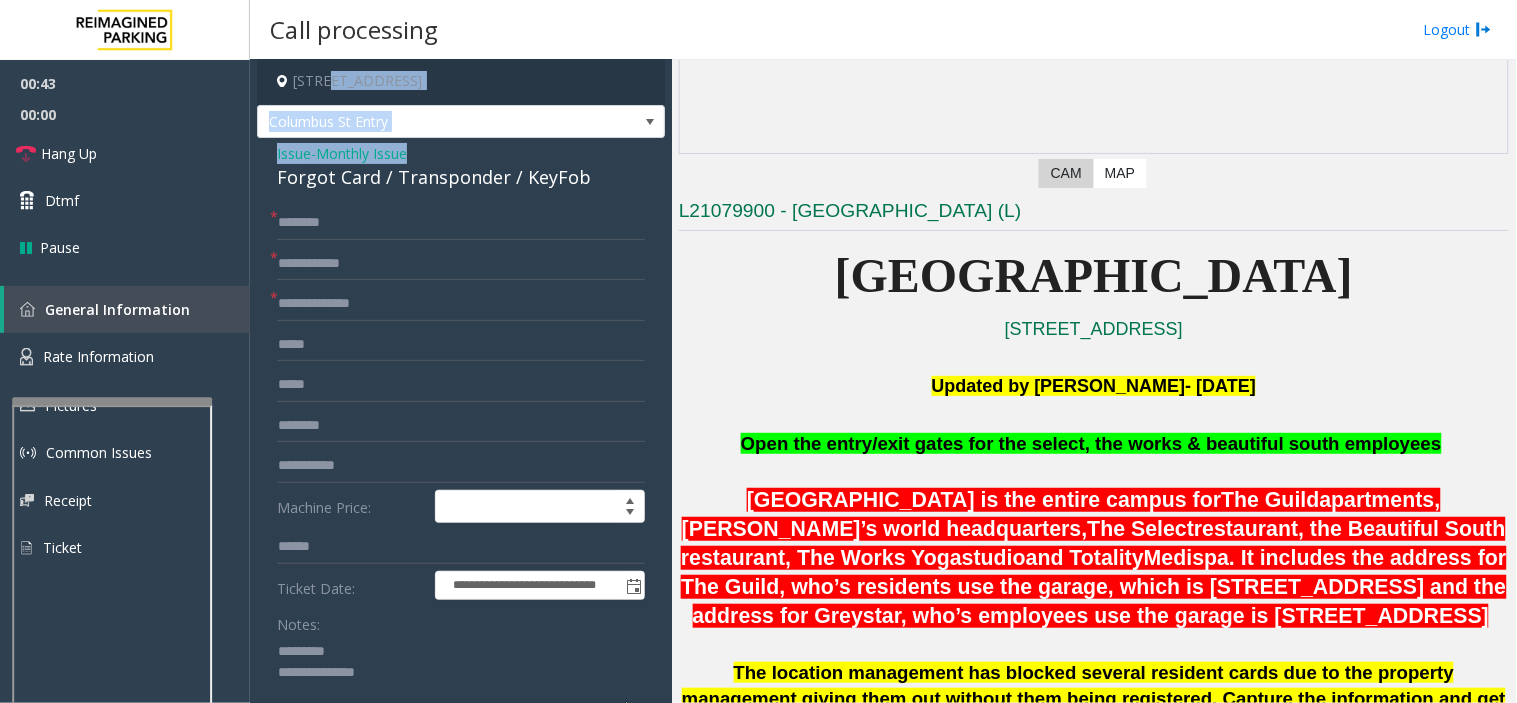 scroll, scrollTop: 0, scrollLeft: 0, axis: both 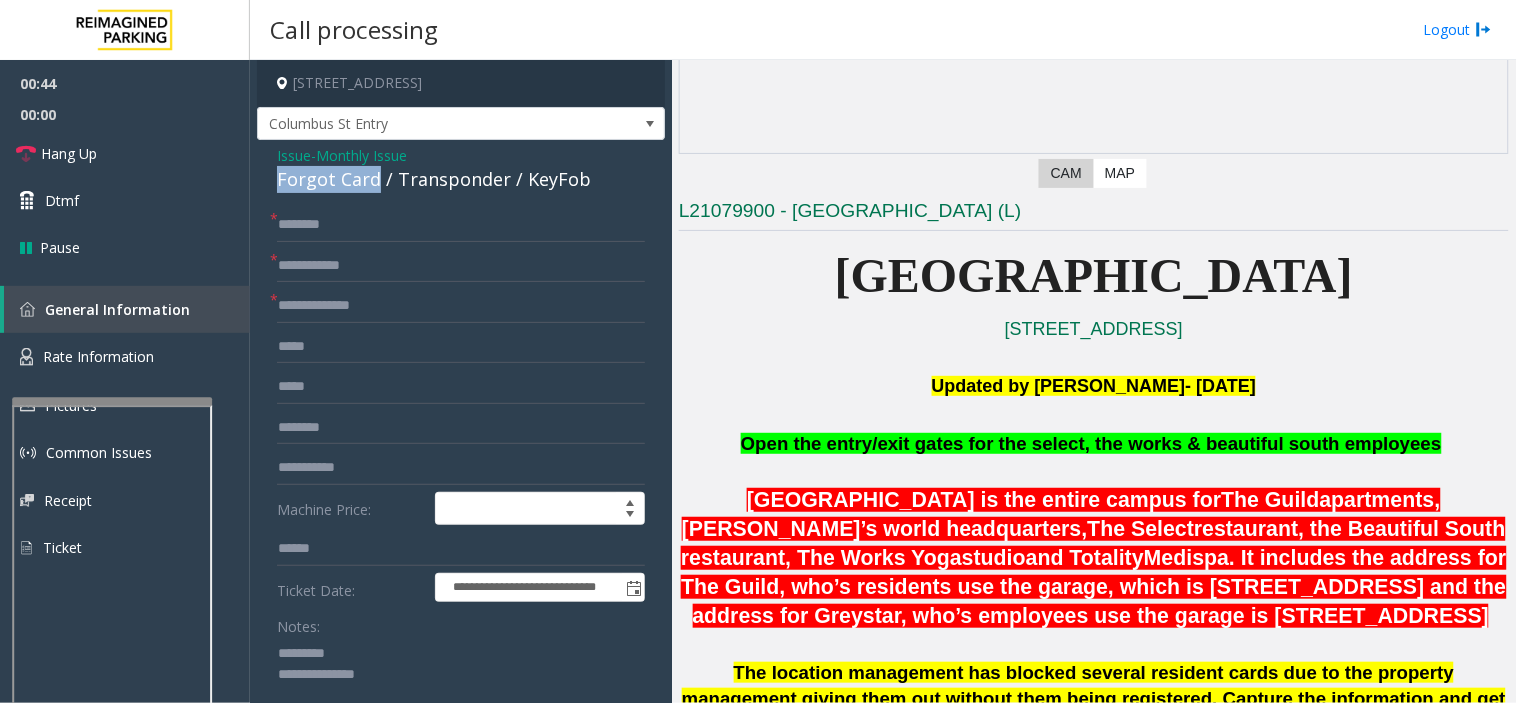 drag, startPoint x: 281, startPoint y: 66, endPoint x: 372, endPoint y: 192, distance: 155.42522 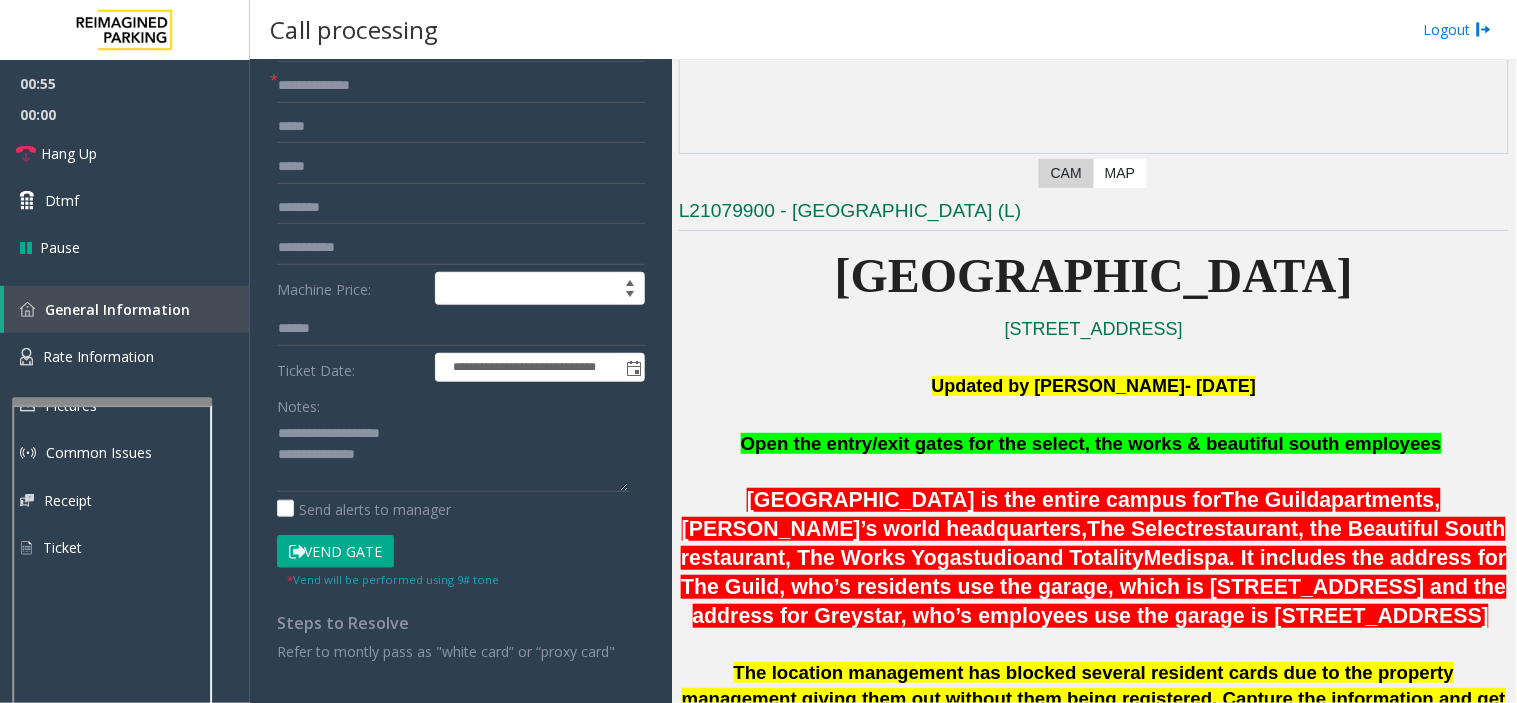 scroll, scrollTop: 222, scrollLeft: 0, axis: vertical 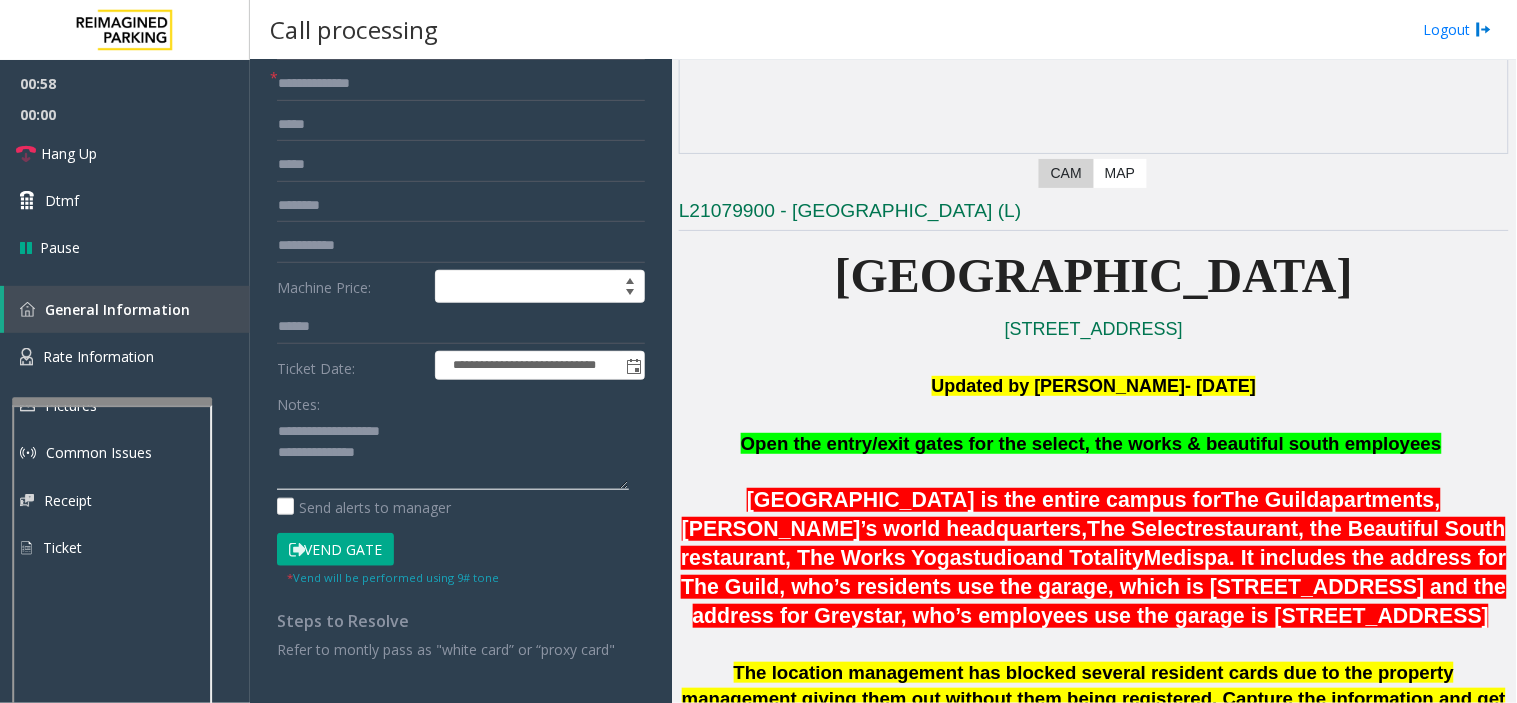 paste on "**********" 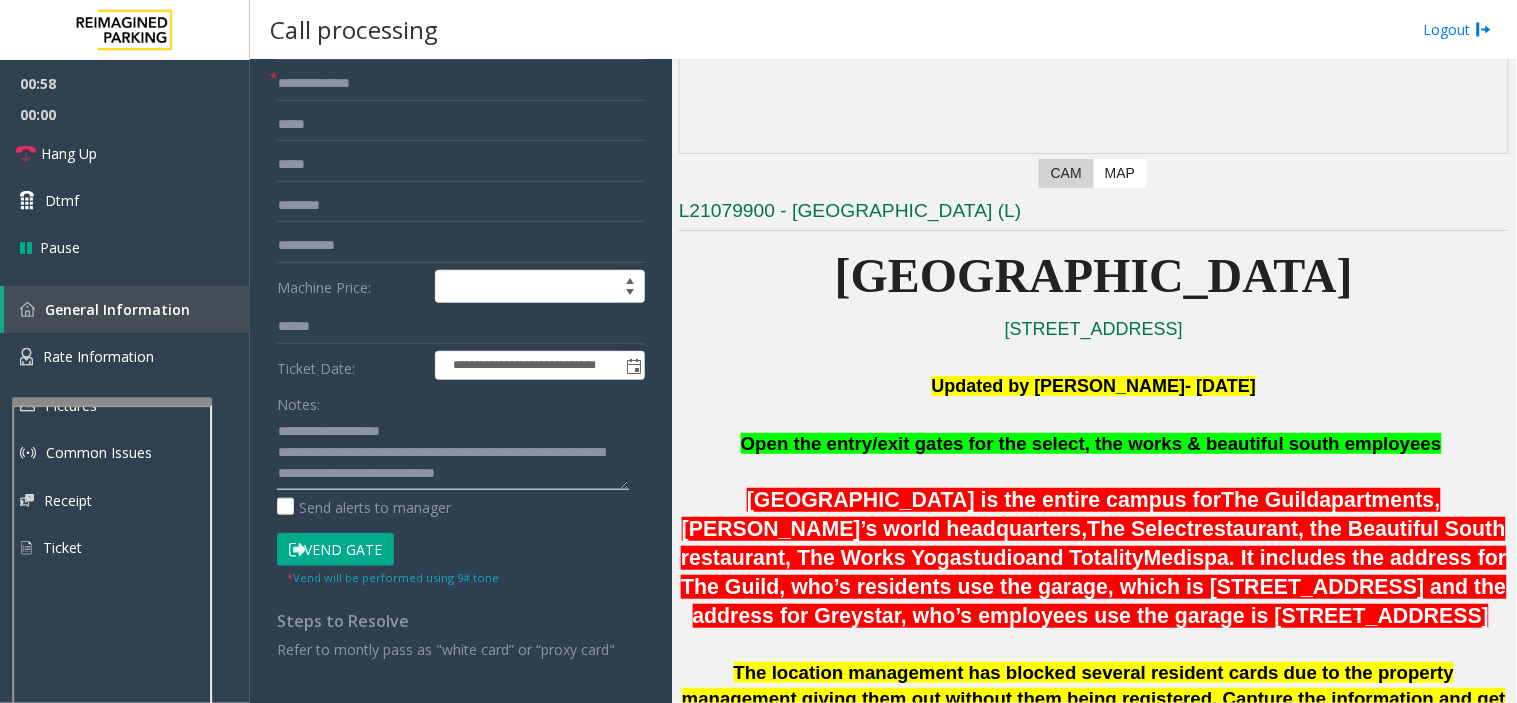 scroll, scrollTop: 14, scrollLeft: 0, axis: vertical 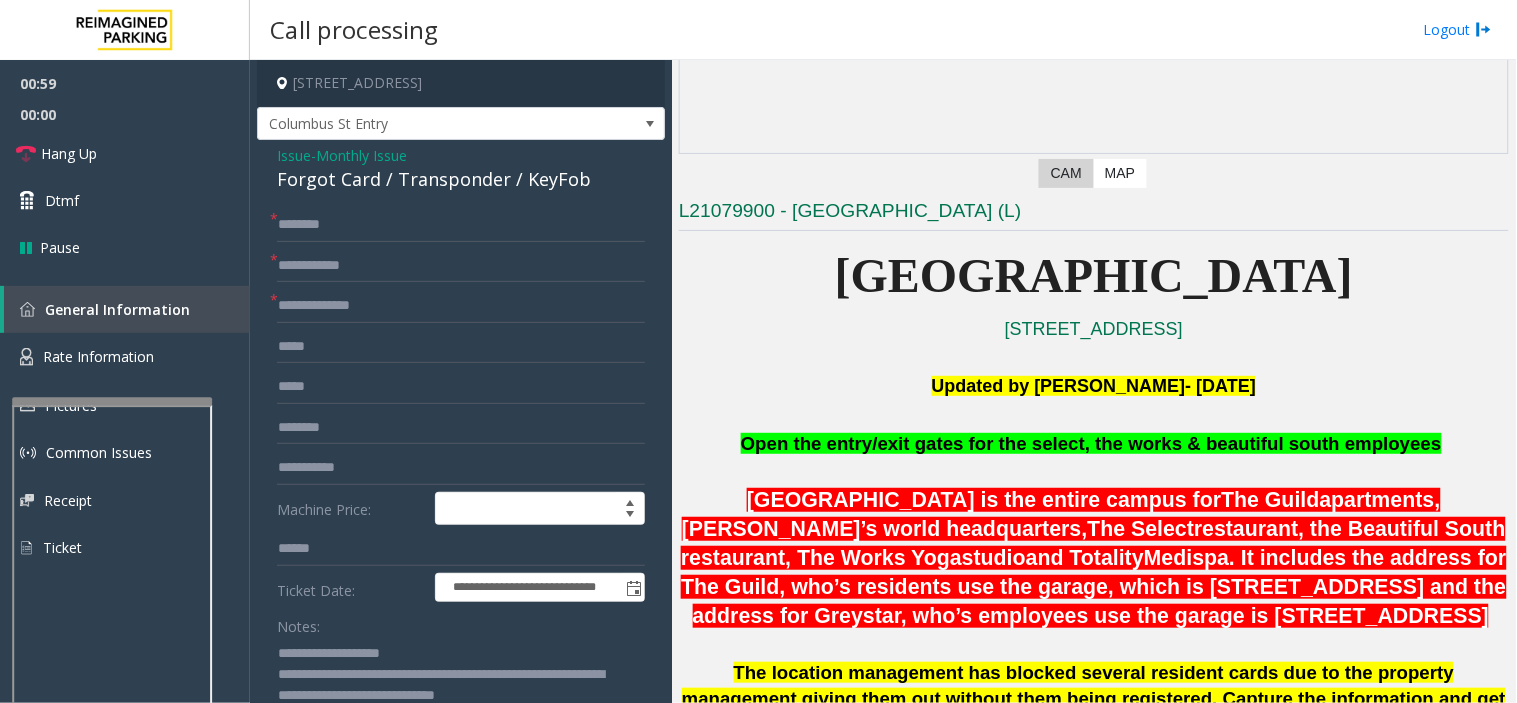 type on "**********" 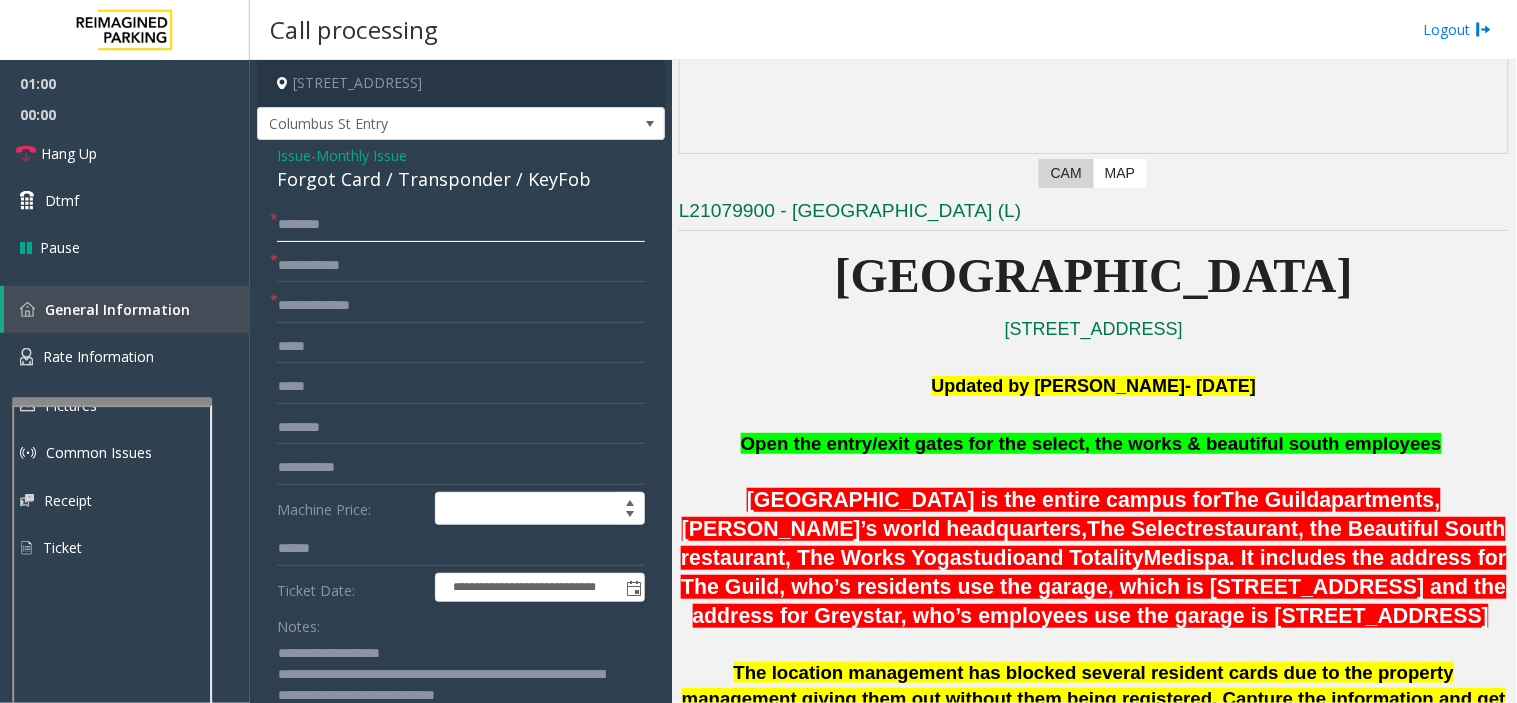 click 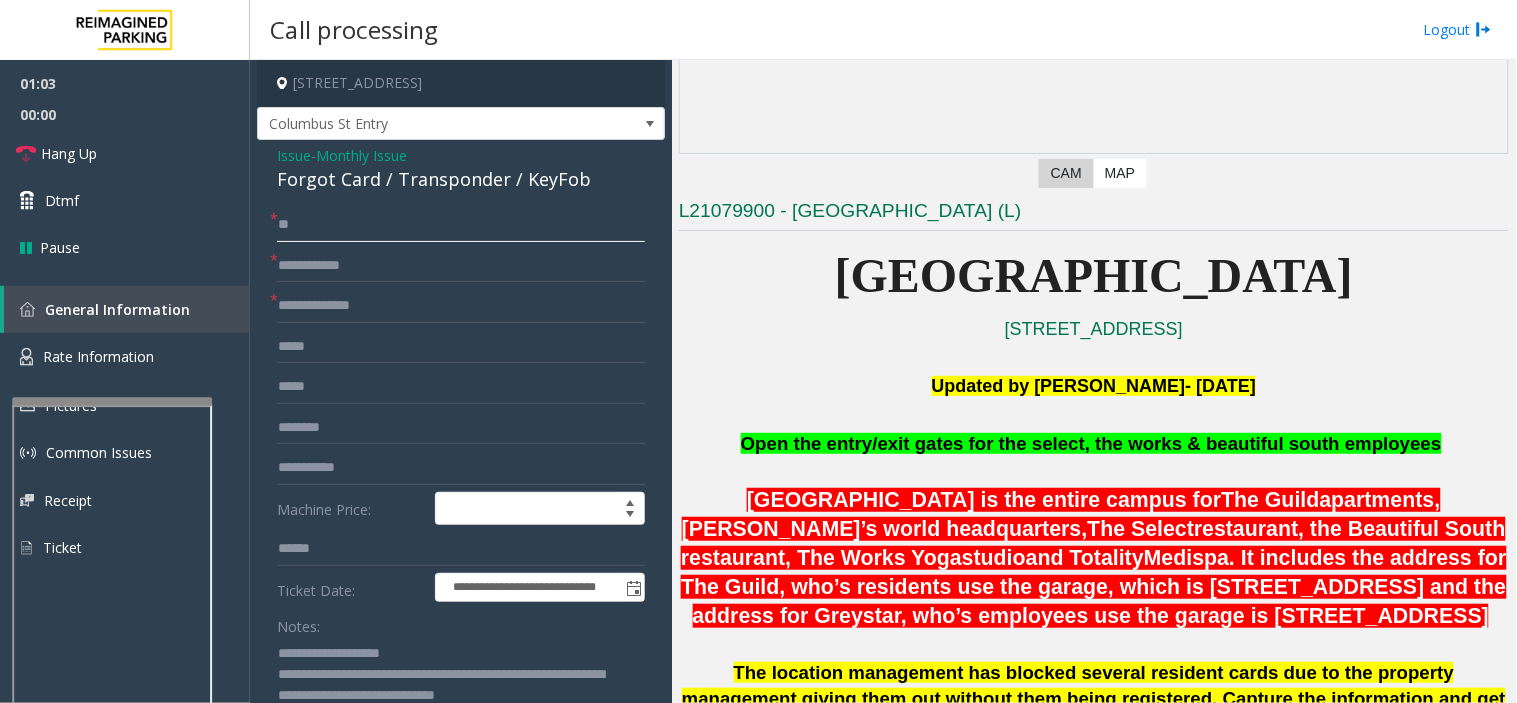 type on "**" 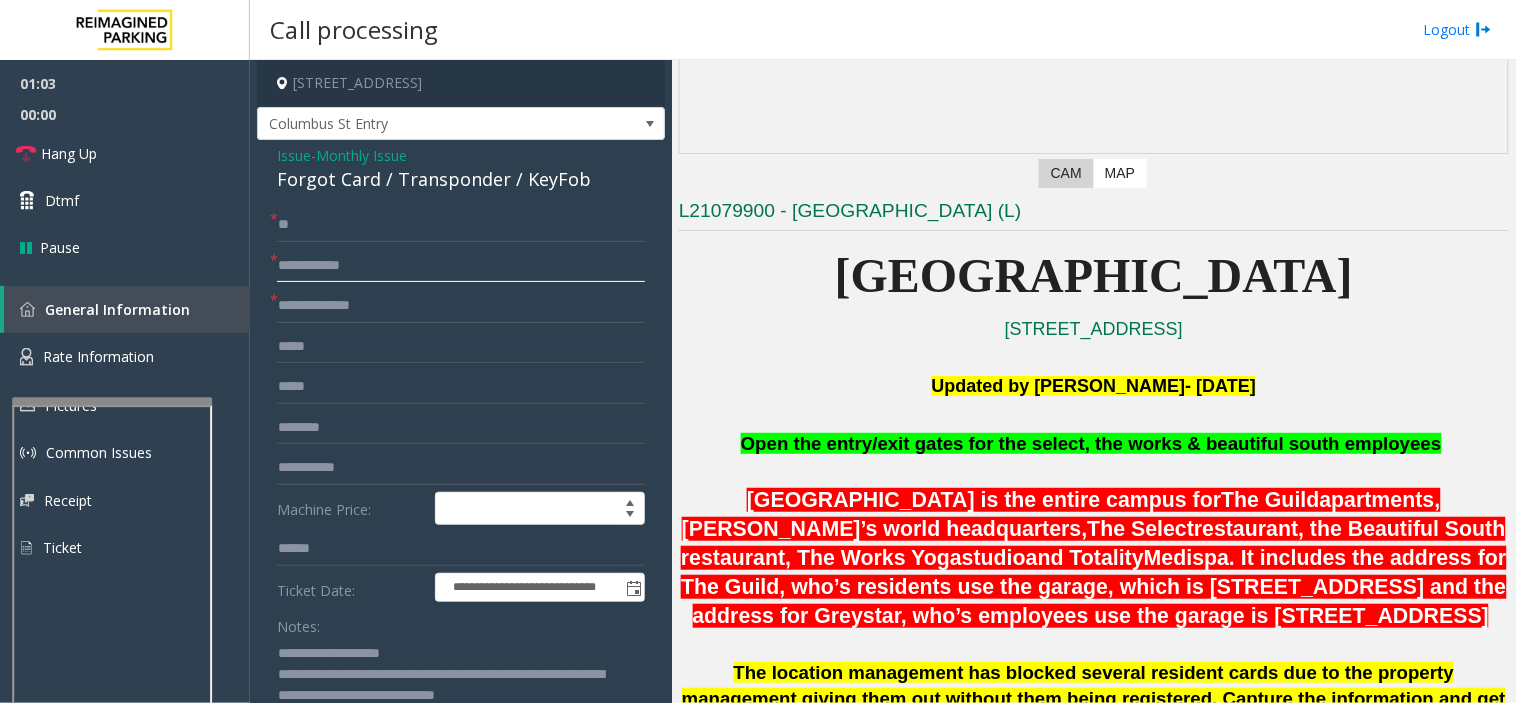 click 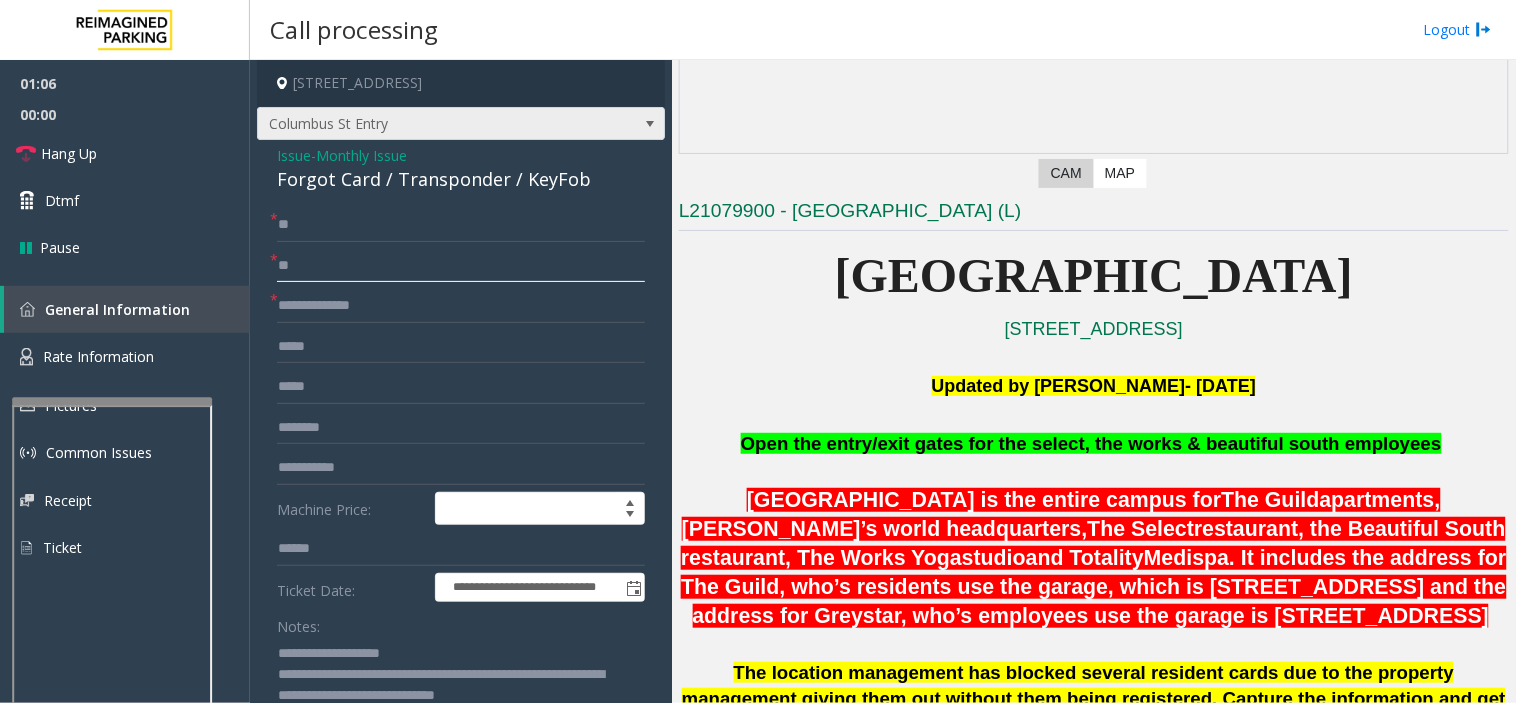 type on "**" 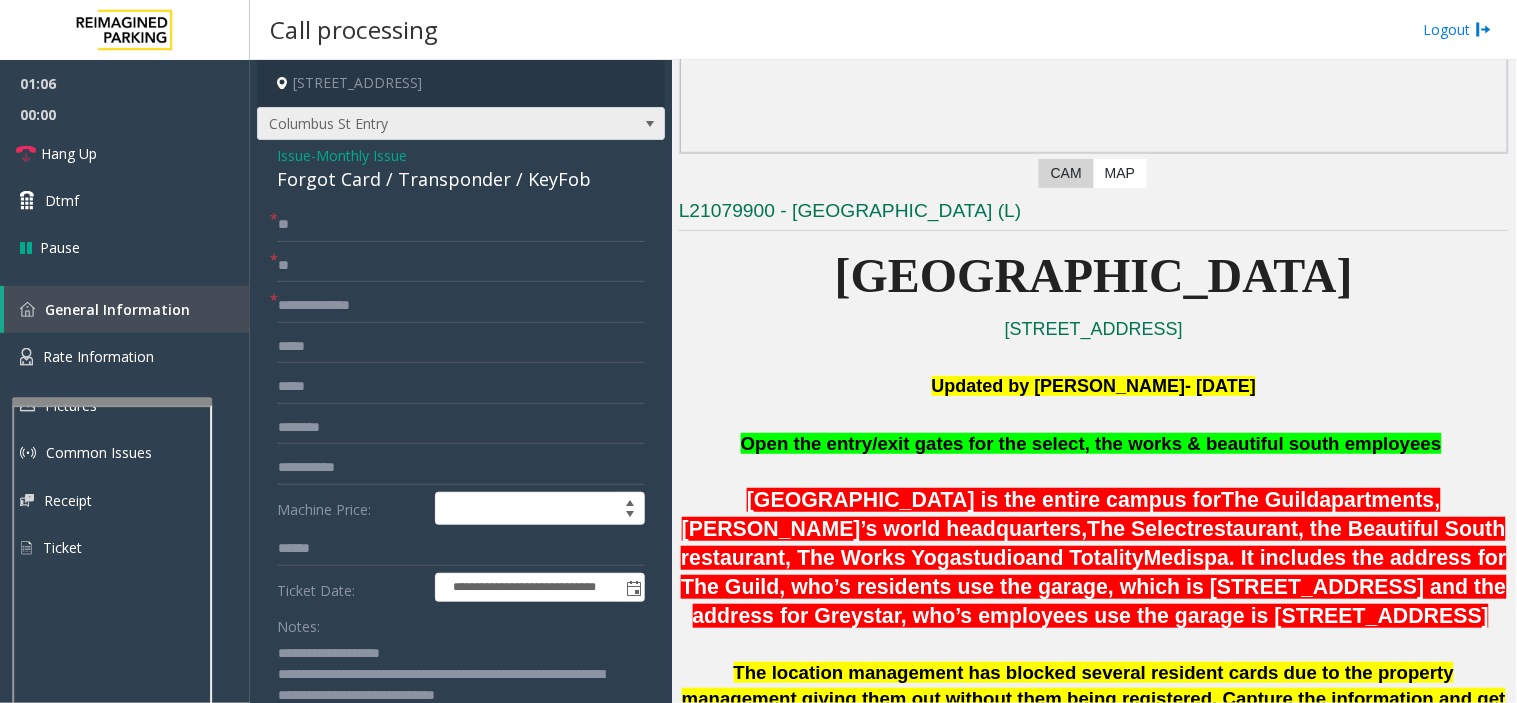 click on "Columbus St Entry" at bounding box center [420, 124] 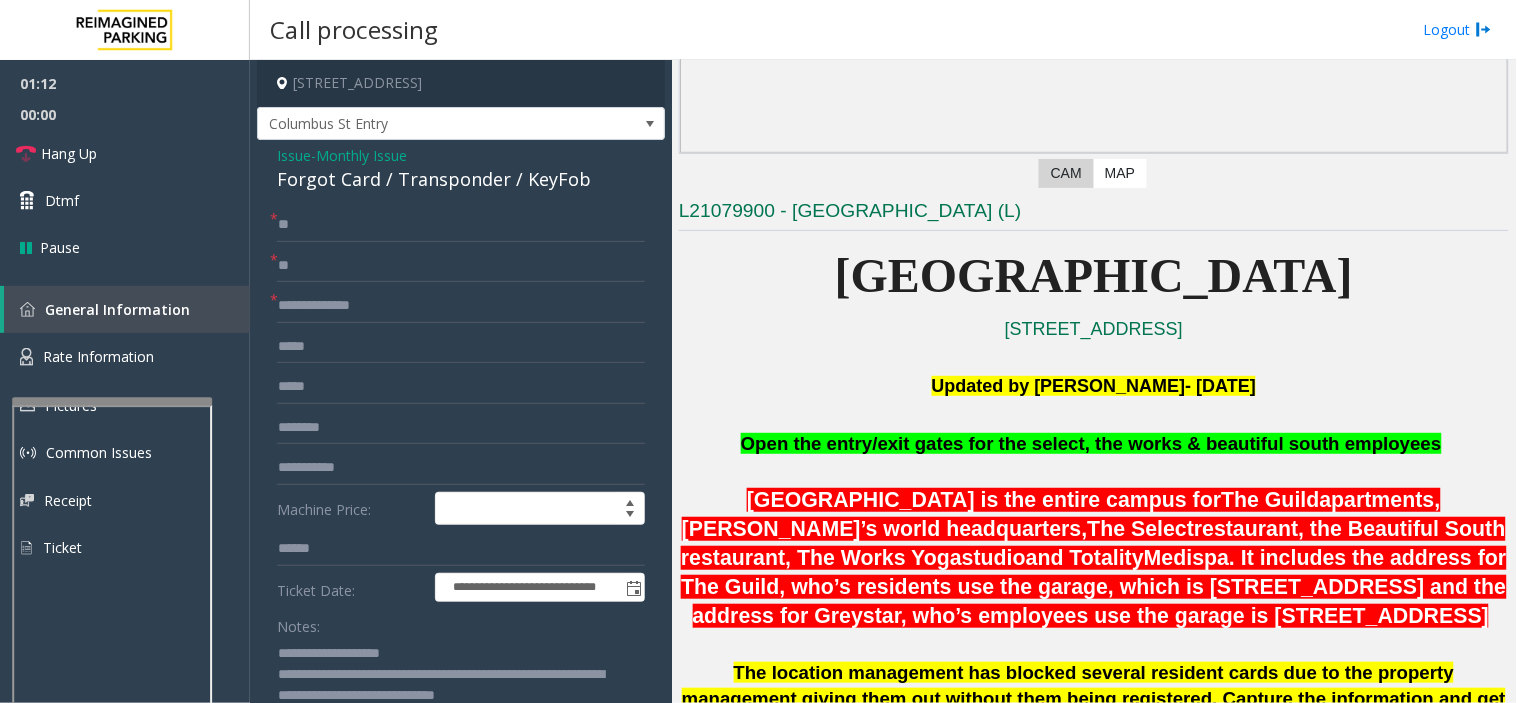 click on "**********" 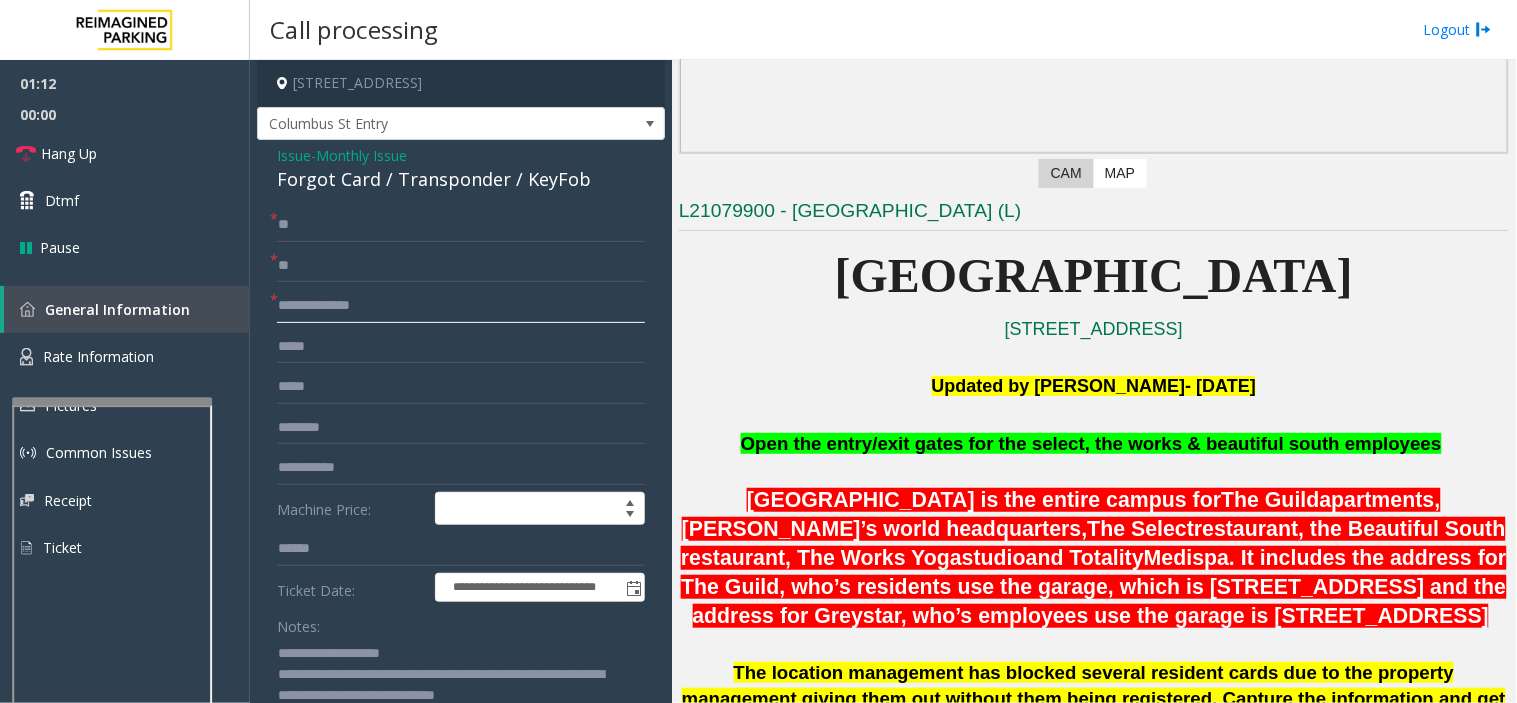 click 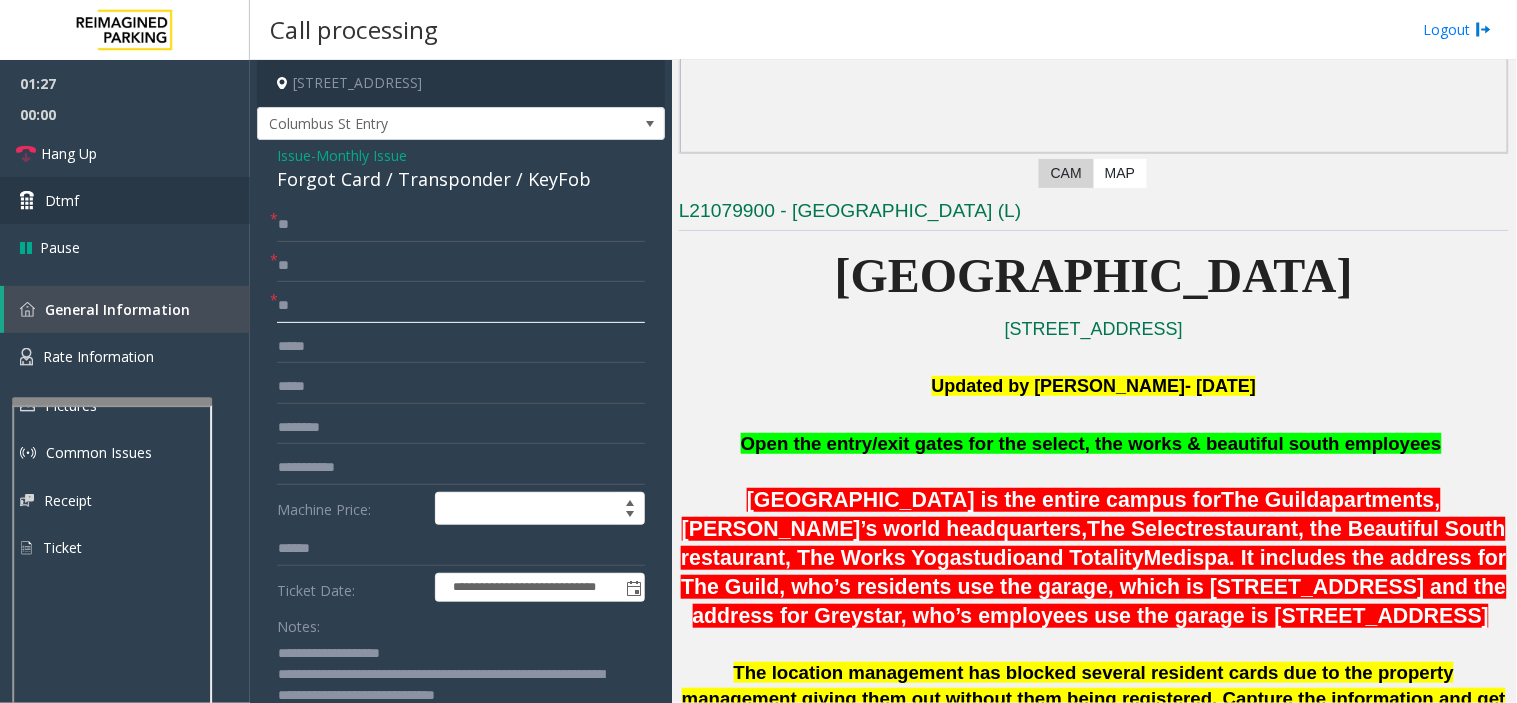 type on "**" 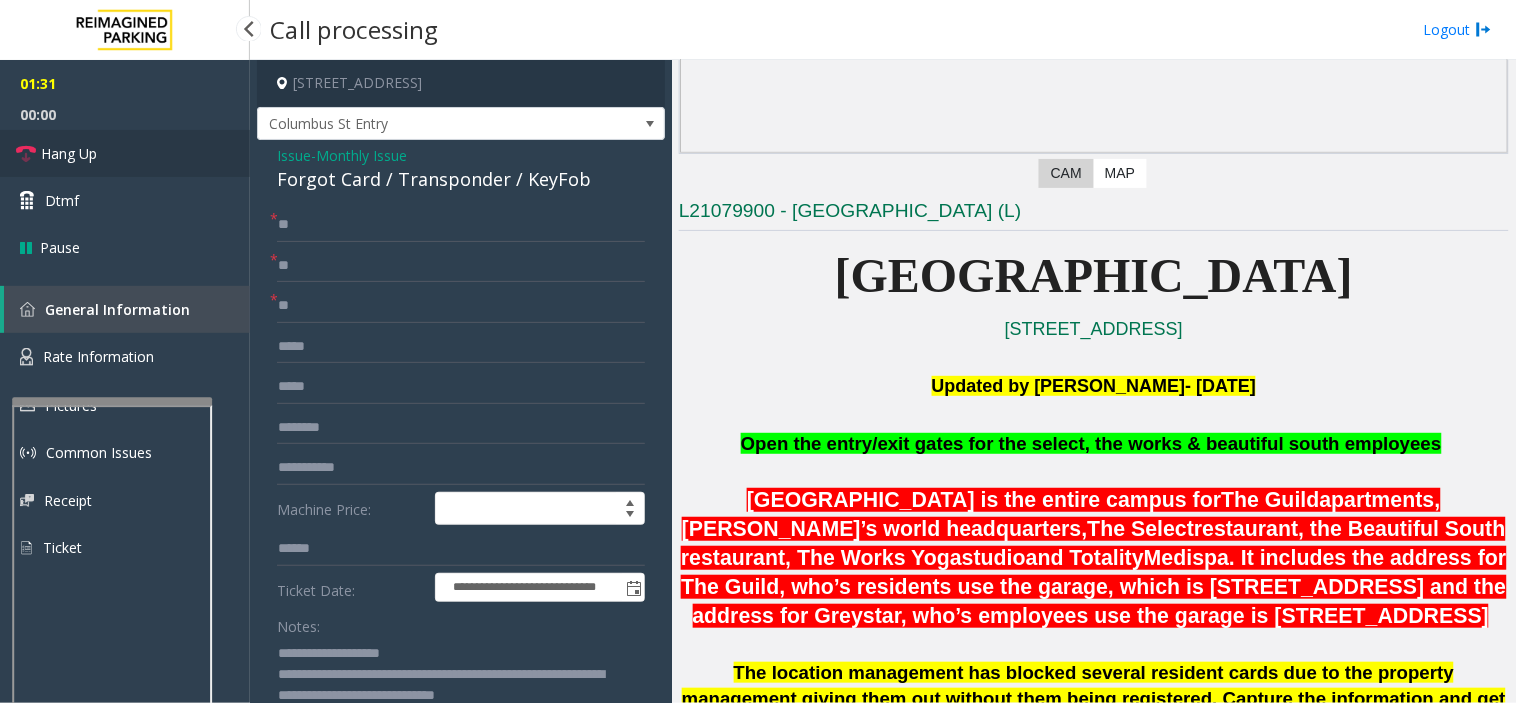 click on "Hang Up" at bounding box center [69, 153] 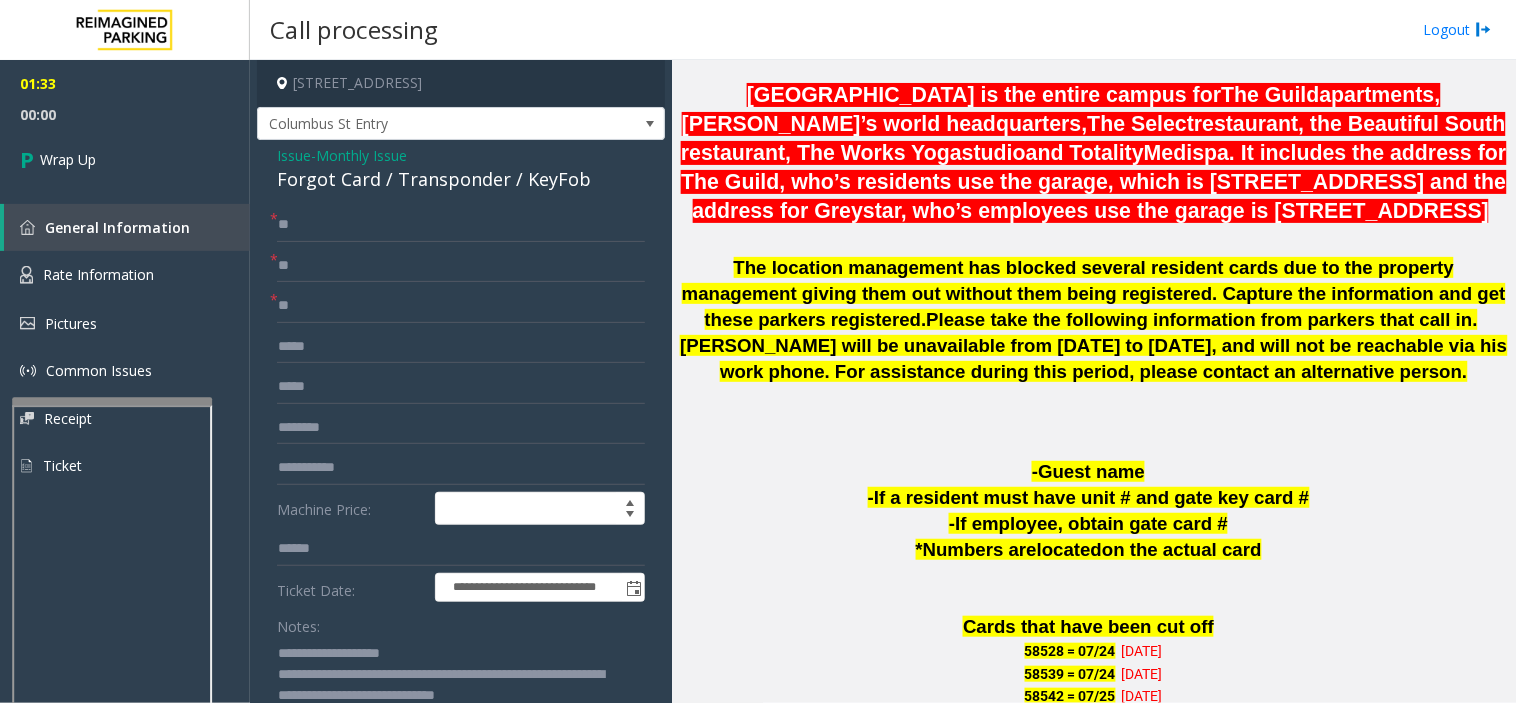 scroll, scrollTop: 777, scrollLeft: 0, axis: vertical 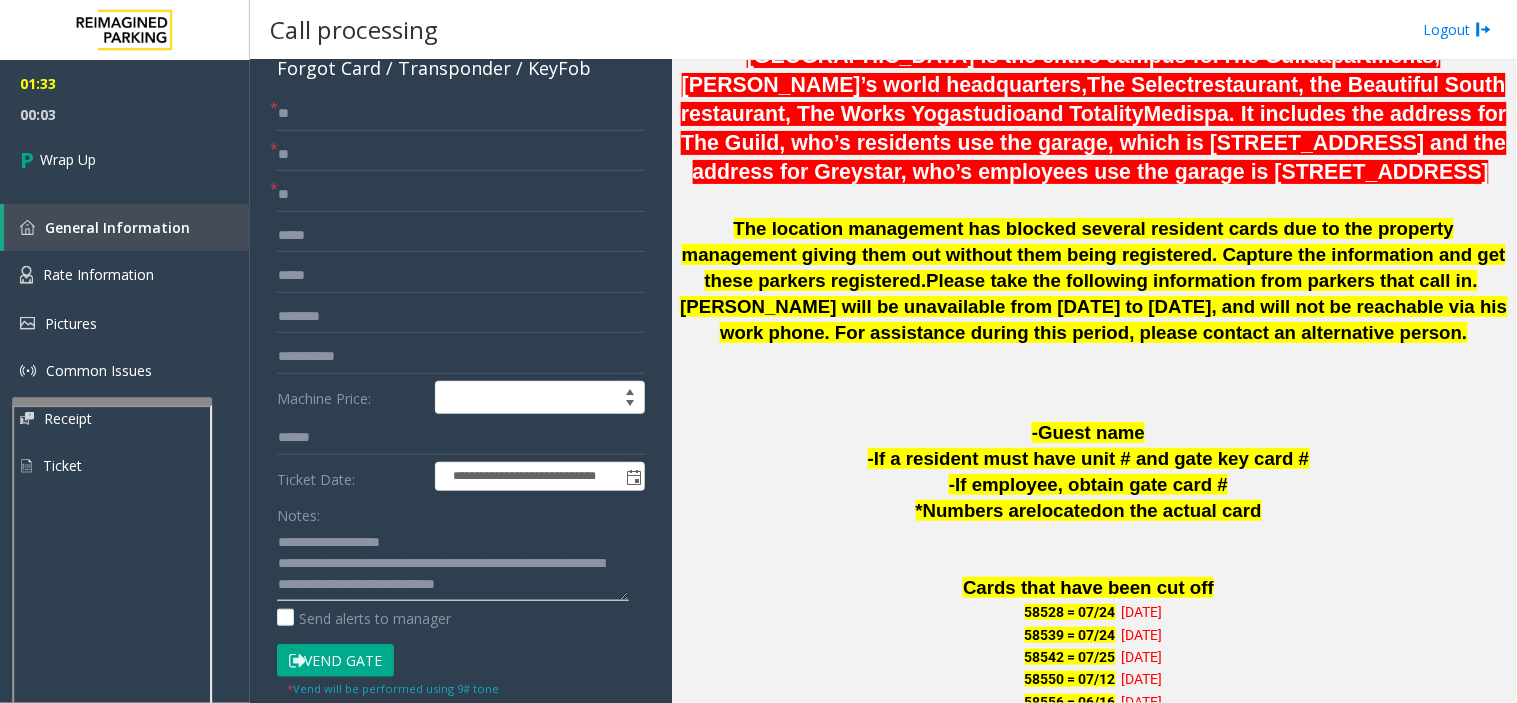 drag, startPoint x: 364, startPoint y: 546, endPoint x: 580, endPoint y: 581, distance: 218.81728 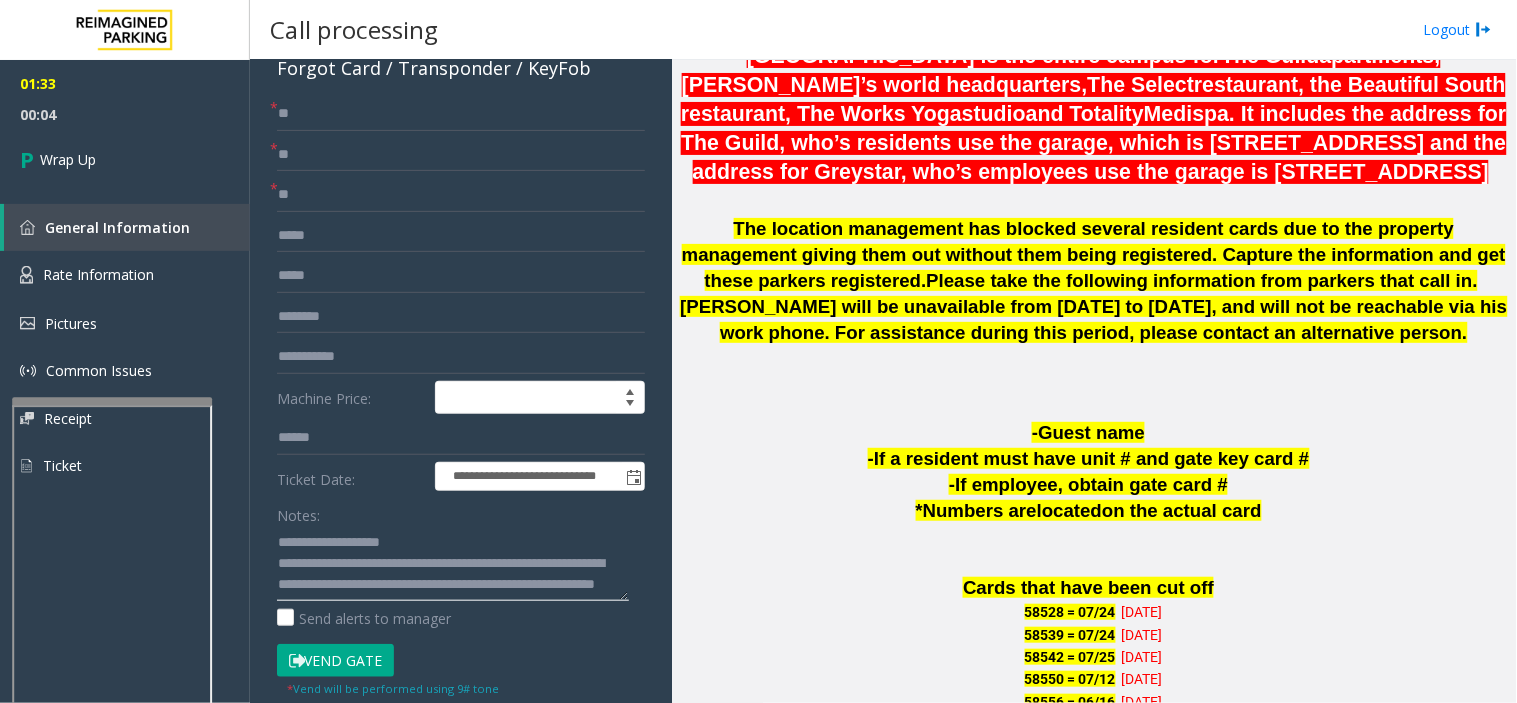 scroll, scrollTop: 0, scrollLeft: 0, axis: both 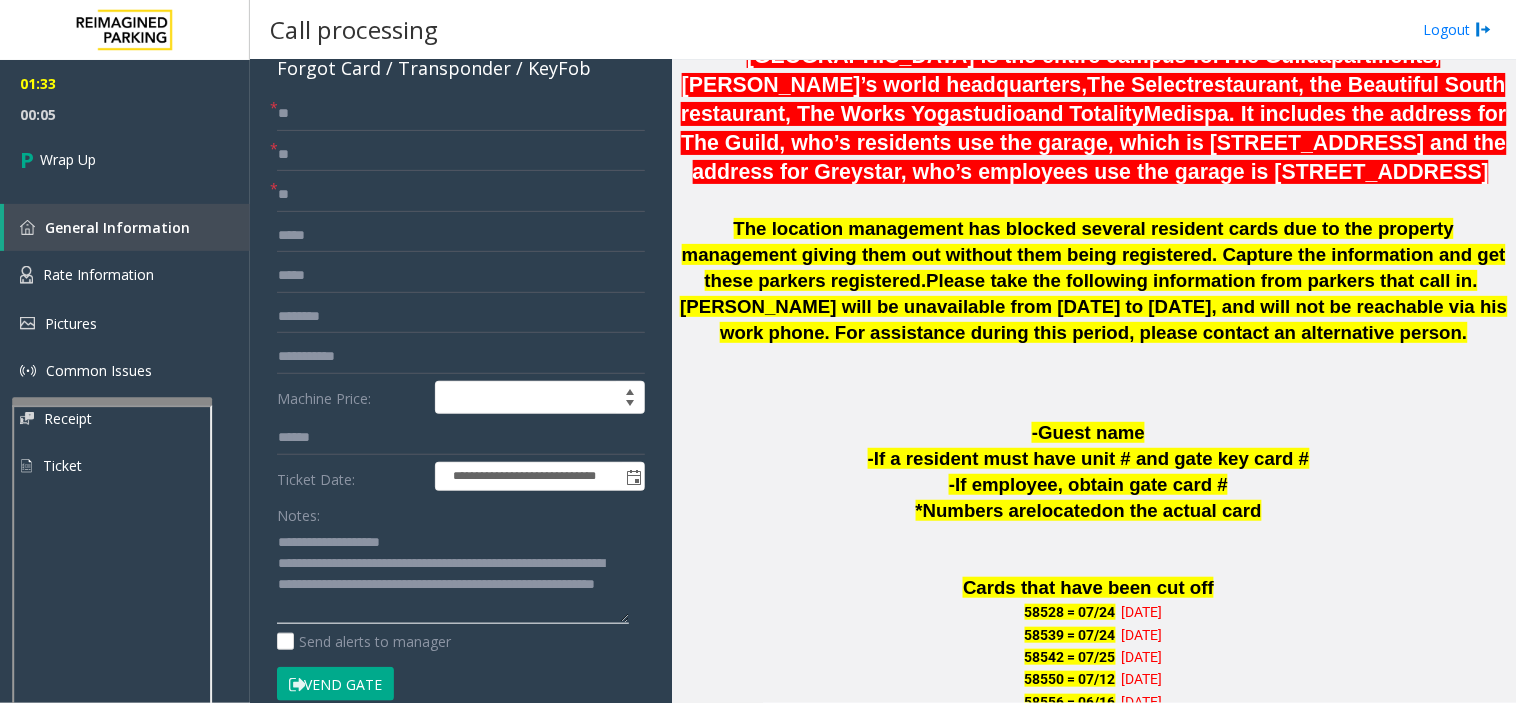 drag, startPoint x: 618, startPoint y: 593, endPoint x: 666, endPoint y: 673, distance: 93.29523 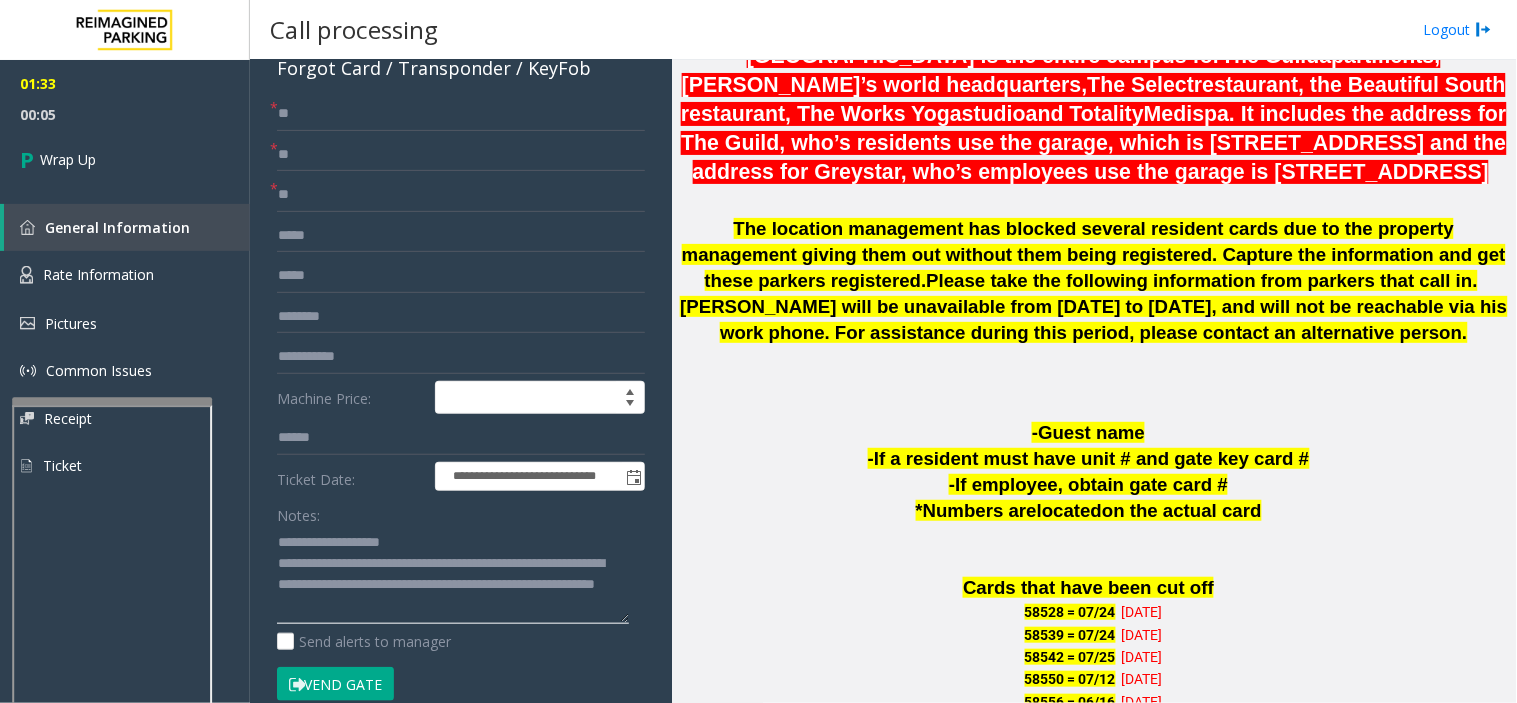 click 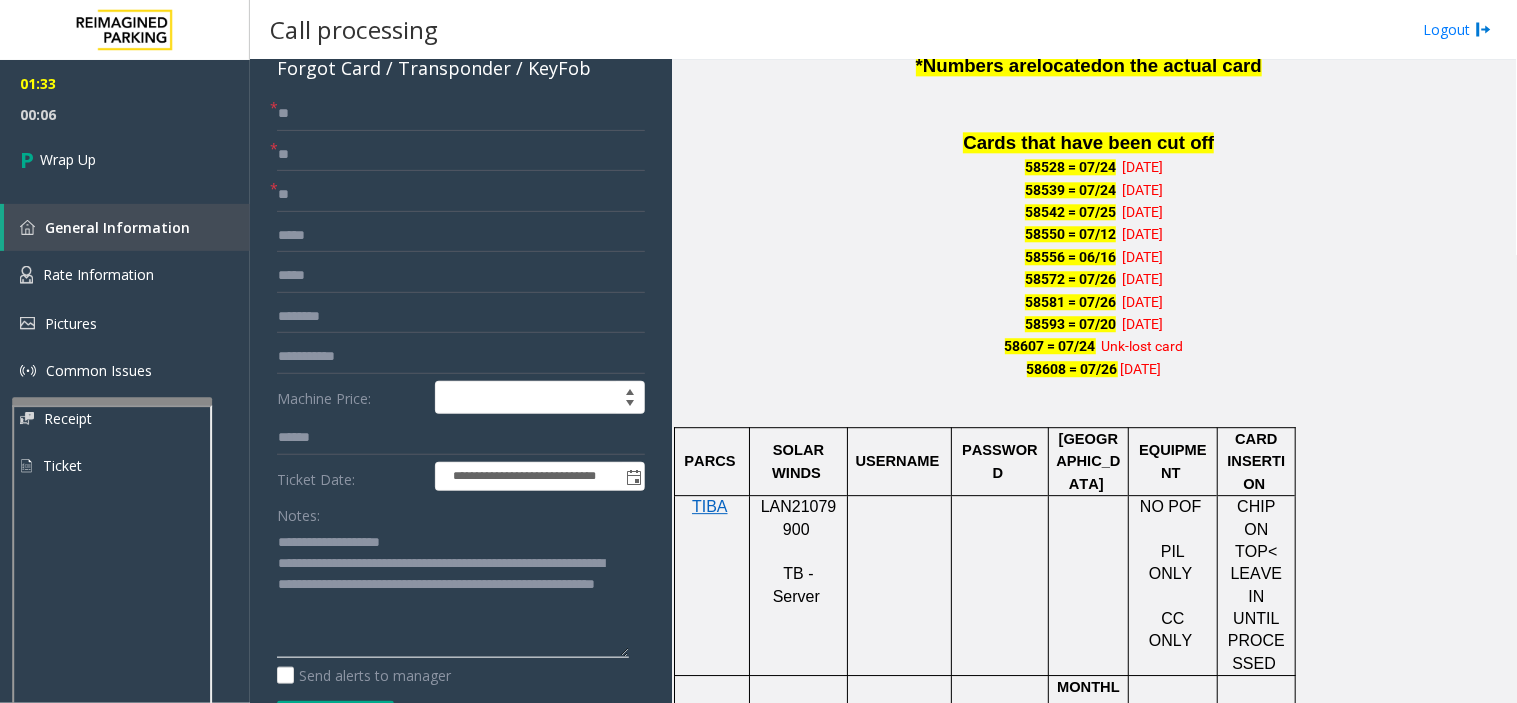 scroll, scrollTop: 1444, scrollLeft: 0, axis: vertical 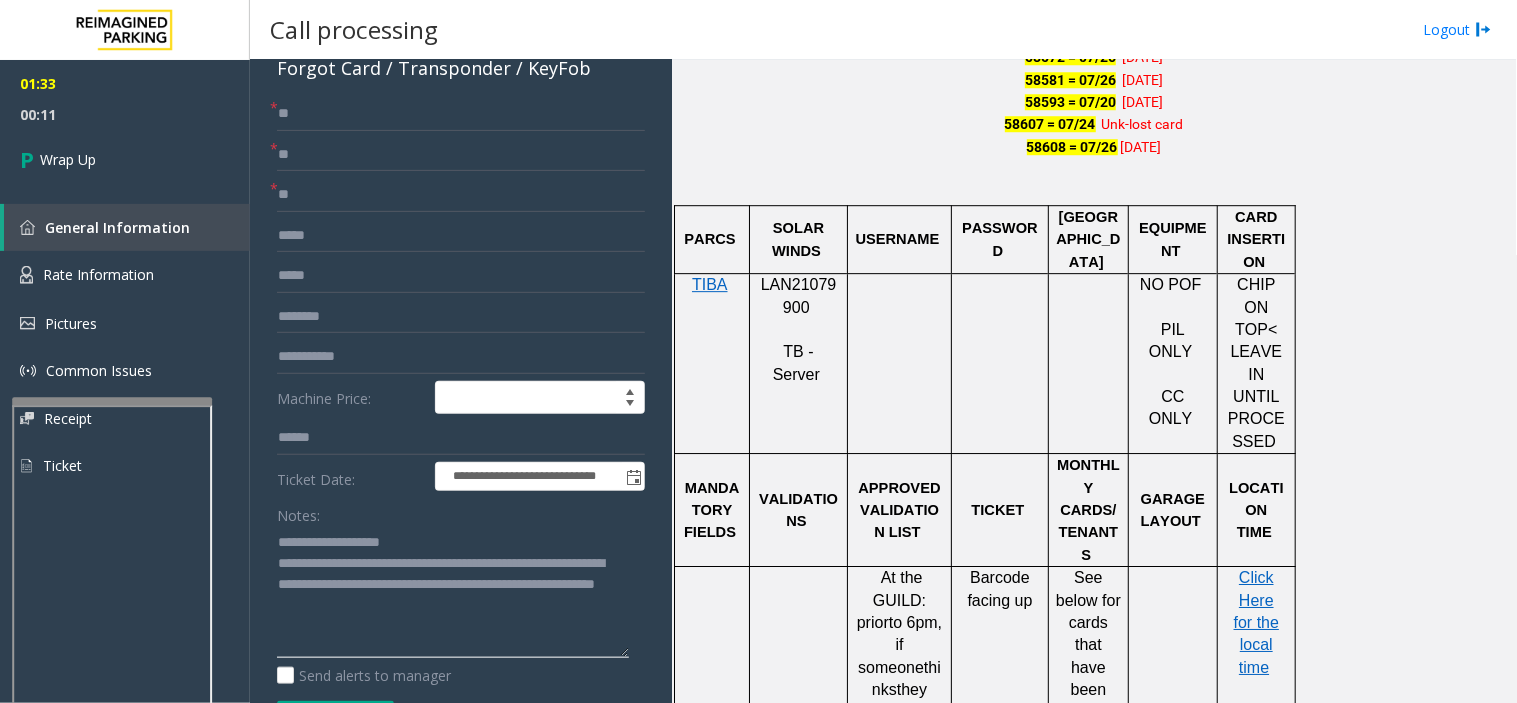 drag, startPoint x: 375, startPoint y: 582, endPoint x: 448, endPoint y: 591, distance: 73.552704 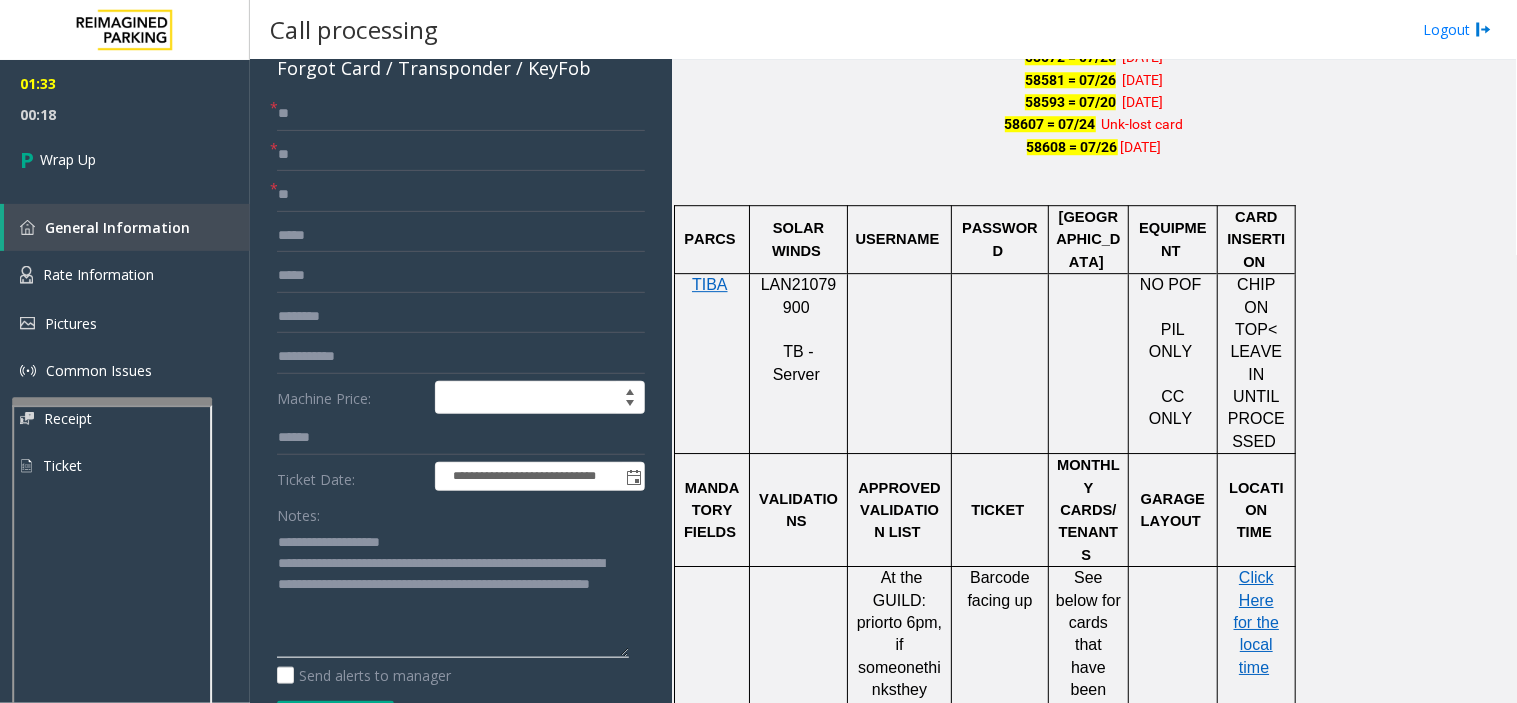 scroll, scrollTop: 0, scrollLeft: 0, axis: both 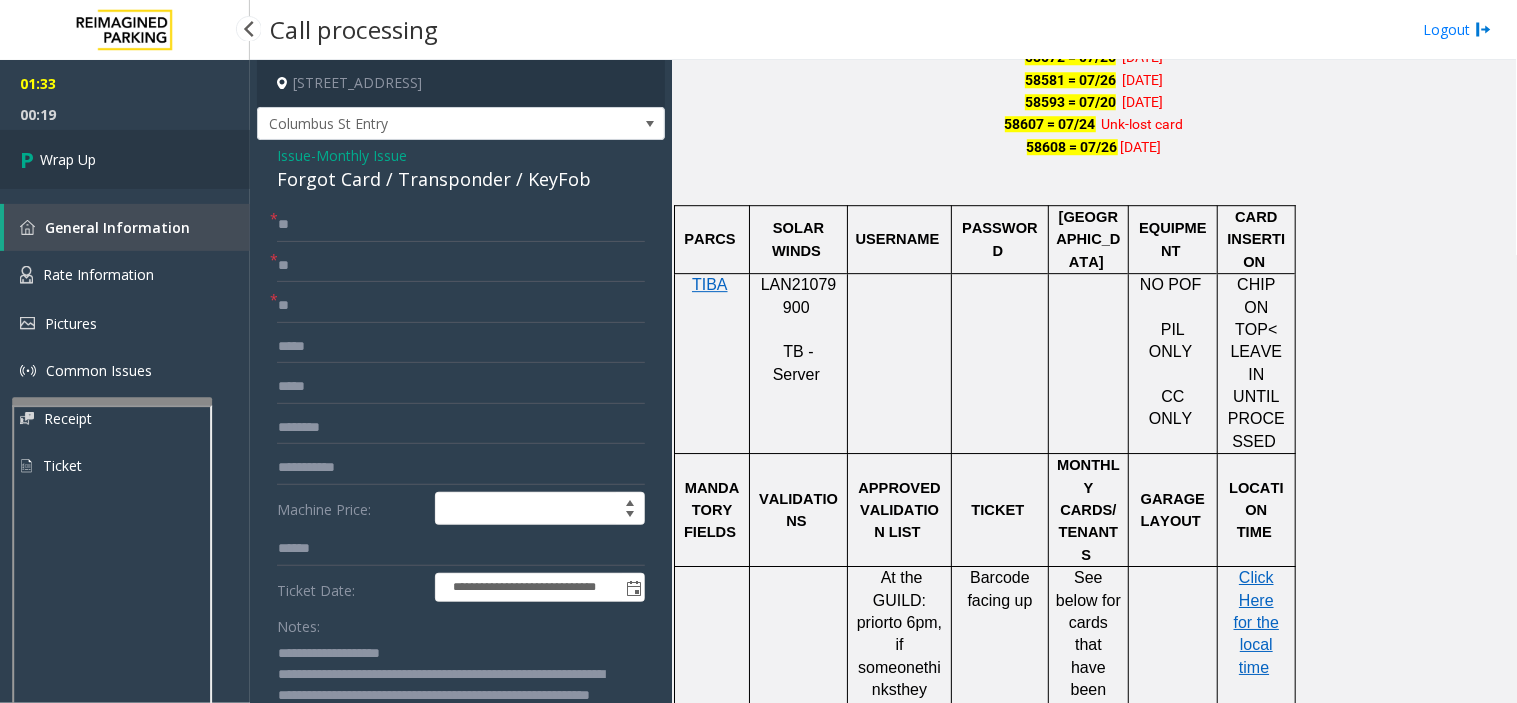 type on "**********" 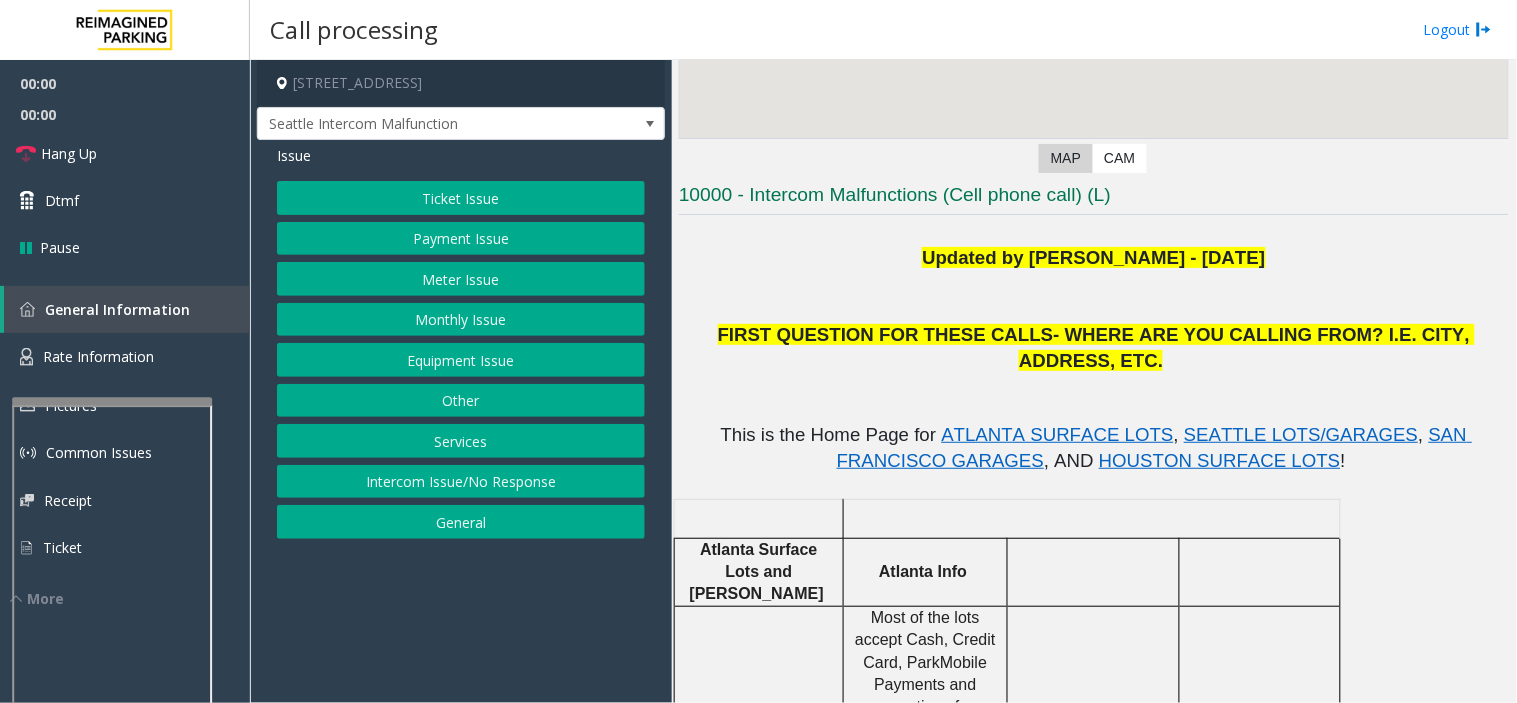 scroll, scrollTop: 333, scrollLeft: 0, axis: vertical 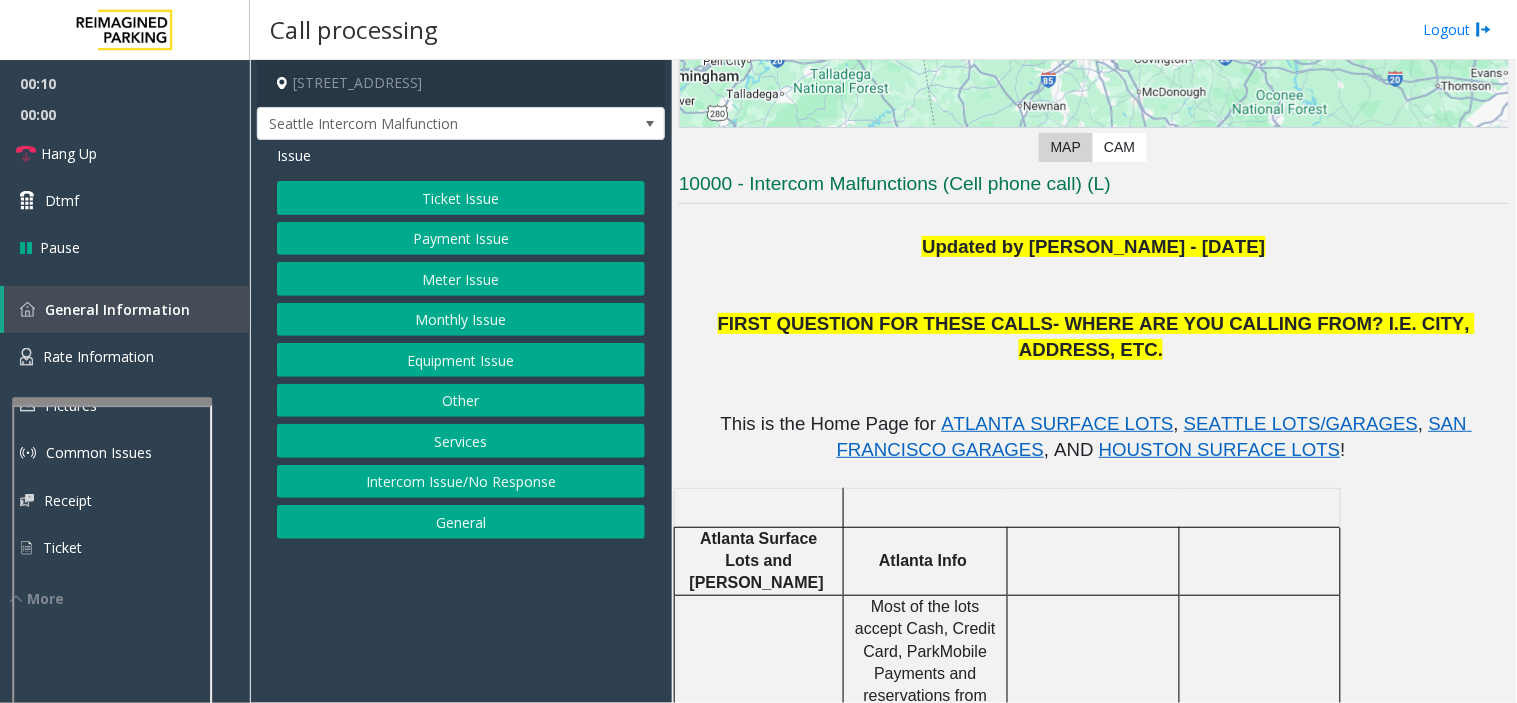 click on "Monthly Issue" 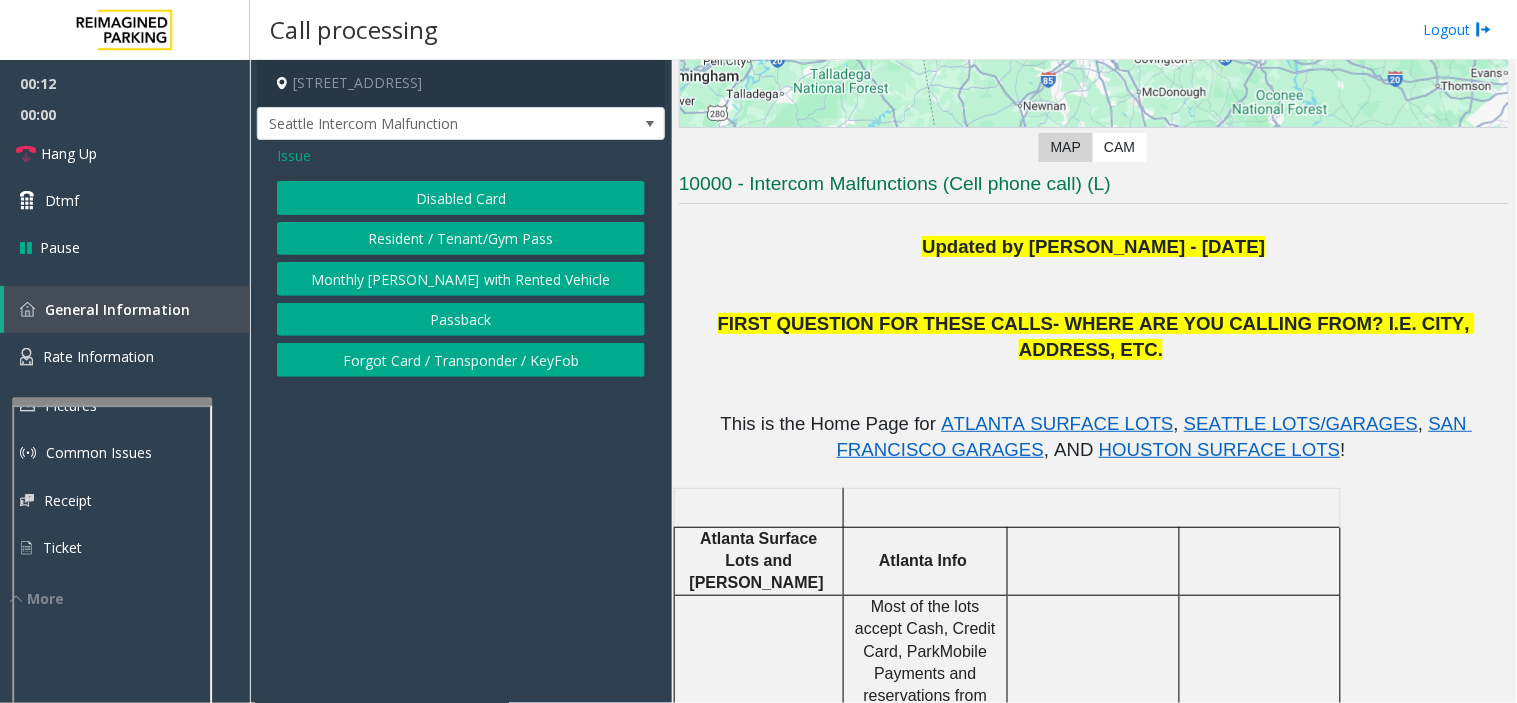 click on "Issue" 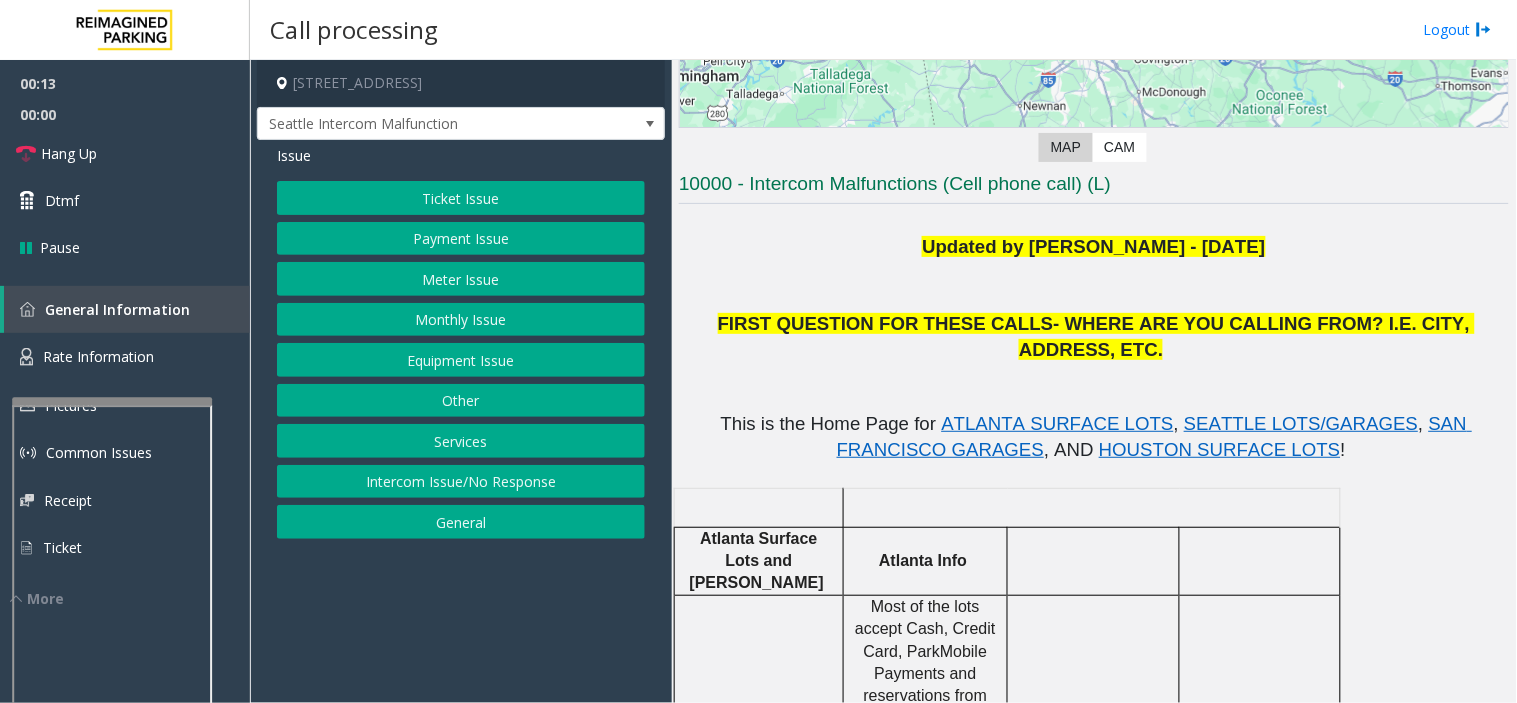 click on "Ticket Issue" 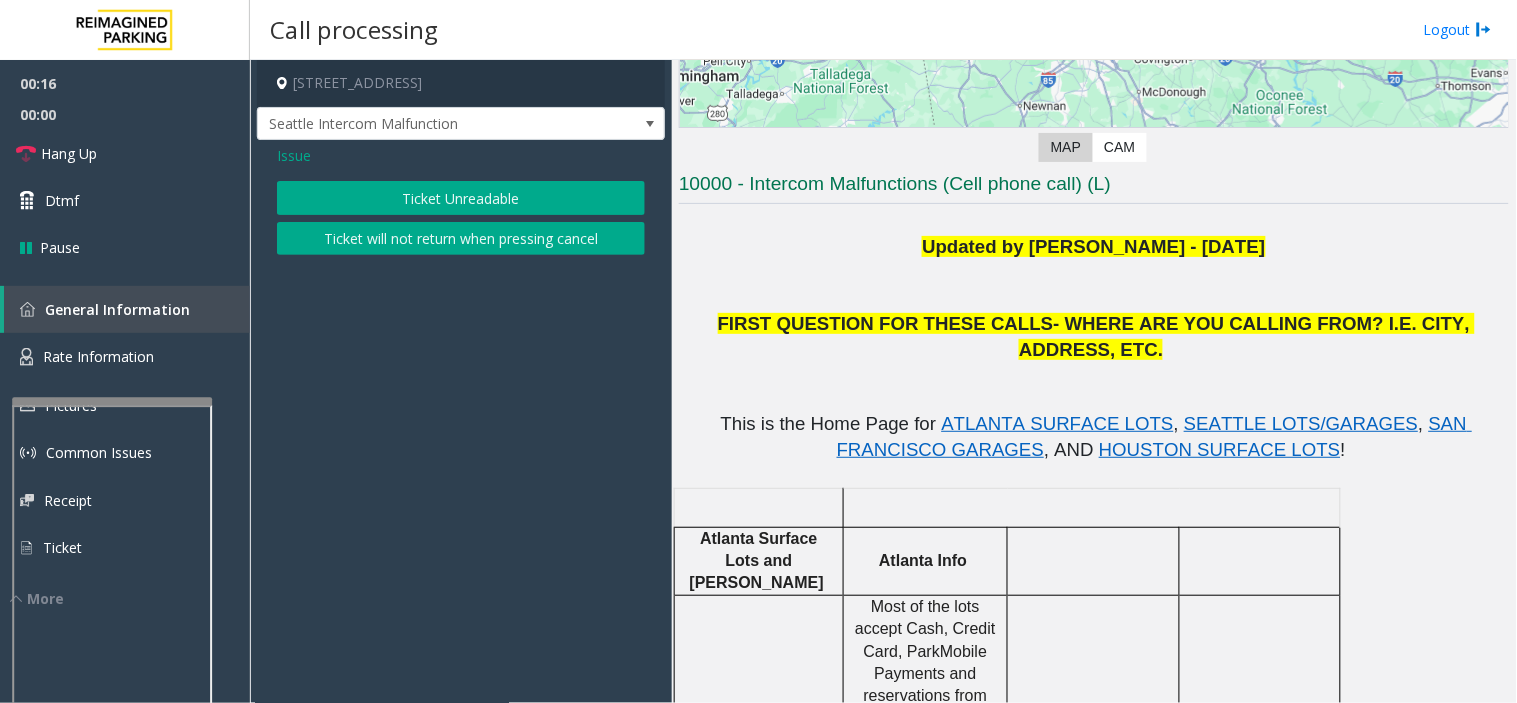 click on "Issue" 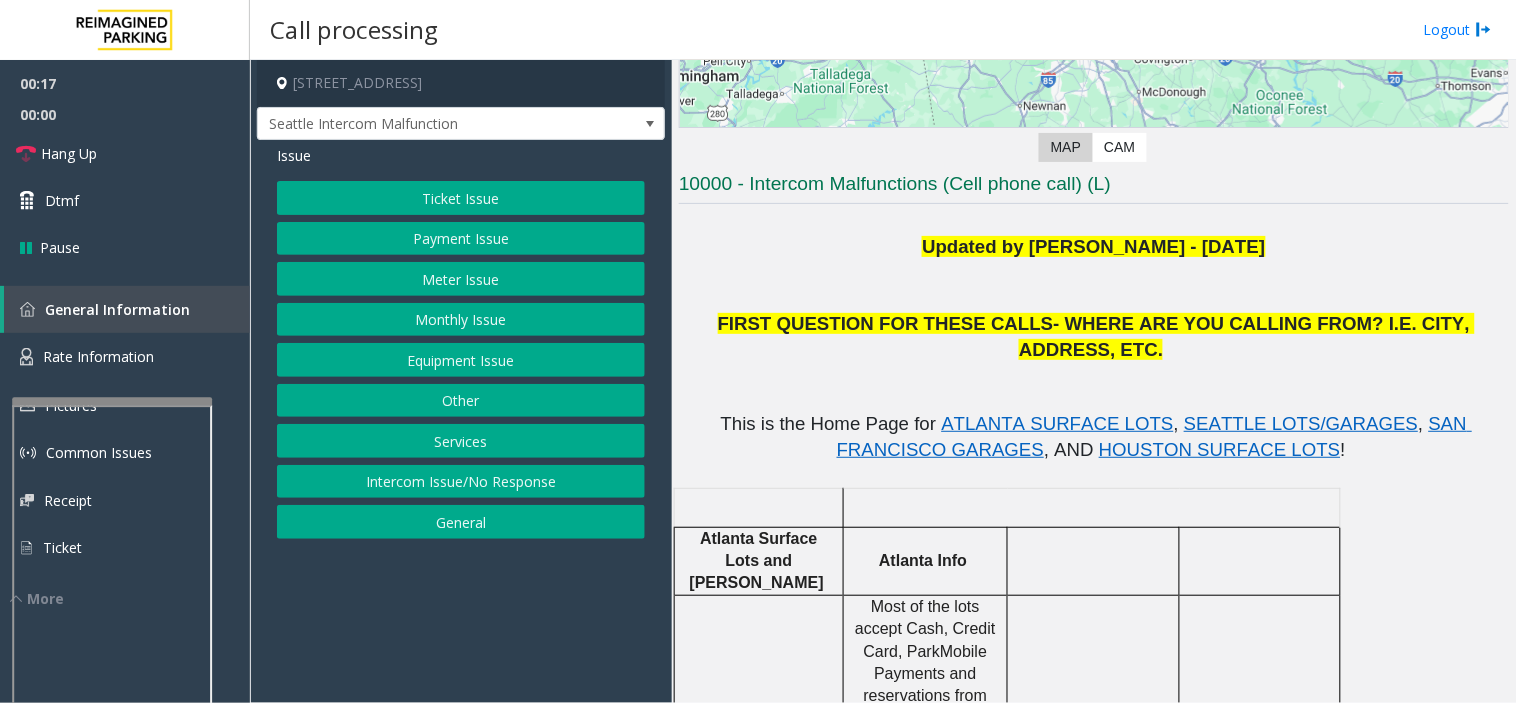 click on "Equipment Issue" 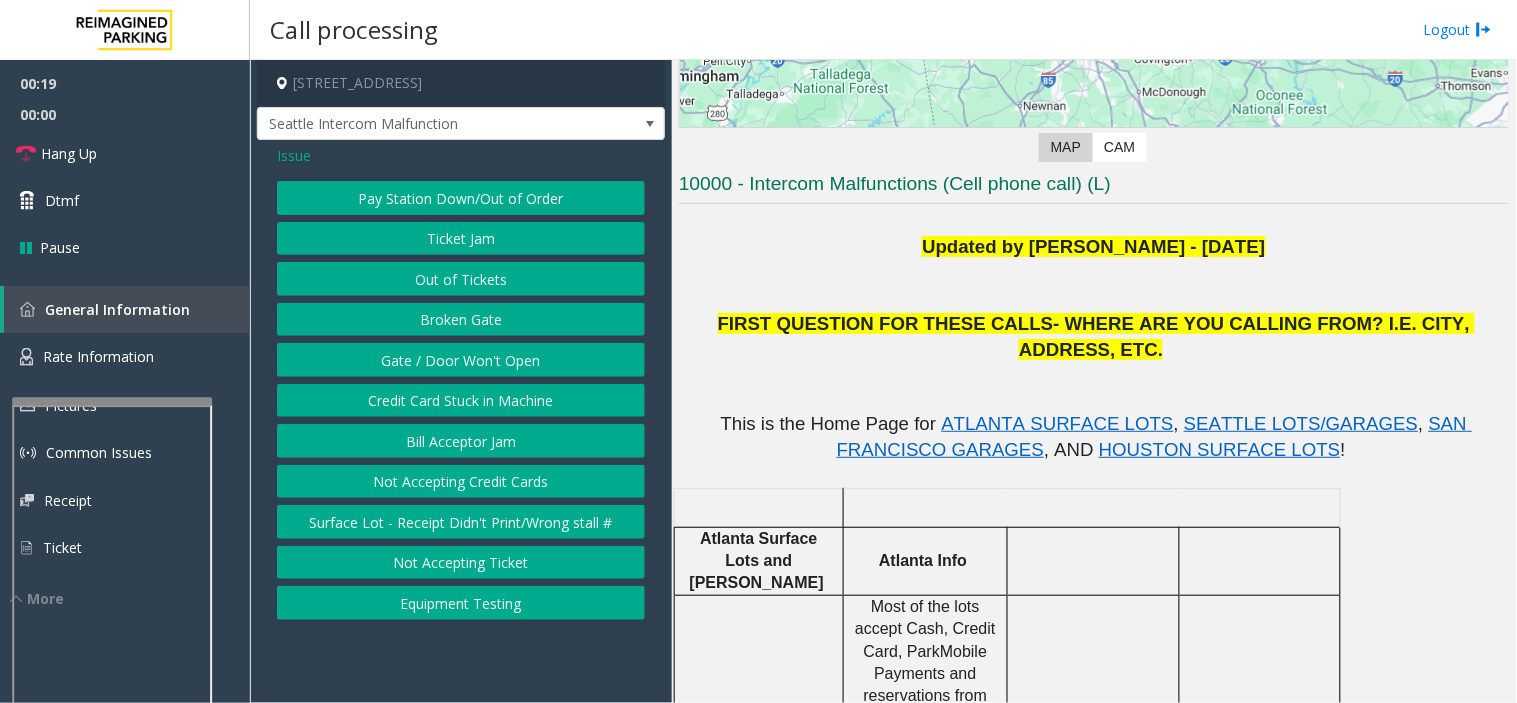 click on "Gate / Door Won't Open" 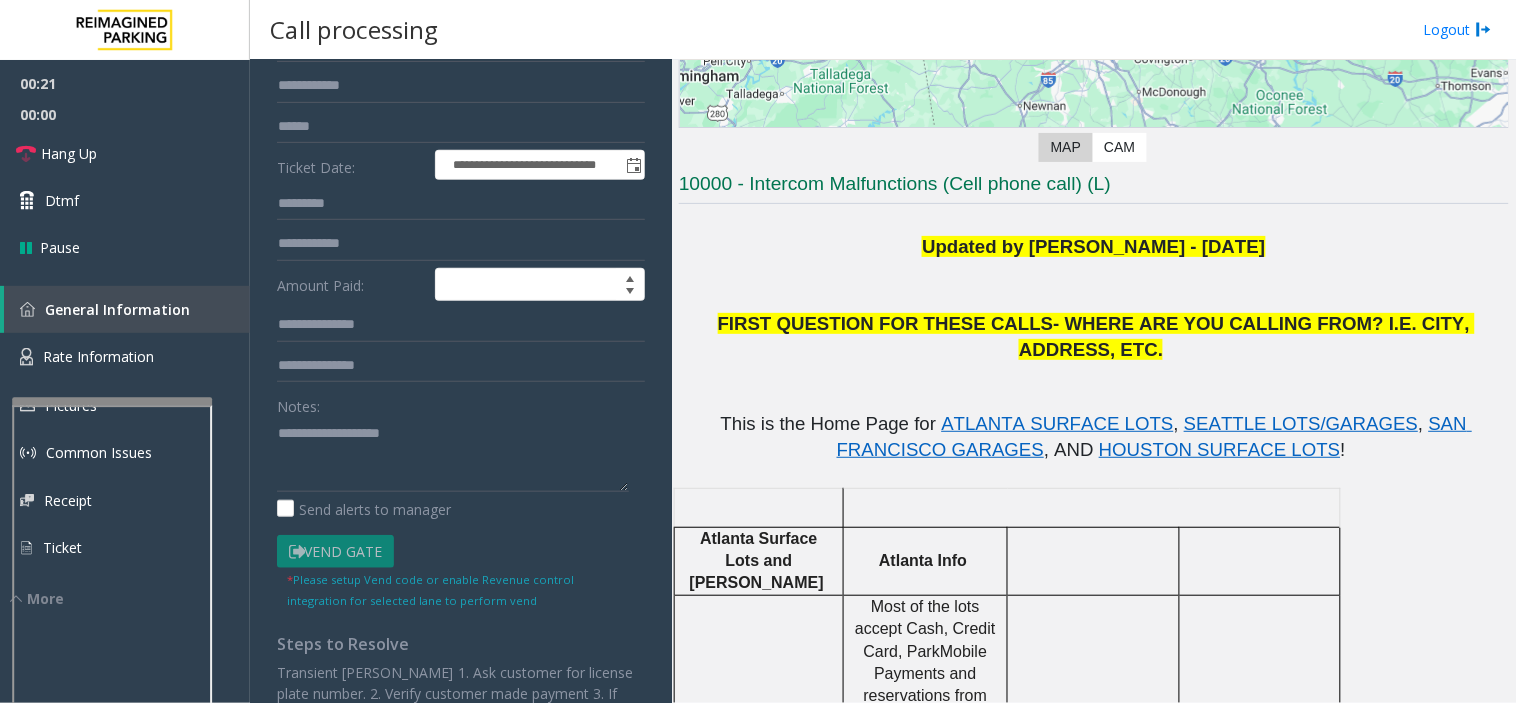 scroll, scrollTop: 222, scrollLeft: 0, axis: vertical 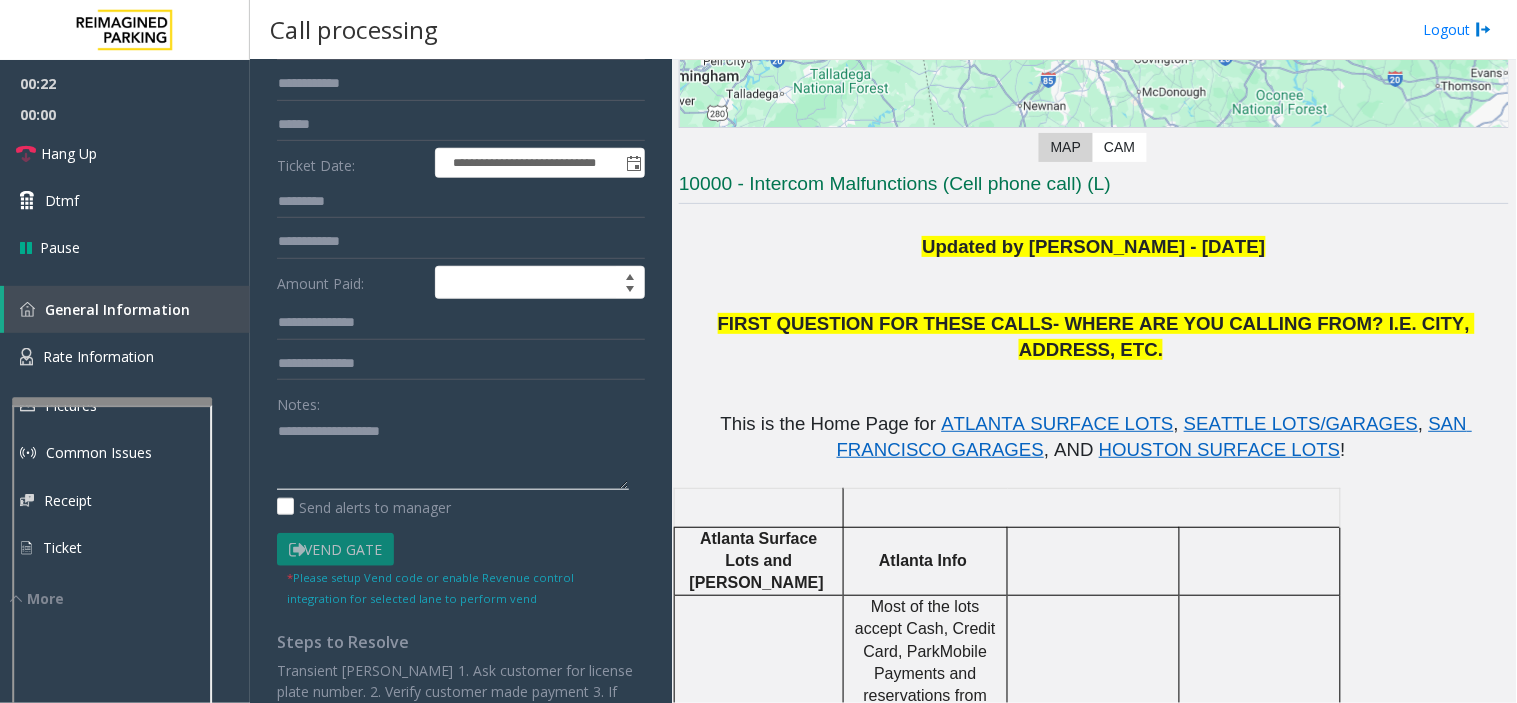 paste on "**********" 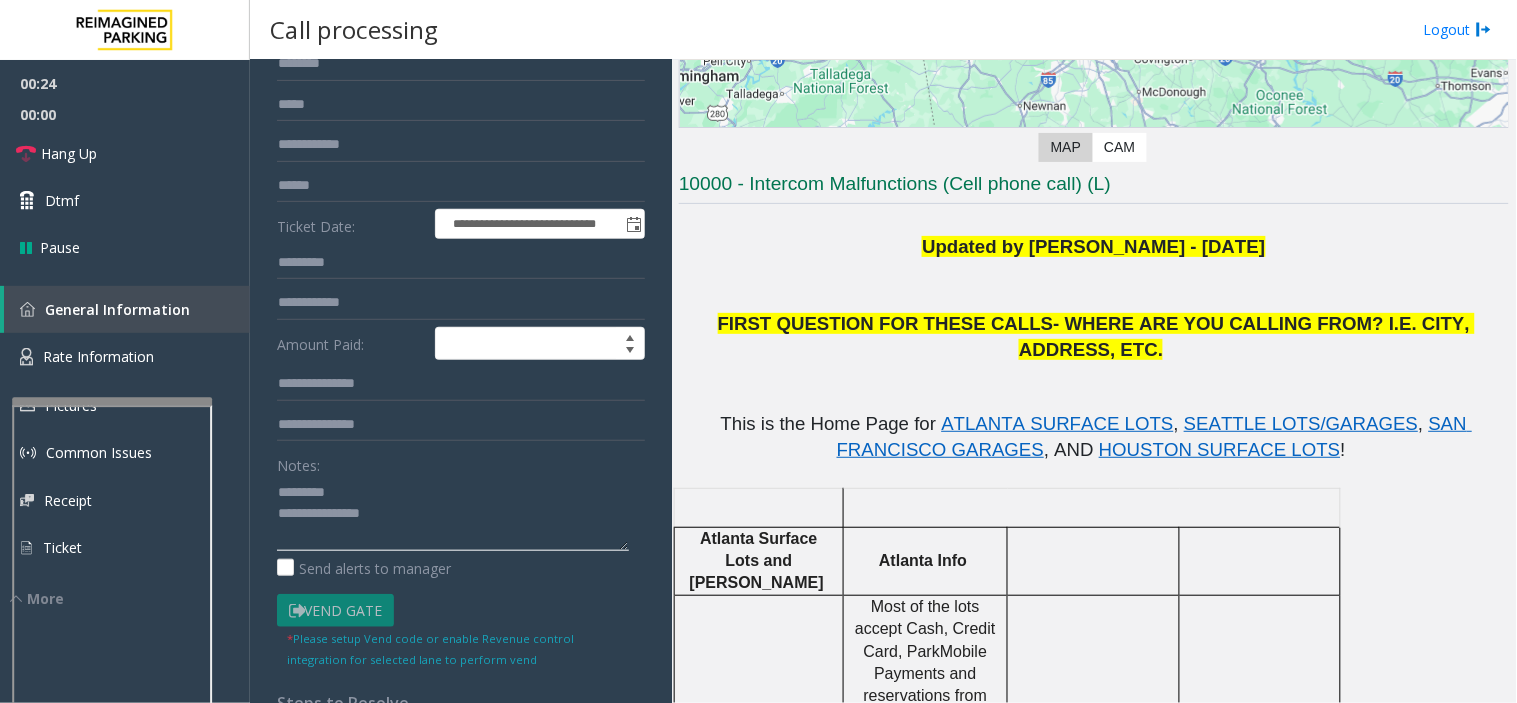 scroll, scrollTop: 111, scrollLeft: 0, axis: vertical 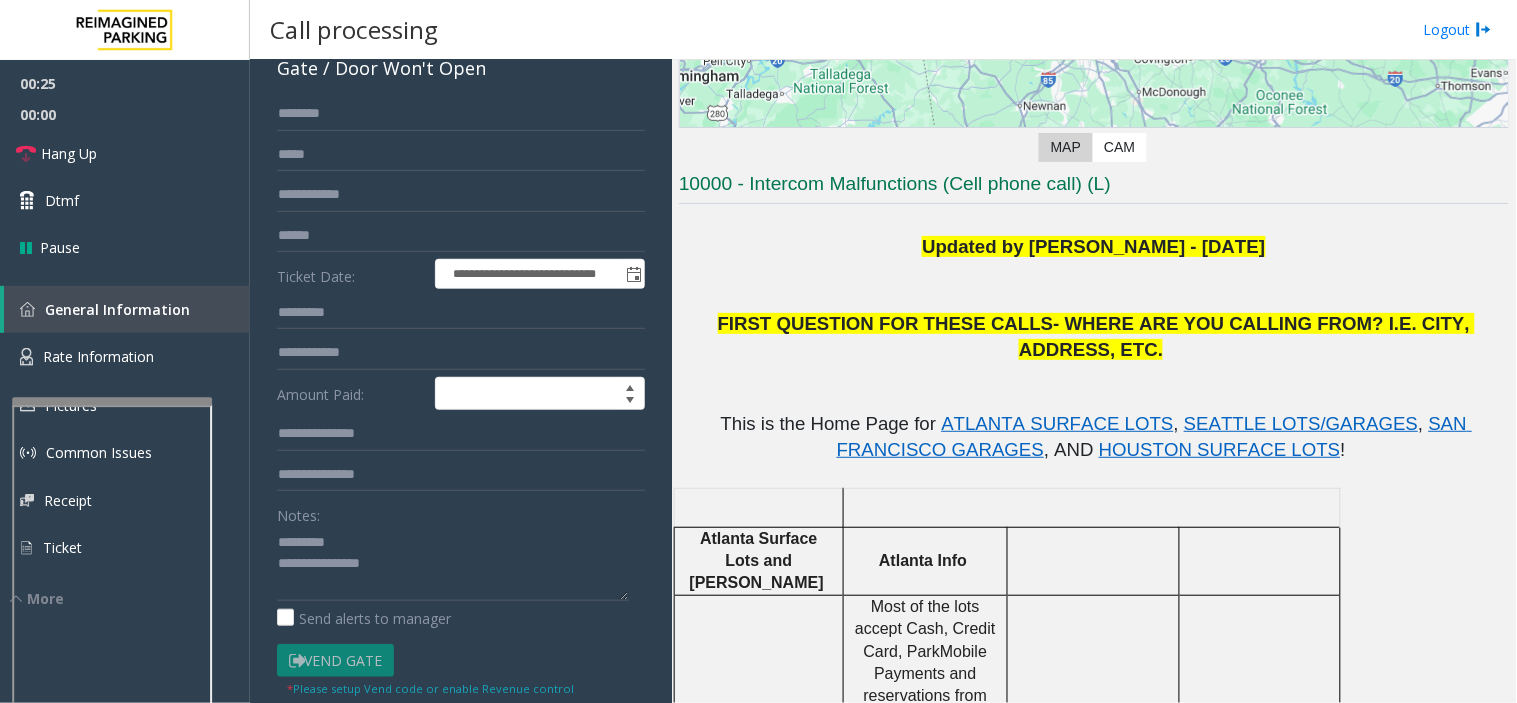 click on "Gate / Door Won't Open" 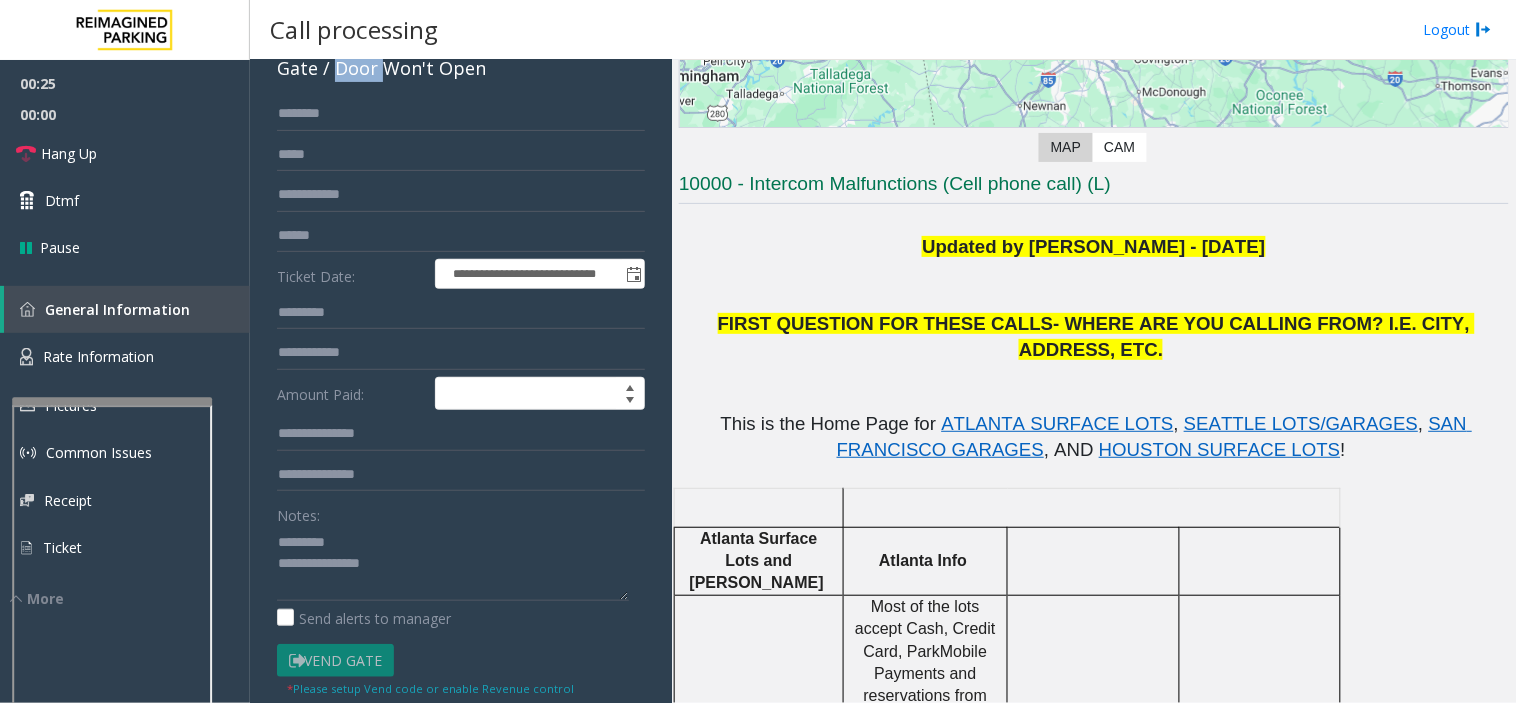 click on "Gate / Door Won't Open" 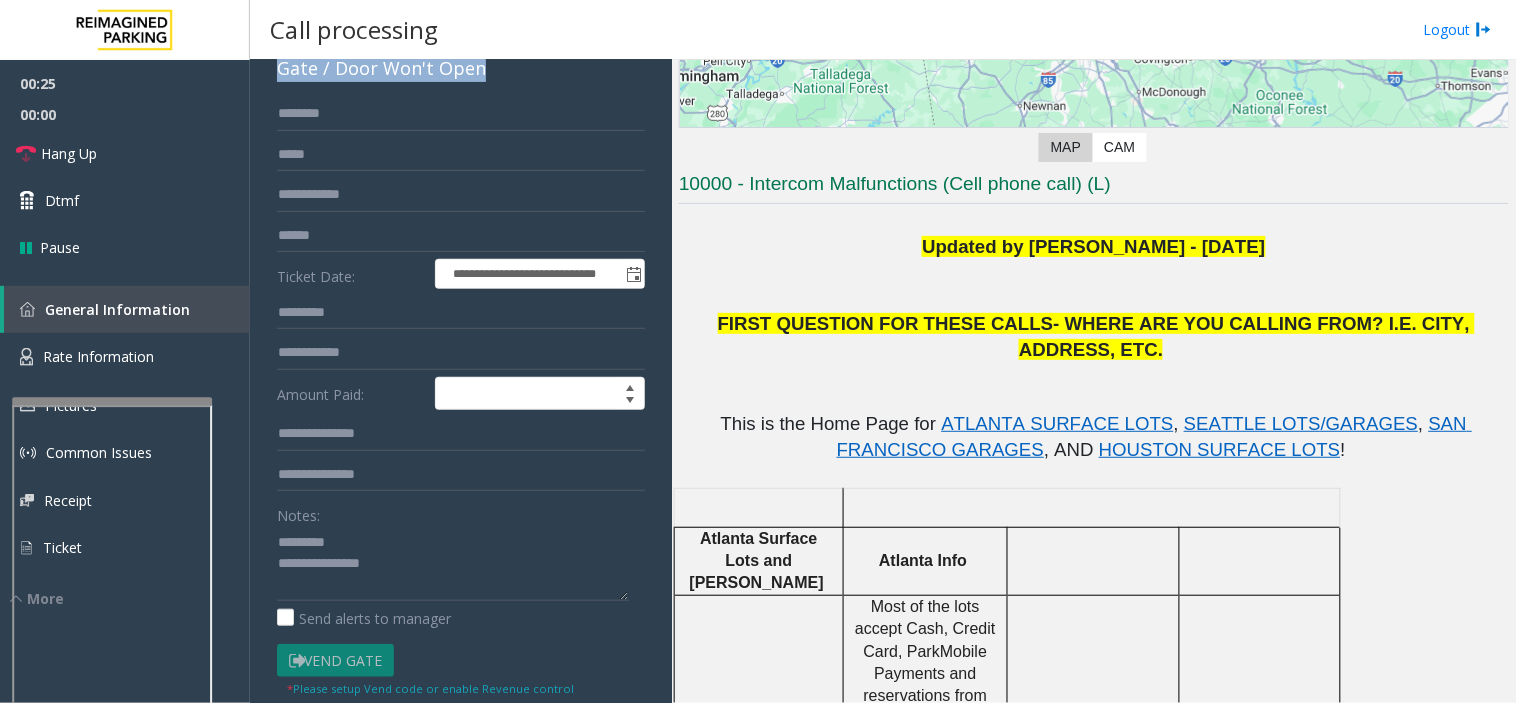 click on "Gate / Door Won't Open" 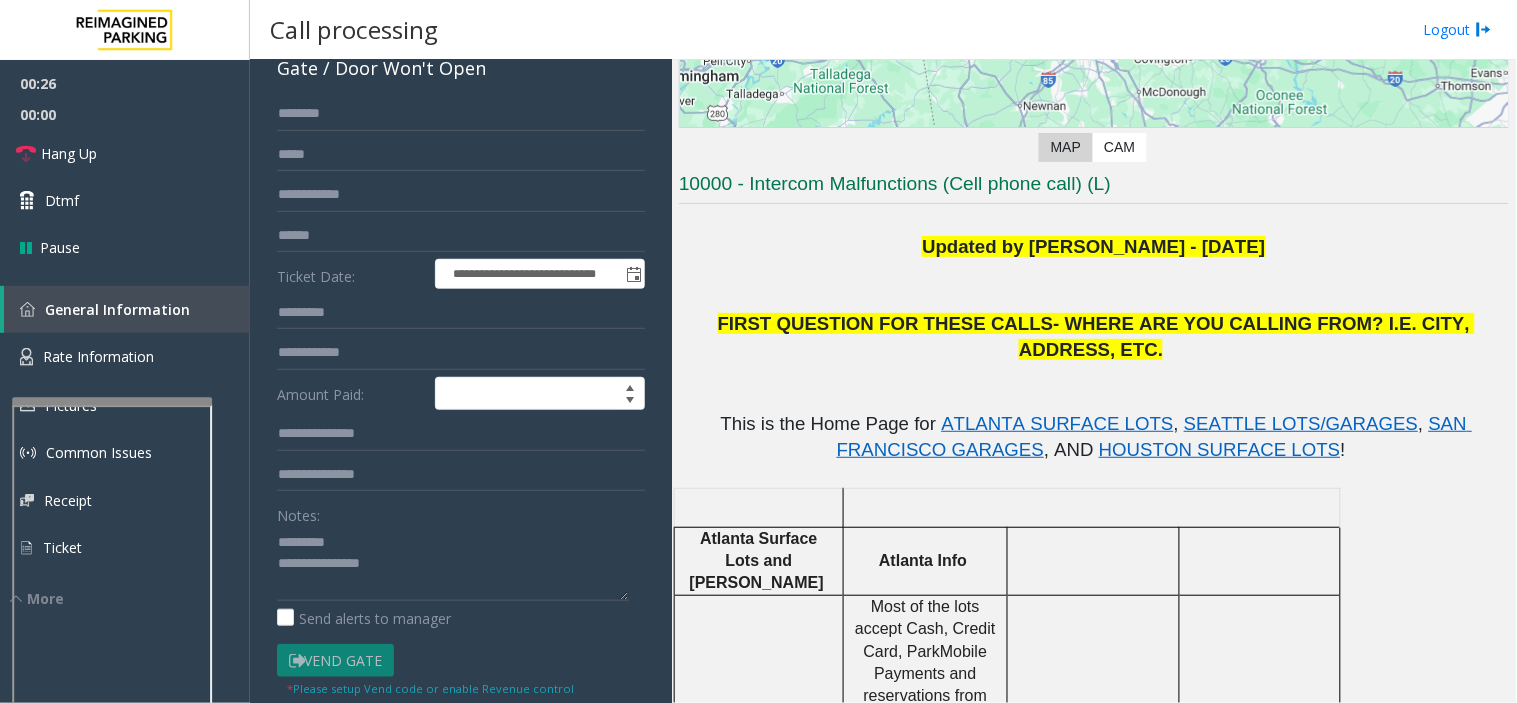 click on "Notes:" 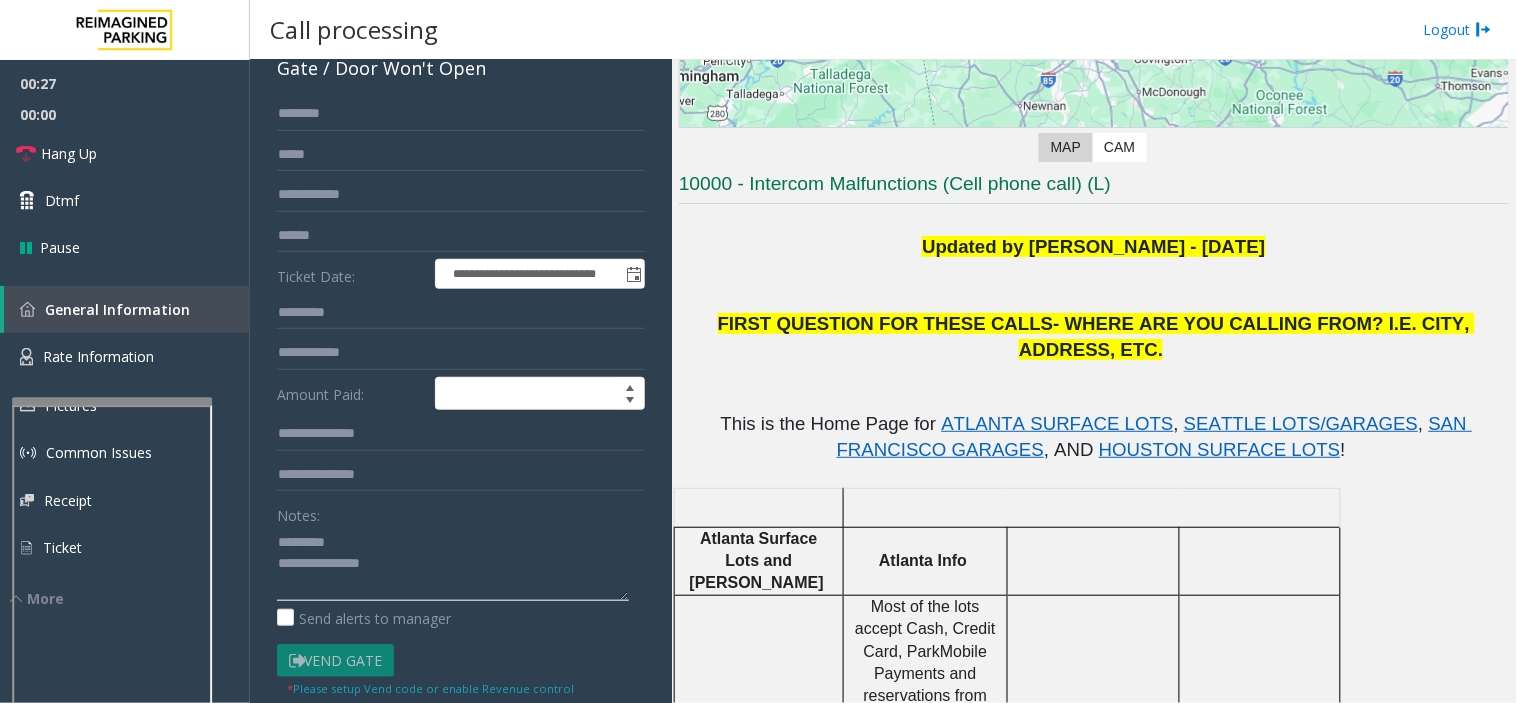 click 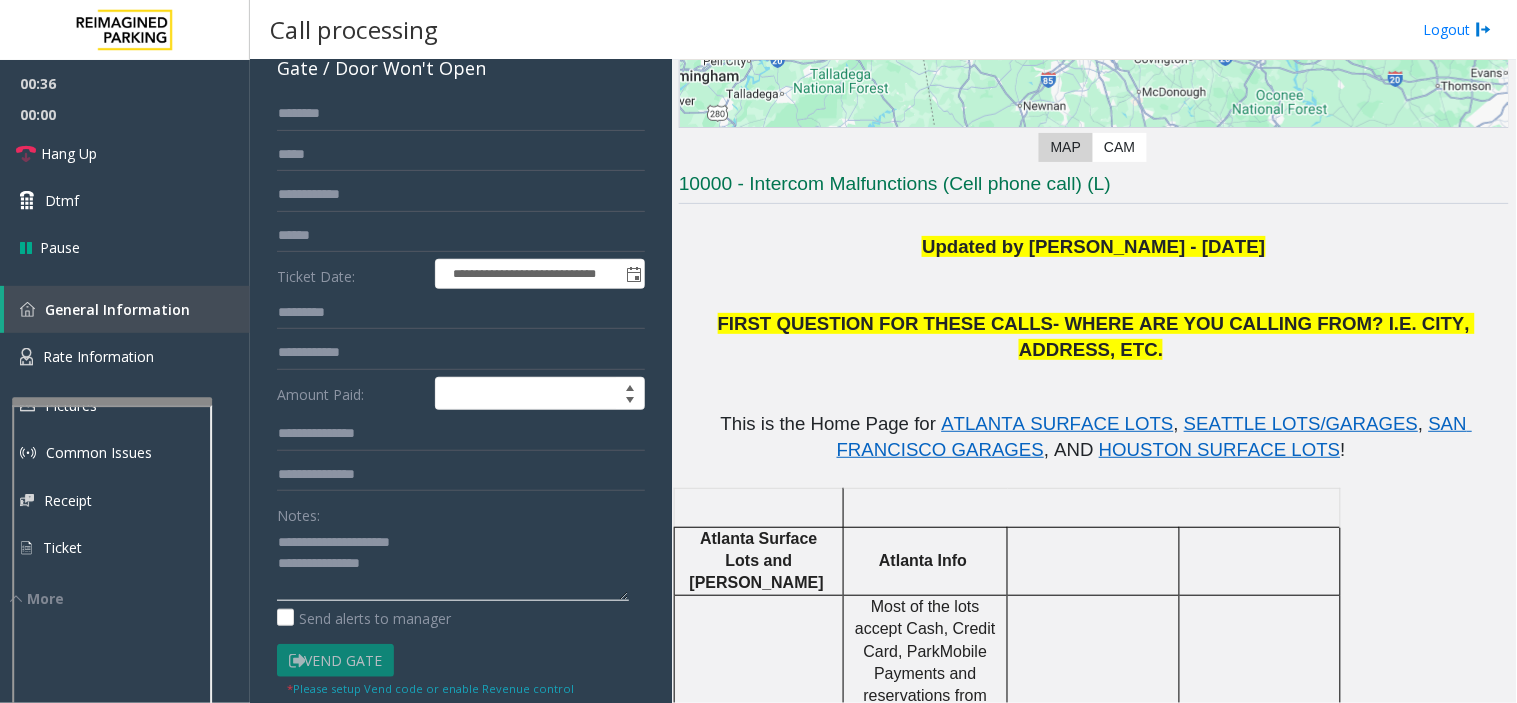 click 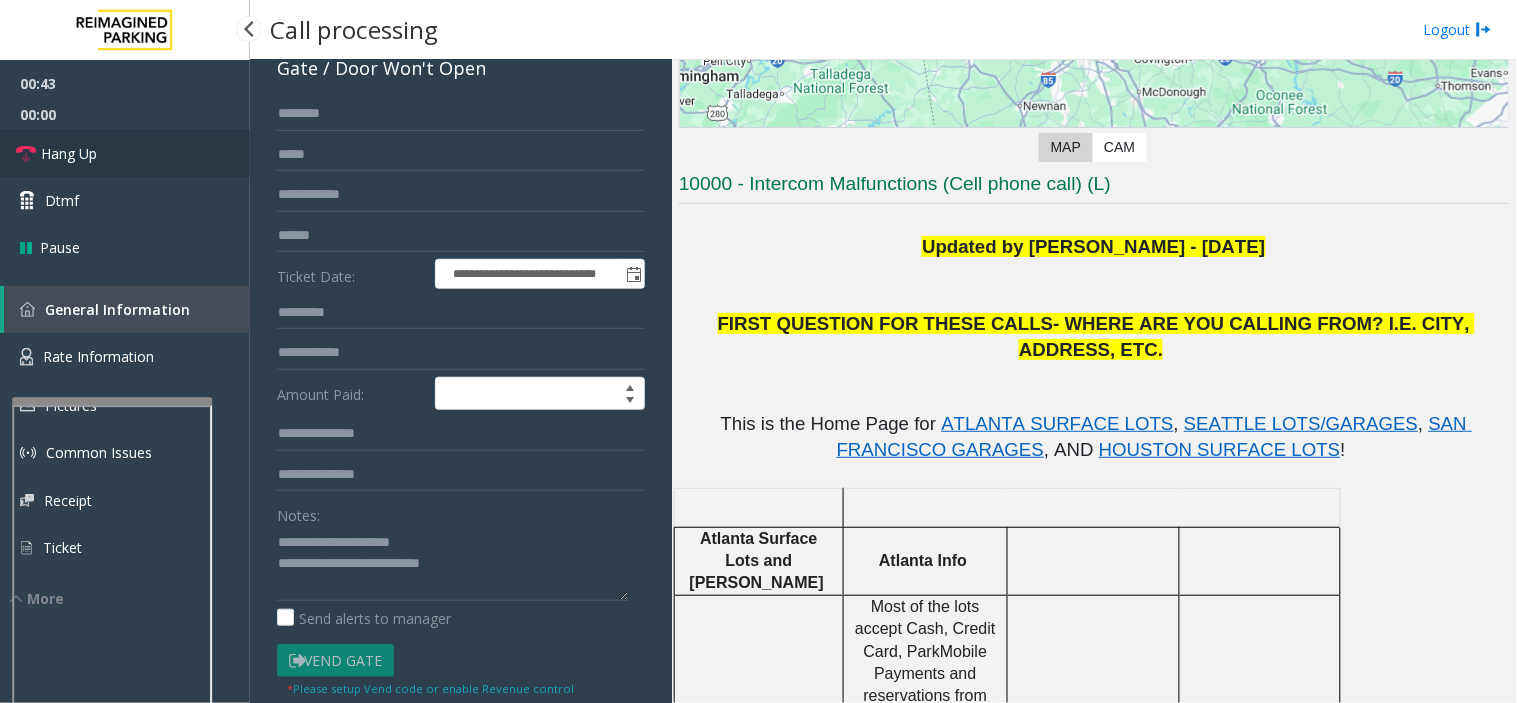 click on "Hang Up" at bounding box center (125, 153) 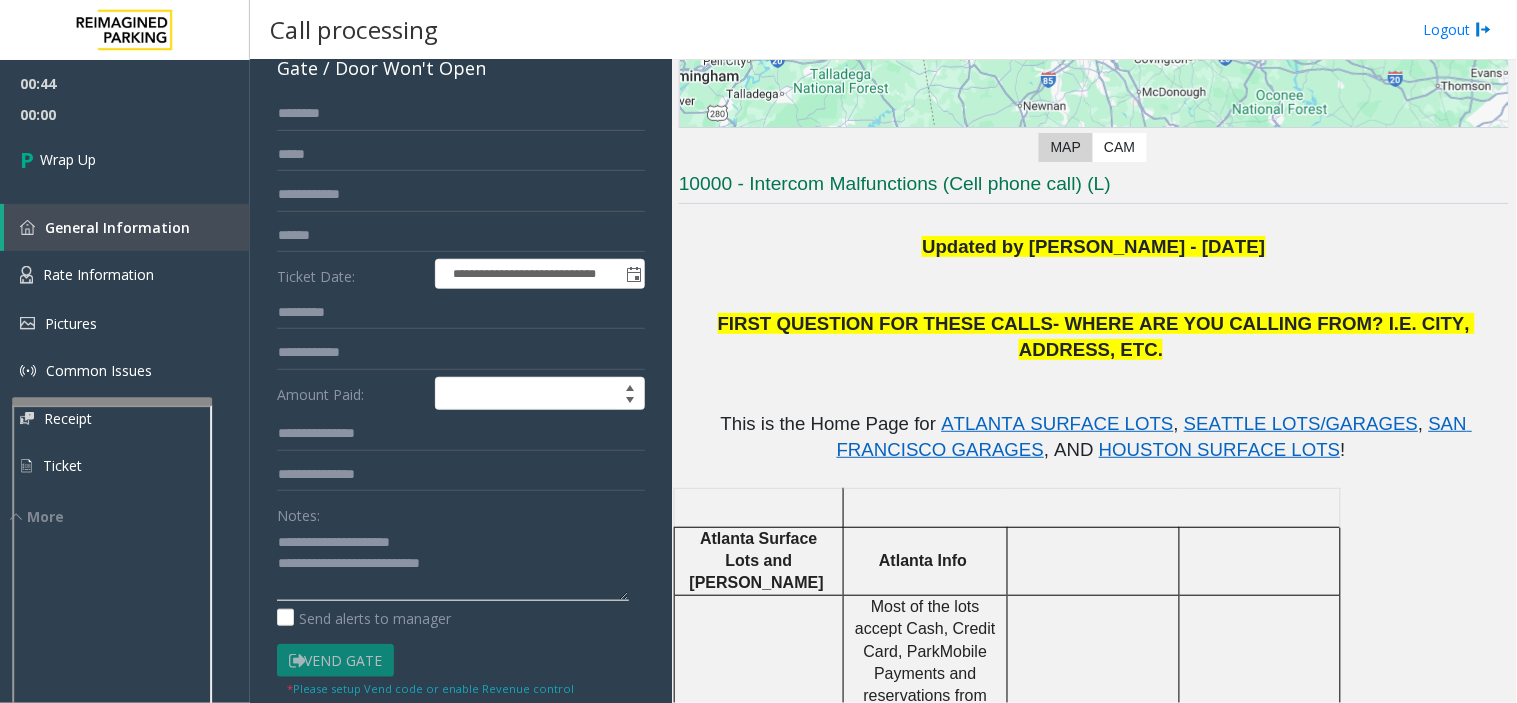 click 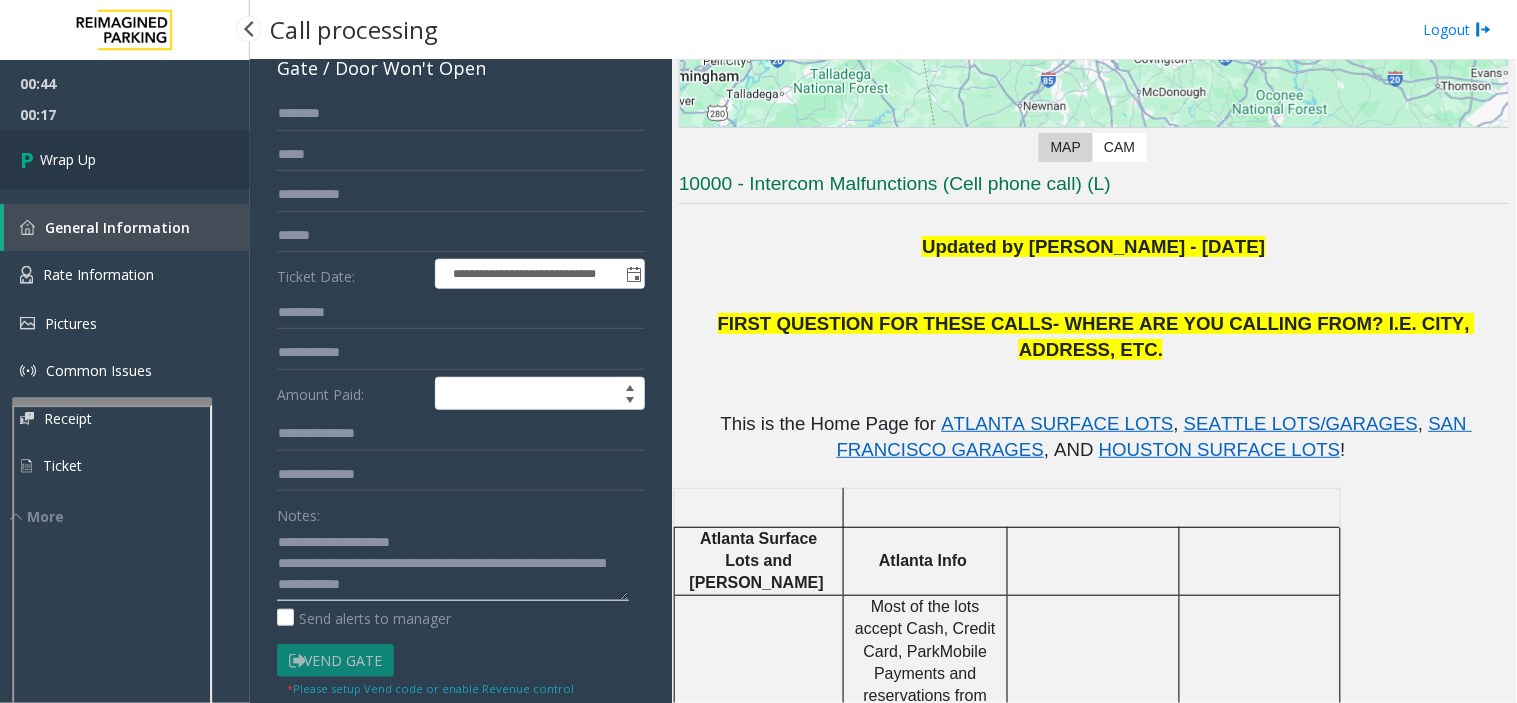 type on "**********" 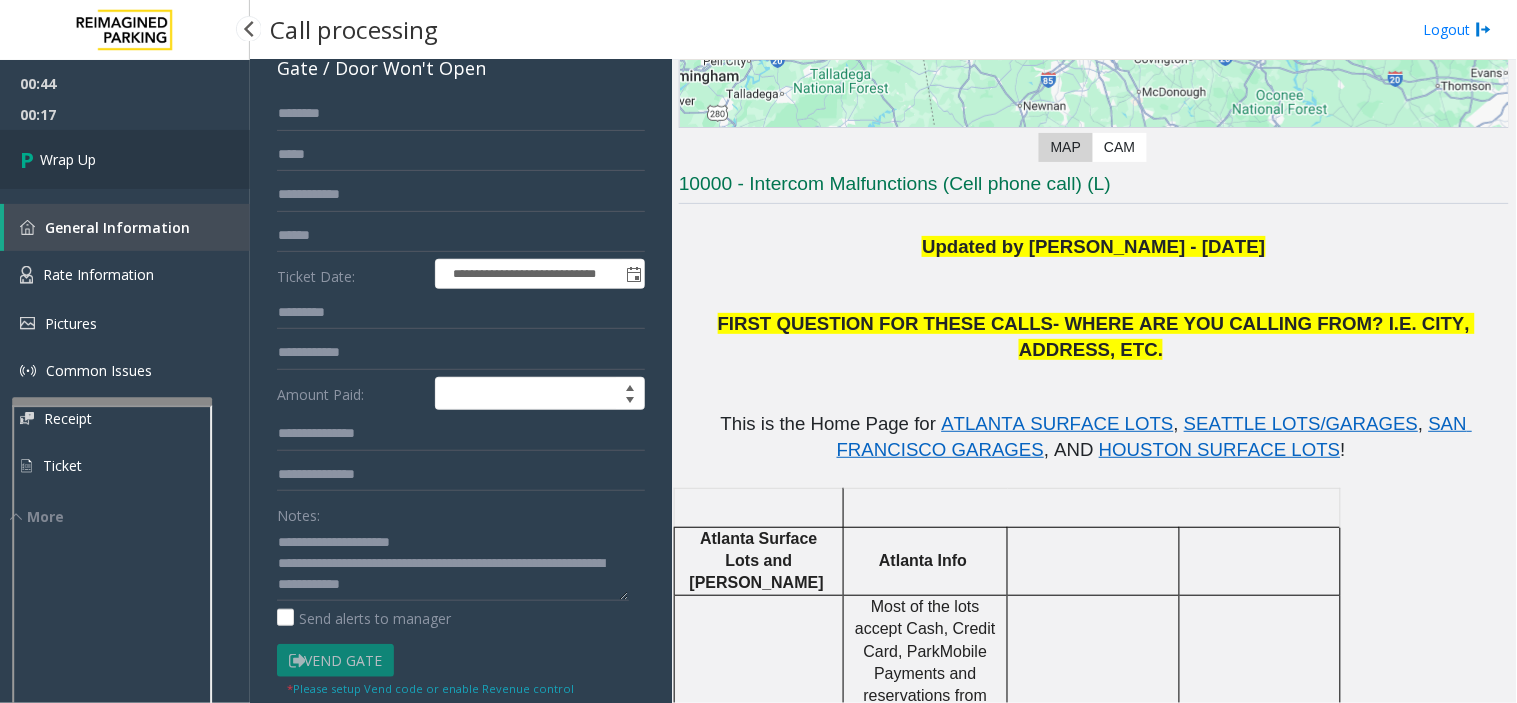 click on "Wrap Up" at bounding box center (125, 159) 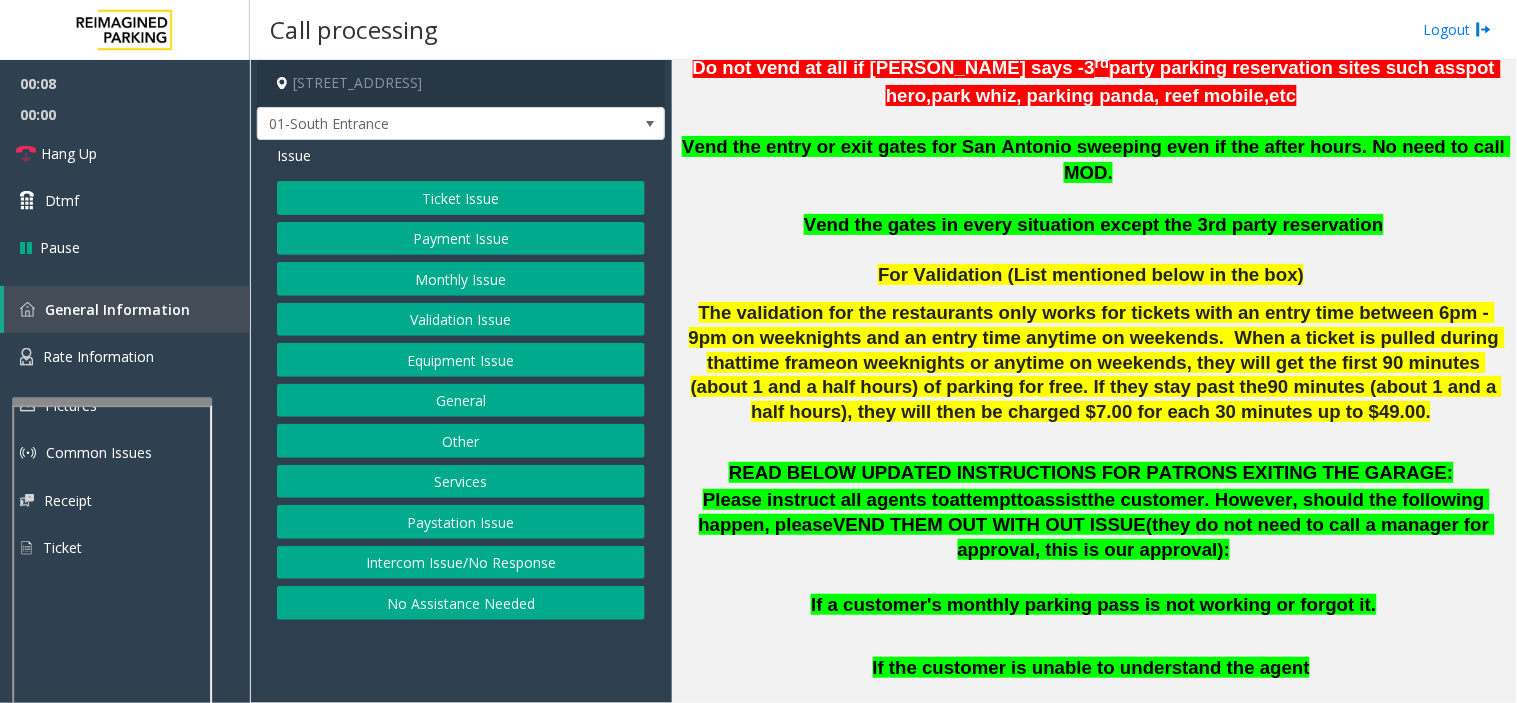 scroll, scrollTop: 666, scrollLeft: 0, axis: vertical 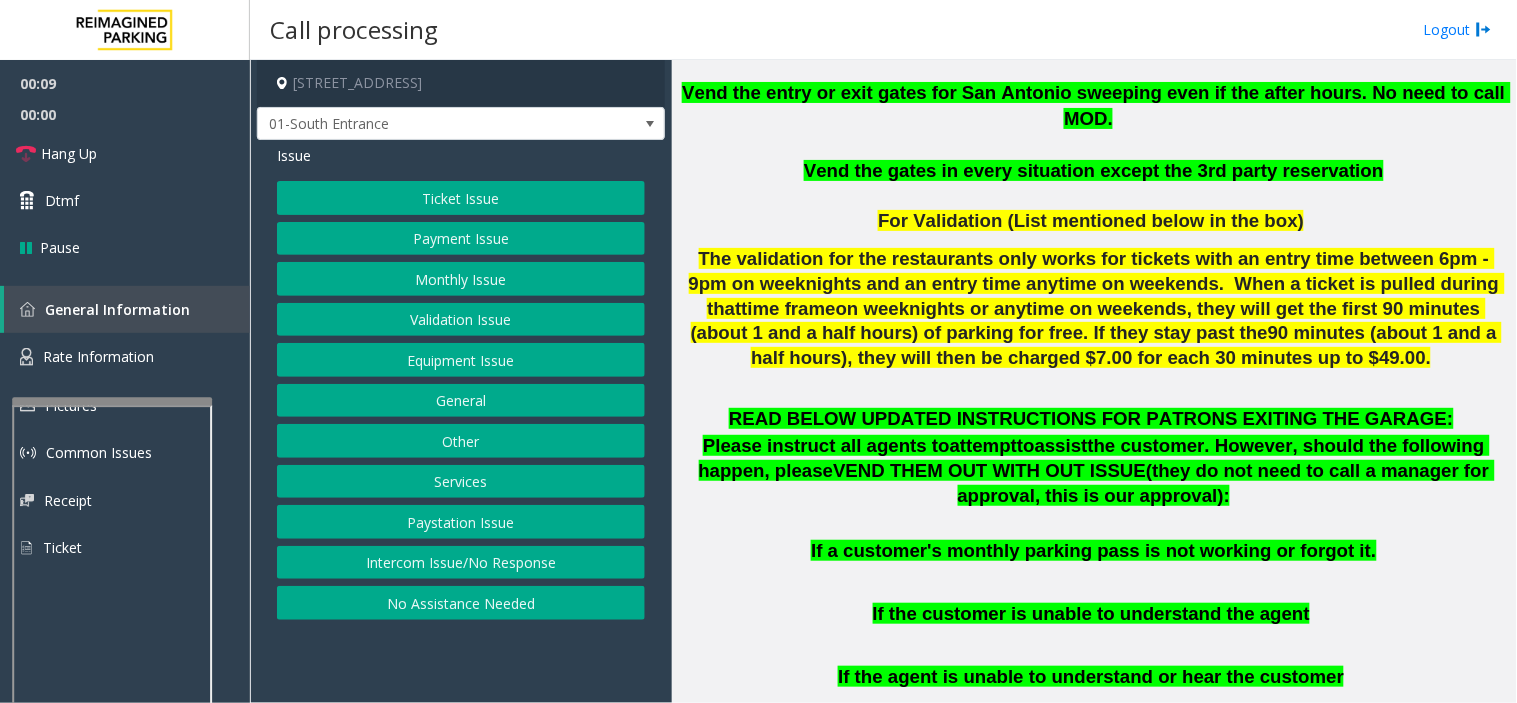 click on "Intercom Issue/No Response" 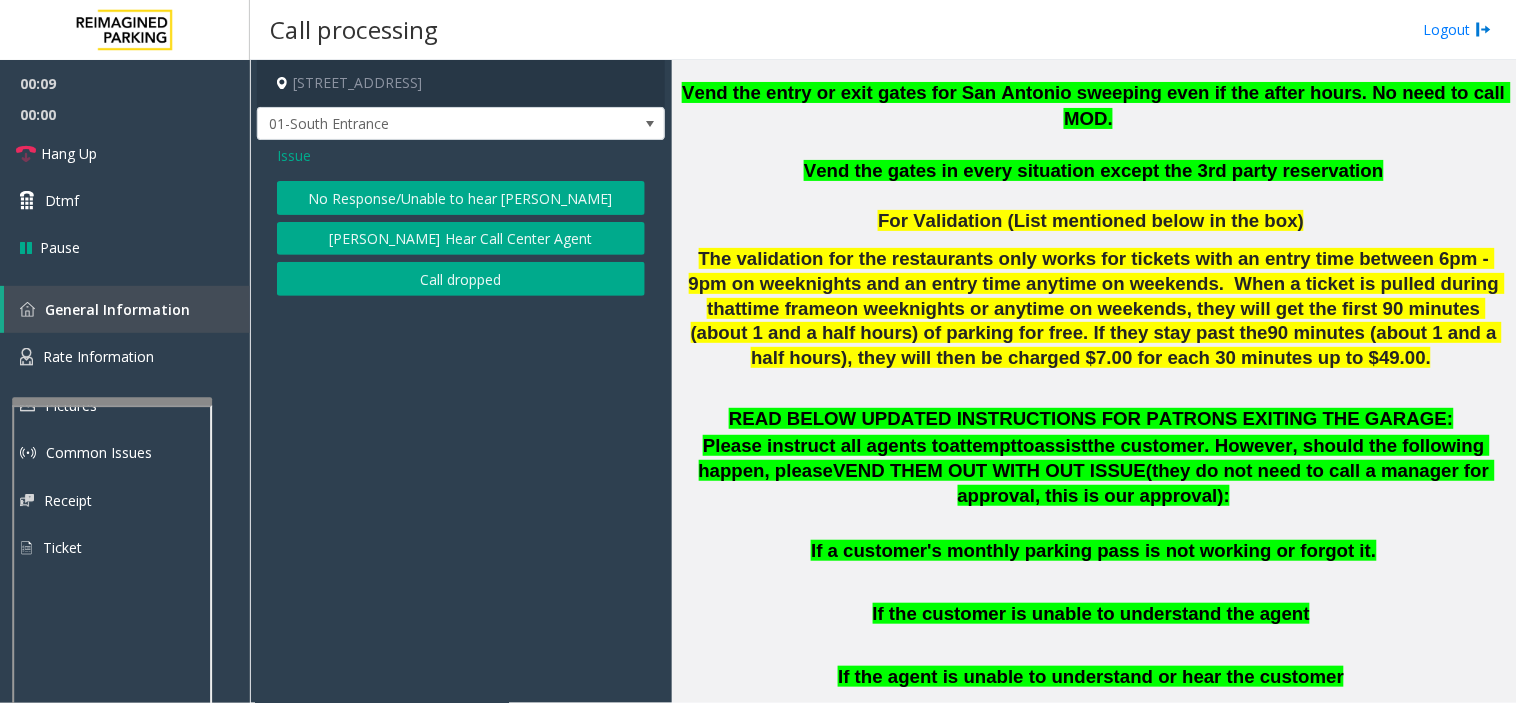 click on "No Response/Unable to hear [PERSON_NAME]" 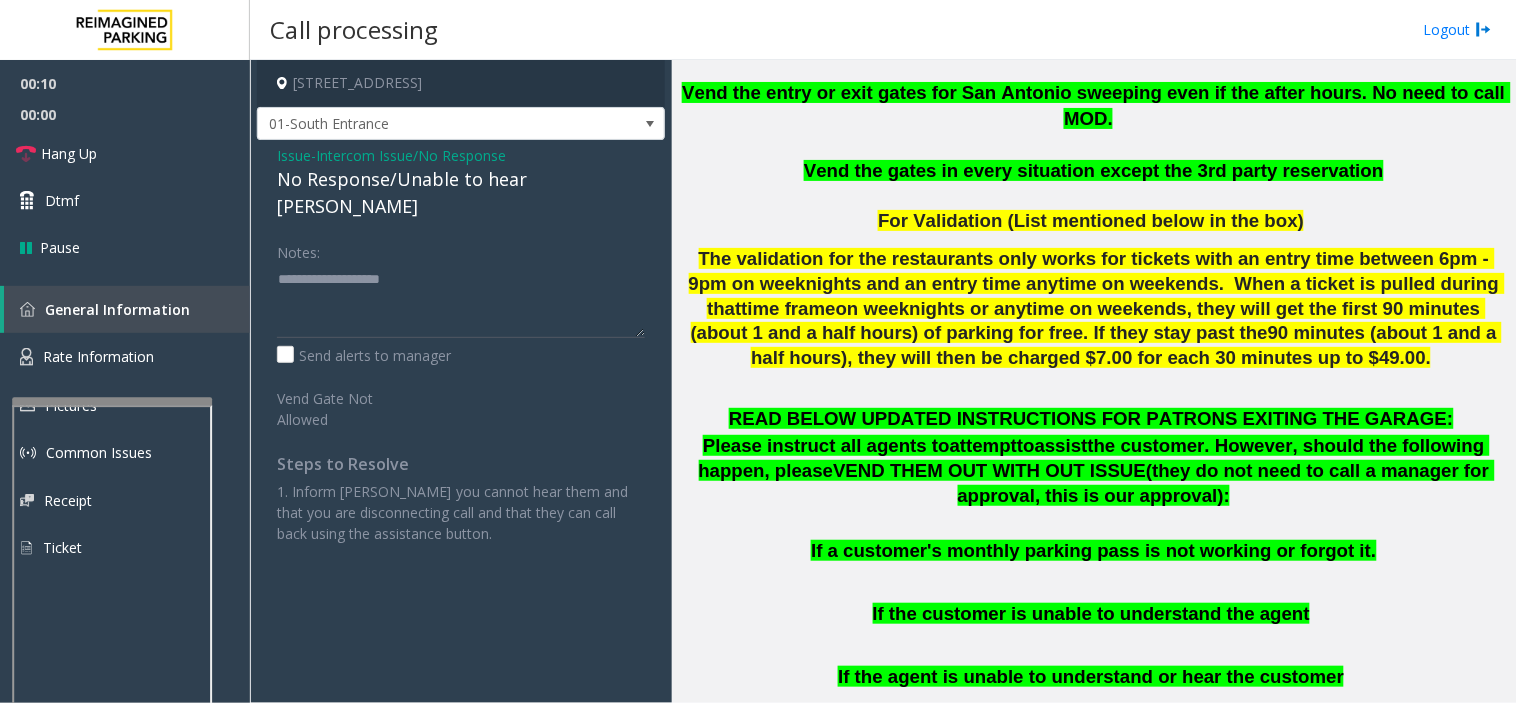 click on "No Response/Unable to hear [PERSON_NAME]" 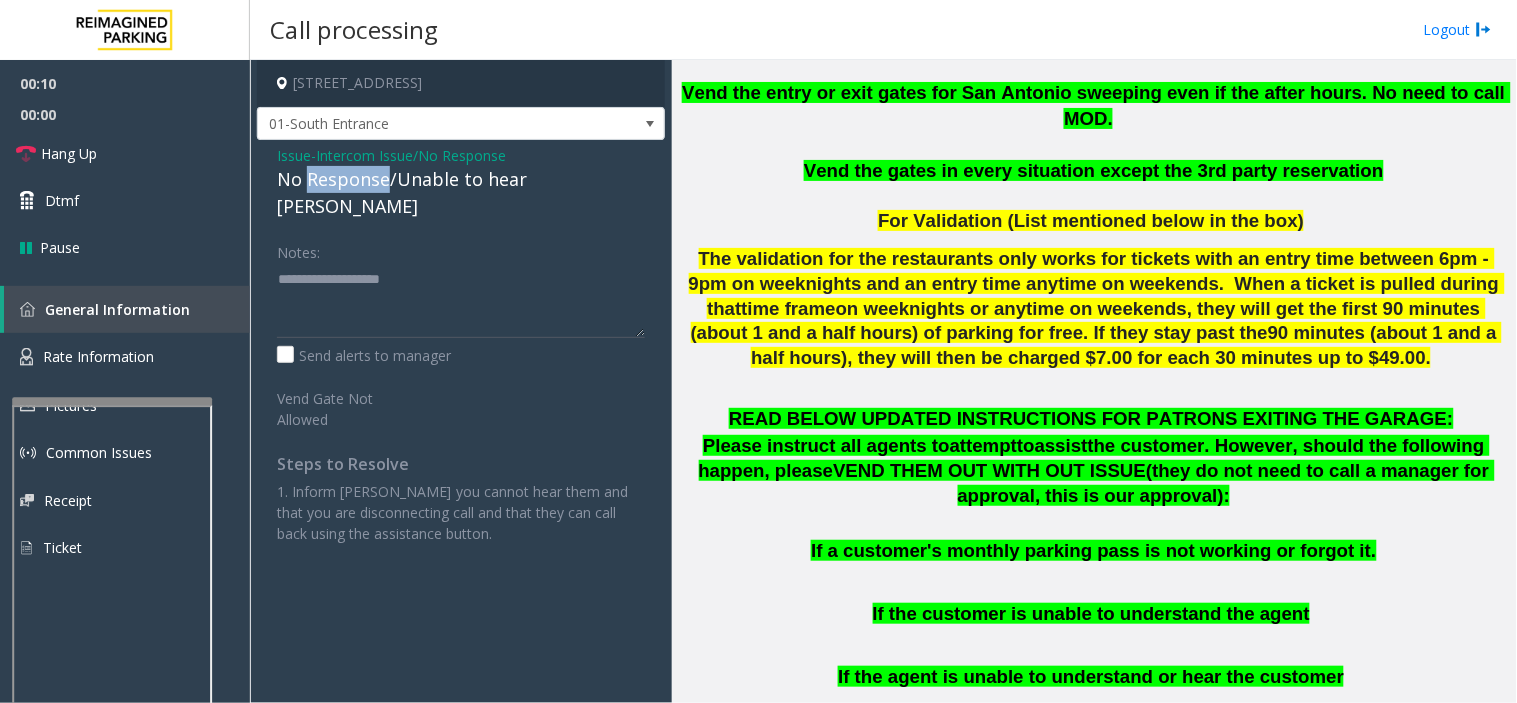 click on "No Response/Unable to hear [PERSON_NAME]" 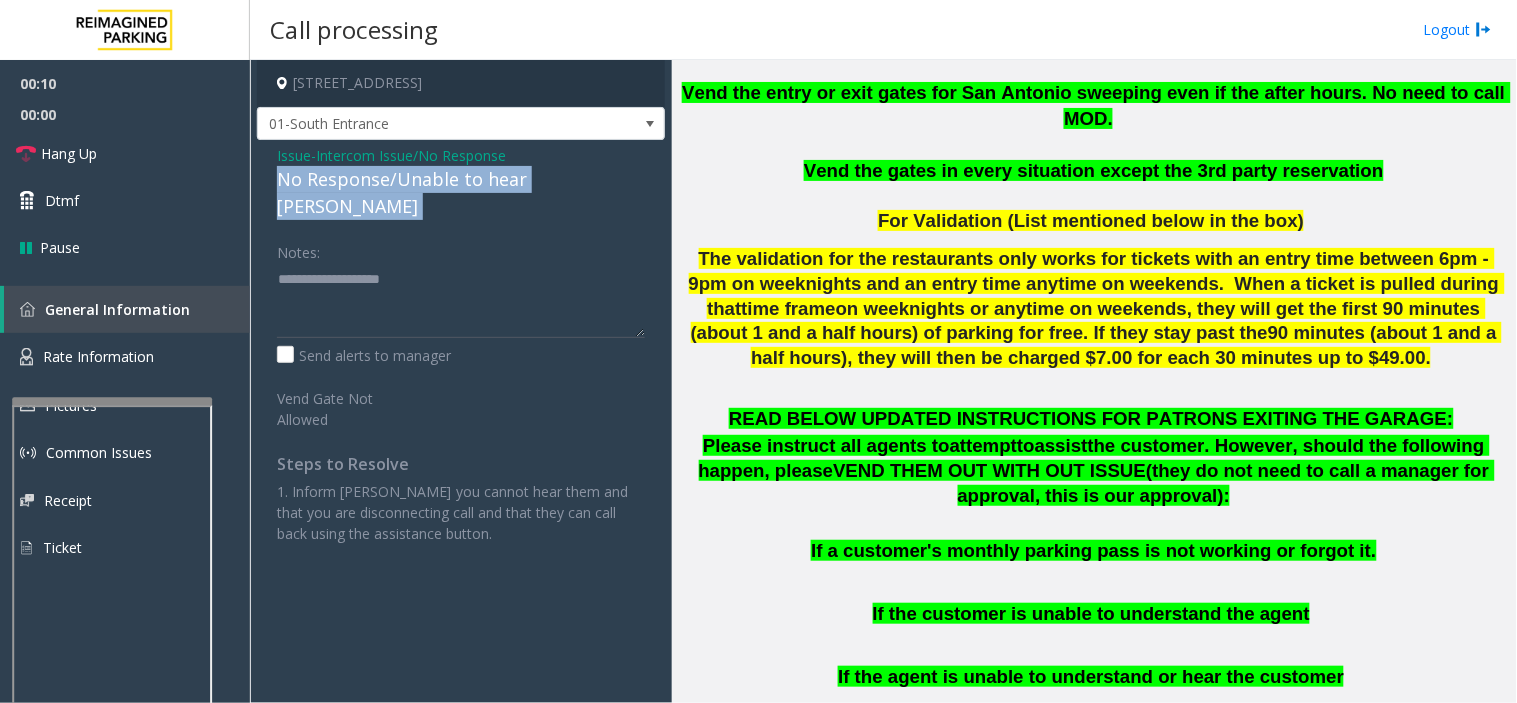click on "No Response/Unable to hear [PERSON_NAME]" 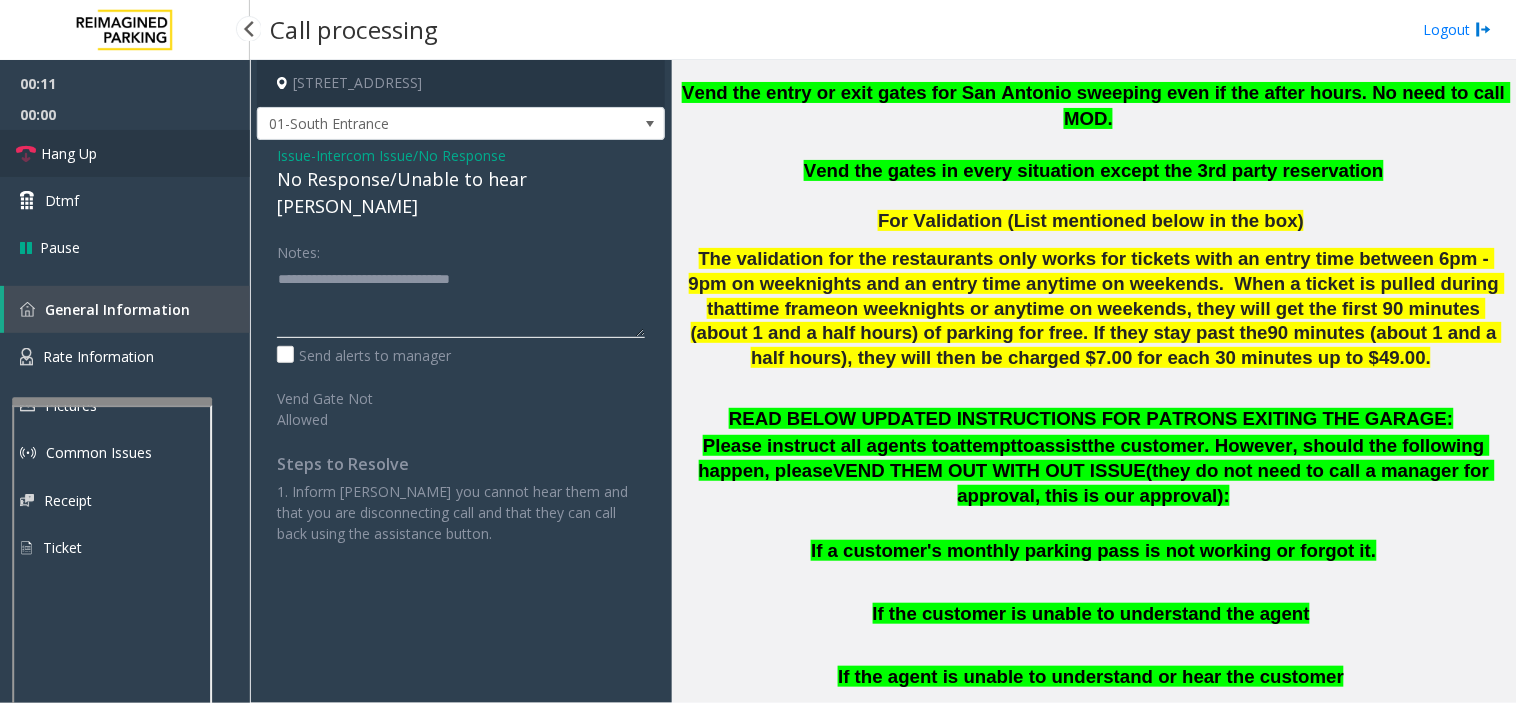 type on "**********" 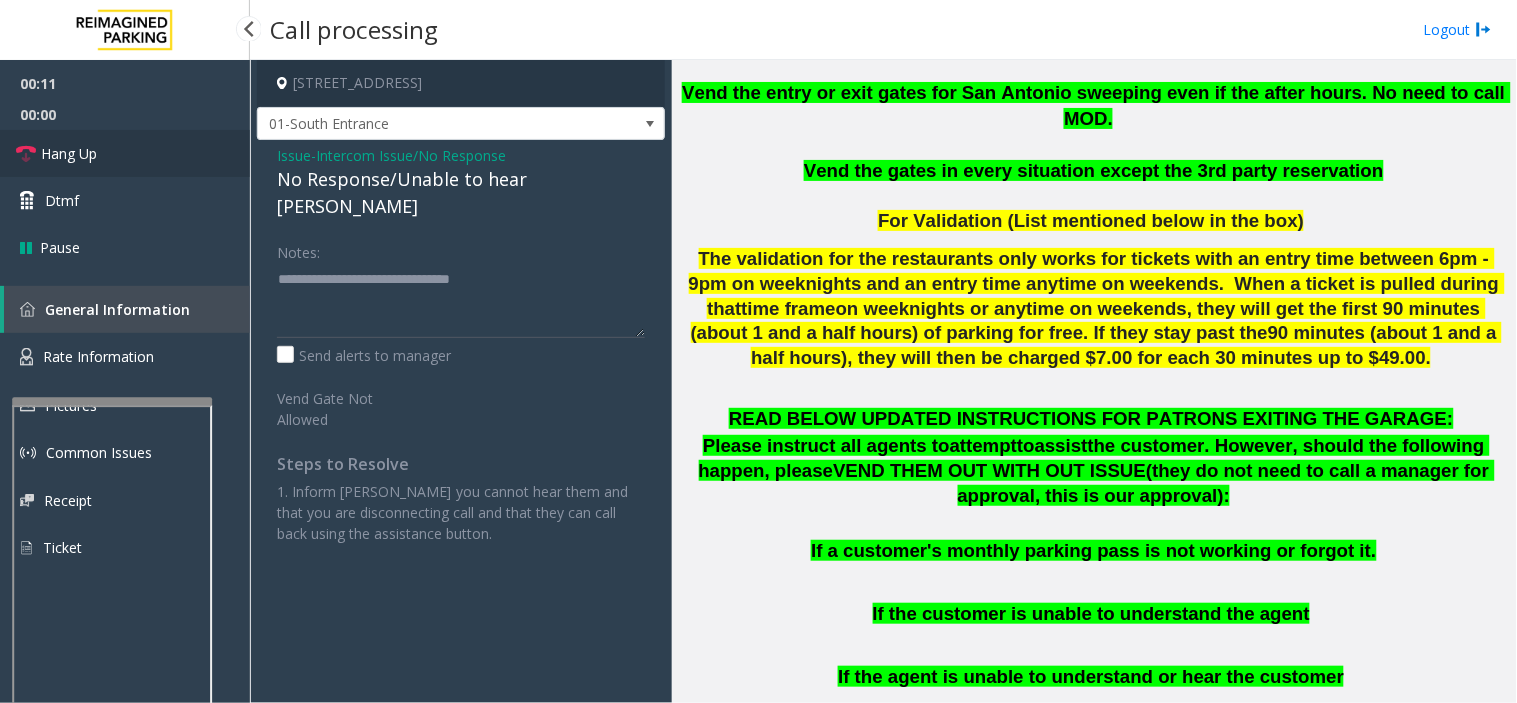 click on "Hang Up" at bounding box center [125, 153] 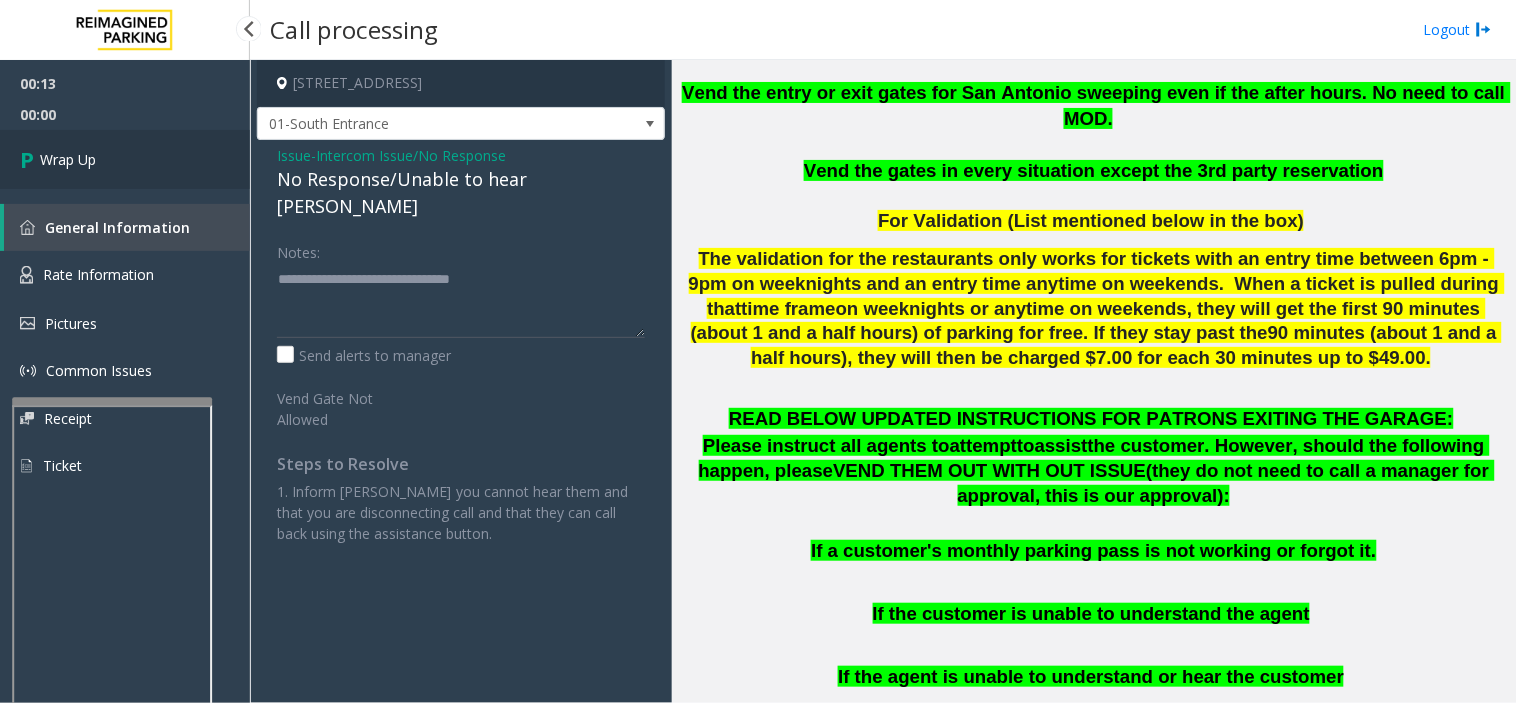 click on "Wrap Up" at bounding box center (125, 159) 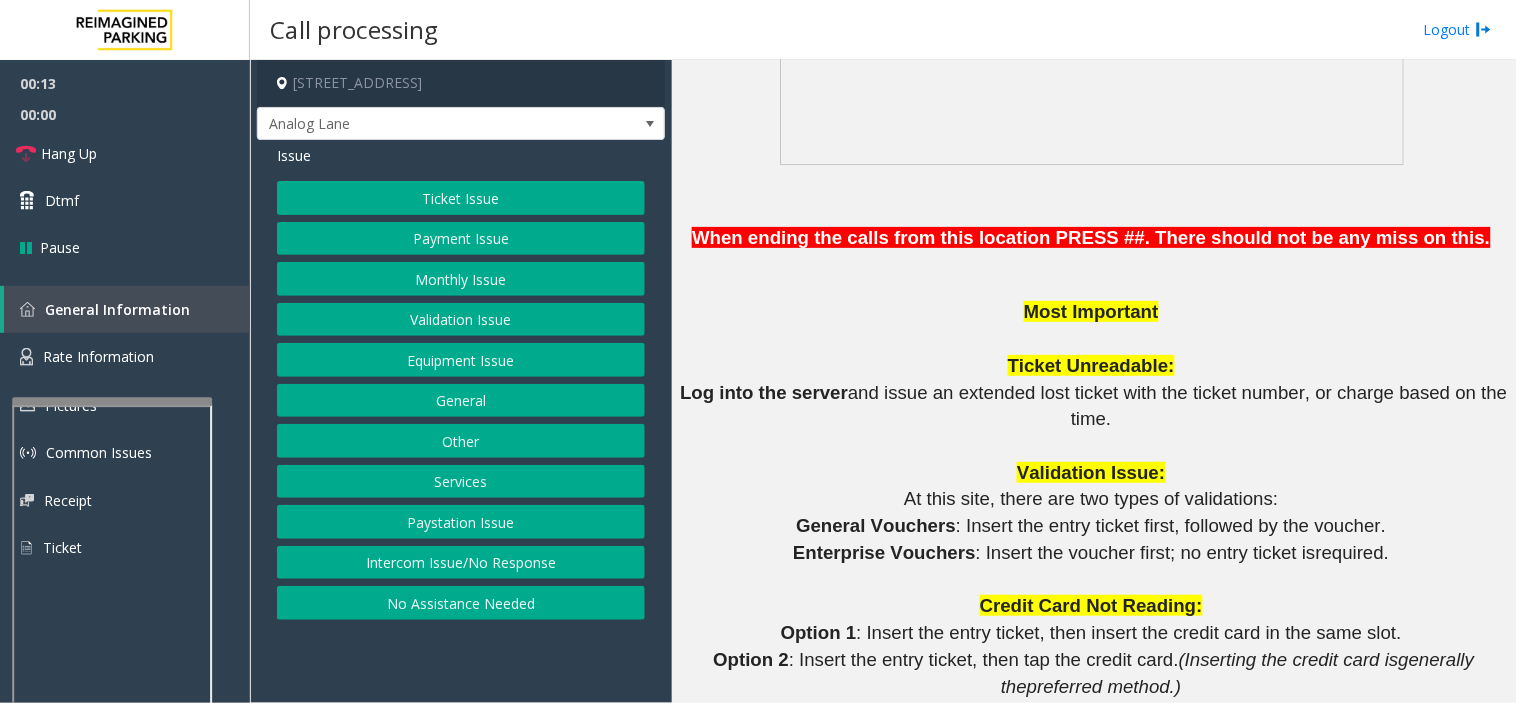scroll, scrollTop: 1444, scrollLeft: 0, axis: vertical 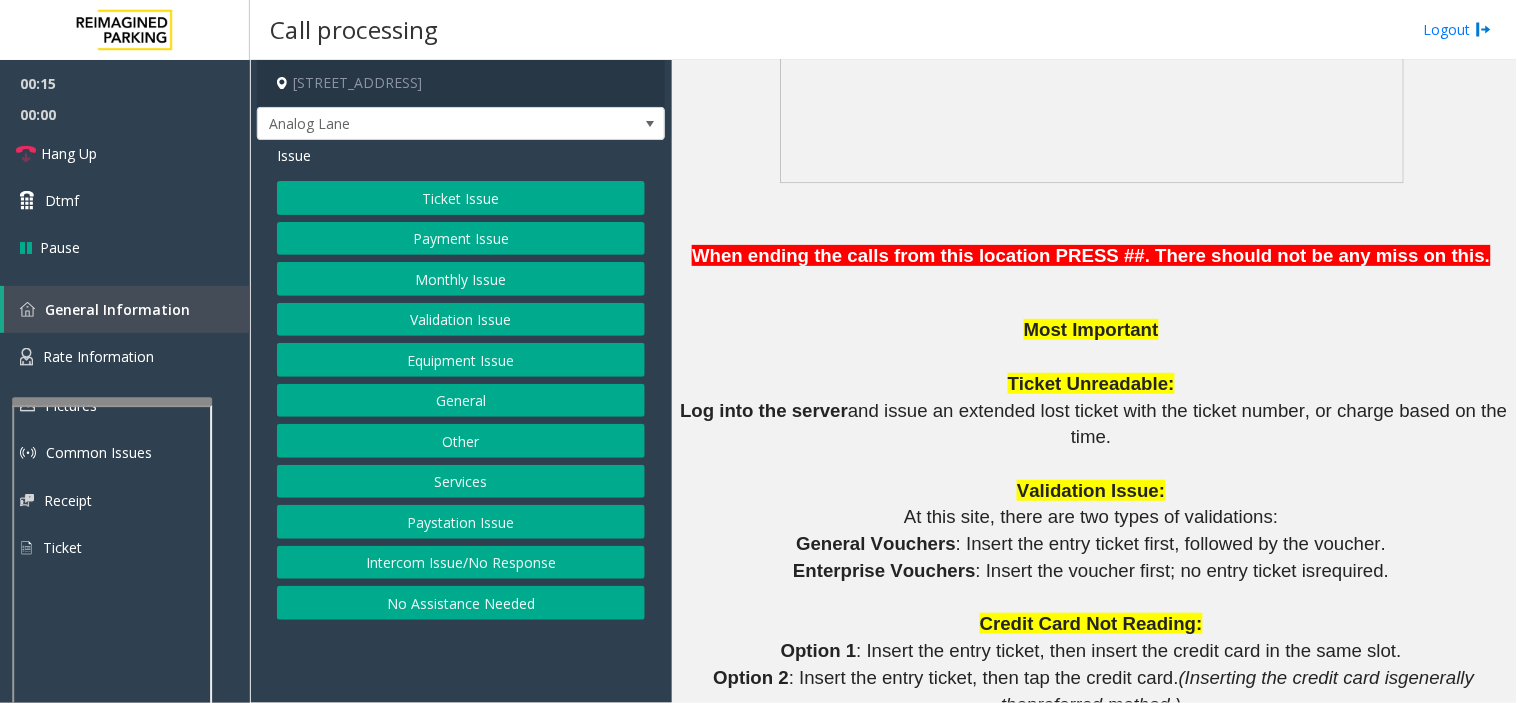 click on "Equipment Issue" 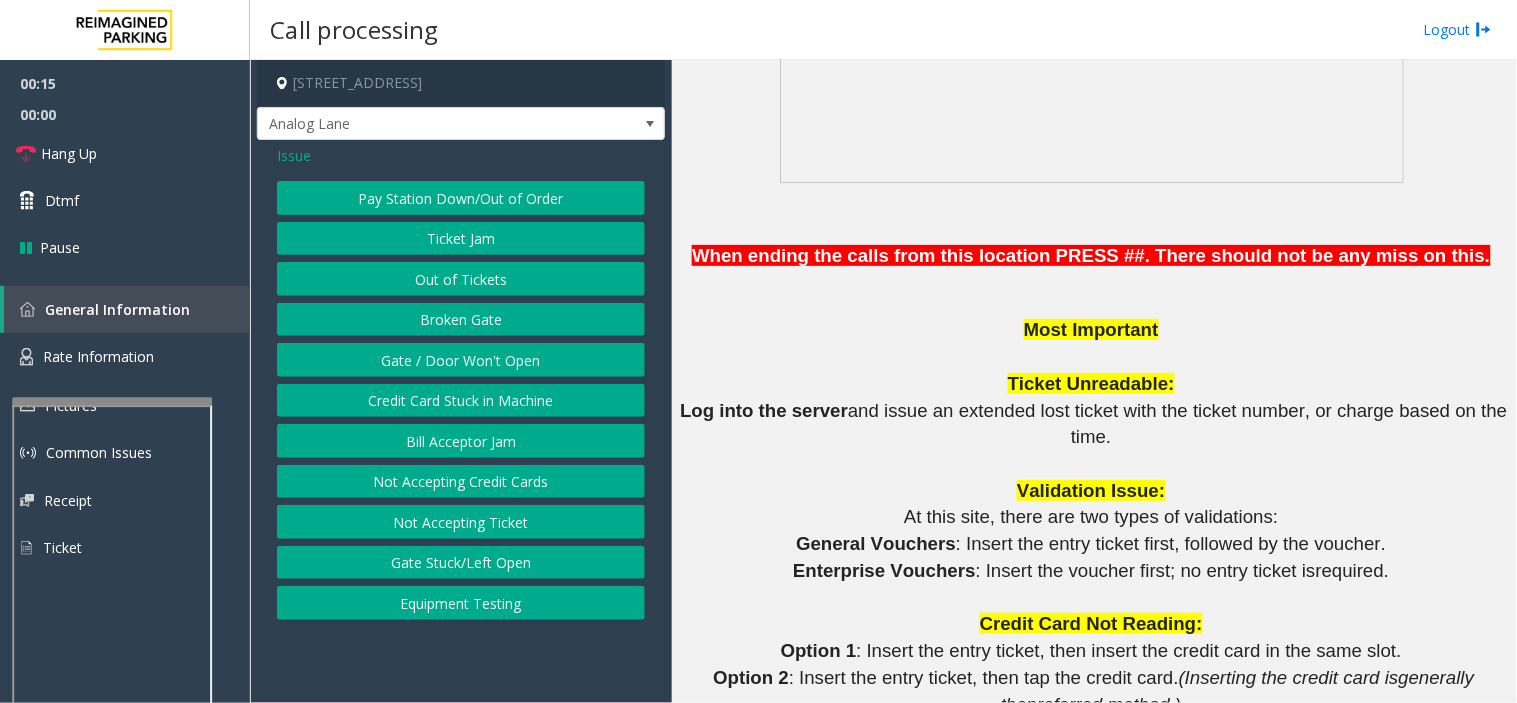 click on "Out of Tickets" 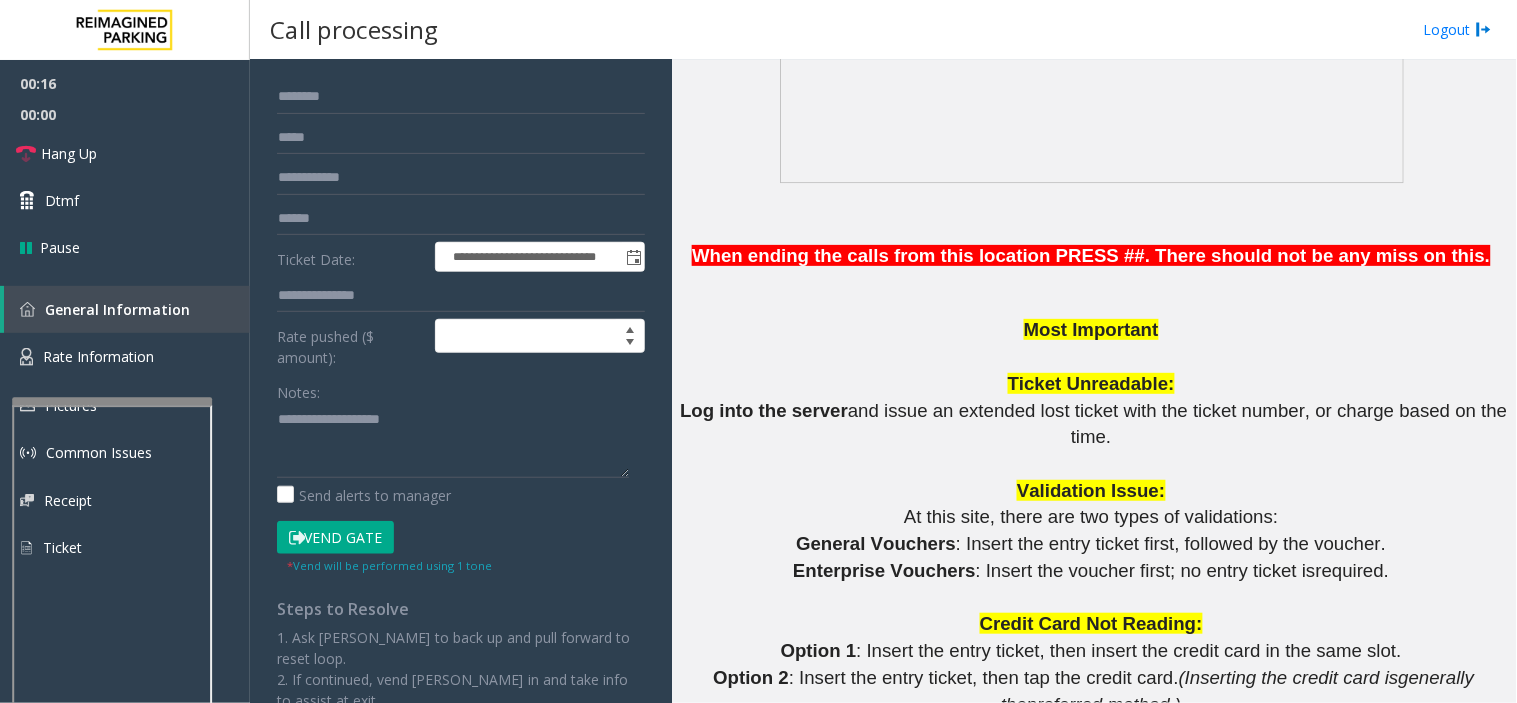 scroll, scrollTop: 222, scrollLeft: 0, axis: vertical 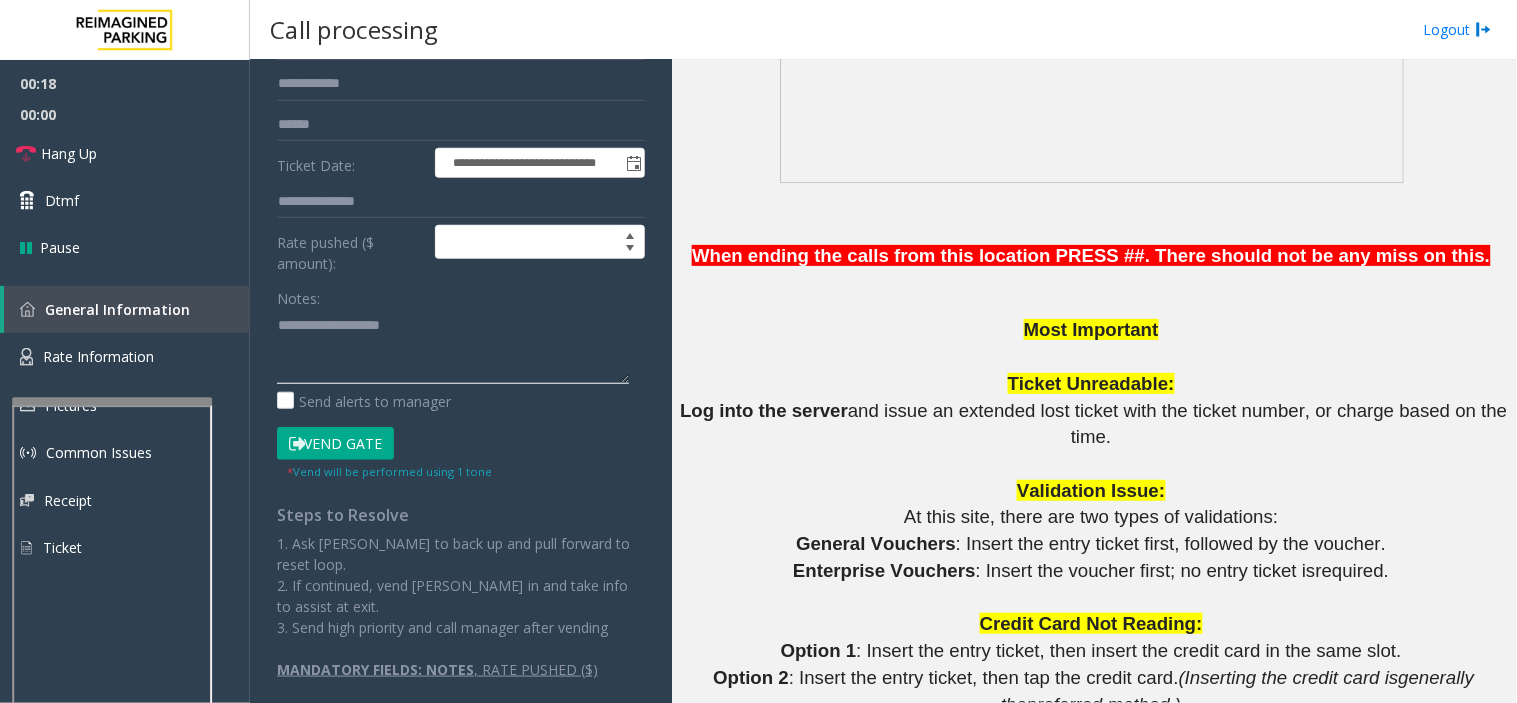 paste on "**********" 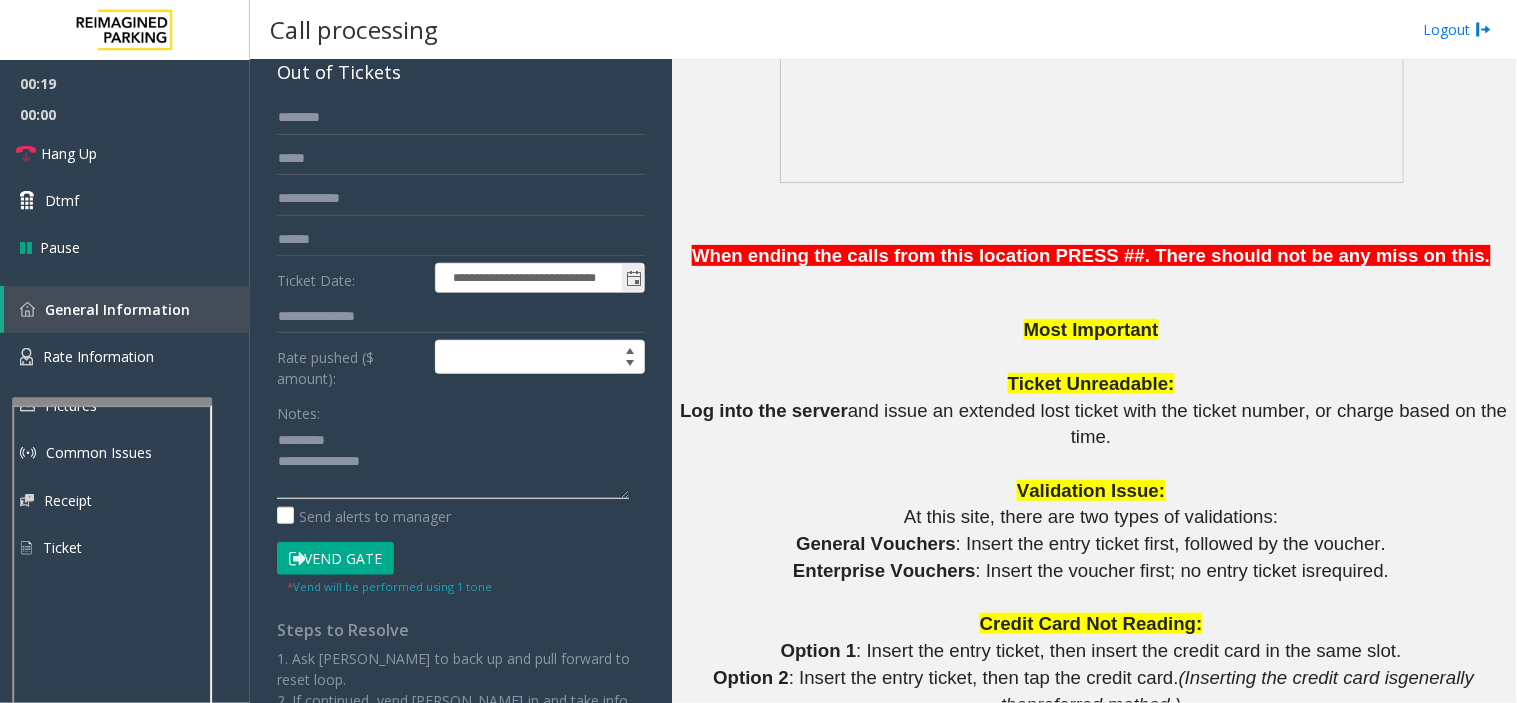 scroll, scrollTop: 0, scrollLeft: 0, axis: both 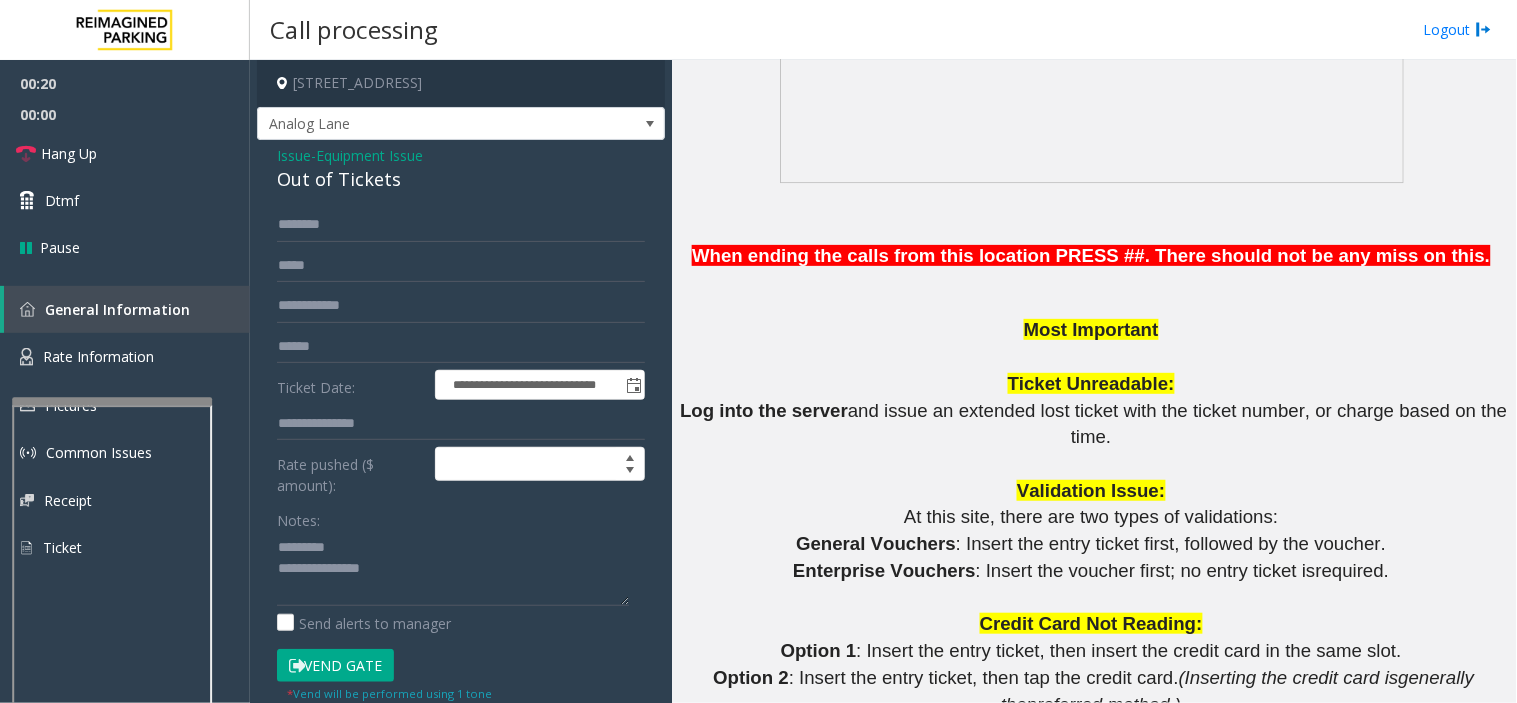click on "Out of Tickets" 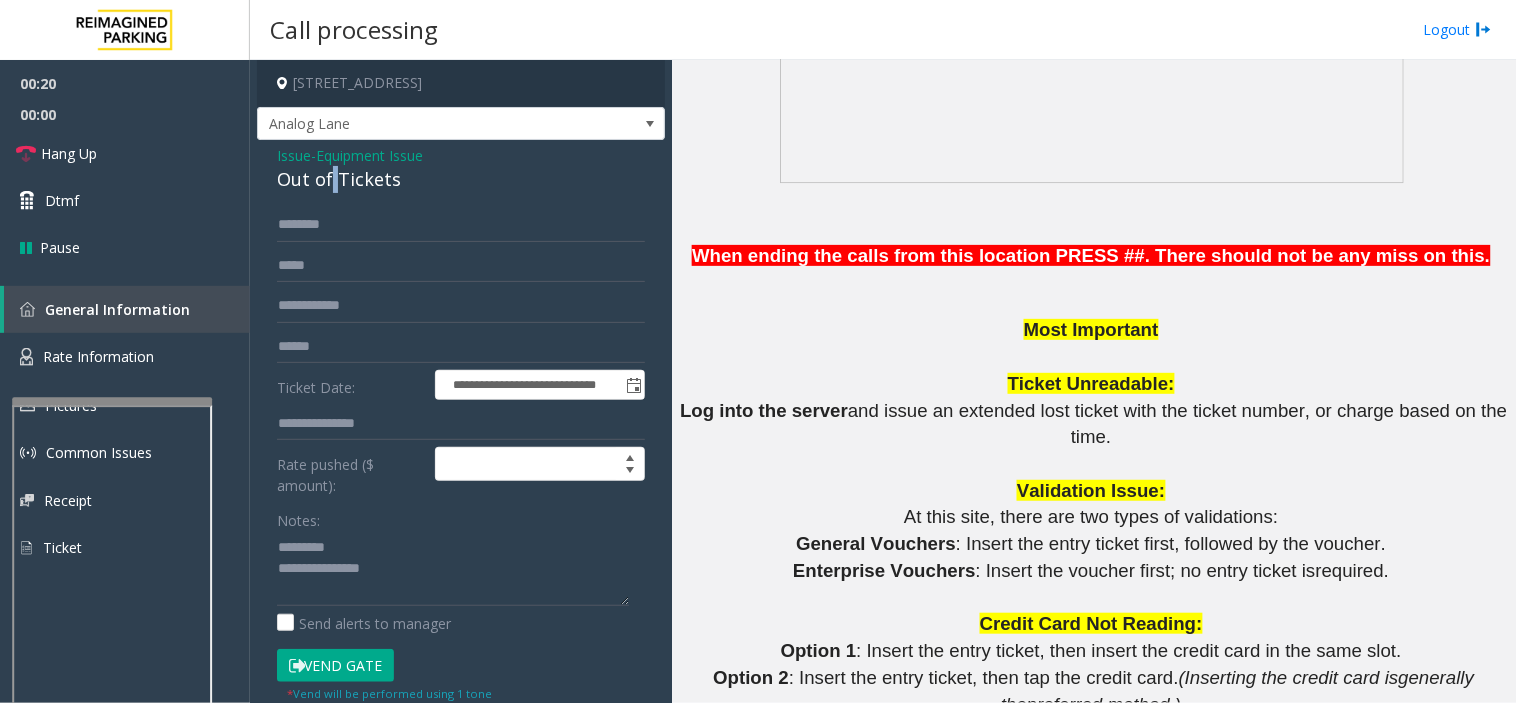 click on "Out of Tickets" 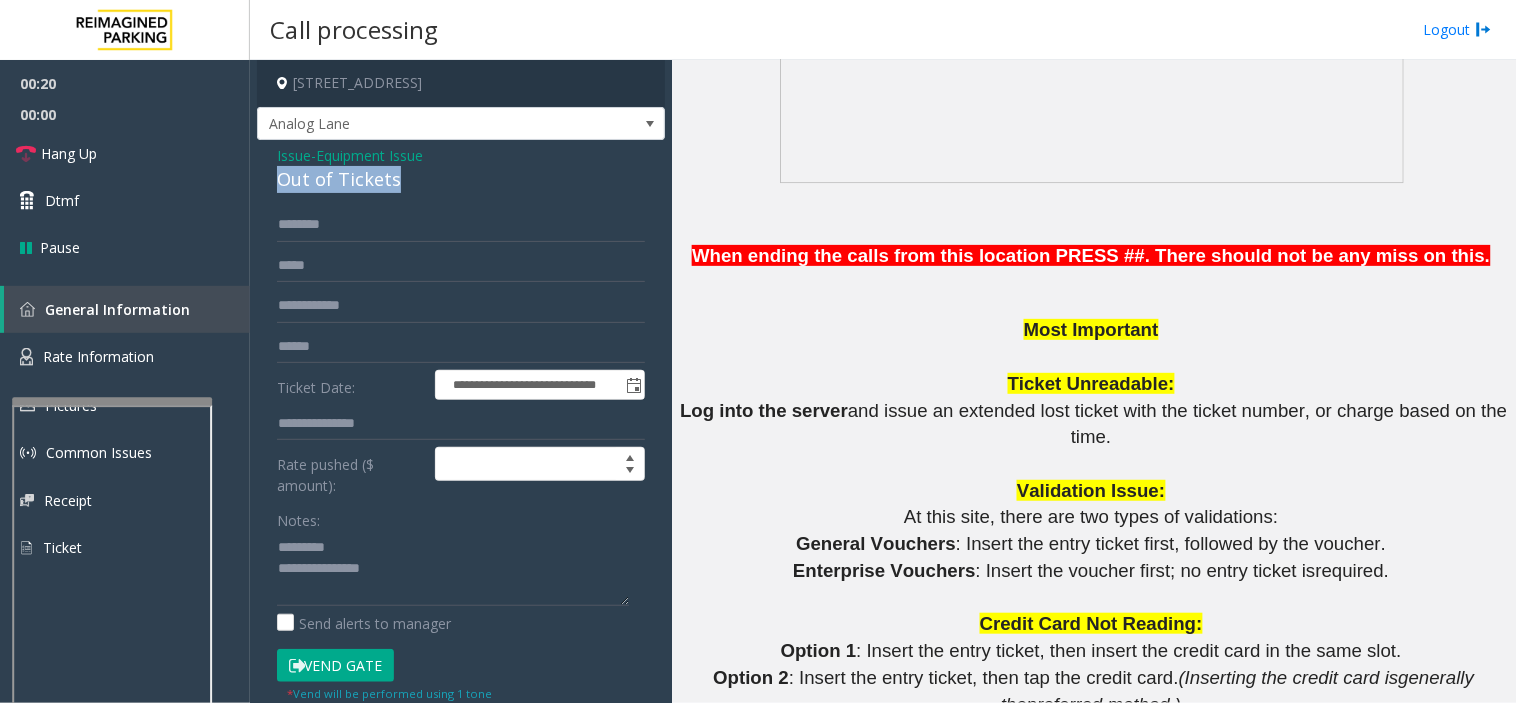 click on "Out of Tickets" 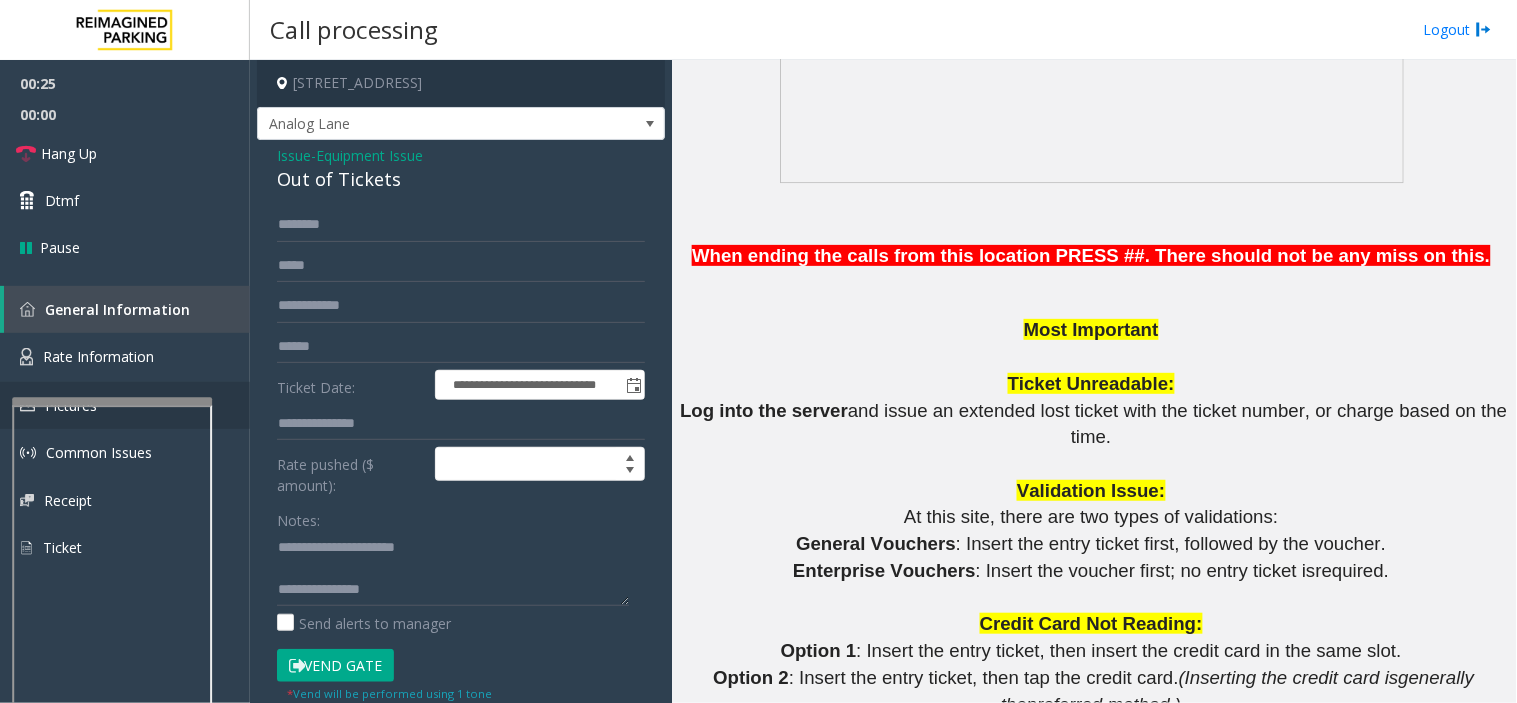 scroll, scrollTop: 21, scrollLeft: 0, axis: vertical 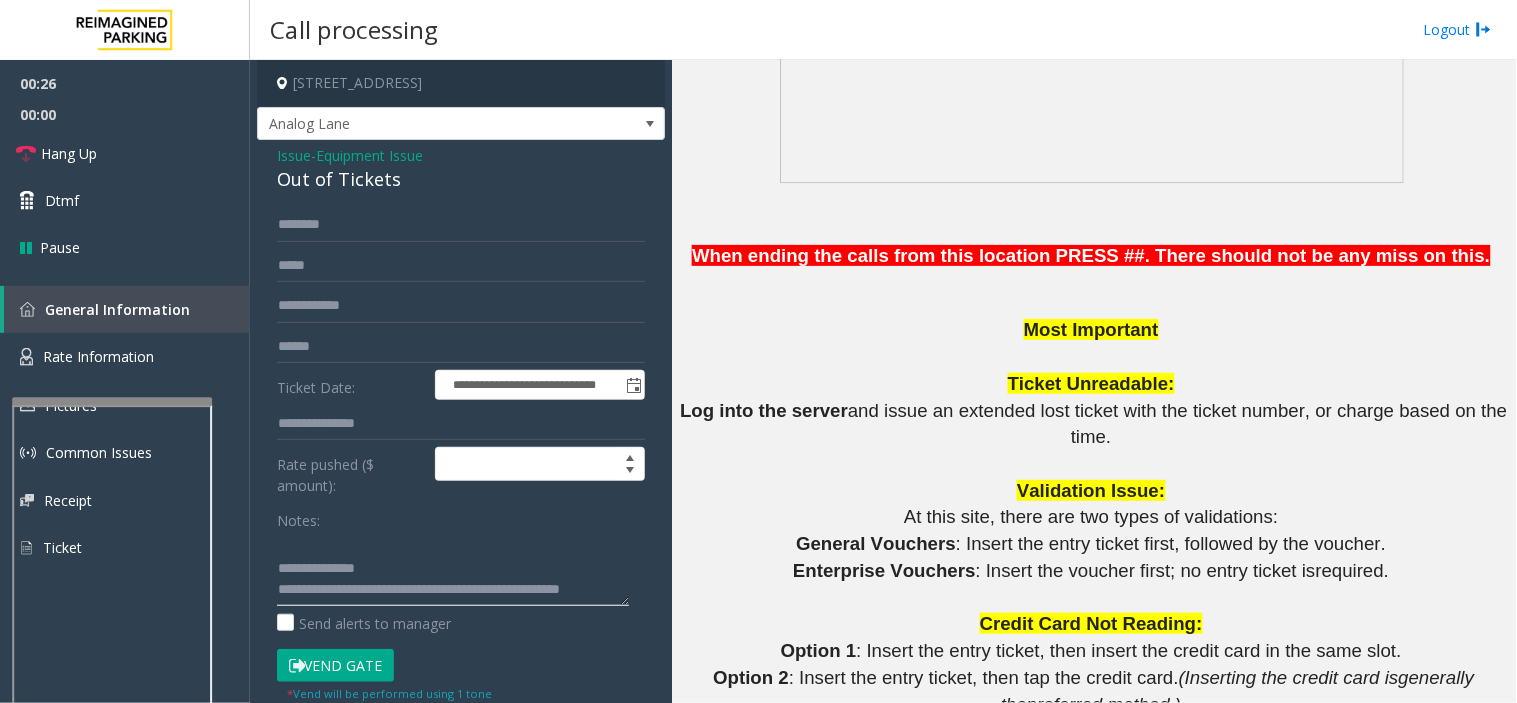 type on "**********" 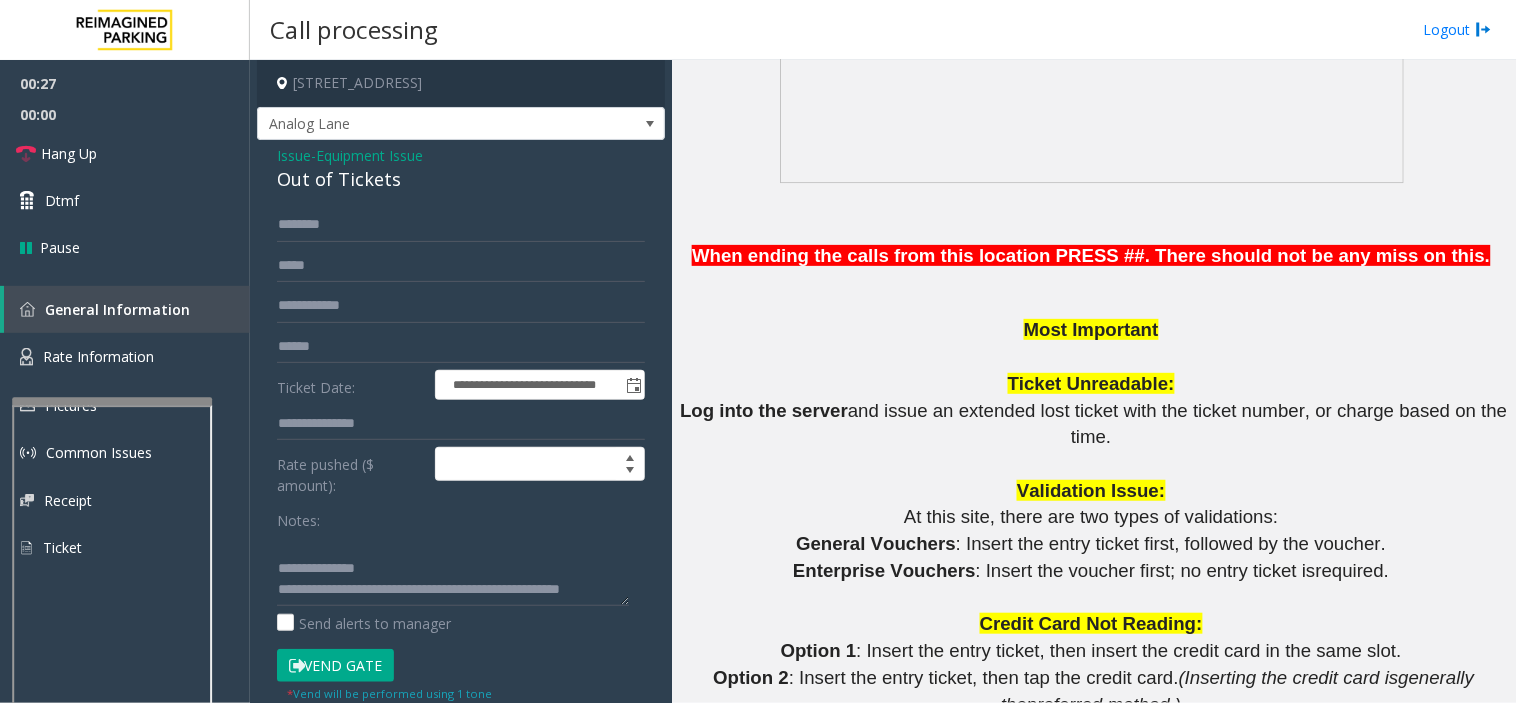 click on "Equipment Issue" 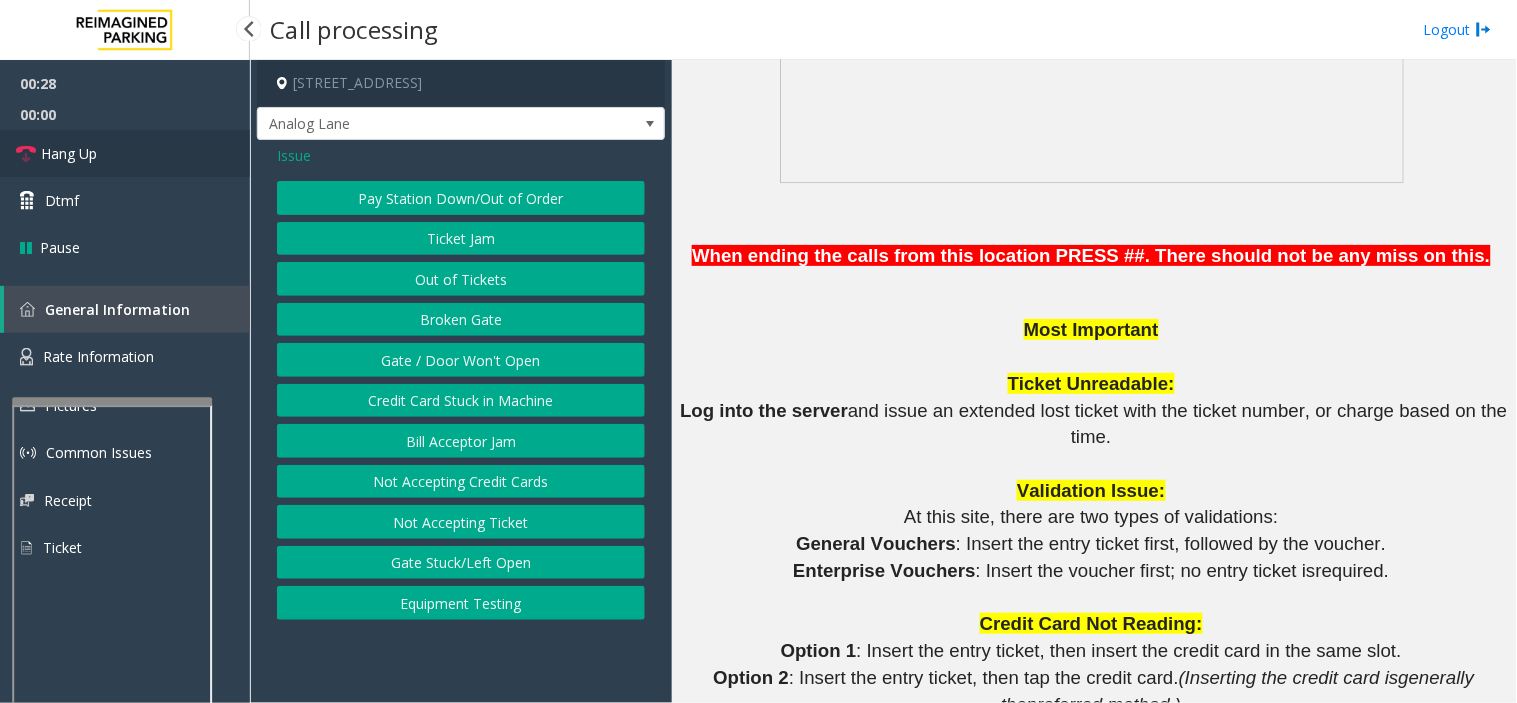 click on "Hang Up" at bounding box center (125, 153) 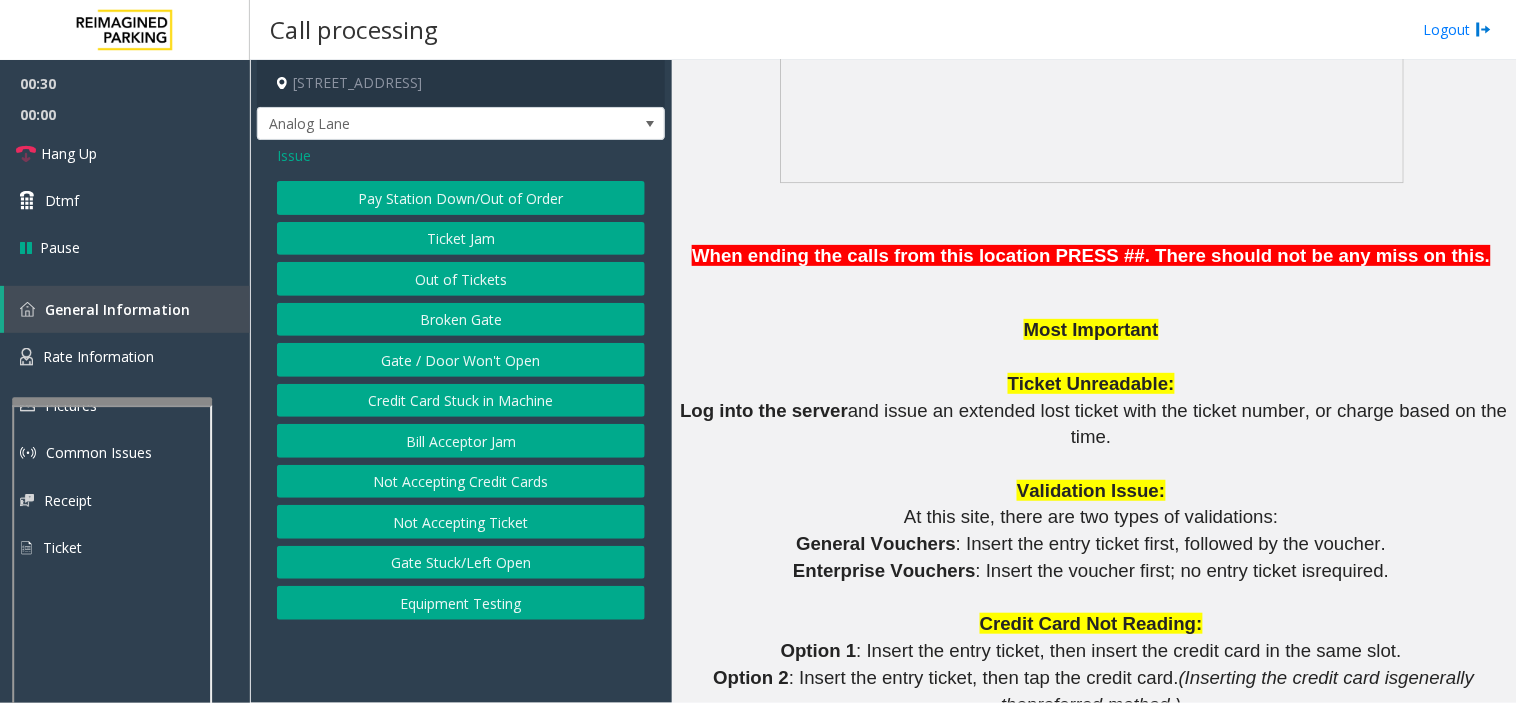 click on "Gate / Door Won't Open" 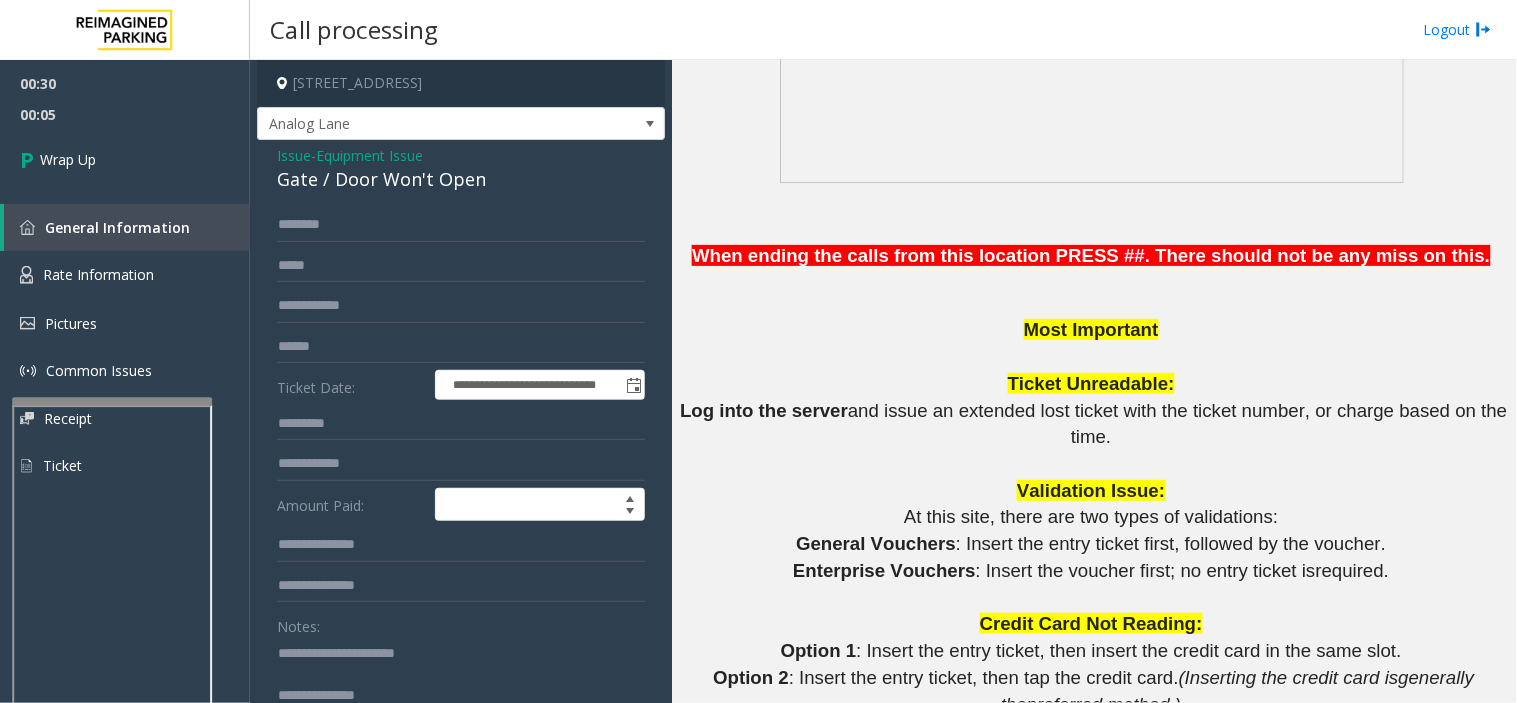 scroll, scrollTop: 63, scrollLeft: 0, axis: vertical 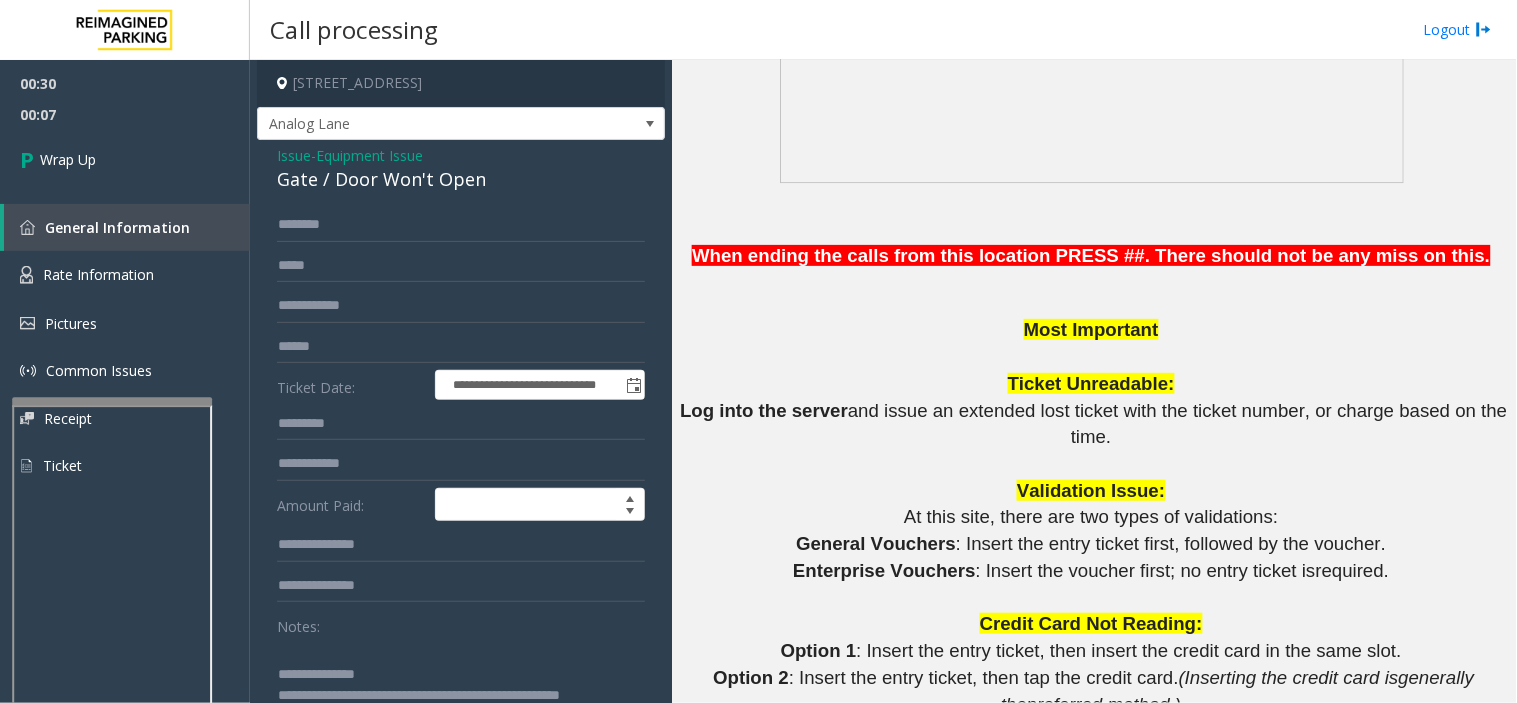 drag, startPoint x: 275, startPoint y: 644, endPoint x: 340, endPoint y: 670, distance: 70.00714 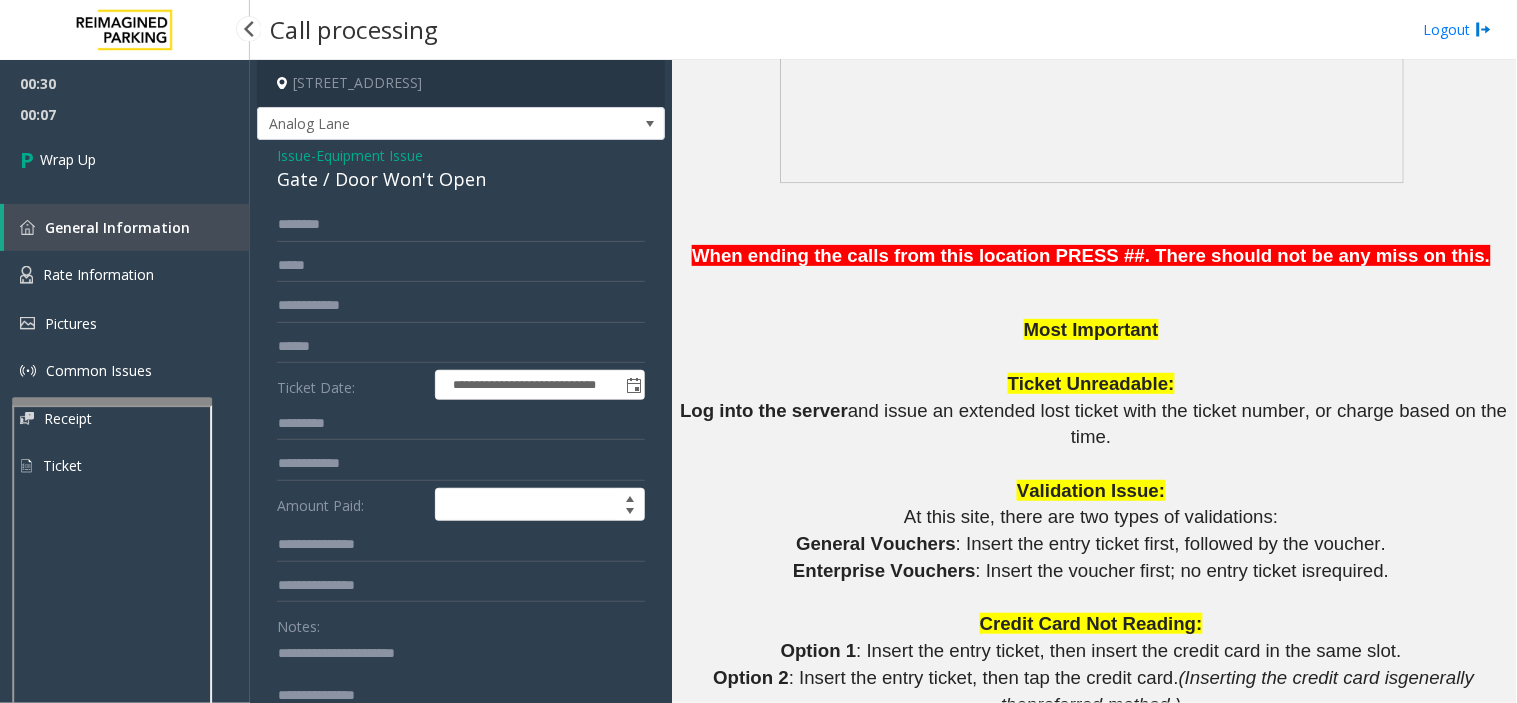 drag, startPoint x: 341, startPoint y: 672, endPoint x: 245, endPoint y: 648, distance: 98.95454 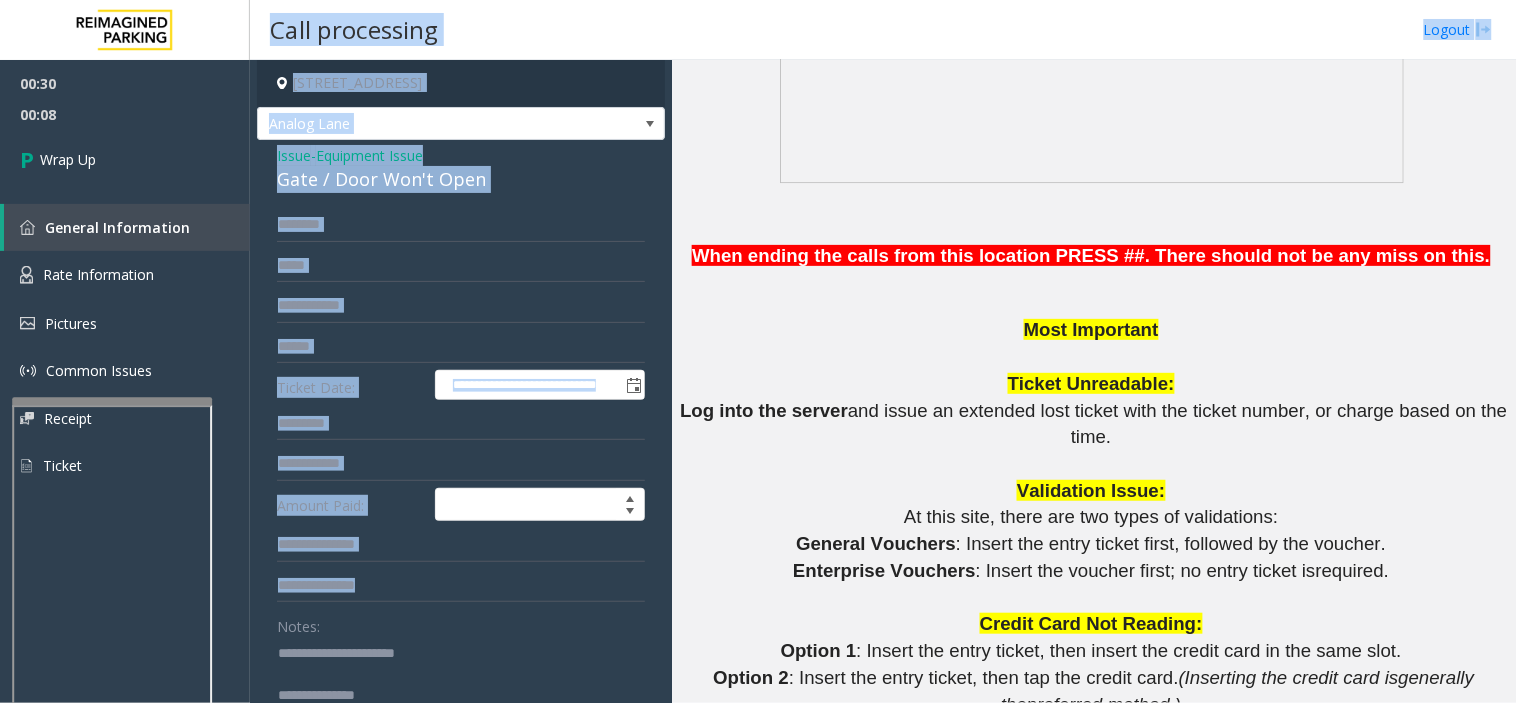 drag, startPoint x: 245, startPoint y: 648, endPoint x: 254, endPoint y: 687, distance: 40.024994 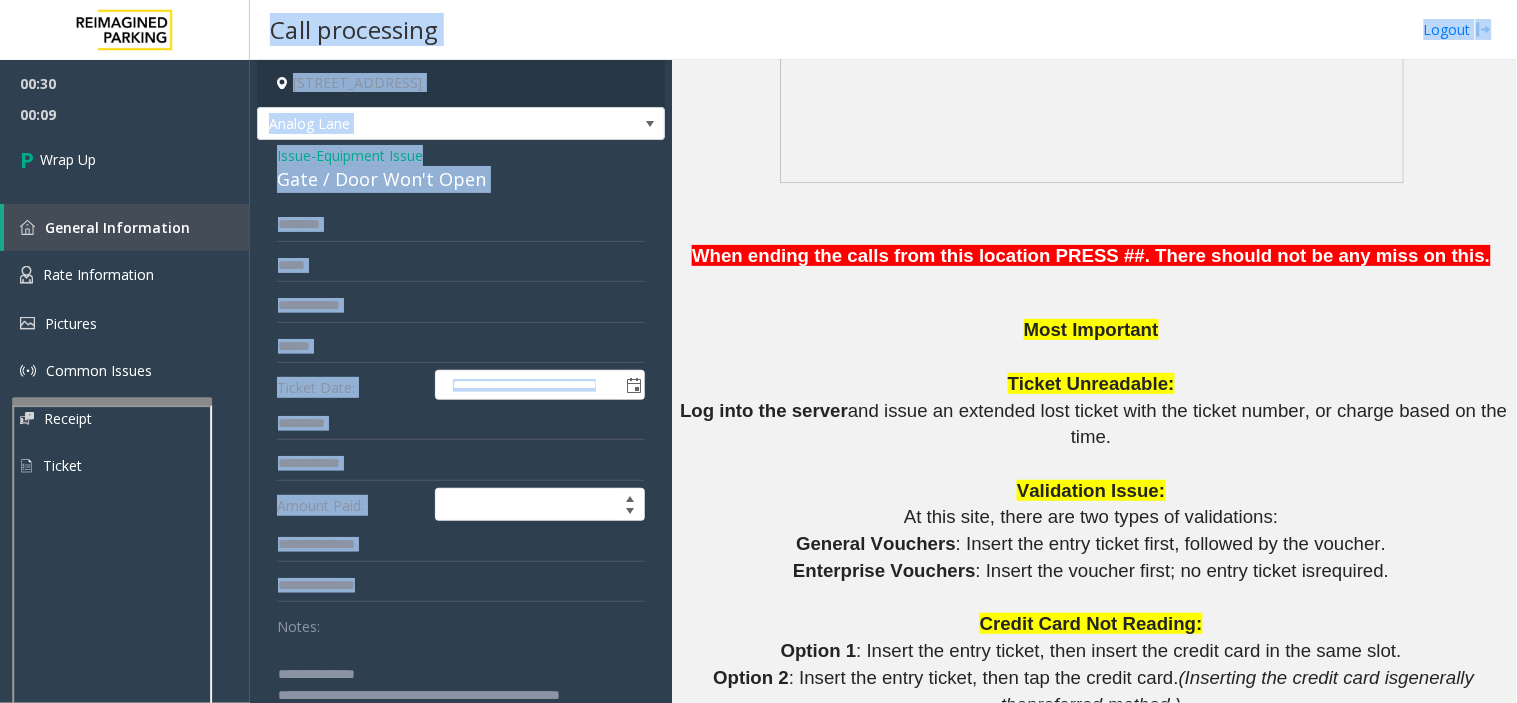 scroll, scrollTop: 63, scrollLeft: 0, axis: vertical 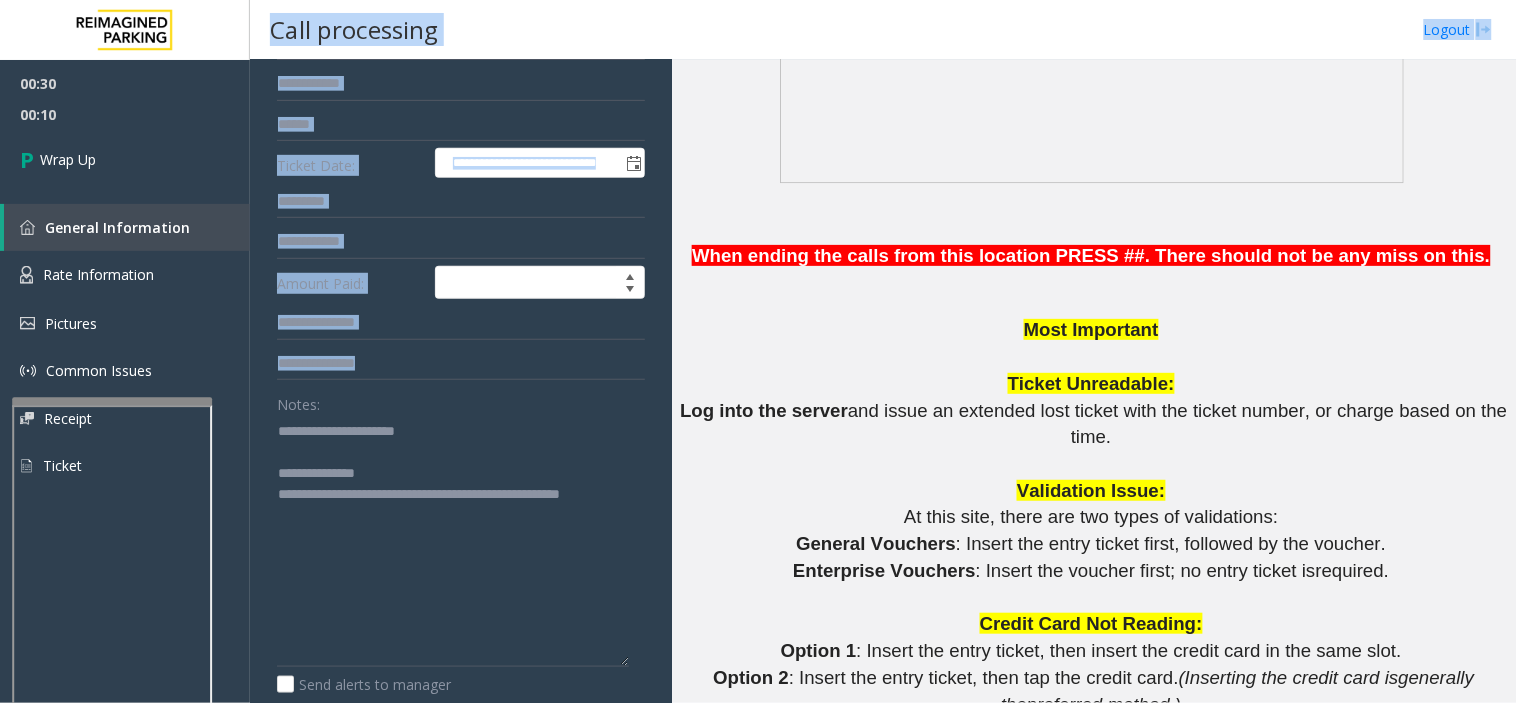 drag, startPoint x: 615, startPoint y: 486, endPoint x: 634, endPoint y: 664, distance: 179.01117 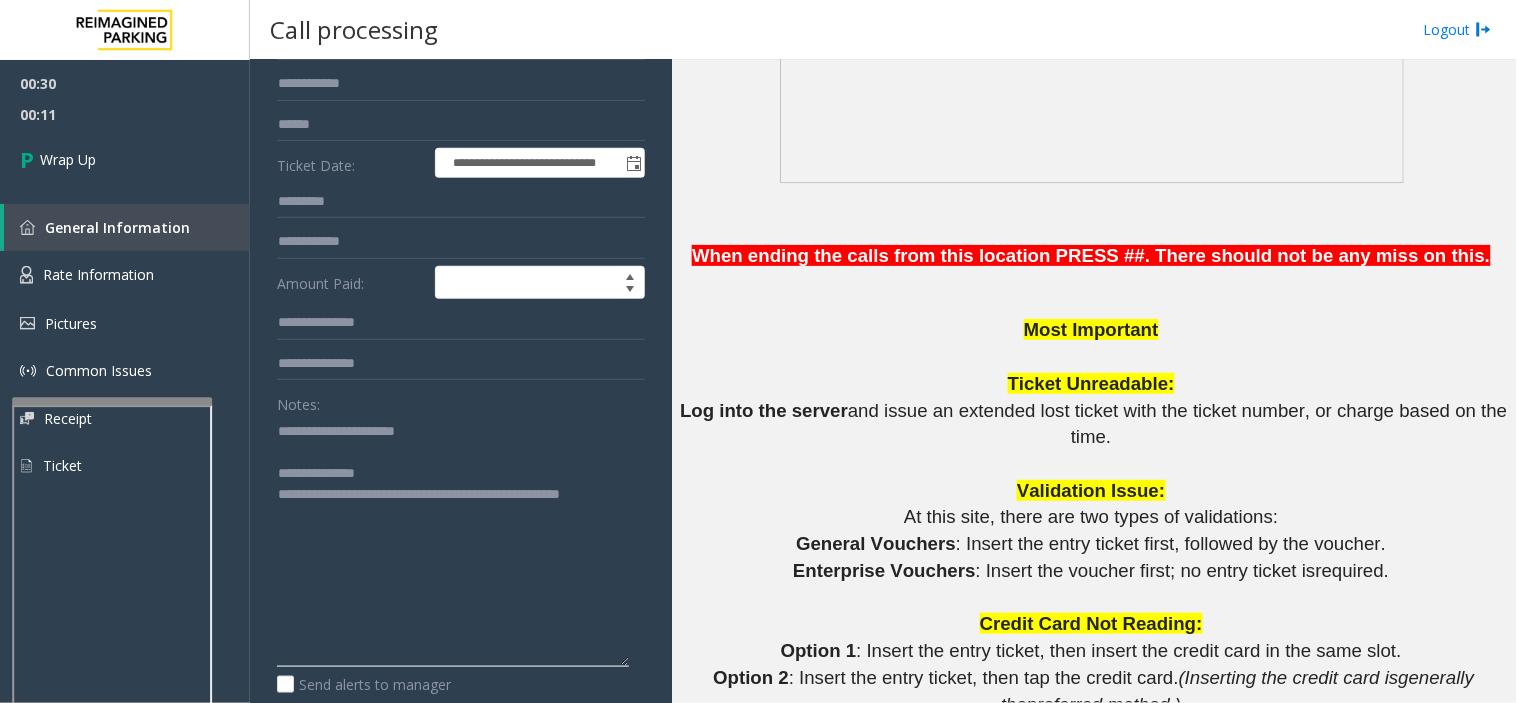 click 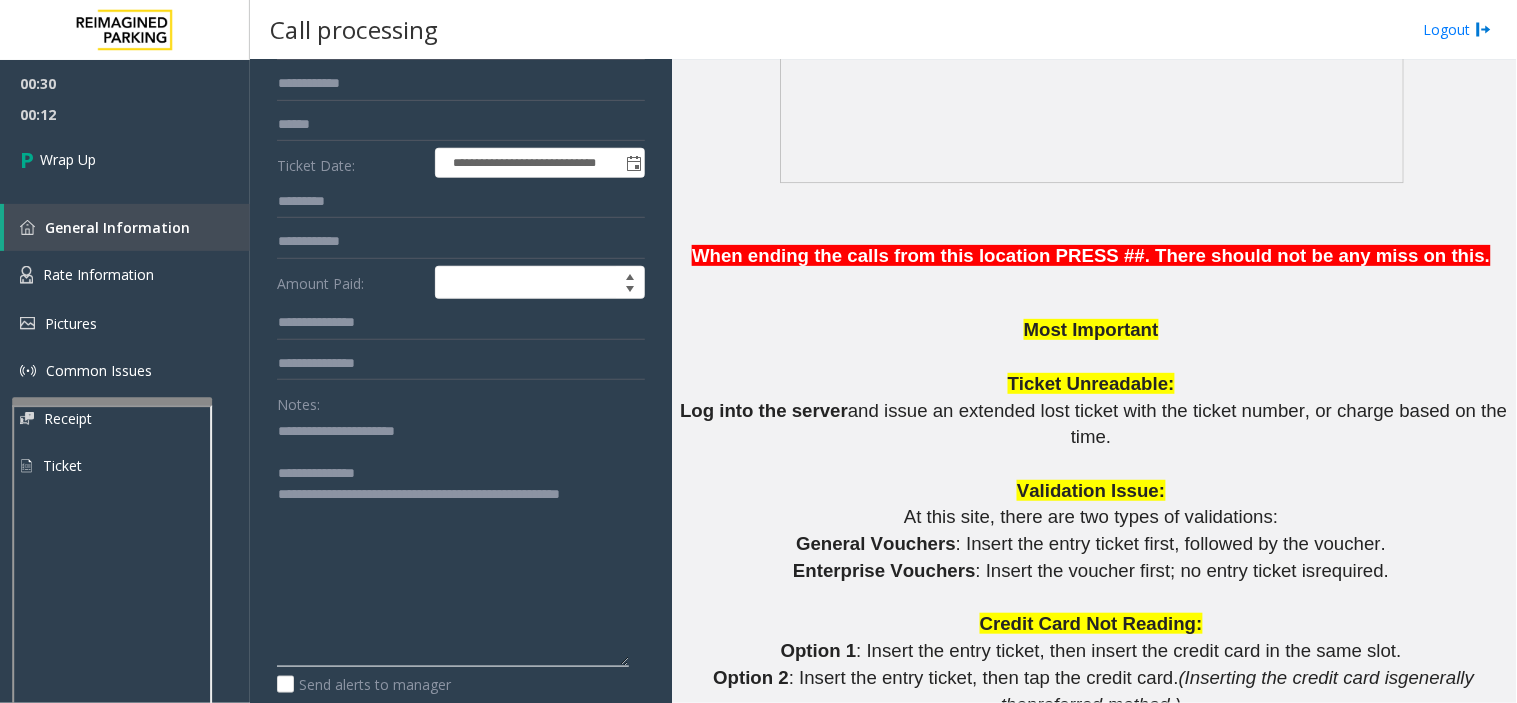 click 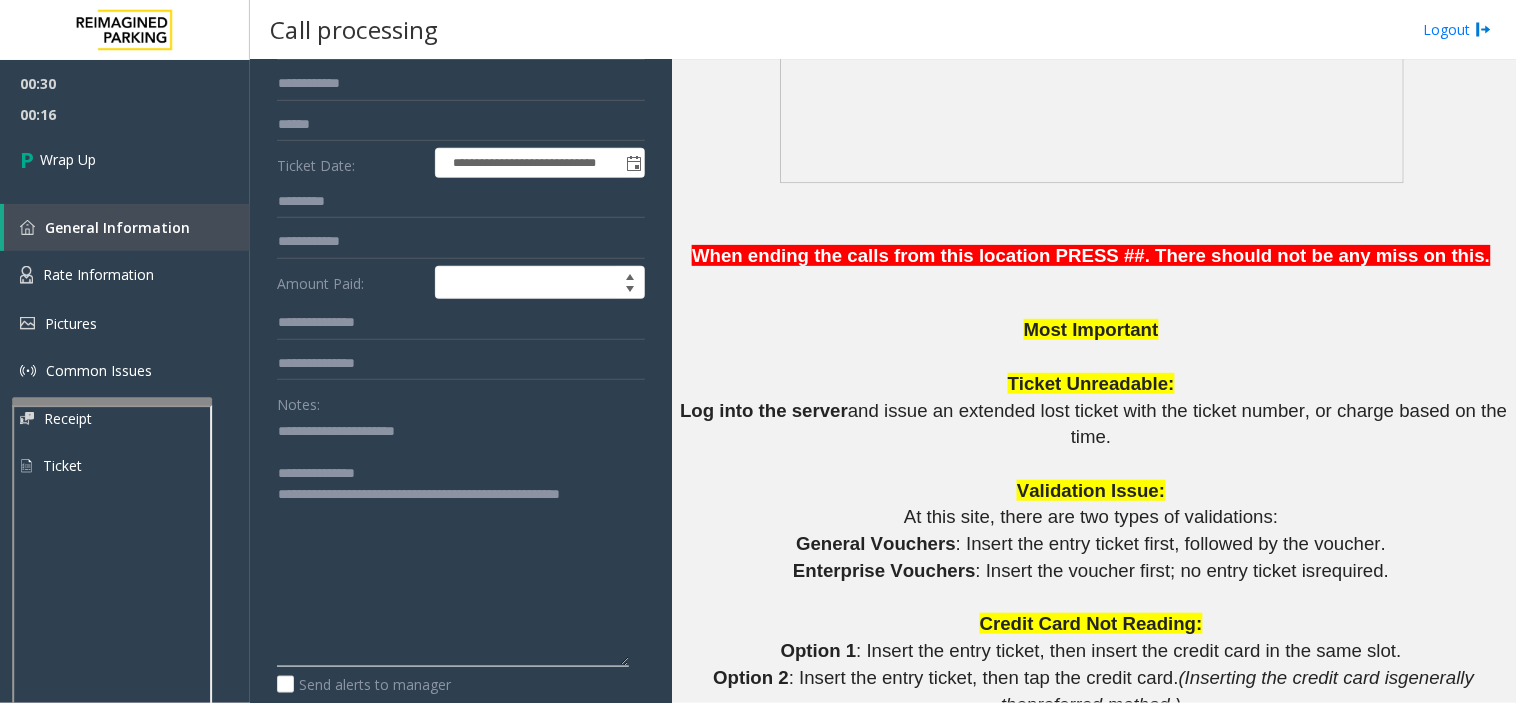 click 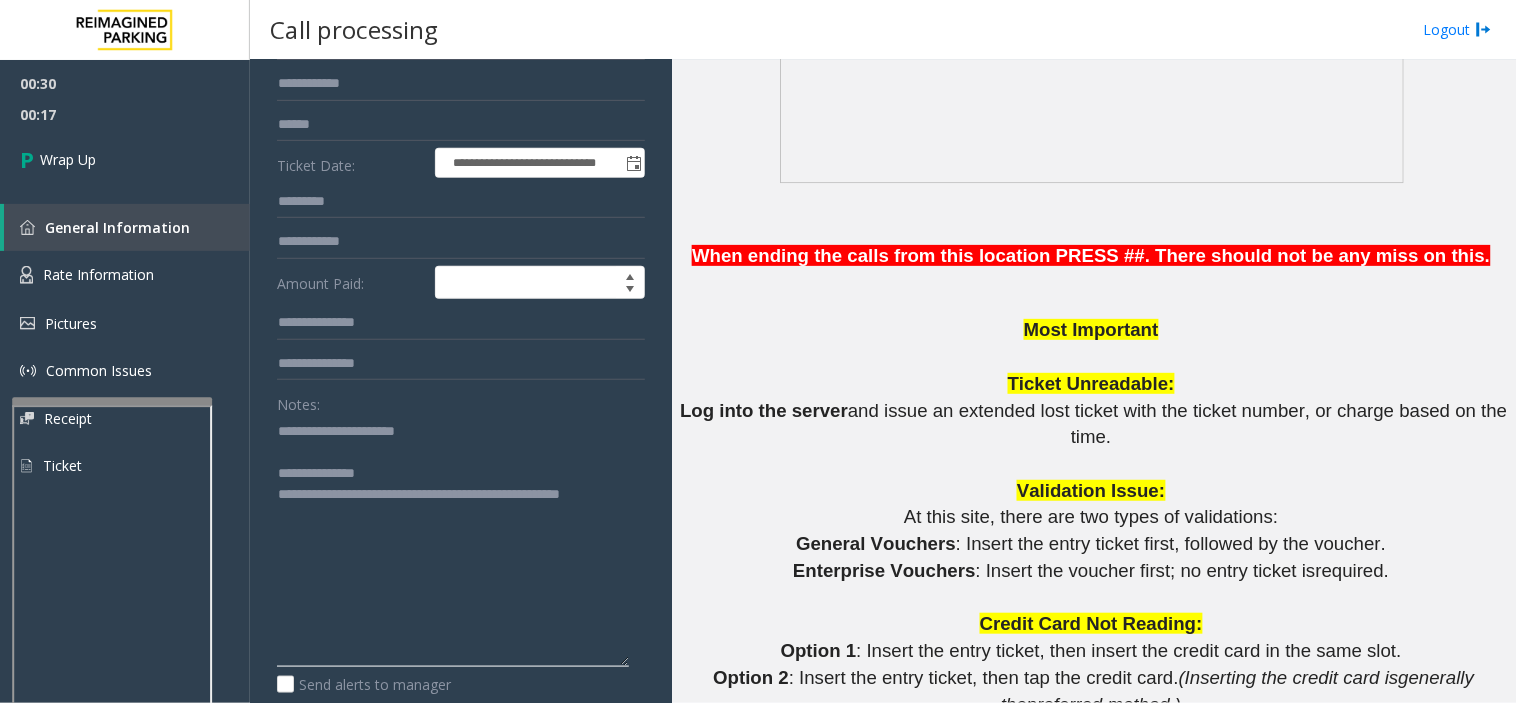 paste 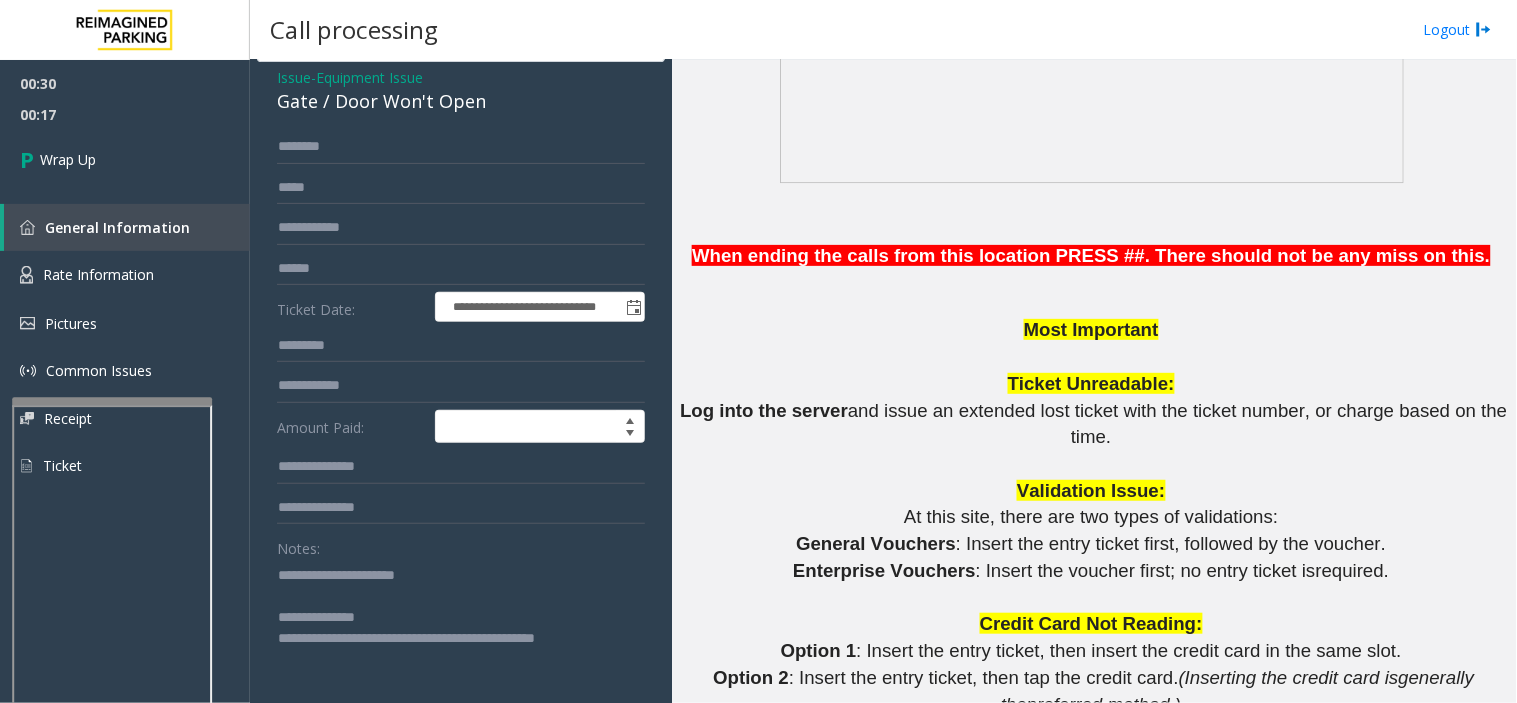 scroll, scrollTop: 0, scrollLeft: 0, axis: both 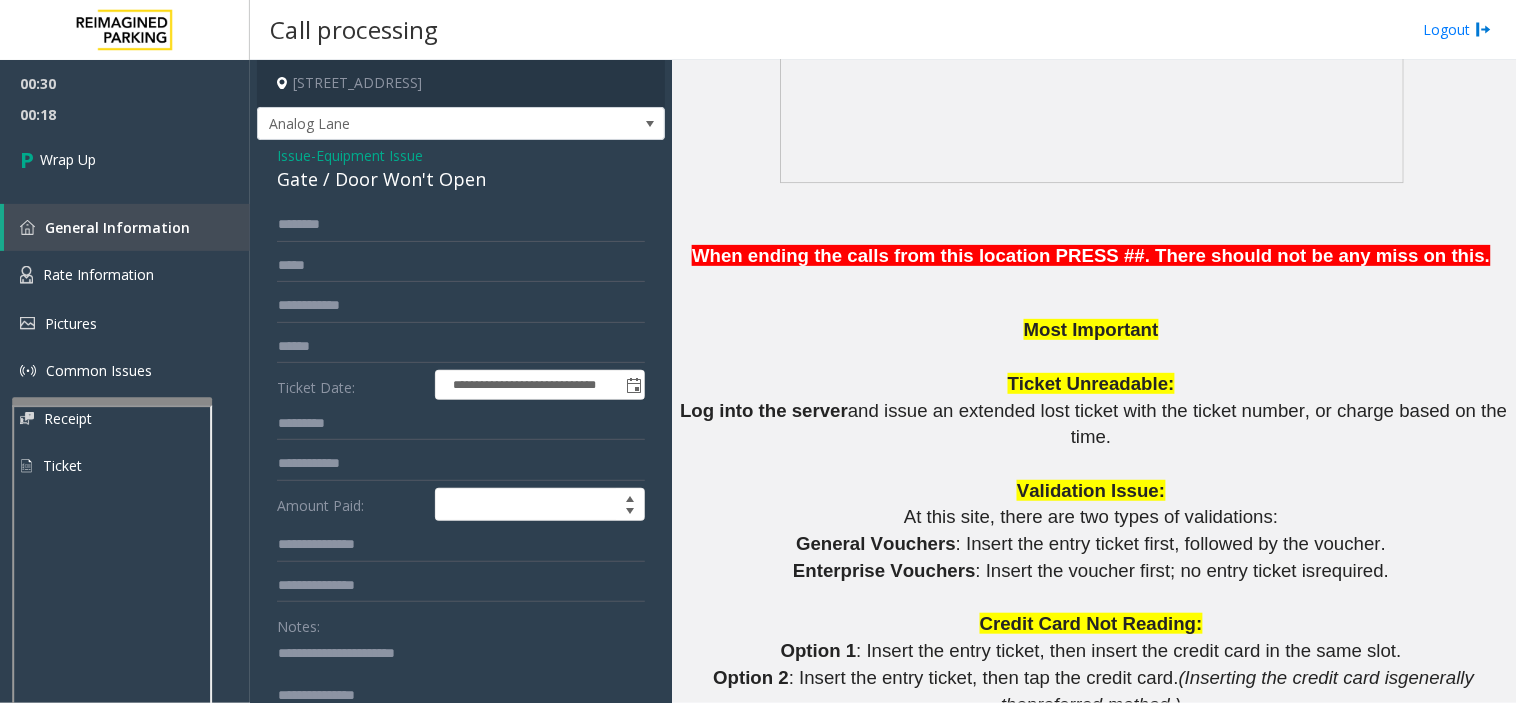 click on "Gate / Door Won't Open" 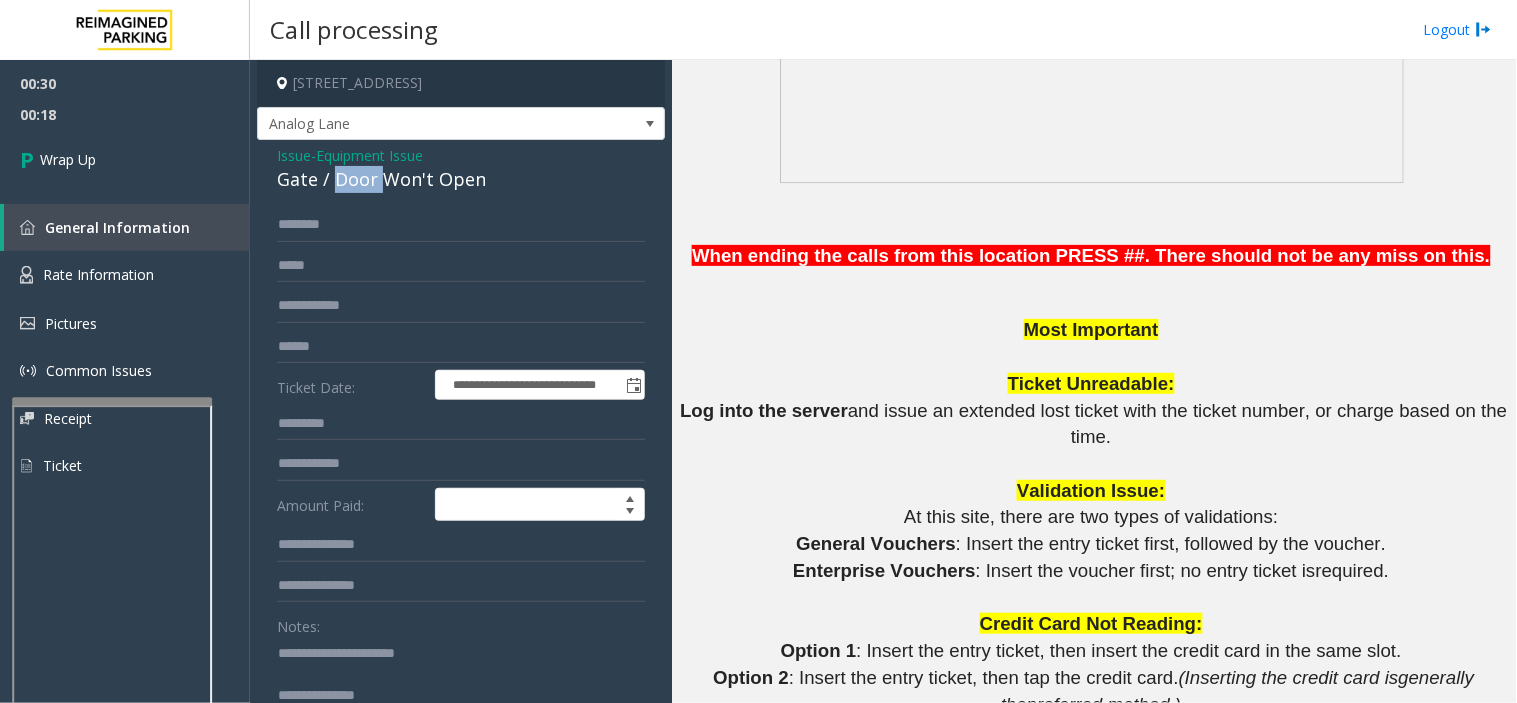 click on "Gate / Door Won't Open" 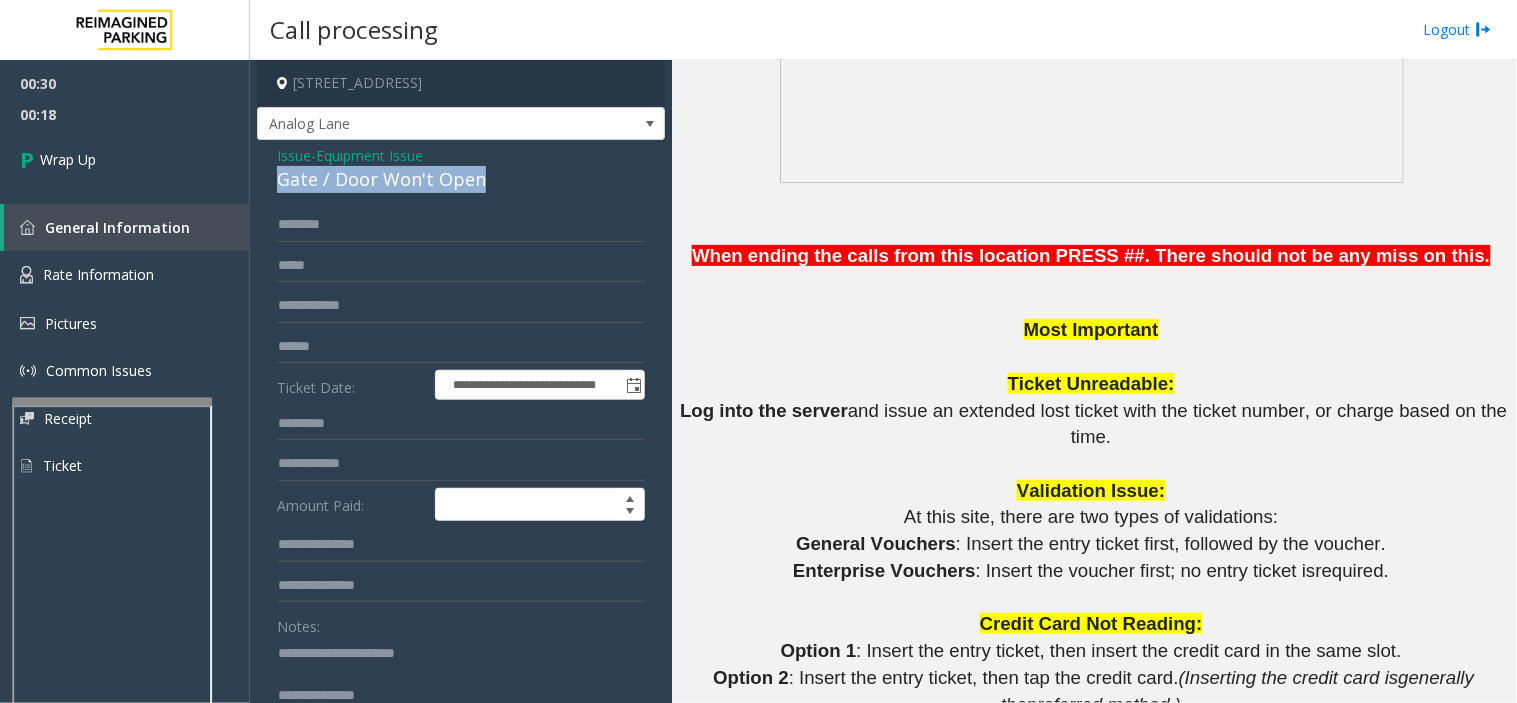 click on "Gate / Door Won't Open" 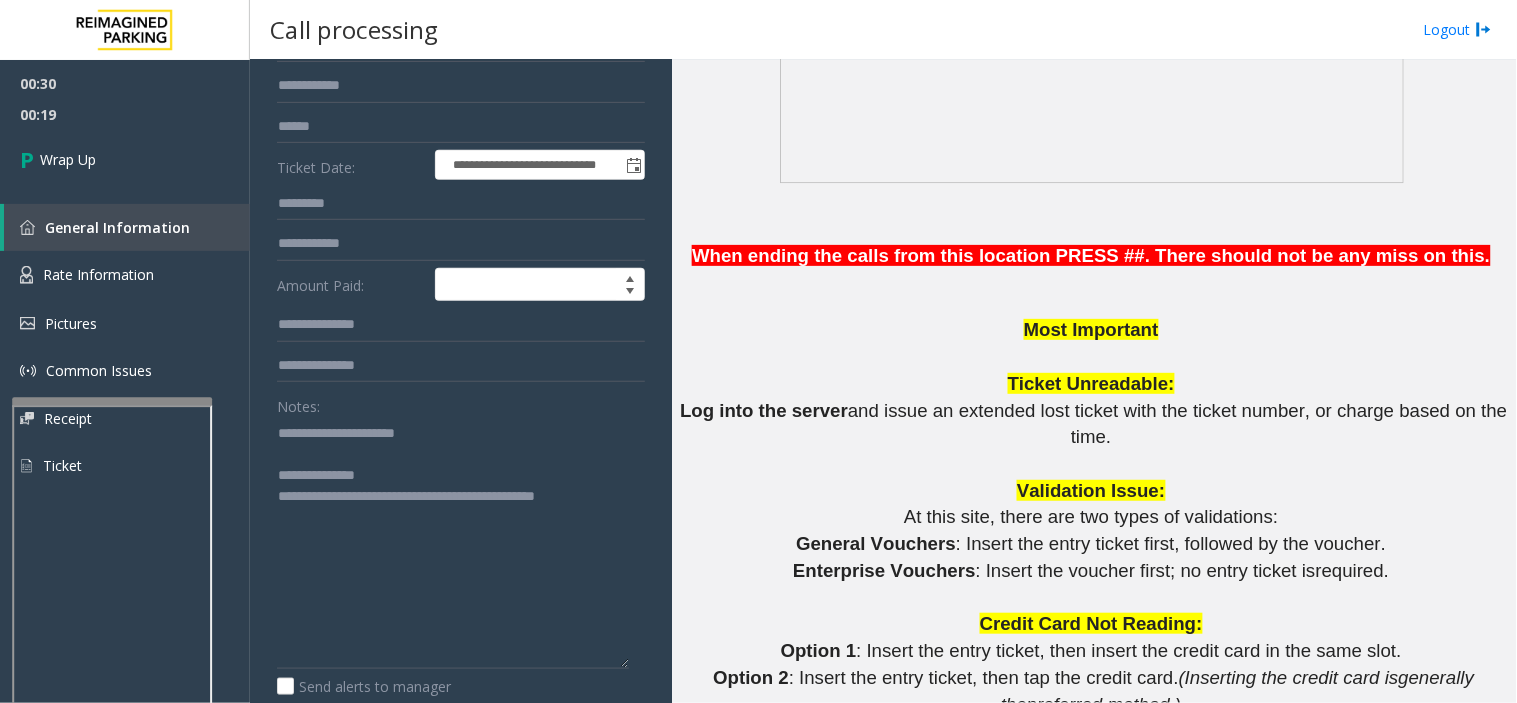 scroll, scrollTop: 222, scrollLeft: 0, axis: vertical 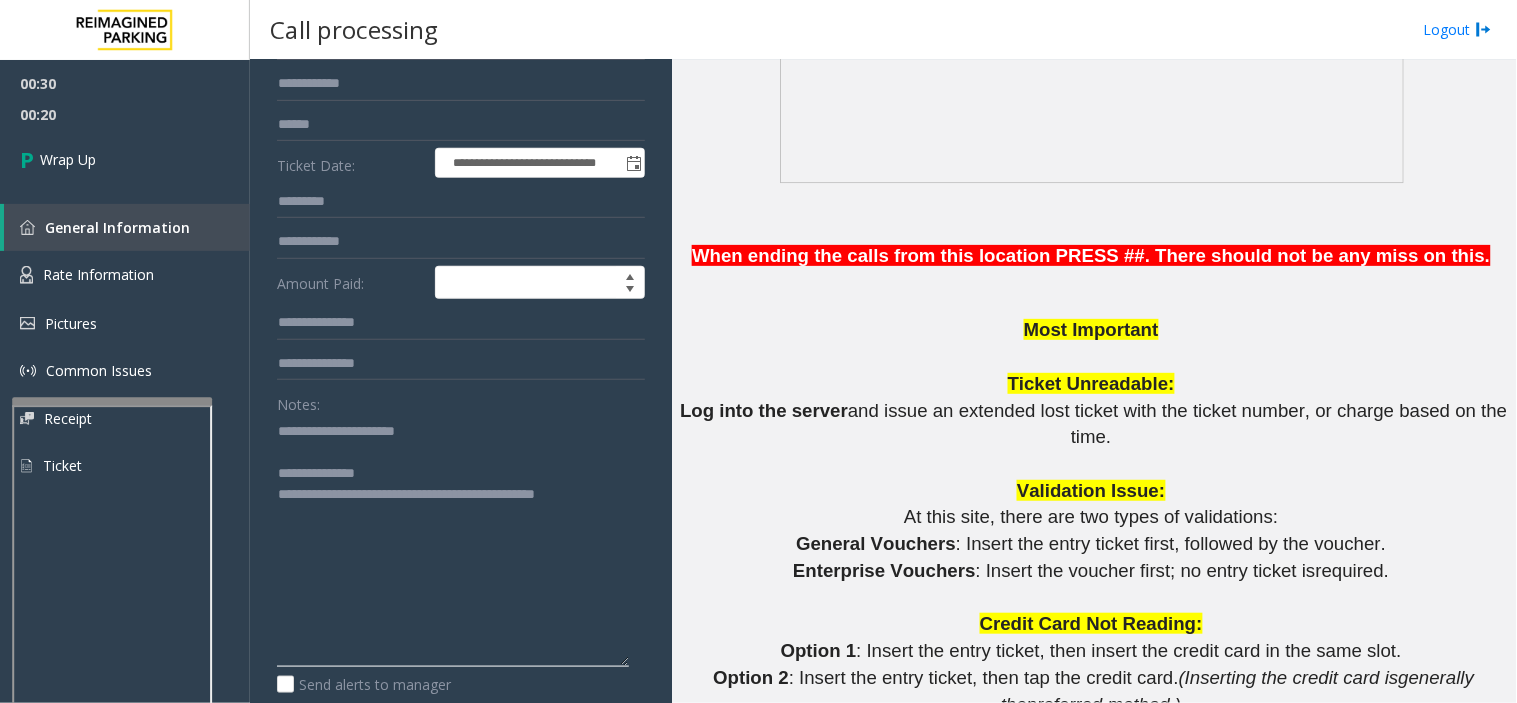 drag, startPoint x: 328, startPoint y: 425, endPoint x: 417, endPoint y: 433, distance: 89.358826 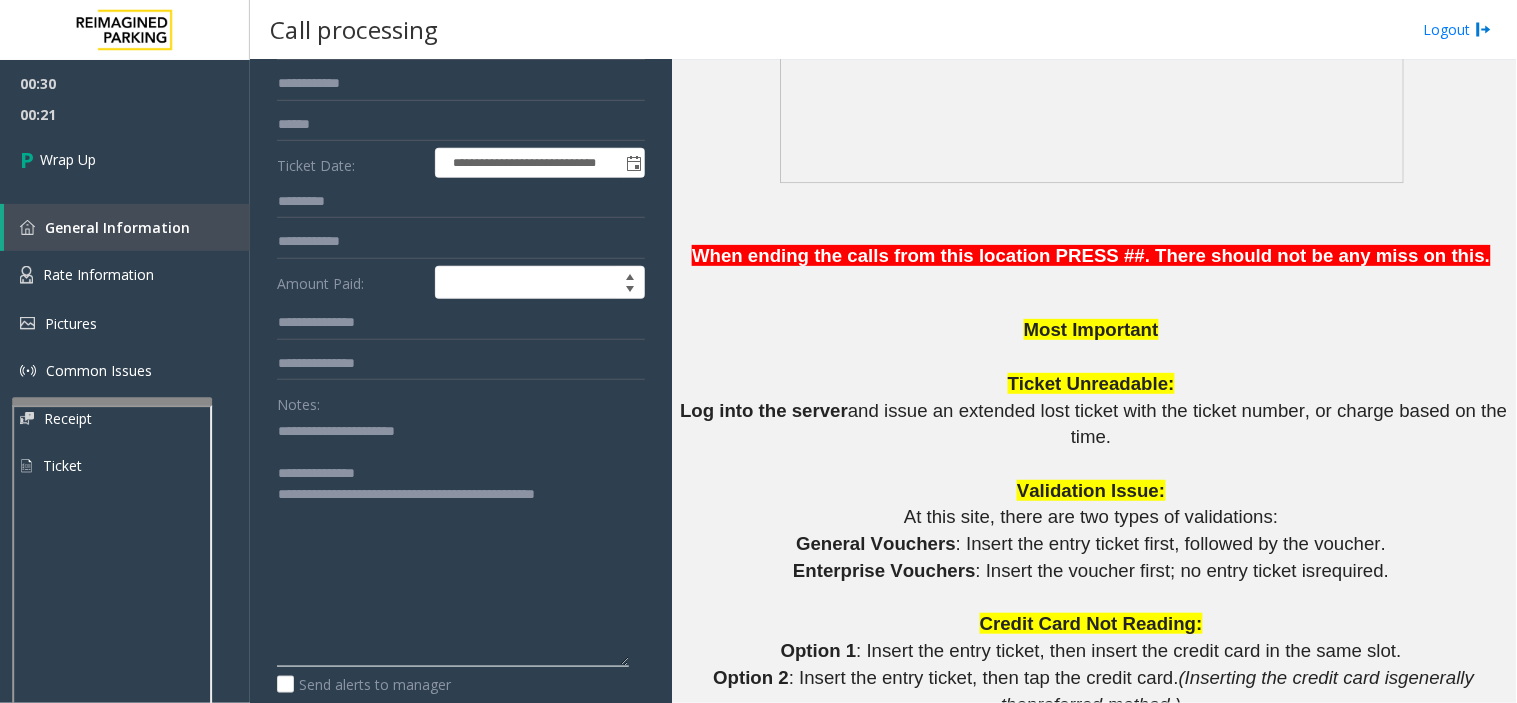 paste on "********" 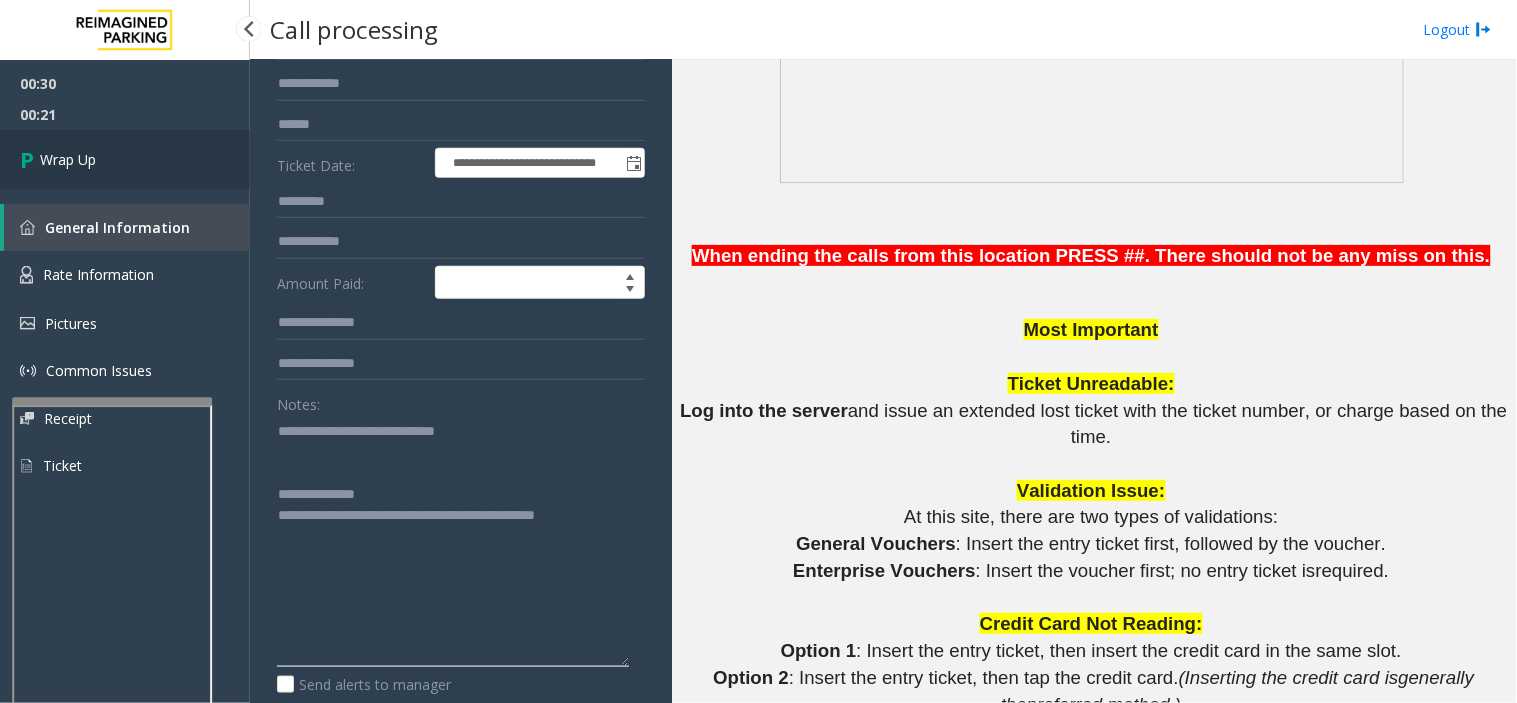 type on "**********" 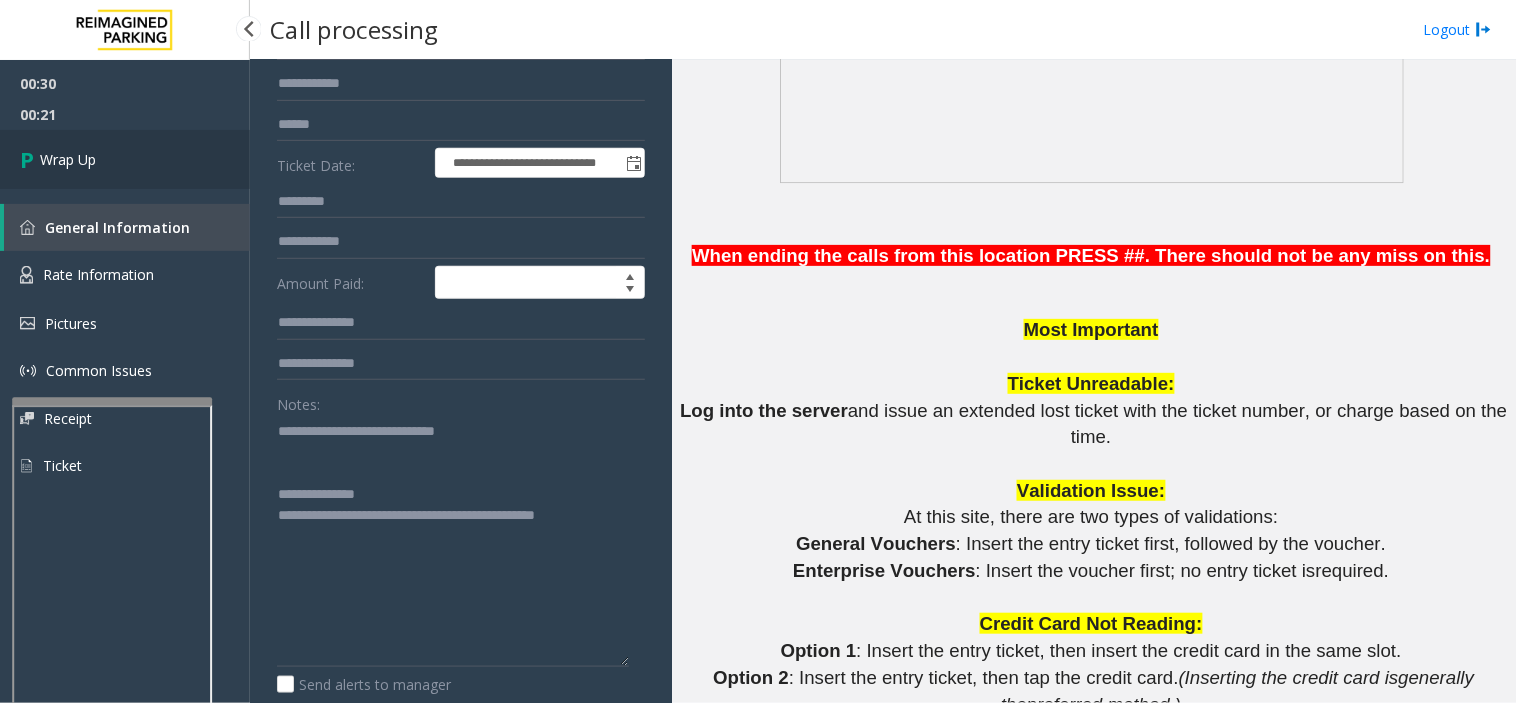 click on "Wrap Up" at bounding box center (125, 159) 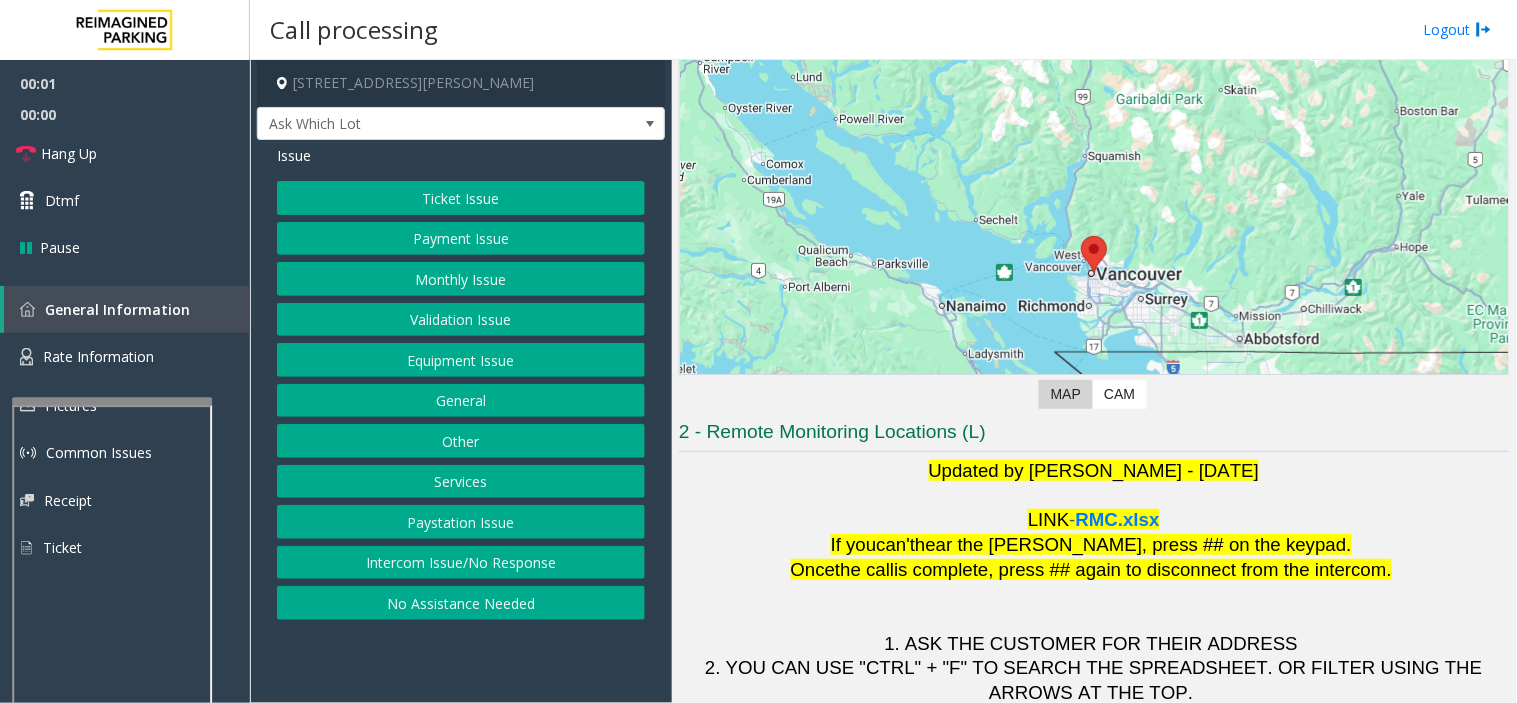 scroll, scrollTop: 210, scrollLeft: 0, axis: vertical 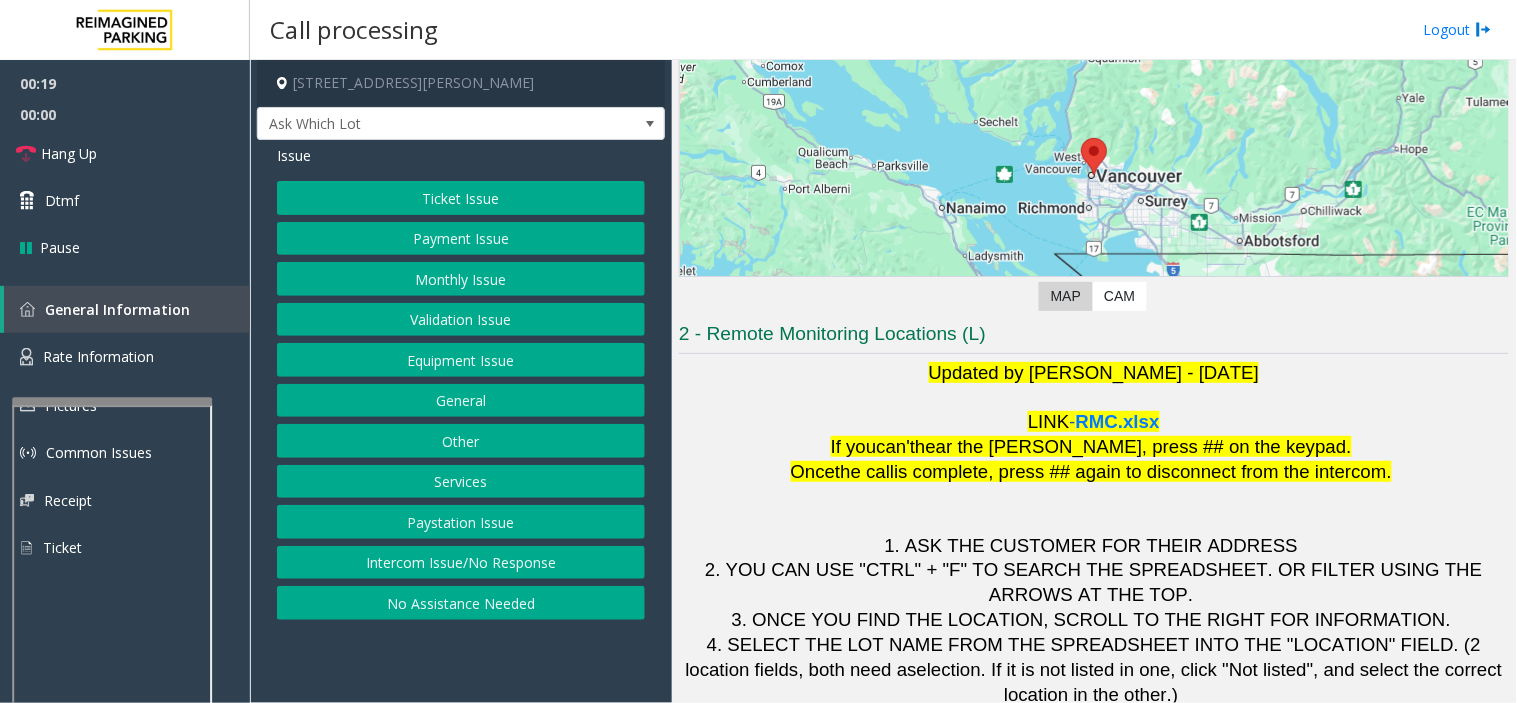 click on "Equipment Issue" 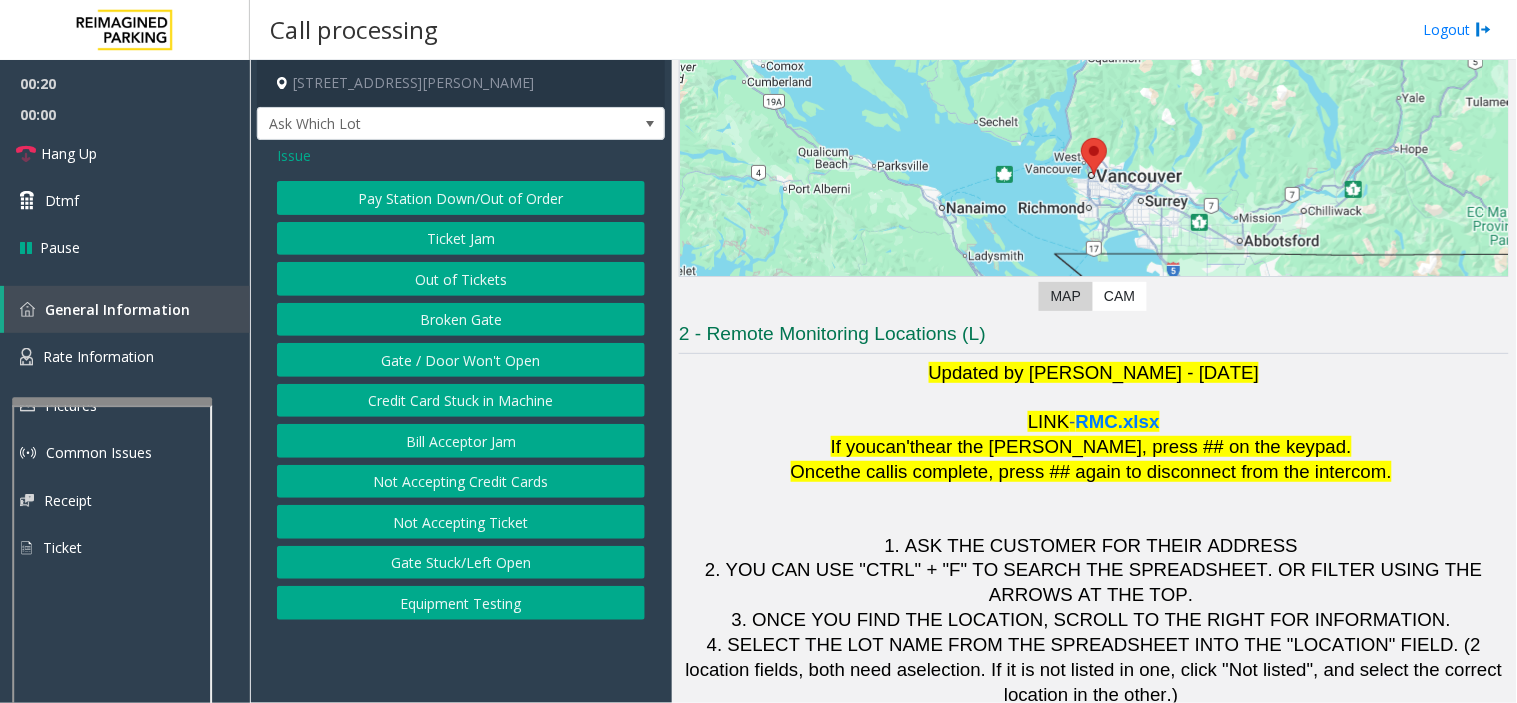click on "Gate / Door Won't Open" 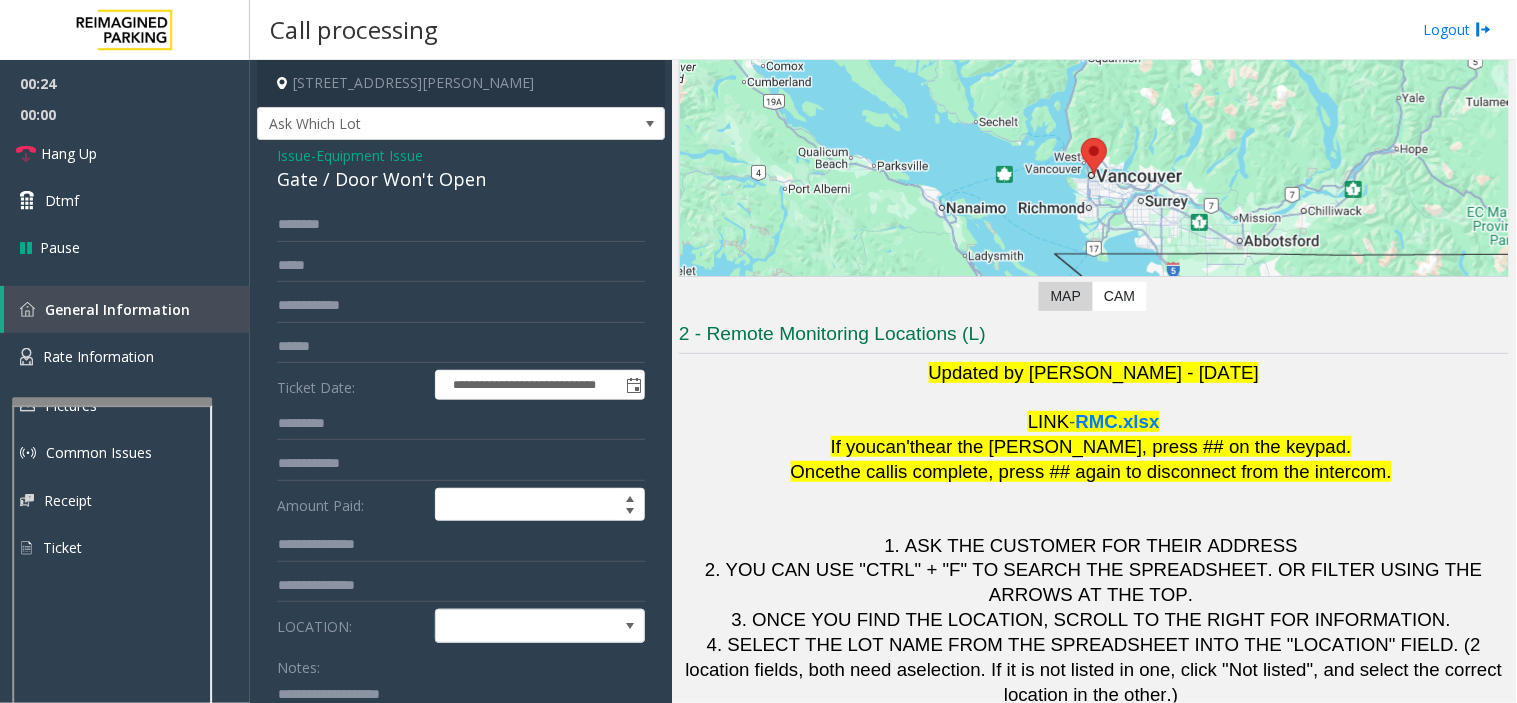 scroll, scrollTop: 222, scrollLeft: 0, axis: vertical 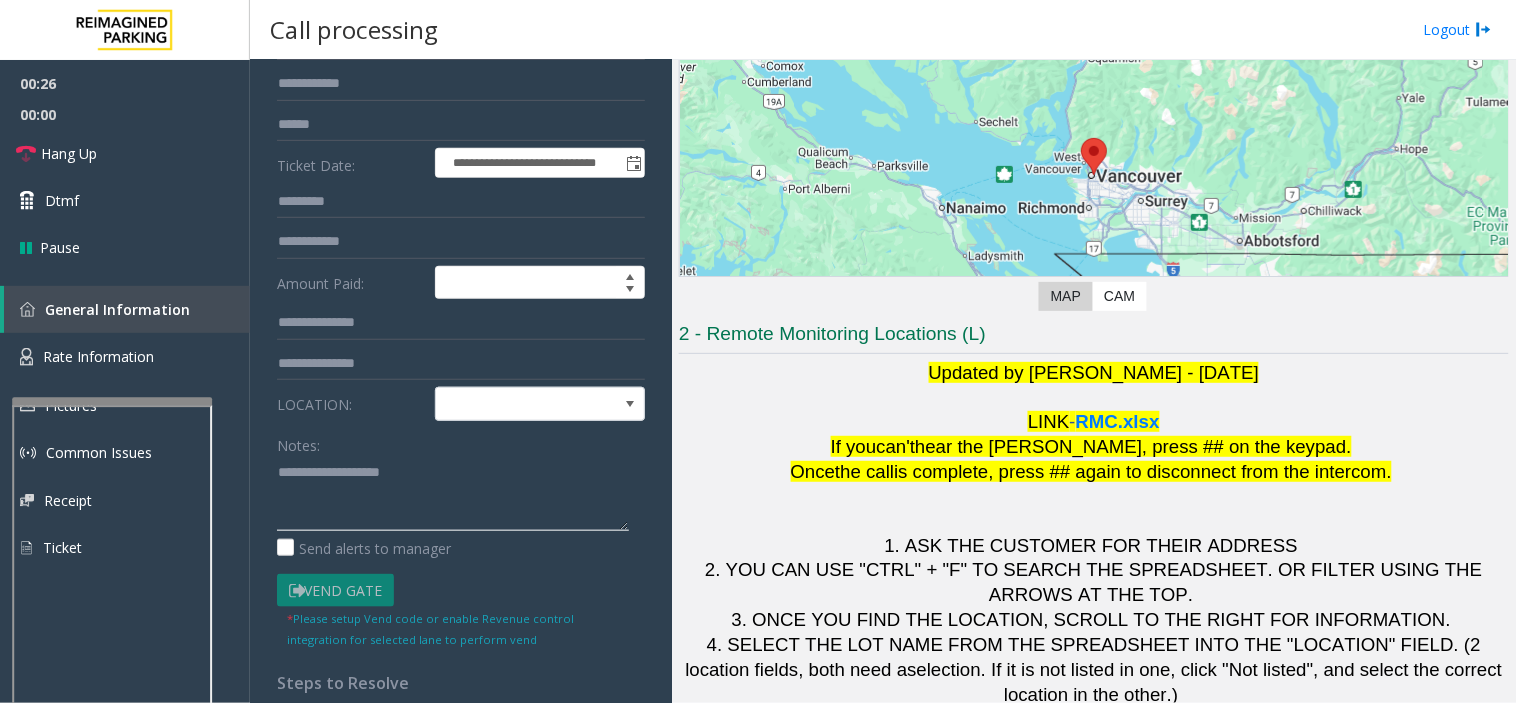 paste on "**********" 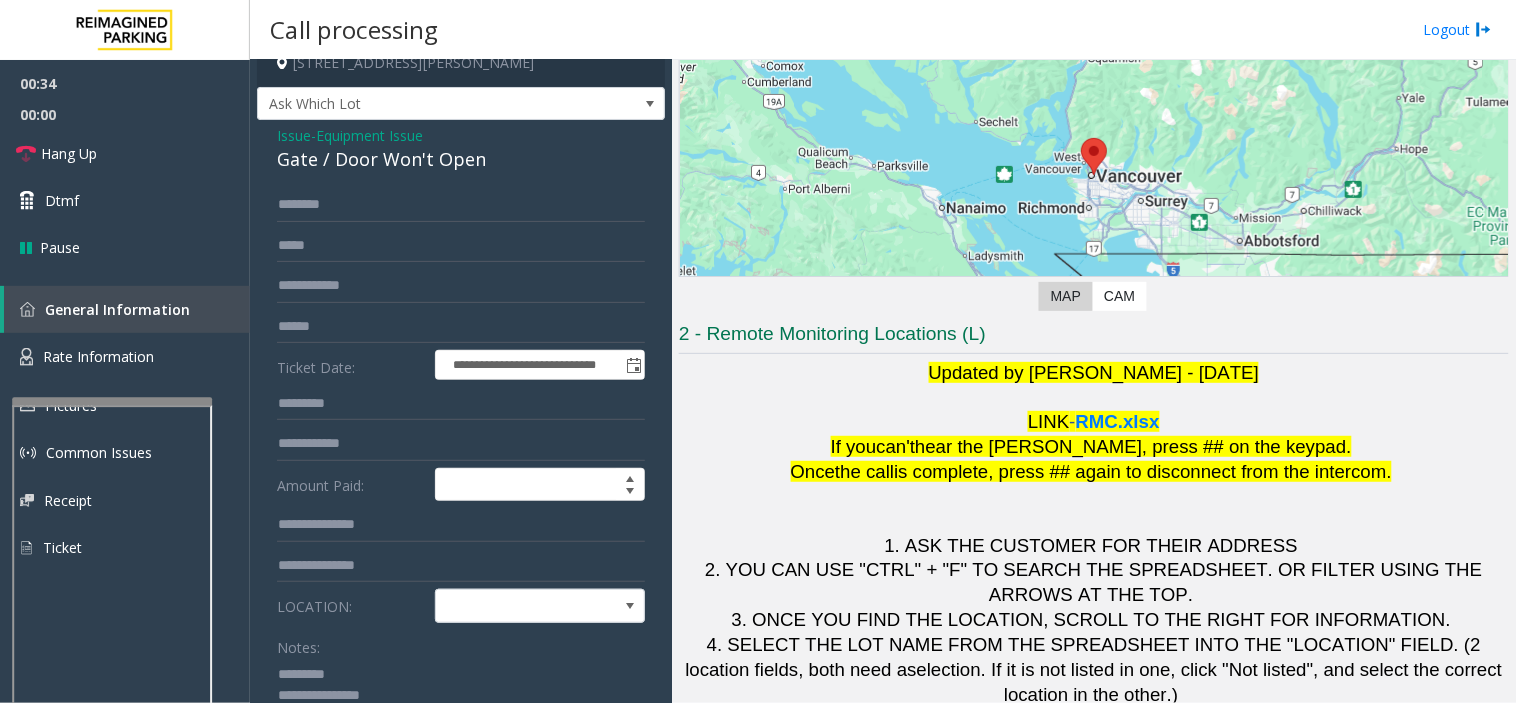 scroll, scrollTop: 0, scrollLeft: 0, axis: both 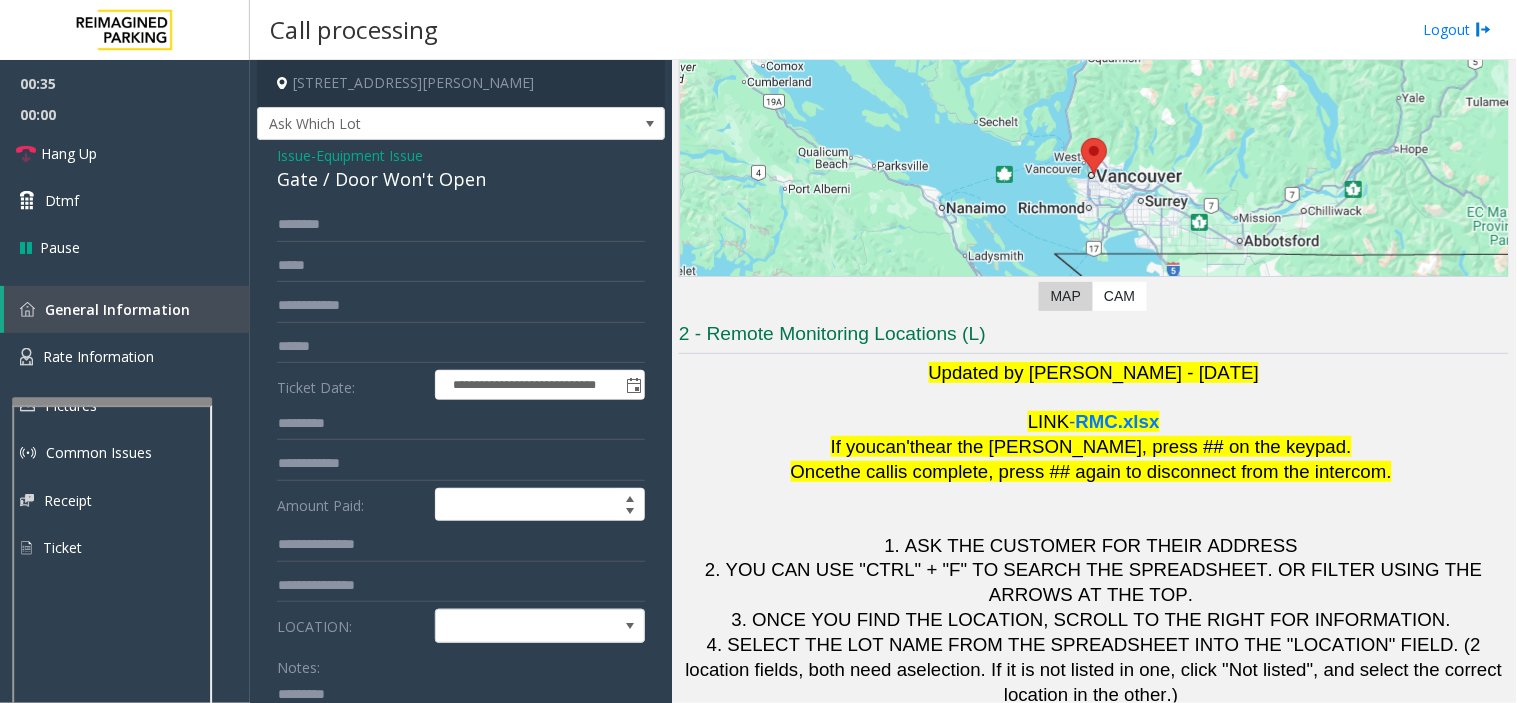 click on "Gate / Door Won't Open" 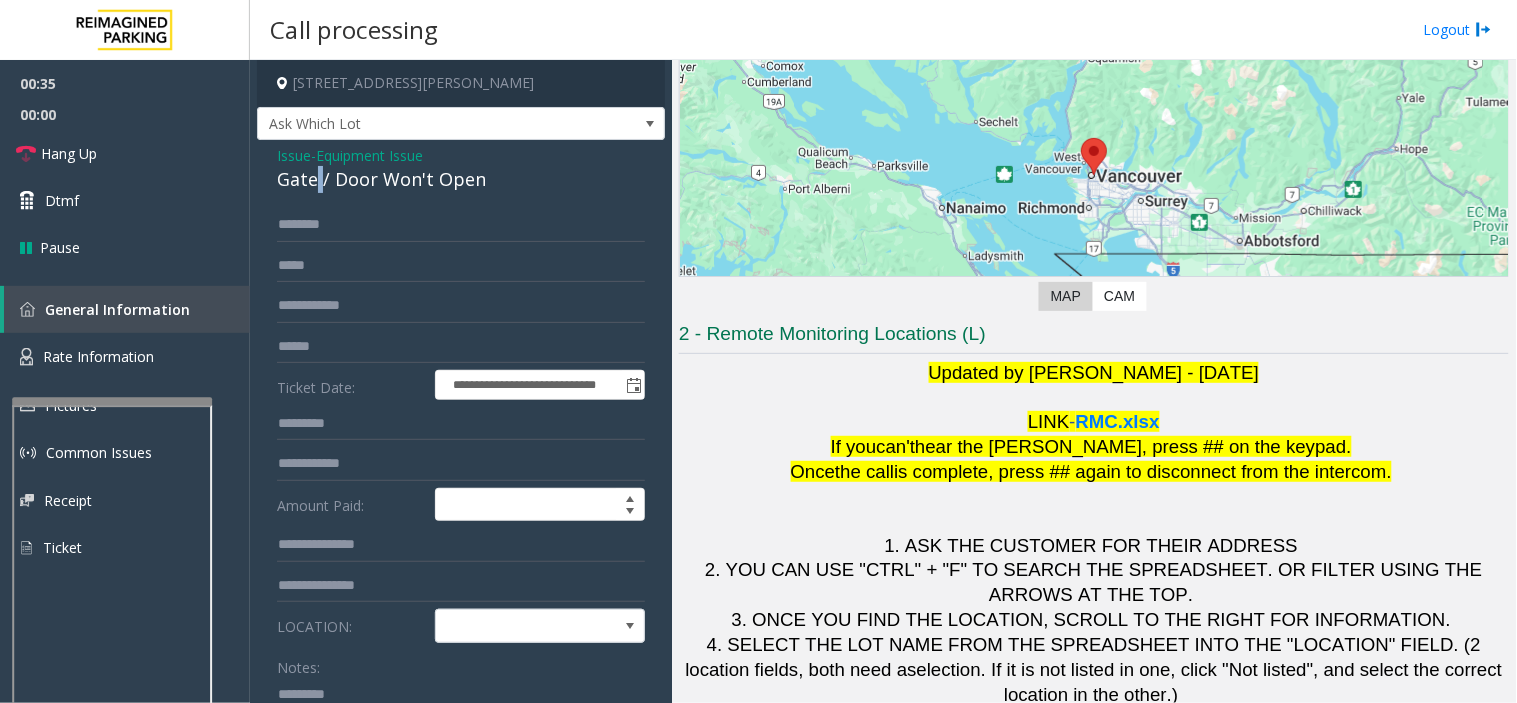 click on "Gate / Door Won't Open" 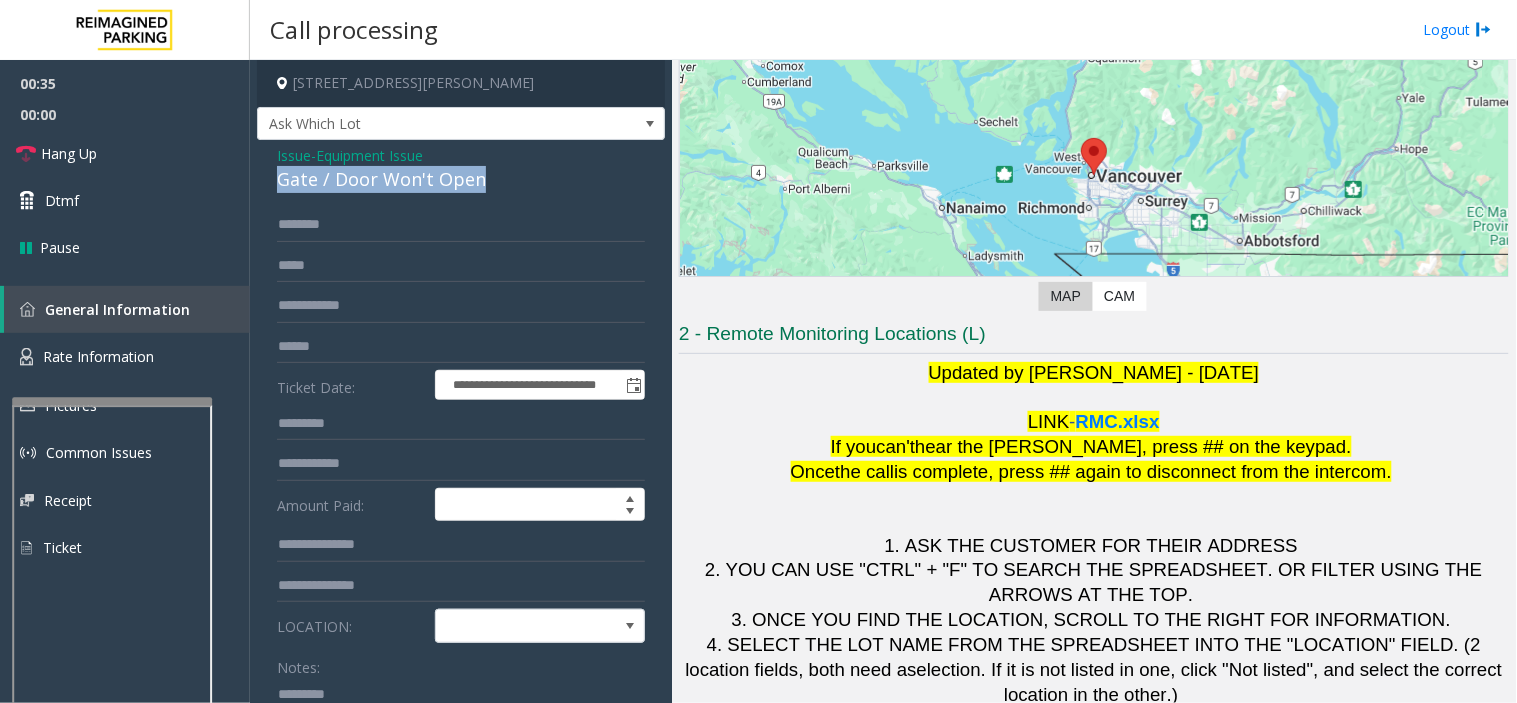 click on "Gate / Door Won't Open" 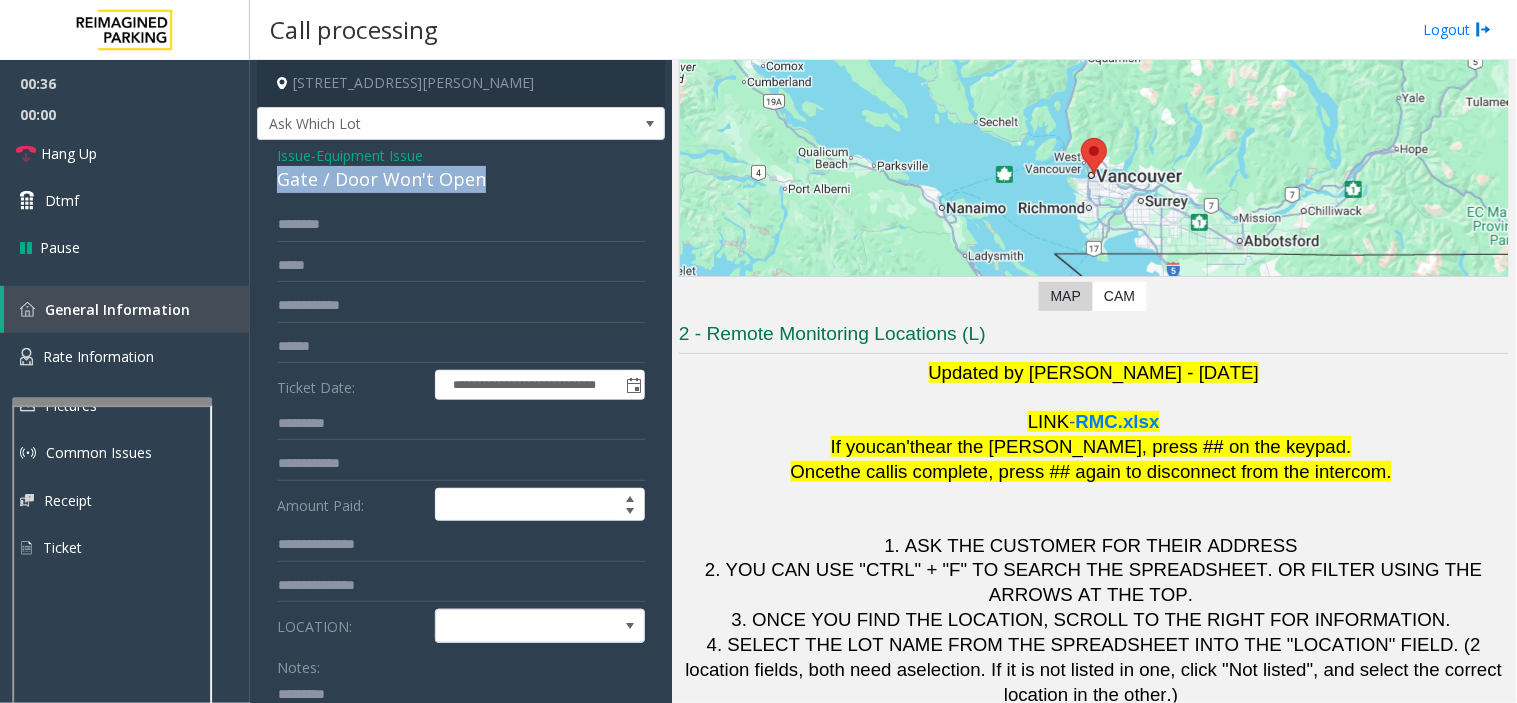 click on "Gate / Door Won't Open" 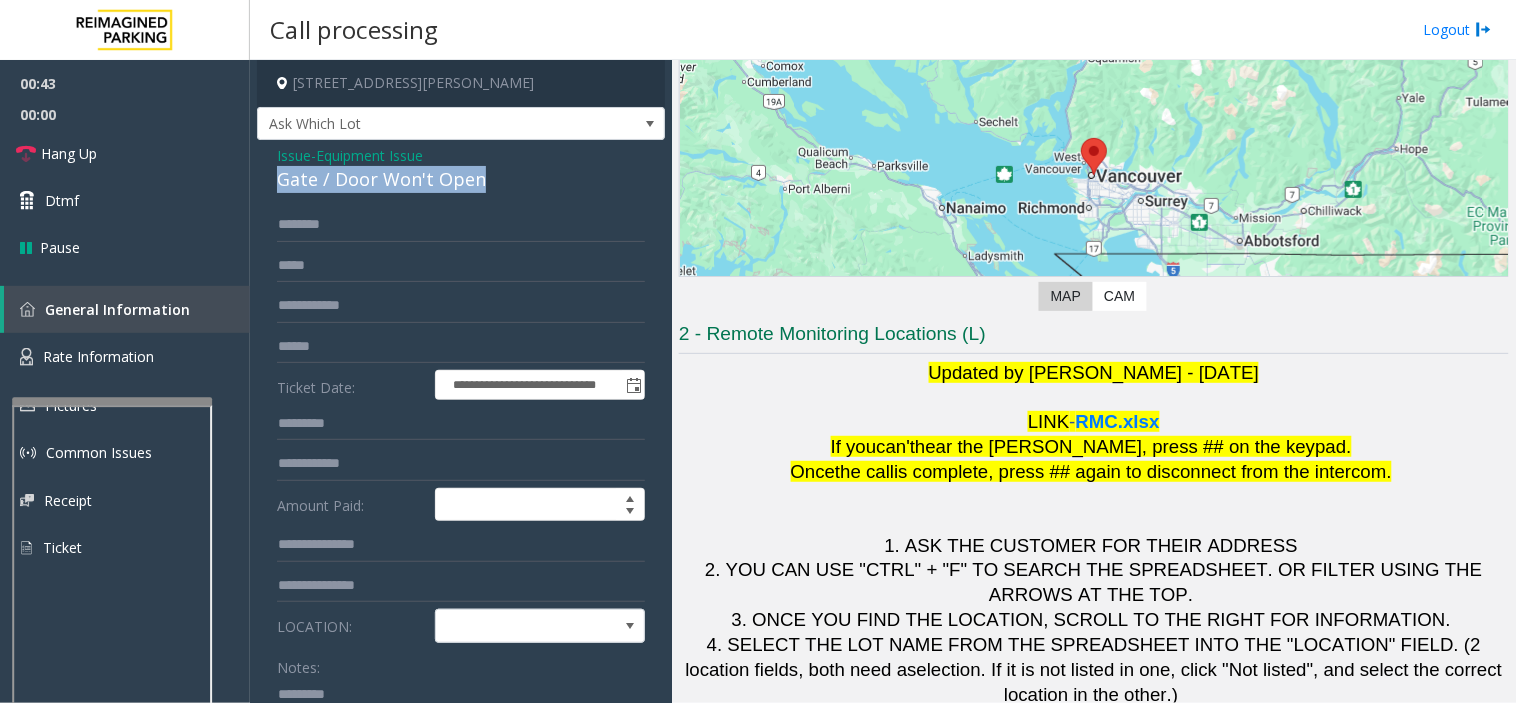 scroll, scrollTop: 57, scrollLeft: 0, axis: vertical 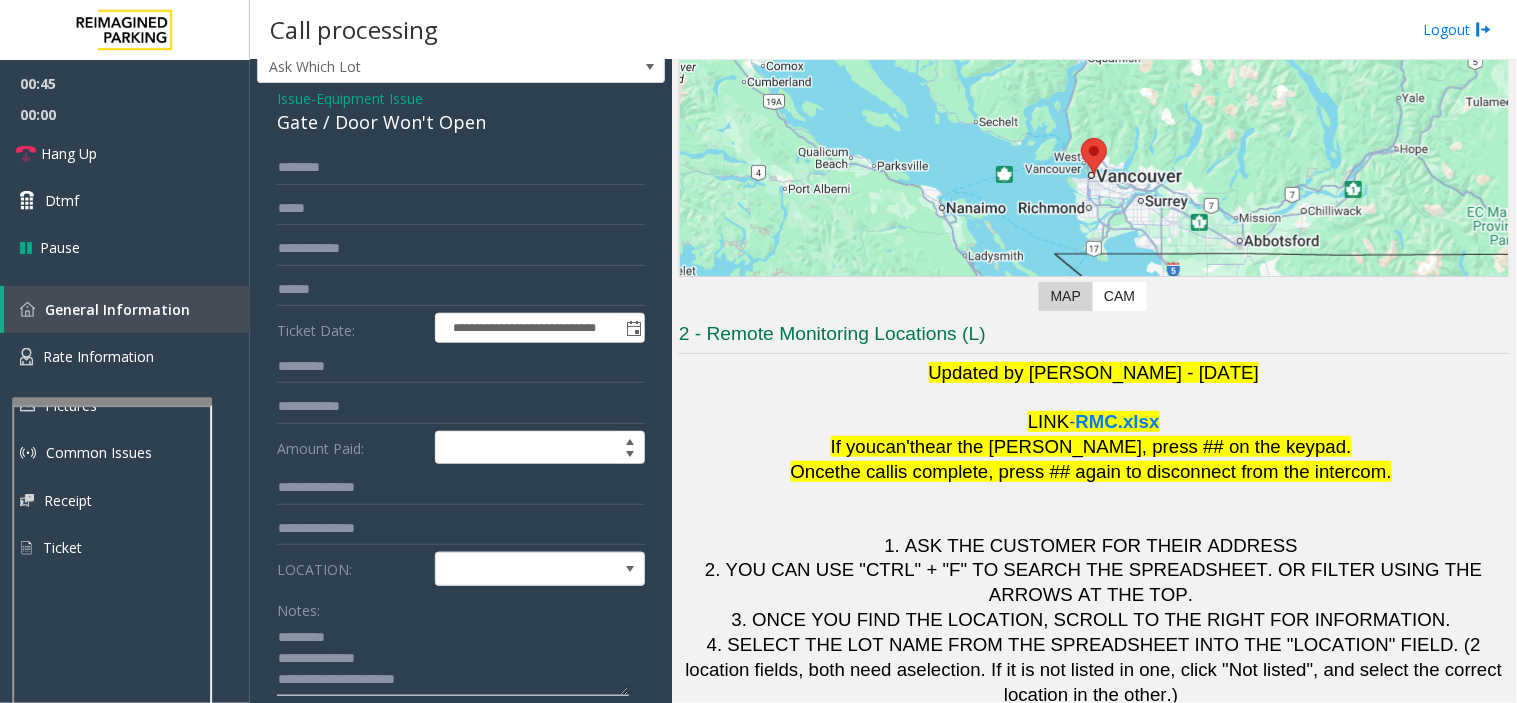 drag, startPoint x: 417, startPoint y: 681, endPoint x: 456, endPoint y: 654, distance: 47.434166 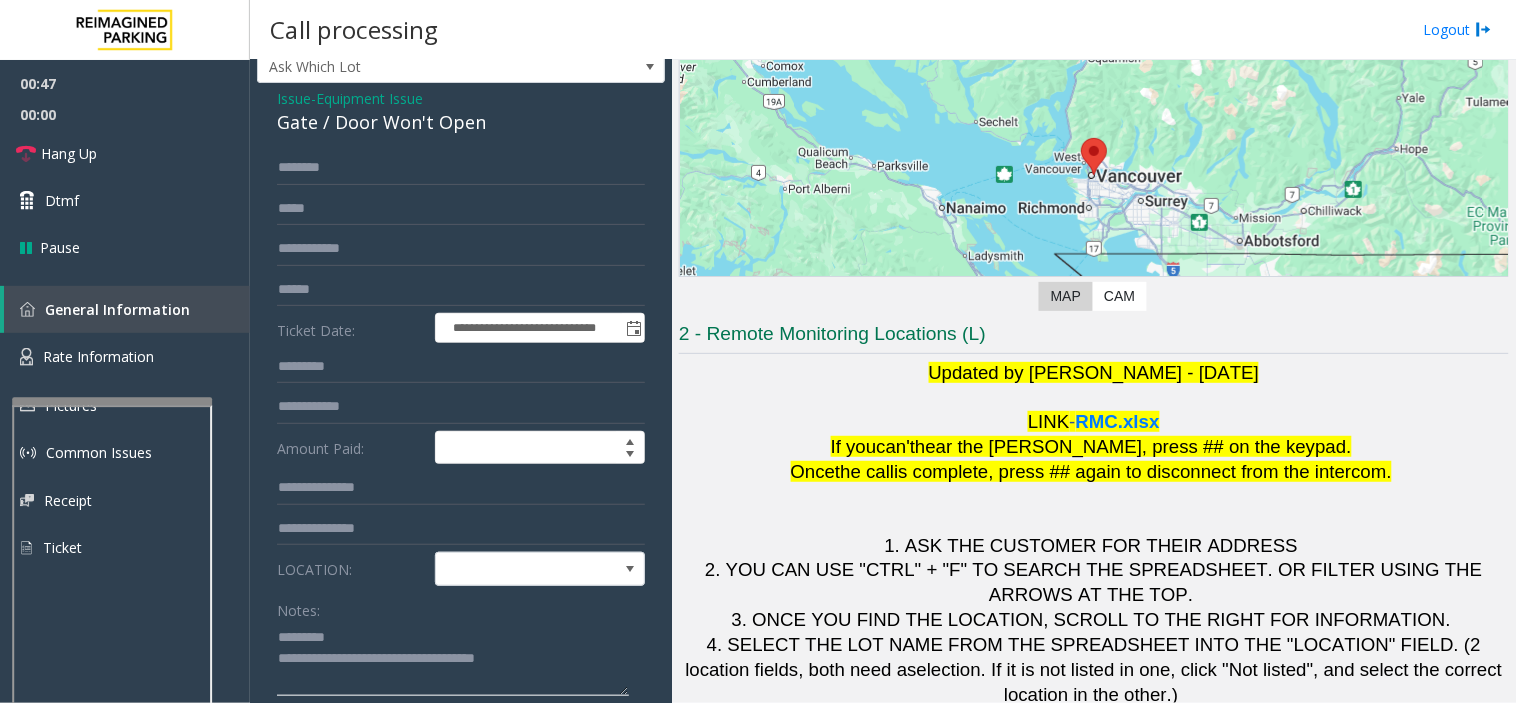 scroll, scrollTop: 0, scrollLeft: 0, axis: both 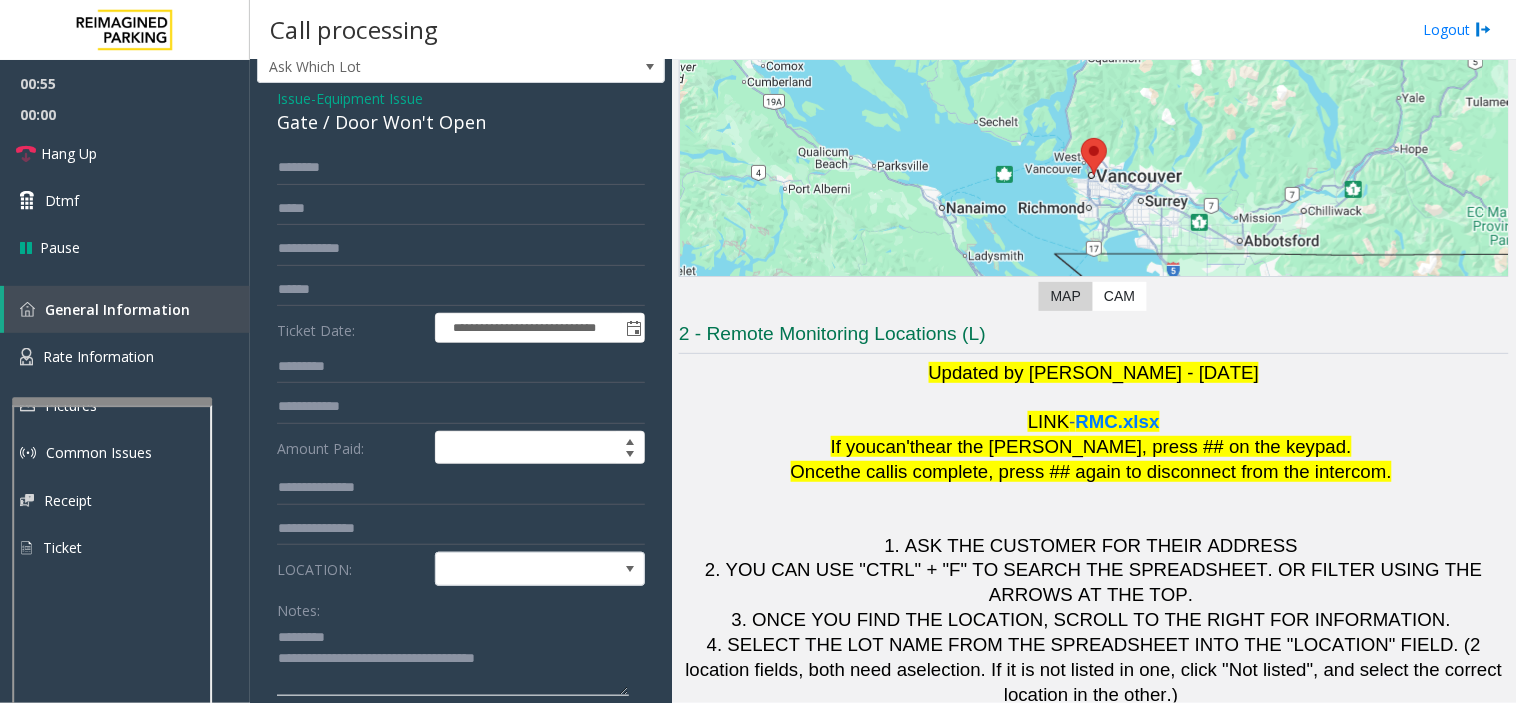 click 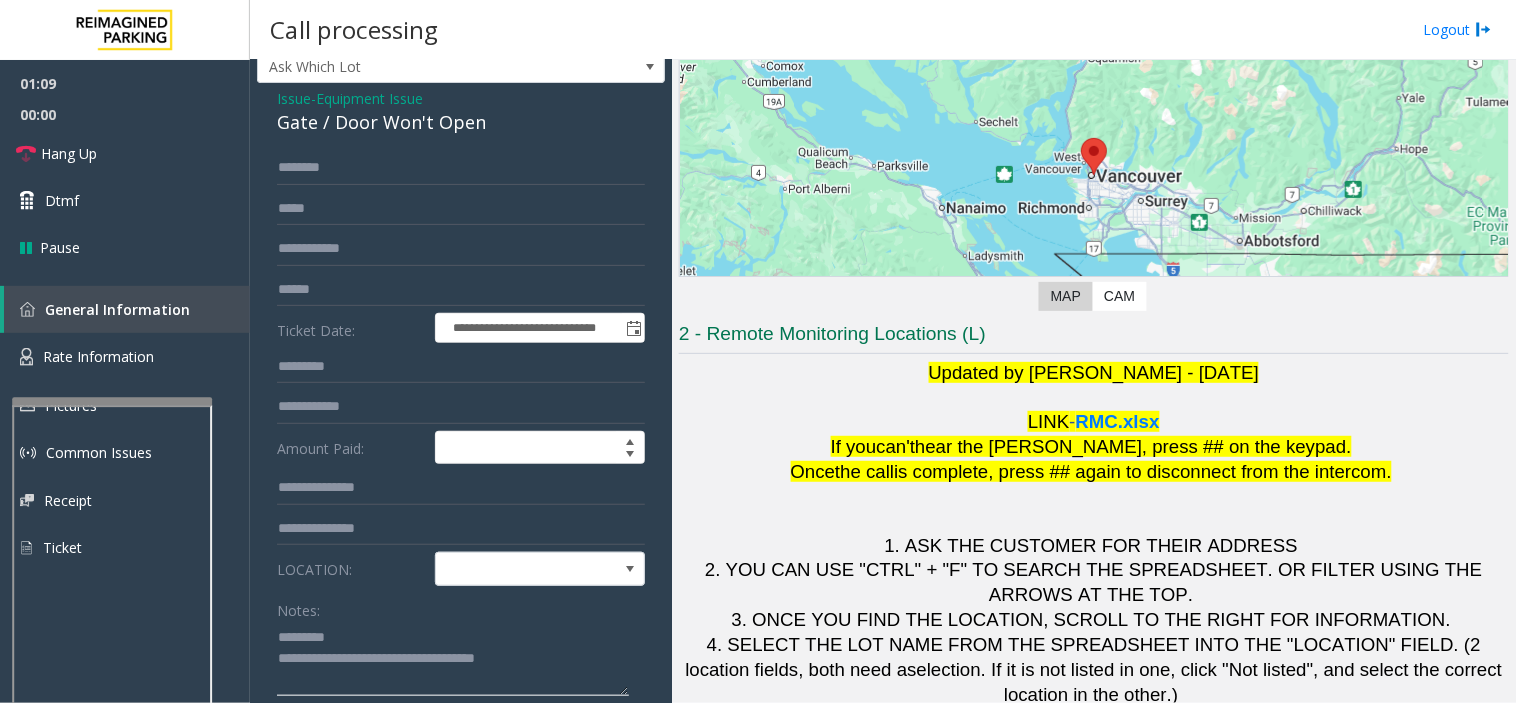 click 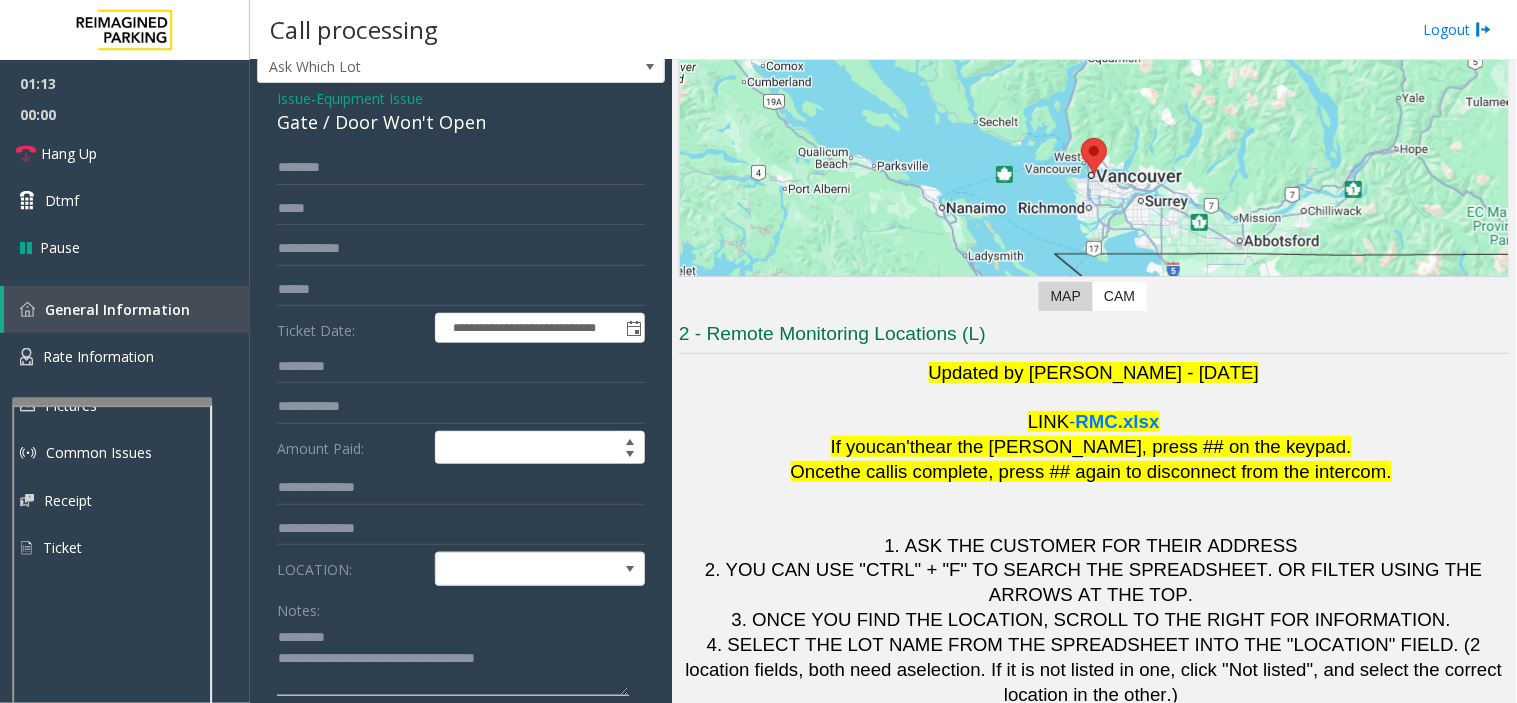 drag, startPoint x: 366, startPoint y: 660, endPoint x: 522, endPoint y: 660, distance: 156 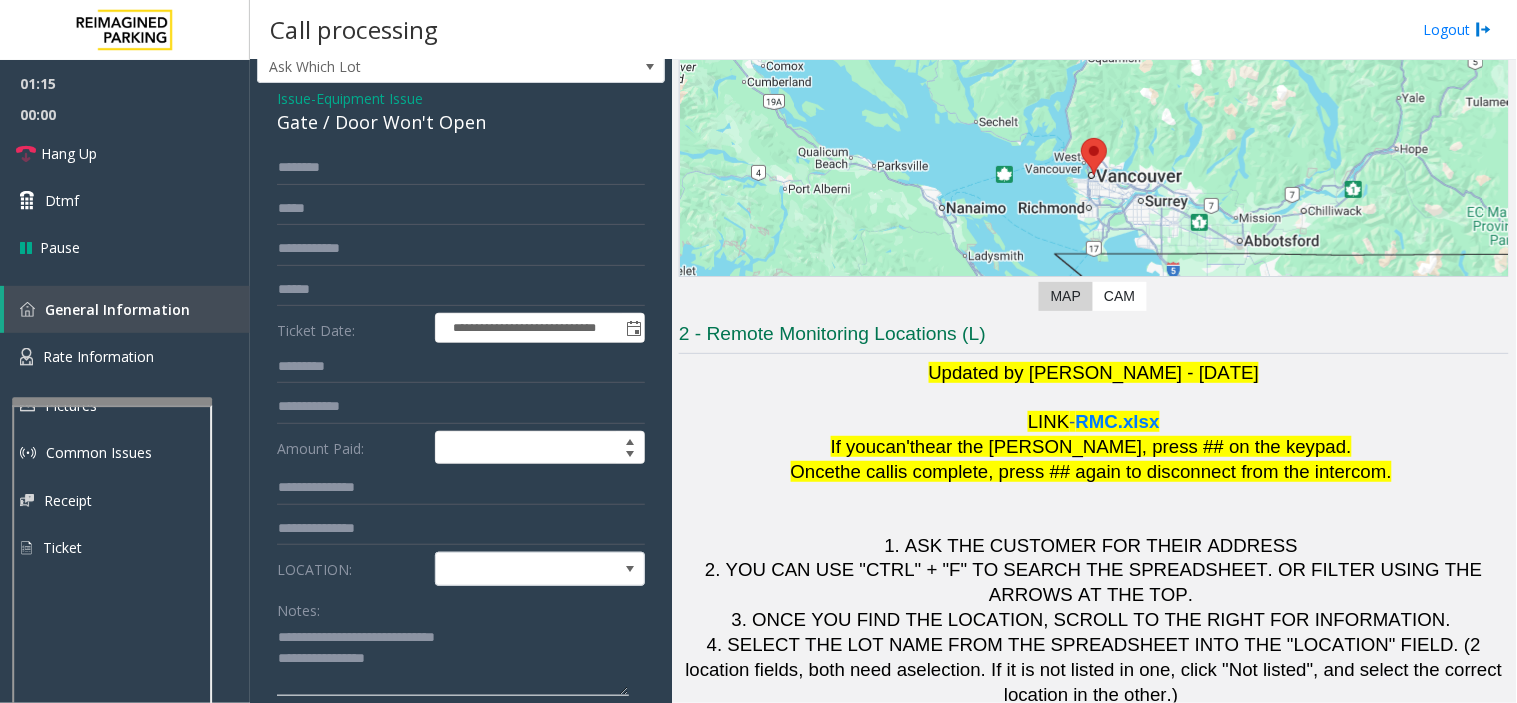 scroll, scrollTop: 0, scrollLeft: 0, axis: both 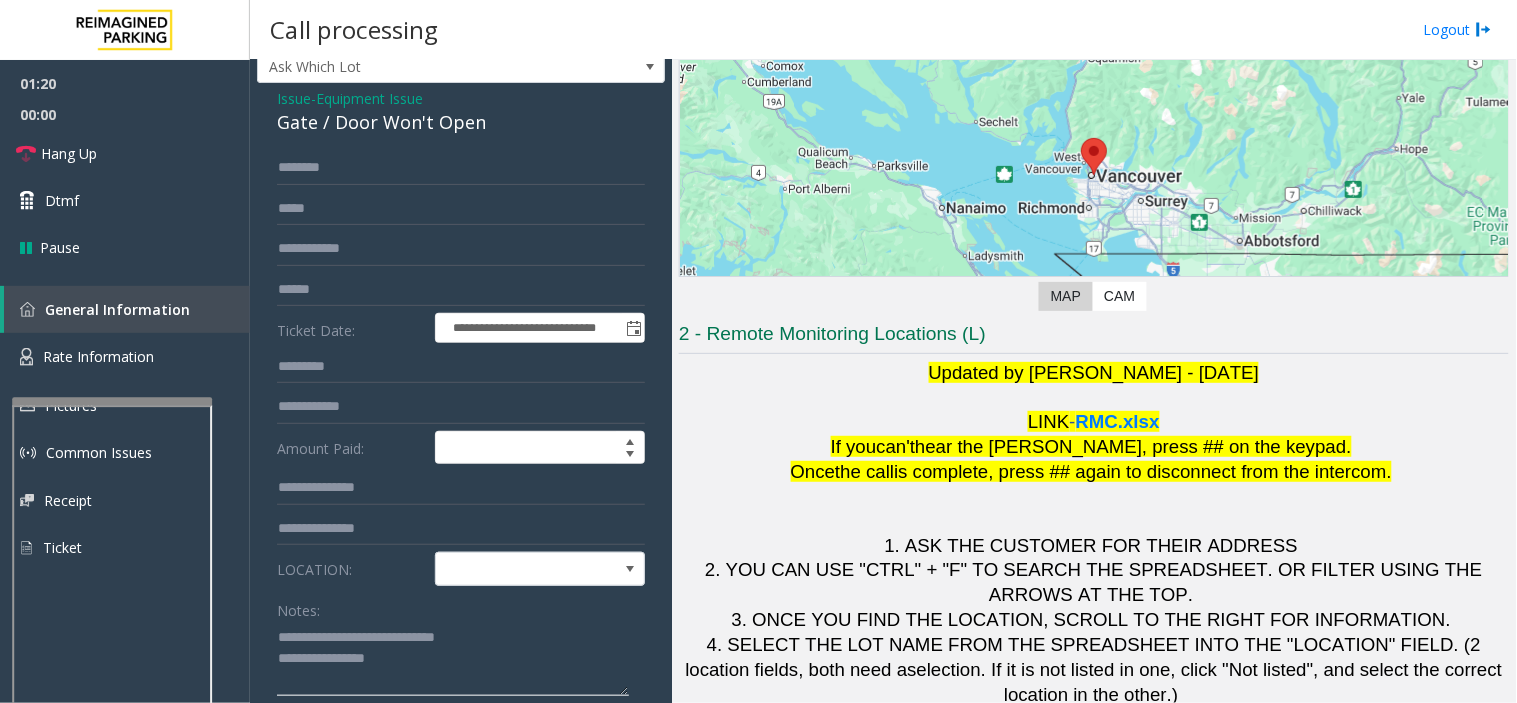 type on "**********" 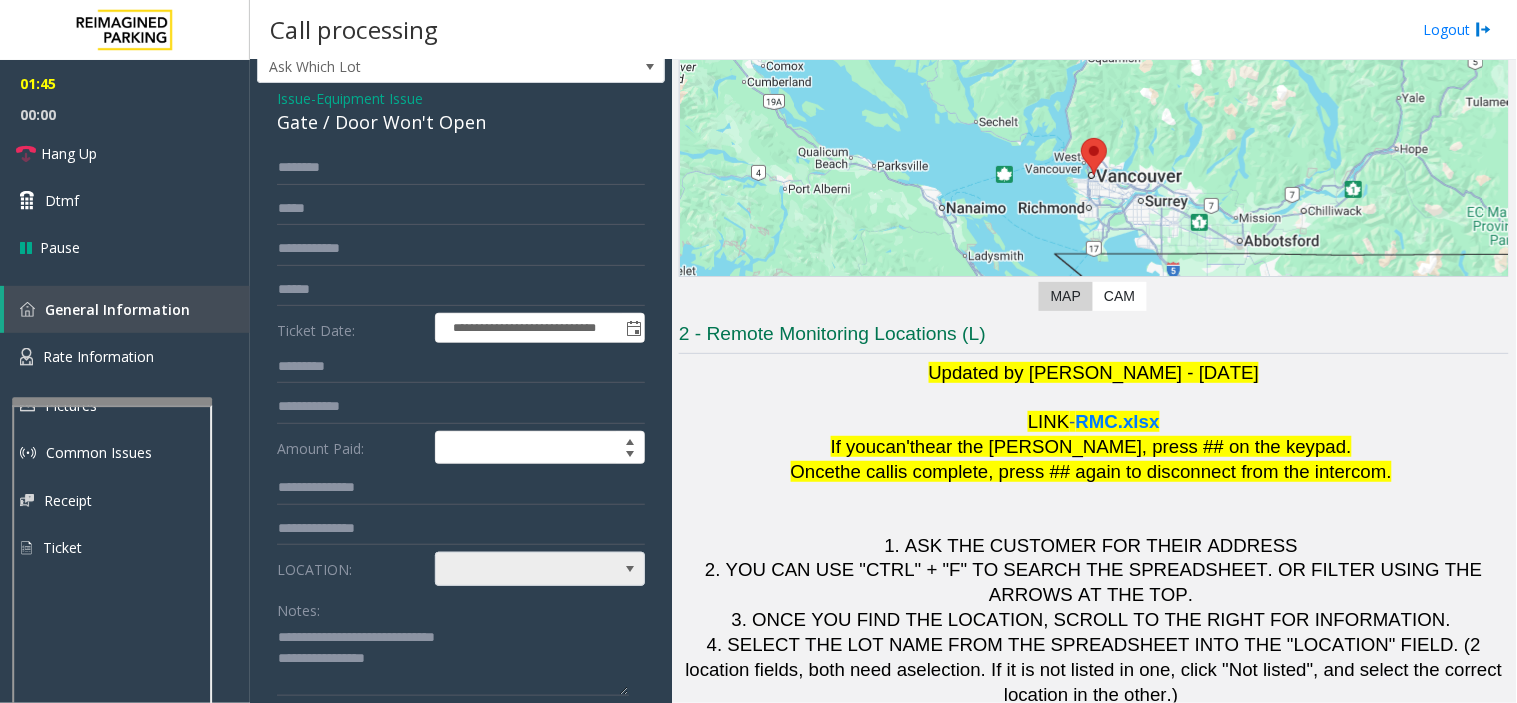 click at bounding box center [519, 569] 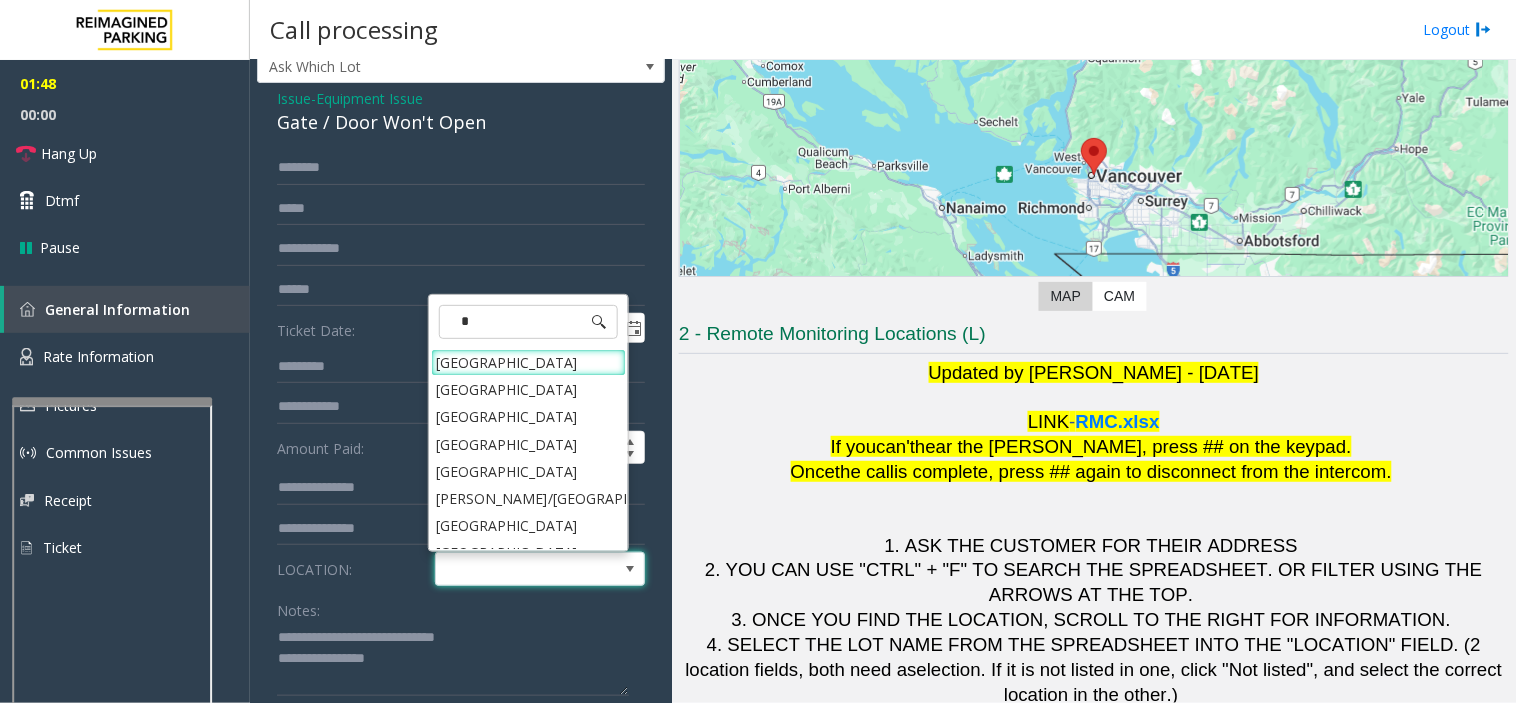 type on "**" 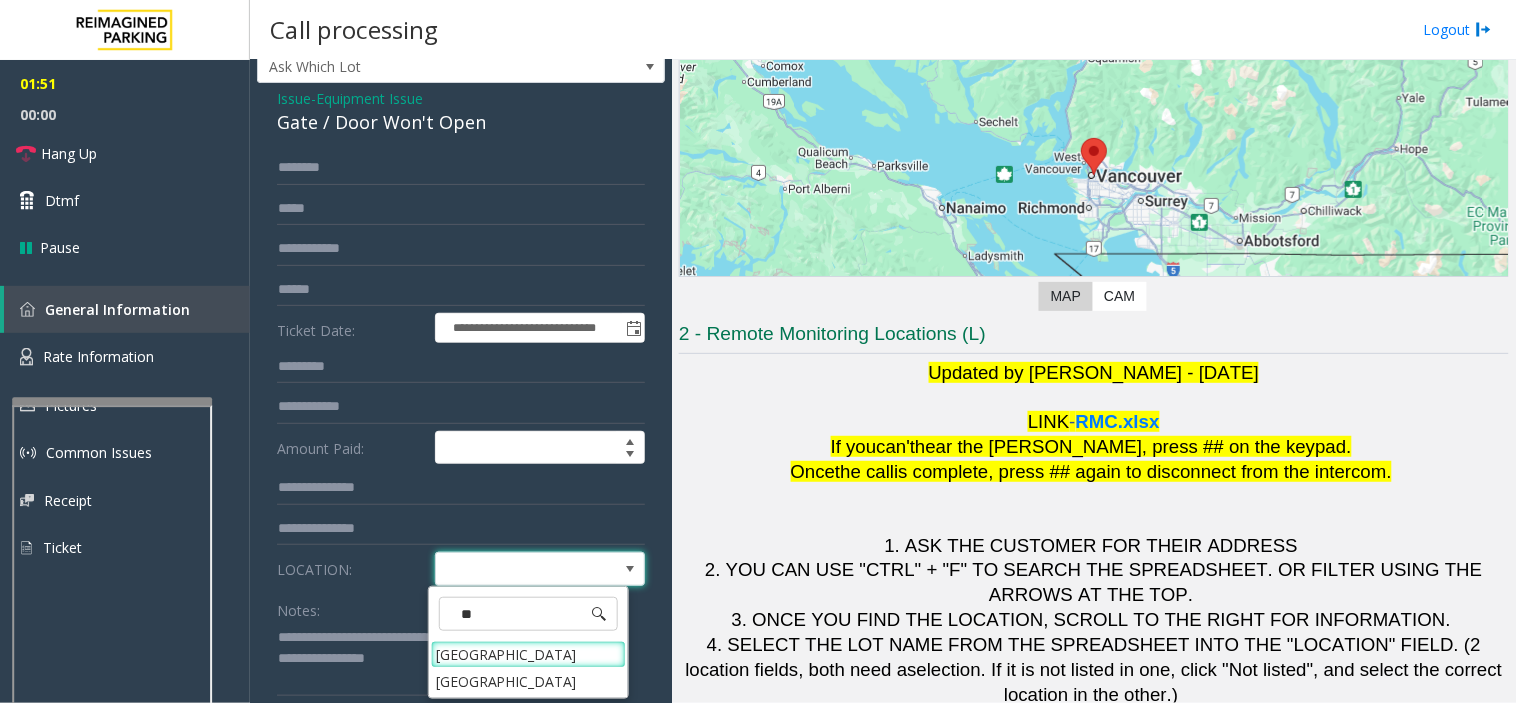 click on "Notes:" 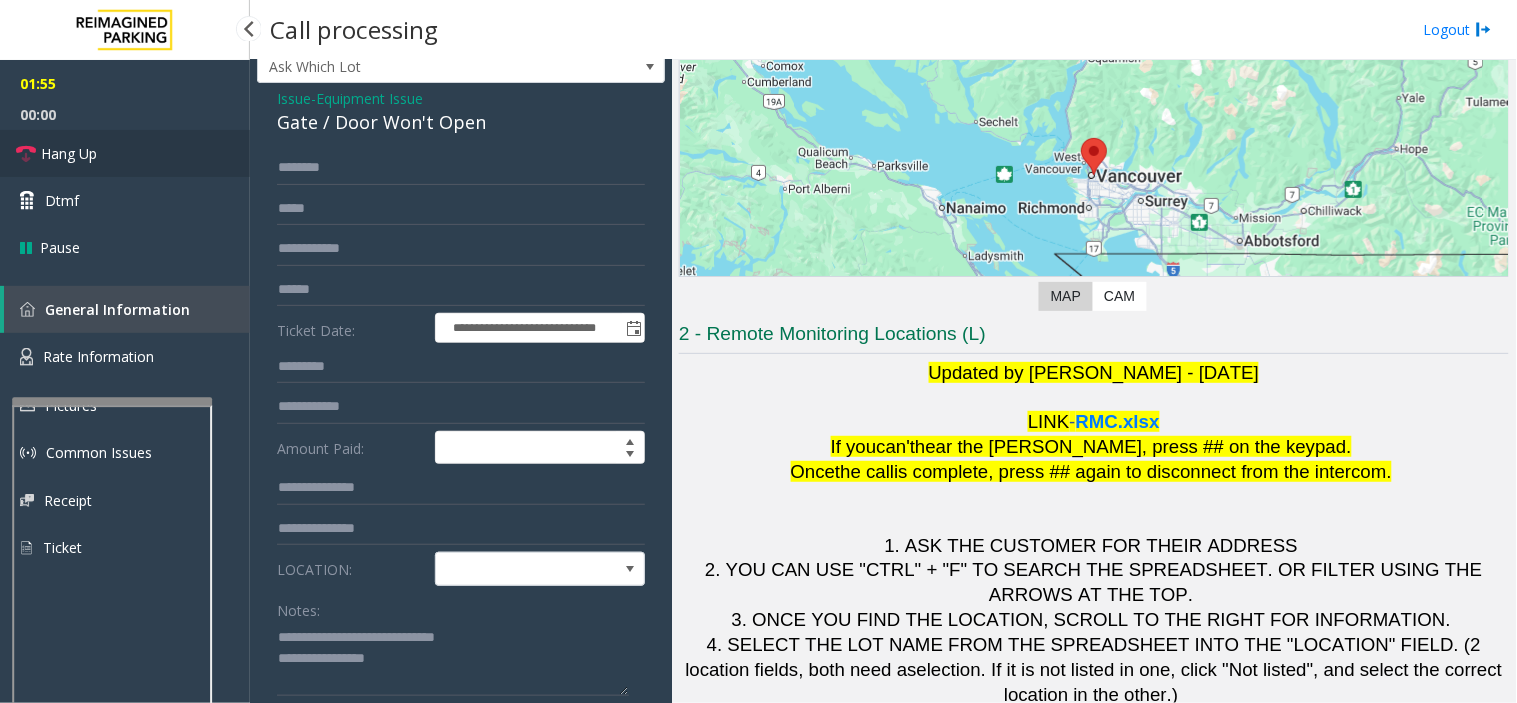 click on "Hang Up" at bounding box center [125, 153] 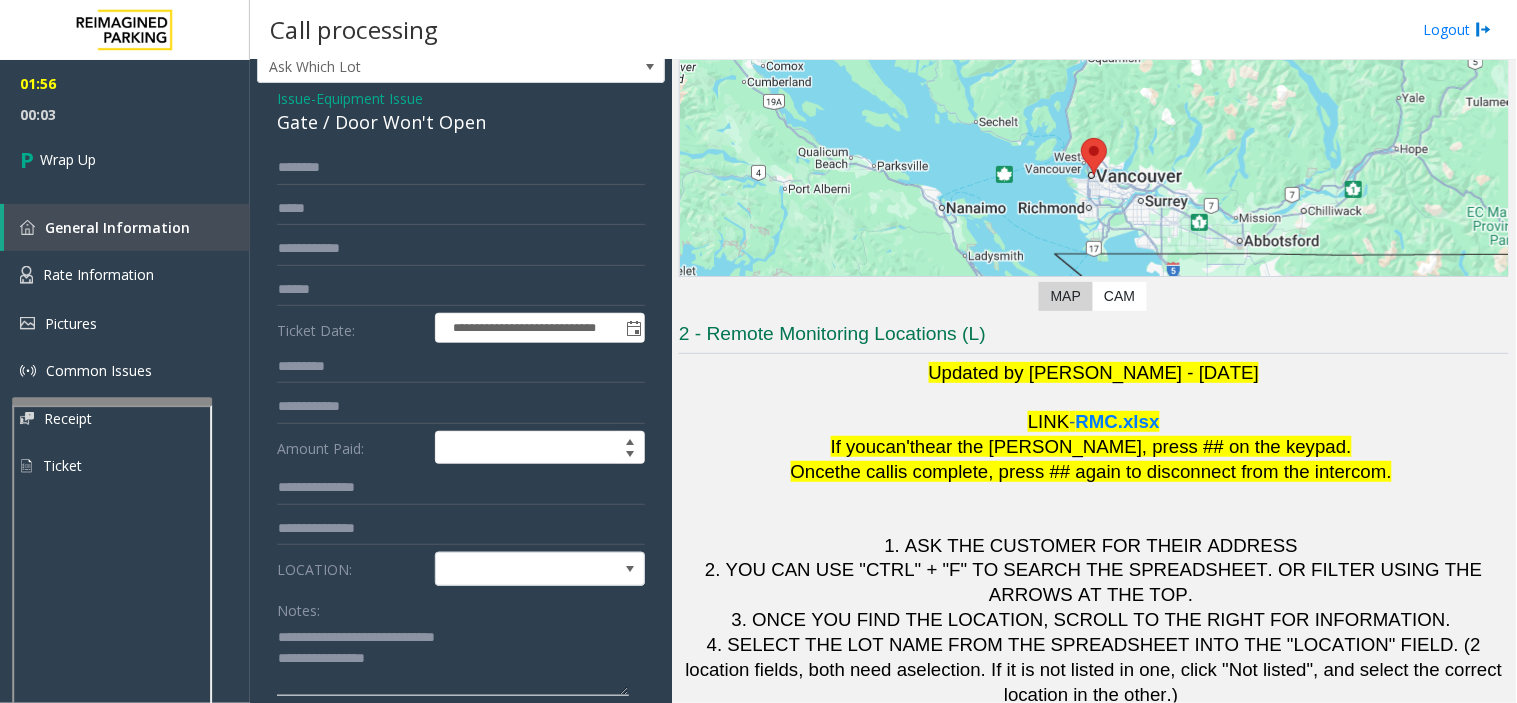 click 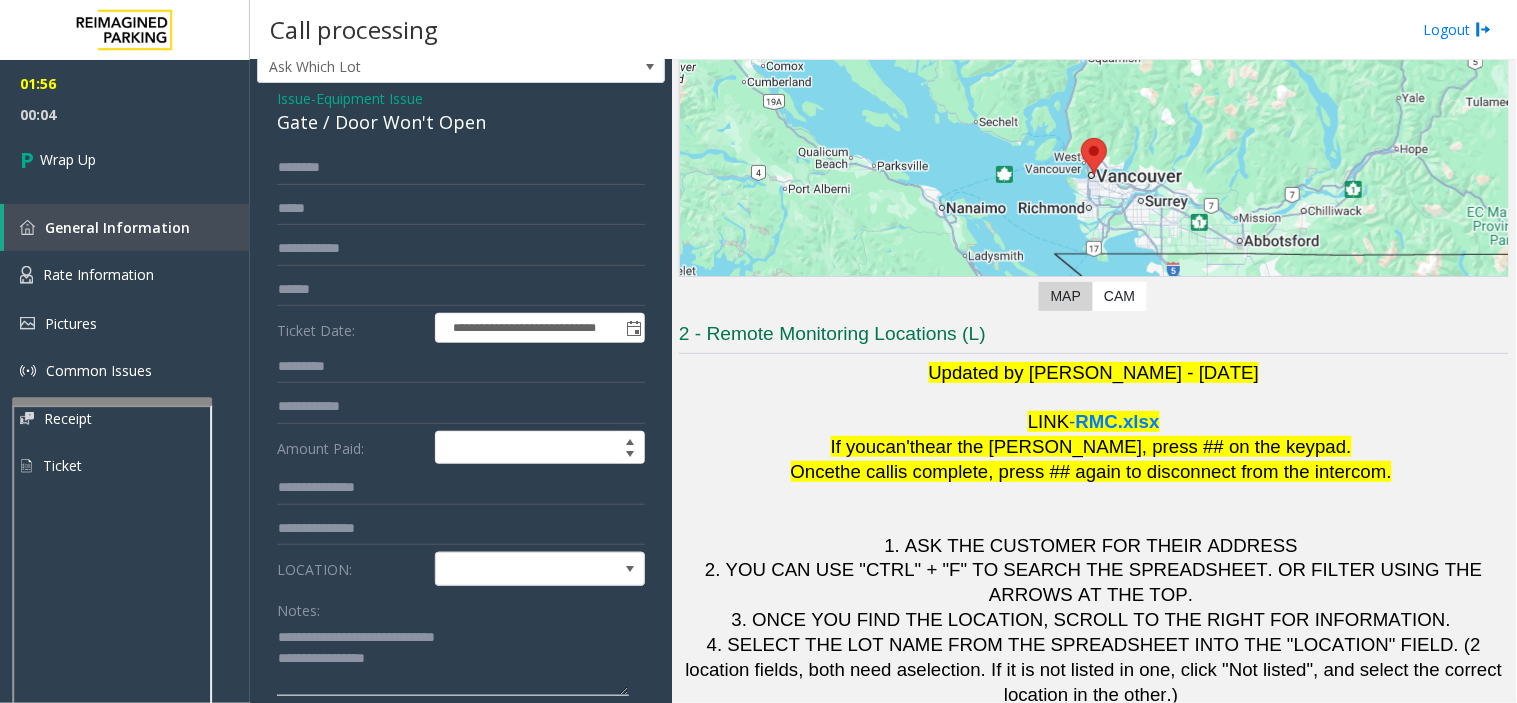 paste on "**********" 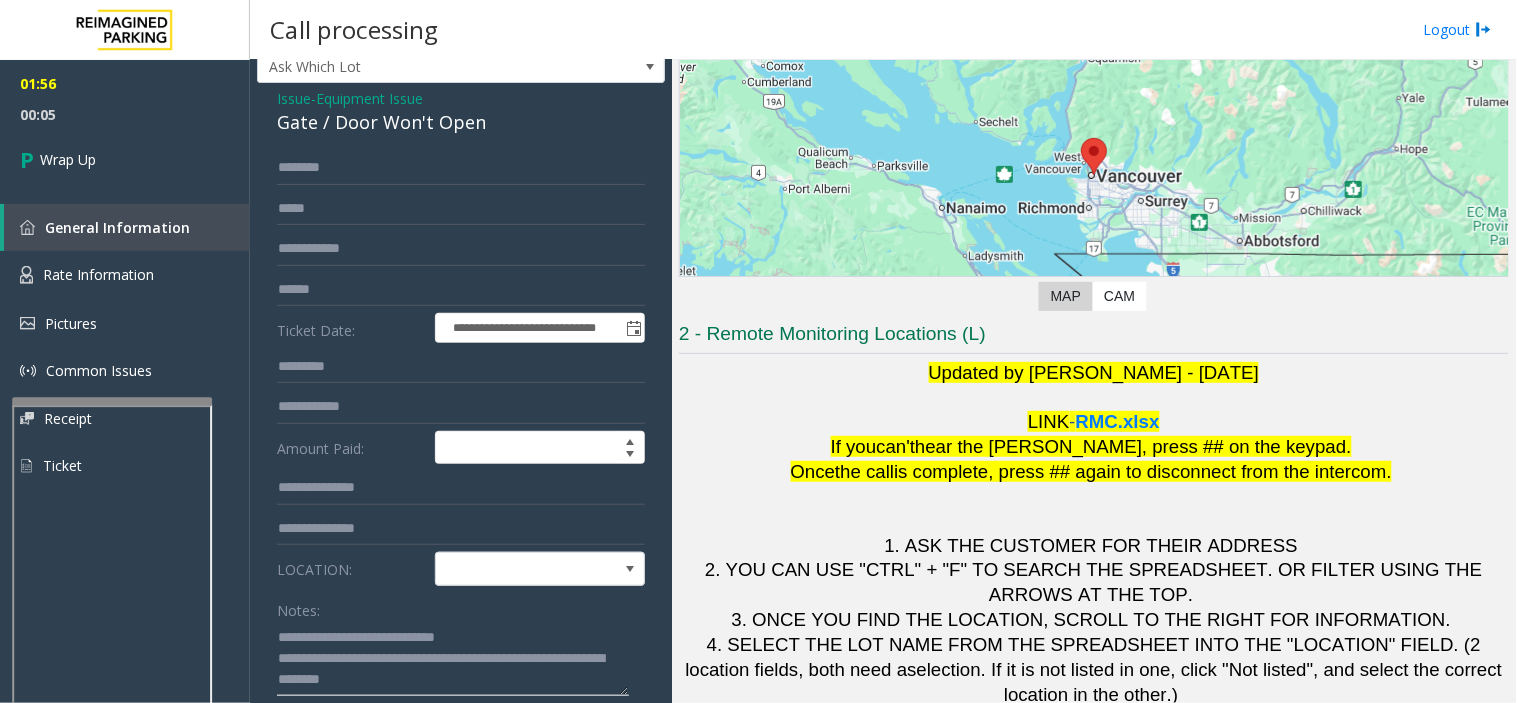 scroll, scrollTop: 14, scrollLeft: 0, axis: vertical 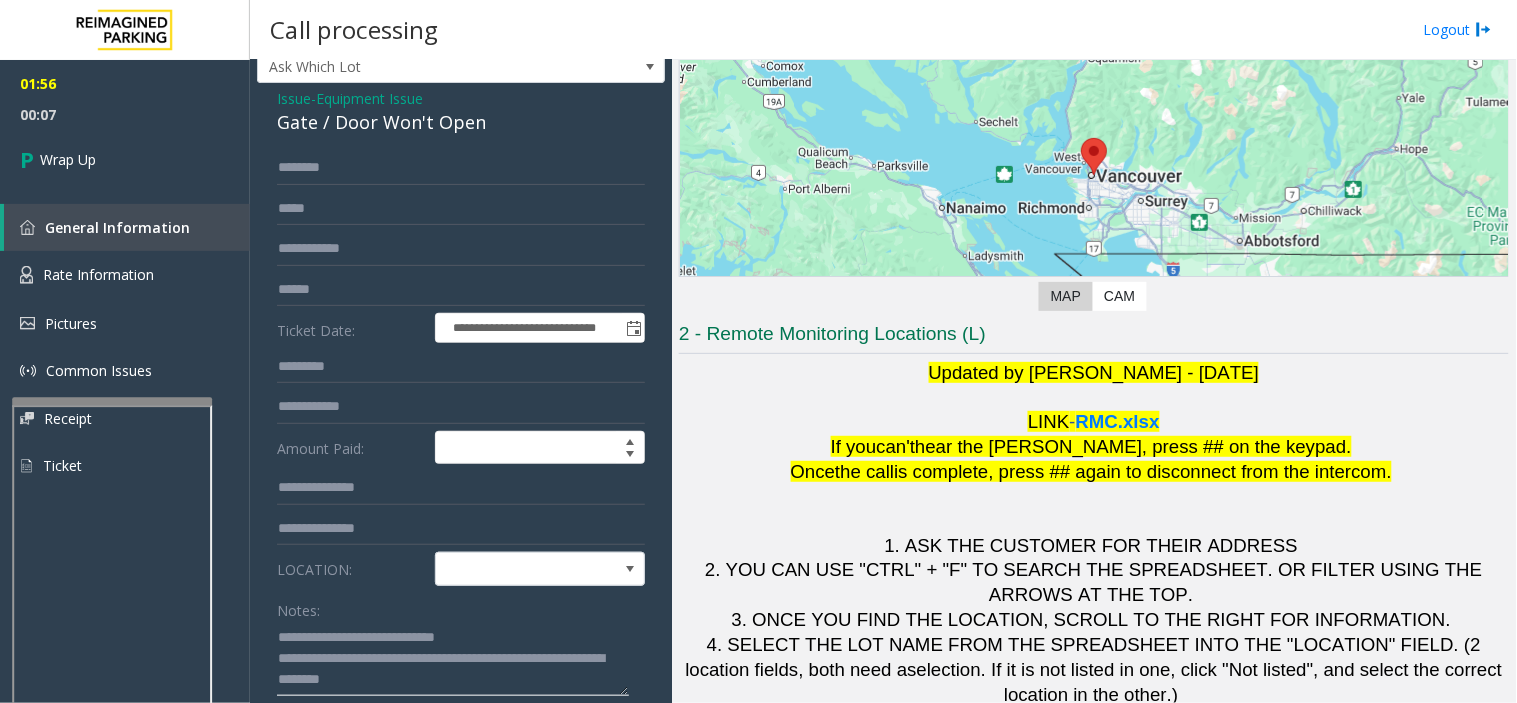 type on "**********" 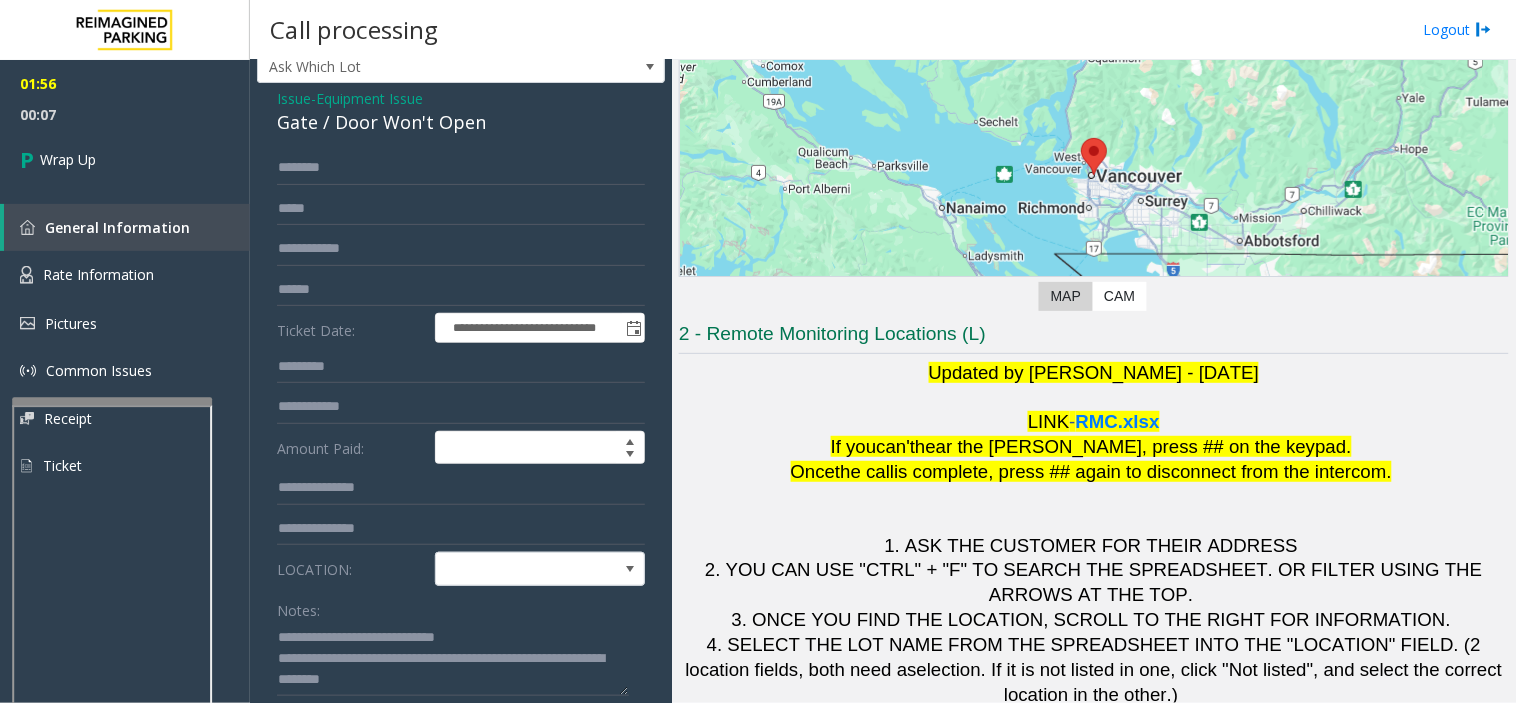 click on "Issue" 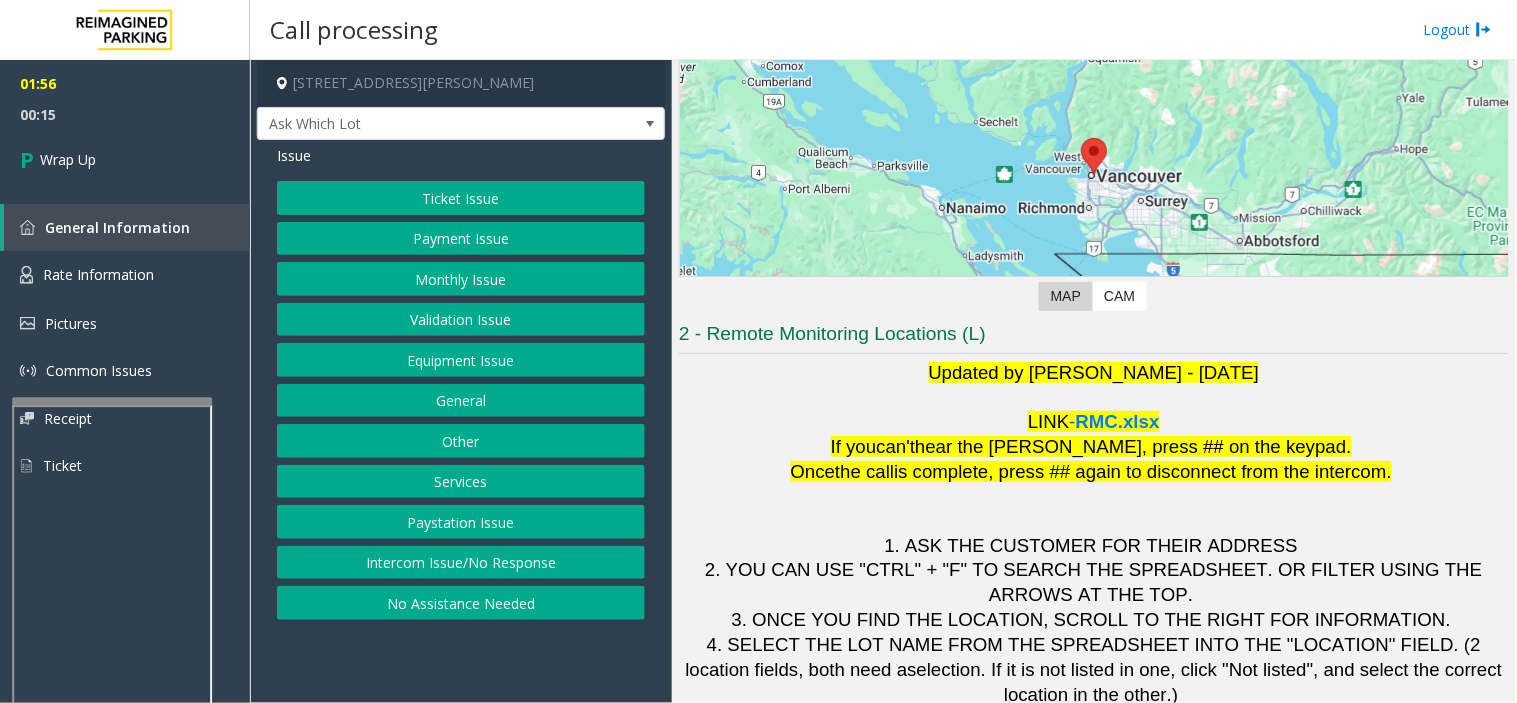 click on "Ticket Issue" 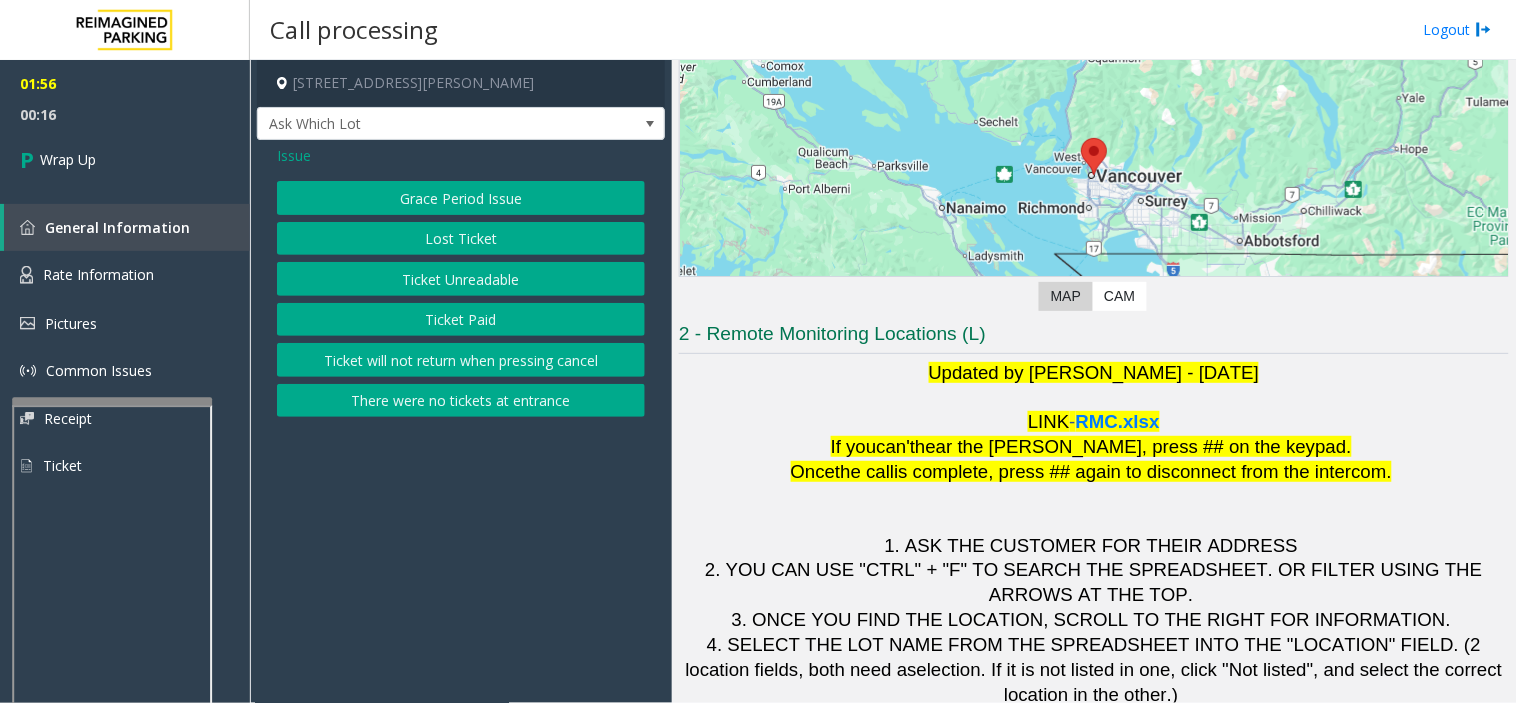 click on "Issue" 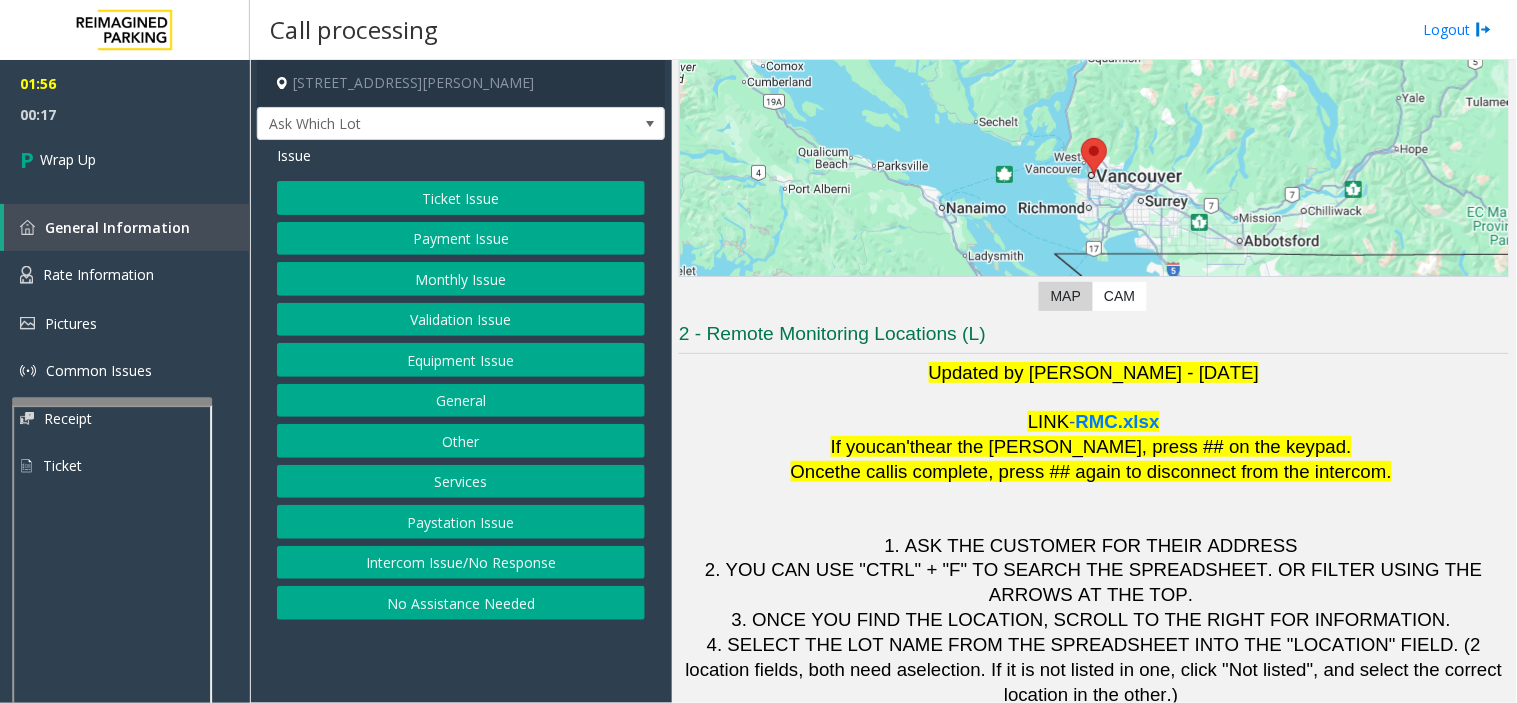 click on "Equipment Issue" 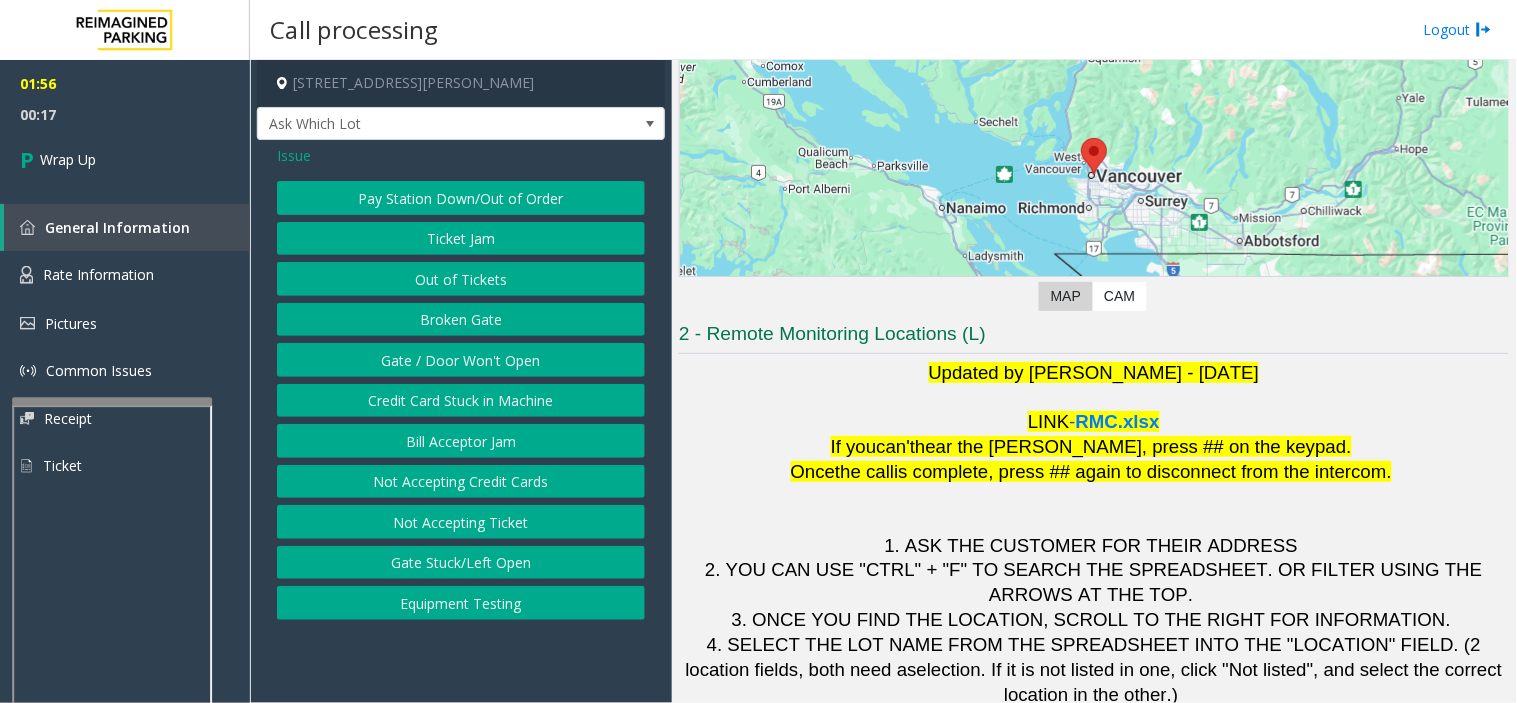 click on "Gate / Door Won't Open" 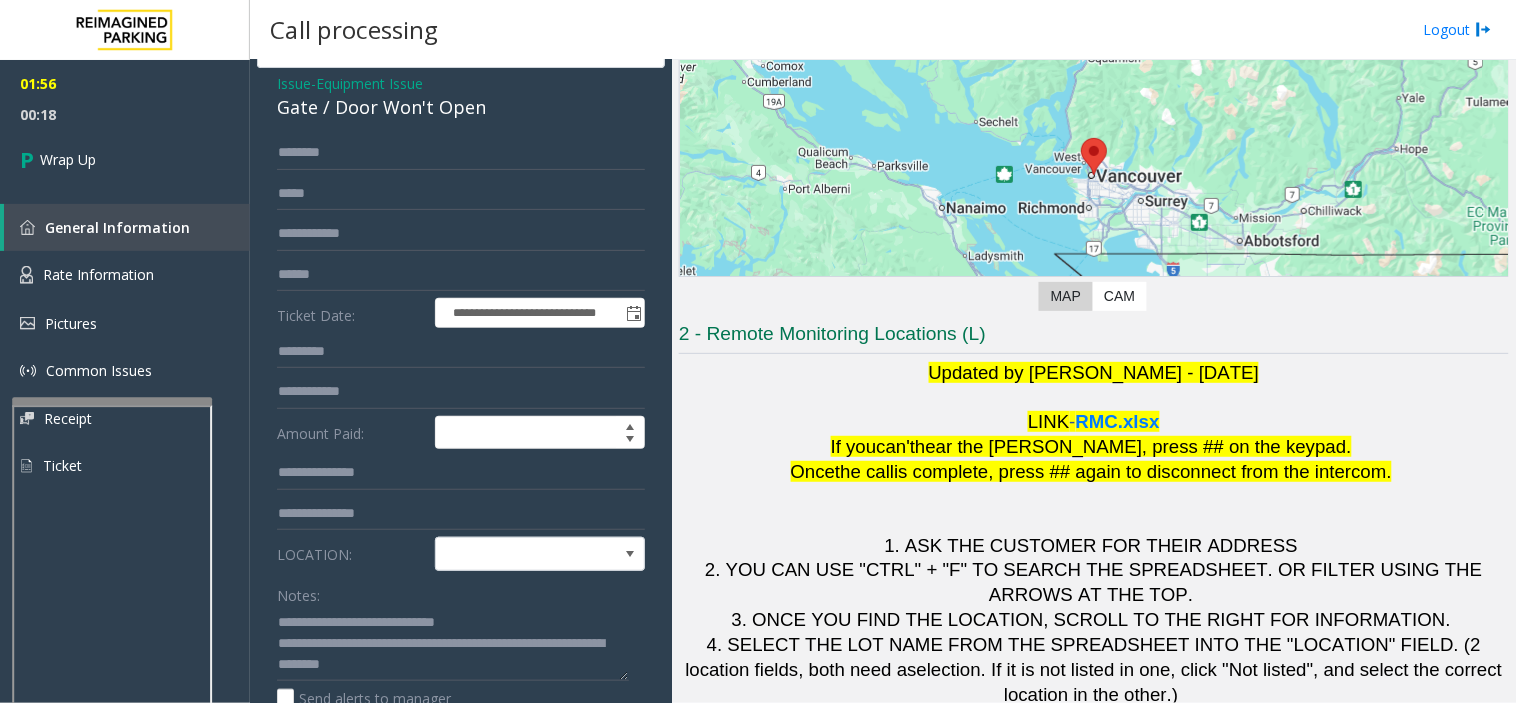 scroll, scrollTop: 111, scrollLeft: 0, axis: vertical 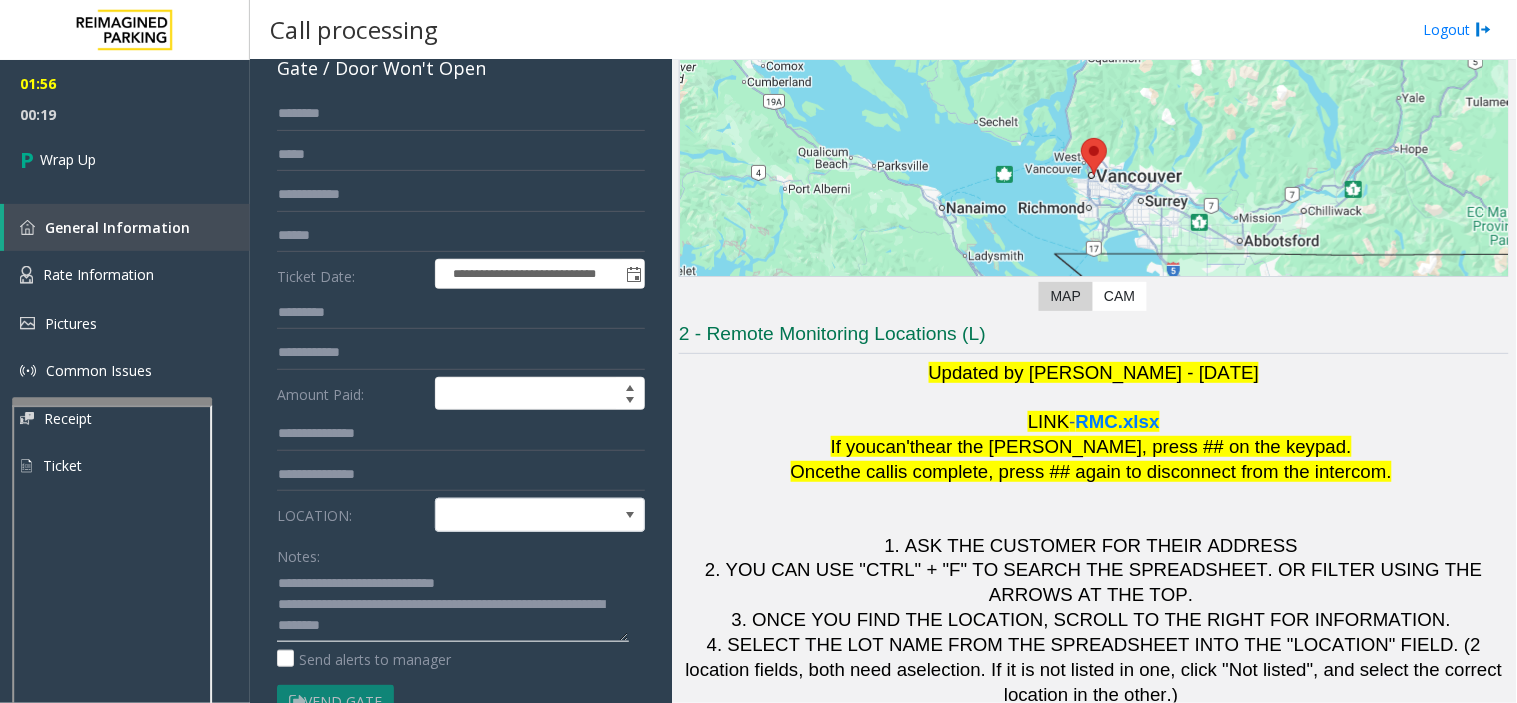 drag, startPoint x: 328, startPoint y: 580, endPoint x: 502, endPoint y: 573, distance: 174.14075 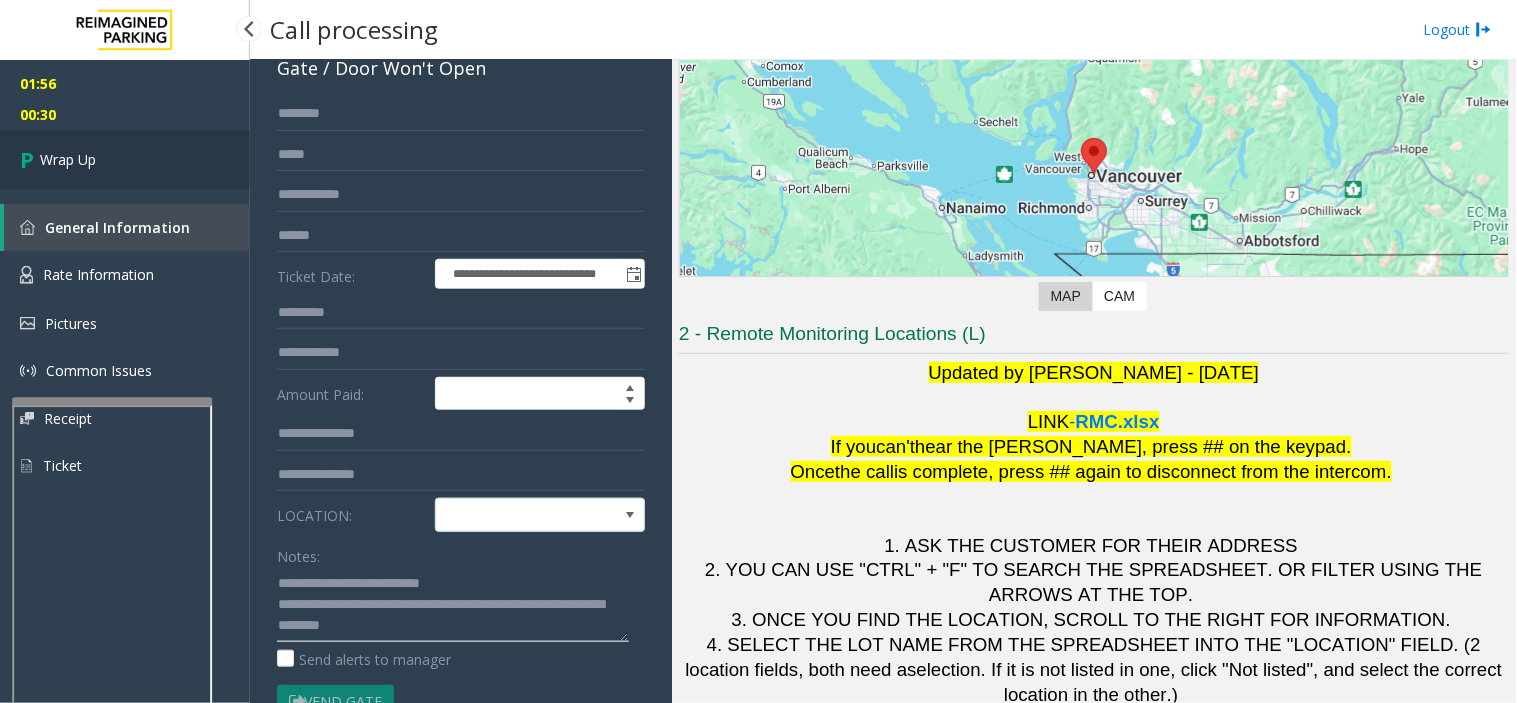 type on "**********" 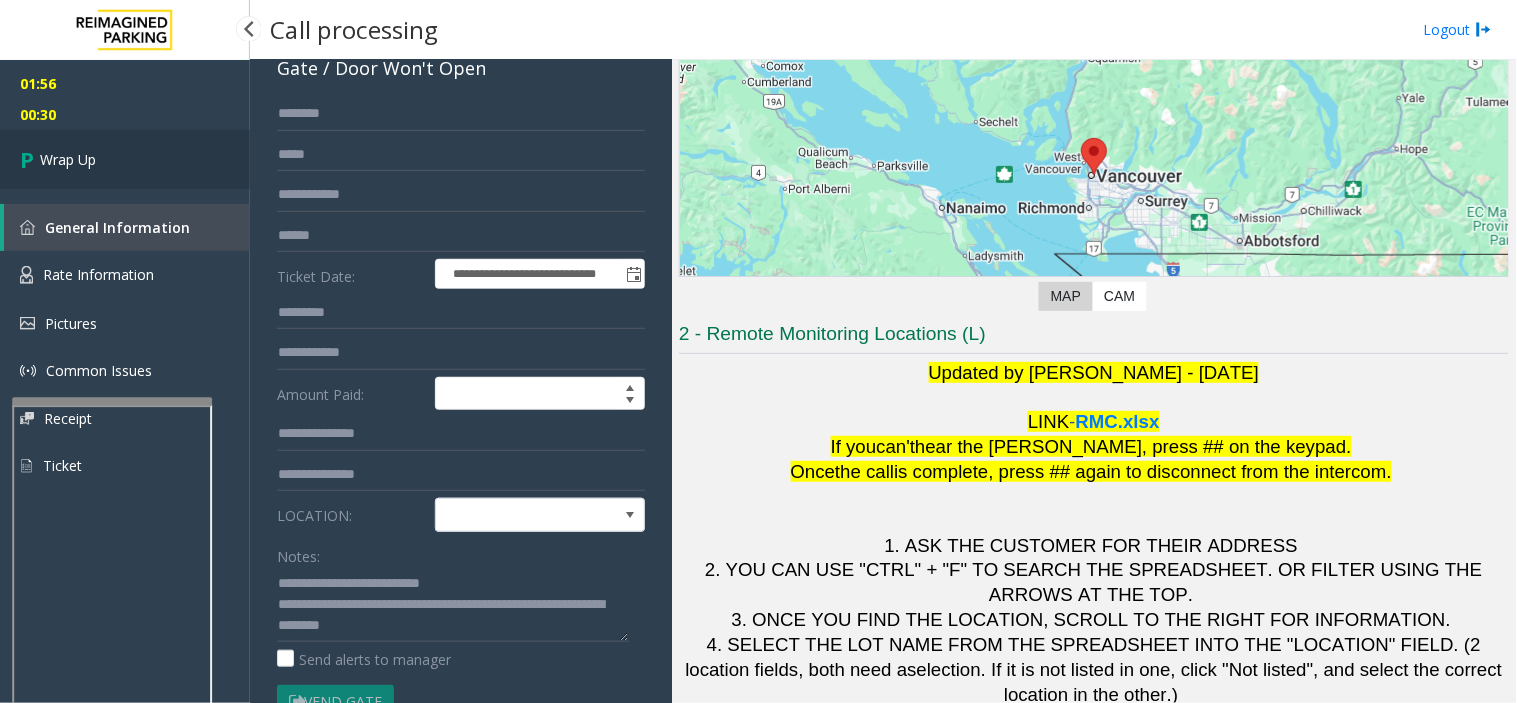 click on "Wrap Up" at bounding box center (125, 159) 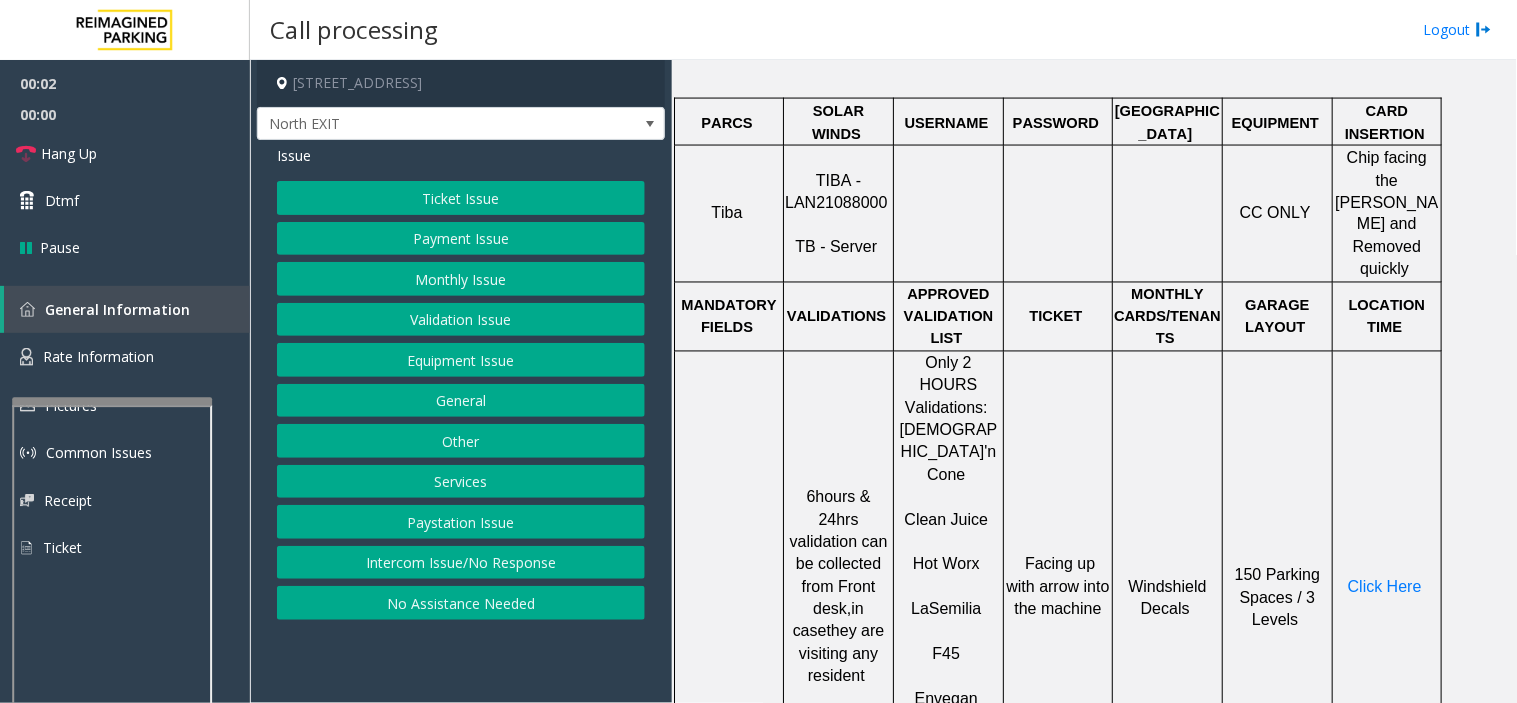 scroll, scrollTop: 777, scrollLeft: 0, axis: vertical 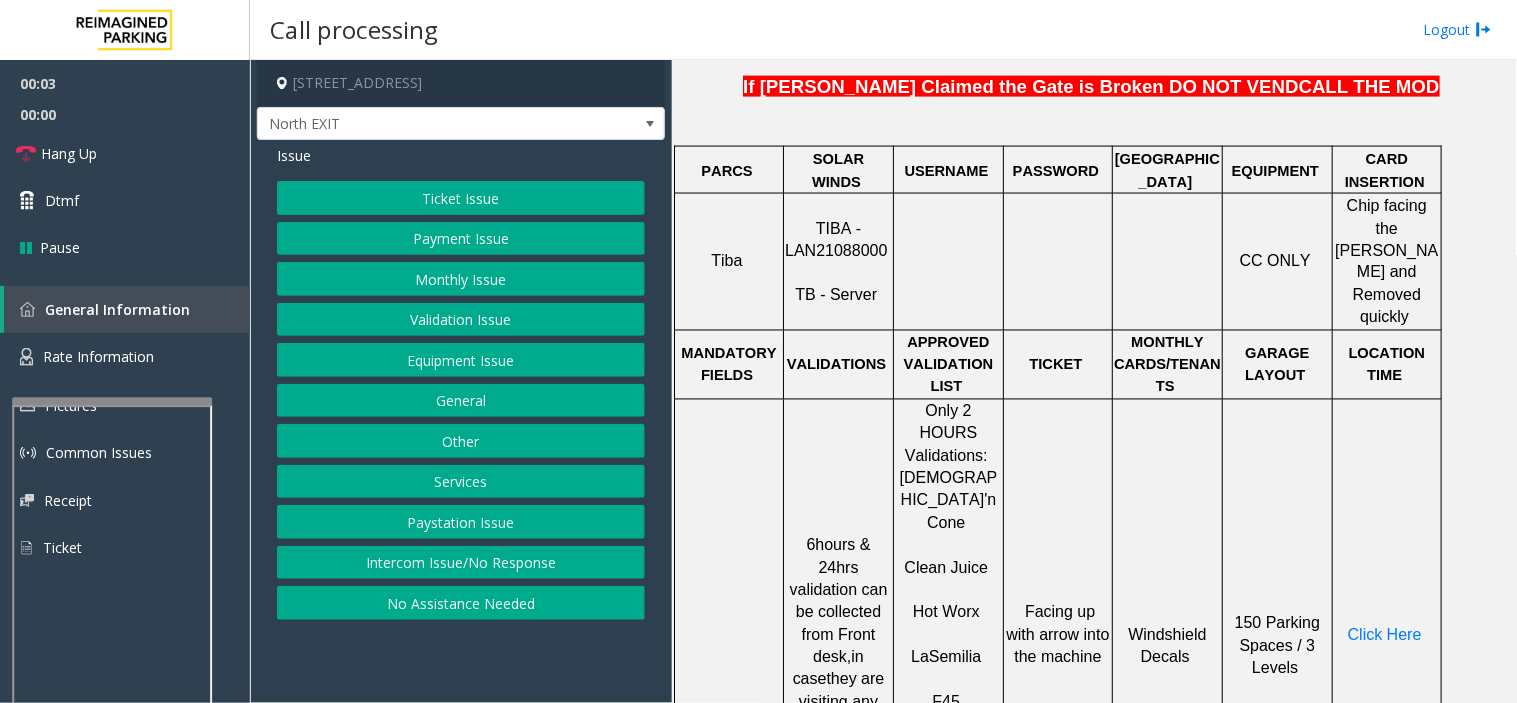 click on "TIBA - LAN21088000     TB - Server" 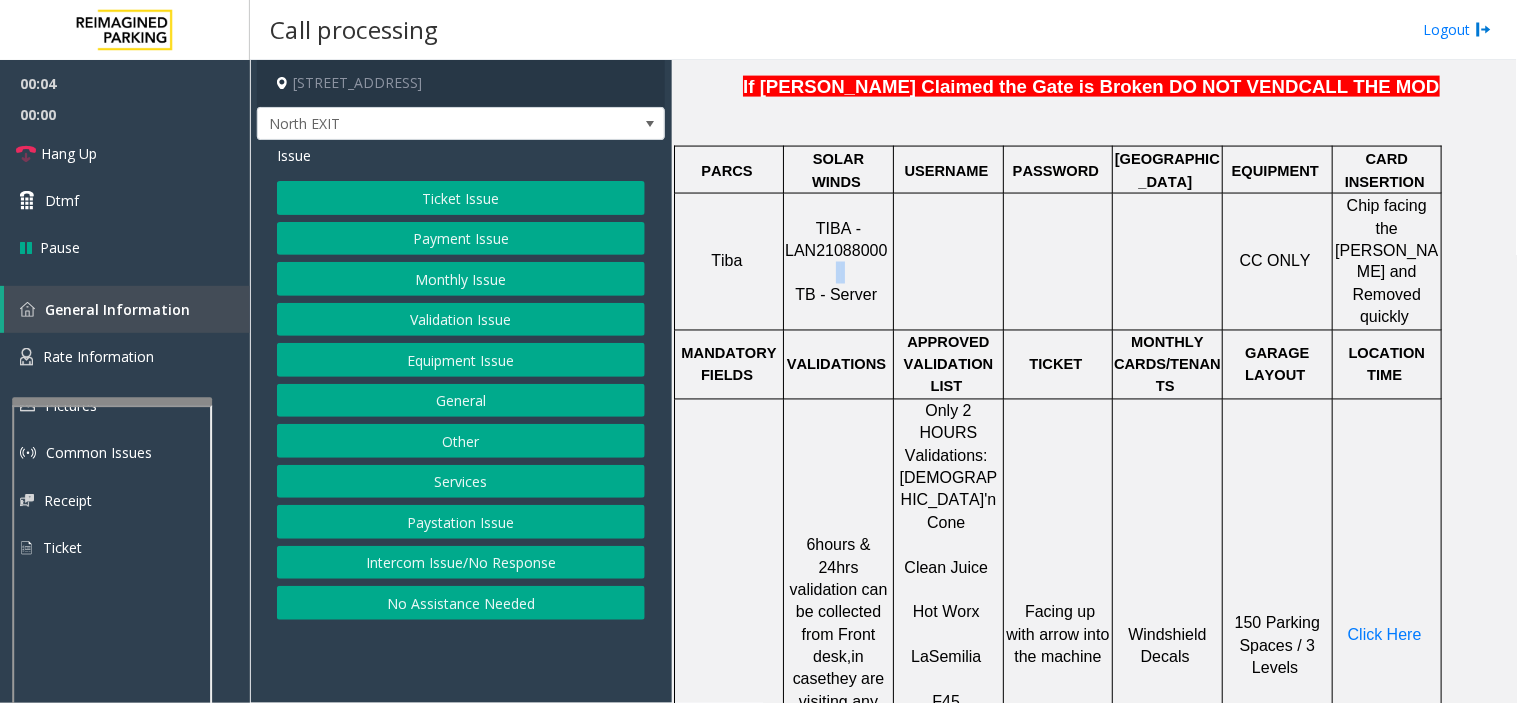 click on "TIBA - LAN21088000     TB - Server" 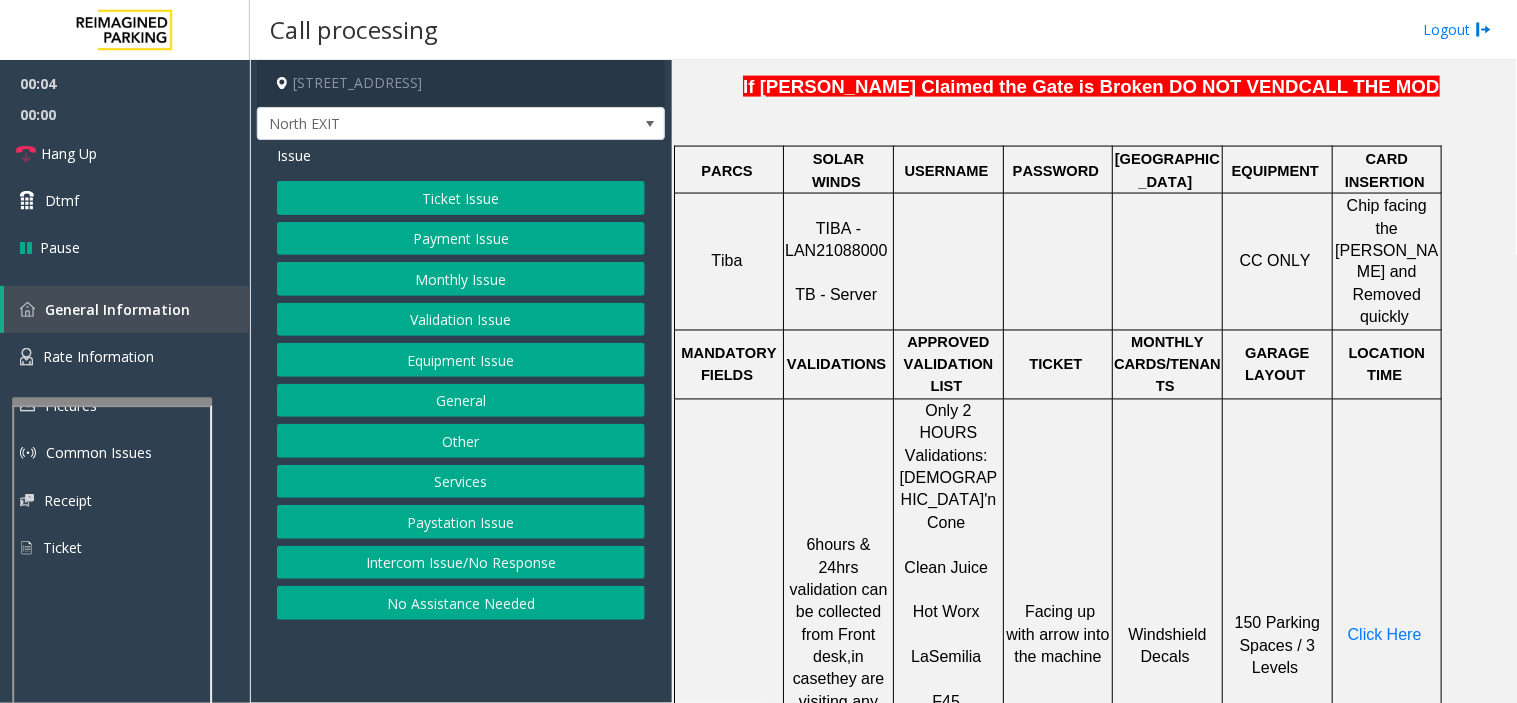 click on "TIBA - LAN21088000     TB - Server" 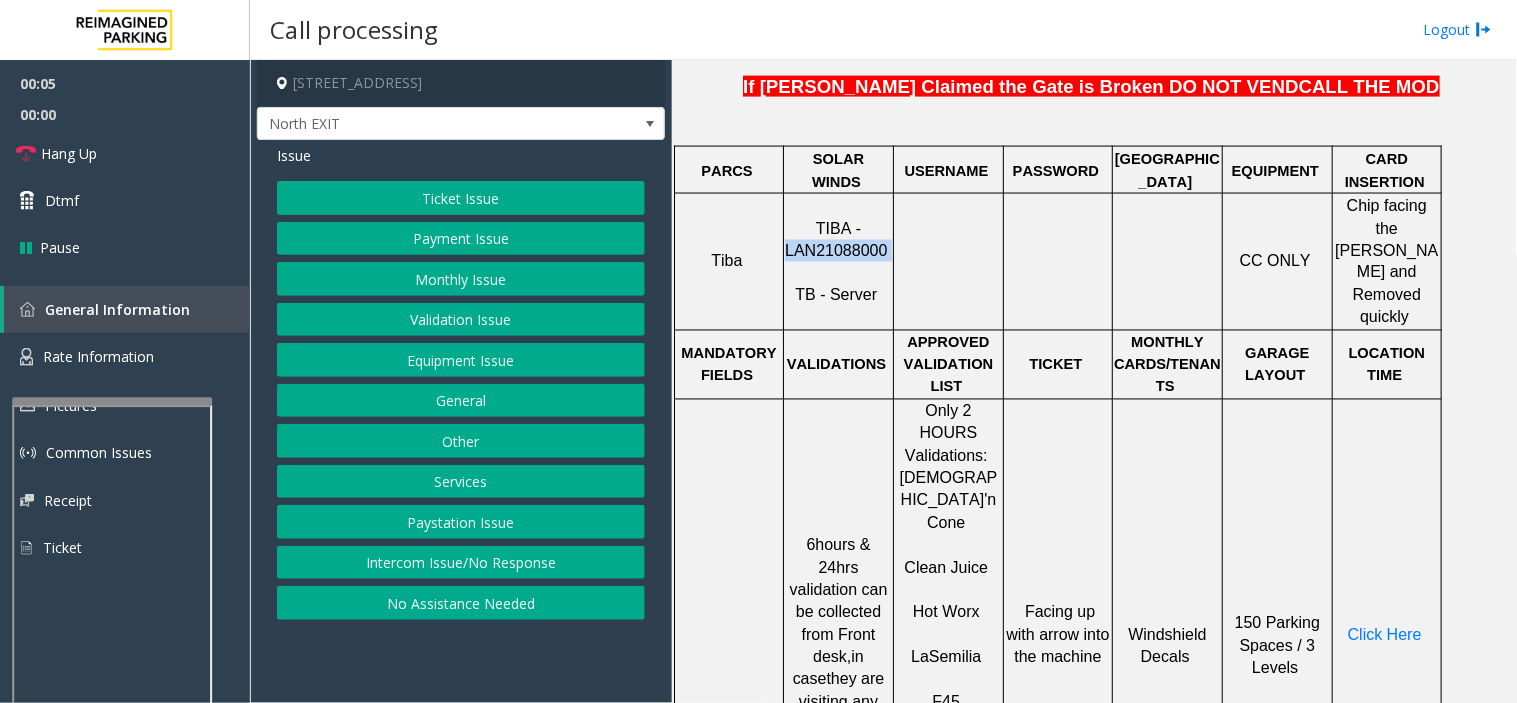 click on "TIBA - LAN21088000     TB - Server" 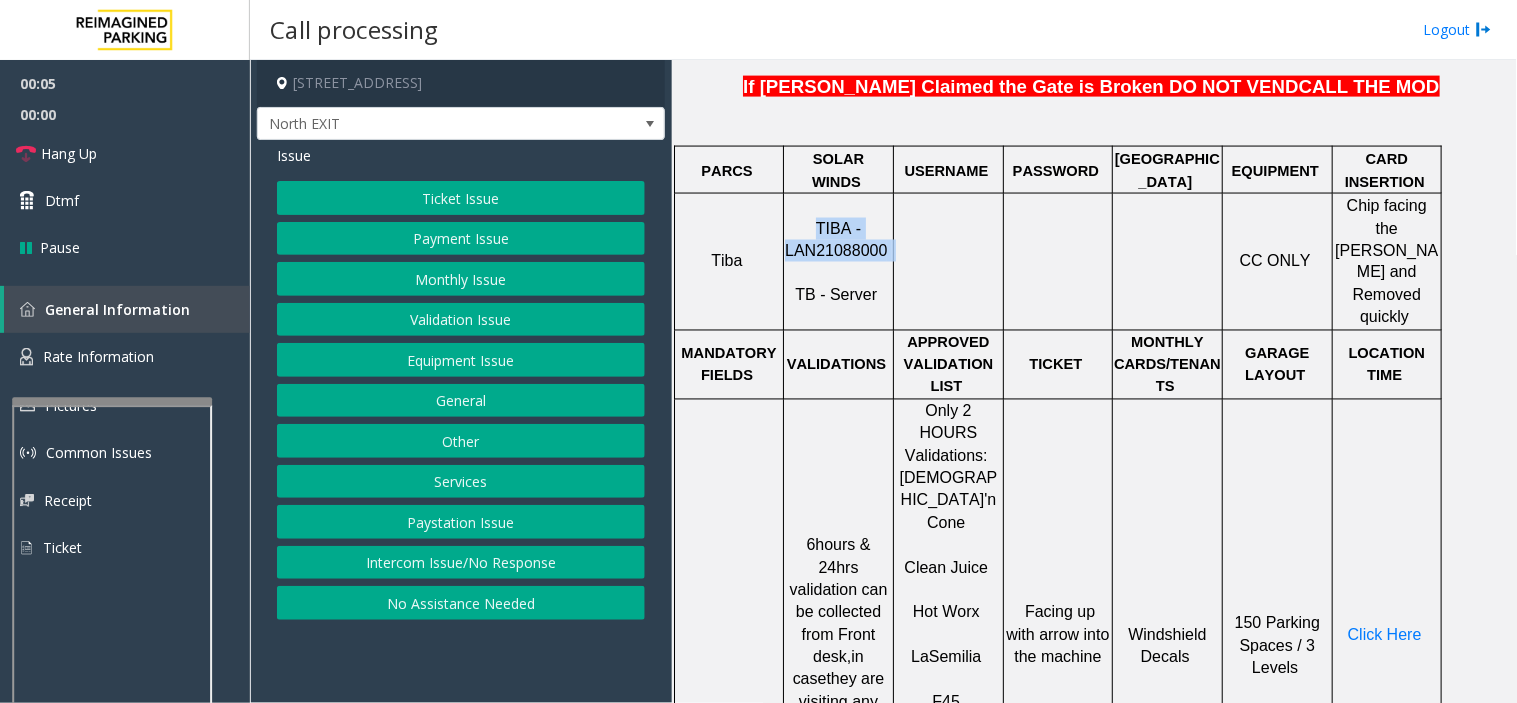 click on "TIBA - LAN21088000     TB - Server" 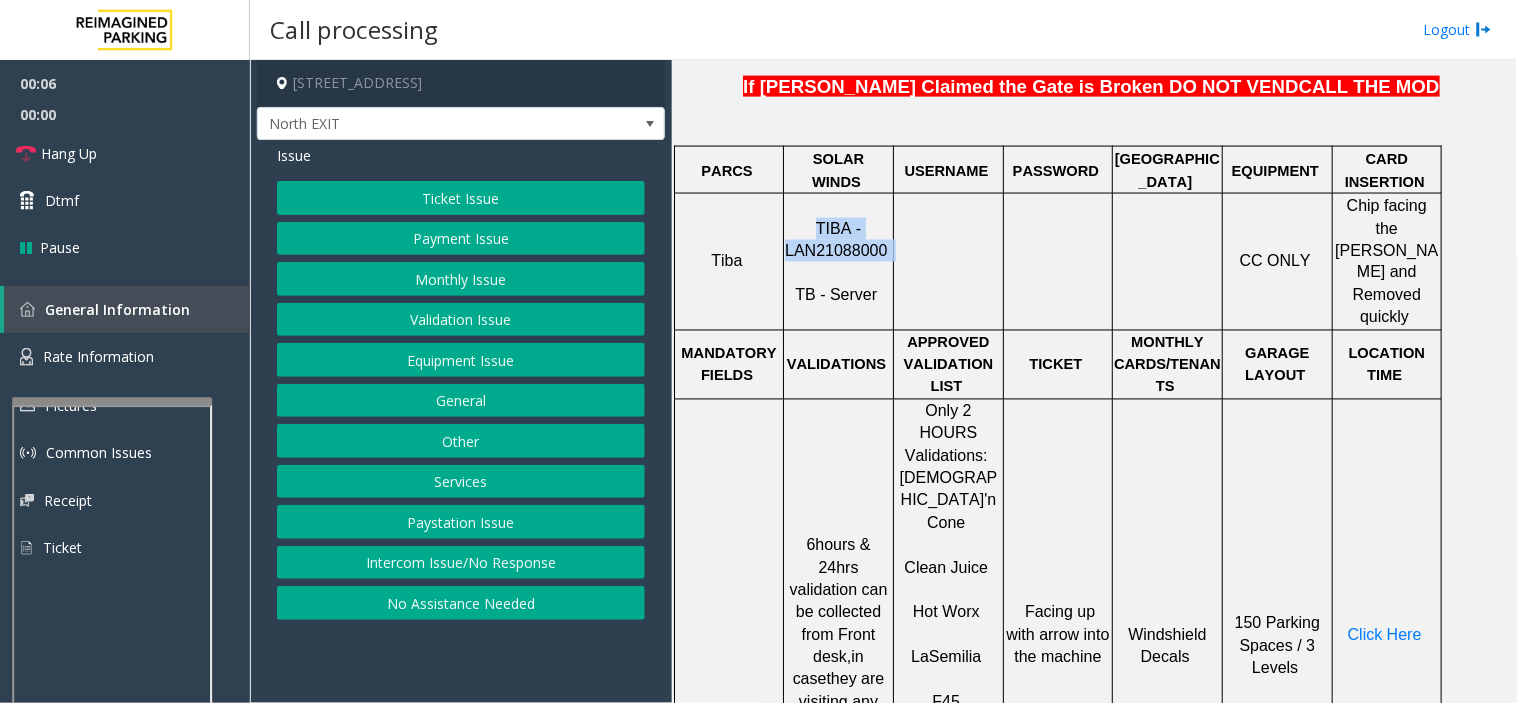 drag, startPoint x: 841, startPoint y: 216, endPoint x: 813, endPoint y: 205, distance: 30.083218 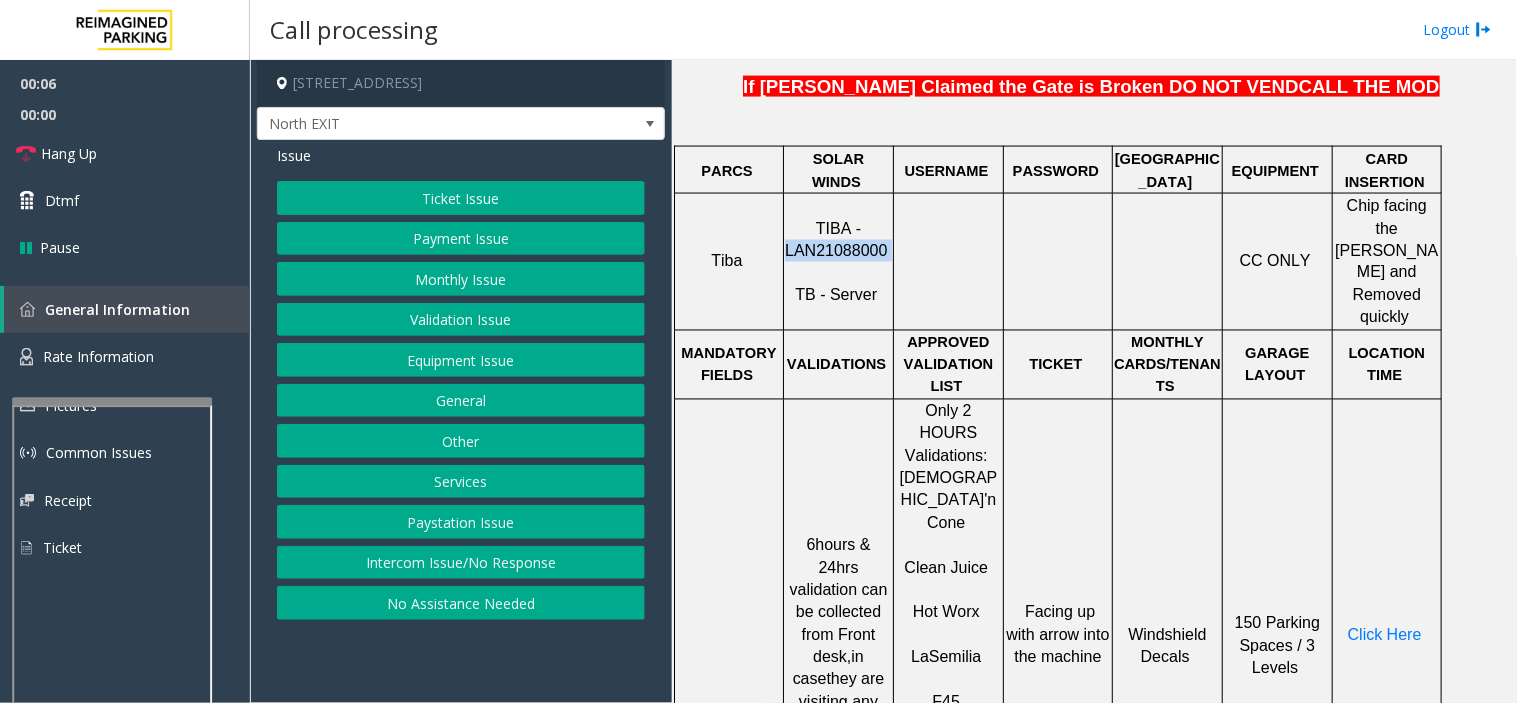 click on "TIBA - LAN21088000" 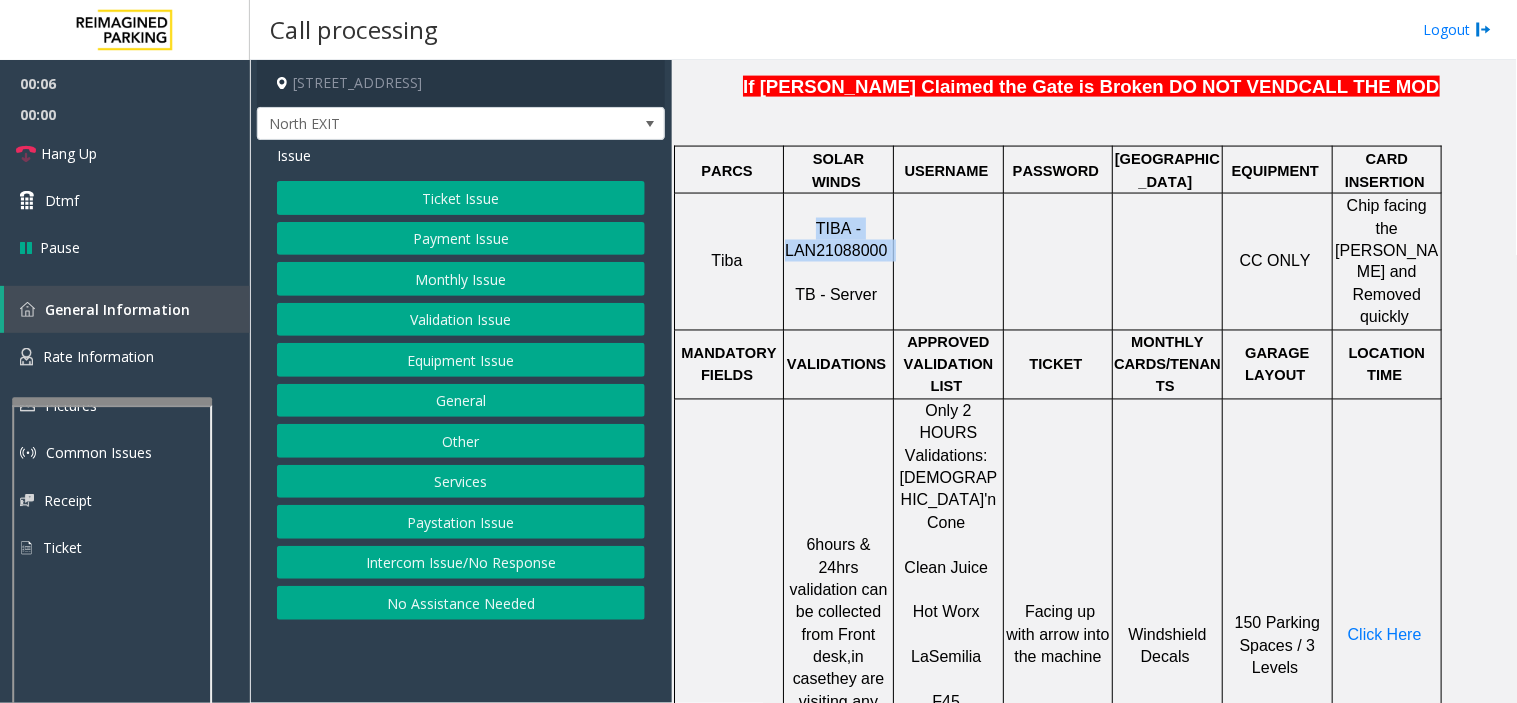 click on "TIBA - LAN21088000" 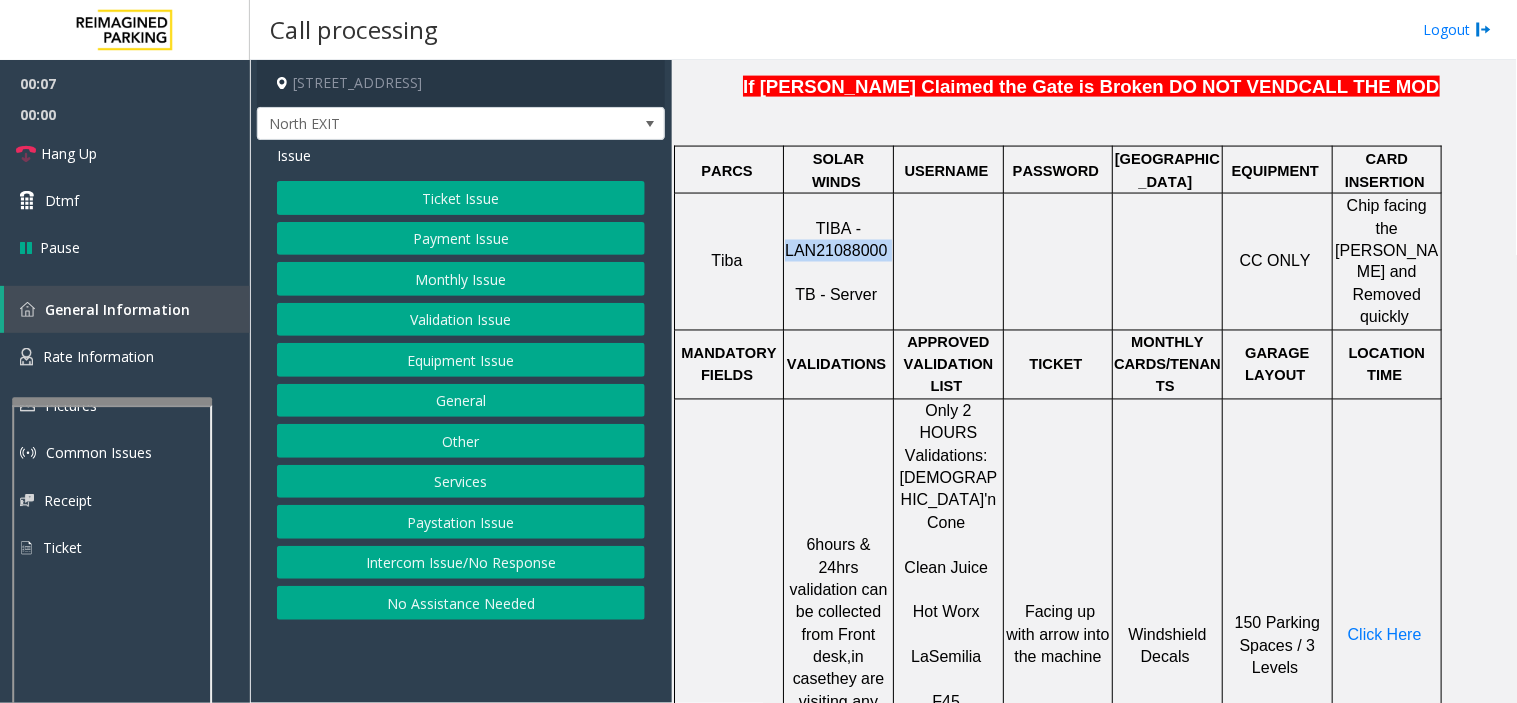 click on "TIBA - LAN21088000" 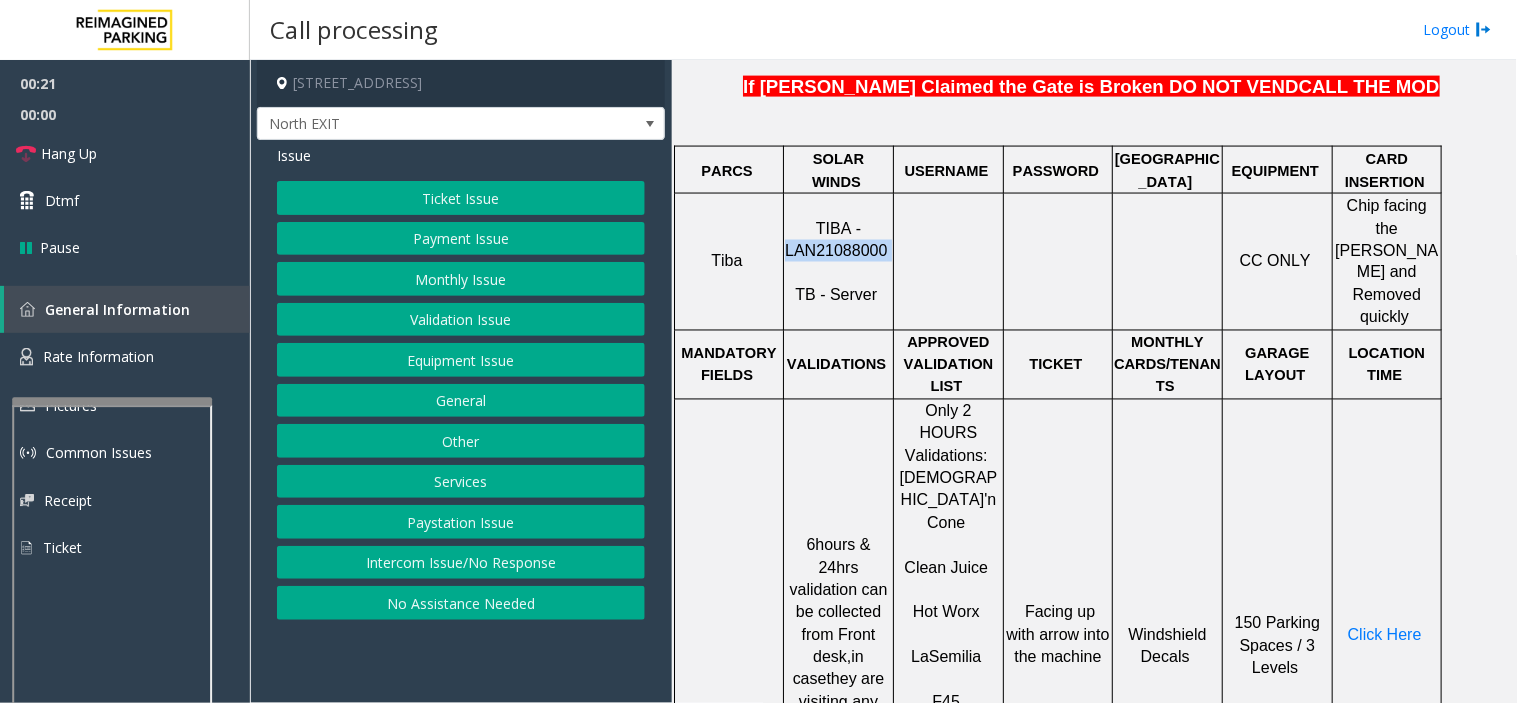 click on "Equipment Issue" 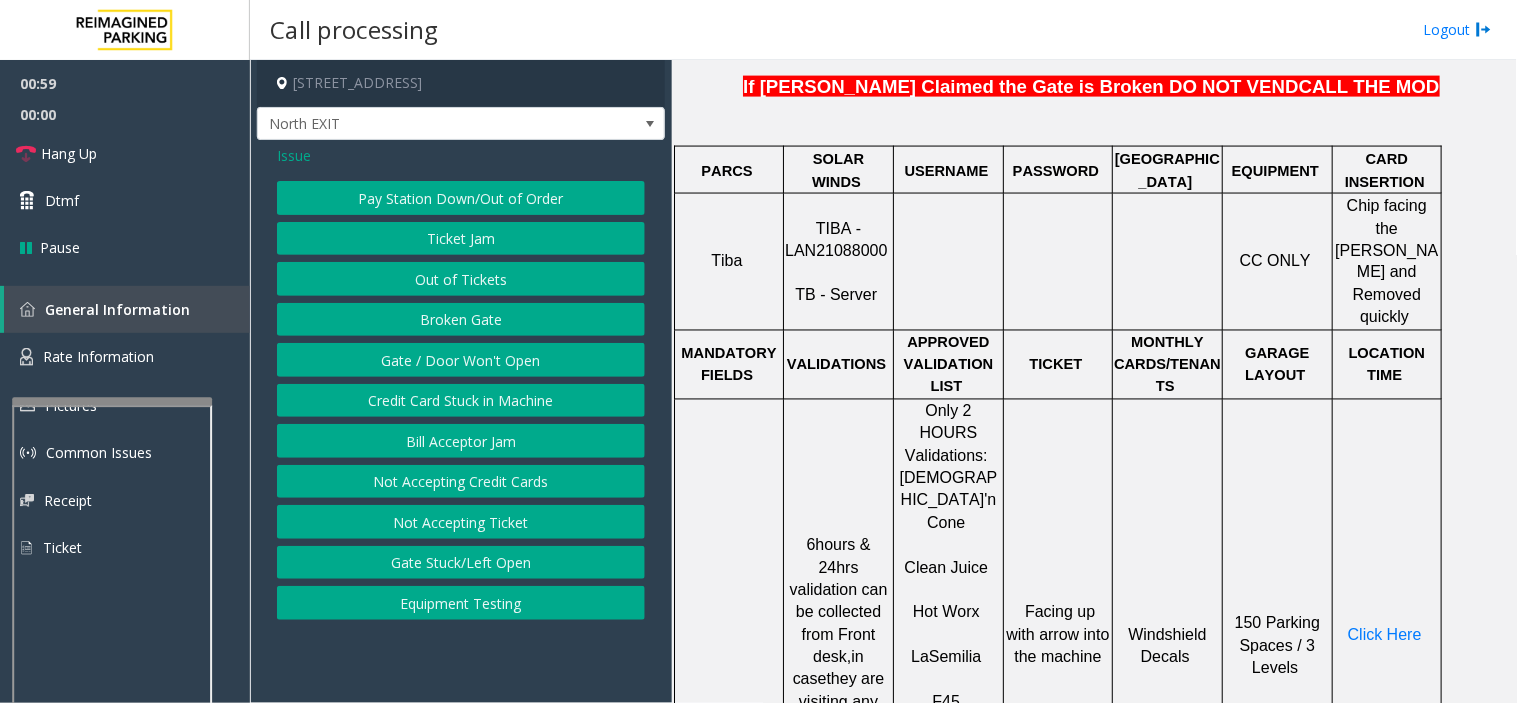 click on "Issue" 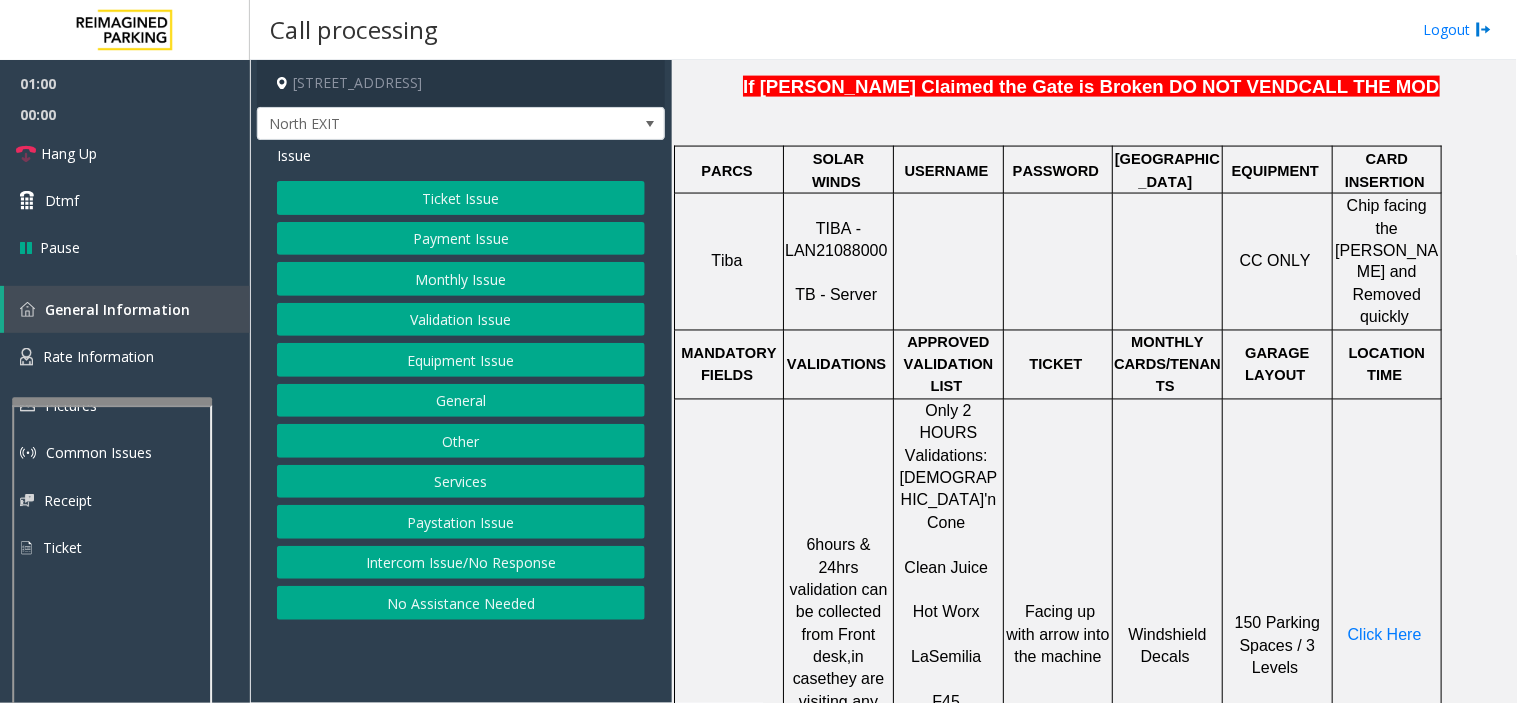 click on "Equipment Issue" 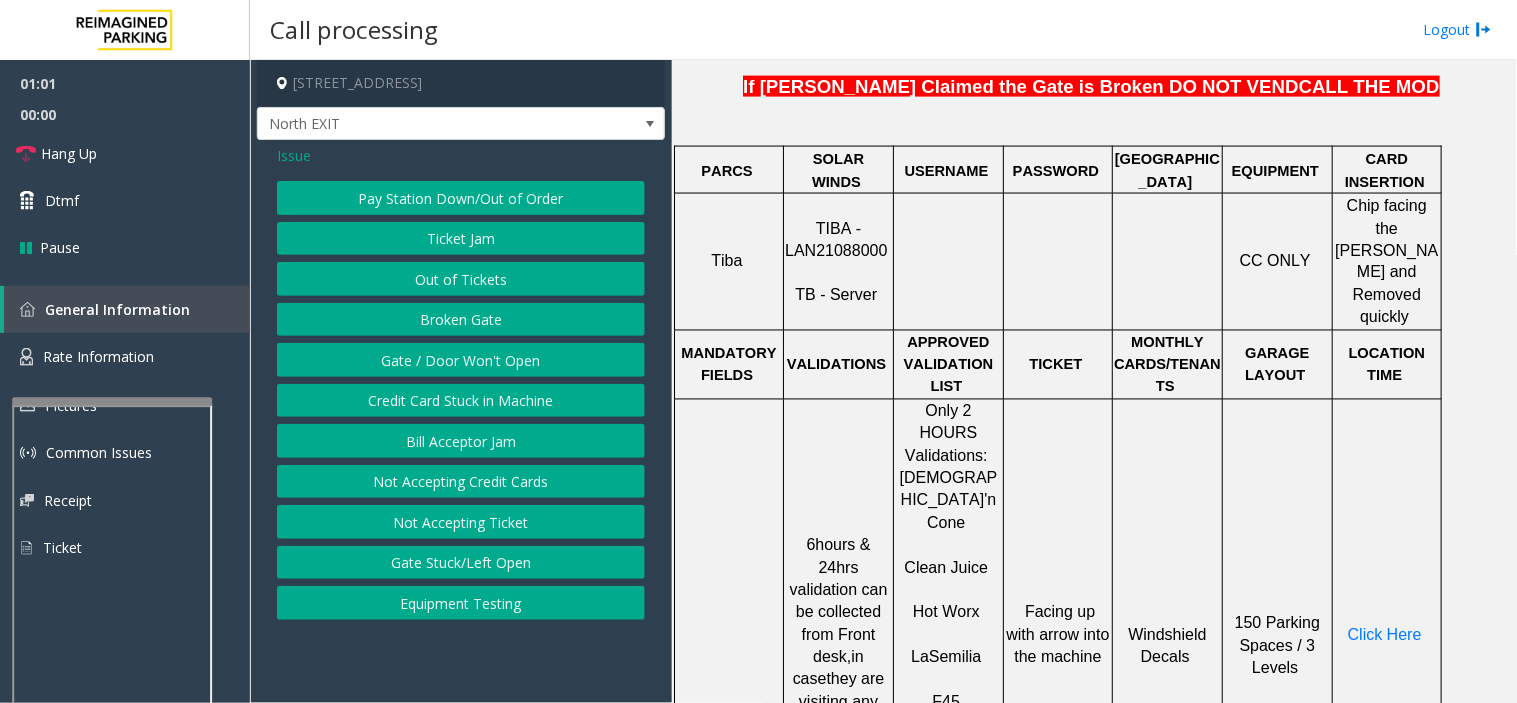 click on "Gate / Door Won't Open" 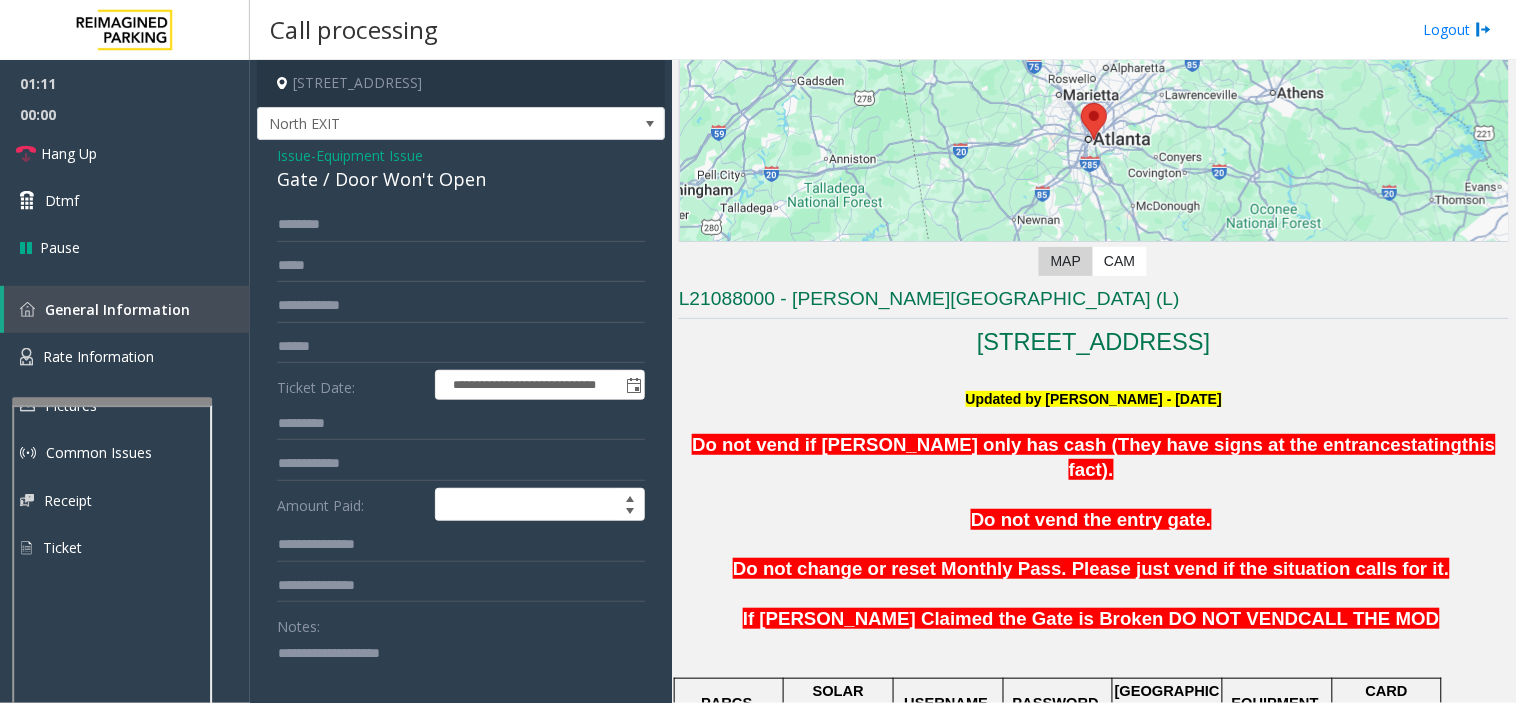 scroll, scrollTop: 222, scrollLeft: 0, axis: vertical 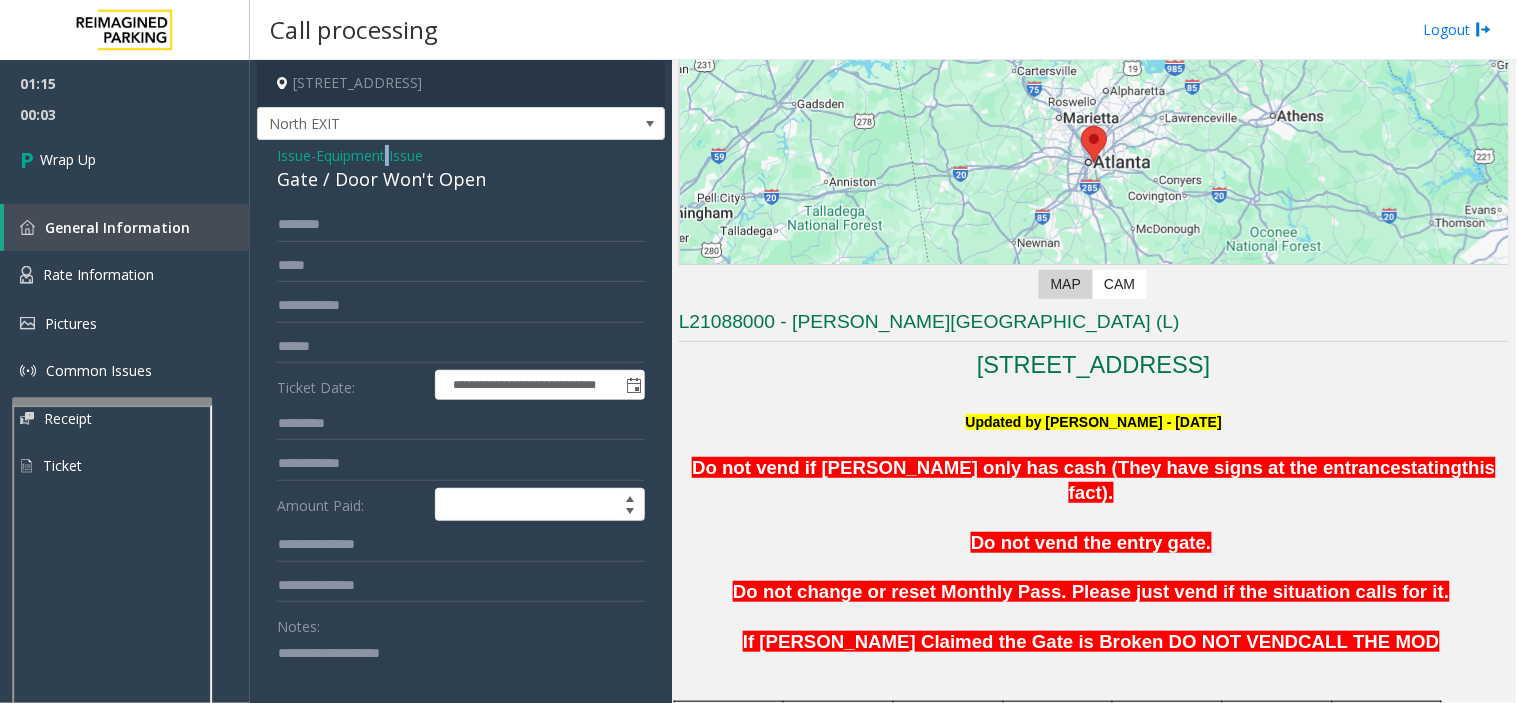 click on "Equipment Issue" 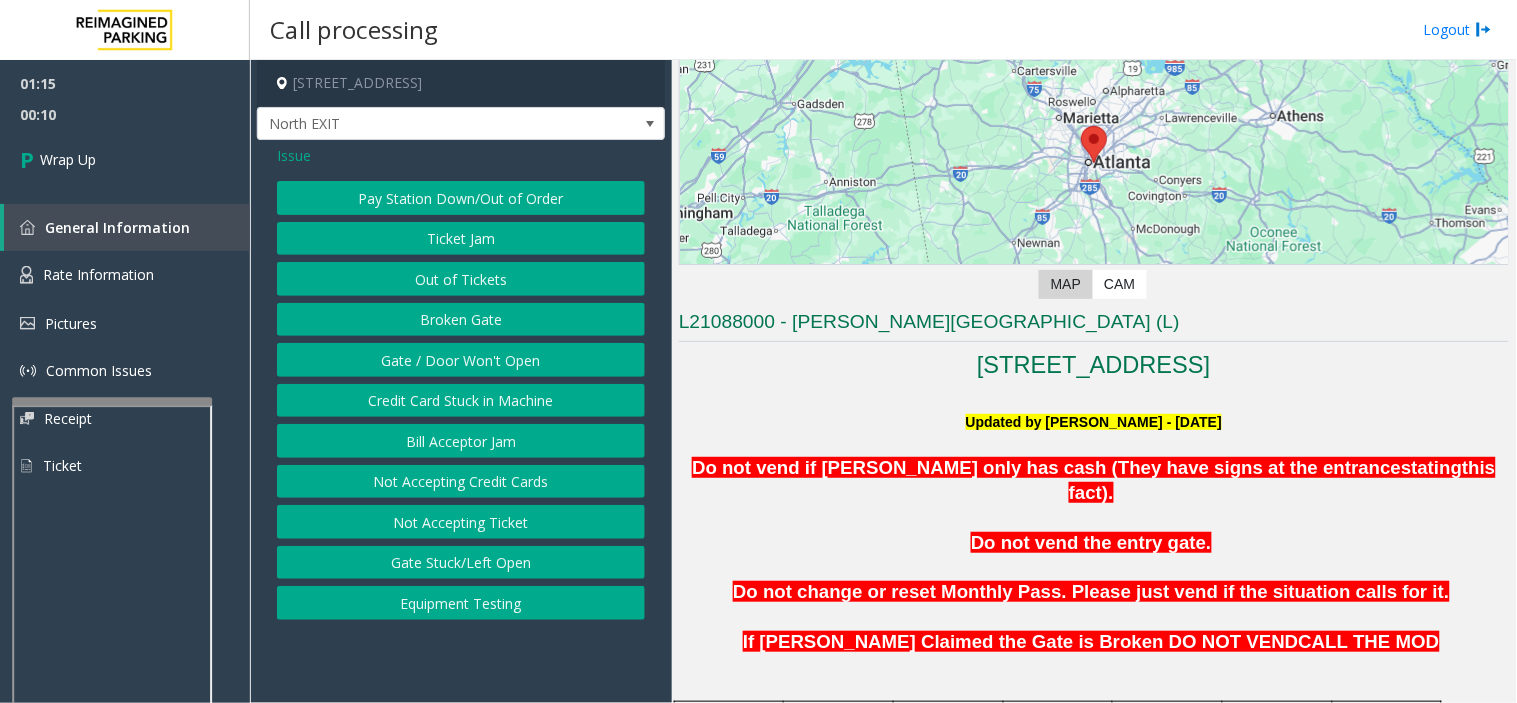 click on "Ticket Jam" 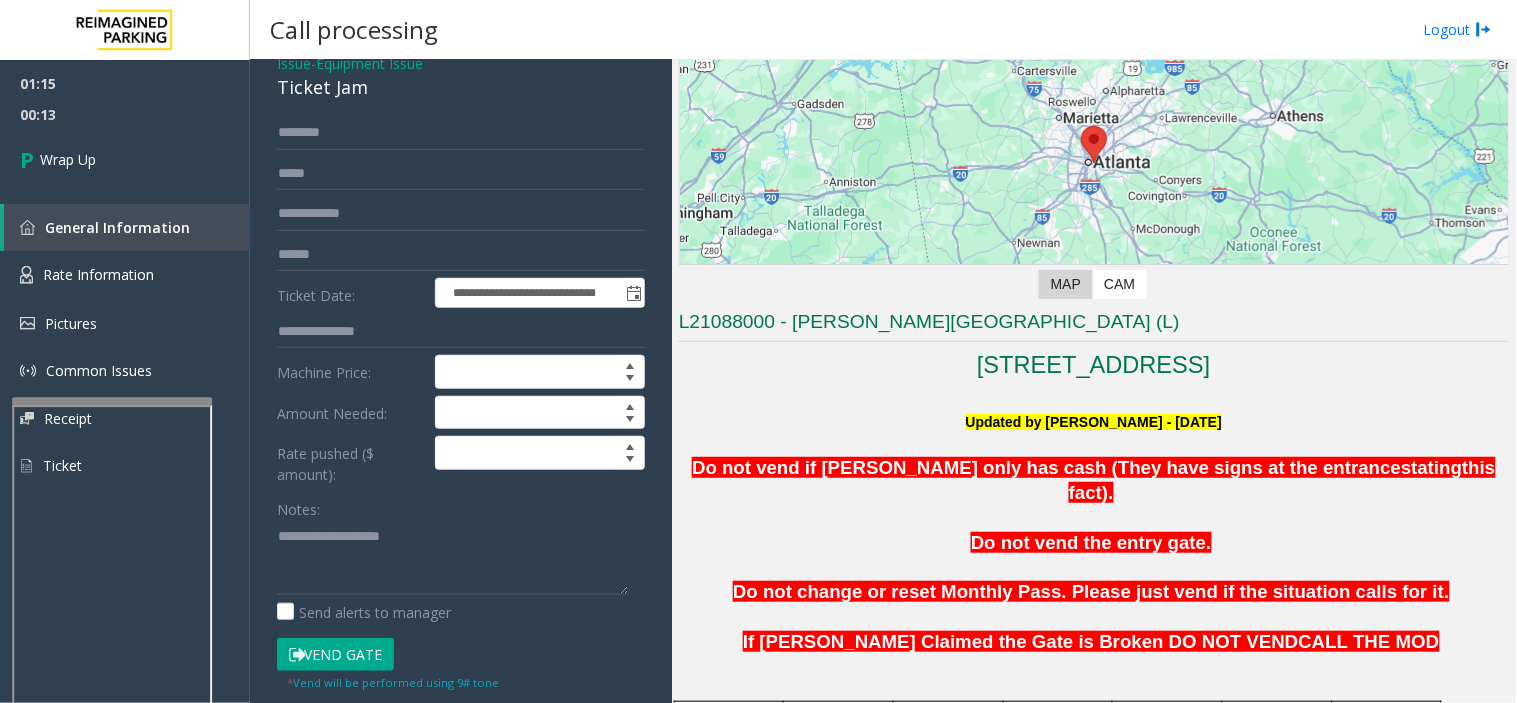scroll, scrollTop: 111, scrollLeft: 0, axis: vertical 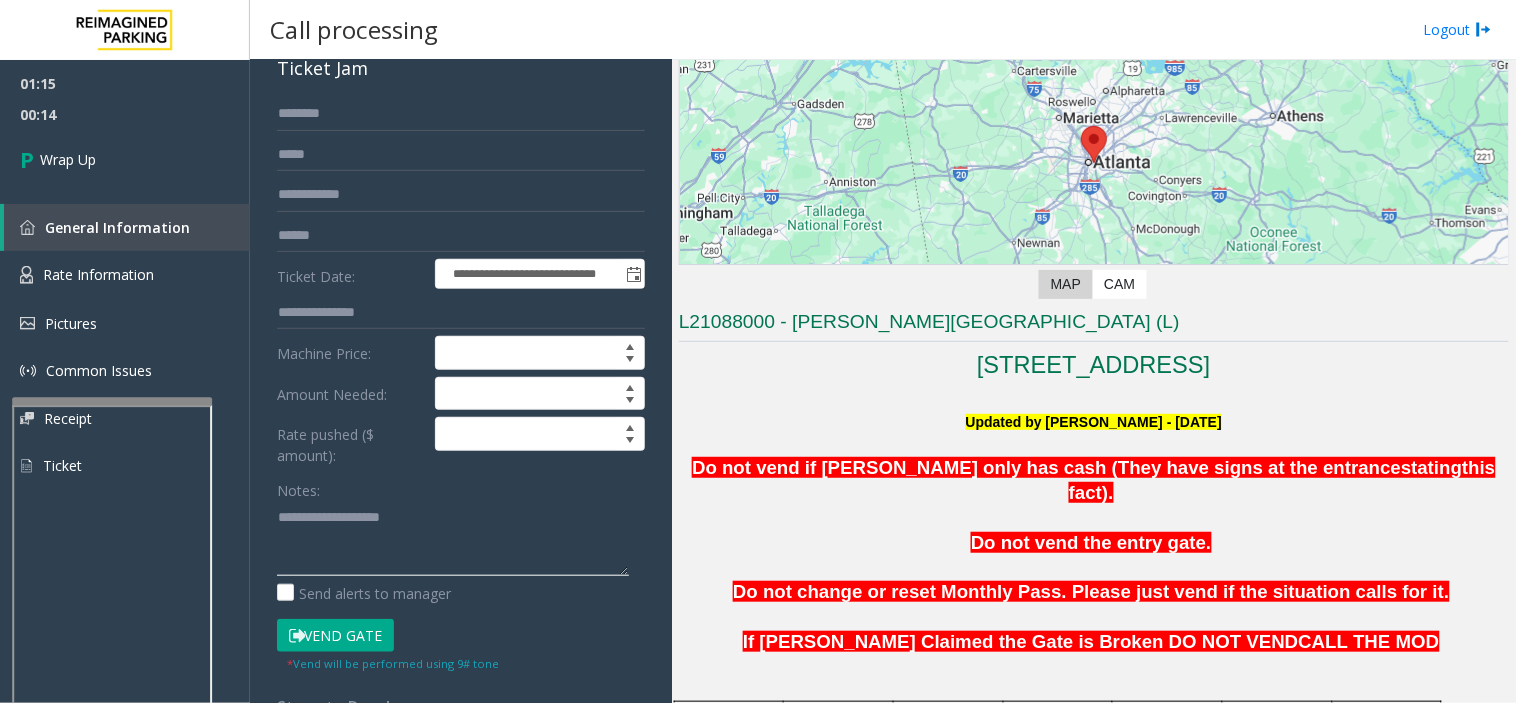 click 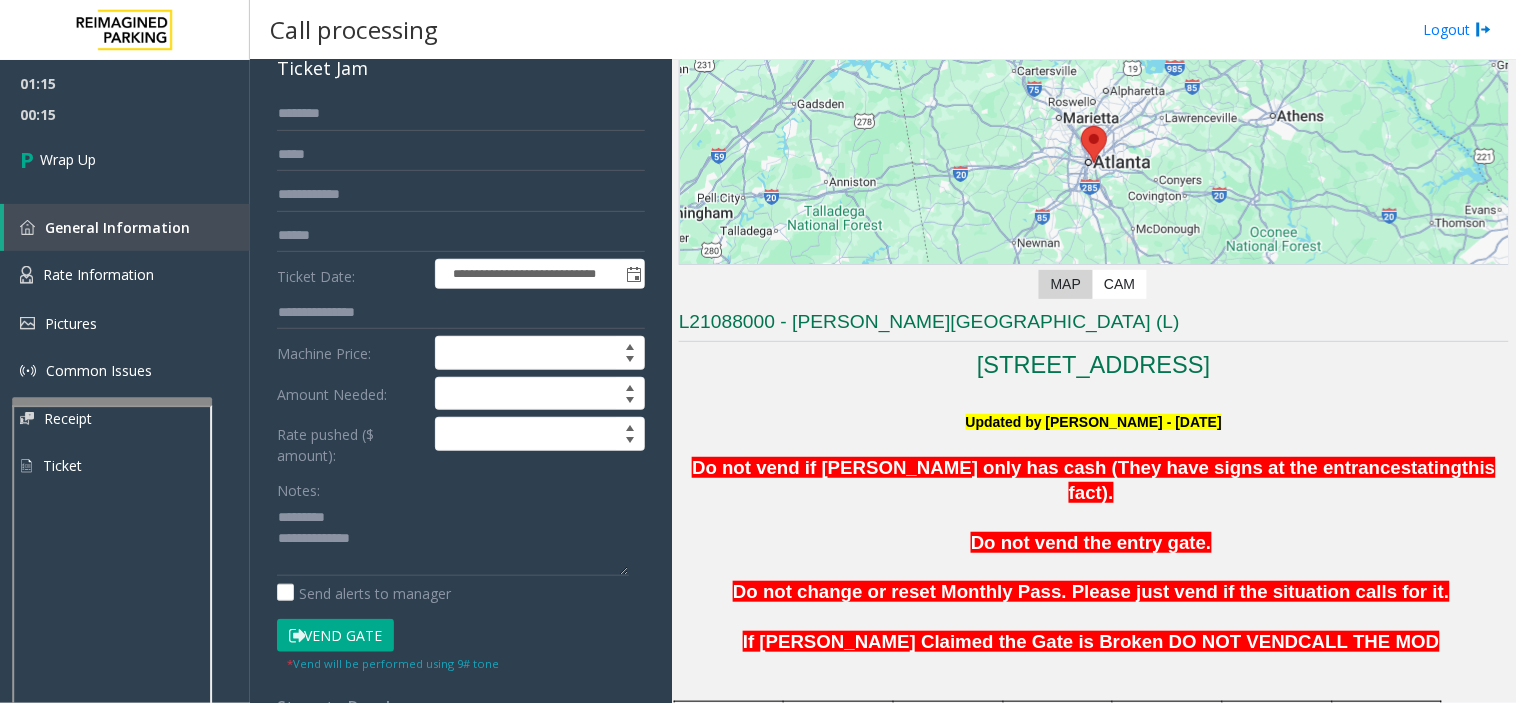 click on "Ticket Jam" 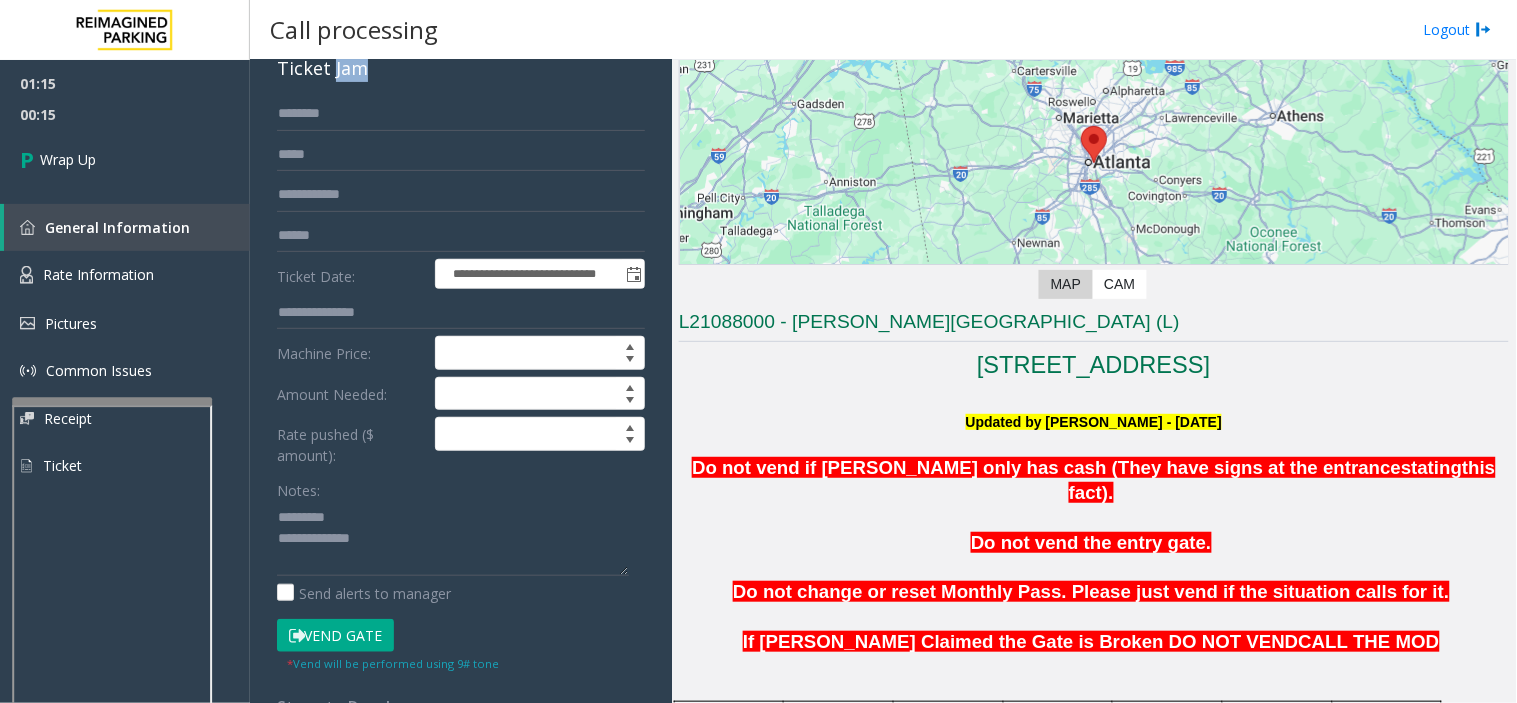 click on "Ticket Jam" 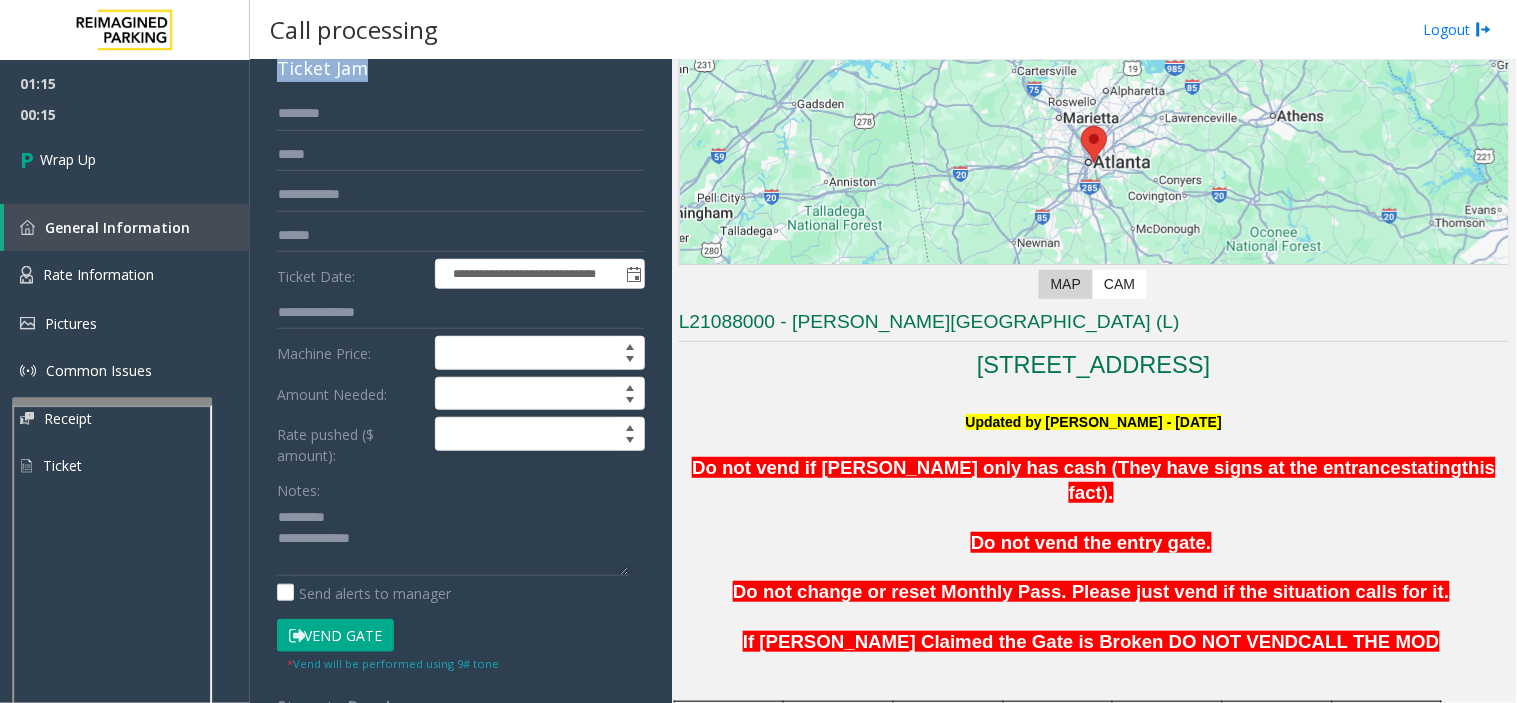 click on "Ticket Jam" 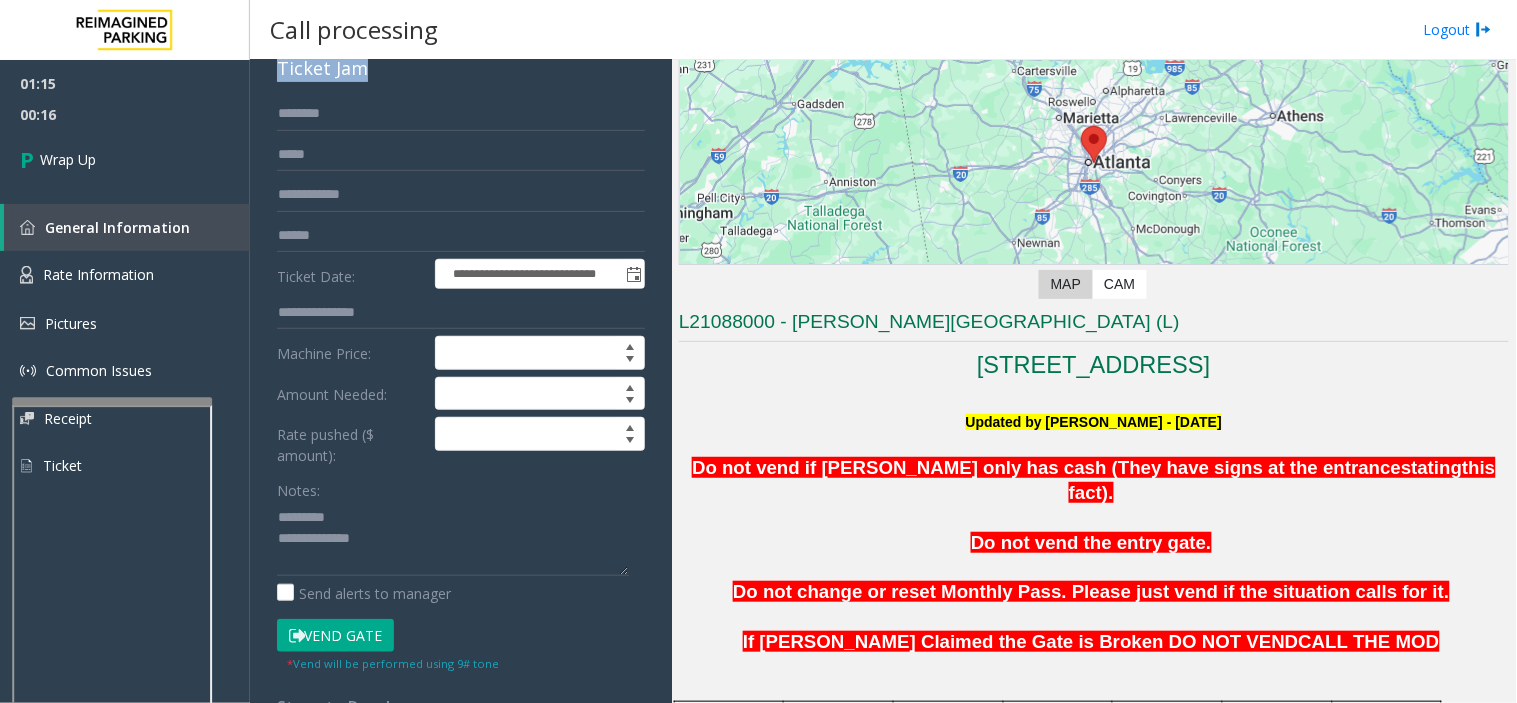 copy on "Ticket Jam" 